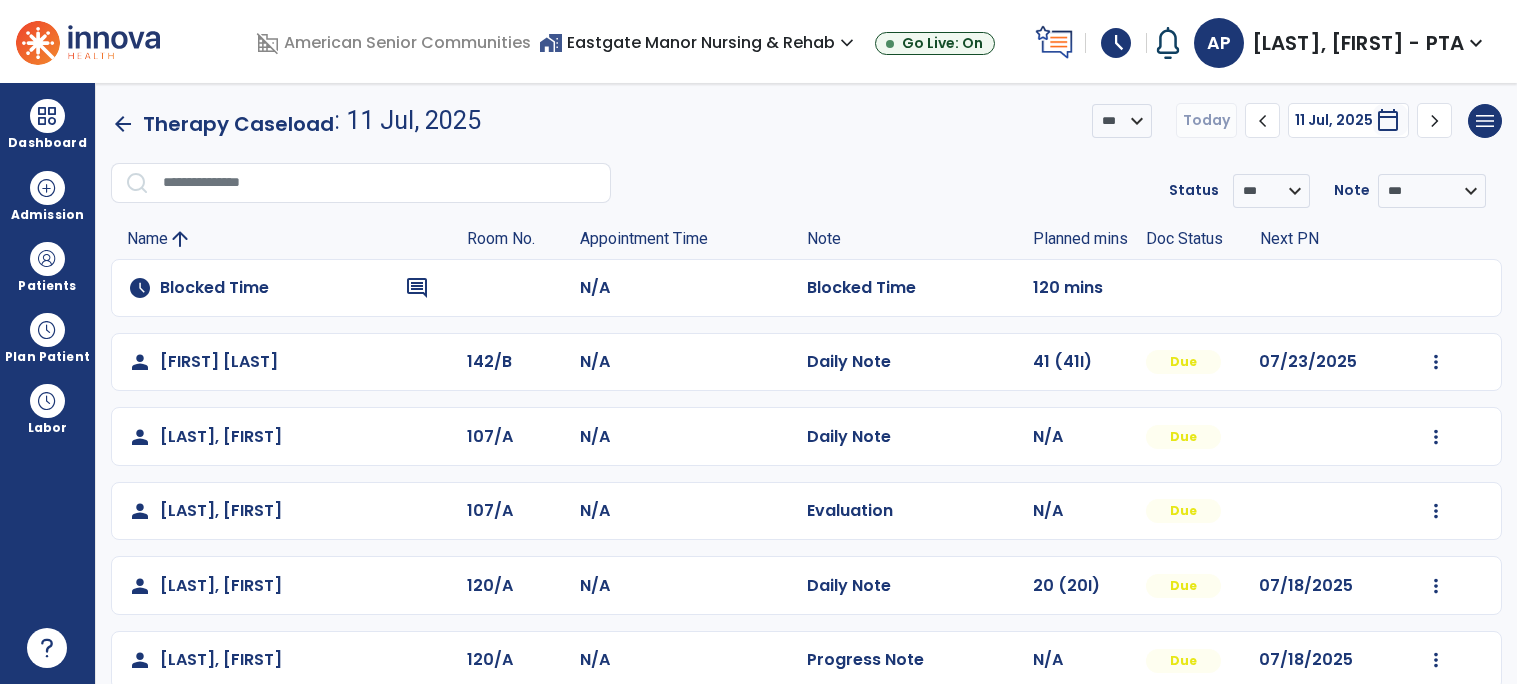 scroll, scrollTop: 226, scrollLeft: 0, axis: vertical 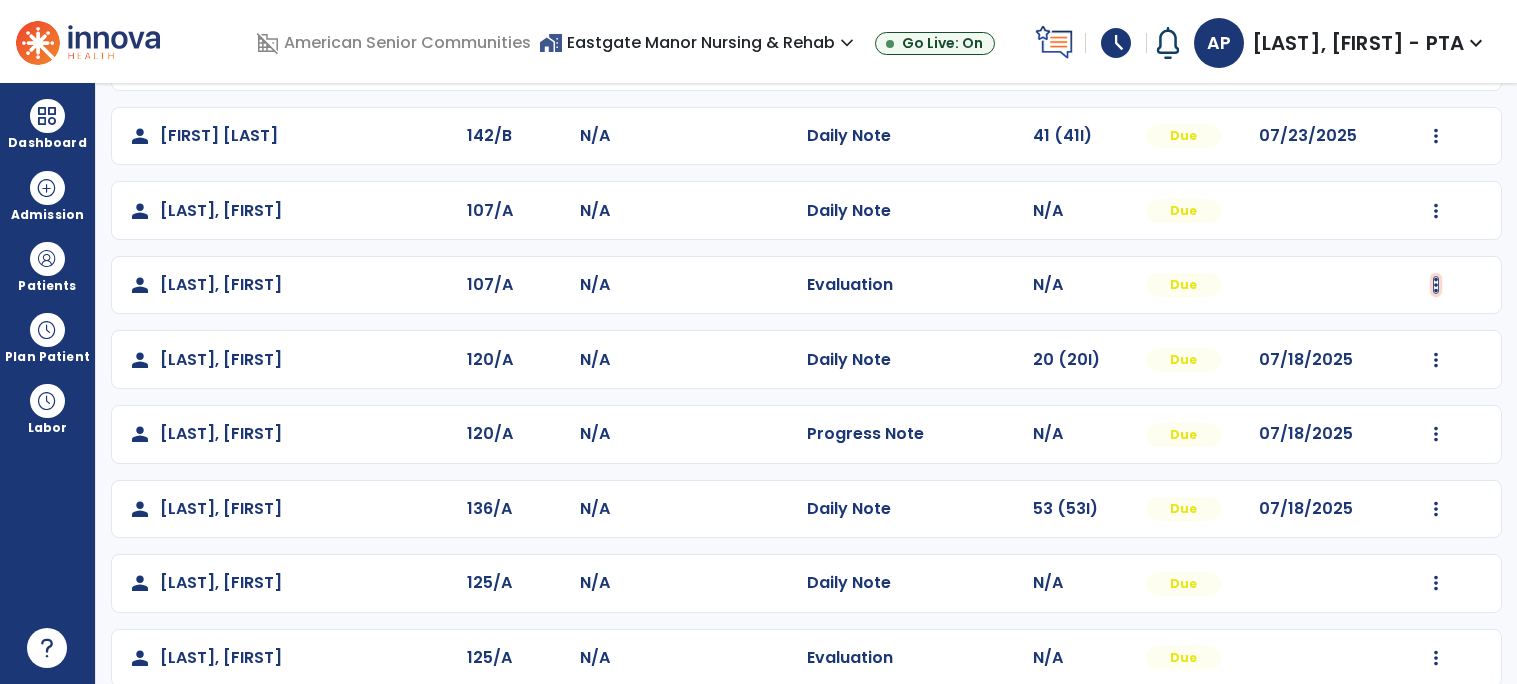 click at bounding box center (1436, 136) 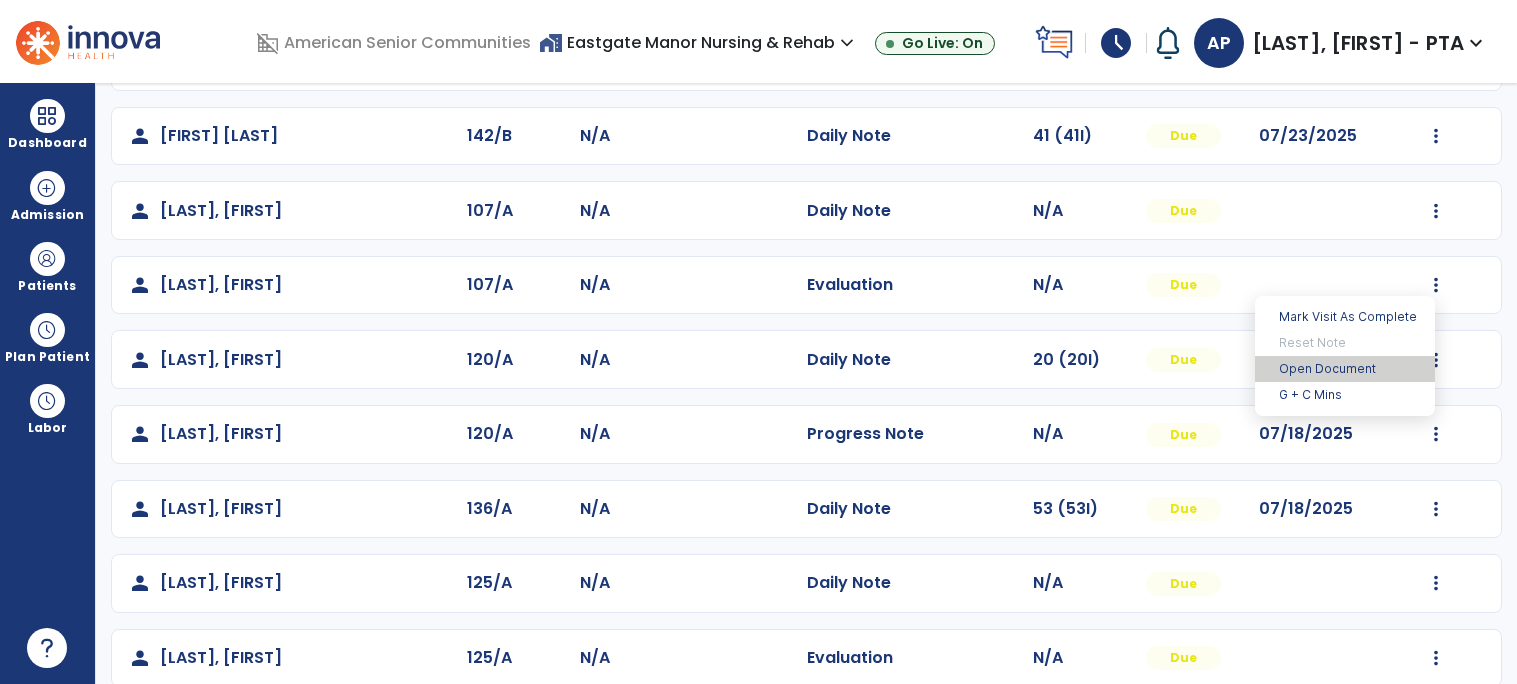 click on "Open Document" at bounding box center (1345, 369) 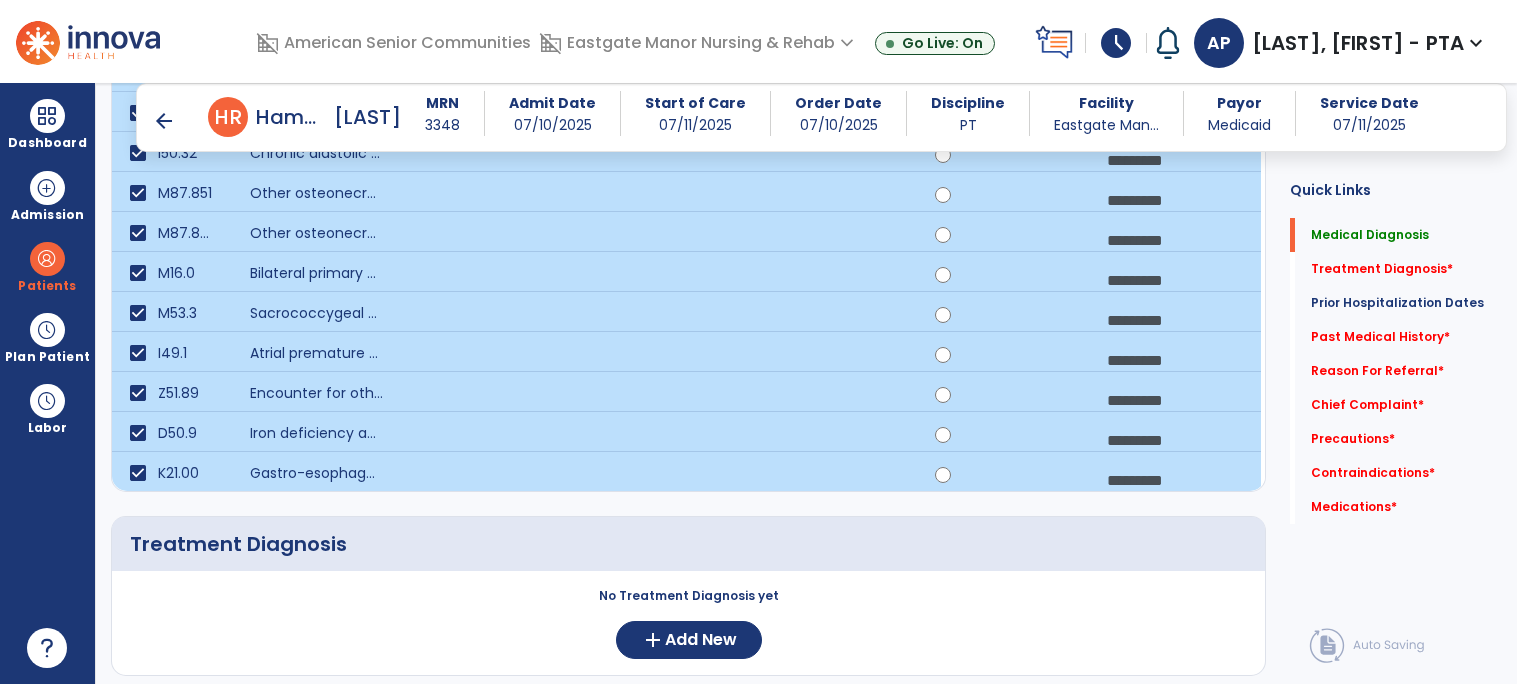 scroll, scrollTop: 504, scrollLeft: 0, axis: vertical 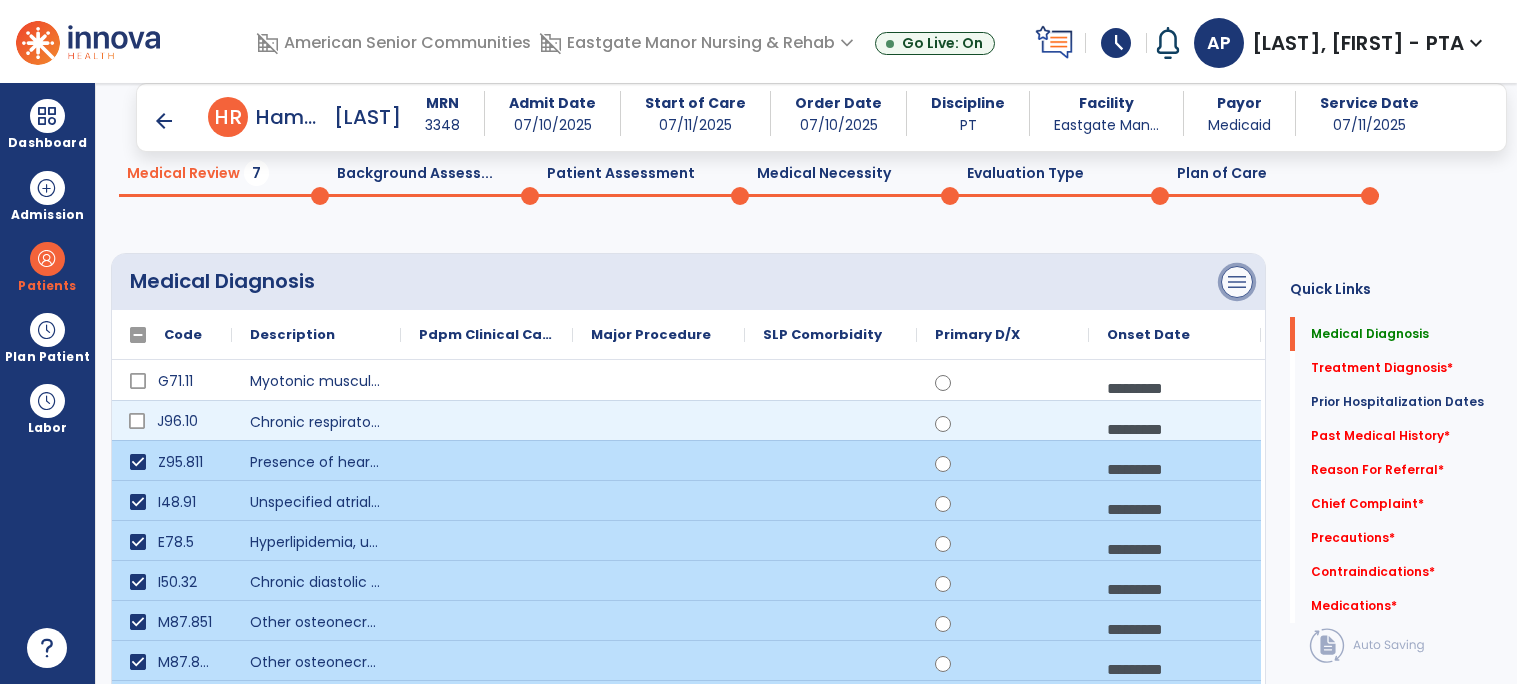 click on "menu" at bounding box center [1237, 282] 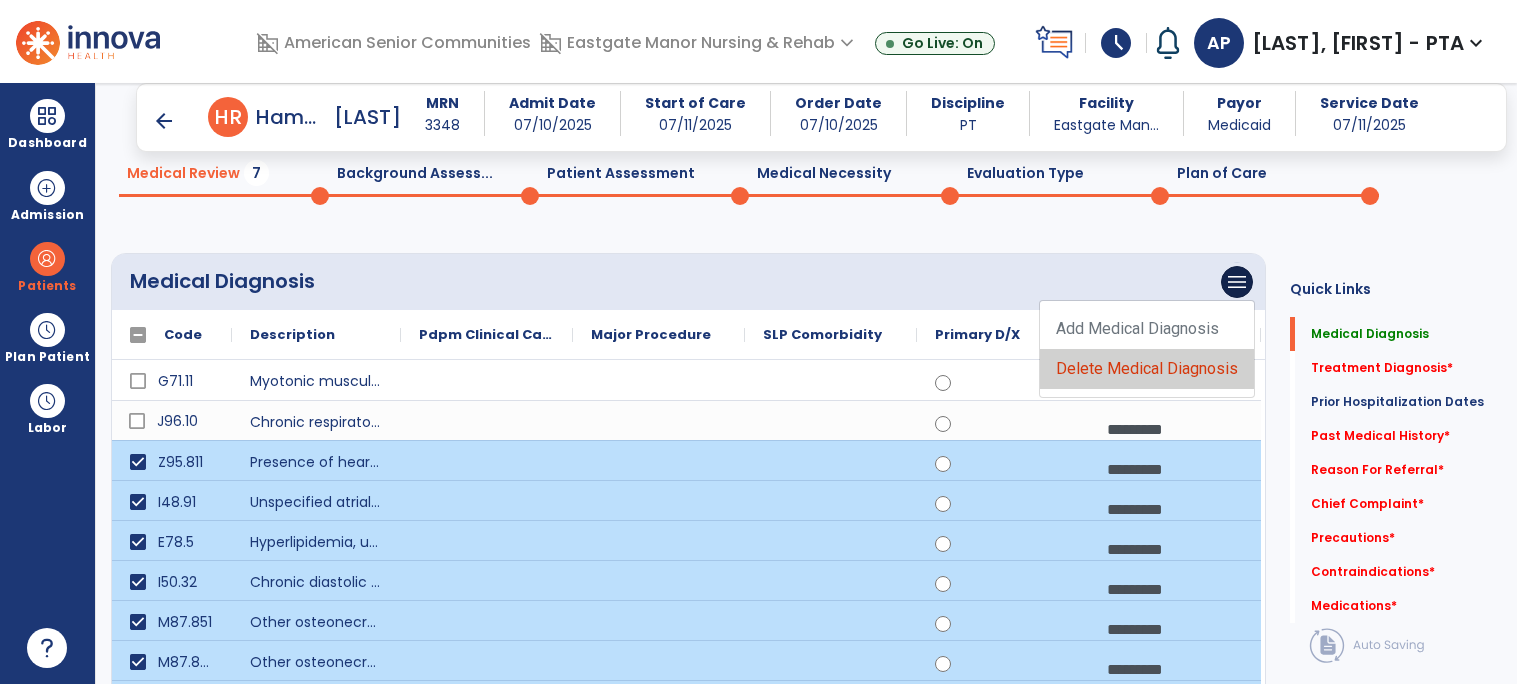 click on "Delete Medical Diagnosis" 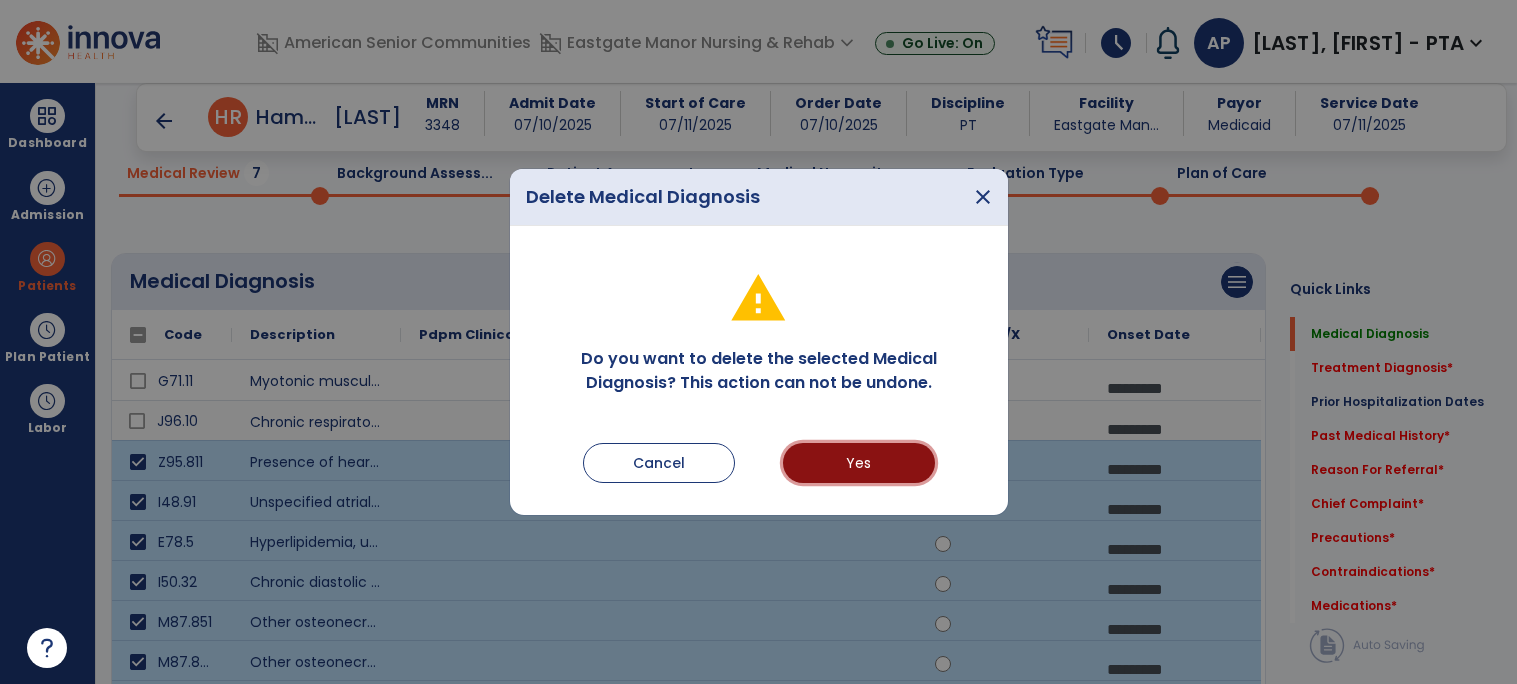 click on "Yes" at bounding box center (859, 463) 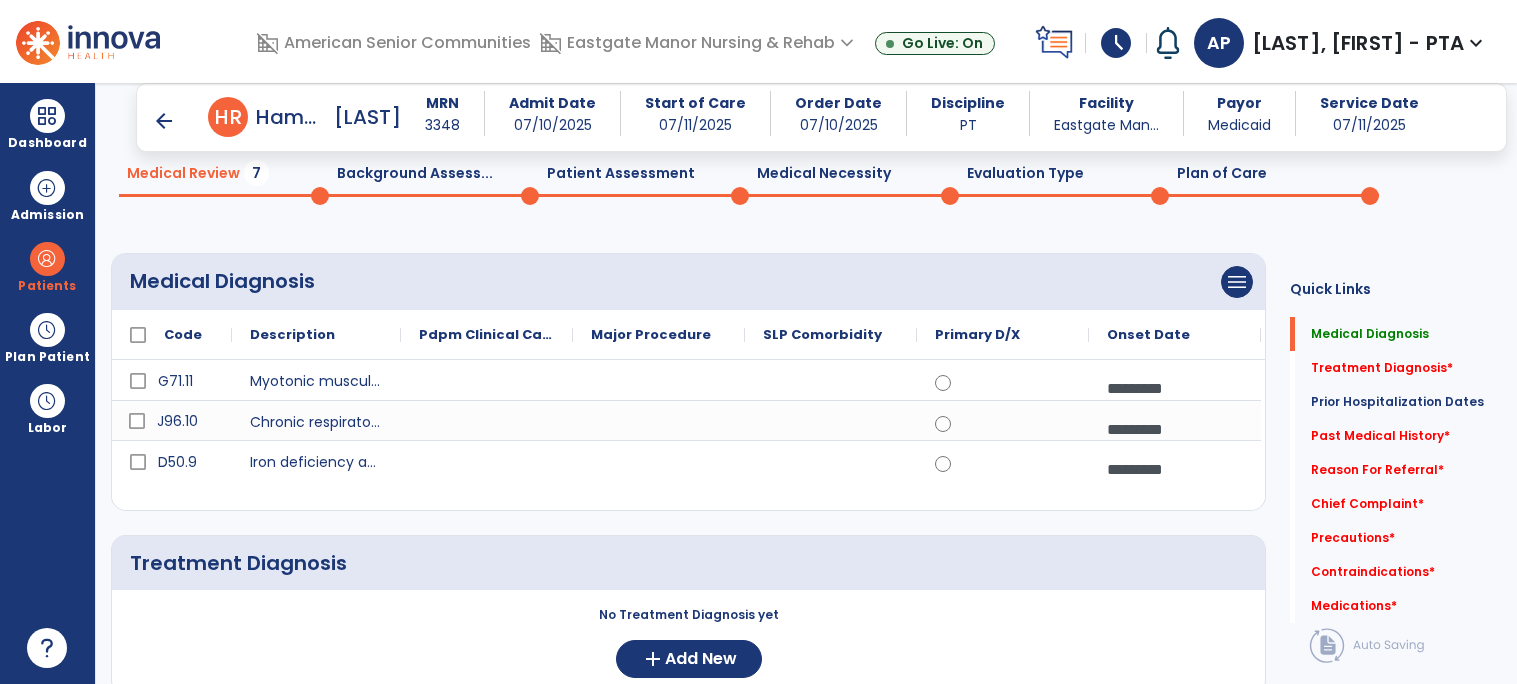 click on "arrow_back" at bounding box center (164, 121) 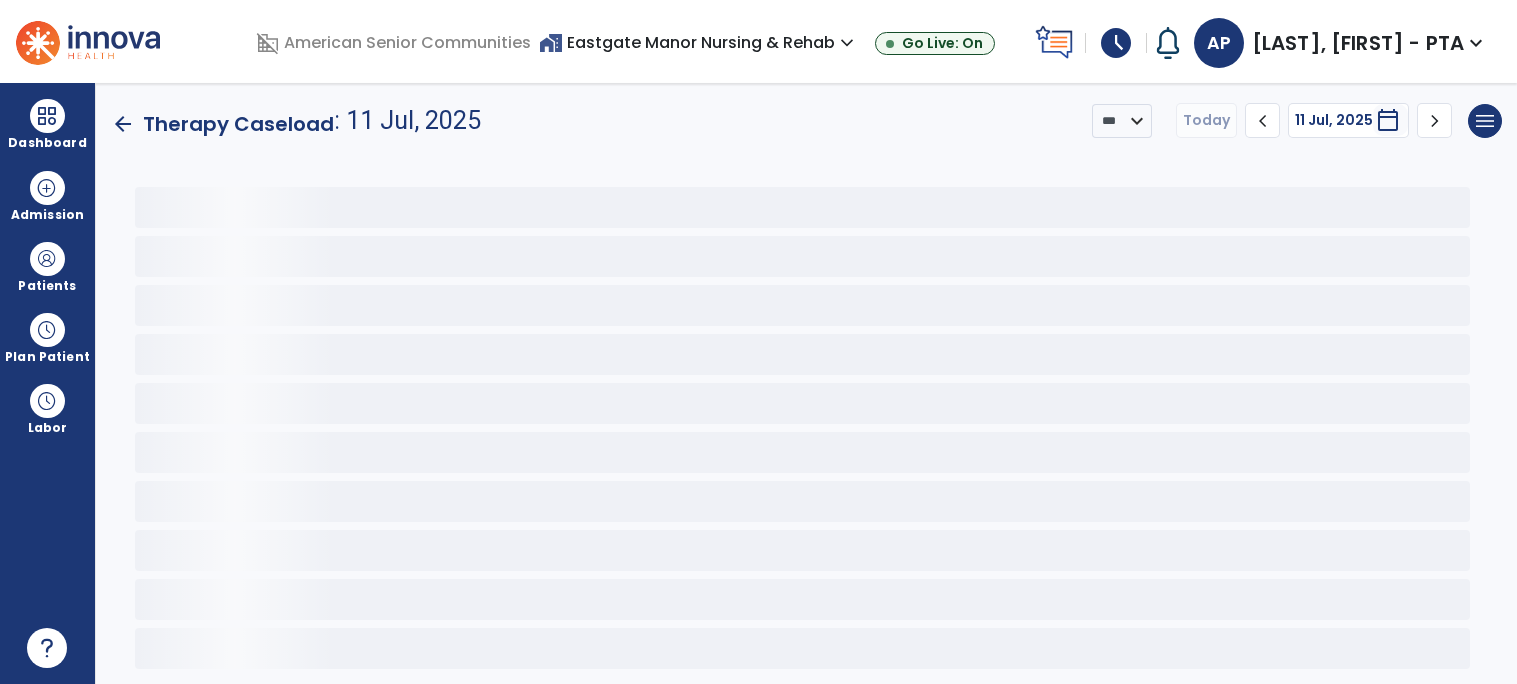scroll, scrollTop: 0, scrollLeft: 0, axis: both 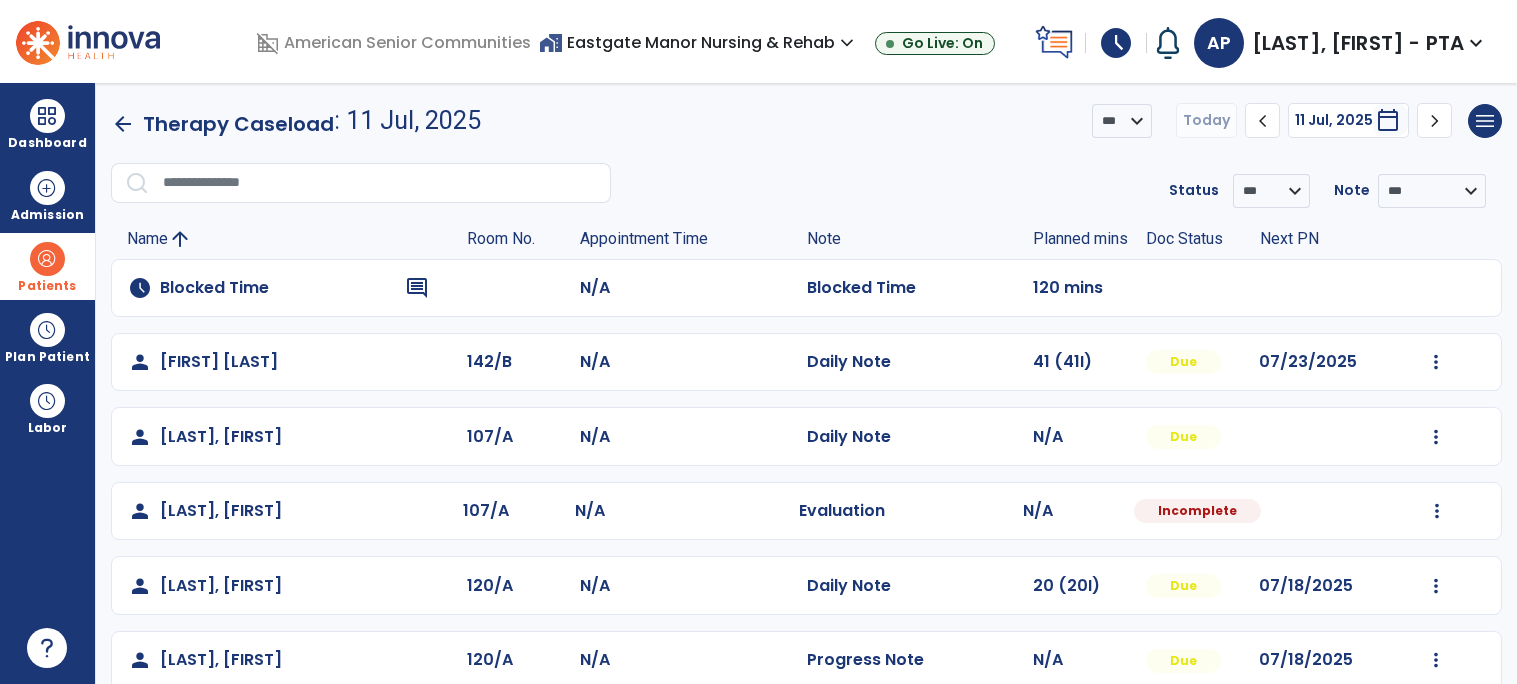 click at bounding box center (47, 259) 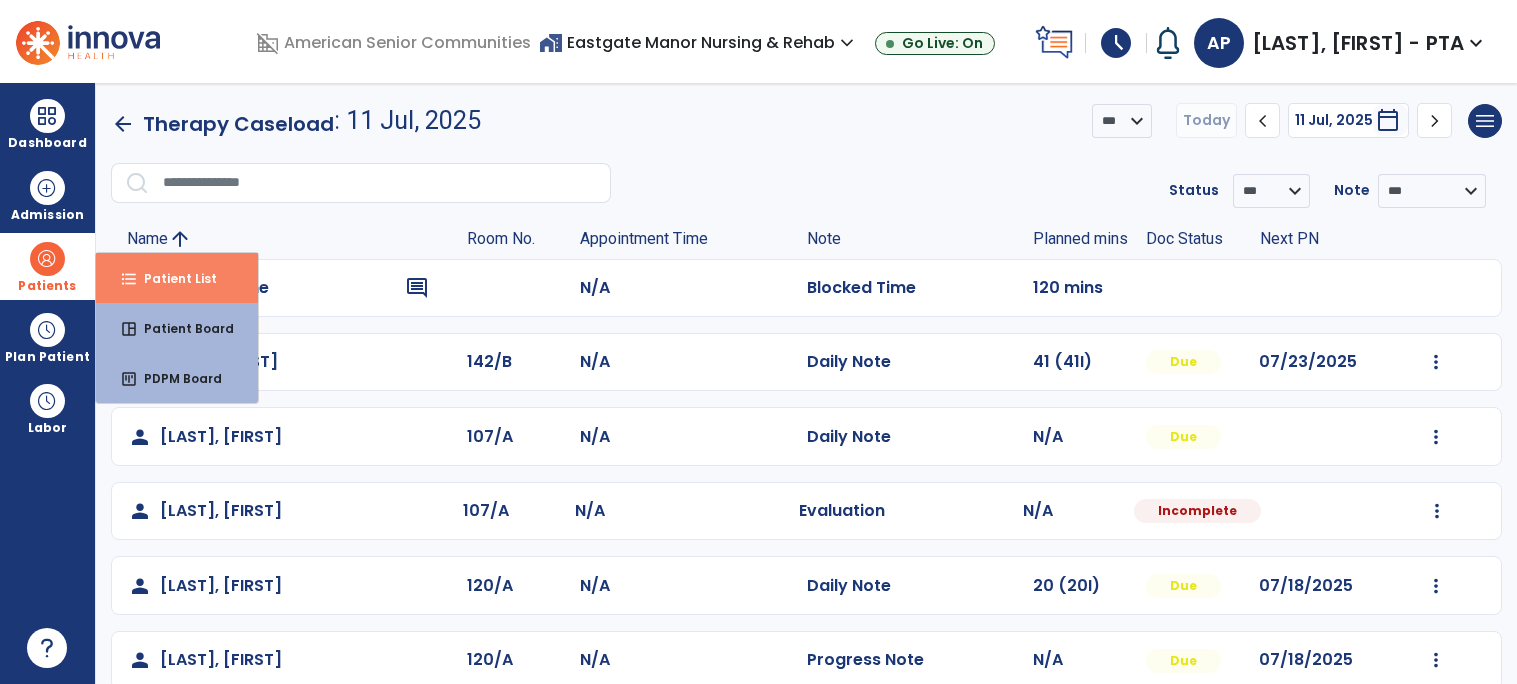 click on "format_list_bulleted  Patient List" at bounding box center [177, 278] 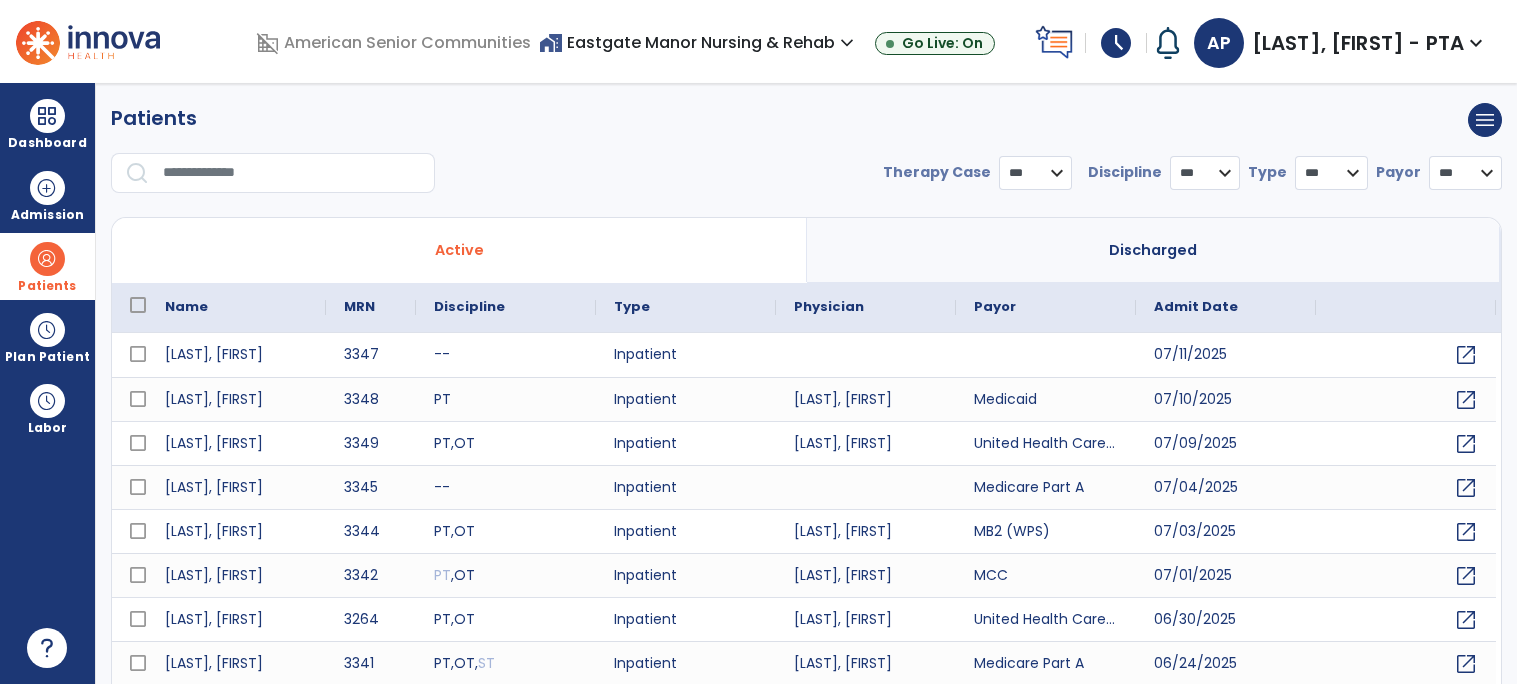 click at bounding box center [292, 173] 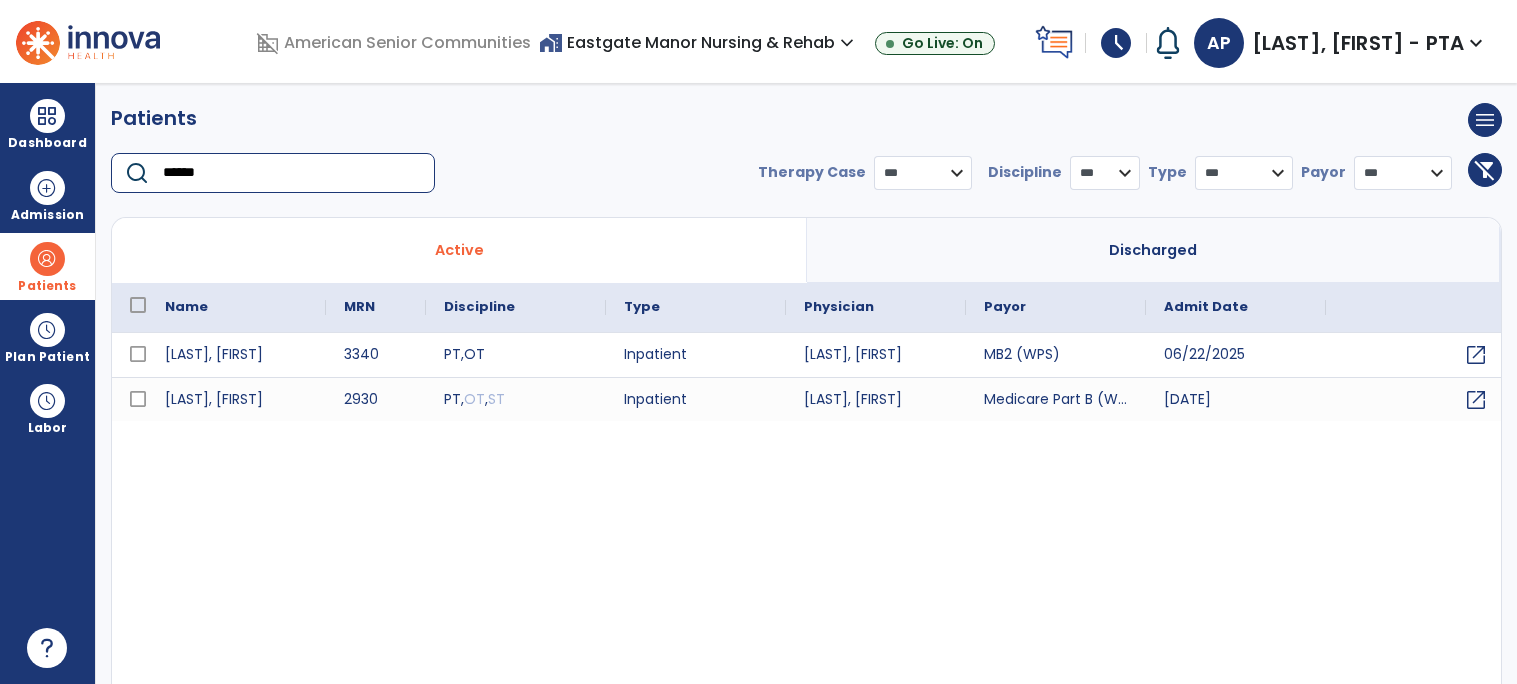 type on "******" 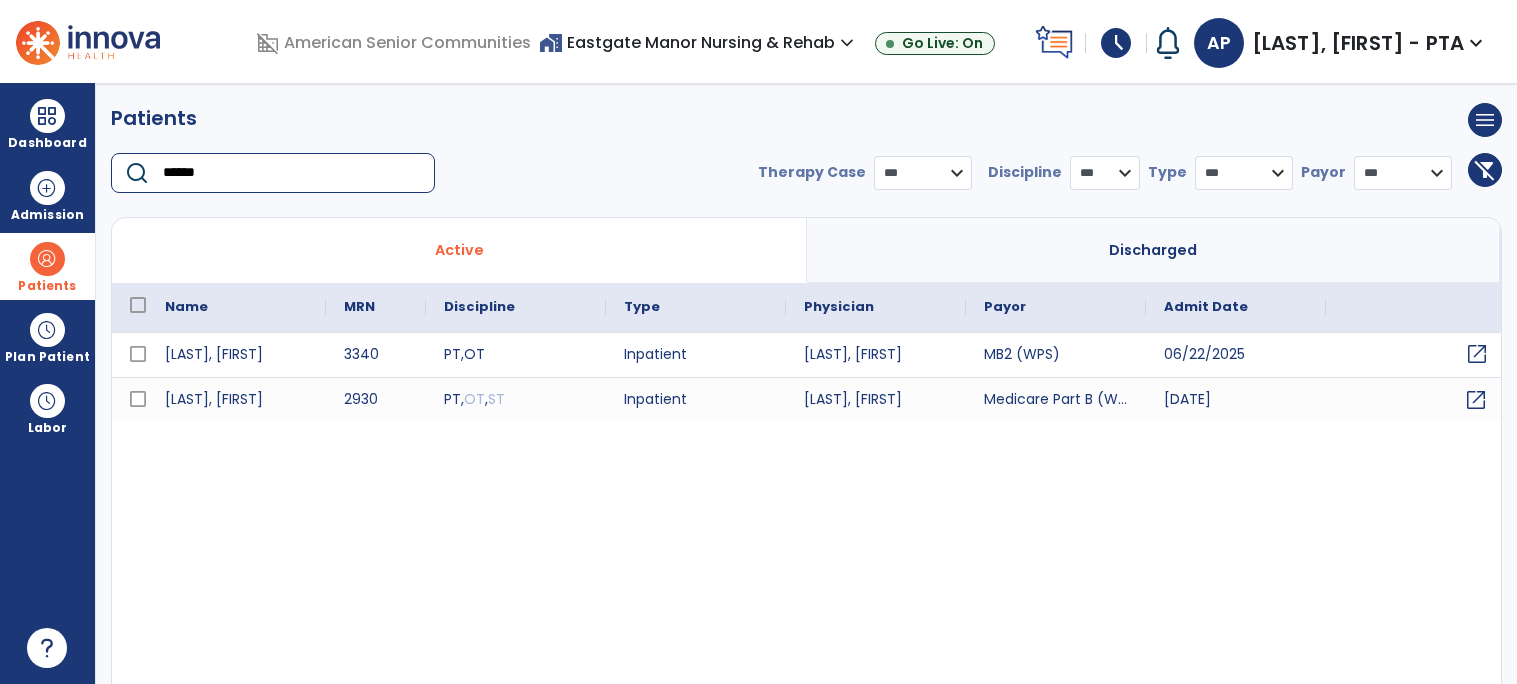 click on "open_in_new" at bounding box center (1477, 354) 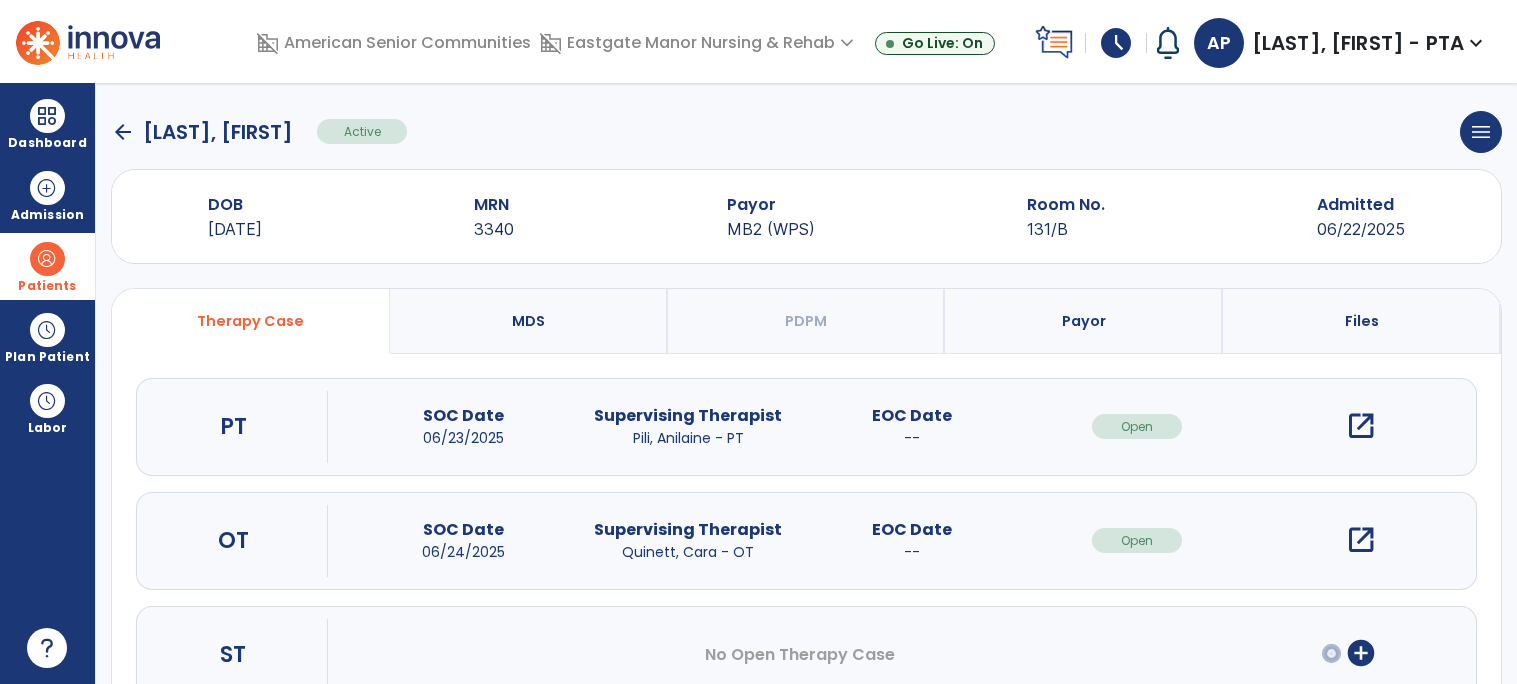 scroll, scrollTop: 9, scrollLeft: 0, axis: vertical 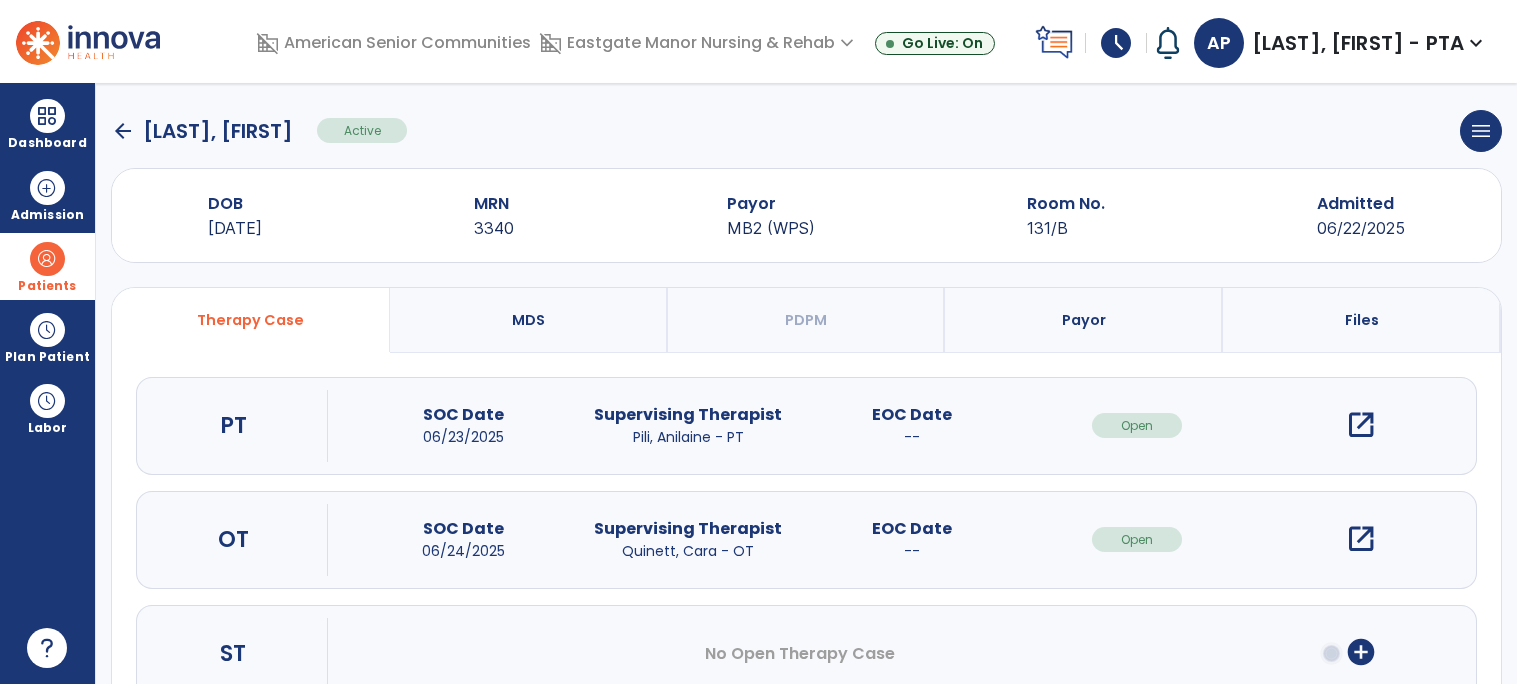 click on "open_in_new" at bounding box center (1361, 425) 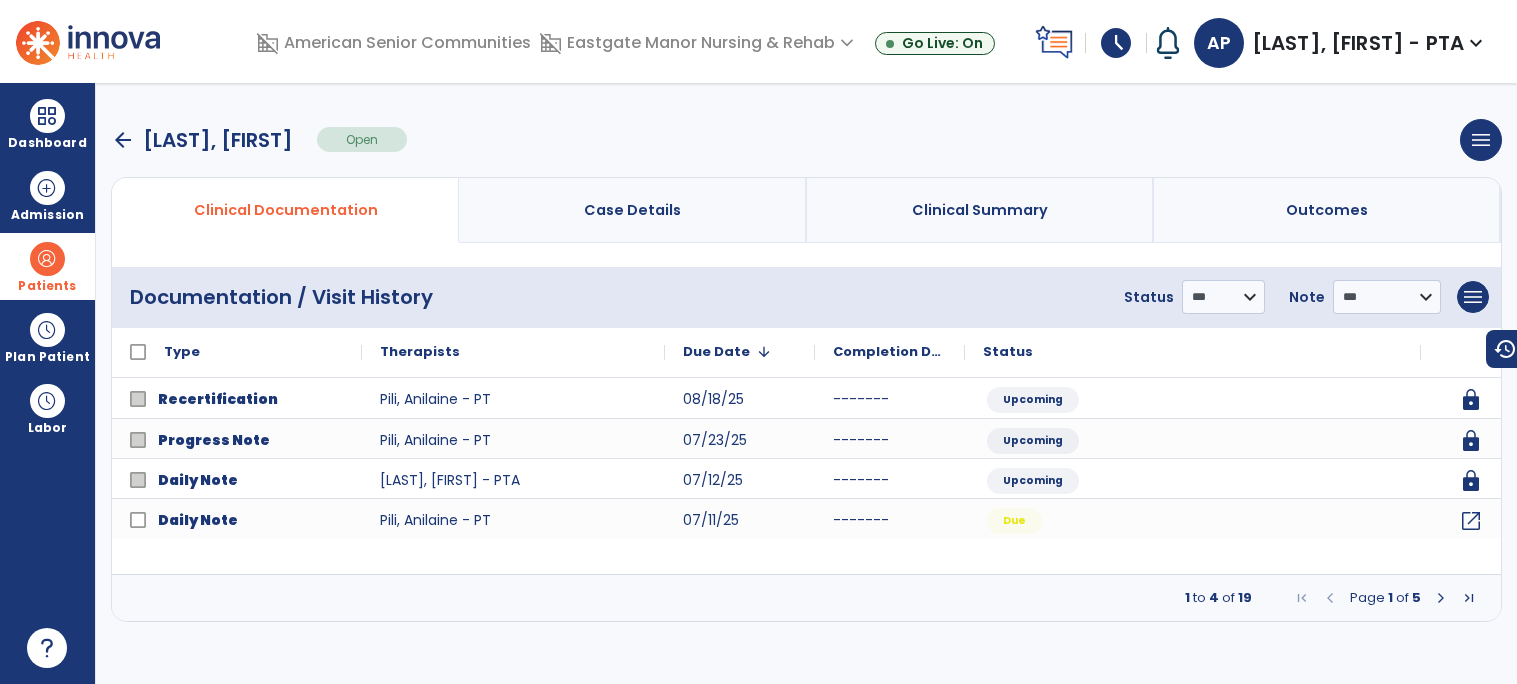scroll, scrollTop: 0, scrollLeft: 0, axis: both 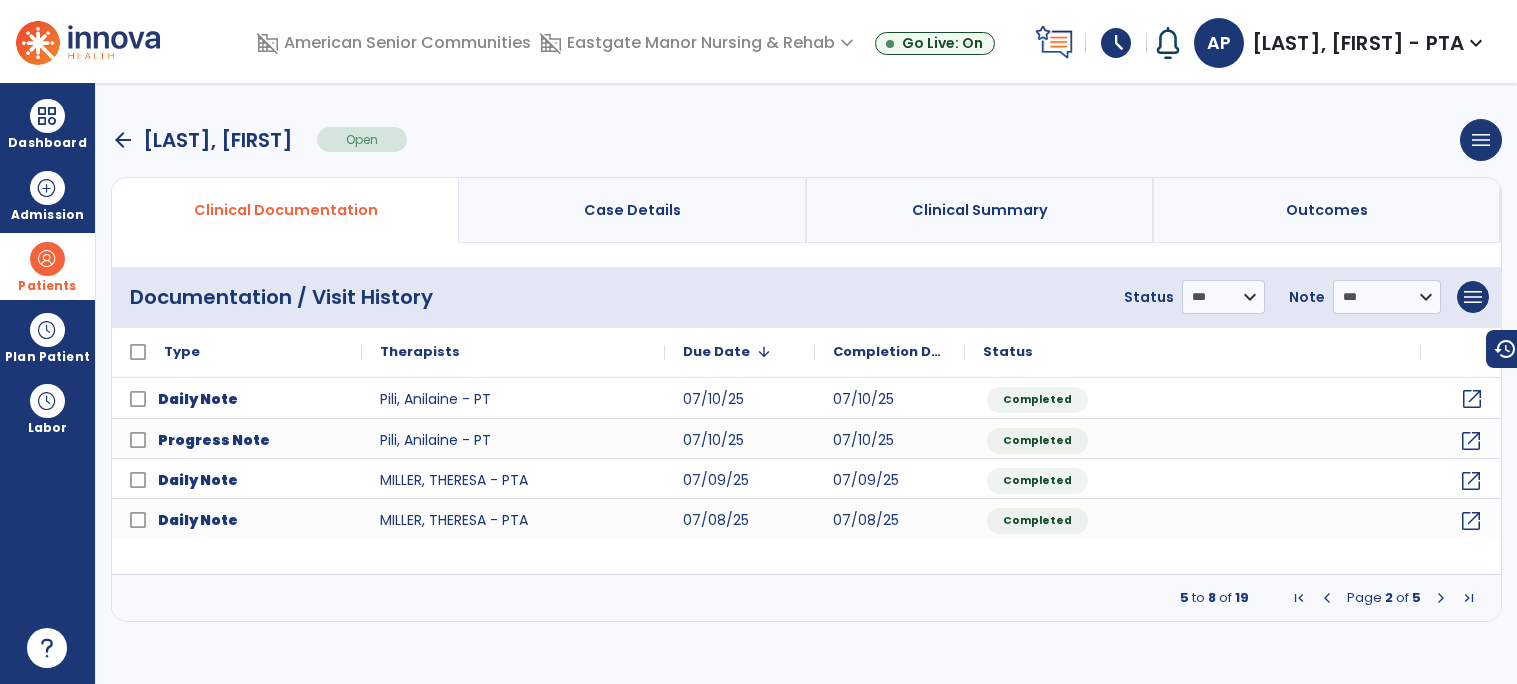 click on "open_in_new" 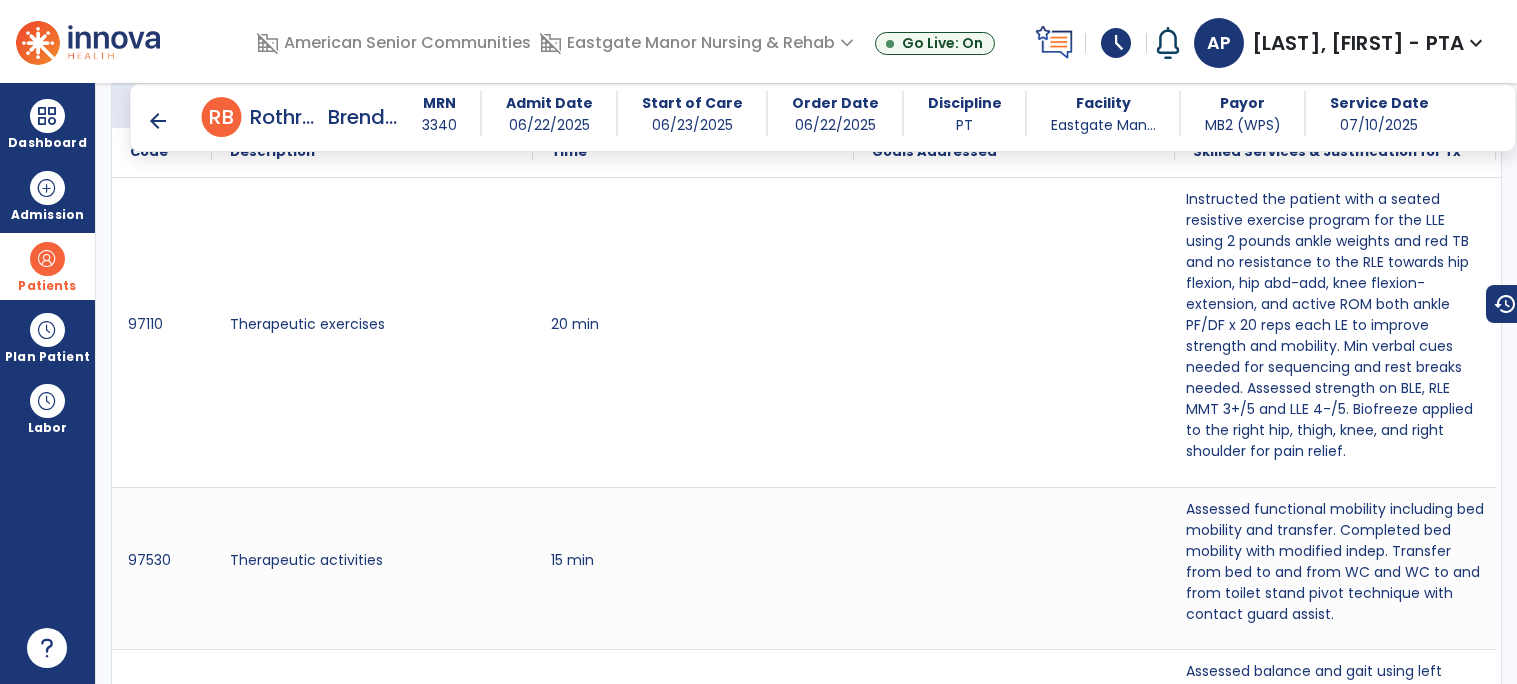 scroll, scrollTop: 1814, scrollLeft: 0, axis: vertical 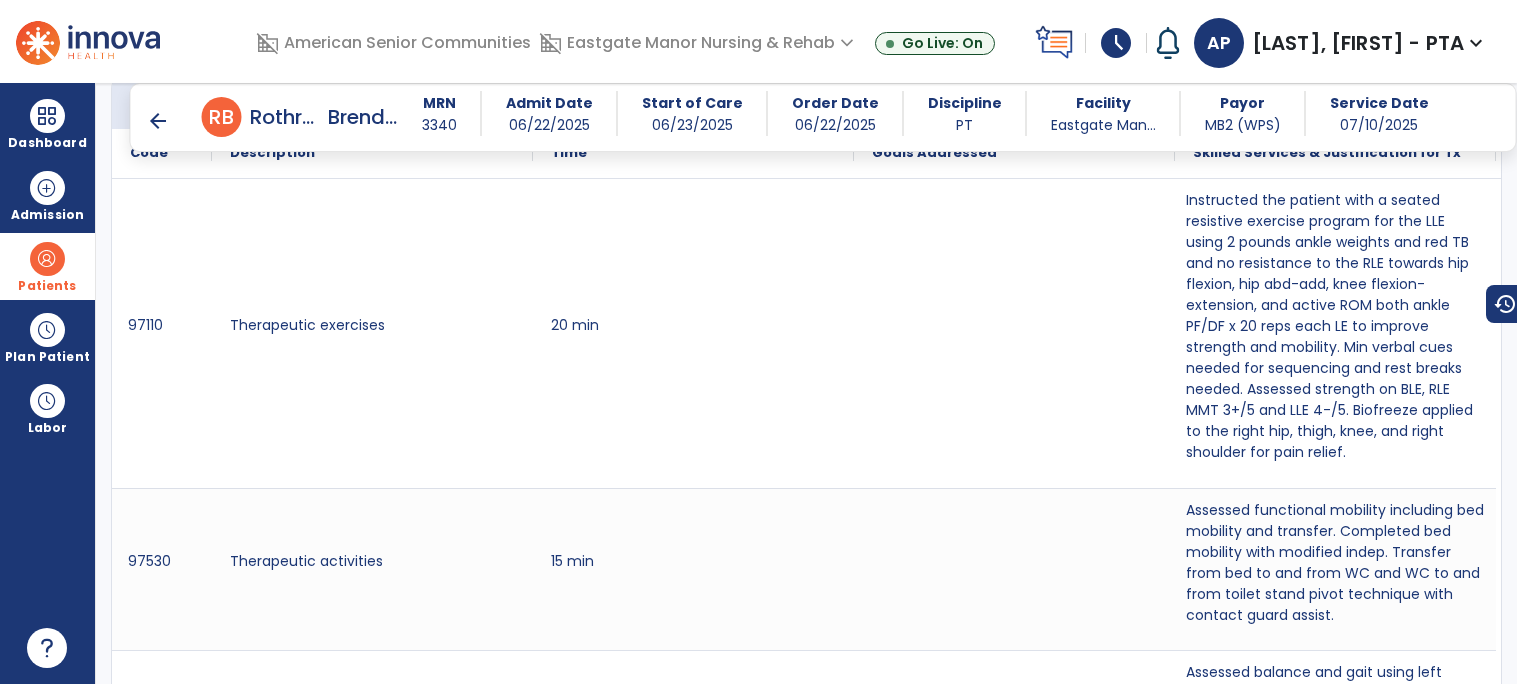 click on "arrow_back" at bounding box center [158, 121] 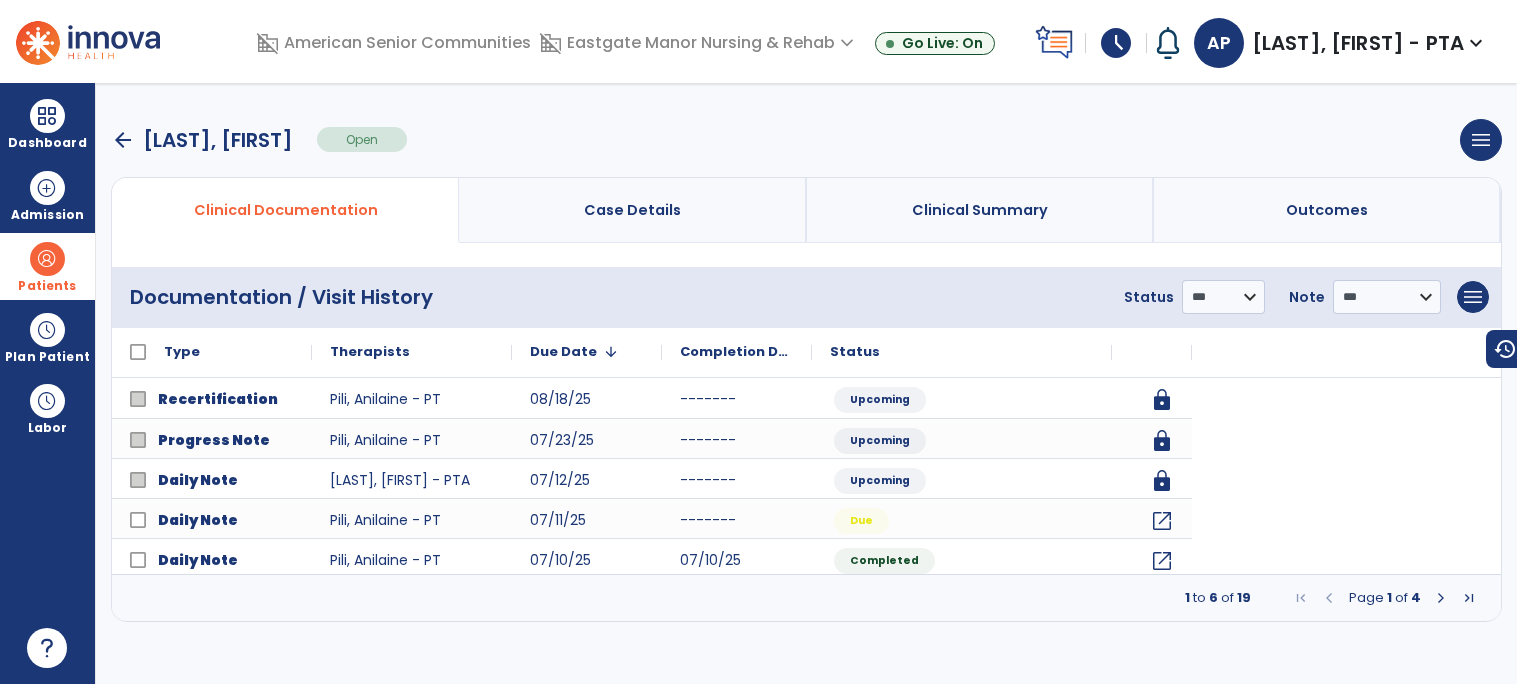 scroll, scrollTop: 0, scrollLeft: 0, axis: both 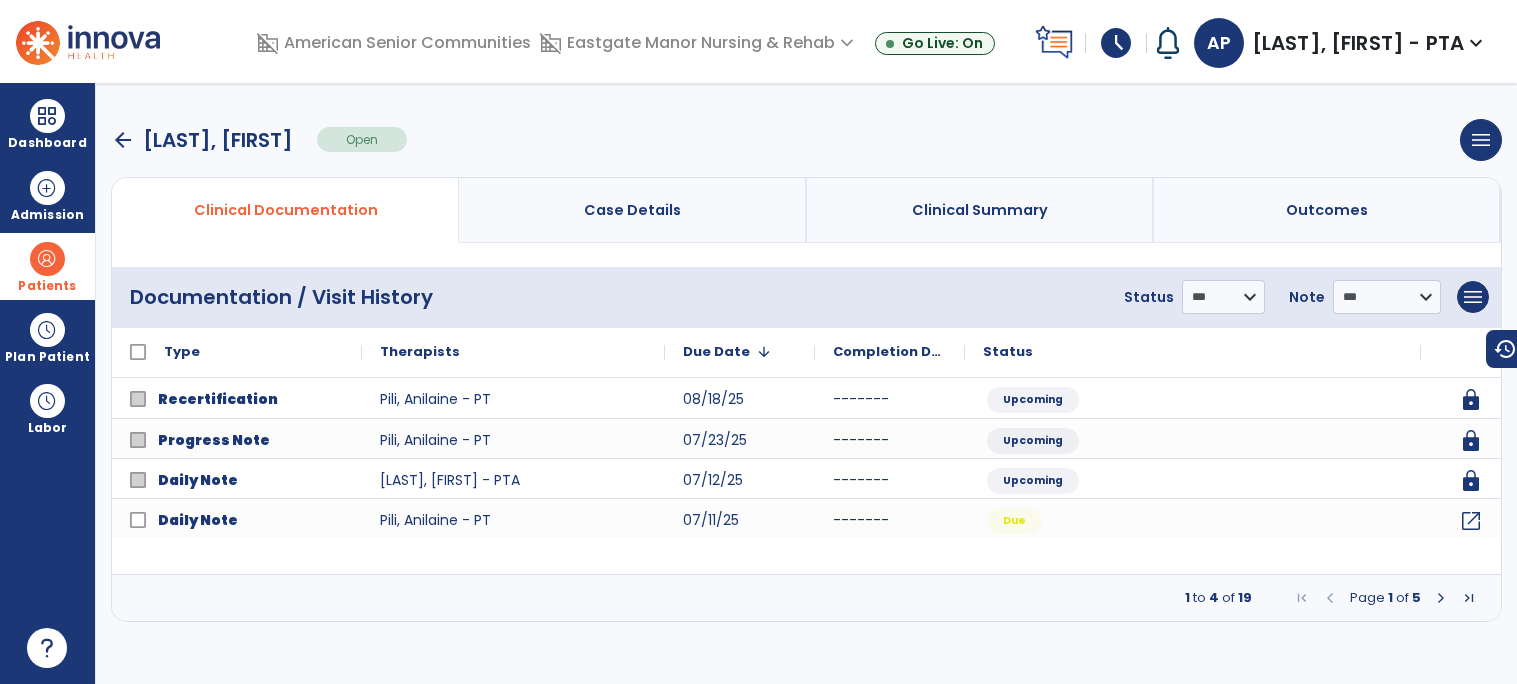 click at bounding box center [1441, 598] 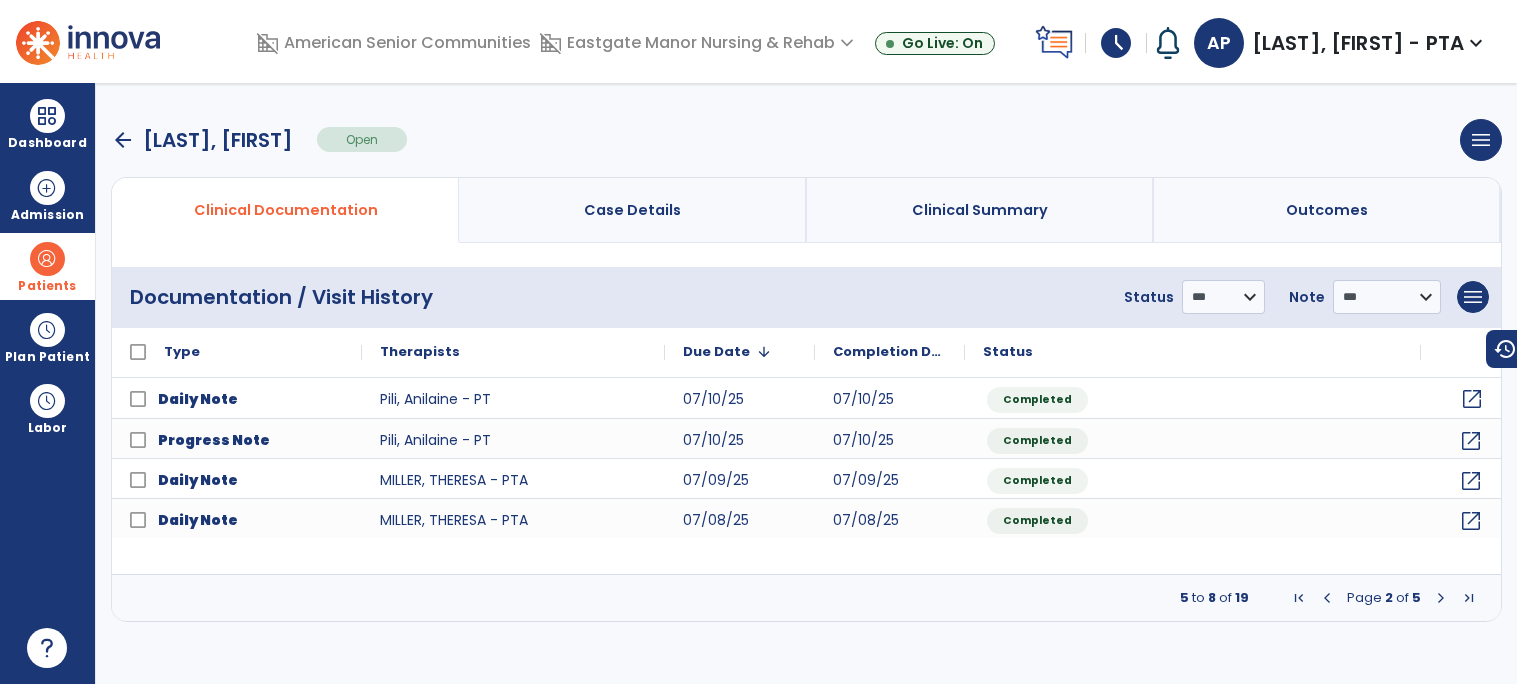 click on "open_in_new" 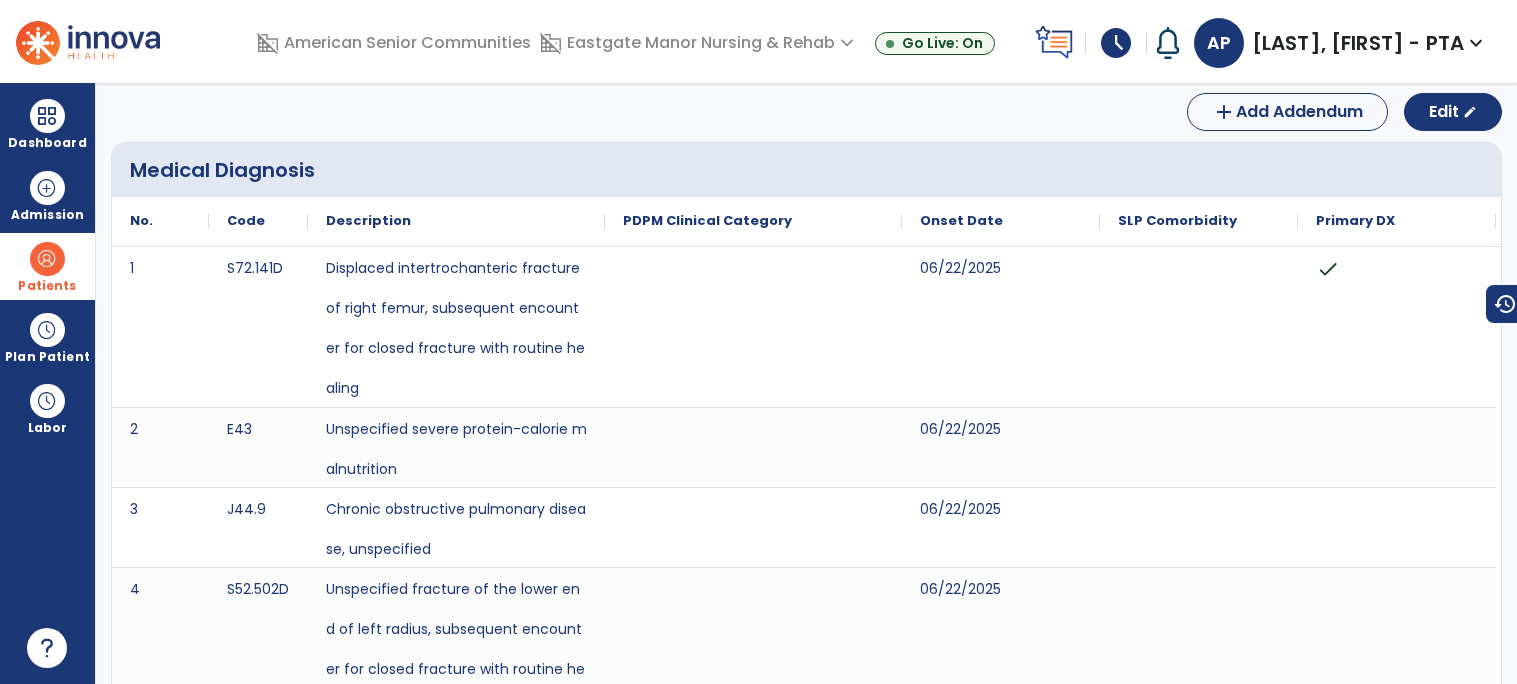 scroll, scrollTop: 0, scrollLeft: 0, axis: both 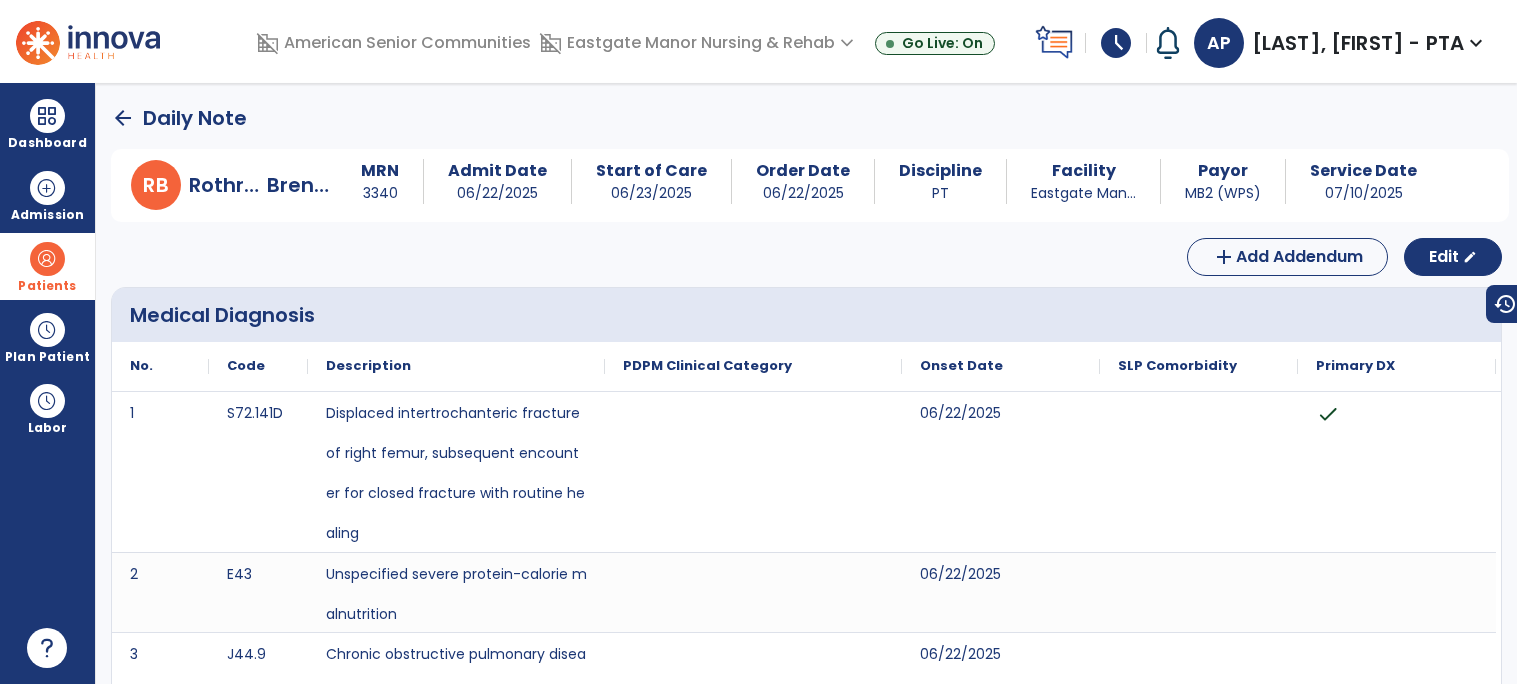 click on "arrow_back" 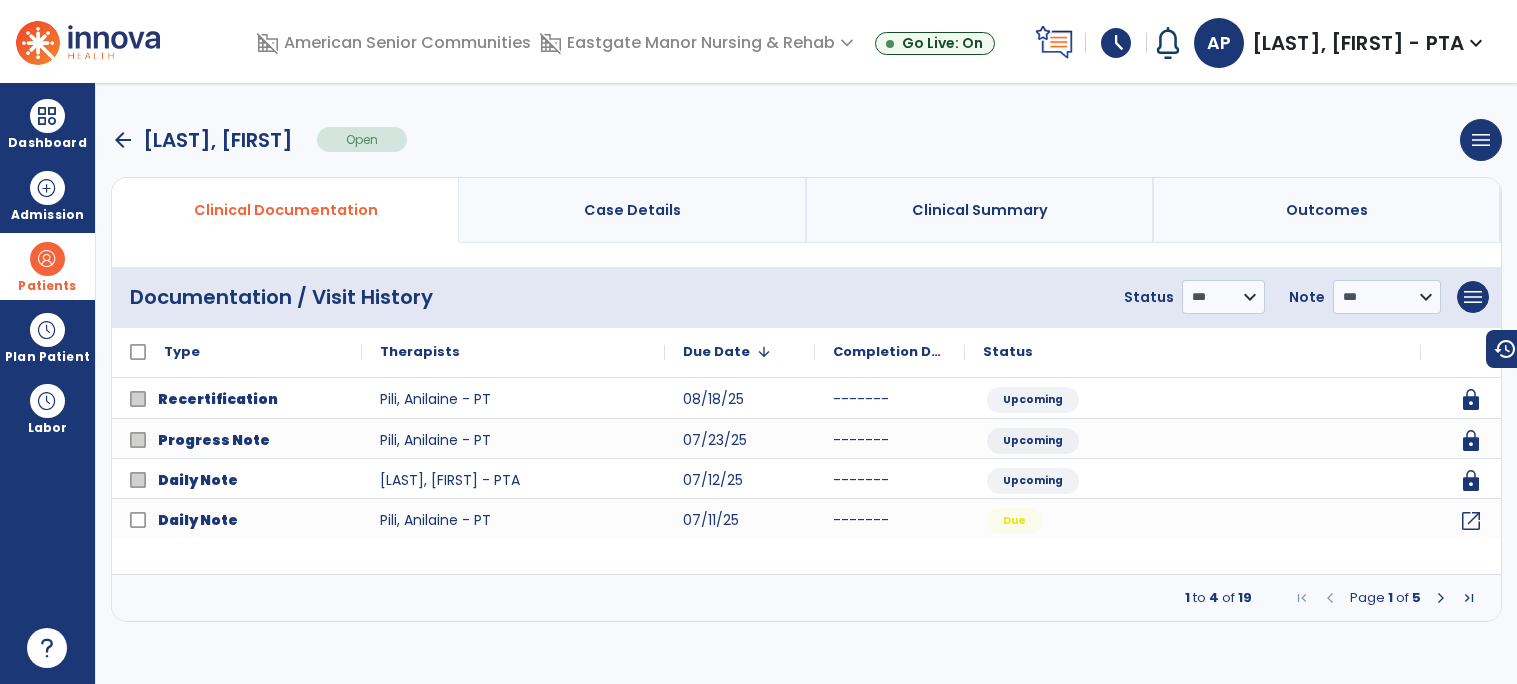 click at bounding box center (1441, 598) 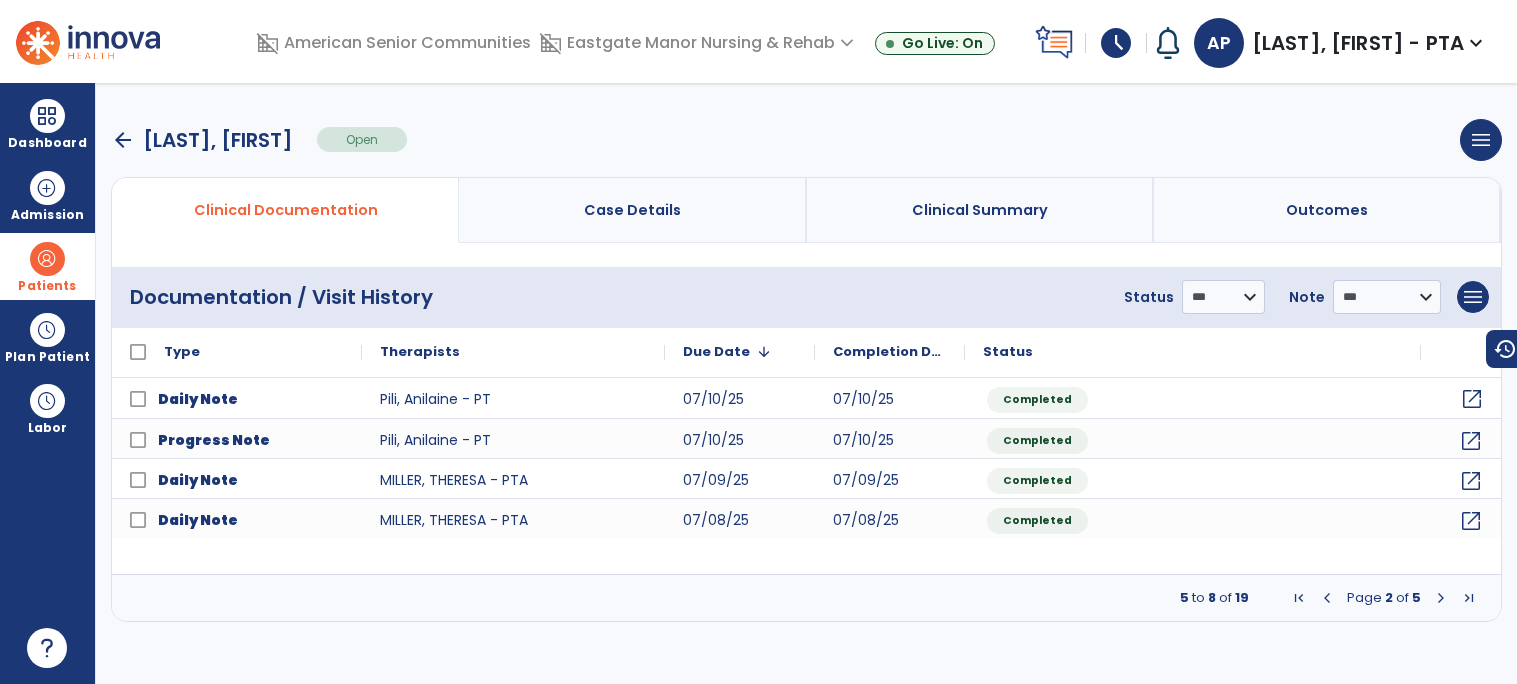 click on "open_in_new" 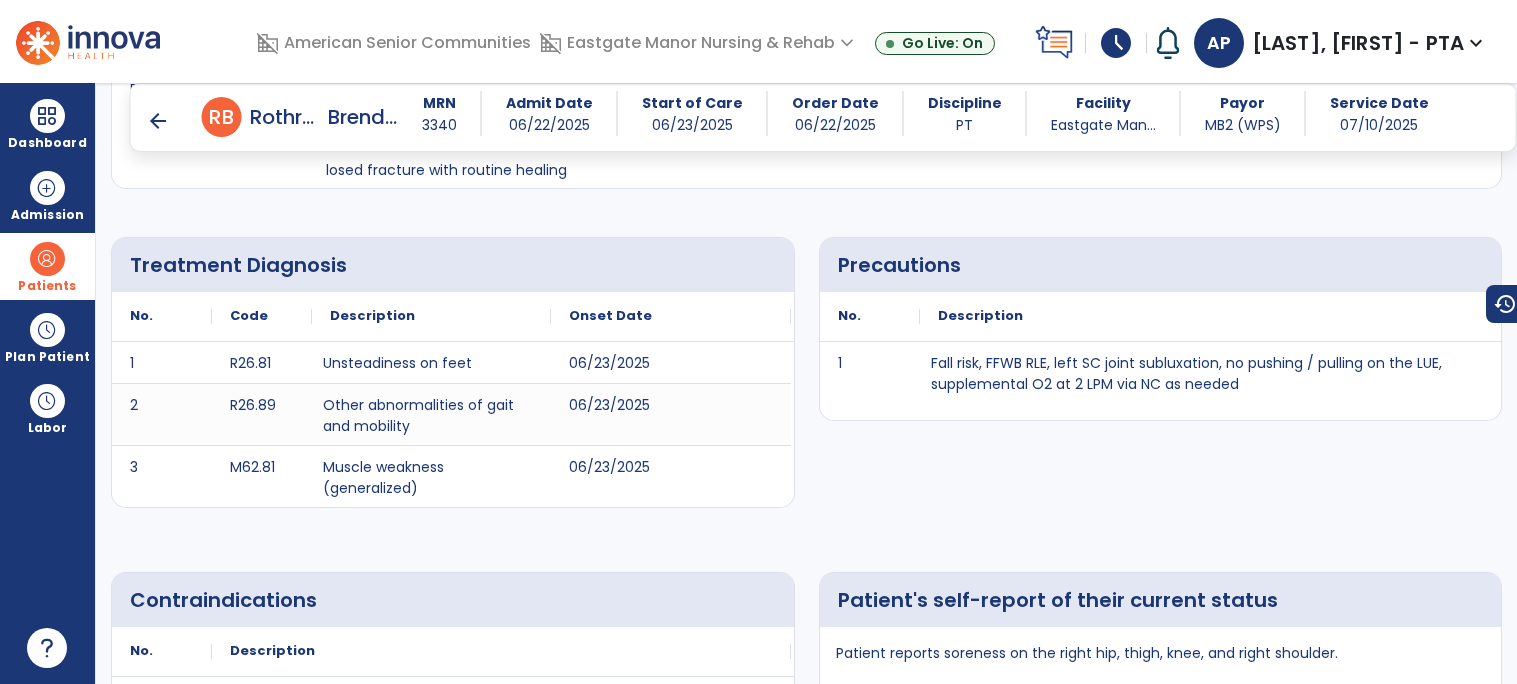 scroll, scrollTop: 782, scrollLeft: 0, axis: vertical 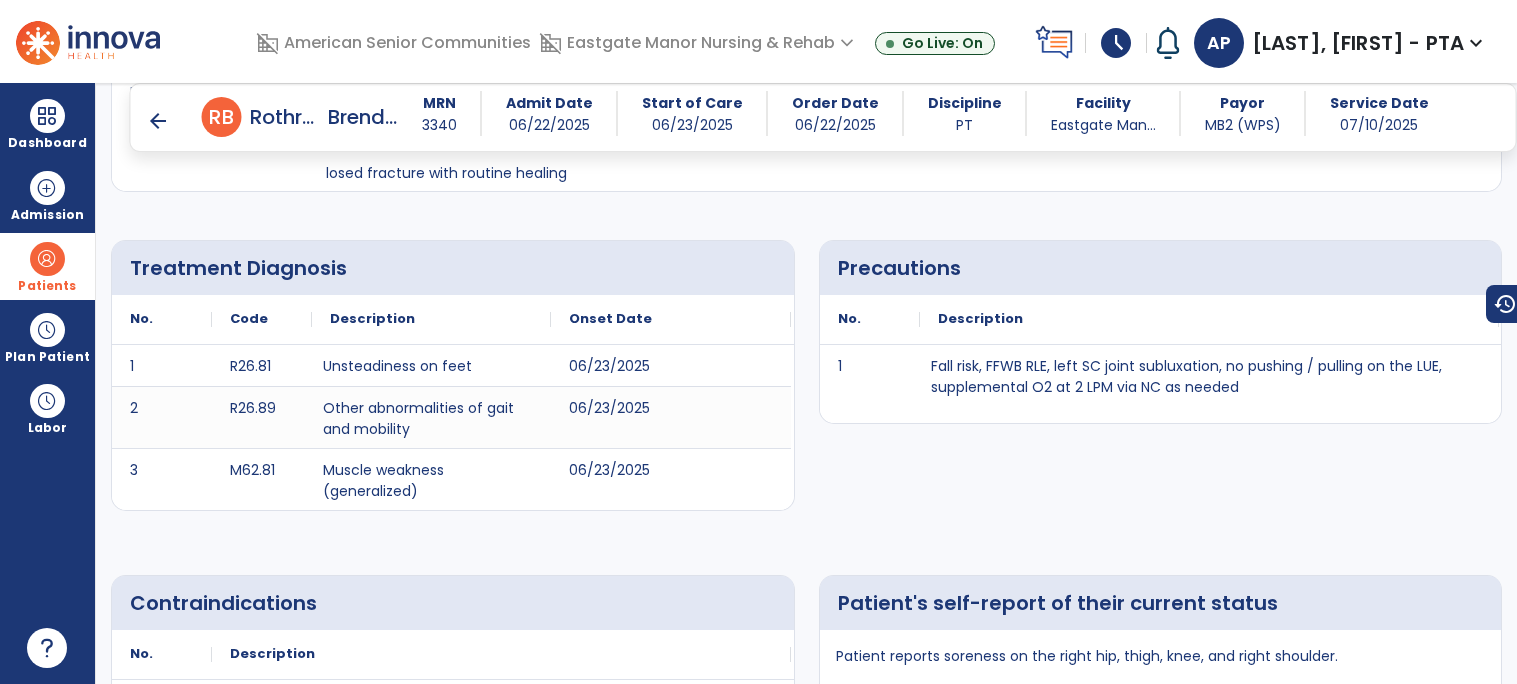 click on "arrow_back" at bounding box center (158, 121) 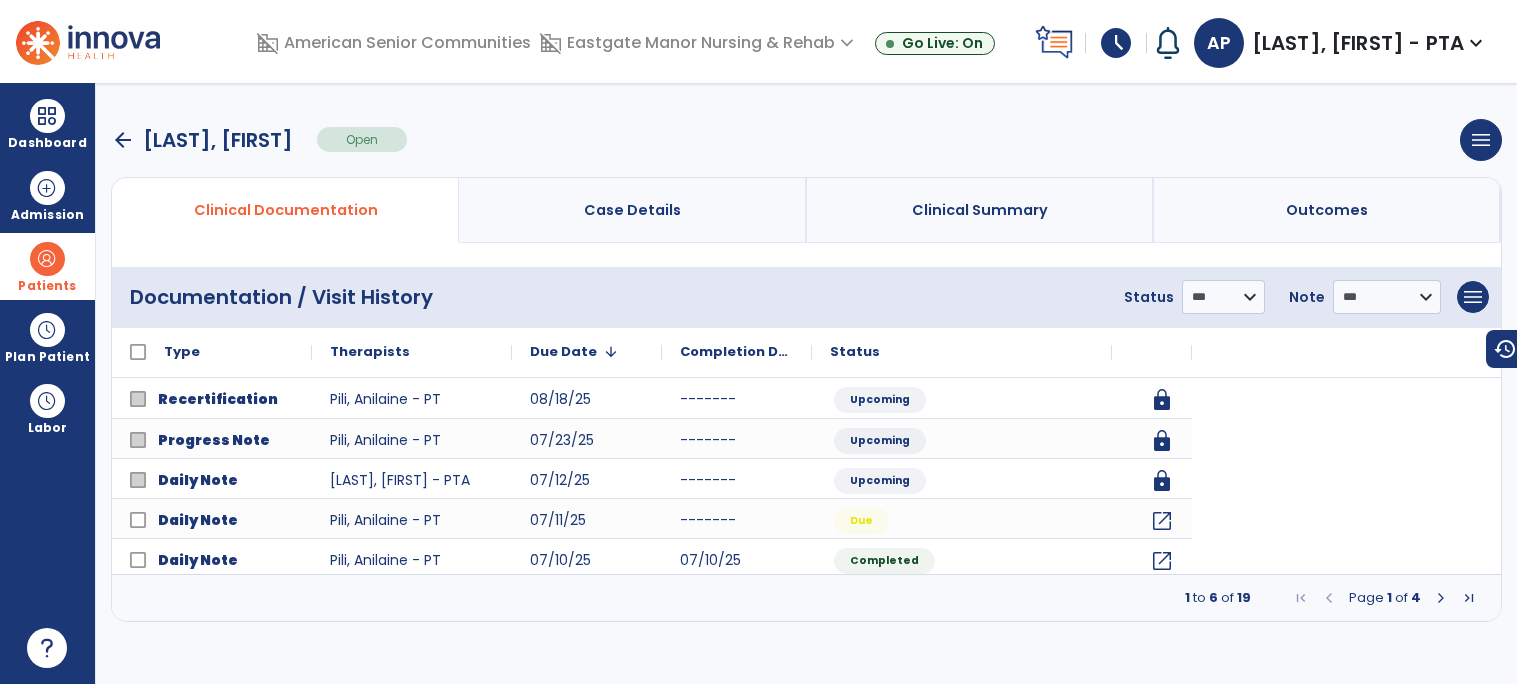 scroll, scrollTop: 0, scrollLeft: 0, axis: both 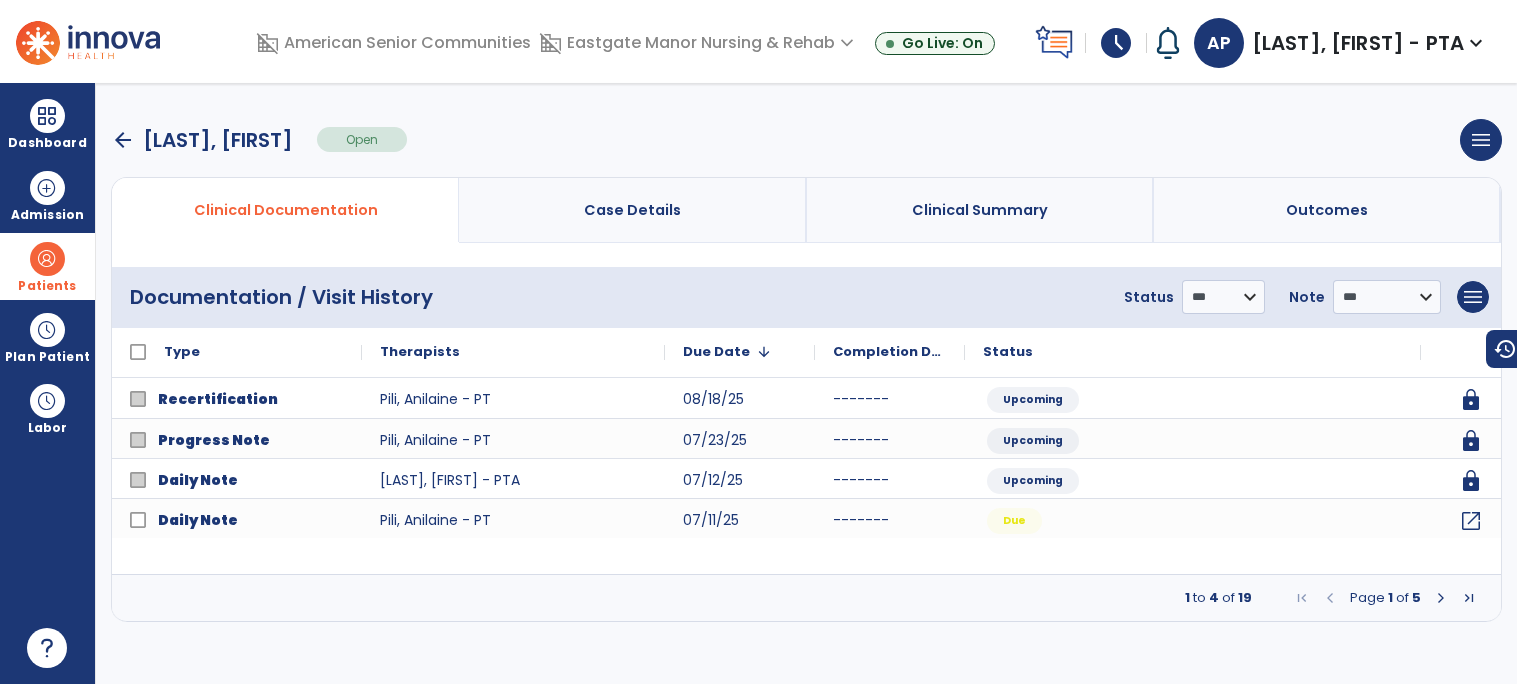 click on "arrow_back" at bounding box center [123, 140] 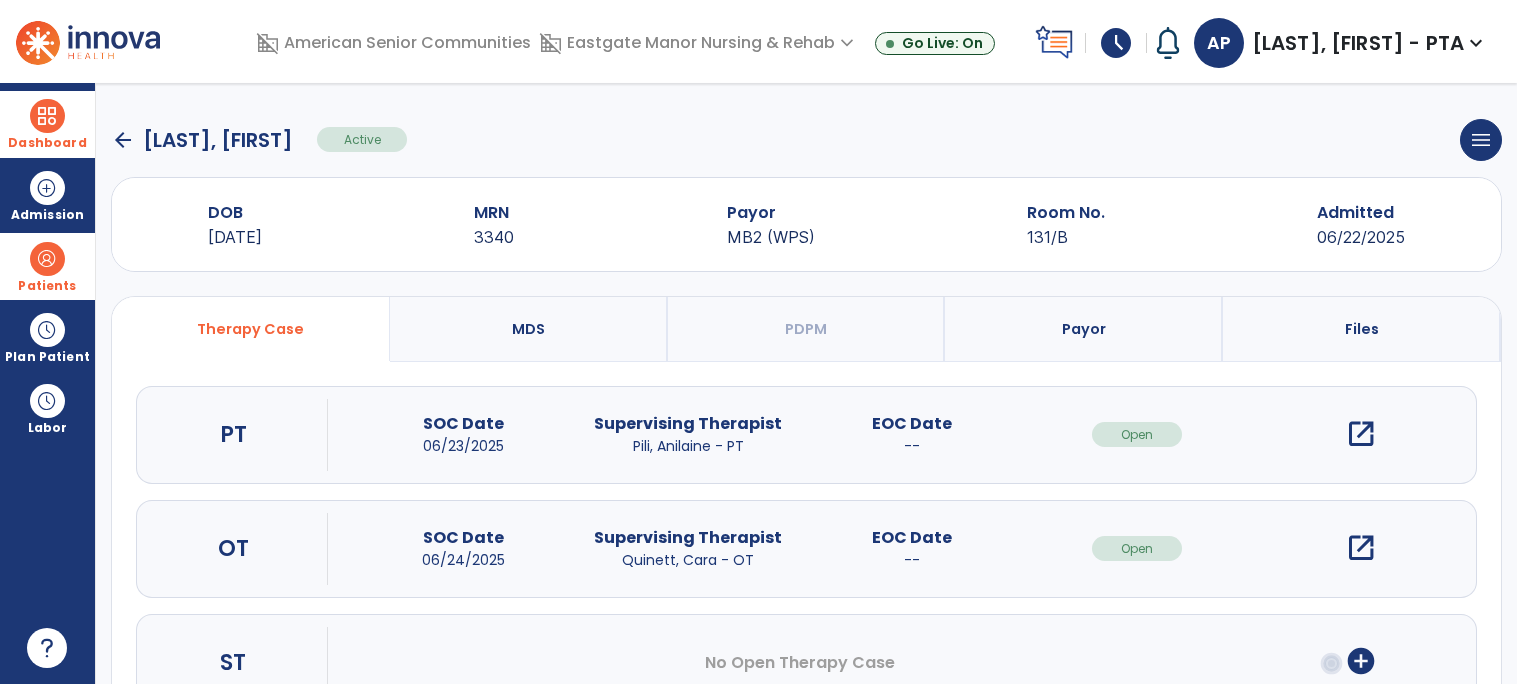 click at bounding box center (47, 116) 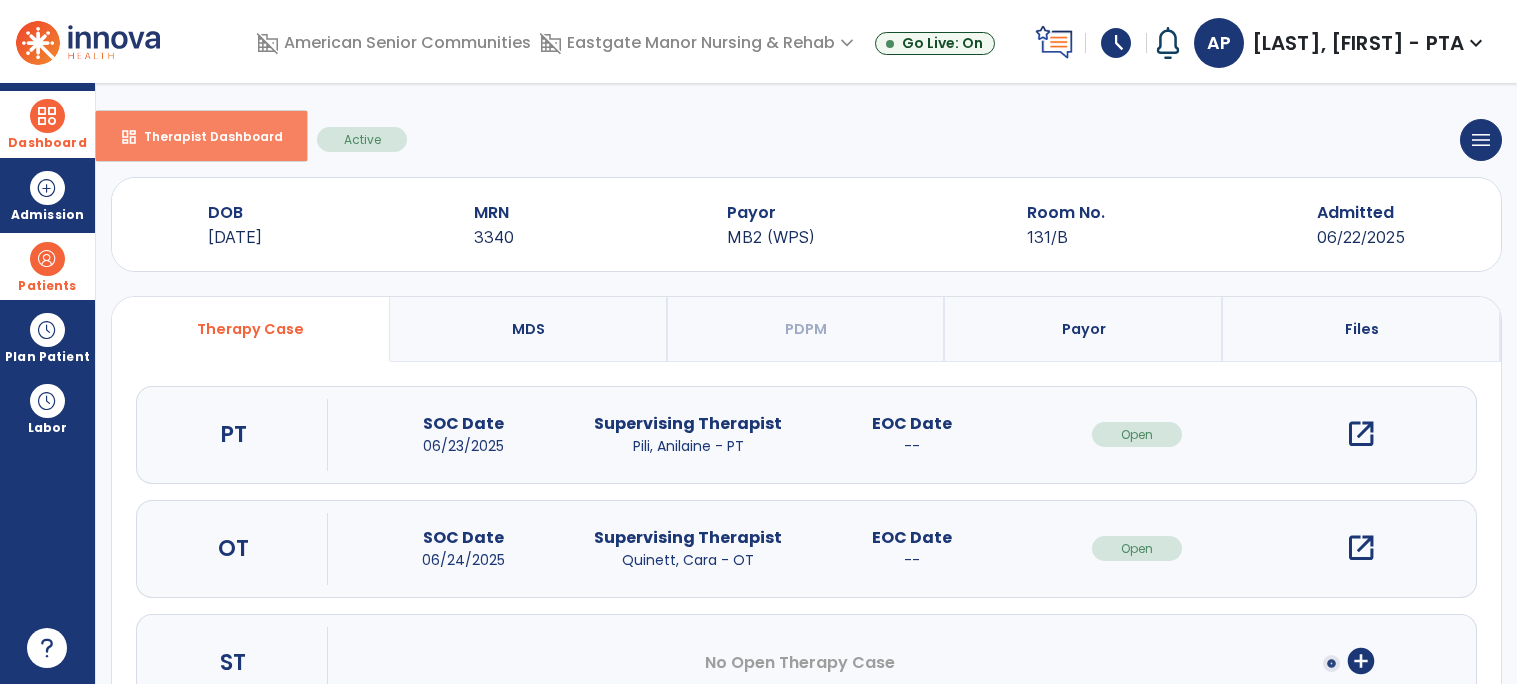 click on "dashboard" at bounding box center [129, 137] 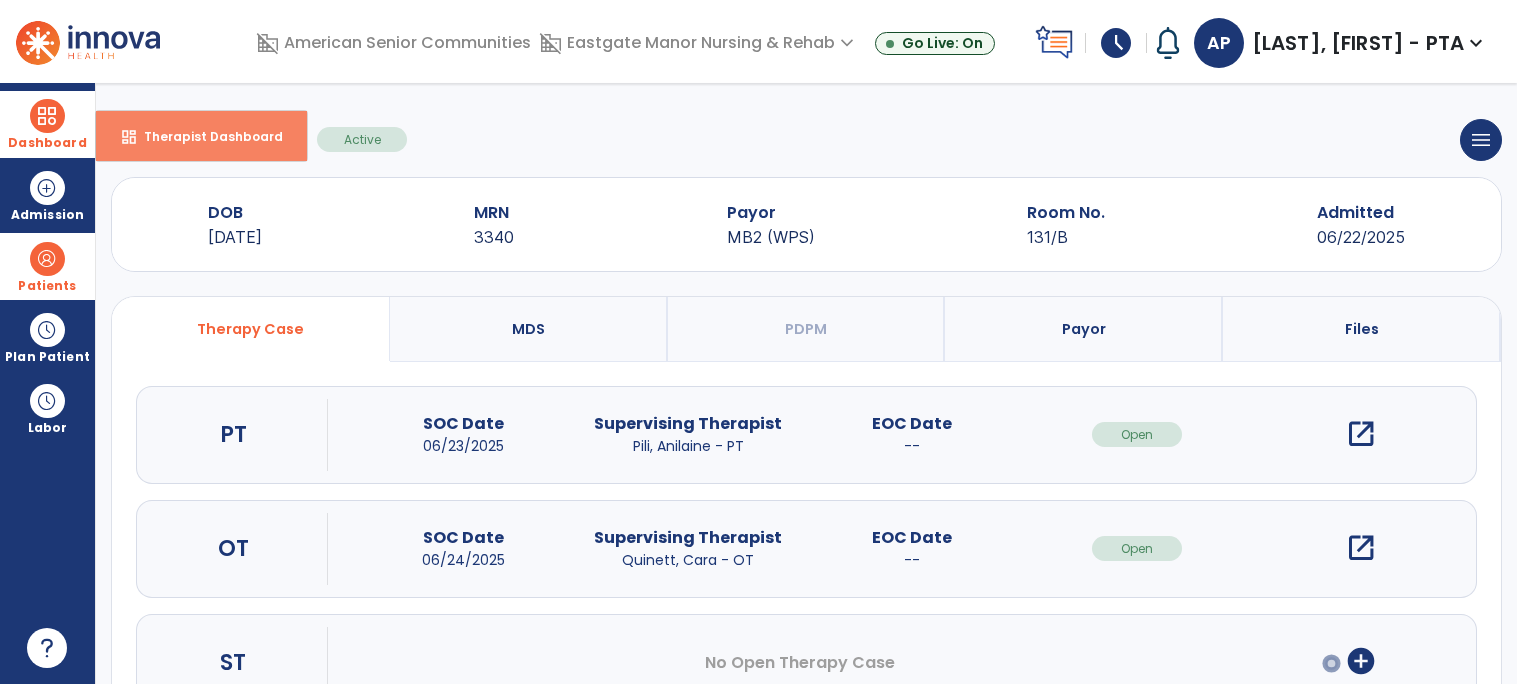 select on "****" 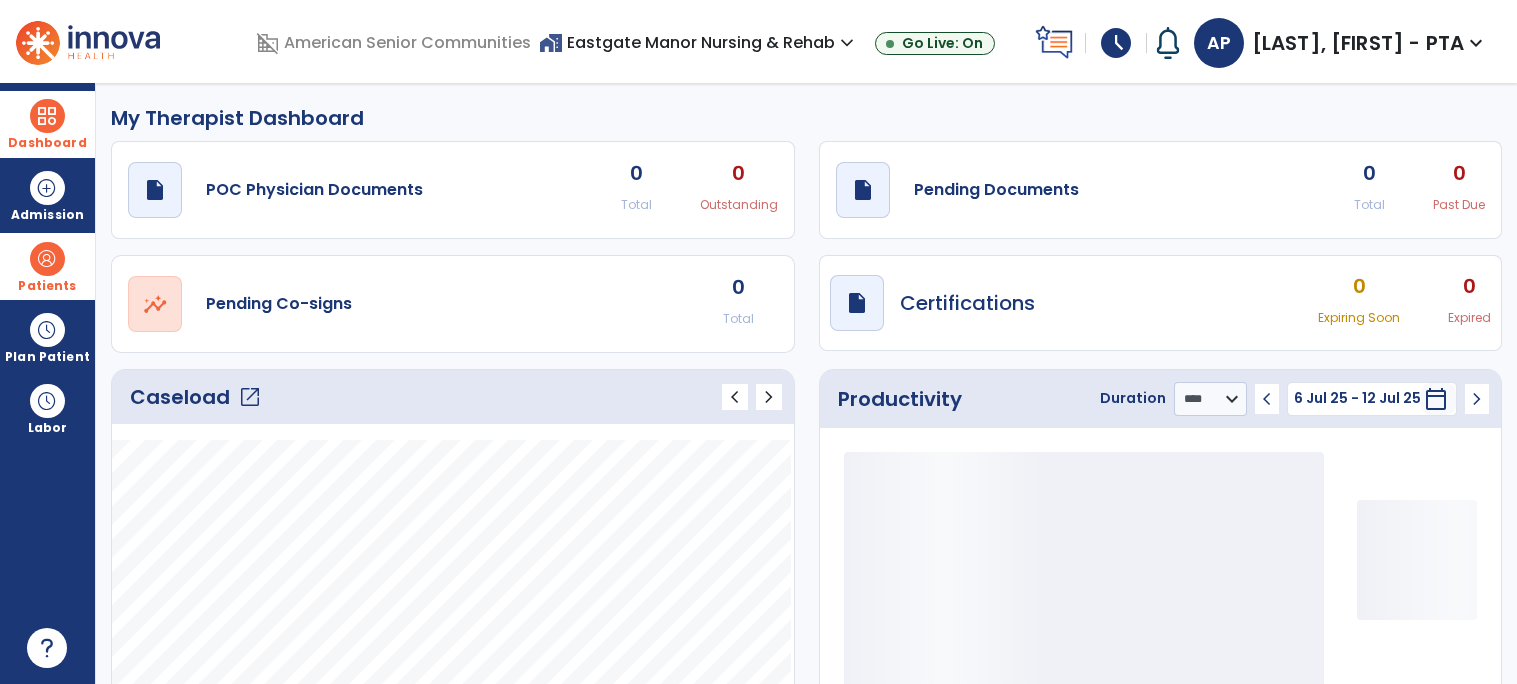 click on "Caseload   open_in_new" 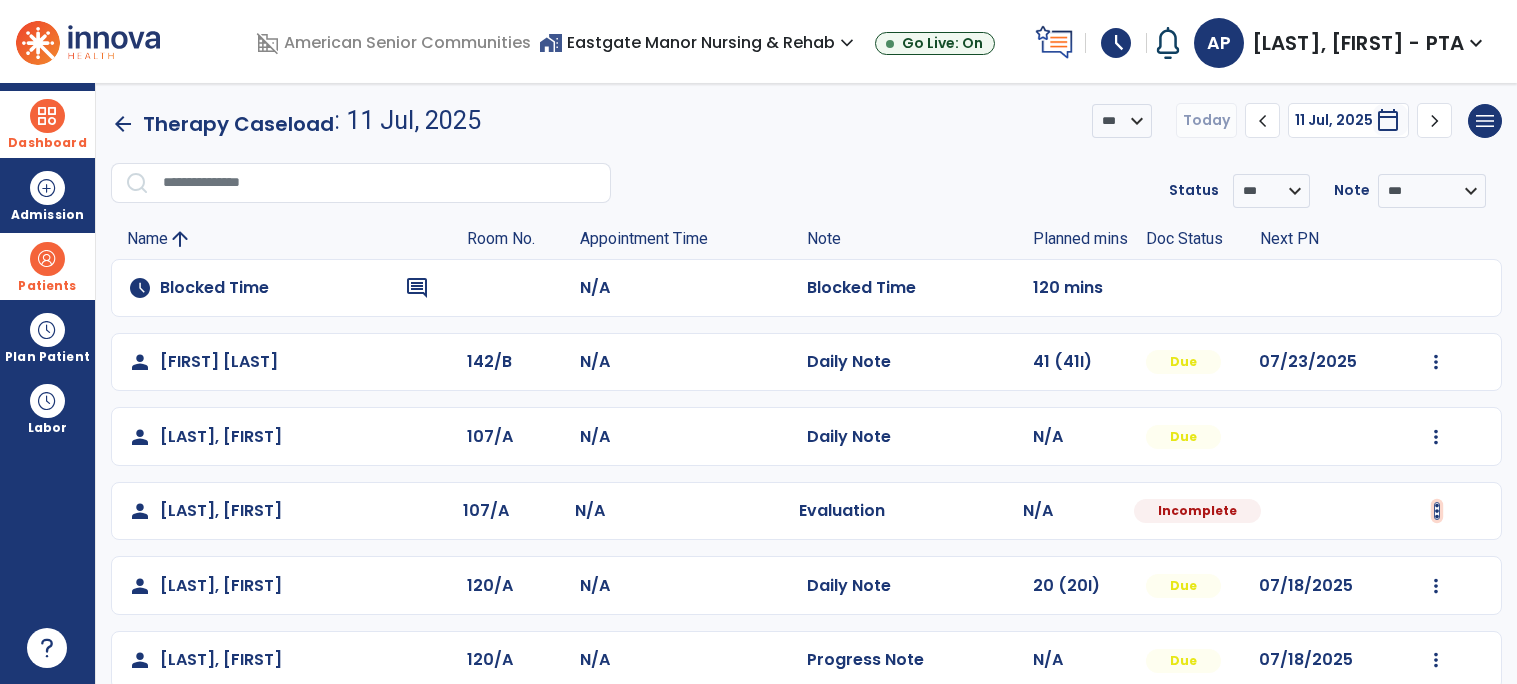 click at bounding box center (1436, 362) 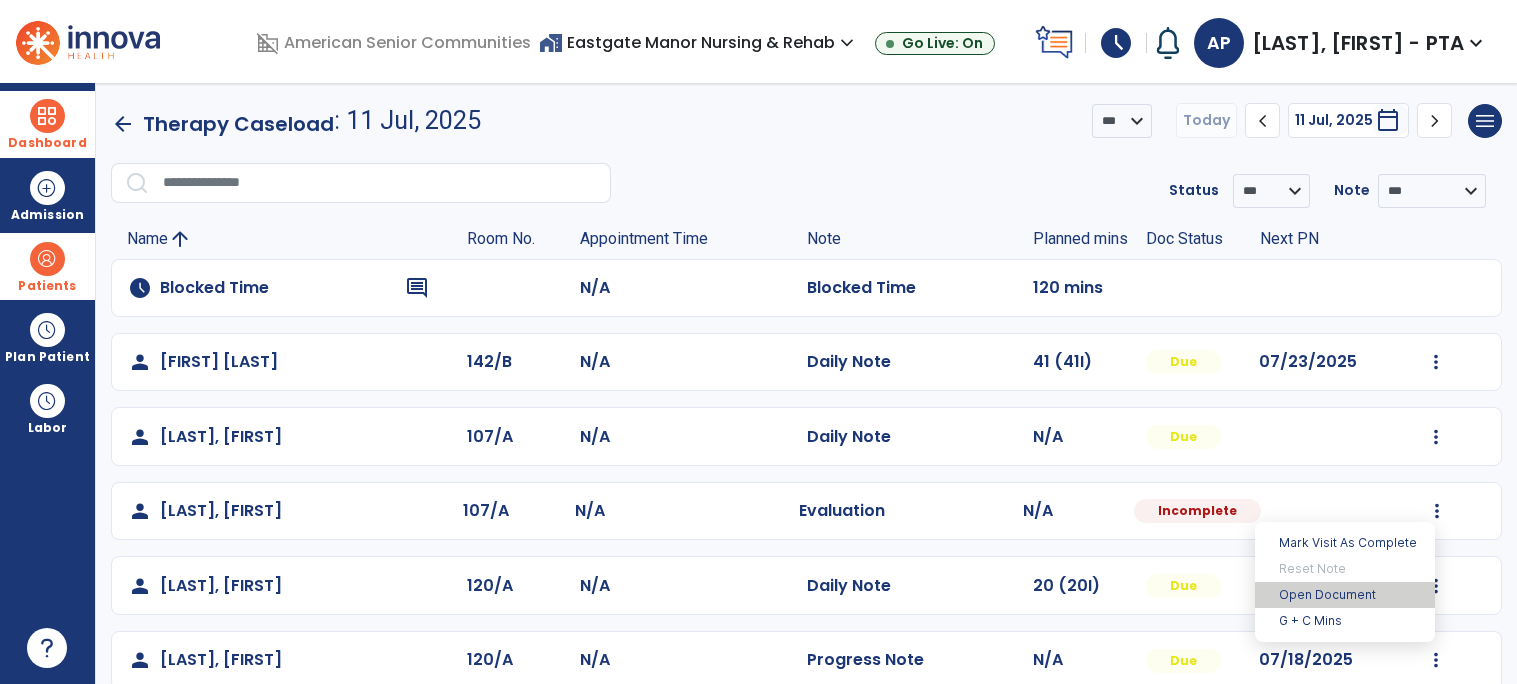 click on "Open Document" at bounding box center [1345, 595] 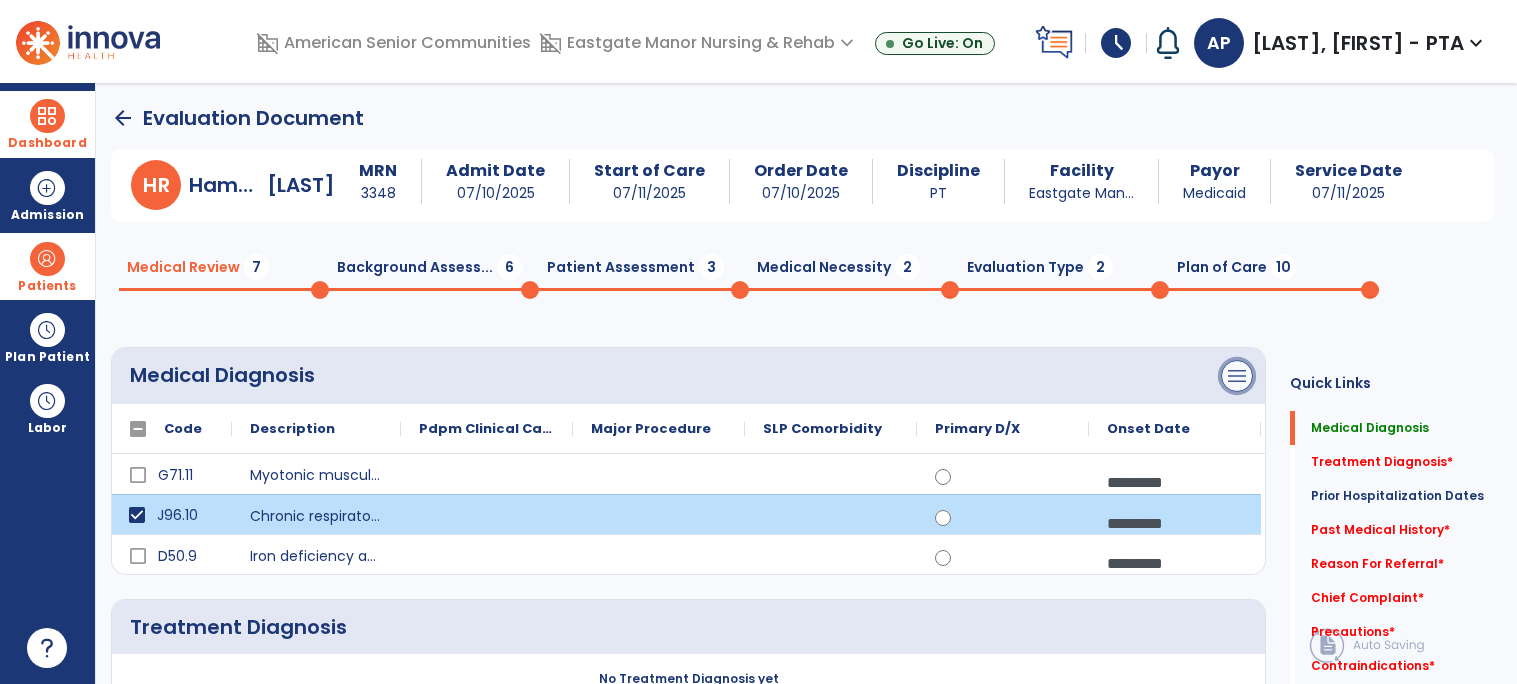 click on "menu" at bounding box center [1237, 376] 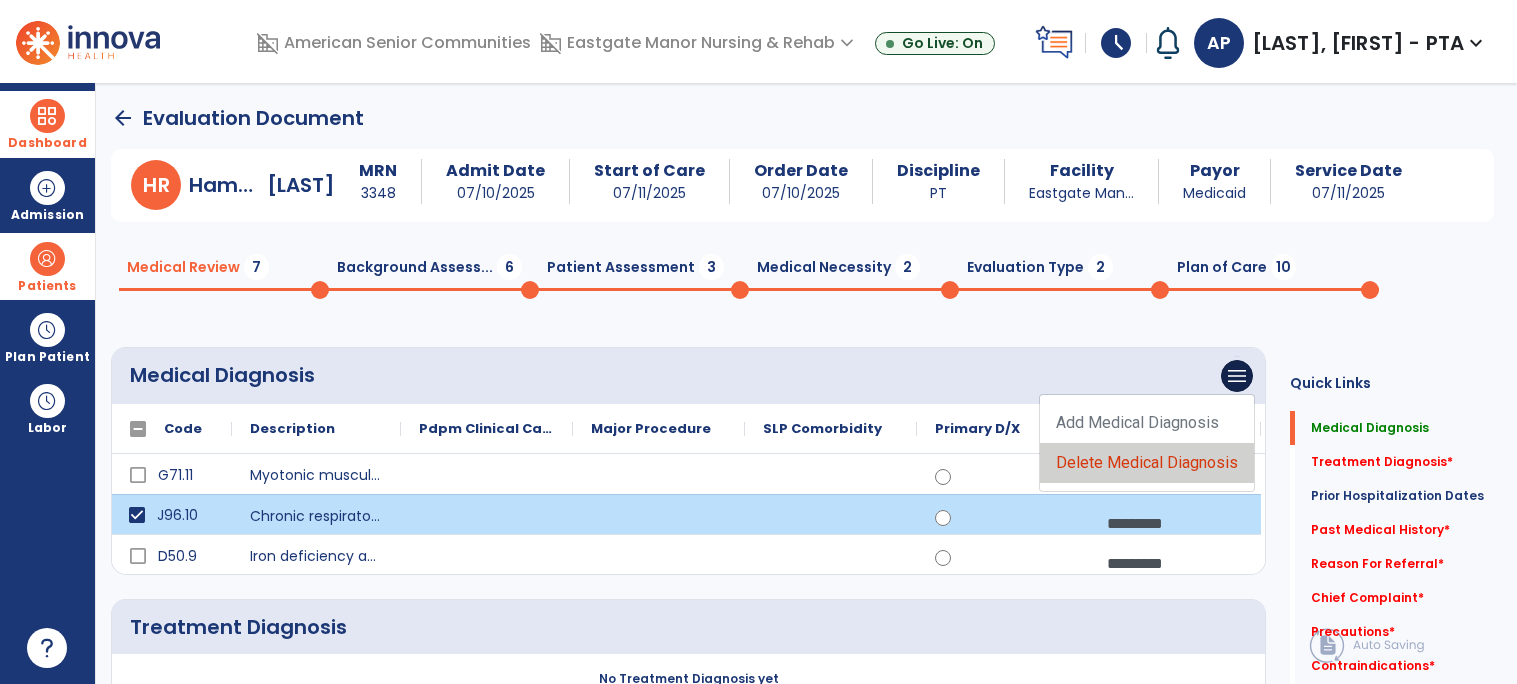 click on "Delete Medical Diagnosis" 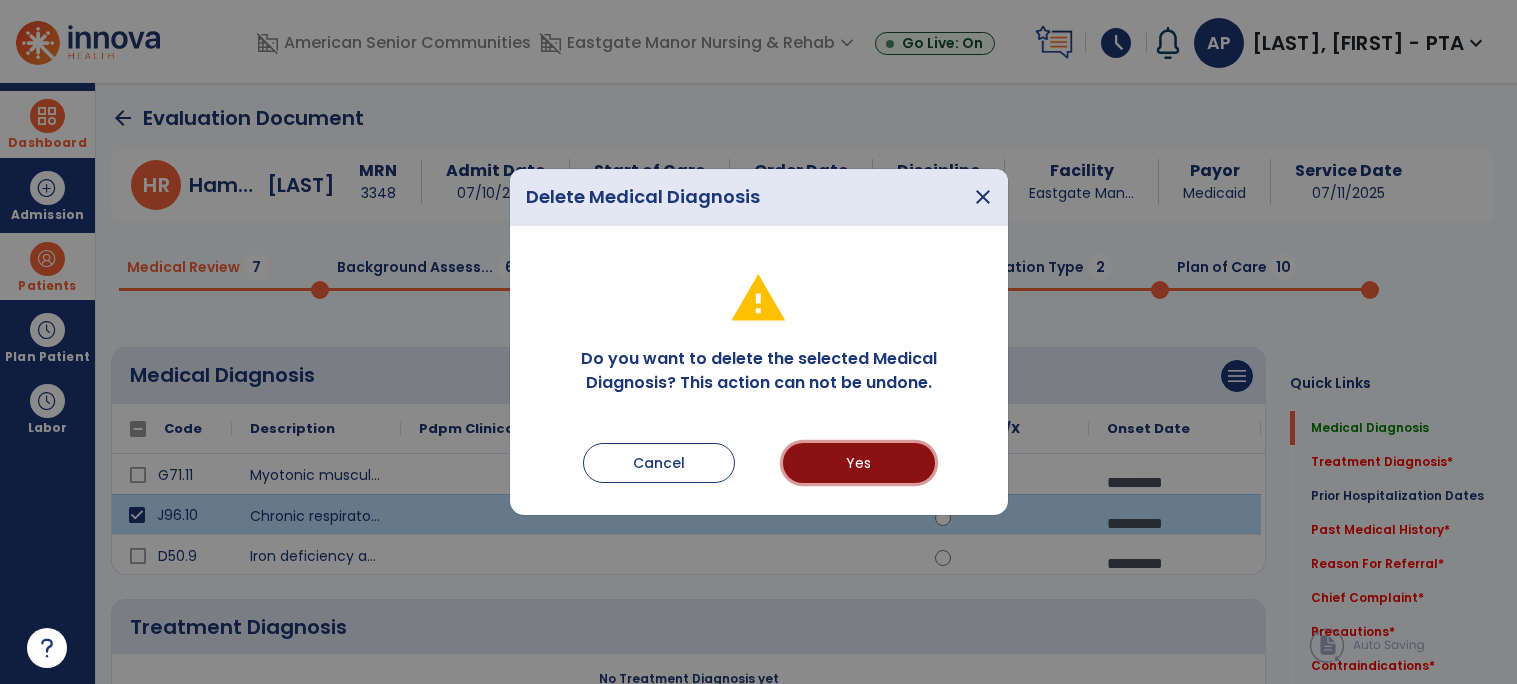 click on "Yes" at bounding box center [859, 463] 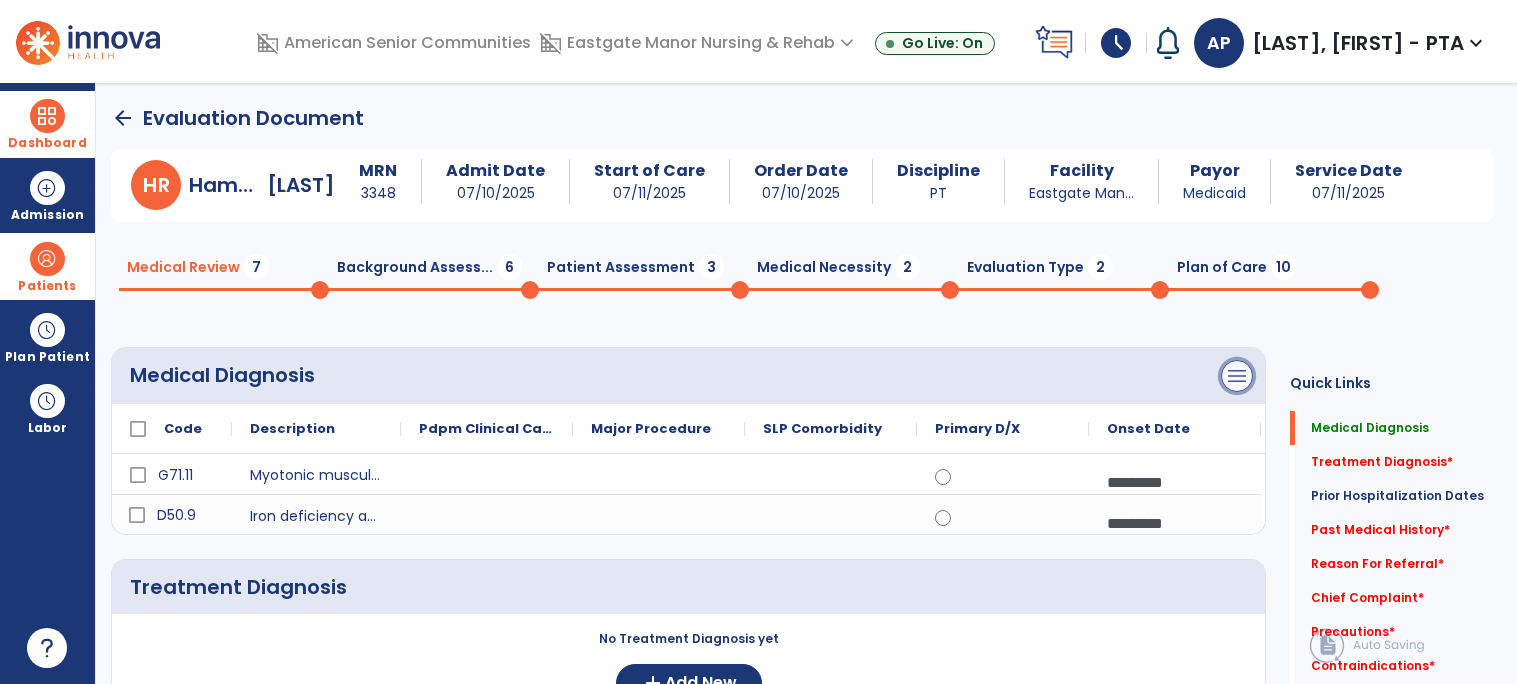 click on "menu" at bounding box center [1237, 376] 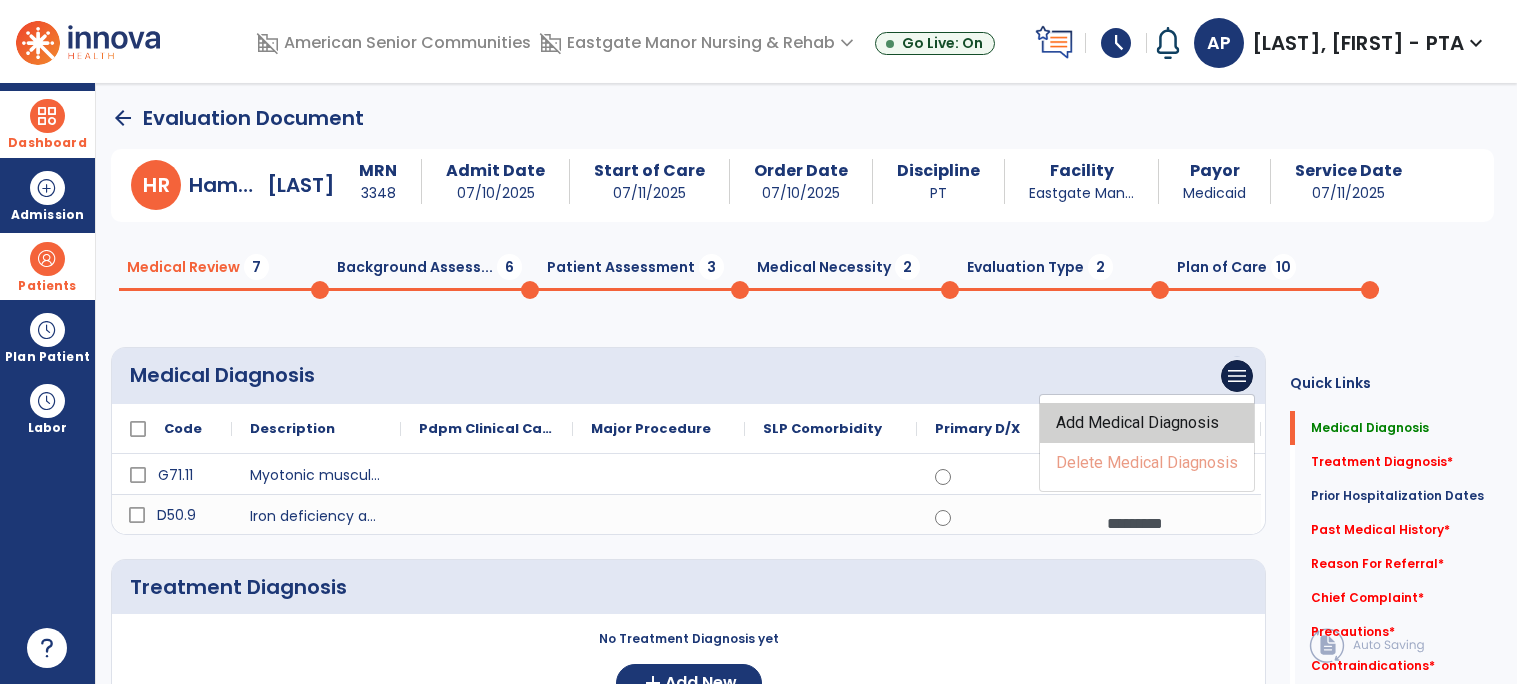 click on "Add Medical Diagnosis" 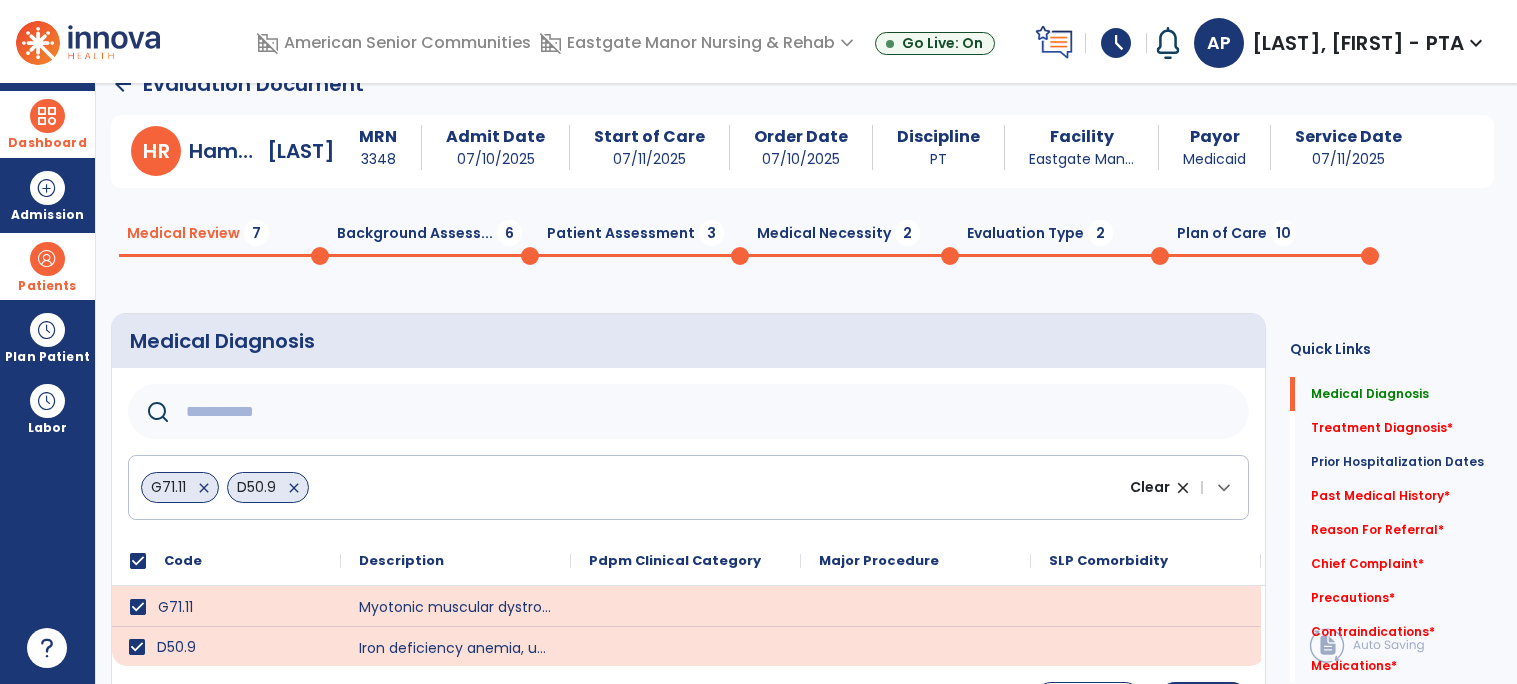 scroll, scrollTop: 47, scrollLeft: 0, axis: vertical 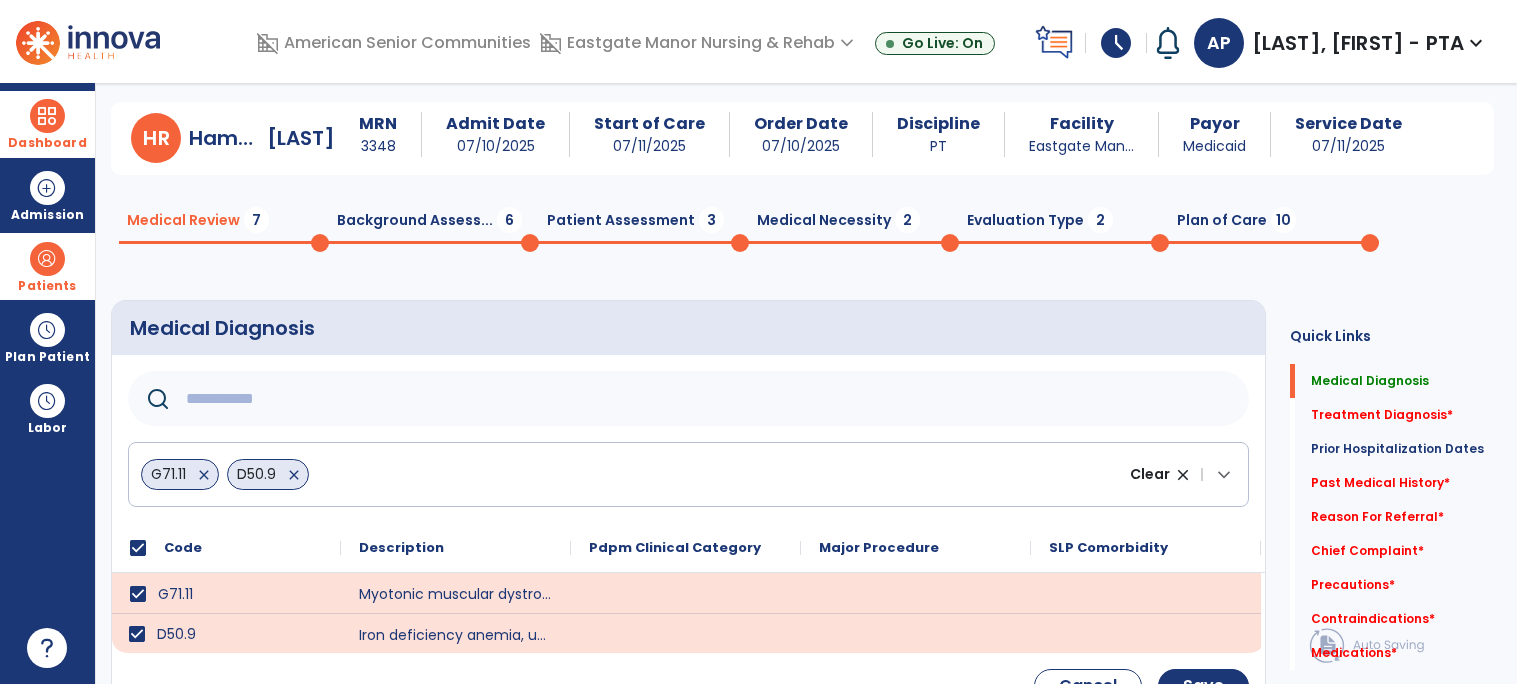 click 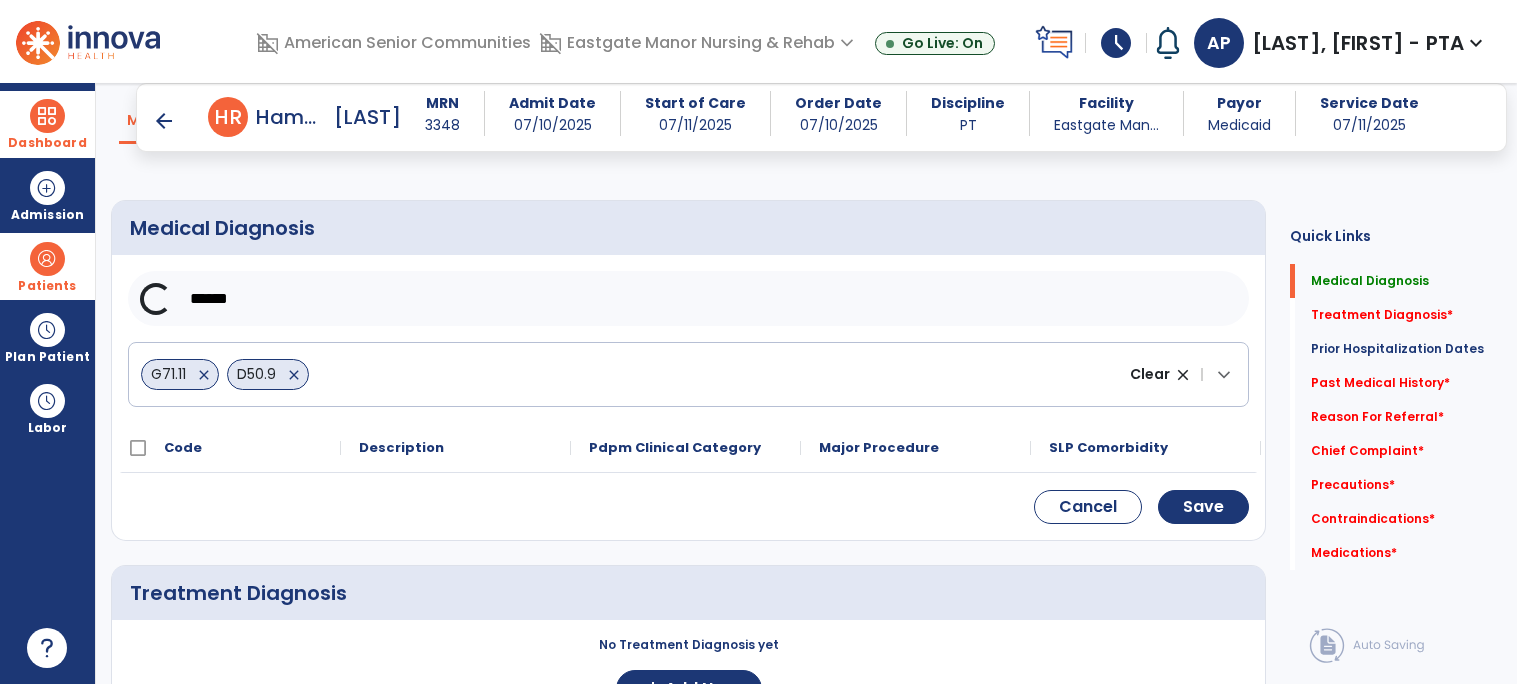 scroll, scrollTop: 172, scrollLeft: 0, axis: vertical 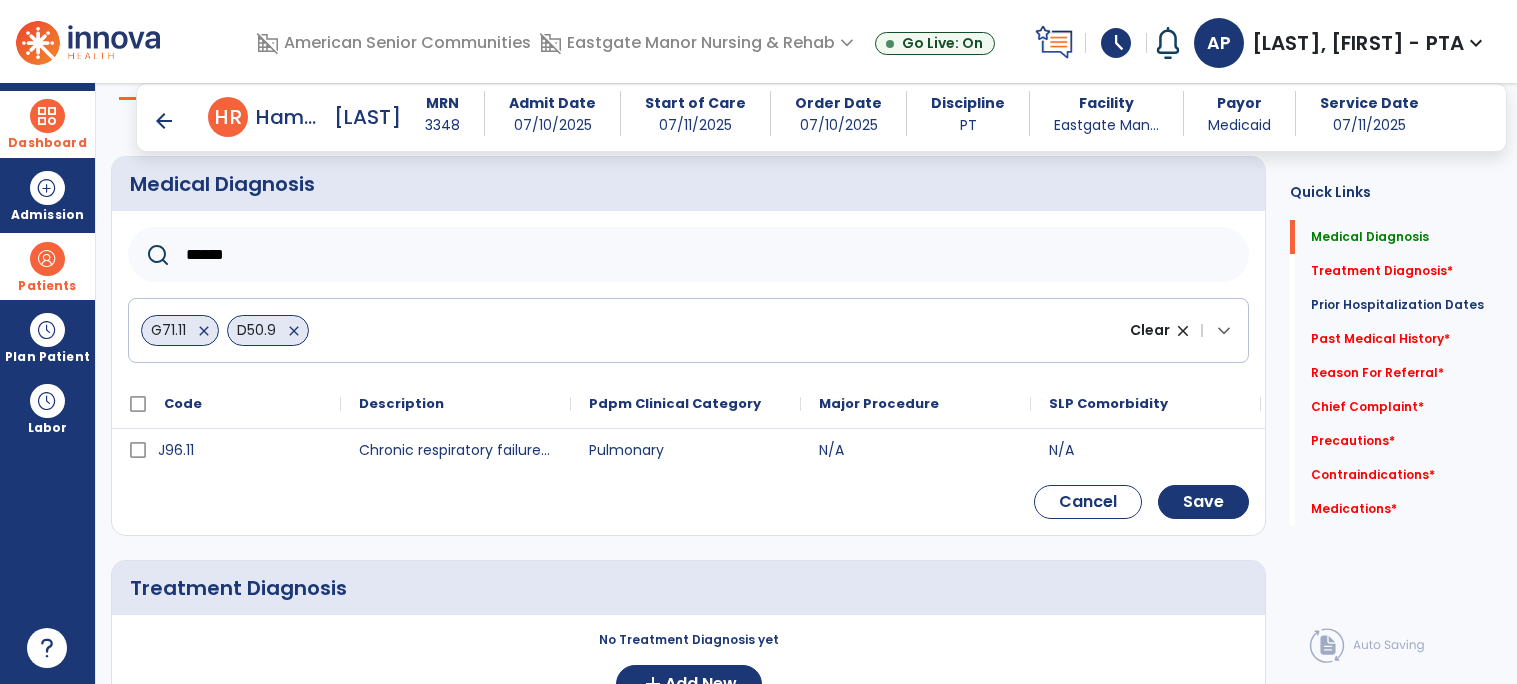 type on "******" 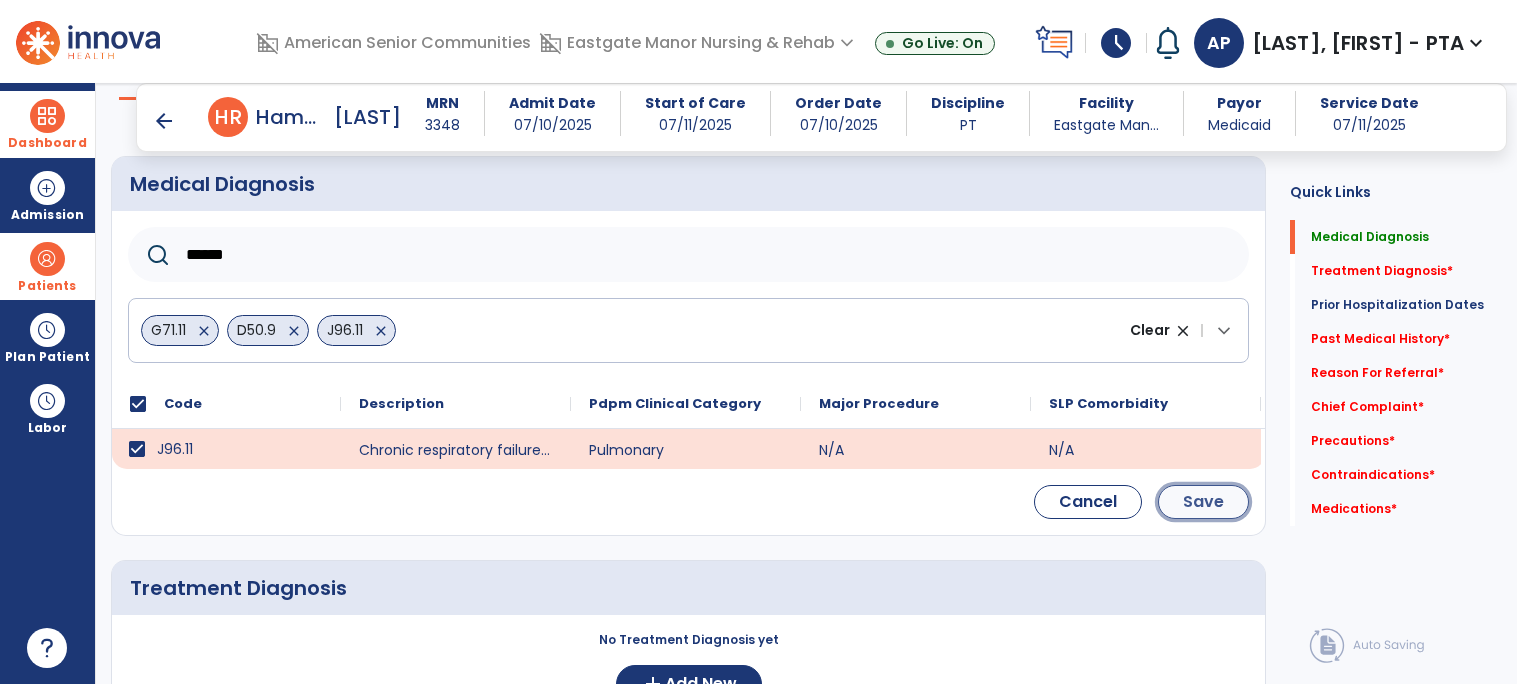 click on "Save" 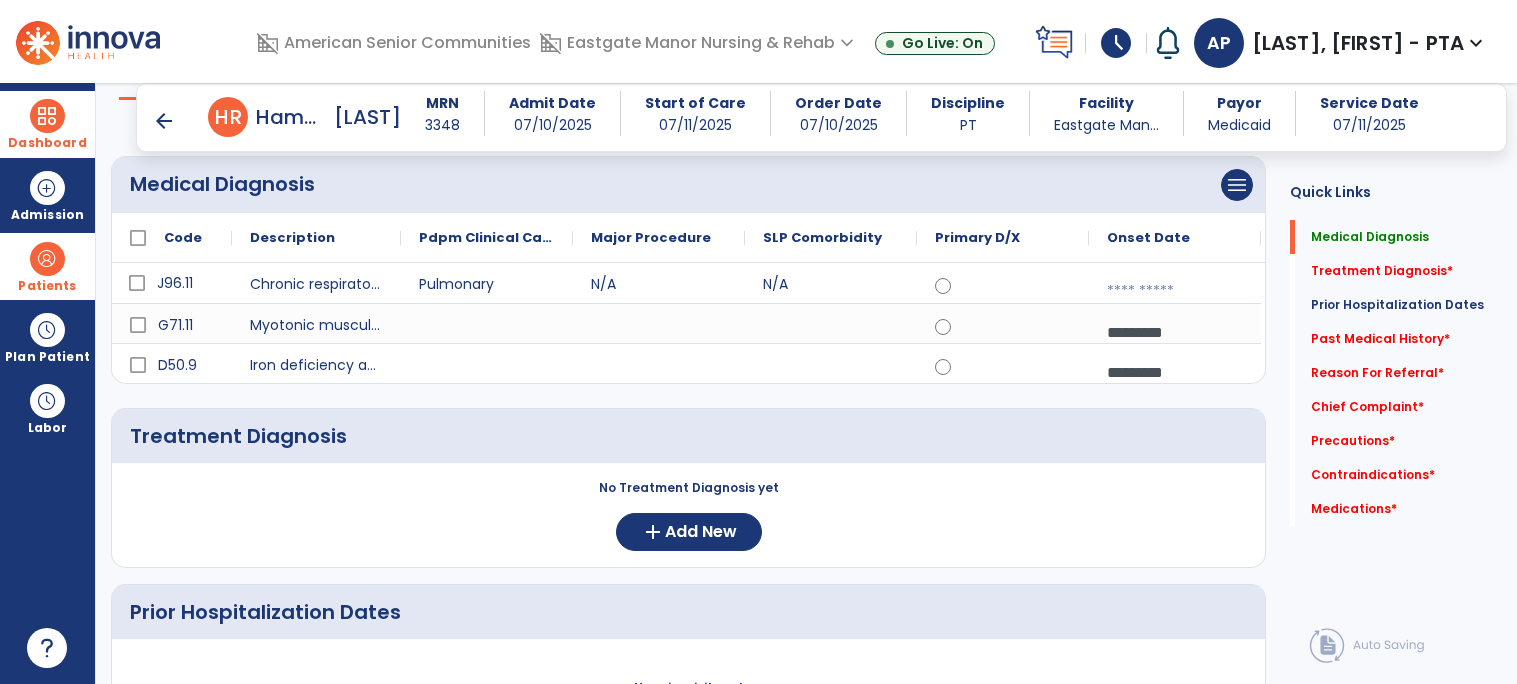 click at bounding box center [1175, 291] 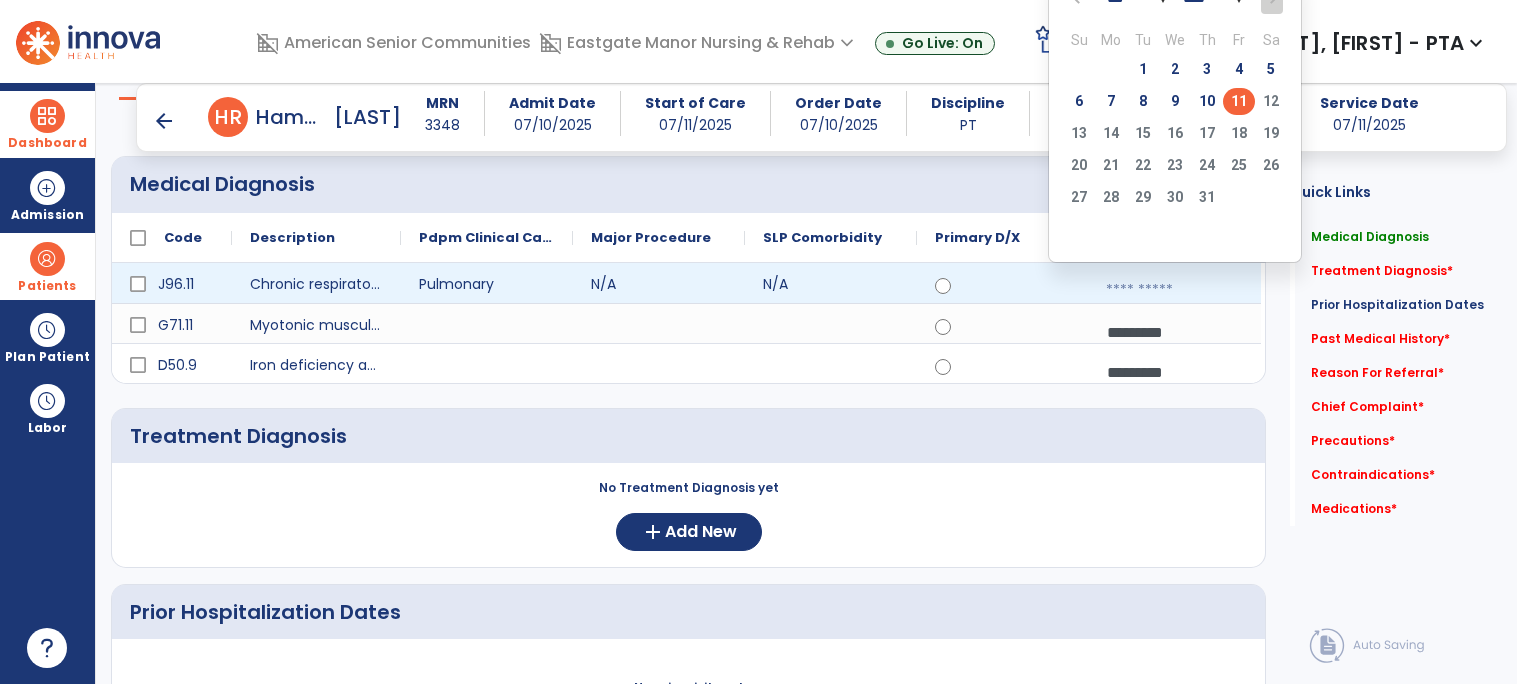 click on "11" 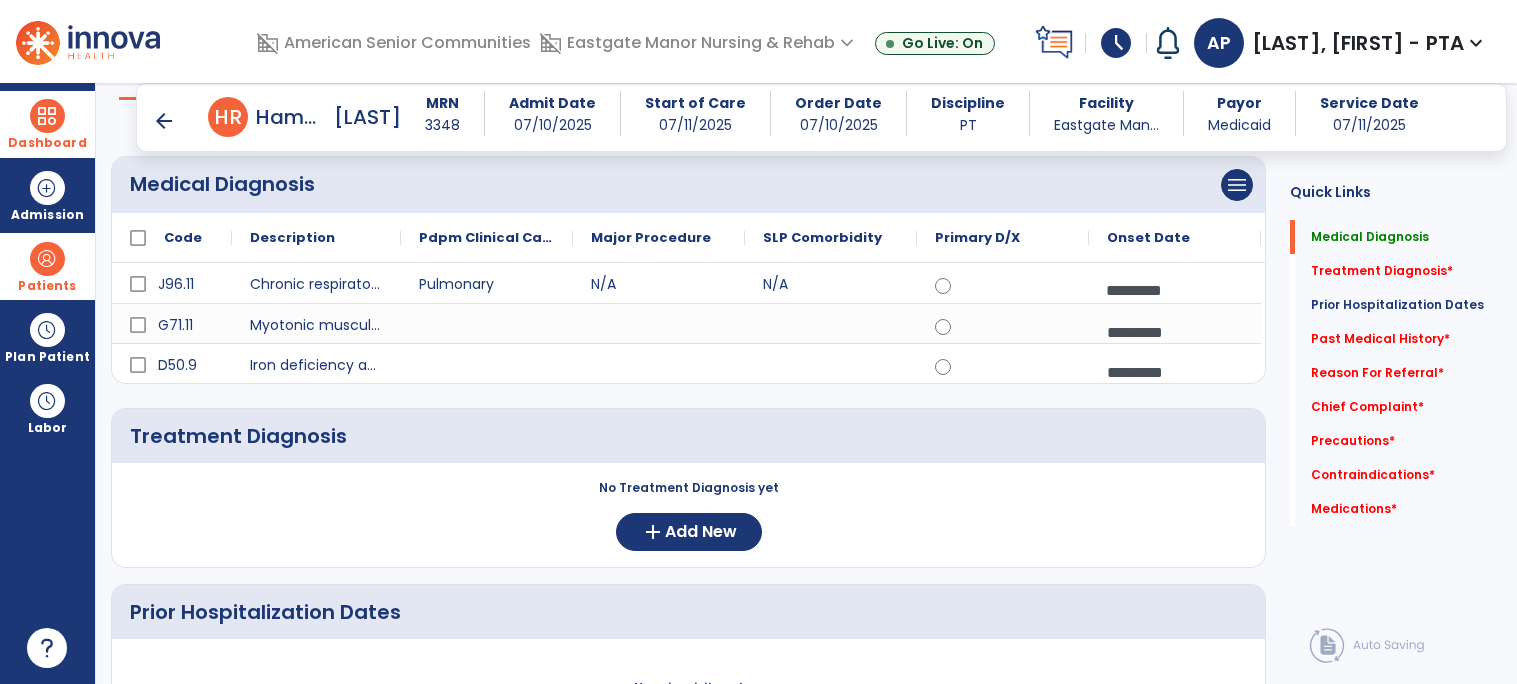 click on "*********" at bounding box center (1175, 290) 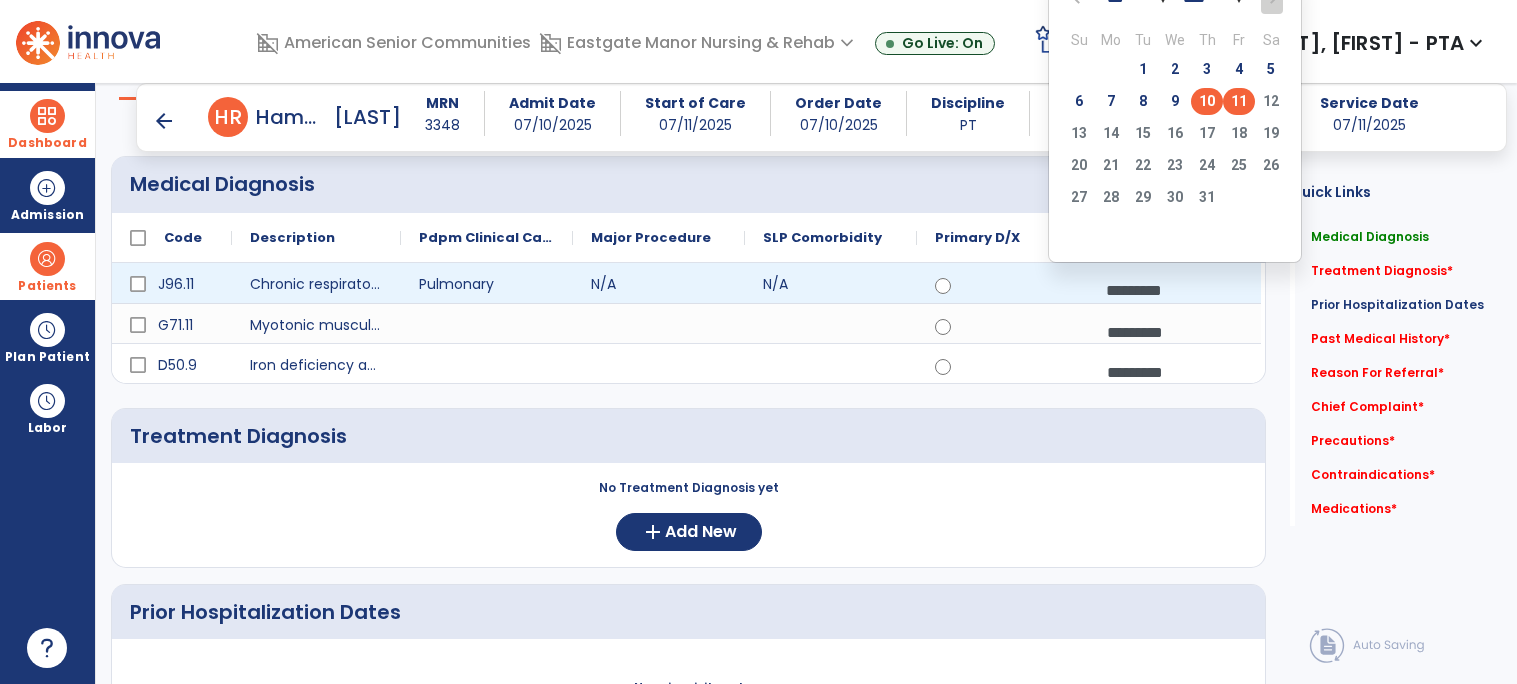 click on "10" 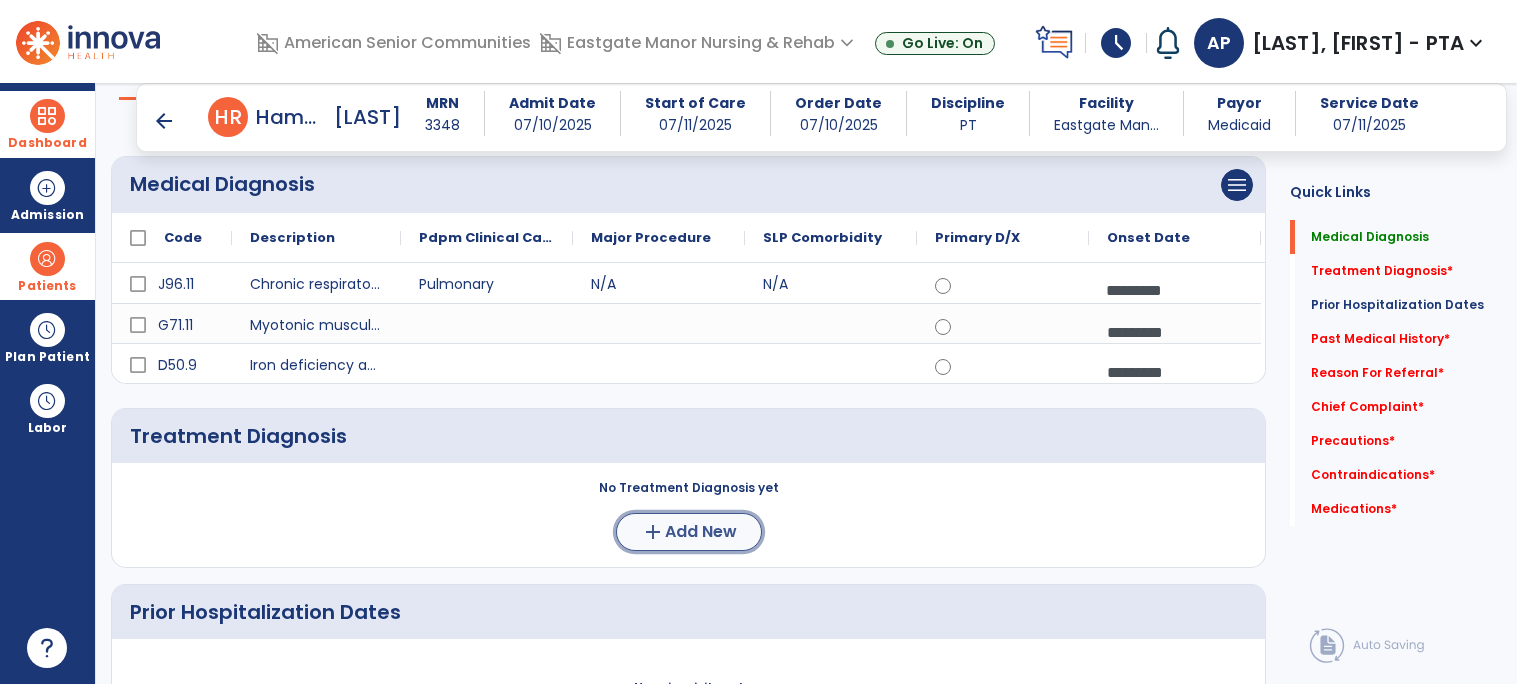 click on "Add New" 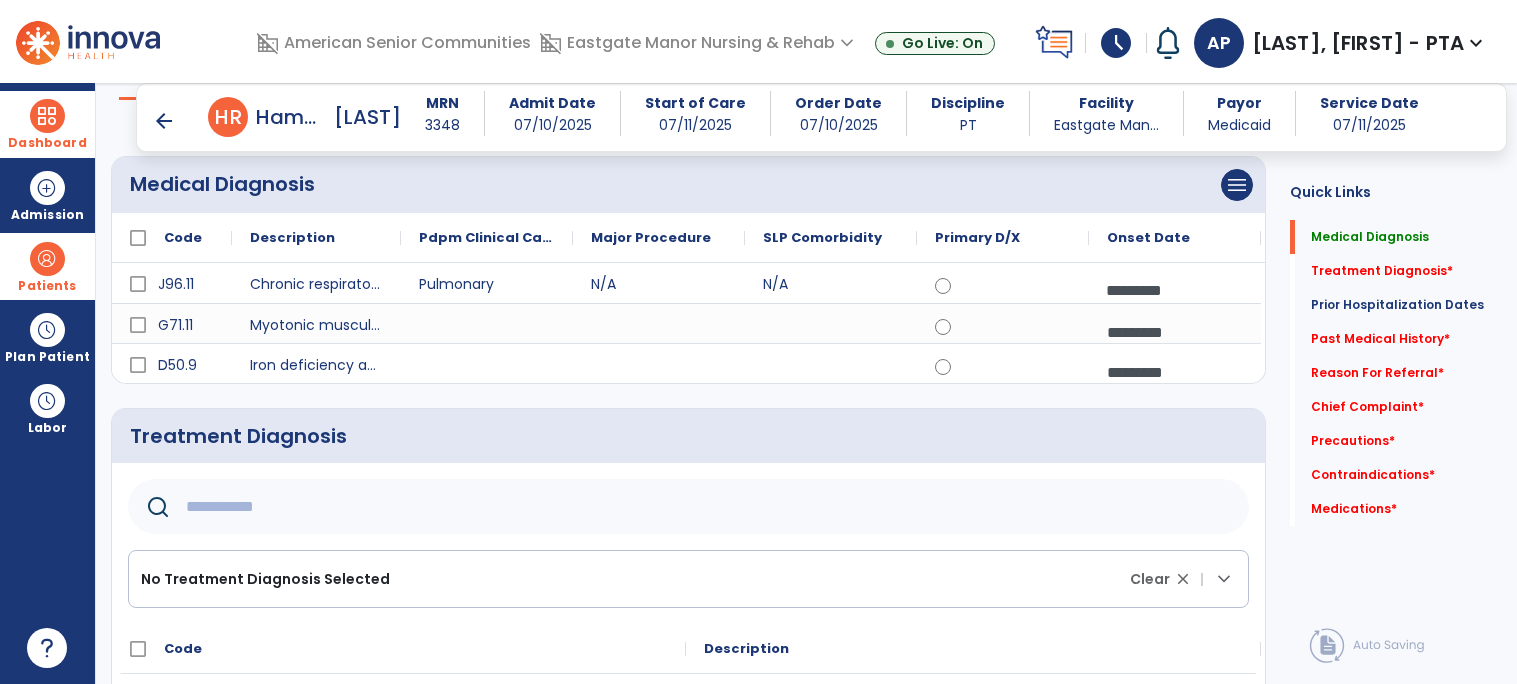click 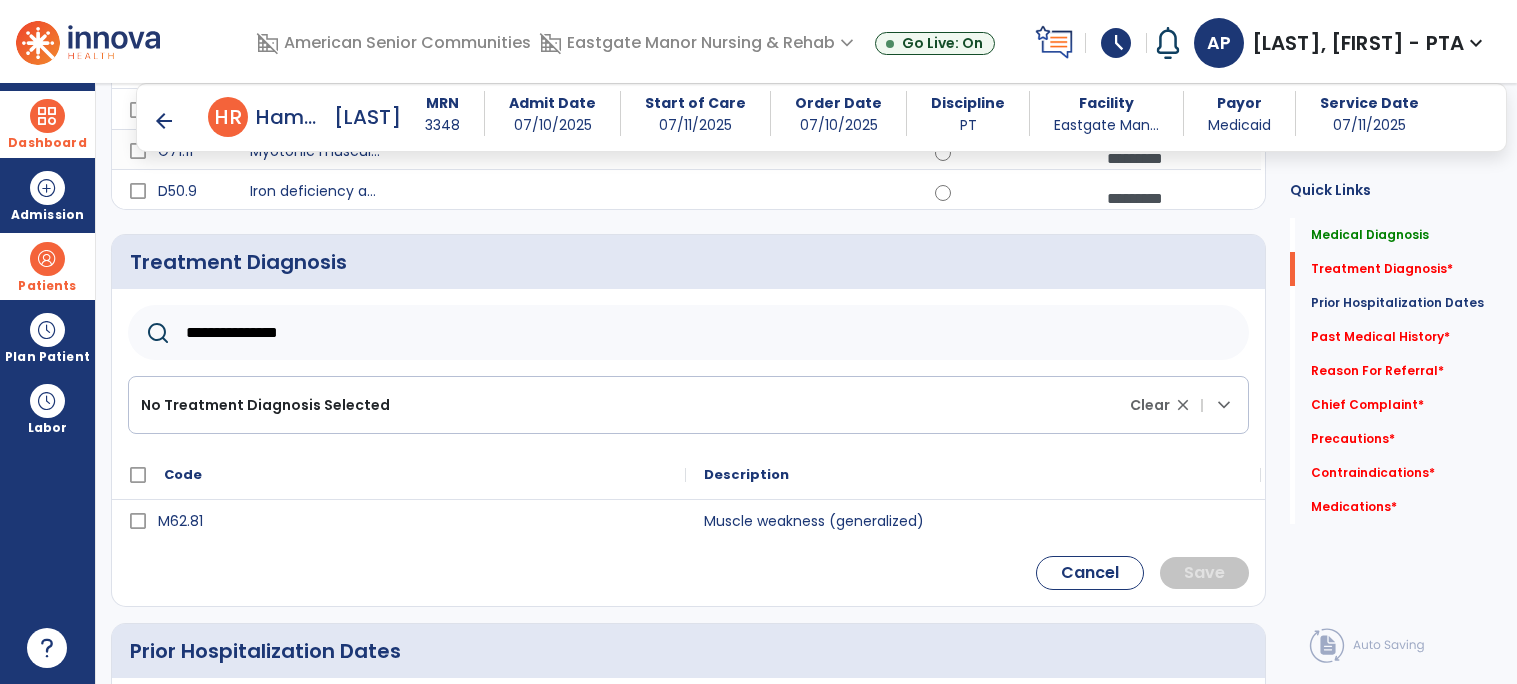 scroll, scrollTop: 386, scrollLeft: 0, axis: vertical 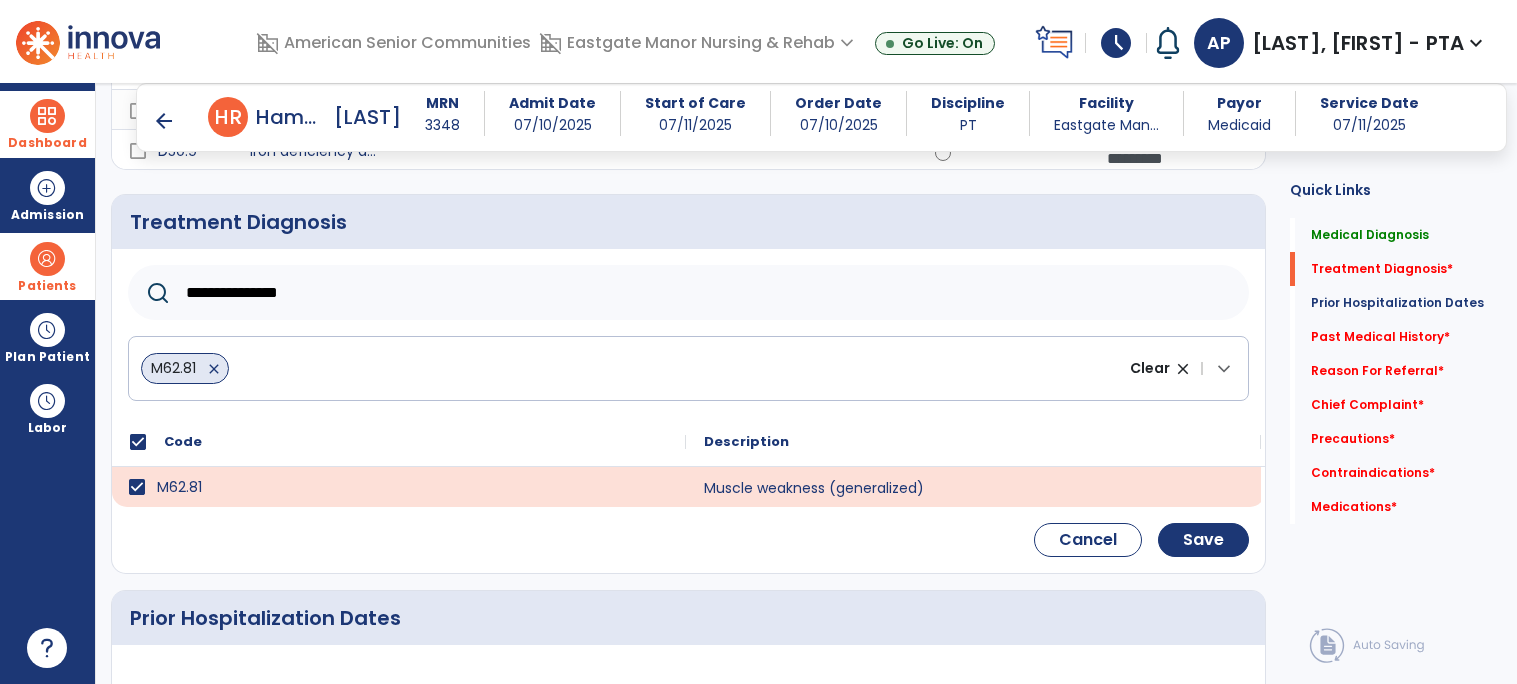 click on "**********" 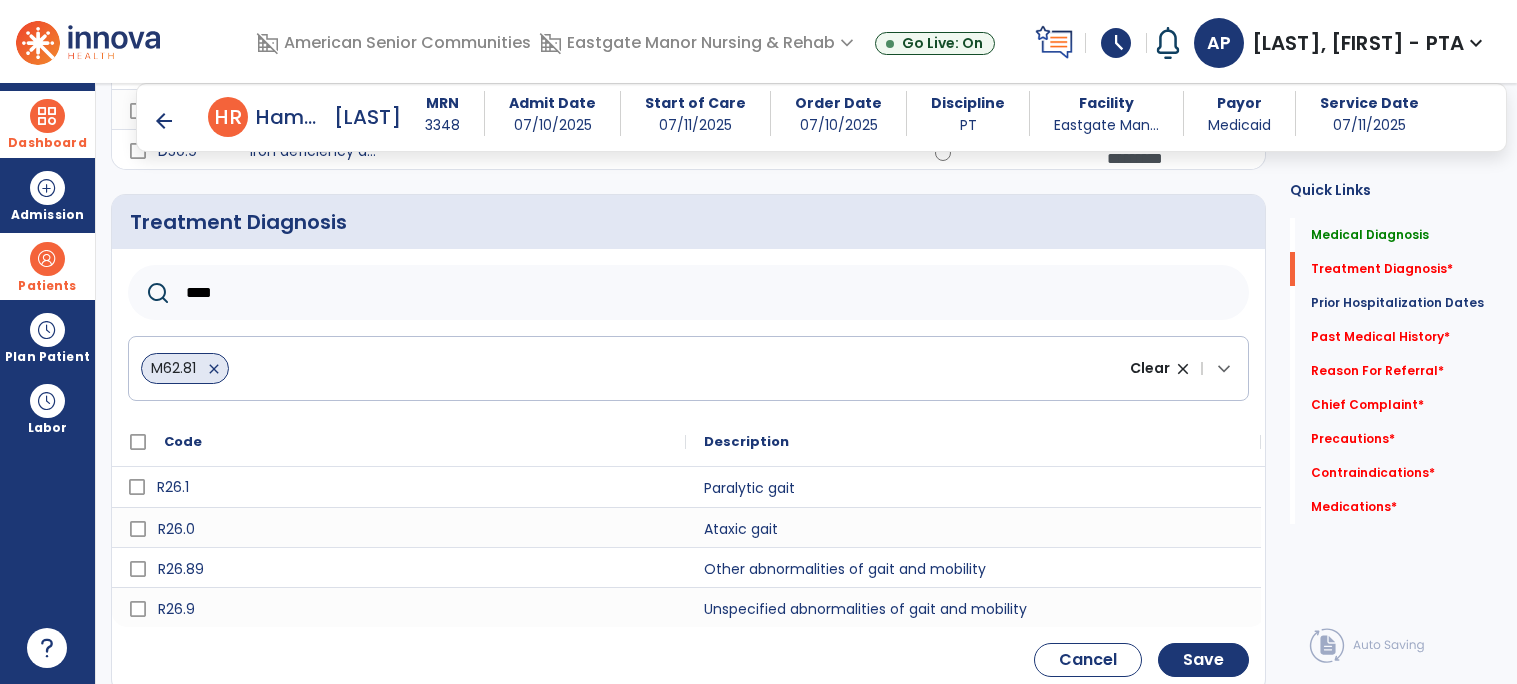 type on "****" 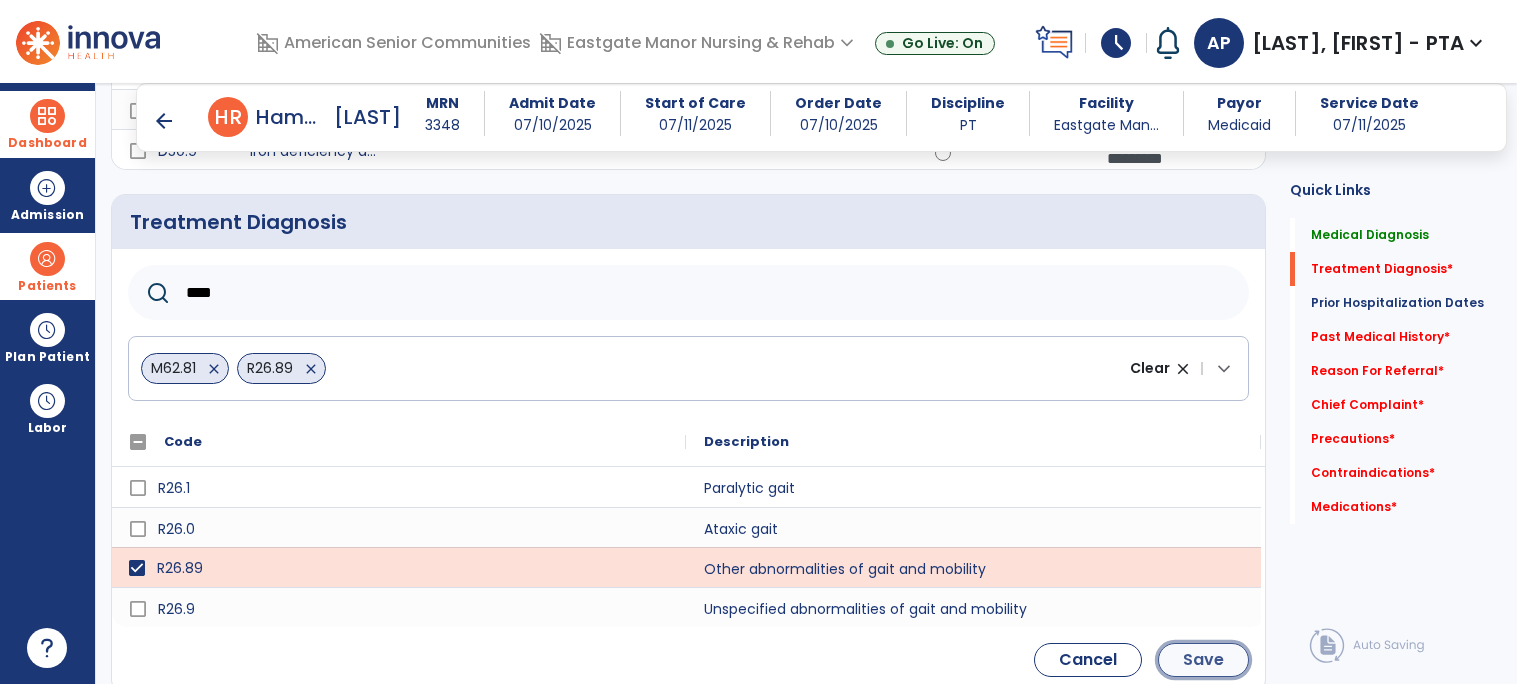 click on "Save" 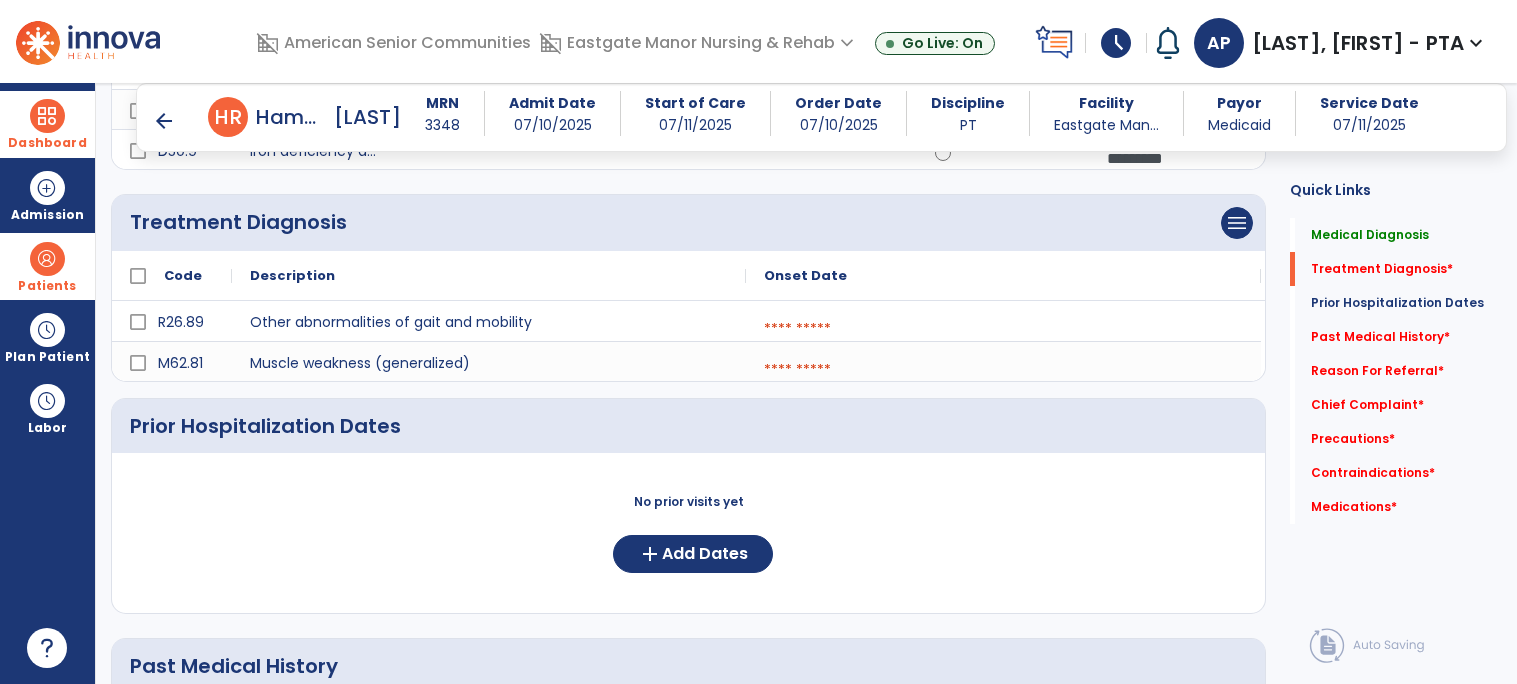 click at bounding box center [1003, 329] 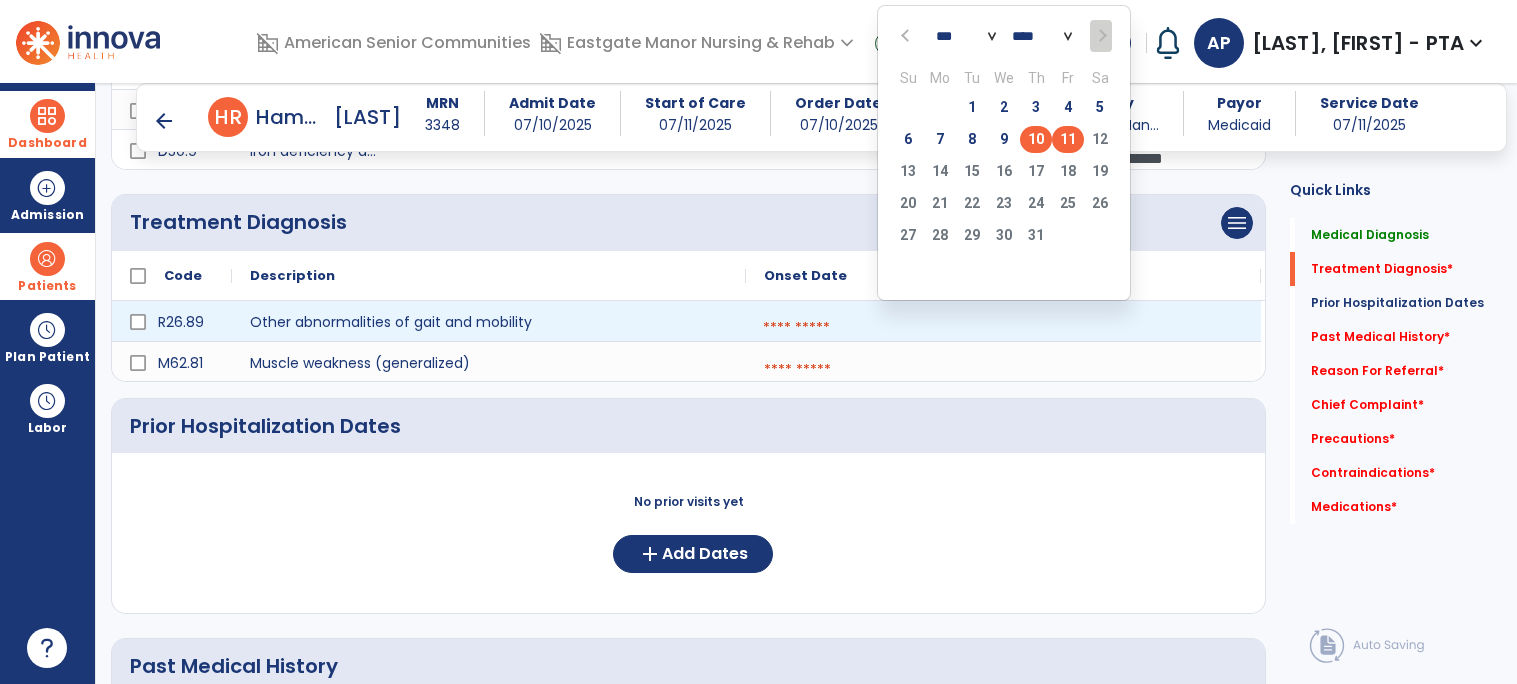 click on "10" 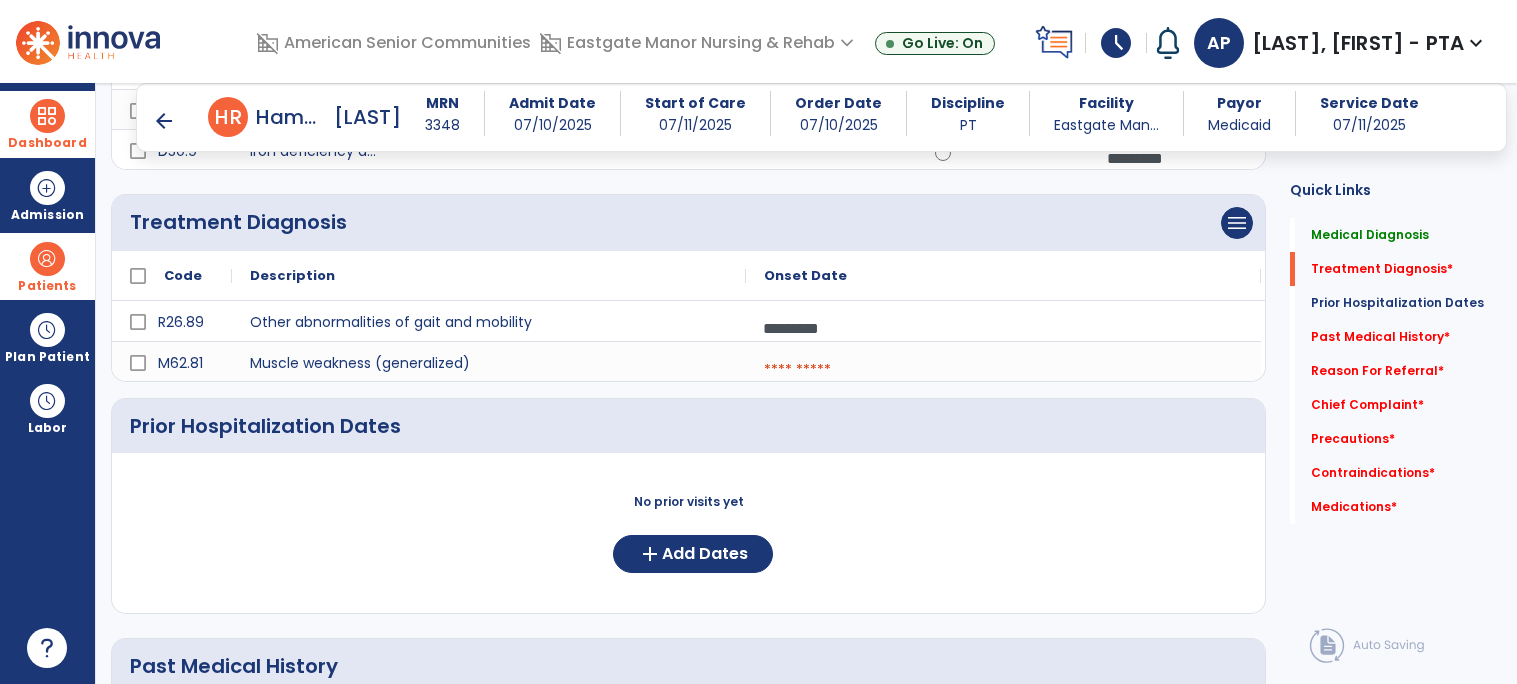 click on "*********" at bounding box center [1175, 76] 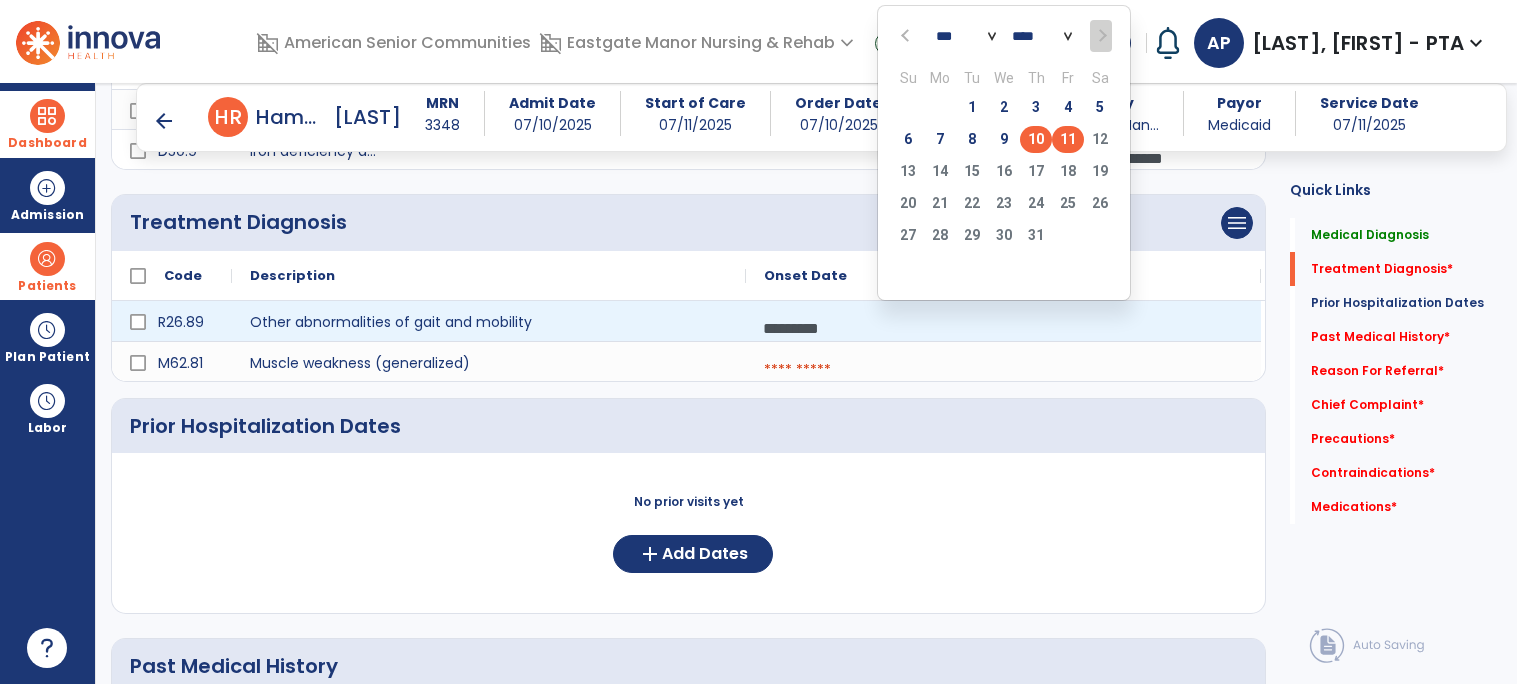 click on "11" 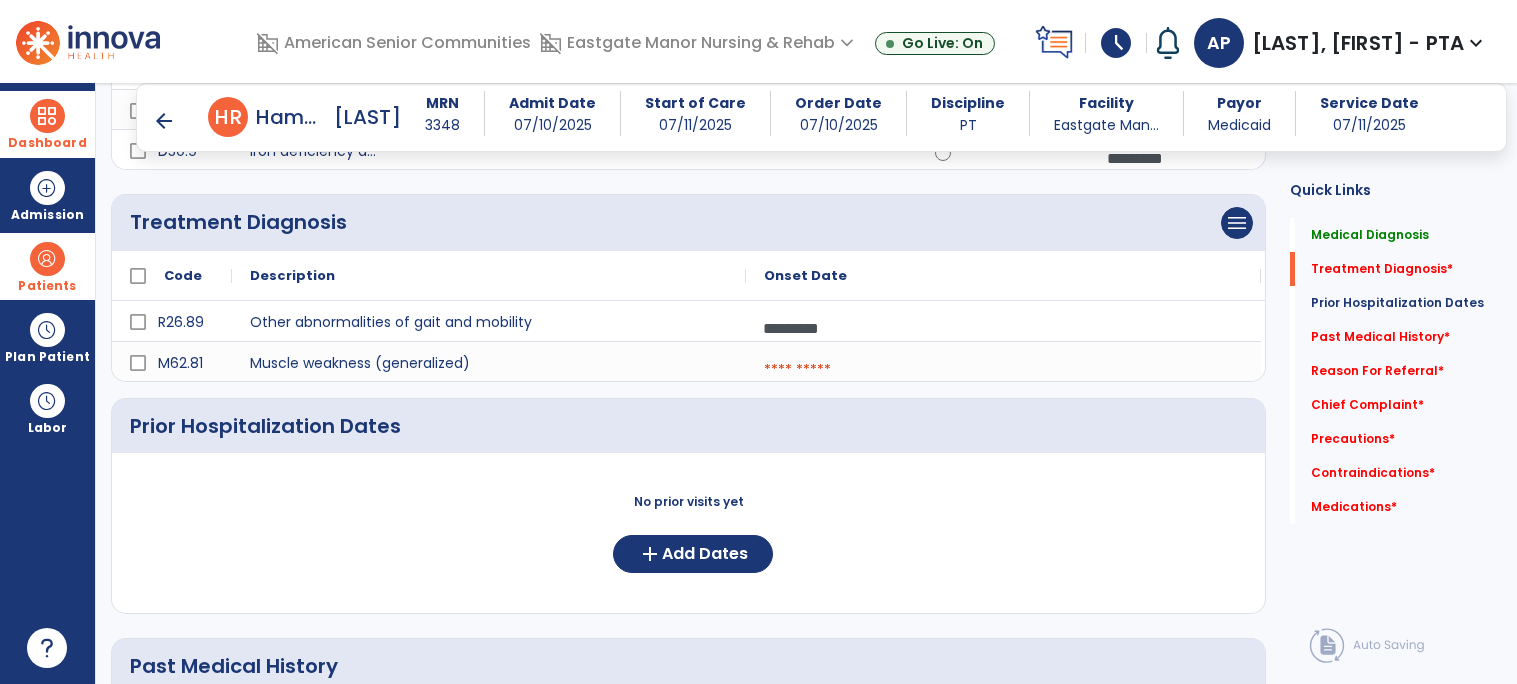 click at bounding box center (1003, 370) 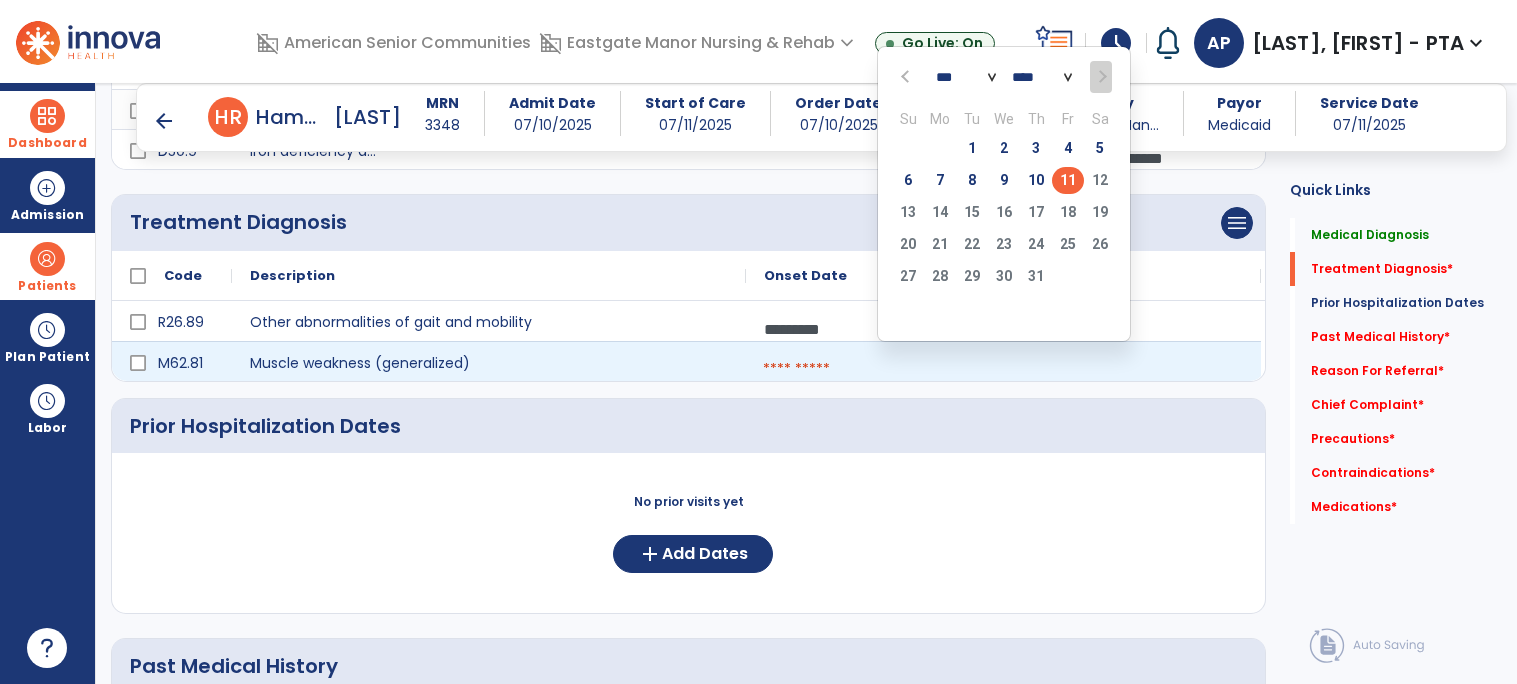 click on "11" 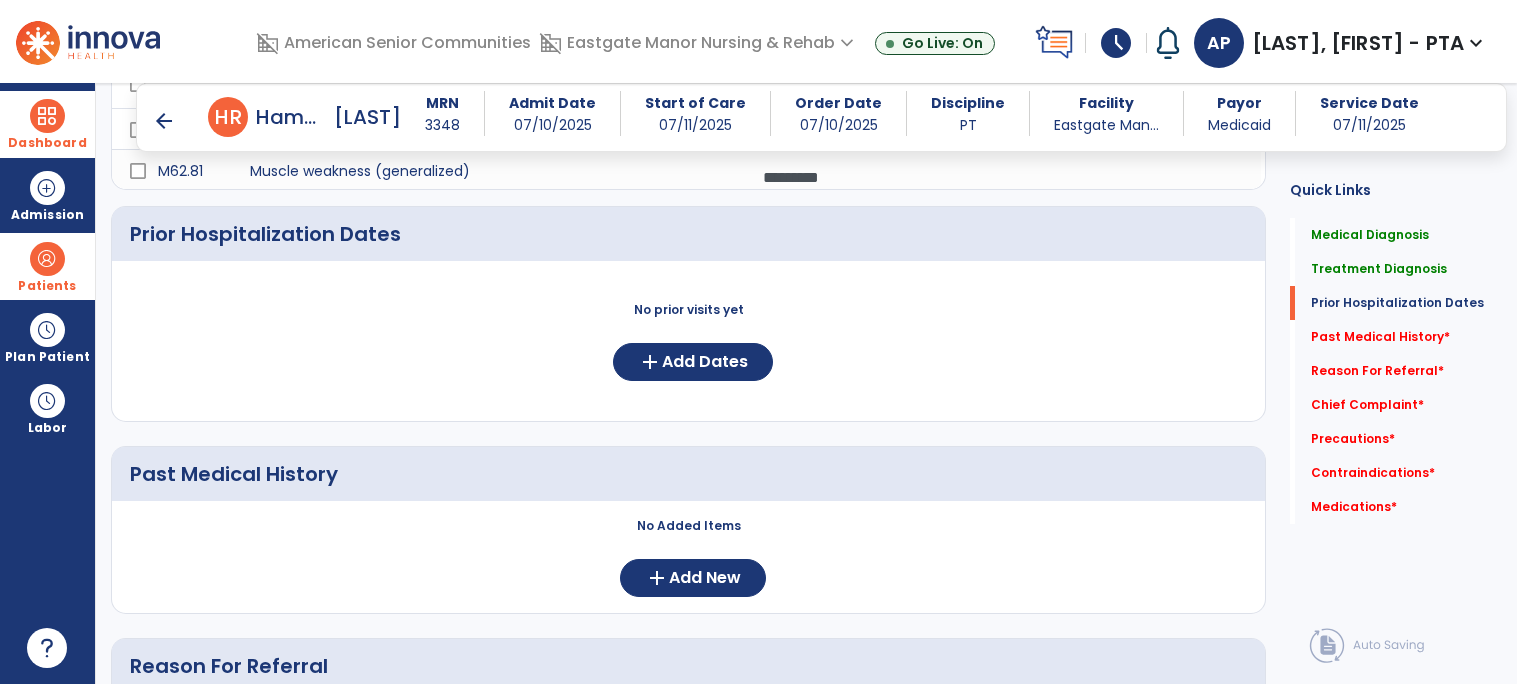 scroll, scrollTop: 583, scrollLeft: 0, axis: vertical 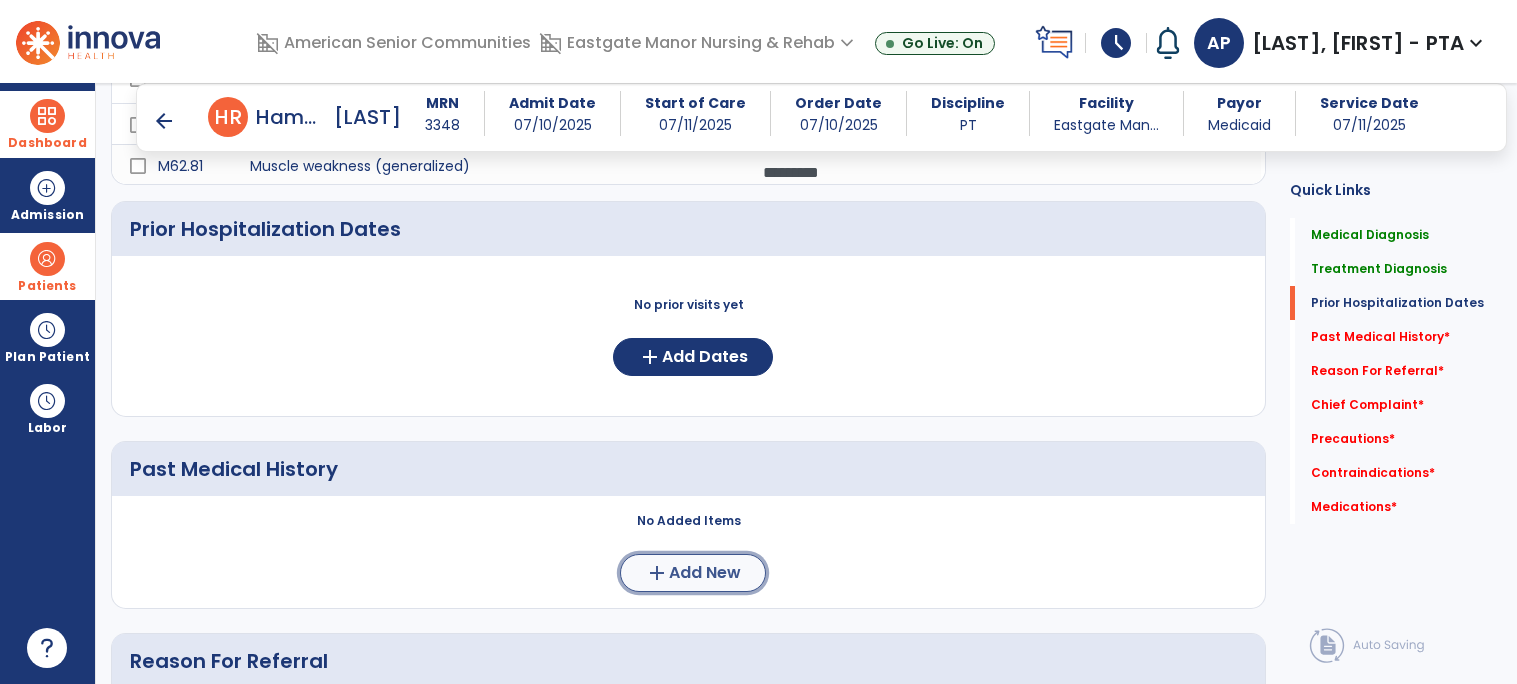click on "Add New" 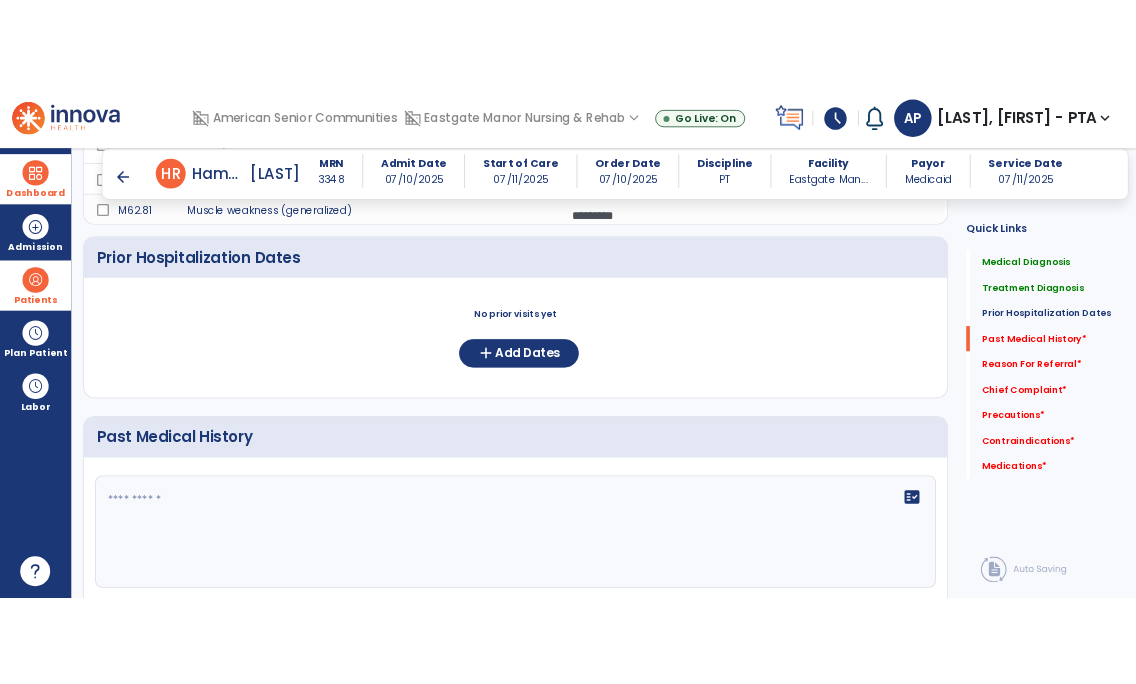 scroll, scrollTop: 726, scrollLeft: 0, axis: vertical 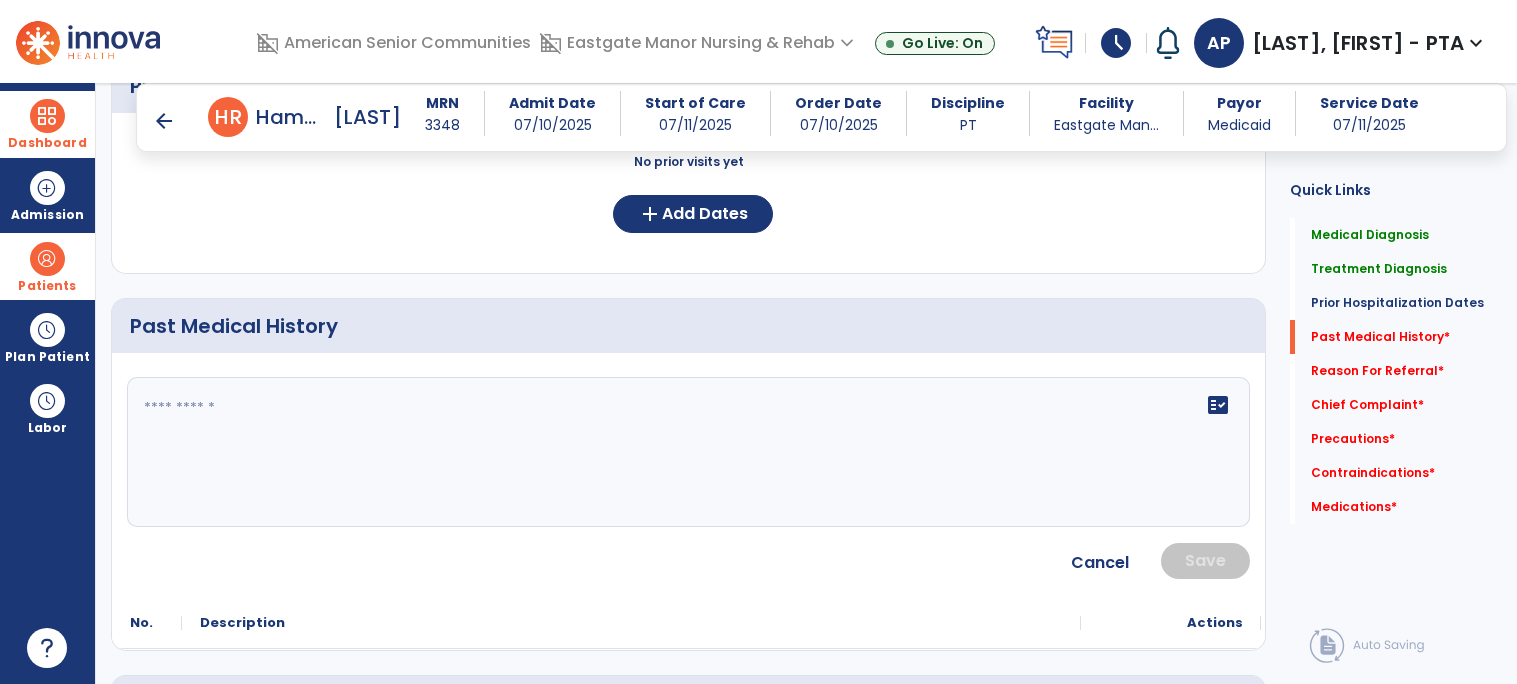 click on "fact_check" 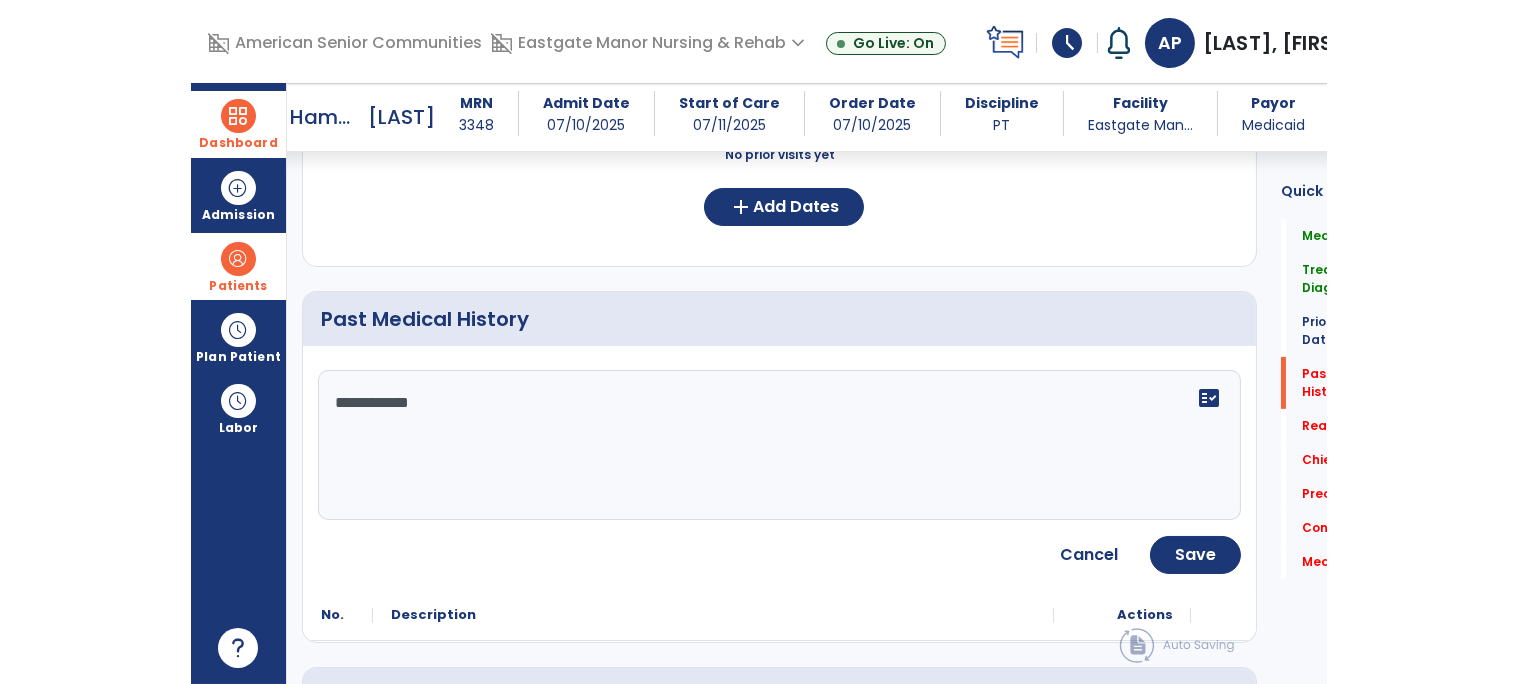 scroll, scrollTop: 741, scrollLeft: 0, axis: vertical 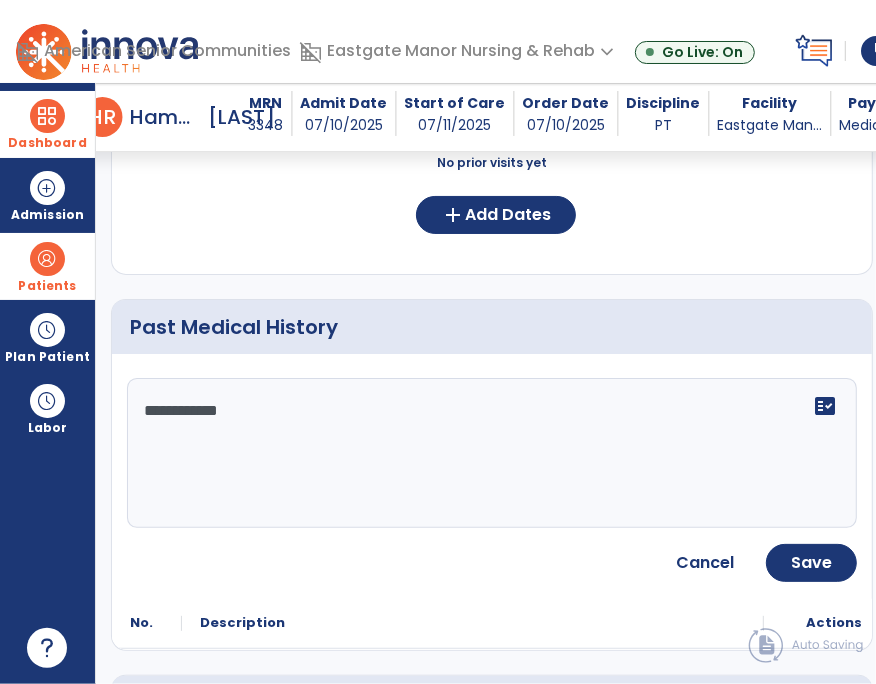 click on "**********" 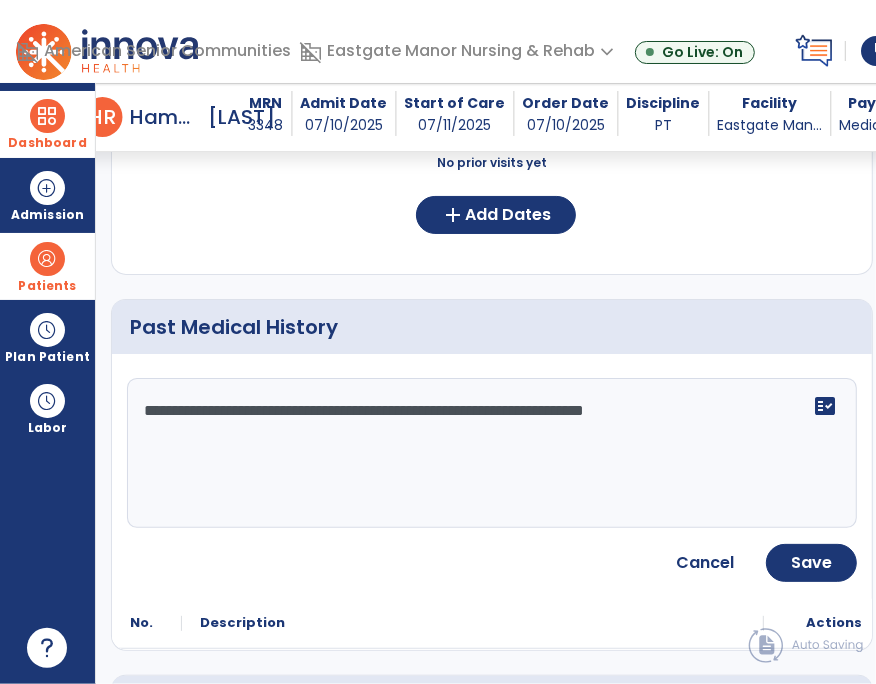 click on "**********" 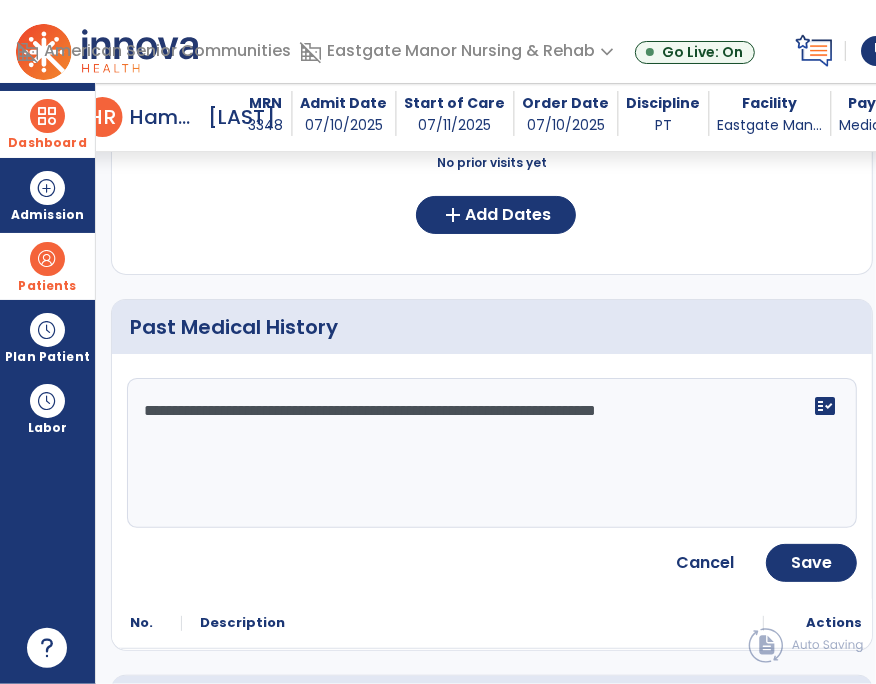 click on "**********" 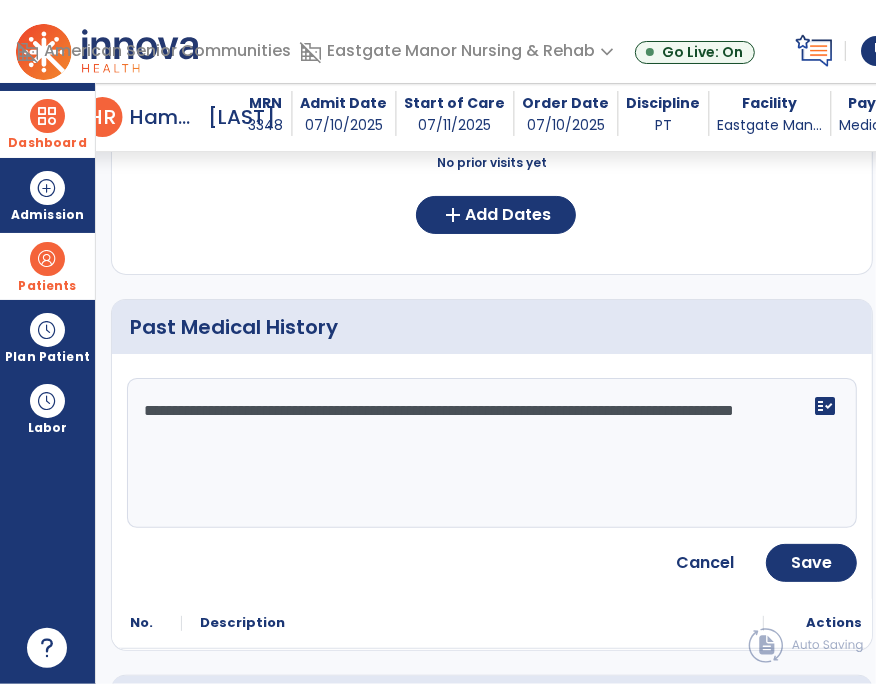 click on "**********" 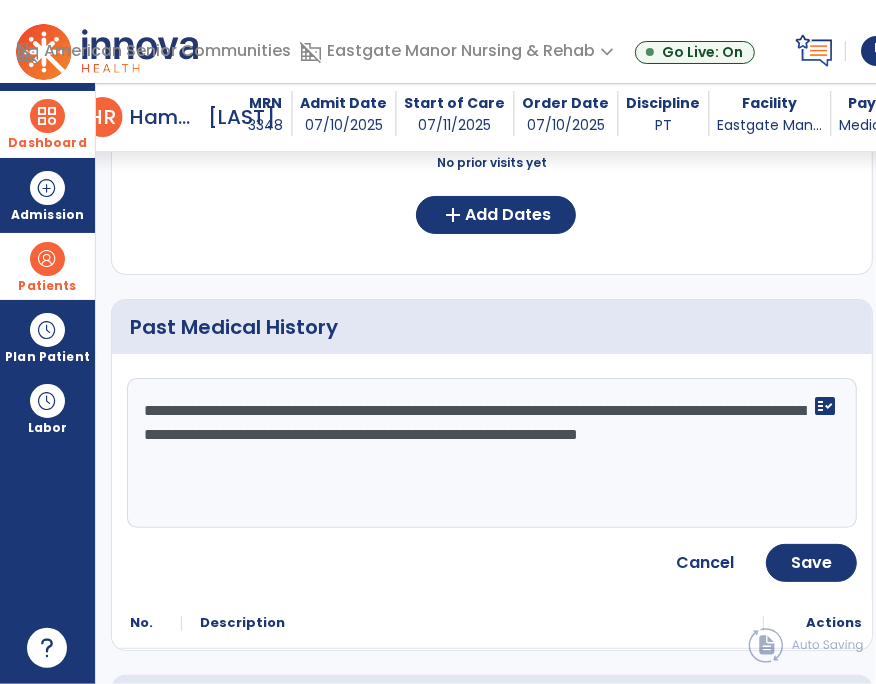 click on "**********" 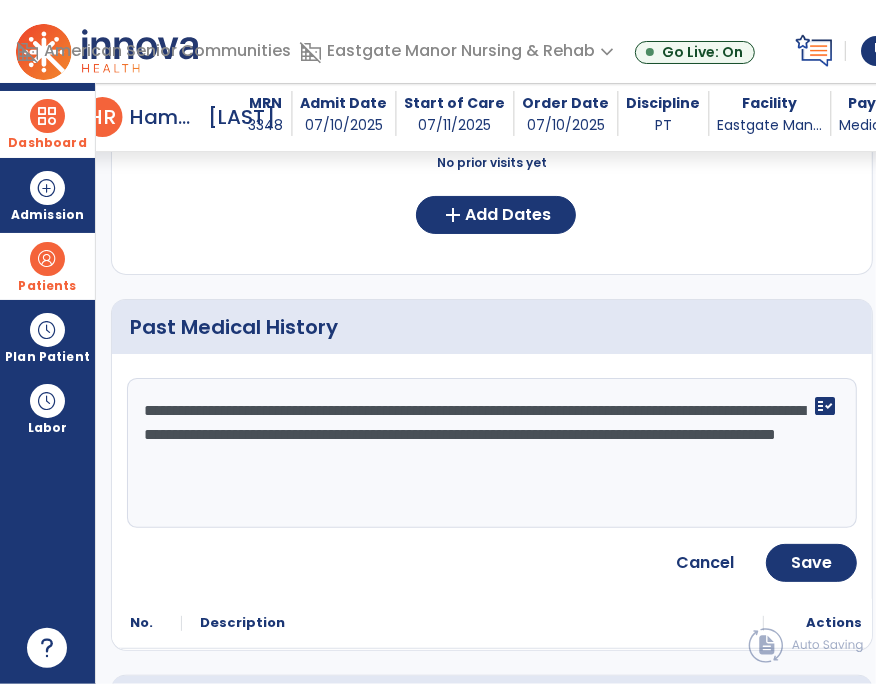 click on "**********" 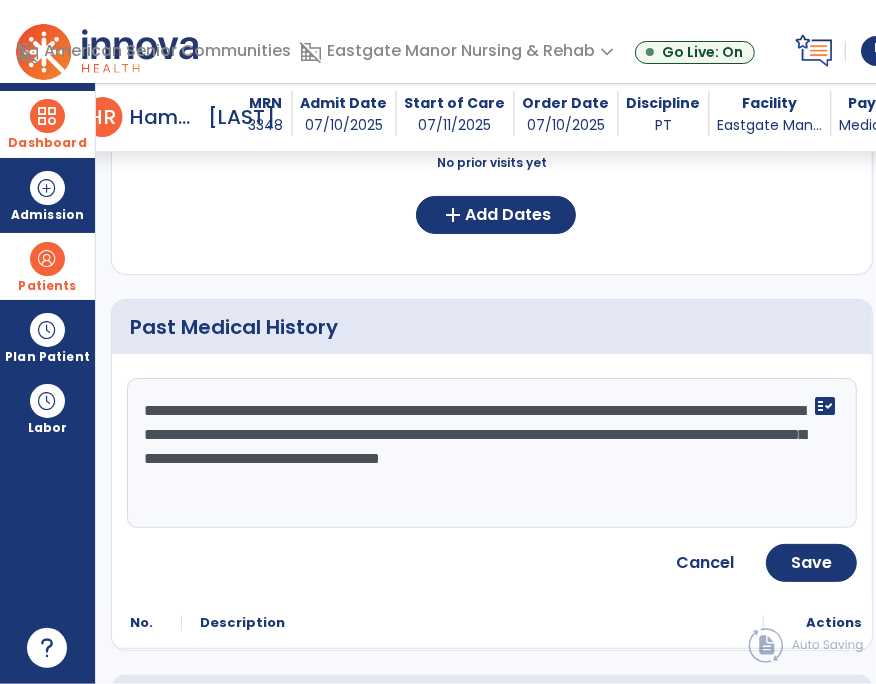 click on "**********" 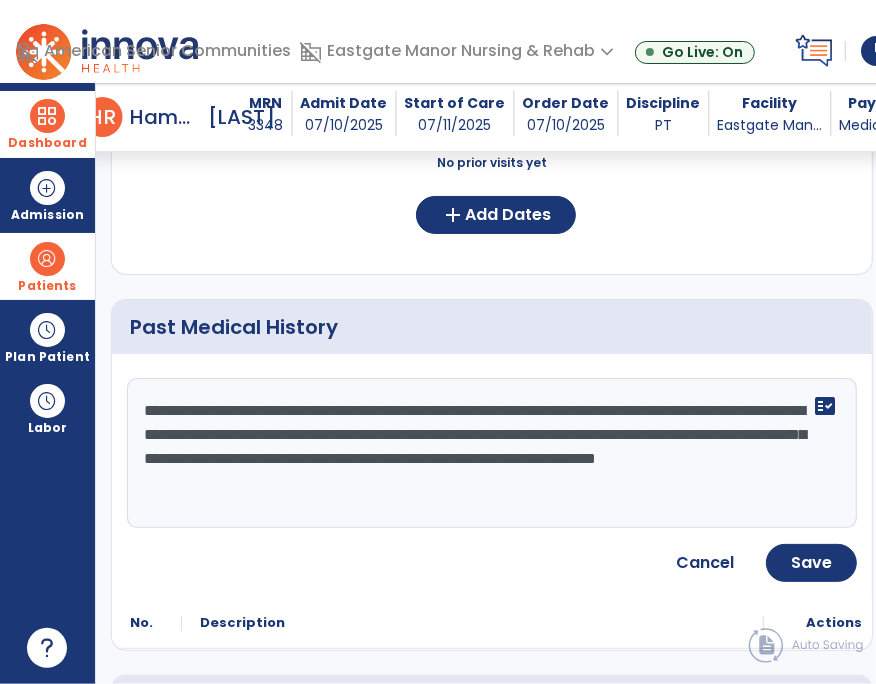 click on "**********" 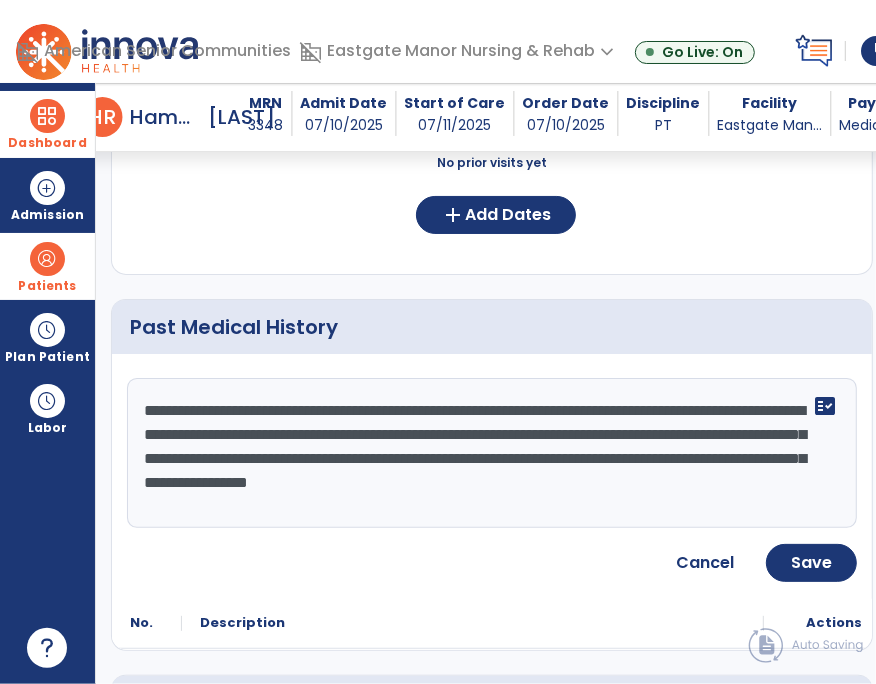click on "**********" 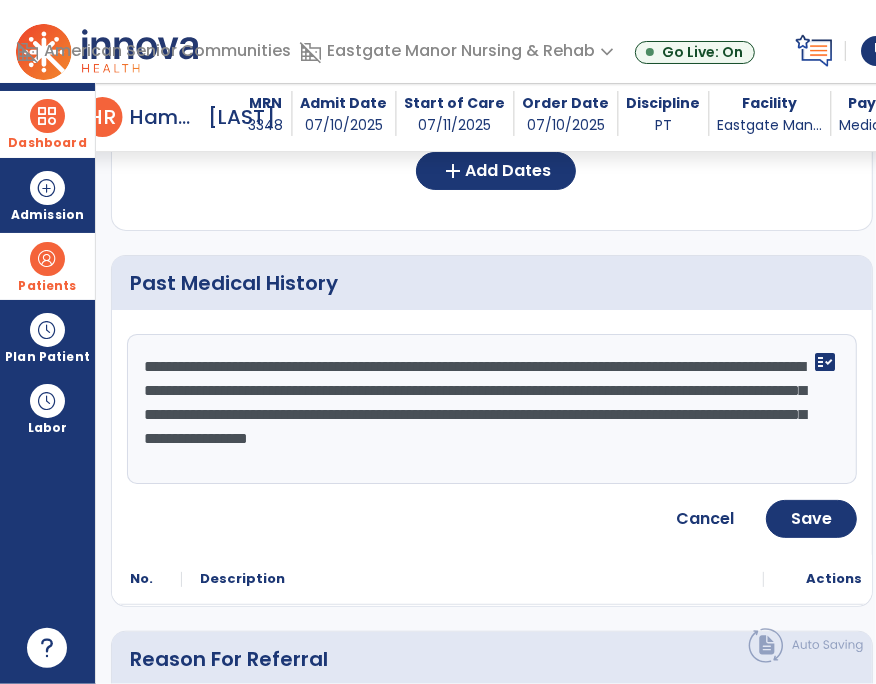 scroll, scrollTop: 791, scrollLeft: 0, axis: vertical 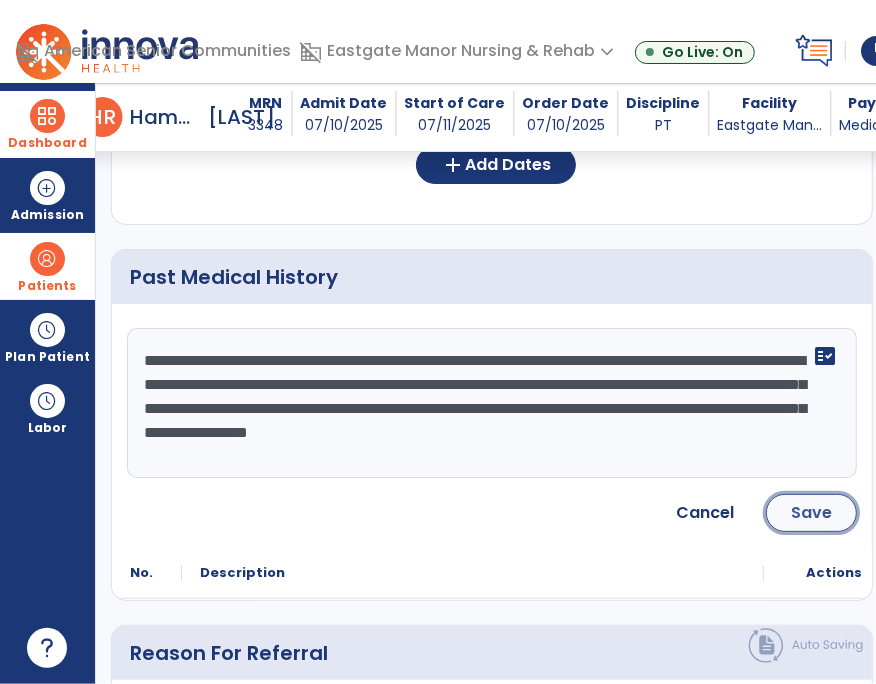 click on "Save" 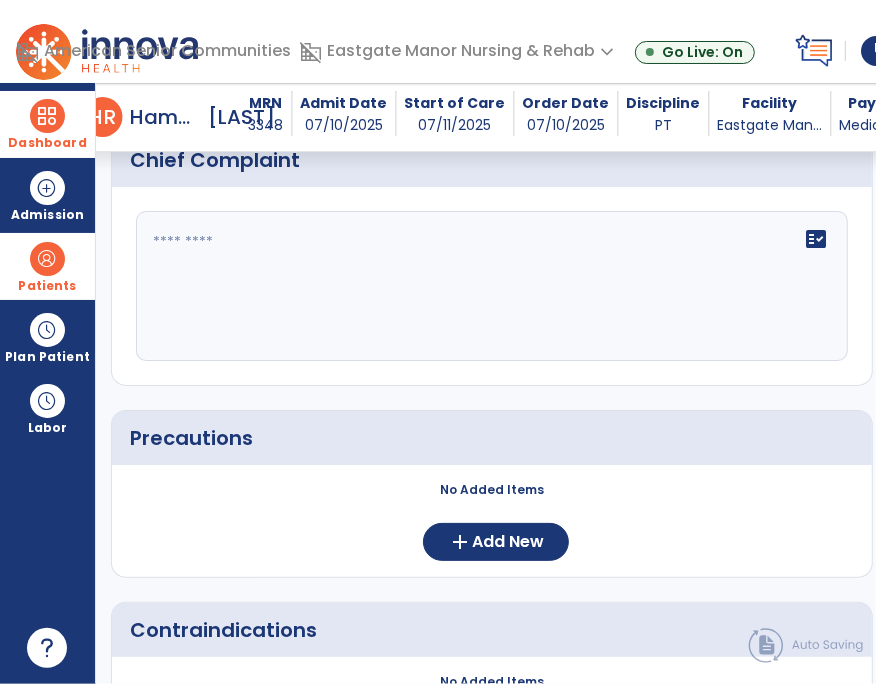 scroll, scrollTop: 1564, scrollLeft: 0, axis: vertical 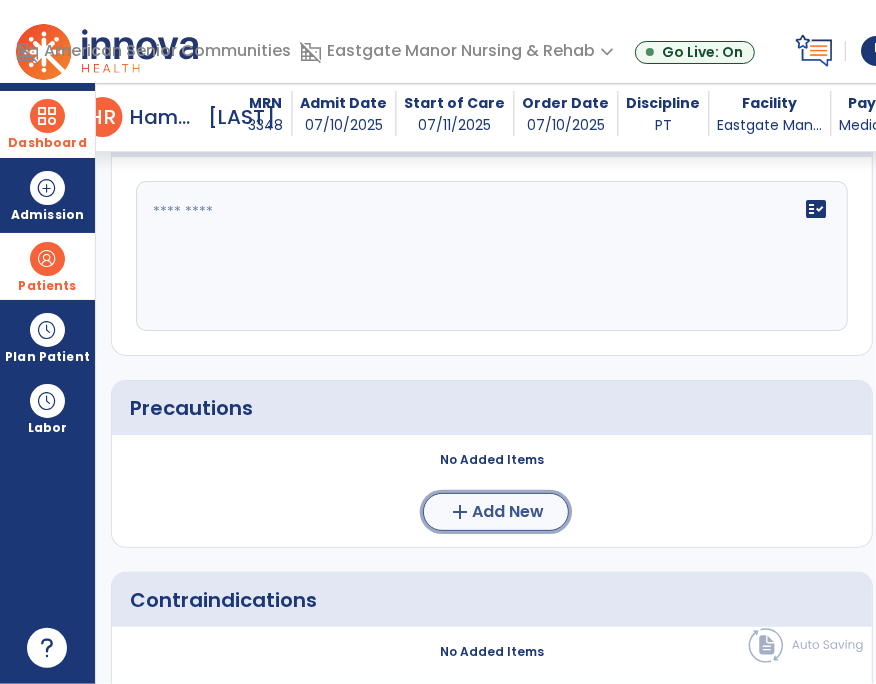 click on "Add New" 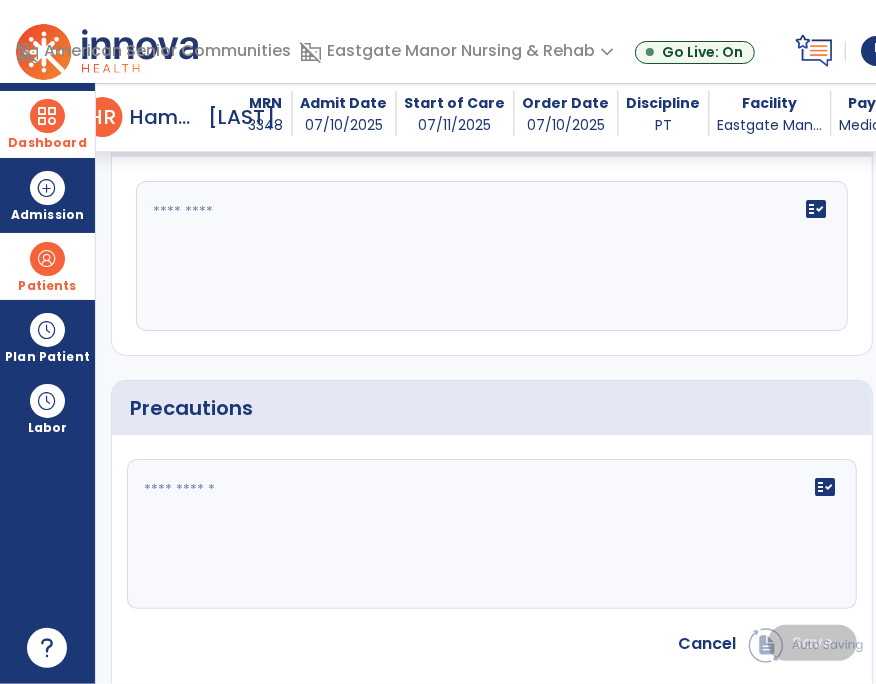 click on "fact_check" 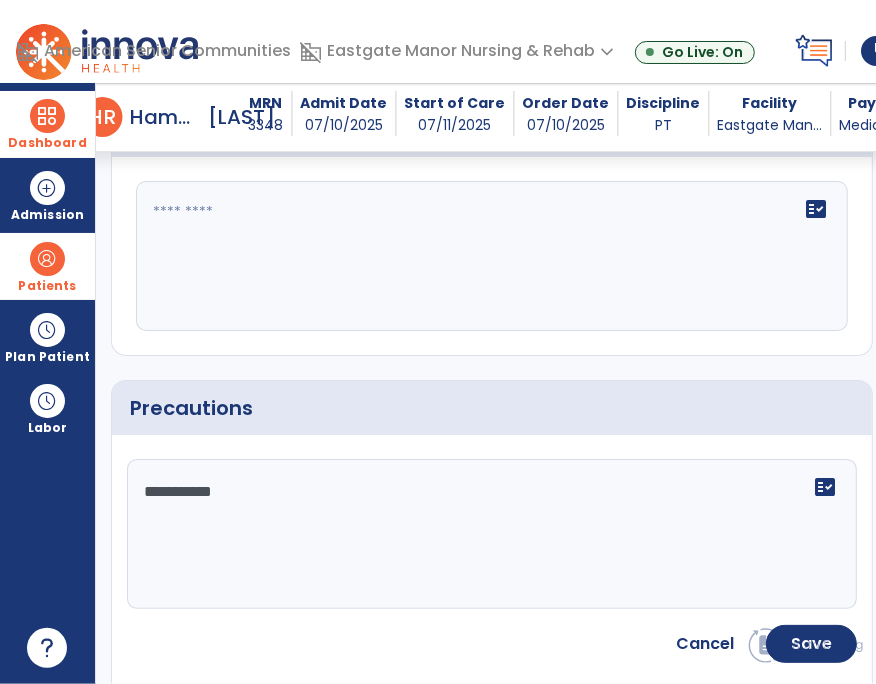 paste on "**********" 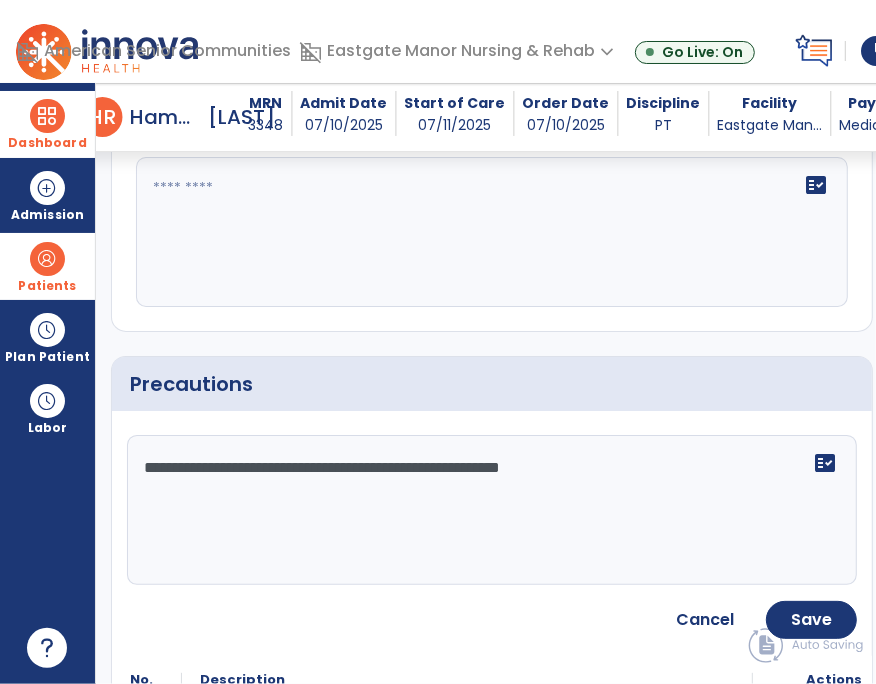 scroll, scrollTop: 1594, scrollLeft: 0, axis: vertical 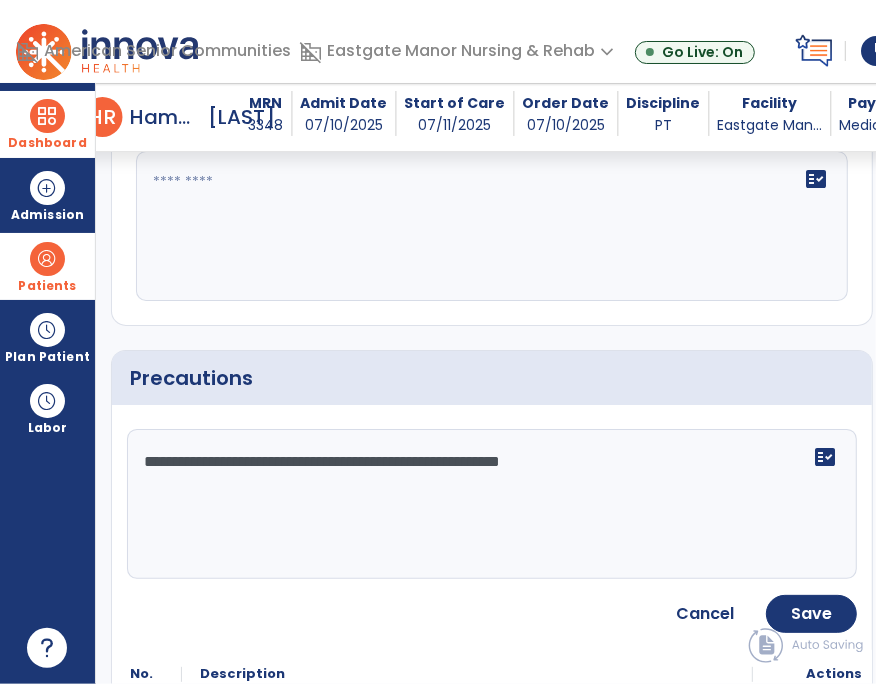 type on "**********" 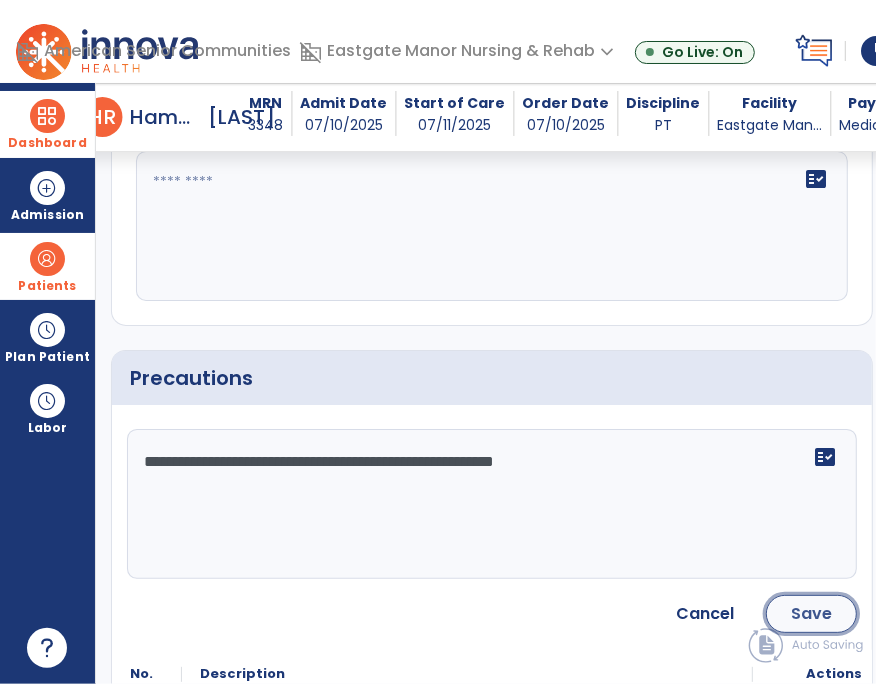 click on "Save" 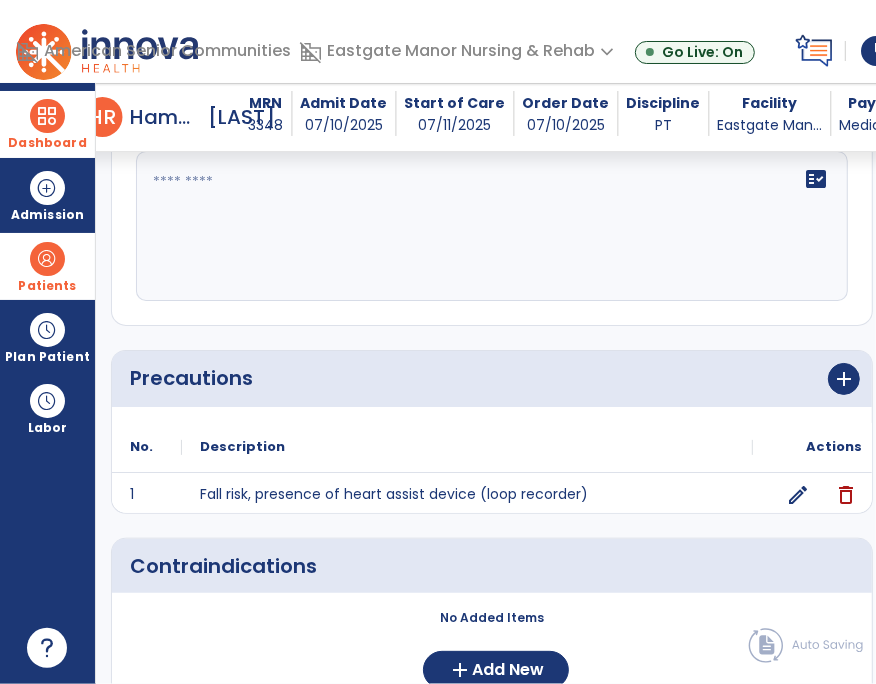 scroll, scrollTop: 1594, scrollLeft: 0, axis: vertical 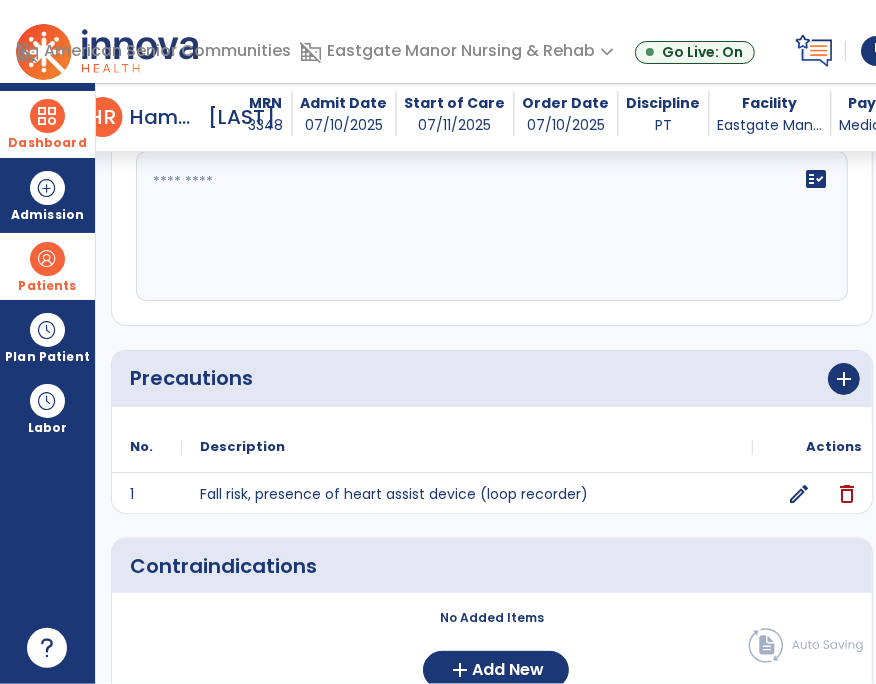 click on "edit delete" 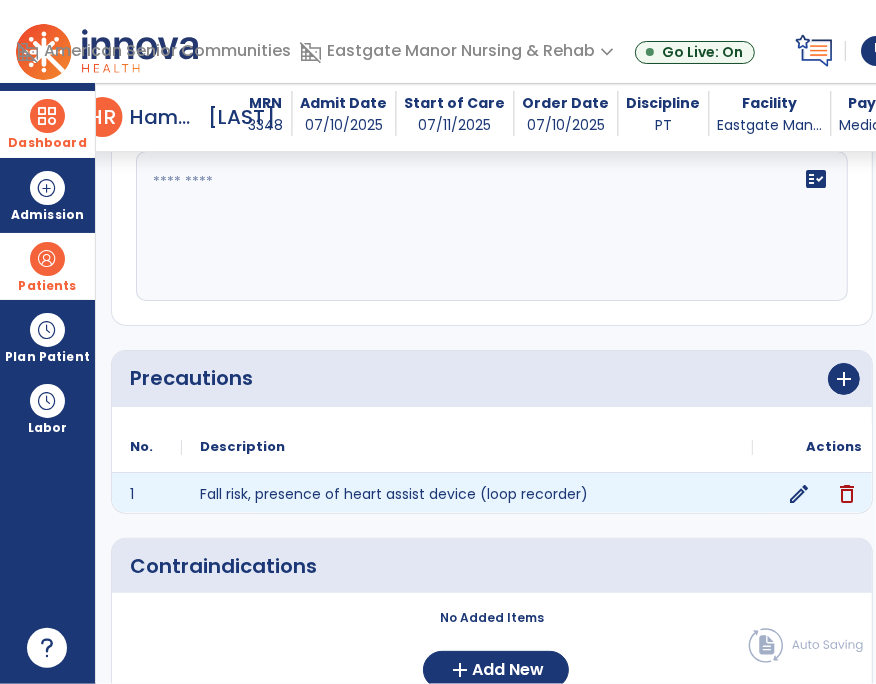 click on "edit" 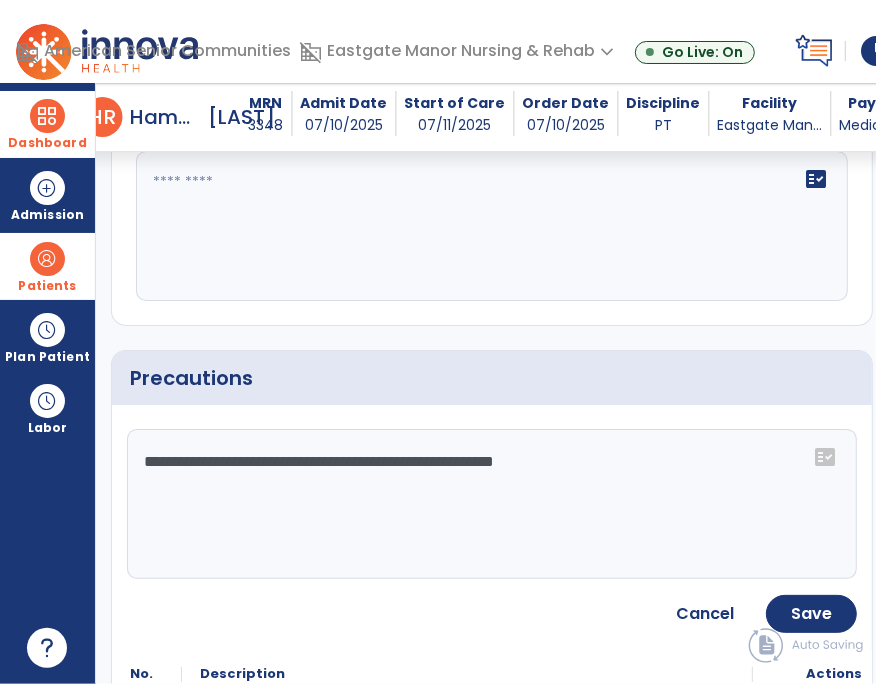 click on "**********" 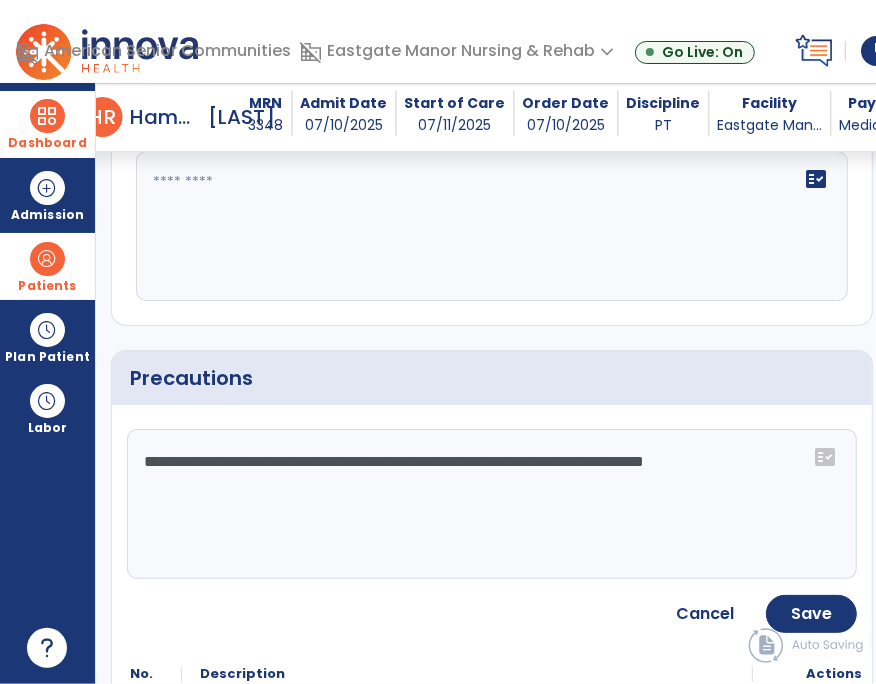 type on "**********" 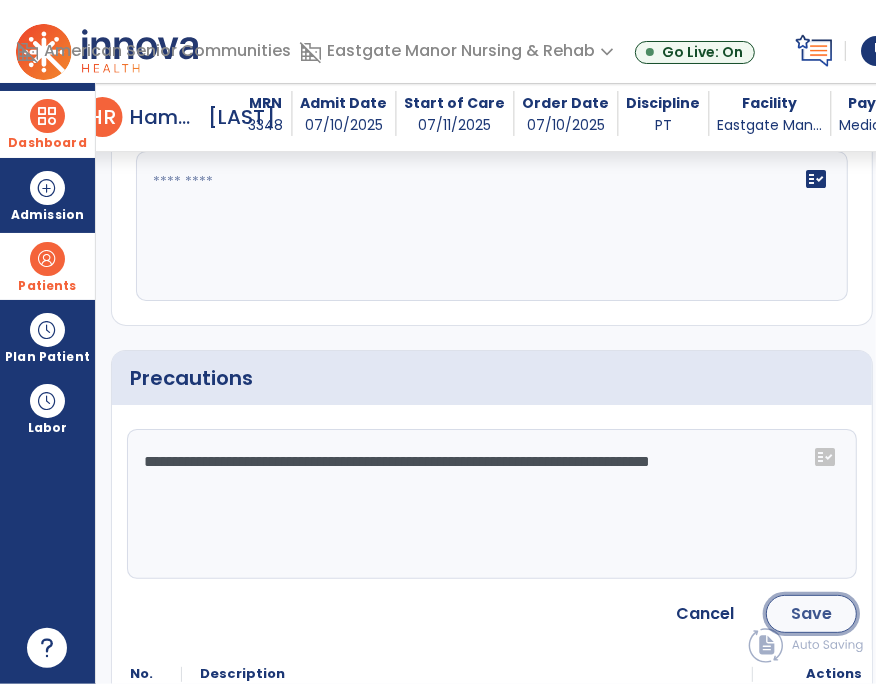 click on "Save" 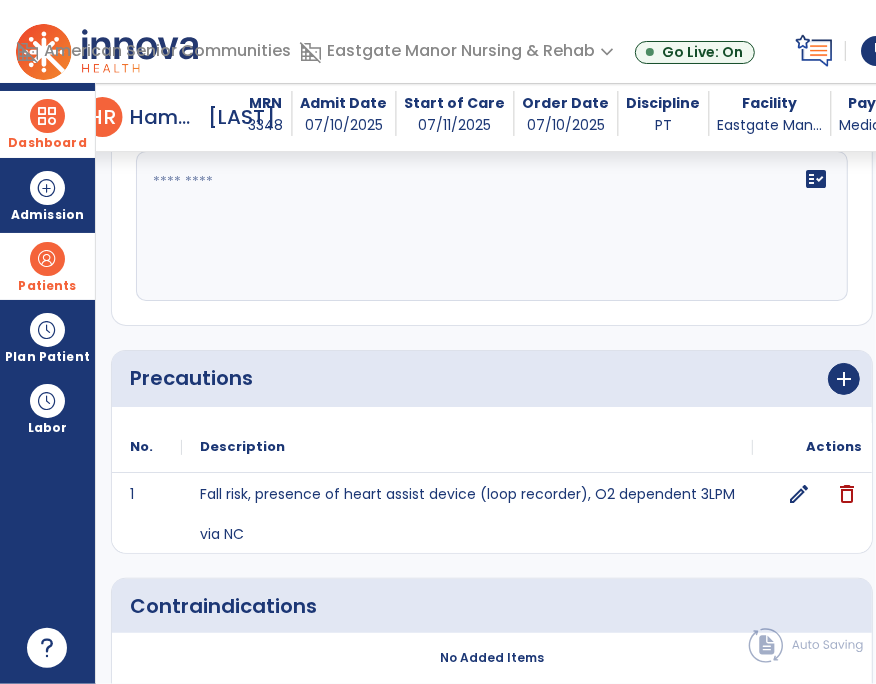 scroll, scrollTop: 1753, scrollLeft: 0, axis: vertical 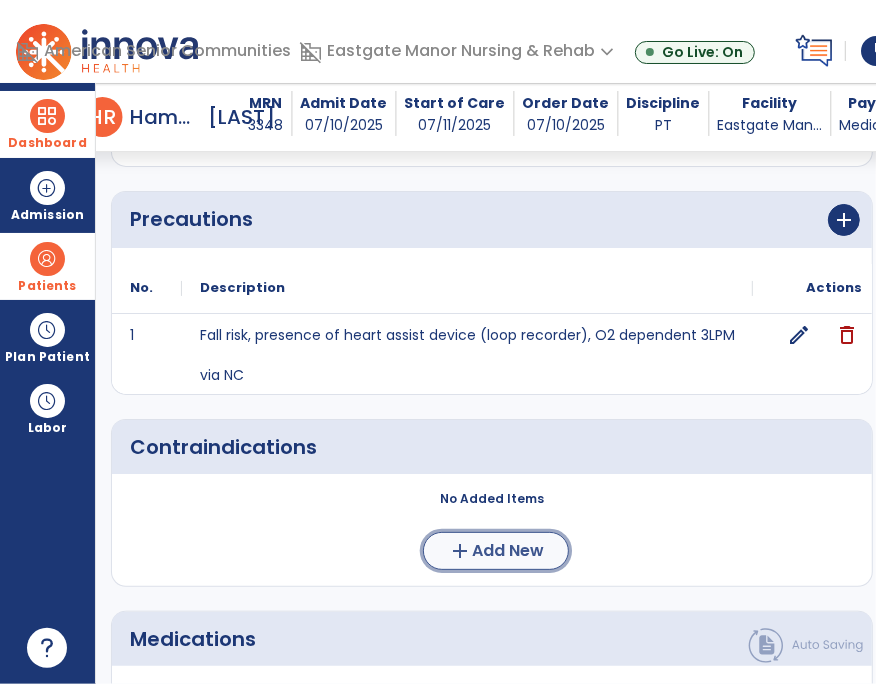 click on "Add New" 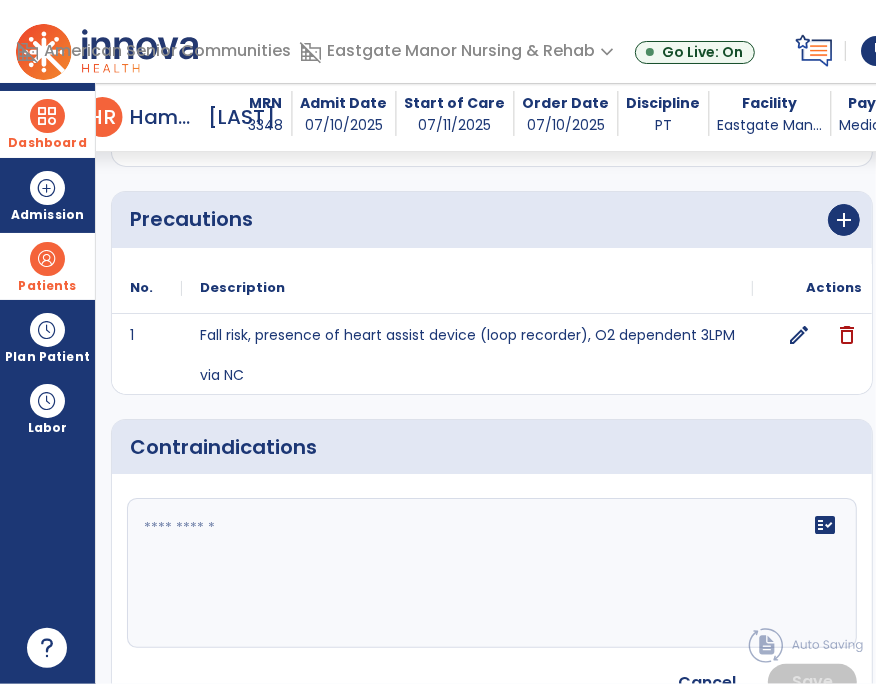 click on "fact_check" 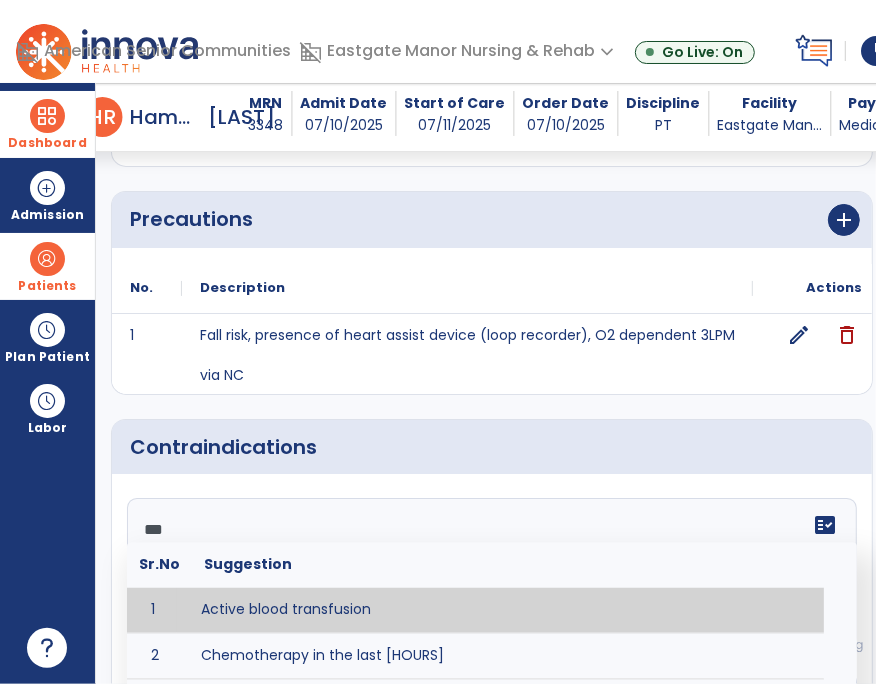 type on "****" 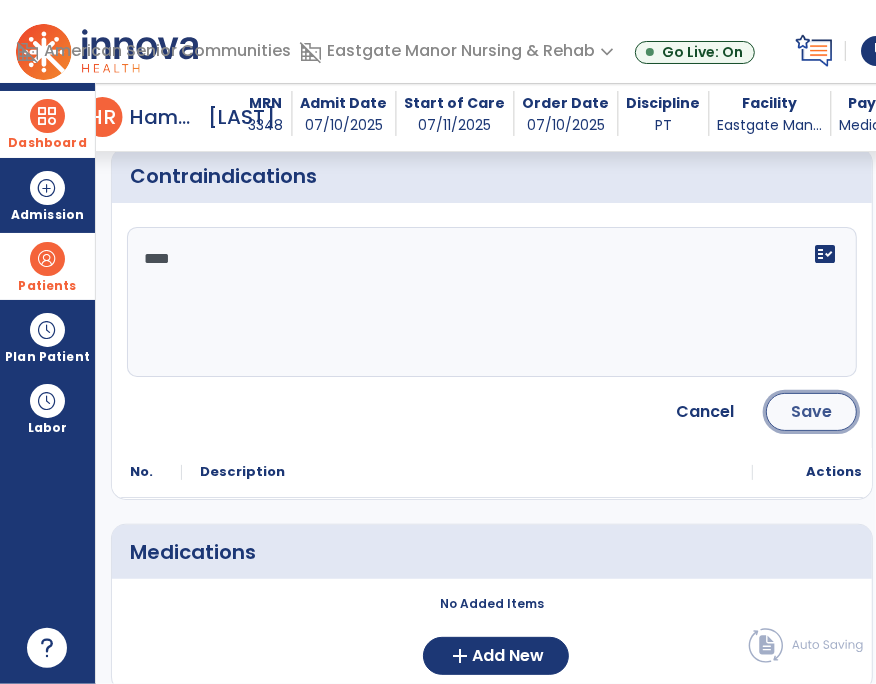 click on "Save" 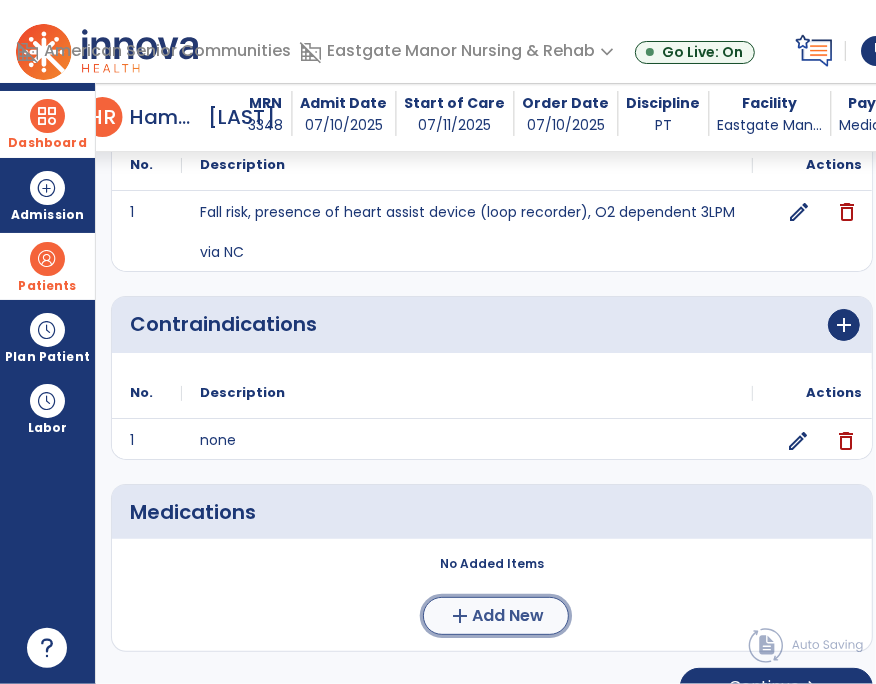 click on "add  Add New" 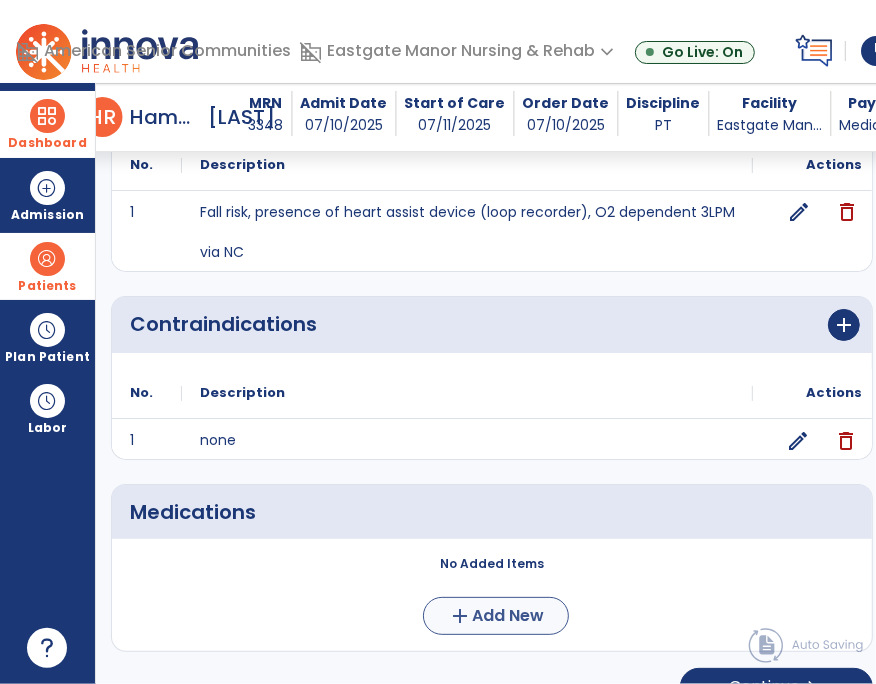 scroll, scrollTop: 1916, scrollLeft: 0, axis: vertical 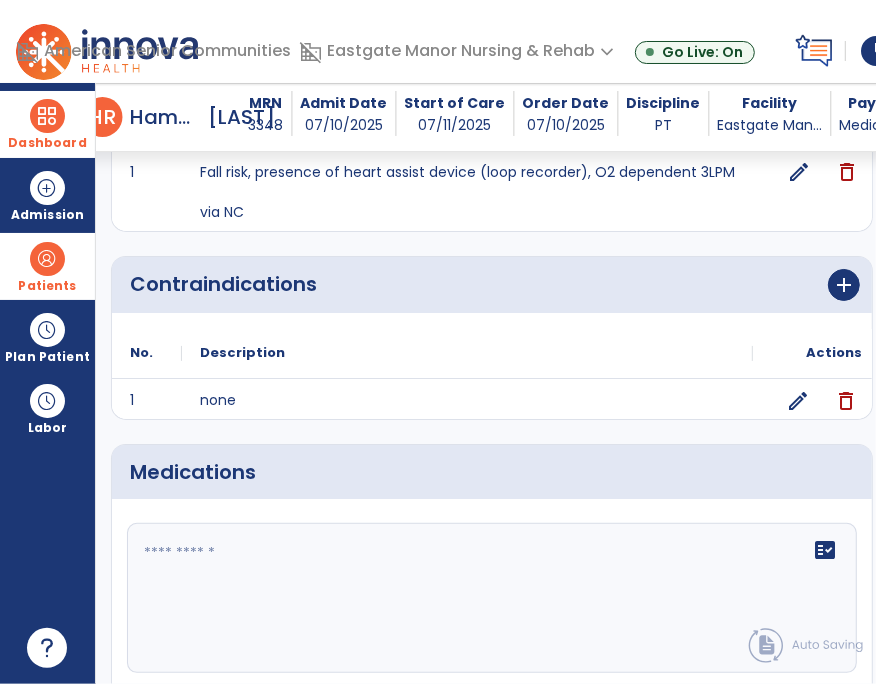 click on "fact_check" 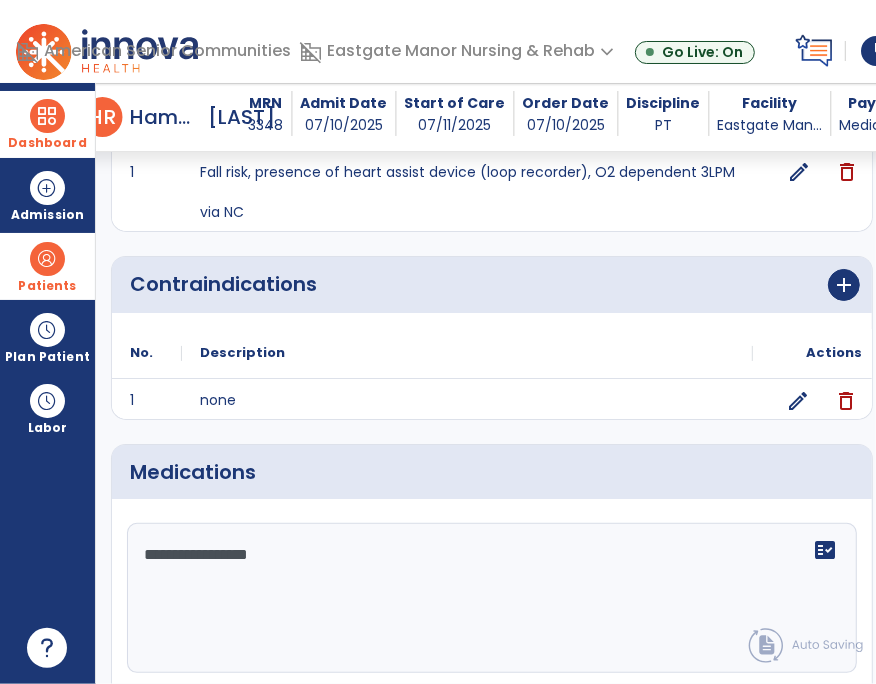 type on "**********" 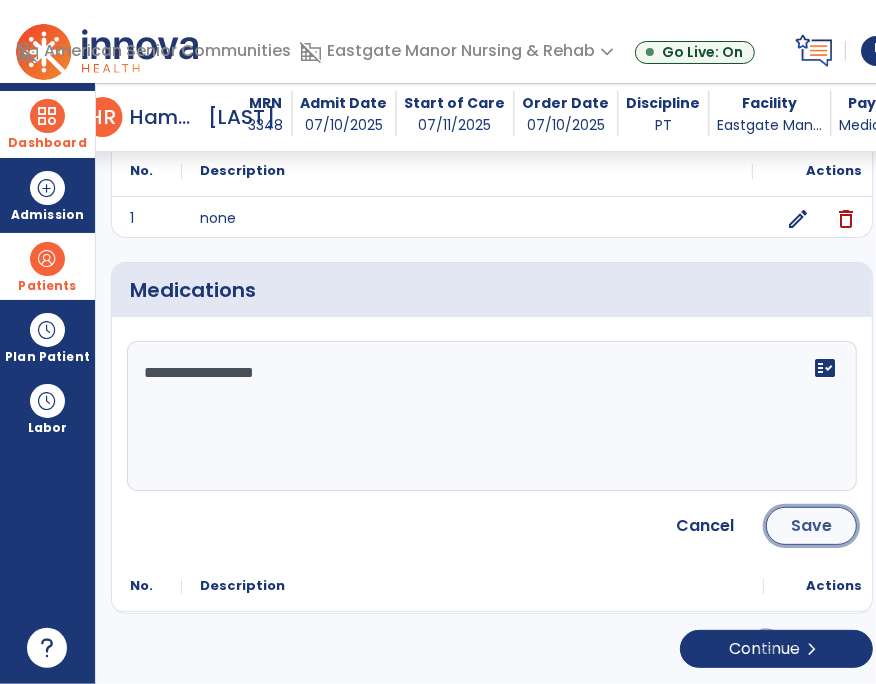 click on "Save" 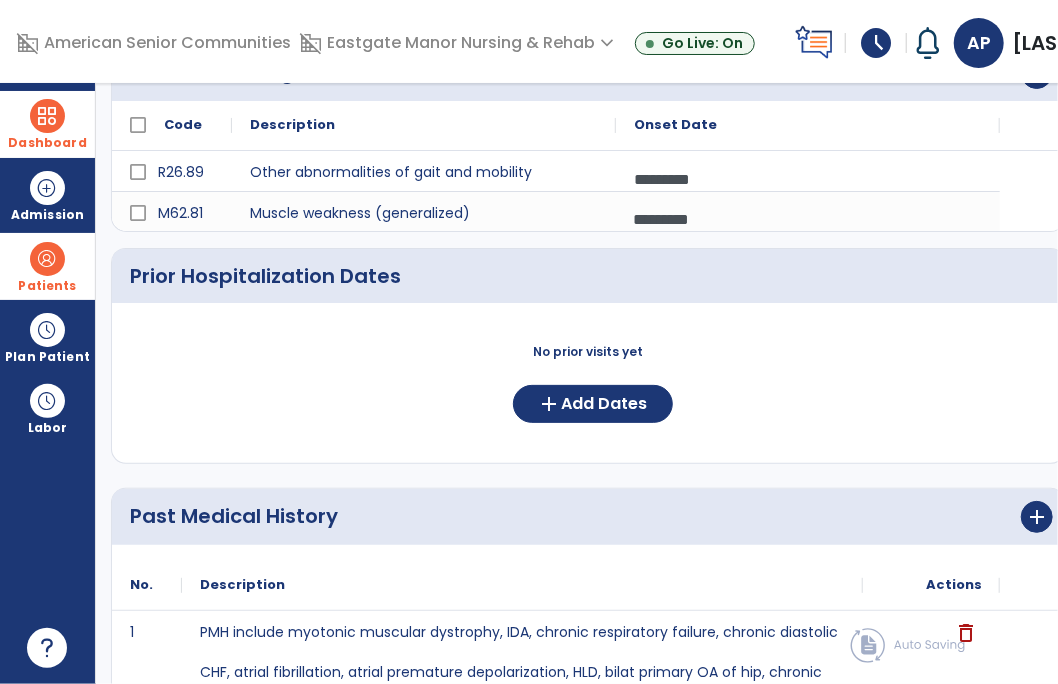 scroll, scrollTop: 0, scrollLeft: 0, axis: both 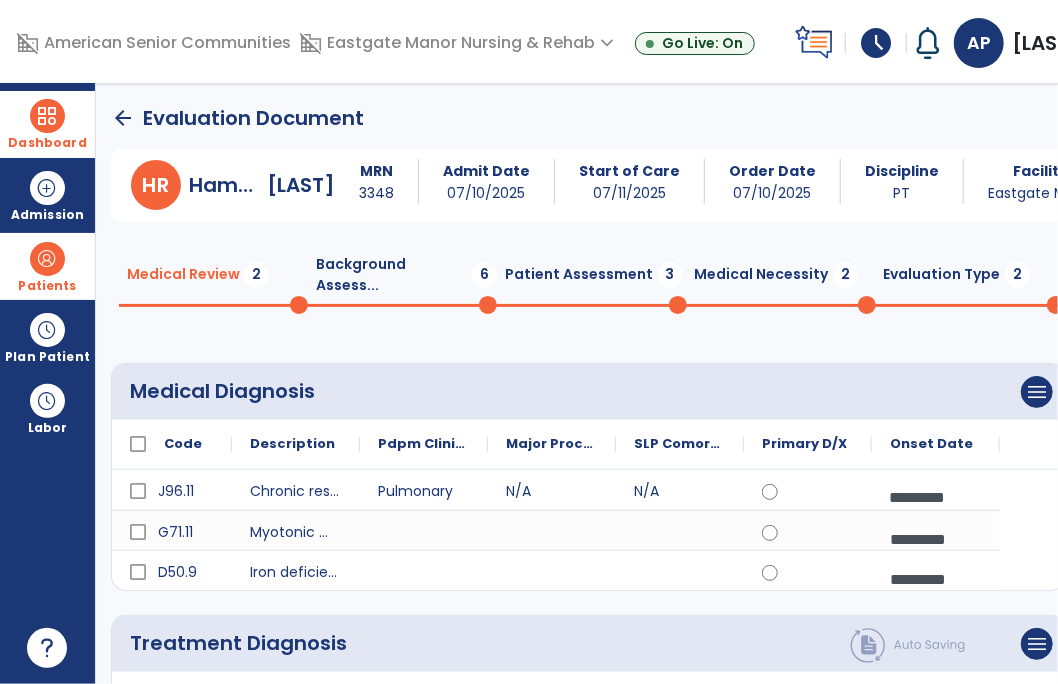click on "Background Assess...  6" 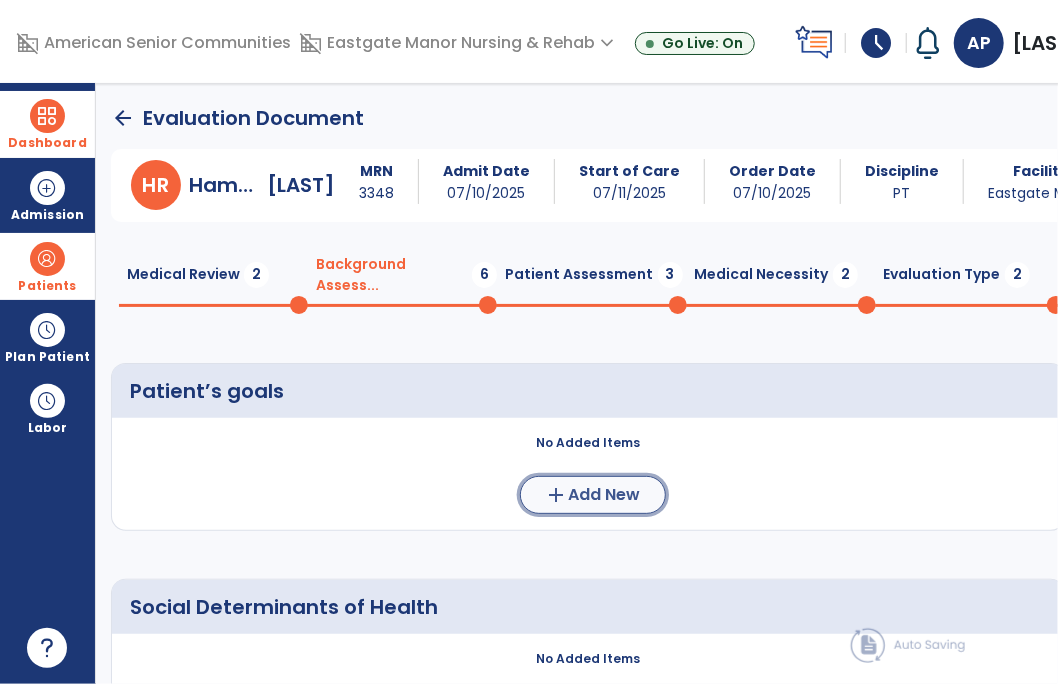 click on "Add New" 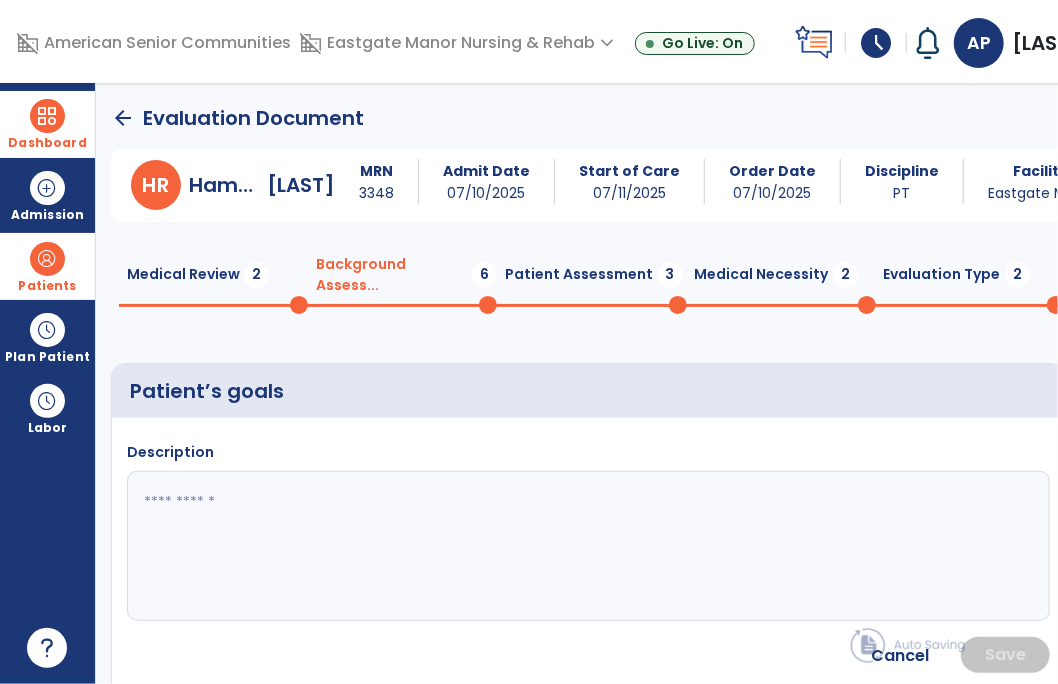 click 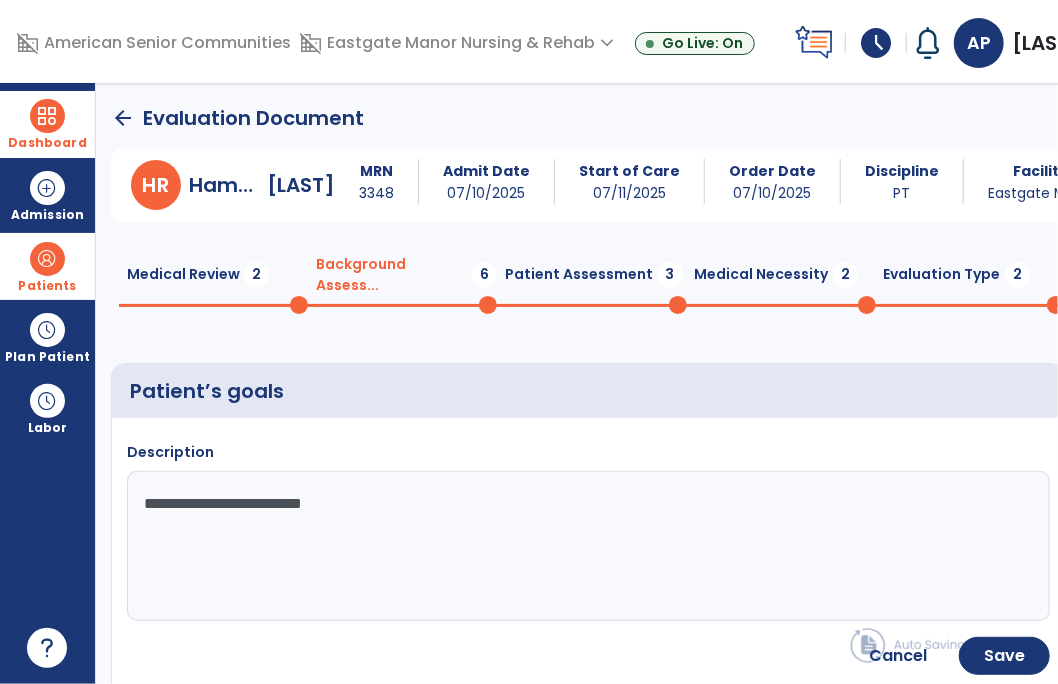 type on "**********" 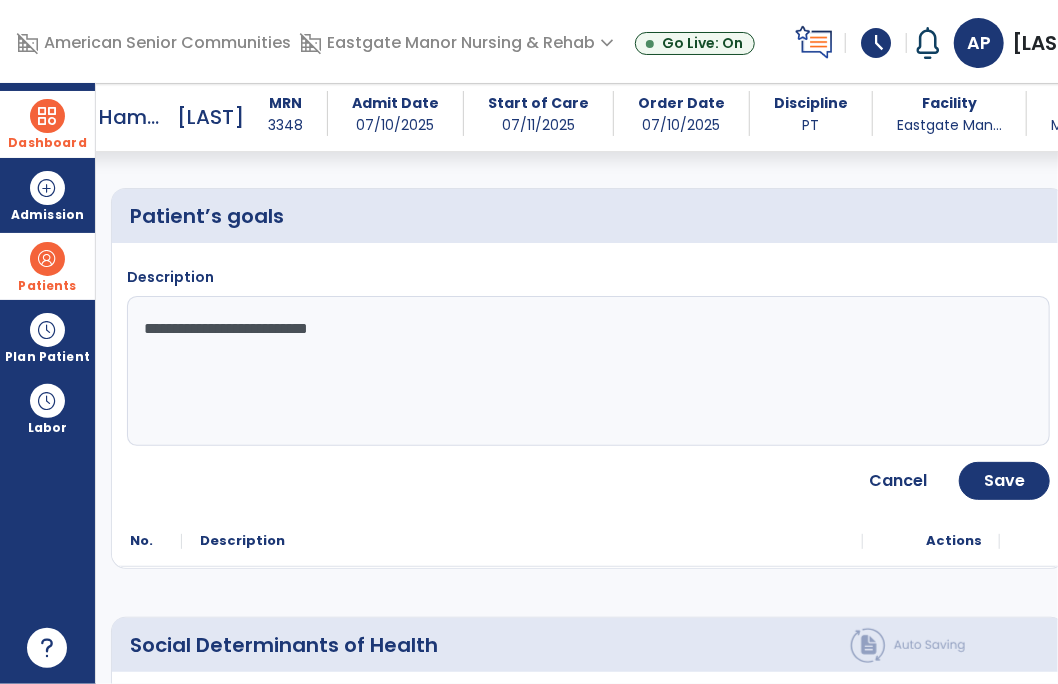 scroll, scrollTop: 159, scrollLeft: 0, axis: vertical 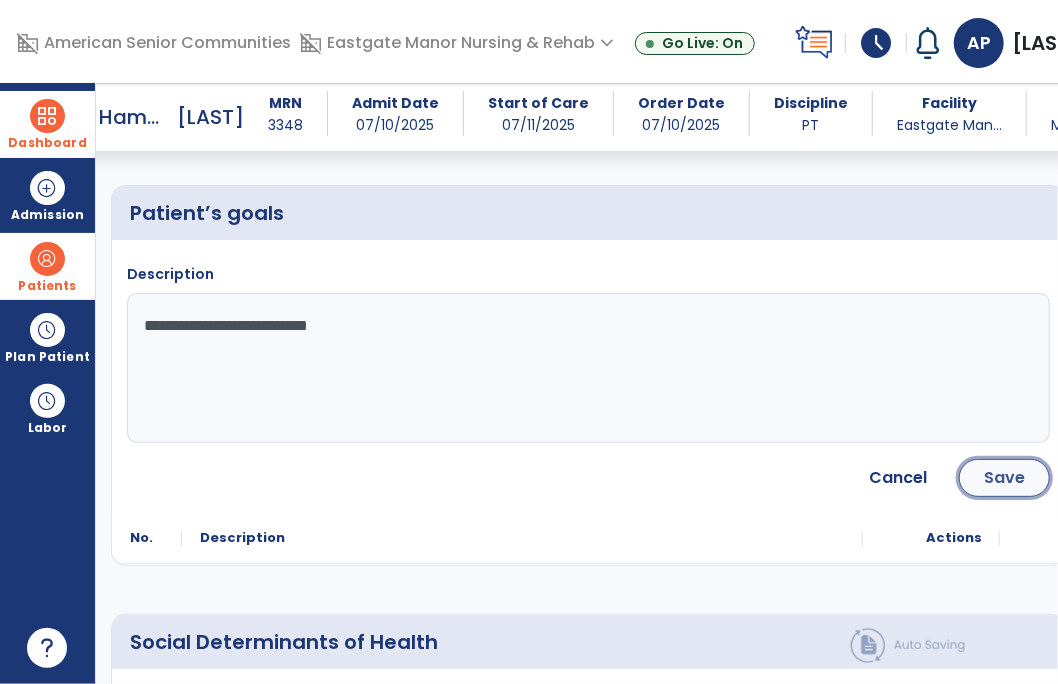 click on "Save" 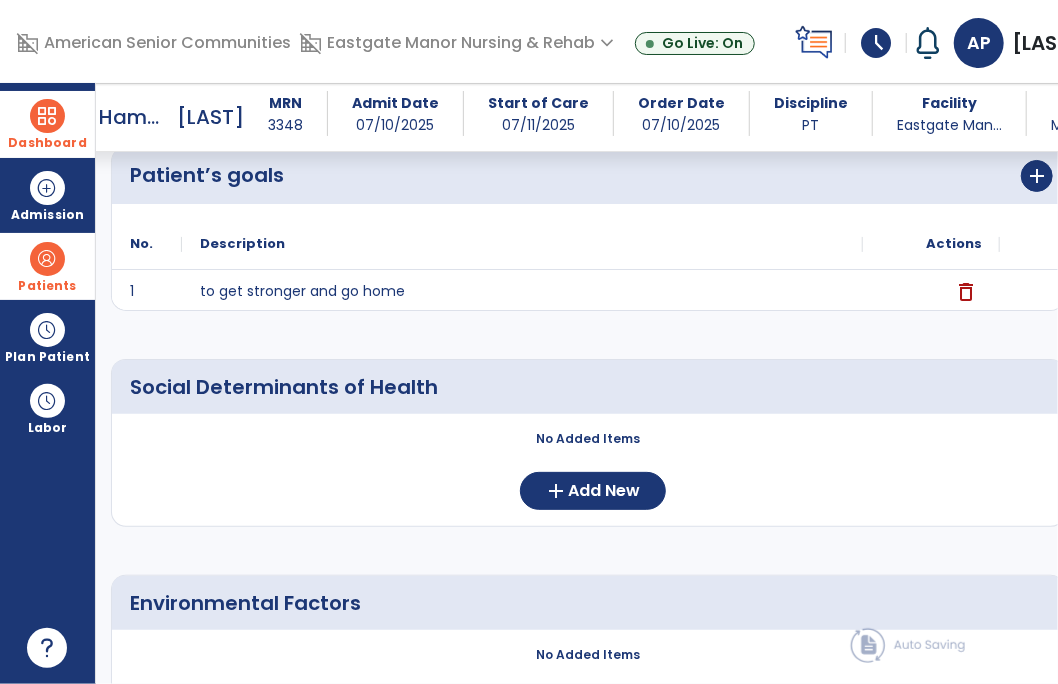 scroll, scrollTop: 288, scrollLeft: 0, axis: vertical 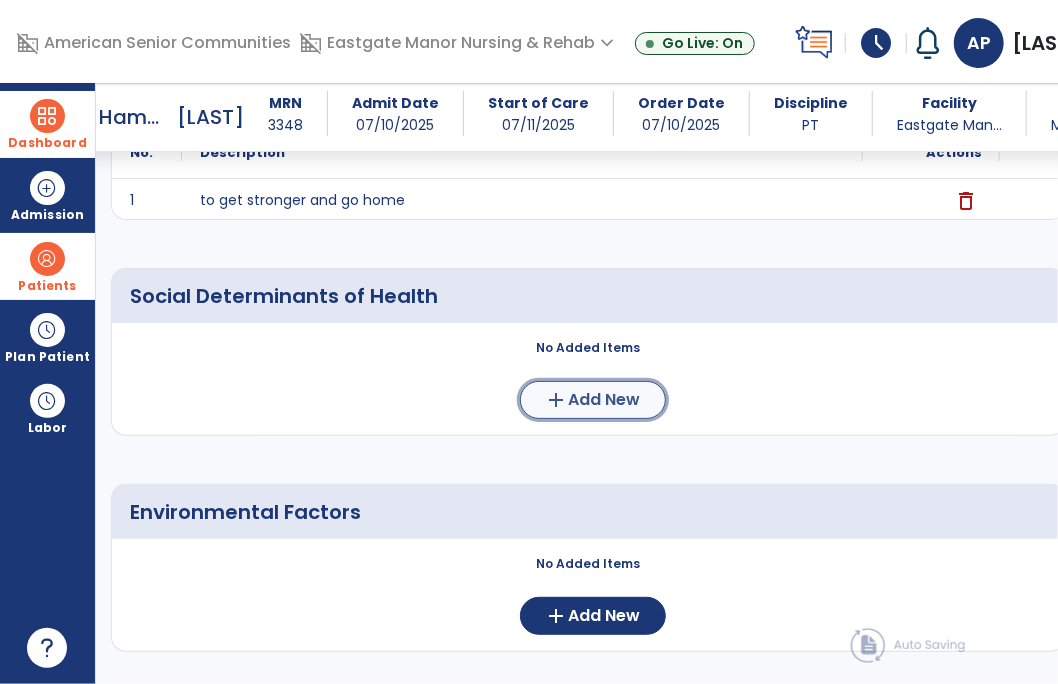 click on "Add New" 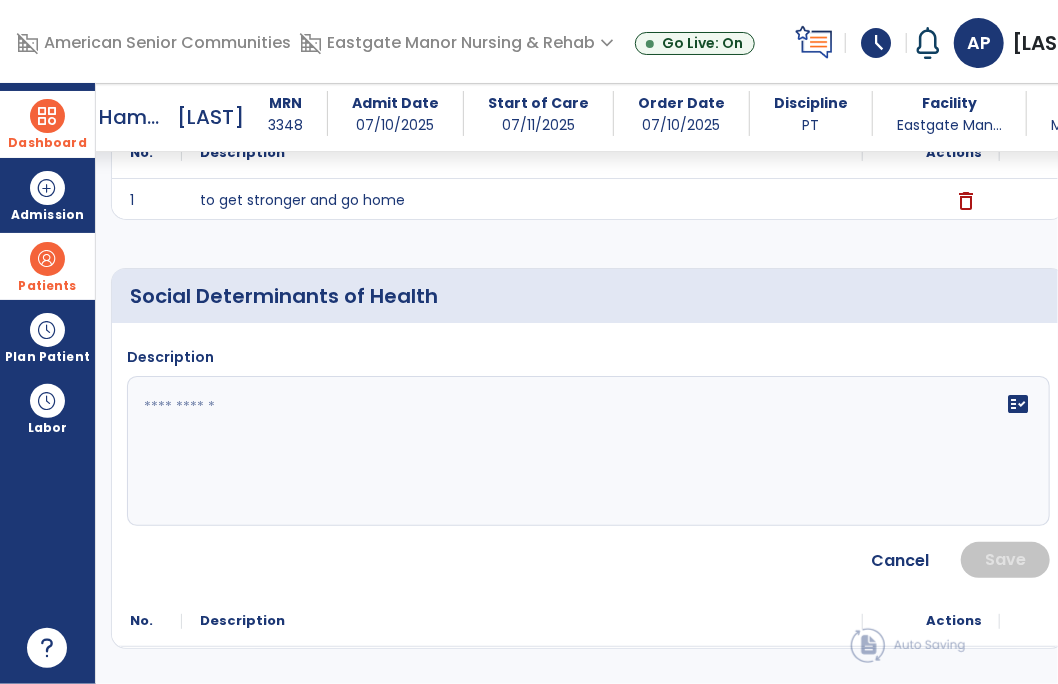click 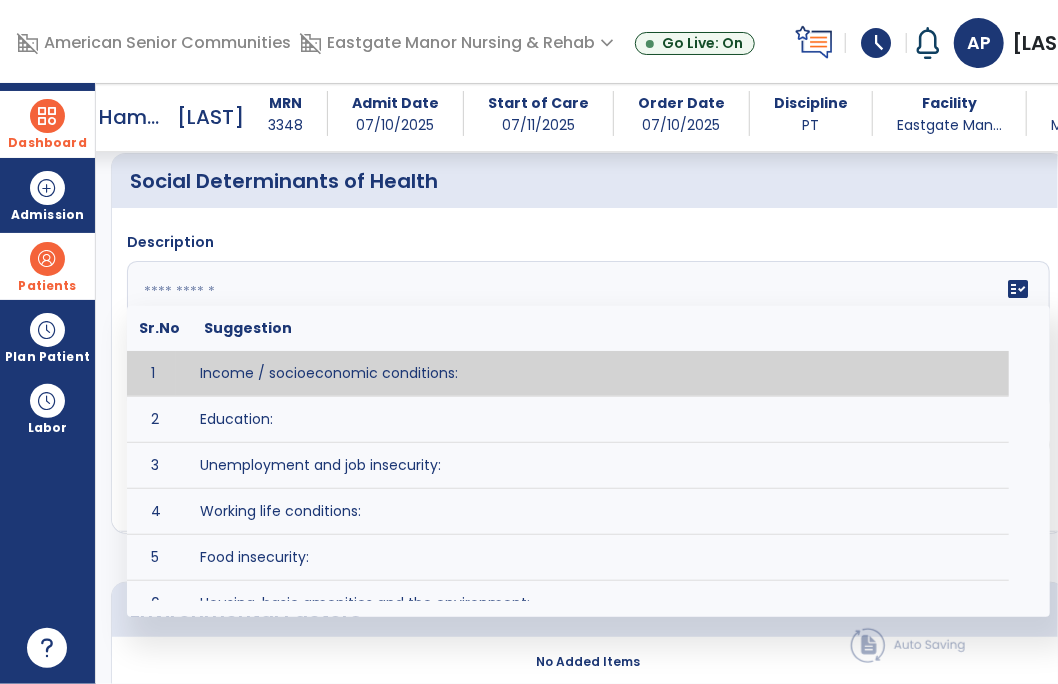 scroll, scrollTop: 440, scrollLeft: 0, axis: vertical 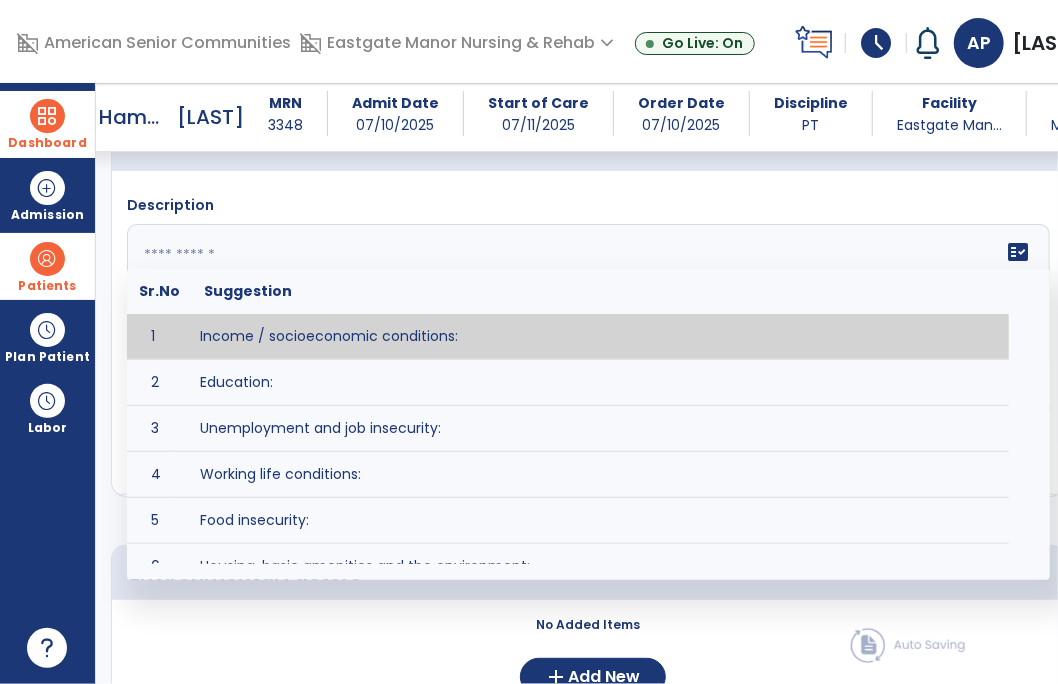 click on "No Added Items" 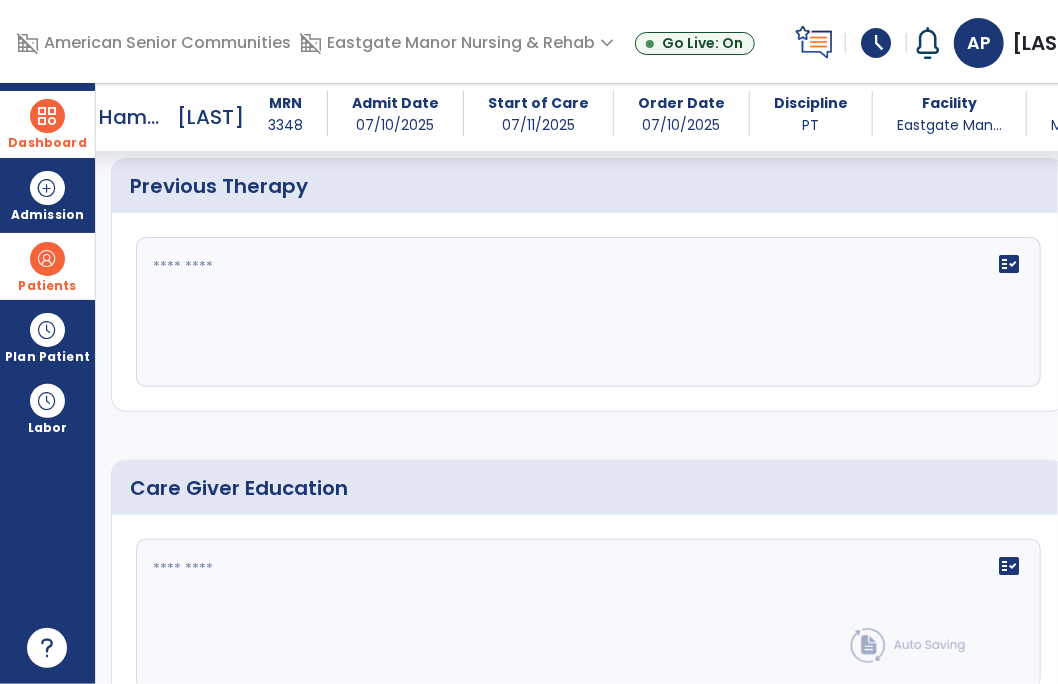 scroll, scrollTop: 1352, scrollLeft: 0, axis: vertical 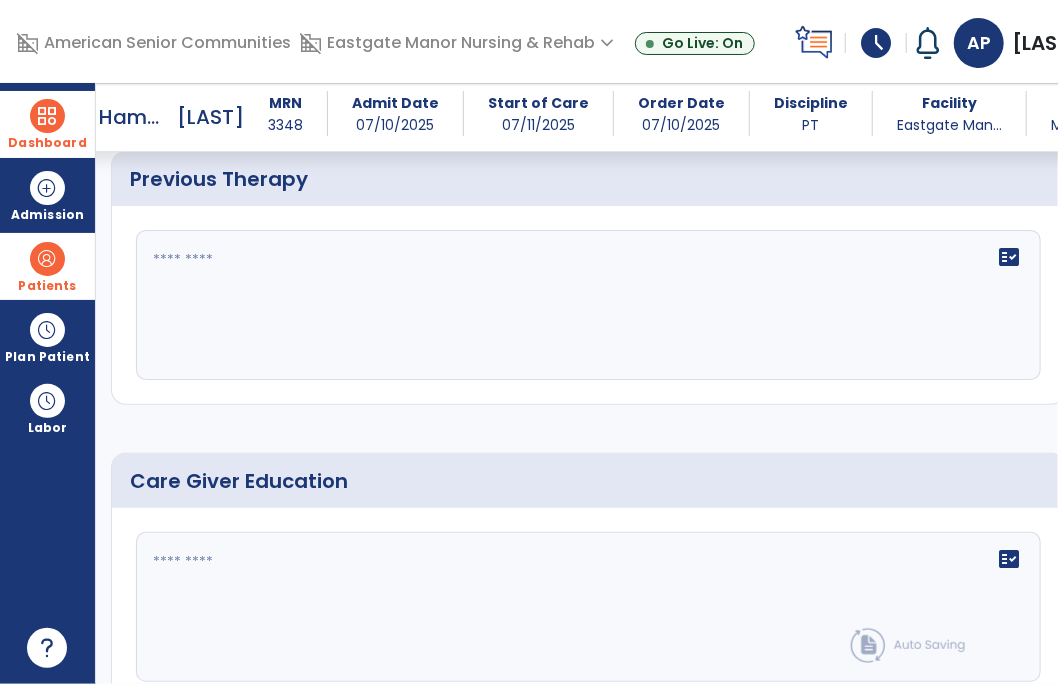click 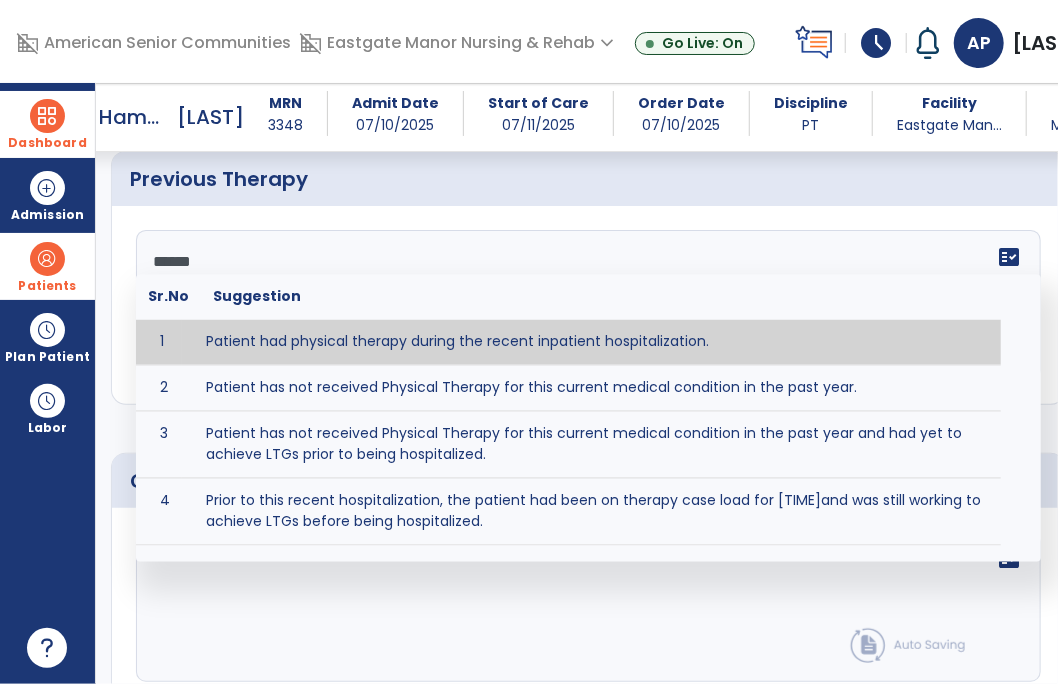 type on "*******" 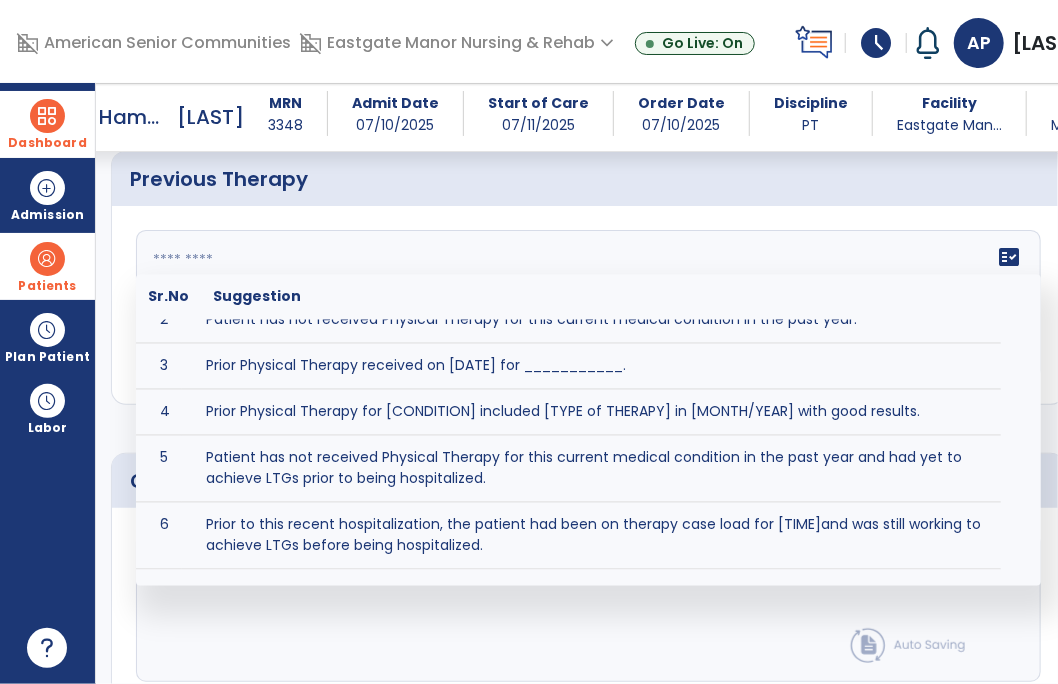 scroll, scrollTop: 0, scrollLeft: 0, axis: both 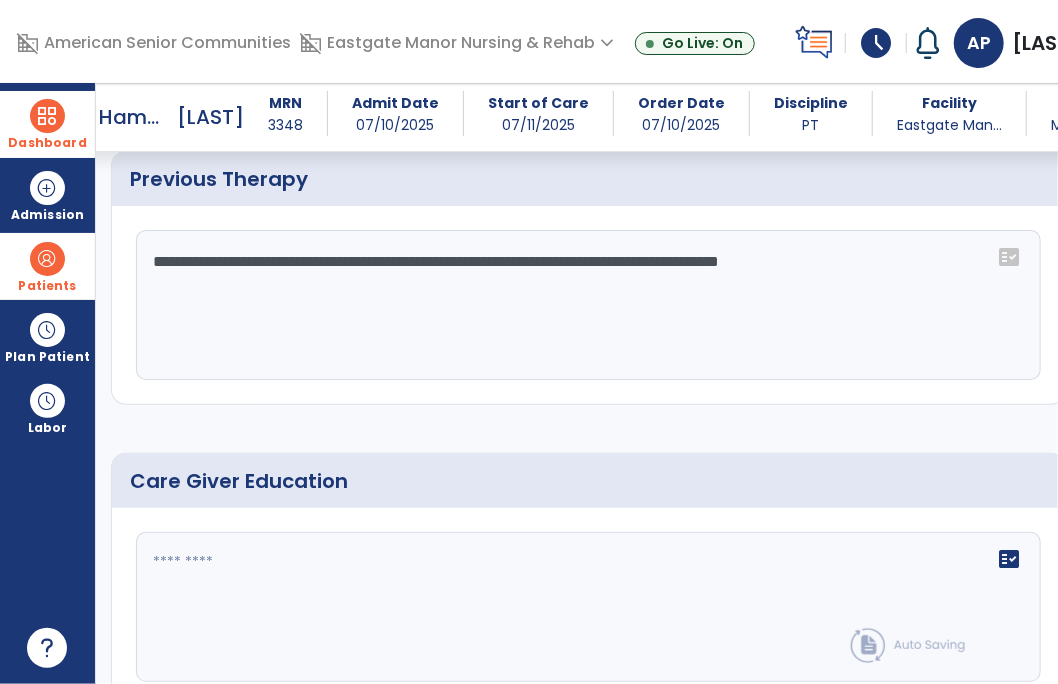 click on "**********" 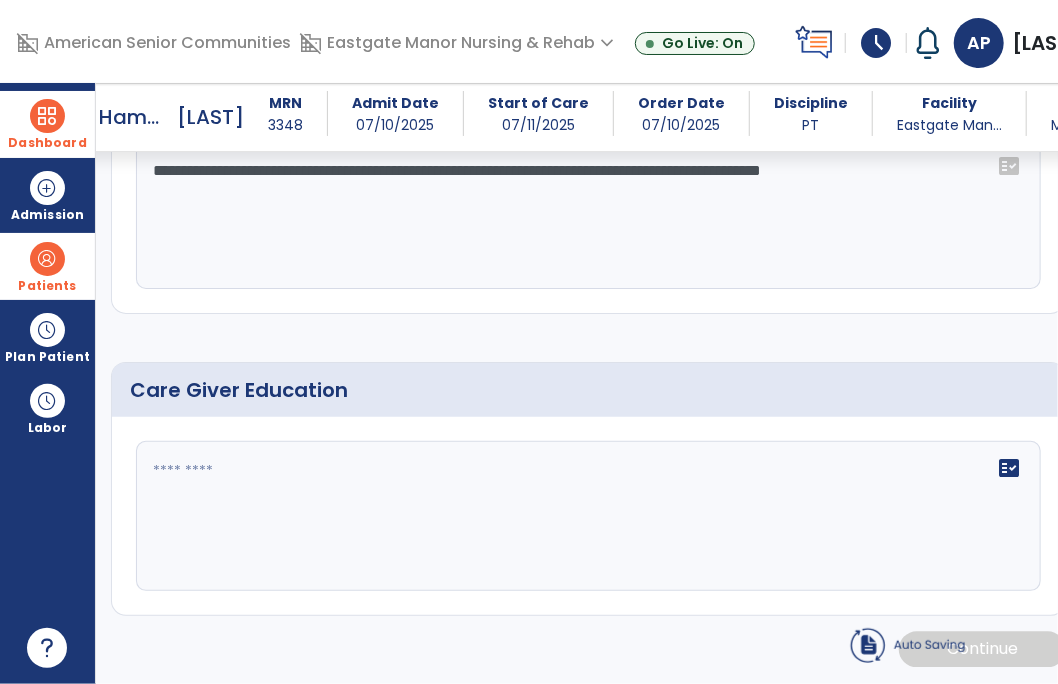 type on "**********" 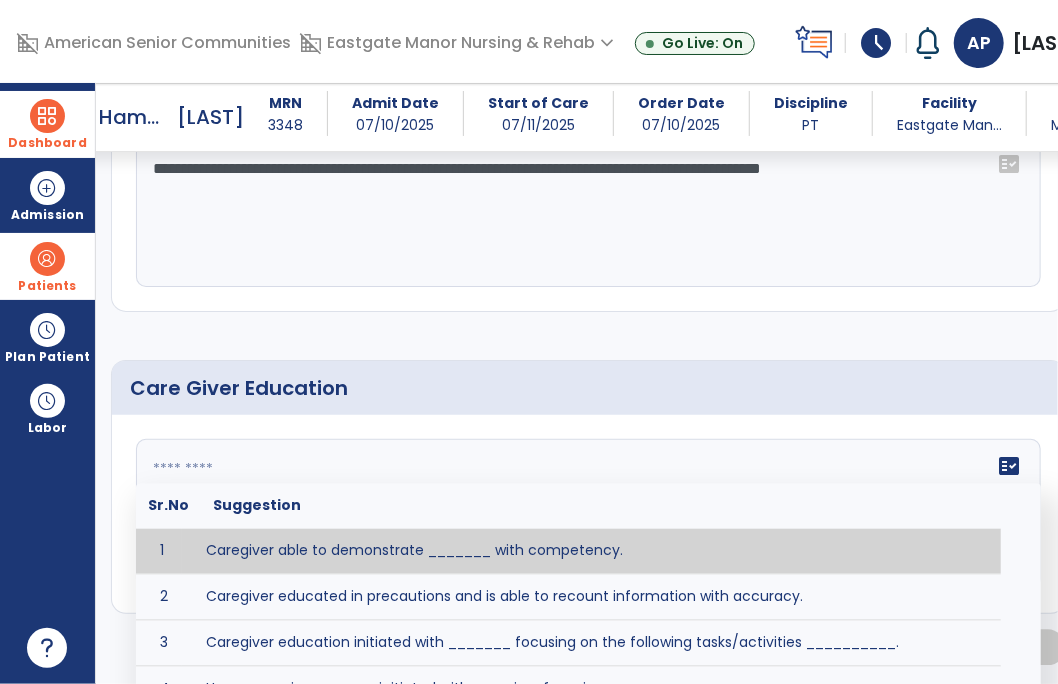 scroll, scrollTop: 1447, scrollLeft: 0, axis: vertical 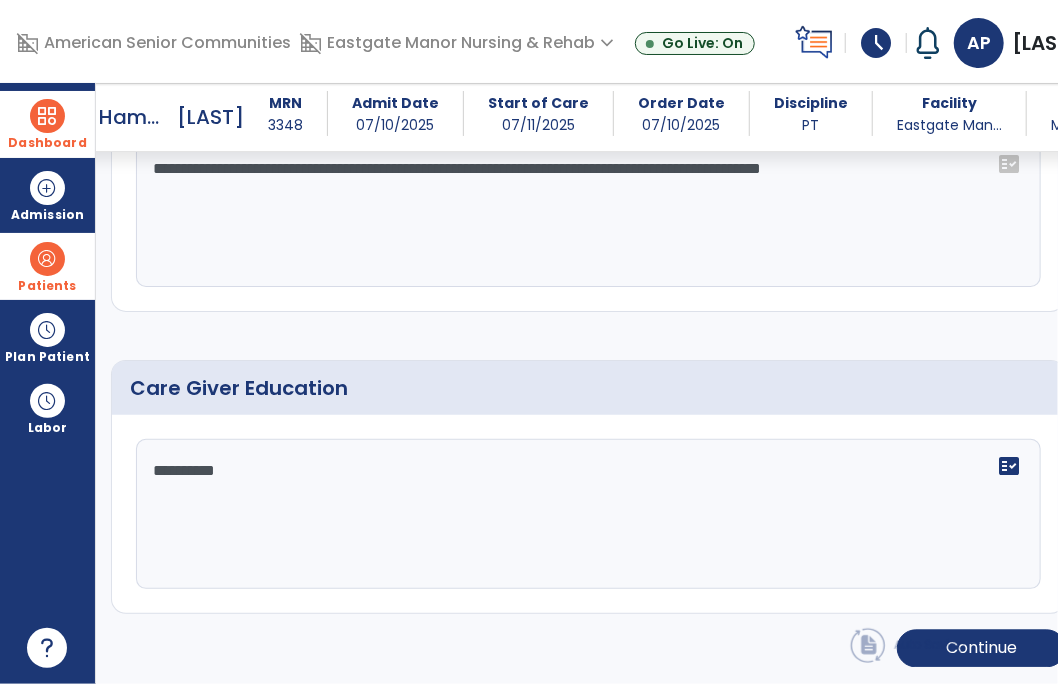 type on "**********" 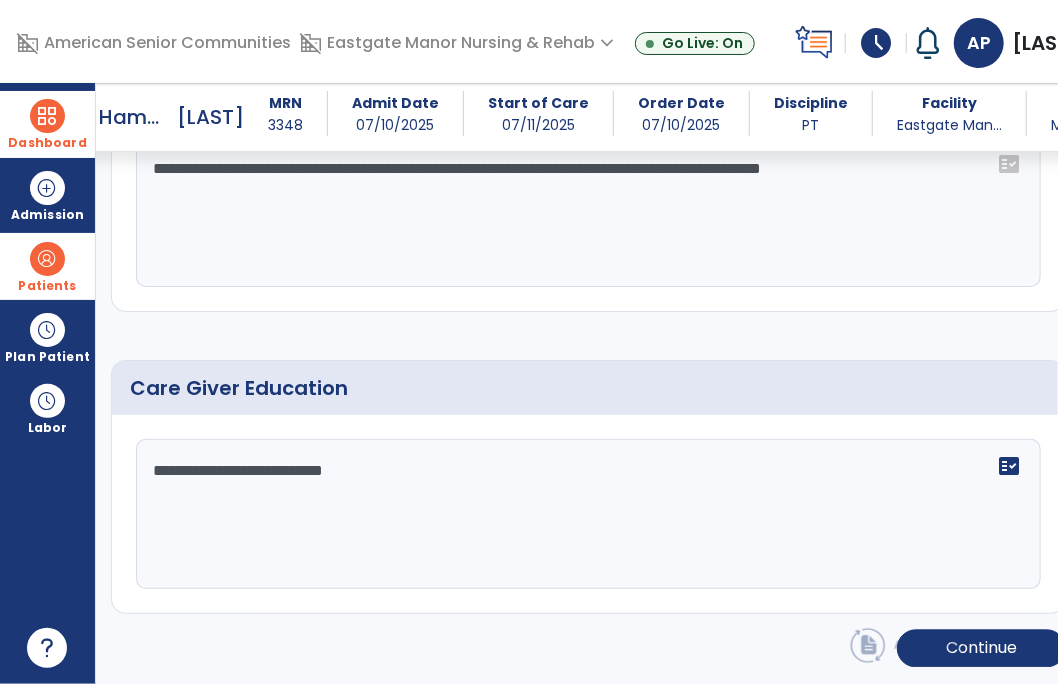 type on "**********" 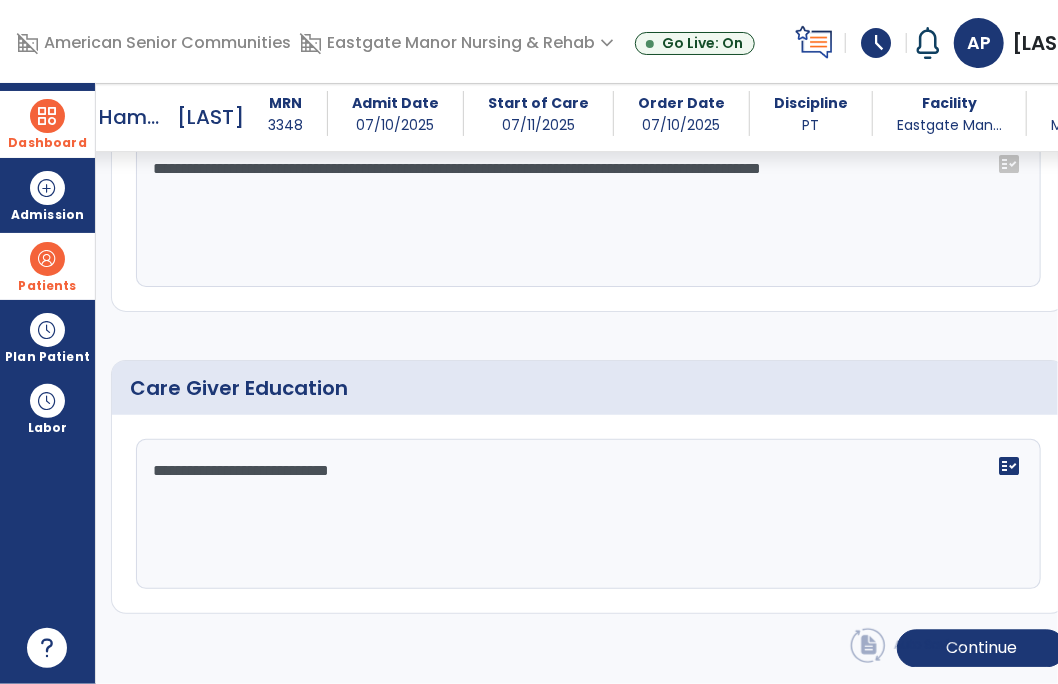 type 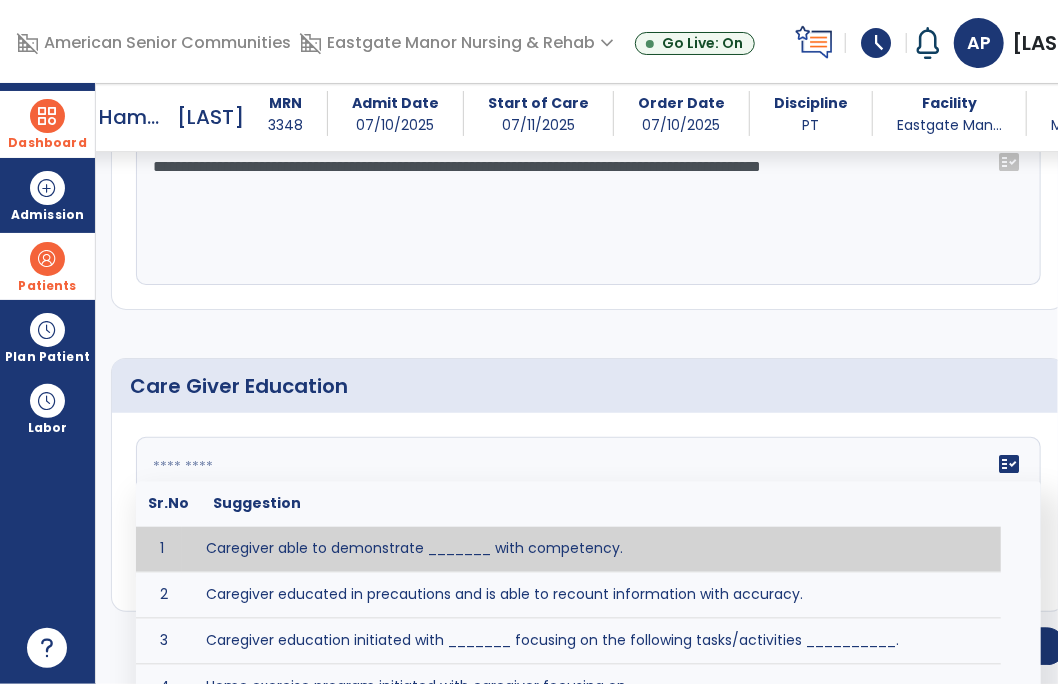 click on "**********" 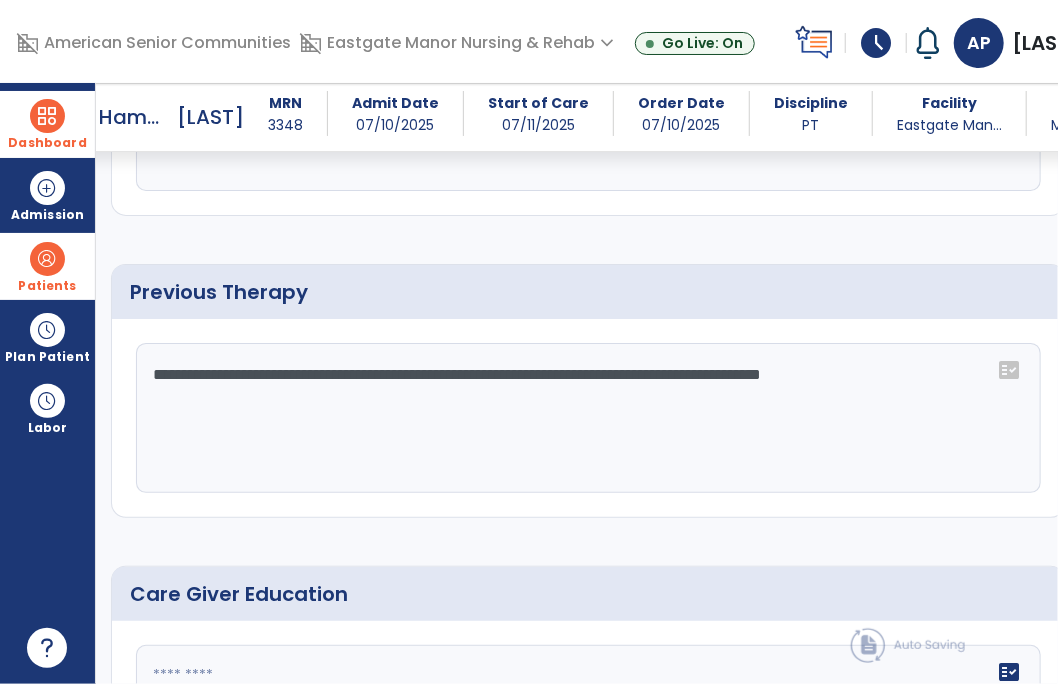 scroll, scrollTop: 1229, scrollLeft: 0, axis: vertical 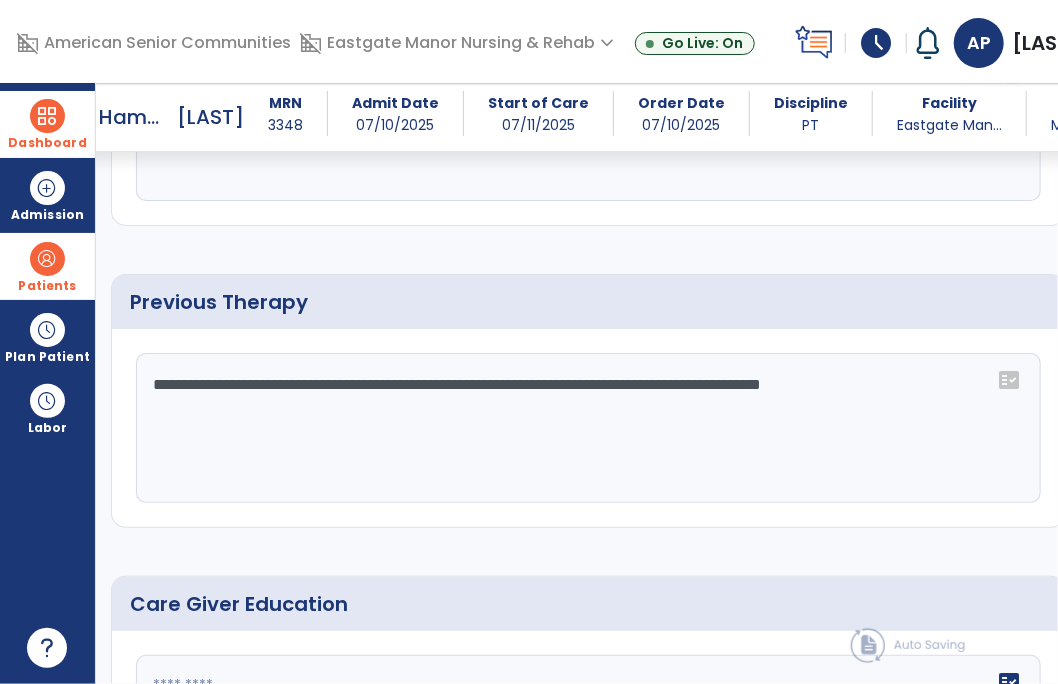 click on "**********" 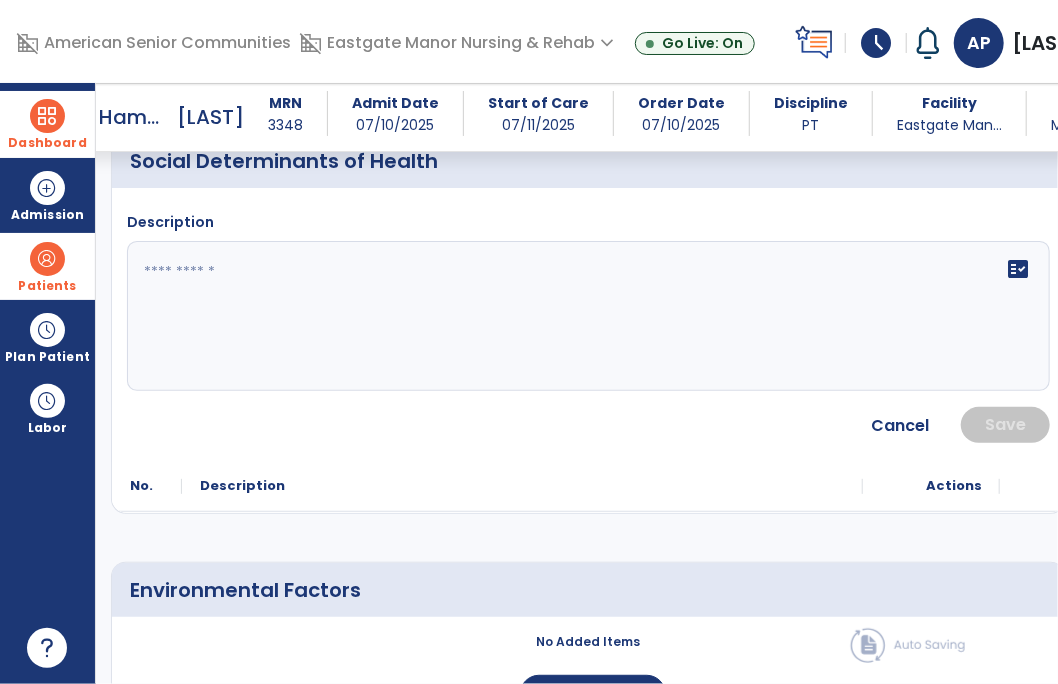 scroll, scrollTop: 0, scrollLeft: 0, axis: both 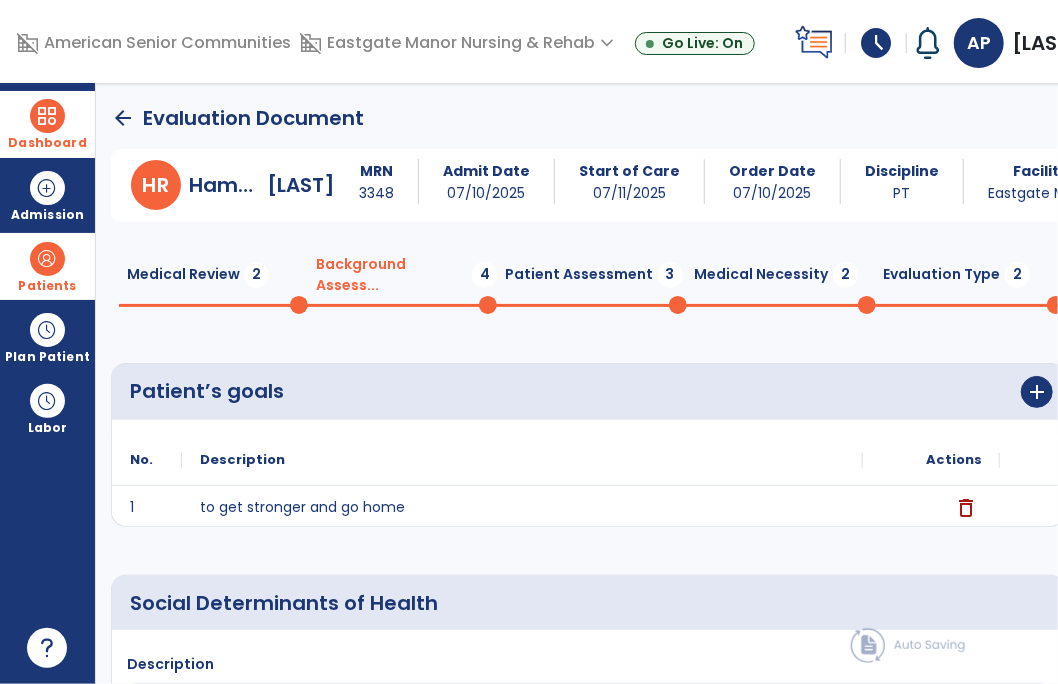 click on "Patient Assessment  3" 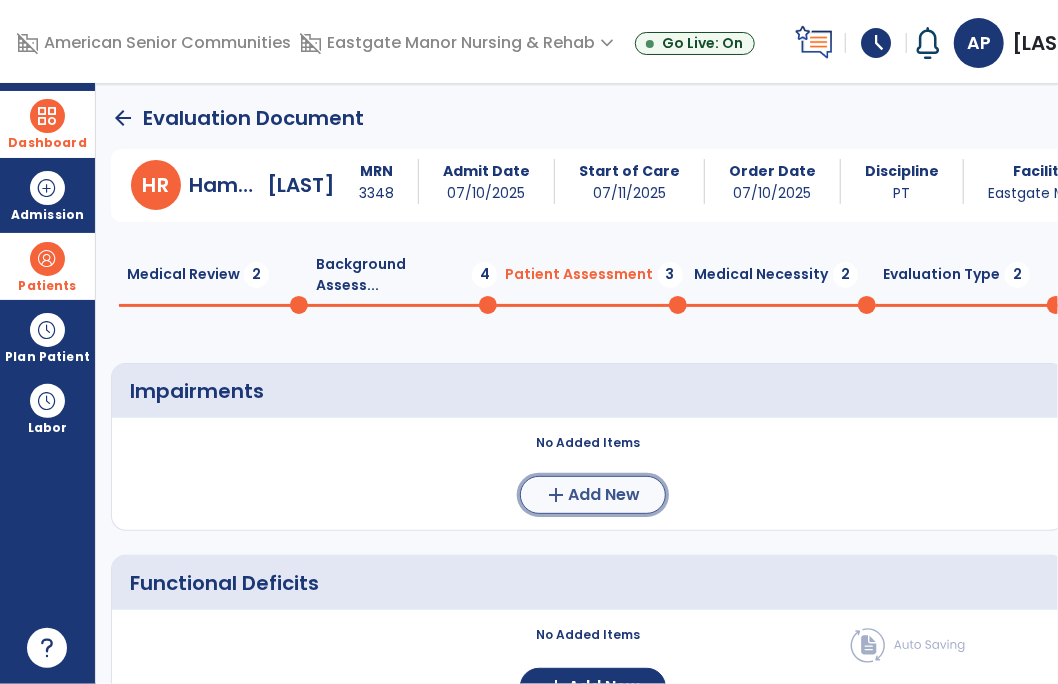 click on "Add New" 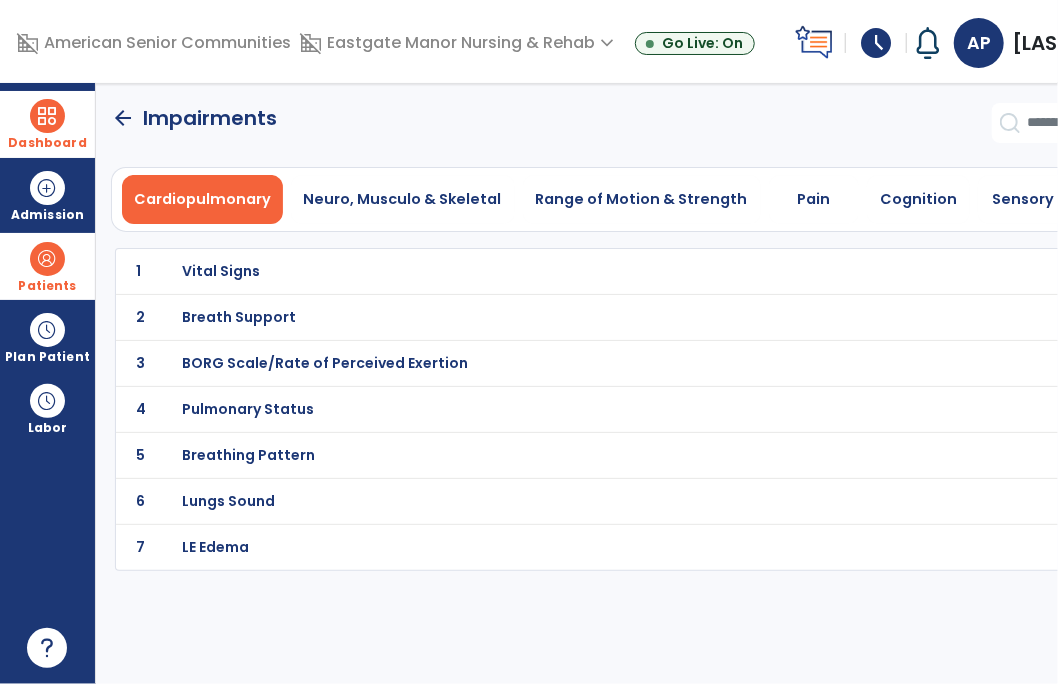 click on "BORG Scale/Rate of Perceived Exertion" at bounding box center (221, 271) 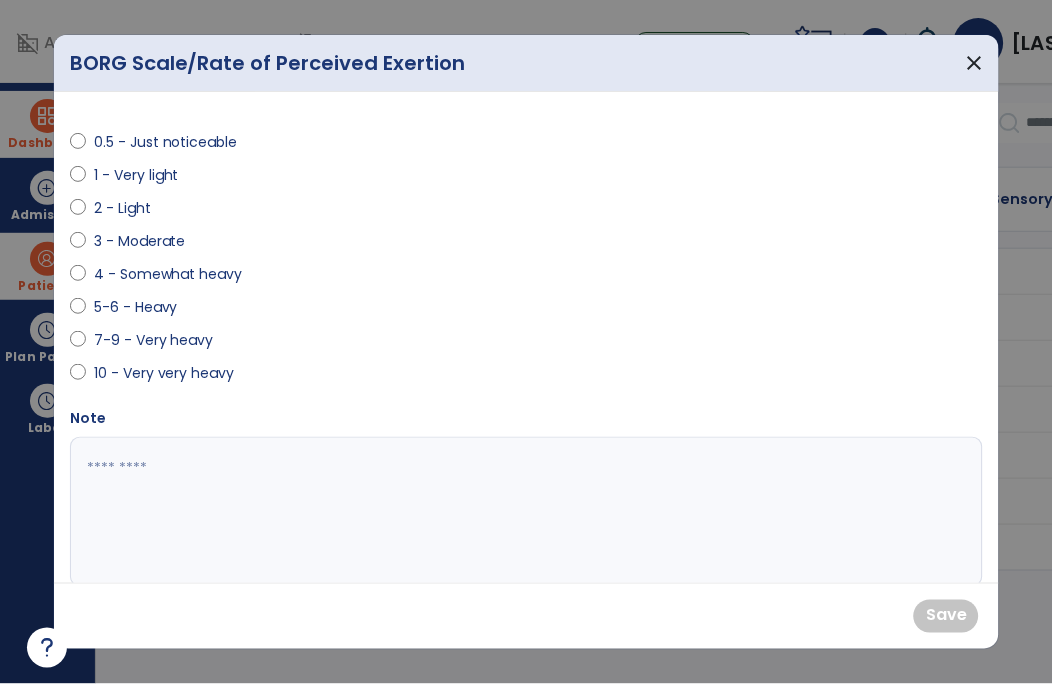 click on "4 - Somewhat heavy" at bounding box center [168, 274] 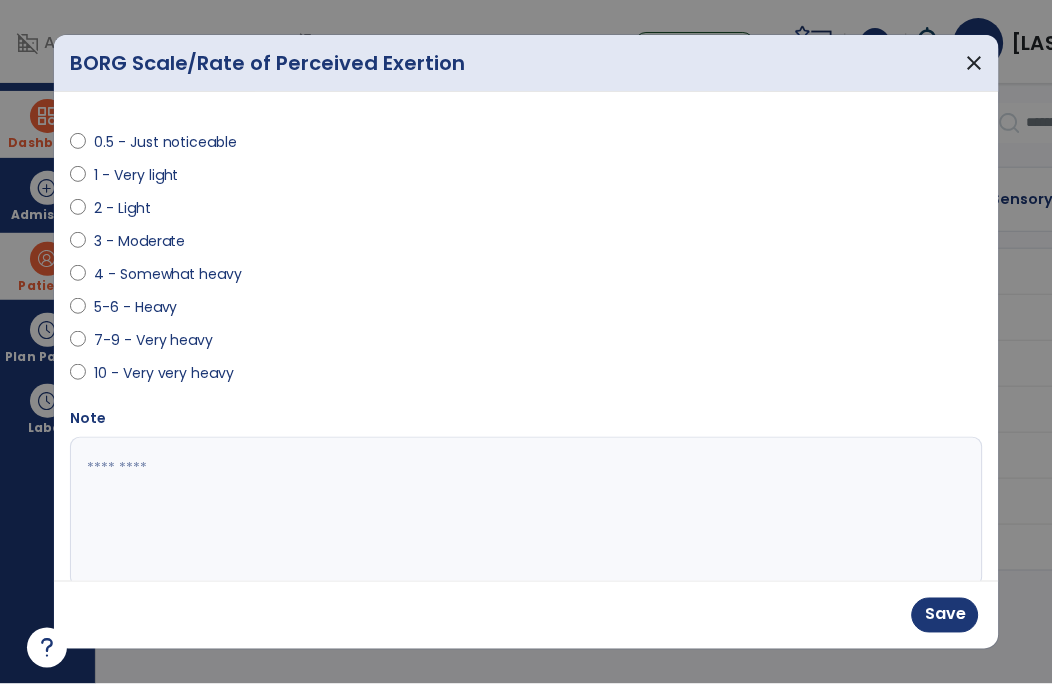 click at bounding box center [525, 512] 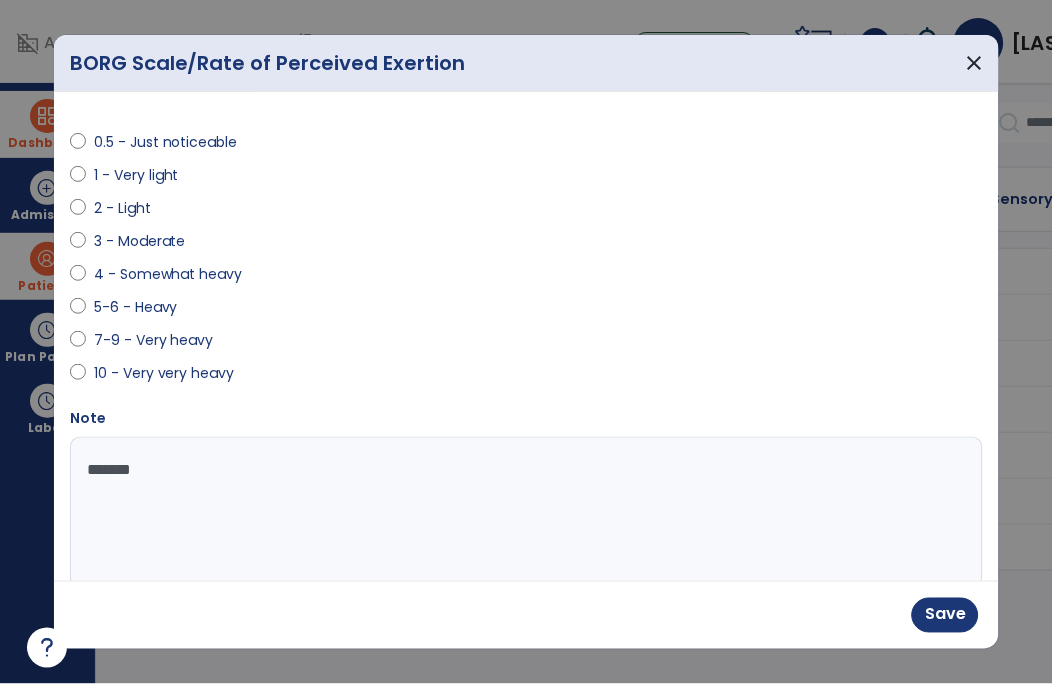 type on "********" 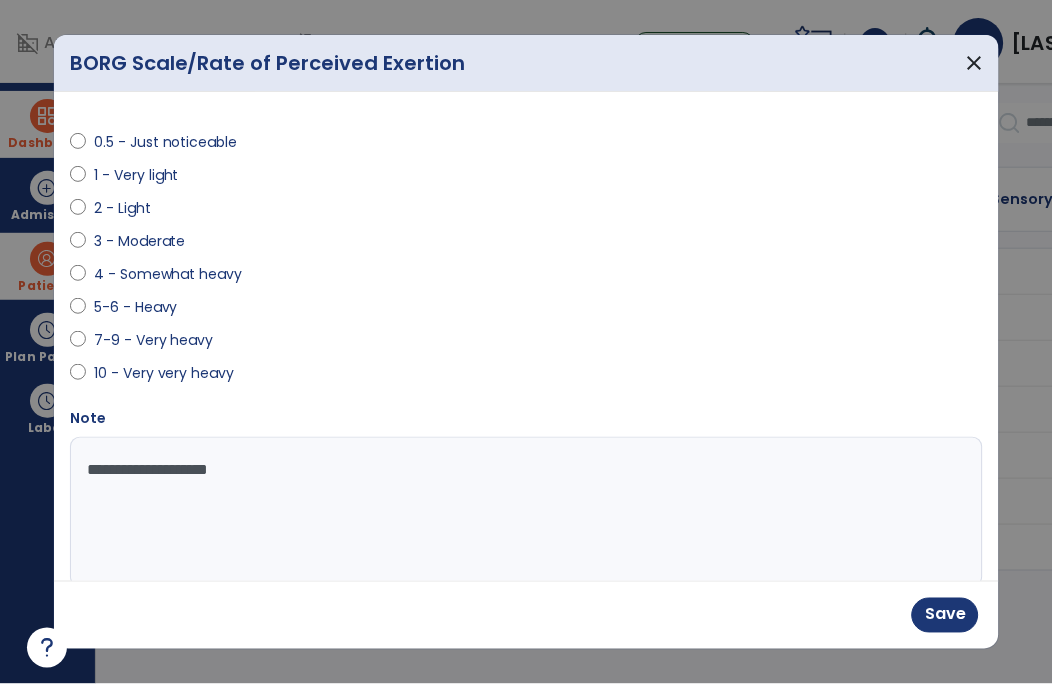 type on "**********" 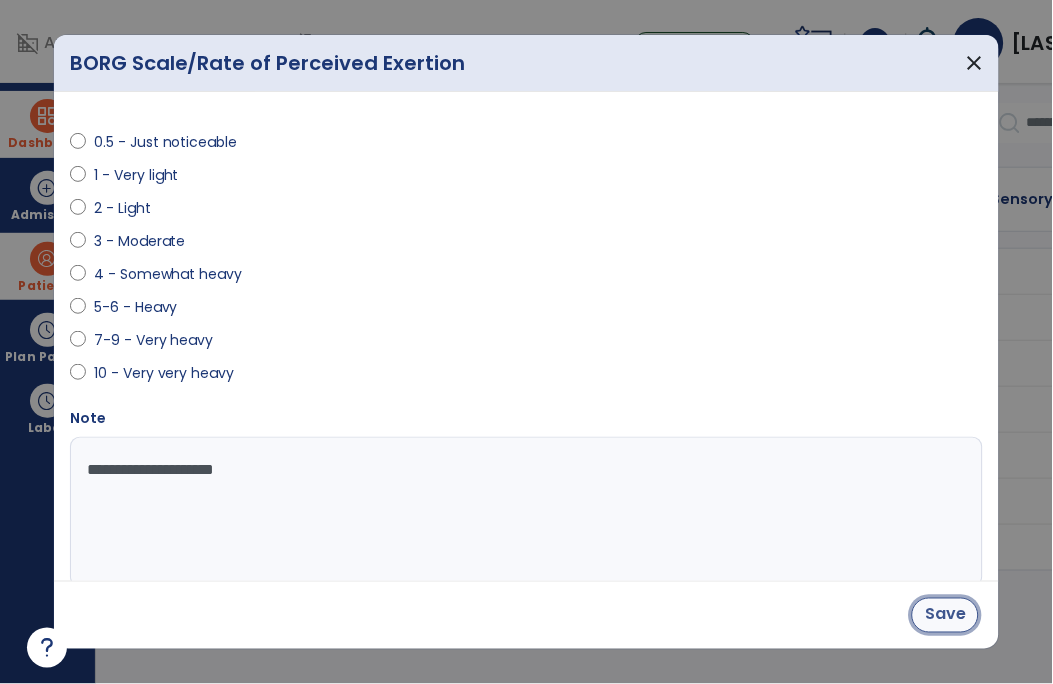 click on "Save" at bounding box center [945, 615] 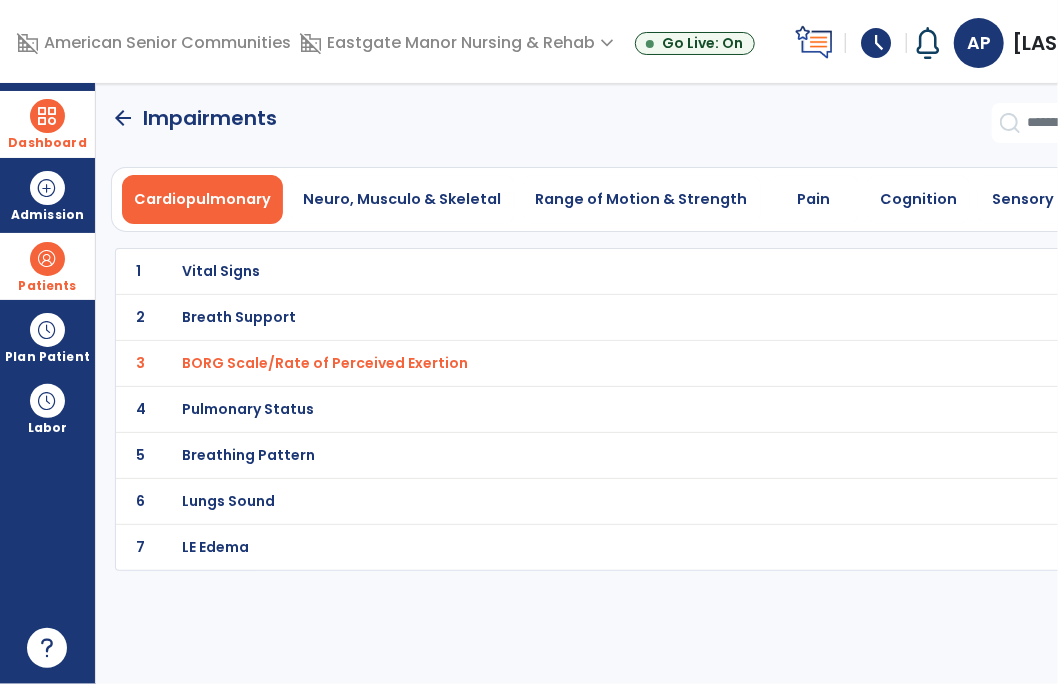 click on "Breath Support" at bounding box center (221, 271) 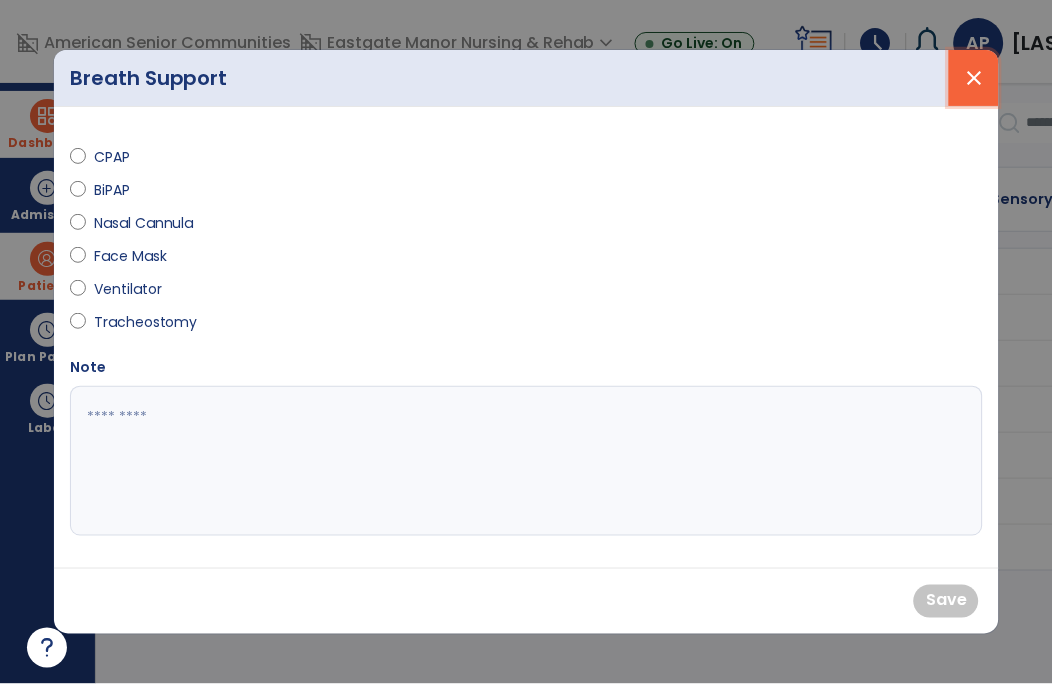 click on "close" at bounding box center [974, 78] 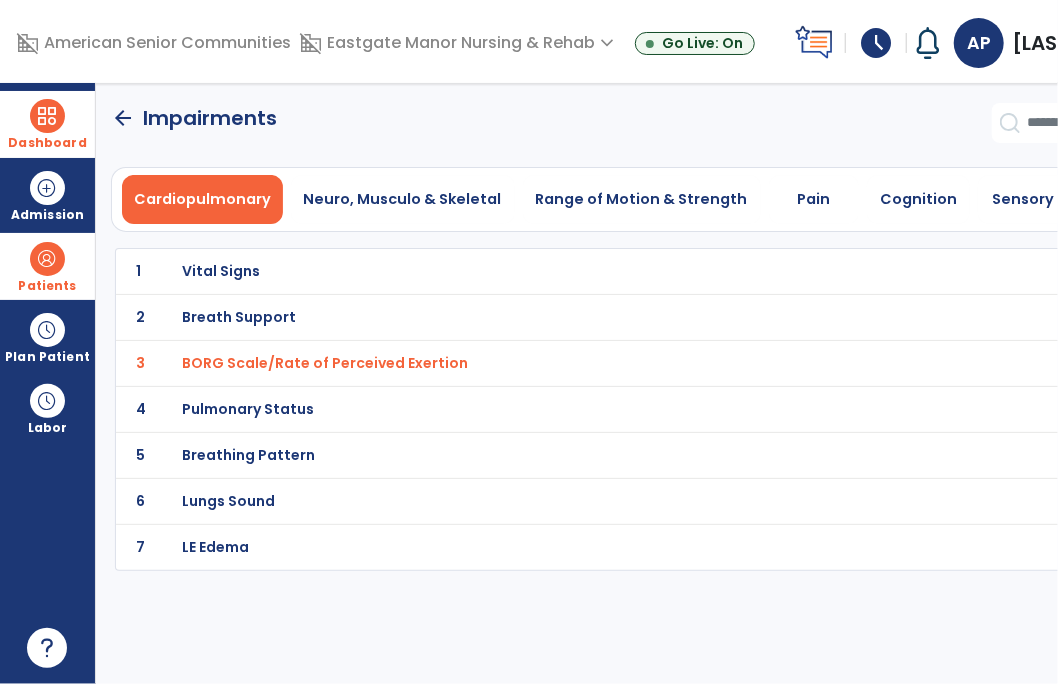 click on "Breath Support" at bounding box center [221, 271] 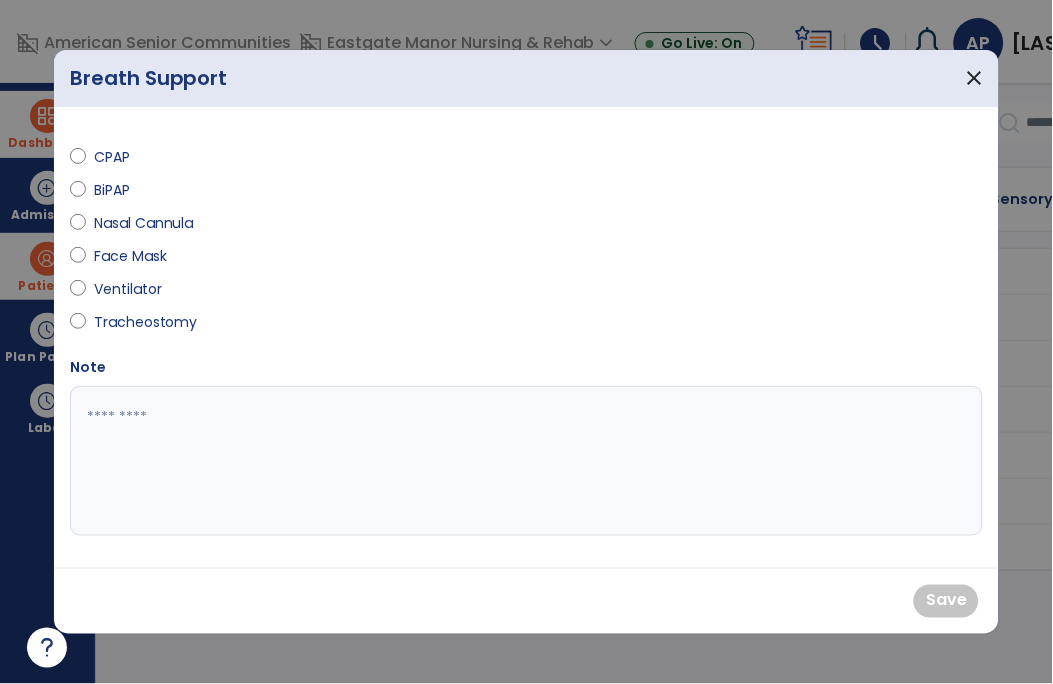 click on "Nasal Cannula" at bounding box center (144, 223) 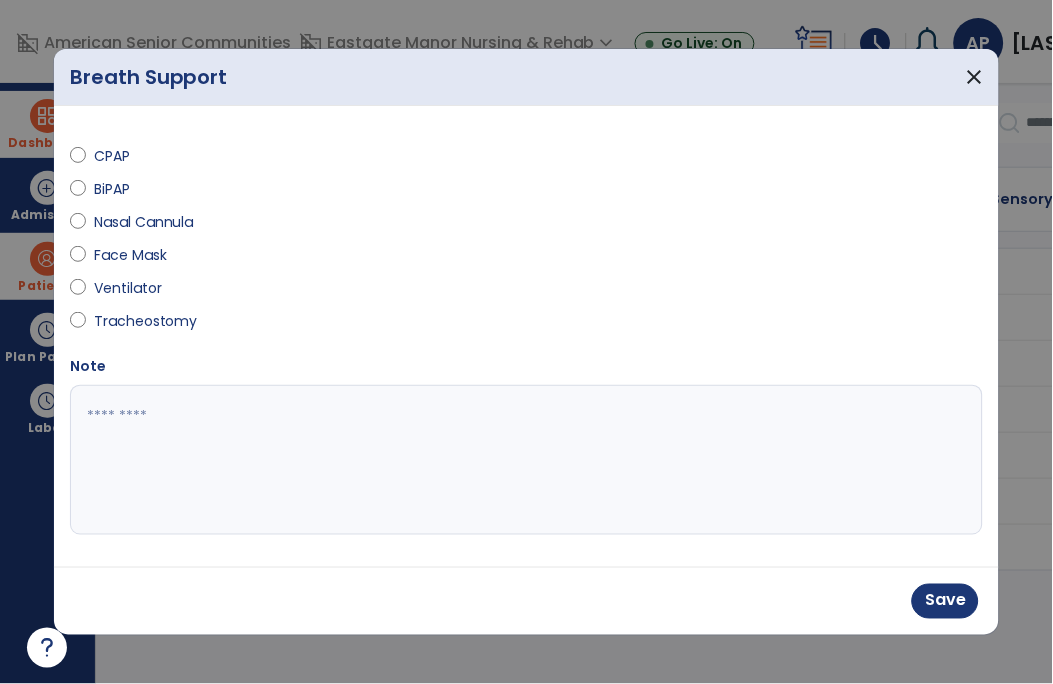 click at bounding box center [528, 460] 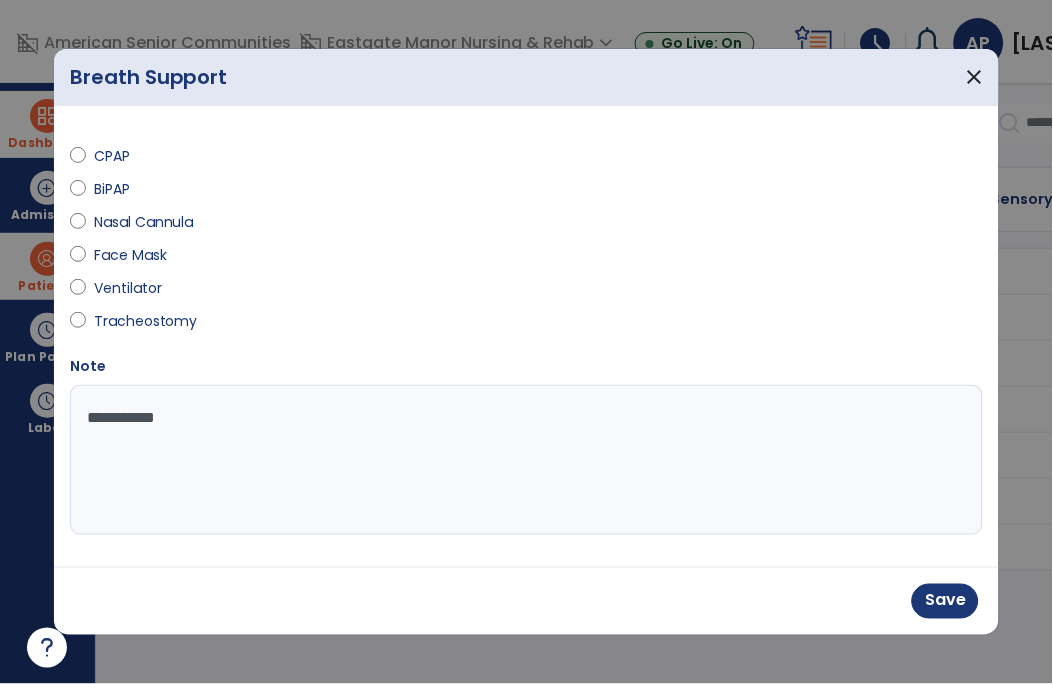 type on "**********" 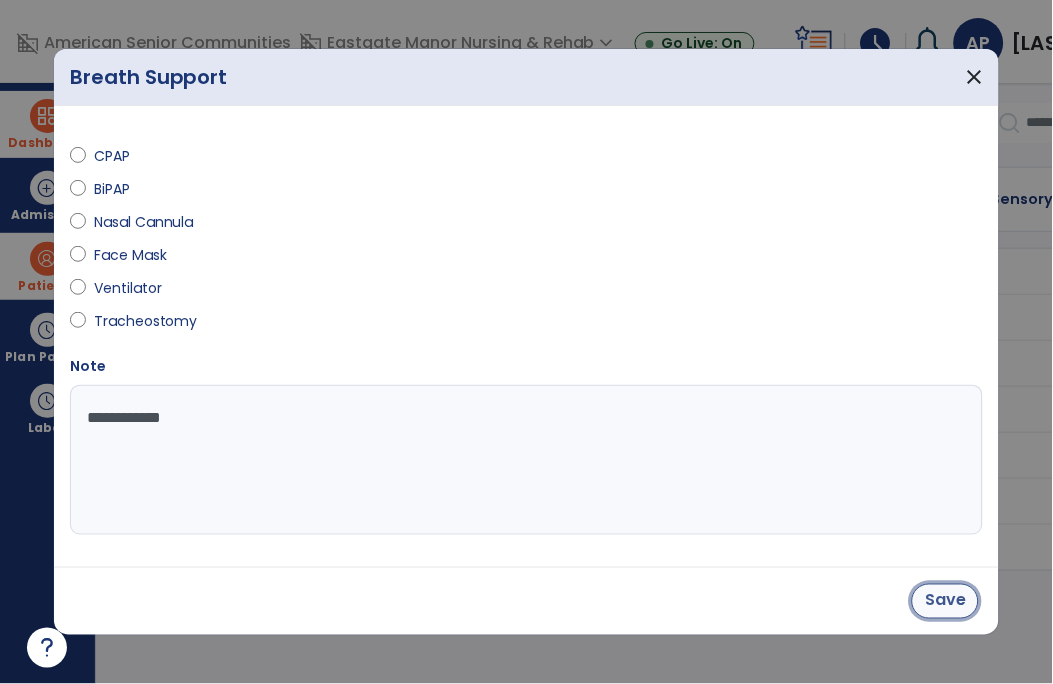 click on "Save" at bounding box center [945, 601] 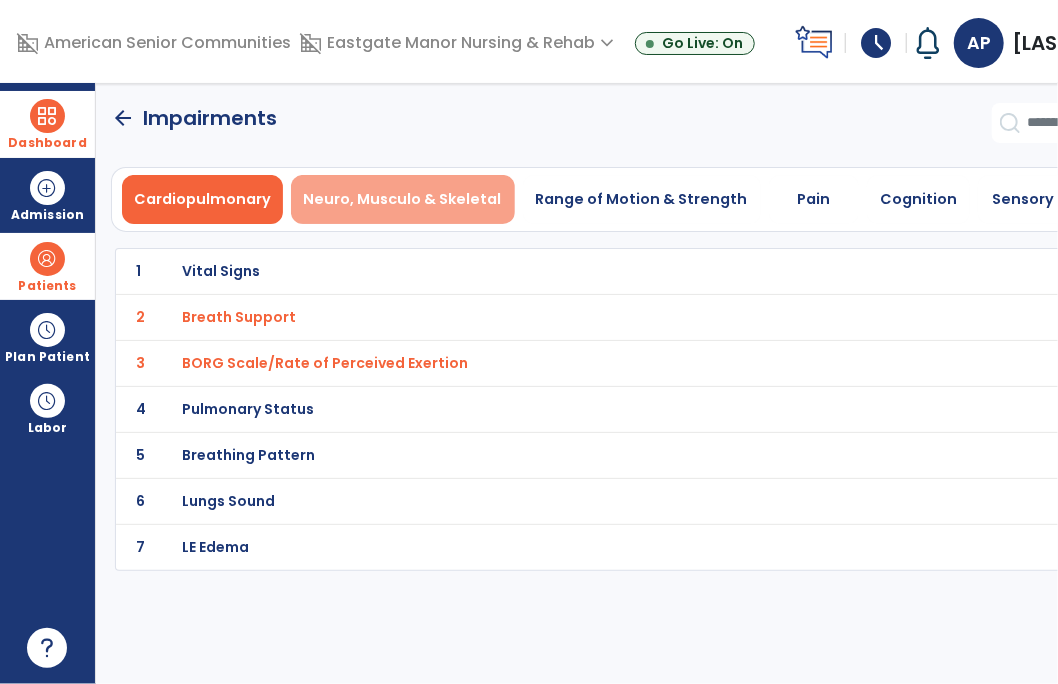 click on "Neuro, Musculo & Skeletal" at bounding box center [403, 199] 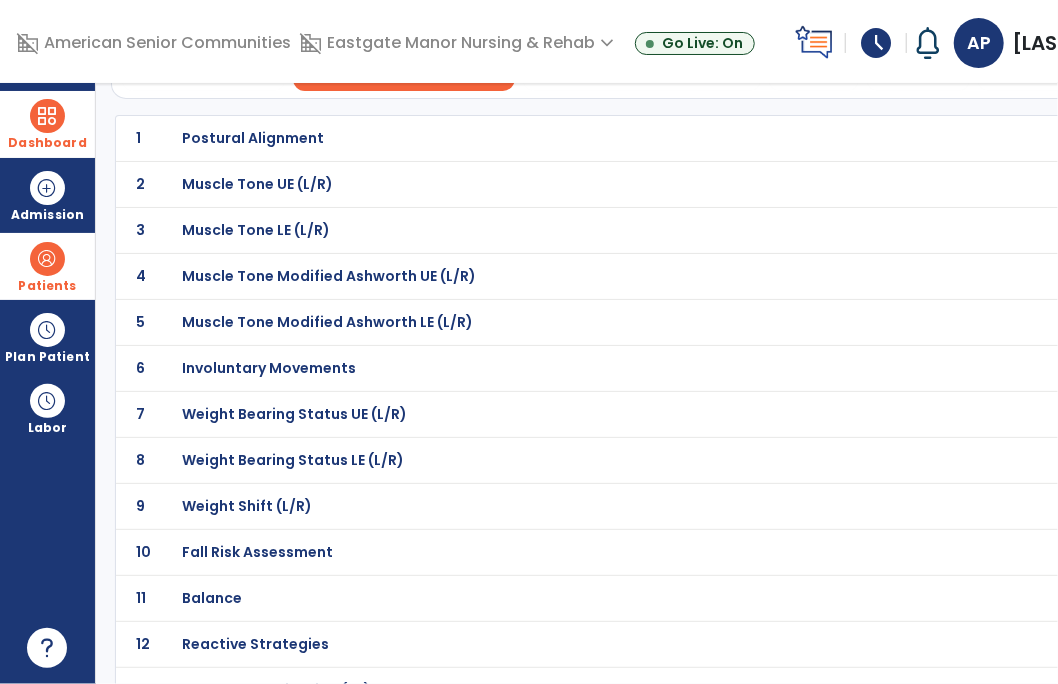 scroll, scrollTop: 135, scrollLeft: 0, axis: vertical 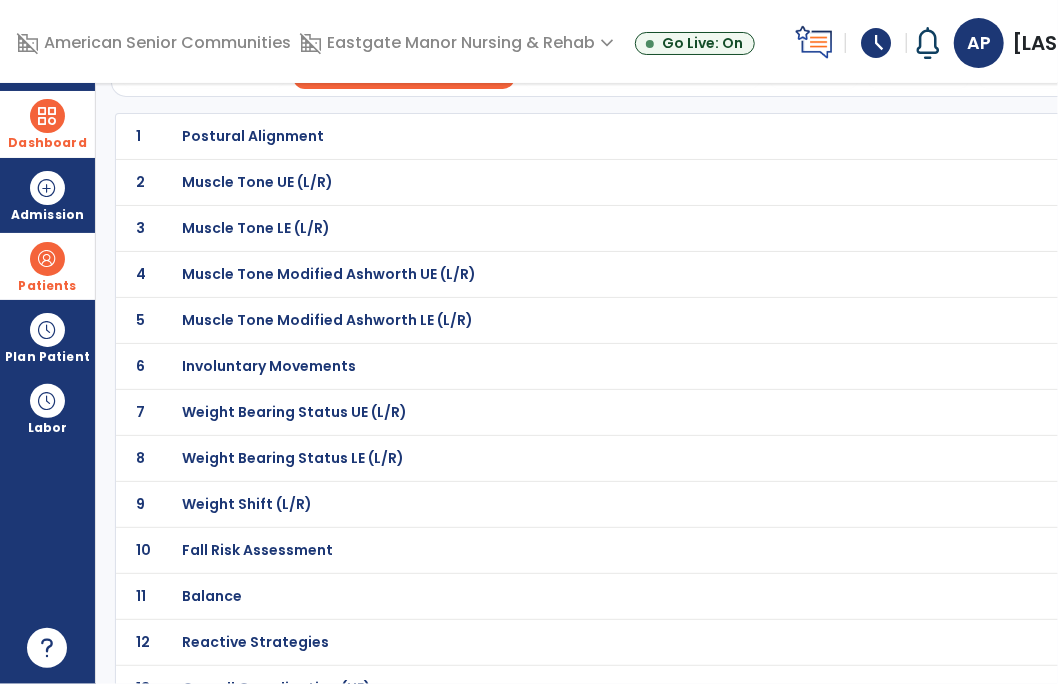 click on "Weight Bearing Status LE (L/R)" at bounding box center (253, 136) 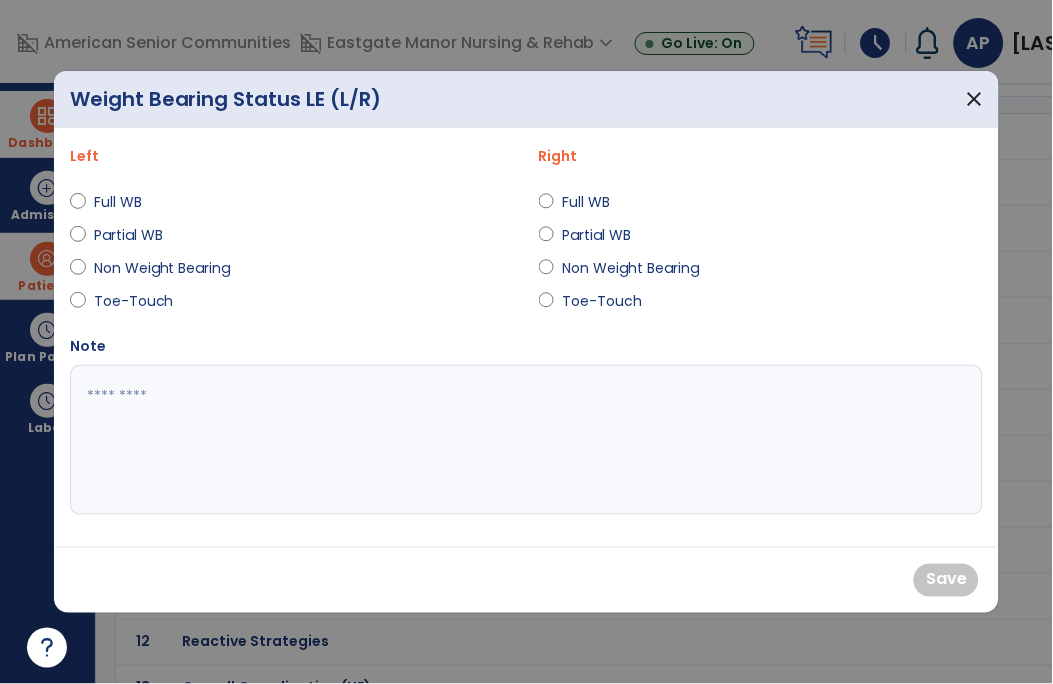 click on "Full WB" at bounding box center (129, 202) 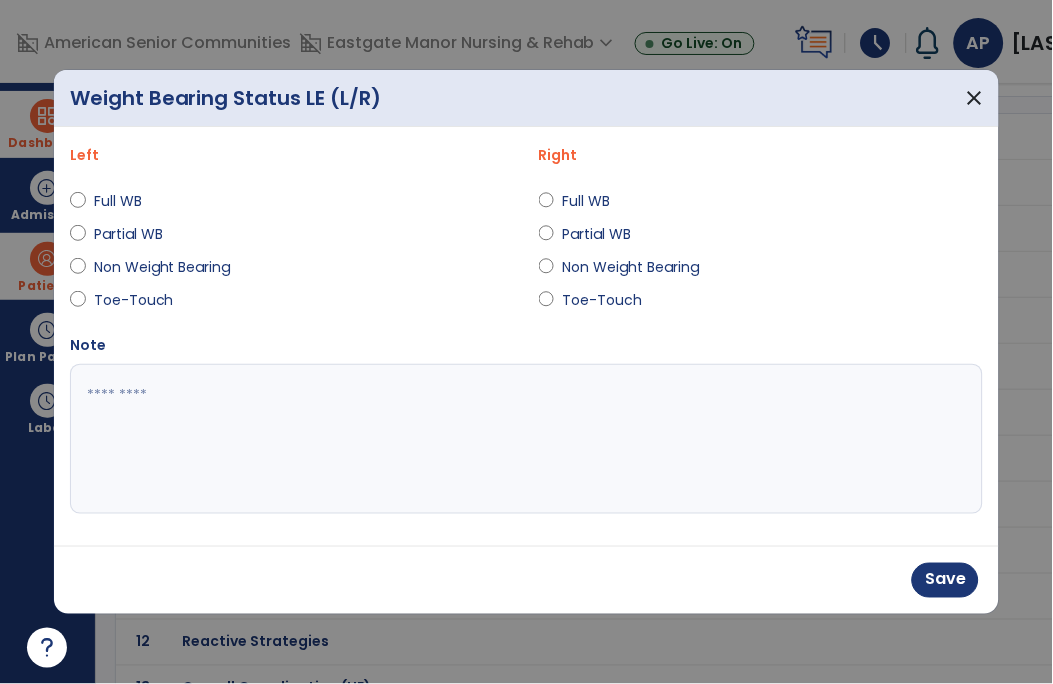 click on "Full WB" at bounding box center (597, 201) 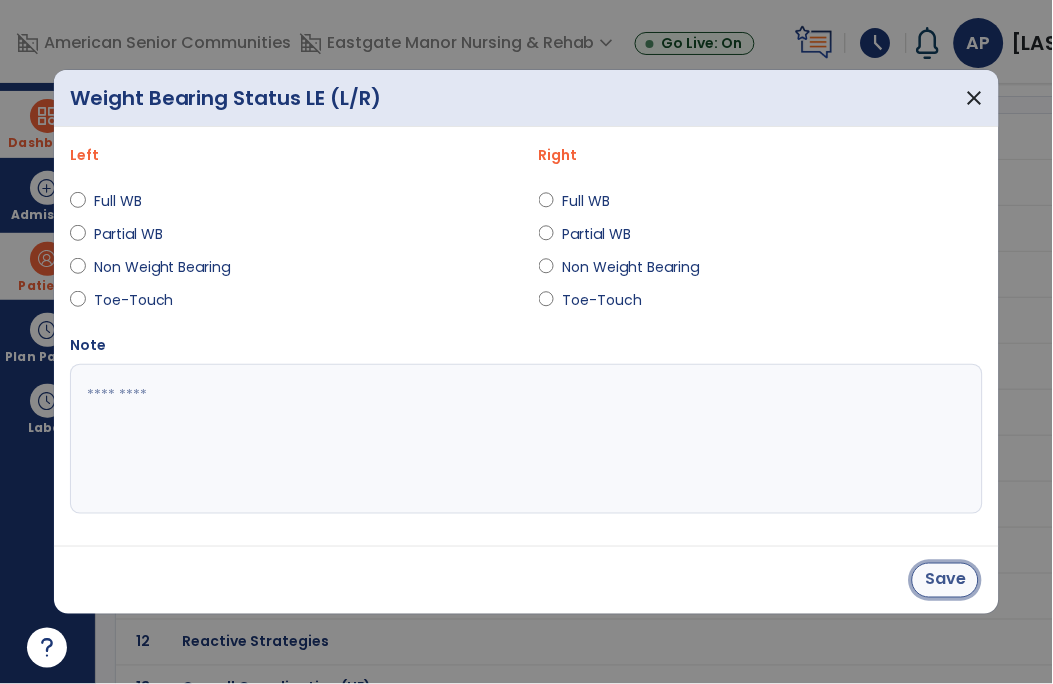 click on "Save" at bounding box center [945, 580] 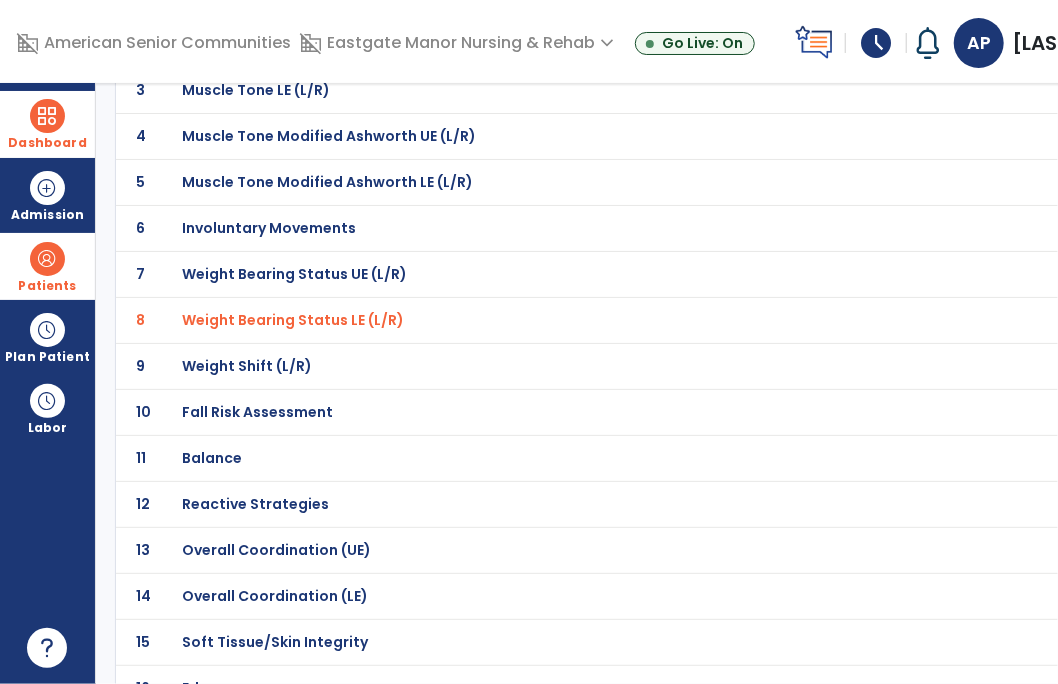 scroll, scrollTop: 278, scrollLeft: 0, axis: vertical 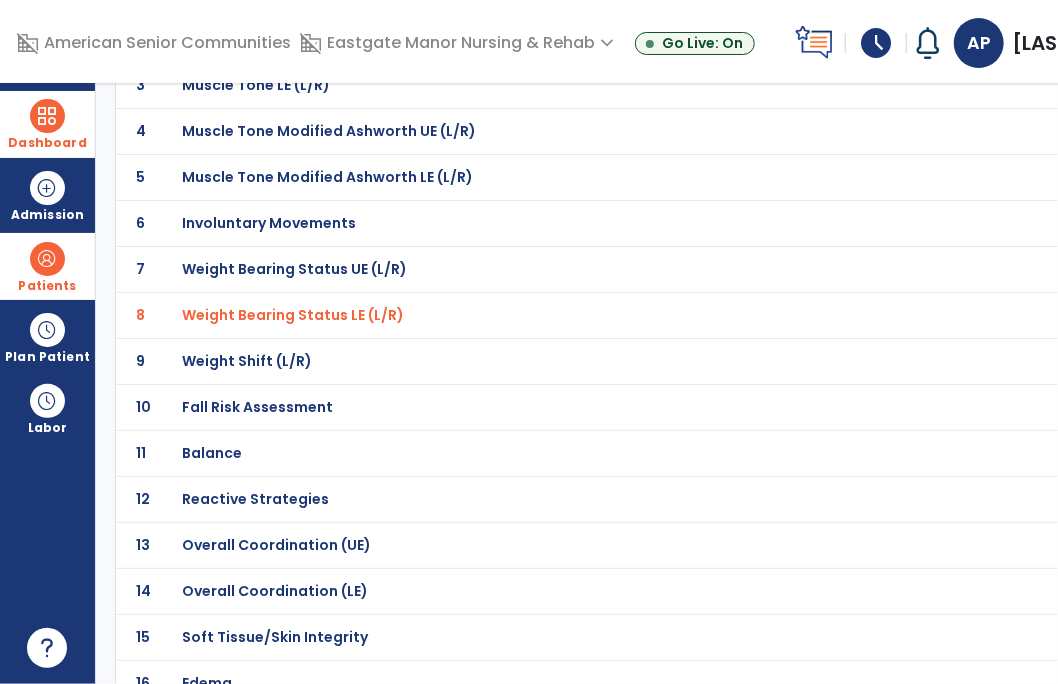 click on "Fall Risk Assessment" at bounding box center [253, -7] 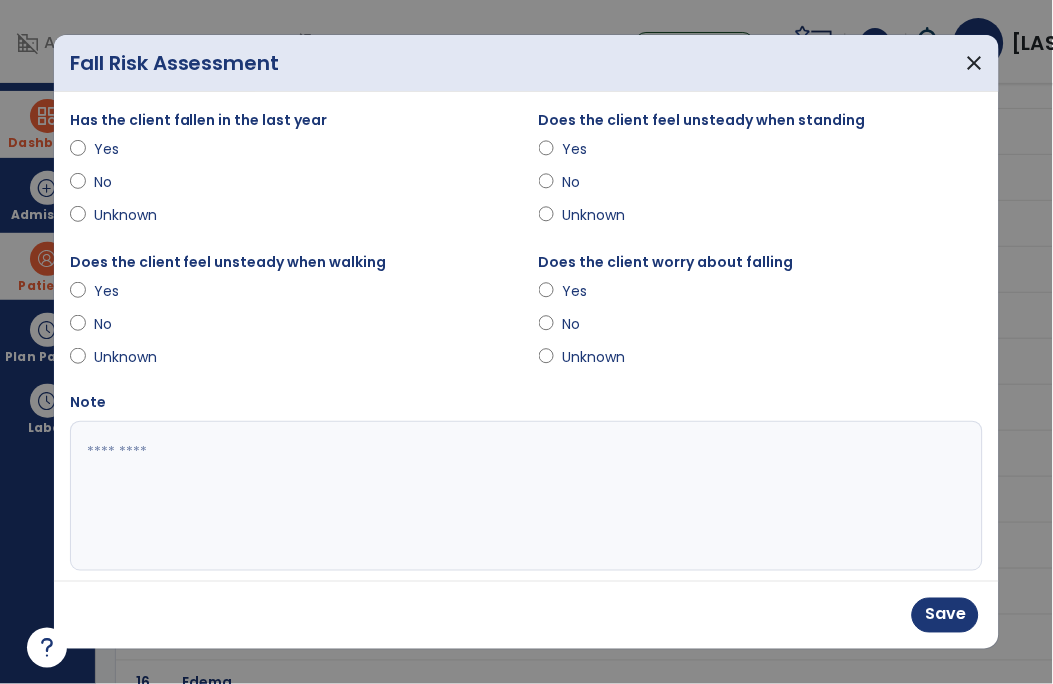 click on "Yes" at bounding box center (129, 291) 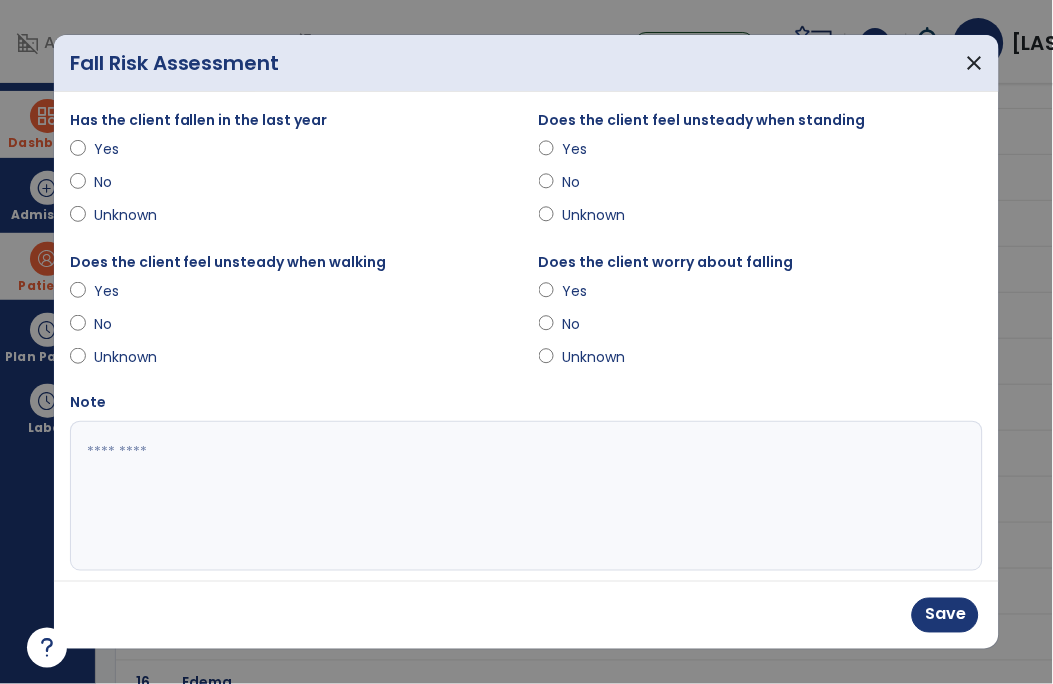 click on "Yes" at bounding box center [597, 291] 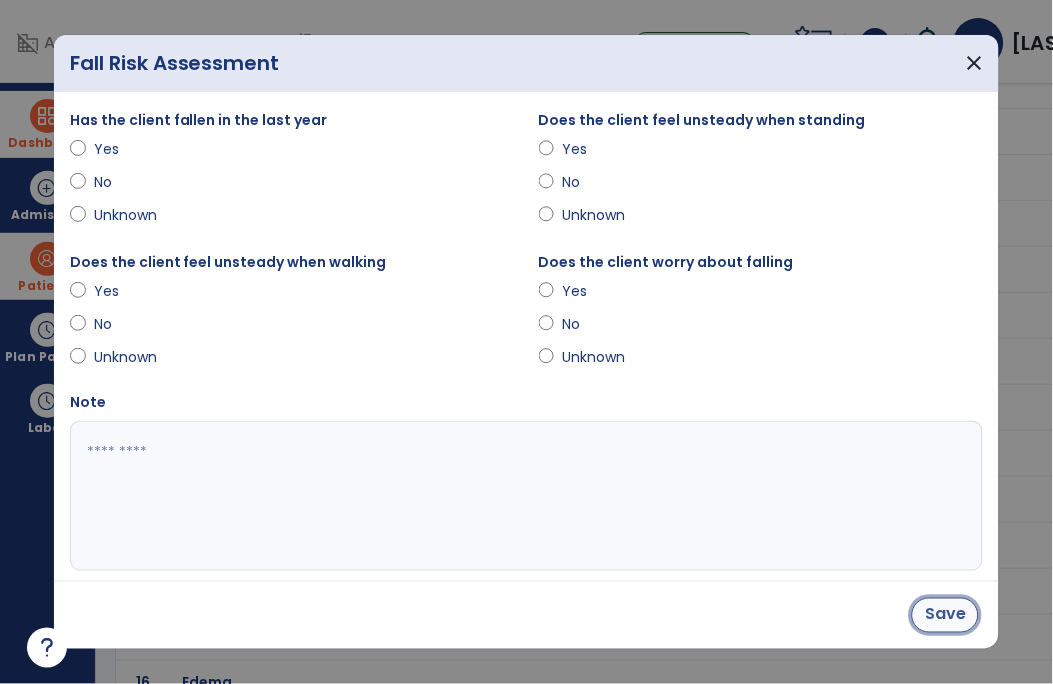 click on "Save" at bounding box center [945, 615] 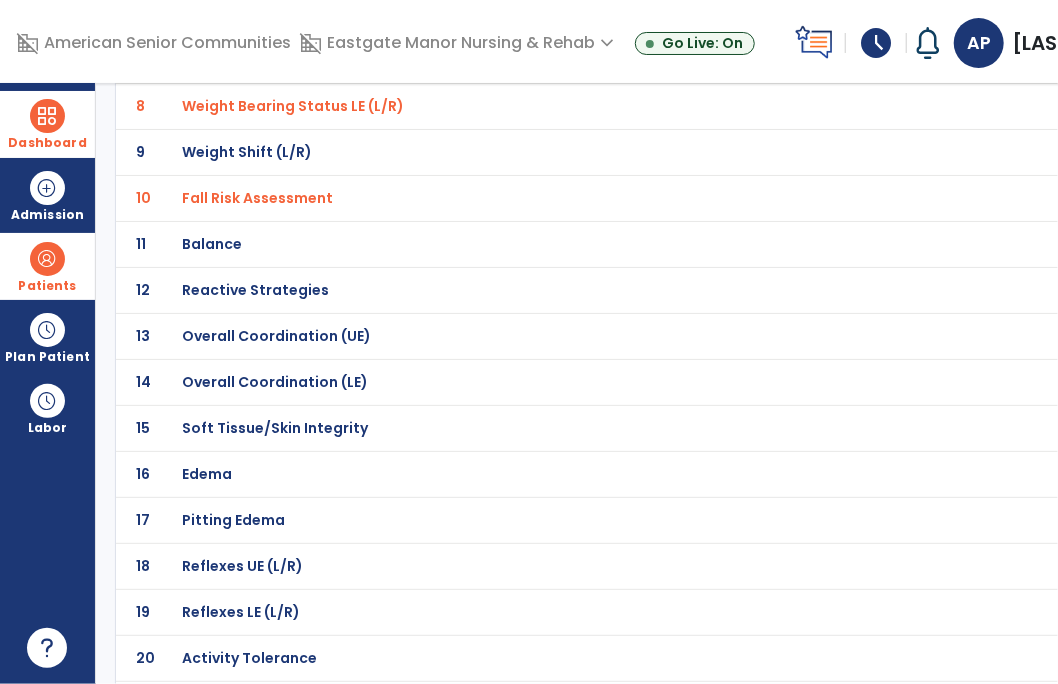 scroll, scrollTop: 484, scrollLeft: 0, axis: vertical 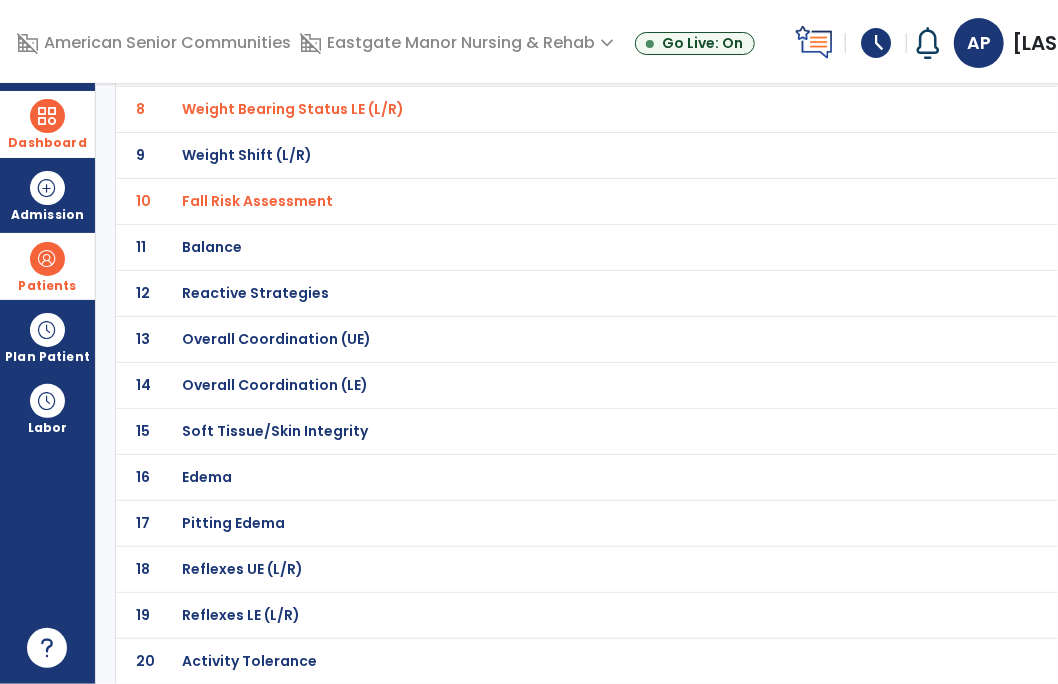 click on "Overall Coordination (UE)" at bounding box center [253, -213] 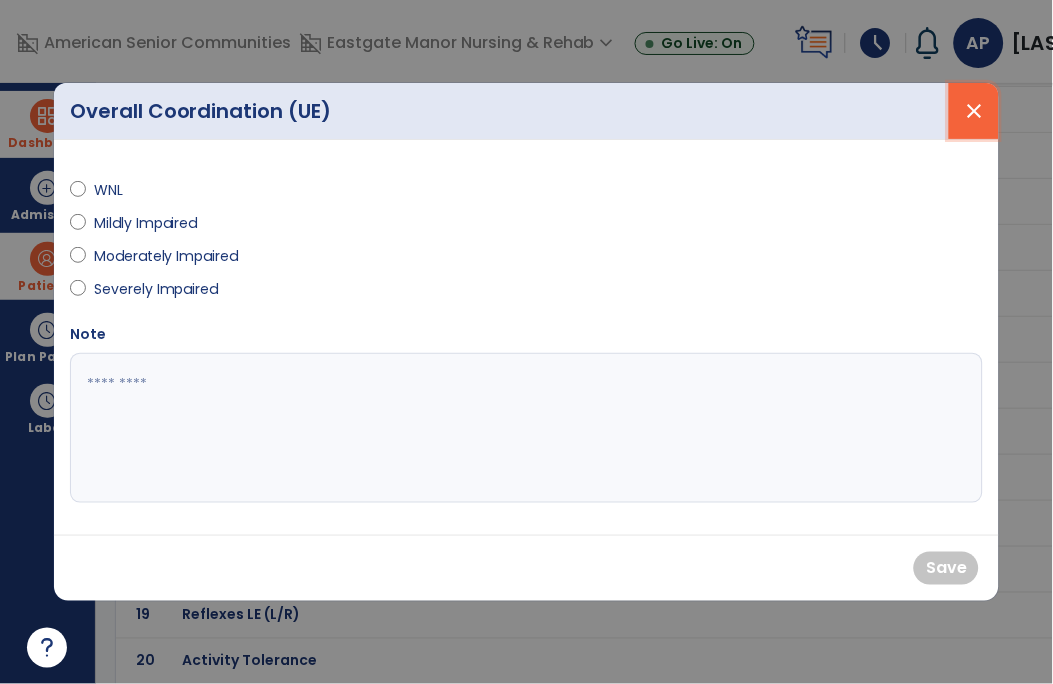 click on "close" at bounding box center [974, 111] 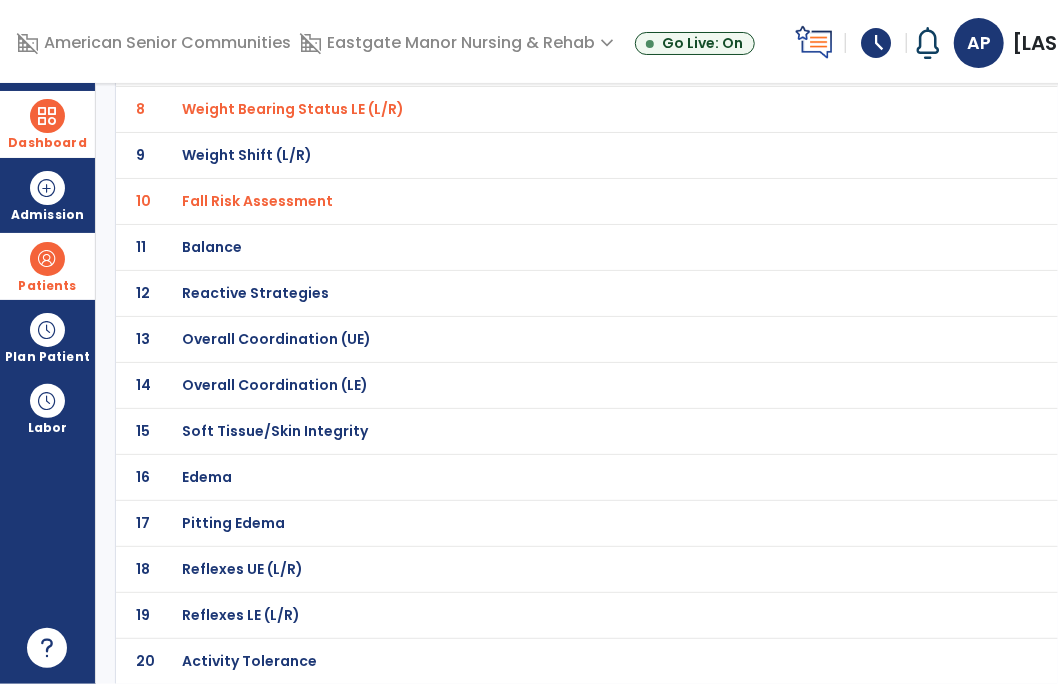 click on "Overall Coordination (LE)" at bounding box center (253, -213) 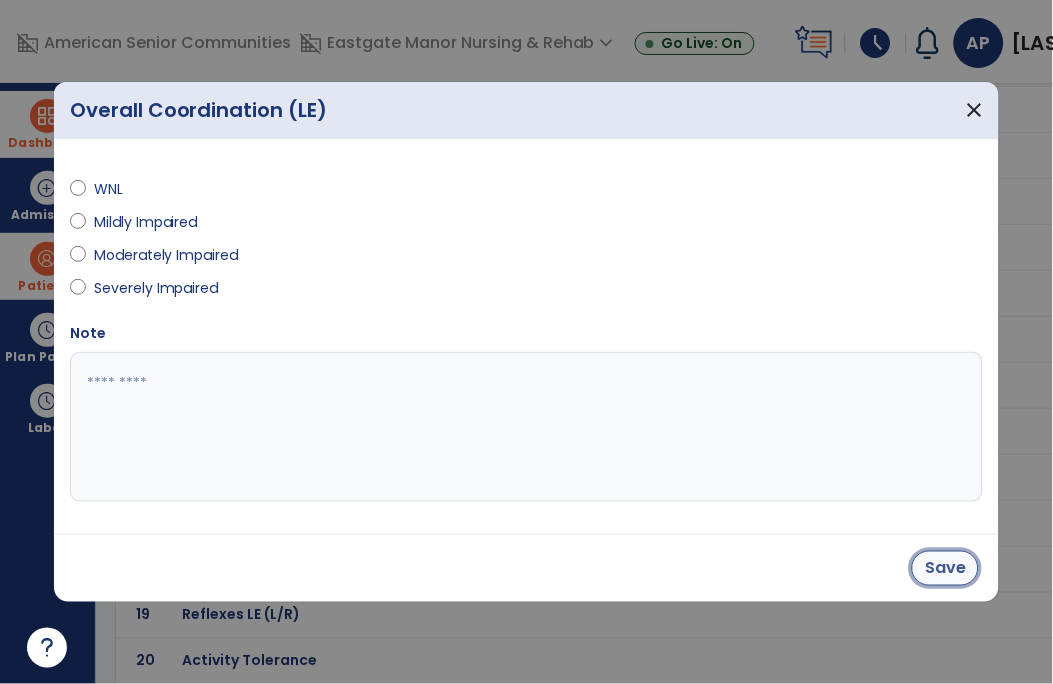click on "Save" at bounding box center [945, 568] 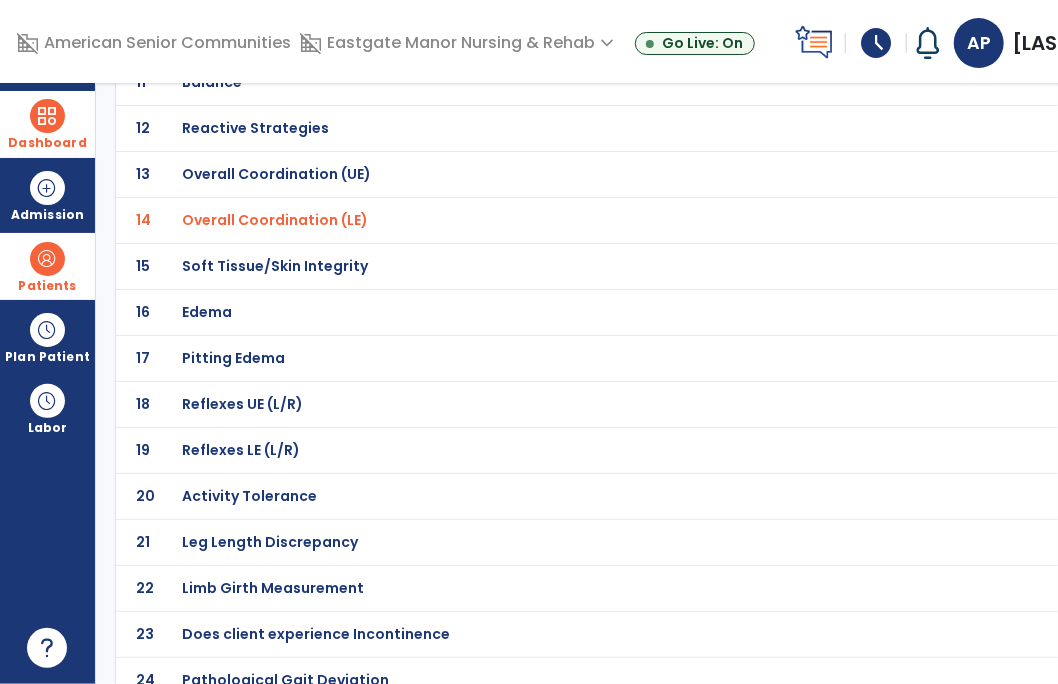 scroll, scrollTop: 661, scrollLeft: 0, axis: vertical 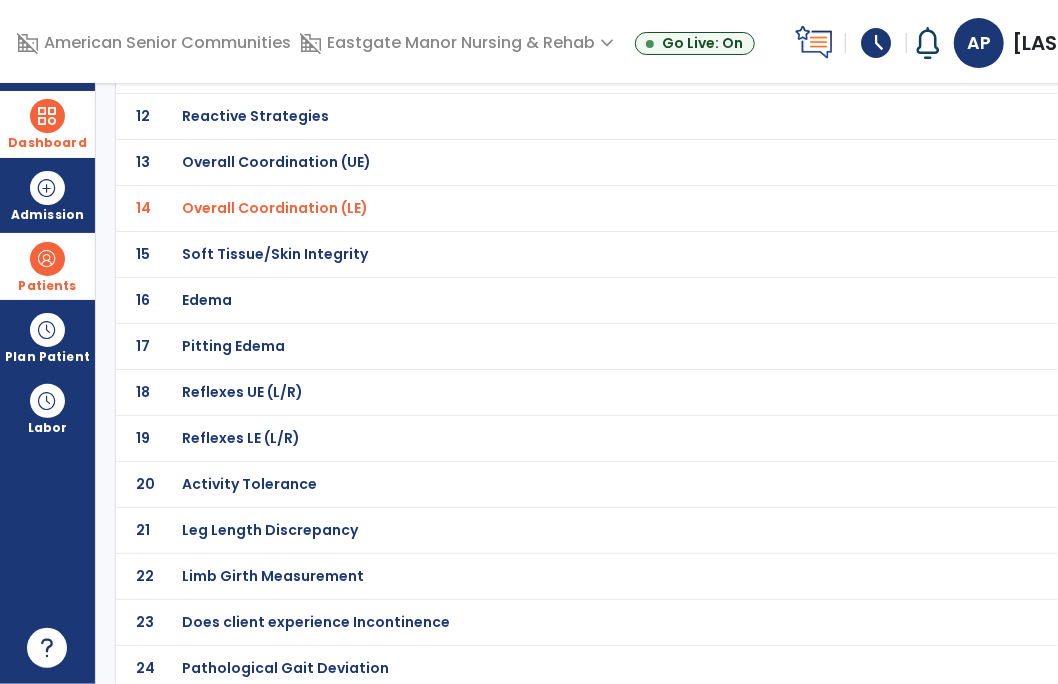 click on "Pitting Edema" at bounding box center (642, -390) 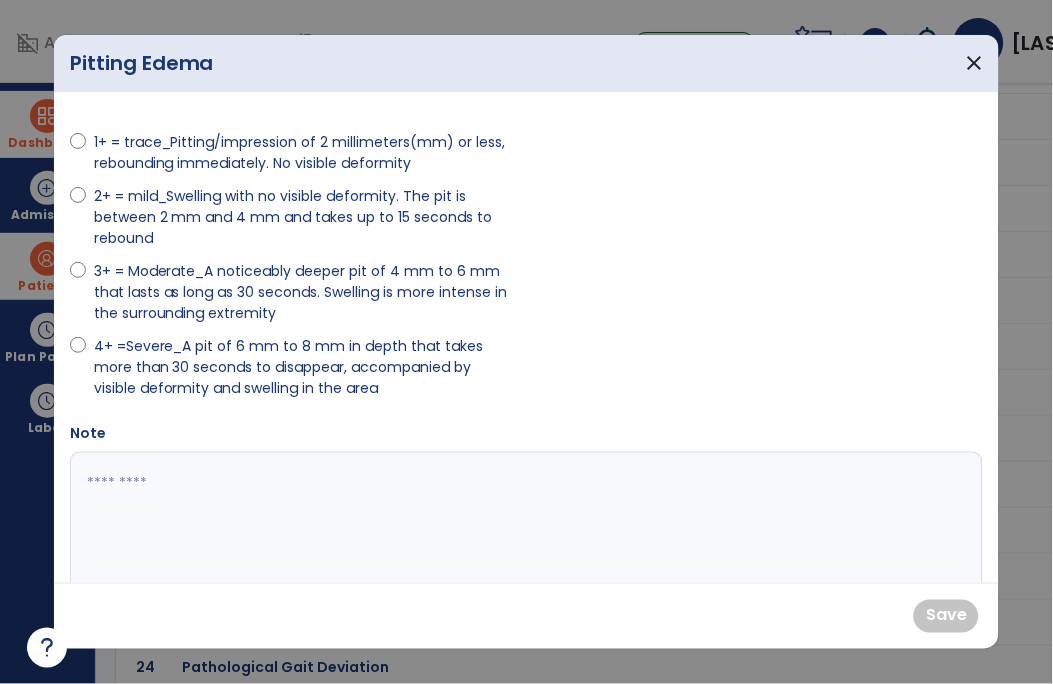 click on "2+ = mild_Swelling with no visible deformity. The pit is between 2 mm and 4 mm and takes up to 15 seconds to rebound" at bounding box center [304, 217] 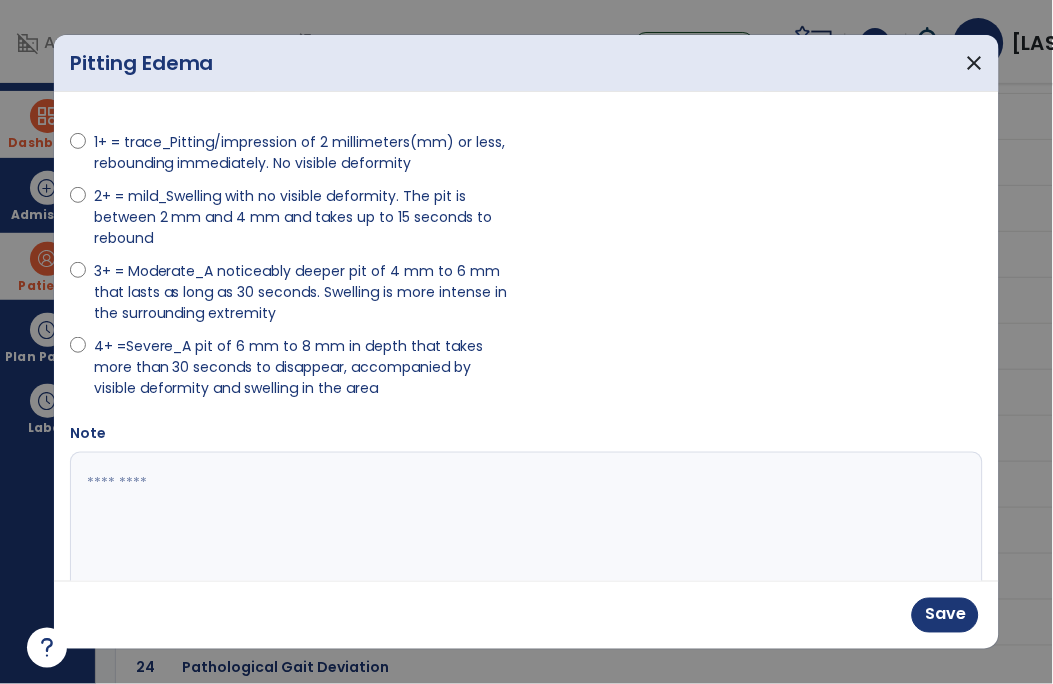 click at bounding box center [525, 527] 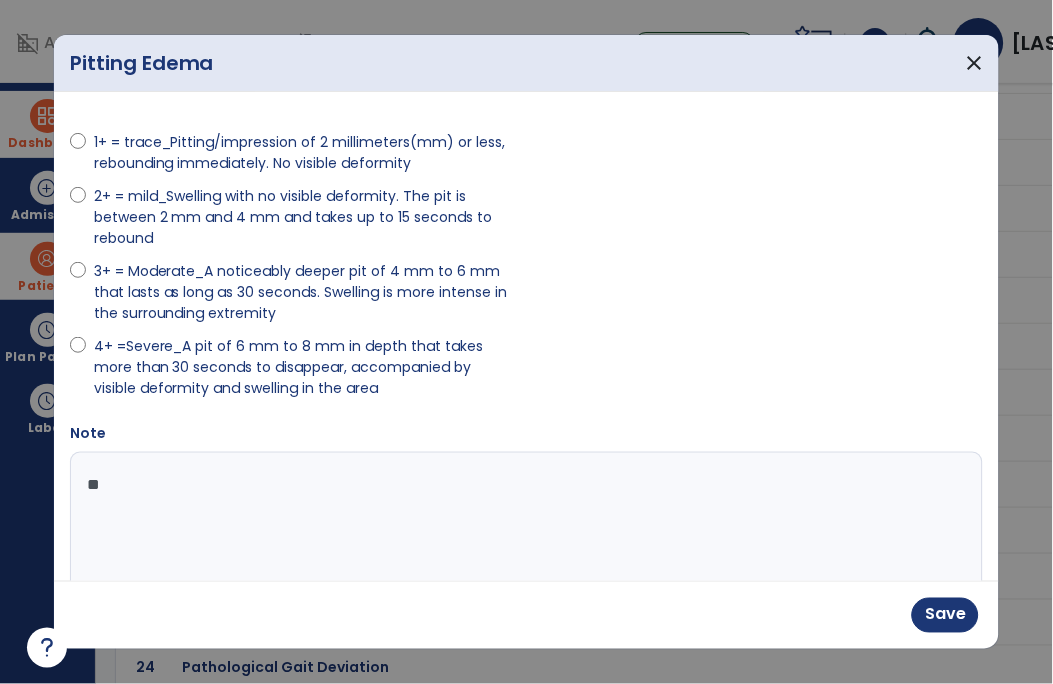 type on "*" 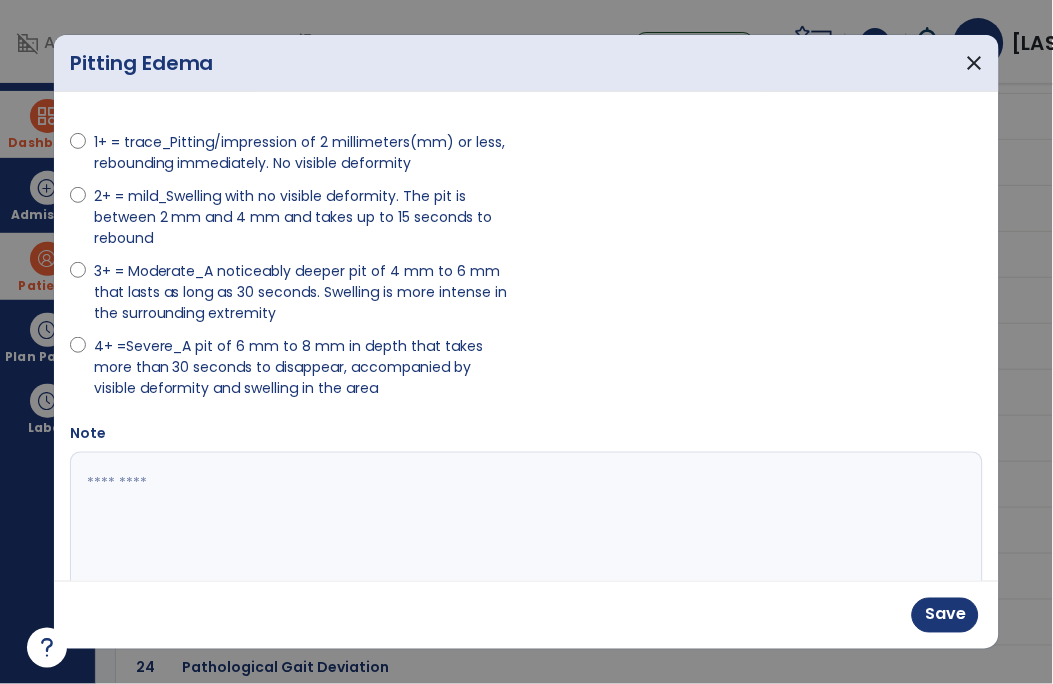 click at bounding box center (525, 527) 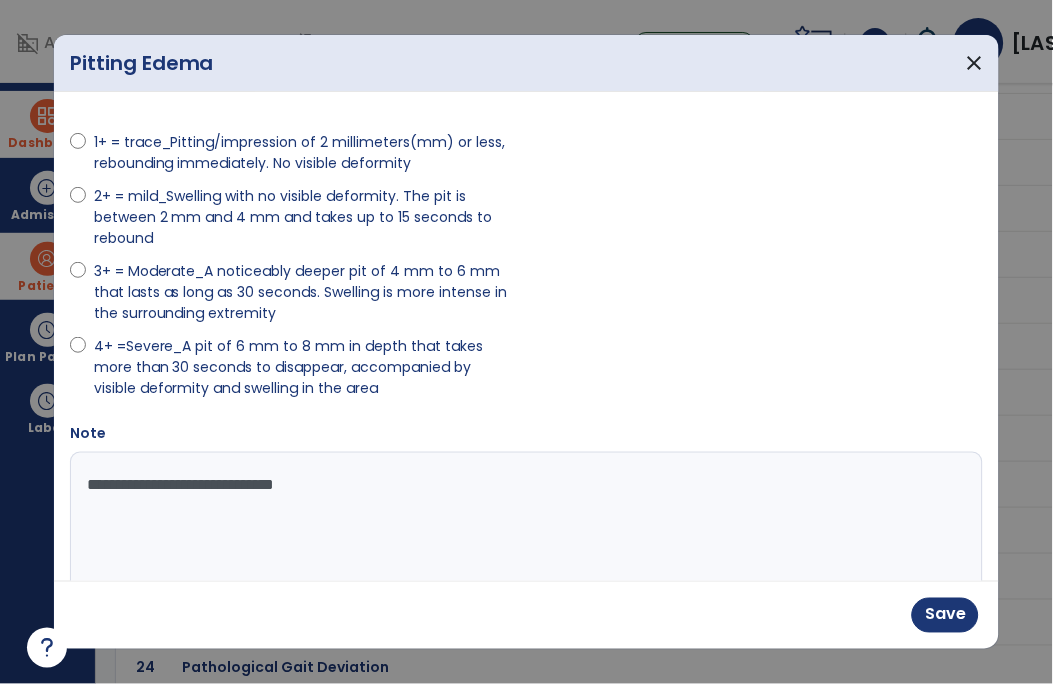 type on "**********" 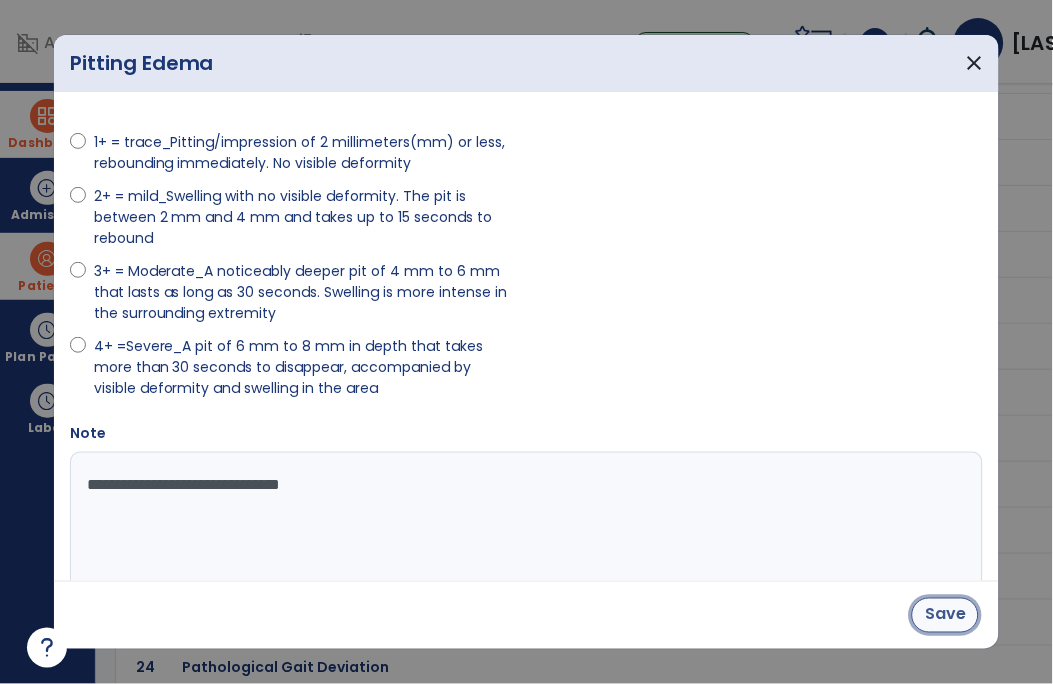click on "Save" at bounding box center (945, 615) 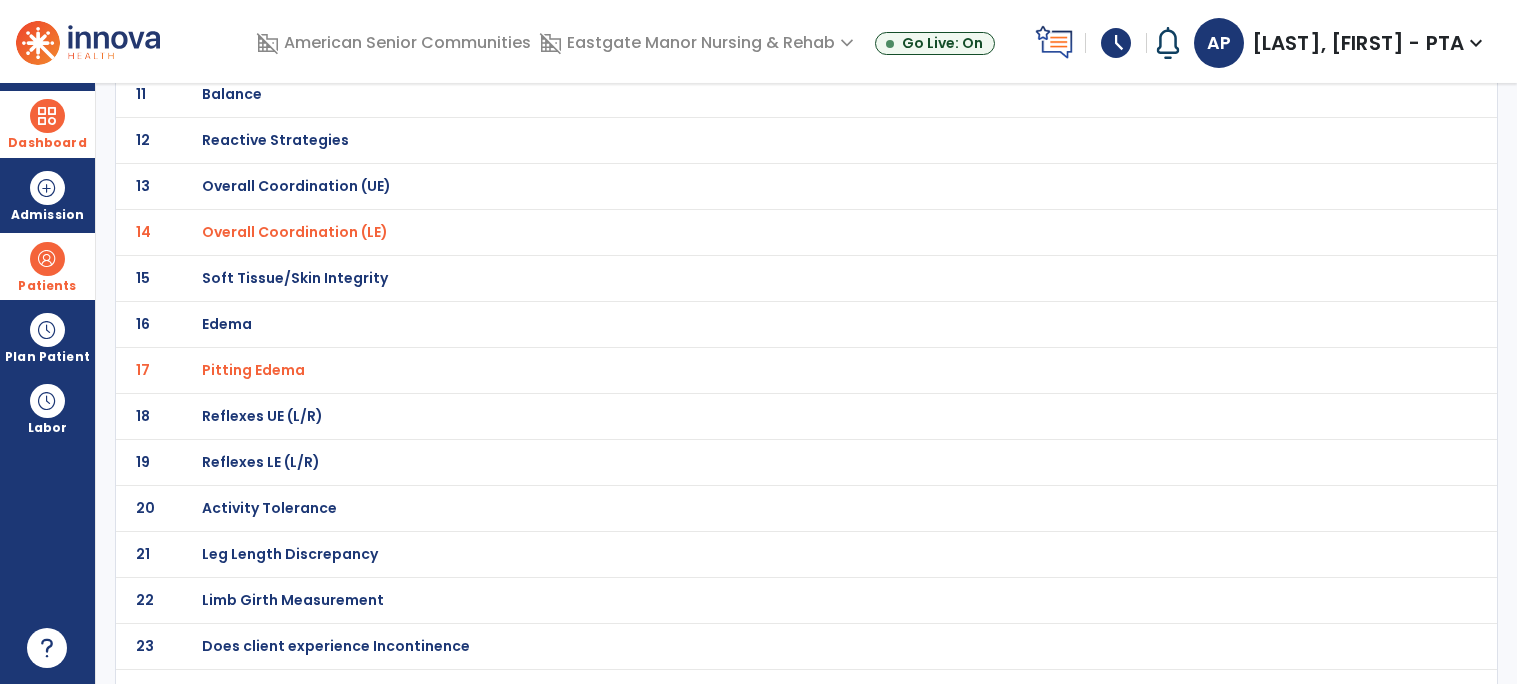 scroll, scrollTop: 717, scrollLeft: 0, axis: vertical 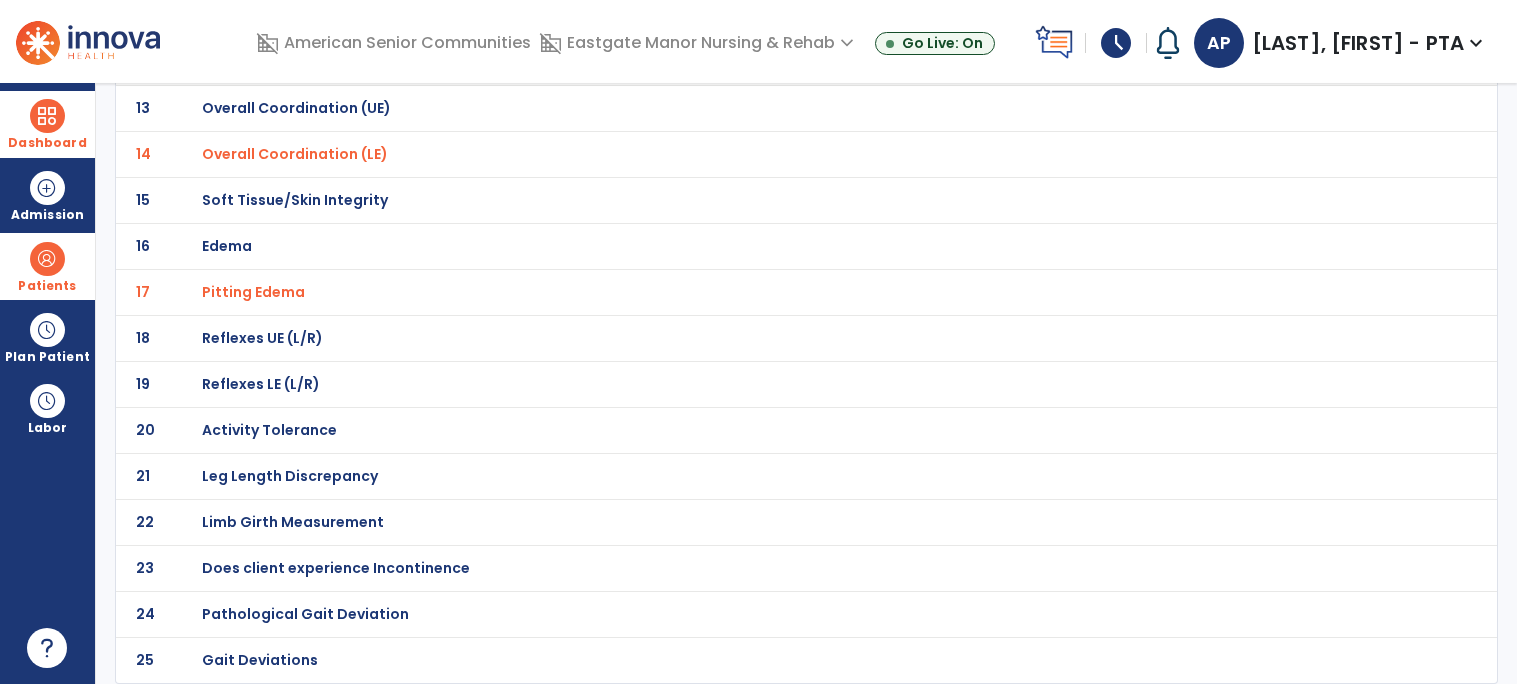 click on "Activity Tolerance" at bounding box center [762, -444] 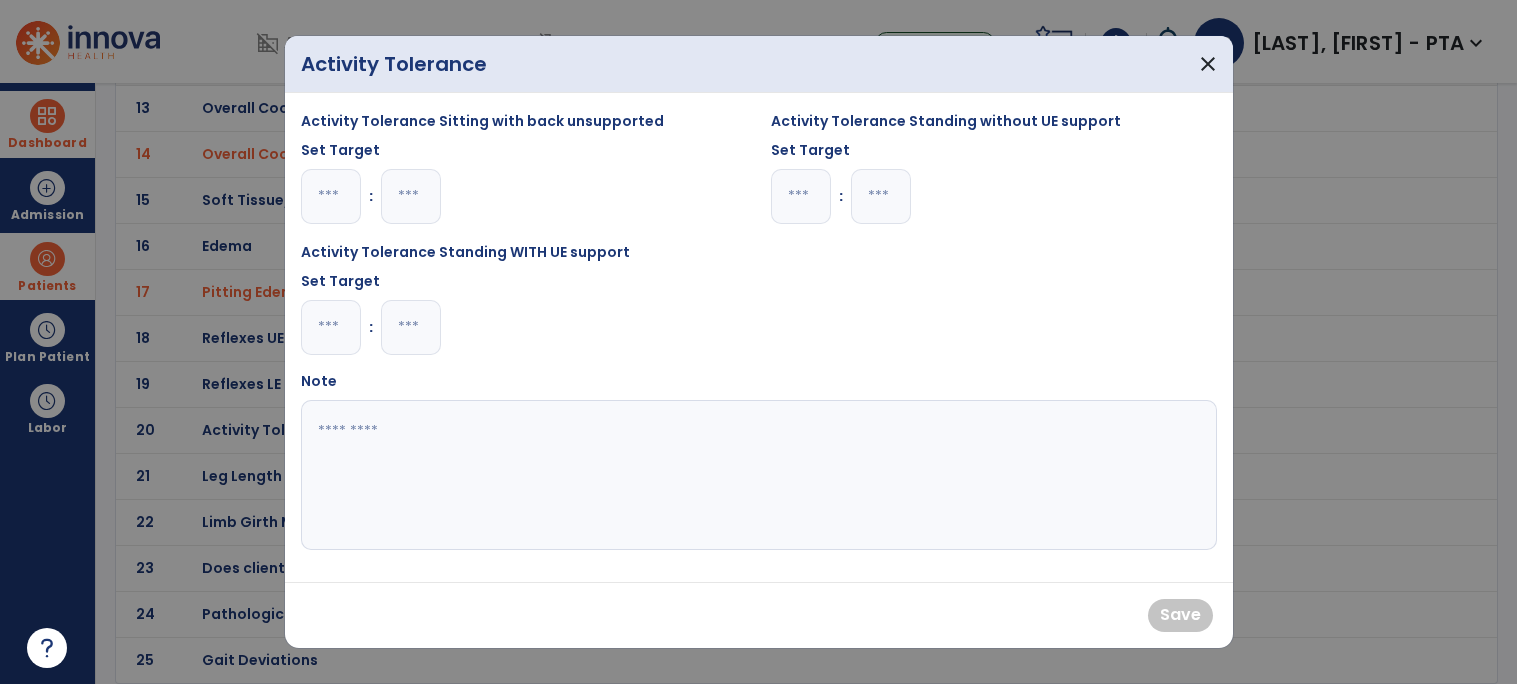 click at bounding box center (331, 327) 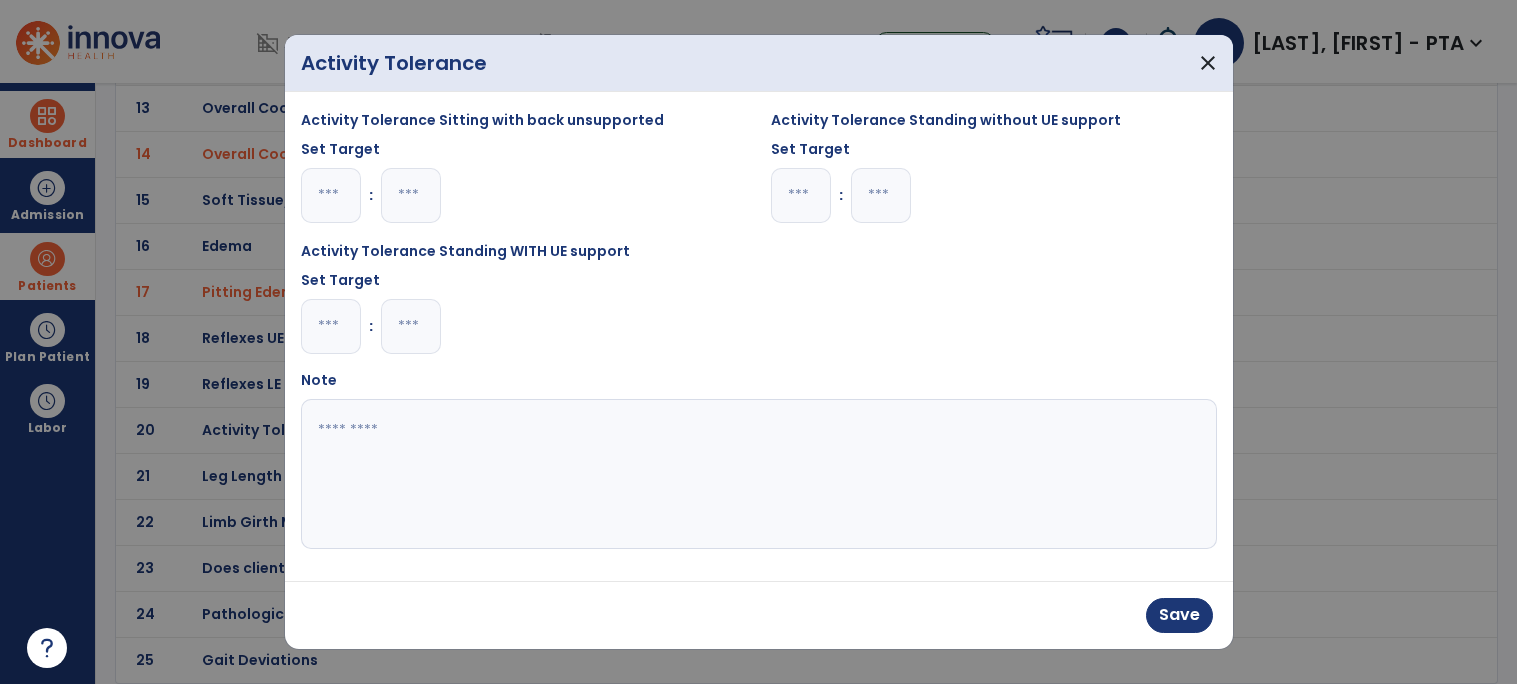 type on "*" 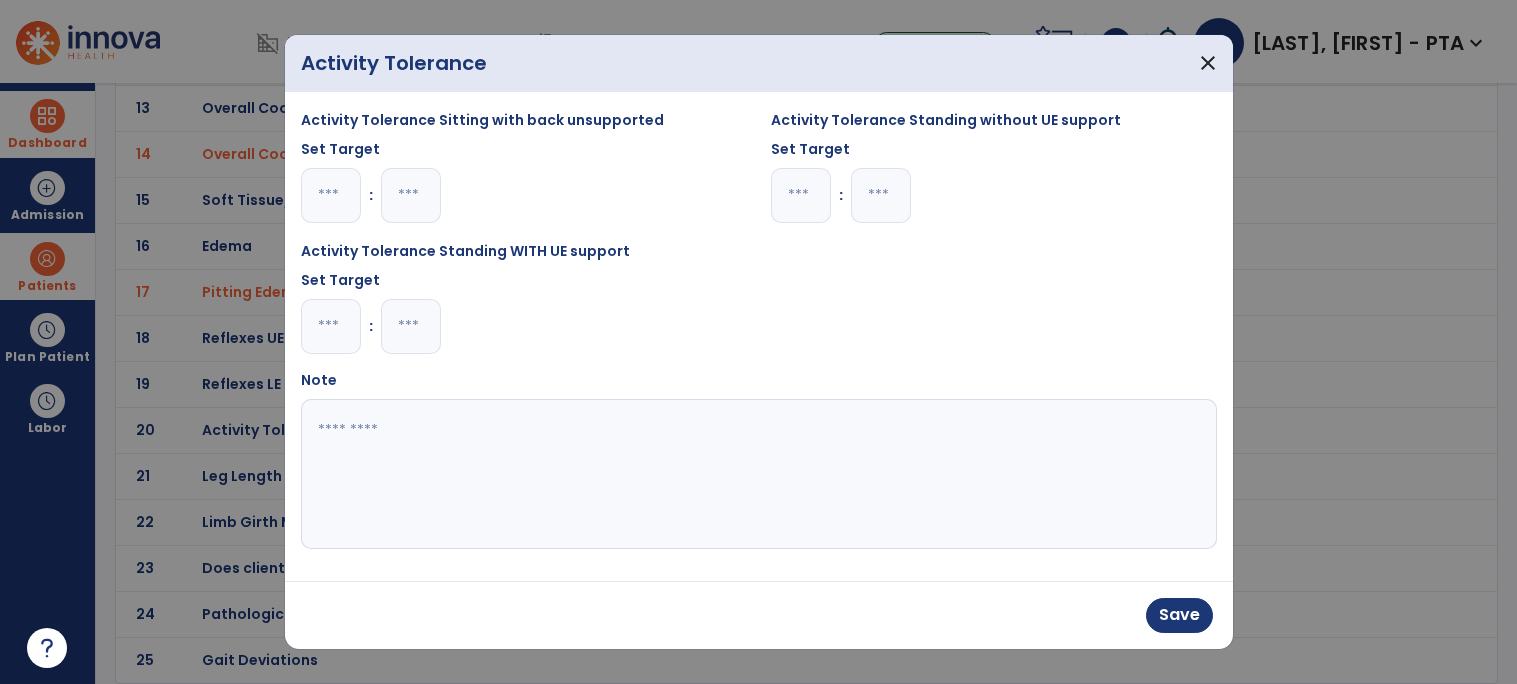 type on "*" 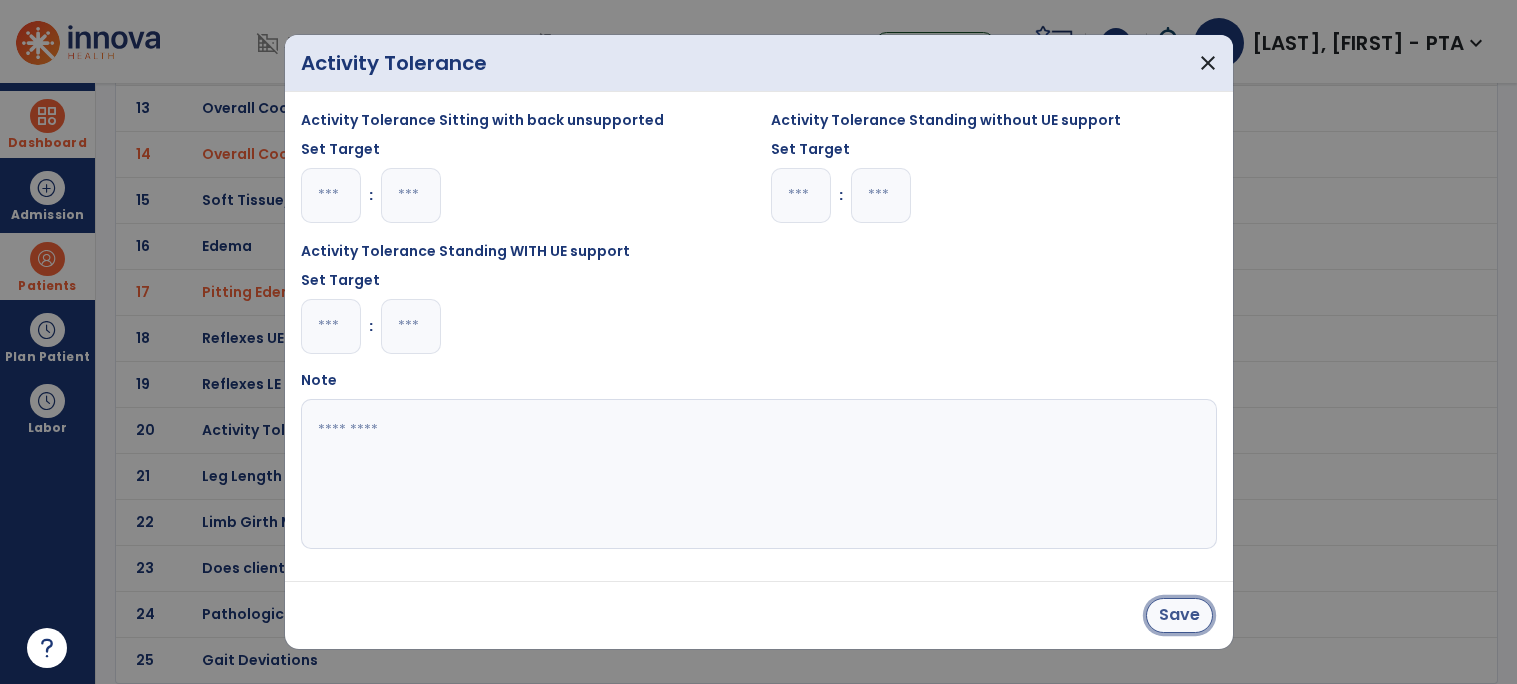 click on "Save" at bounding box center (1179, 615) 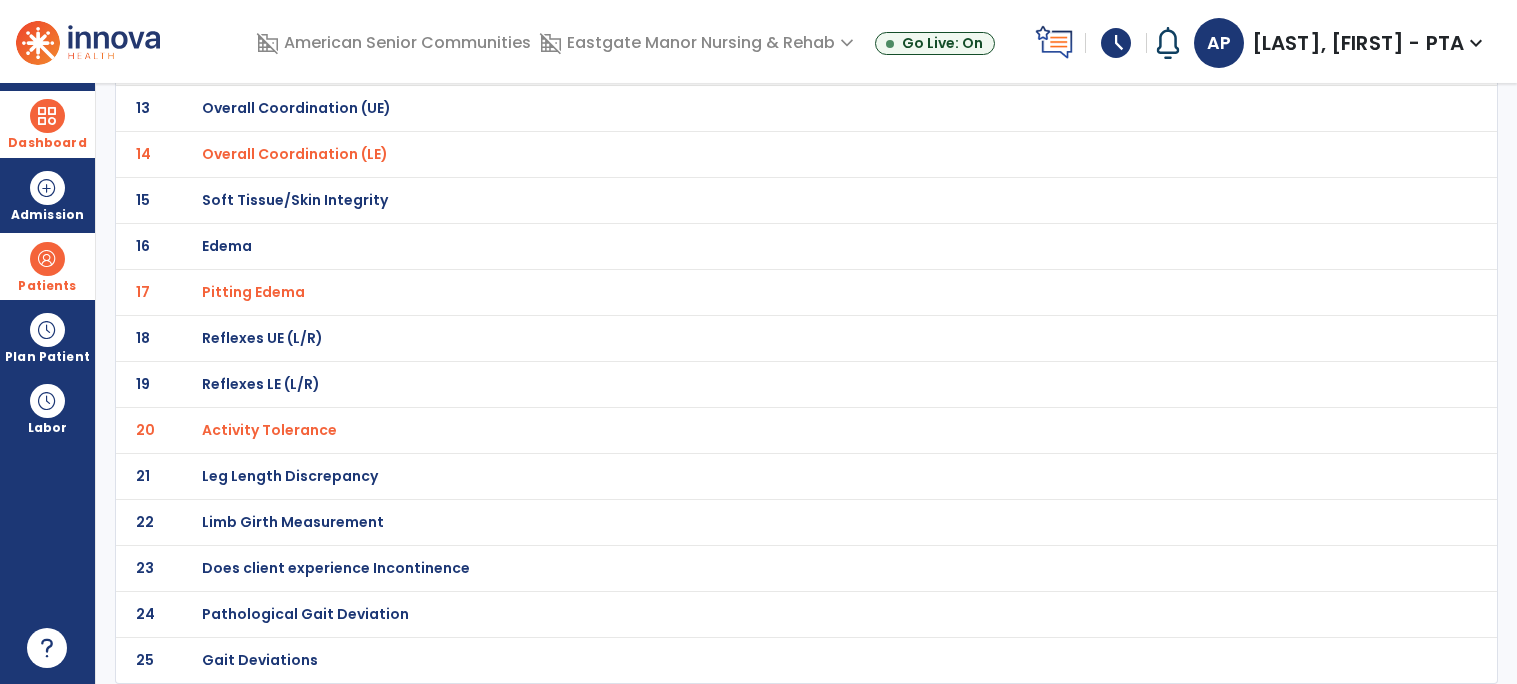 click on "Reflexes LE (L/R)" at bounding box center [273, -444] 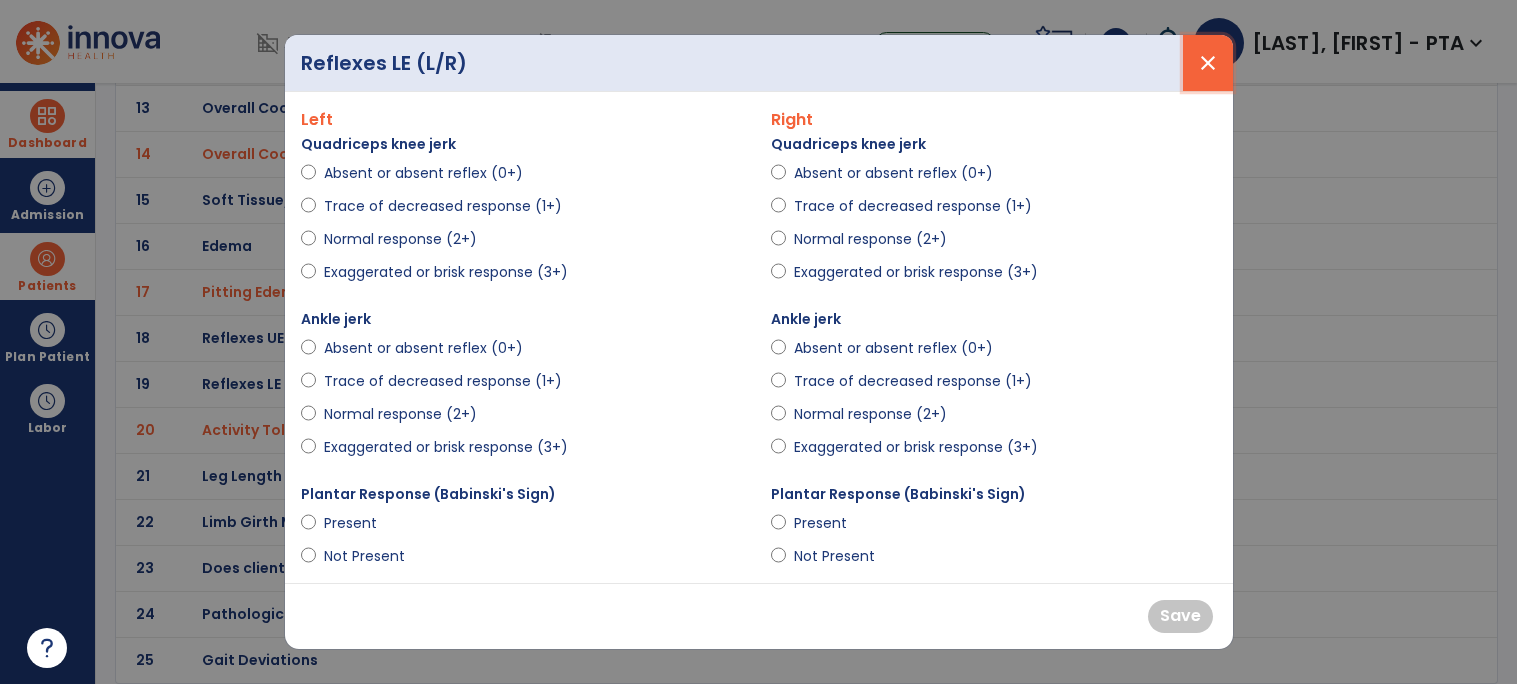 click on "close" at bounding box center (1208, 63) 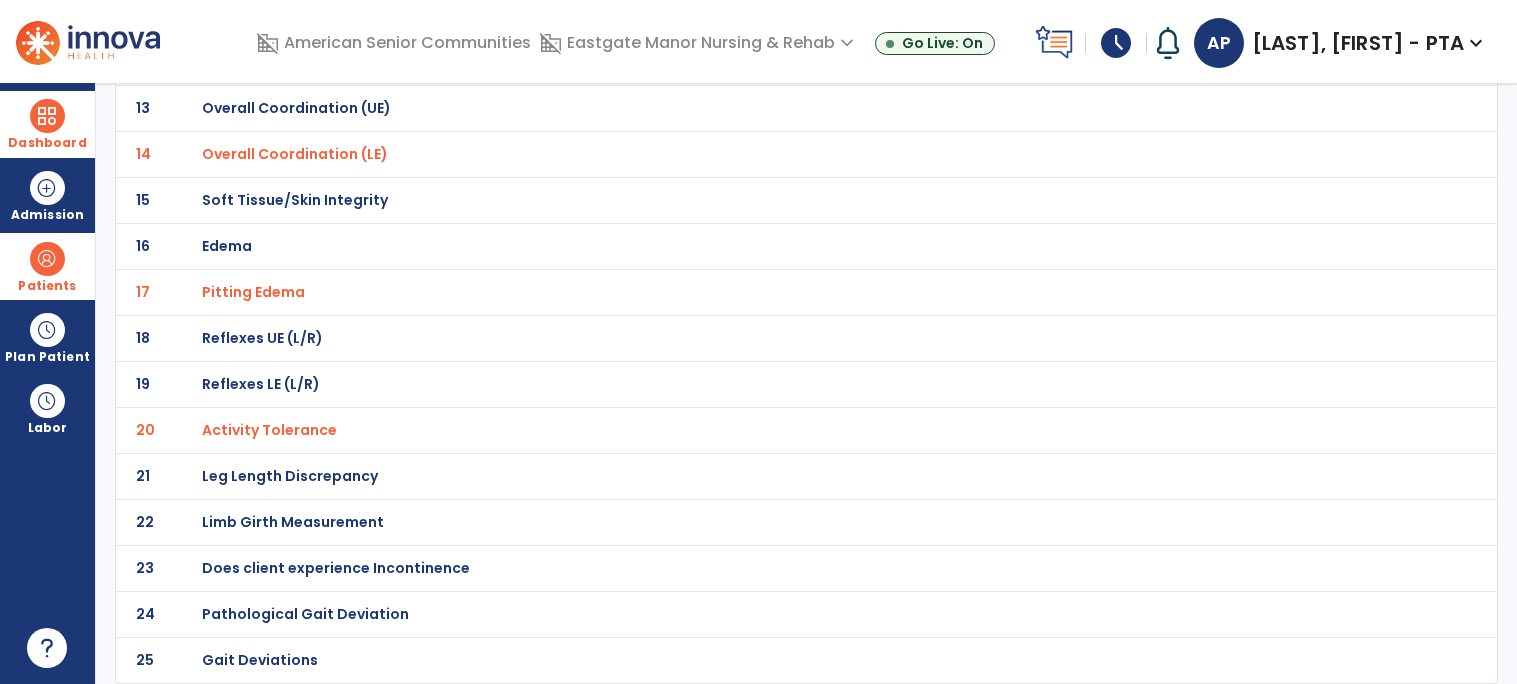click on "Activity Tolerance" at bounding box center [313, -122] 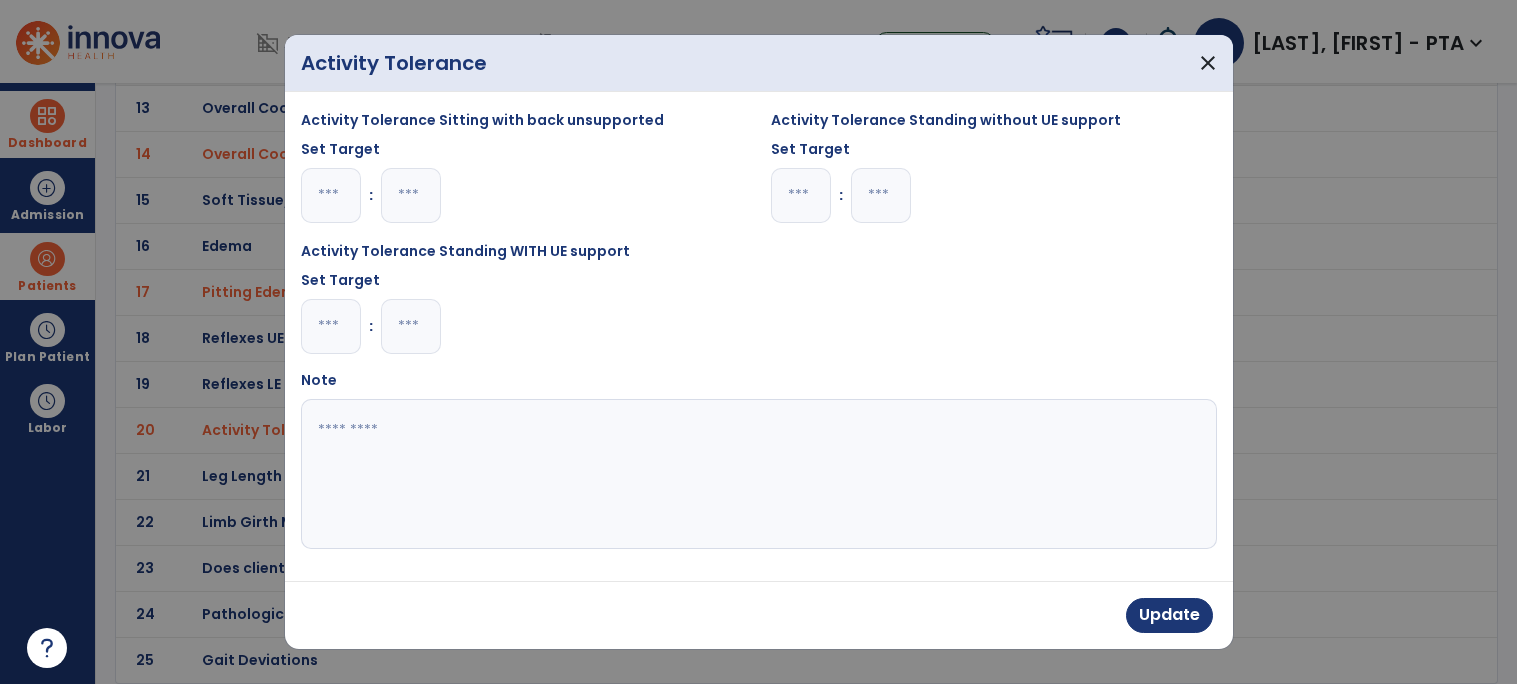 click at bounding box center (756, 474) 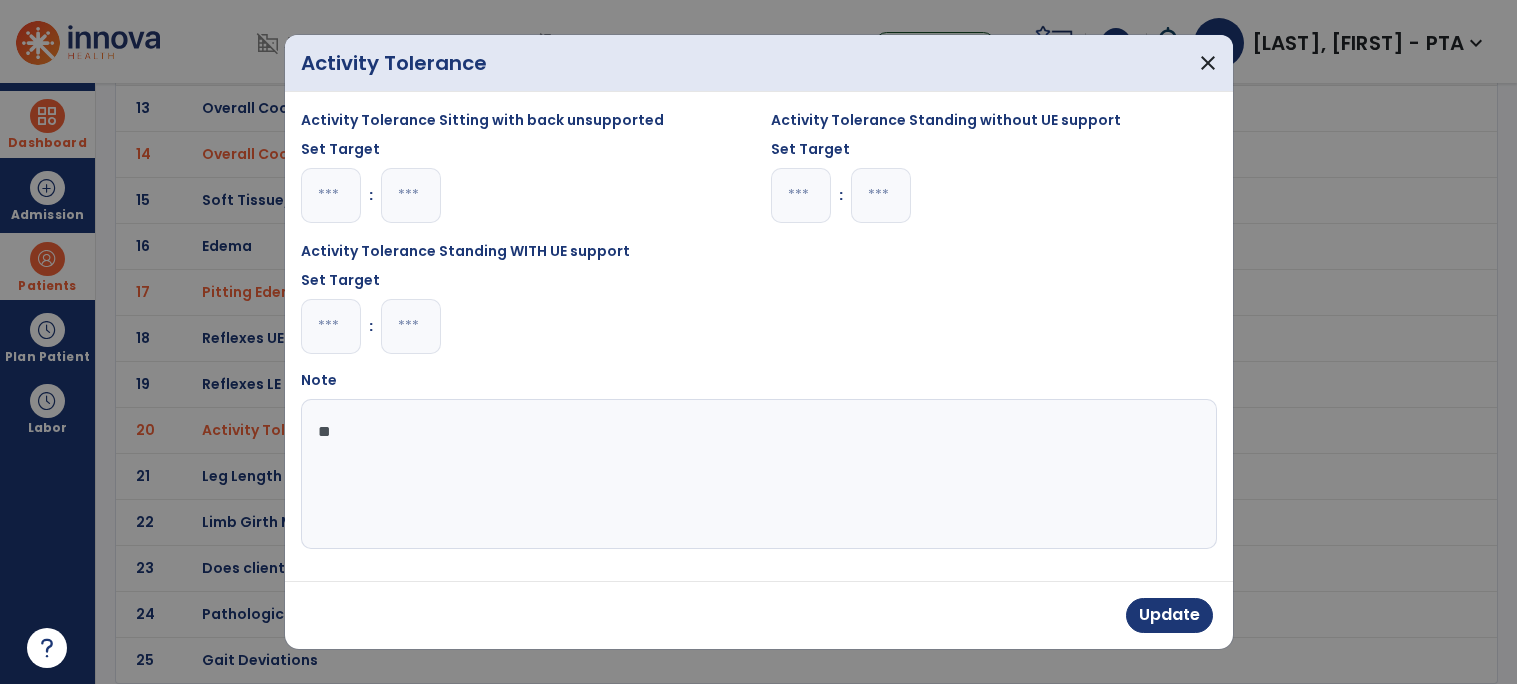 type on "*" 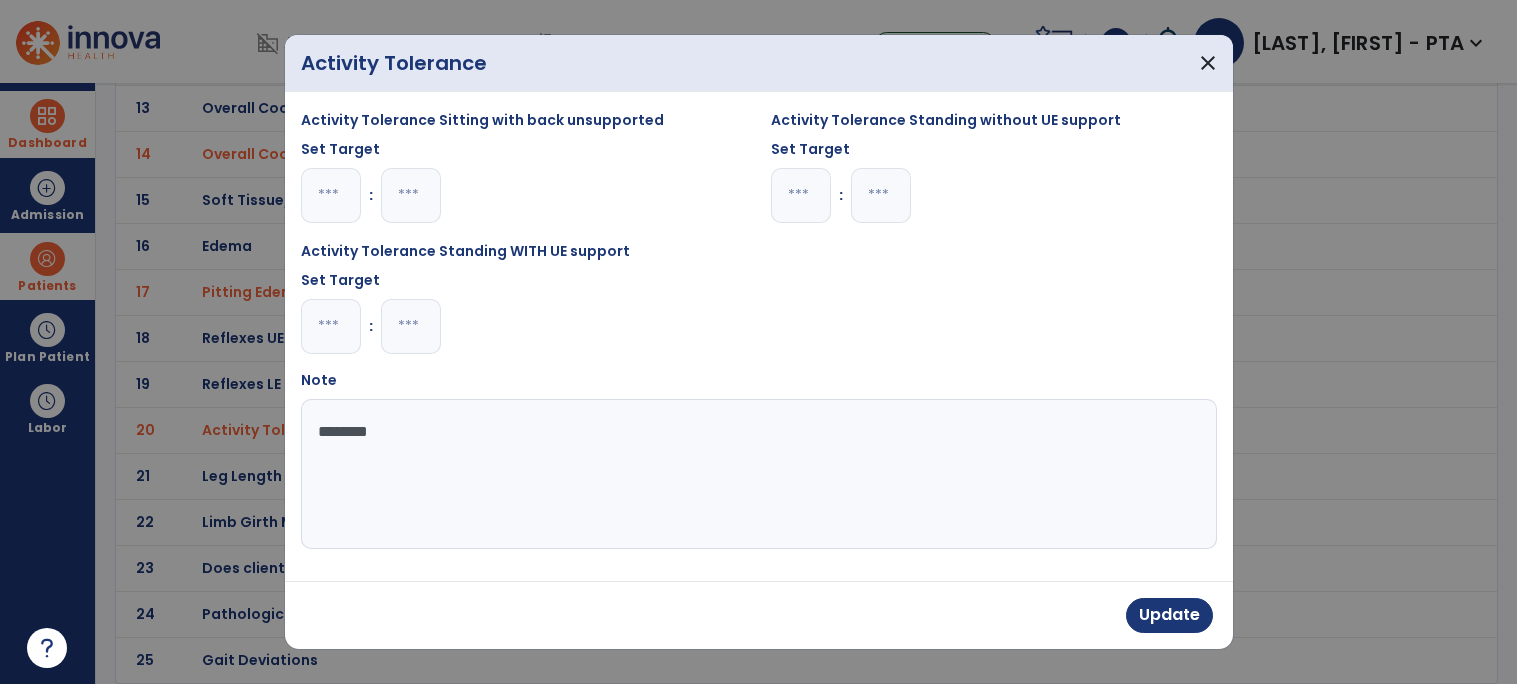 type on "*********" 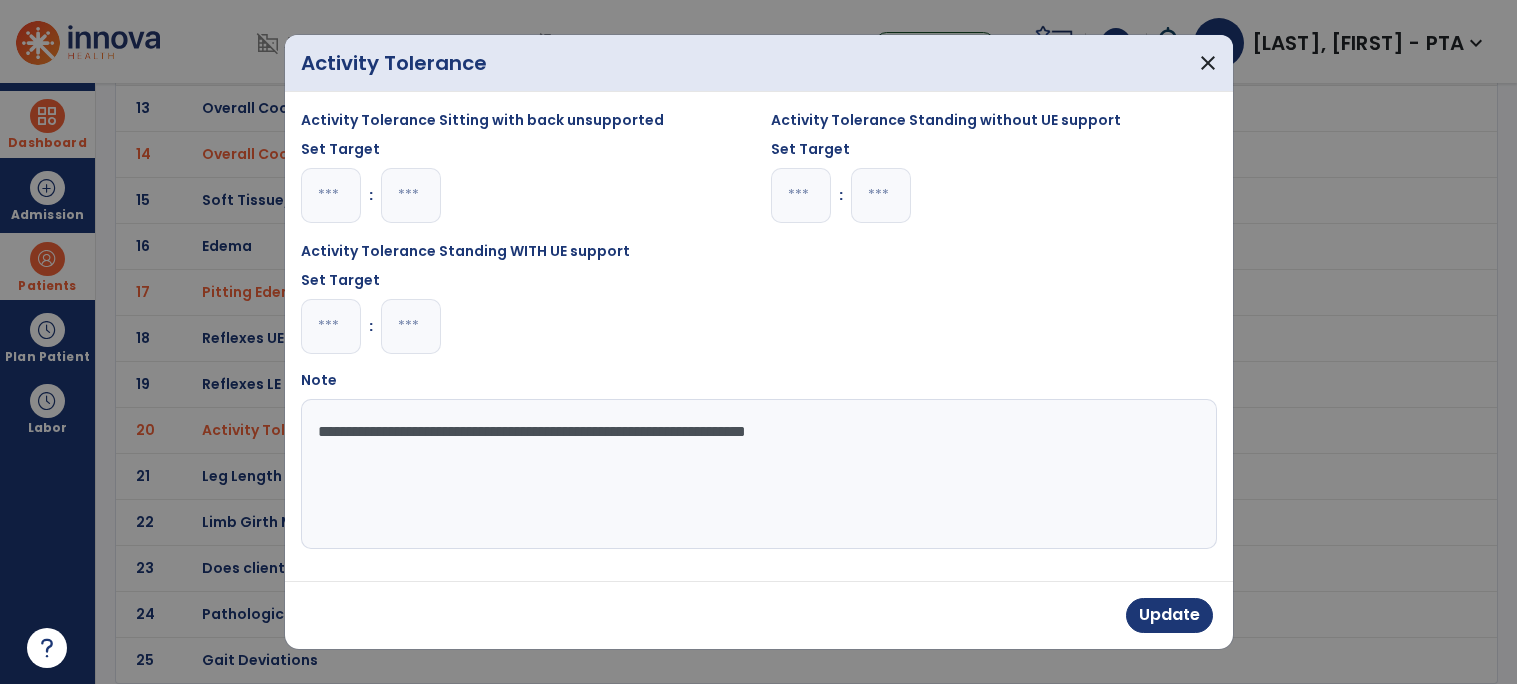 type on "**********" 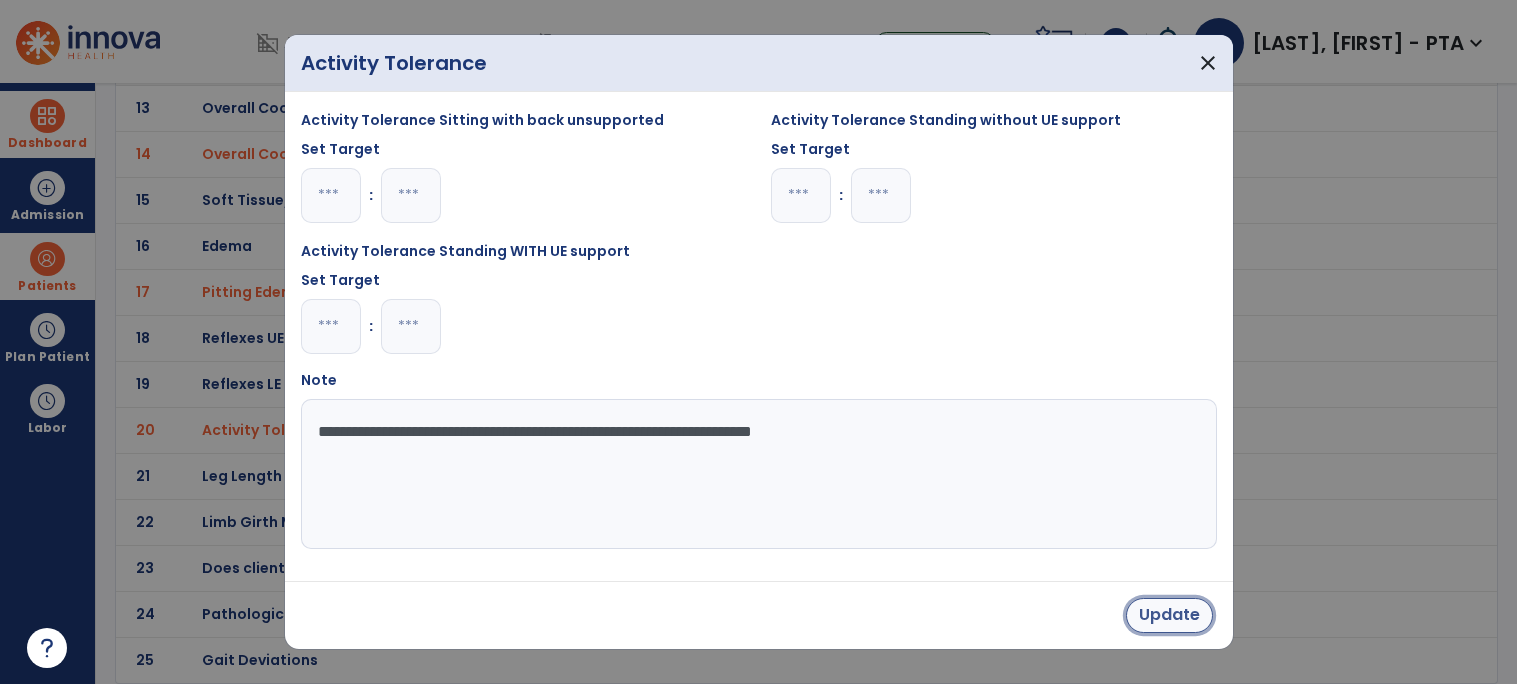 click on "Update" at bounding box center (1169, 615) 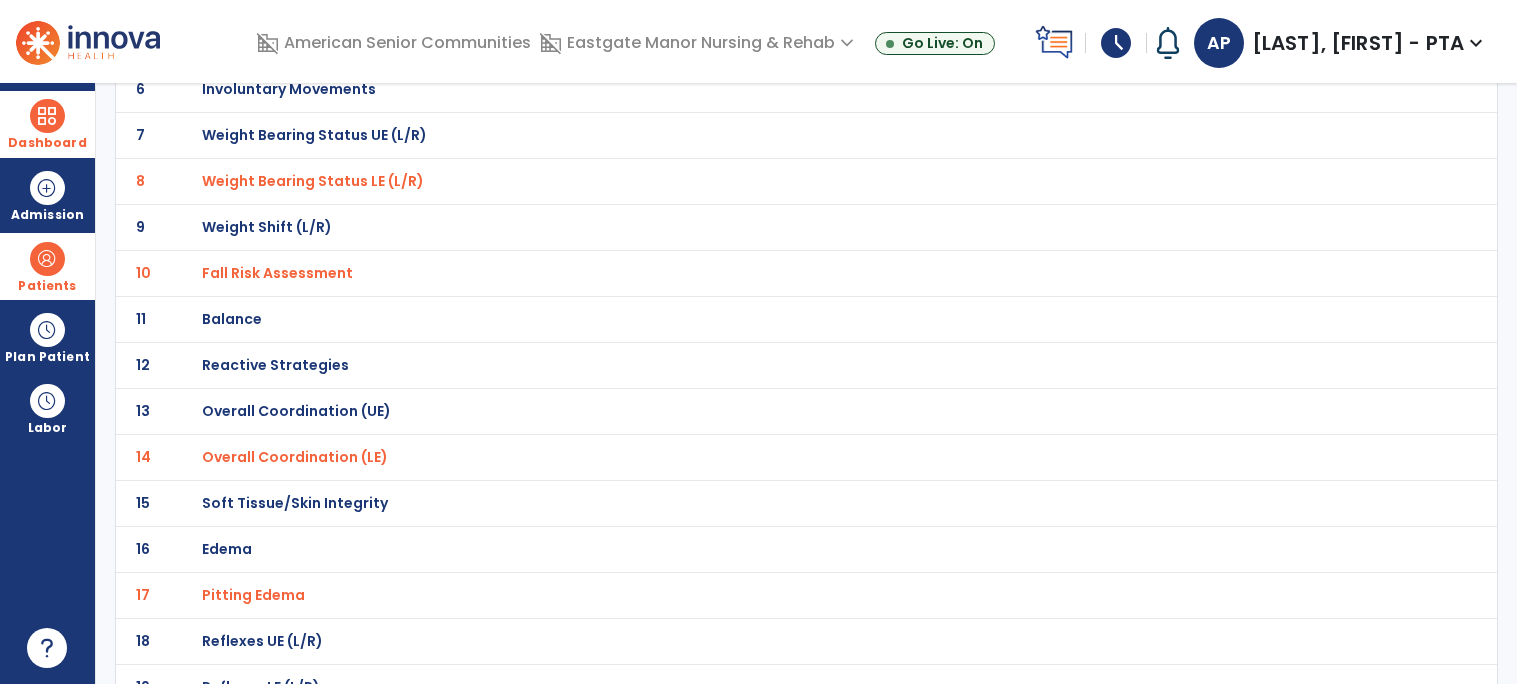 scroll, scrollTop: 0, scrollLeft: 0, axis: both 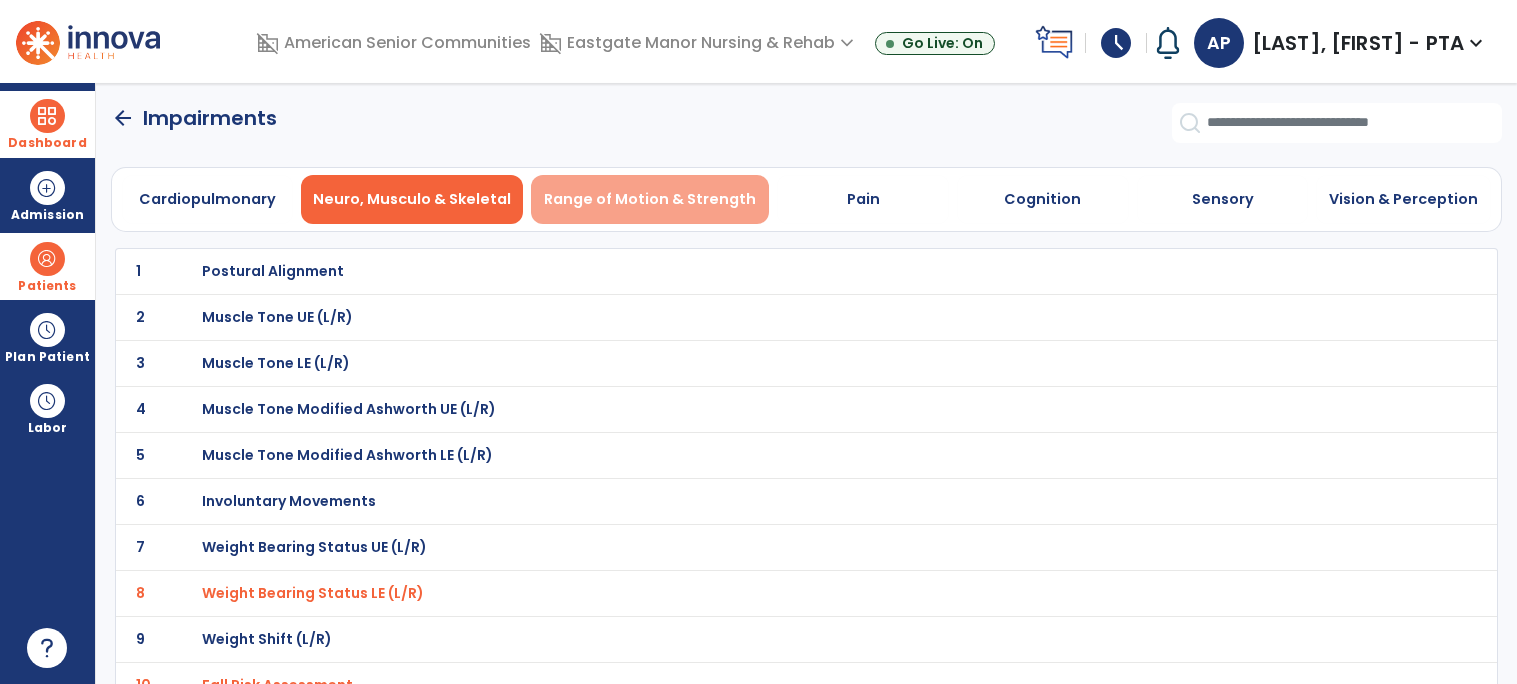 click on "Range of Motion & Strength" at bounding box center [650, 199] 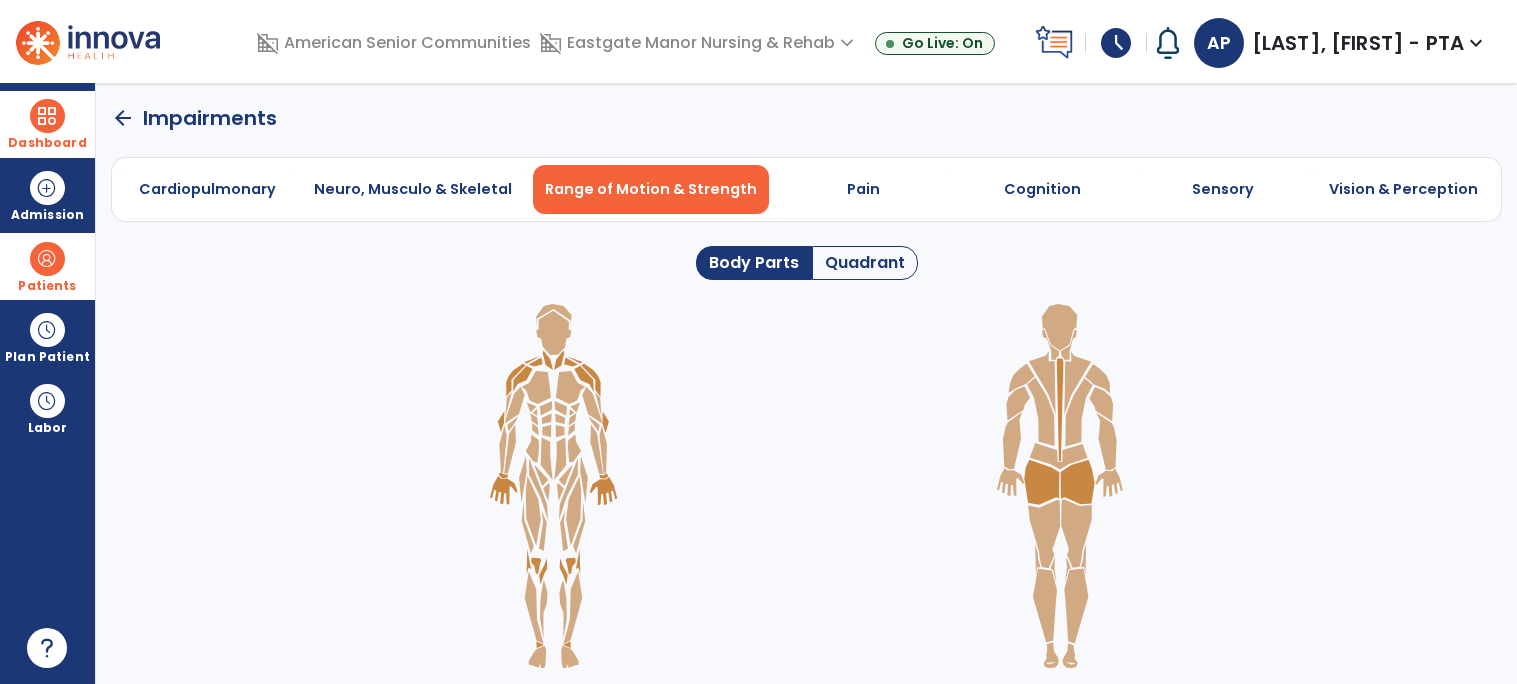 click on "Quadrant" 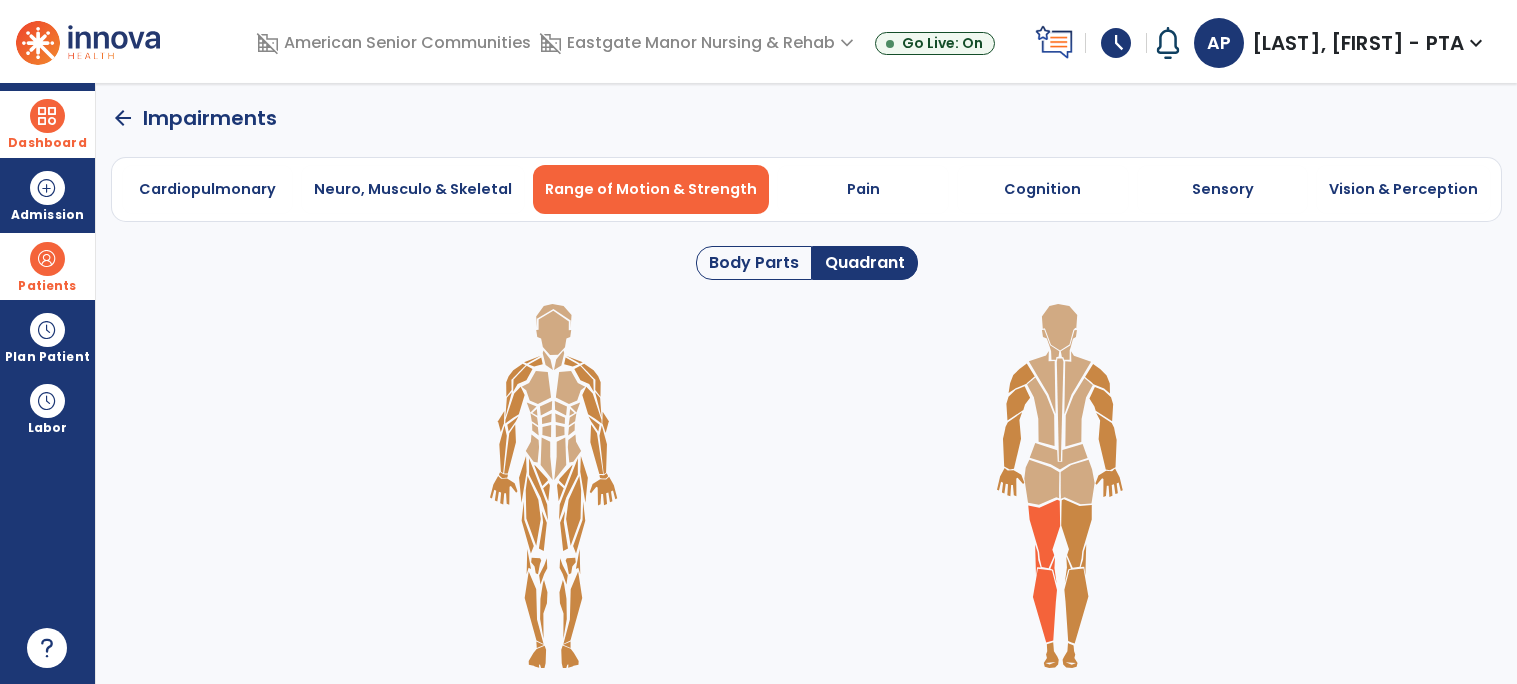 click 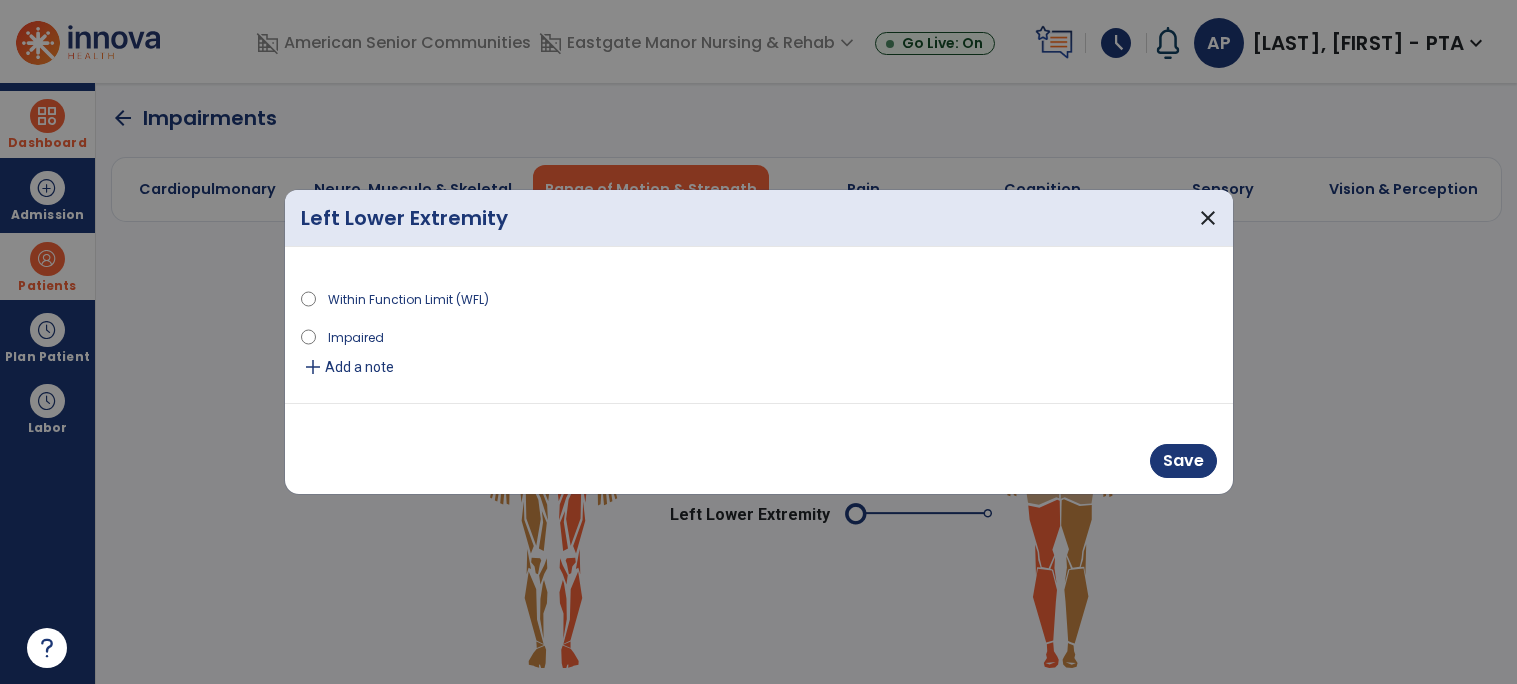 click on "Add a note" at bounding box center [359, 367] 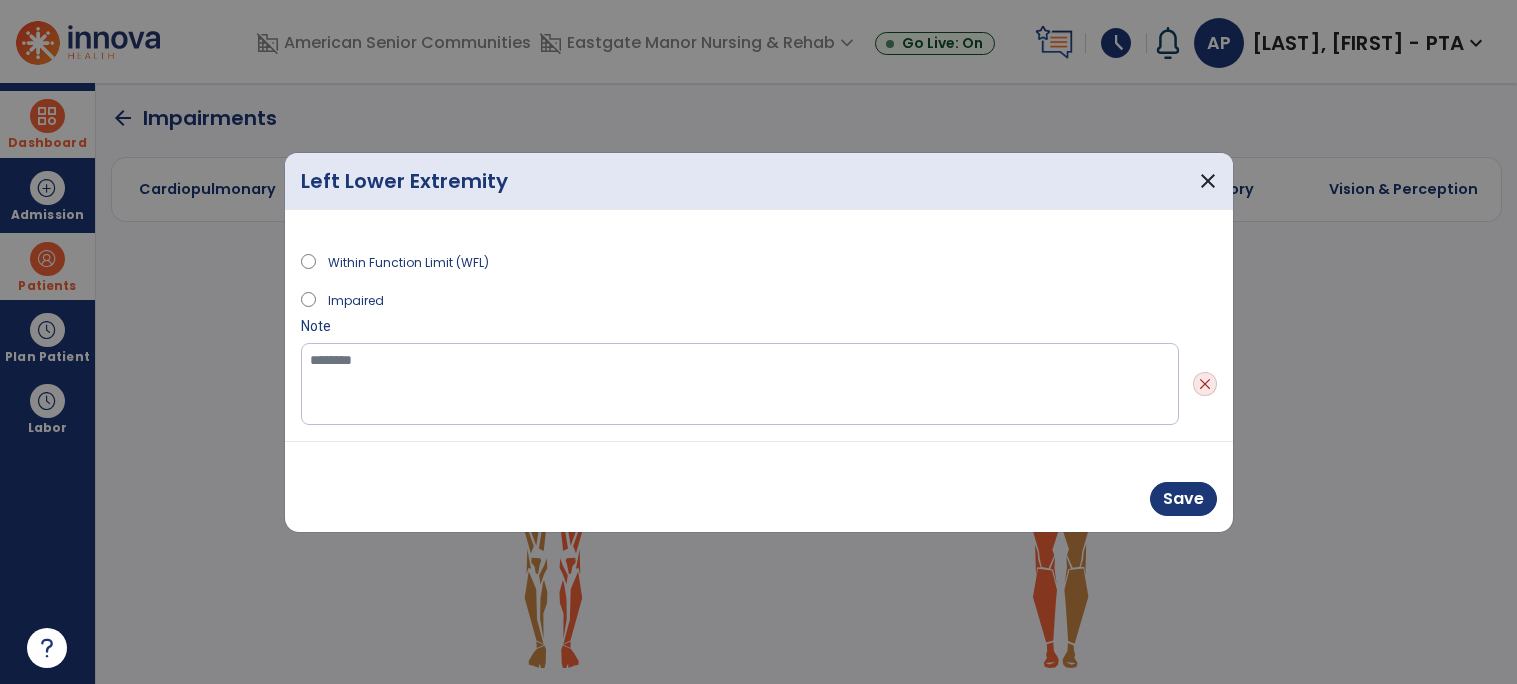 click on "Impaired" at bounding box center (356, 299) 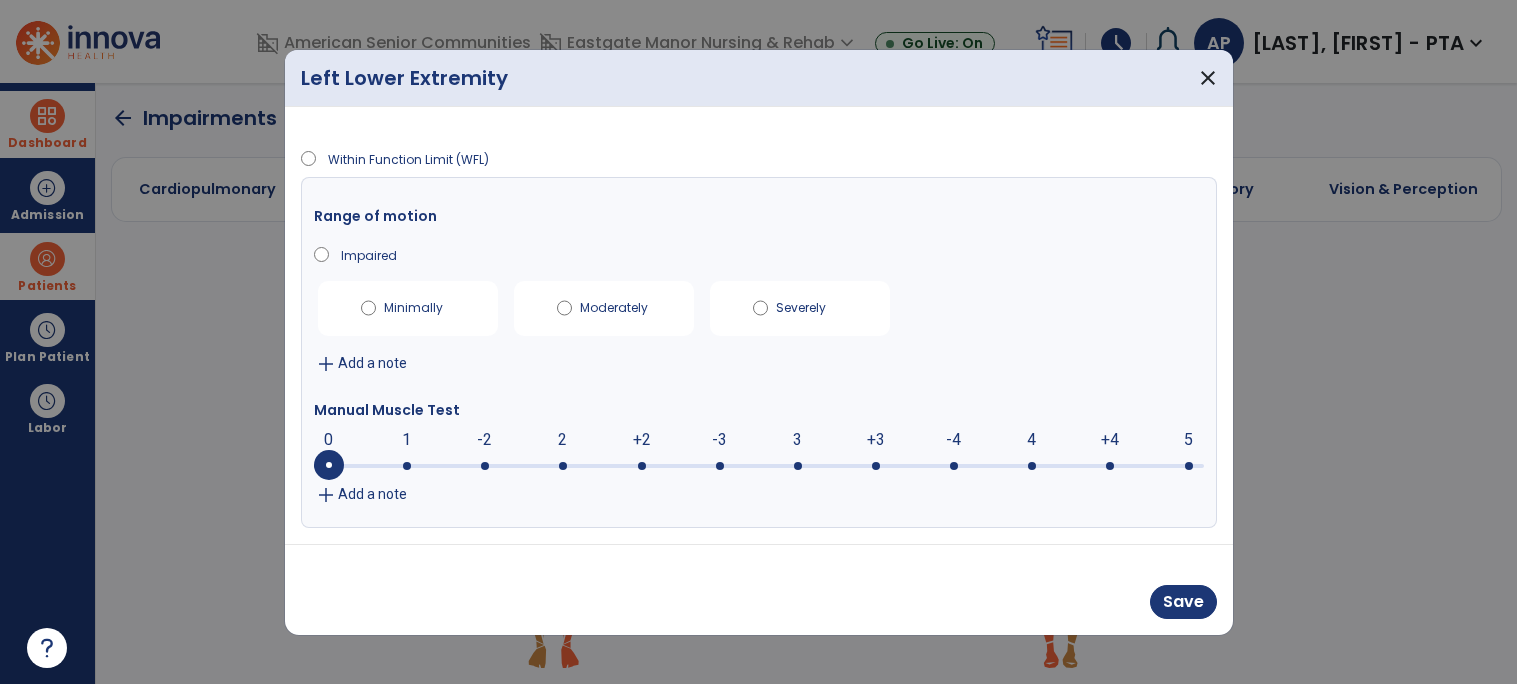 click at bounding box center (954, 466) 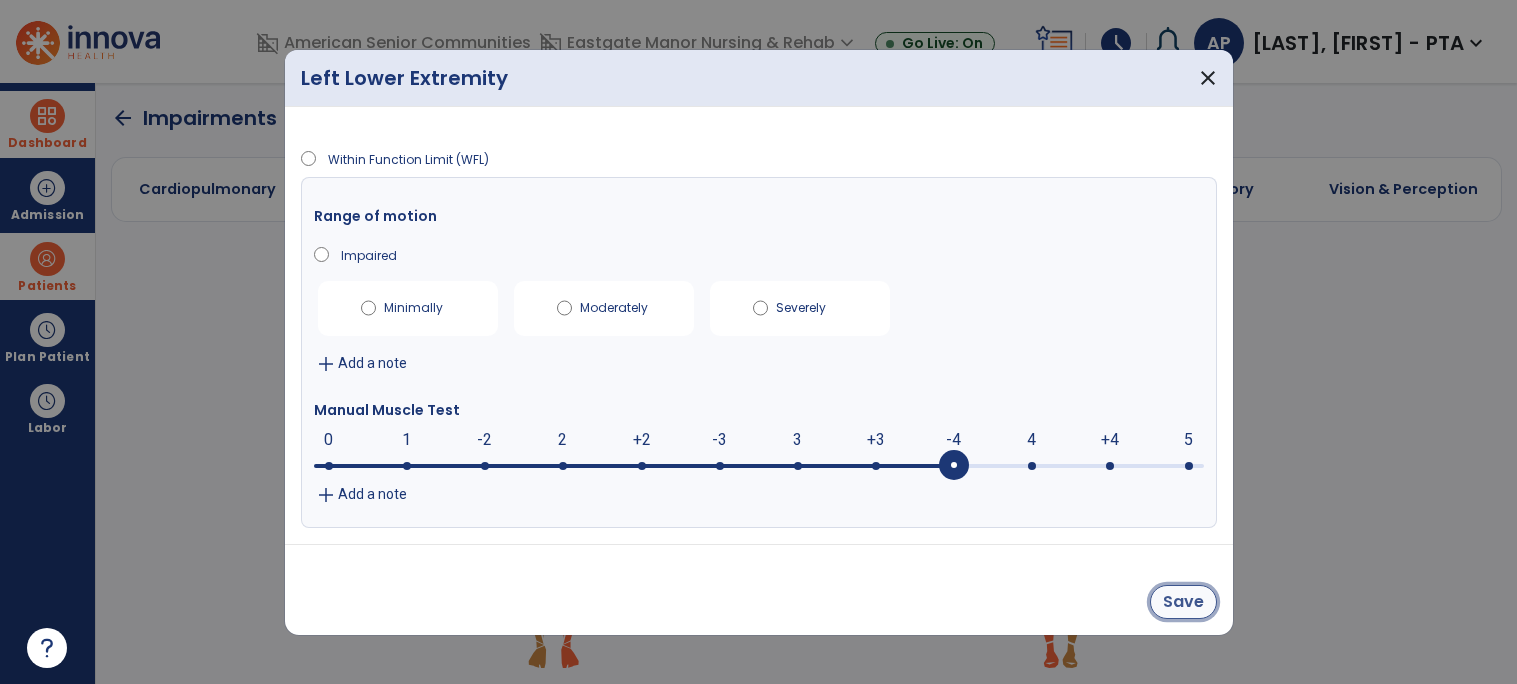 click on "Save" at bounding box center [1183, 602] 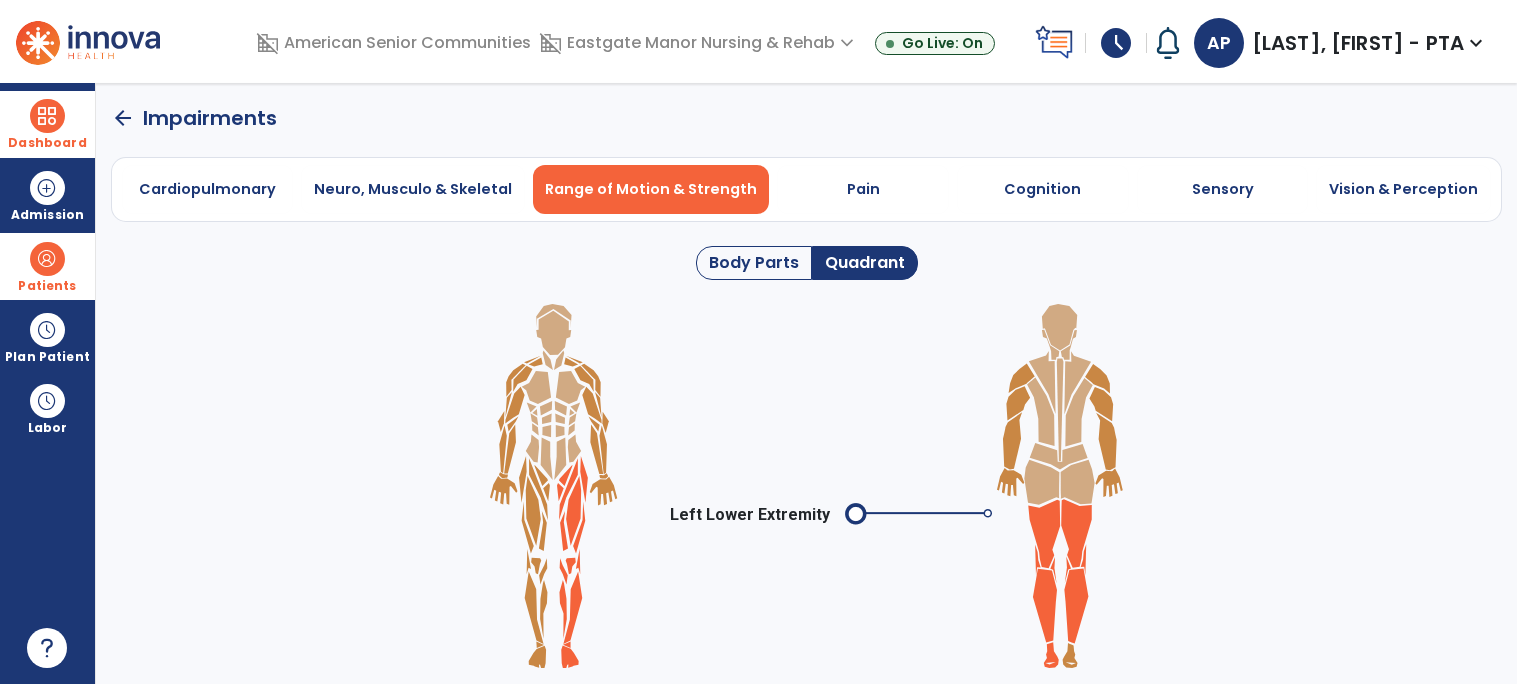 click 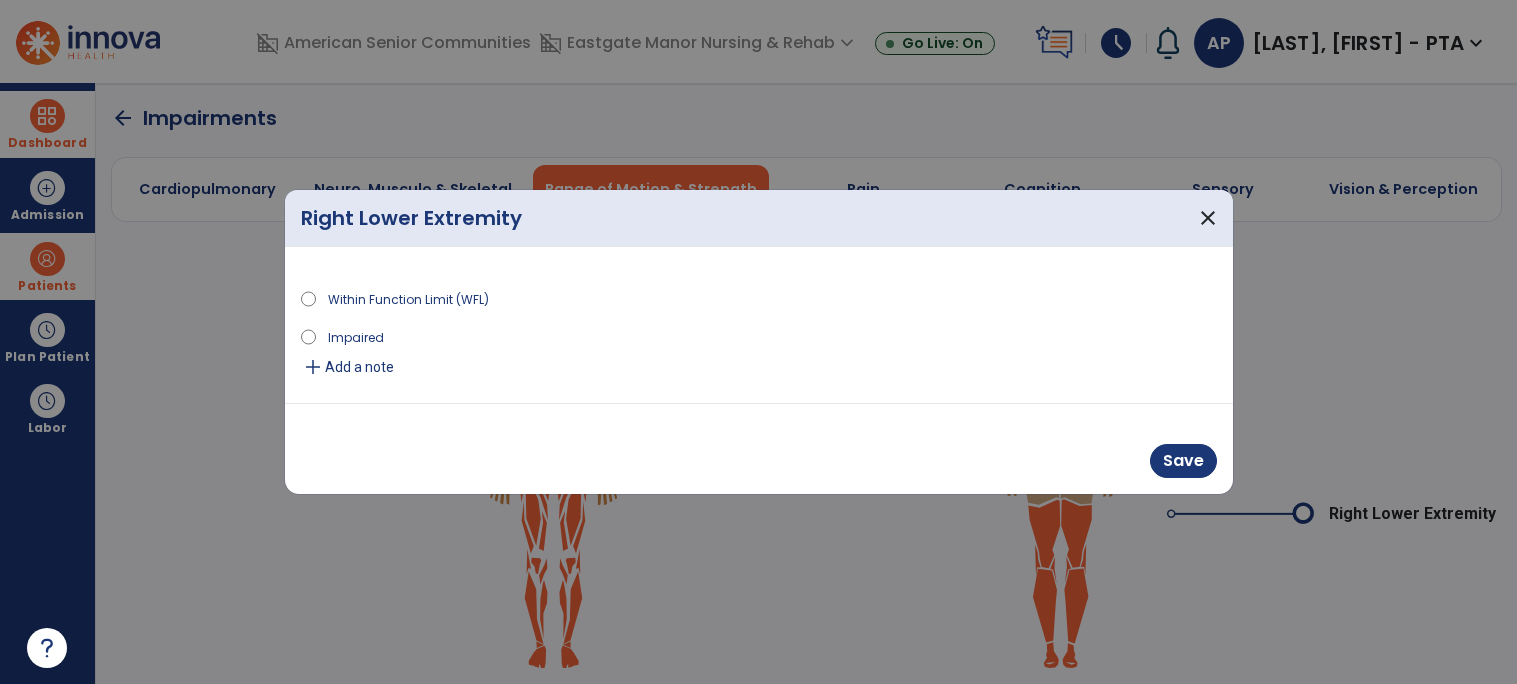 click on "Impaired" at bounding box center [356, 336] 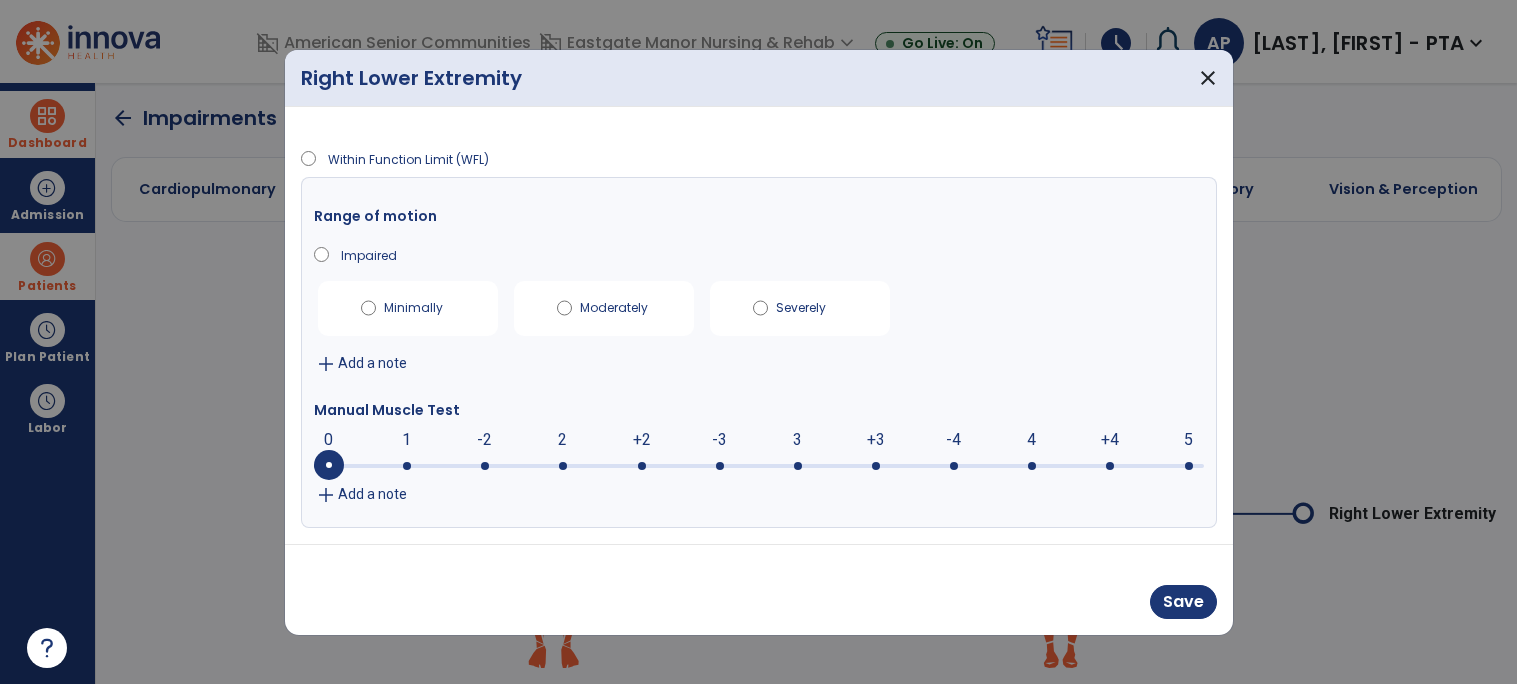 click on "-4" at bounding box center (953, 440) 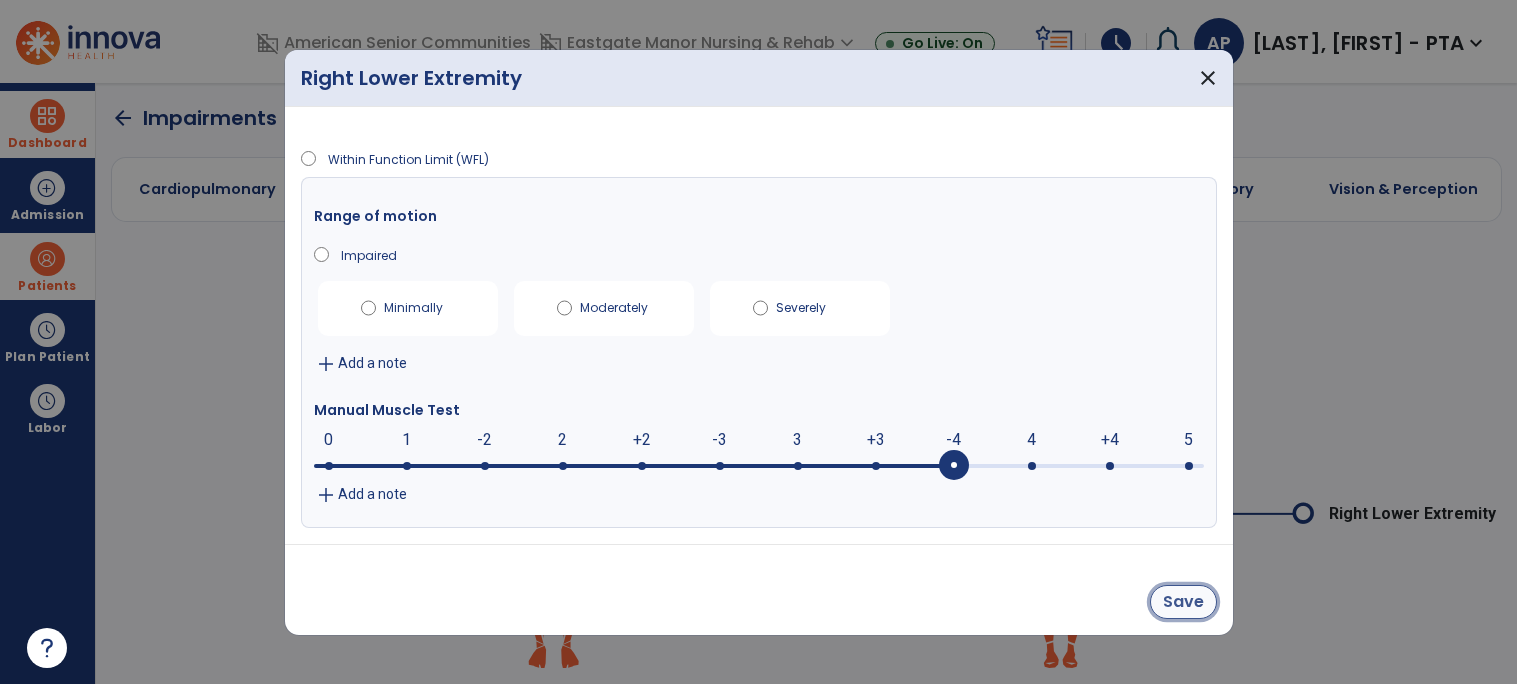 click on "Save" at bounding box center (1183, 602) 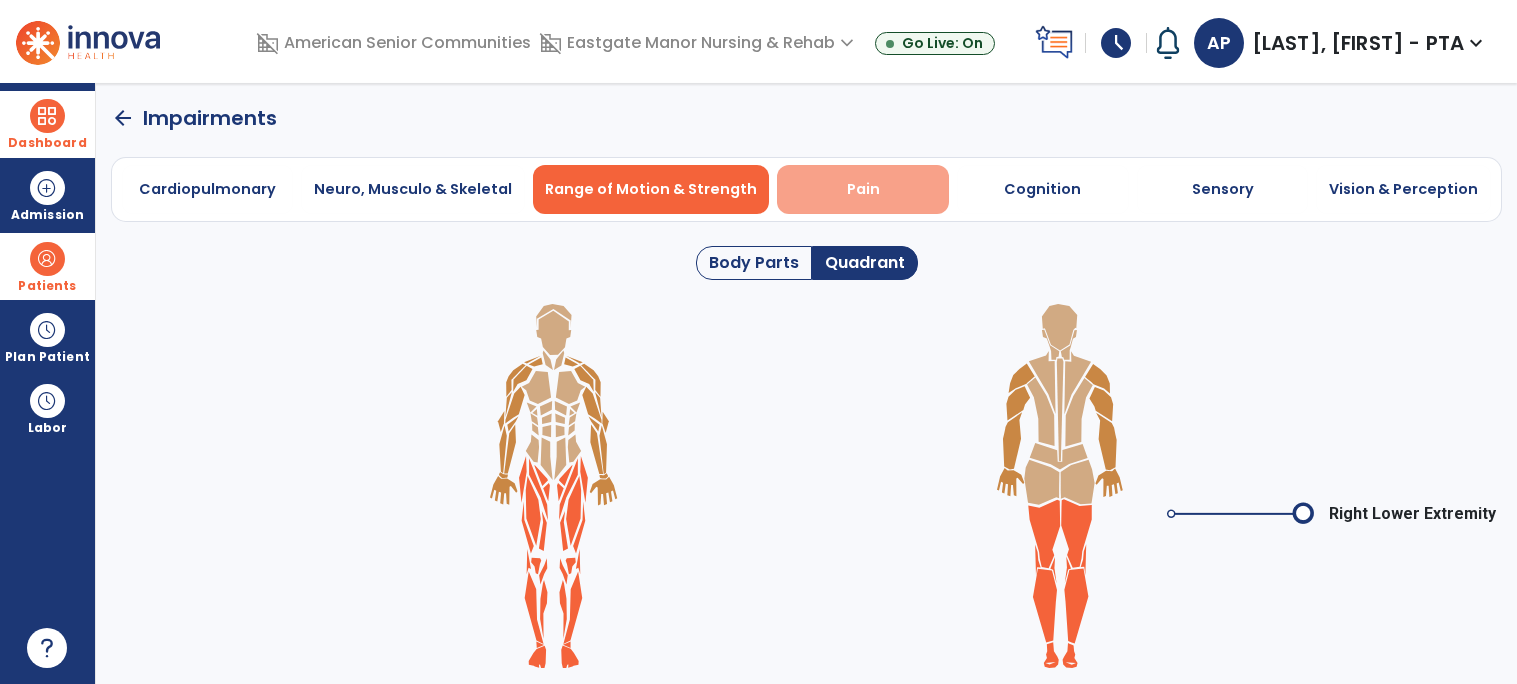 click on "Pain" at bounding box center [863, 189] 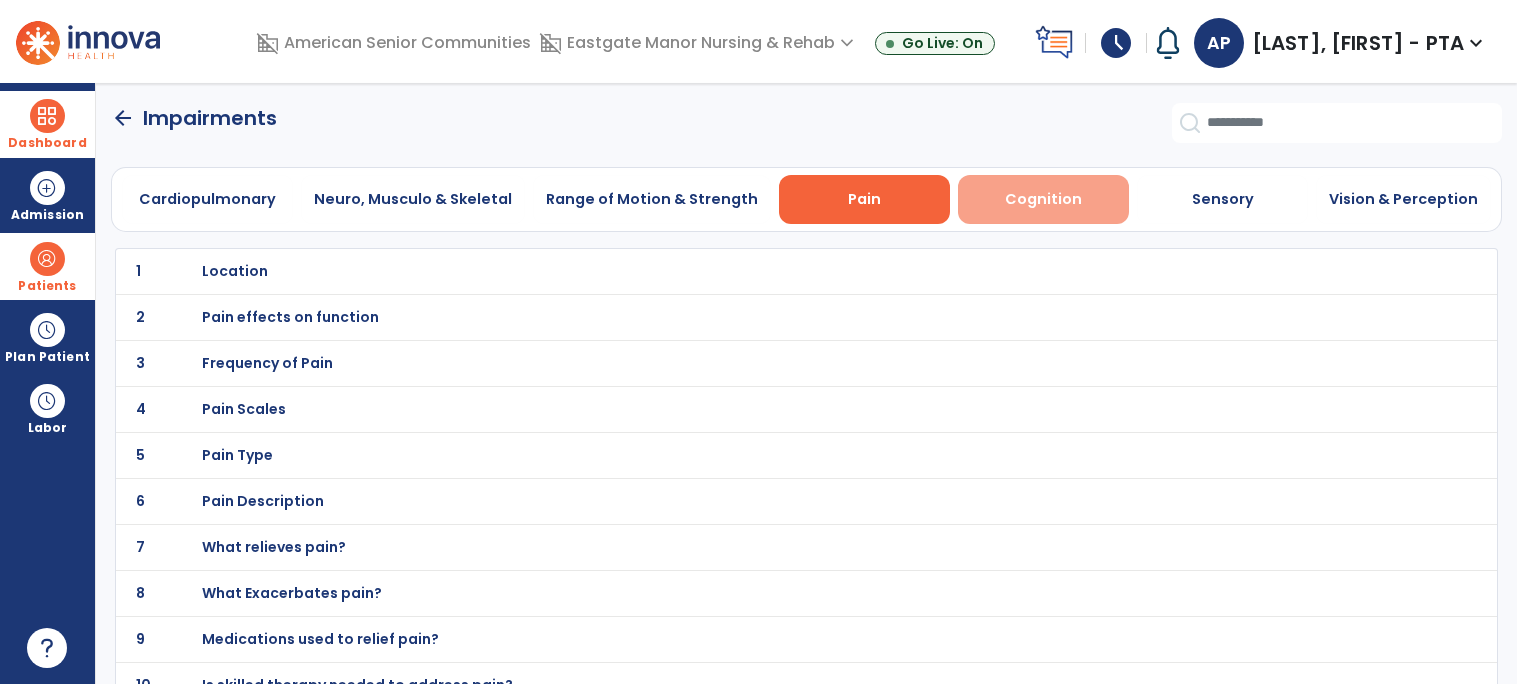click on "Cognition" at bounding box center [1043, 199] 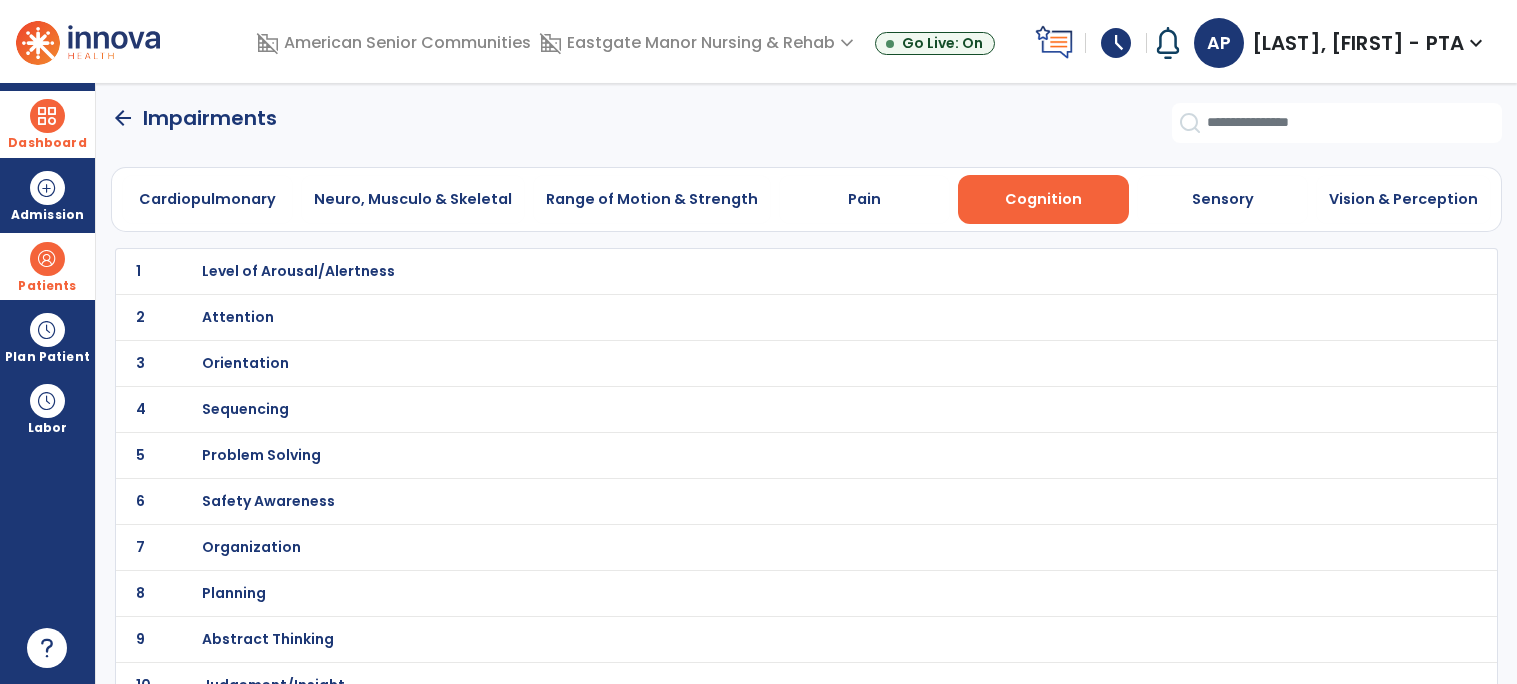 click on "arrow_back" 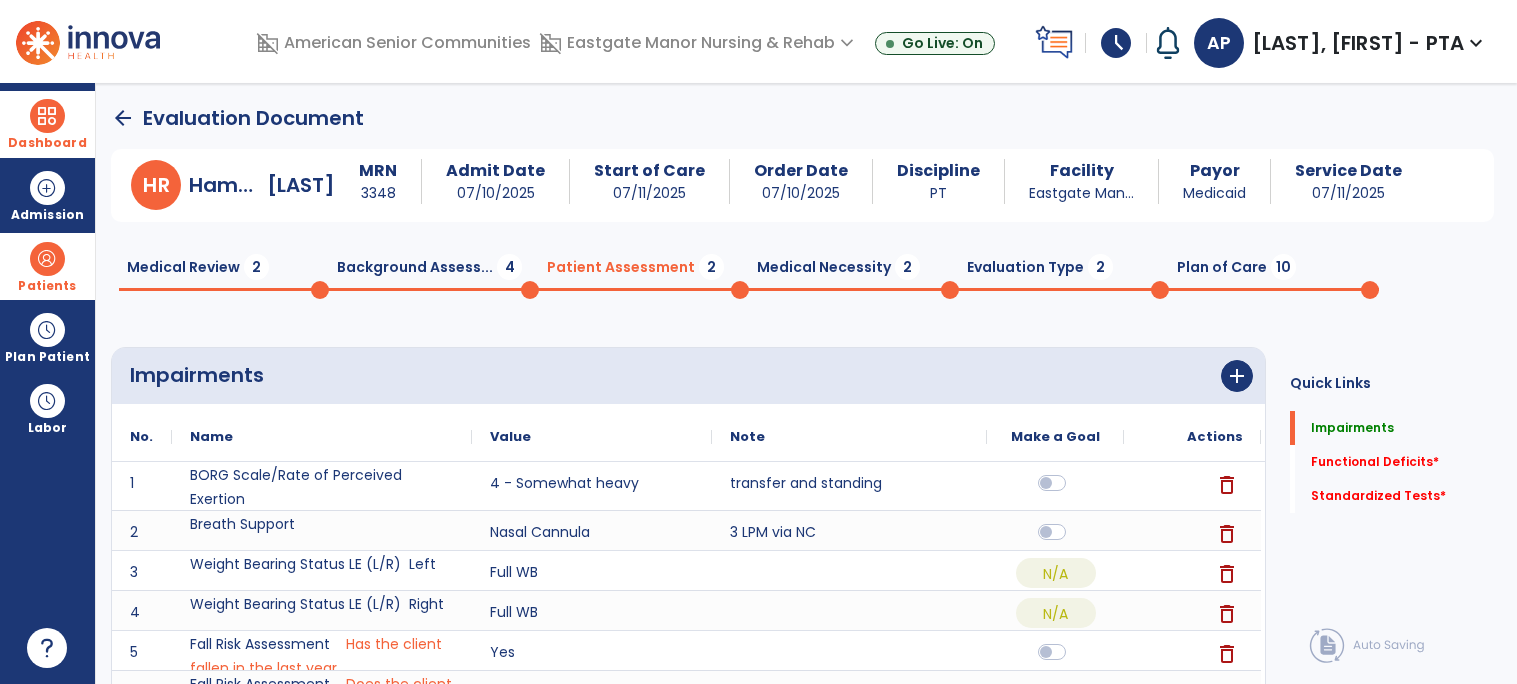 click at bounding box center [47, 116] 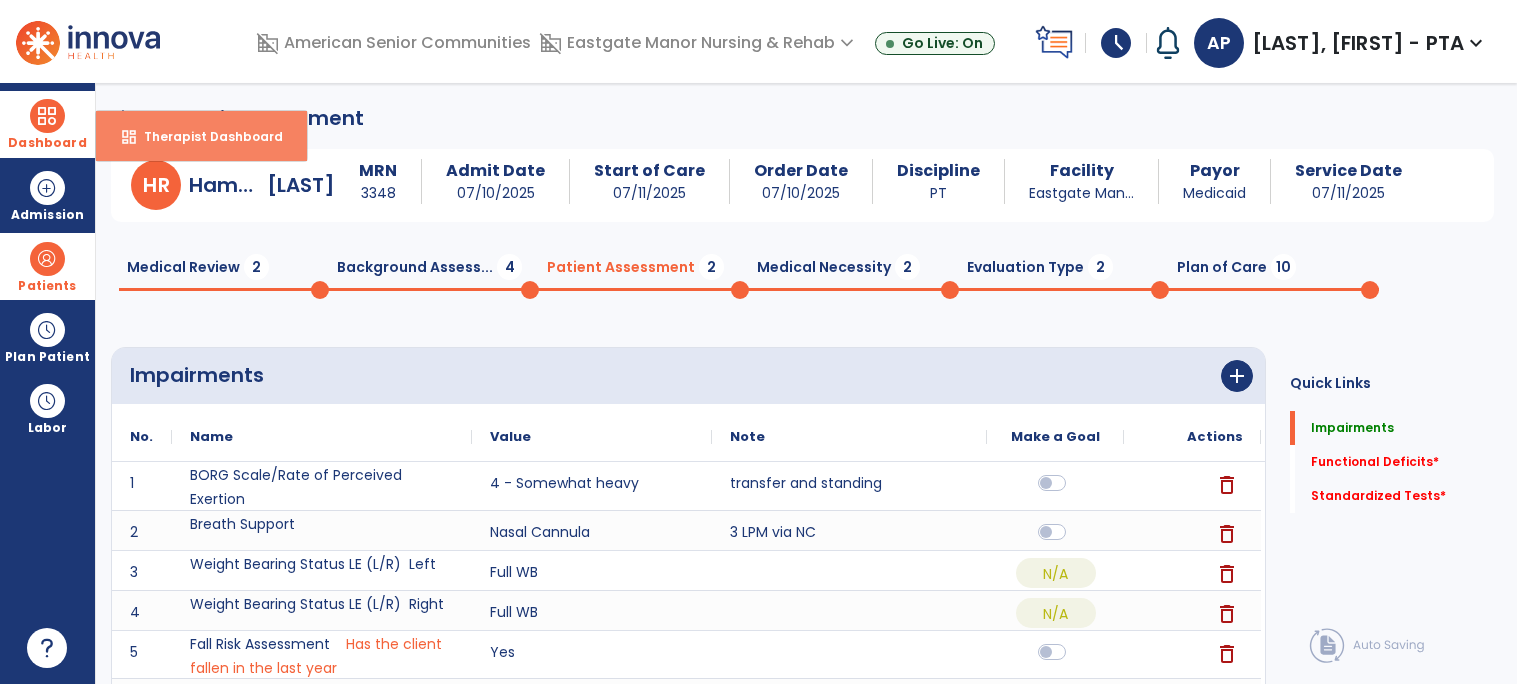 click on "Therapist Dashboard" at bounding box center [205, 136] 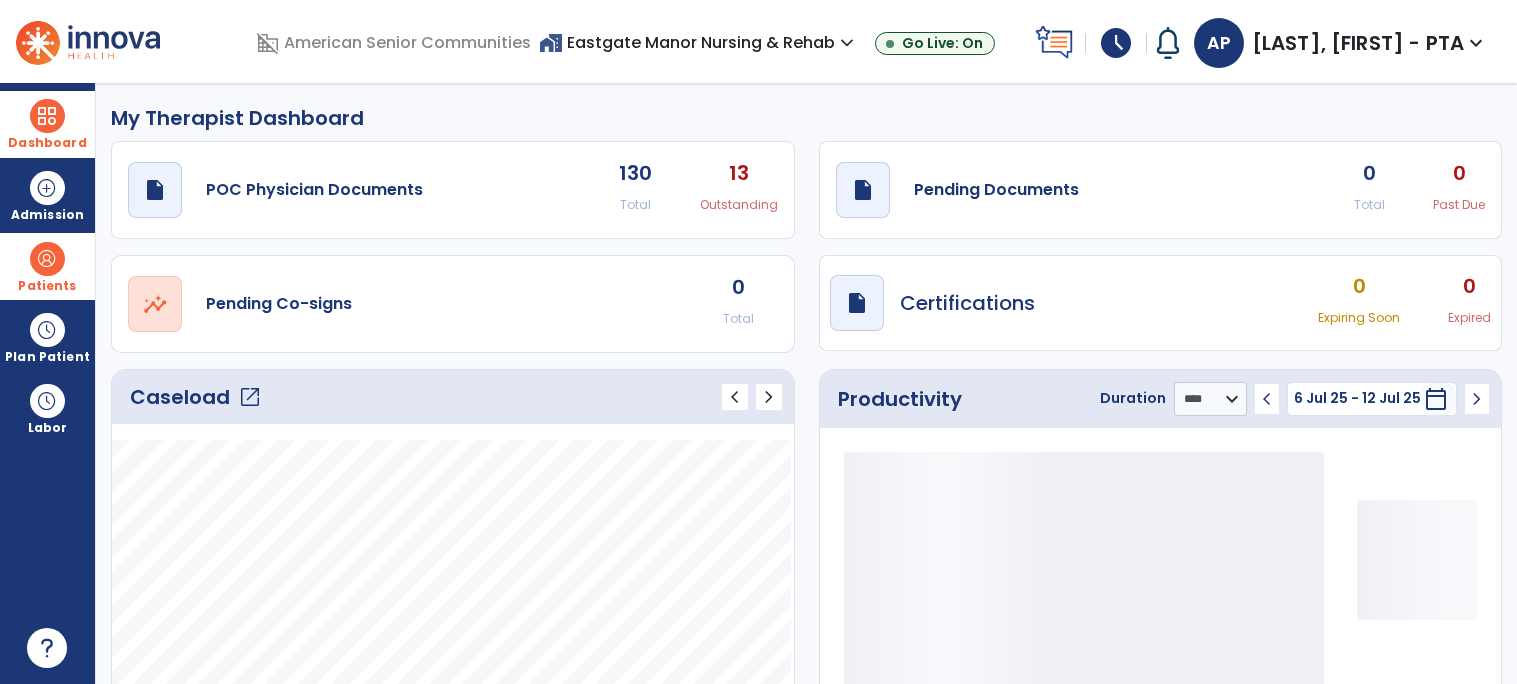 click at bounding box center (47, 259) 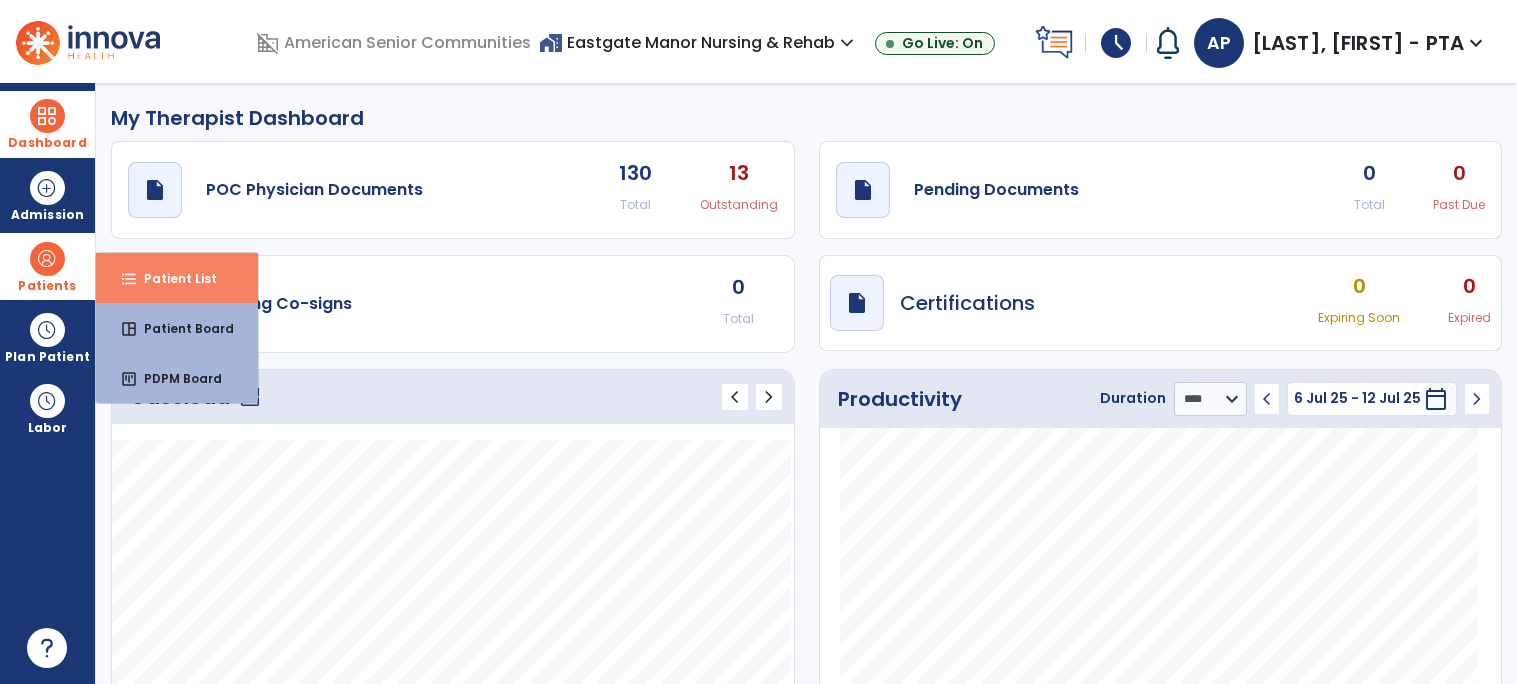 click on "format_list_bulleted  Patient List" at bounding box center (177, 278) 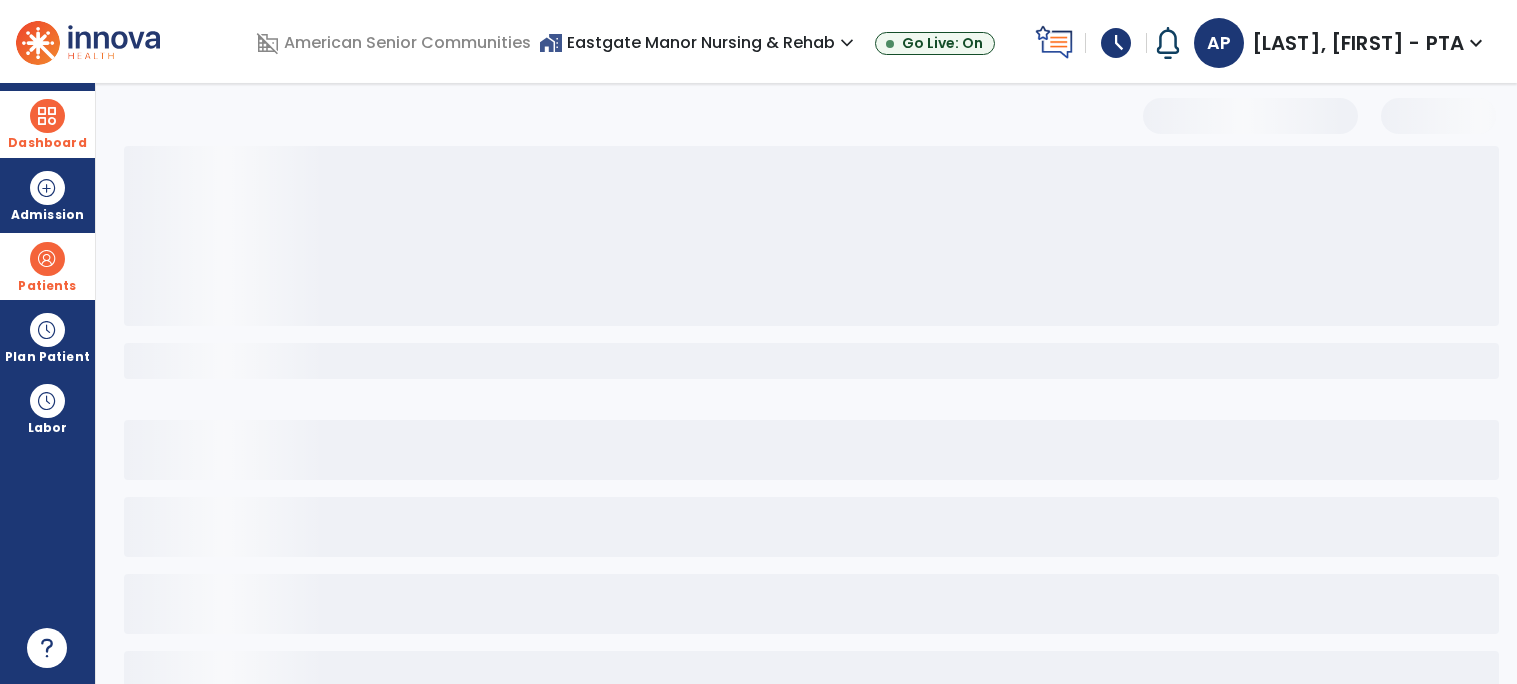 select on "***" 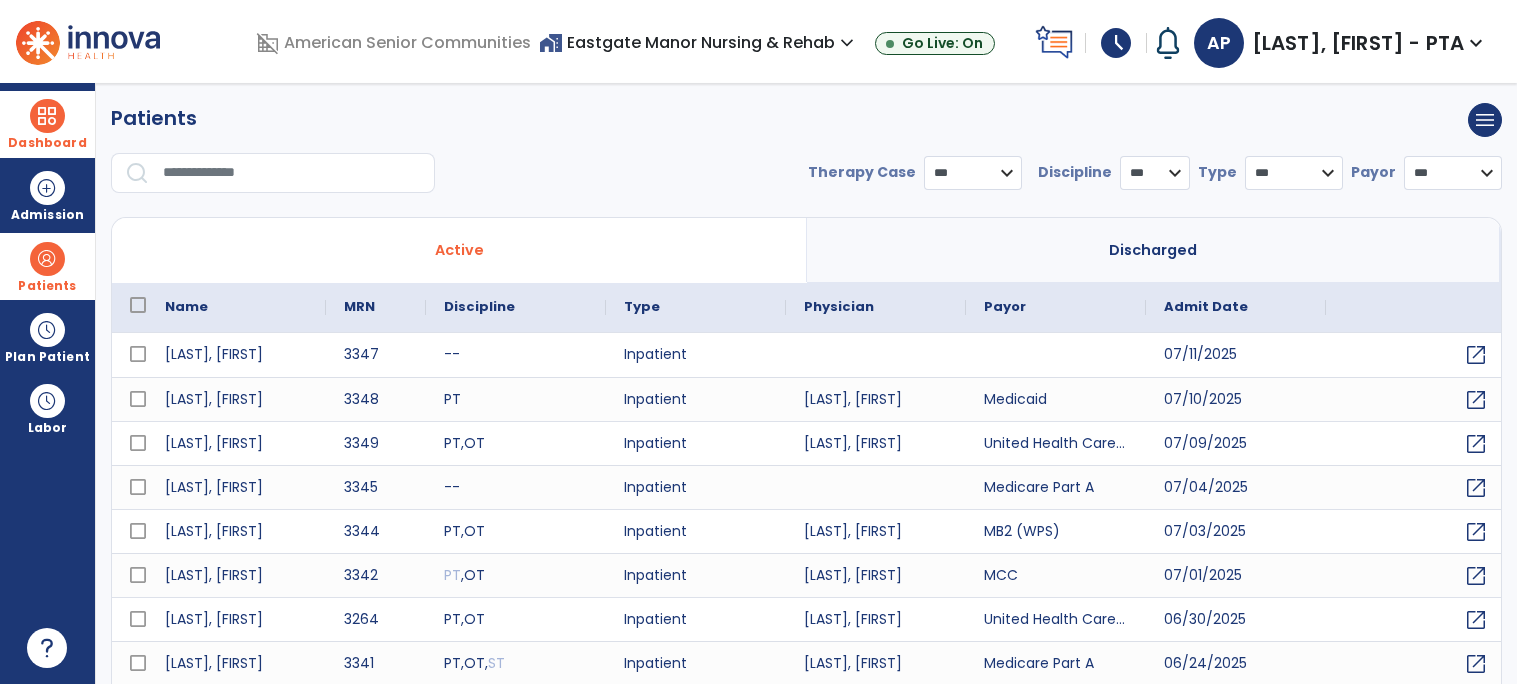 click at bounding box center [292, 173] 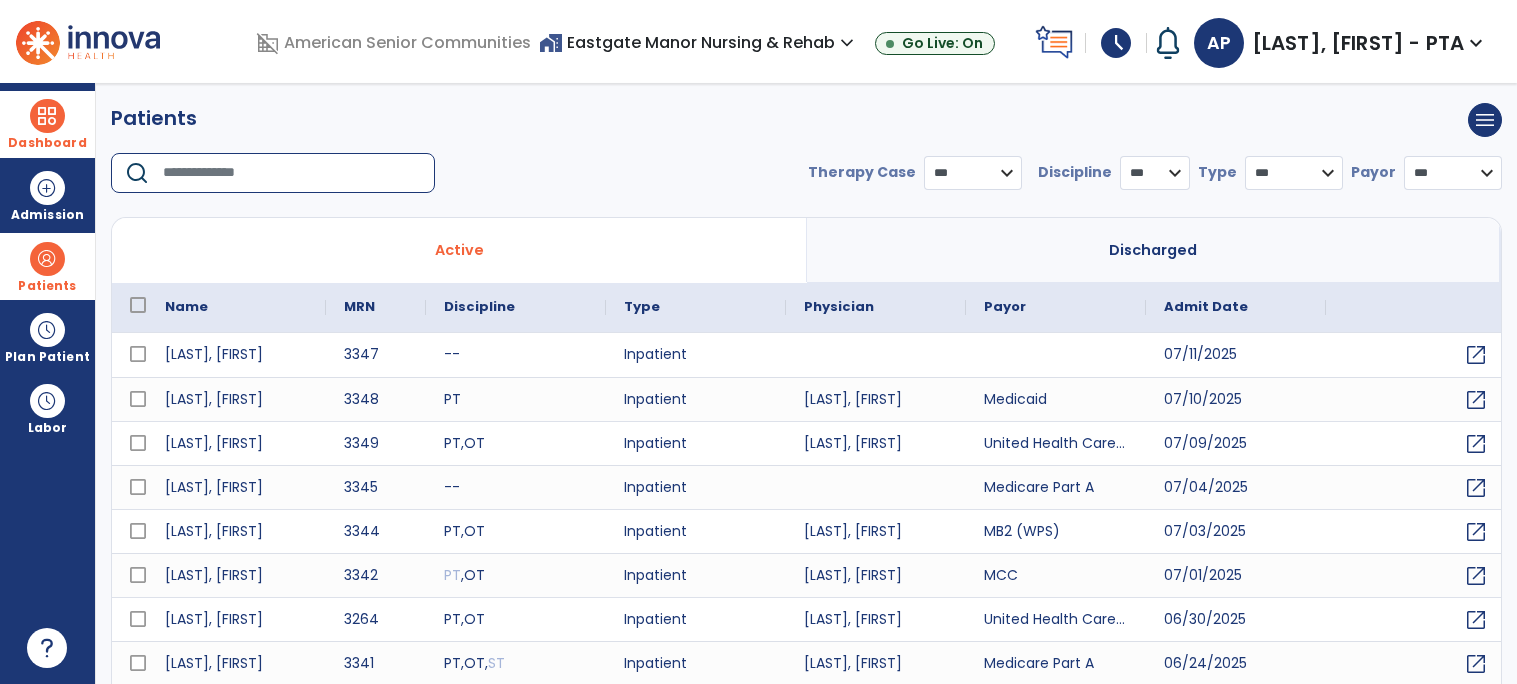 click on "**********" at bounding box center [806, 156] 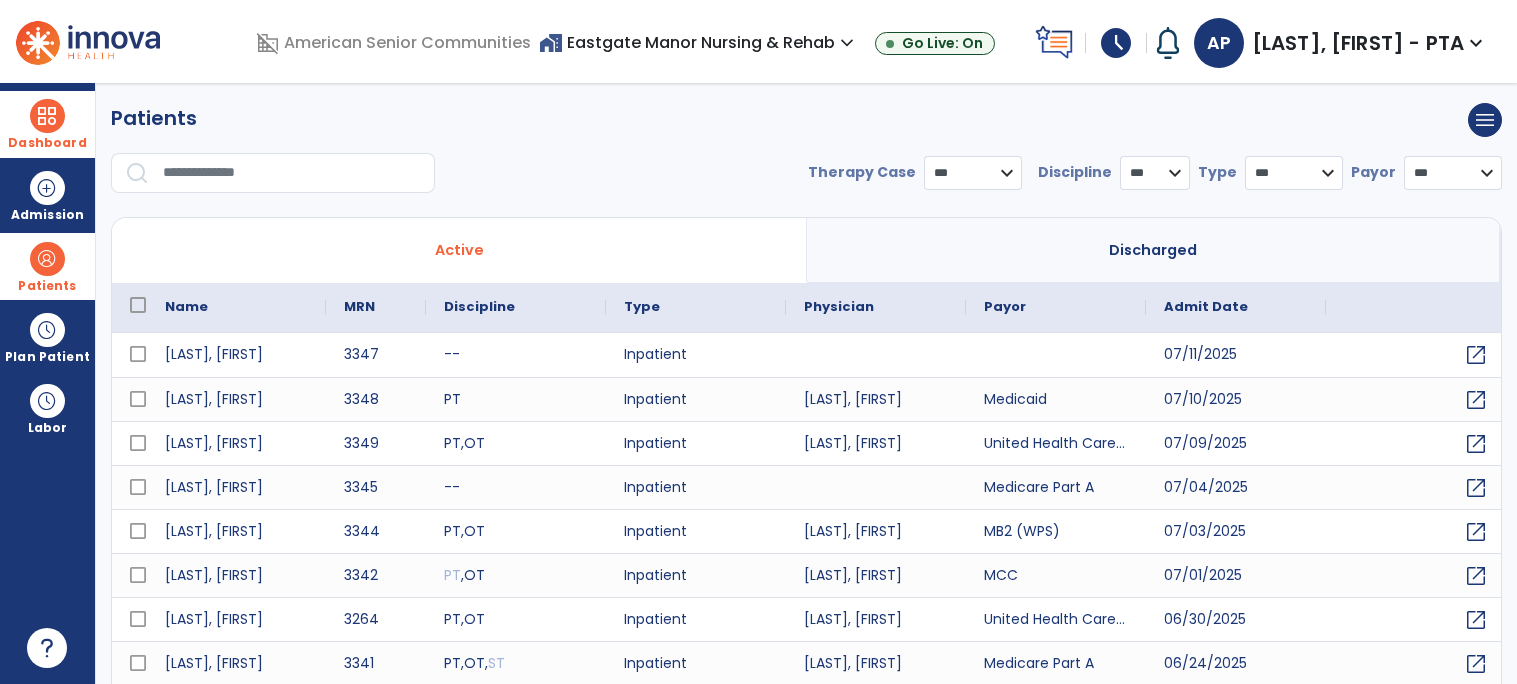 click at bounding box center [292, 173] 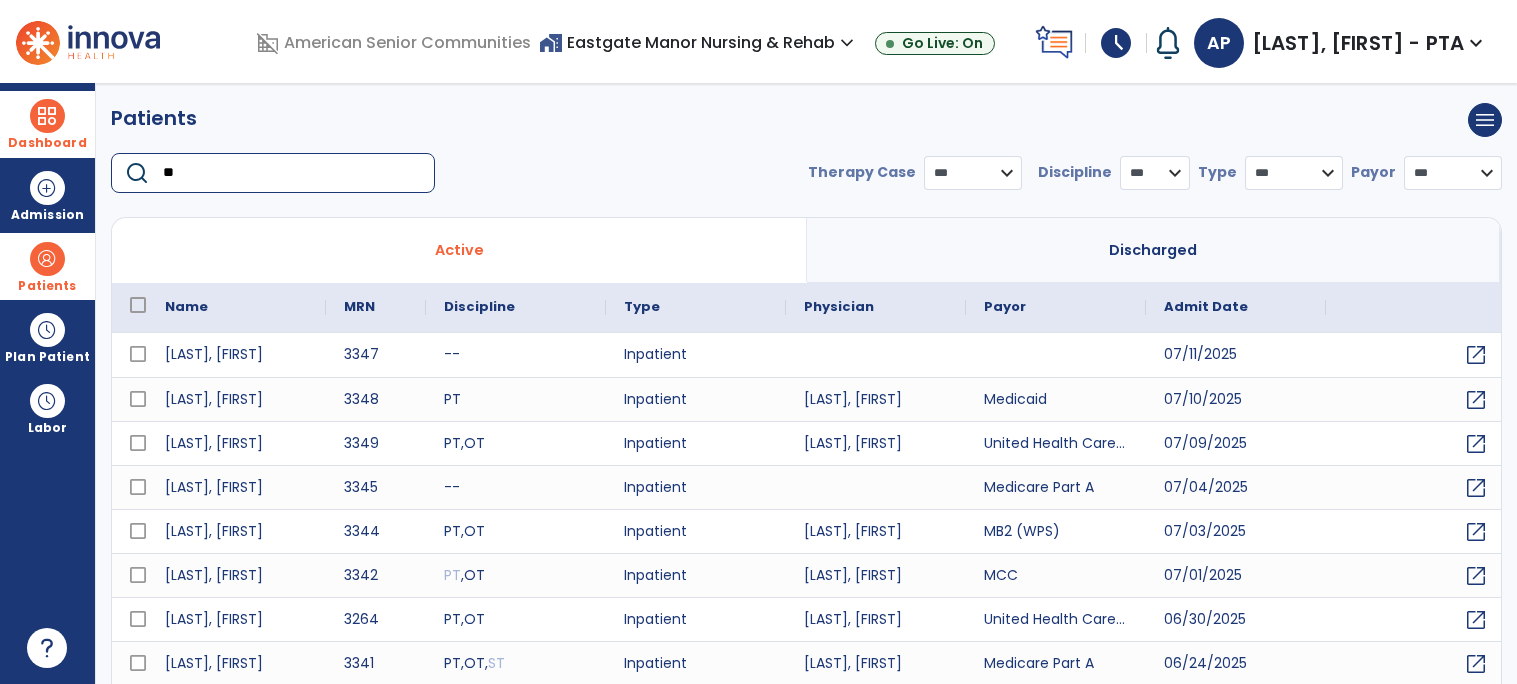type on "*" 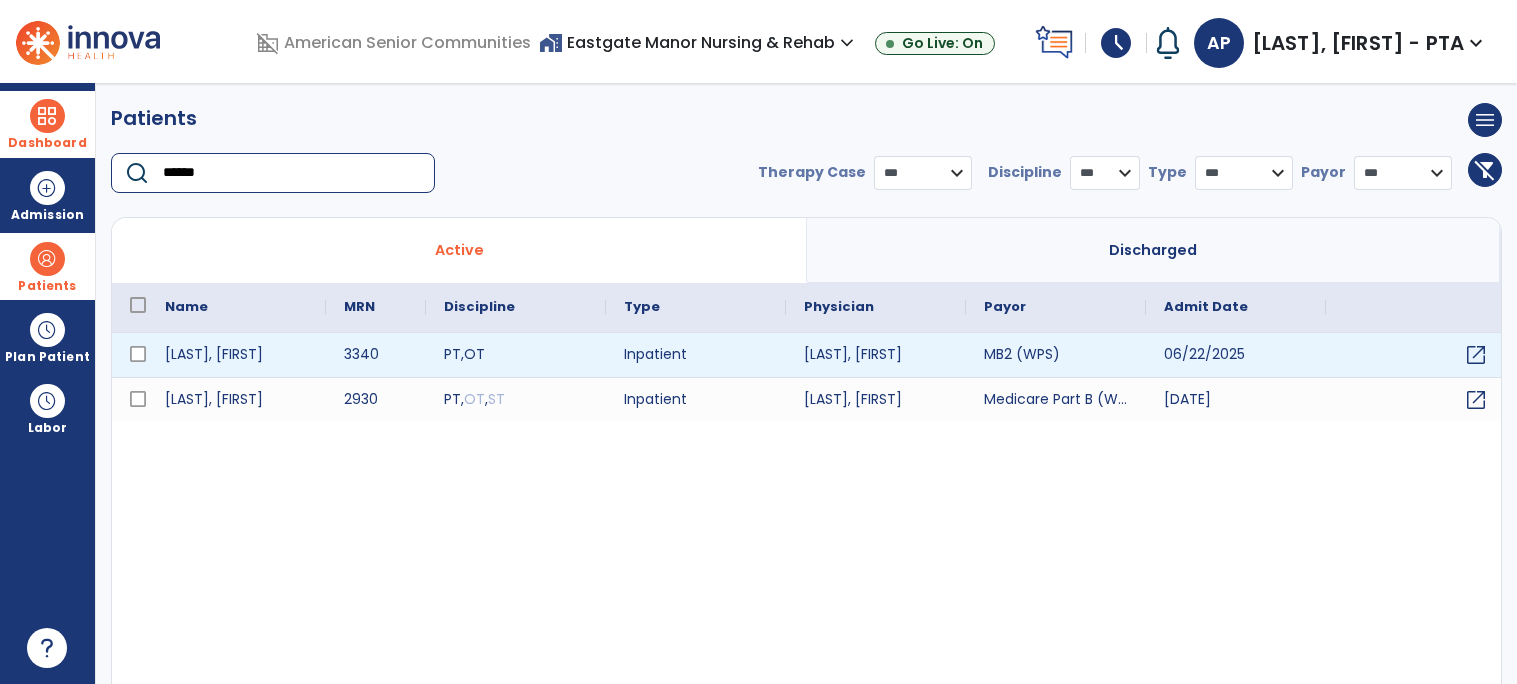 type on "******" 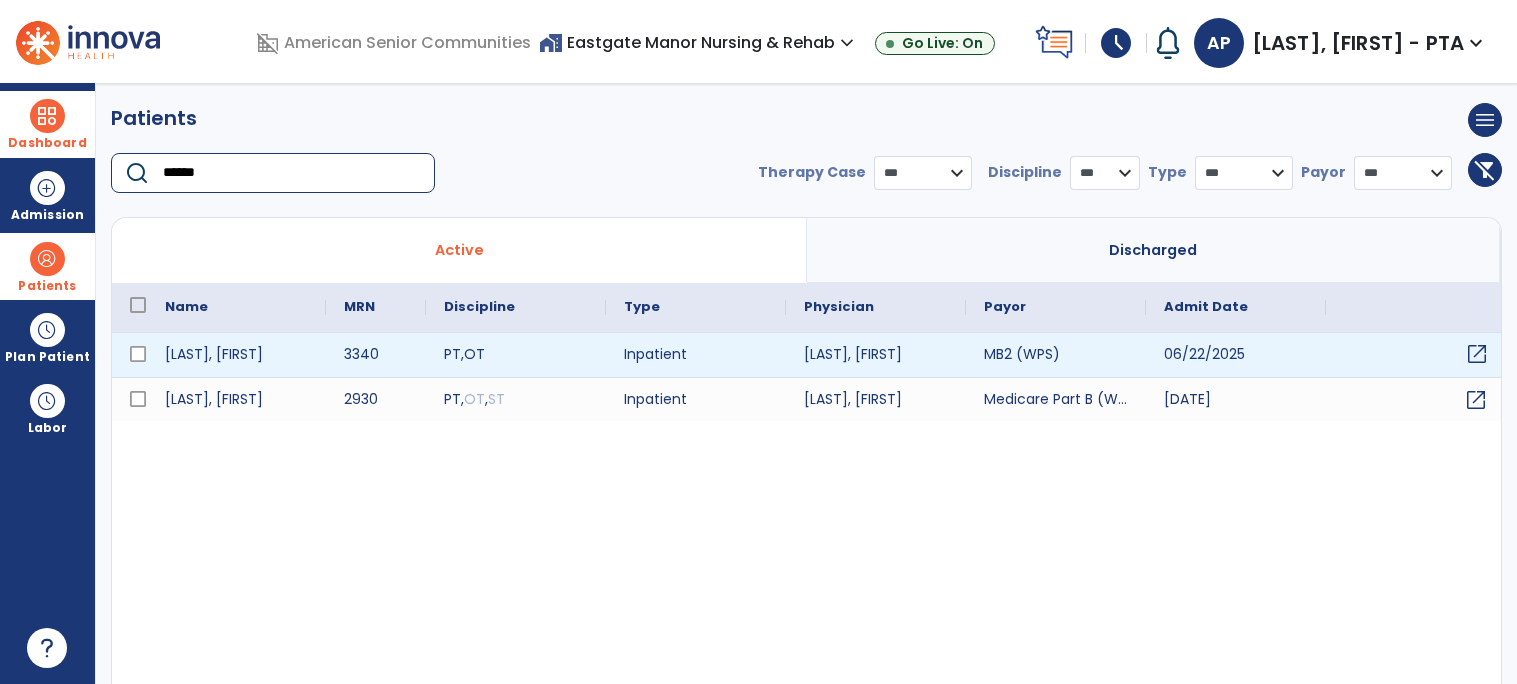 click on "open_in_new" at bounding box center (1477, 354) 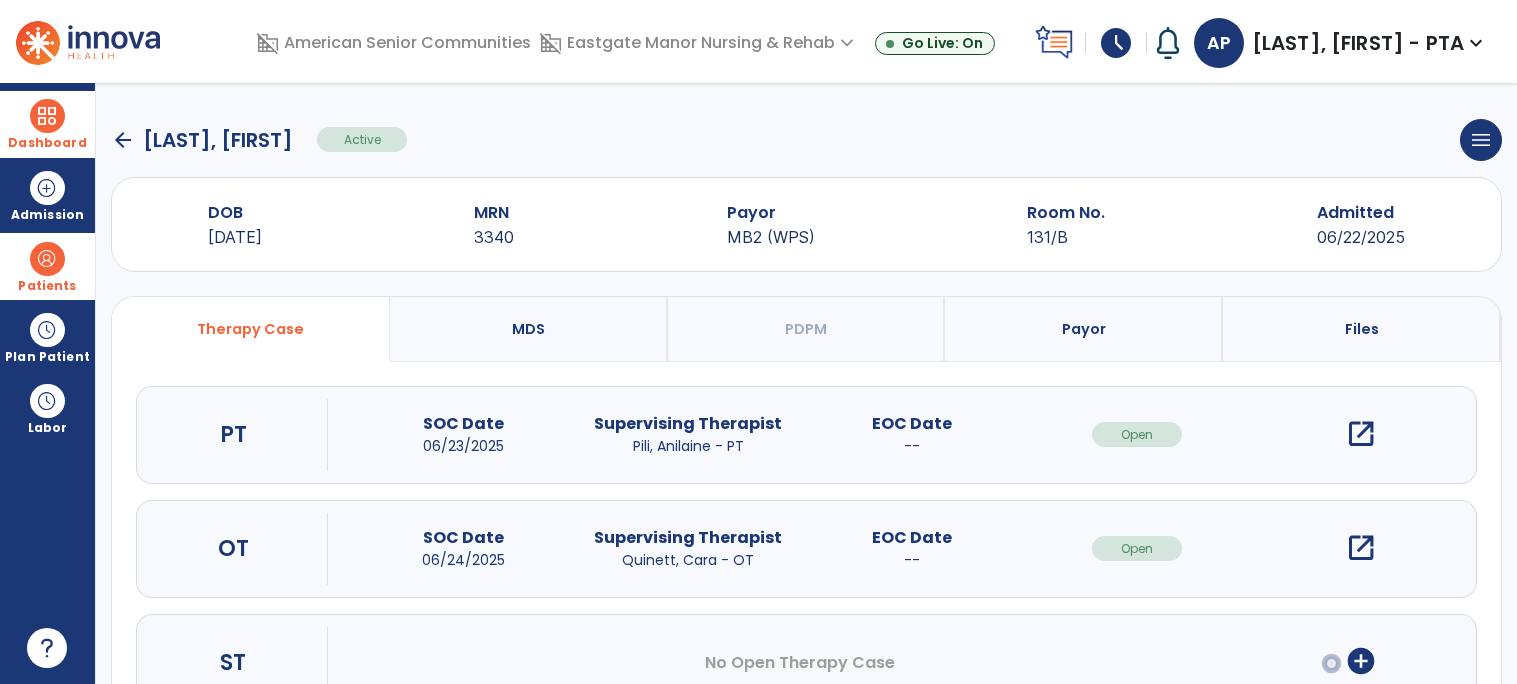 click on "open_in_new" at bounding box center [1361, 434] 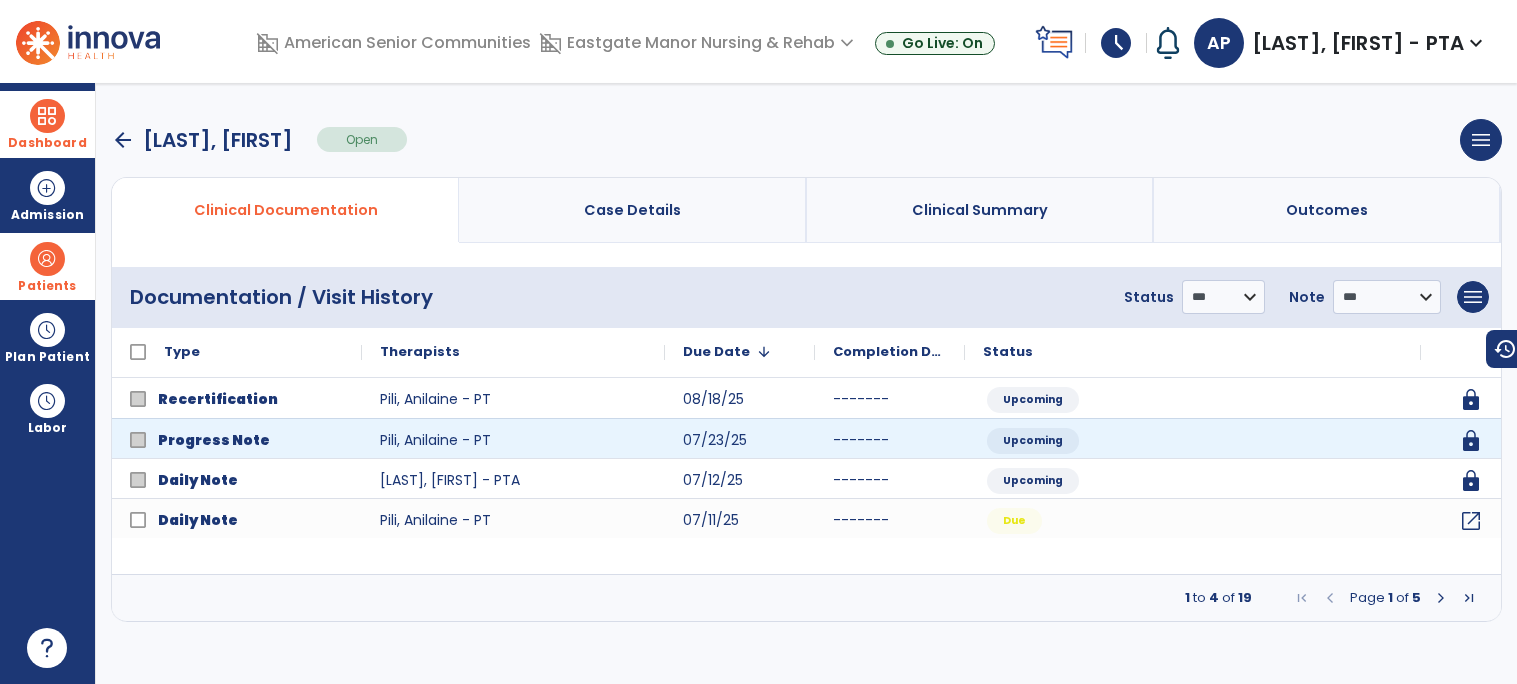 click at bounding box center [1441, 598] 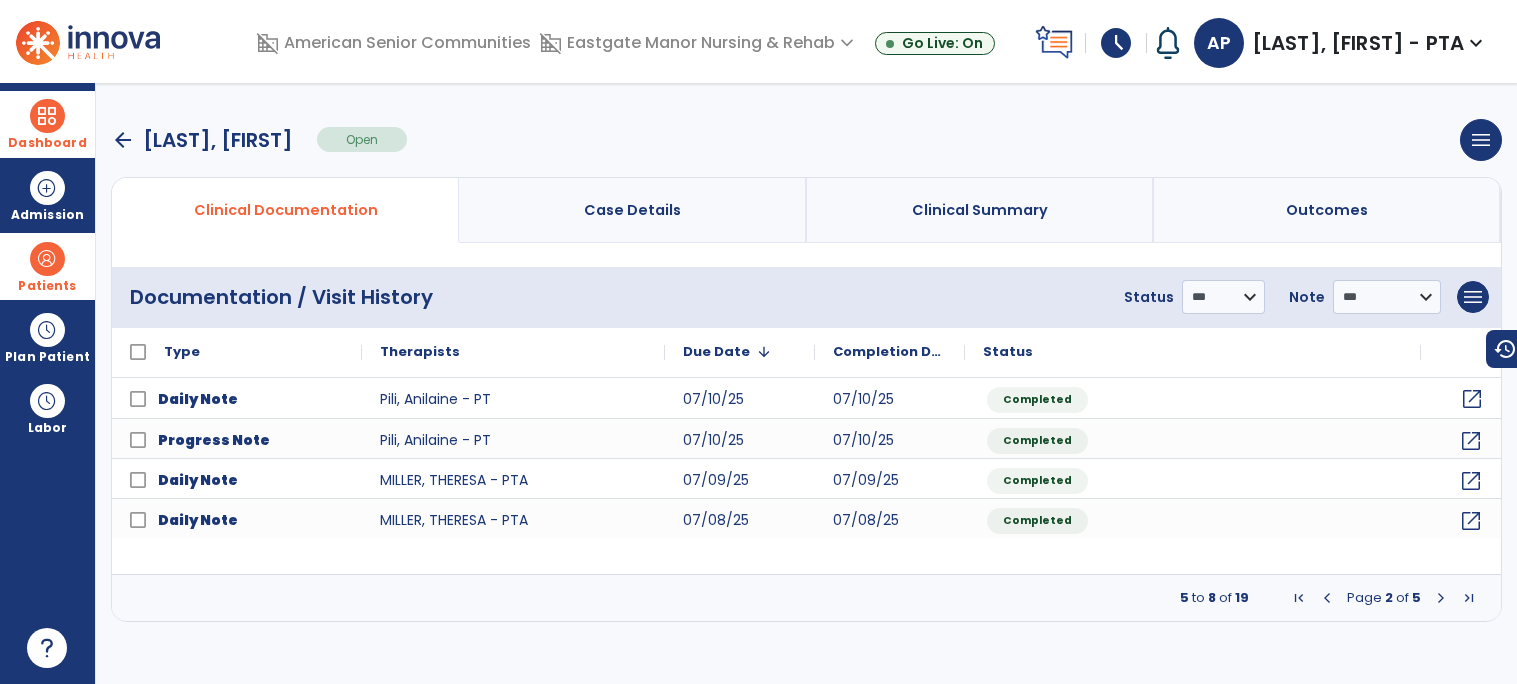 click on "open_in_new" 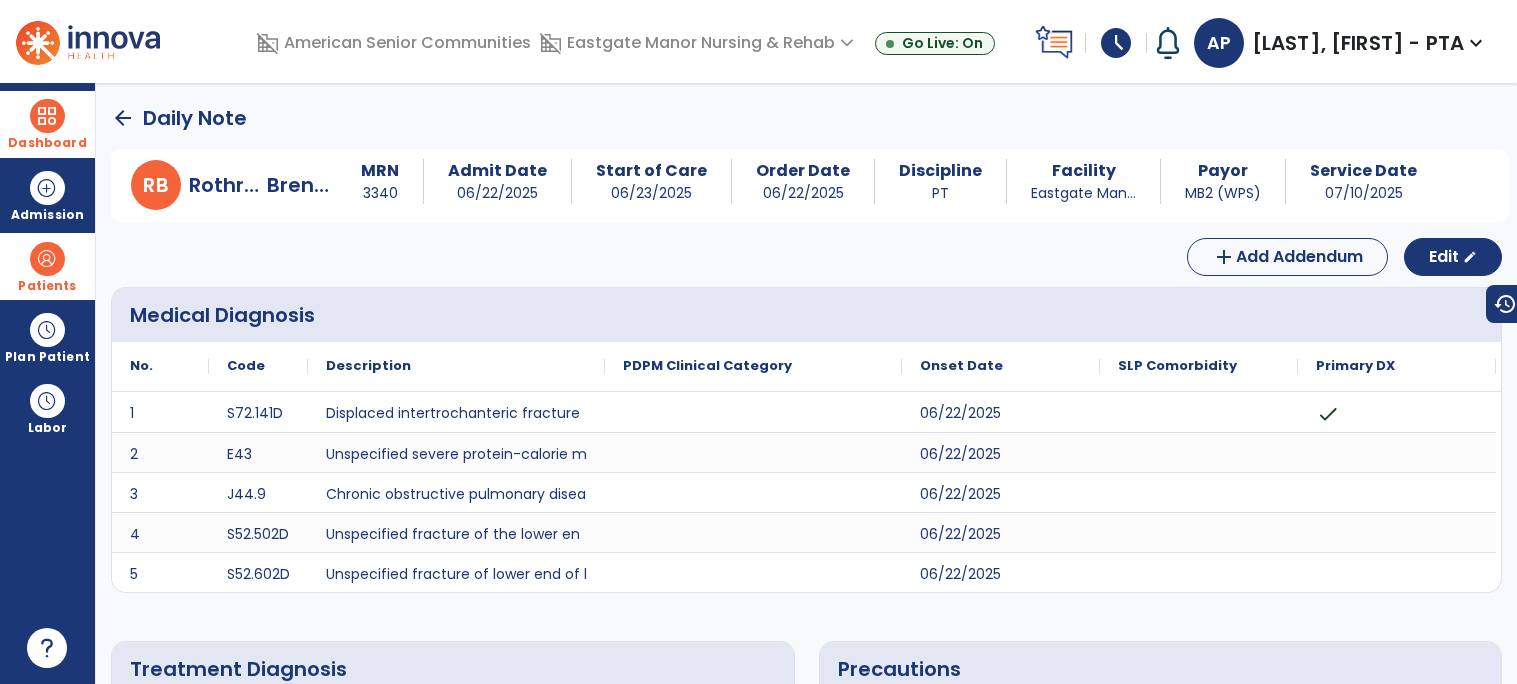click on "arrow_back" 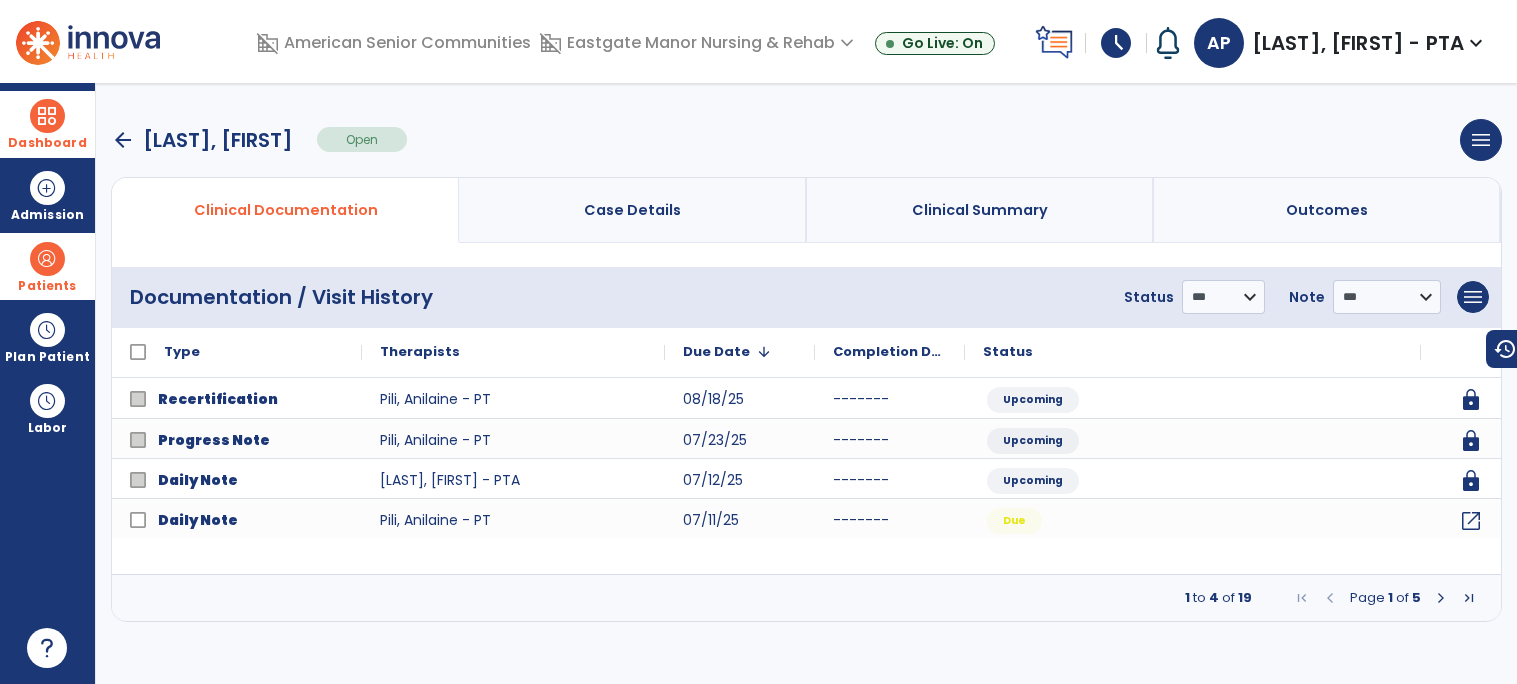 click at bounding box center [1441, 598] 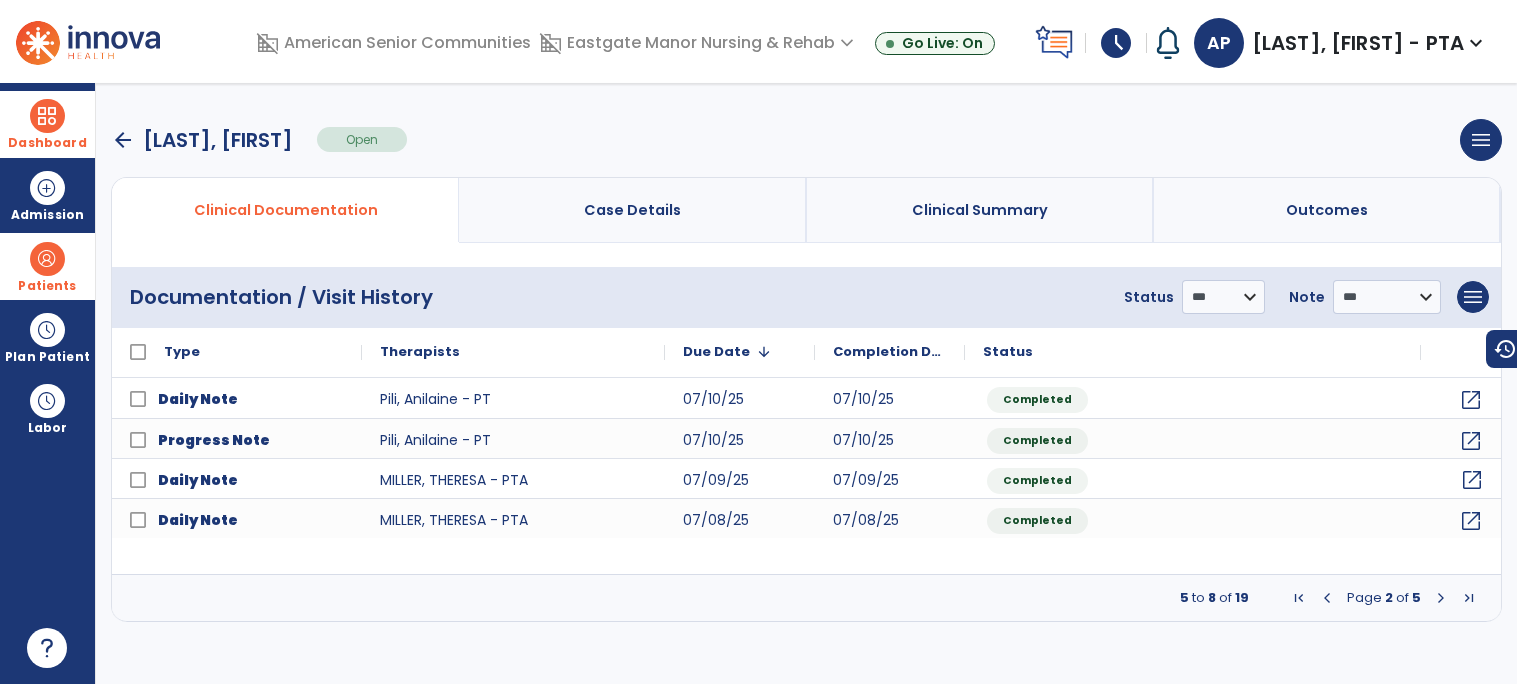 click on "open_in_new" 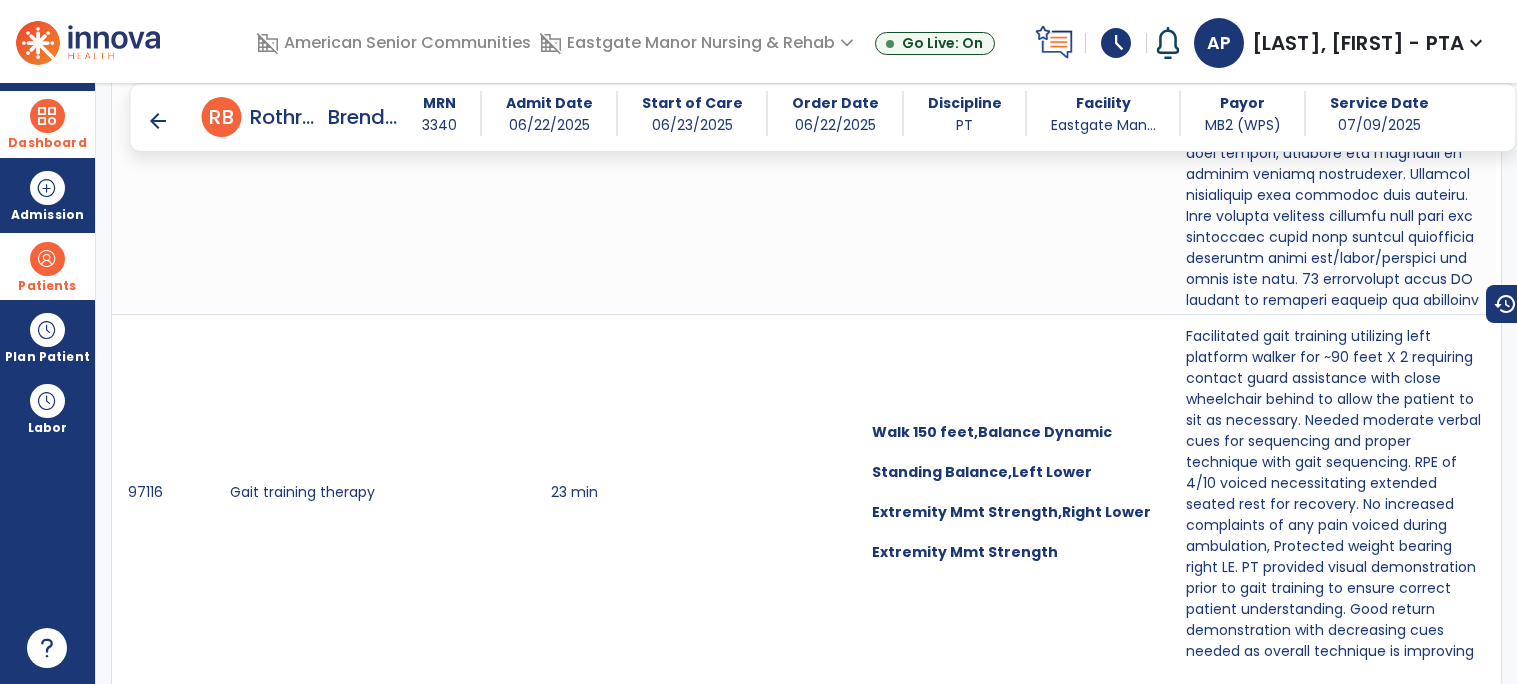 scroll, scrollTop: 2663, scrollLeft: 0, axis: vertical 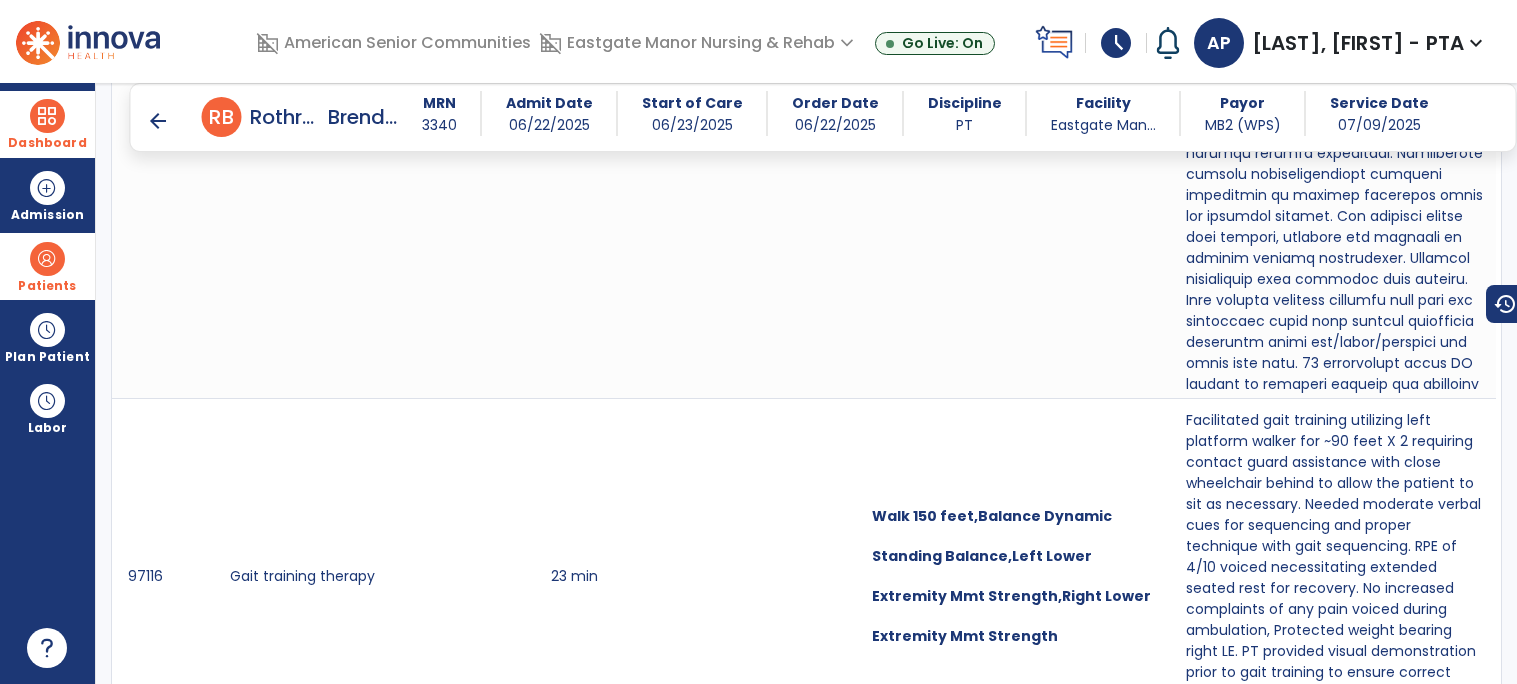 click on "arrow_back" at bounding box center [158, 121] 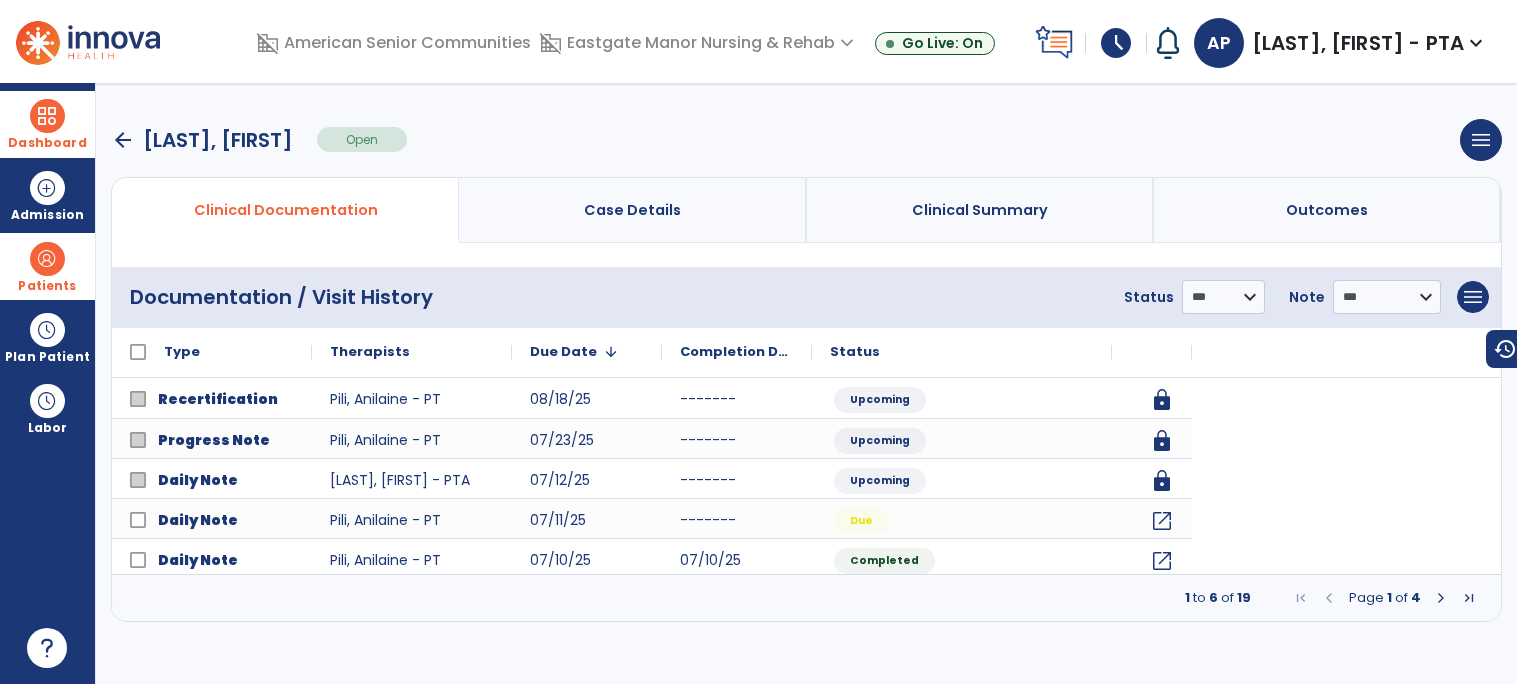 scroll, scrollTop: 0, scrollLeft: 0, axis: both 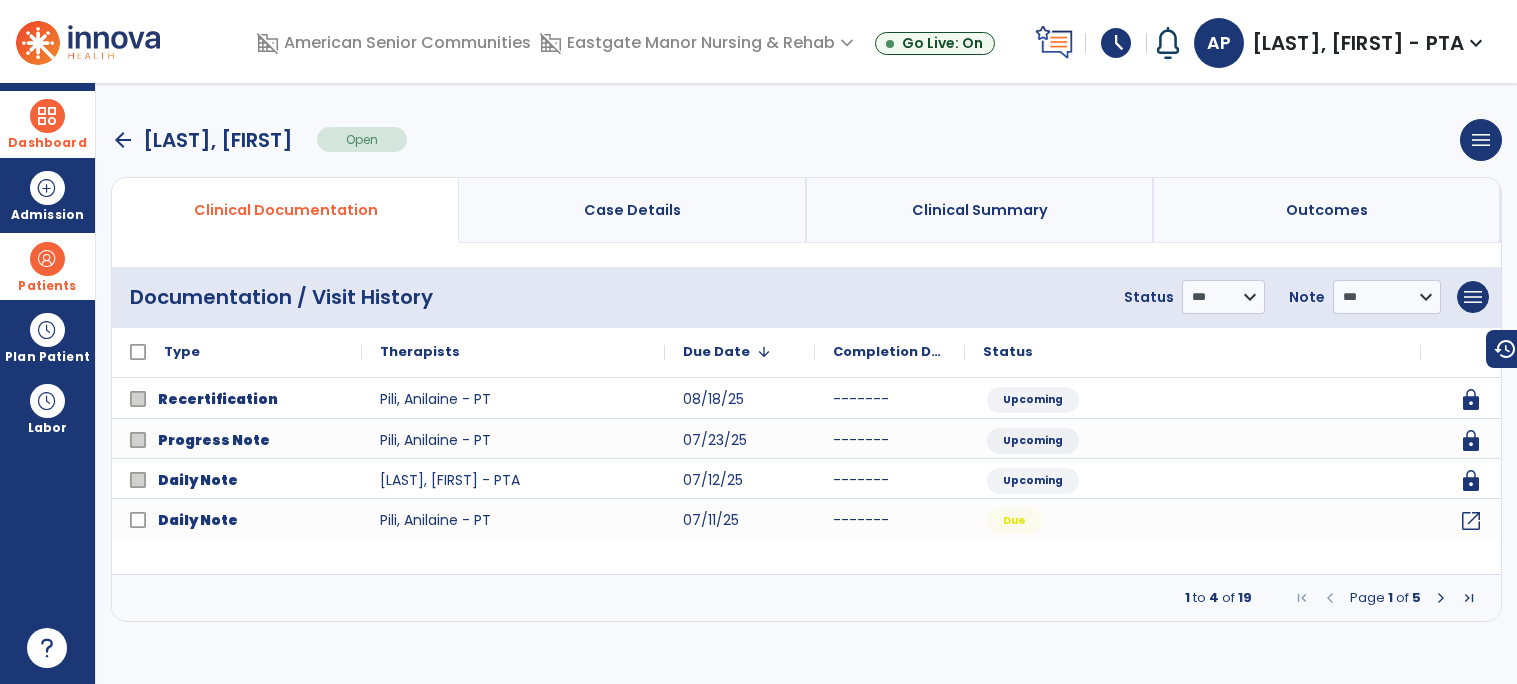 click at bounding box center [1441, 598] 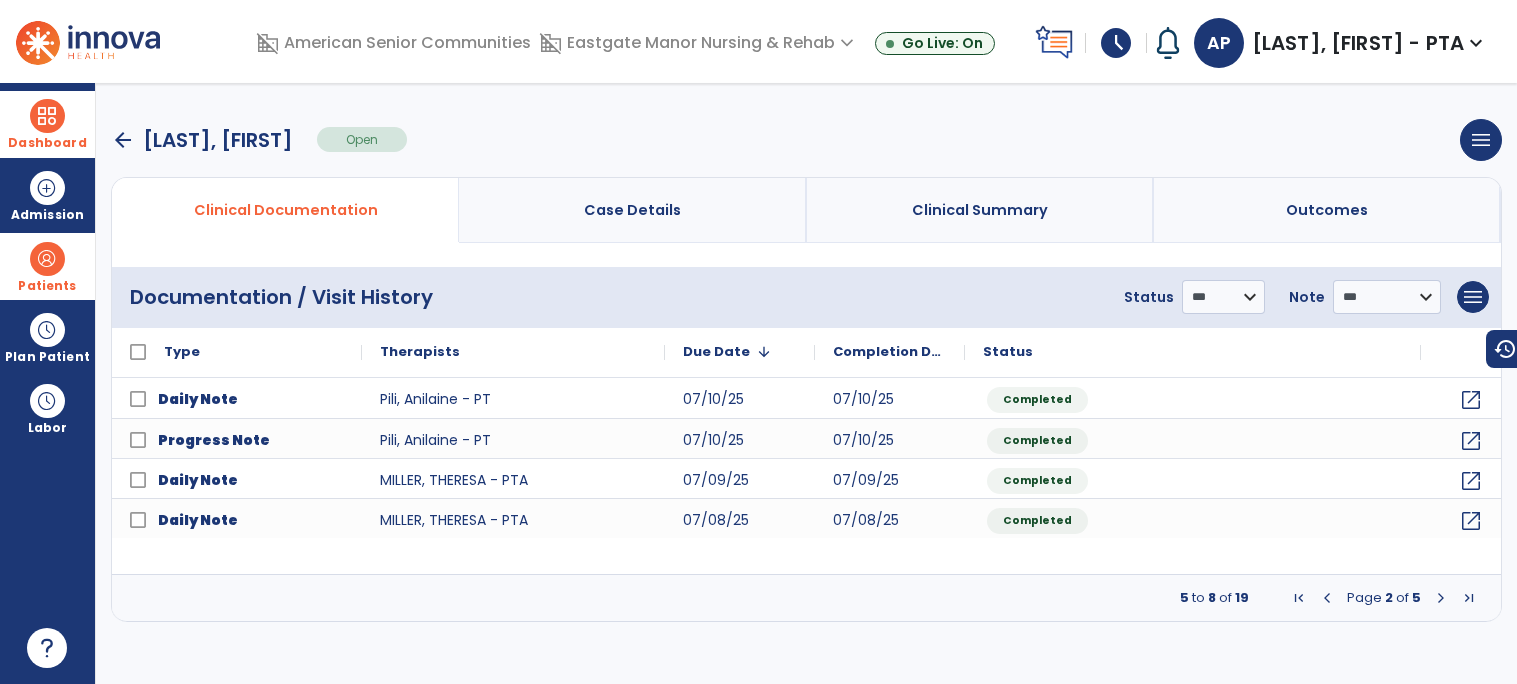 click at bounding box center [1327, 598] 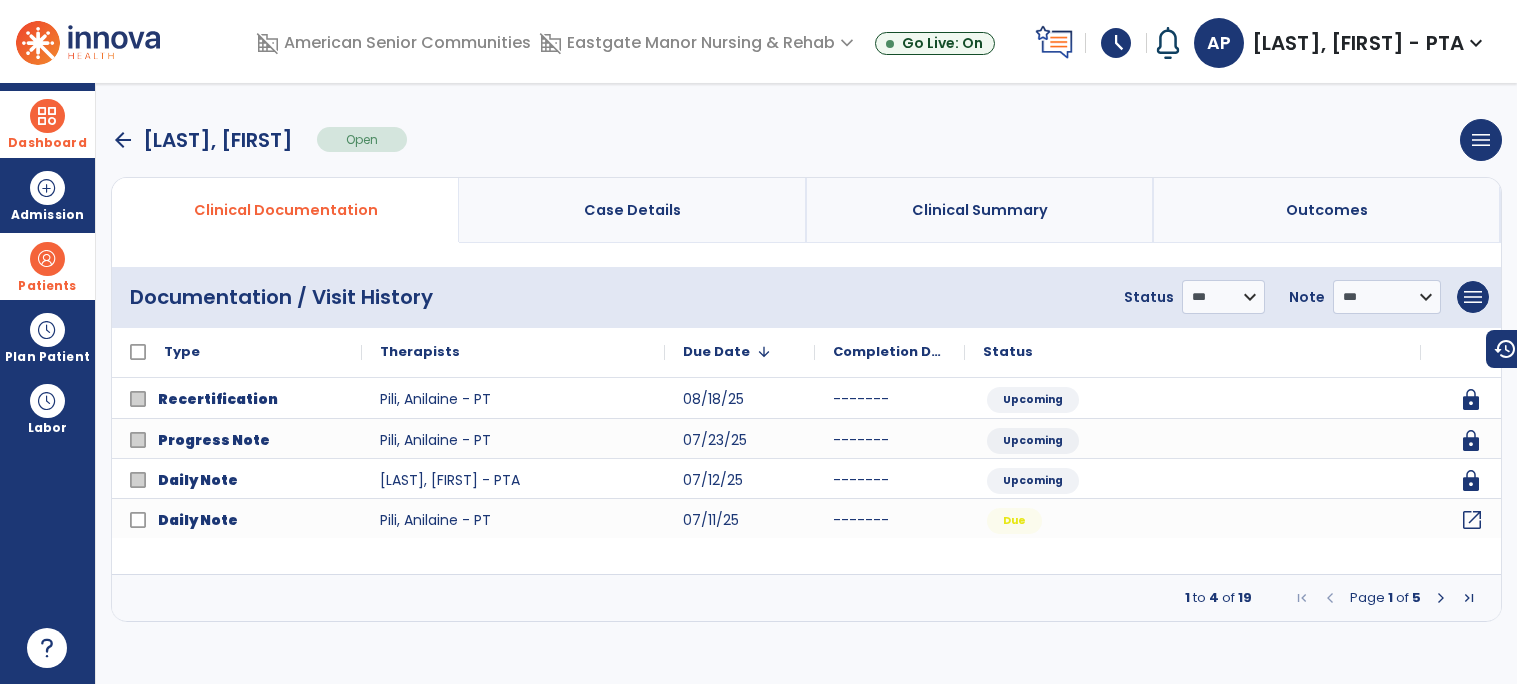 click on "open_in_new" 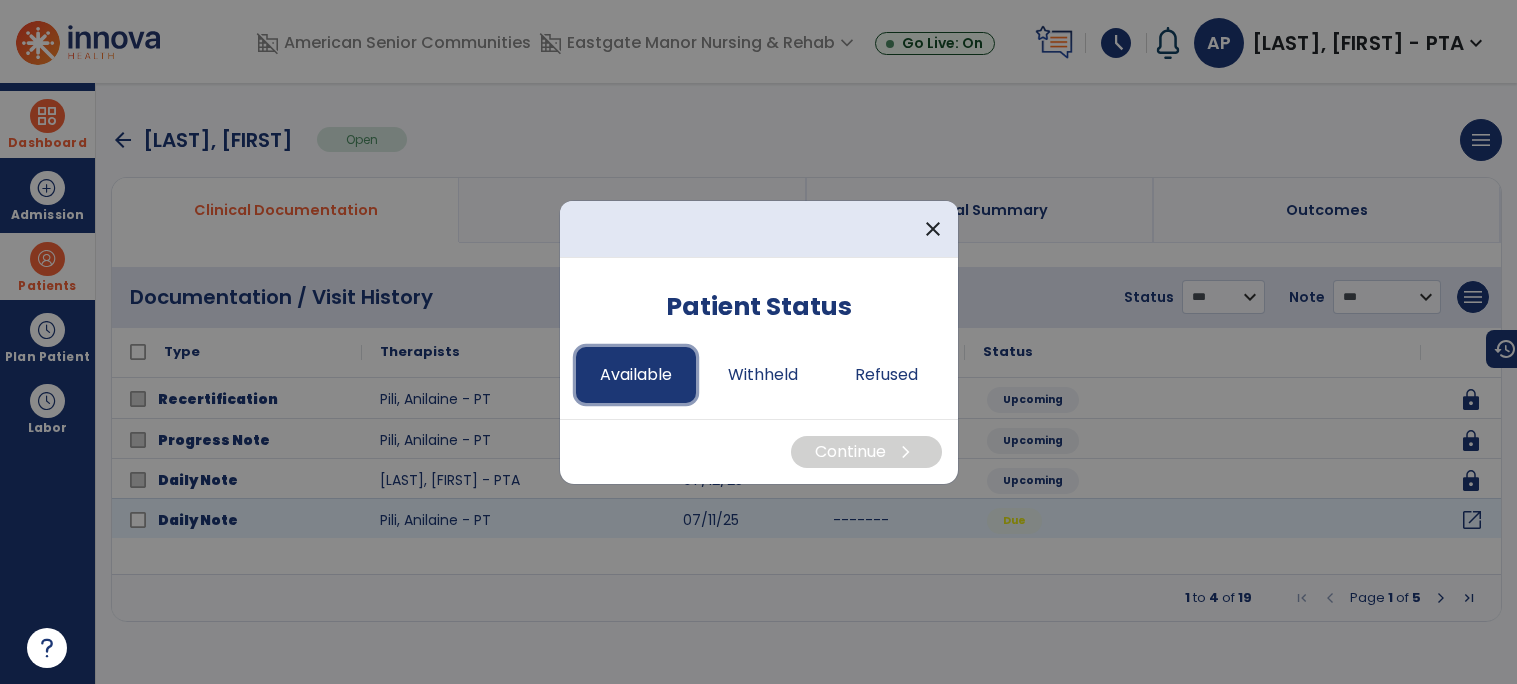 click on "Available" at bounding box center (636, 375) 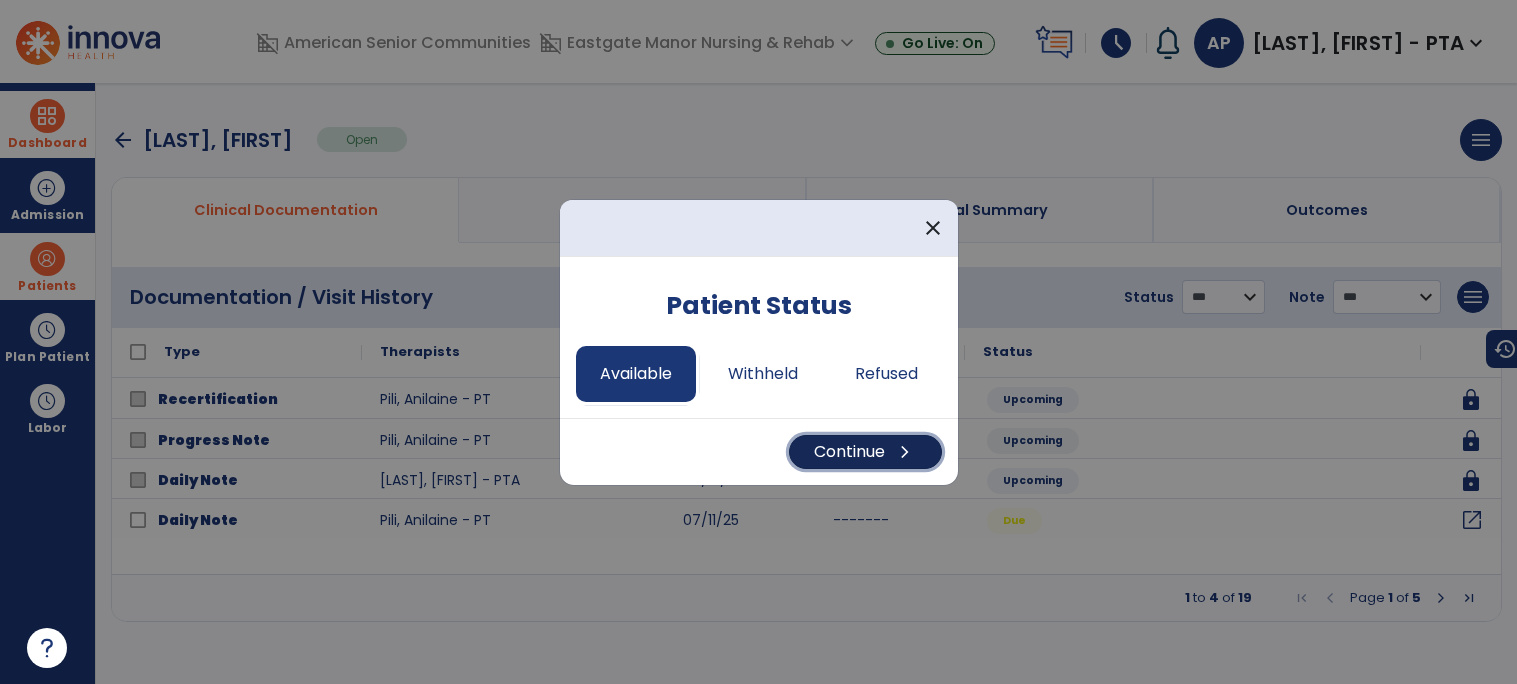 click on "Continue   chevron_right" at bounding box center (865, 452) 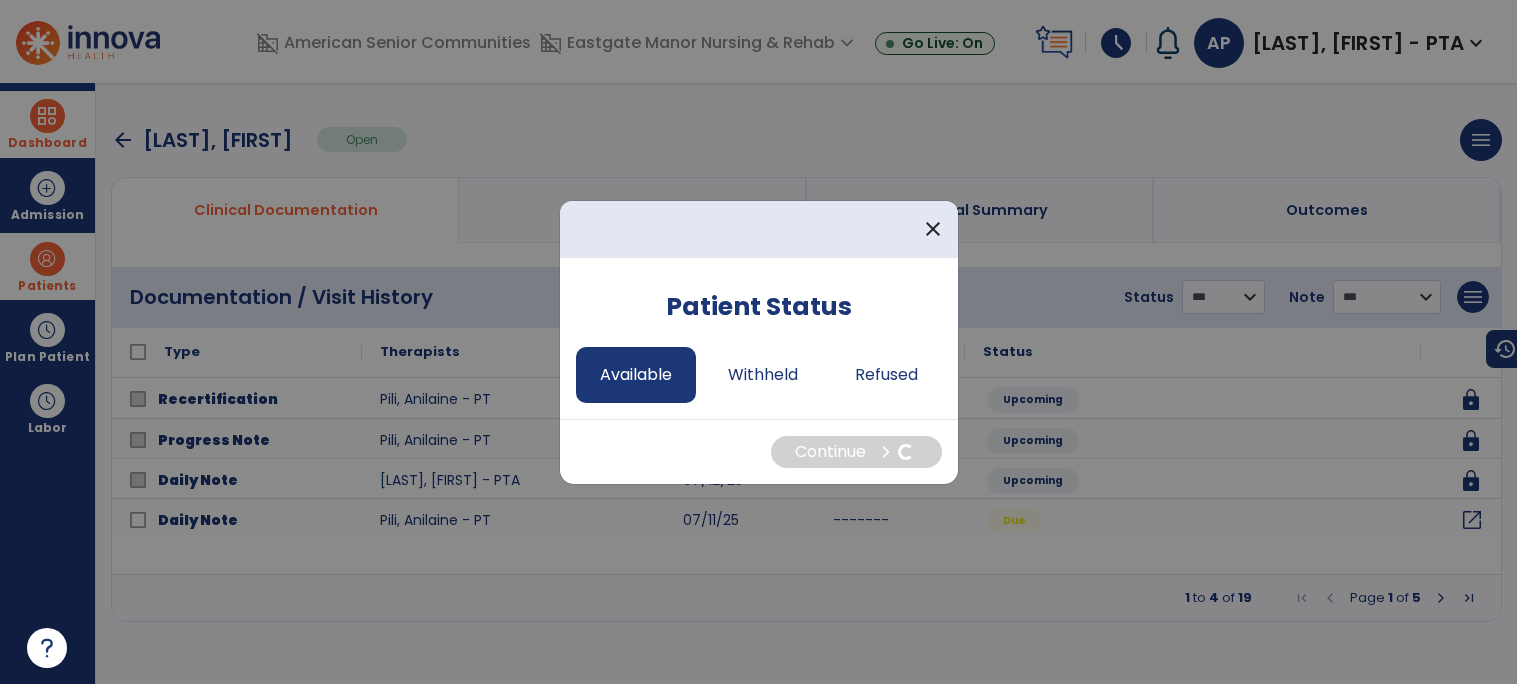select on "*" 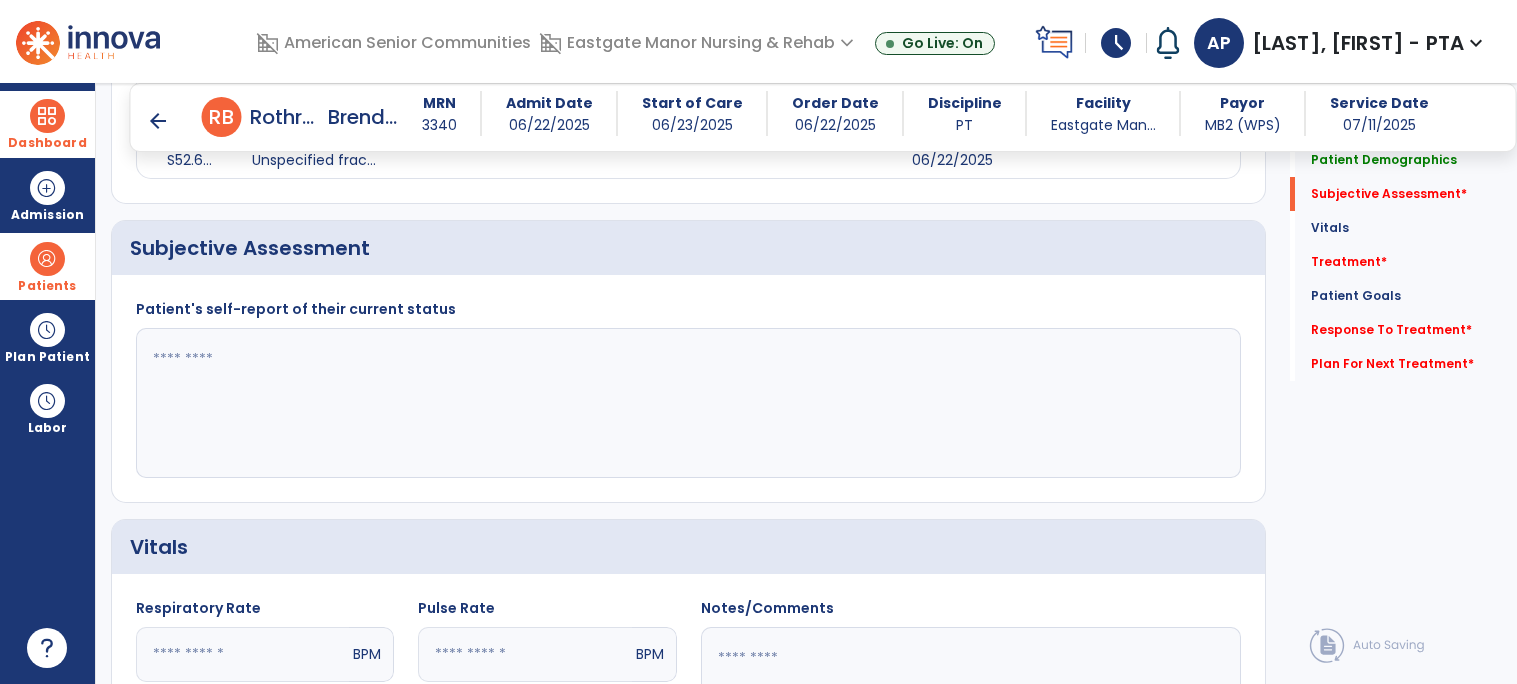 scroll, scrollTop: 453, scrollLeft: 0, axis: vertical 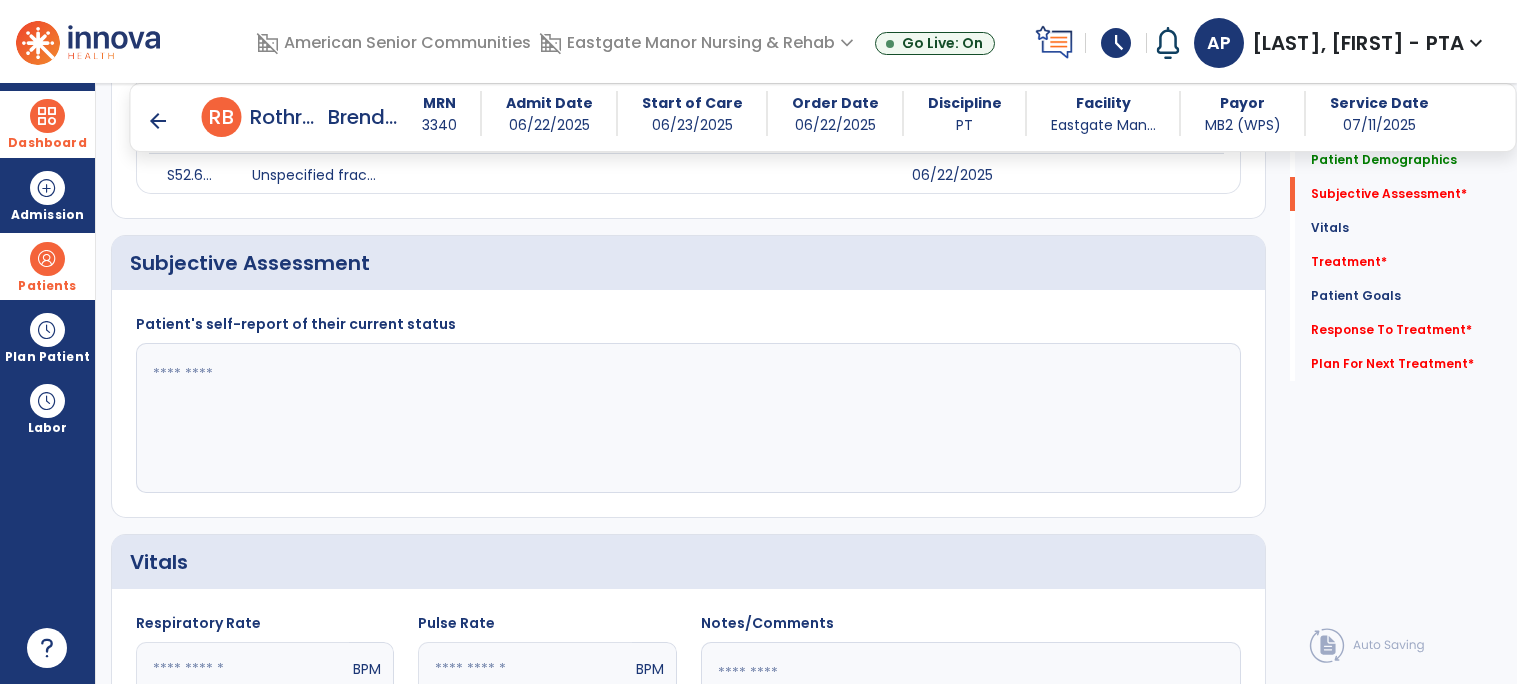 click 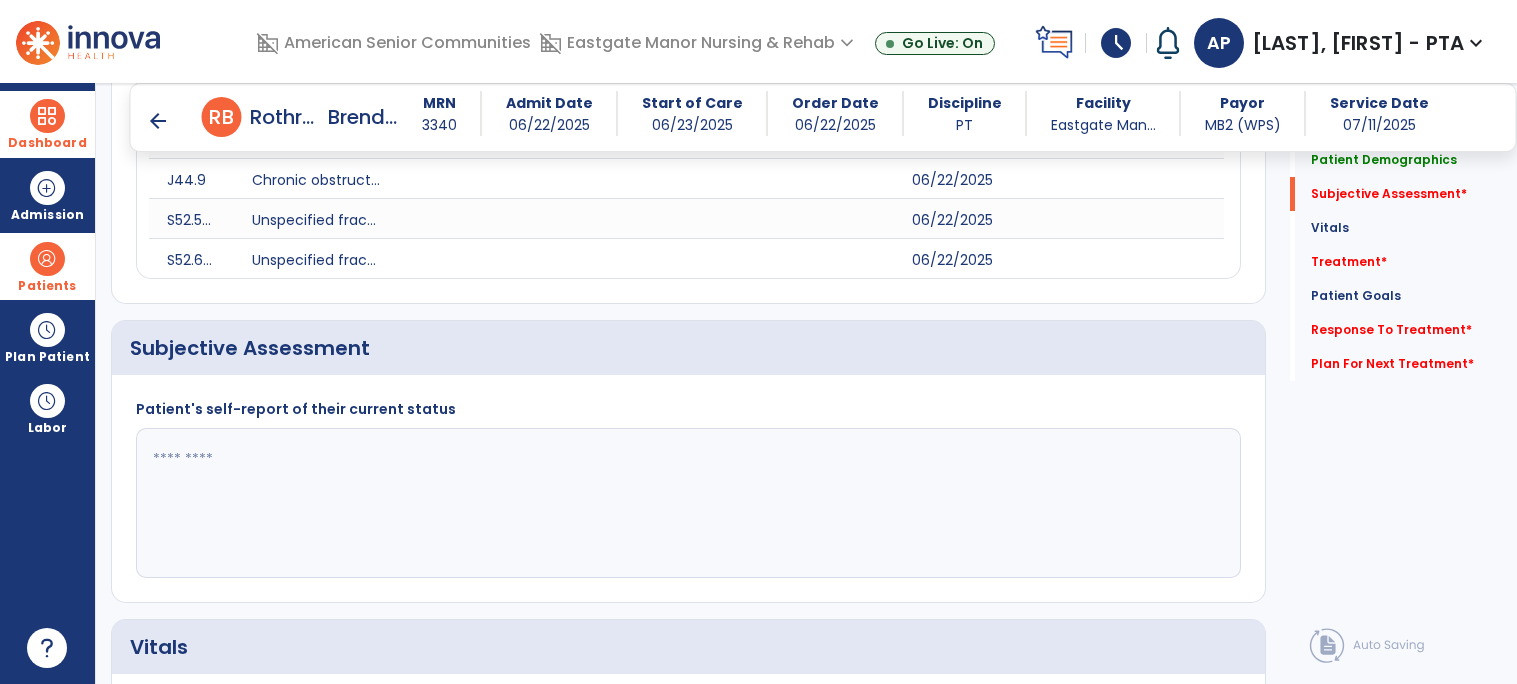 scroll, scrollTop: 358, scrollLeft: 0, axis: vertical 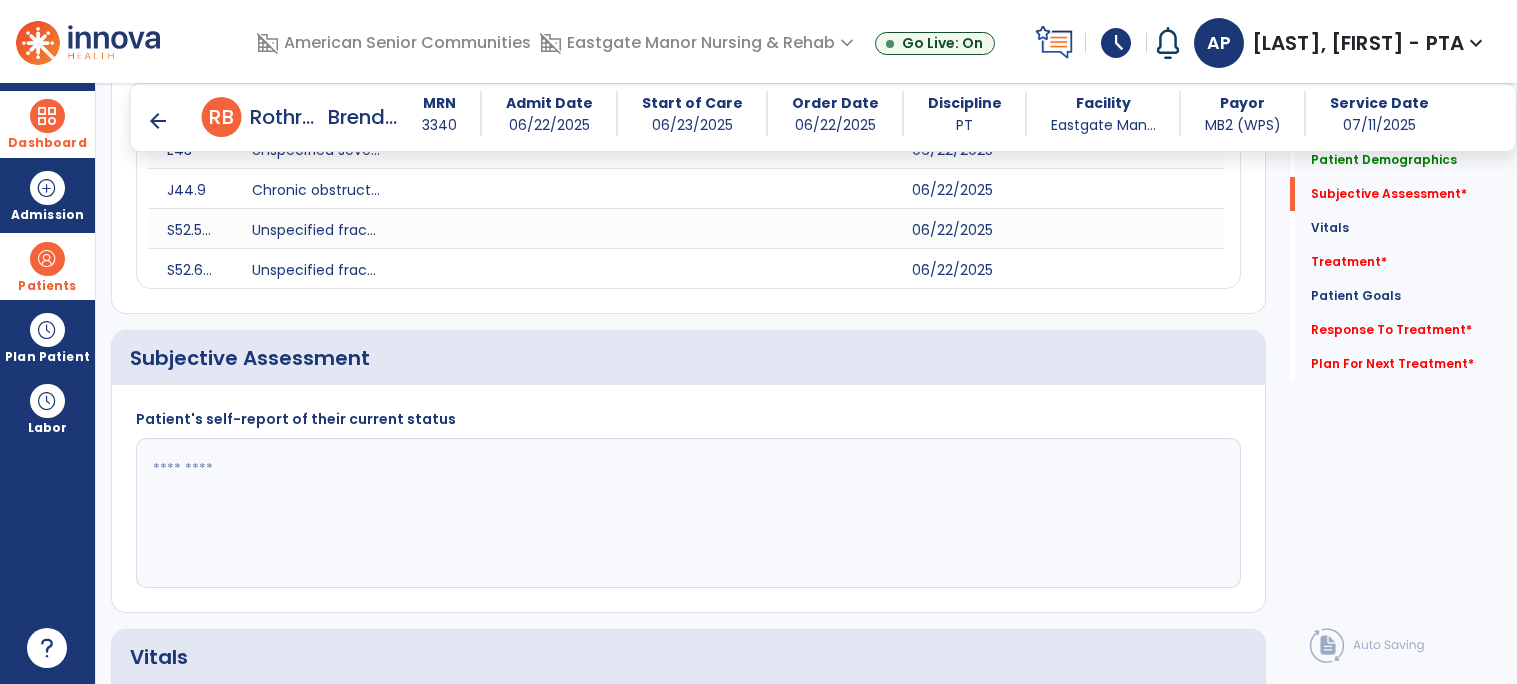 click 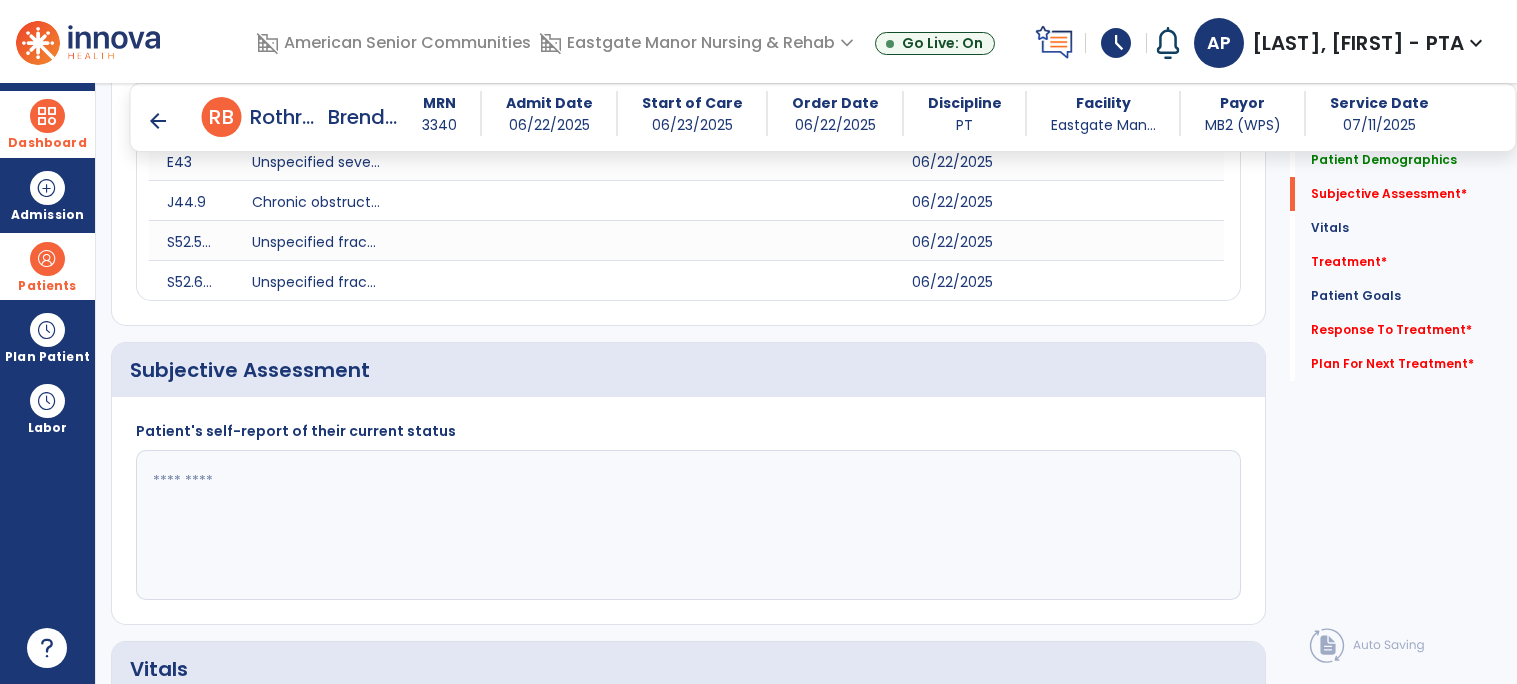 scroll, scrollTop: 344, scrollLeft: 0, axis: vertical 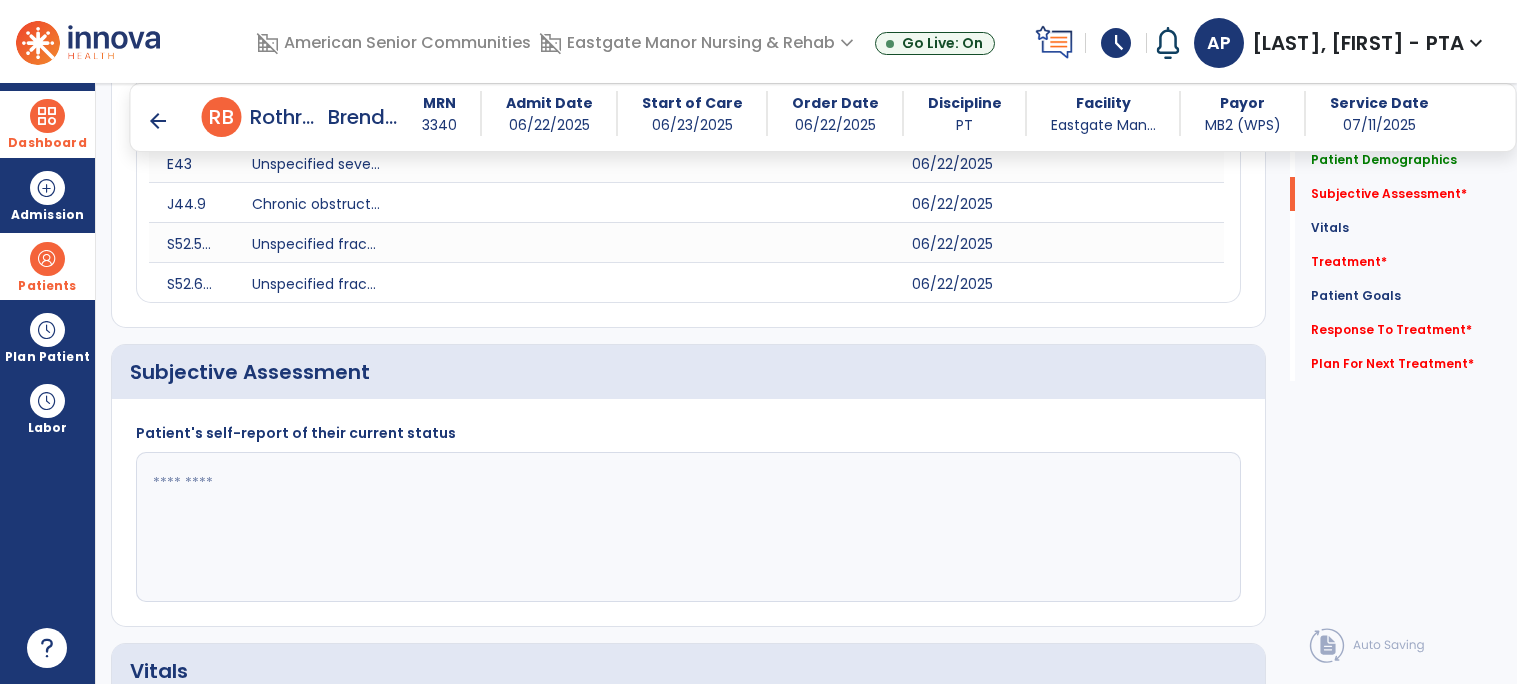 click 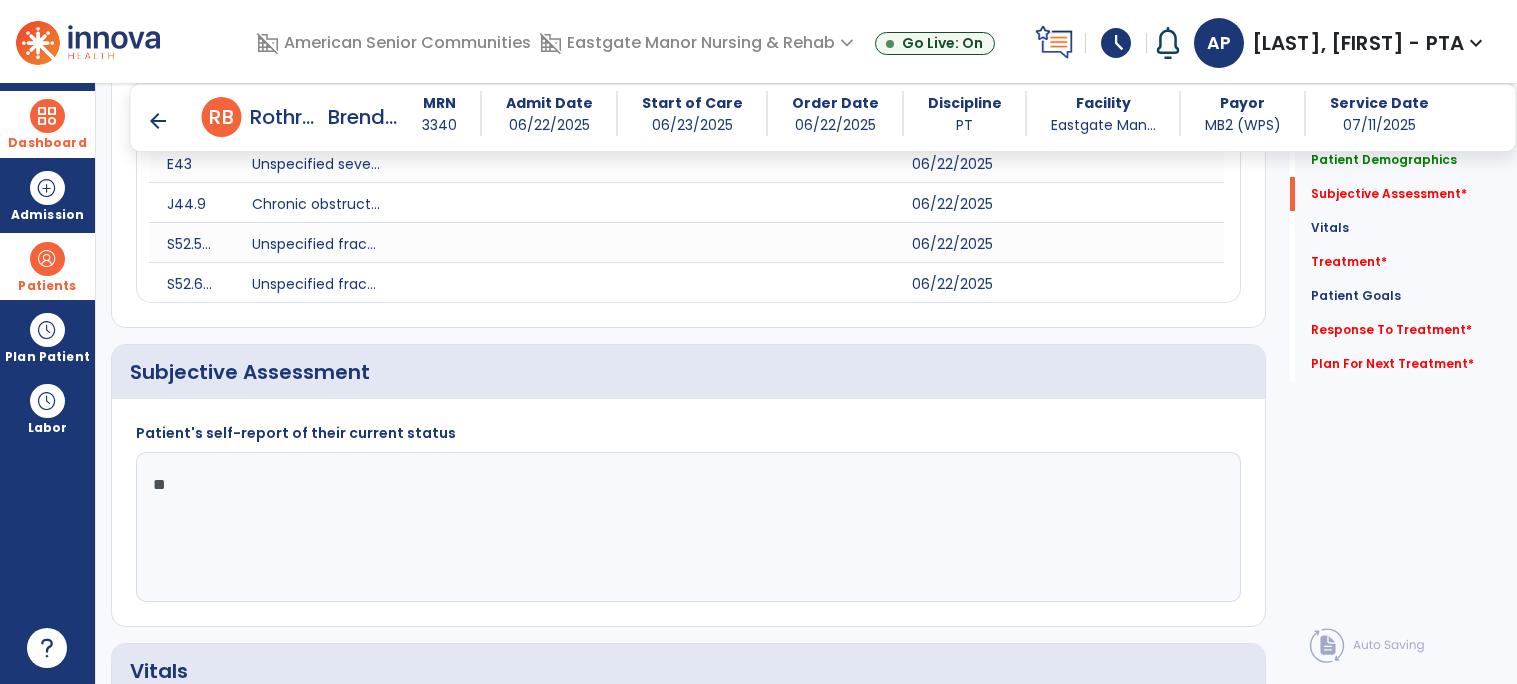 type on "*" 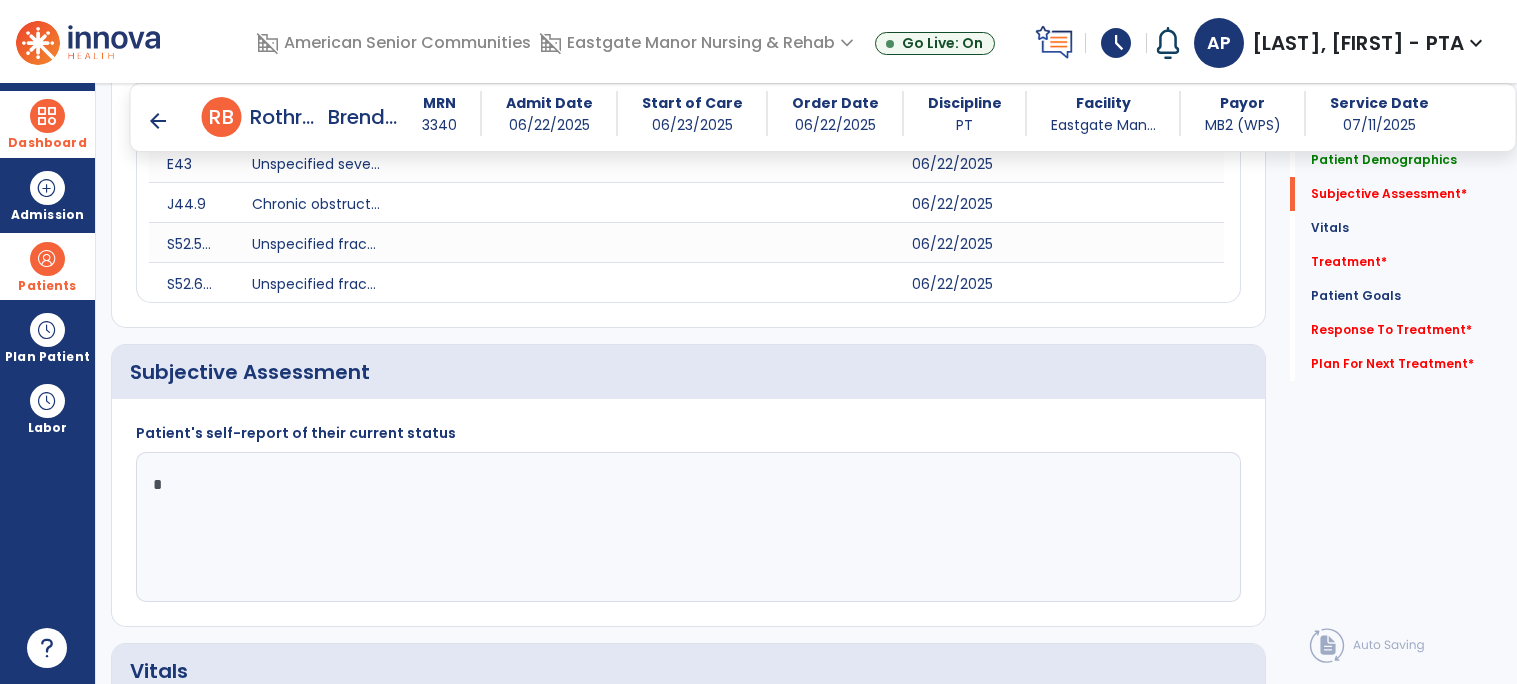 type 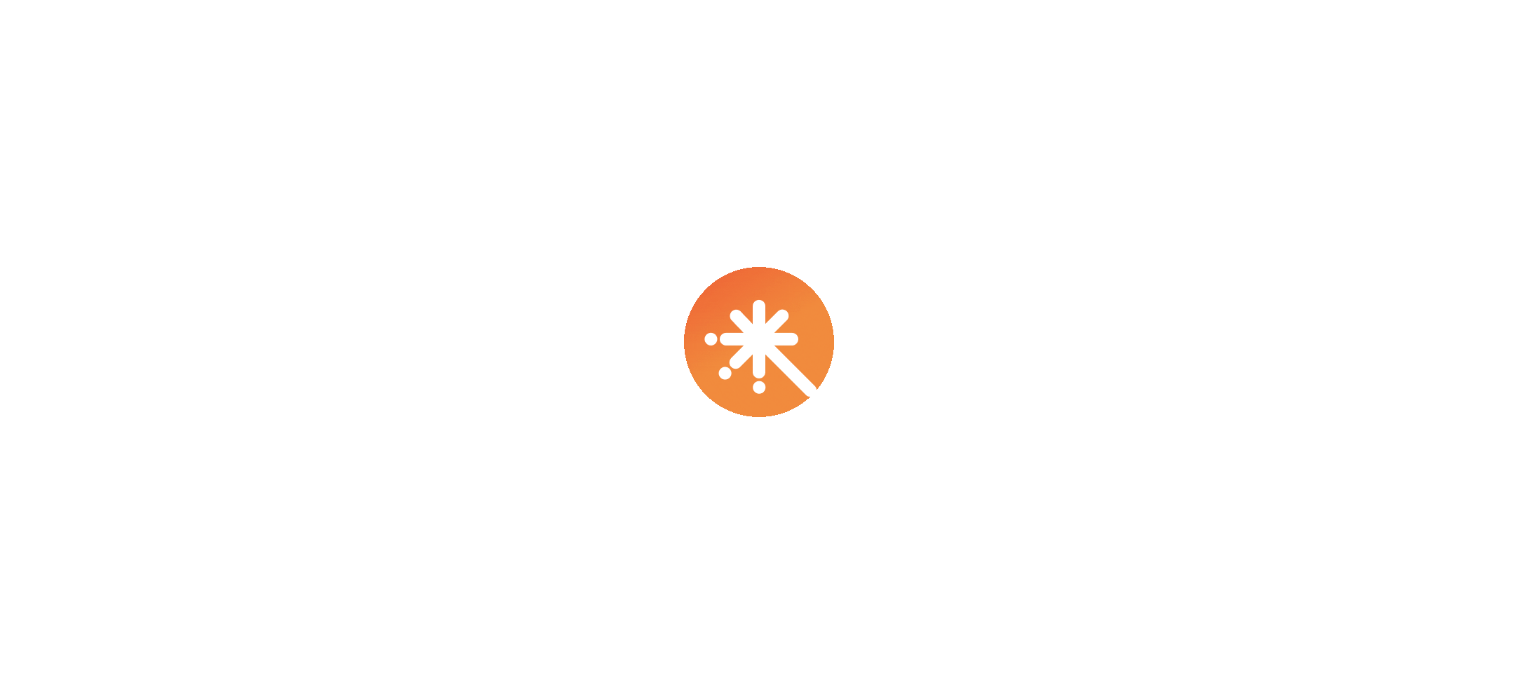 scroll, scrollTop: 0, scrollLeft: 0, axis: both 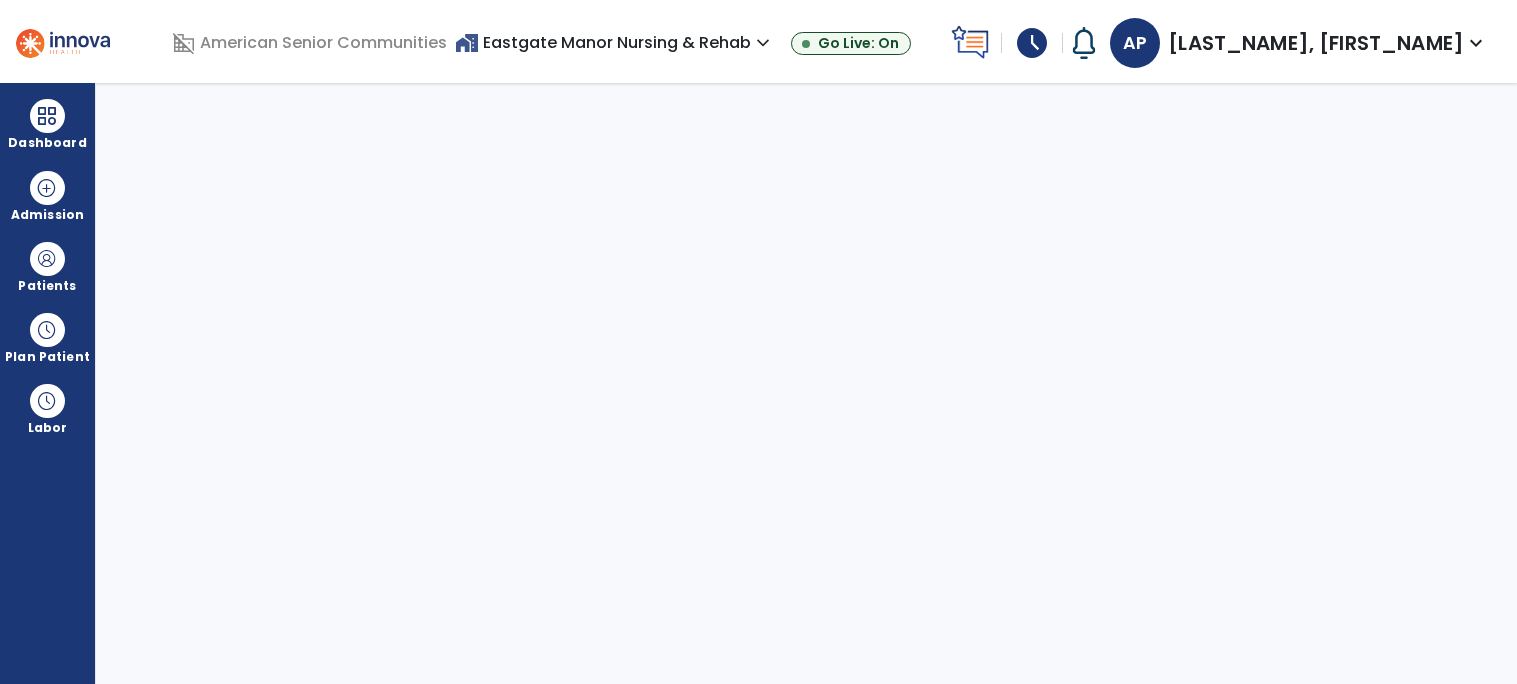 select on "****" 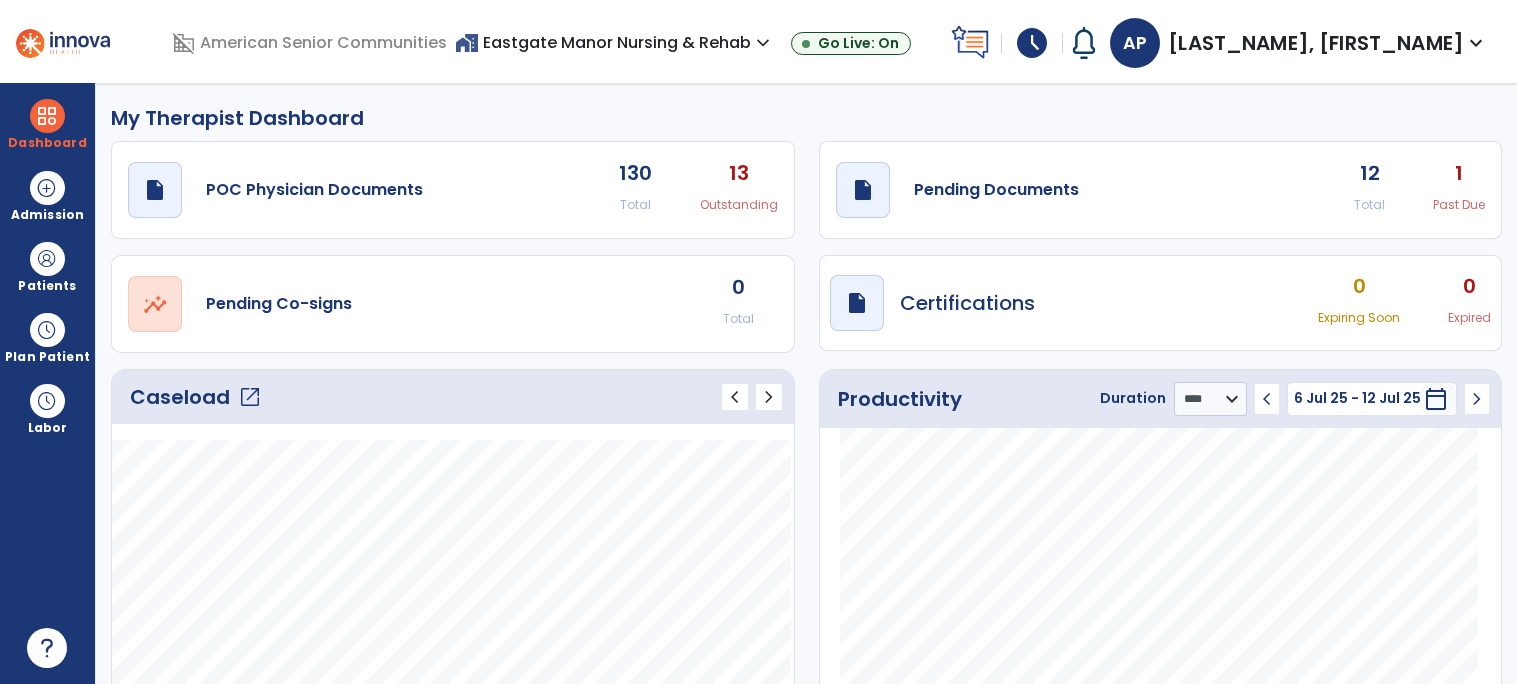 click on "open_in_new" 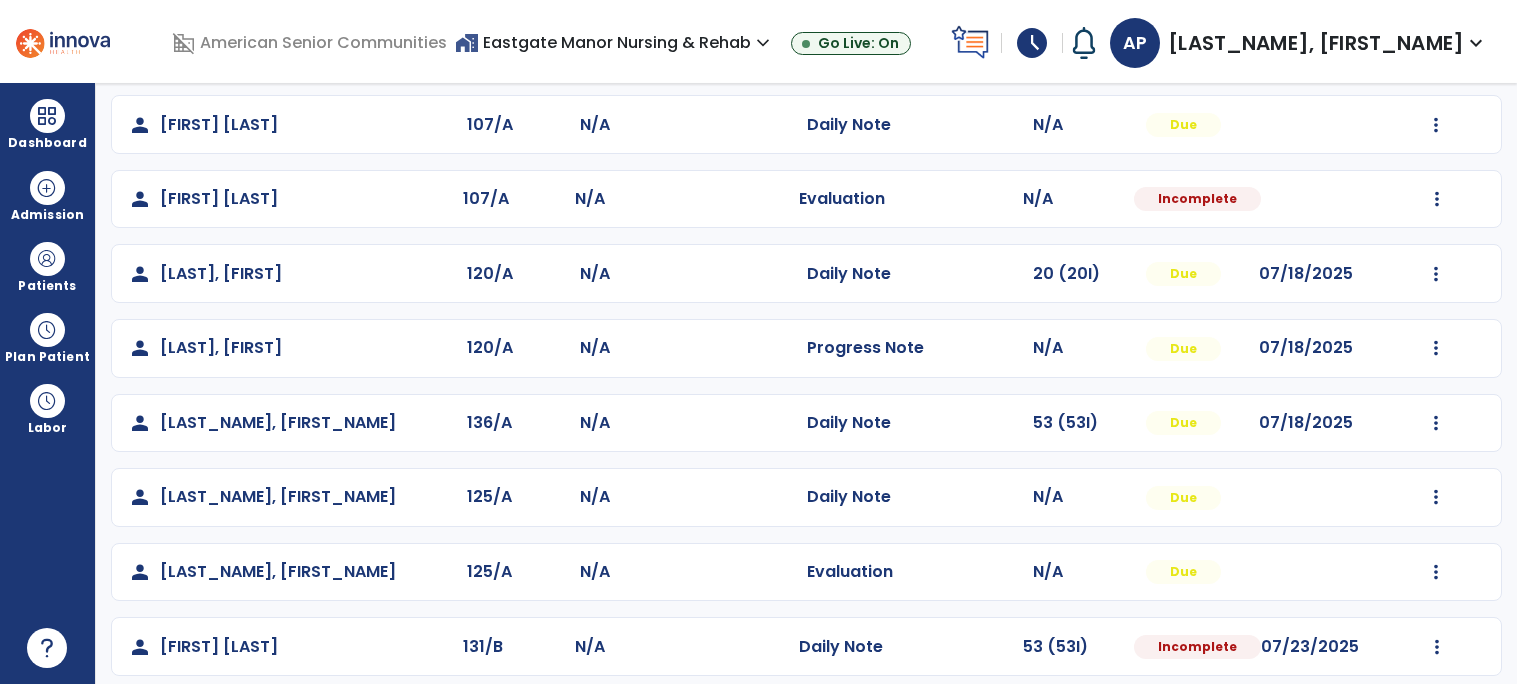 scroll, scrollTop: 326, scrollLeft: 0, axis: vertical 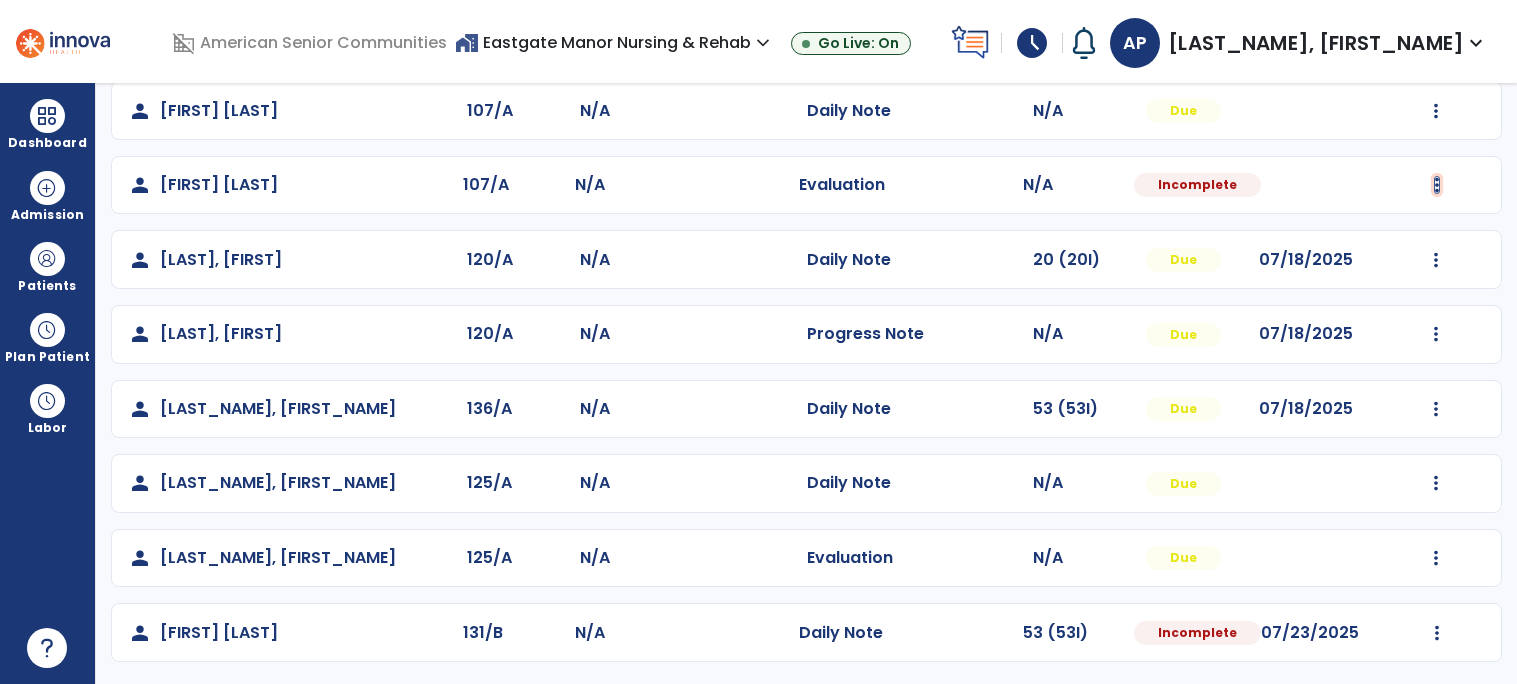click at bounding box center [1436, 36] 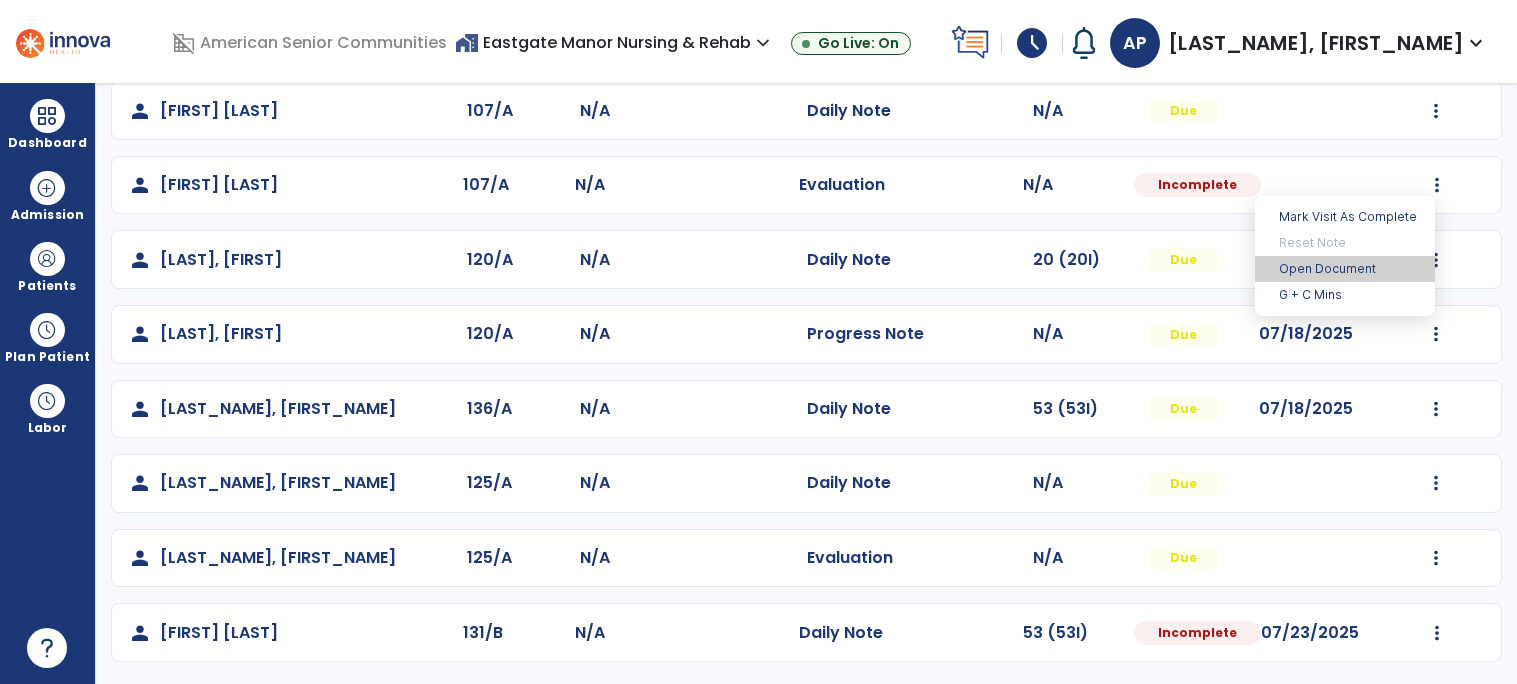 click on "Open Document" at bounding box center (1345, 269) 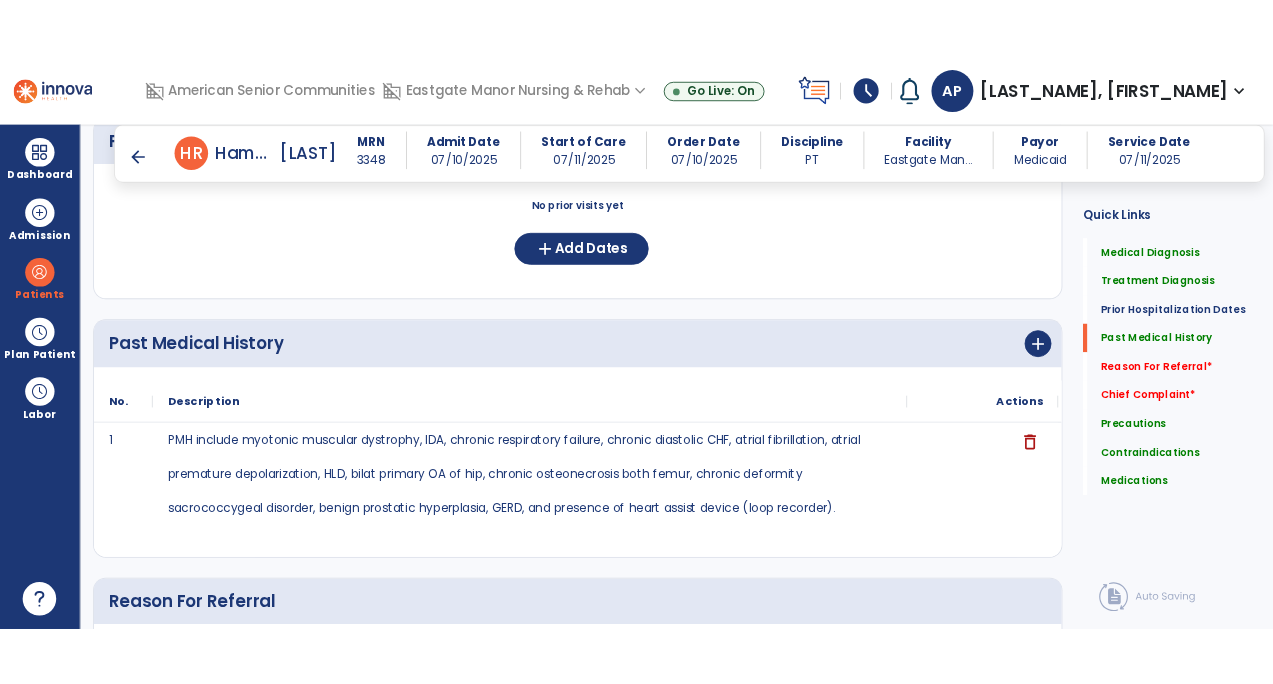 scroll, scrollTop: 794, scrollLeft: 0, axis: vertical 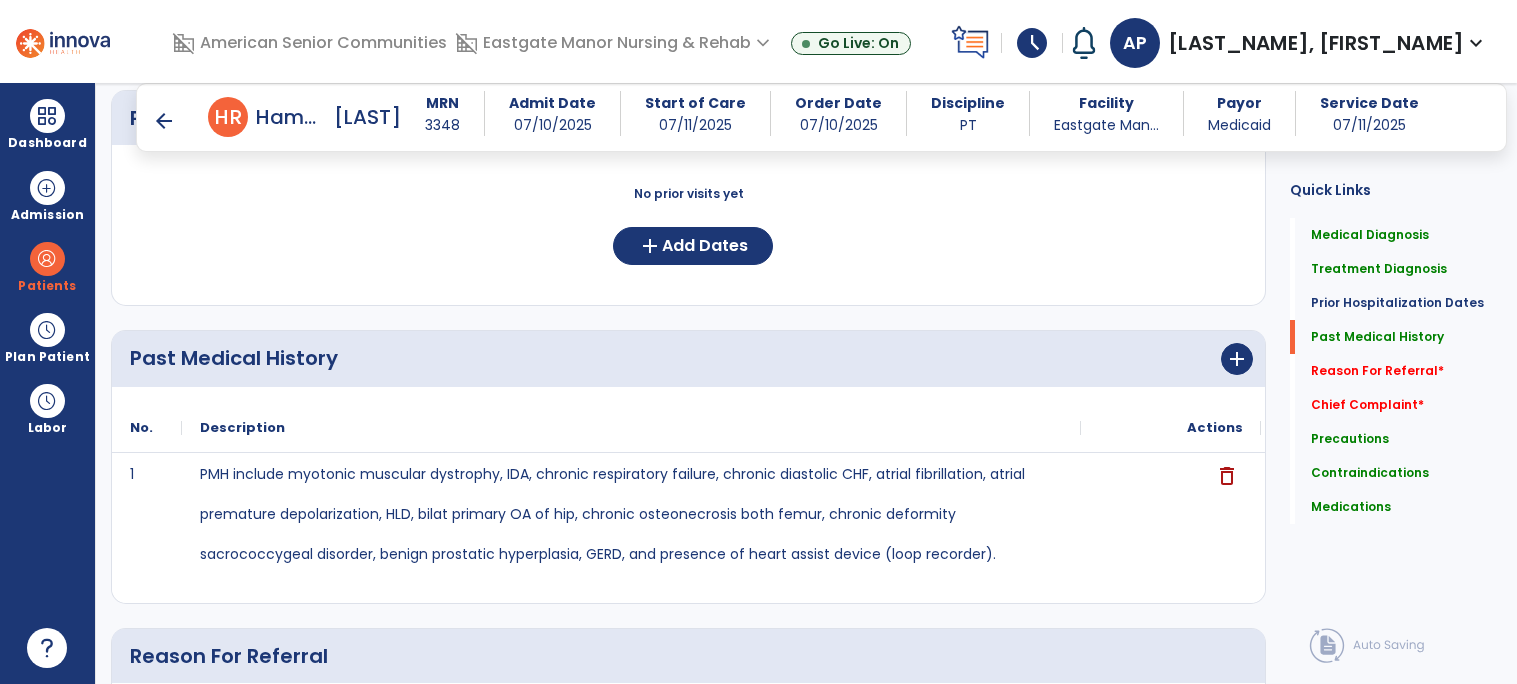 click on "Quick Links  Medical Diagnosis   Medical Diagnosis   Treatment Diagnosis   Treatment Diagnosis   Prior Hospitalization Dates   Prior Hospitalization Dates   Past Medical History   Past Medical History   Reason For Referral   *  Reason For Referral   *  Chief Complaint   *  Chief Complaint   *  Precautions   Precautions   Contraindications   Contraindications   Medications   Medications" 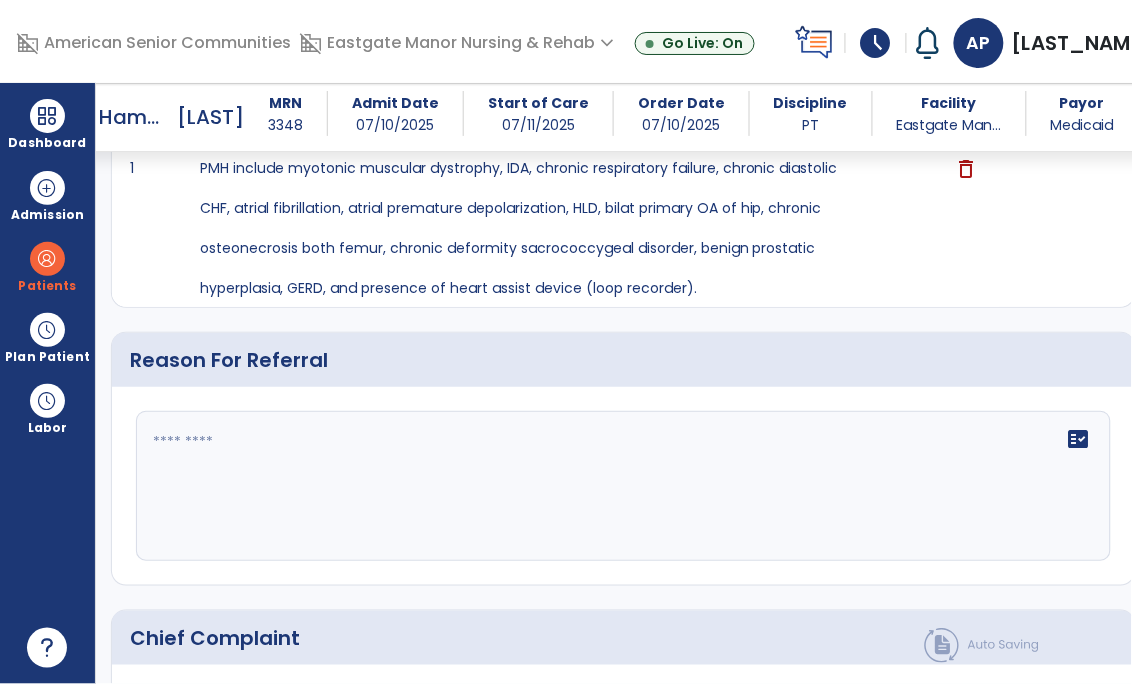 scroll, scrollTop: 1119, scrollLeft: 0, axis: vertical 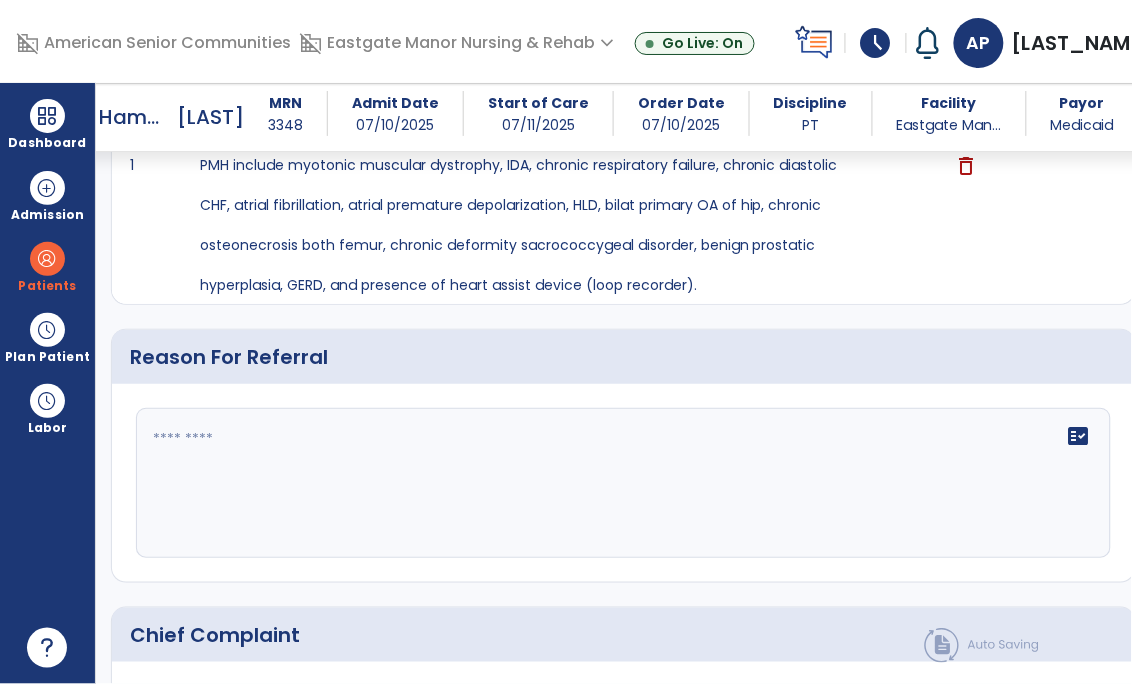 click on "fact_check" 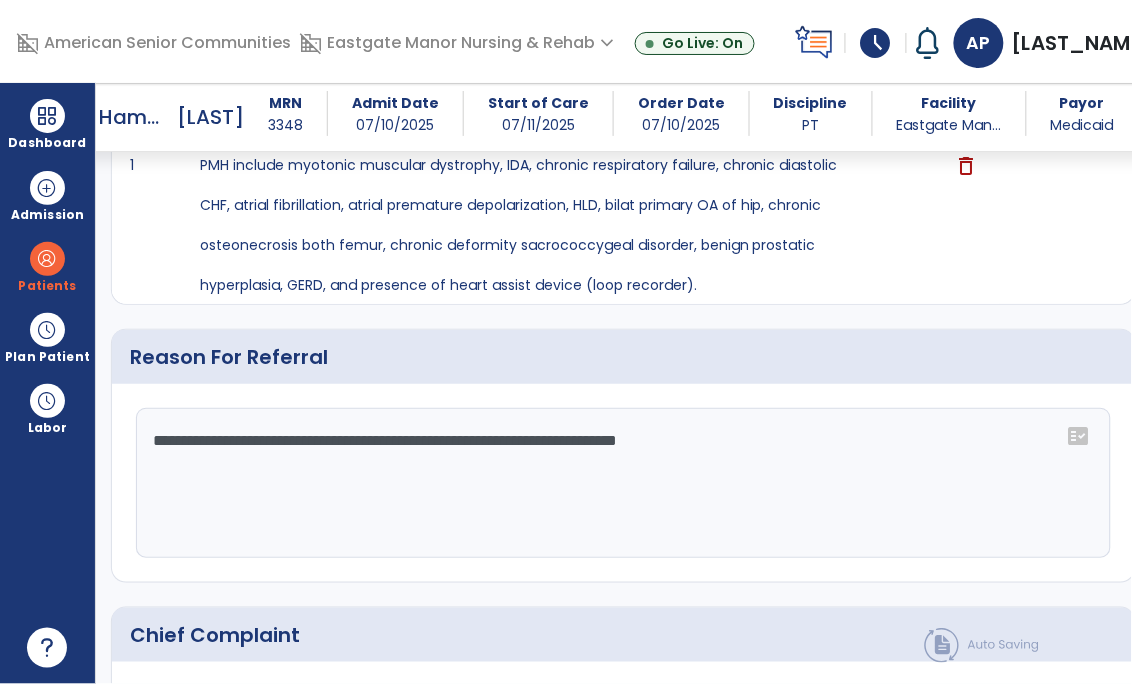 click on "**********" 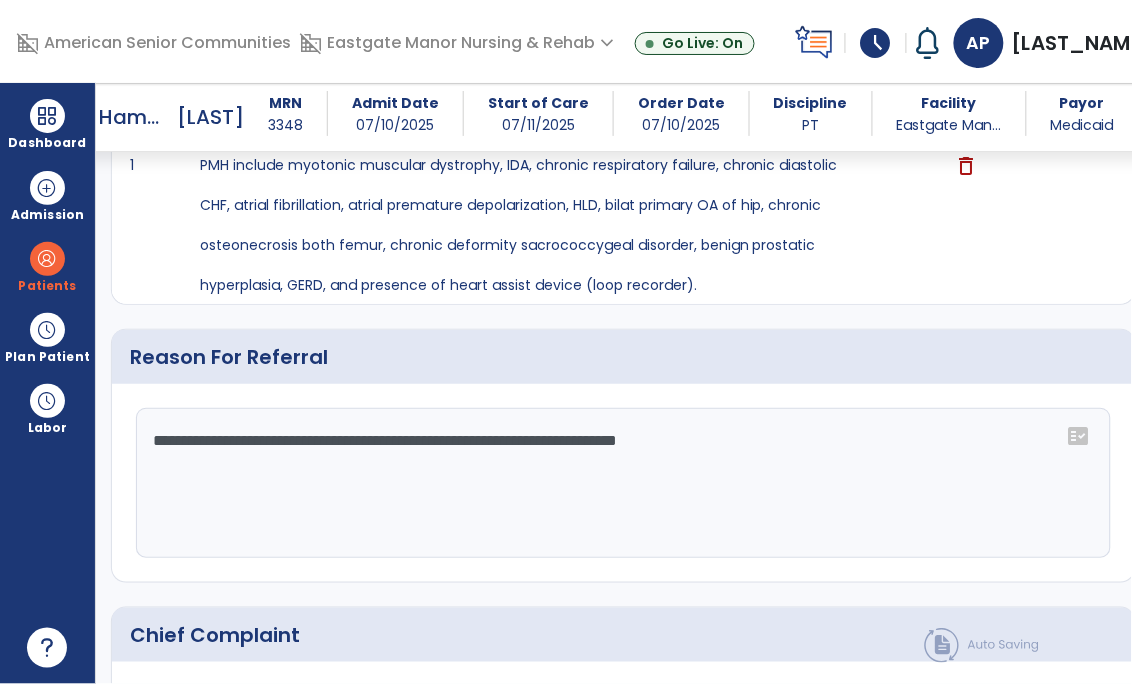 click on "**********" 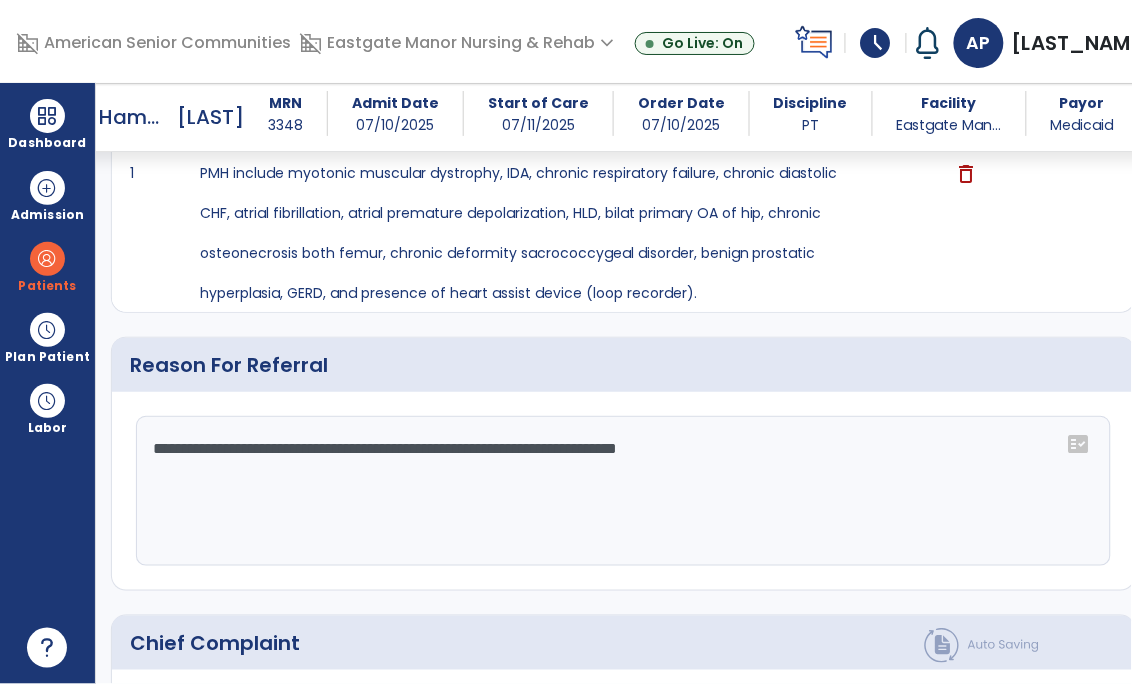 scroll, scrollTop: 1110, scrollLeft: 0, axis: vertical 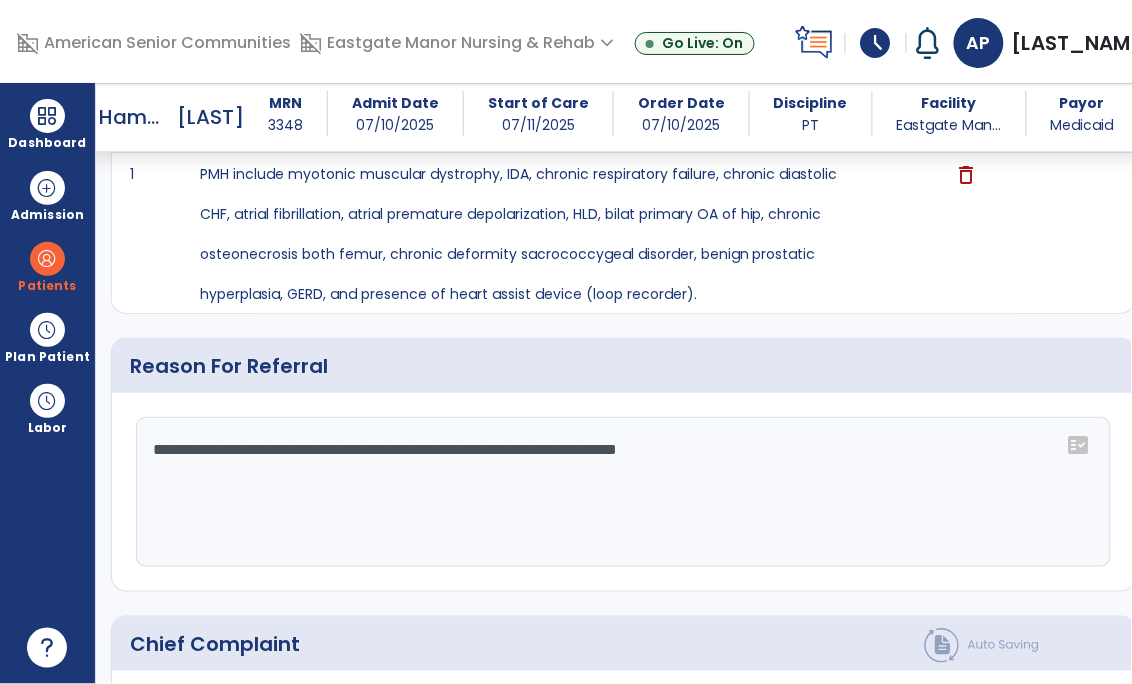 click on "**********" 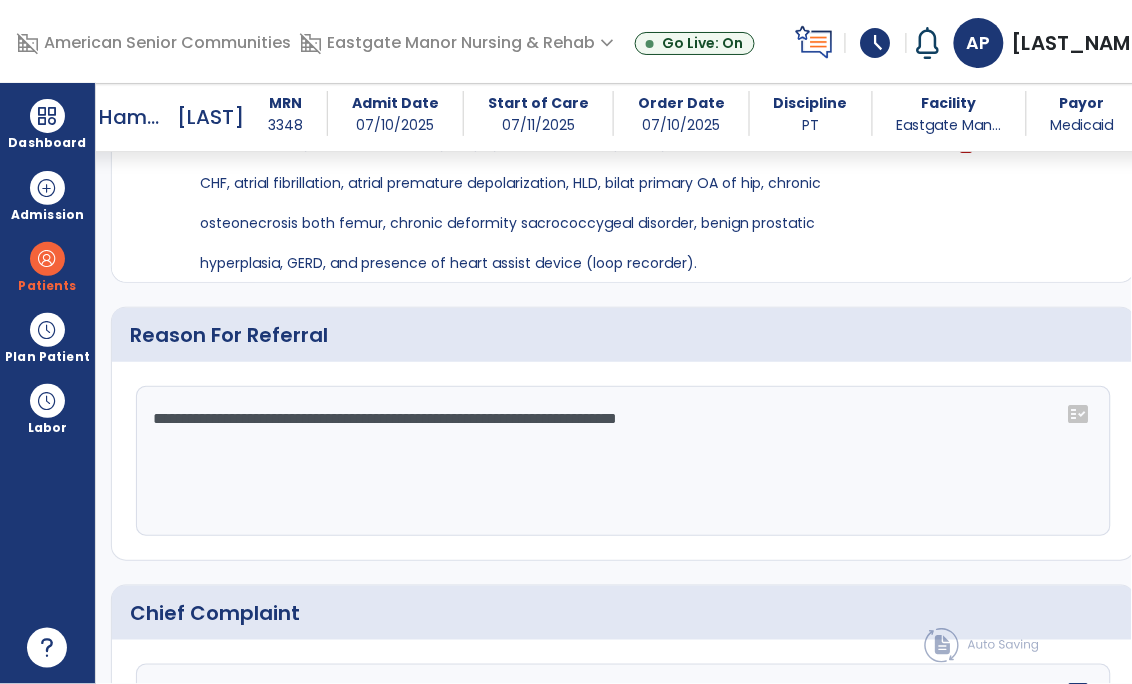 scroll, scrollTop: 1127, scrollLeft: 0, axis: vertical 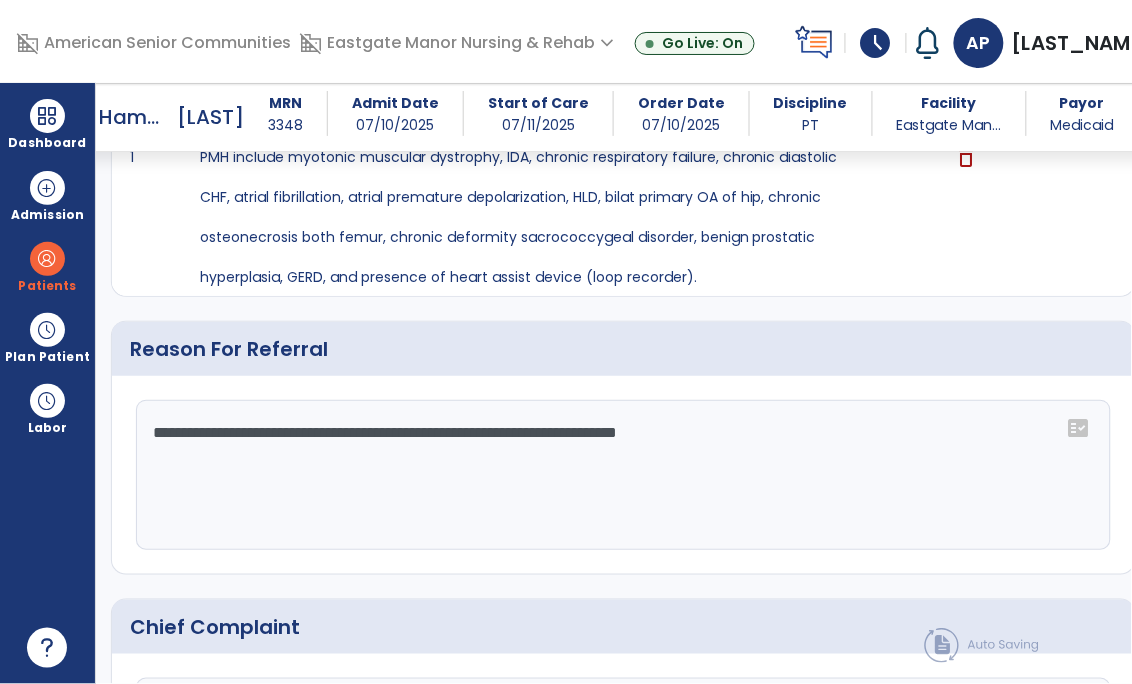 click on "**********" 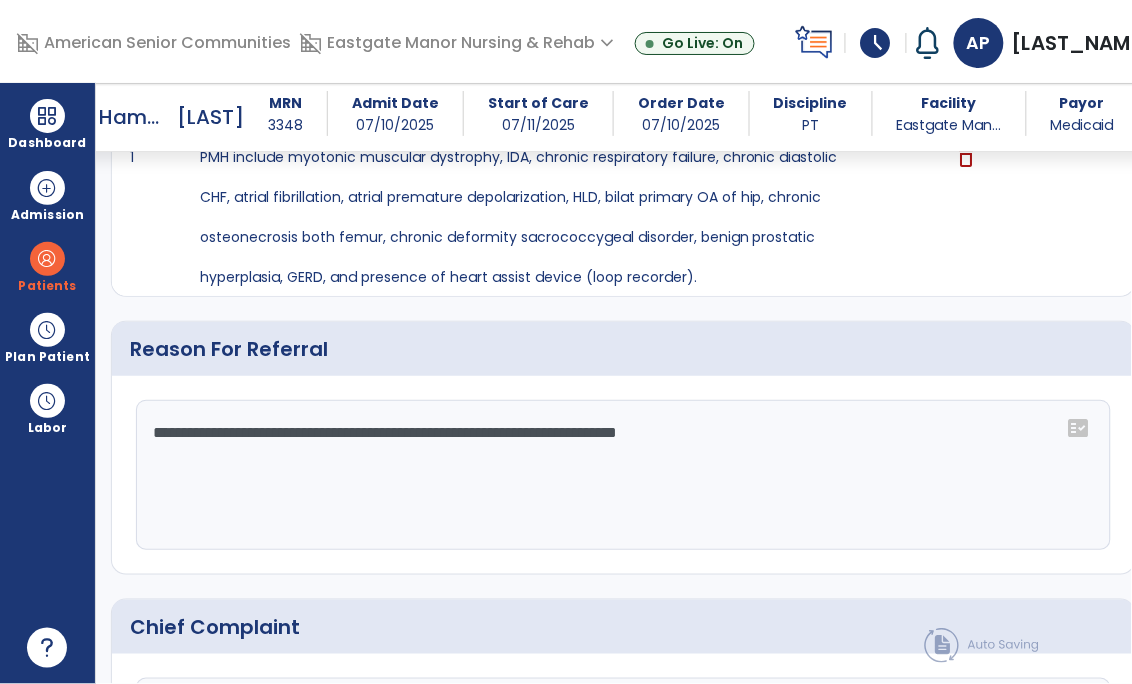click on "**********" 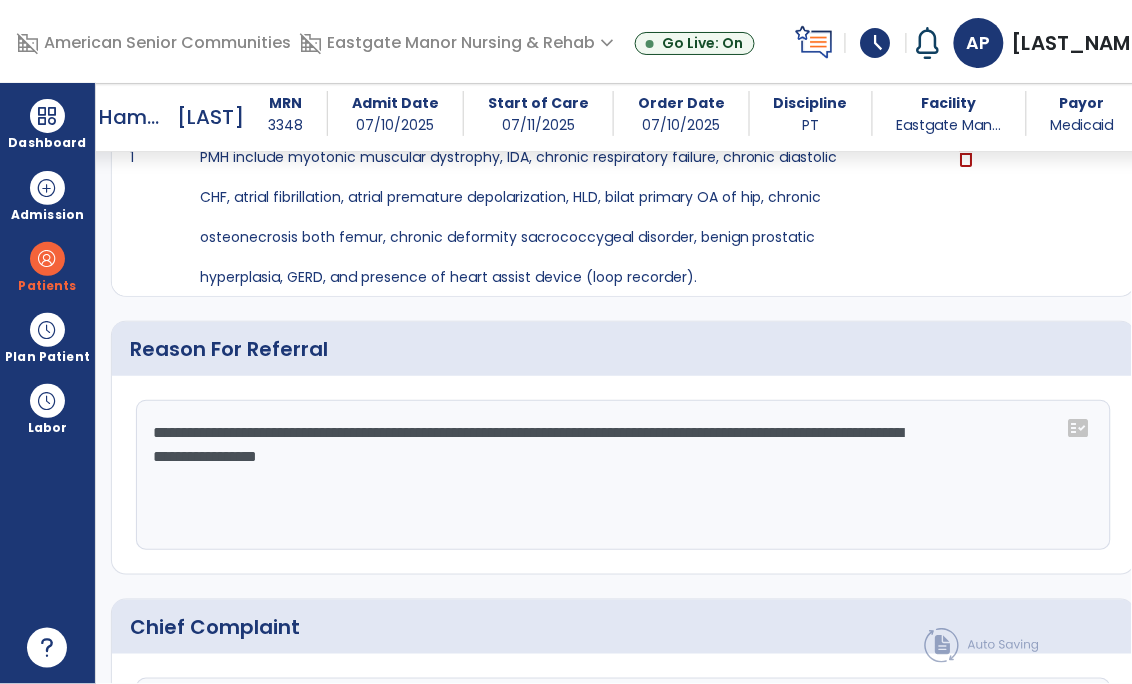 click on "**********" 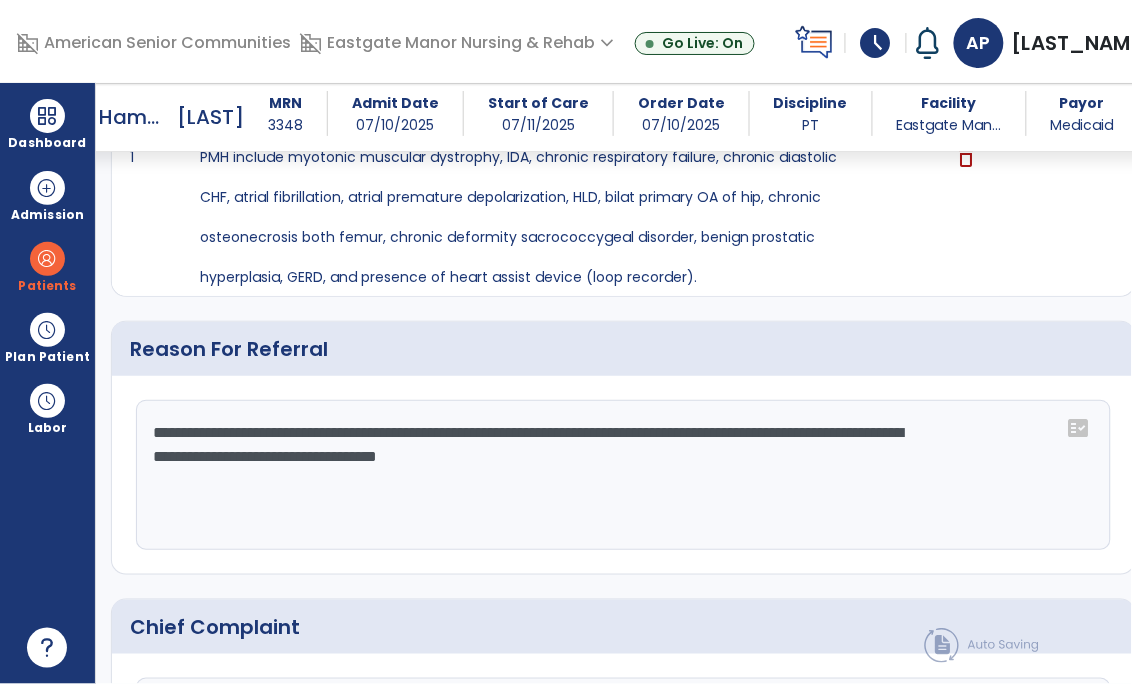 click on "**********" 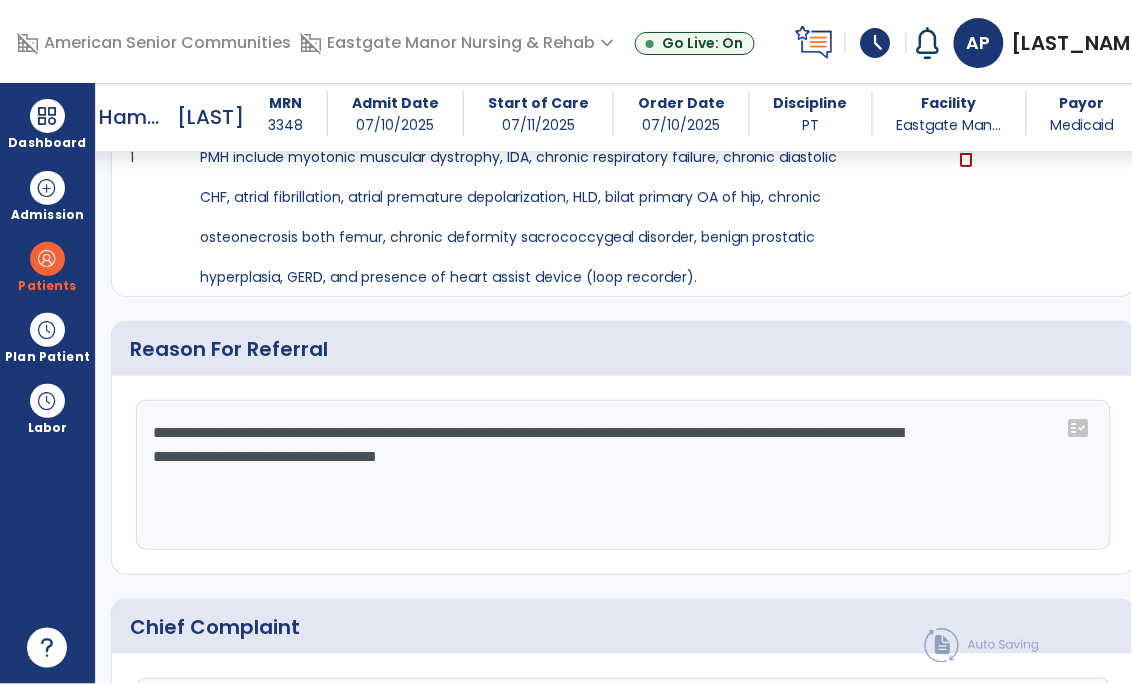 click on "**********" 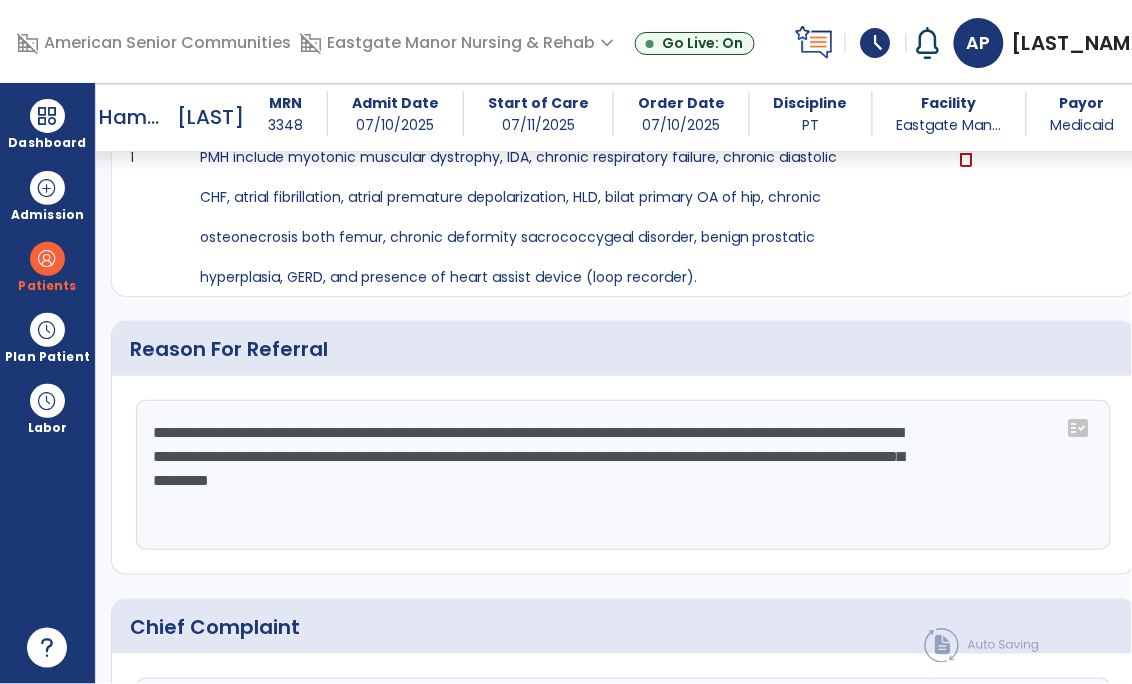type on "**********" 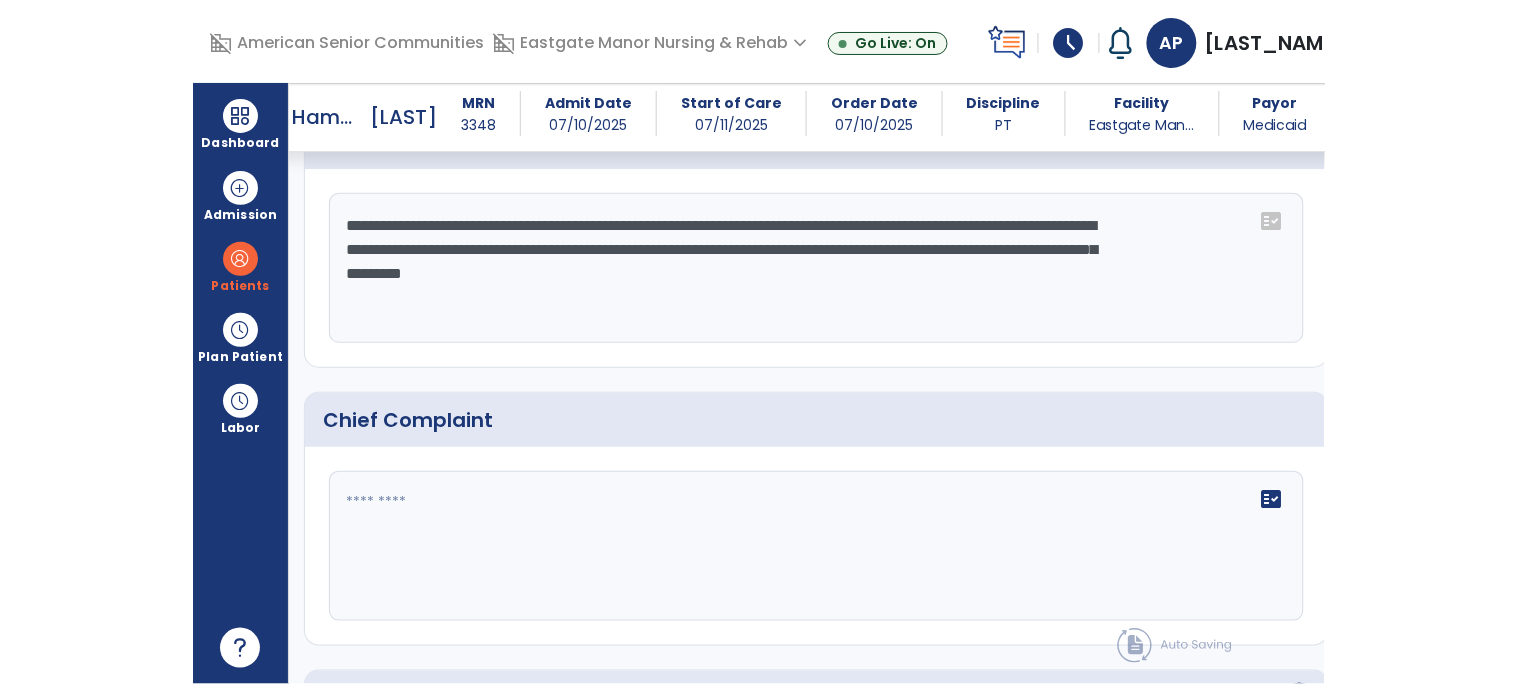 scroll, scrollTop: 1343, scrollLeft: 0, axis: vertical 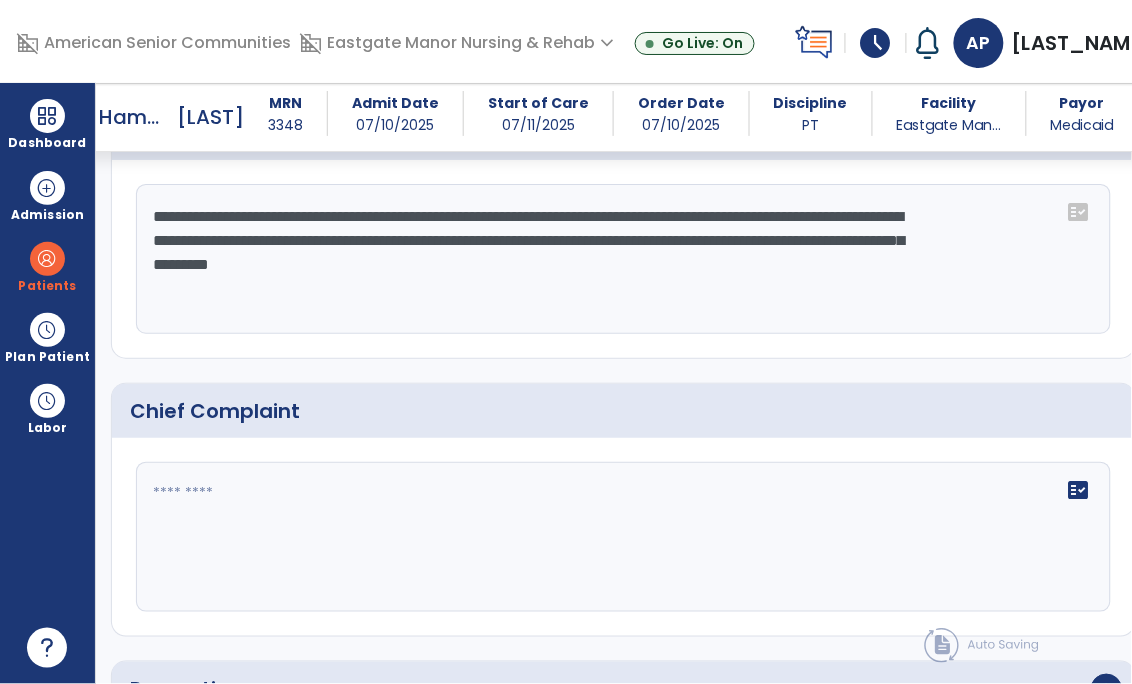 click 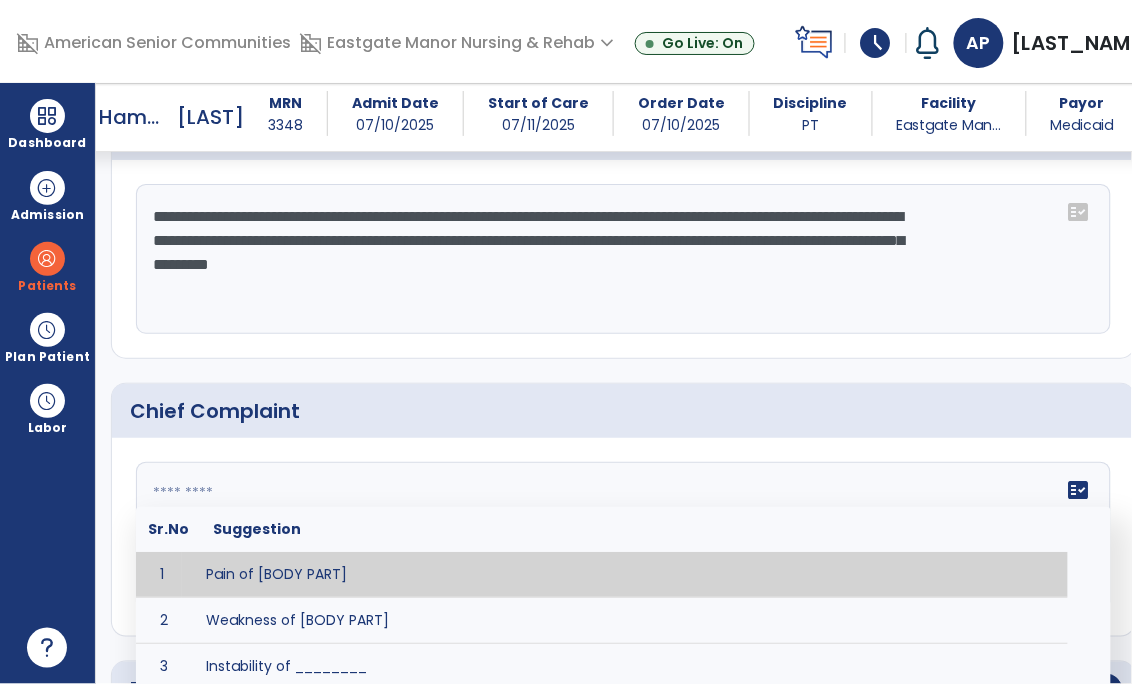 click 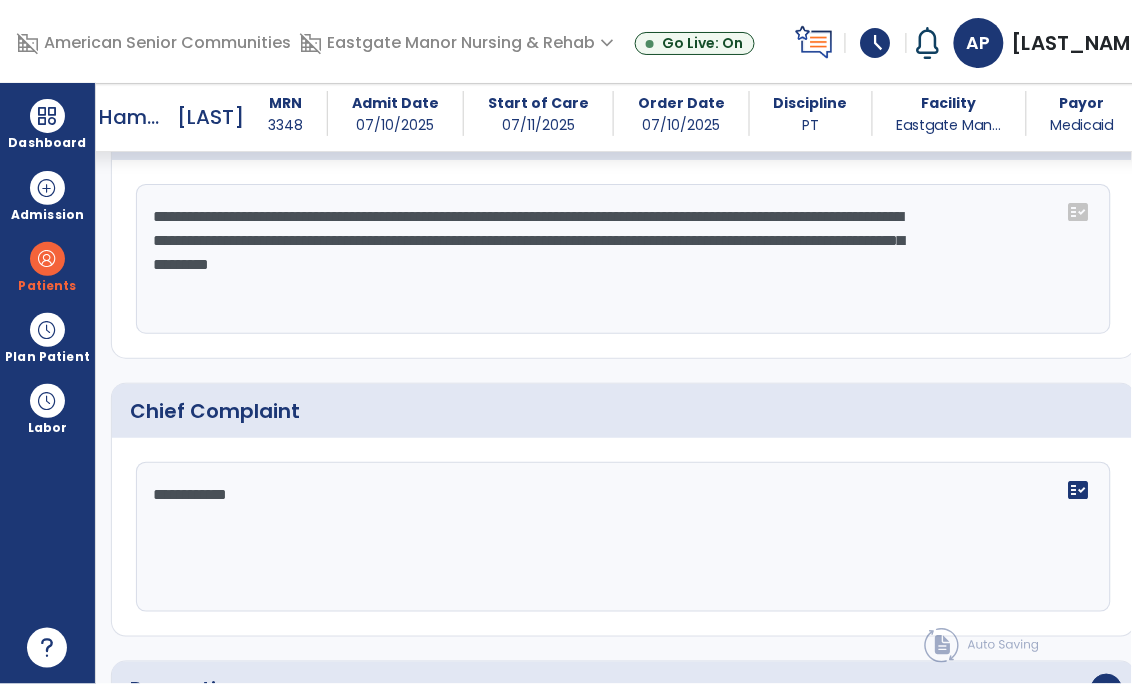 type on "**********" 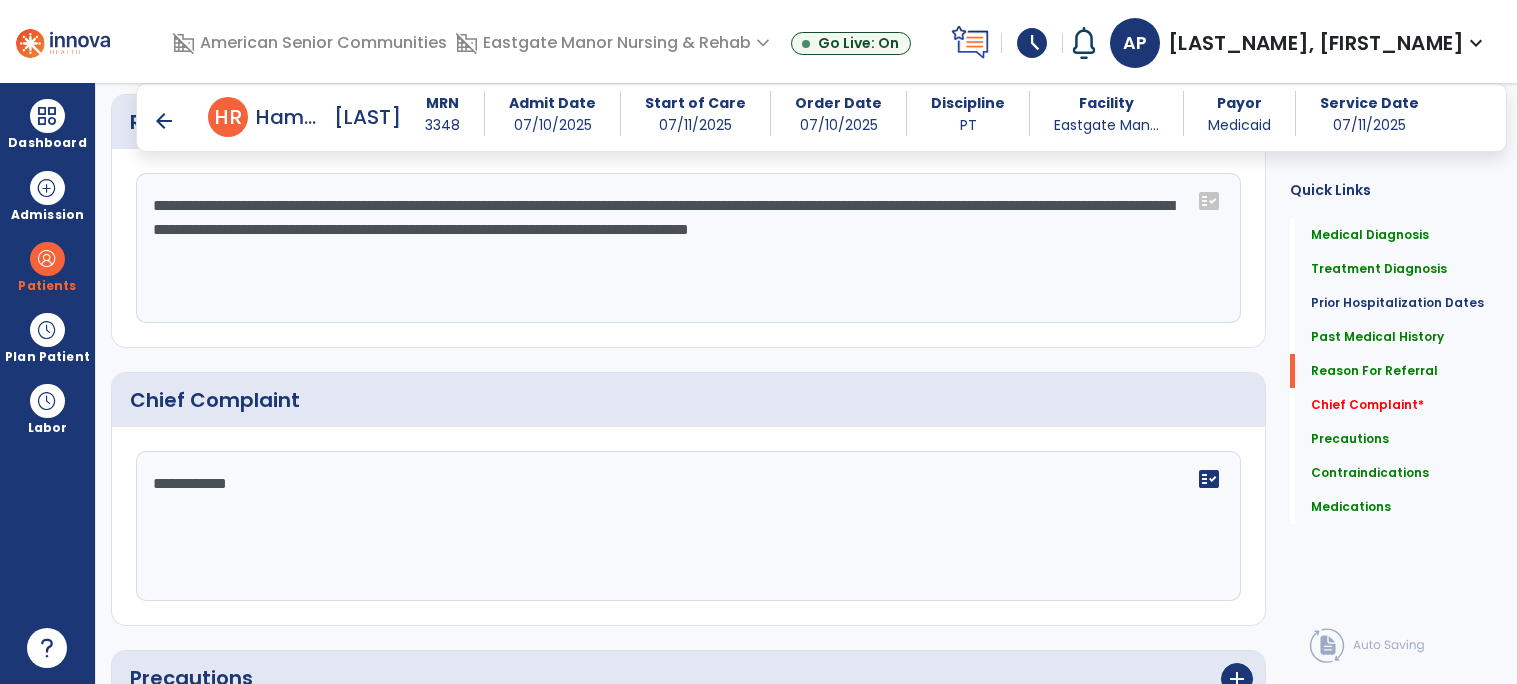 scroll, scrollTop: 1318, scrollLeft: 0, axis: vertical 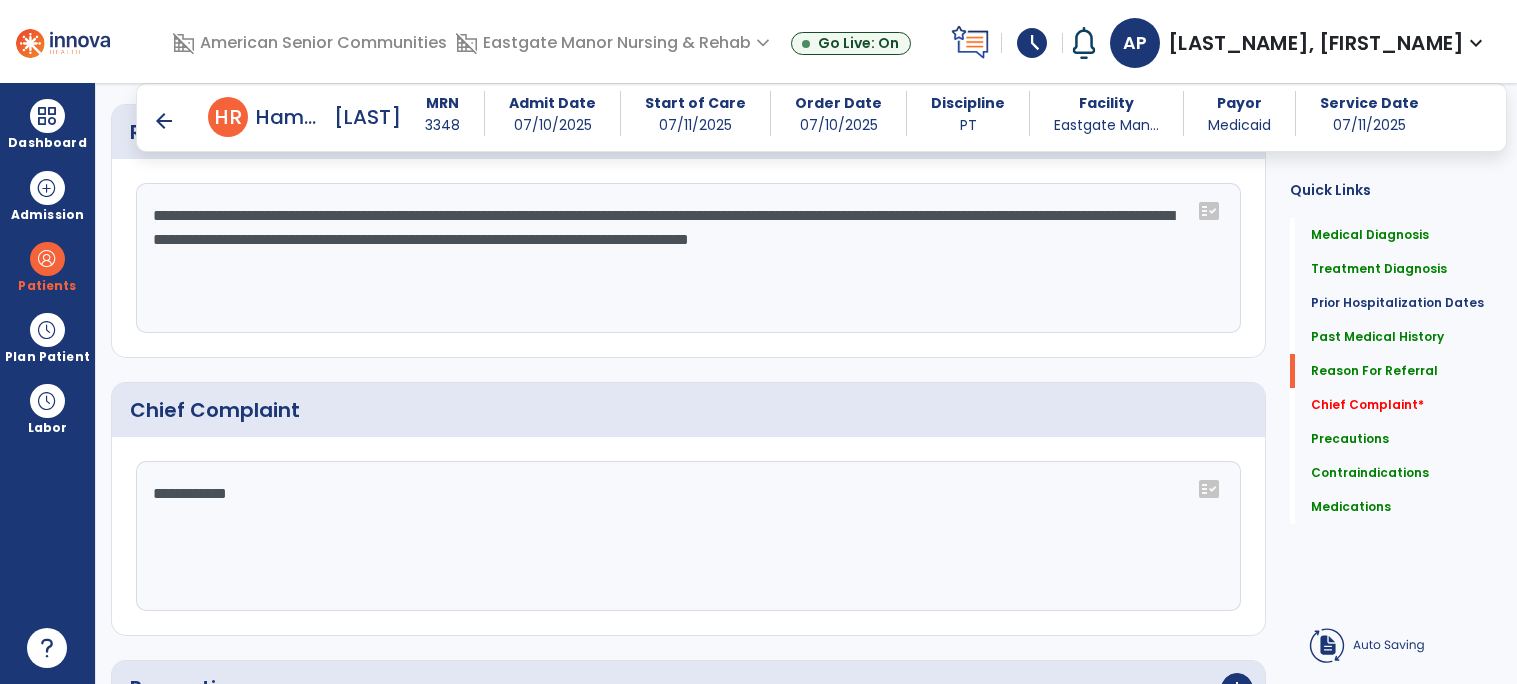 click on "**********" 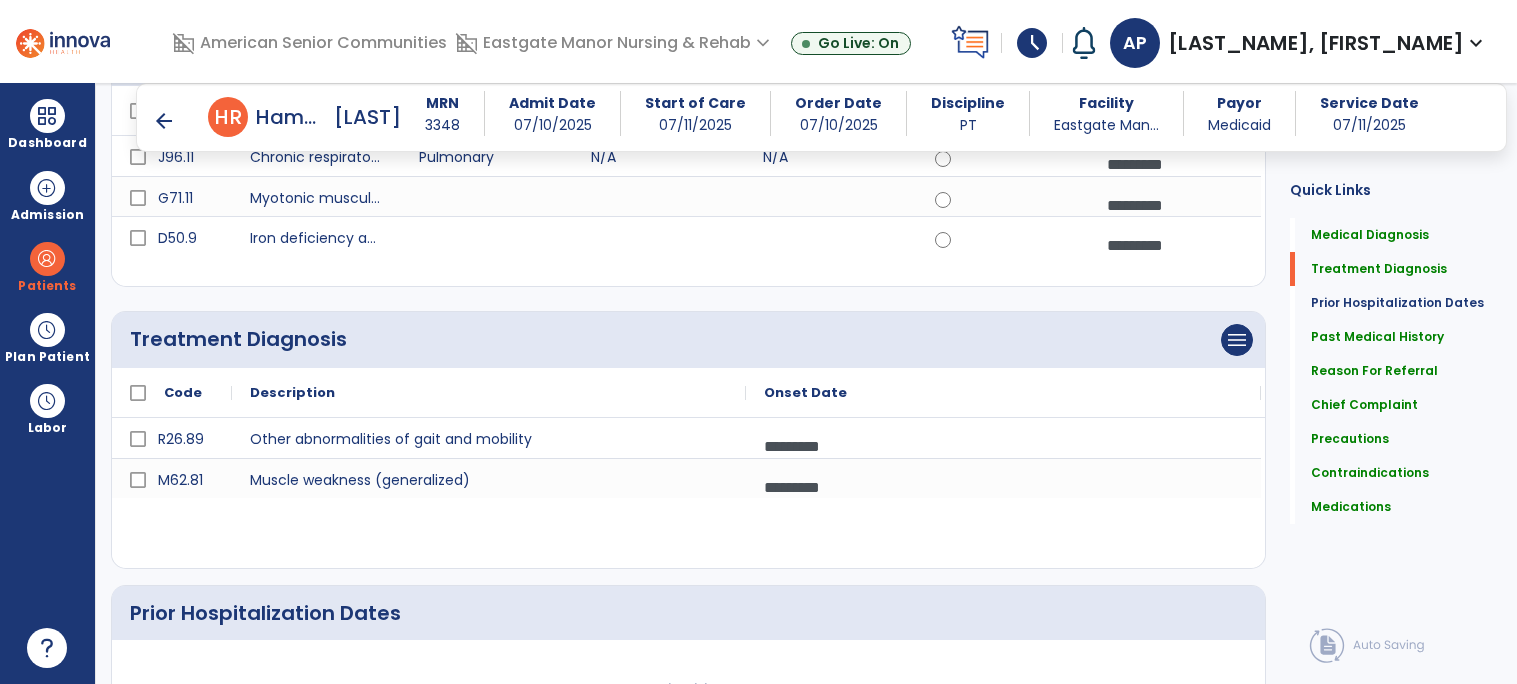 scroll, scrollTop: 300, scrollLeft: 0, axis: vertical 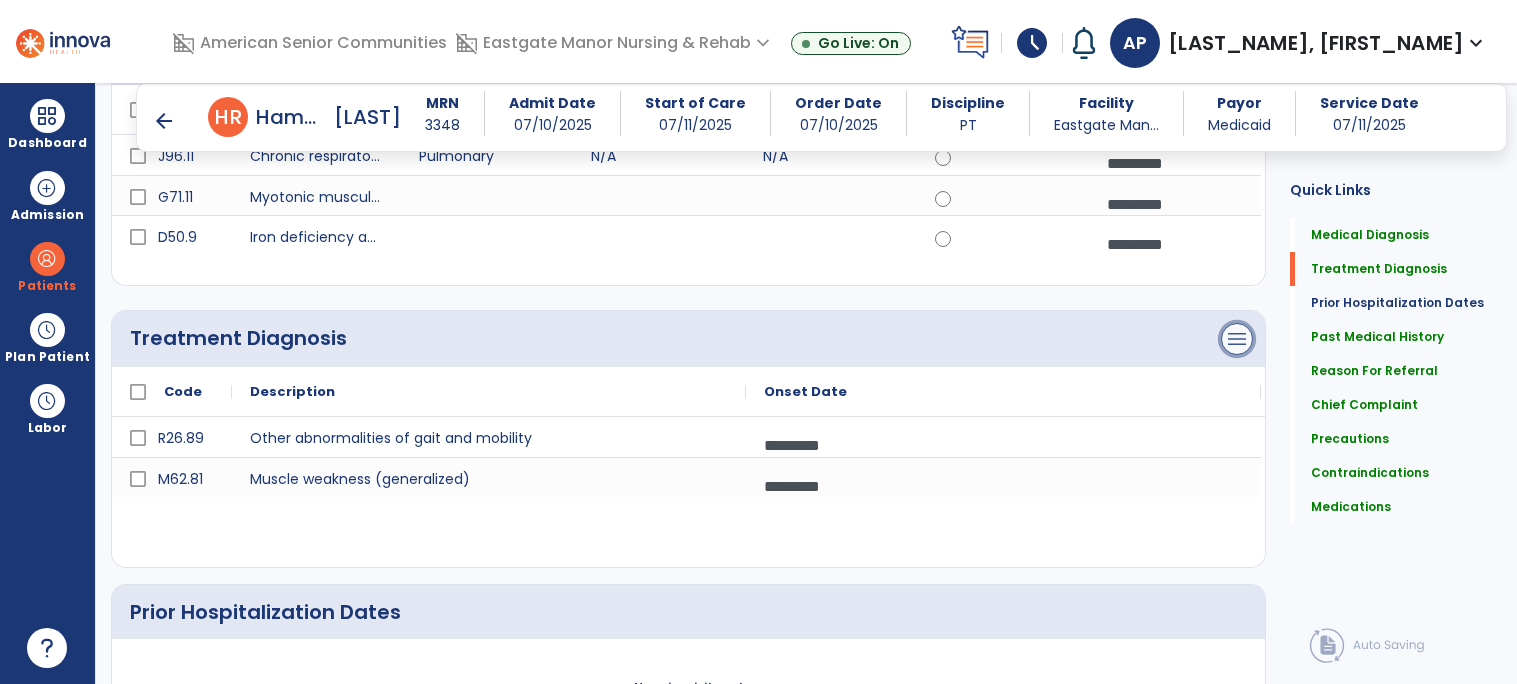 click on "menu" at bounding box center [1237, 57] 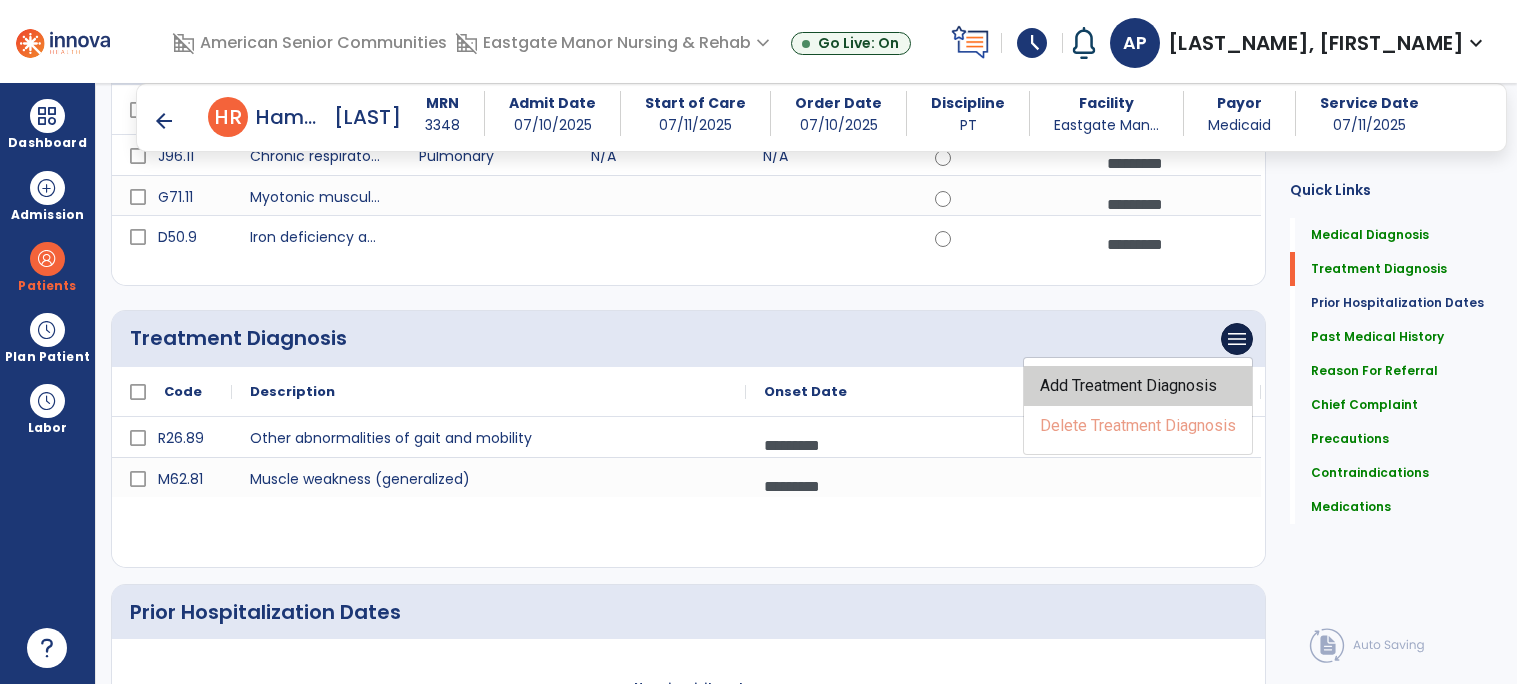 click on "Add Treatment Diagnosis" 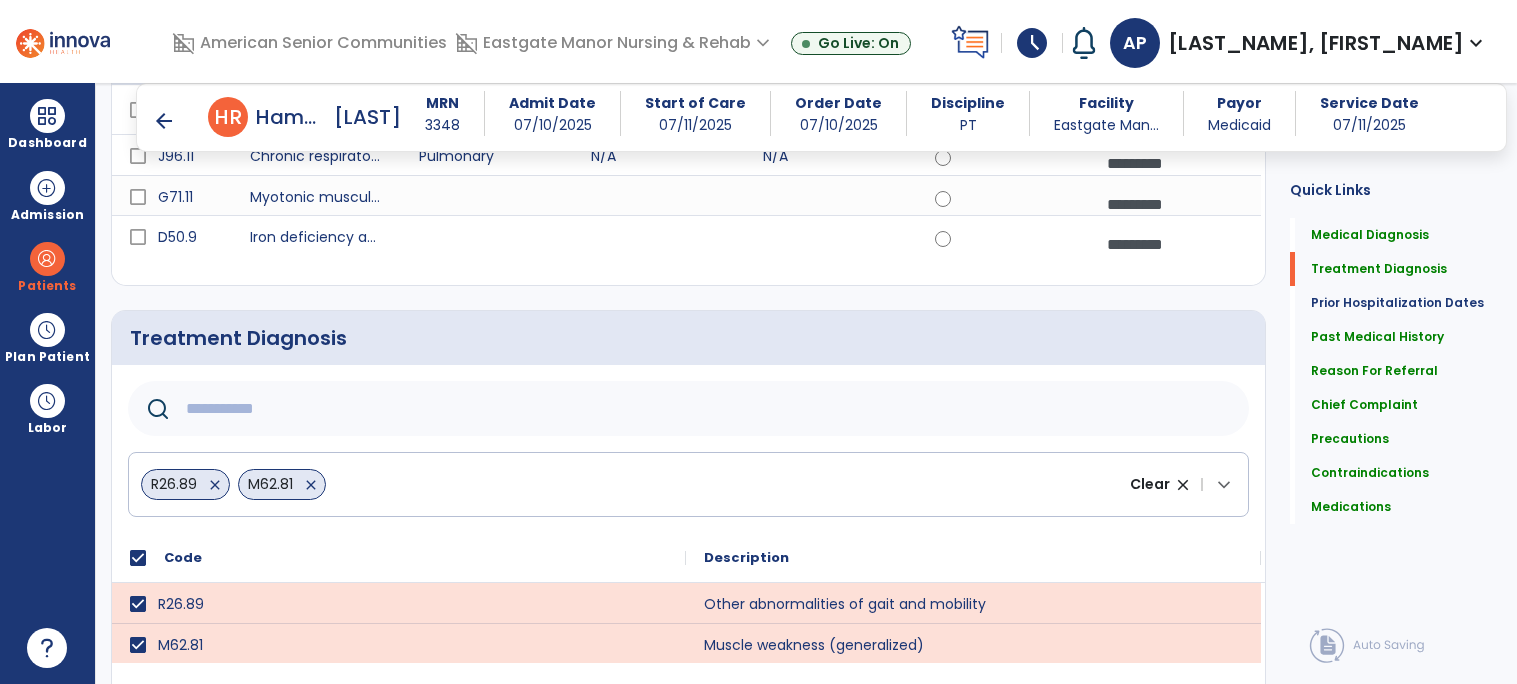 click 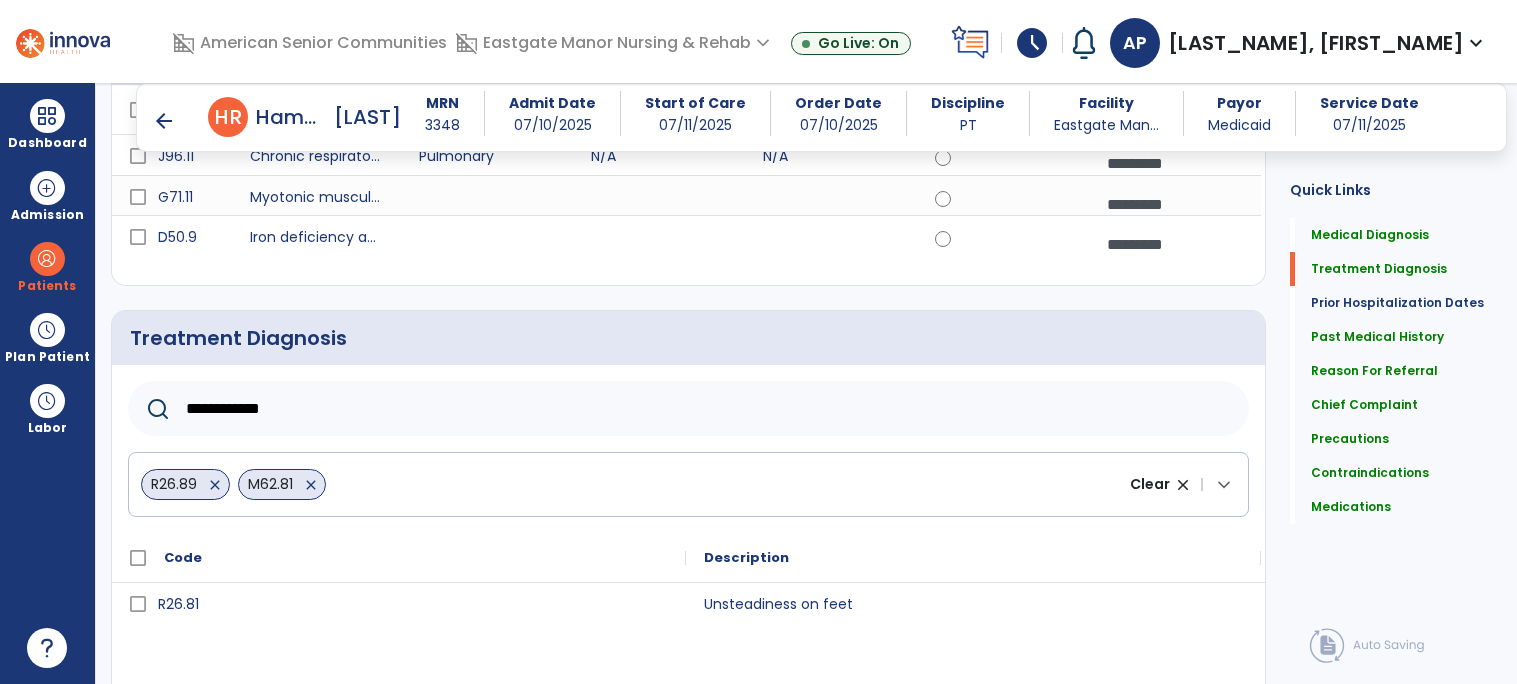 type on "**********" 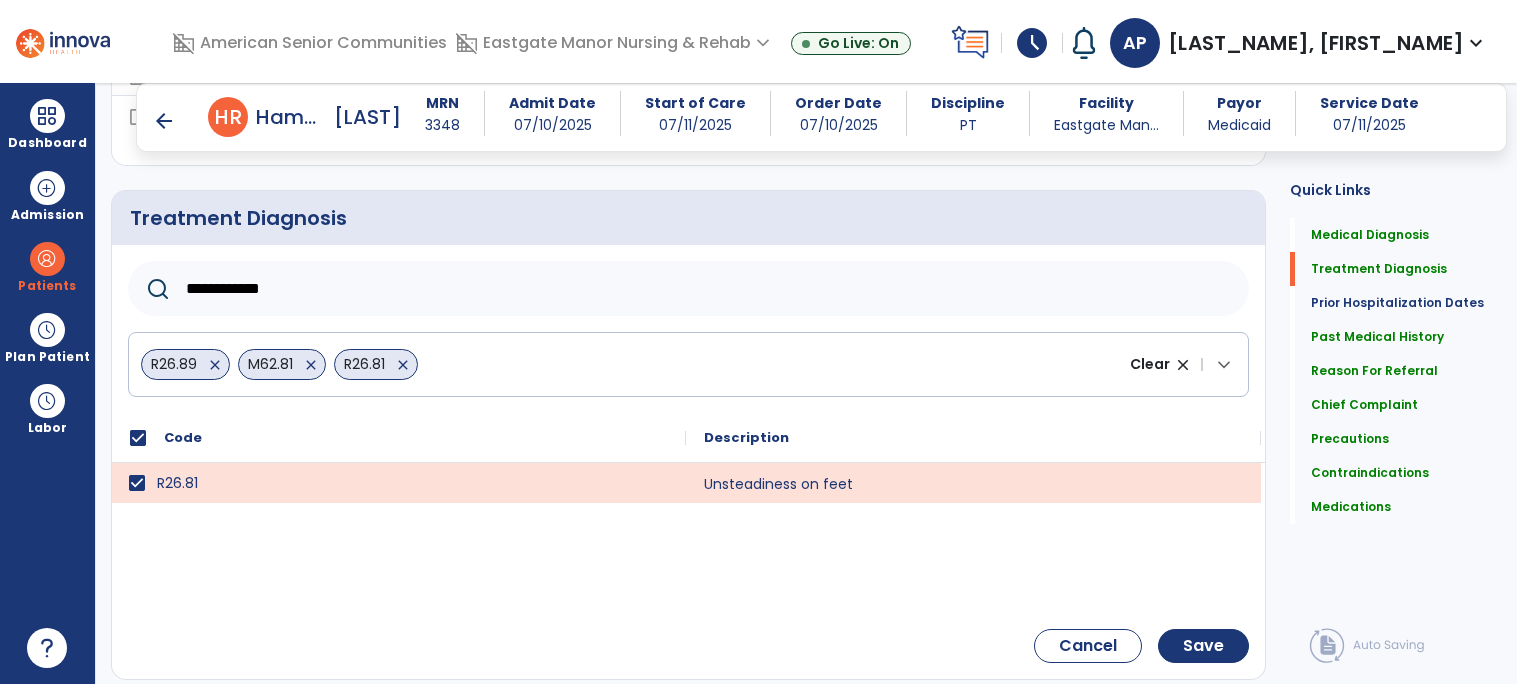 scroll, scrollTop: 453, scrollLeft: 0, axis: vertical 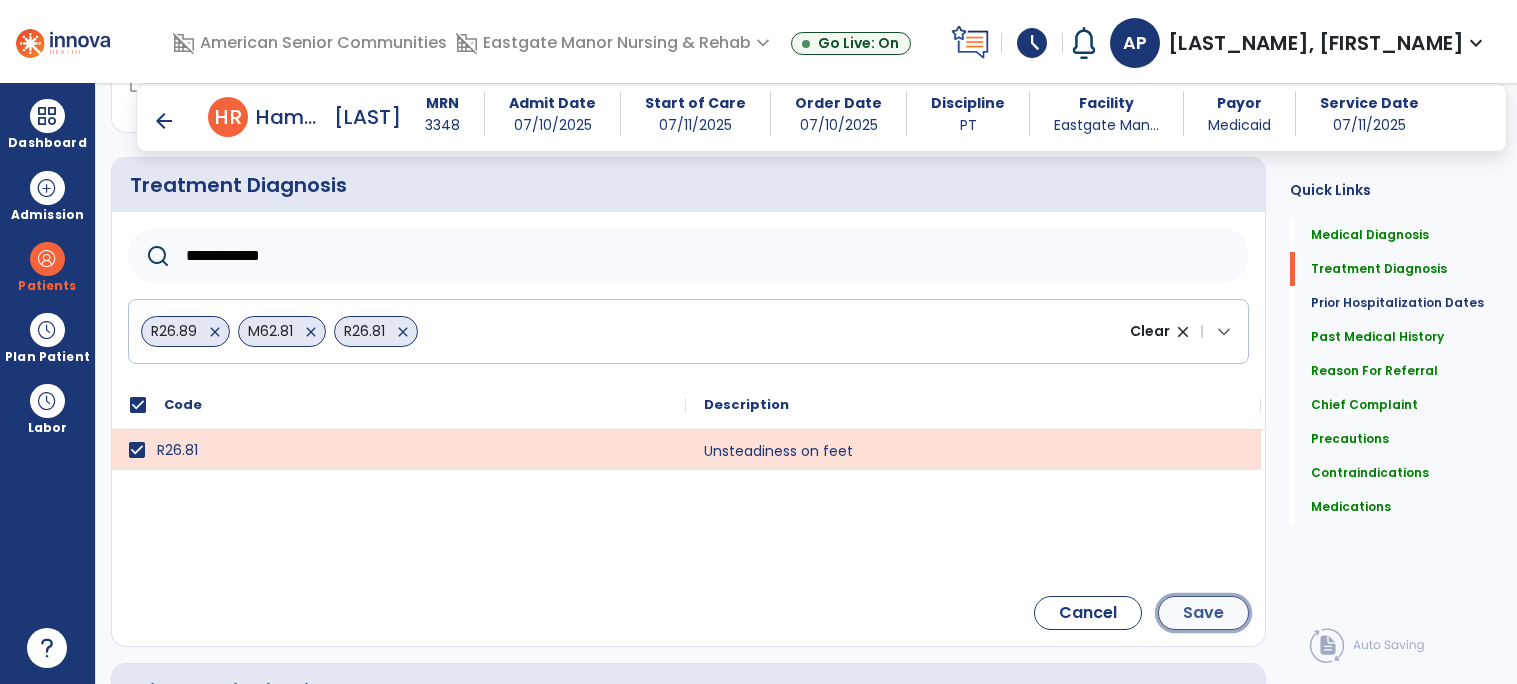 click on "Save" 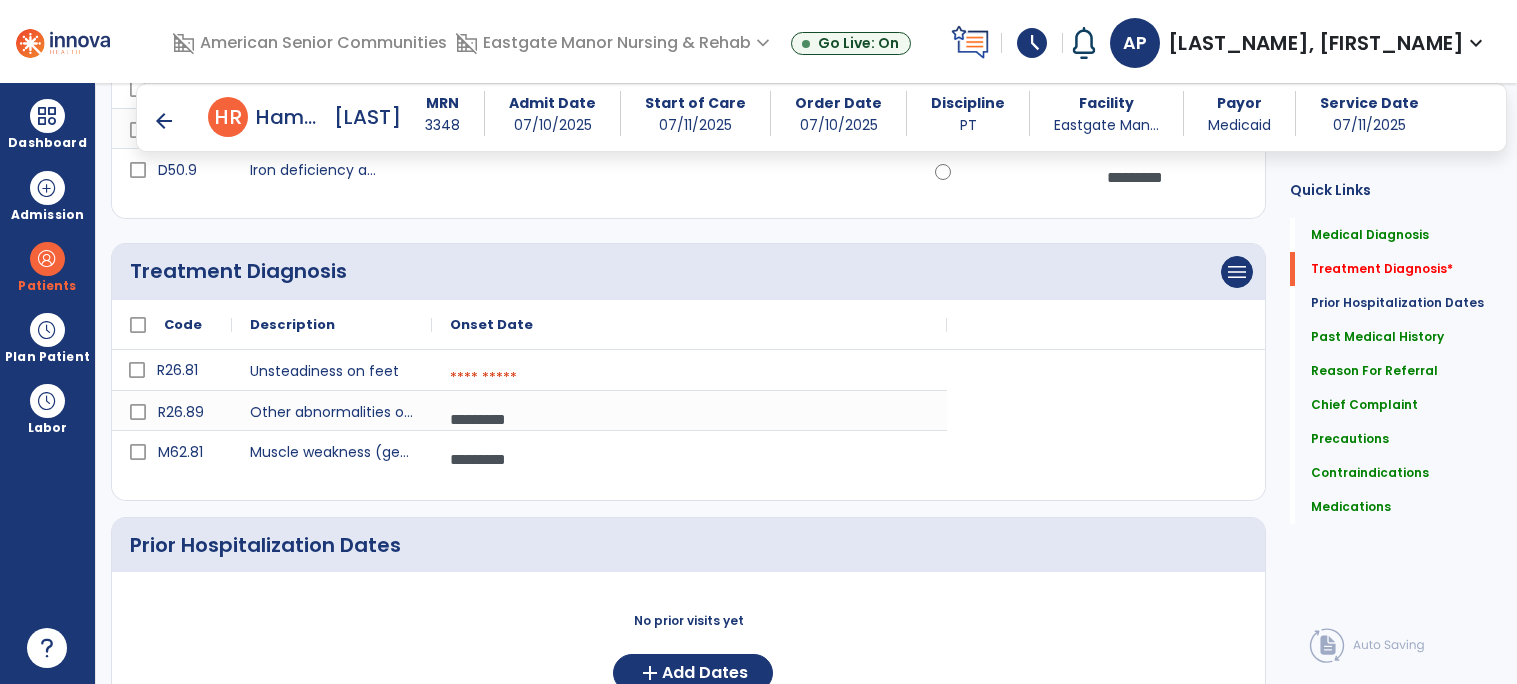 scroll, scrollTop: 368, scrollLeft: 0, axis: vertical 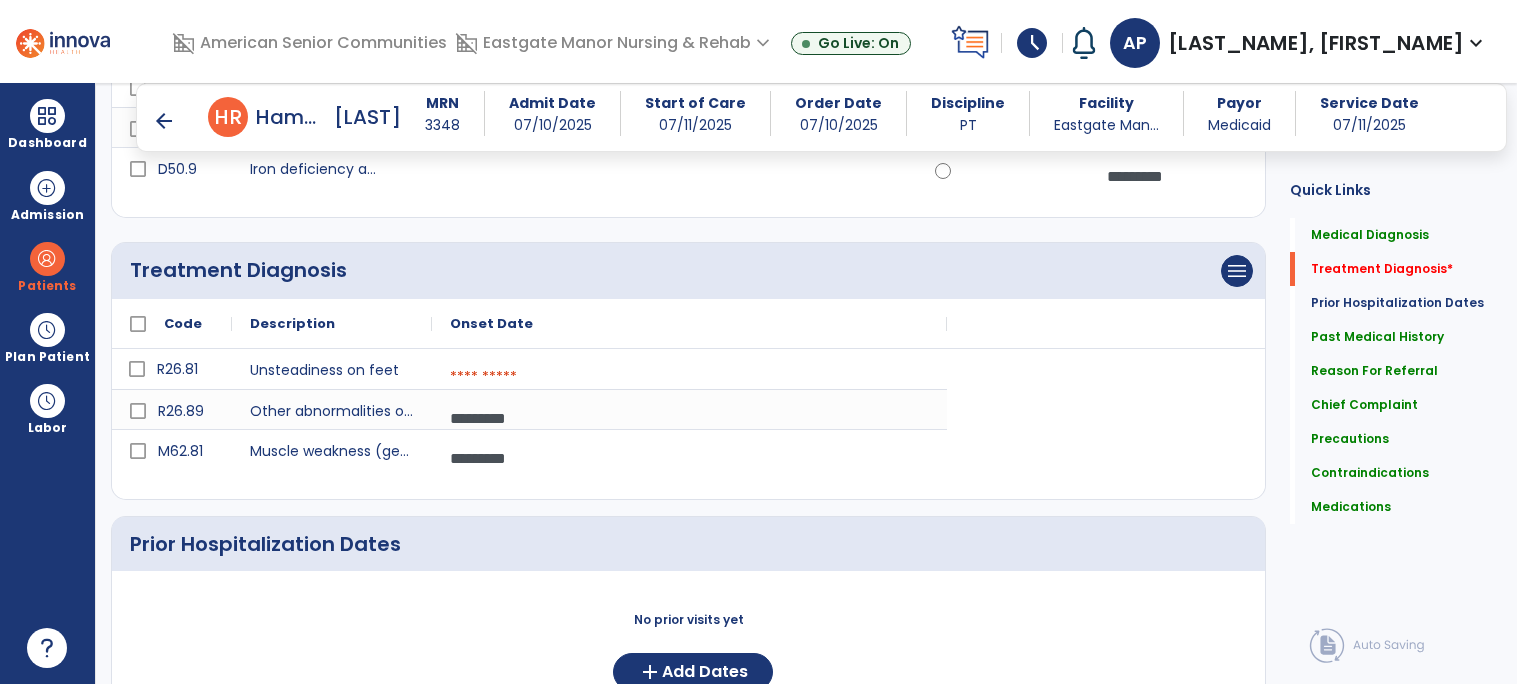 click at bounding box center (689, 377) 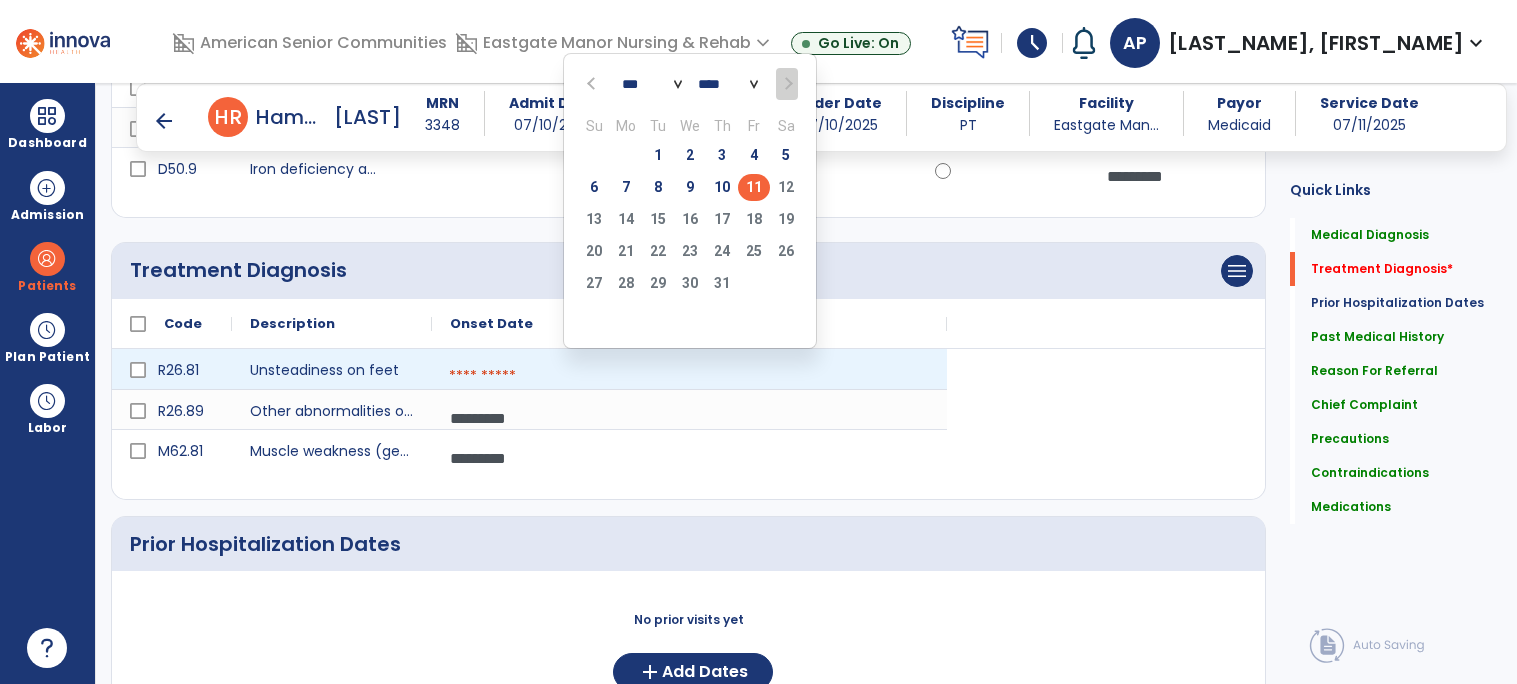click on "11" 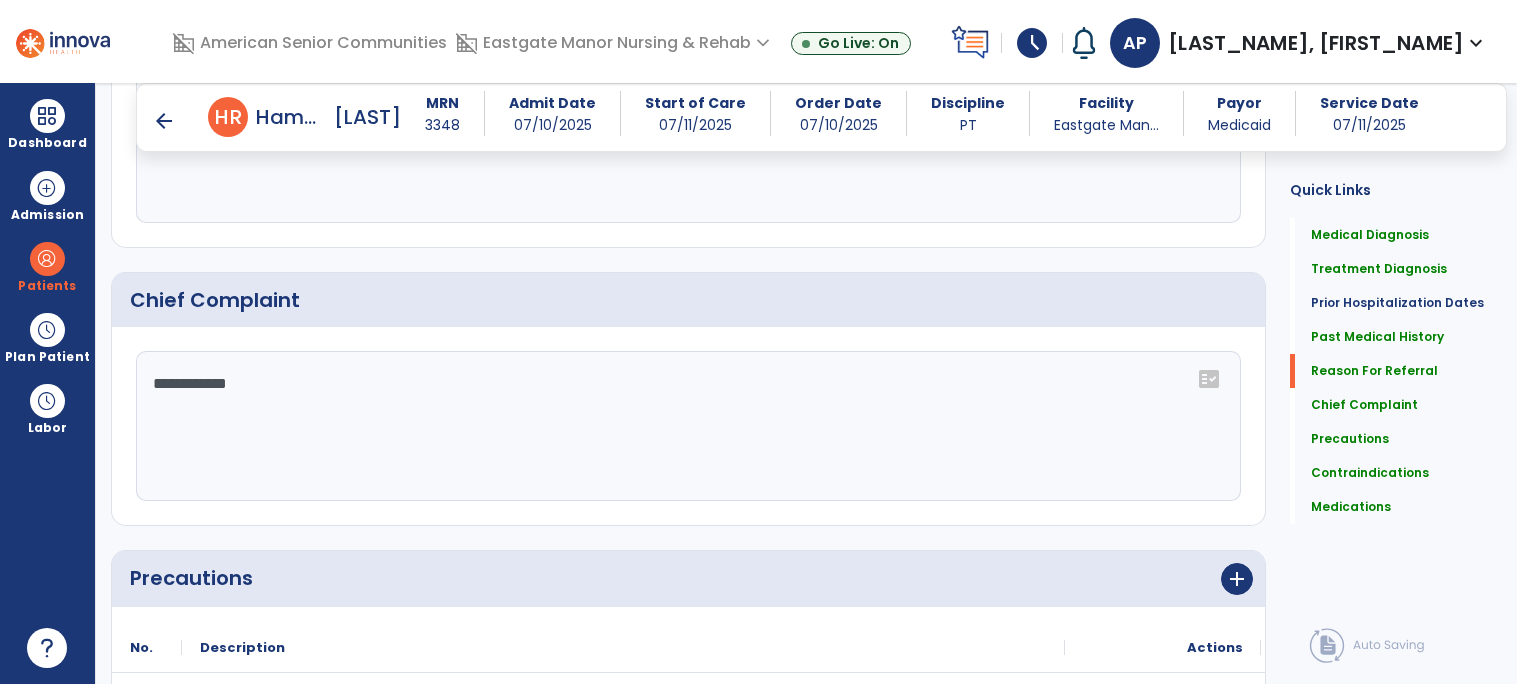 scroll, scrollTop: 1430, scrollLeft: 0, axis: vertical 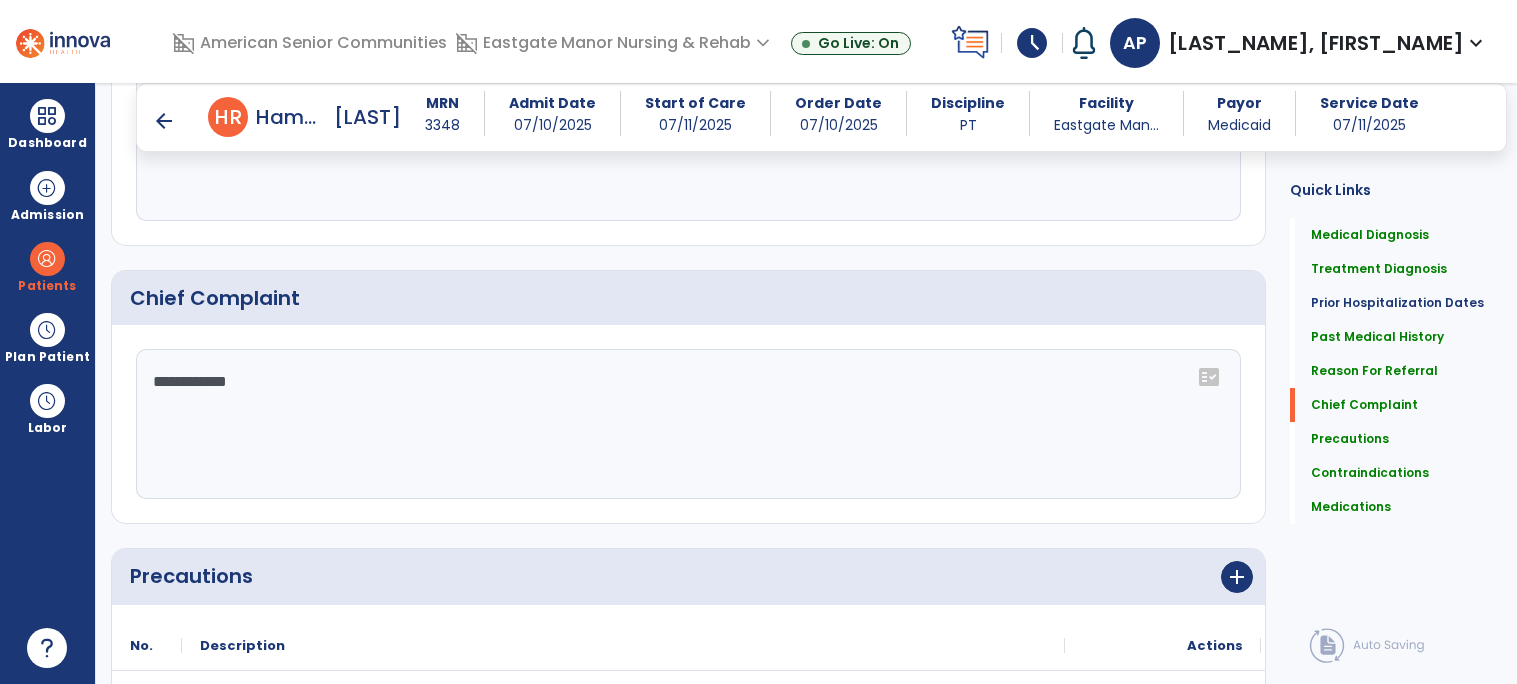 click on "**********" 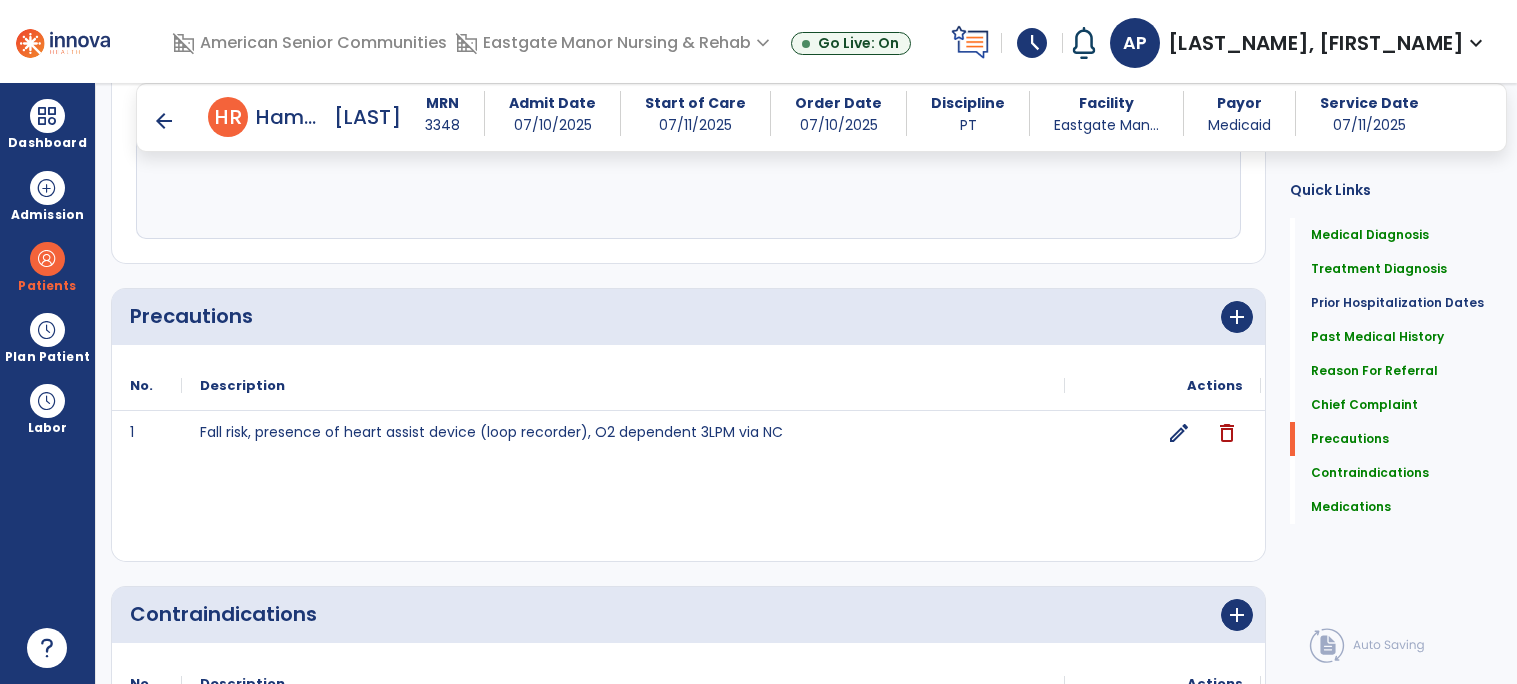 scroll, scrollTop: 1689, scrollLeft: 0, axis: vertical 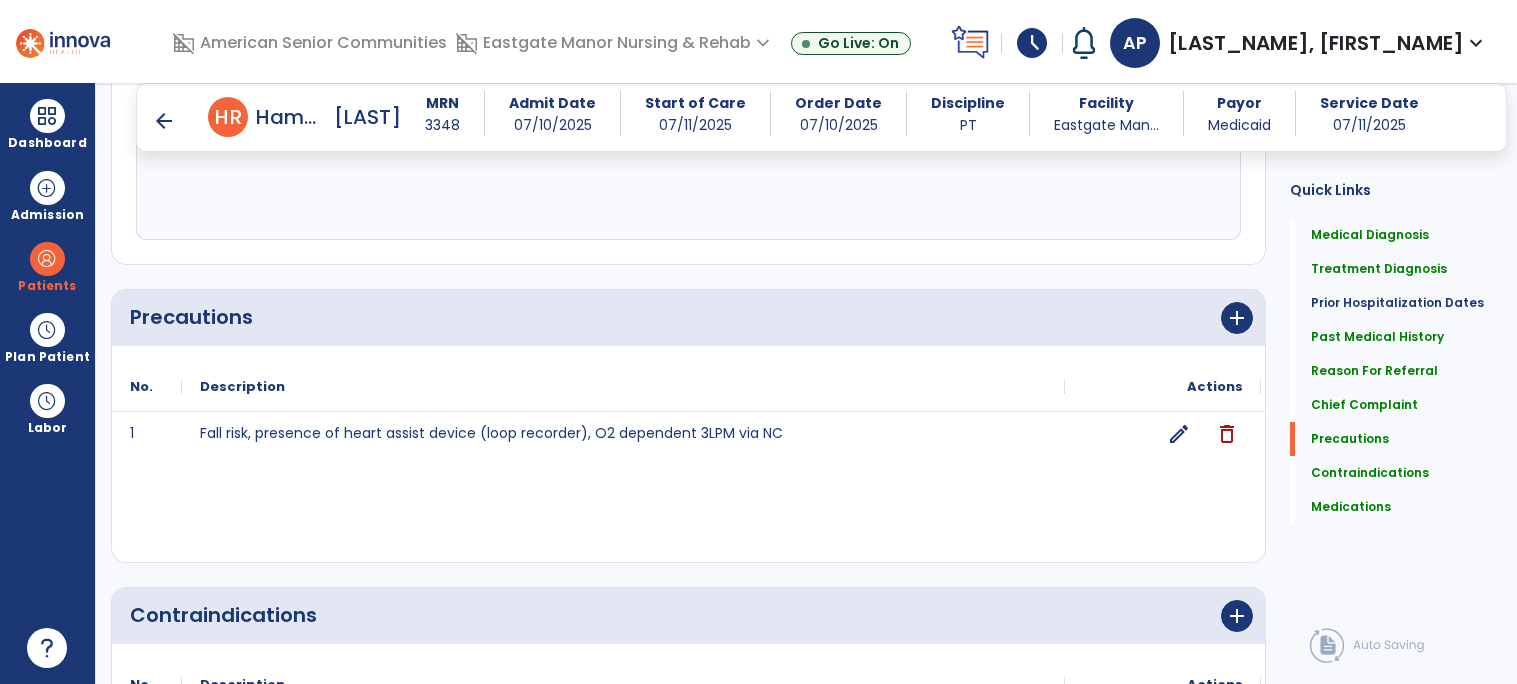 type on "**********" 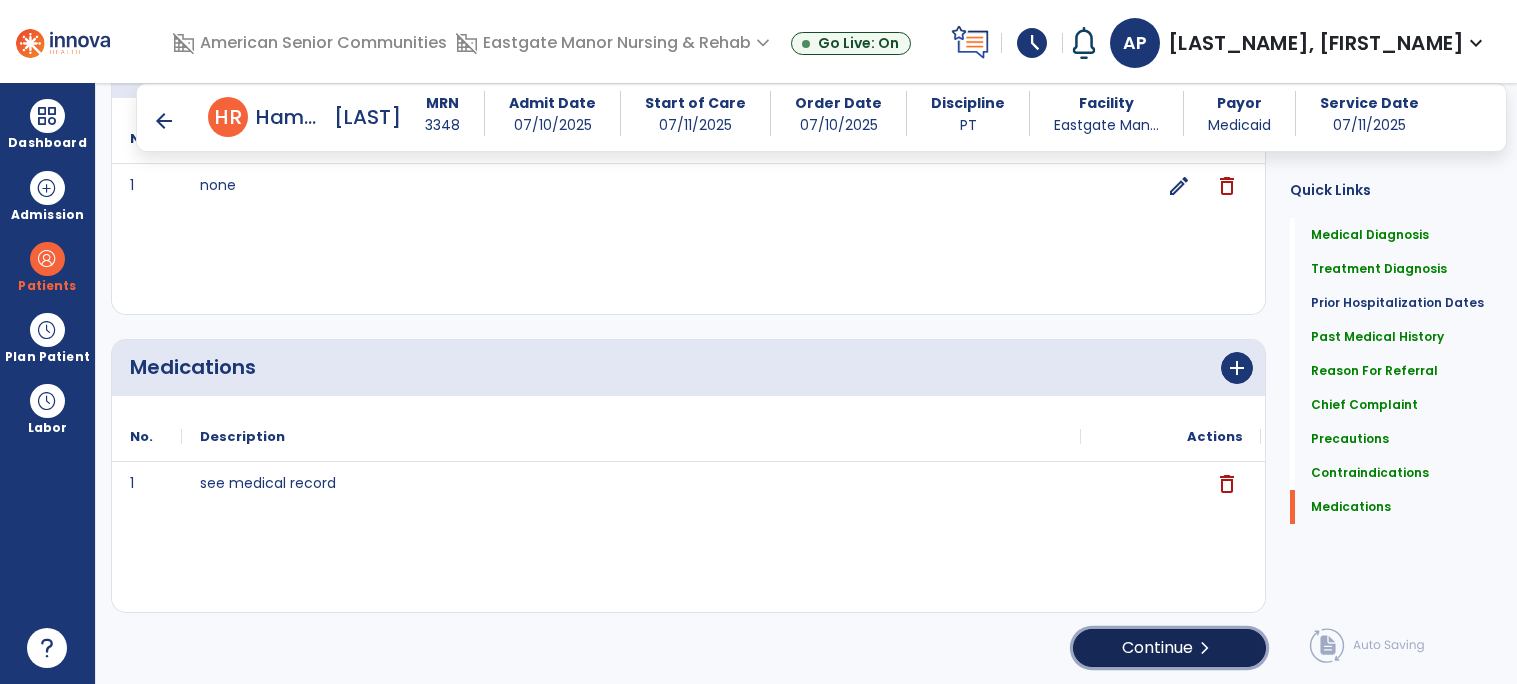 click on "chevron_right" 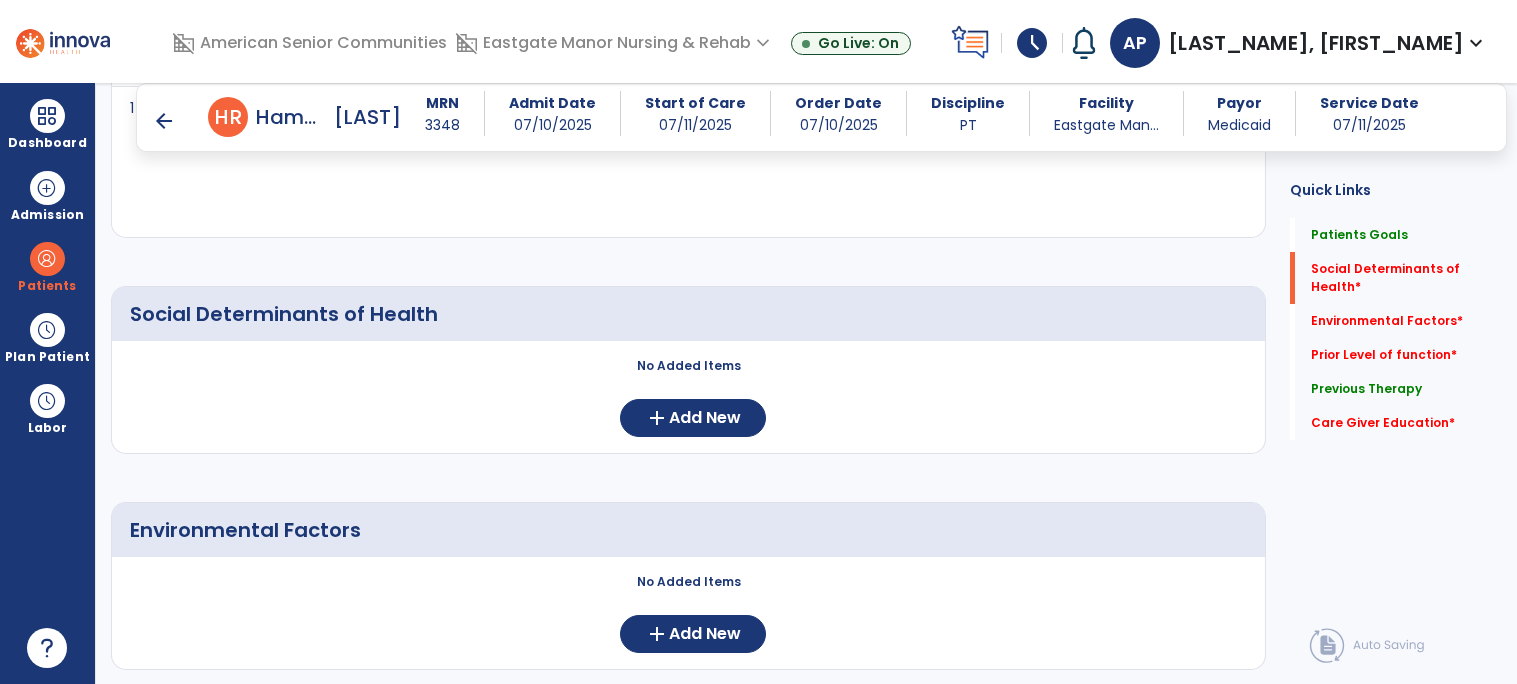 scroll, scrollTop: 380, scrollLeft: 0, axis: vertical 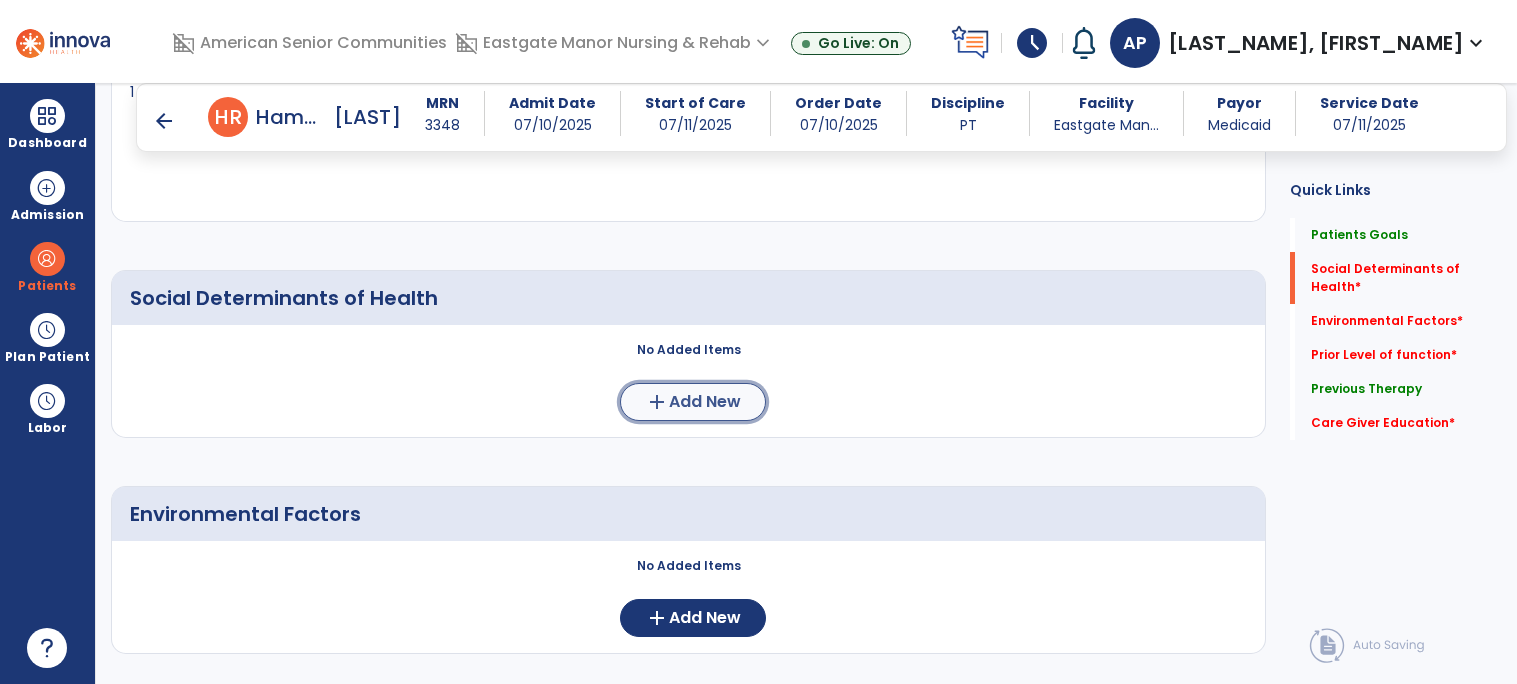 click on "Add New" 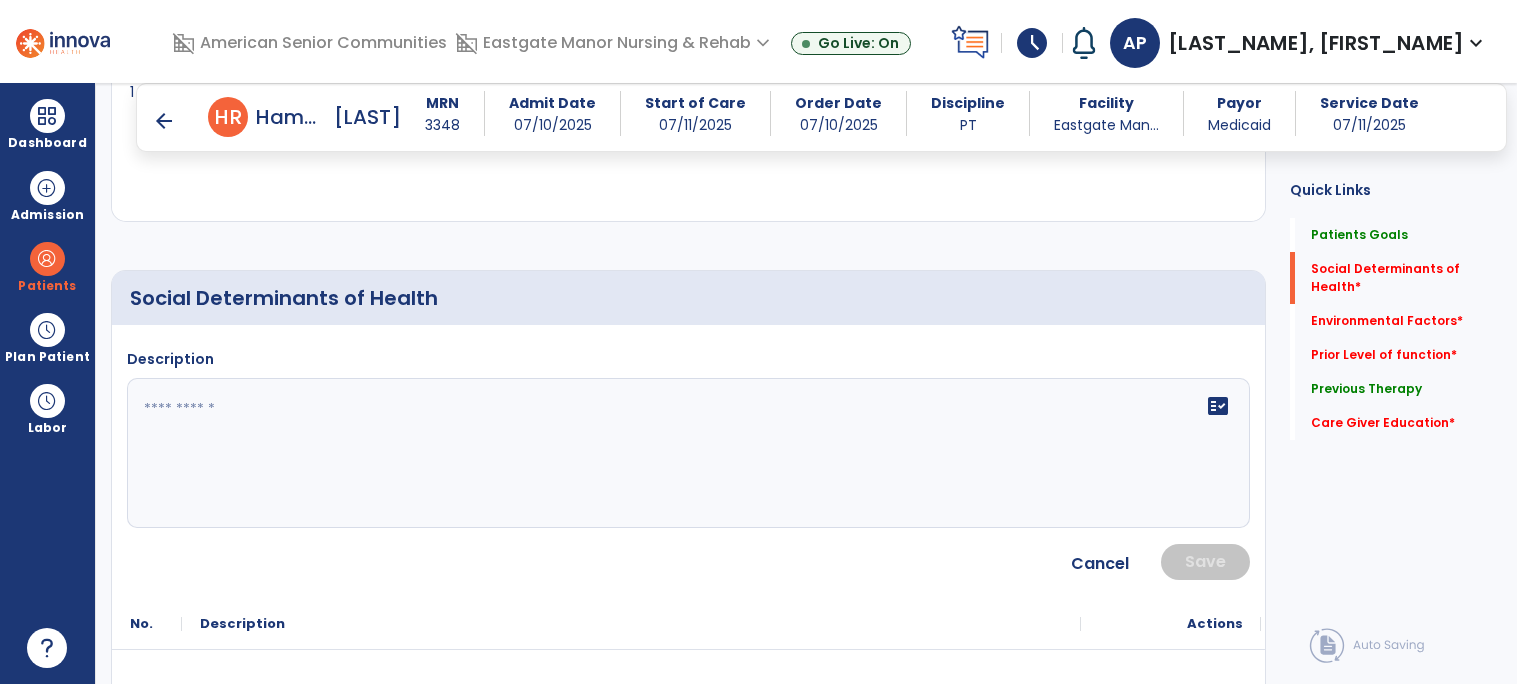 click 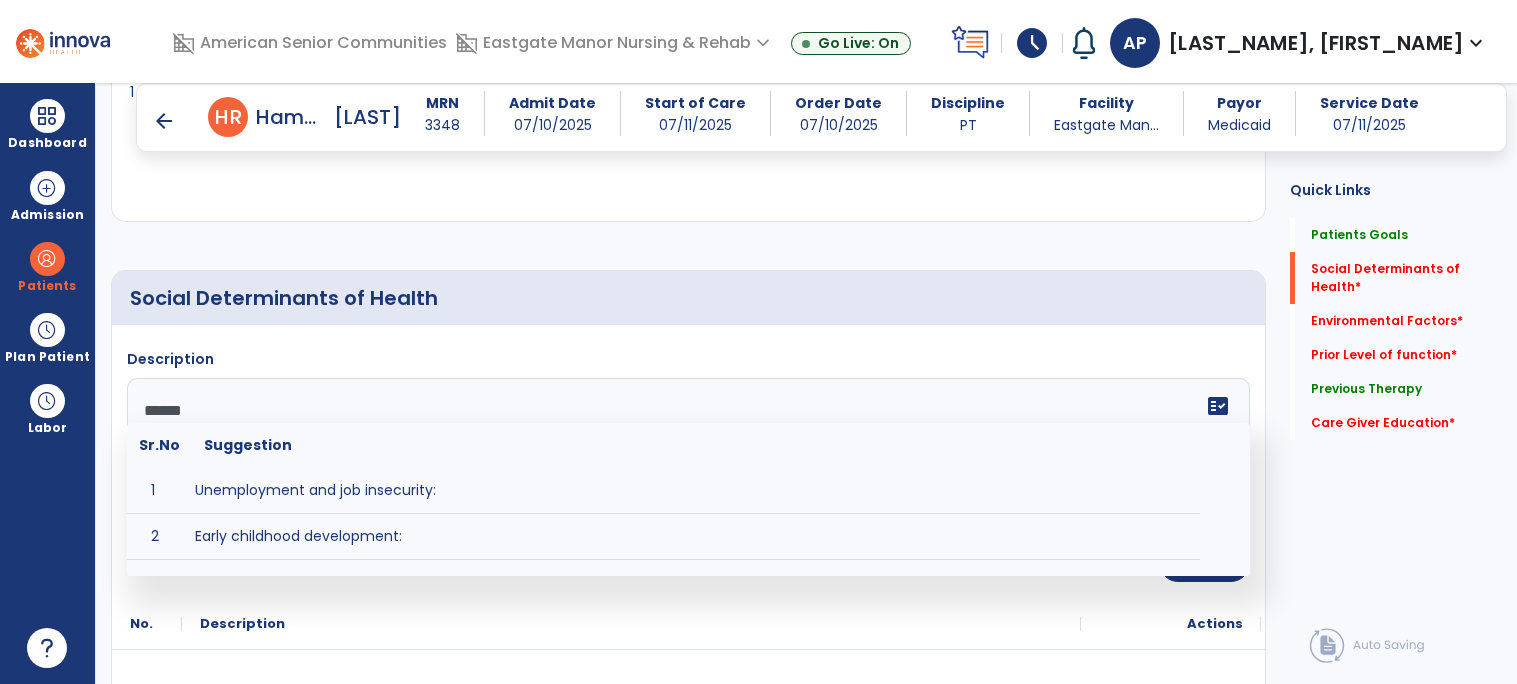 type on "*******" 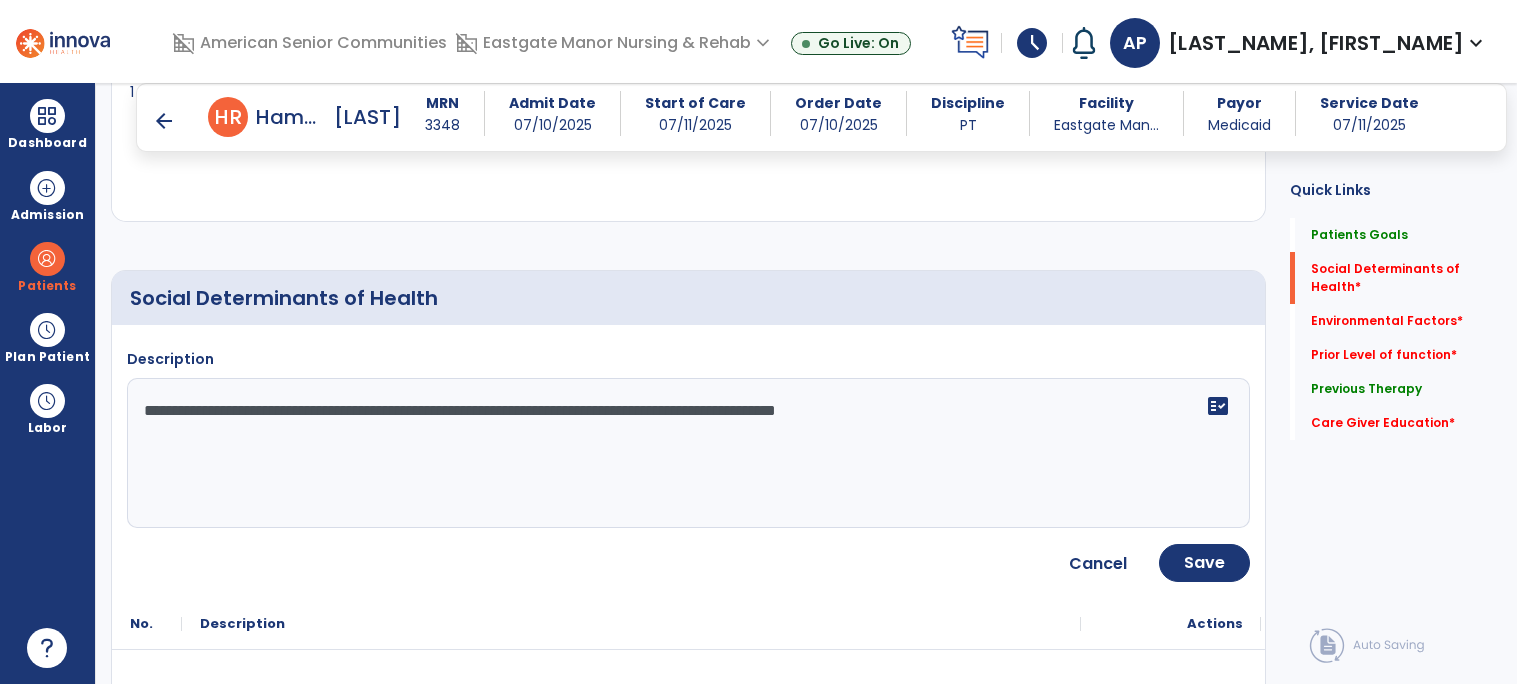 type on "**********" 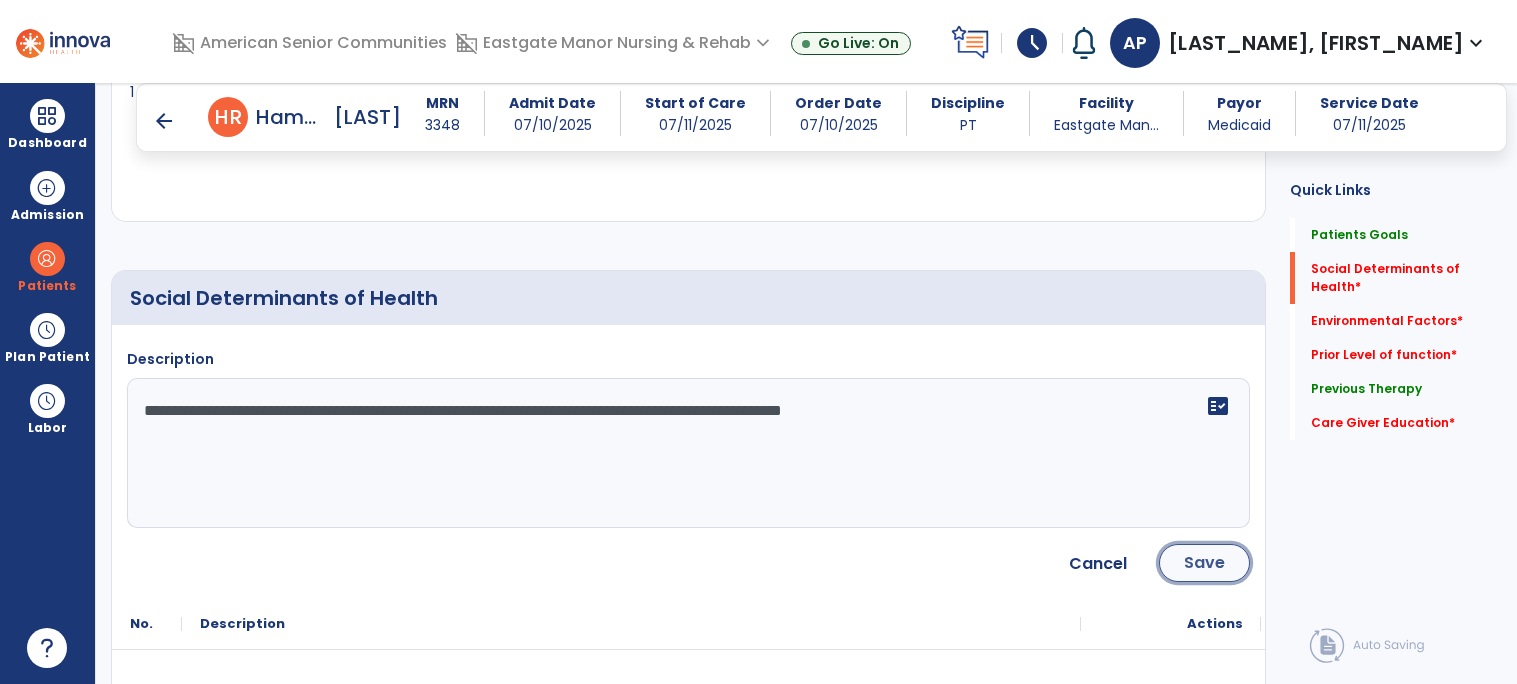 click on "Save" 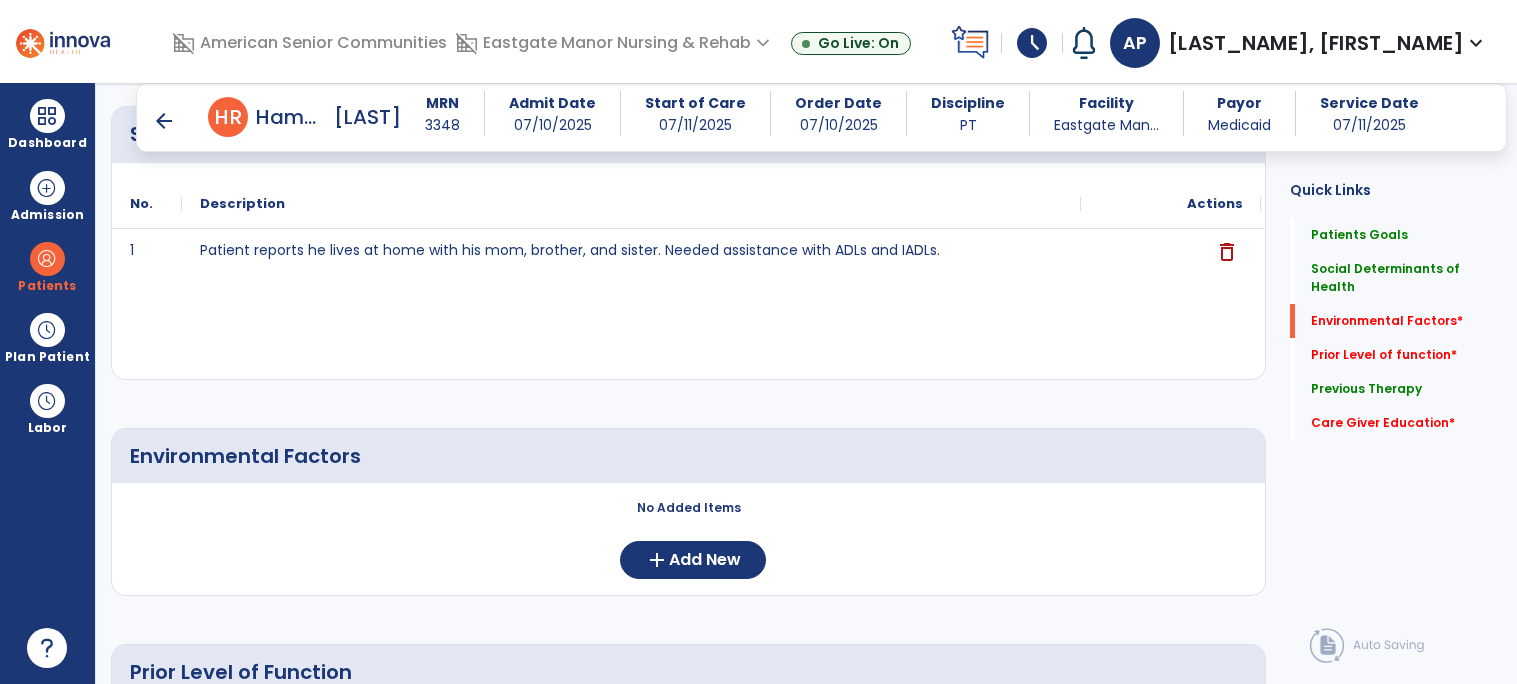 scroll, scrollTop: 648, scrollLeft: 0, axis: vertical 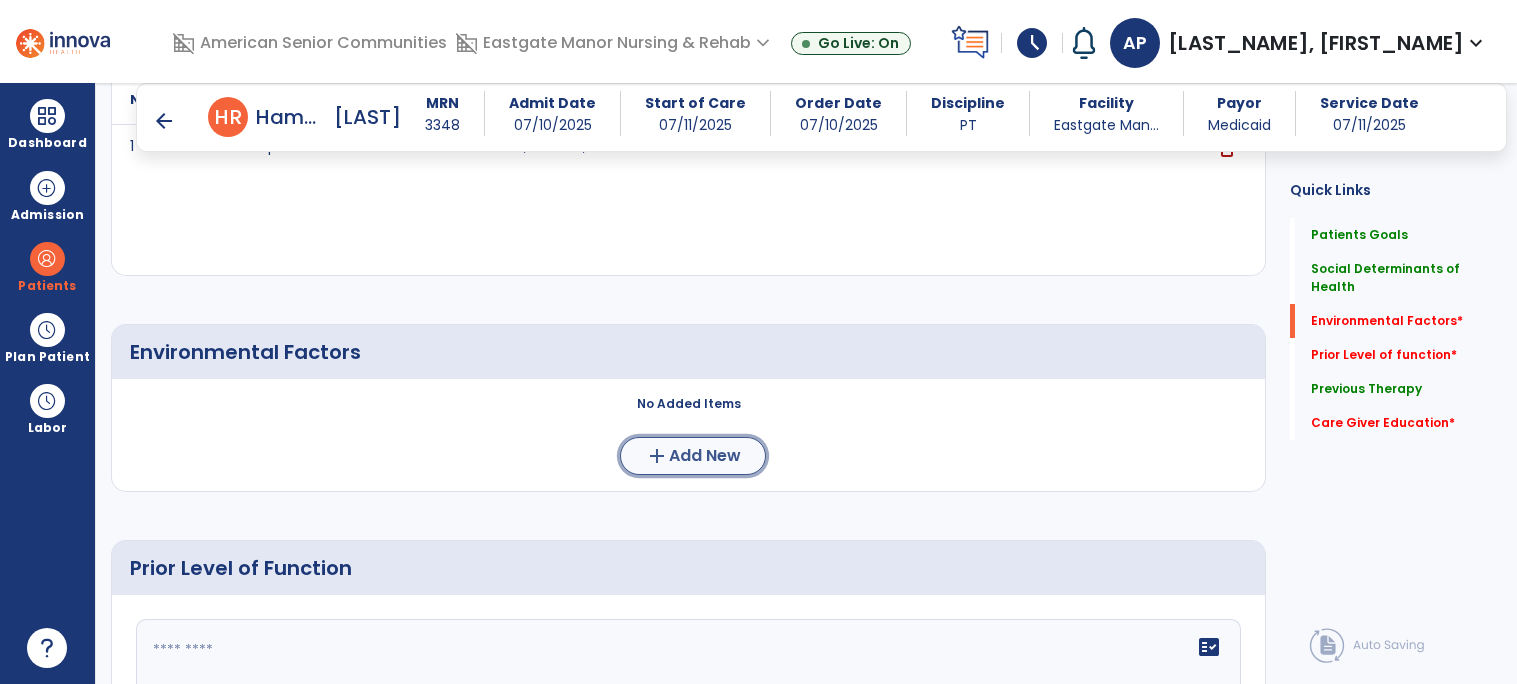 click on "add  Add New" 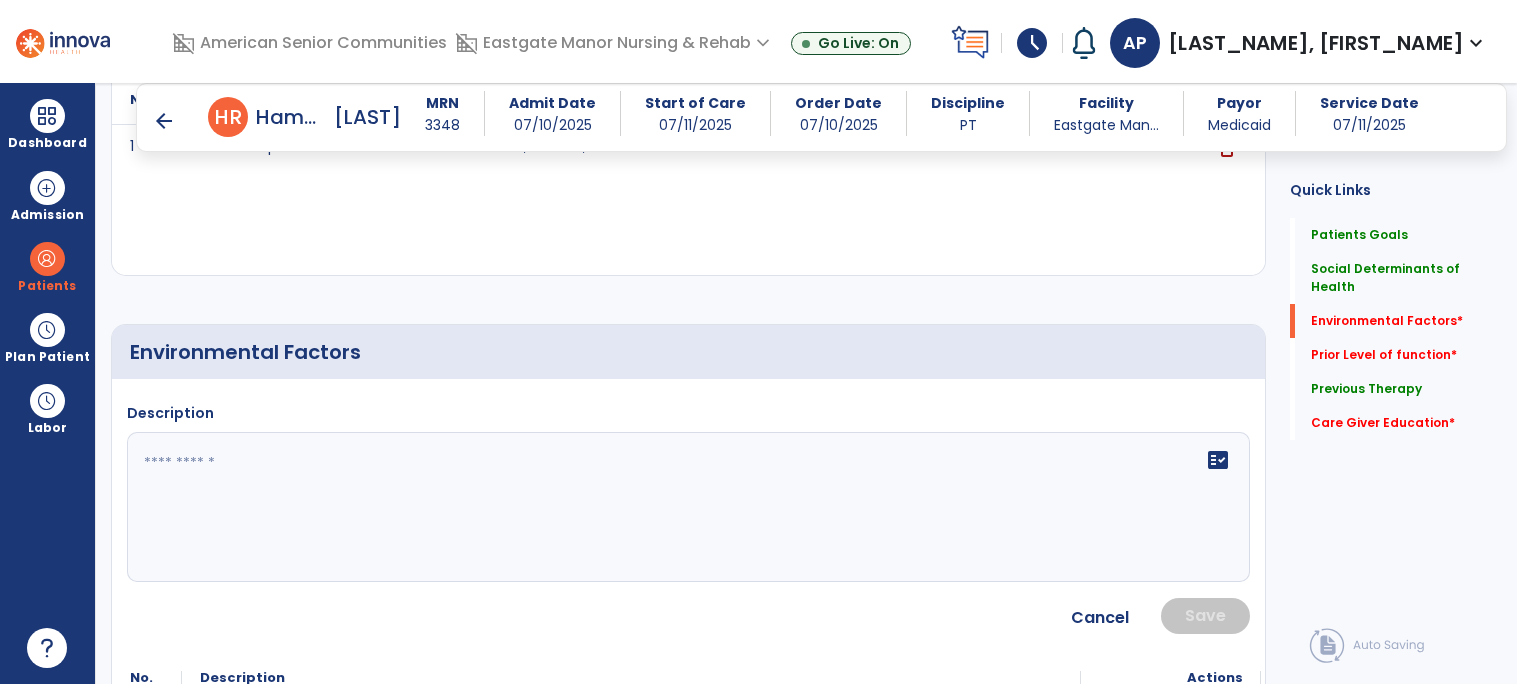 click 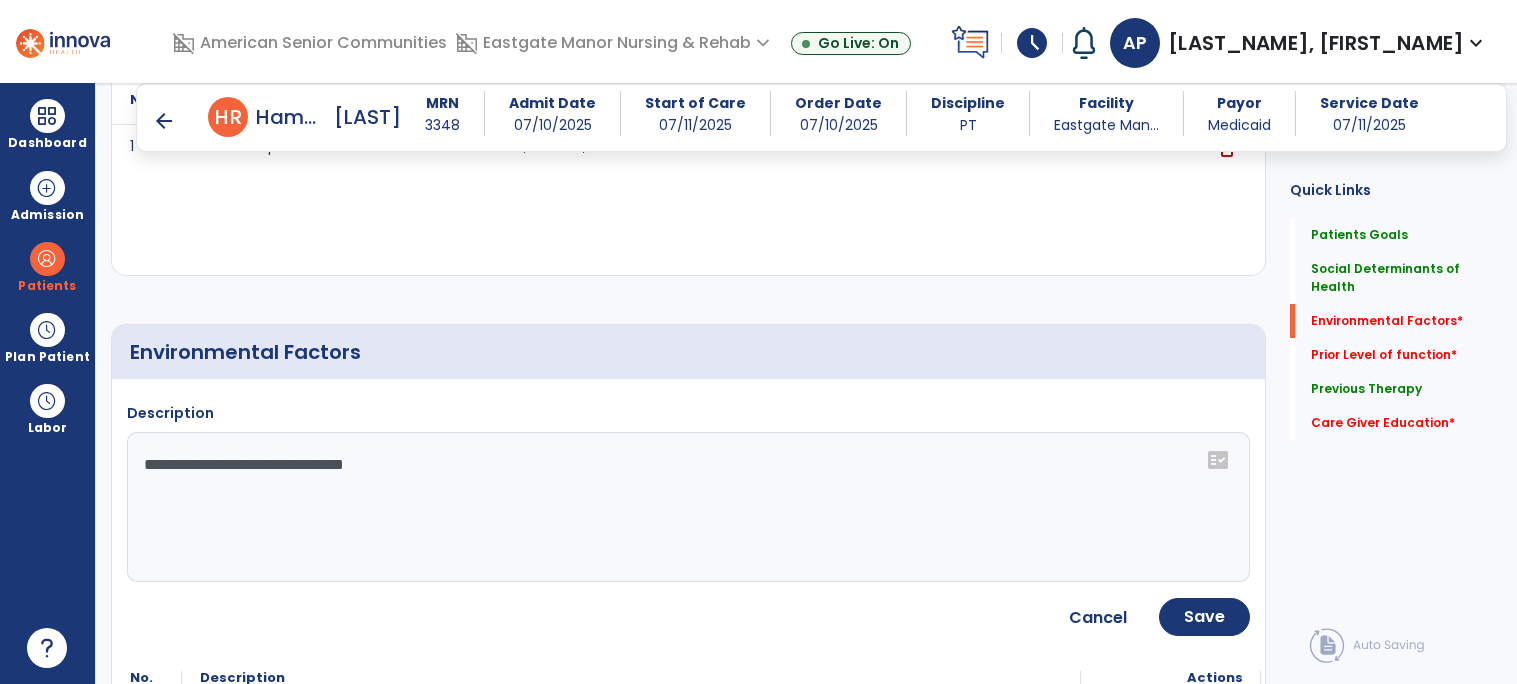 click on "**********" 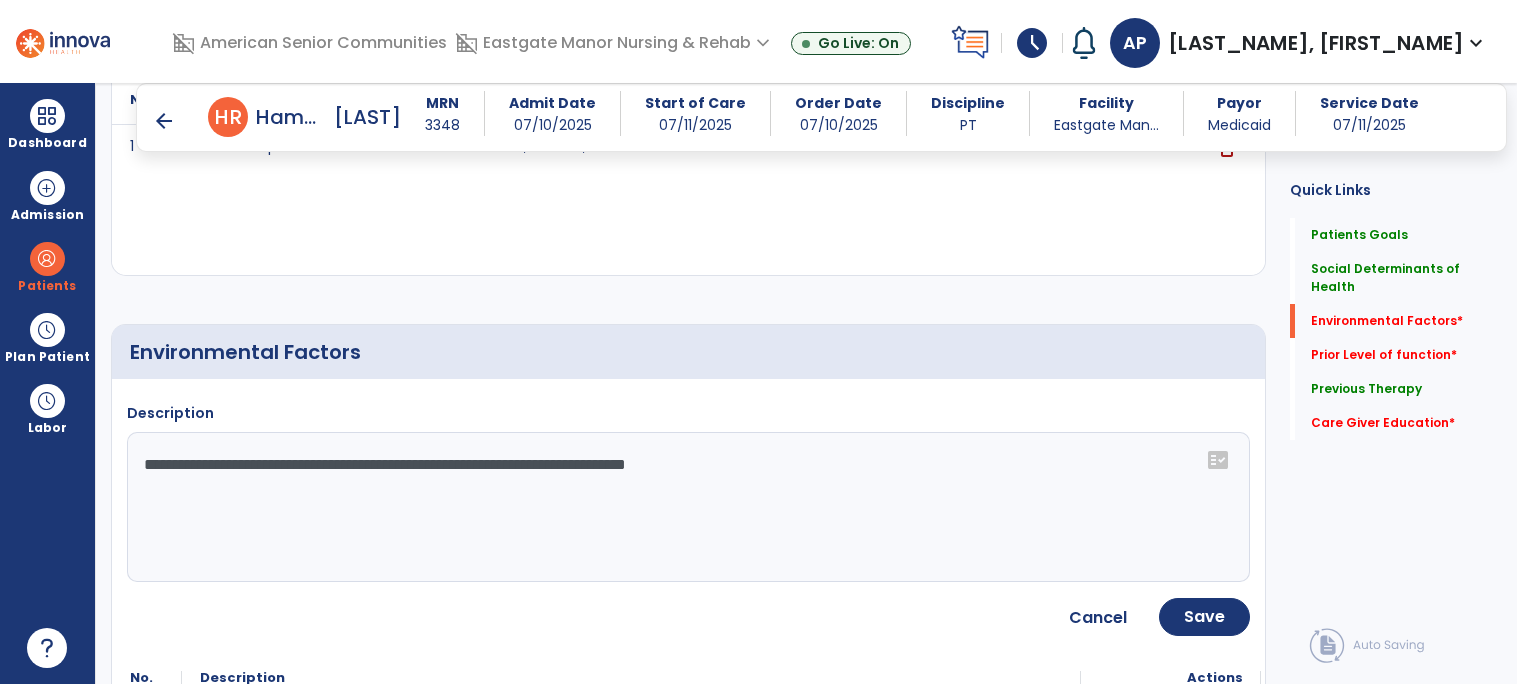 type on "**********" 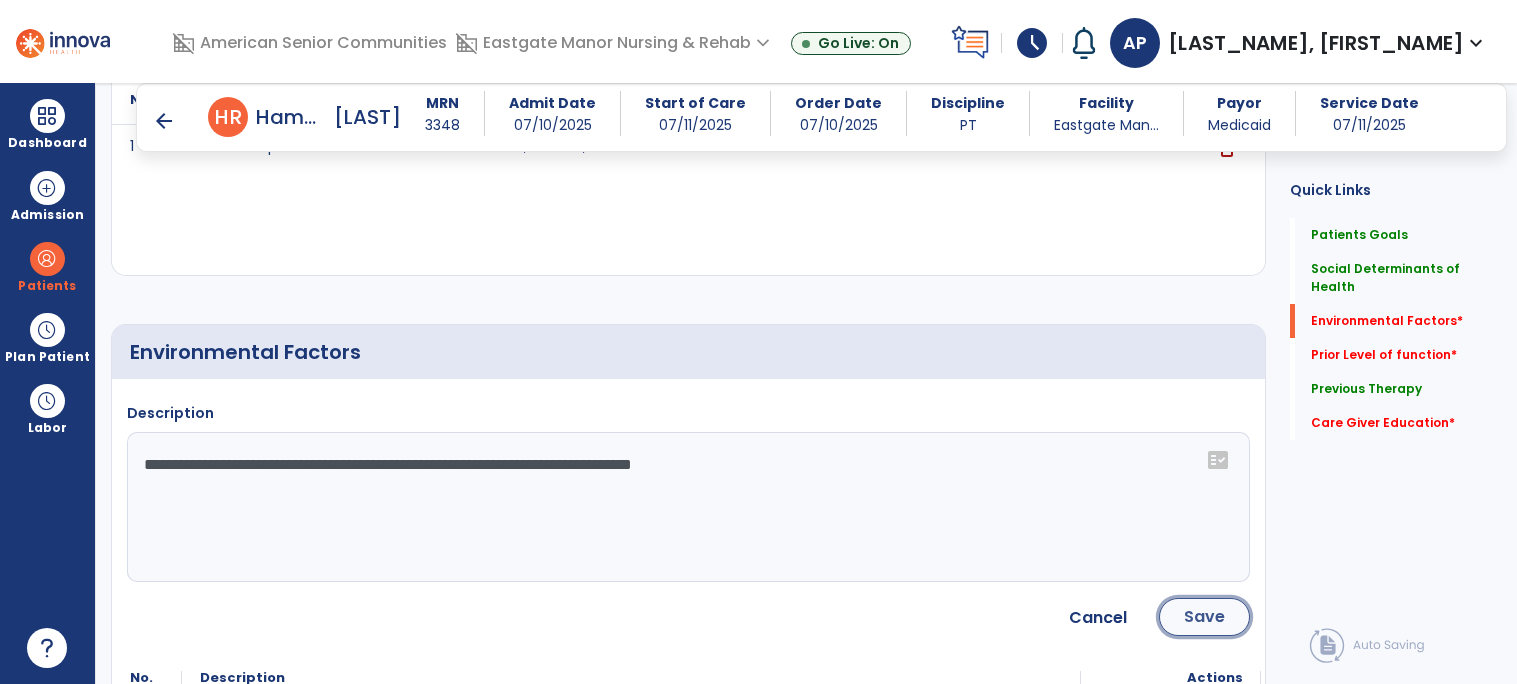 click on "Save" 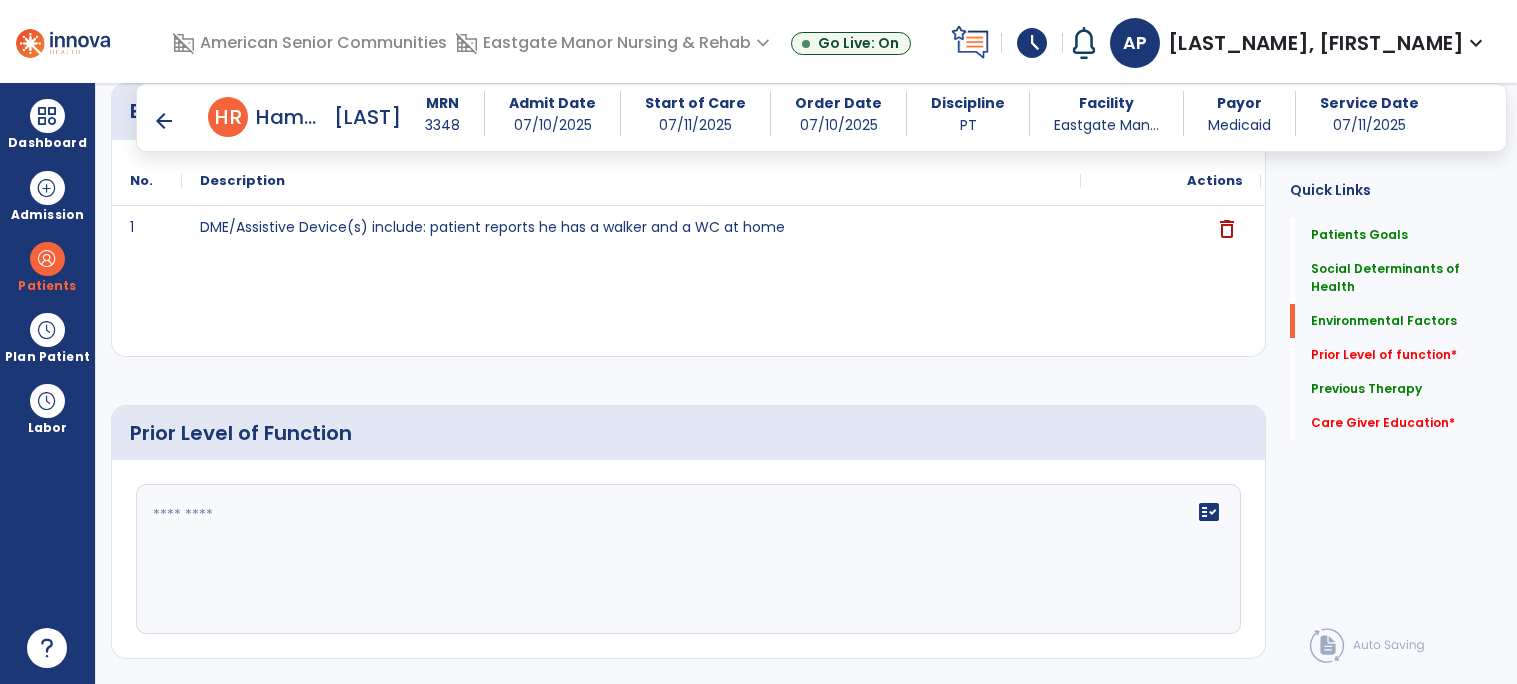 scroll, scrollTop: 913, scrollLeft: 0, axis: vertical 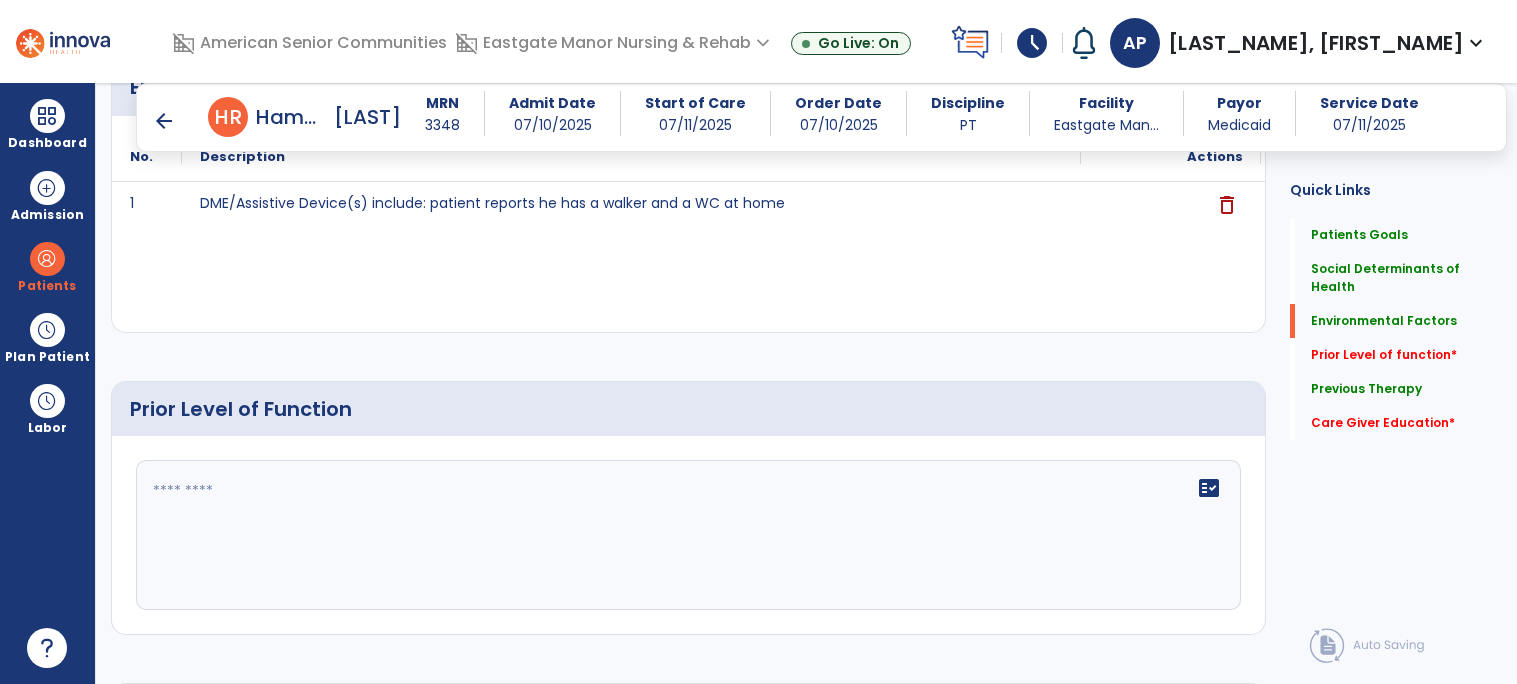 click 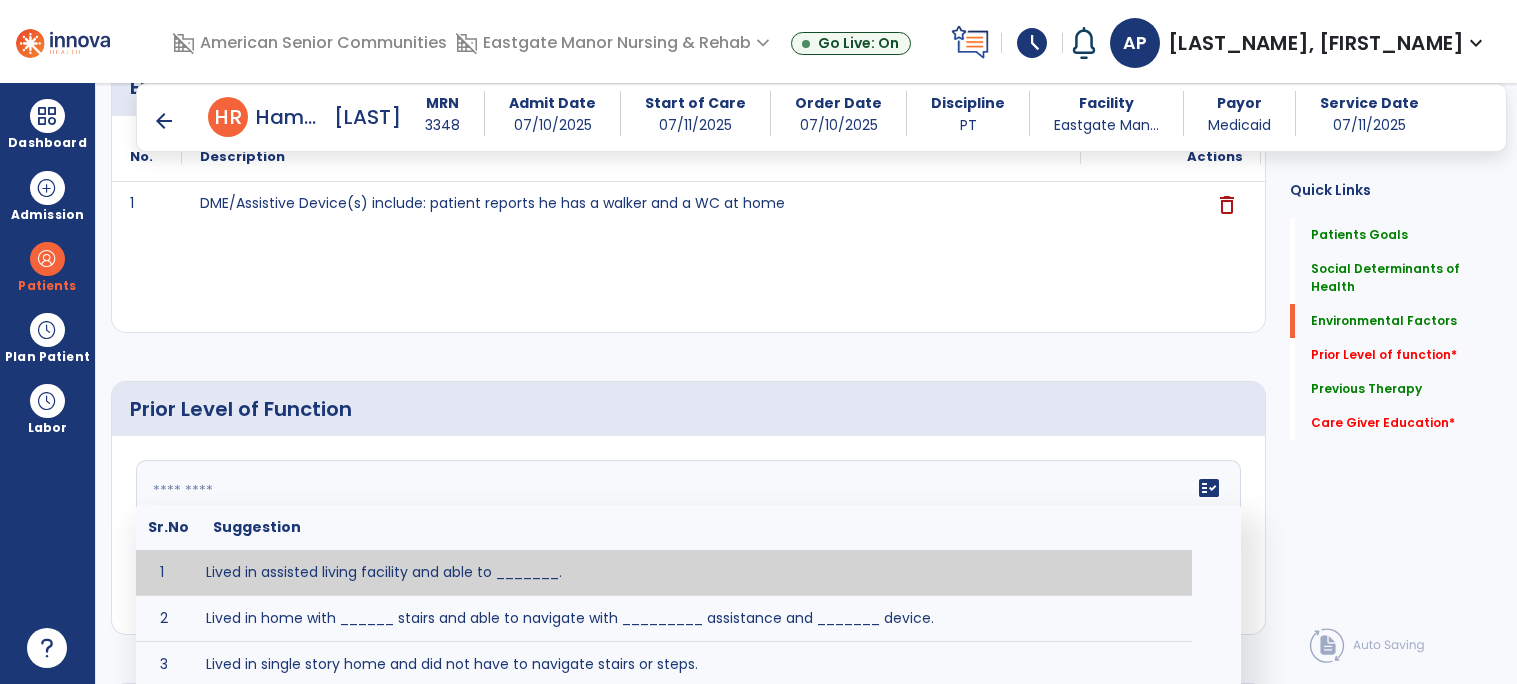 paste on "**********" 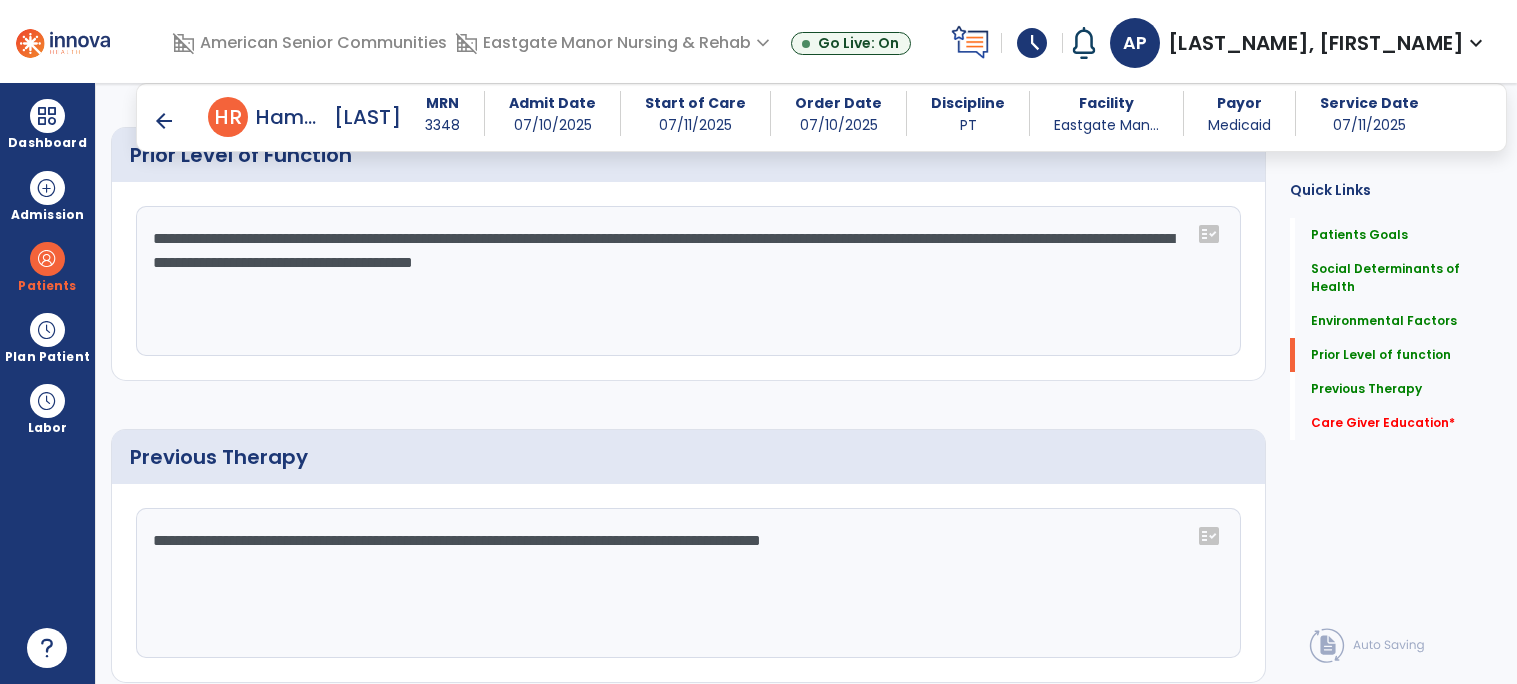scroll, scrollTop: 1181, scrollLeft: 0, axis: vertical 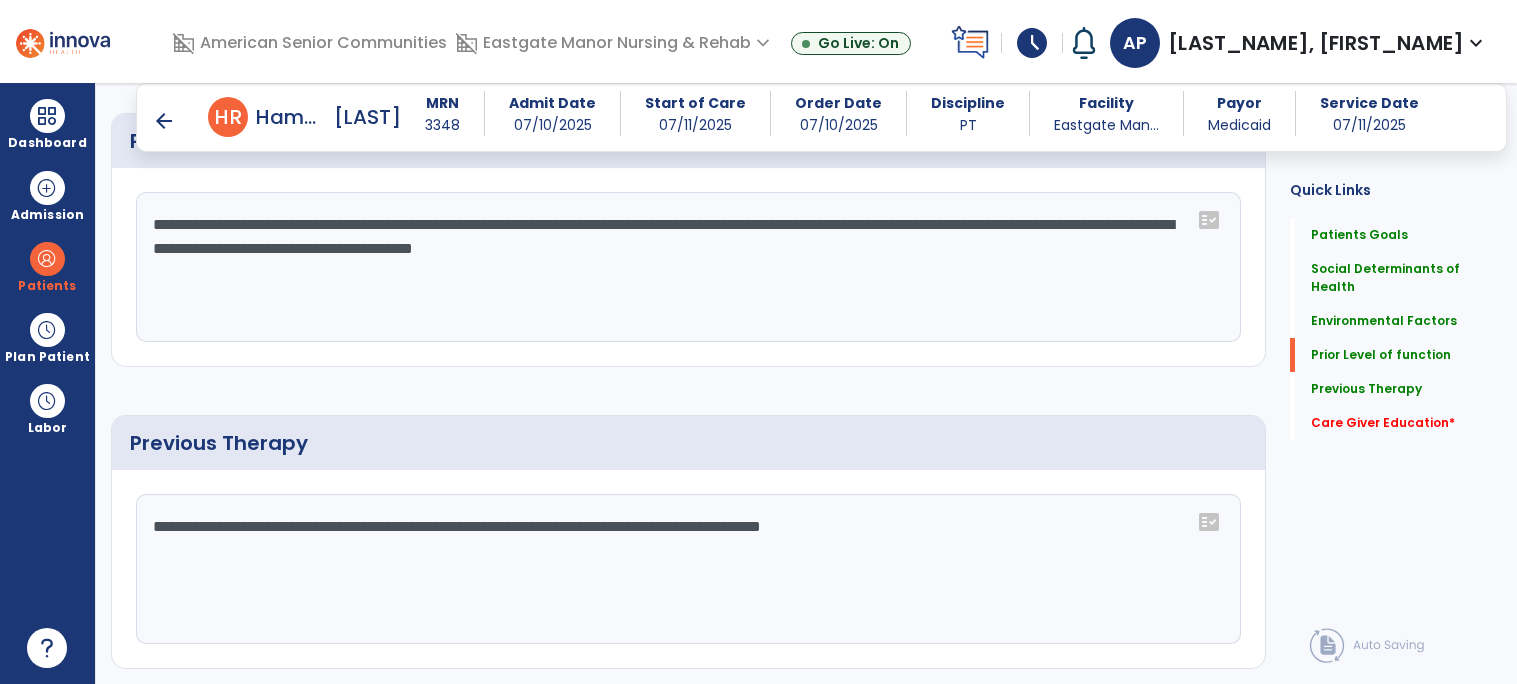 type on "**********" 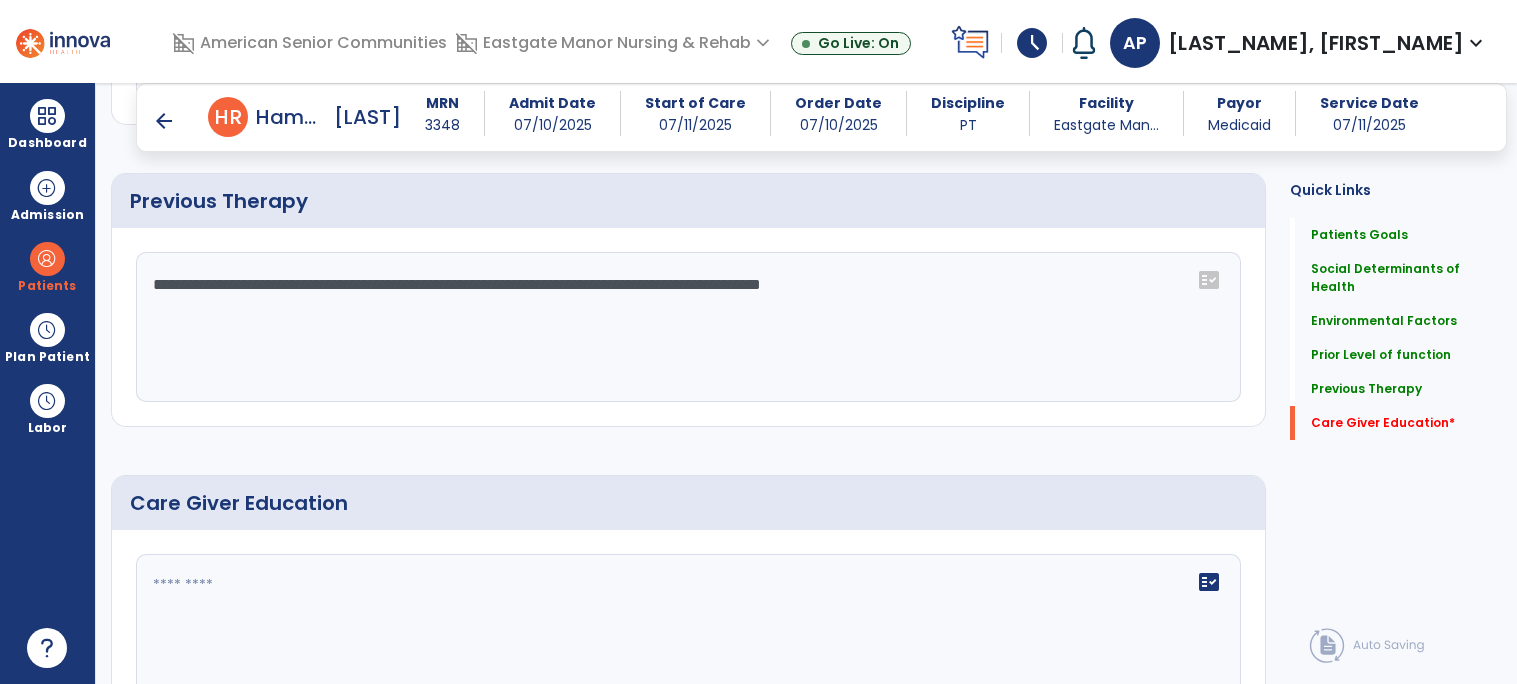 scroll, scrollTop: 1540, scrollLeft: 0, axis: vertical 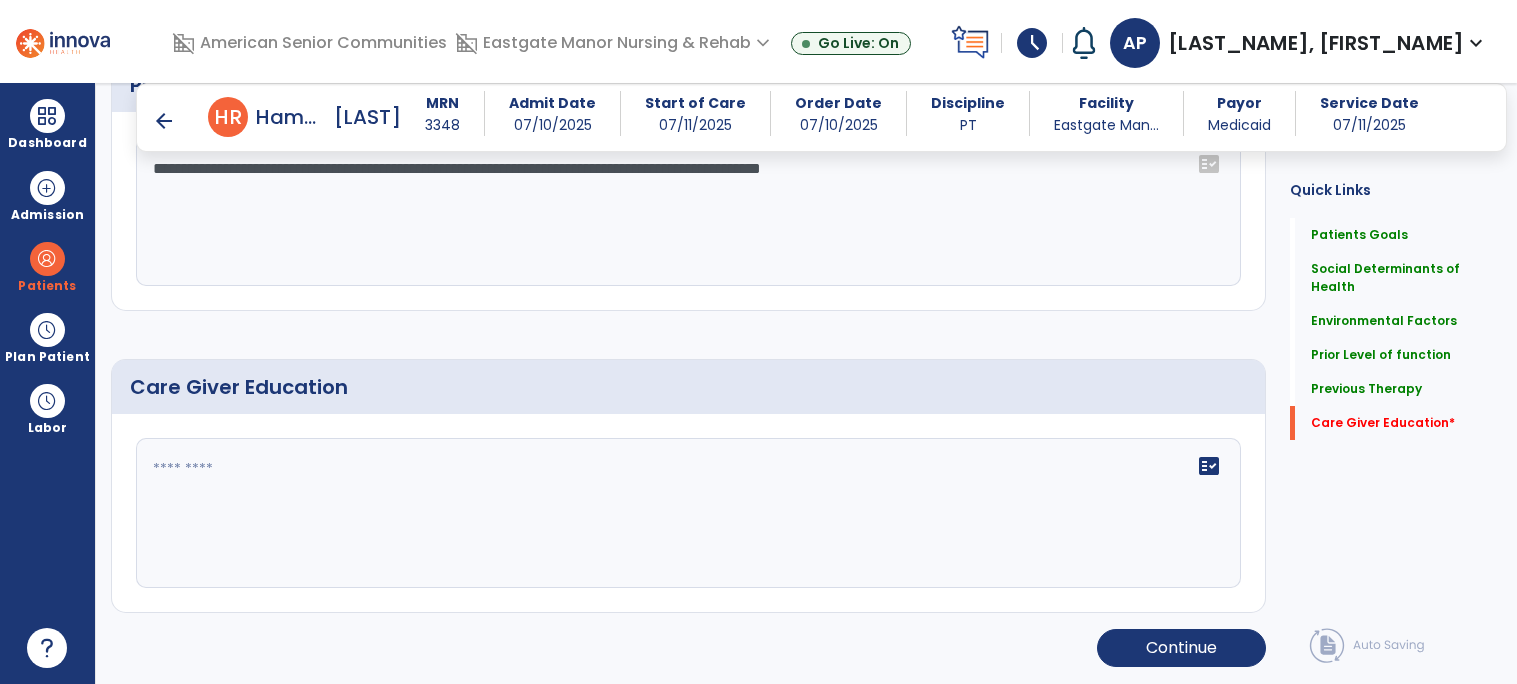 click 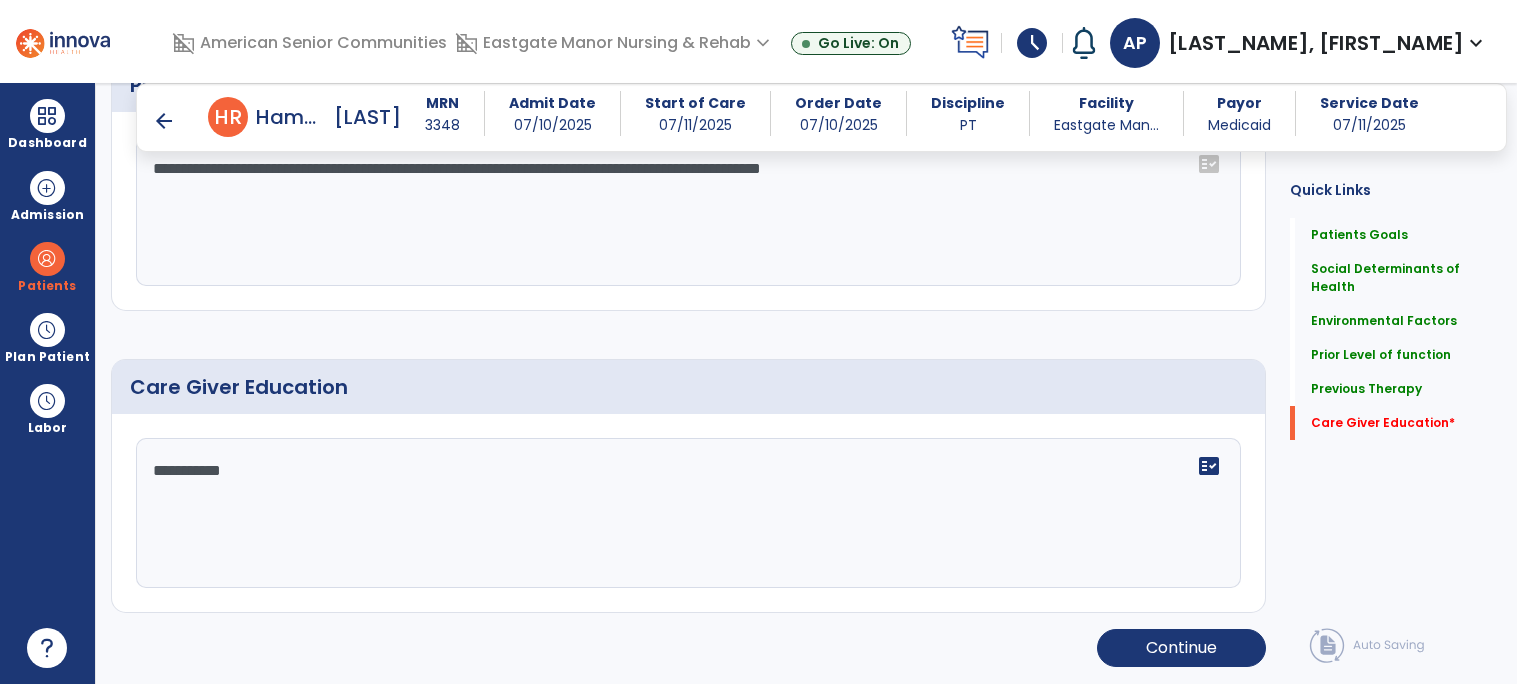 type on "**********" 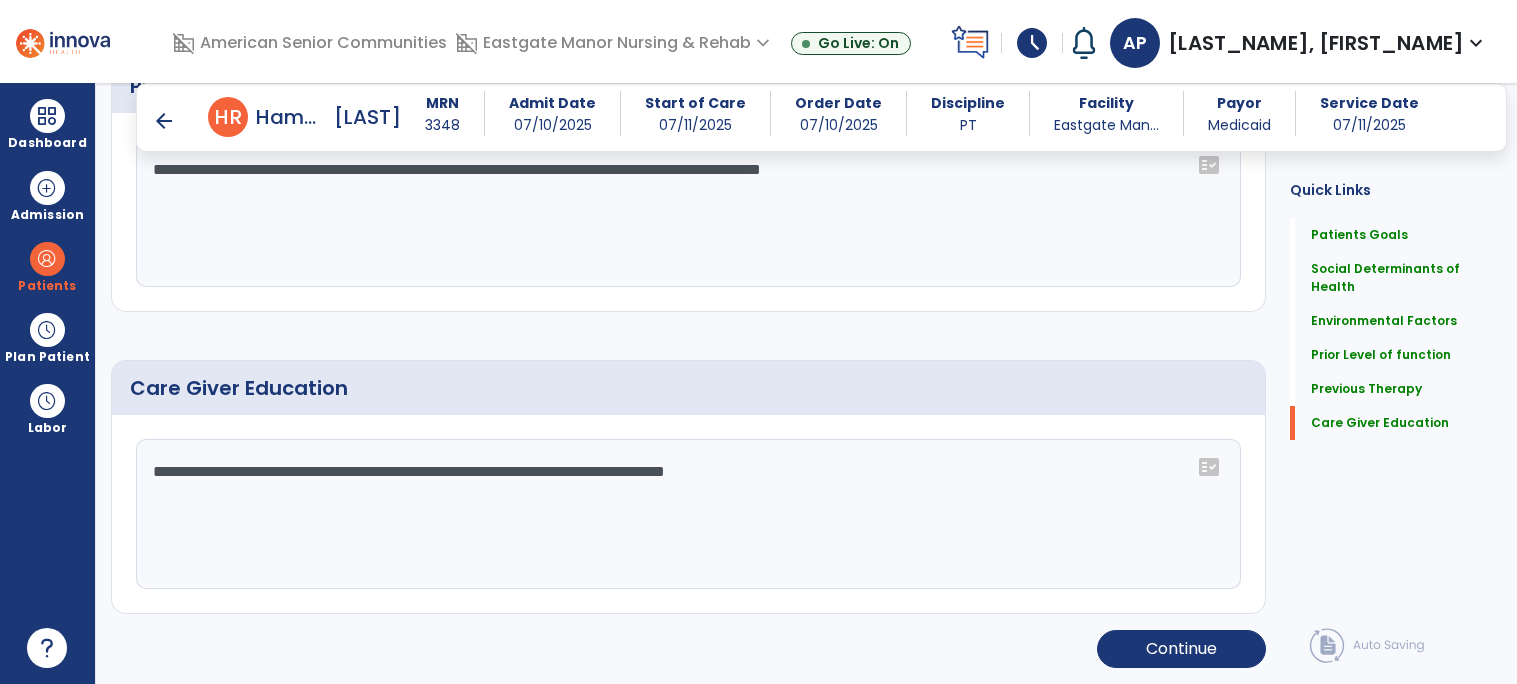 scroll, scrollTop: 1540, scrollLeft: 0, axis: vertical 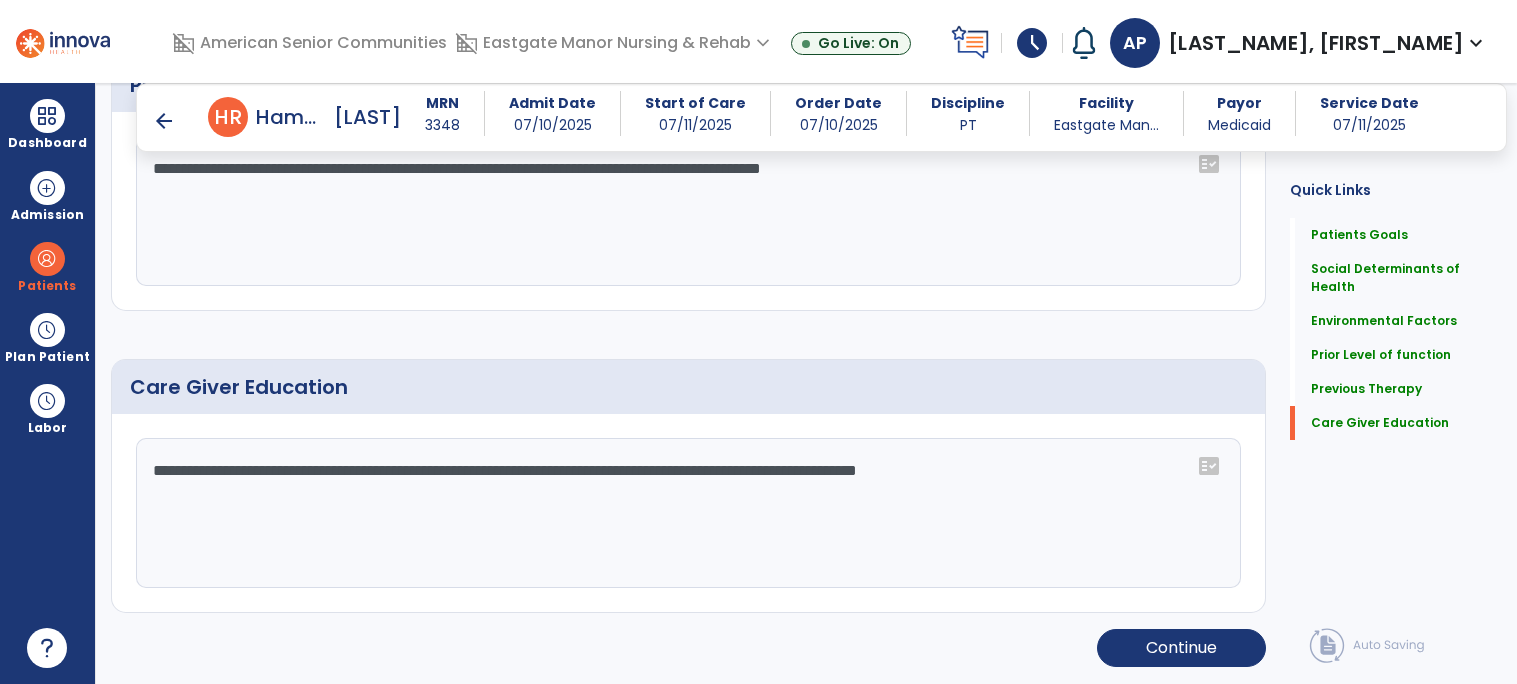 type on "**********" 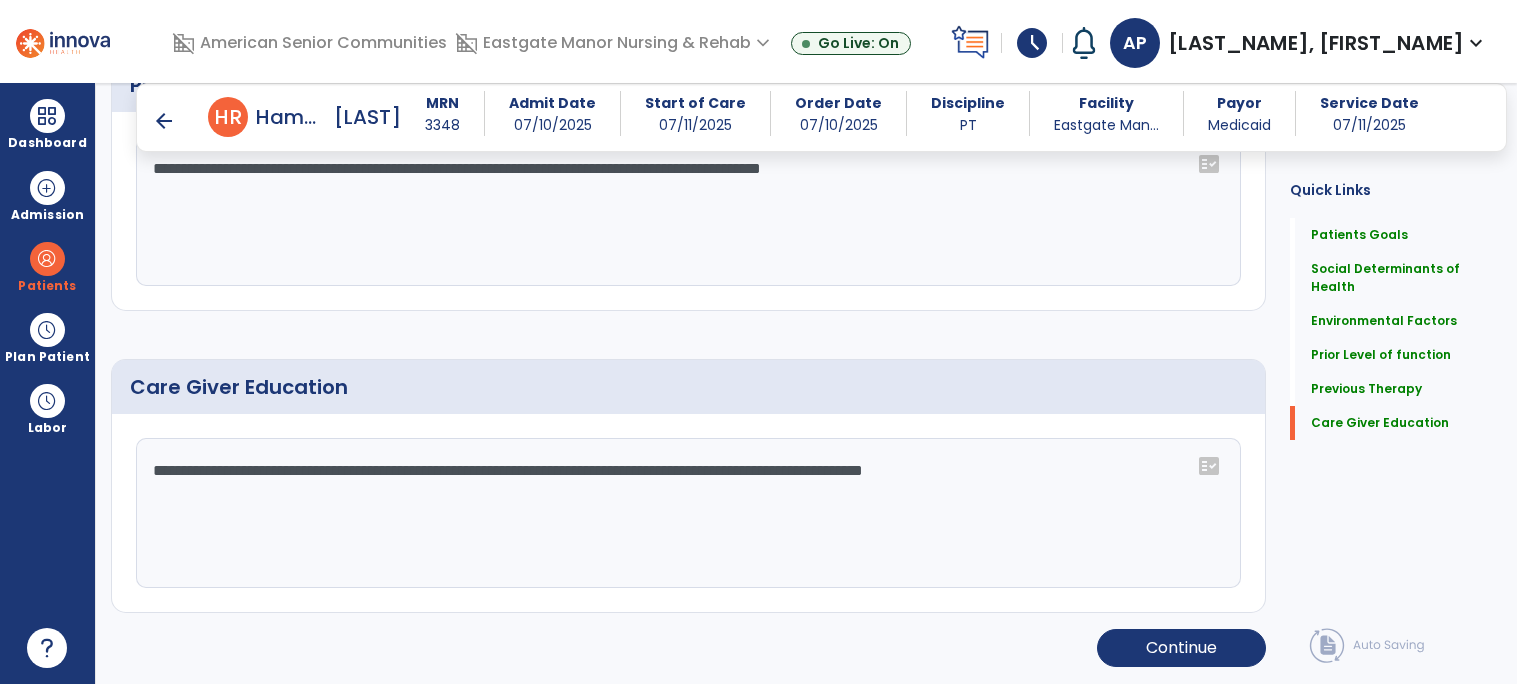 click on "**********" 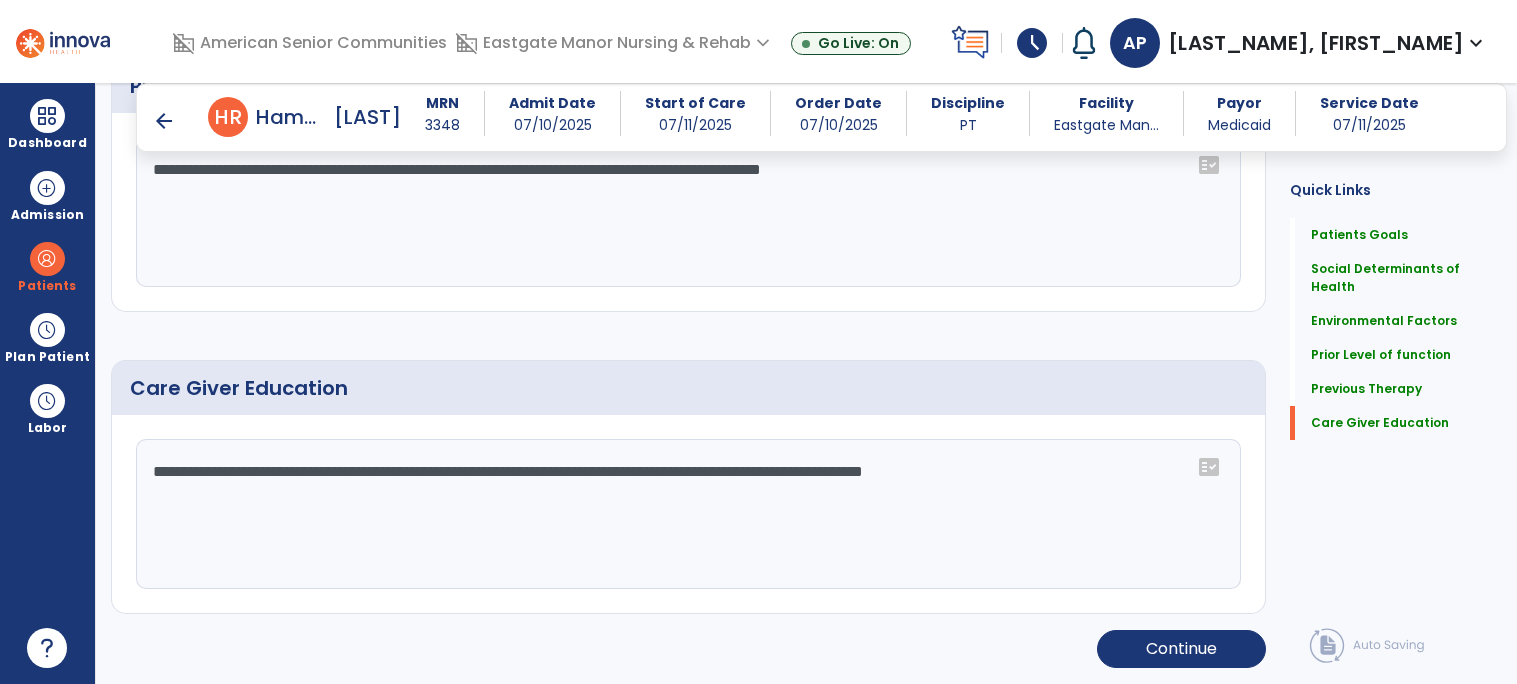 scroll, scrollTop: 1540, scrollLeft: 0, axis: vertical 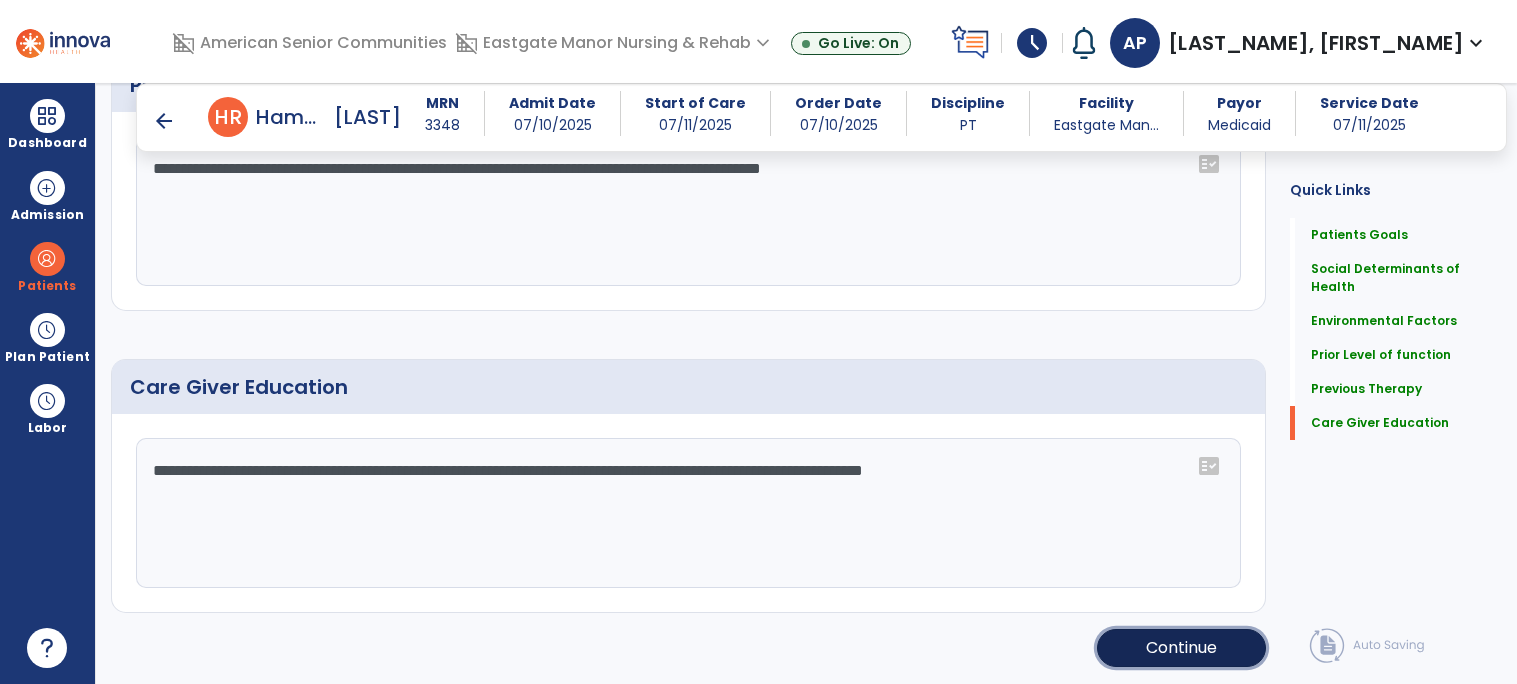 click on "Continue" 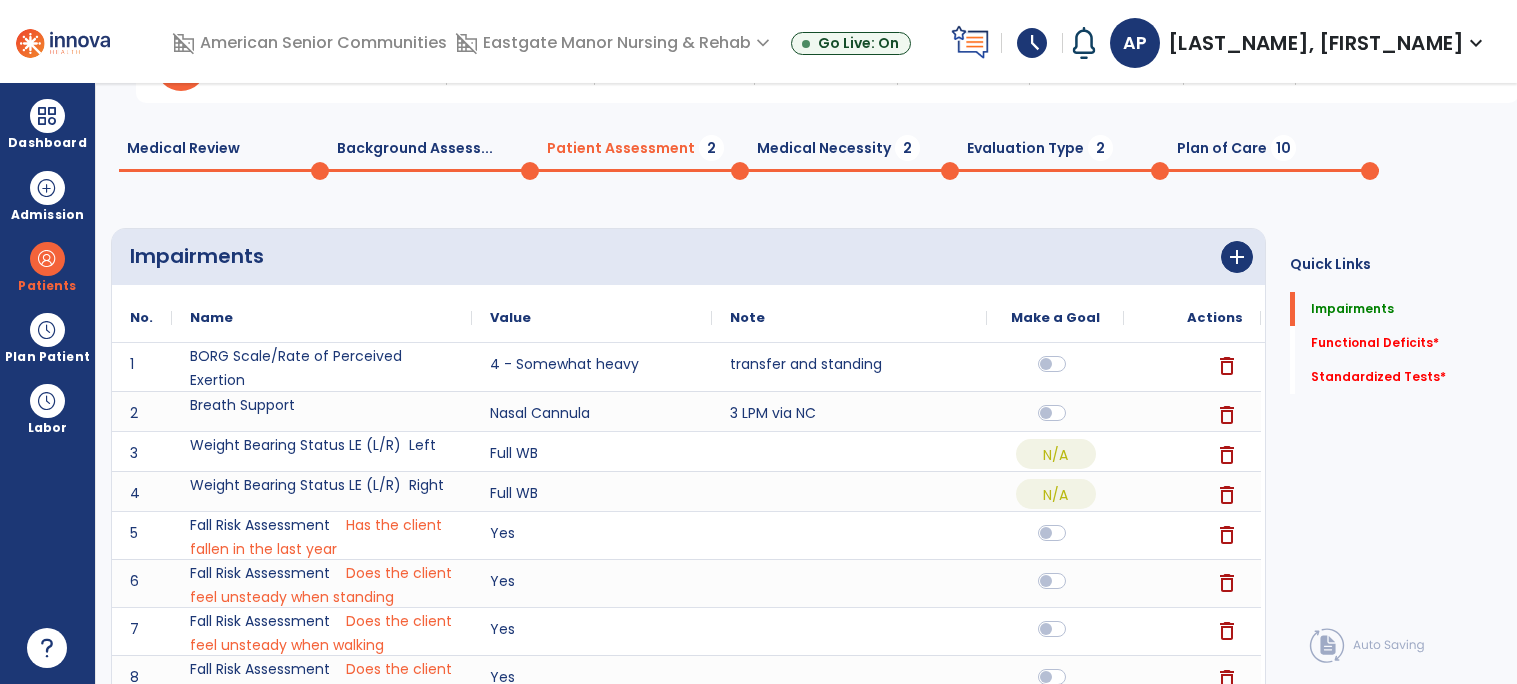 scroll, scrollTop: 0, scrollLeft: 0, axis: both 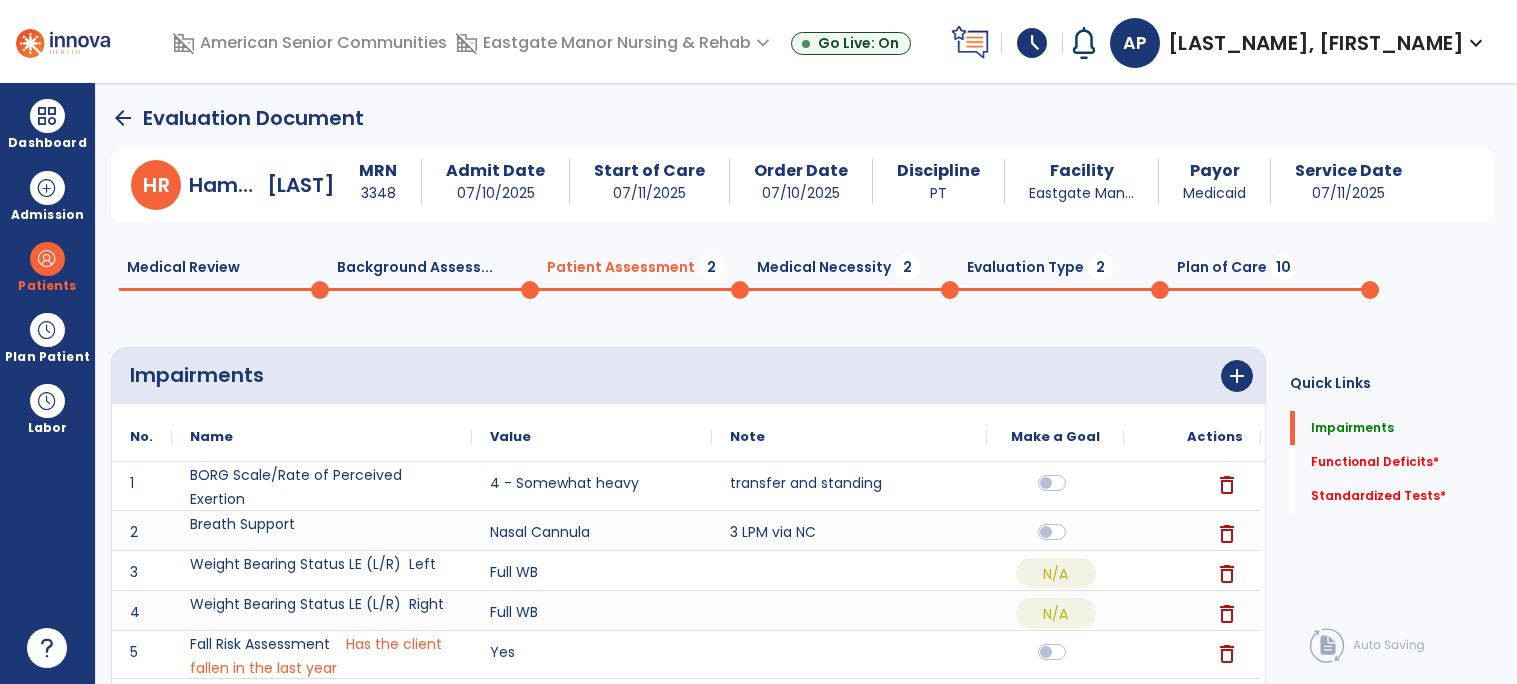 click on "Patient Assessment  2" 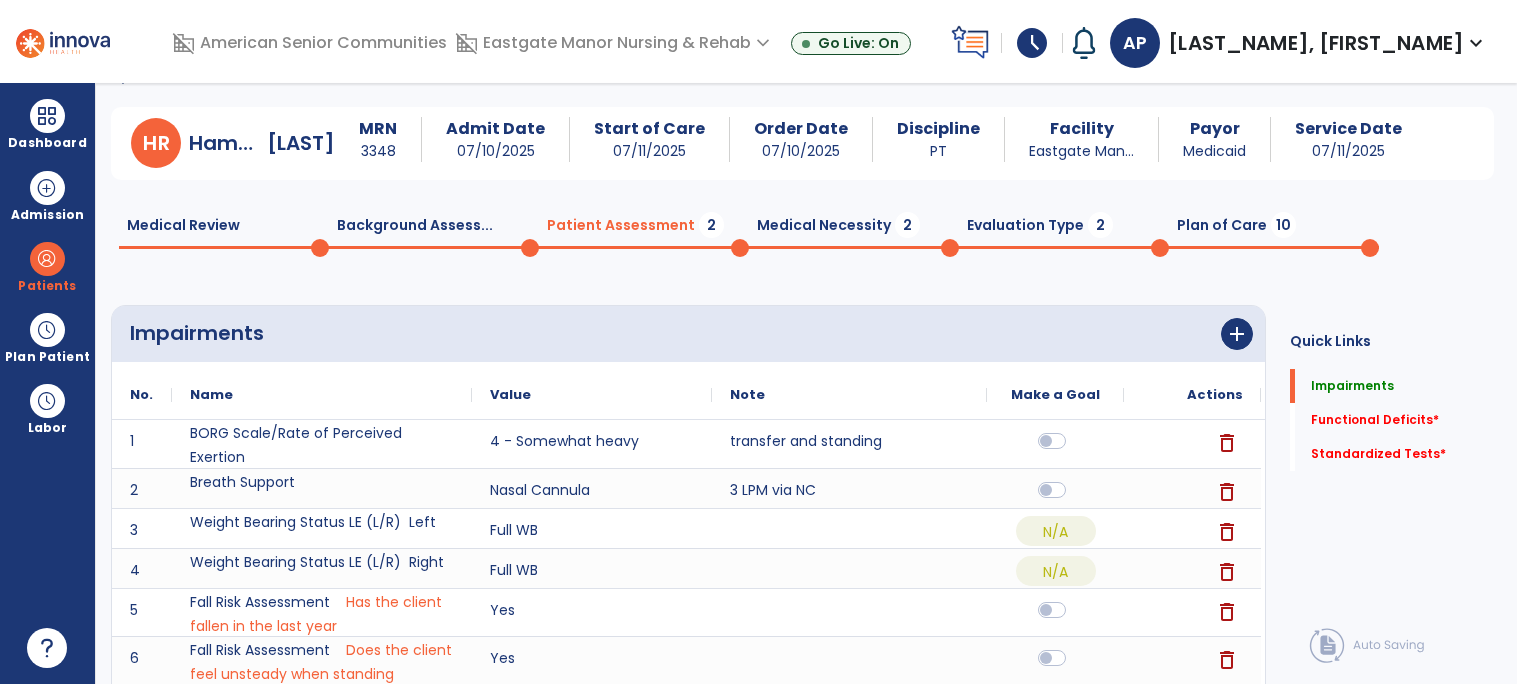 scroll, scrollTop: 45, scrollLeft: 0, axis: vertical 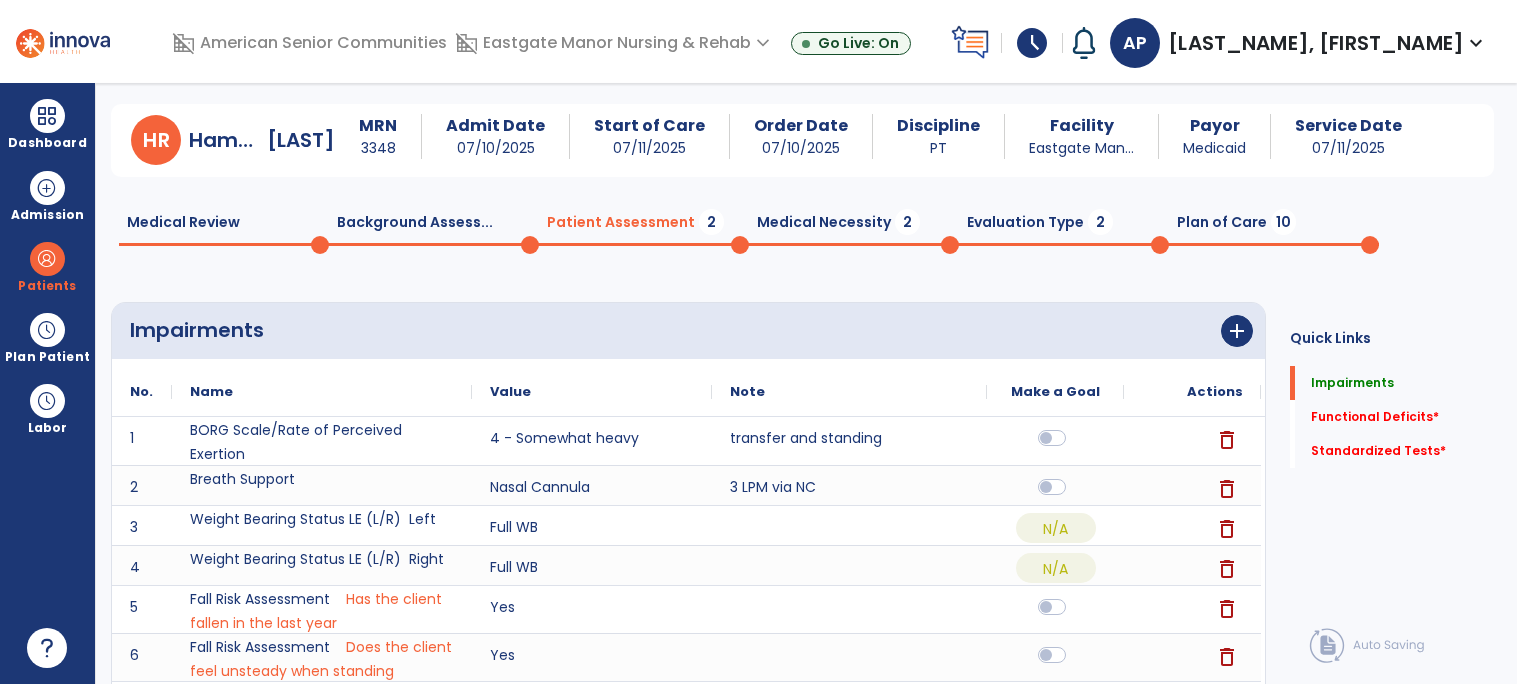click on "Patient Assessment  2" 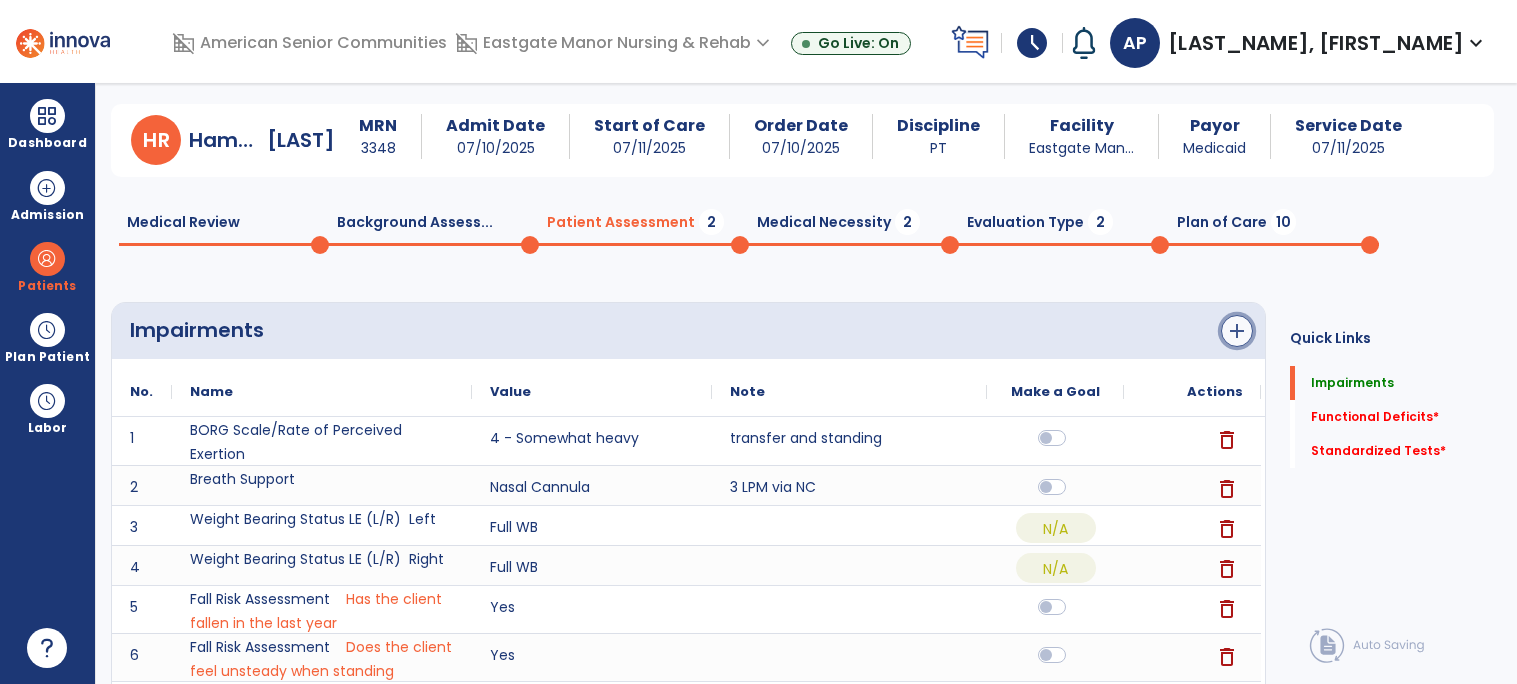 click on "add" 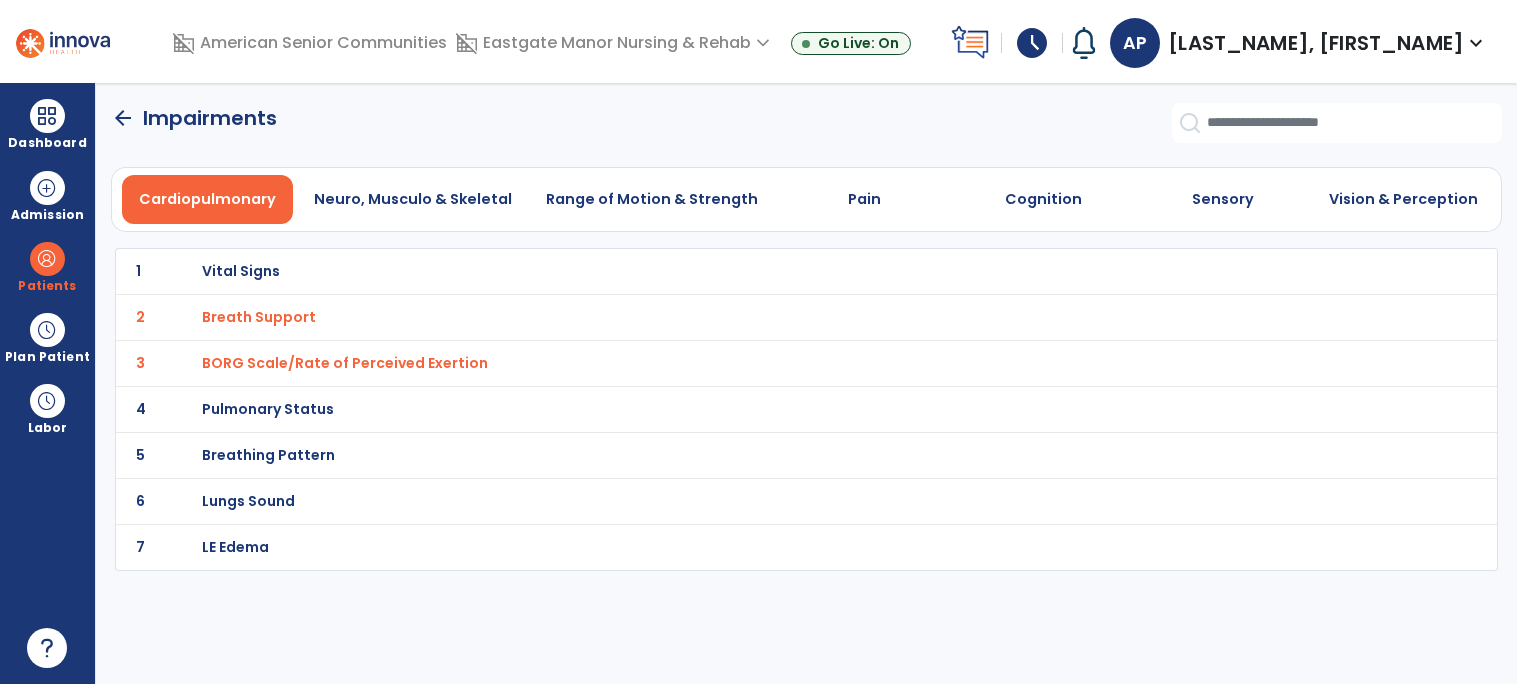 scroll, scrollTop: 0, scrollLeft: 0, axis: both 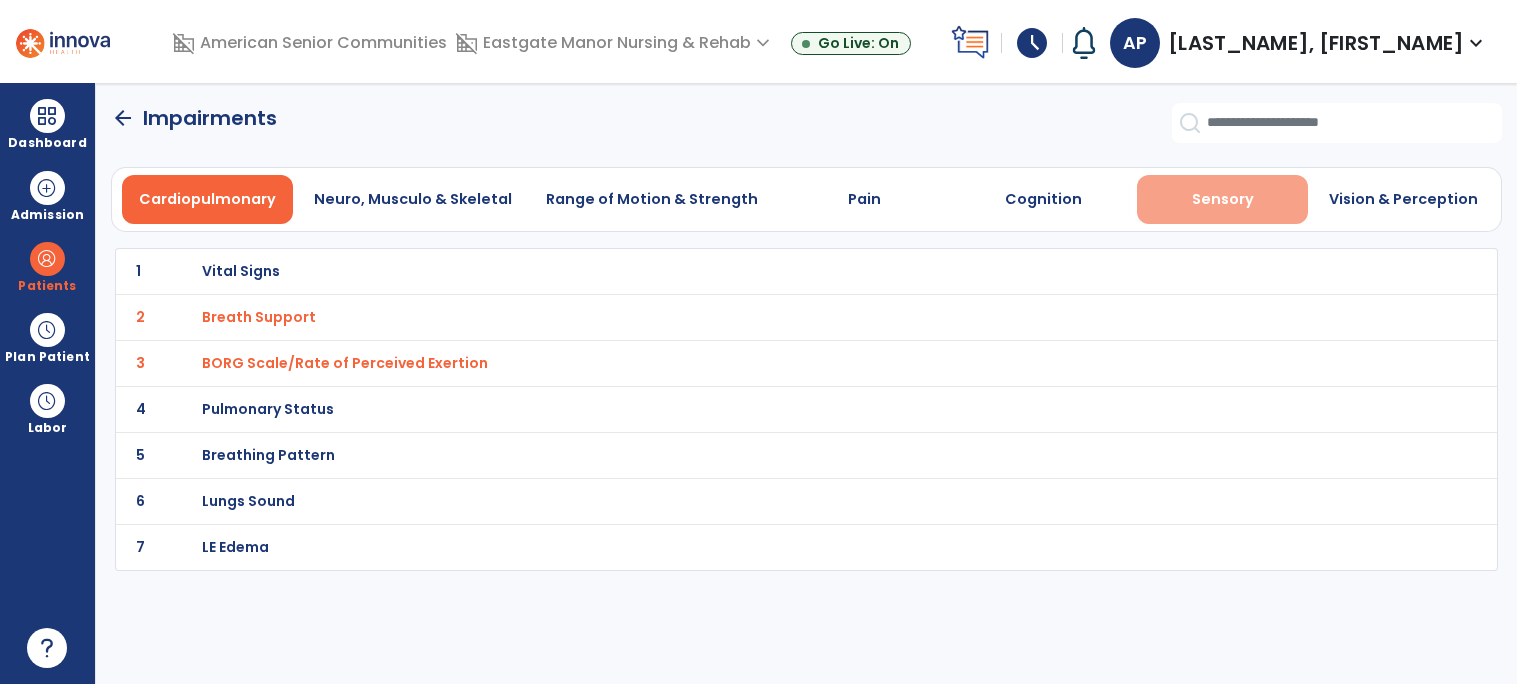click on "Sensory" at bounding box center [1223, 199] 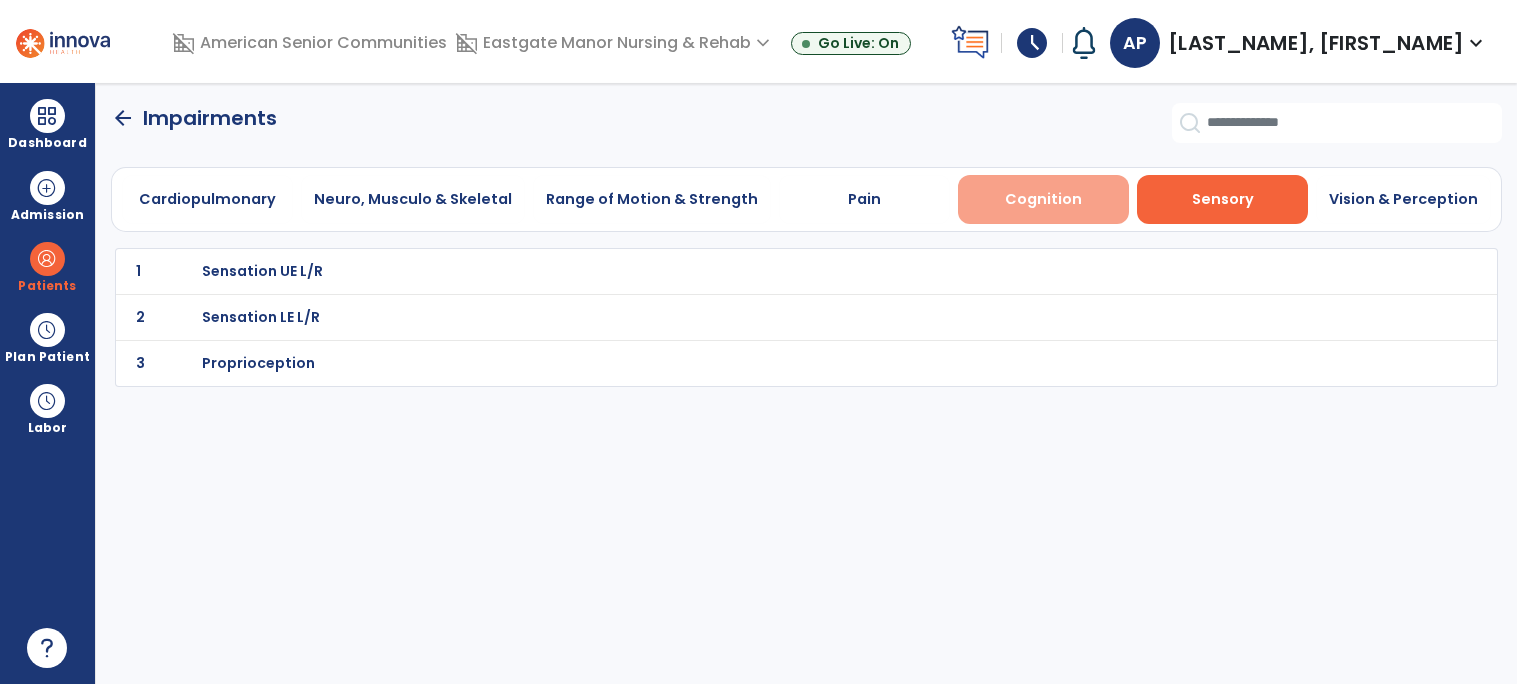 click on "Cognition" at bounding box center (1043, 199) 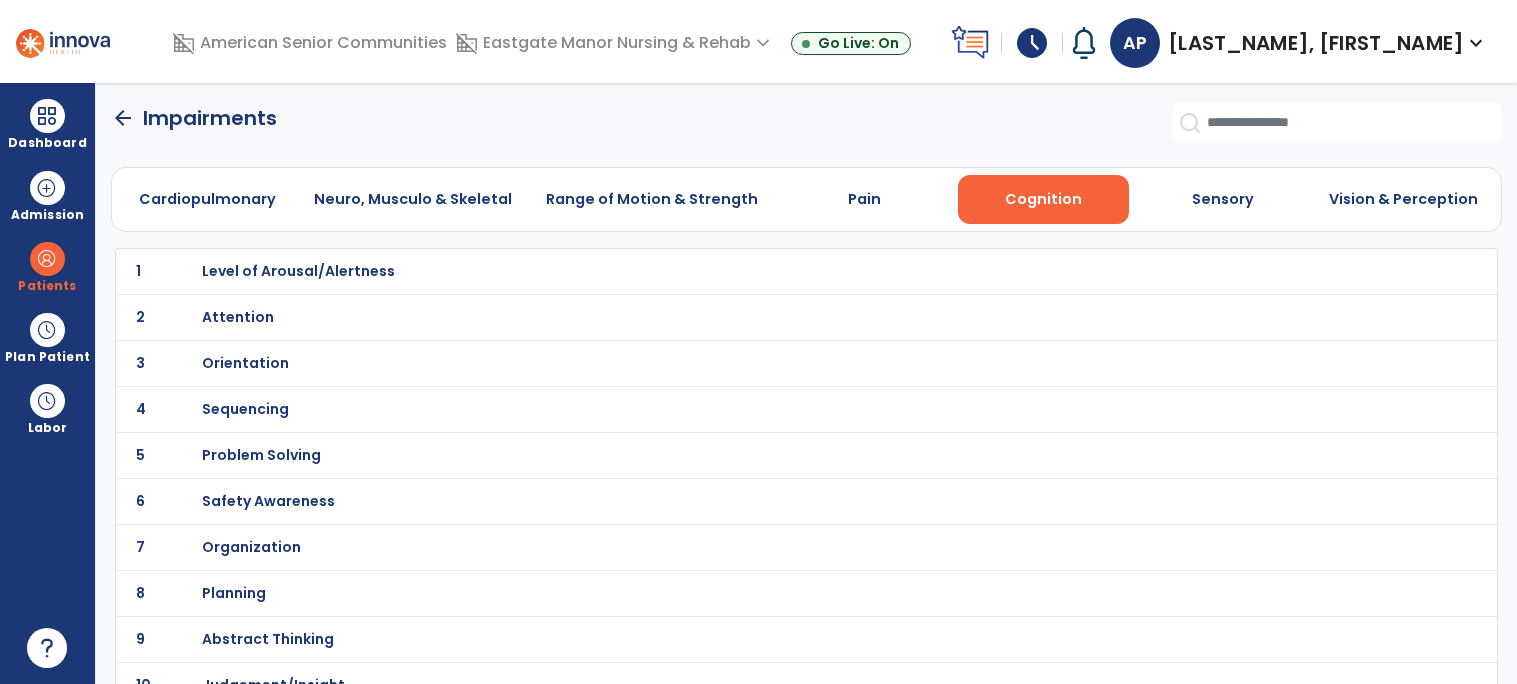 click on "Level of Arousal/Alertness" at bounding box center (298, 271) 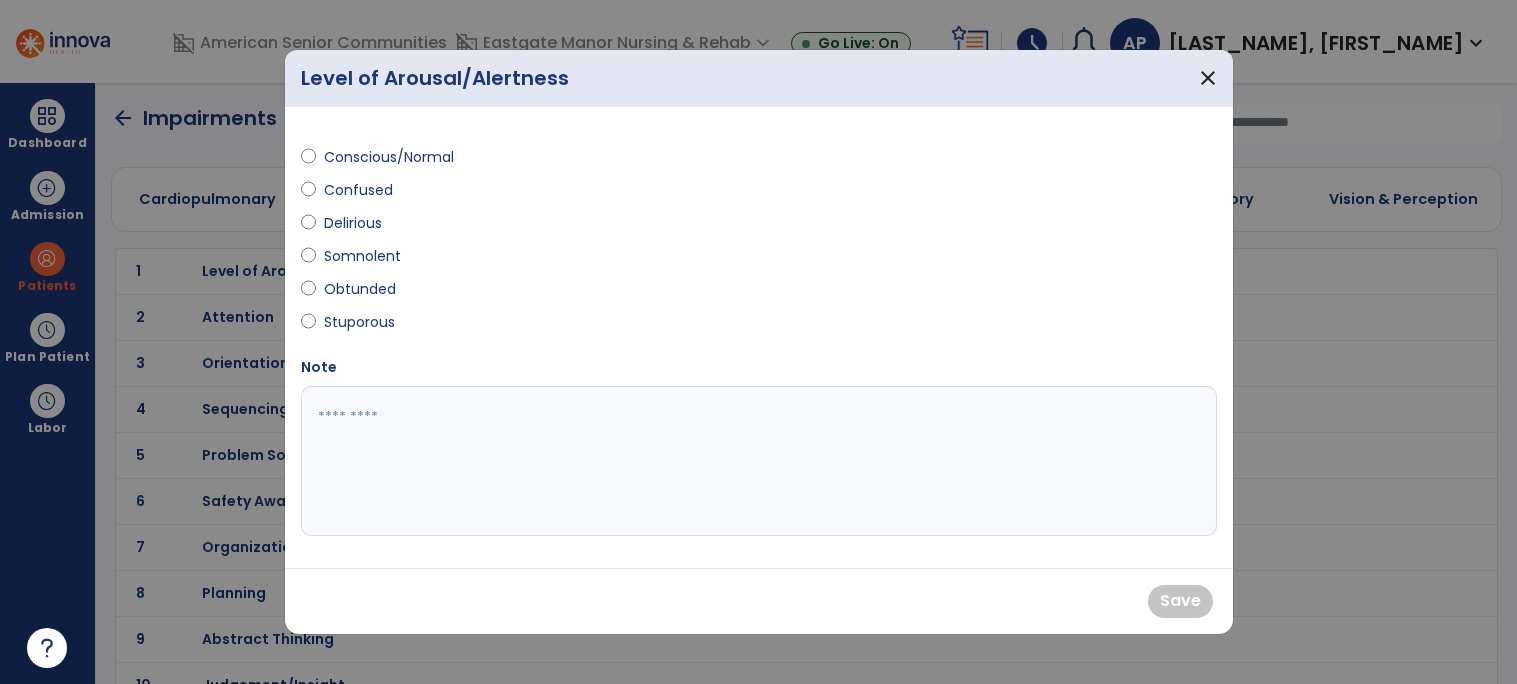 click on "Conscious/Normal" at bounding box center (389, 157) 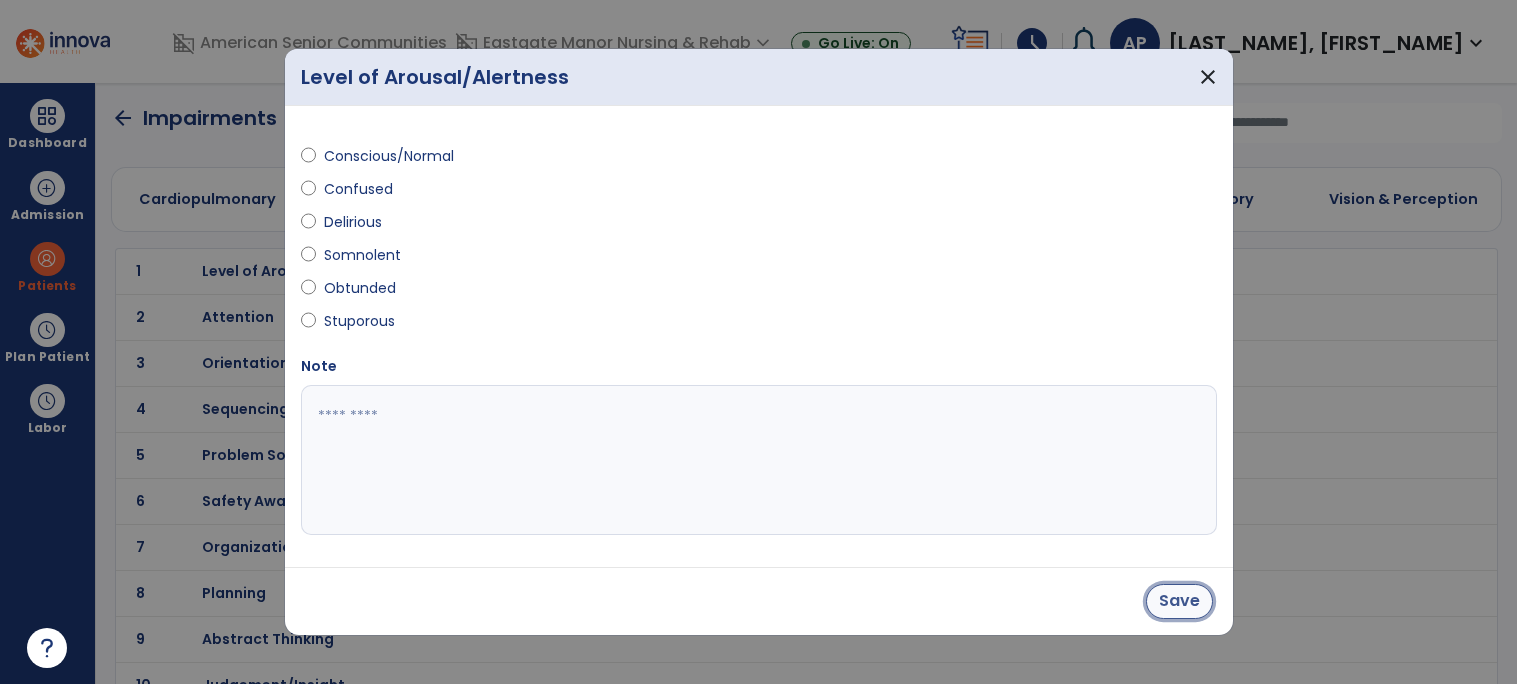 click on "Save" at bounding box center [1179, 601] 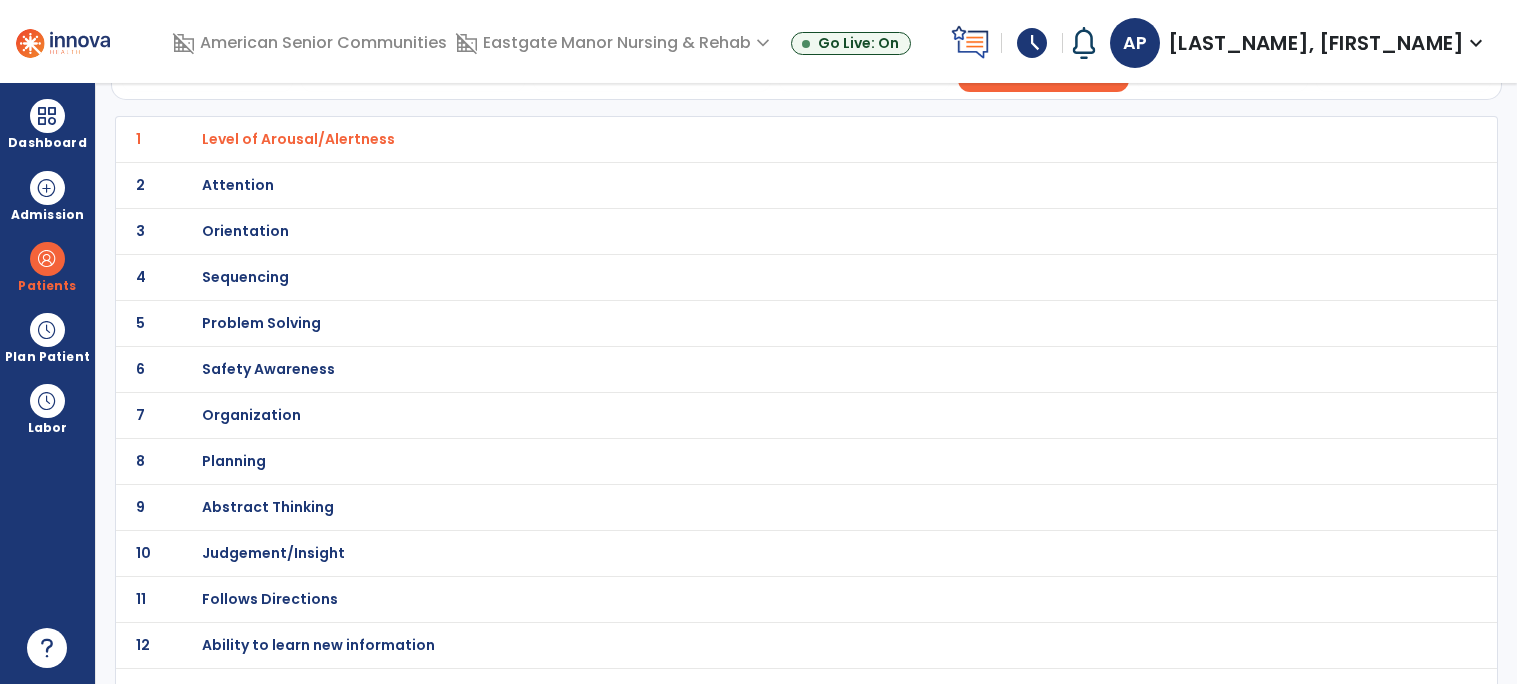 scroll, scrollTop: 164, scrollLeft: 0, axis: vertical 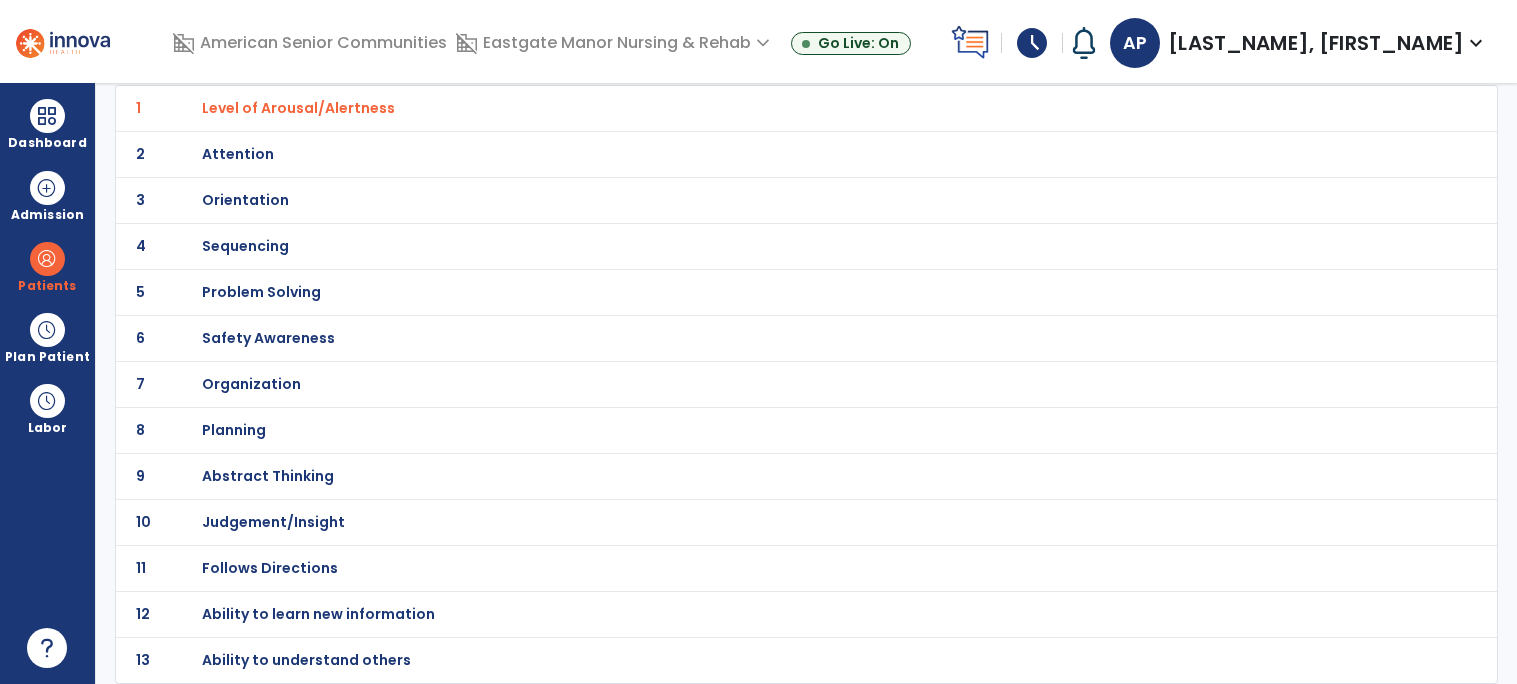 click on "13 Ability to understand others" 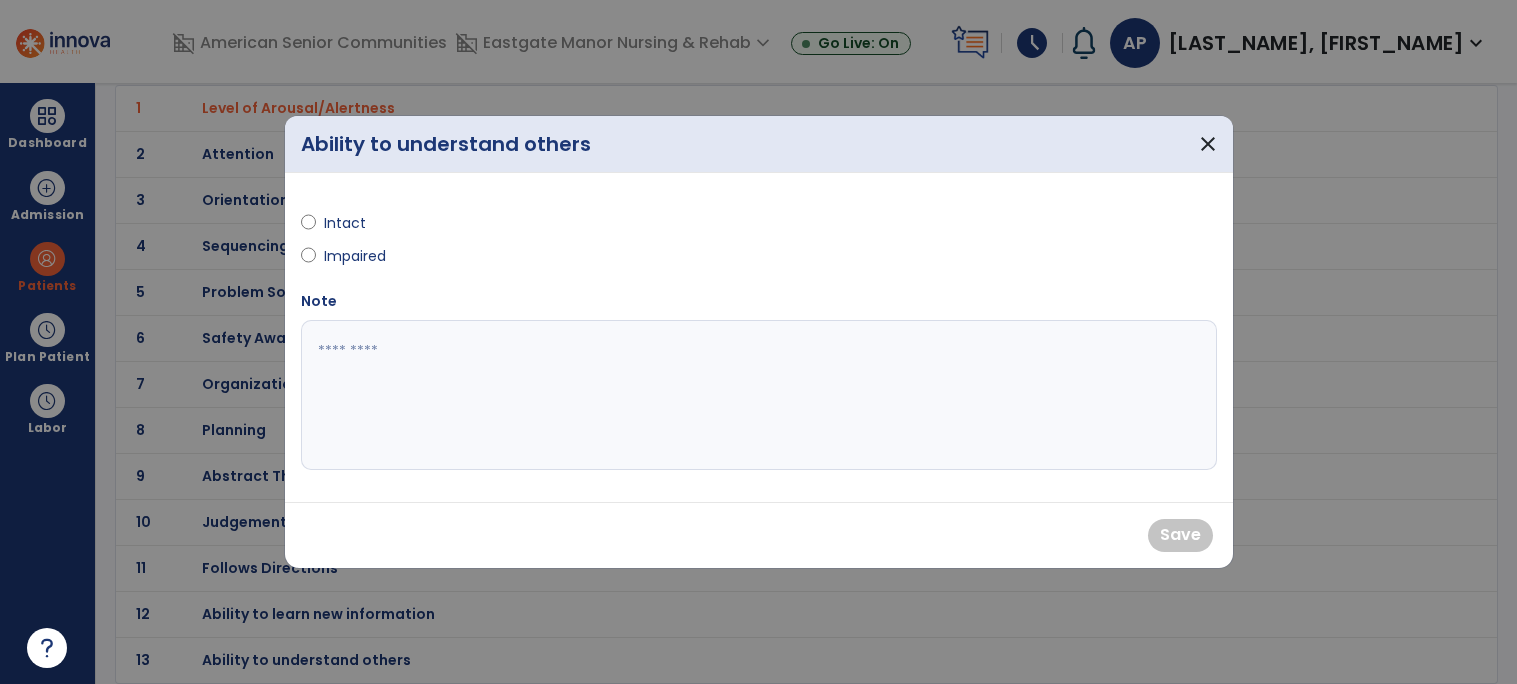 click on "Intact" at bounding box center (359, 223) 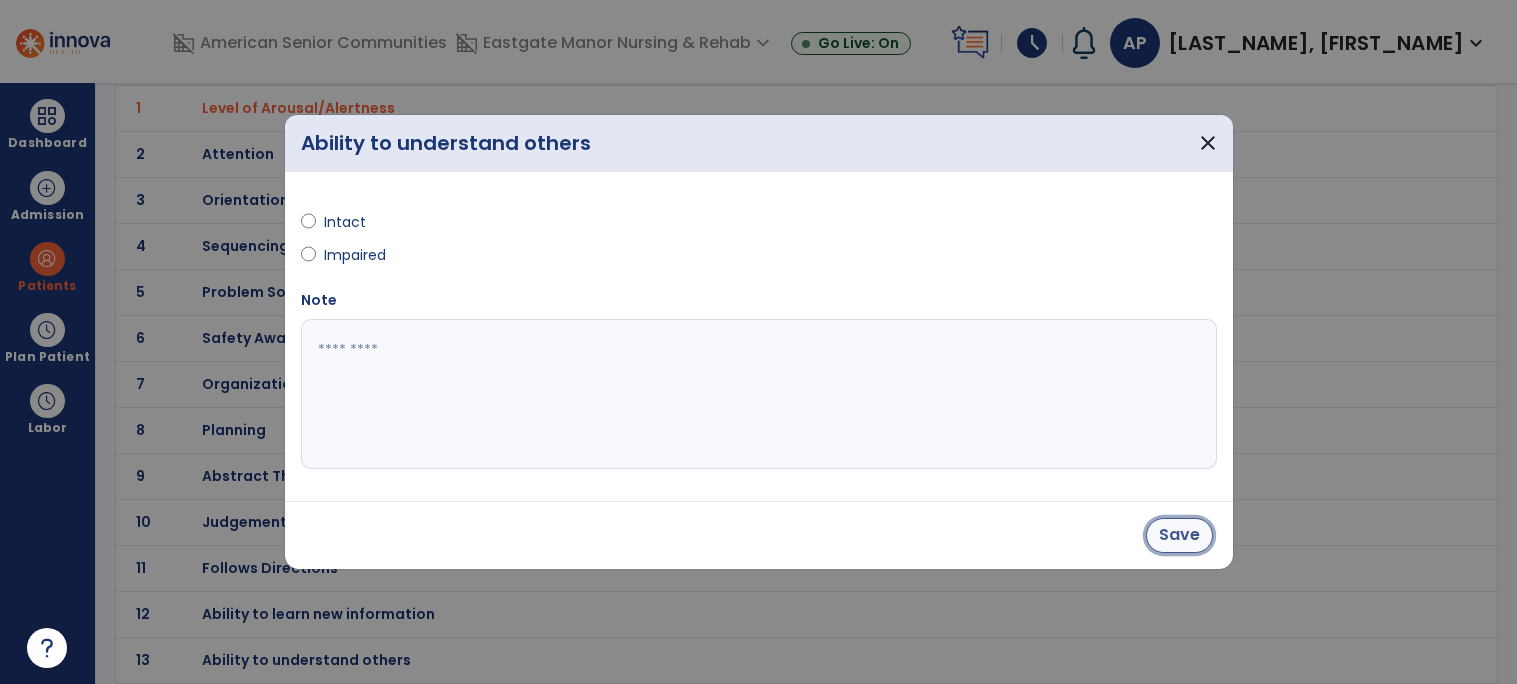 click on "Save" at bounding box center (1179, 535) 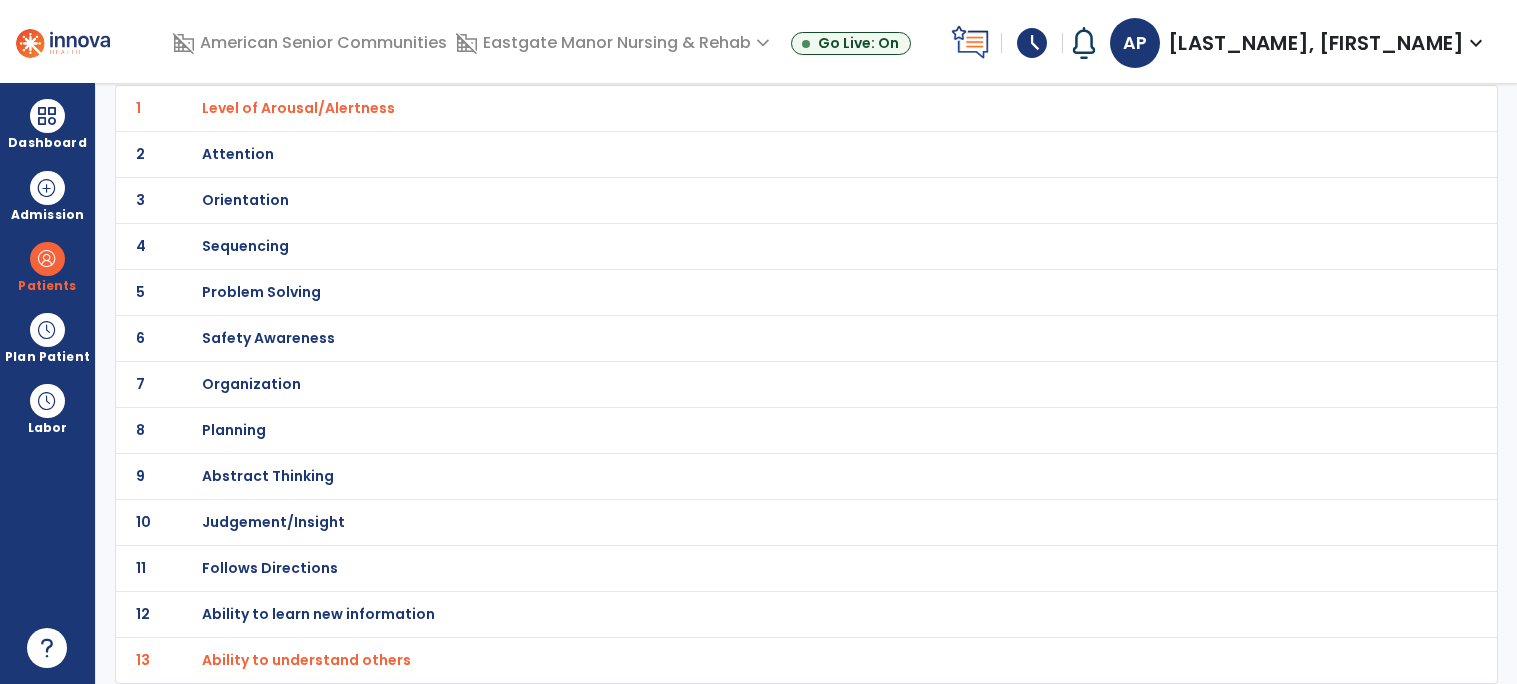 click on "Follows Directions" at bounding box center [298, 108] 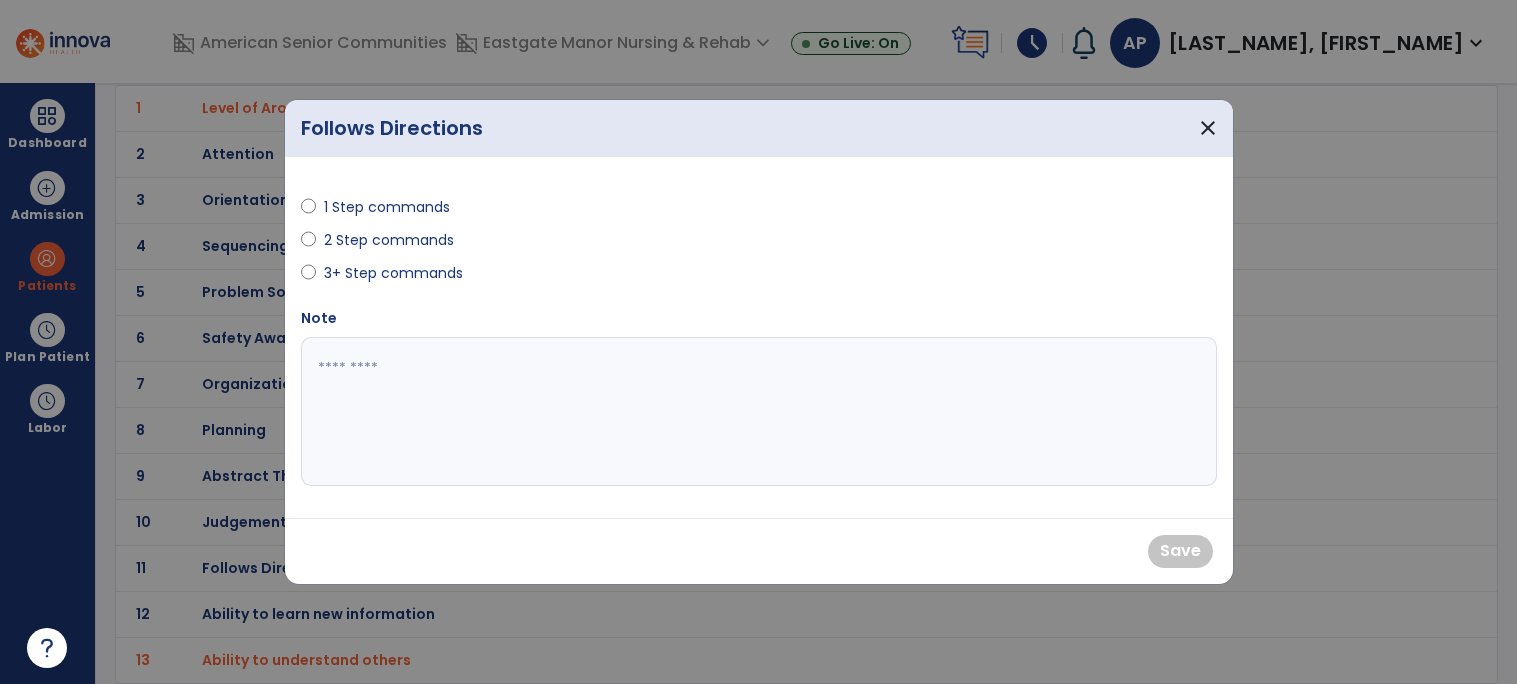 click on "3+ Step commands" at bounding box center (393, 273) 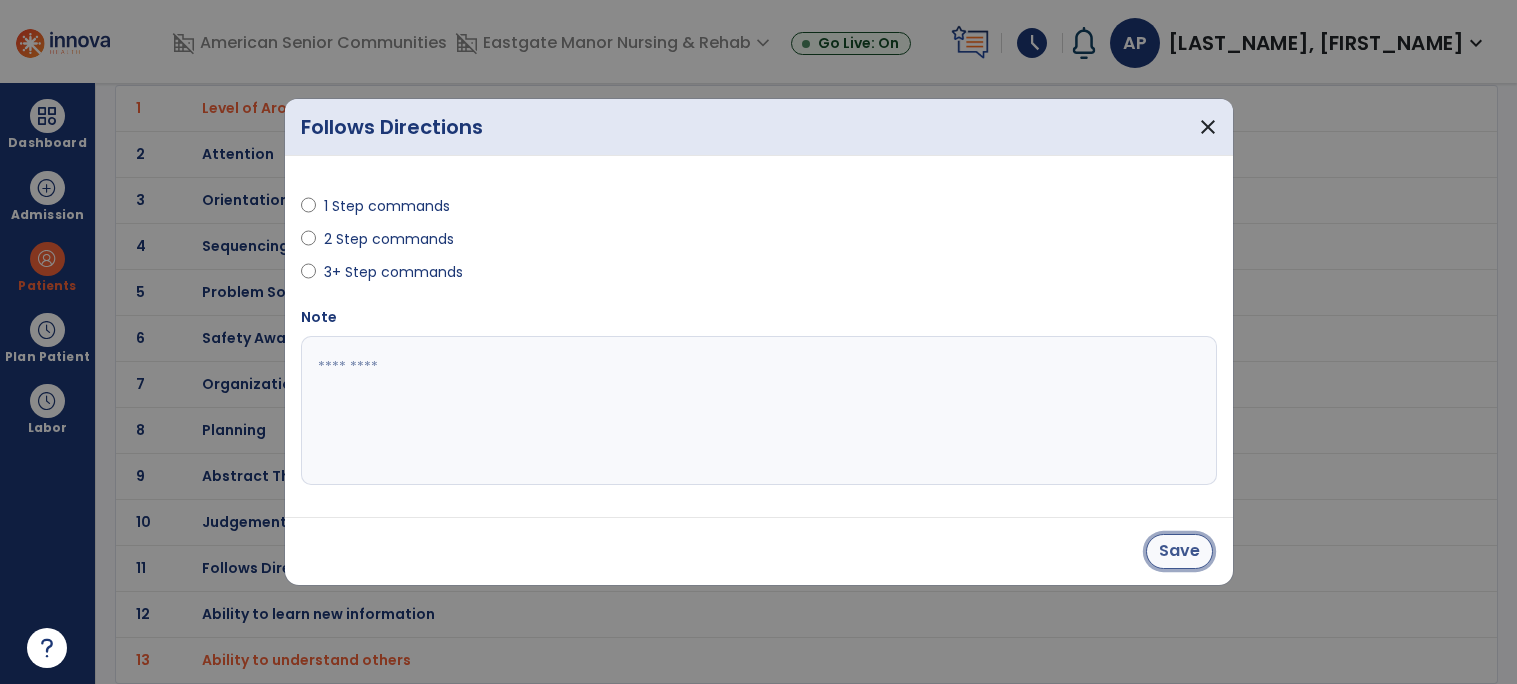 click on "Save" at bounding box center (1179, 551) 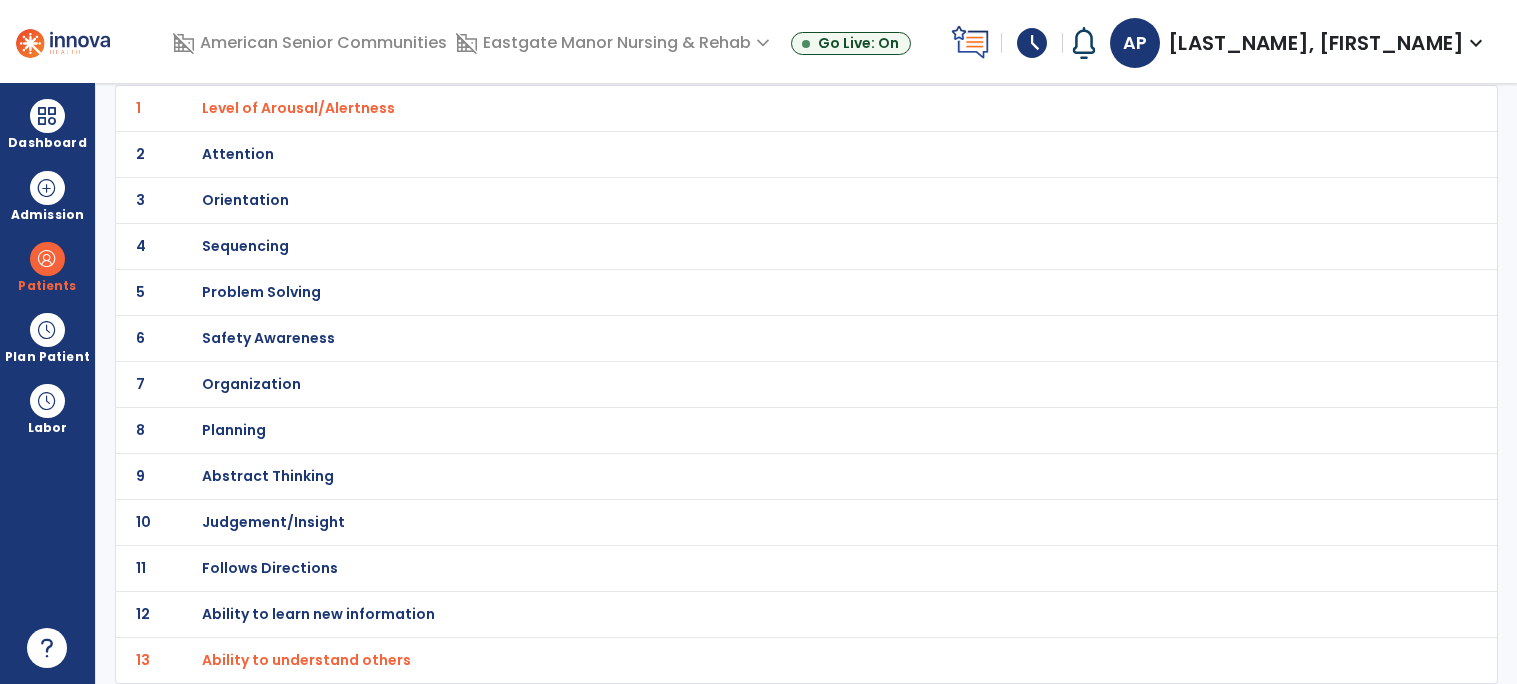 click on "Safety Awareness" at bounding box center (298, 108) 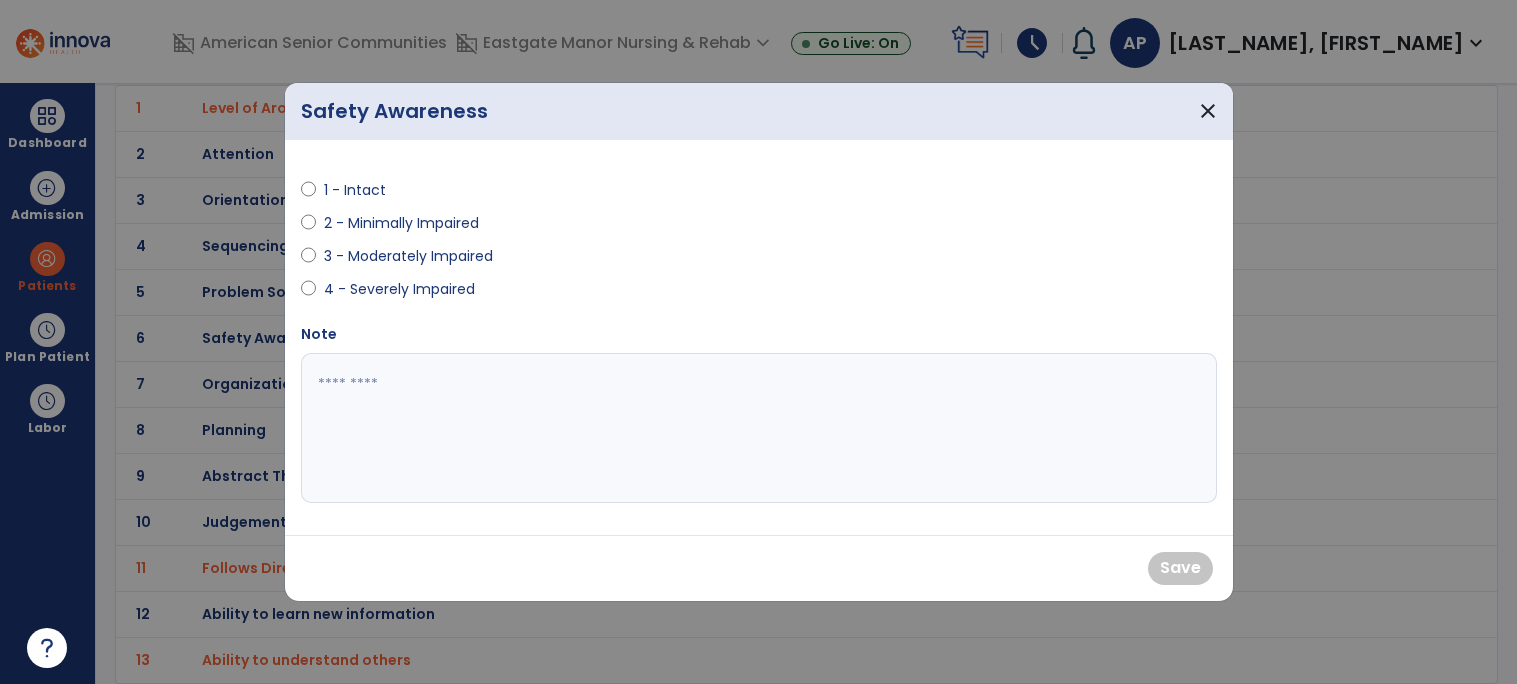 click on "2 - Minimally Impaired" at bounding box center (401, 223) 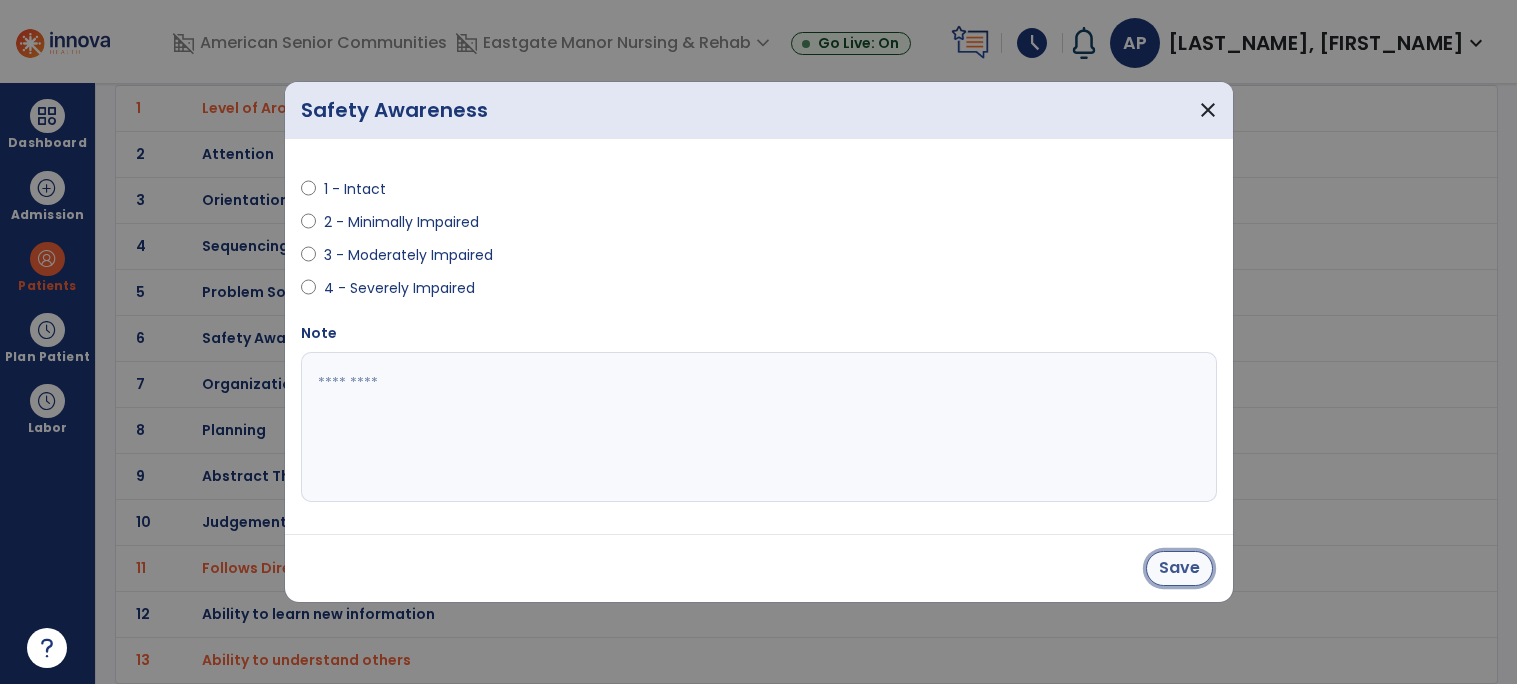 click on "Save" at bounding box center (1179, 568) 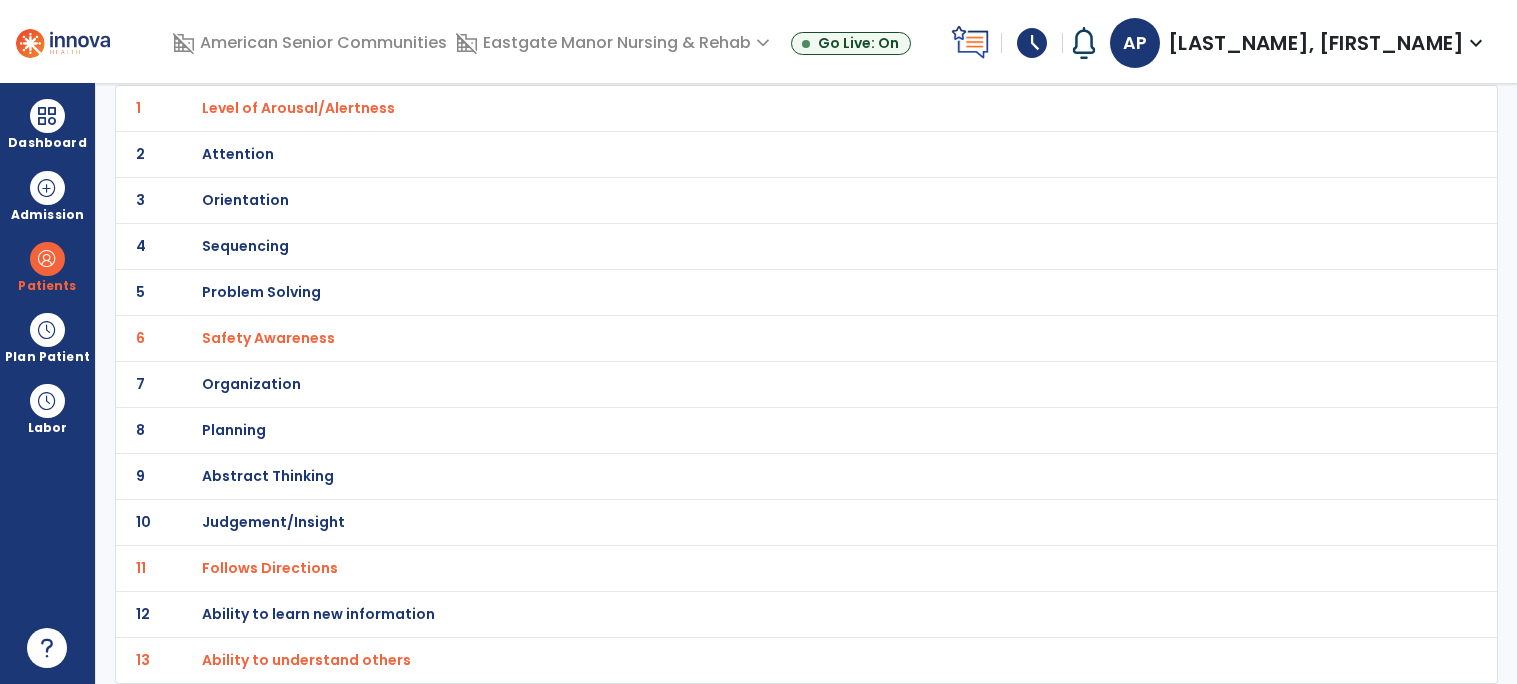 scroll, scrollTop: 0, scrollLeft: 0, axis: both 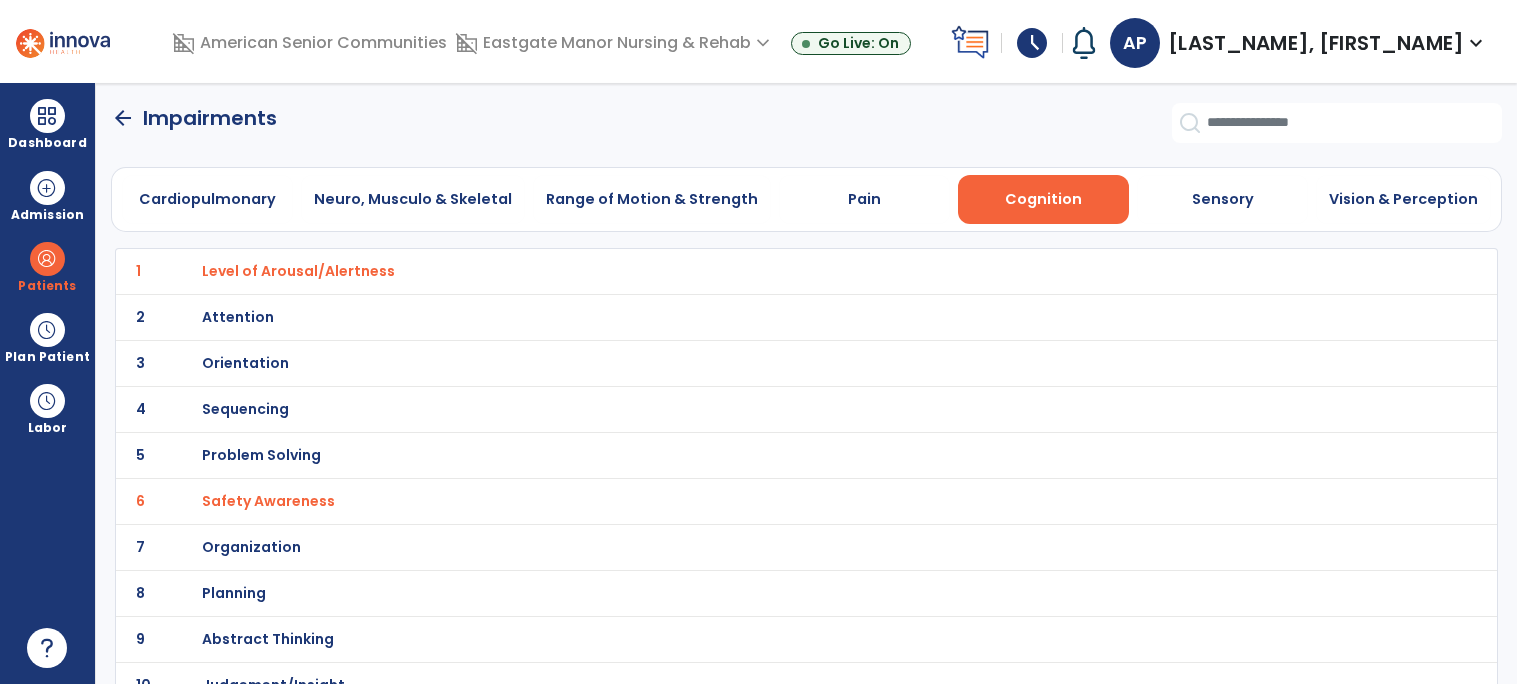 click on "arrow_back" 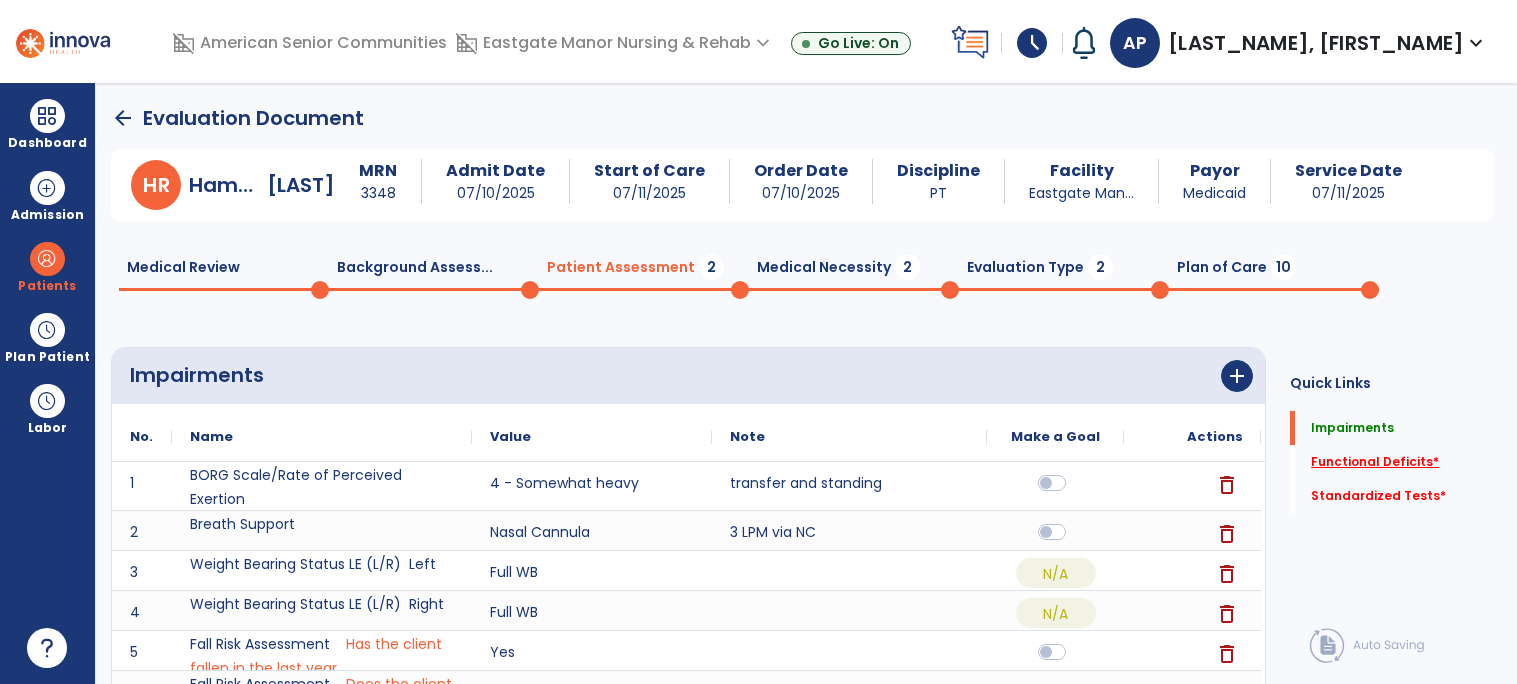 click on "Functional Deficits   *" 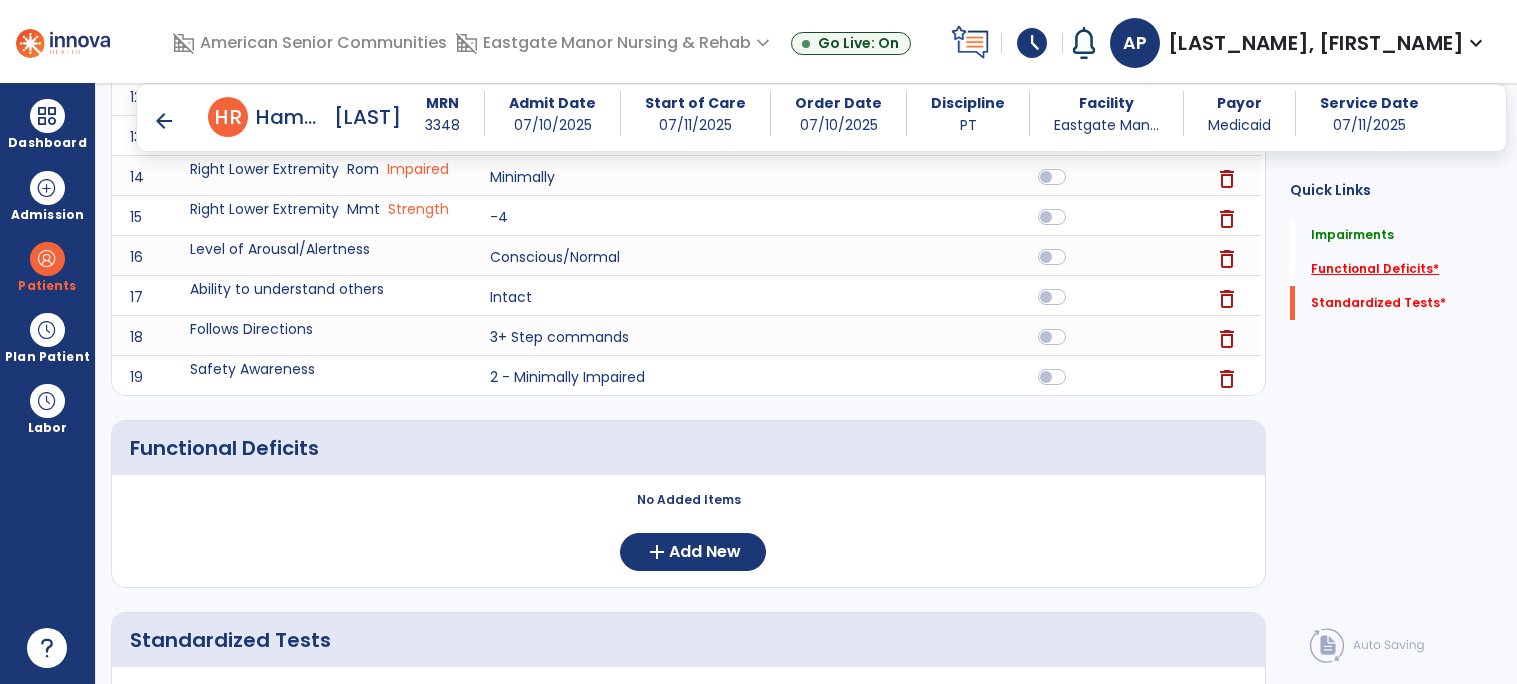 scroll, scrollTop: 1268, scrollLeft: 0, axis: vertical 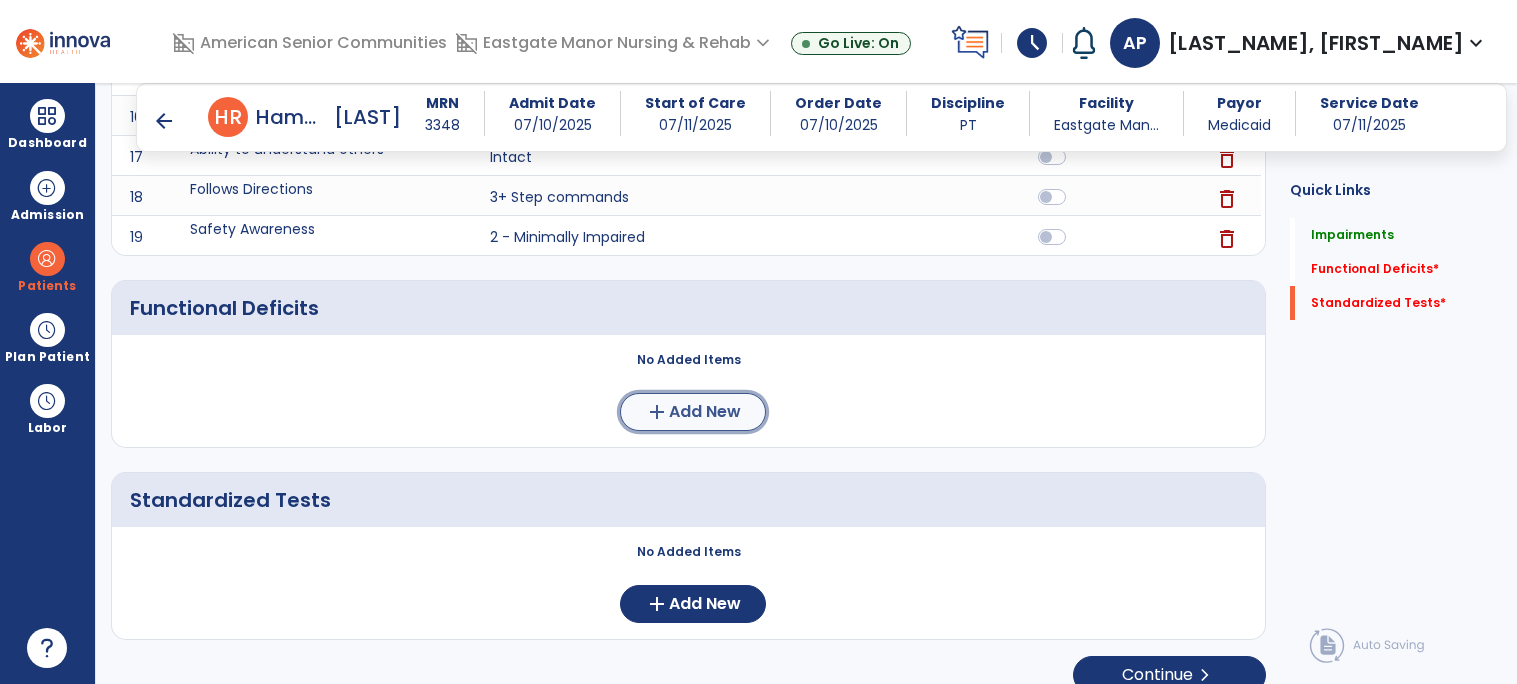 click on "Add New" 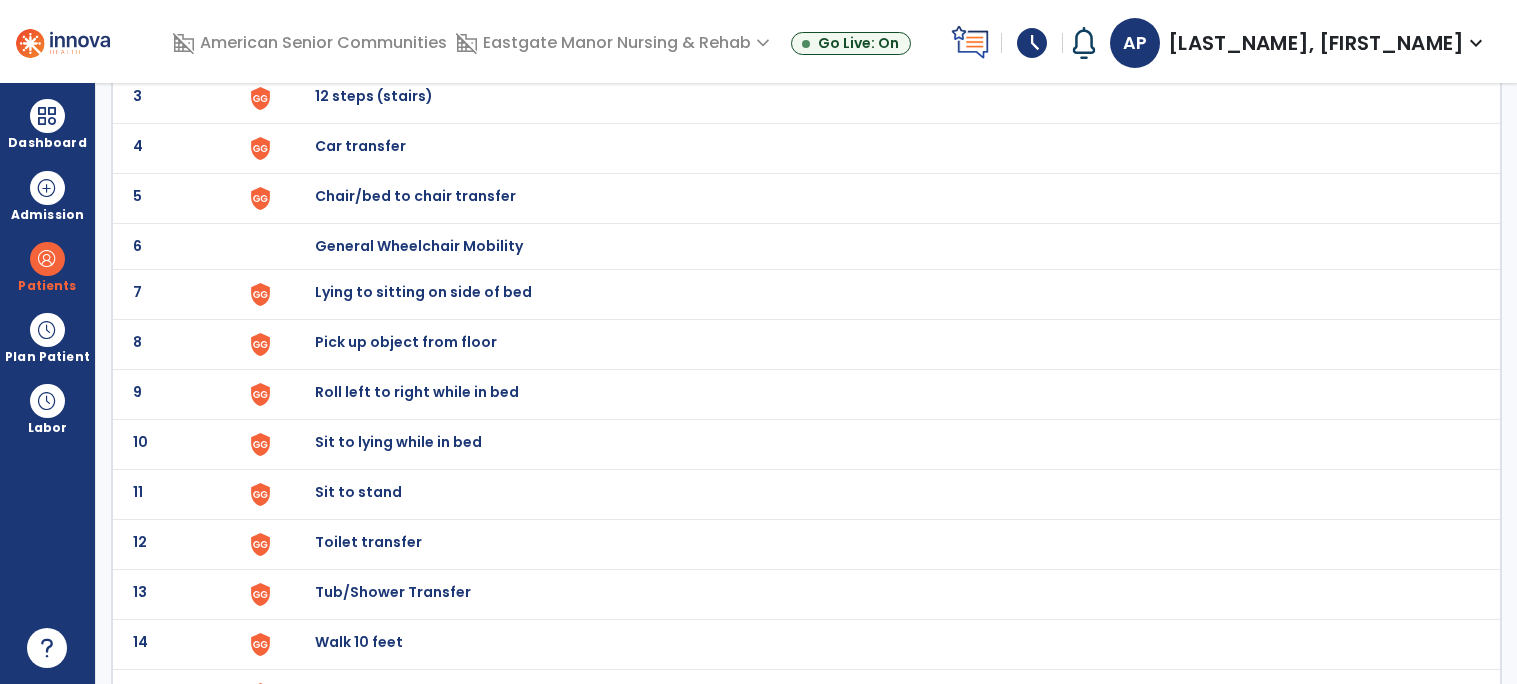 scroll, scrollTop: 284, scrollLeft: 0, axis: vertical 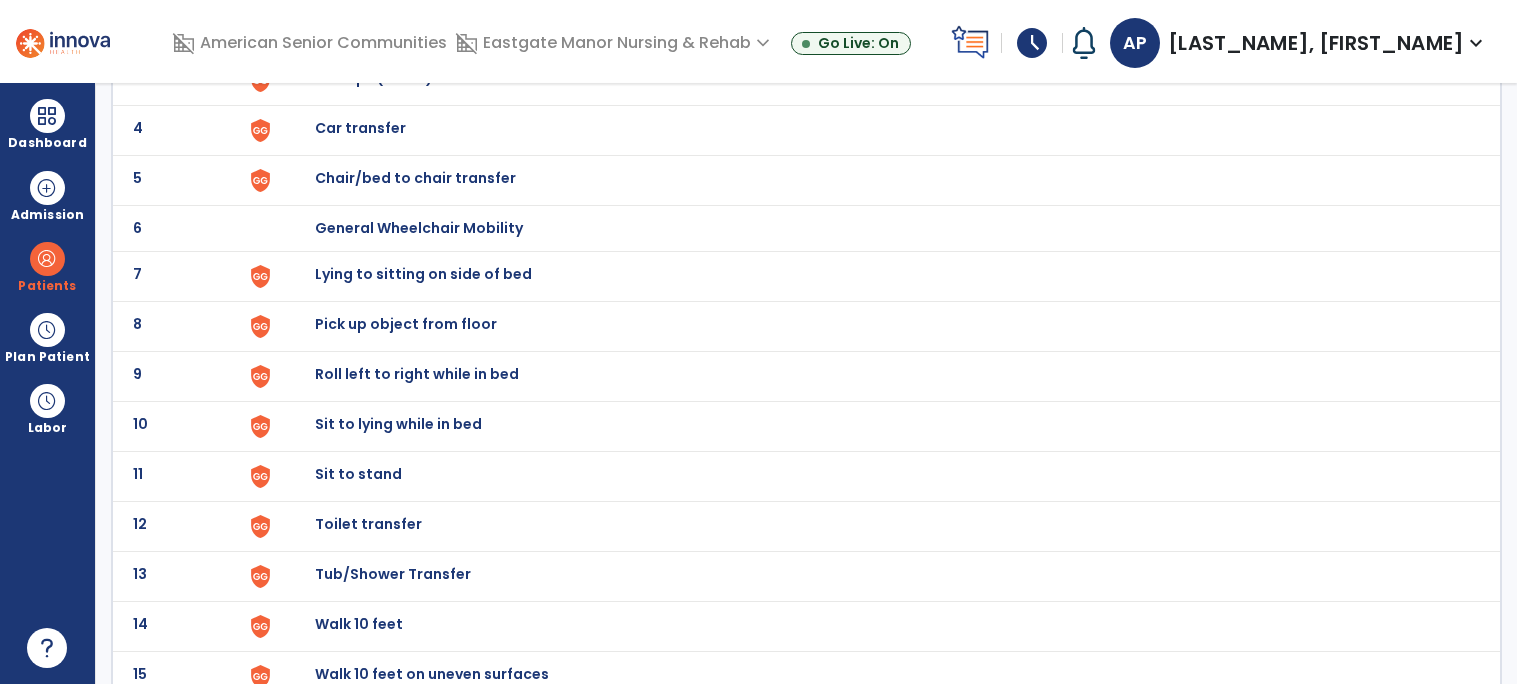 click on "Lying to sitting on side of bed" at bounding box center (361, -22) 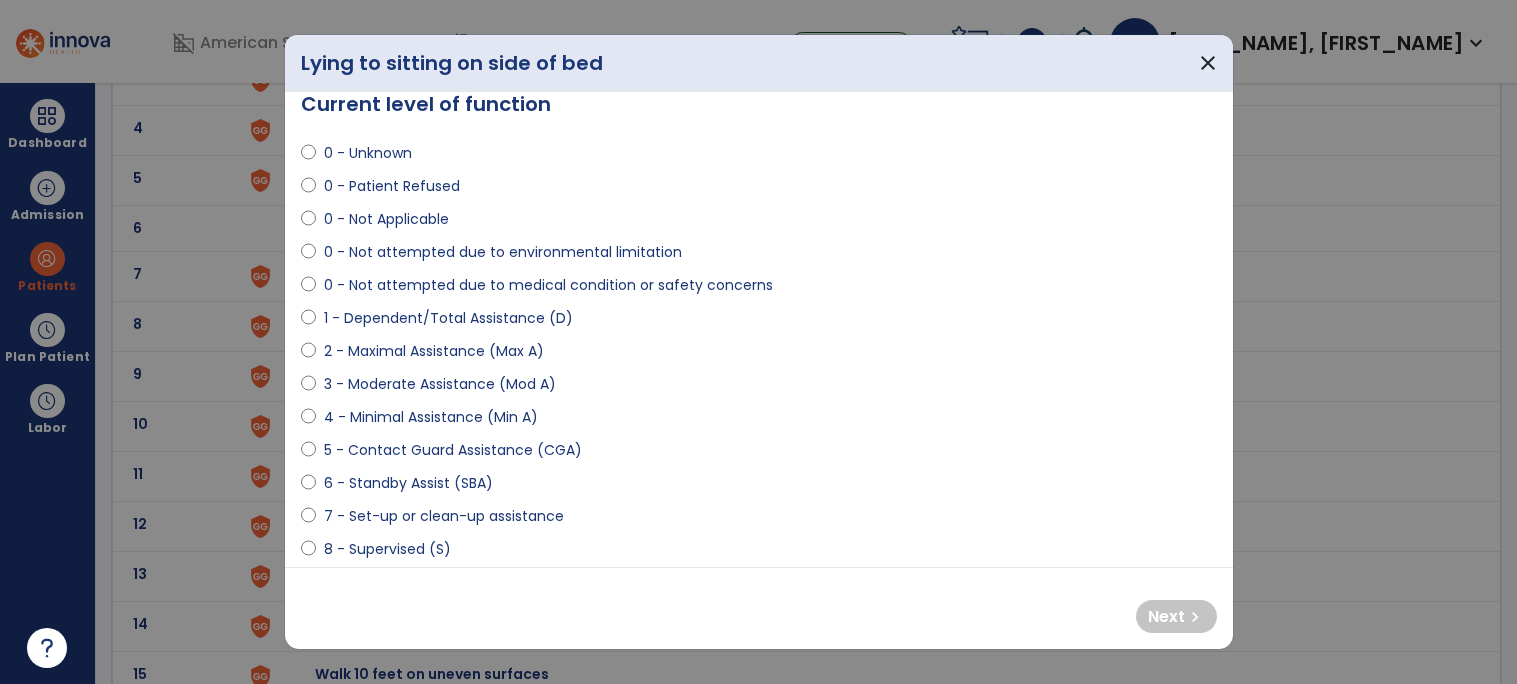 scroll, scrollTop: 32, scrollLeft: 0, axis: vertical 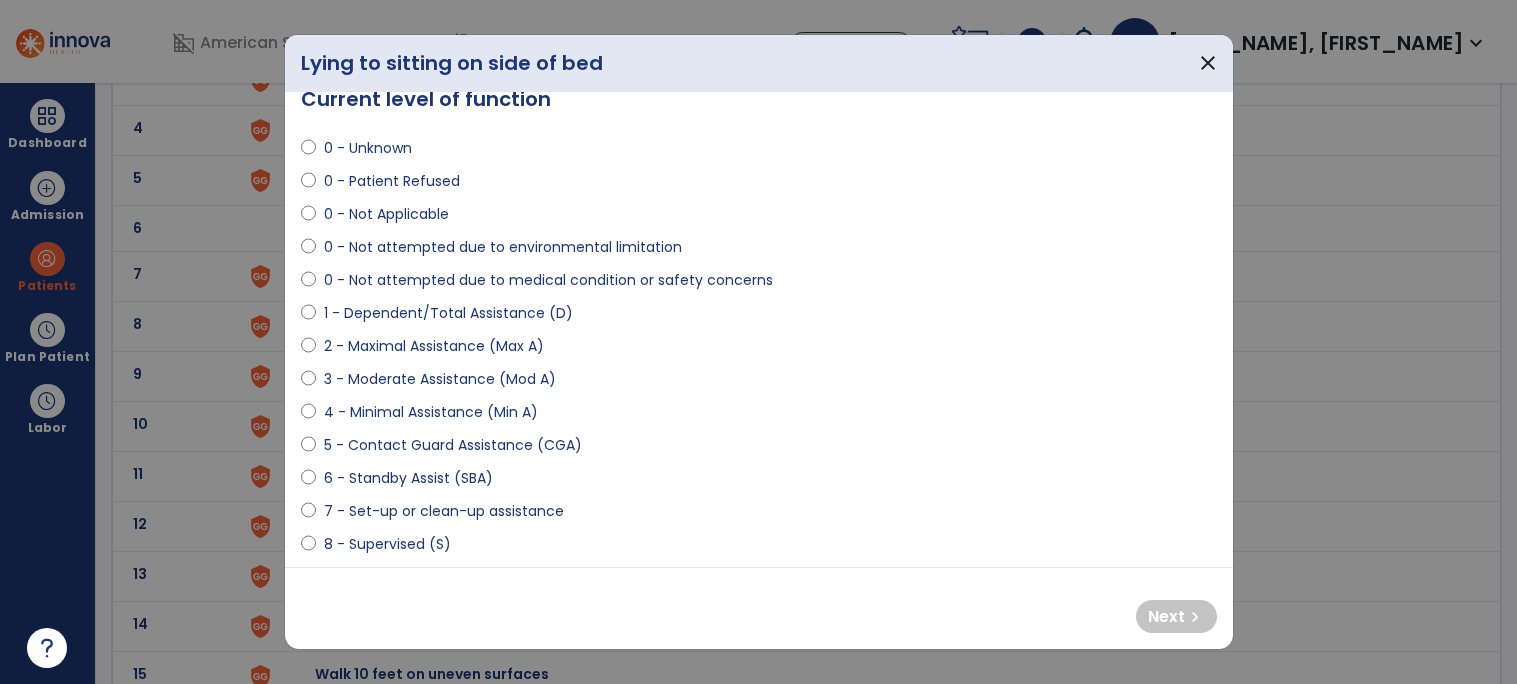 click on "0 - Not Applicable" at bounding box center (386, 214) 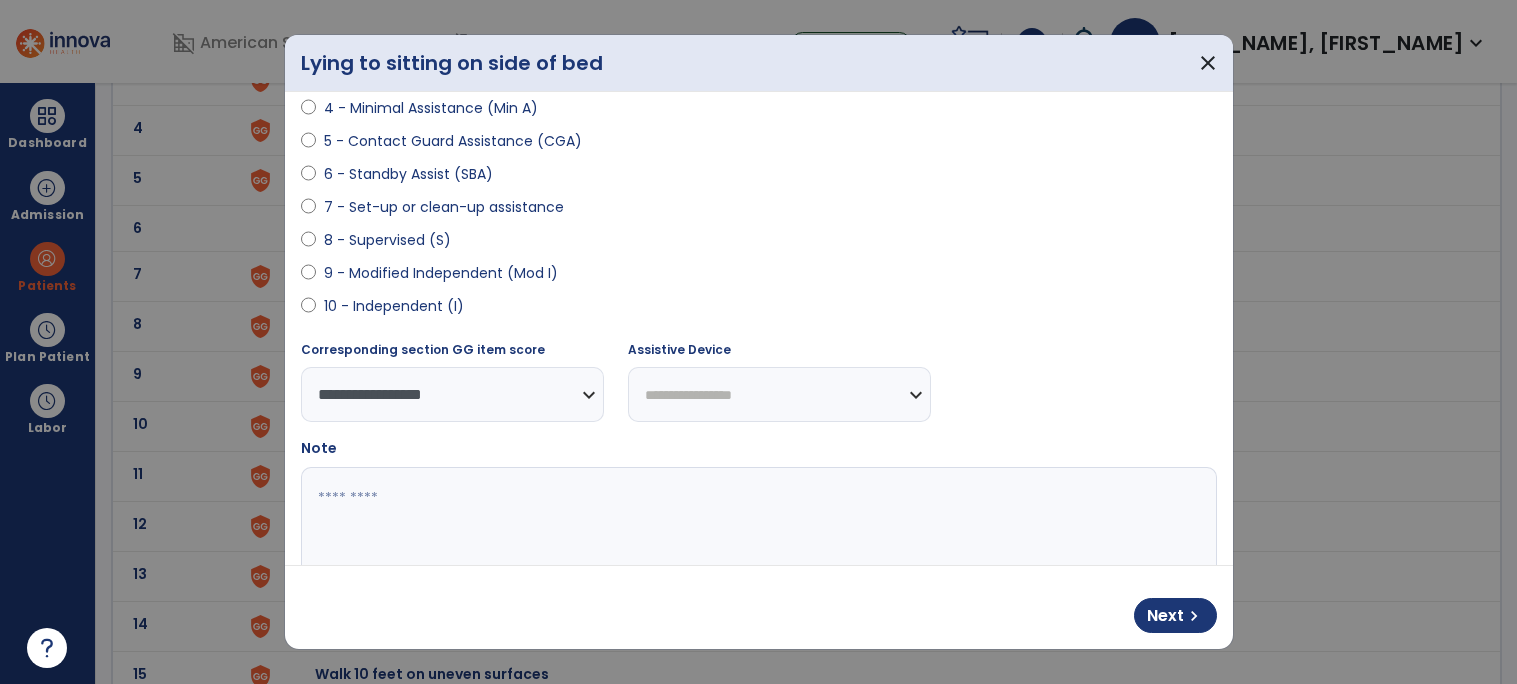 scroll, scrollTop: 420, scrollLeft: 0, axis: vertical 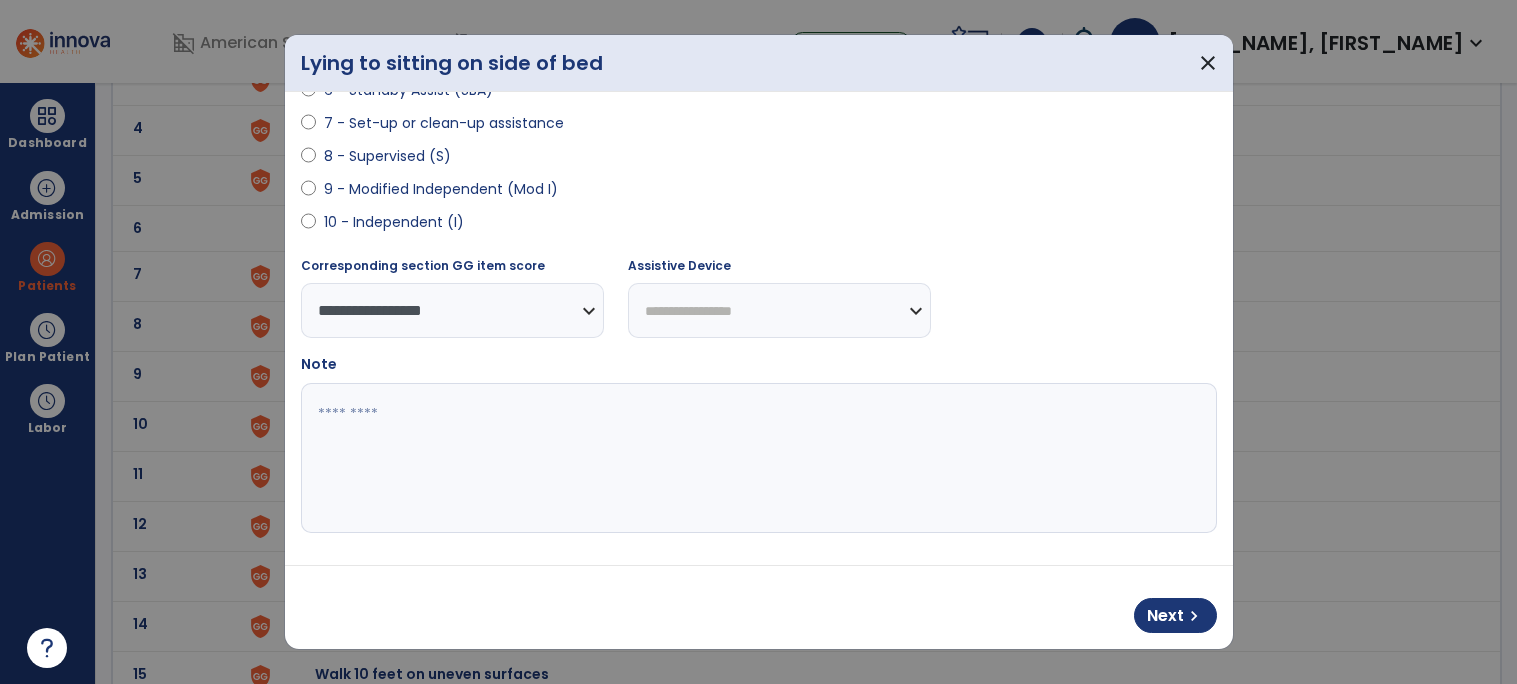 click at bounding box center (756, 458) 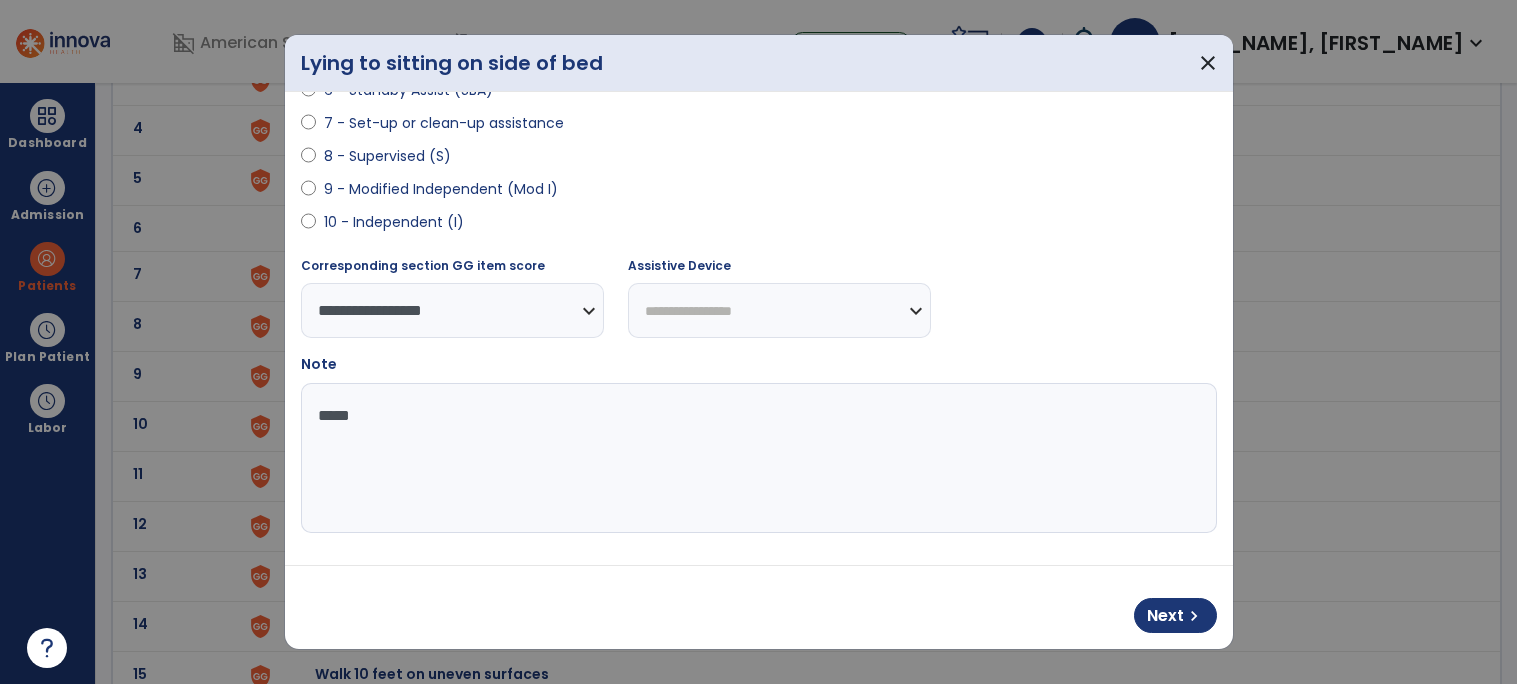 type on "******" 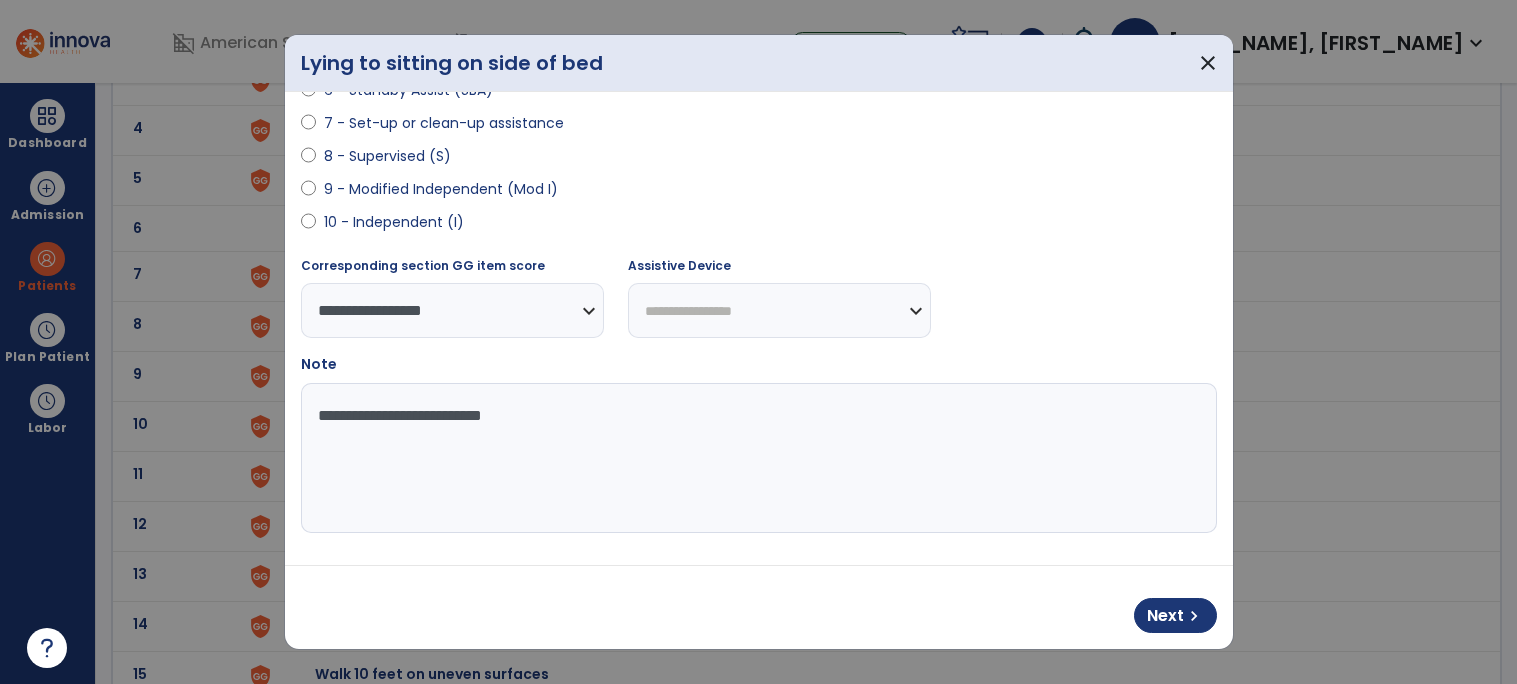 type on "**********" 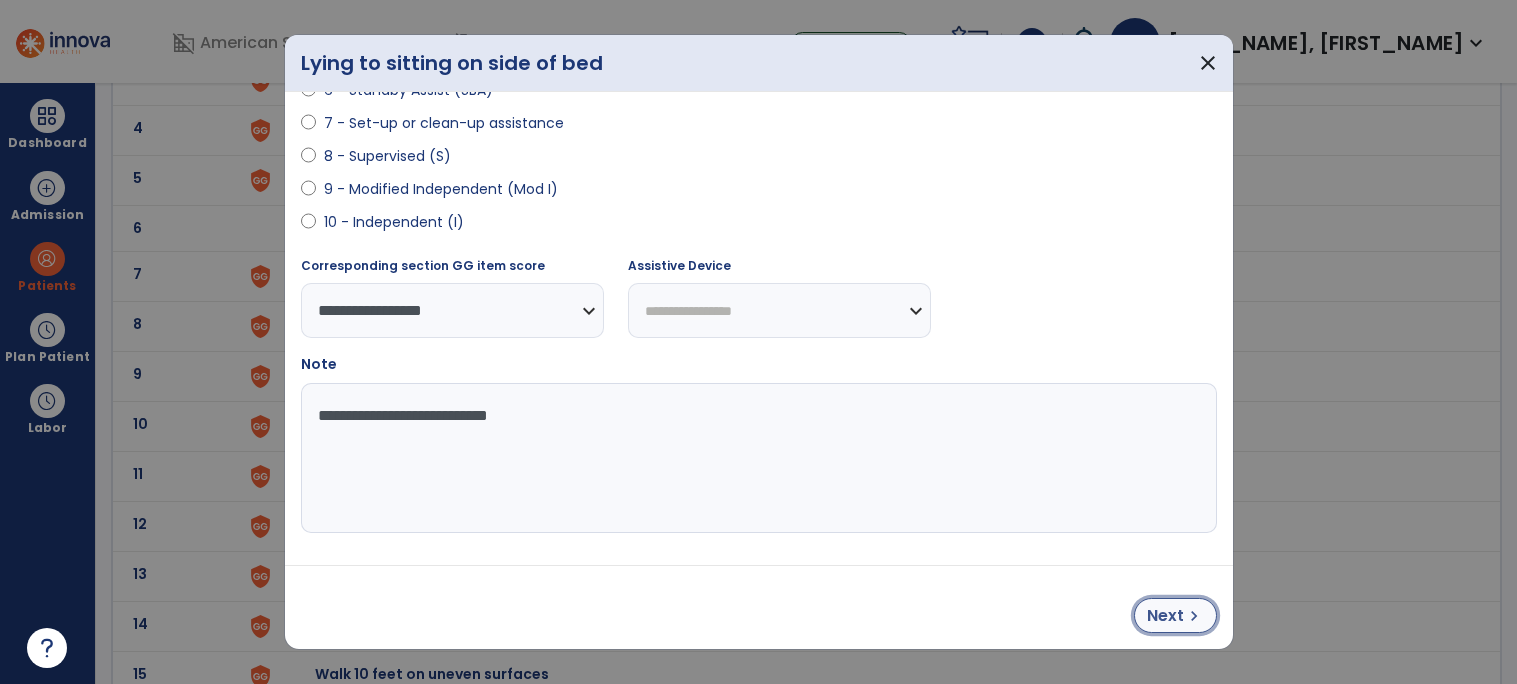 click on "Next" at bounding box center (1165, 616) 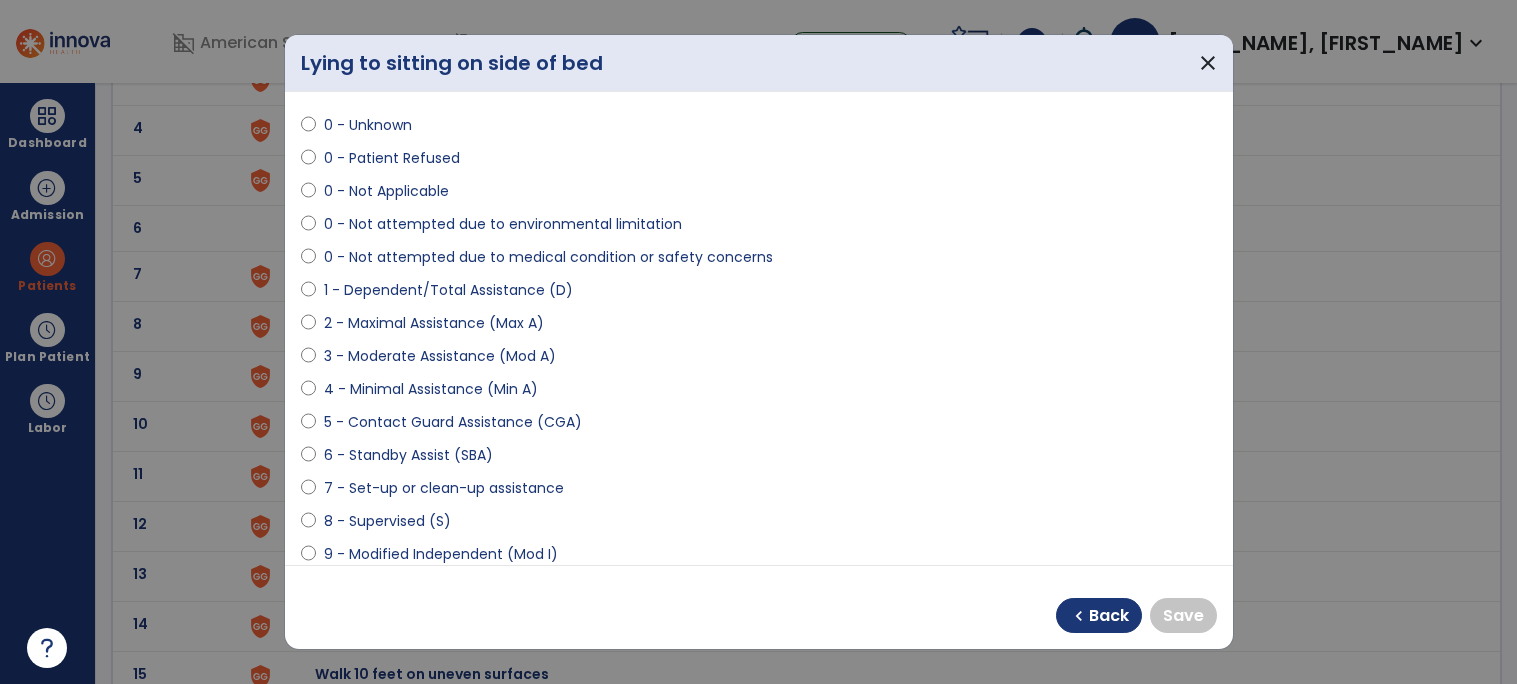 click on "0 - Not Applicable" at bounding box center (386, 191) 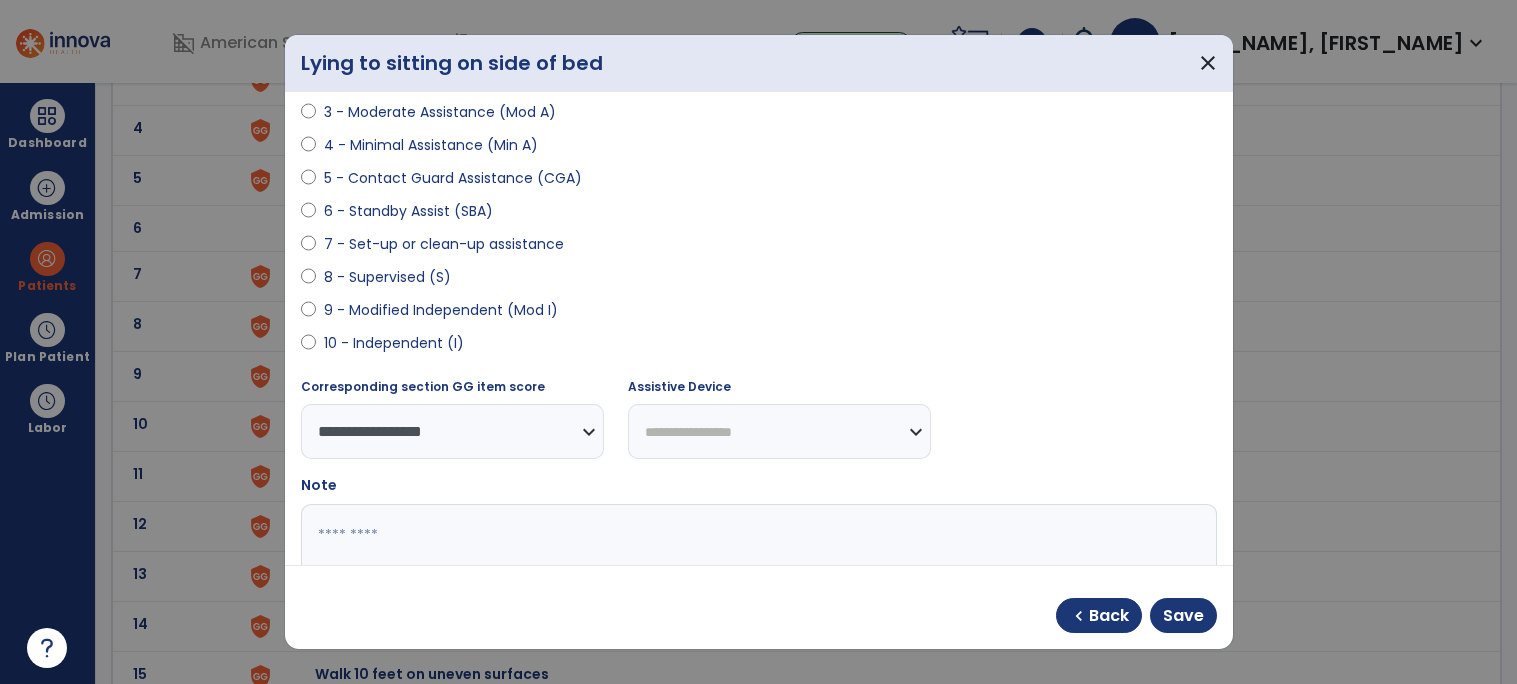 scroll, scrollTop: 300, scrollLeft: 0, axis: vertical 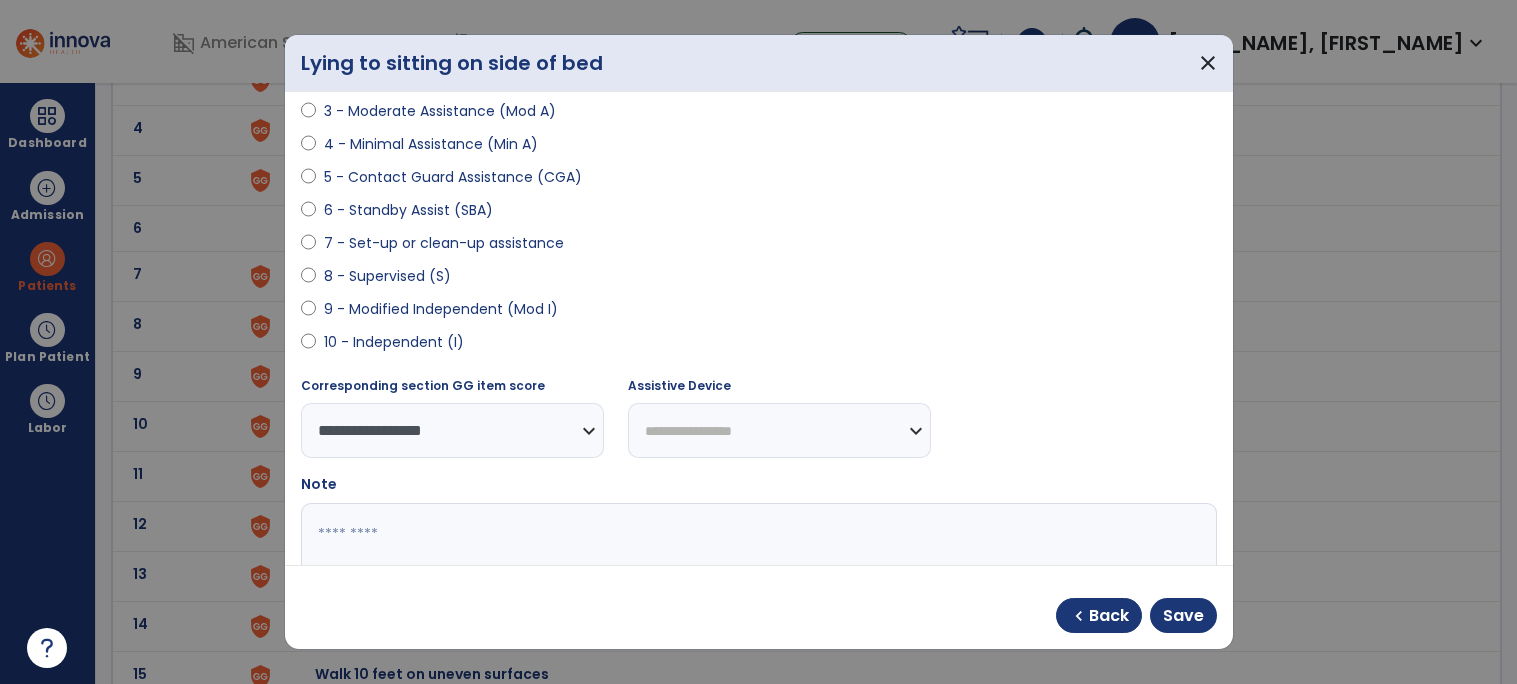 click at bounding box center (756, 578) 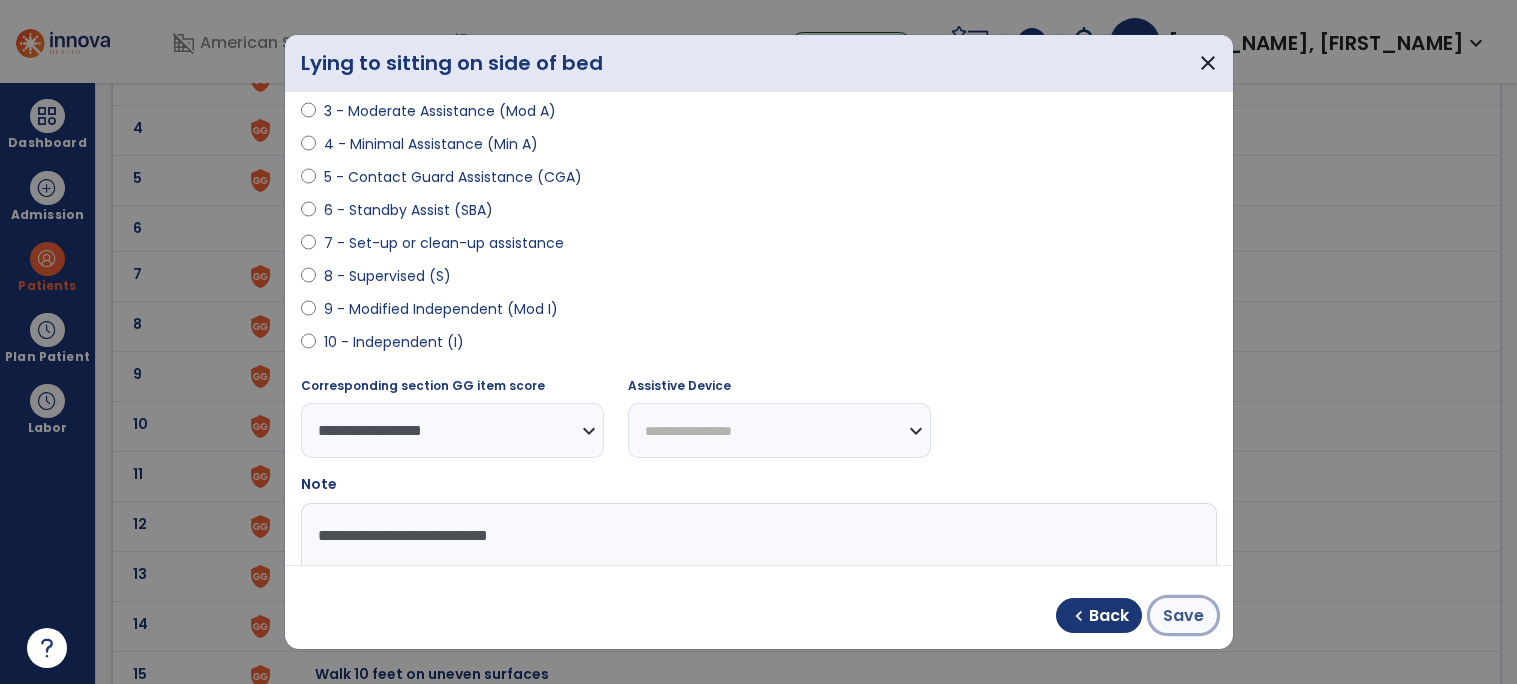 click on "Save" at bounding box center [1183, 616] 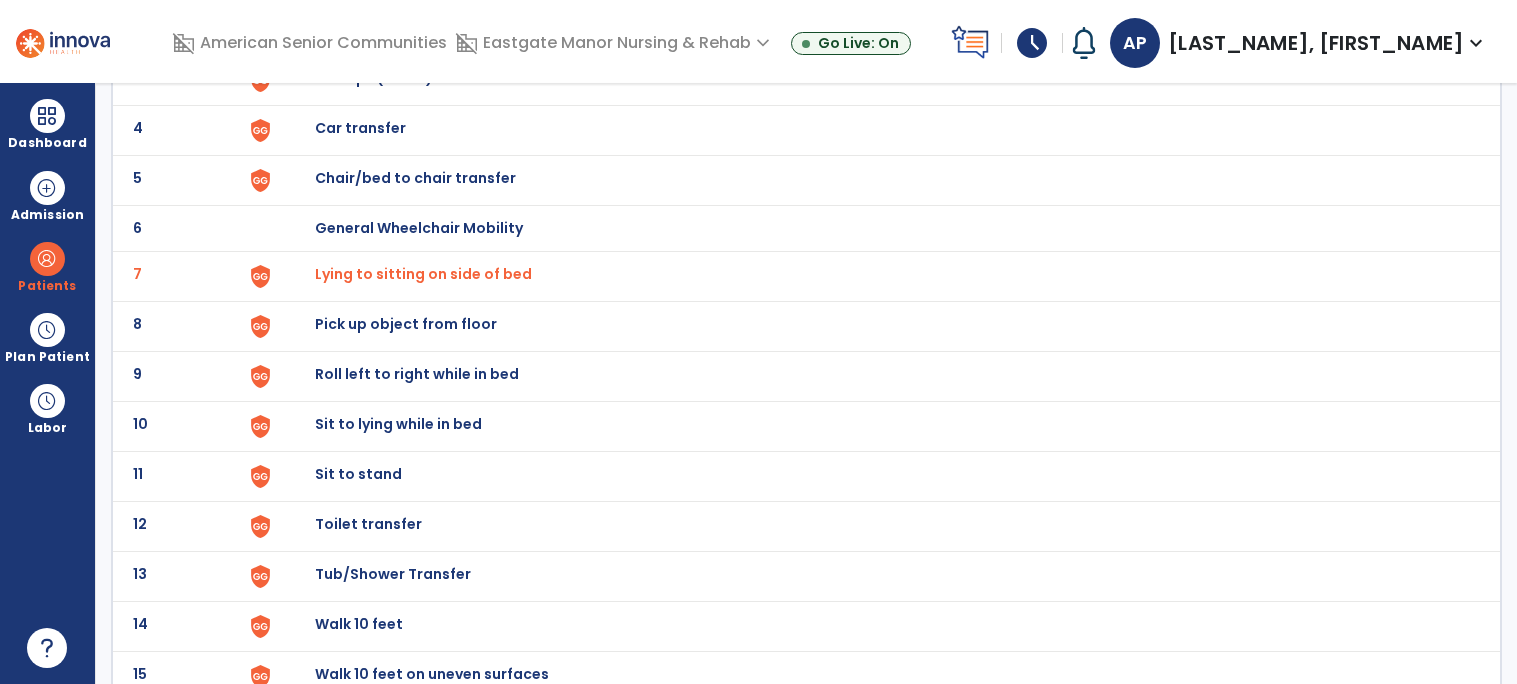 click on "Roll left to right while in bed" at bounding box center (361, -22) 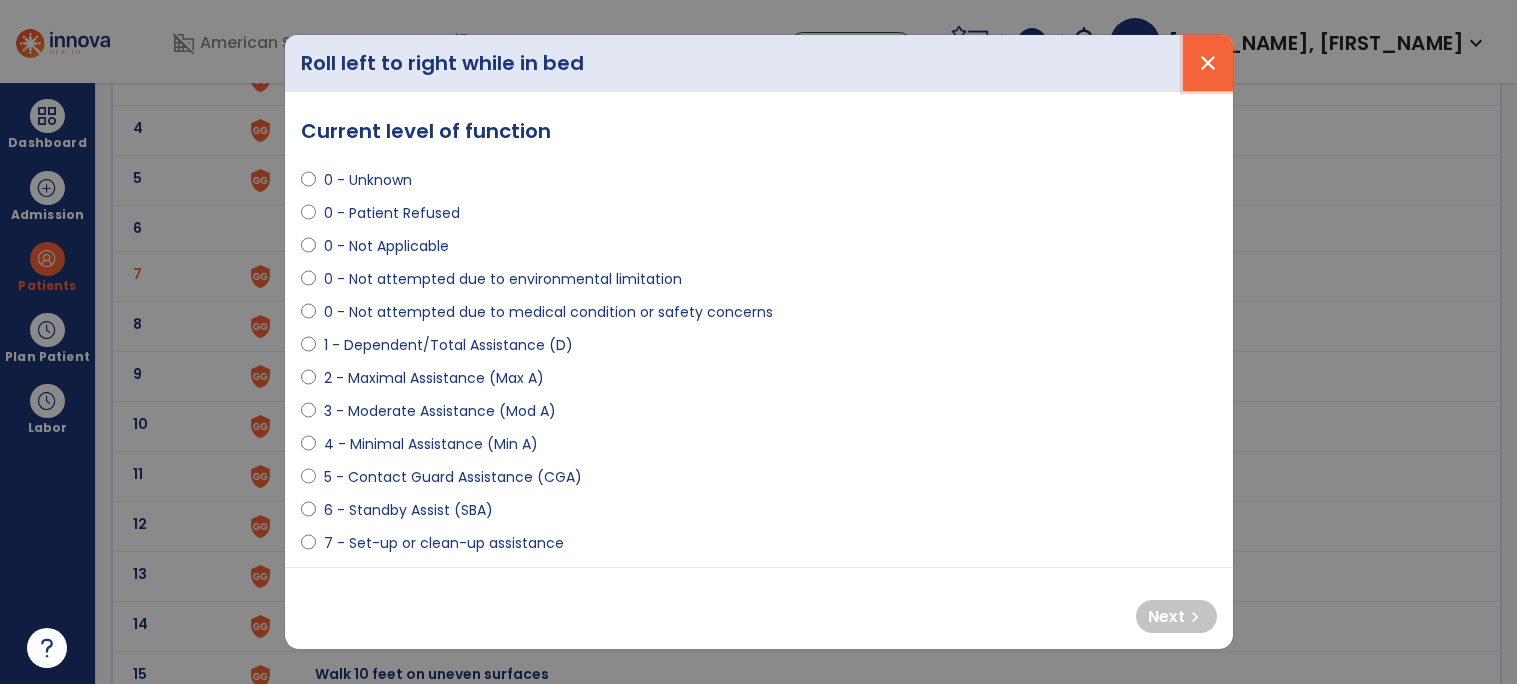 click on "close" at bounding box center [1208, 63] 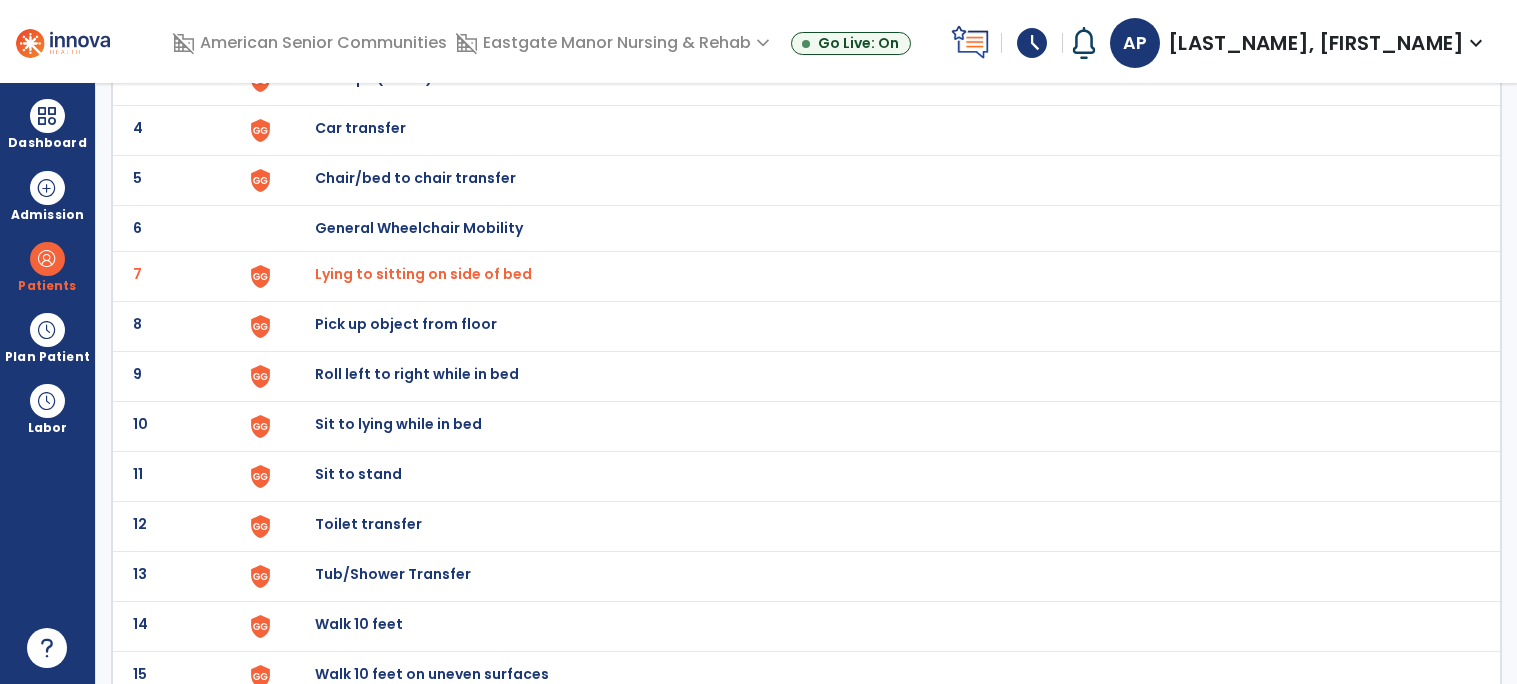 click on "Roll left to right while in bed" at bounding box center (361, -22) 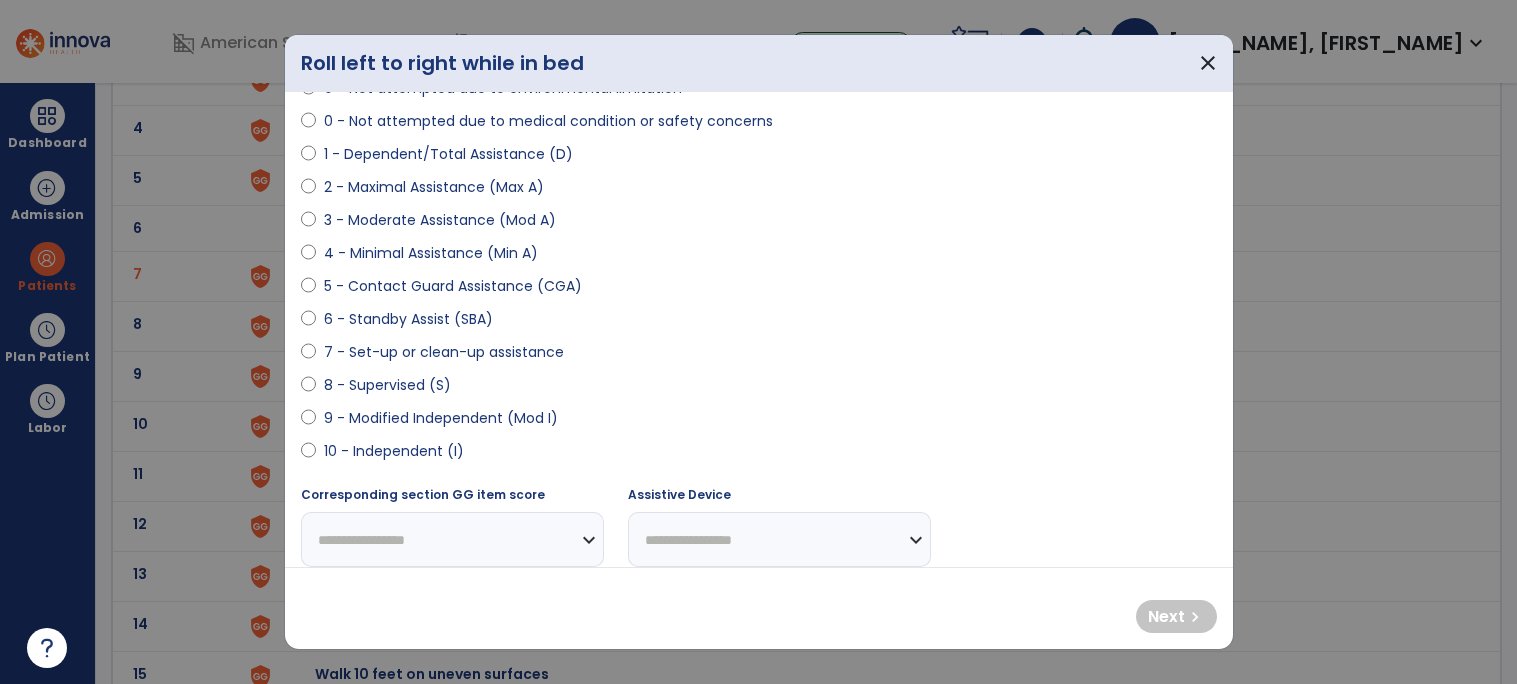 scroll, scrollTop: 192, scrollLeft: 0, axis: vertical 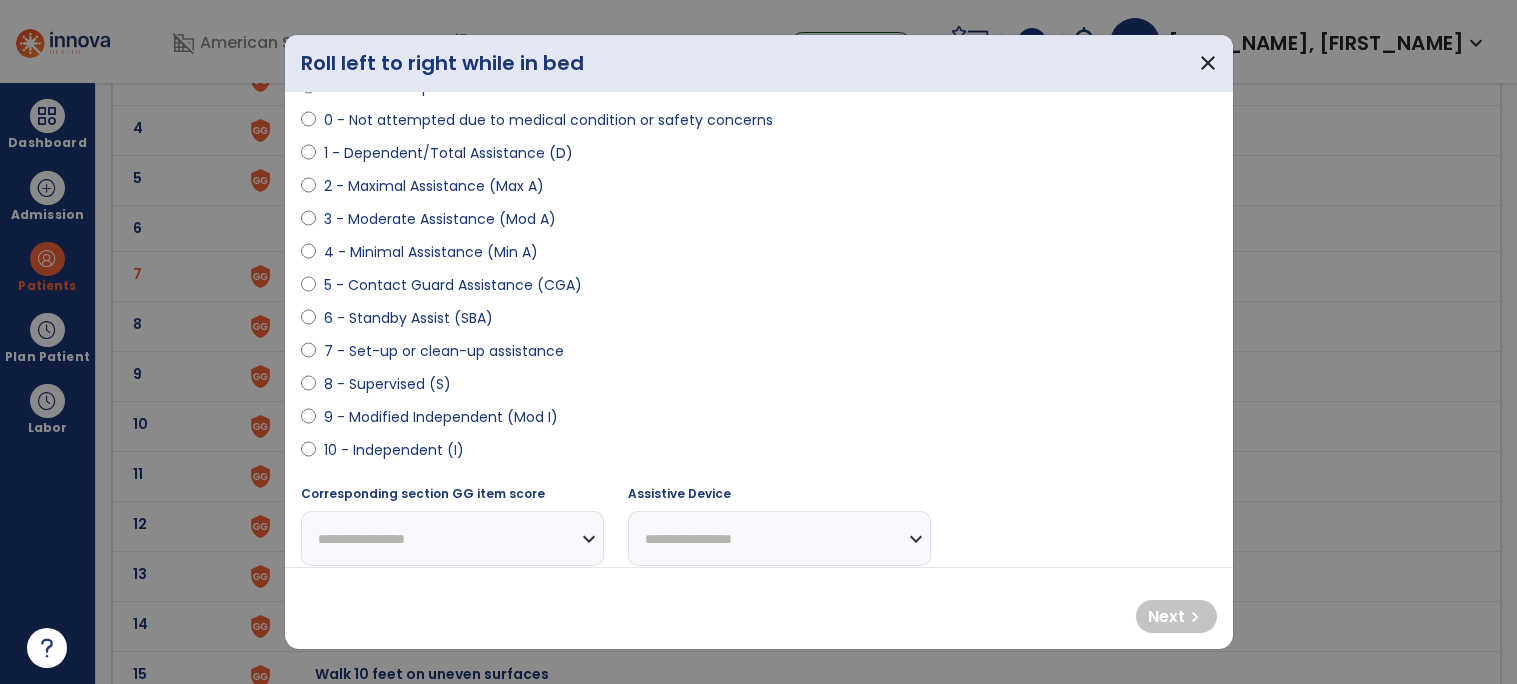 click on "8 - Supervised (S)" at bounding box center [387, 384] 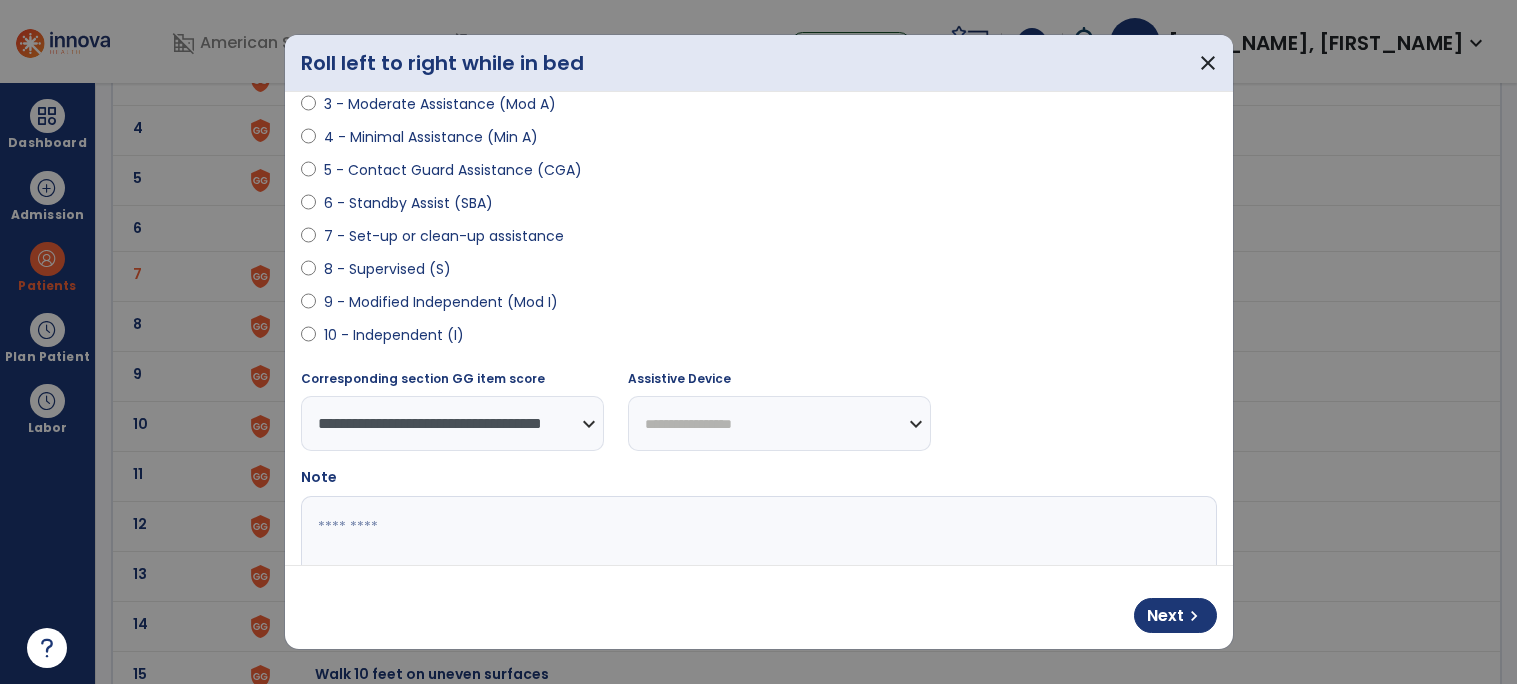 scroll, scrollTop: 357, scrollLeft: 0, axis: vertical 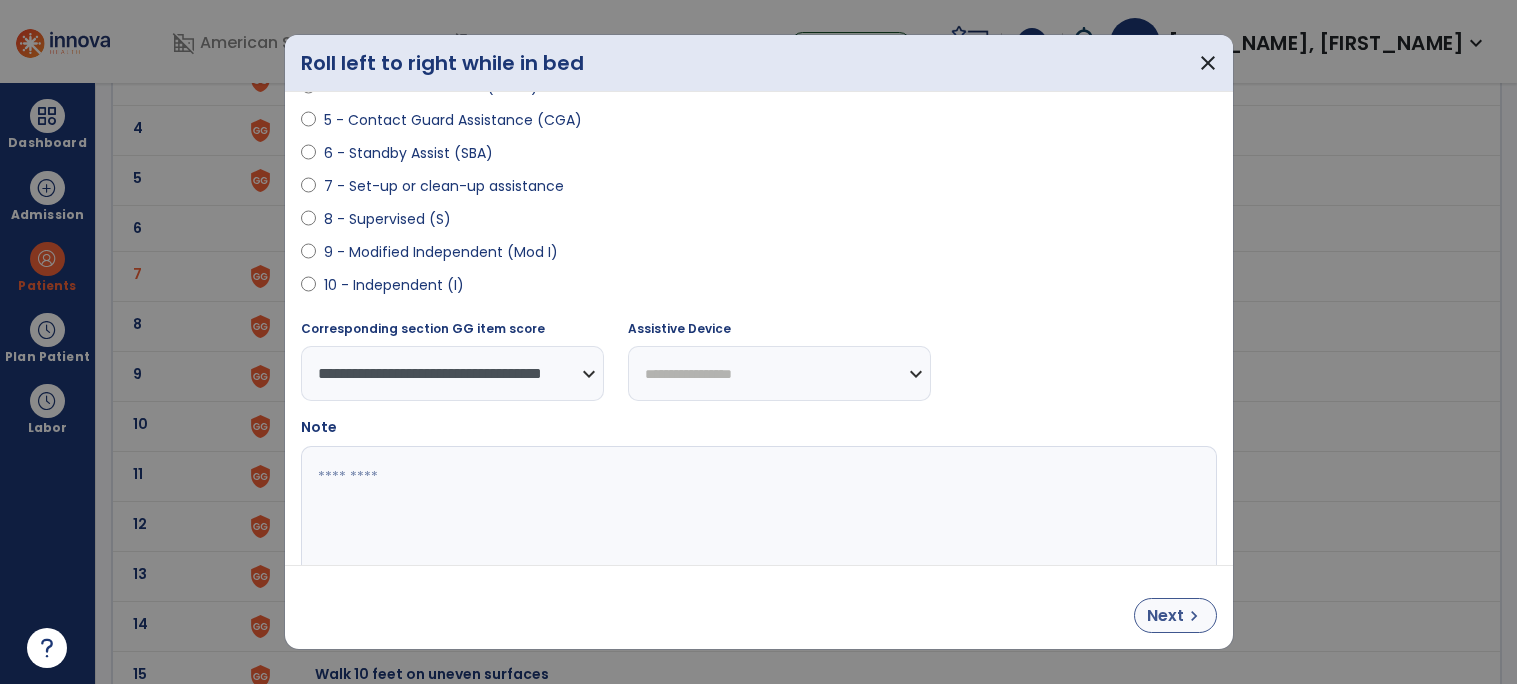 click on "chevron_right" at bounding box center [1194, 616] 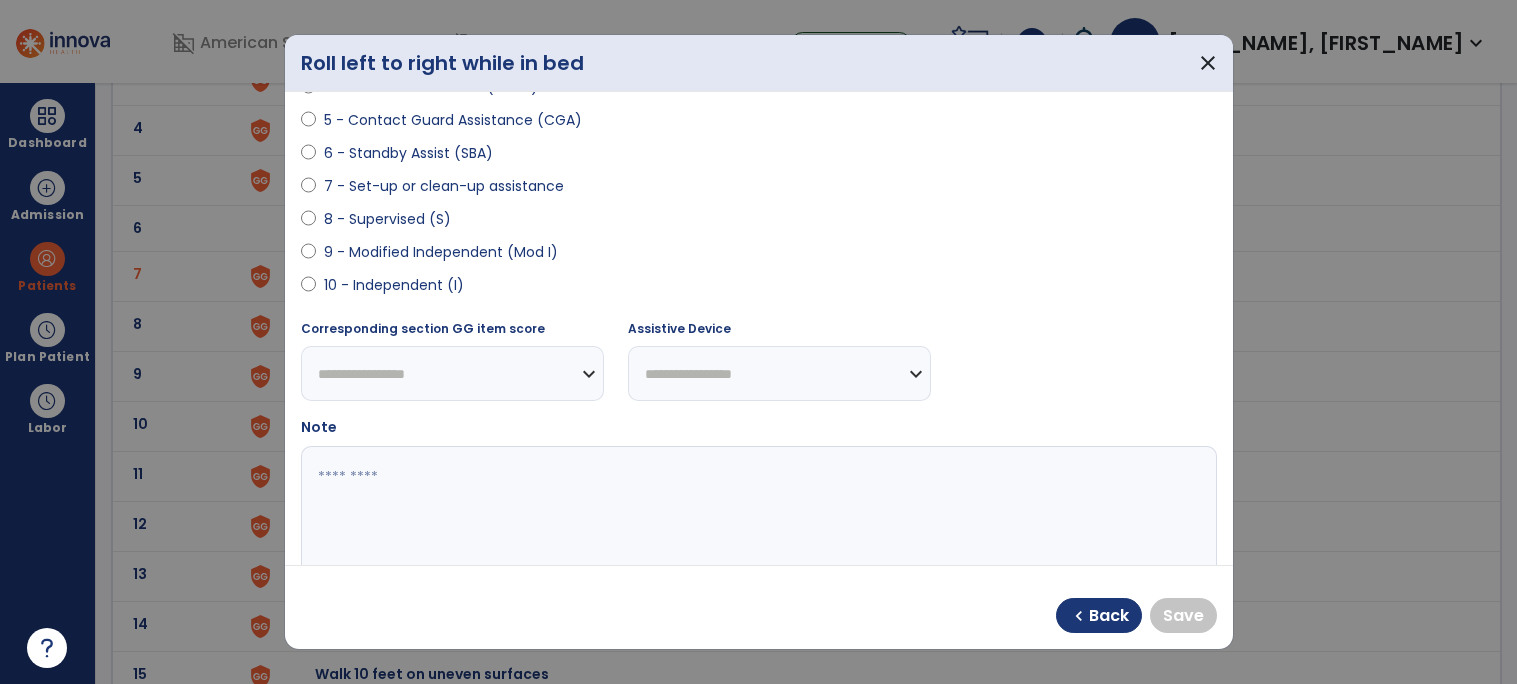 click on "8 - Supervised (S)" at bounding box center (387, 219) 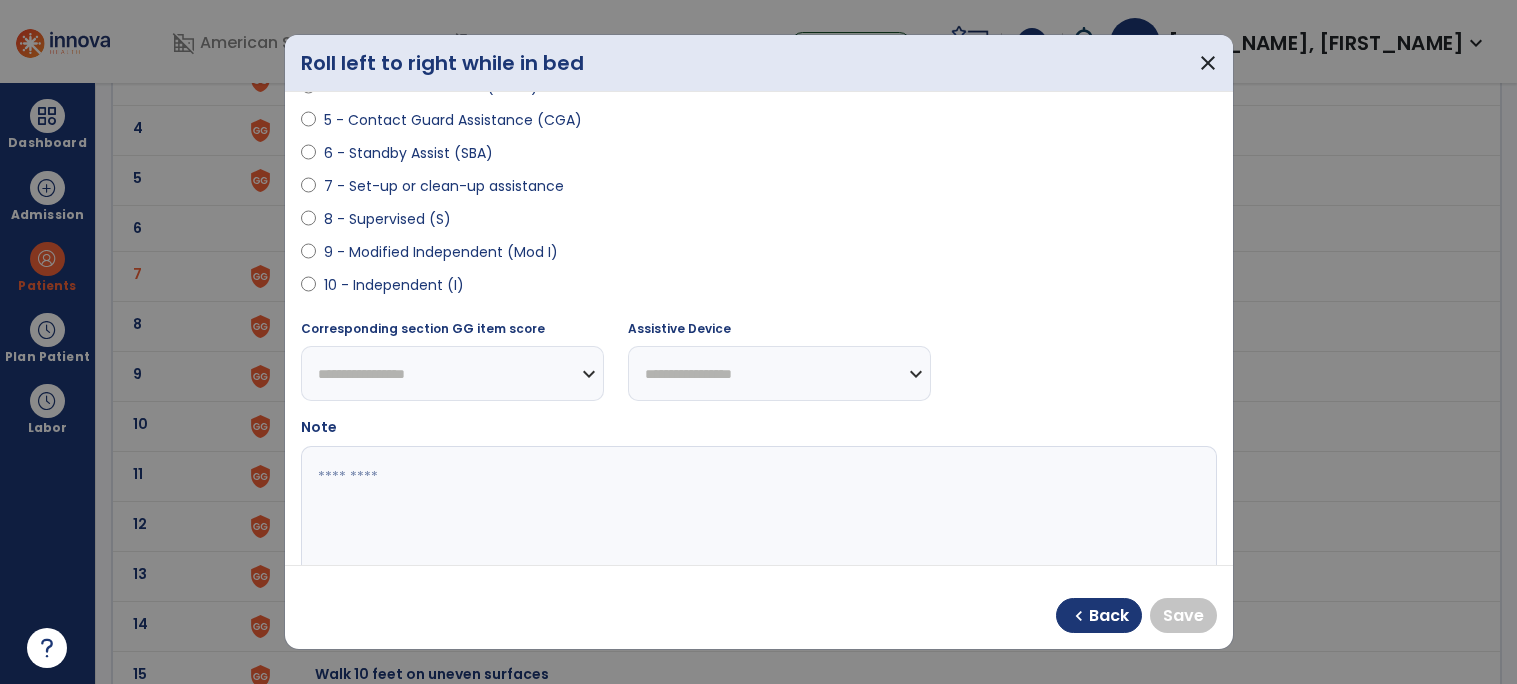 select on "**********" 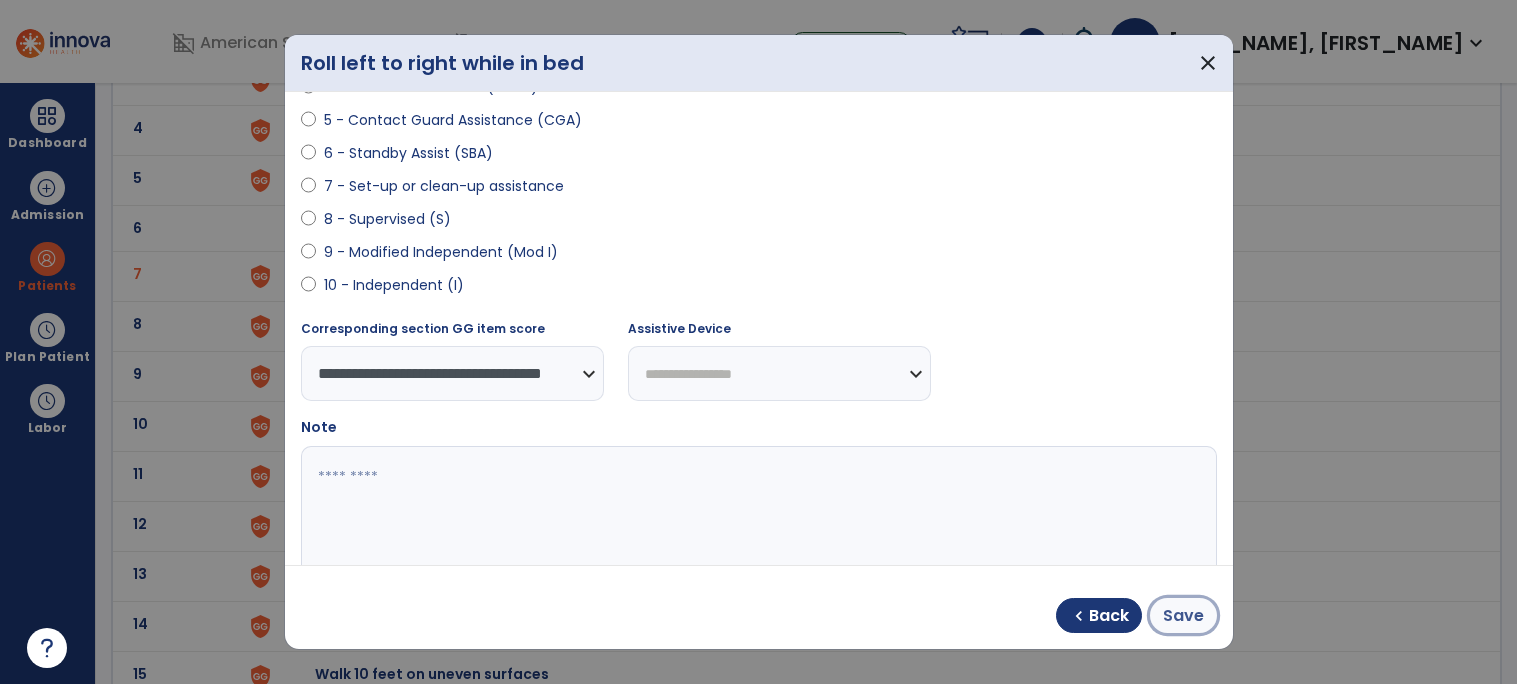 click on "Save" at bounding box center (1183, 616) 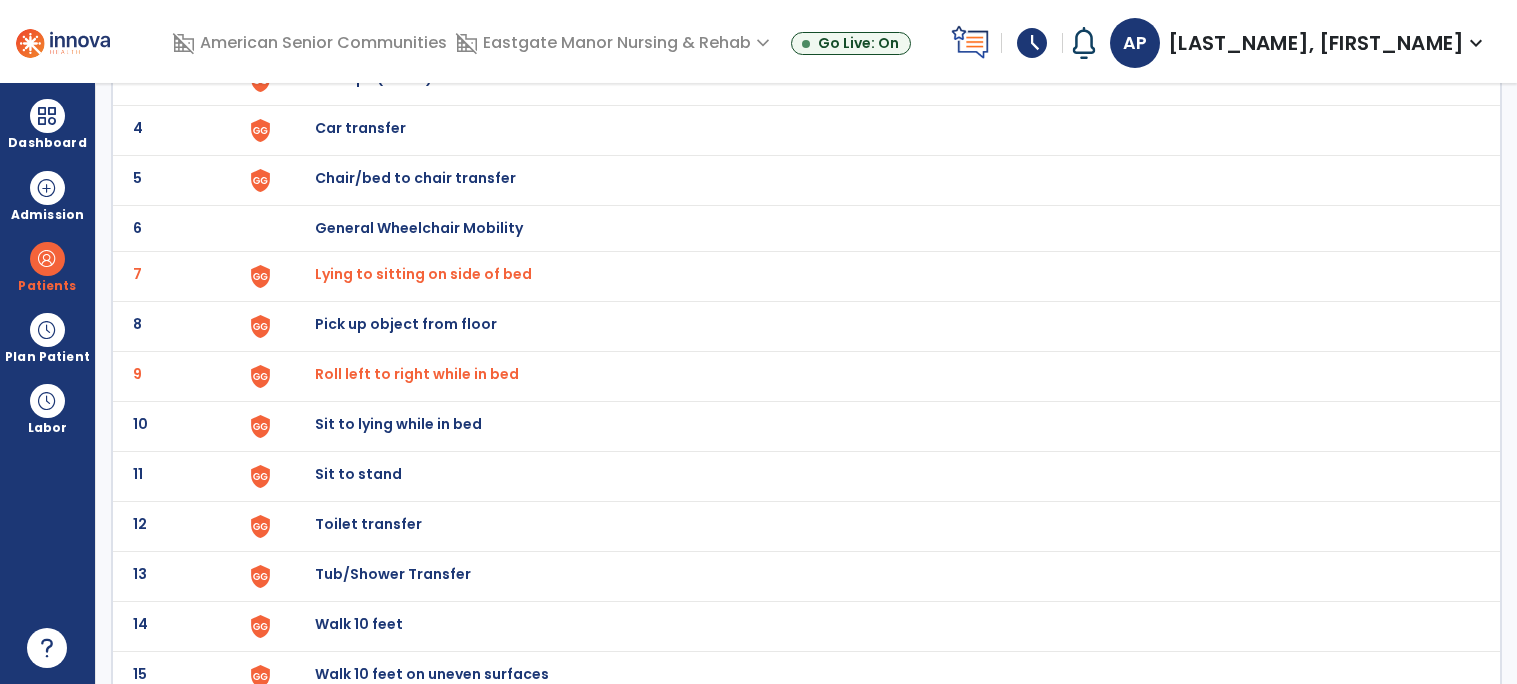 click on "Sit to lying while in bed" at bounding box center (361, -22) 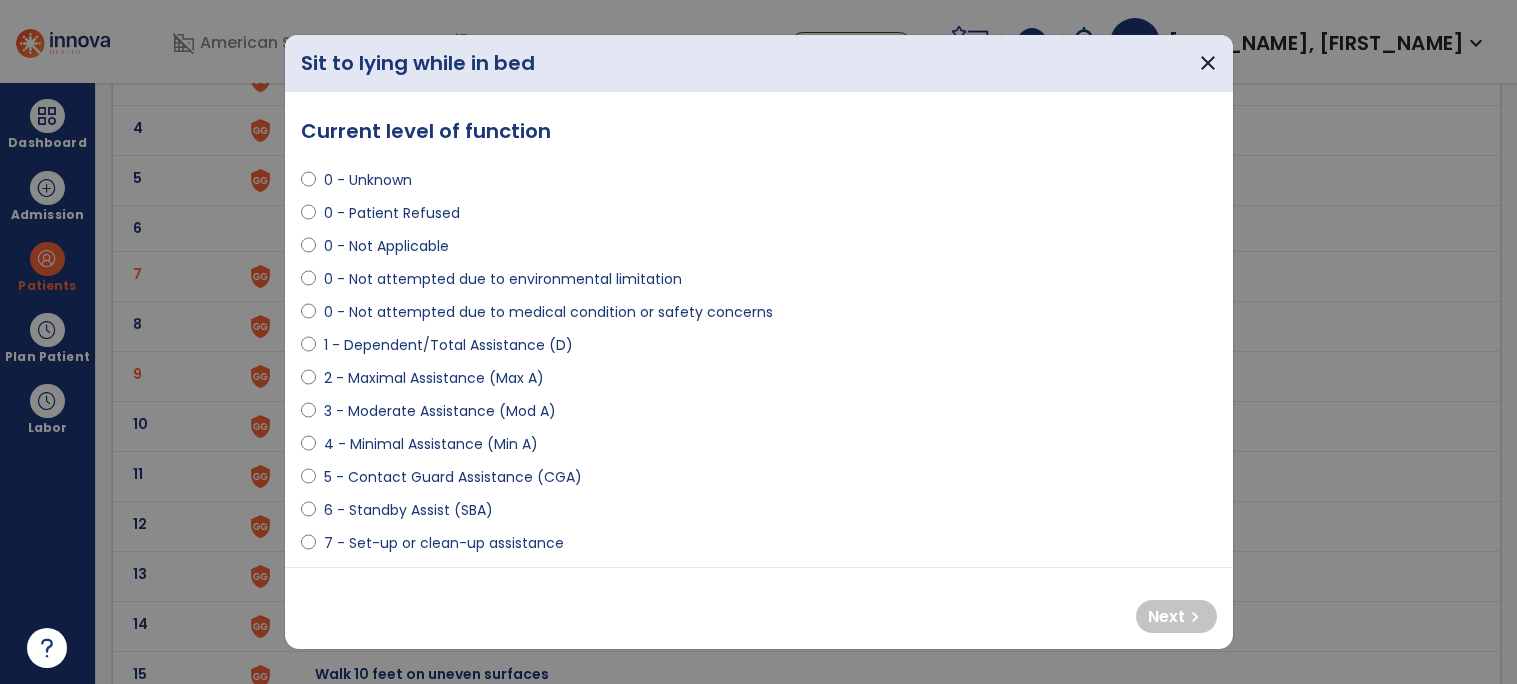 click on "0 - Not Applicable" at bounding box center (386, 246) 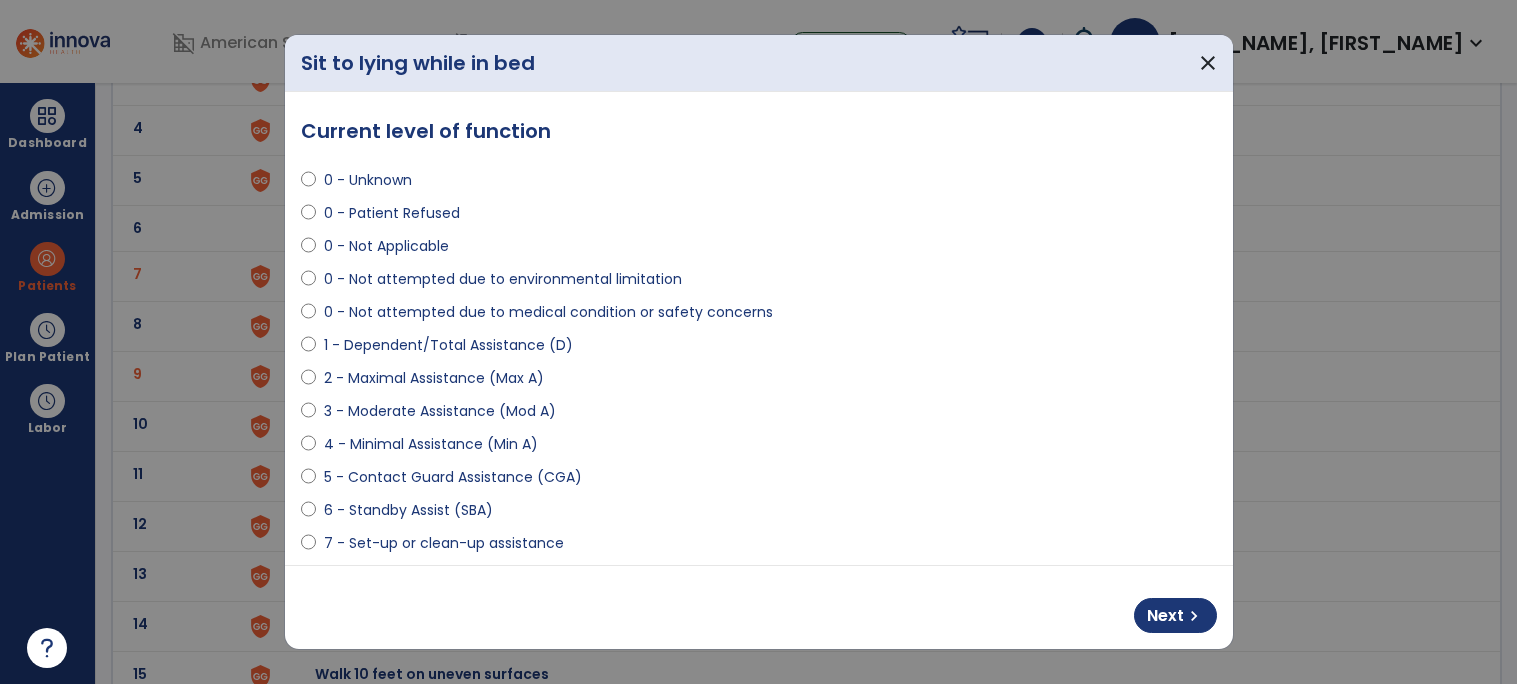 select on "**********" 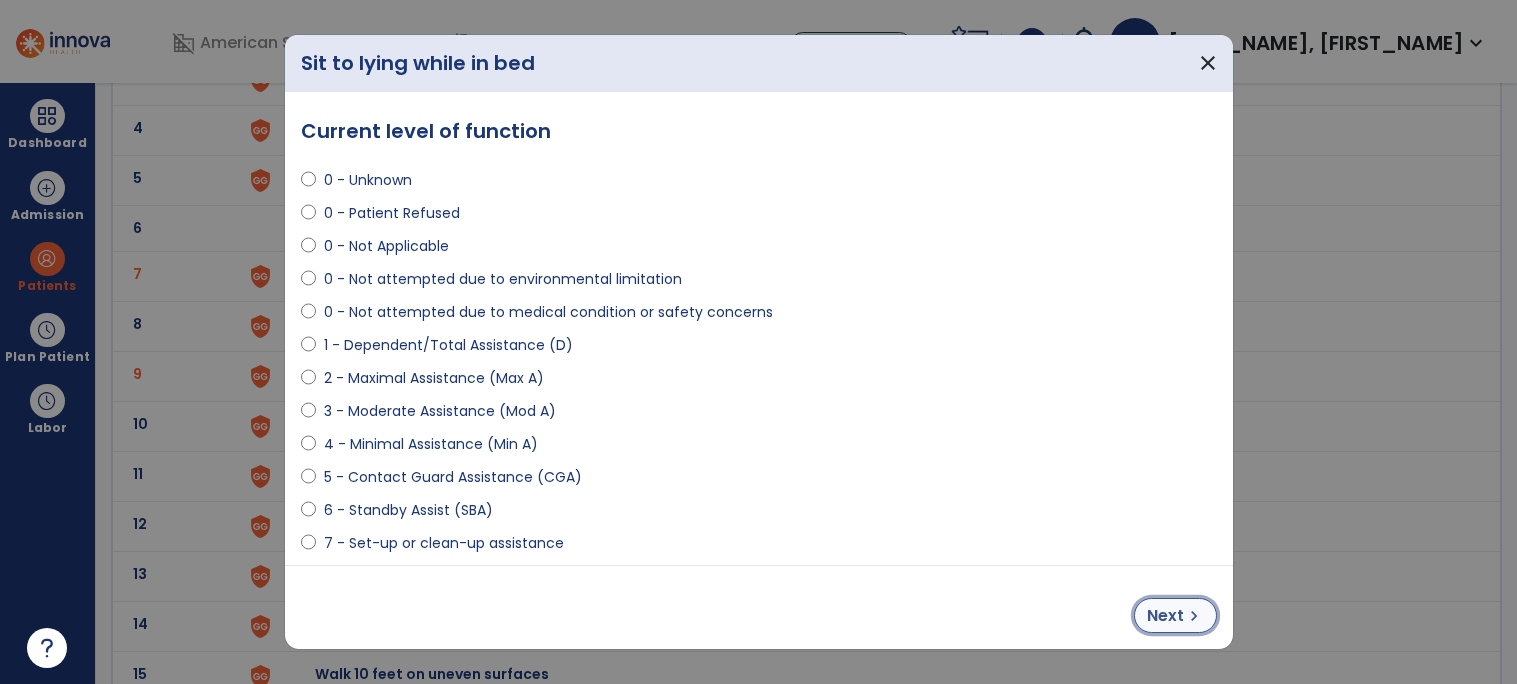 click on "Next" at bounding box center (1165, 616) 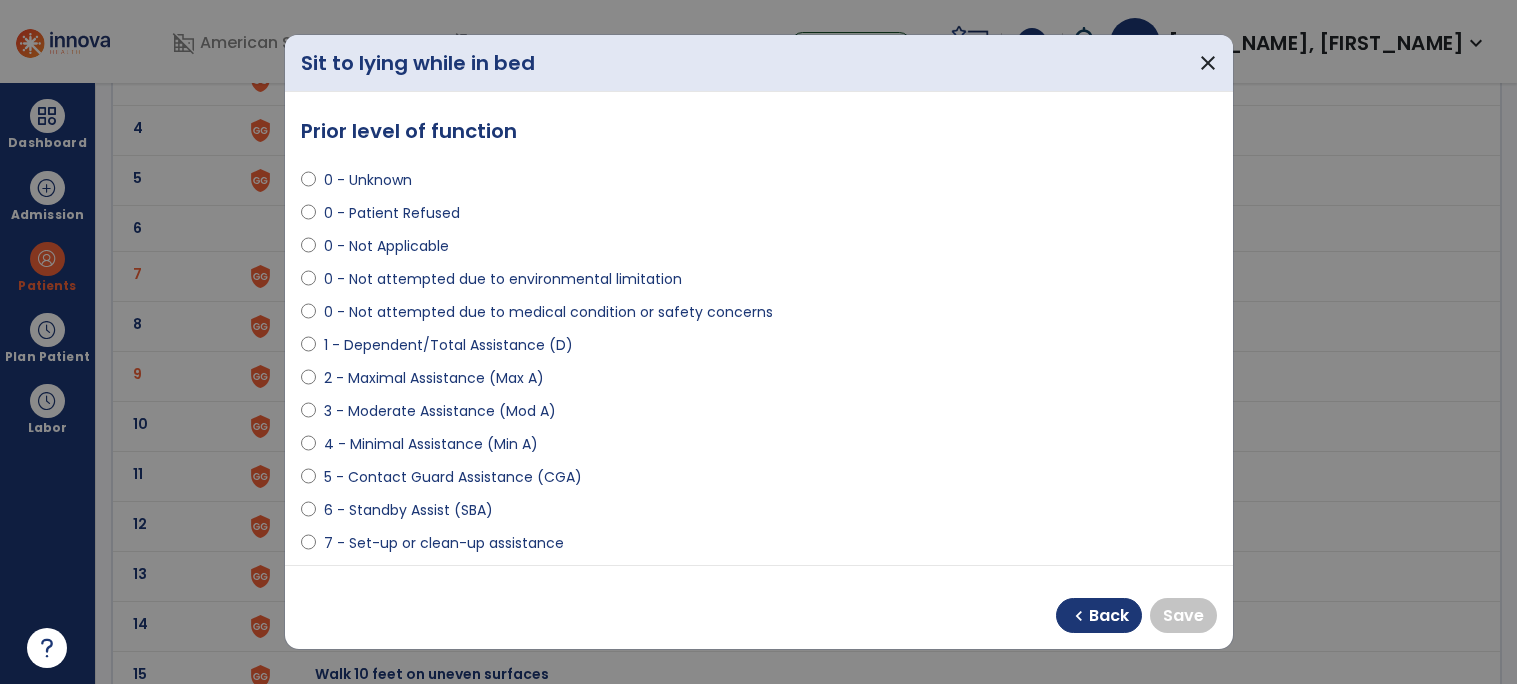 click on "0 - Not Applicable" at bounding box center [386, 246] 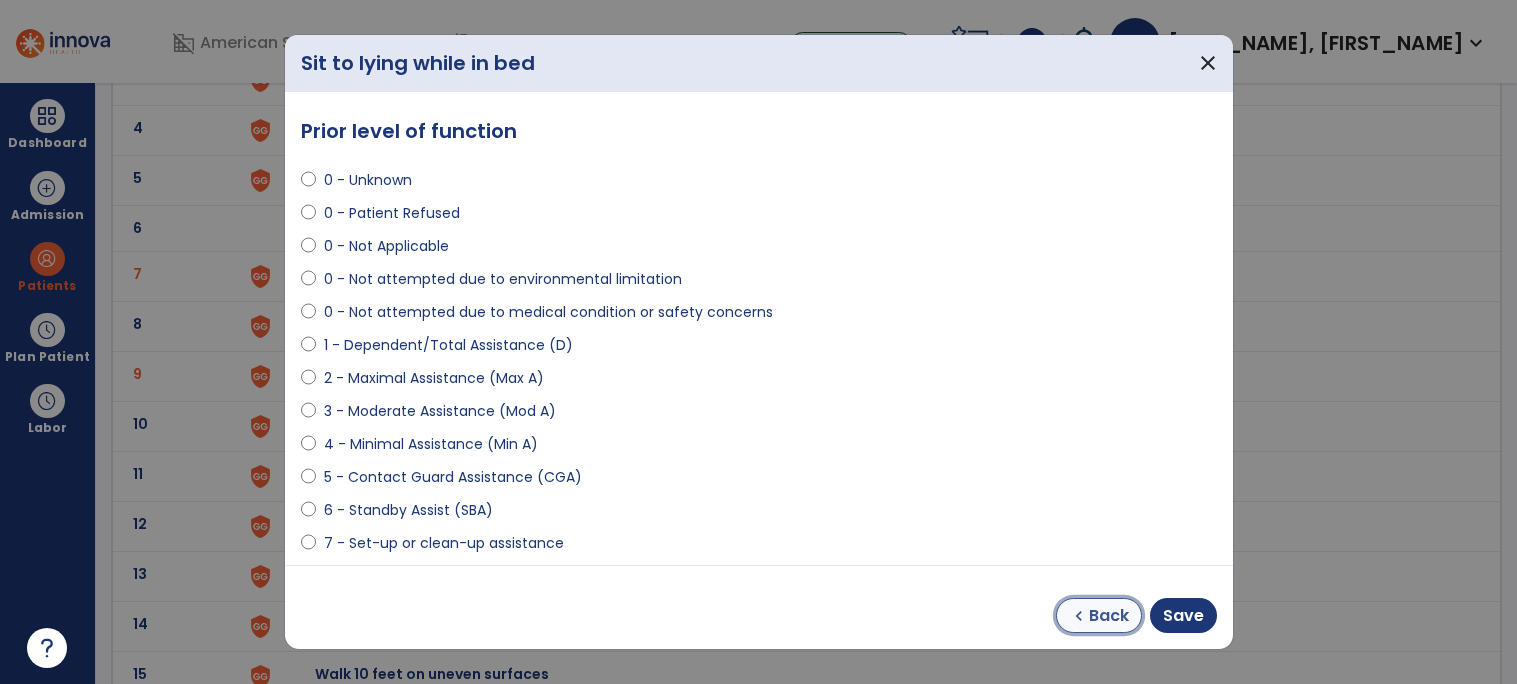 click on "chevron_left" at bounding box center [1079, 616] 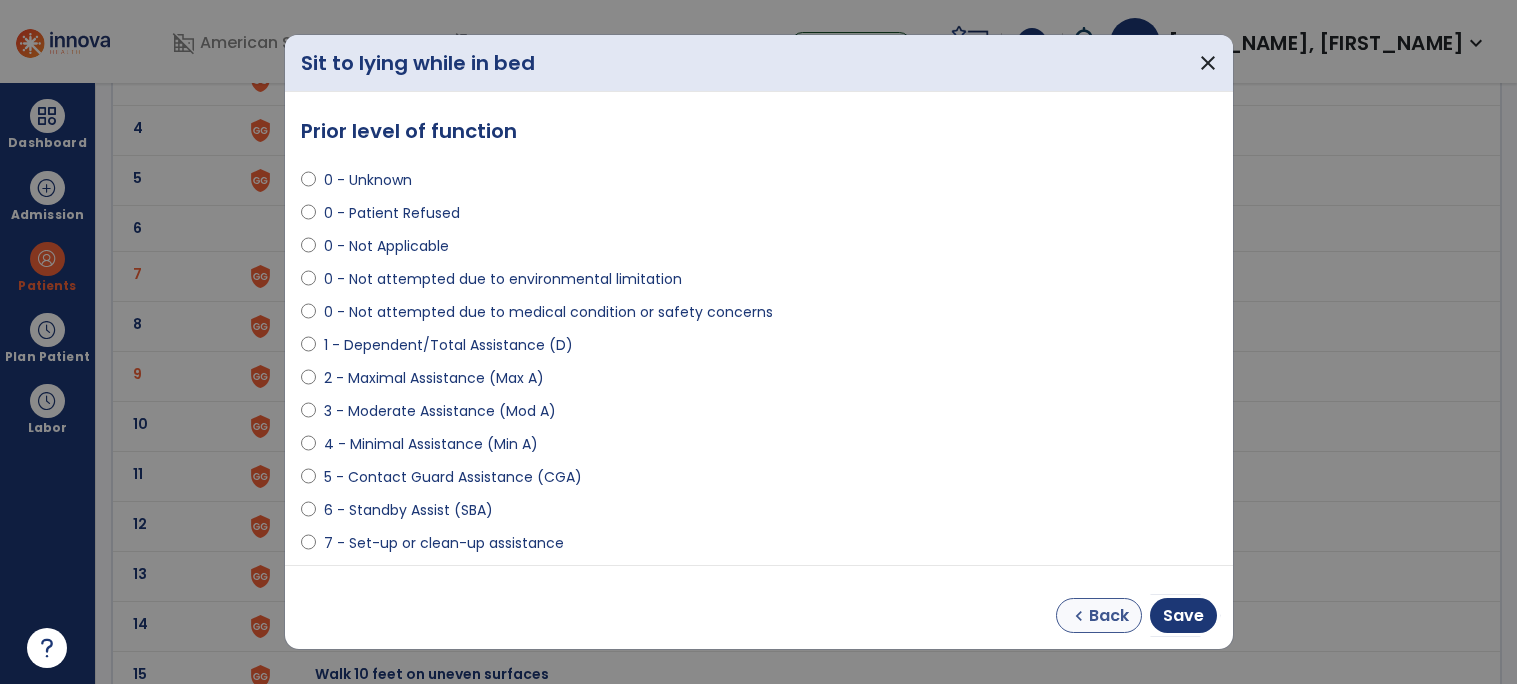 select on "**********" 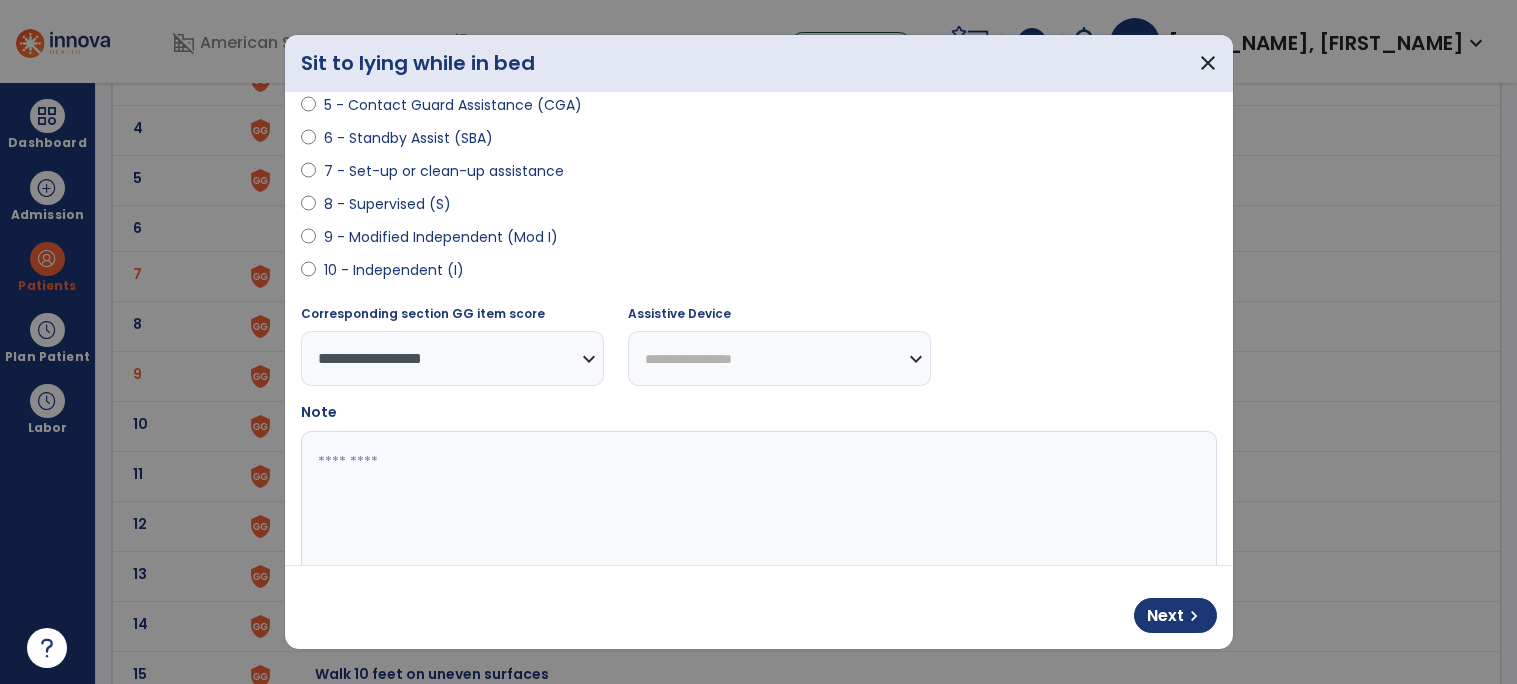 scroll, scrollTop: 395, scrollLeft: 0, axis: vertical 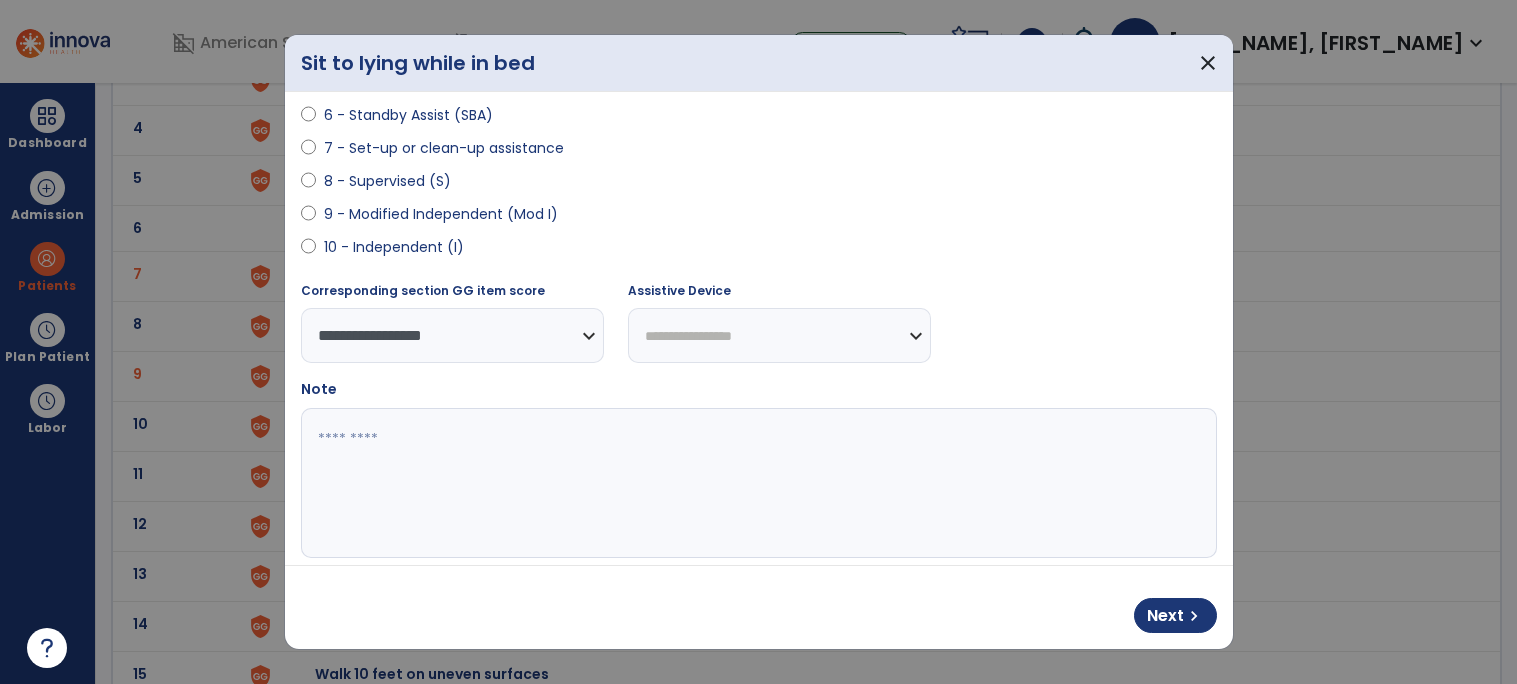 click at bounding box center [756, 483] 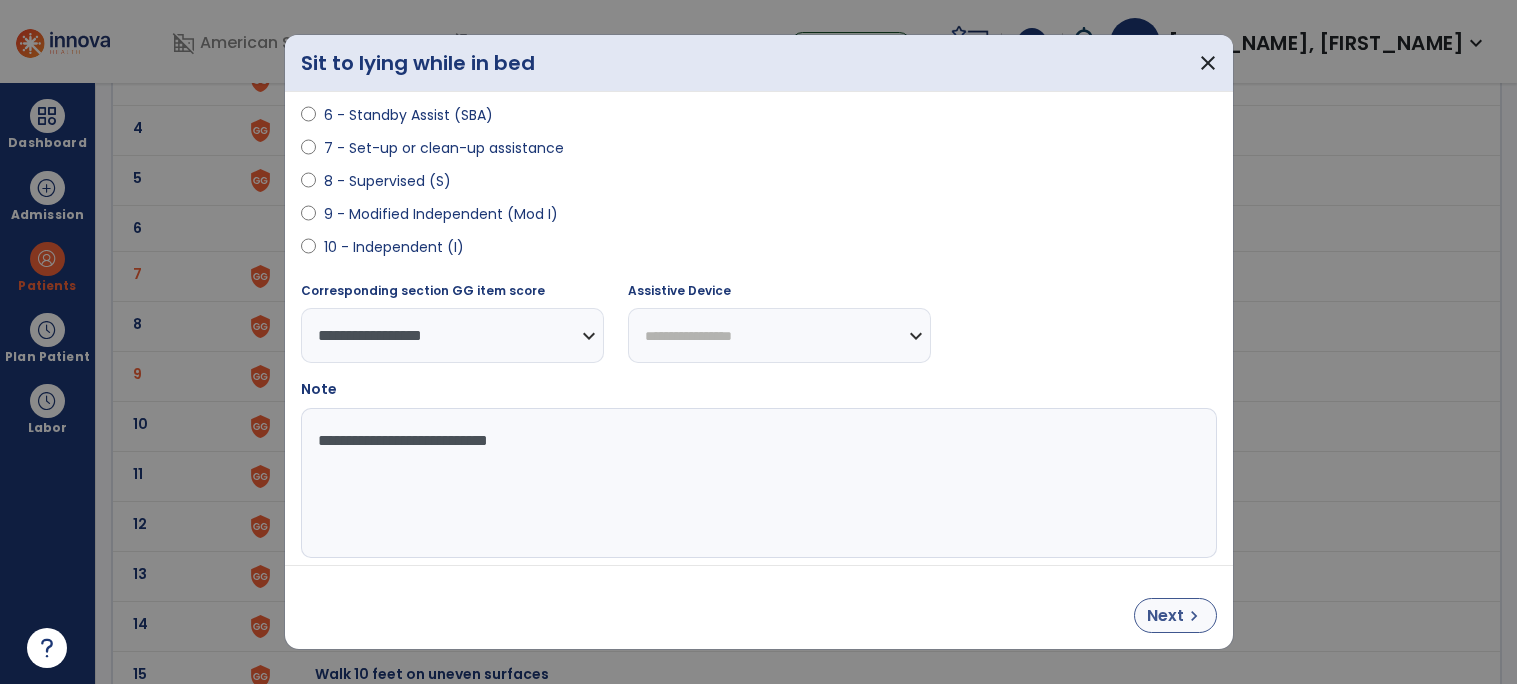 click on "chevron_right" at bounding box center [1194, 616] 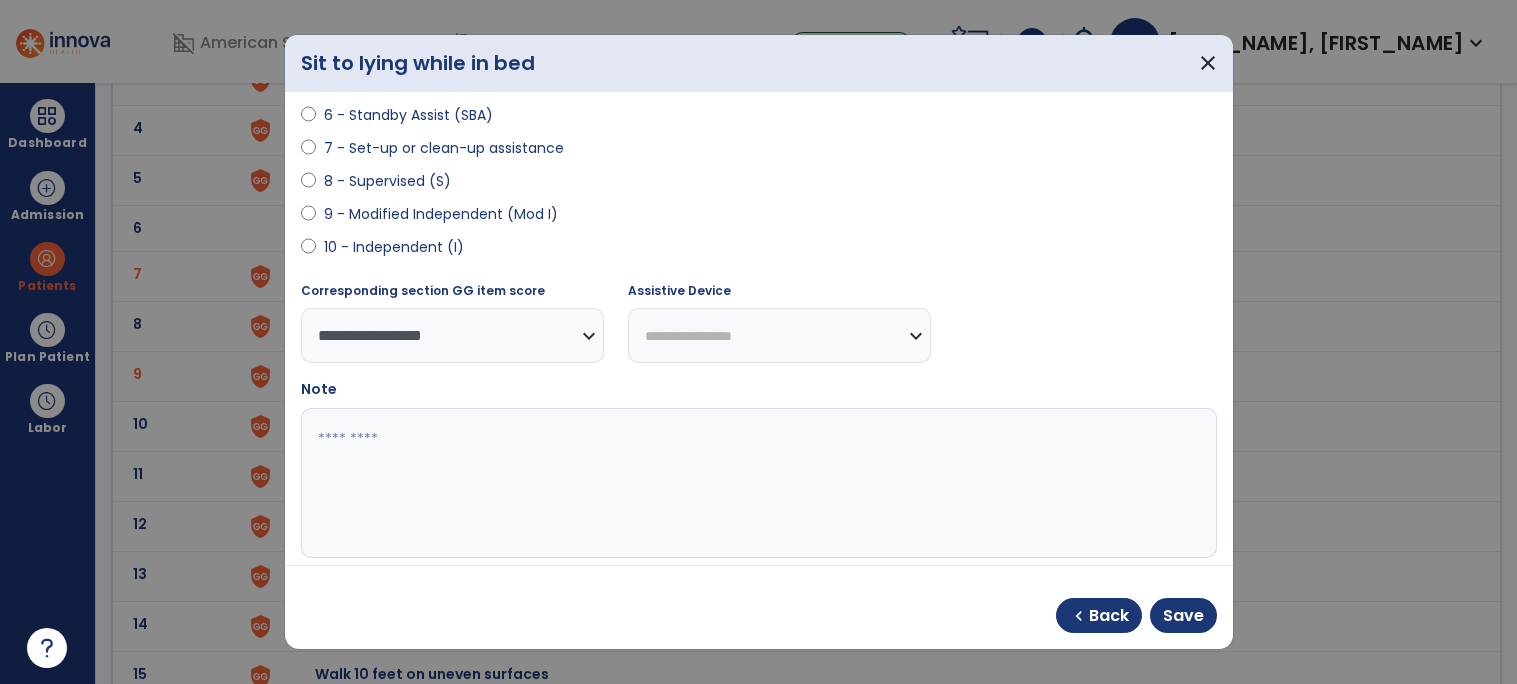 click at bounding box center (756, 483) 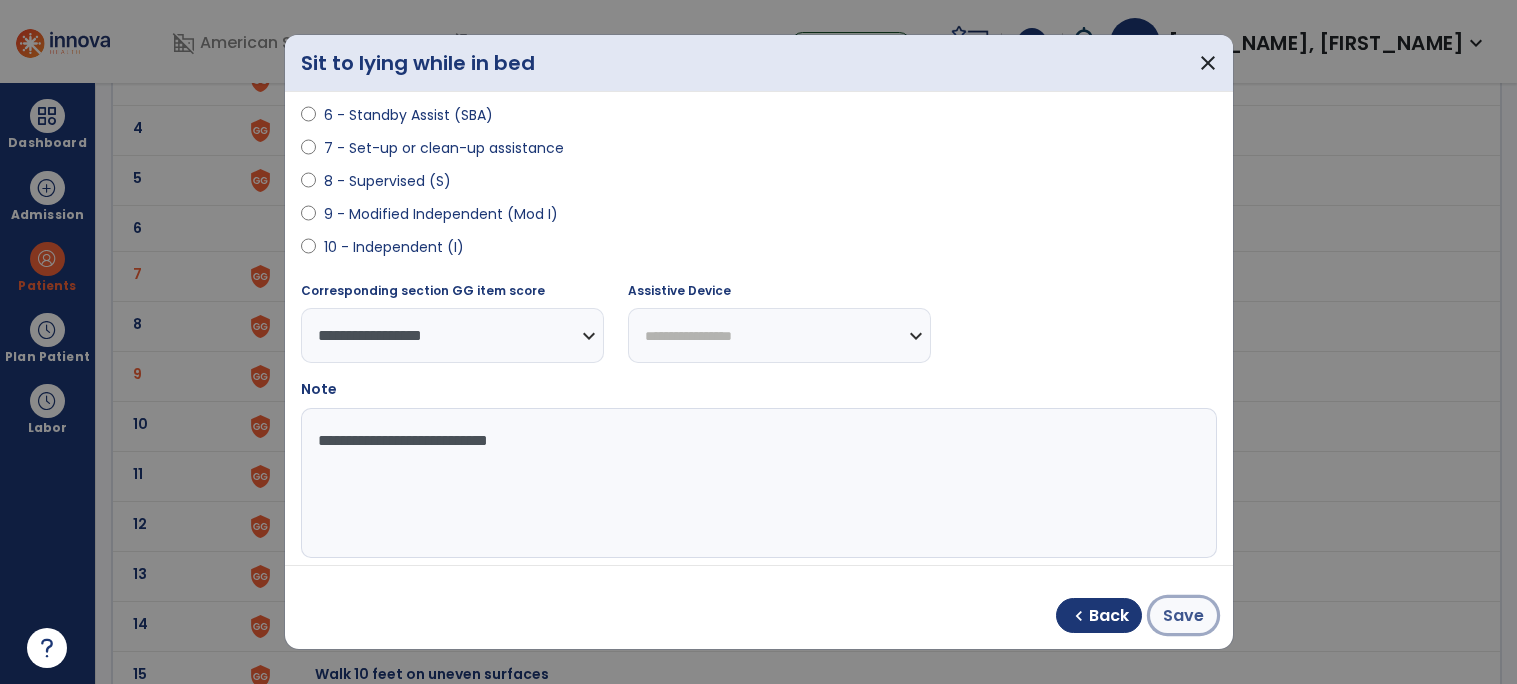 click on "Save" at bounding box center (1183, 615) 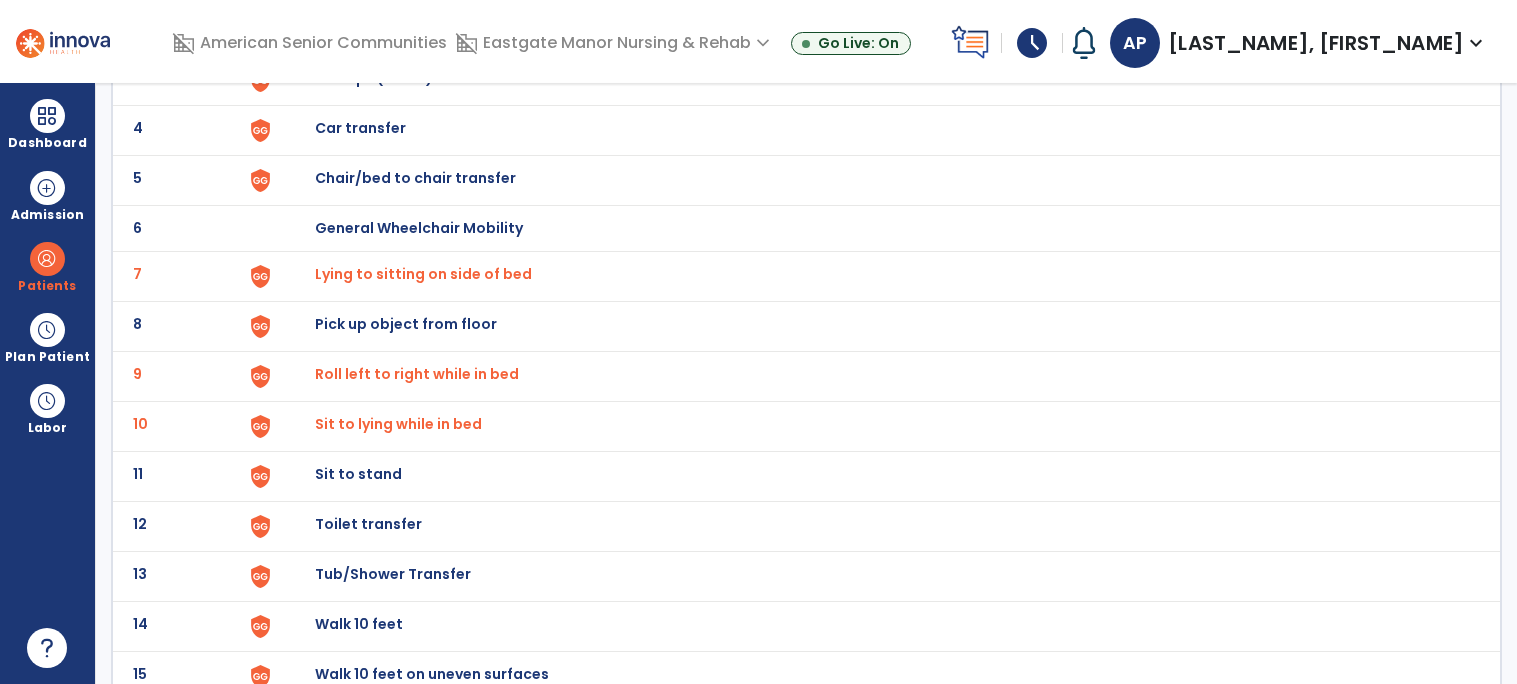 click on "Lying to sitting on side of bed" at bounding box center [423, 274] 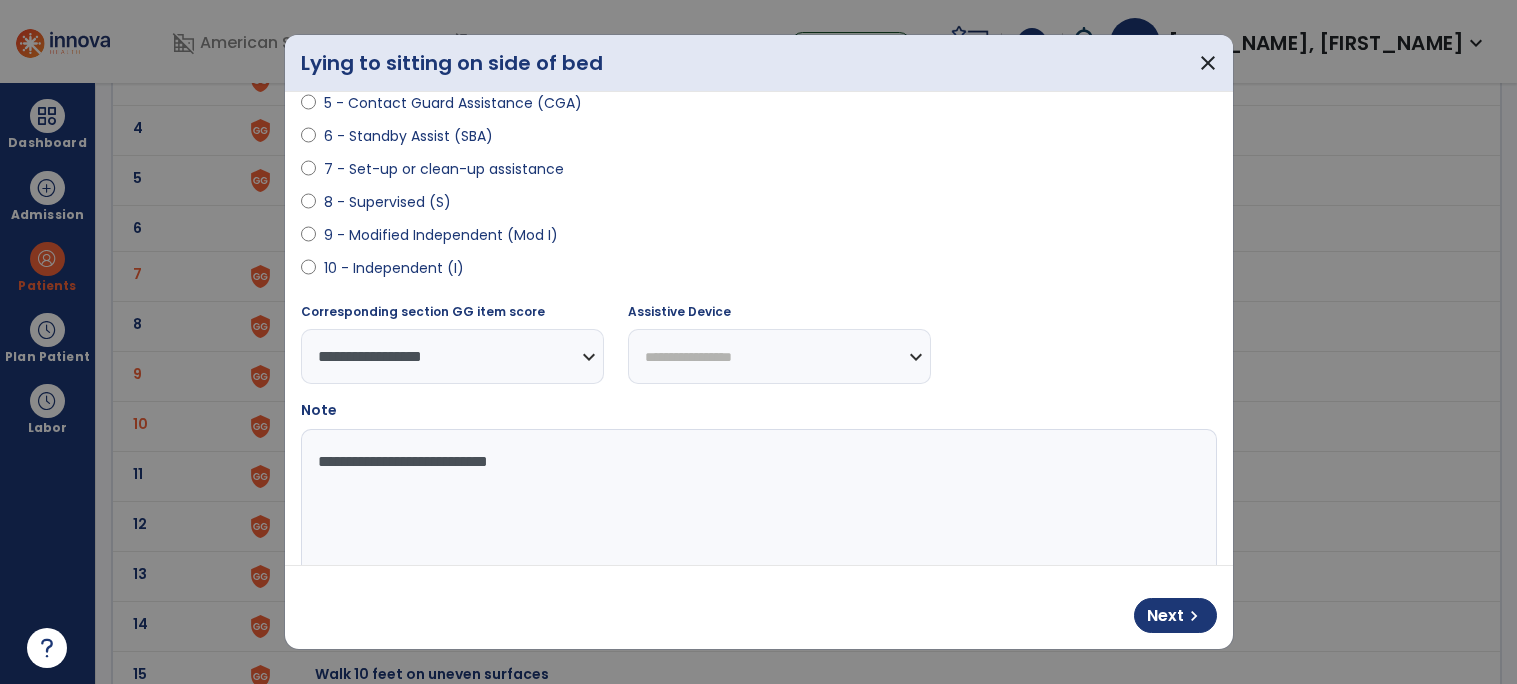 scroll, scrollTop: 383, scrollLeft: 0, axis: vertical 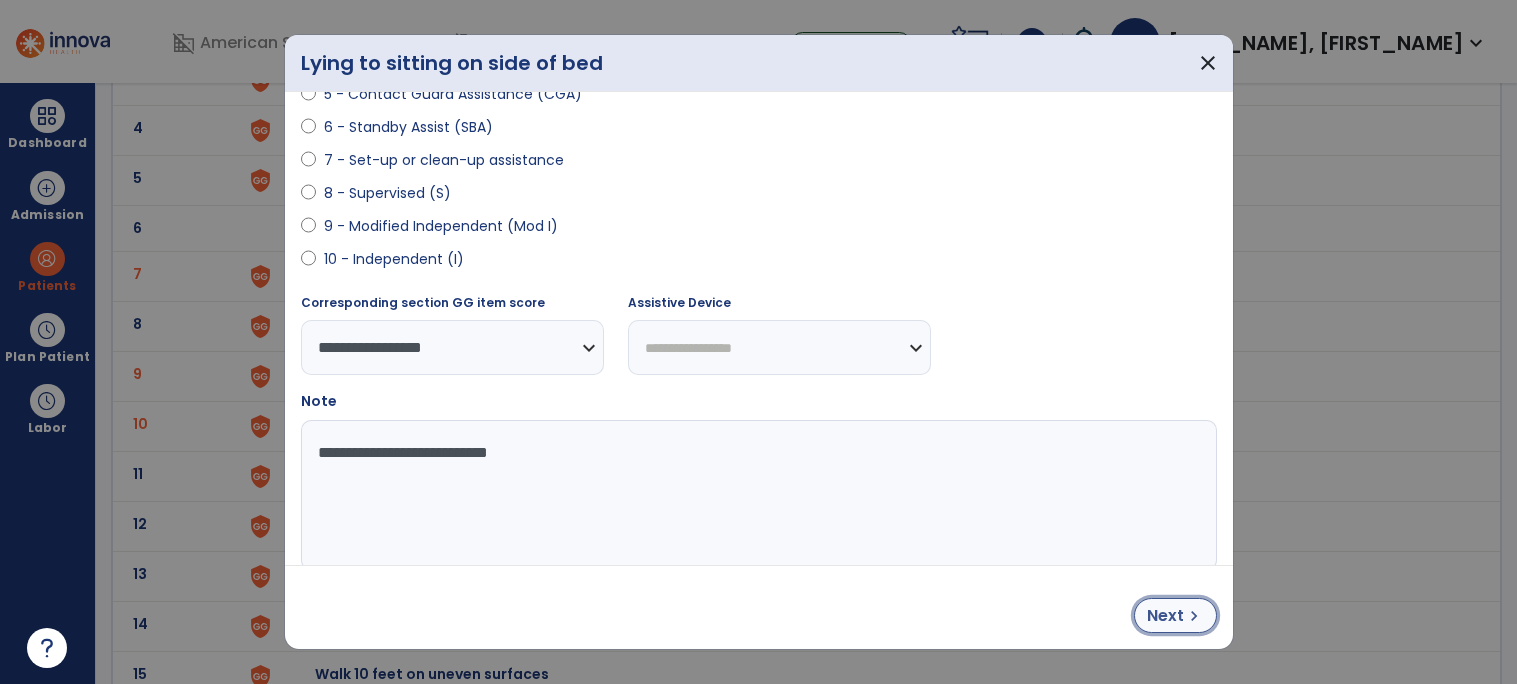 click on "Next" at bounding box center [1165, 616] 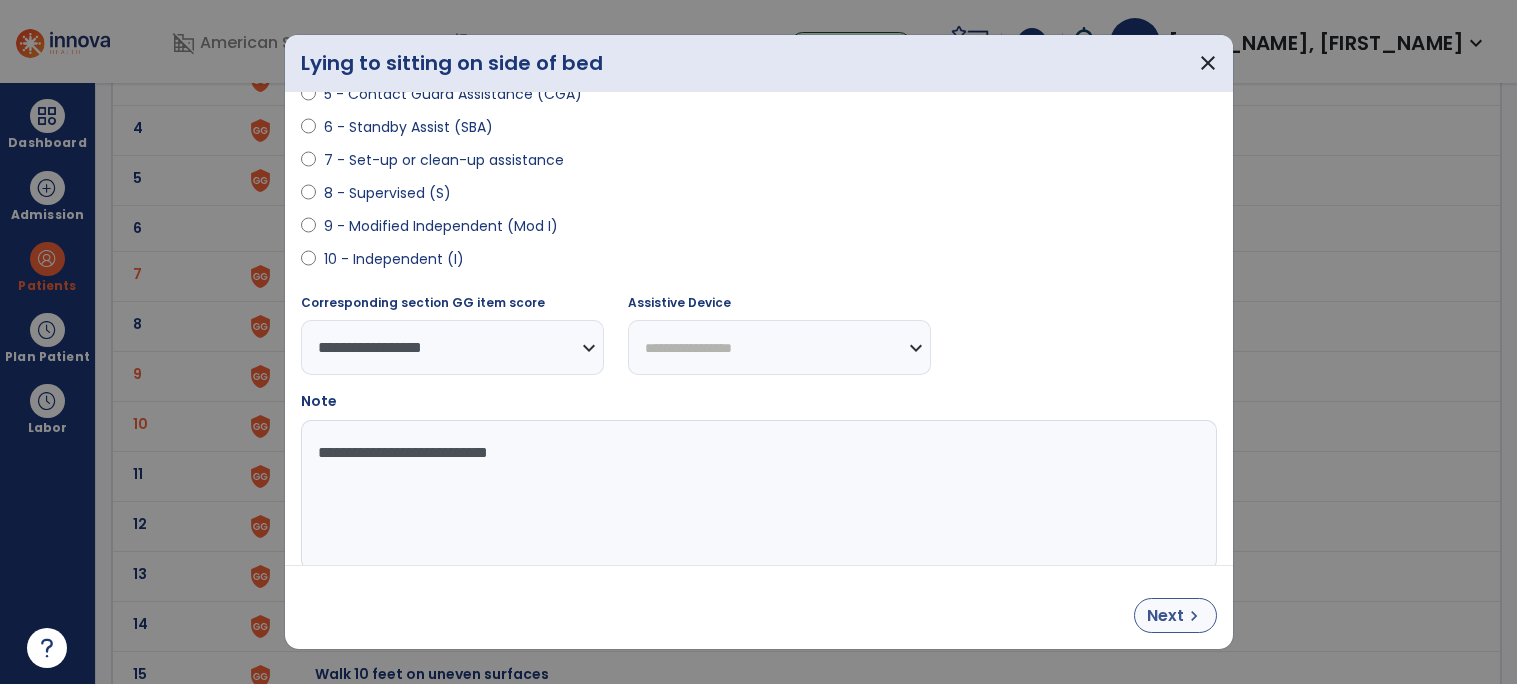 select on "**********" 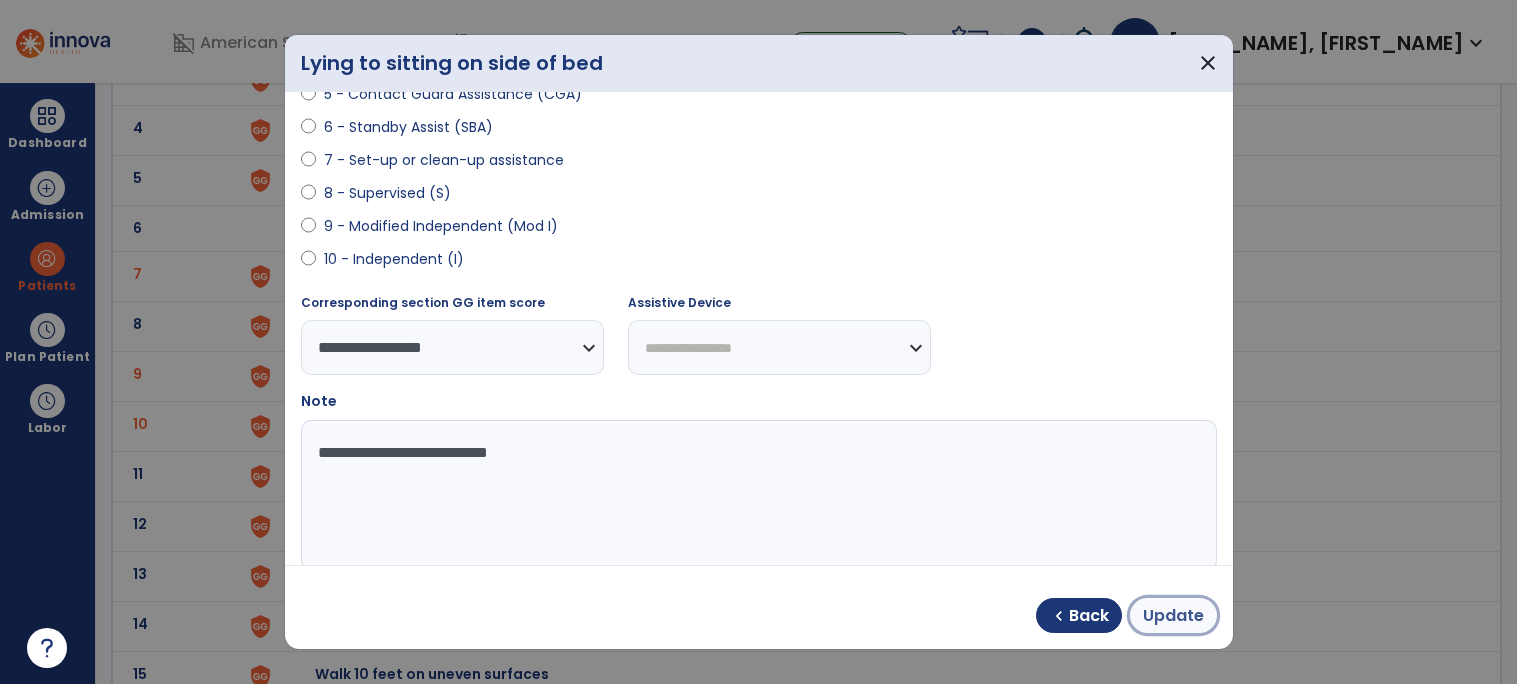 click on "Update" at bounding box center (1173, 616) 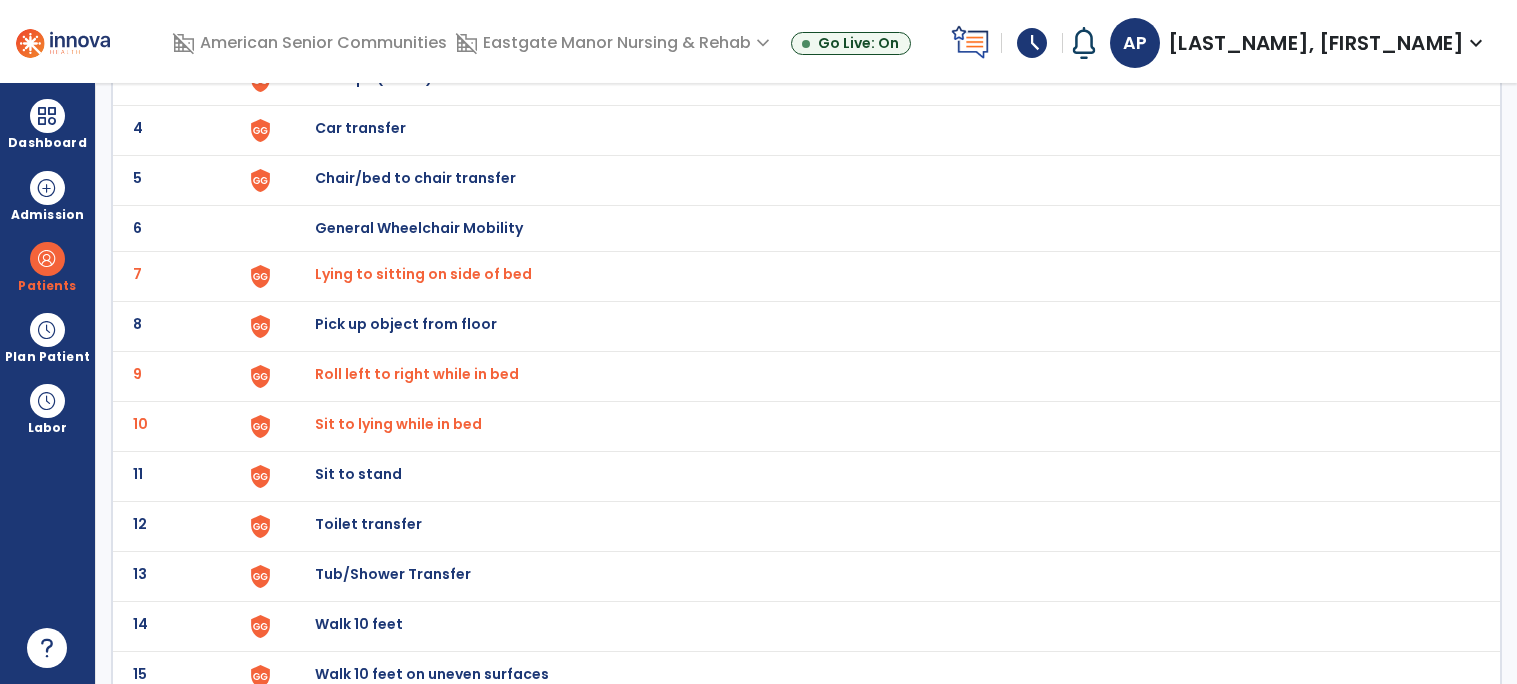 click on "Lying to sitting on side of bed" at bounding box center [423, 274] 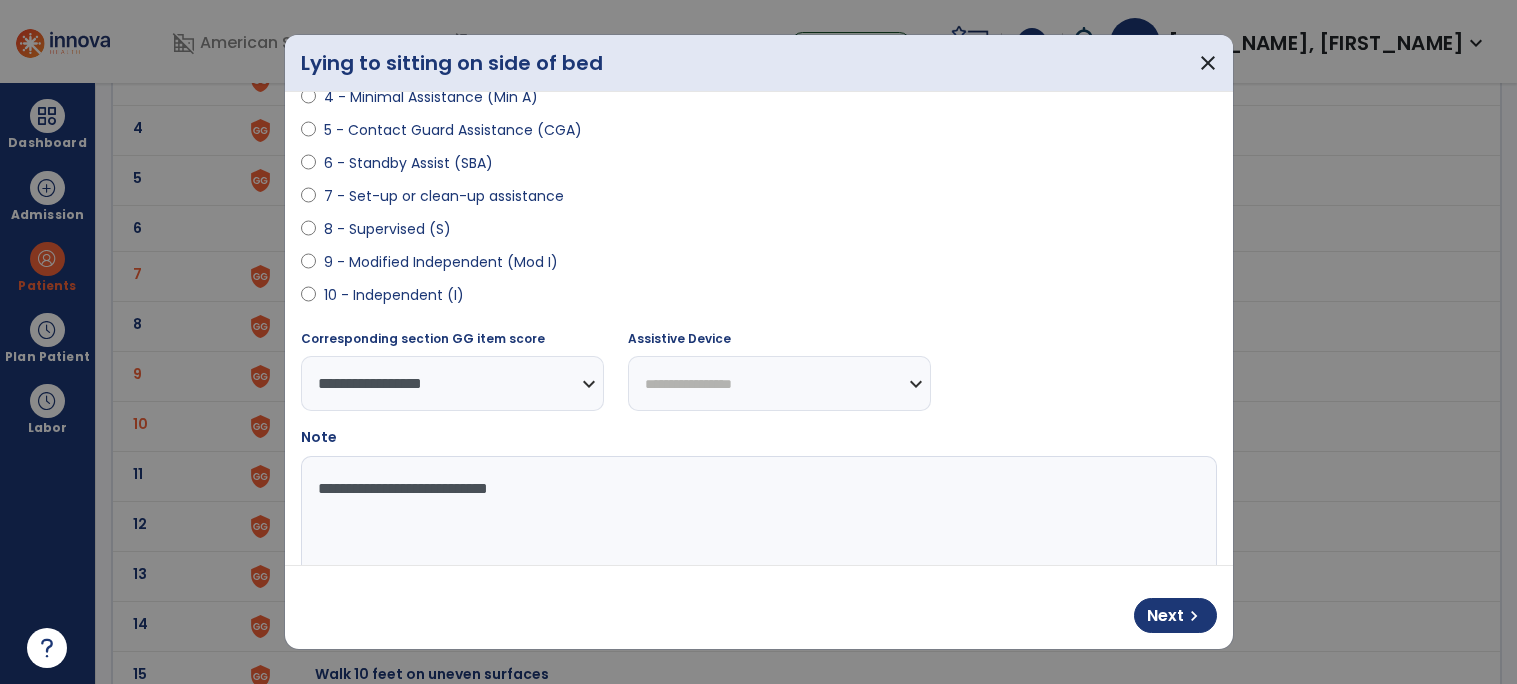 scroll, scrollTop: 350, scrollLeft: 0, axis: vertical 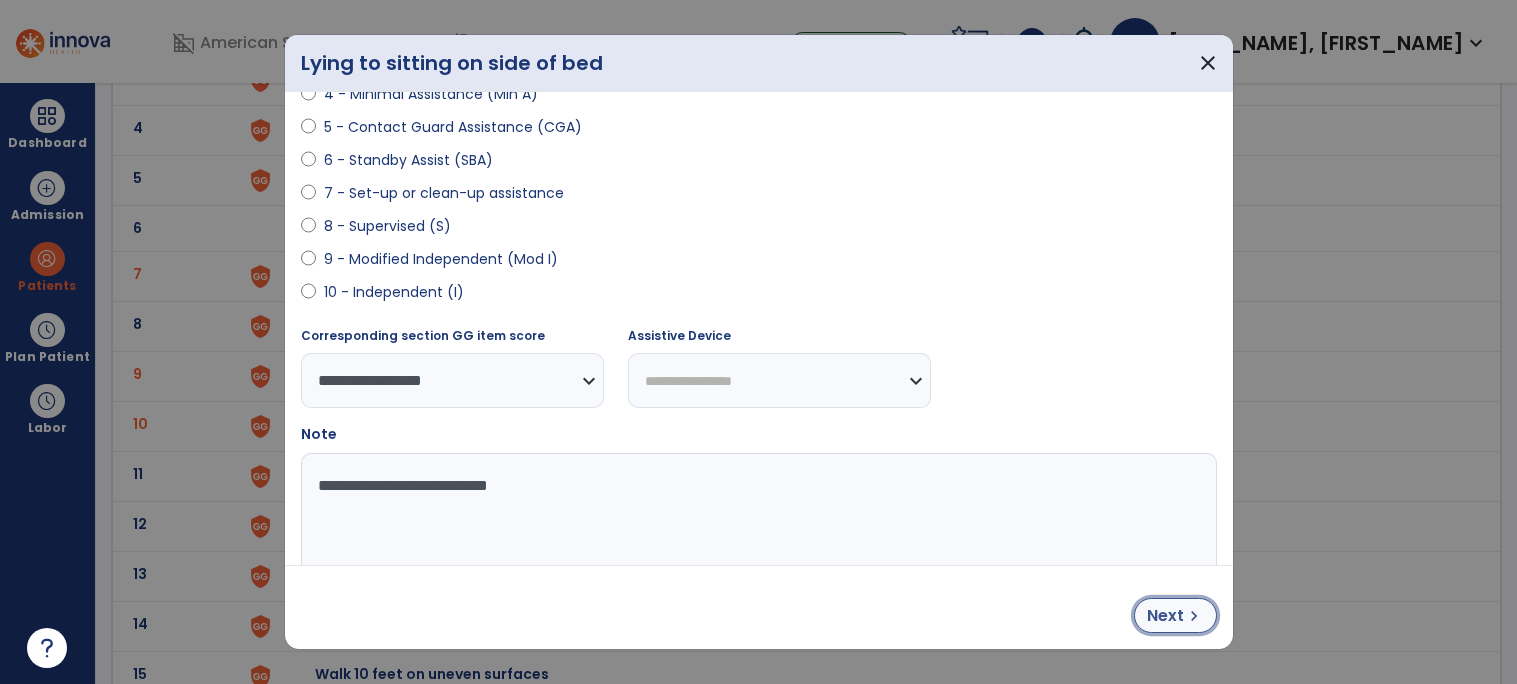 click on "chevron_right" at bounding box center (1194, 616) 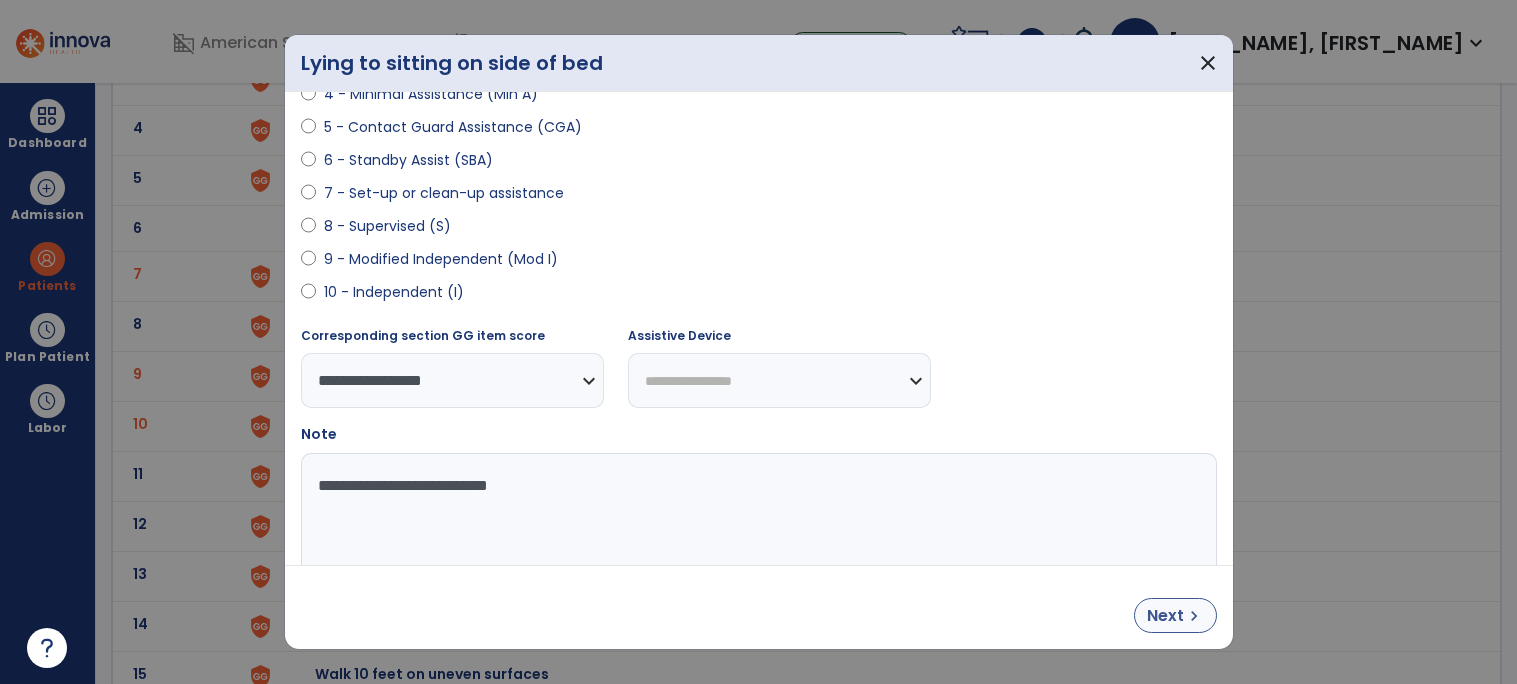 select on "**********" 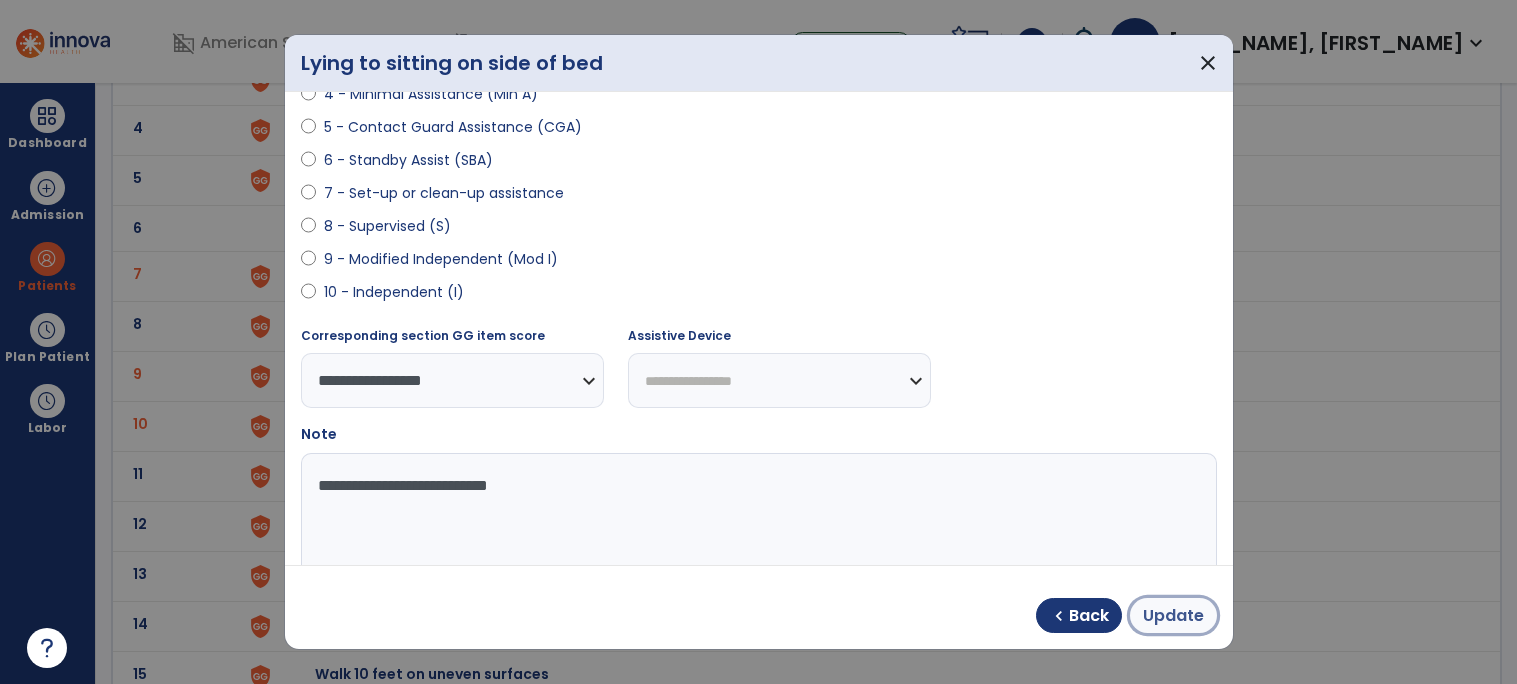 click on "Update" at bounding box center [1173, 616] 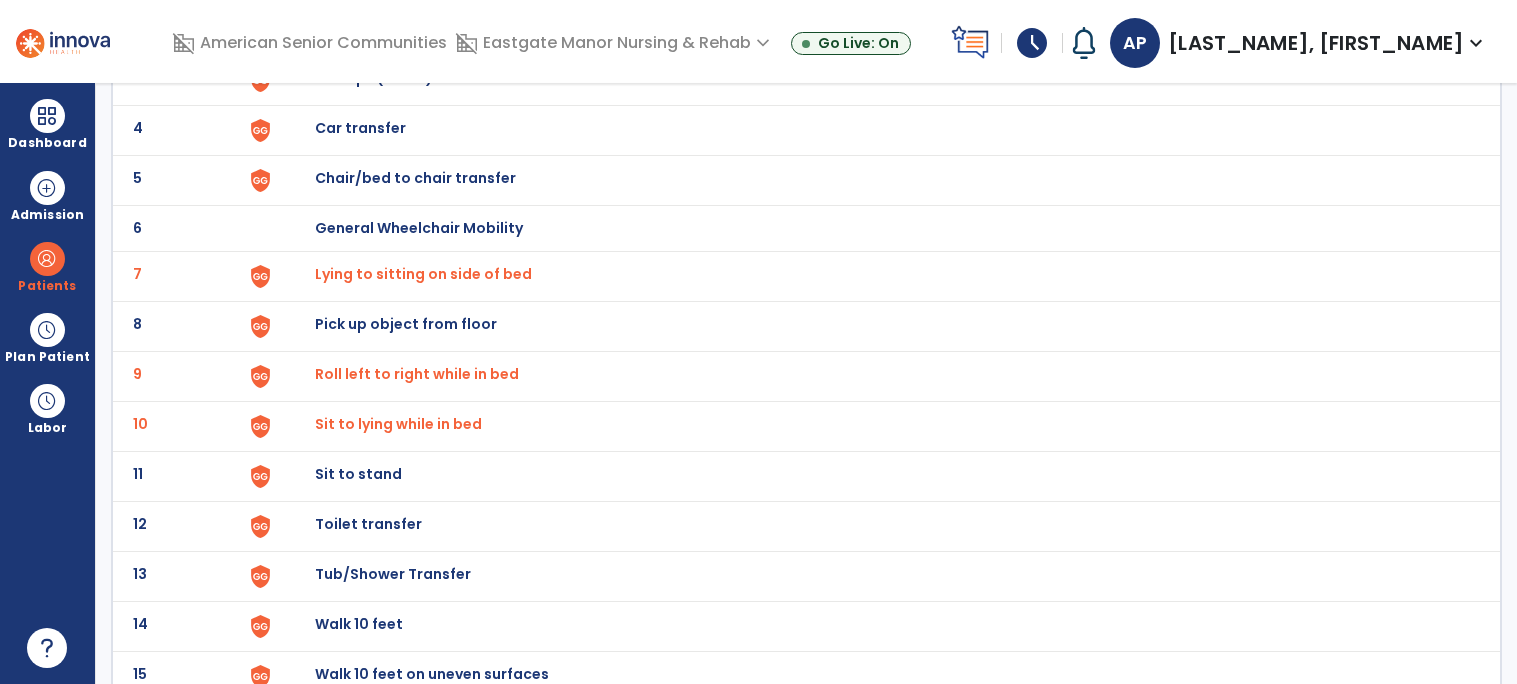 click on "Sit to stand" at bounding box center (361, -22) 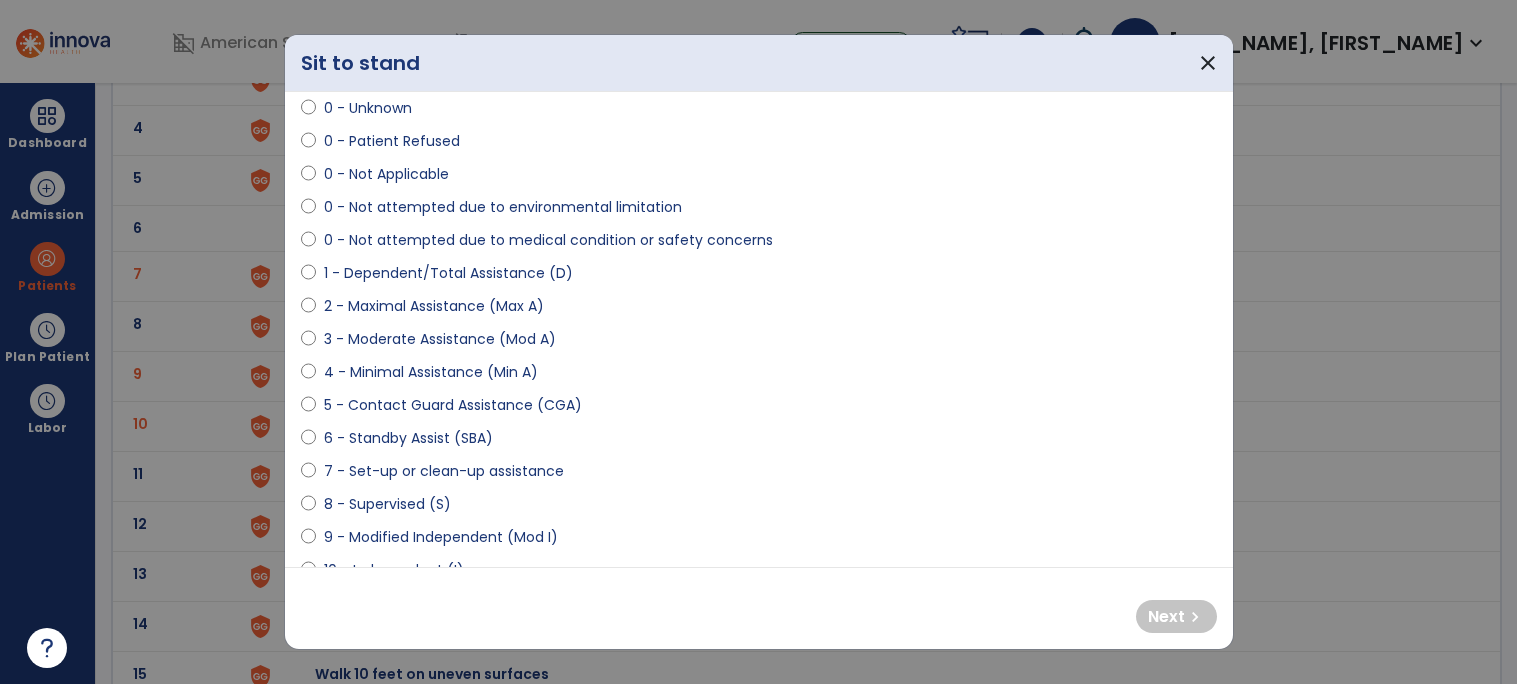 click on "3 - Moderate Assistance (Mod A)" at bounding box center [440, 339] 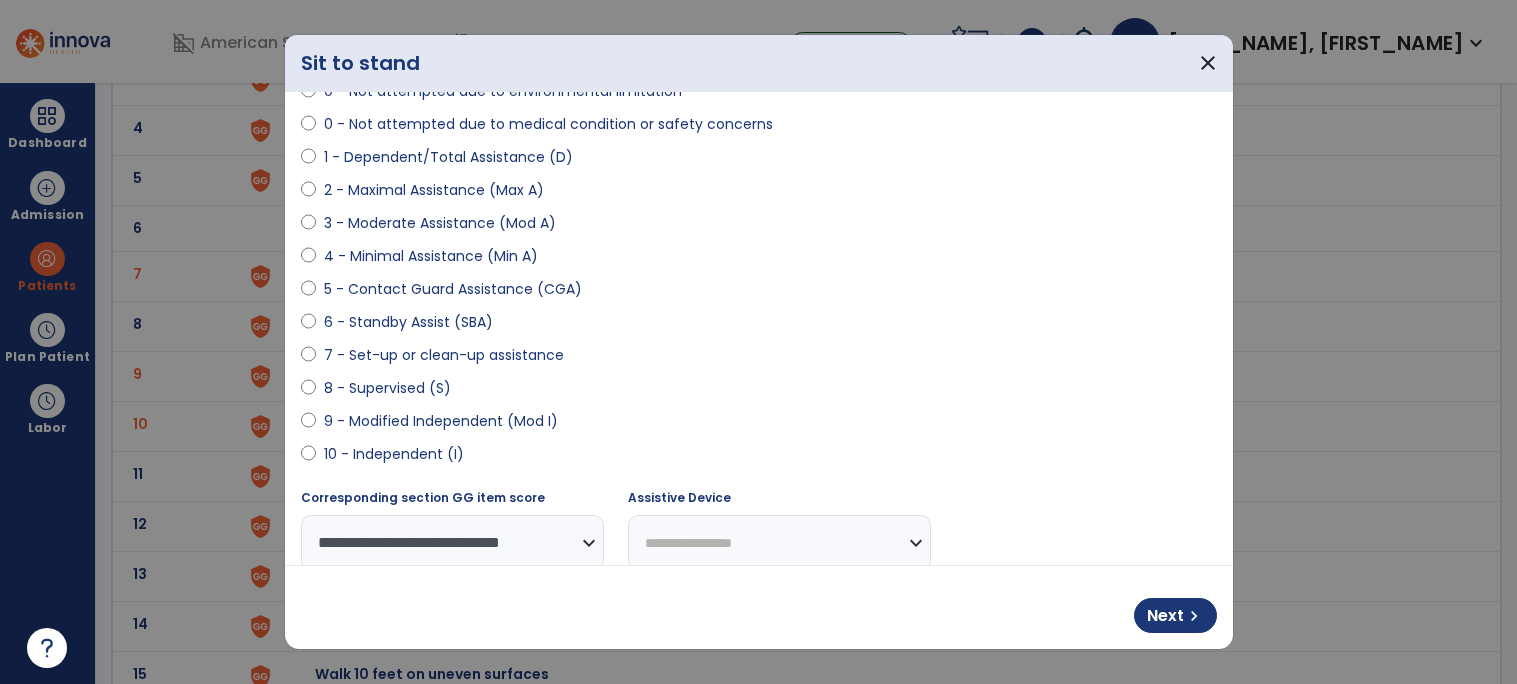 scroll, scrollTop: 277, scrollLeft: 0, axis: vertical 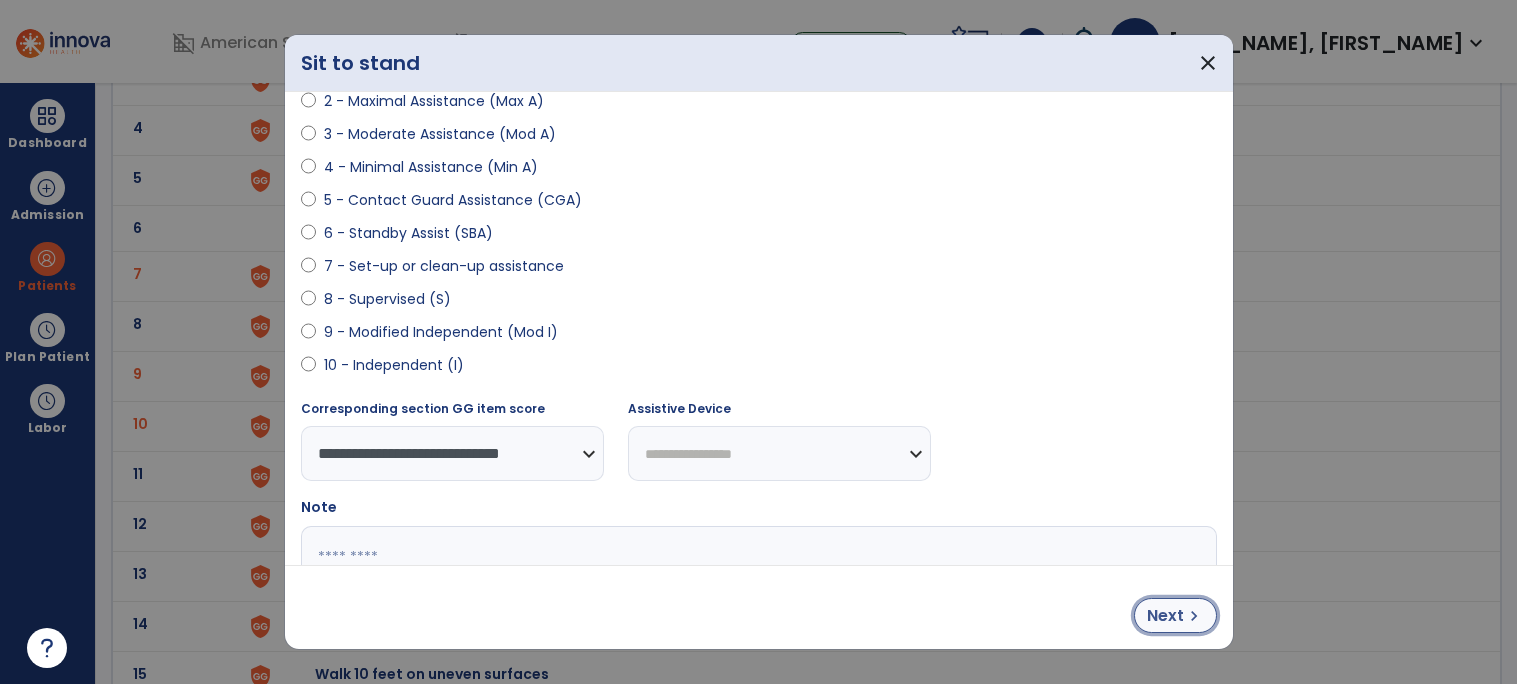 click on "chevron_right" at bounding box center [1194, 616] 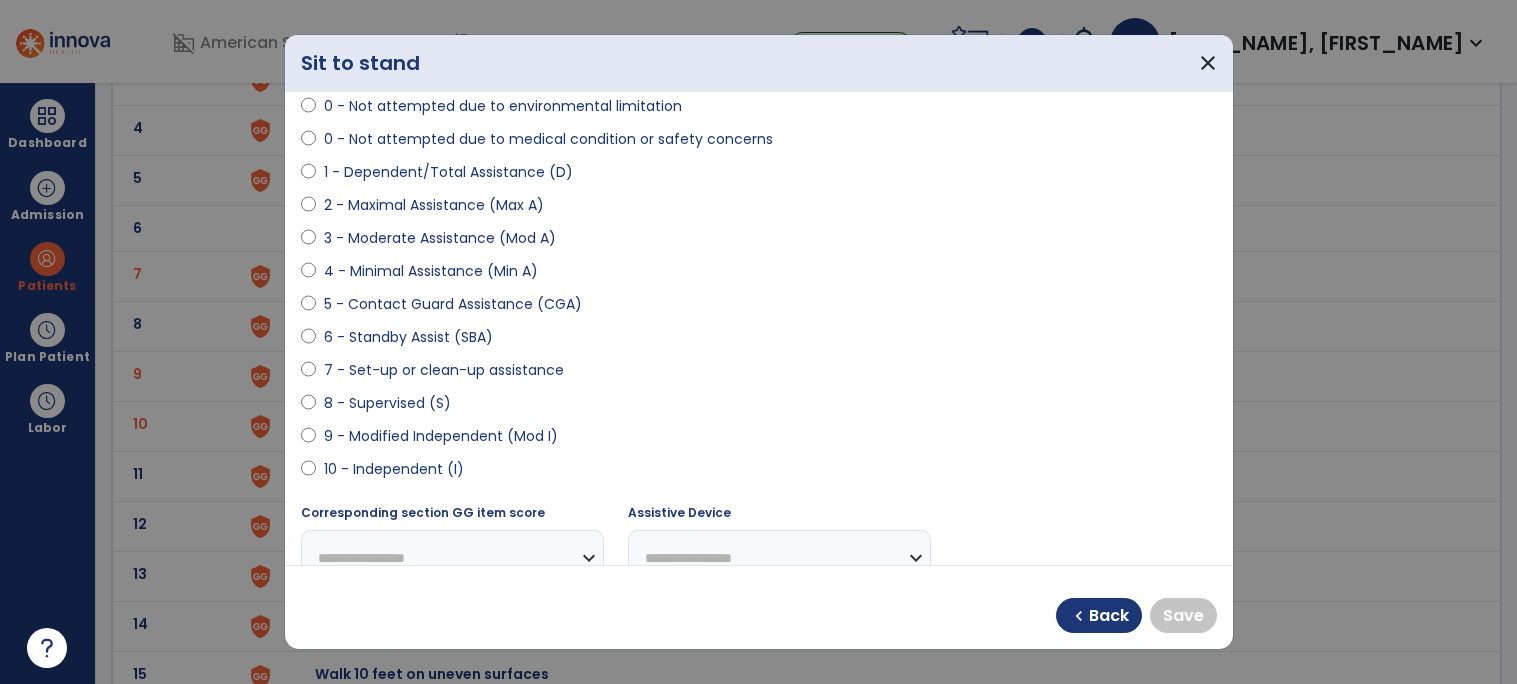scroll, scrollTop: 146, scrollLeft: 0, axis: vertical 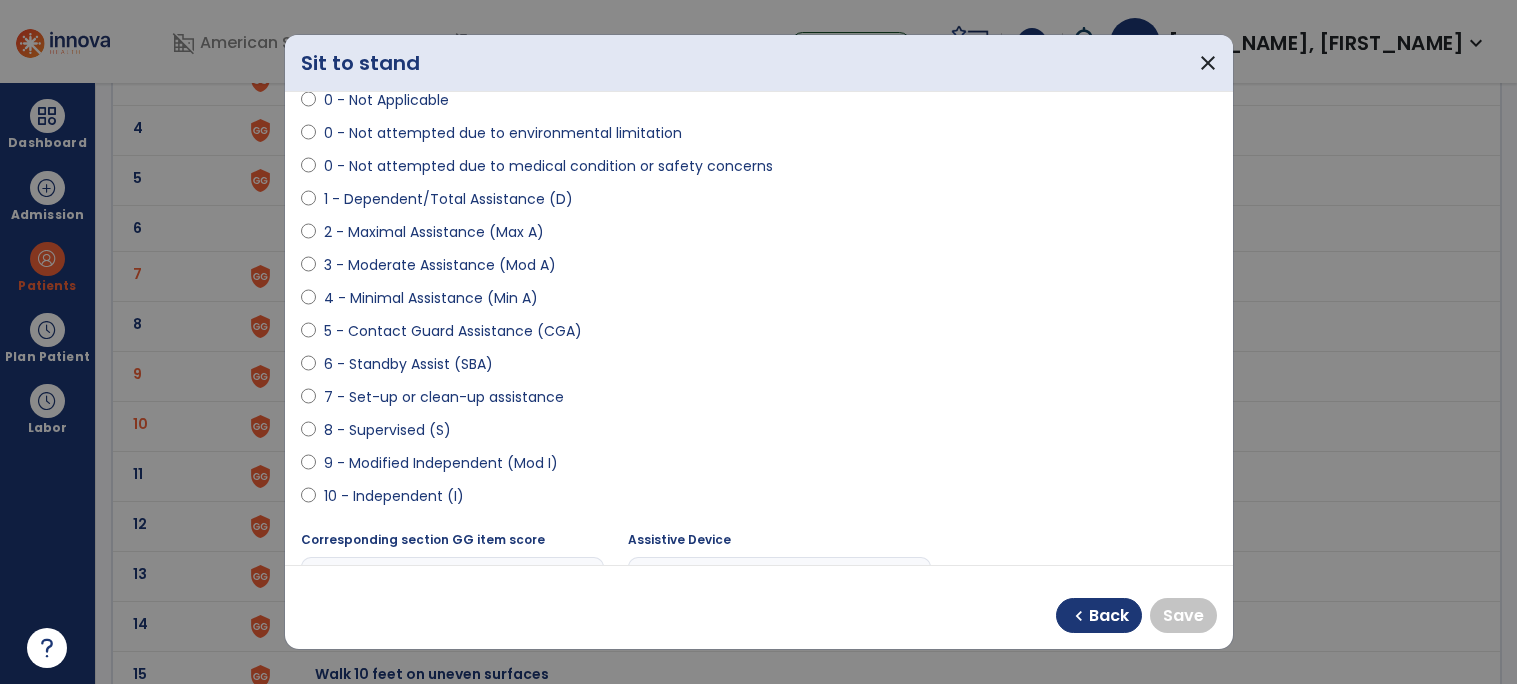 click on "5 - Contact Guard Assistance (CGA)" at bounding box center (453, 331) 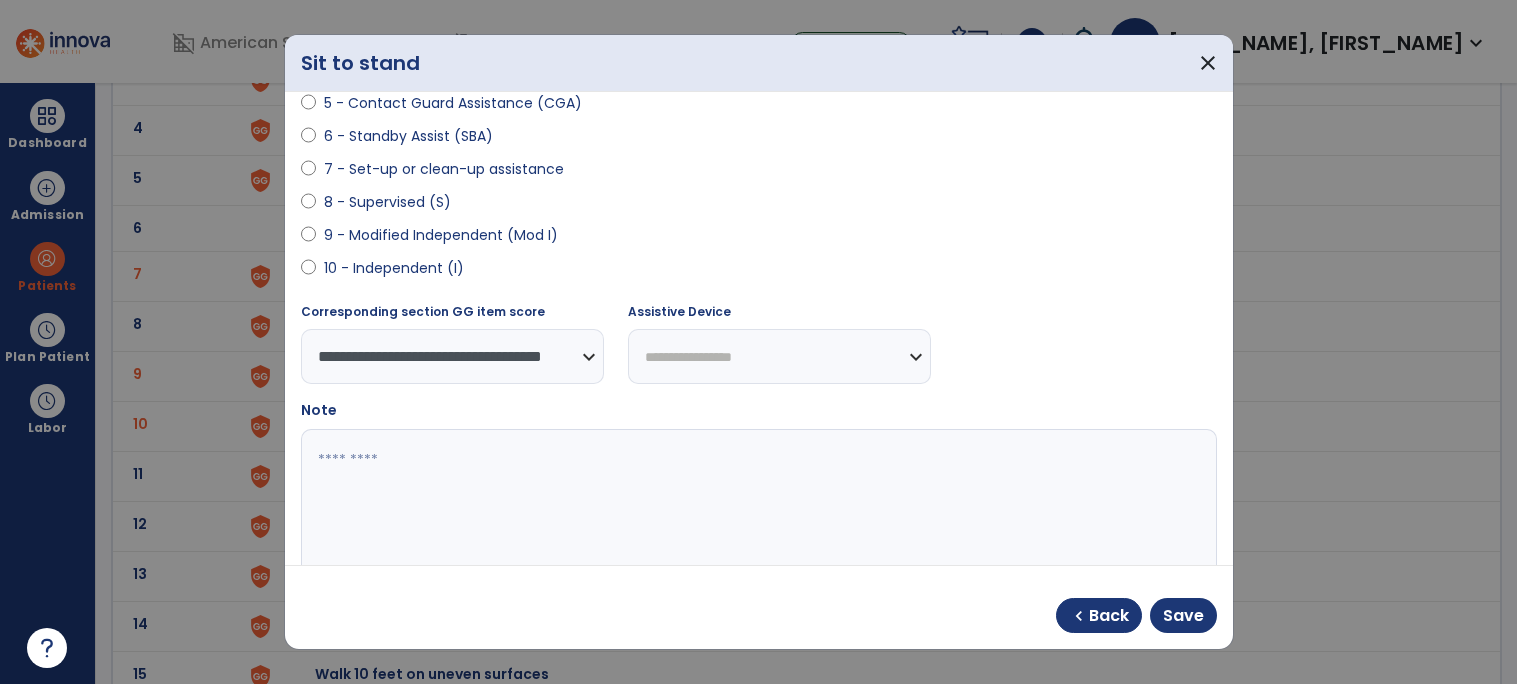 scroll, scrollTop: 377, scrollLeft: 0, axis: vertical 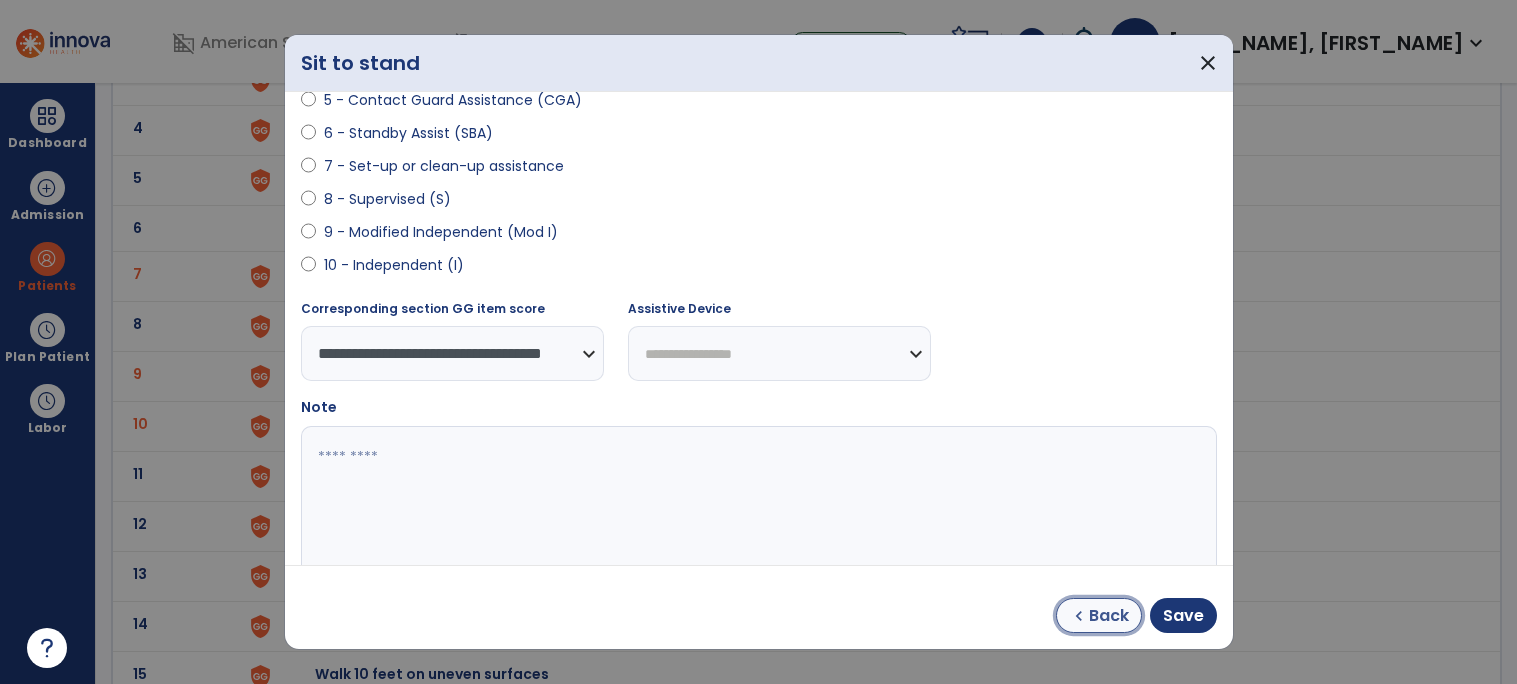 click on "chevron_left  Back" at bounding box center (1099, 615) 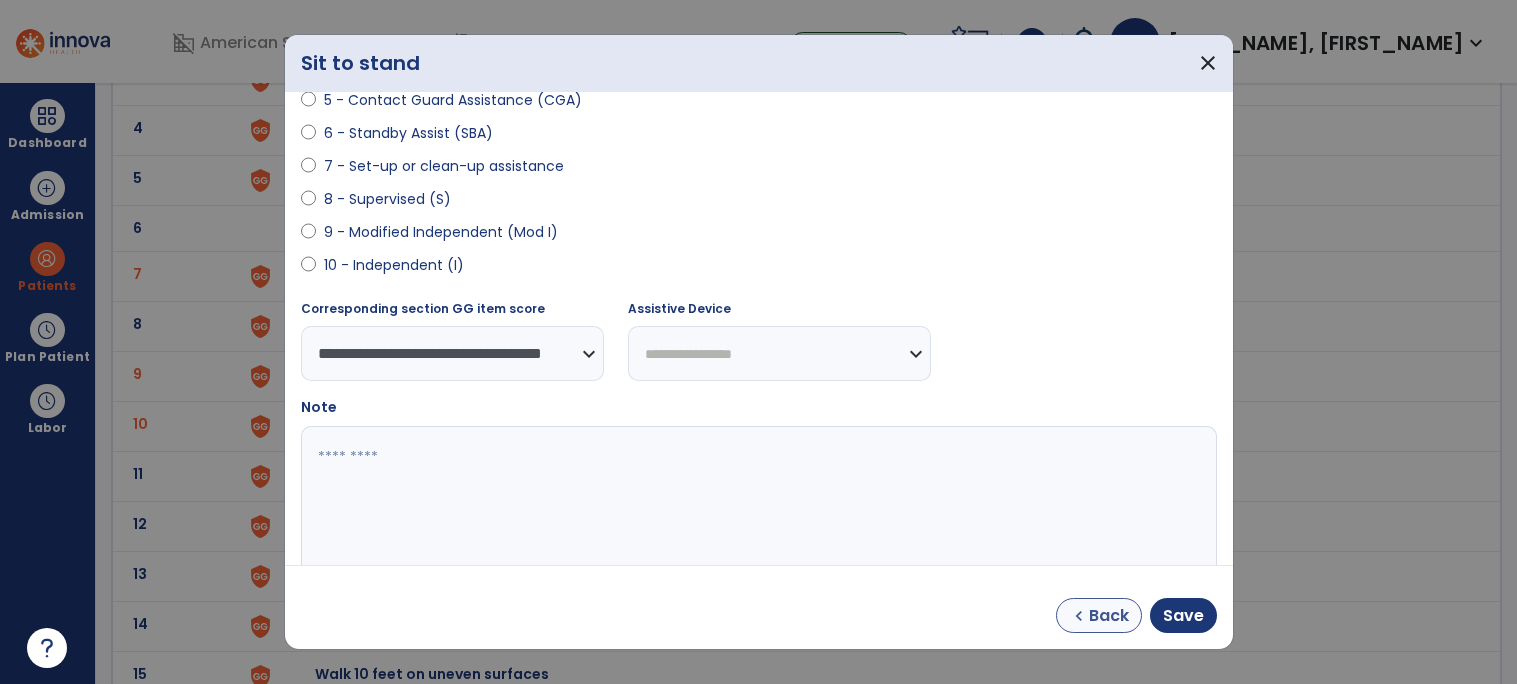 select on "**********" 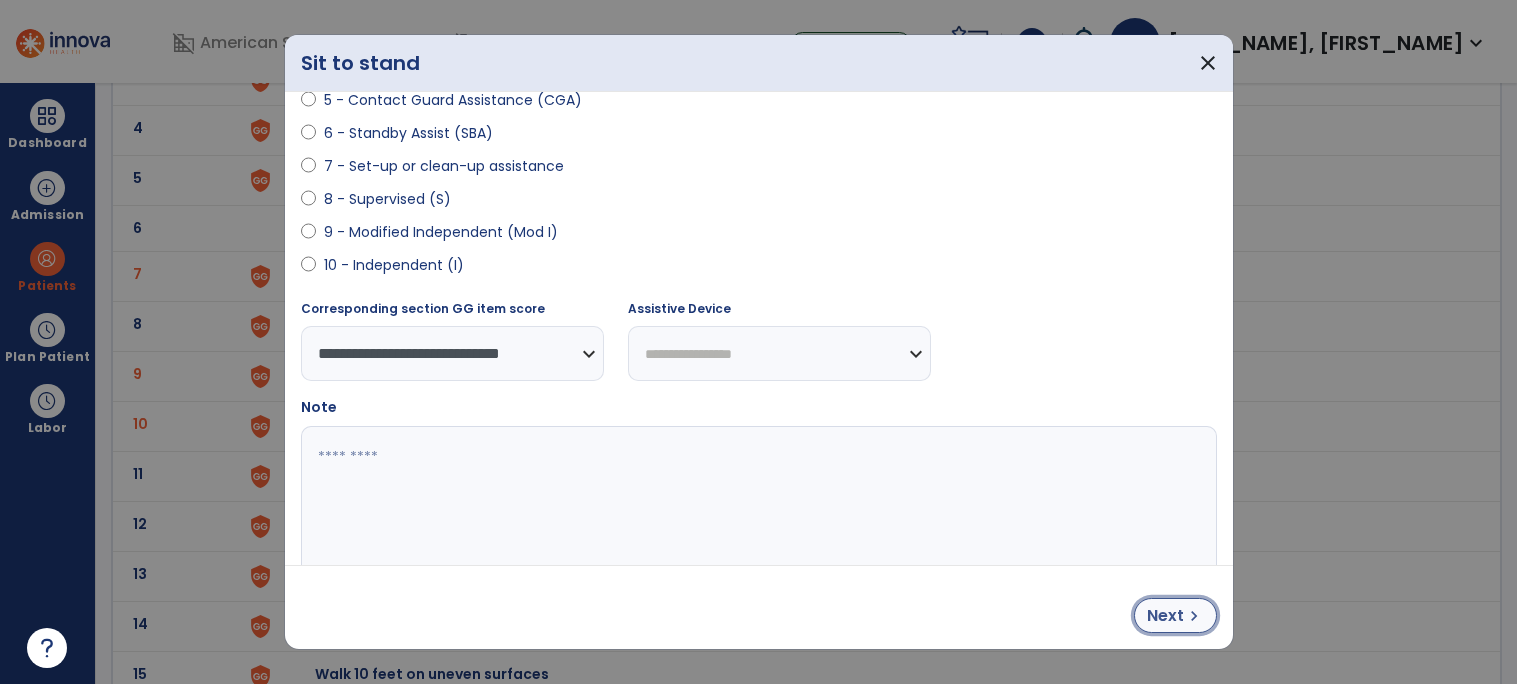 click on "Next" at bounding box center [1165, 616] 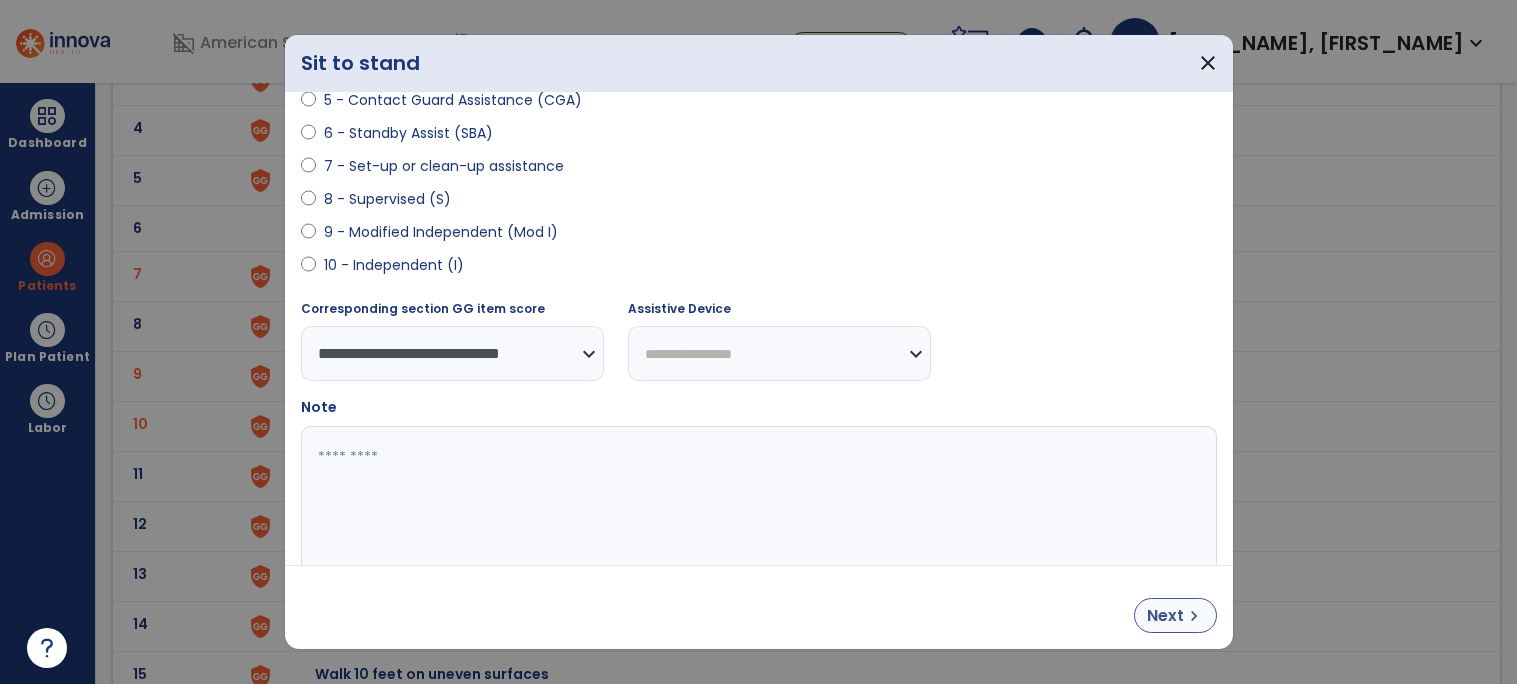 select on "**********" 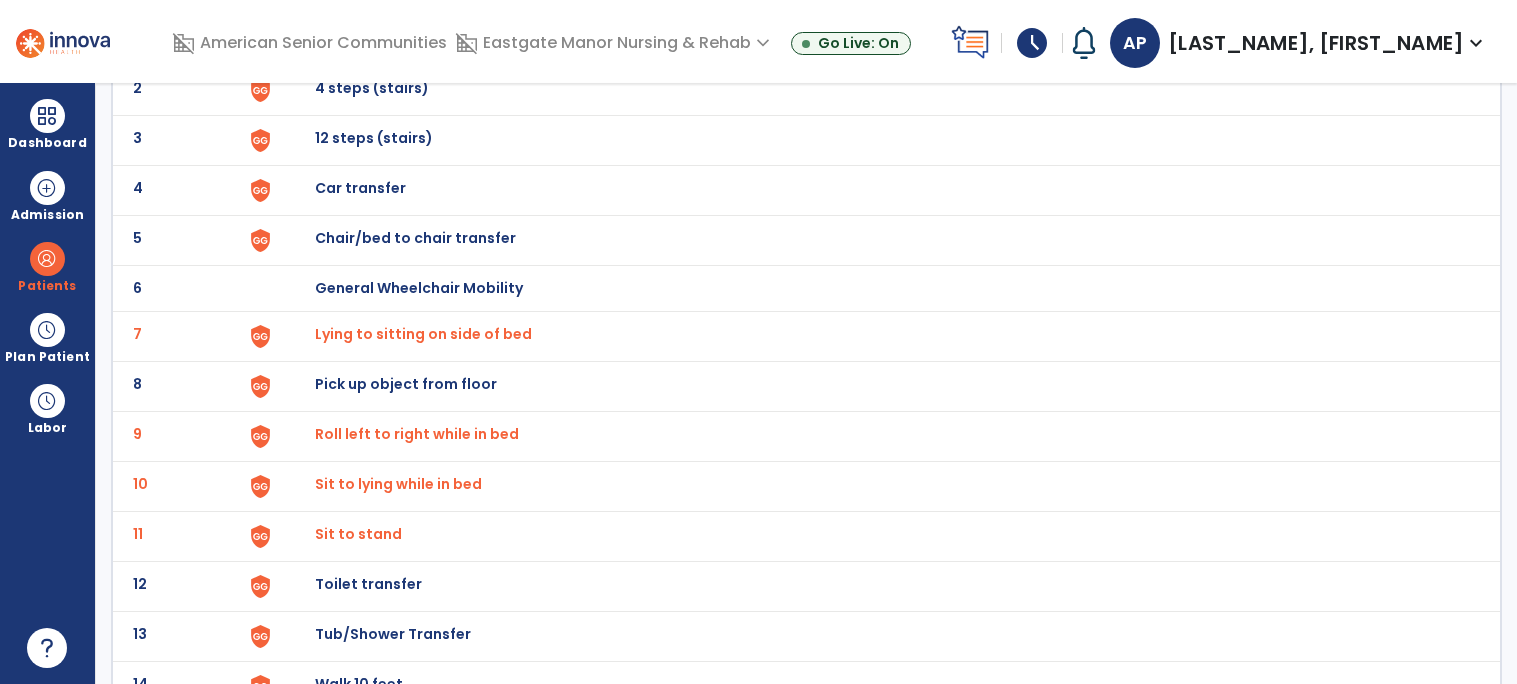 scroll, scrollTop: 212, scrollLeft: 0, axis: vertical 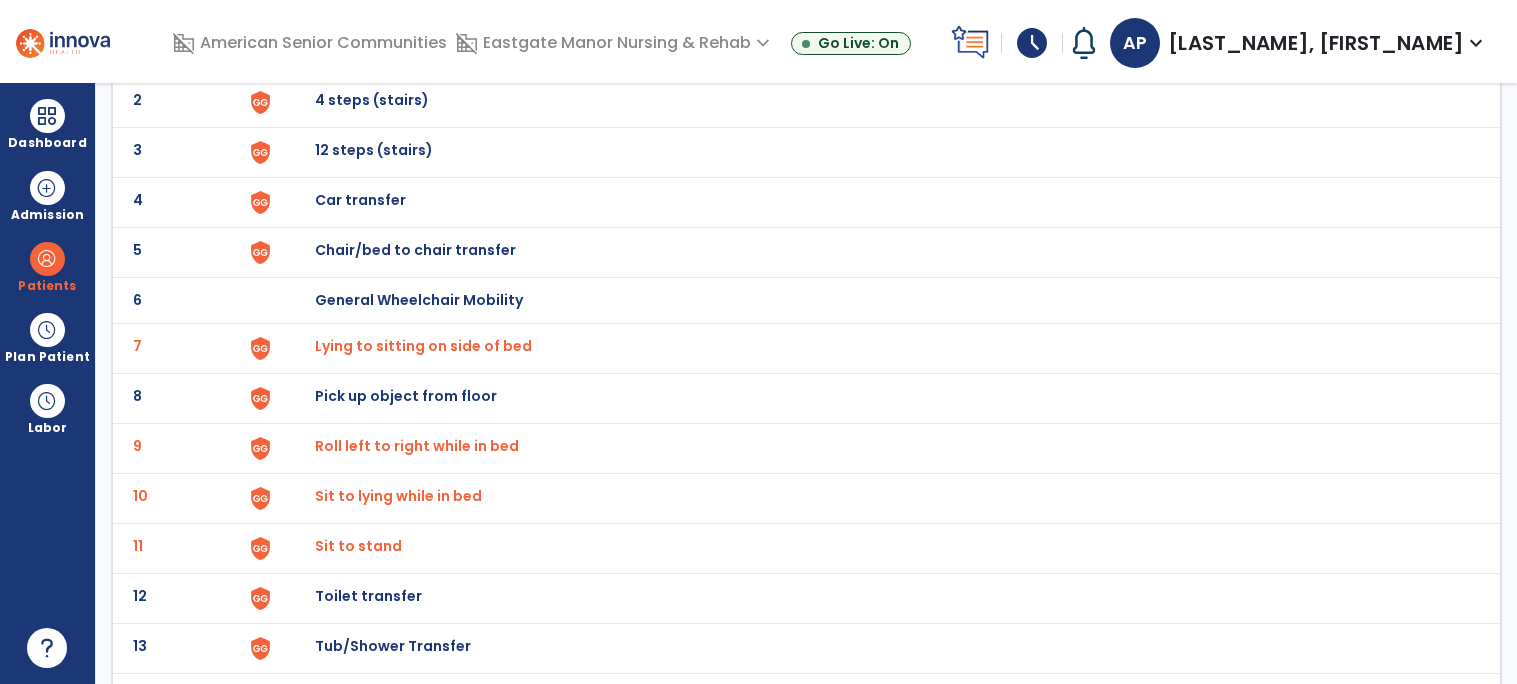 click on "Chair/bed to chair transfer" at bounding box center [361, 50] 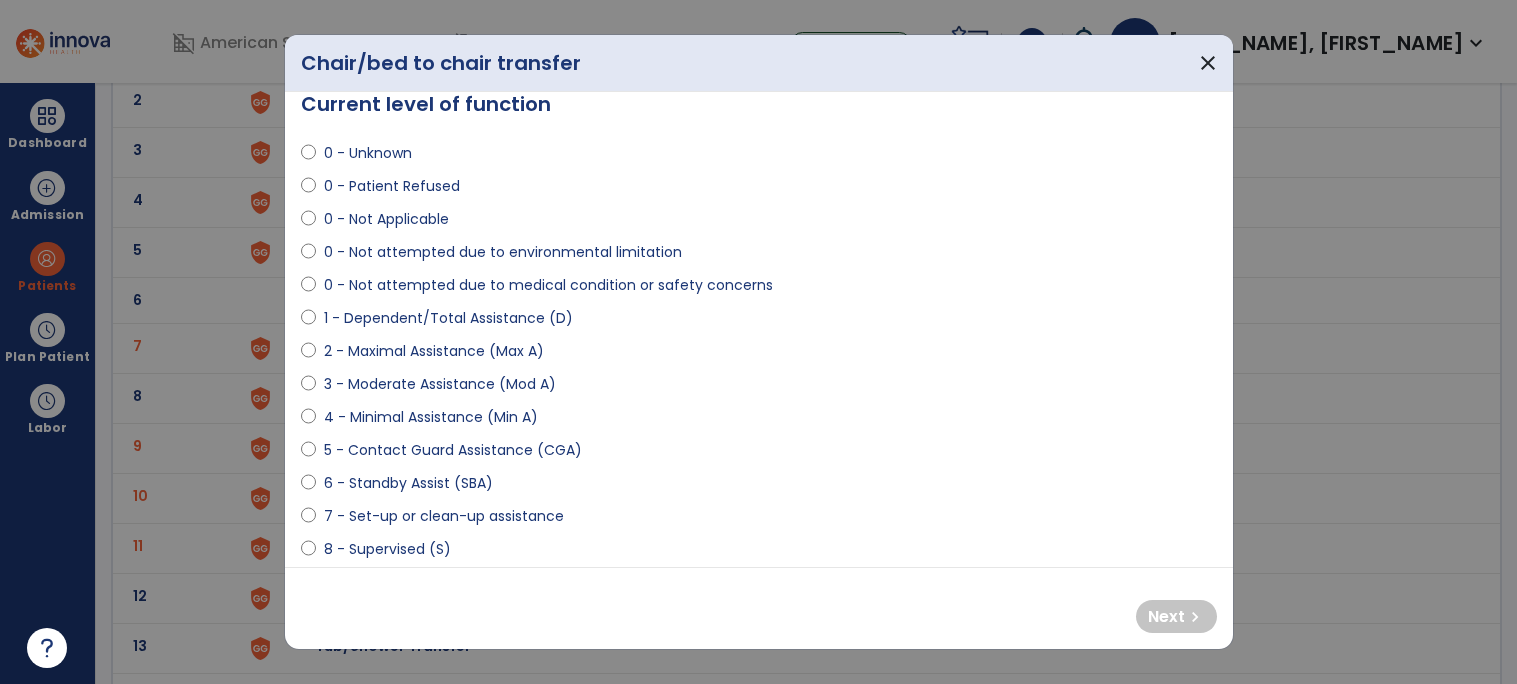 scroll, scrollTop: 33, scrollLeft: 0, axis: vertical 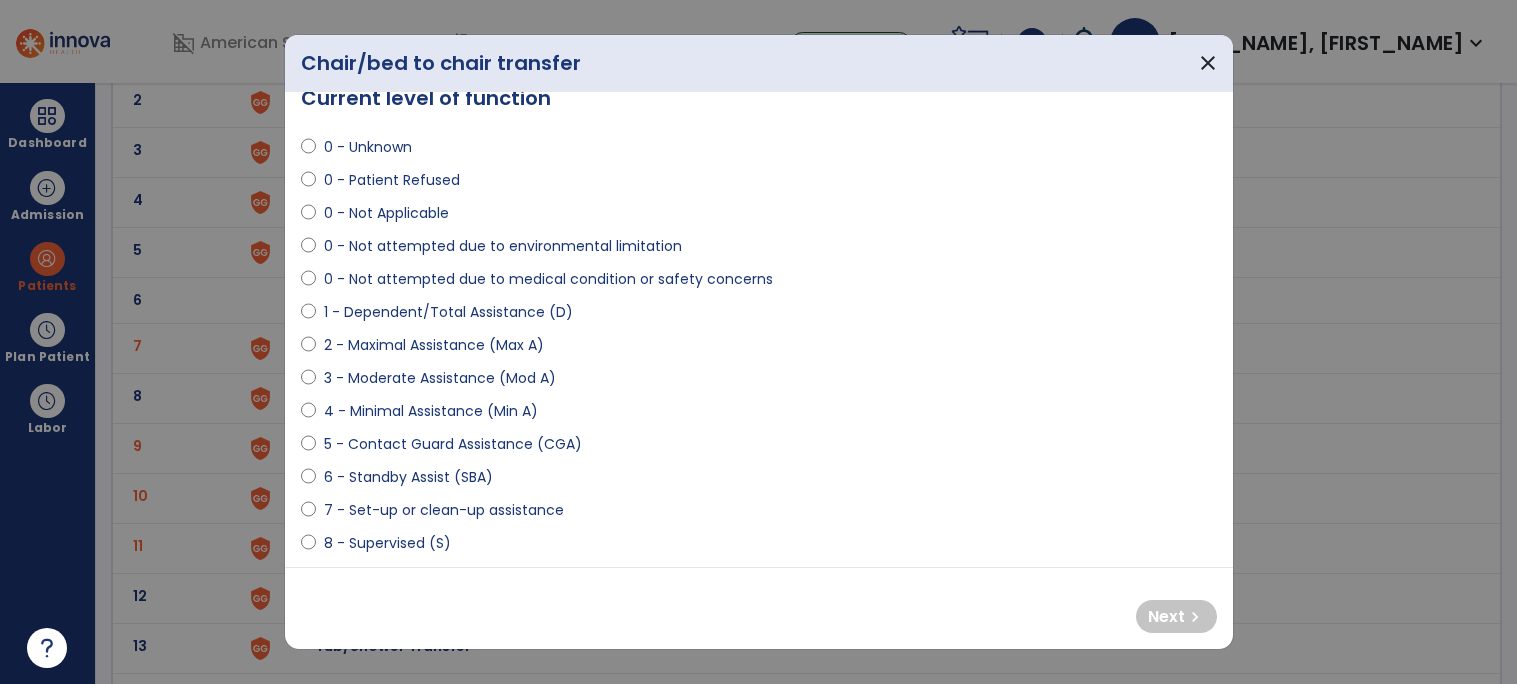click on "3 - Moderate Assistance (Mod A)" at bounding box center (440, 378) 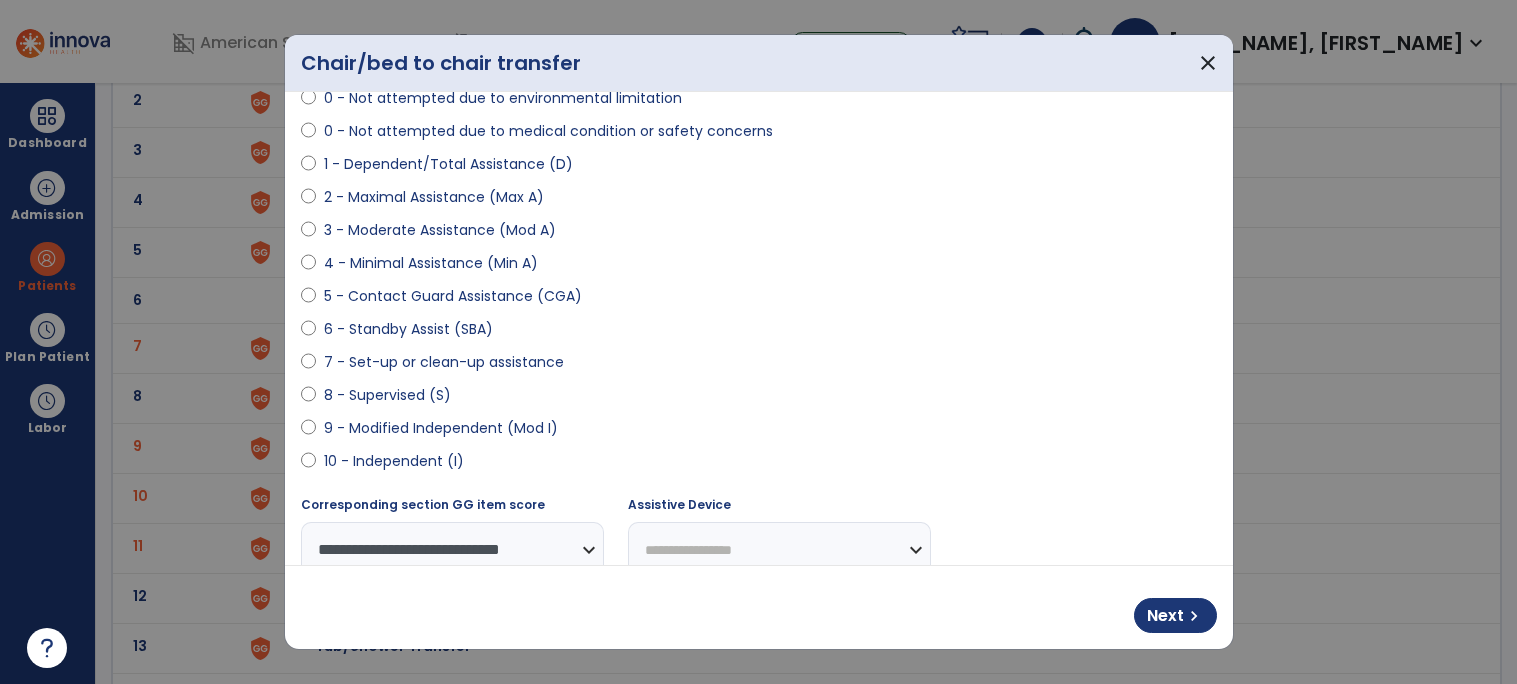 scroll, scrollTop: 194, scrollLeft: 0, axis: vertical 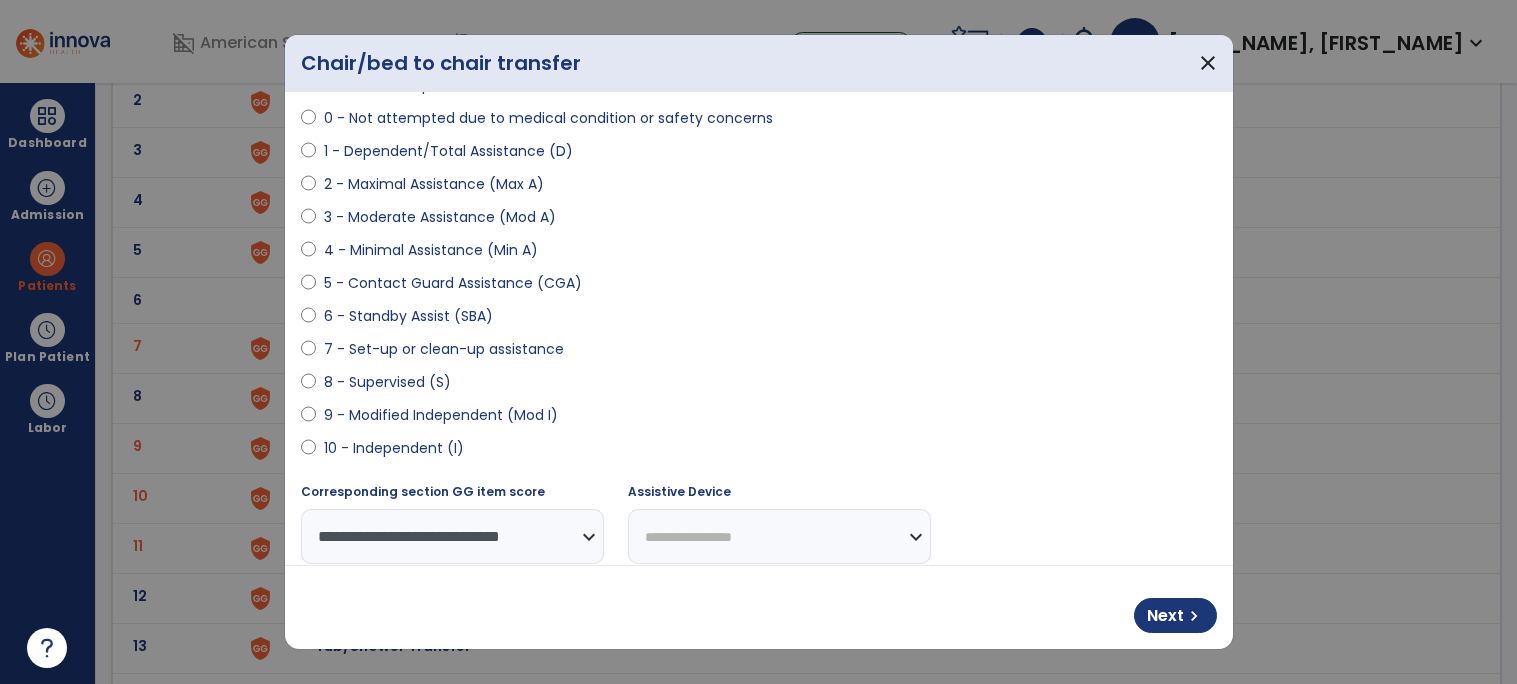 click on "**********" at bounding box center [779, 536] 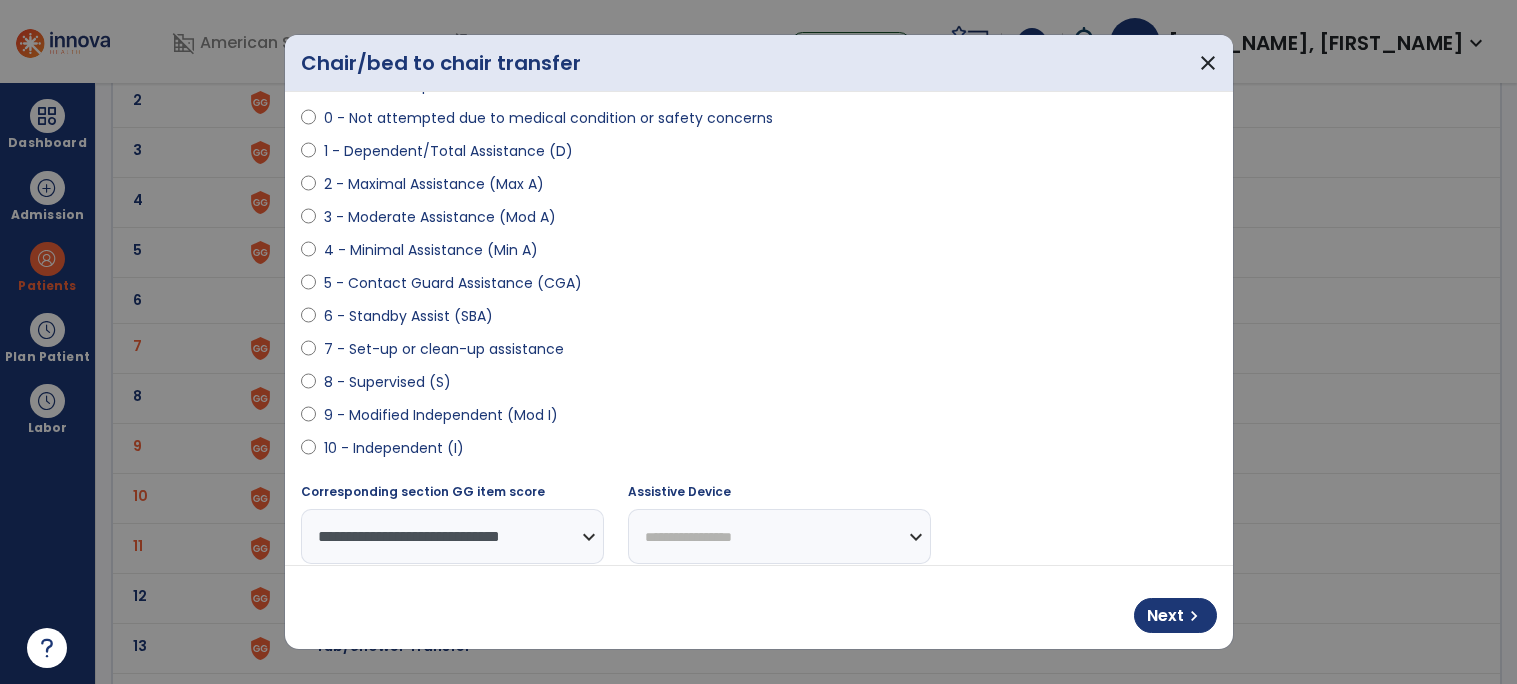 select on "**********" 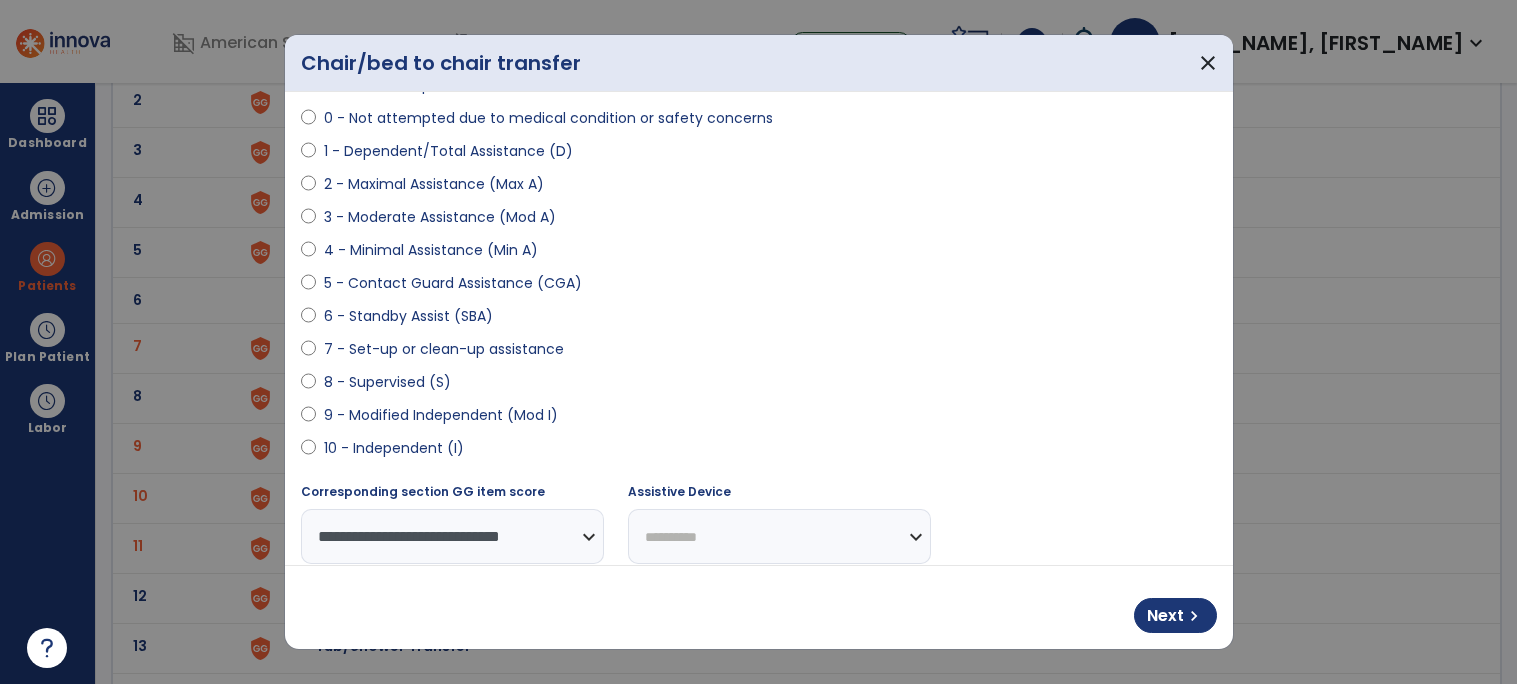 click on "**********" at bounding box center [779, 536] 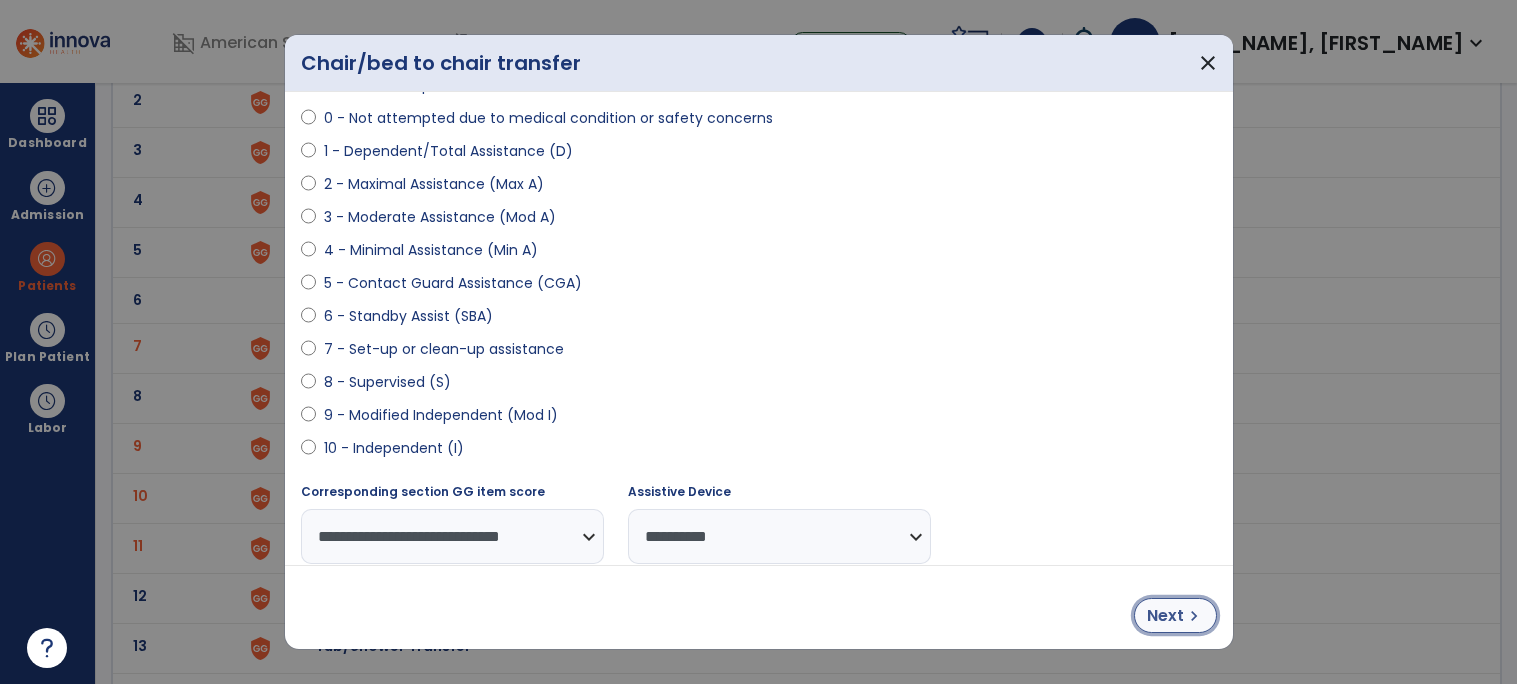 click on "Next  chevron_right" at bounding box center [1175, 615] 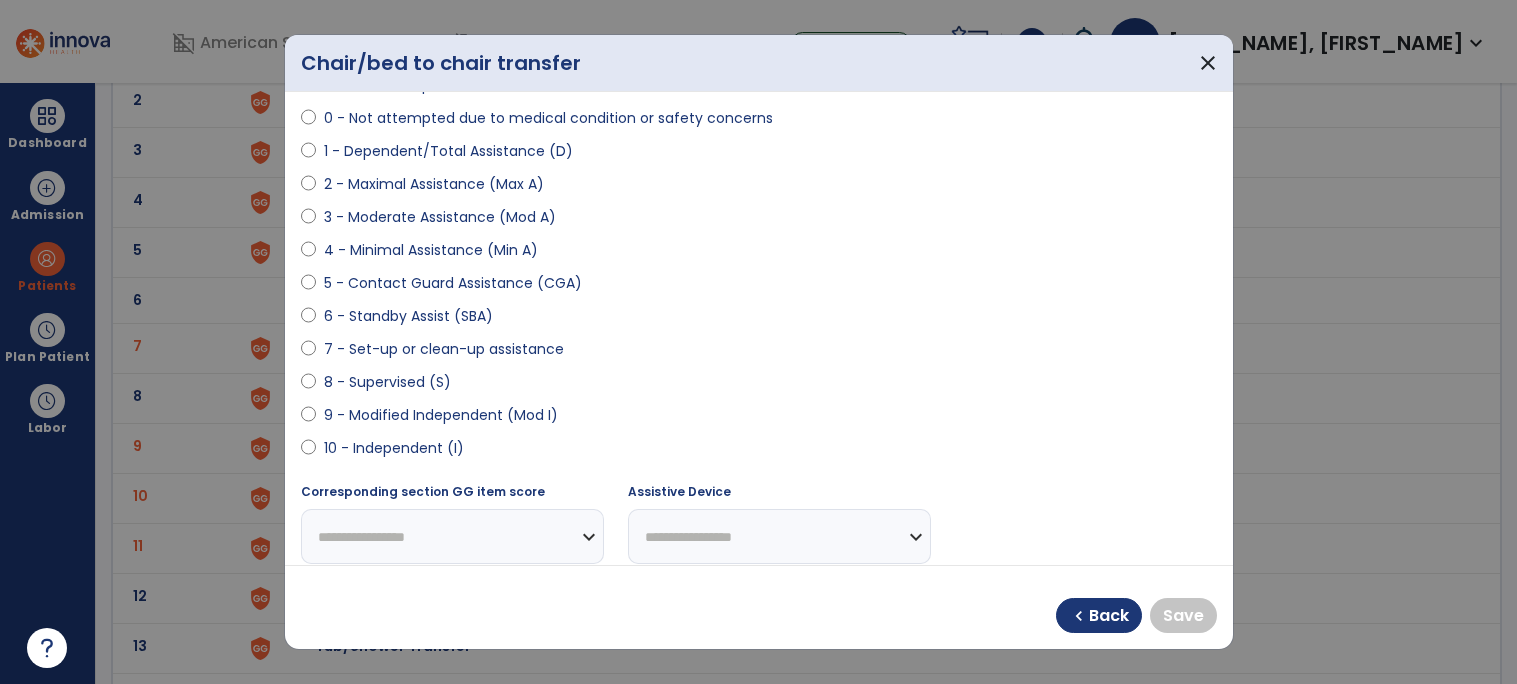 click on "5 - Contact Guard Assistance (CGA)" at bounding box center (453, 283) 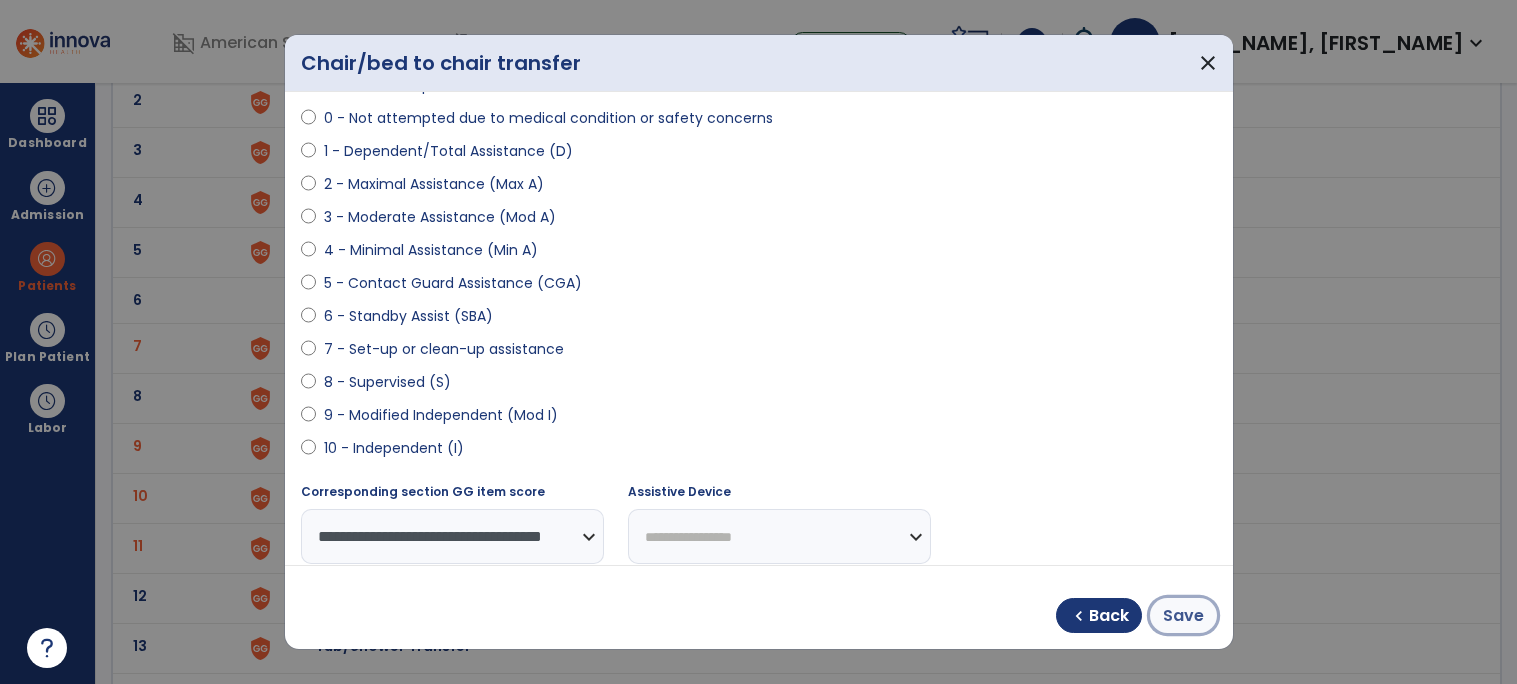 click on "Save" at bounding box center (1183, 616) 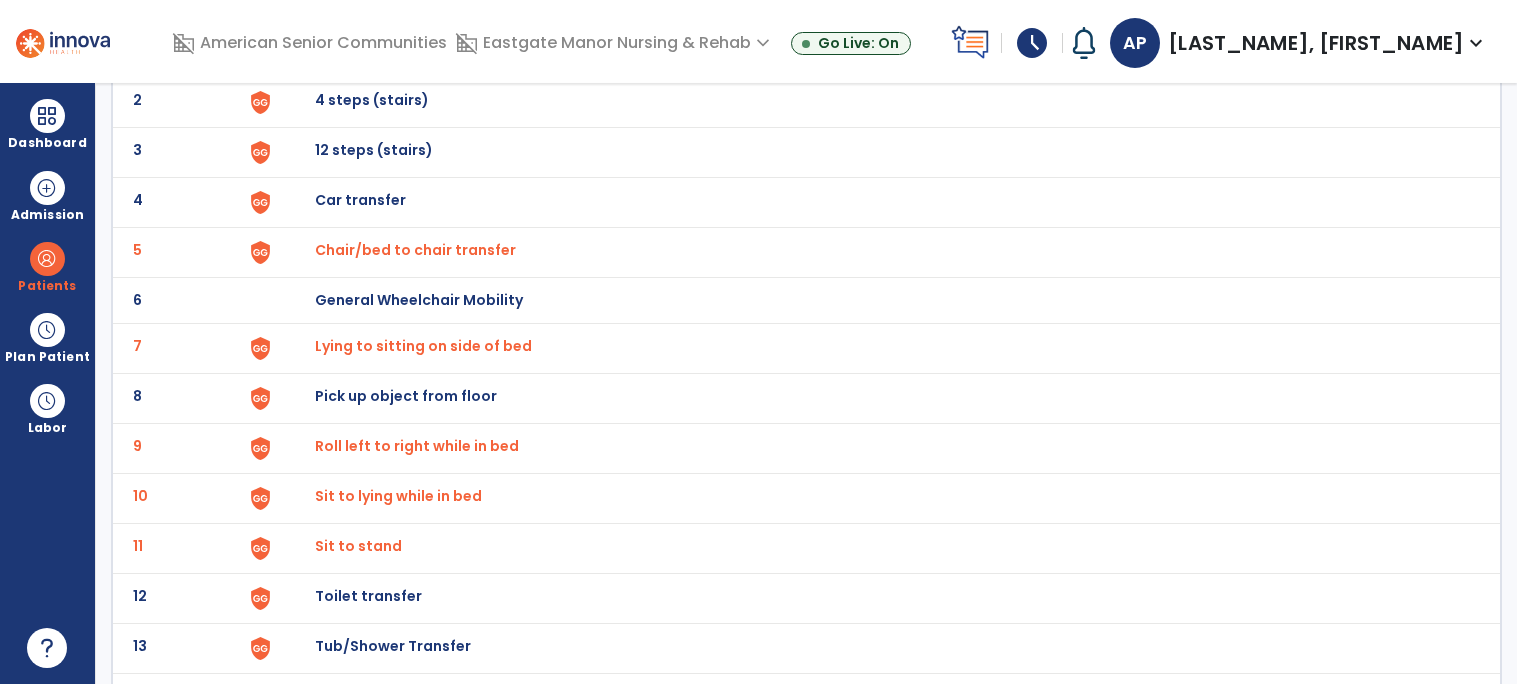 click on "Sit to stand" at bounding box center (877, 52) 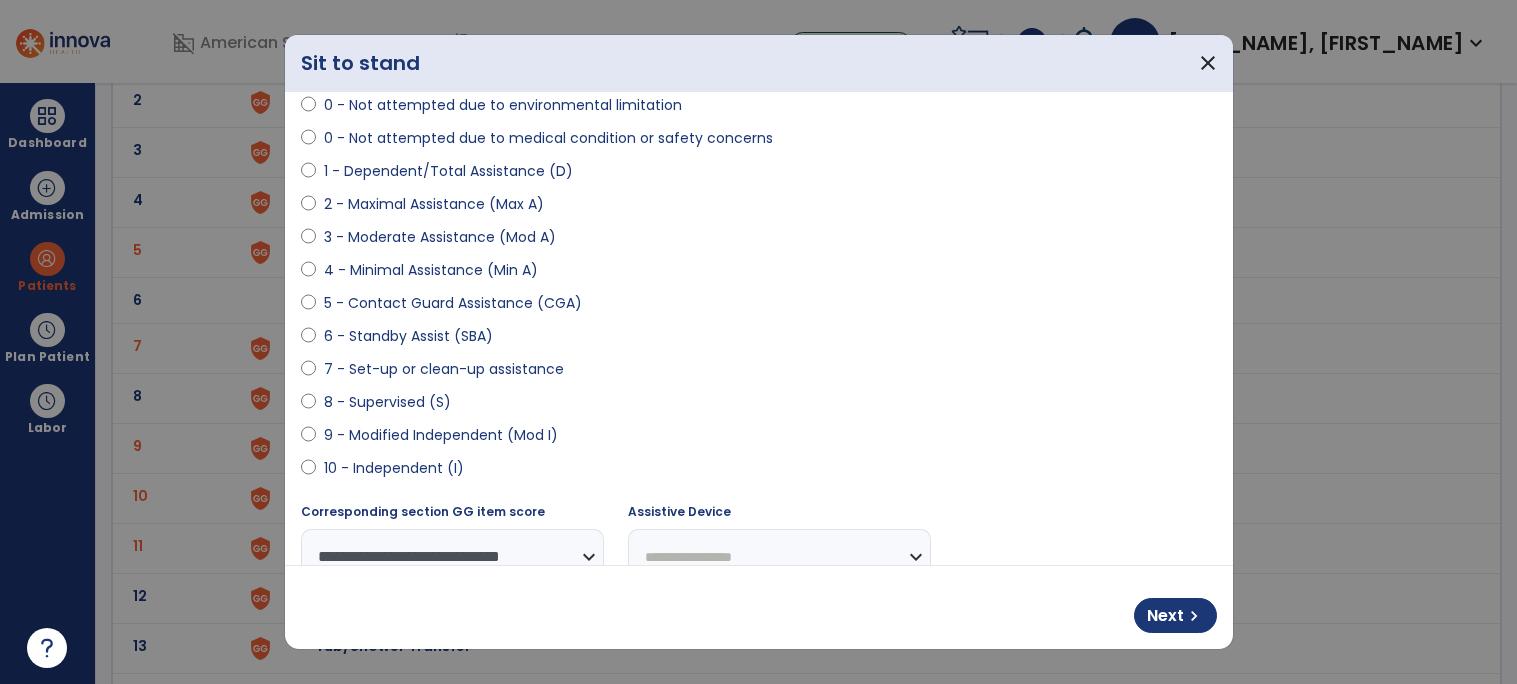 scroll, scrollTop: 247, scrollLeft: 0, axis: vertical 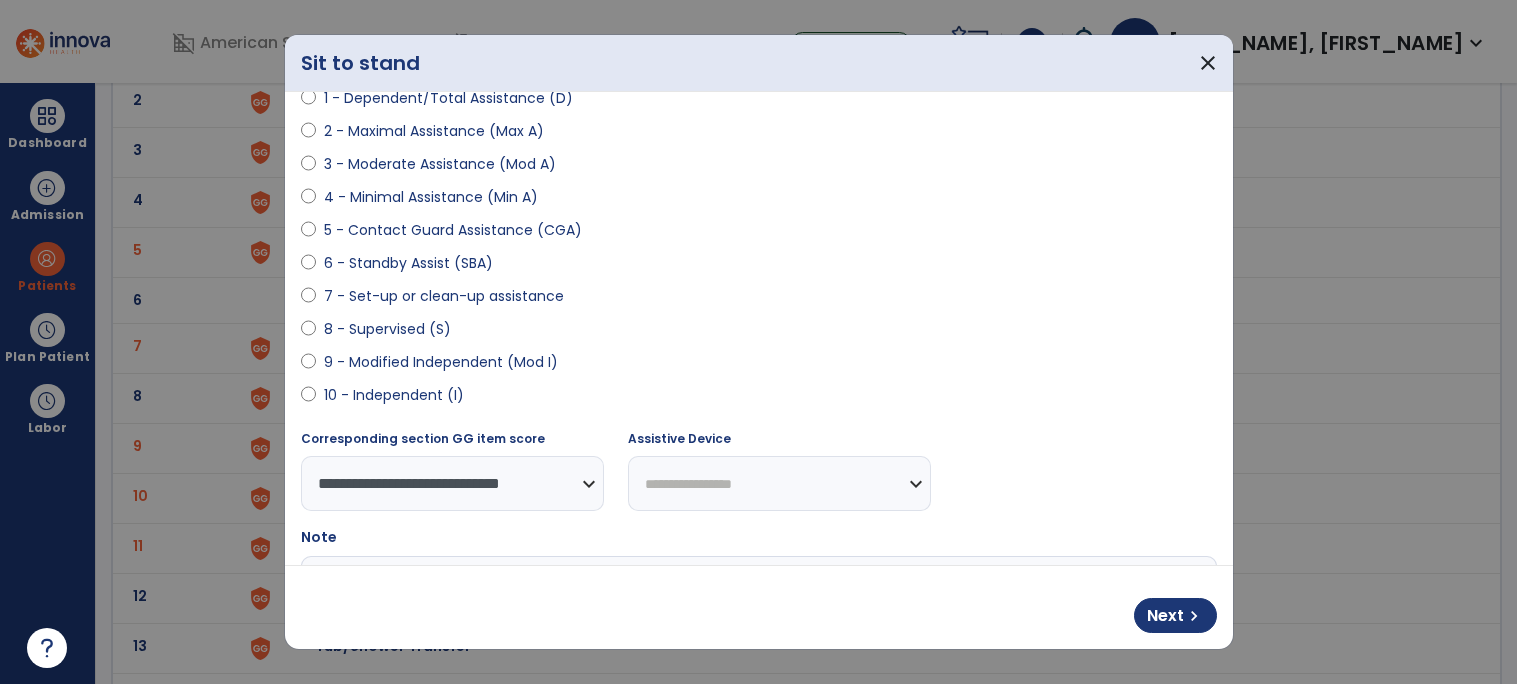 click on "**********" at bounding box center [779, 483] 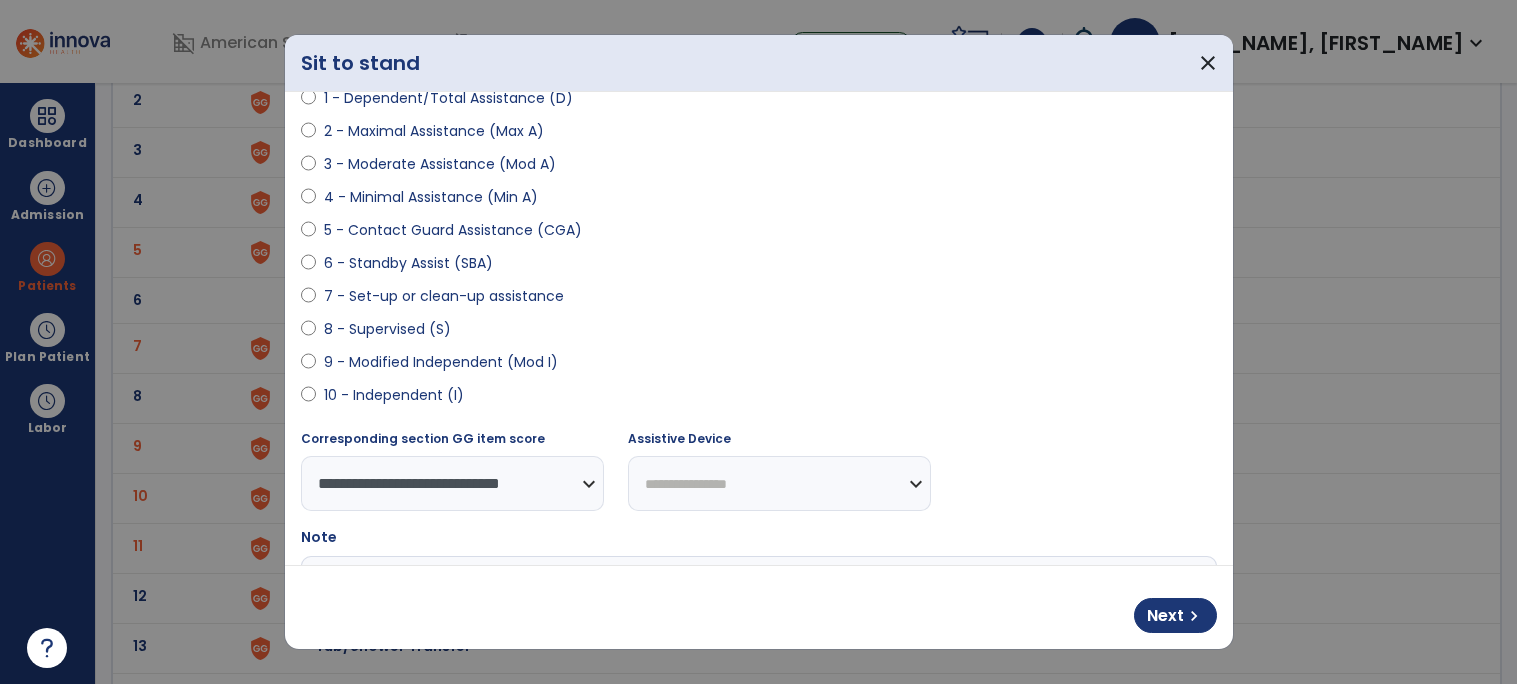 click on "**********" at bounding box center [779, 483] 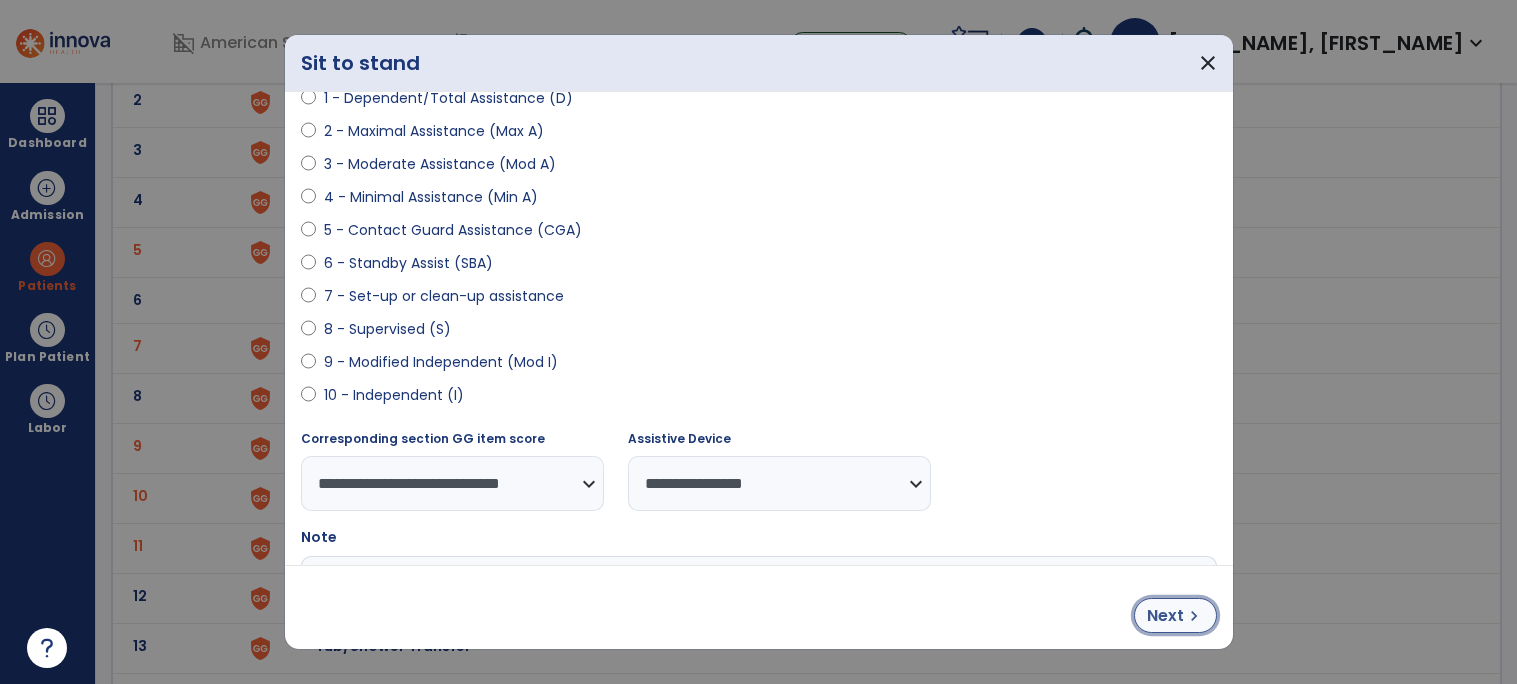 click on "Next" at bounding box center (1165, 616) 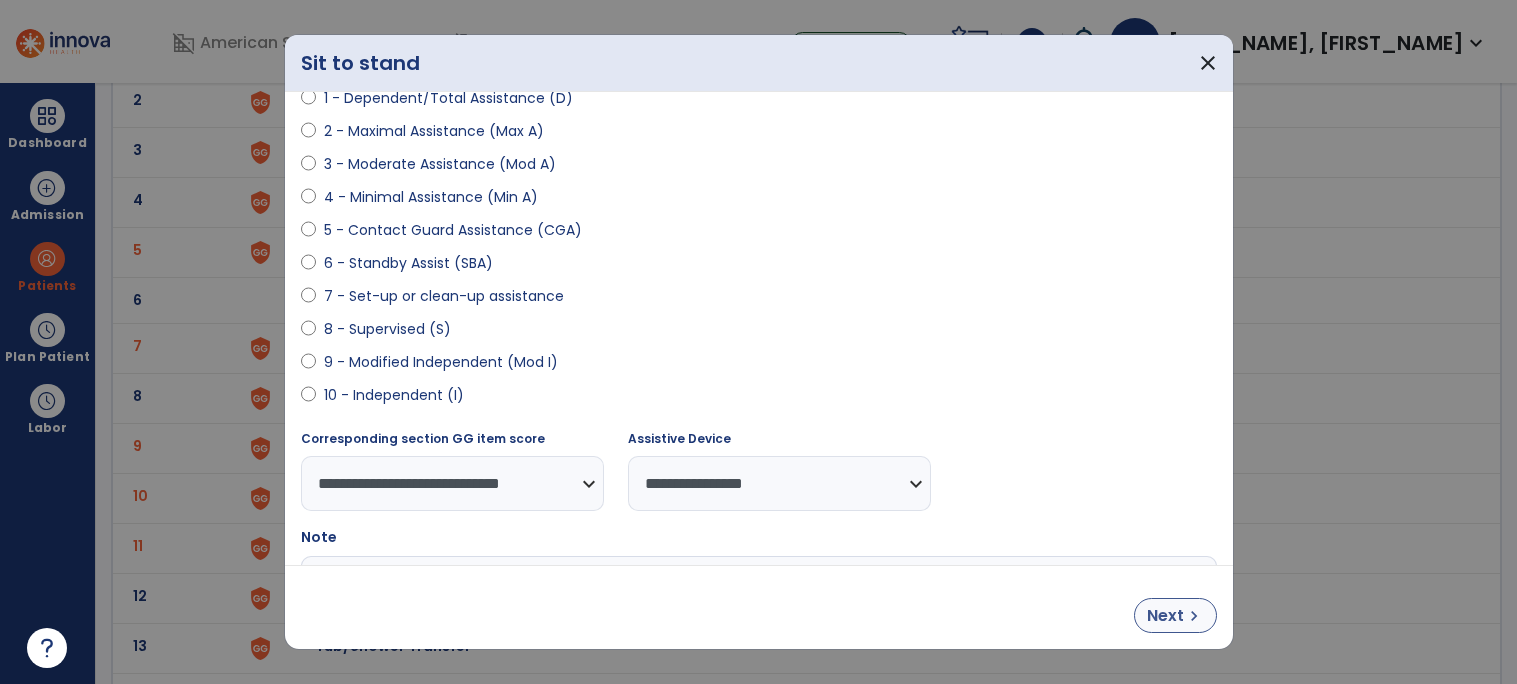 select on "**********" 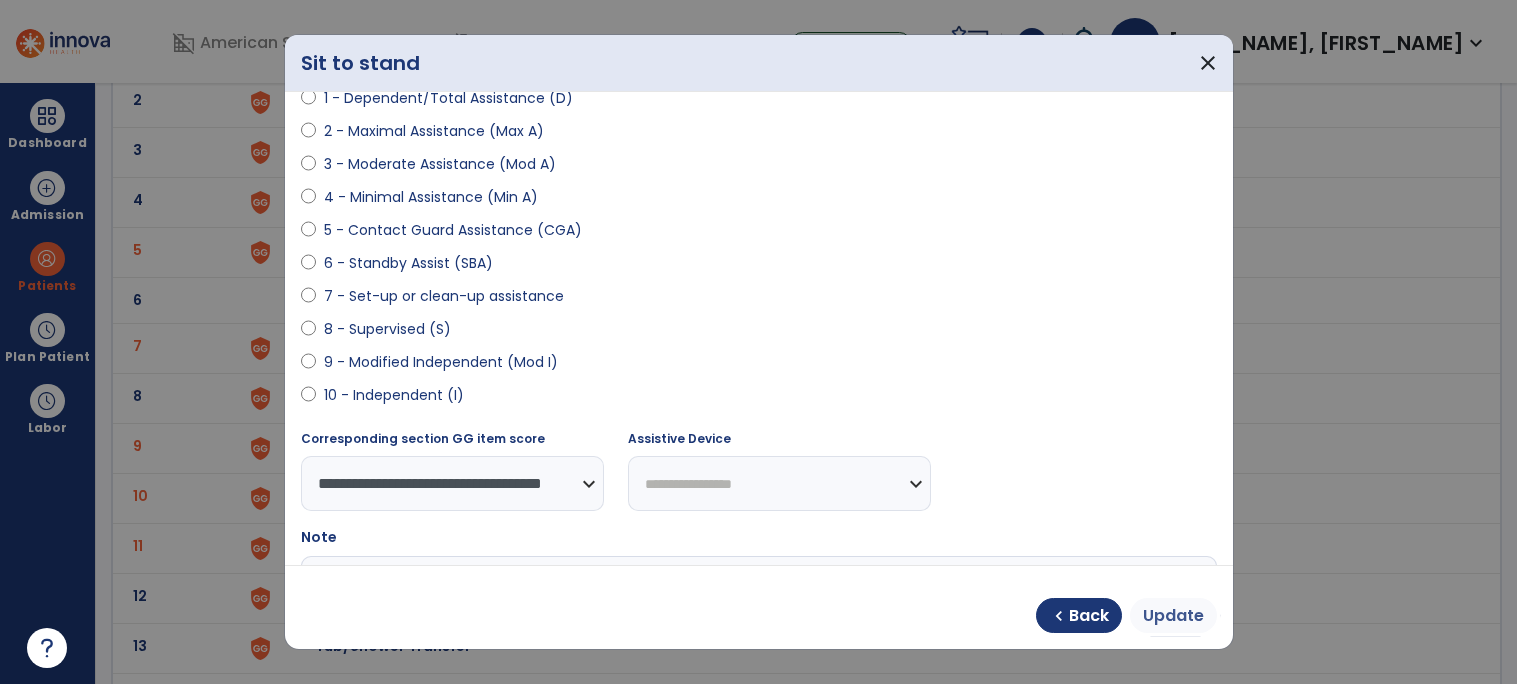 click on "Update" at bounding box center (1173, 616) 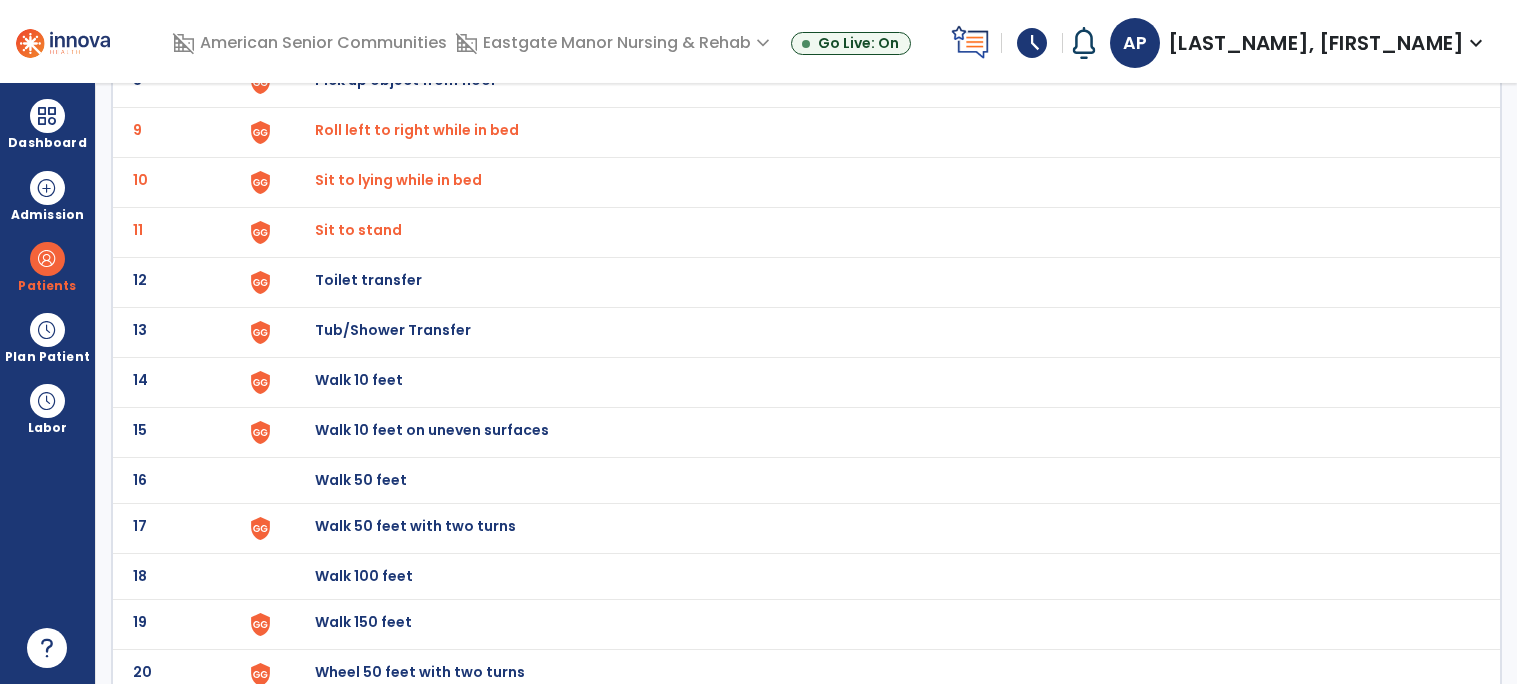 scroll, scrollTop: 525, scrollLeft: 0, axis: vertical 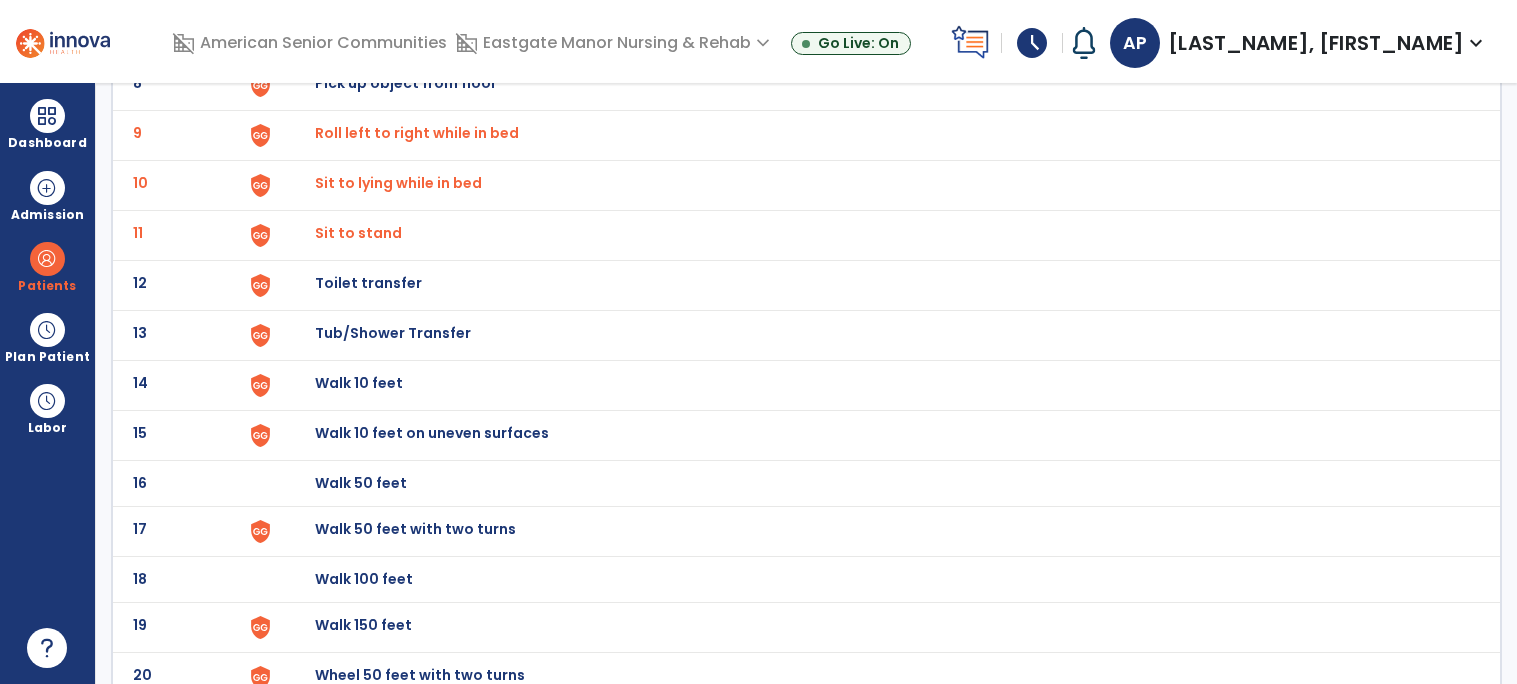 click on "Toilet transfer" at bounding box center [361, -263] 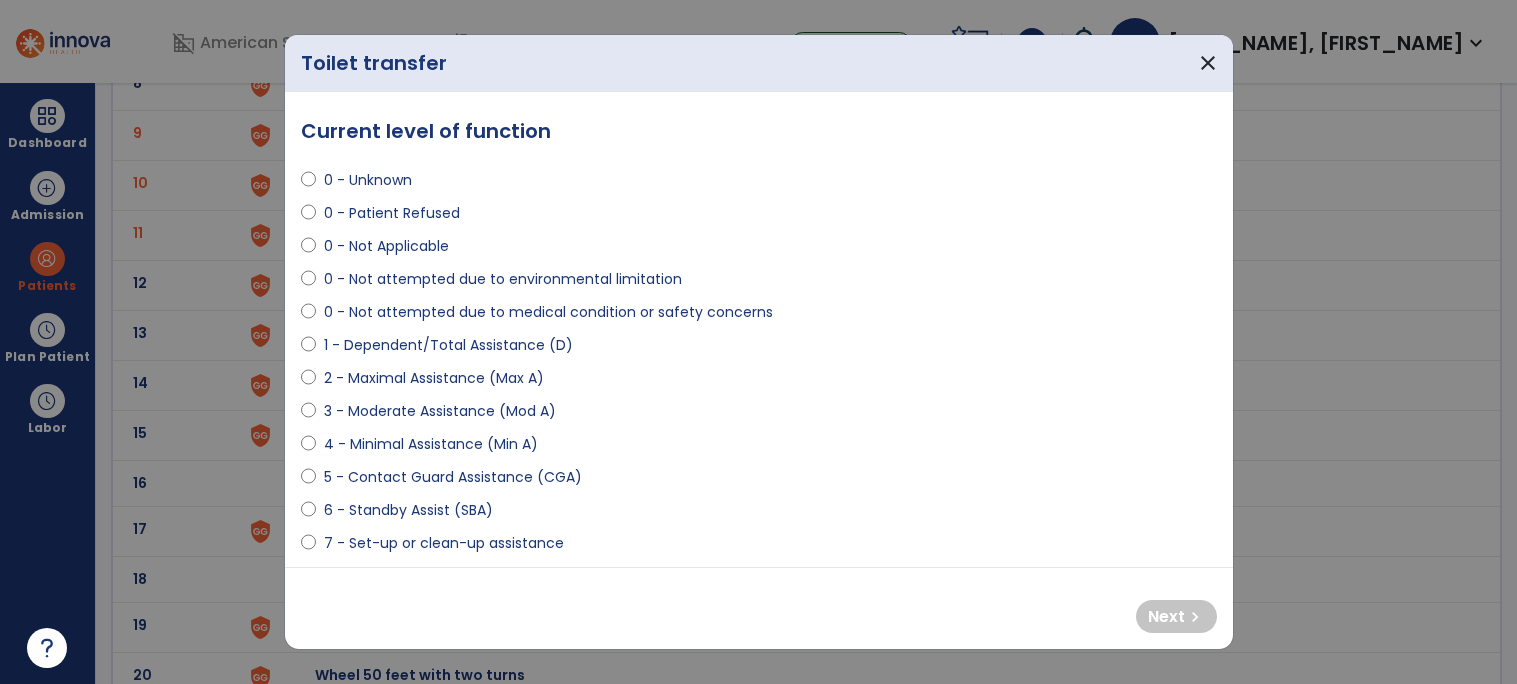 click on "0 - Not attempted due to medical condition or safety concerns" at bounding box center (548, 312) 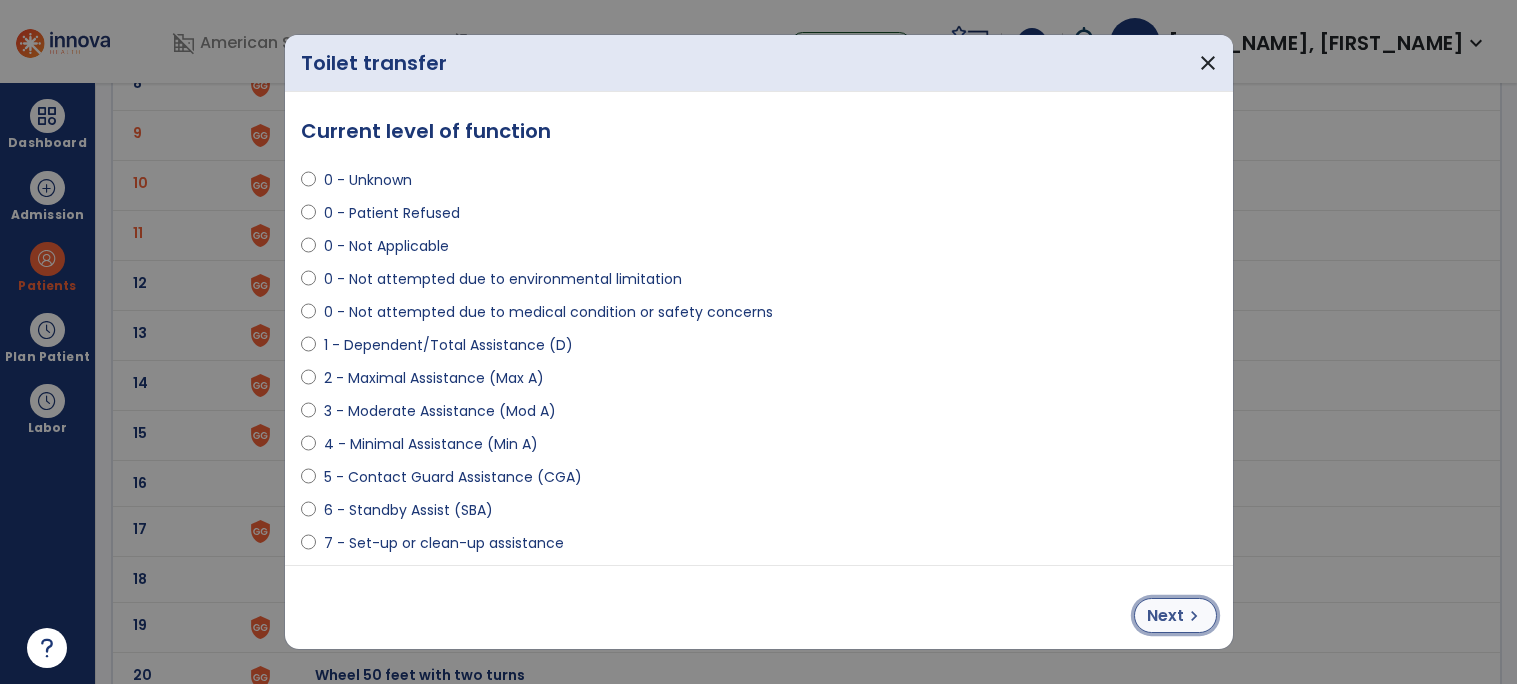 click on "chevron_right" at bounding box center [1194, 616] 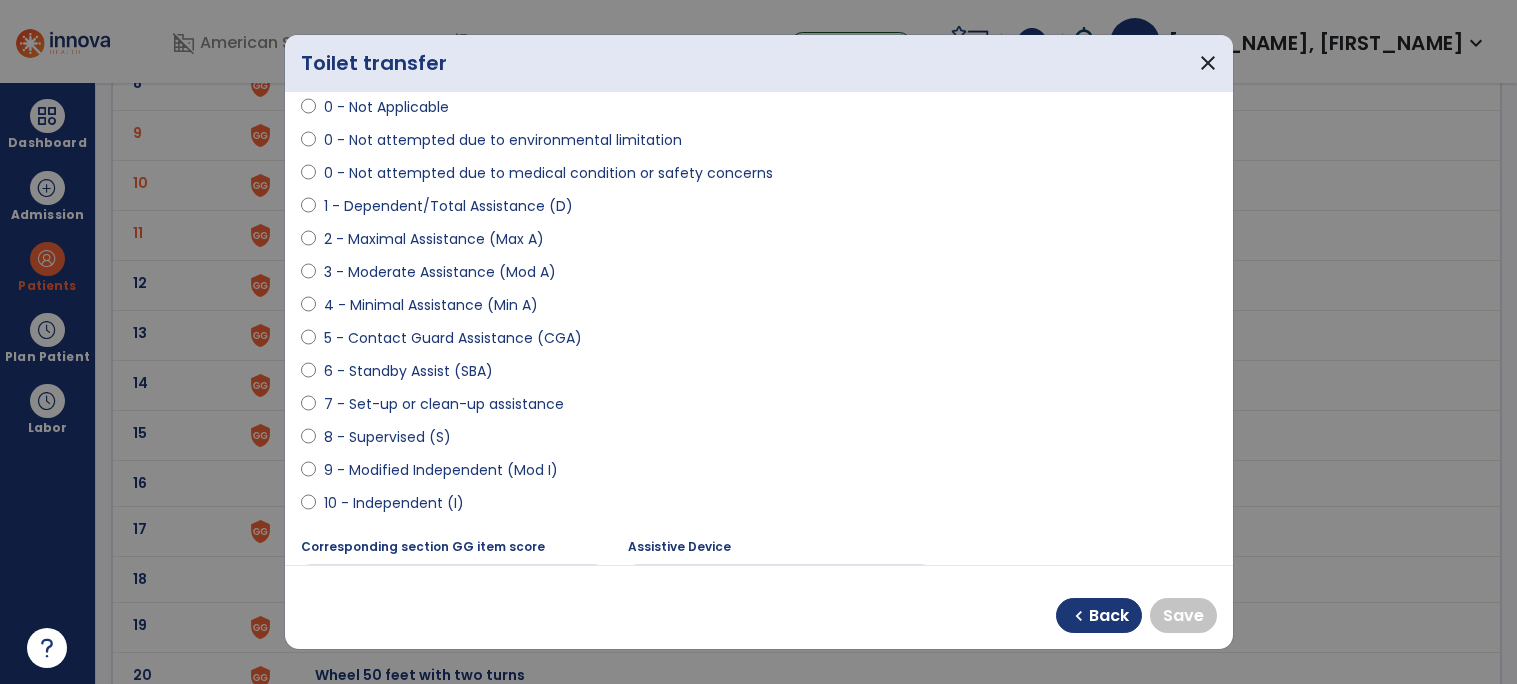 click on "5 - Contact Guard Assistance (CGA)" at bounding box center [453, 338] 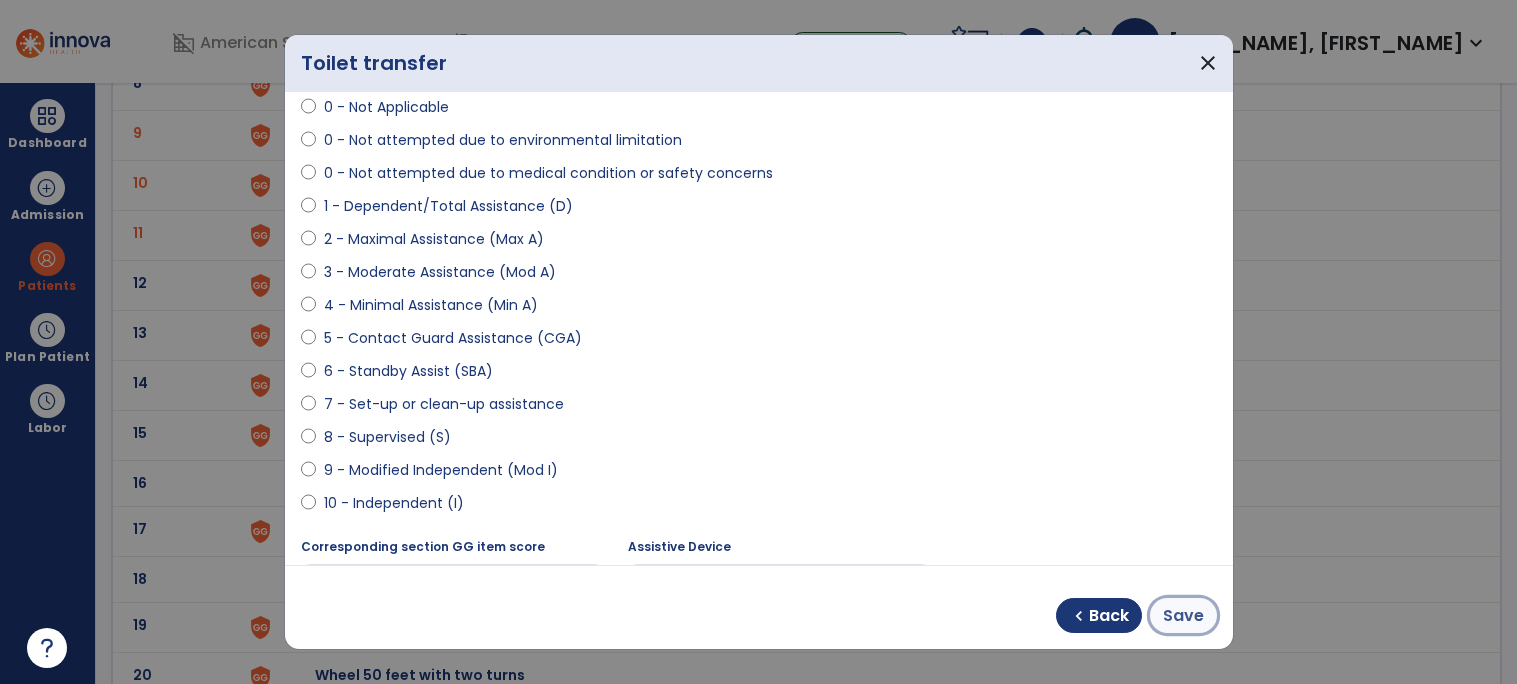 click on "Save" at bounding box center [1183, 616] 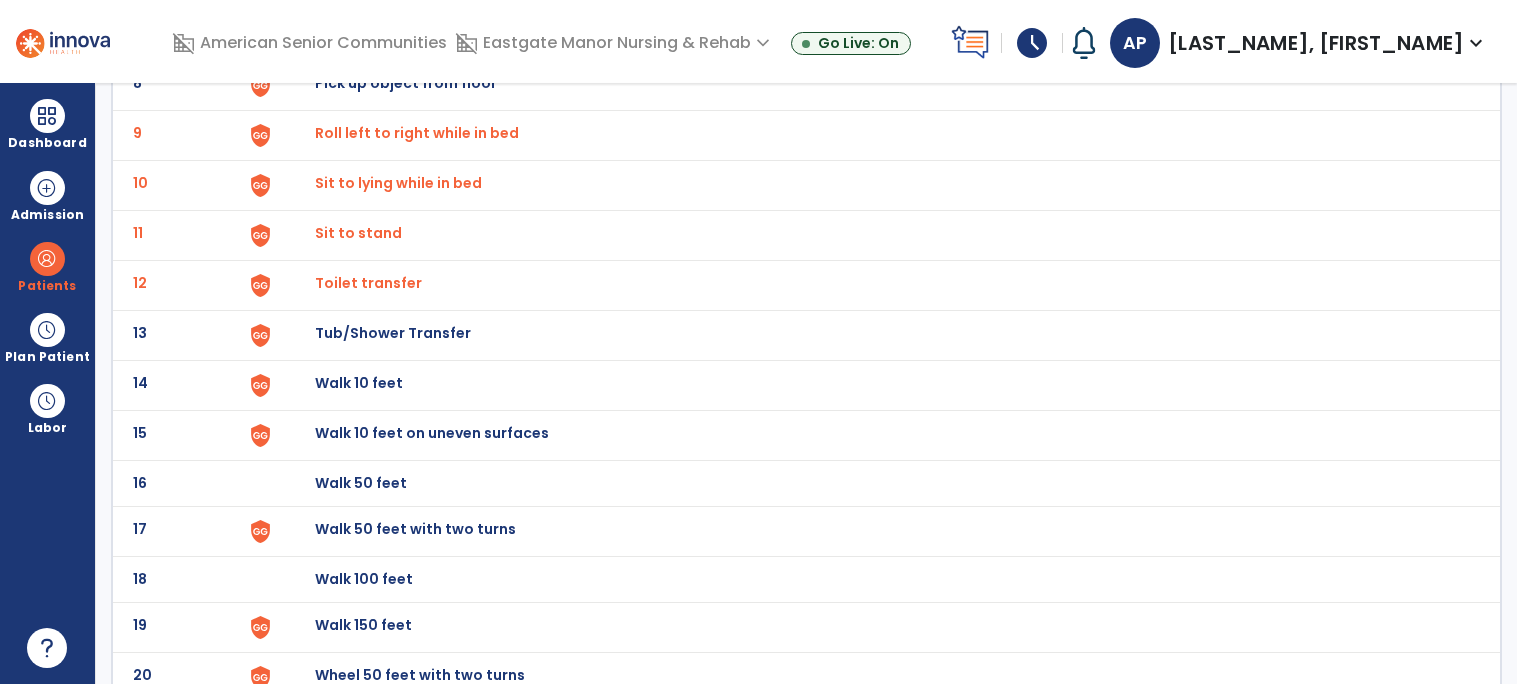 click on "Walk 50 feet" at bounding box center [361, -263] 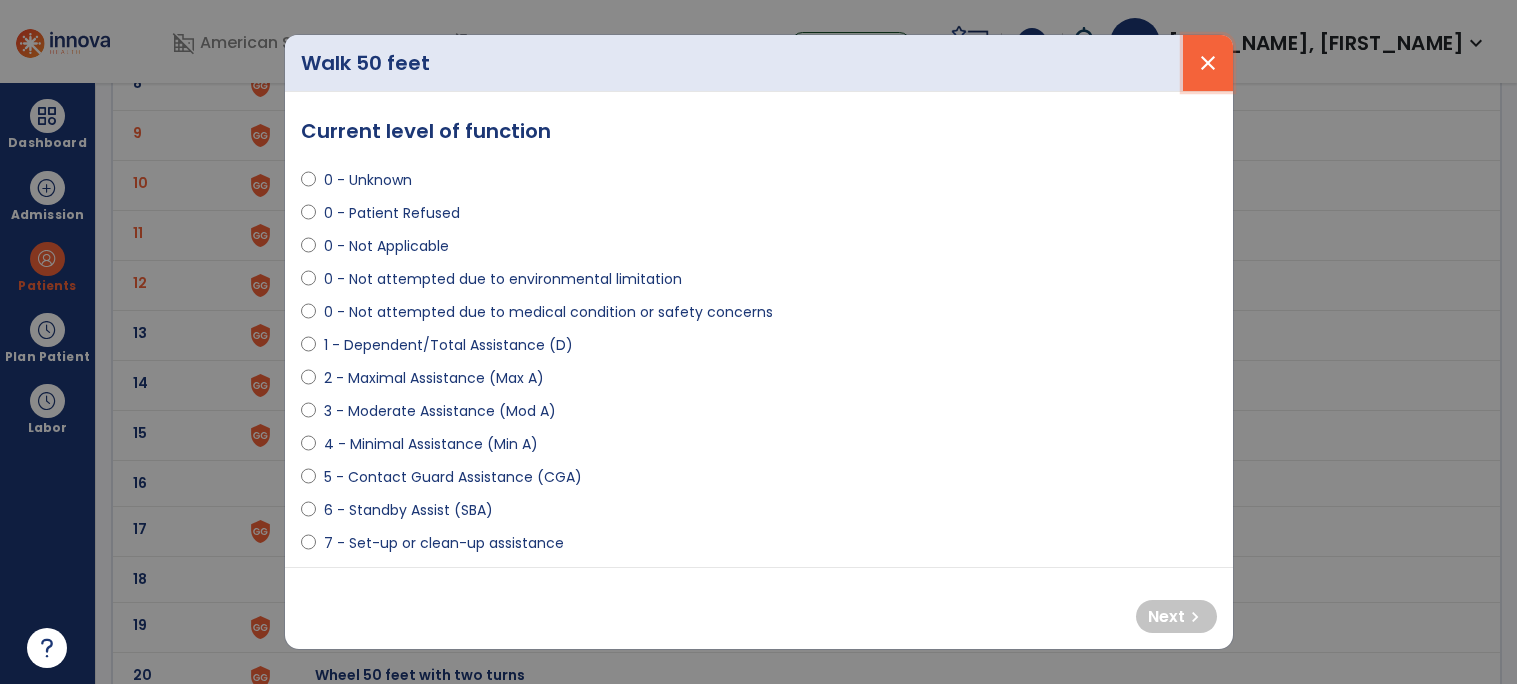 click on "close" at bounding box center (1208, 63) 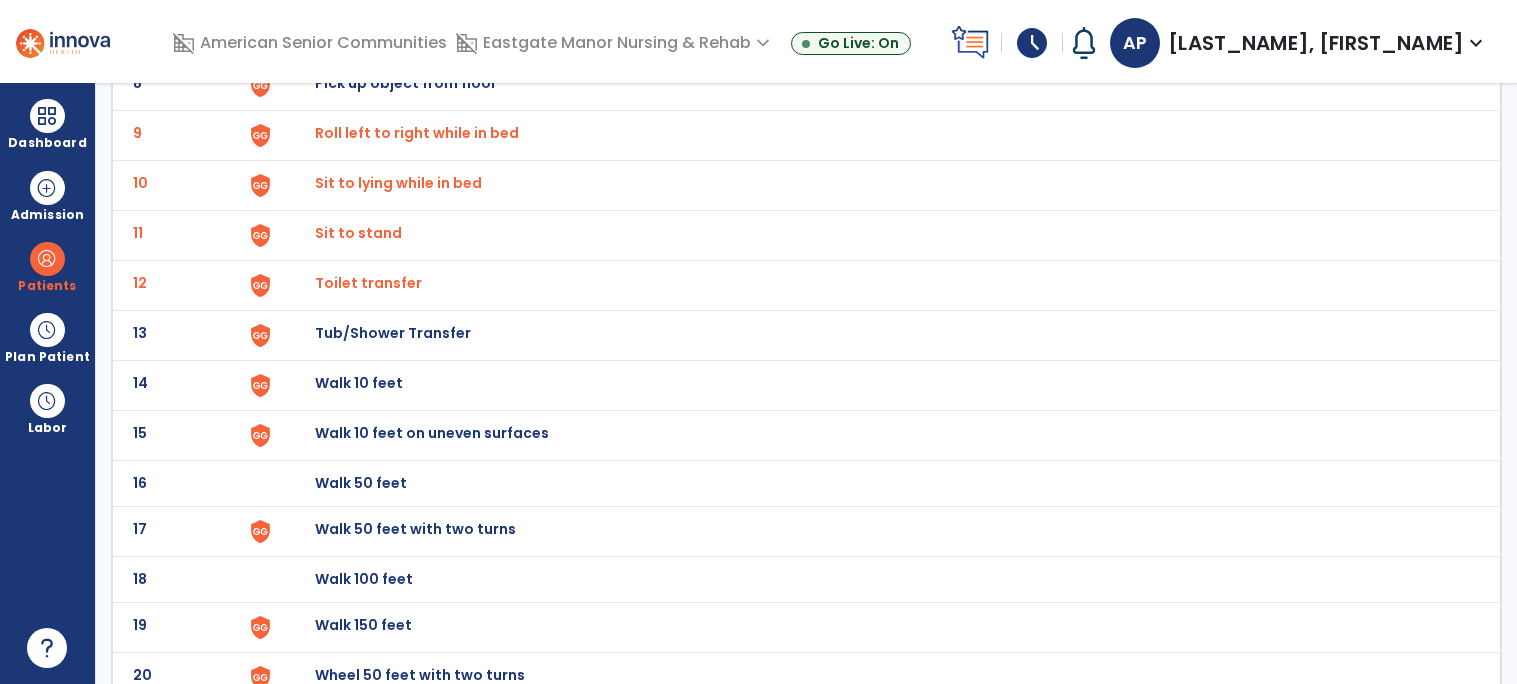click on "Walk 10 feet" at bounding box center [361, -263] 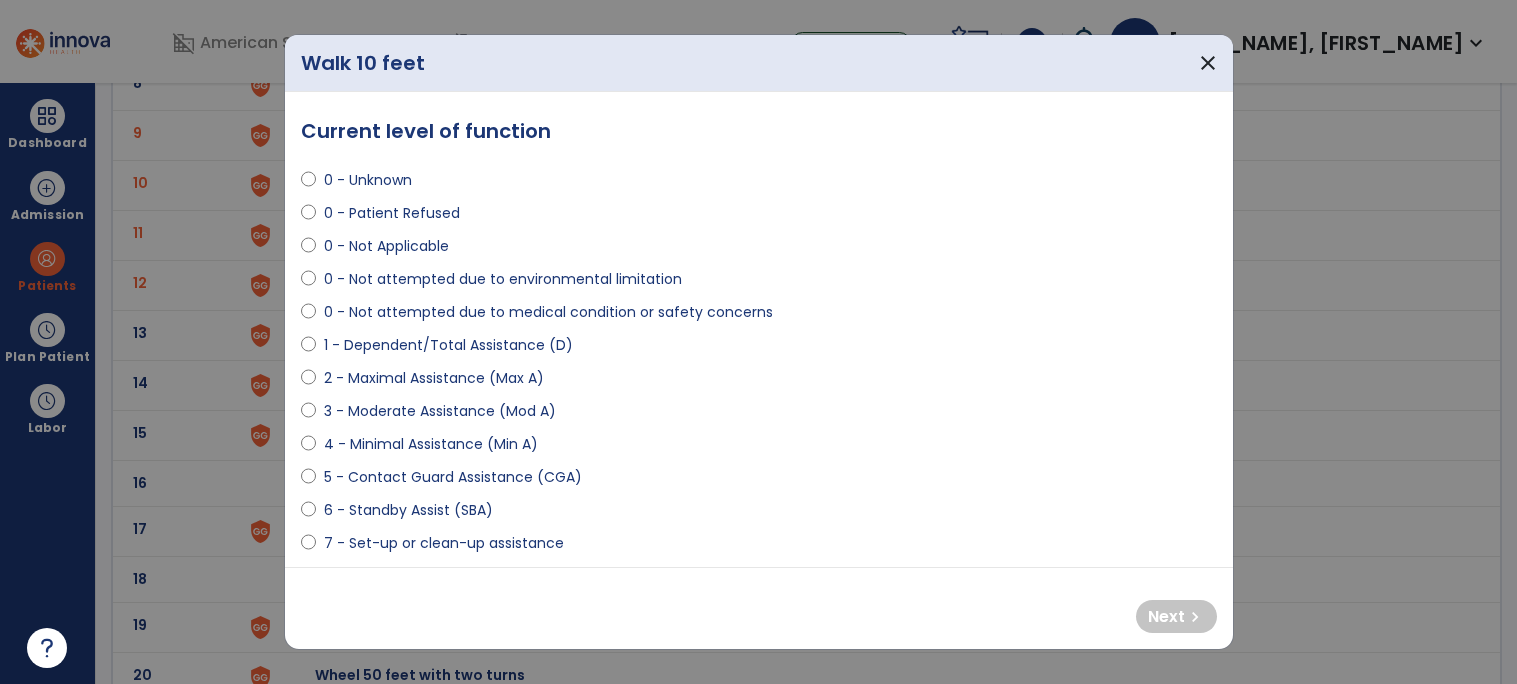 click on "0 - Not attempted due to medical condition or safety concerns" at bounding box center (548, 312) 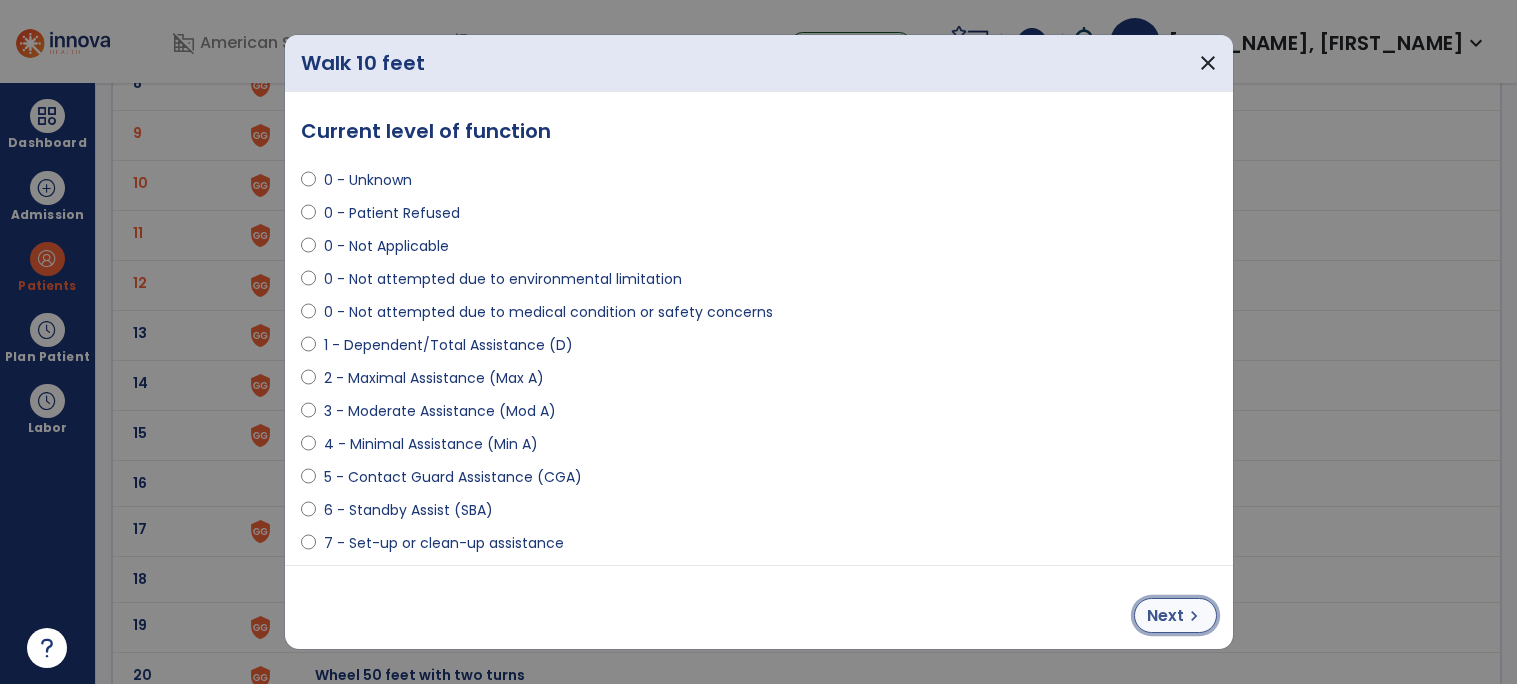 click on "Next  chevron_right" at bounding box center [1175, 615] 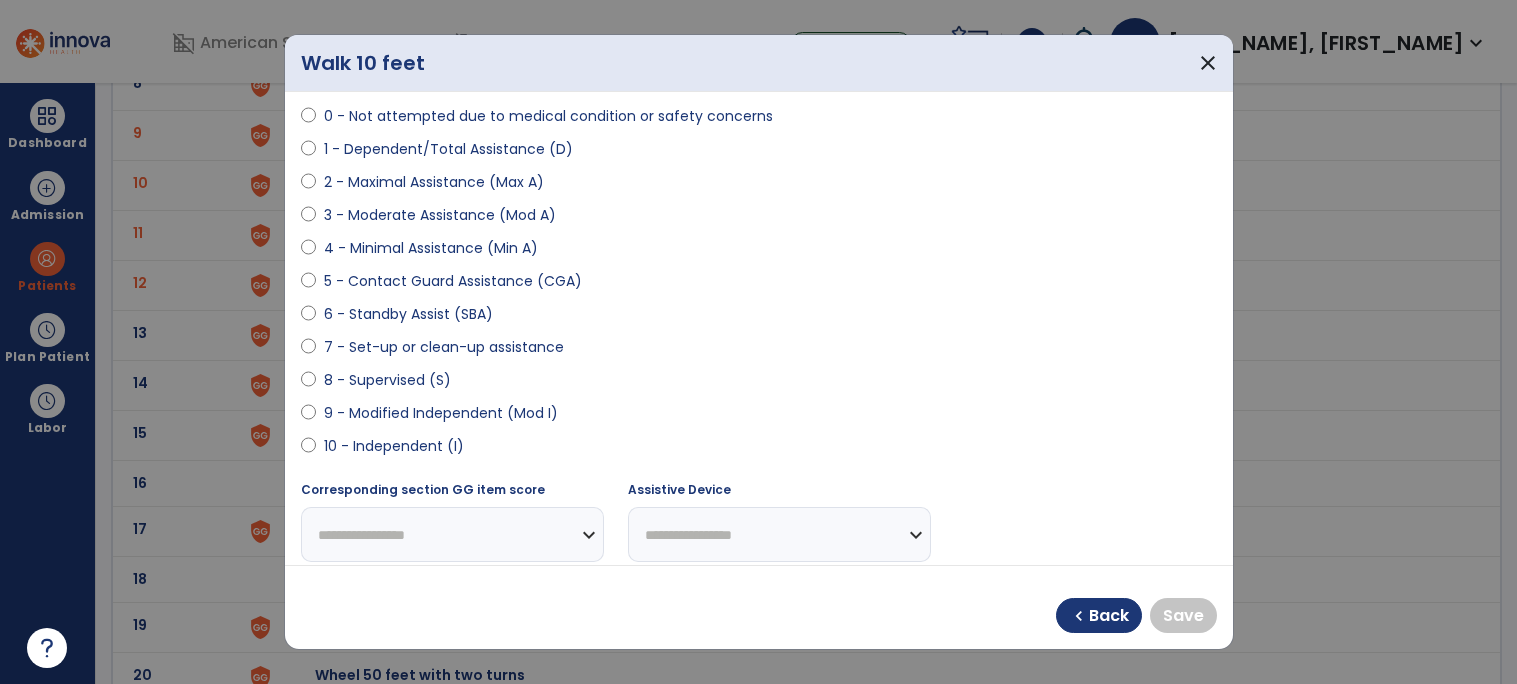 scroll, scrollTop: 197, scrollLeft: 0, axis: vertical 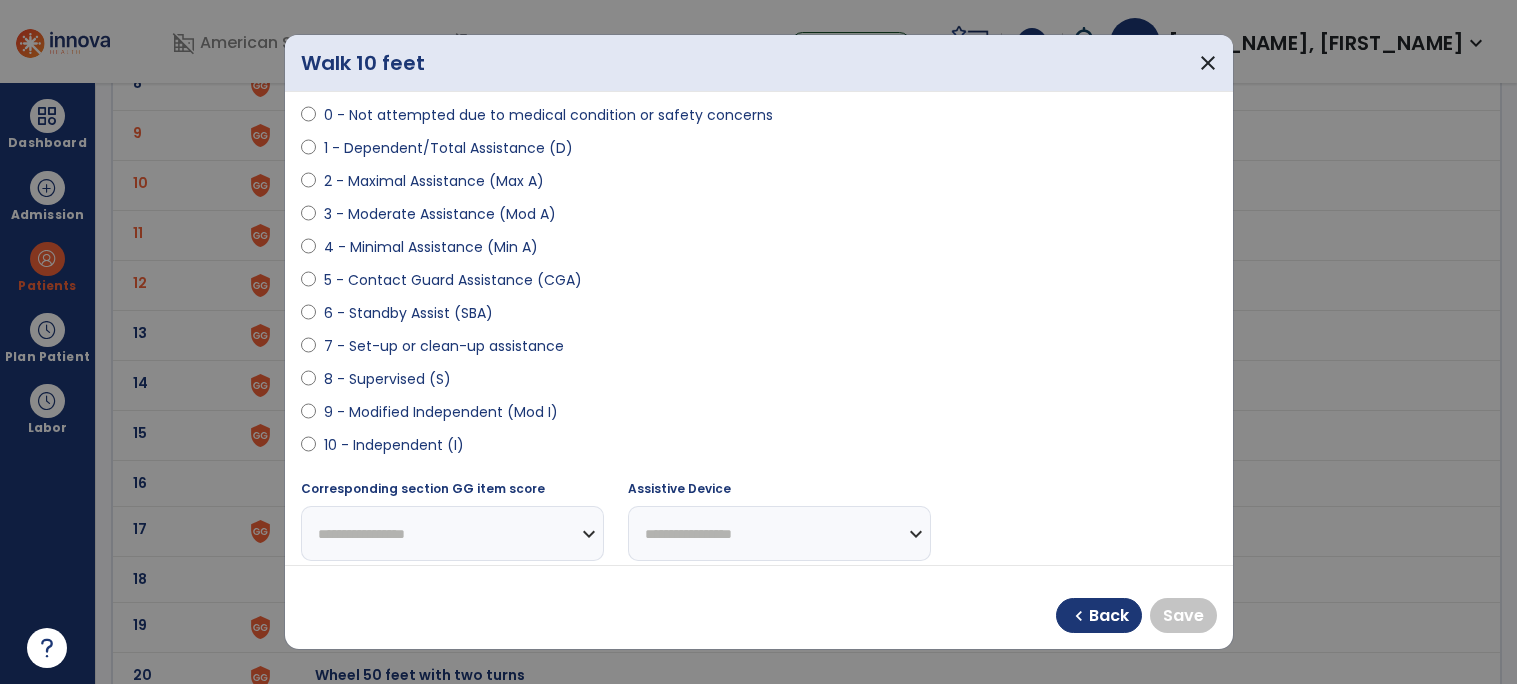 click on "5 - Contact Guard Assistance (CGA)" at bounding box center (453, 280) 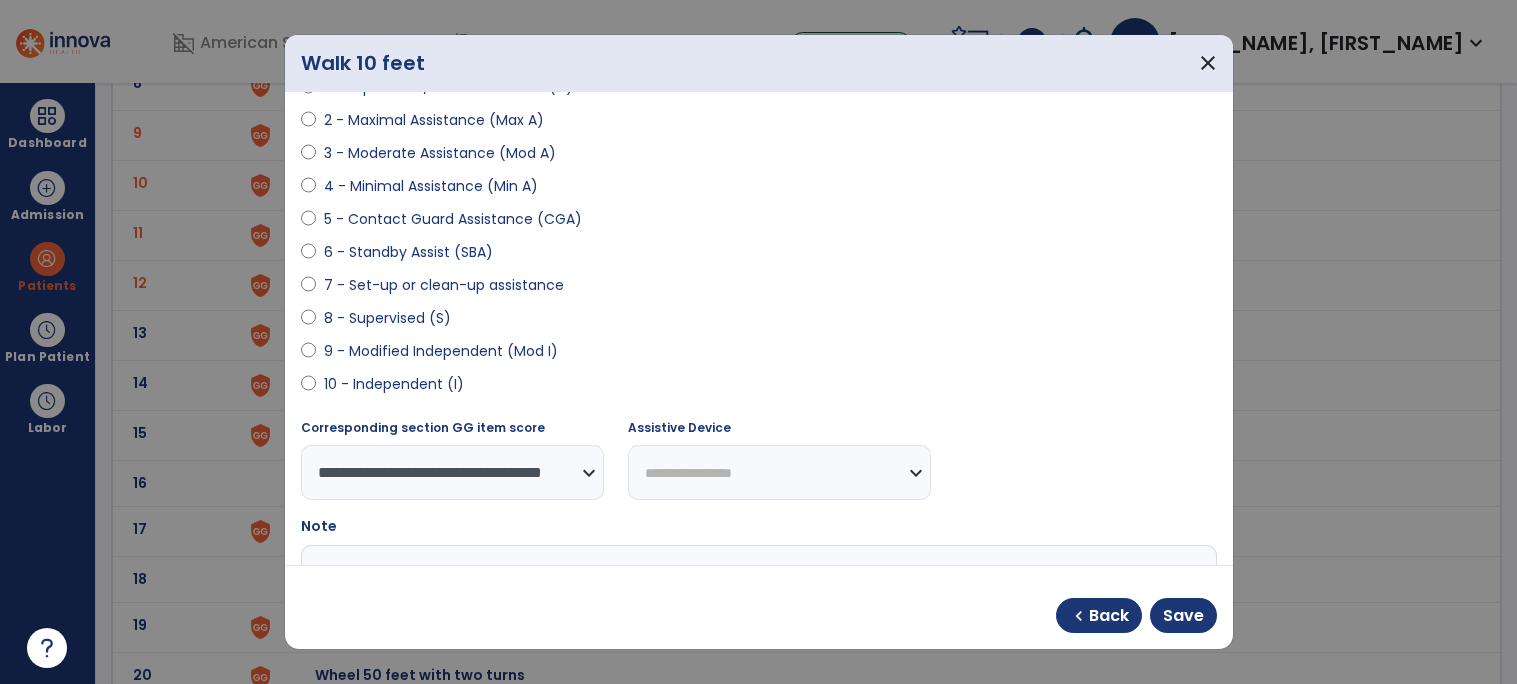 scroll, scrollTop: 259, scrollLeft: 0, axis: vertical 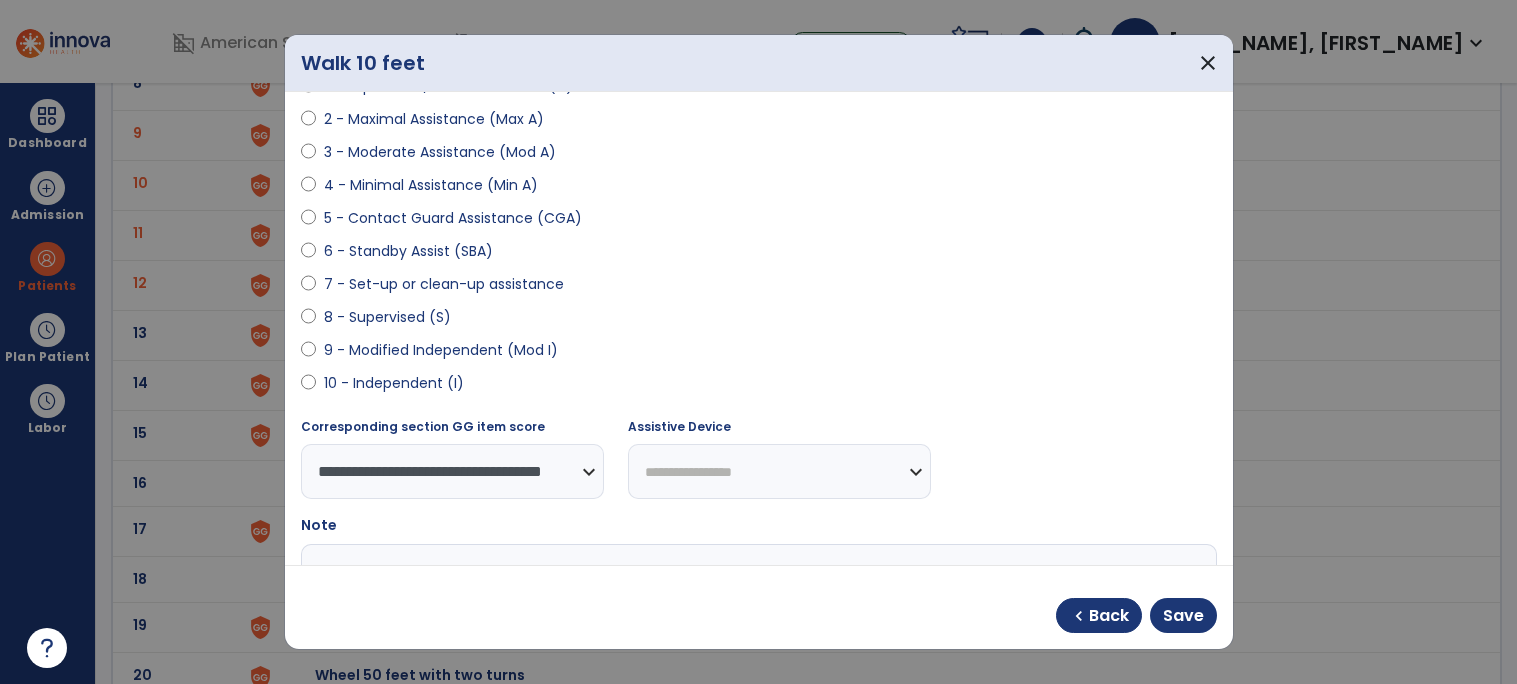 click on "**********" at bounding box center (779, 471) 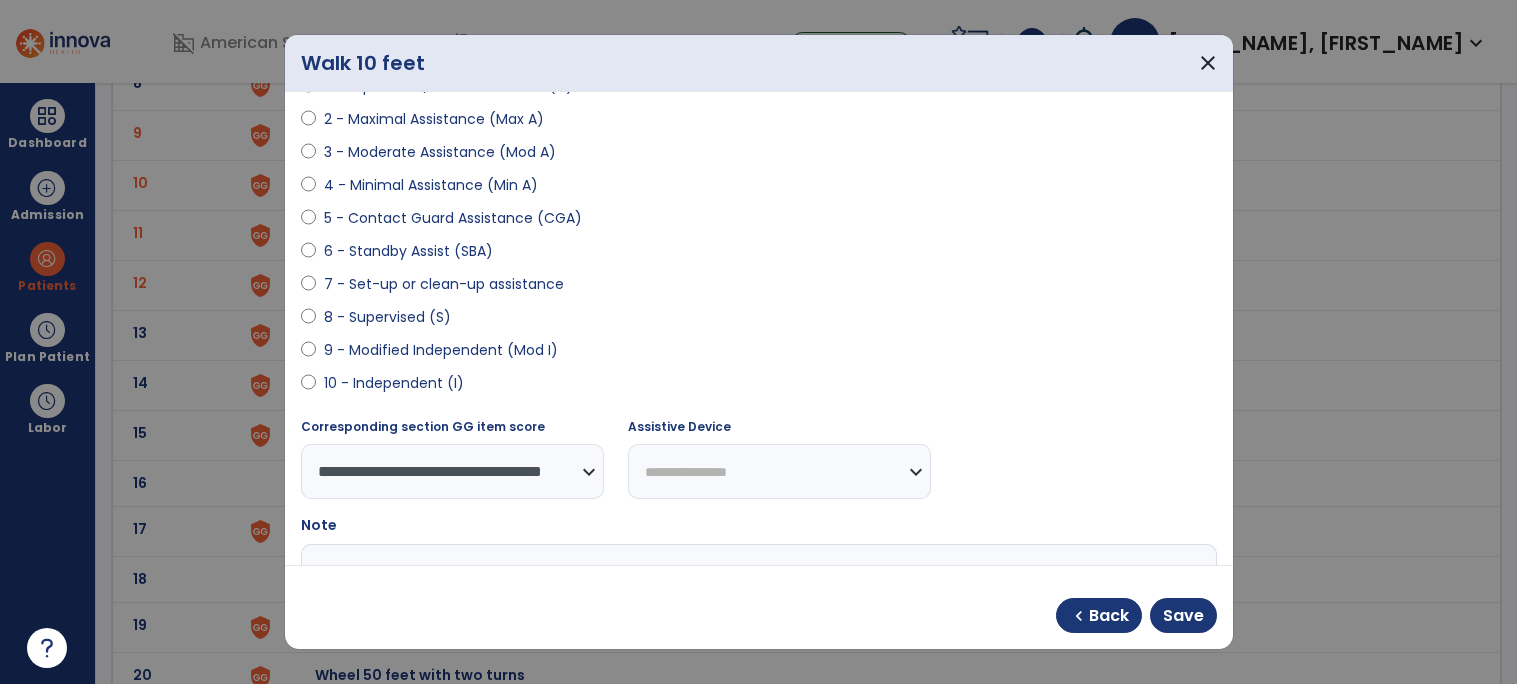 click on "**********" at bounding box center (779, 471) 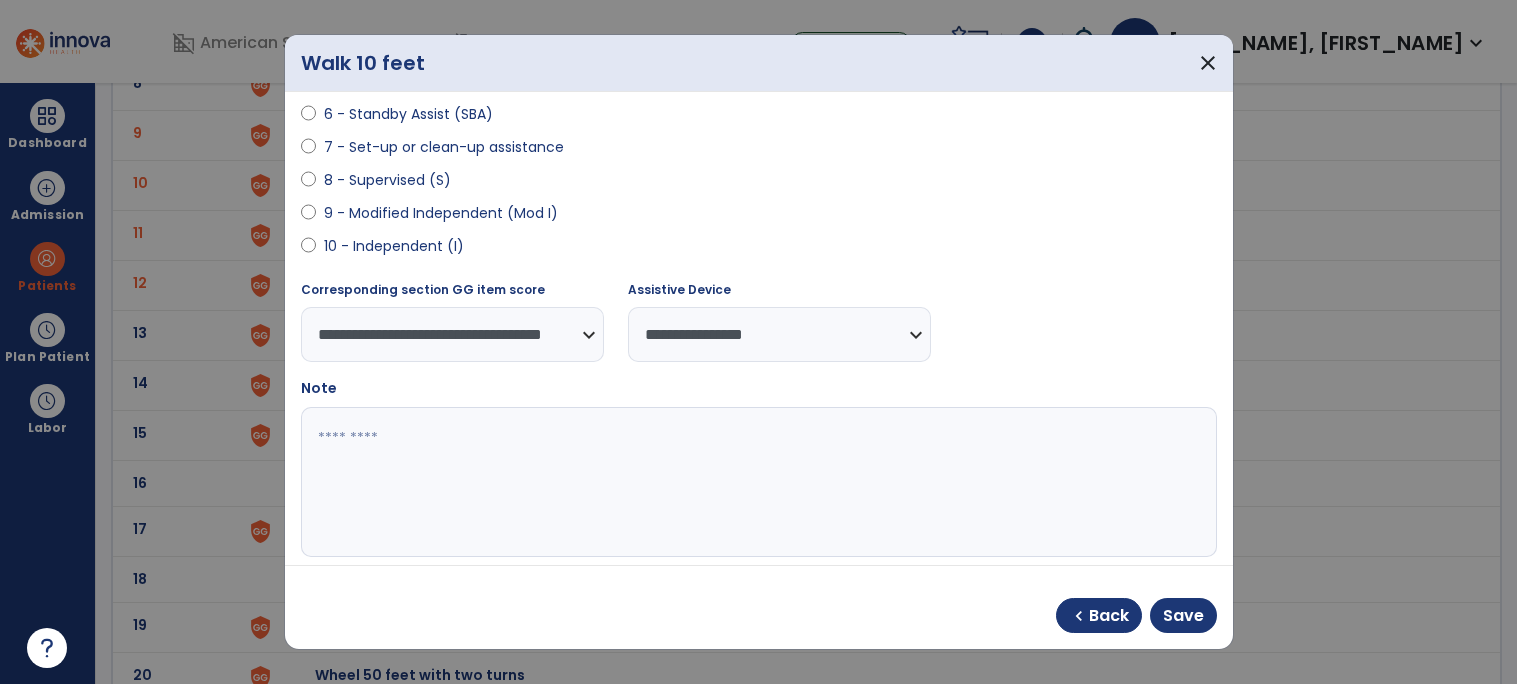 scroll, scrollTop: 418, scrollLeft: 0, axis: vertical 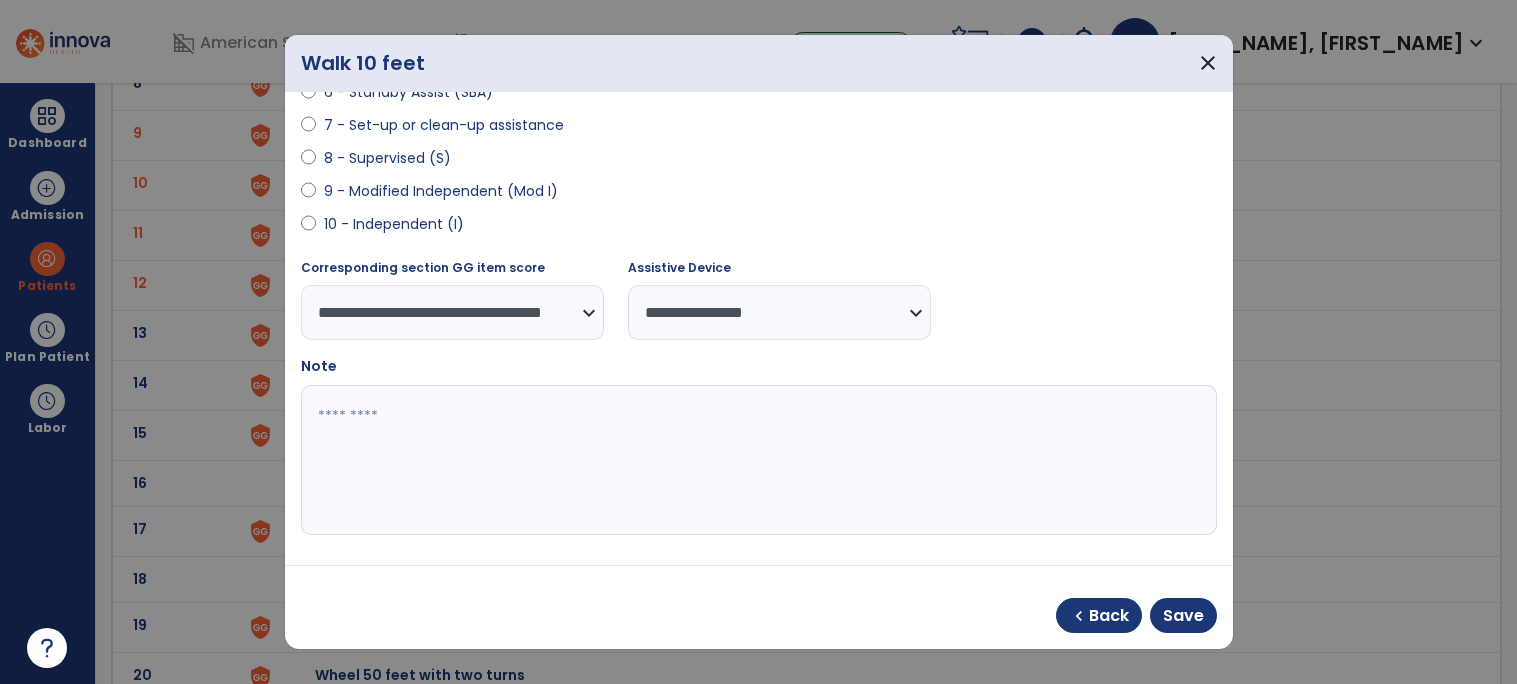 click at bounding box center [756, 460] 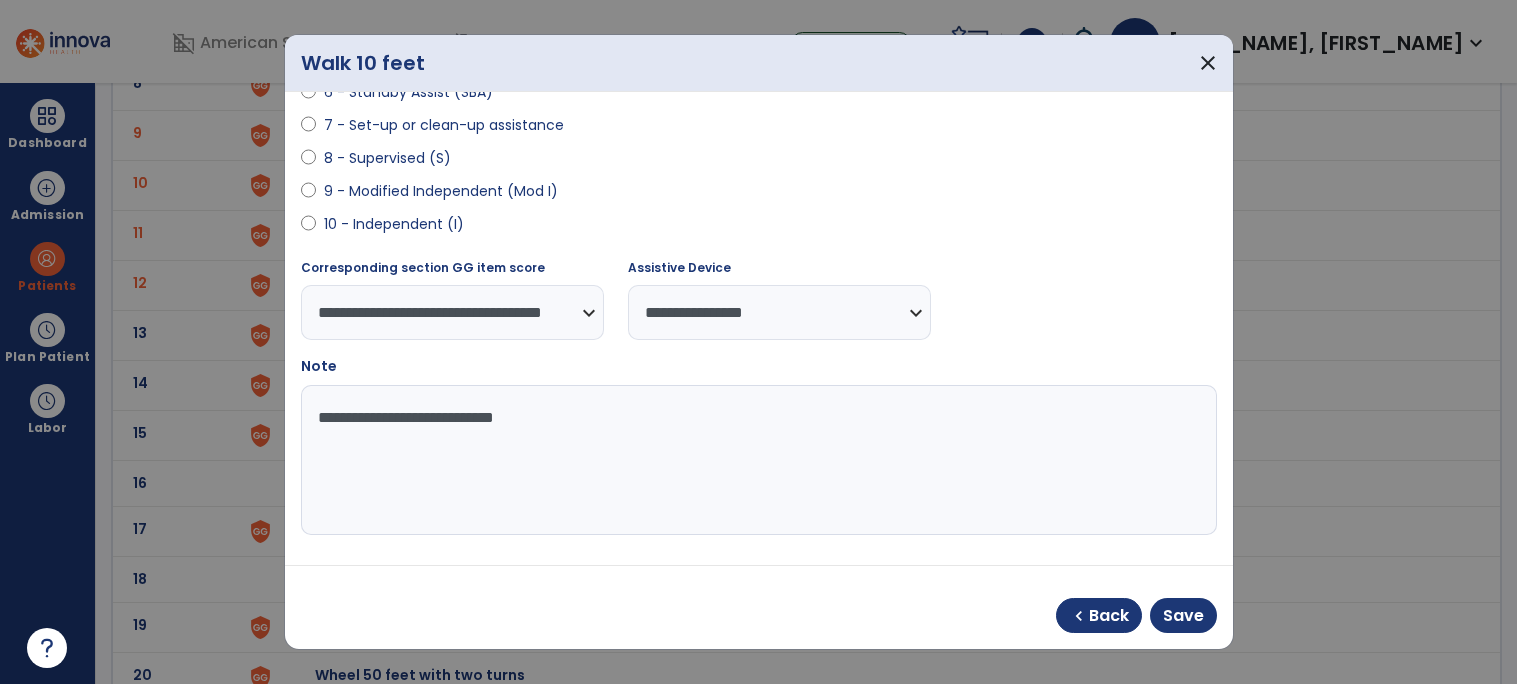 type on "**********" 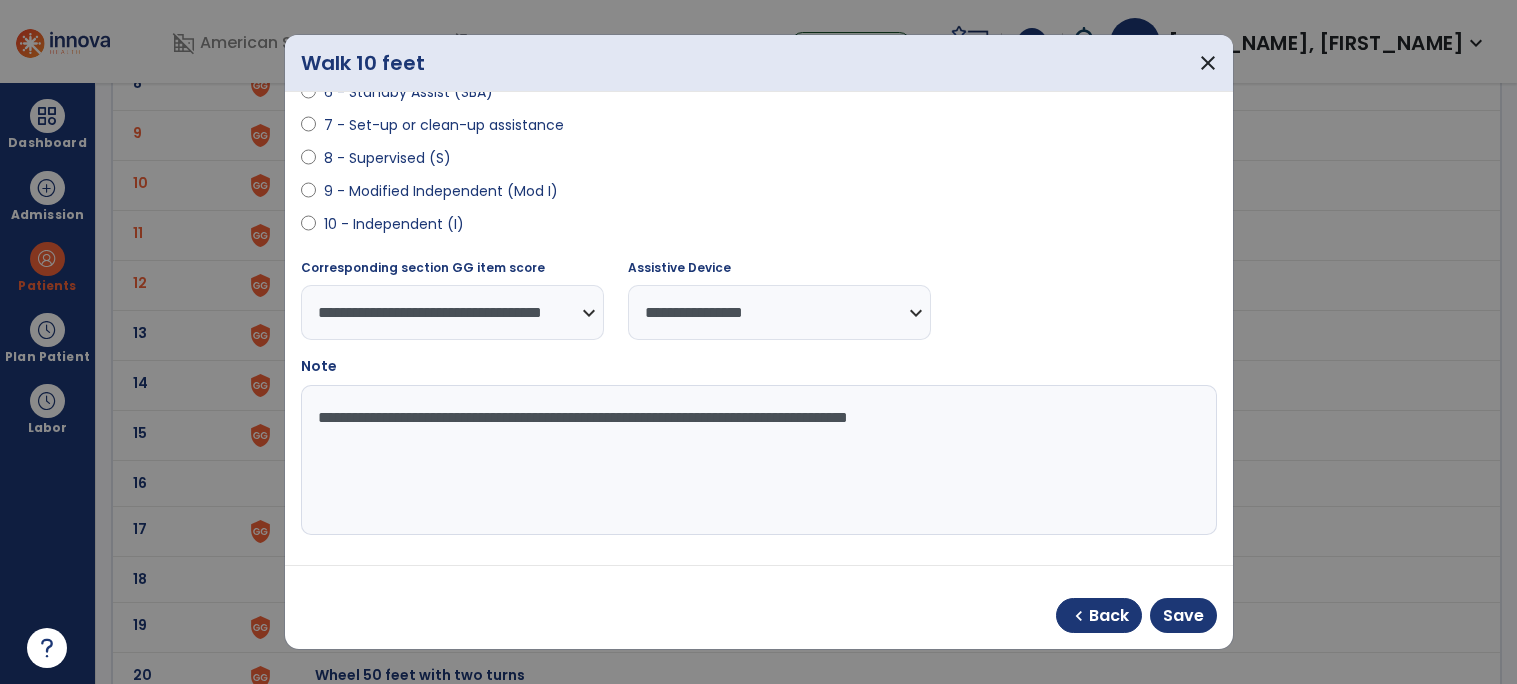 click on "**********" at bounding box center (756, 460) 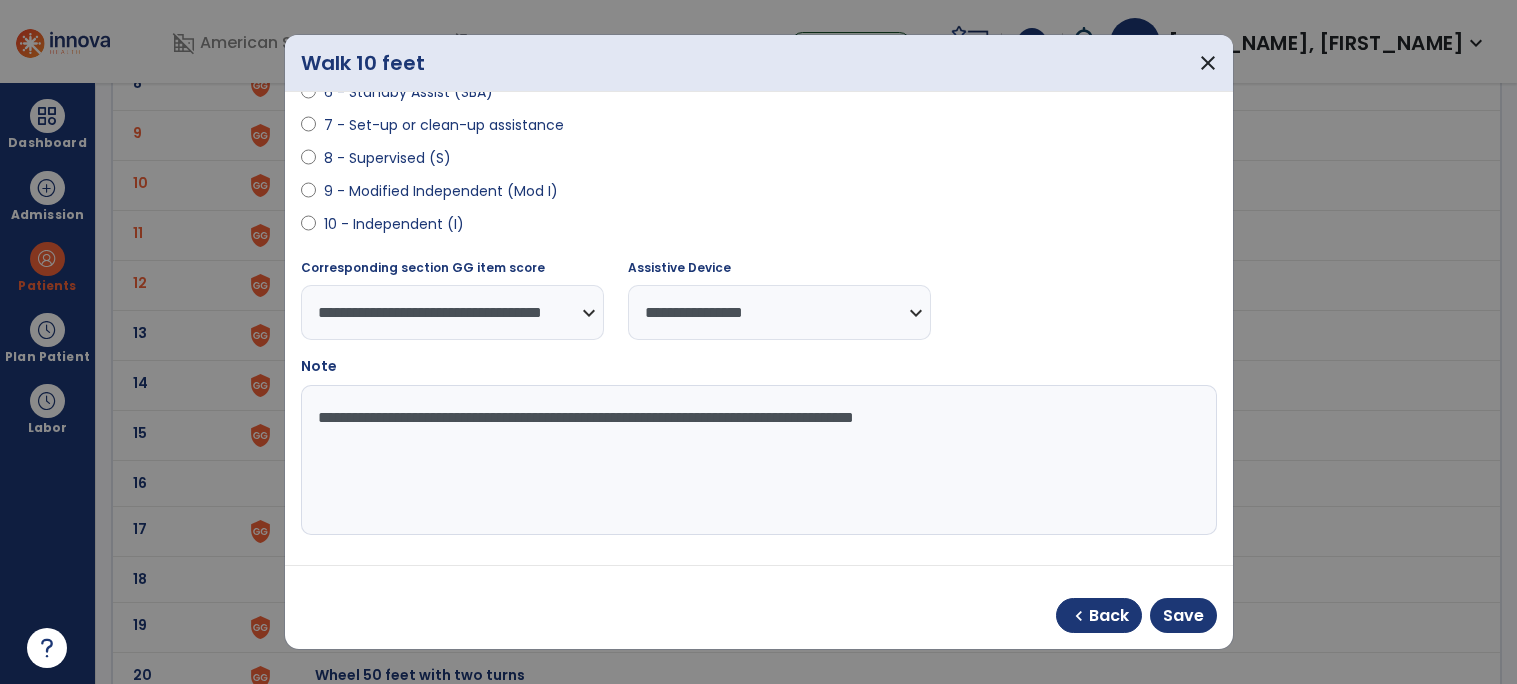click on "**********" at bounding box center (756, 460) 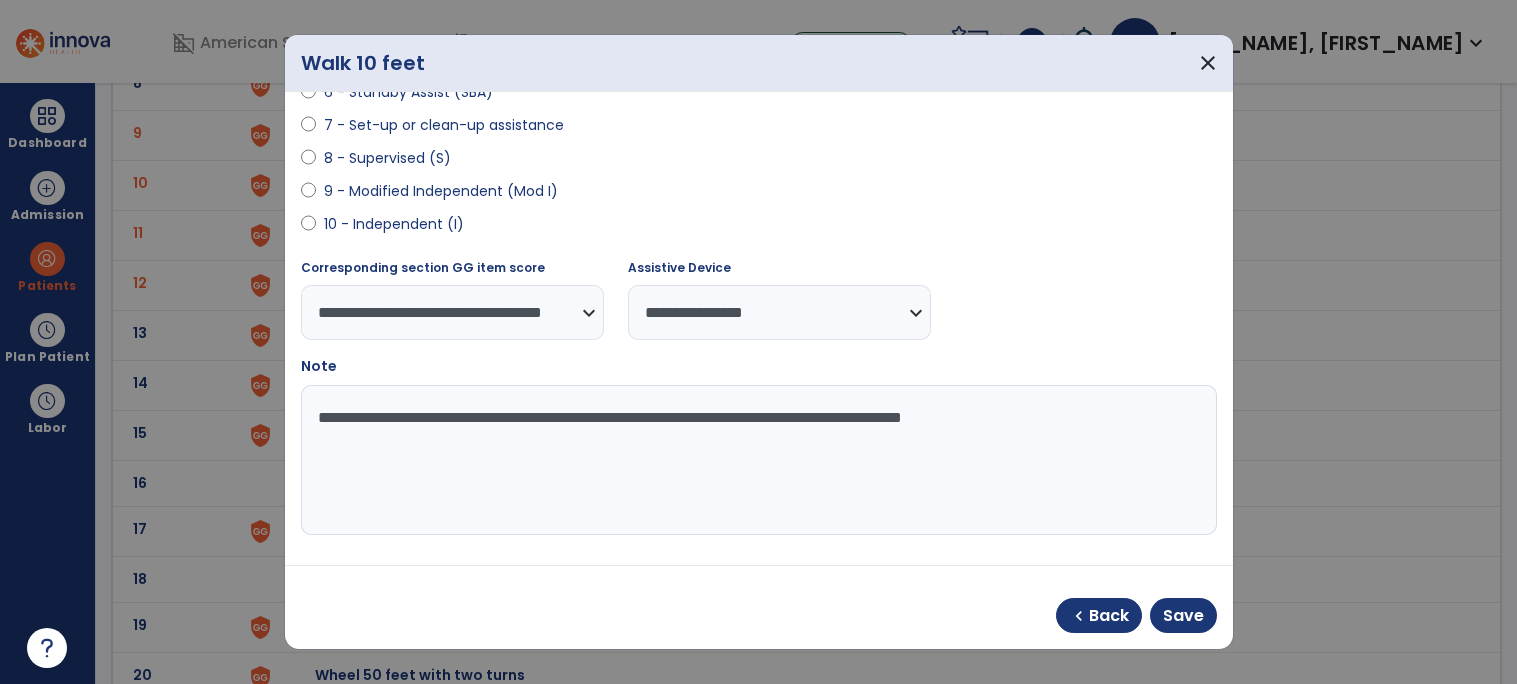 type on "**********" 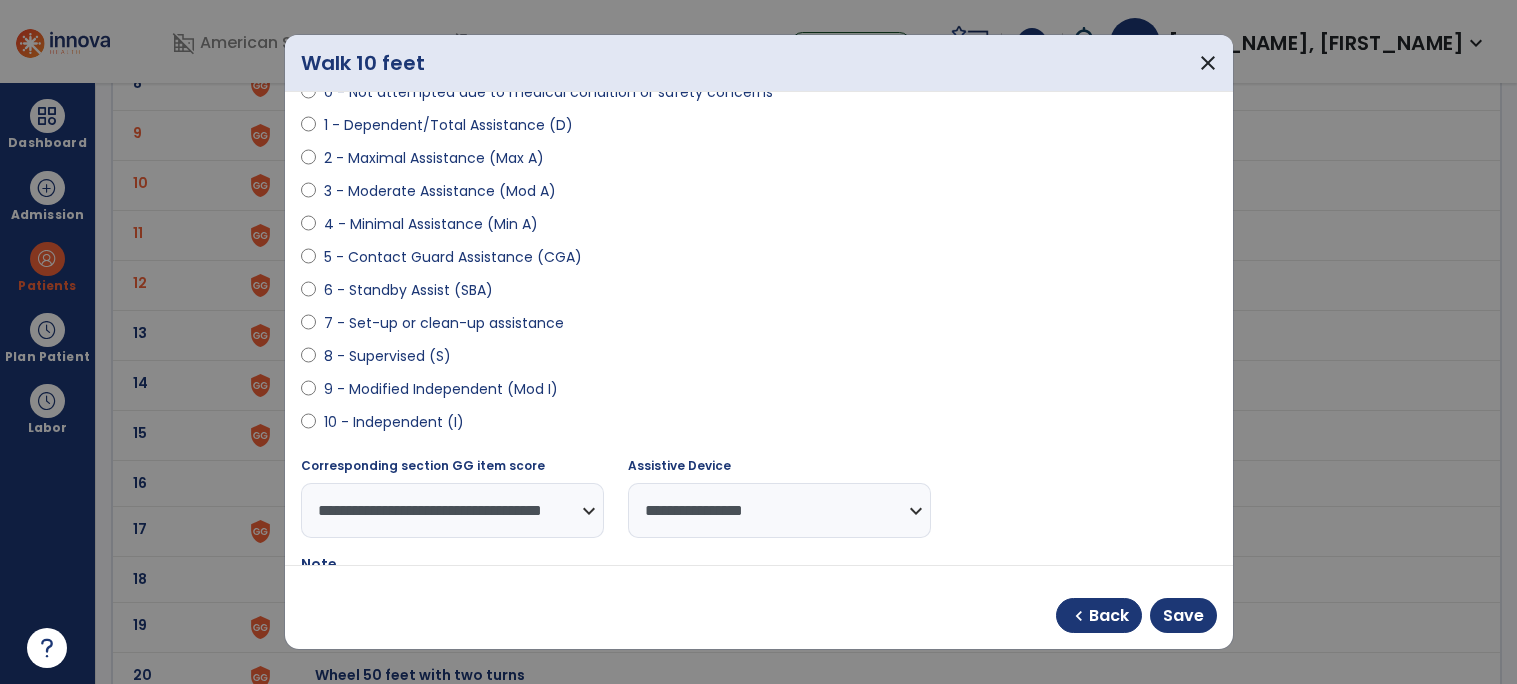 scroll, scrollTop: 420, scrollLeft: 0, axis: vertical 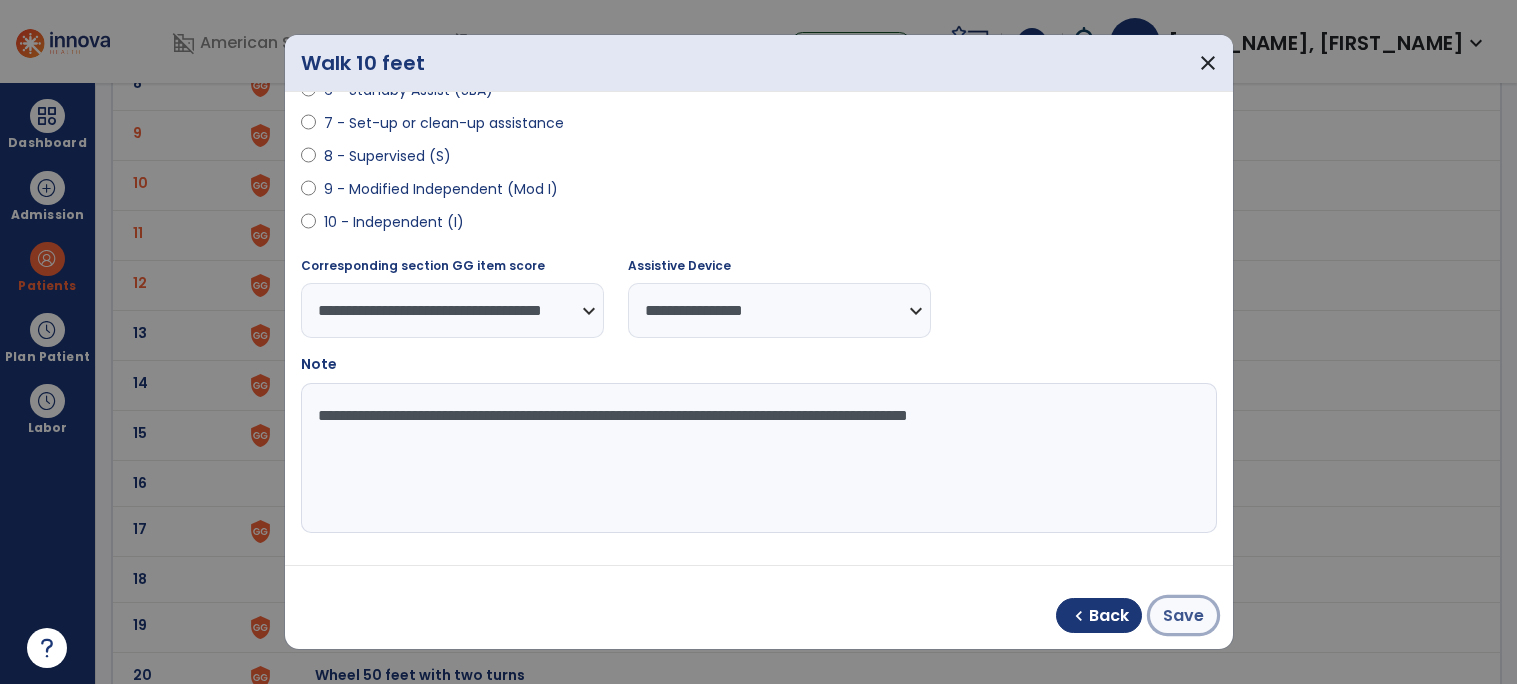 click on "Save" at bounding box center [1183, 616] 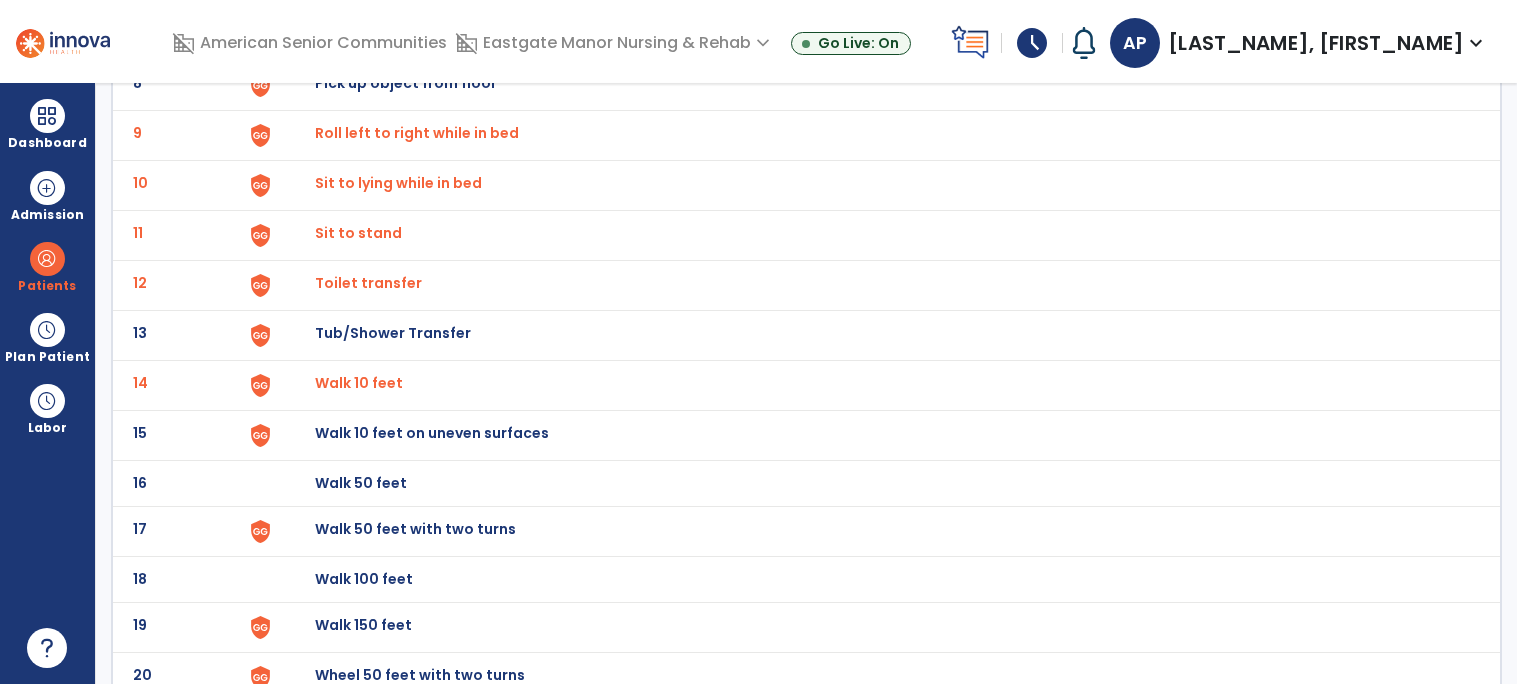 click on "Walk 10 feet" at bounding box center (415, -63) 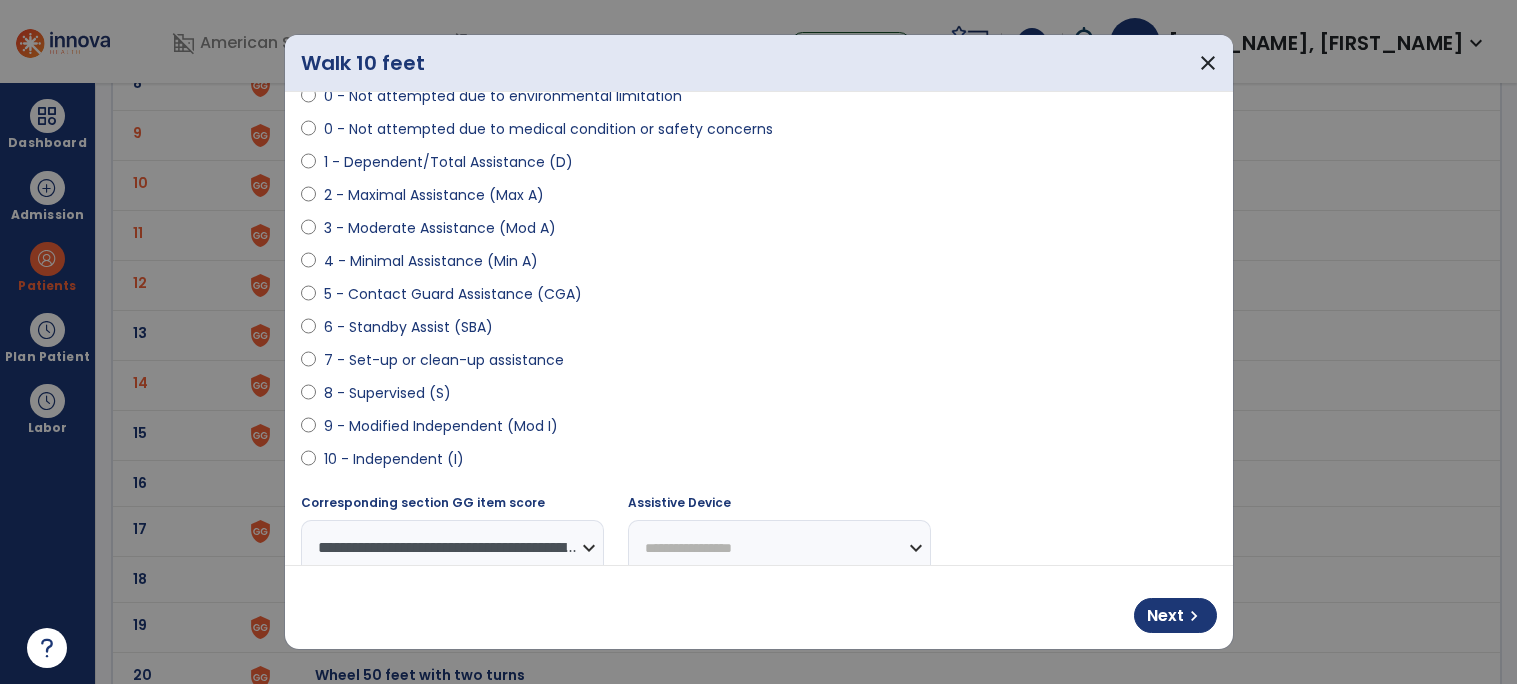 scroll, scrollTop: 420, scrollLeft: 0, axis: vertical 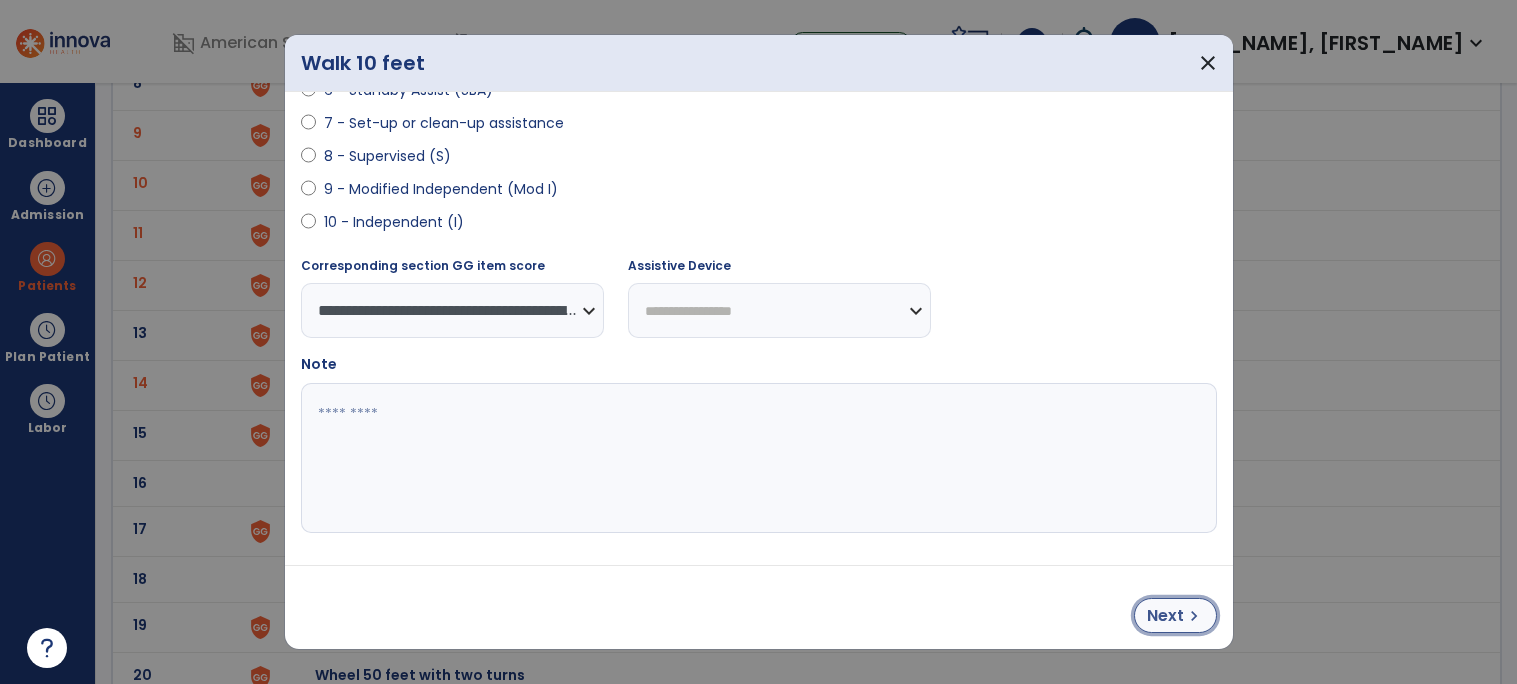 click on "chevron_right" at bounding box center [1194, 616] 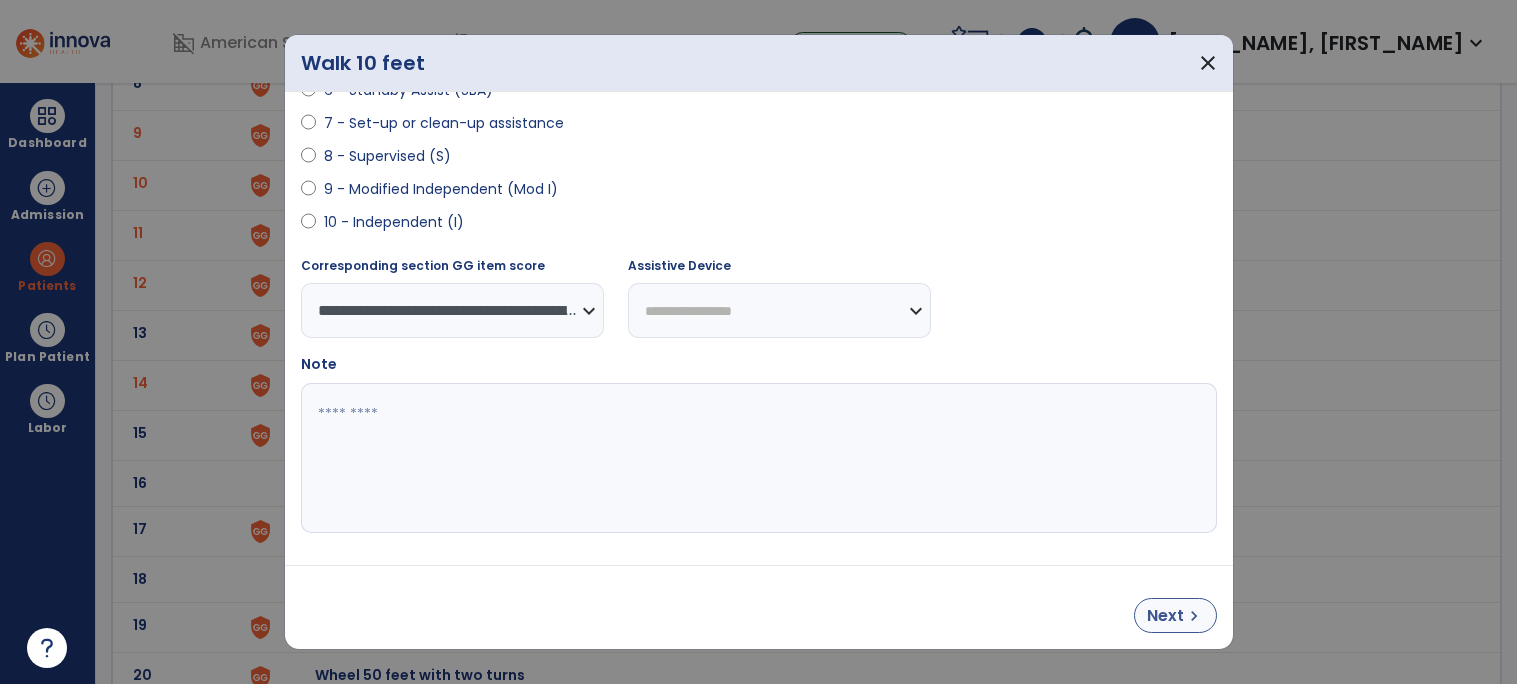 select on "**********" 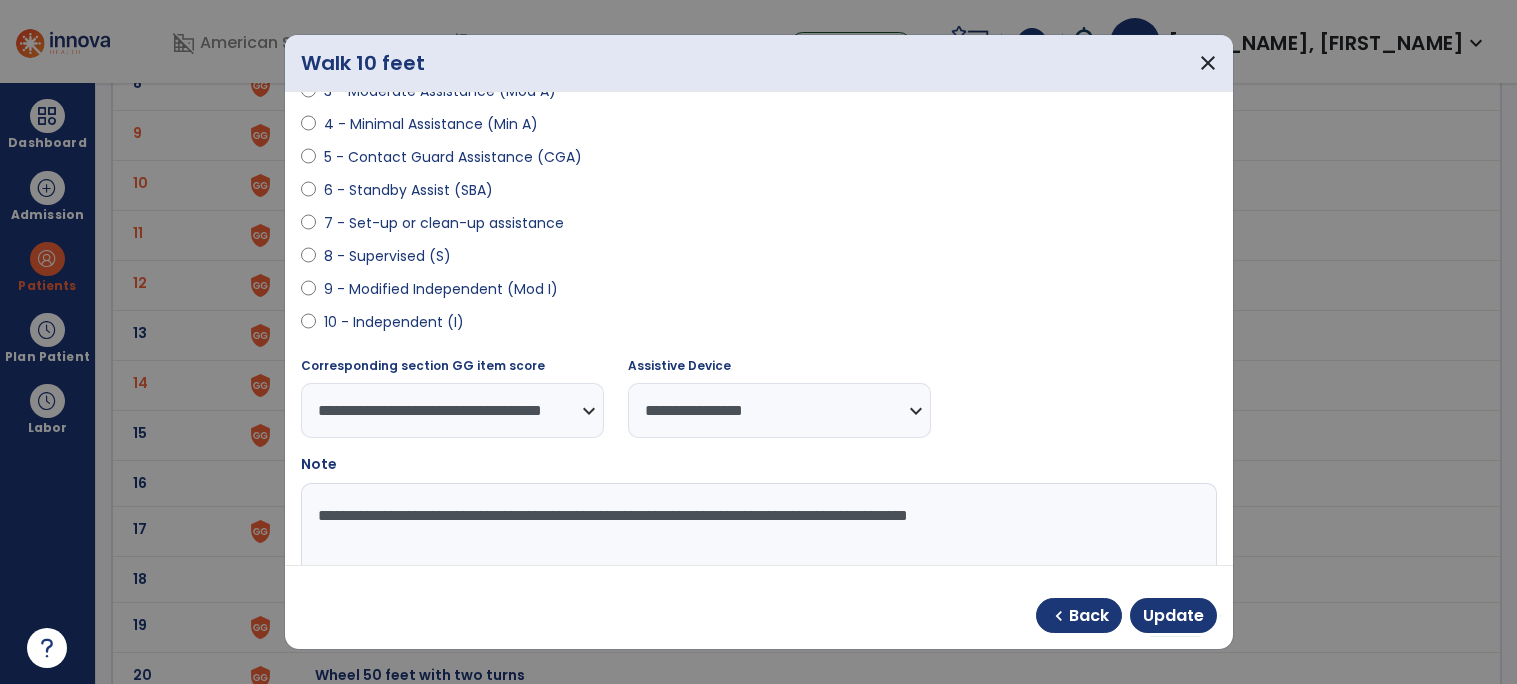 scroll, scrollTop: 420, scrollLeft: 0, axis: vertical 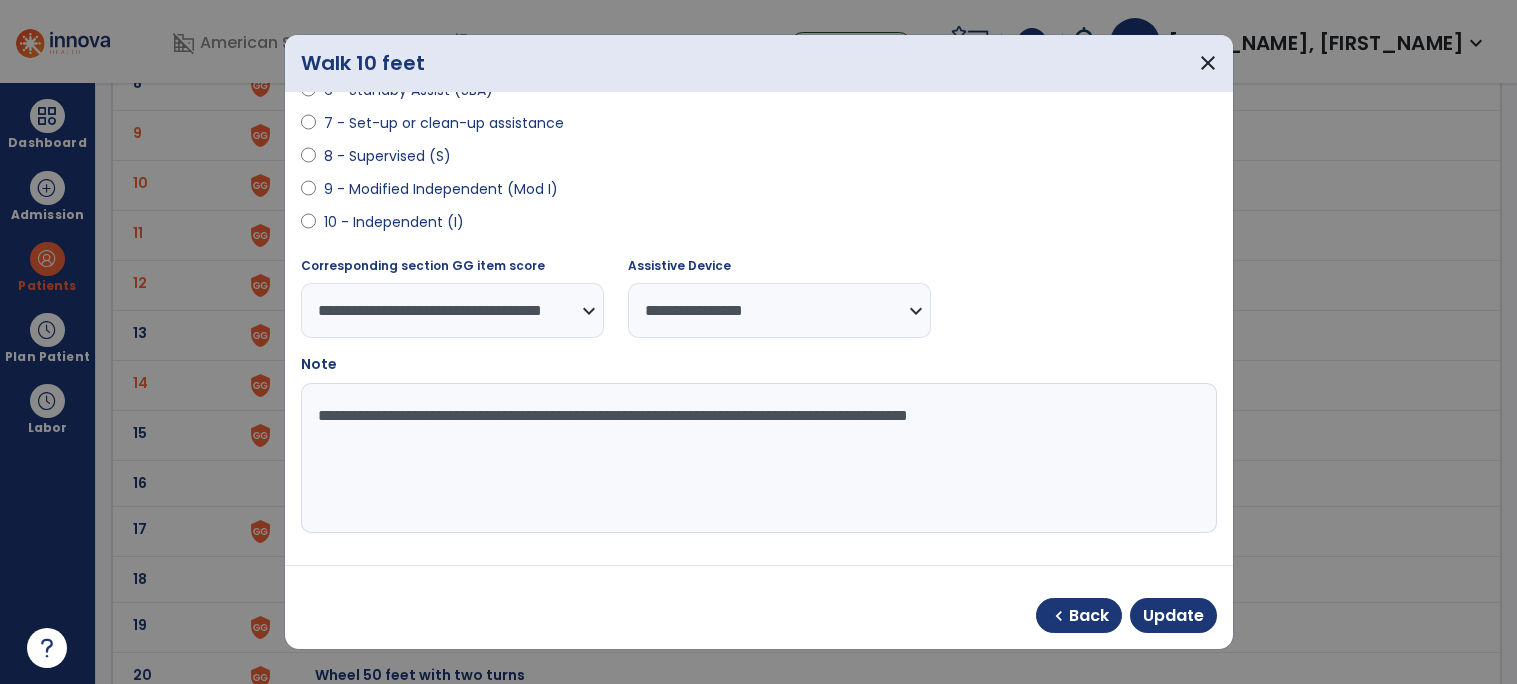 click on "**********" at bounding box center [756, 458] 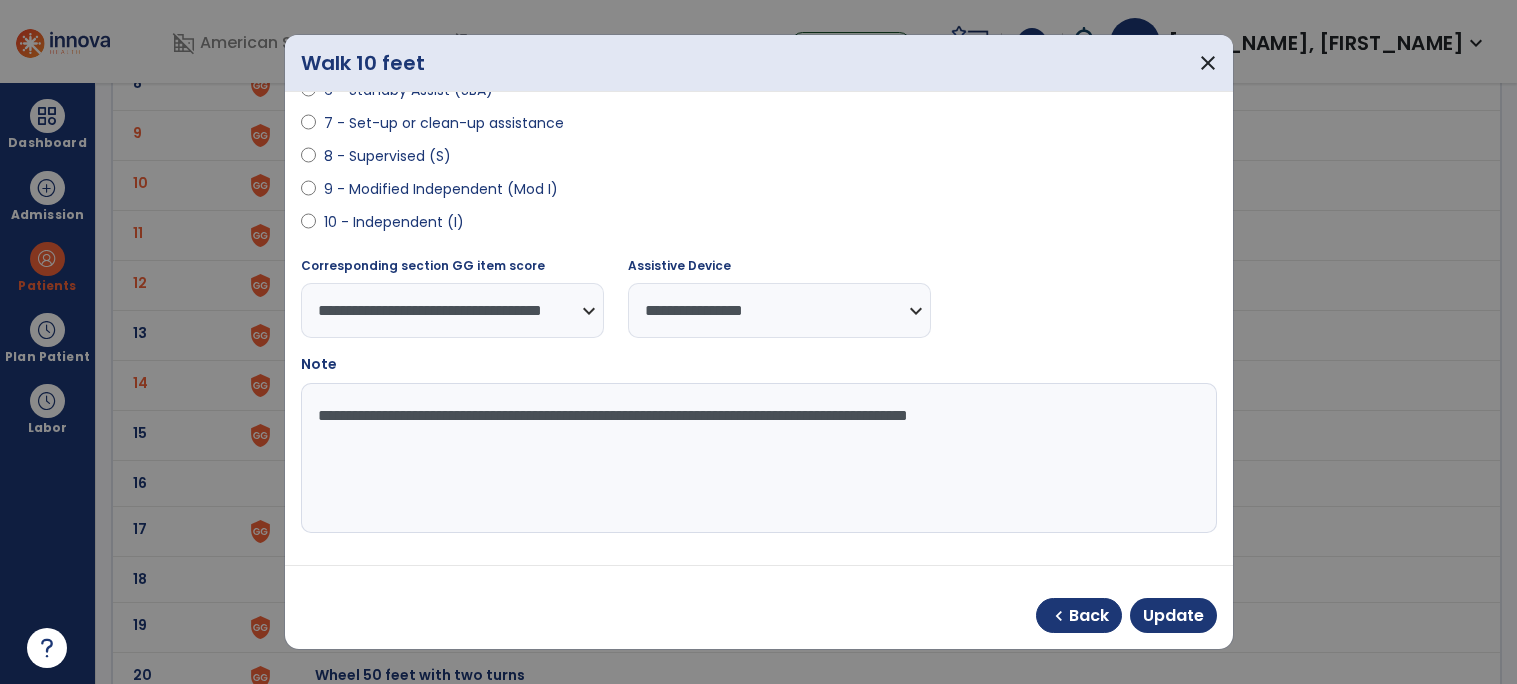 click on "**********" at bounding box center (756, 458) 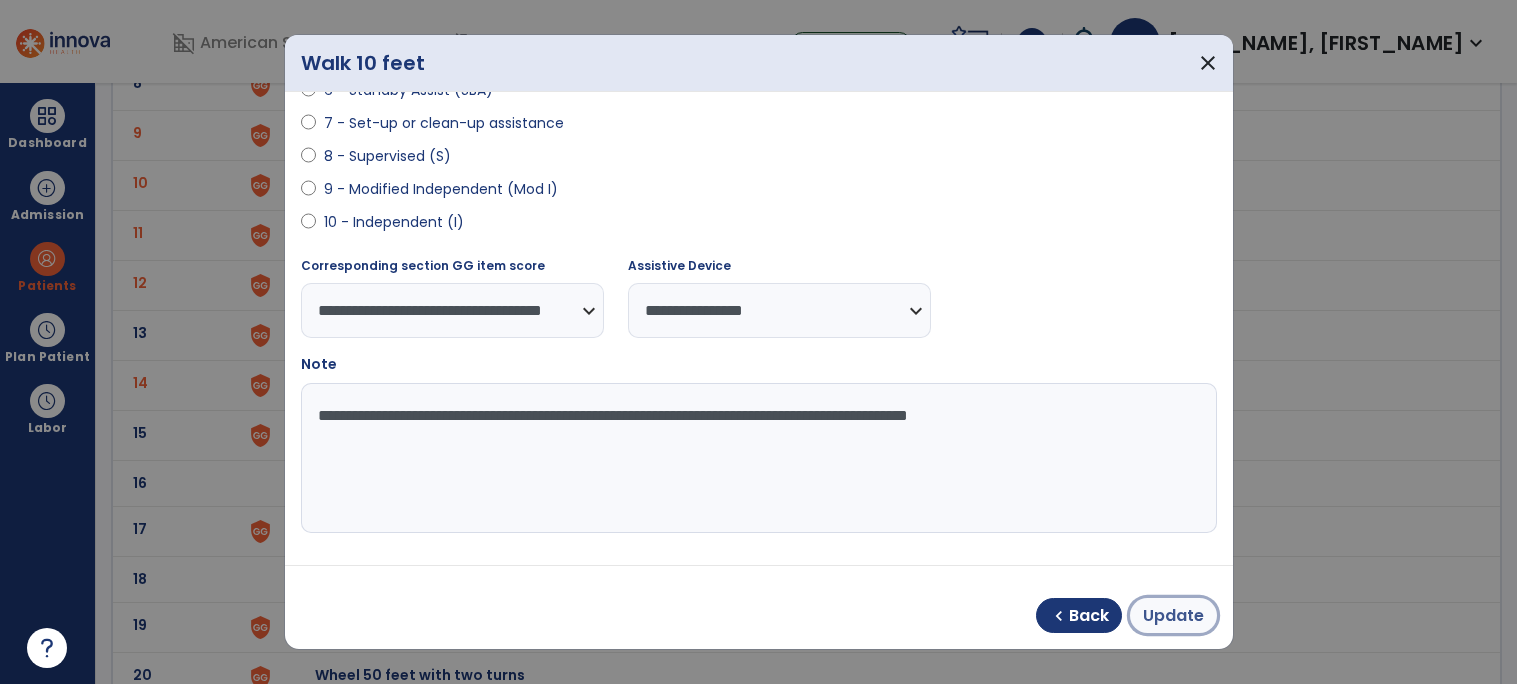click on "Update" at bounding box center (1173, 616) 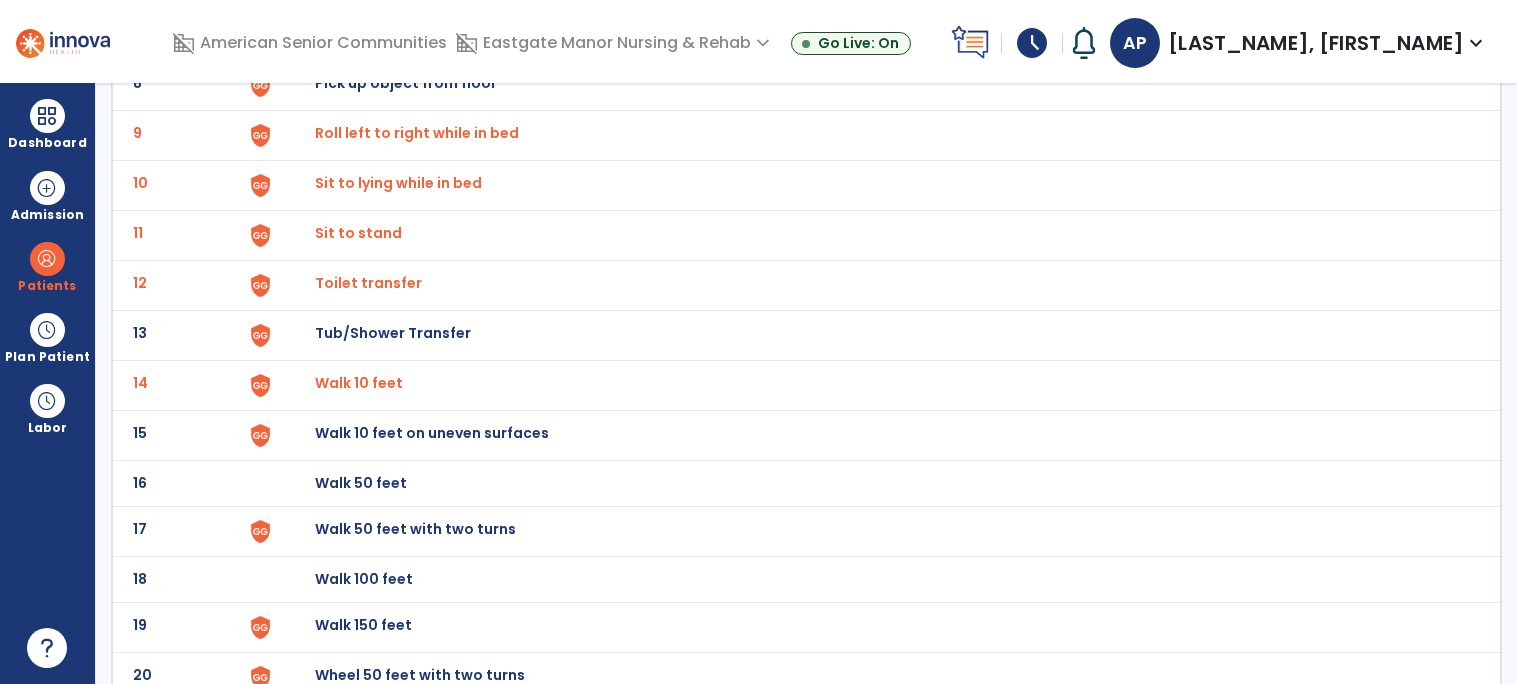 scroll, scrollTop: 688, scrollLeft: 0, axis: vertical 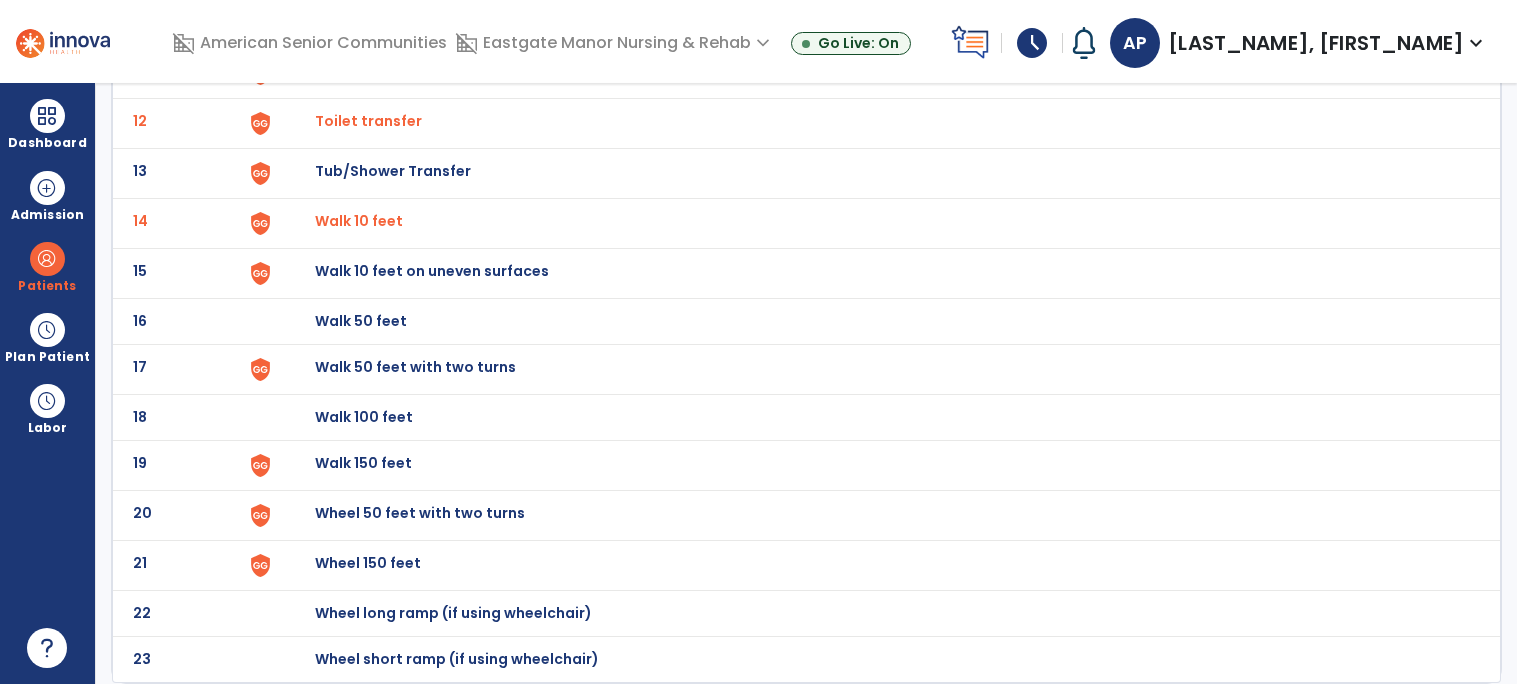 click on "Wheel 50 feet with two turns" at bounding box center [361, -425] 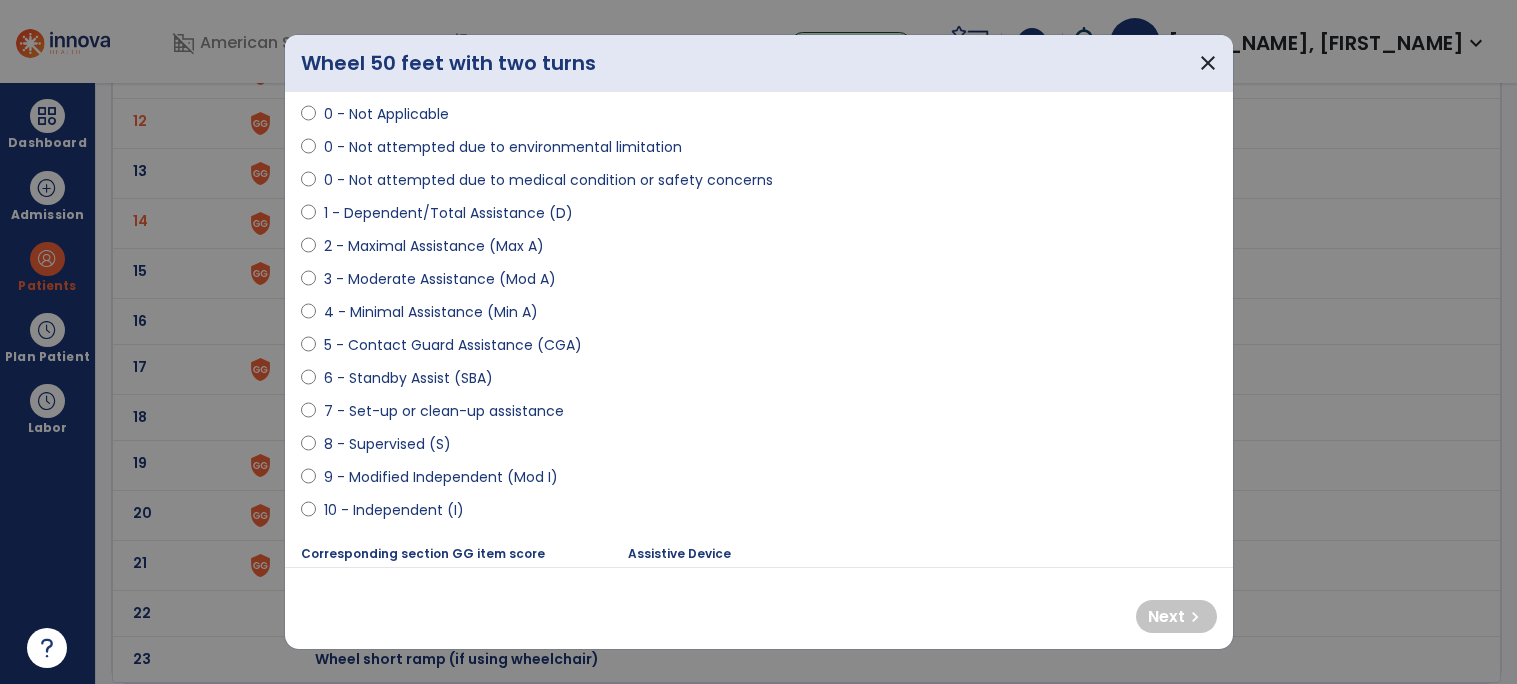 scroll, scrollTop: 132, scrollLeft: 0, axis: vertical 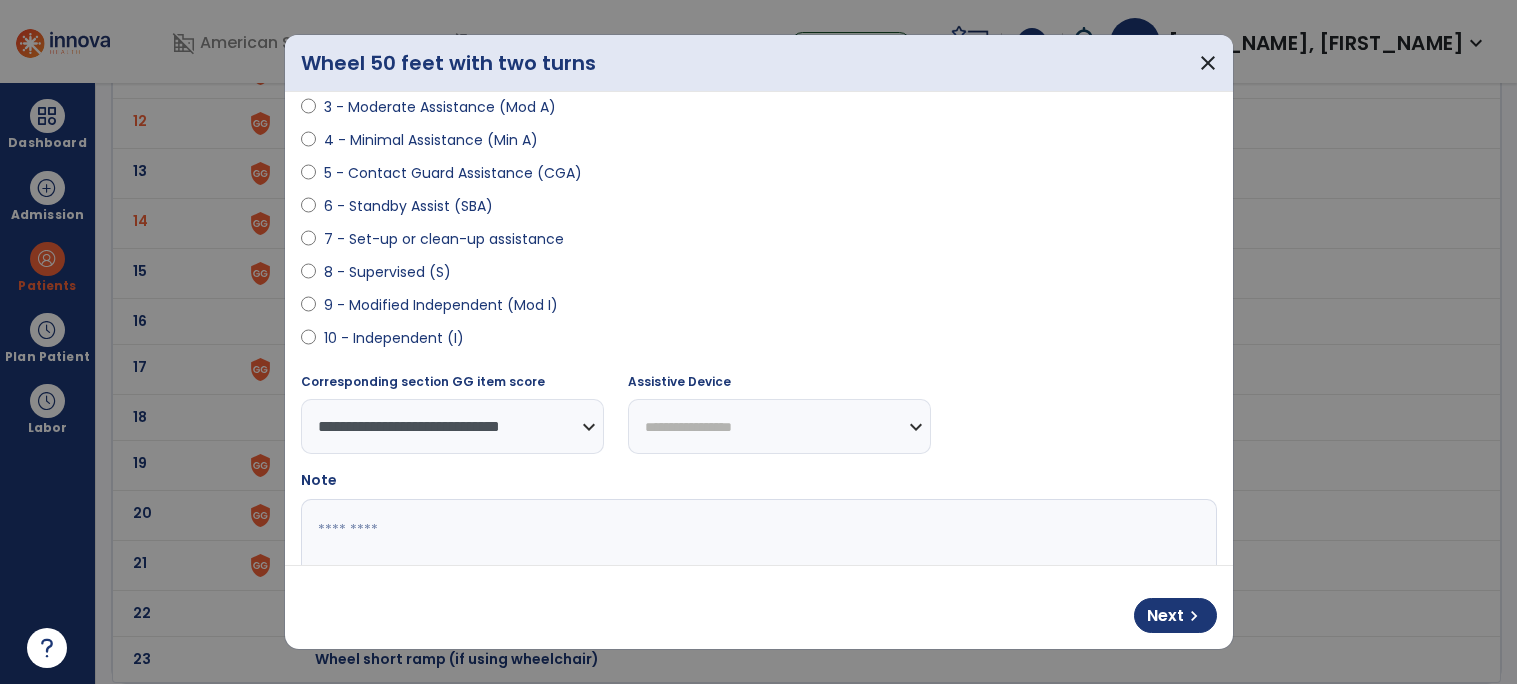 click on "**********" at bounding box center [779, 426] 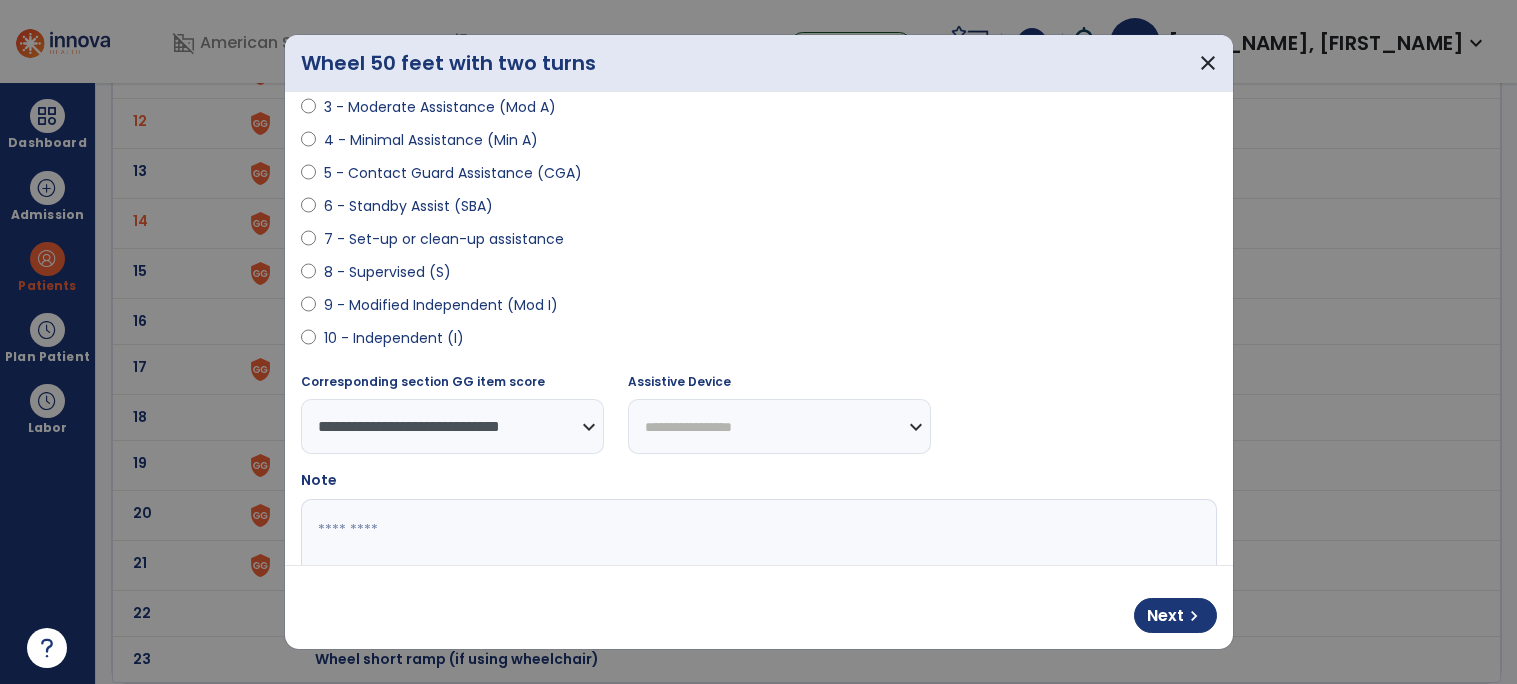 select on "**********" 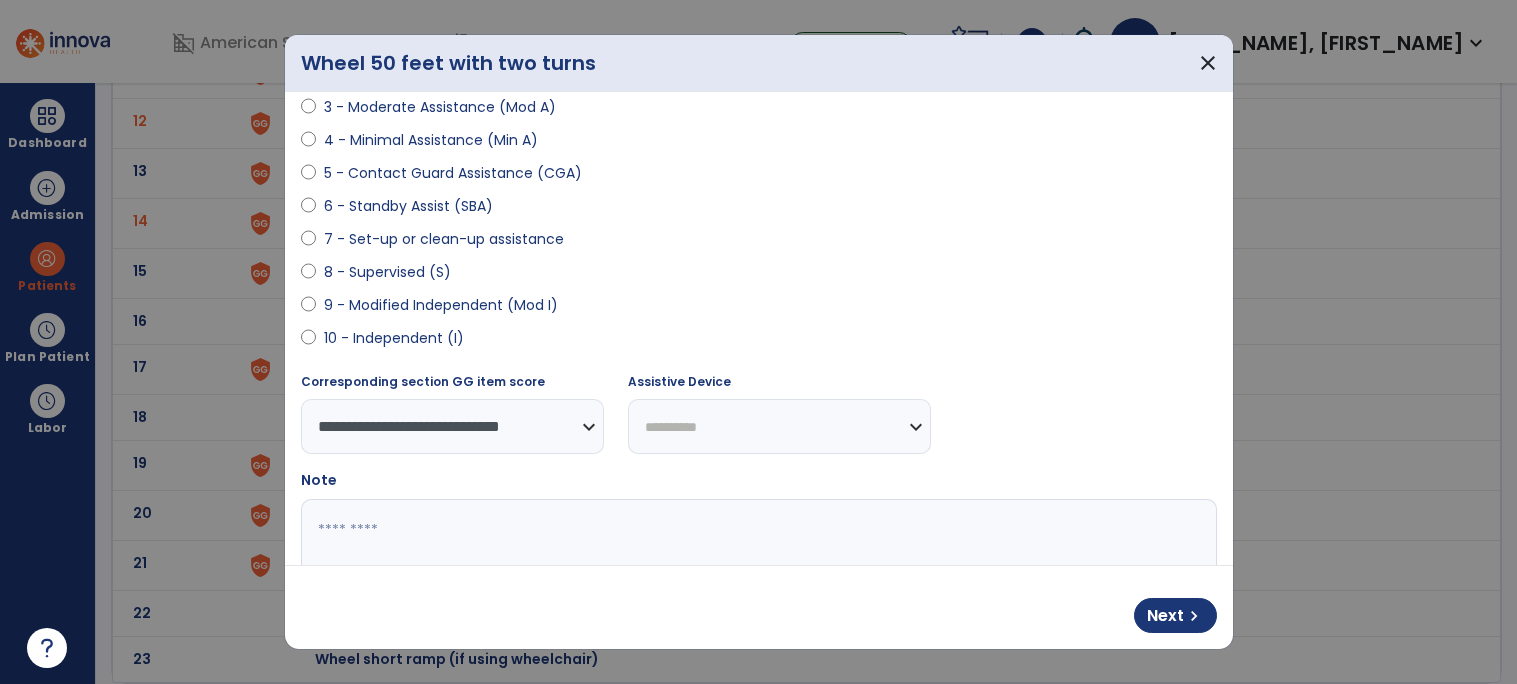 click on "**********" at bounding box center [779, 426] 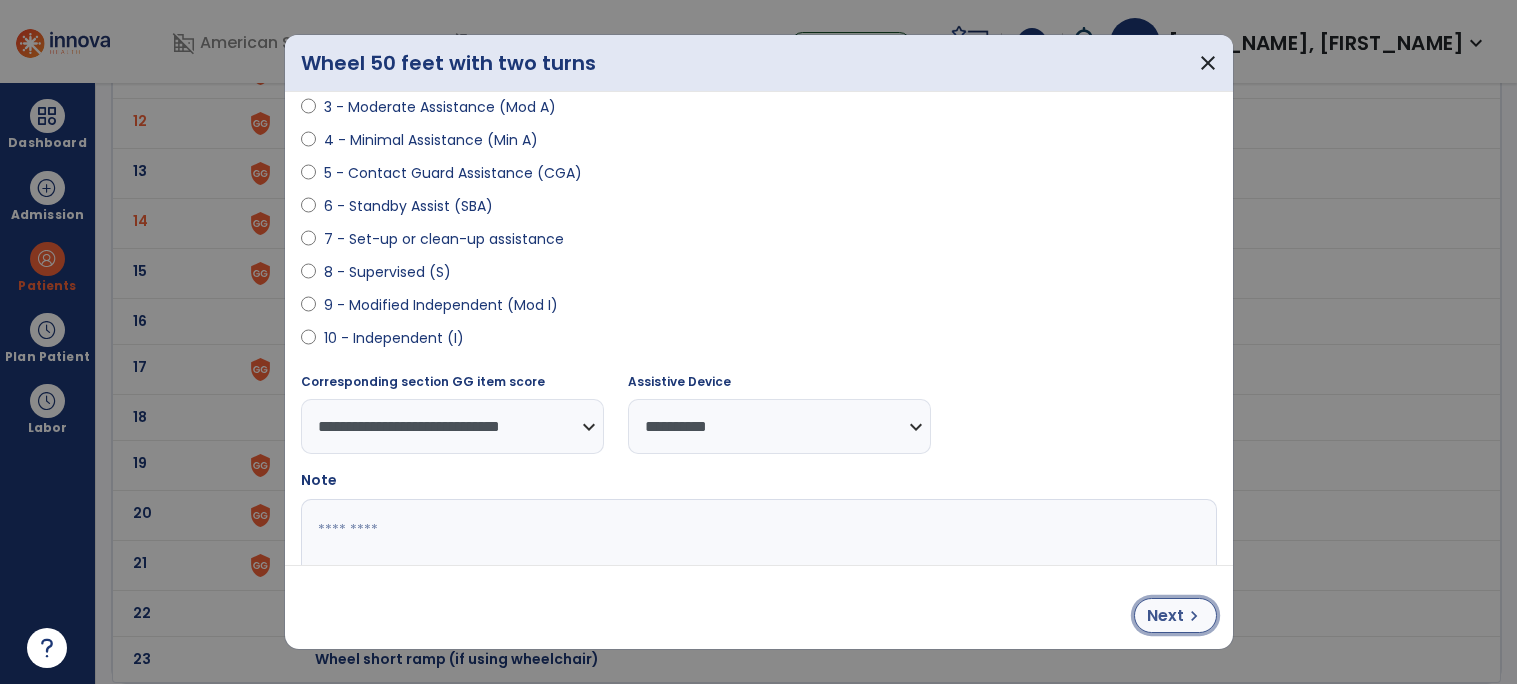 click on "chevron_right" at bounding box center (1194, 616) 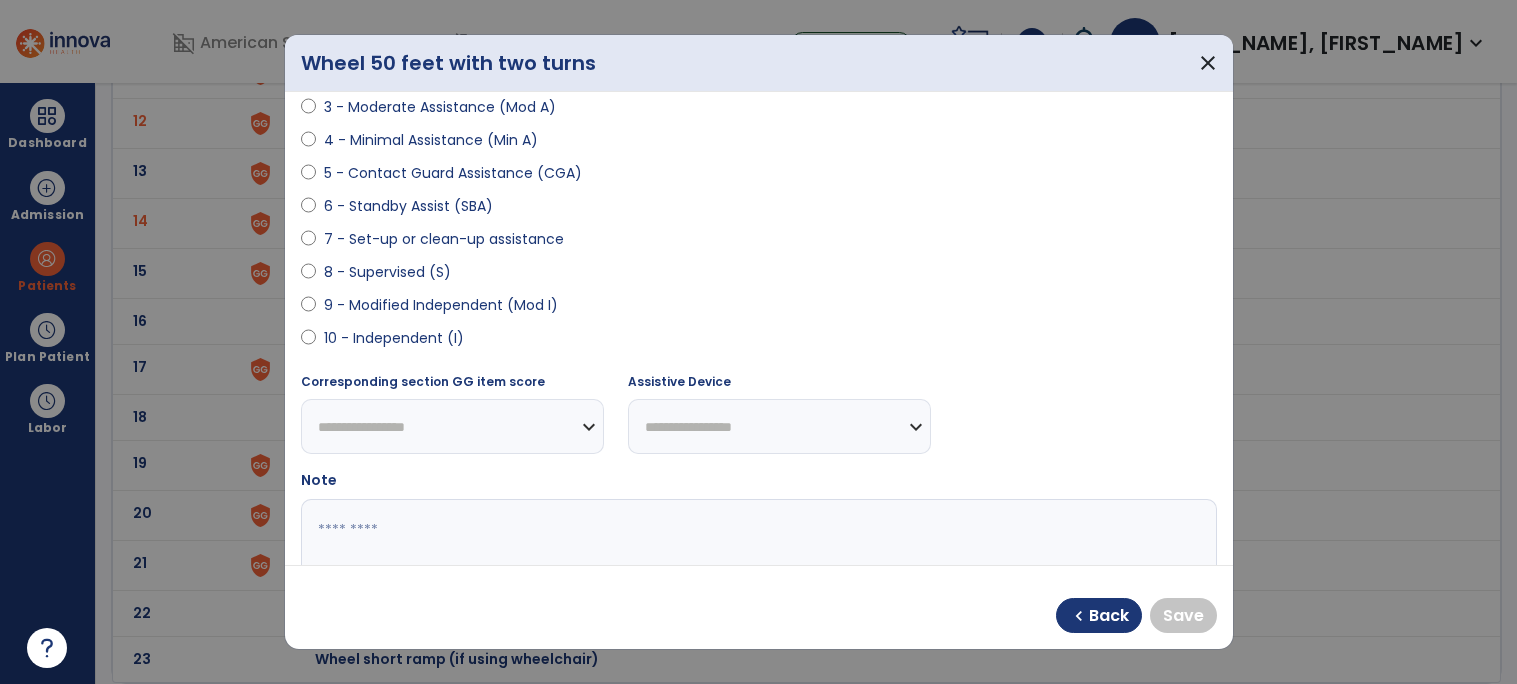 scroll, scrollTop: 203, scrollLeft: 0, axis: vertical 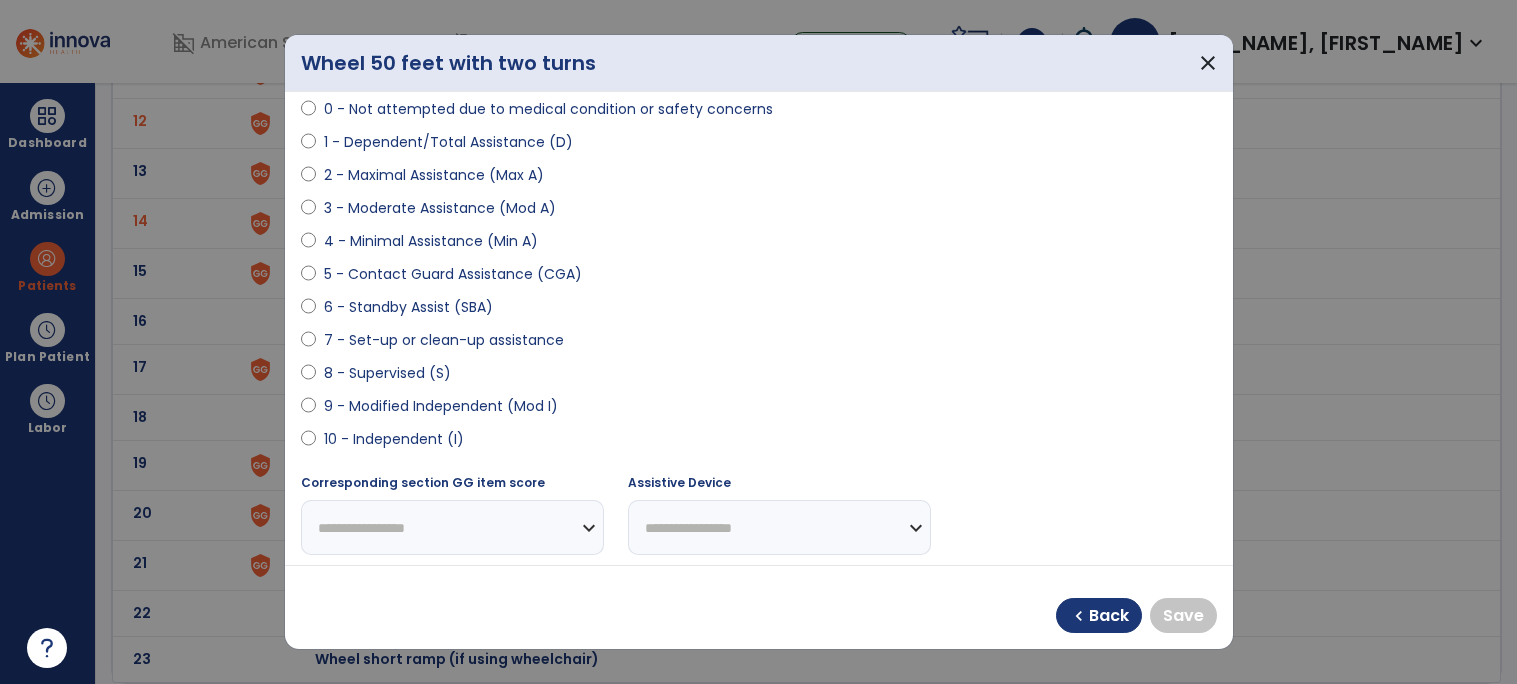 select on "**********" 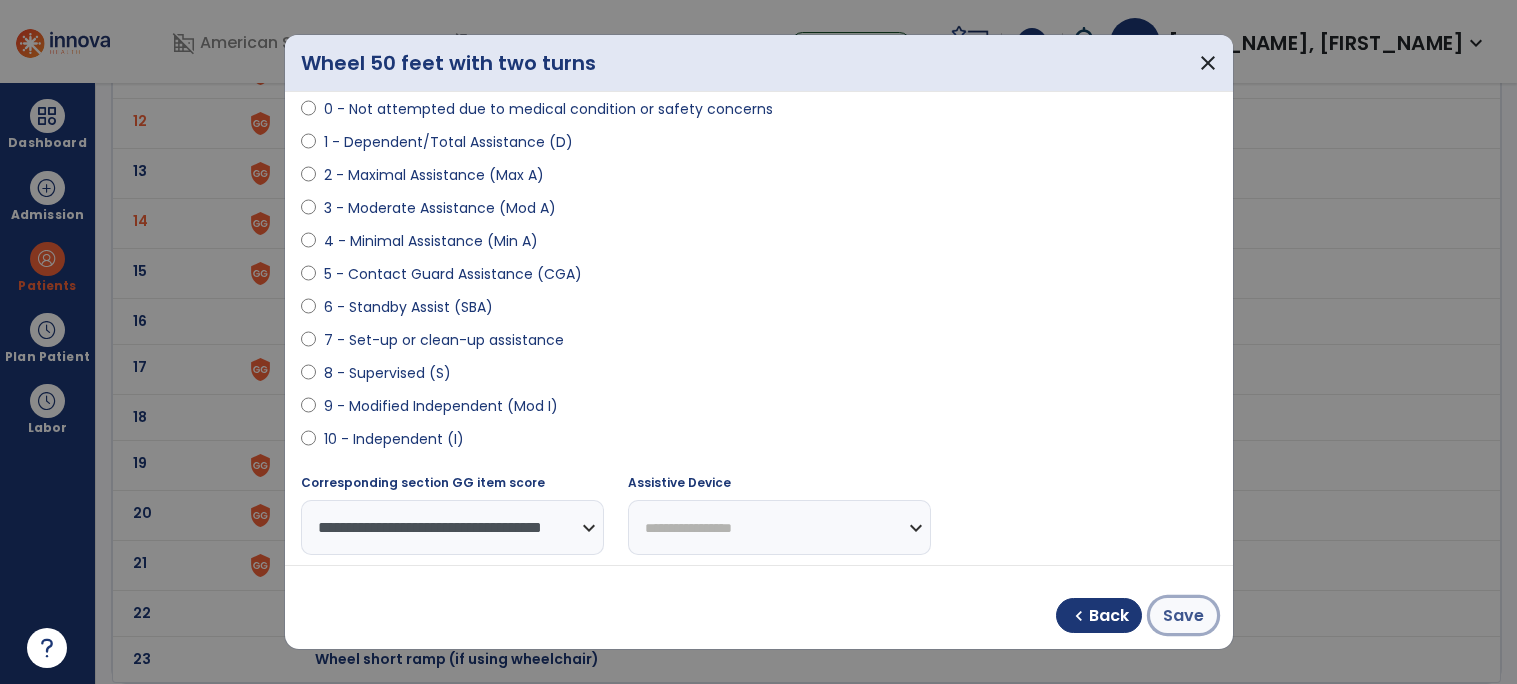 click on "Save" at bounding box center [1183, 616] 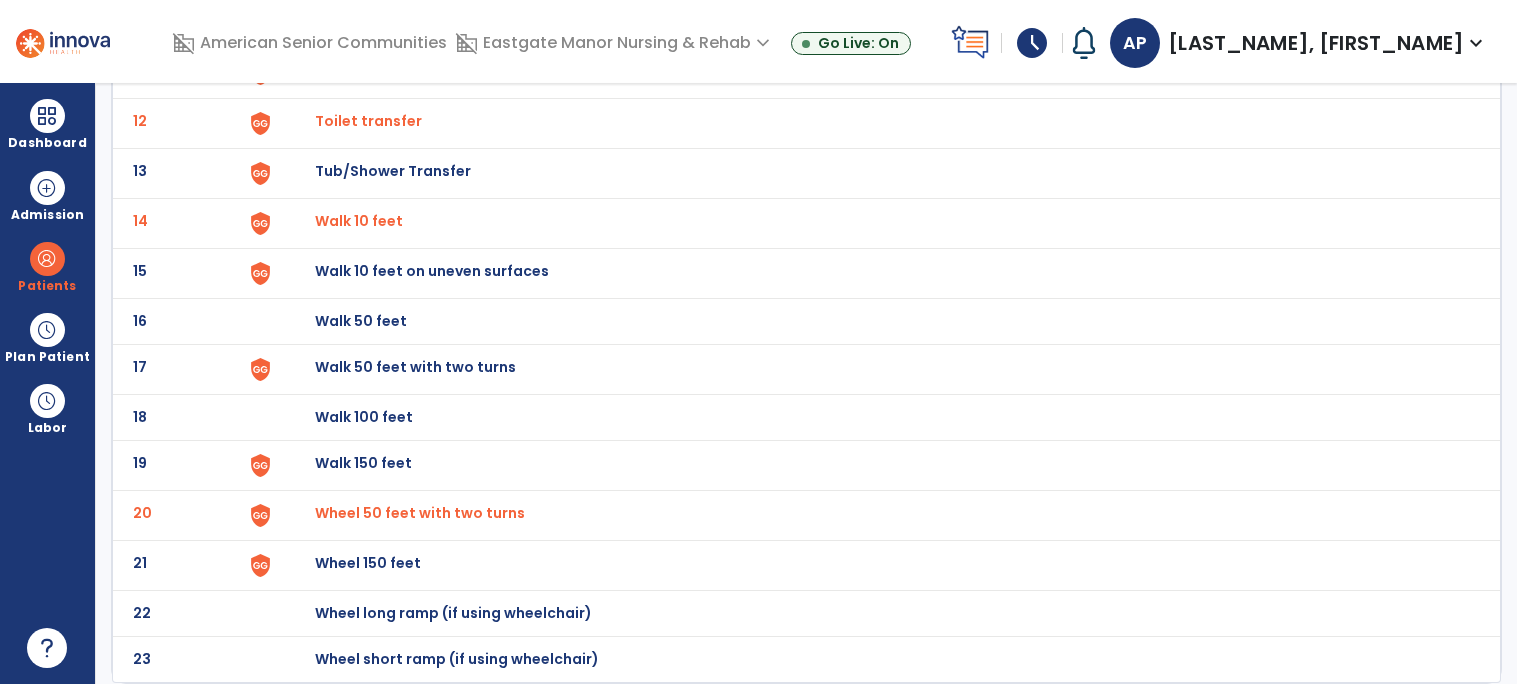 click on "Wheel 150 feet" at bounding box center [361, -425] 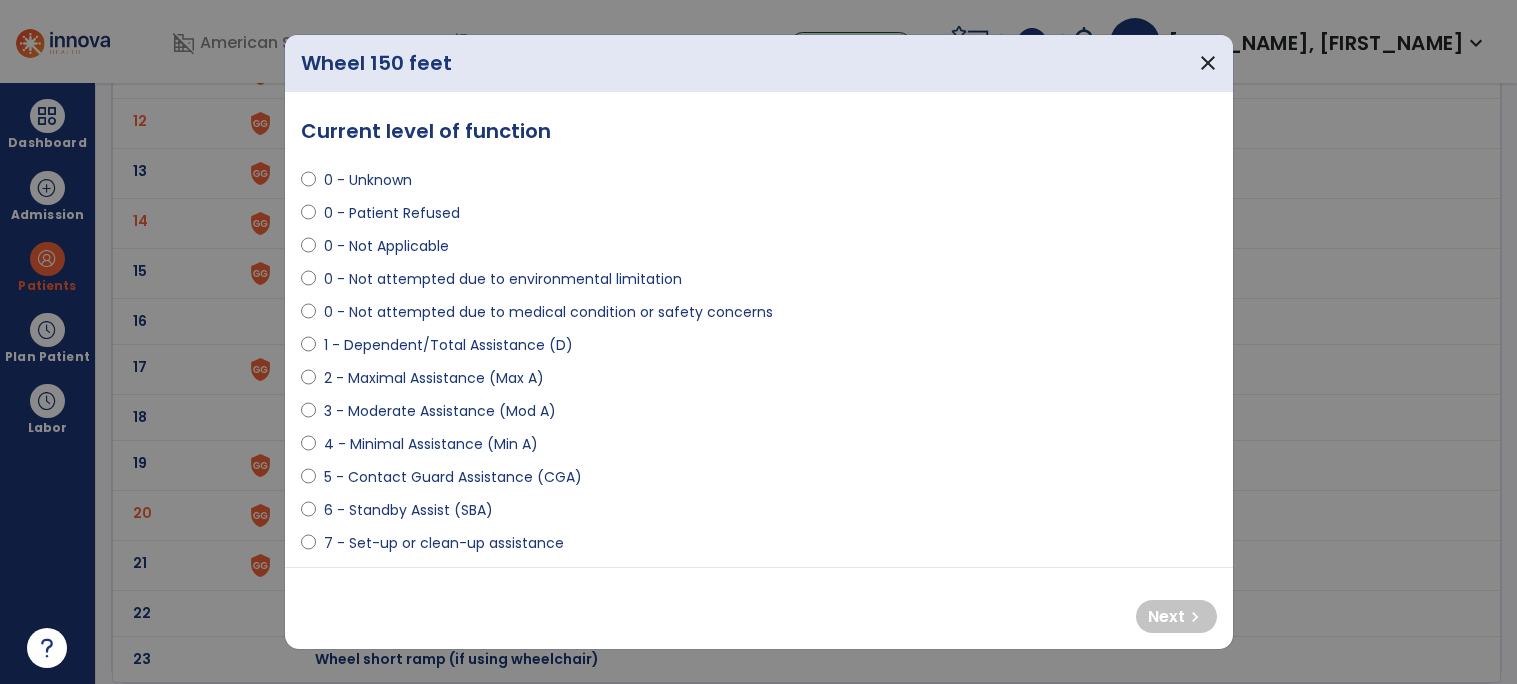 click on "0 - Not attempted due to medical condition or safety concerns" at bounding box center [548, 312] 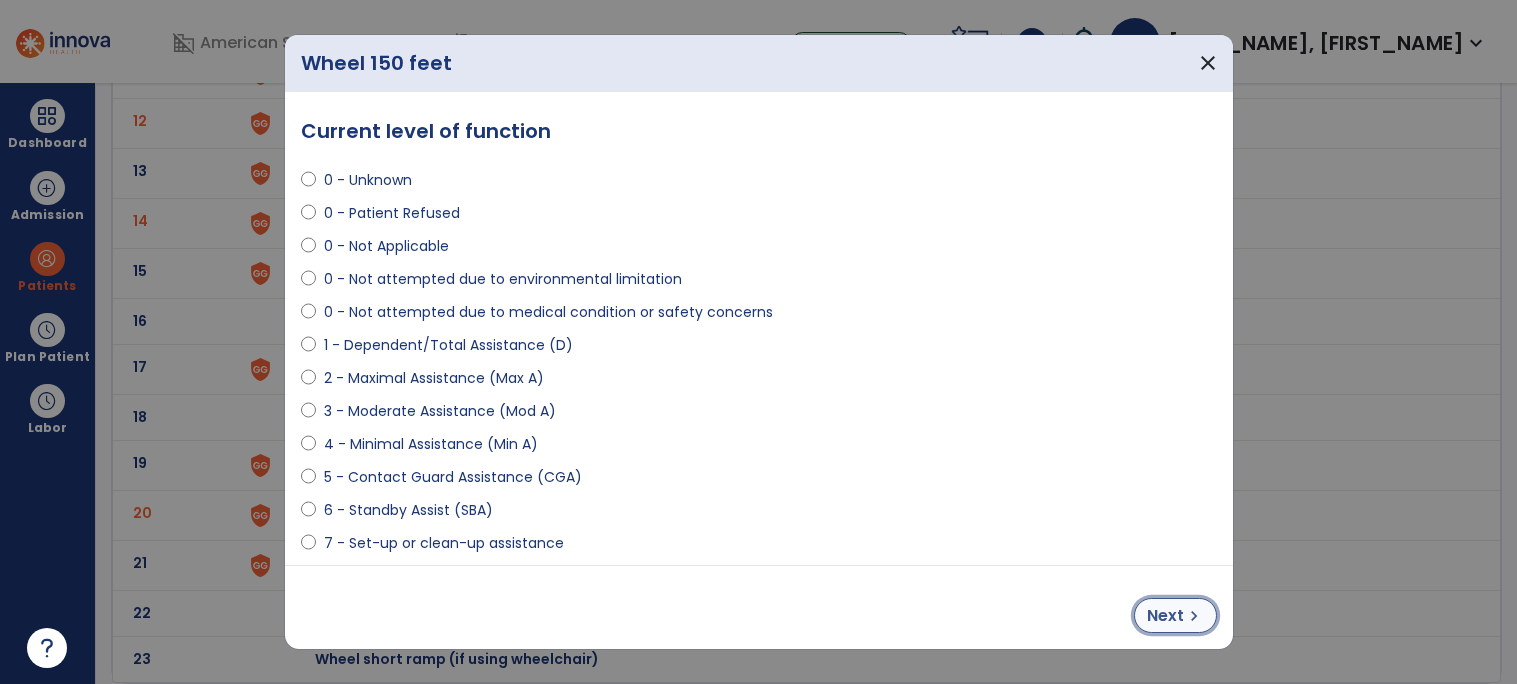 click on "Next" at bounding box center (1165, 616) 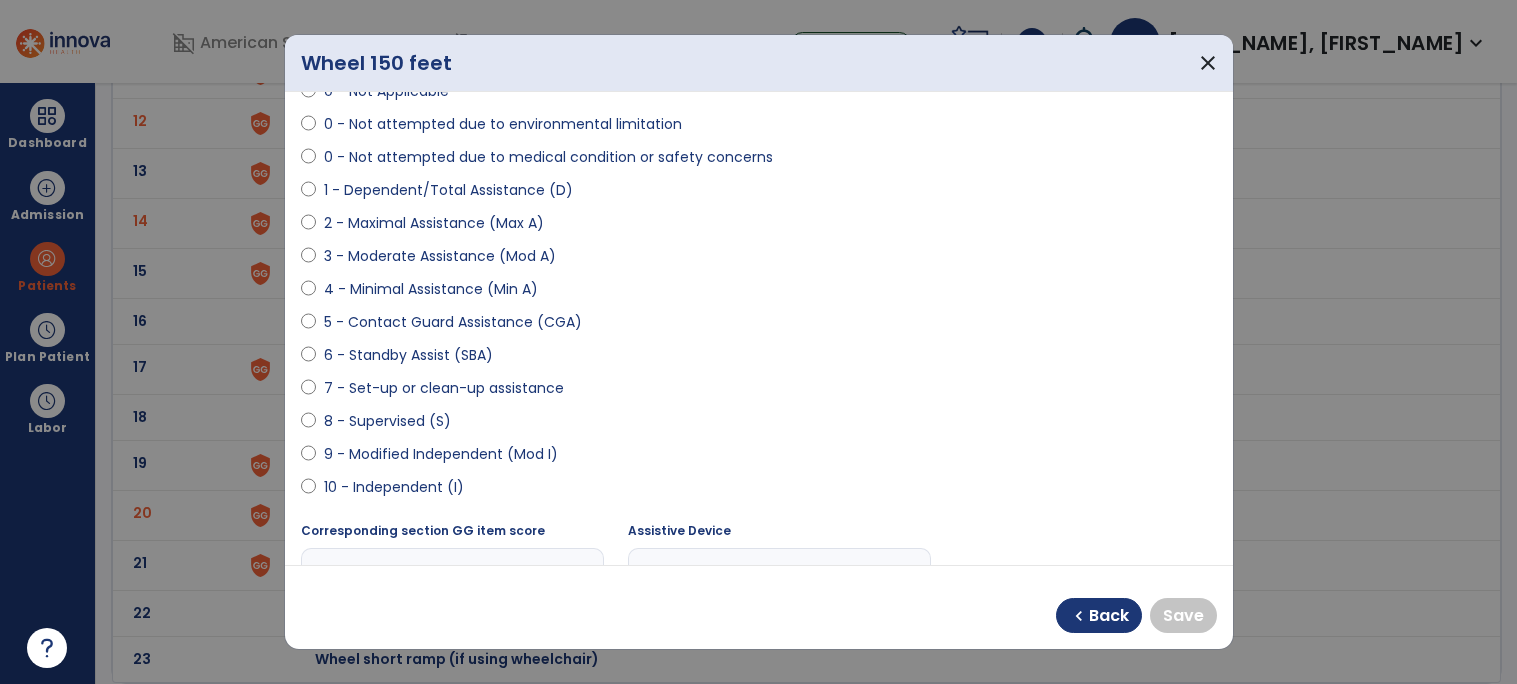 scroll, scrollTop: 163, scrollLeft: 0, axis: vertical 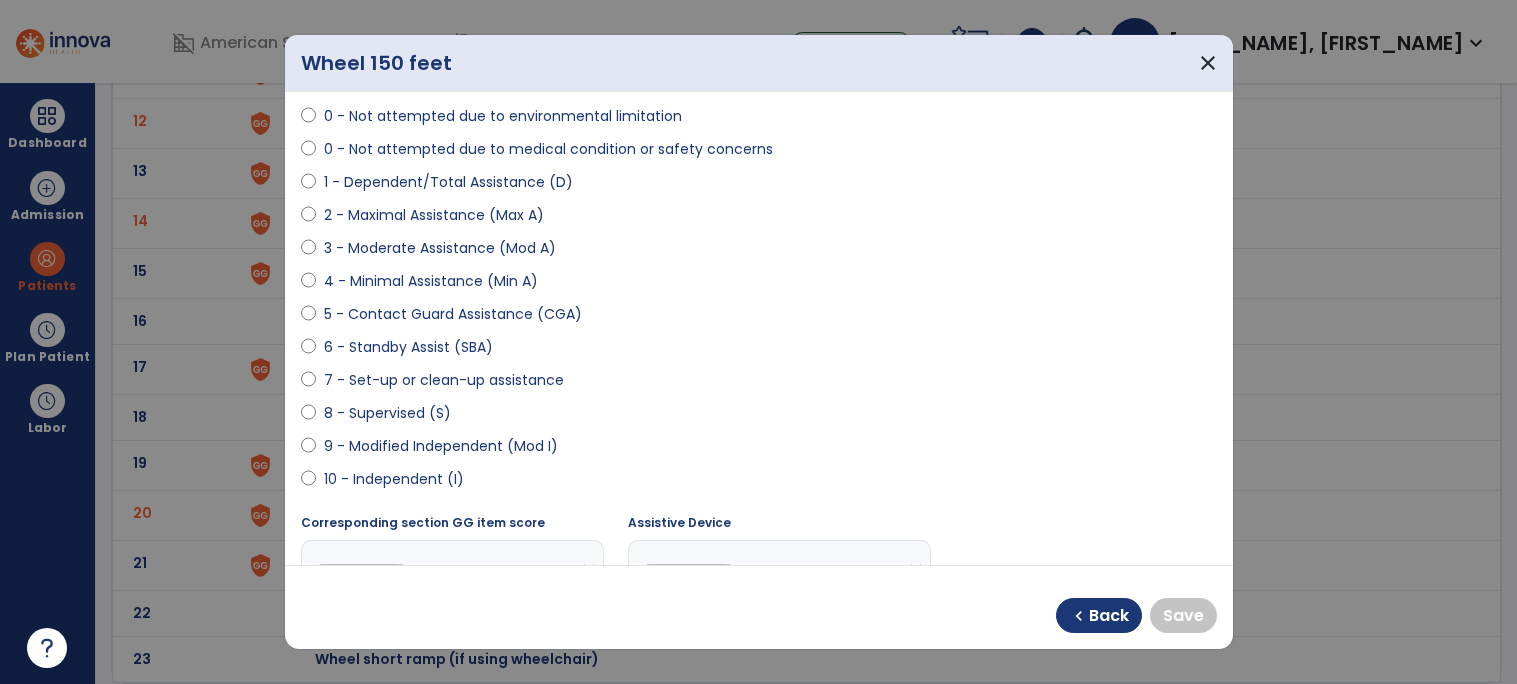 click on "8 - Supervised (S)" at bounding box center (387, 413) 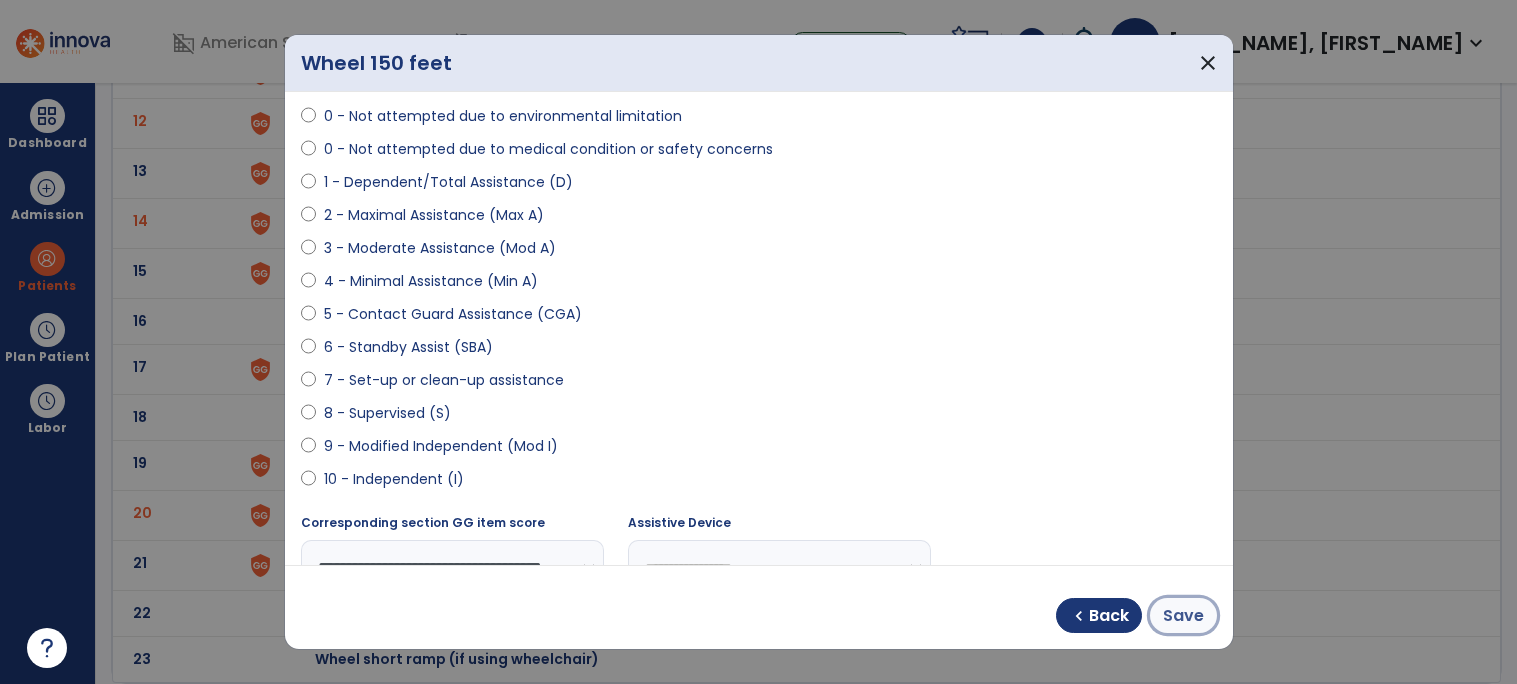 click on "Save" at bounding box center [1183, 616] 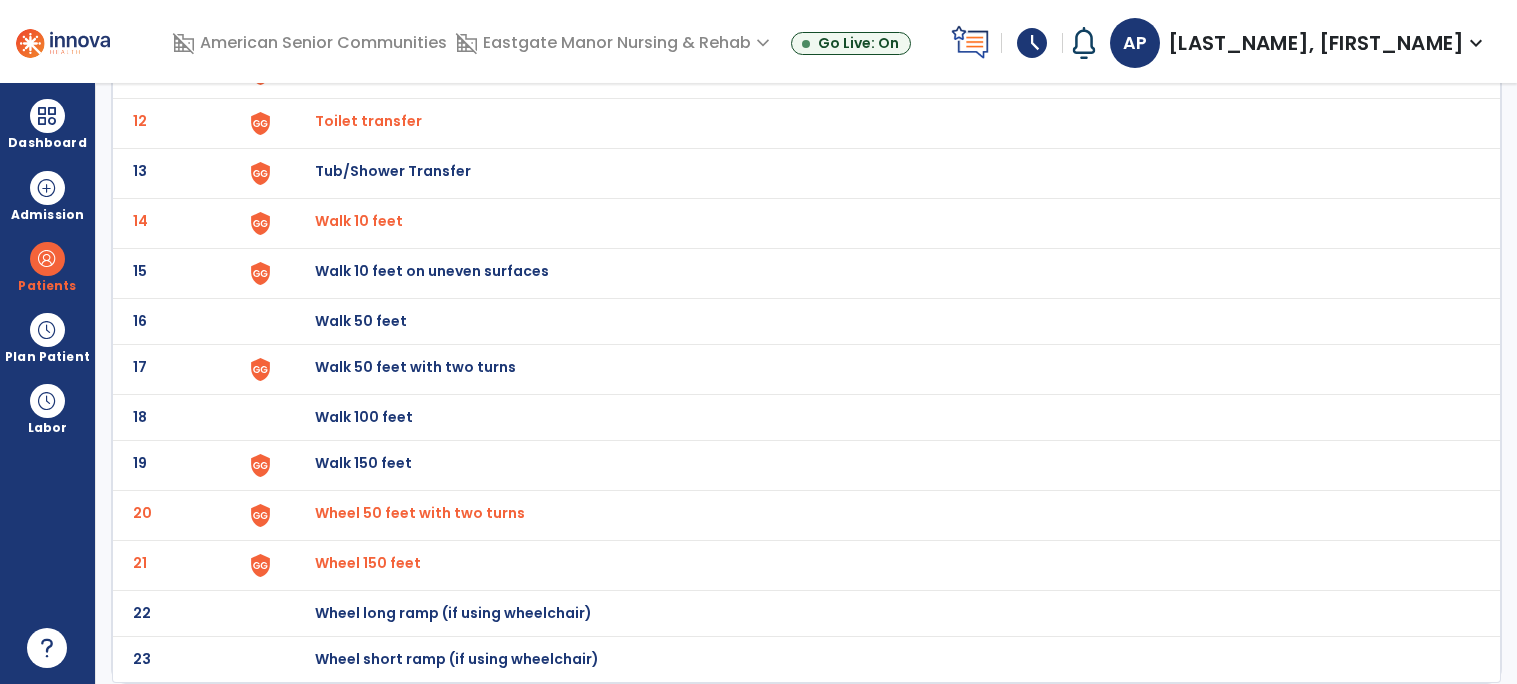 click on "Wheel 50 feet with two turns" at bounding box center [415, -225] 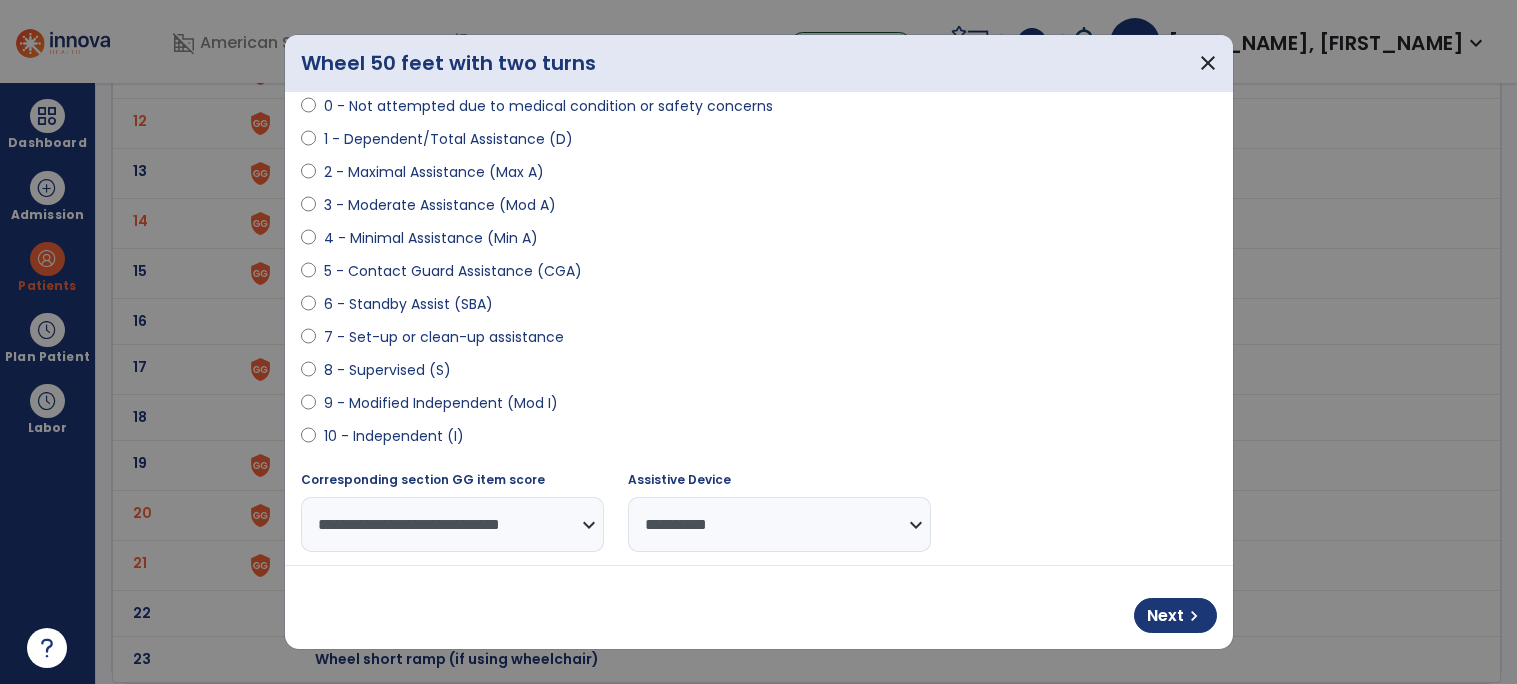 scroll, scrollTop: 212, scrollLeft: 0, axis: vertical 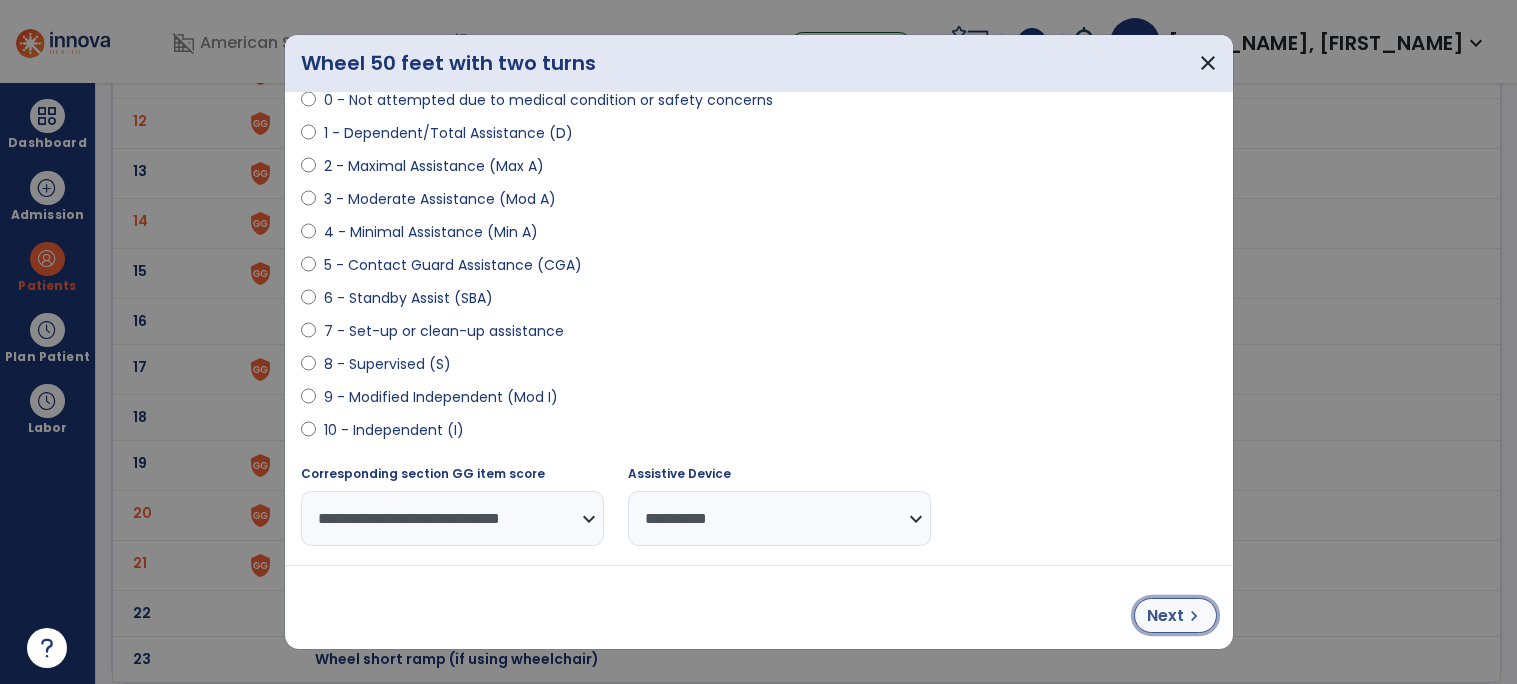 click on "chevron_right" at bounding box center (1194, 616) 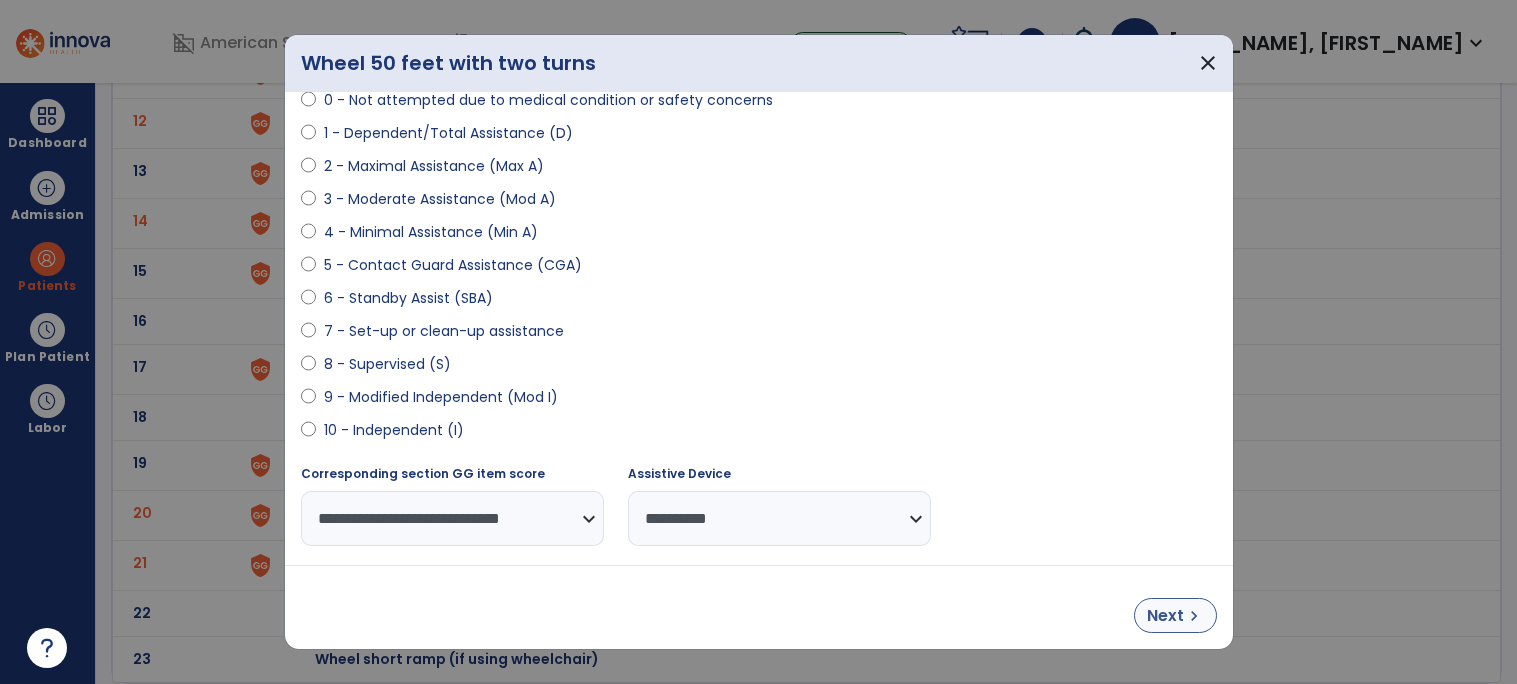 select on "**********" 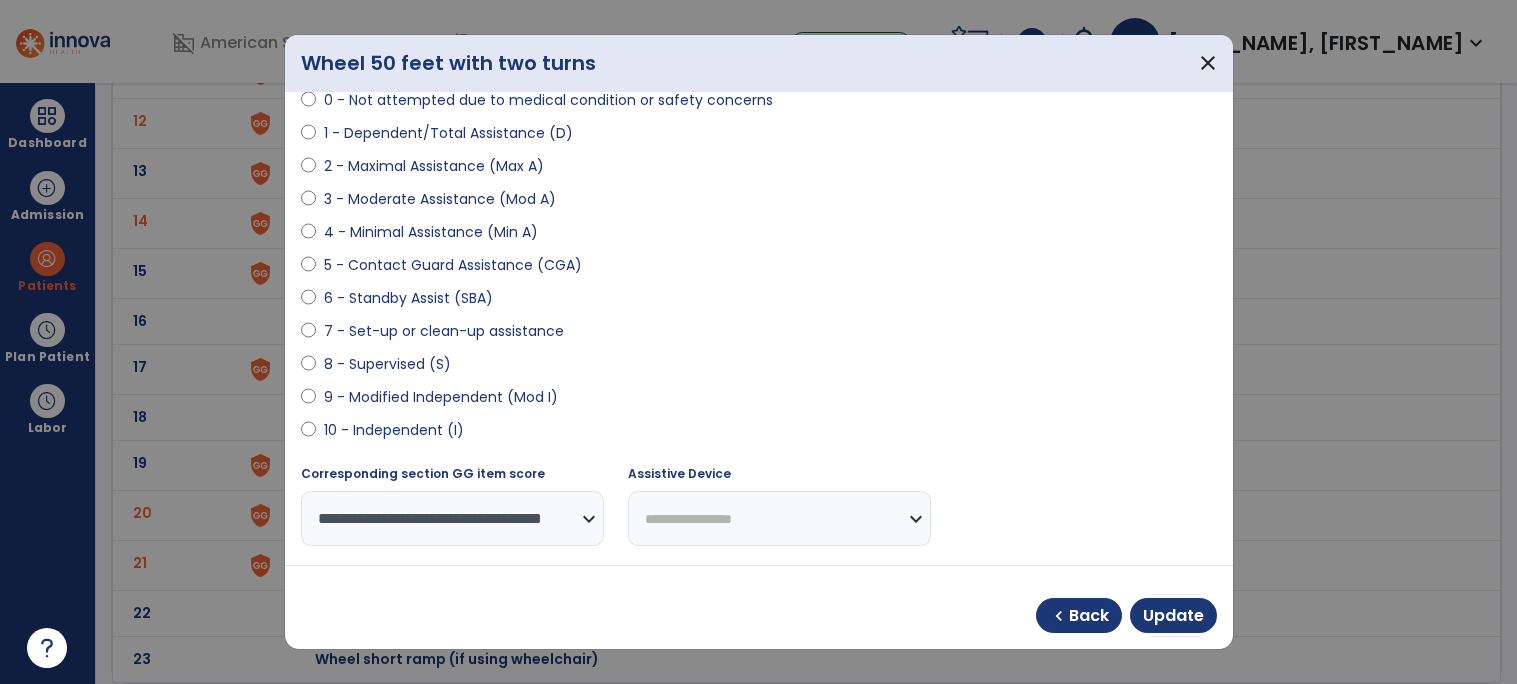 click on "**********" at bounding box center [779, 518] 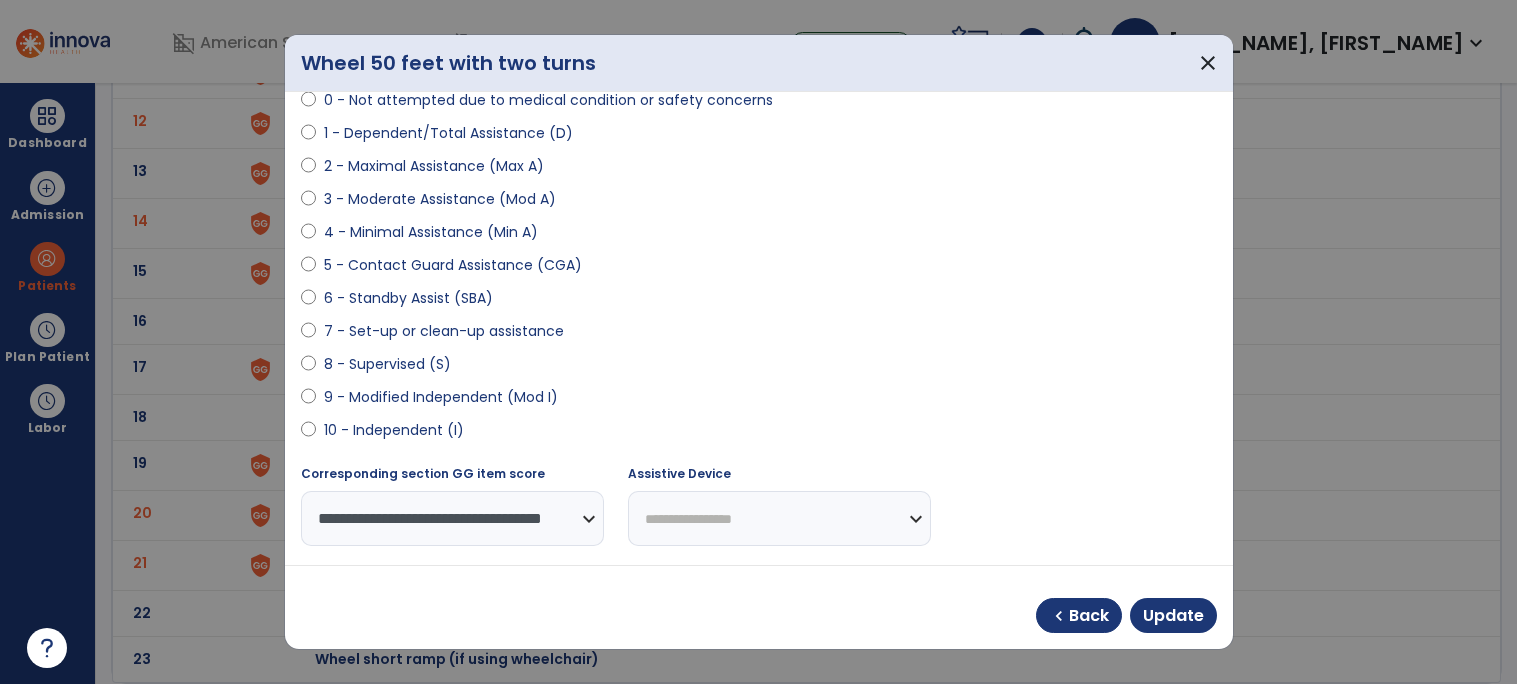select on "**********" 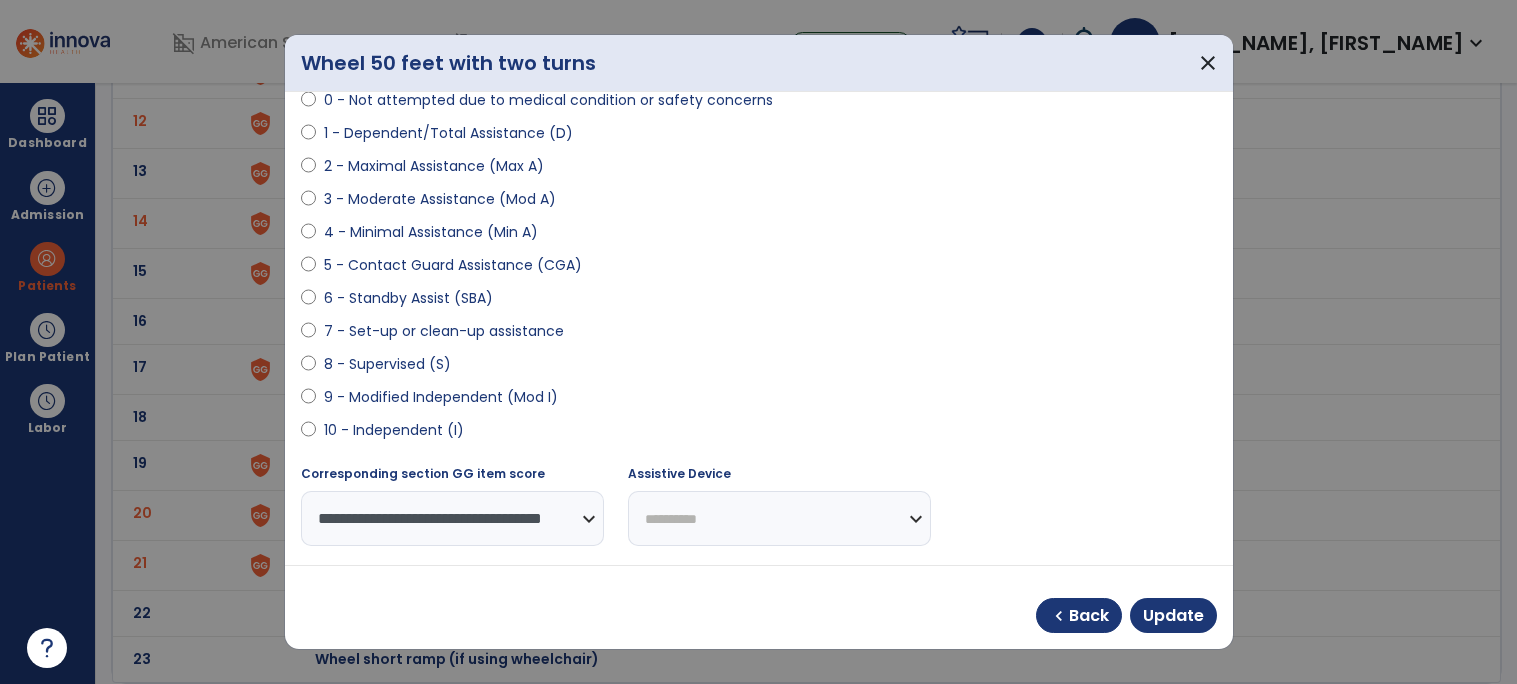 click on "**********" at bounding box center [779, 518] 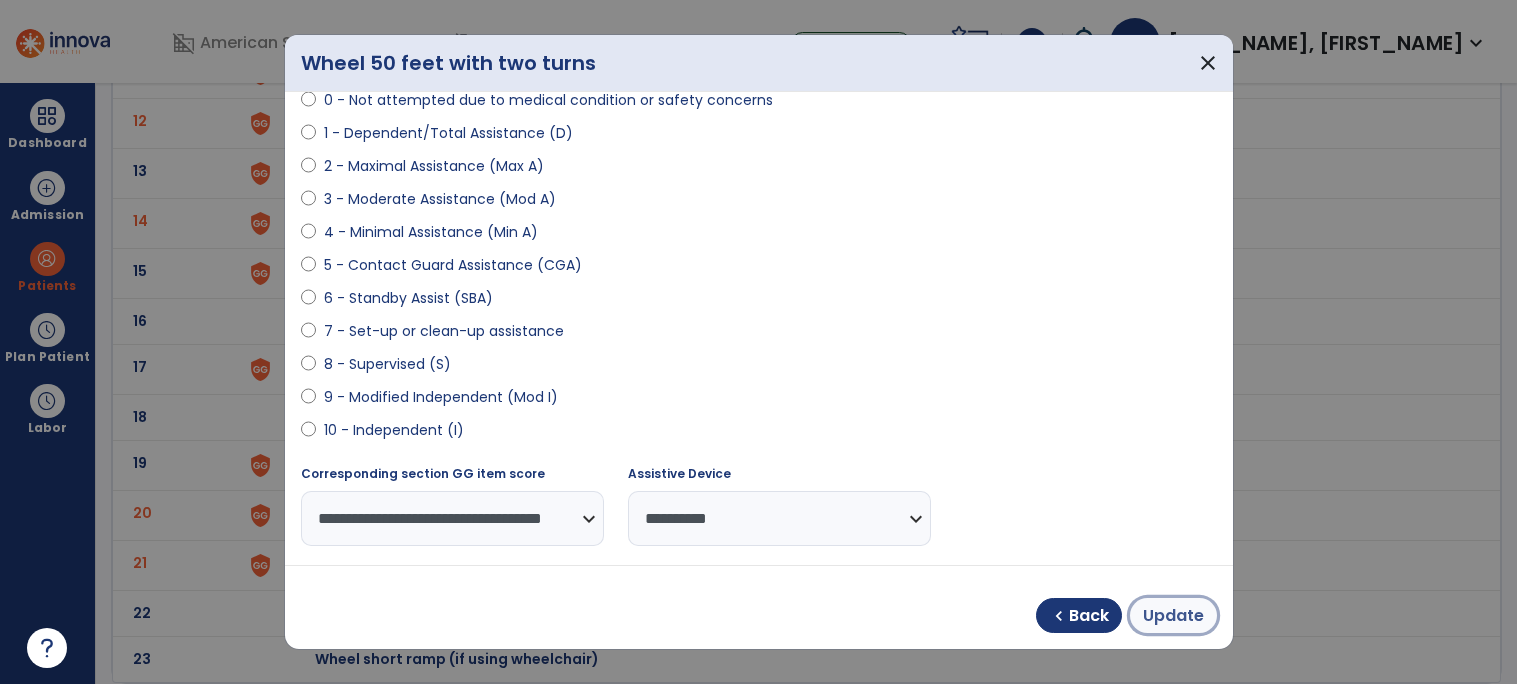 click on "Update" at bounding box center [1173, 616] 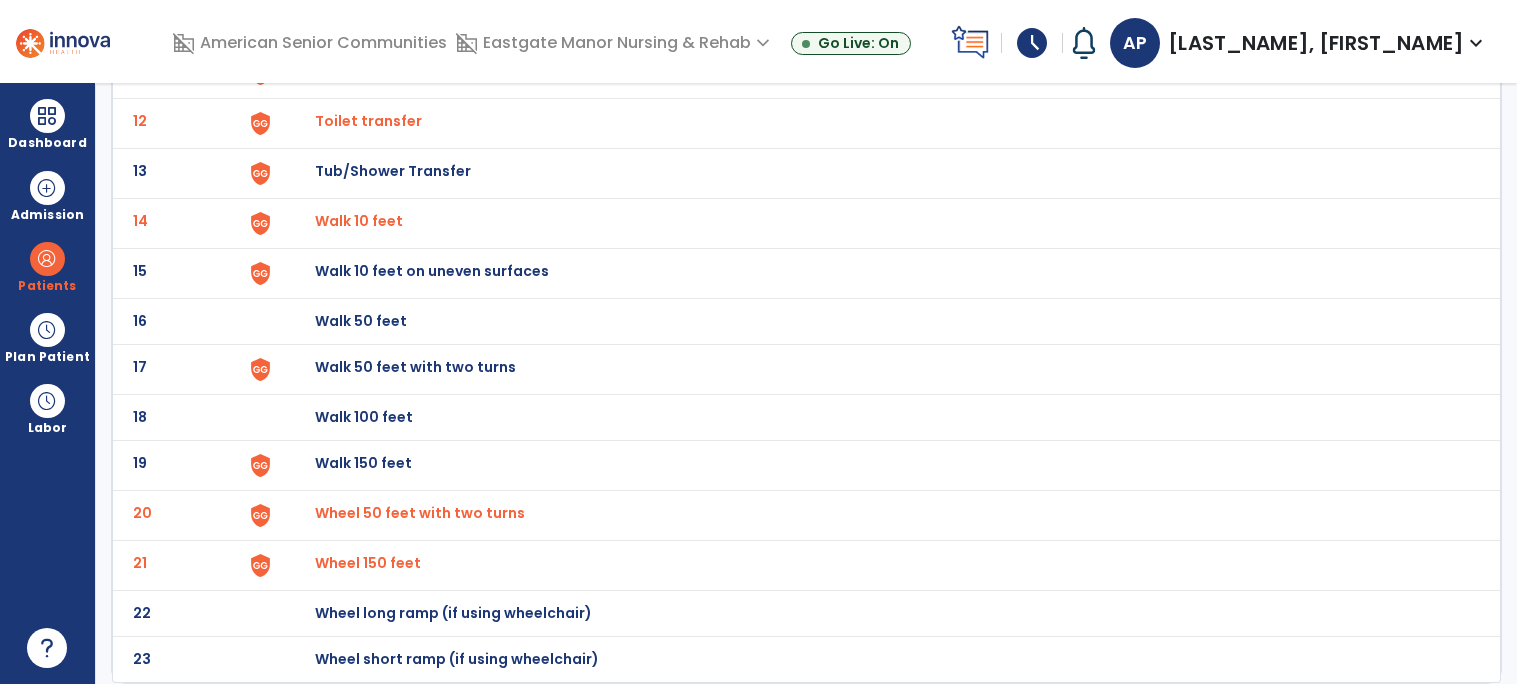 click on "Wheel 150 feet" at bounding box center [415, -225] 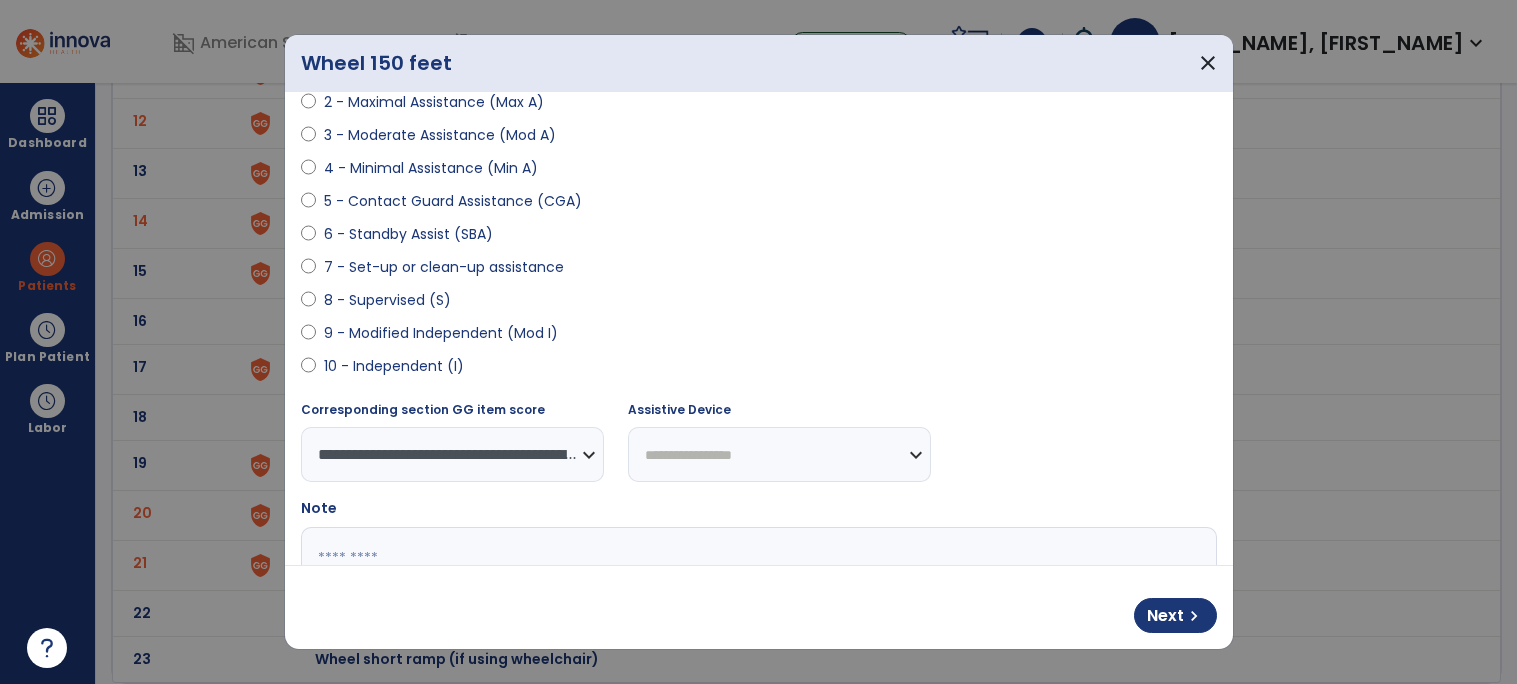 scroll, scrollTop: 278, scrollLeft: 0, axis: vertical 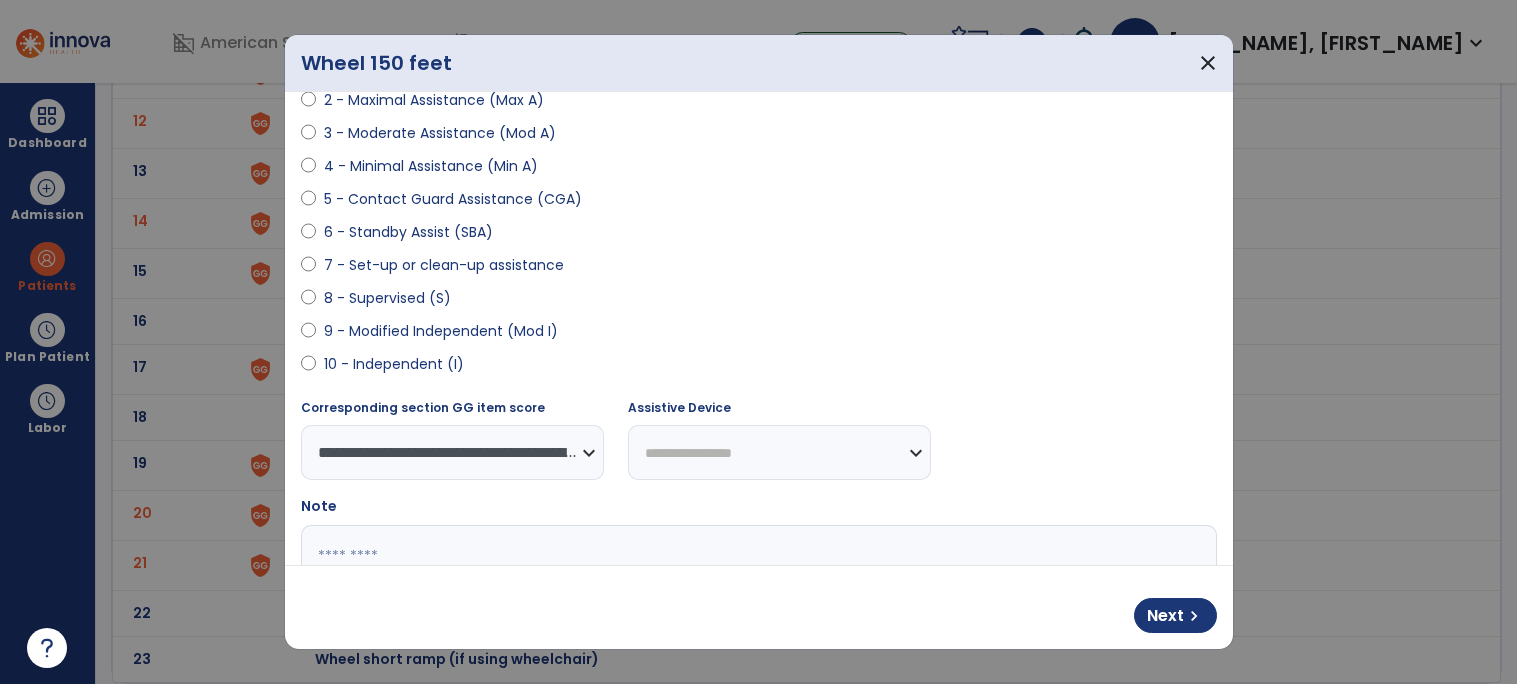 click on "**********" at bounding box center (779, 452) 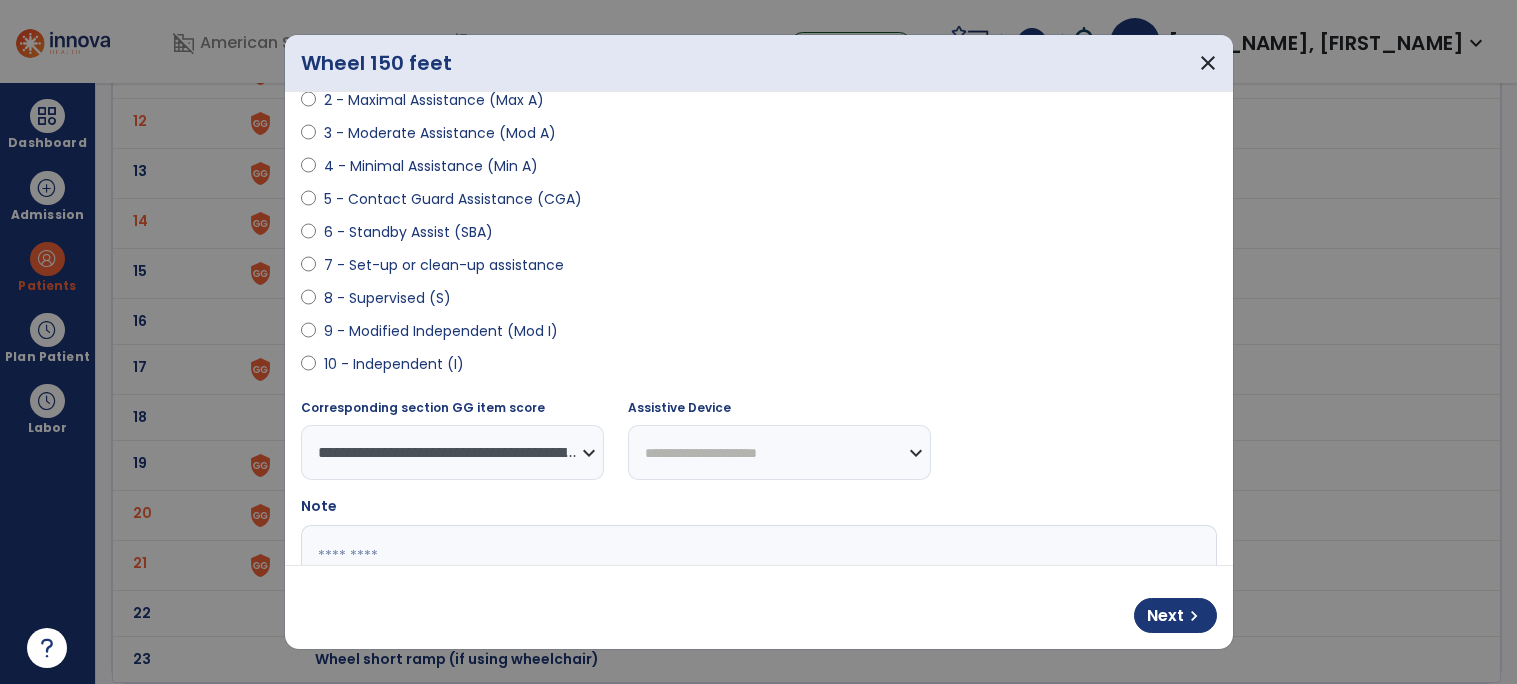 click on "**********" at bounding box center [779, 452] 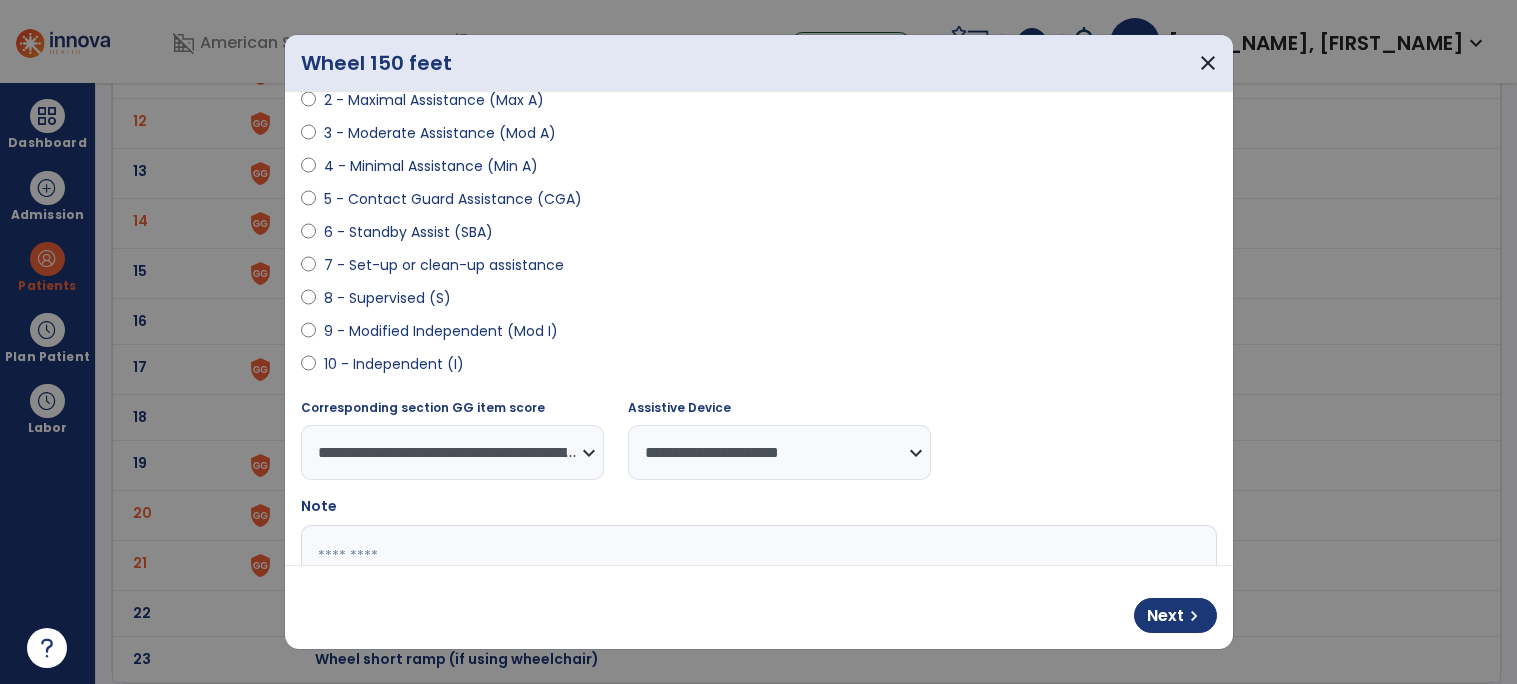 click on "**********" at bounding box center [779, 452] 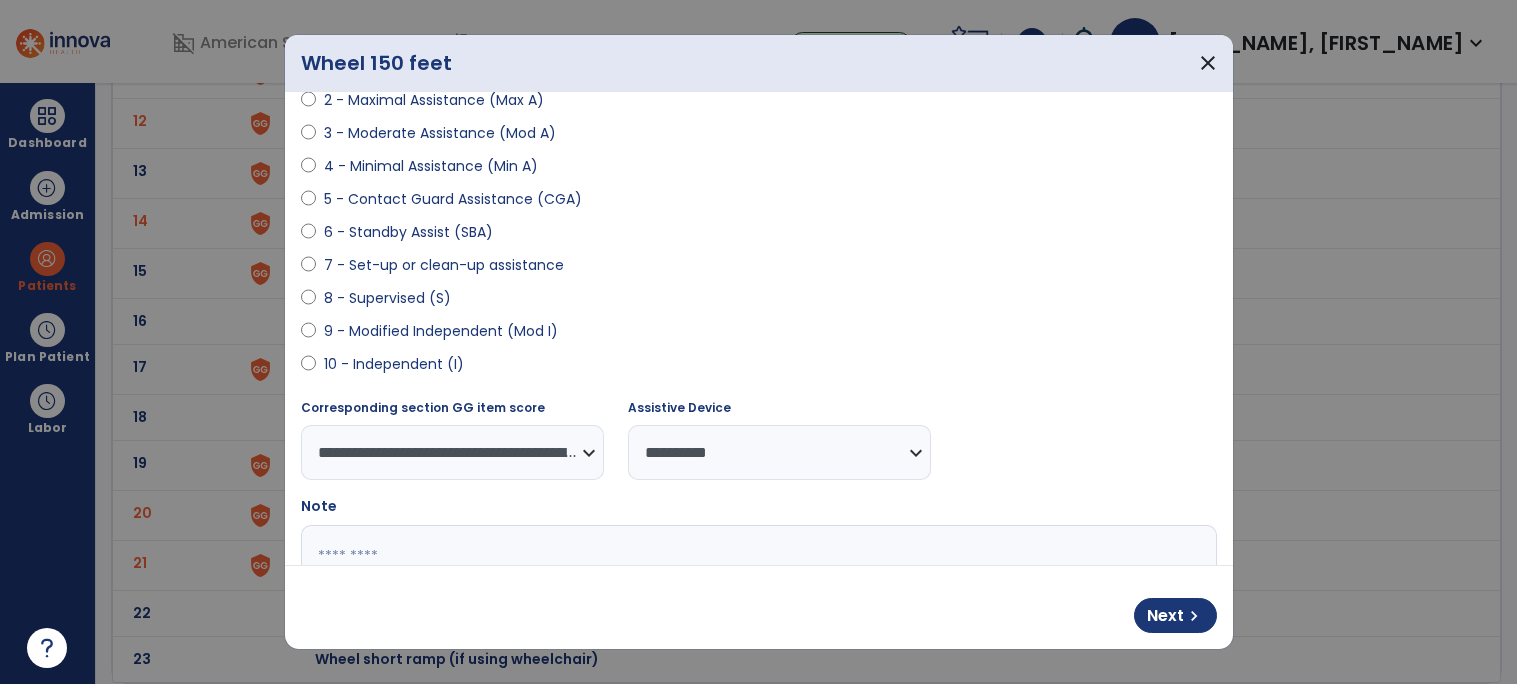 click on "**********" at bounding box center (779, 452) 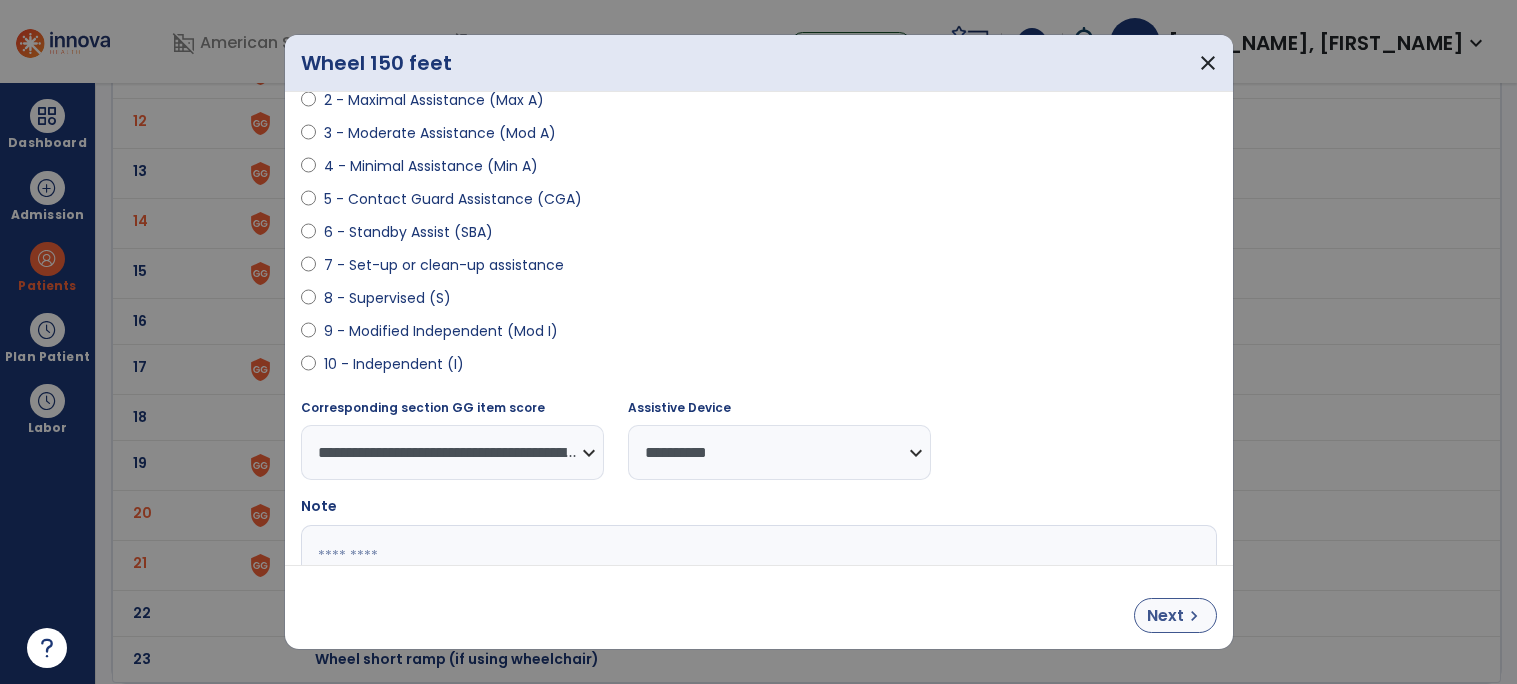 click on "Next" at bounding box center (1165, 616) 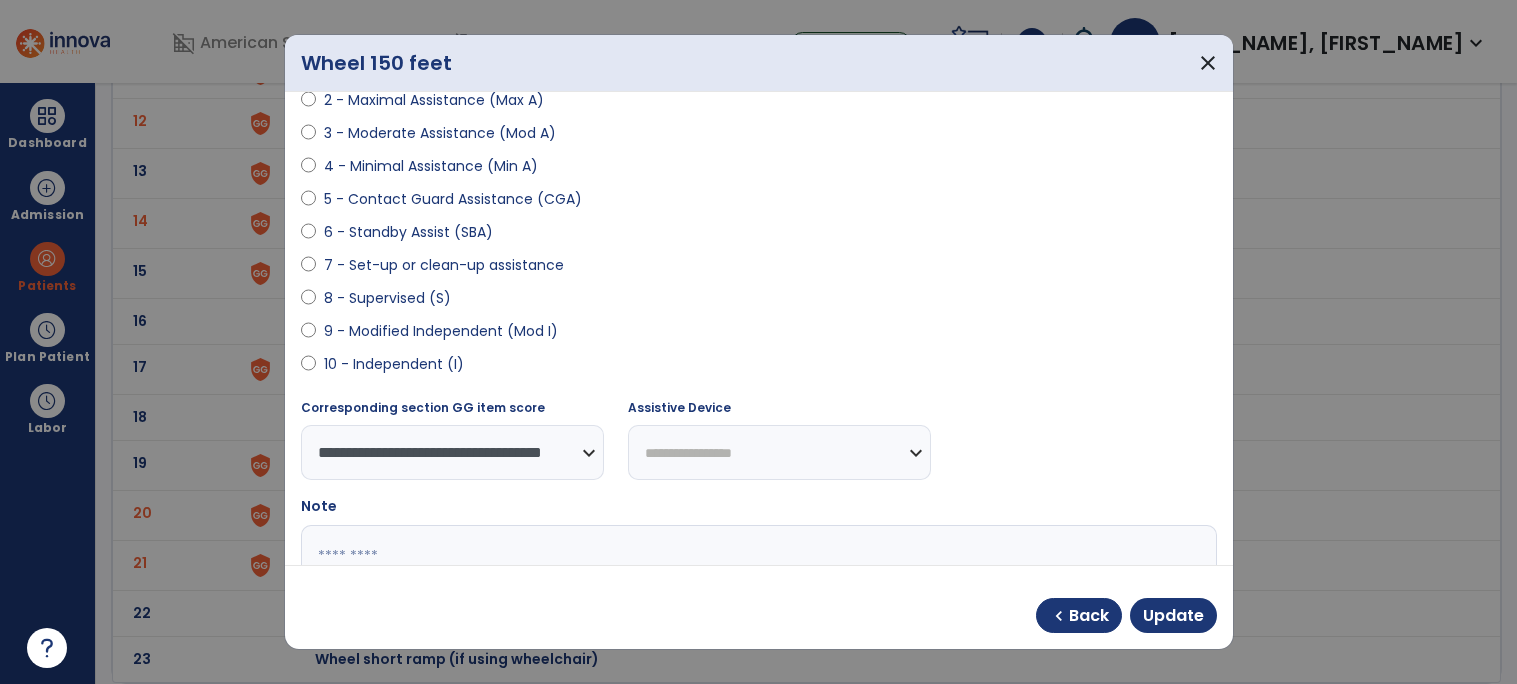 click on "**********" at bounding box center [779, 452] 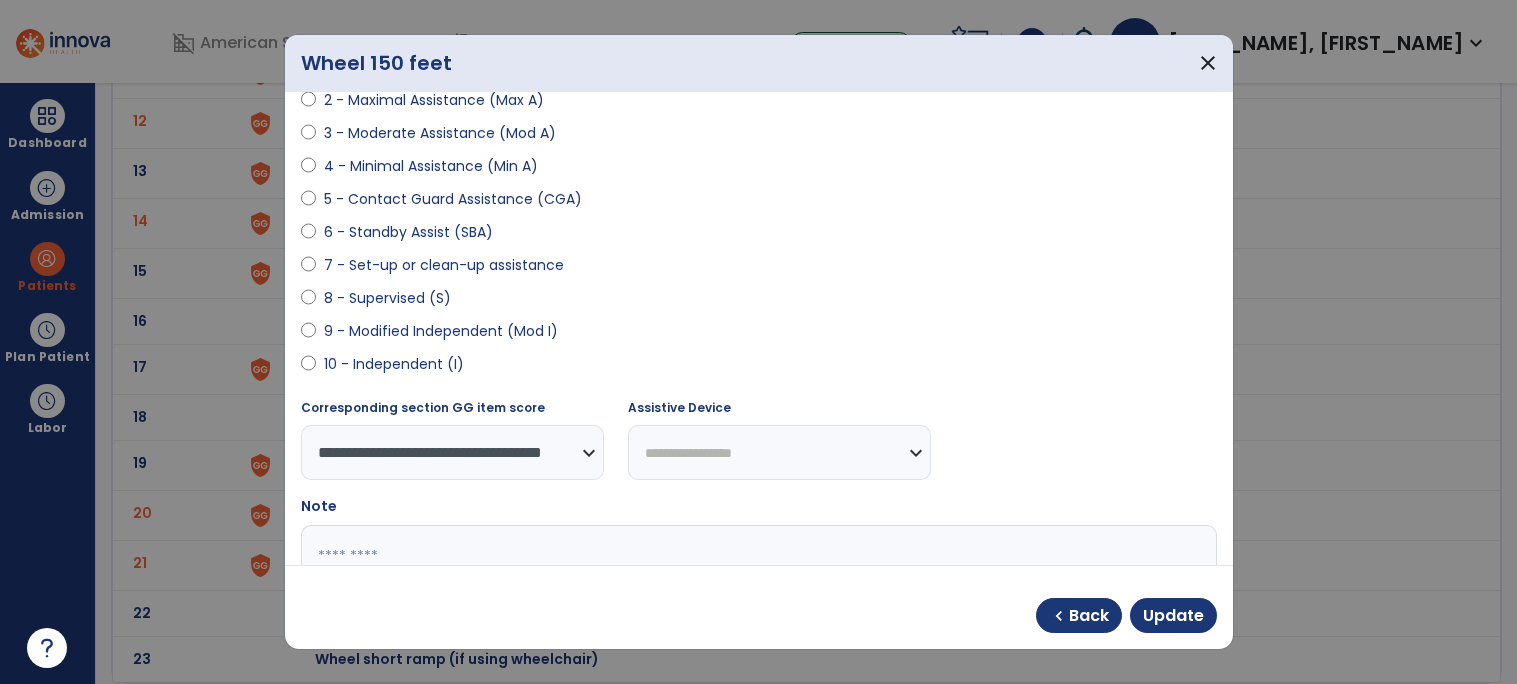 select on "**********" 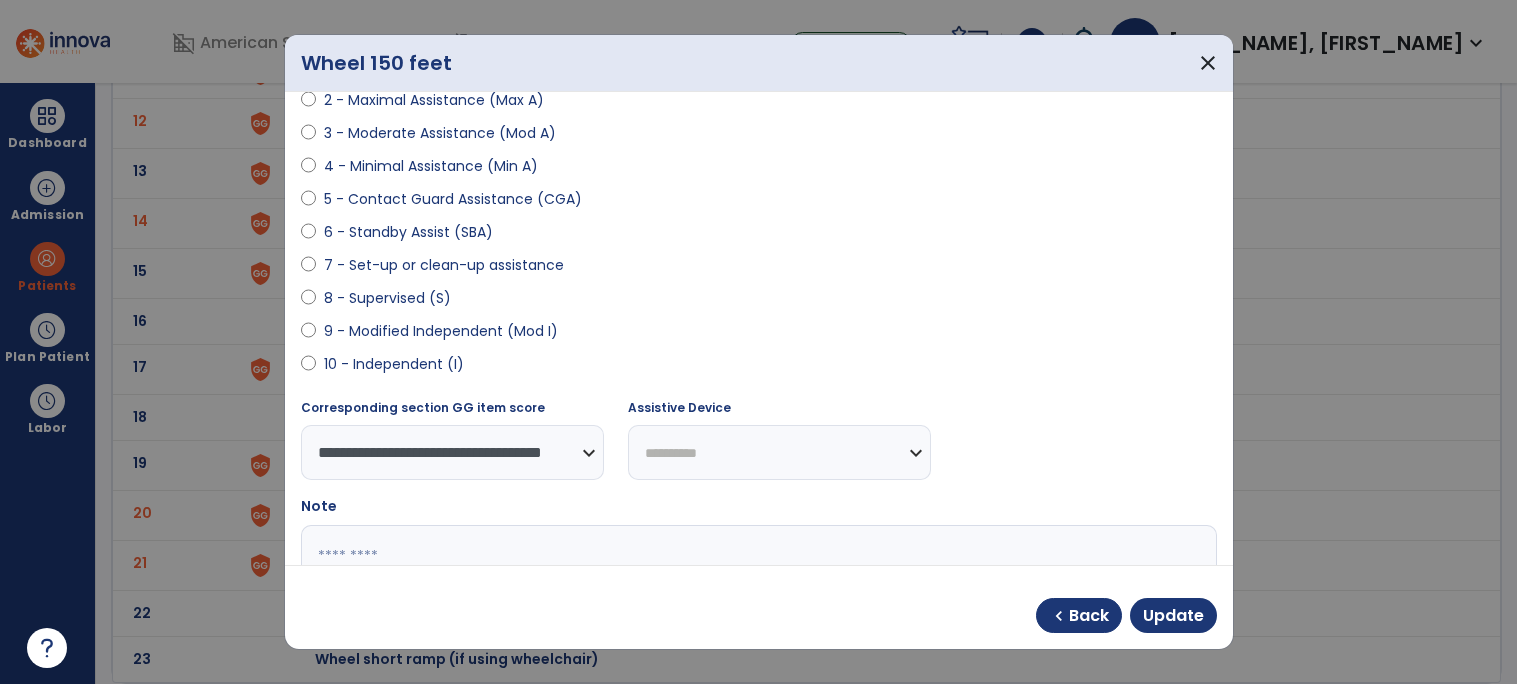 click on "**********" at bounding box center (779, 452) 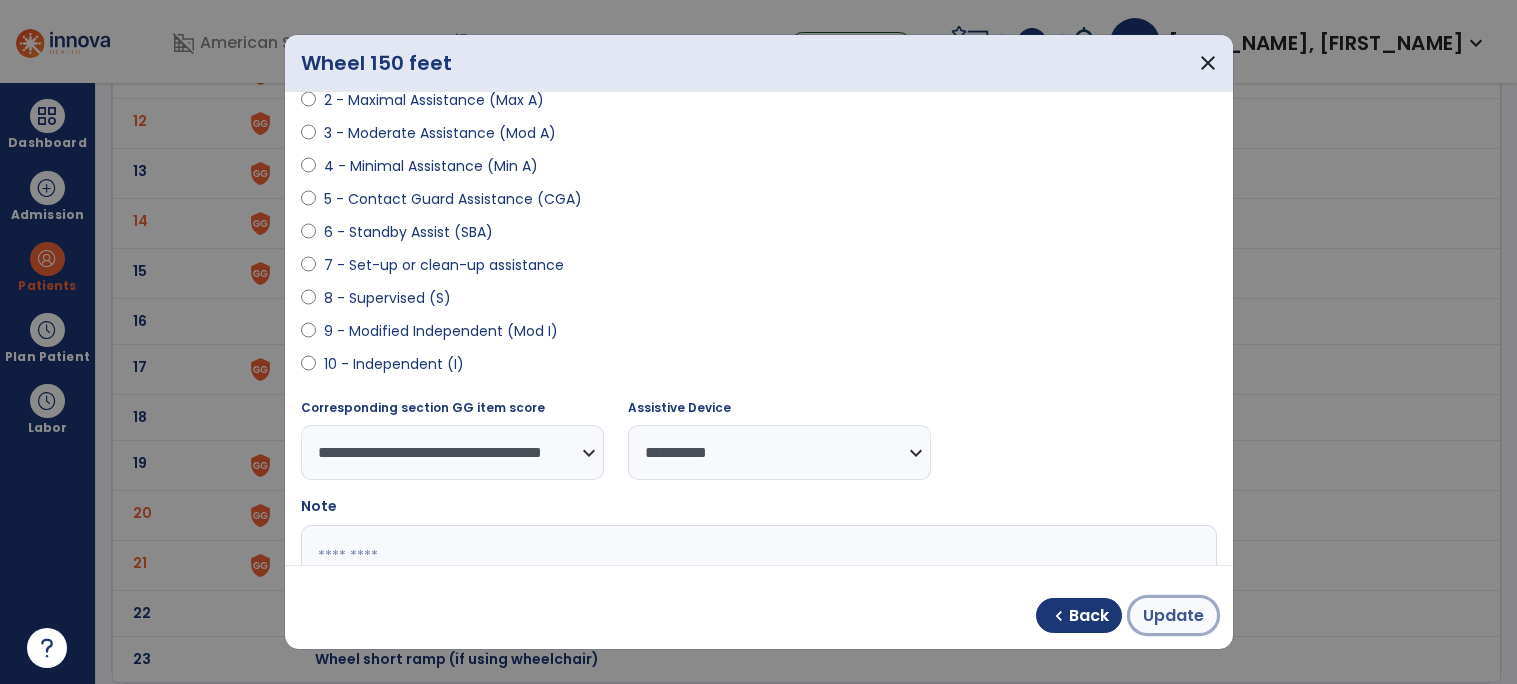 click on "Update" at bounding box center [1173, 616] 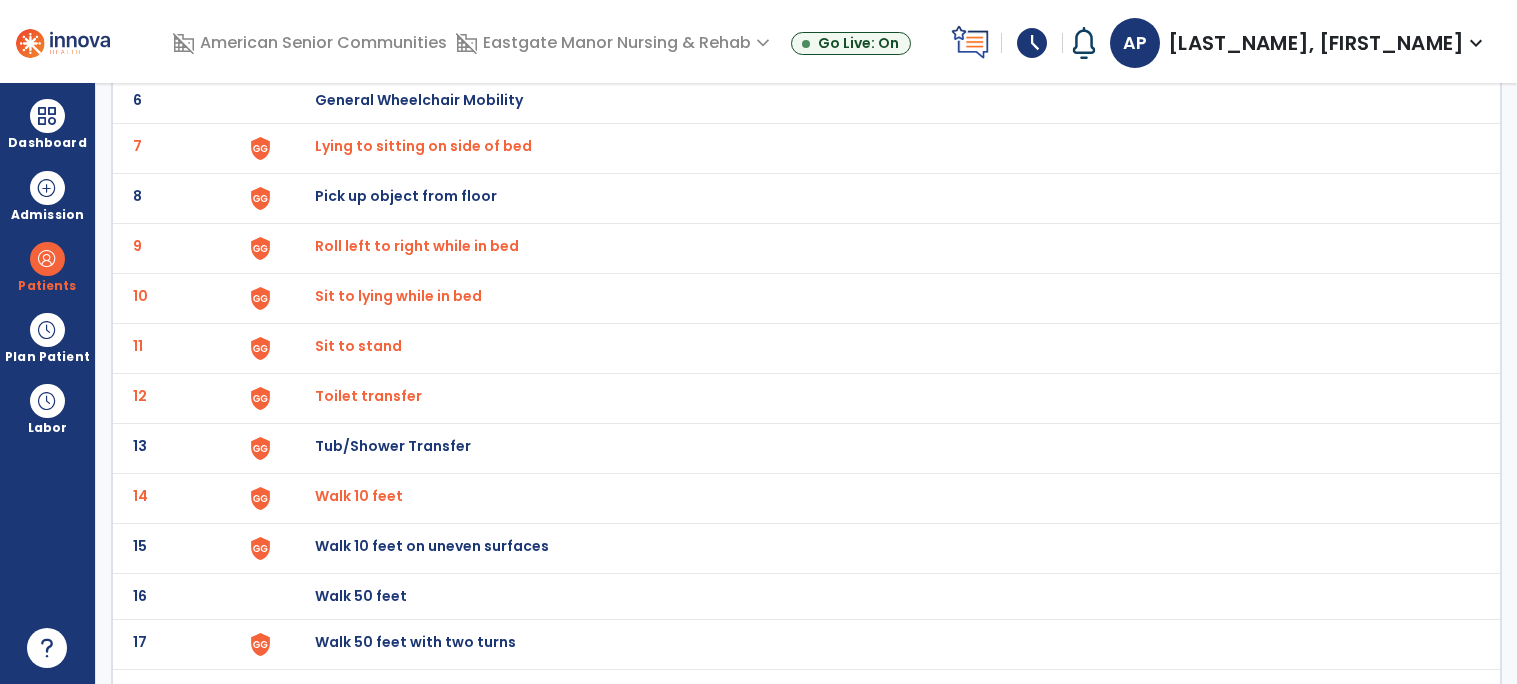 scroll, scrollTop: 0, scrollLeft: 0, axis: both 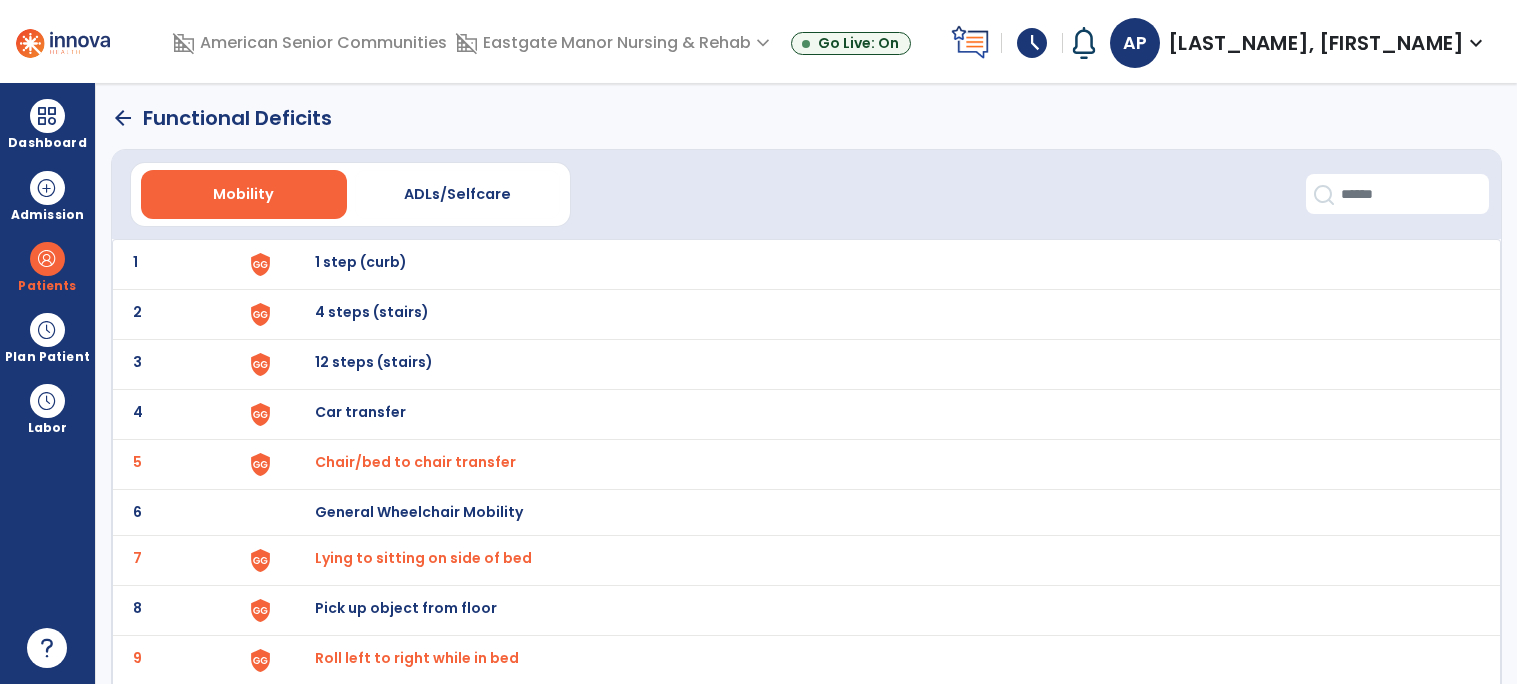 click on "arrow_back" 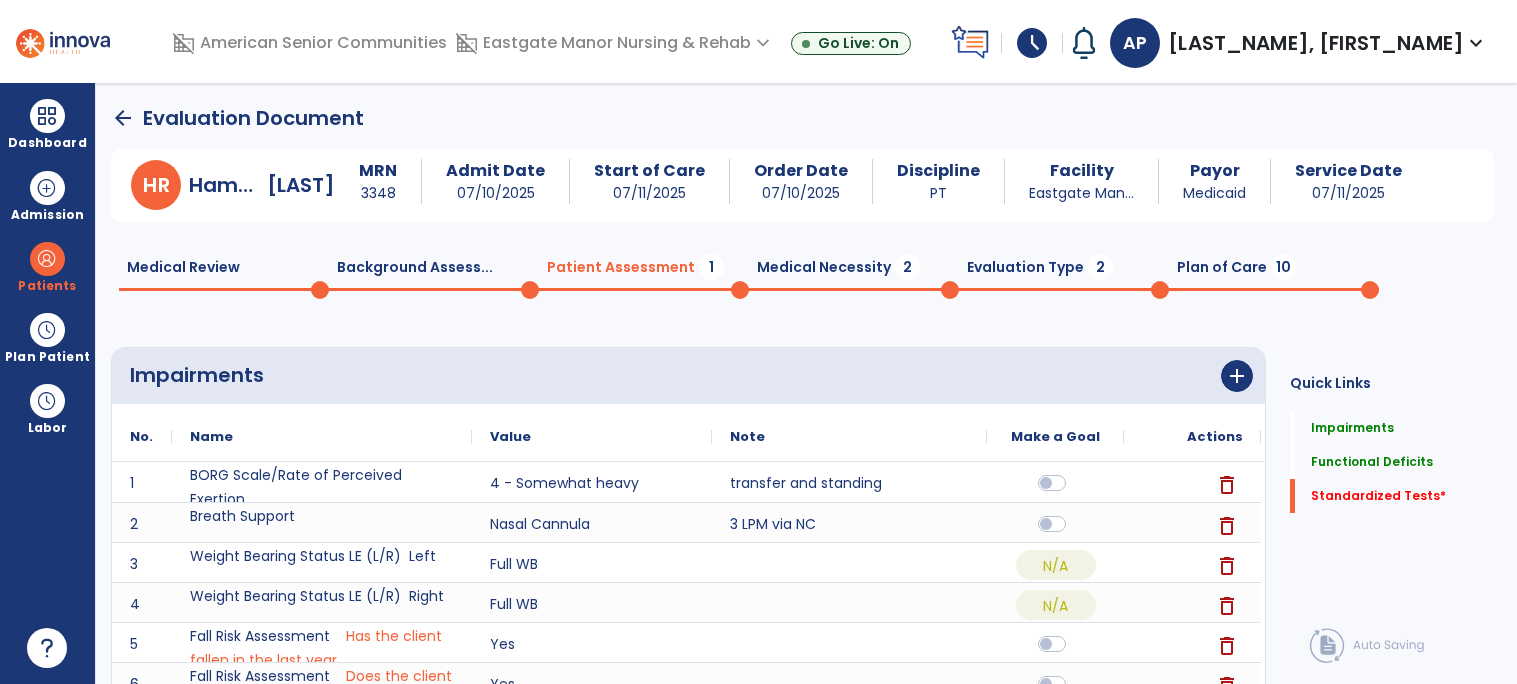 scroll, scrollTop: 19, scrollLeft: 0, axis: vertical 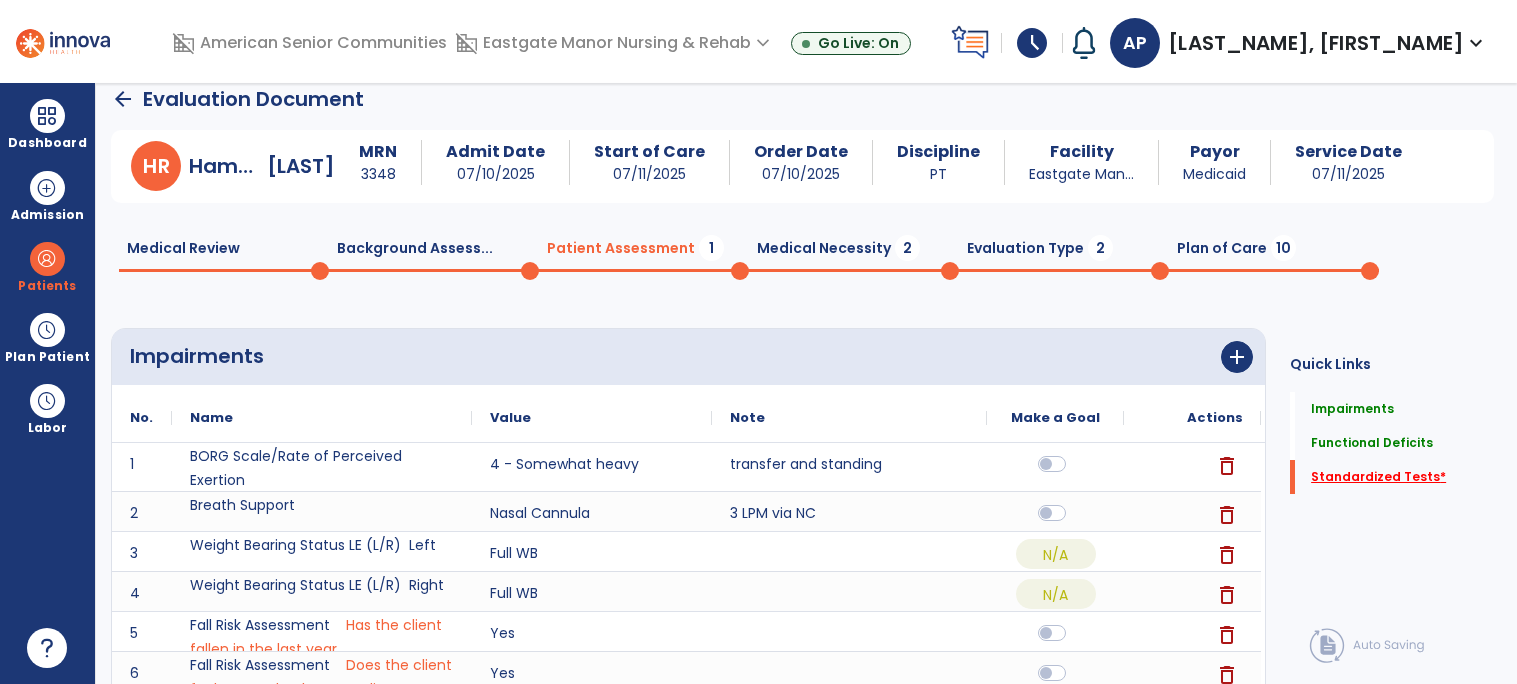 click on "Standardized Tests   *" 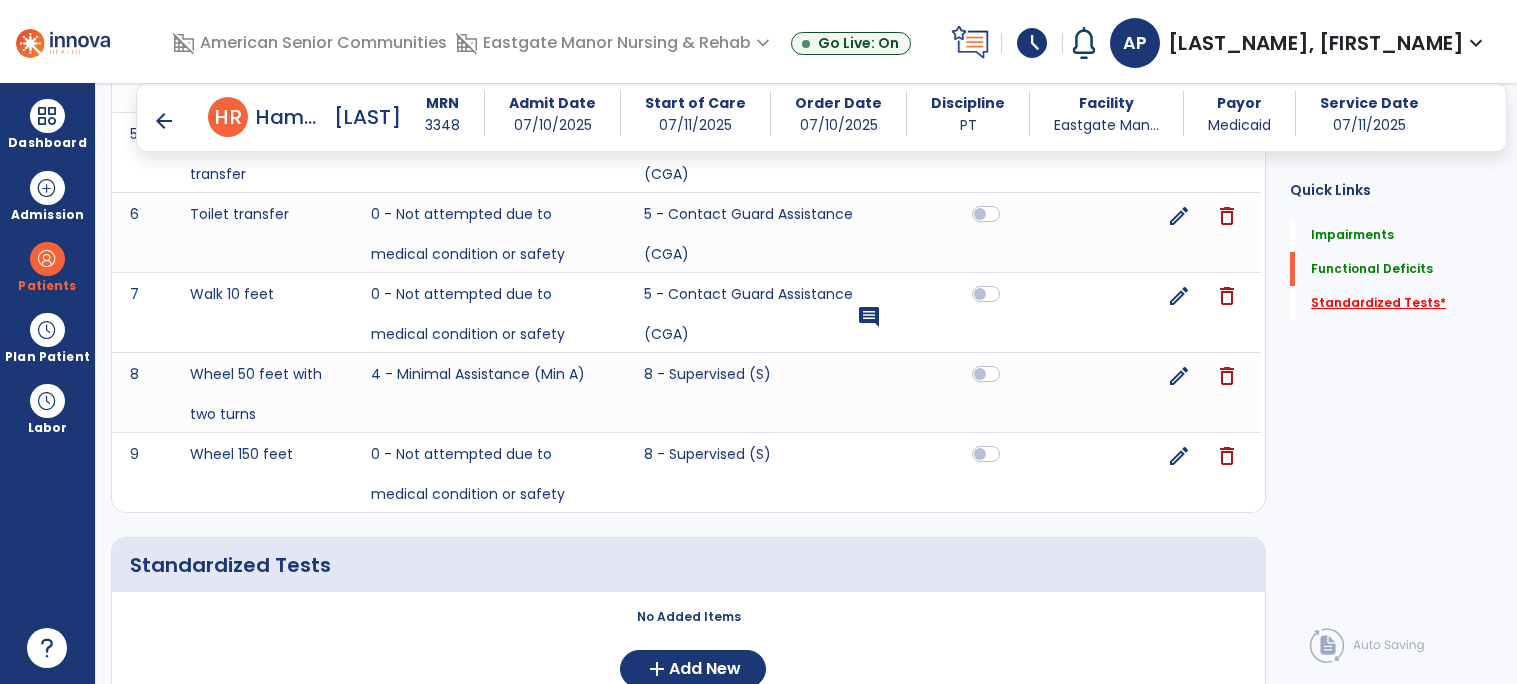 scroll, scrollTop: 1963, scrollLeft: 0, axis: vertical 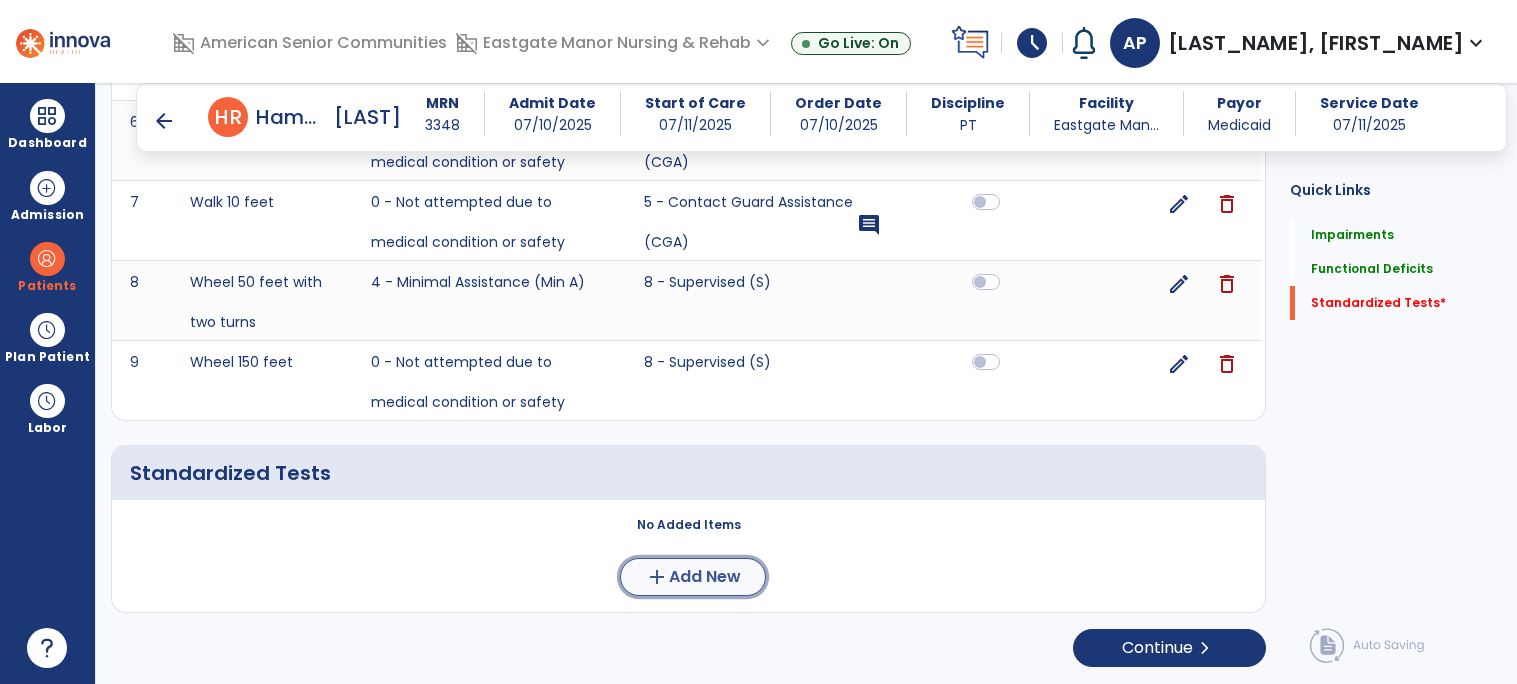 click on "Add New" 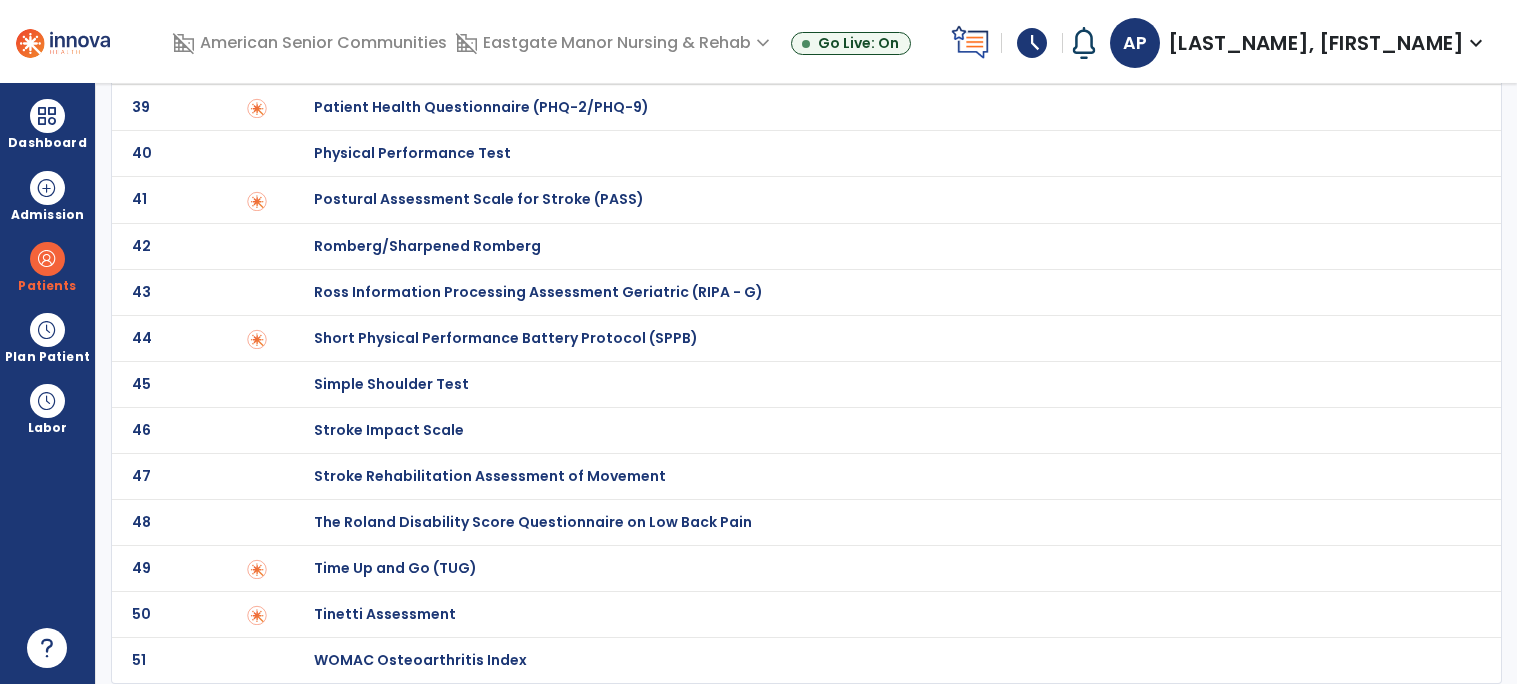 scroll, scrollTop: 0, scrollLeft: 0, axis: both 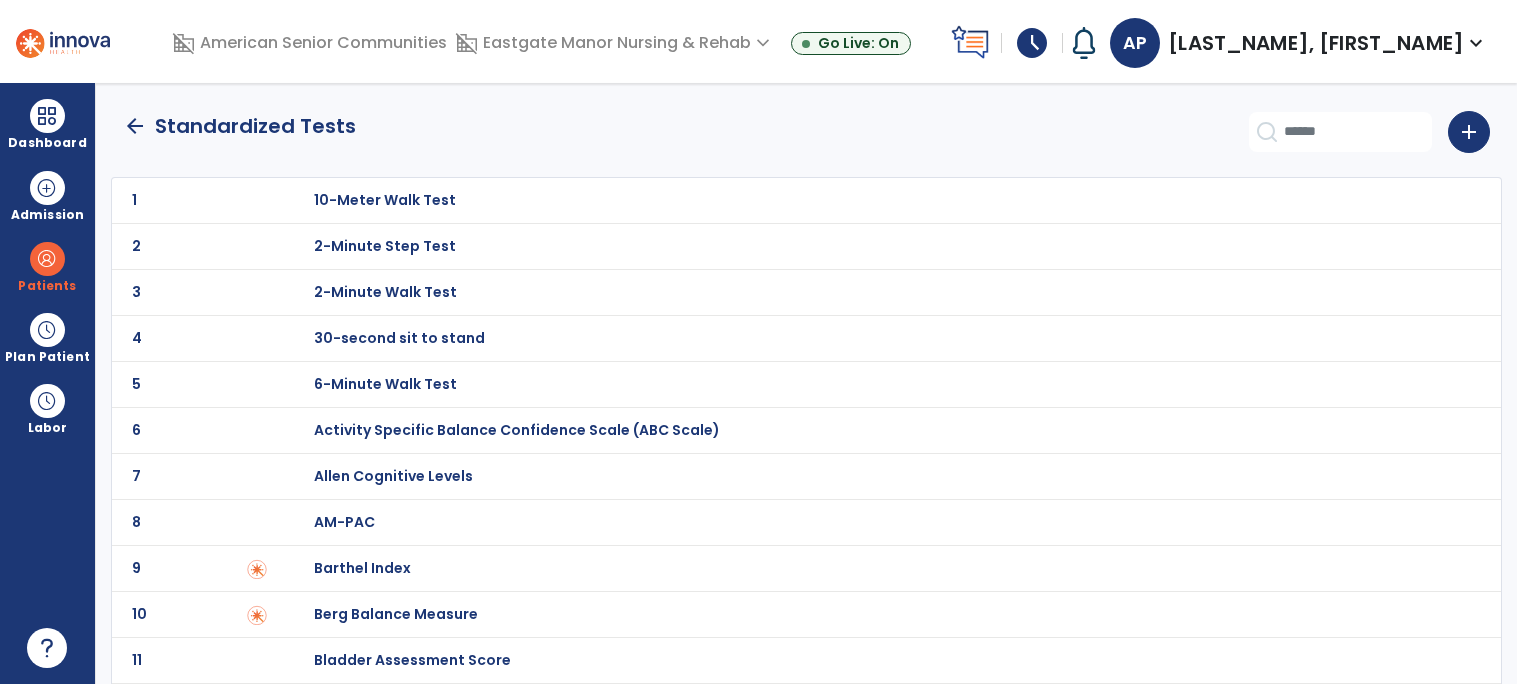 click on "30-second sit to stand" at bounding box center [385, 200] 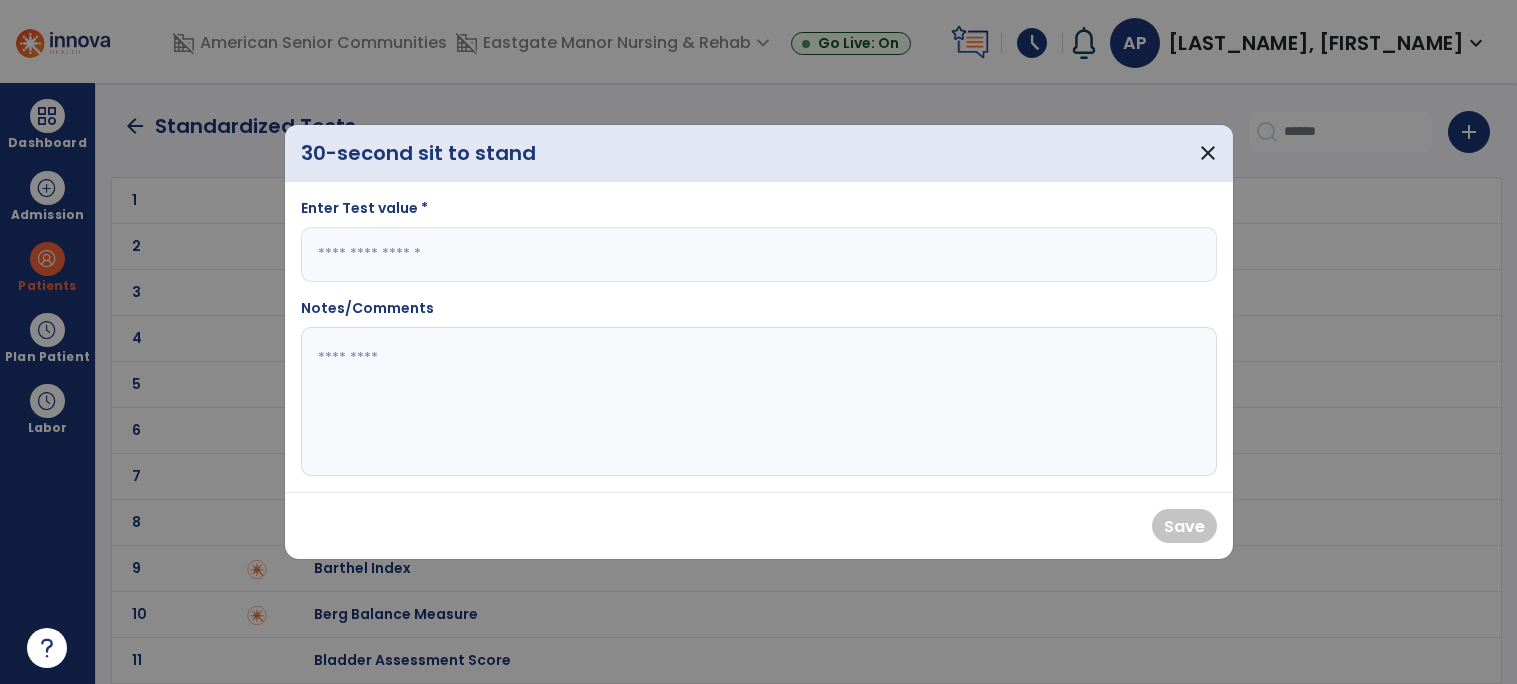 click at bounding box center [759, 254] 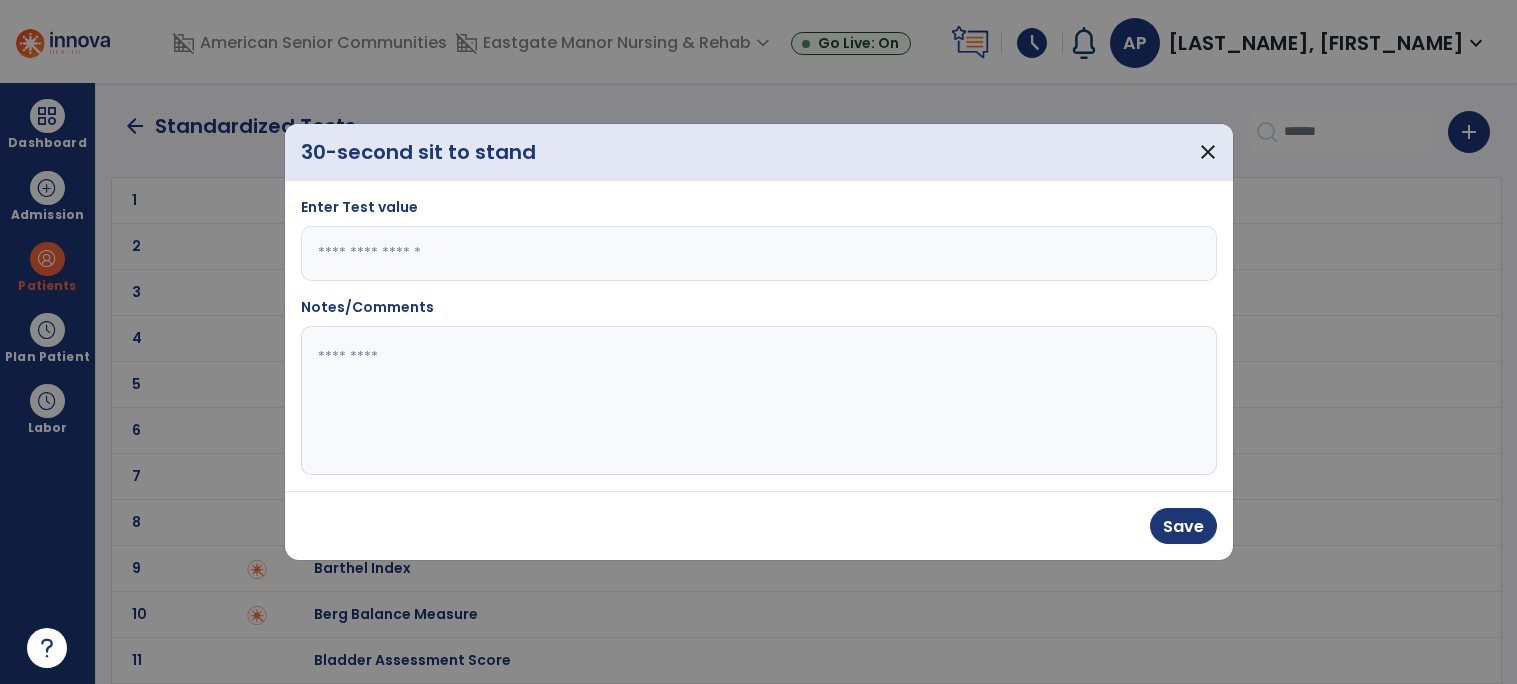type on "*" 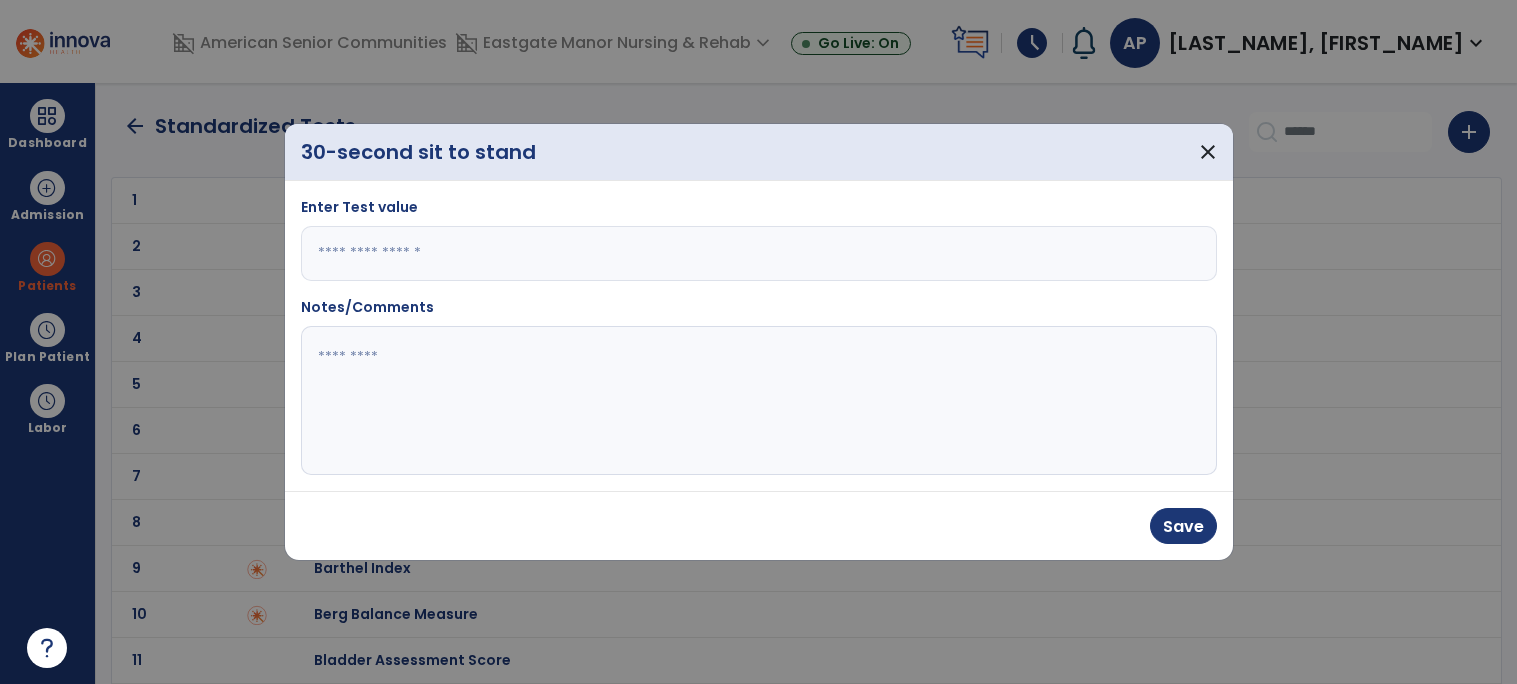 click 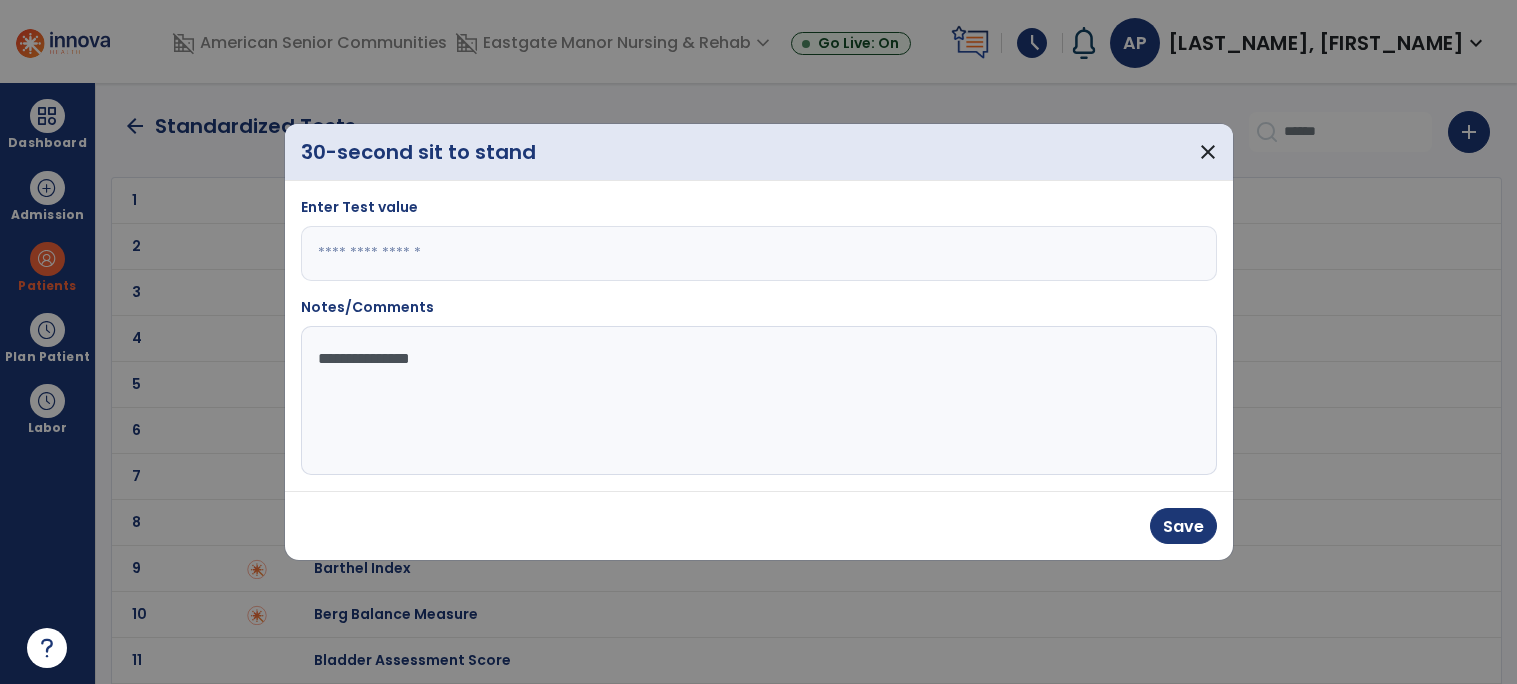 type on "**********" 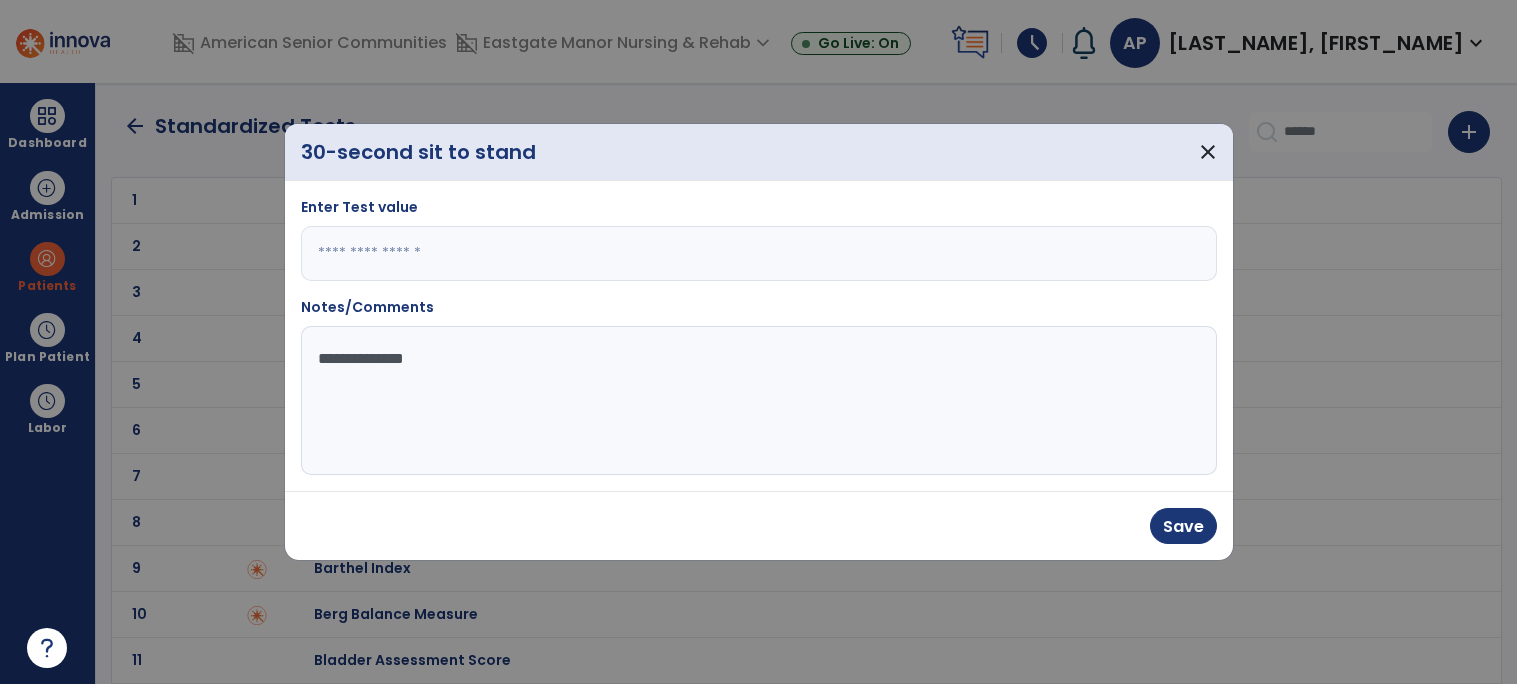 type on "***" 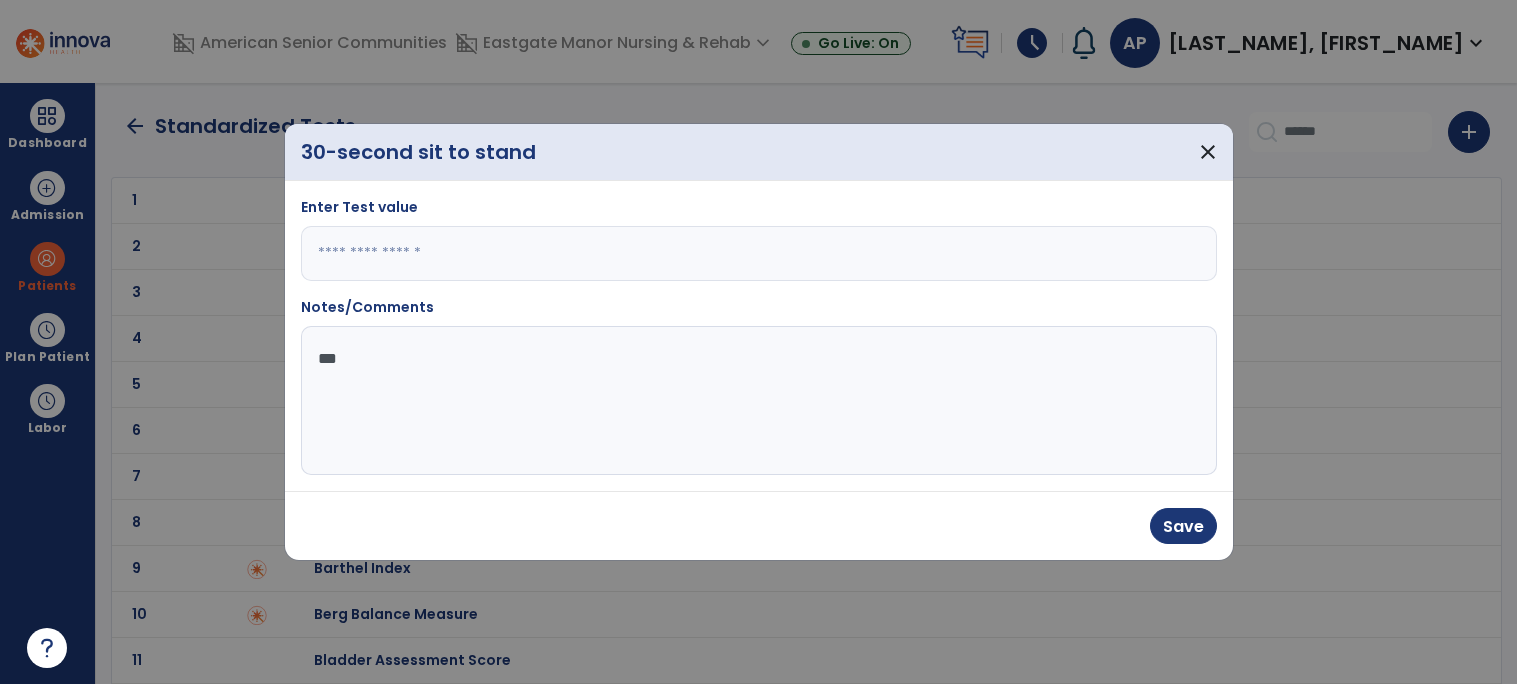 type on "***" 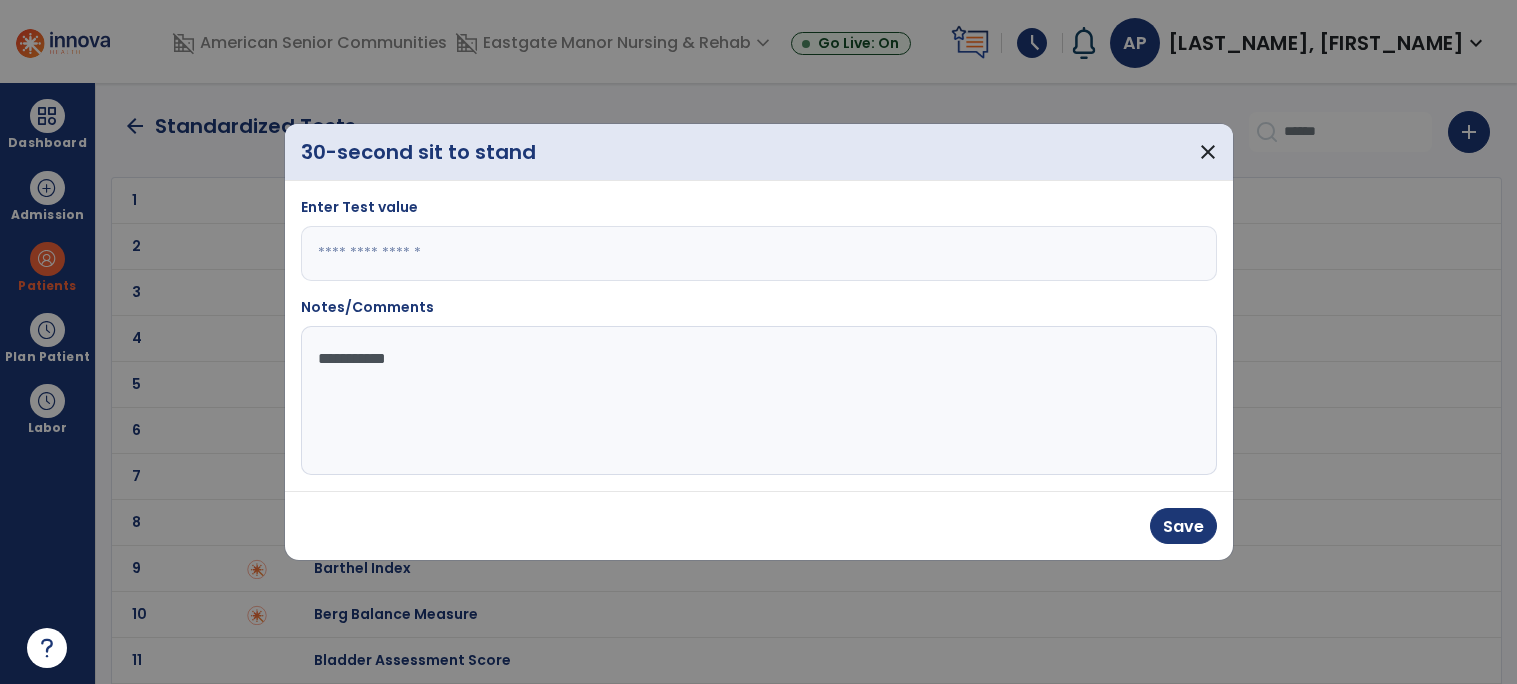 type on "**********" 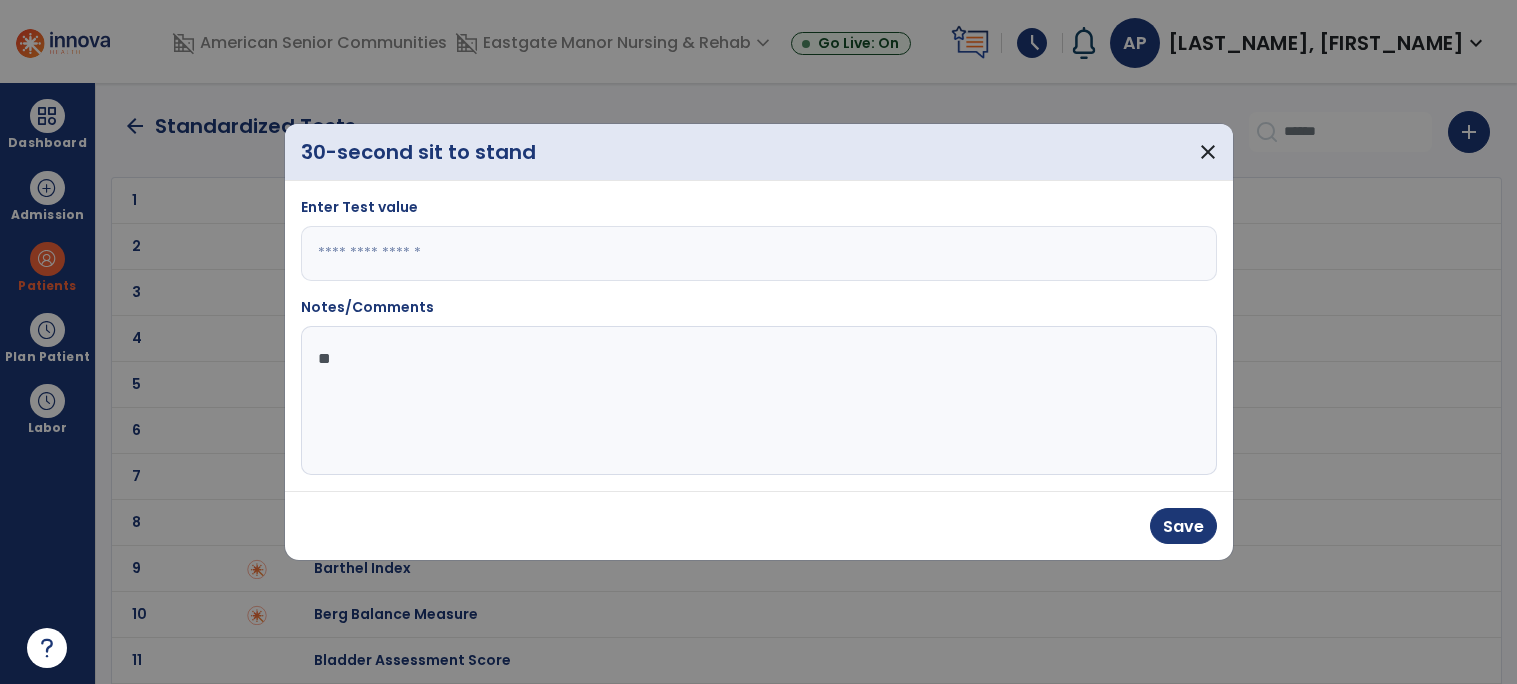 type on "*" 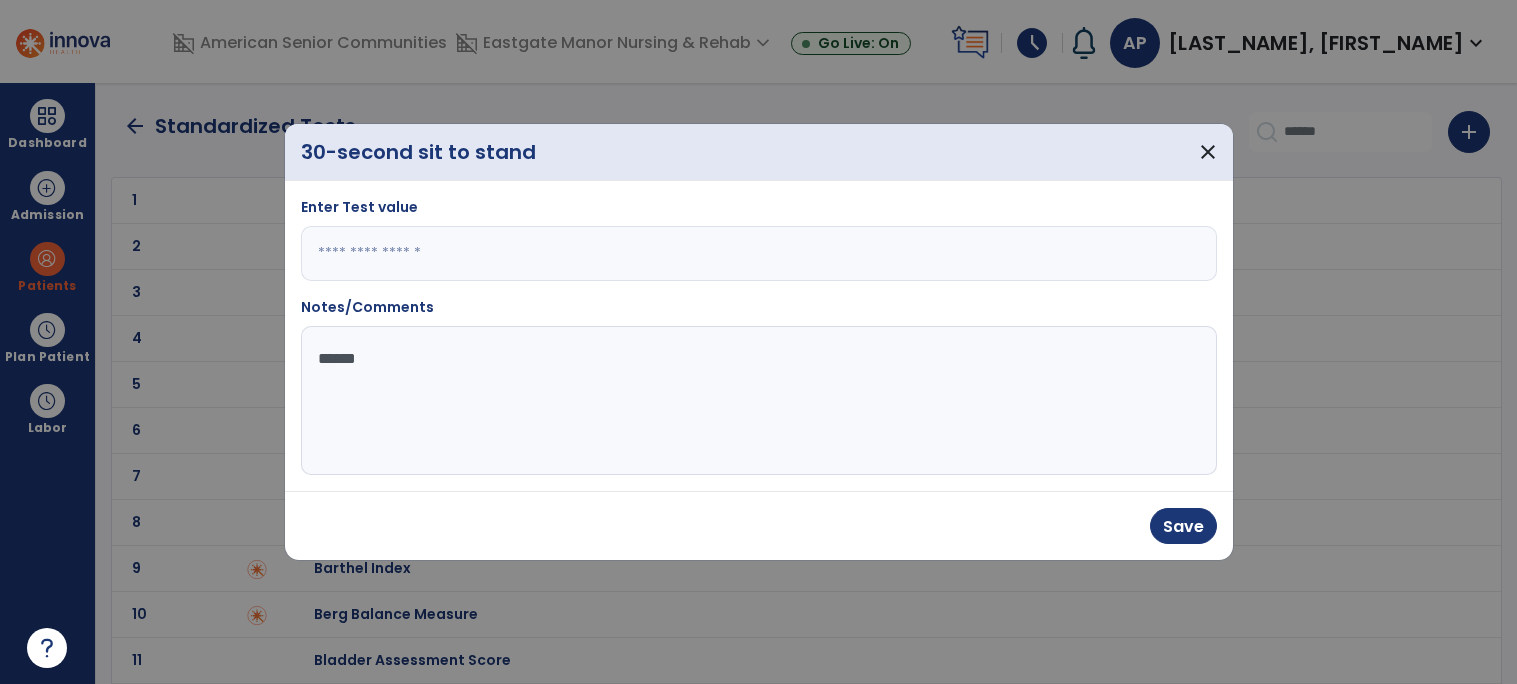 type on "*******" 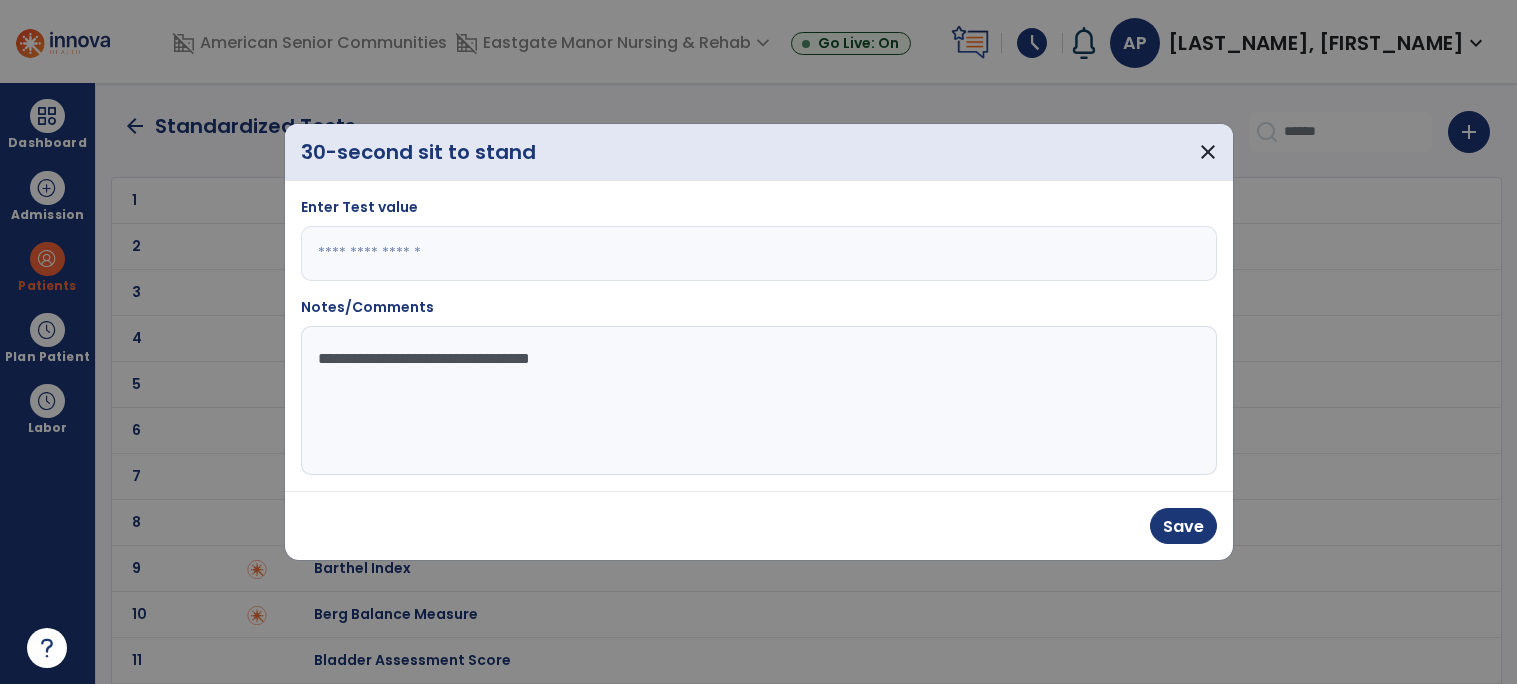 type on "**********" 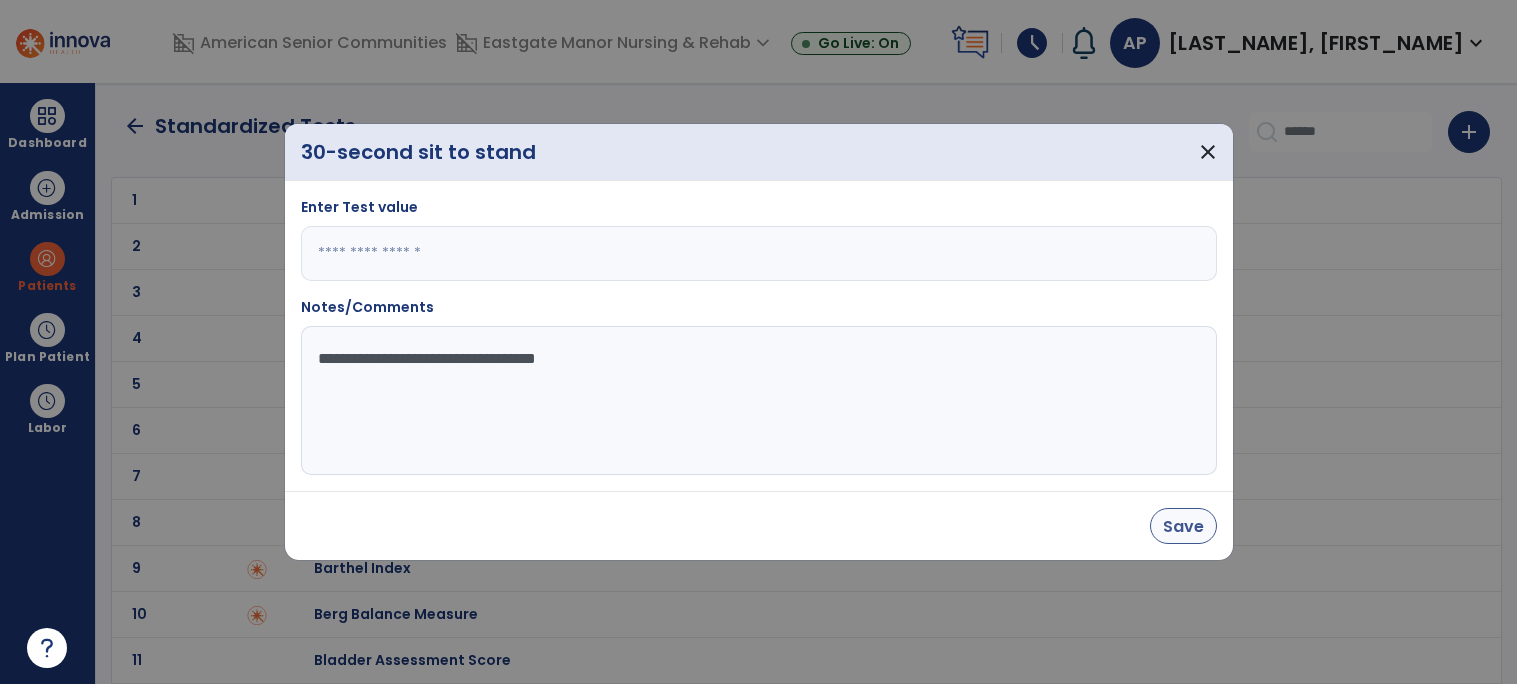 click on "Save" at bounding box center (1183, 526) 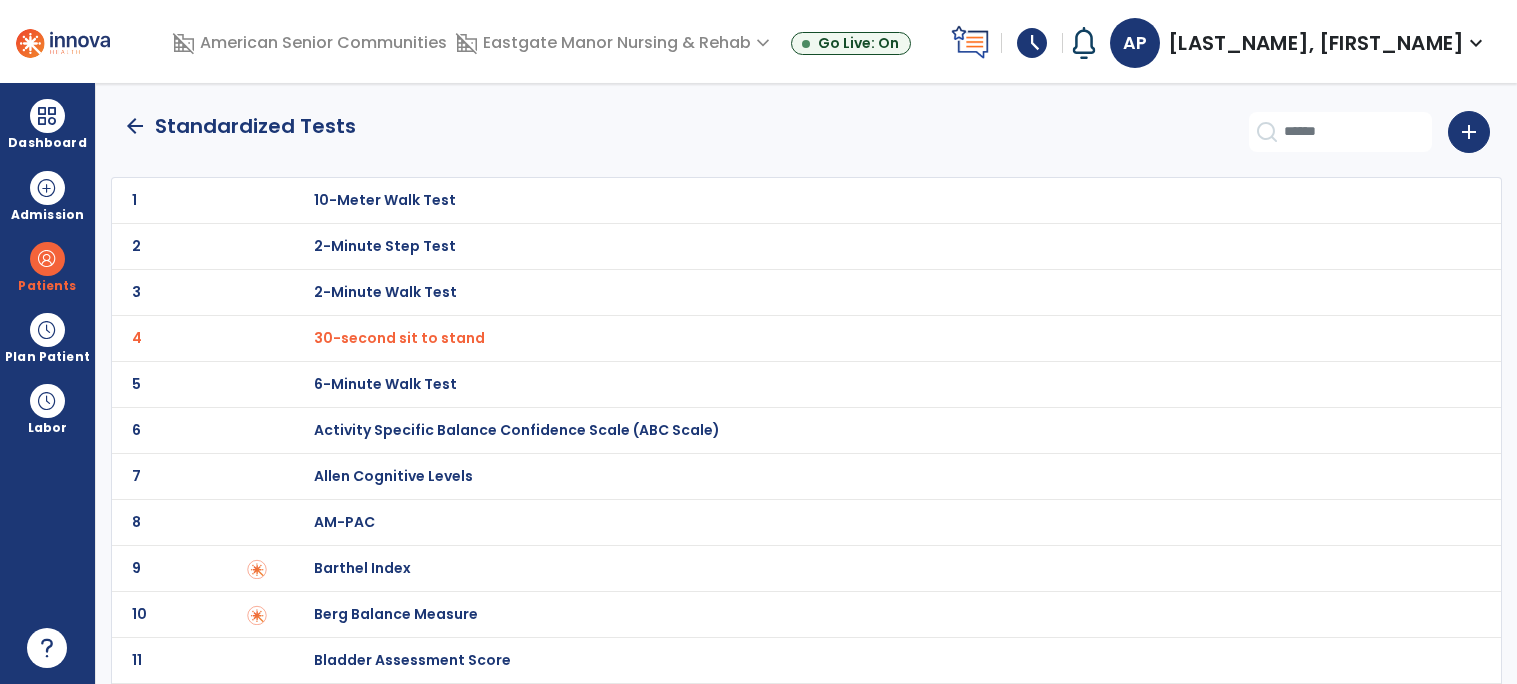 click on "arrow_back" 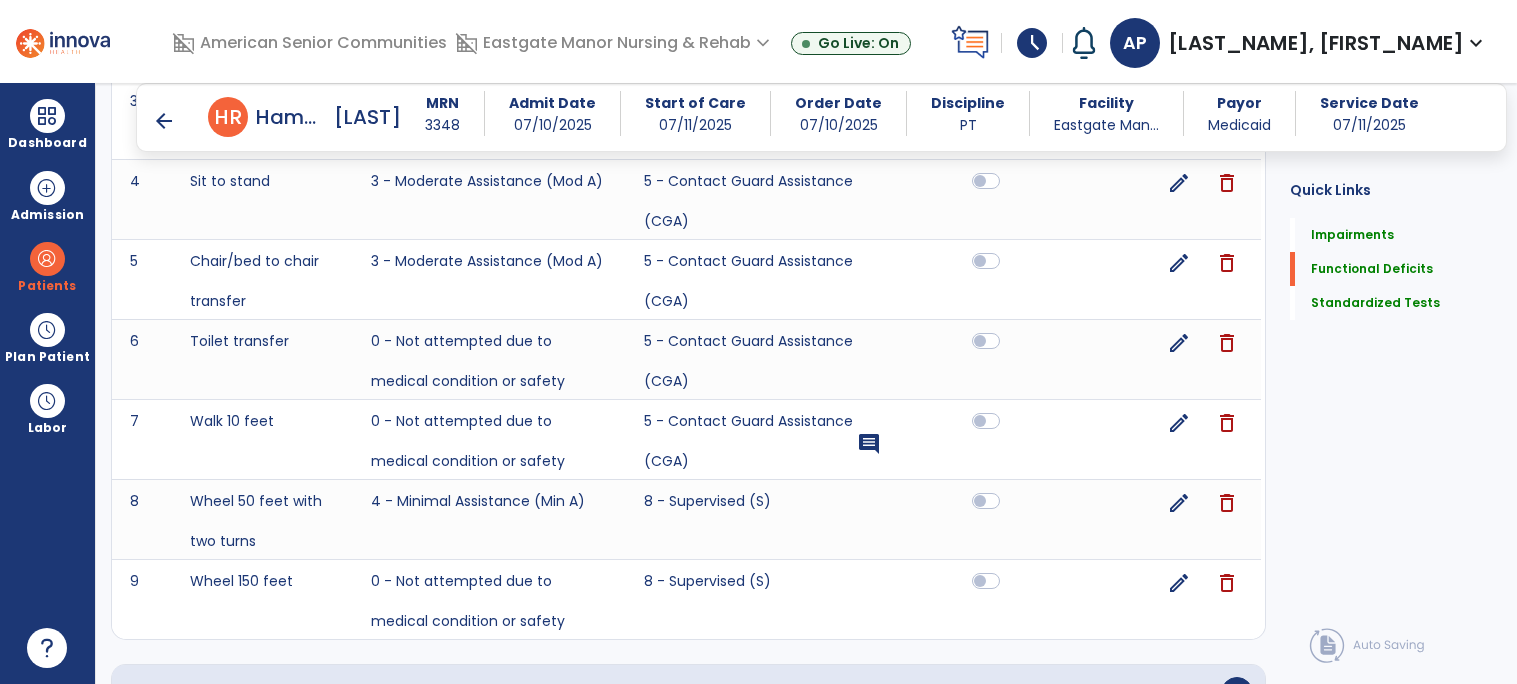 scroll, scrollTop: 1739, scrollLeft: 0, axis: vertical 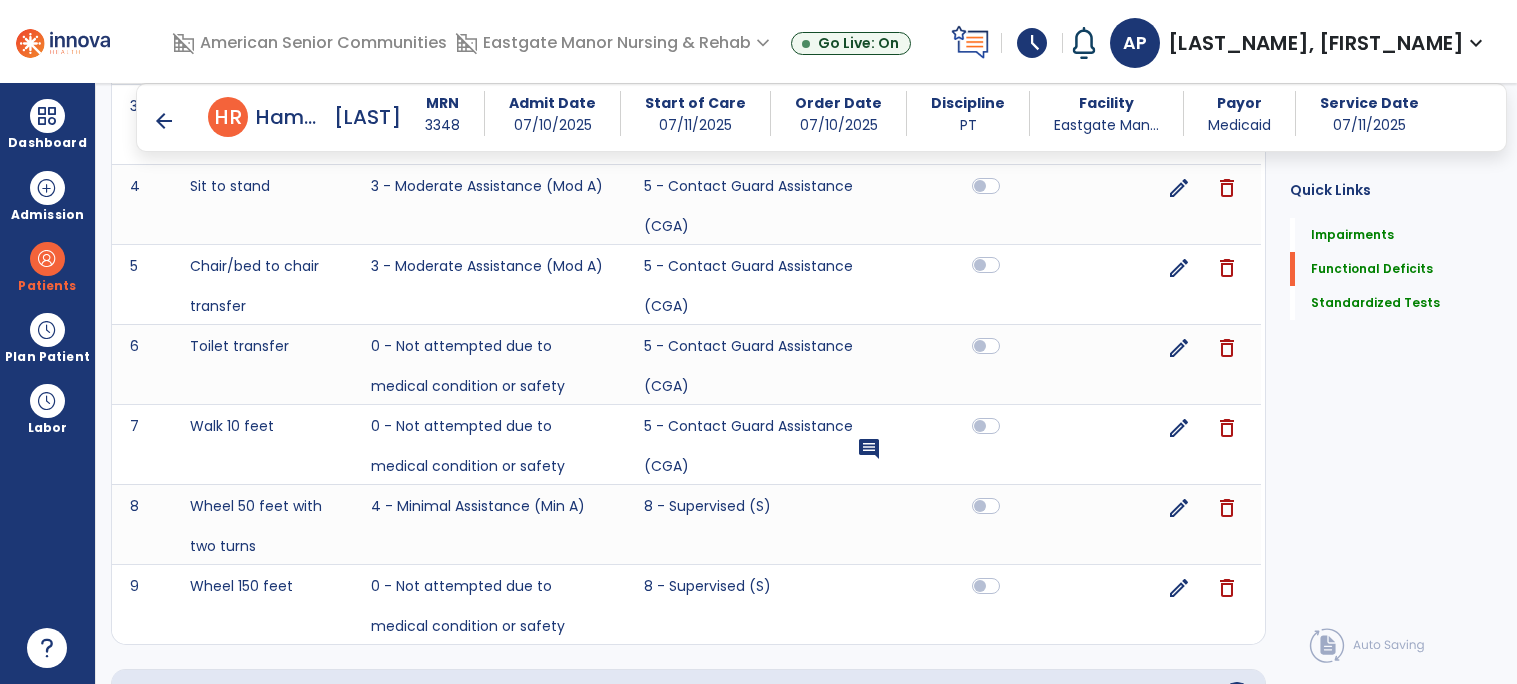 click 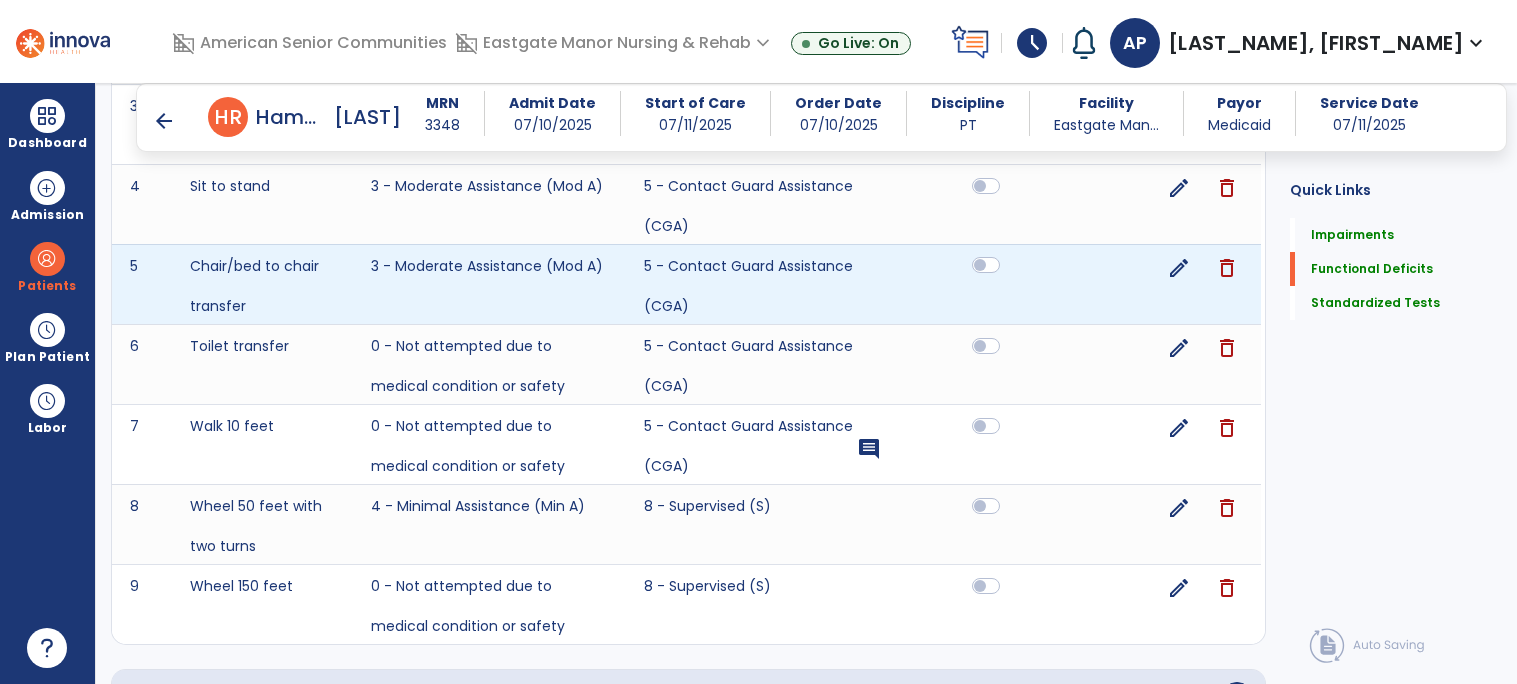 click 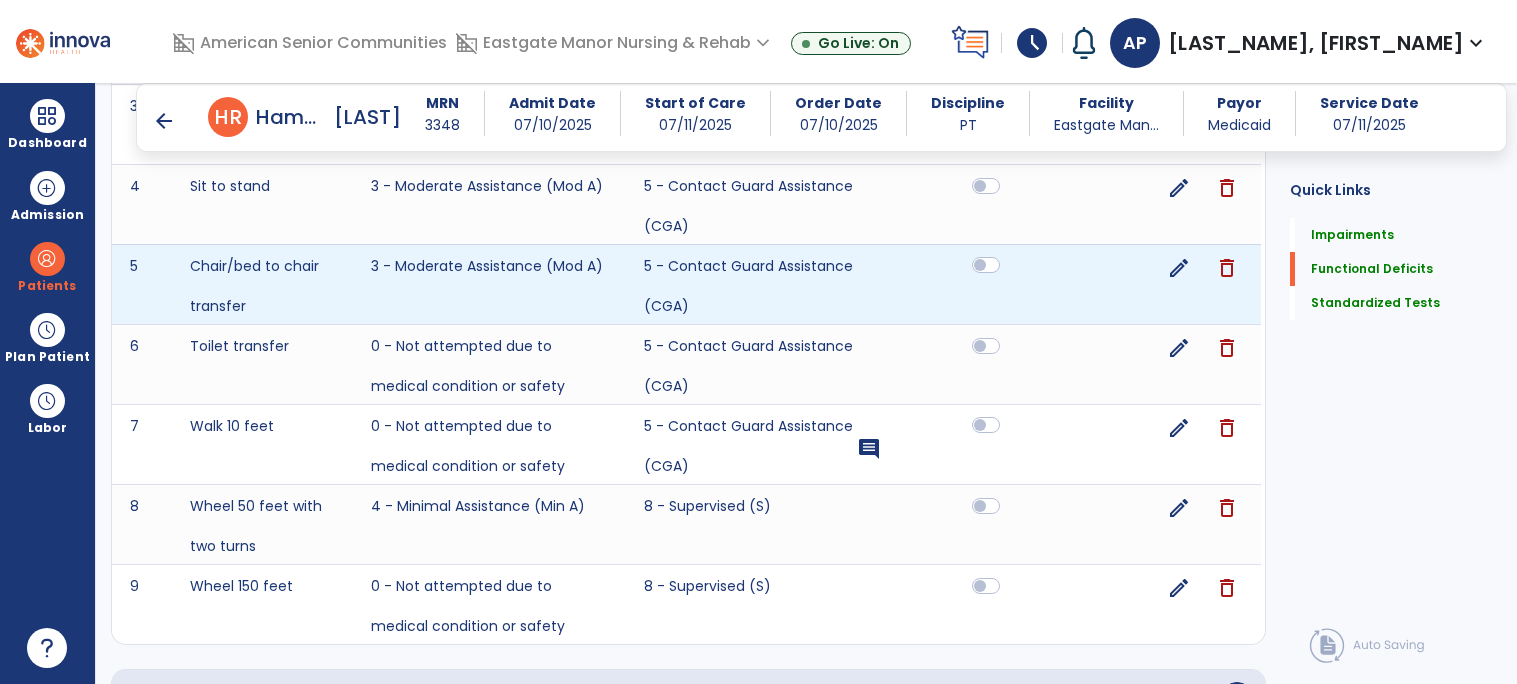 click 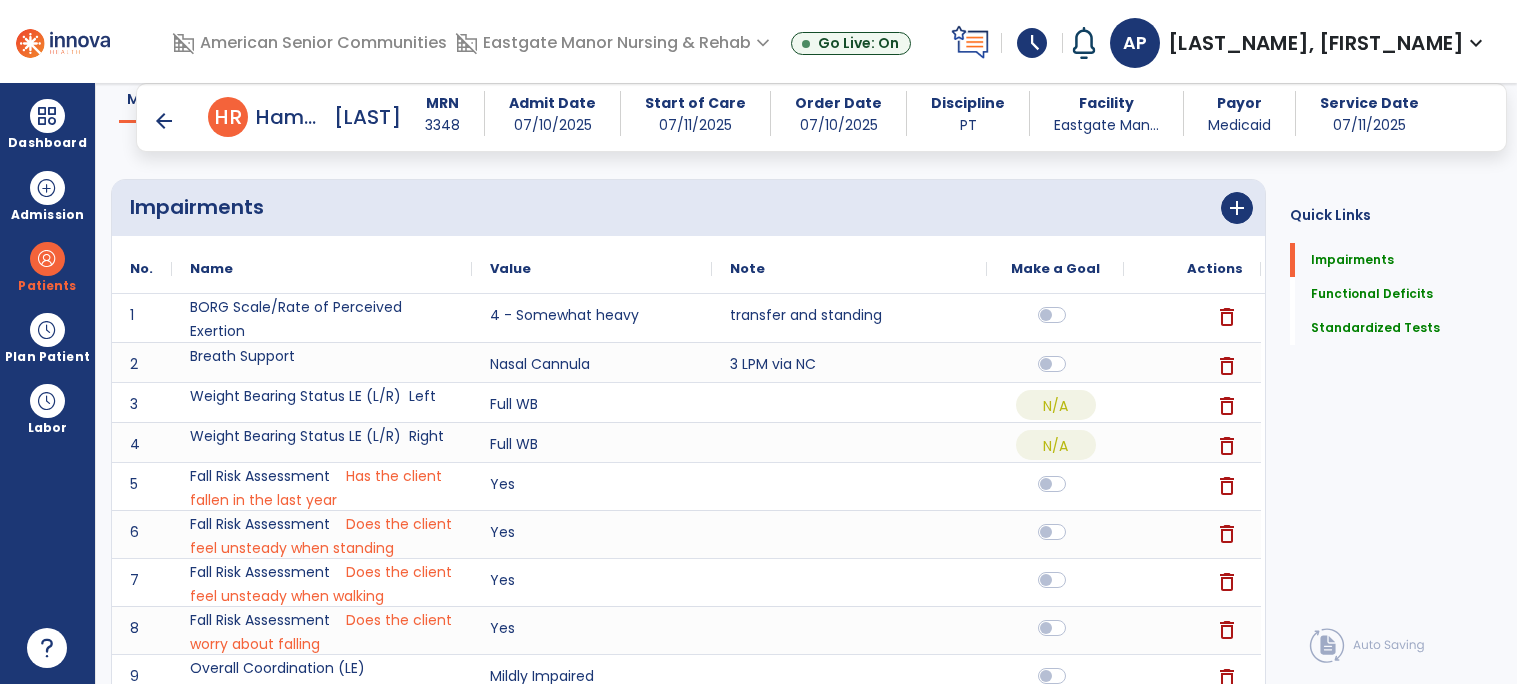 scroll, scrollTop: 0, scrollLeft: 0, axis: both 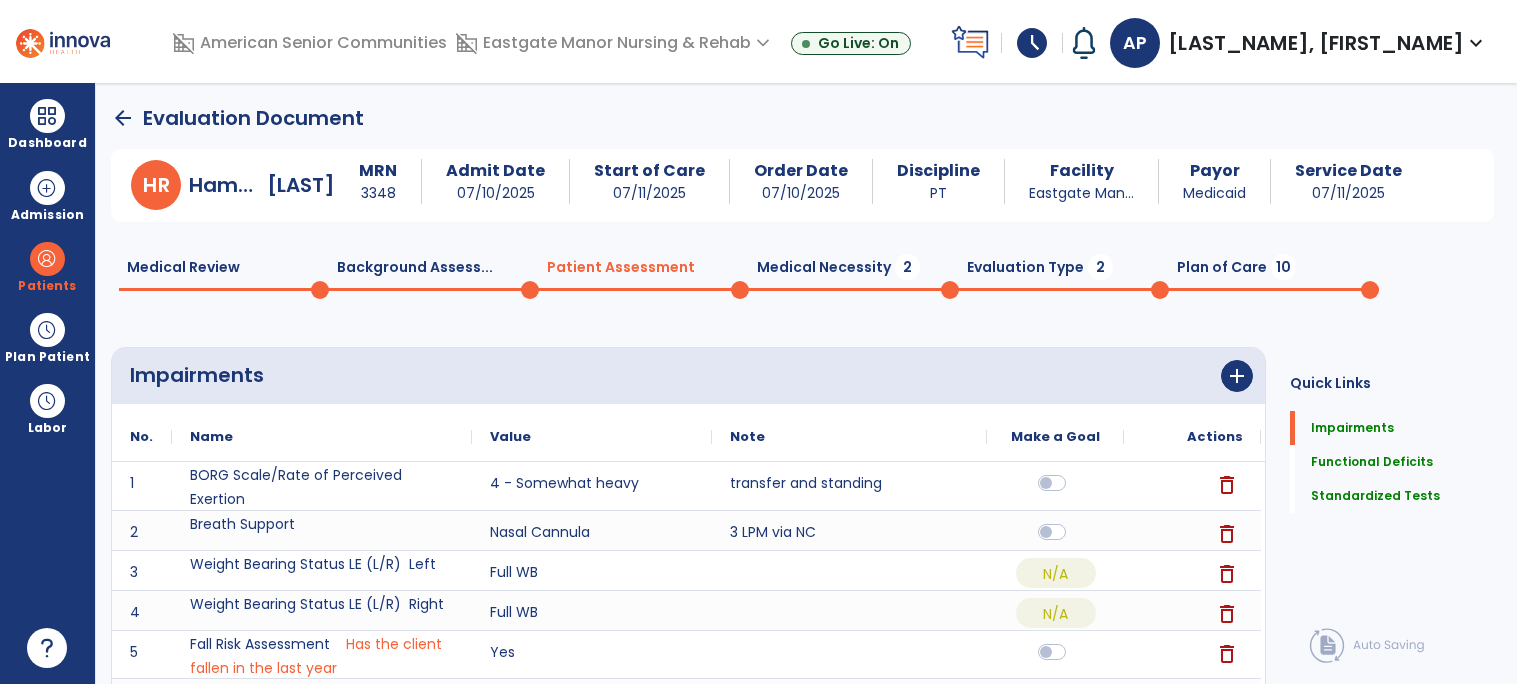 click on "Medical Necessity  2" 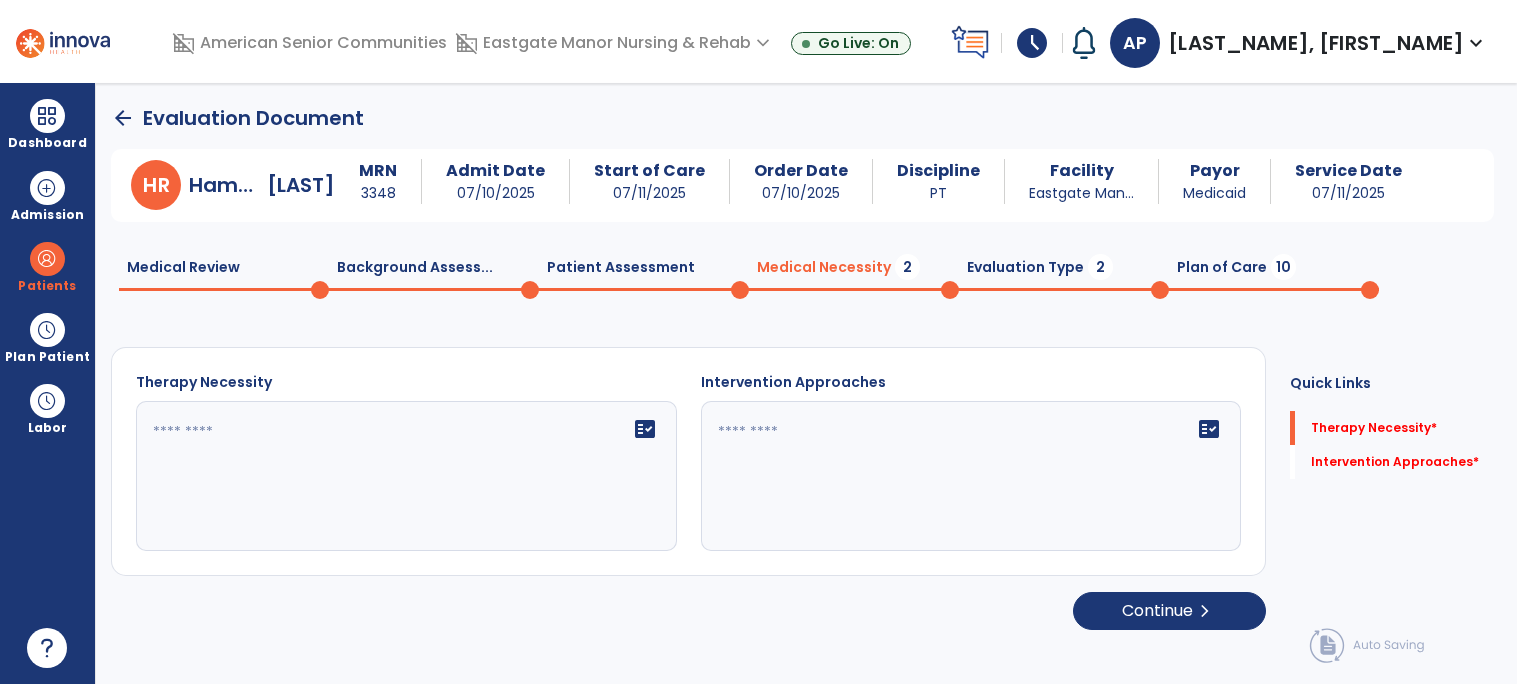 click 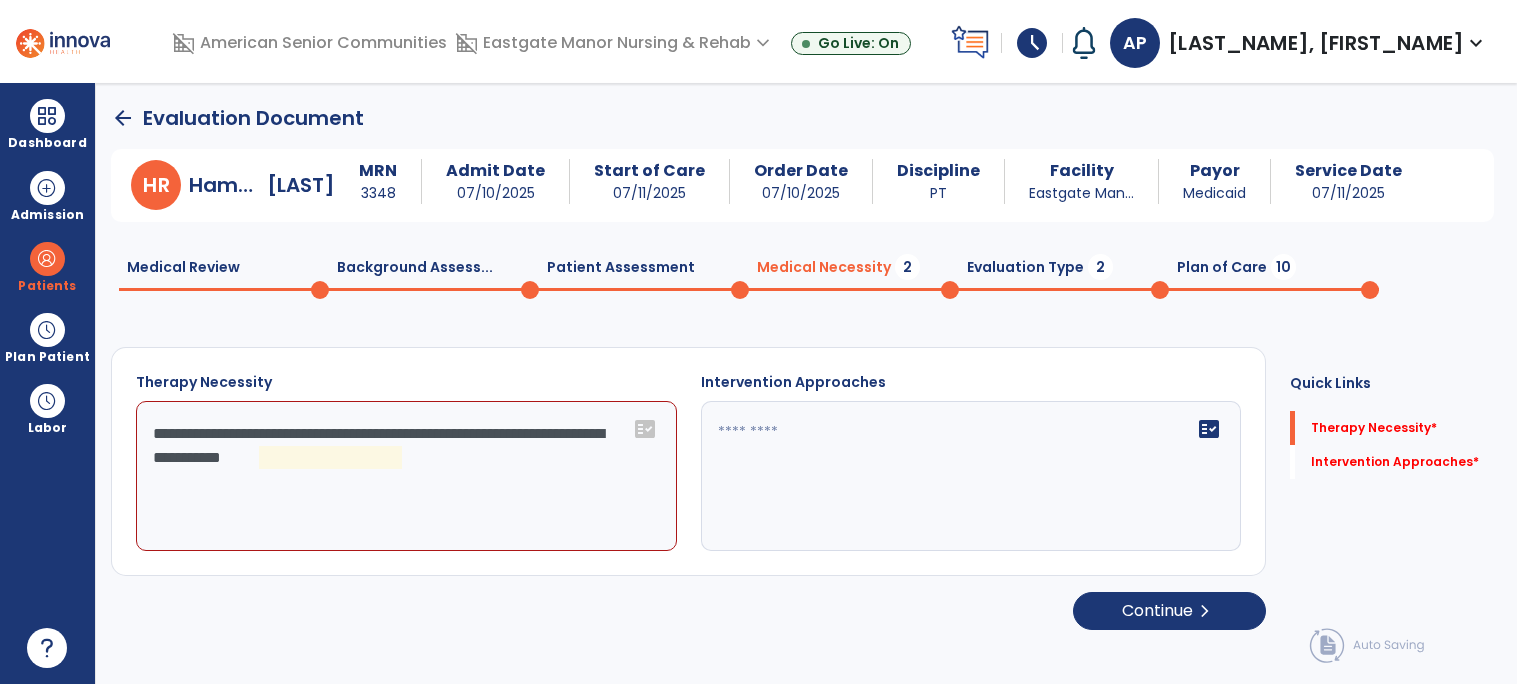 click on "**********" 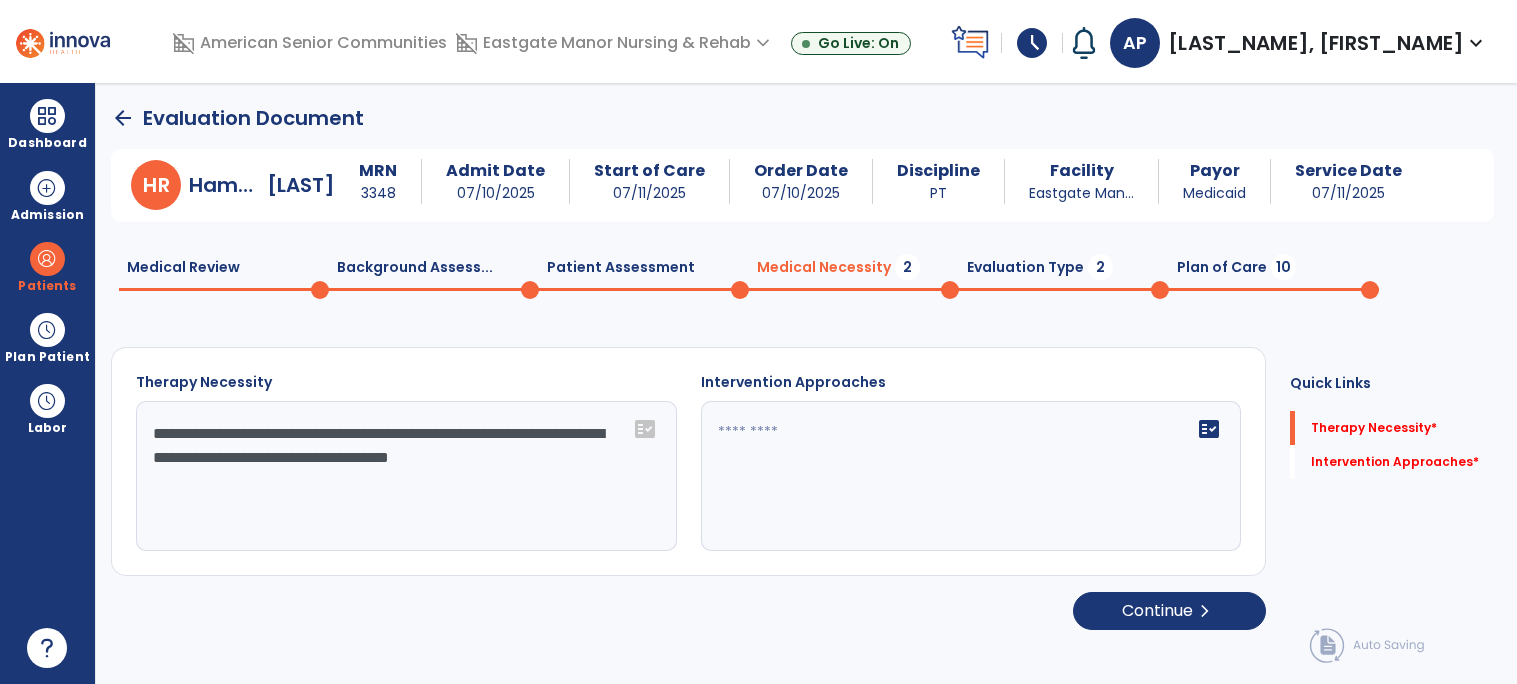 click on "**********" 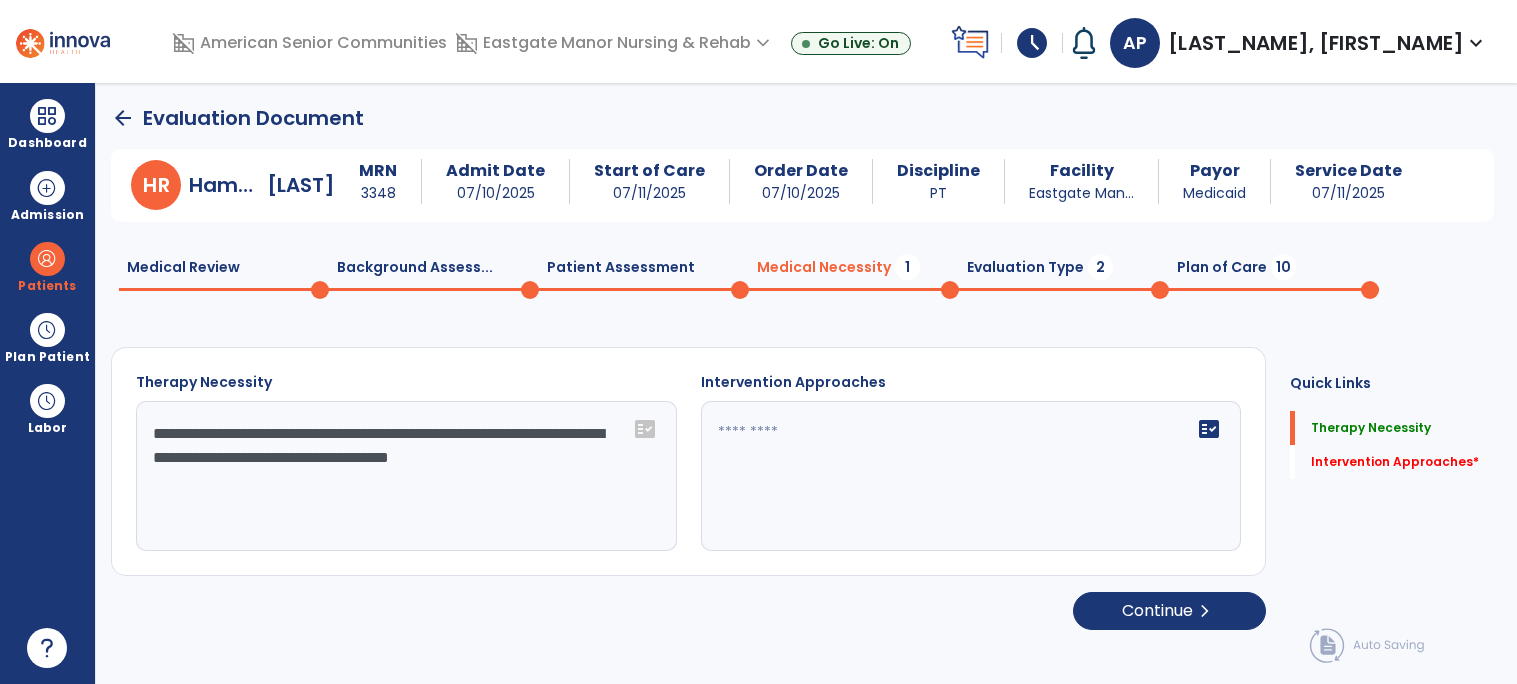 type on "**********" 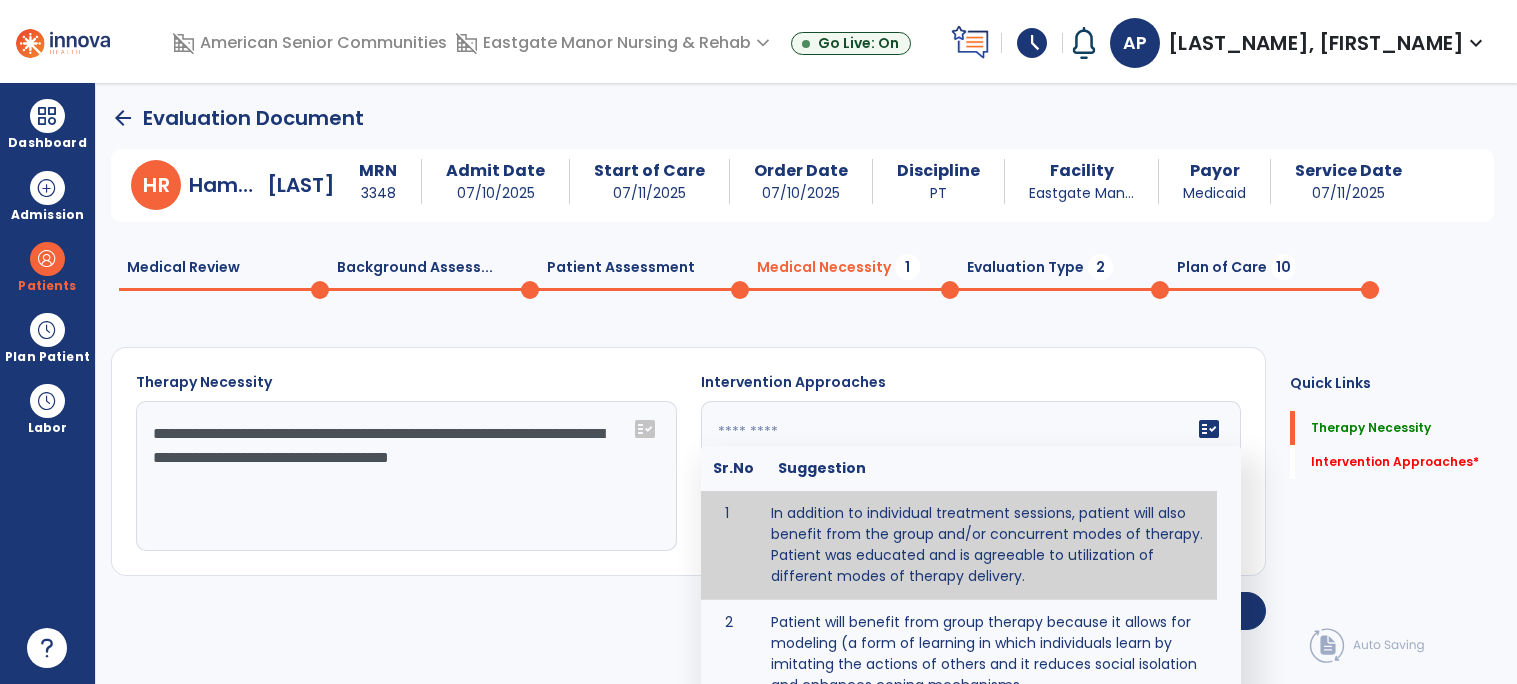 type on "**********" 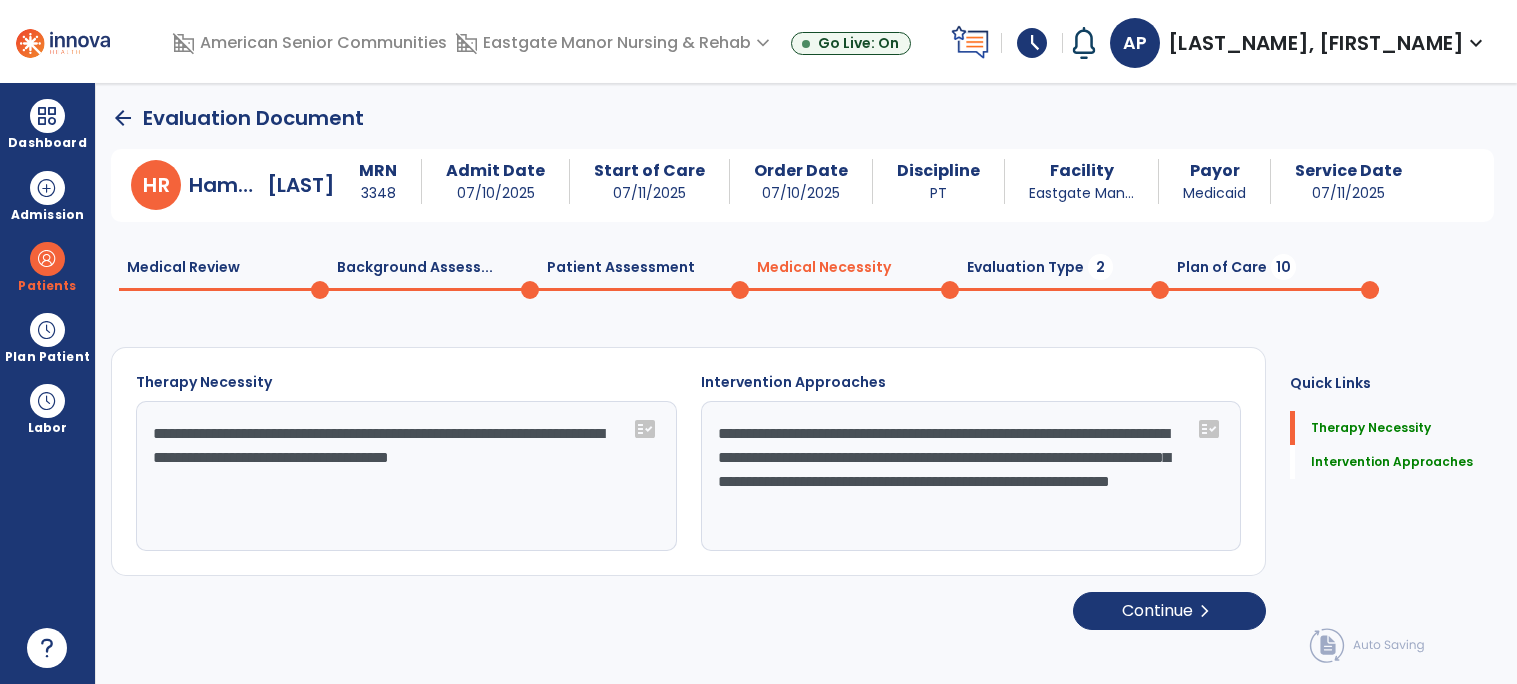 click on "**********" 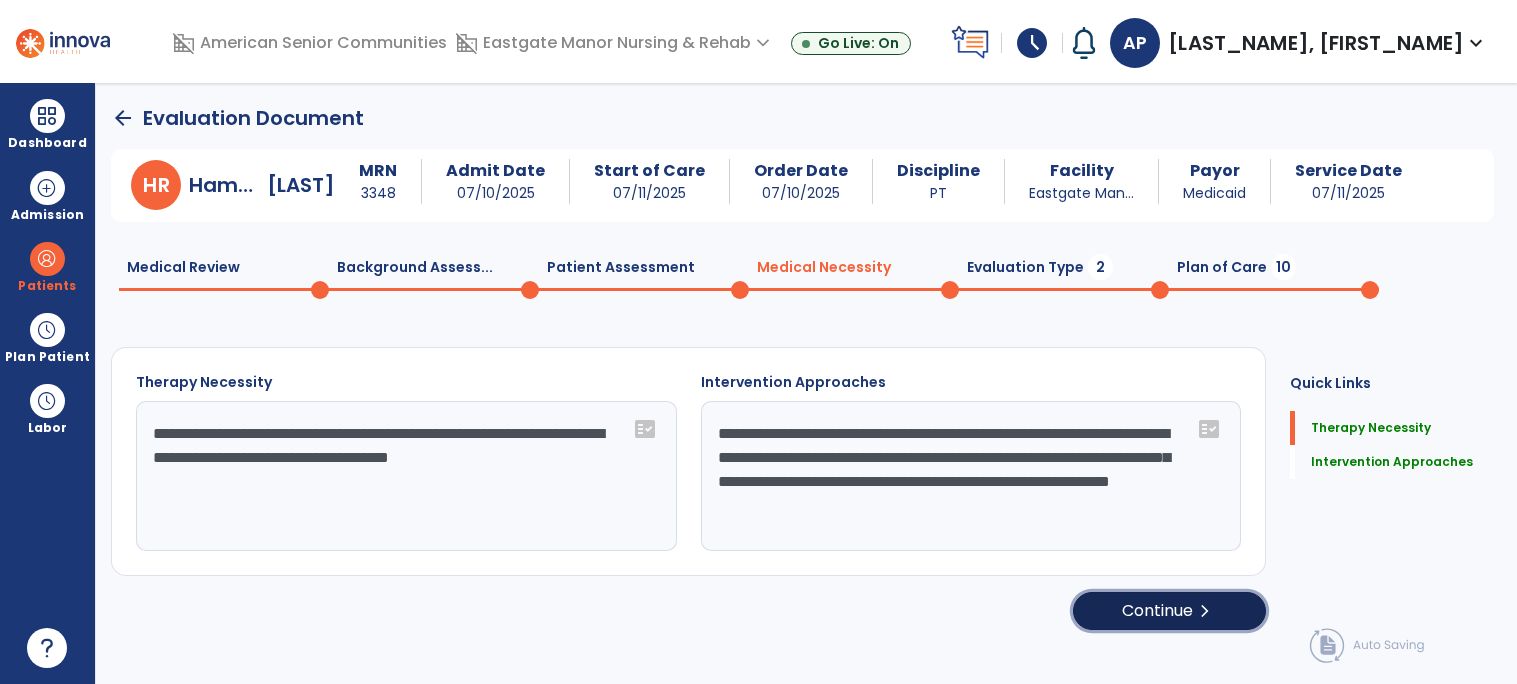 click on "Continue  chevron_right" 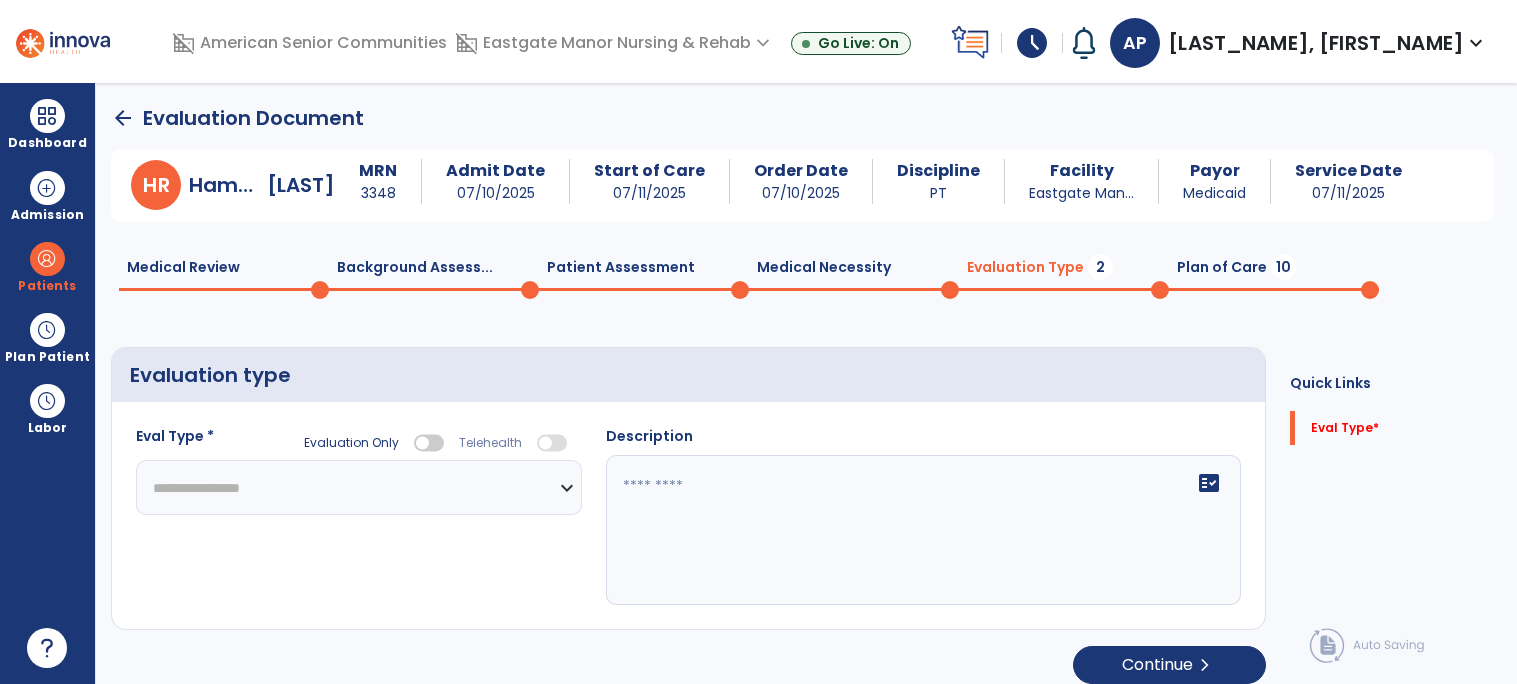 click on "**********" 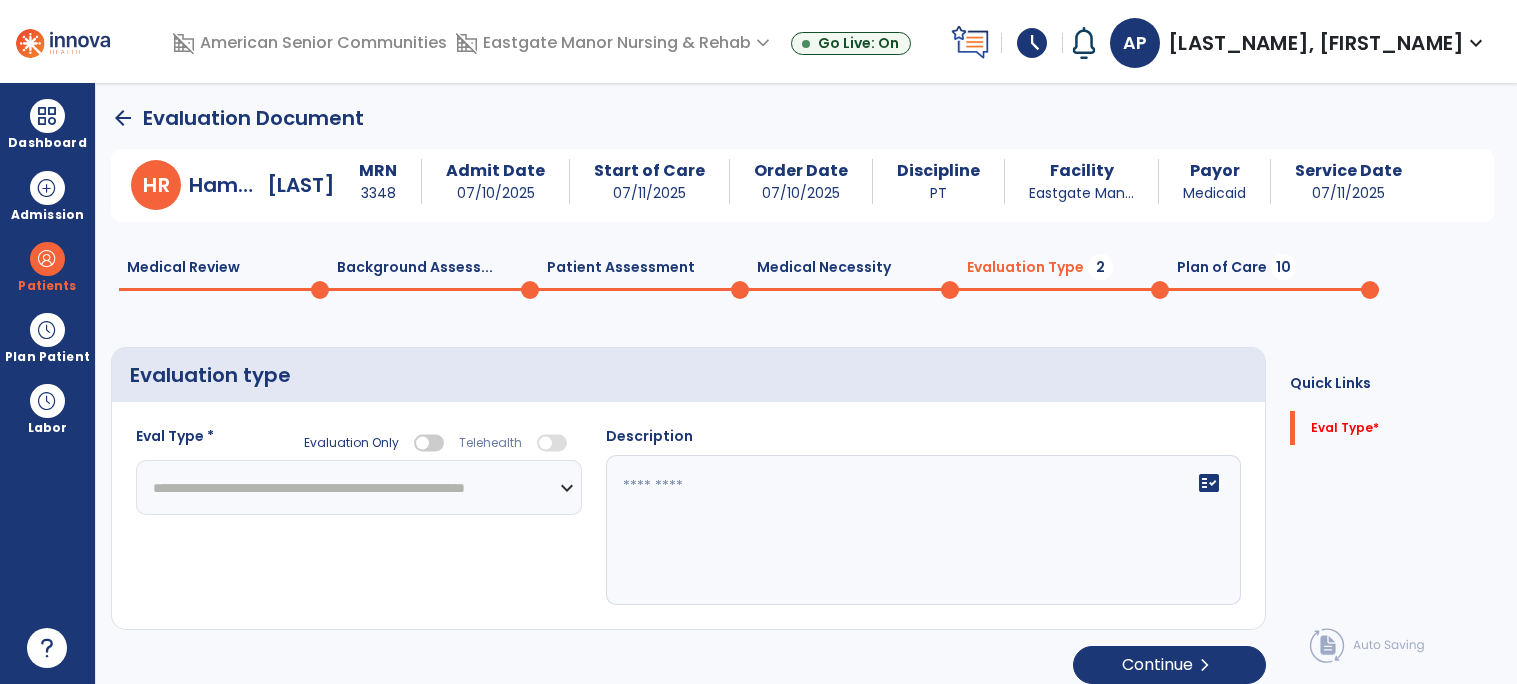 click on "**********" 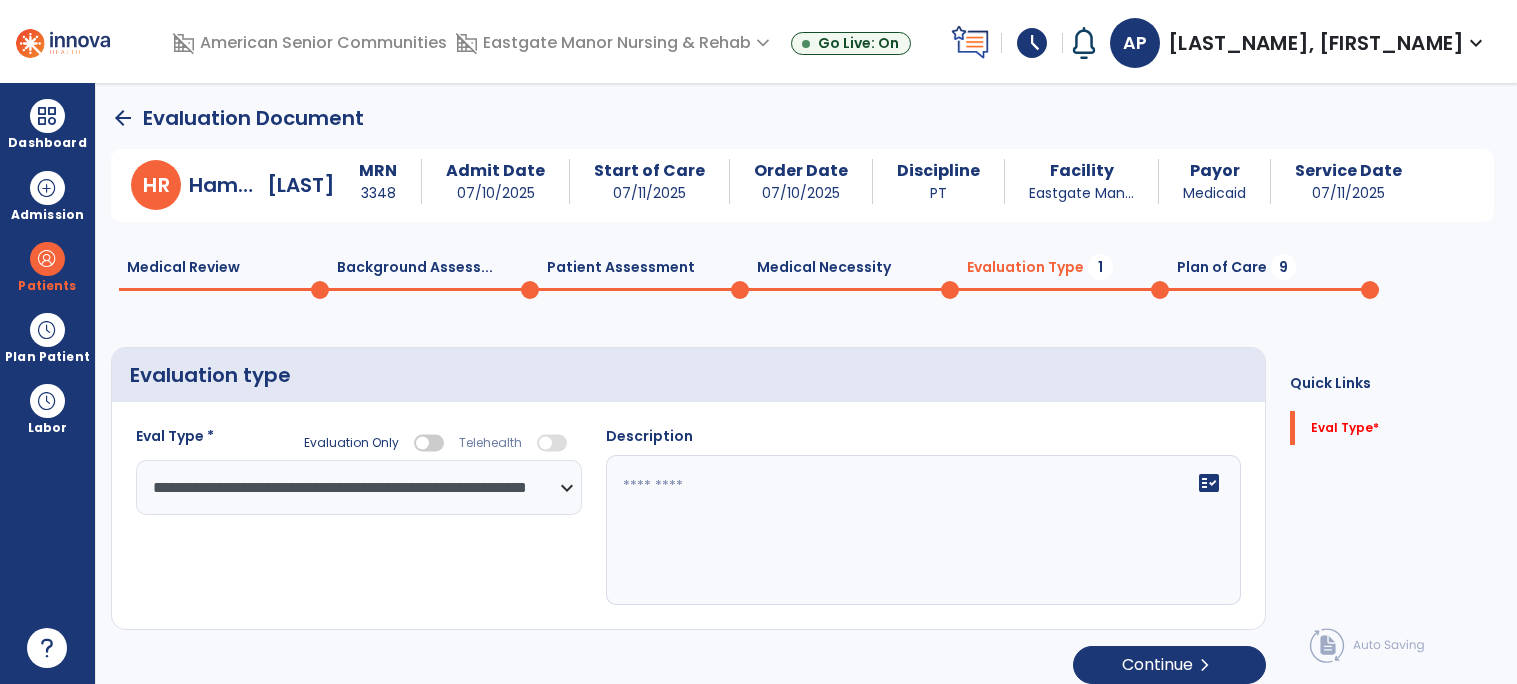 click 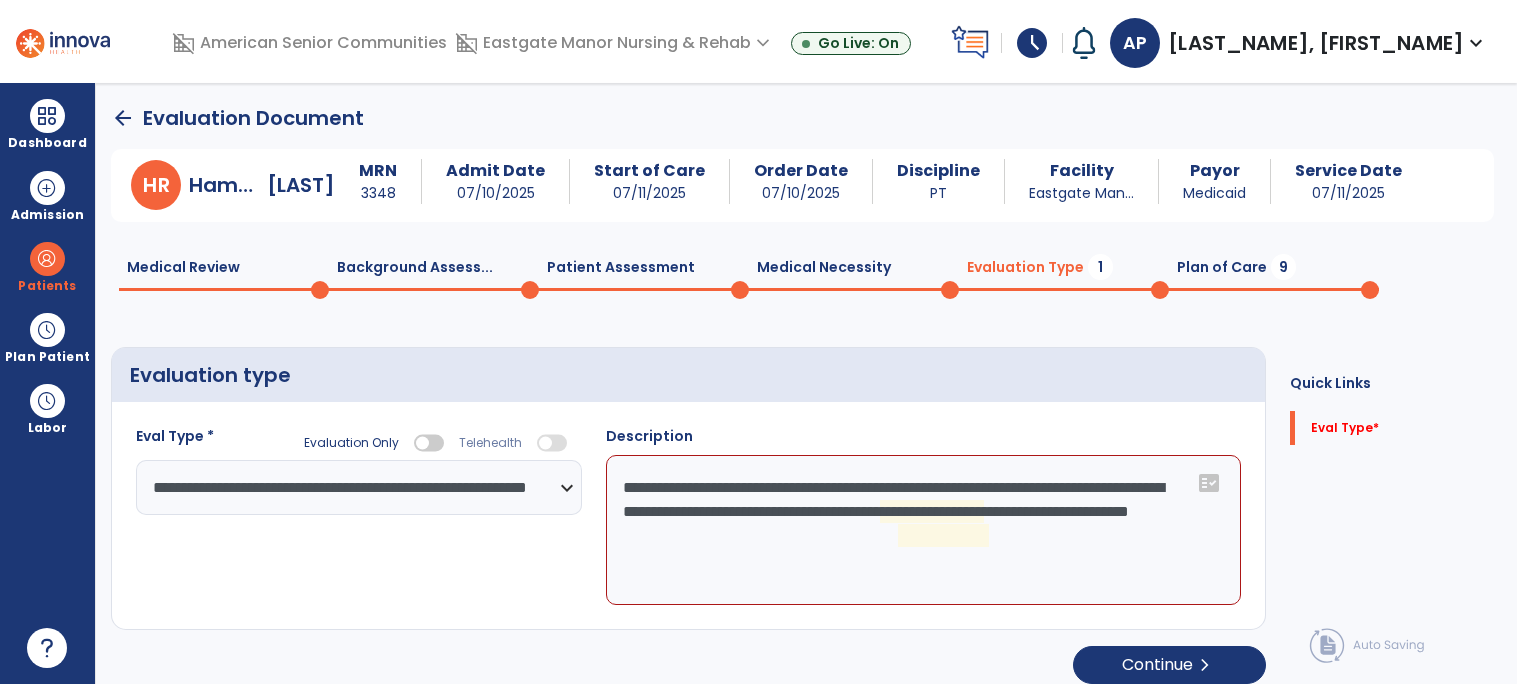 click on "**********" 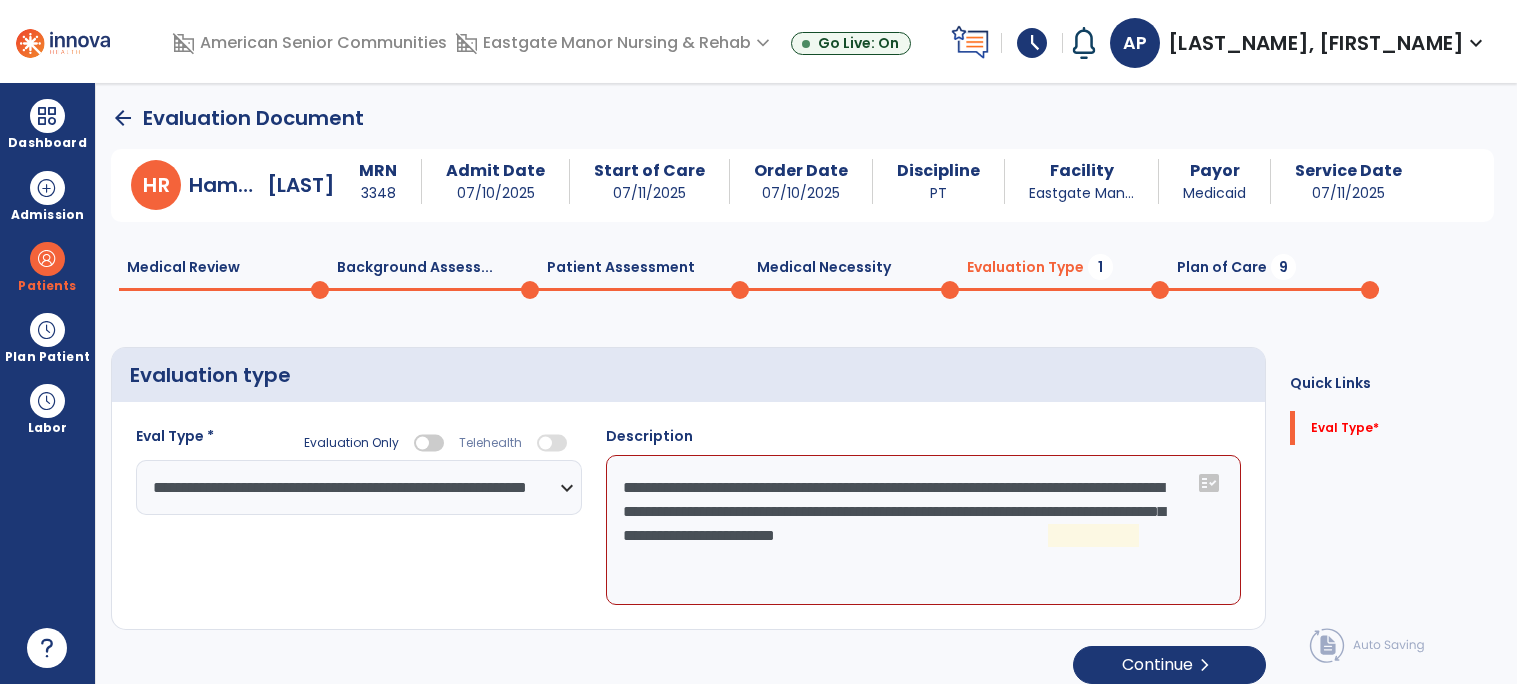 click on "**********" 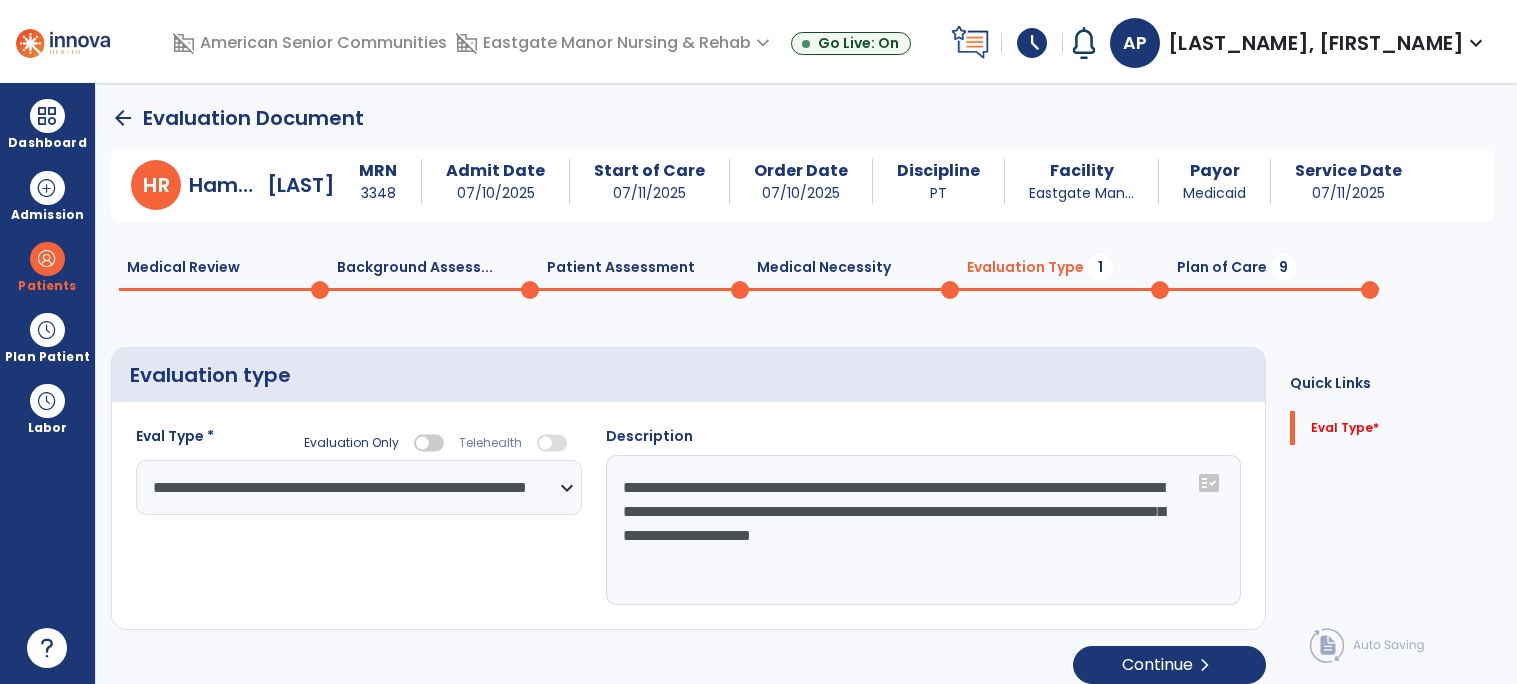 type on "**********" 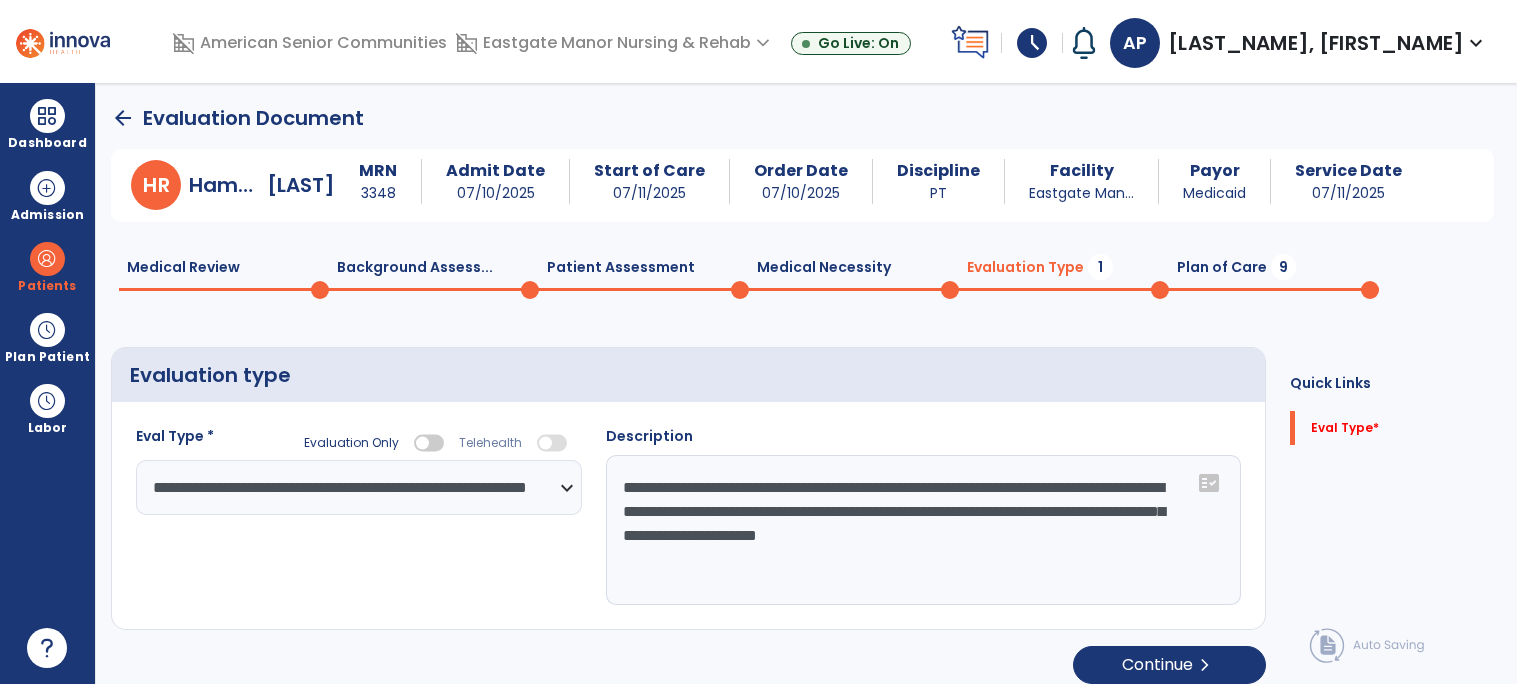 click on "**********" 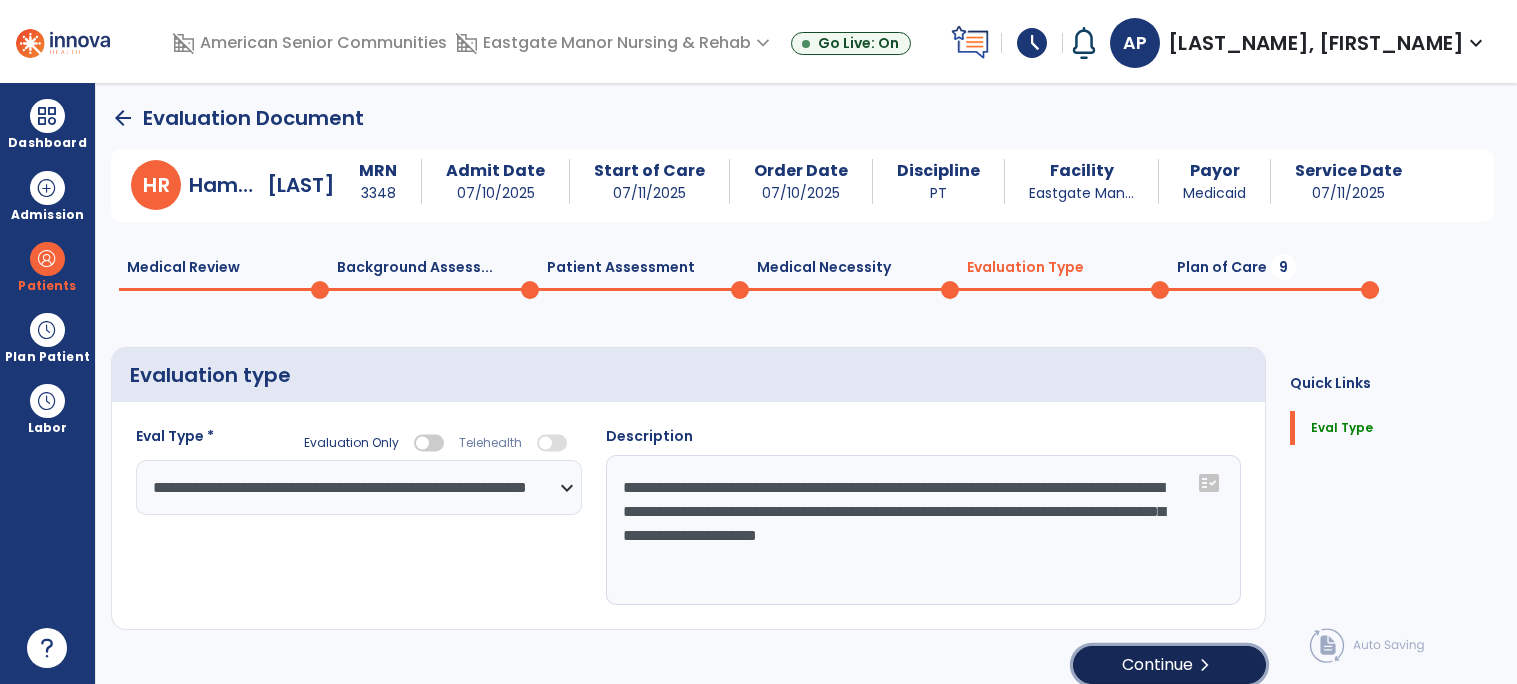 click on "chevron_right" 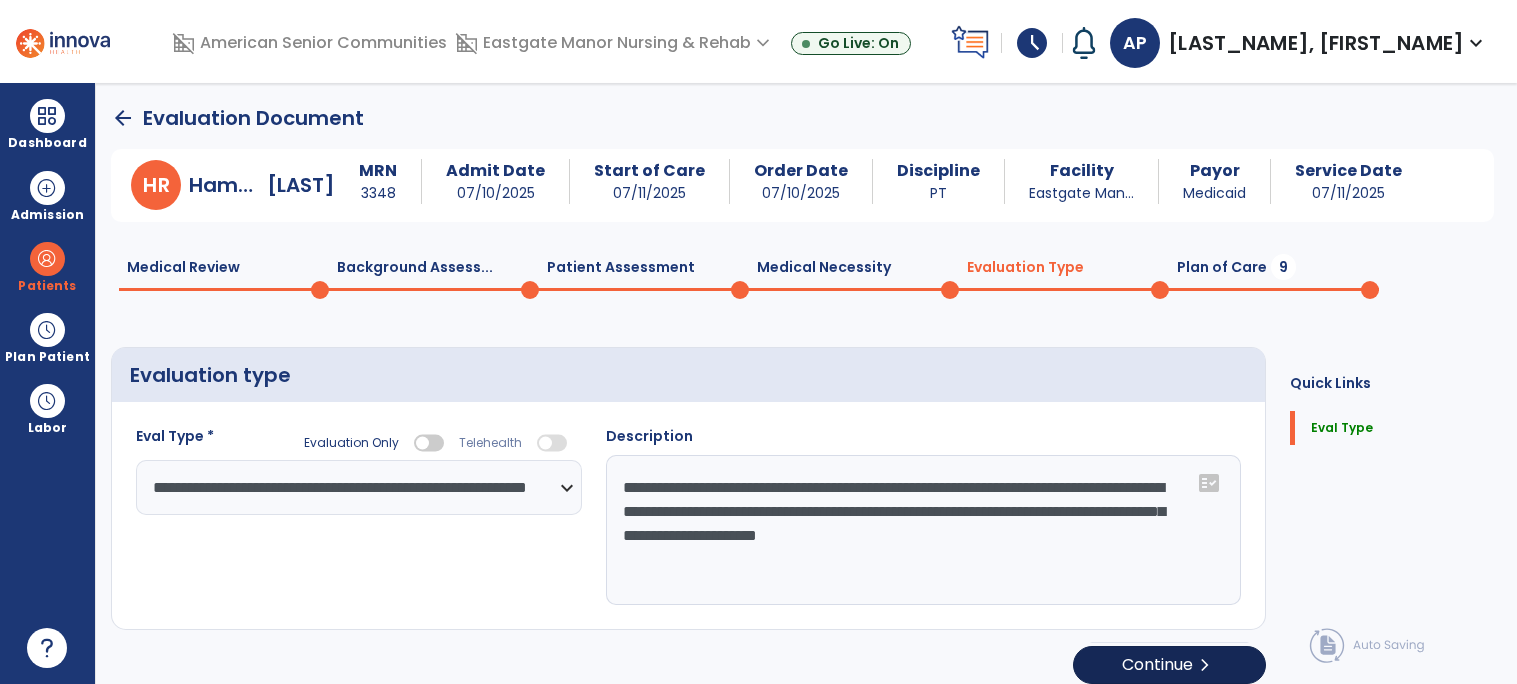 select on "*****" 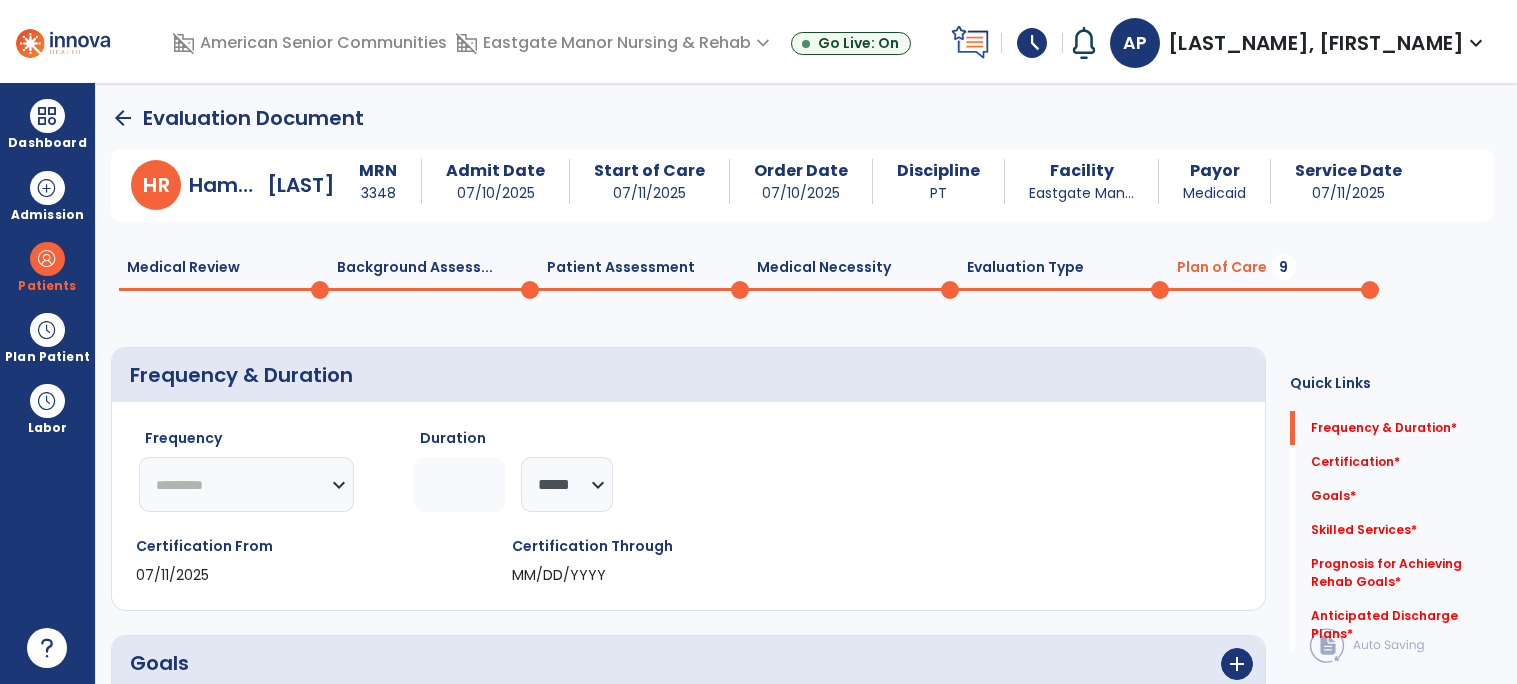 click on "********* ** ** ** ** ** ** **" 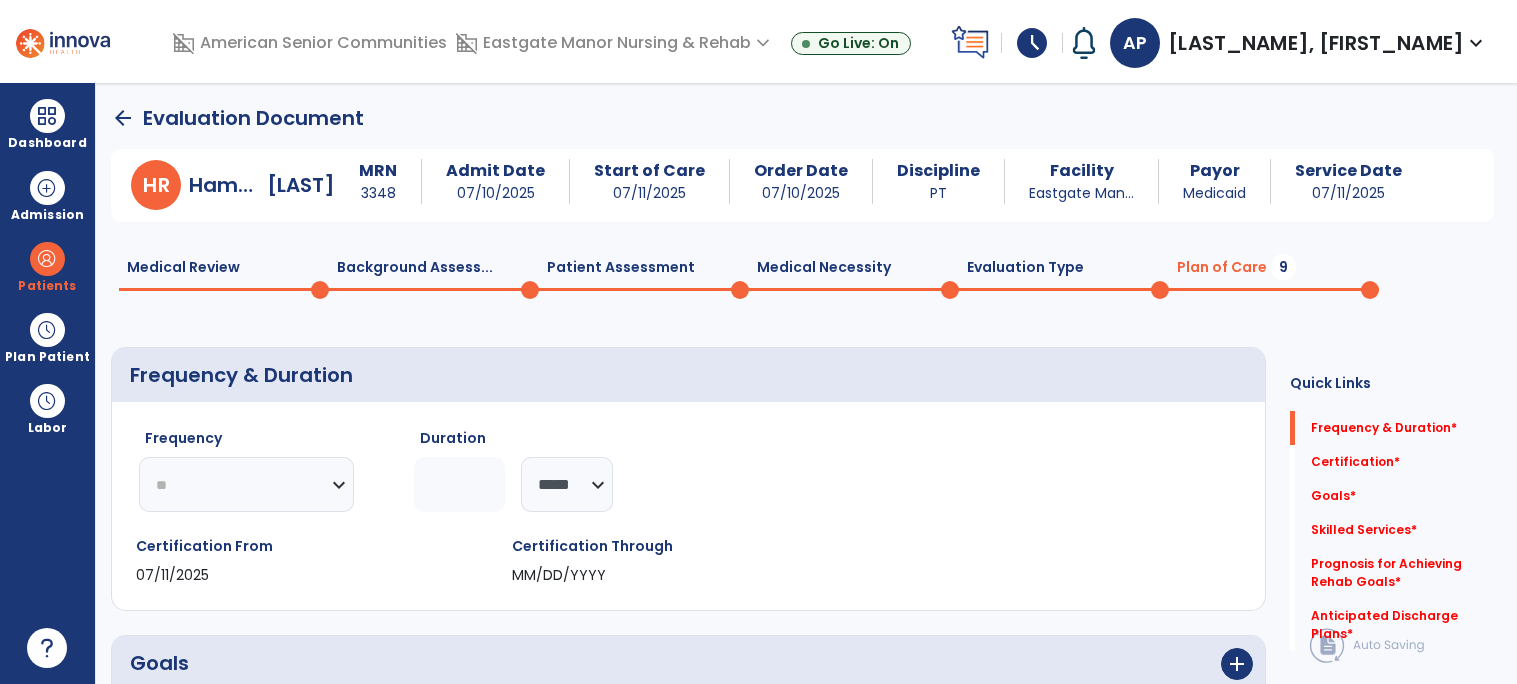 click 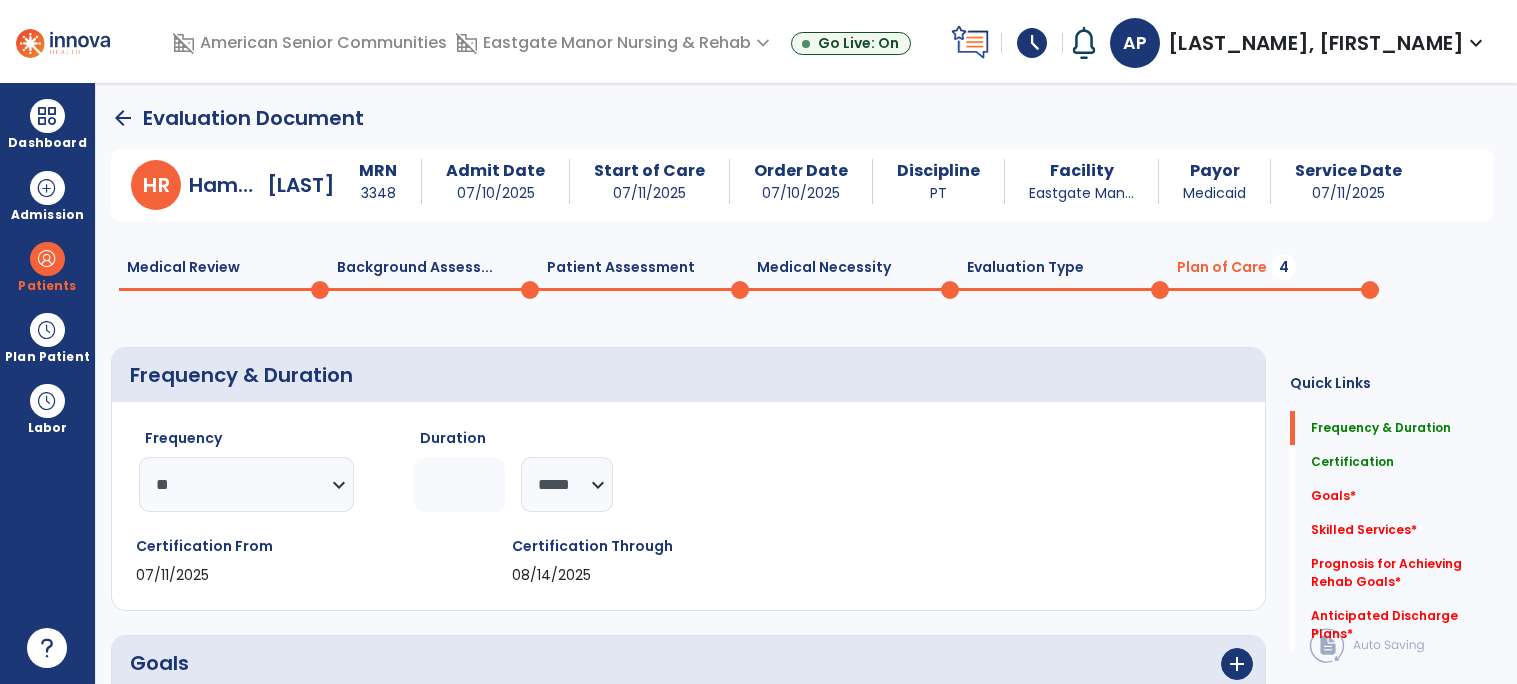 type on "*" 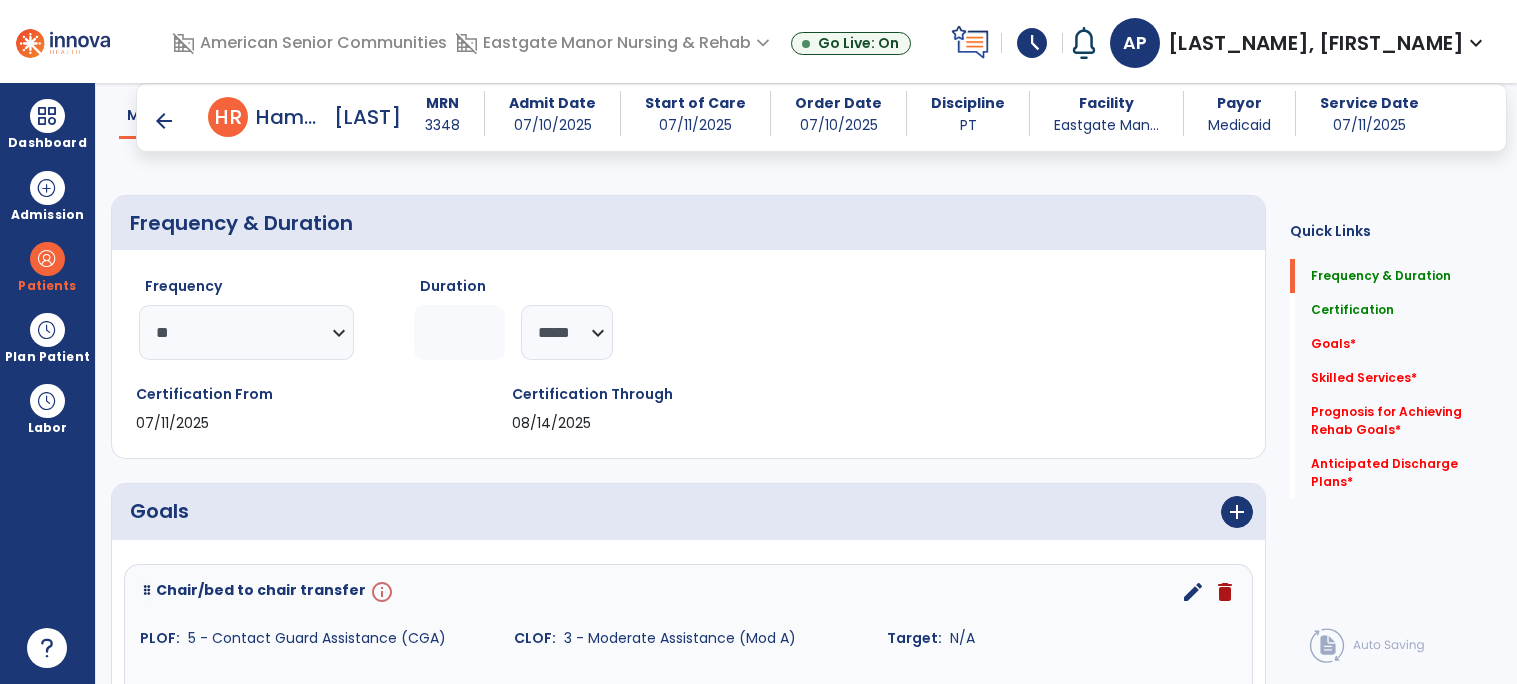 scroll, scrollTop: 152, scrollLeft: 0, axis: vertical 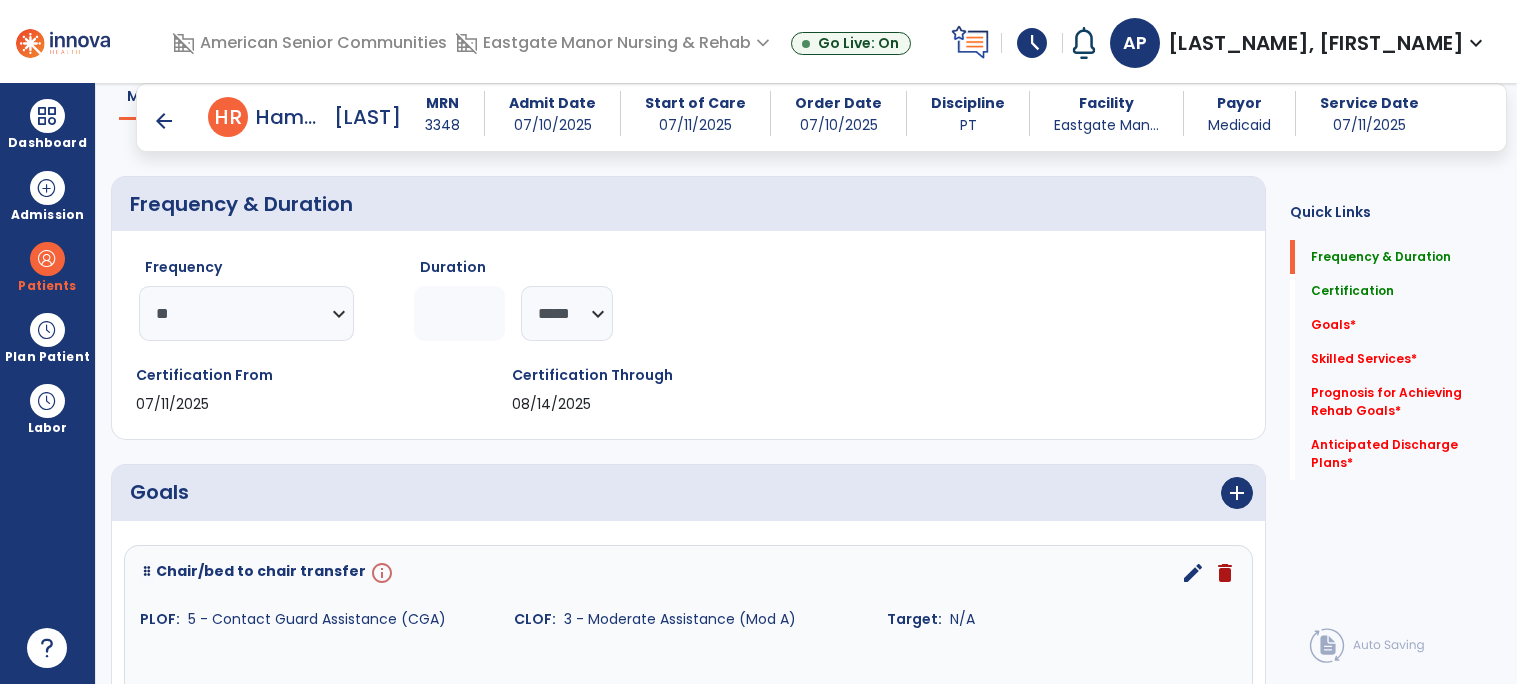 click on "*" 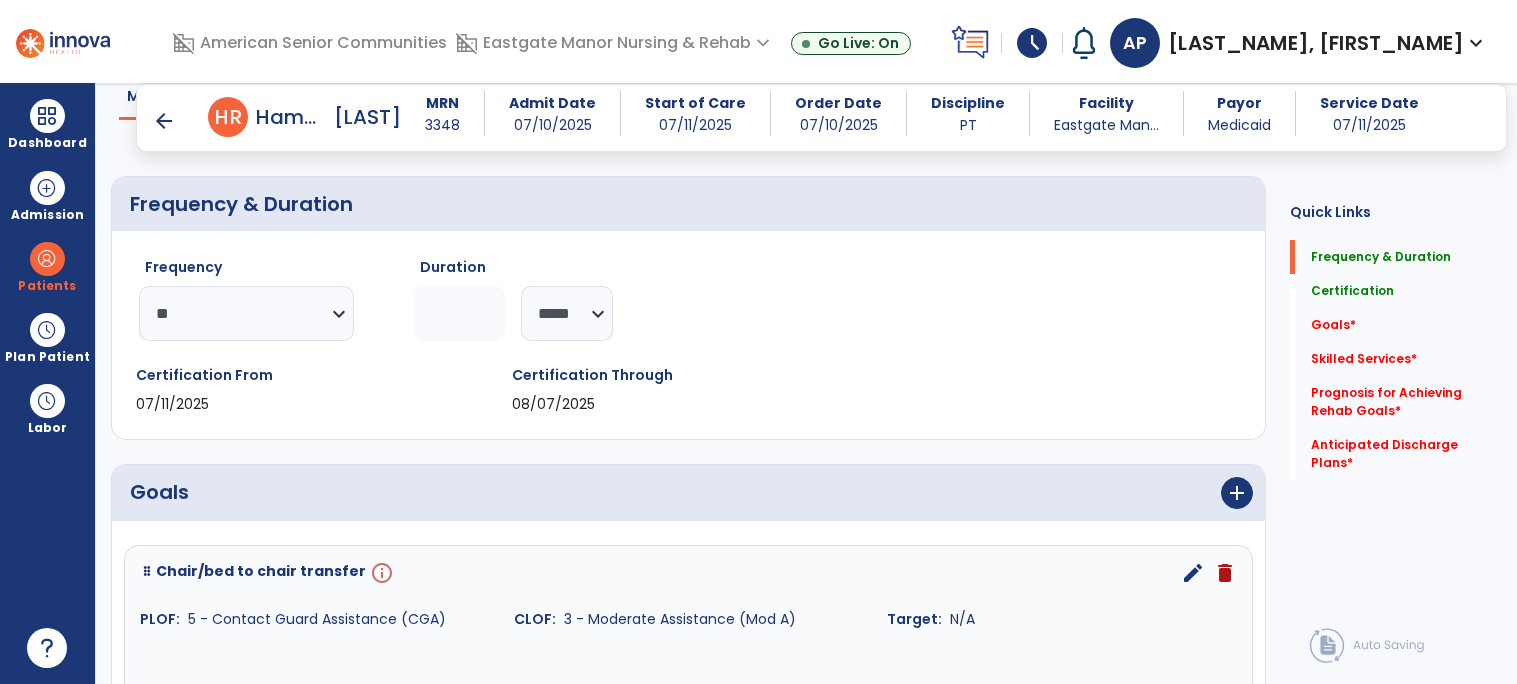 click on "*" 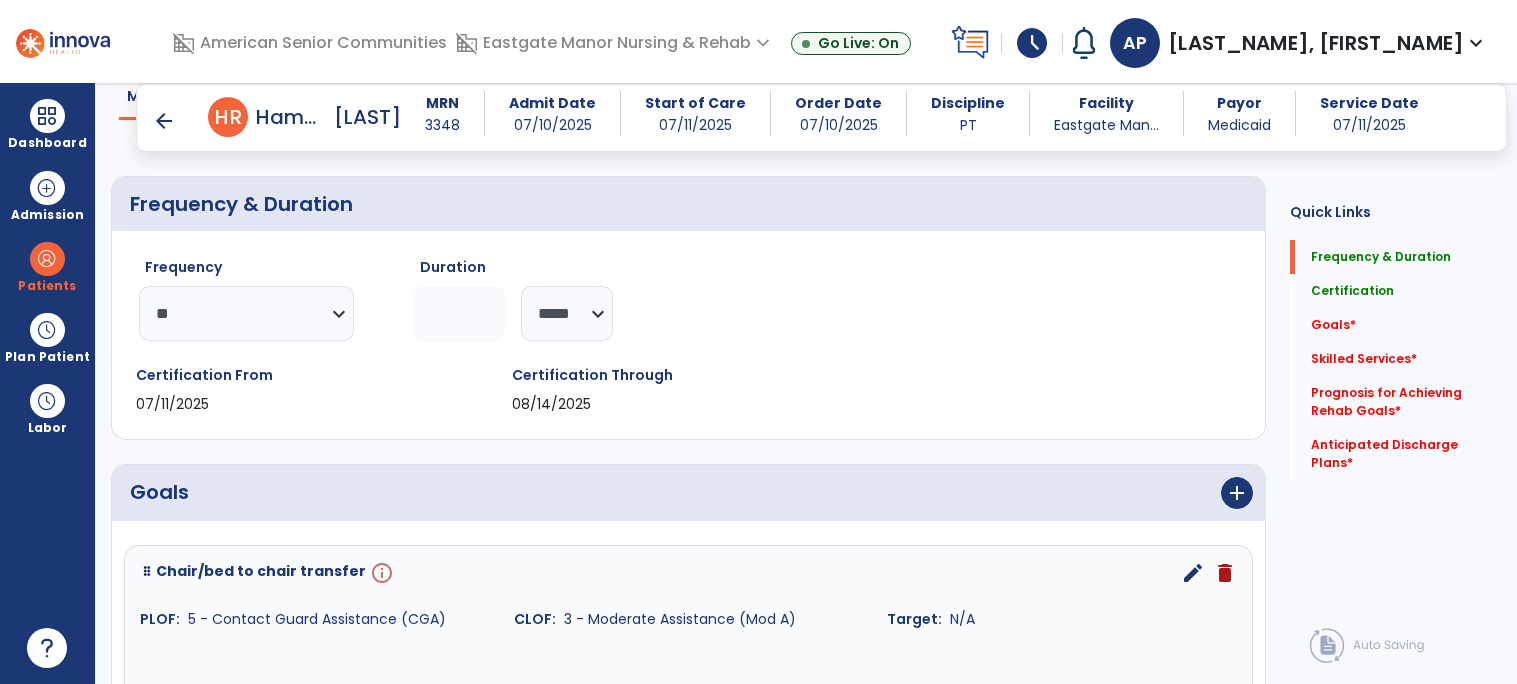 click on "Frequency  ********* ** ** ** ** ** ** **  Duration  * ******** *****" 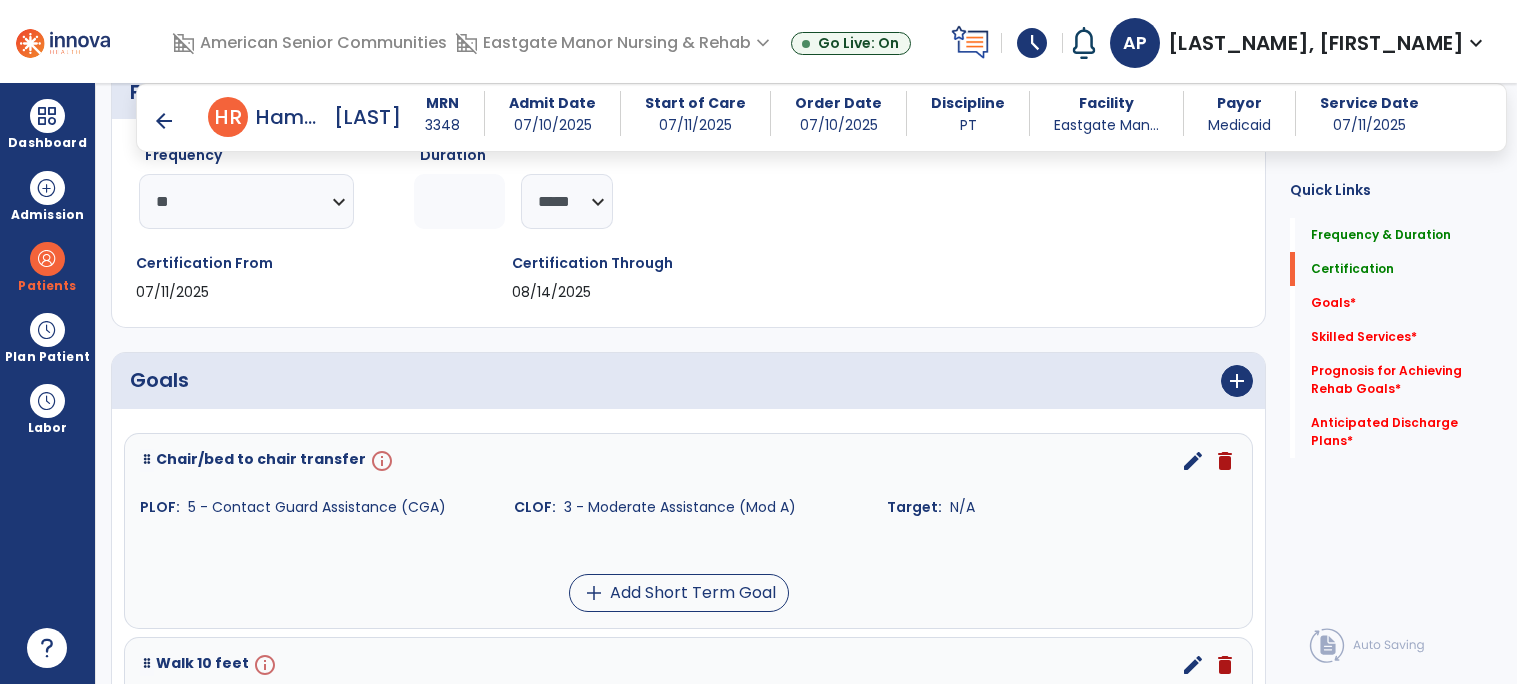 scroll, scrollTop: 274, scrollLeft: 0, axis: vertical 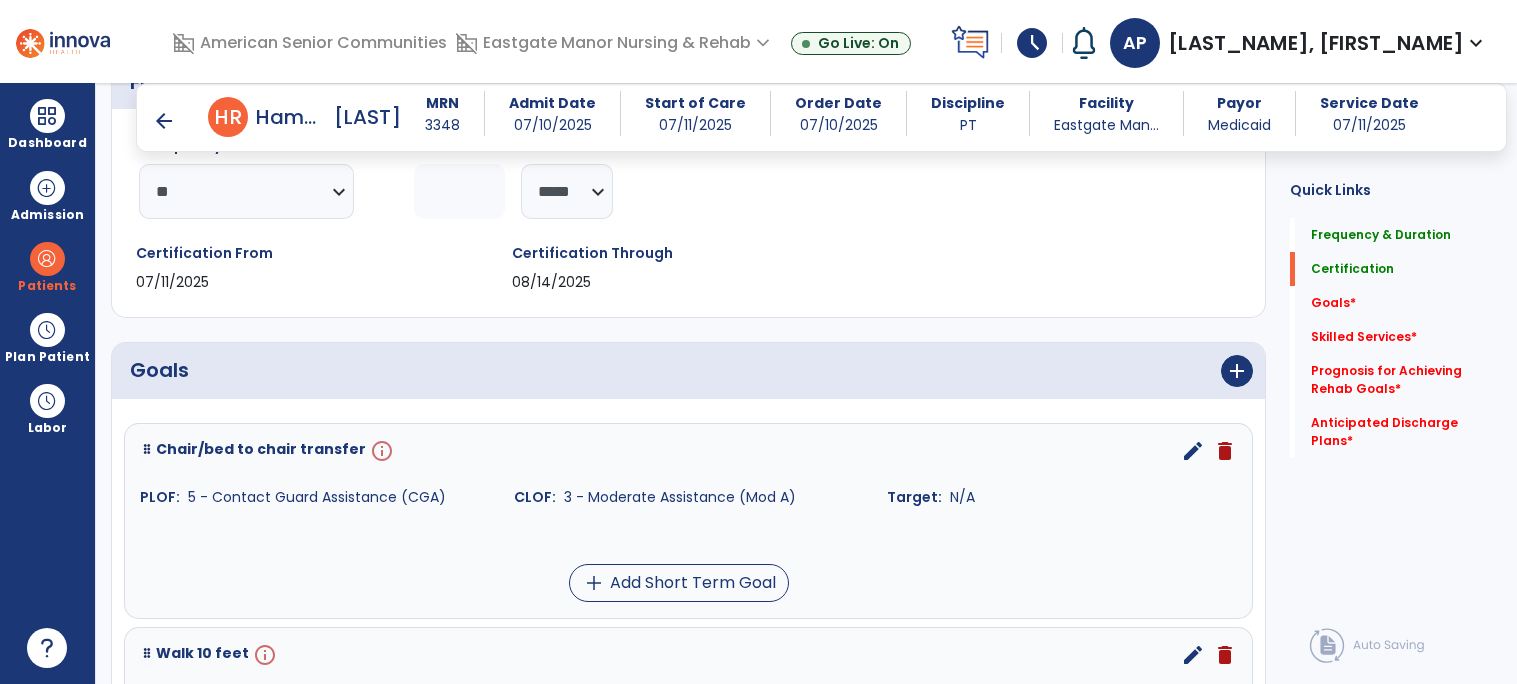 click on "Certification From [DATE] Certification Through [DATE]" 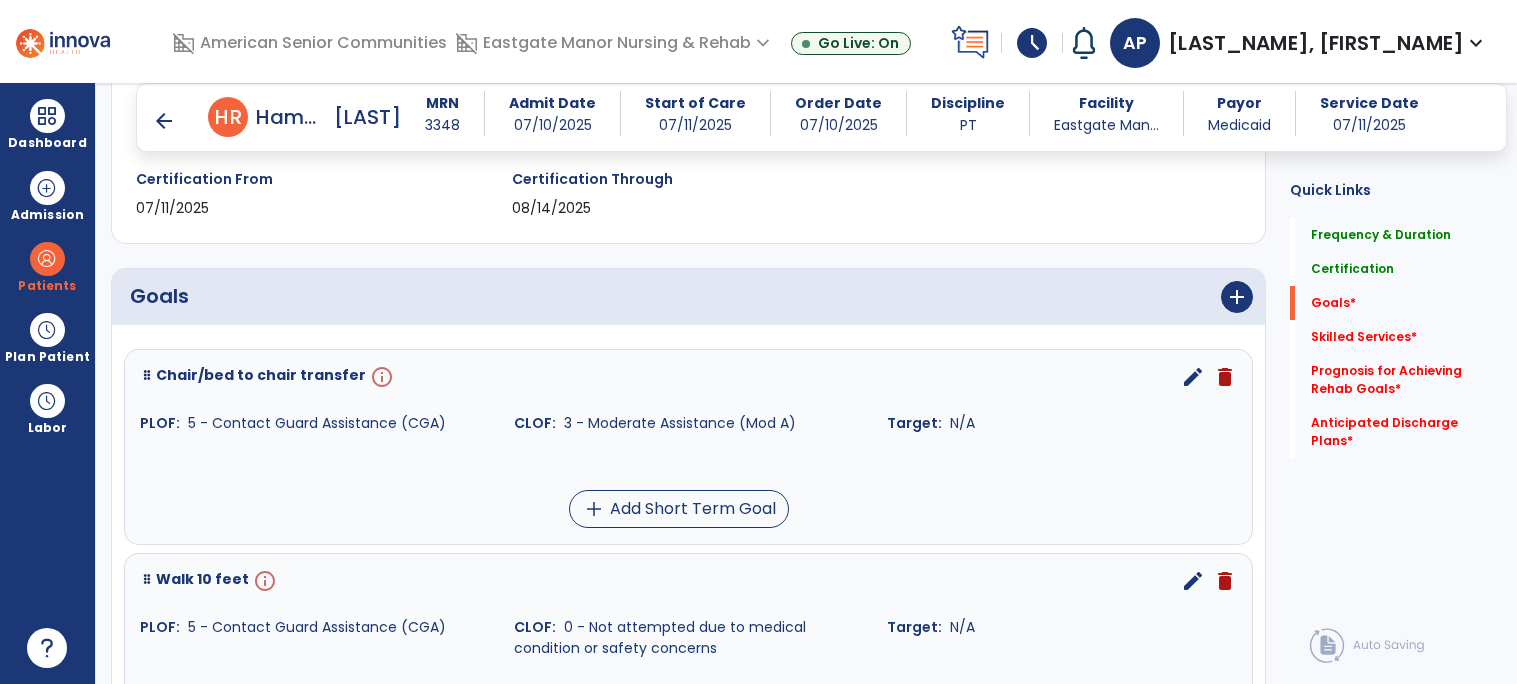 scroll, scrollTop: 356, scrollLeft: 0, axis: vertical 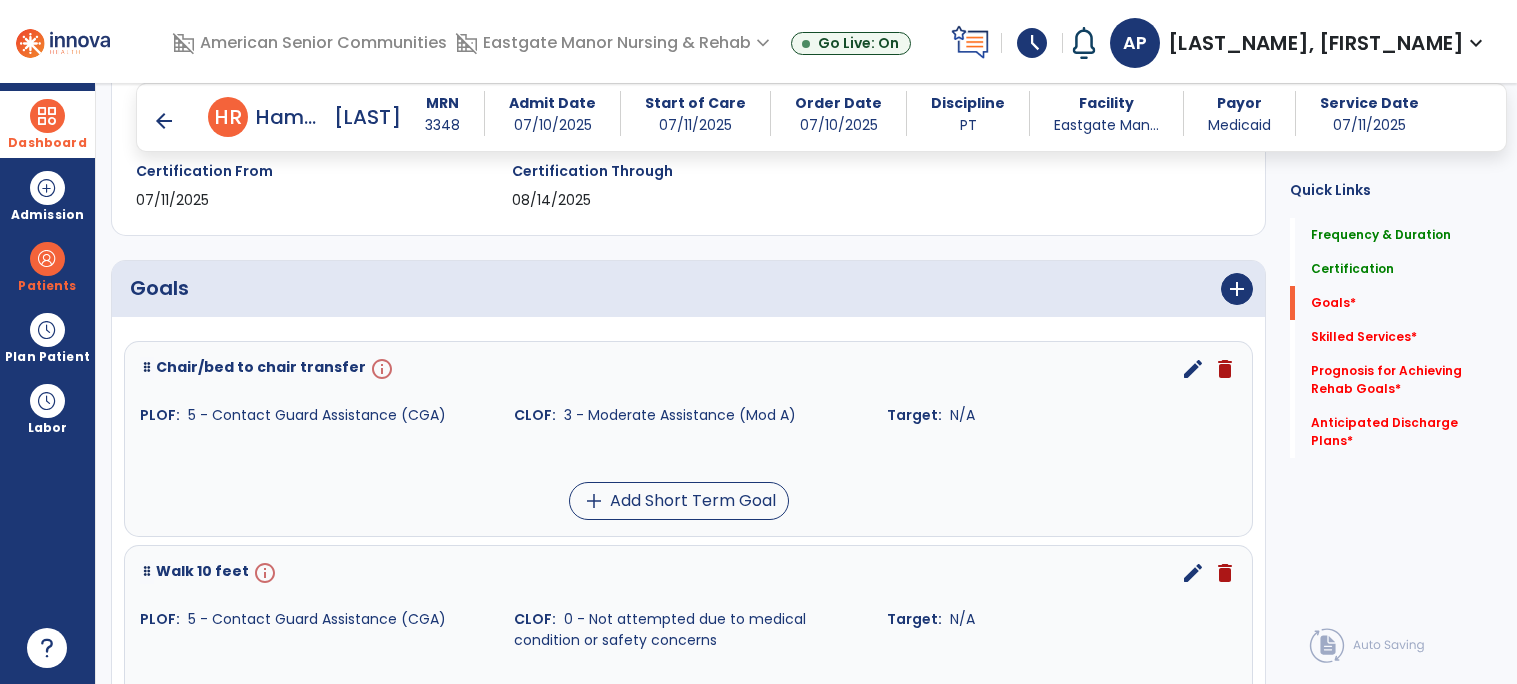 click at bounding box center (47, 116) 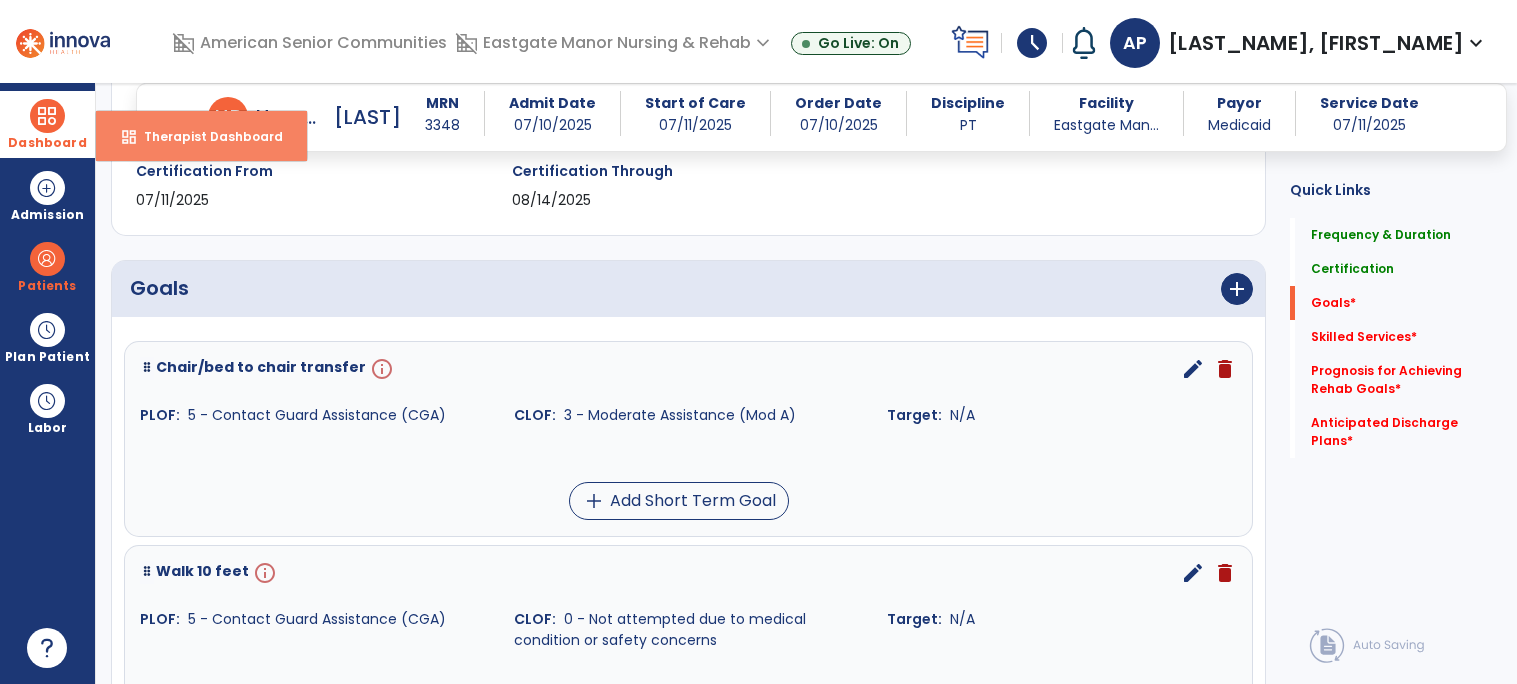 click on "Therapist Dashboard" at bounding box center (205, 136) 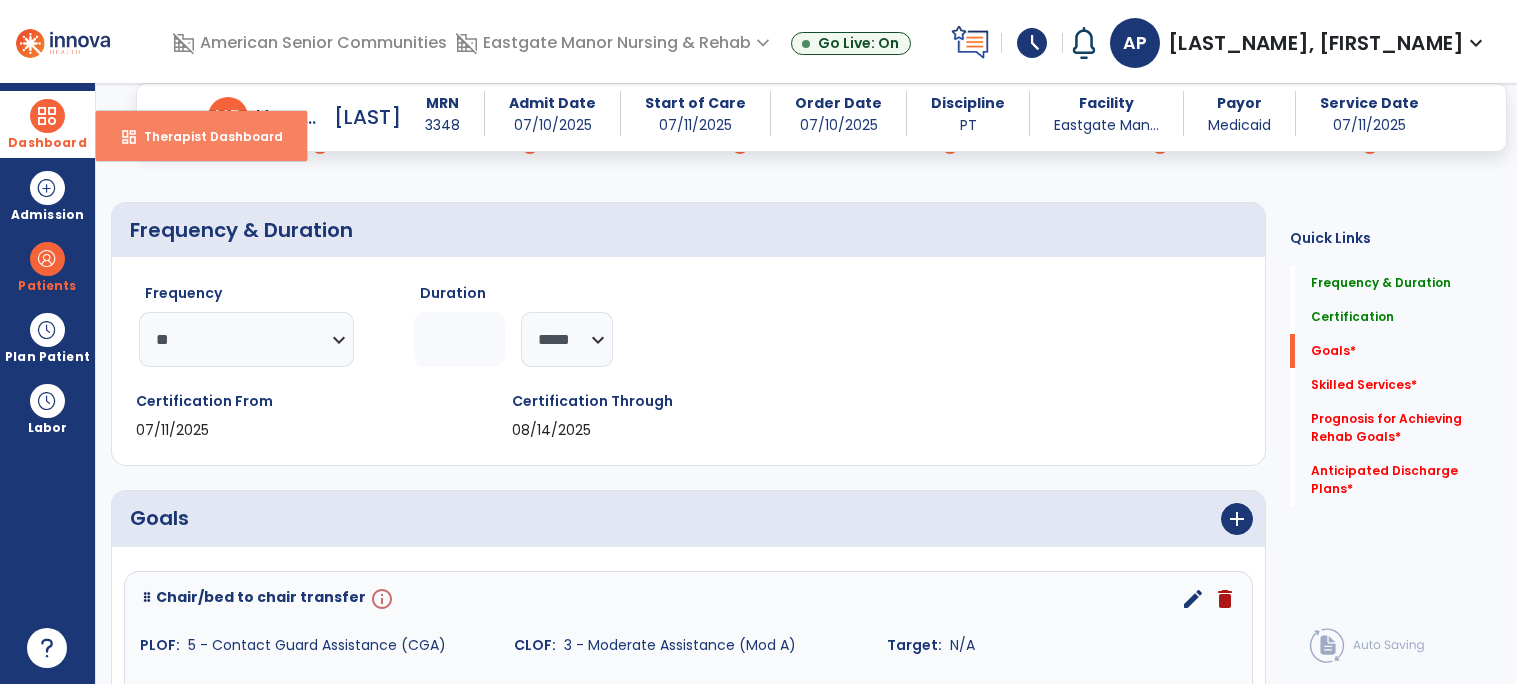 select on "****" 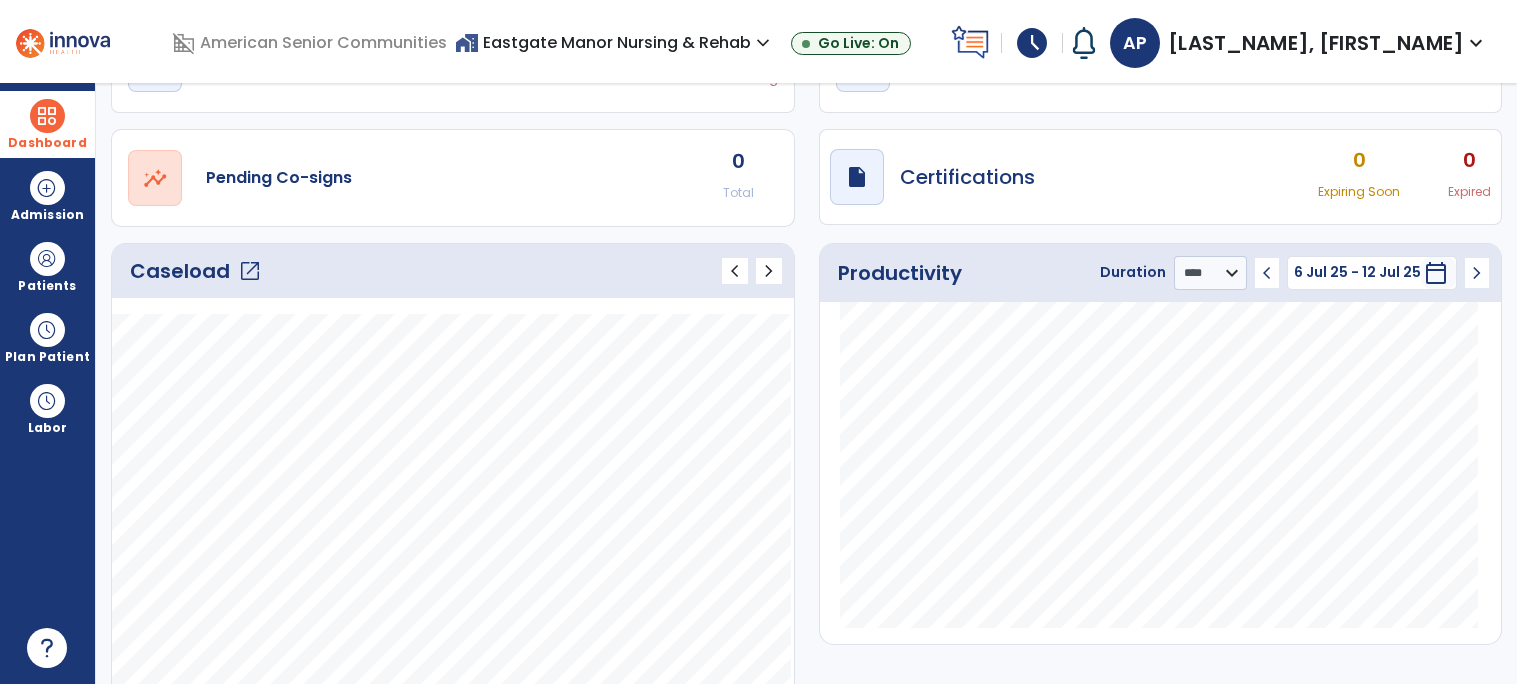 click on "open_in_new" 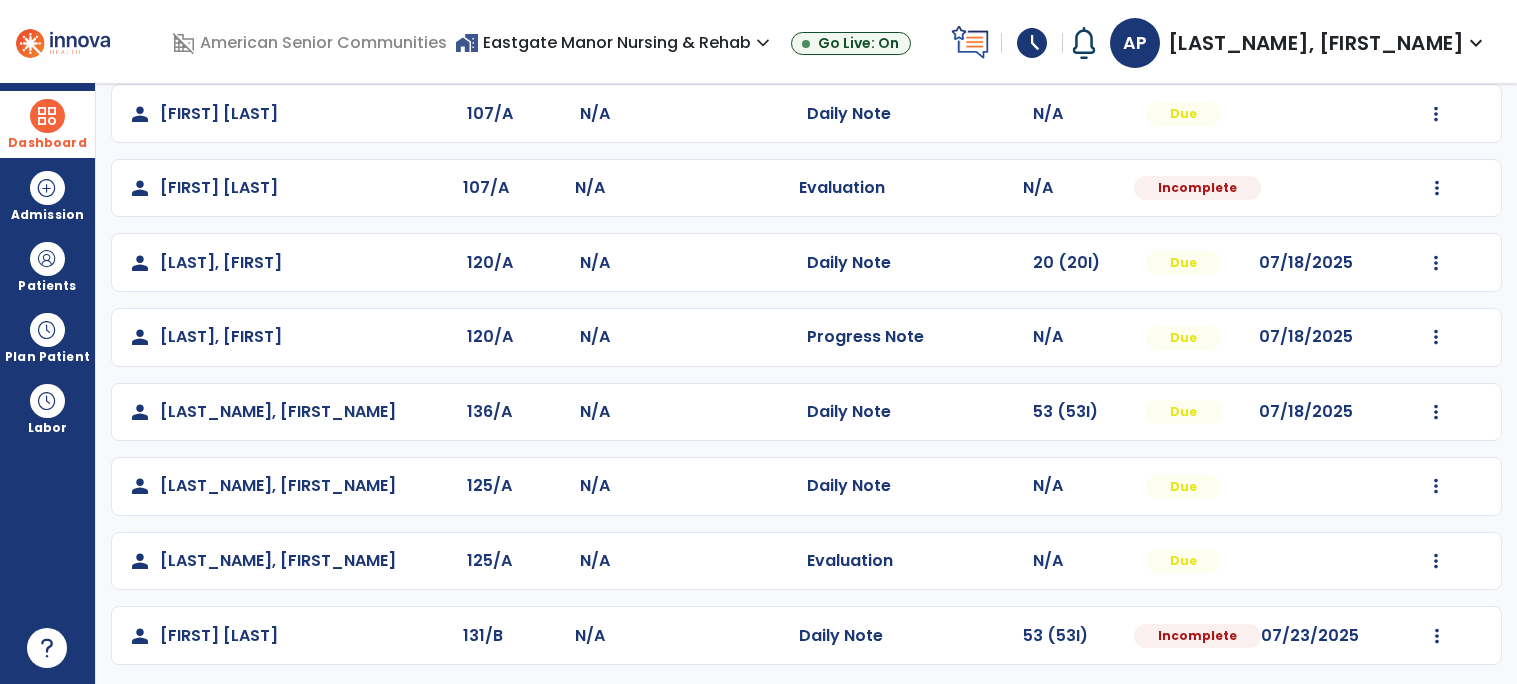 scroll, scrollTop: 326, scrollLeft: 0, axis: vertical 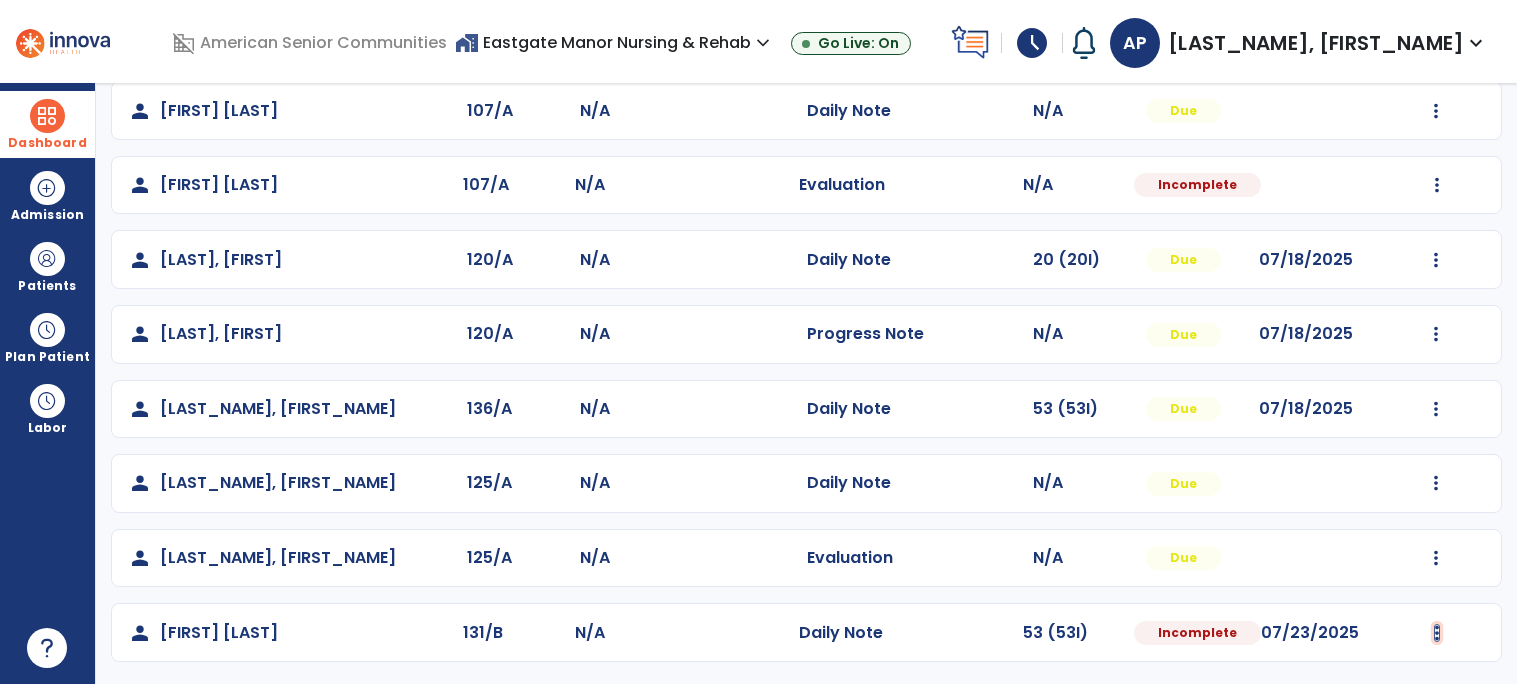 click at bounding box center (1436, 36) 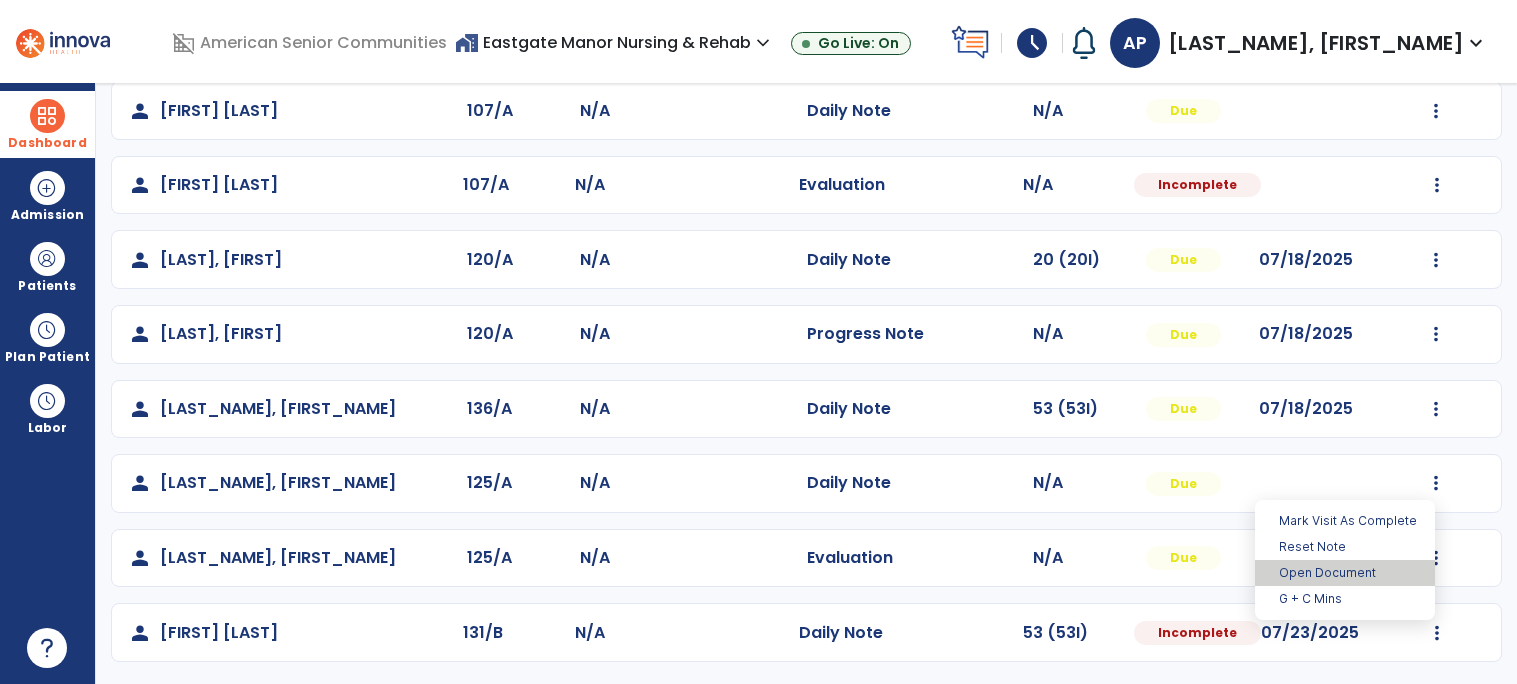 click on "Open Document" at bounding box center (1345, 573) 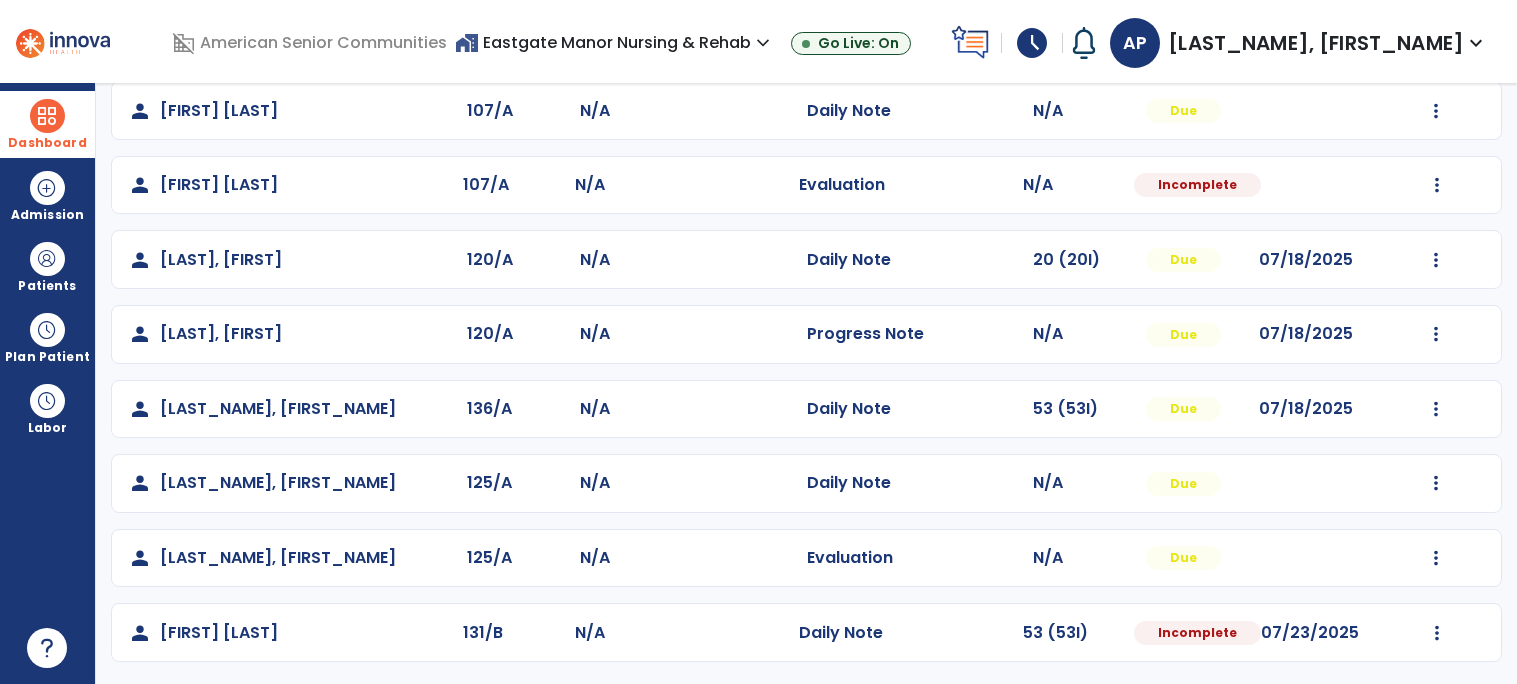 select on "*" 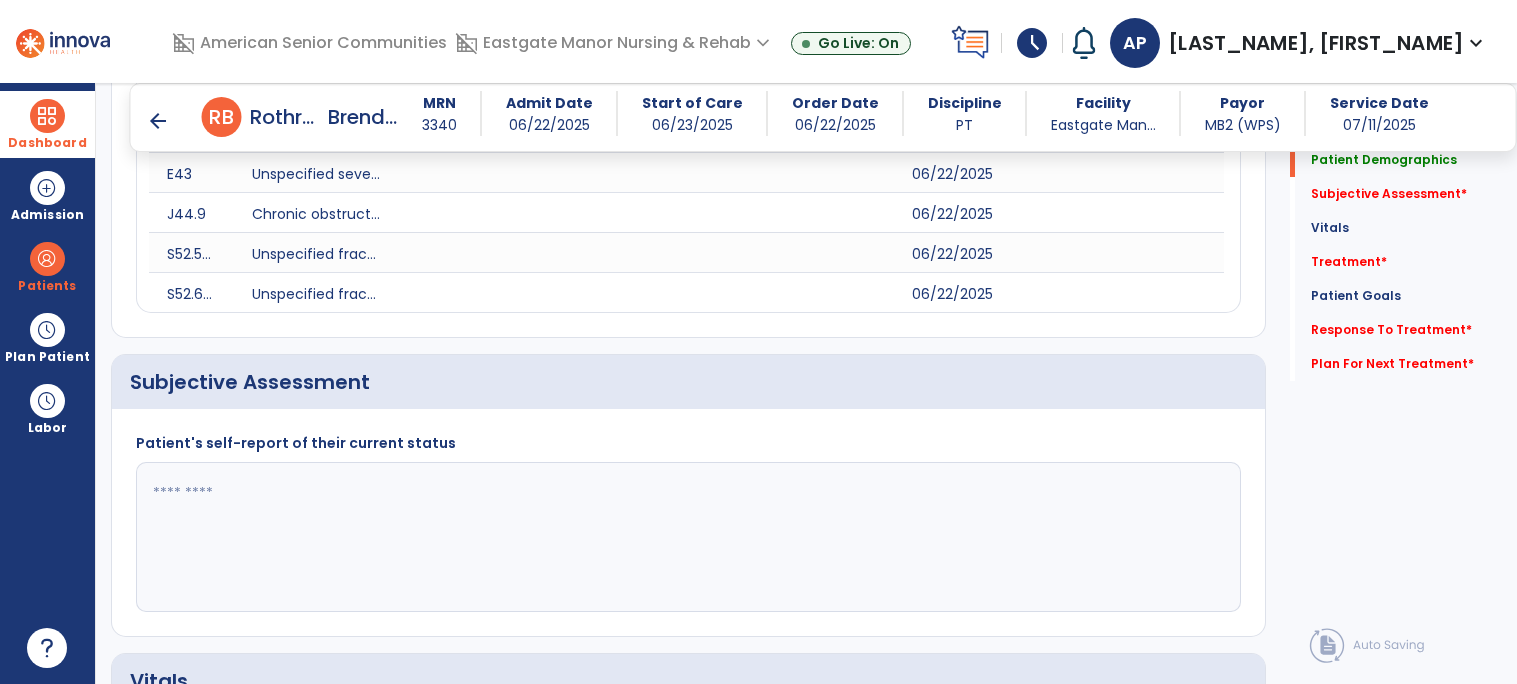 scroll, scrollTop: 340, scrollLeft: 0, axis: vertical 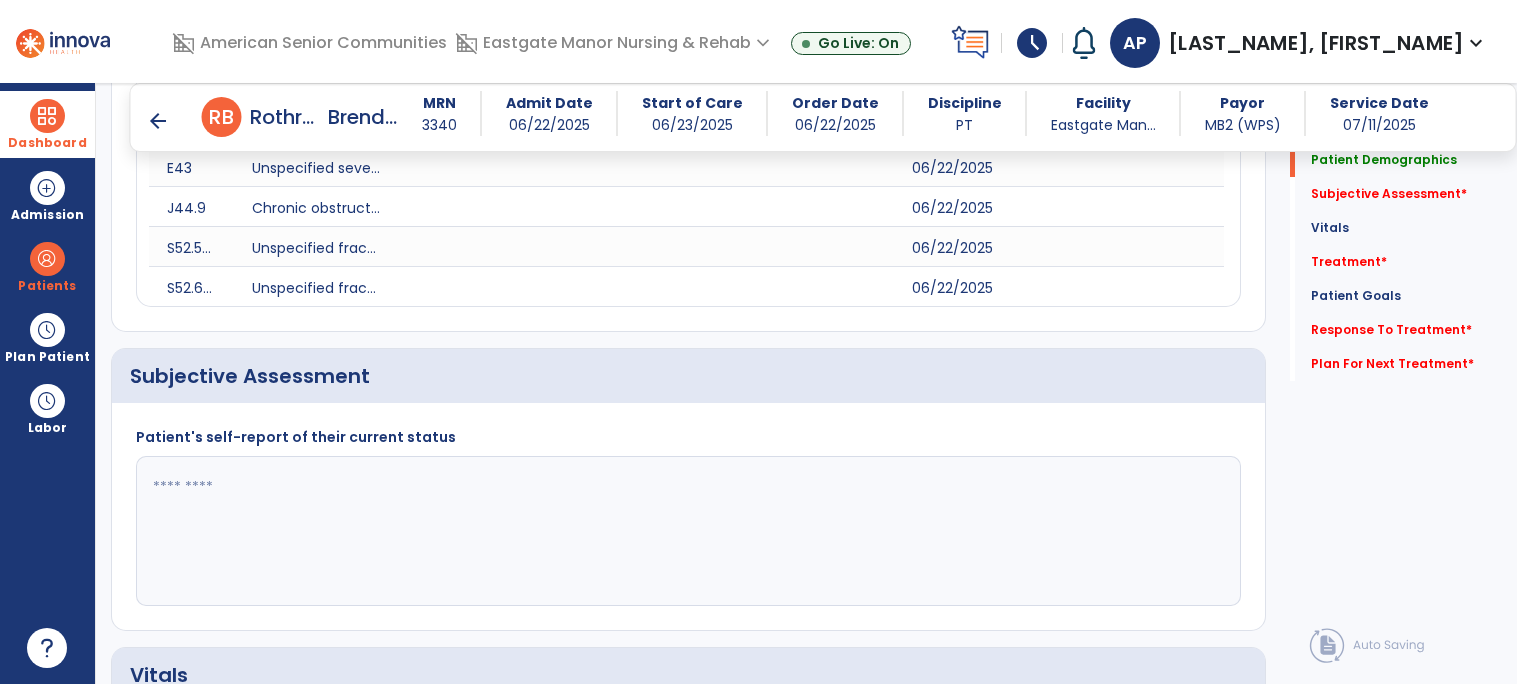 click 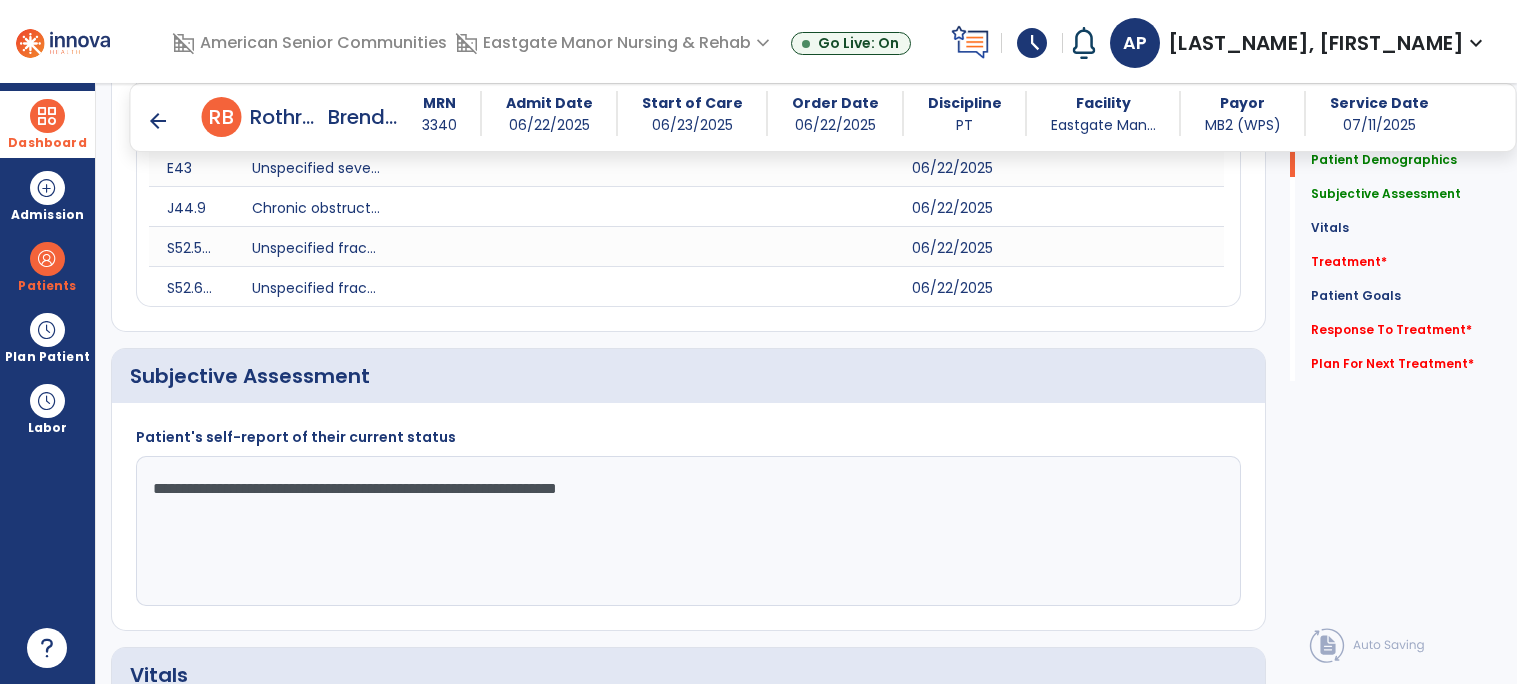 click on "**********" 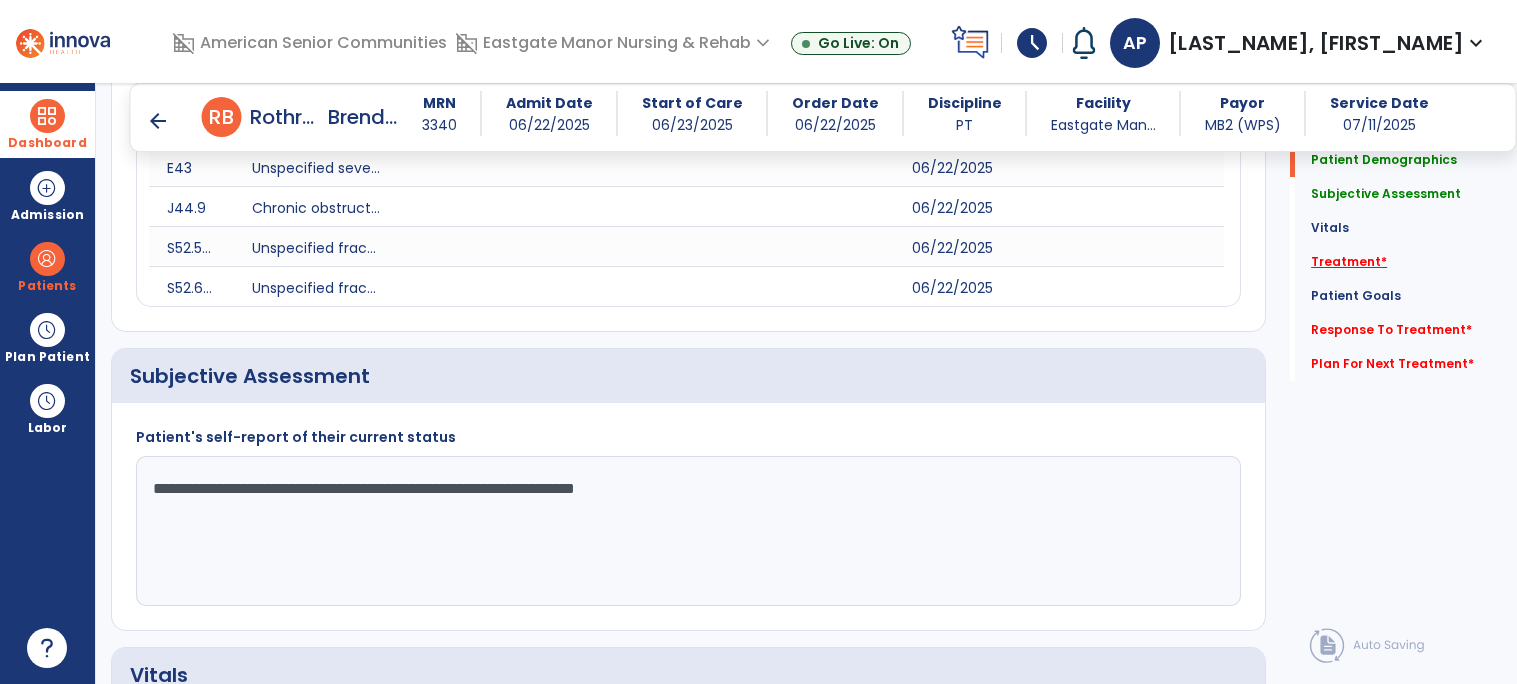 type on "**********" 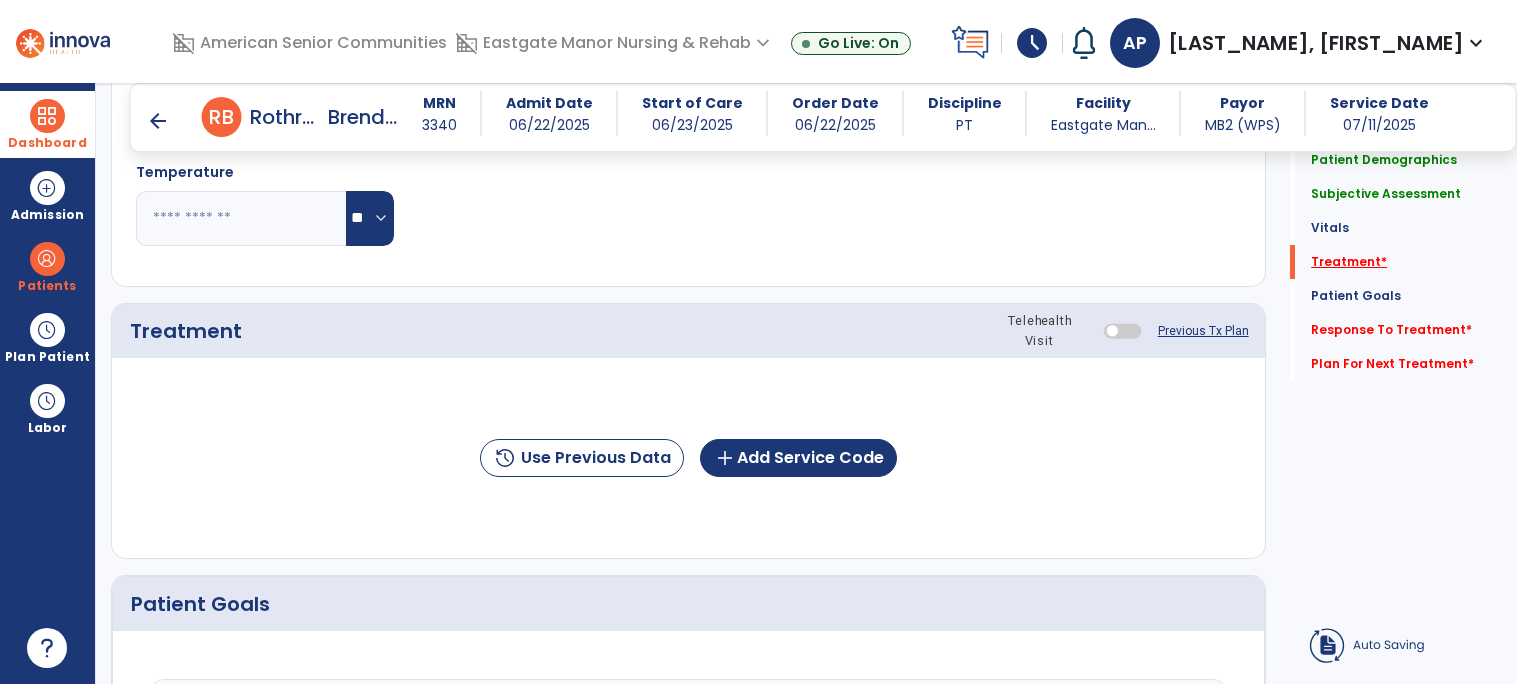 scroll, scrollTop: 1094, scrollLeft: 0, axis: vertical 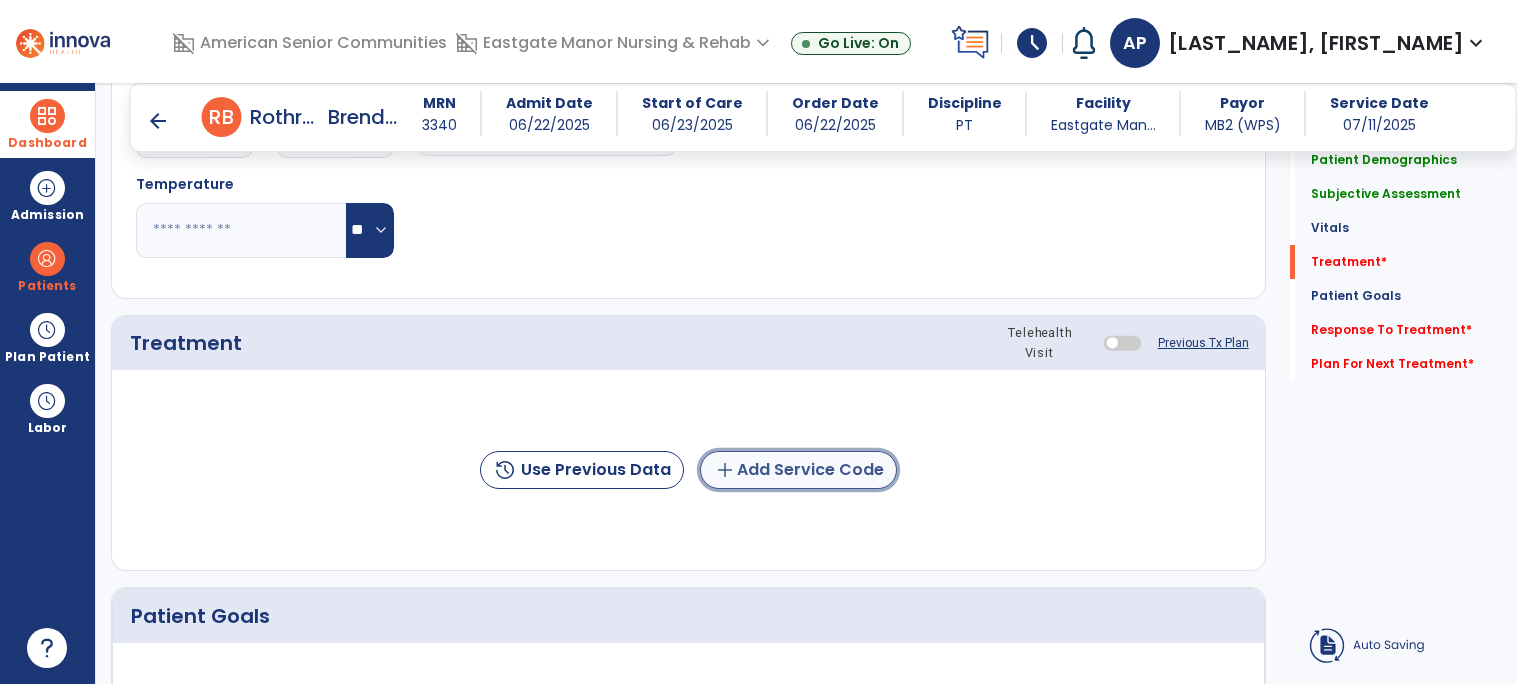 click on "add  Add Service Code" 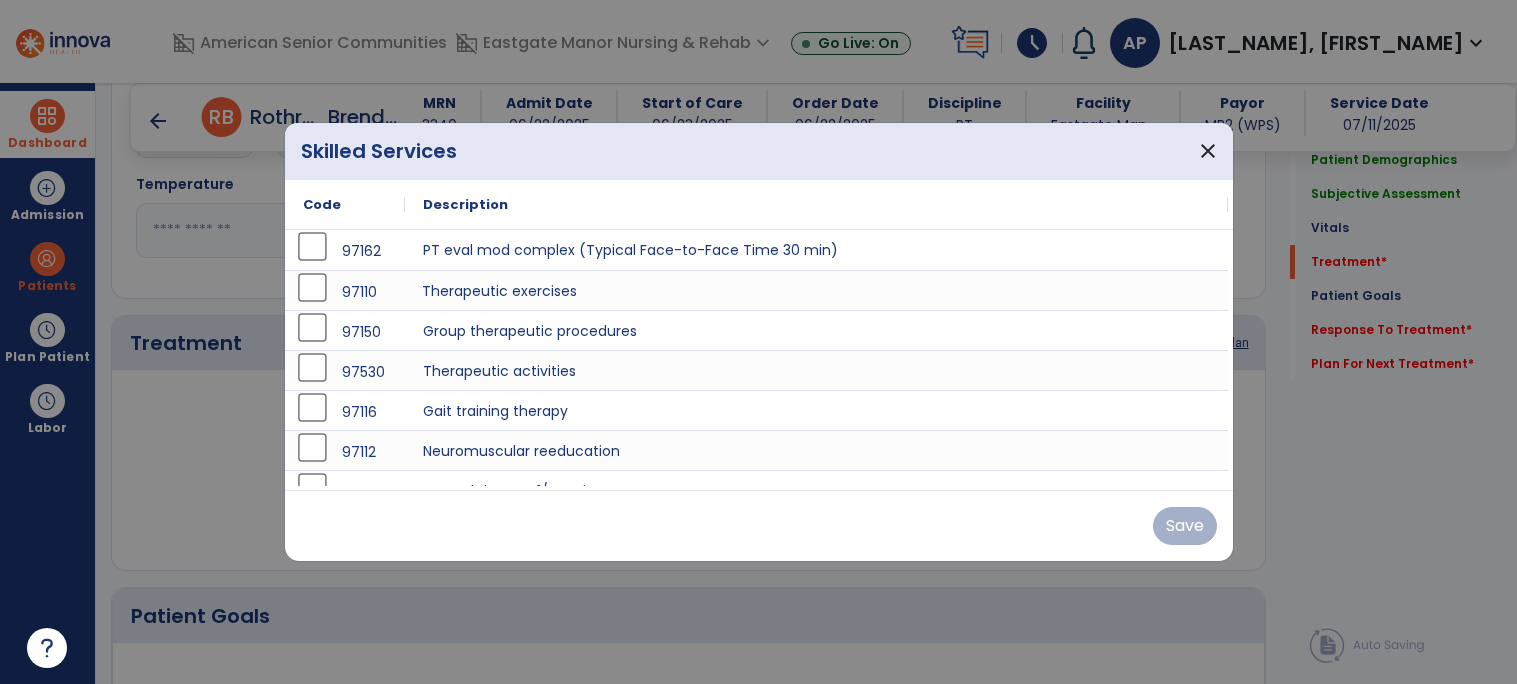 click on "Therapeutic exercises" at bounding box center [817, 290] 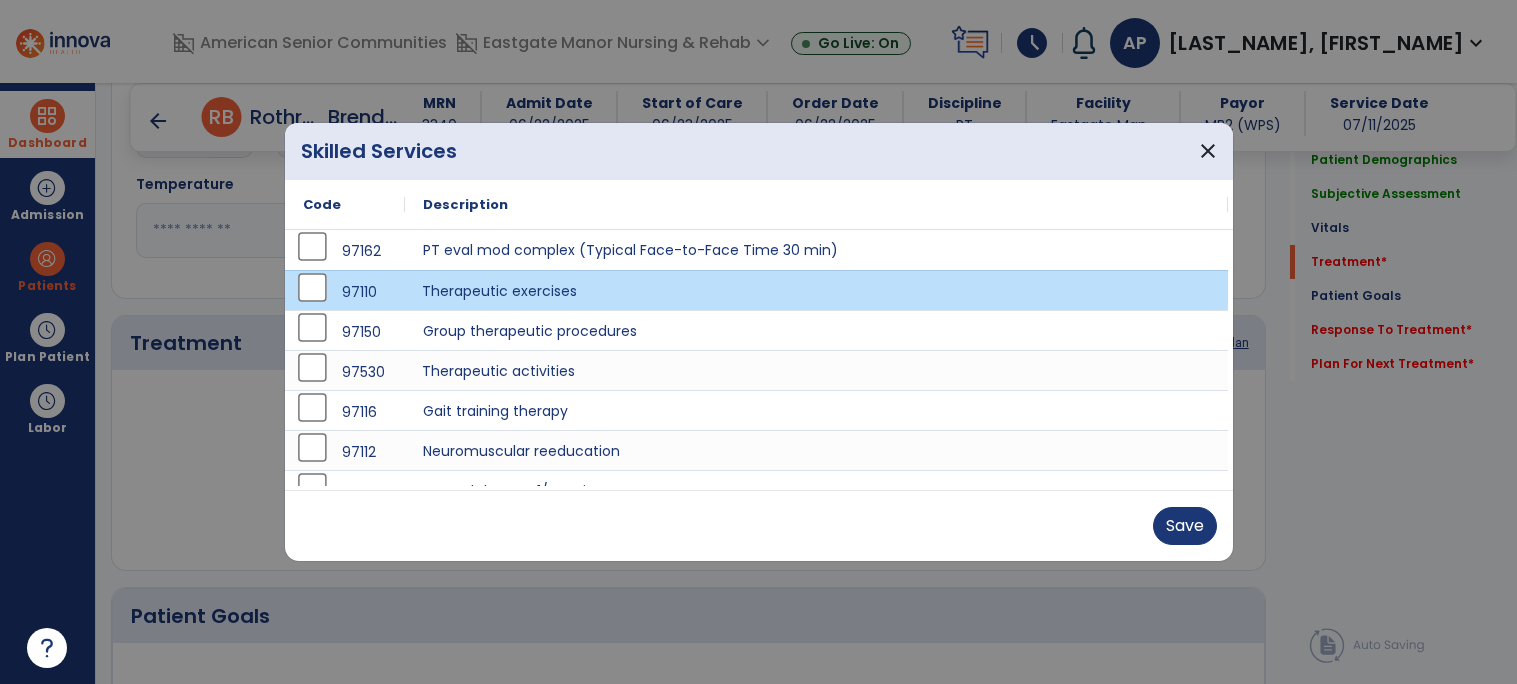 click on "Therapeutic activities" at bounding box center [817, 370] 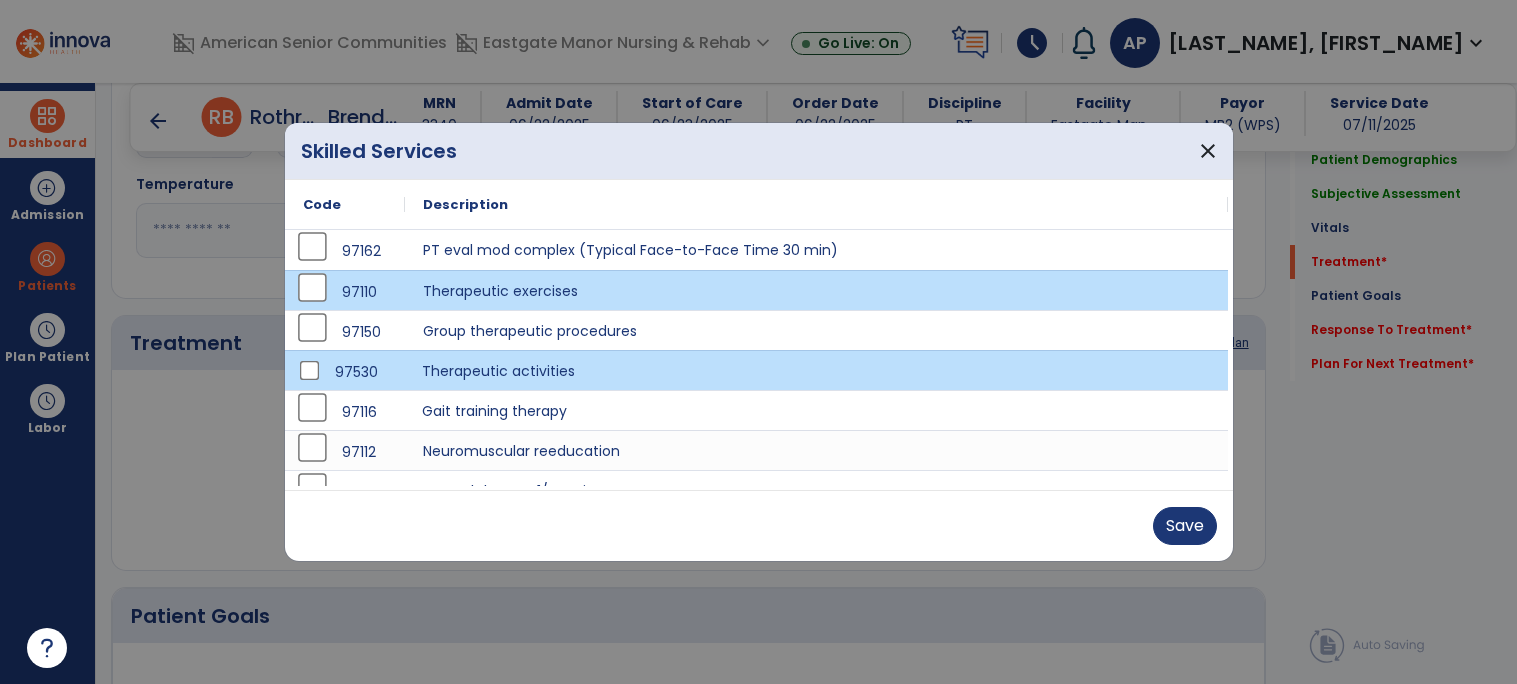 click on "Gait training therapy" at bounding box center (817, 410) 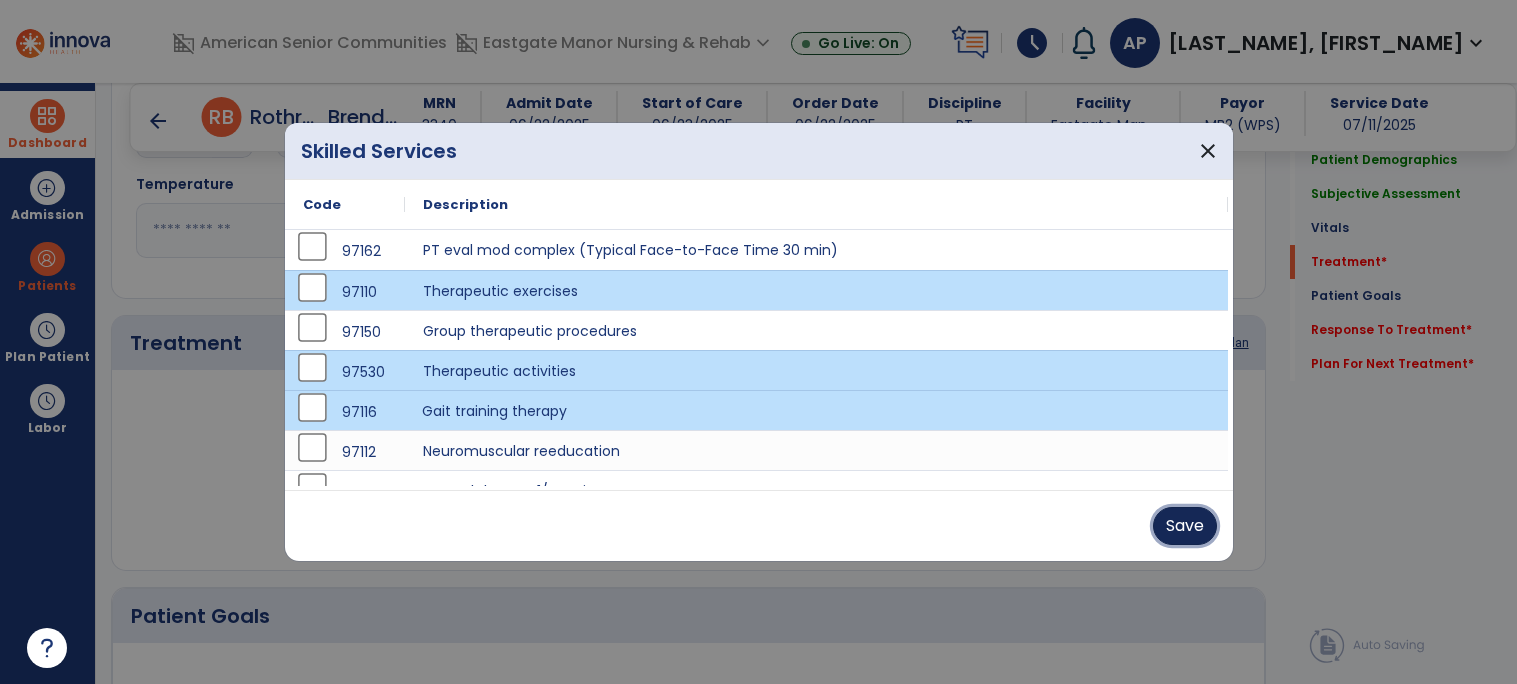 click on "Save" at bounding box center (1185, 526) 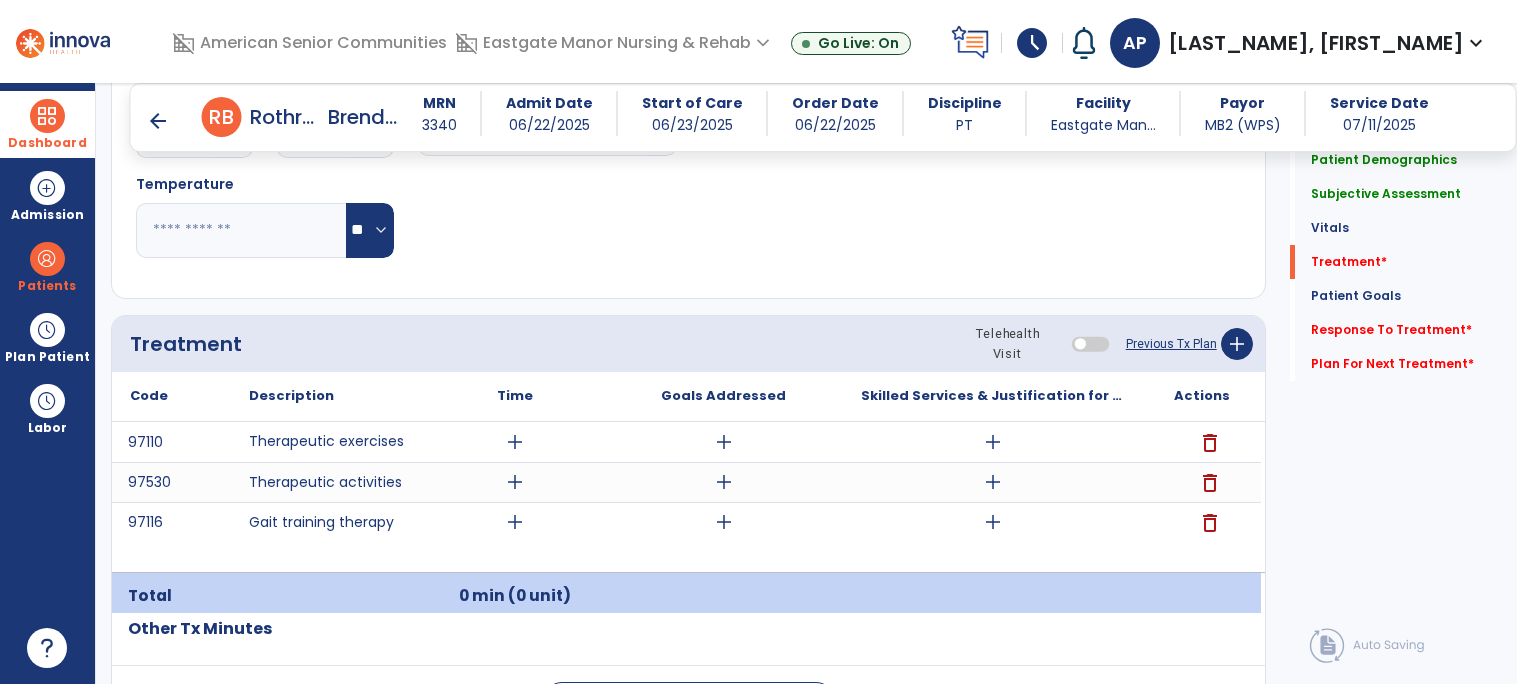 click on "add" at bounding box center [515, 442] 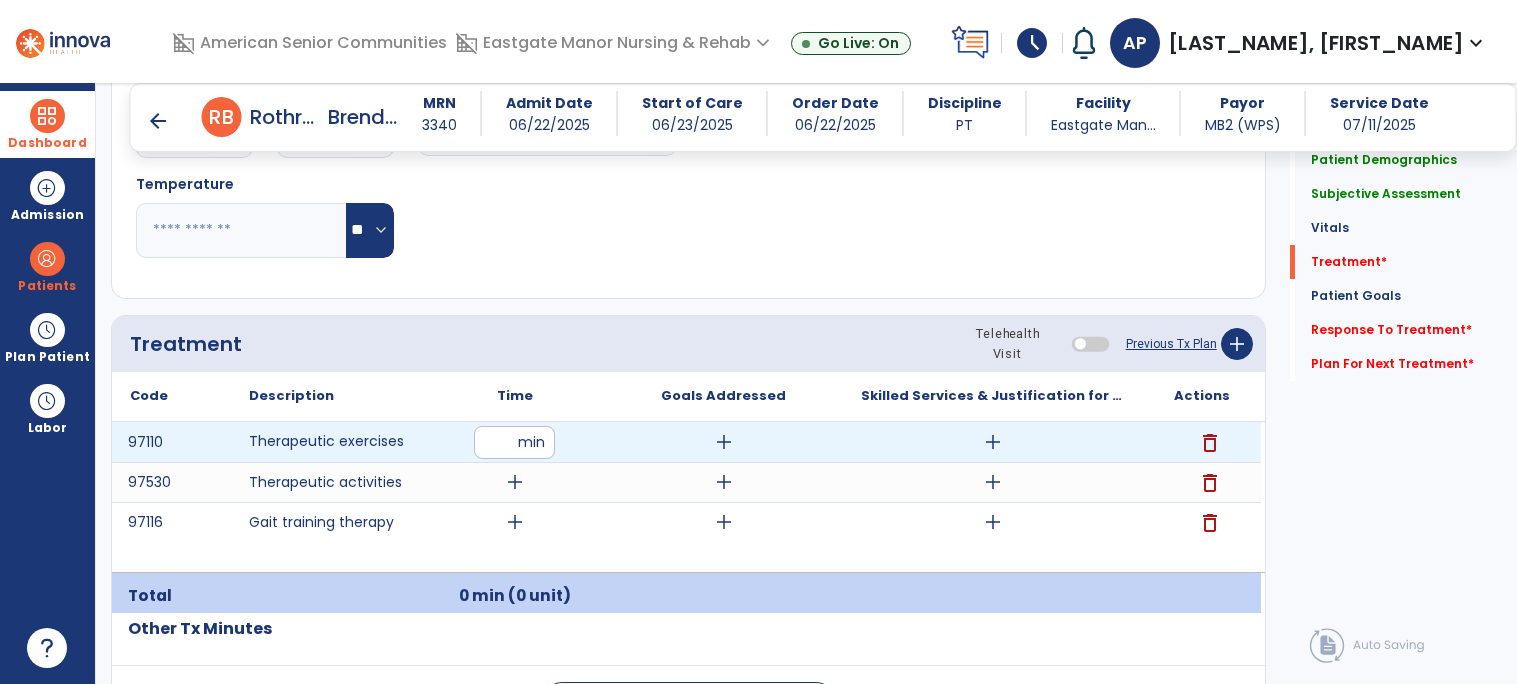 type on "**" 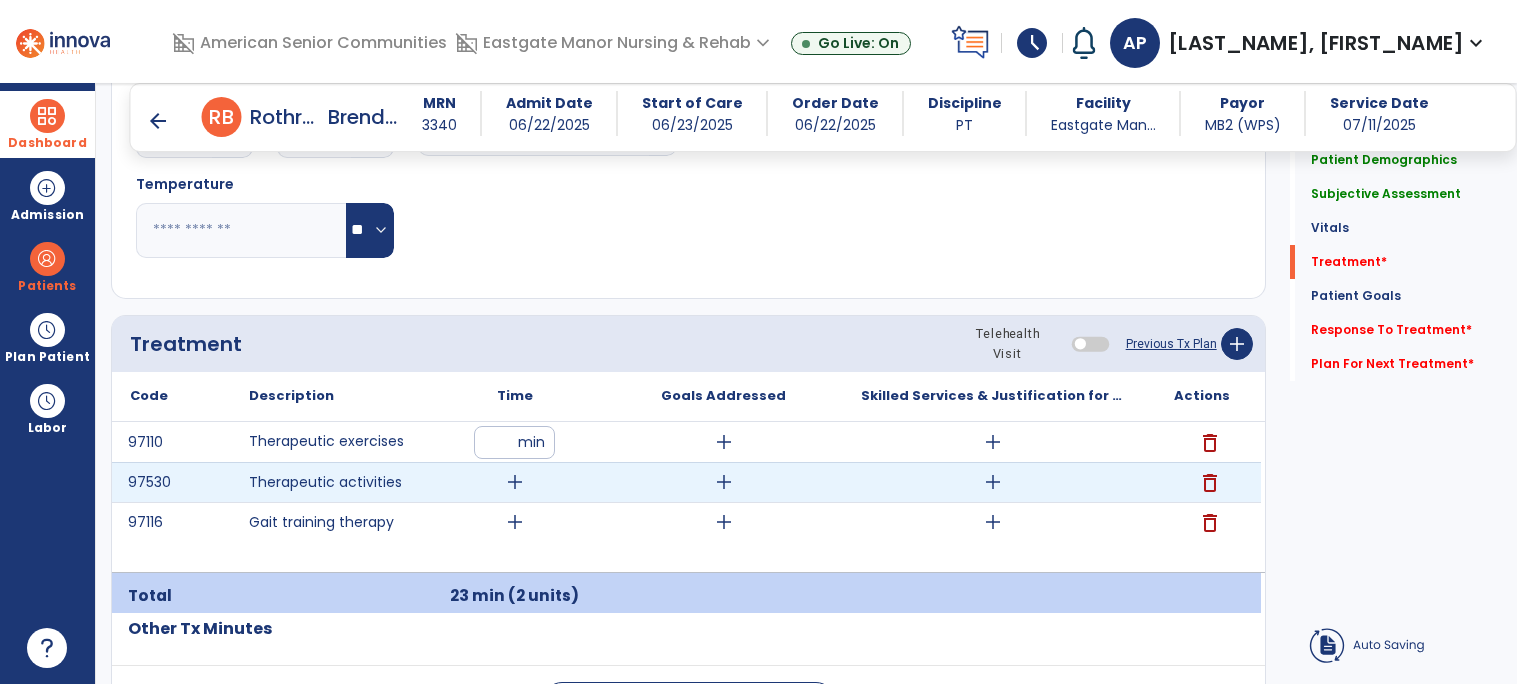 click on "add" at bounding box center (515, 482) 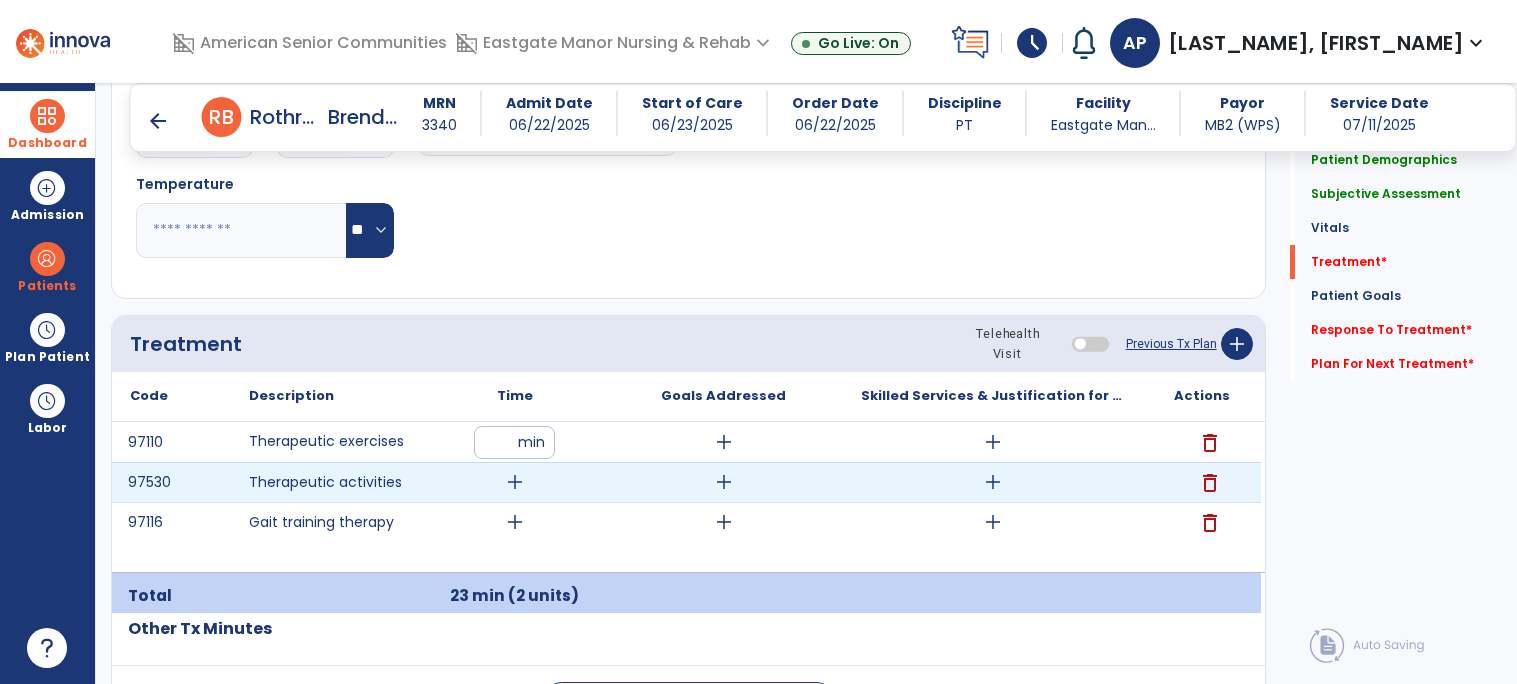 click on "add" at bounding box center (515, 482) 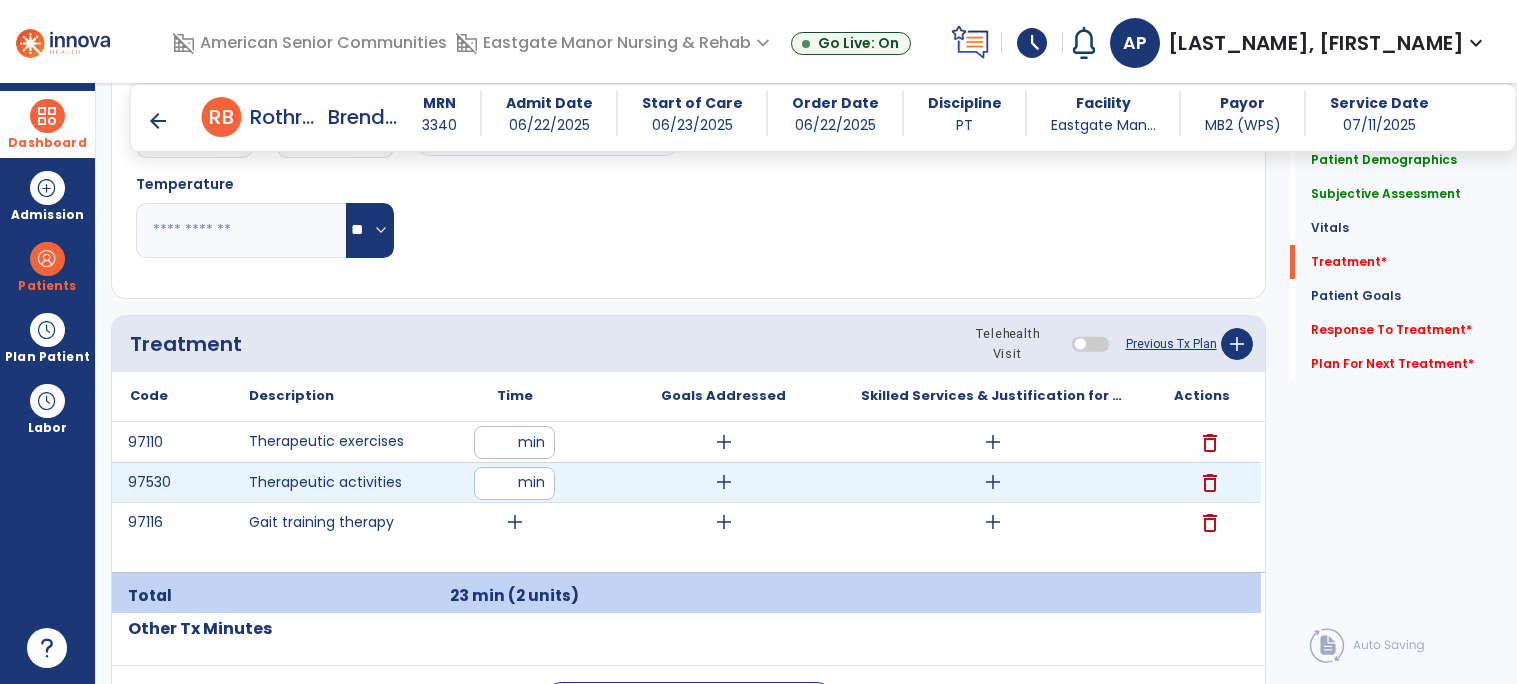 type on "**" 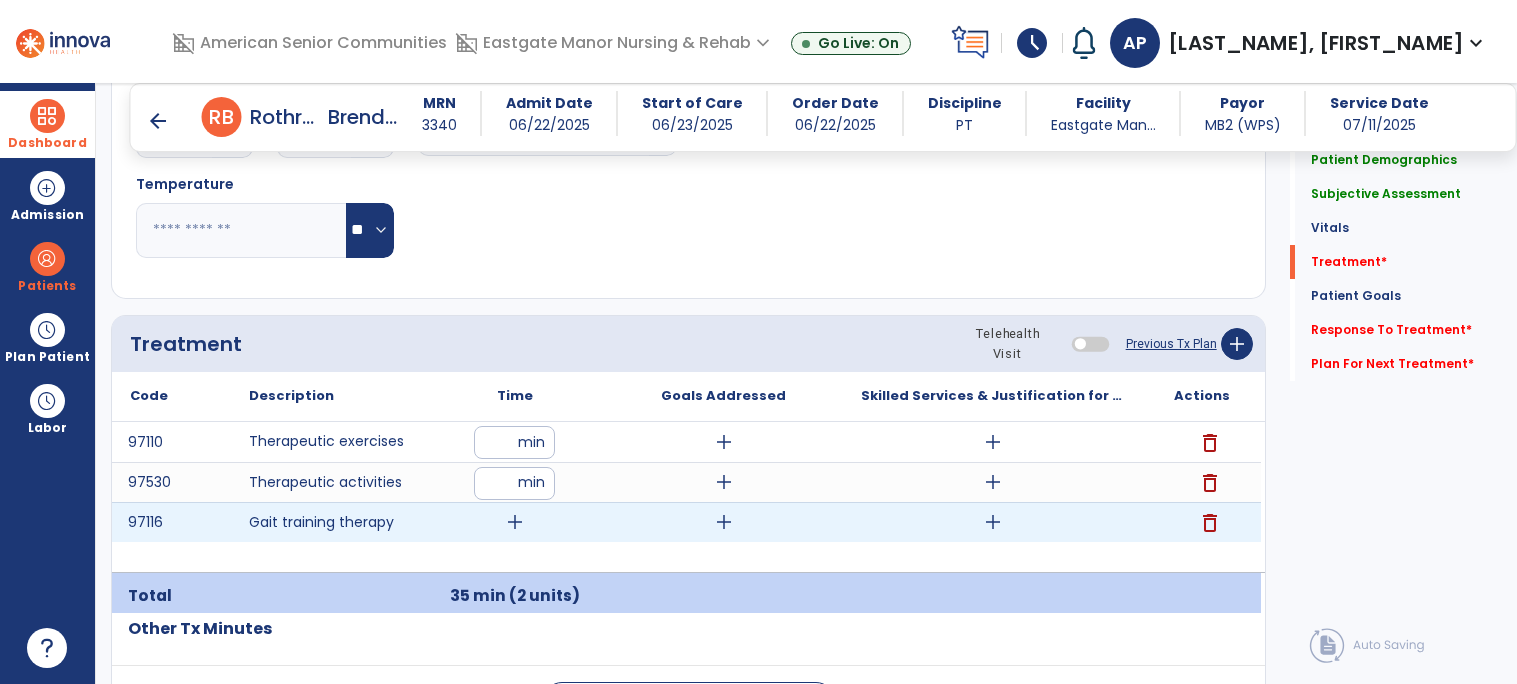 click on "add" at bounding box center [515, 522] 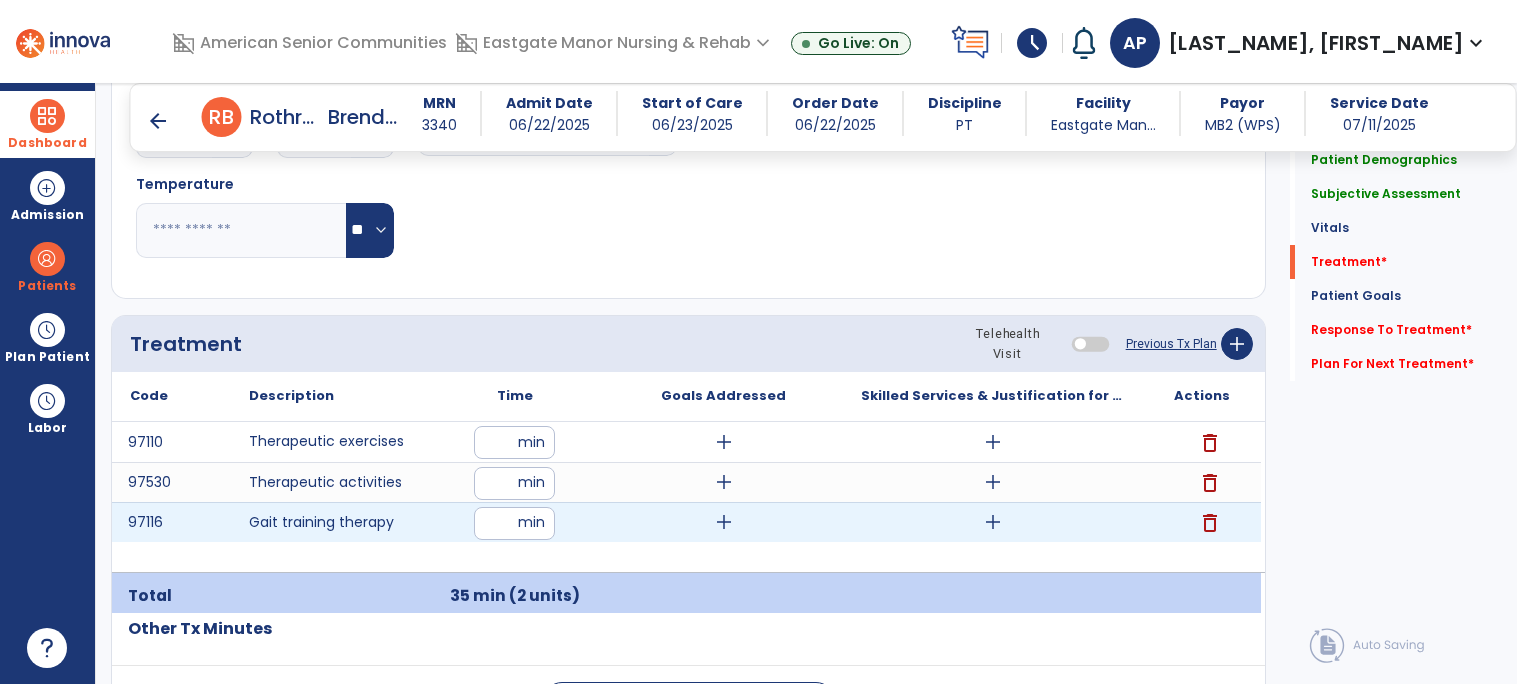 type on "**" 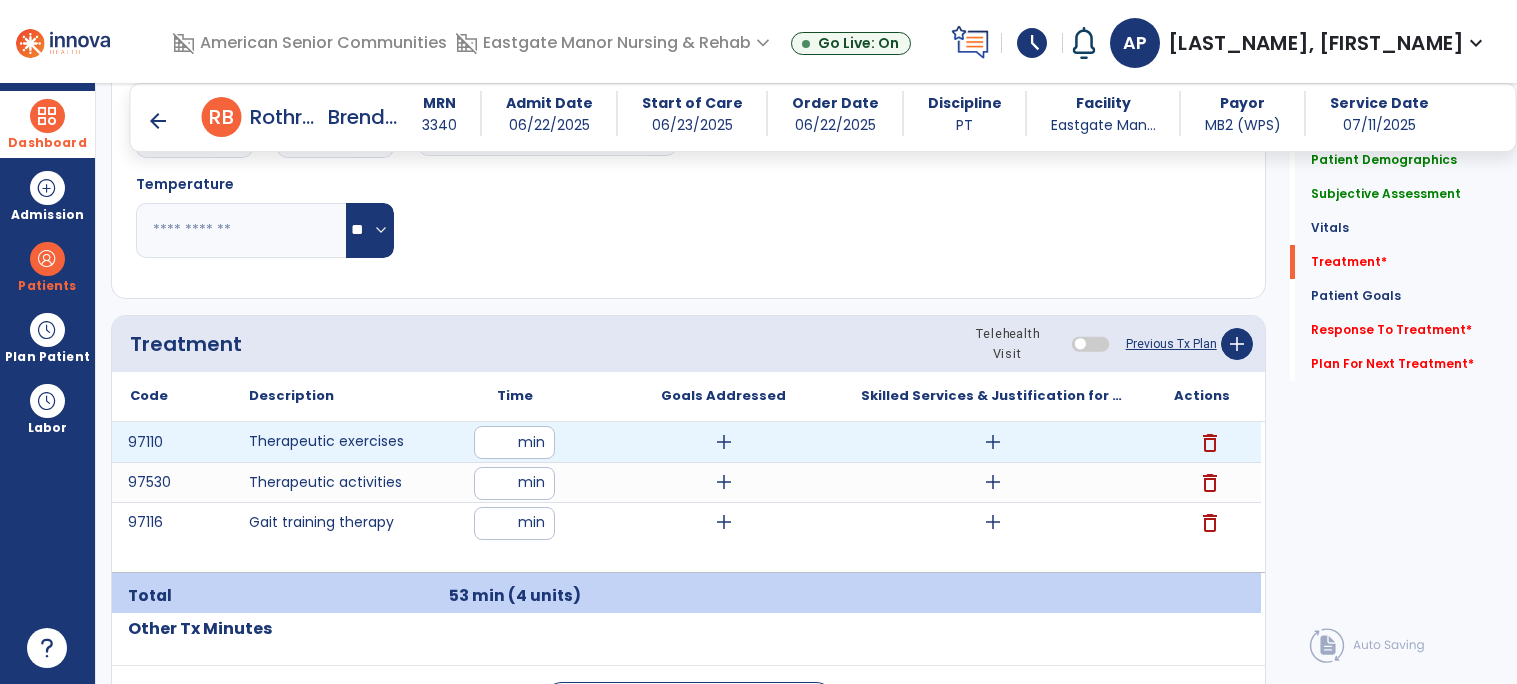 click on "add" at bounding box center [993, 442] 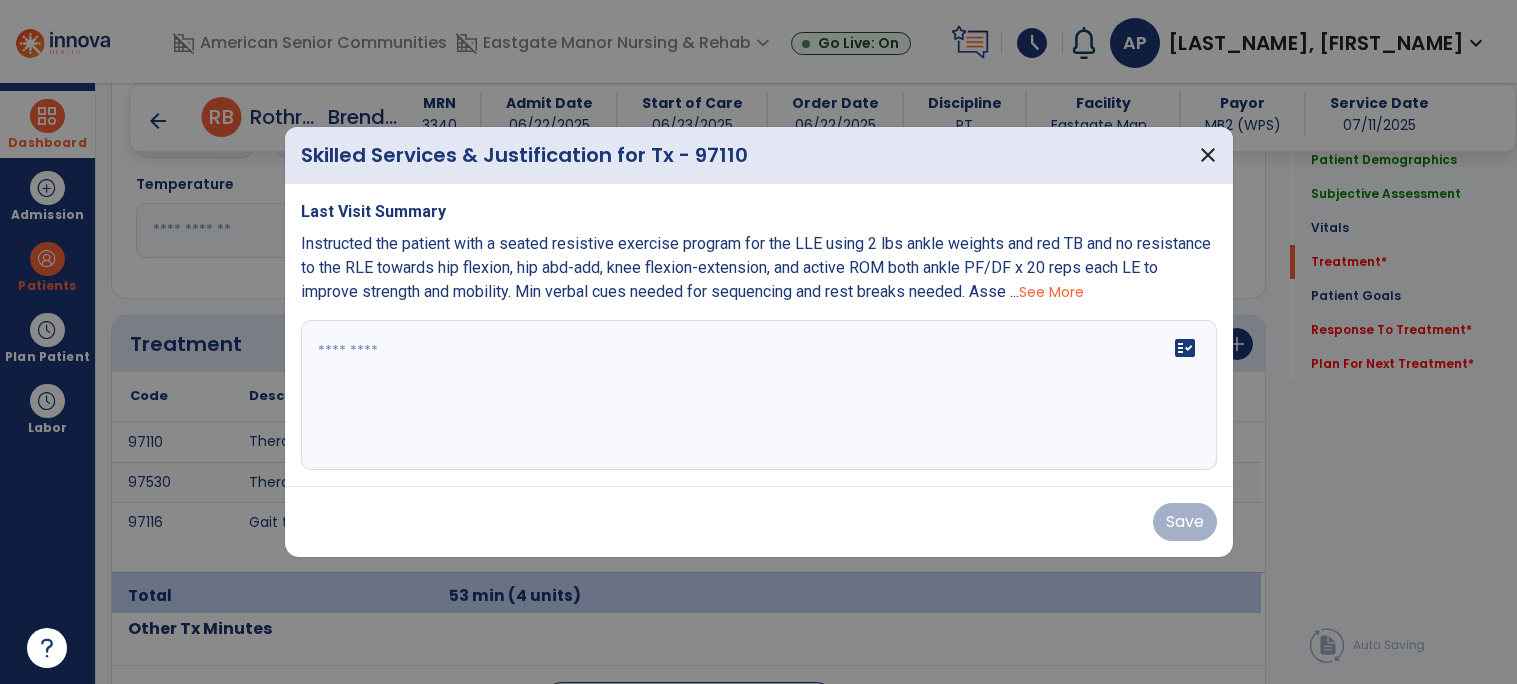 click on "fact_check" at bounding box center [759, 395] 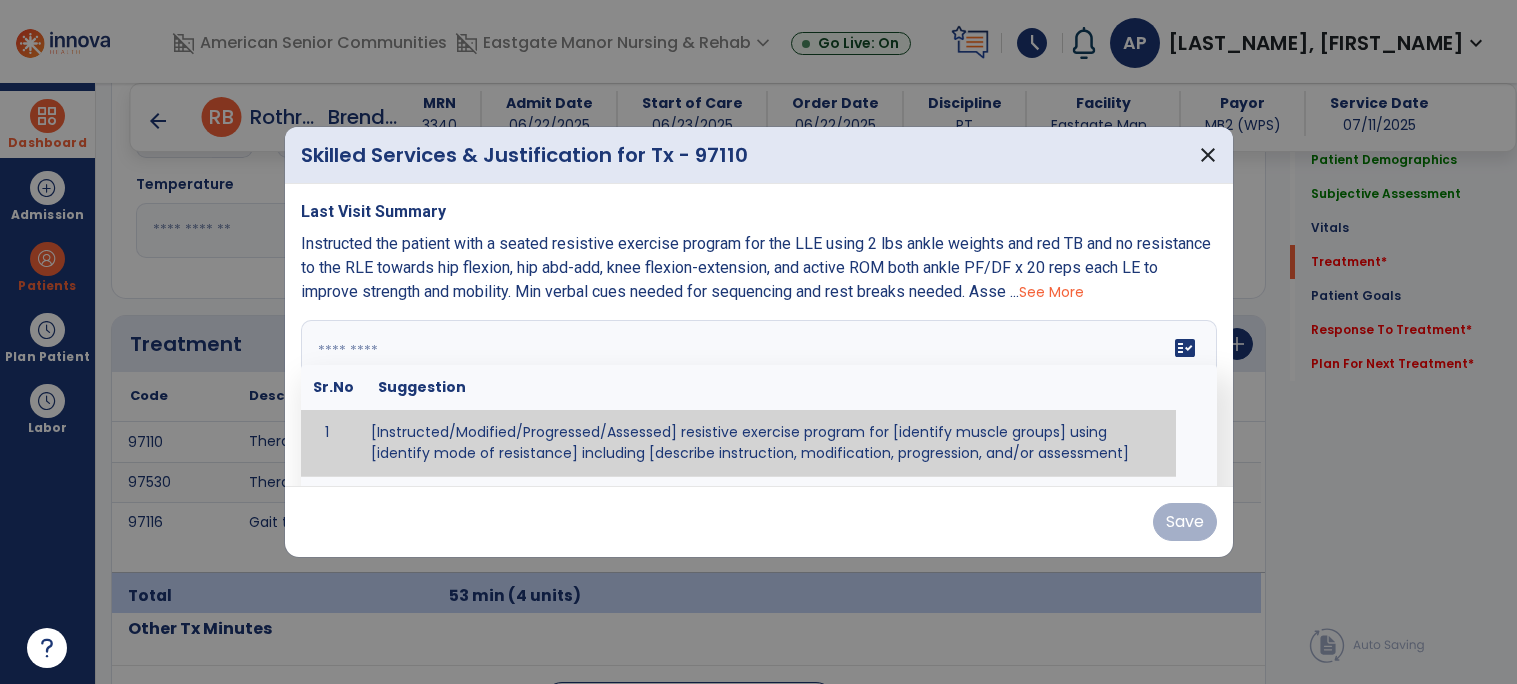 click on "Instructed the patient with a seated resistive exercise program for the LLE using 2 lbs ankle weights and red TB and no resistance to the RLE towards hip flexion, hip abd-add, knee flexion-extension, and active ROM both ankle PF/DF x 20 reps each LE to improve strength and mobility. Min verbal cues needed for sequencing and rest breaks needed. Asse ...  See More" at bounding box center (759, 268) 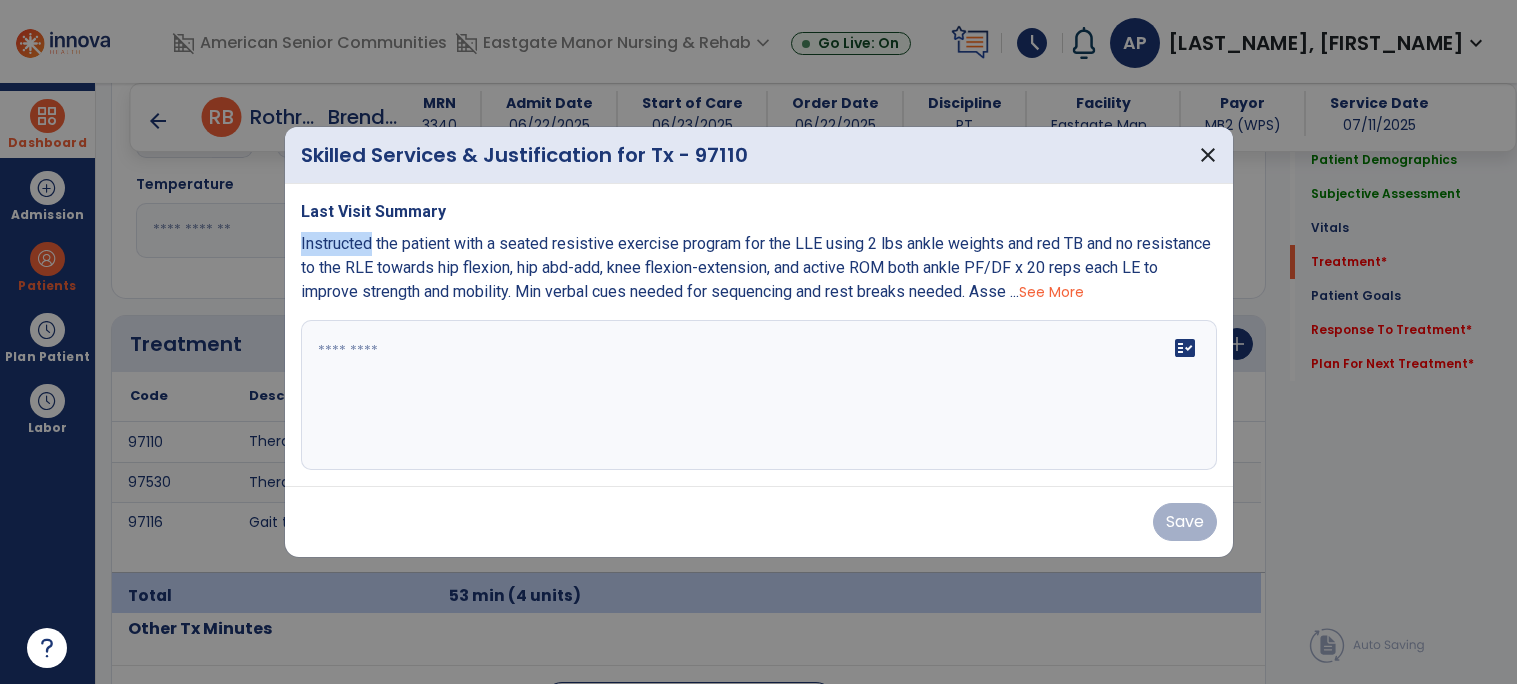 click on "See More" at bounding box center [1051, 292] 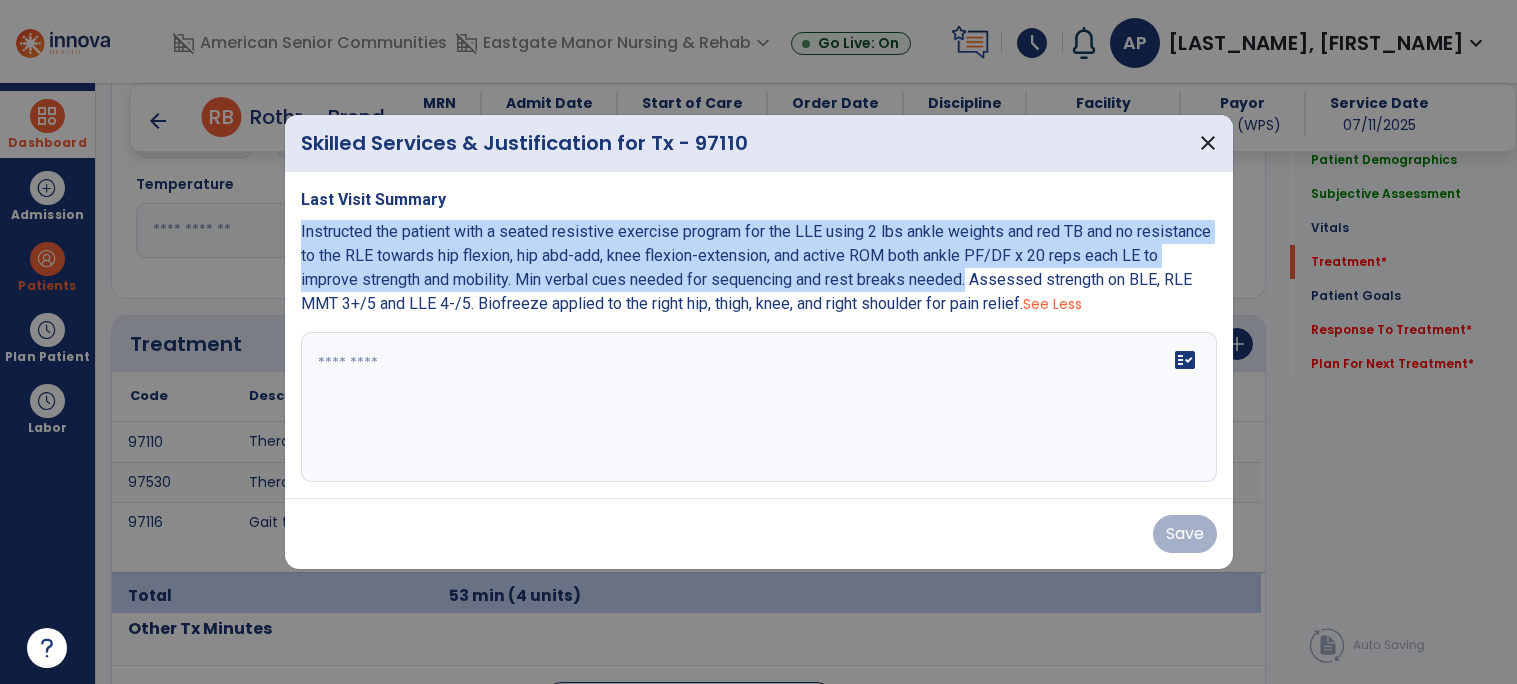 click on "fact_check" at bounding box center [759, 407] 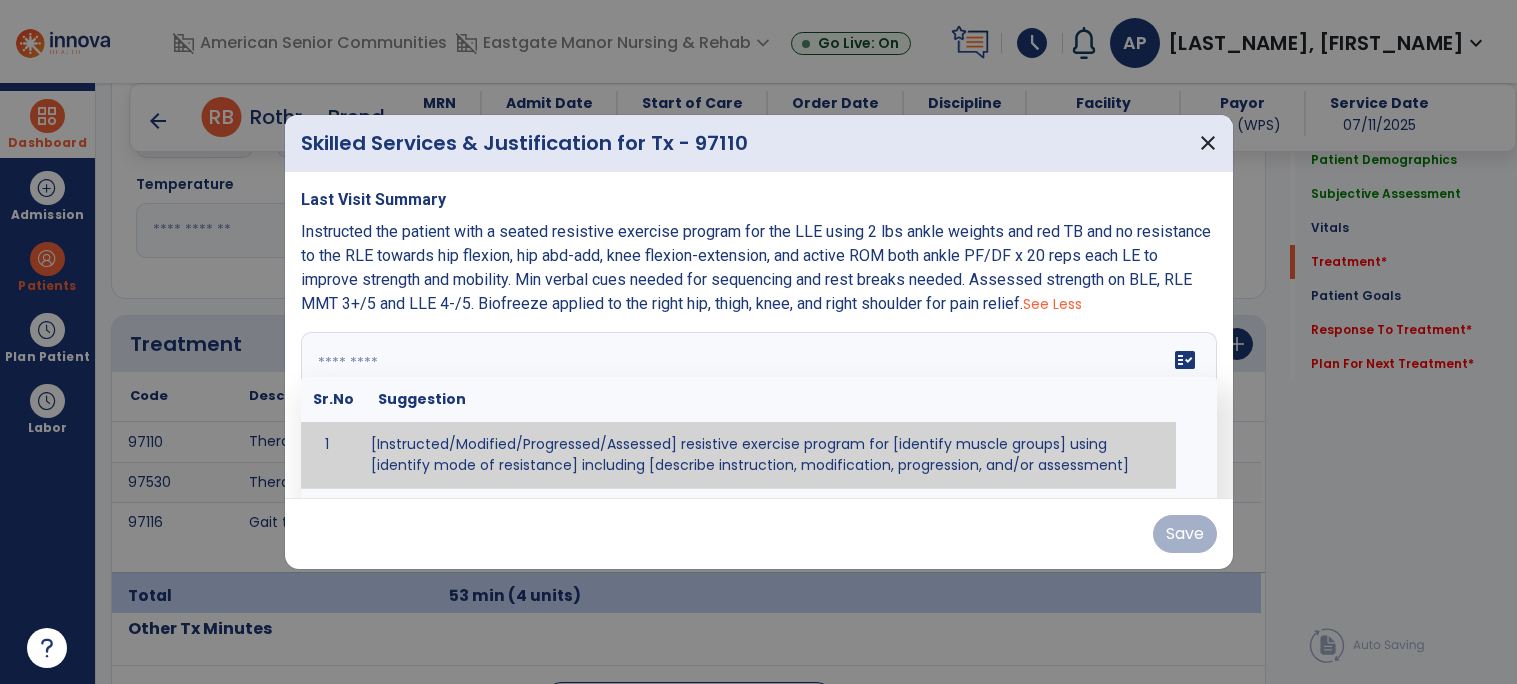 paste on "**********" 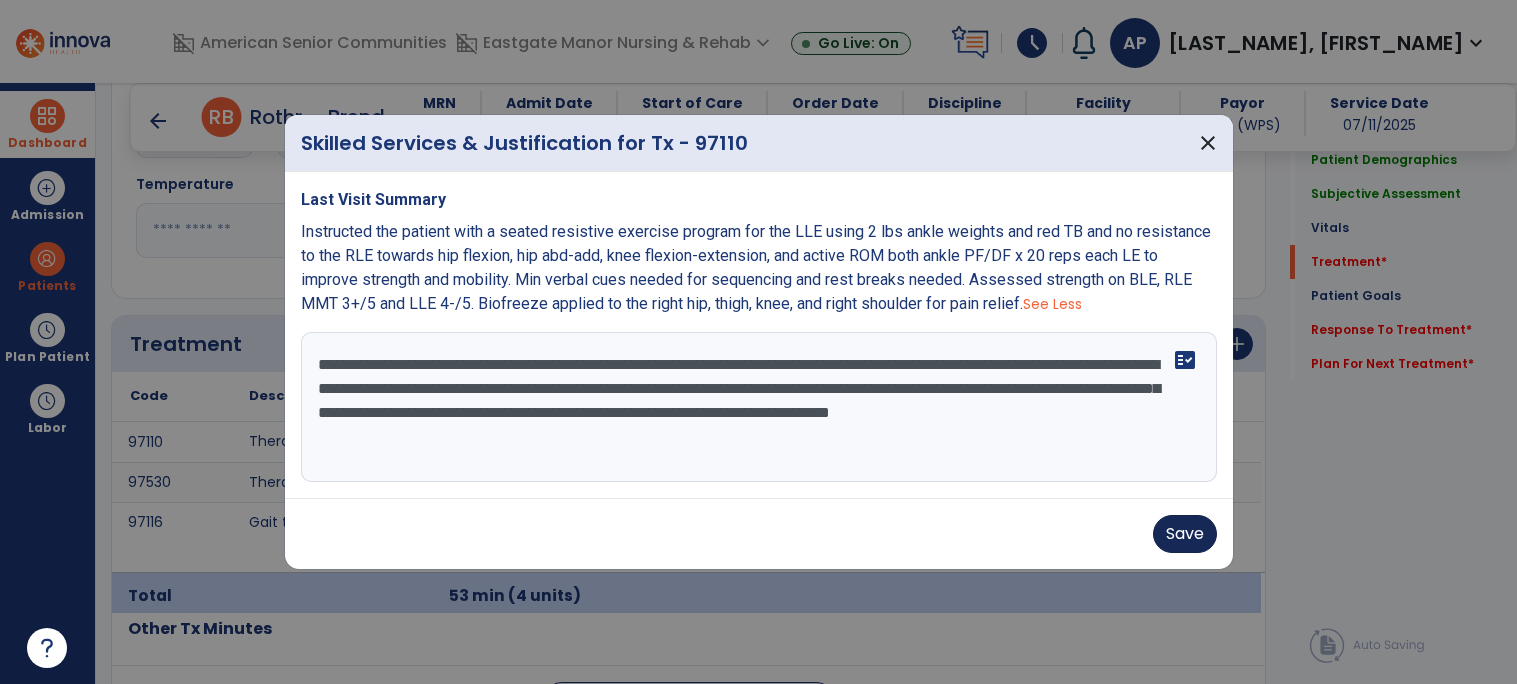 type on "**********" 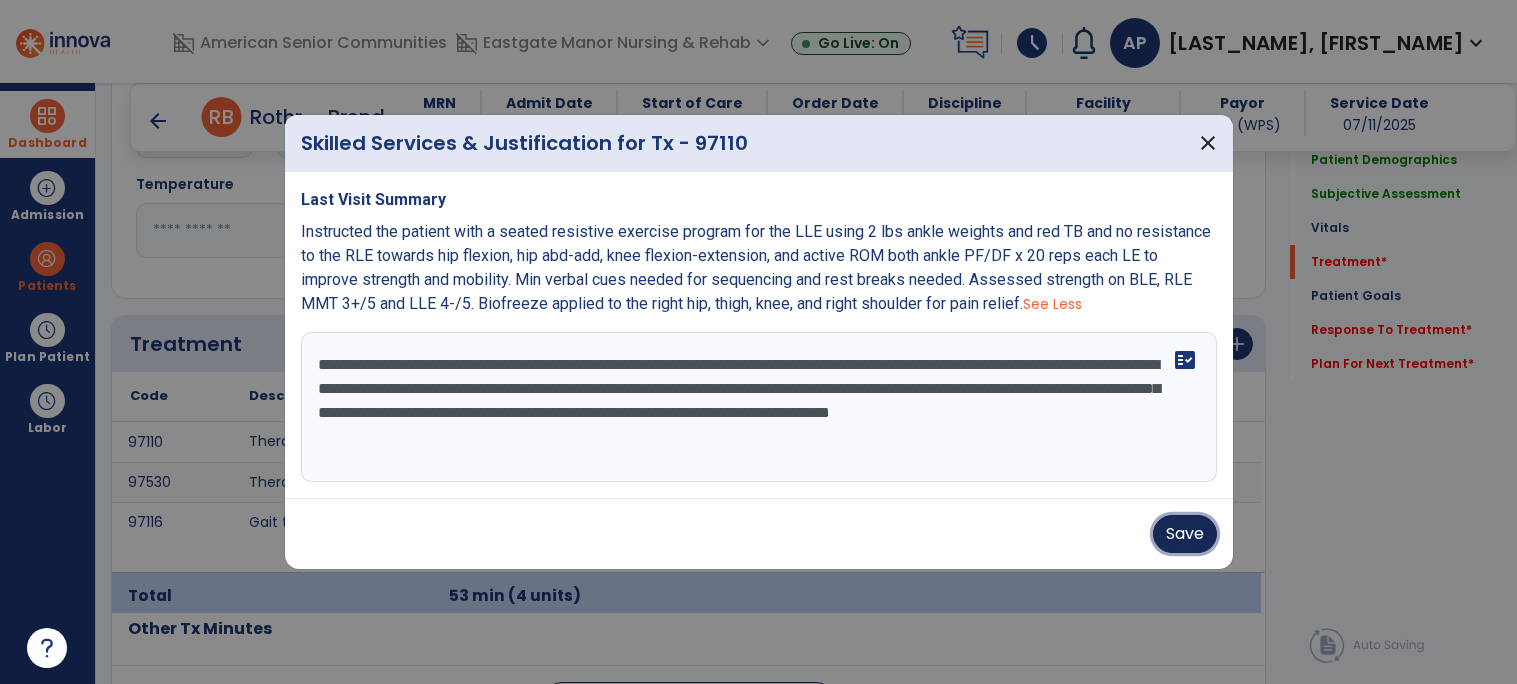click on "Save" at bounding box center (1185, 534) 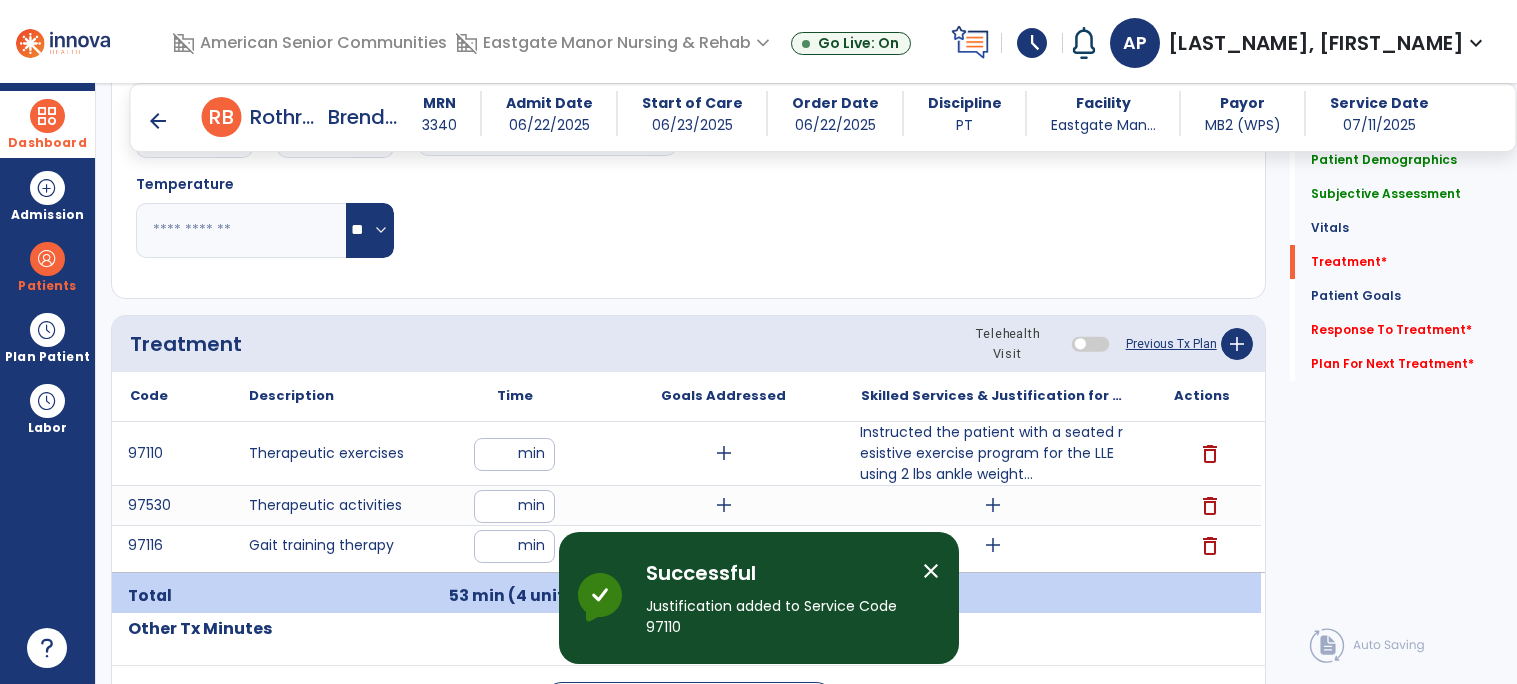 click on "add" at bounding box center [993, 505] 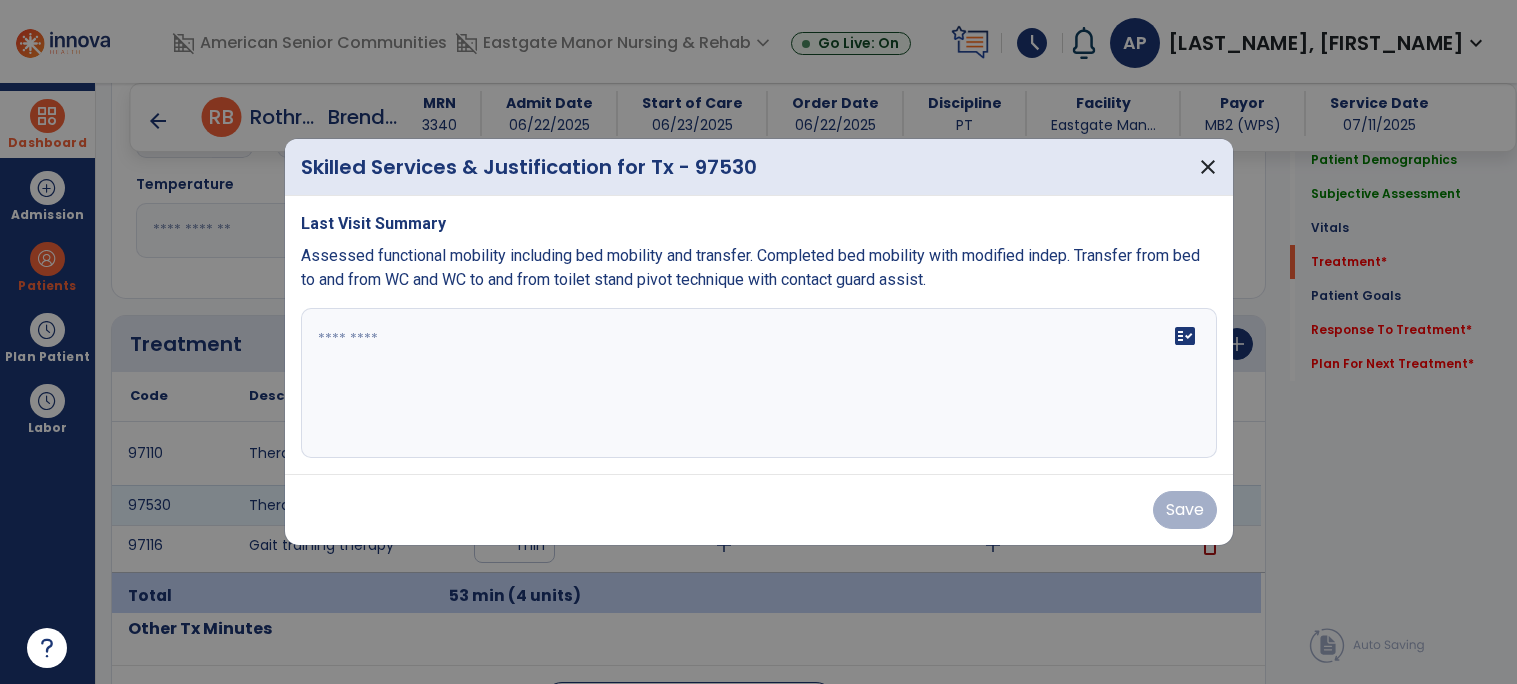 click at bounding box center (759, 383) 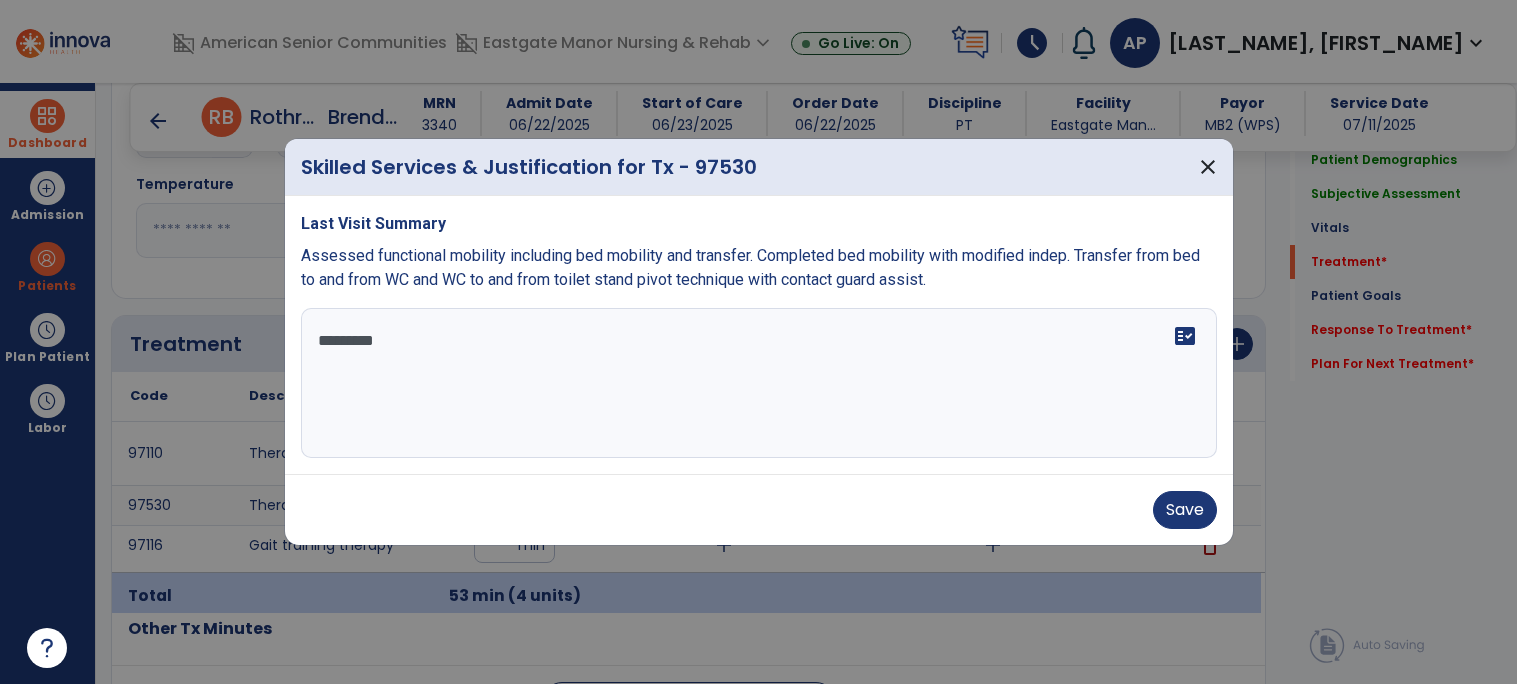 type on "**********" 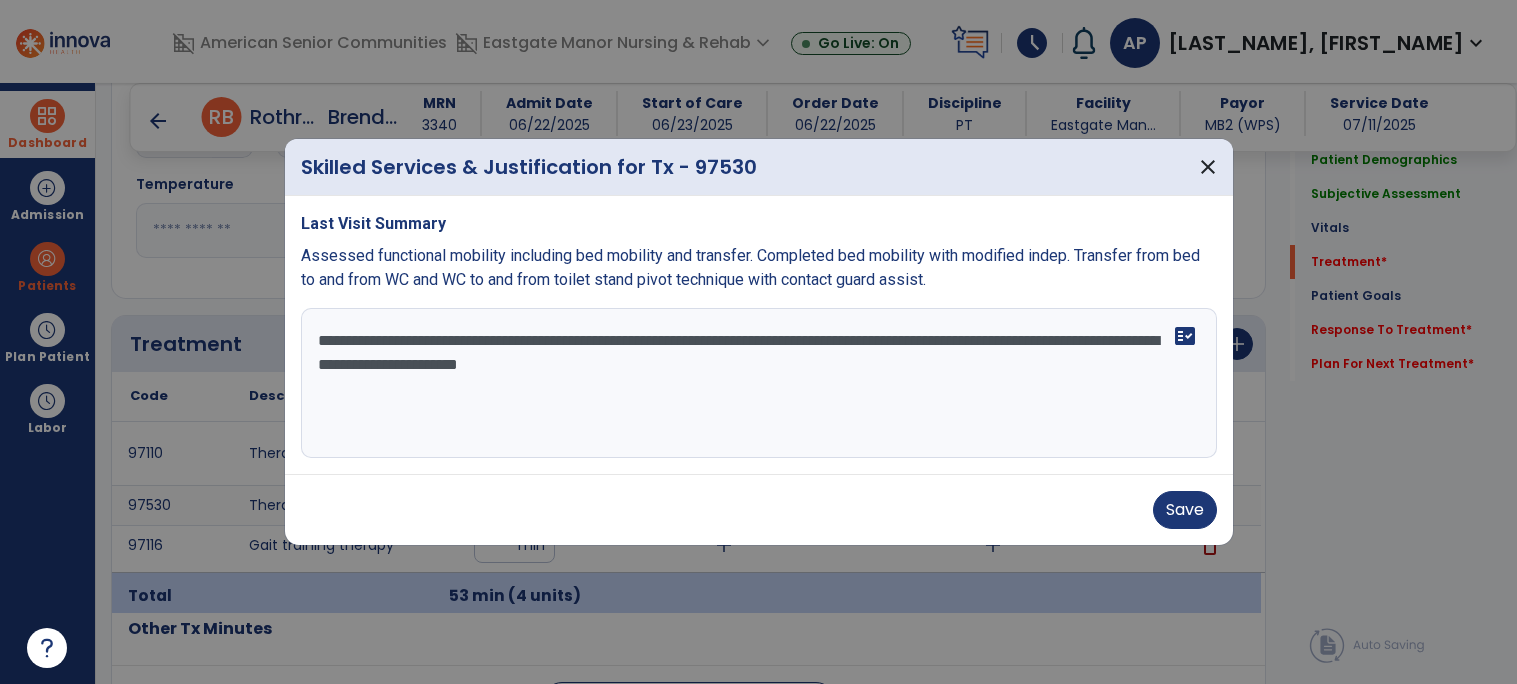 click on "**********" at bounding box center (759, 383) 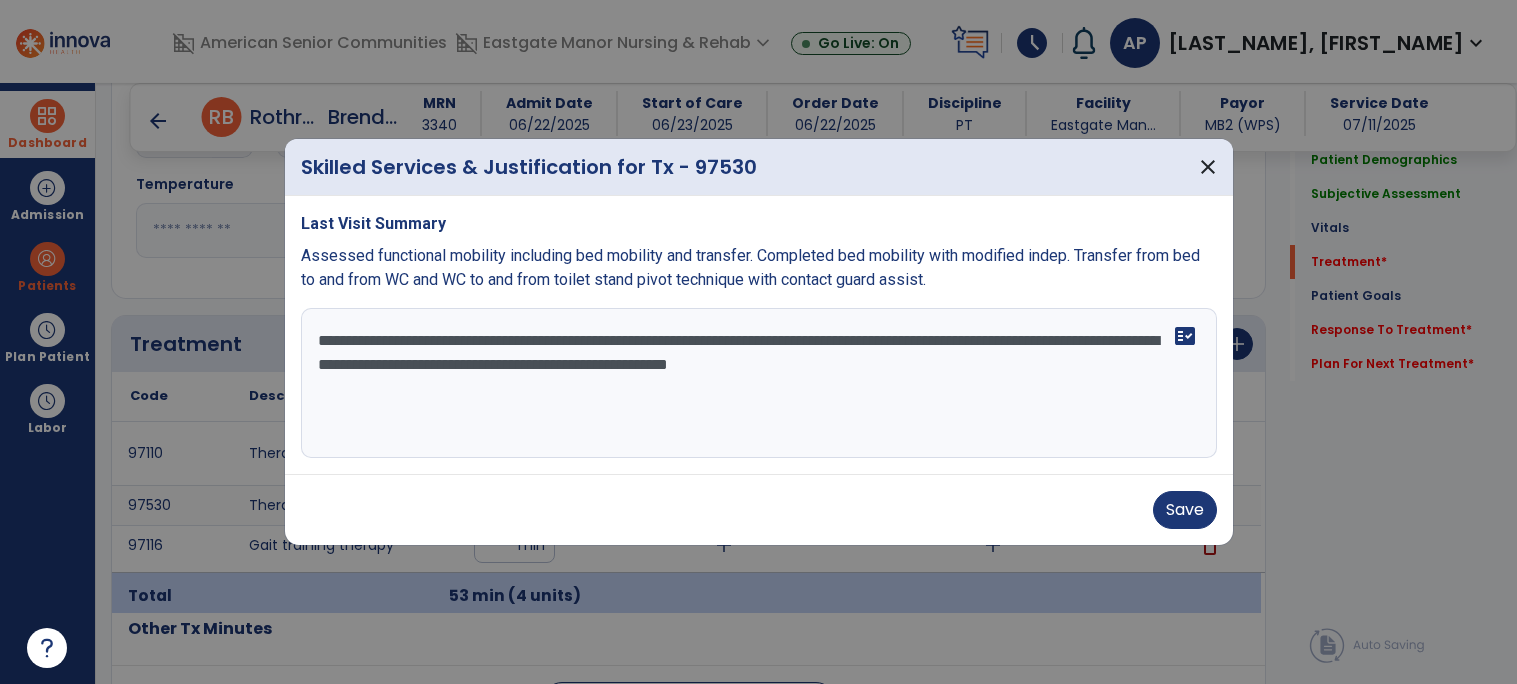 click on "**********" at bounding box center (759, 383) 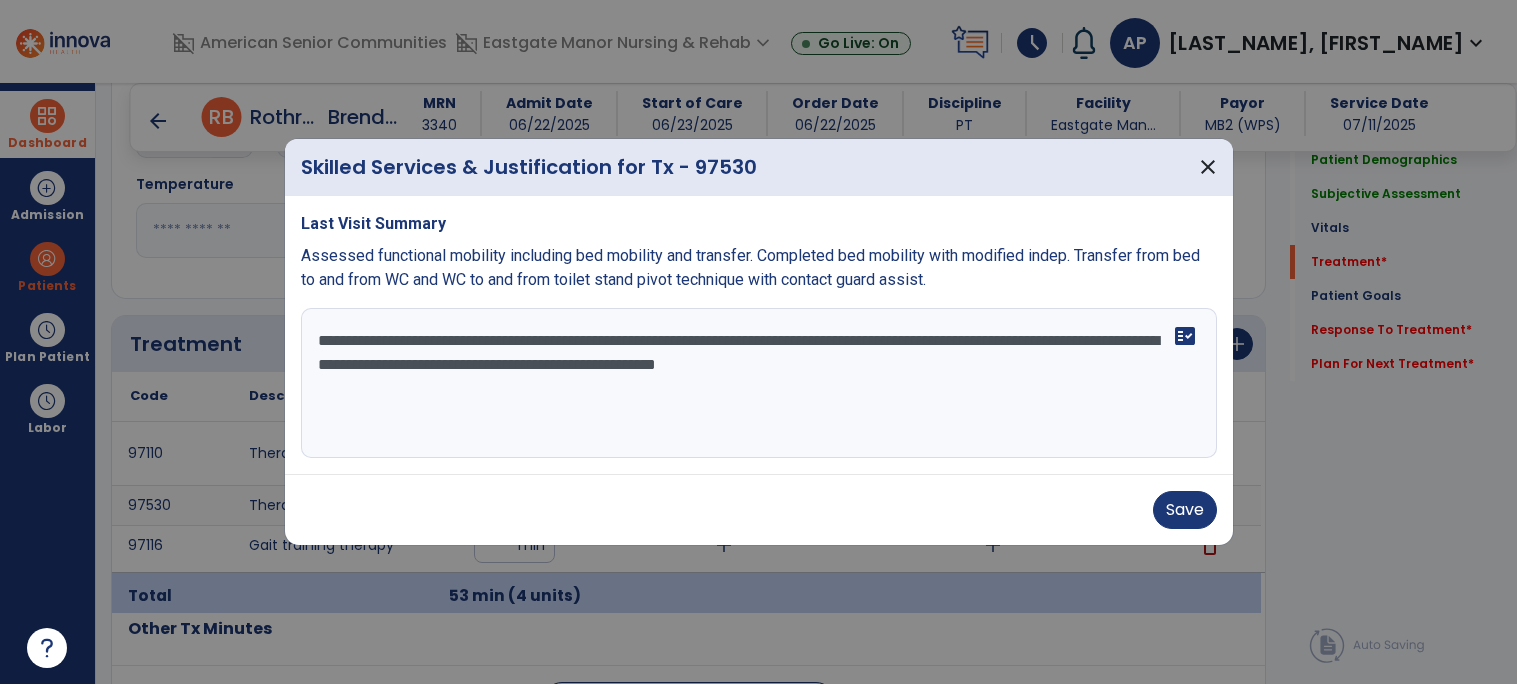 click on "**********" at bounding box center (759, 383) 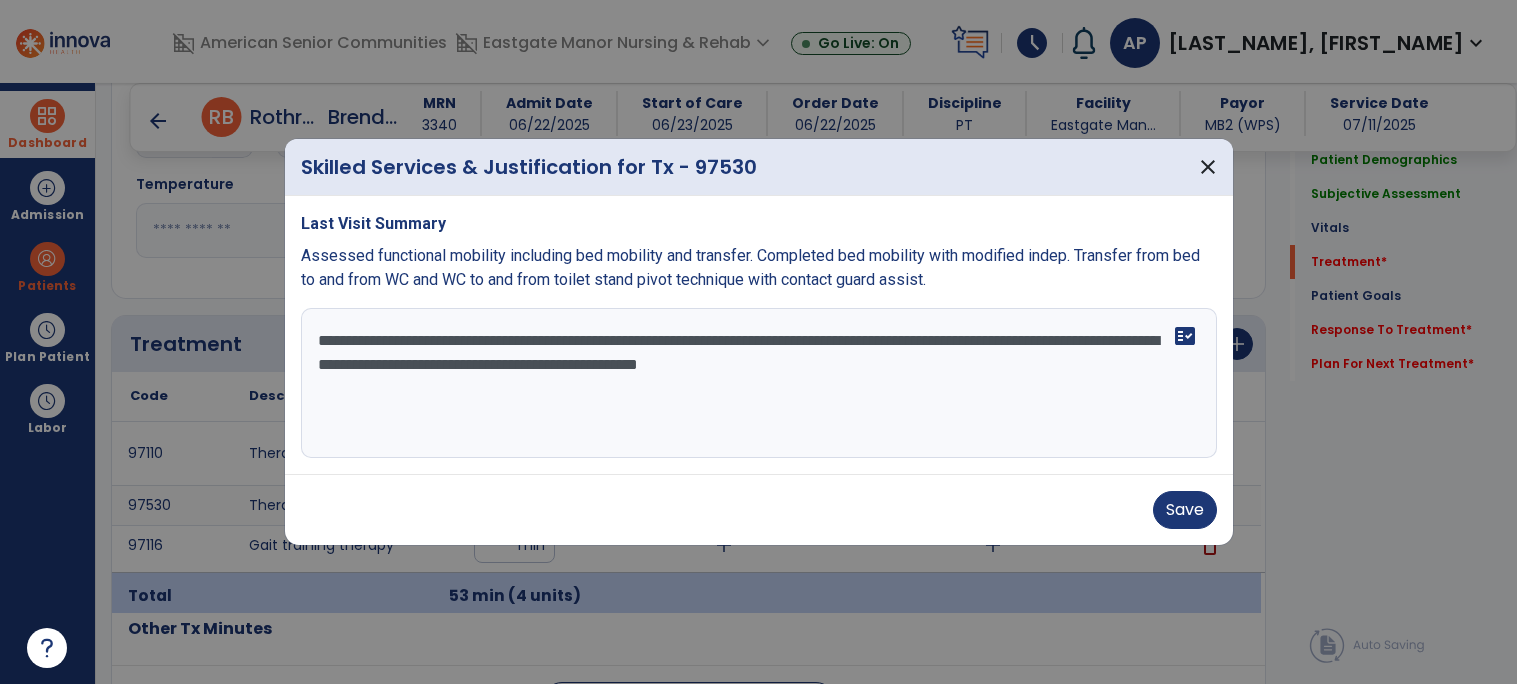 click on "**********" at bounding box center [759, 383] 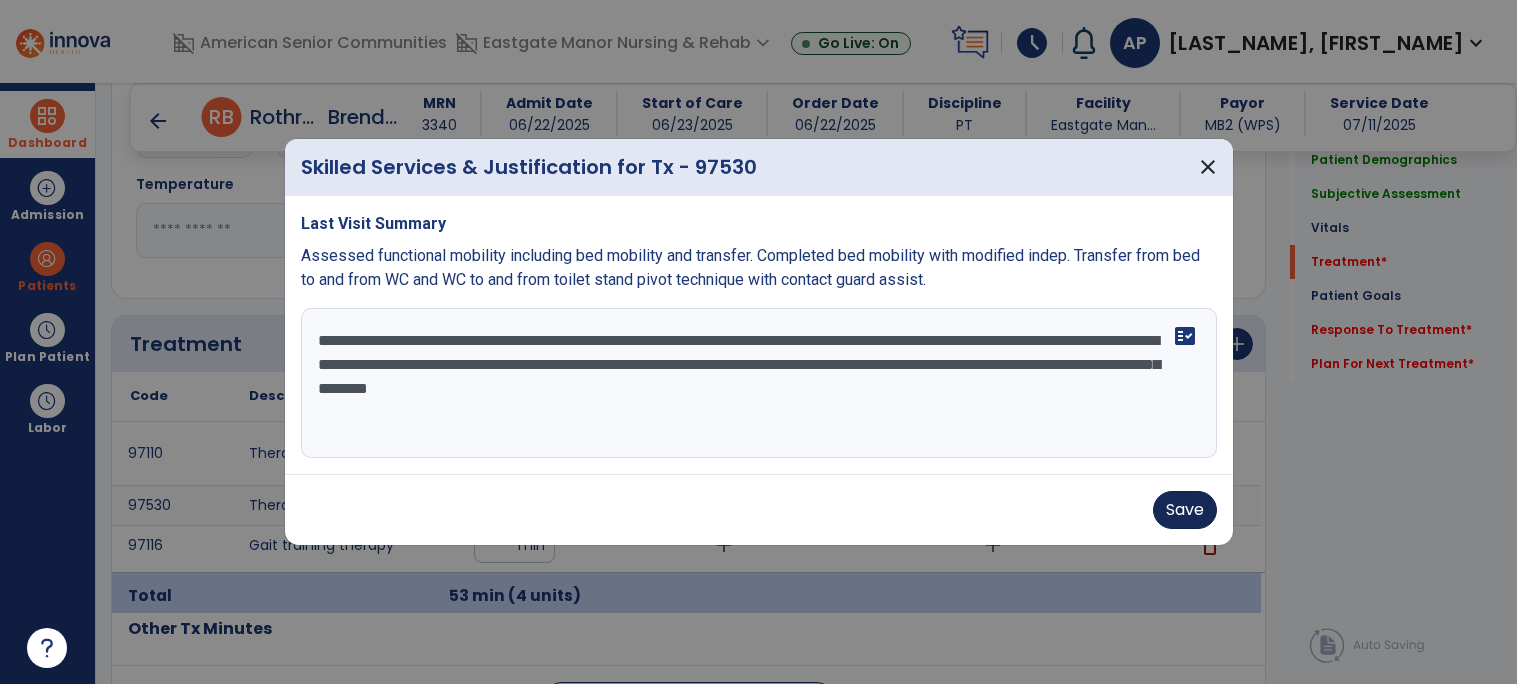 type on "**********" 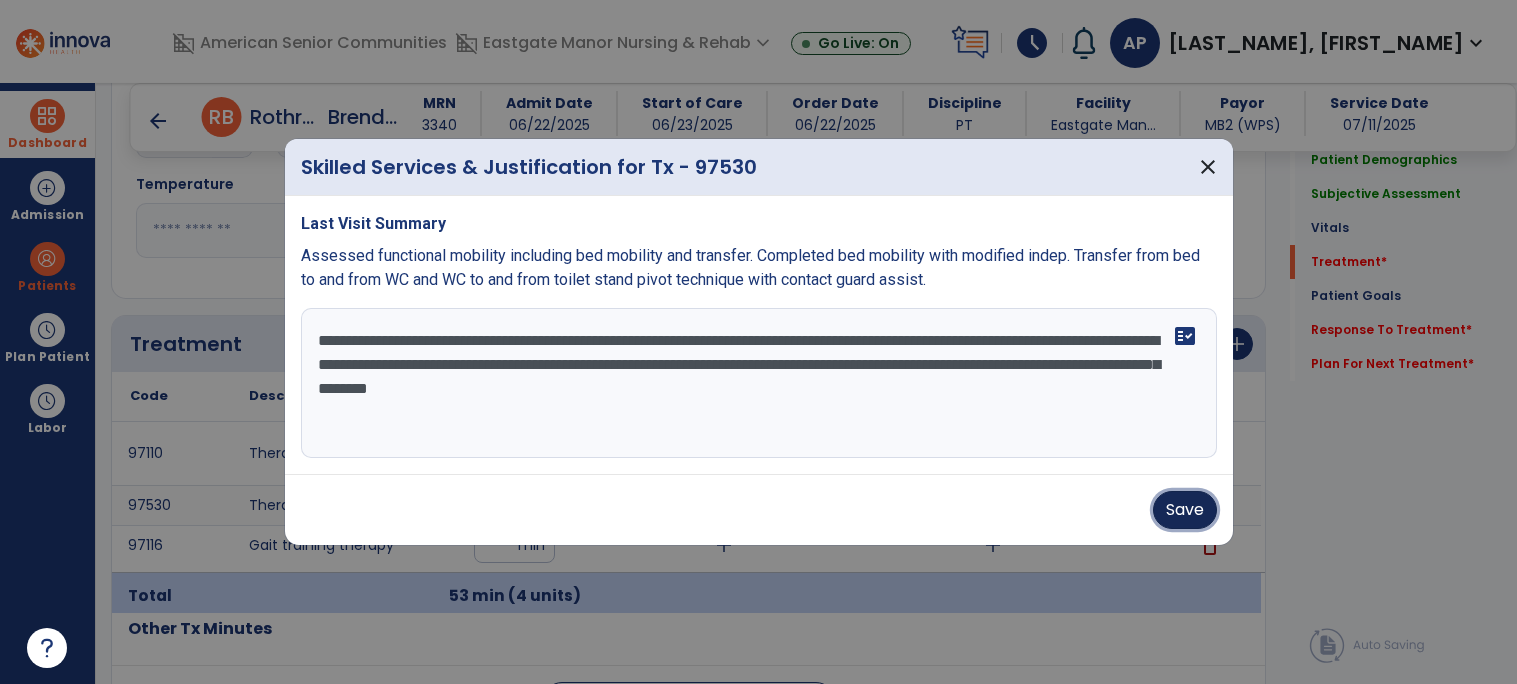 click on "Save" at bounding box center [1185, 510] 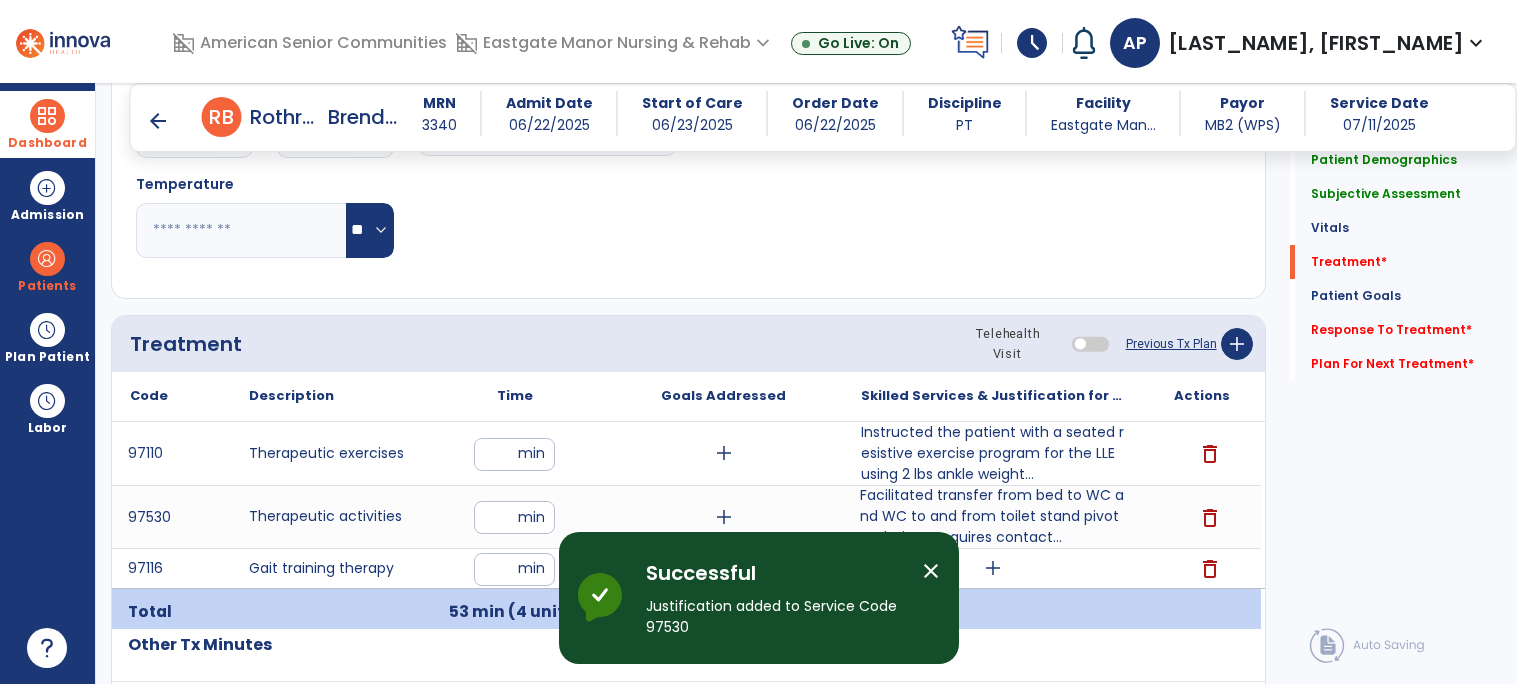 click on "add" at bounding box center [992, 568] 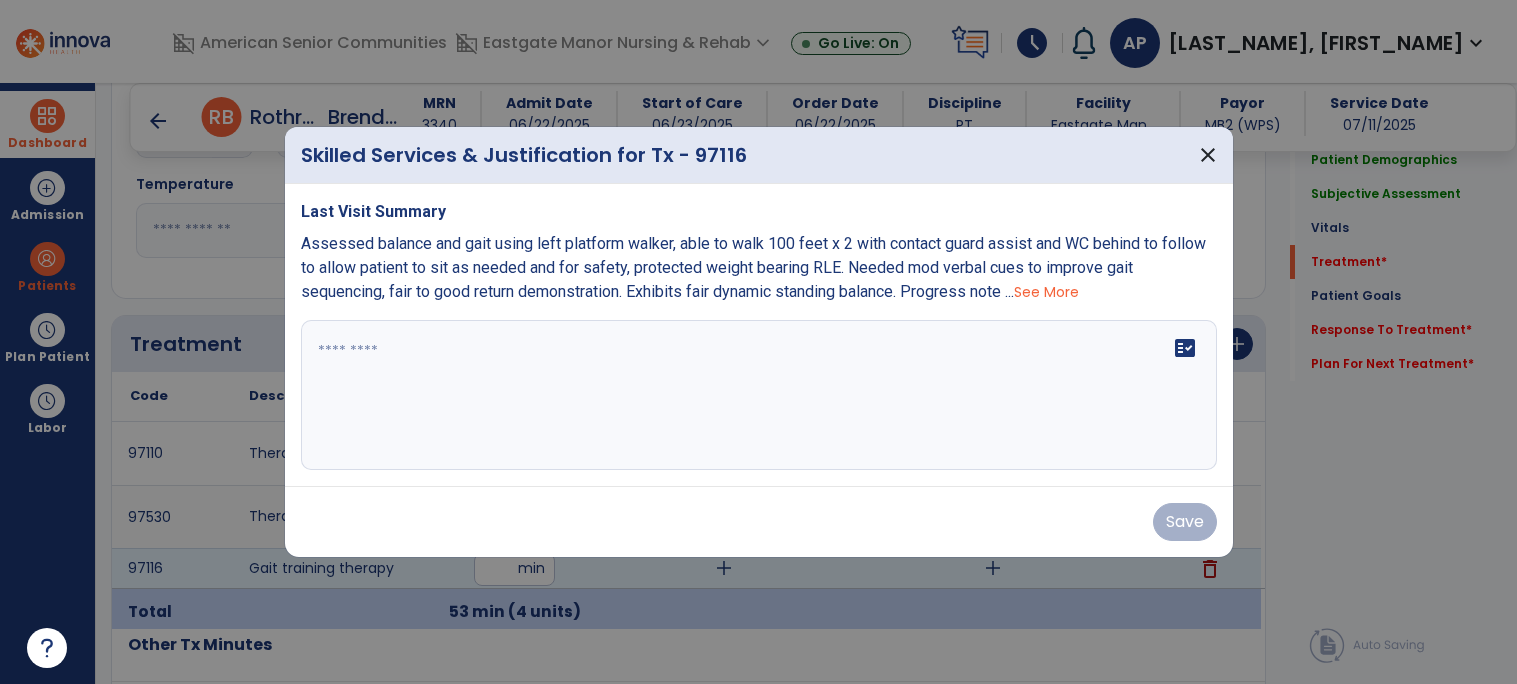 click on "fact_check" at bounding box center [759, 395] 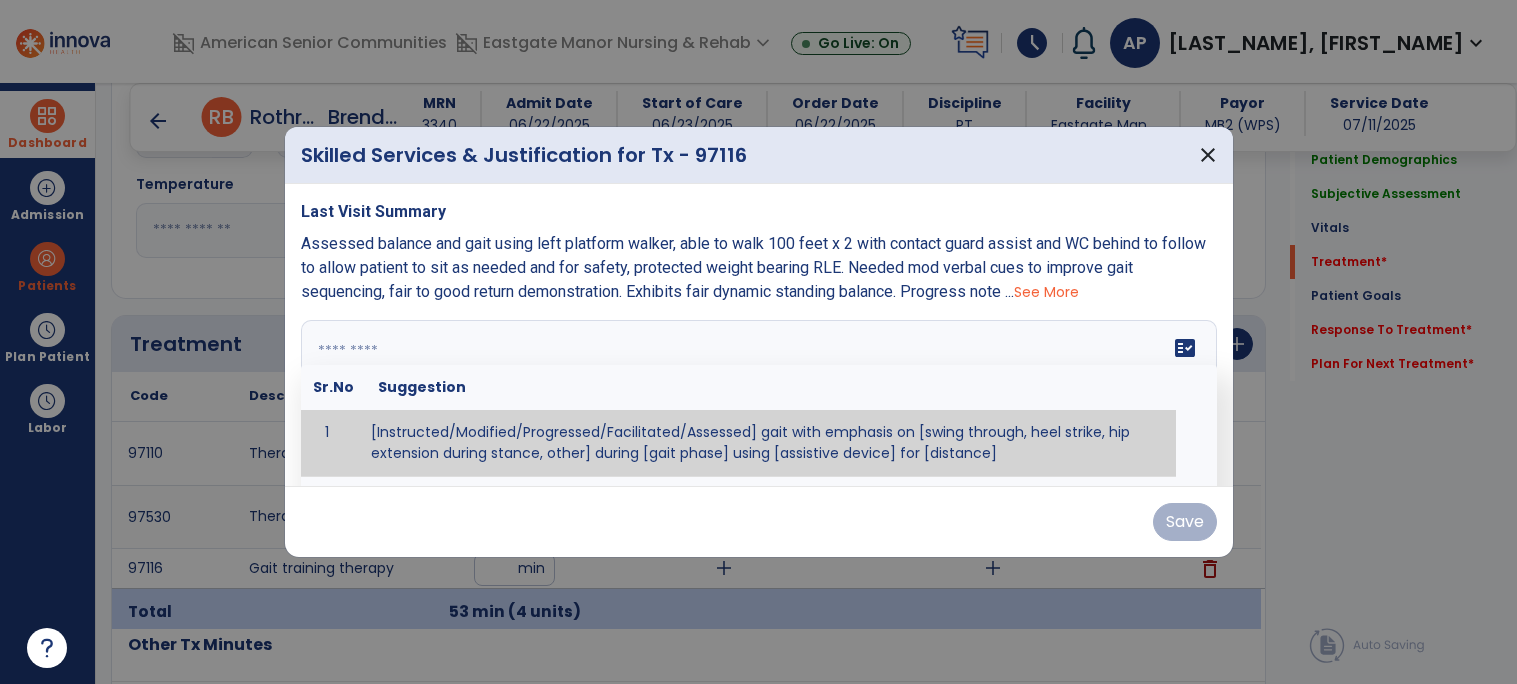 click on "See More" at bounding box center (1046, 292) 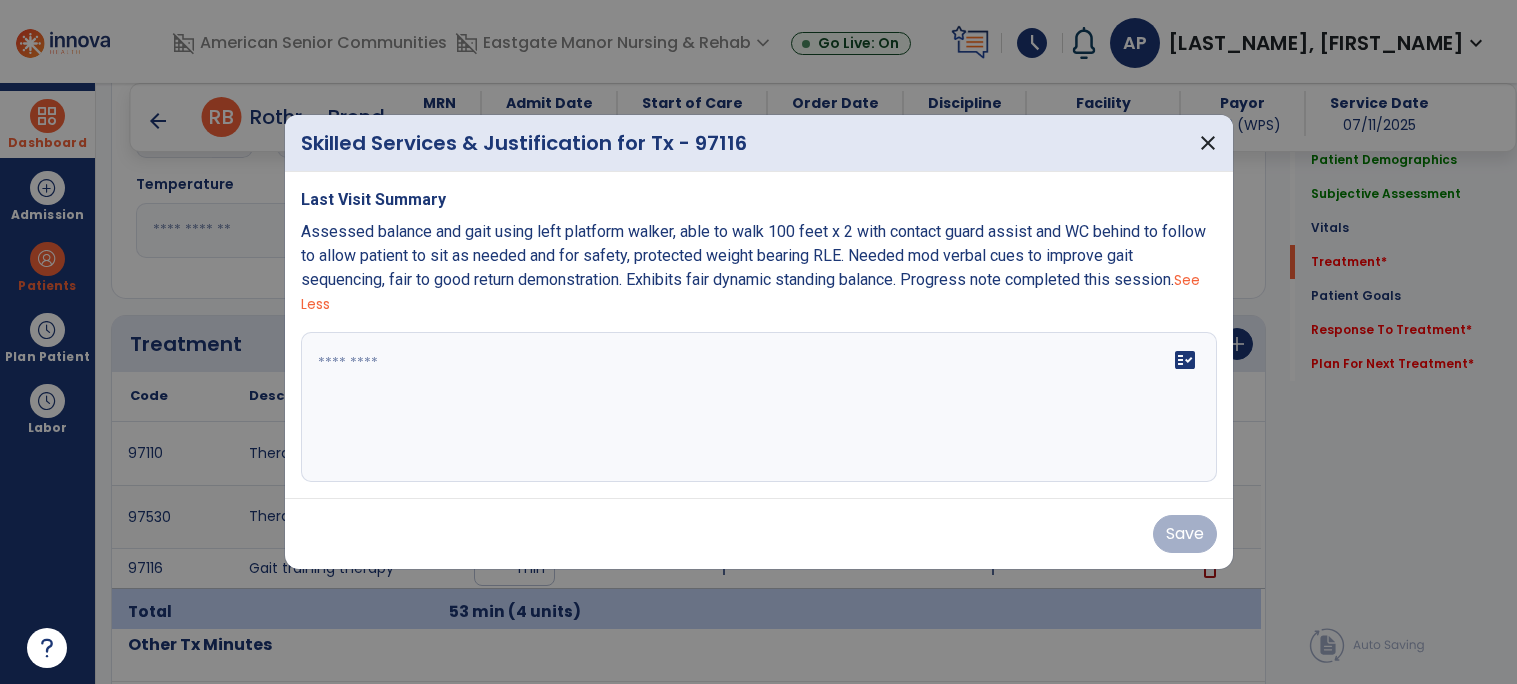 click on "Assessed balance and gait using left platform walker, able to walk 100 feet x 2 with contact guard assist and WC behind to follow to allow patient to sit as needed and for safety, protected weight bearing RLE. Needed mod verbal cues to improve gait sequencing, fair to good return demonstration. Exhibits fair dynamic standing balance. Progress note completed this session.  See Less" at bounding box center (759, 268) 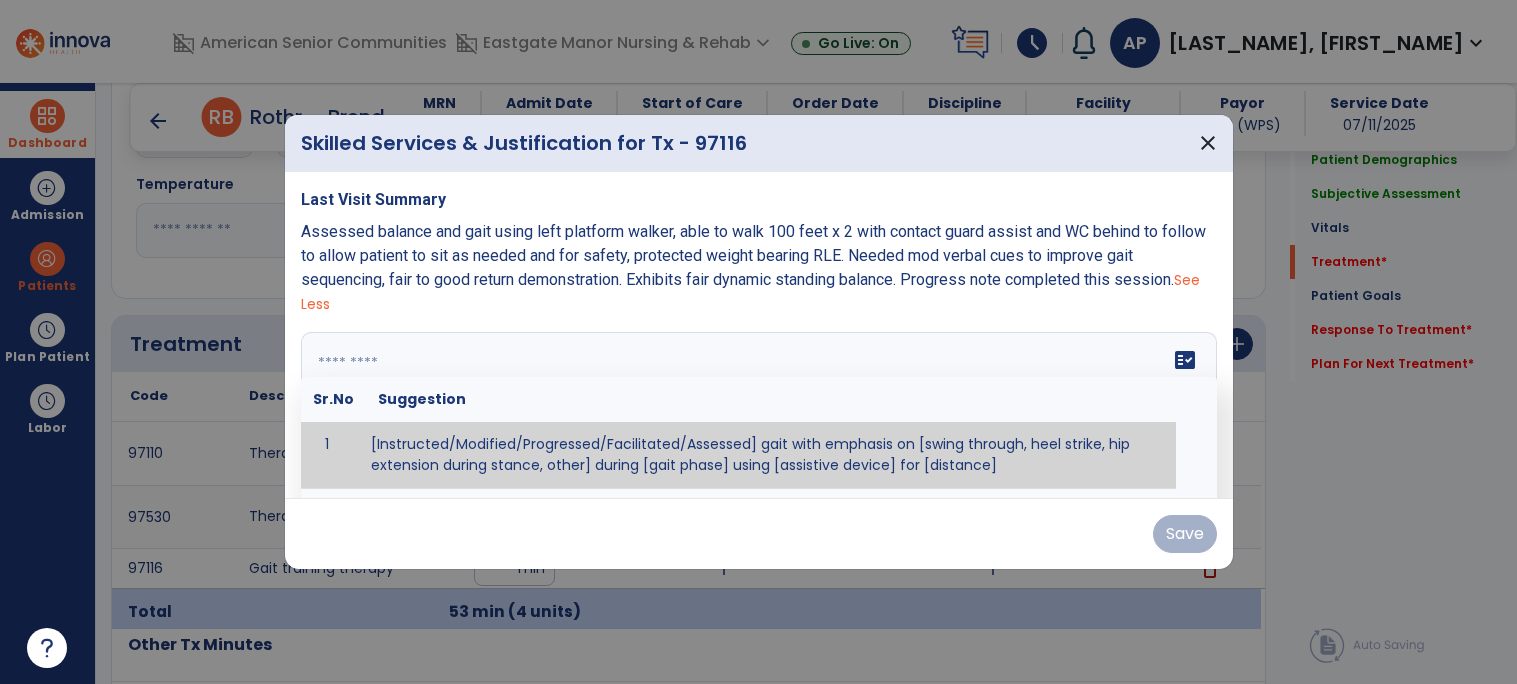 type on "*" 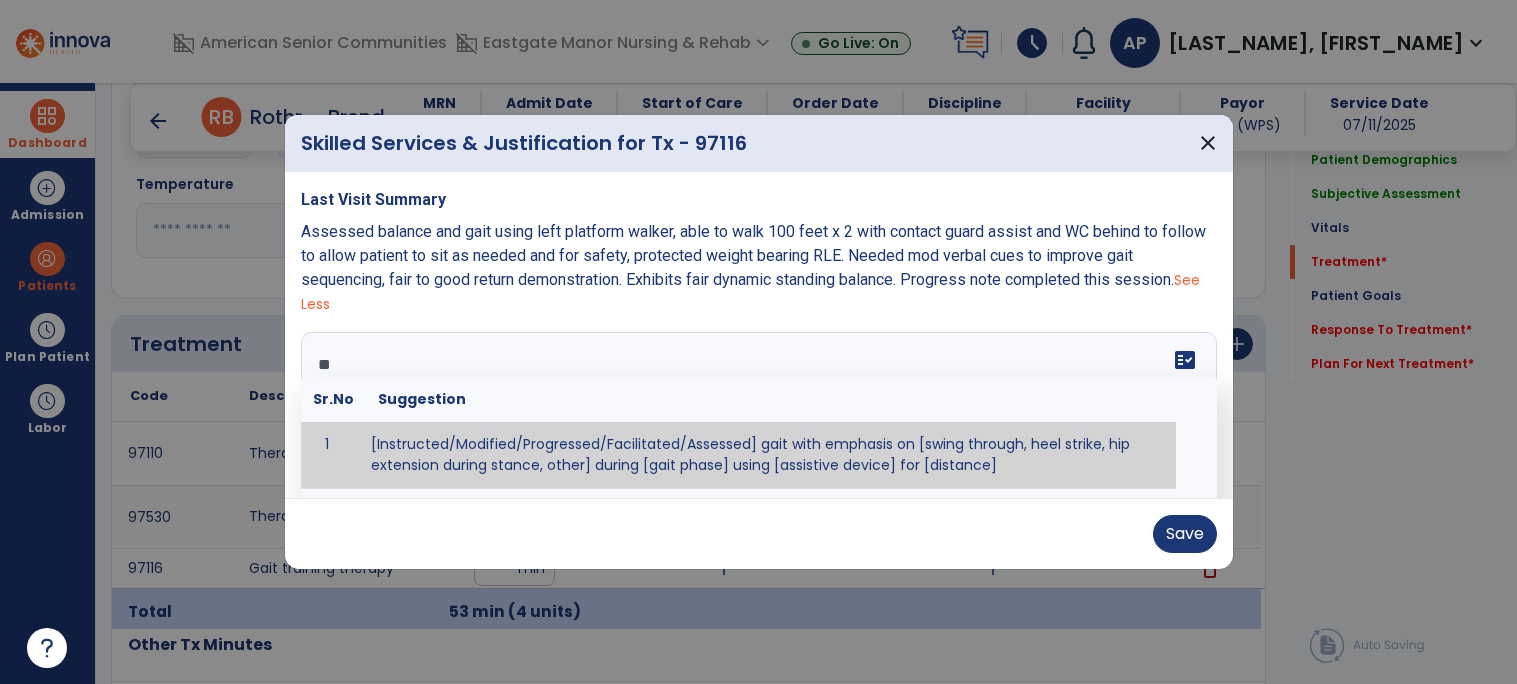 type on "*" 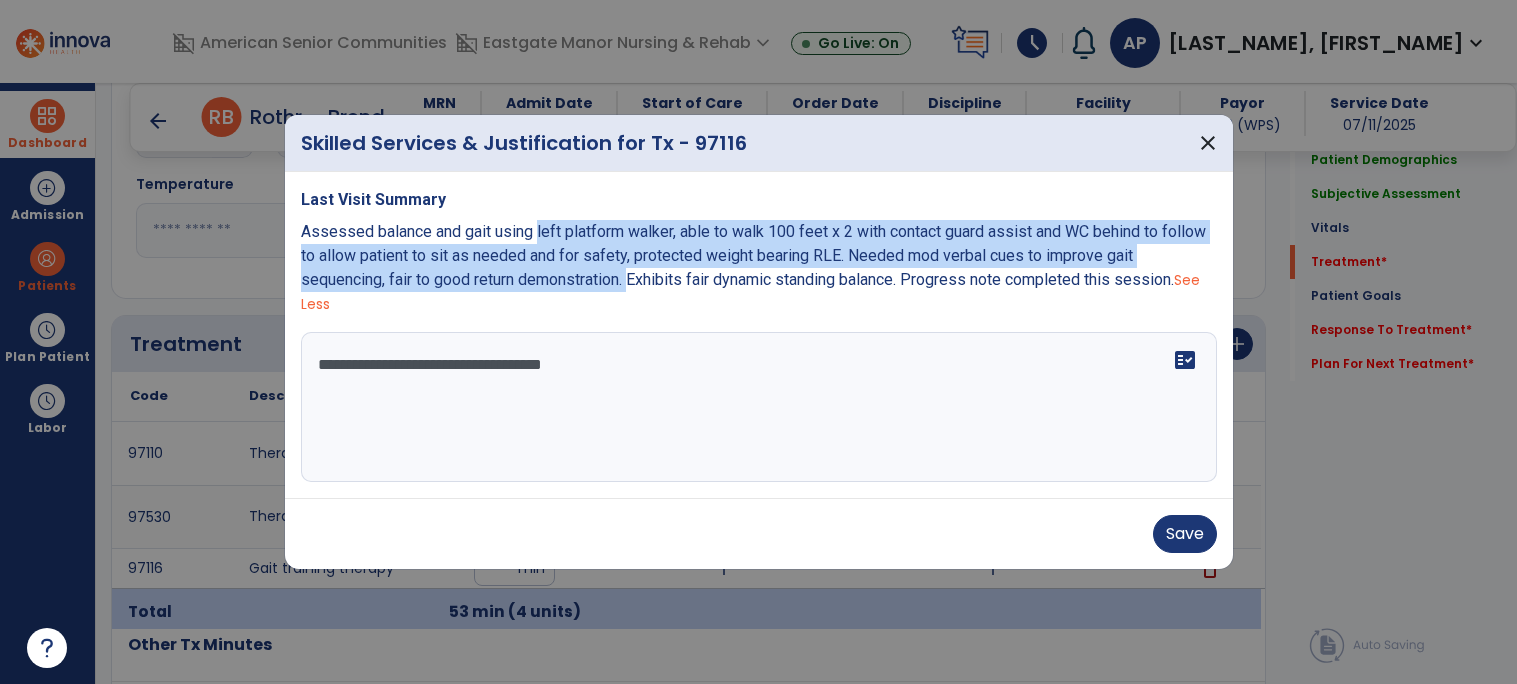 copy on "left platform walker, able to walk 100 feet x 2 with contact guard assist and WC behind to follow to allow patient to sit as needed and for safety, protected weight bearing RLE. Needed mod verbal cues to improve gait sequencing, fair to good return demonstration." 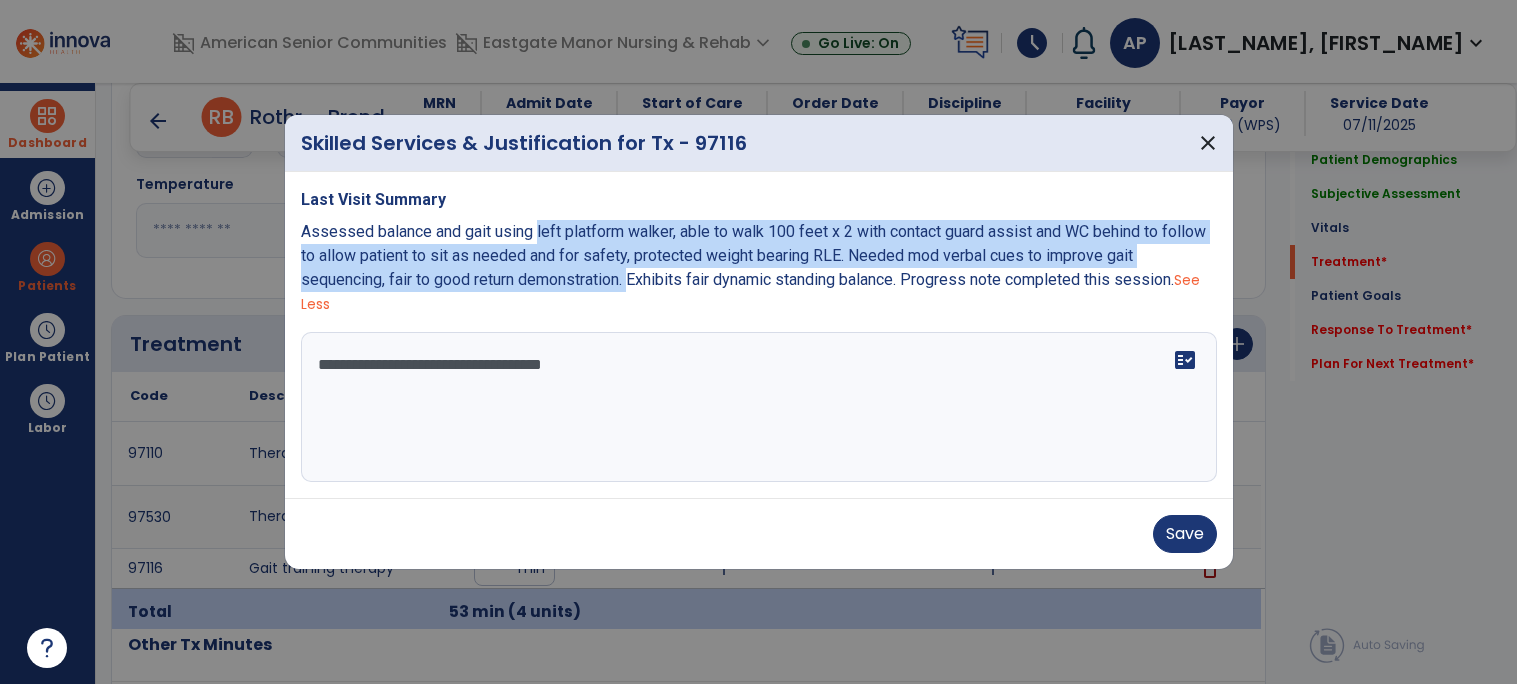 click on "**********" at bounding box center [759, 407] 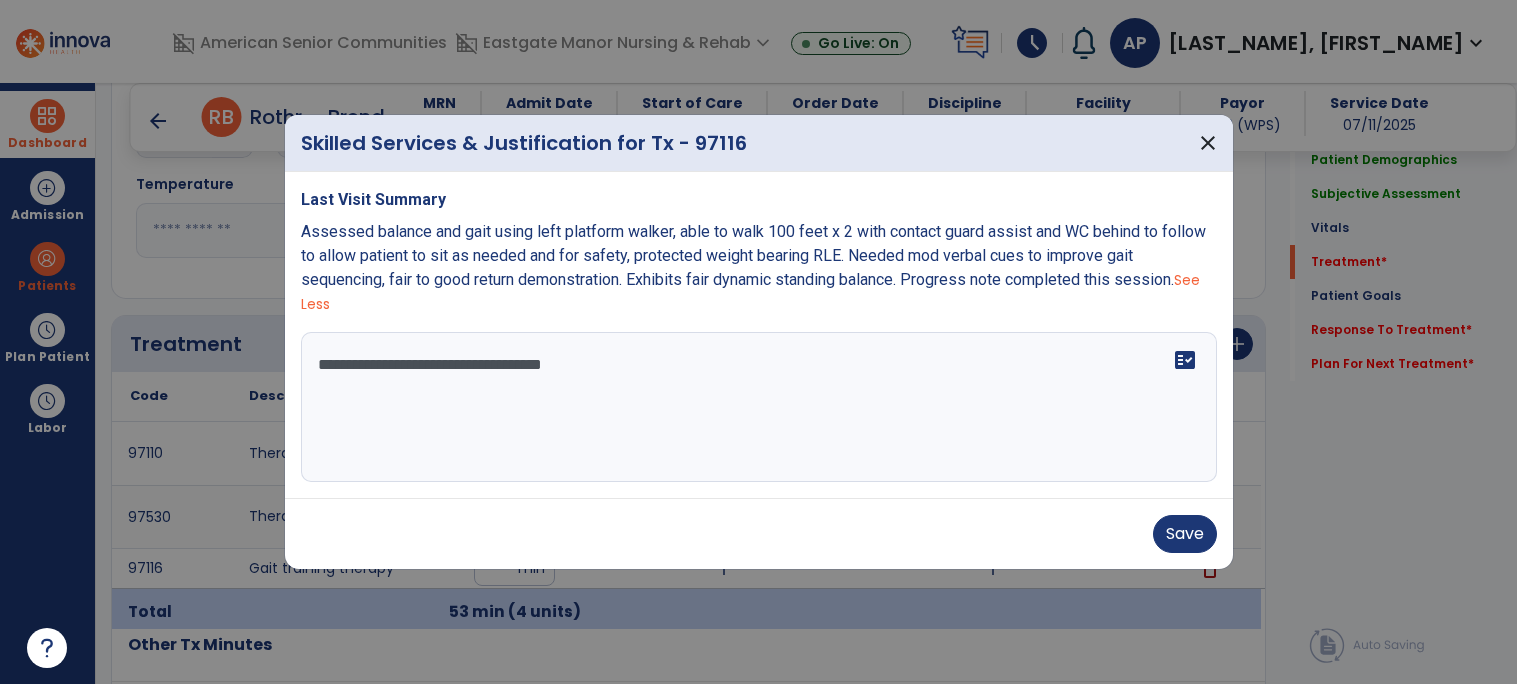 paste on "**********" 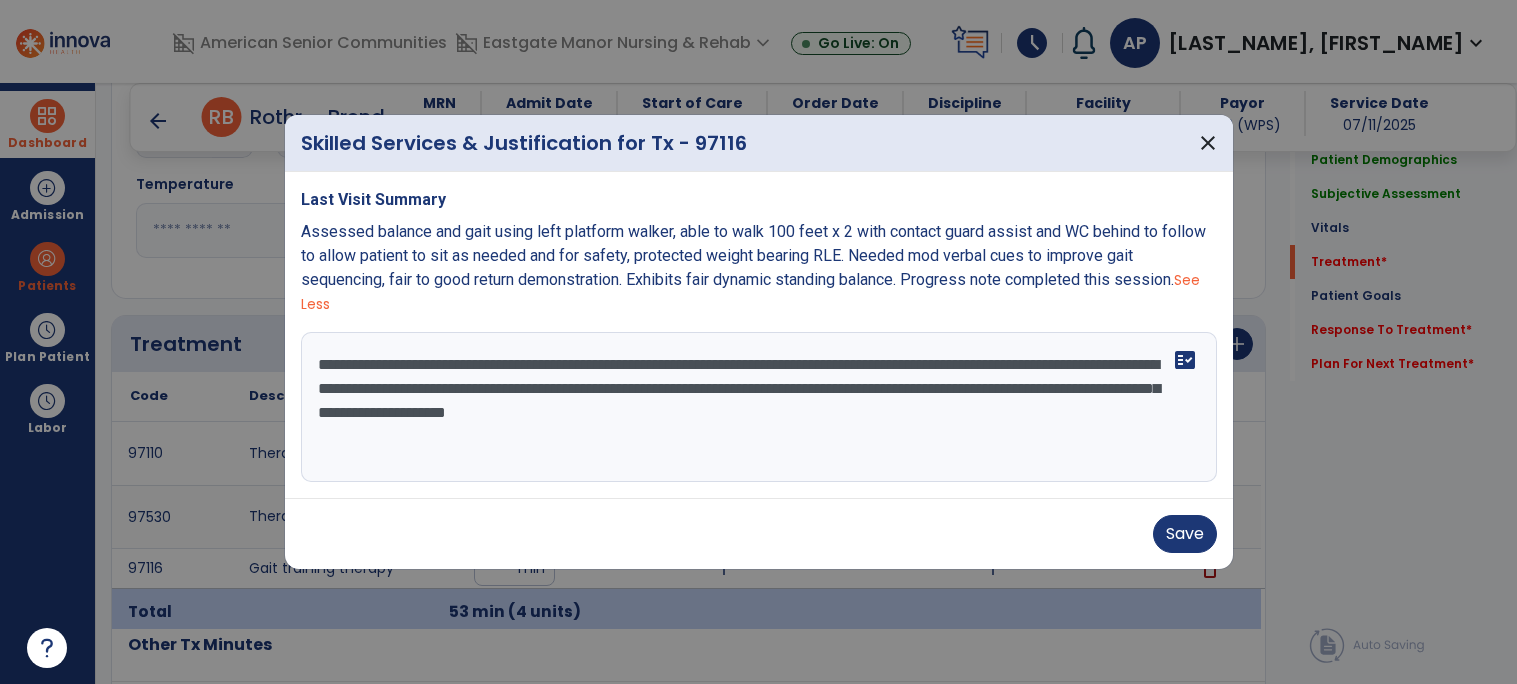 click on "**********" at bounding box center [759, 407] 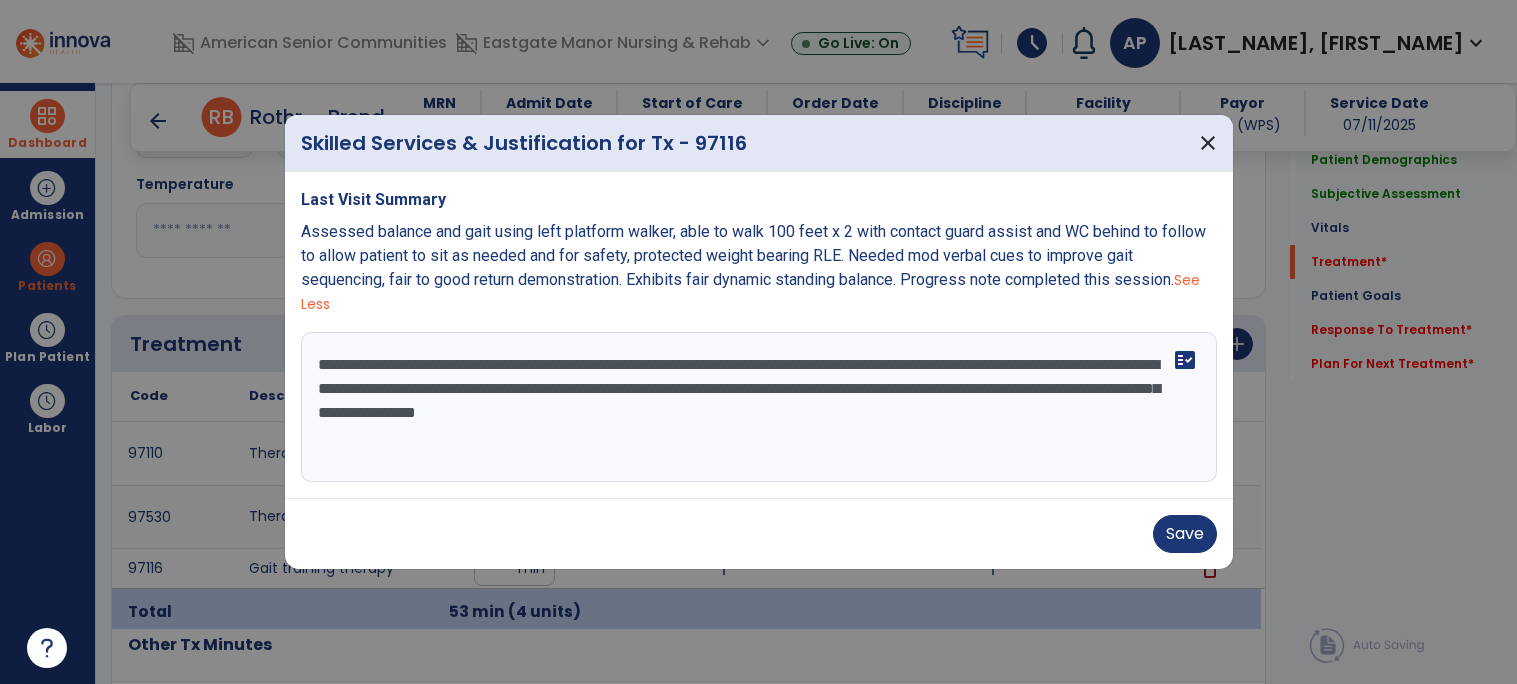 click on "**********" at bounding box center (759, 407) 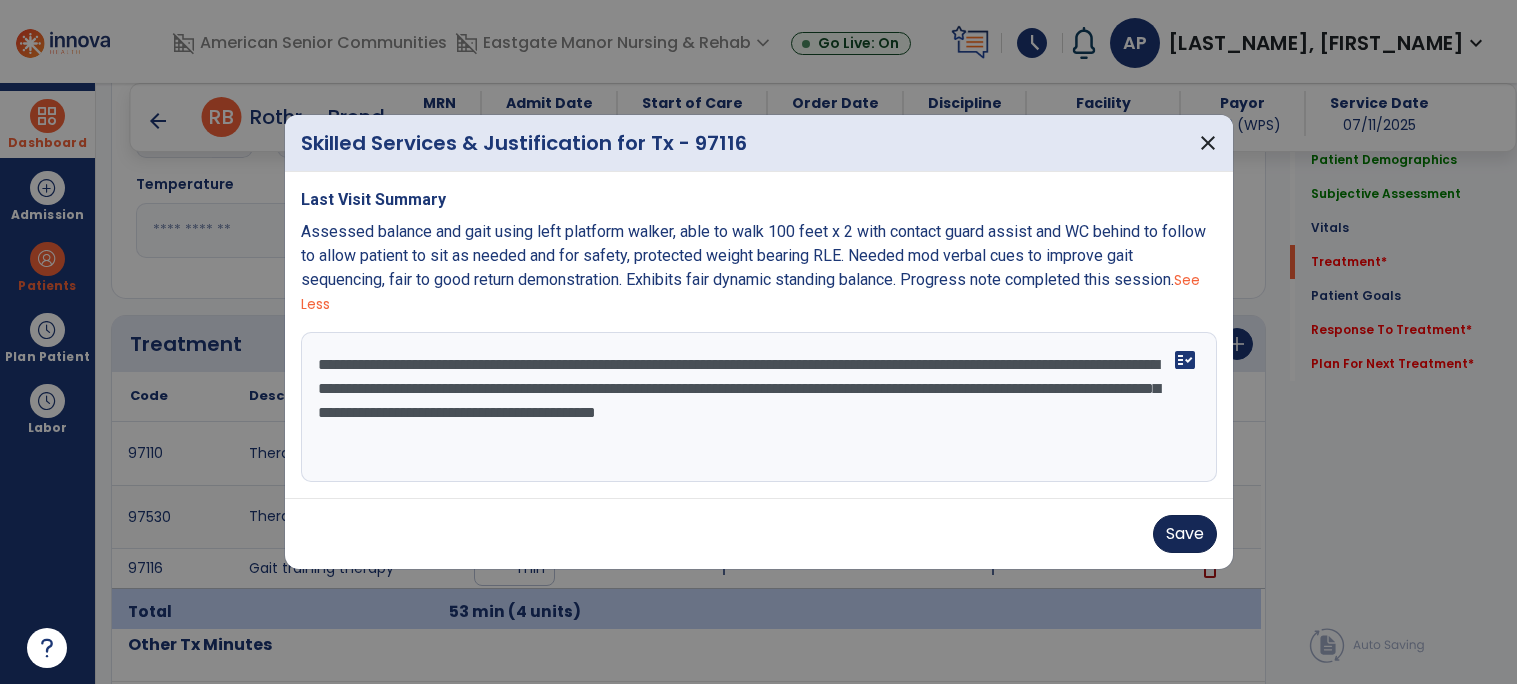 type on "**********" 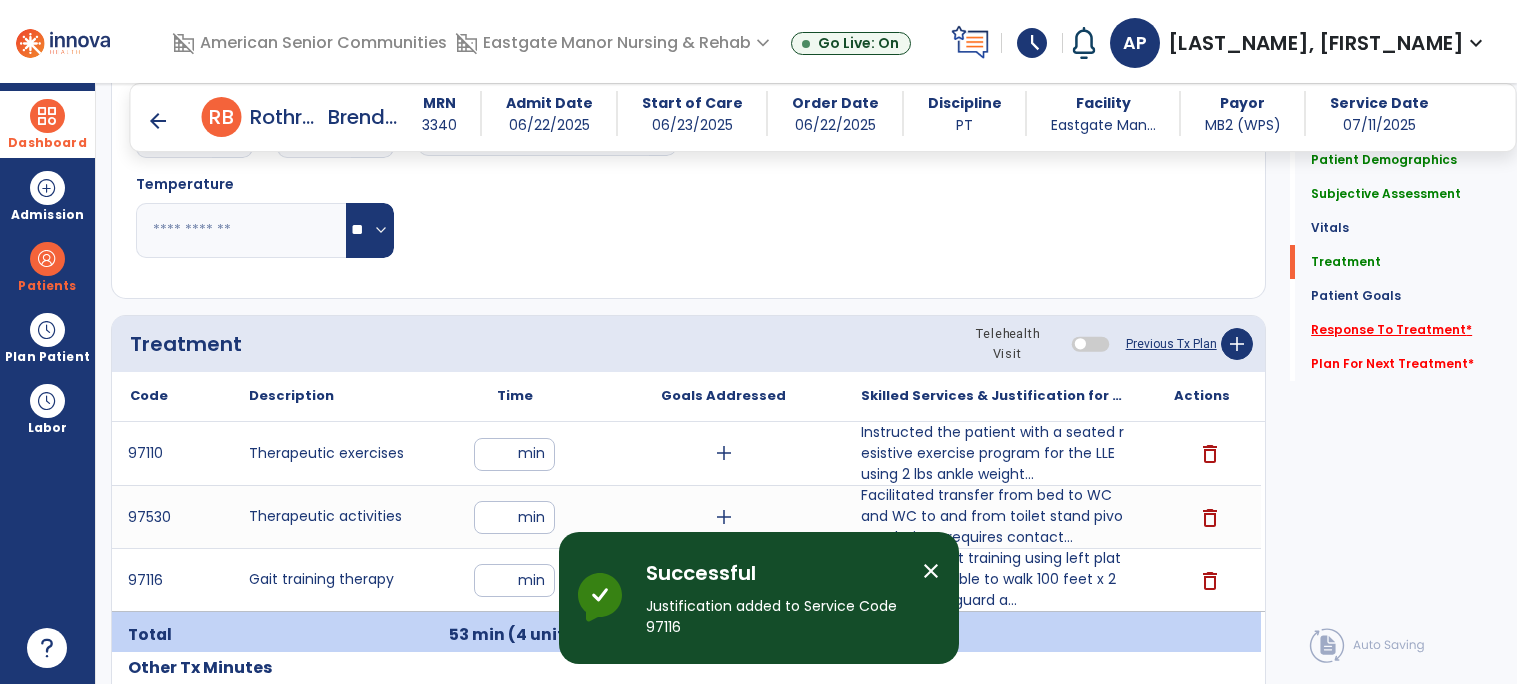click on "Response To Treatment   *" 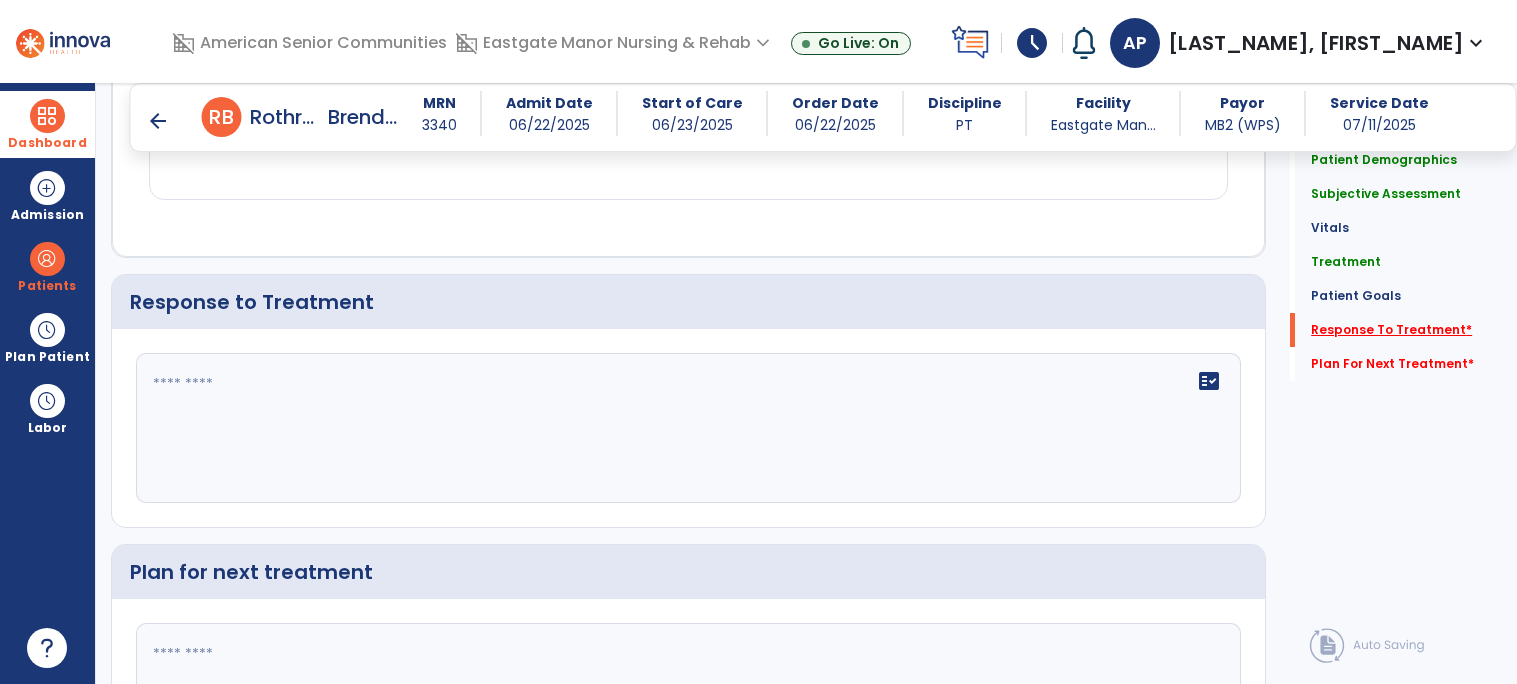 scroll, scrollTop: 2615, scrollLeft: 0, axis: vertical 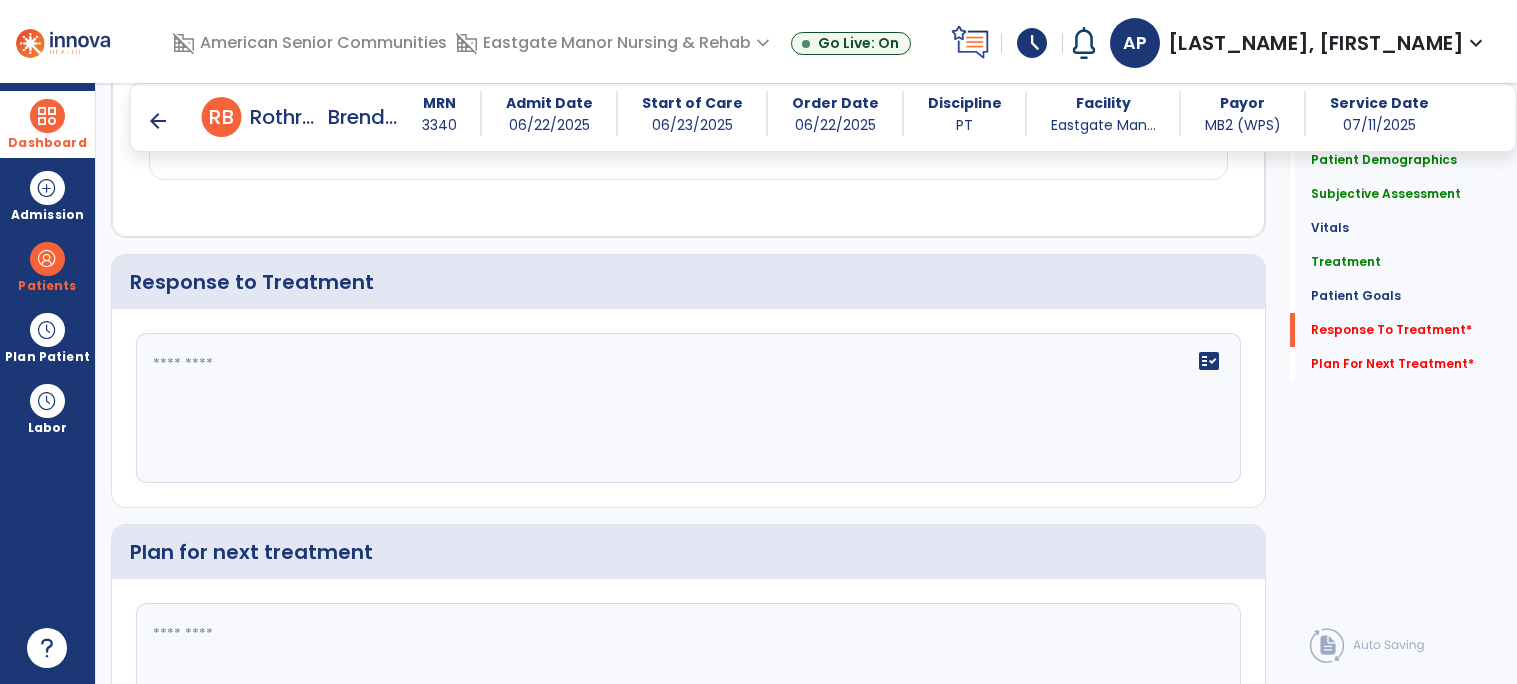 click 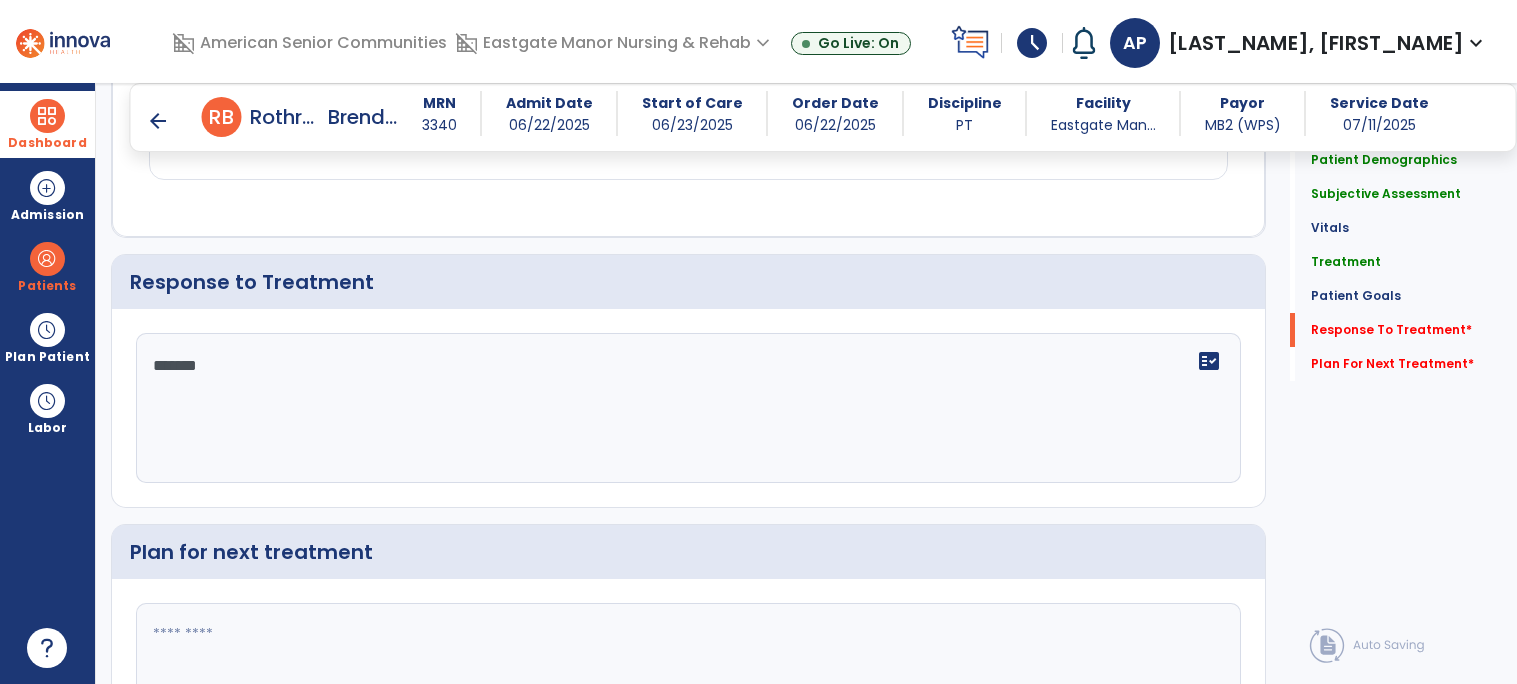 type on "********" 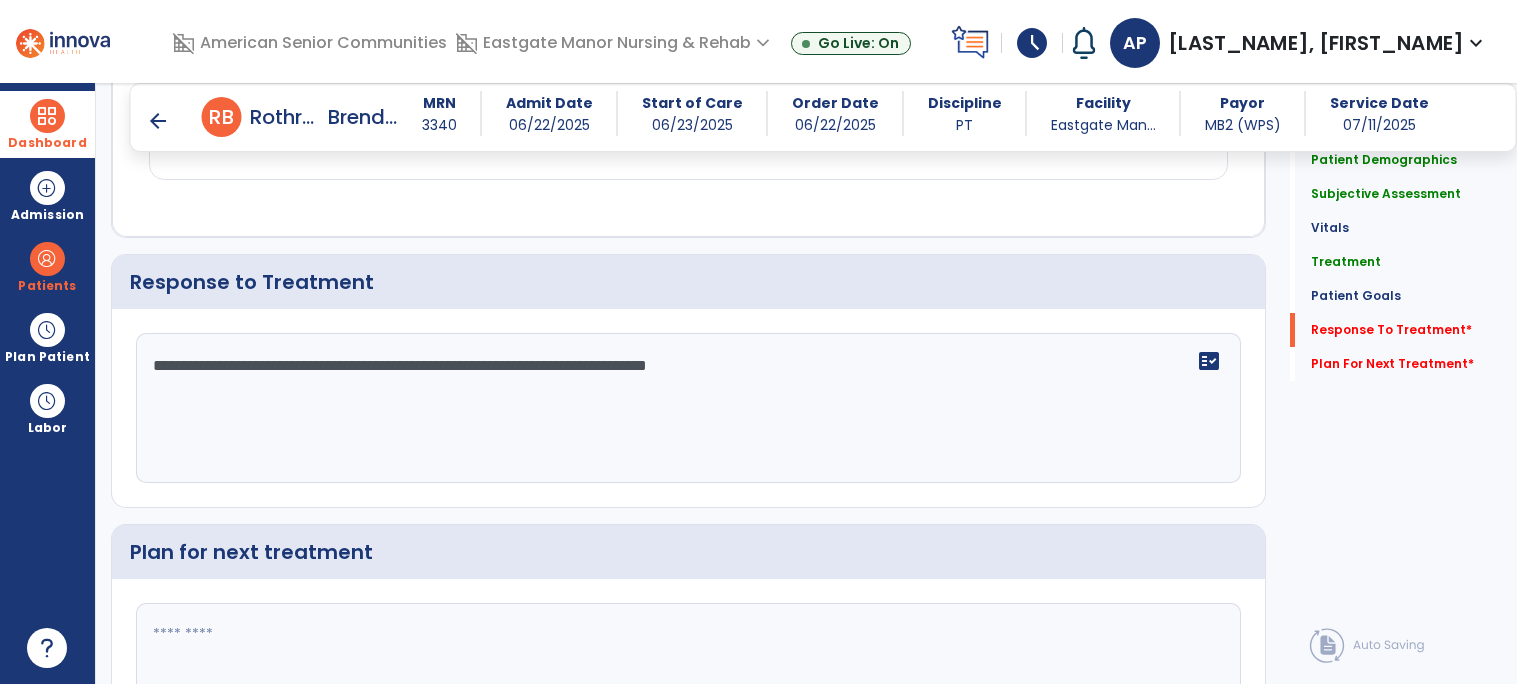 scroll, scrollTop: 2778, scrollLeft: 0, axis: vertical 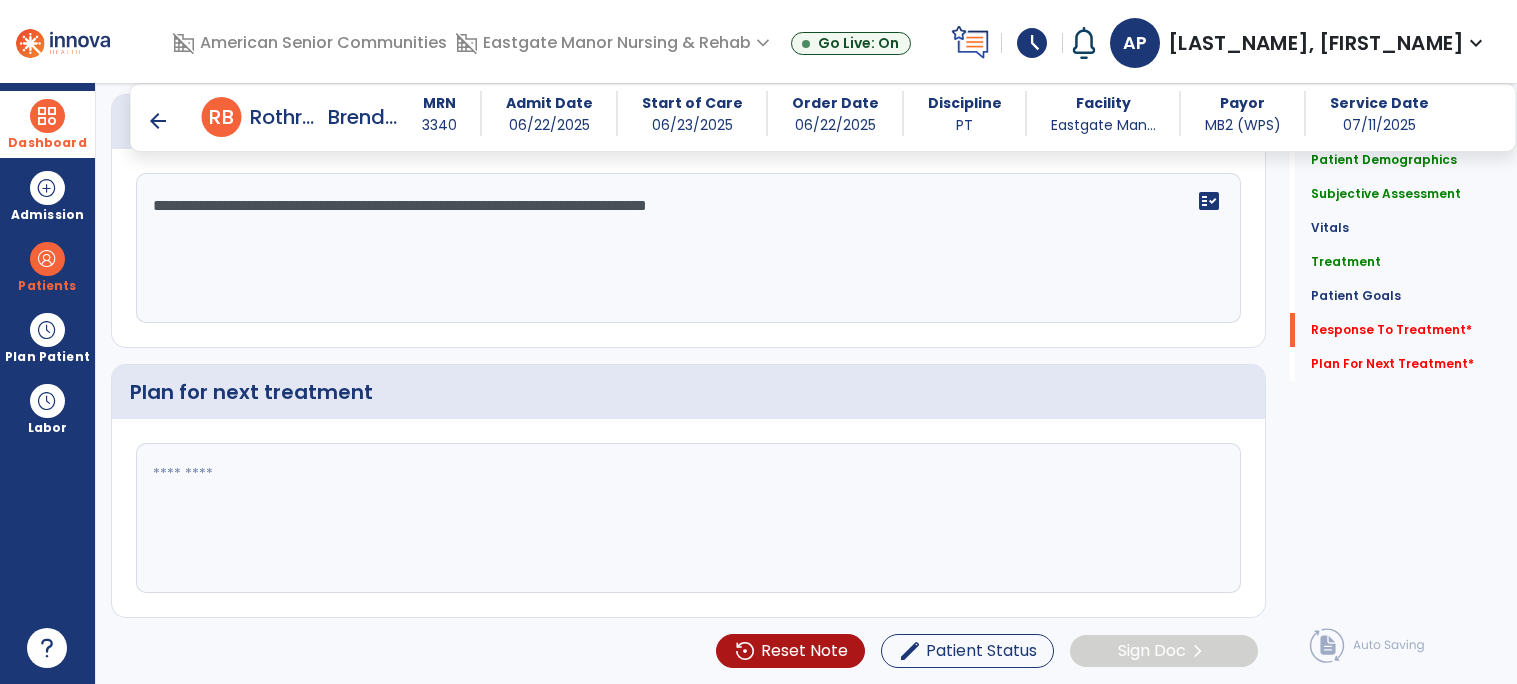 type on "**********" 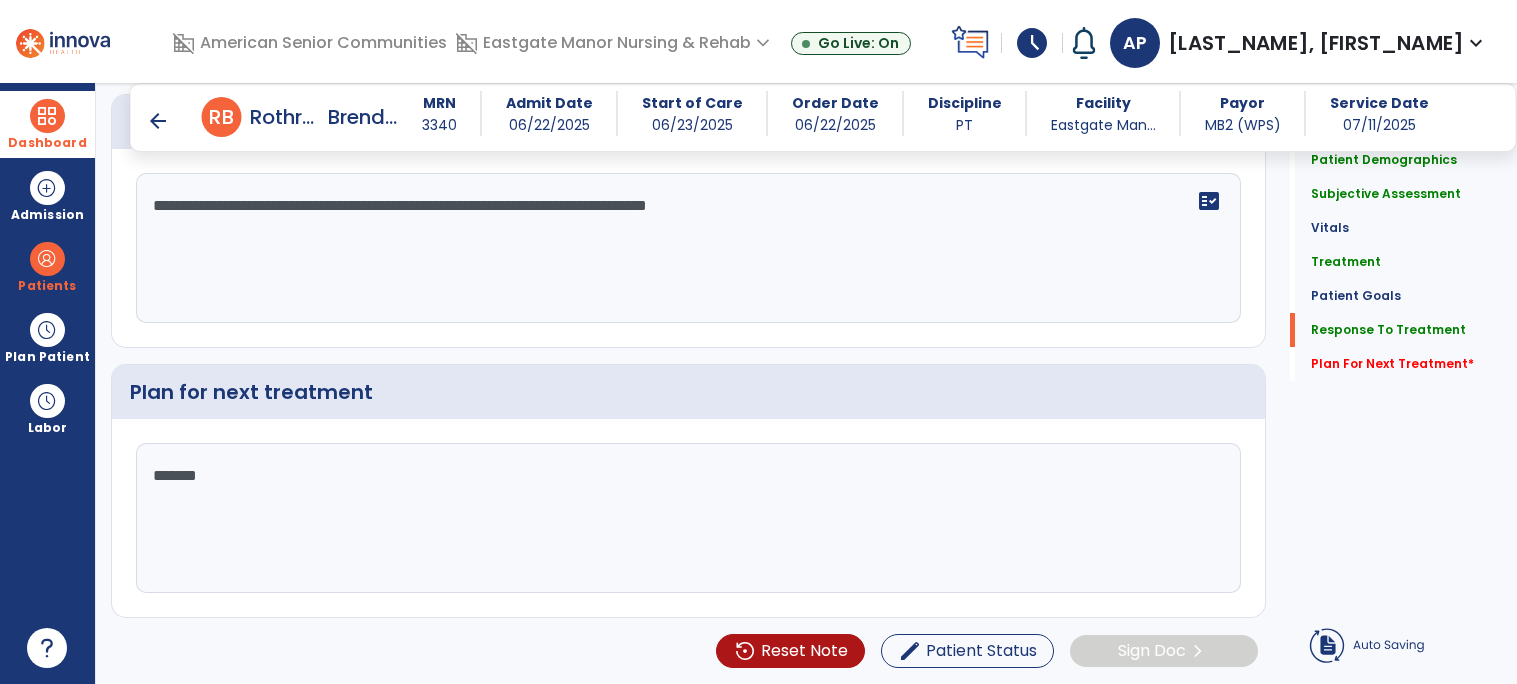 type on "********" 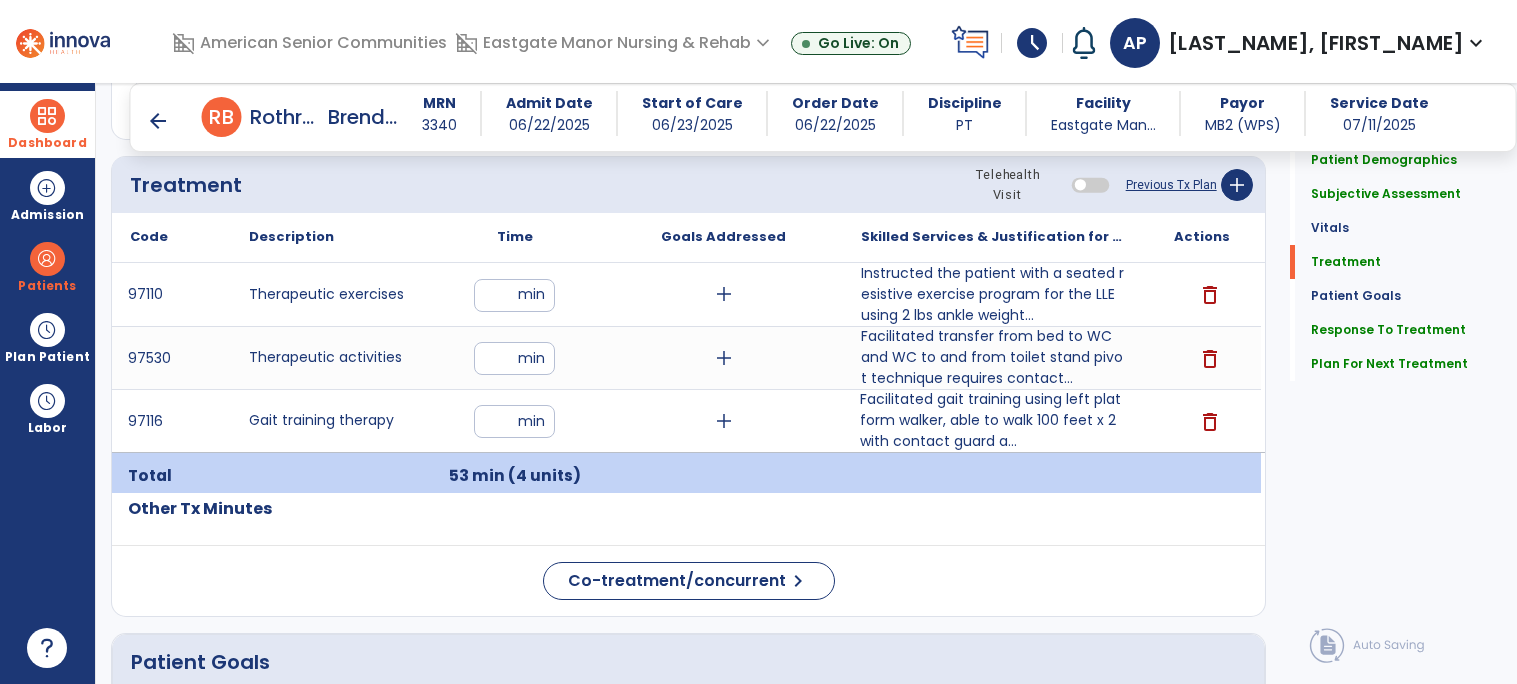 scroll, scrollTop: 1241, scrollLeft: 0, axis: vertical 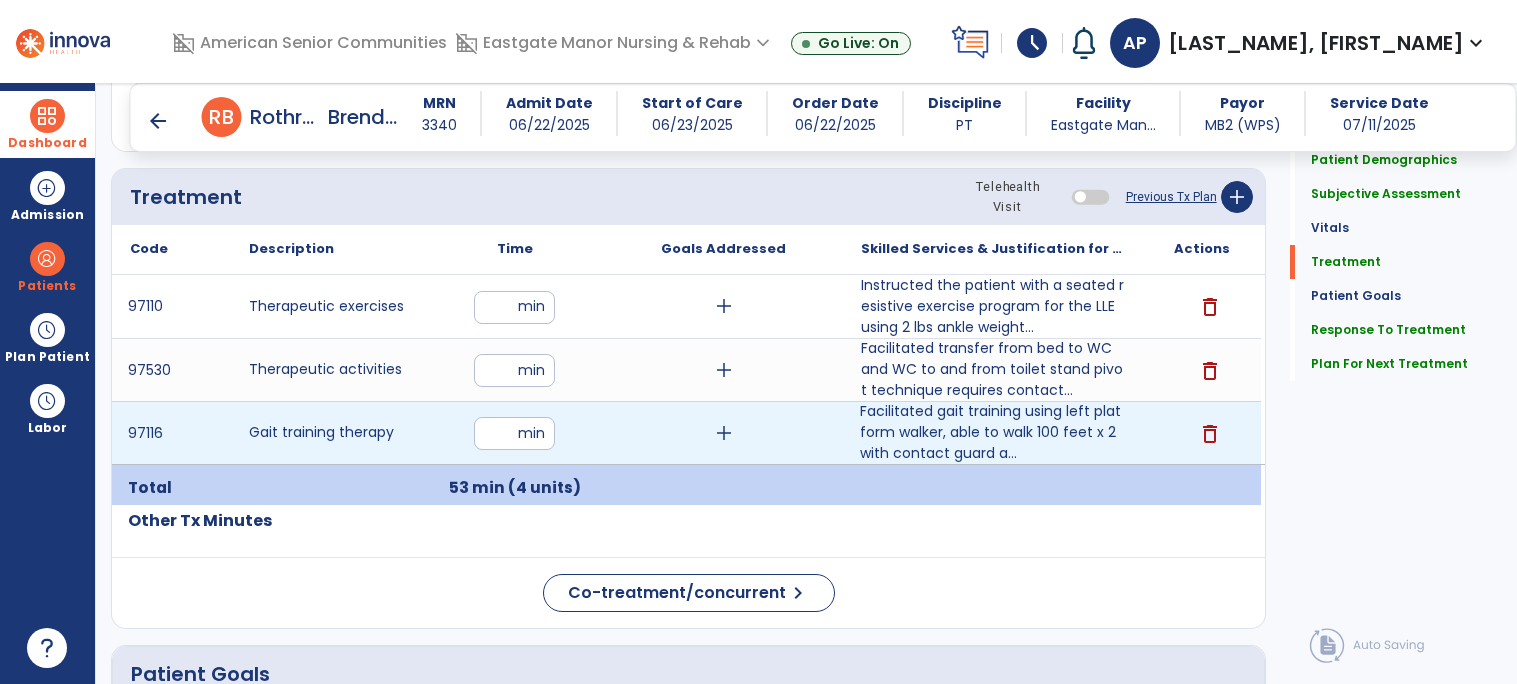 type on "**********" 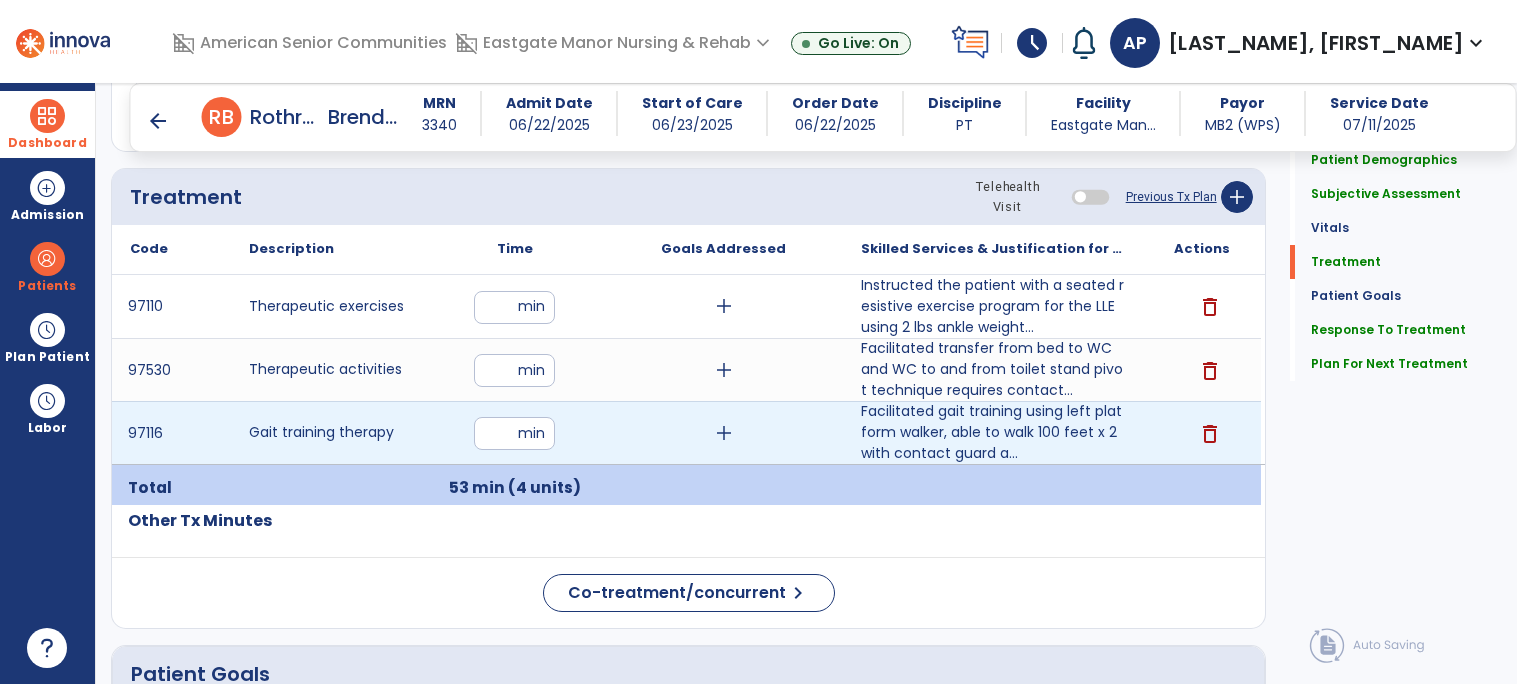 type on "**" 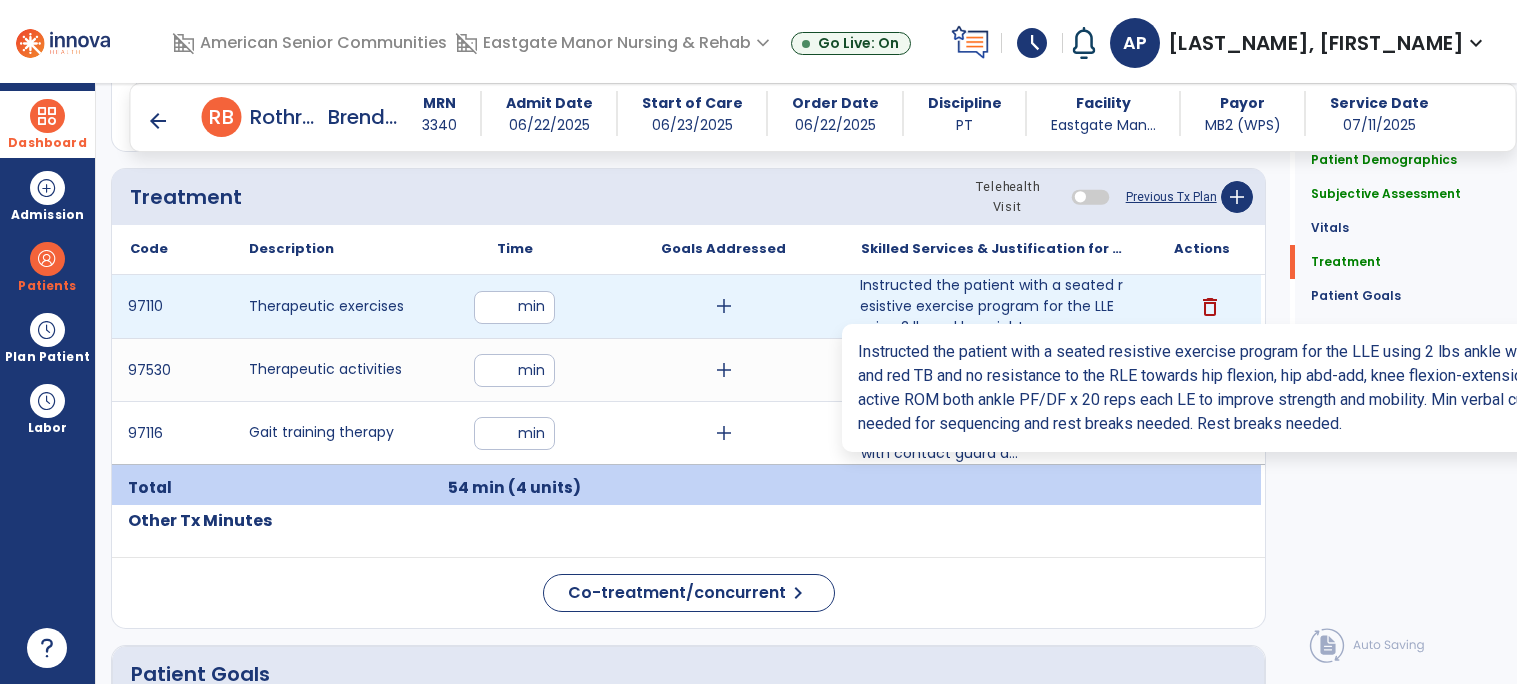 click on "Instructed the patient with a seated resistive exercise program for the LLE using 2 lbs ankle weight..." at bounding box center [992, 306] 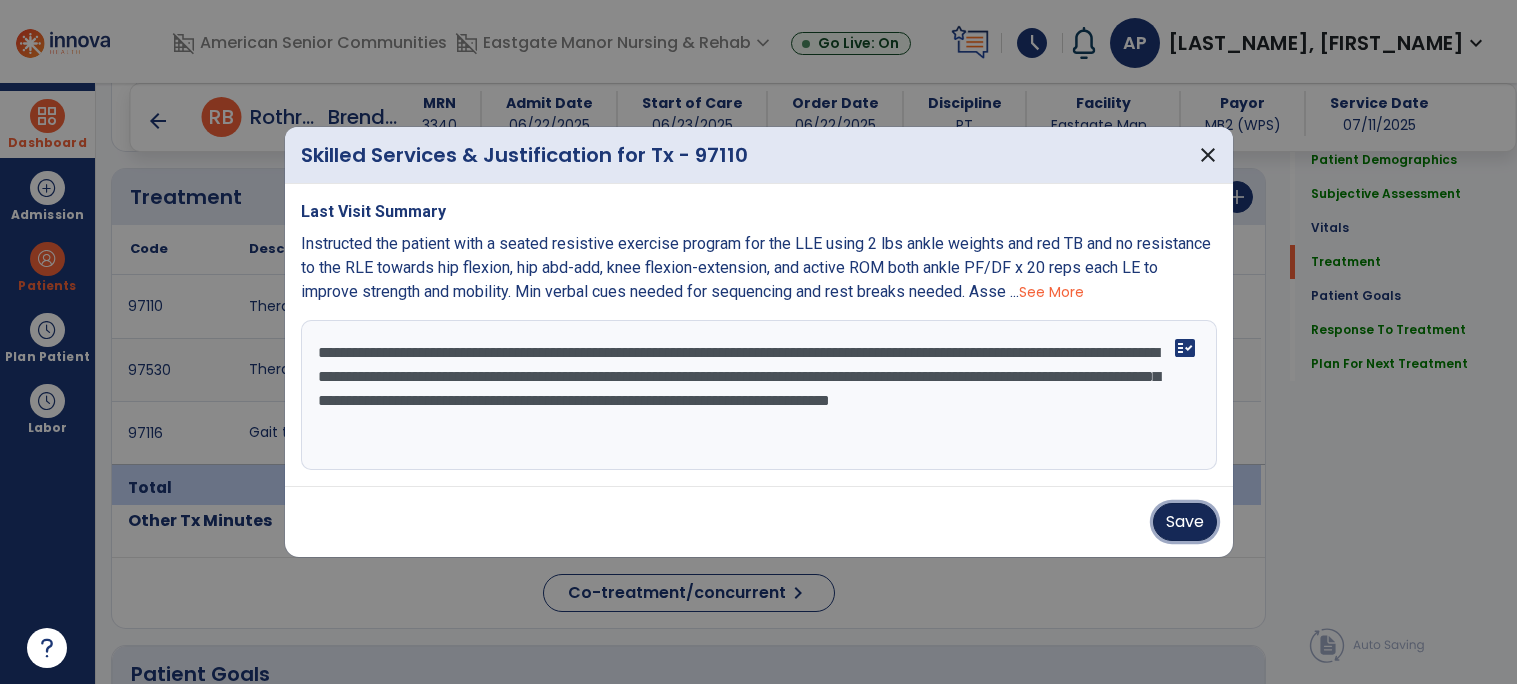 click on "Save" at bounding box center [1185, 522] 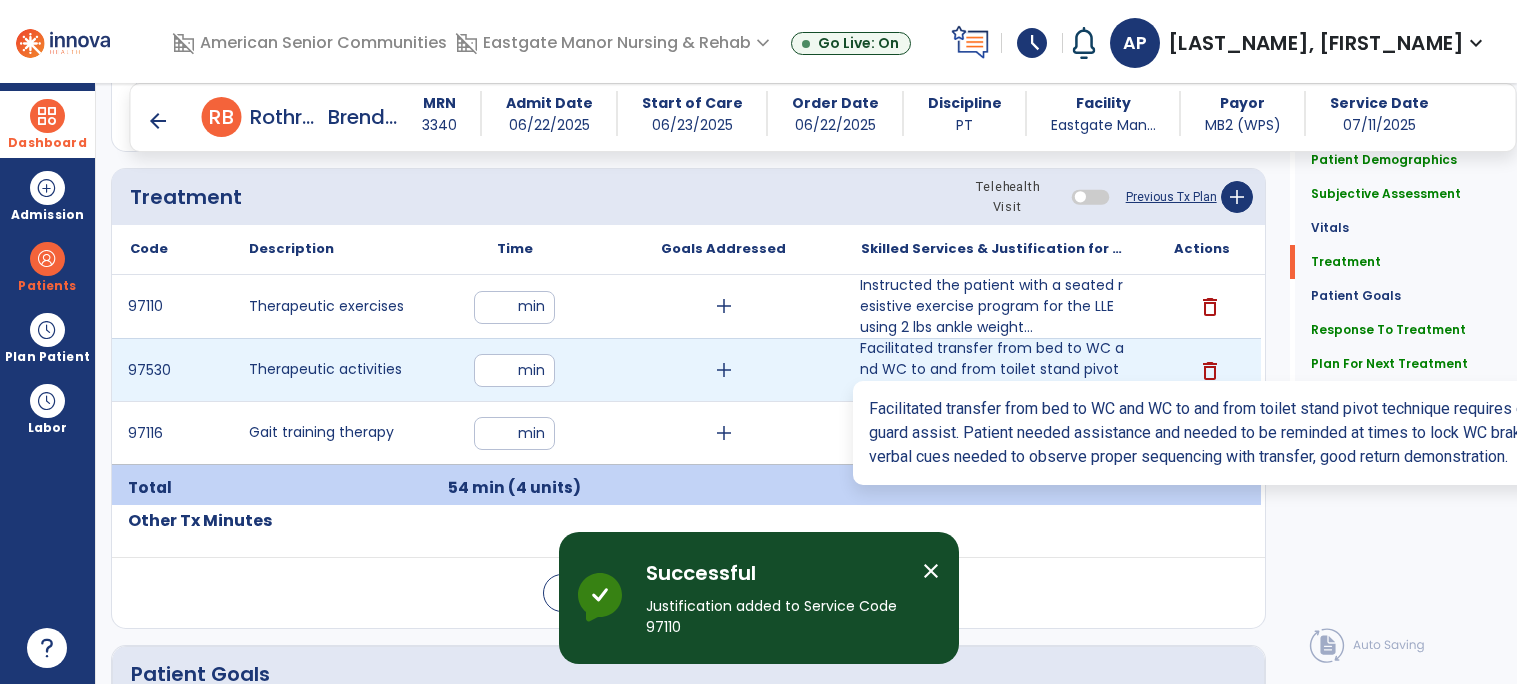 click on "Facilitated transfer from bed to WC and WC to and from toilet stand pivot technique requires contact..." at bounding box center (992, 369) 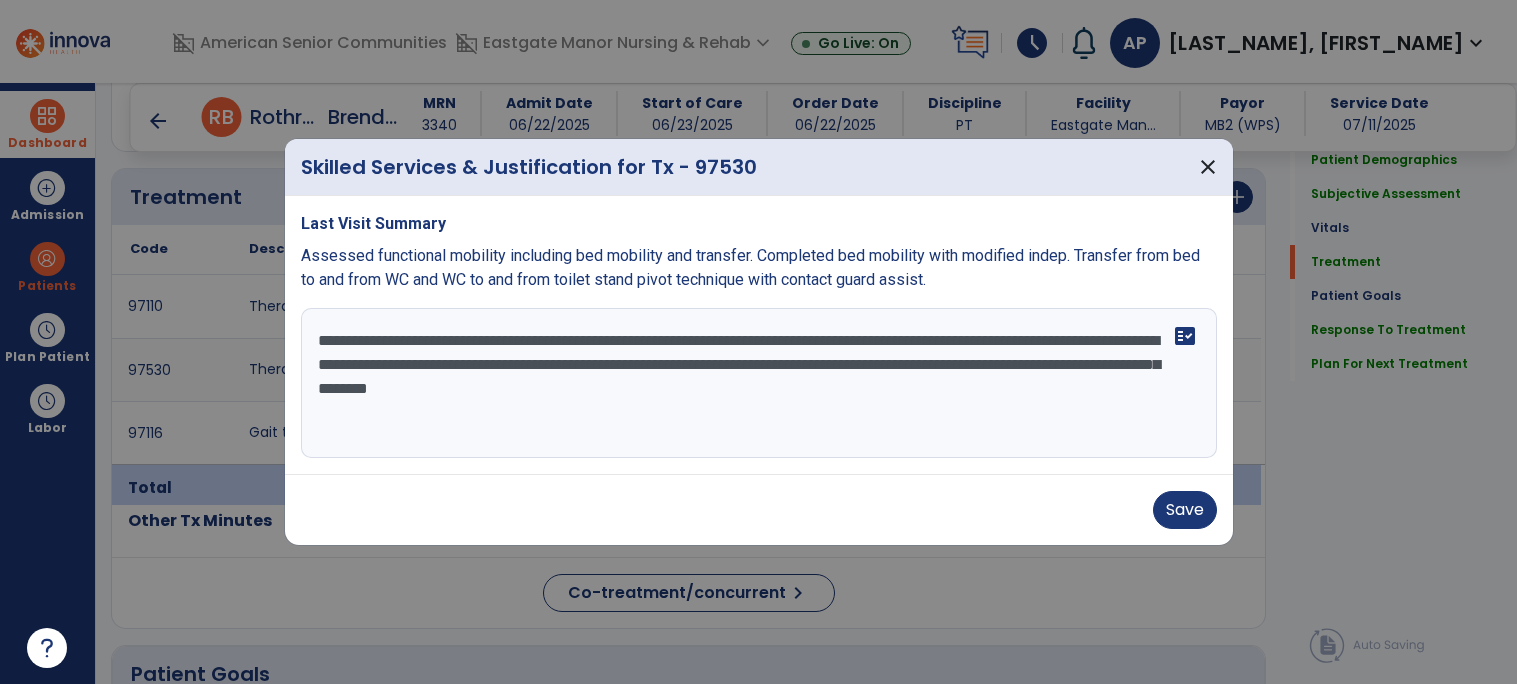 click on "**********" at bounding box center (759, 383) 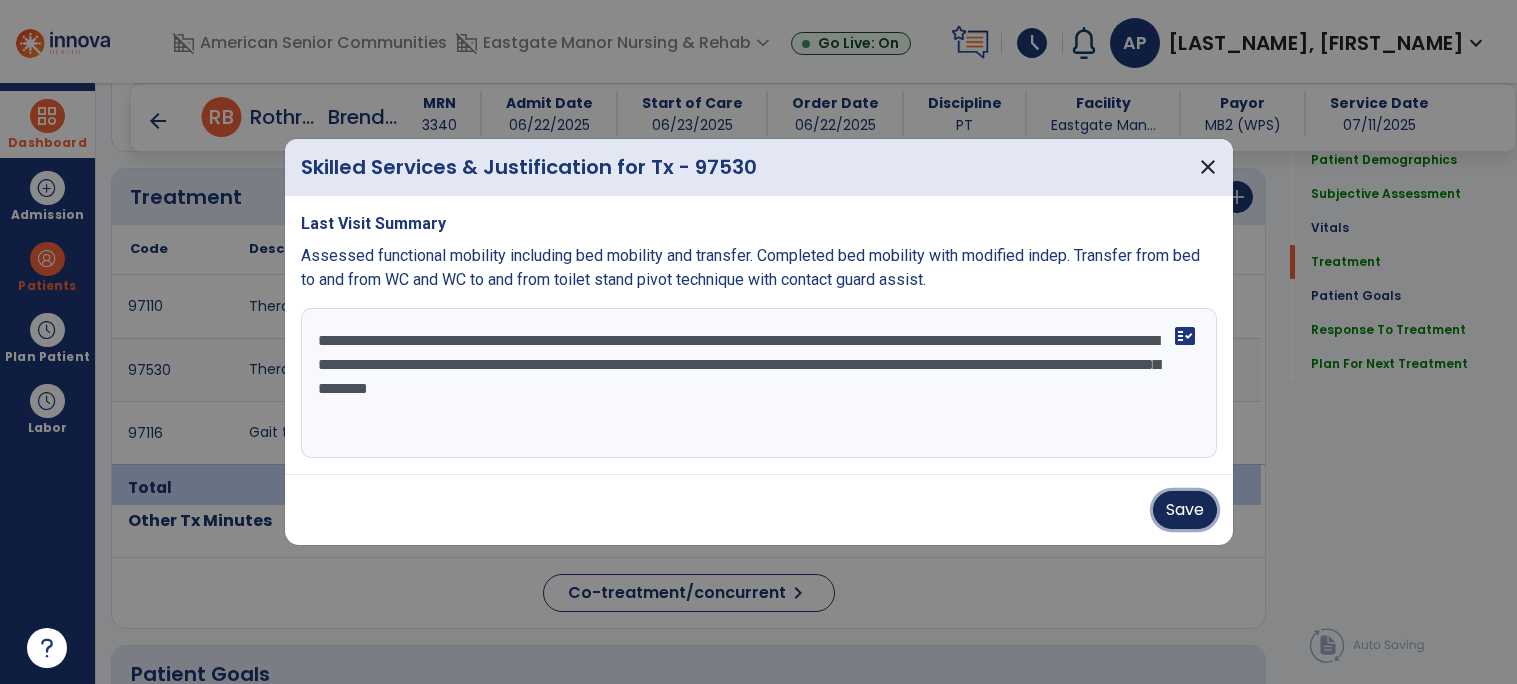 click on "Save" at bounding box center [1185, 510] 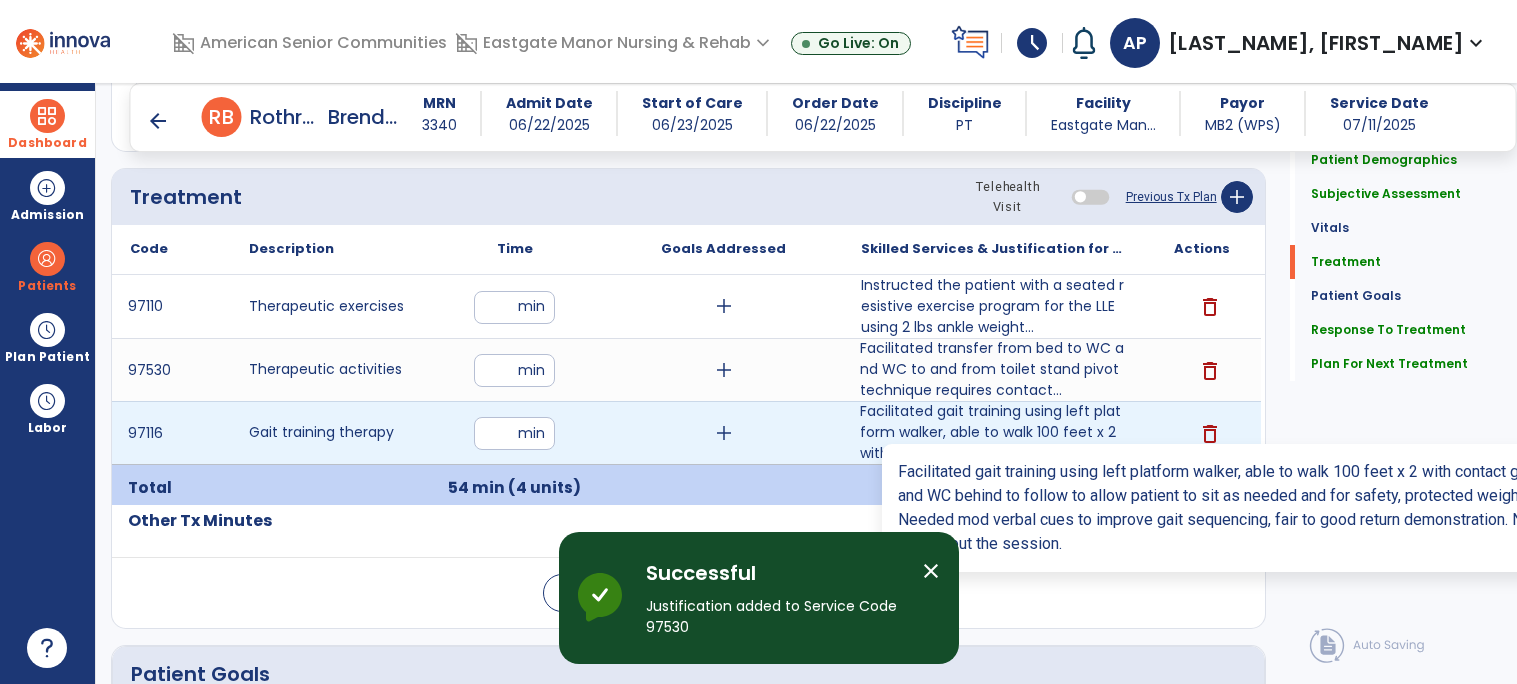 click on "Facilitated gait training using left platform walker, able to walk 100 feet x 2 with contact guard a..." at bounding box center (992, 432) 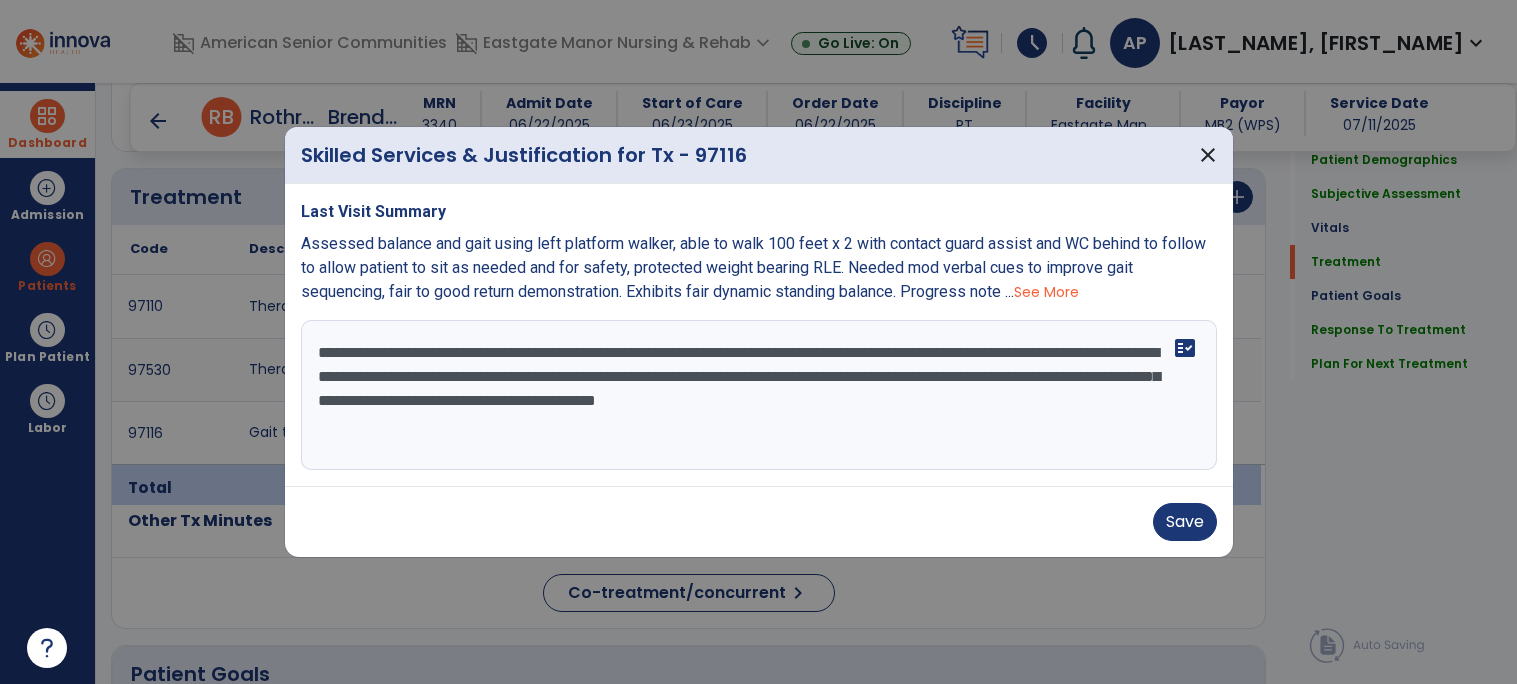 click on "**********" at bounding box center (759, 395) 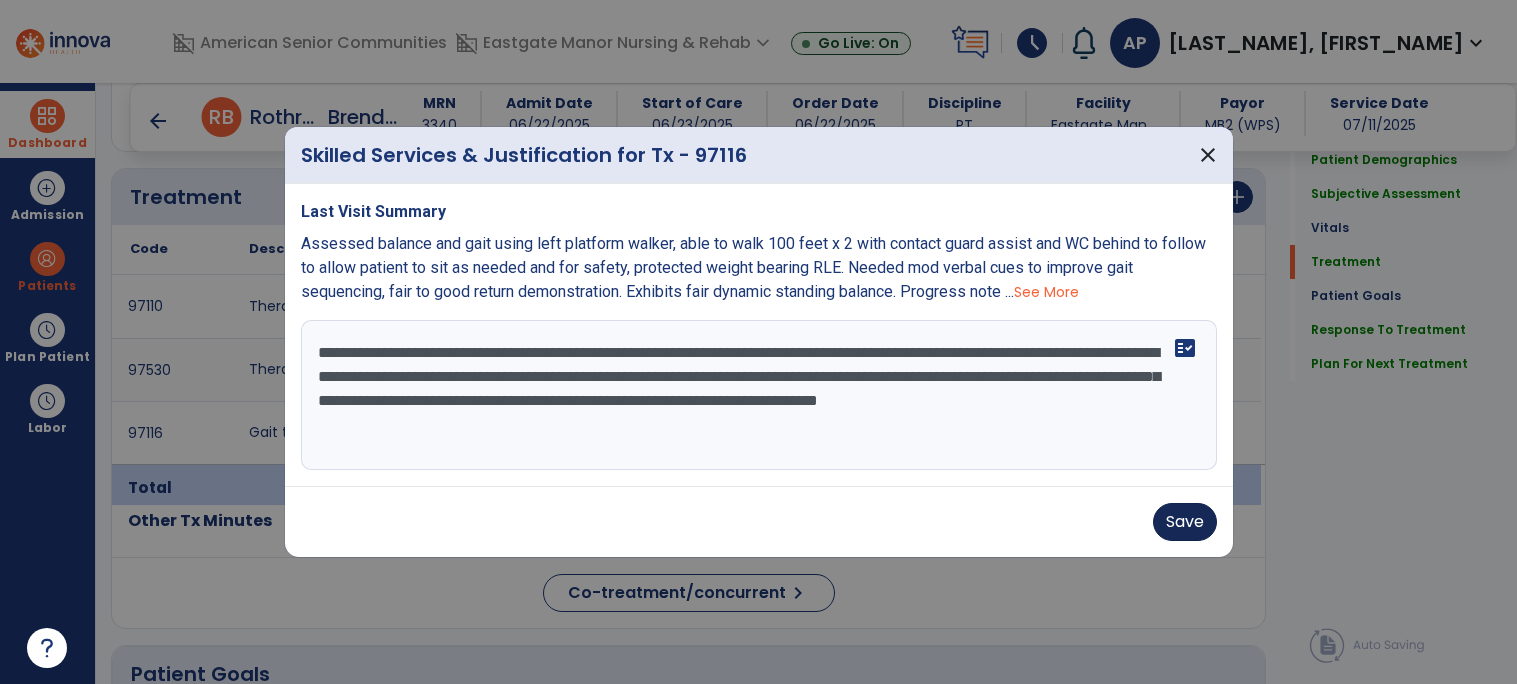 type on "**********" 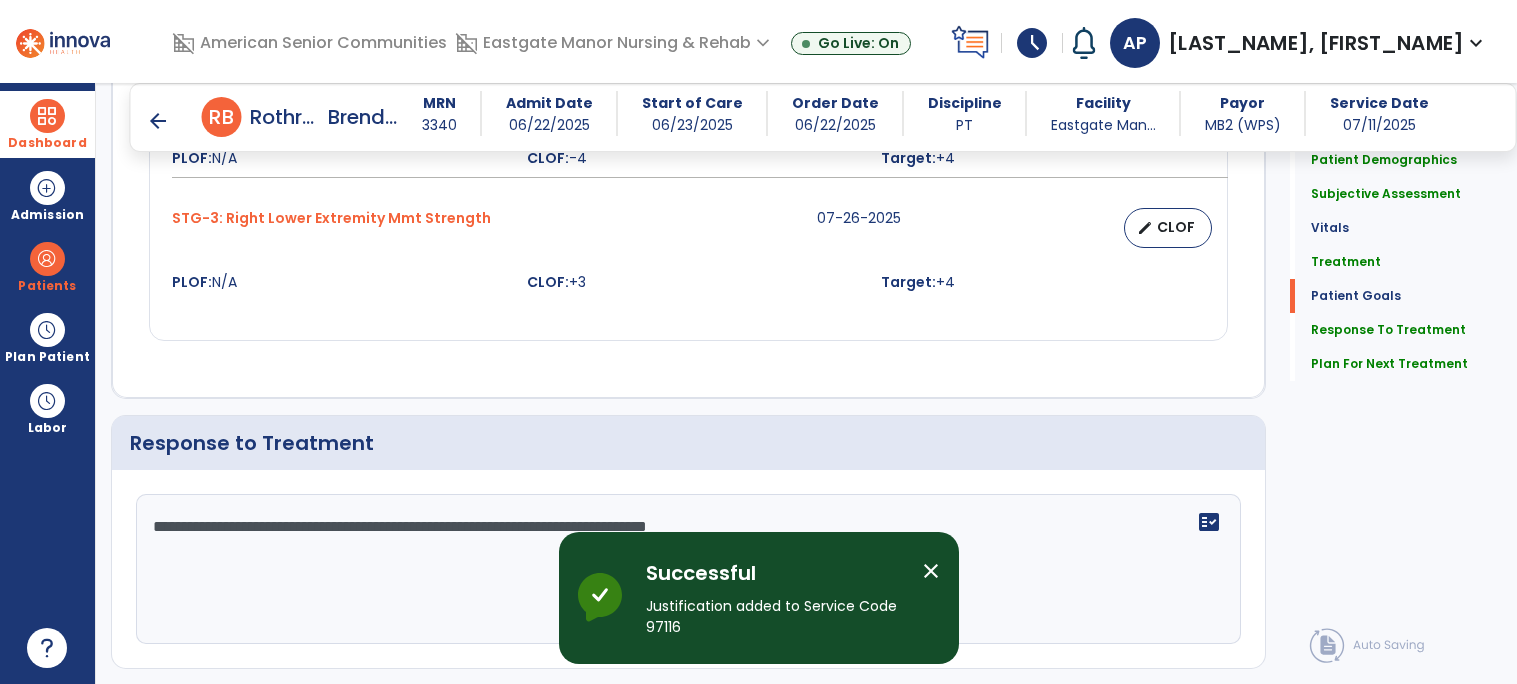 scroll, scrollTop: 2778, scrollLeft: 0, axis: vertical 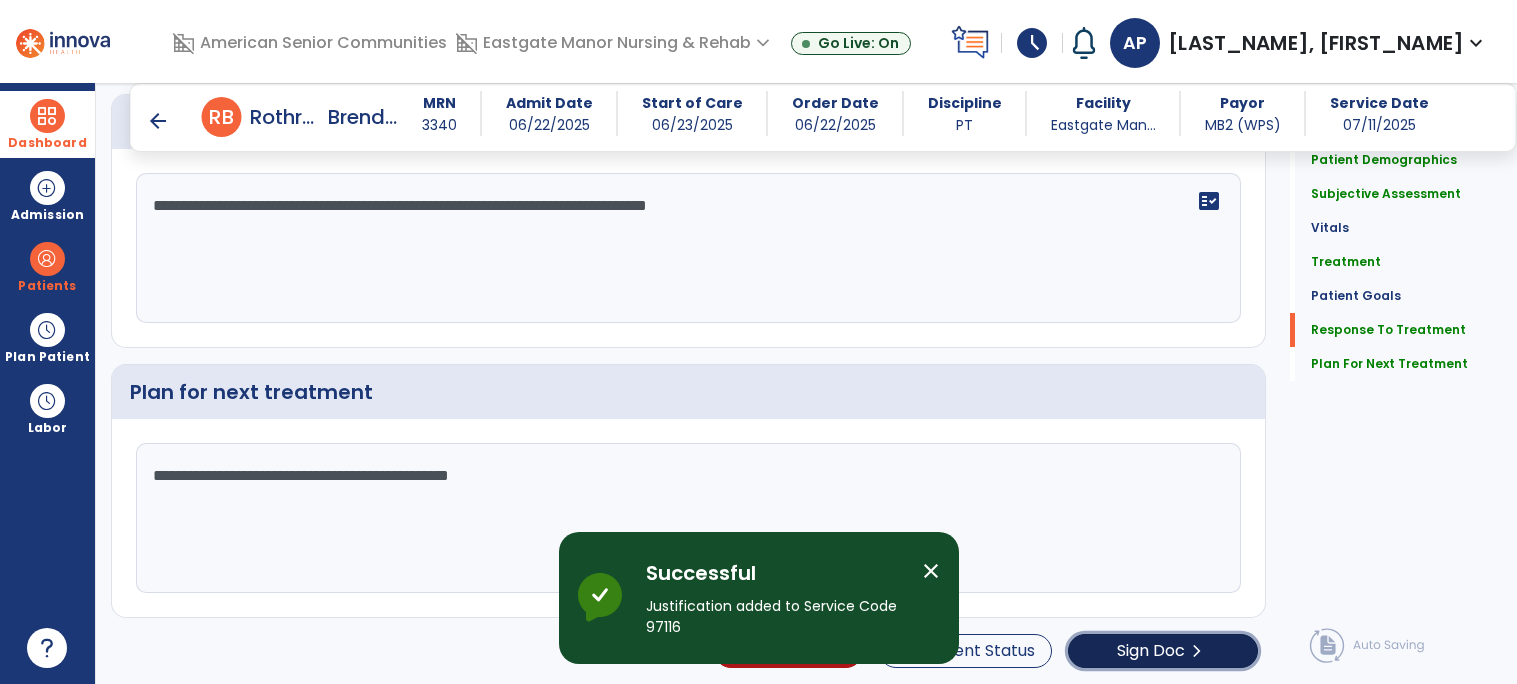 click on "Sign Doc" 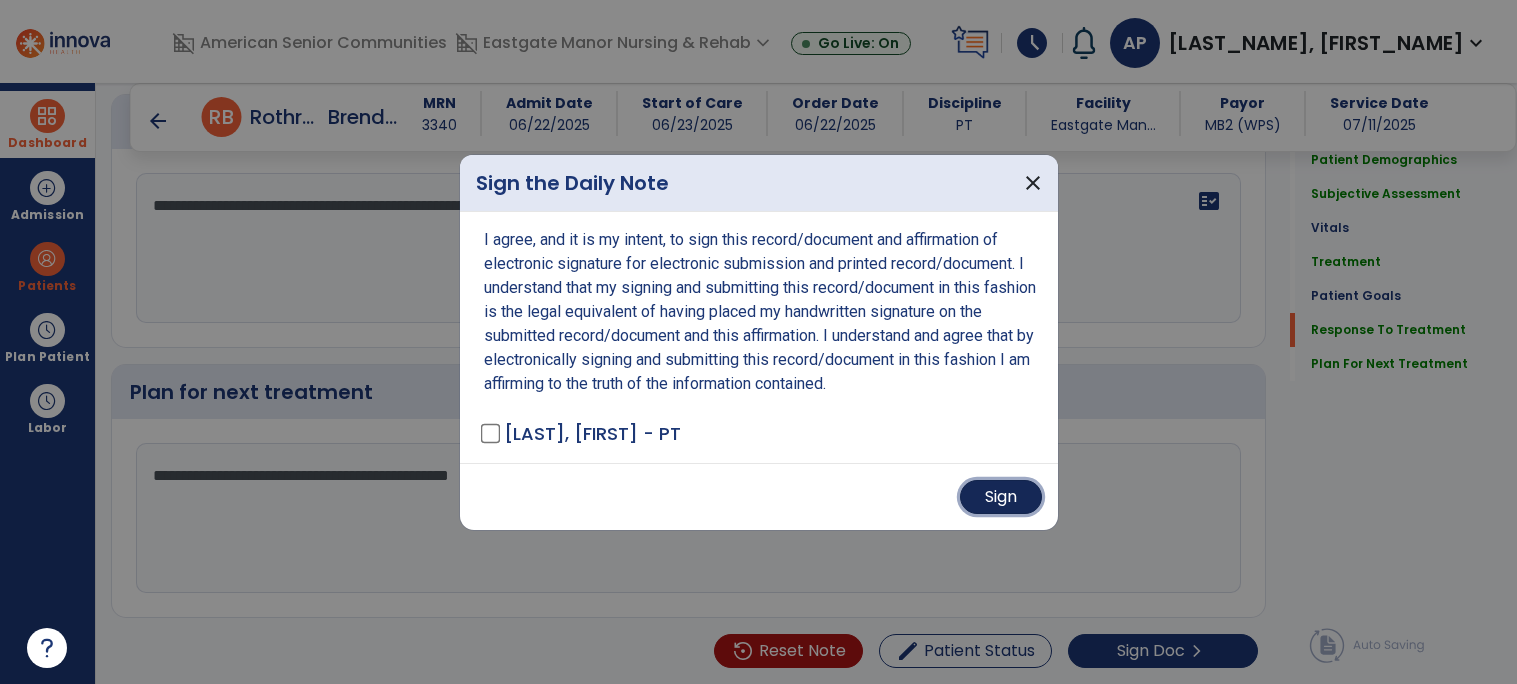 click on "Sign" at bounding box center (1001, 497) 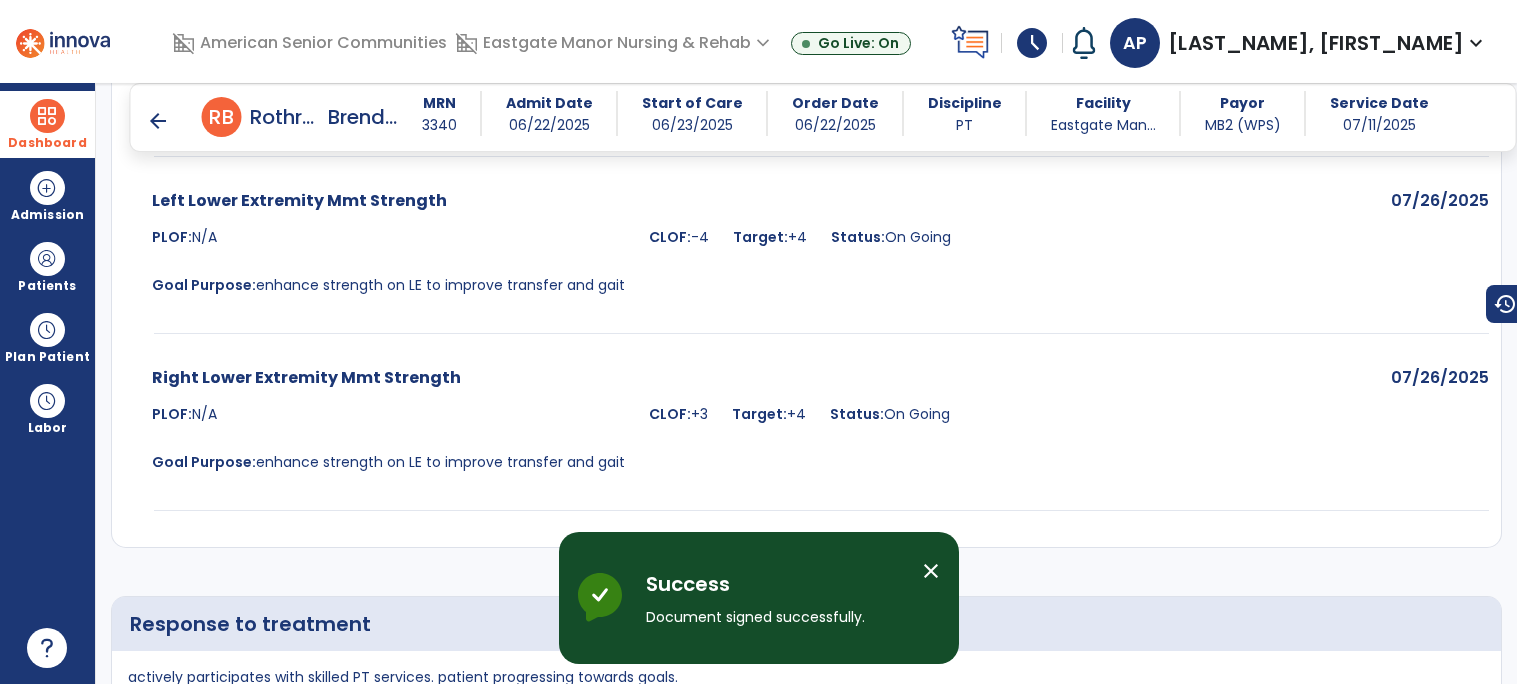 scroll, scrollTop: 3633, scrollLeft: 0, axis: vertical 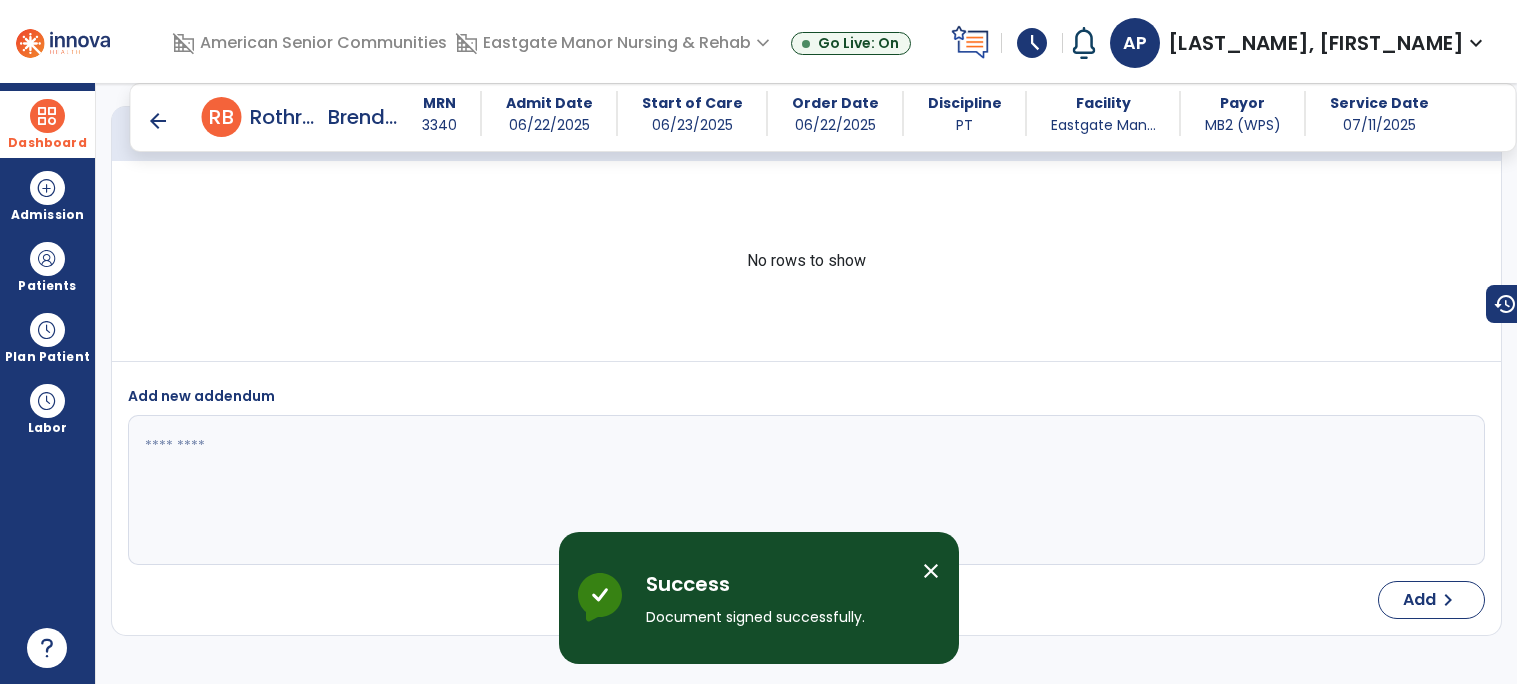 click on "arrow_back" at bounding box center (158, 121) 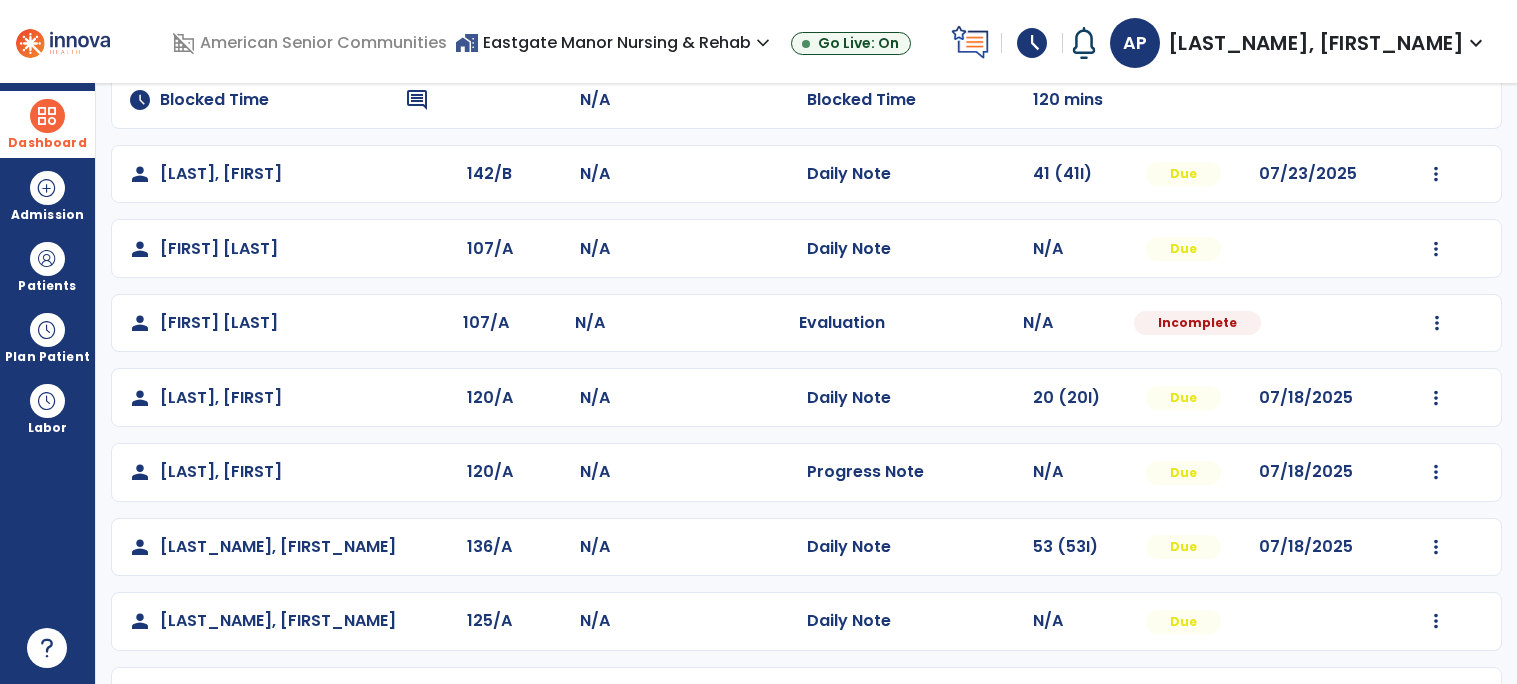 scroll, scrollTop: 185, scrollLeft: 0, axis: vertical 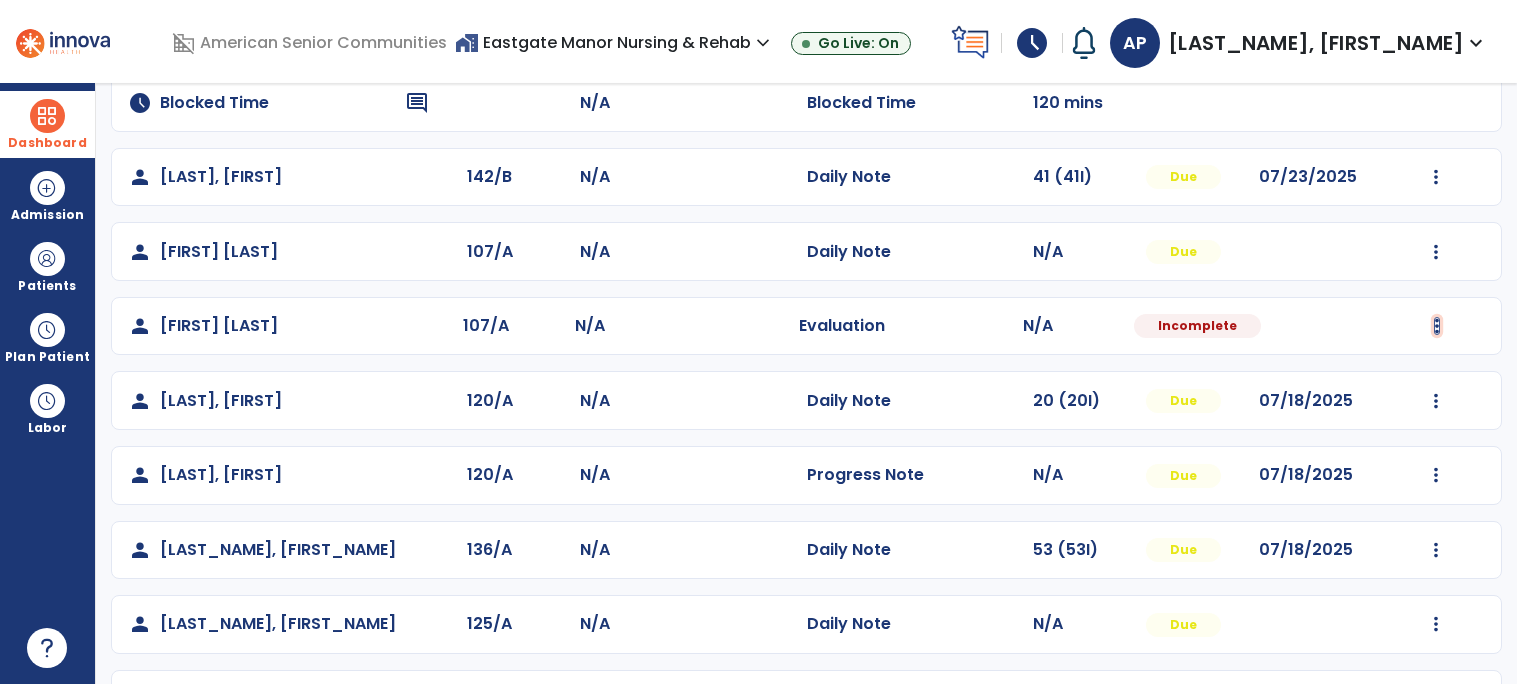 click at bounding box center (1436, 177) 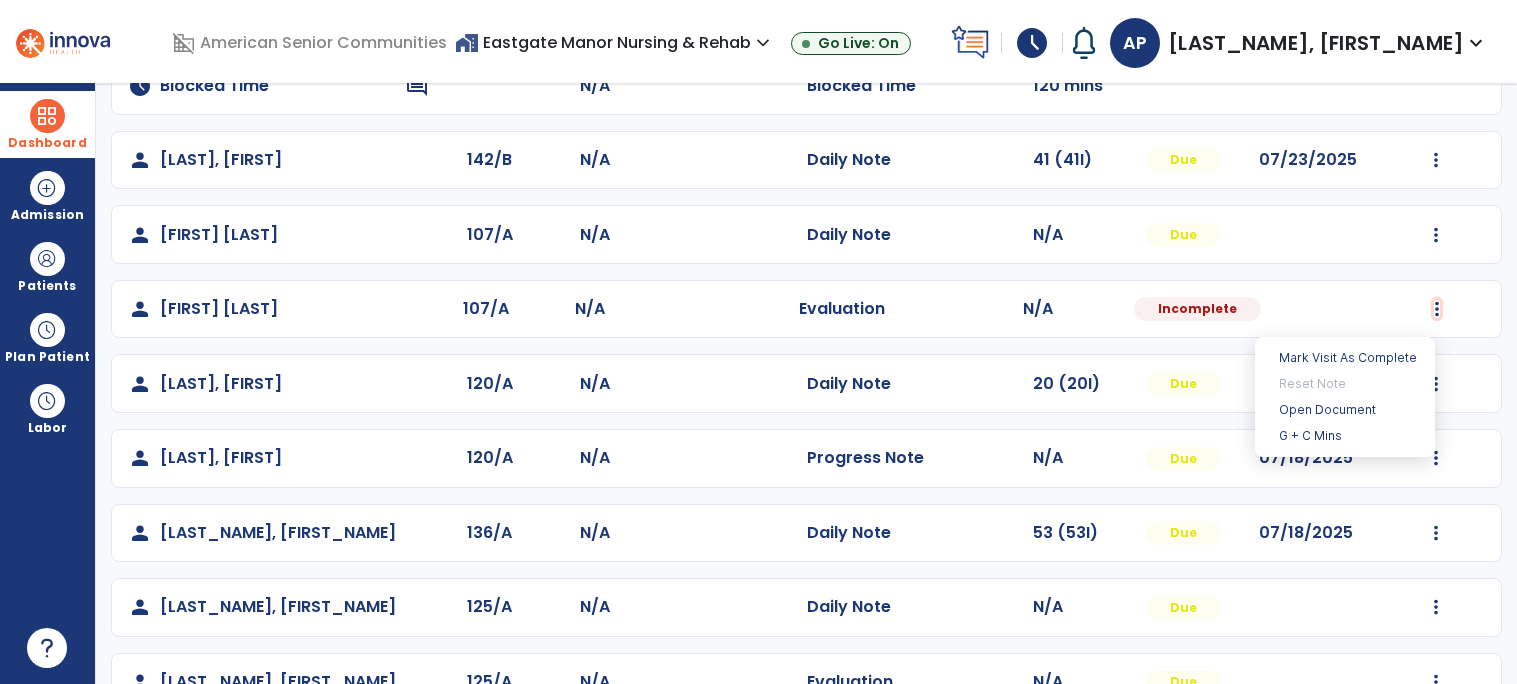 scroll, scrollTop: 212, scrollLeft: 0, axis: vertical 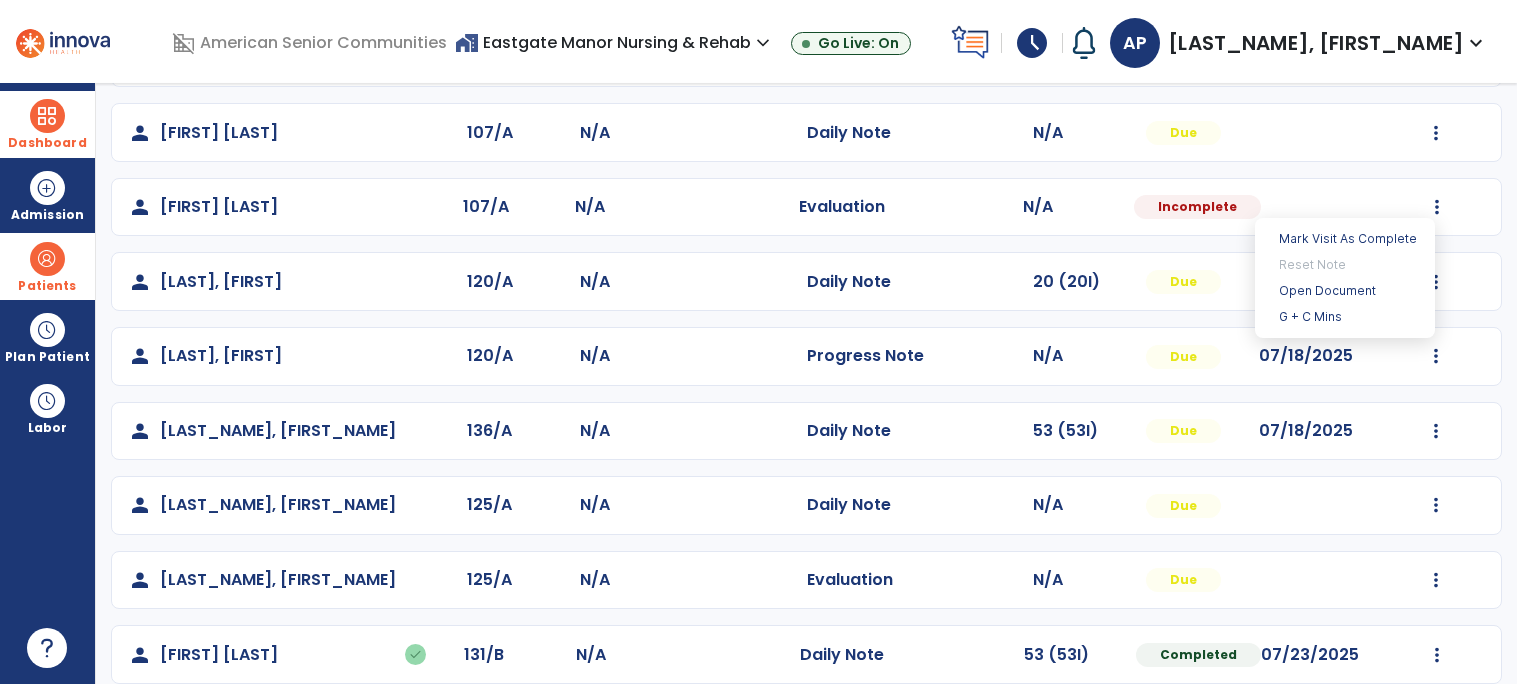 click at bounding box center (47, 259) 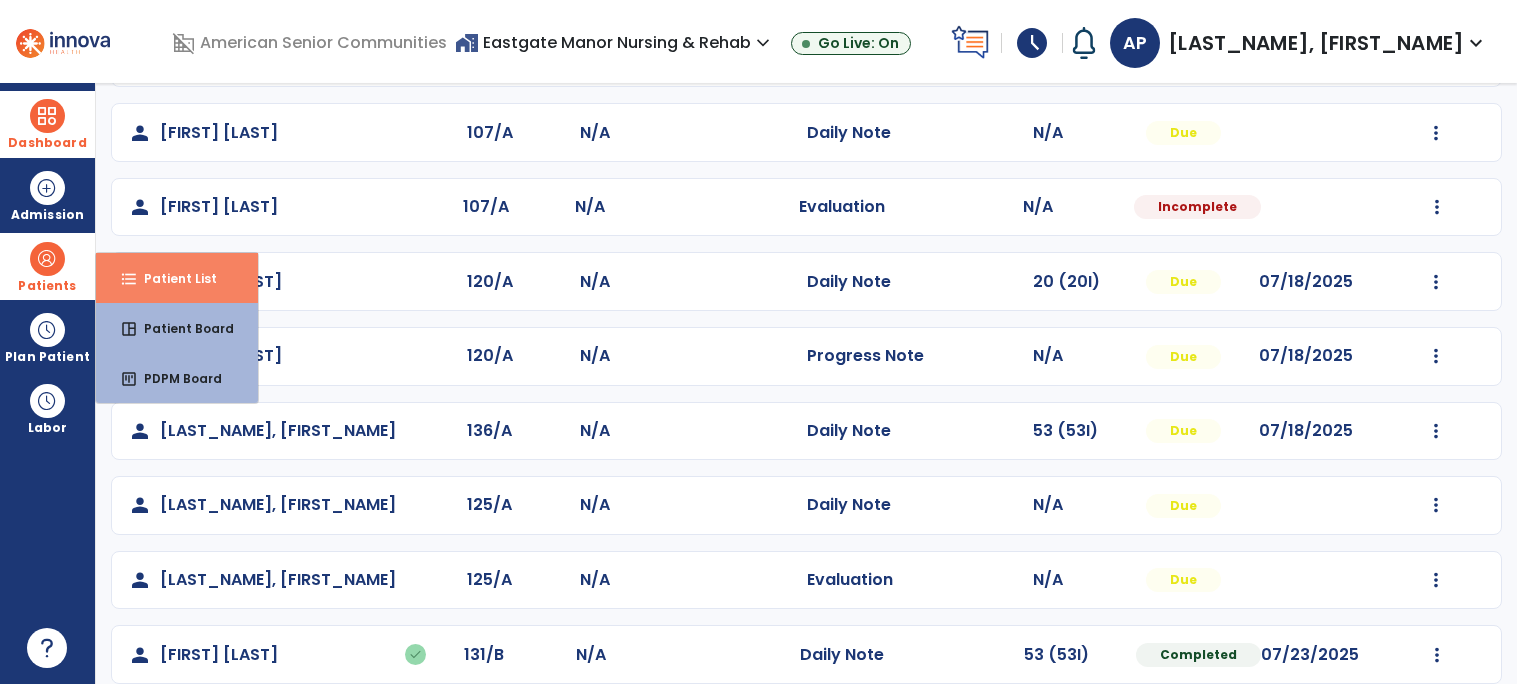 click on "format_list_bulleted" at bounding box center (129, 279) 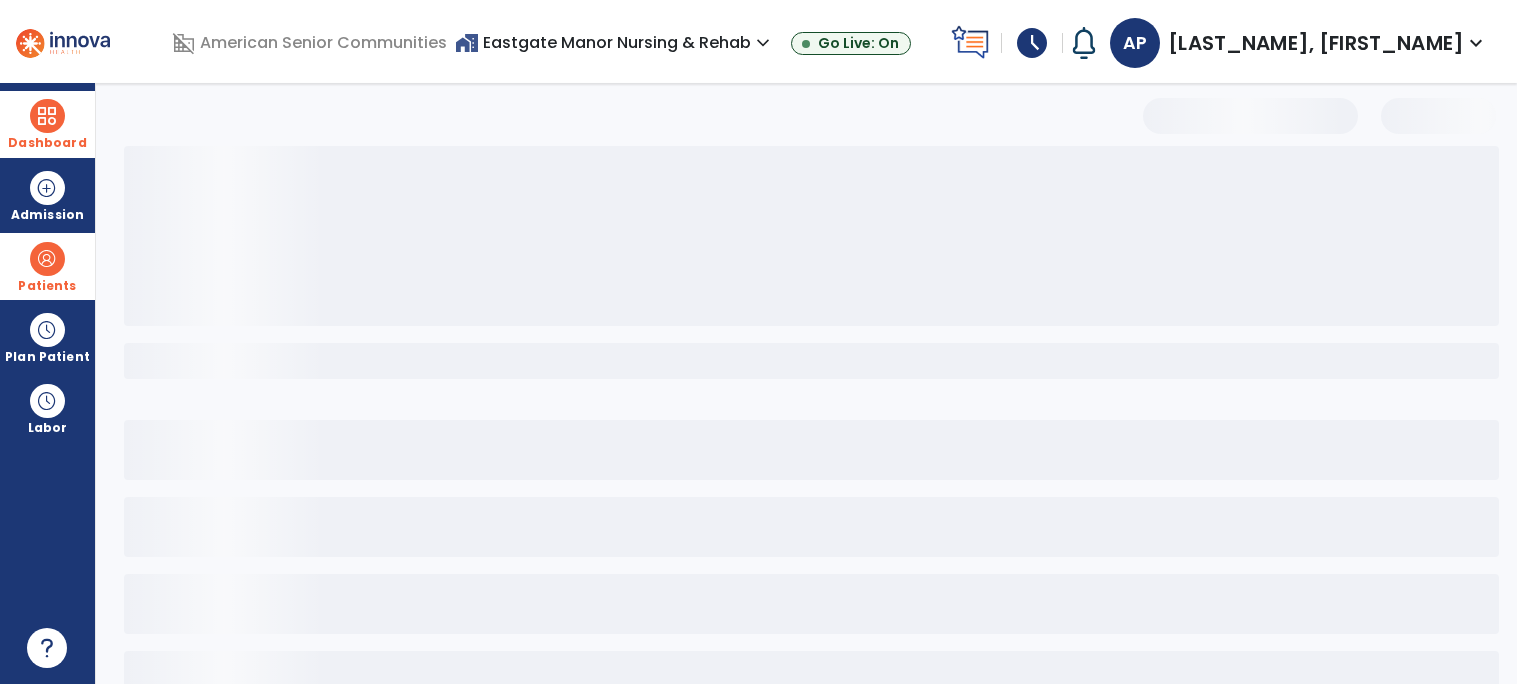 scroll, scrollTop: 59, scrollLeft: 0, axis: vertical 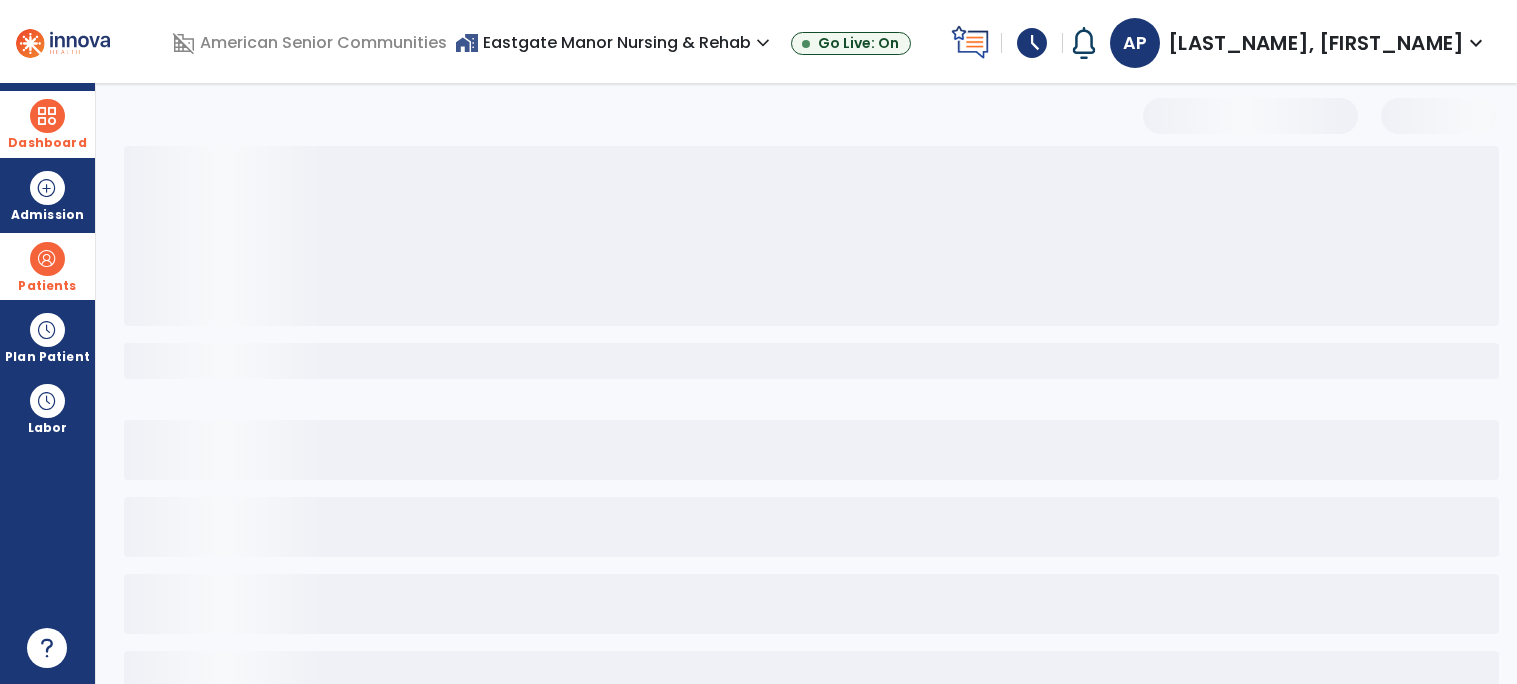 select on "***" 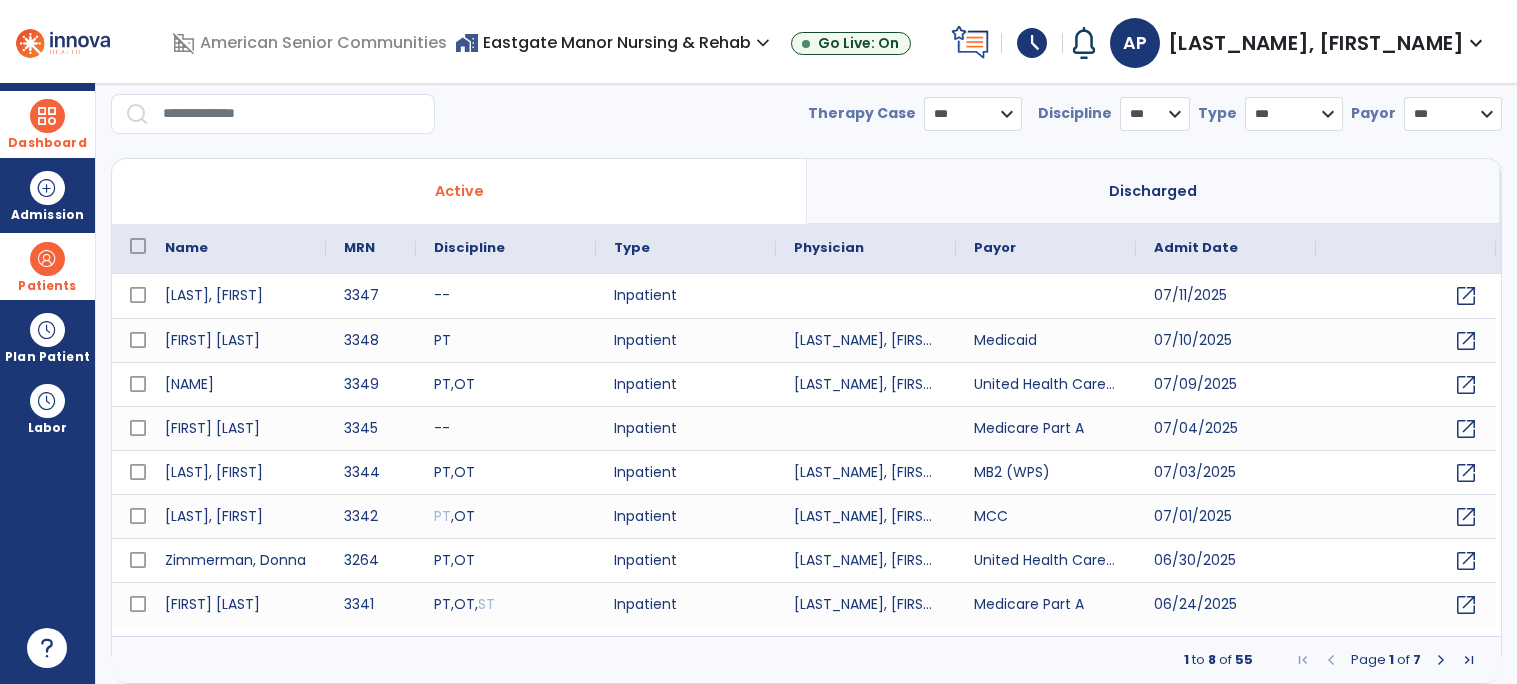 click at bounding box center (292, 114) 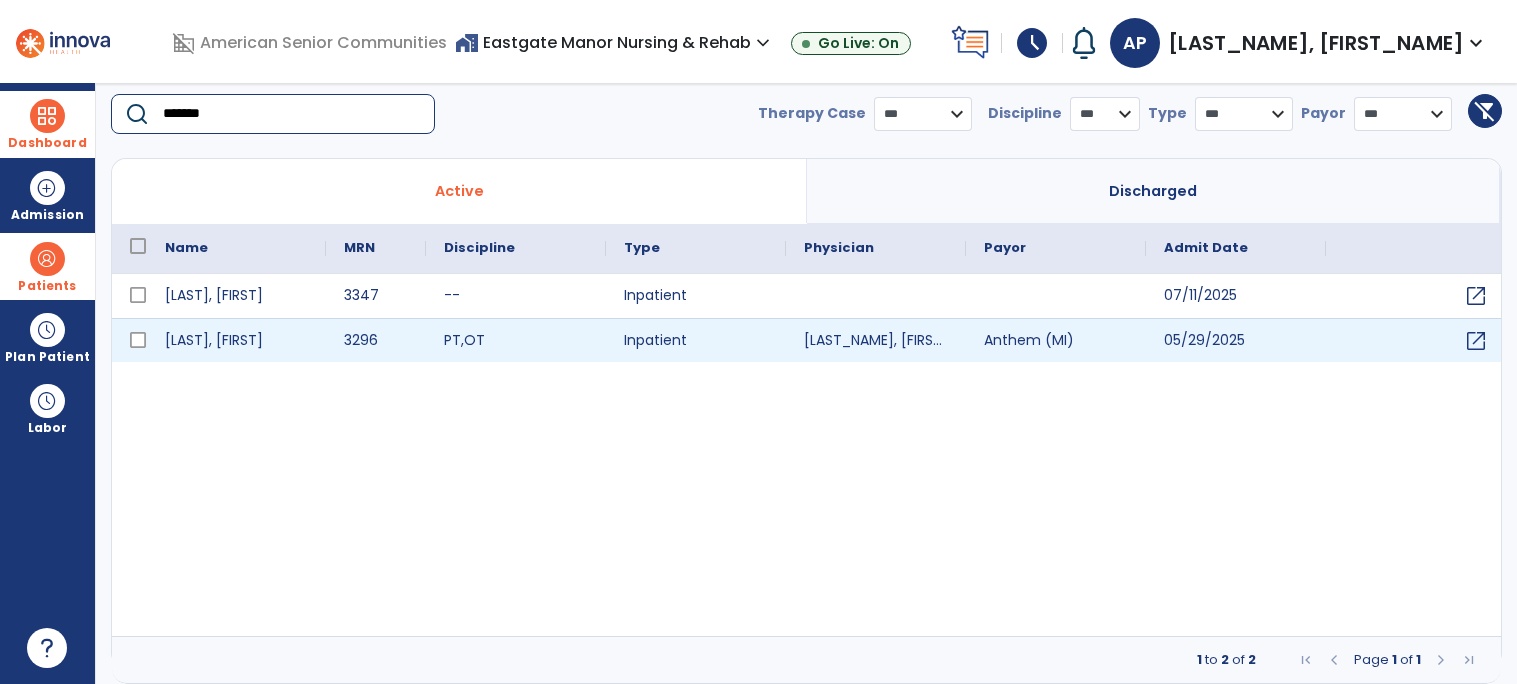 type on "*******" 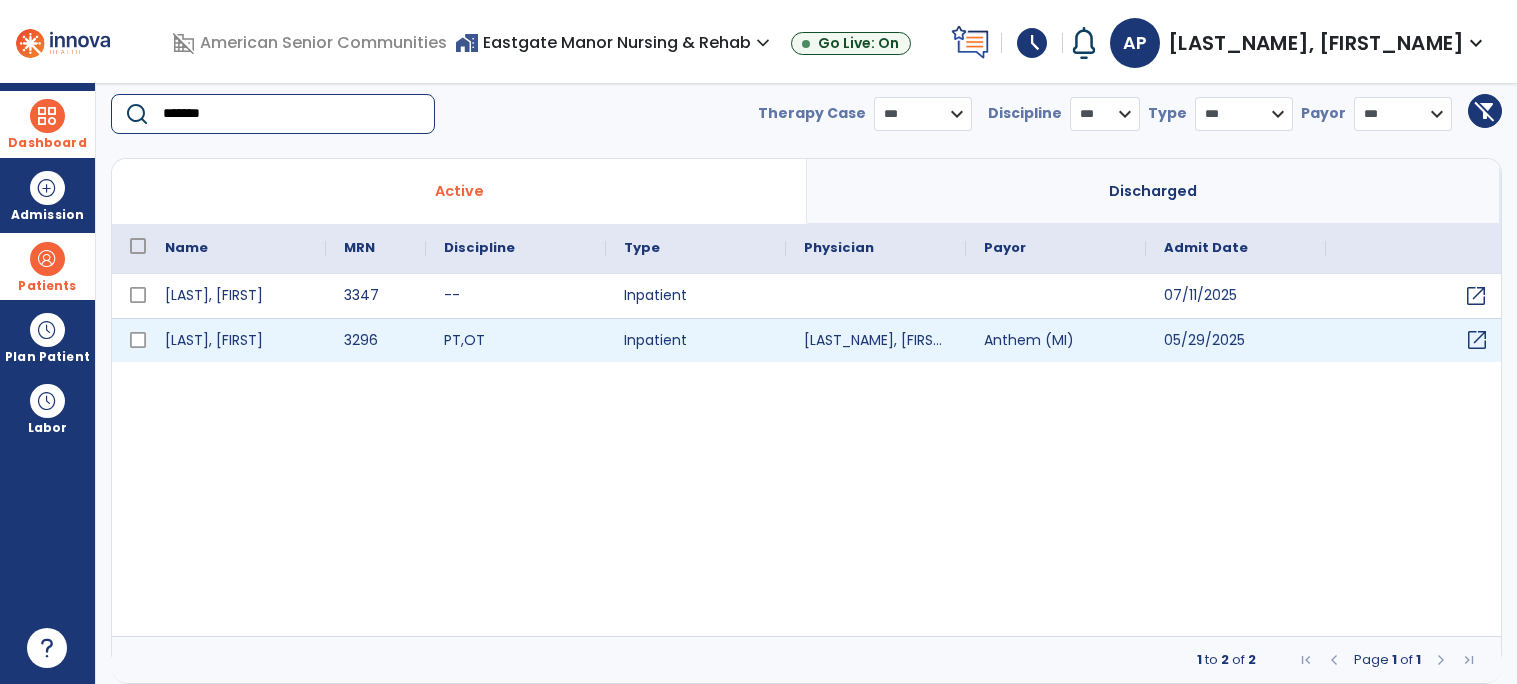 click on "open_in_new" at bounding box center [1477, 340] 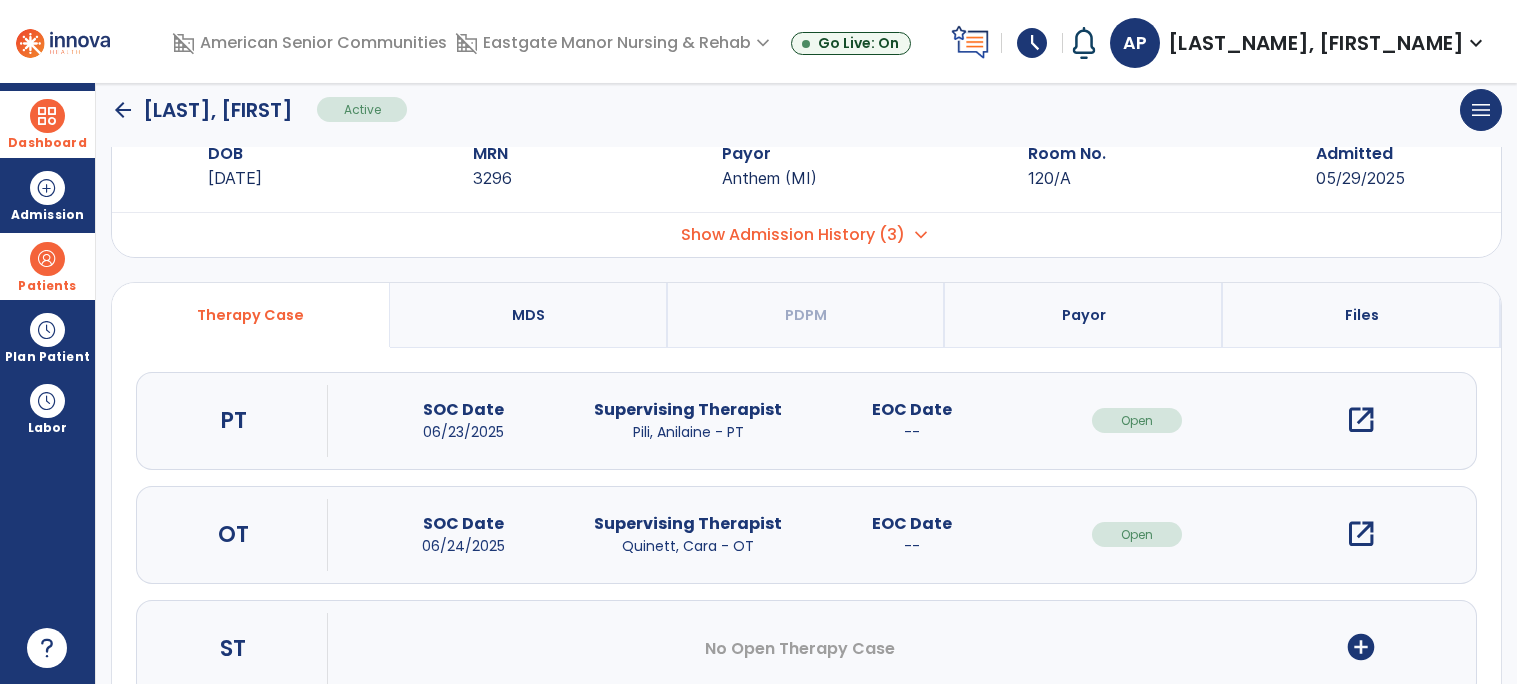 scroll, scrollTop: 0, scrollLeft: 0, axis: both 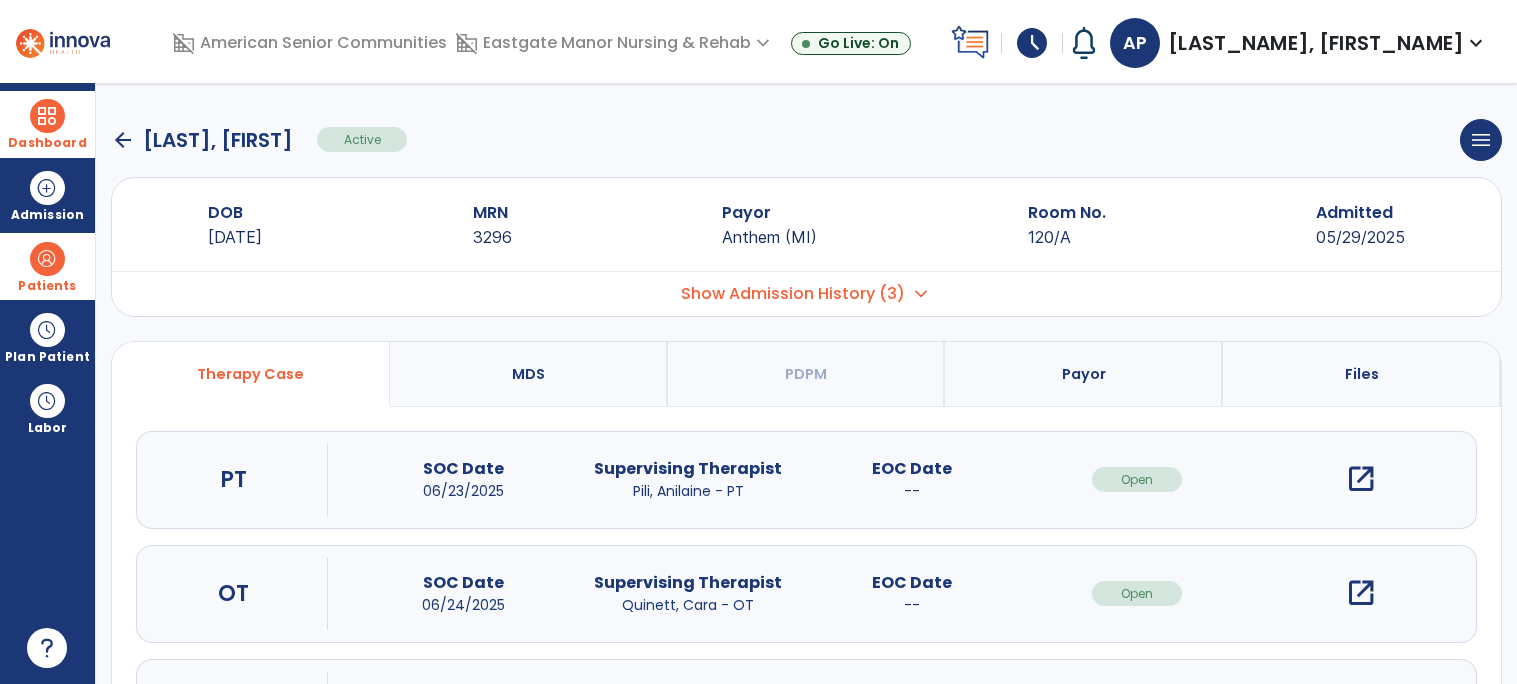 click on "open_in_new" at bounding box center [1361, 479] 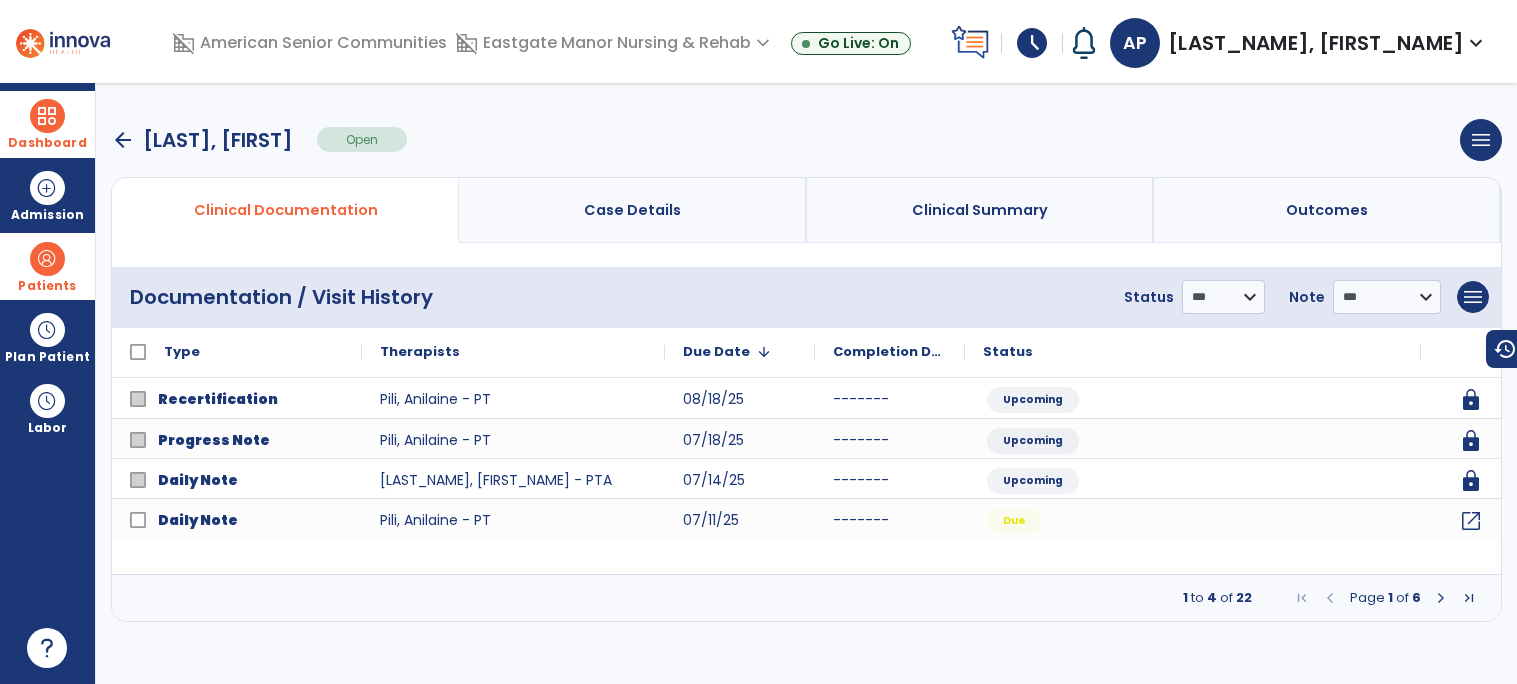 click at bounding box center (1441, 598) 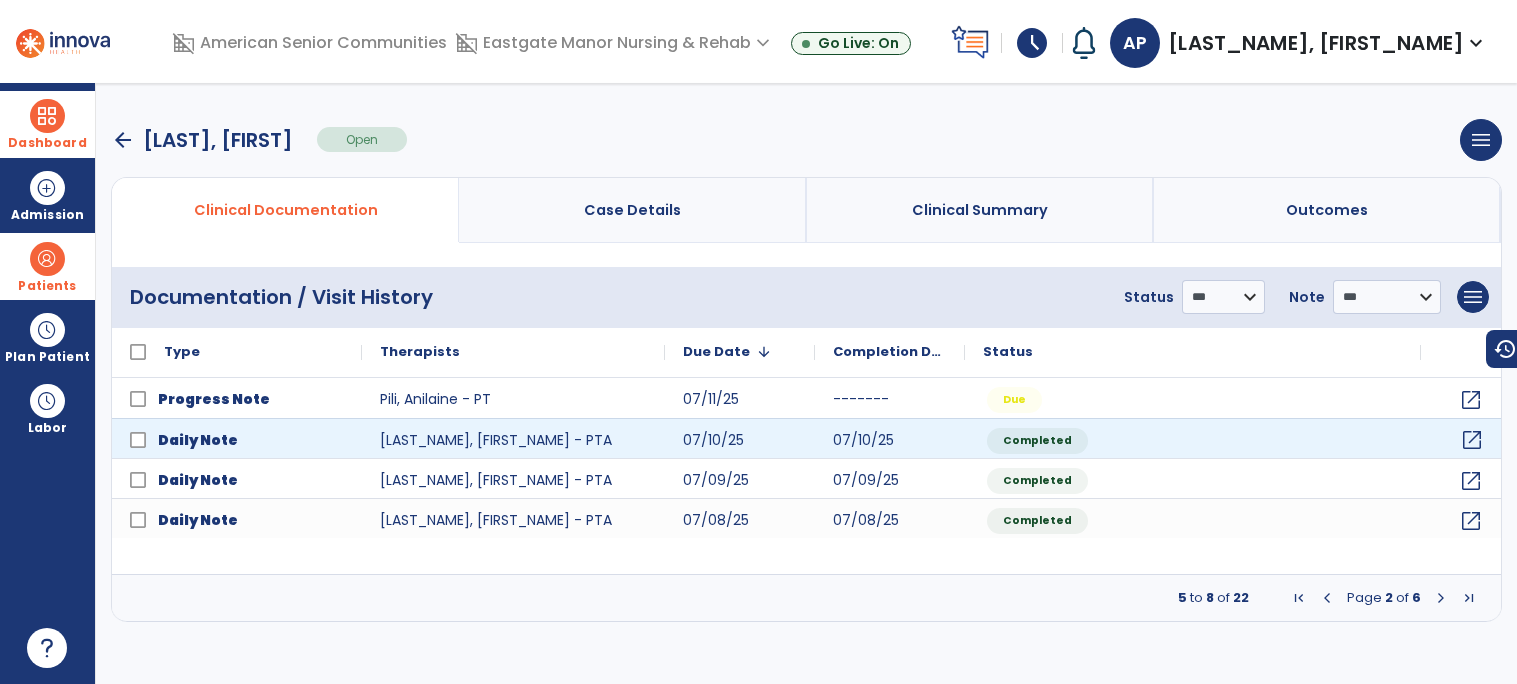 click on "open_in_new" 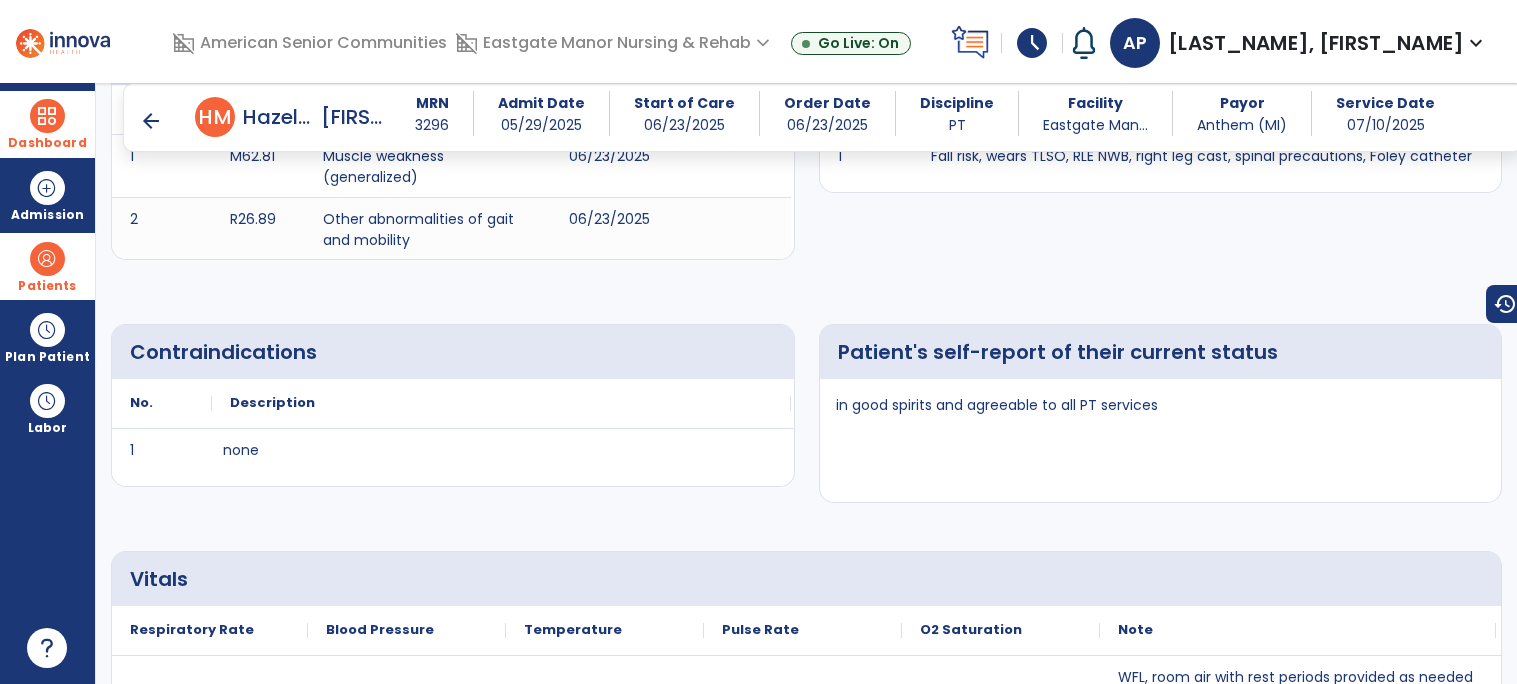 scroll, scrollTop: 847, scrollLeft: 0, axis: vertical 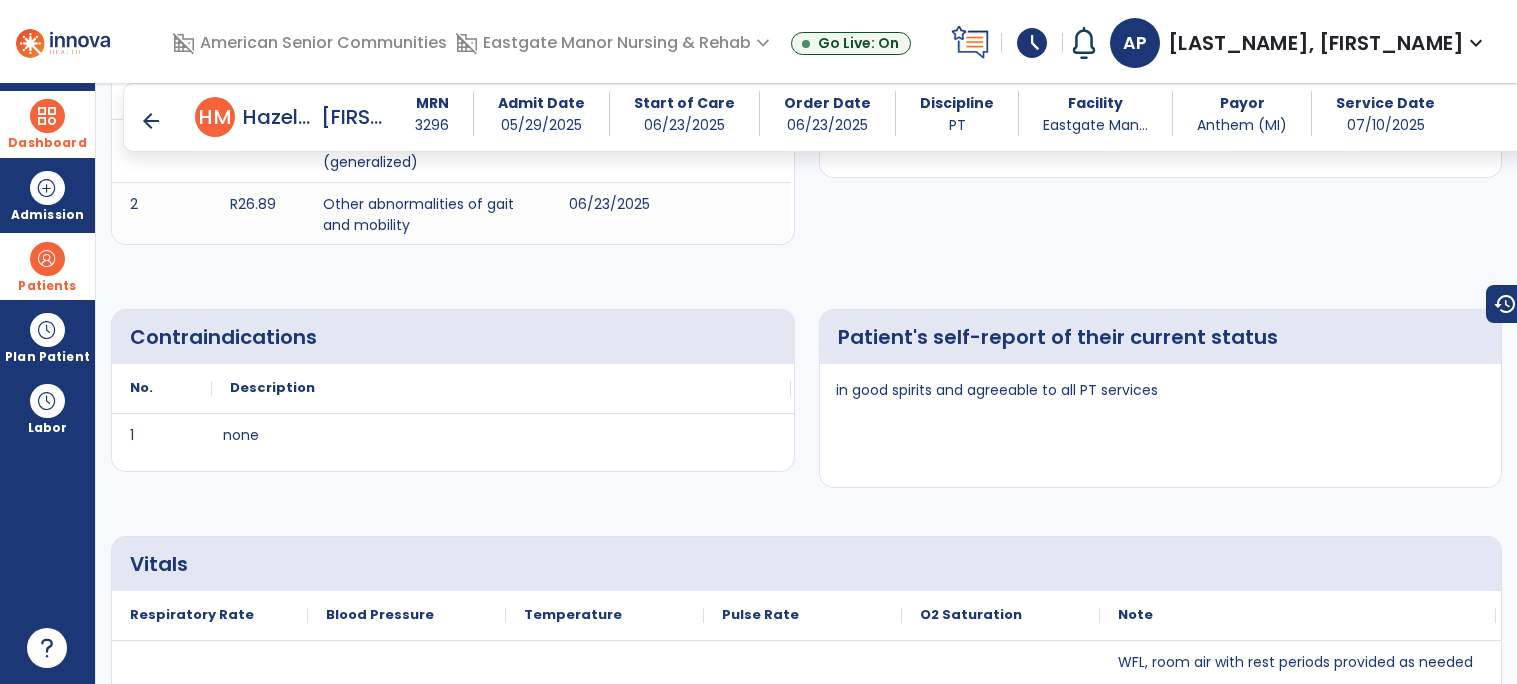click on "arrow_back" at bounding box center [151, 121] 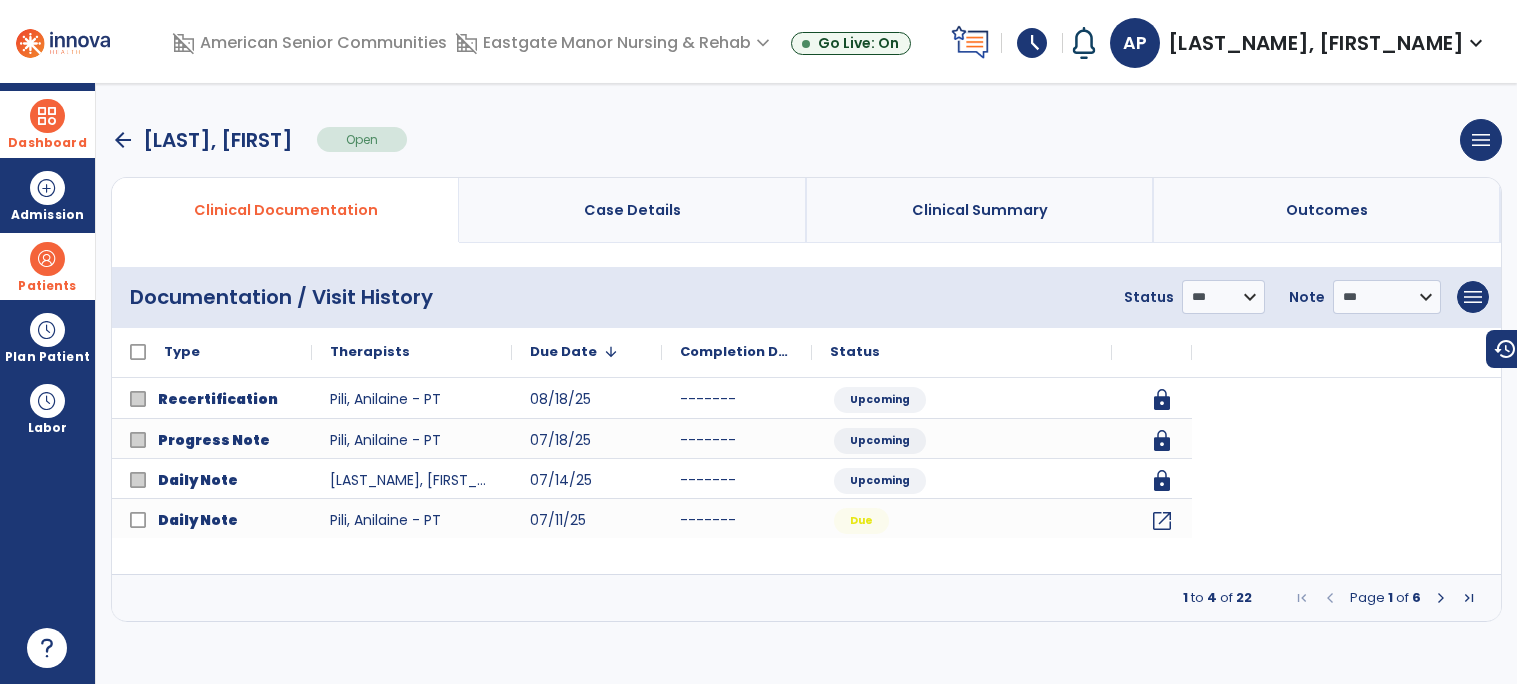 scroll, scrollTop: 0, scrollLeft: 0, axis: both 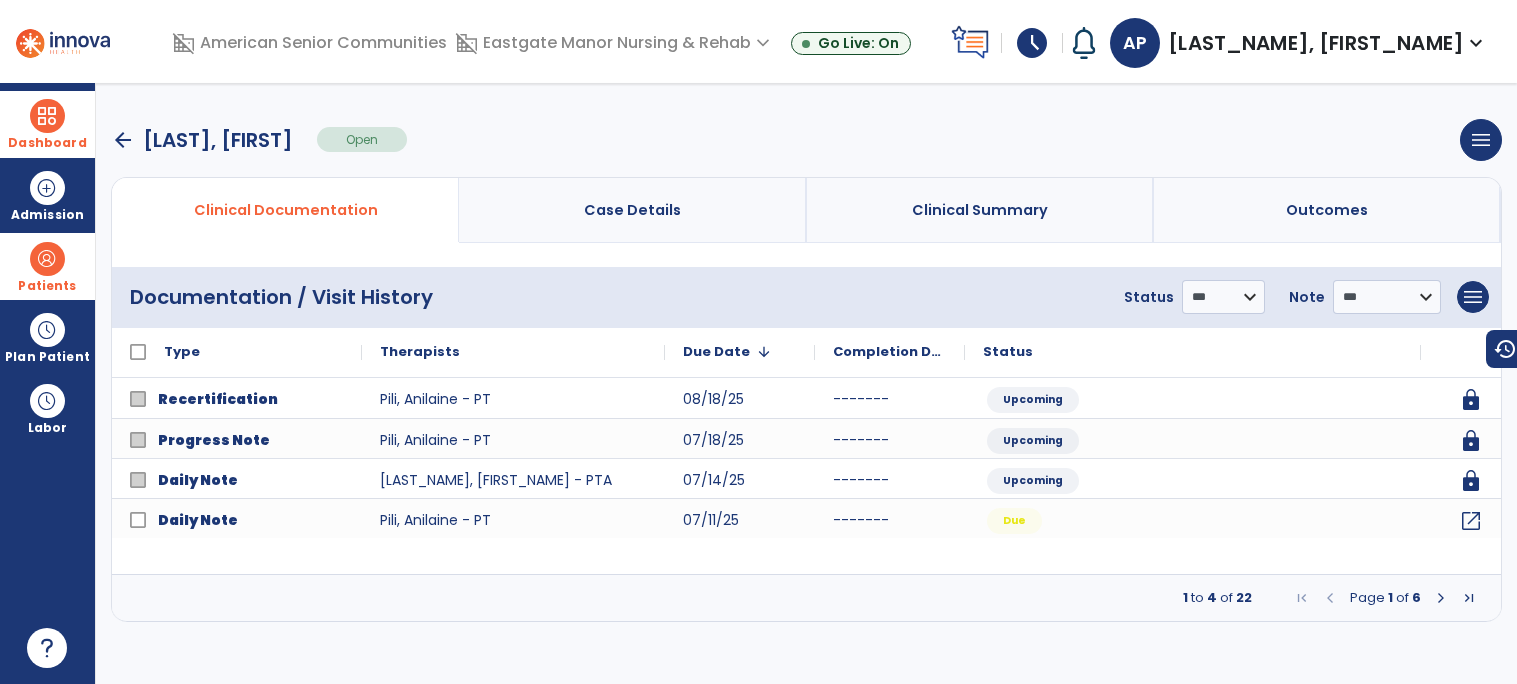 click at bounding box center [1441, 598] 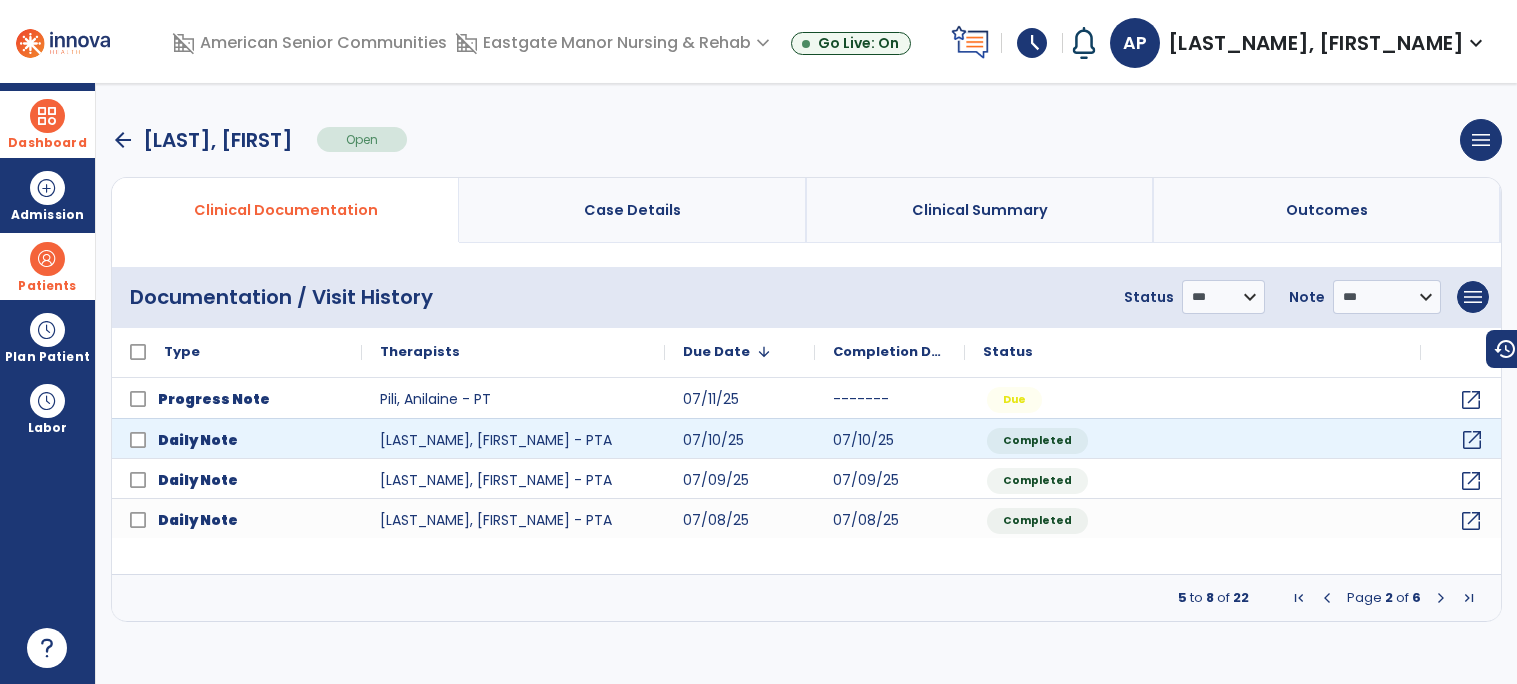 click on "open_in_new" 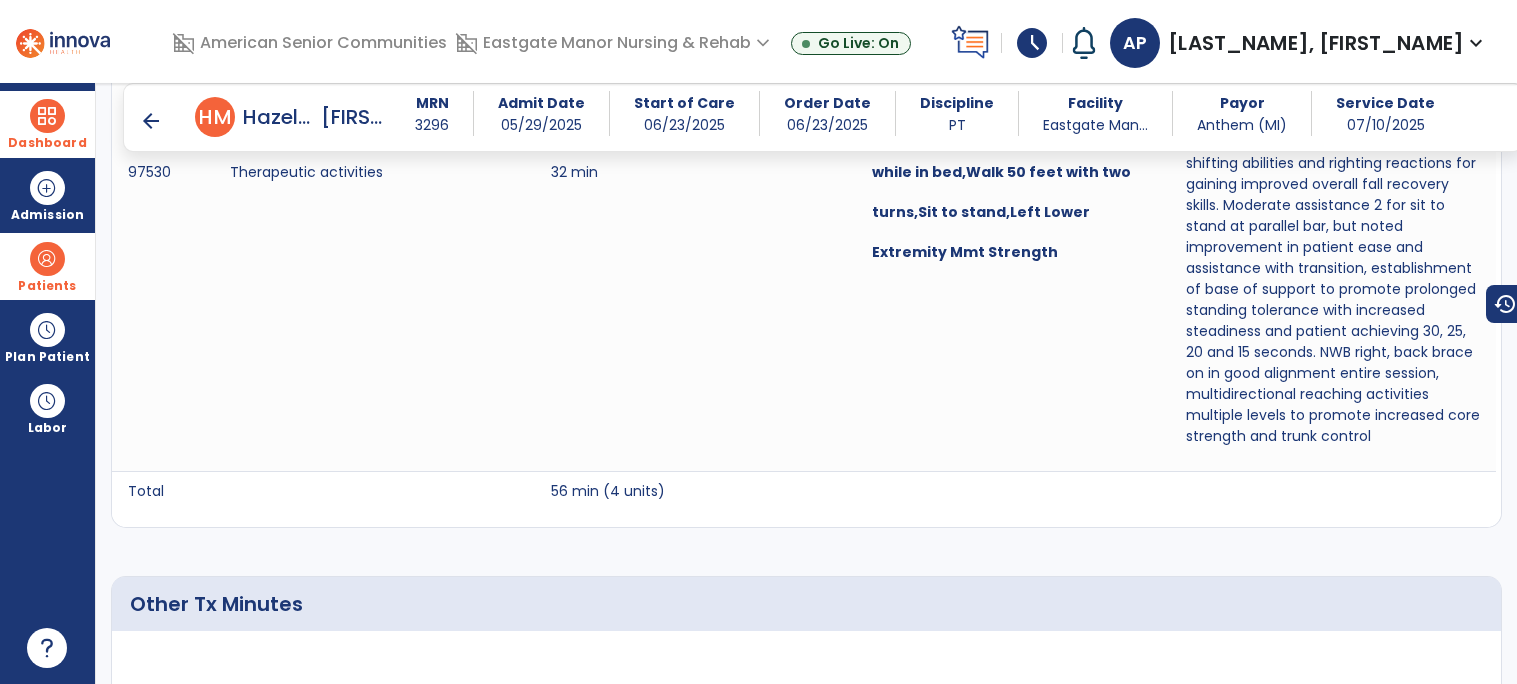 scroll, scrollTop: 2248, scrollLeft: 0, axis: vertical 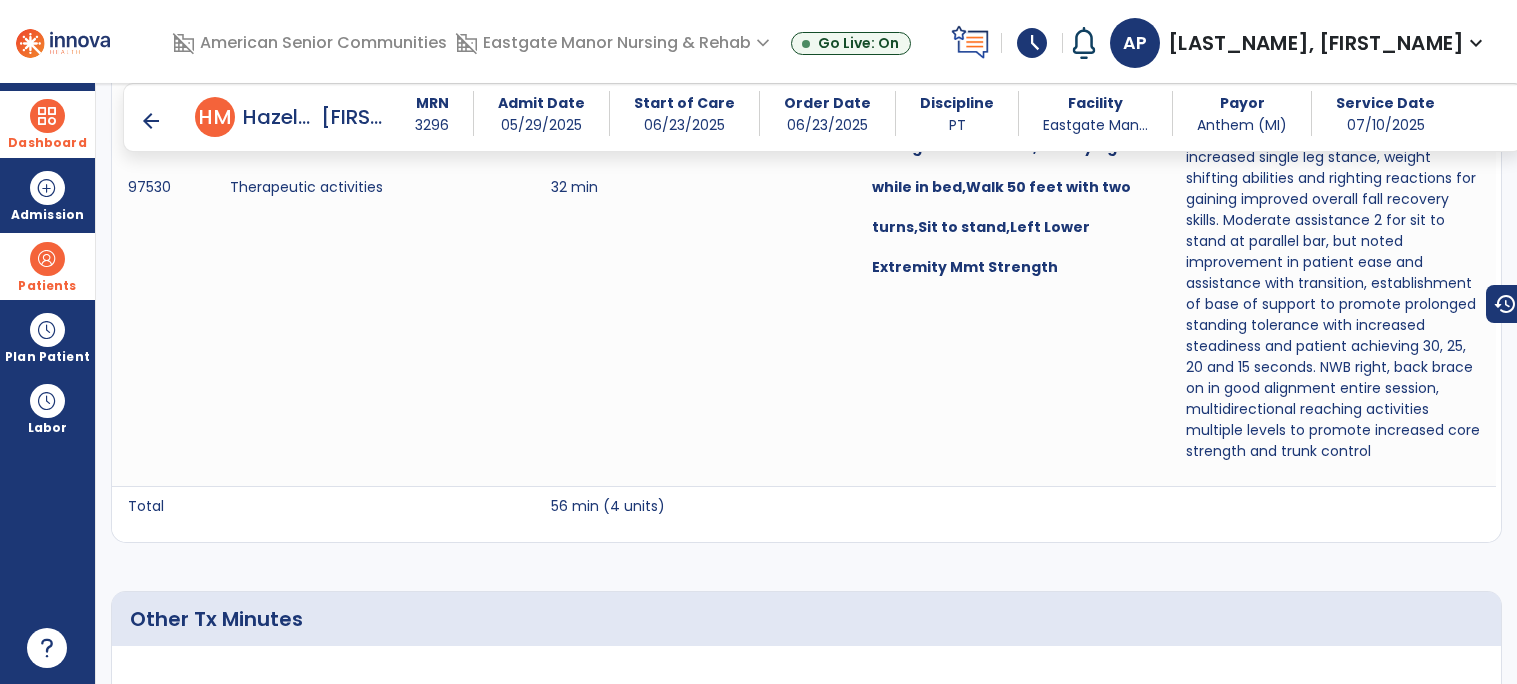 click on "arrow_back" at bounding box center [151, 121] 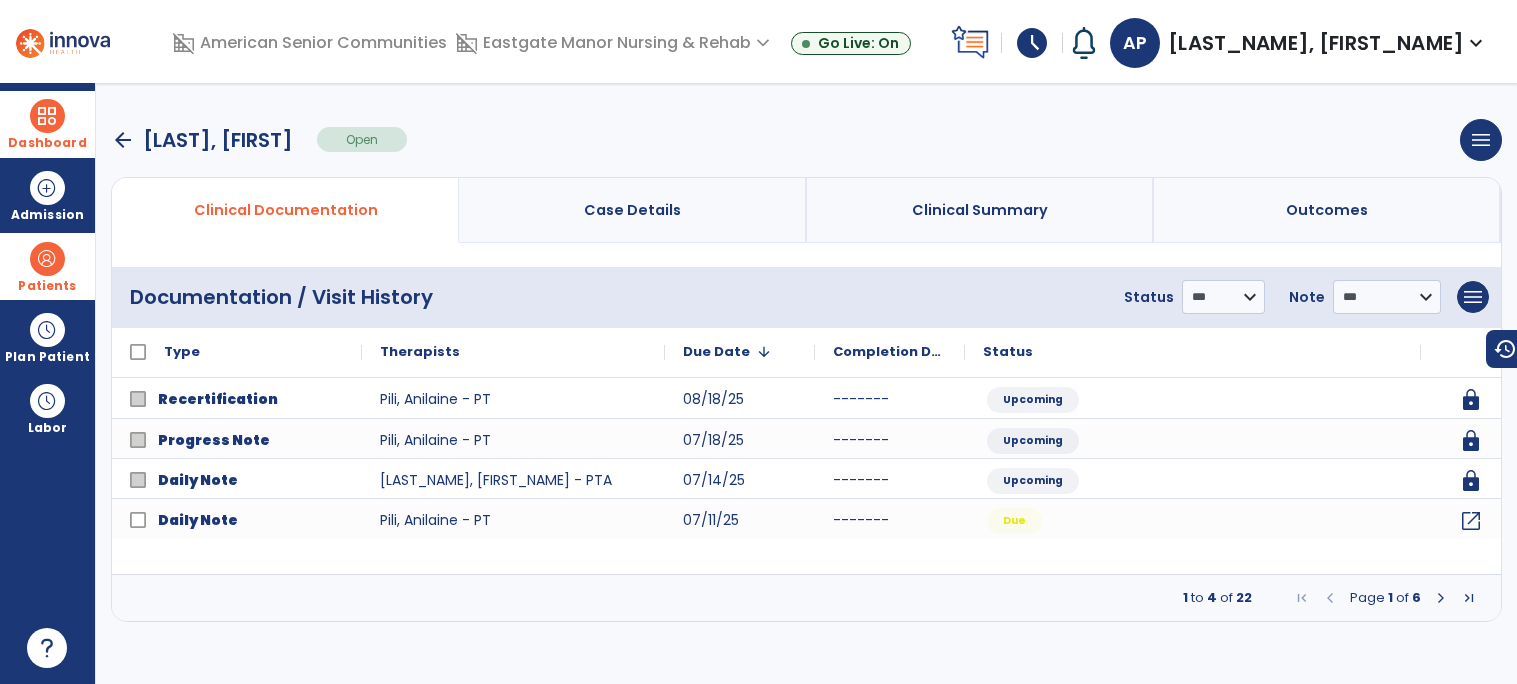 scroll, scrollTop: 0, scrollLeft: 0, axis: both 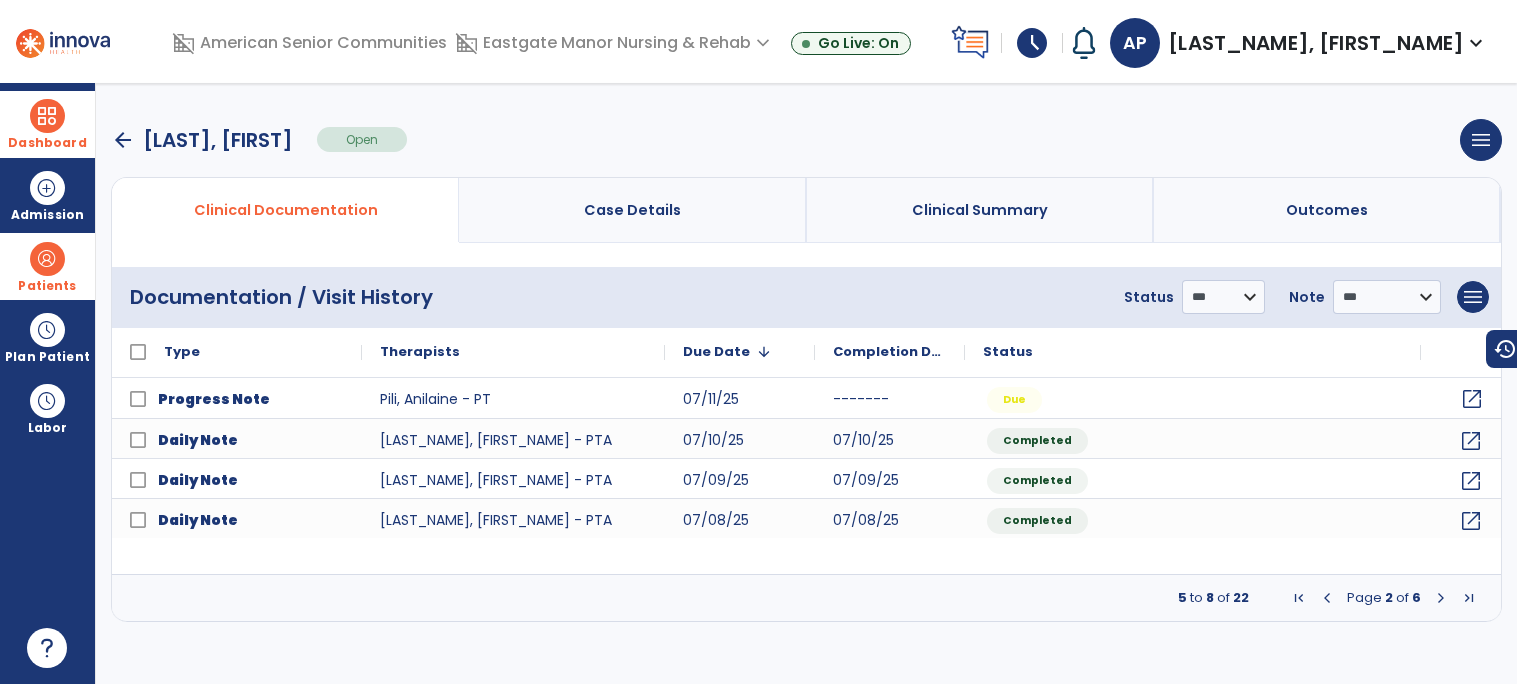click on "open_in_new" 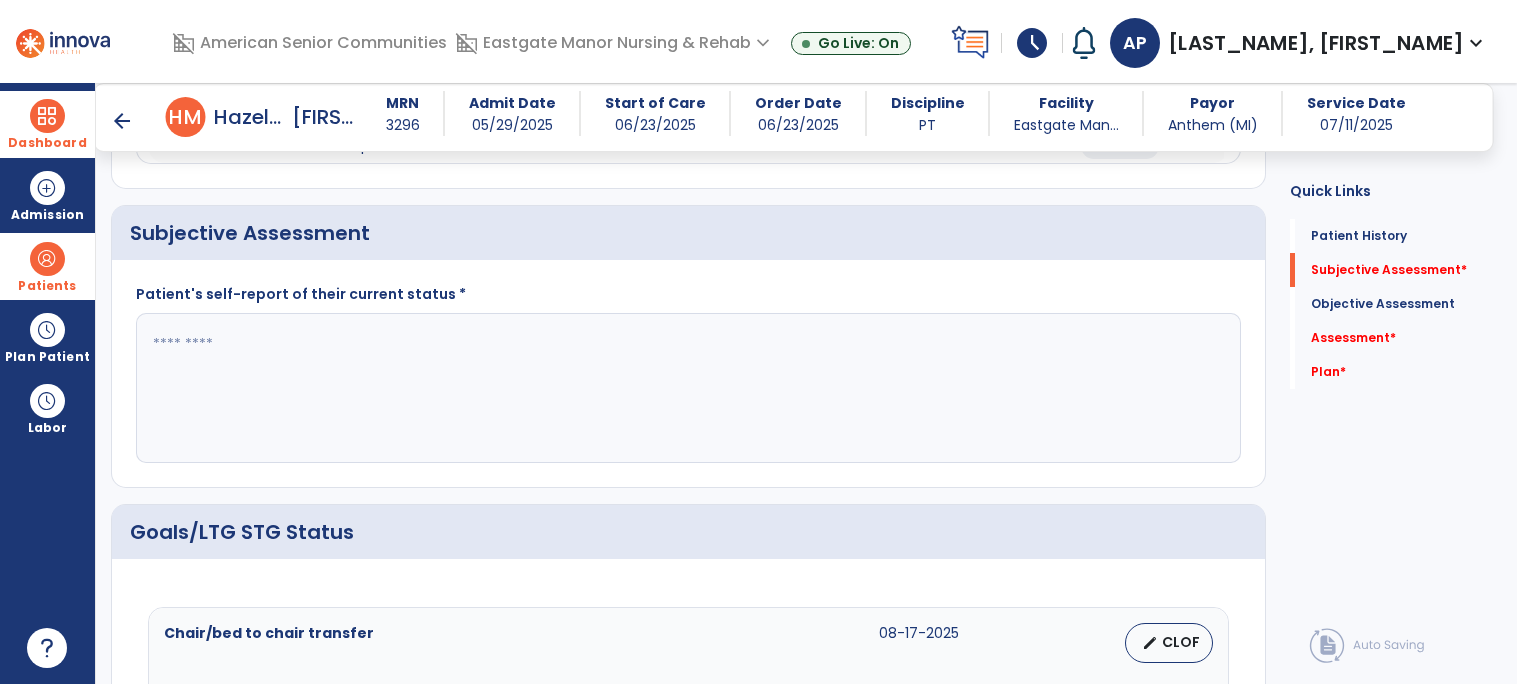 click 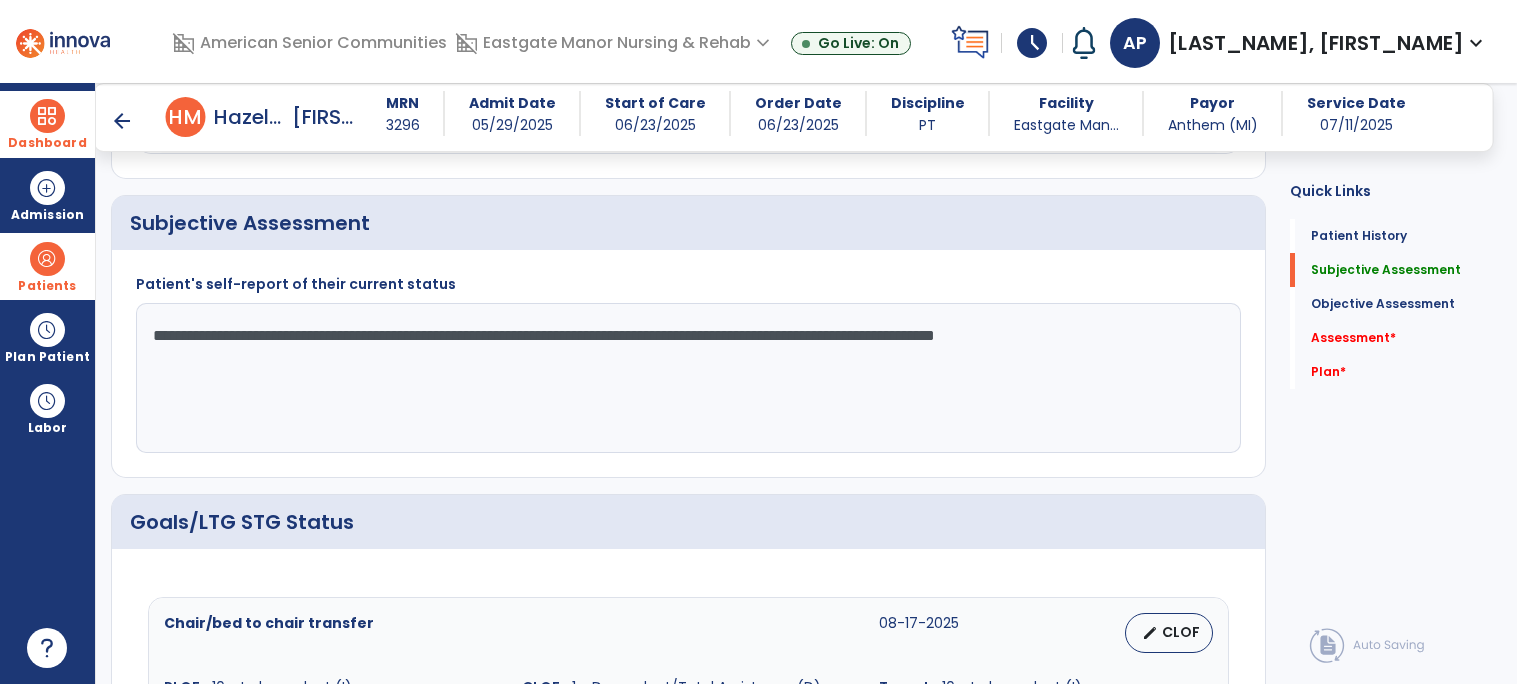 click on "**********" 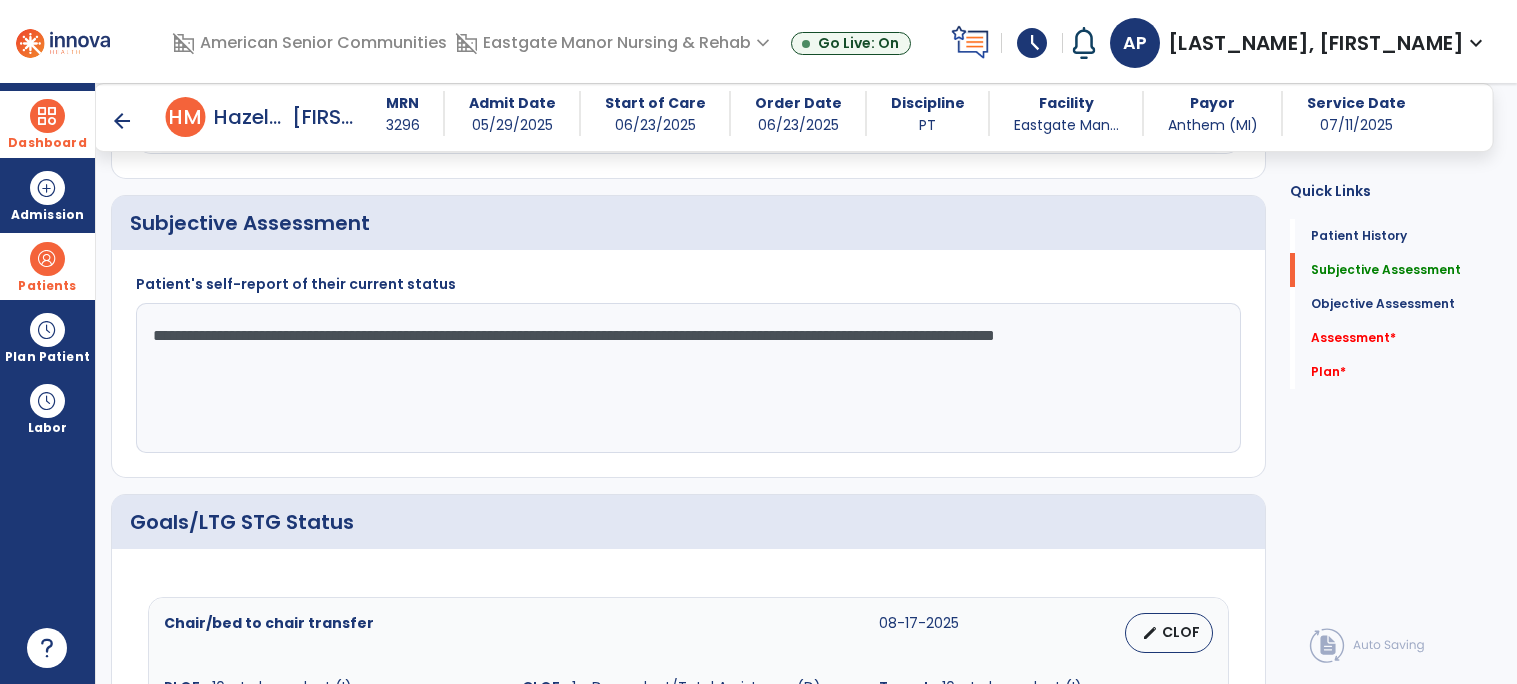 click on "**********" 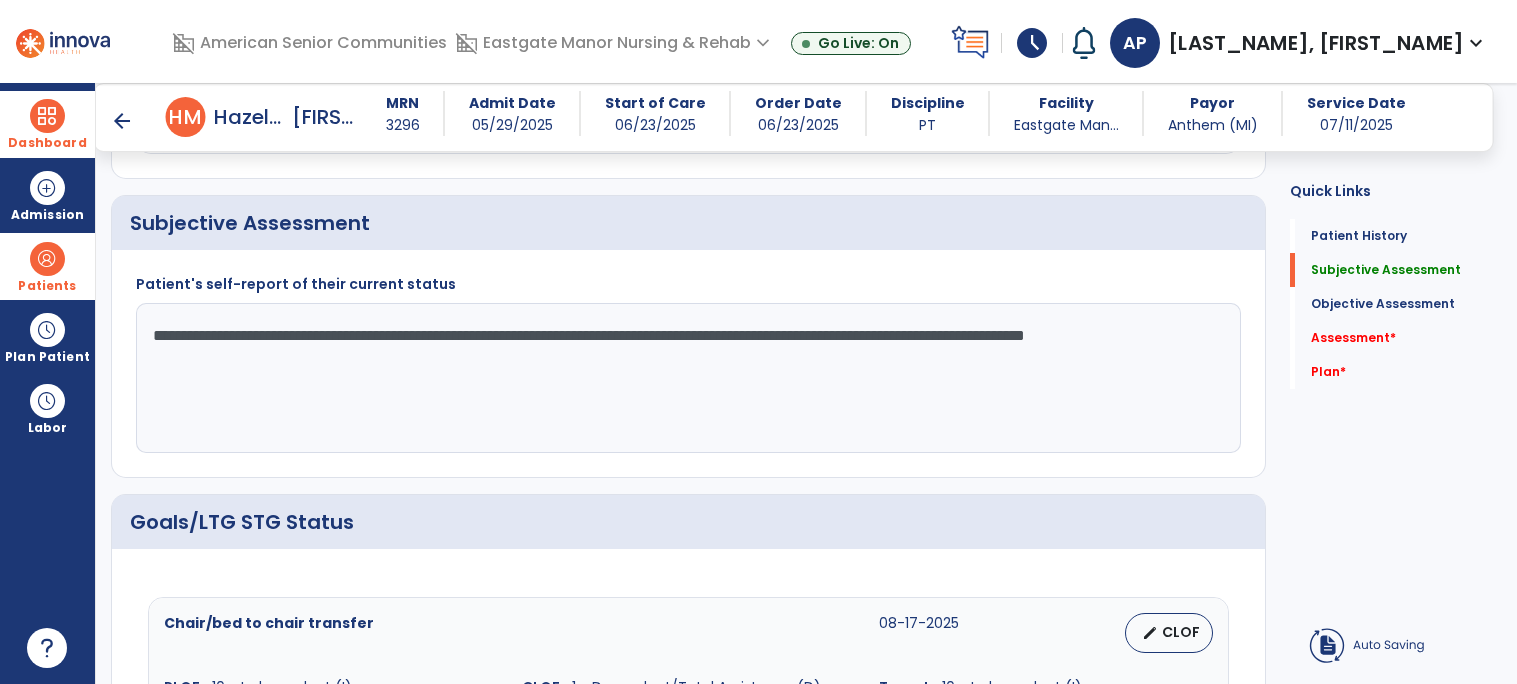 type on "**********" 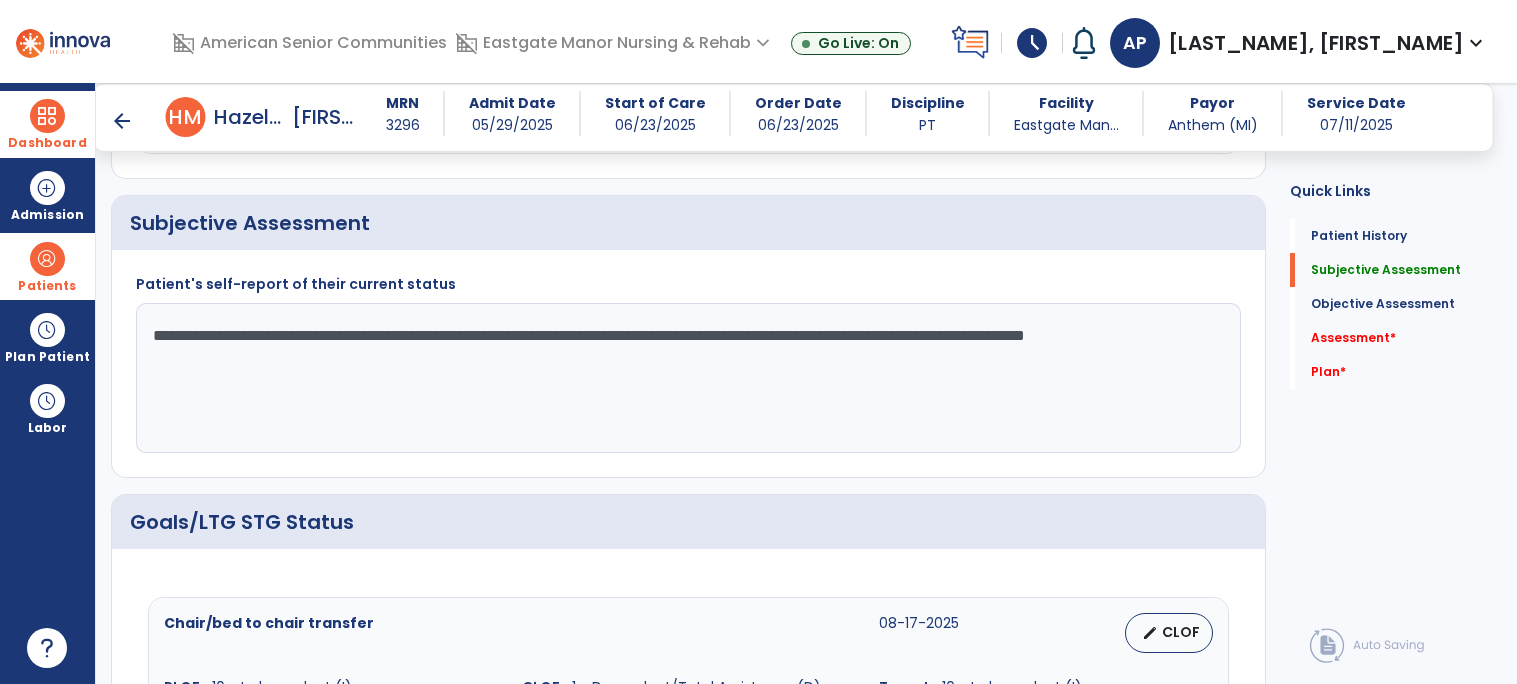 click on "**********" 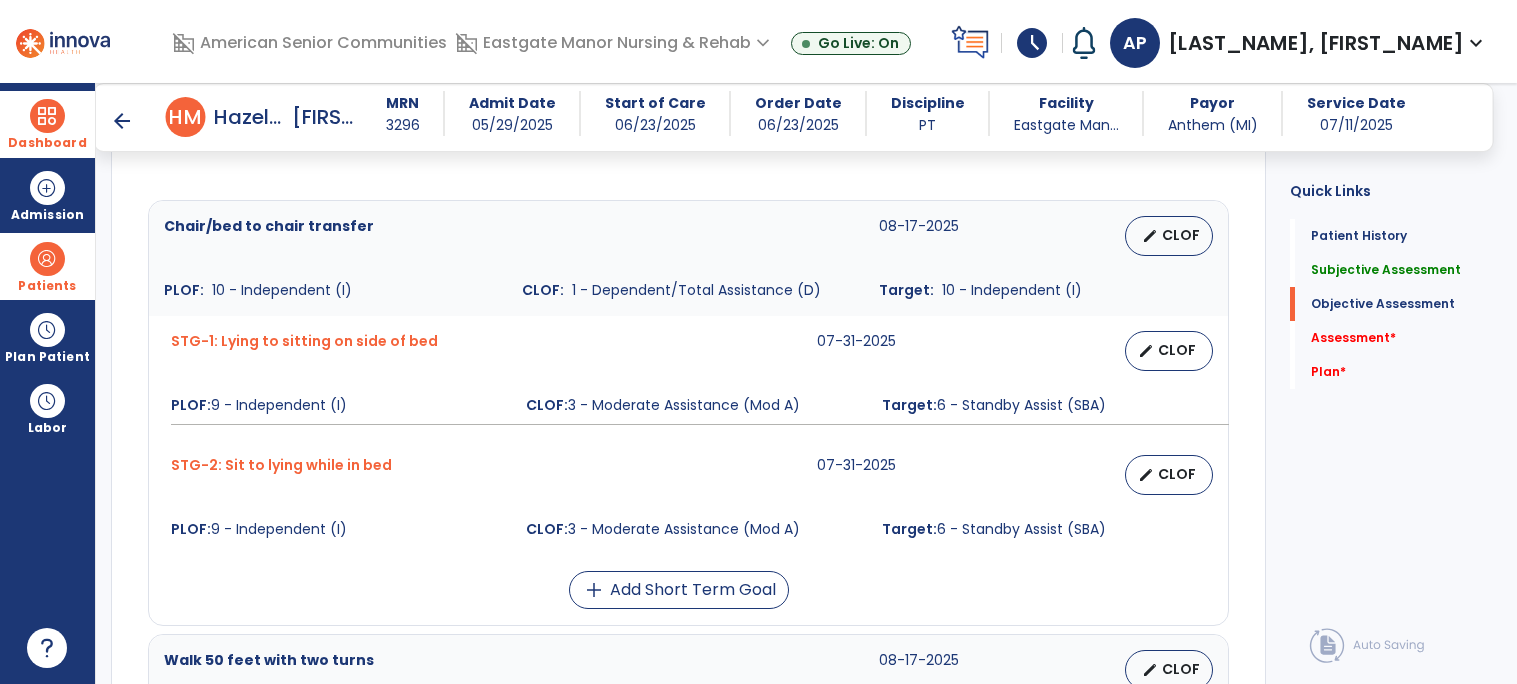 scroll, scrollTop: 852, scrollLeft: 0, axis: vertical 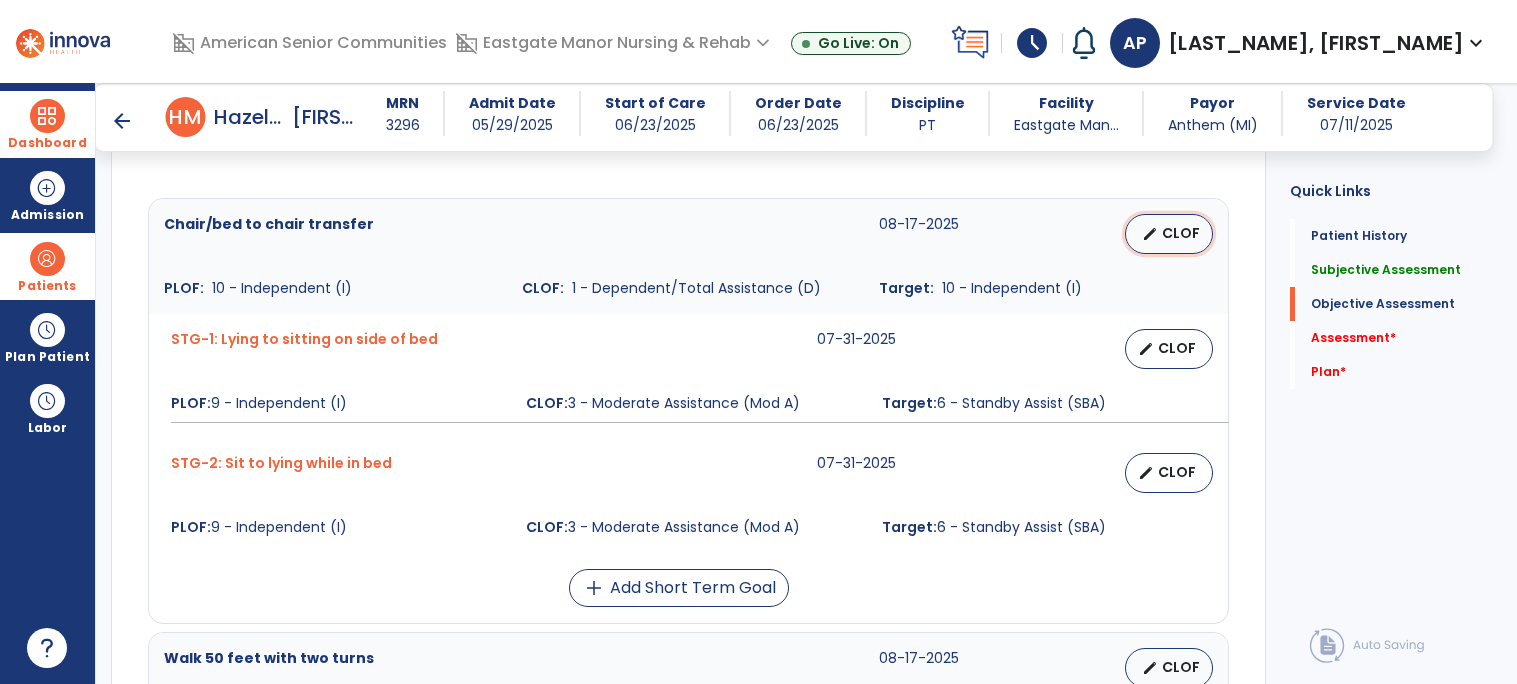 click on "CLOF" at bounding box center (1181, 233) 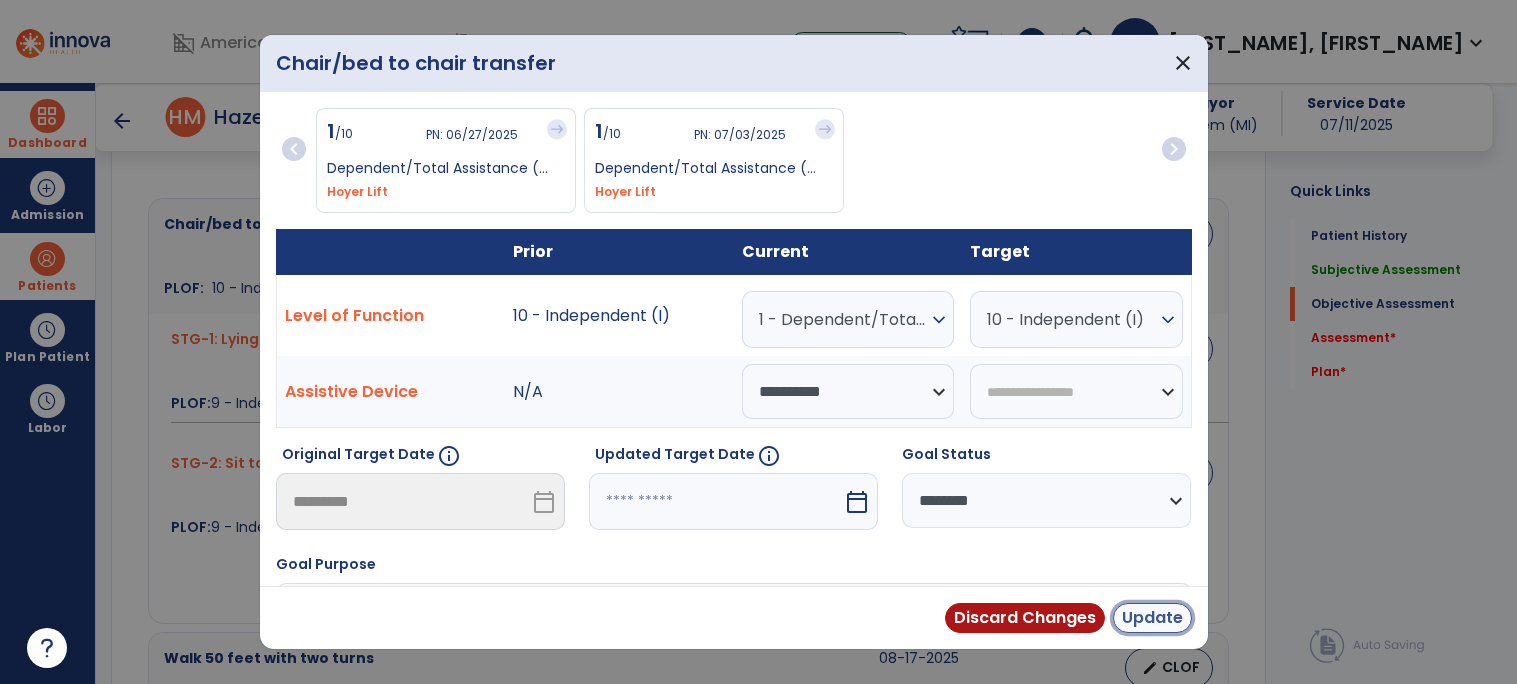 click on "Update" at bounding box center (1152, 618) 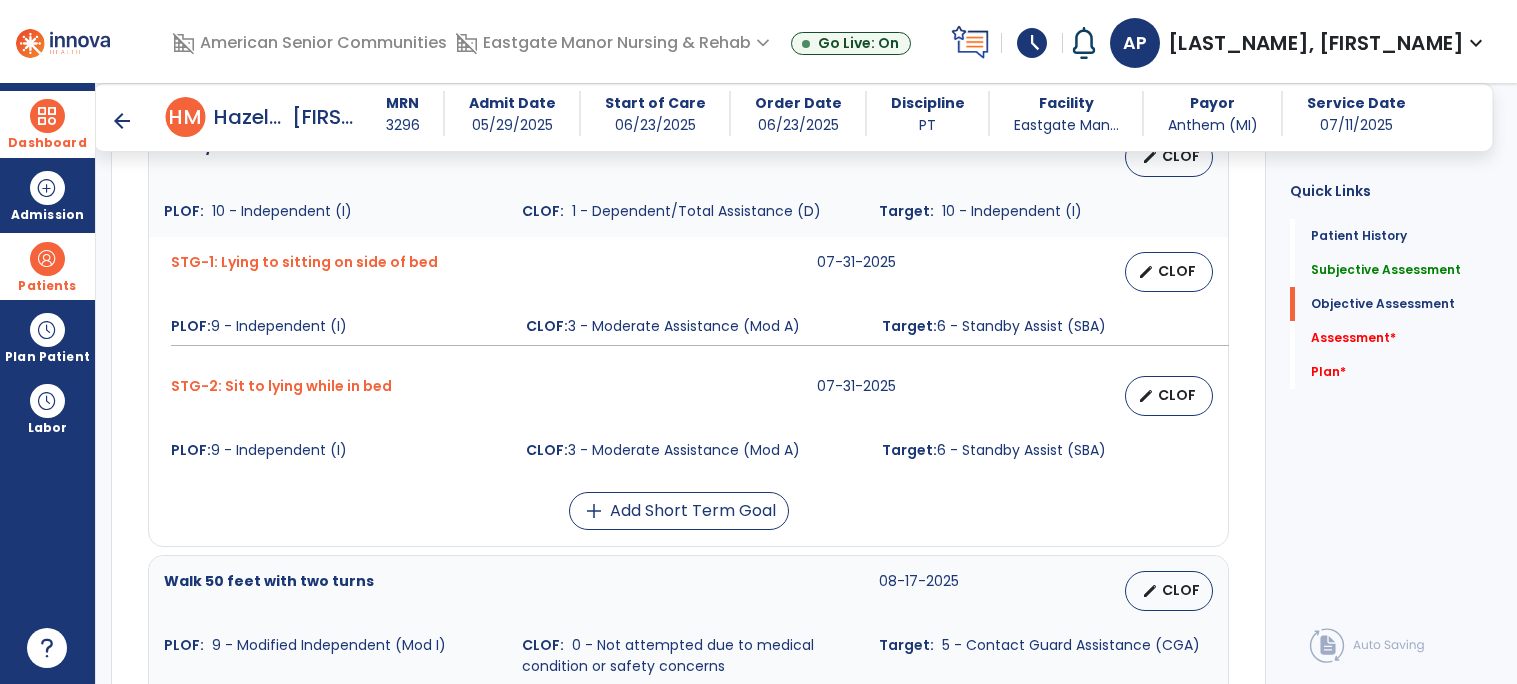 scroll, scrollTop: 925, scrollLeft: 0, axis: vertical 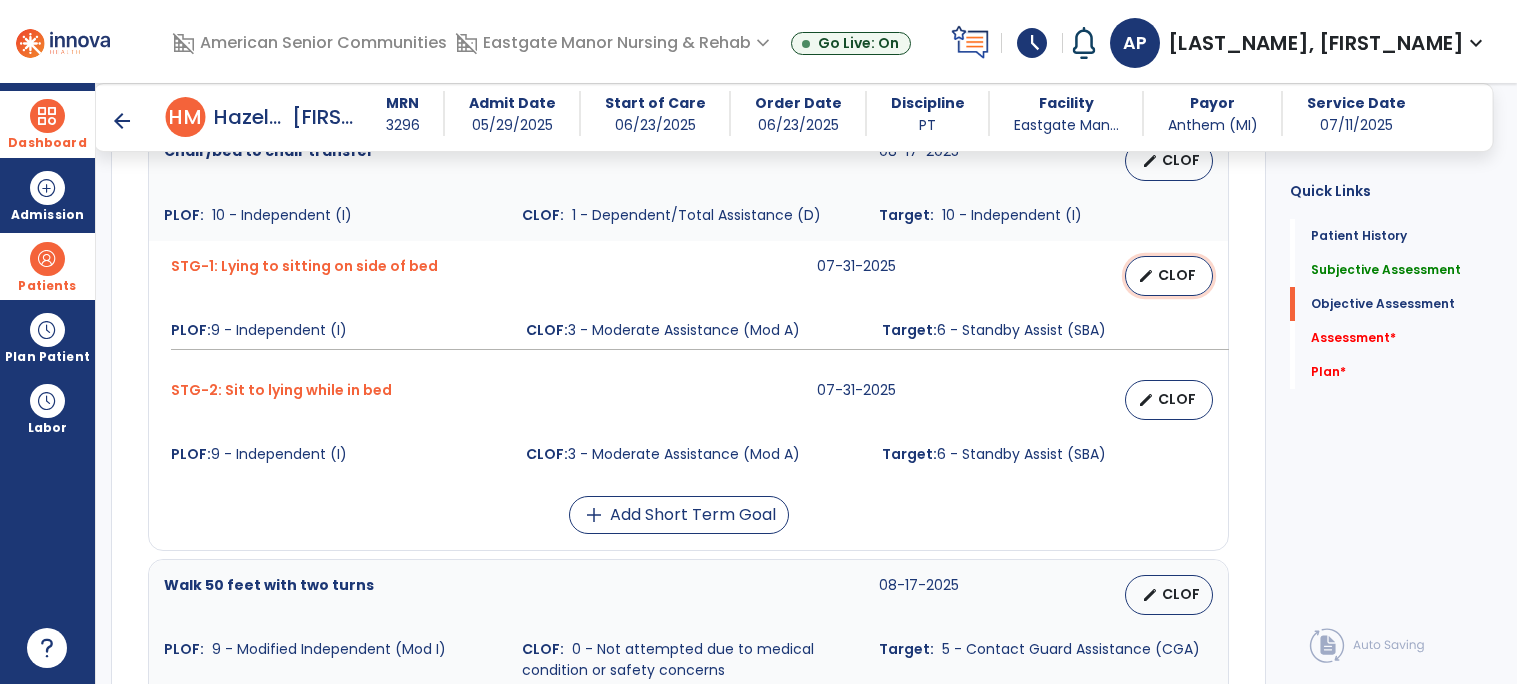 click on "CLOF" at bounding box center [1177, 275] 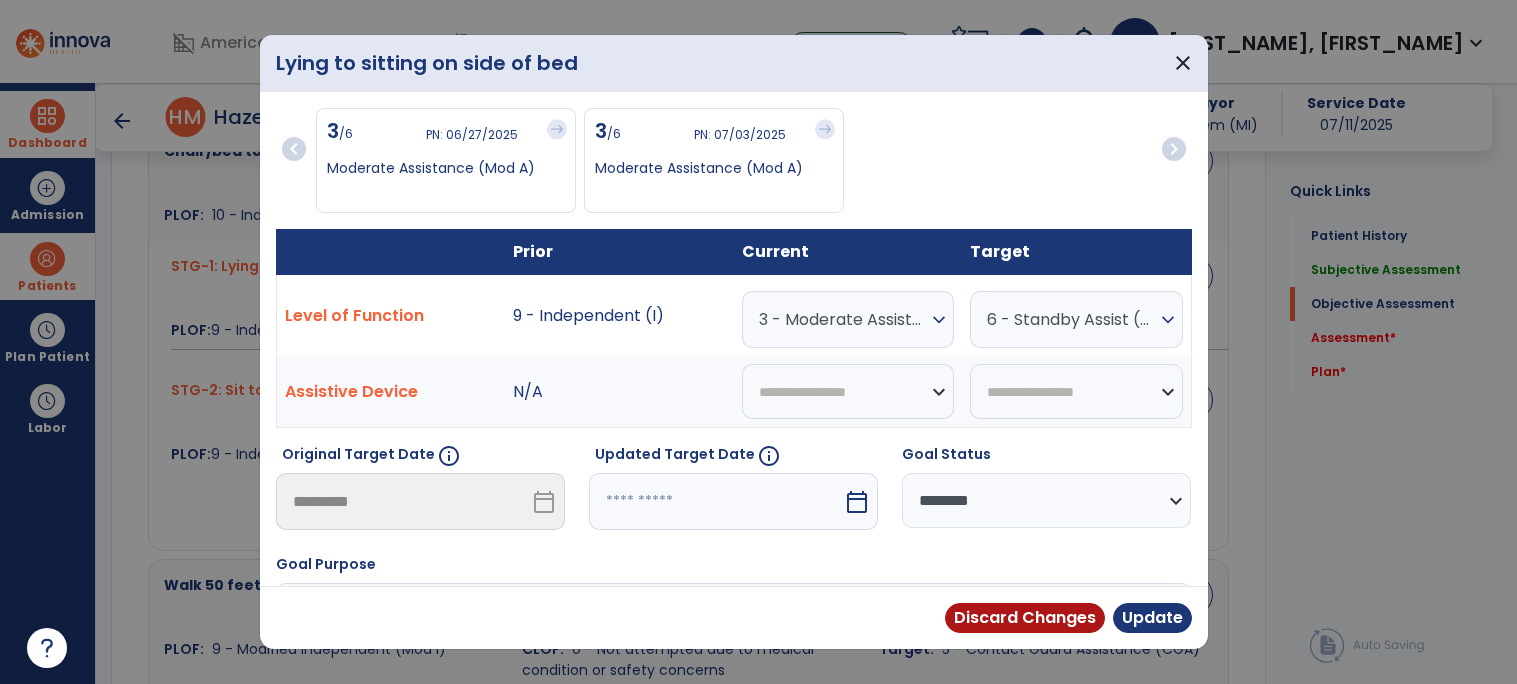 click on "3 - Moderate Assistance (Mod A)" at bounding box center (843, 319) 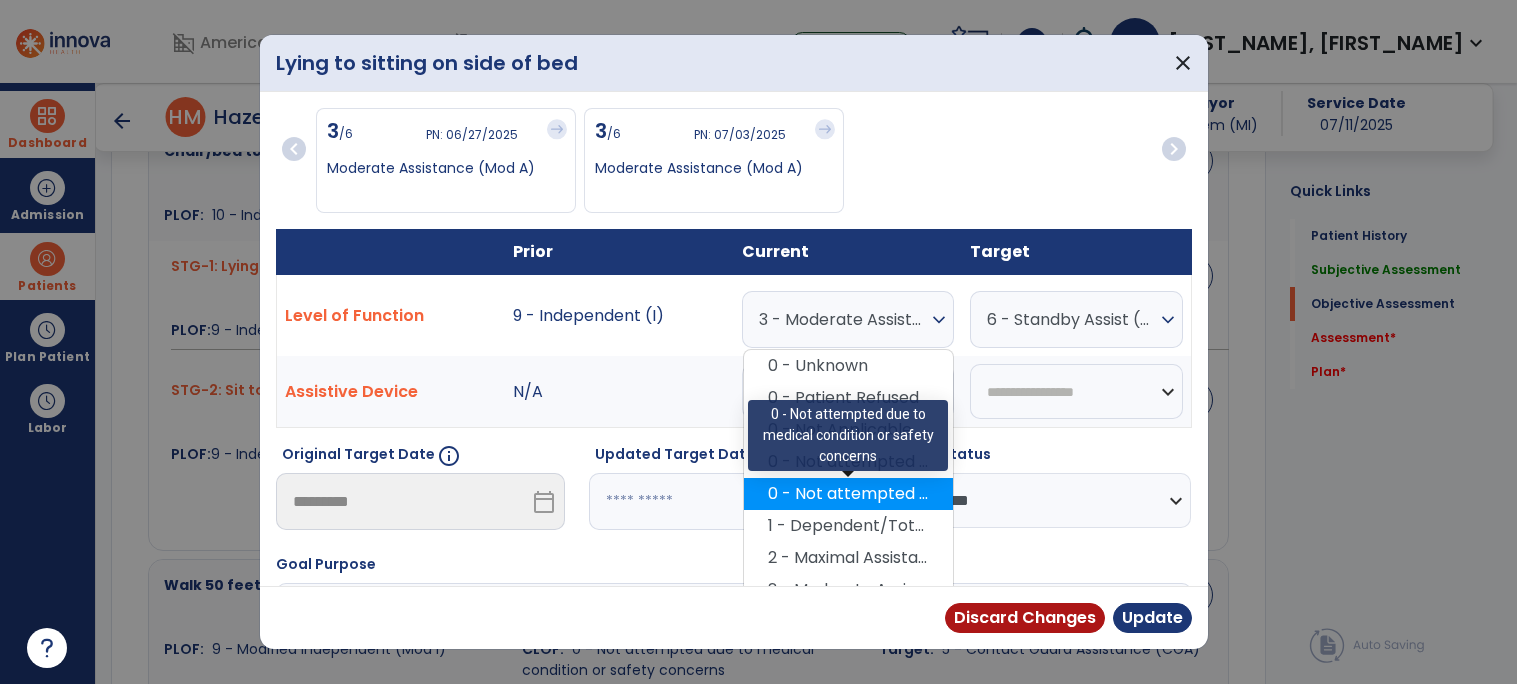 click on "0 - Not attempted due to medical condition or safety concerns" at bounding box center [848, 494] 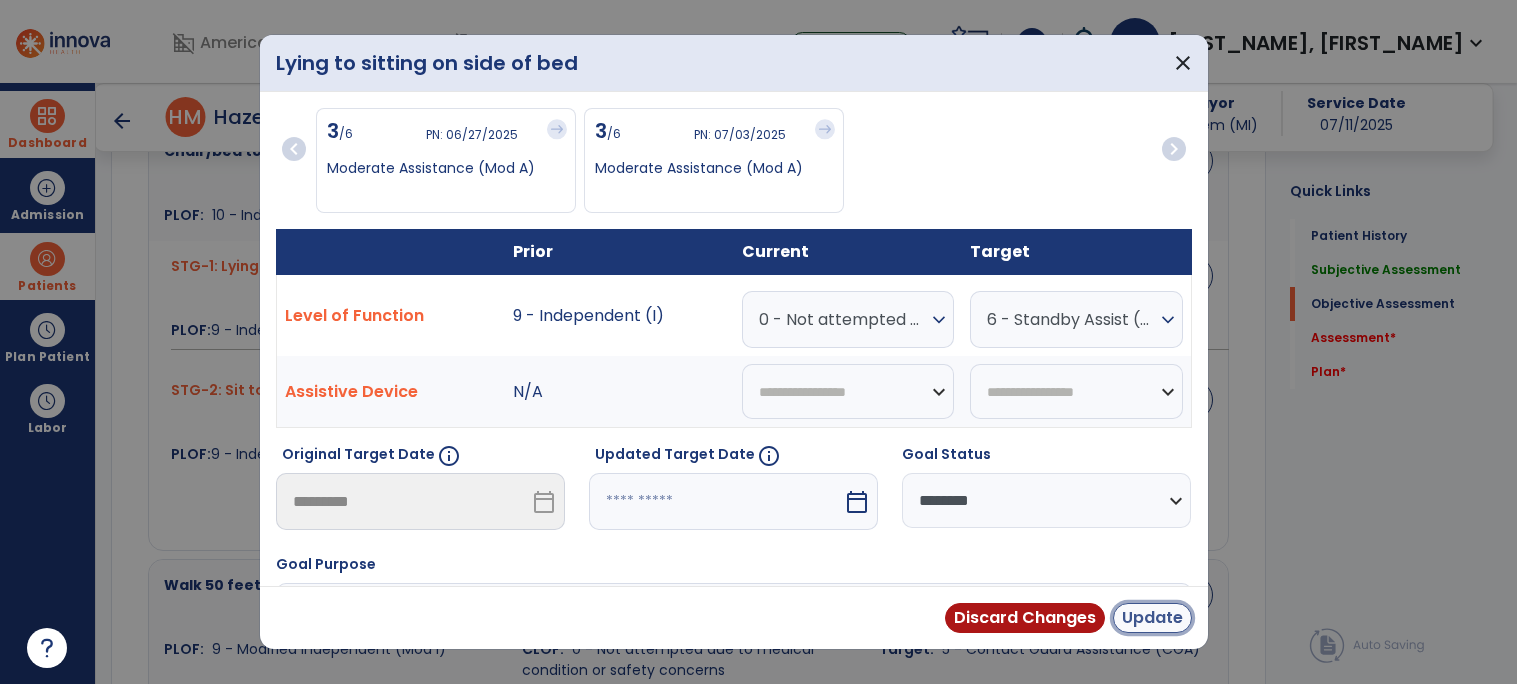 click on "Update" at bounding box center [1152, 618] 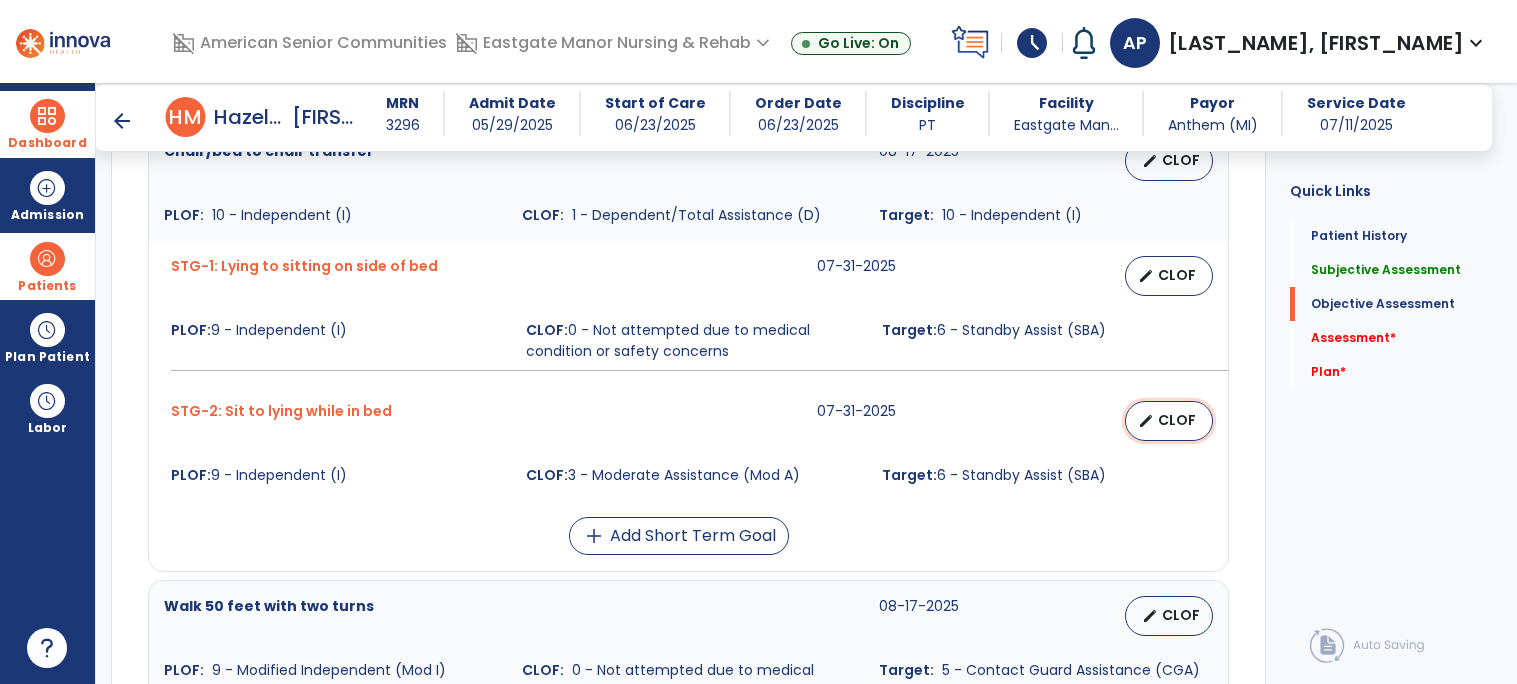 click on "CLOF" at bounding box center (1177, 420) 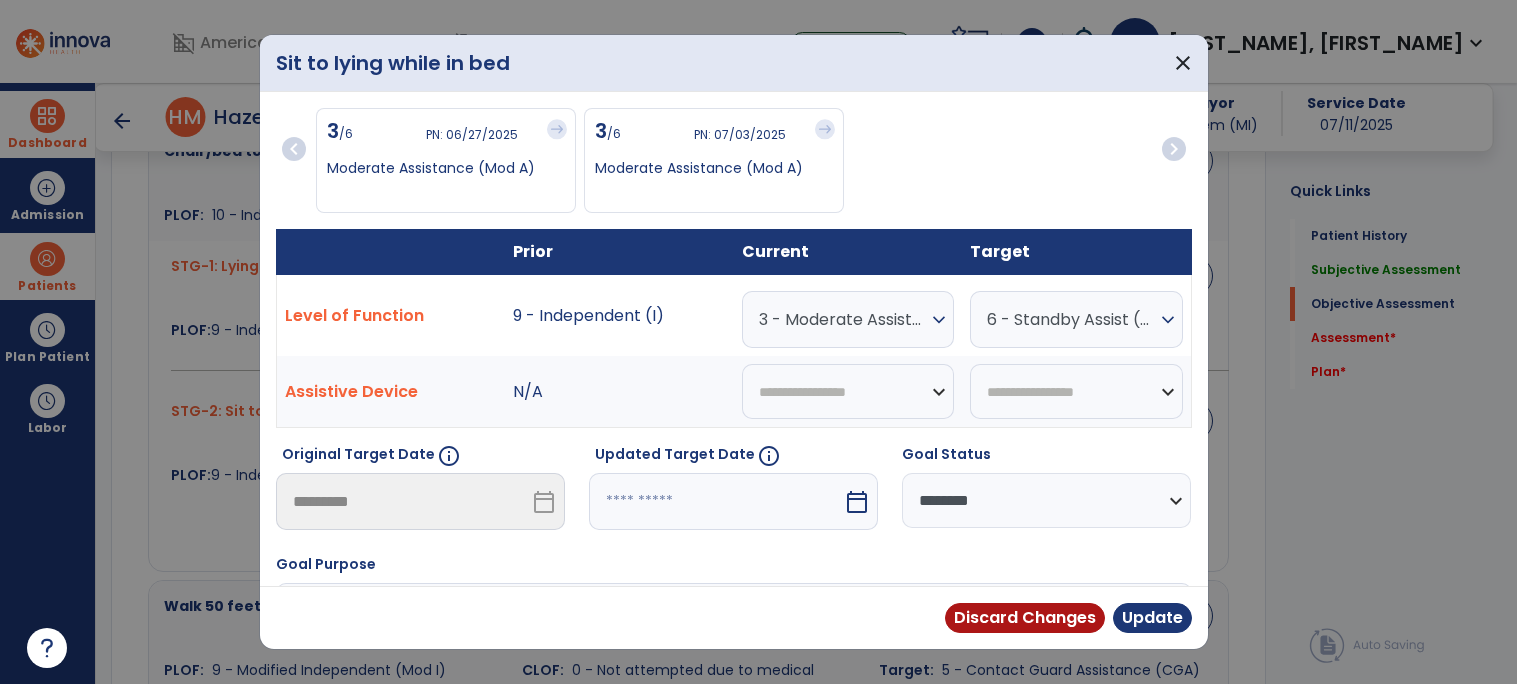 click on "3 - Moderate Assistance (Mod A)" at bounding box center [843, 319] 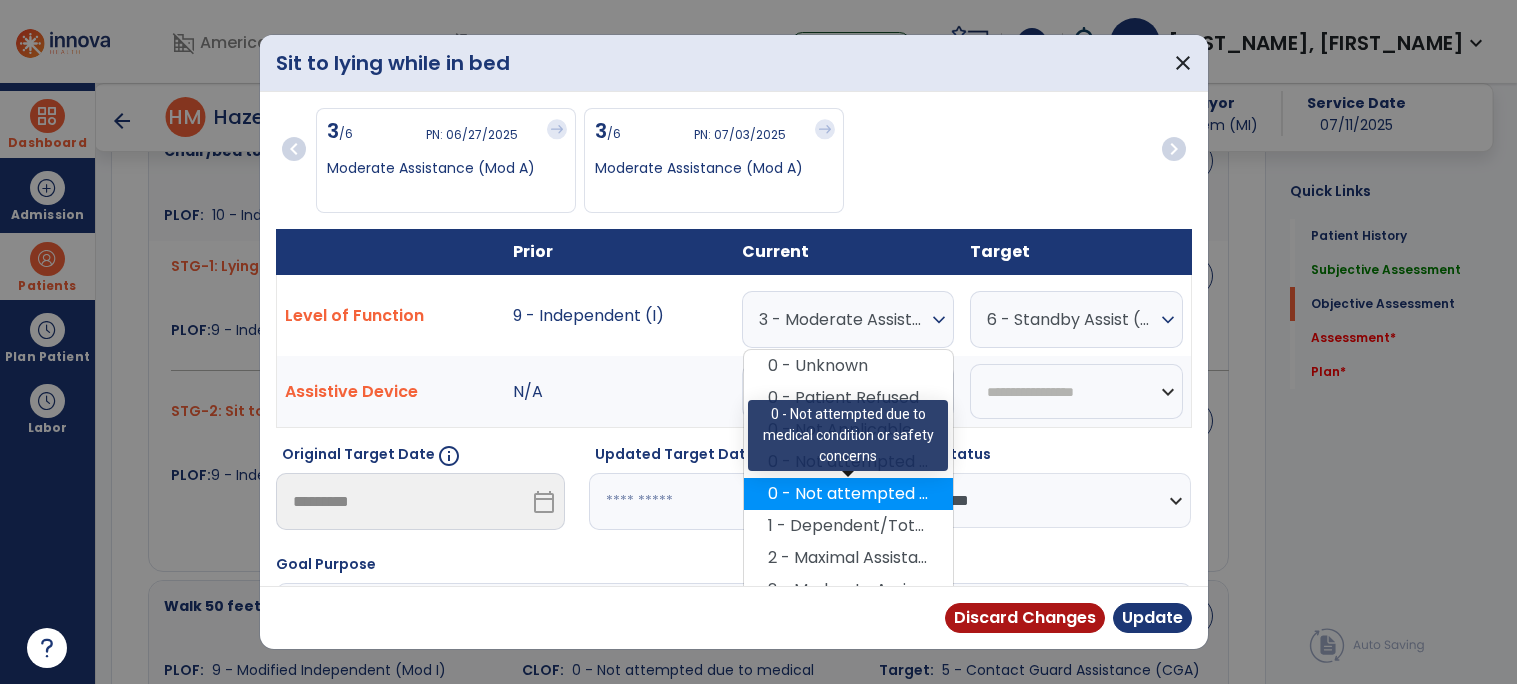 click on "0 - Not attempted due to medical condition or safety concerns" at bounding box center [848, 494] 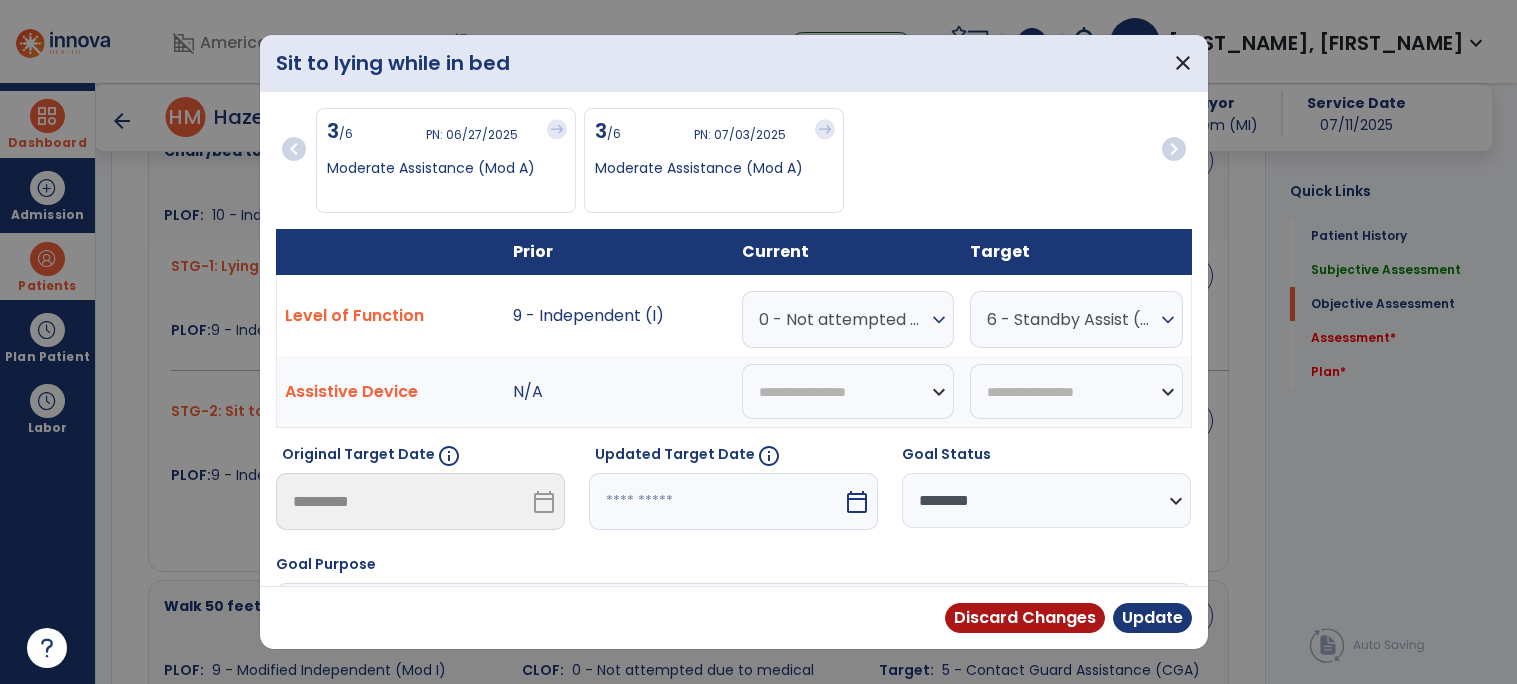 click on "Discard Changes  Update" at bounding box center [734, 617] 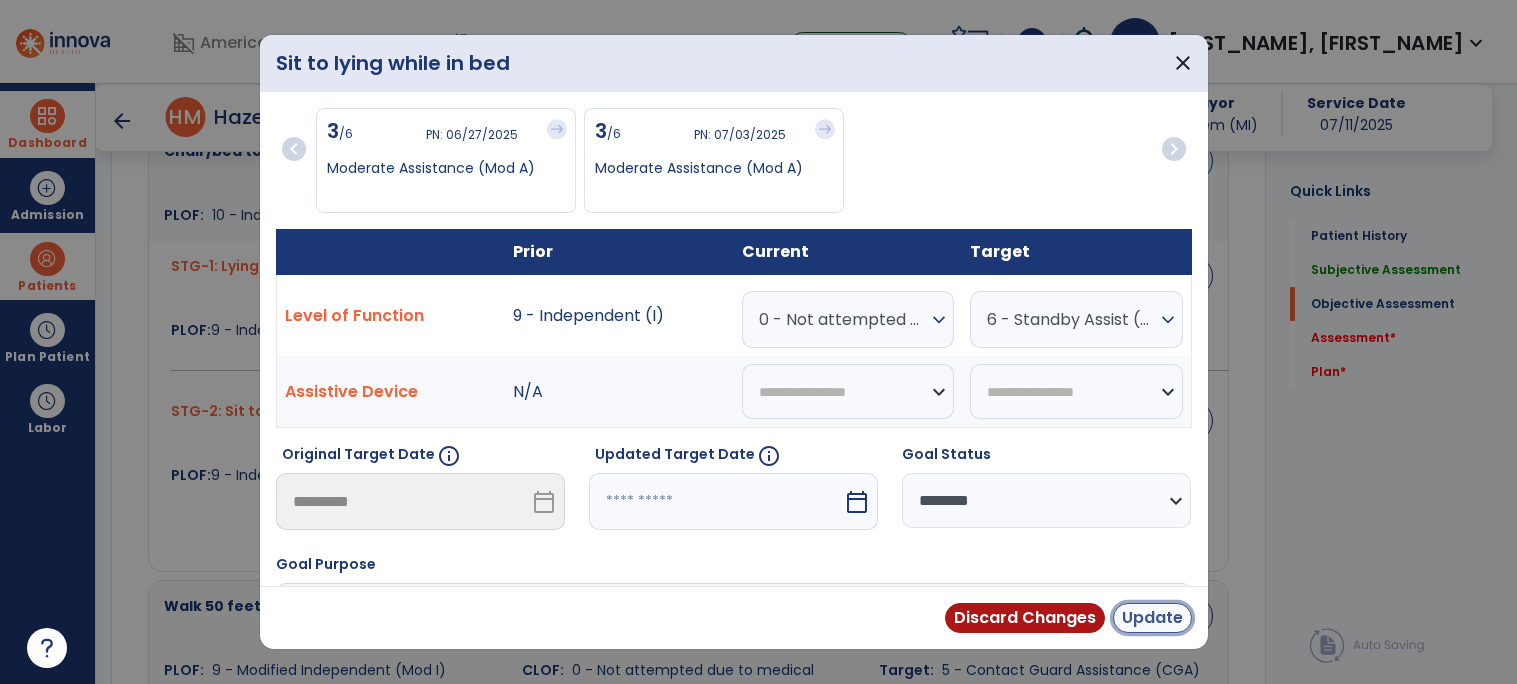 click on "Update" at bounding box center [1152, 618] 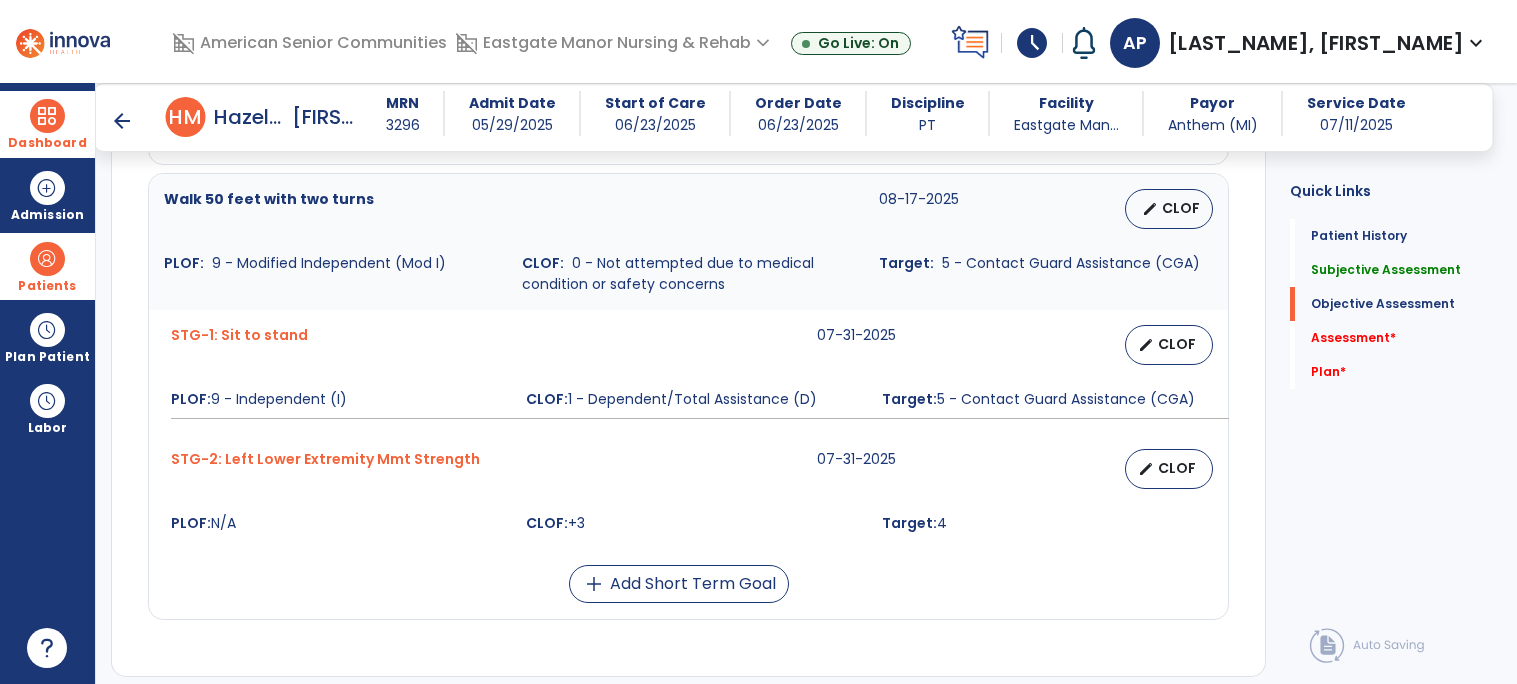 scroll, scrollTop: 1355, scrollLeft: 0, axis: vertical 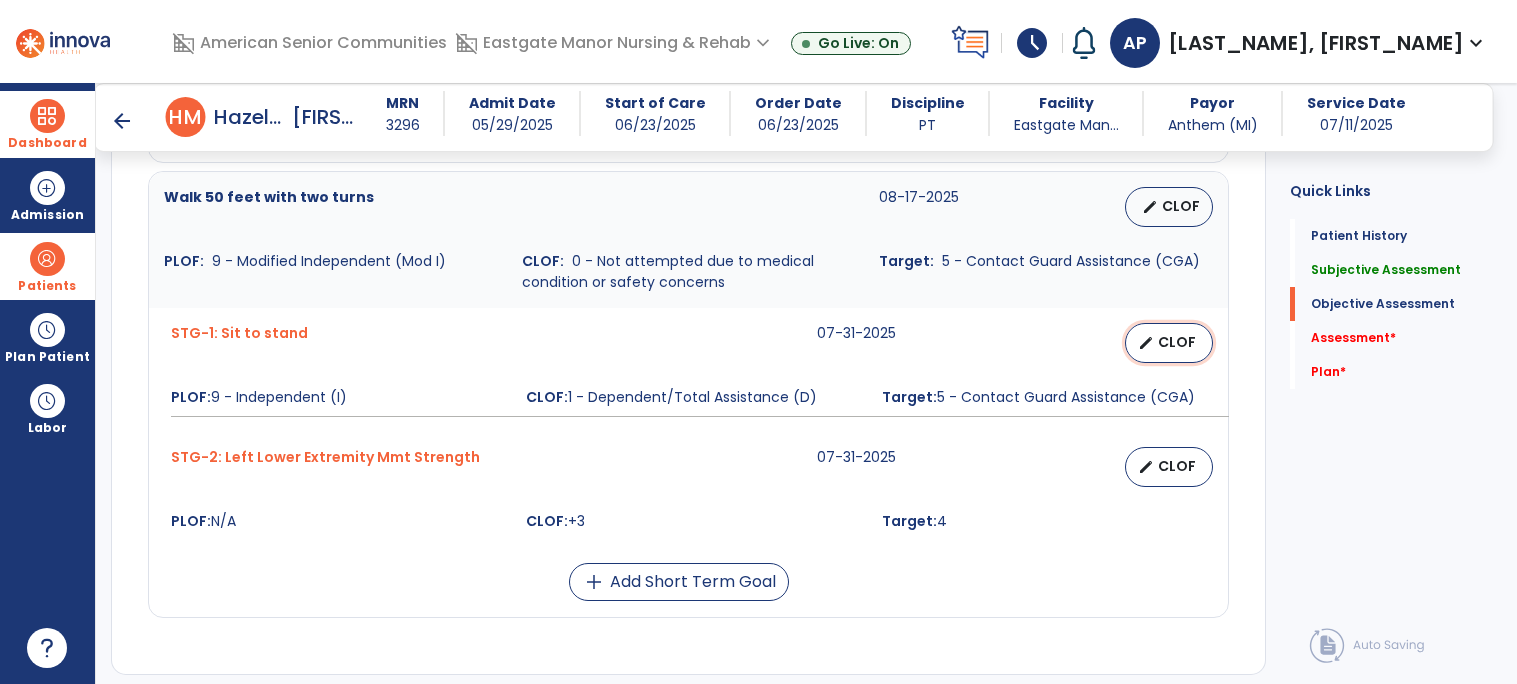 click on "CLOF" at bounding box center (1177, 342) 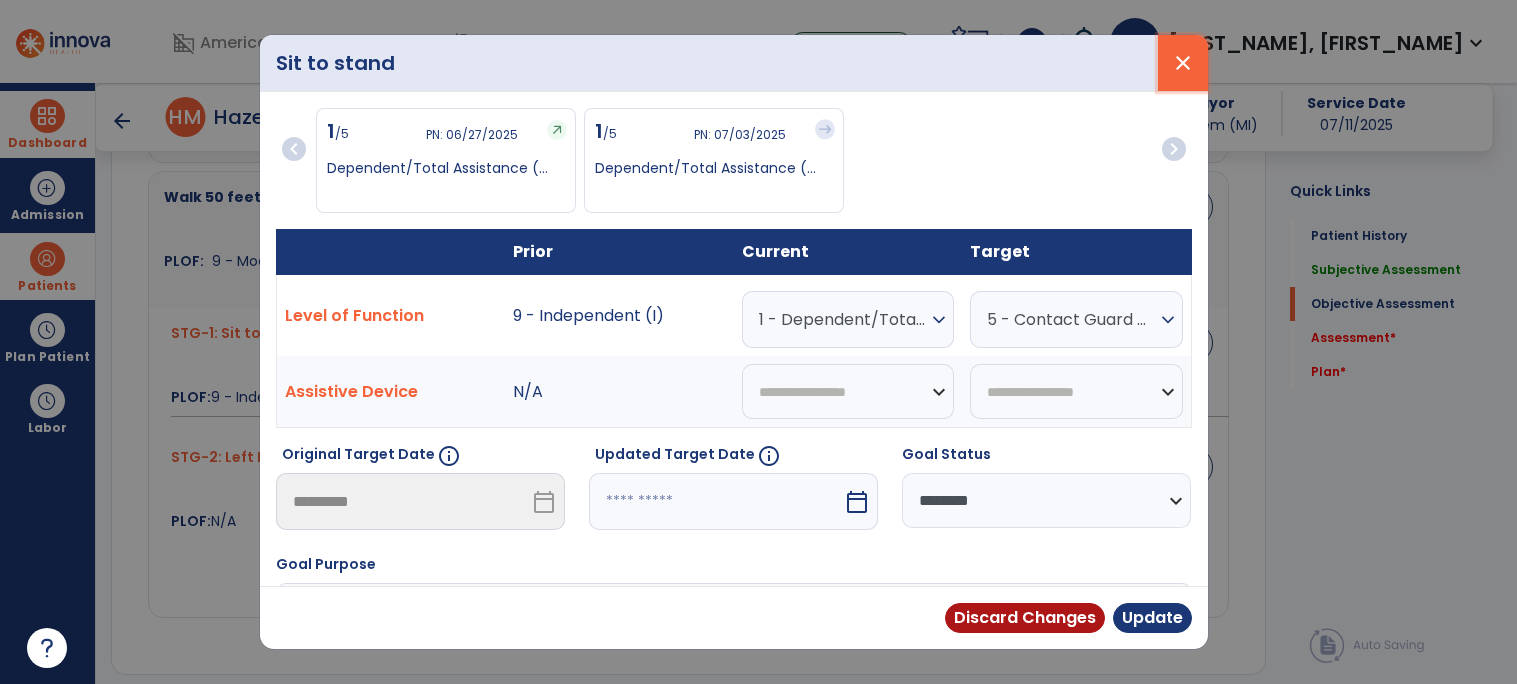 click on "close" at bounding box center [1183, 63] 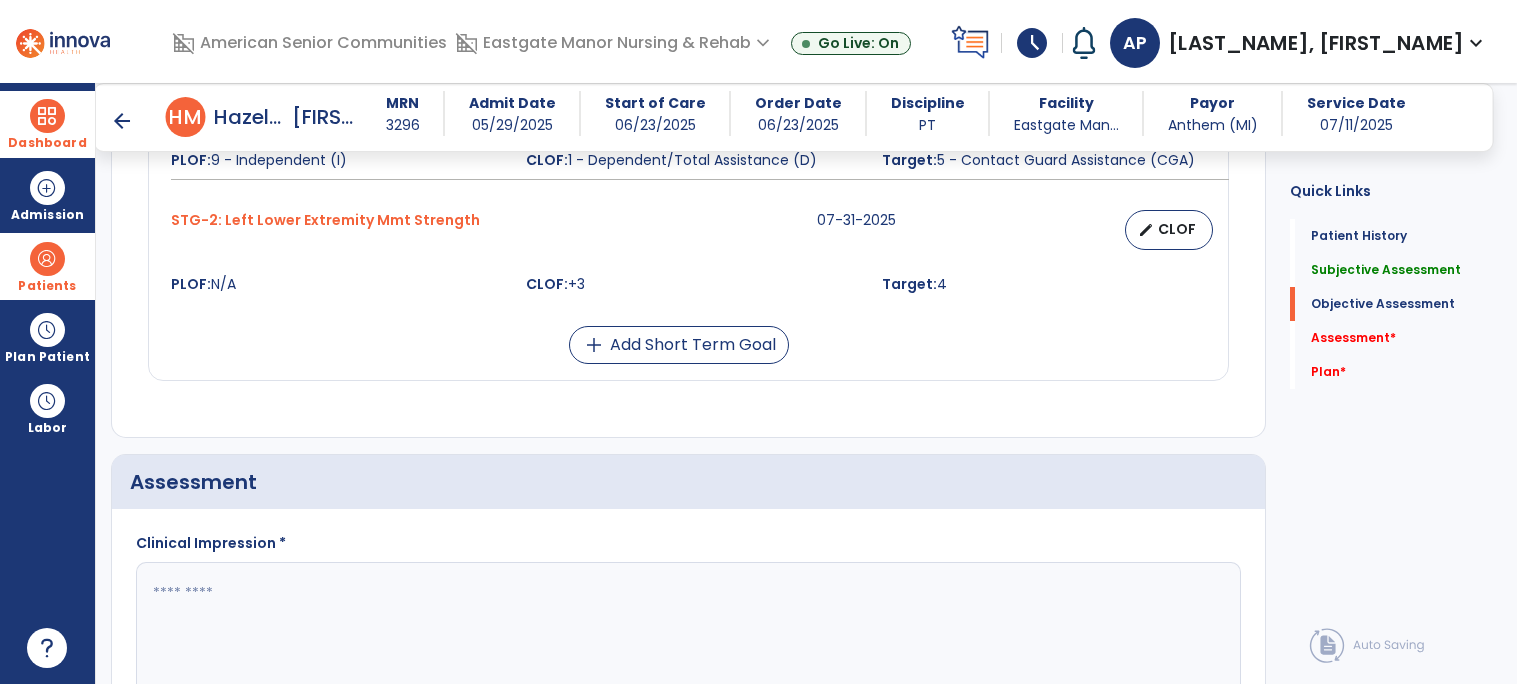 scroll, scrollTop: 1699, scrollLeft: 0, axis: vertical 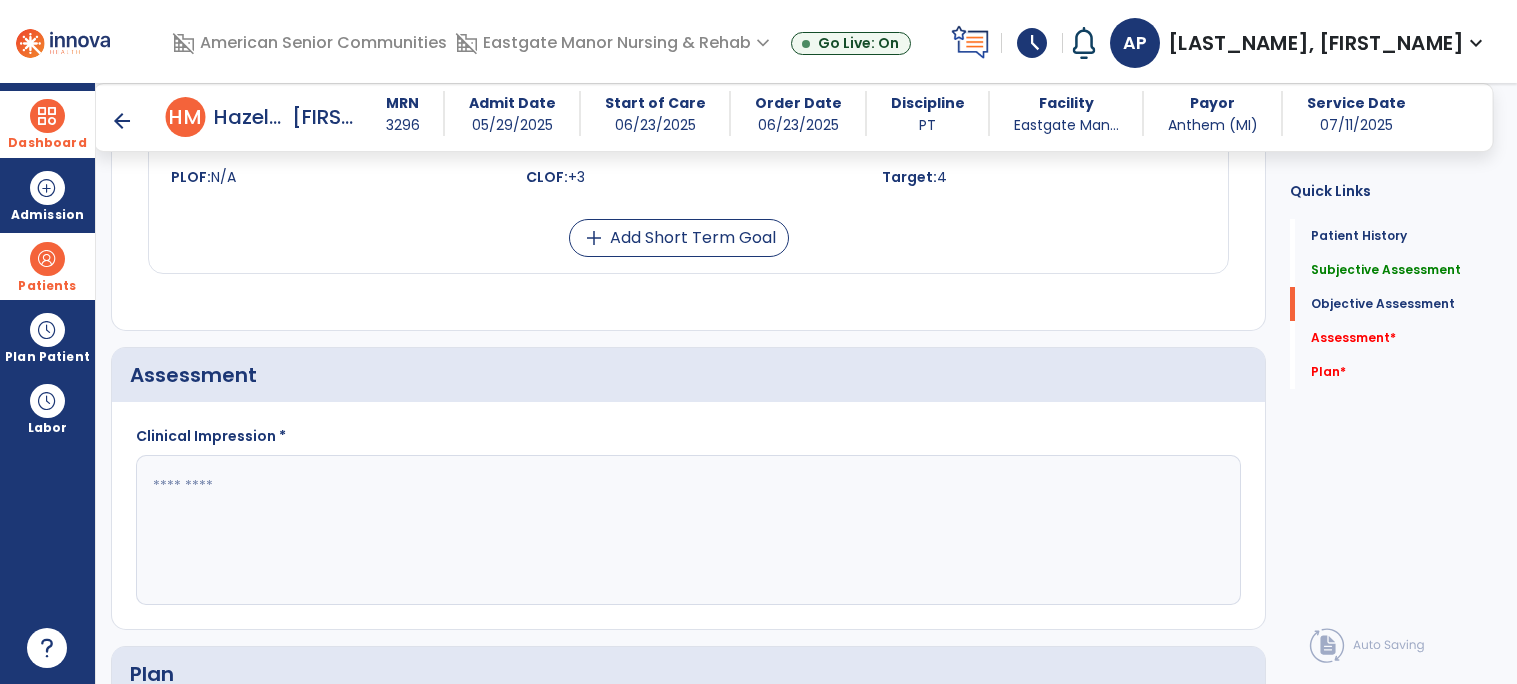 click 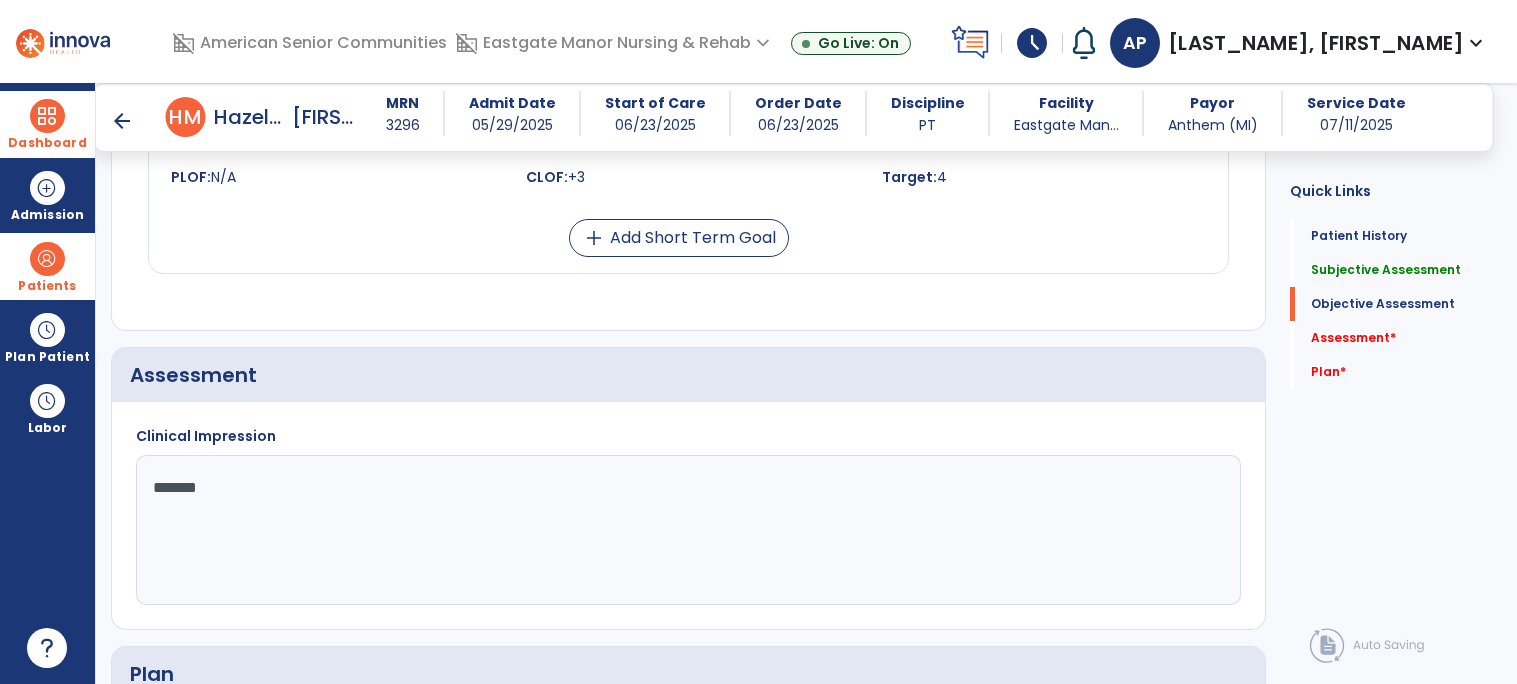 type on "*******" 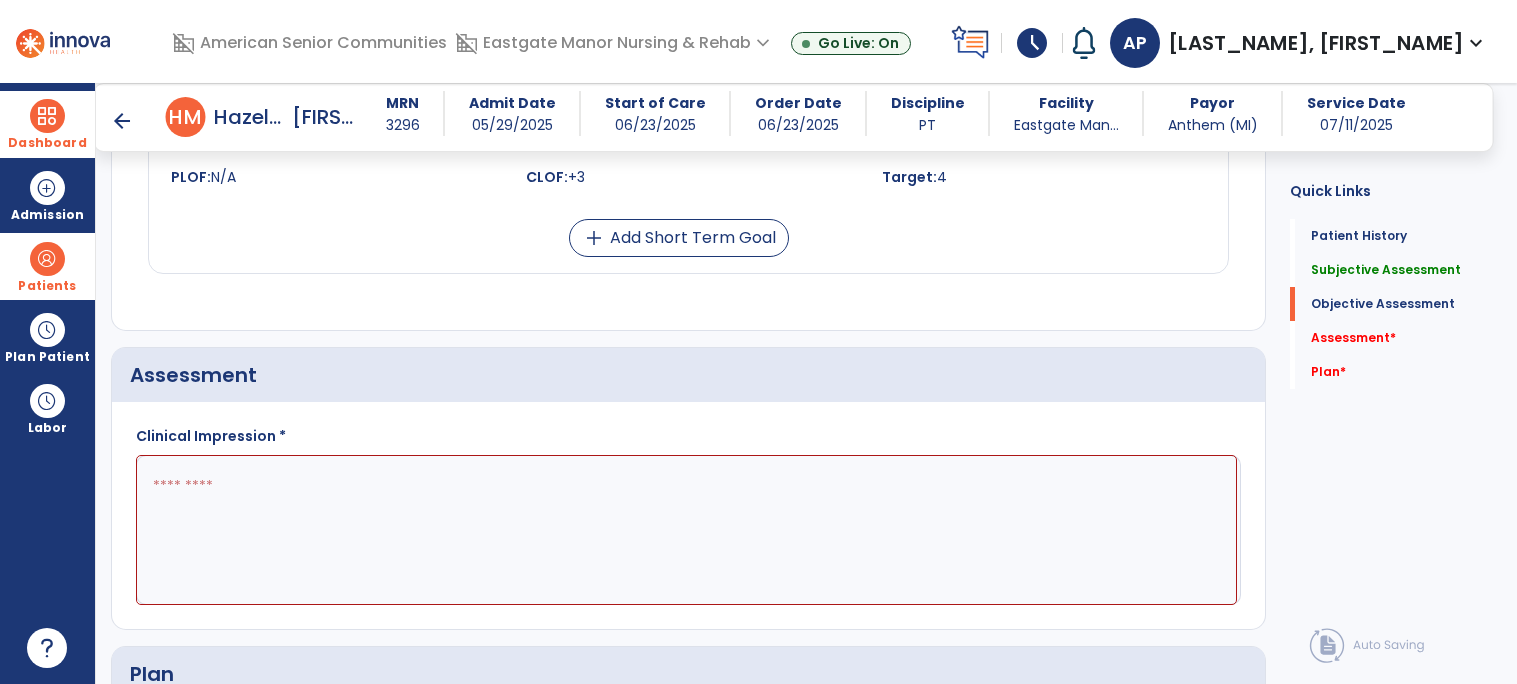 click 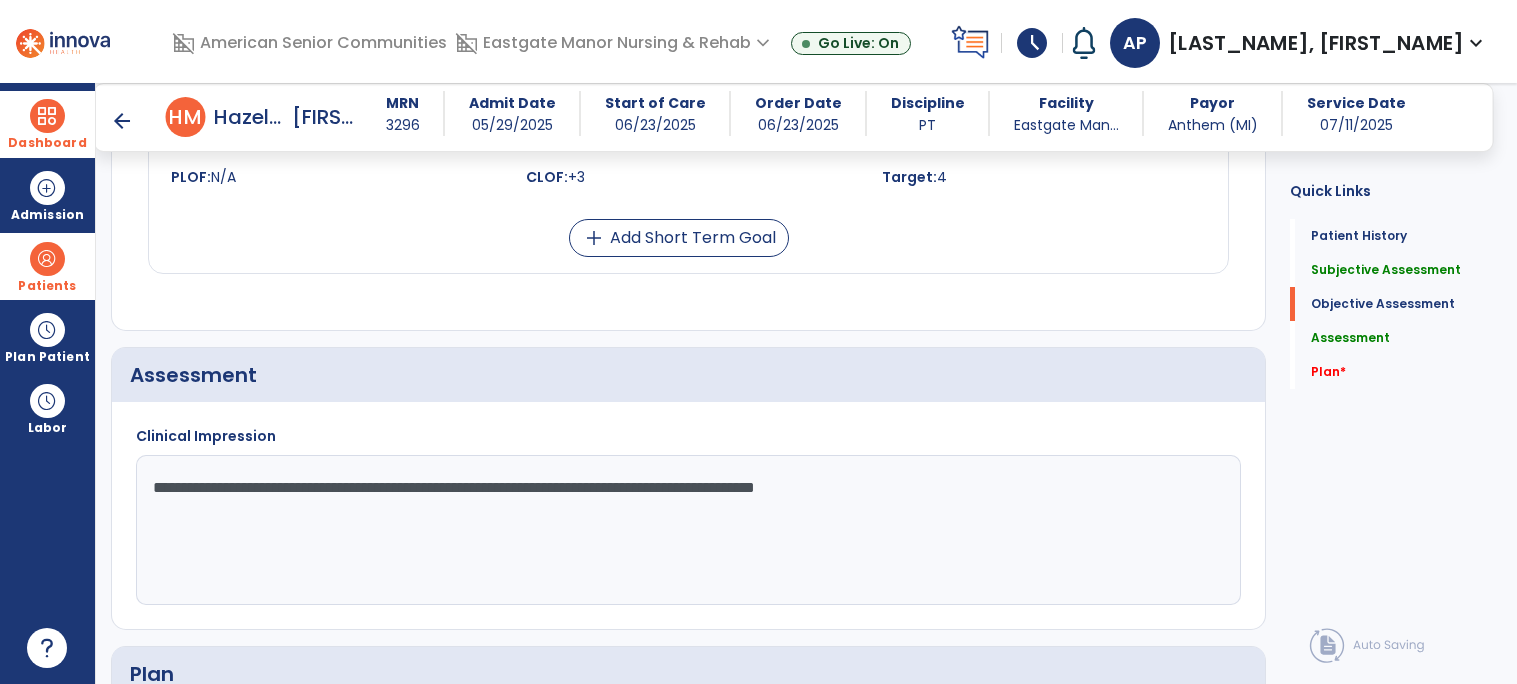 click on "**********" 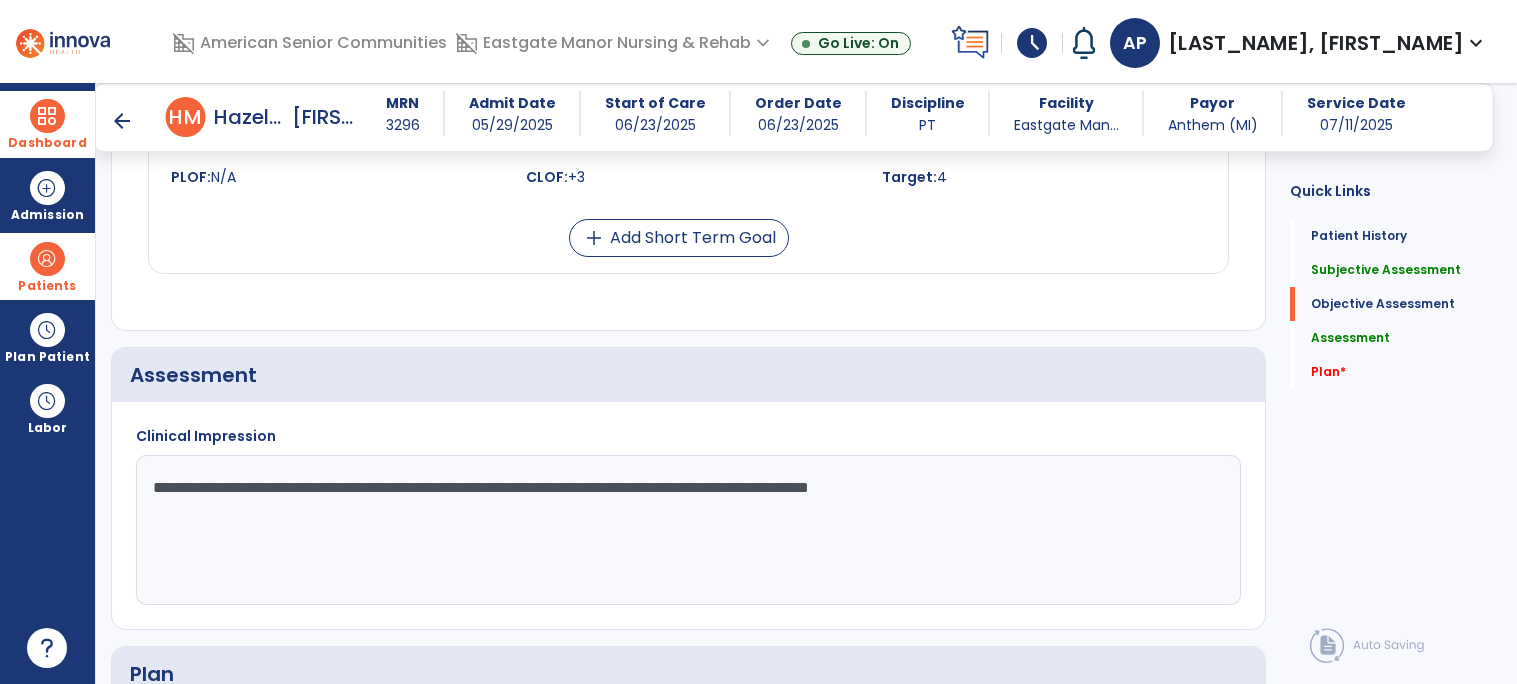 type on "**********" 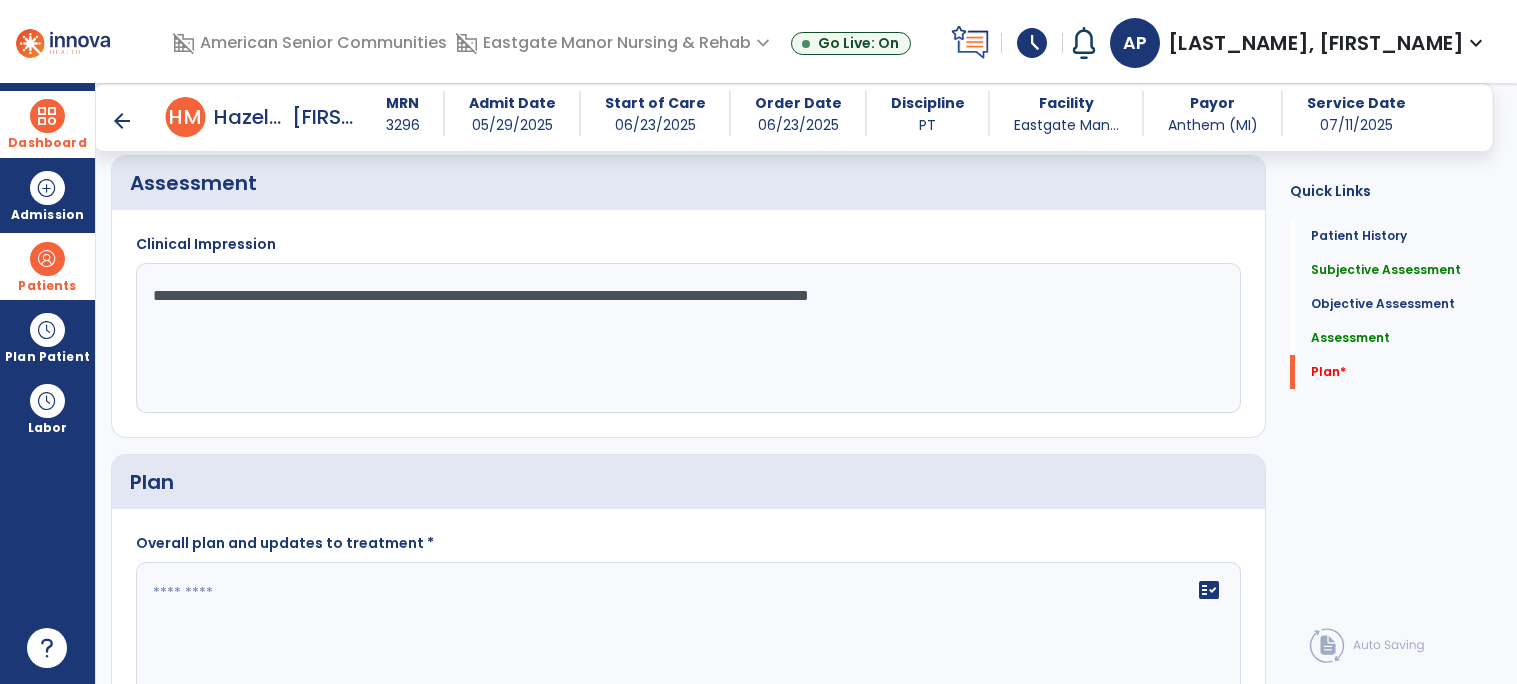 scroll, scrollTop: 1897, scrollLeft: 0, axis: vertical 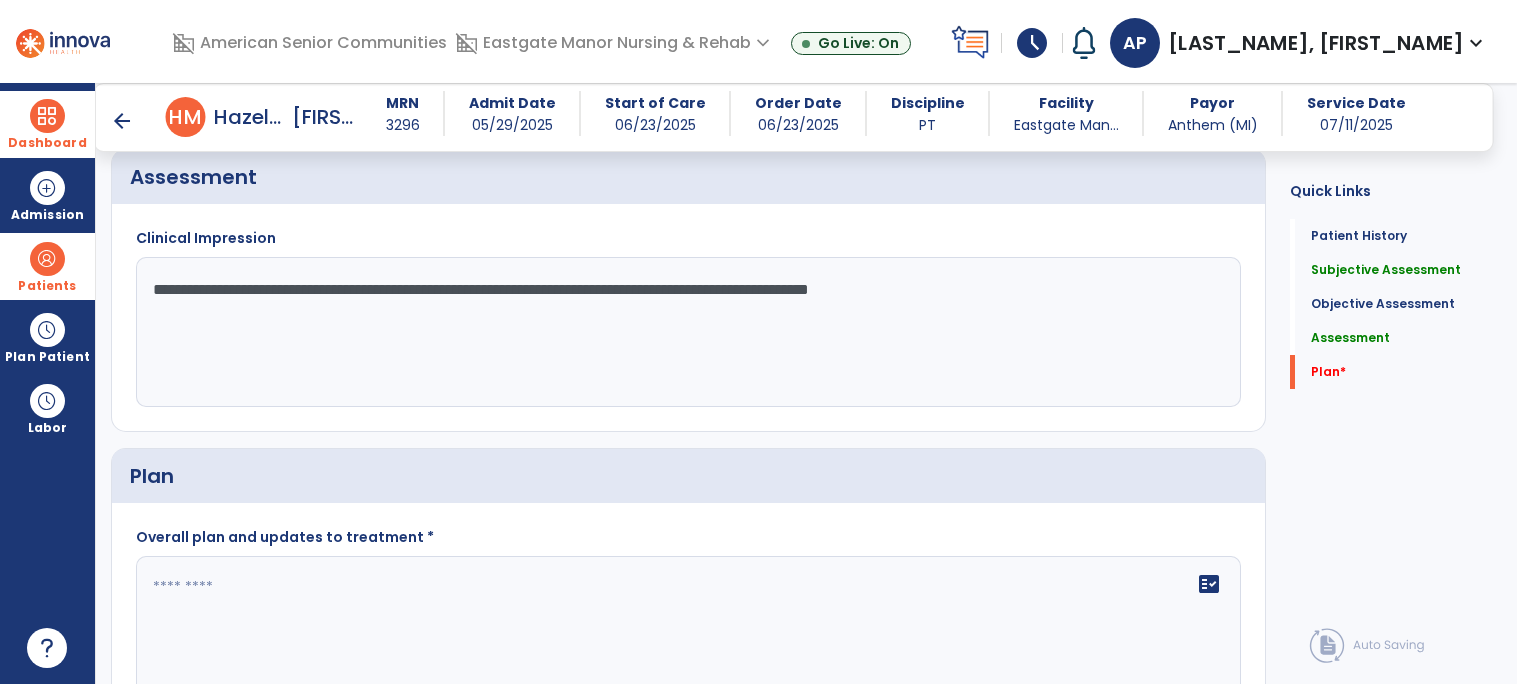 click on "**********" 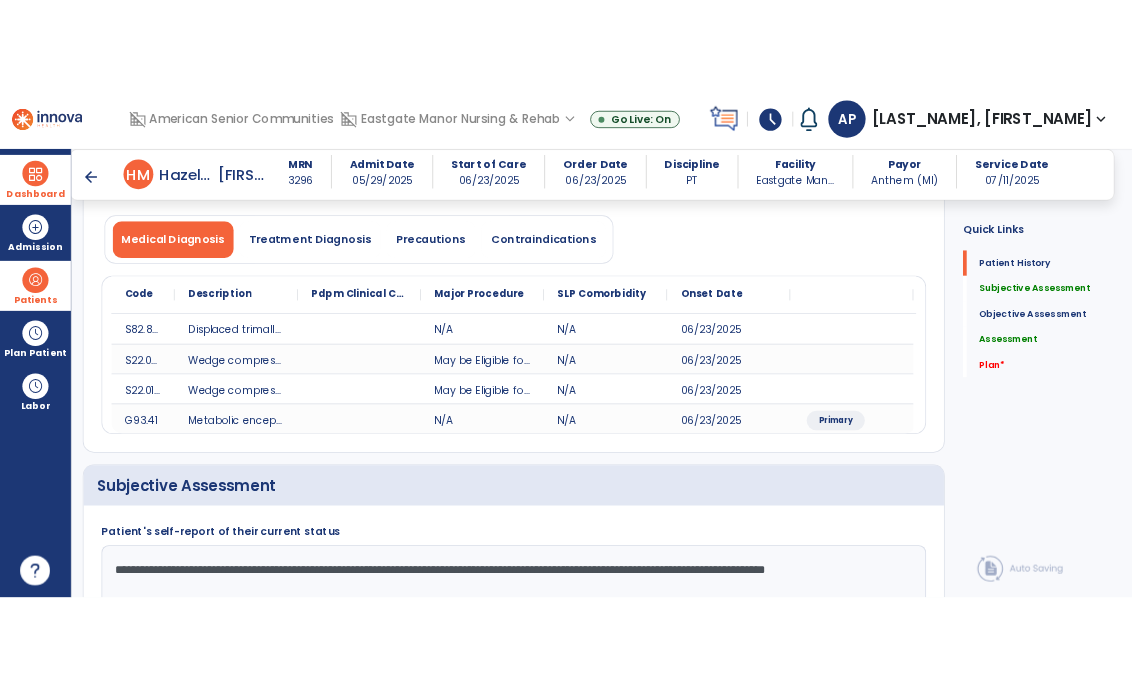 scroll, scrollTop: 147, scrollLeft: 0, axis: vertical 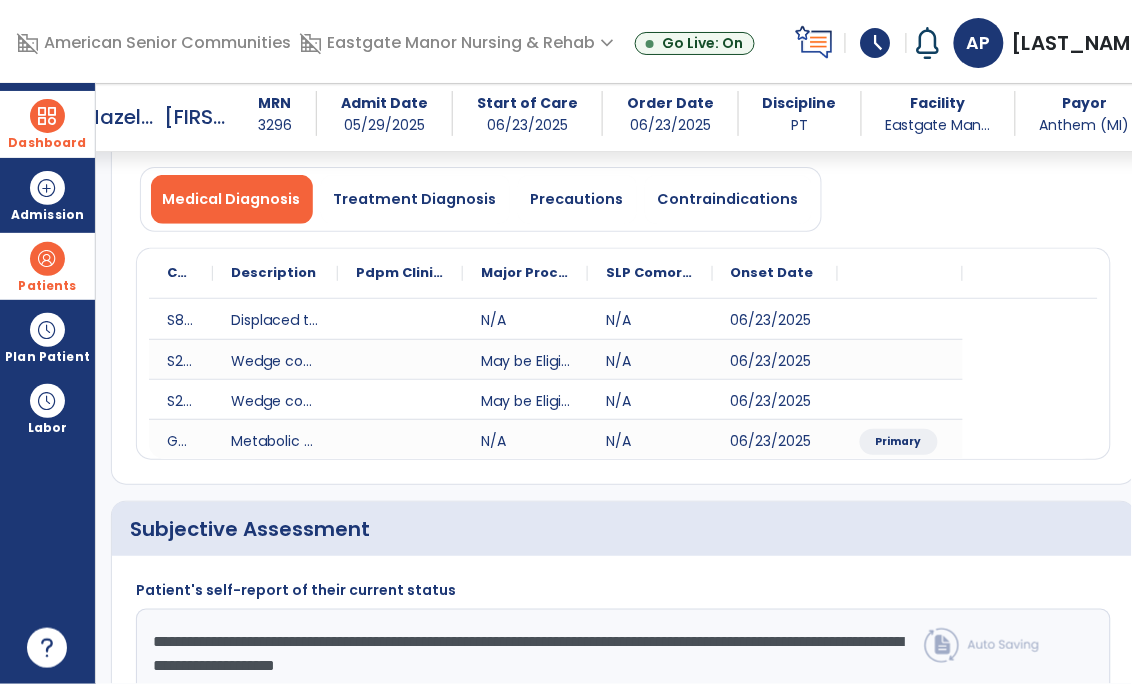 click on "Patient Demographics  Medical Diagnosis   Treatment Diagnosis   Precautions   Contraindications
Code
Description
Pdpm Clinical Category
S82.851D" 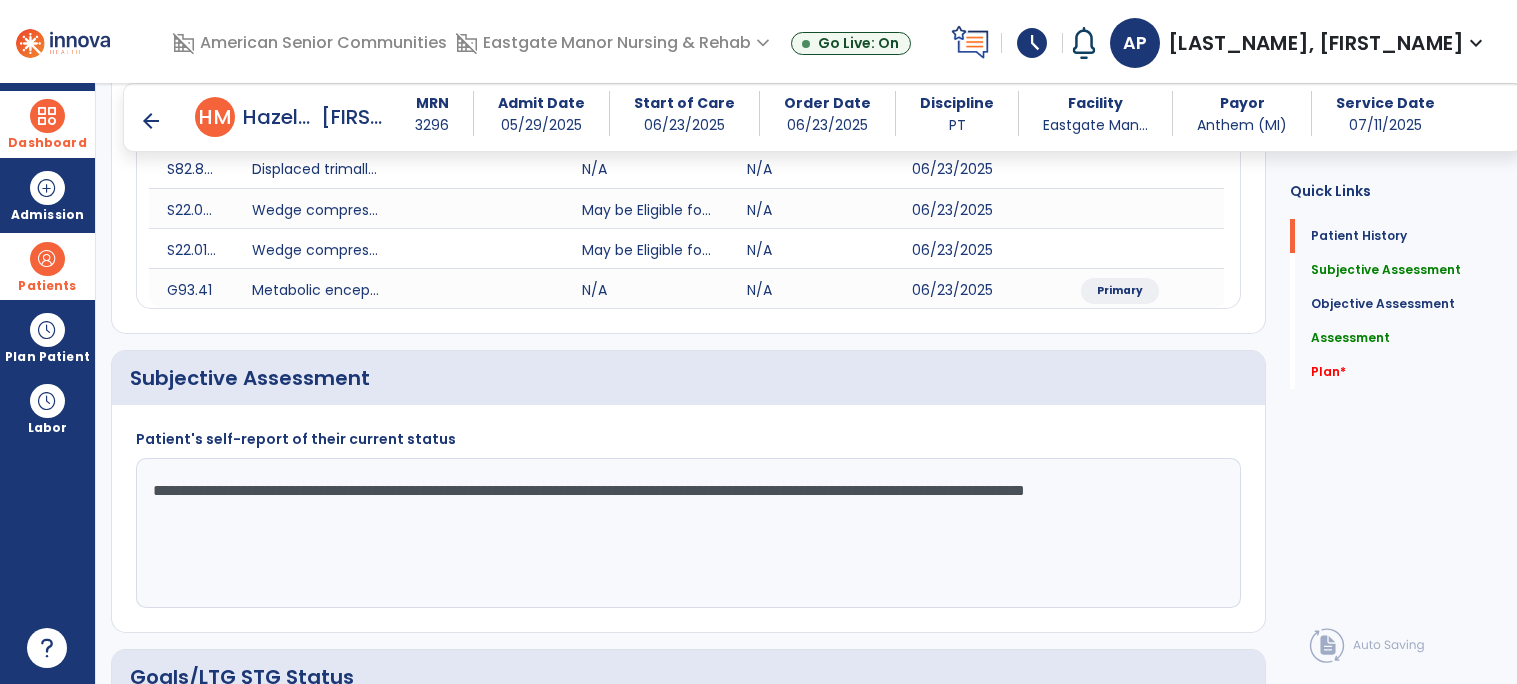 scroll, scrollTop: 319, scrollLeft: 0, axis: vertical 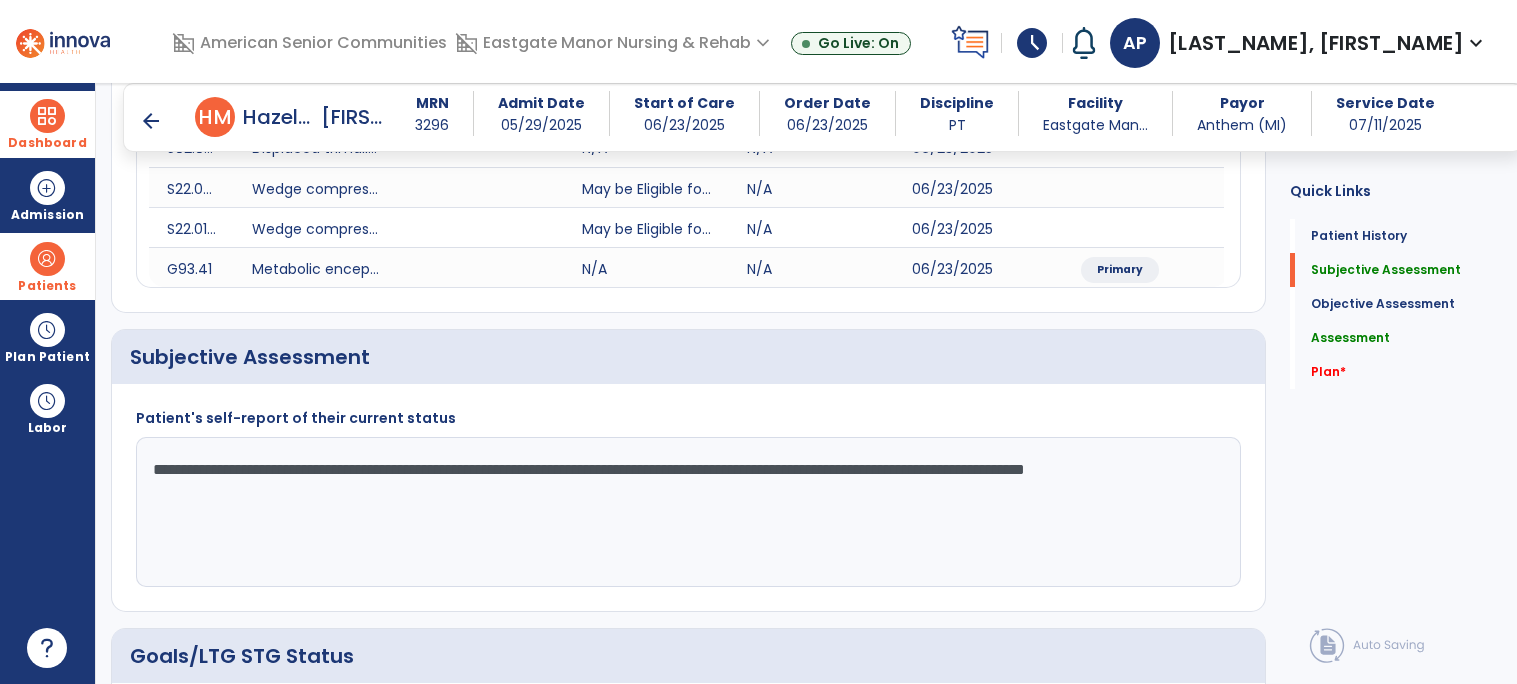 click on "**********" 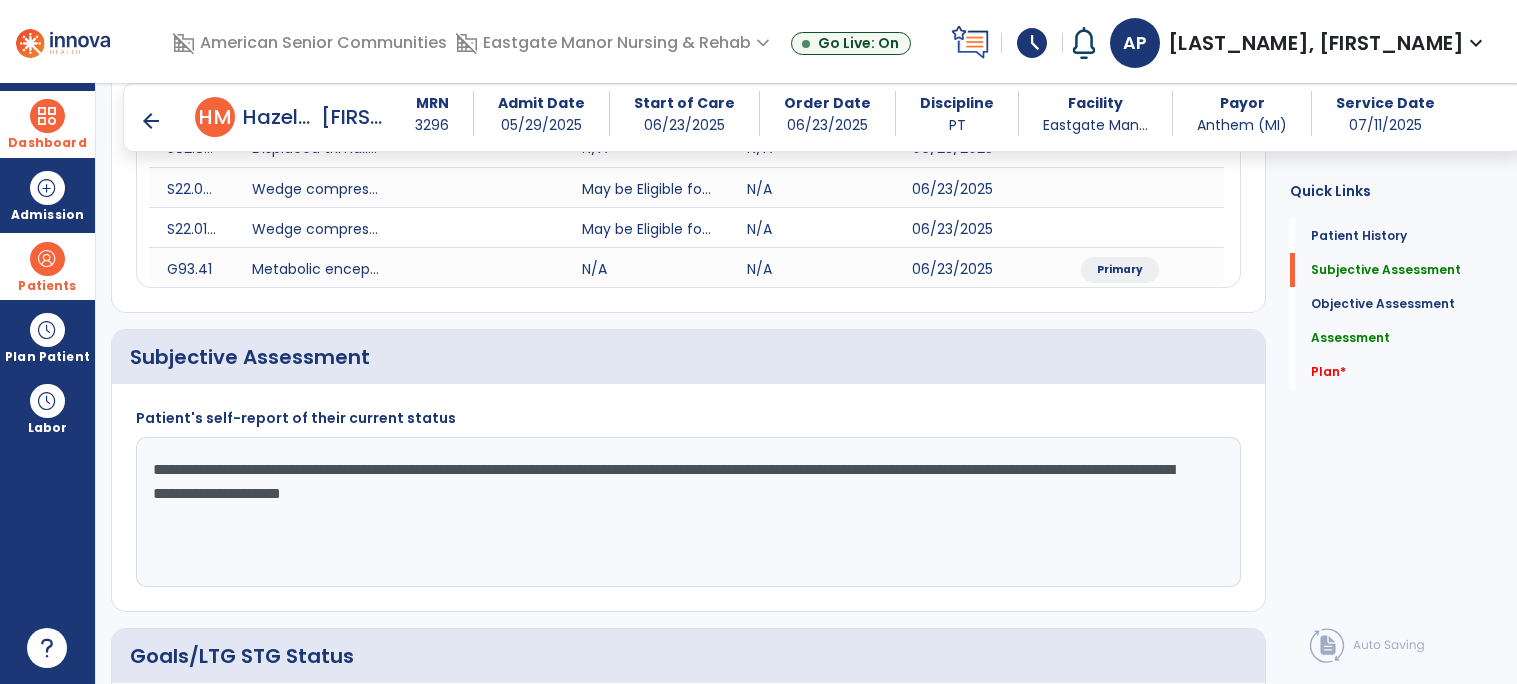 type on "**********" 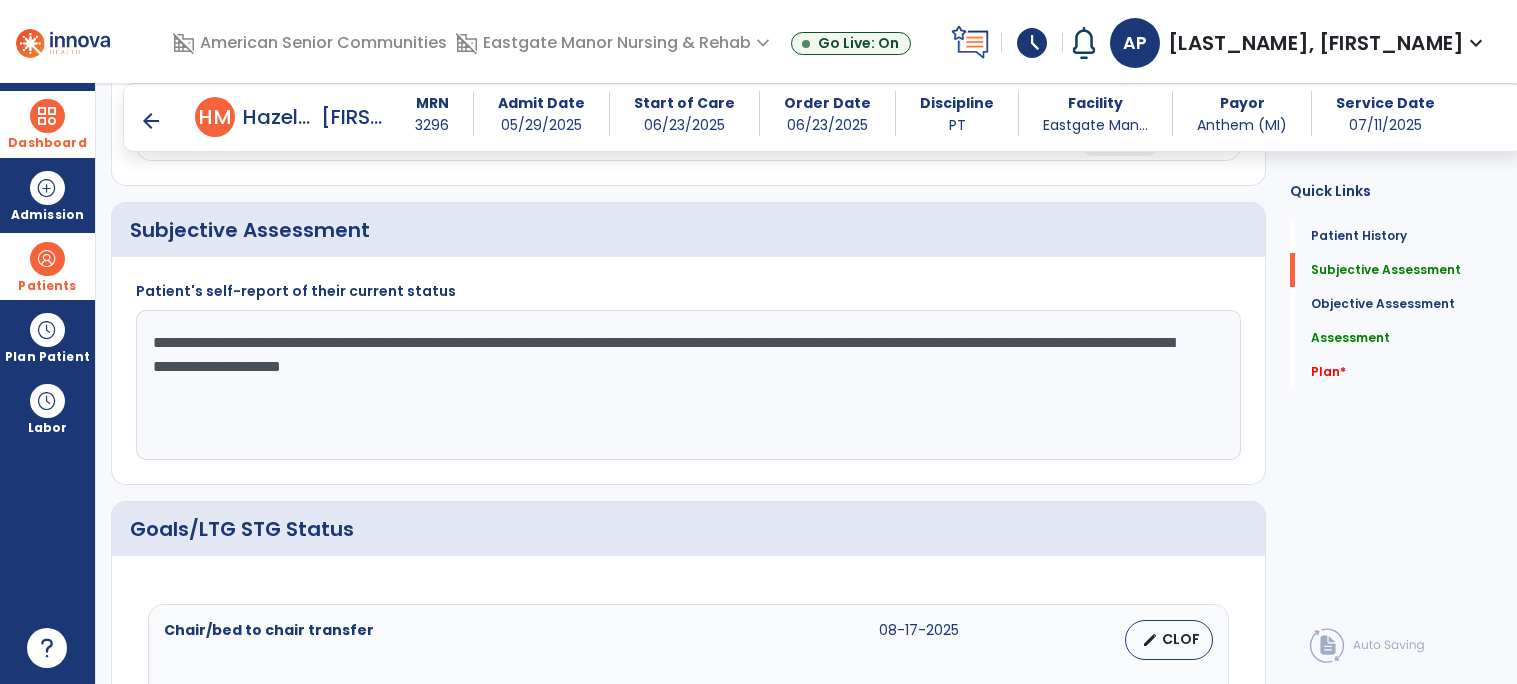 click on "**********" 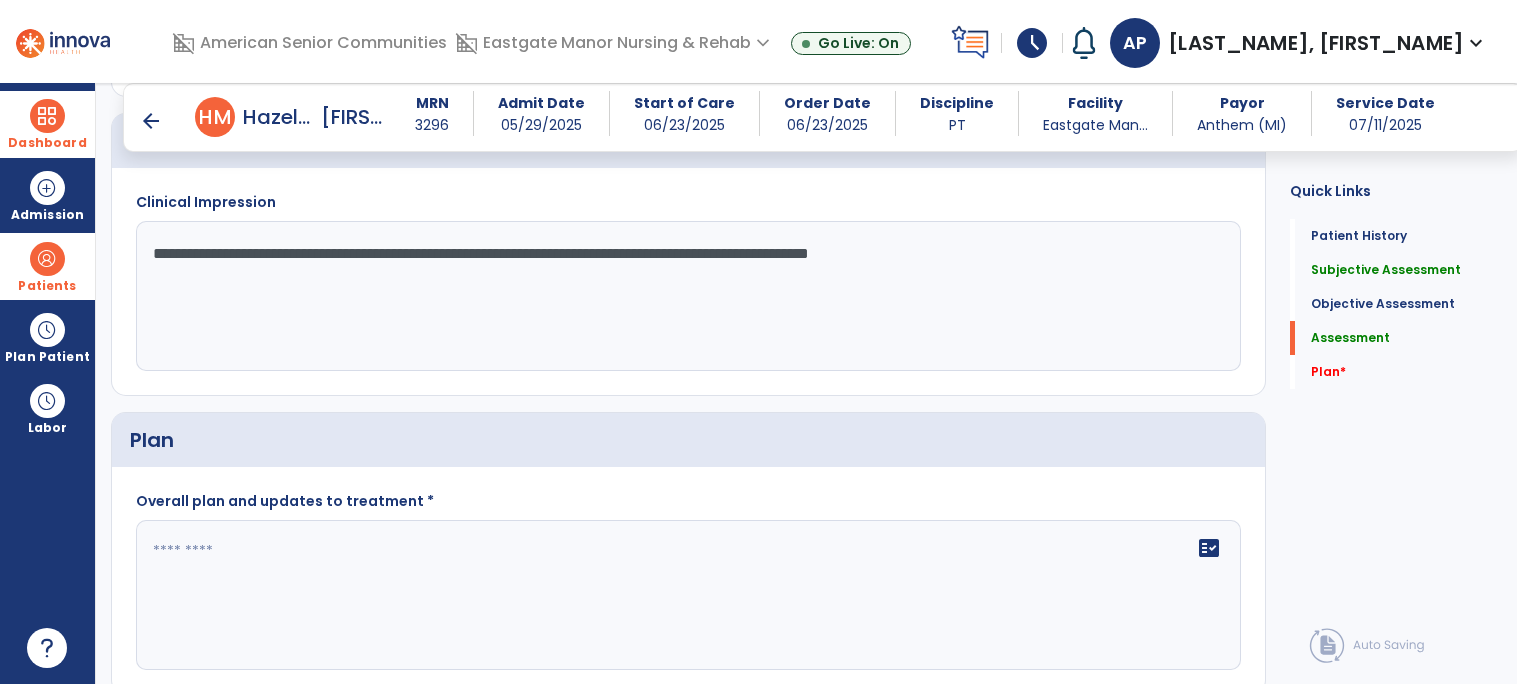 scroll, scrollTop: 1936, scrollLeft: 0, axis: vertical 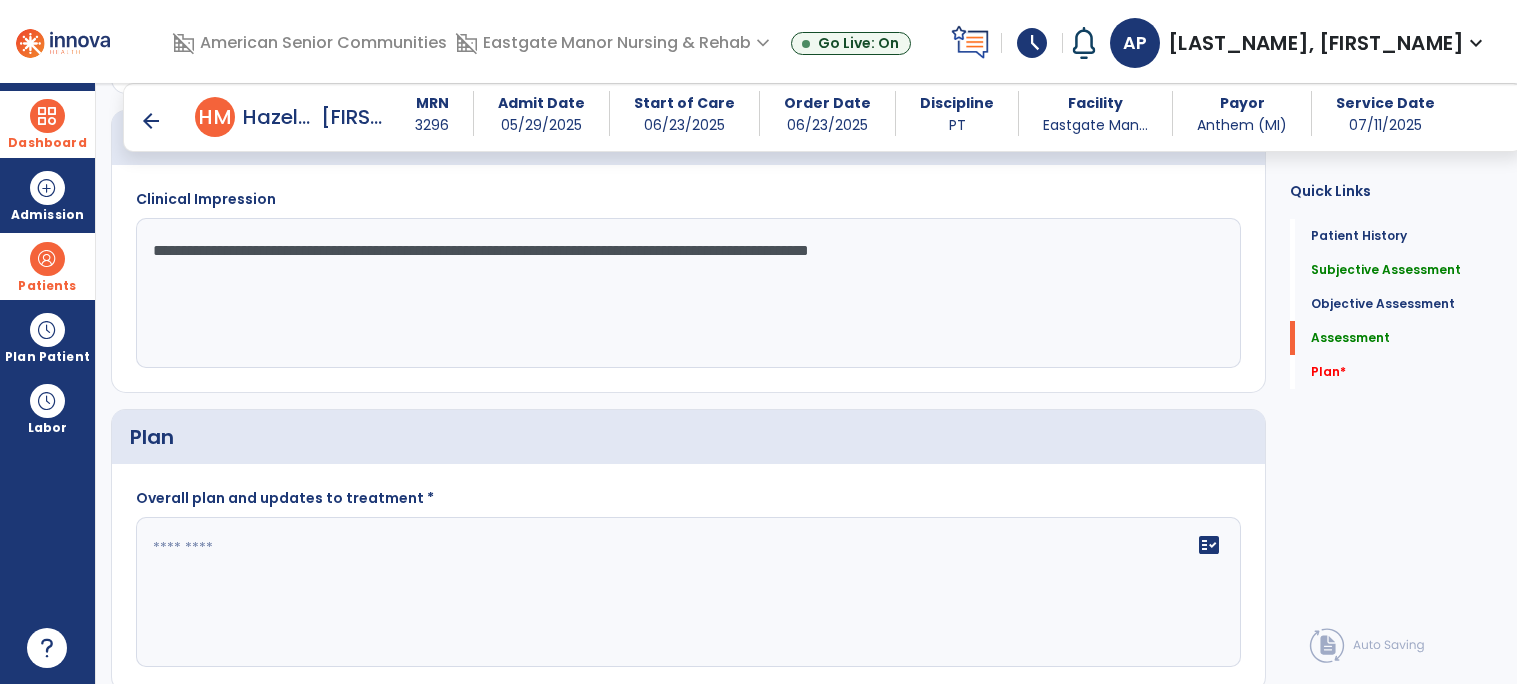 click on "**********" 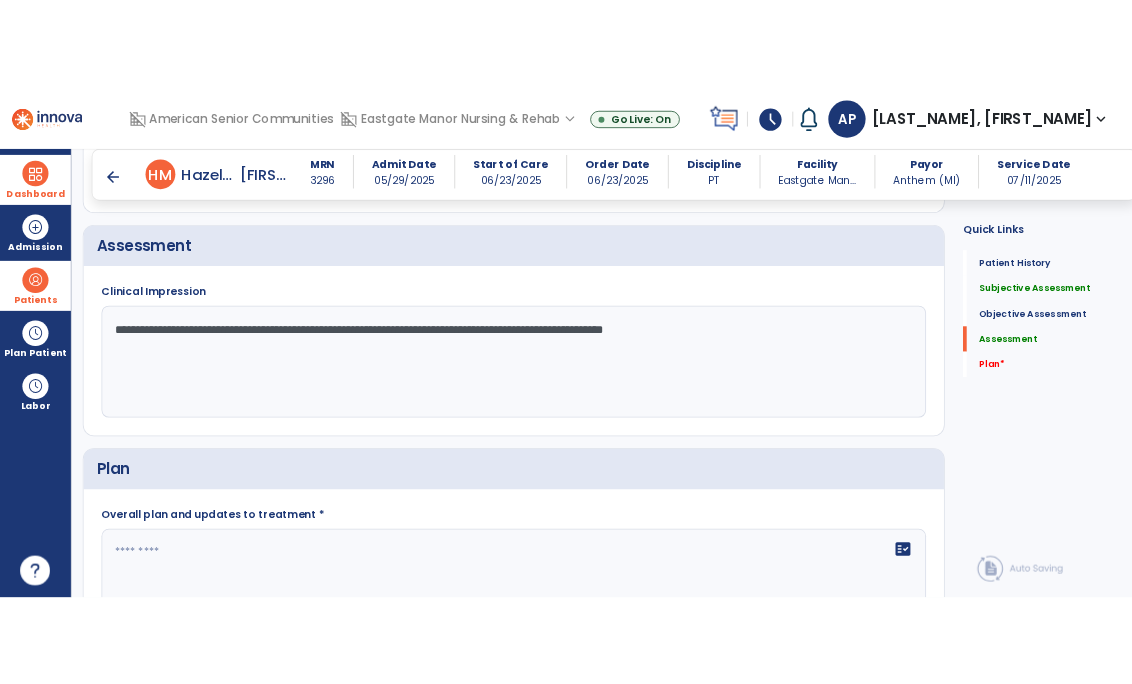scroll, scrollTop: 1860, scrollLeft: 0, axis: vertical 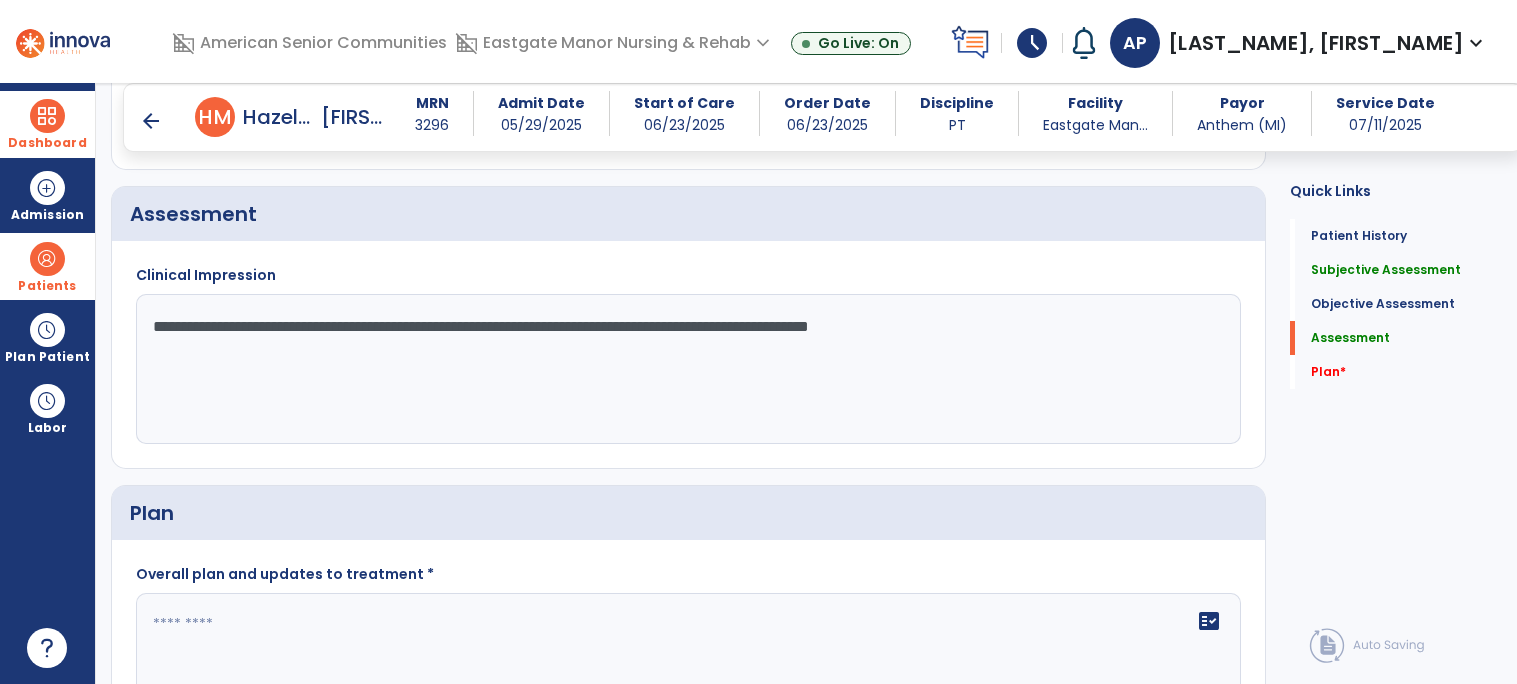 click on "**********" 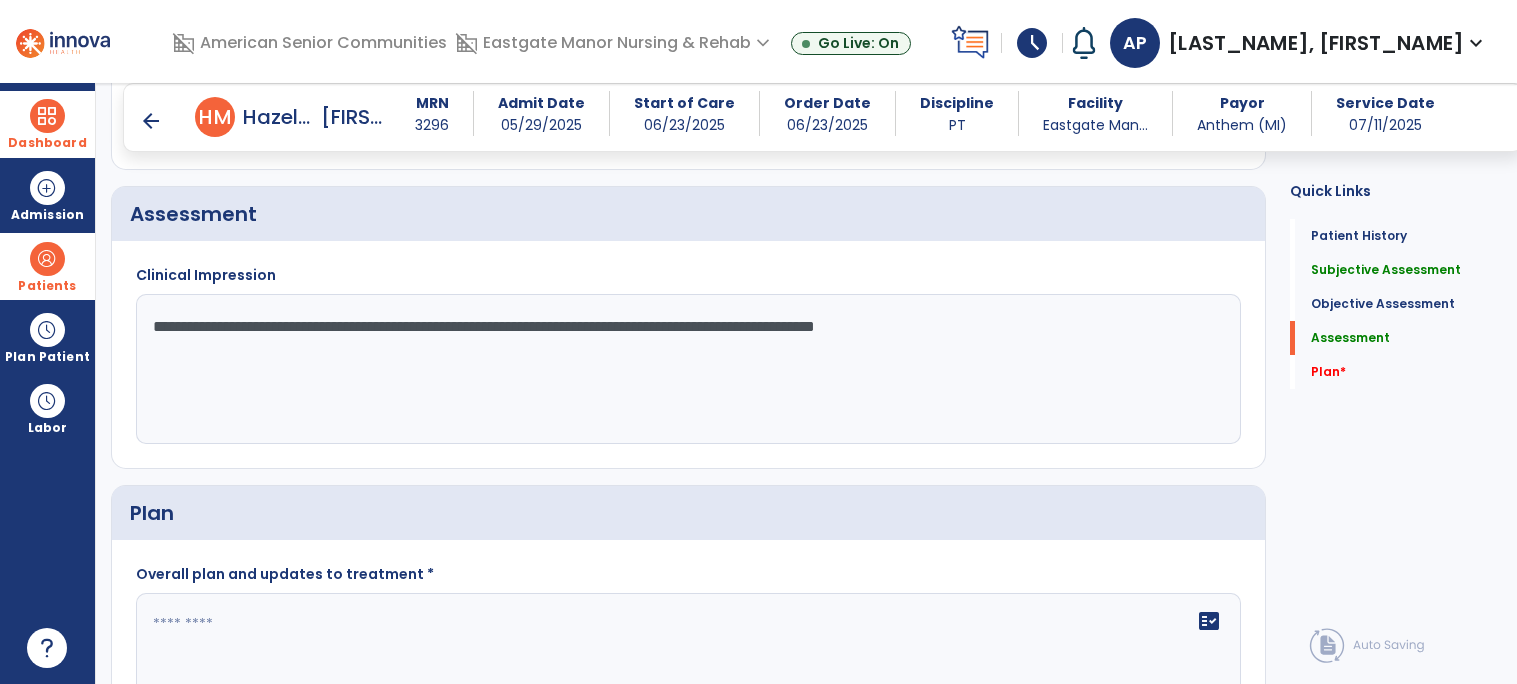 click on "**********" 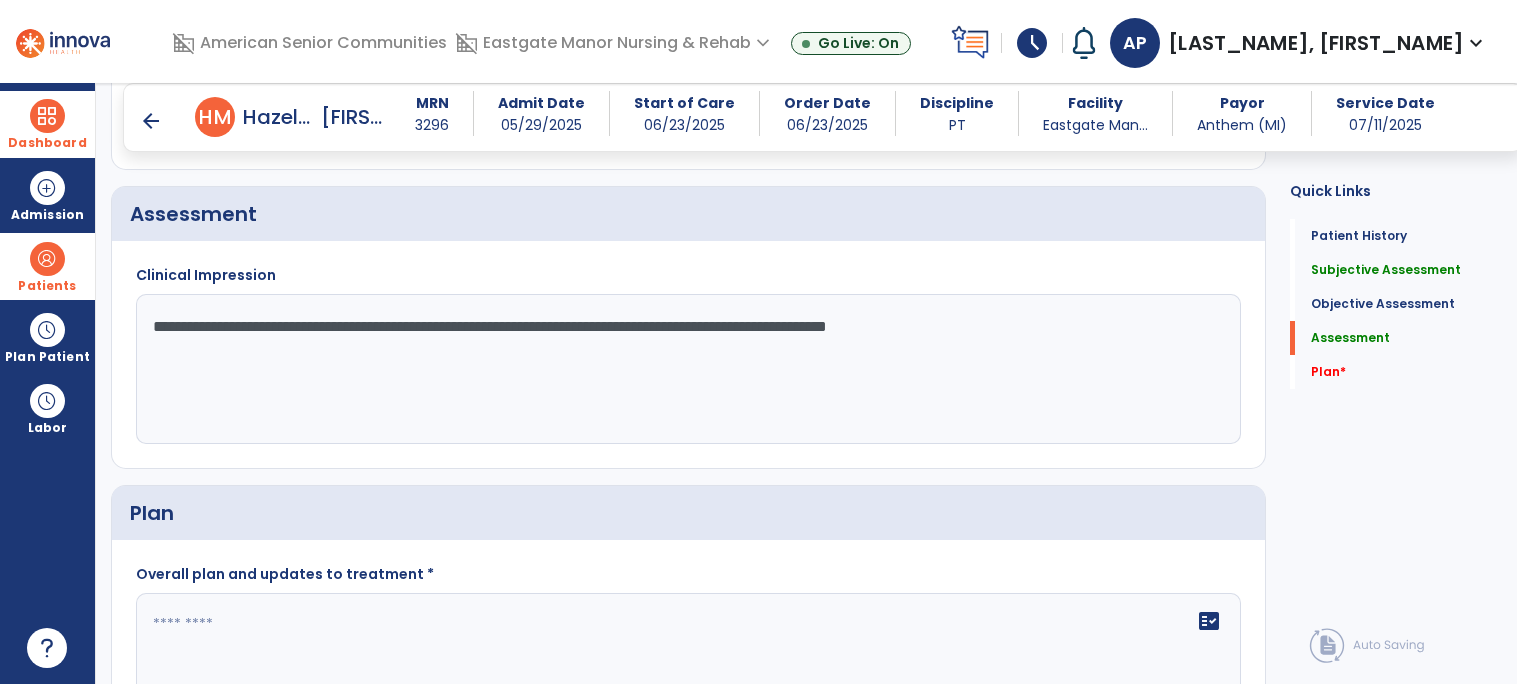 click on "**********" 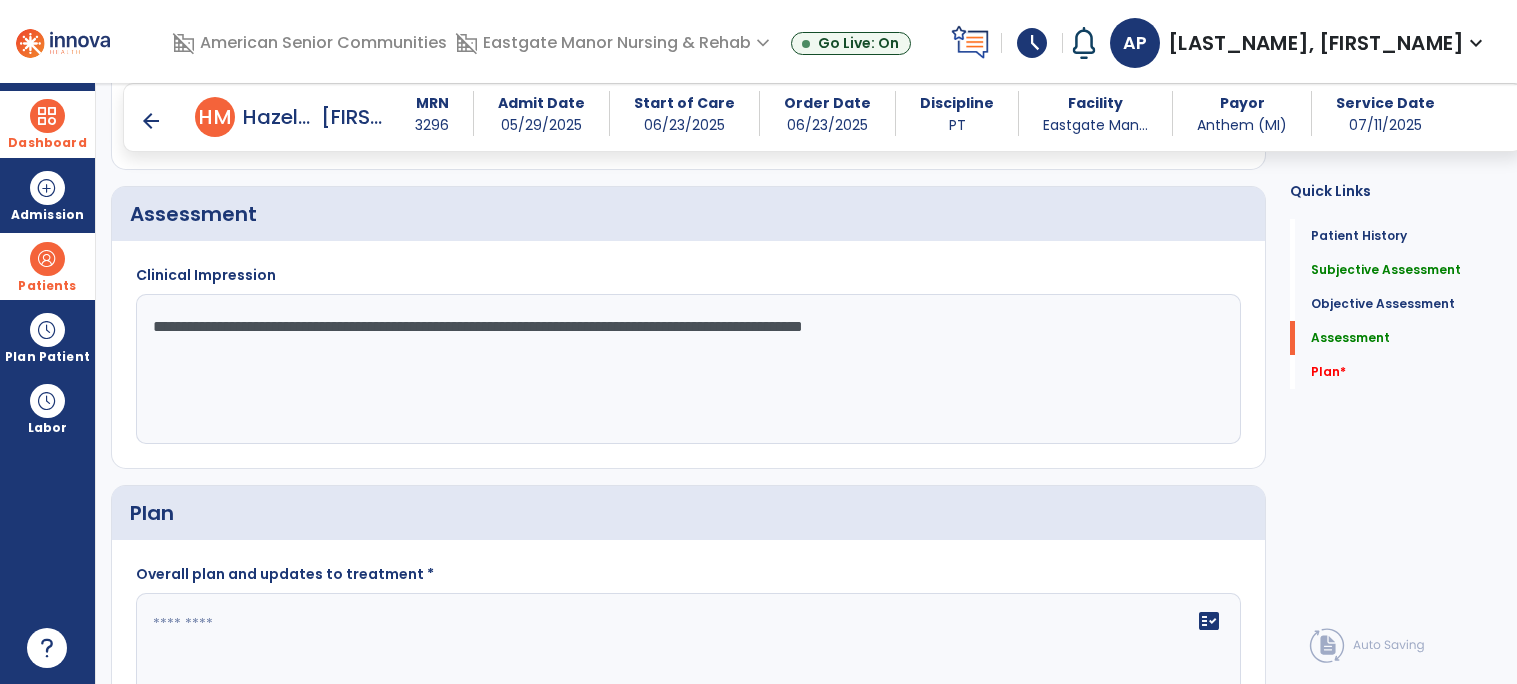 click on "**********" 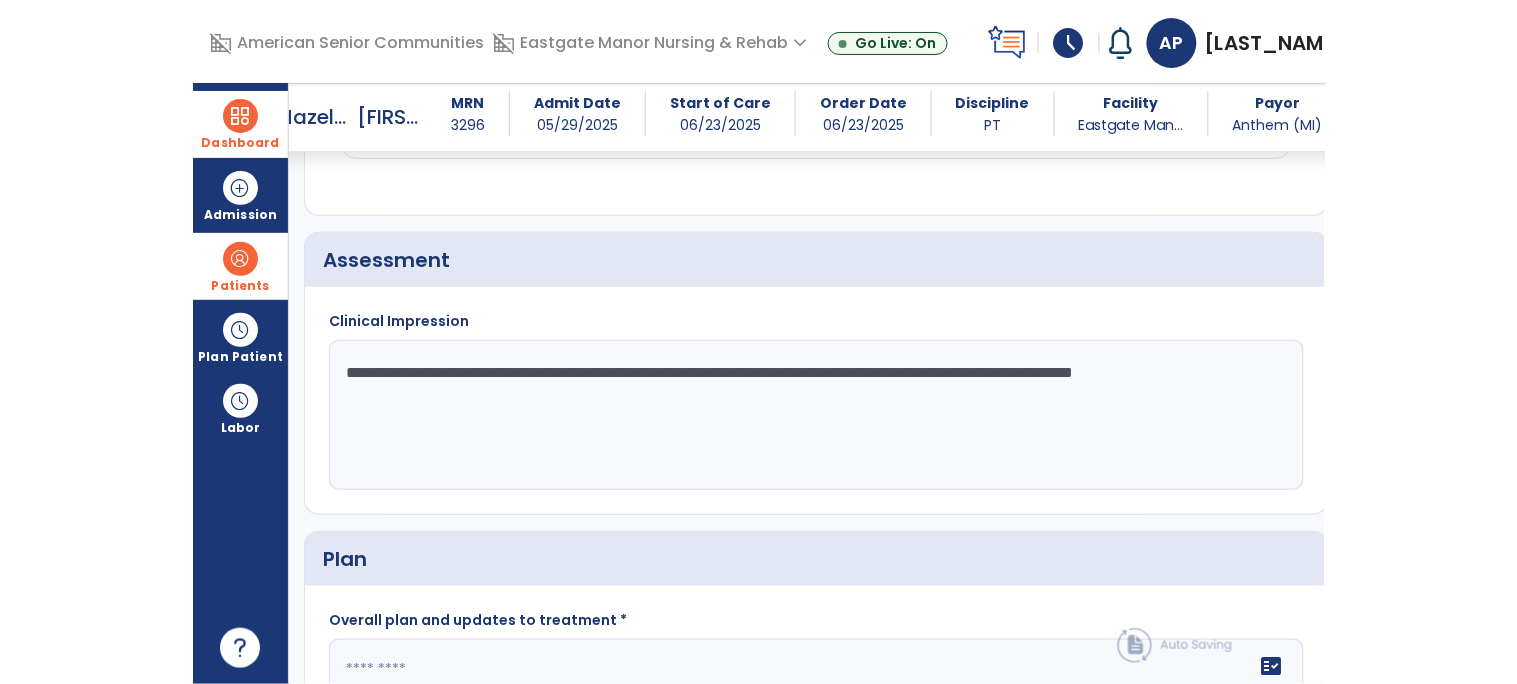 scroll, scrollTop: 1860, scrollLeft: 0, axis: vertical 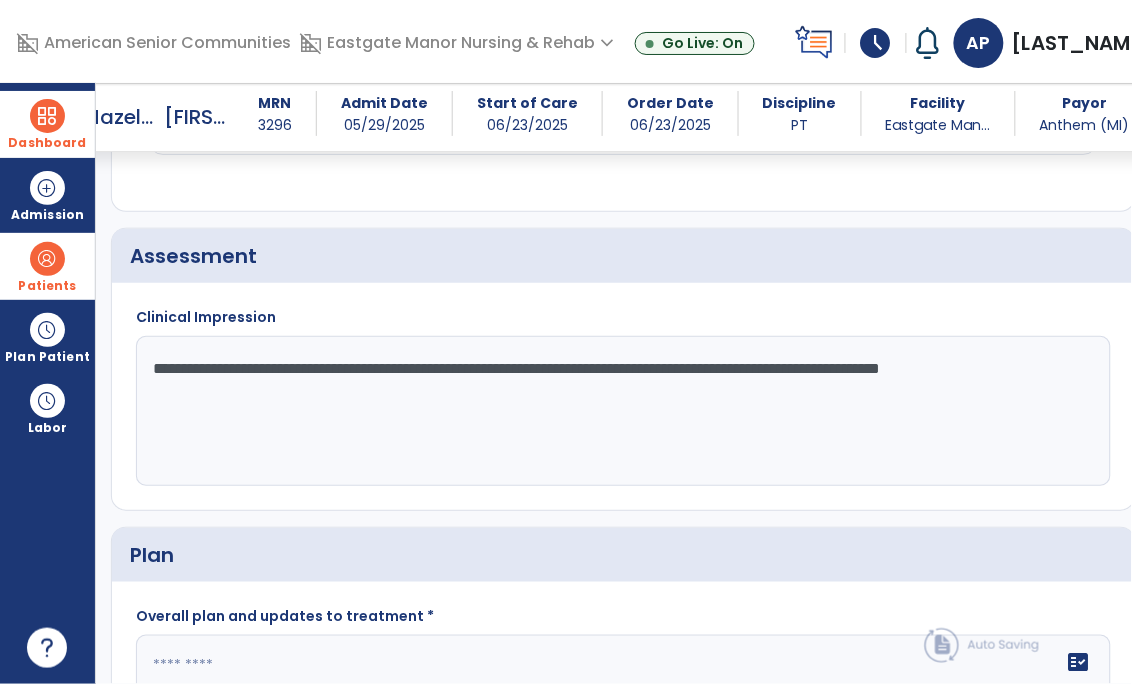 click on "**********" 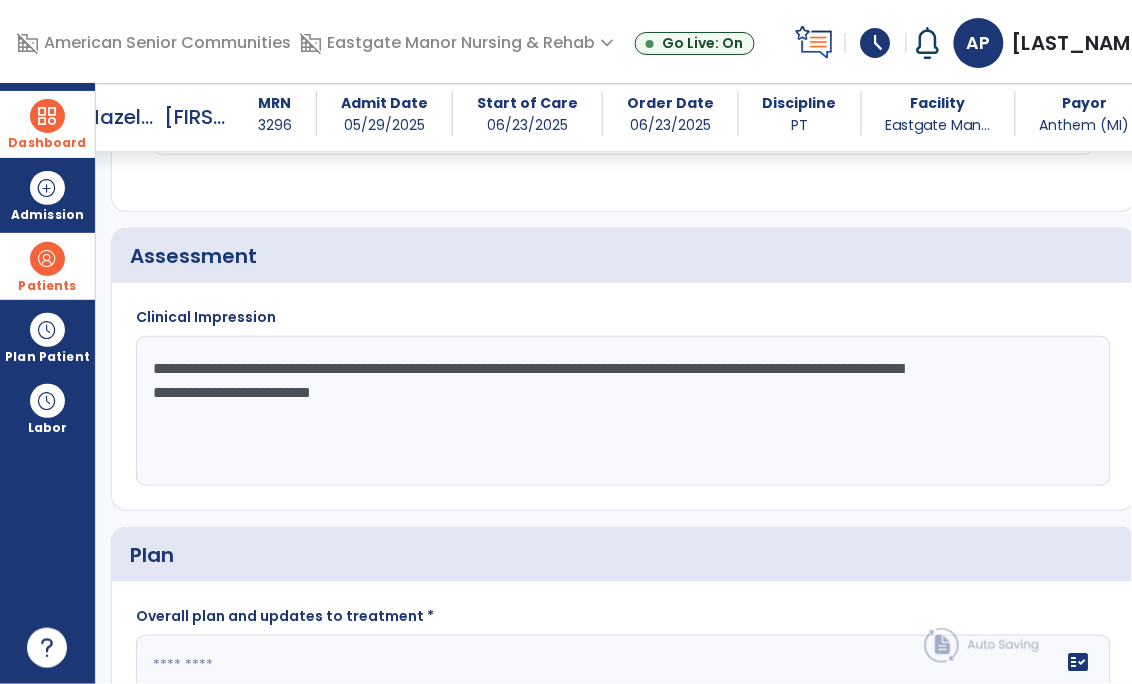 click on "**********" 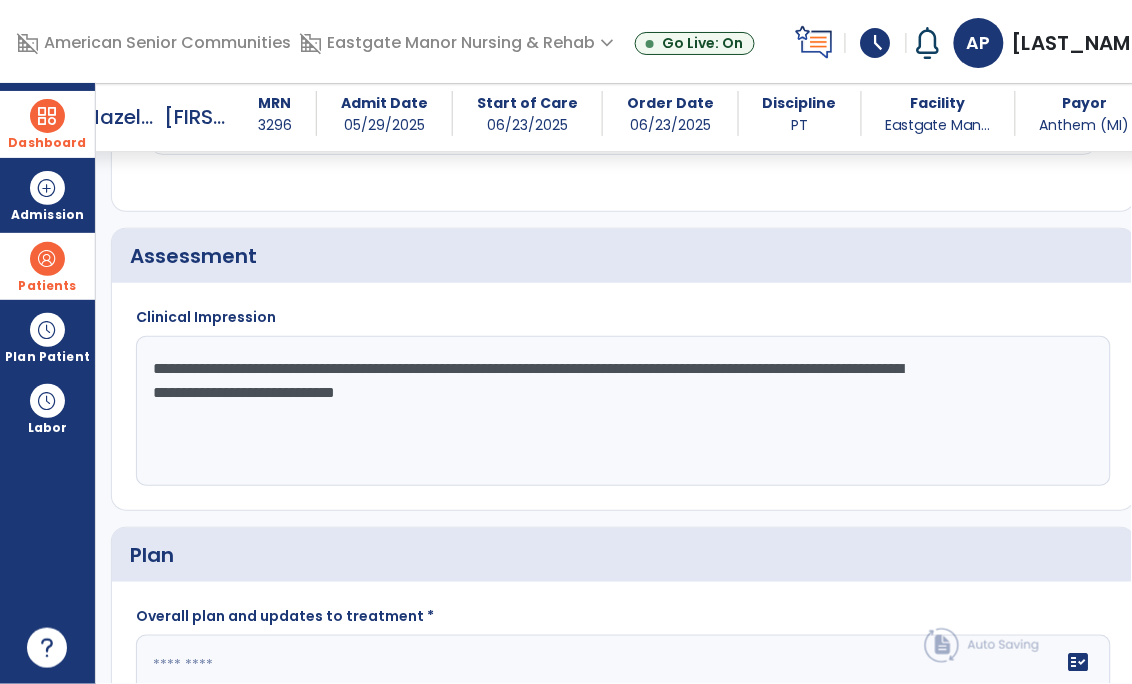 click on "**********" 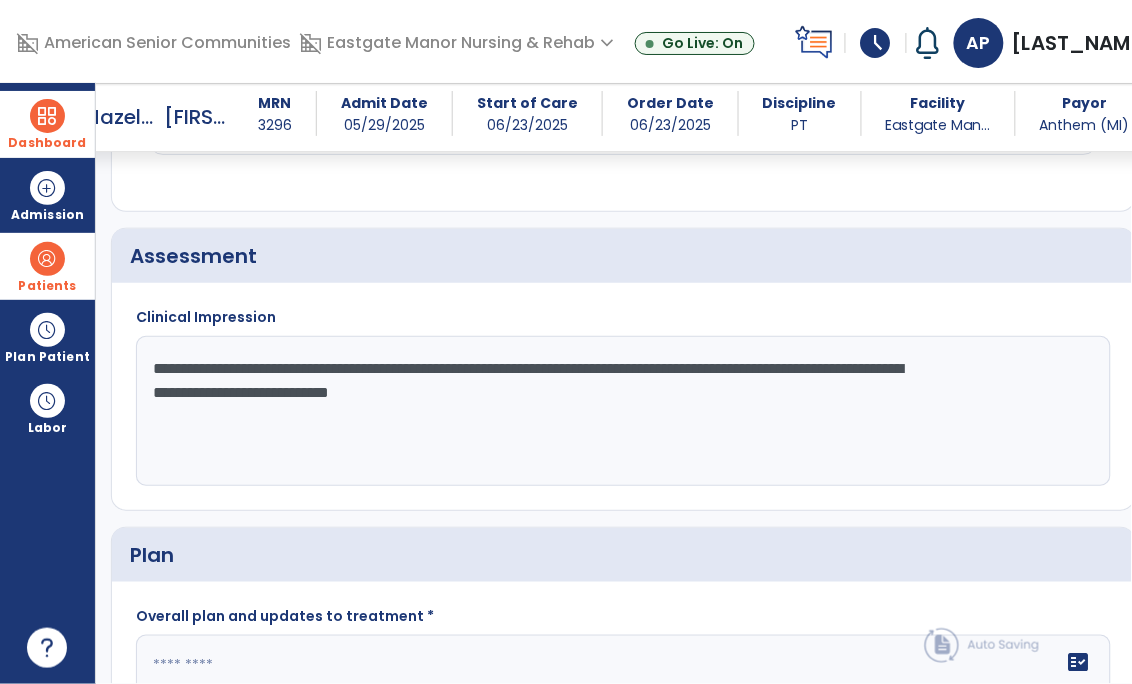 click on "**********" 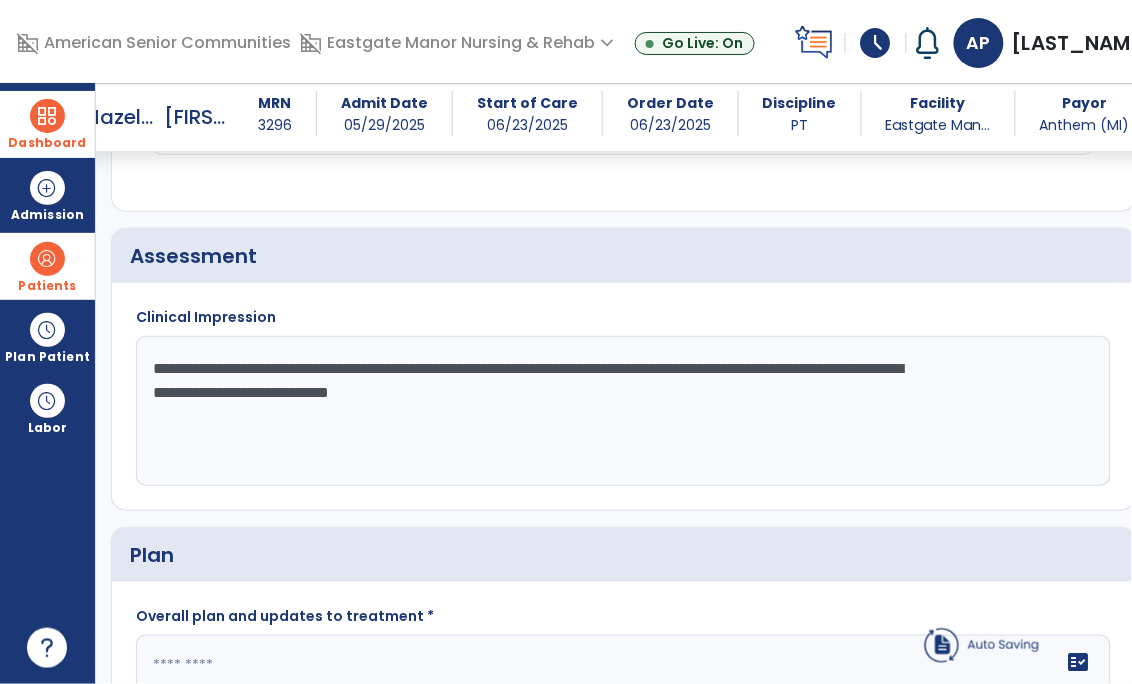click on "**********" 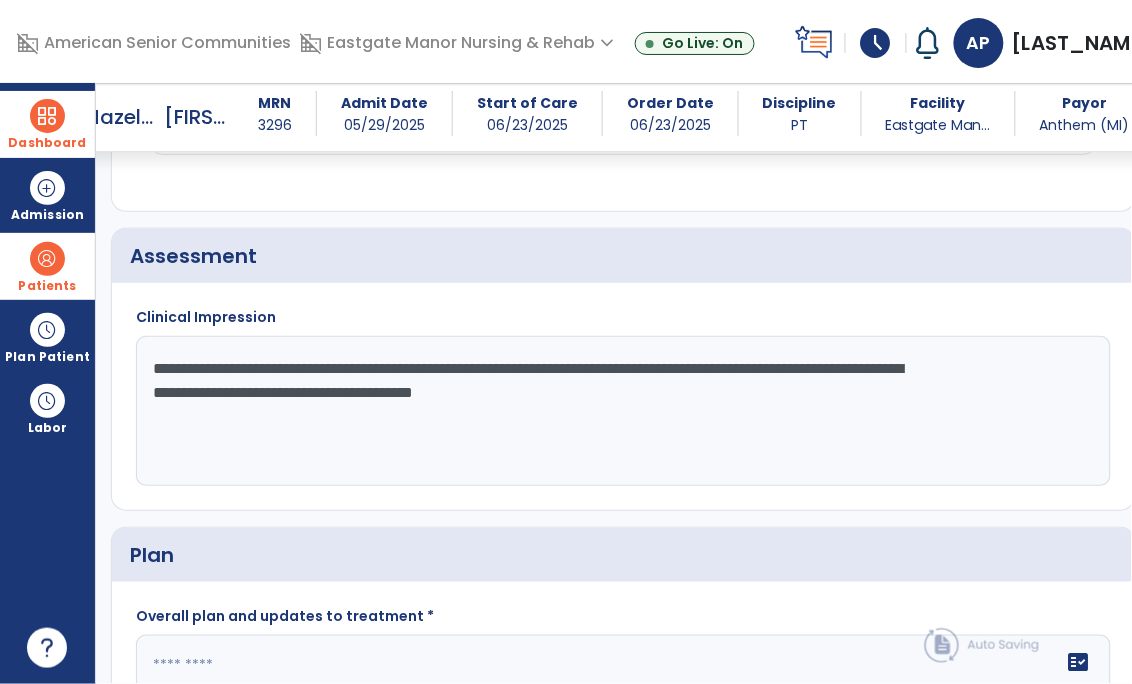 click on "**********" 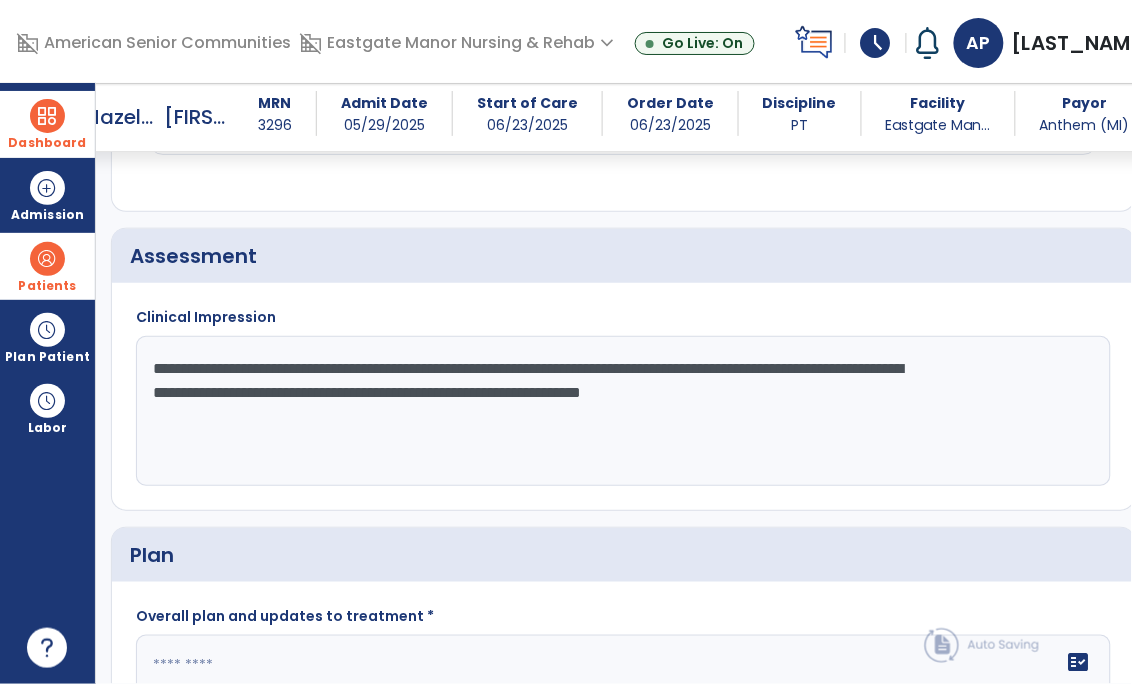 click on "**********" 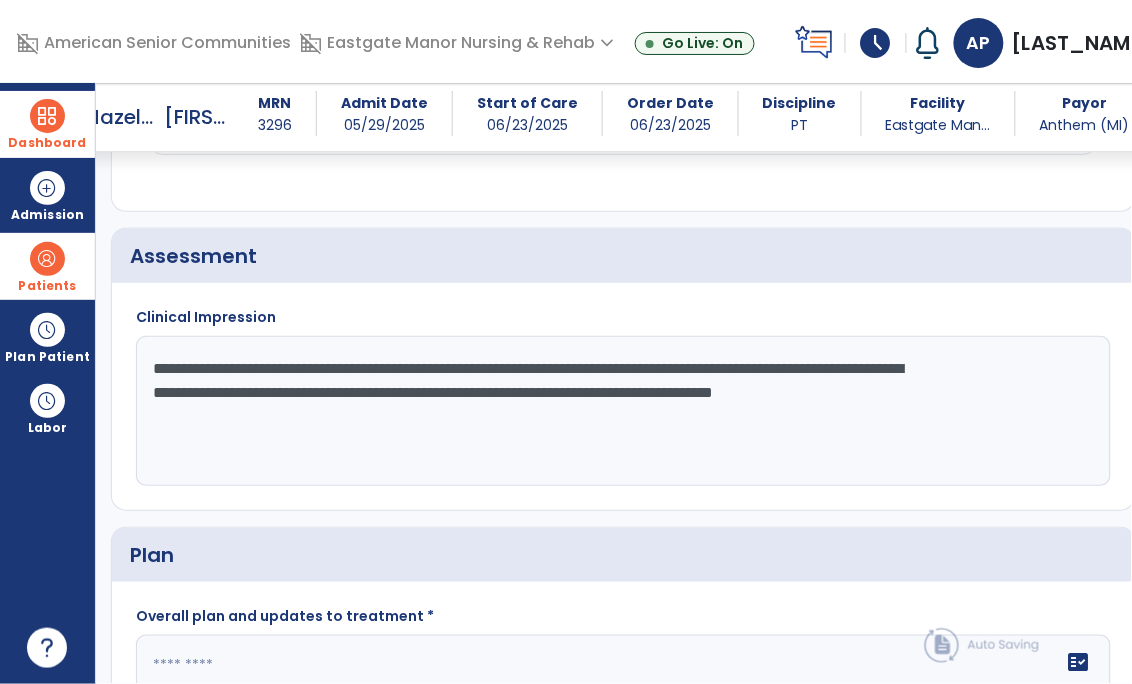 type on "**********" 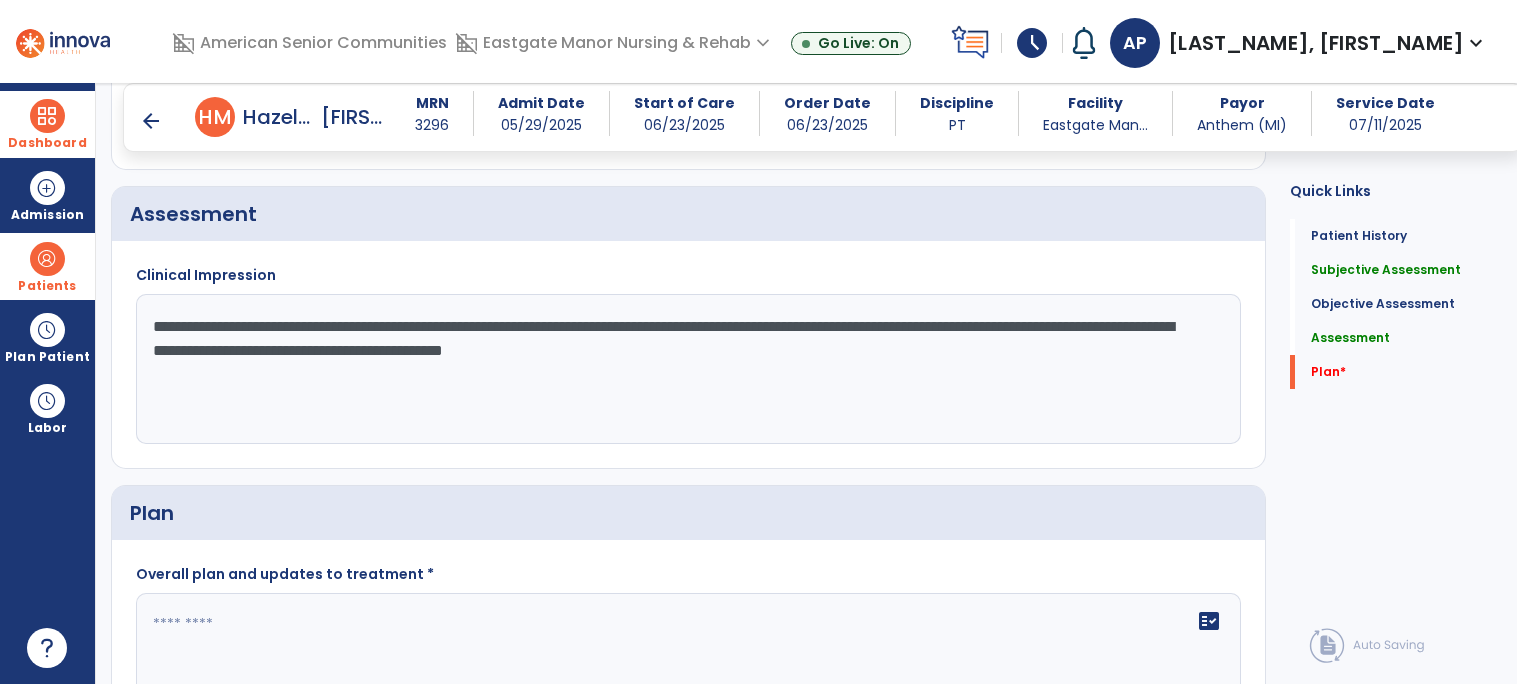 click on "**********" 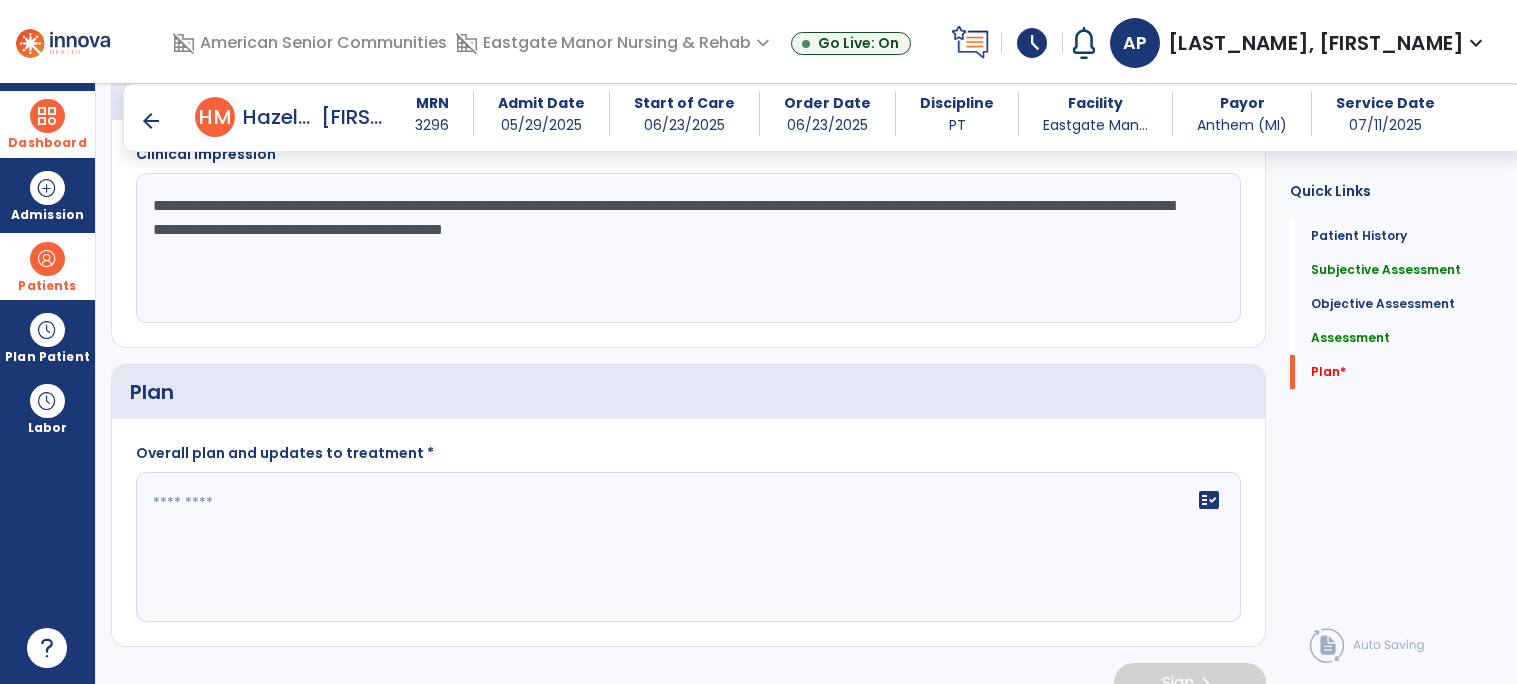 scroll, scrollTop: 2002, scrollLeft: 0, axis: vertical 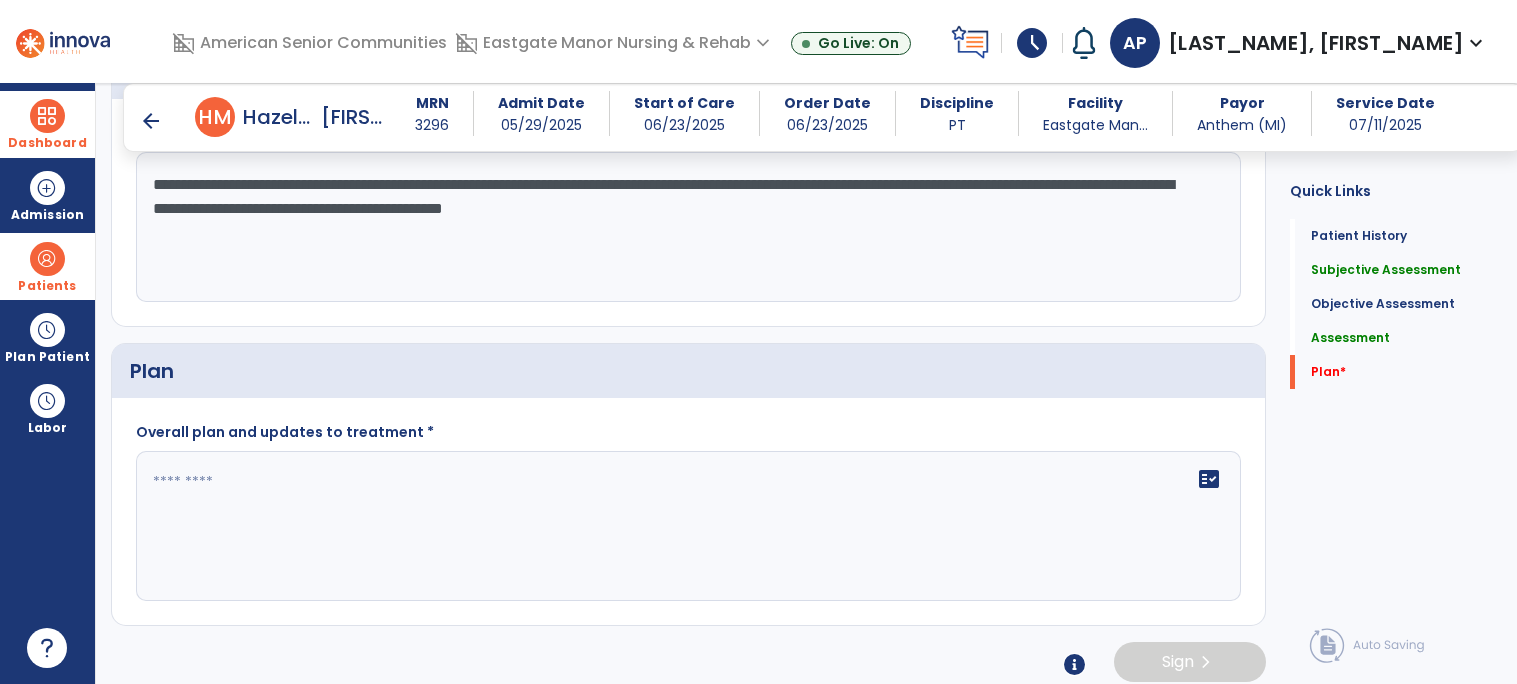 click 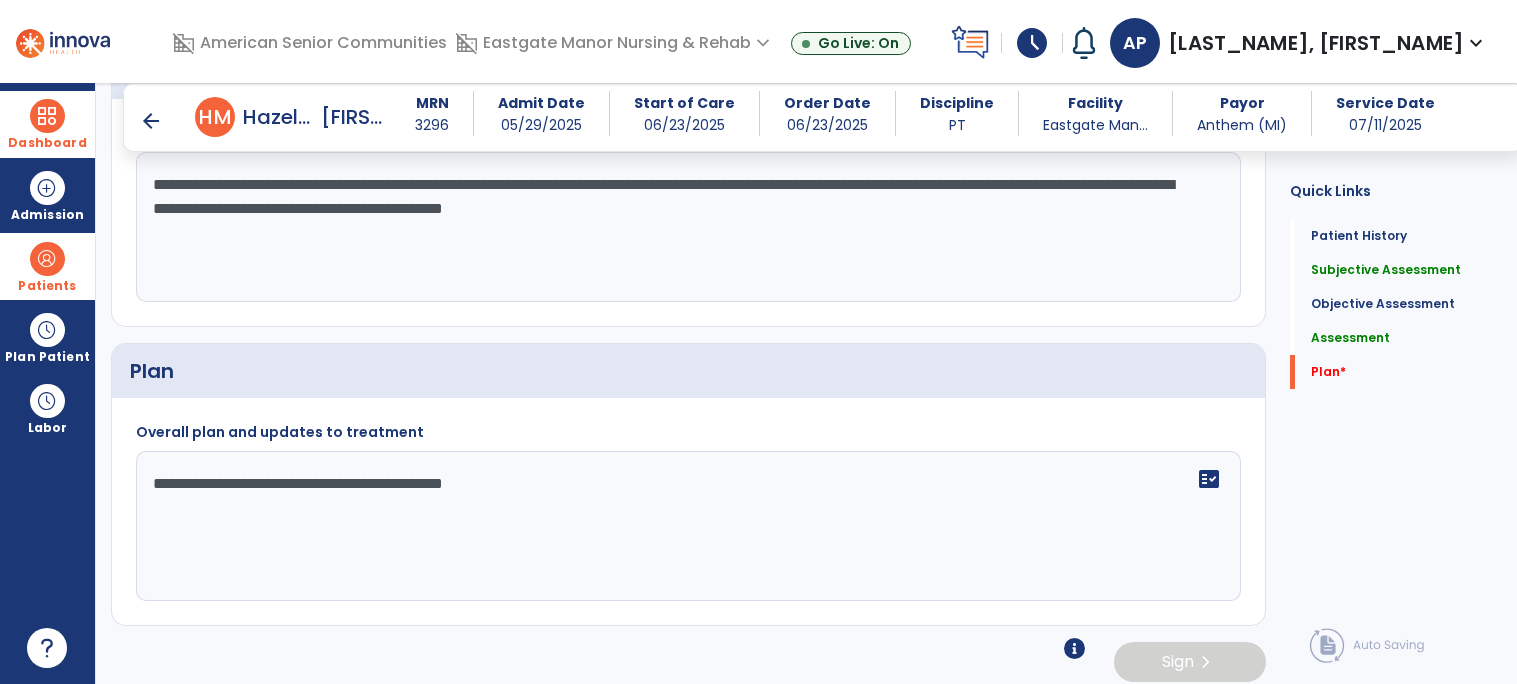 scroll, scrollTop: 2017, scrollLeft: 0, axis: vertical 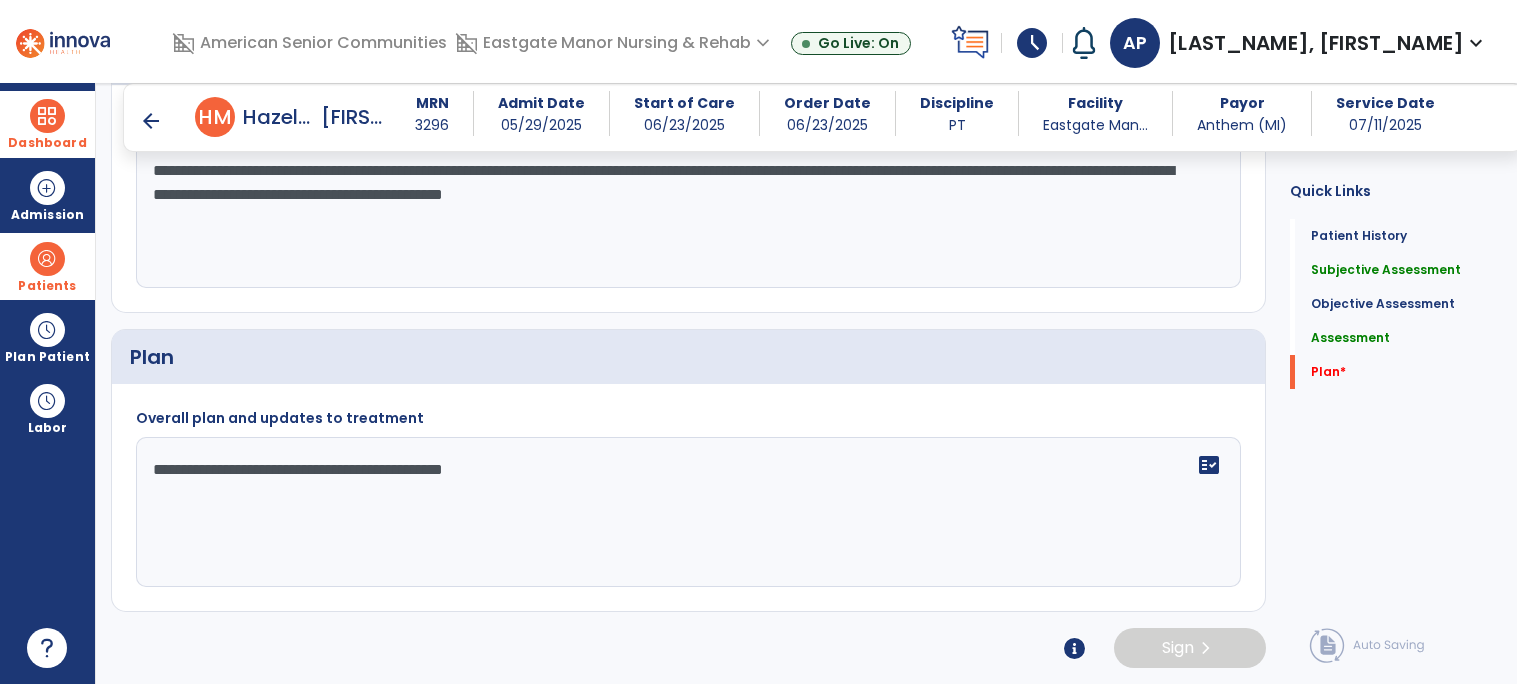 click on "**********" 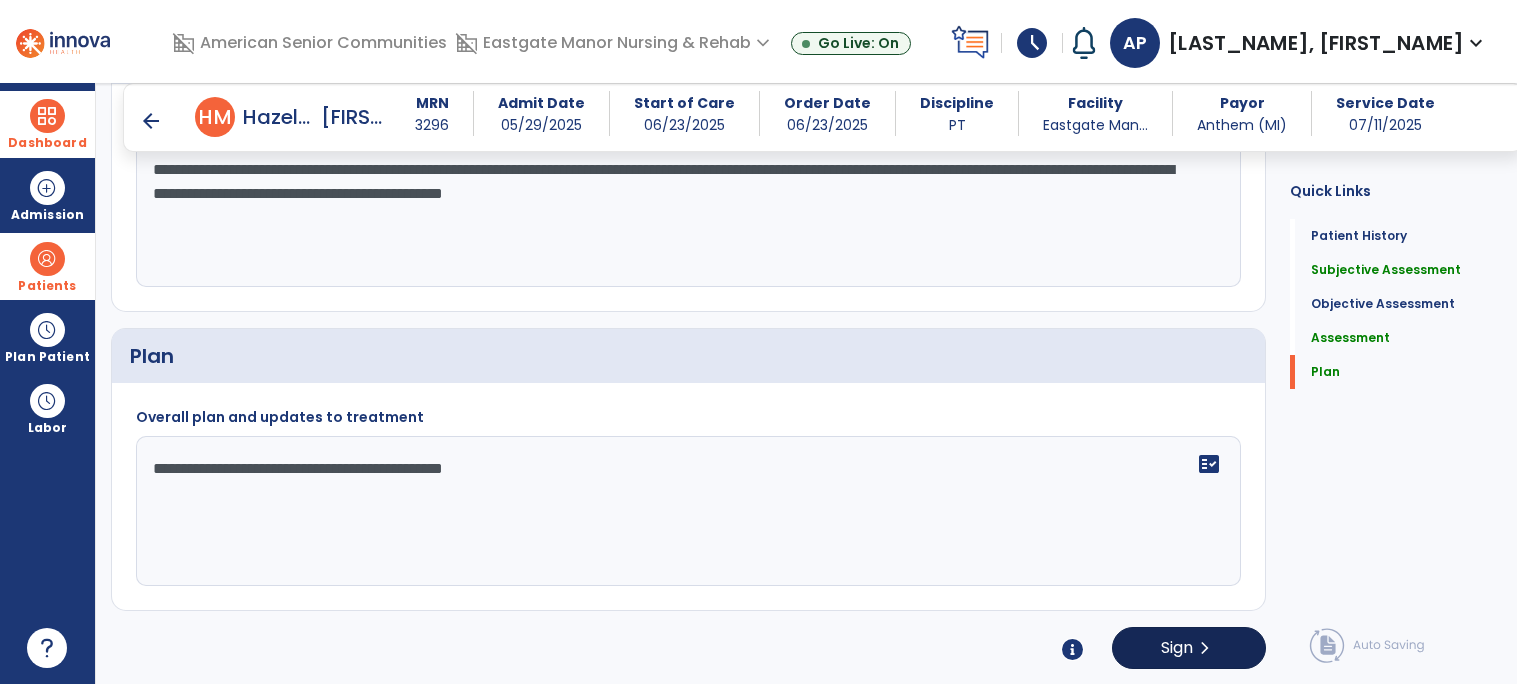 type on "**********" 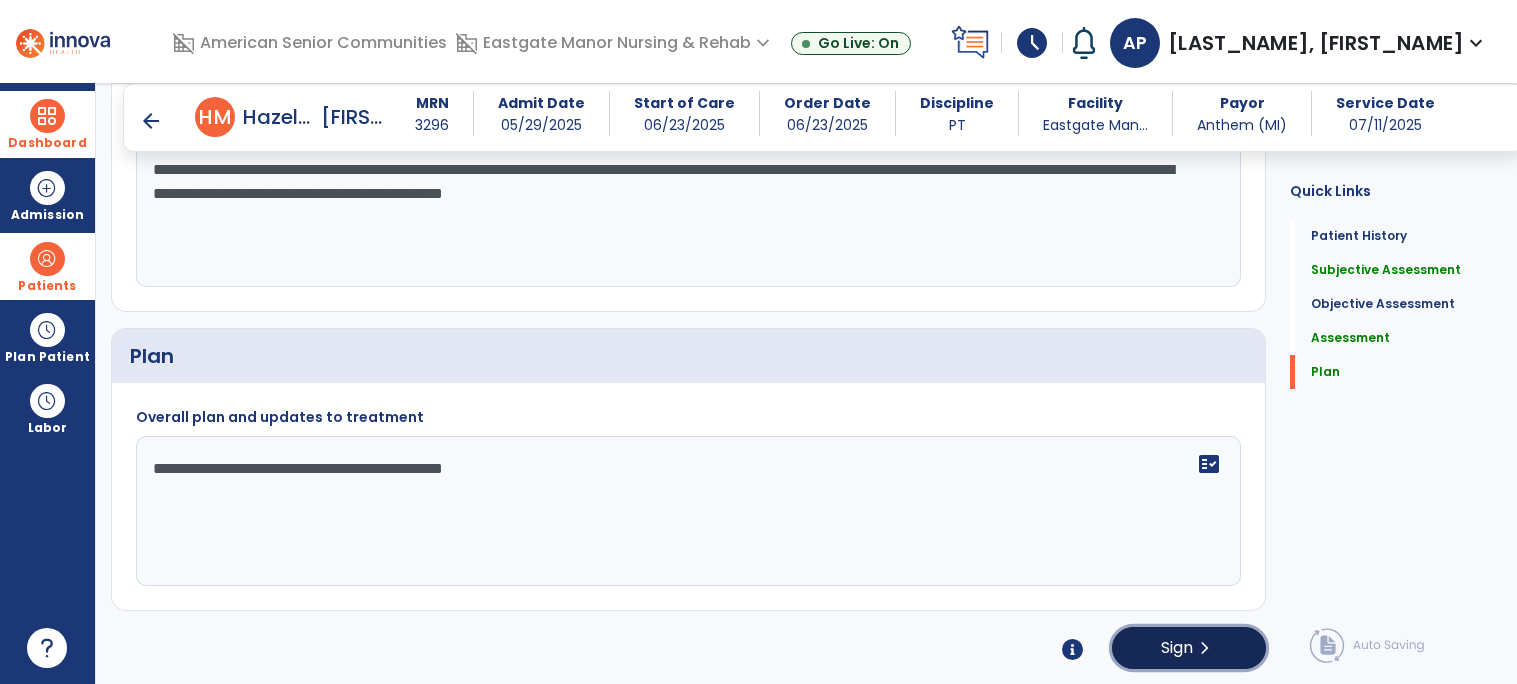 click on "chevron_right" 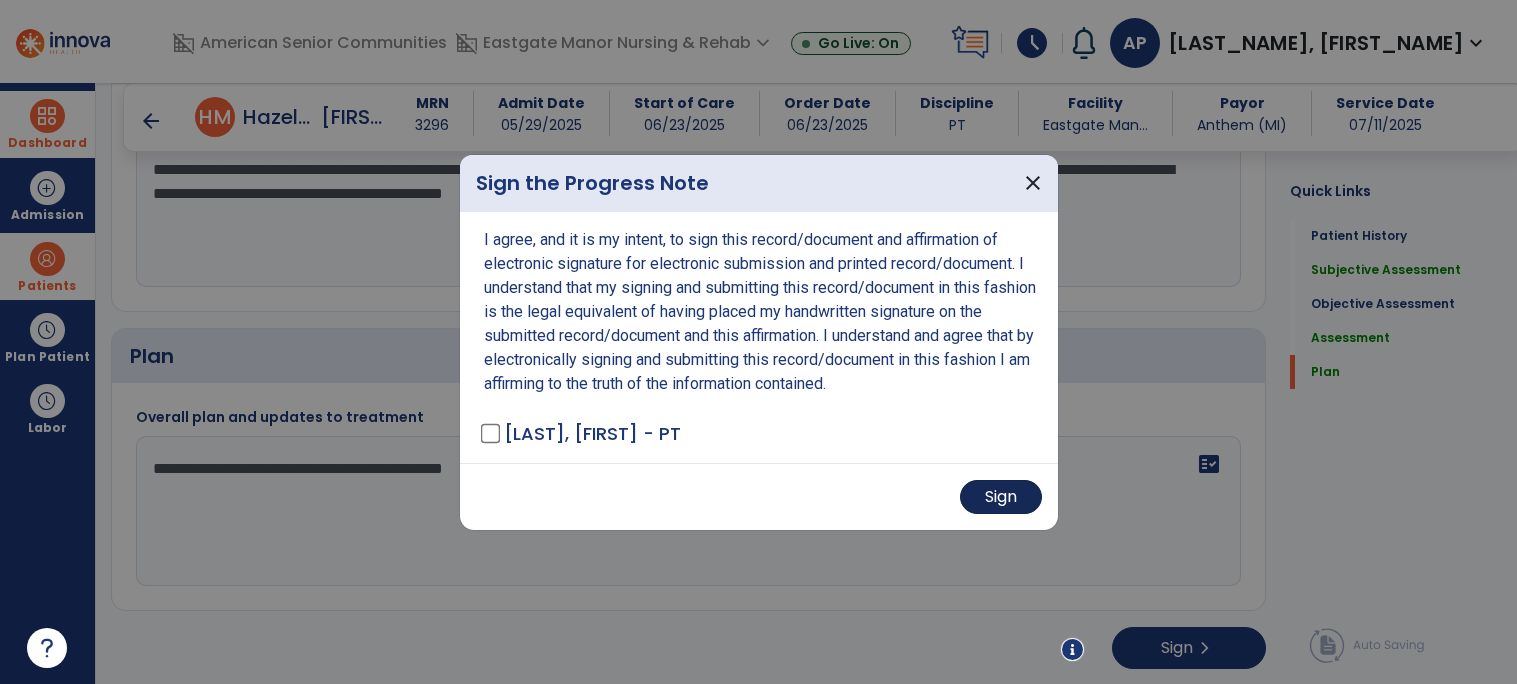 click on "Sign" at bounding box center (1001, 497) 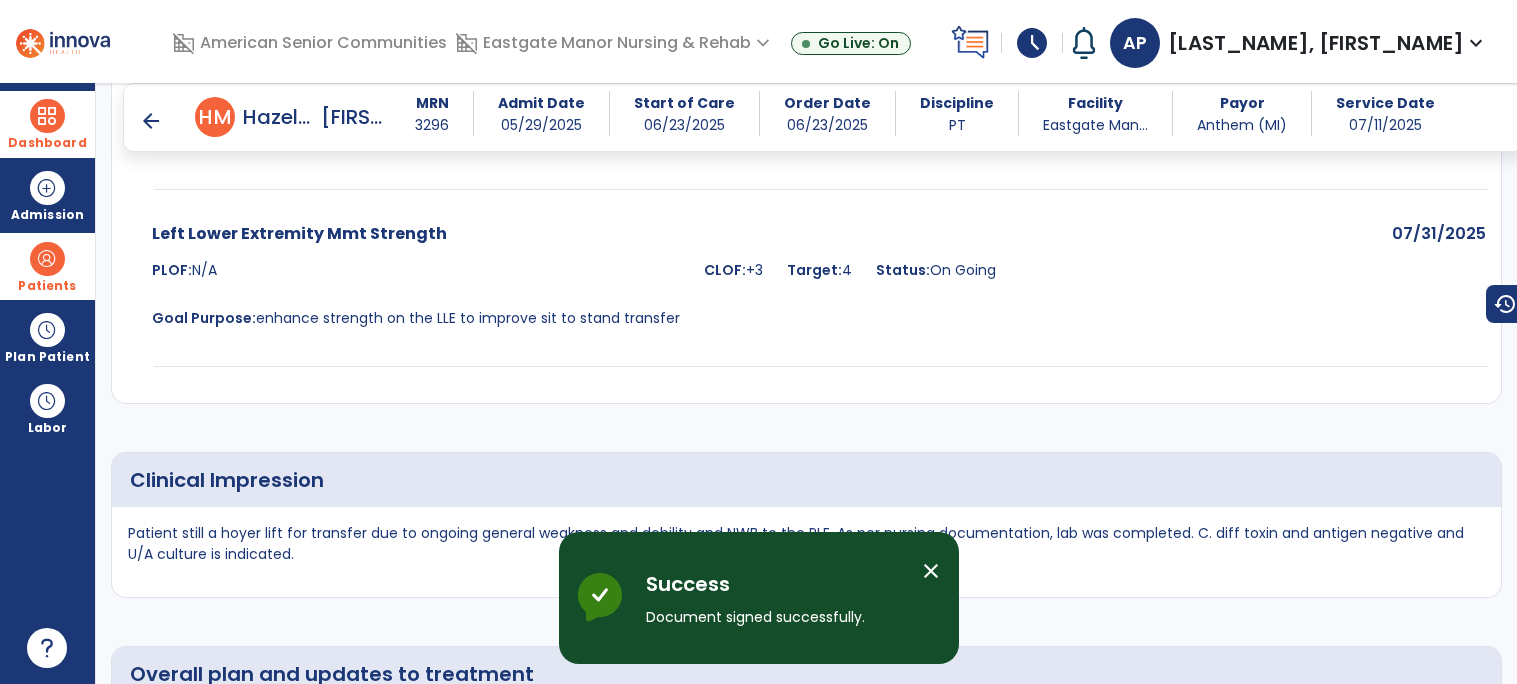 scroll, scrollTop: 2731, scrollLeft: 0, axis: vertical 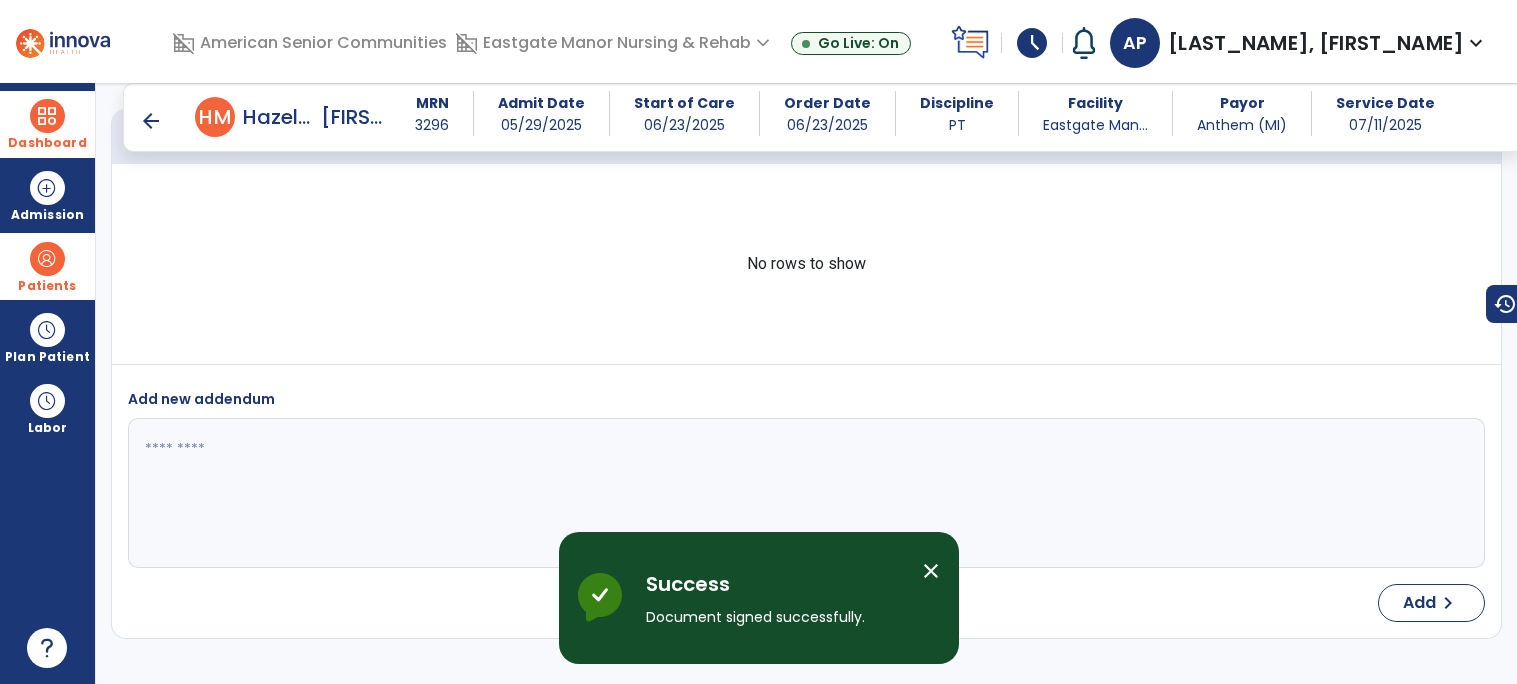 click on "arrow_back" at bounding box center (151, 121) 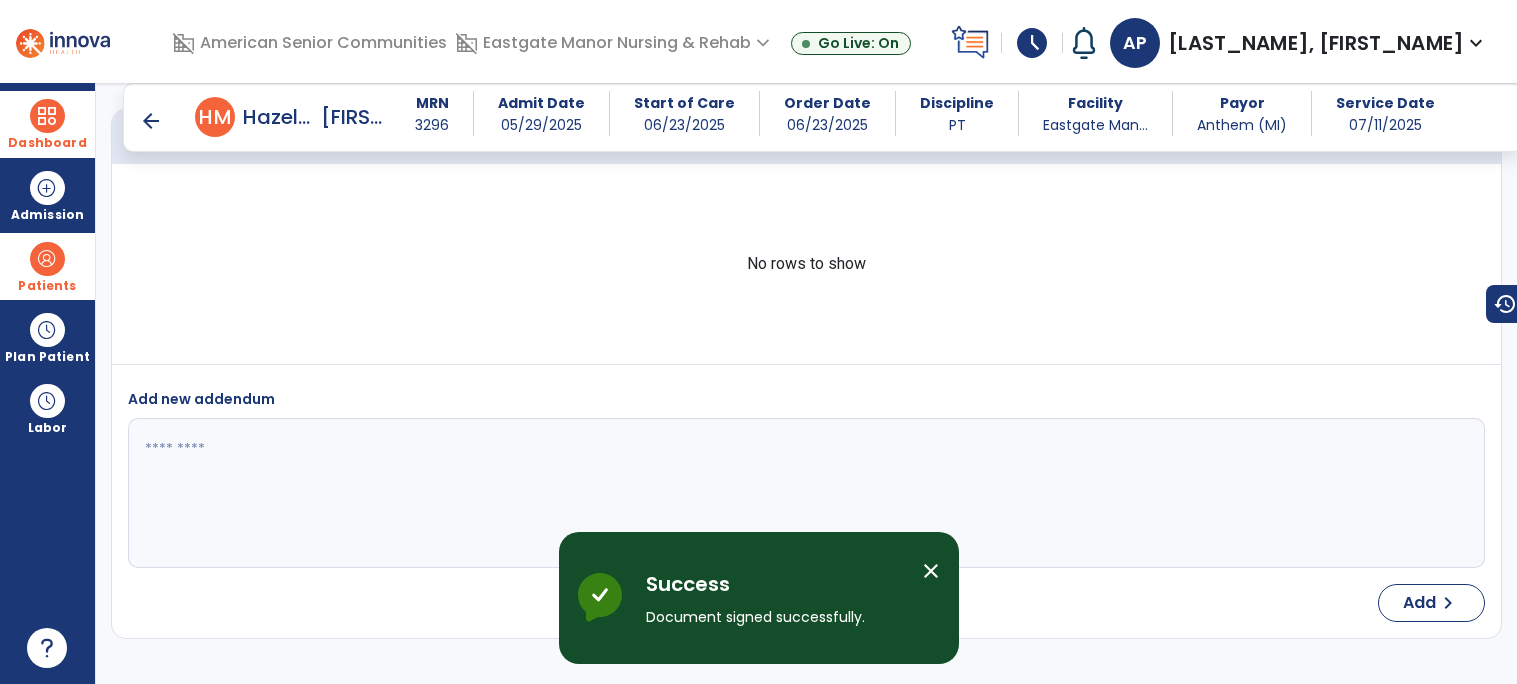 scroll, scrollTop: 0, scrollLeft: 0, axis: both 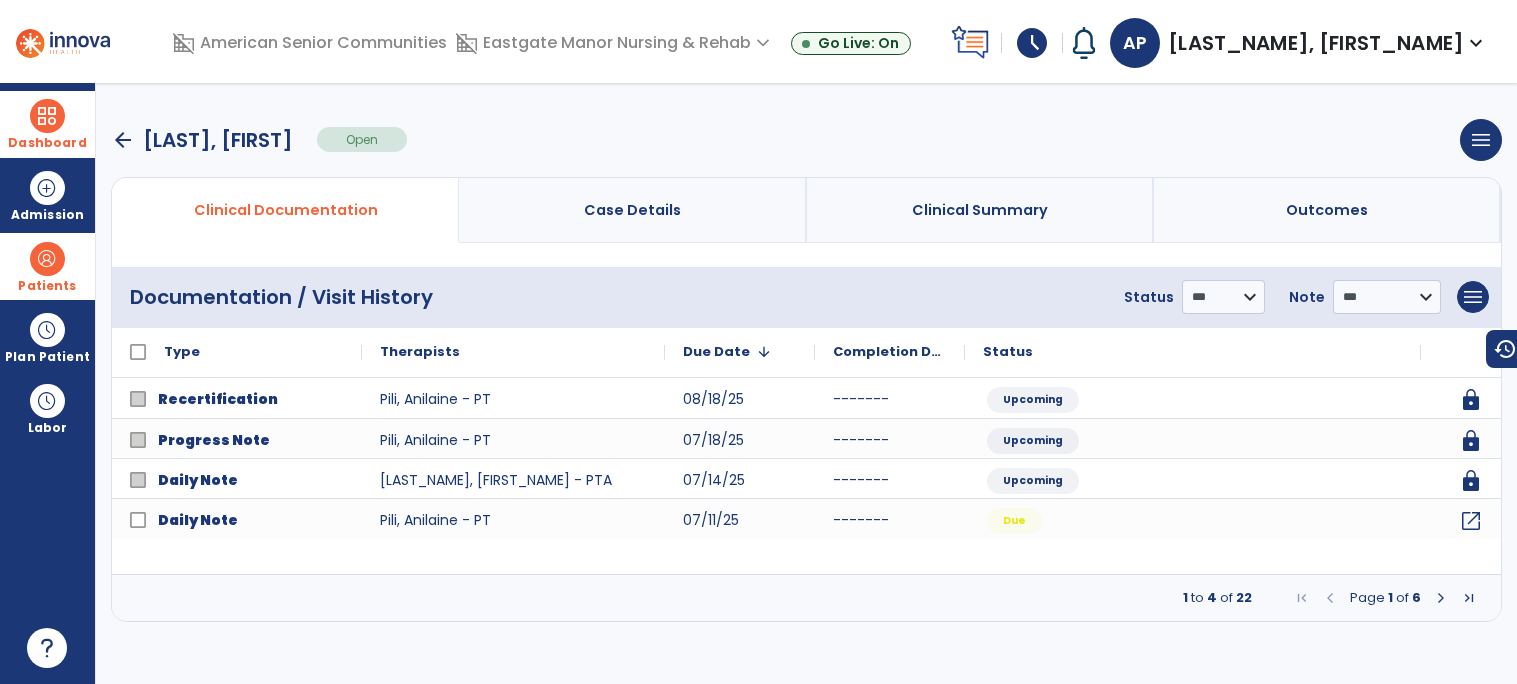click at bounding box center [1441, 598] 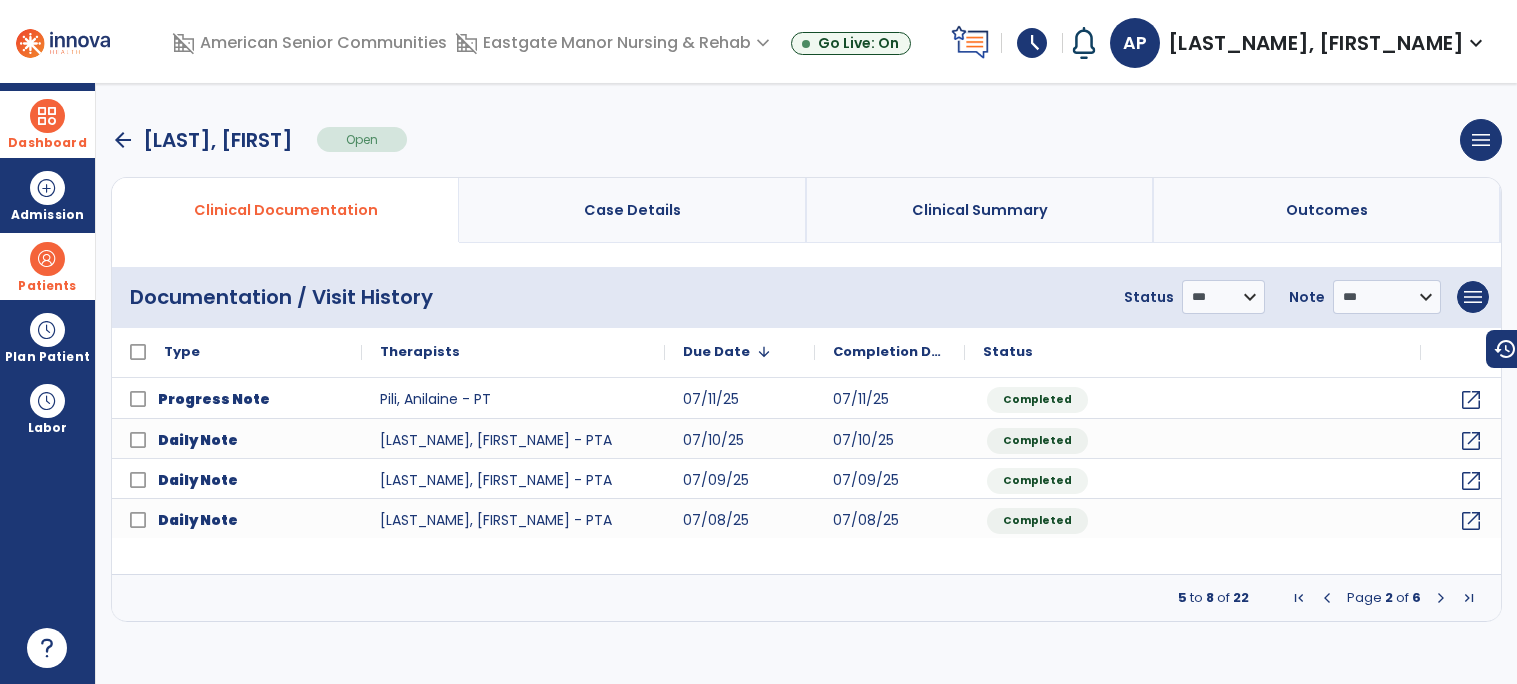 click at bounding box center (1327, 598) 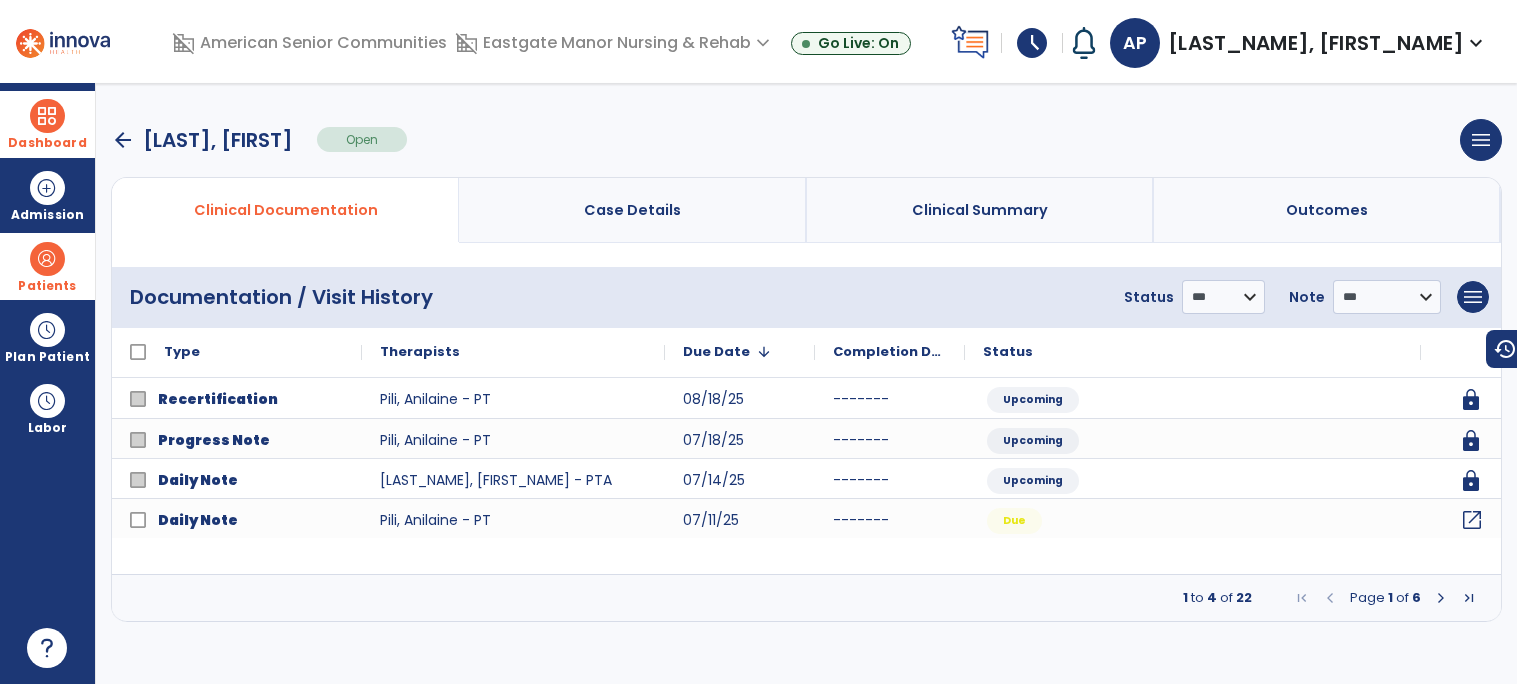 click on "open_in_new" 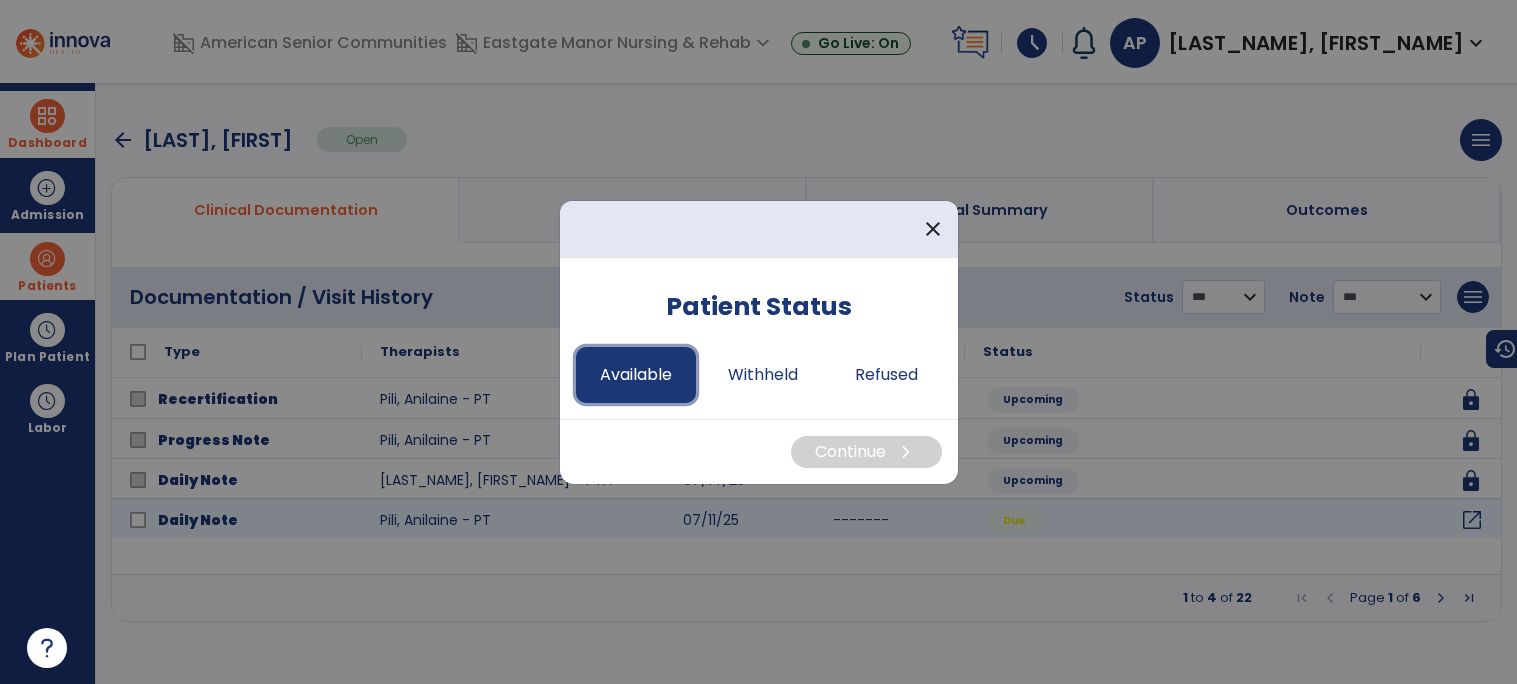click on "Available" at bounding box center (636, 375) 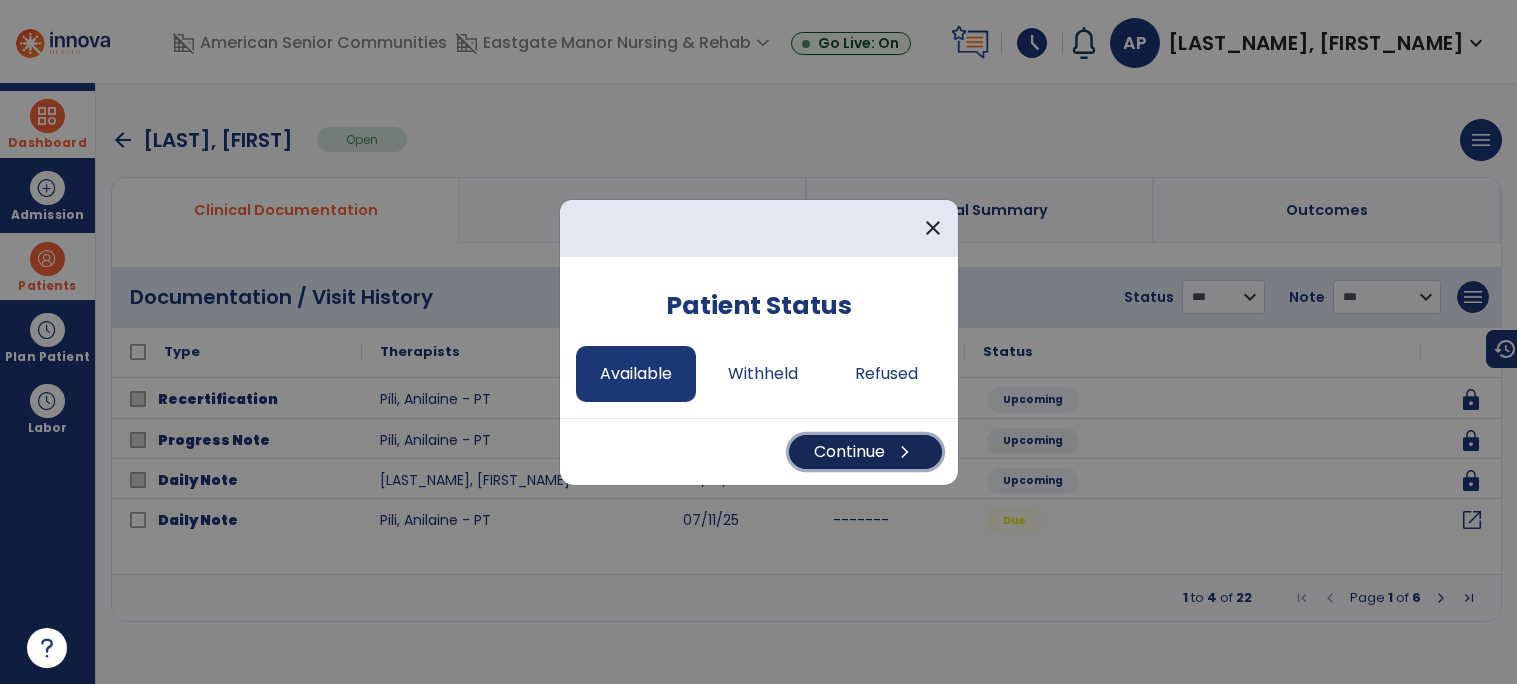 click on "Continue   chevron_right" at bounding box center (865, 452) 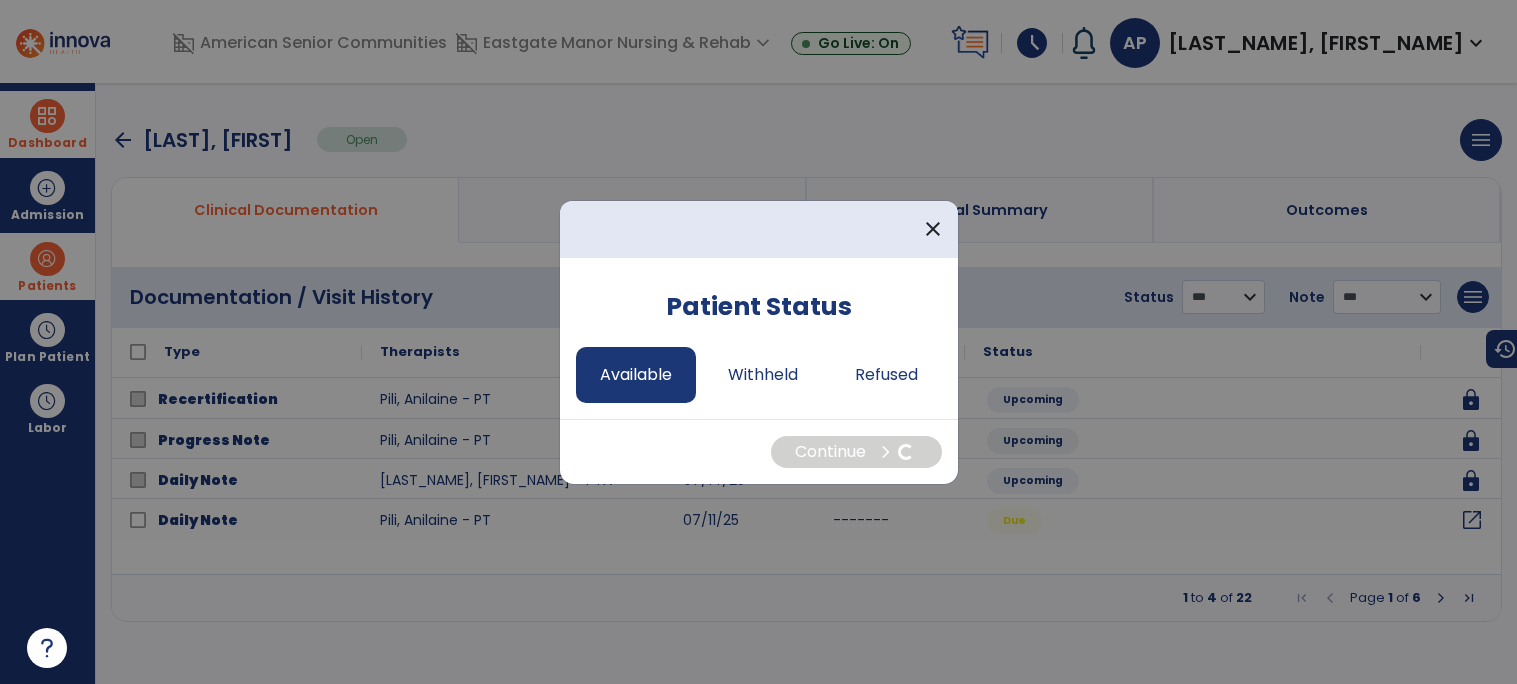 select on "*" 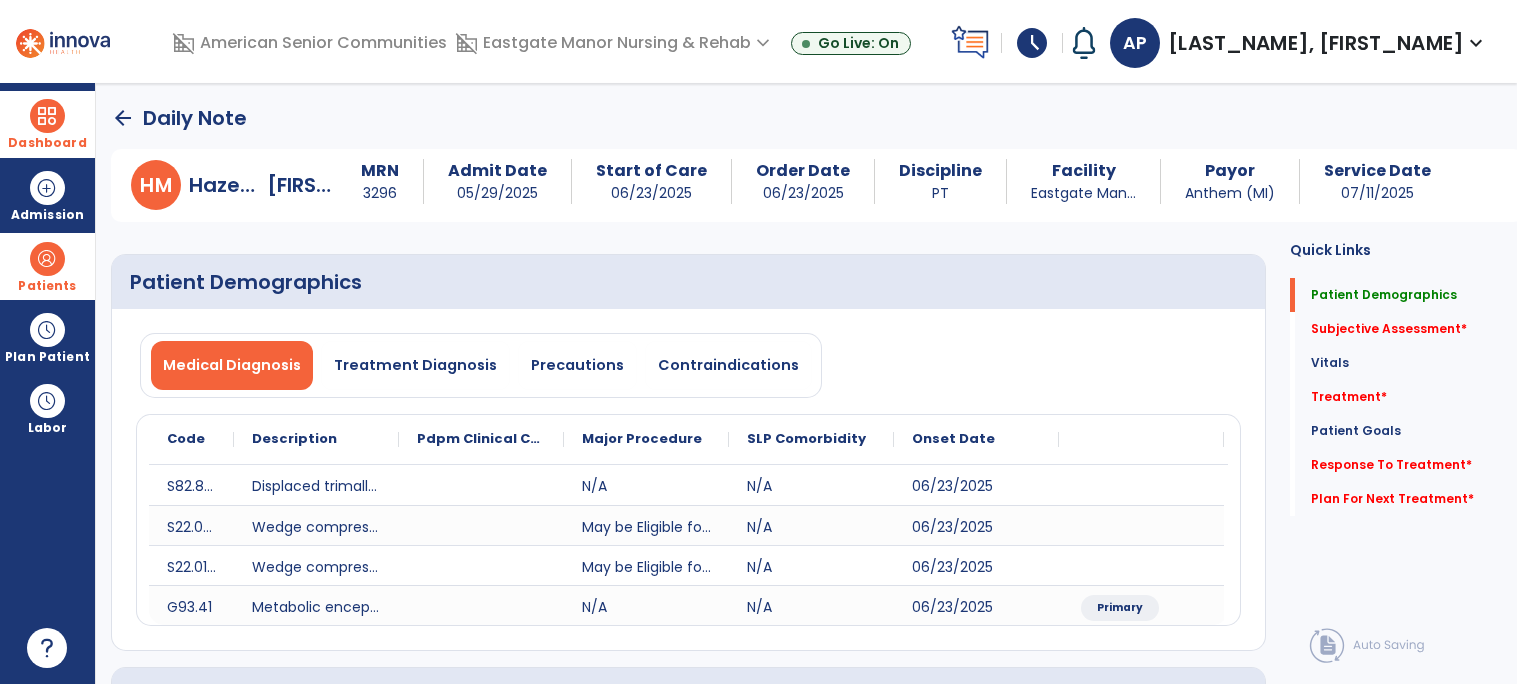 click on "Medical Diagnosis   Treatment Diagnosis   Precautions   Contraindications
Code
Description
Pdpm Clinical Category
N/A" 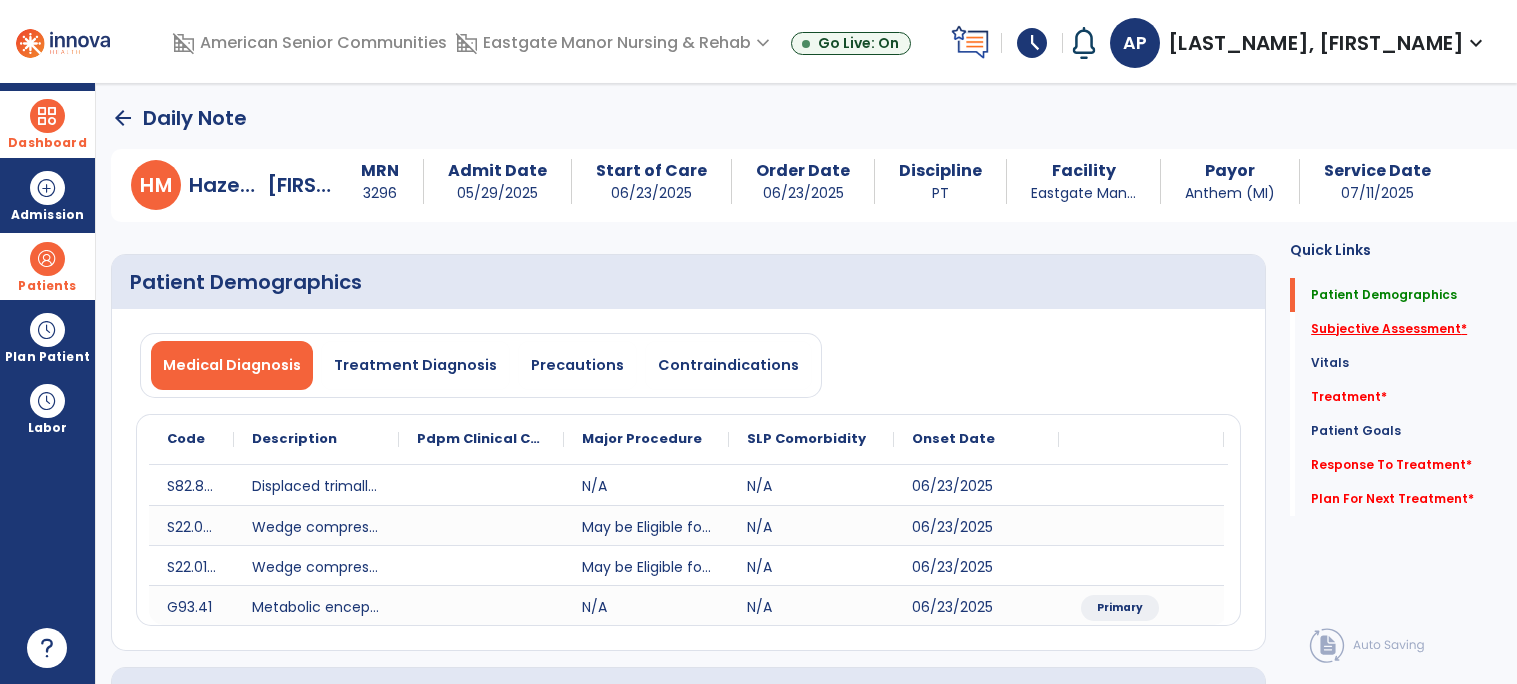 click on "Subjective Assessment   *" 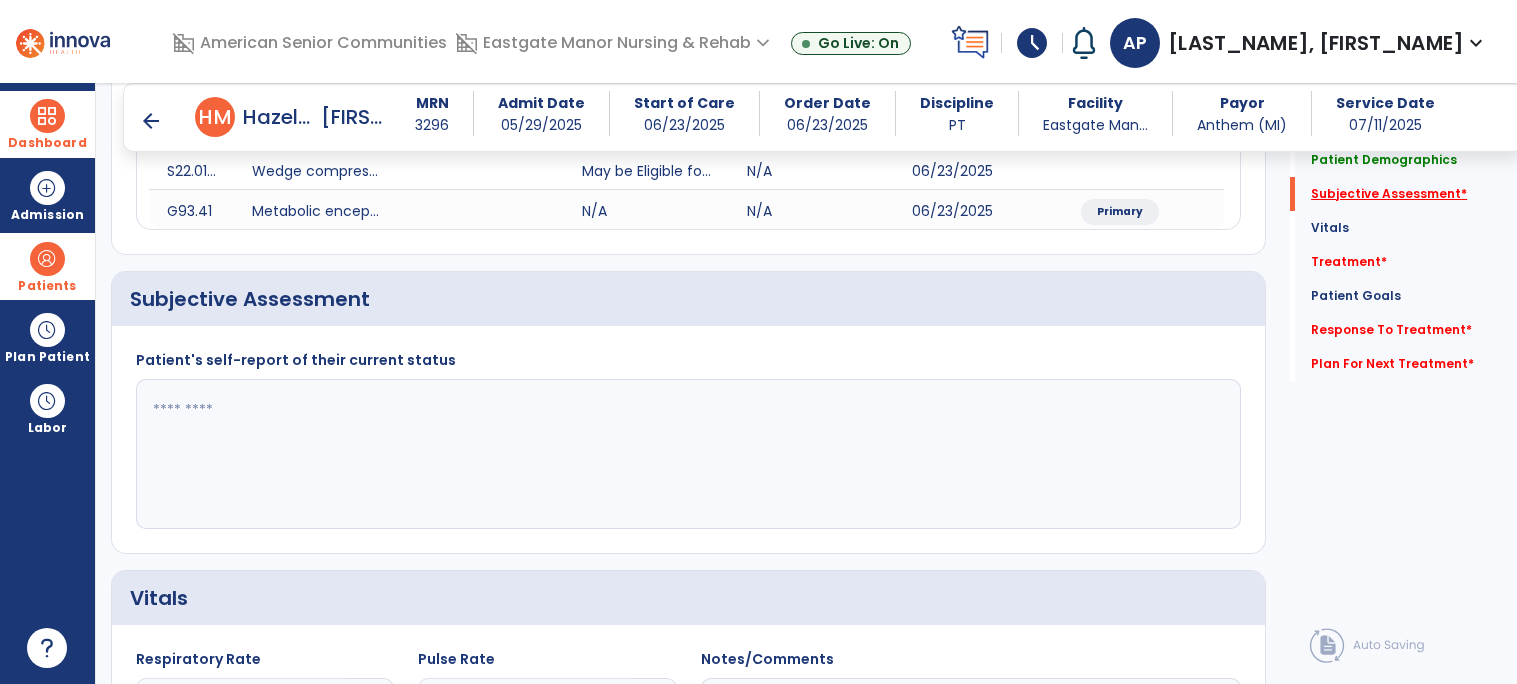 scroll, scrollTop: 425, scrollLeft: 0, axis: vertical 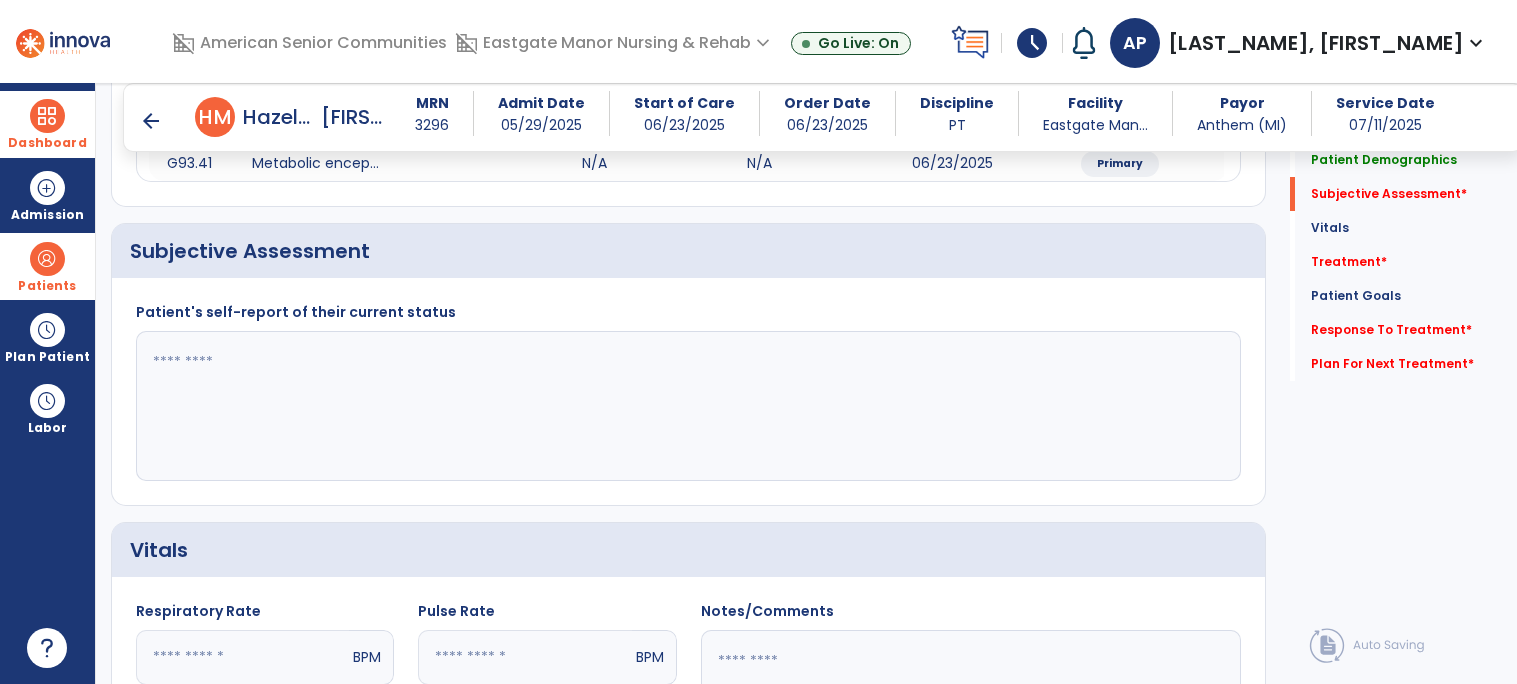 click 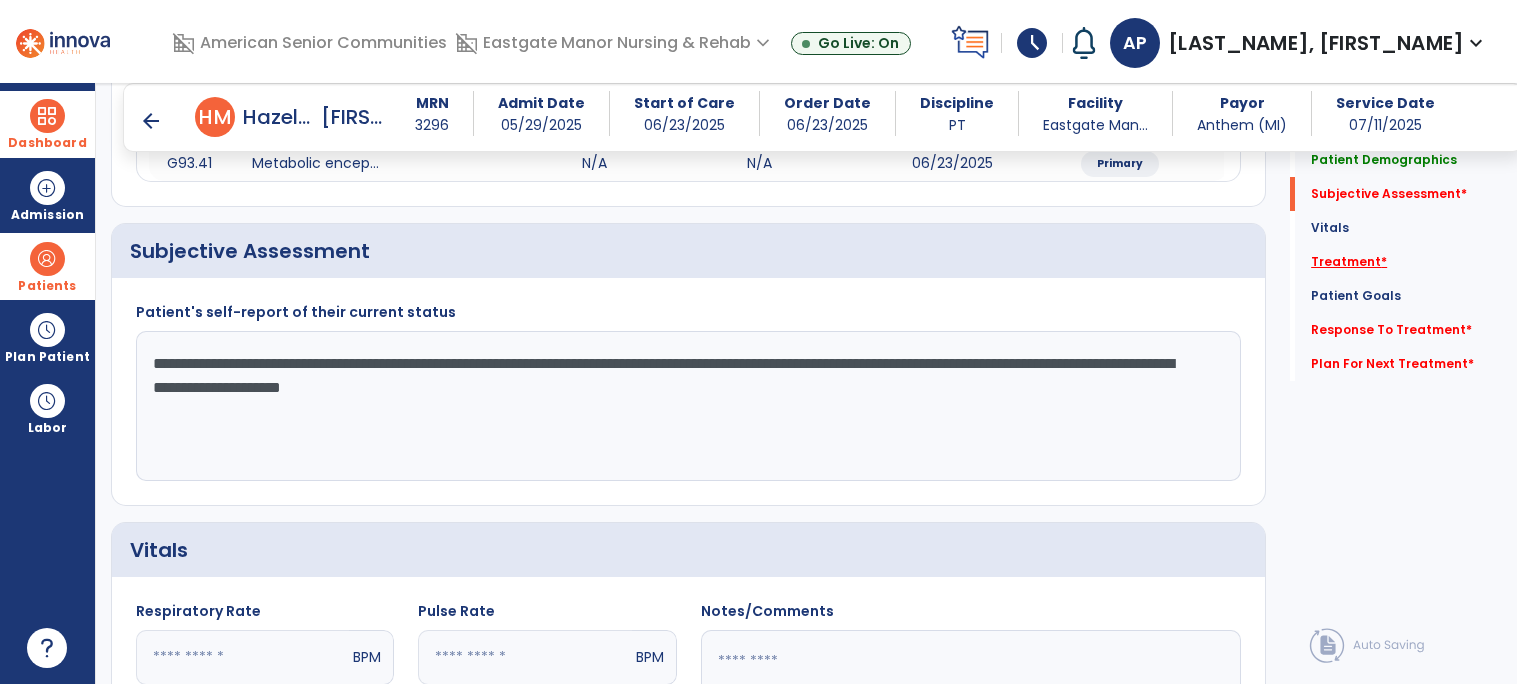 type on "**********" 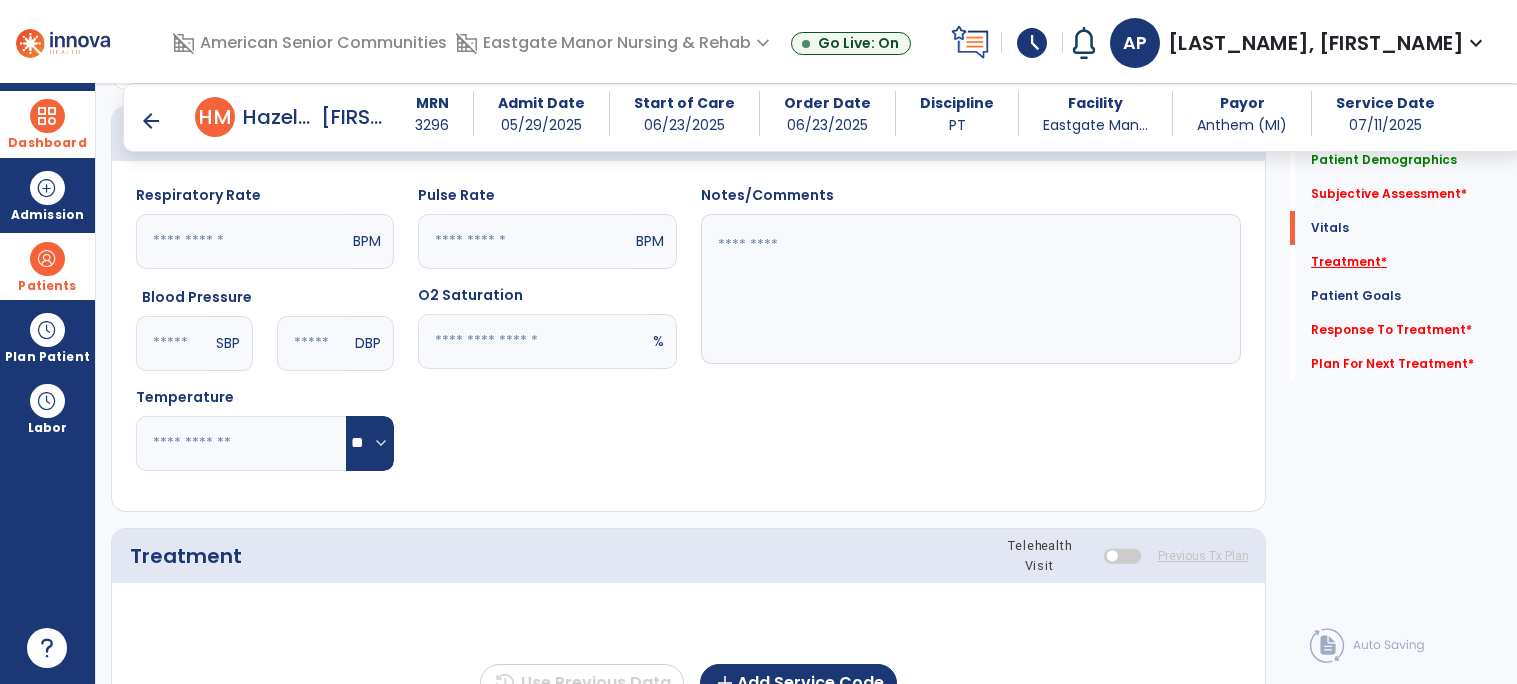 scroll, scrollTop: 1114, scrollLeft: 0, axis: vertical 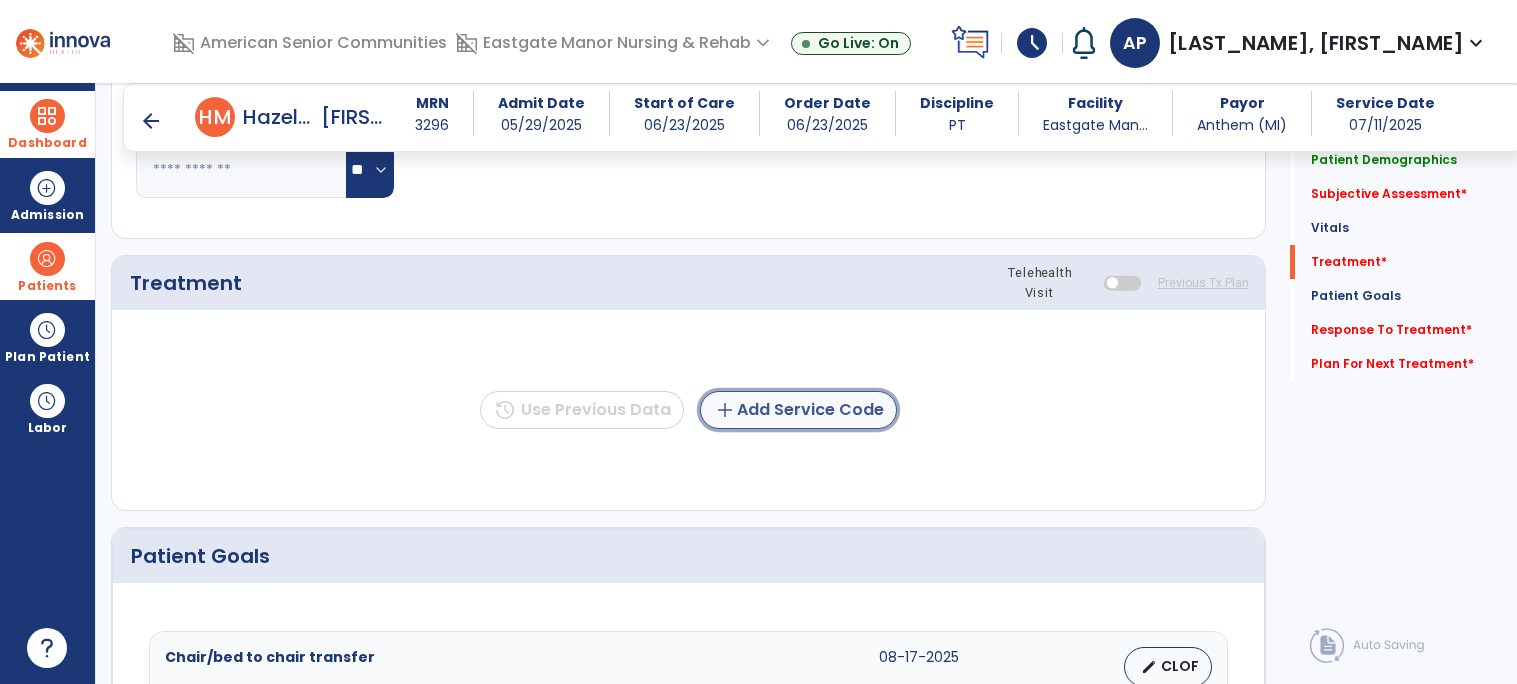 click on "add  Add Service Code" 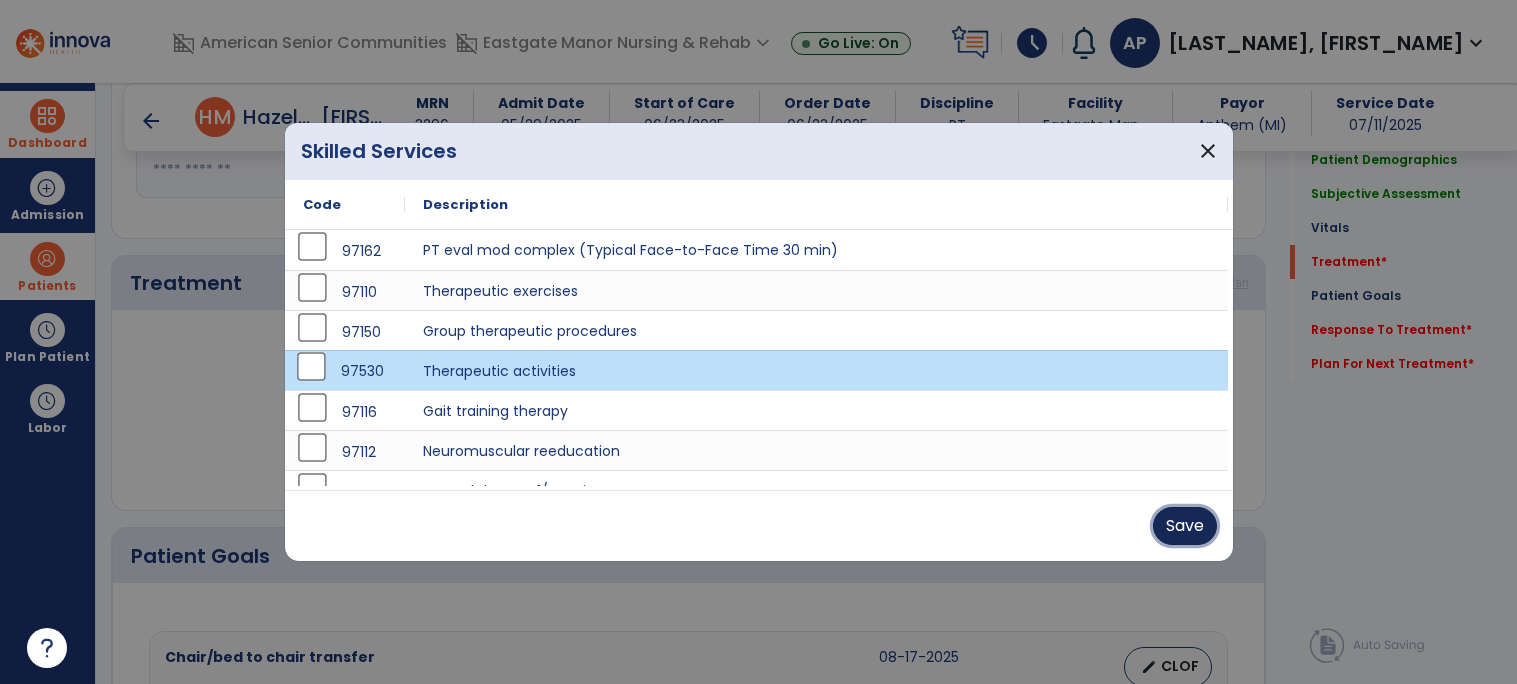 click on "Save" at bounding box center [1185, 526] 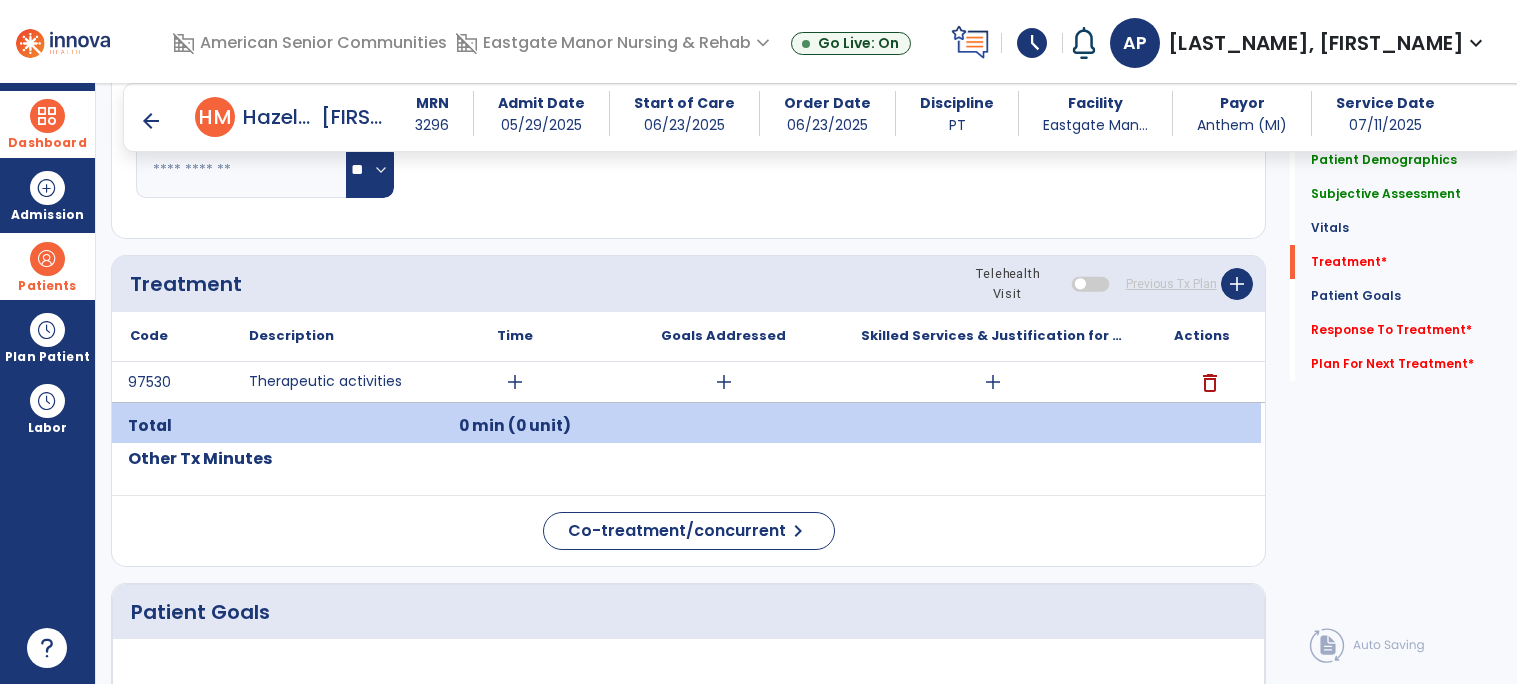 click on "Co-treatment/concurrent  chevron_right" 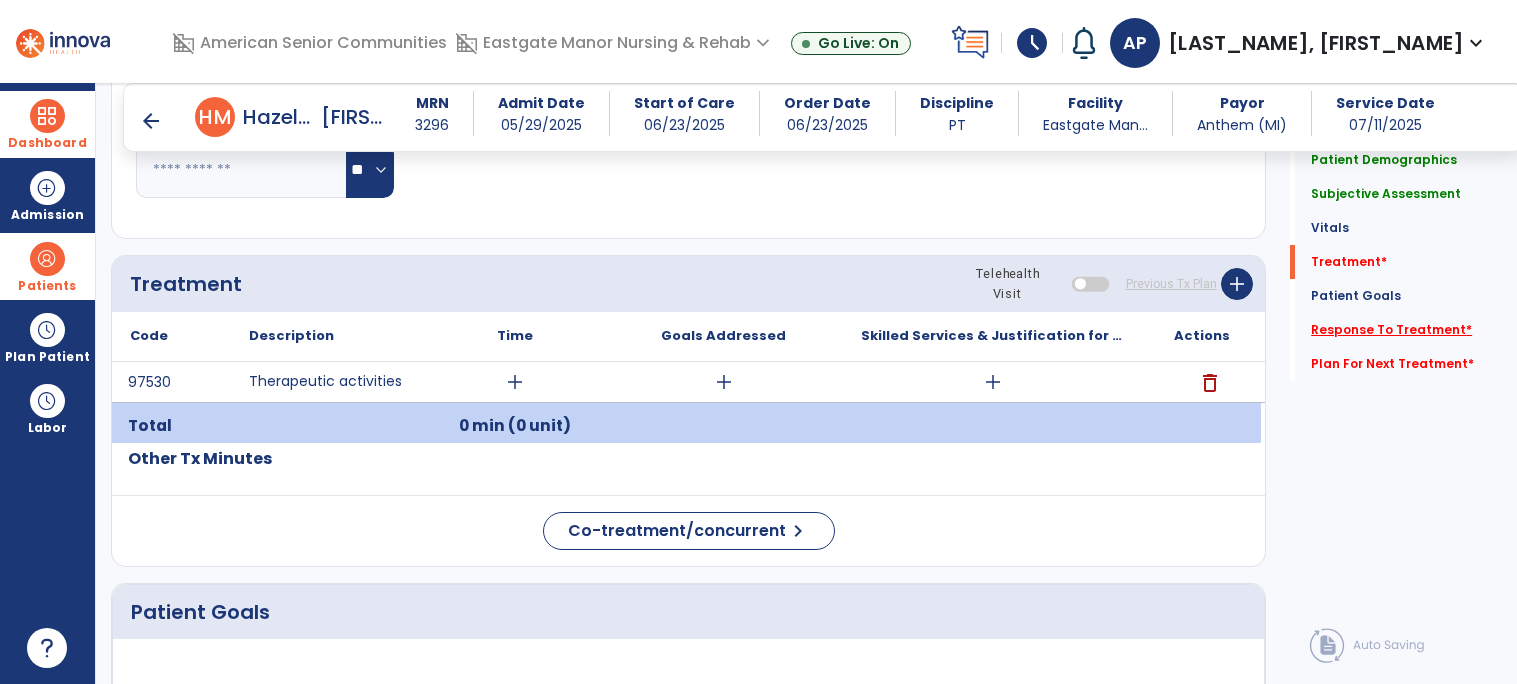 click on "Response To Treatment   *" 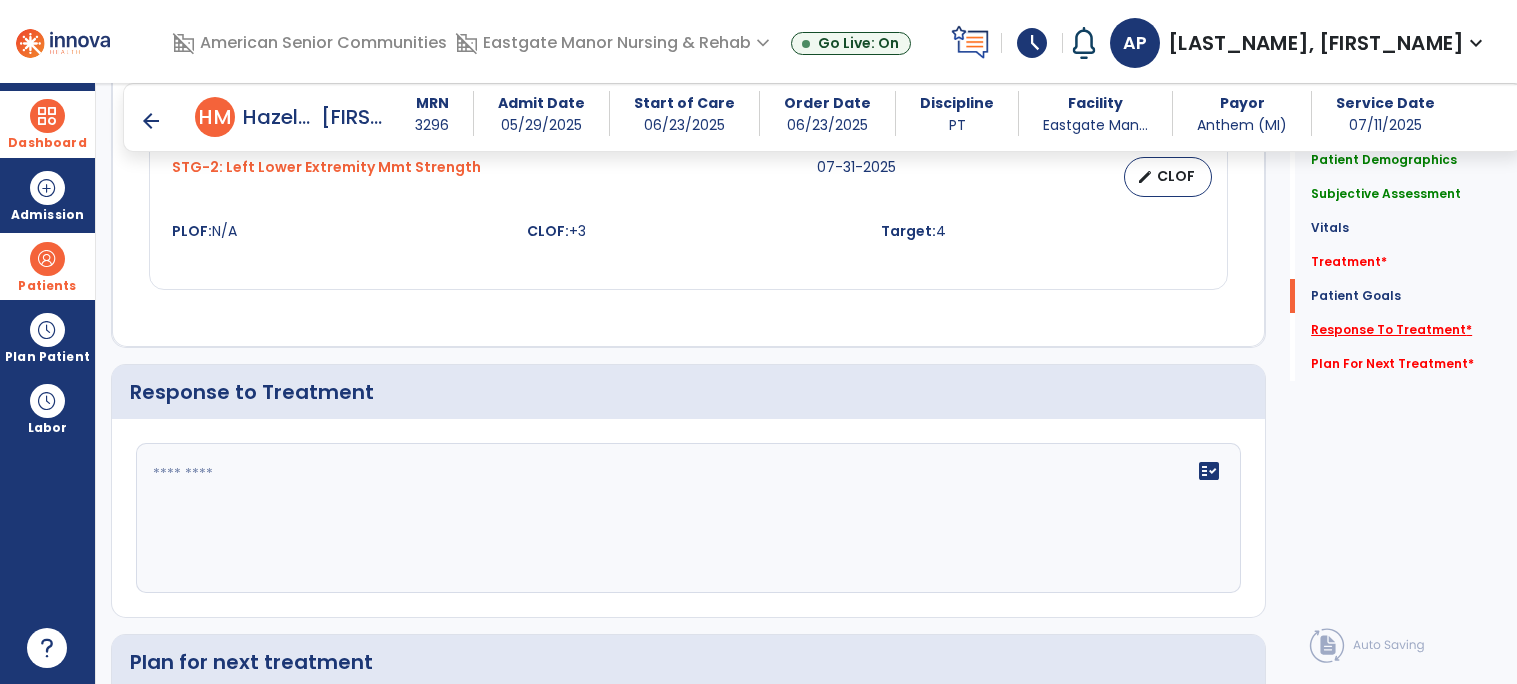 scroll, scrollTop: 2467, scrollLeft: 0, axis: vertical 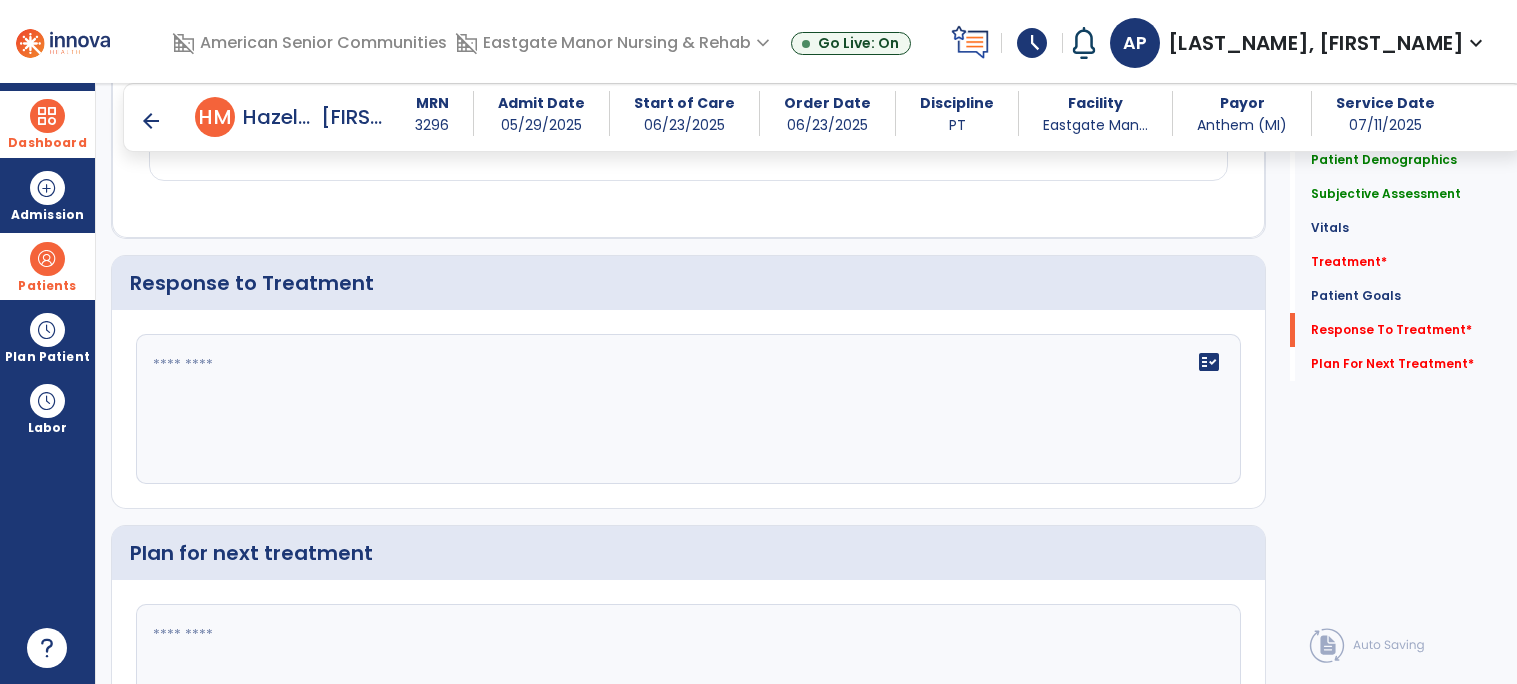 click on "fact_check" 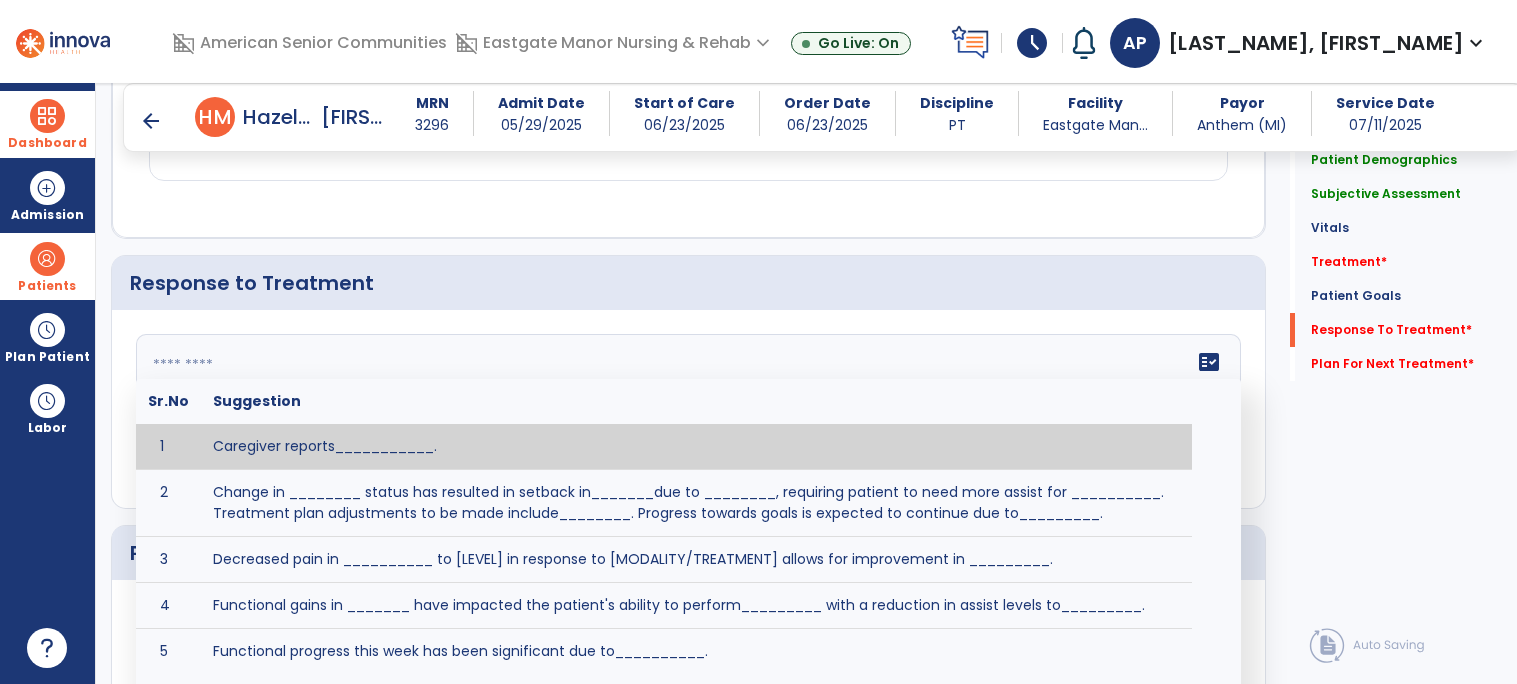 paste on "**********" 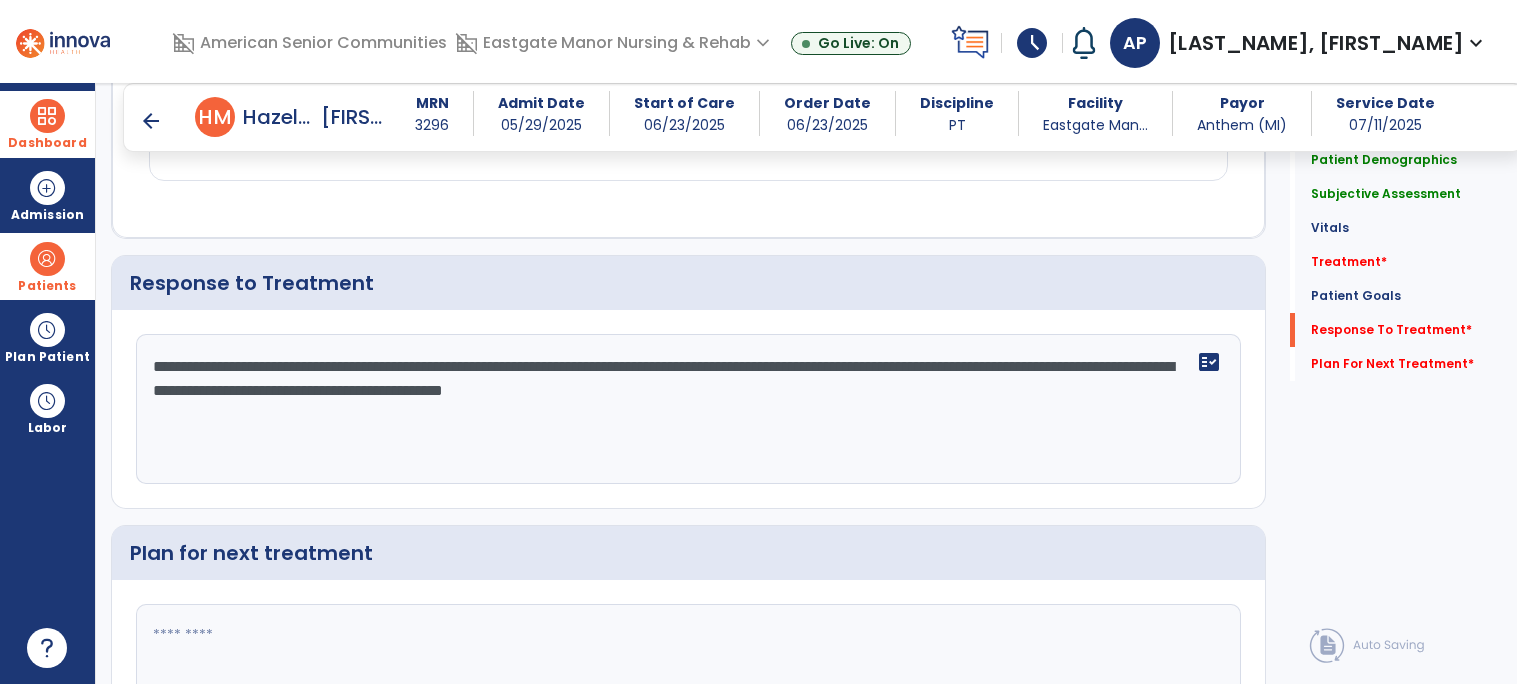 type on "**********" 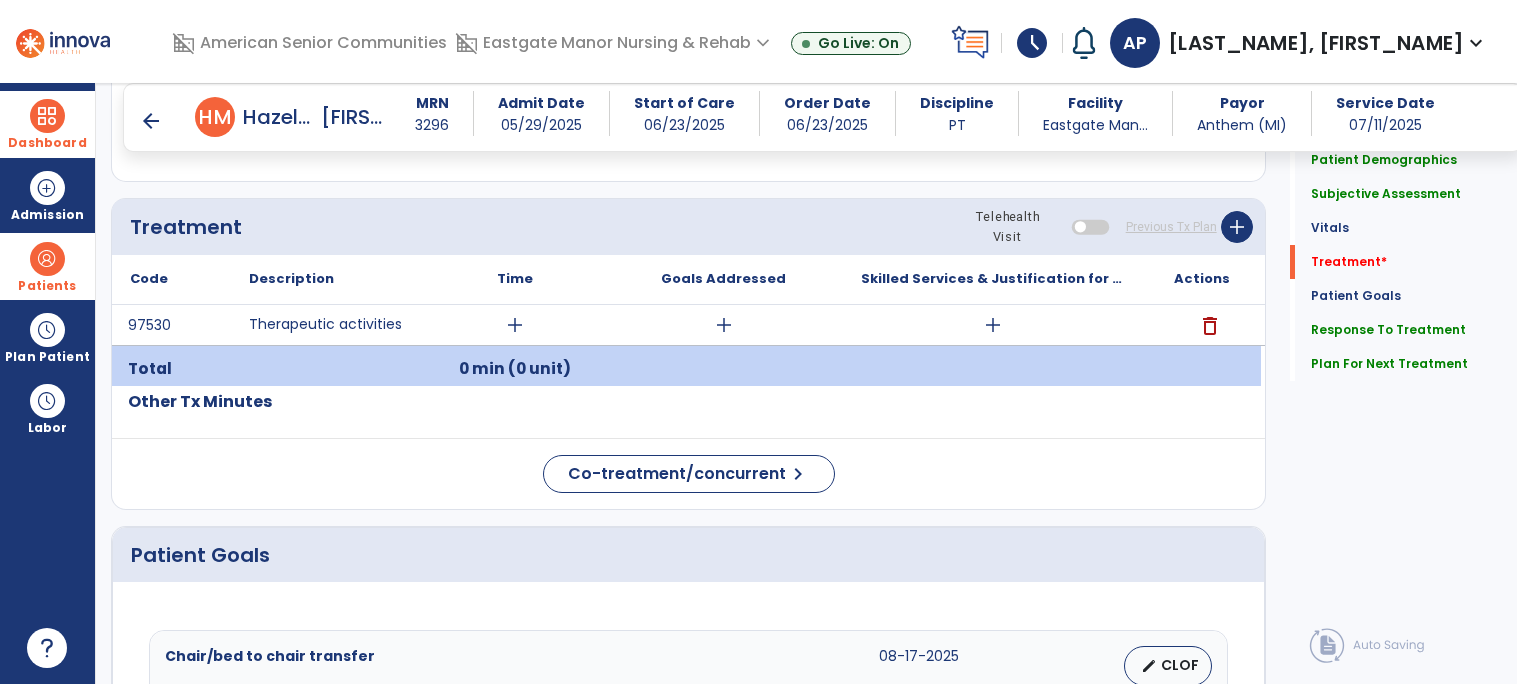 scroll, scrollTop: 1166, scrollLeft: 0, axis: vertical 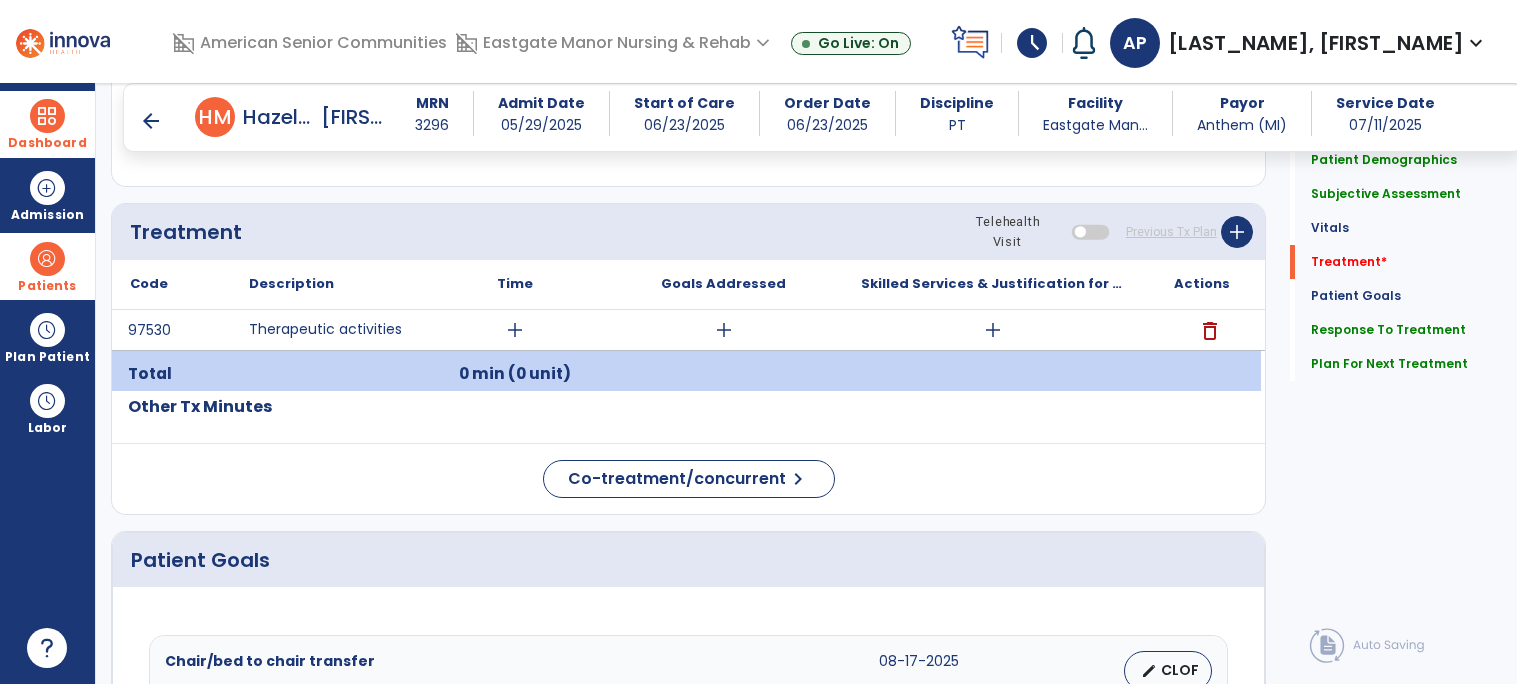 type on "**********" 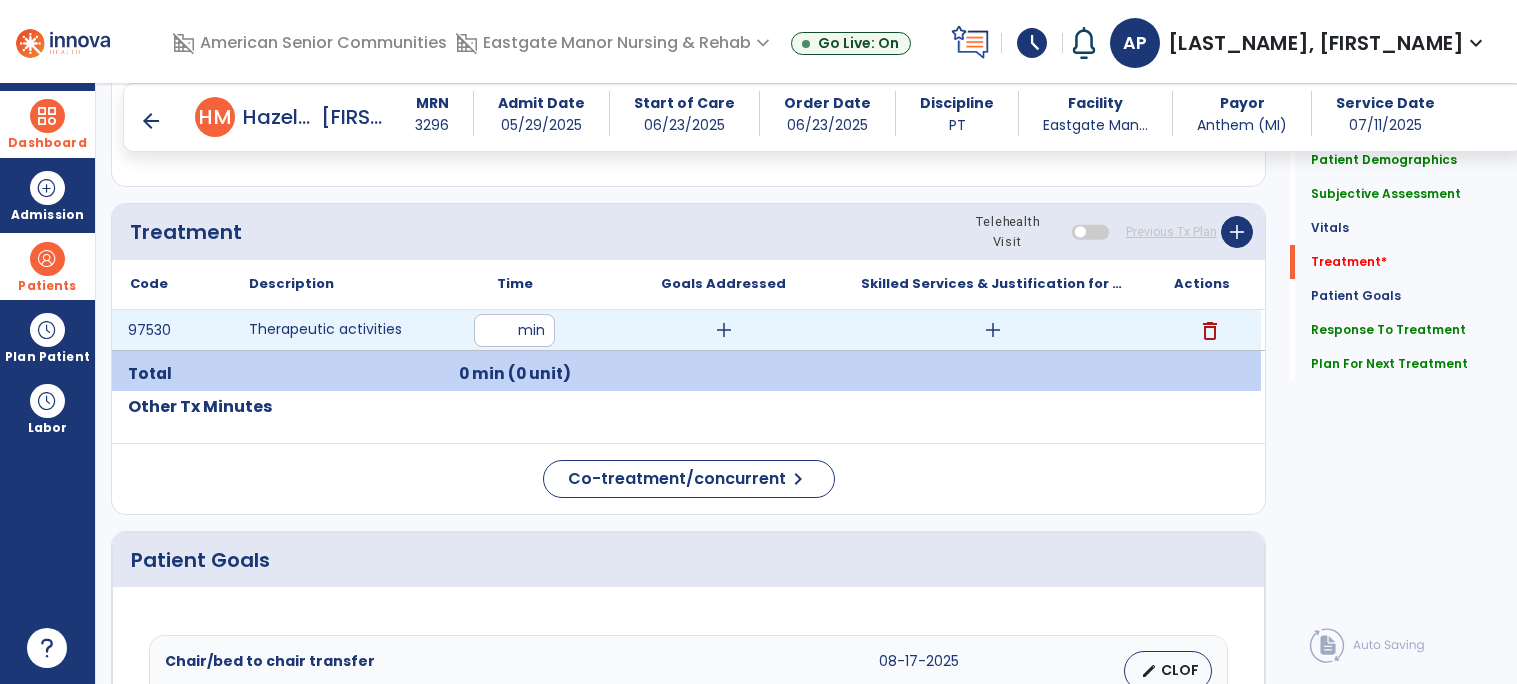 type on "**" 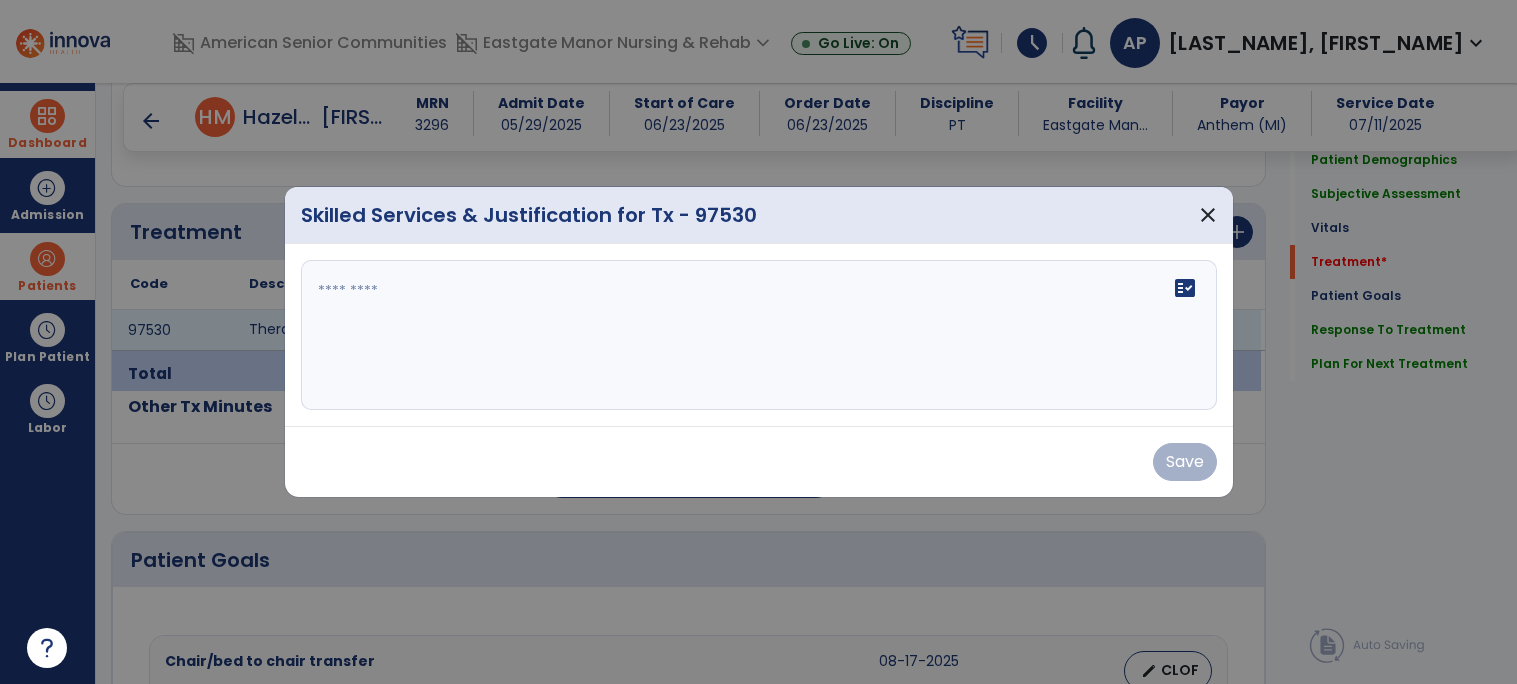 click at bounding box center (759, 335) 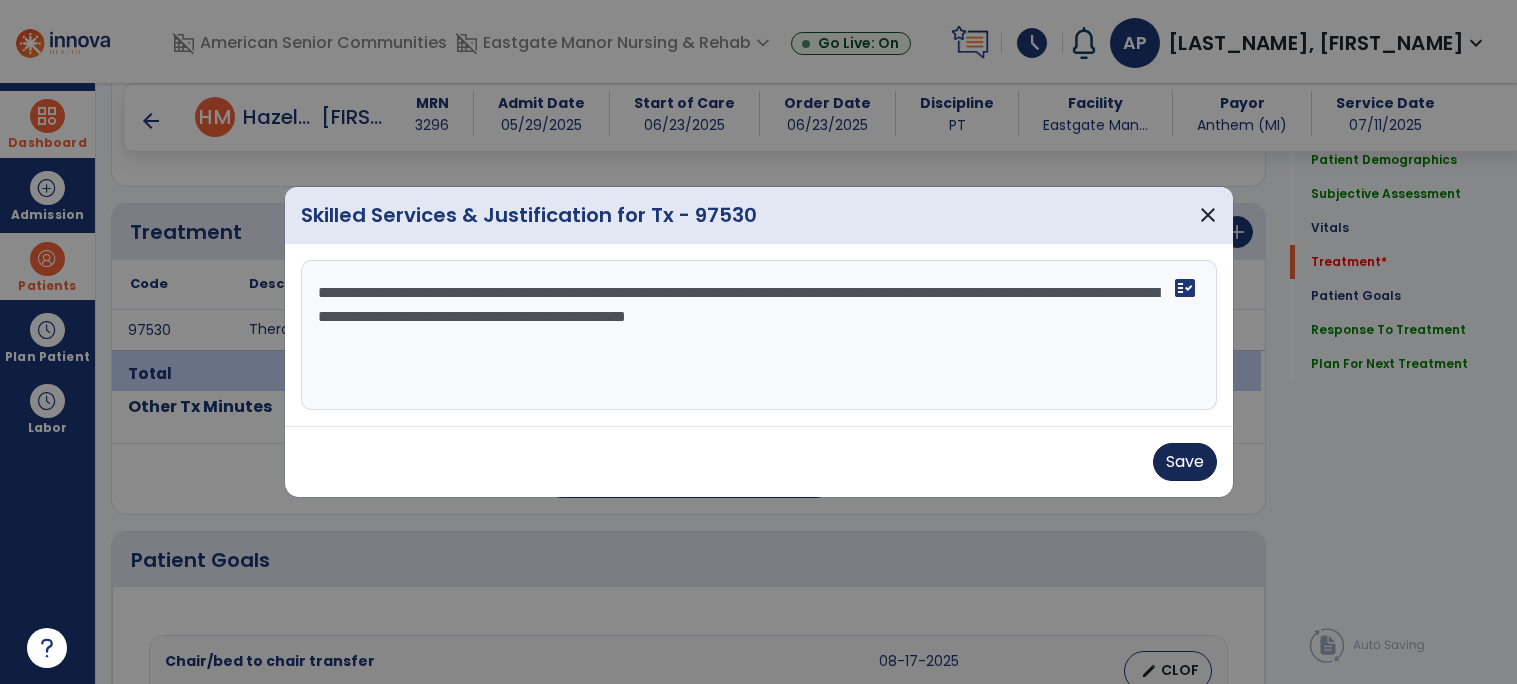 type on "**********" 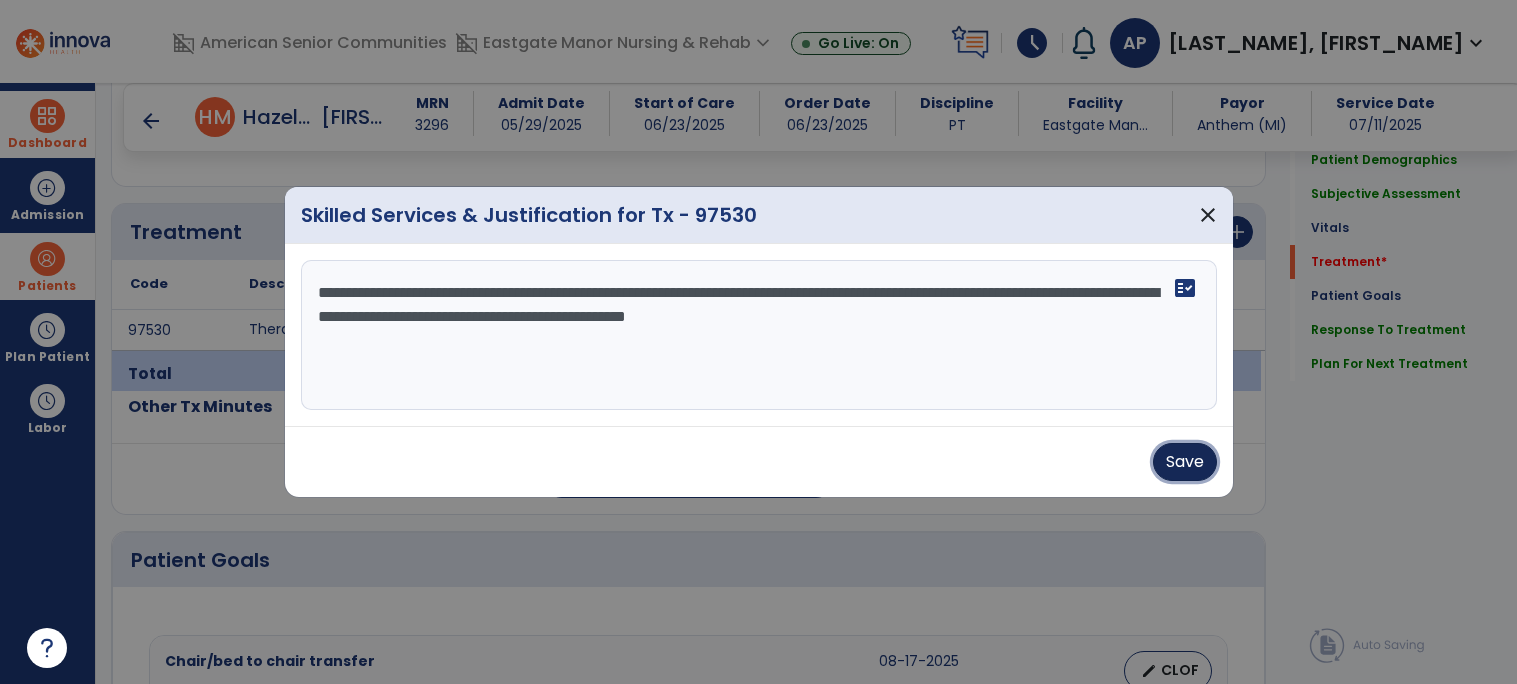 click on "Save" at bounding box center [1185, 462] 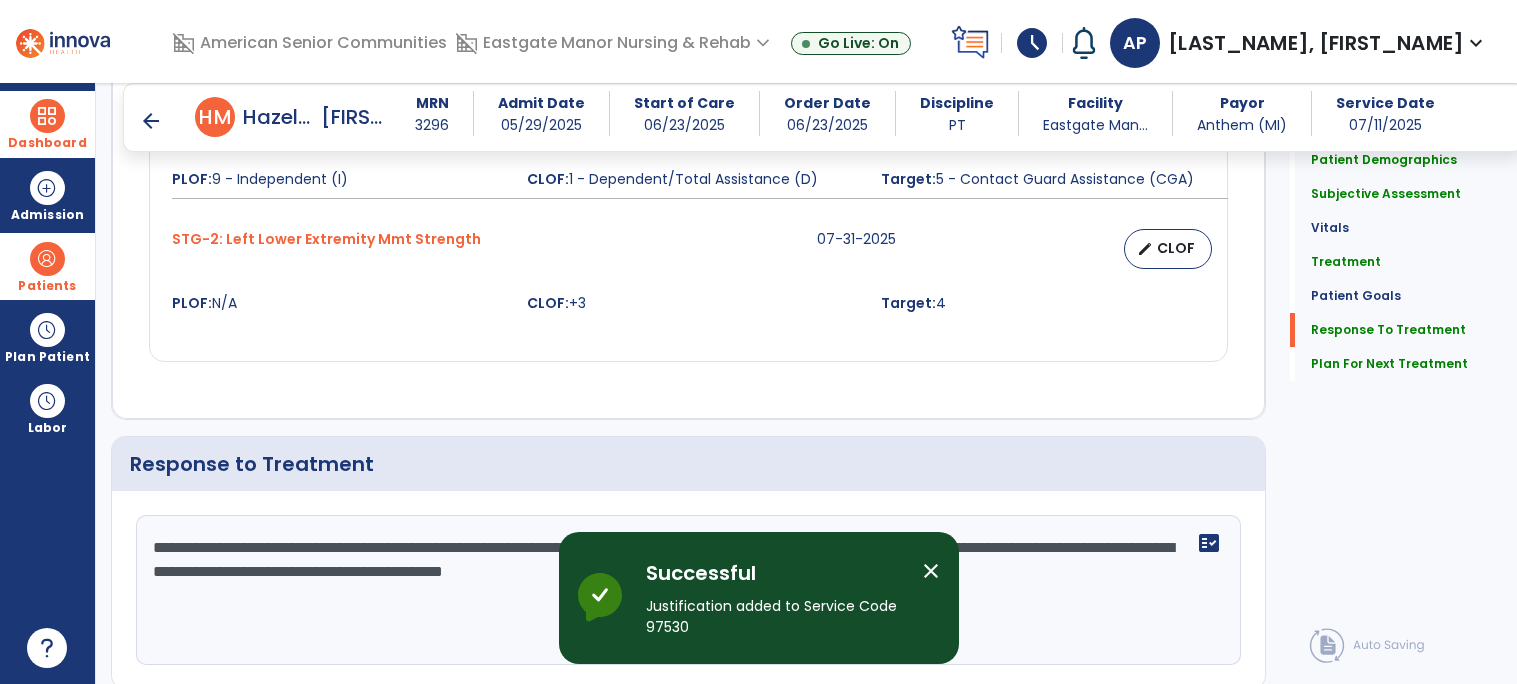 scroll, scrollTop: 2654, scrollLeft: 0, axis: vertical 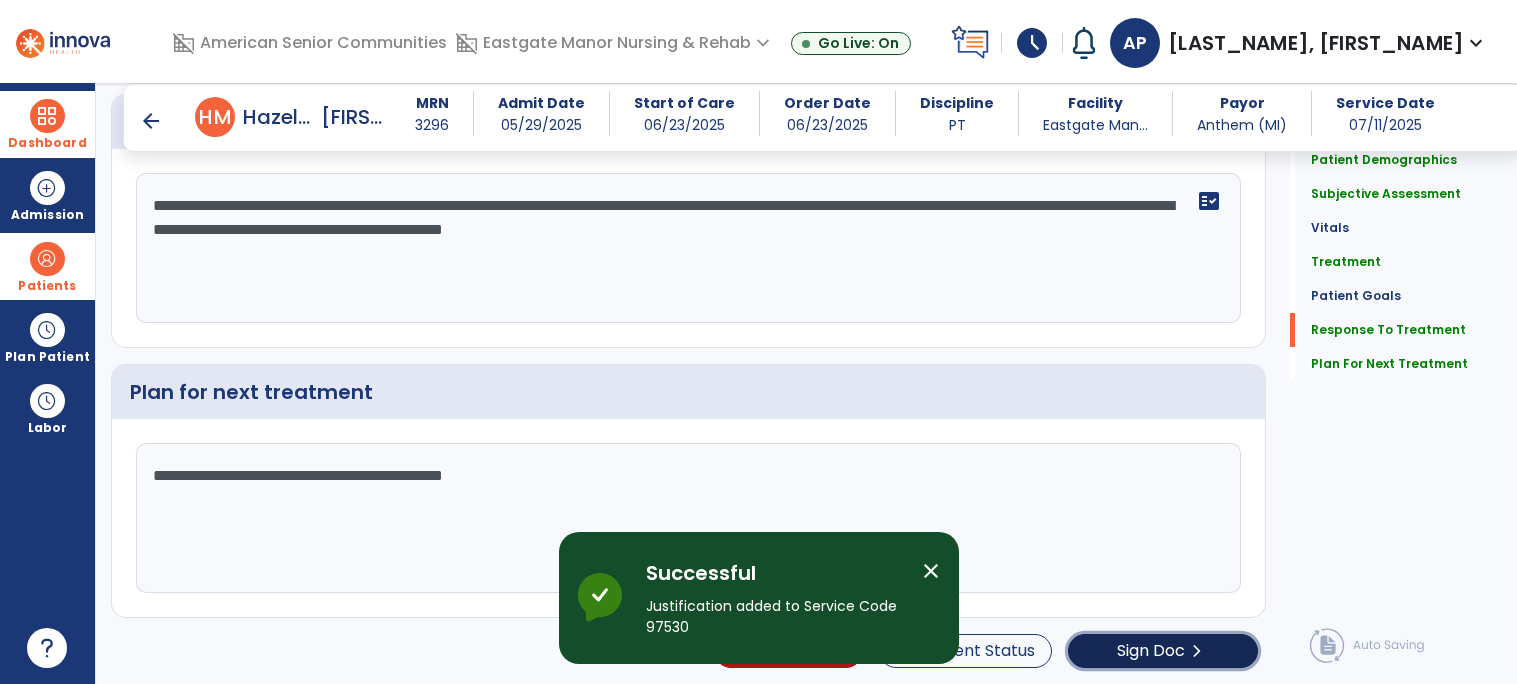 click on "Sign Doc" 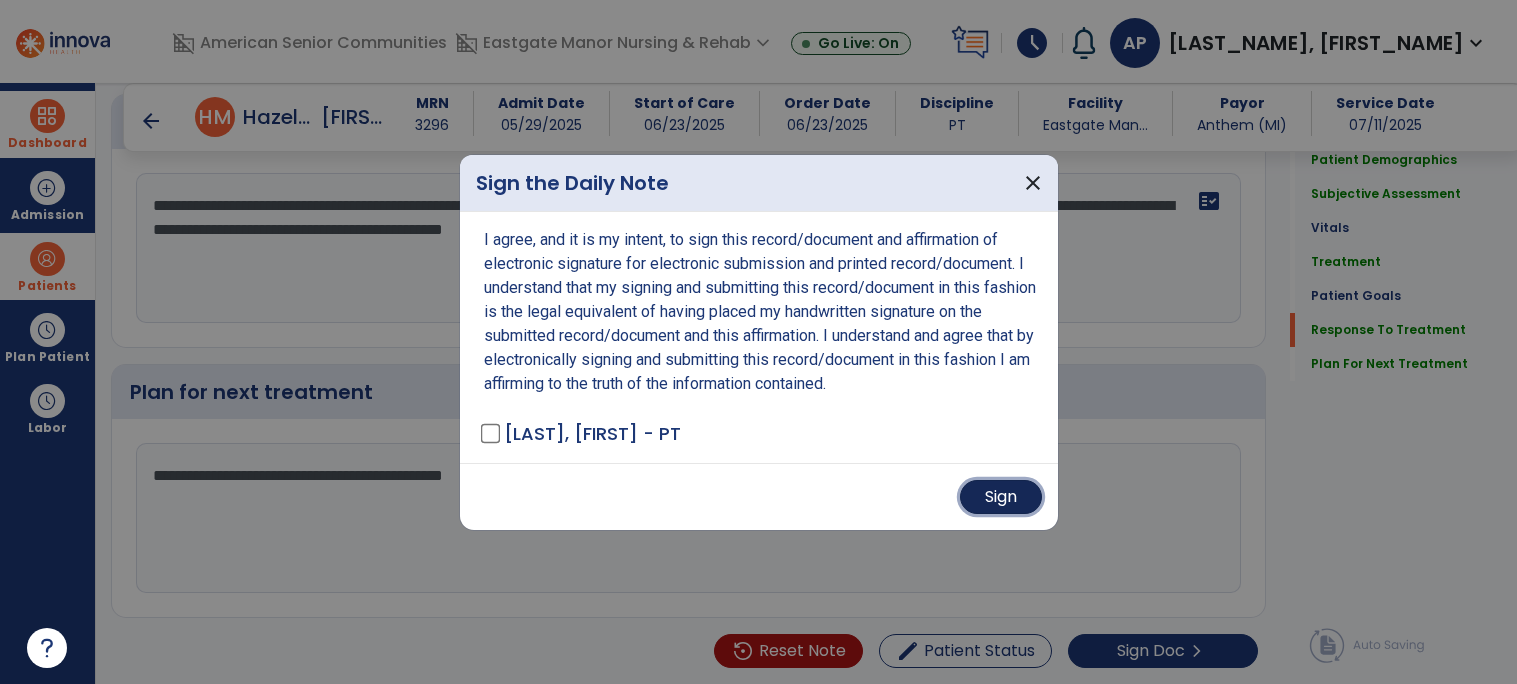 click on "Sign" at bounding box center [1001, 497] 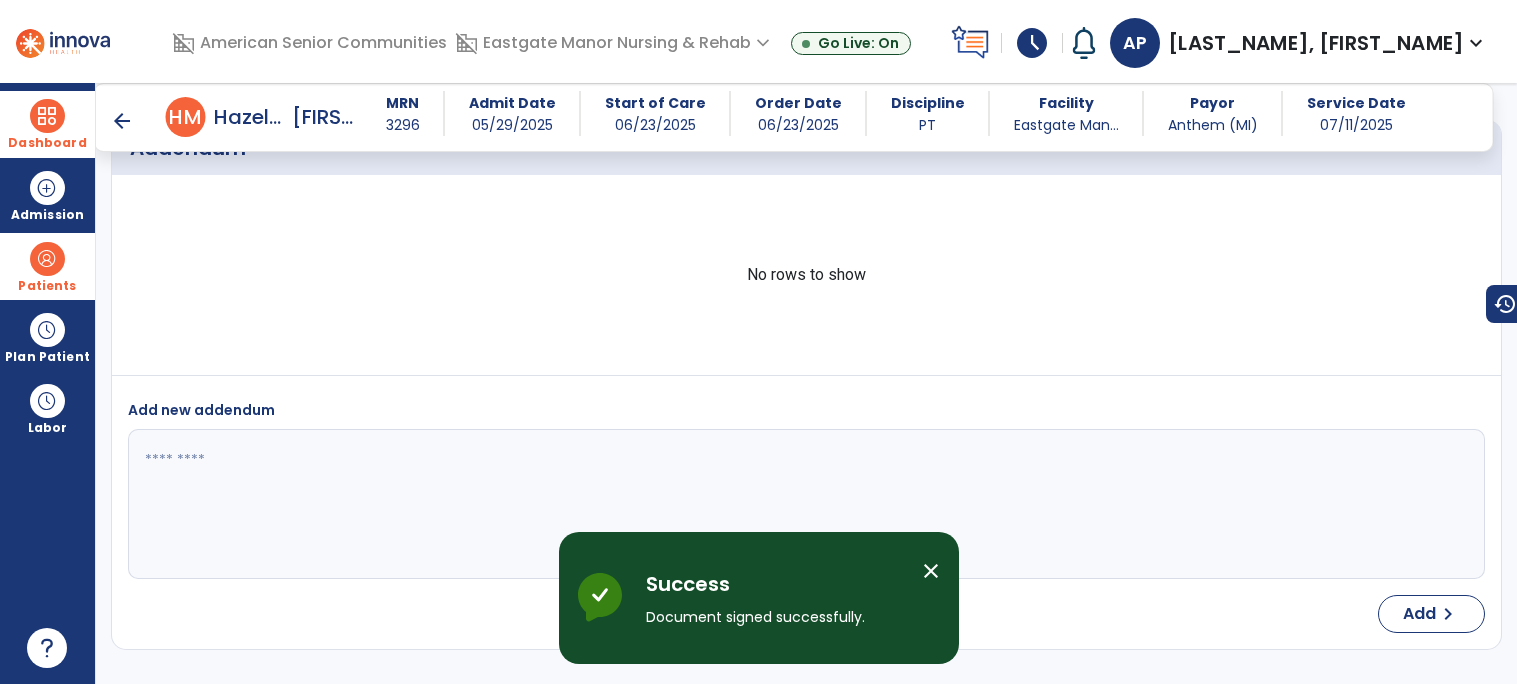 click at bounding box center [47, 116] 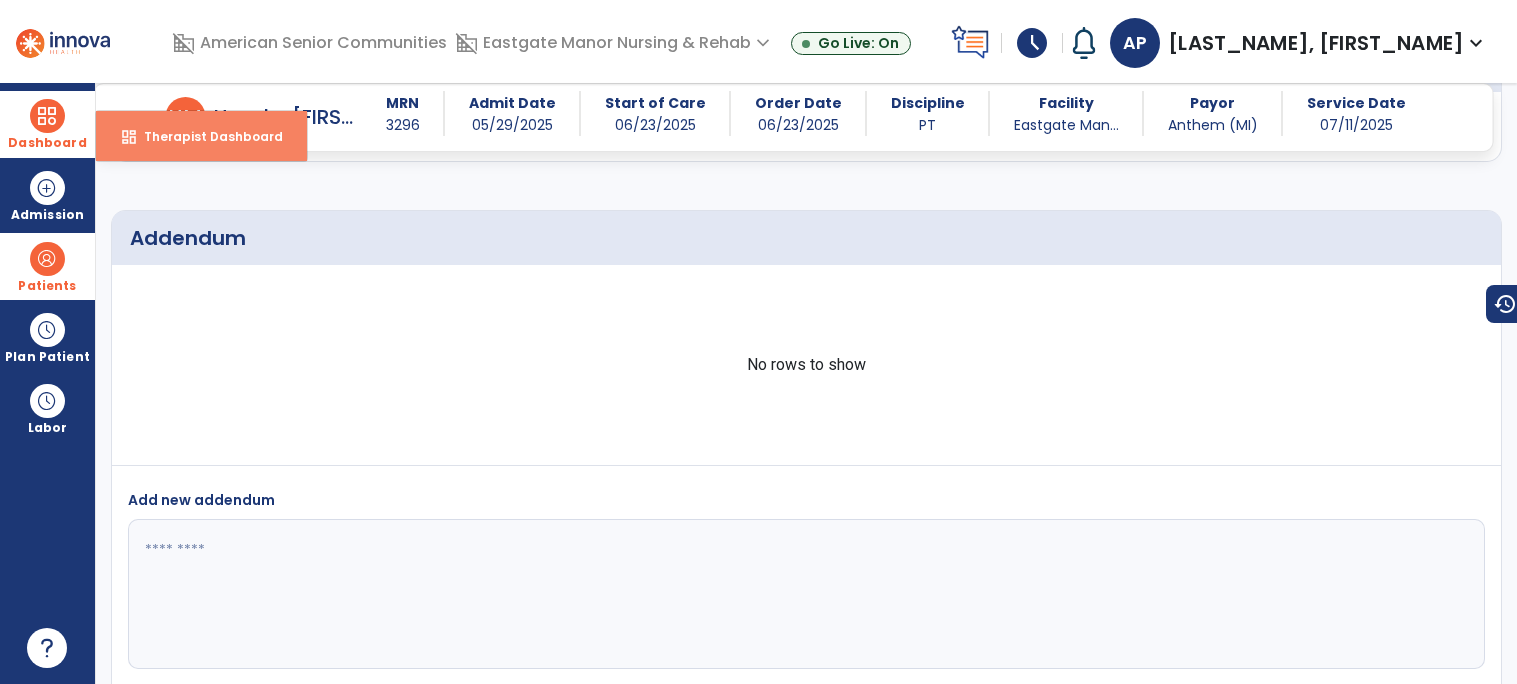 click on "Therapist Dashboard" at bounding box center (205, 136) 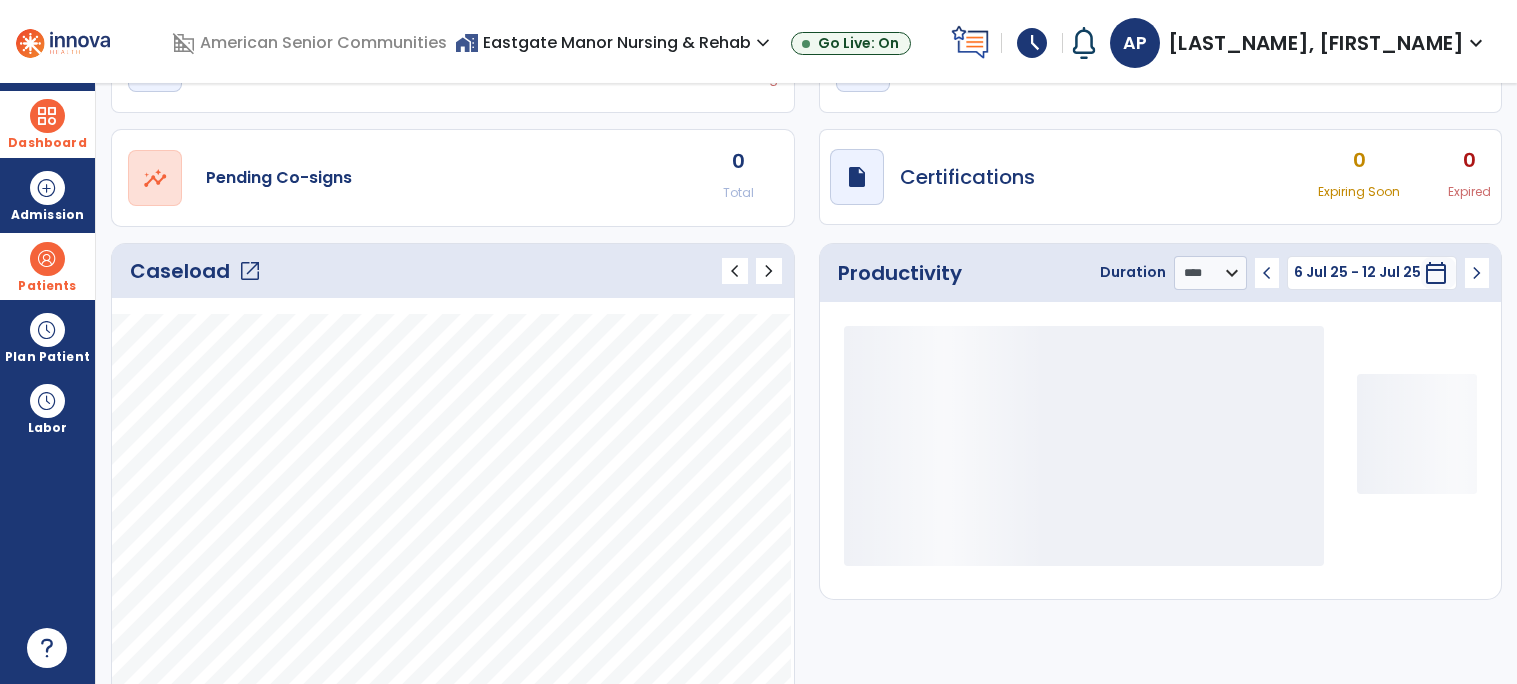 scroll, scrollTop: 126, scrollLeft: 0, axis: vertical 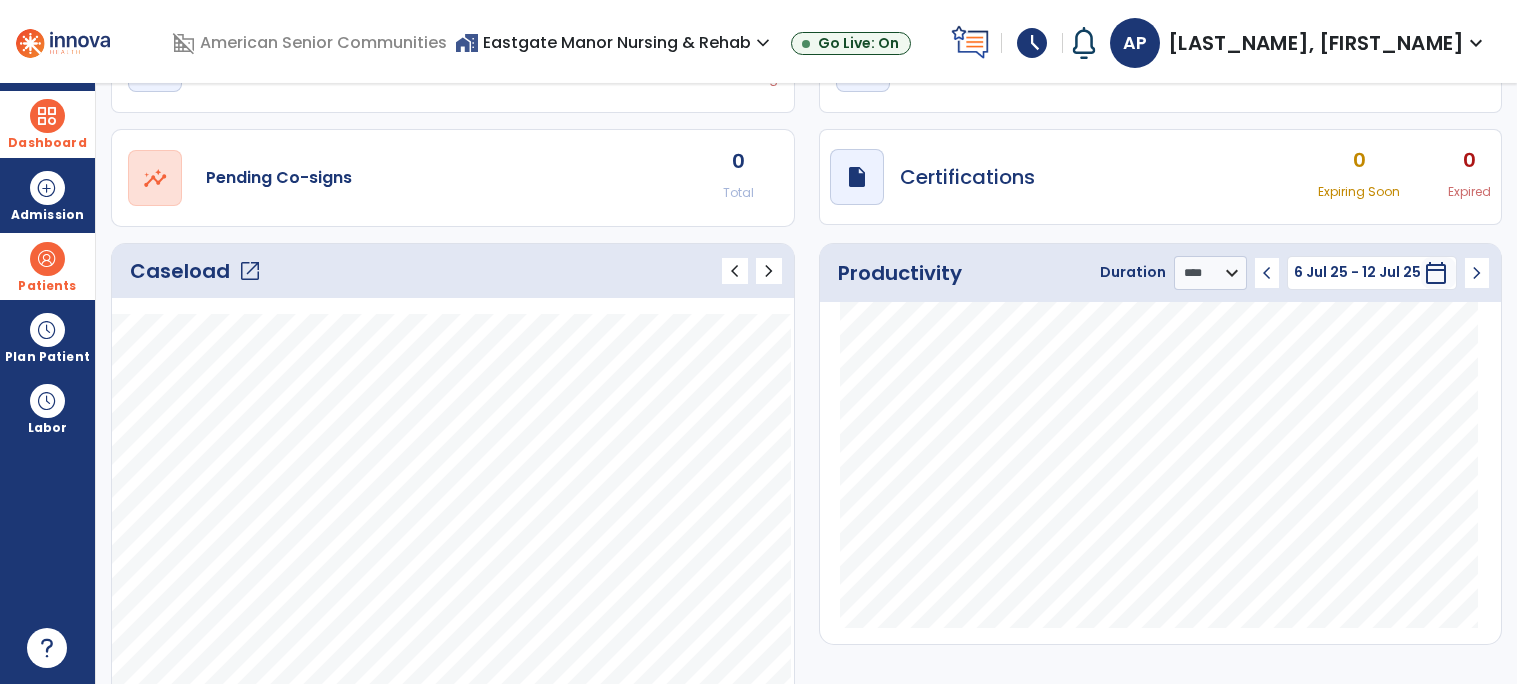 click on "open_in_new" 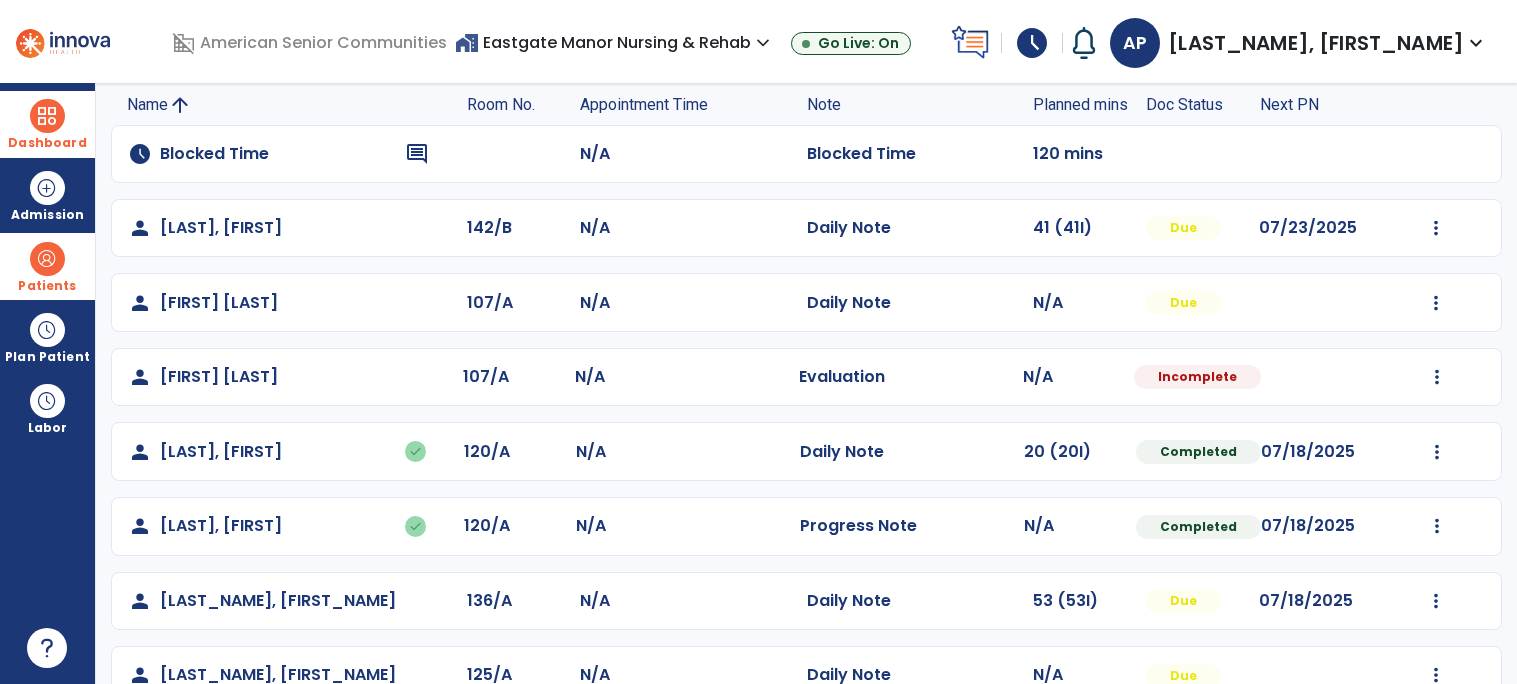 scroll, scrollTop: 132, scrollLeft: 0, axis: vertical 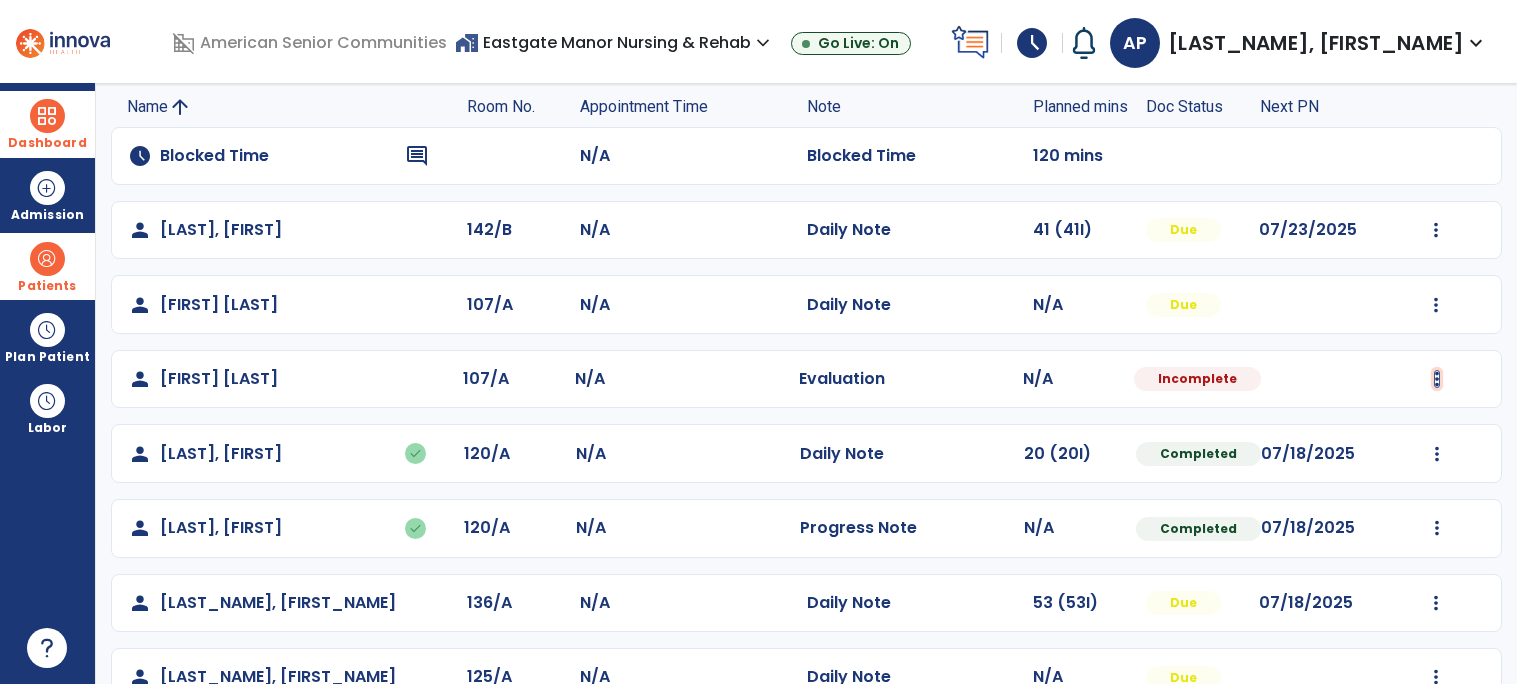click at bounding box center [1436, 230] 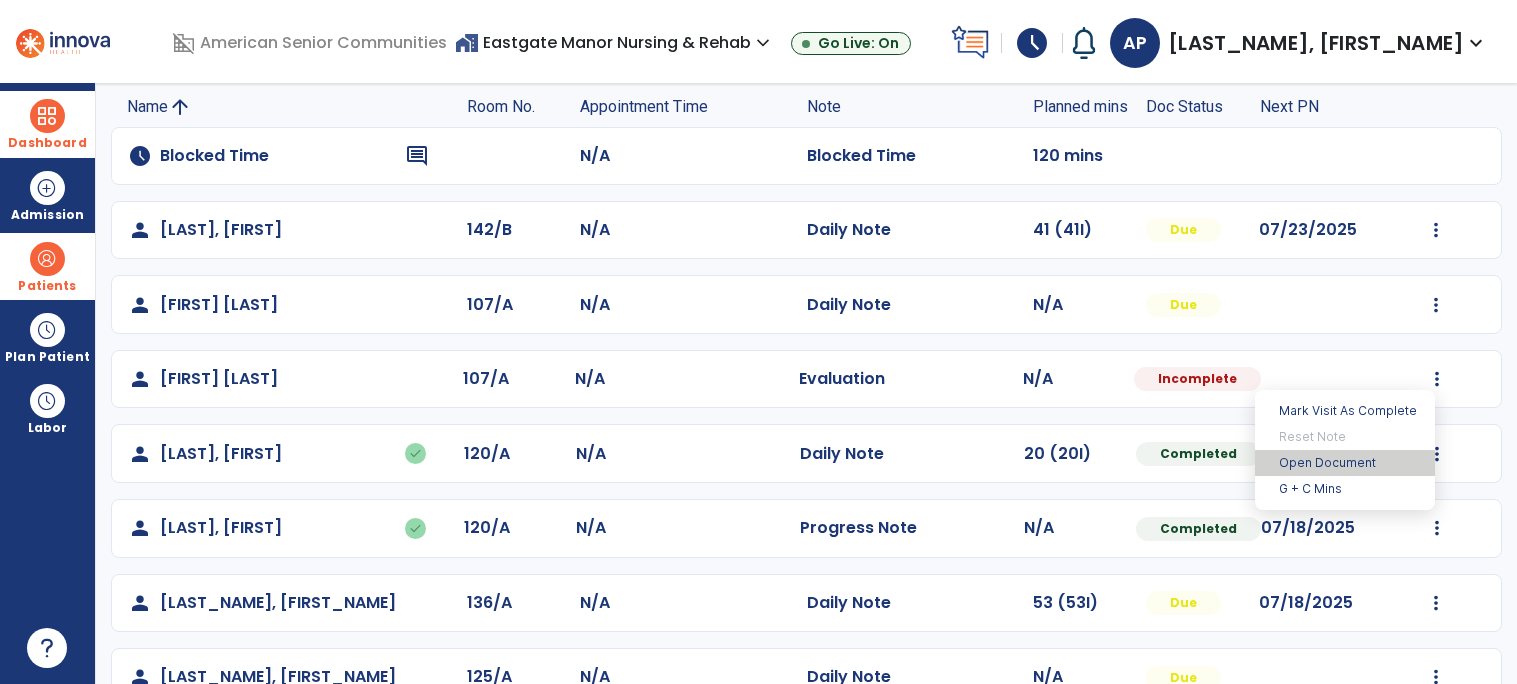 click on "Open Document" at bounding box center (1345, 463) 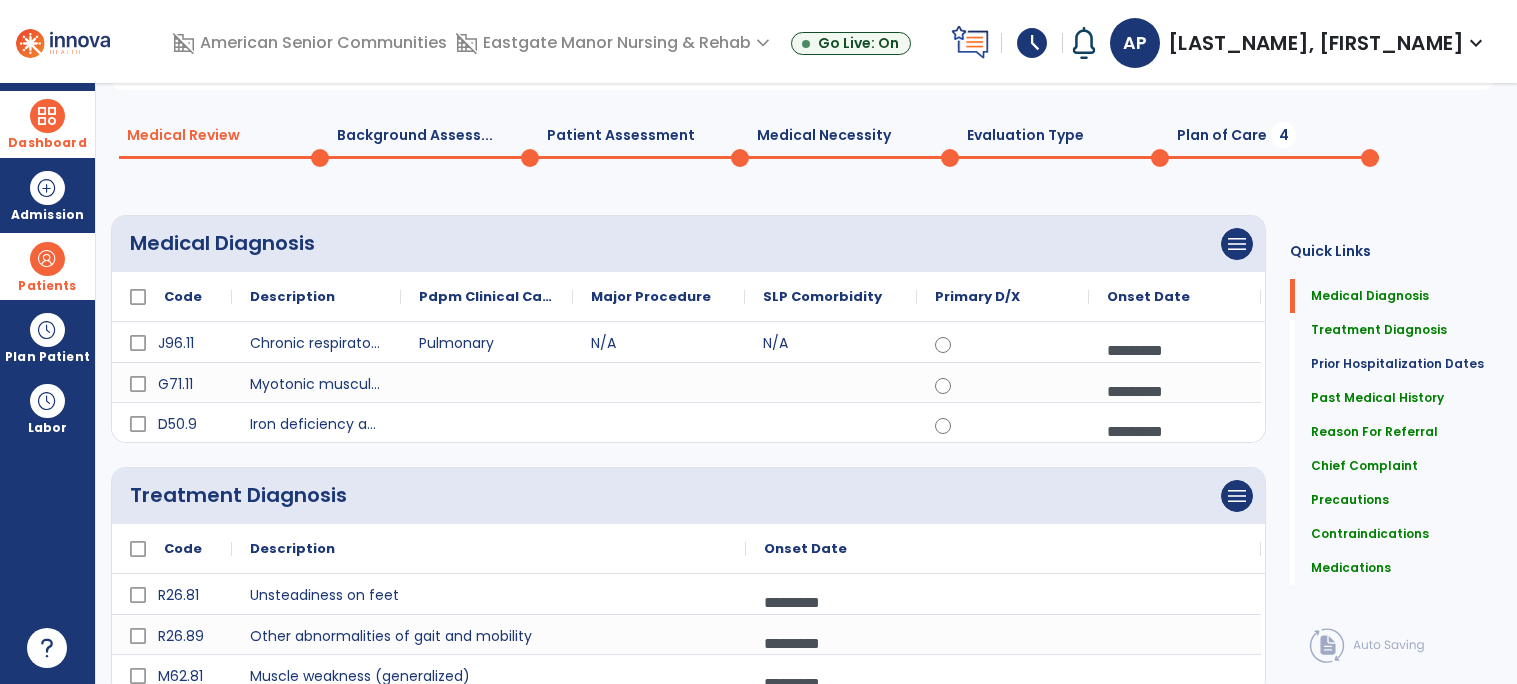 click at bounding box center [47, 116] 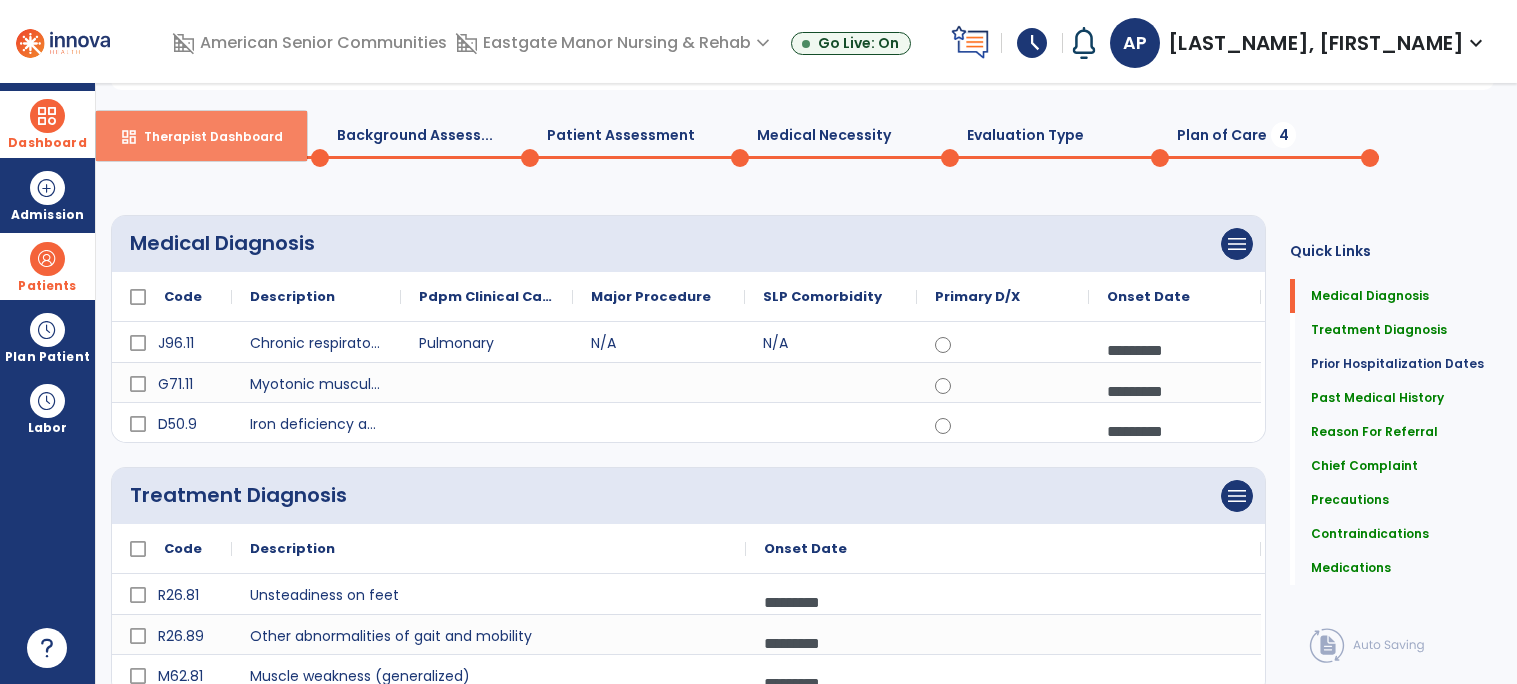 click on "dashboard  Therapist Dashboard" at bounding box center [201, 136] 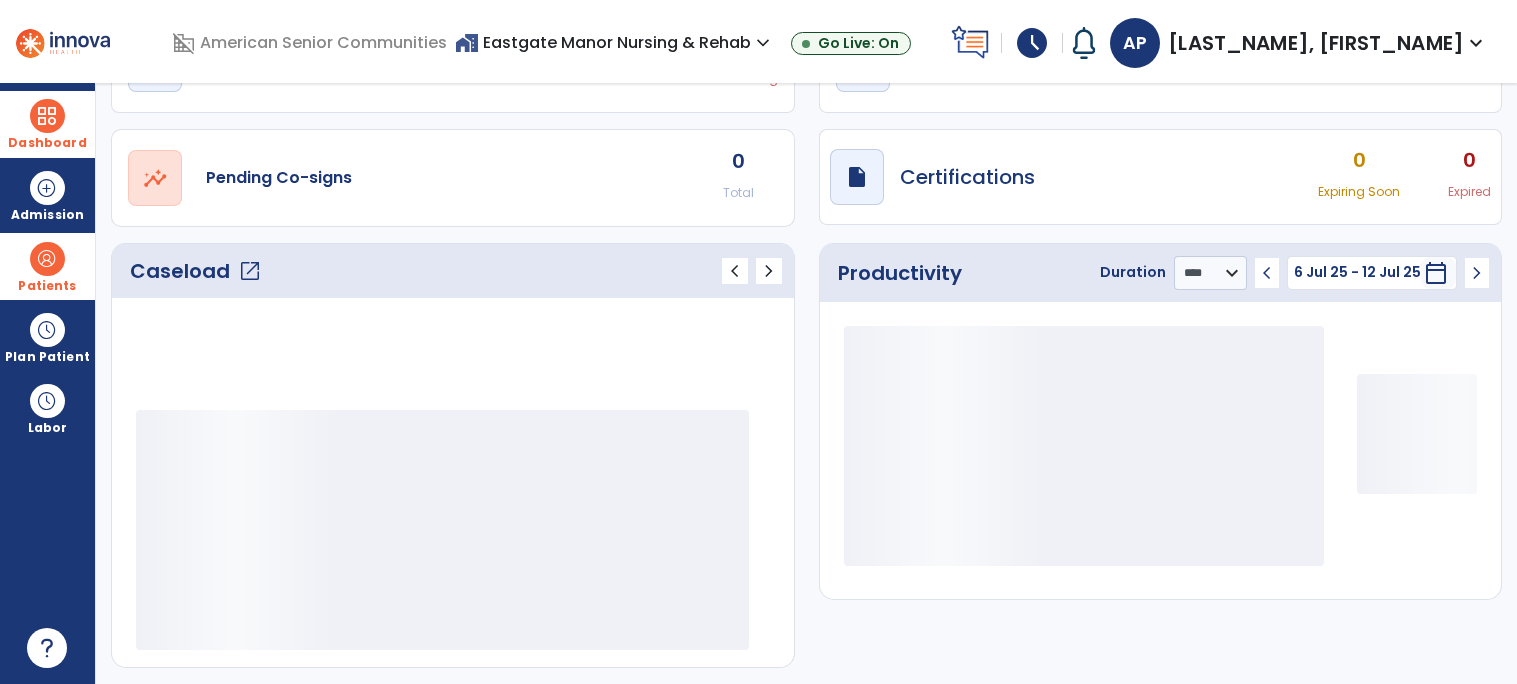 scroll, scrollTop: 126, scrollLeft: 0, axis: vertical 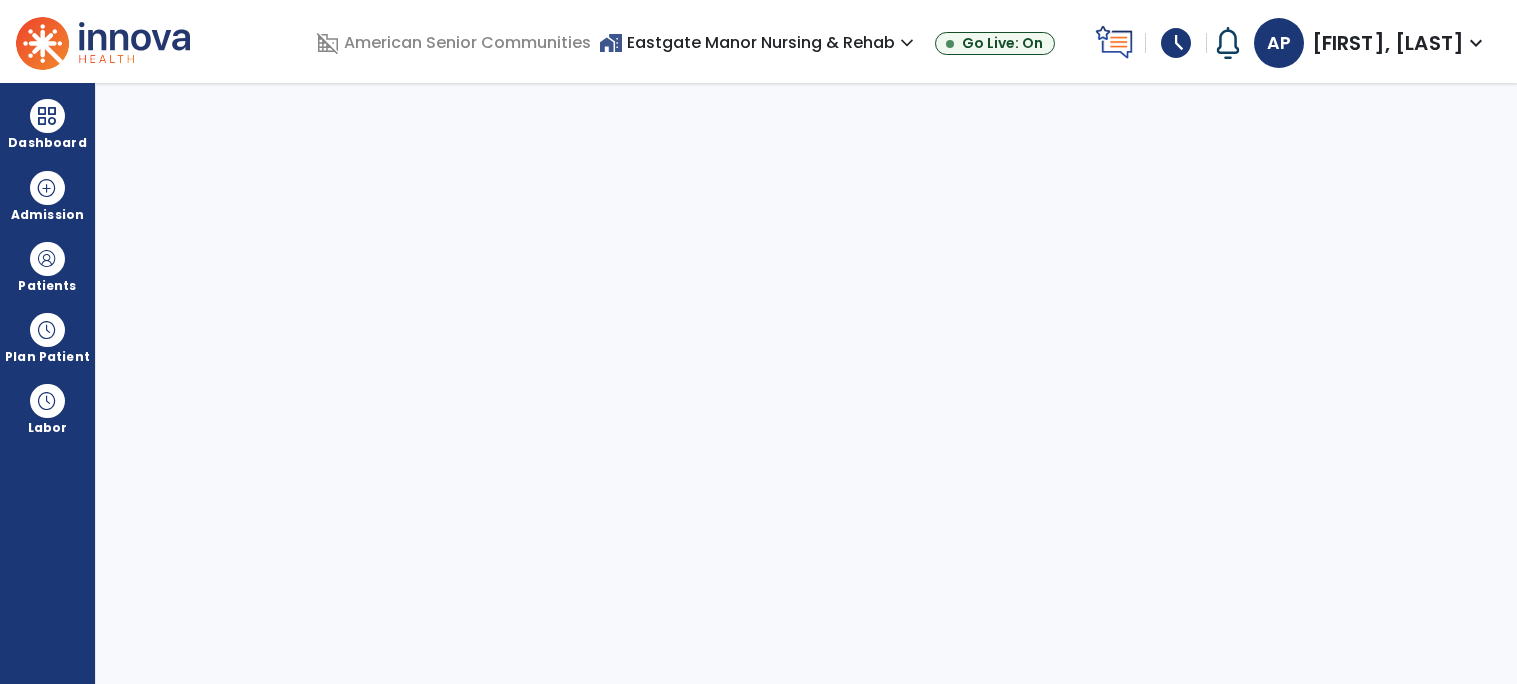 select on "****" 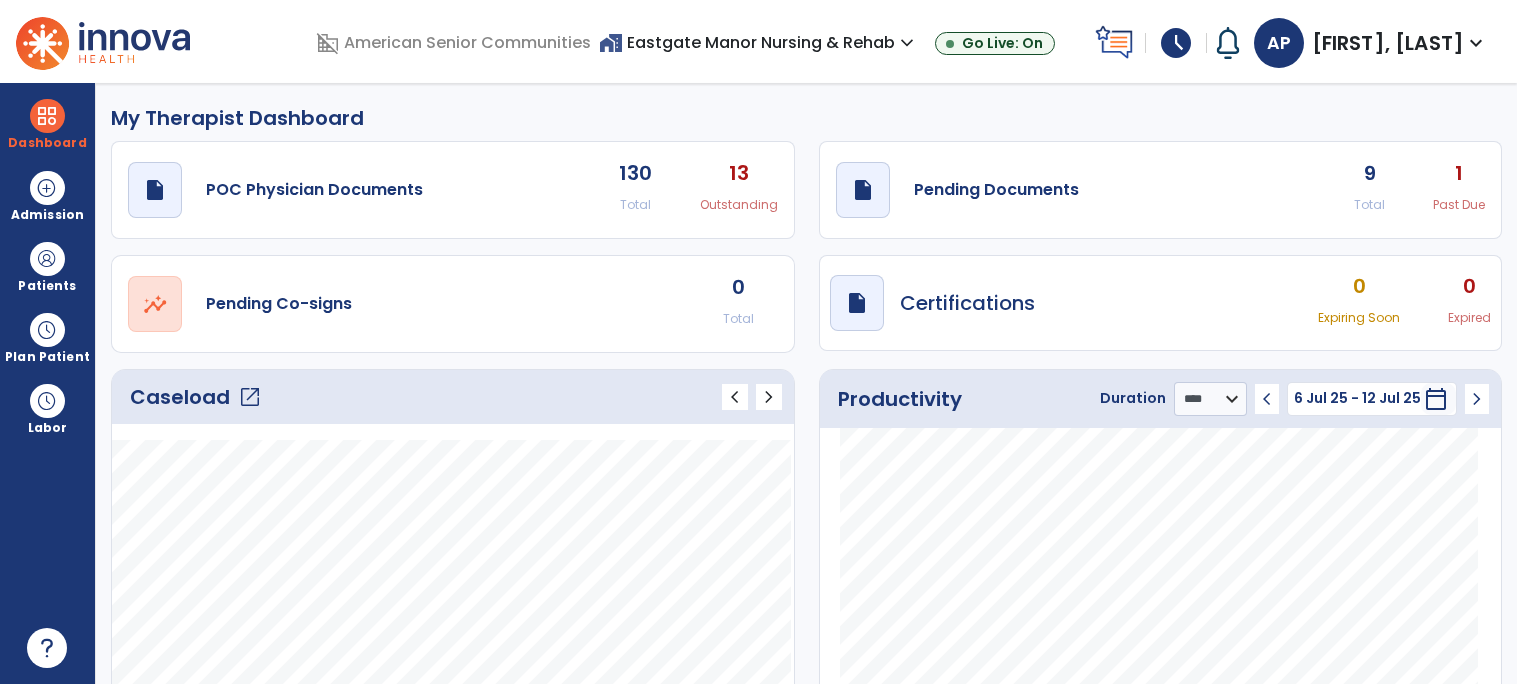 click on "open_in_new" 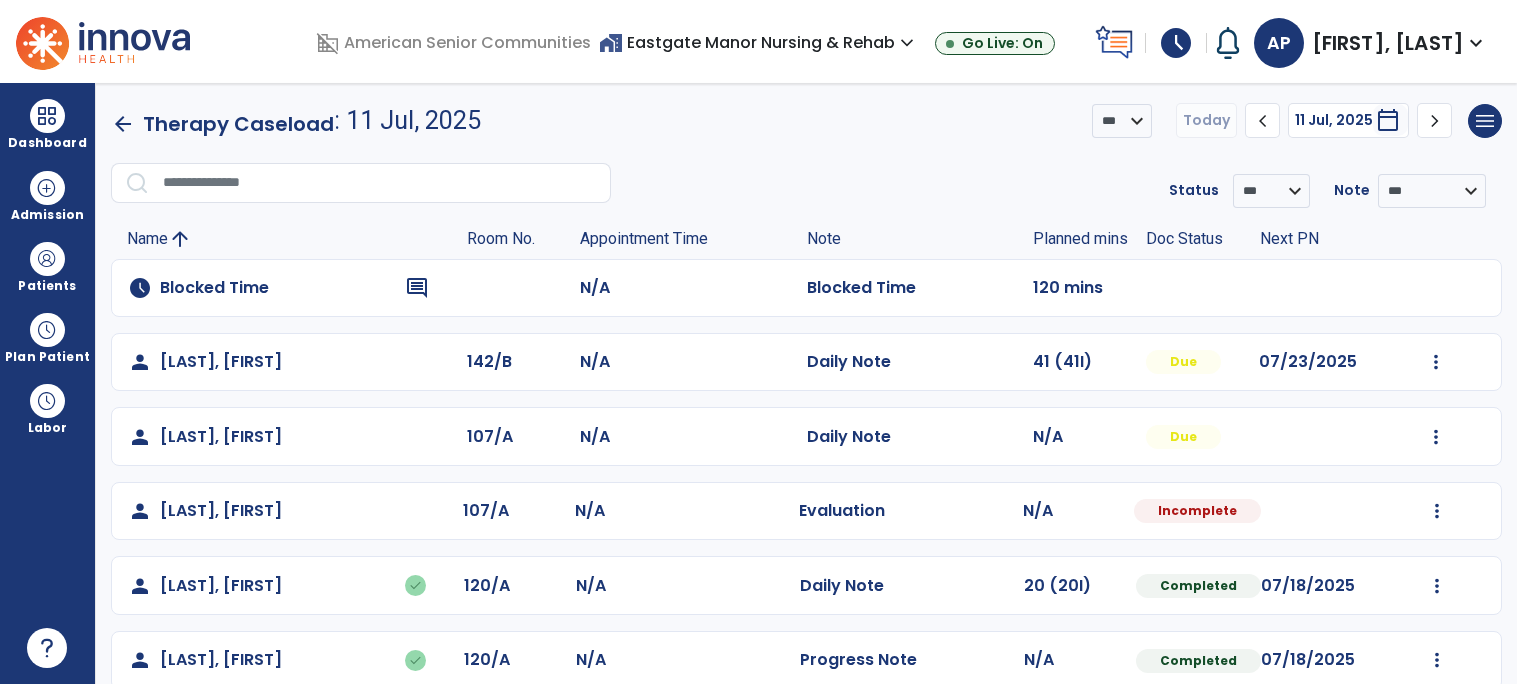 click on "**********" 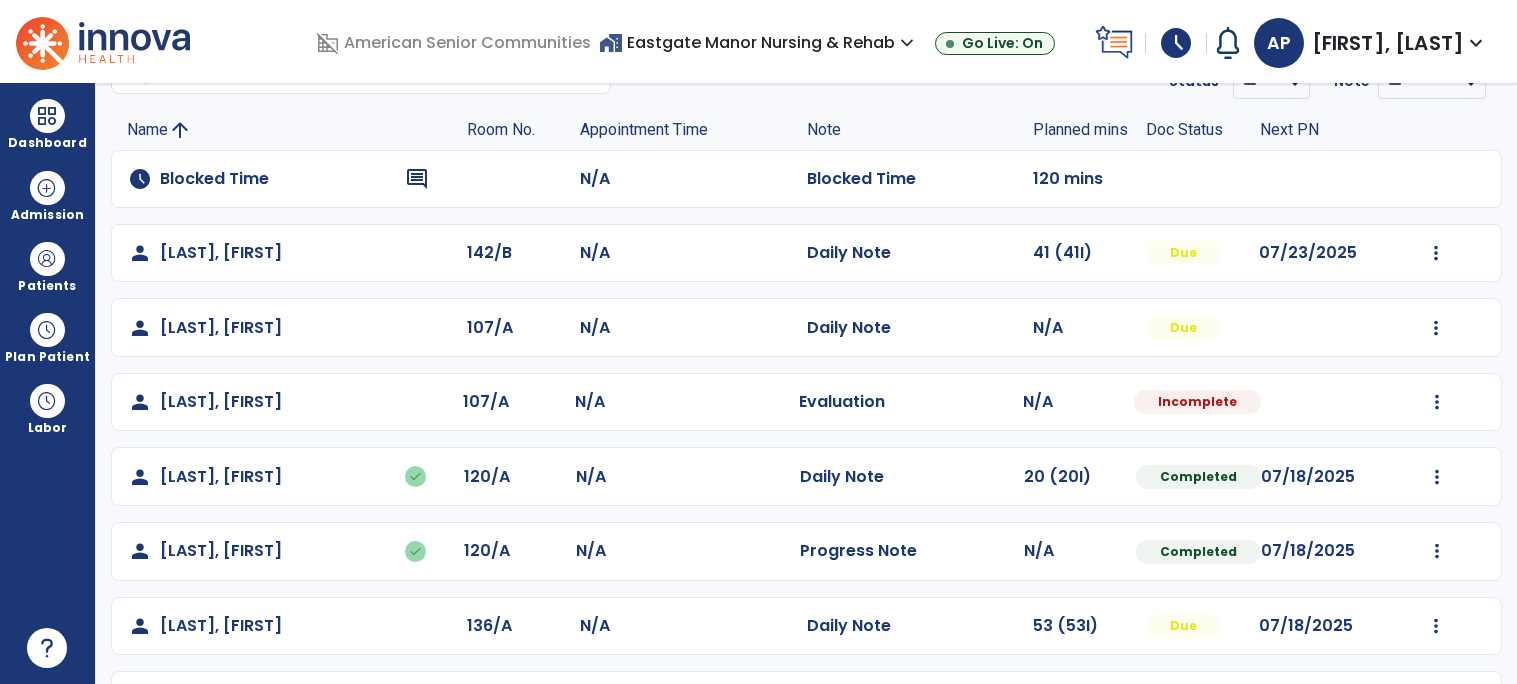 scroll, scrollTop: 326, scrollLeft: 0, axis: vertical 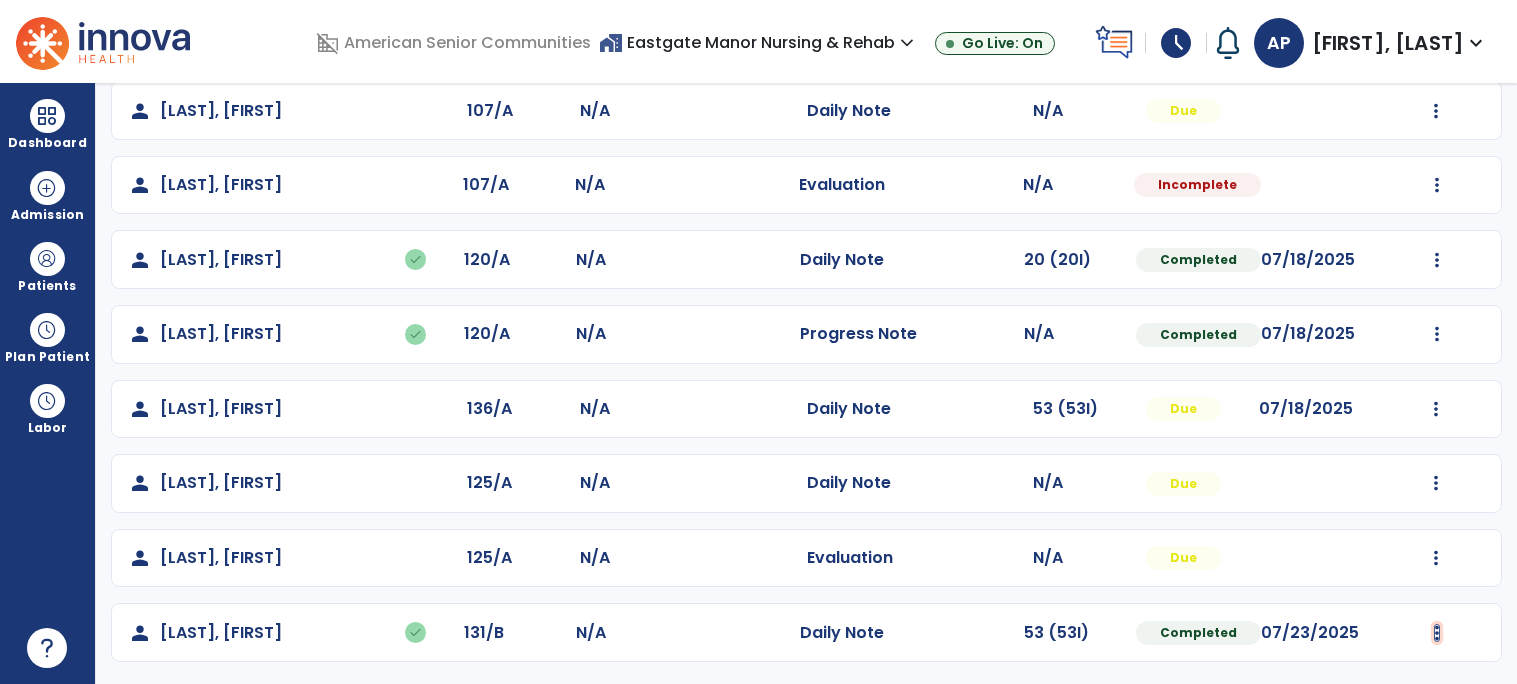 click at bounding box center (1436, 36) 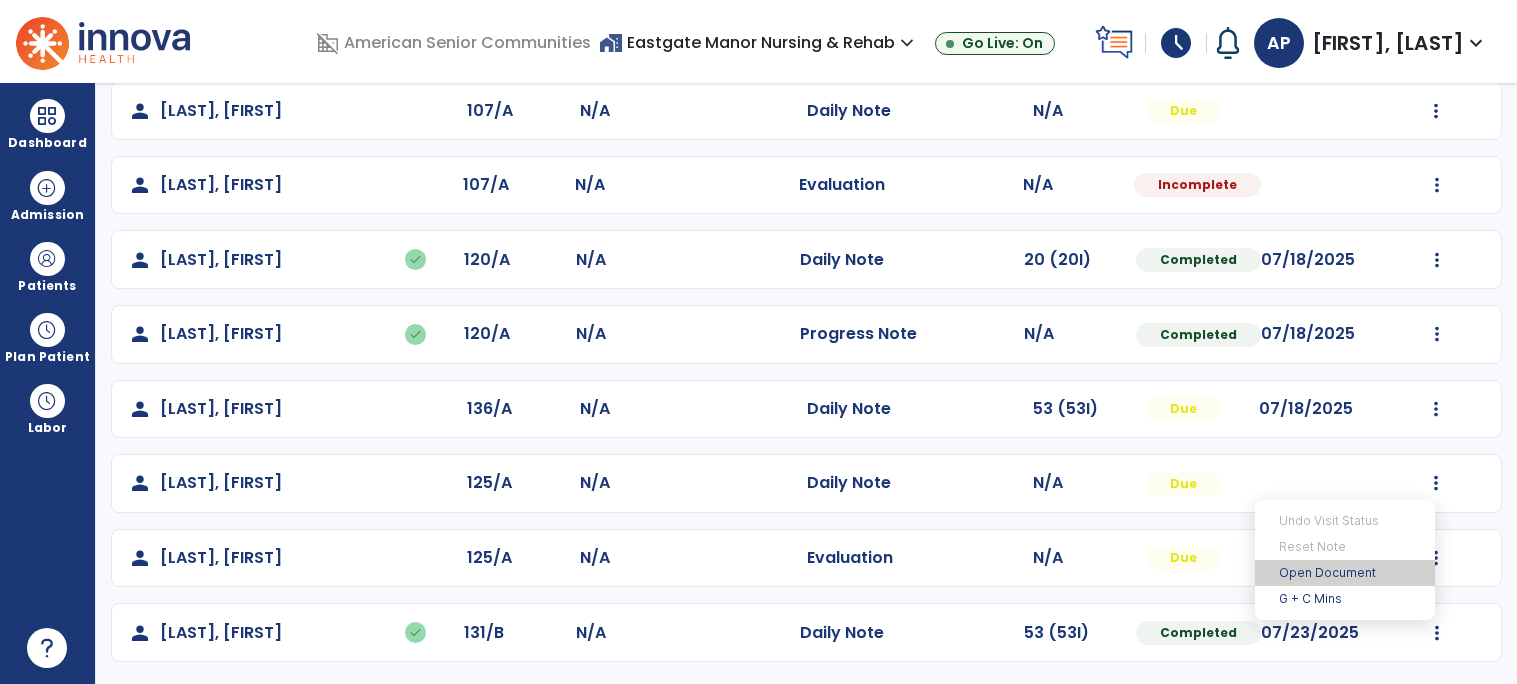 click on "Open Document" at bounding box center (1345, 573) 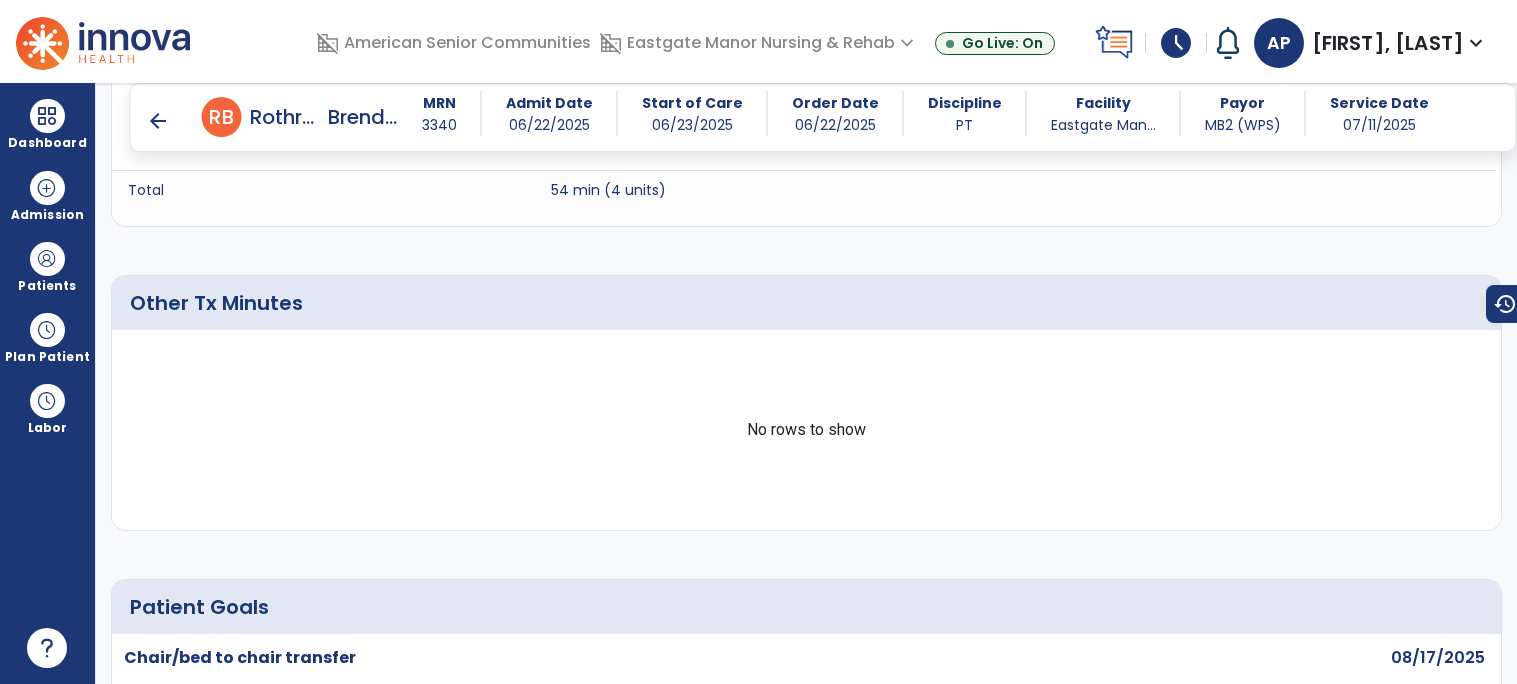scroll, scrollTop: 2534, scrollLeft: 0, axis: vertical 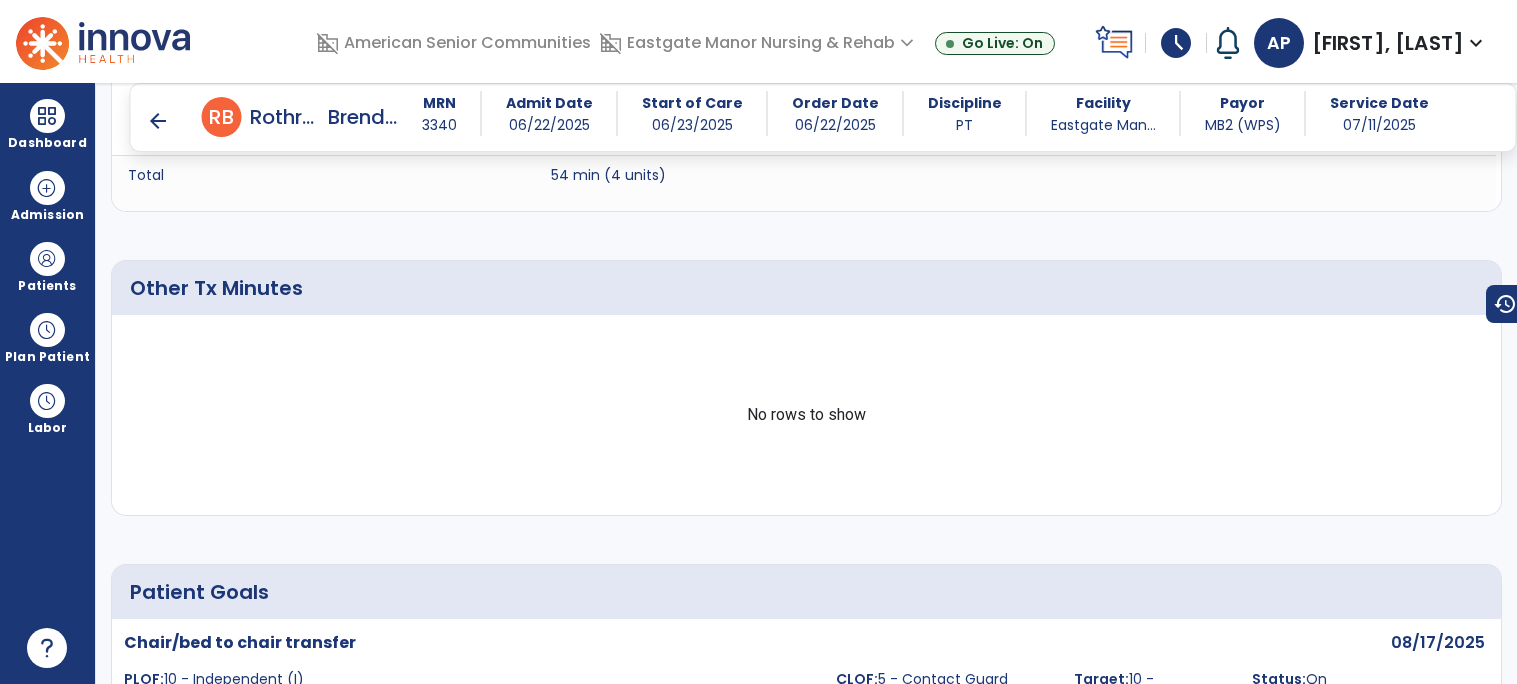 click on "arrow_back" at bounding box center [158, 121] 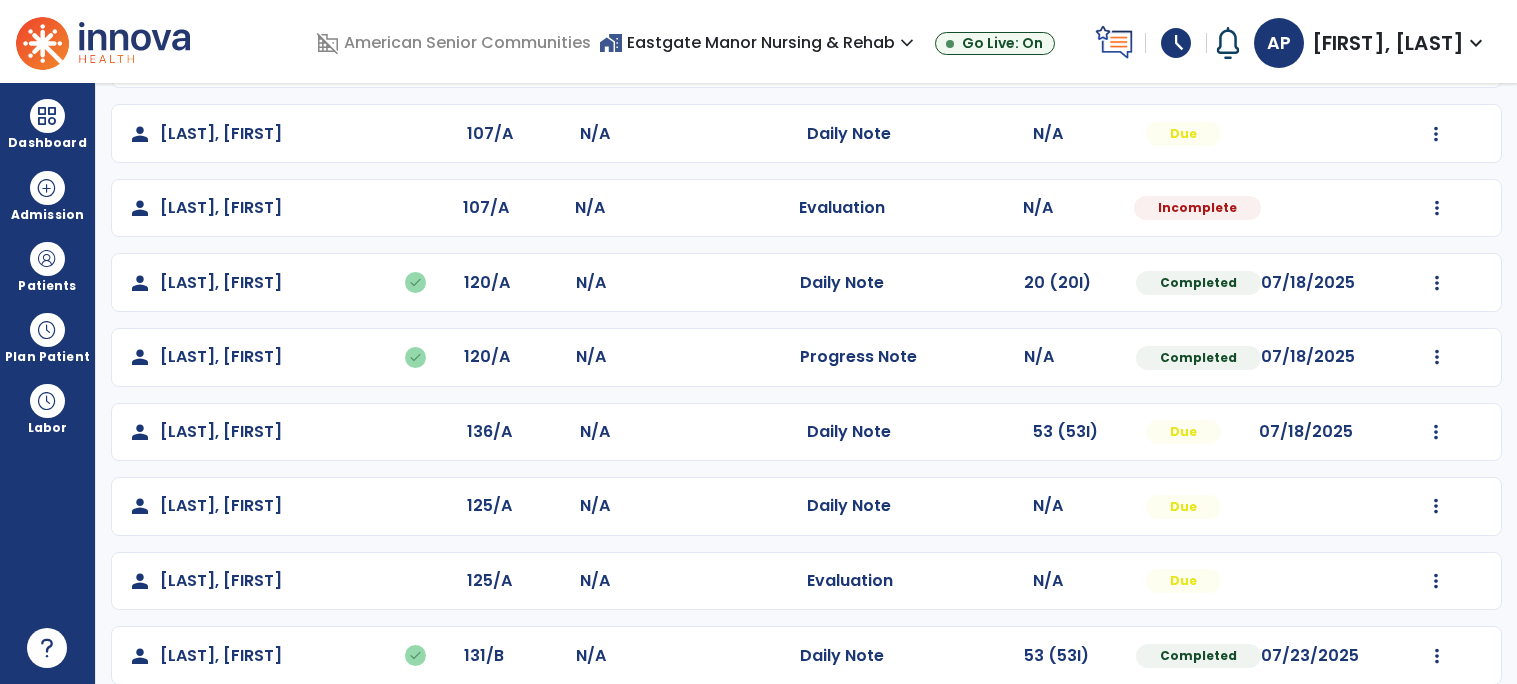 scroll, scrollTop: 326, scrollLeft: 0, axis: vertical 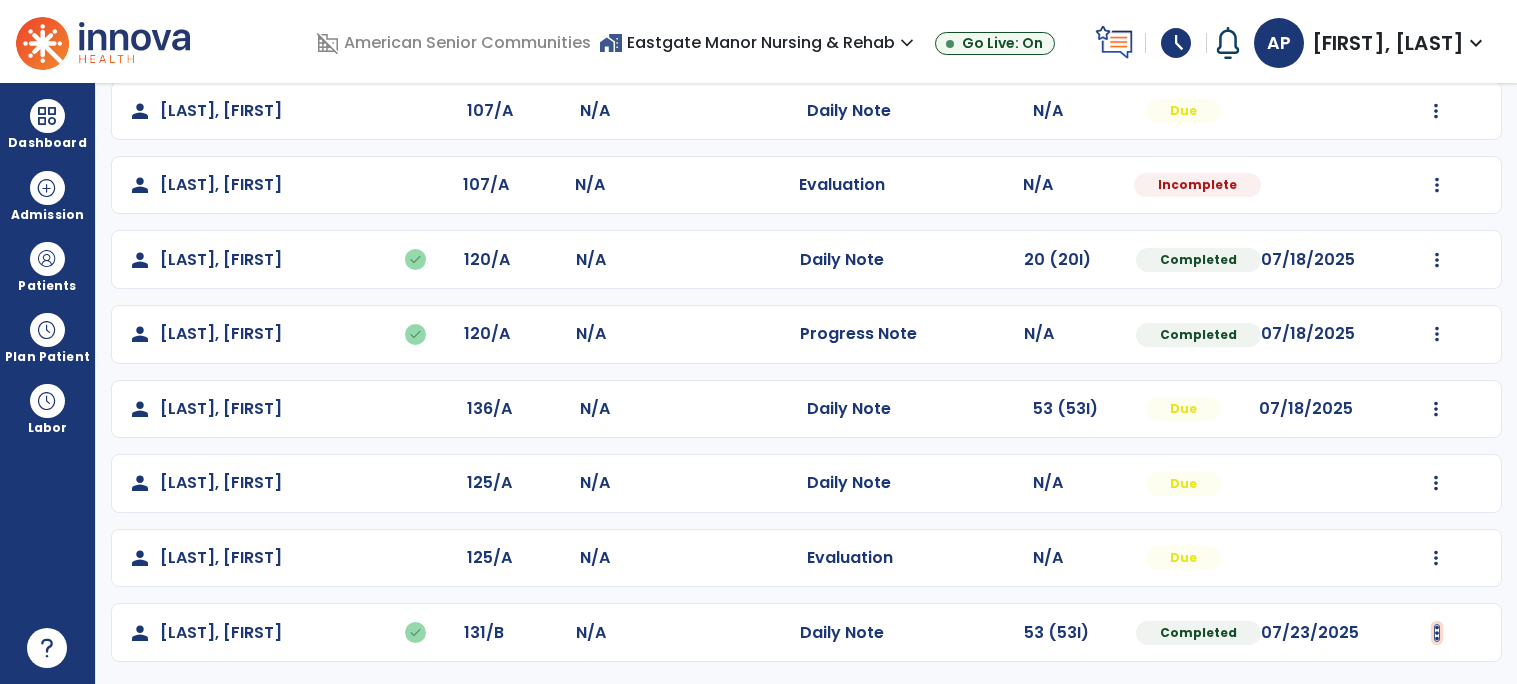 click at bounding box center [1436, 36] 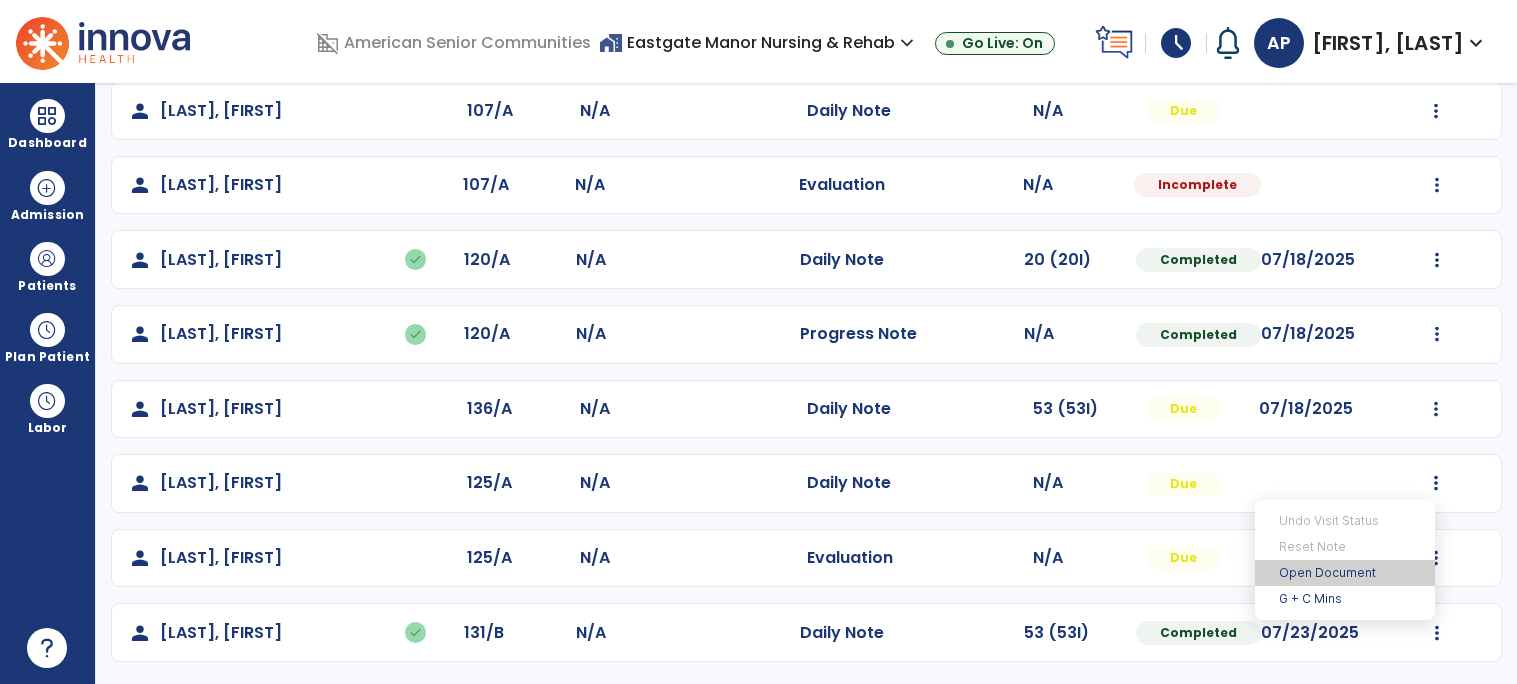 click on "Open Document" at bounding box center [1345, 573] 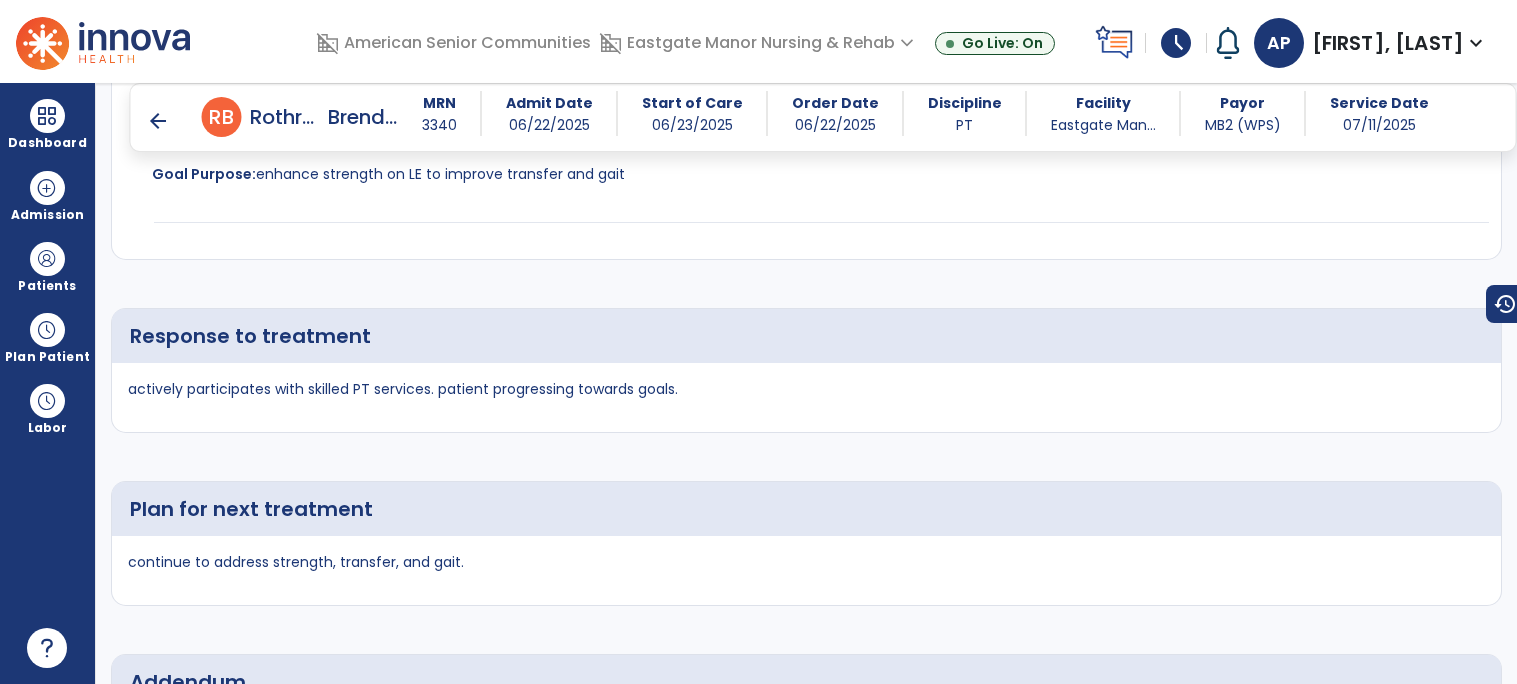 scroll, scrollTop: 4173, scrollLeft: 0, axis: vertical 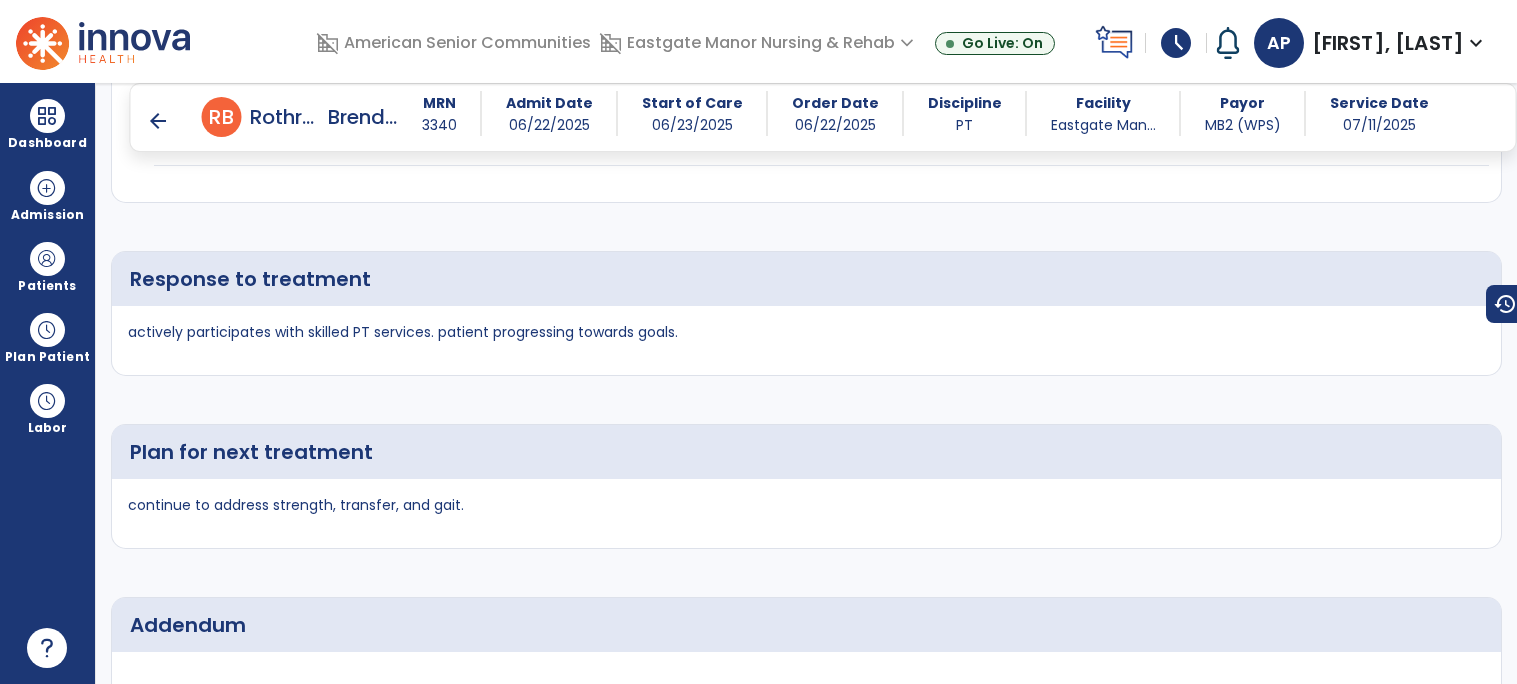click on "arrow_back" at bounding box center (158, 121) 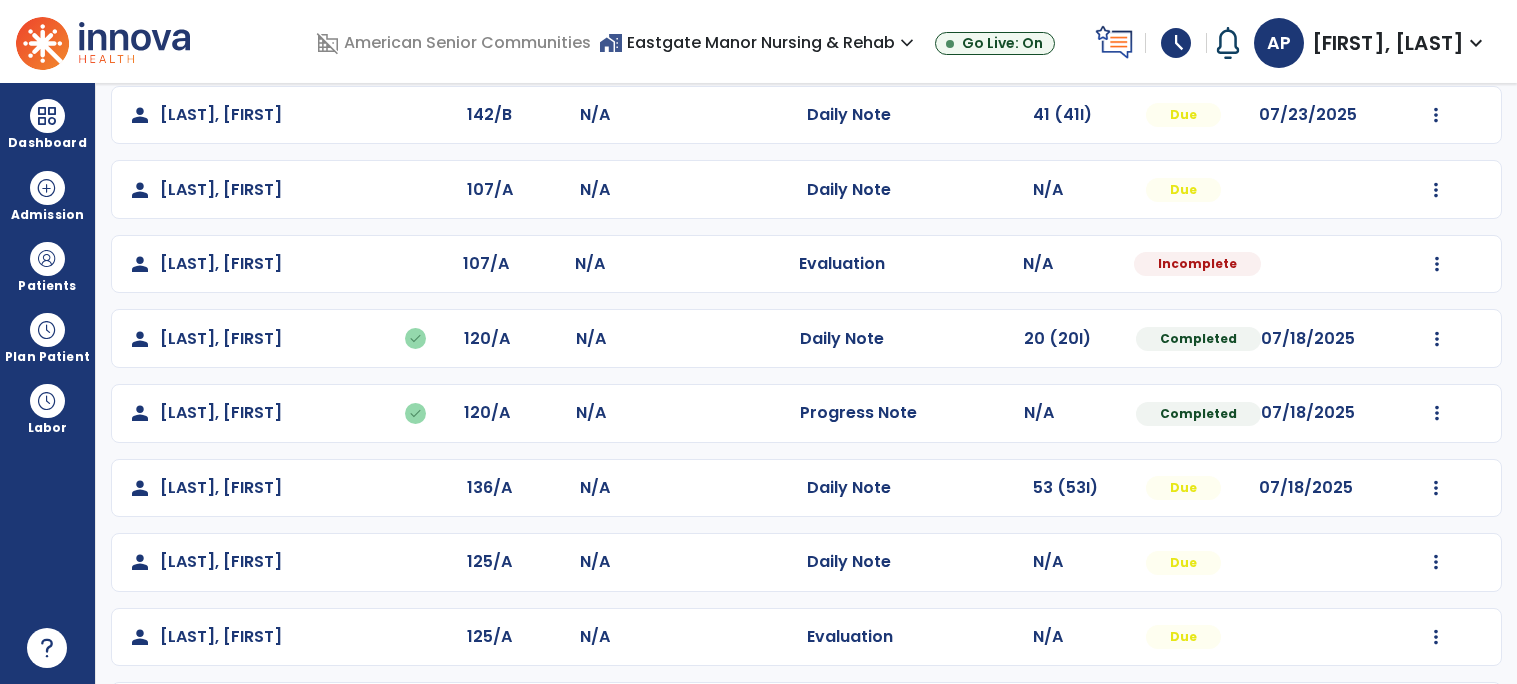 scroll, scrollTop: 326, scrollLeft: 0, axis: vertical 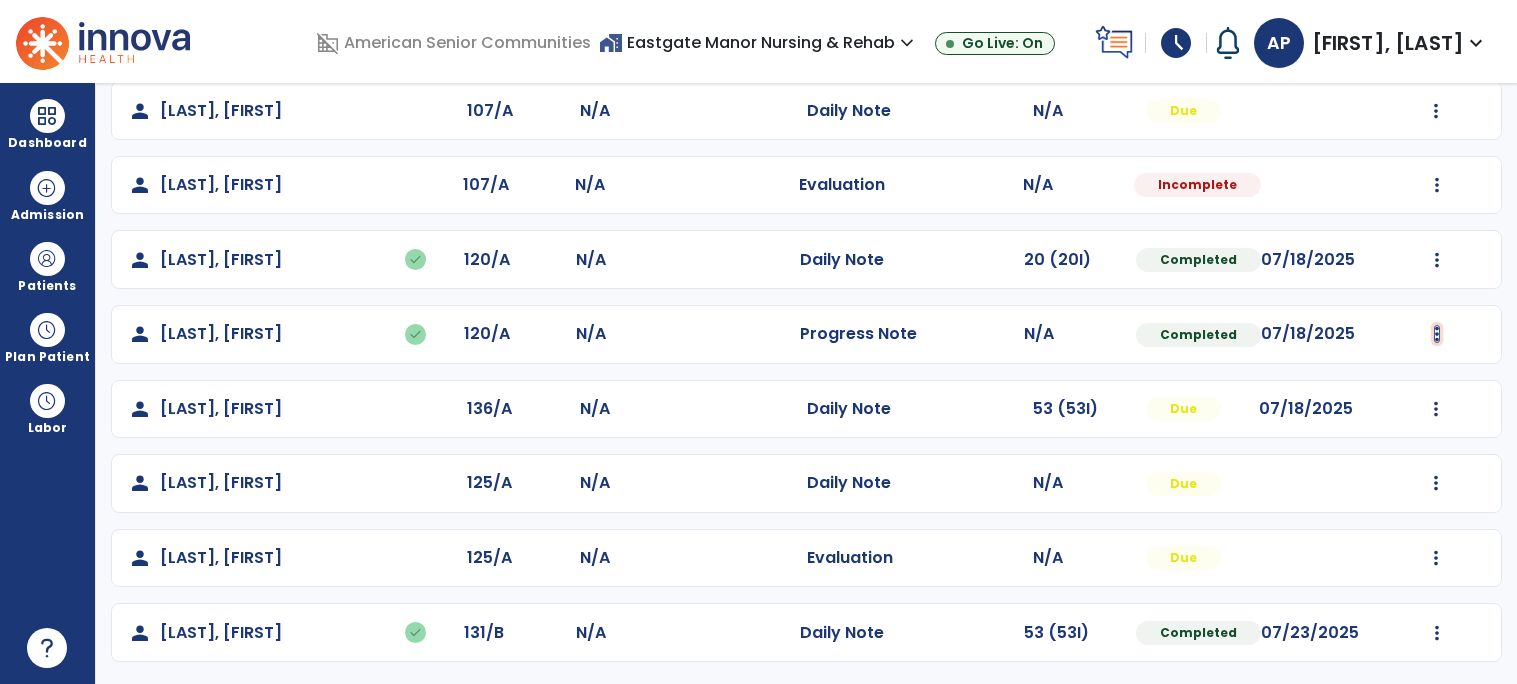click at bounding box center (1436, 36) 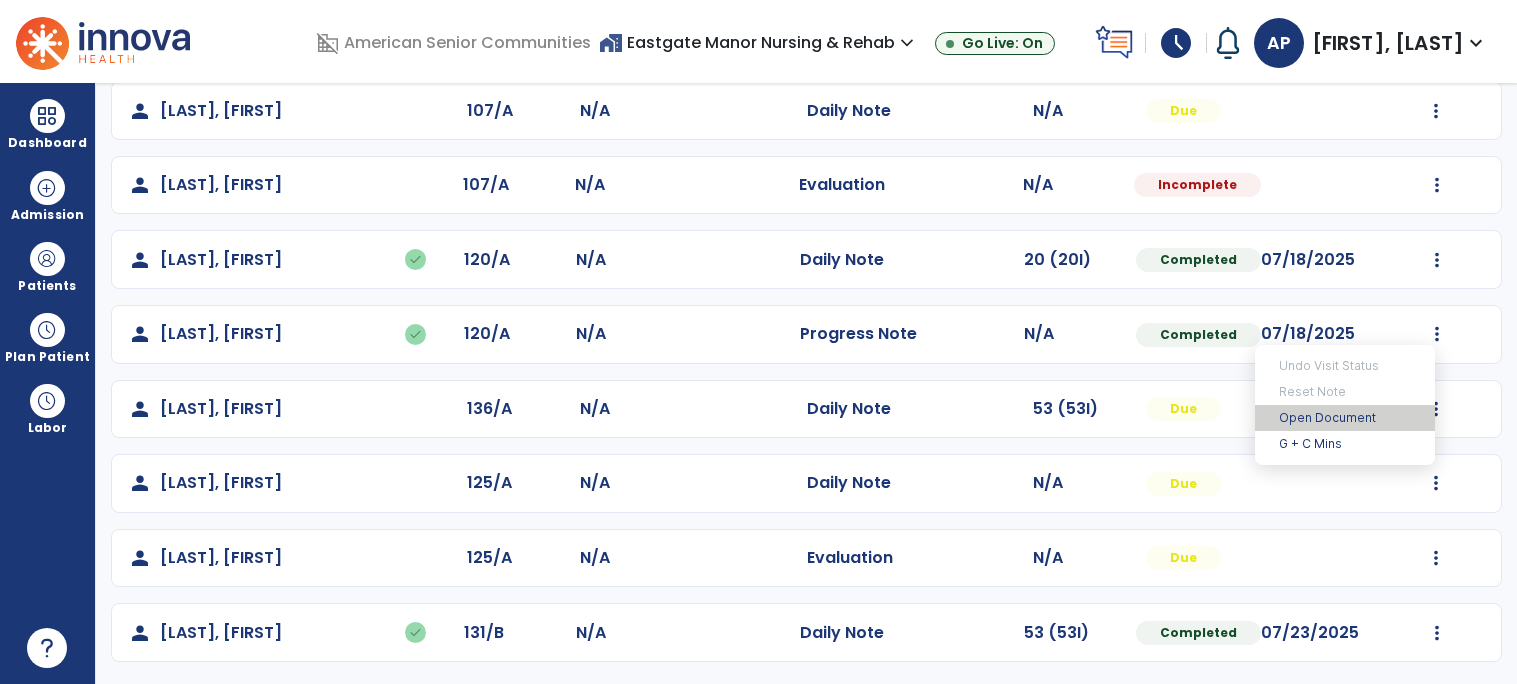 click on "Open Document" at bounding box center (1345, 418) 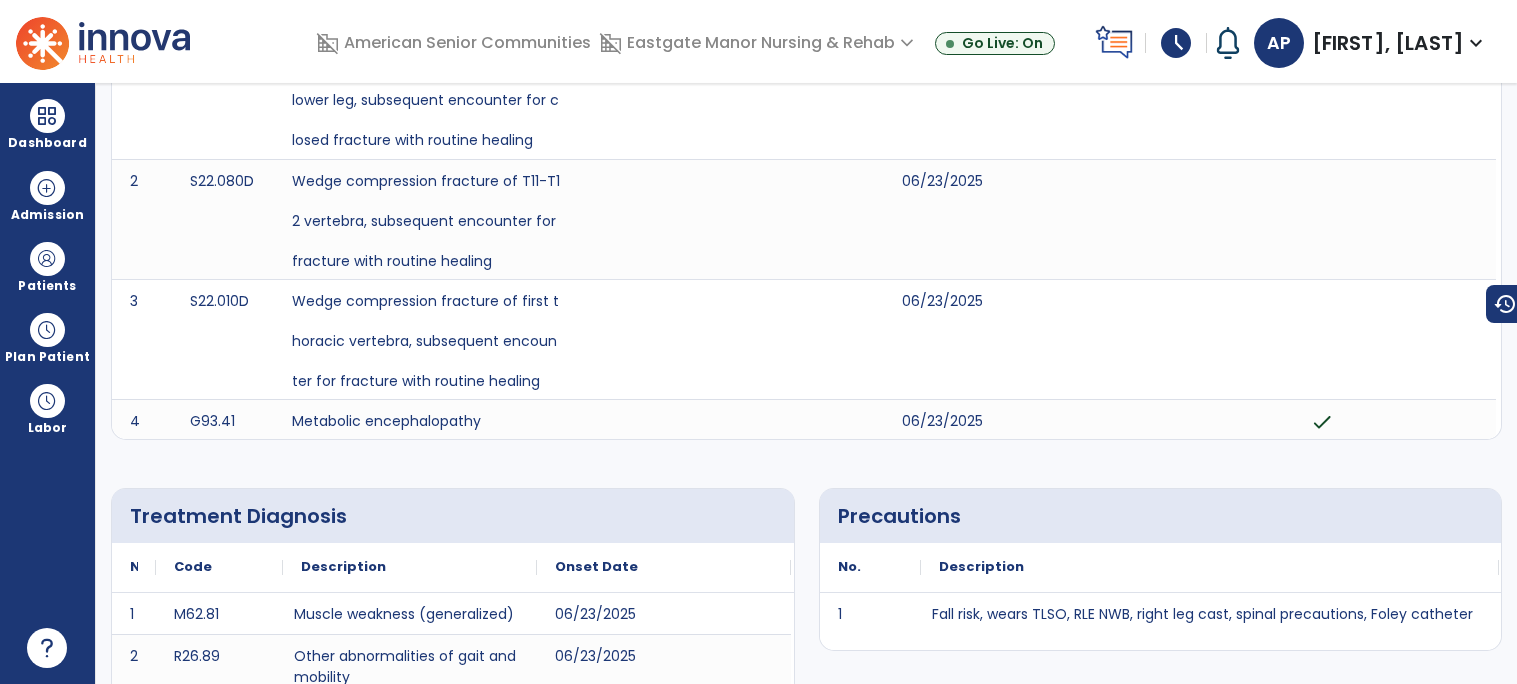 scroll, scrollTop: 0, scrollLeft: 0, axis: both 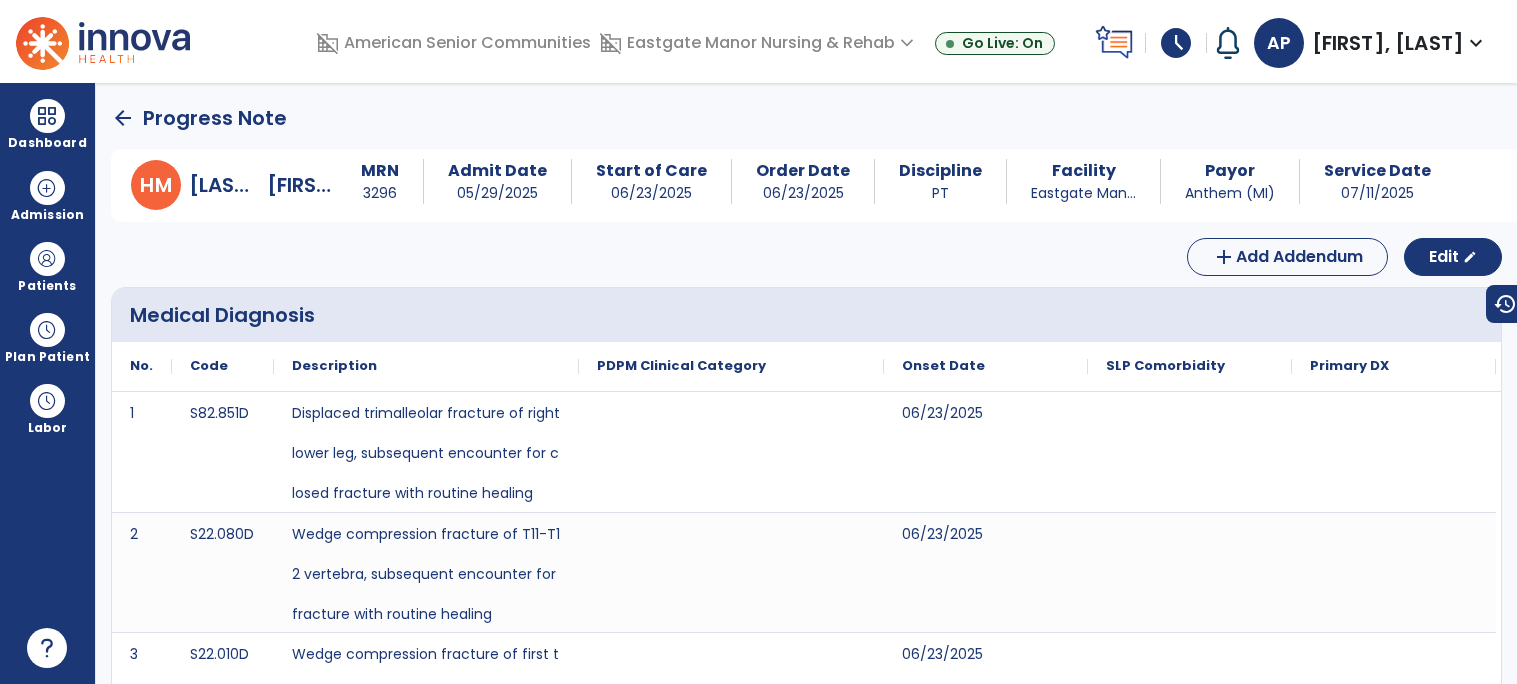 click on "arrow_back" 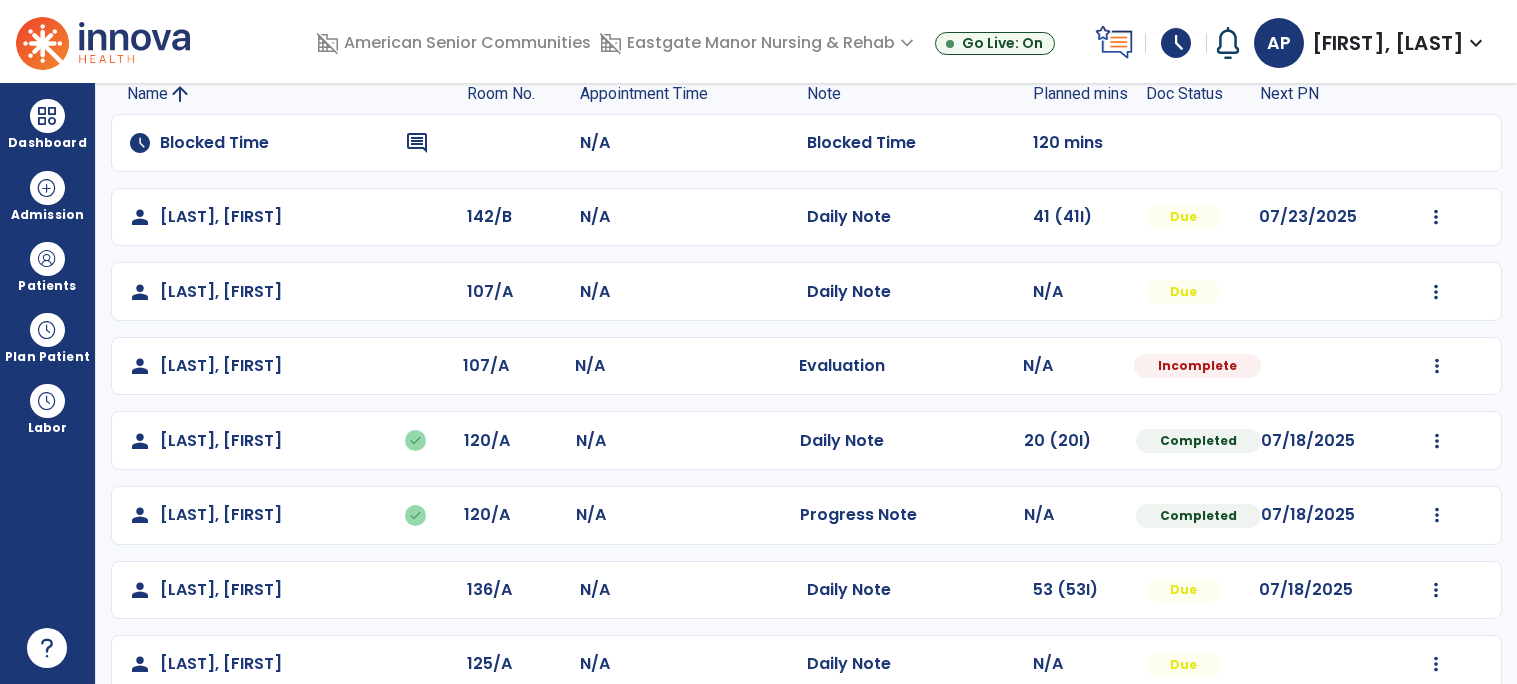 scroll, scrollTop: 216, scrollLeft: 0, axis: vertical 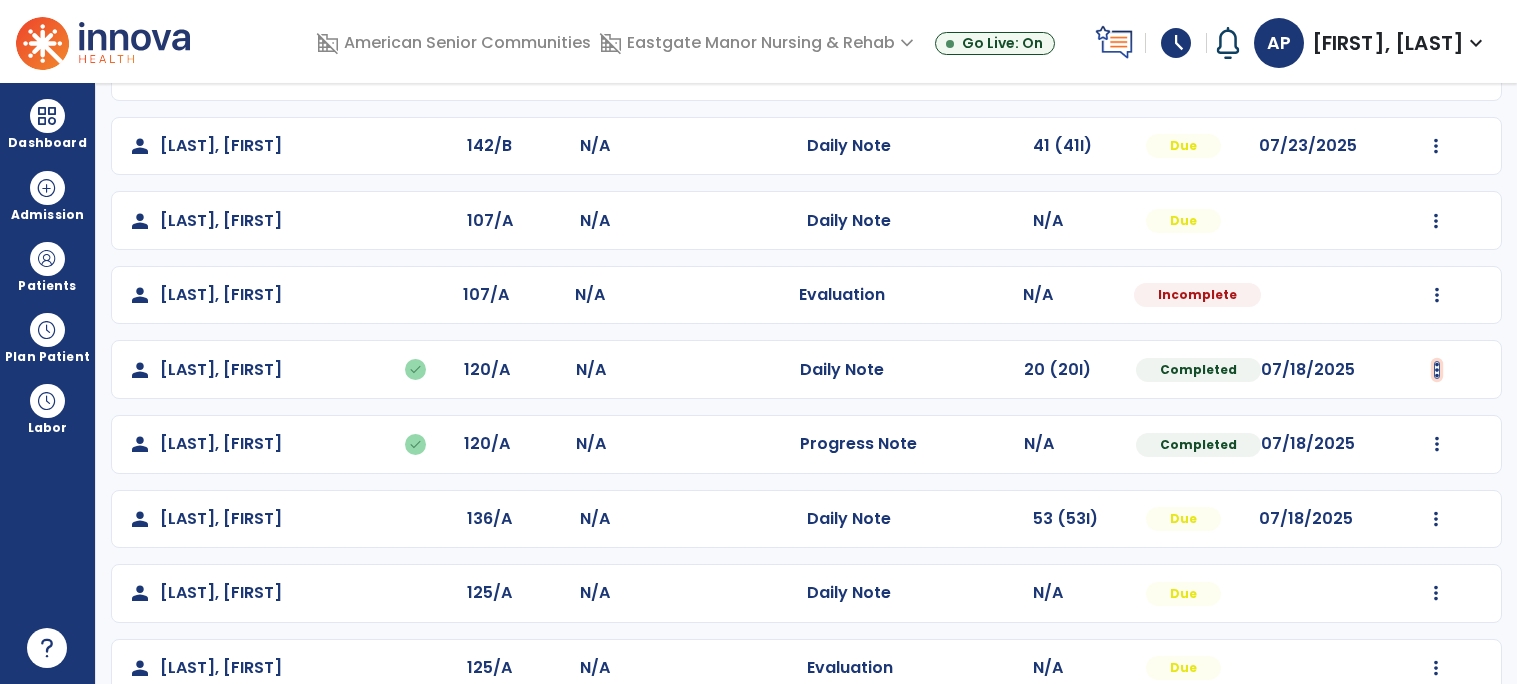 click at bounding box center (1436, 146) 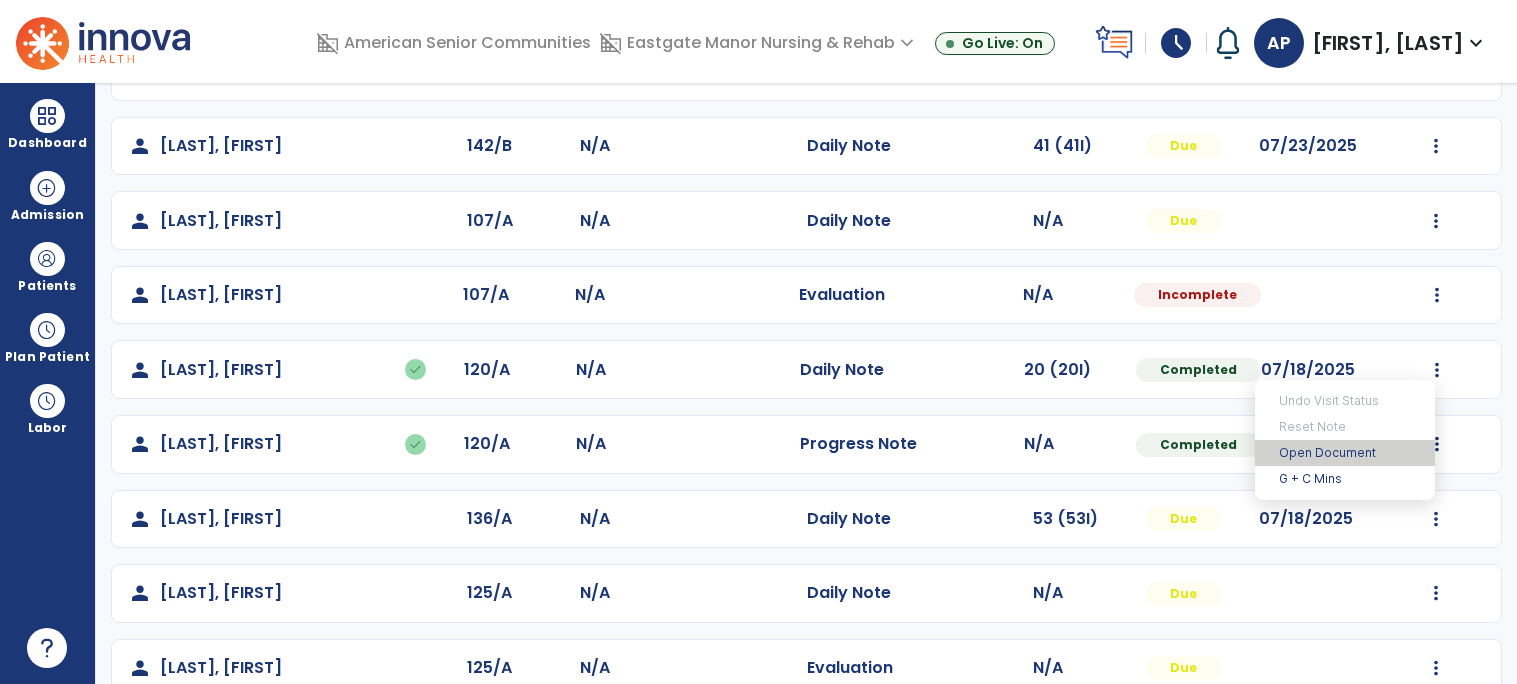 click on "Open Document" at bounding box center (1345, 453) 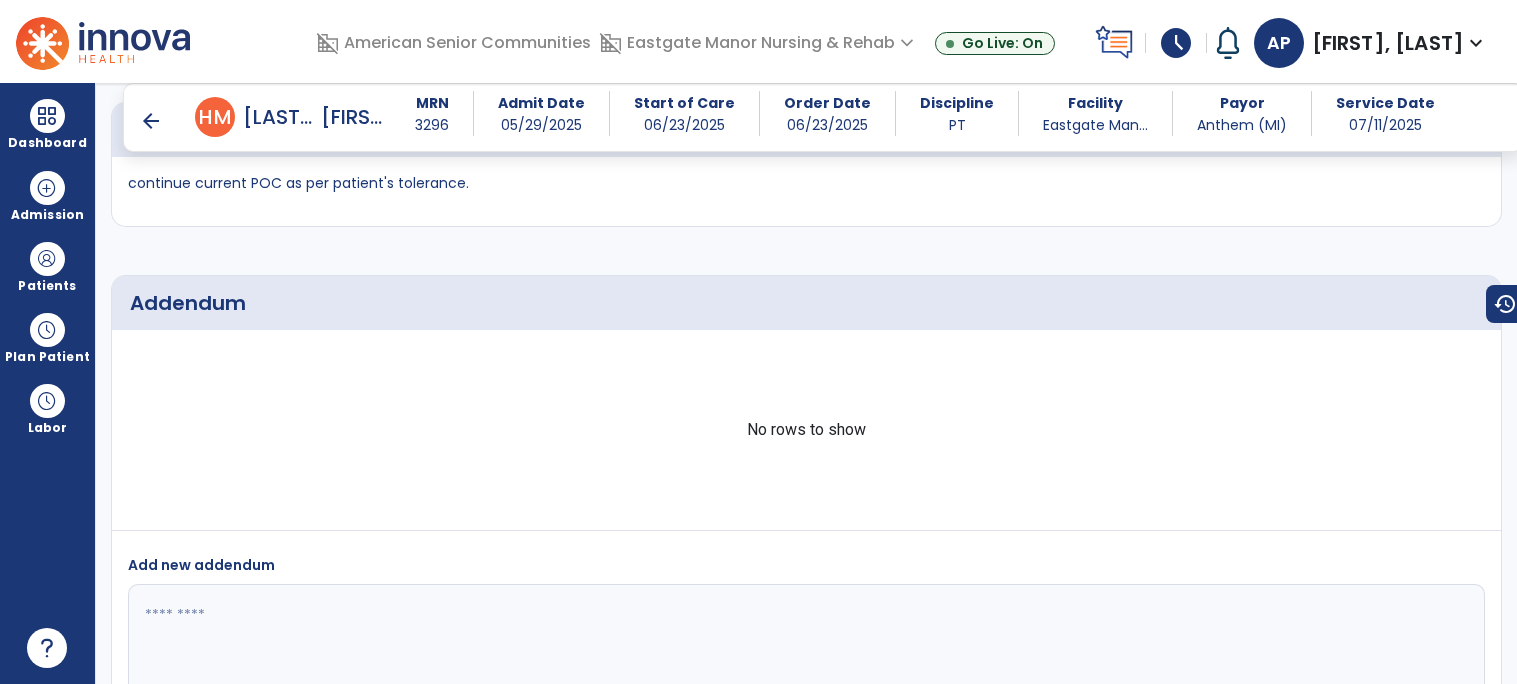 scroll, scrollTop: 3822, scrollLeft: 0, axis: vertical 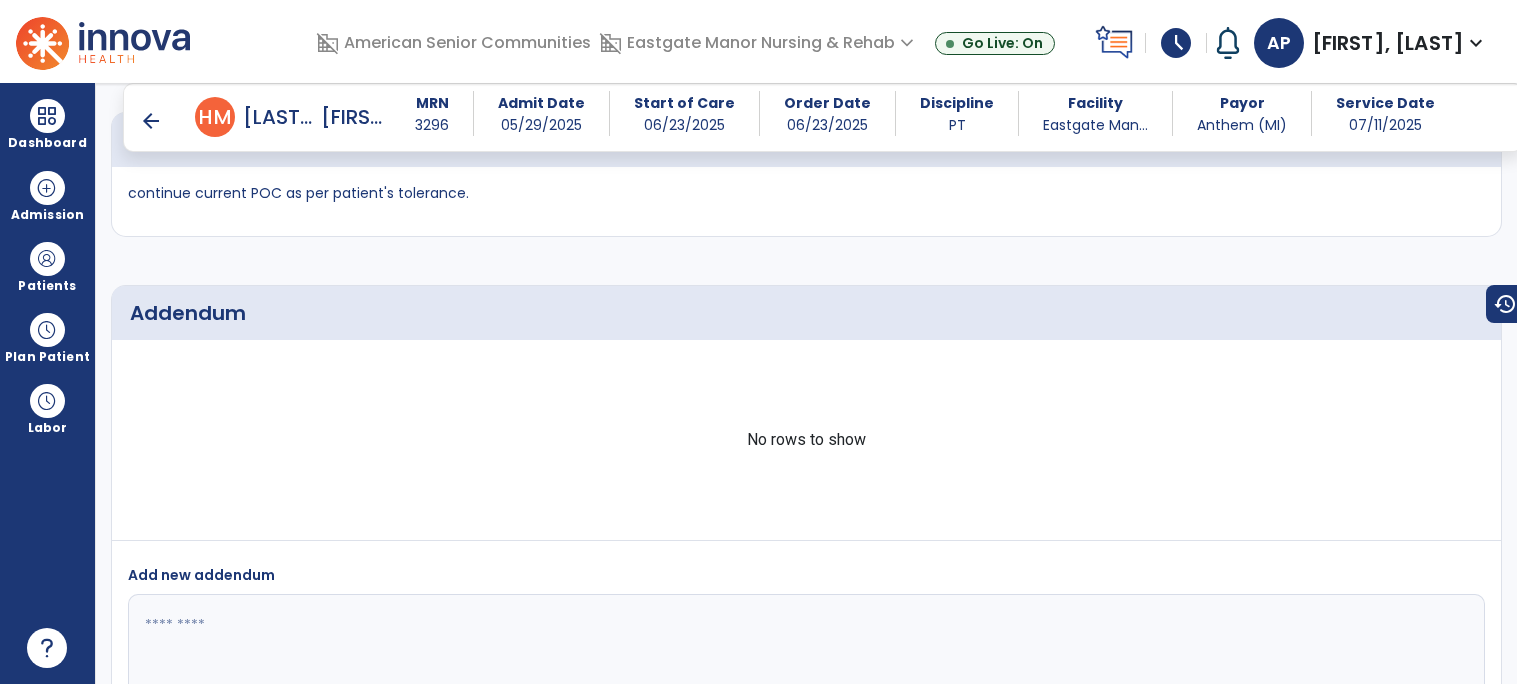 click on "arrow_back" at bounding box center [151, 121] 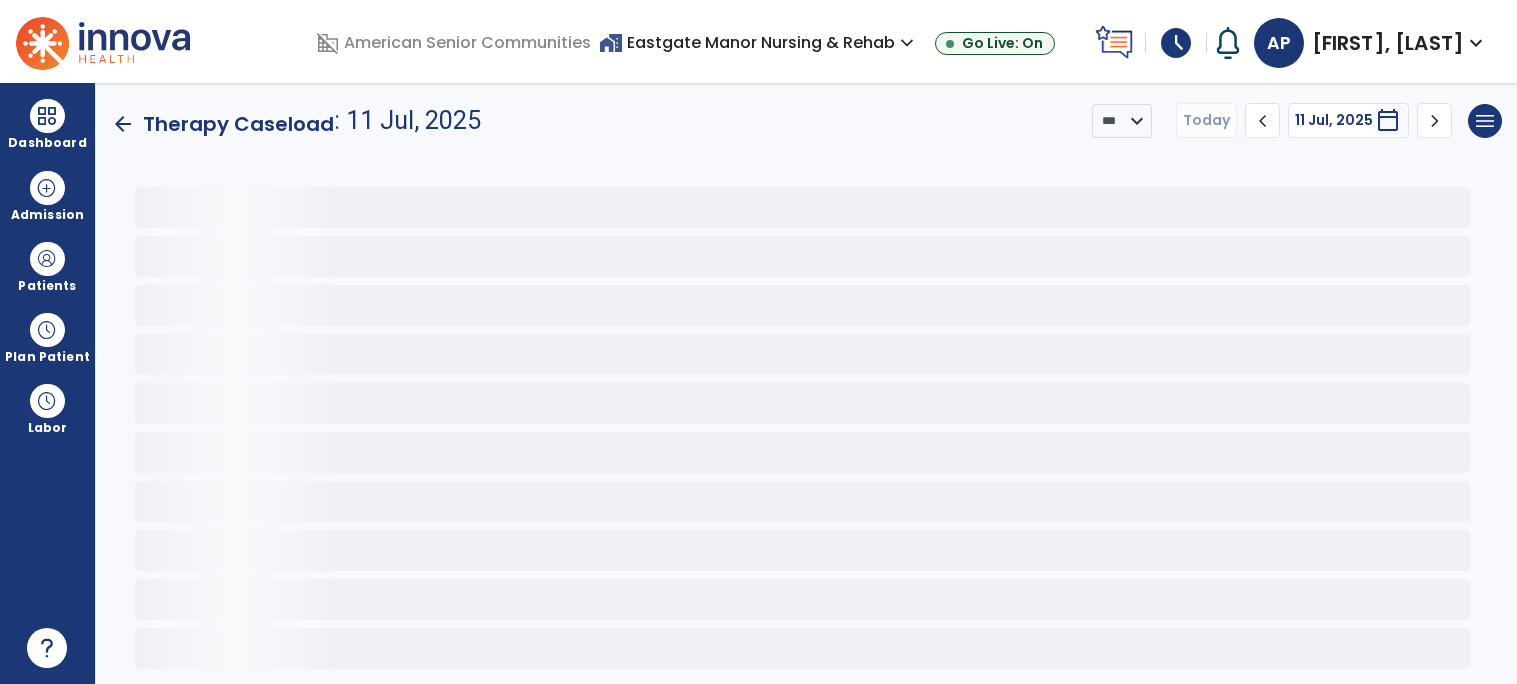 scroll, scrollTop: 0, scrollLeft: 0, axis: both 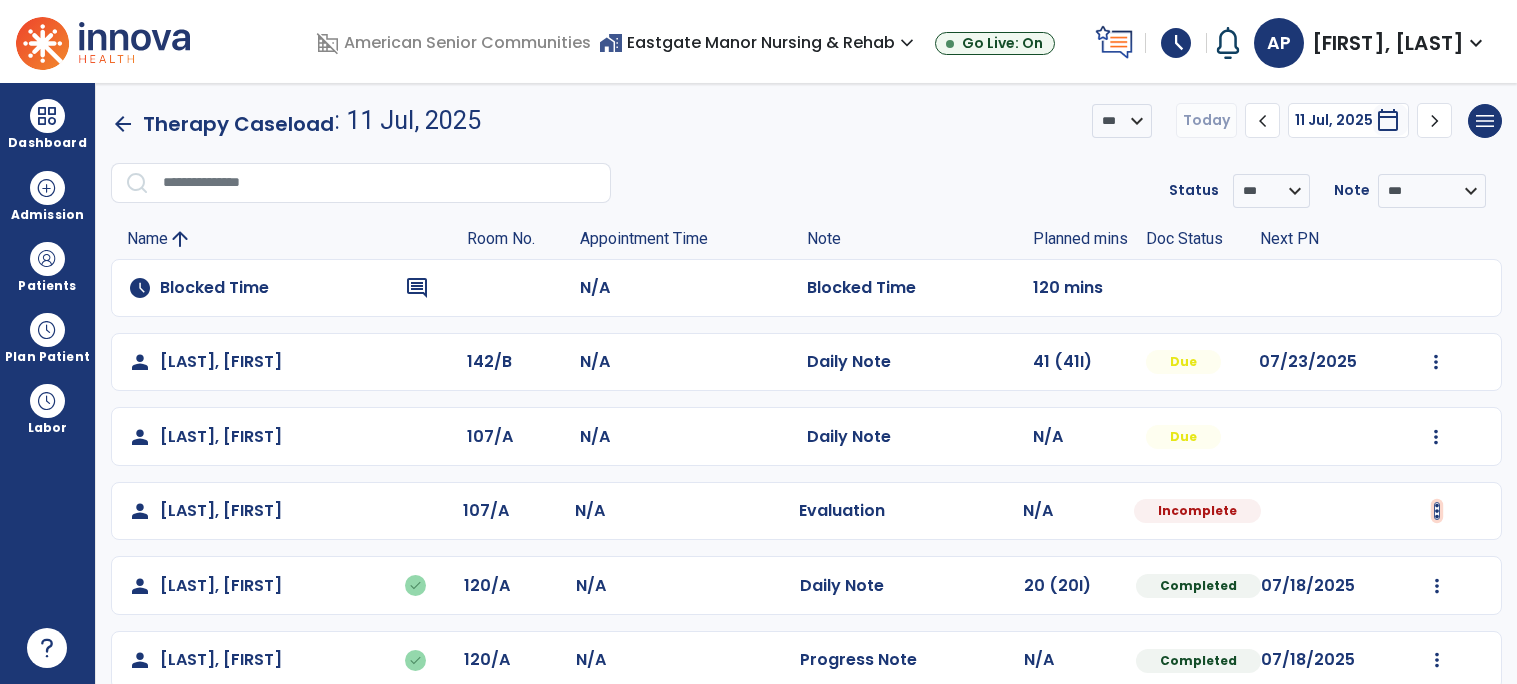 click at bounding box center (1436, 362) 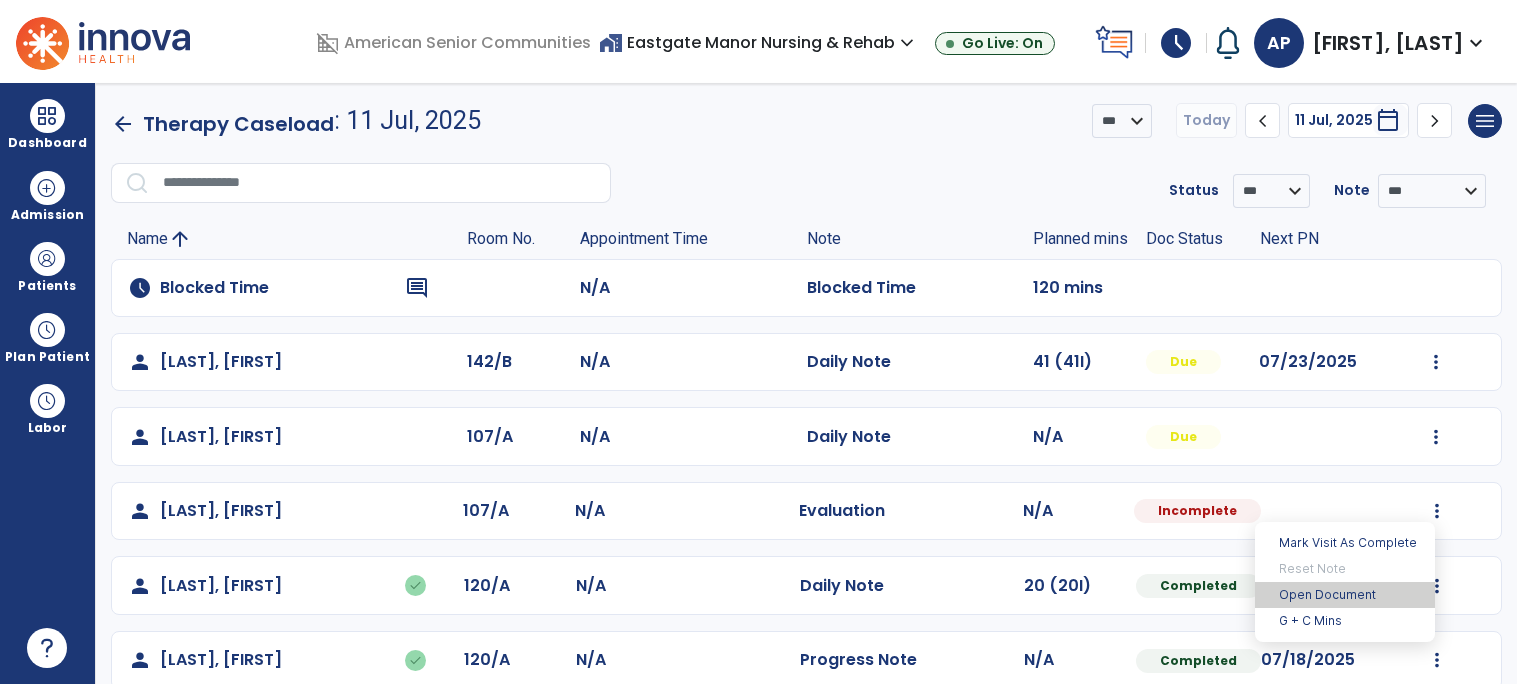 click on "Open Document" at bounding box center [1345, 595] 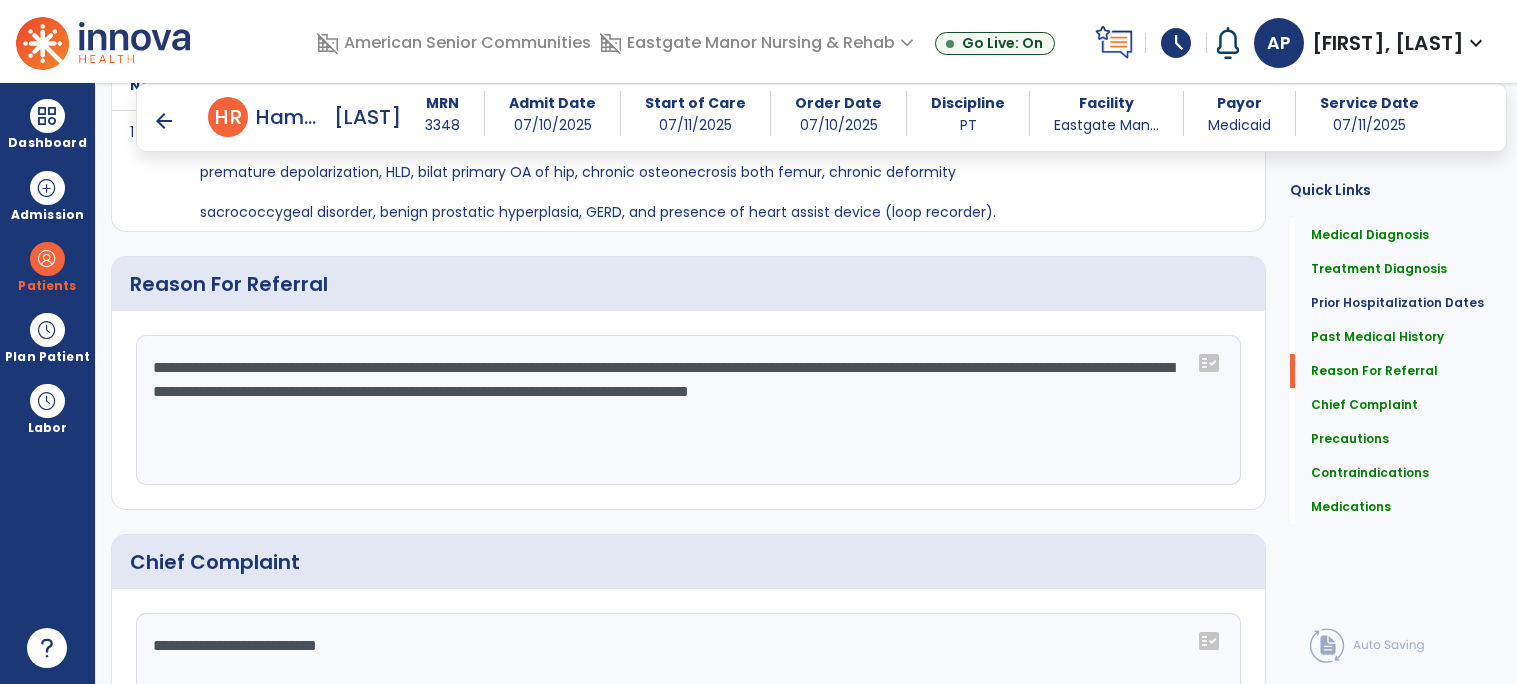 scroll, scrollTop: 1081, scrollLeft: 0, axis: vertical 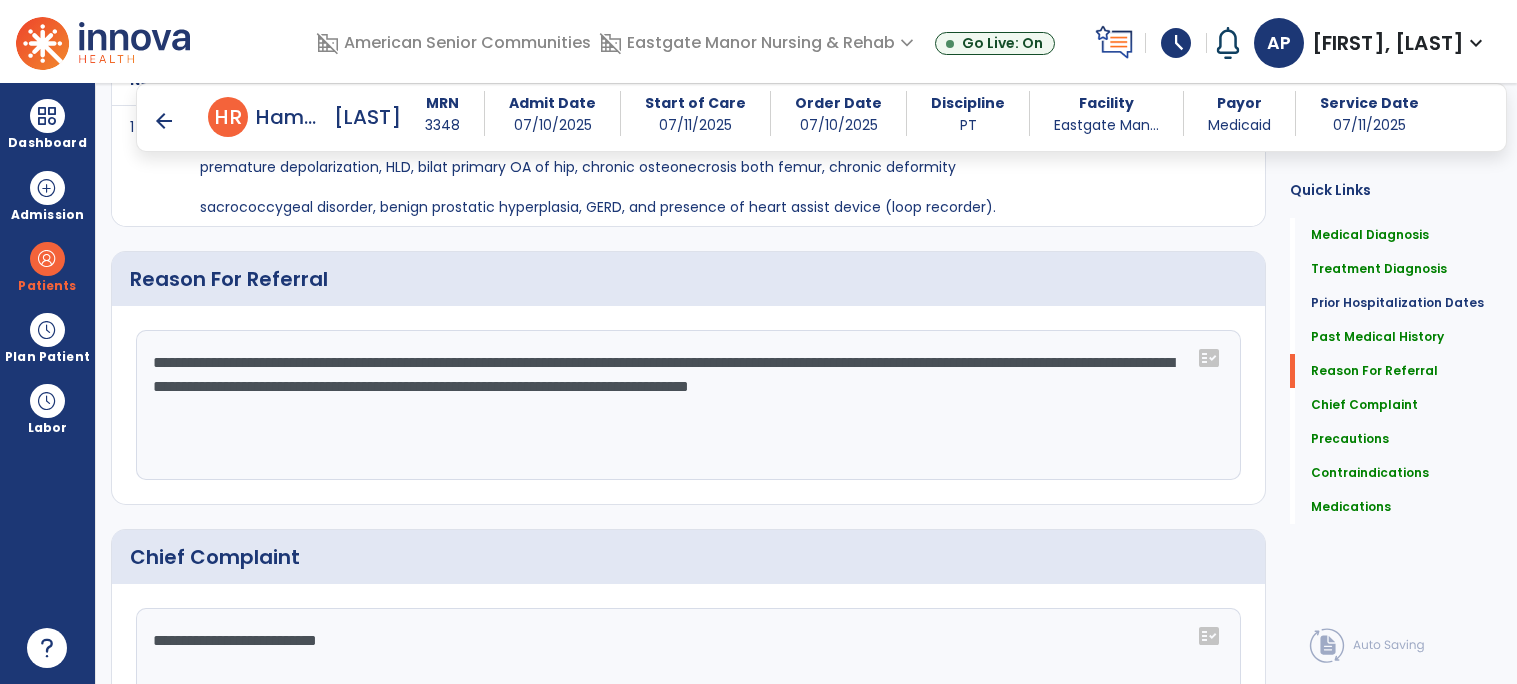 click on "**********" 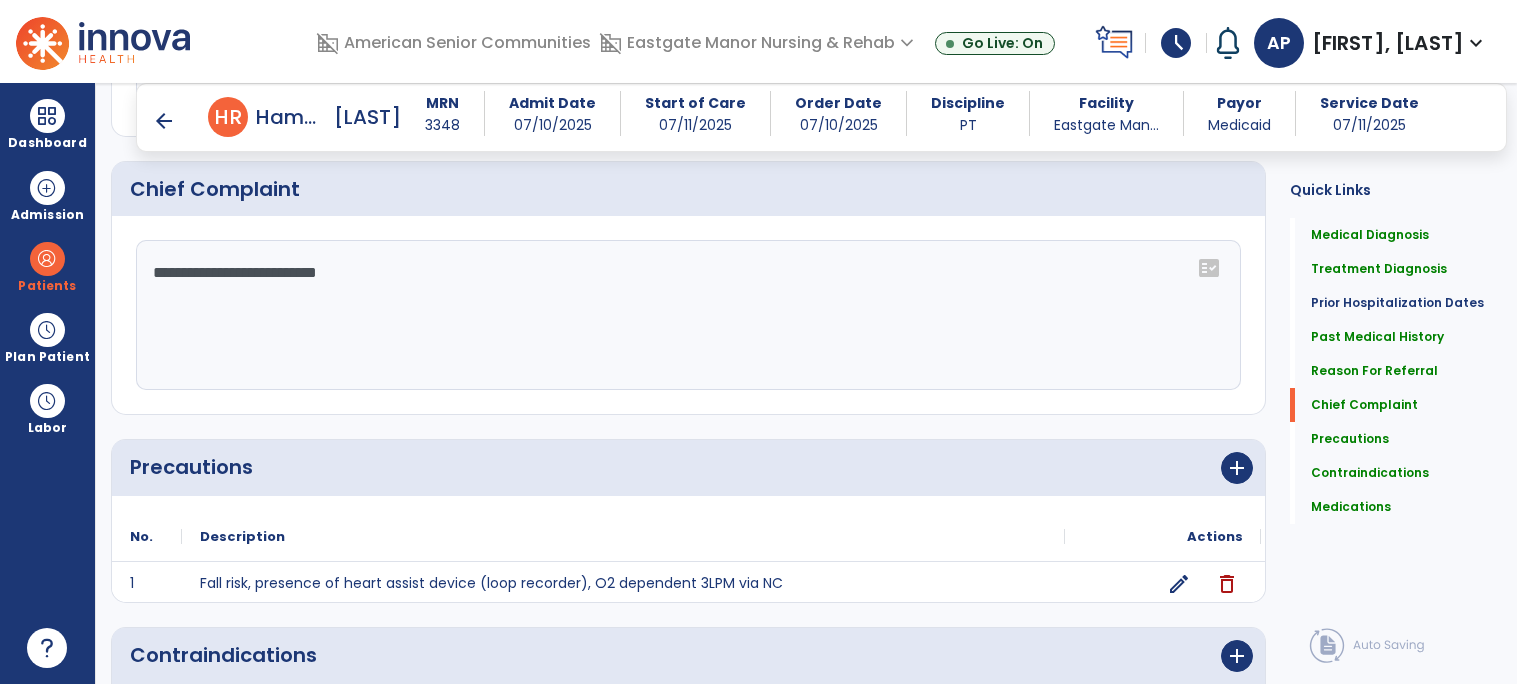 scroll, scrollTop: 1461, scrollLeft: 0, axis: vertical 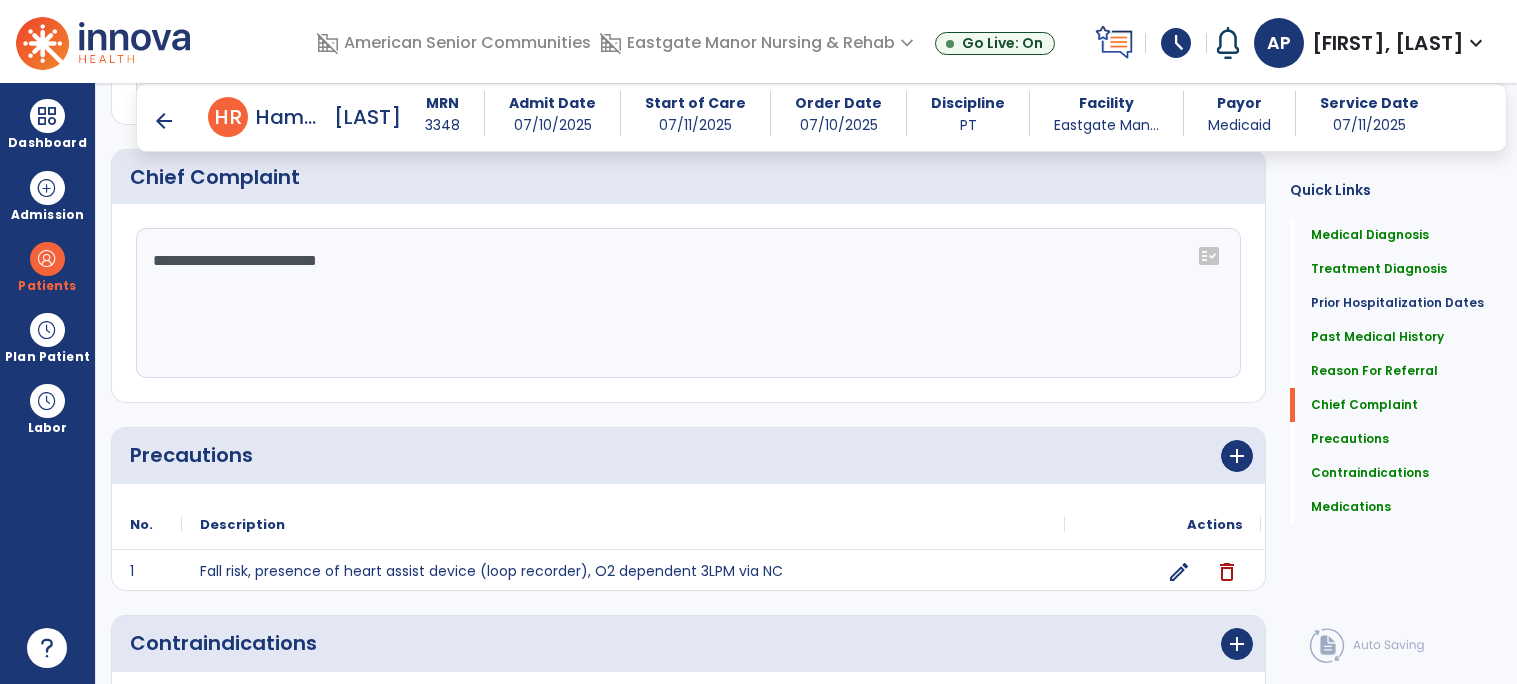 click on "**********" 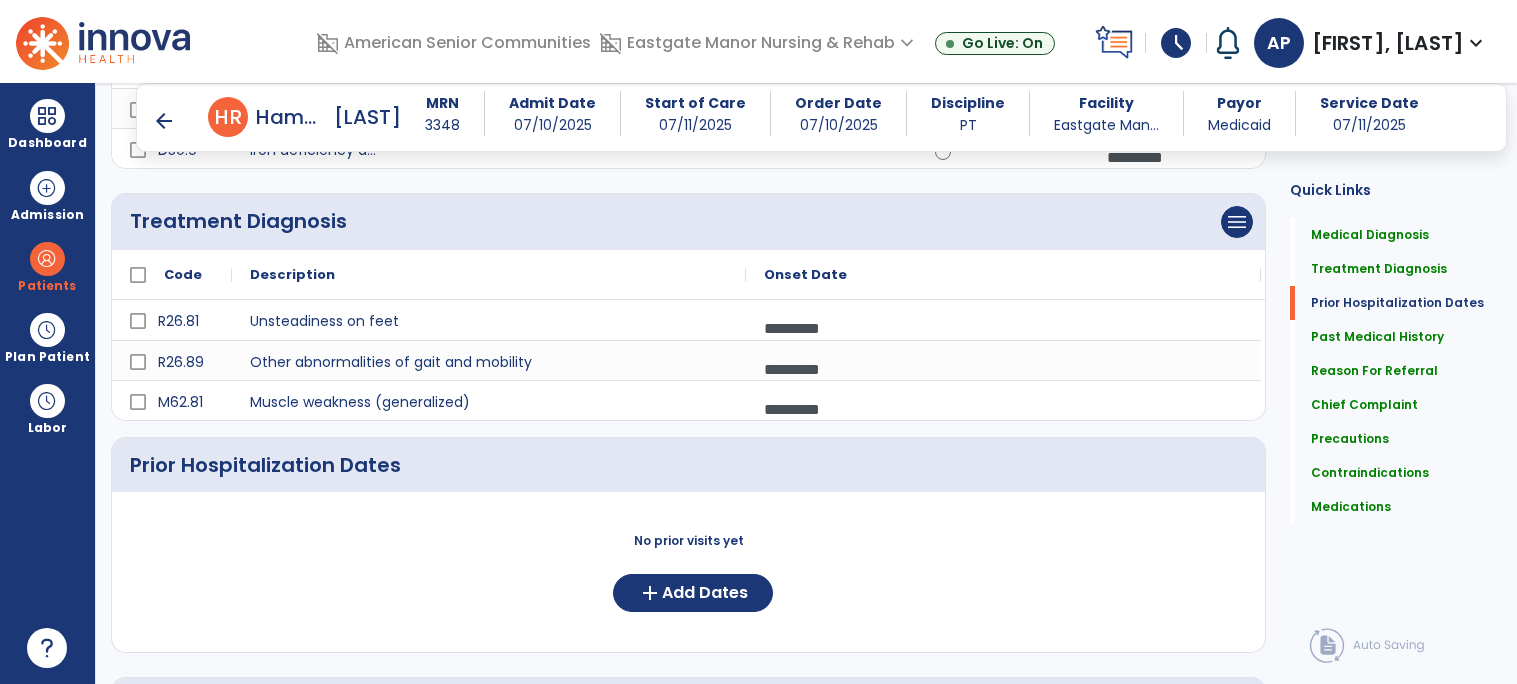 scroll, scrollTop: 0, scrollLeft: 0, axis: both 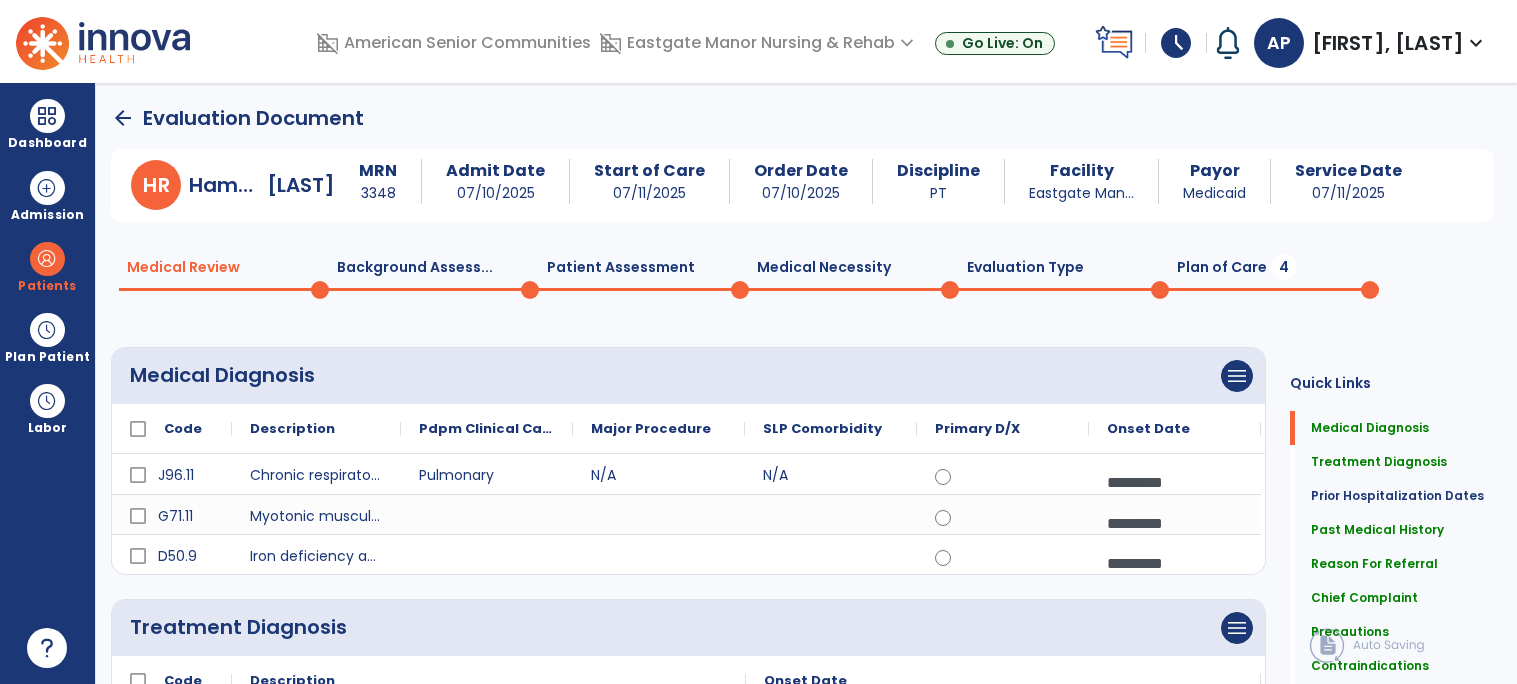 click on "Background Assess...  0" 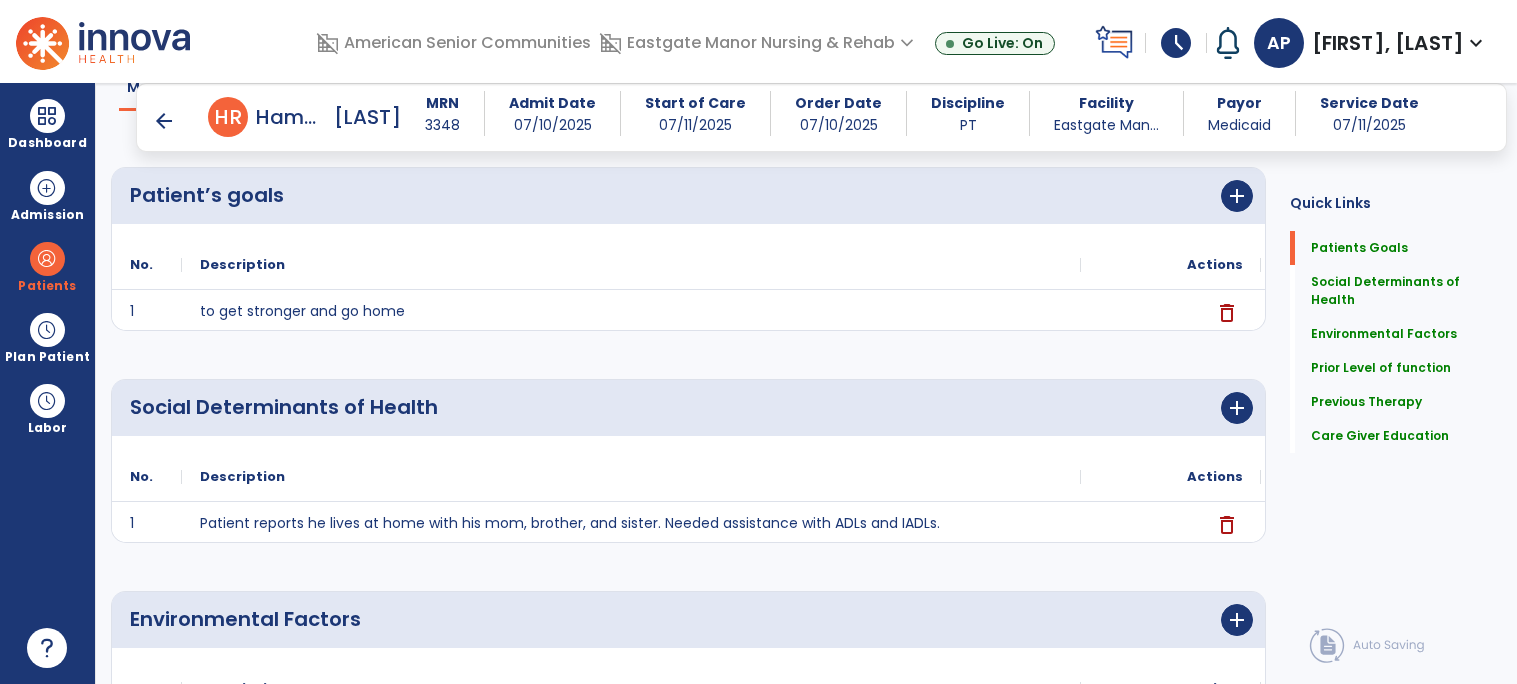 scroll, scrollTop: 0, scrollLeft: 0, axis: both 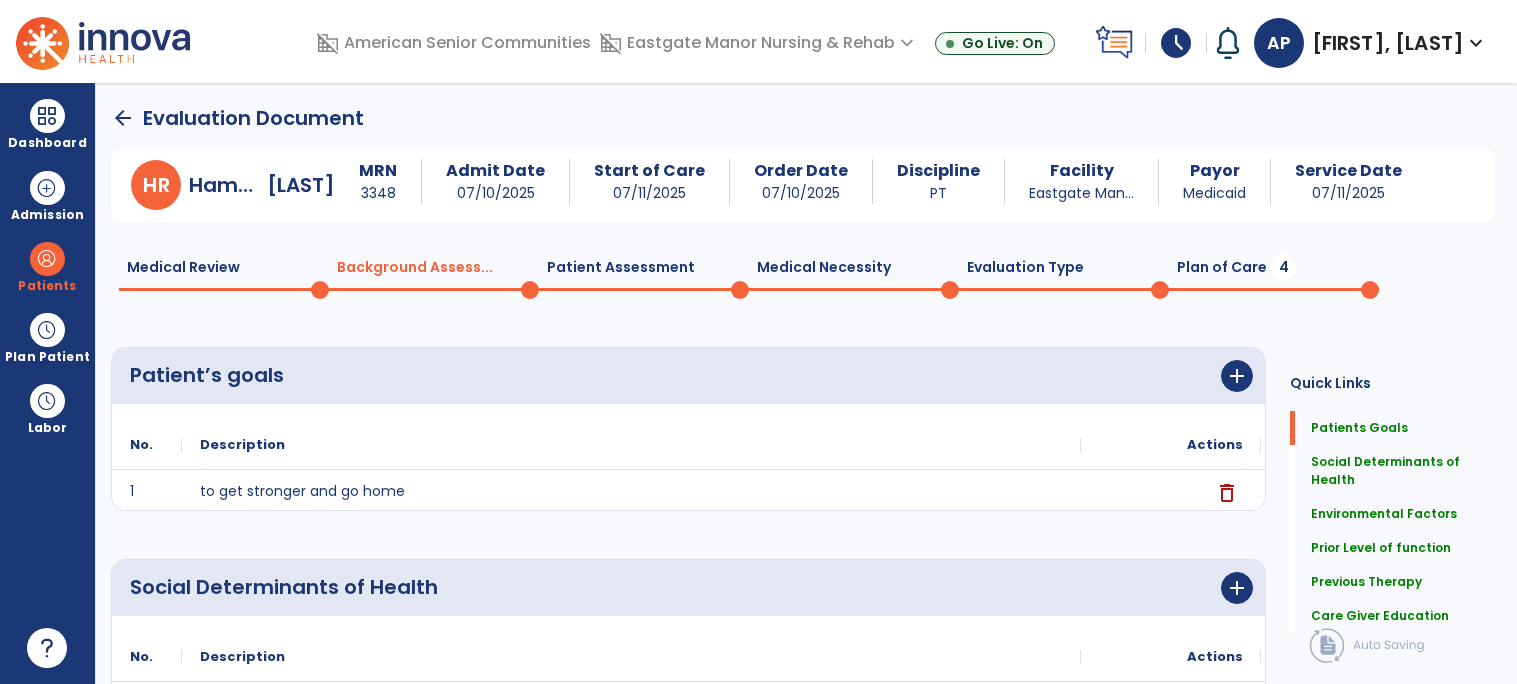 click on "Patient Assessment  0" 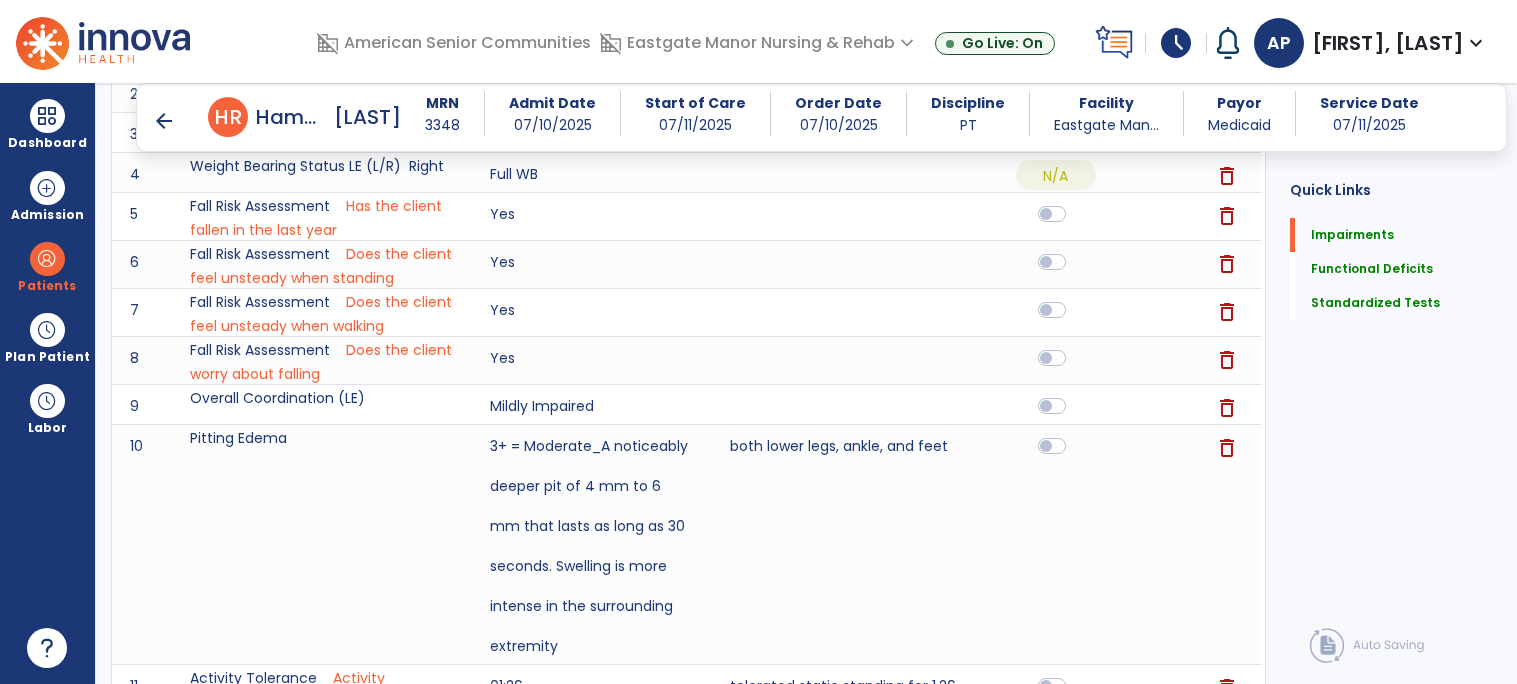 scroll, scrollTop: 0, scrollLeft: 0, axis: both 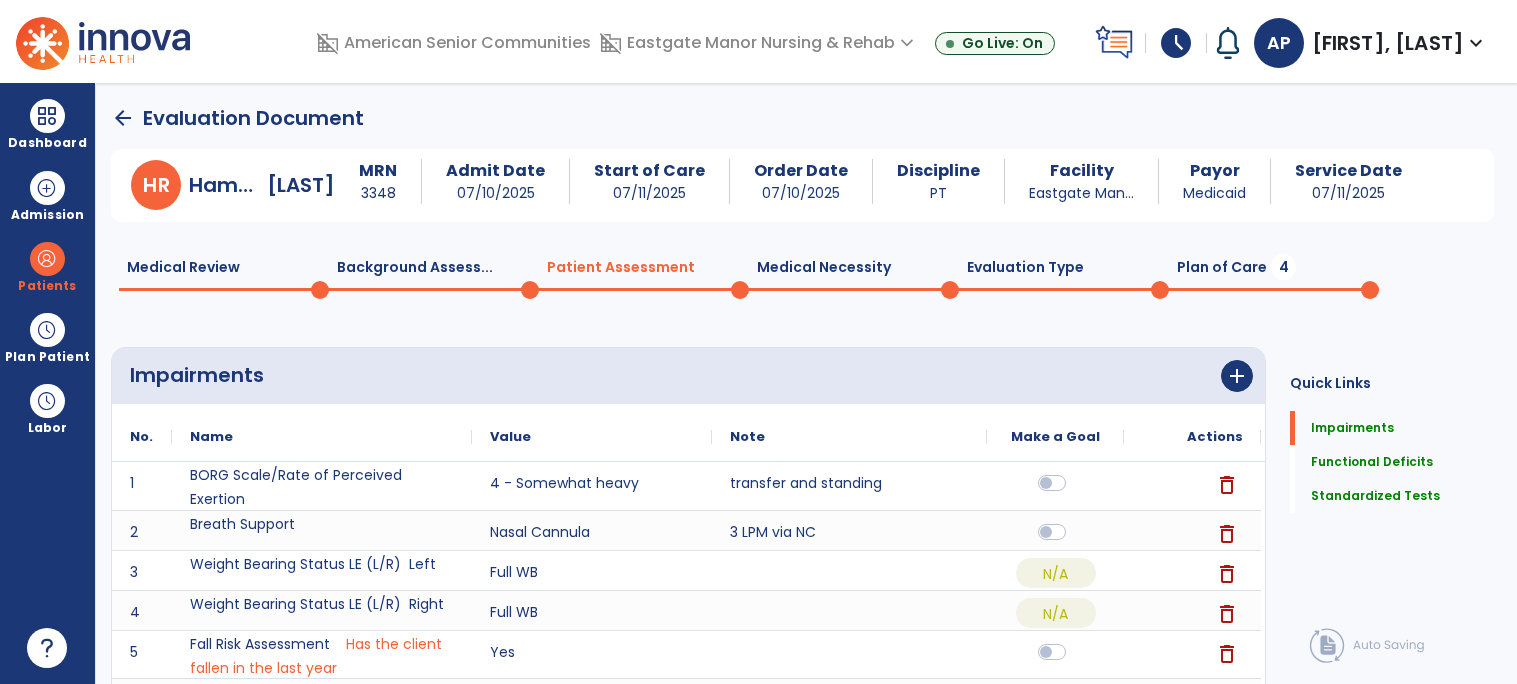 click on "Medical Necessity  0" 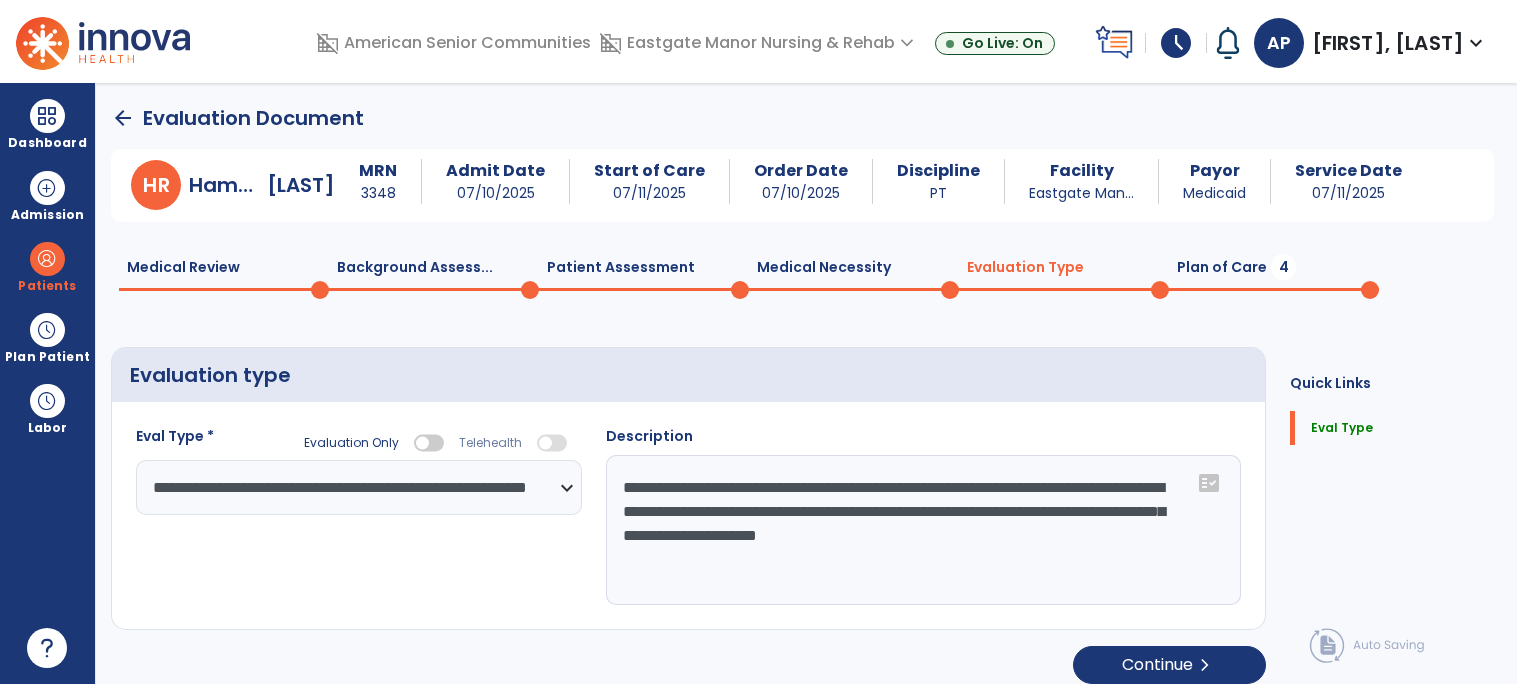 click on "**********" 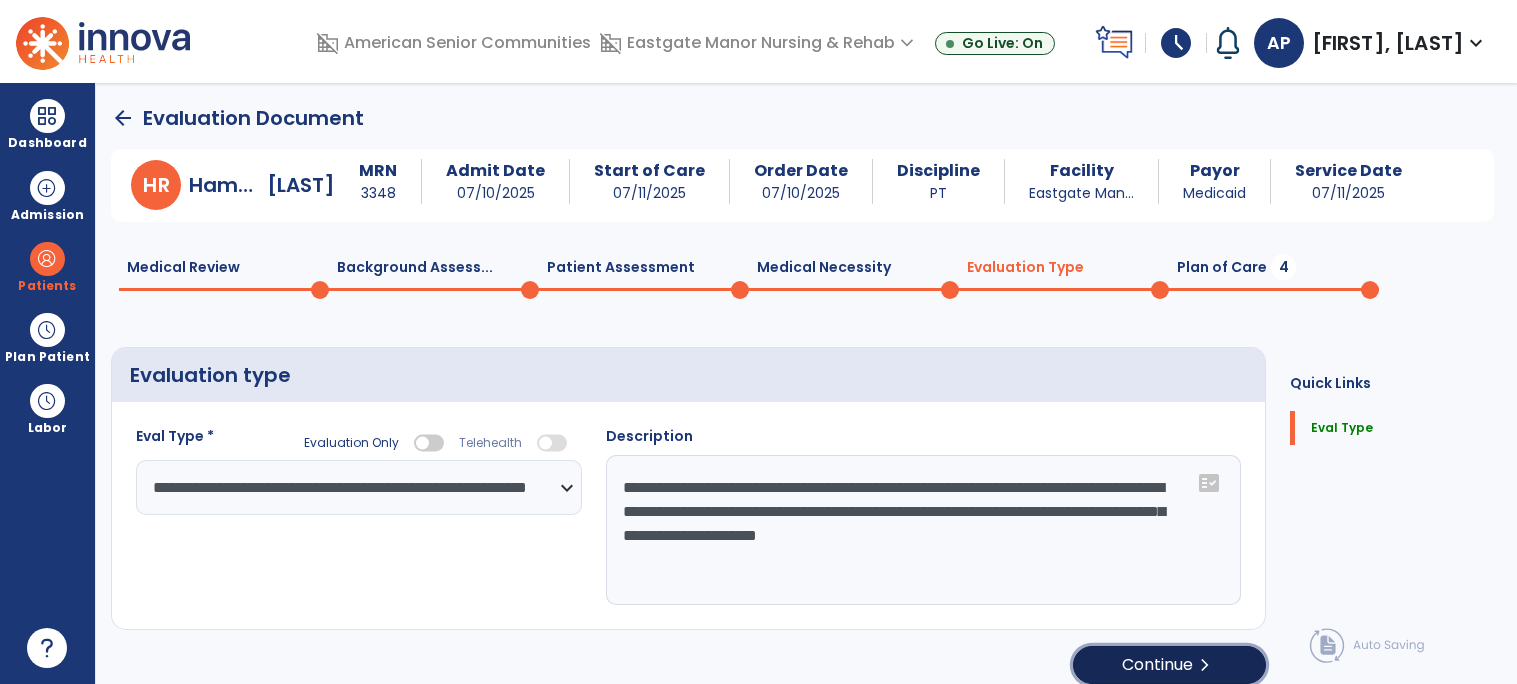 click on "chevron_right" 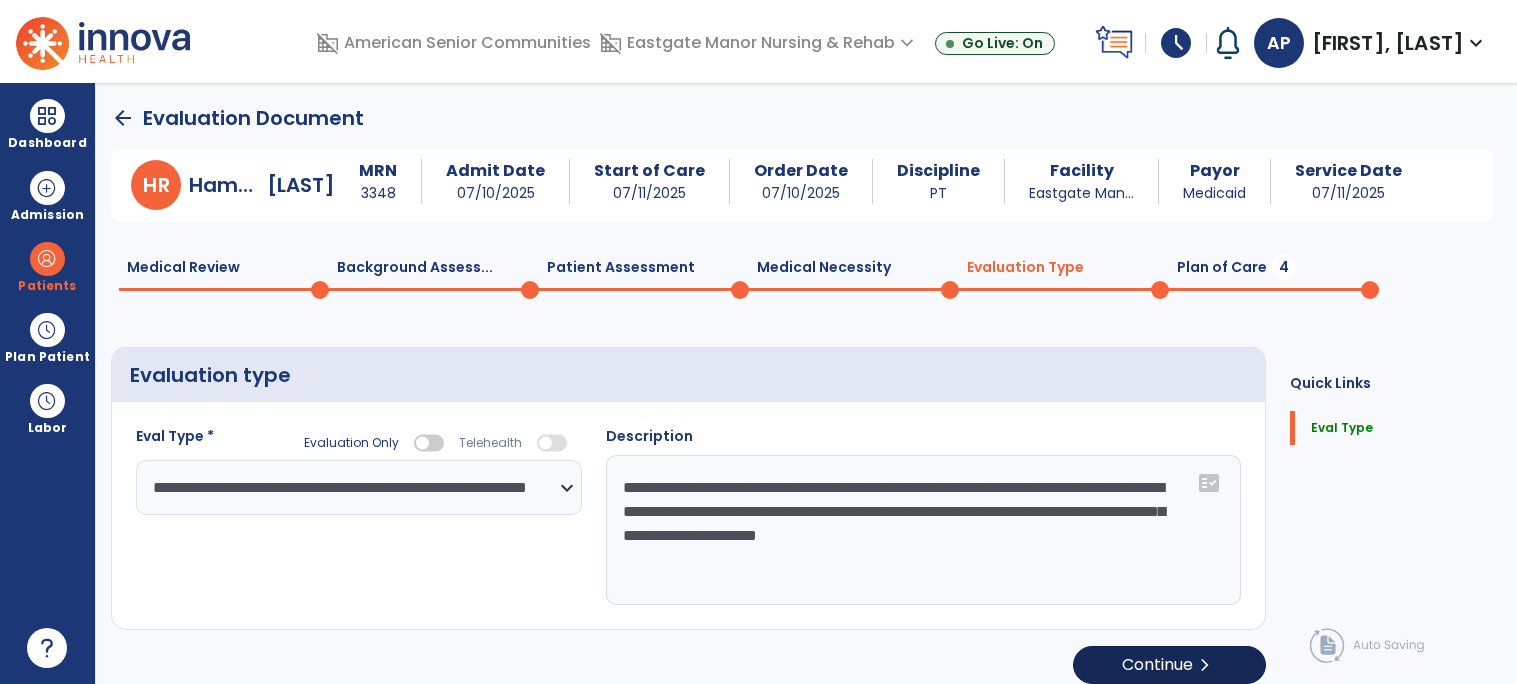 select on "*****" 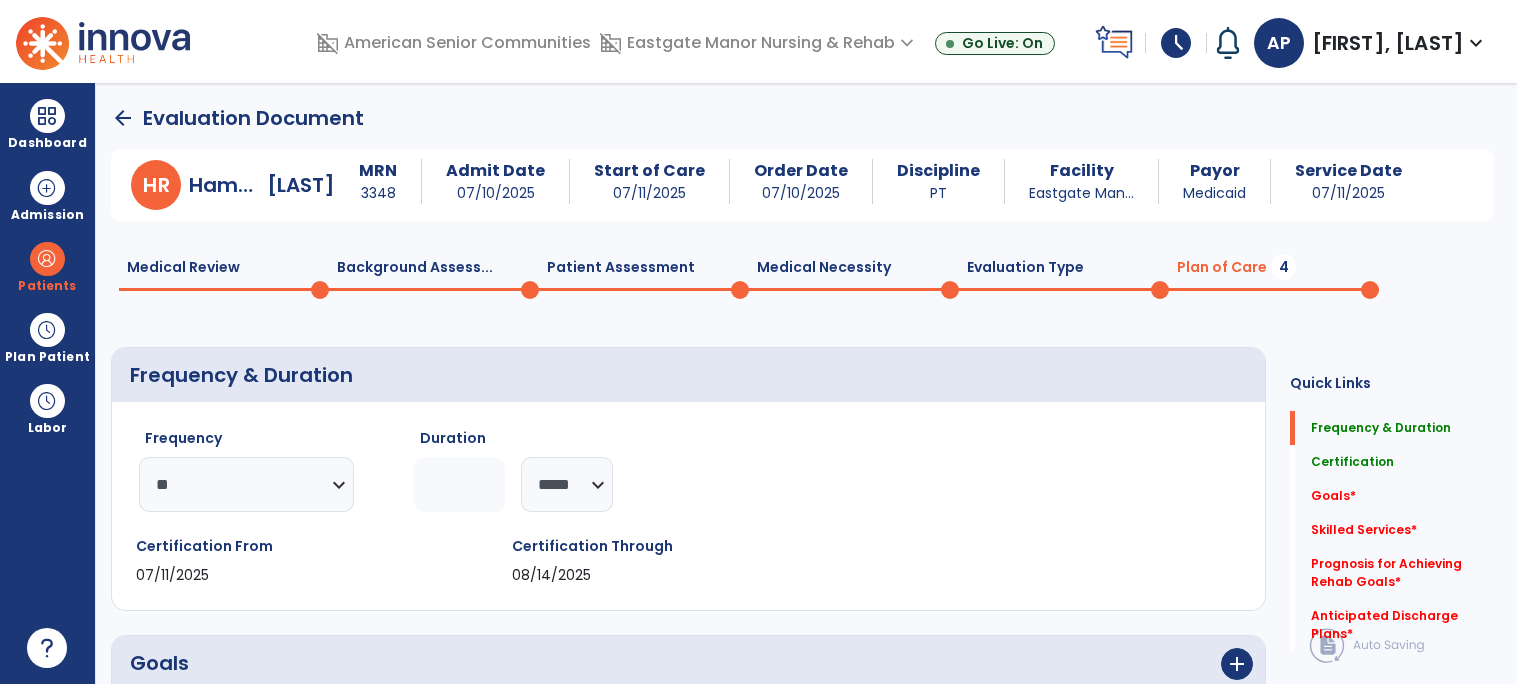 click on "Frequency  ********* ** ** ** ** ** ** **  Duration  * ******** *****" 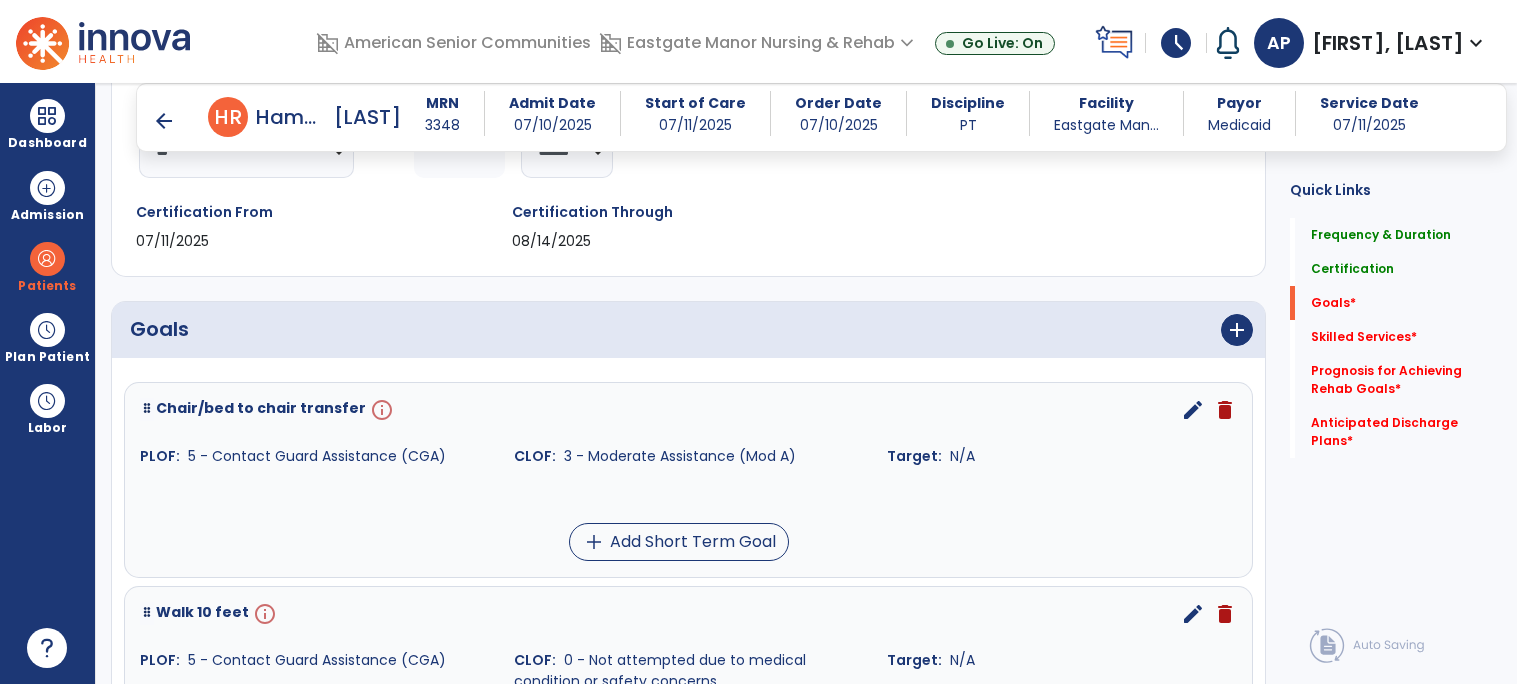 click on "info" at bounding box center (380, 410) 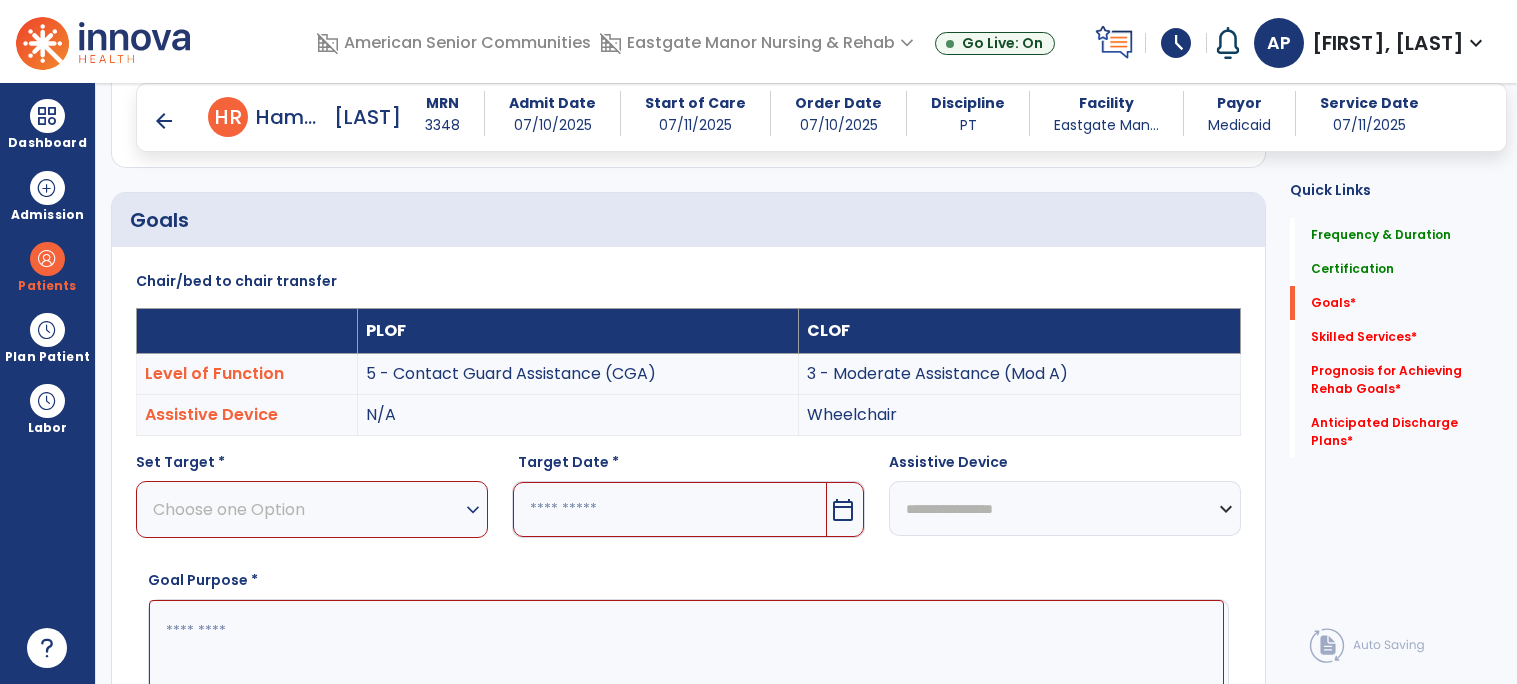 scroll, scrollTop: 534, scrollLeft: 0, axis: vertical 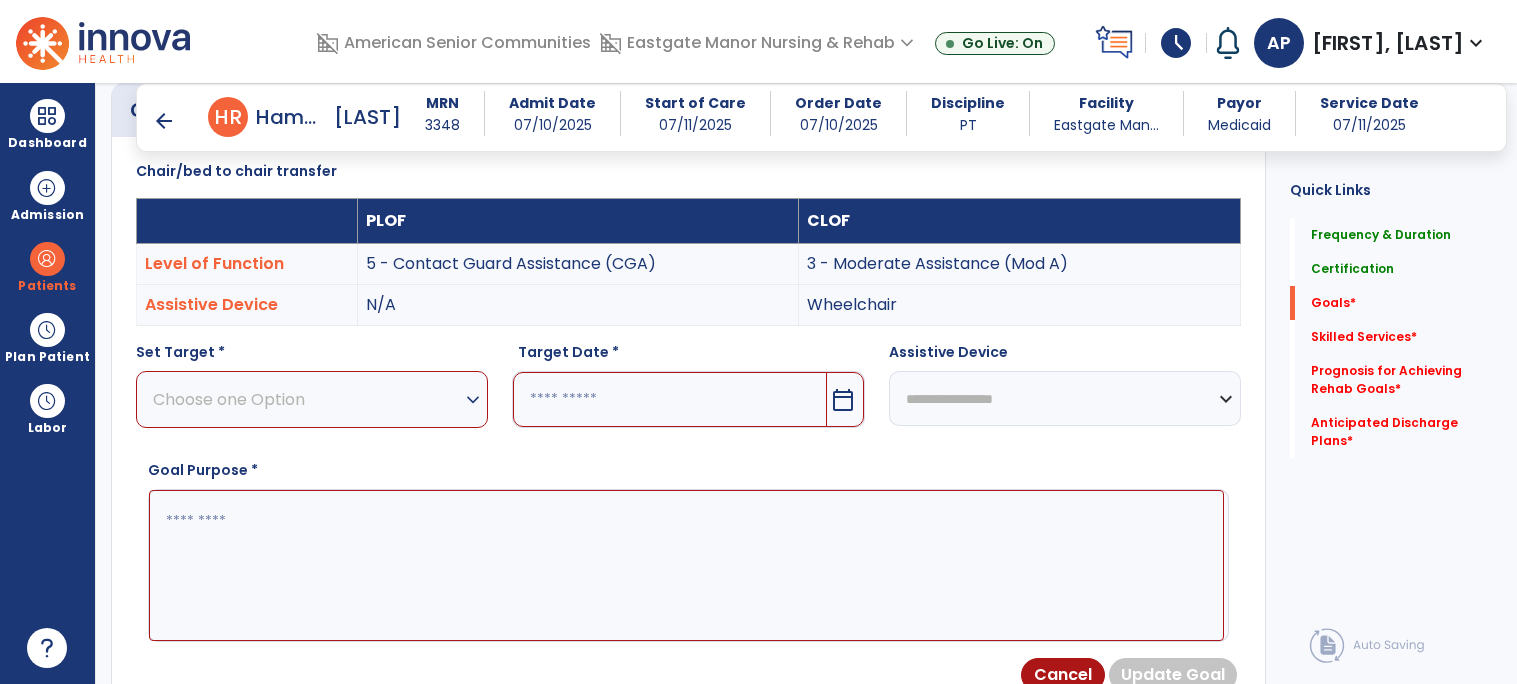 click on "Choose one Option" at bounding box center [307, 399] 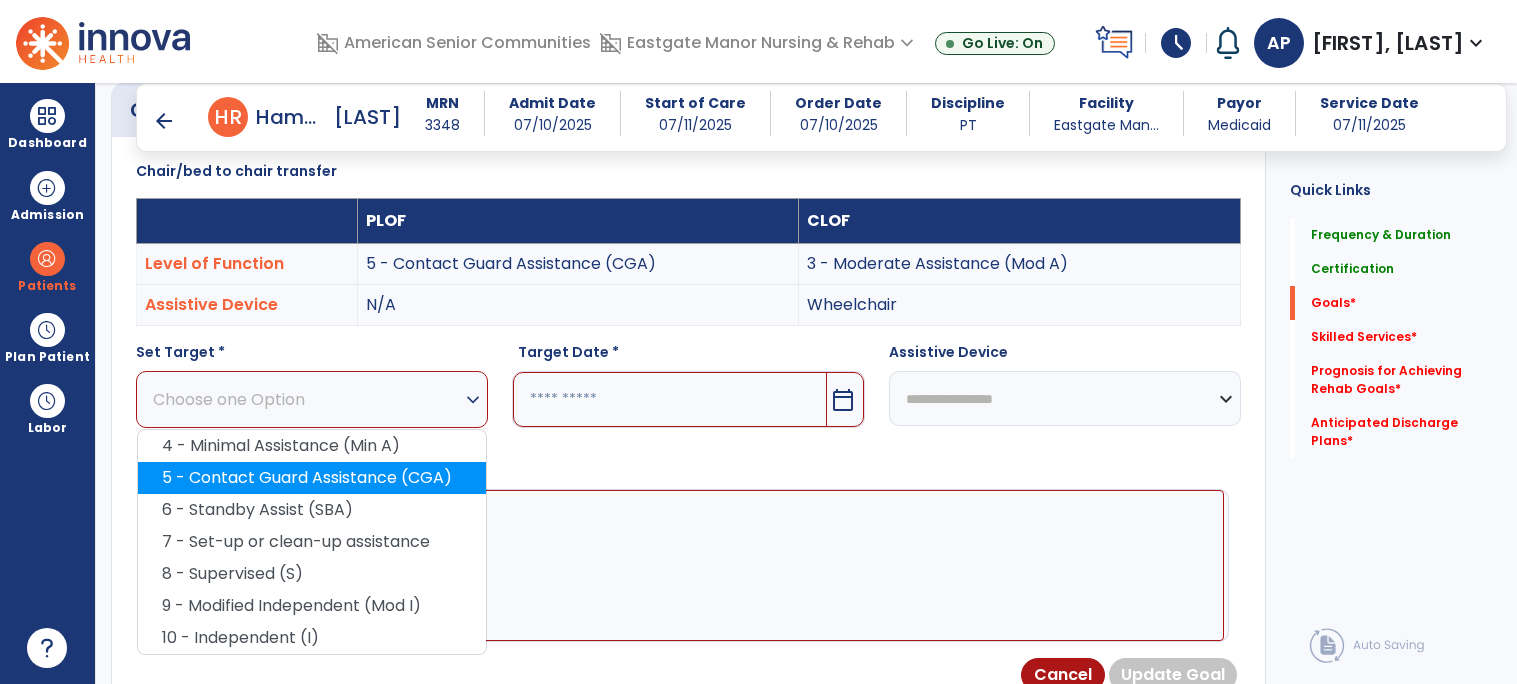 click on "5 - Contact Guard Assistance (CGA)" at bounding box center (312, 478) 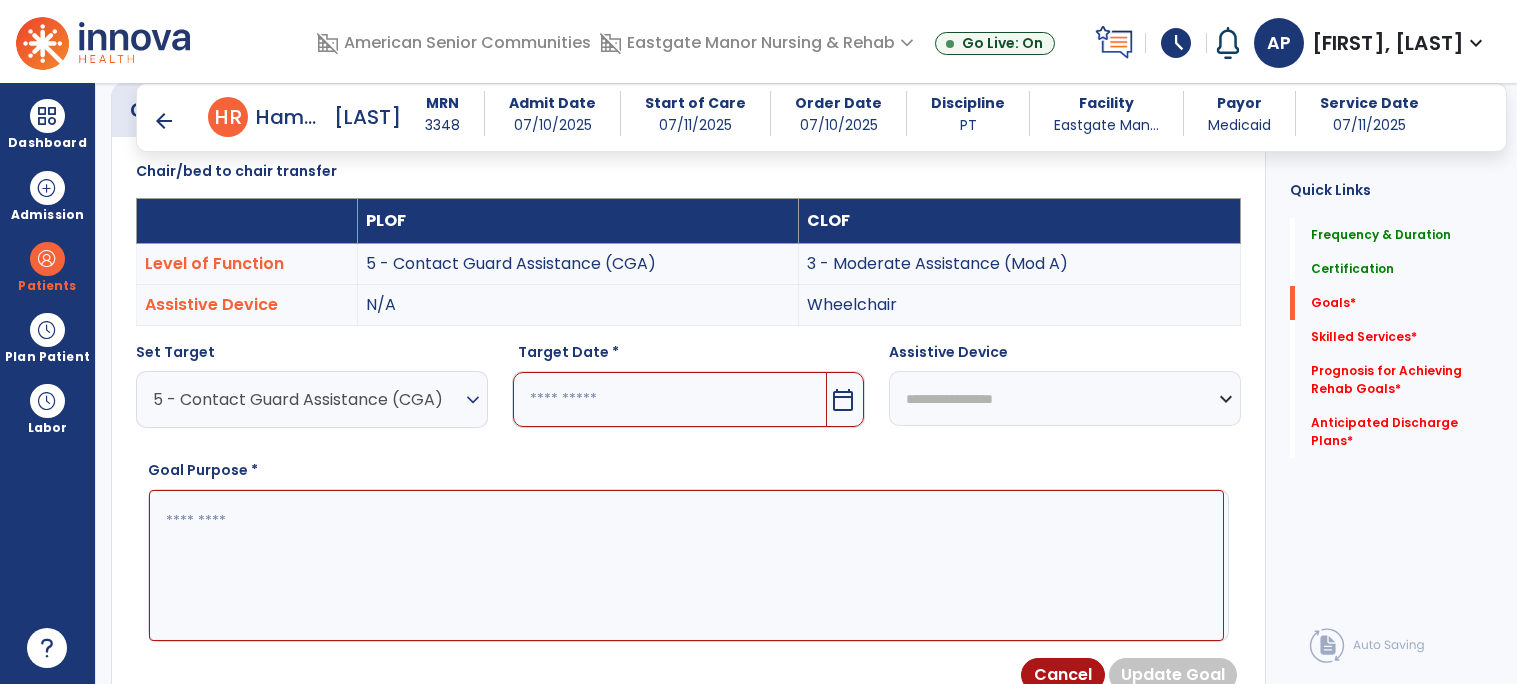 click on "calendar_today" at bounding box center [843, 400] 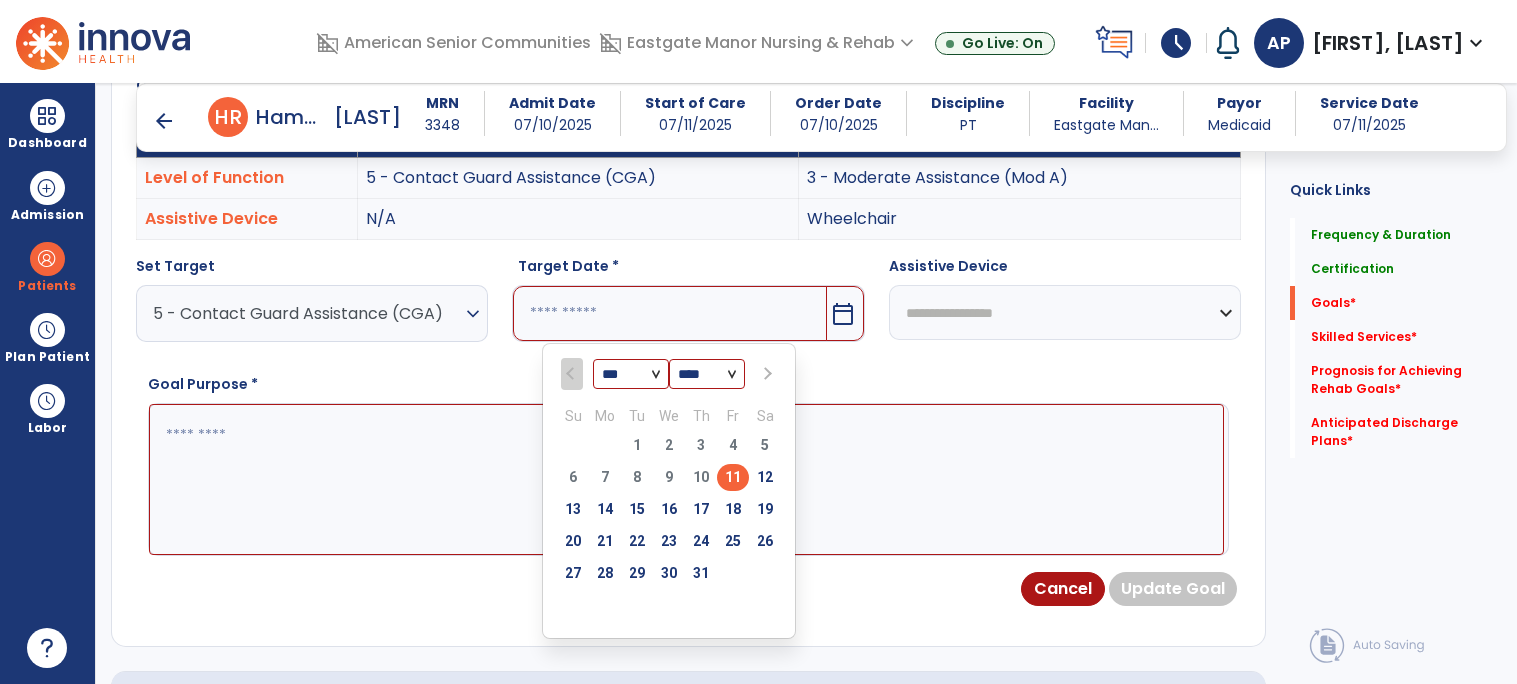 scroll, scrollTop: 630, scrollLeft: 0, axis: vertical 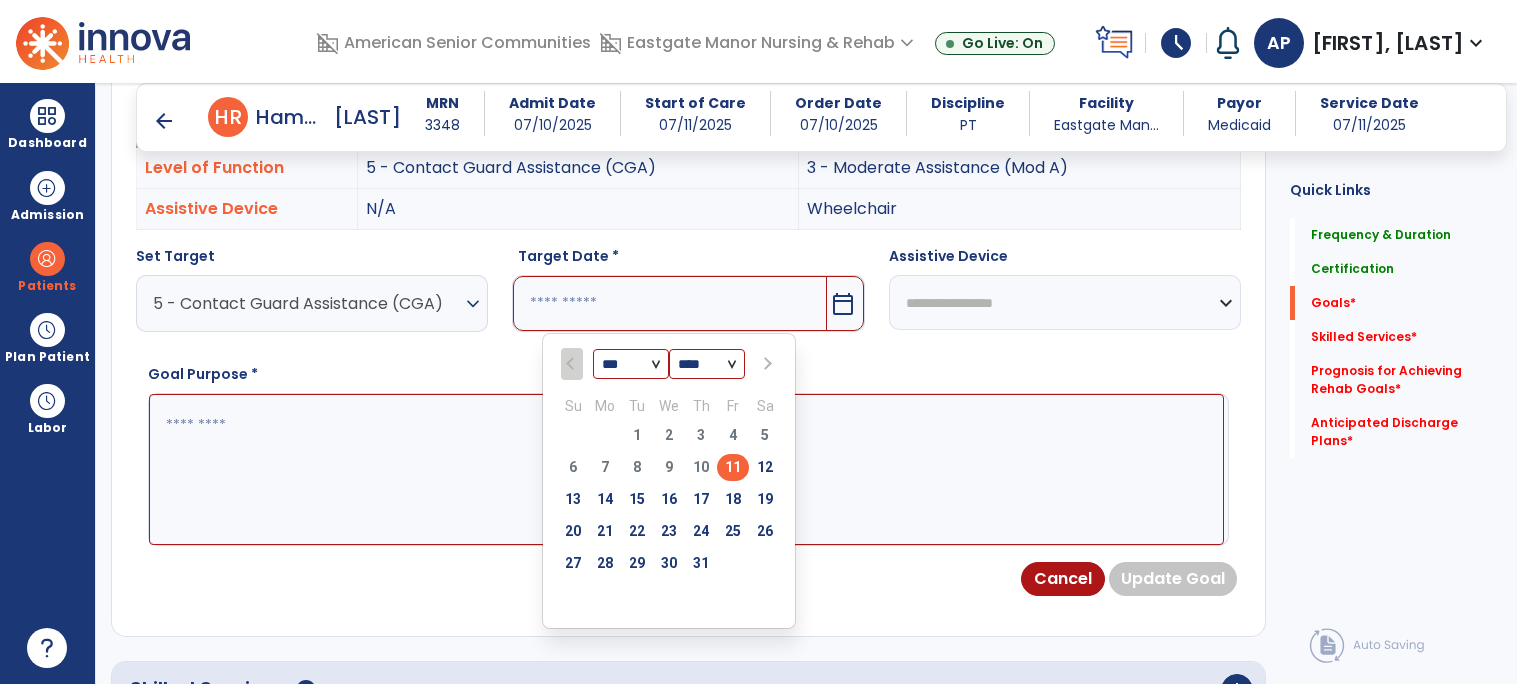 click at bounding box center (766, 364) 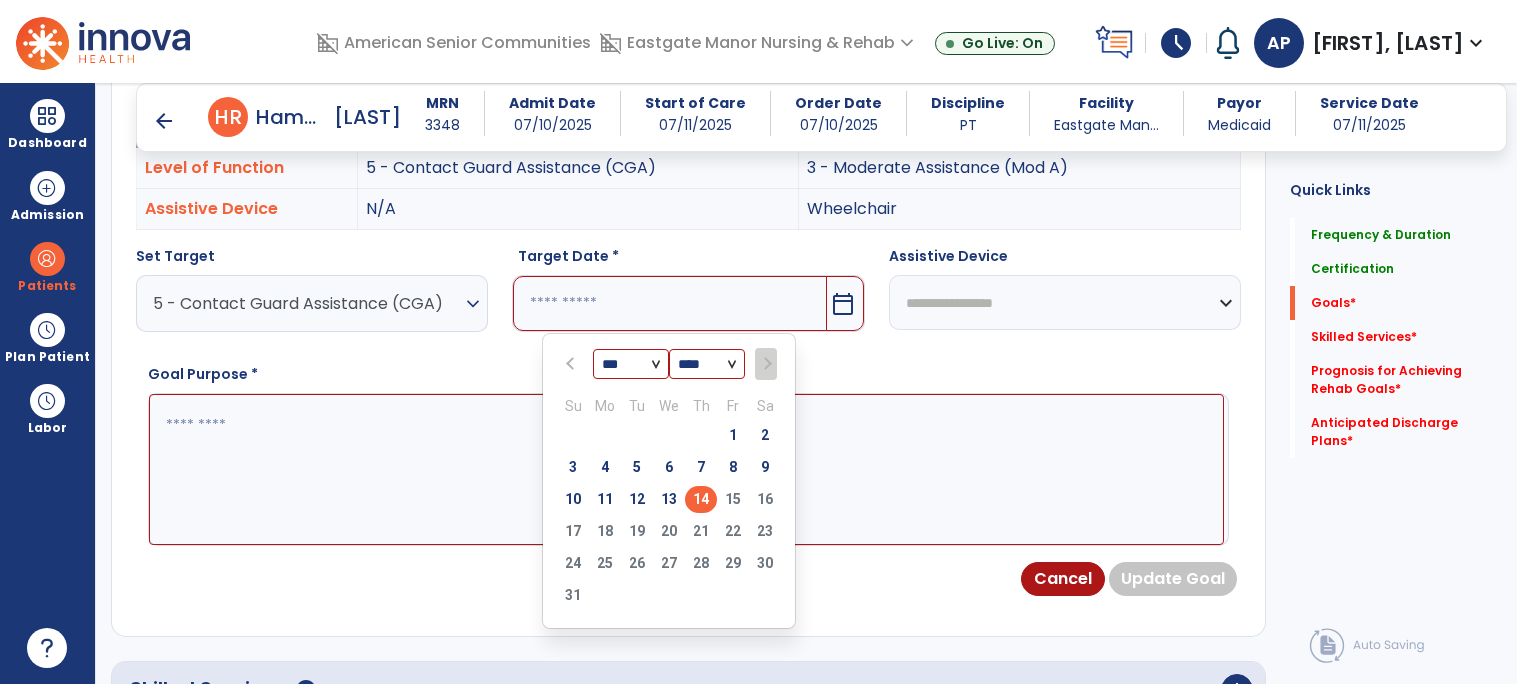 click on "14" at bounding box center (701, 499) 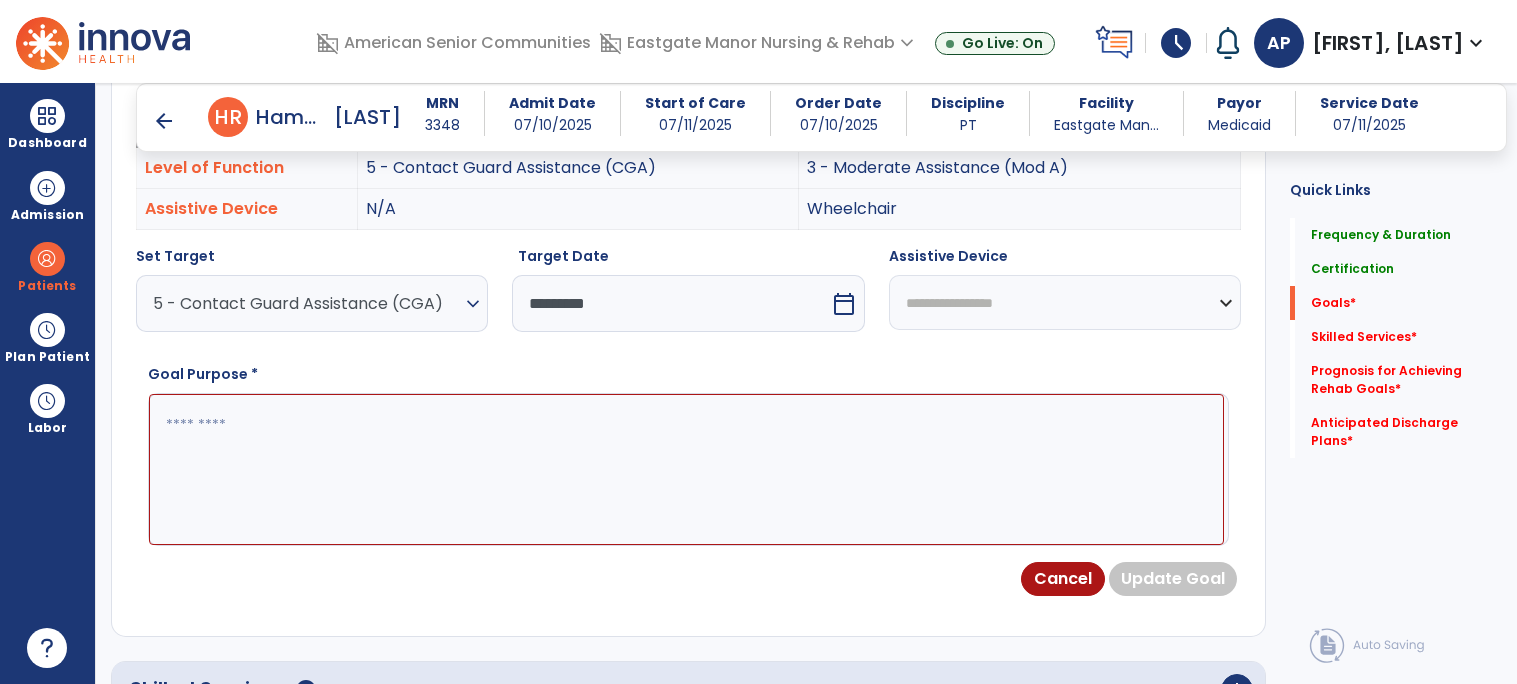 click at bounding box center [686, 469] 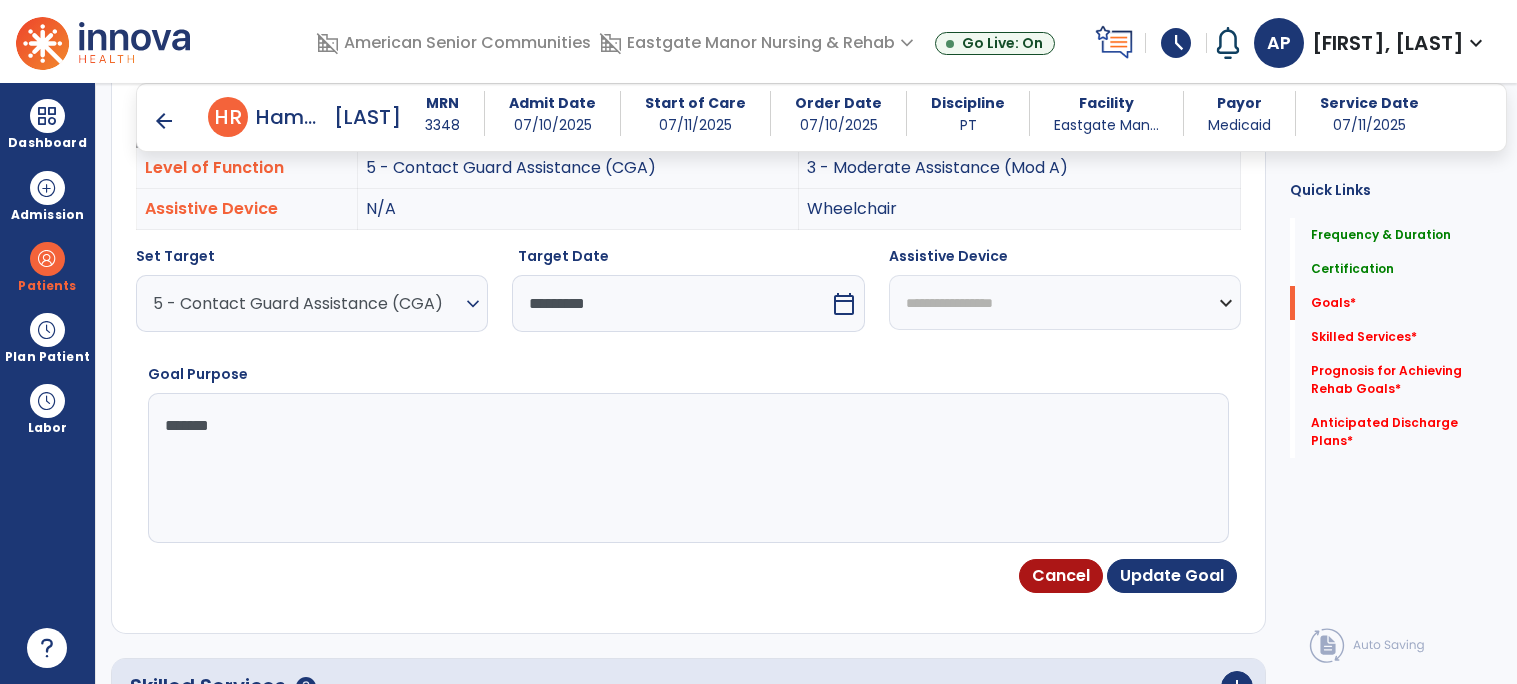 type on "*******" 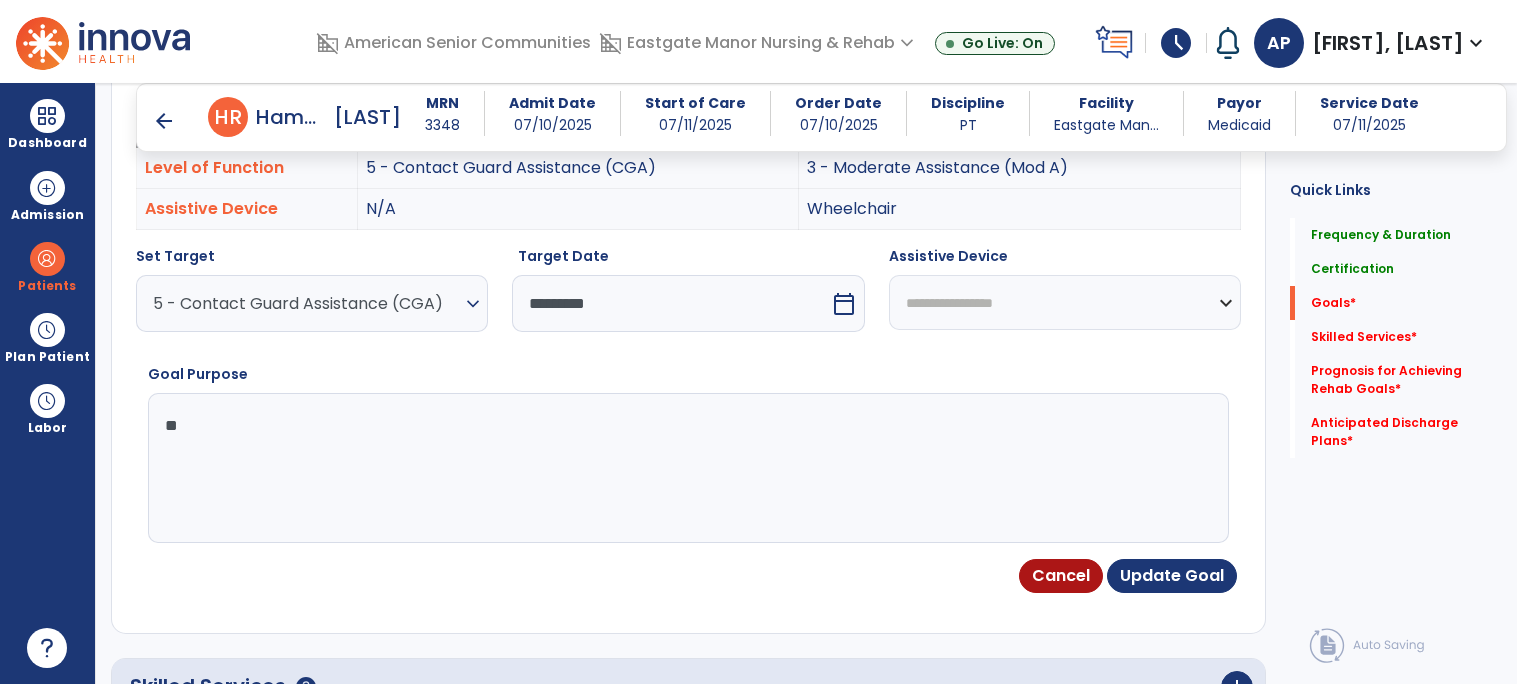 type on "*" 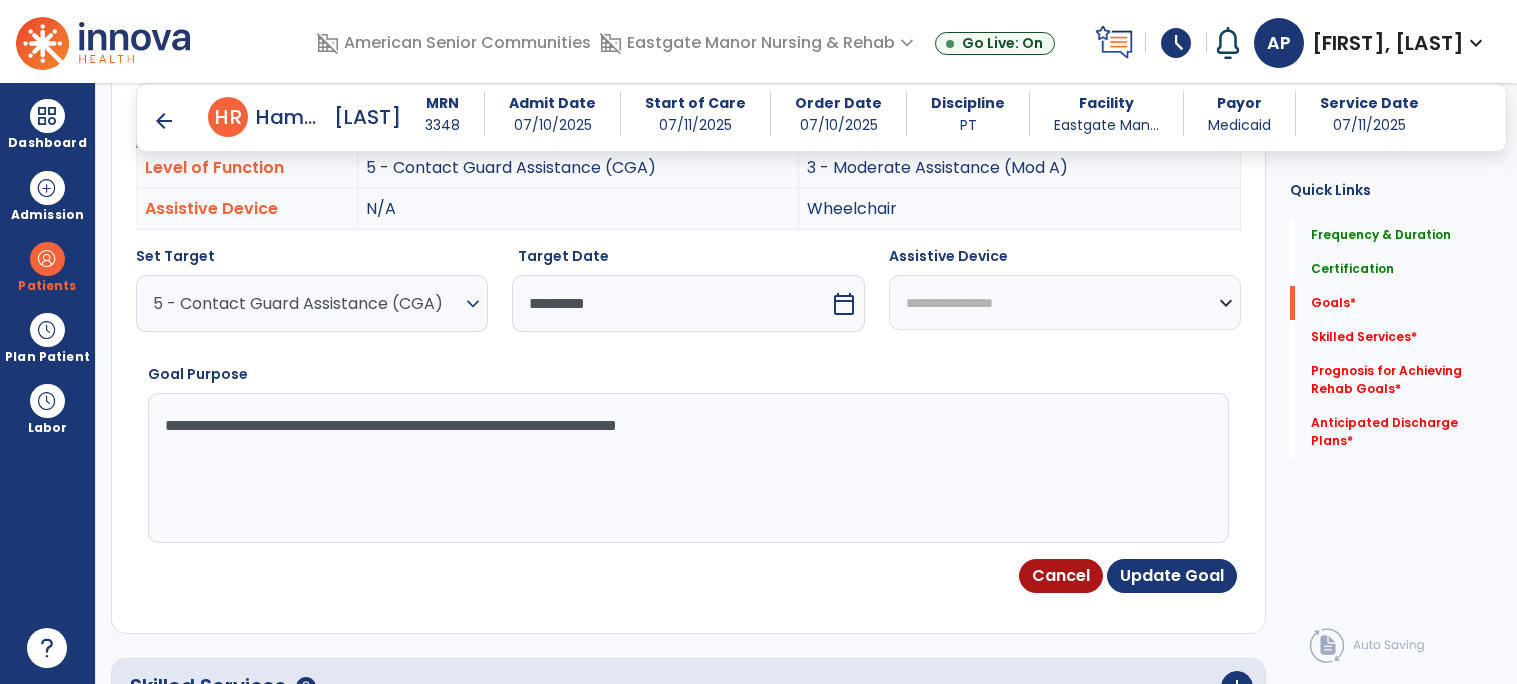 type on "**********" 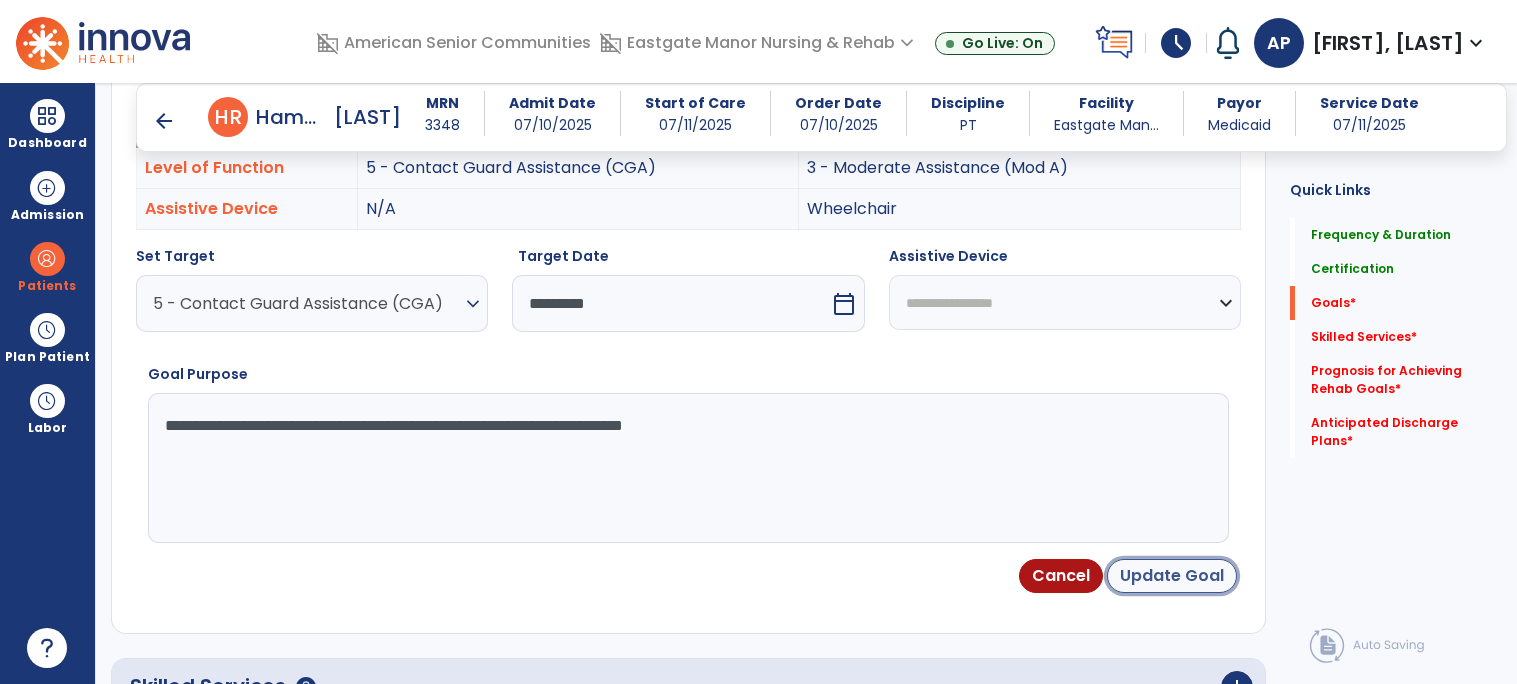 click on "Update Goal" at bounding box center [1172, 576] 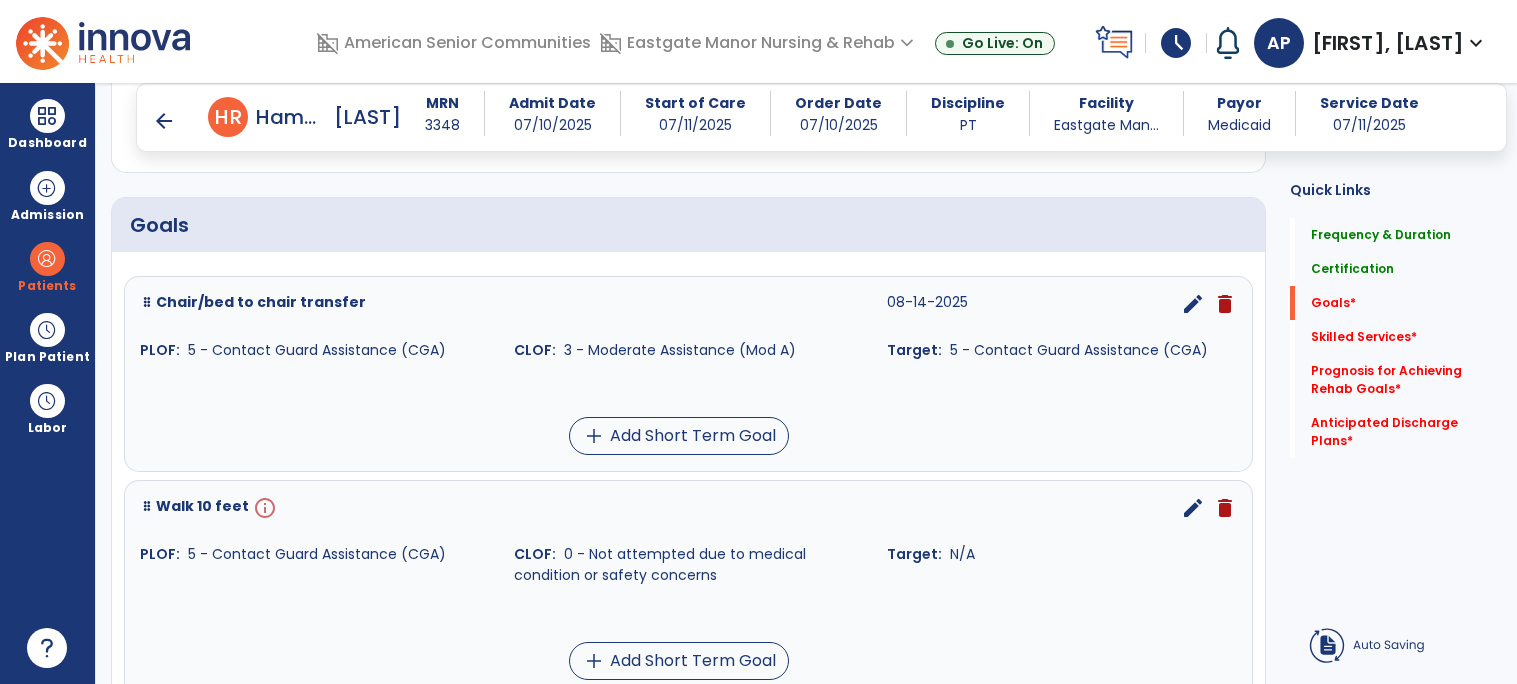 scroll, scrollTop: 412, scrollLeft: 0, axis: vertical 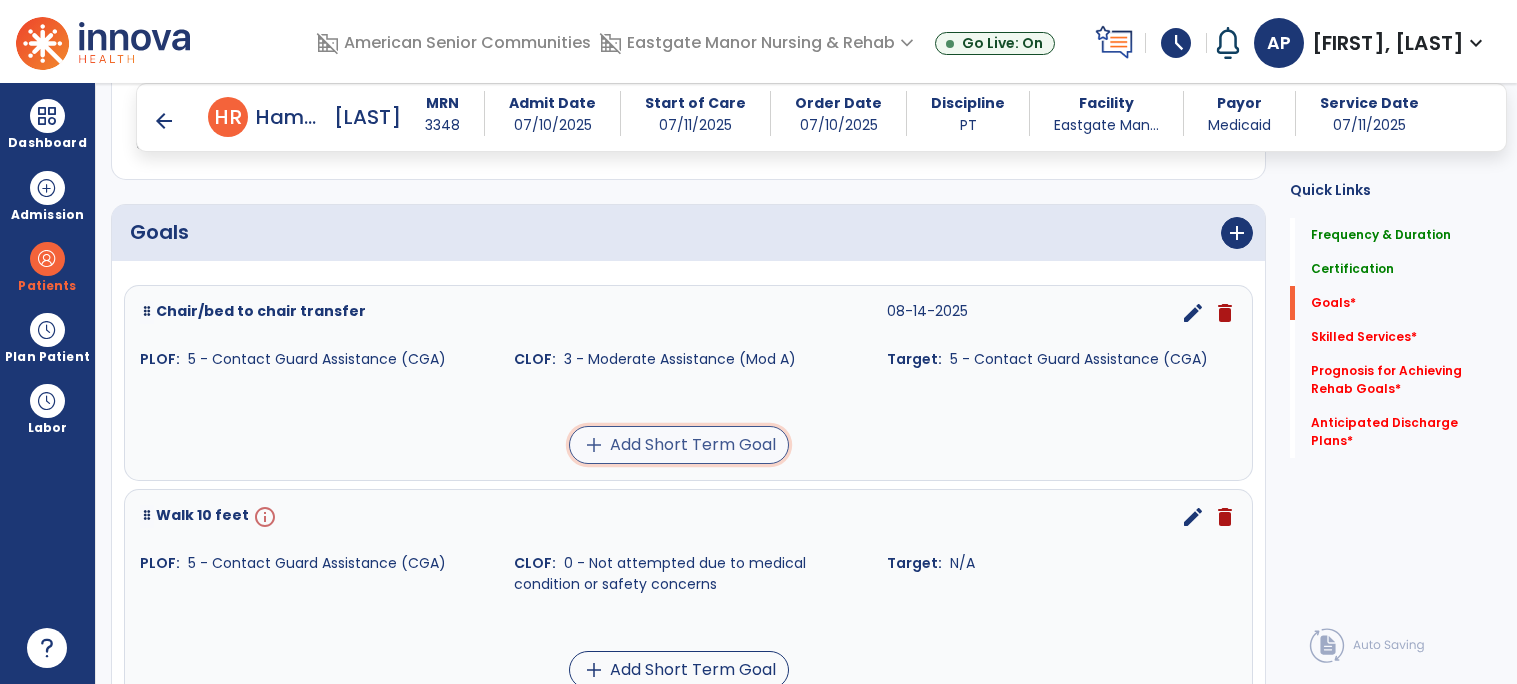 click on "add  Add Short Term Goal" at bounding box center (679, 445) 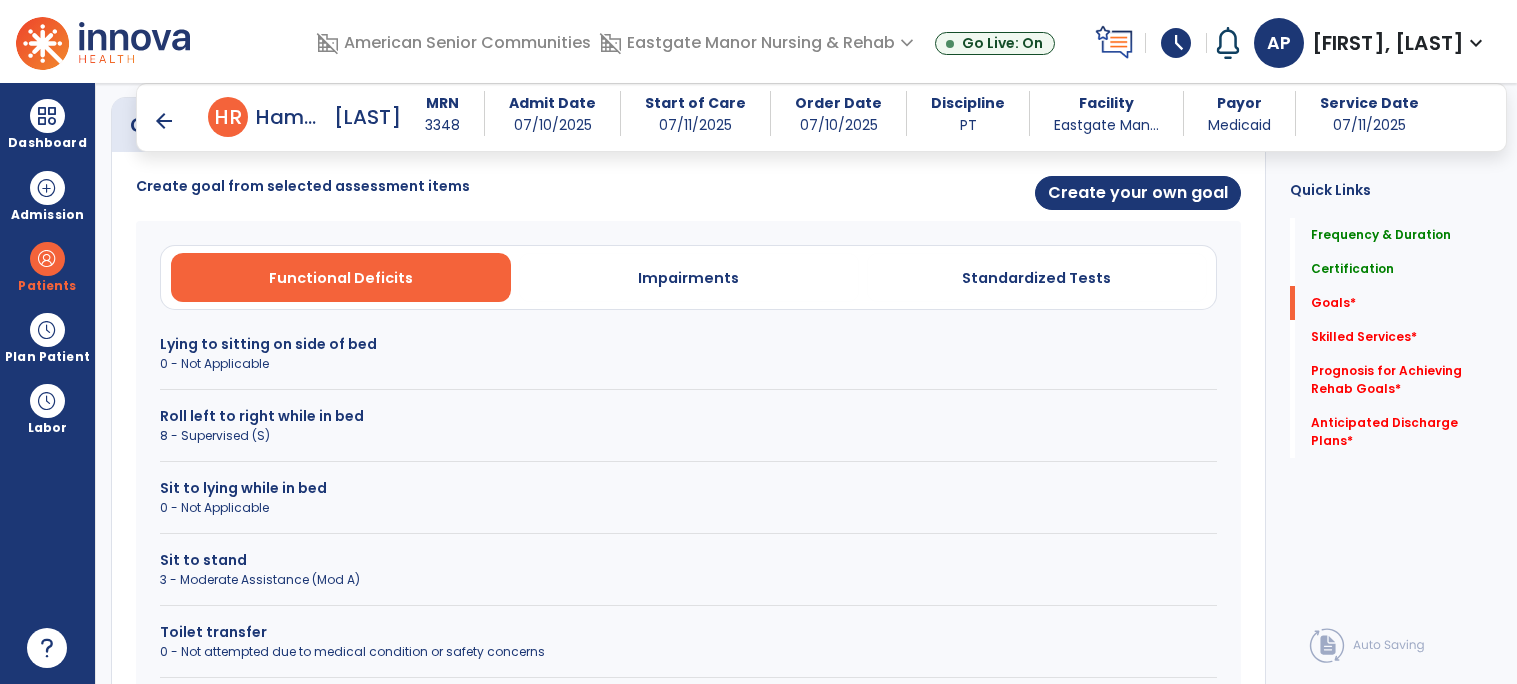 scroll, scrollTop: 577, scrollLeft: 0, axis: vertical 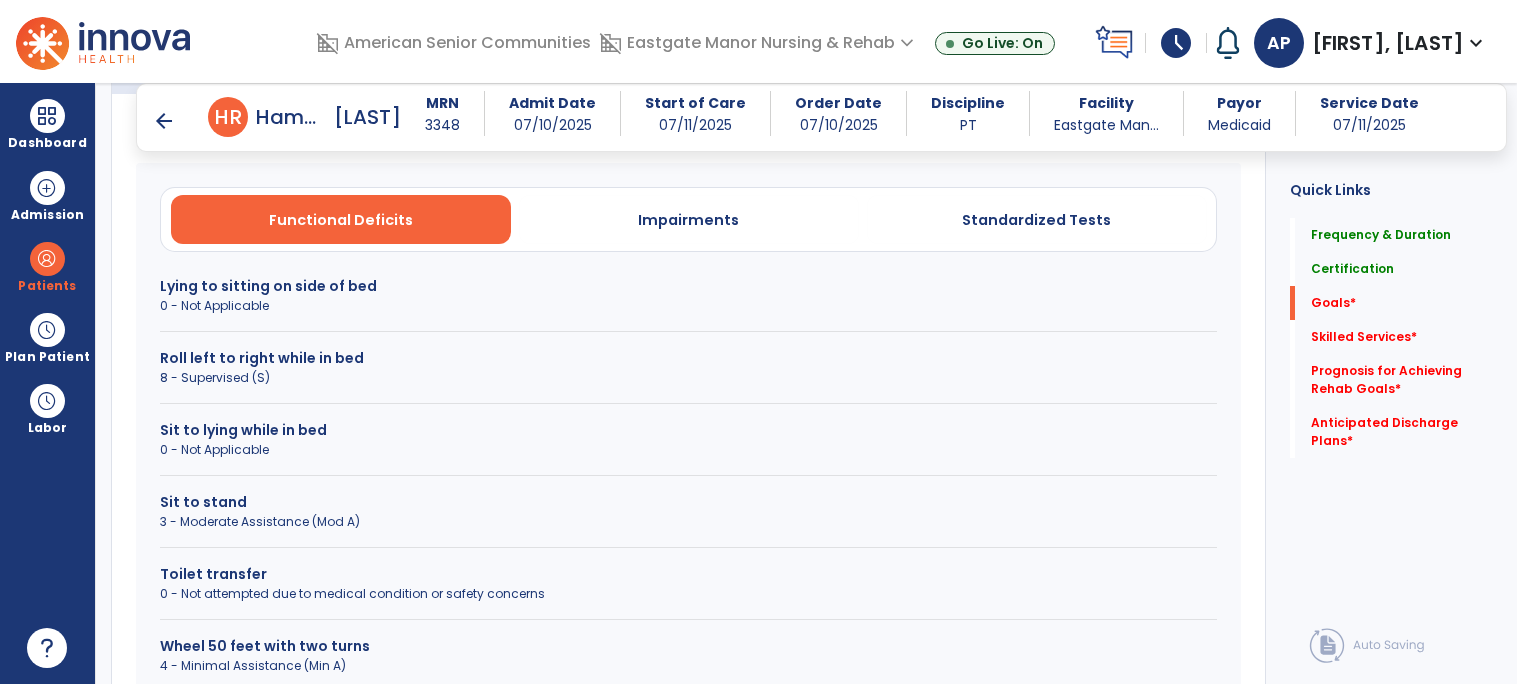 click on "3 - Moderate Assistance (Mod A)" at bounding box center (688, 522) 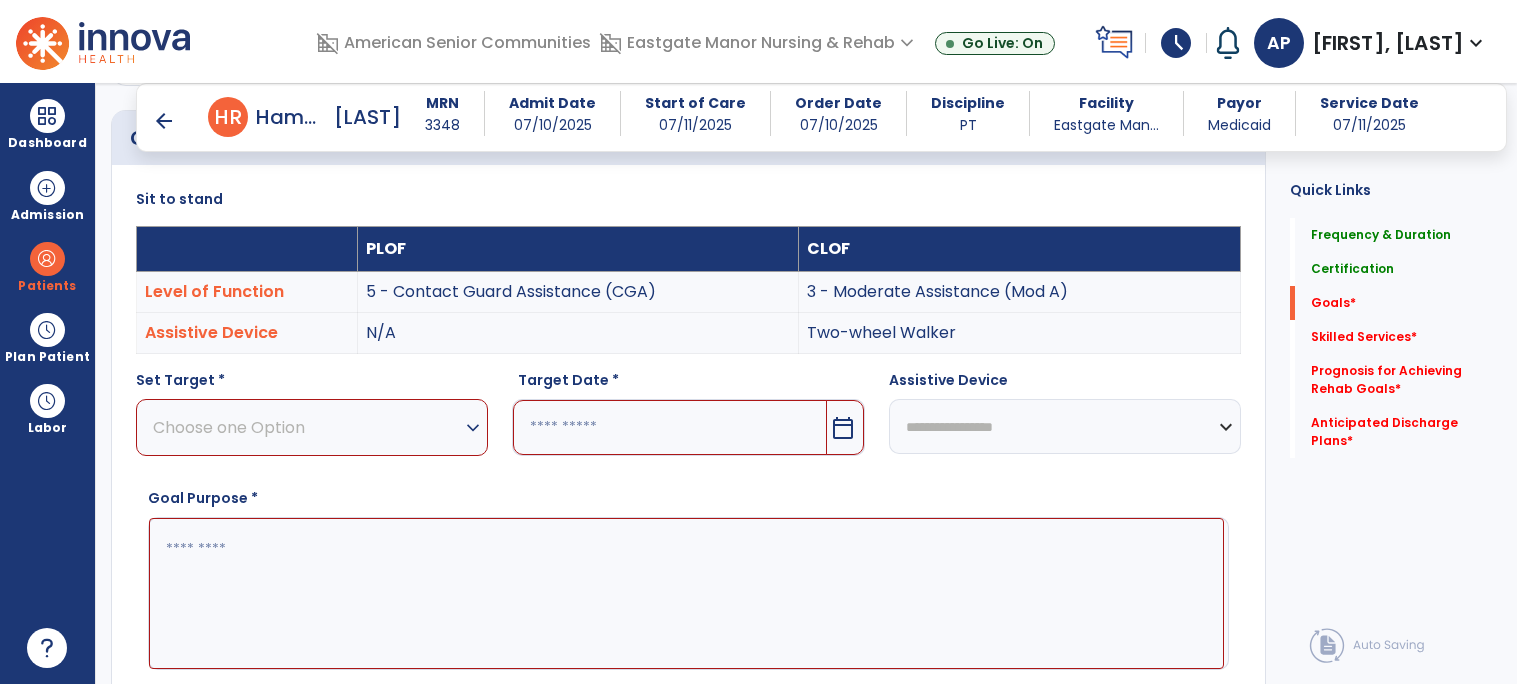 click on "Choose one Option" at bounding box center (307, 427) 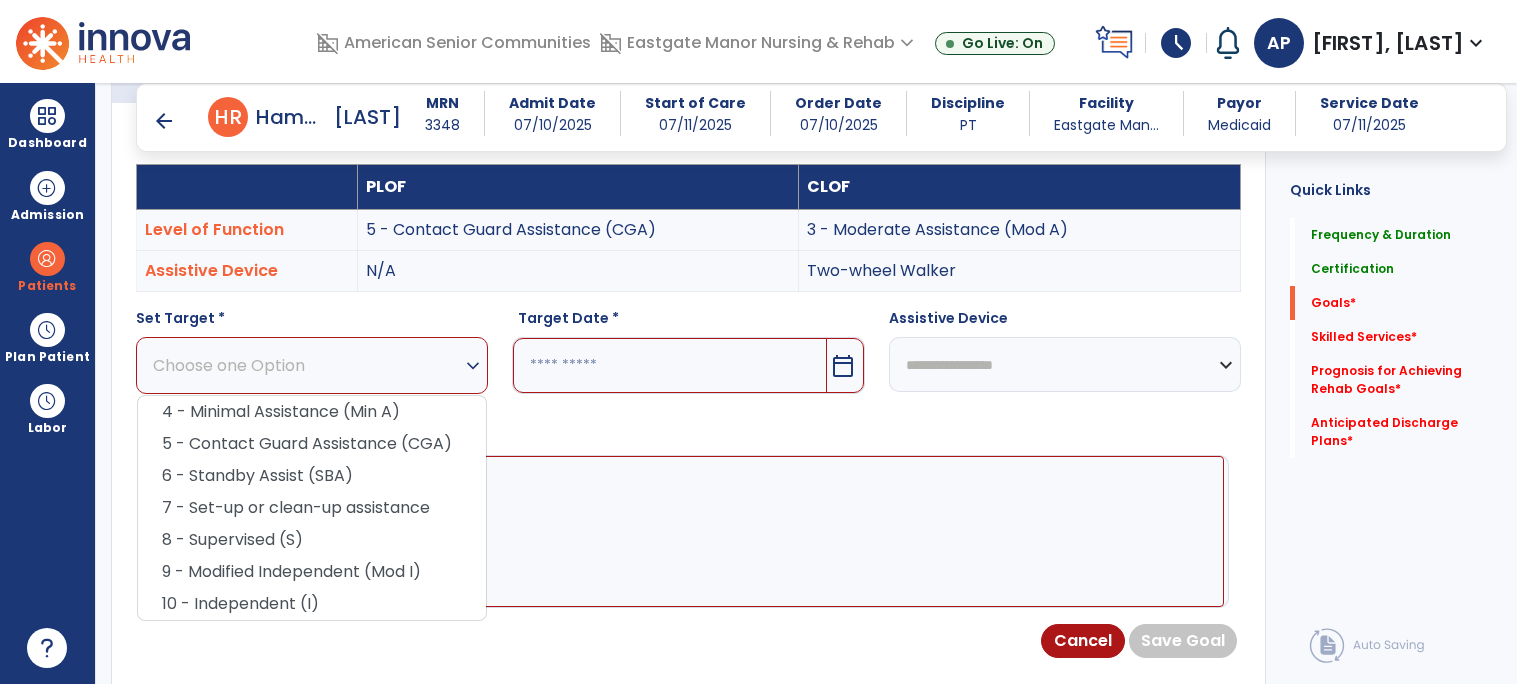 scroll, scrollTop: 554, scrollLeft: 0, axis: vertical 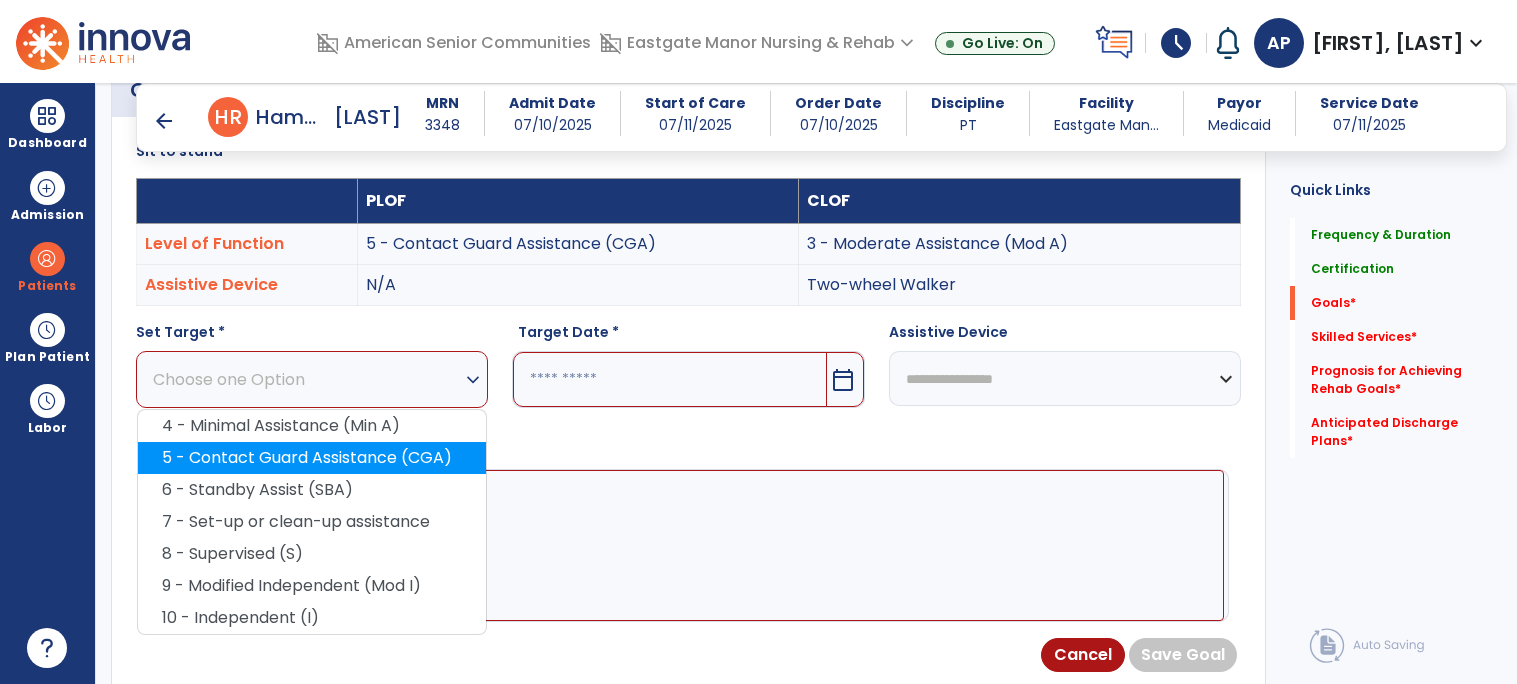 click on "5 - Contact Guard Assistance (CGA)" at bounding box center [312, 458] 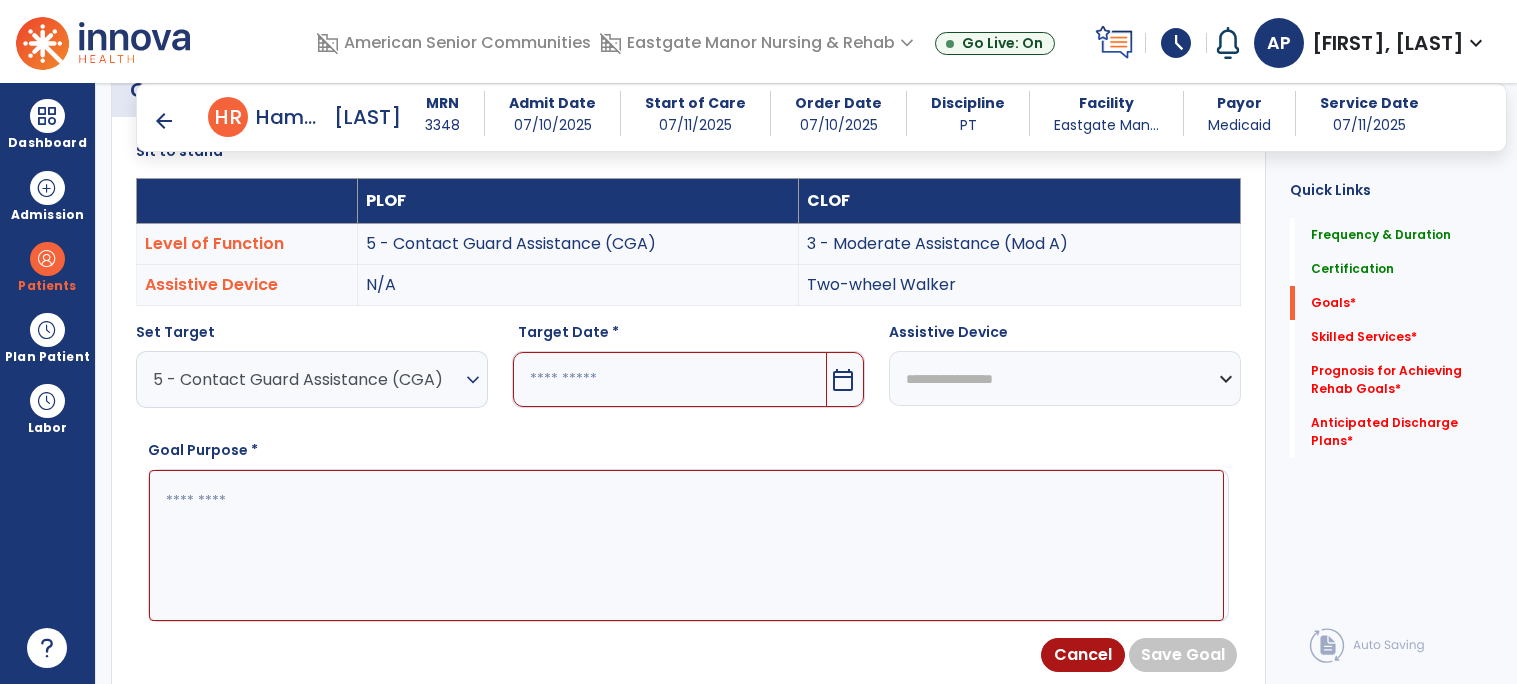click on "calendar_today" at bounding box center (843, 380) 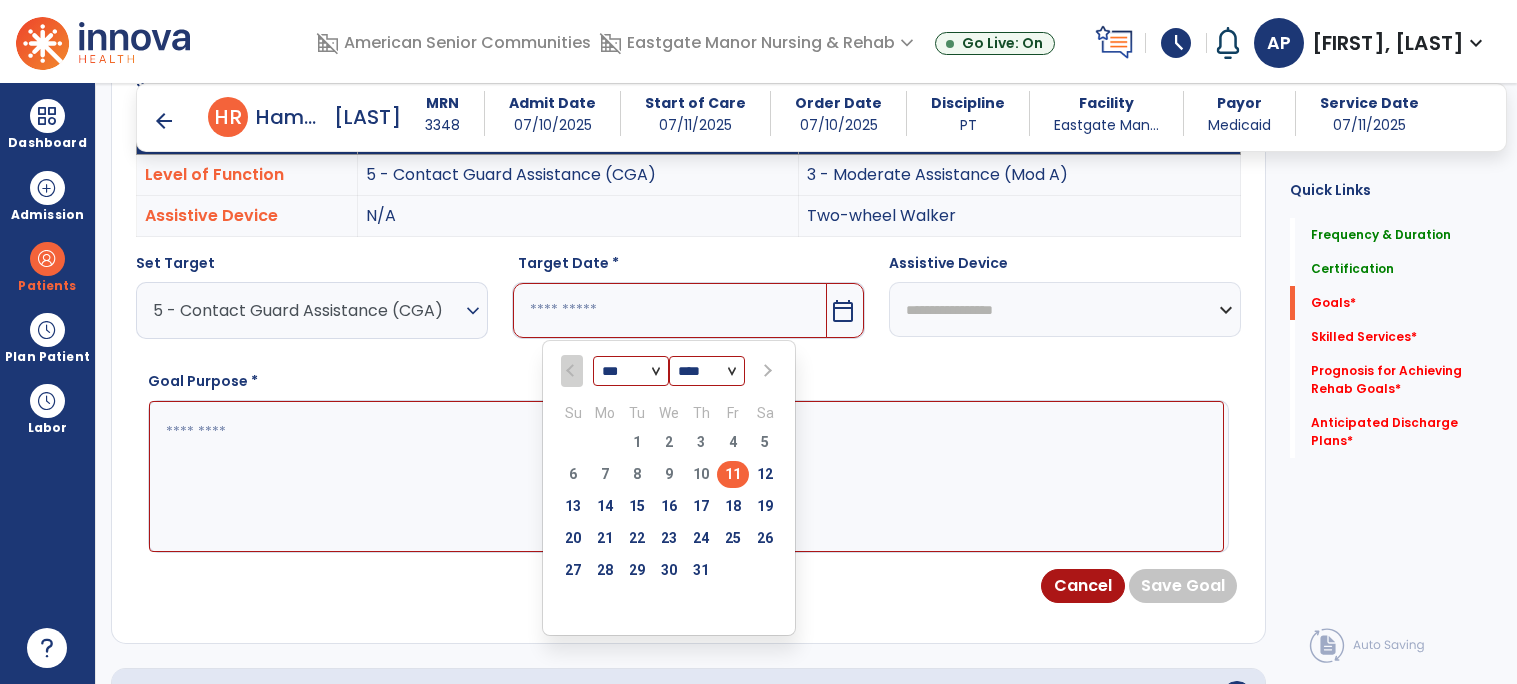 scroll, scrollTop: 624, scrollLeft: 0, axis: vertical 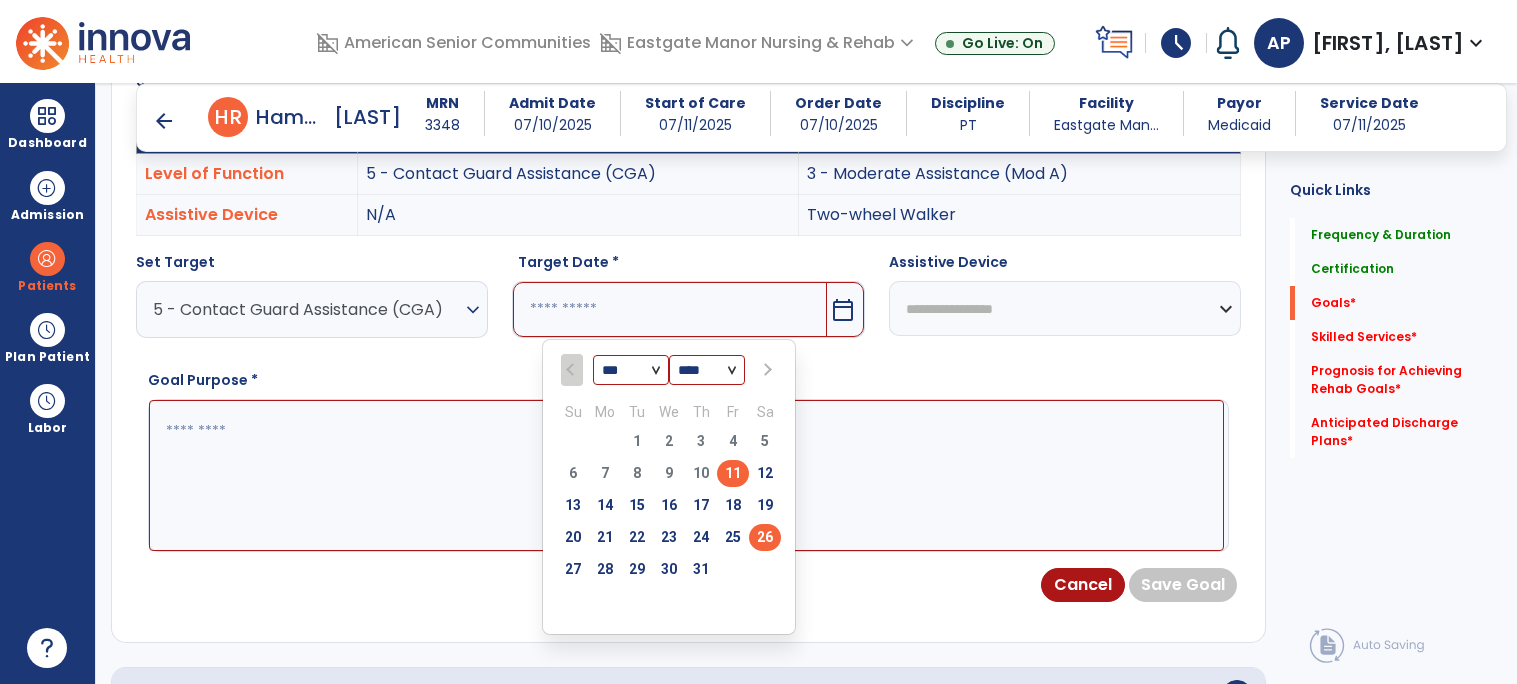 click on "26" at bounding box center (765, 537) 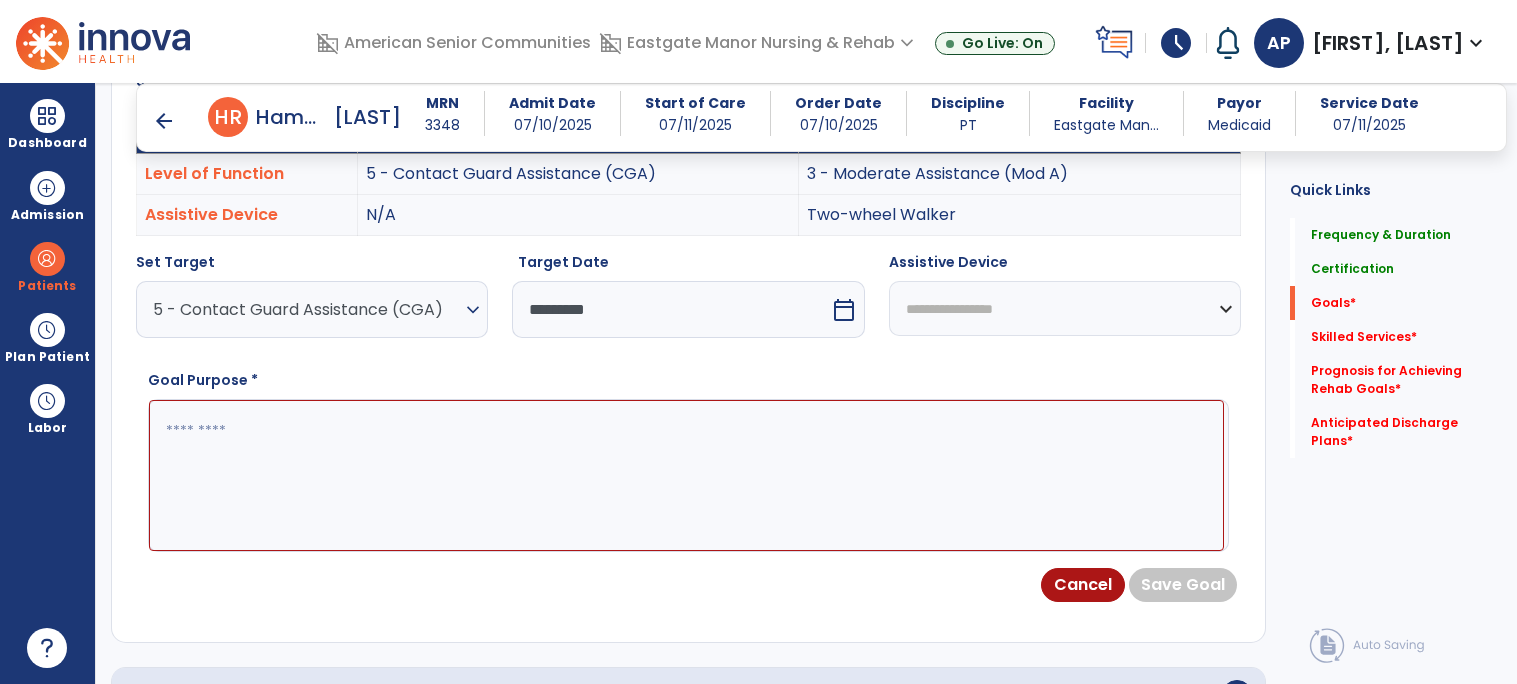 click at bounding box center [686, 475] 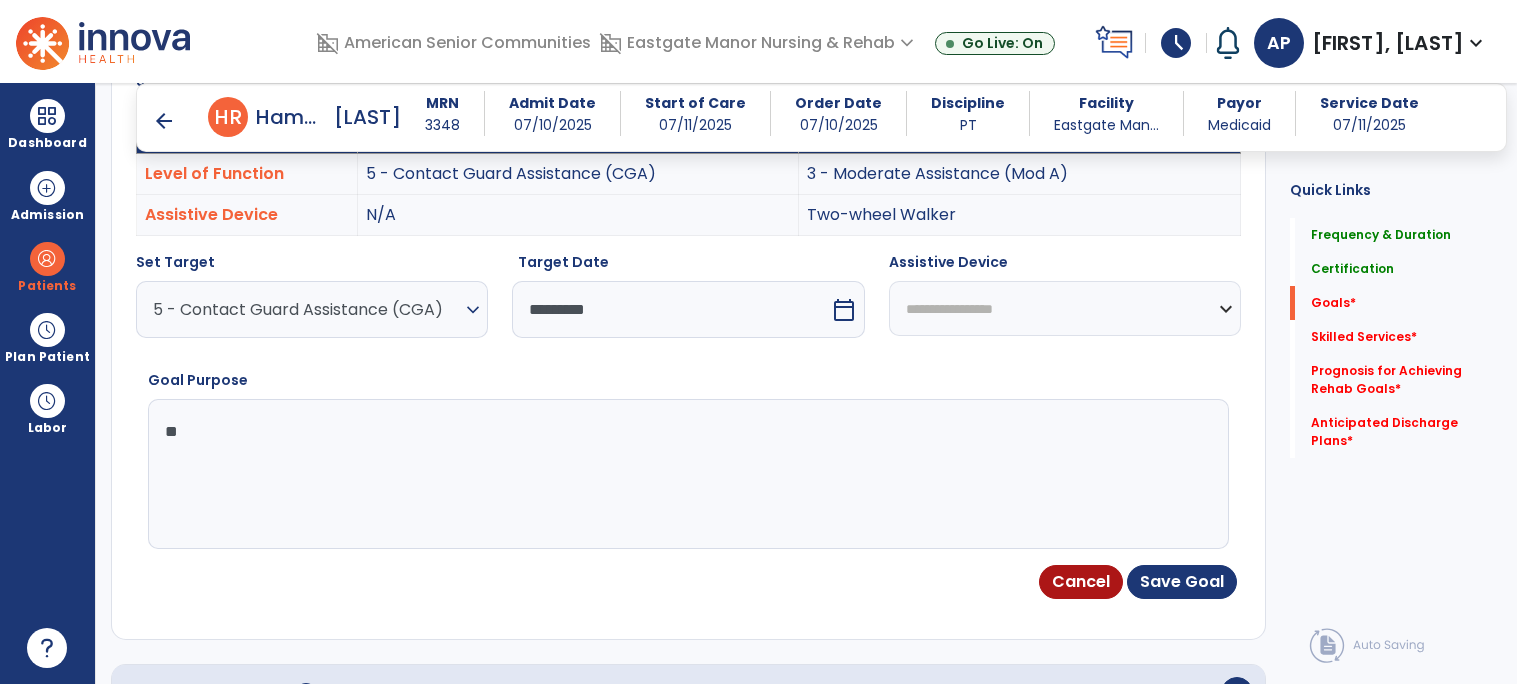 type on "*" 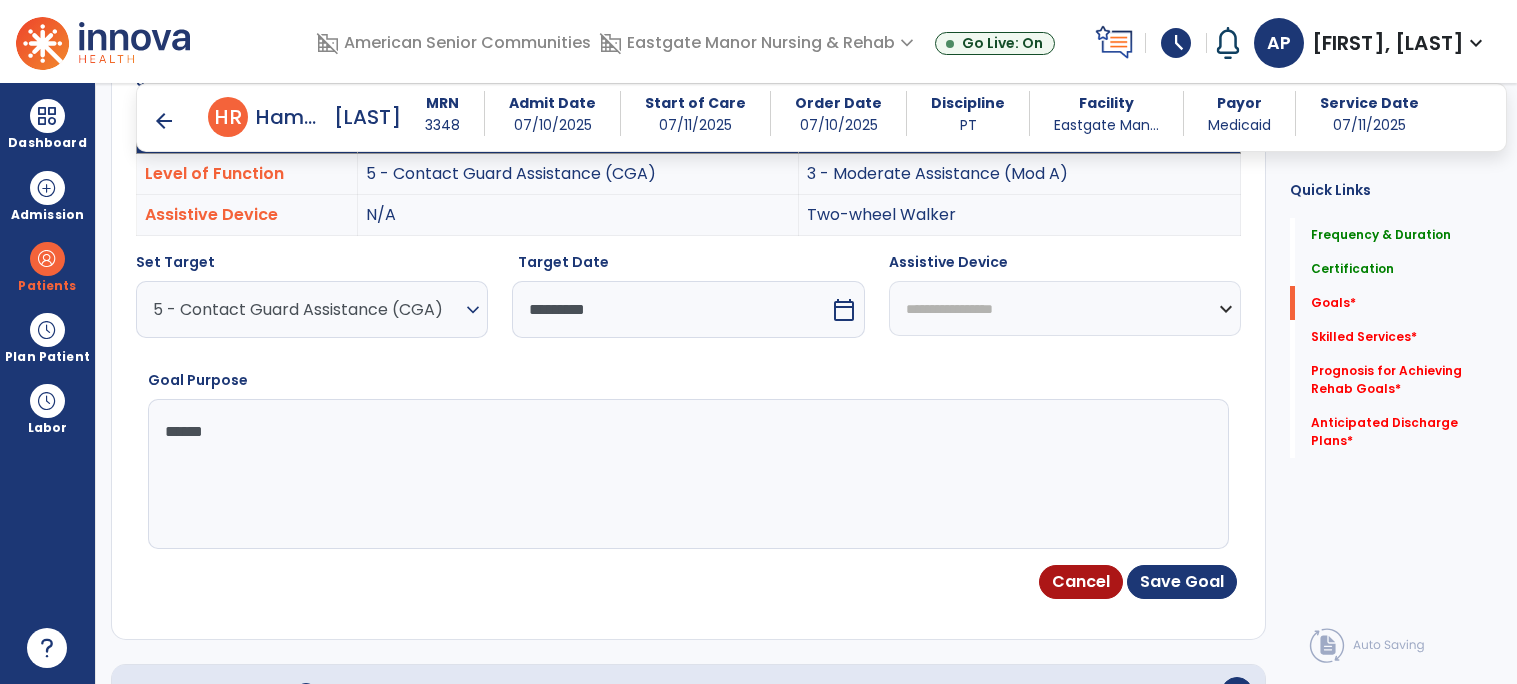 type on "*******" 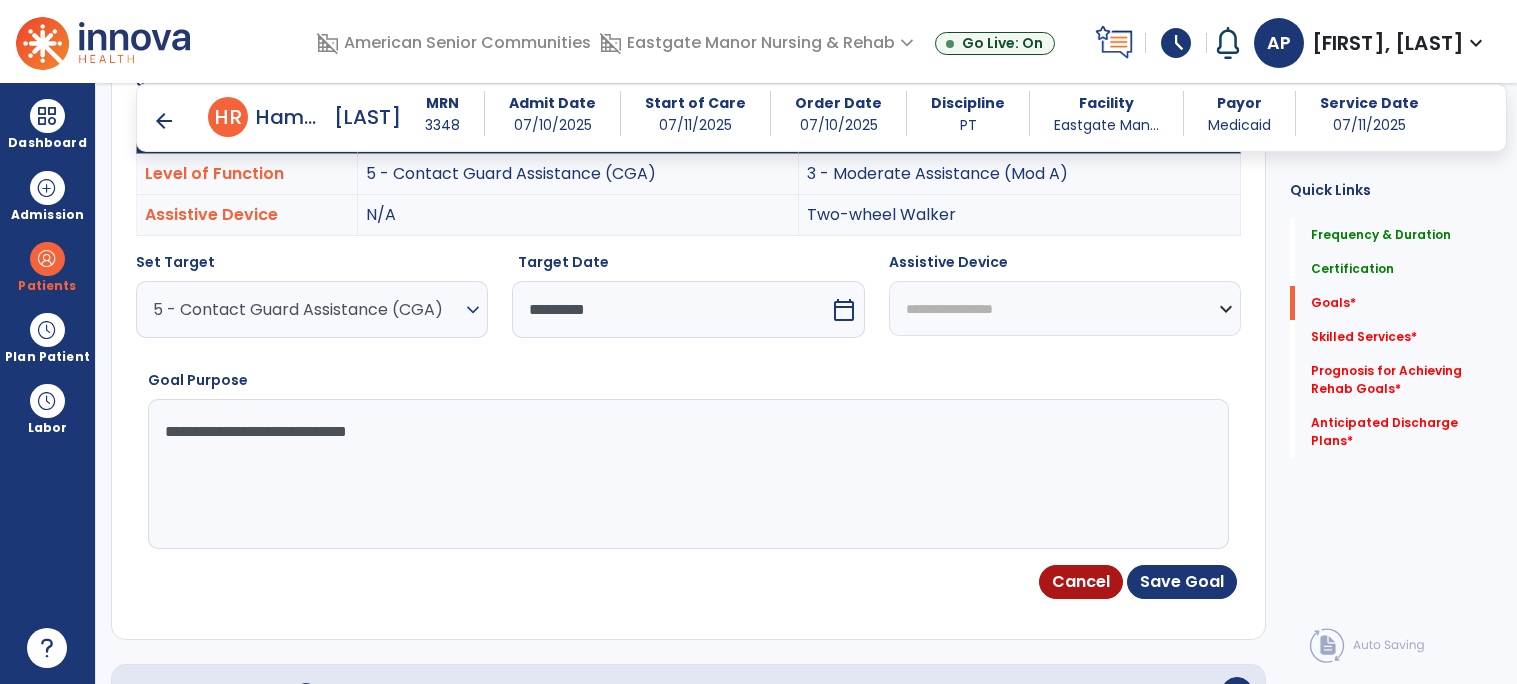 click on "**********" at bounding box center (686, 474) 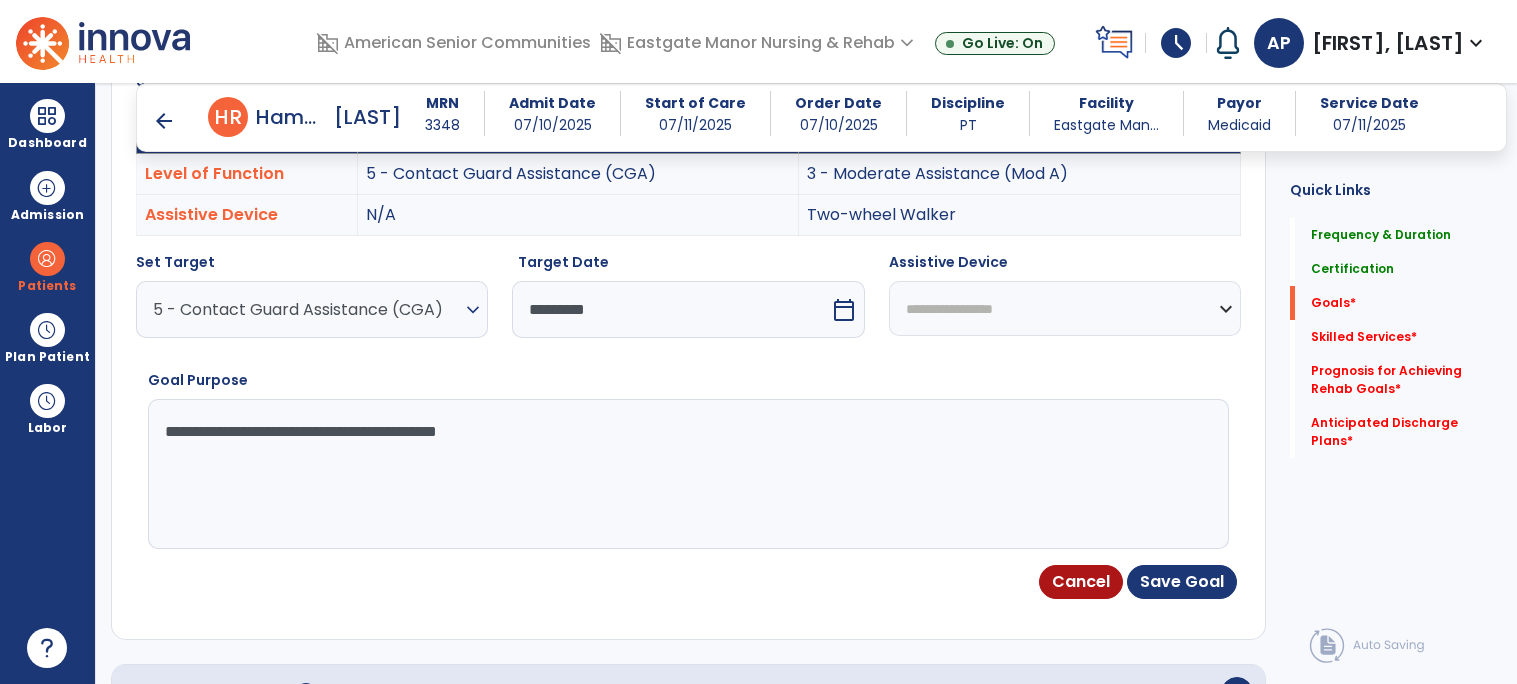 type on "**********" 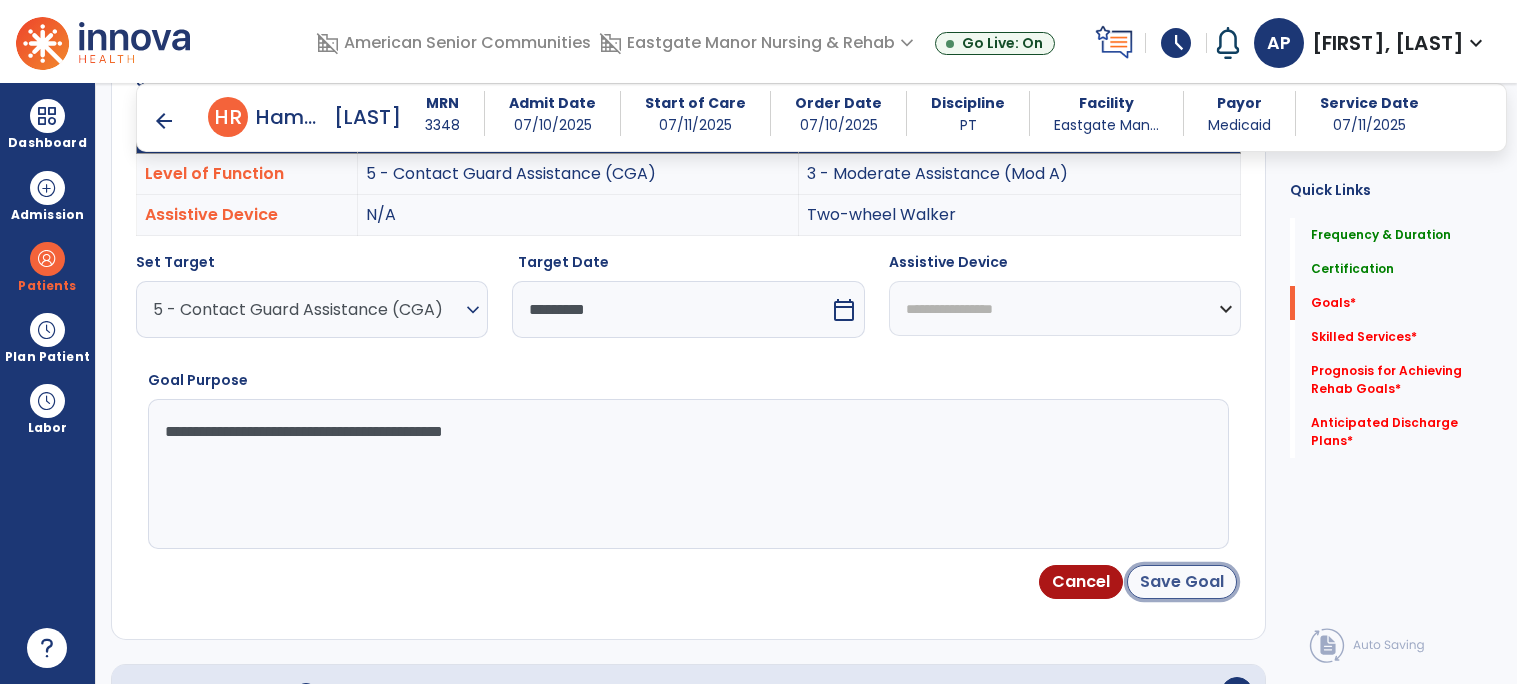 click on "Save Goal" at bounding box center [1182, 582] 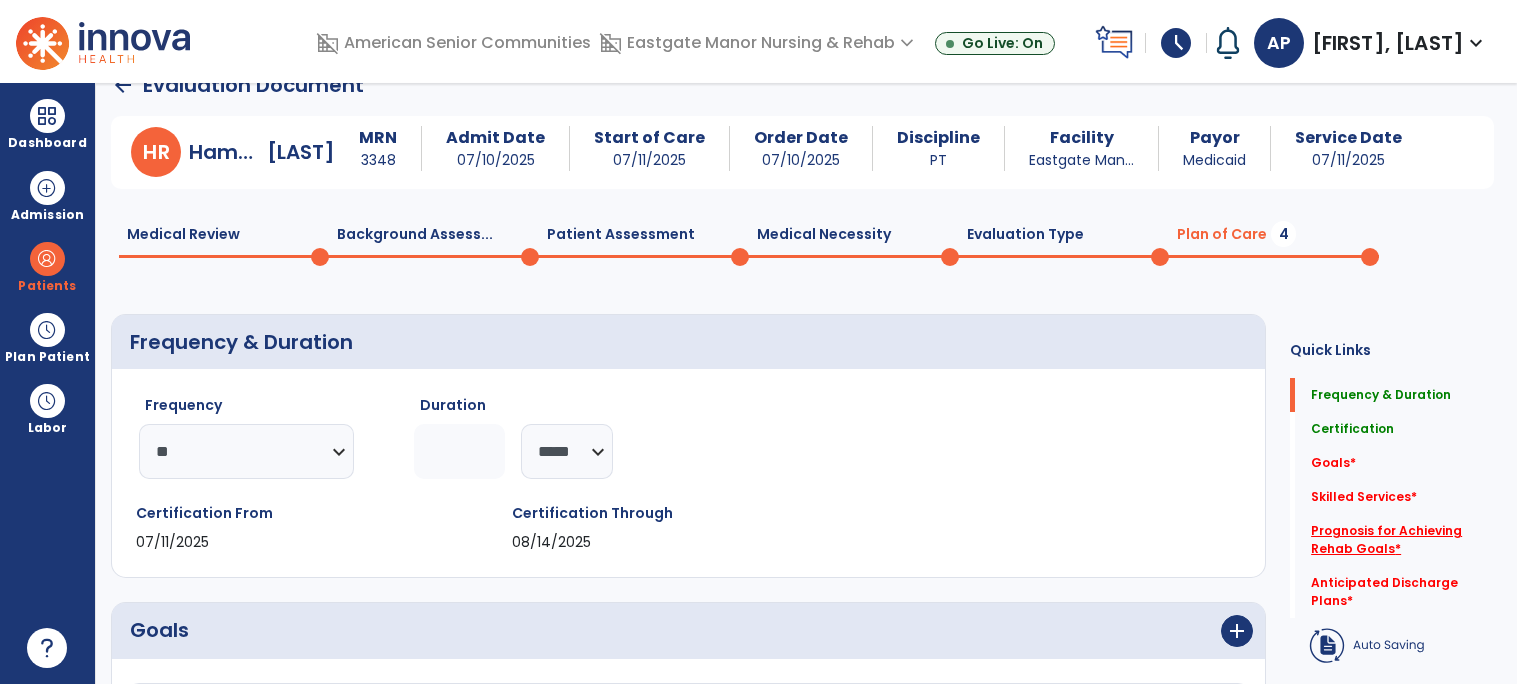 click on "*" 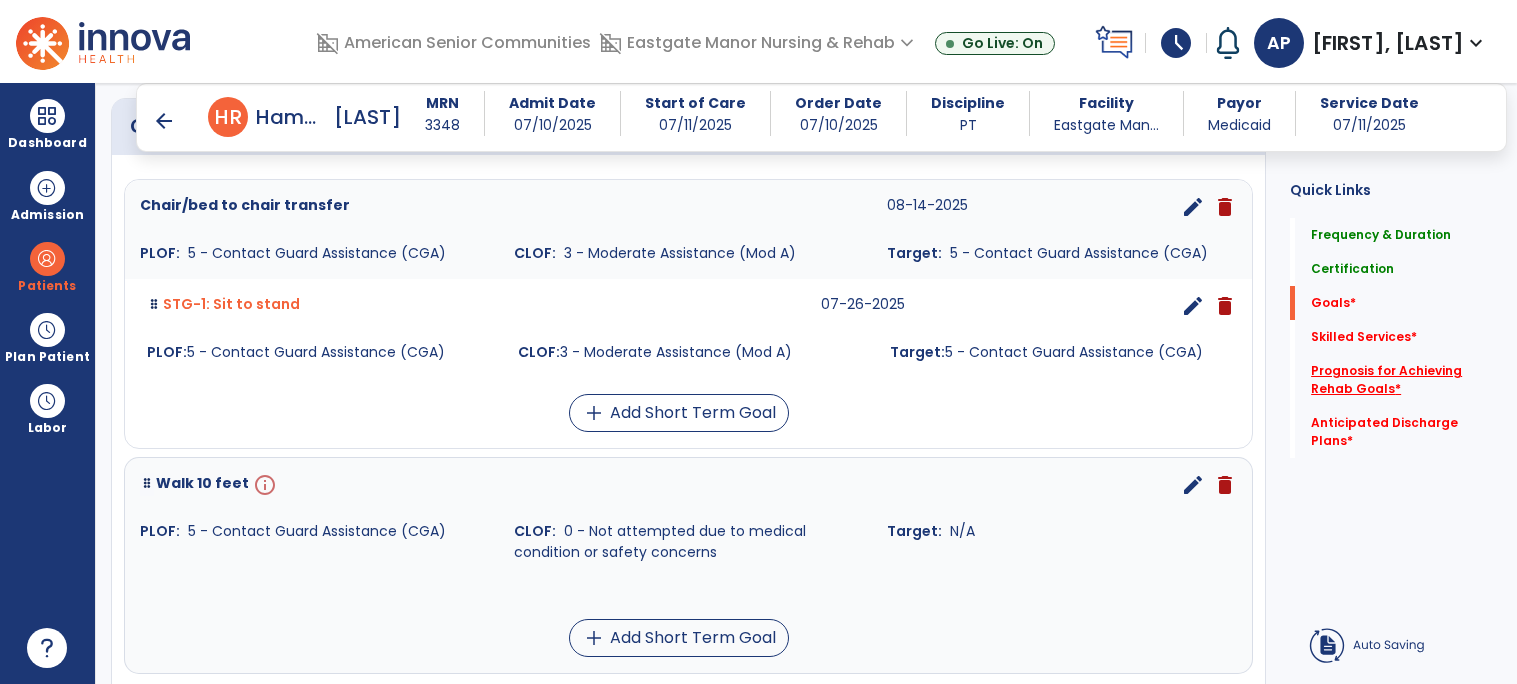 scroll, scrollTop: 517, scrollLeft: 0, axis: vertical 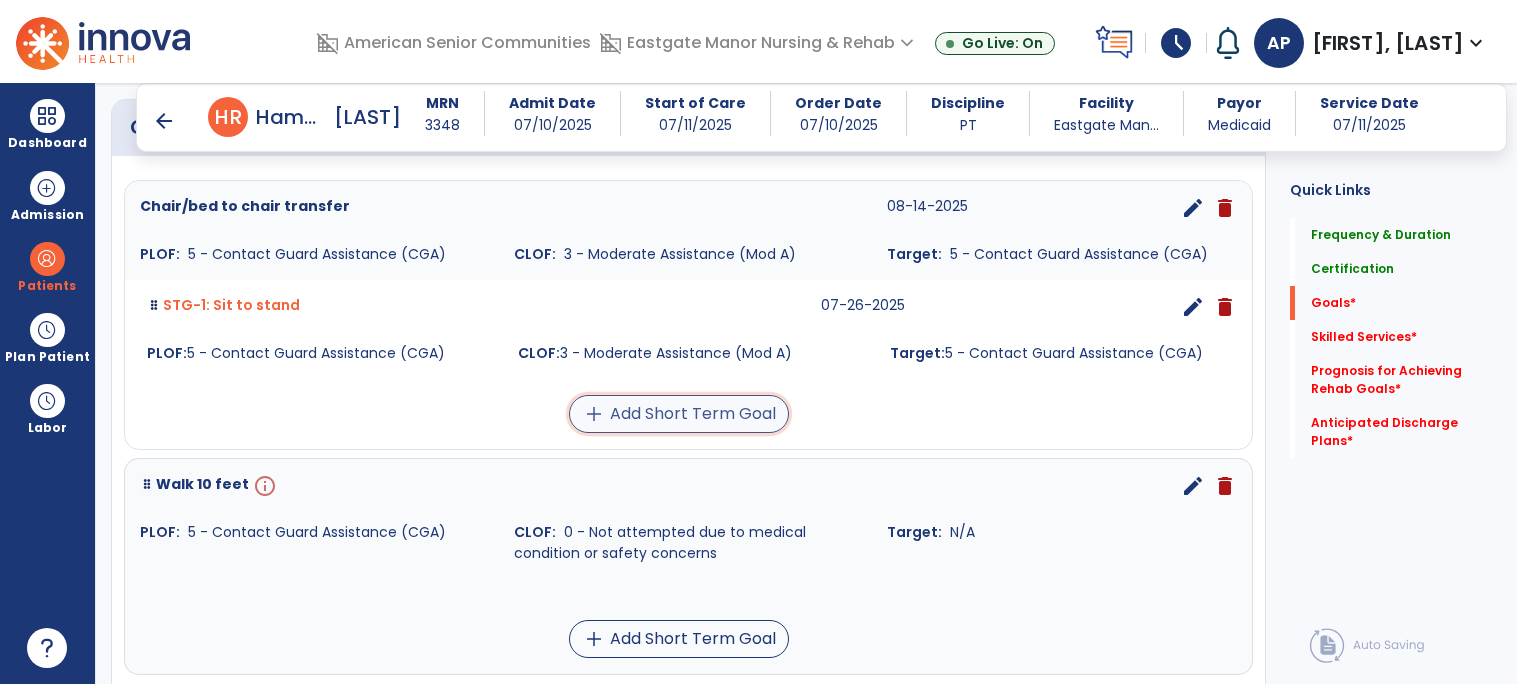 click on "add  Add Short Term Goal" at bounding box center [679, 414] 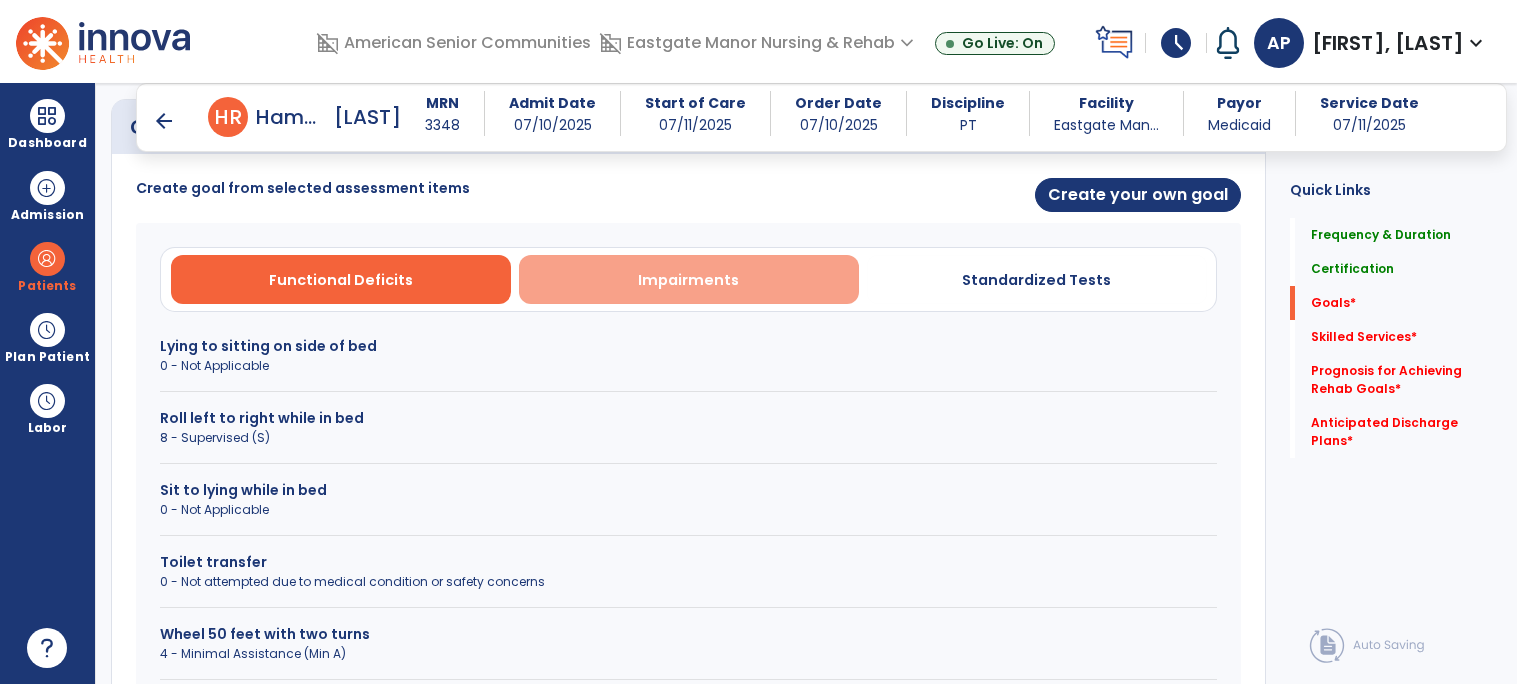 click on "Impairments" at bounding box center [688, 280] 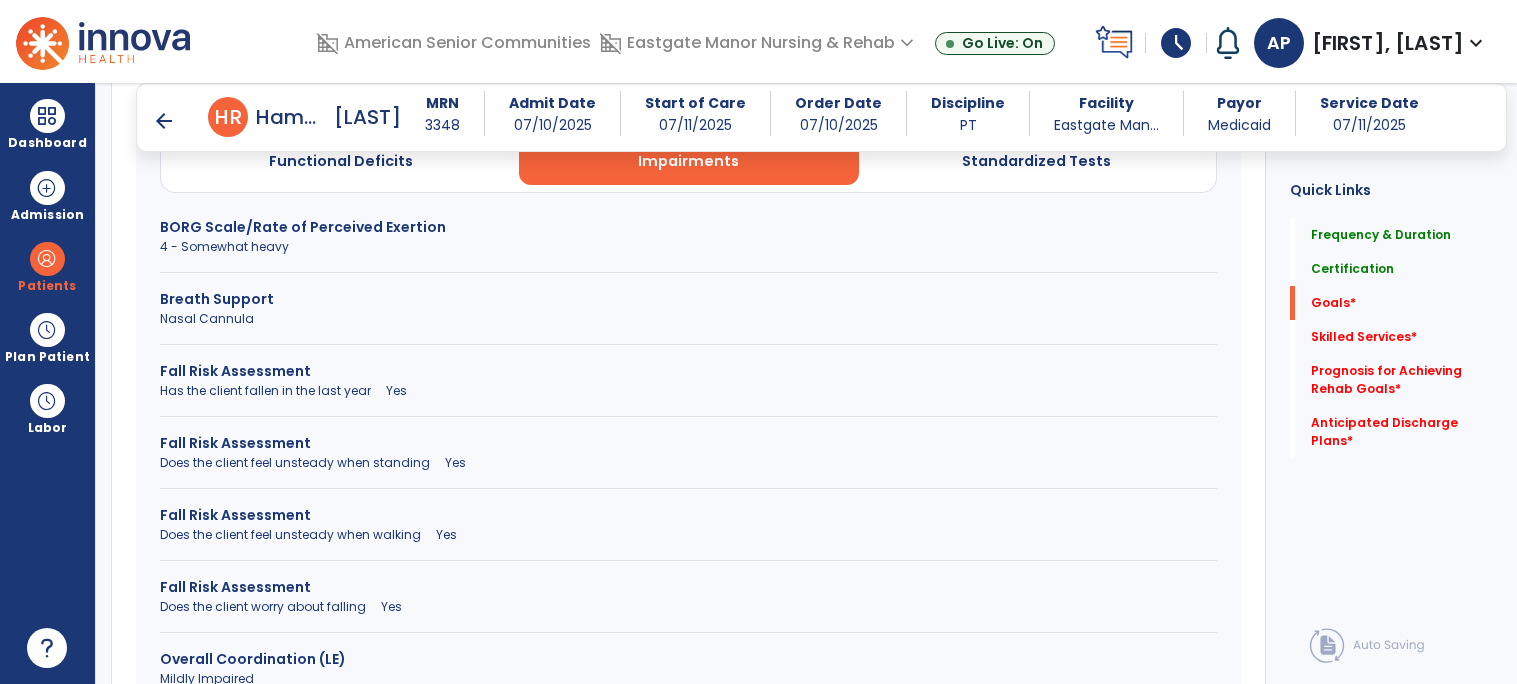 scroll, scrollTop: 614, scrollLeft: 0, axis: vertical 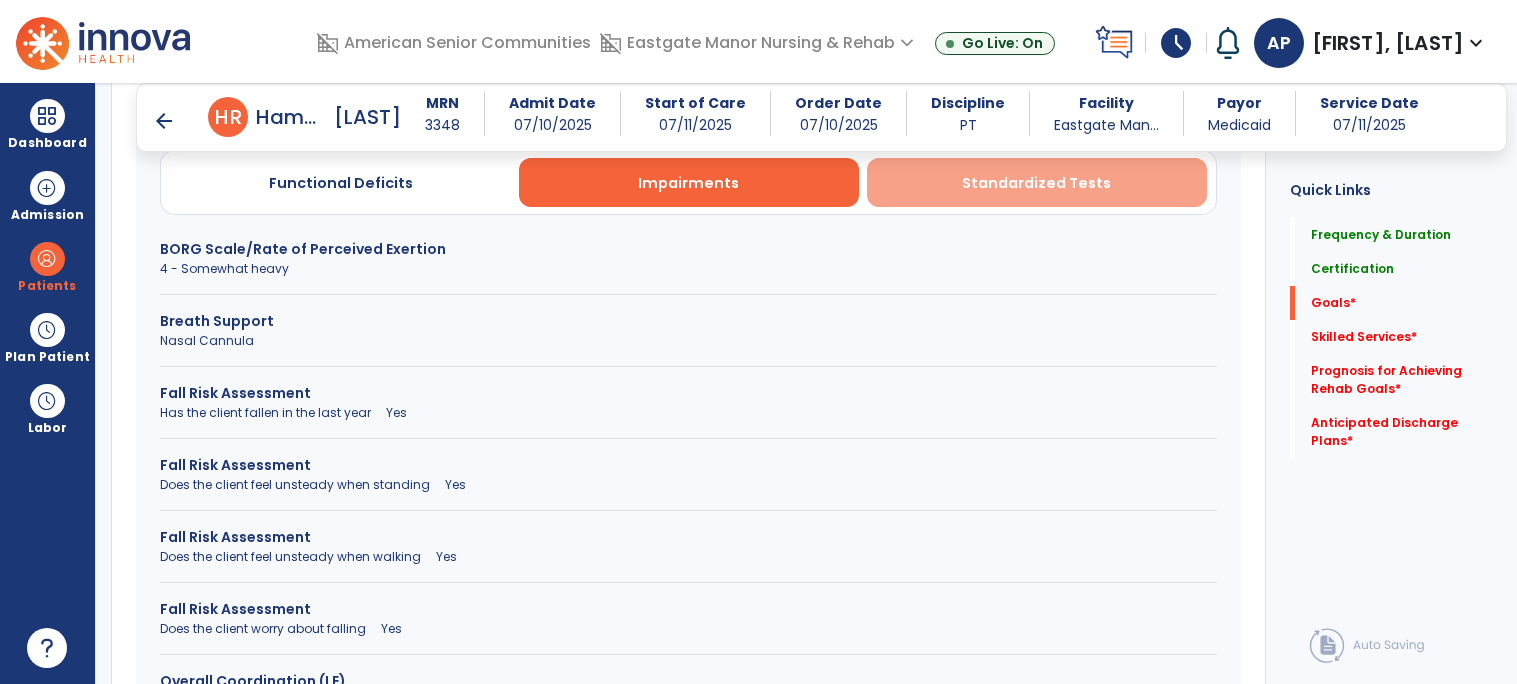 click on "Standardized Tests" at bounding box center (1036, 183) 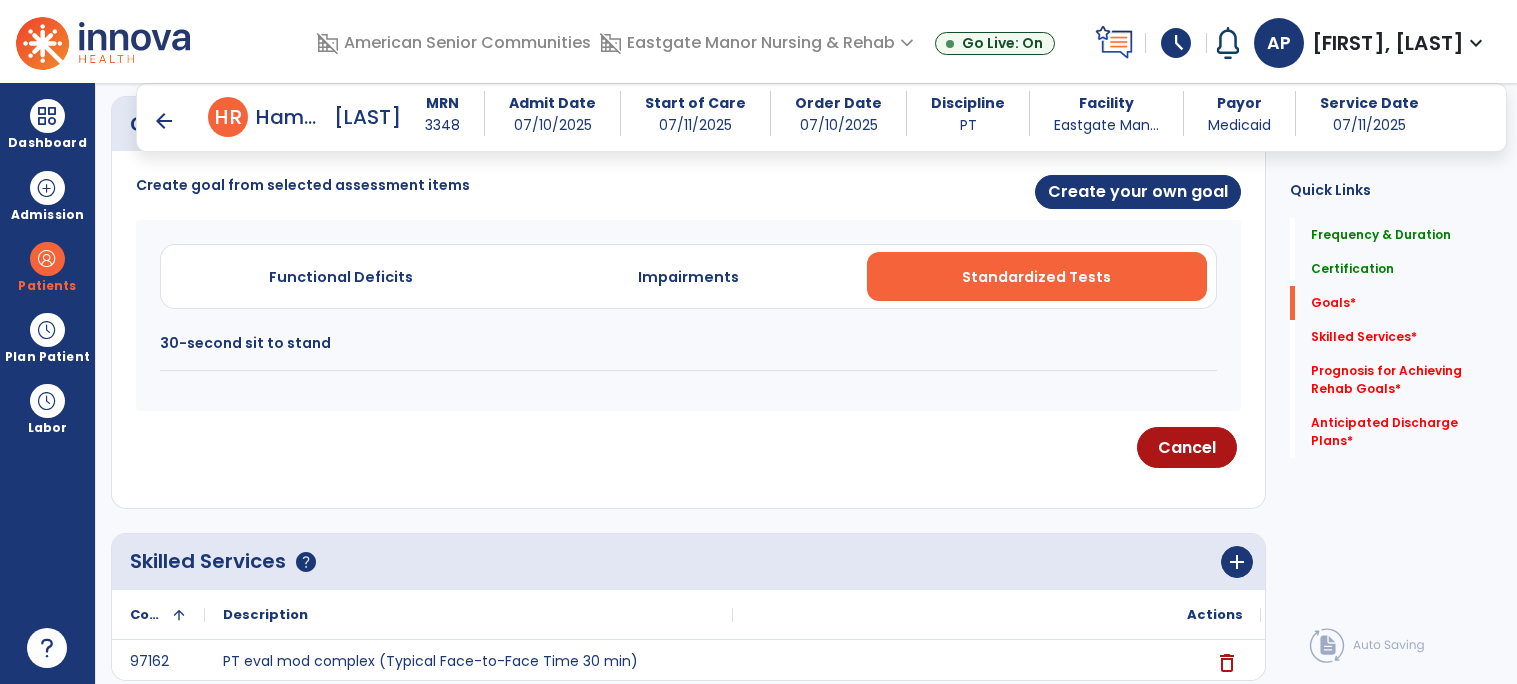 scroll, scrollTop: 493, scrollLeft: 0, axis: vertical 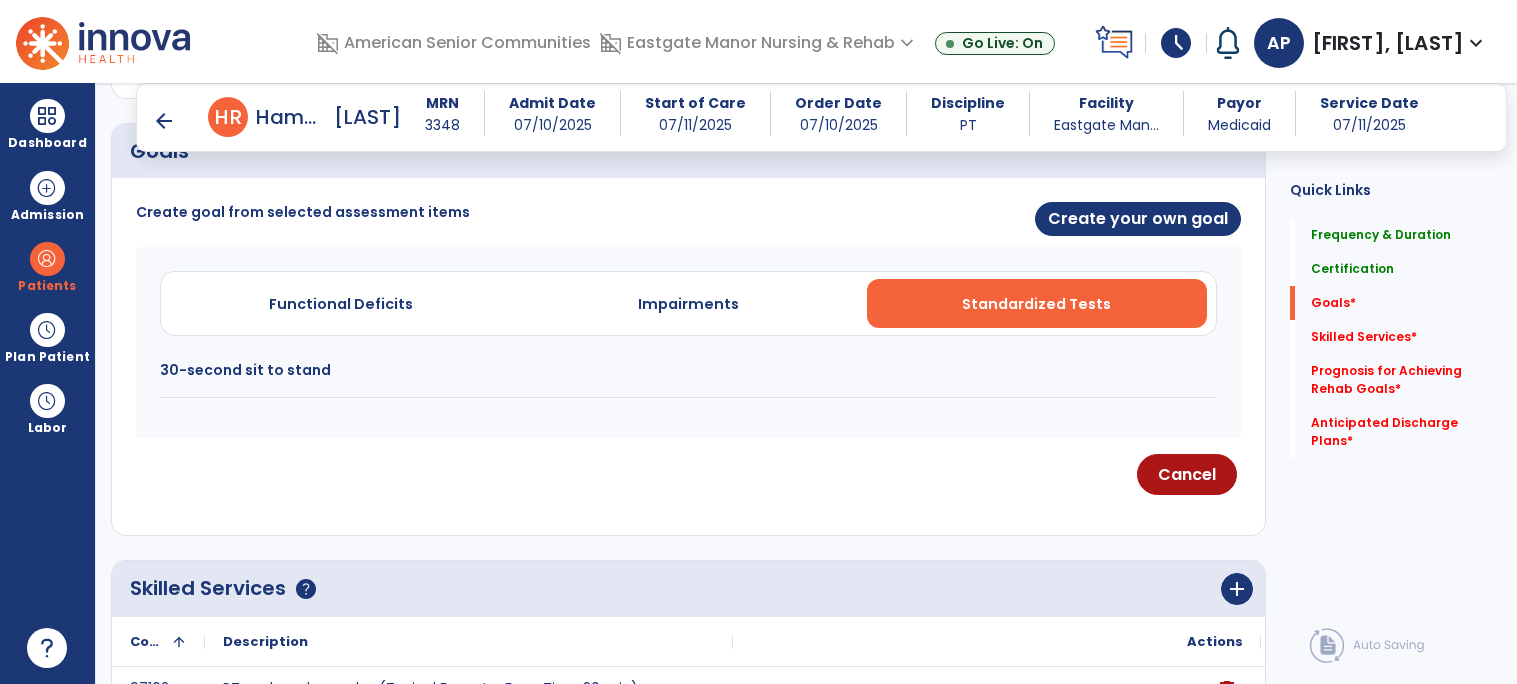 click on "30-second sit to stand" at bounding box center [688, 370] 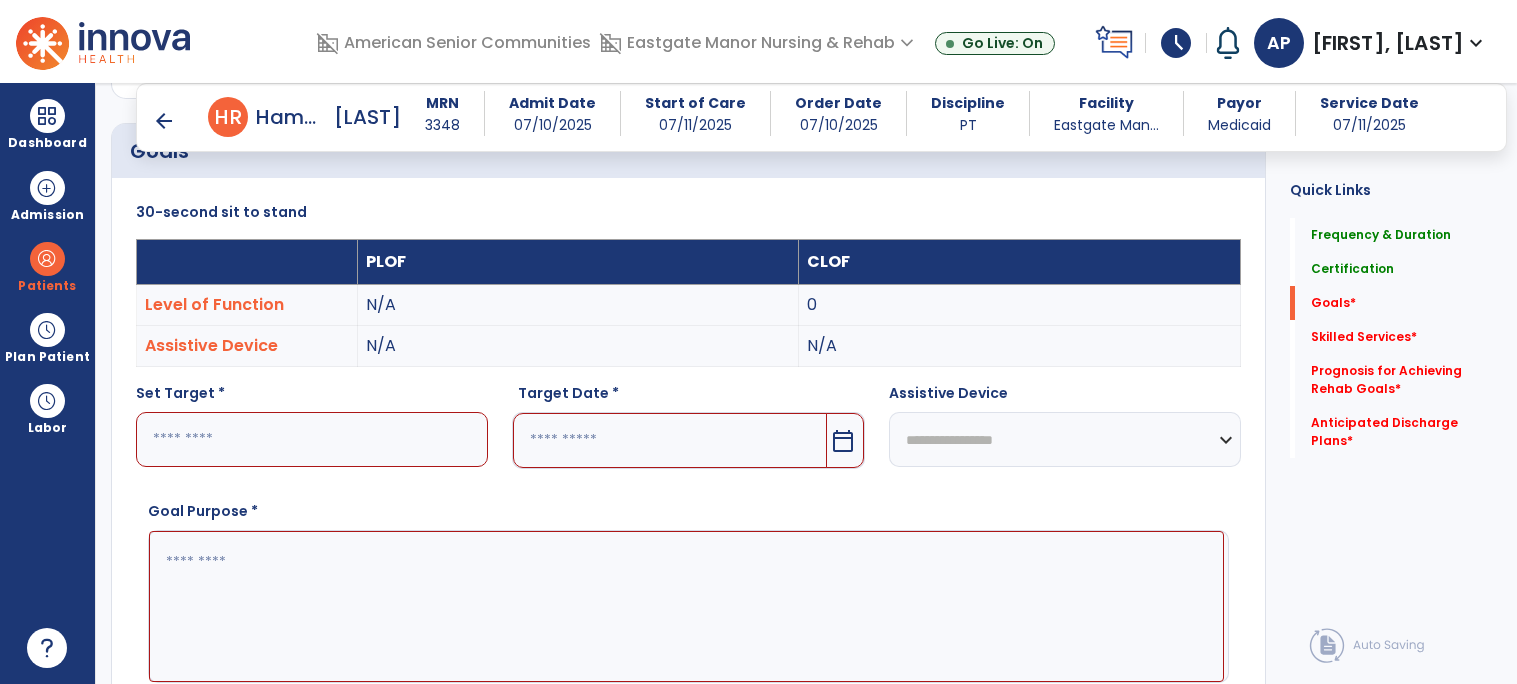 click at bounding box center (312, 439) 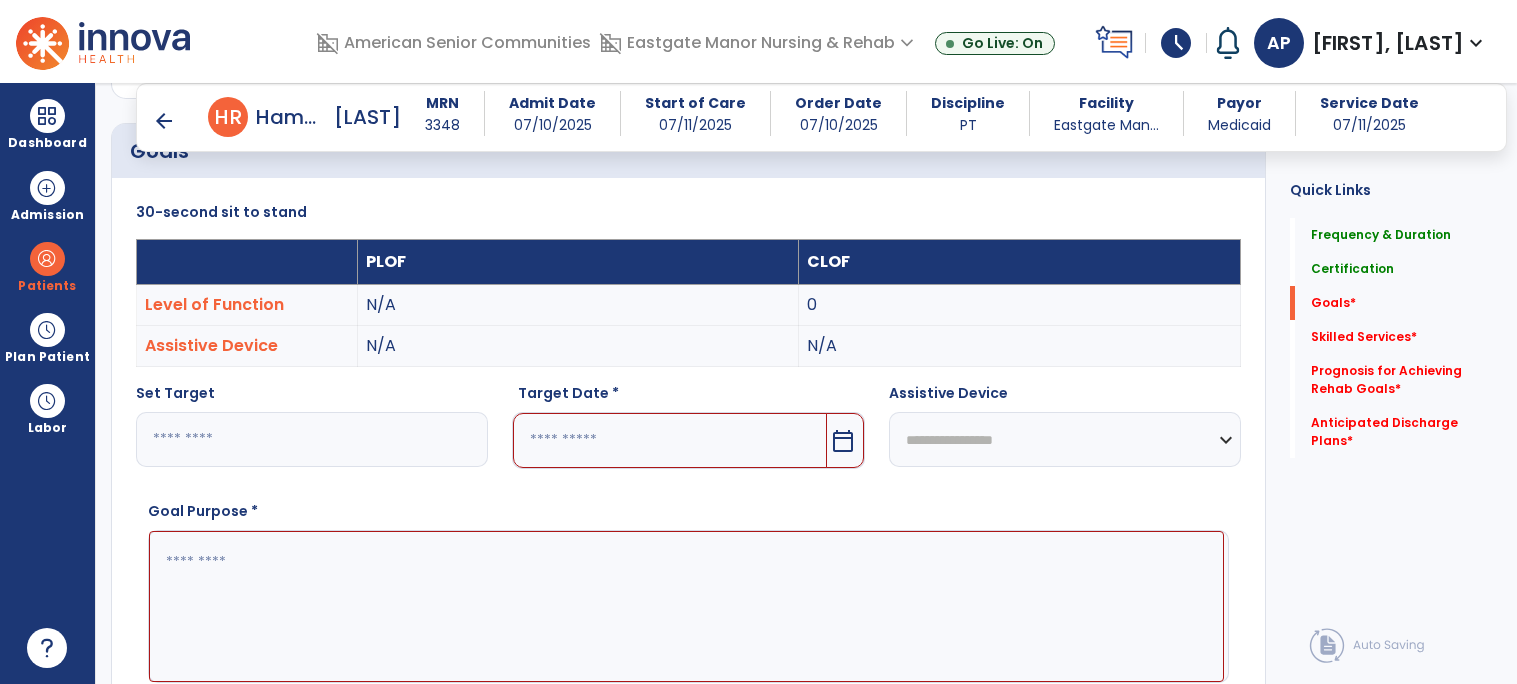 type on "*" 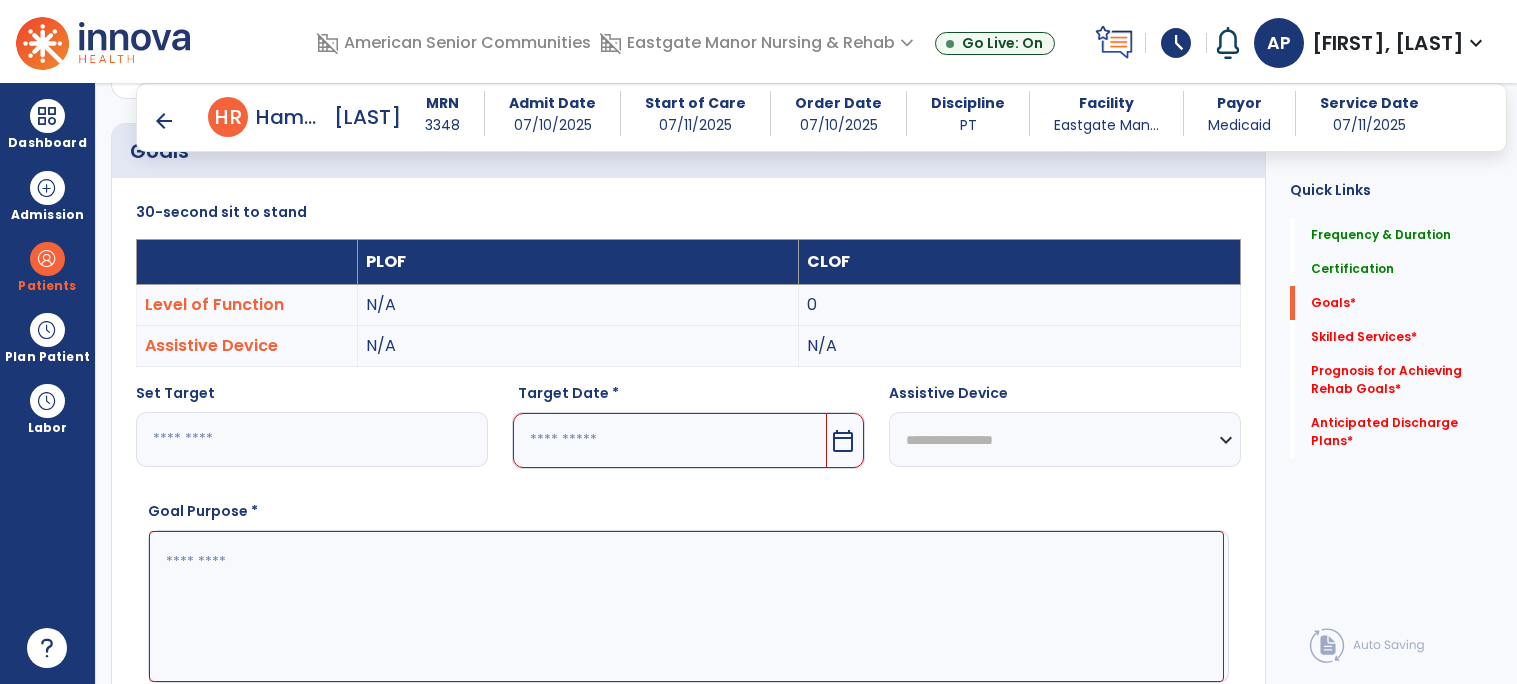 click on "calendar_today" at bounding box center (843, 441) 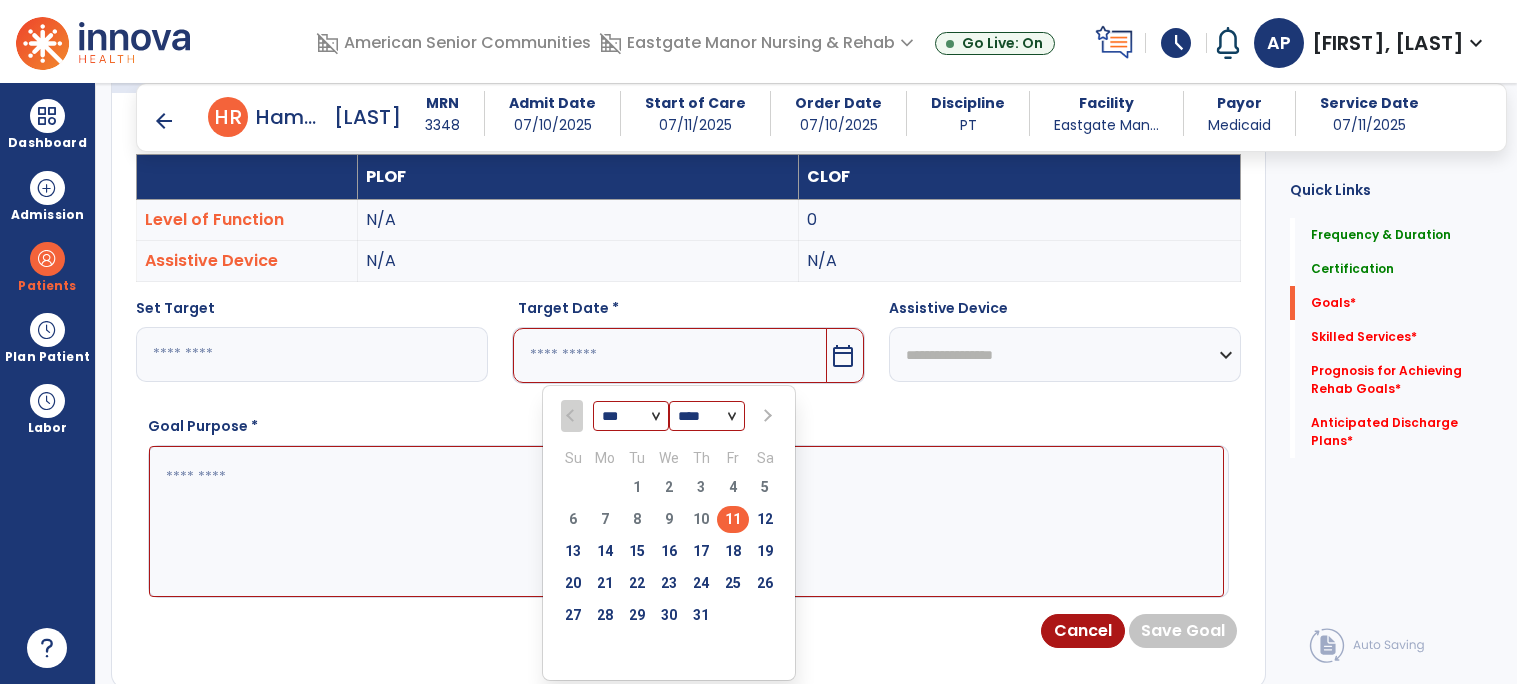 scroll, scrollTop: 591, scrollLeft: 0, axis: vertical 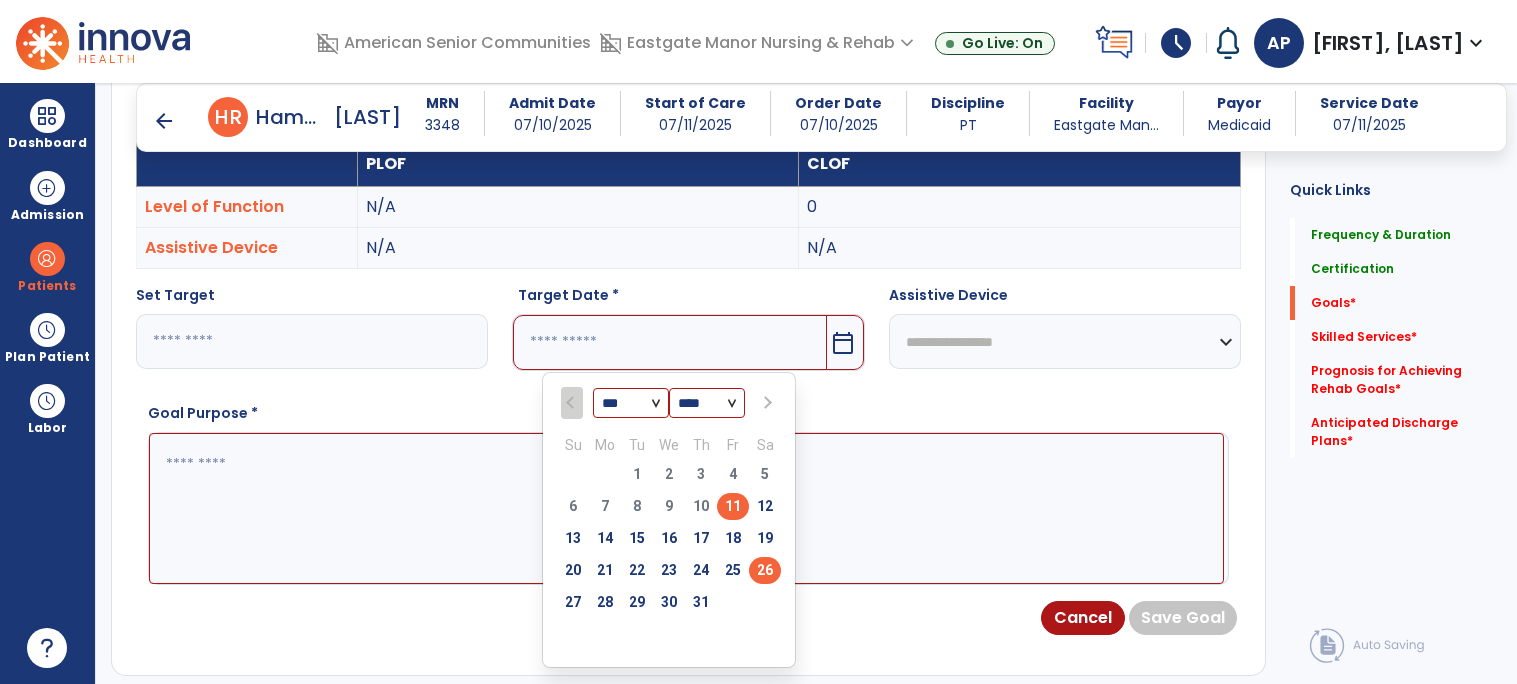 click on "26" at bounding box center (765, 570) 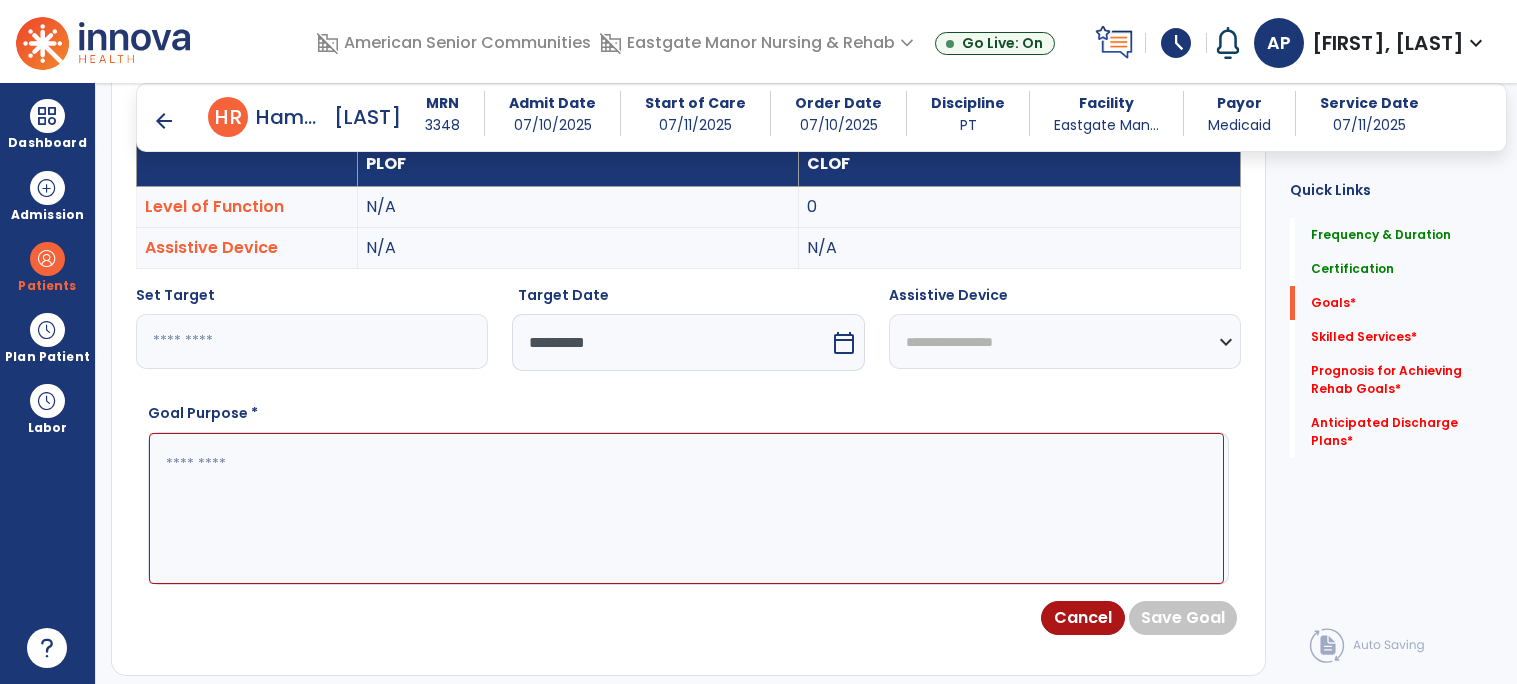 click at bounding box center (686, 508) 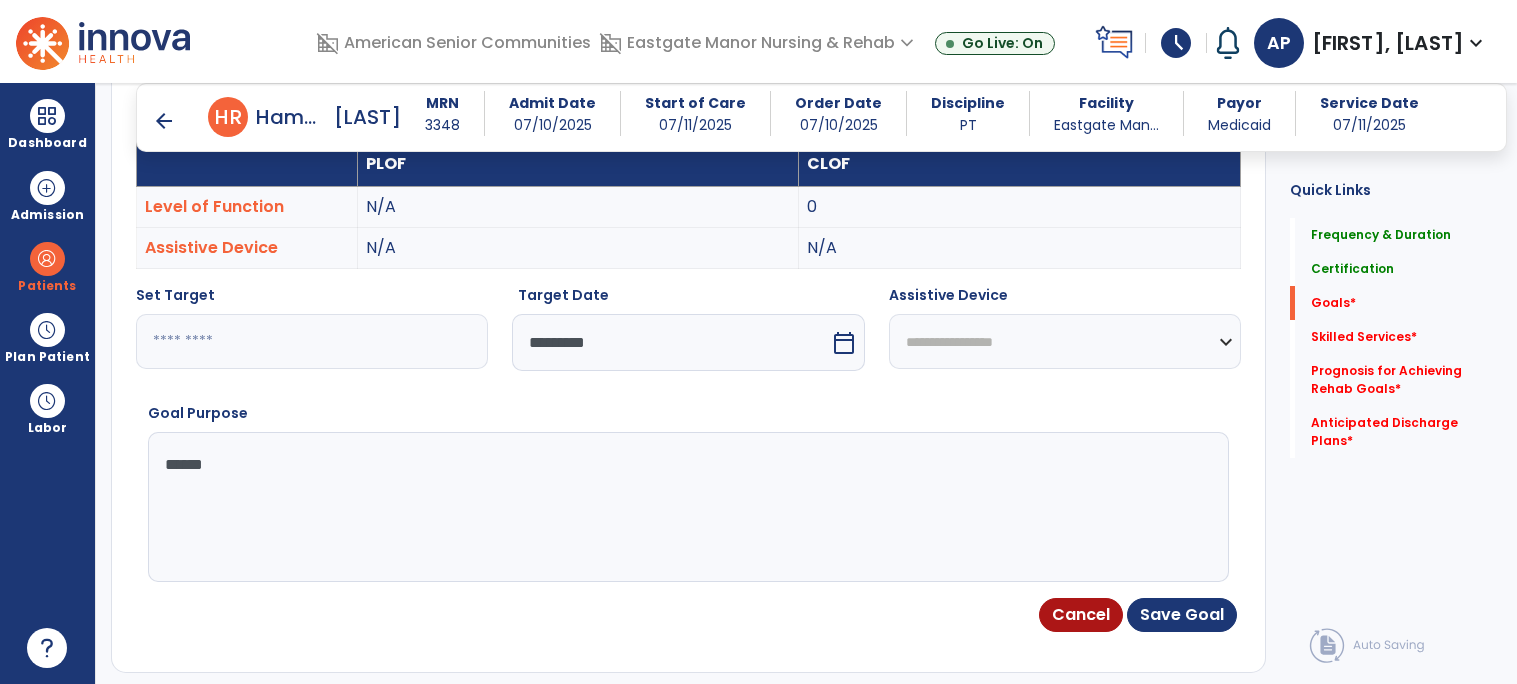 type on "*******" 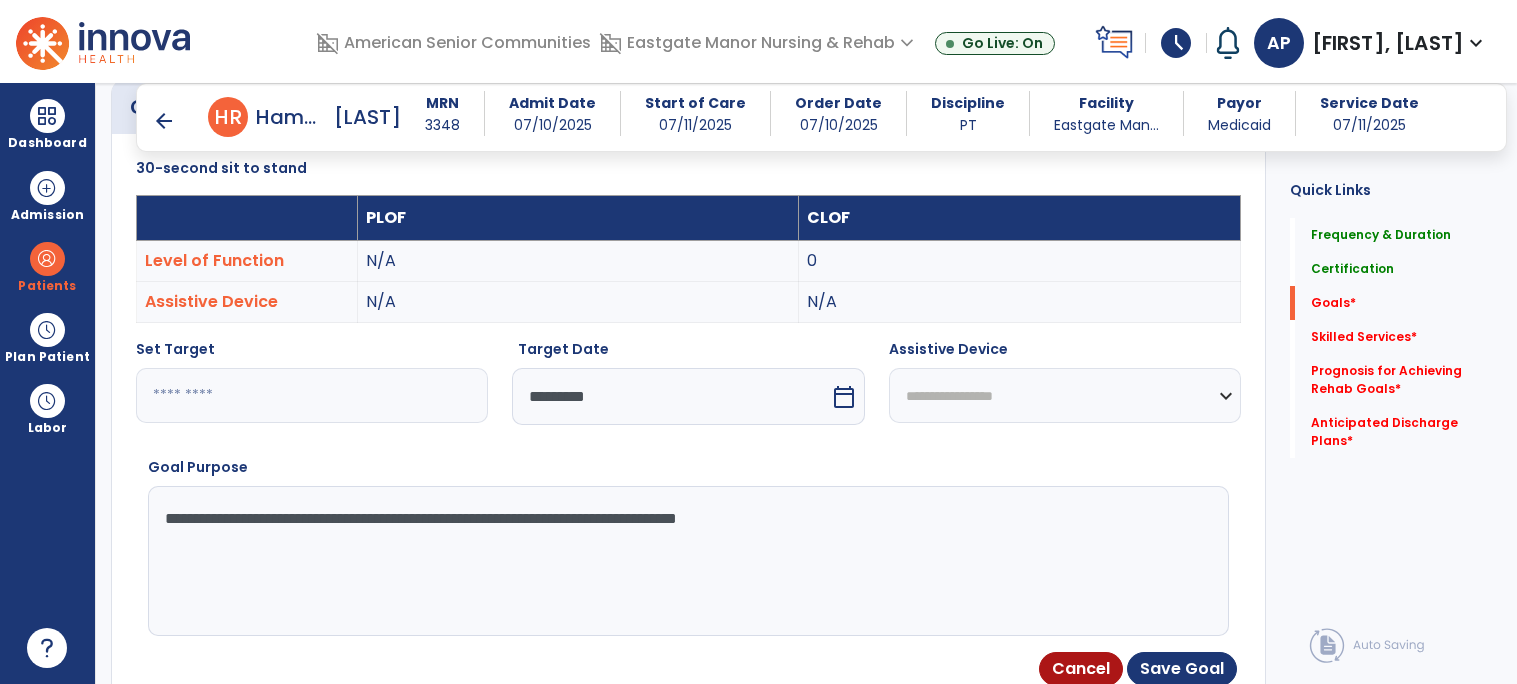scroll, scrollTop: 534, scrollLeft: 0, axis: vertical 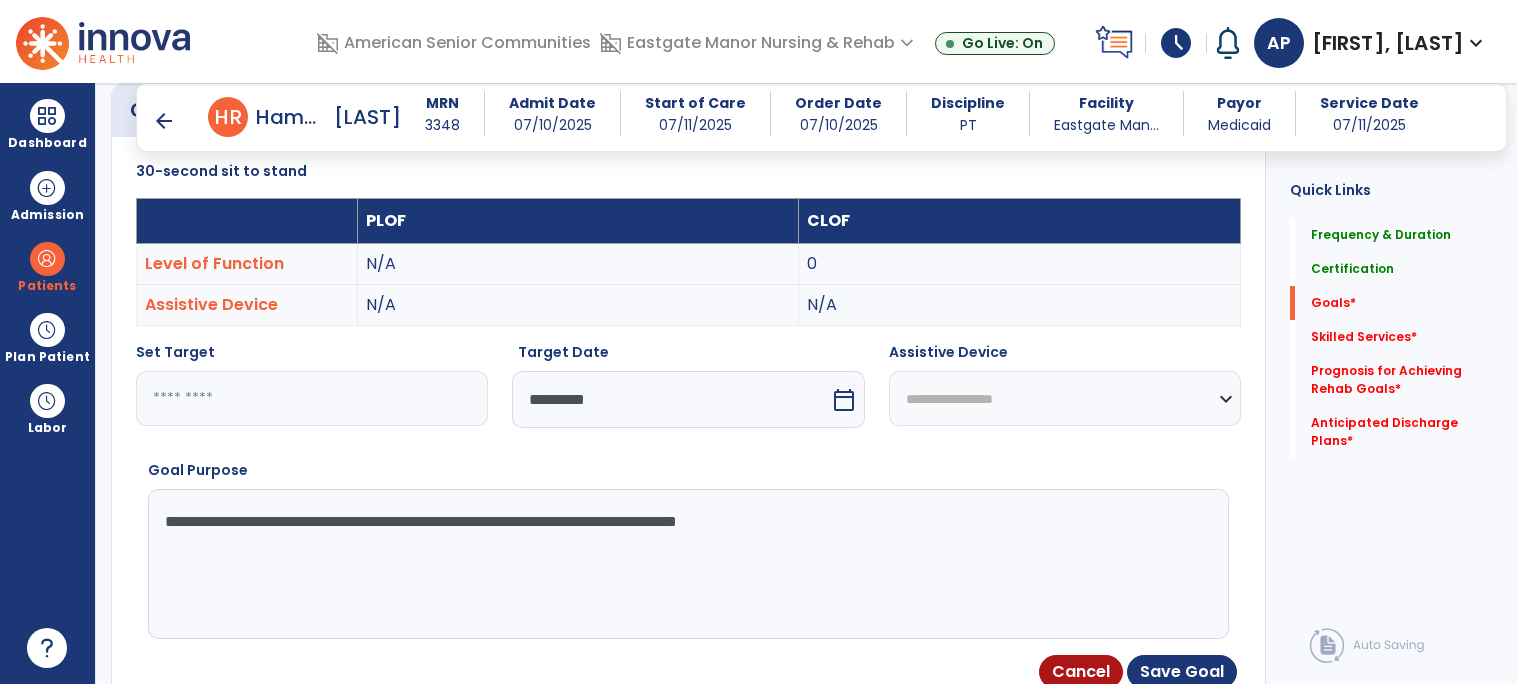 click on "**********" at bounding box center [686, 564] 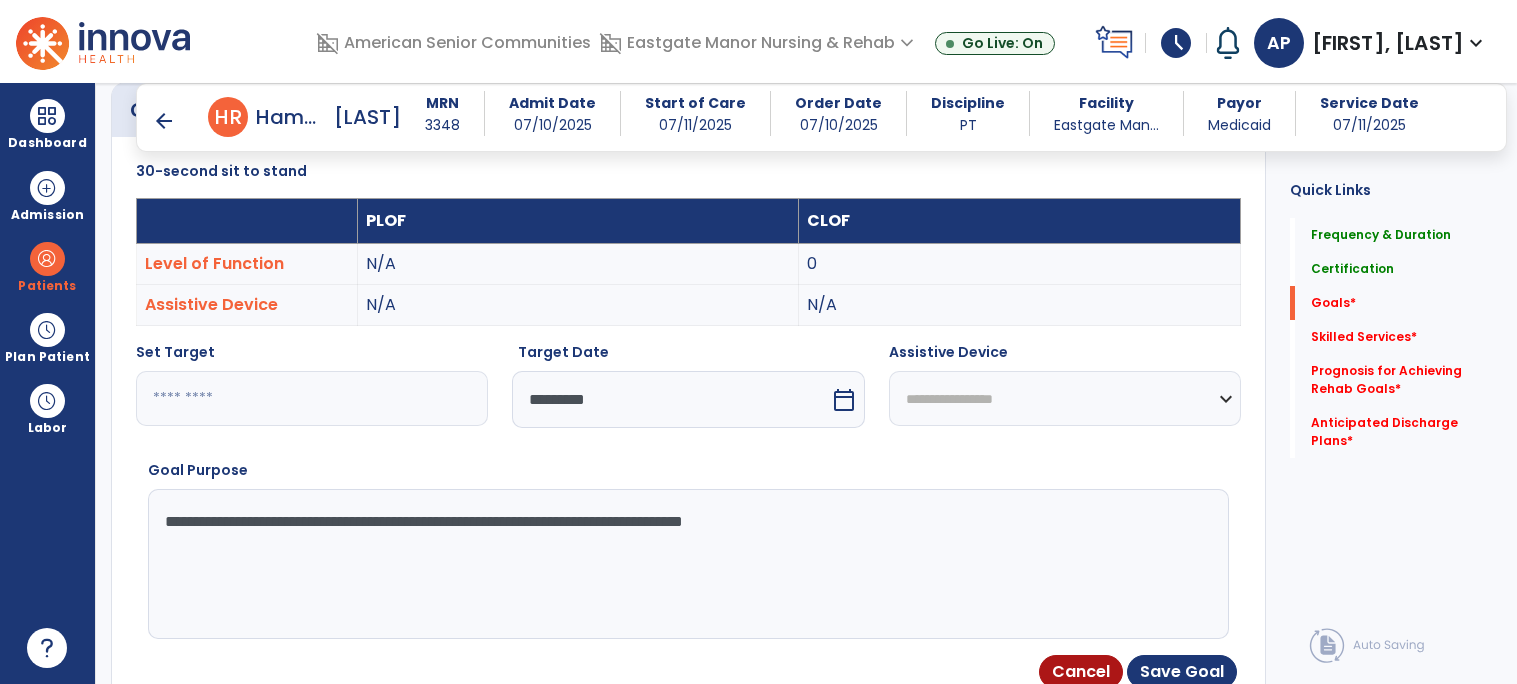 click on "**********" at bounding box center [686, 564] 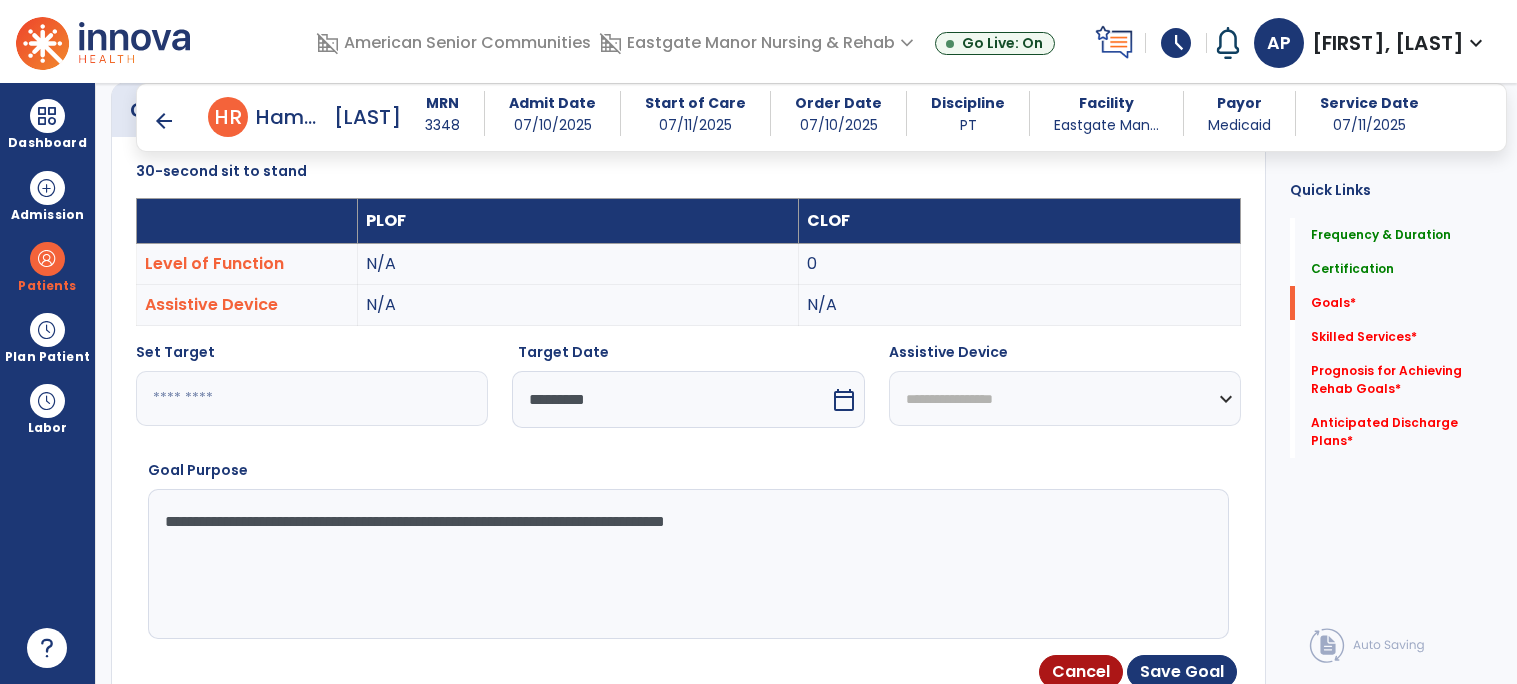 type on "**********" 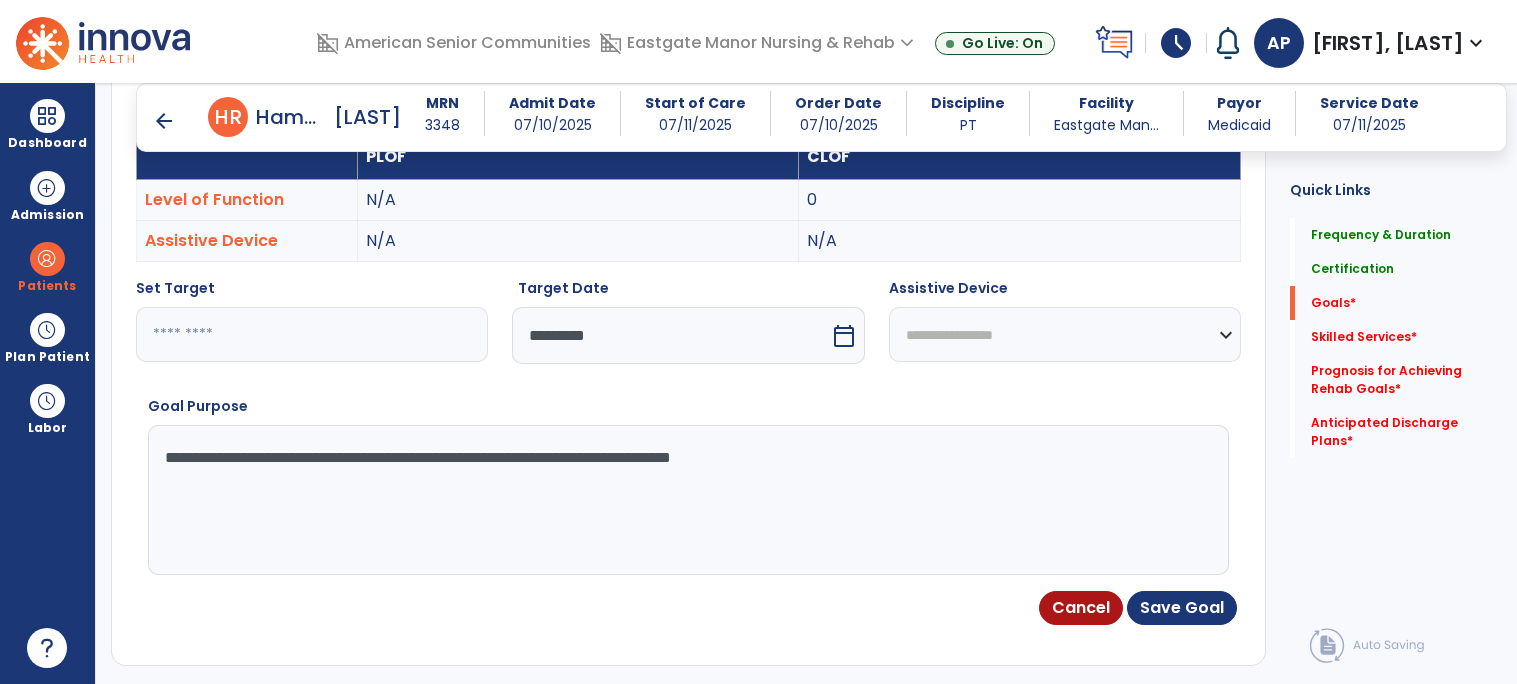 scroll, scrollTop: 611, scrollLeft: 0, axis: vertical 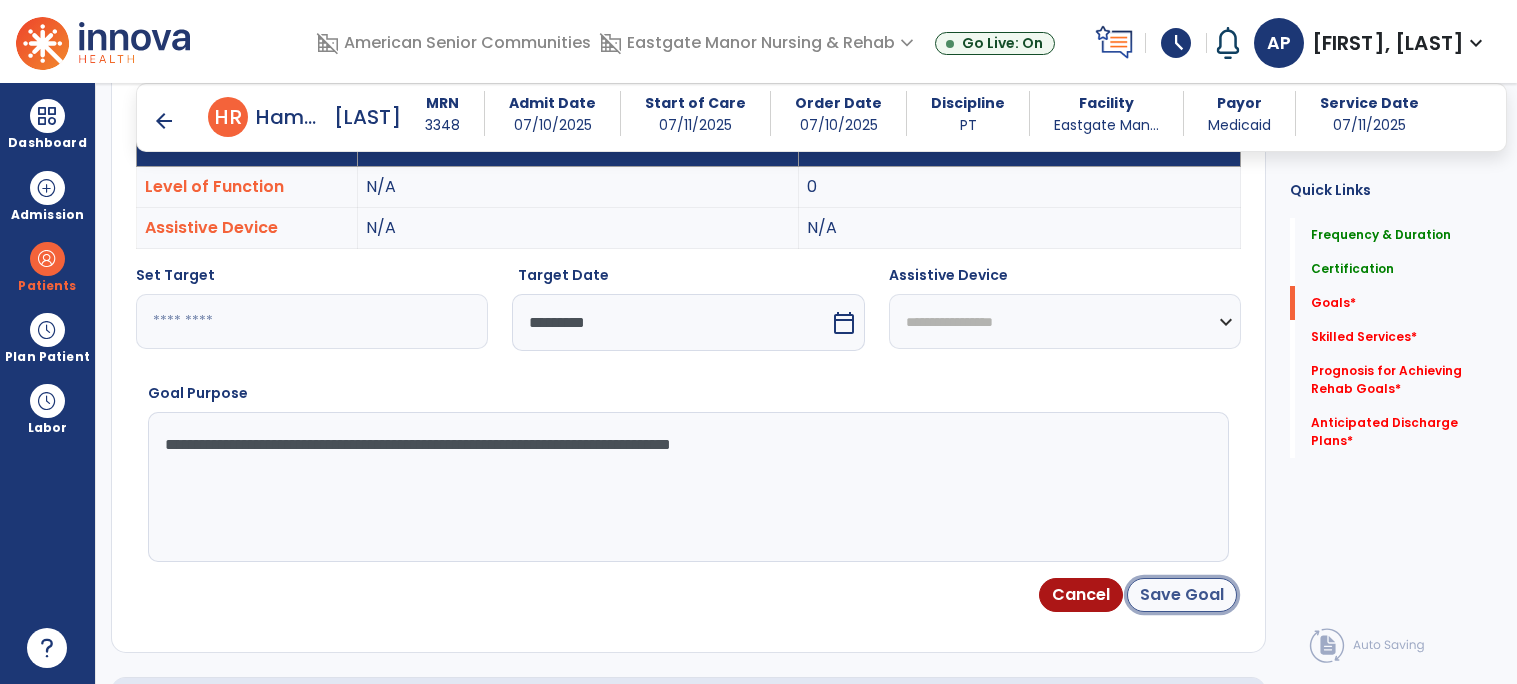 click on "Save Goal" at bounding box center [1182, 595] 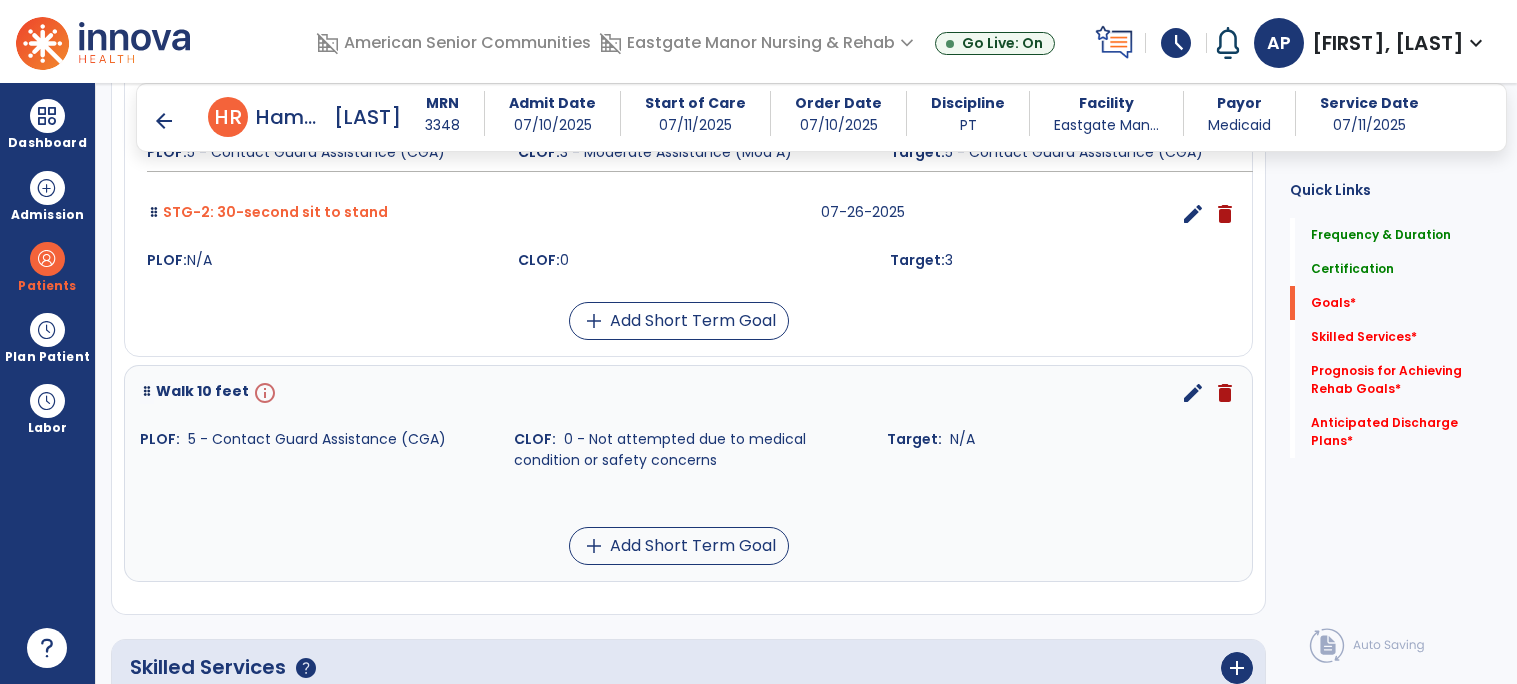scroll, scrollTop: 721, scrollLeft: 0, axis: vertical 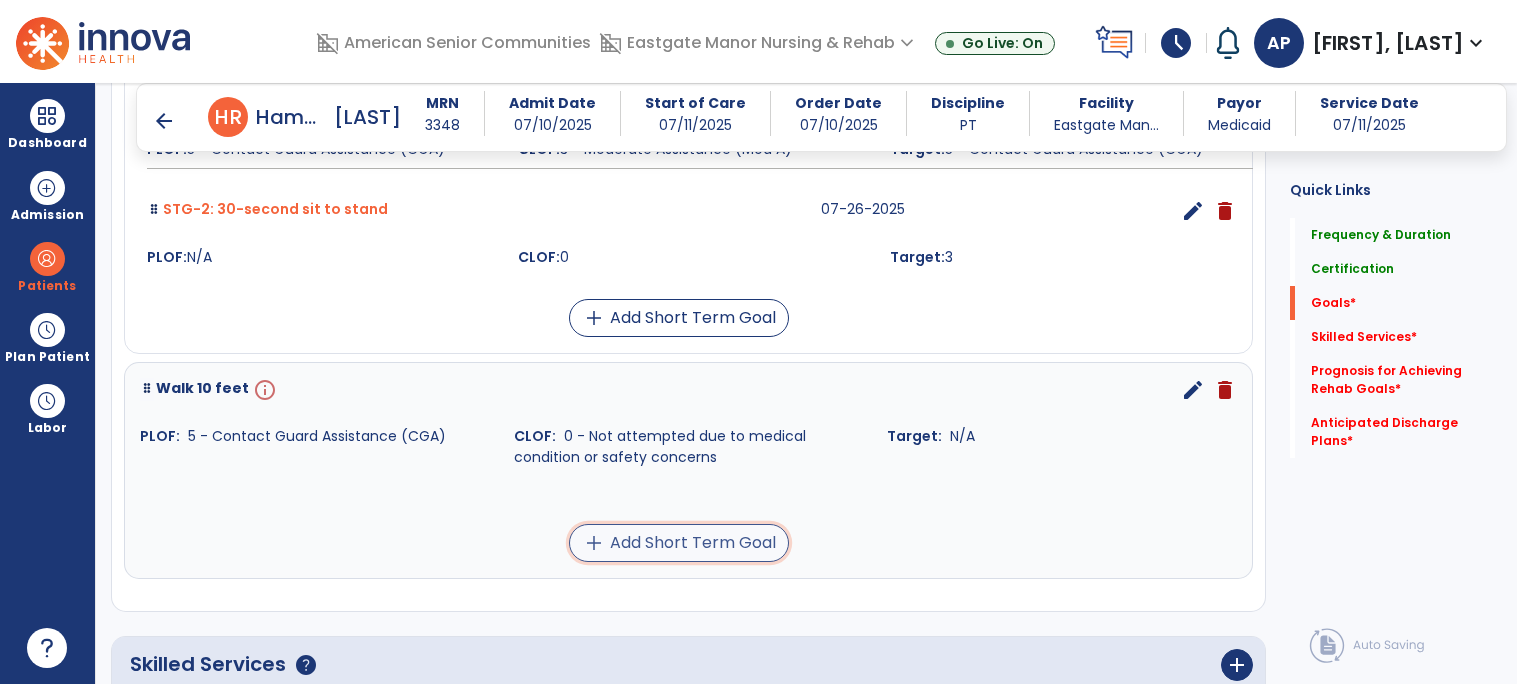 click on "add  Add Short Term Goal" at bounding box center (679, 543) 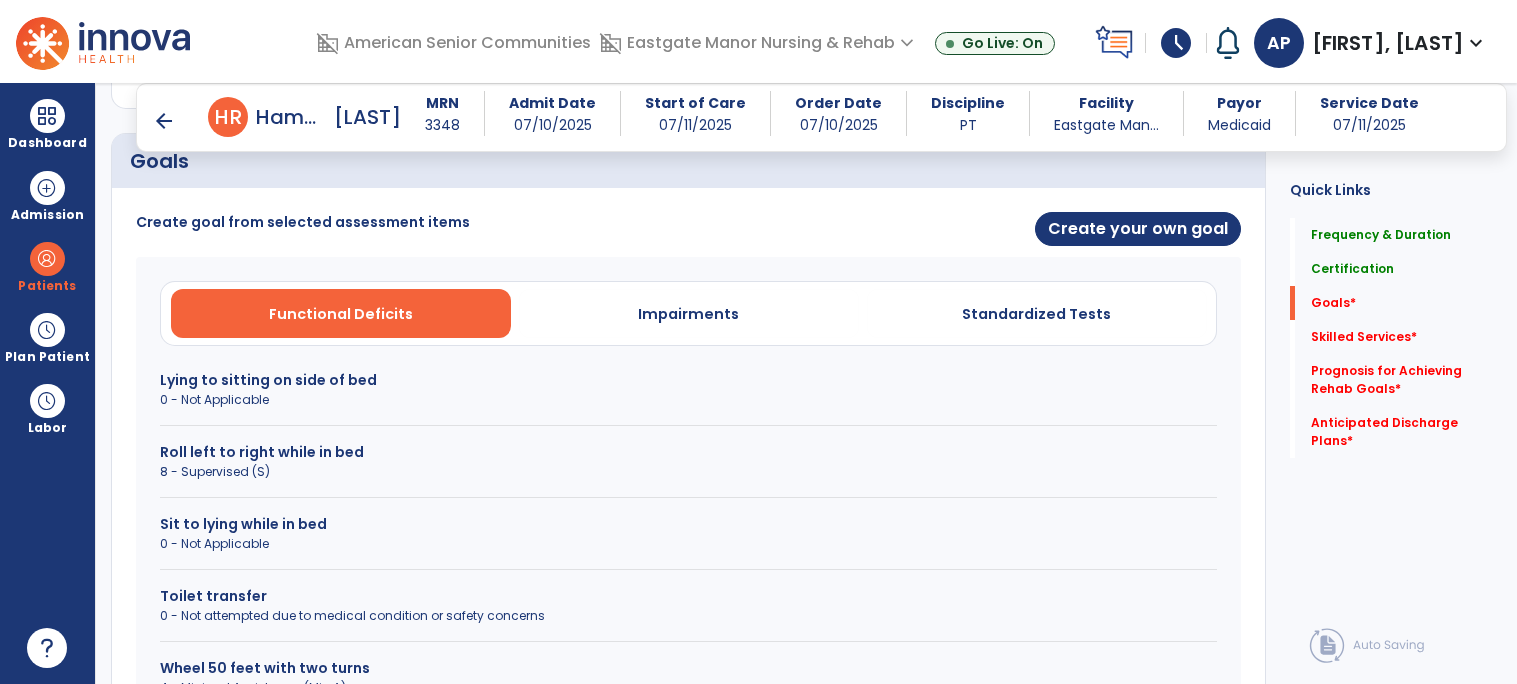 scroll, scrollTop: 479, scrollLeft: 0, axis: vertical 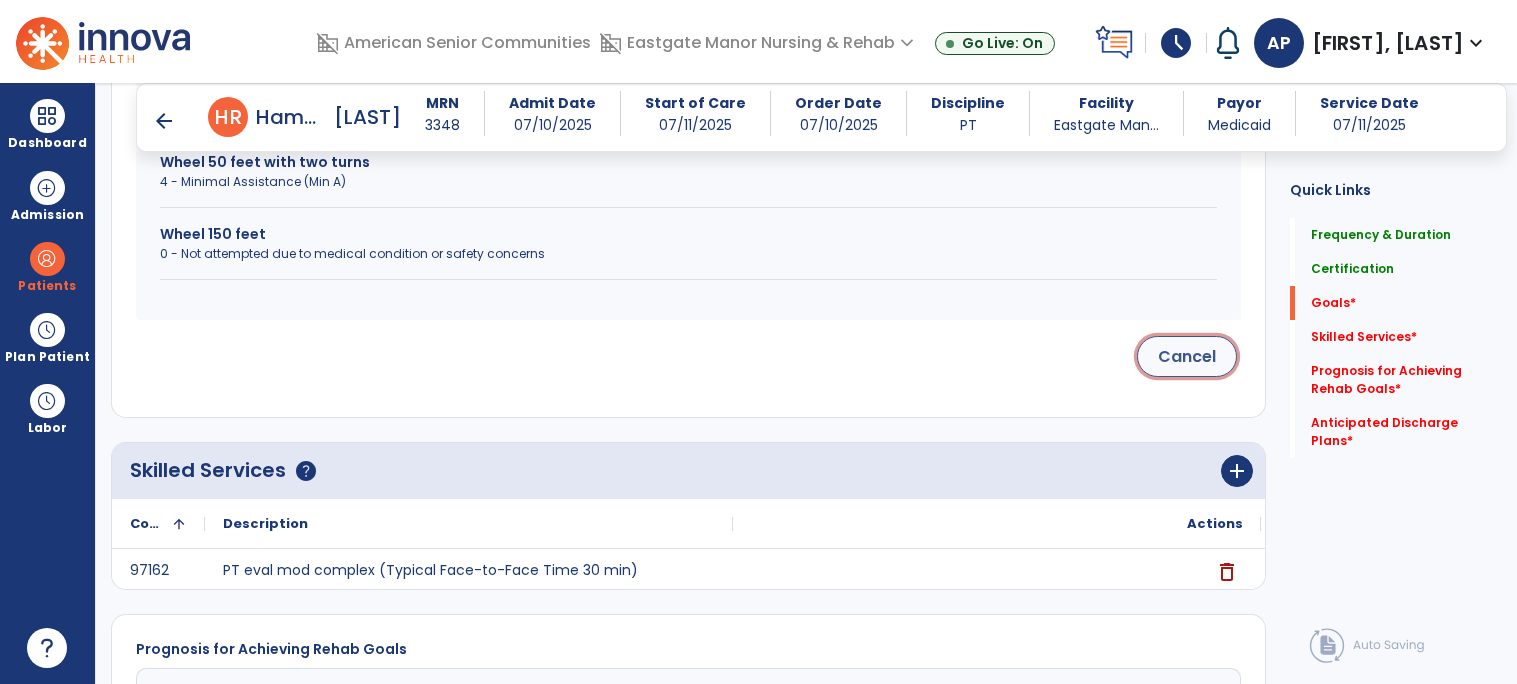 click on "Cancel" at bounding box center (1187, 356) 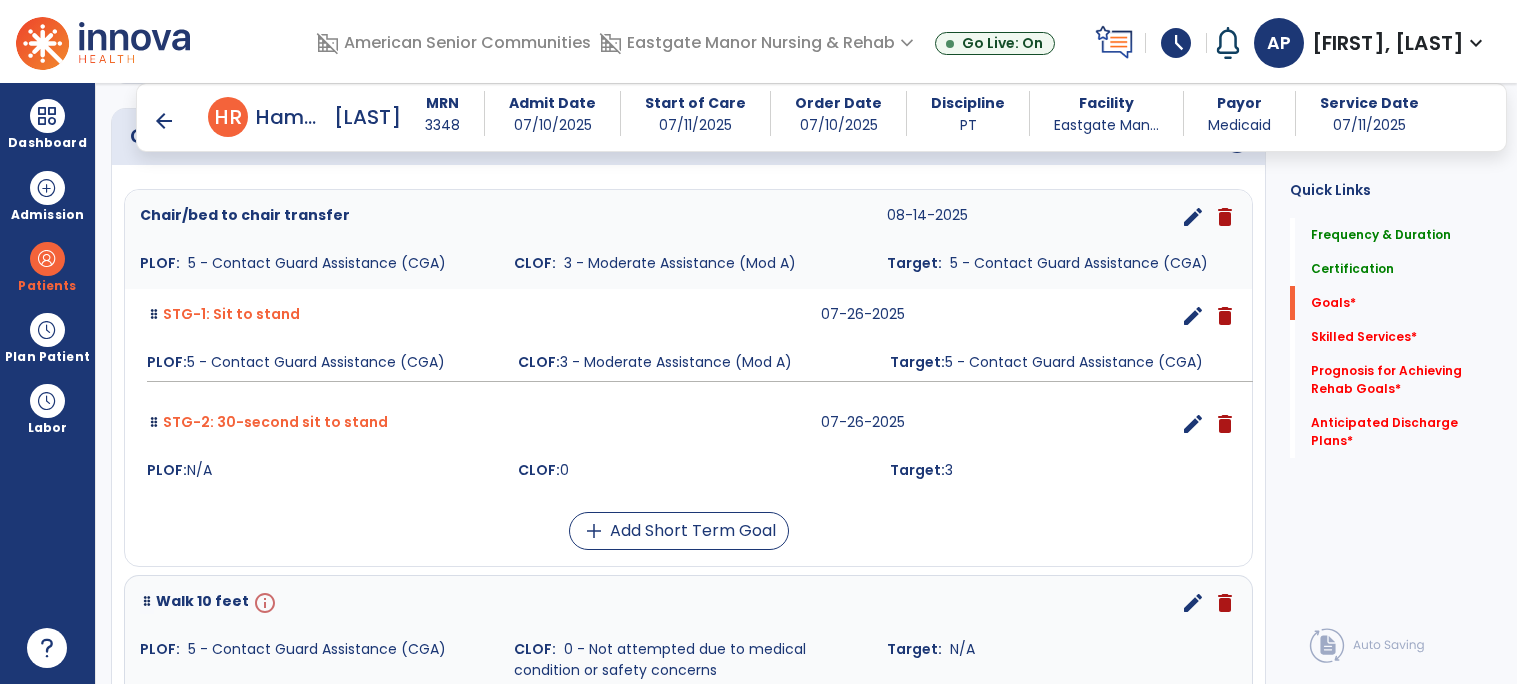 scroll, scrollTop: 517, scrollLeft: 0, axis: vertical 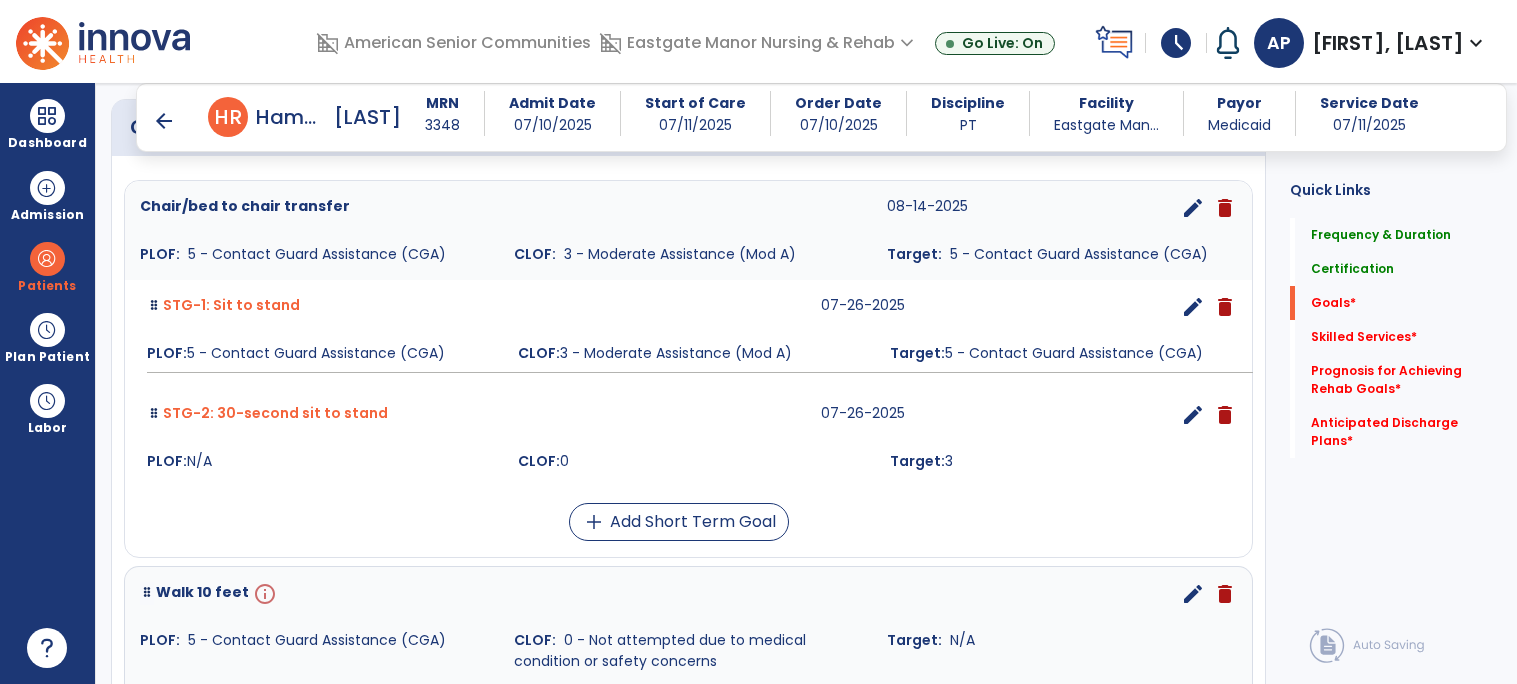click on "Chair/bed to chair transfer  [DATE]  edit delete PLOF:   5 - Contact Guard Assistance (CGA) CLOF:   3 - Moderate Assistance (Mod A) Target:   5 - Contact Guard Assistance (CGA)" at bounding box center [688, 230] 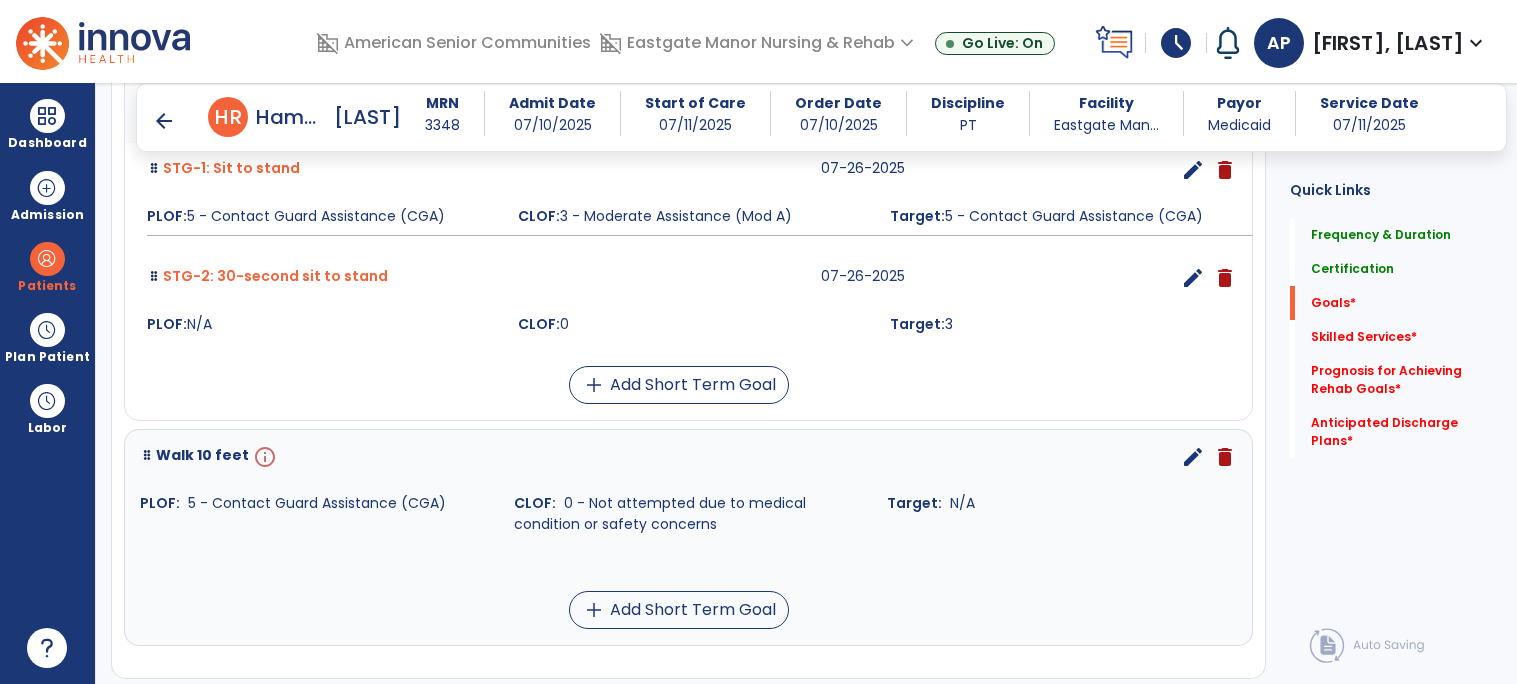 click on "edit" at bounding box center [1193, 457] 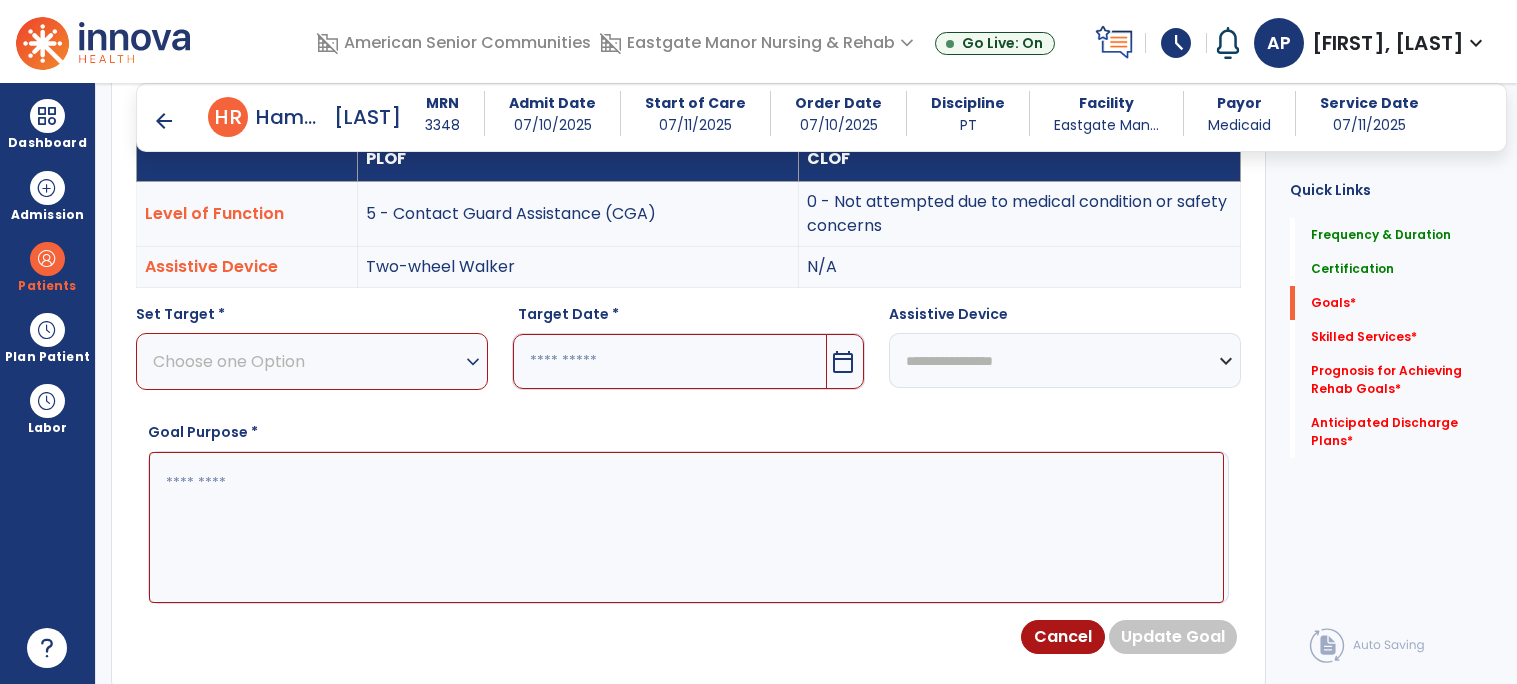 scroll, scrollTop: 534, scrollLeft: 0, axis: vertical 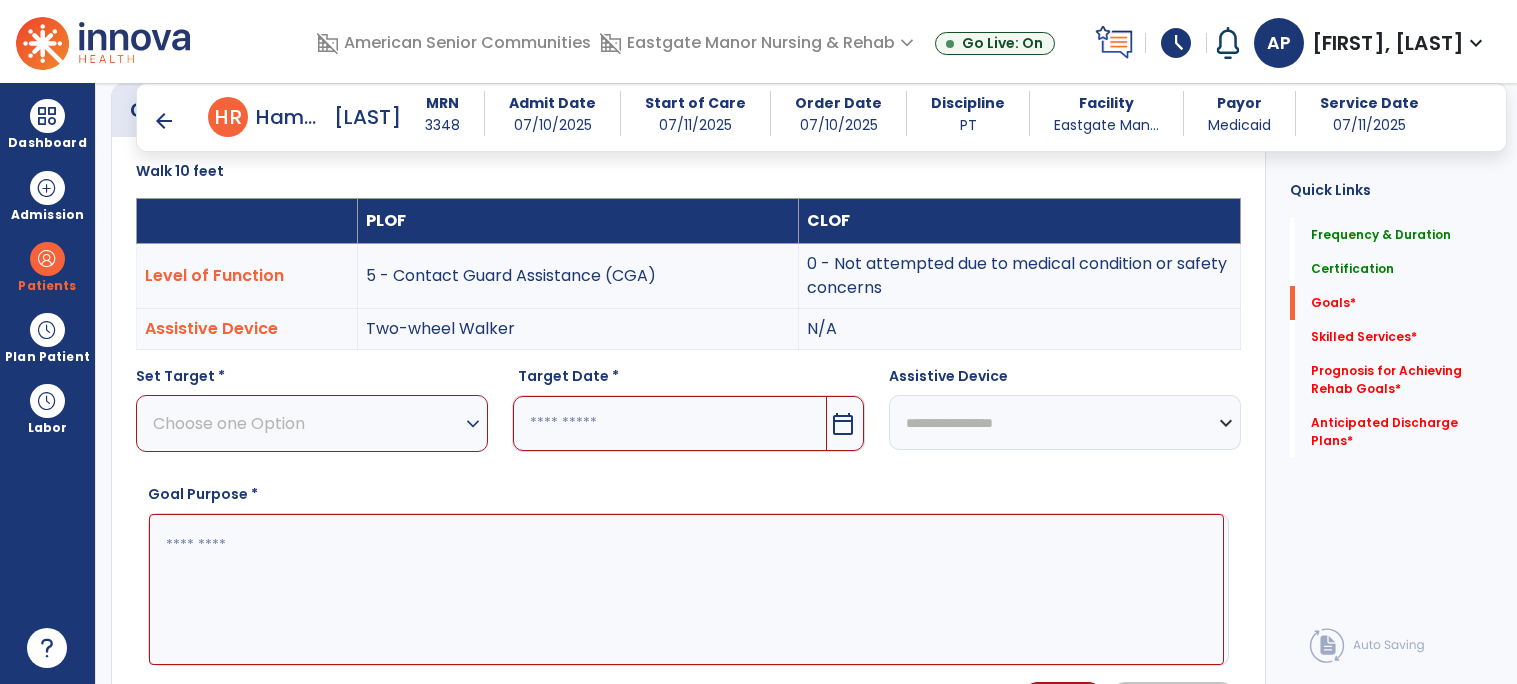 click on "Choose one Option   expand_more" at bounding box center [312, 423] 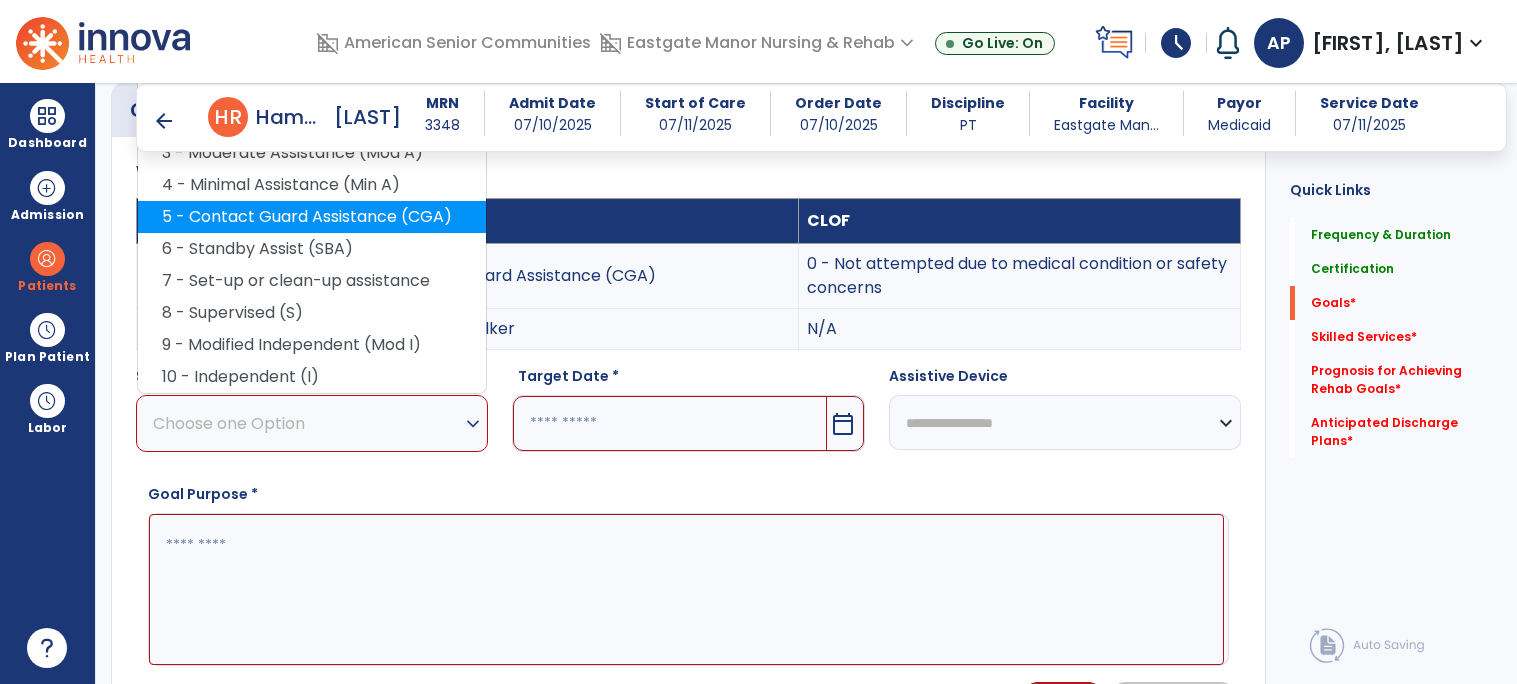 click on "5 - Contact Guard Assistance (CGA)" at bounding box center (312, 217) 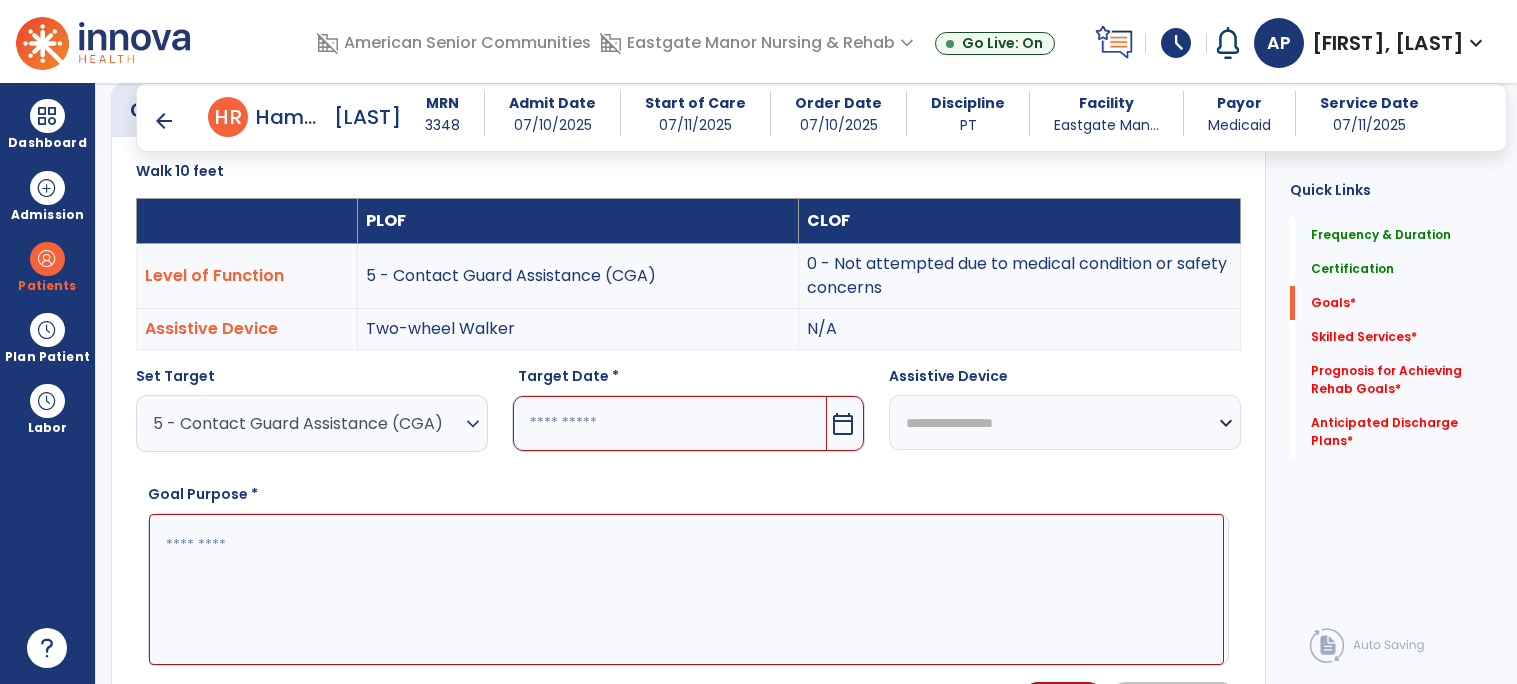 click on "calendar_today" at bounding box center (845, 423) 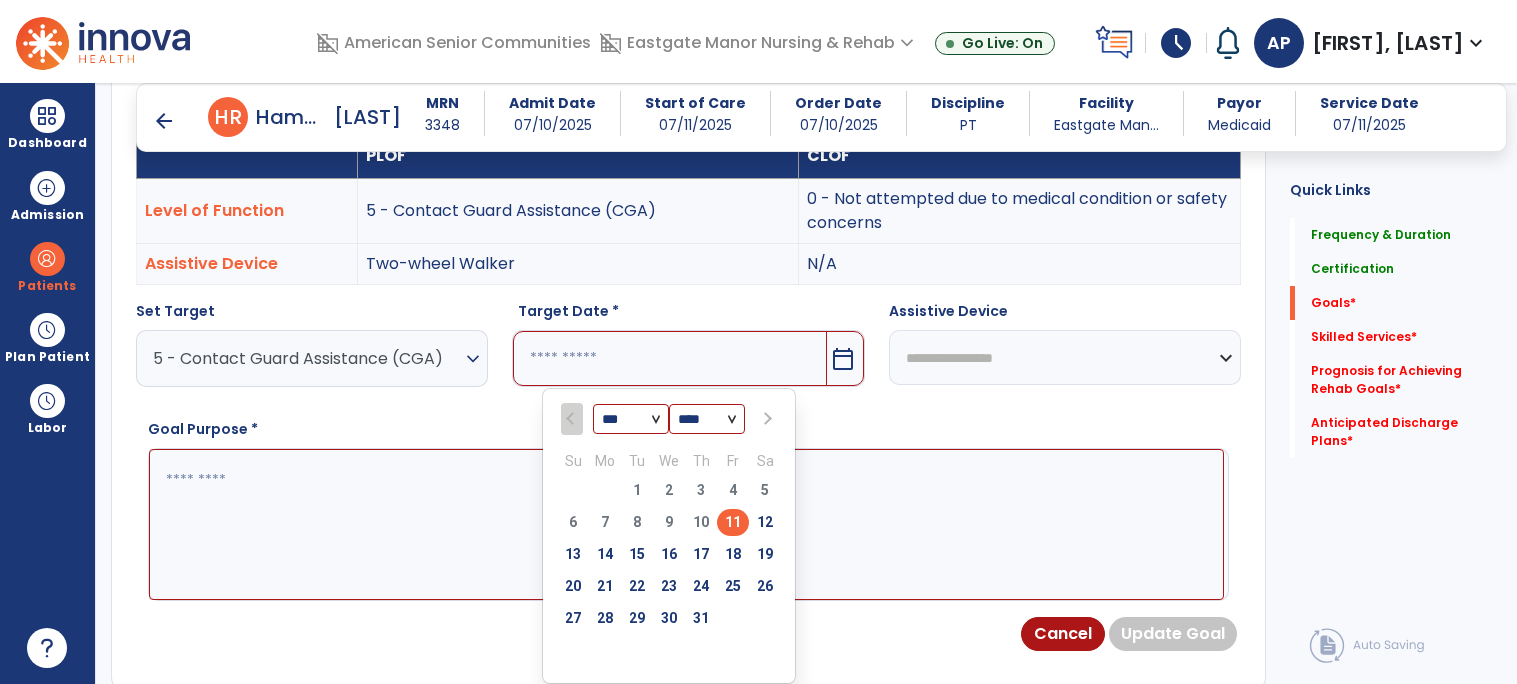 scroll, scrollTop: 628, scrollLeft: 0, axis: vertical 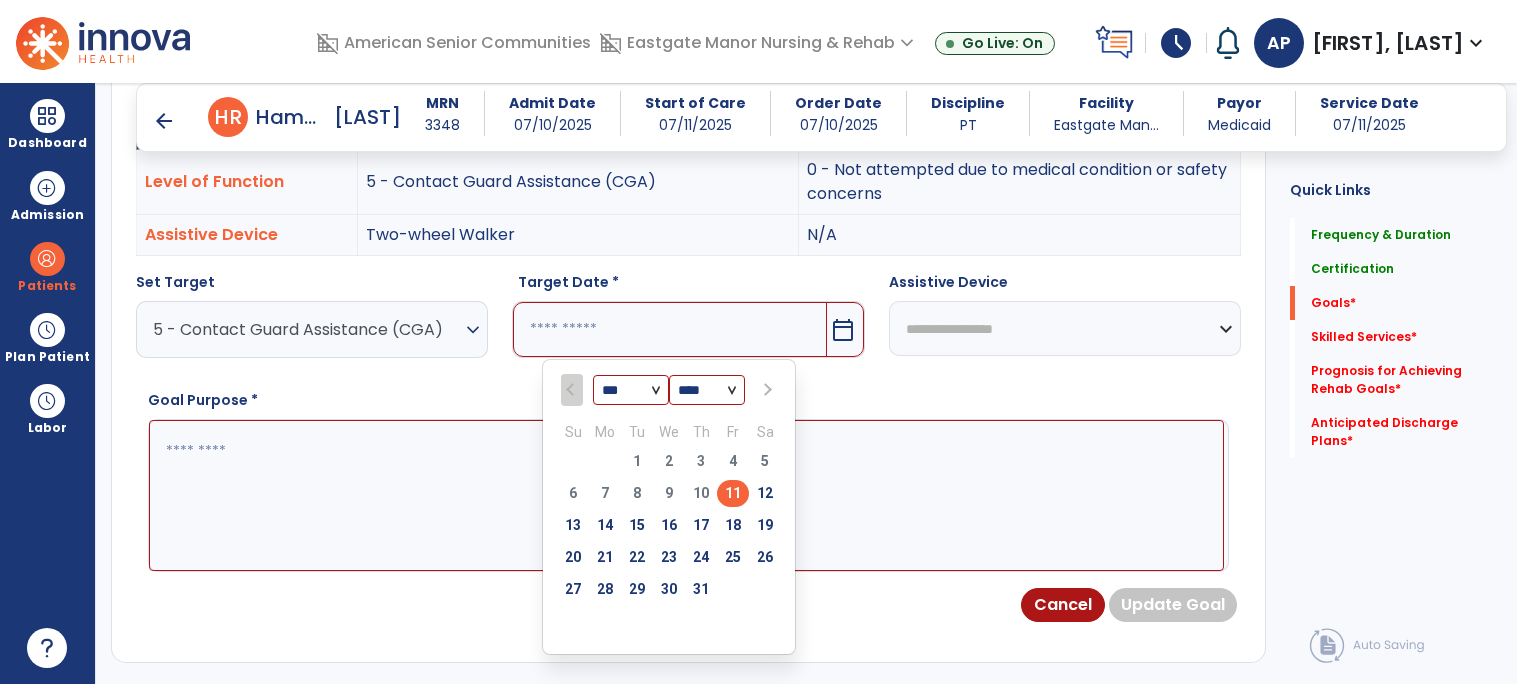 click at bounding box center (766, 390) 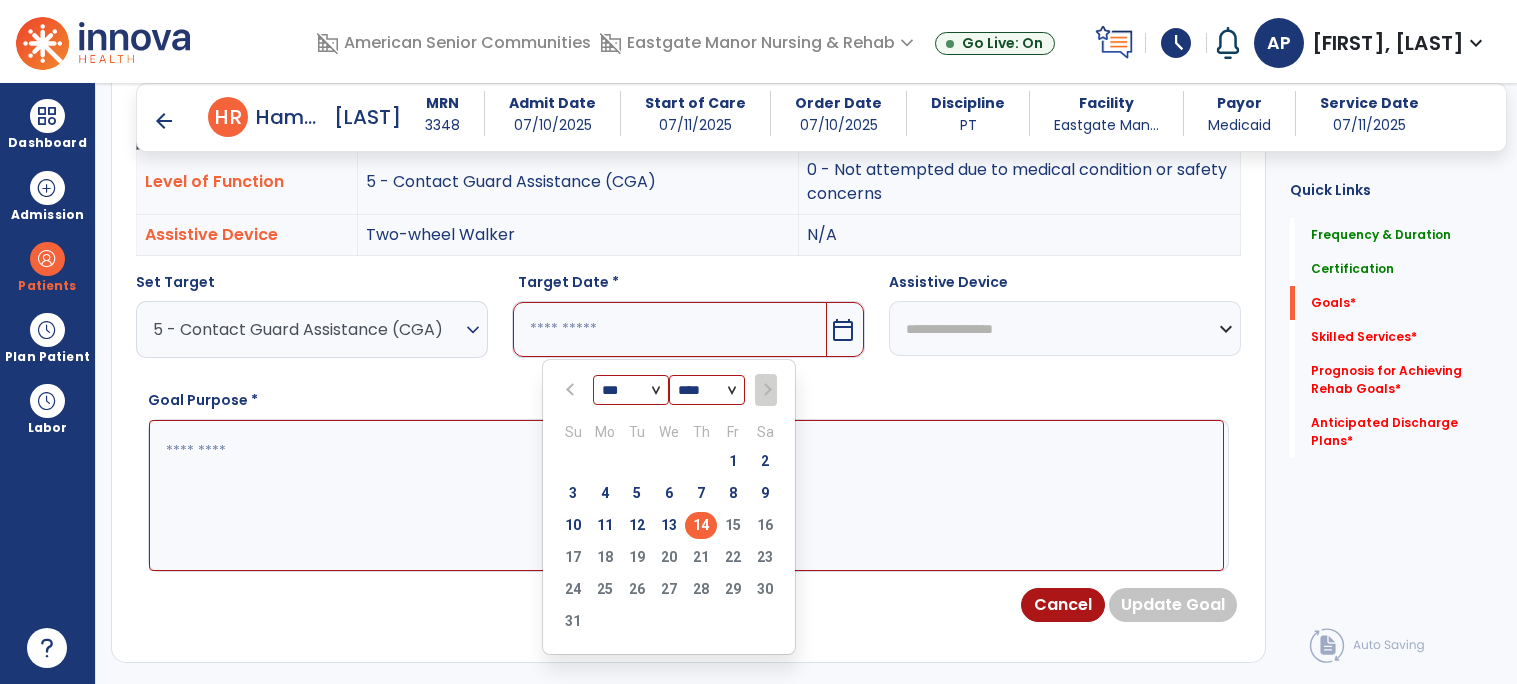 click on "14" at bounding box center (701, 525) 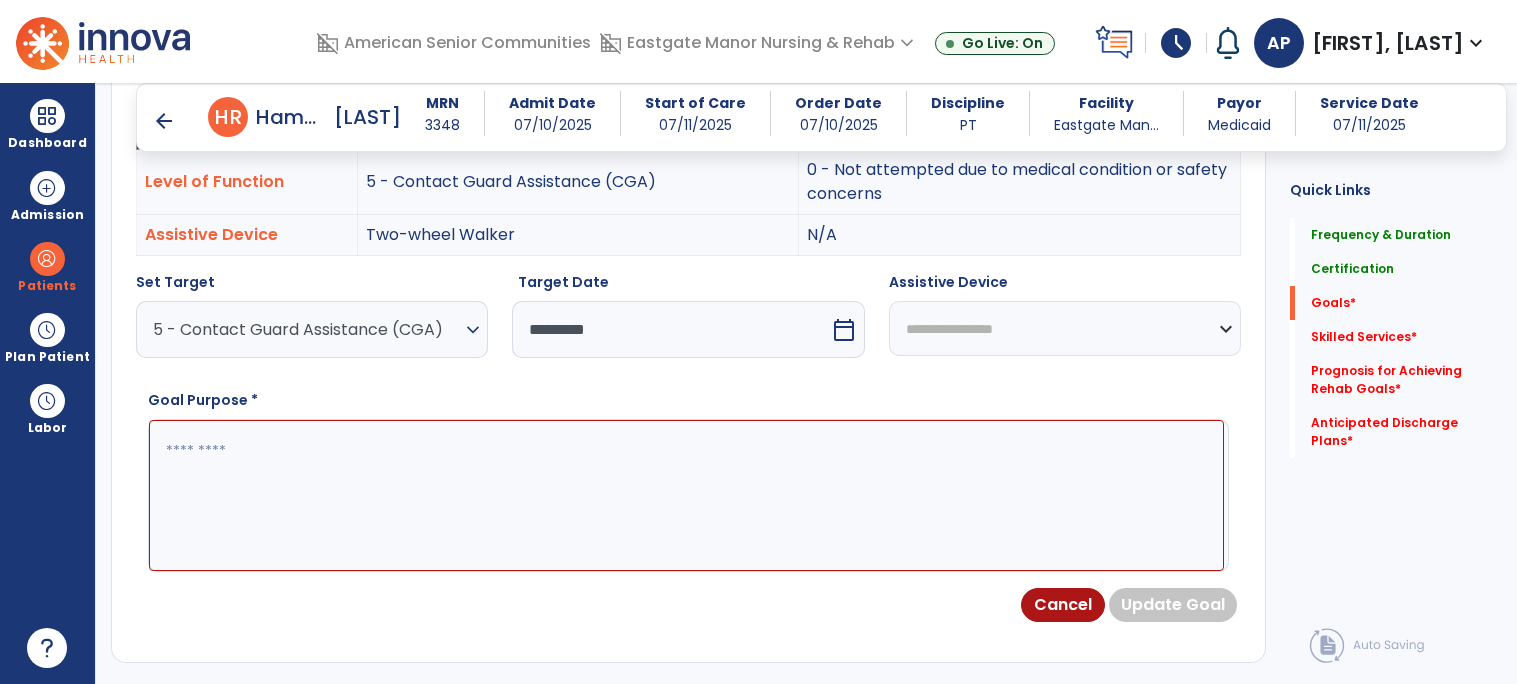 click on "**********" at bounding box center (1065, 328) 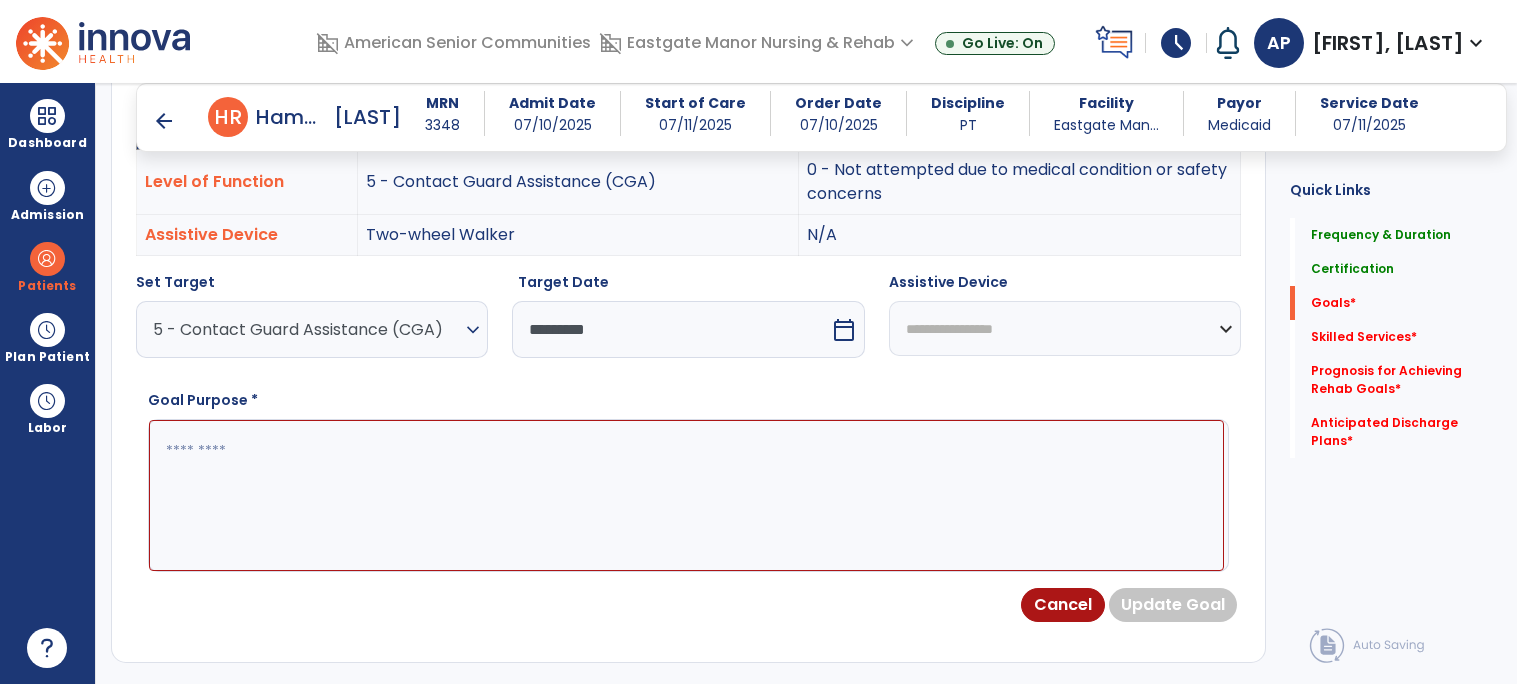 select on "**********" 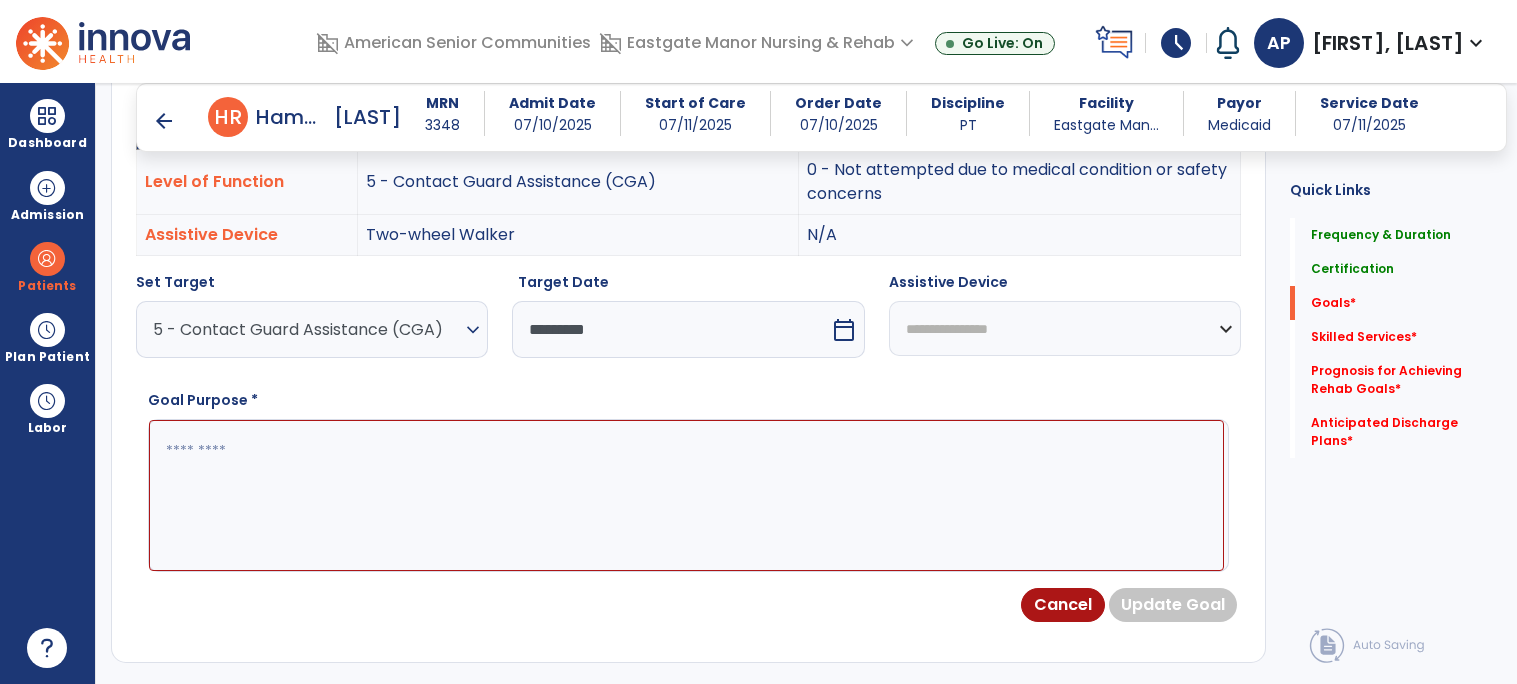 click on "**********" at bounding box center (1065, 328) 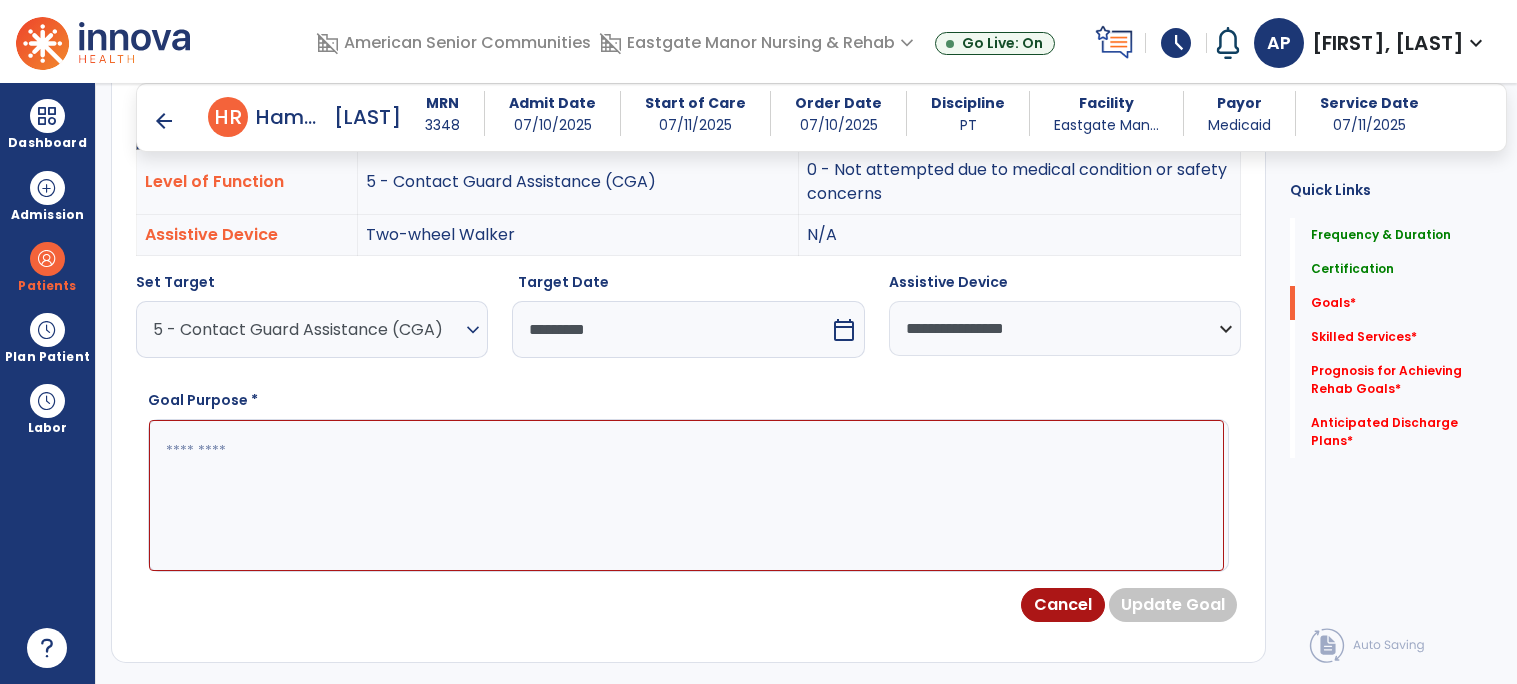 click at bounding box center (686, 495) 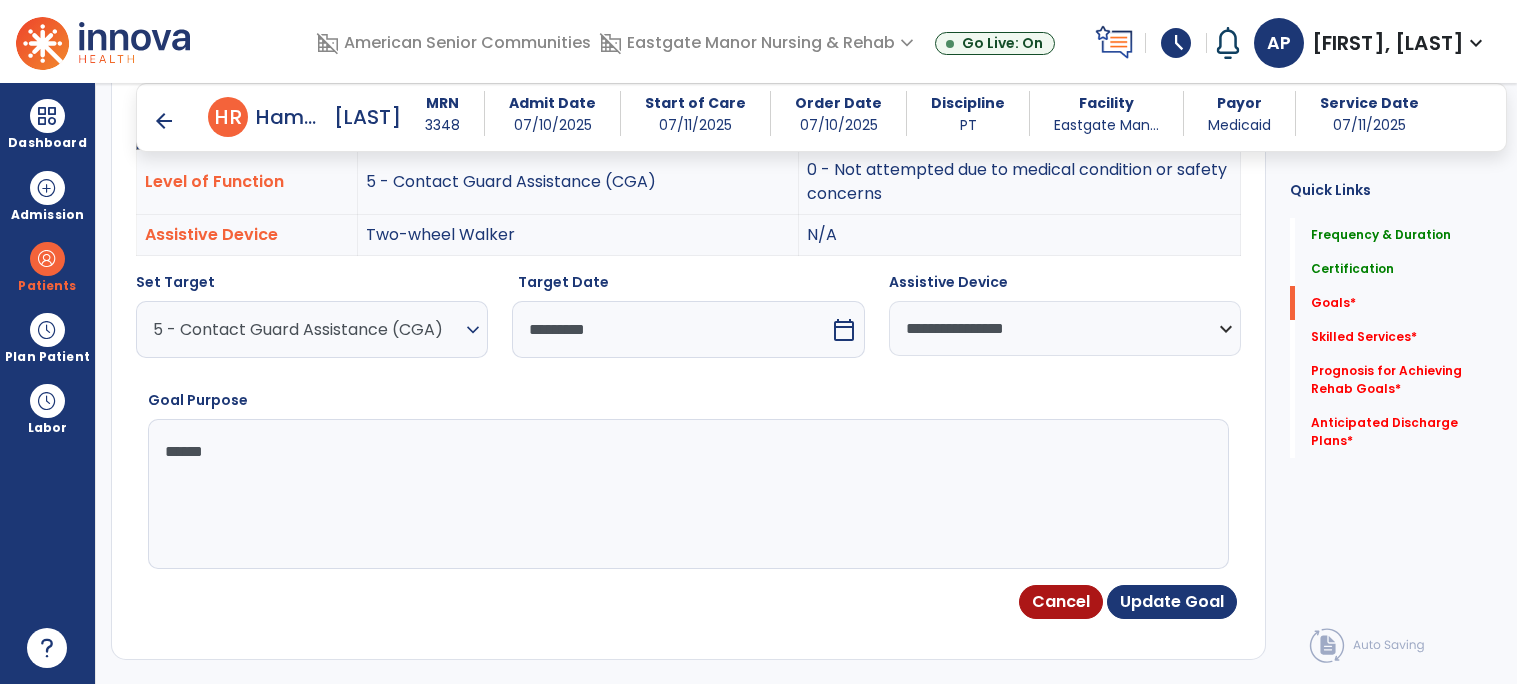 type on "*******" 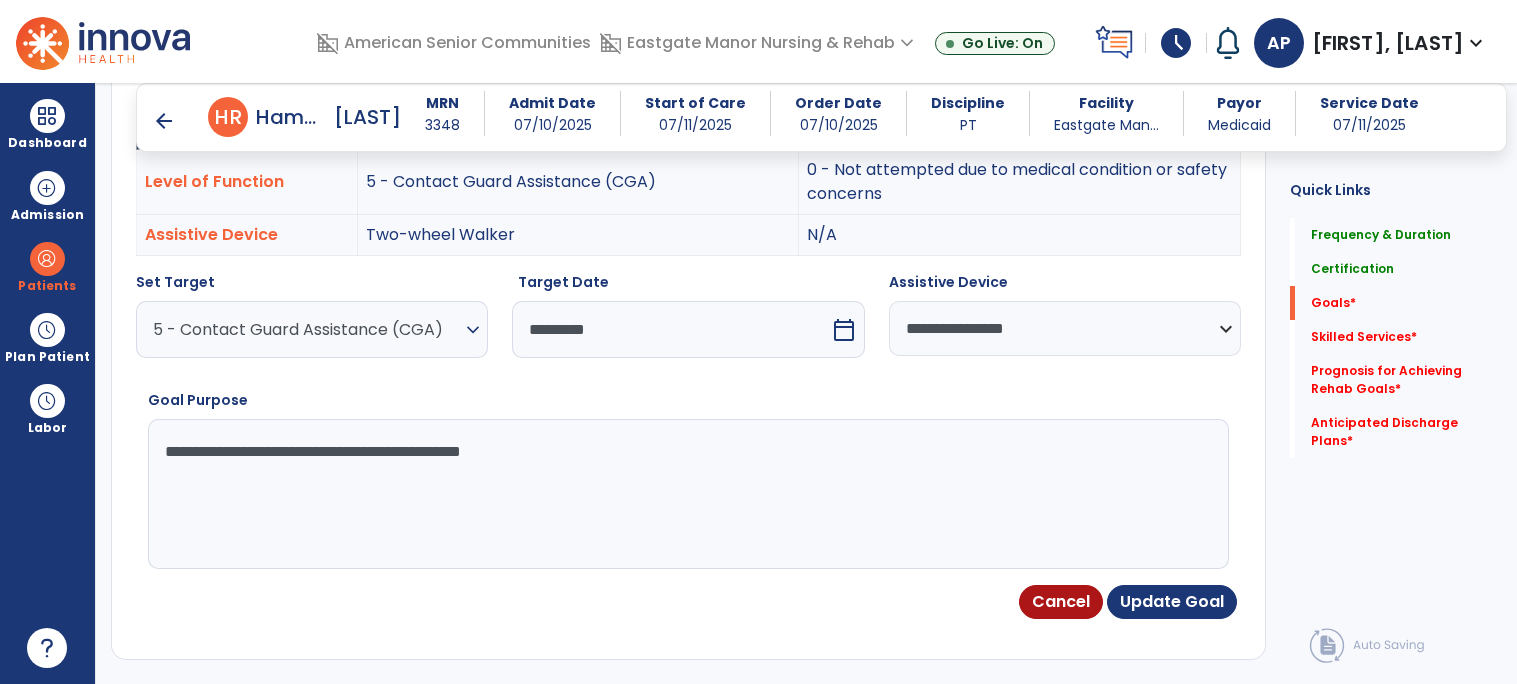 type on "**********" 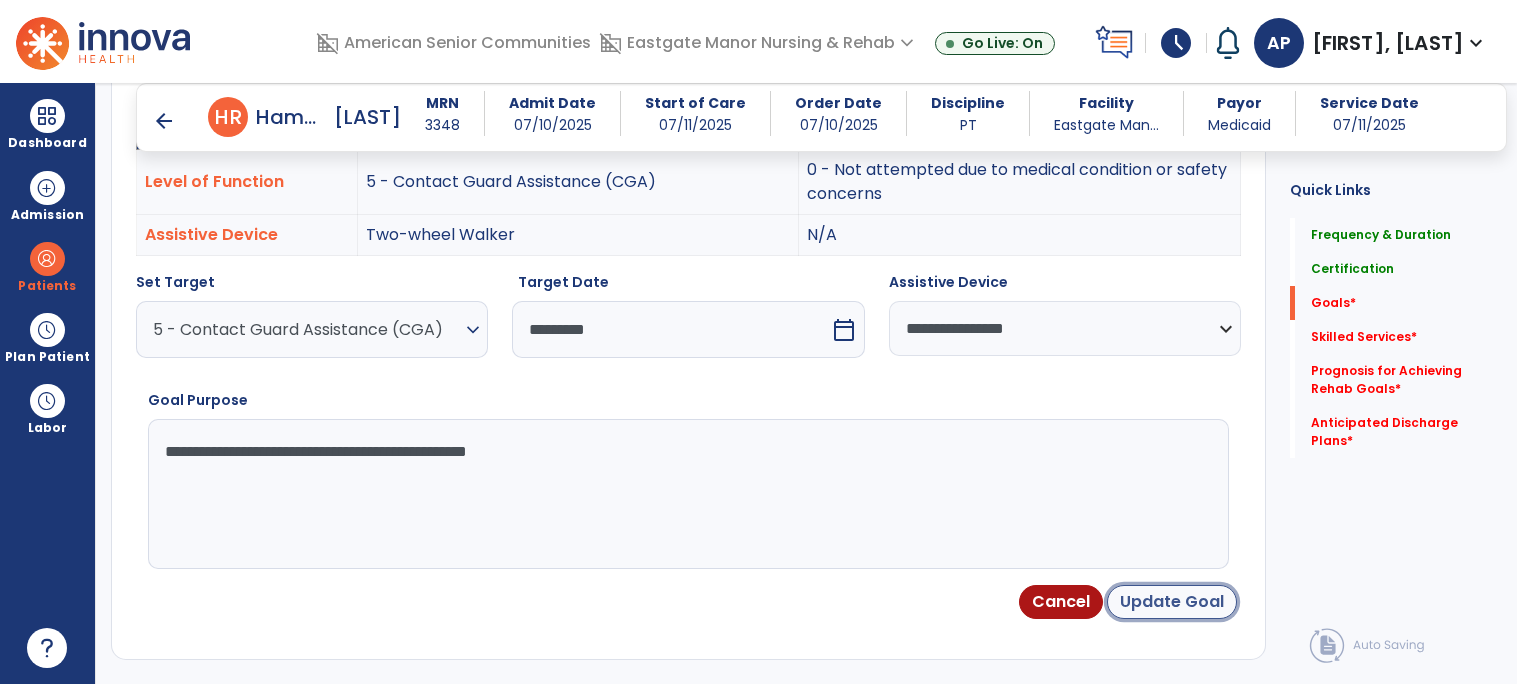 click on "Update Goal" at bounding box center (1172, 602) 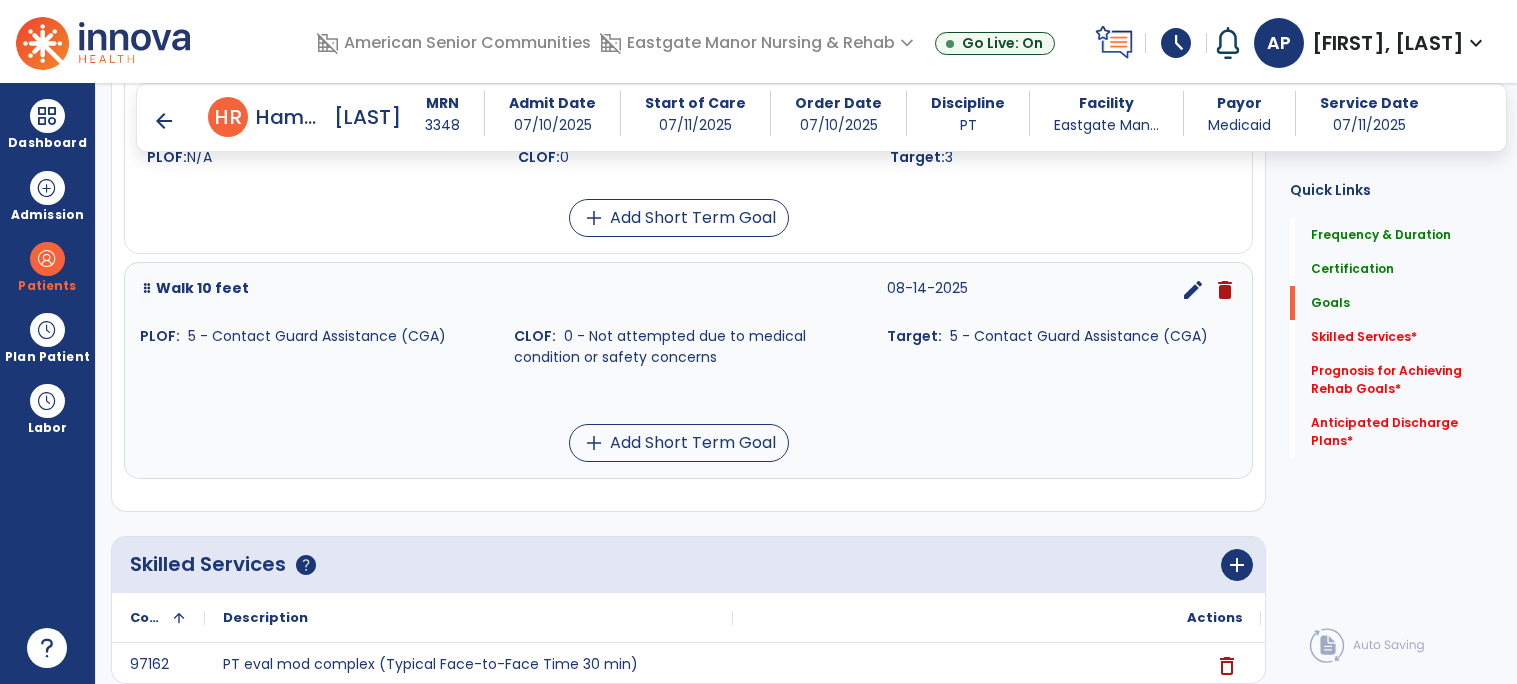 scroll, scrollTop: 841, scrollLeft: 0, axis: vertical 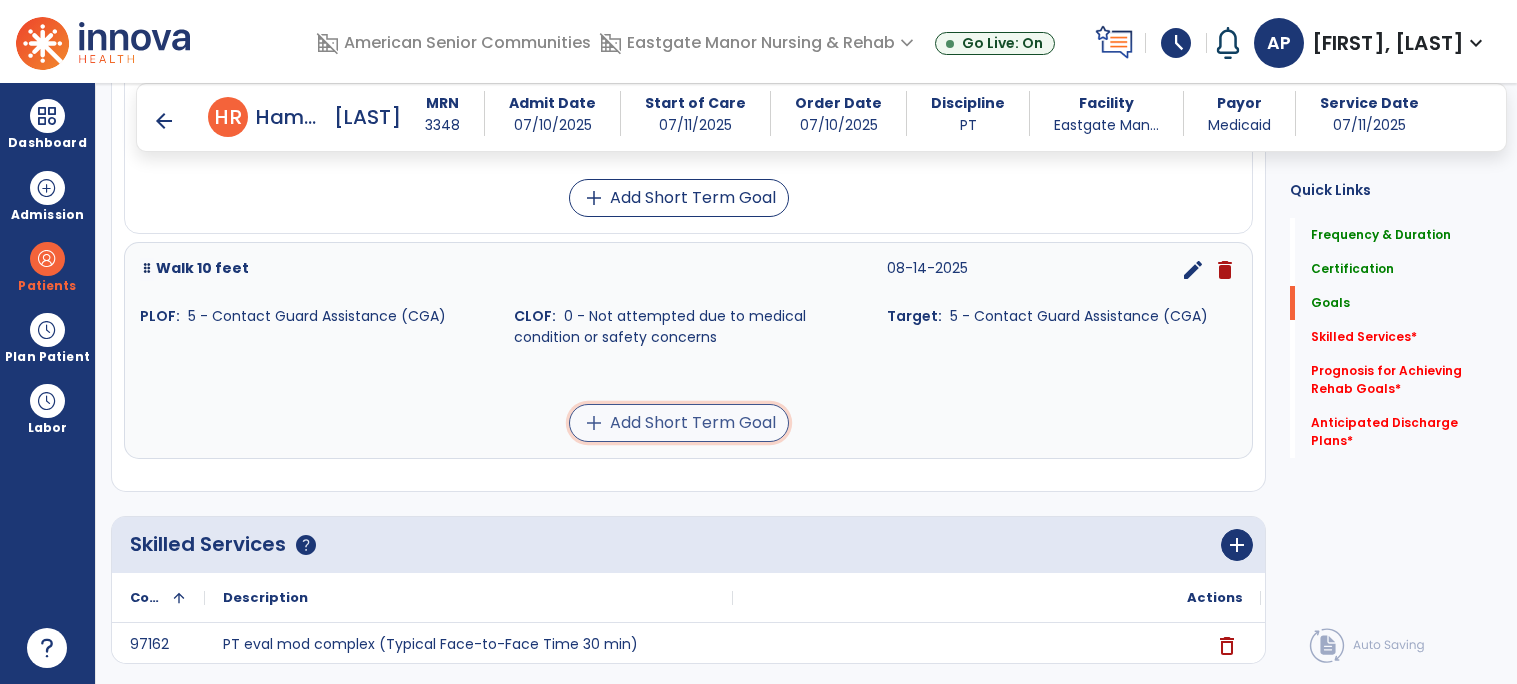 click on "add  Add Short Term Goal" at bounding box center [679, 423] 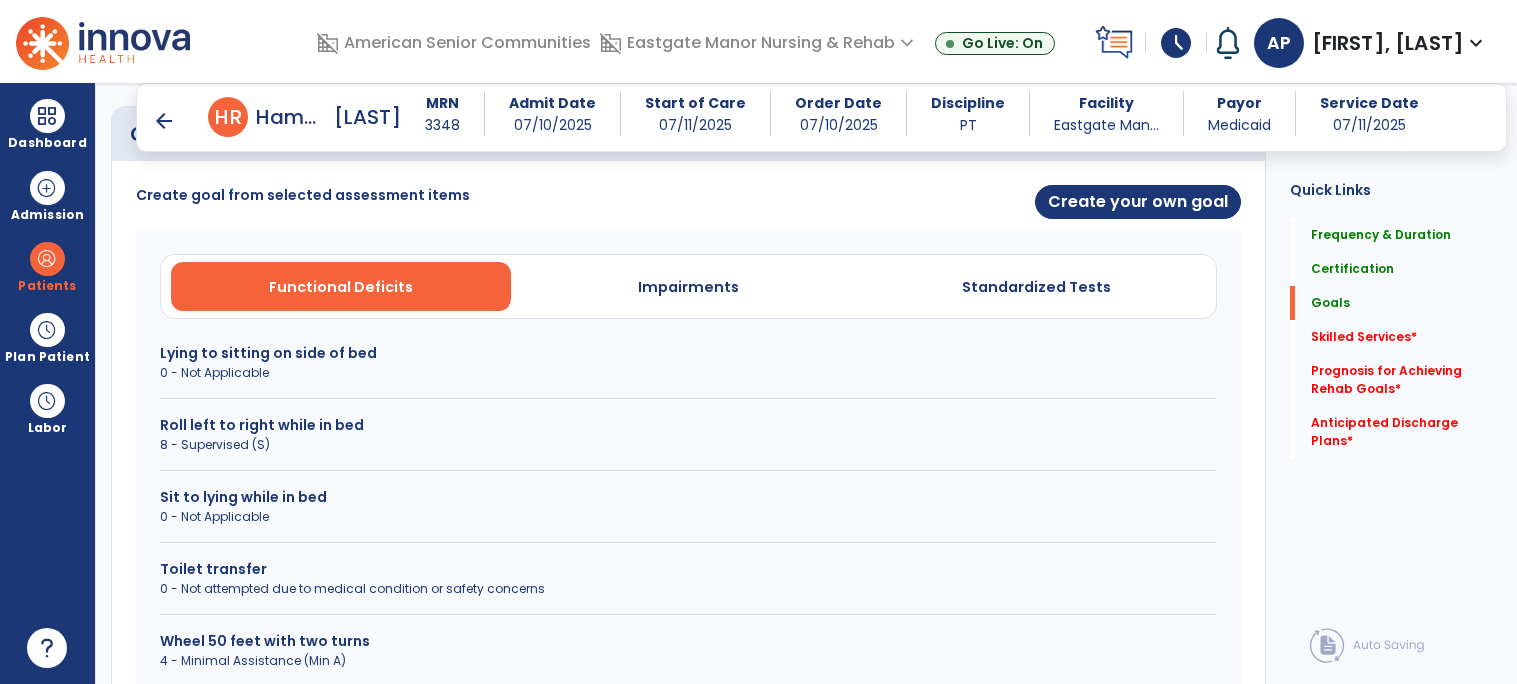 scroll, scrollTop: 507, scrollLeft: 0, axis: vertical 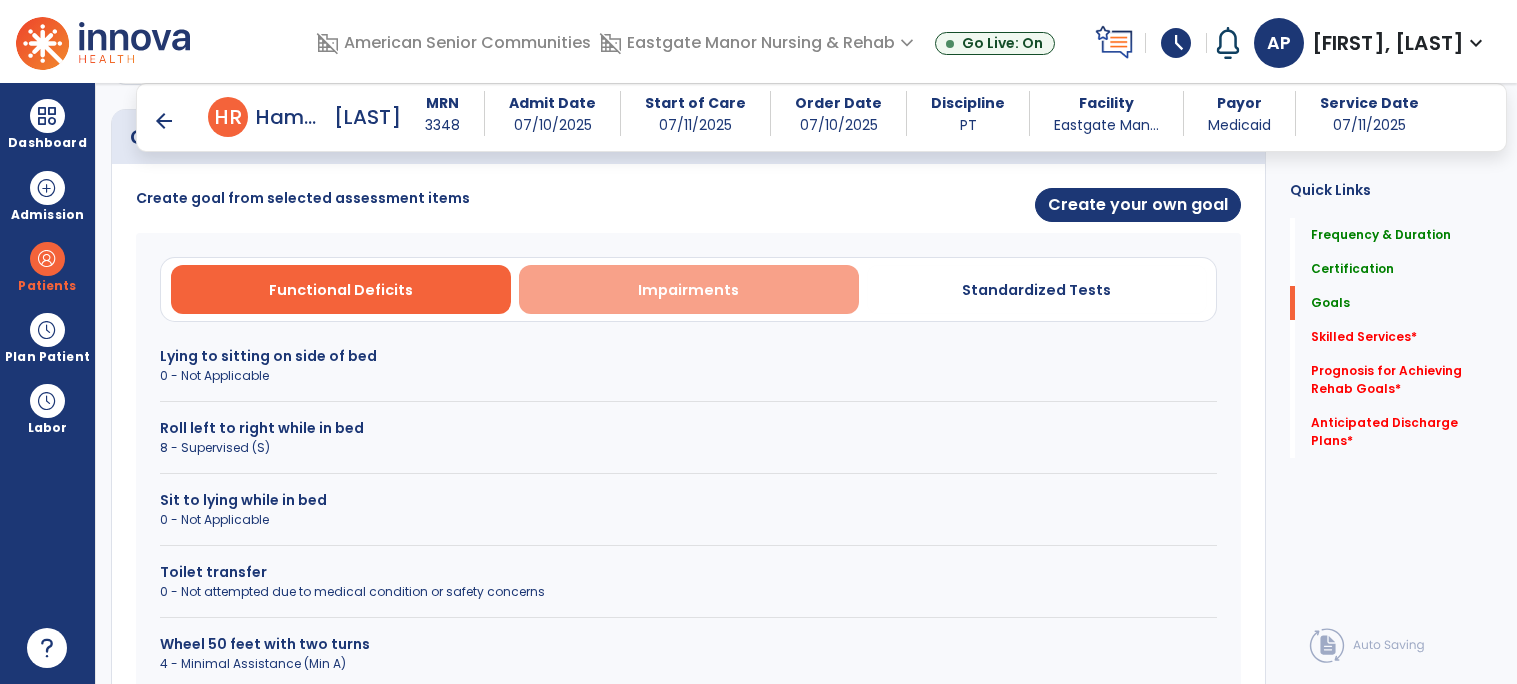 click on "Impairments" at bounding box center [688, 290] 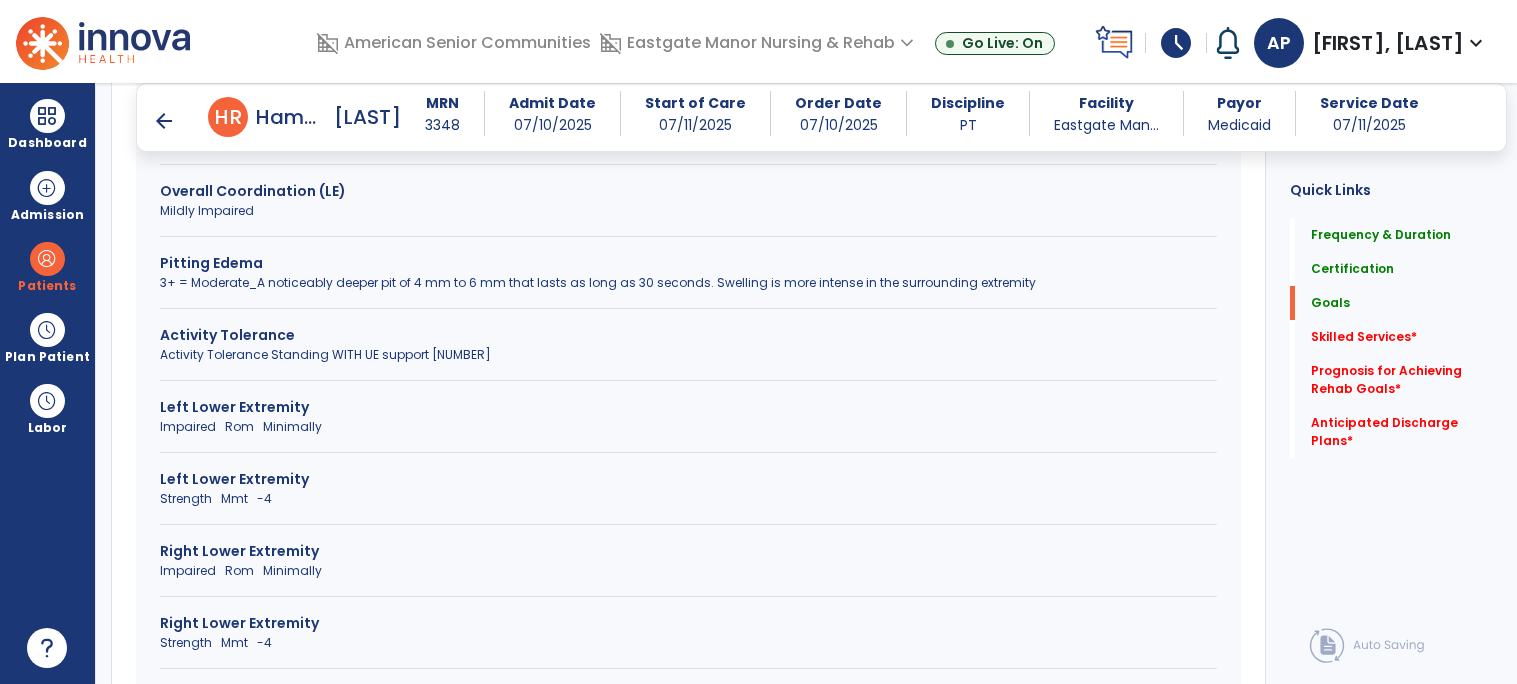 scroll, scrollTop: 1106, scrollLeft: 0, axis: vertical 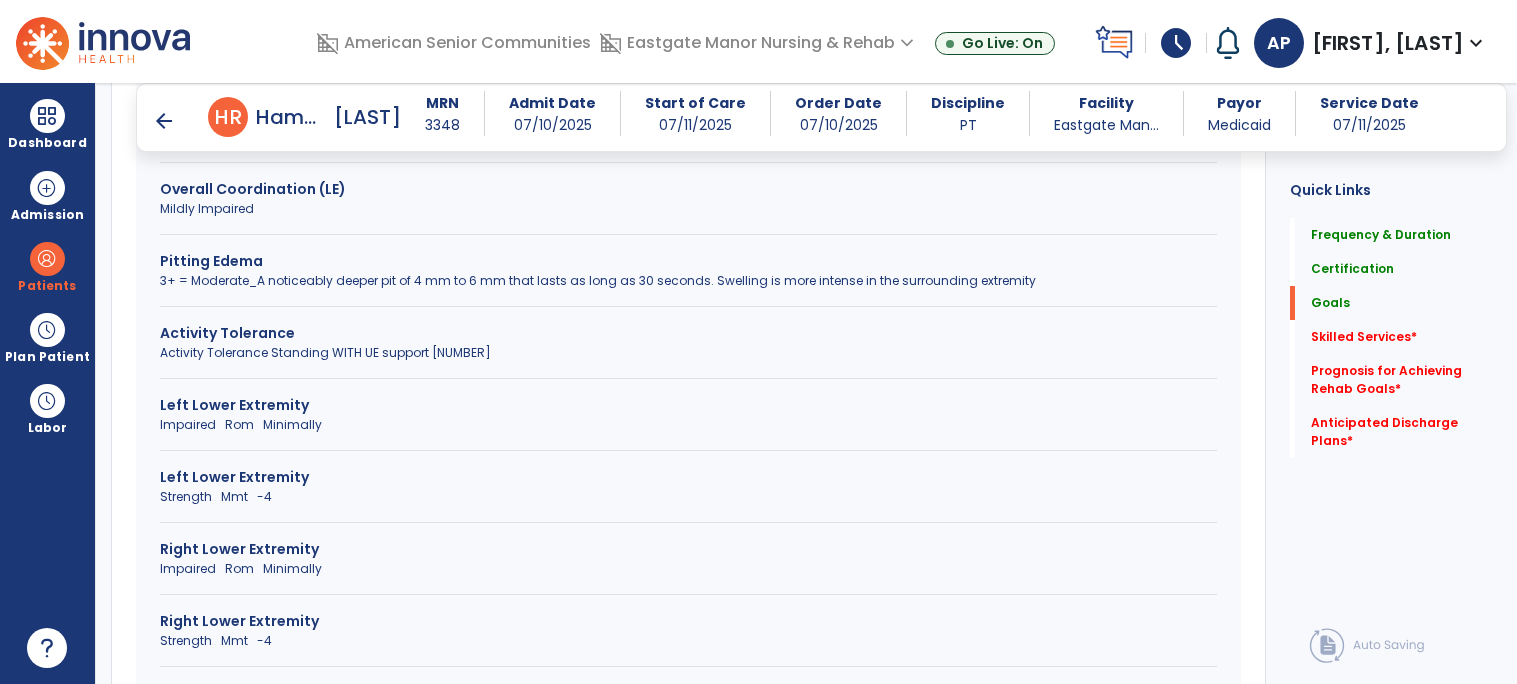 click on "Strength   Mmt   -4" at bounding box center [688, 497] 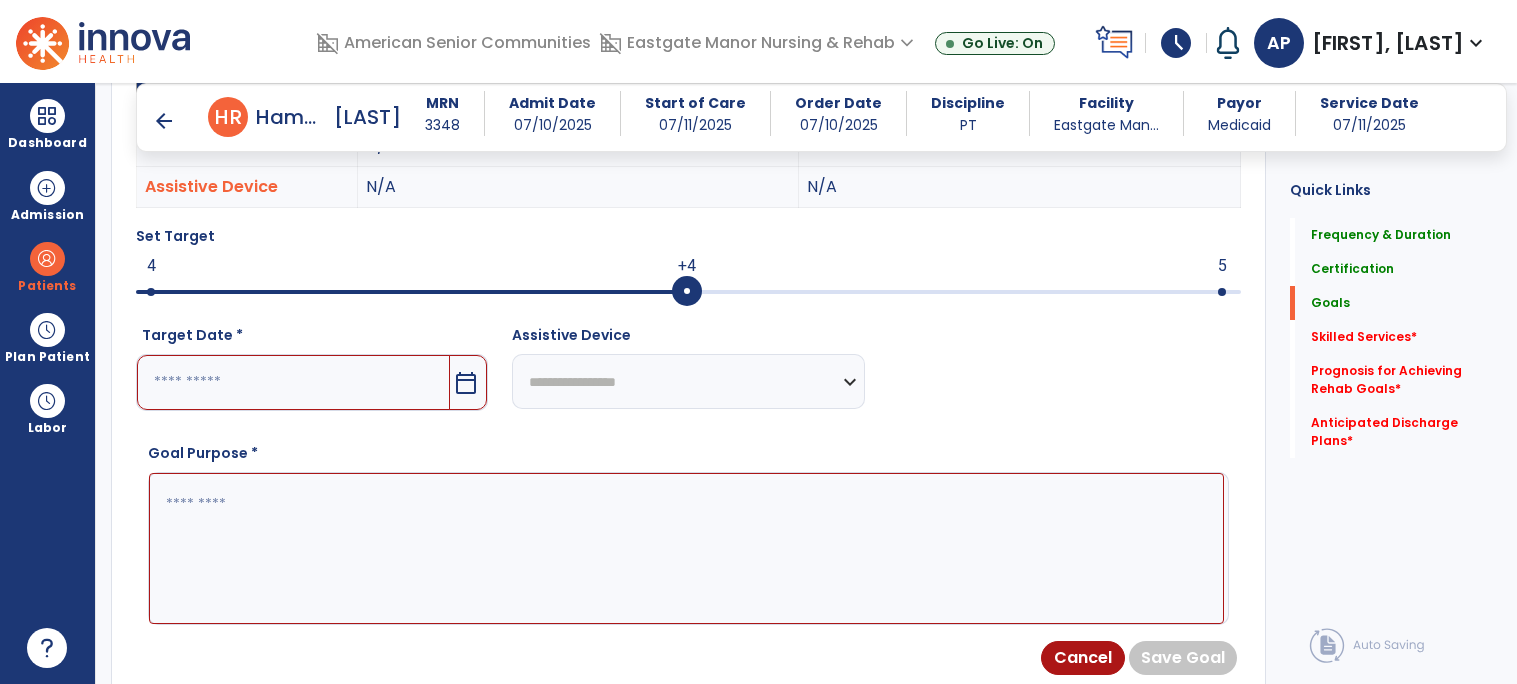 click on "calendar_today" at bounding box center (466, 383) 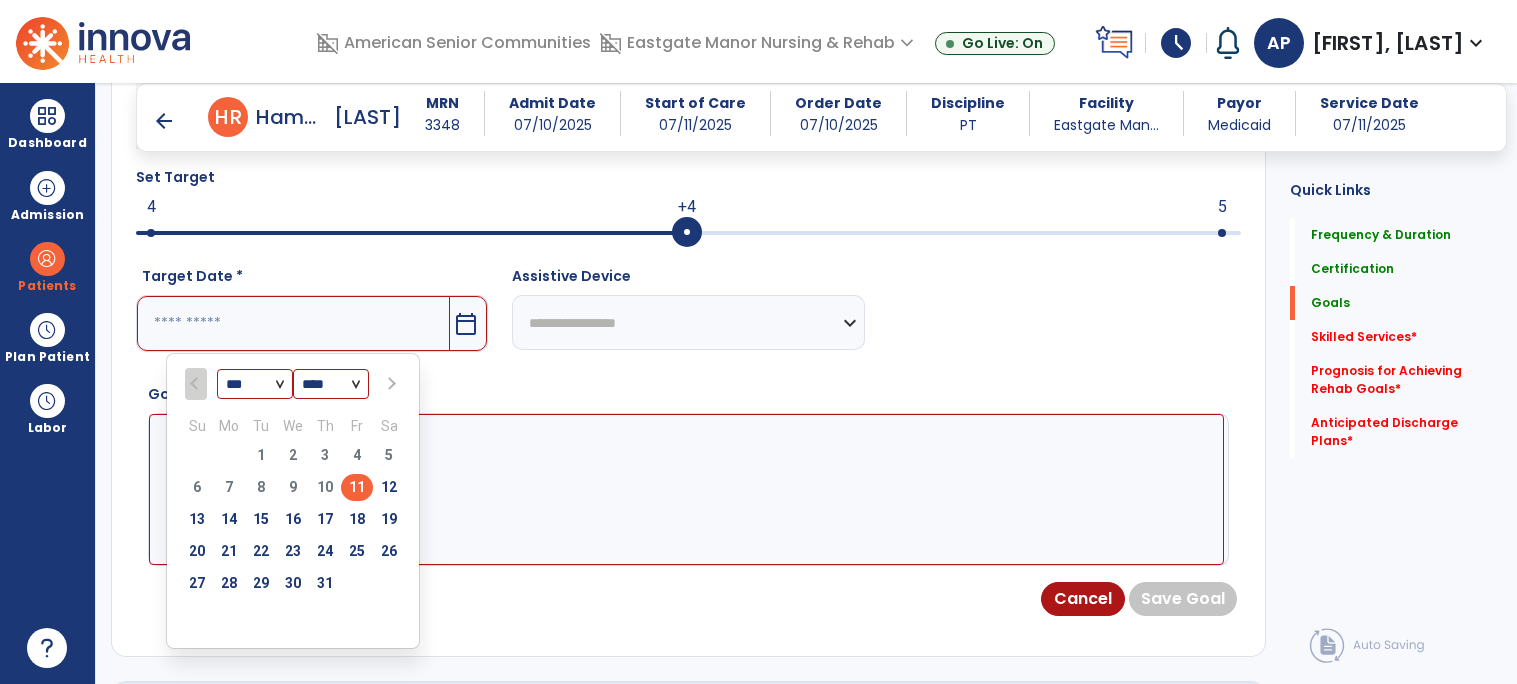 scroll, scrollTop: 714, scrollLeft: 0, axis: vertical 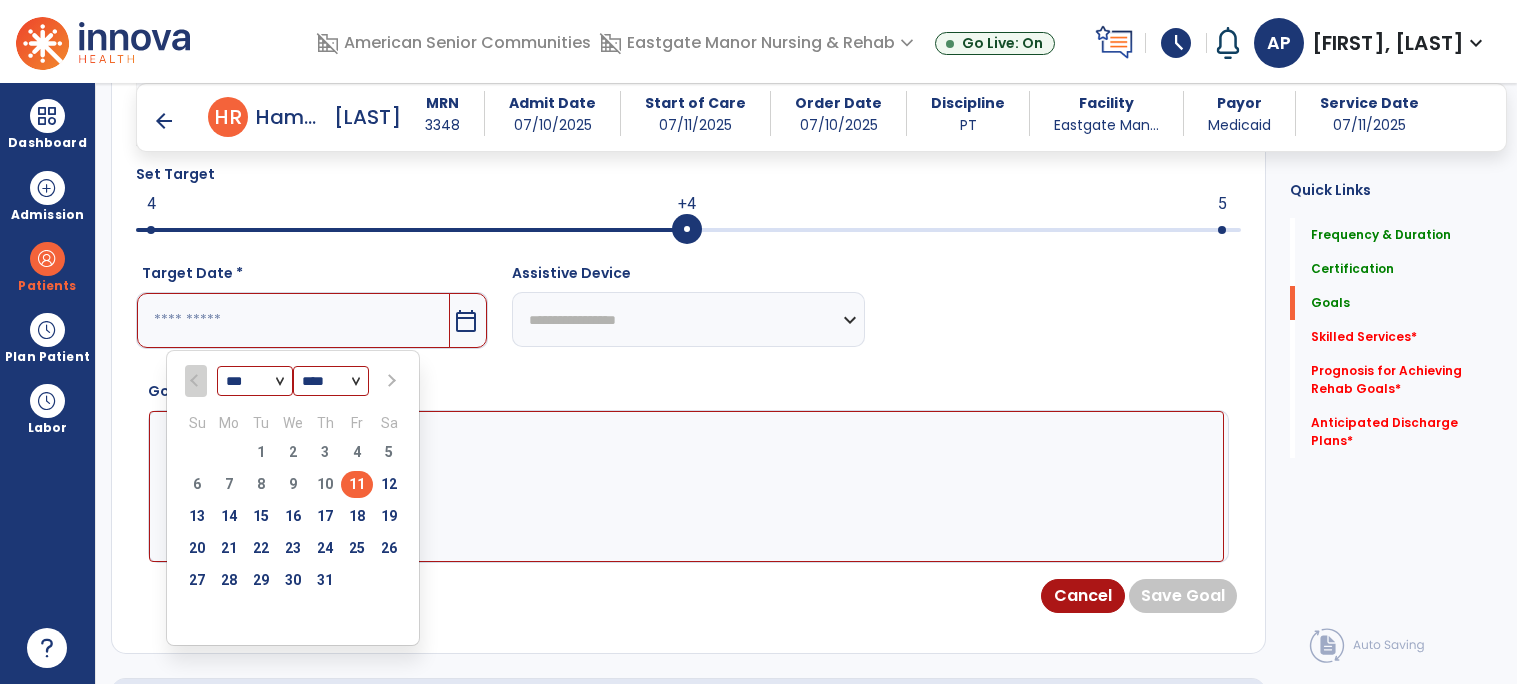 click at bounding box center (389, 381) 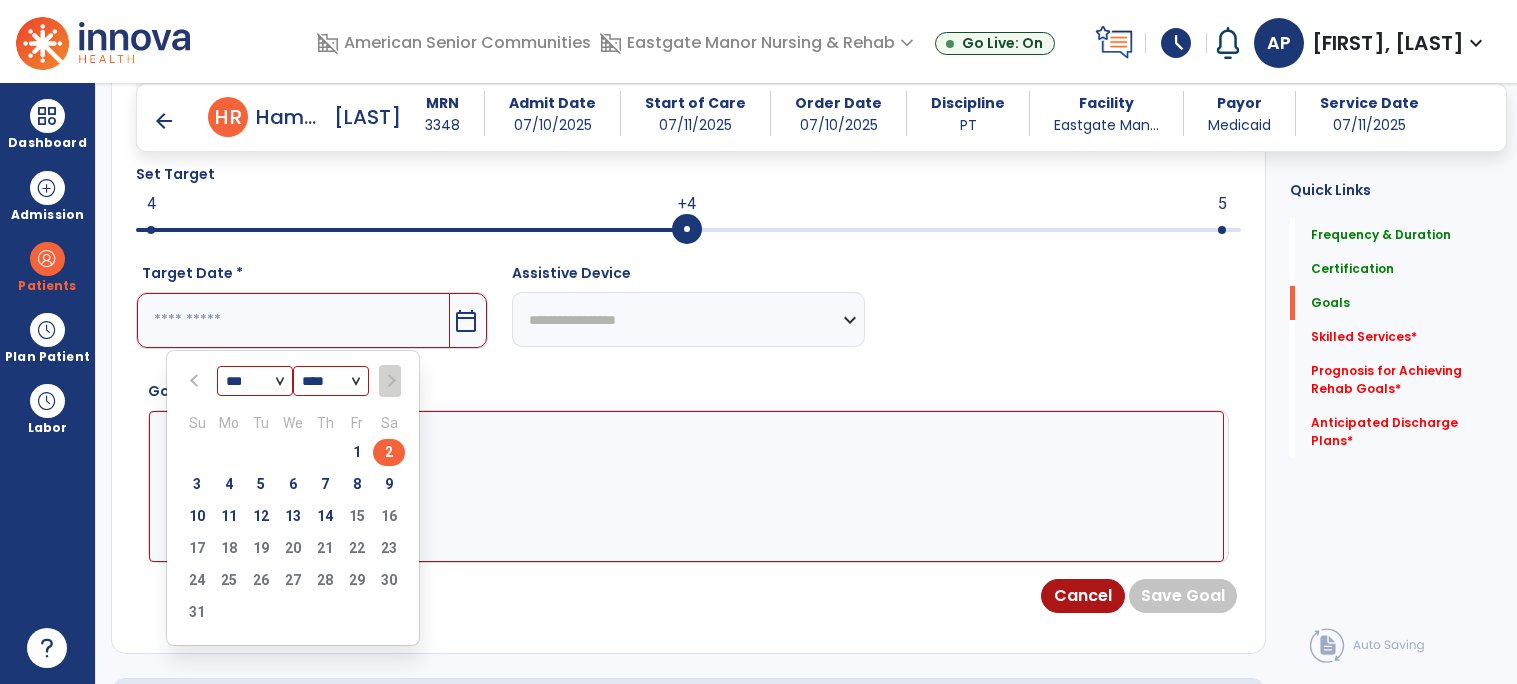 click on "2" at bounding box center [389, 452] 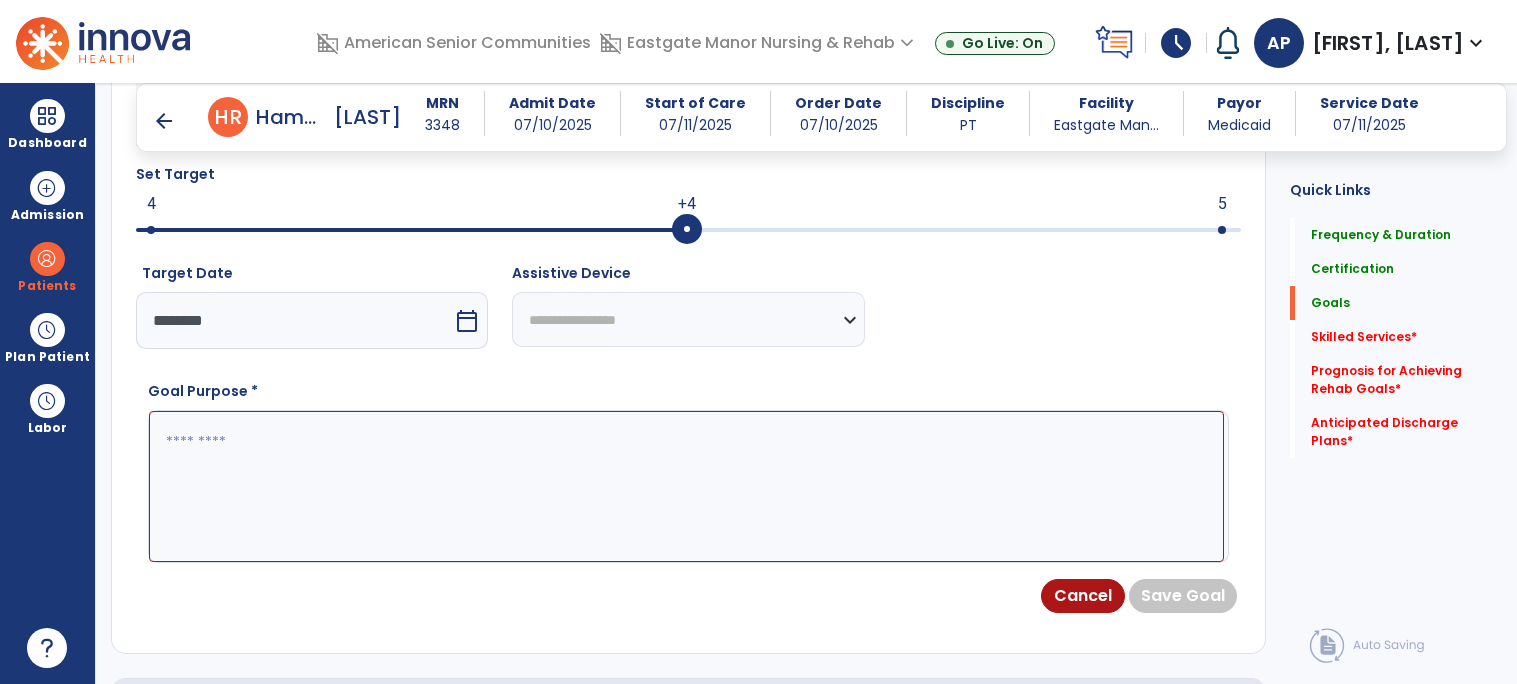 click at bounding box center (686, 486) 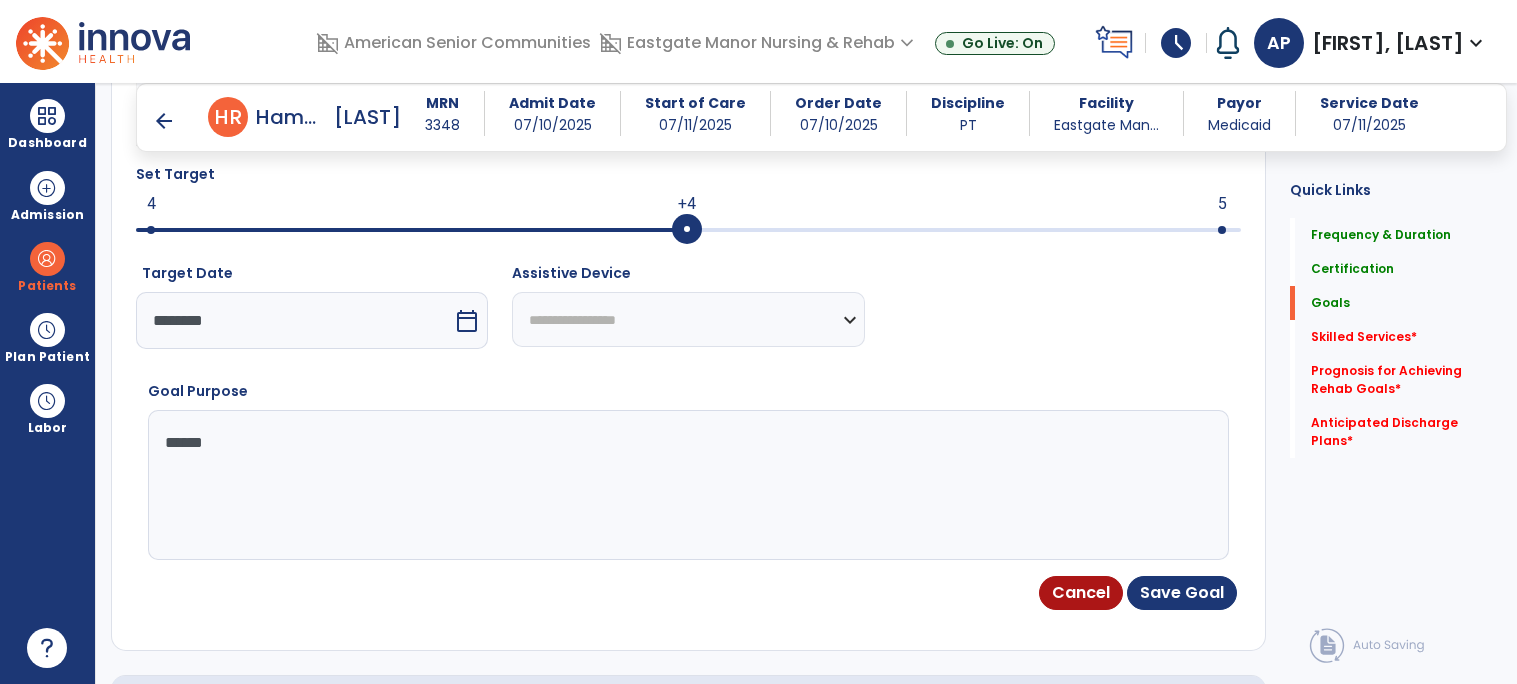 type on "*******" 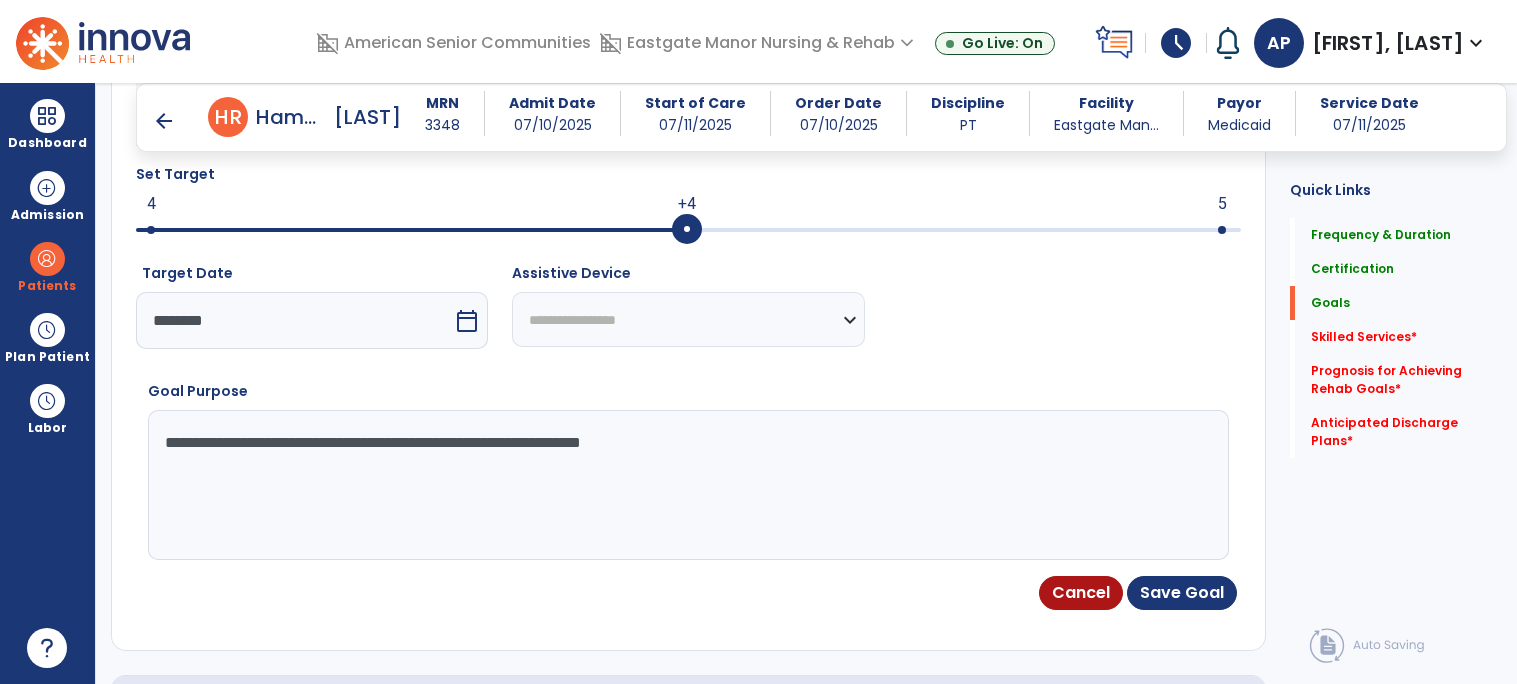 type on "**********" 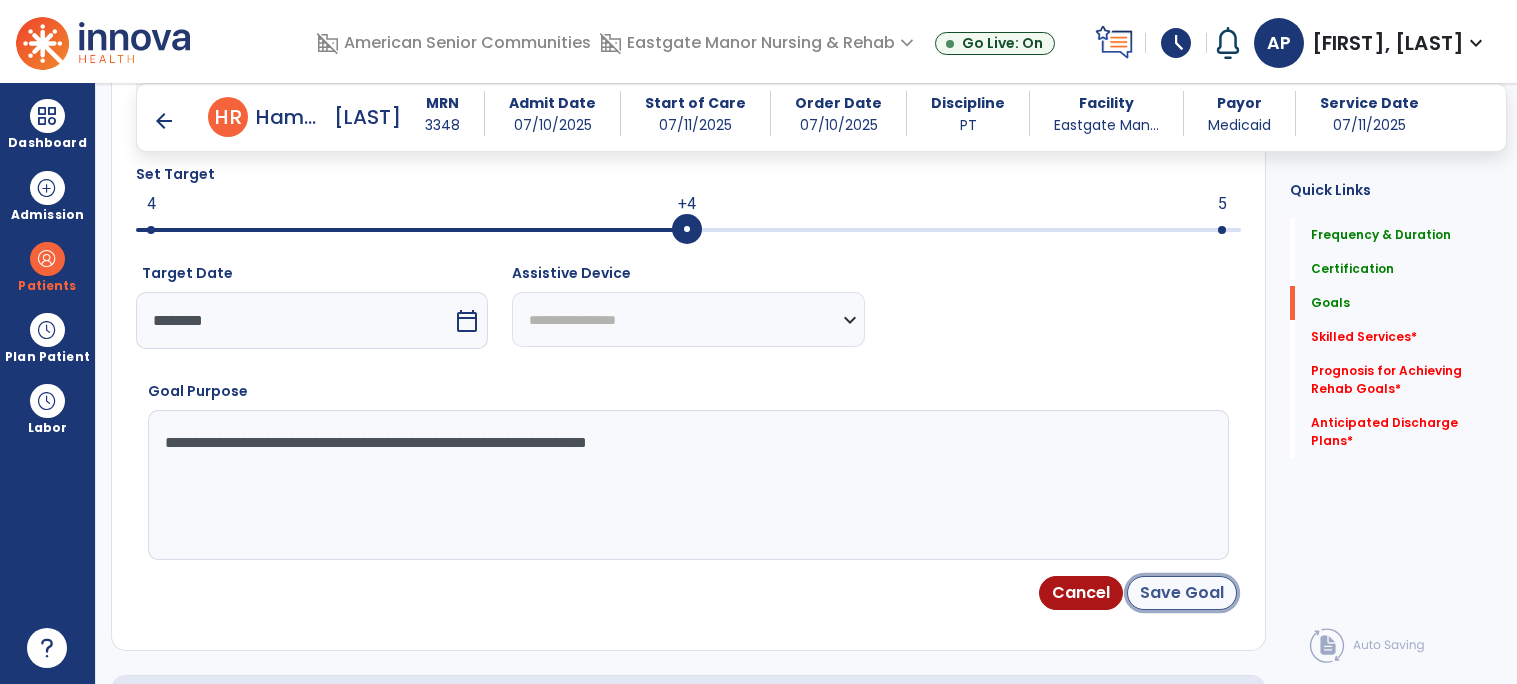 click on "Save Goal" at bounding box center [1182, 593] 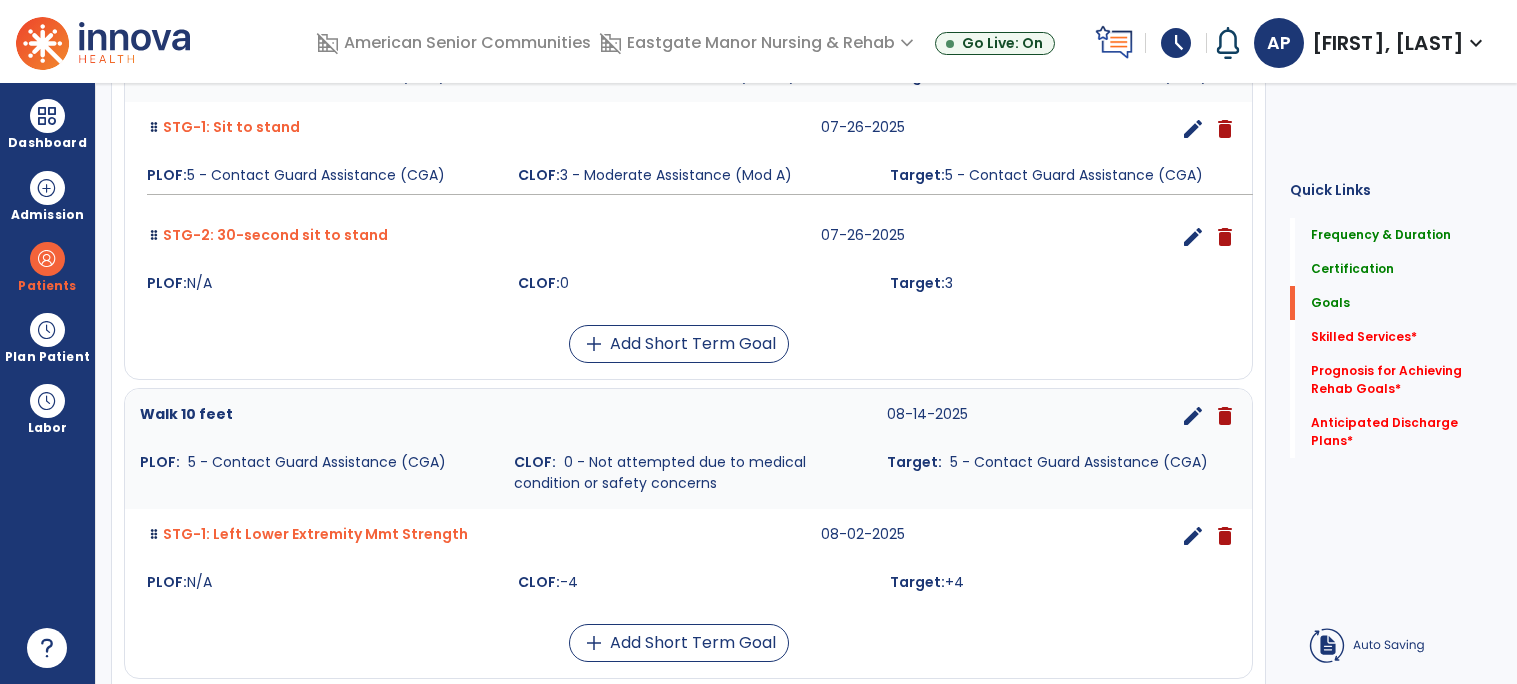 scroll, scrollTop: 22, scrollLeft: 0, axis: vertical 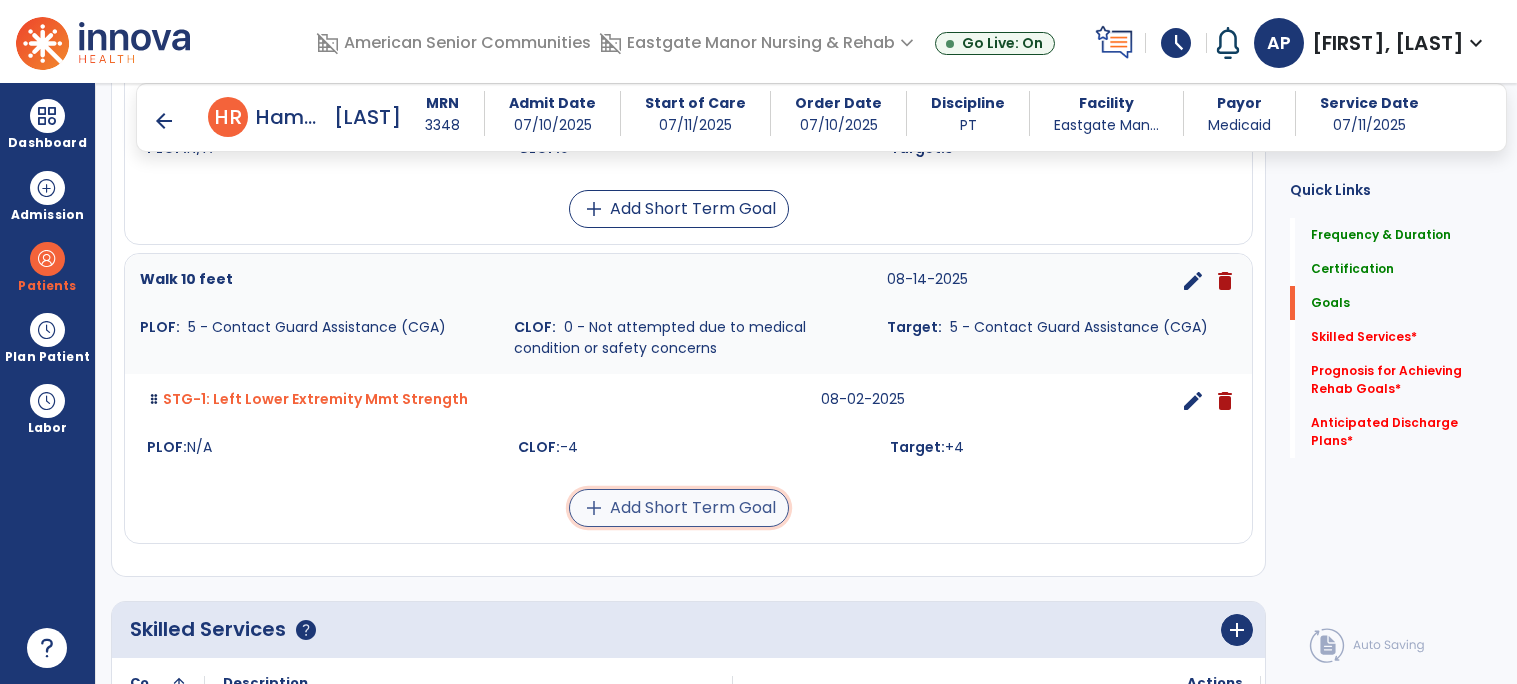 click on "add  Add Short Term Goal" at bounding box center [679, 508] 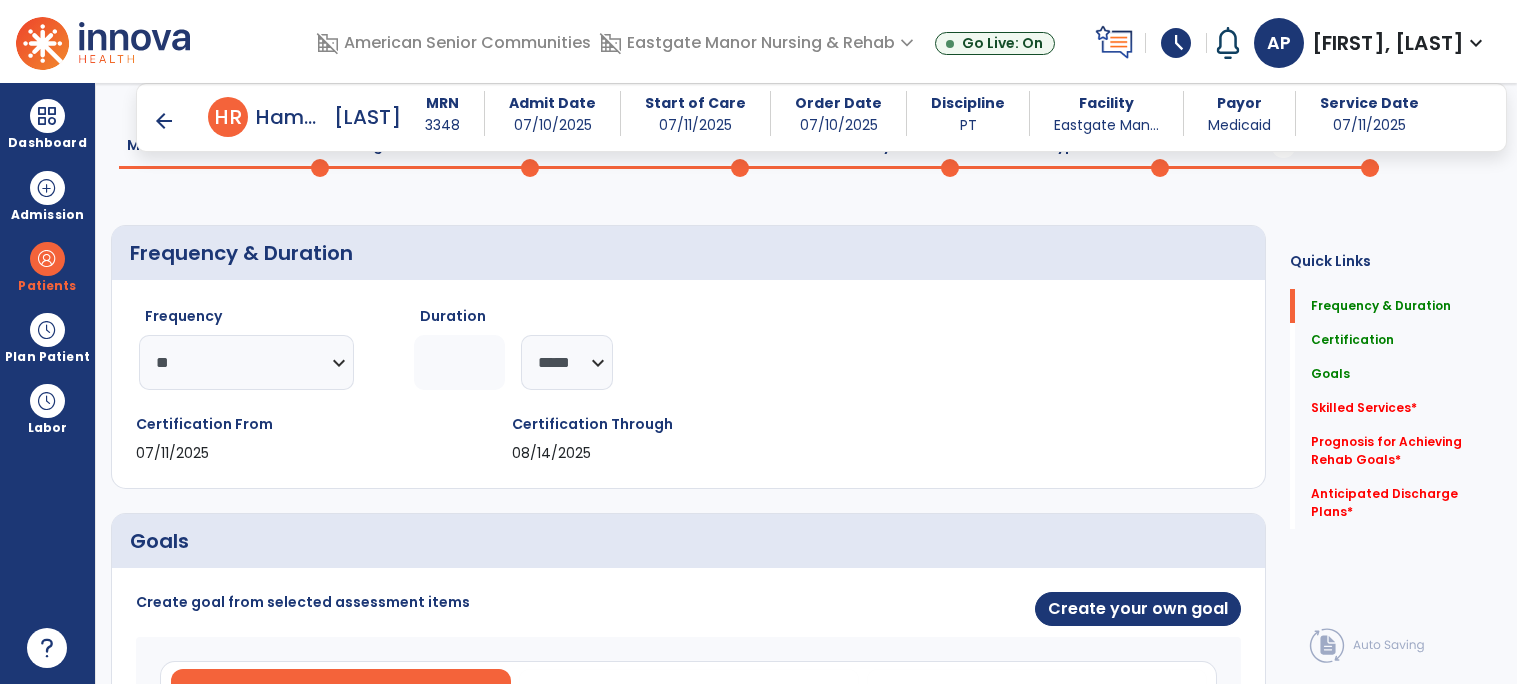 scroll, scrollTop: 113, scrollLeft: 0, axis: vertical 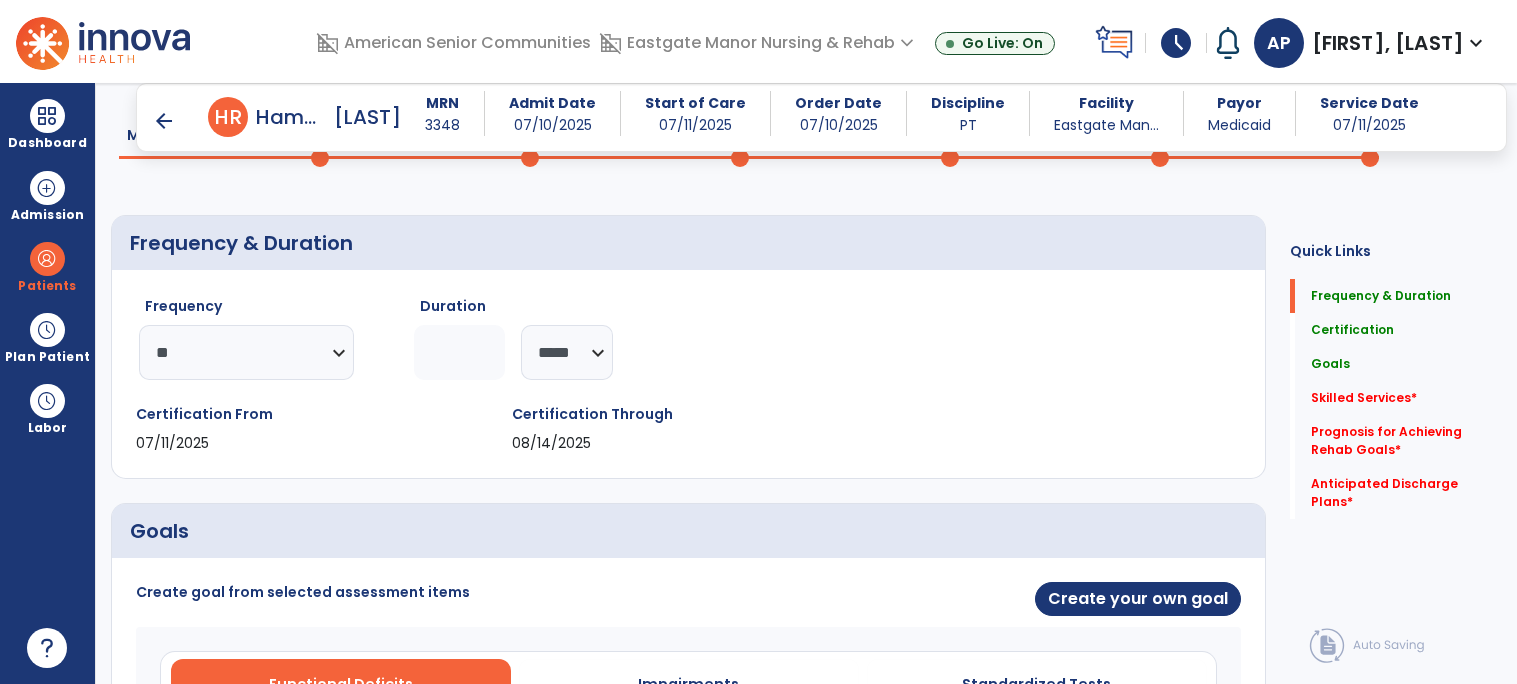 click on "Quick Links  Frequency & Duration   Frequency & Duration   Certification   Certification   Goals   Goals   Skilled Services   *  Skilled Services   *  Prognosis for Achieving Rehab Goals   *  Prognosis for Achieving Rehab Goals   *  Anticipated Discharge Plans   *  Anticipated Discharge Plans   *" 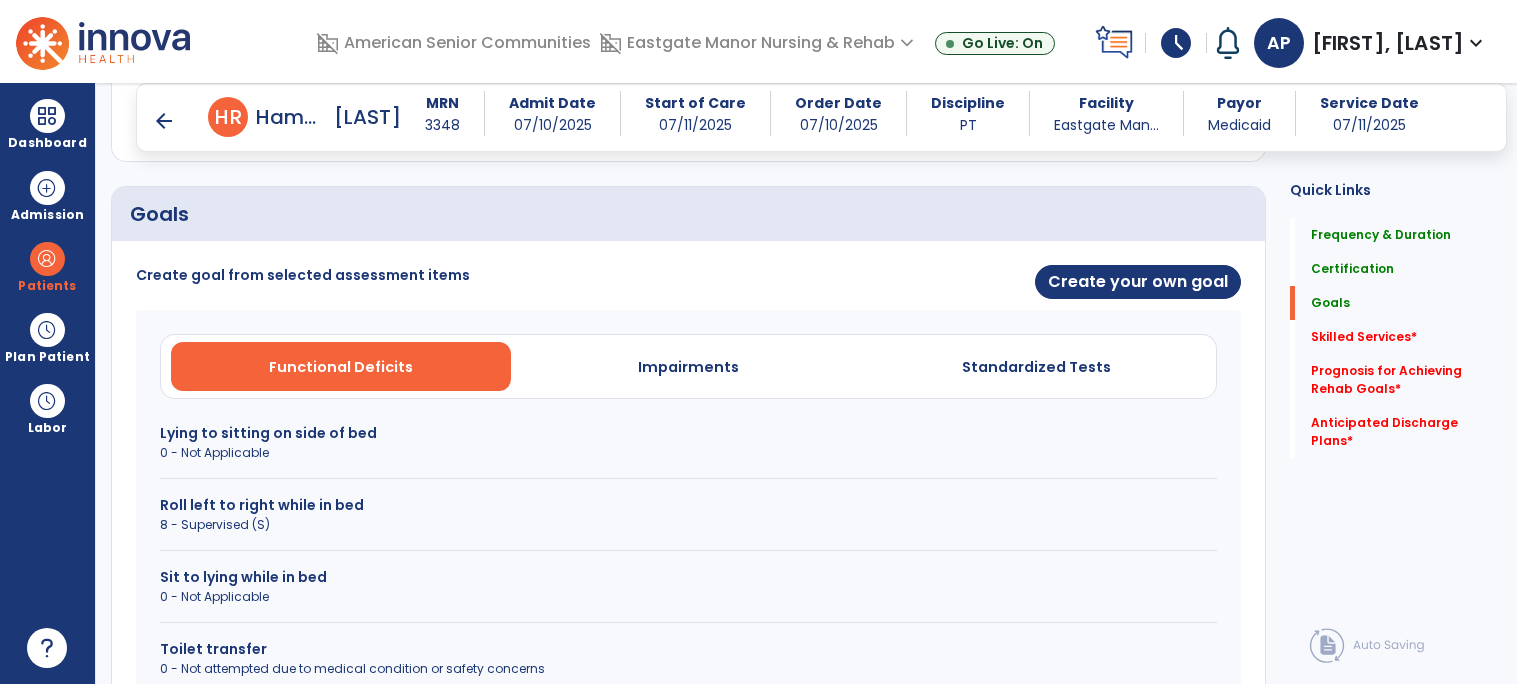 scroll, scrollTop: 486, scrollLeft: 0, axis: vertical 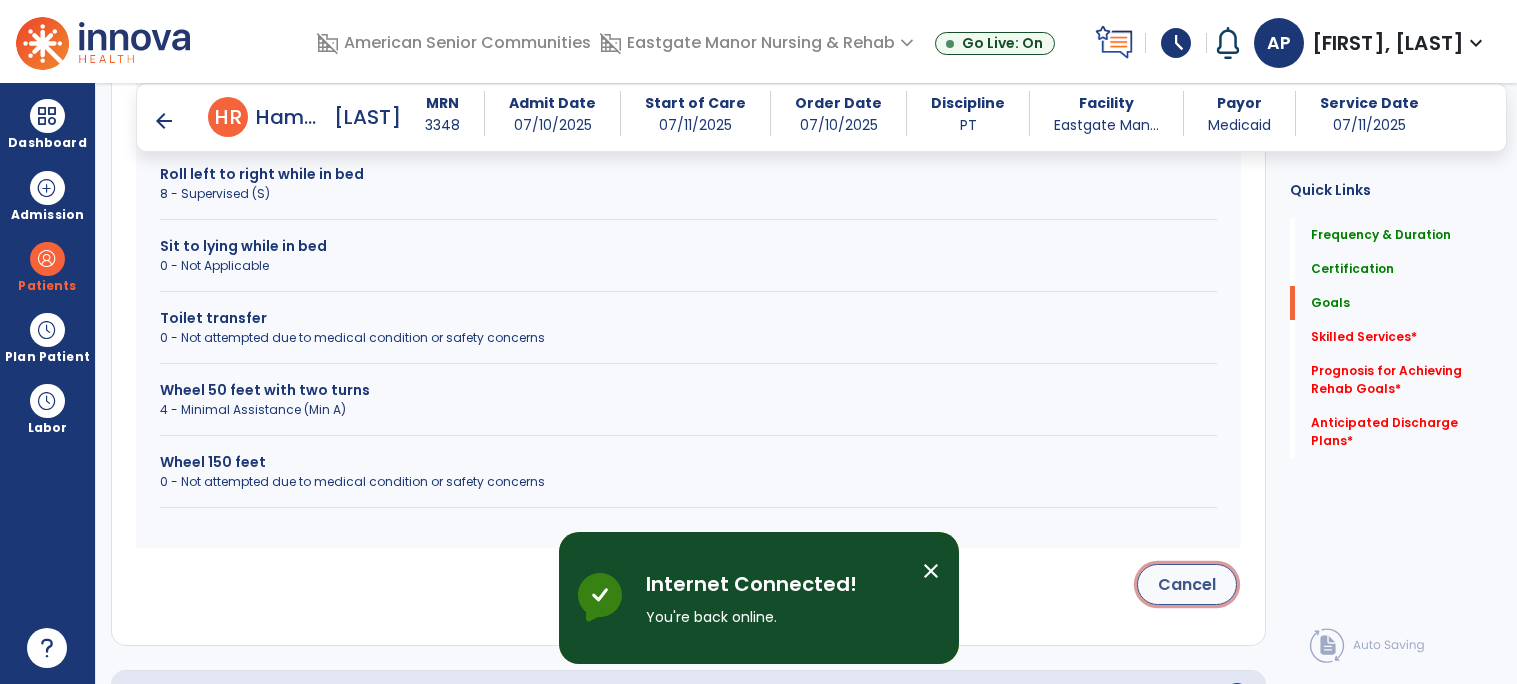 click on "Cancel" at bounding box center [1187, 584] 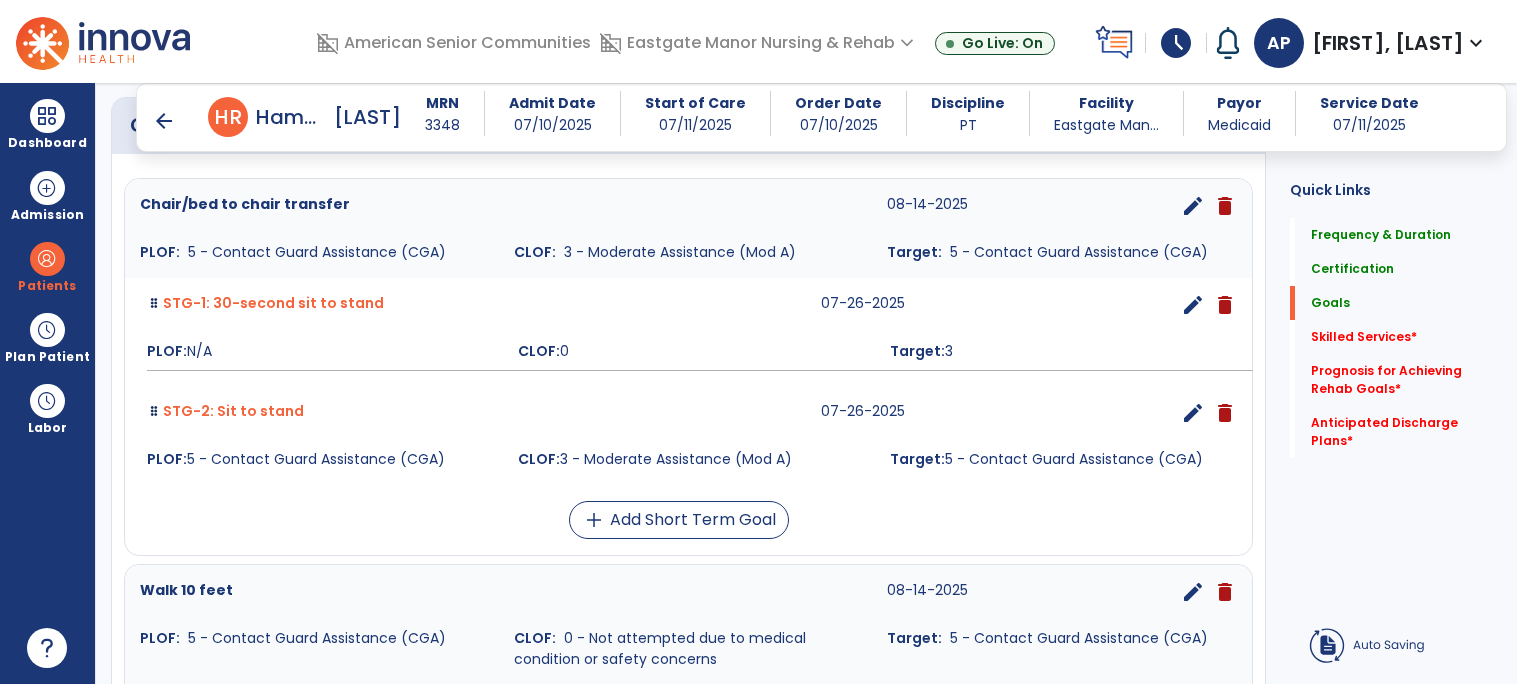 scroll, scrollTop: 521, scrollLeft: 0, axis: vertical 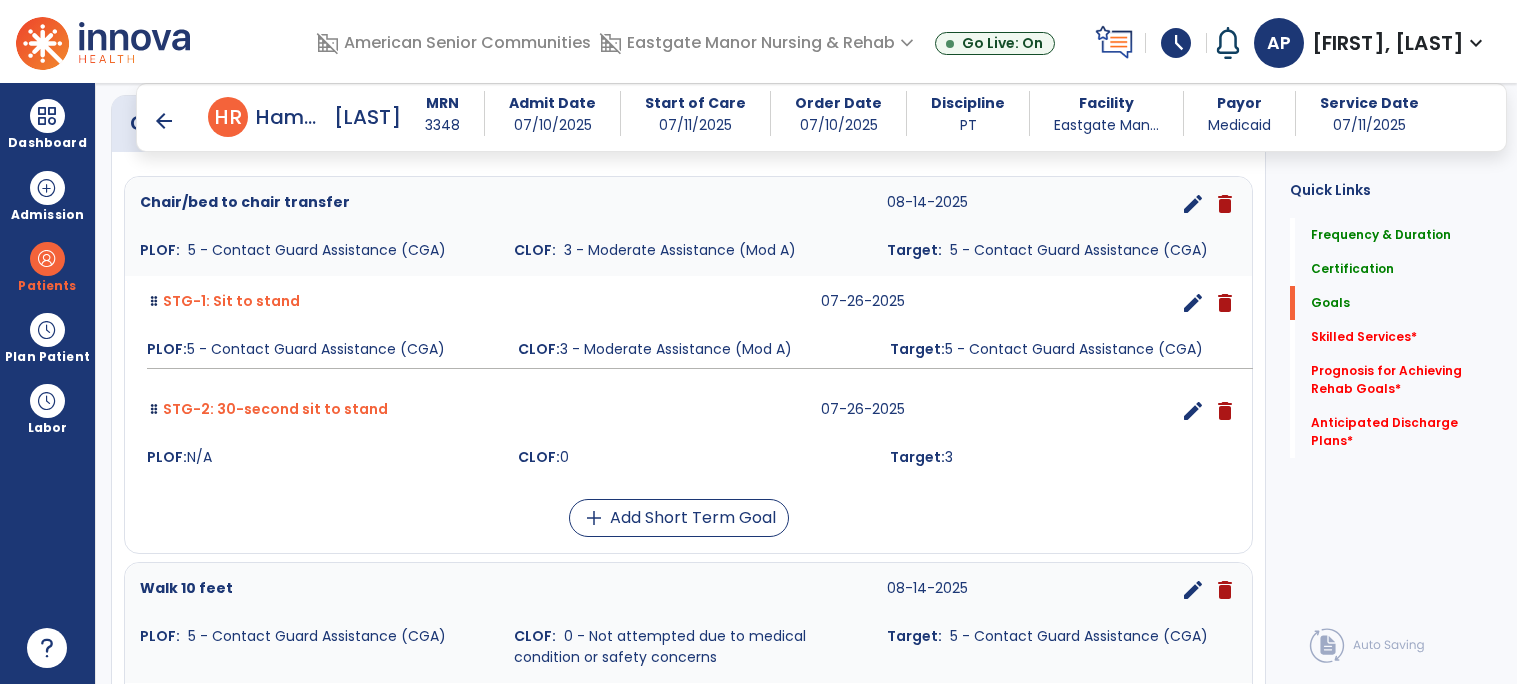 click on "Quick Links  Frequency & Duration   Frequency & Duration   Certification   Certification   Goals   Goals   Skilled Services   *  Skilled Services   *  Prognosis for Achieving Rehab Goals   *  Prognosis for Achieving Rehab Goals   *  Anticipated Discharge Plans   *  Anticipated Discharge Plans   *" 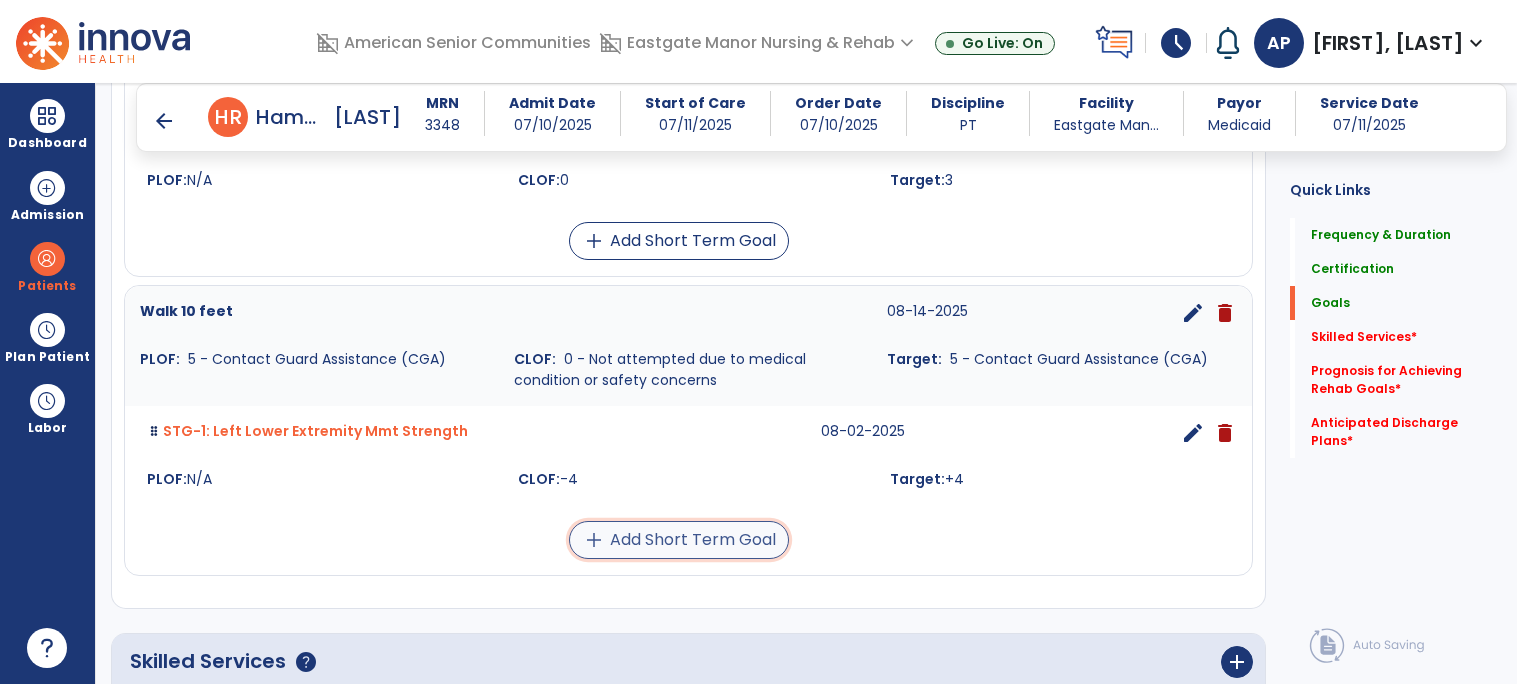 click on "add  Add Short Term Goal" at bounding box center (679, 540) 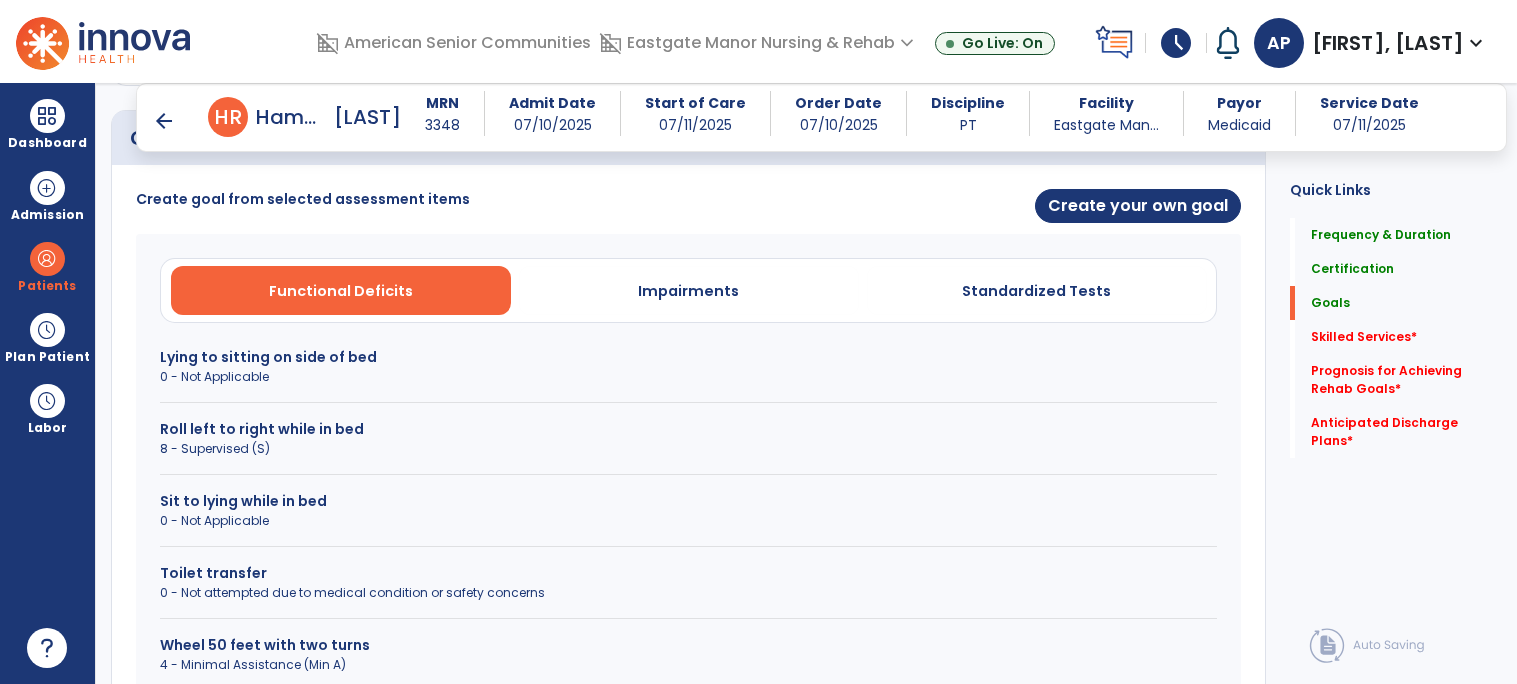 scroll, scrollTop: 501, scrollLeft: 0, axis: vertical 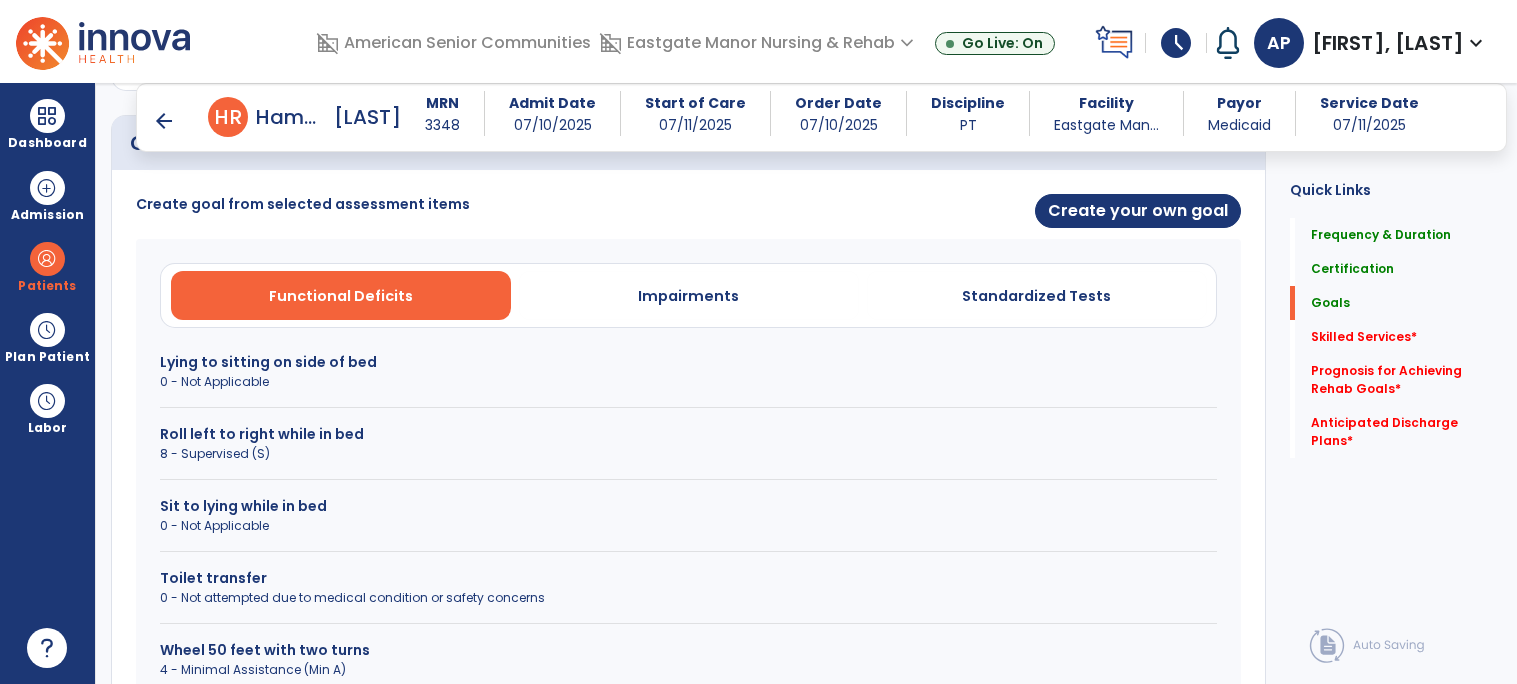 click on "Functional Deficits   Impairments   Standardized Tests" at bounding box center [688, 295] 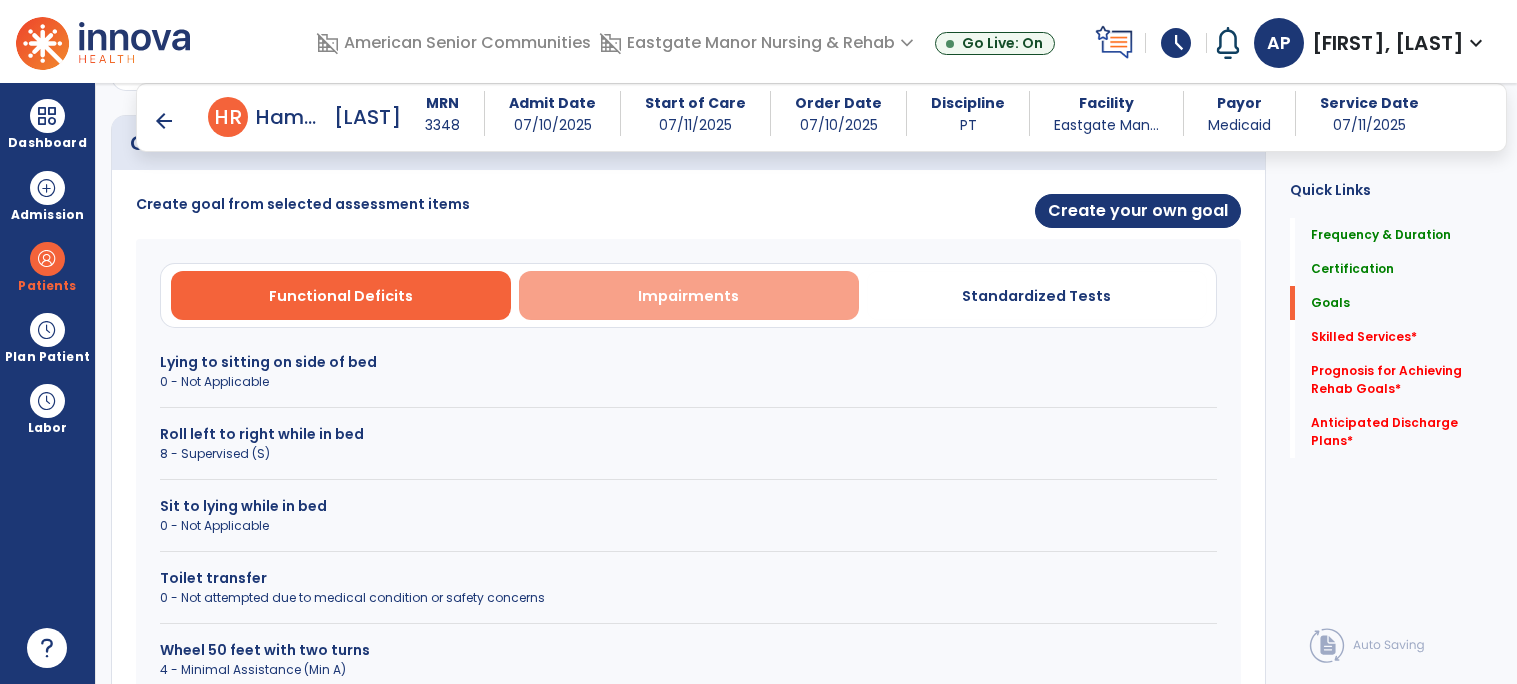 click on "Impairments" at bounding box center [688, 296] 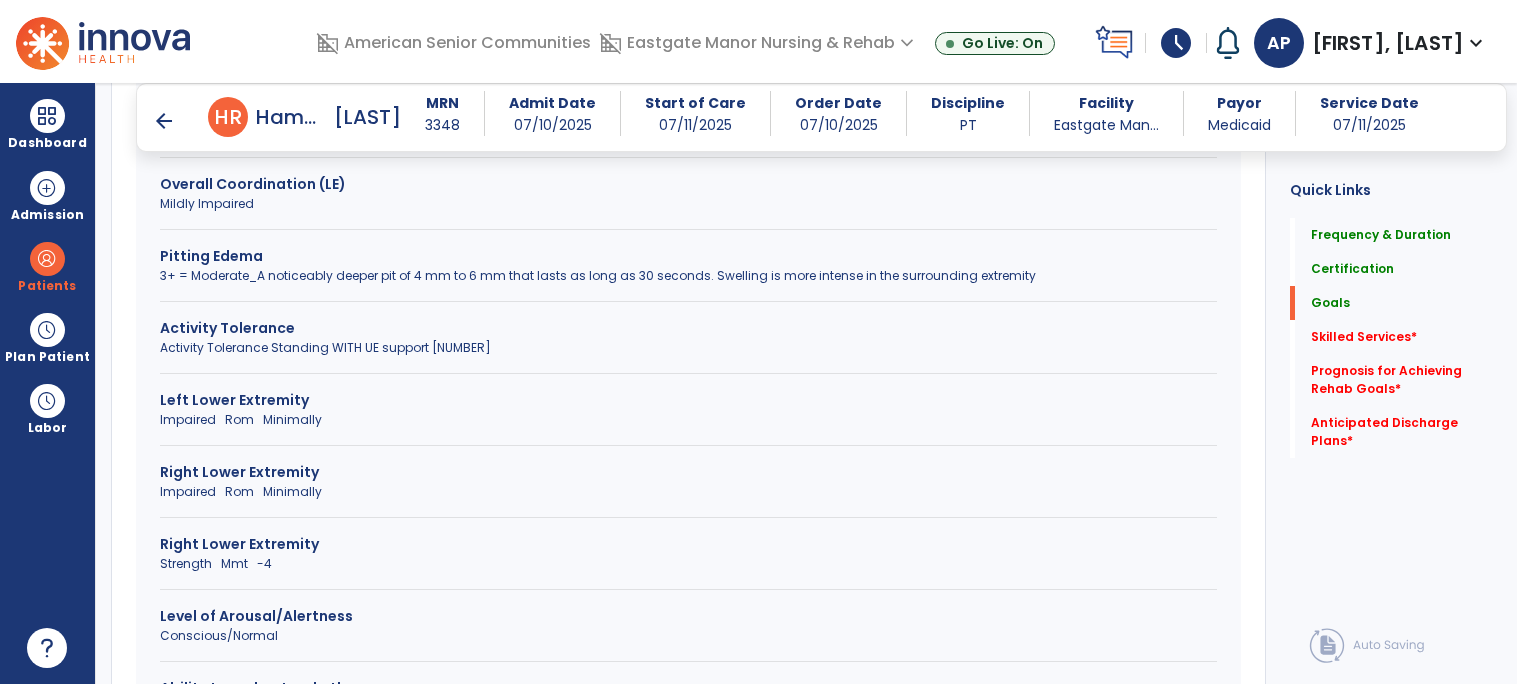 scroll, scrollTop: 1150, scrollLeft: 0, axis: vertical 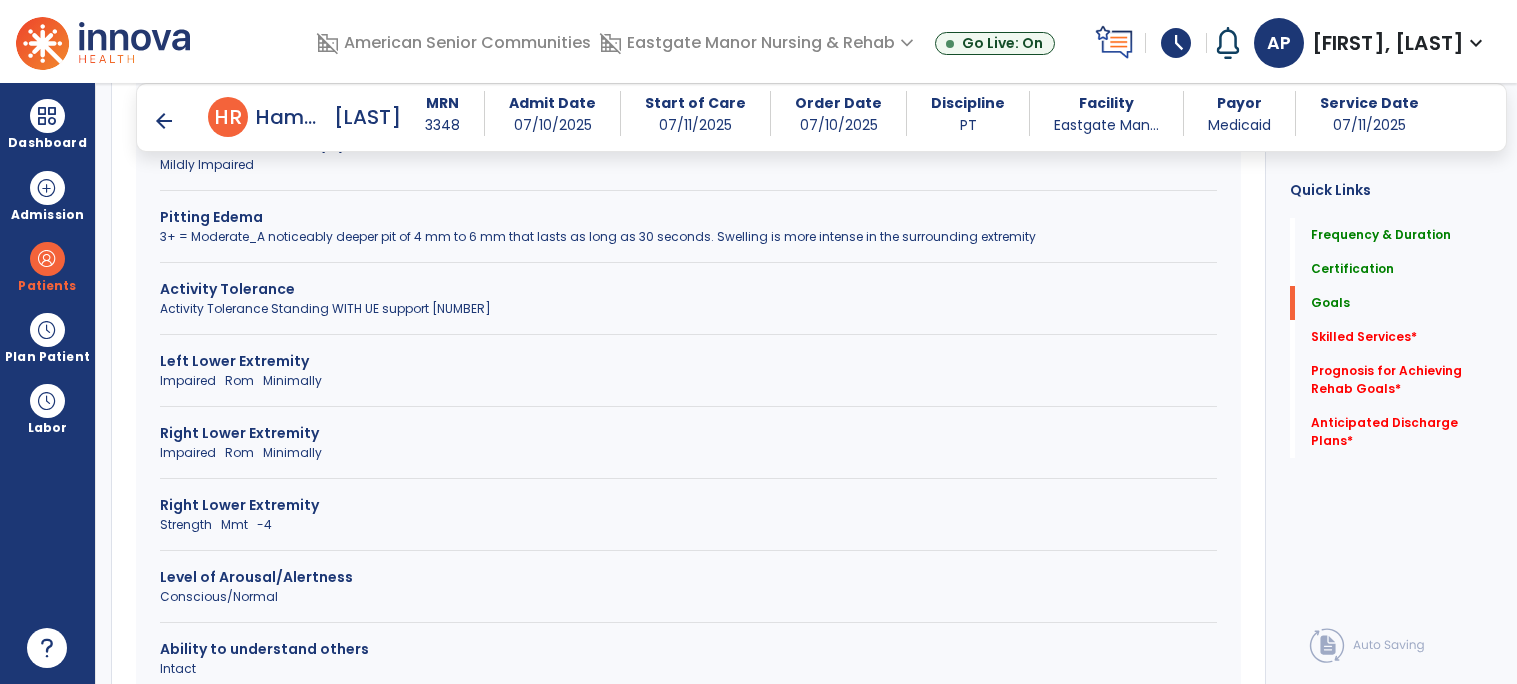 click on "Strength   Mmt   -4" at bounding box center [688, 525] 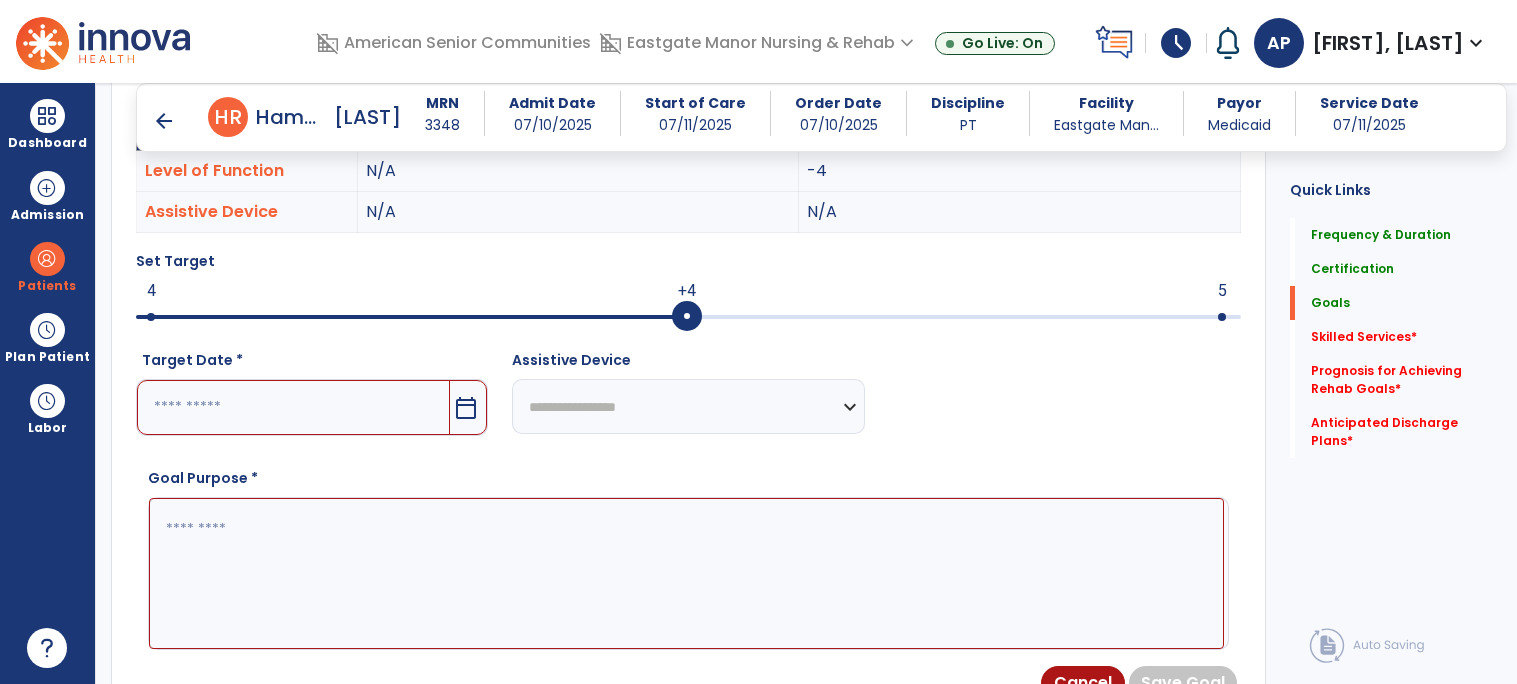 scroll, scrollTop: 634, scrollLeft: 0, axis: vertical 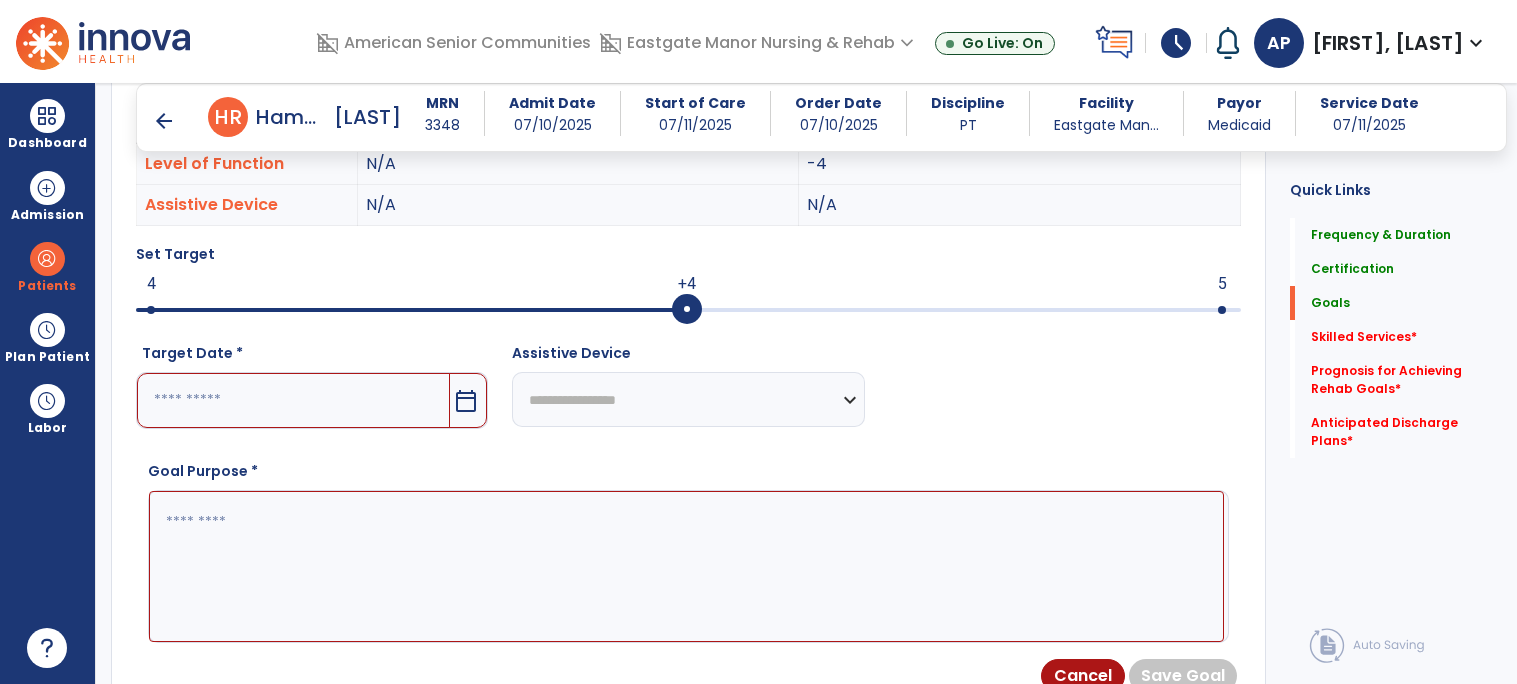 click at bounding box center (686, 566) 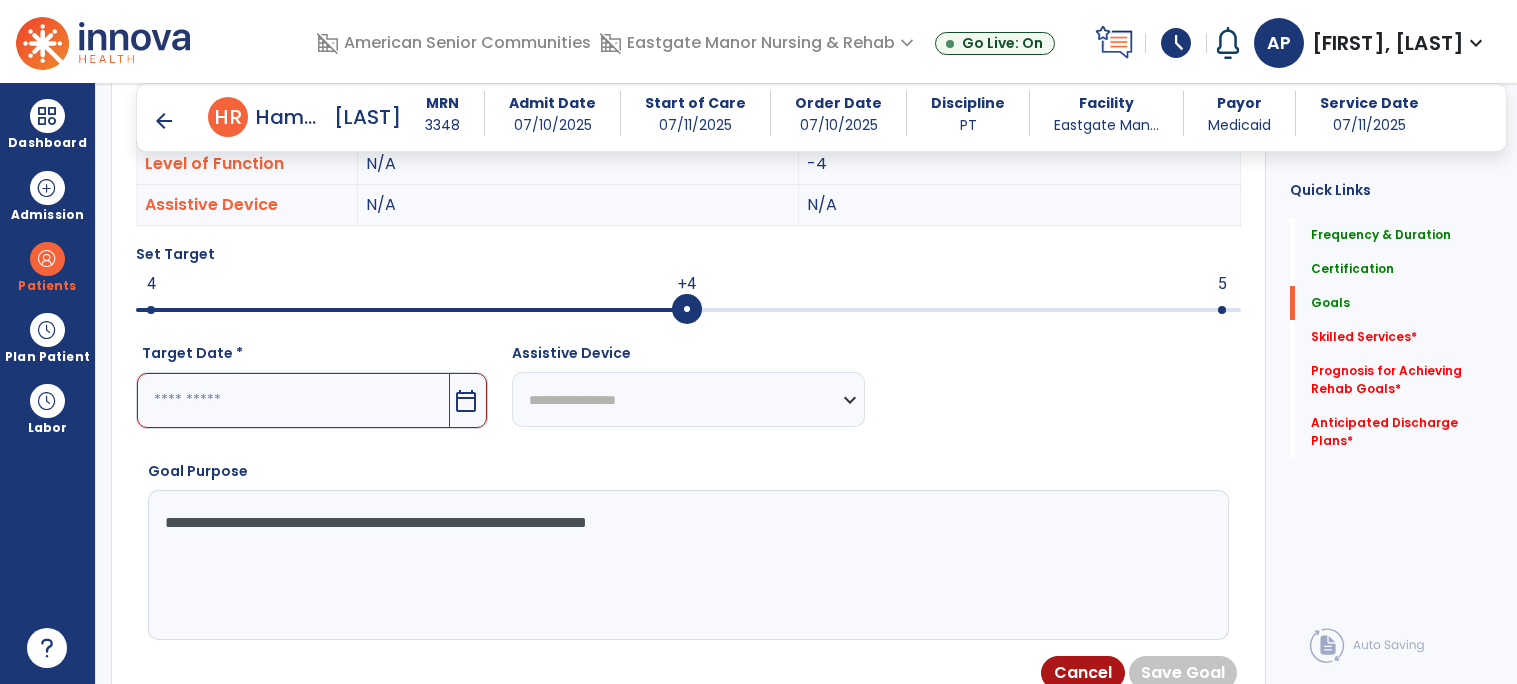 type on "**********" 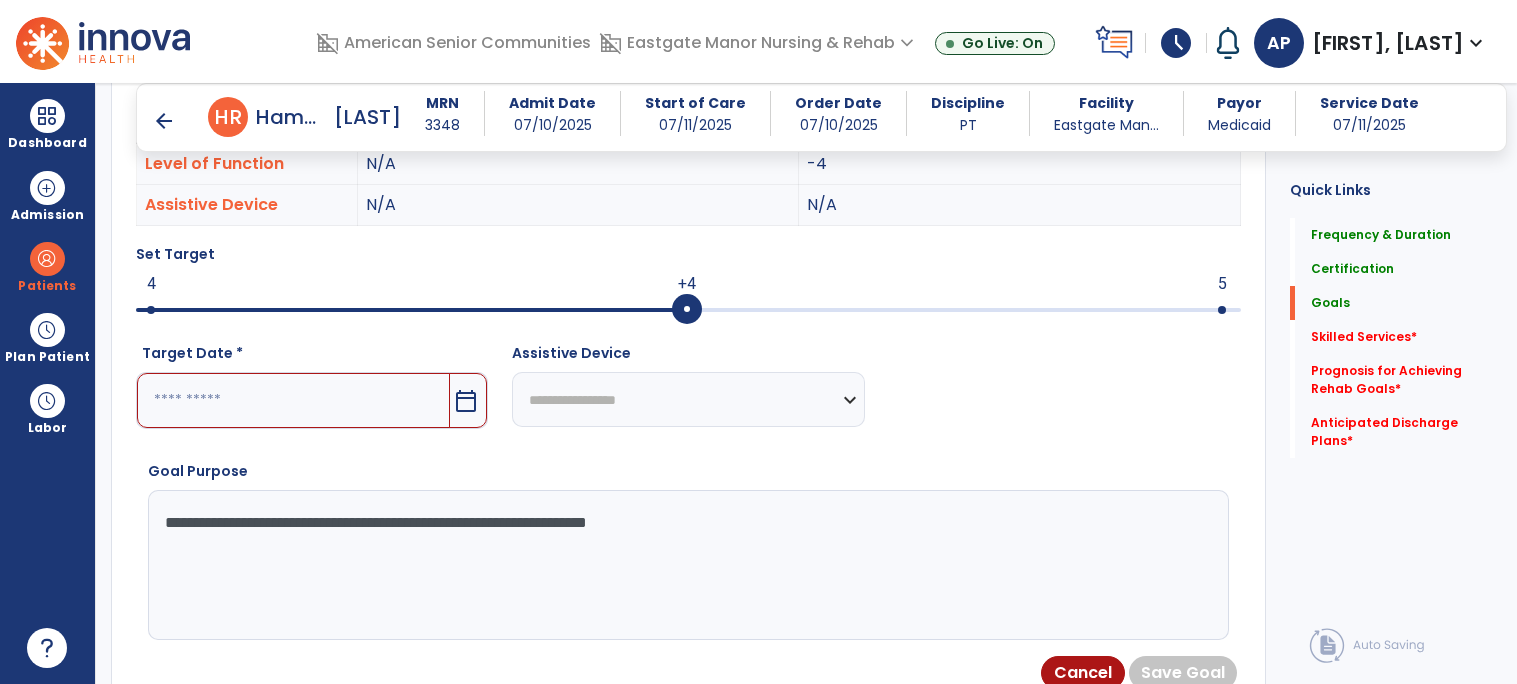 click at bounding box center [293, 400] 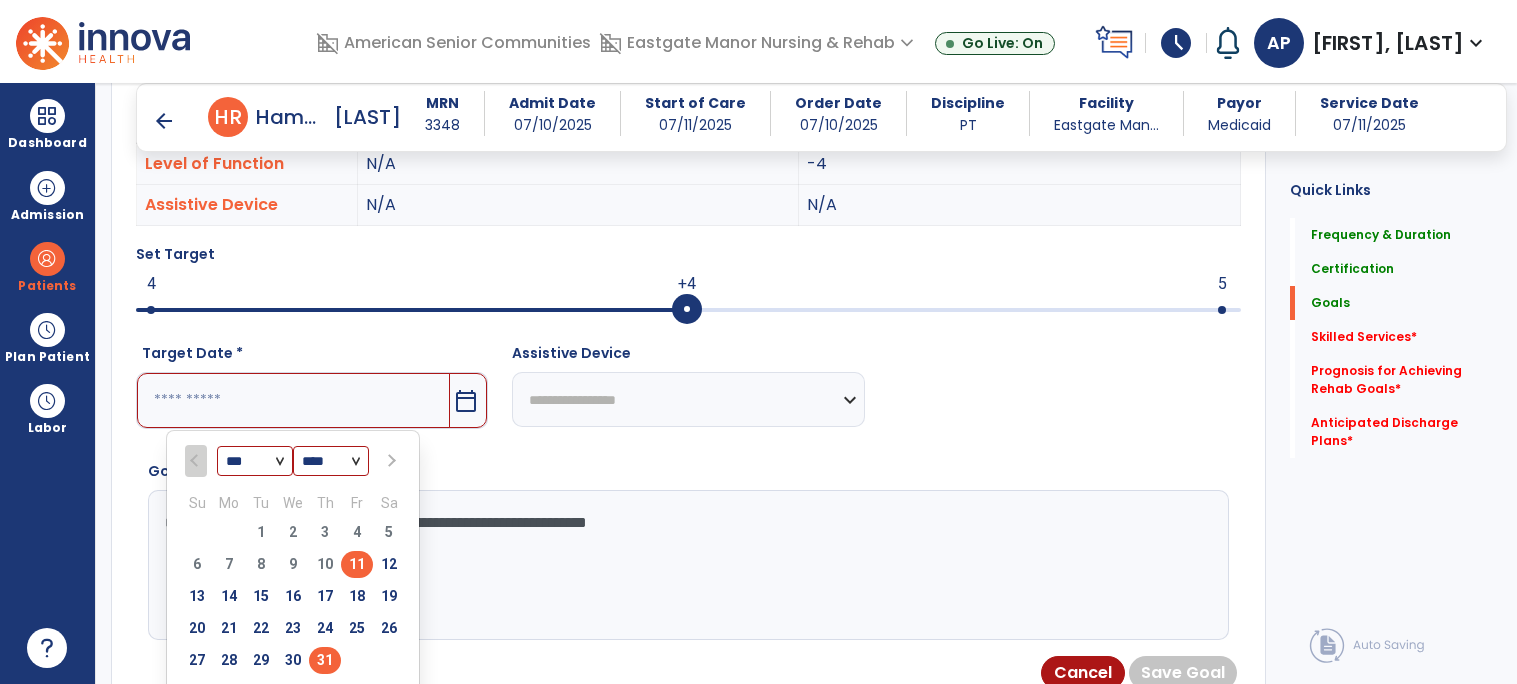 click on "31" at bounding box center (325, 660) 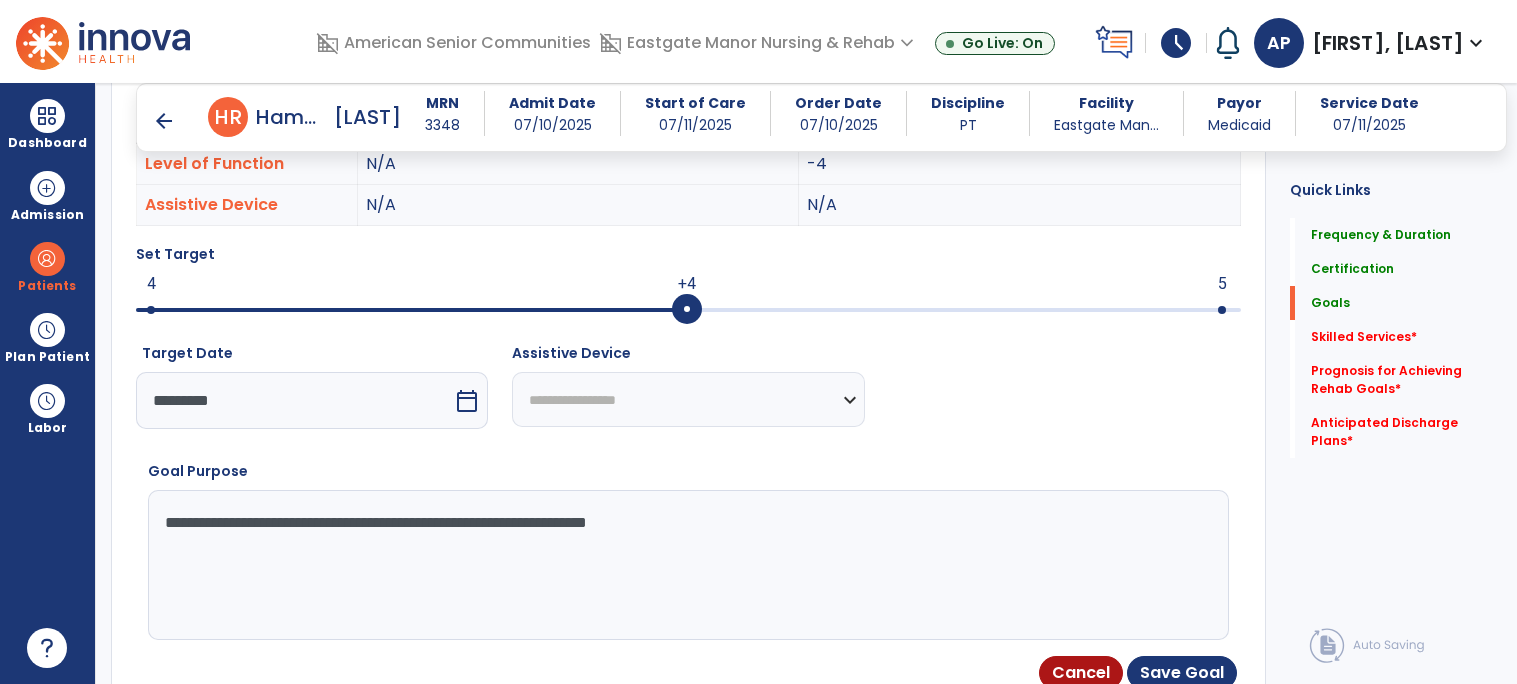 click on "calendar_today" at bounding box center (467, 401) 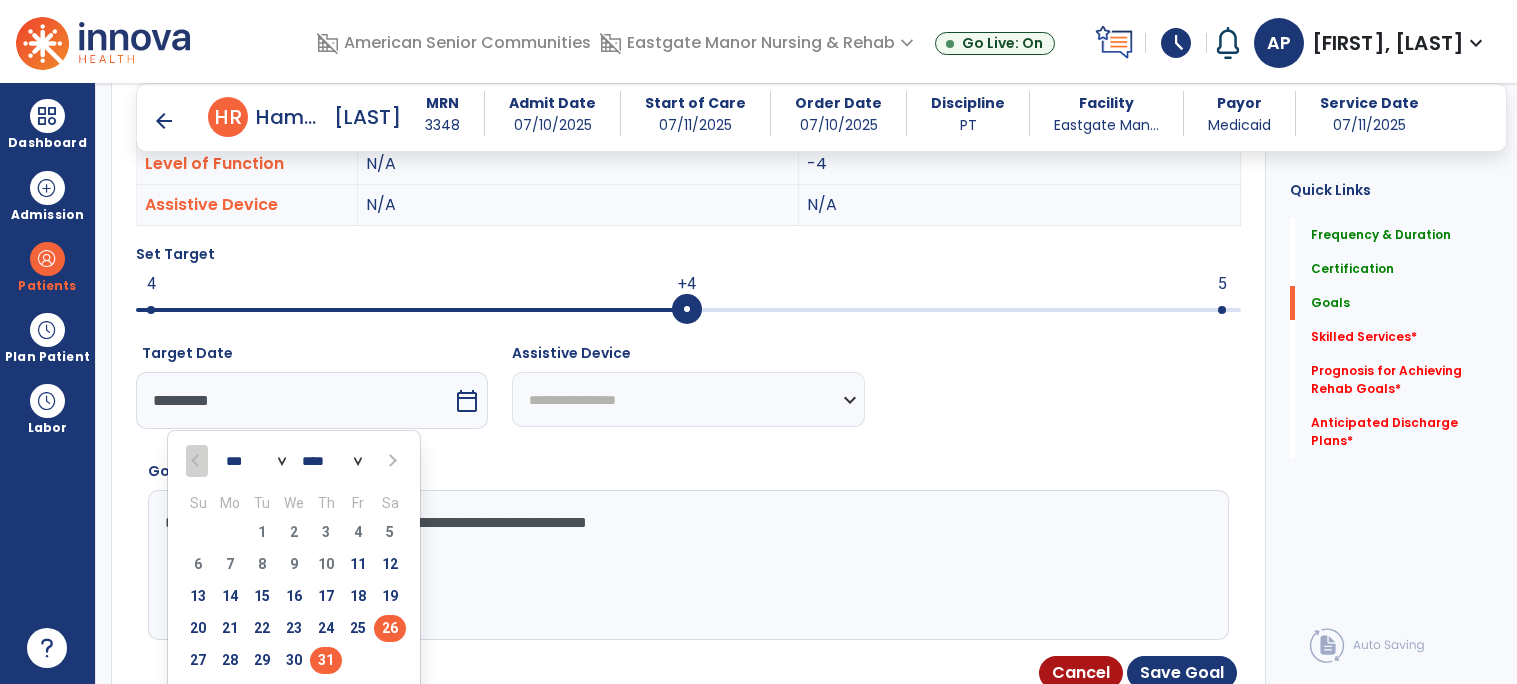 click on "26" at bounding box center [390, 628] 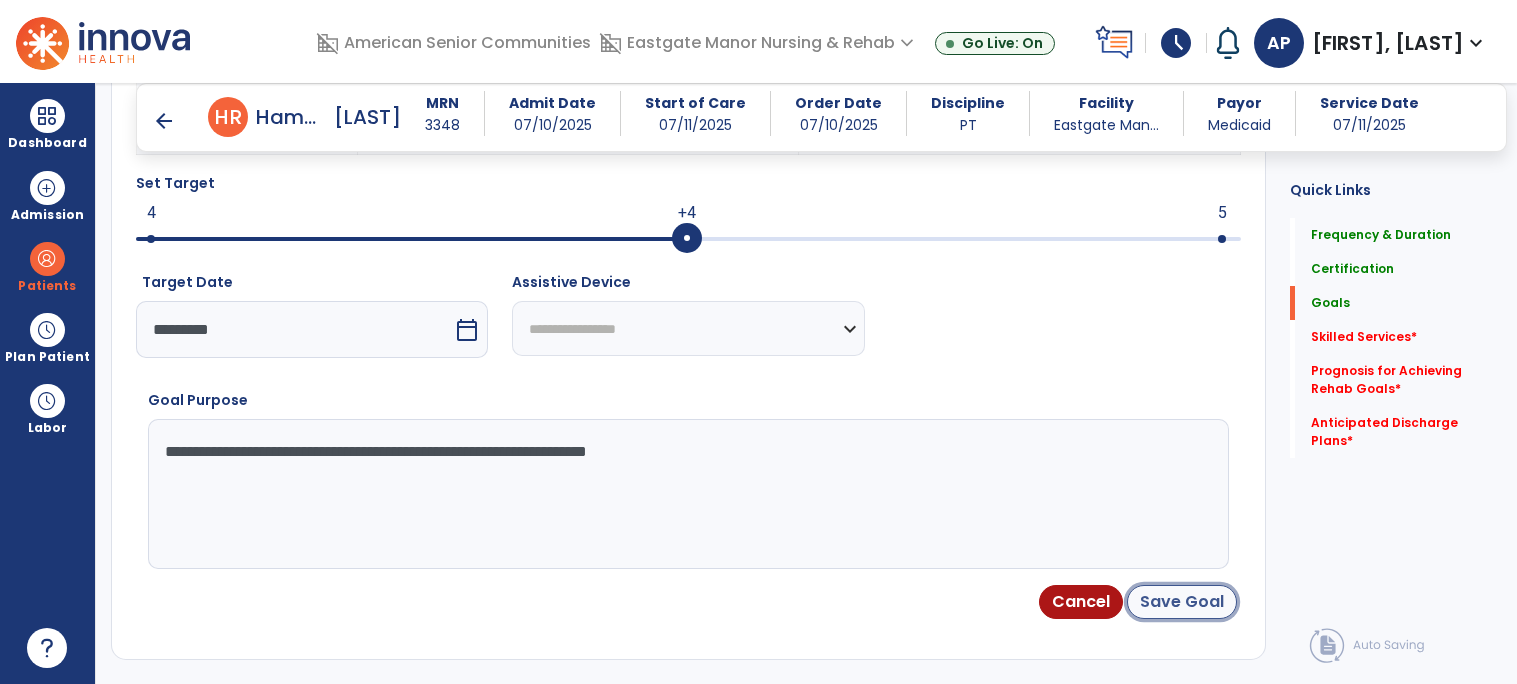 click on "Save Goal" at bounding box center (1182, 602) 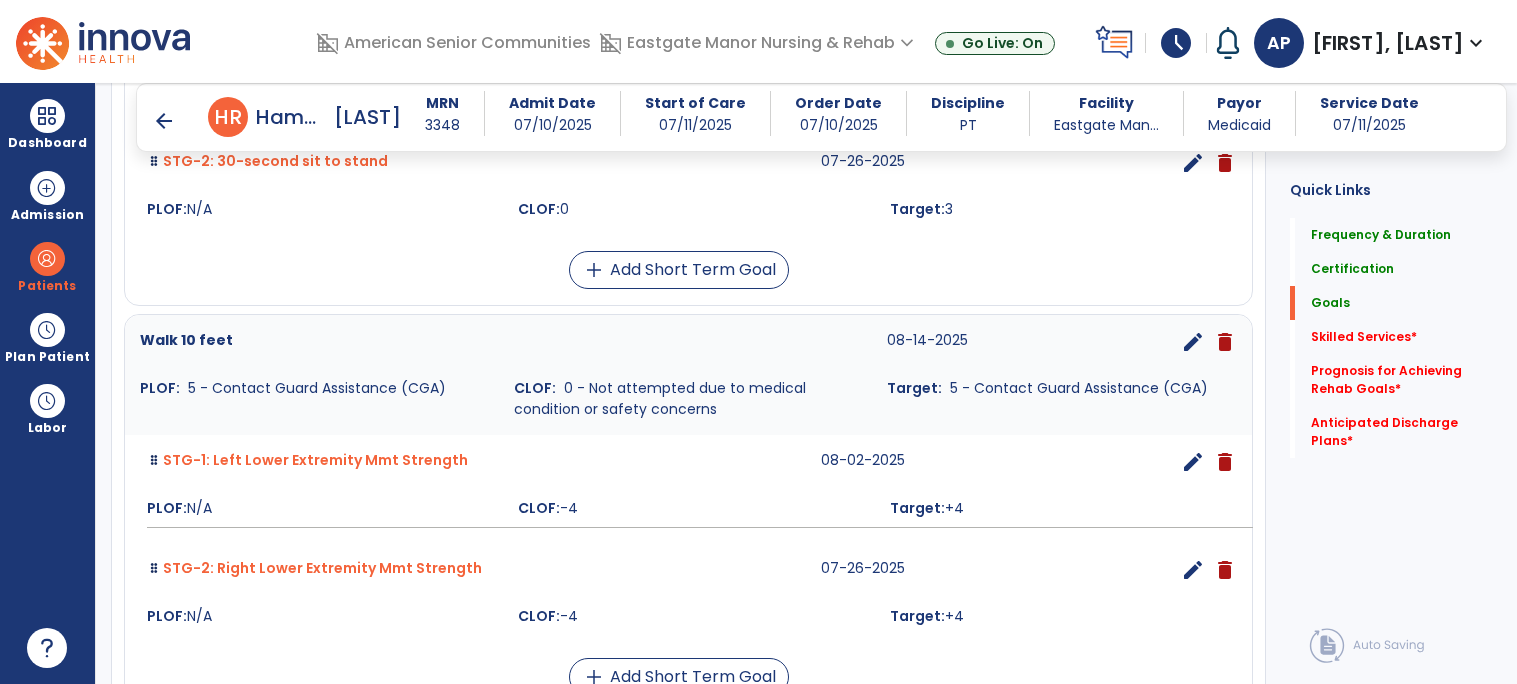 scroll, scrollTop: 768, scrollLeft: 0, axis: vertical 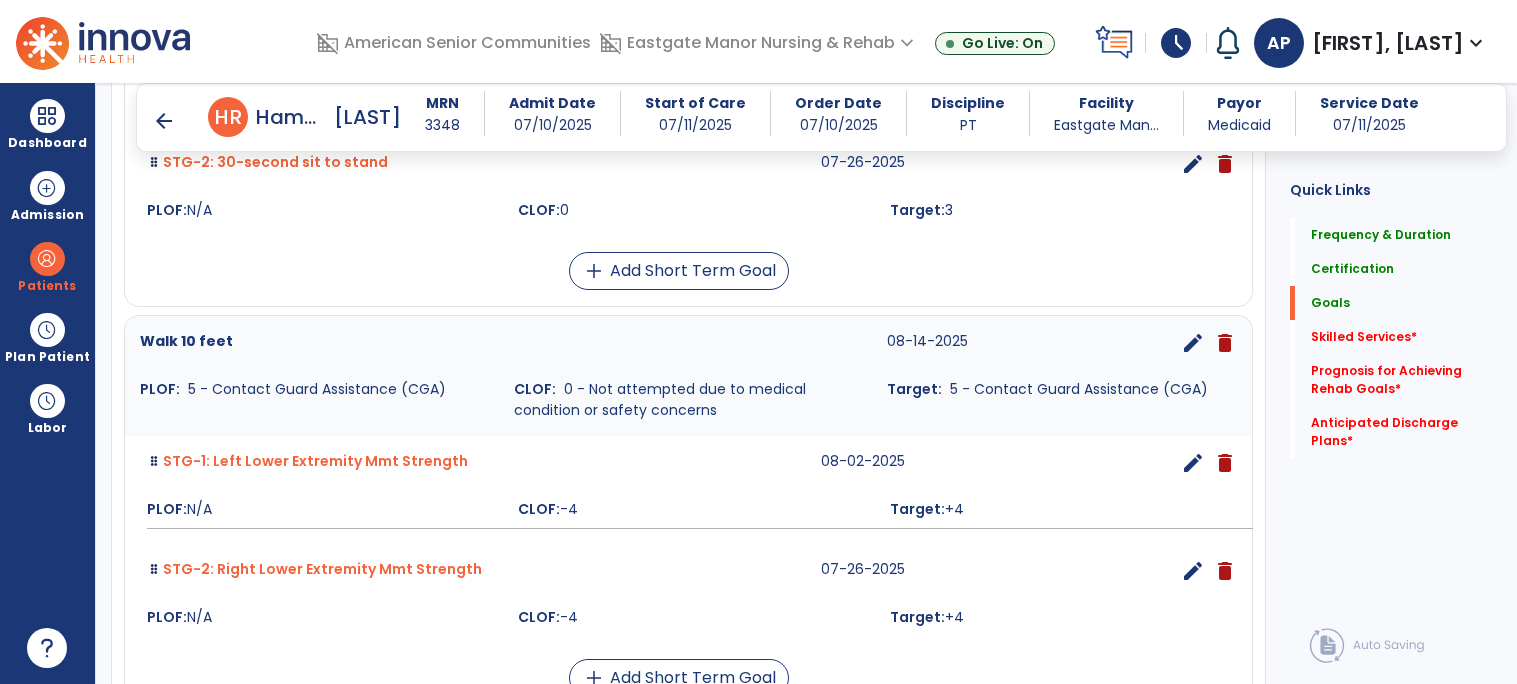 click on "Chair/bed to chair transfer  08-14-2025  edit delete PLOF:    5 - Contact Guard Assistance (CGA) CLOF:    3 - Moderate Assistance (Mod A) Target:    5 - Contact Guard Assistance (CGA) STG-1: Sit to stand  07-26-2025  edit delete PLOF:  5 - Contact Guard Assistance (CGA)  CLOF:  3 - Moderate Assistance (Mod A)  Target:  5 - Contact Guard Assistance (CGA)  STG-2: 30-second sit to stand  07-26-2025  edit delete PLOF:  N/A  CLOF:  0  Target:  3  add  Add Short Term Goal  Walk 10 feet  08-14-2025  edit delete PLOF:    5 - Contact Guard Assistance (CGA) CLOF:    0 - Not attempted due to medical condition or safety concerns Target:    5 - Contact Guard Assistance (CGA) STG-1: Left Lower Extremity Mmt Strength  08-02-2025  edit delete PLOF:  N/A  CLOF:  -4  Target:  +4  STG-2: Right Lower Extremity Mmt Strength  07-26-2025  edit delete PLOF:  N/A  CLOF:  -4  Target:  +4  add  Add Short Term Goal" at bounding box center (688, 325) 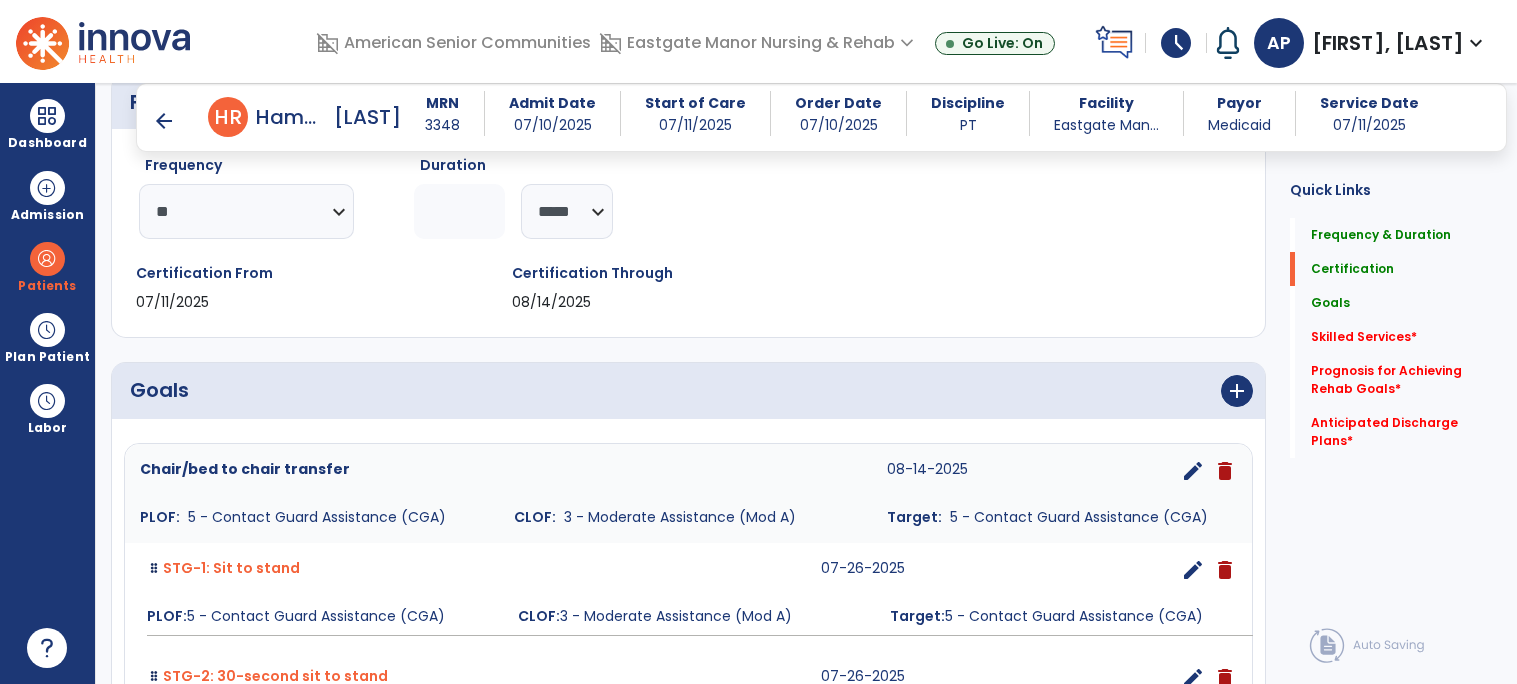 scroll, scrollTop: 266, scrollLeft: 0, axis: vertical 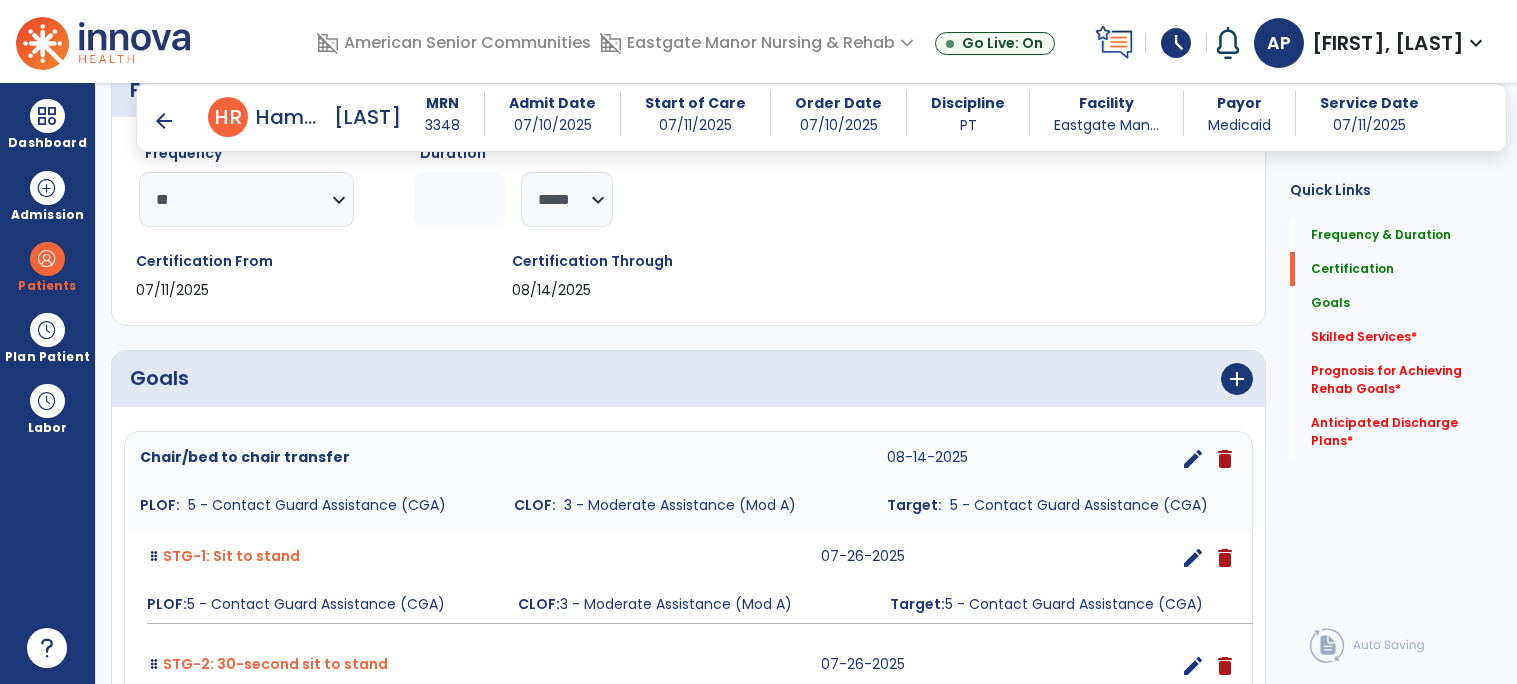 click on "Certification From 07/11/2025 Certification Through 08/14/2025" 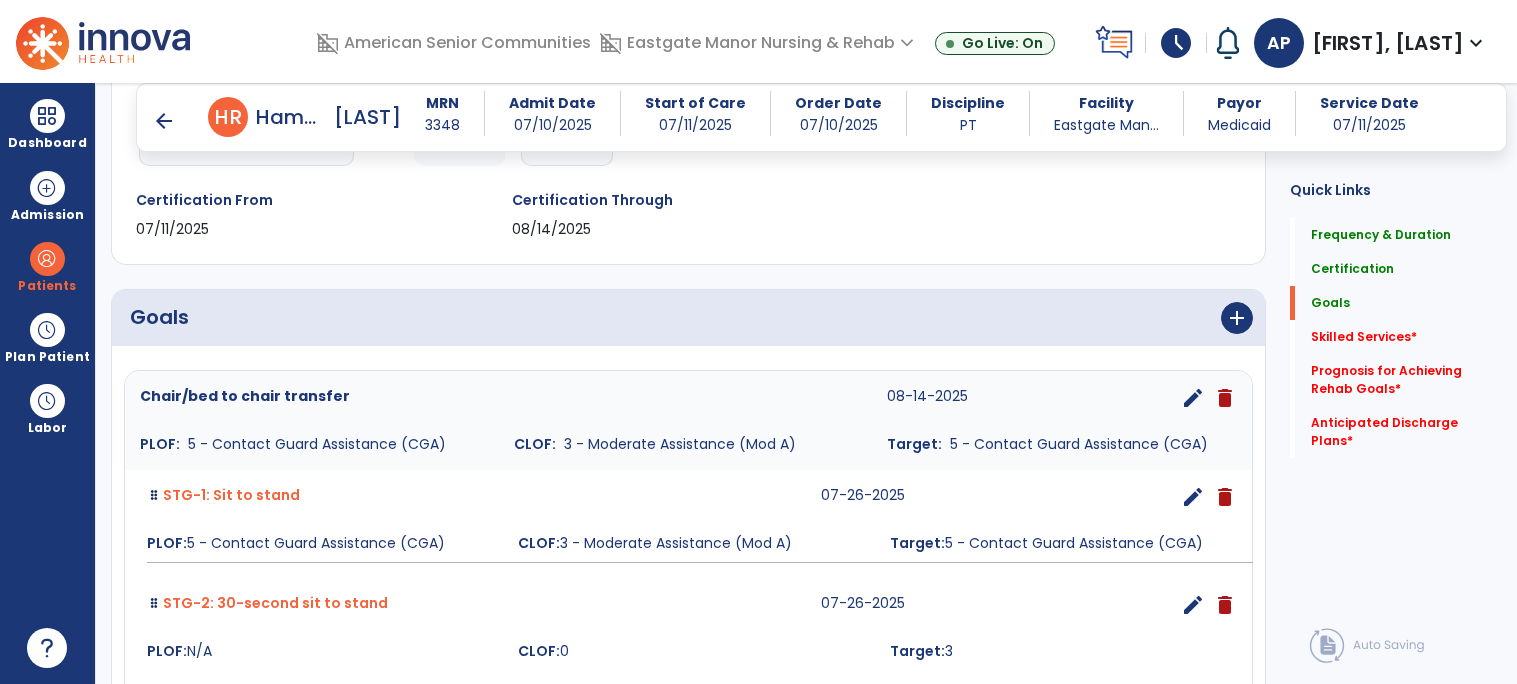 scroll, scrollTop: 336, scrollLeft: 0, axis: vertical 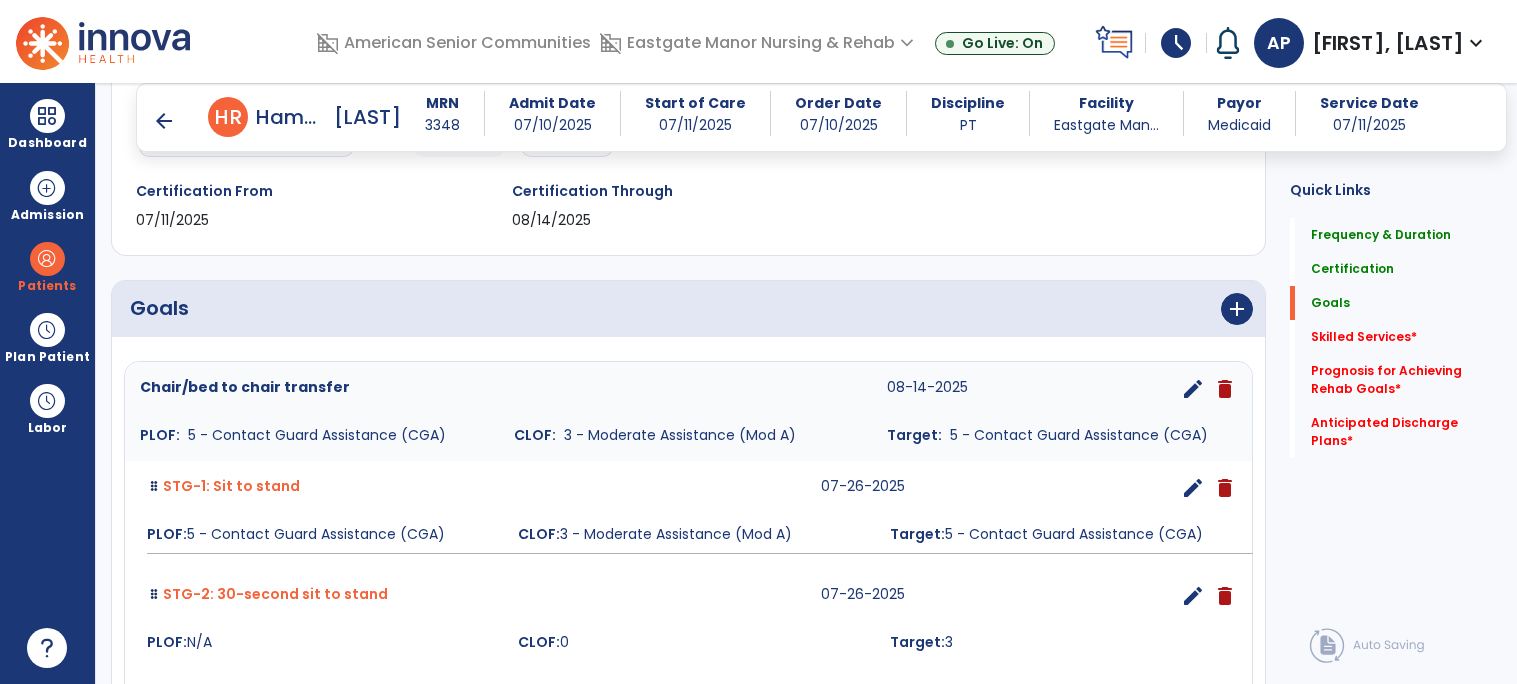 click on "Quick Links  Frequency & Duration   Frequency & Duration   Certification   Certification   Goals   Goals   Skilled Services   *  Skilled Services   *  Prognosis for Achieving Rehab Goals   *  Prognosis for Achieving Rehab Goals   *  Anticipated Discharge Plans   *  Anticipated Discharge Plans   *" 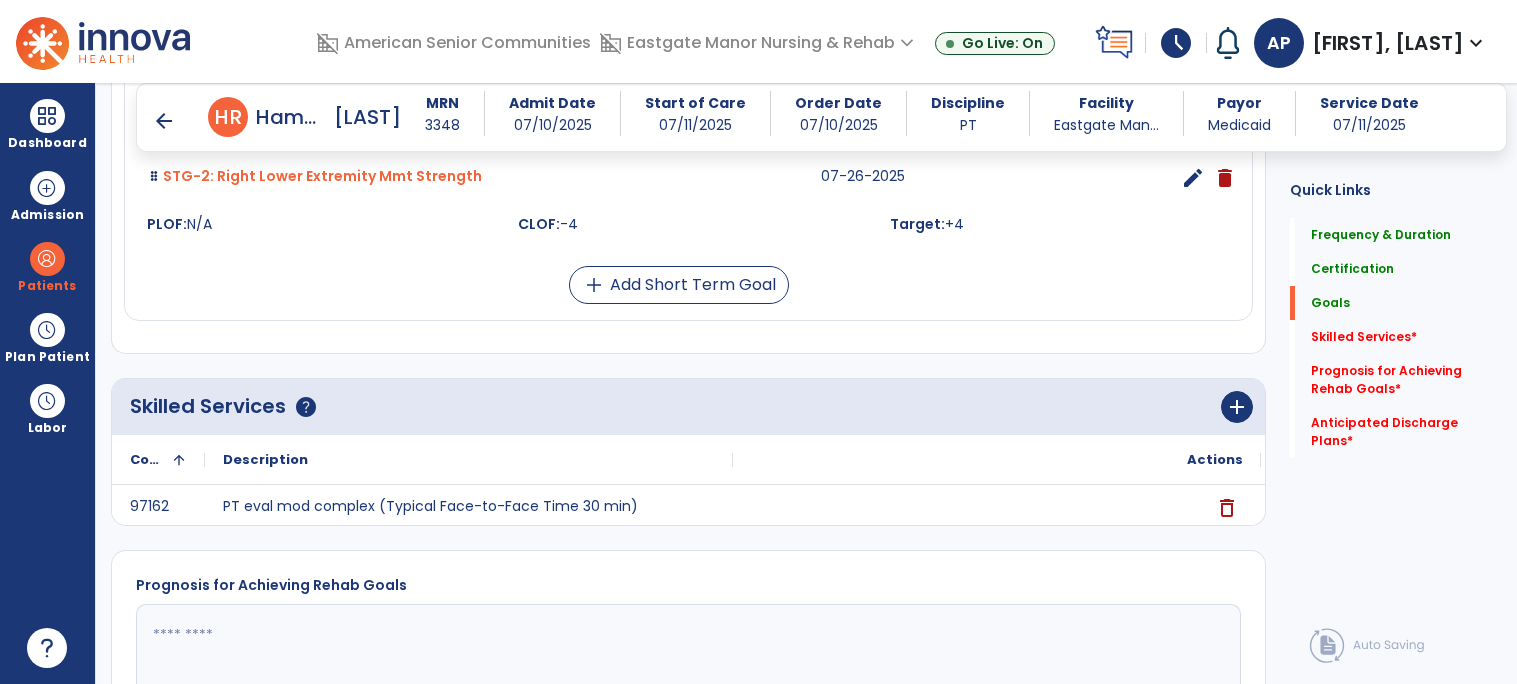 scroll, scrollTop: 1163, scrollLeft: 0, axis: vertical 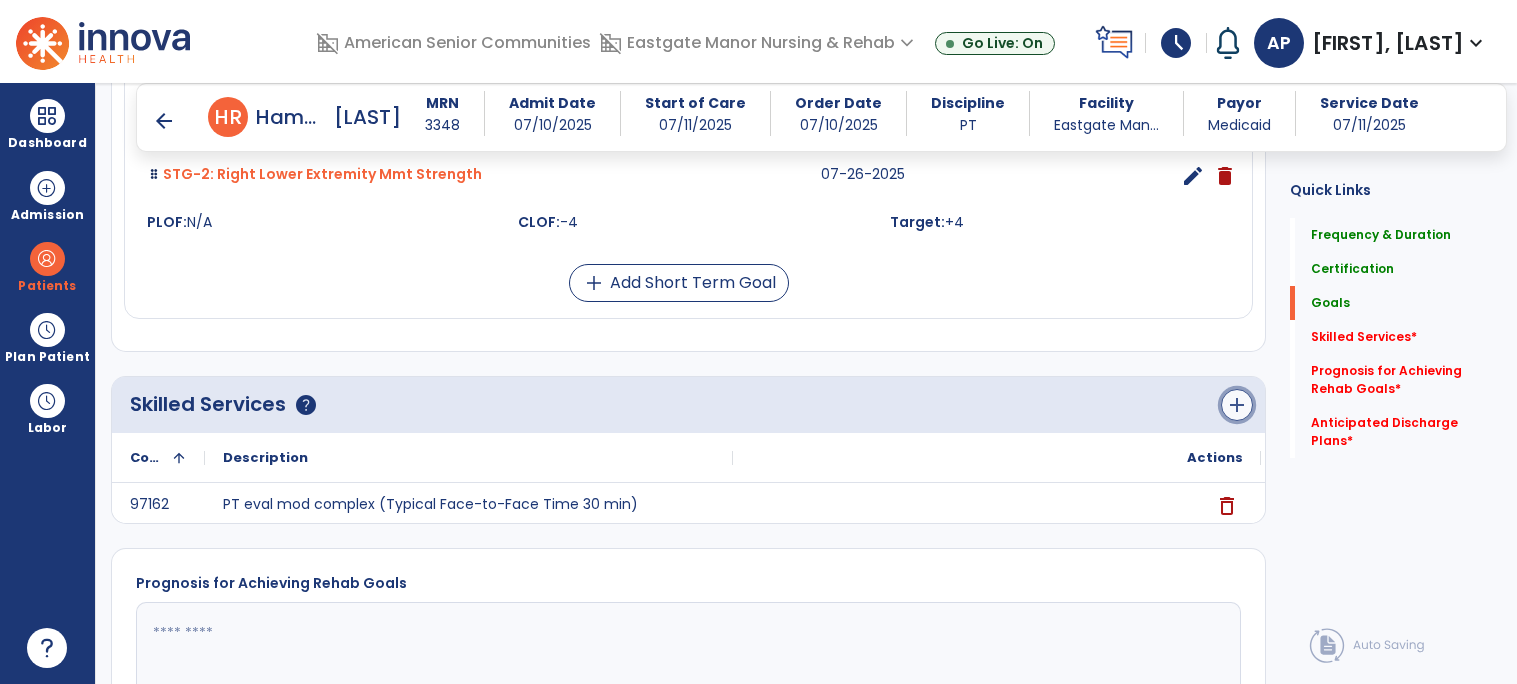 click on "add" 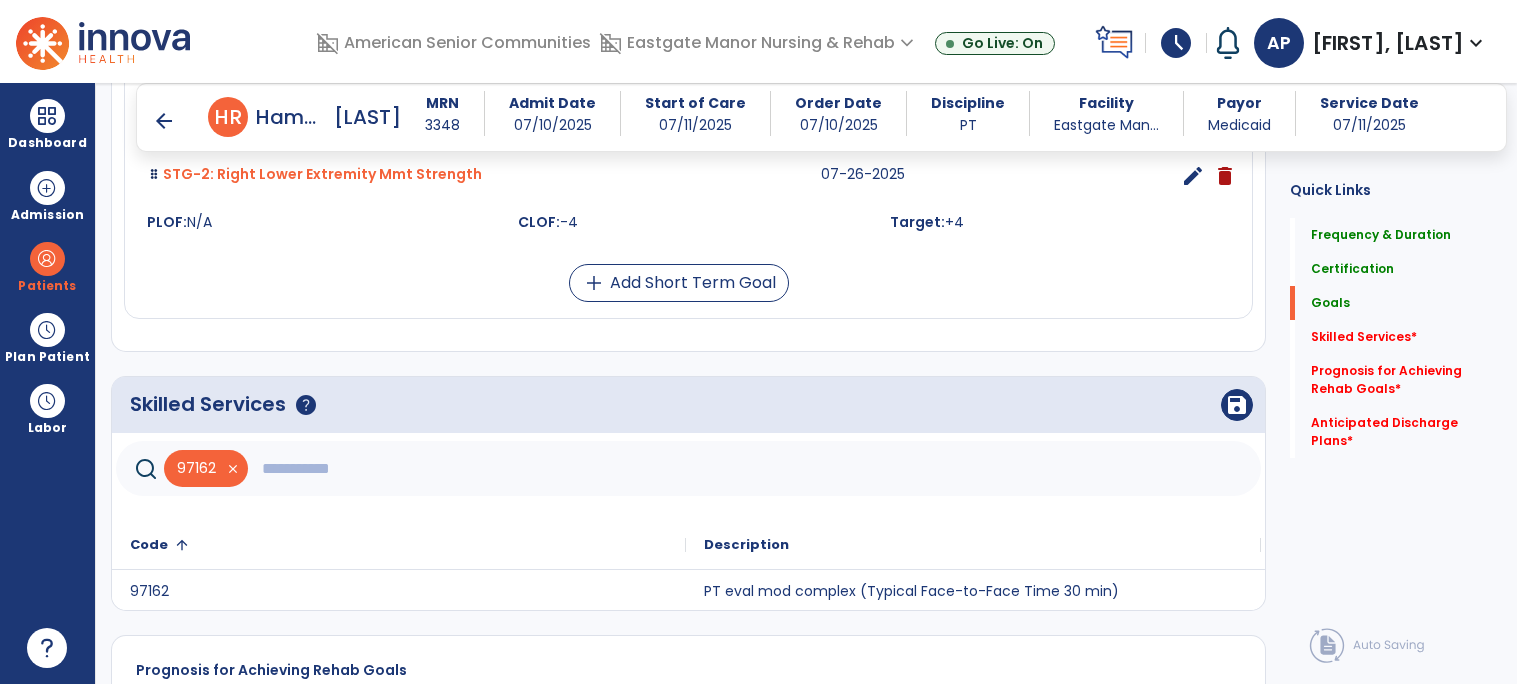 click 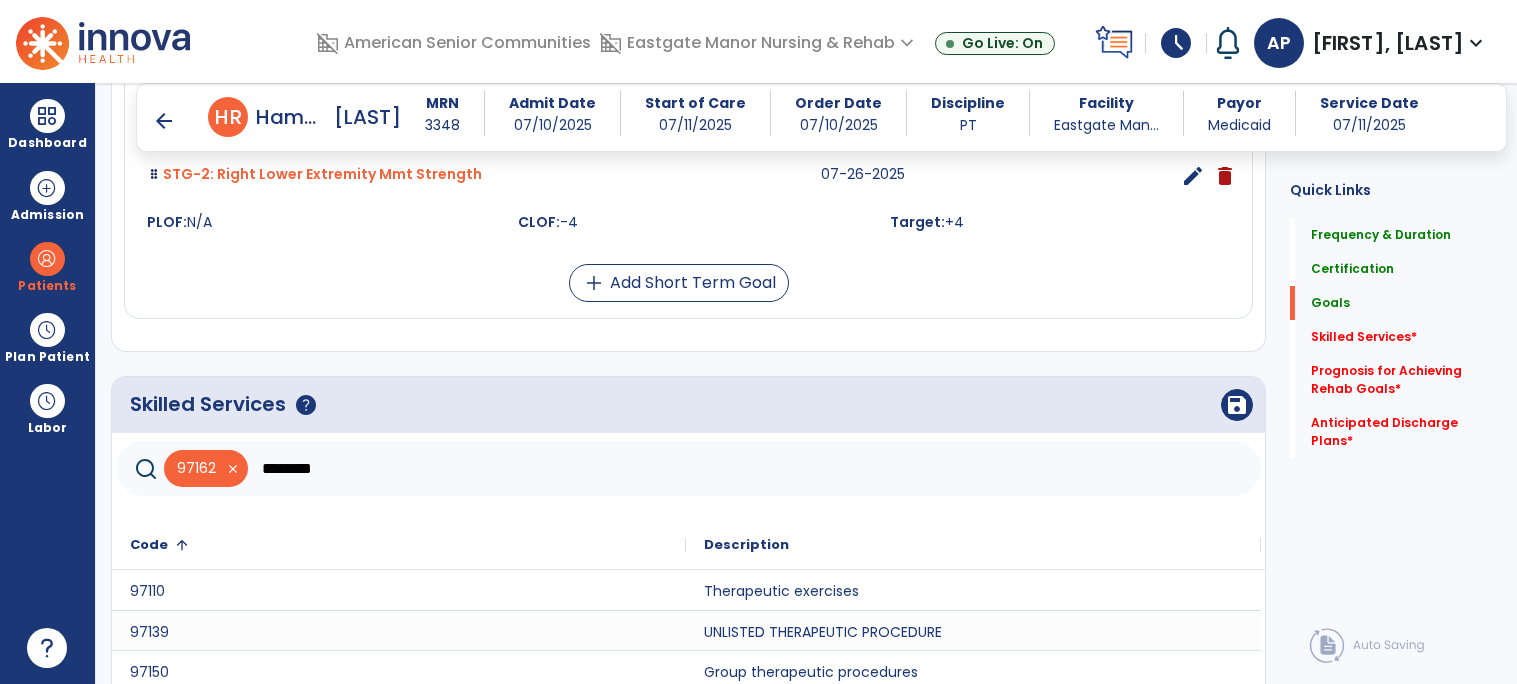 scroll, scrollTop: 1266, scrollLeft: 0, axis: vertical 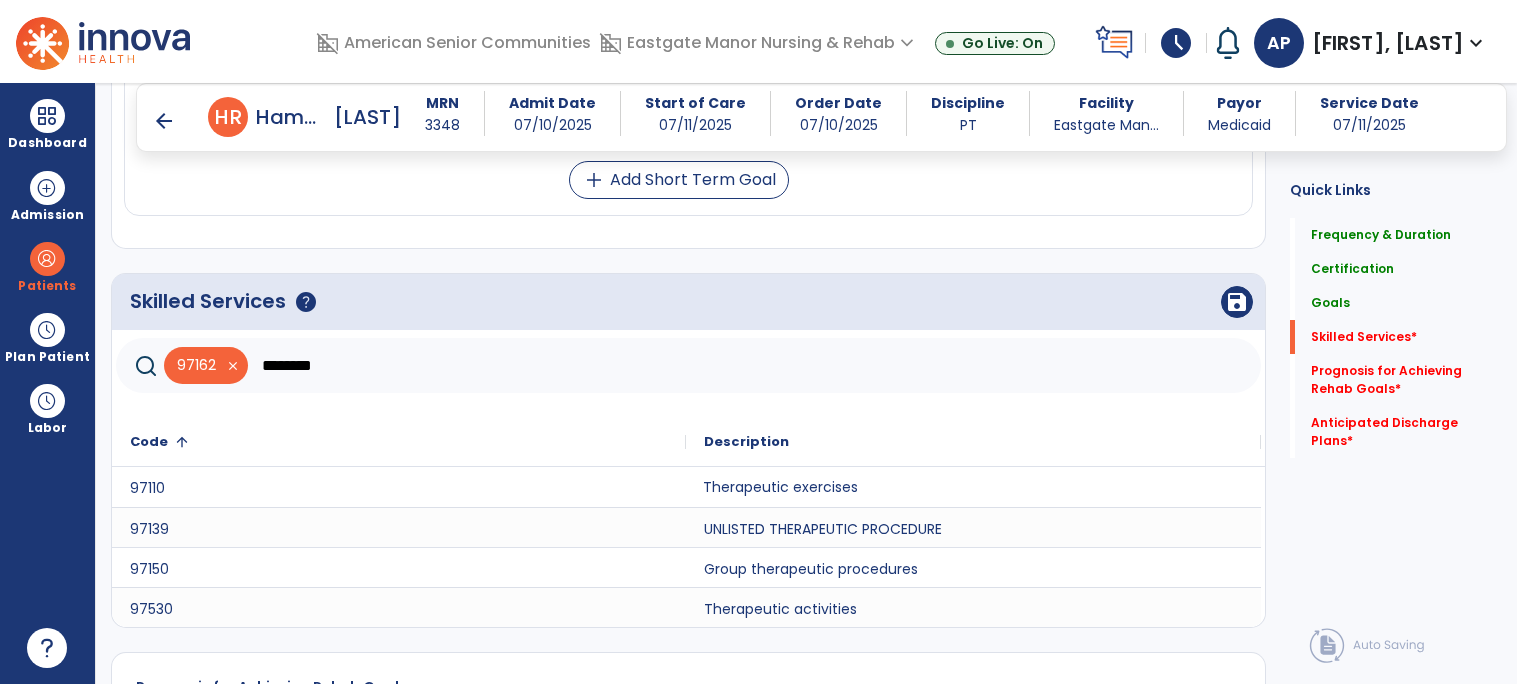 click on "Therapeutic exercises" 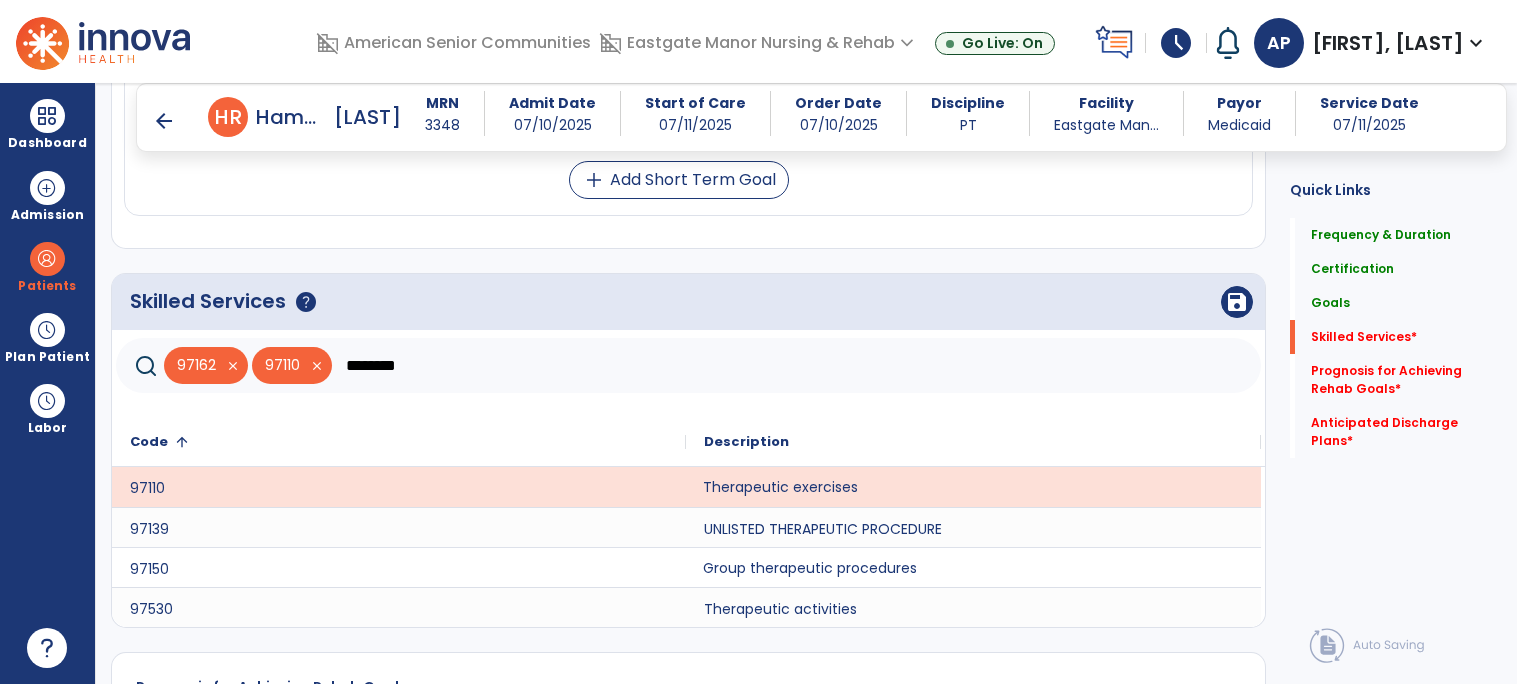 click on "Group therapeutic procedures" 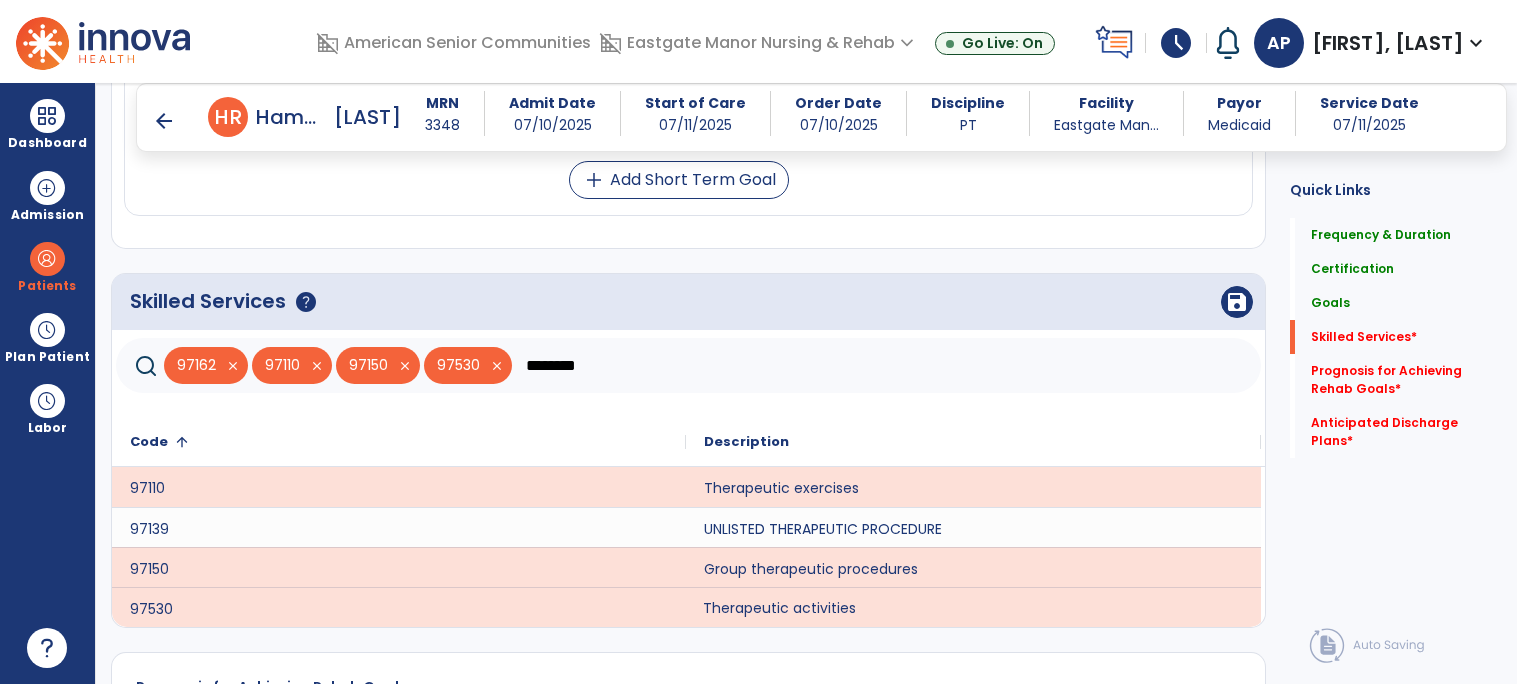 click on "********" 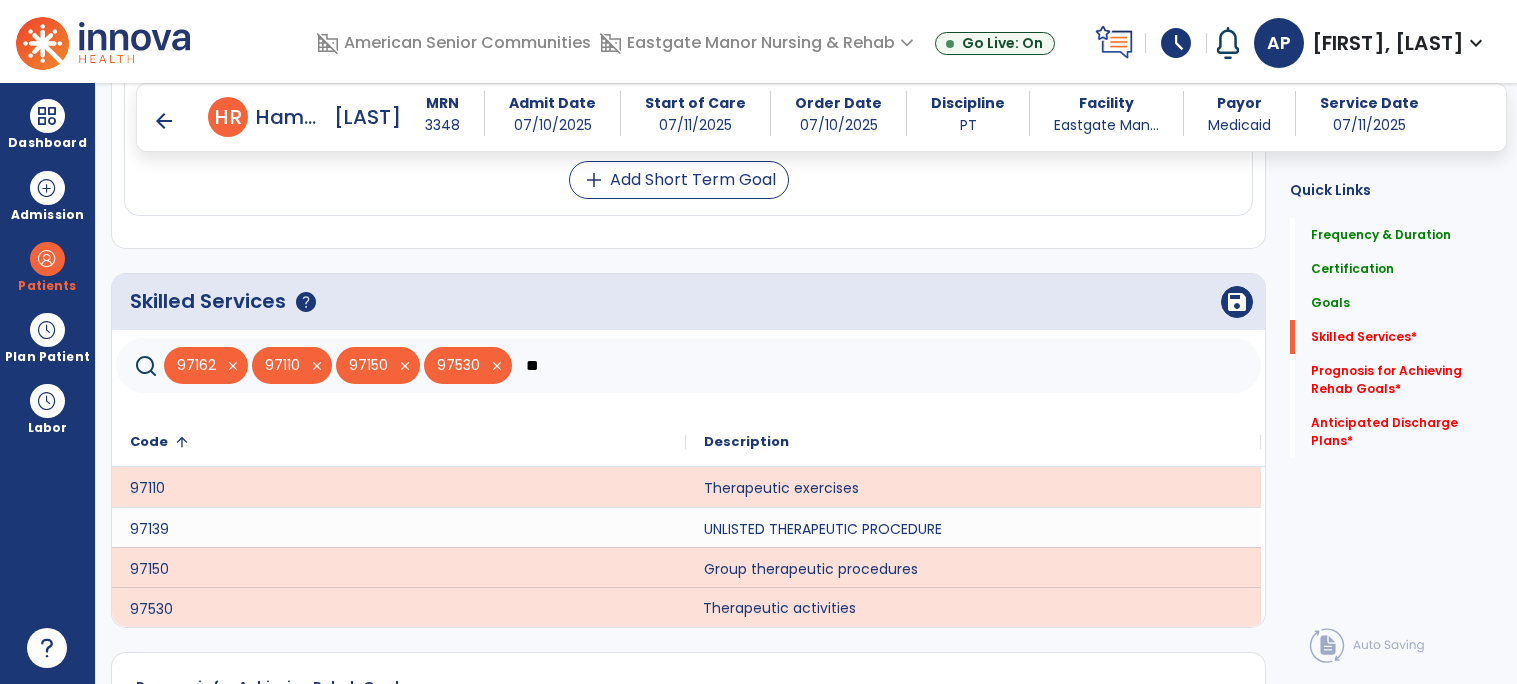 type on "*" 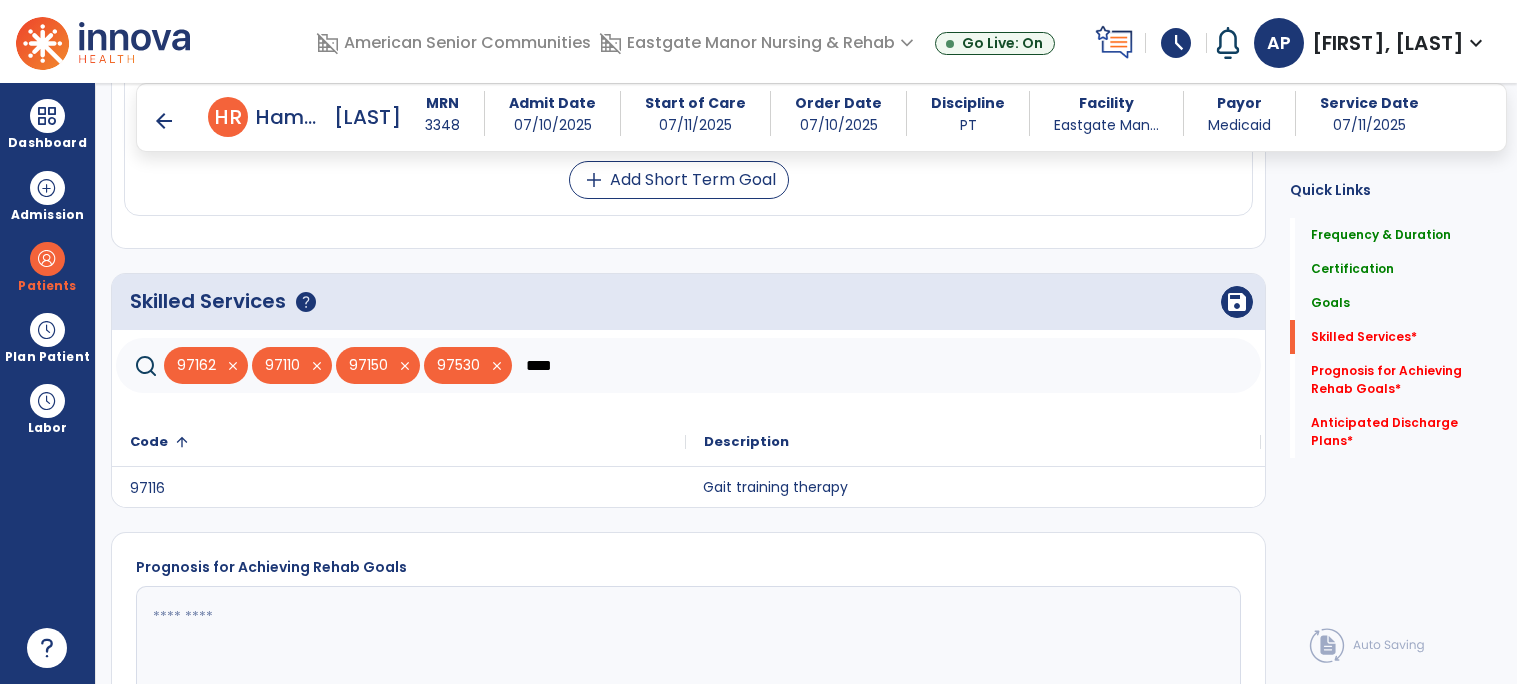 click on "Gait training therapy" 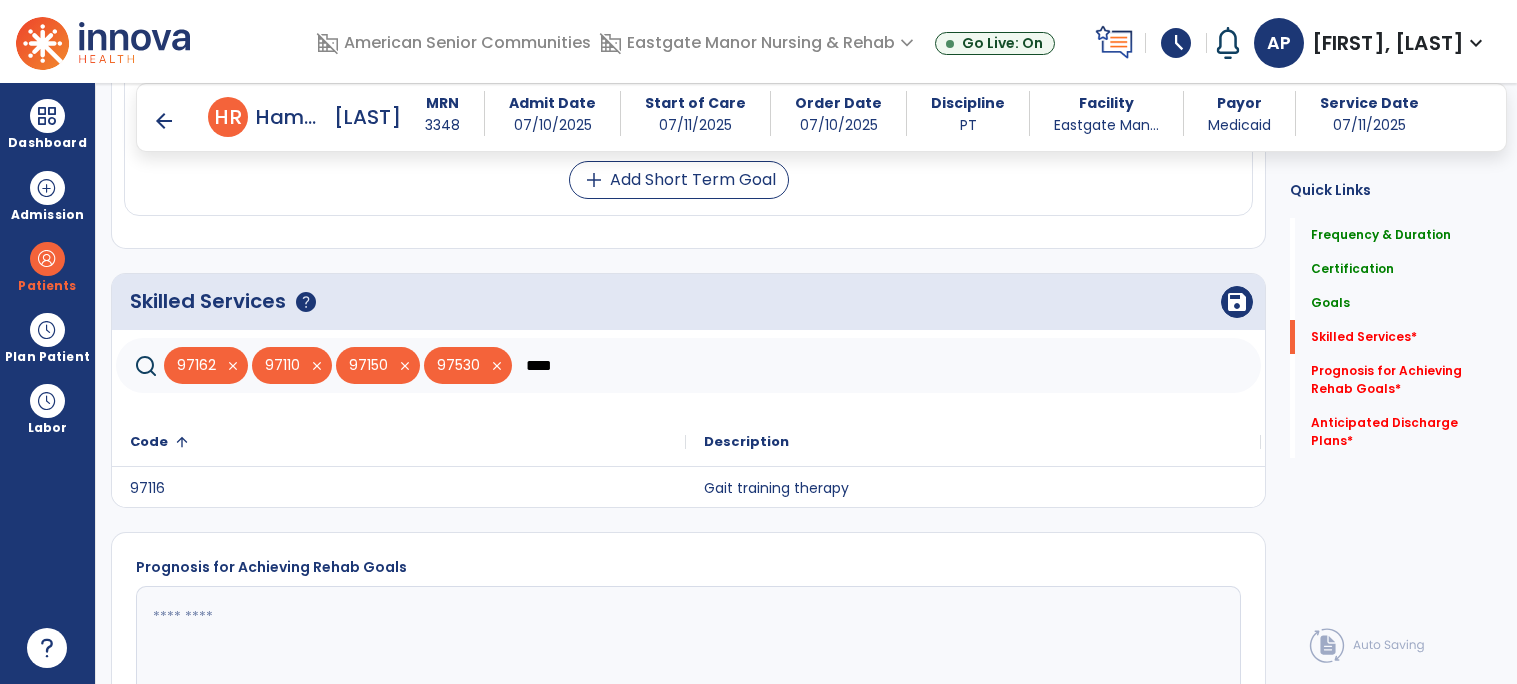 click on "****" 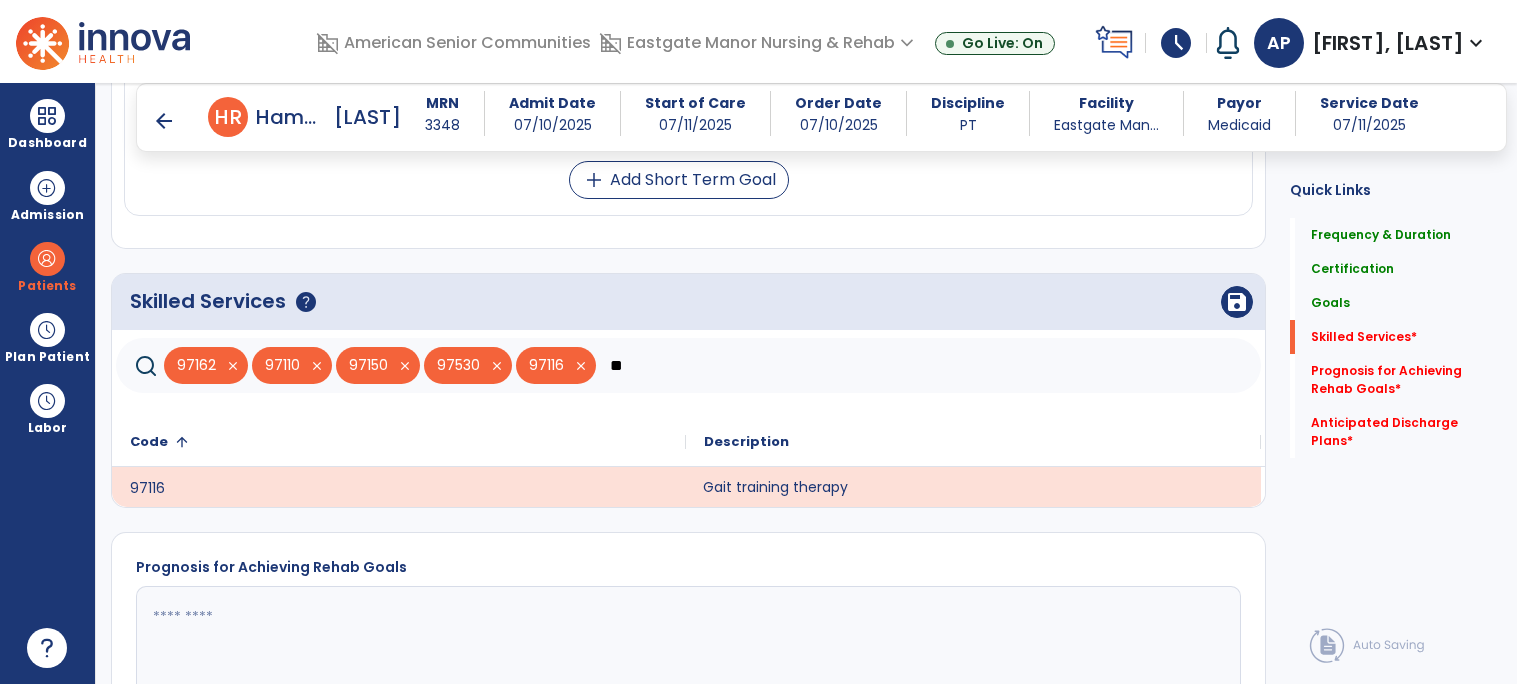 type on "*" 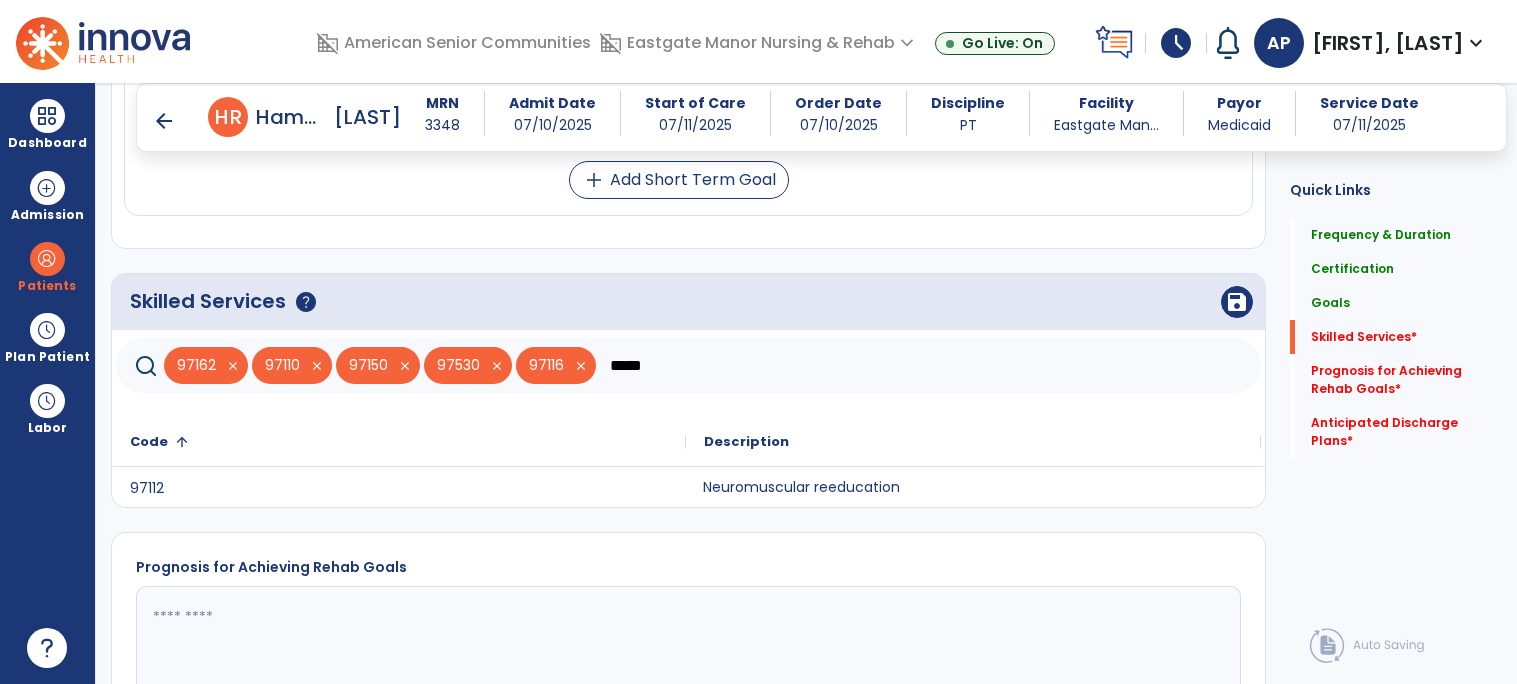 type on "*****" 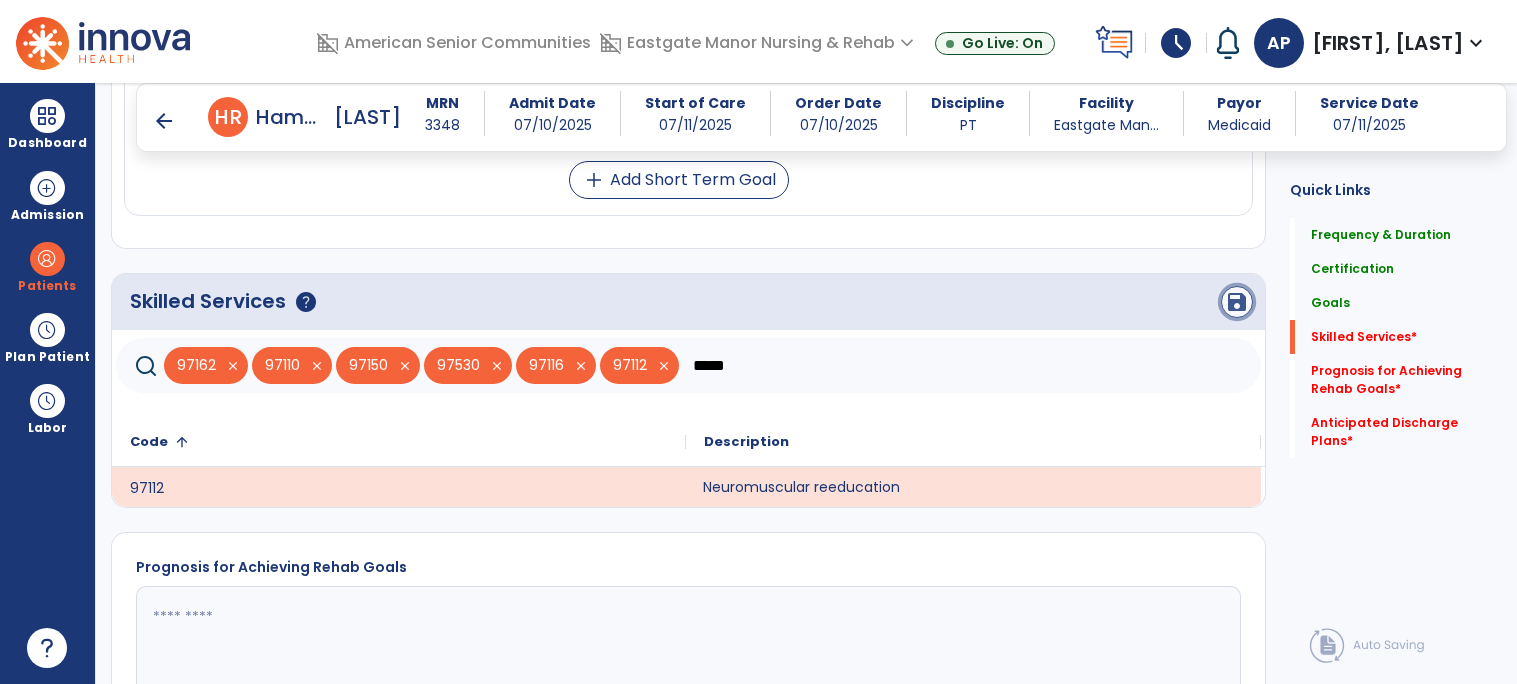 click on "save" 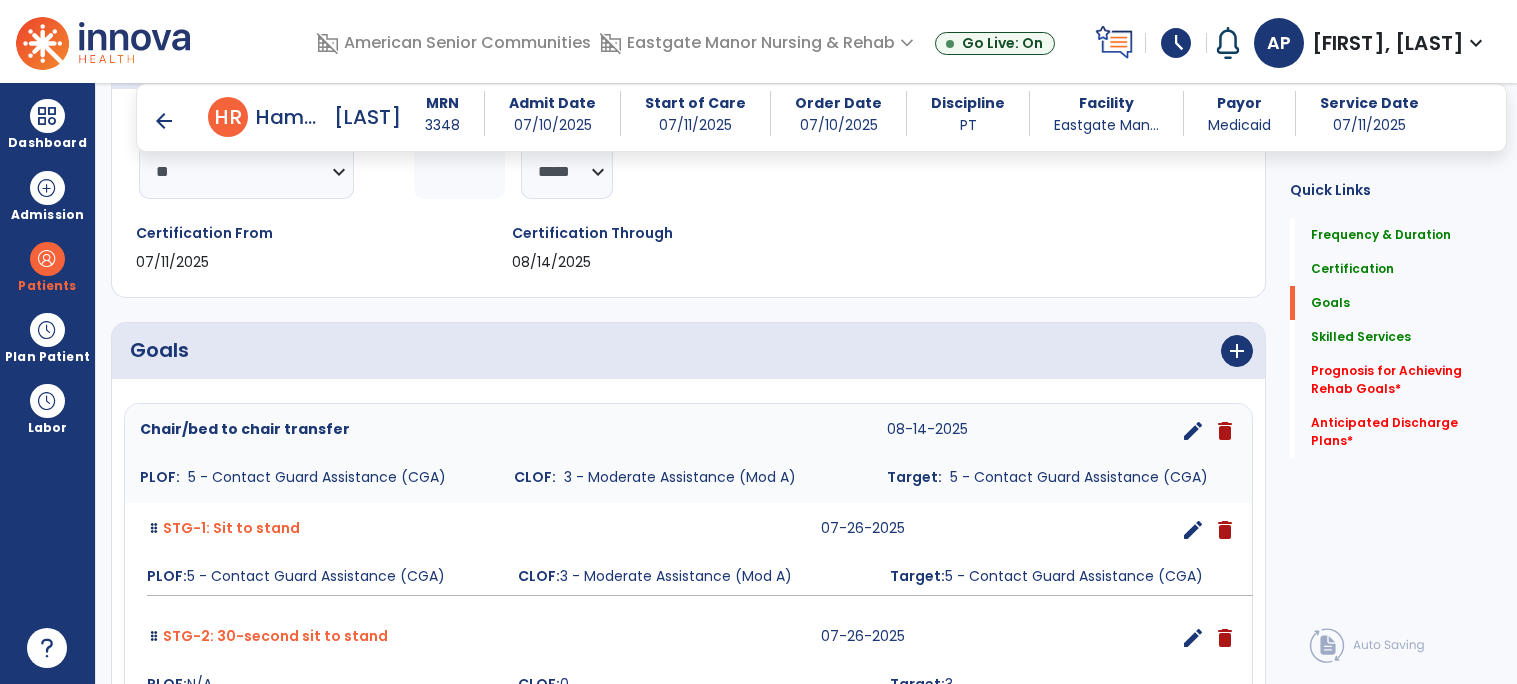 scroll, scrollTop: 295, scrollLeft: 0, axis: vertical 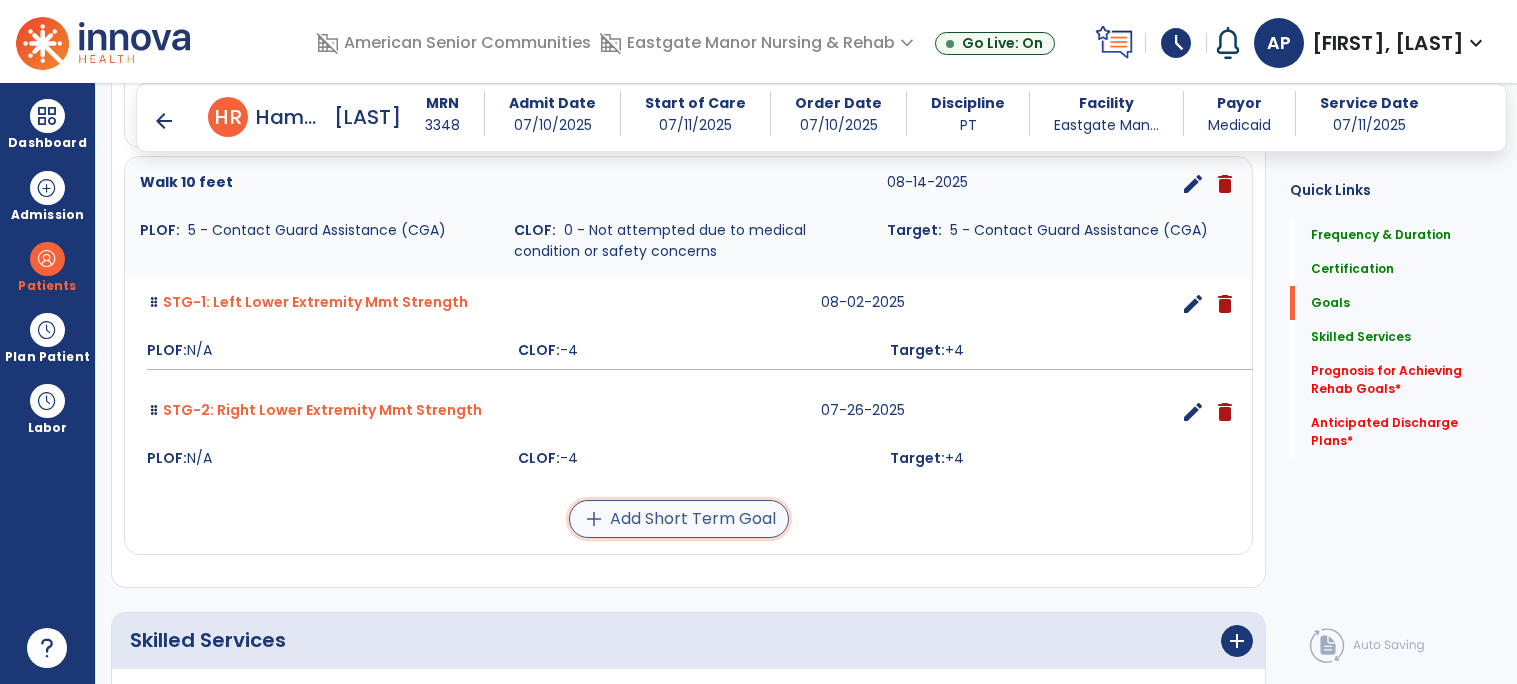click on "add  Add Short Term Goal" at bounding box center (679, 519) 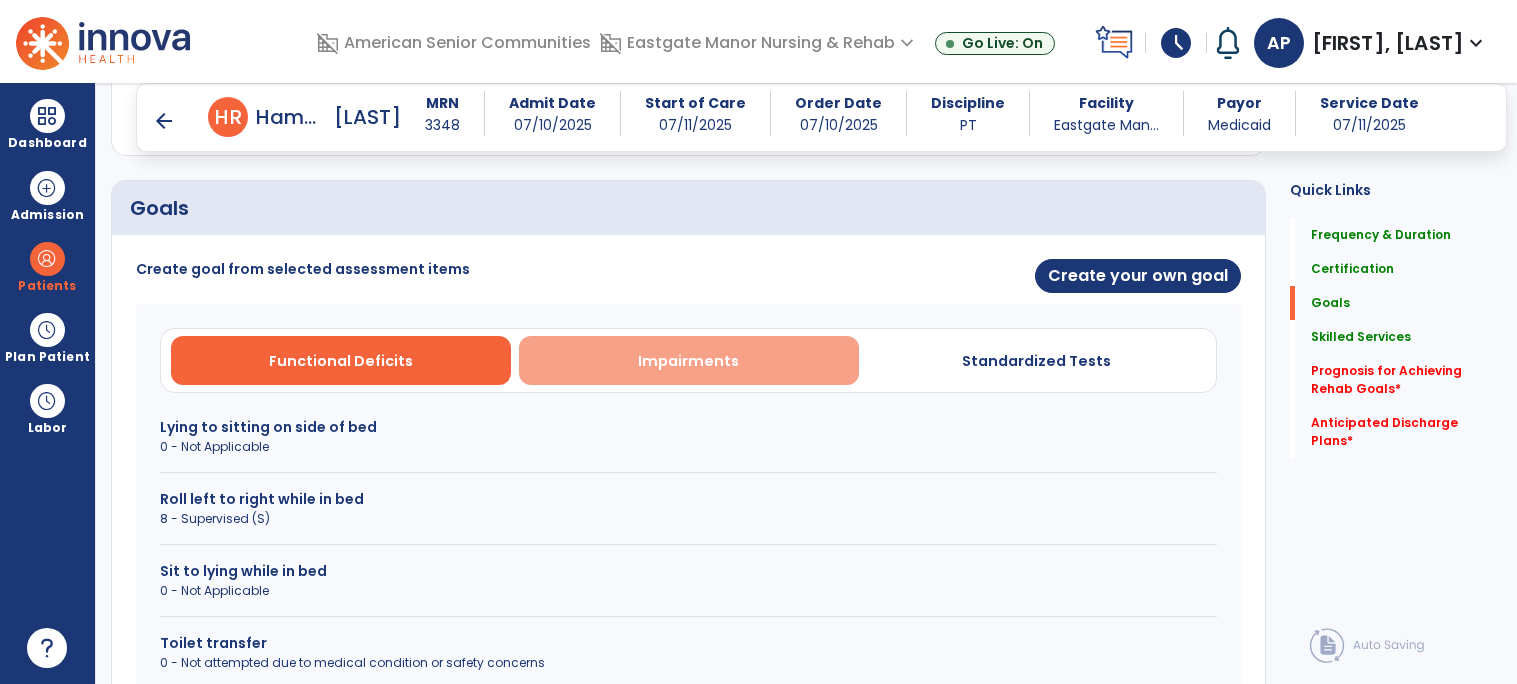 click on "Impairments" at bounding box center (688, 361) 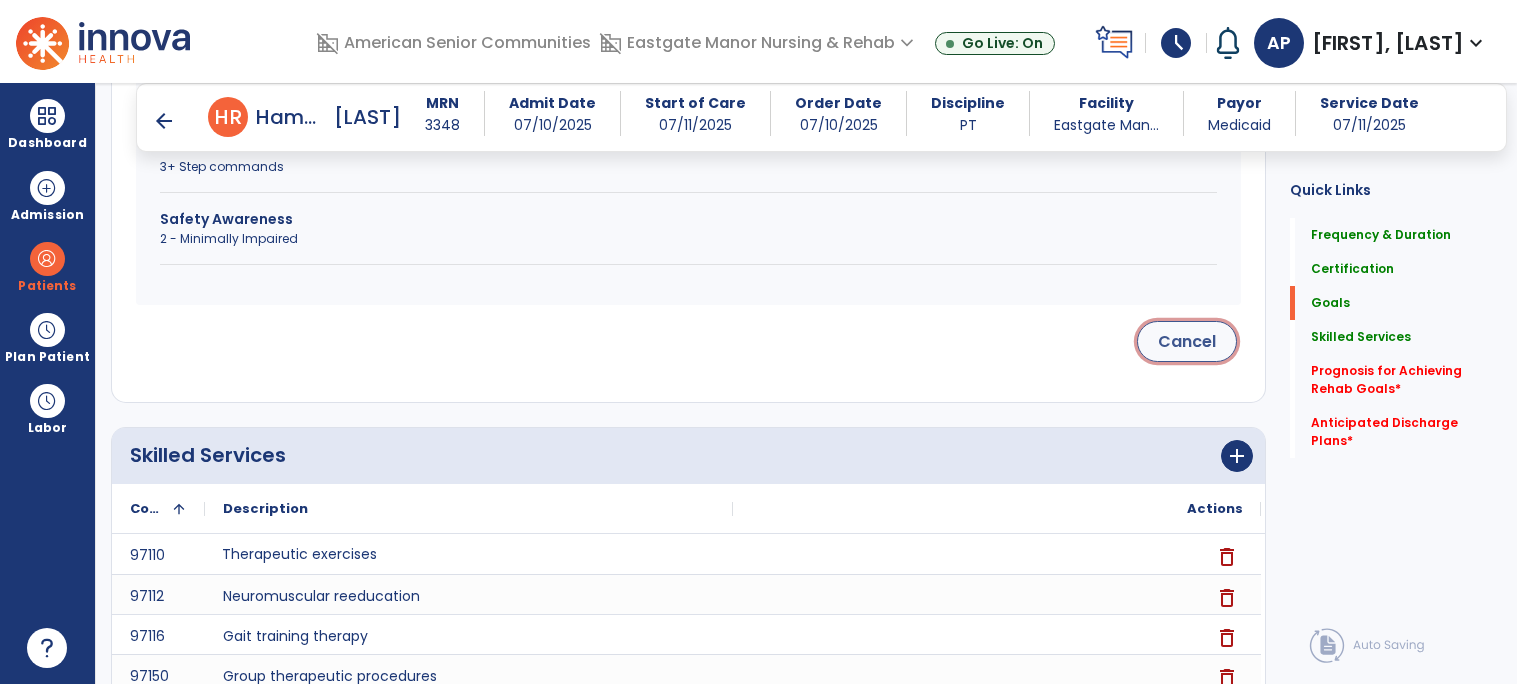 click on "Cancel" at bounding box center [1187, 341] 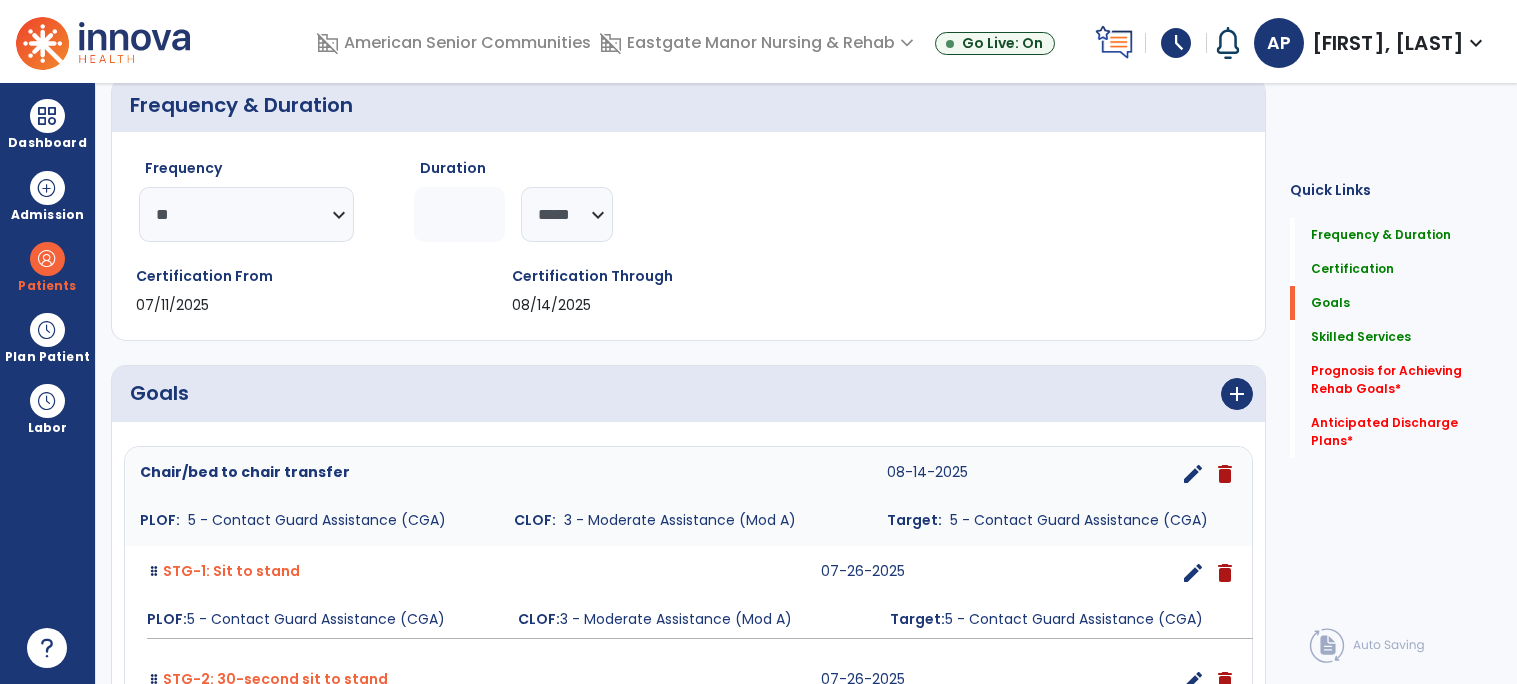 scroll, scrollTop: 0, scrollLeft: 0, axis: both 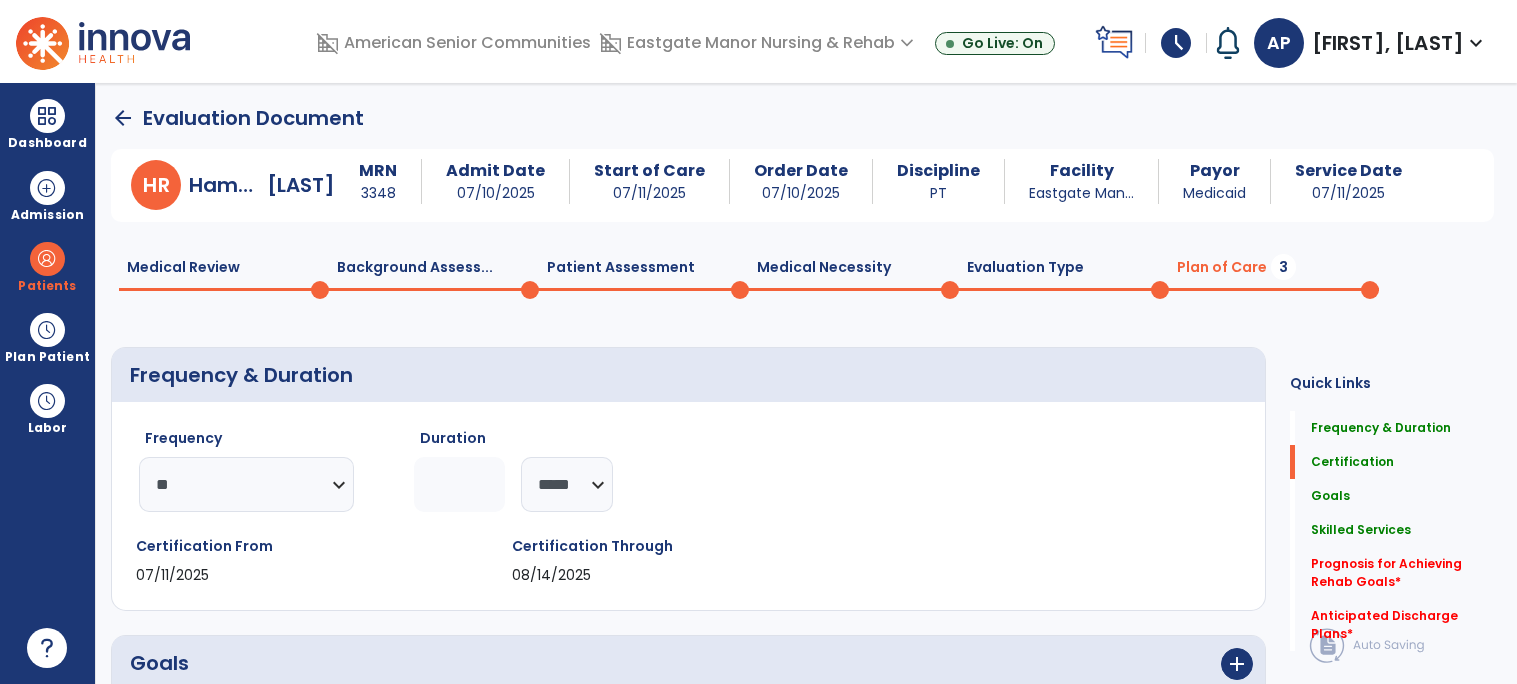 click on "Patient Assessment  0" 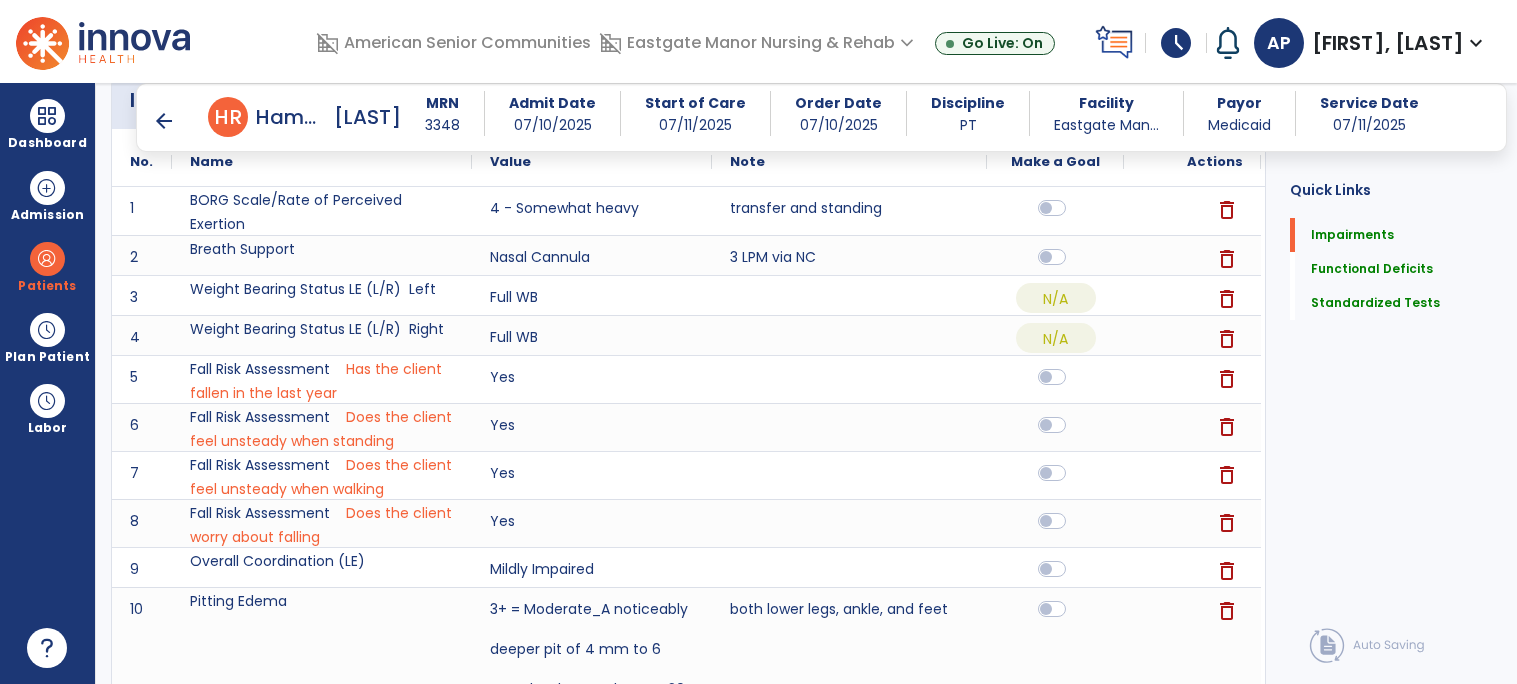 scroll, scrollTop: 0, scrollLeft: 0, axis: both 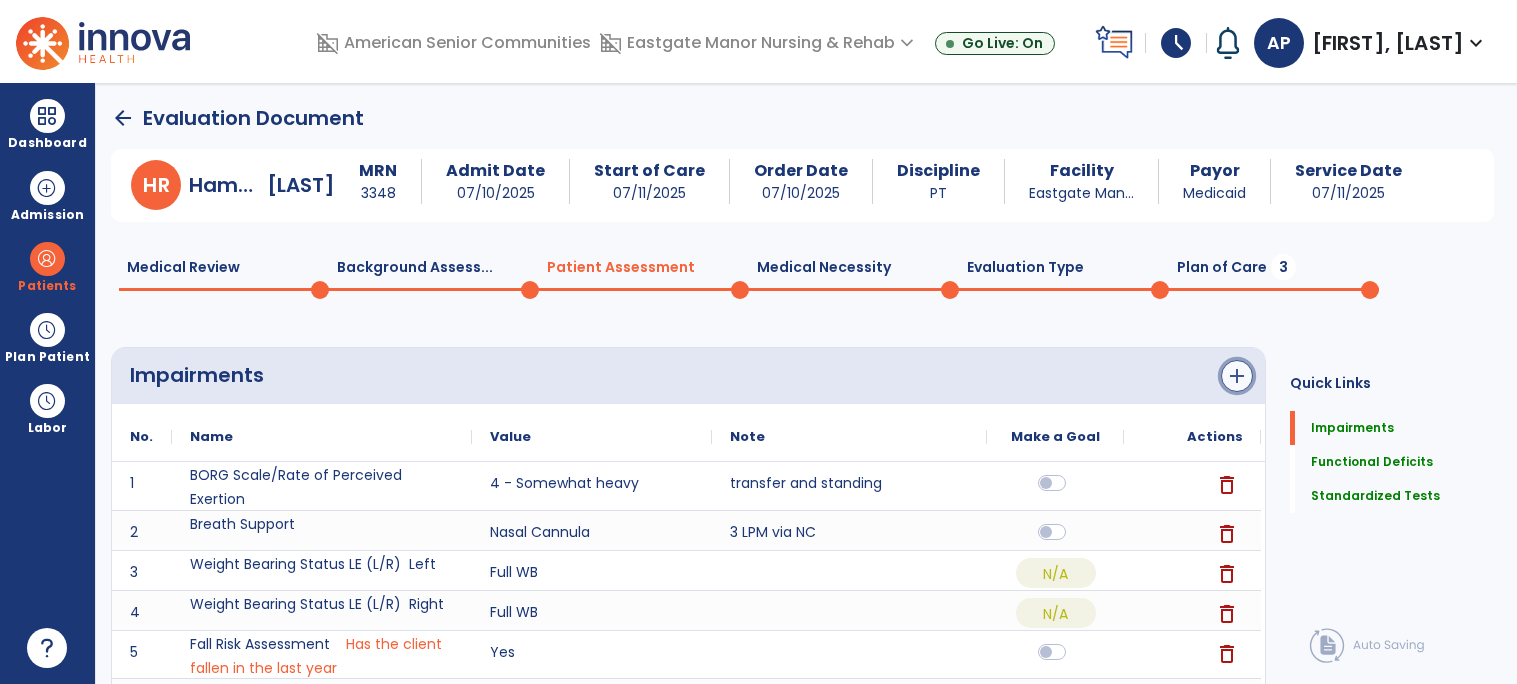 click on "add" 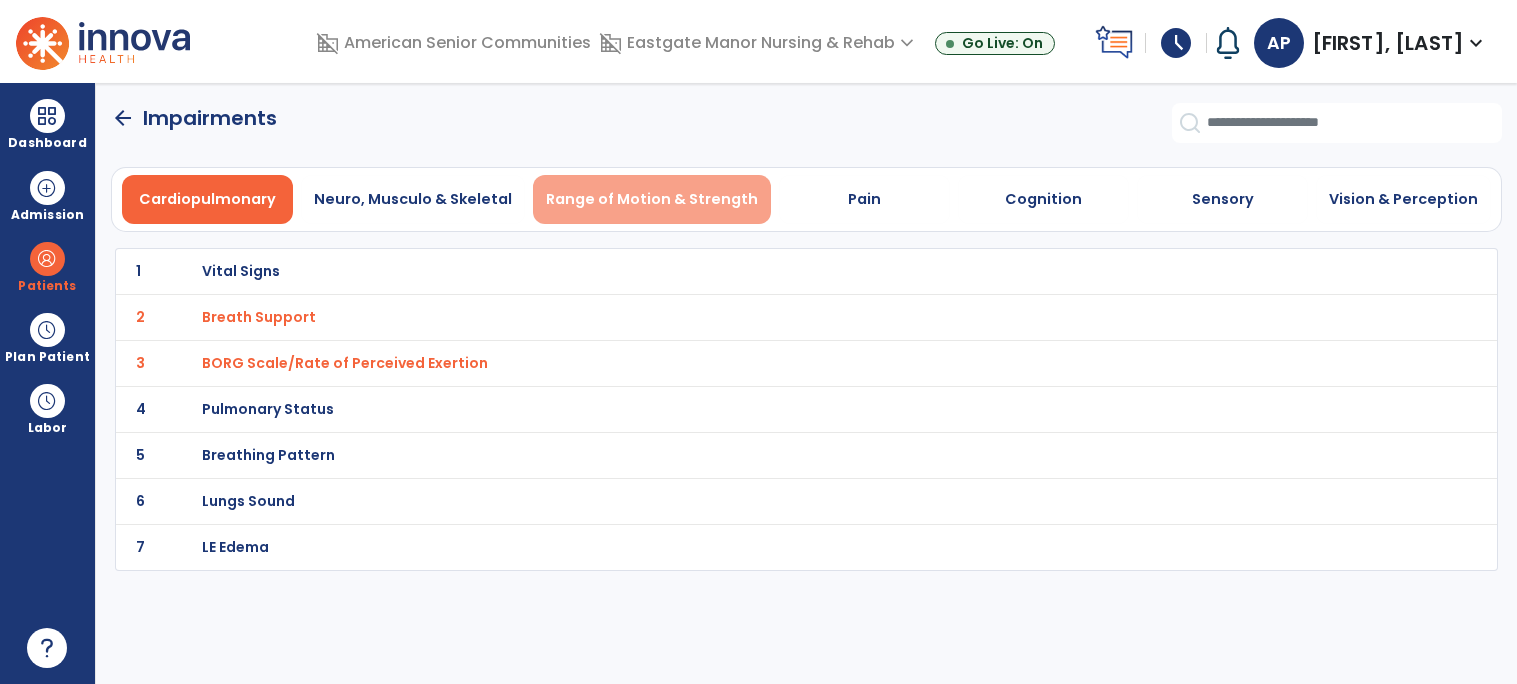 click on "Range of Motion & Strength" at bounding box center [652, 199] 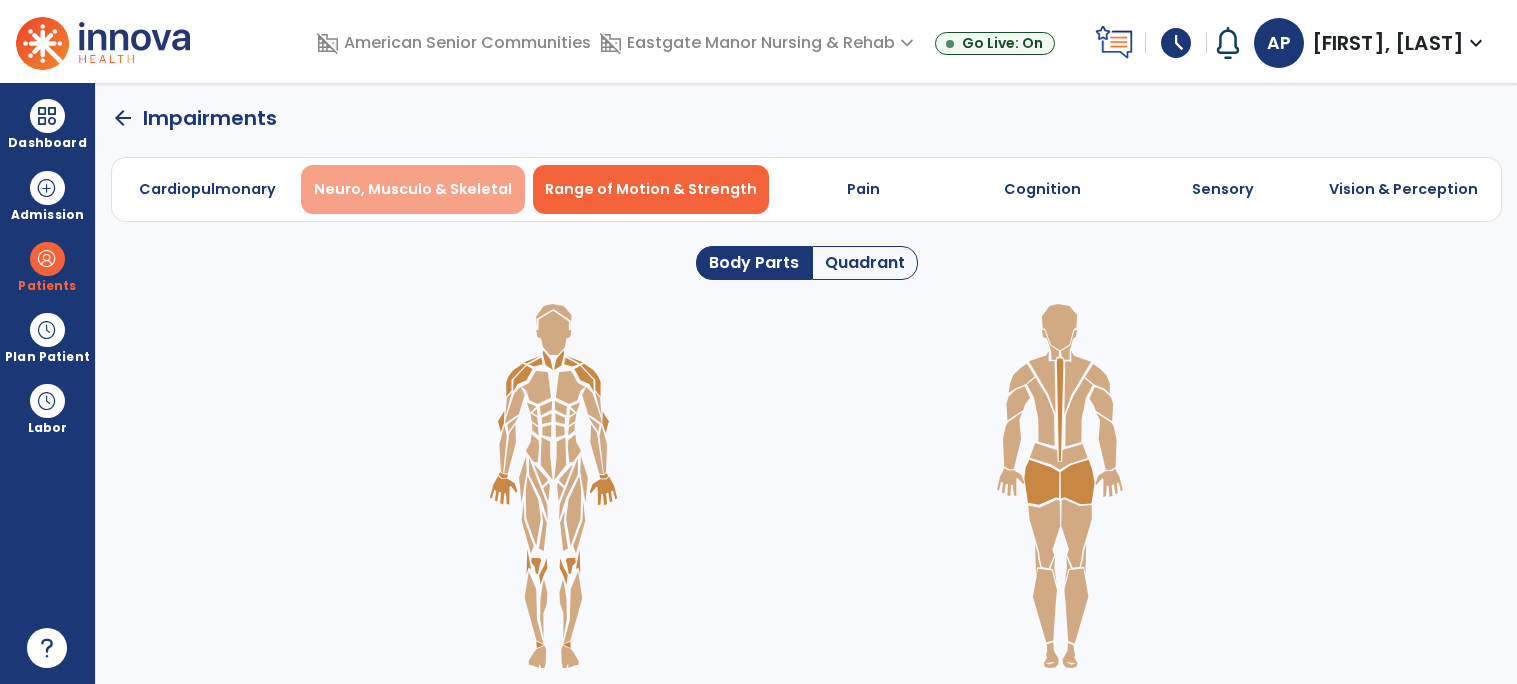 click on "Neuro, Musculo & Skeletal" at bounding box center [413, 189] 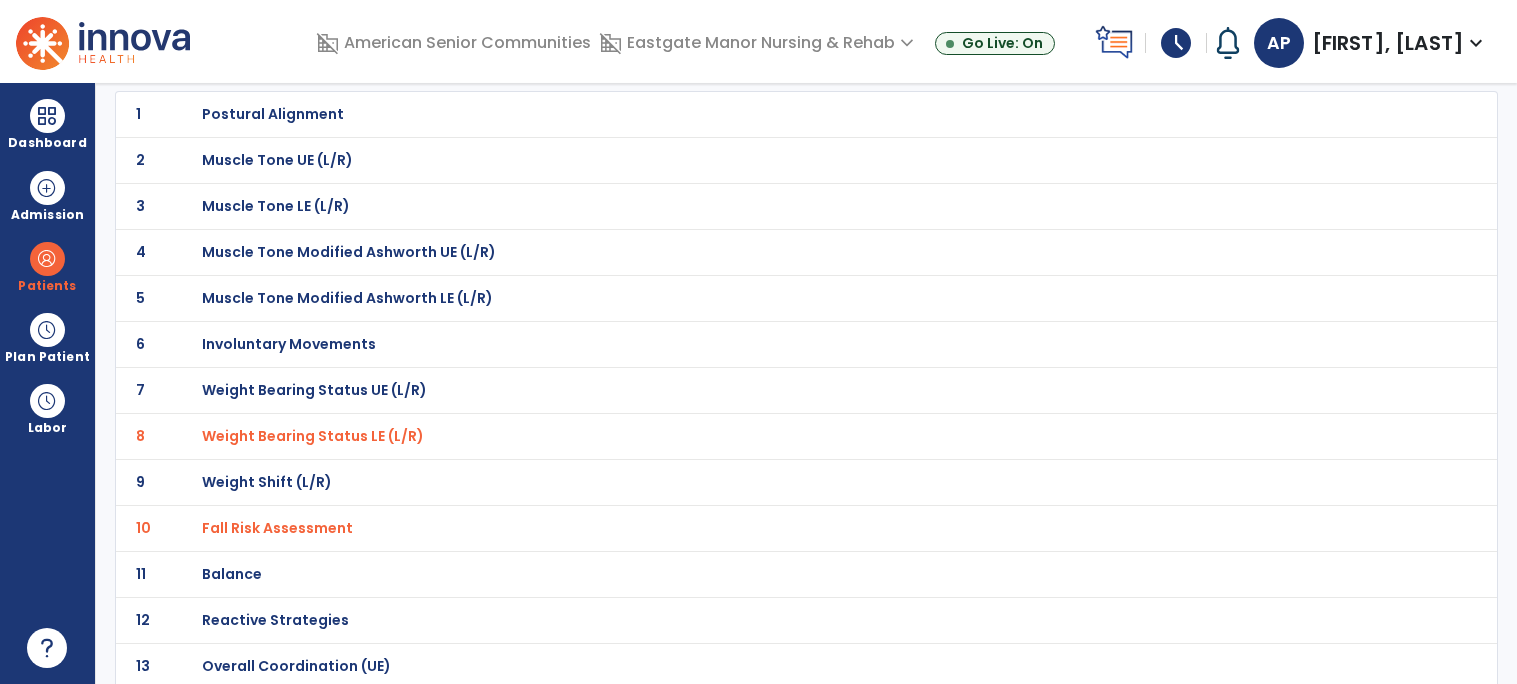 scroll, scrollTop: 205, scrollLeft: 0, axis: vertical 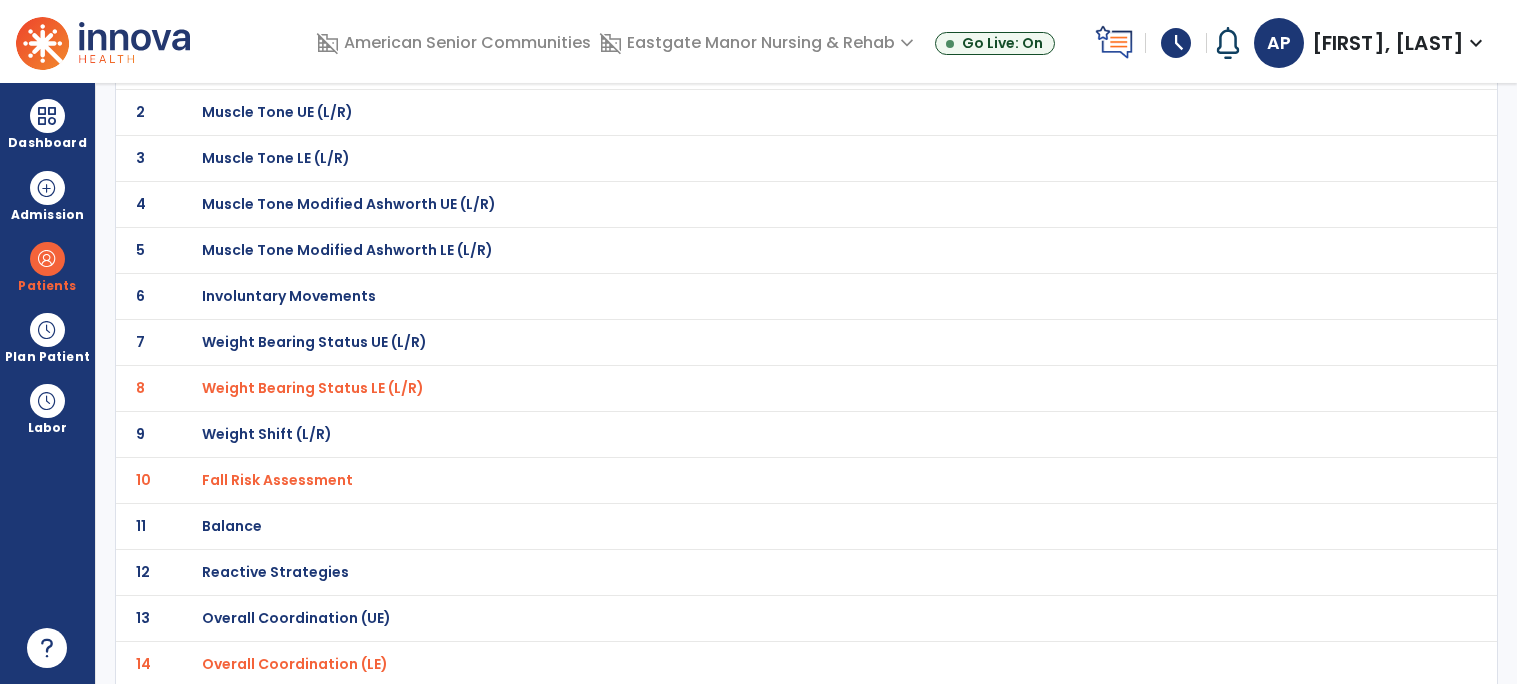 click on "Balance" at bounding box center [273, 66] 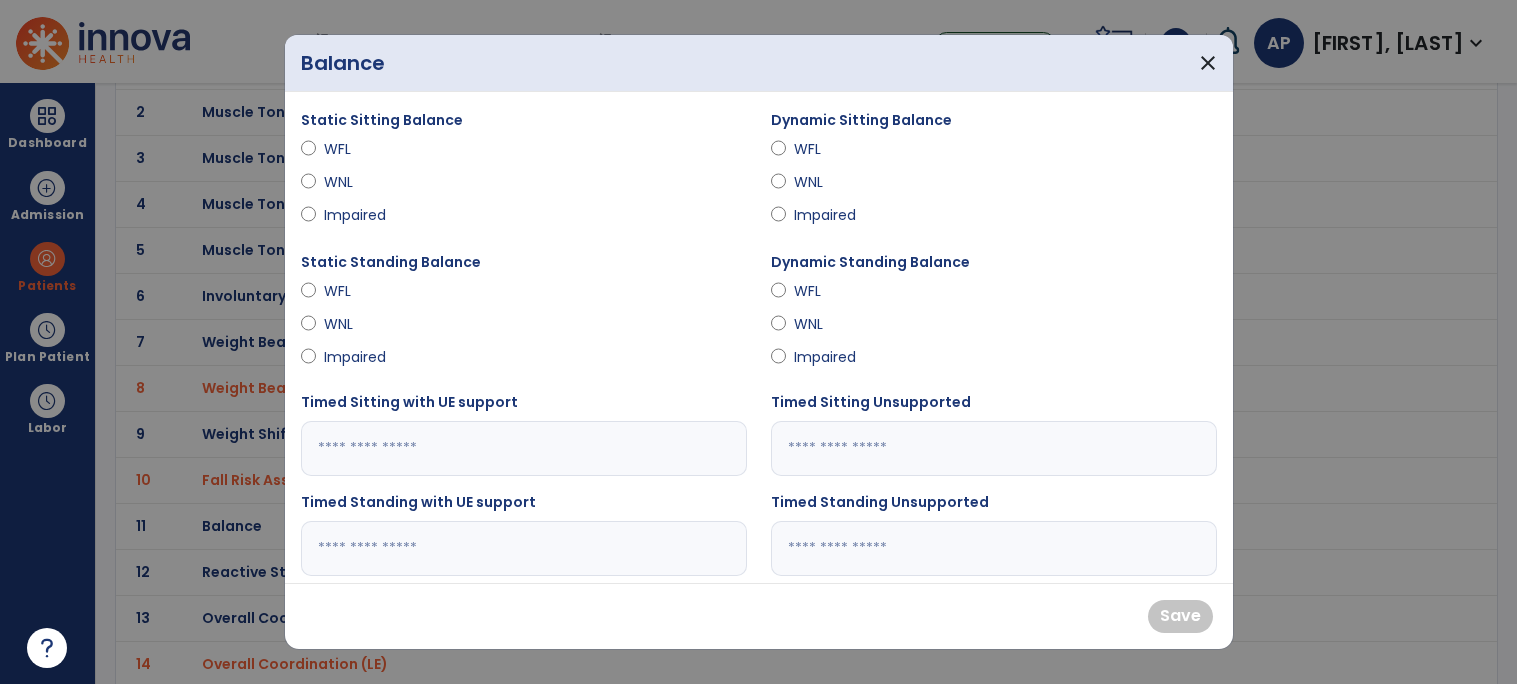 click on "WFL" at bounding box center (359, 149) 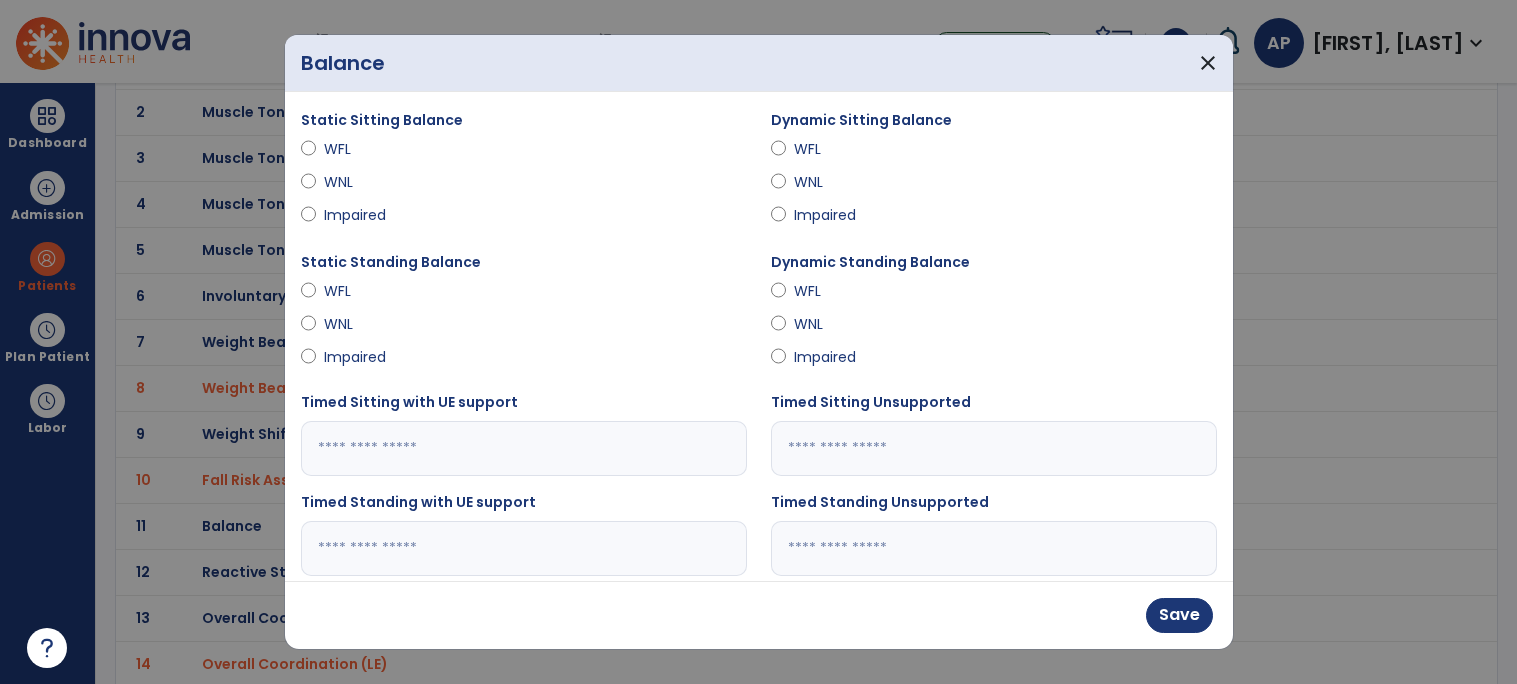 click on "Impaired" at bounding box center (829, 215) 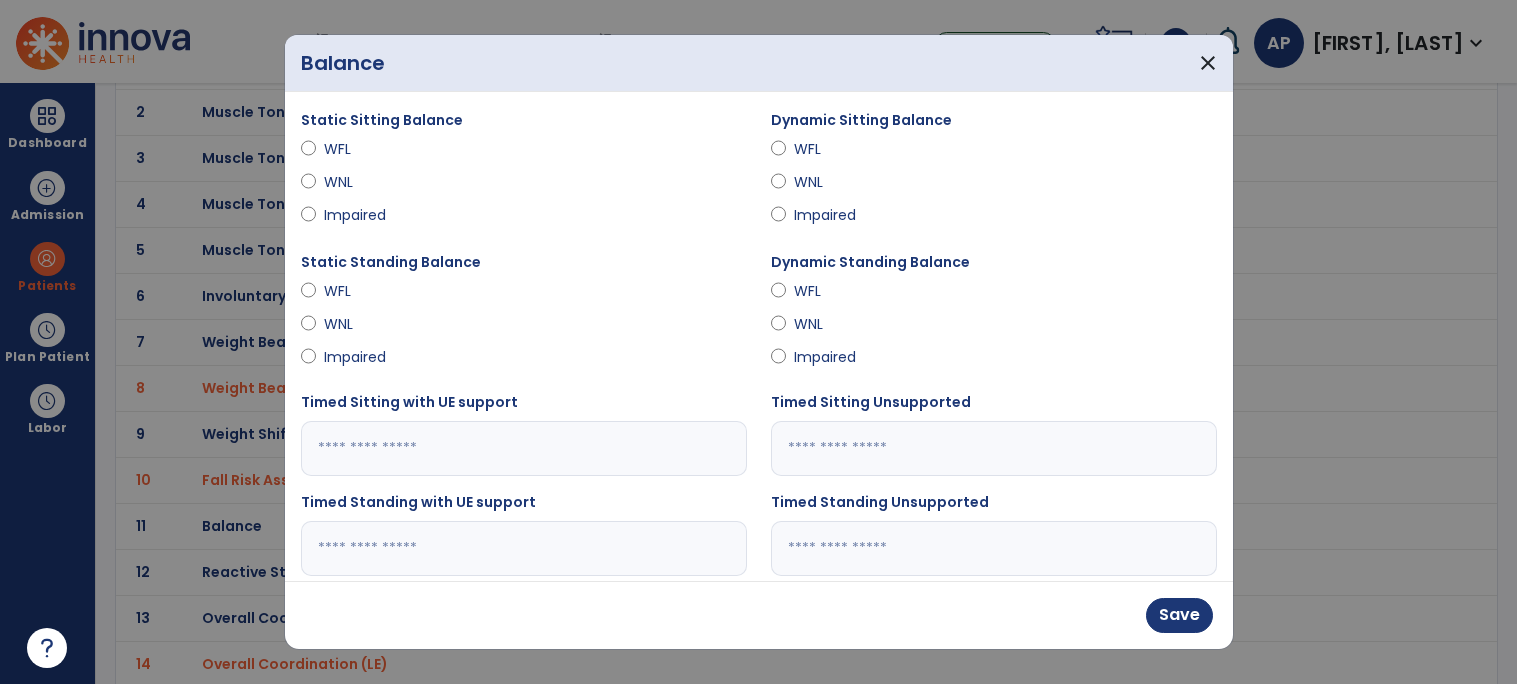 click on "Impaired" at bounding box center [359, 357] 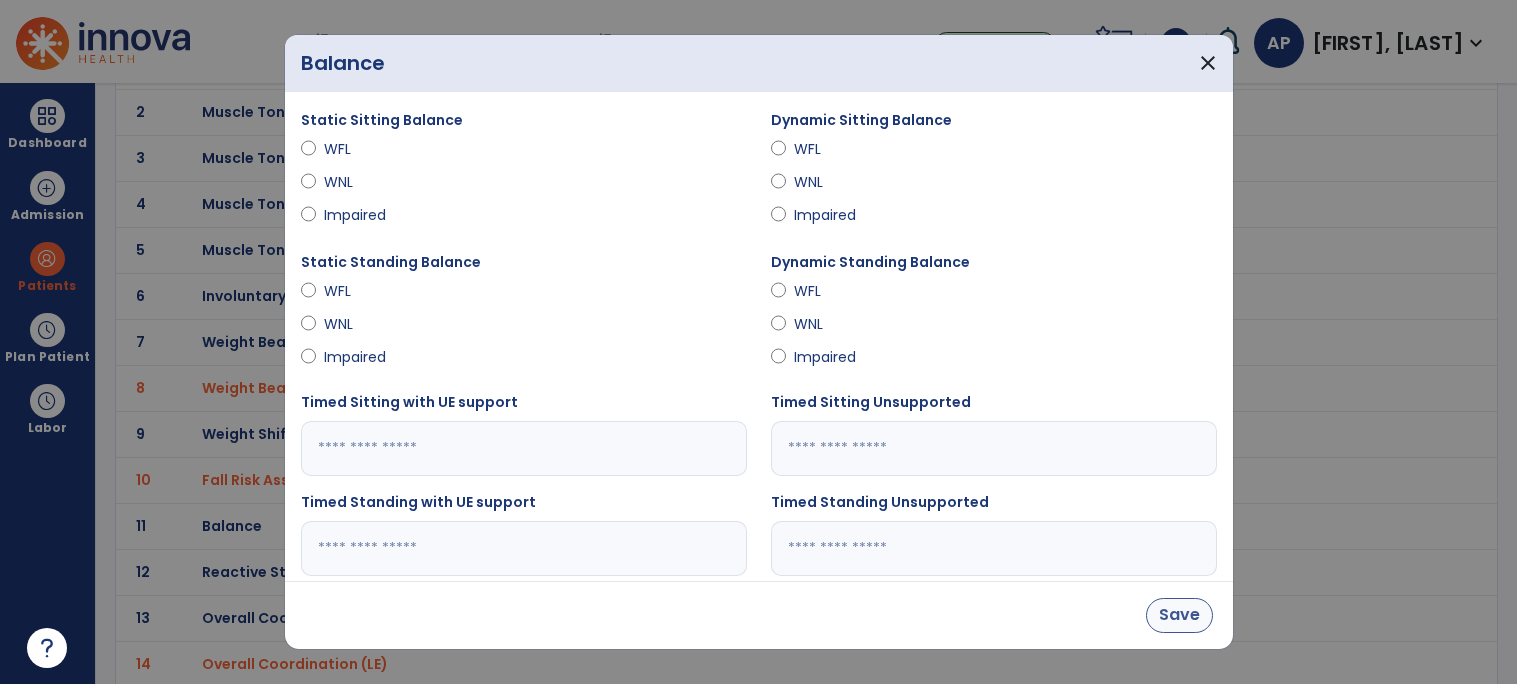 click on "Save" at bounding box center [1179, 615] 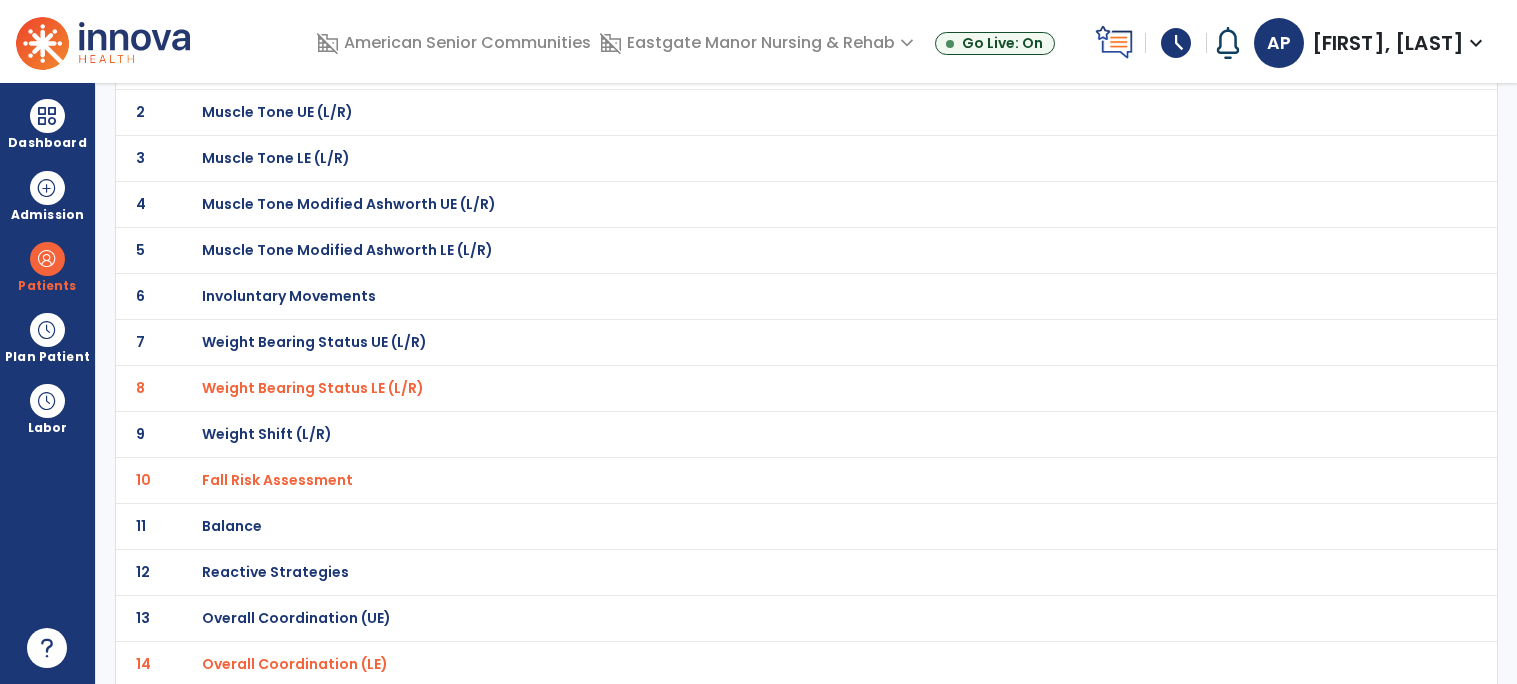 scroll, scrollTop: 0, scrollLeft: 0, axis: both 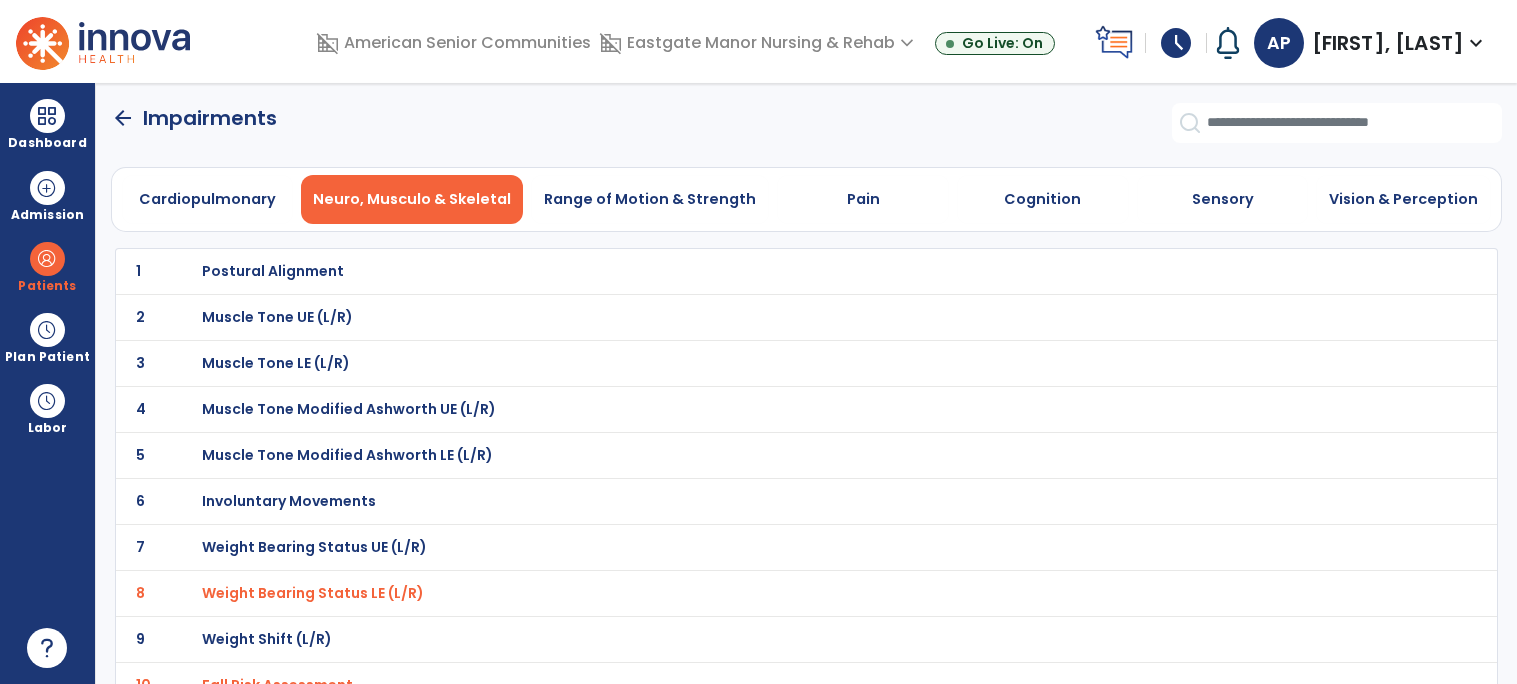 click on "arrow_back" 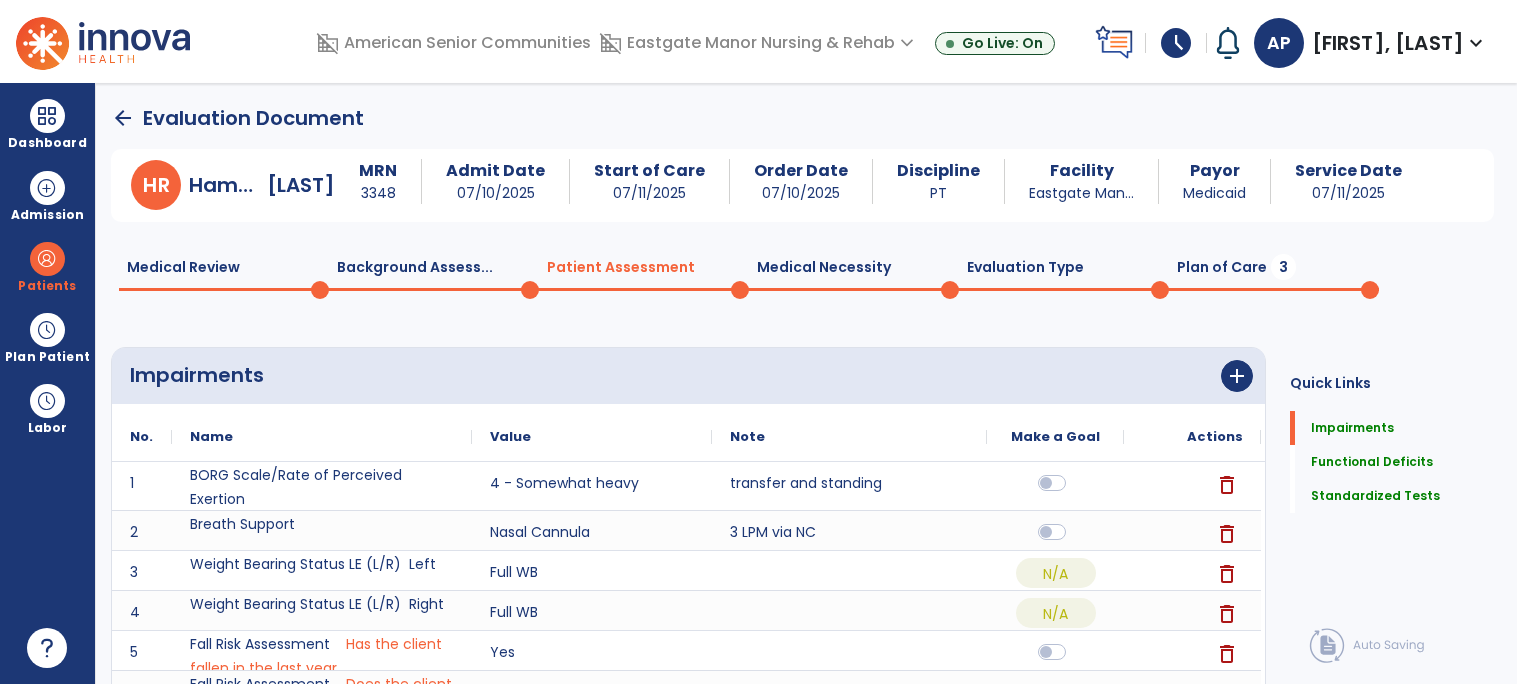 click on "Plan of Care  3" 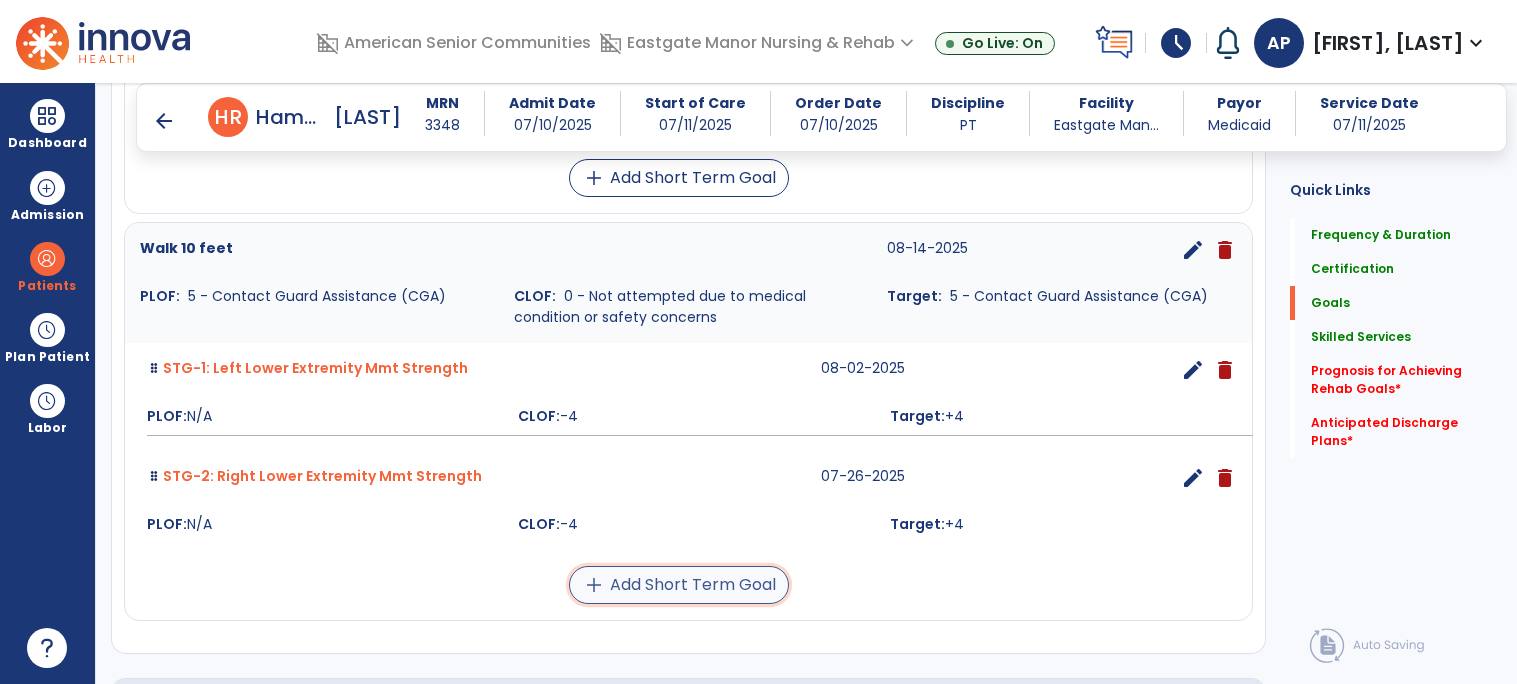 click on "add  Add Short Term Goal" at bounding box center (679, 585) 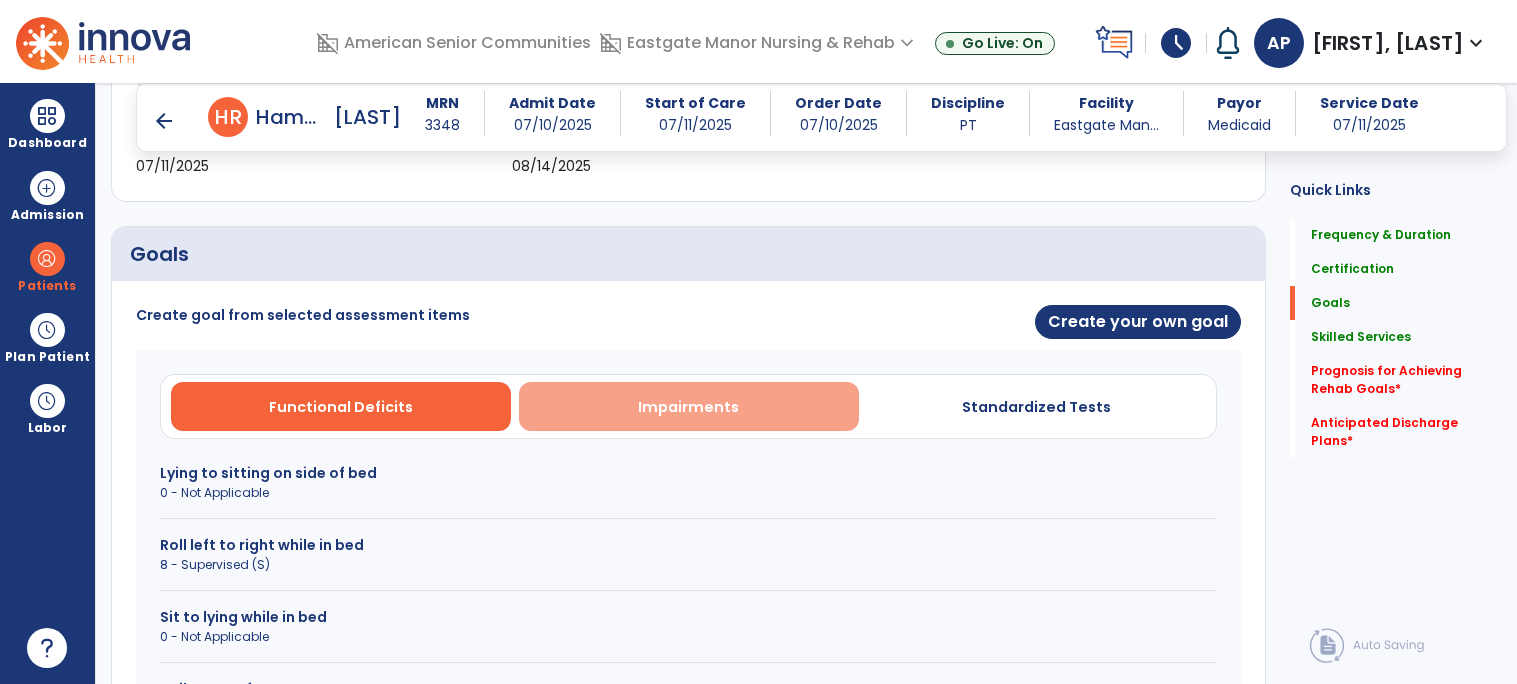 click on "Impairments" at bounding box center [688, 407] 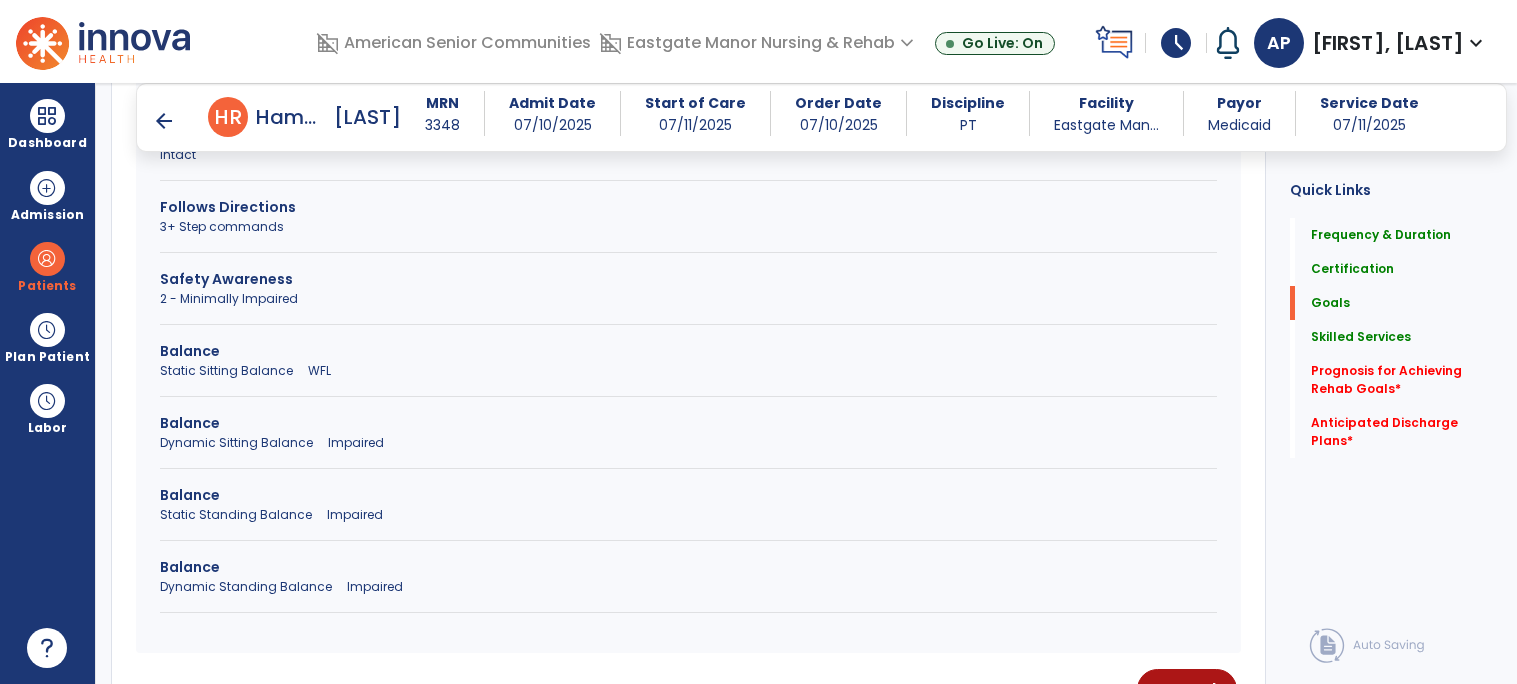 scroll, scrollTop: 1672, scrollLeft: 0, axis: vertical 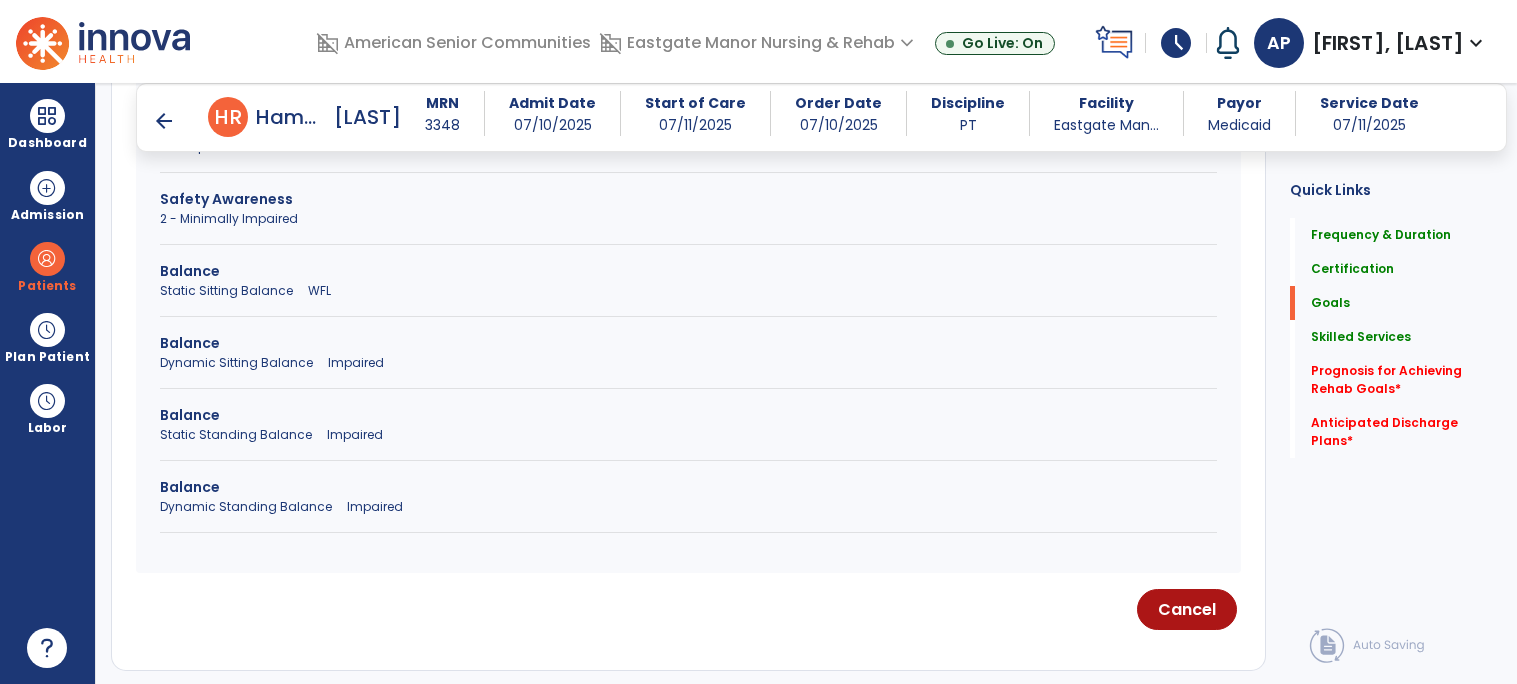 click on "Balance  Dynamic Standing Balance      Impaired" at bounding box center (688, 505) 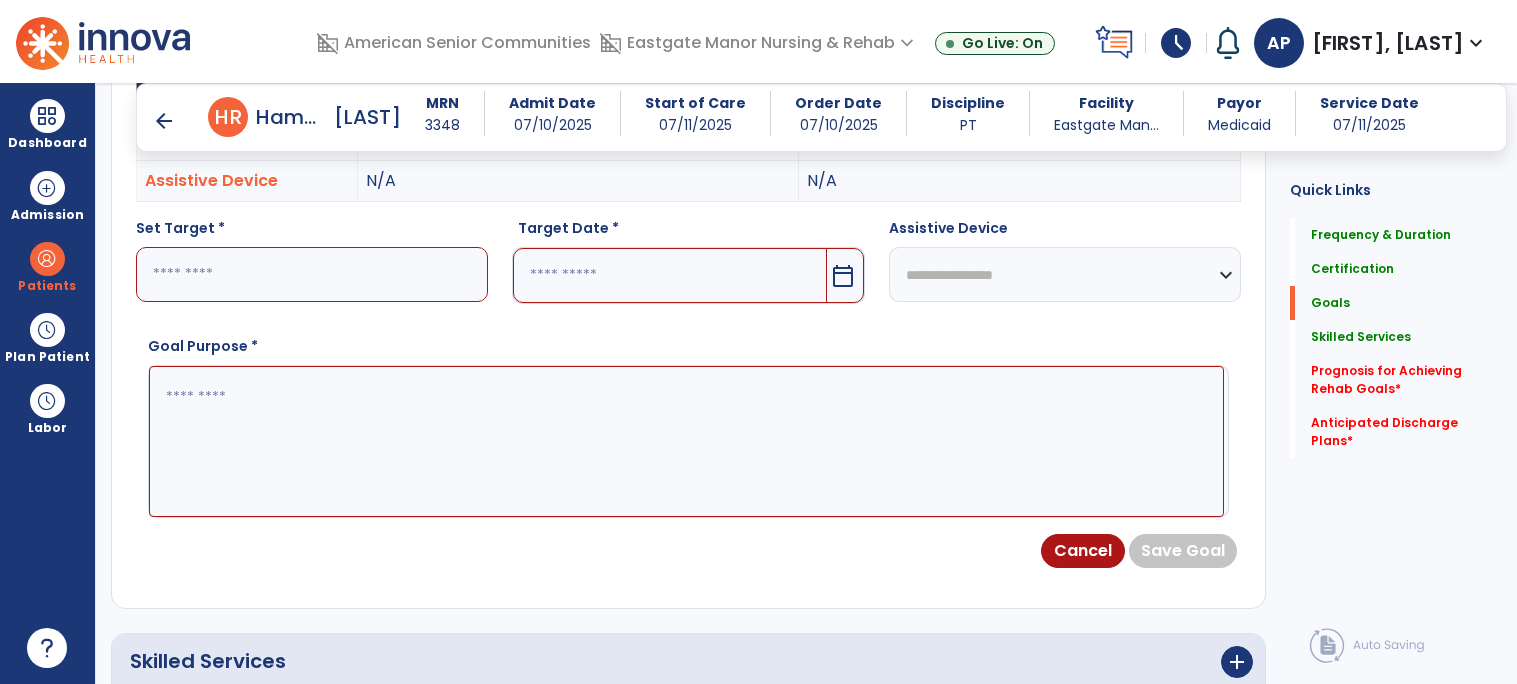 scroll, scrollTop: 657, scrollLeft: 0, axis: vertical 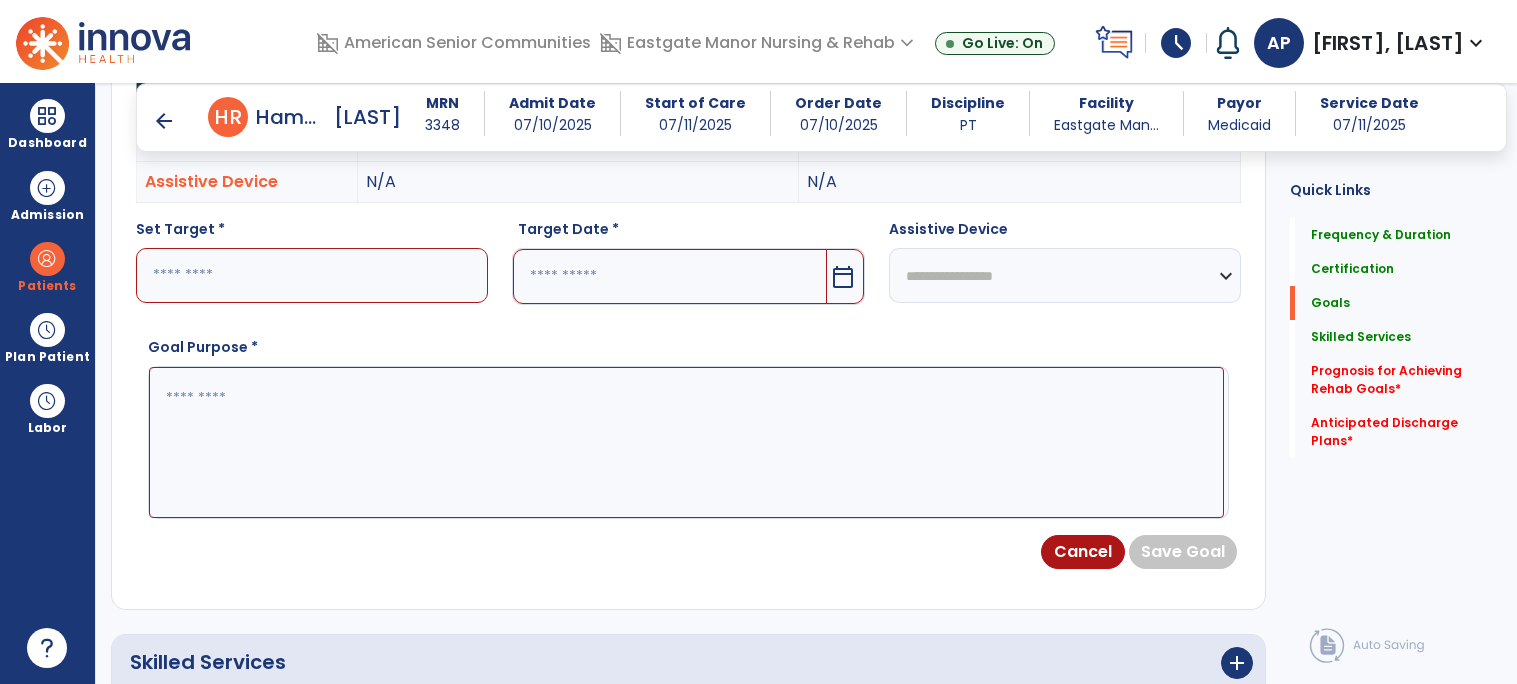 click at bounding box center (312, 275) 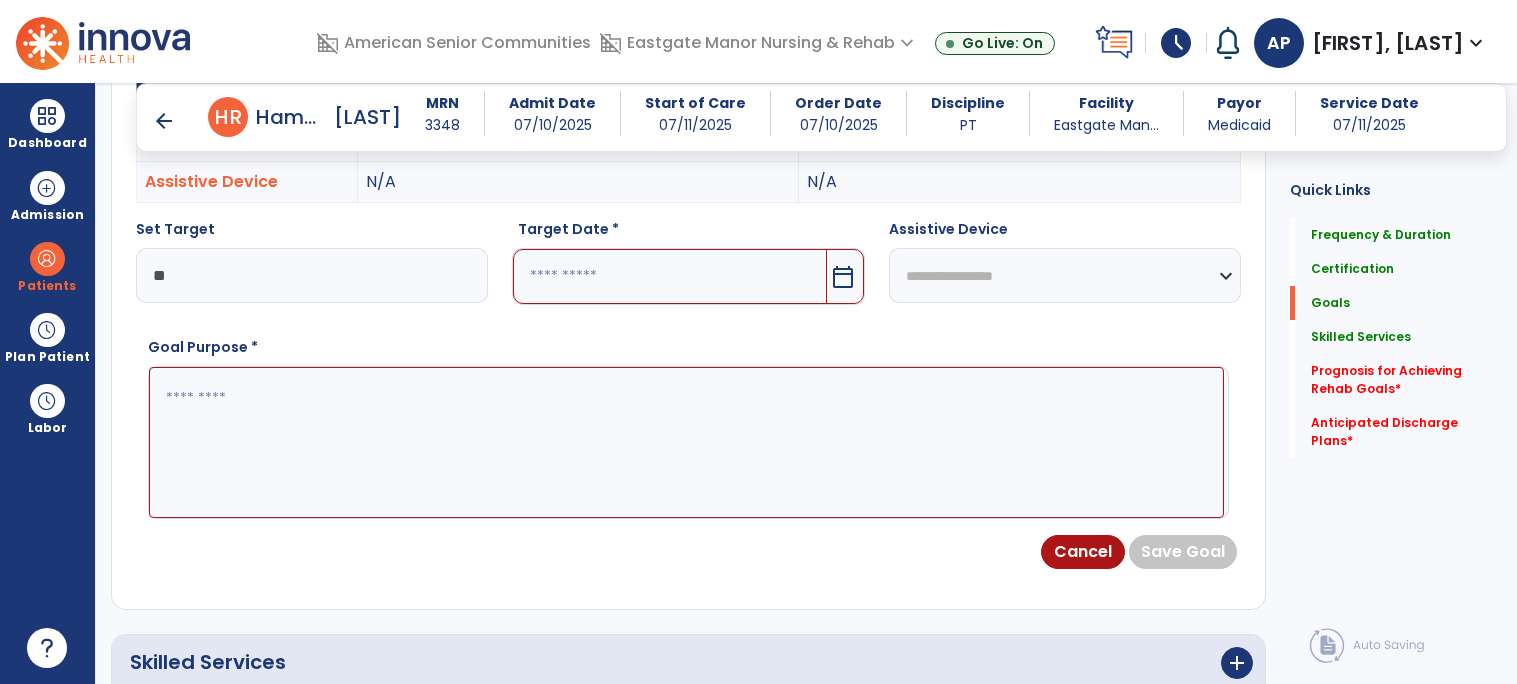 type on "**" 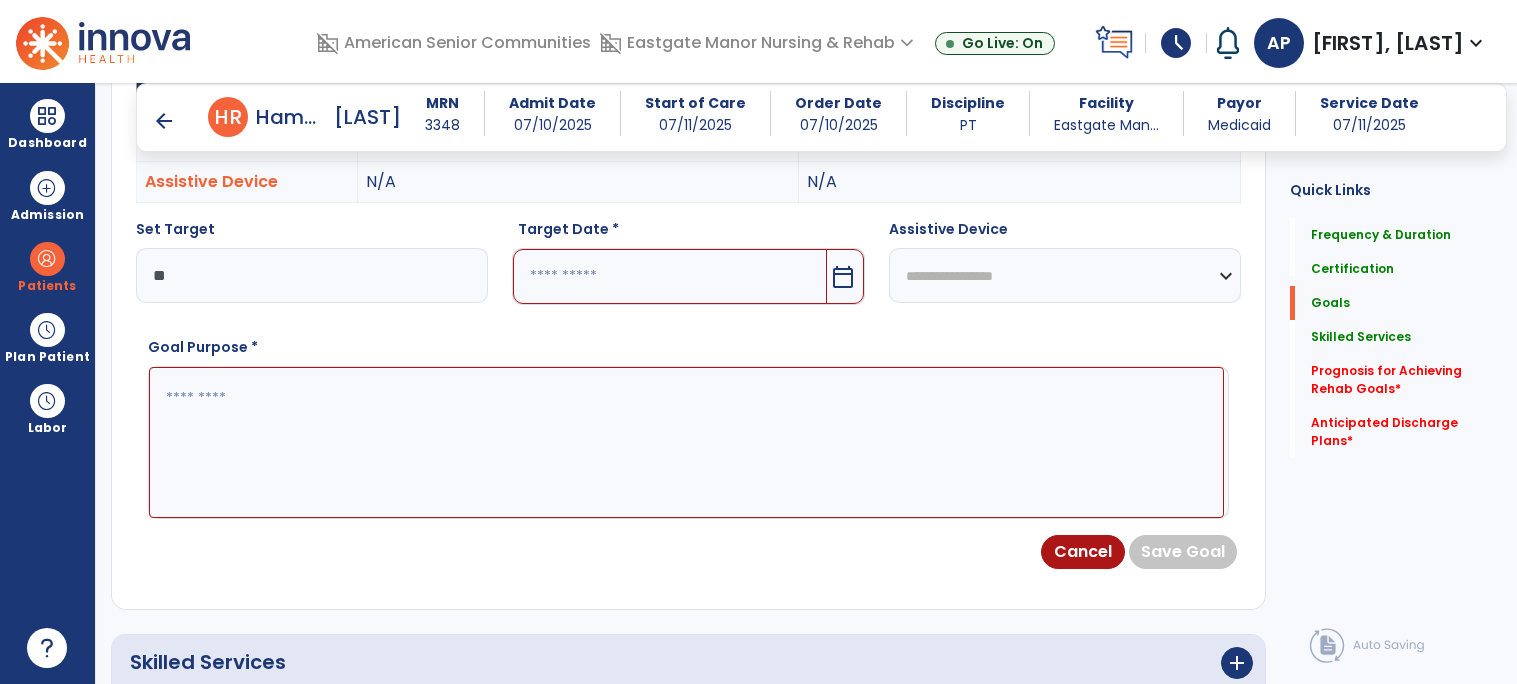 click on "calendar_today" at bounding box center (843, 277) 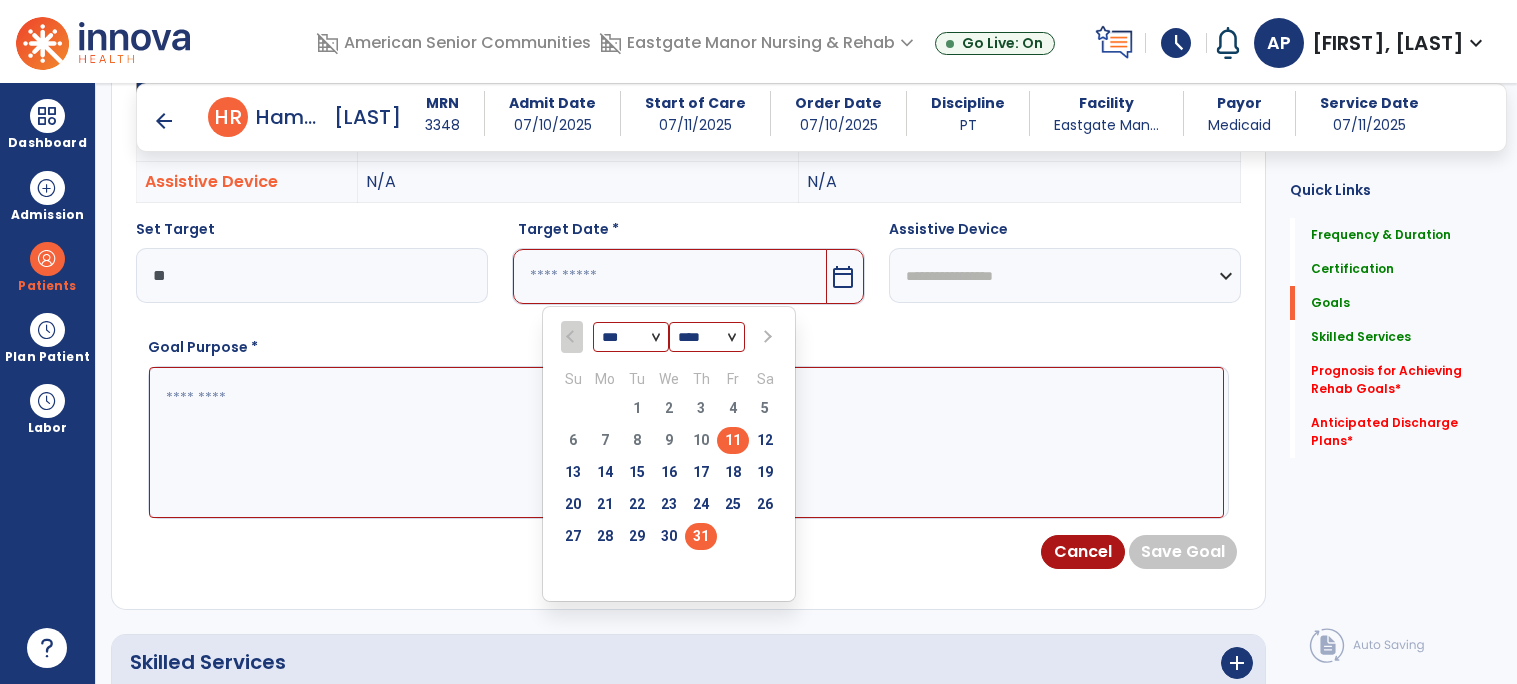 click on "31" at bounding box center [701, 536] 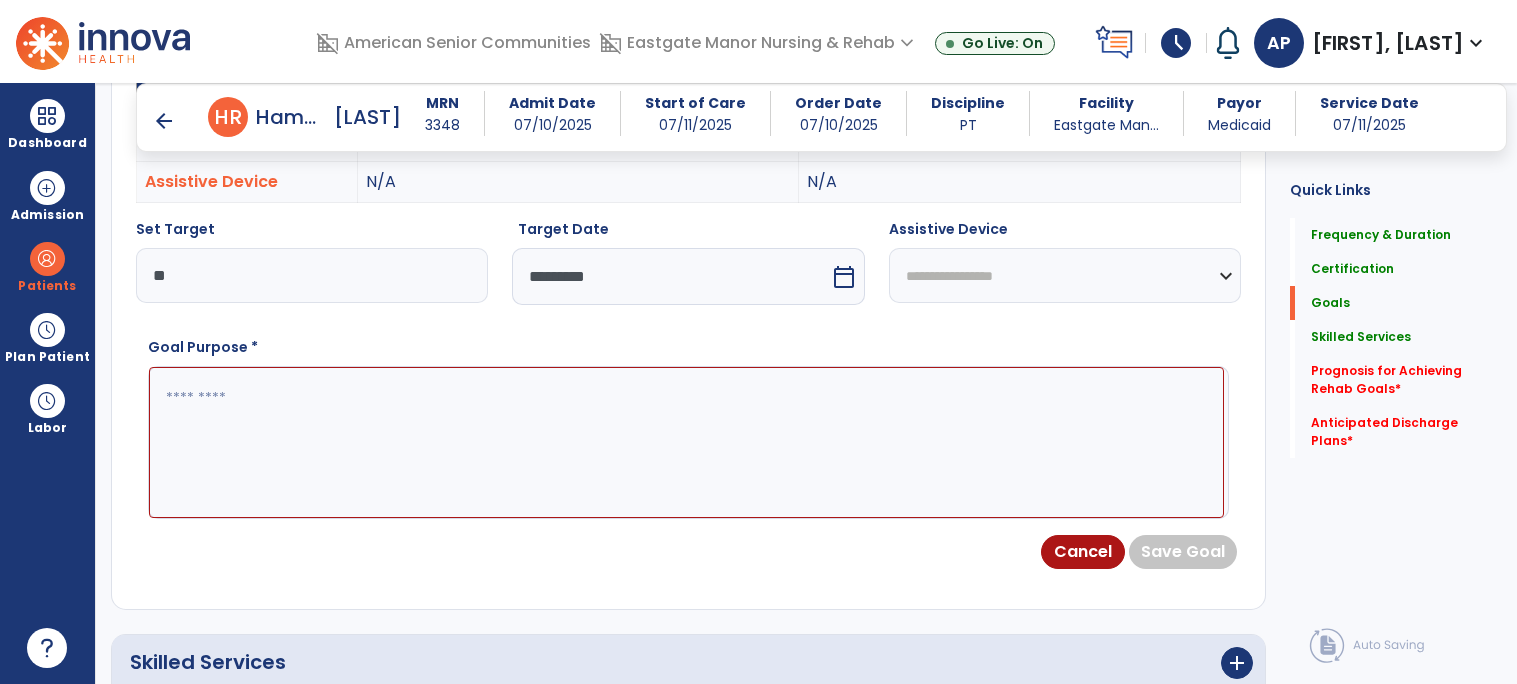 click at bounding box center (686, 442) 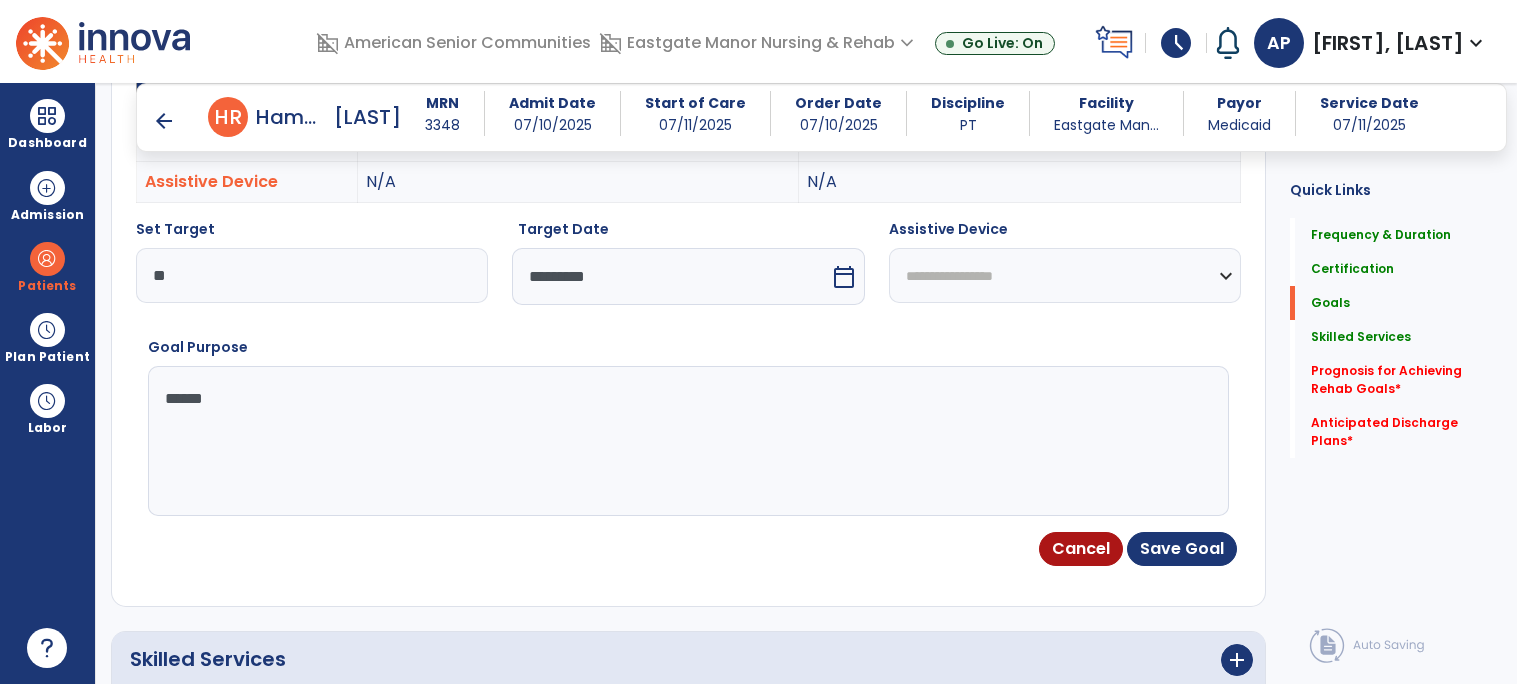 type on "*******" 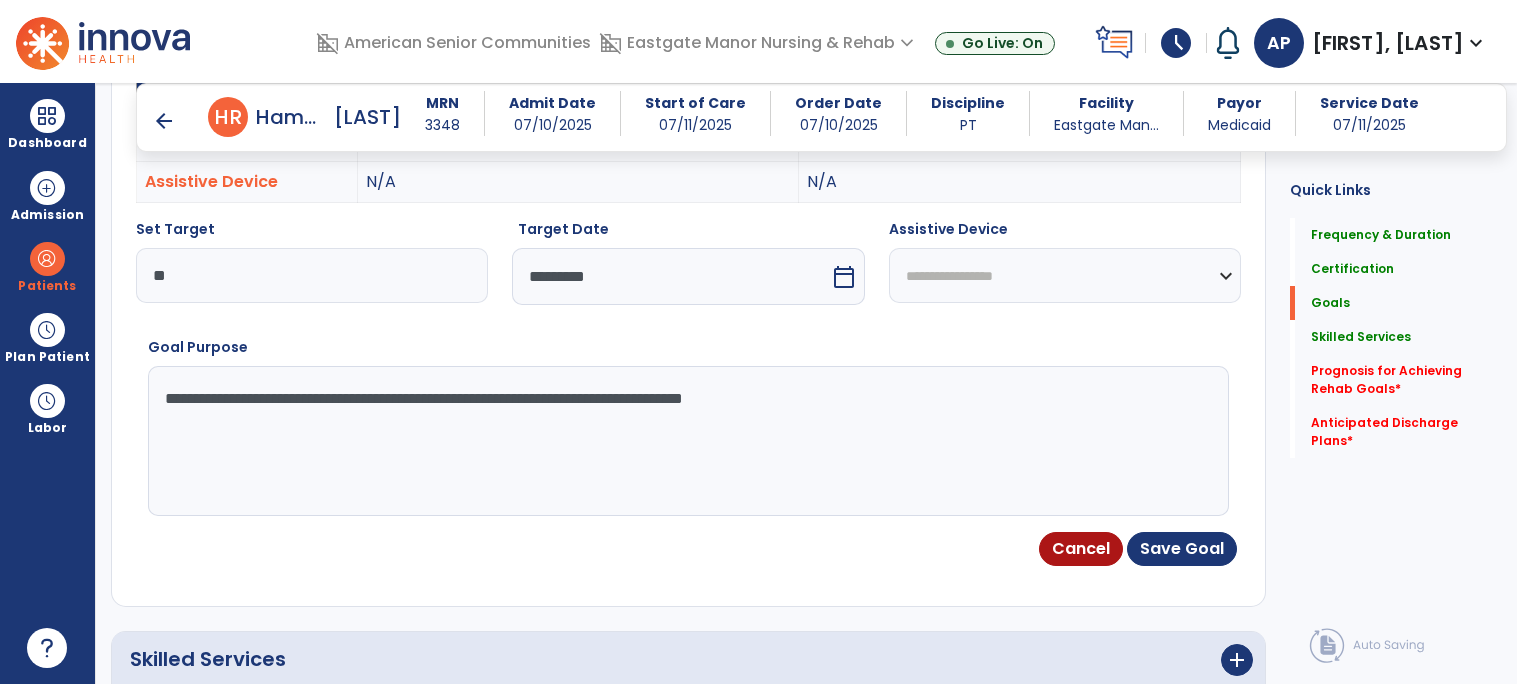 type on "**********" 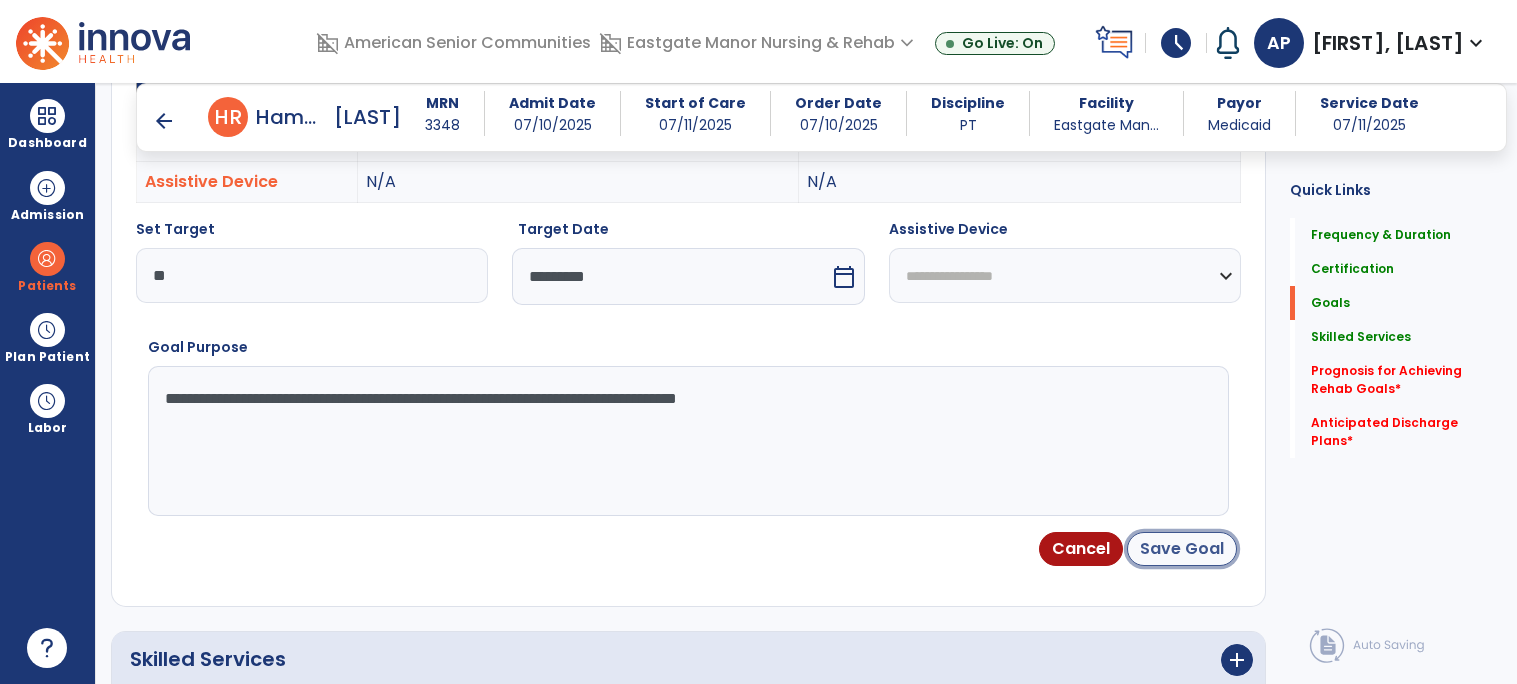 click on "Save Goal" at bounding box center [1182, 549] 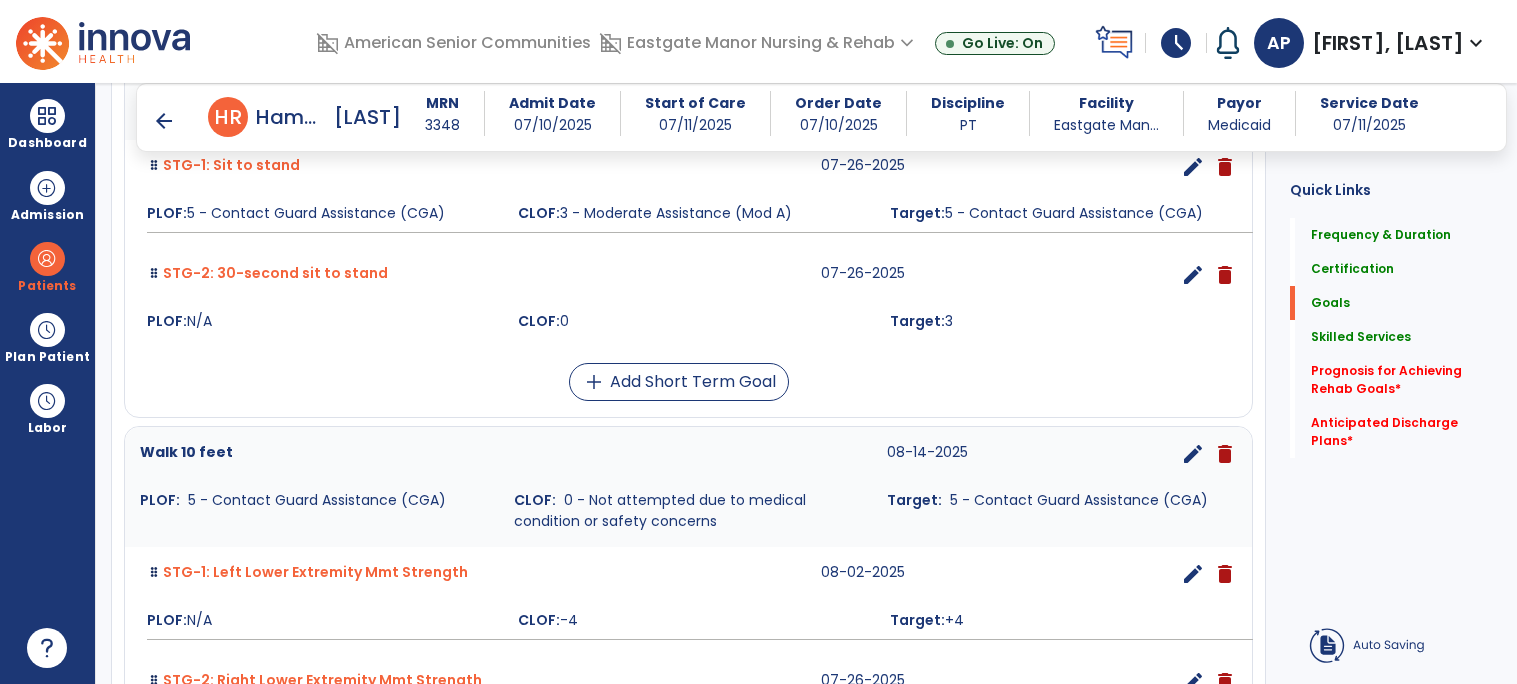 scroll, scrollTop: 66, scrollLeft: 0, axis: vertical 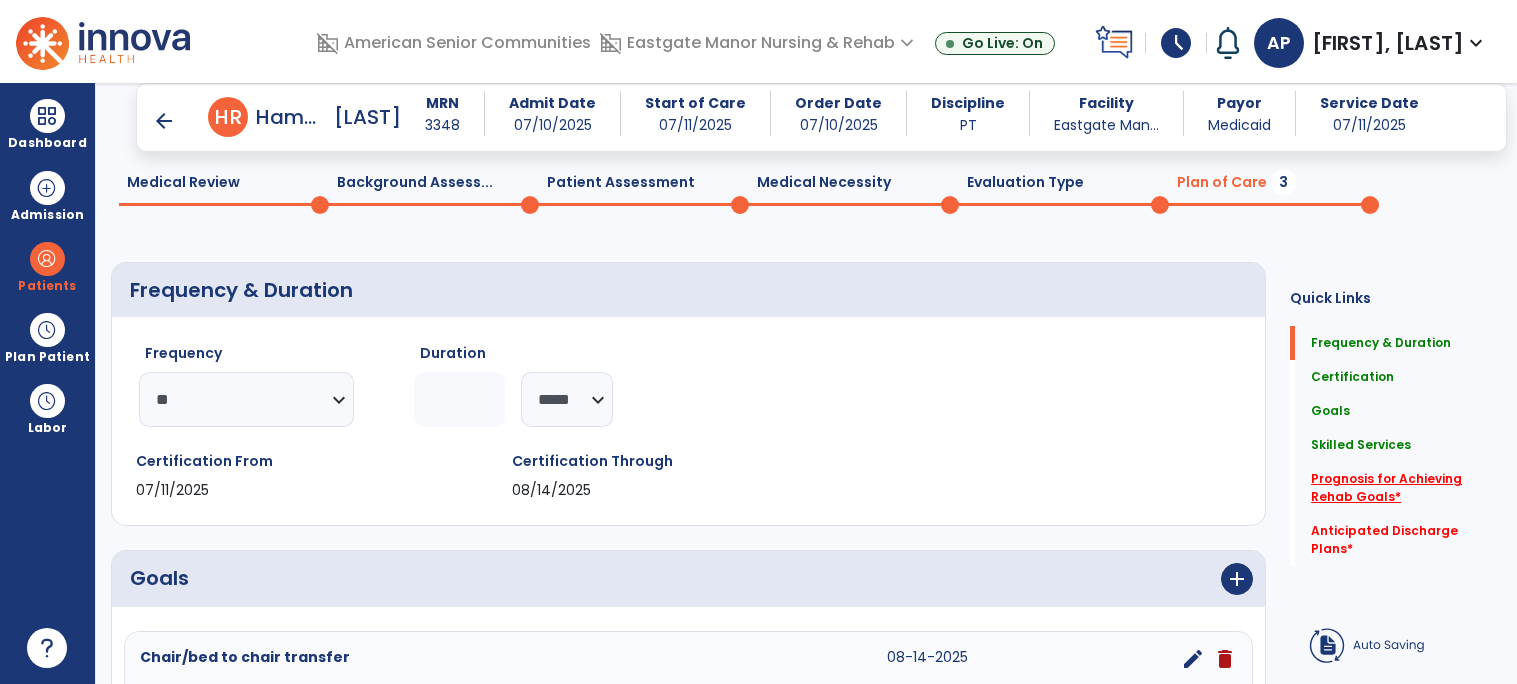 click on "Prognosis for Achieving Rehab Goals   *" 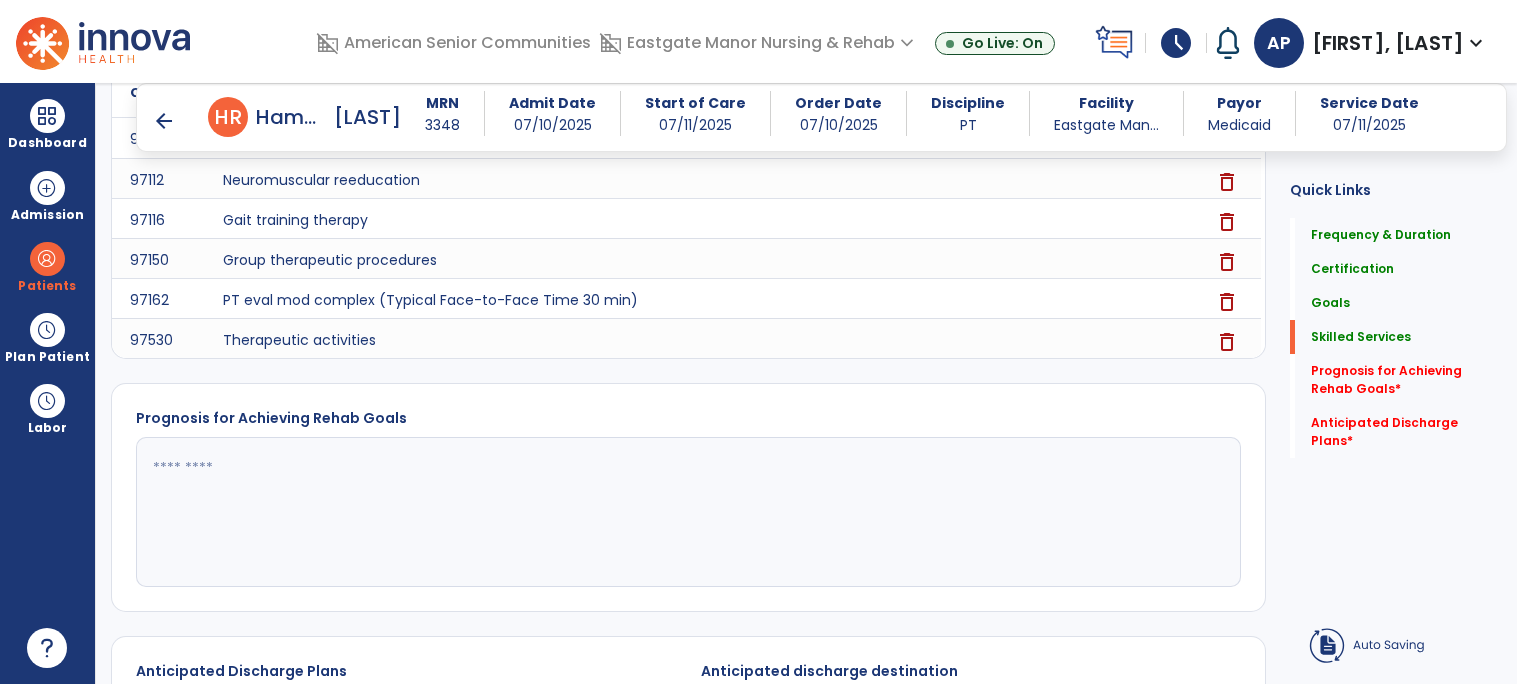 scroll, scrollTop: 1638, scrollLeft: 0, axis: vertical 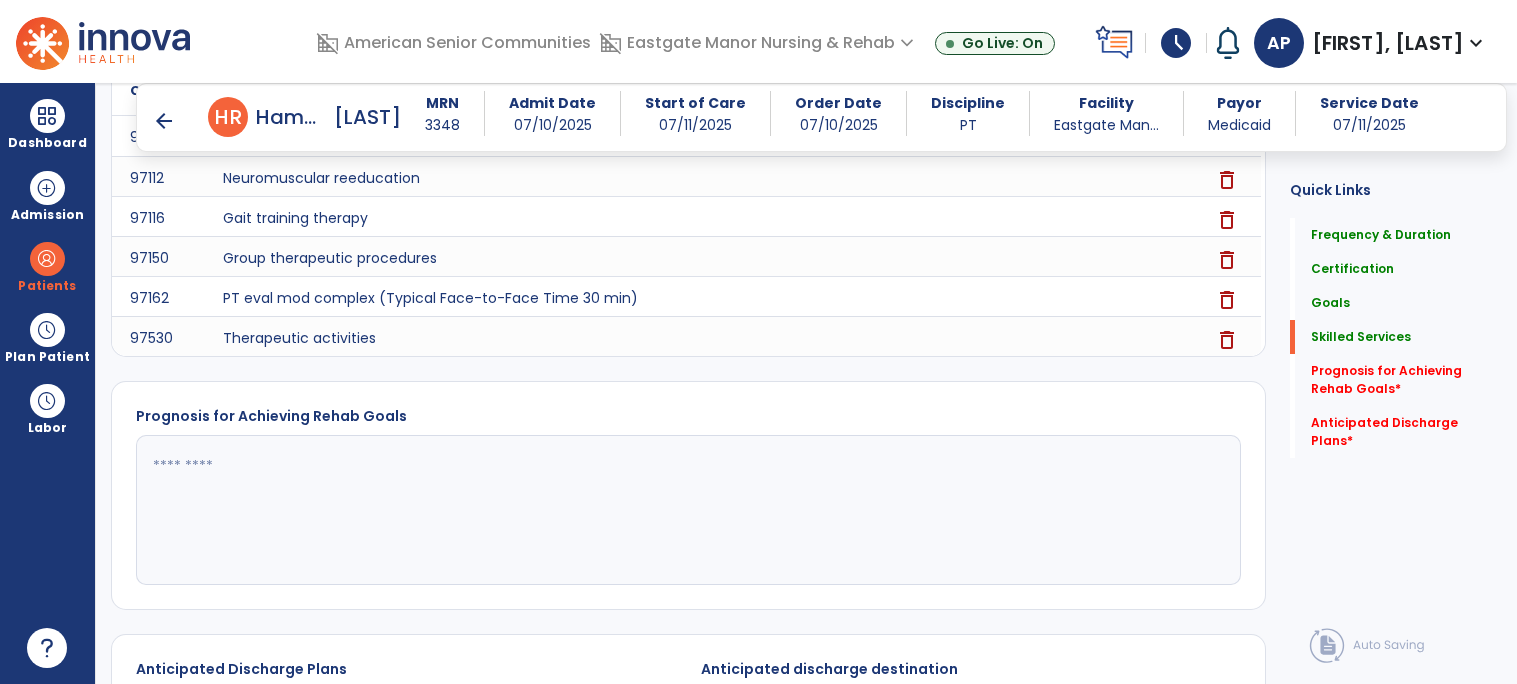 click 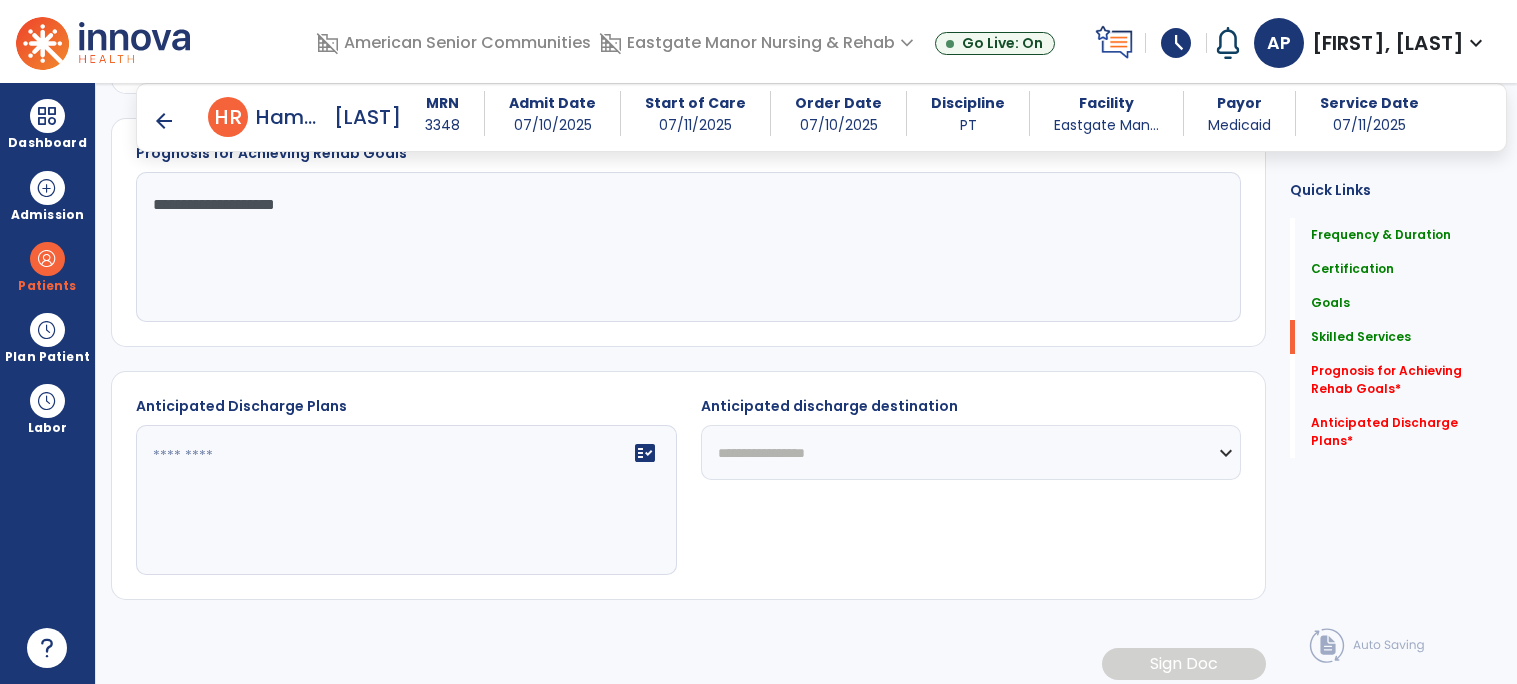 scroll, scrollTop: 1915, scrollLeft: 0, axis: vertical 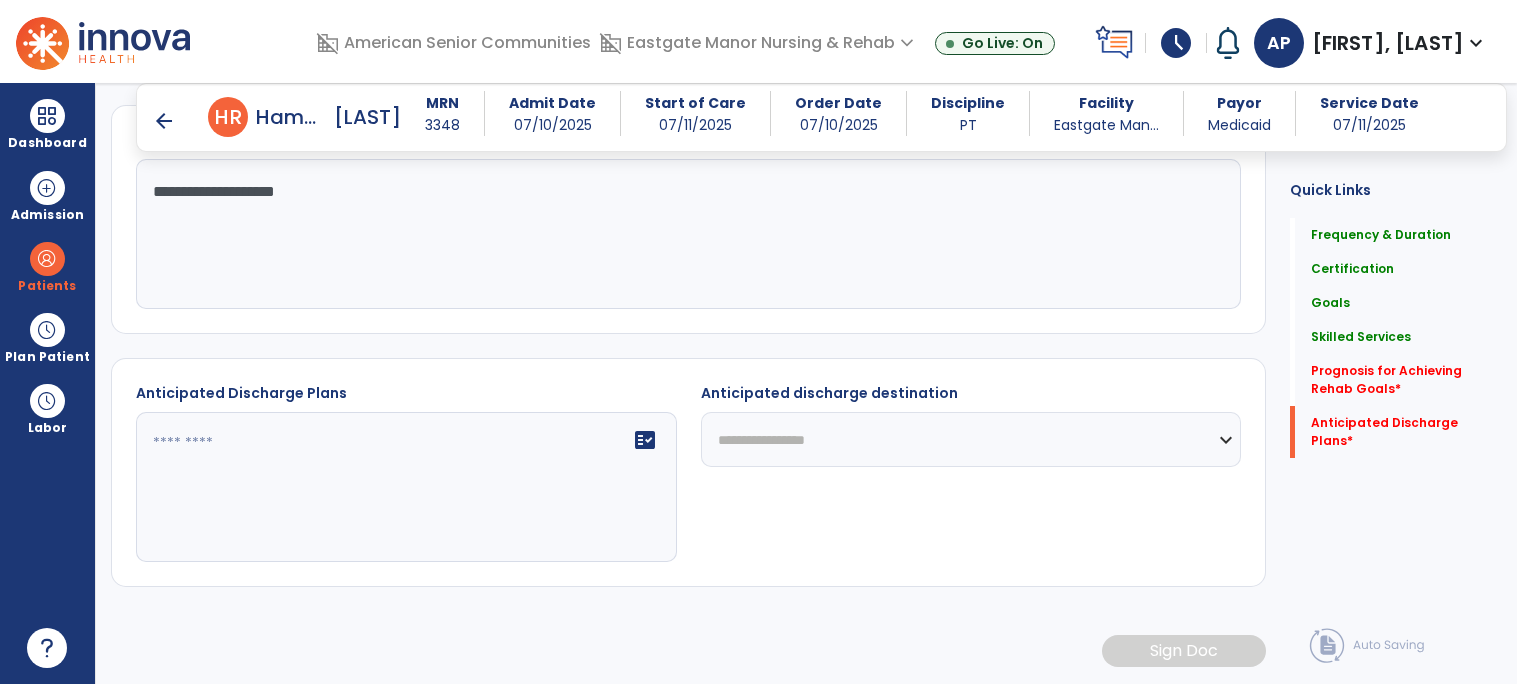 type on "**********" 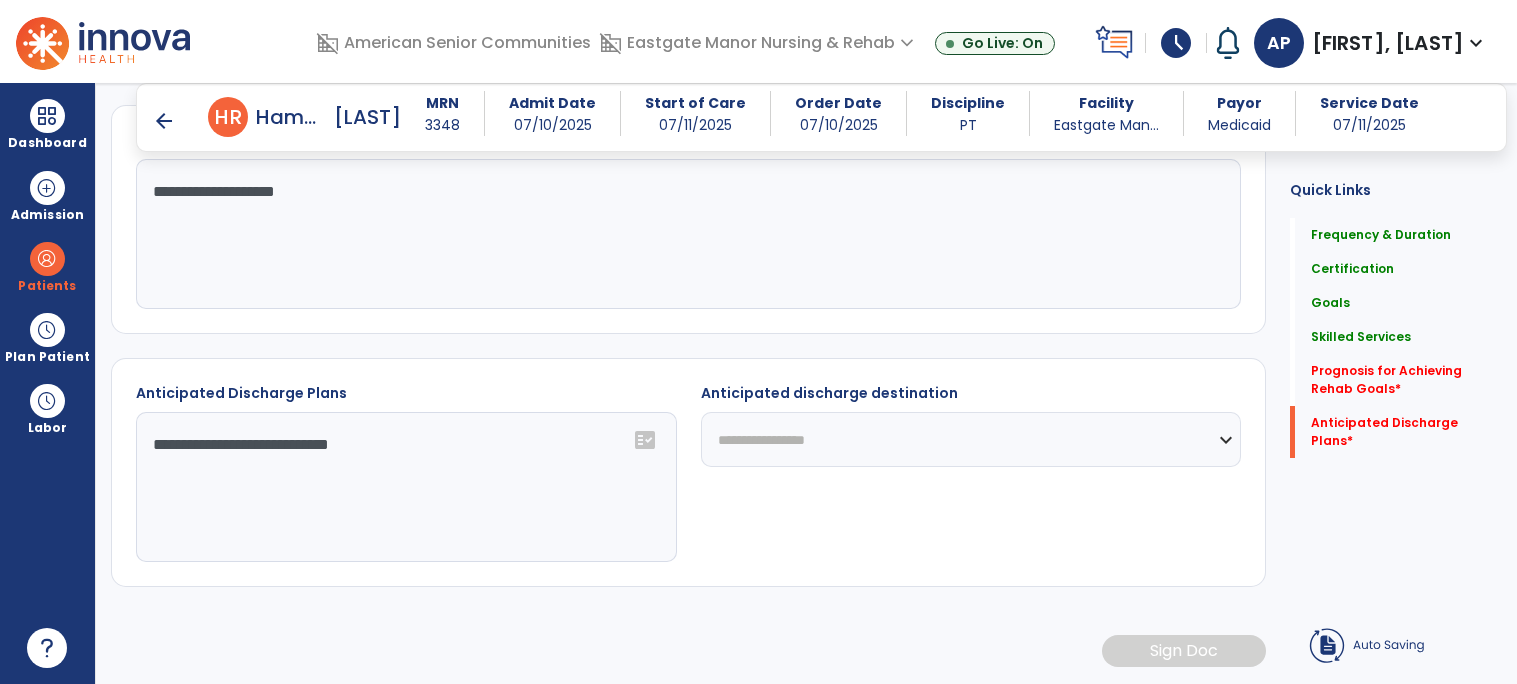 type on "**********" 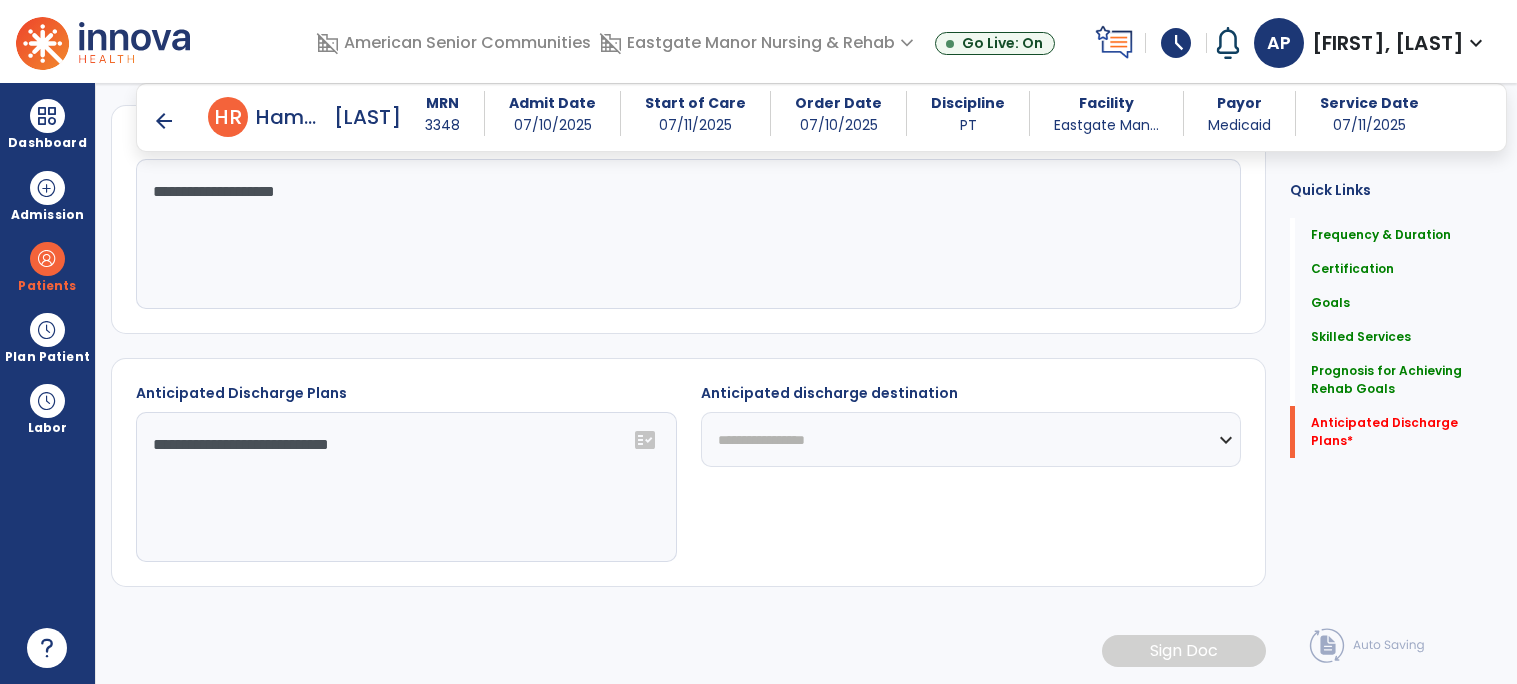 click on "**********" 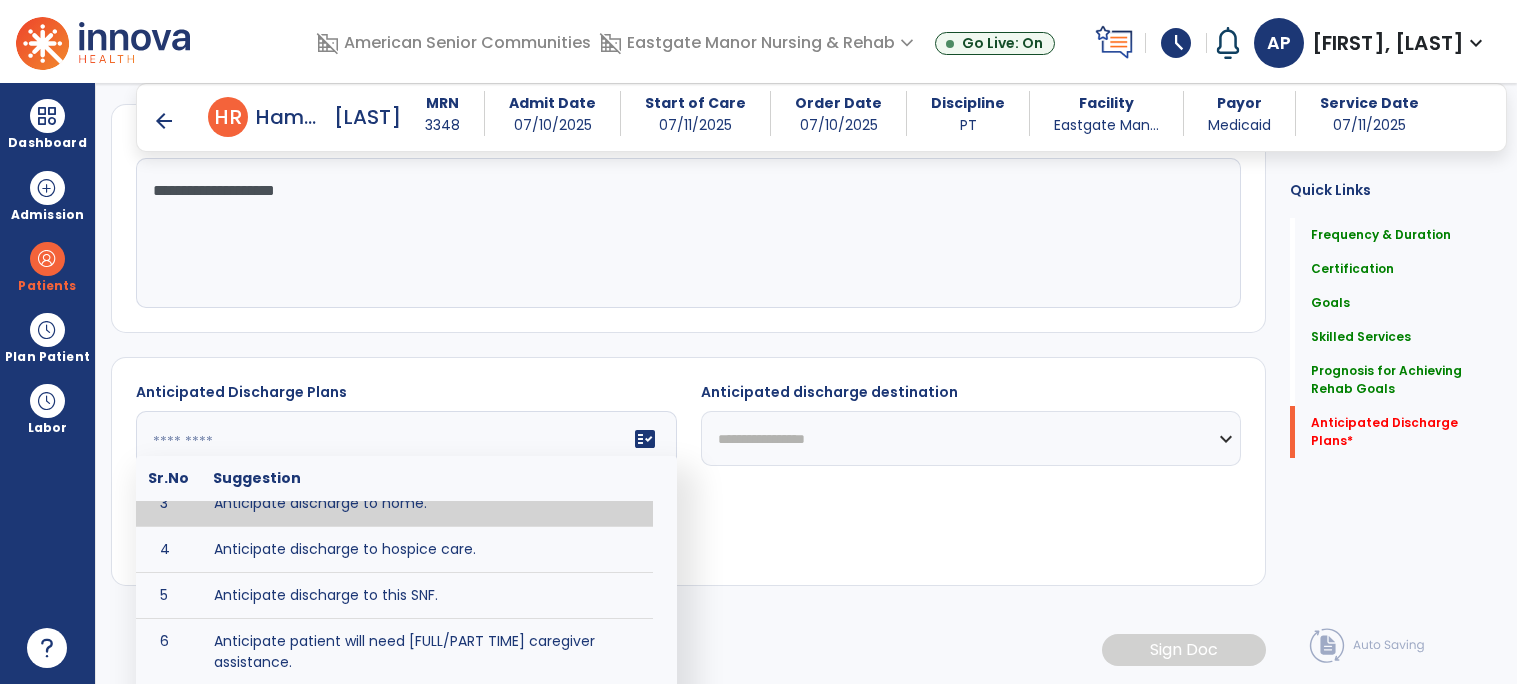 scroll, scrollTop: 119, scrollLeft: 0, axis: vertical 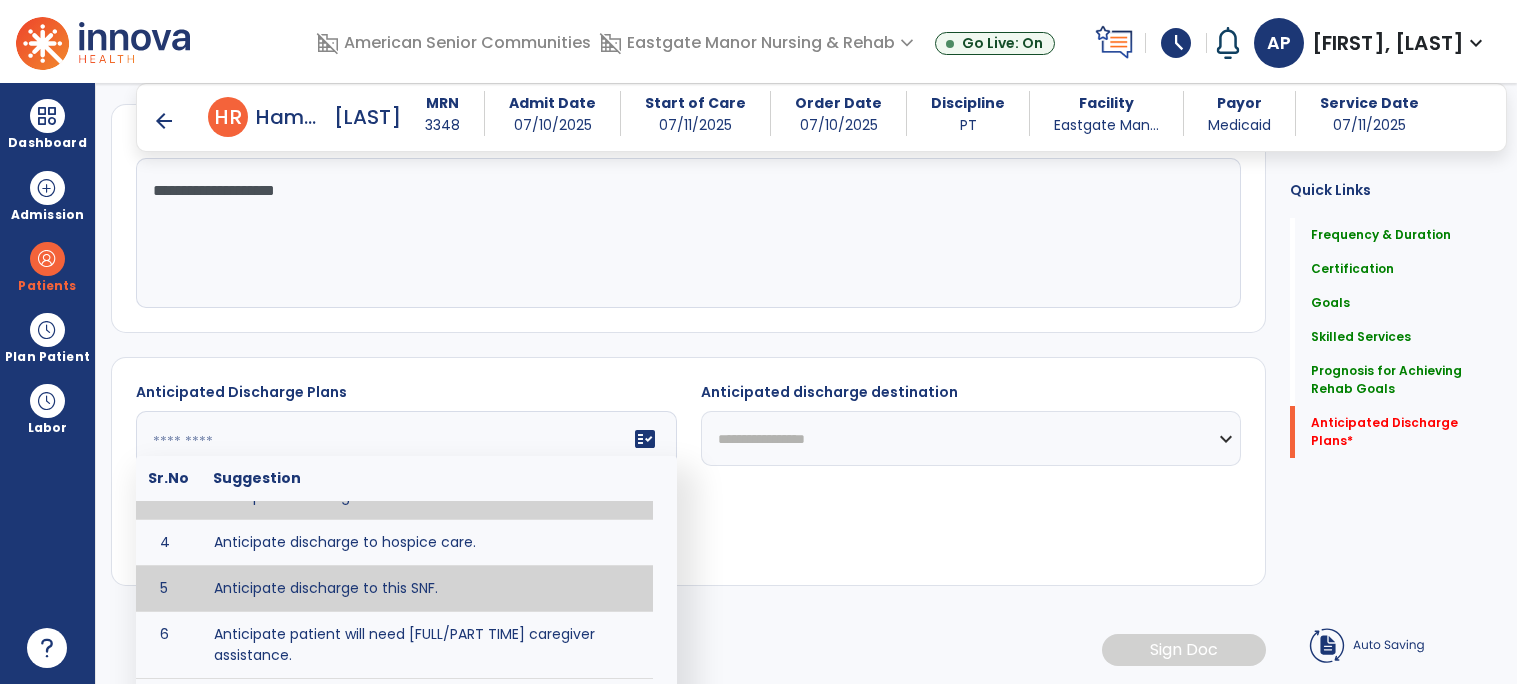 type on "**********" 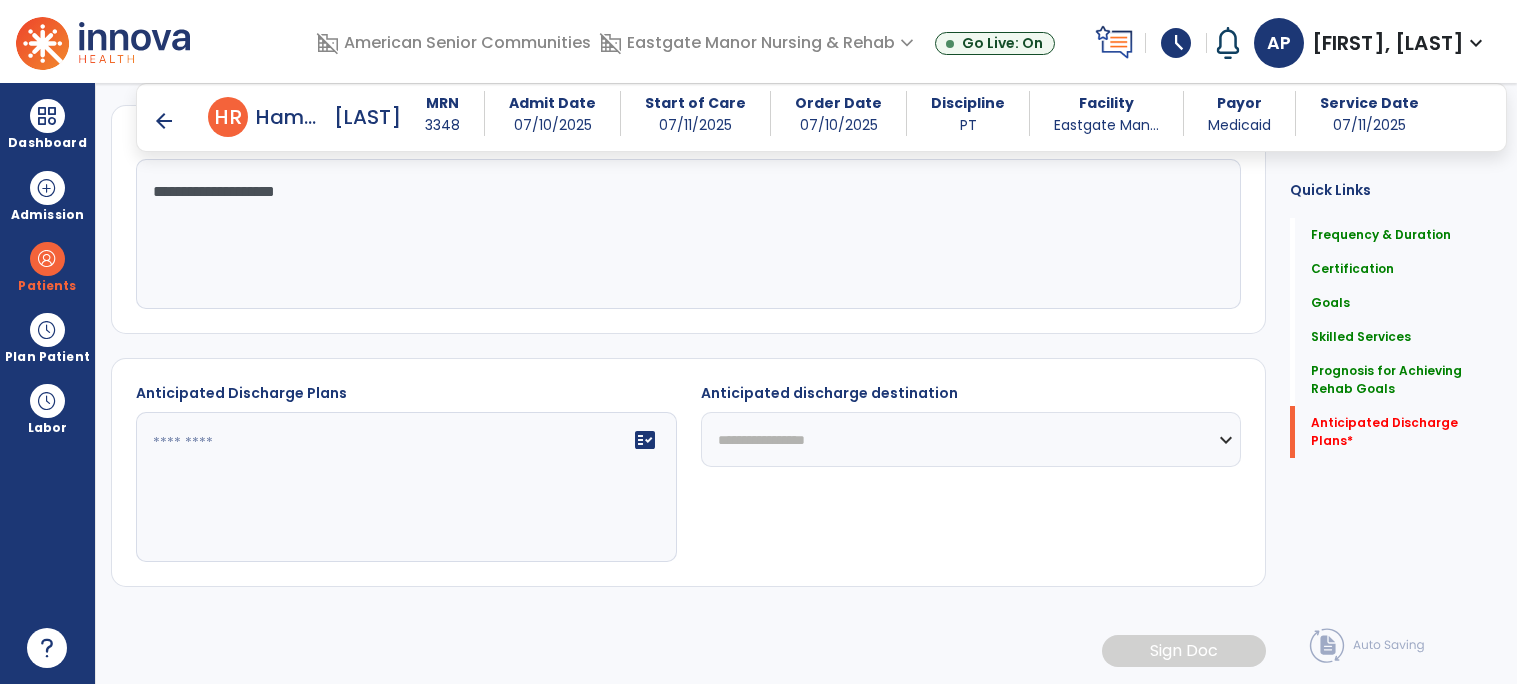 type on "**********" 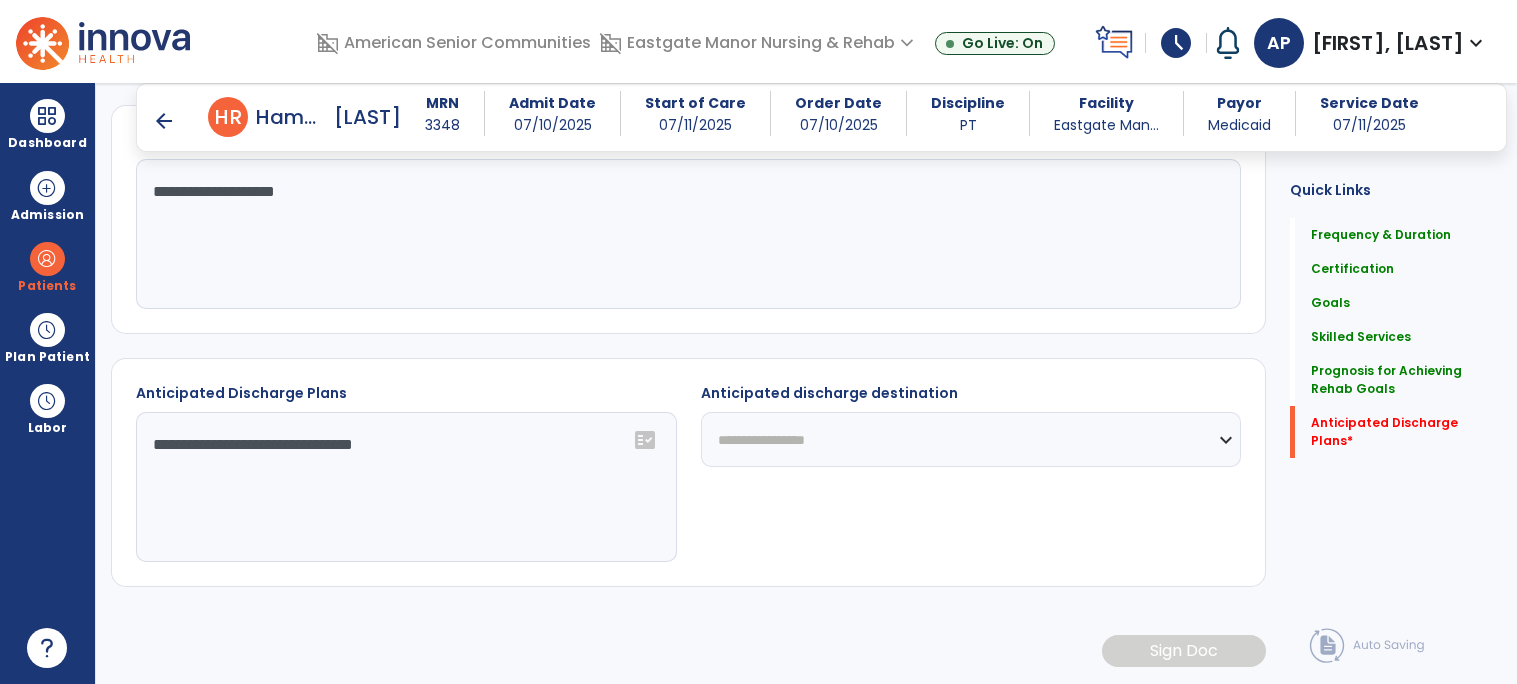 click on "**********" 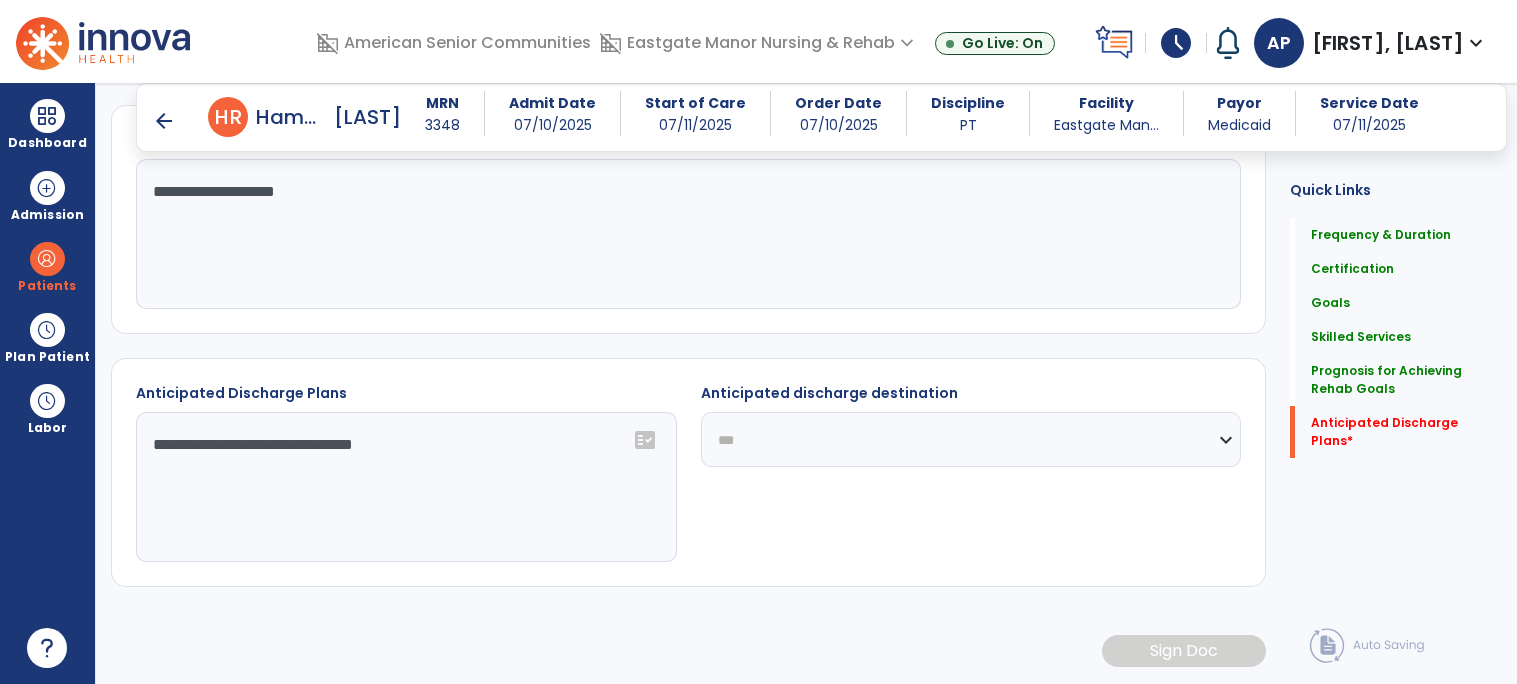 click on "**********" 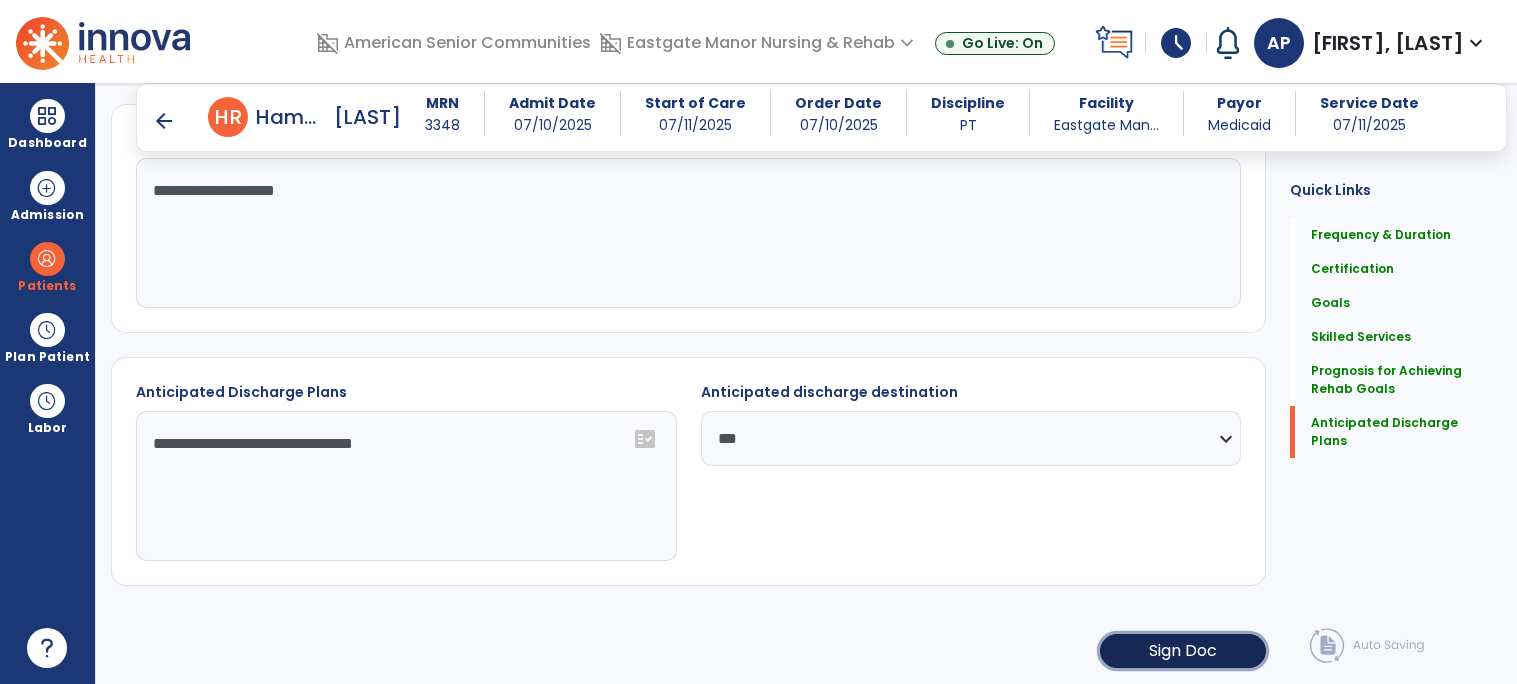 click on "Sign Doc" 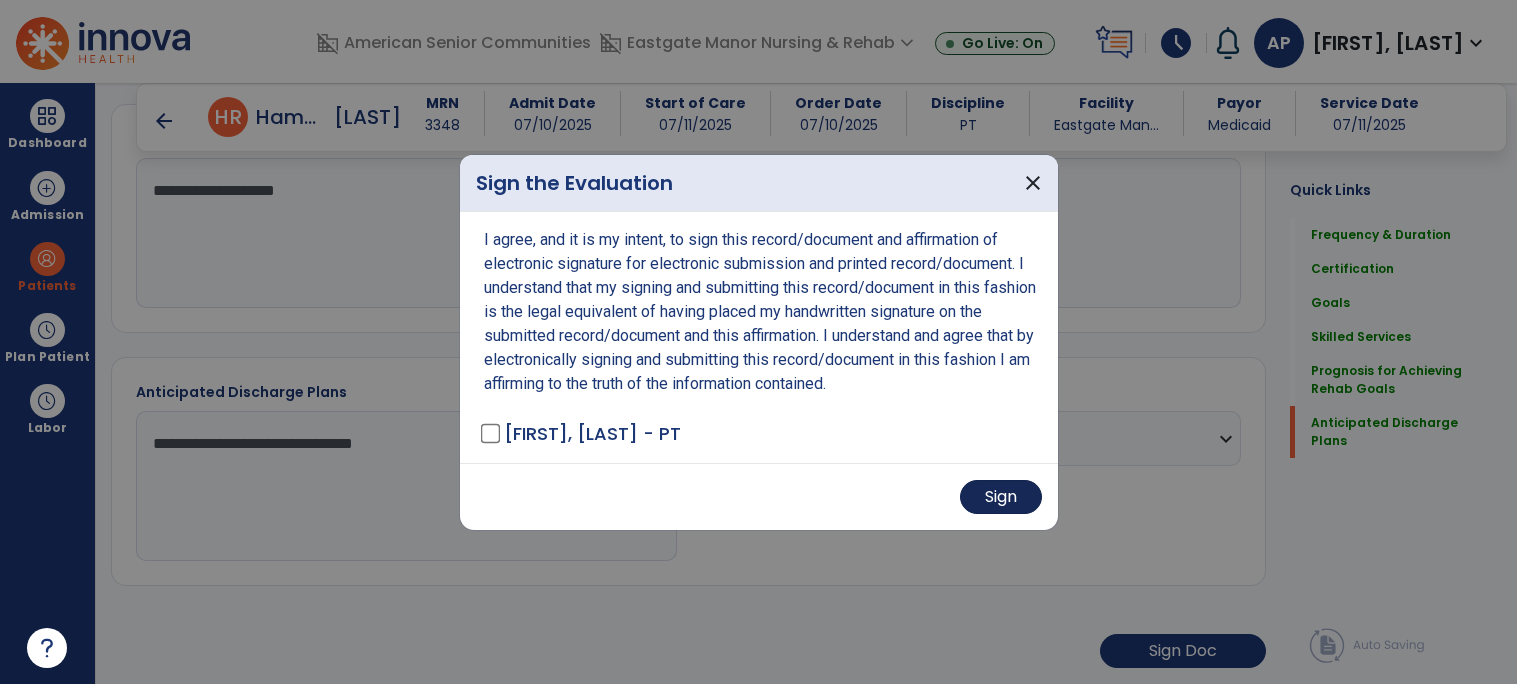 click on "Sign" at bounding box center (1001, 497) 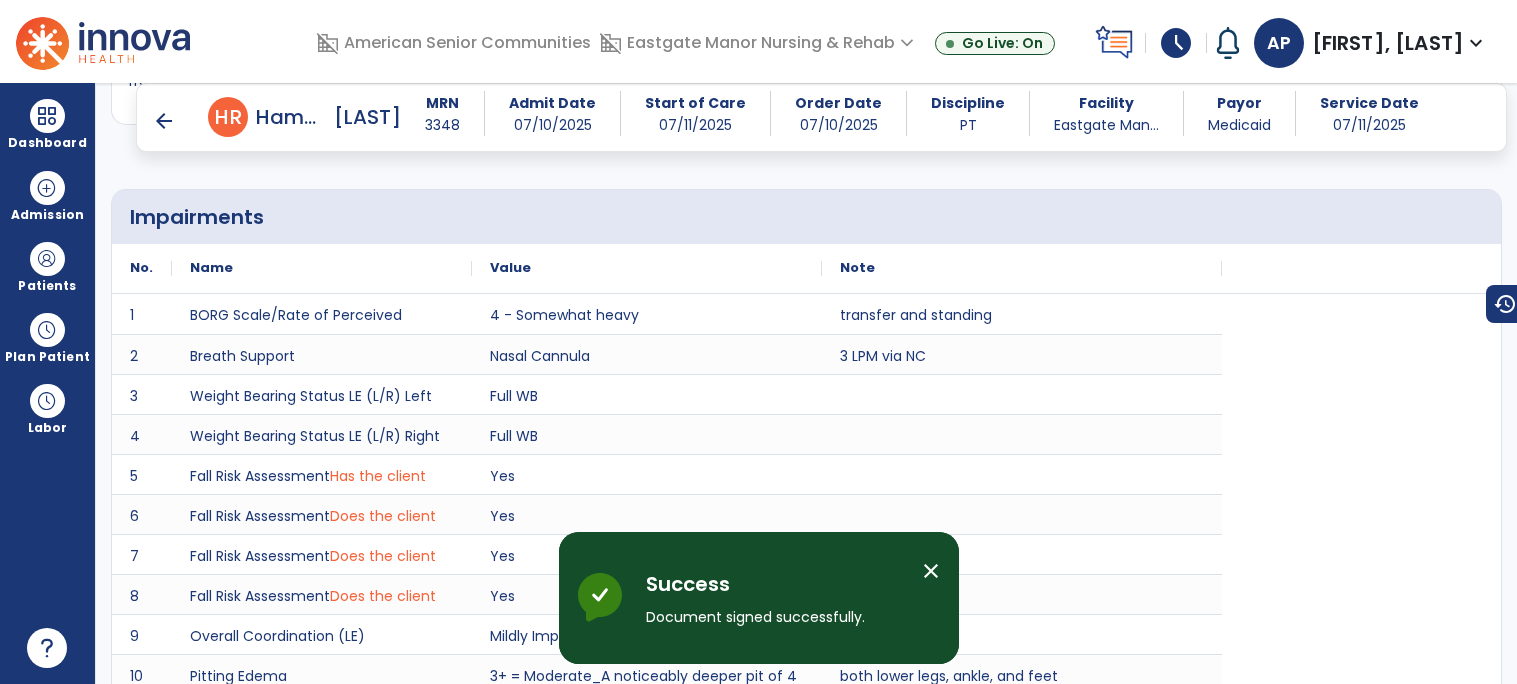 scroll, scrollTop: 631, scrollLeft: 0, axis: vertical 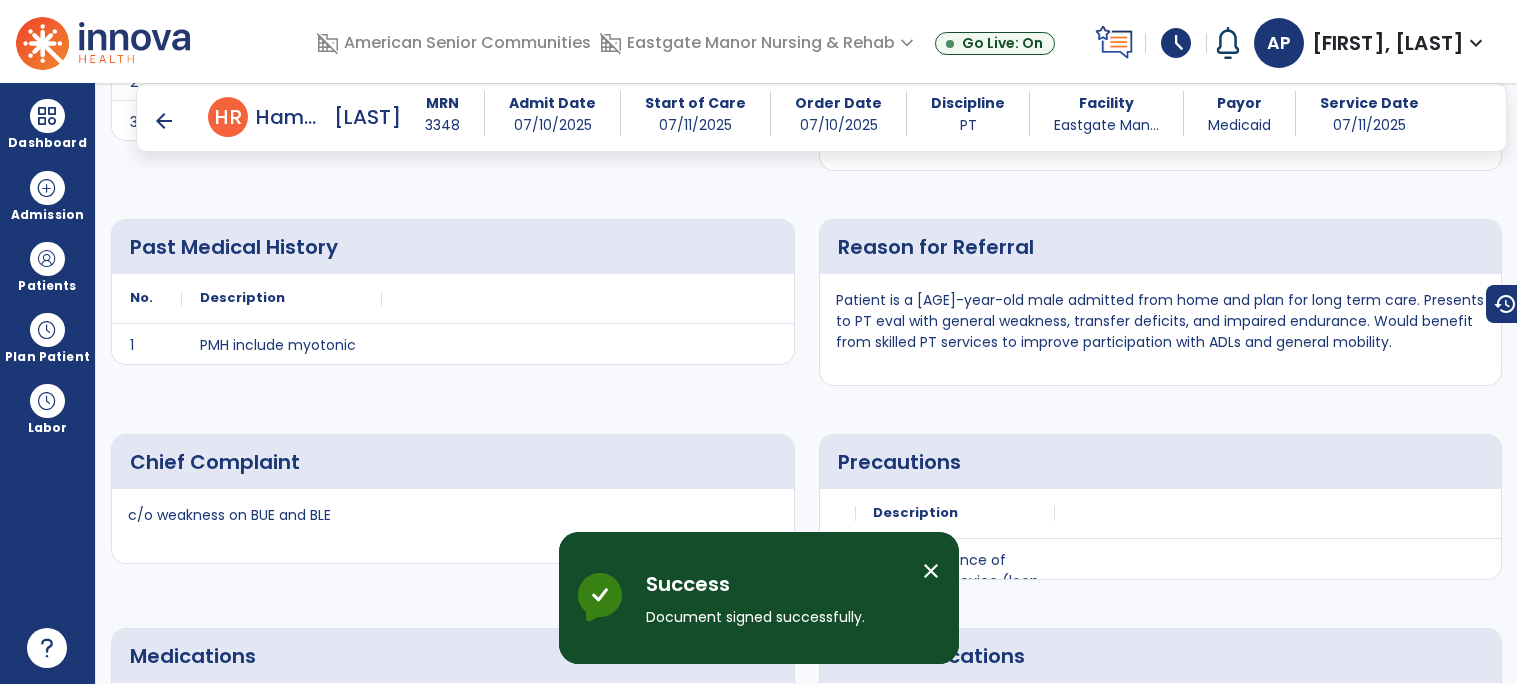 click on "arrow_back" at bounding box center (164, 121) 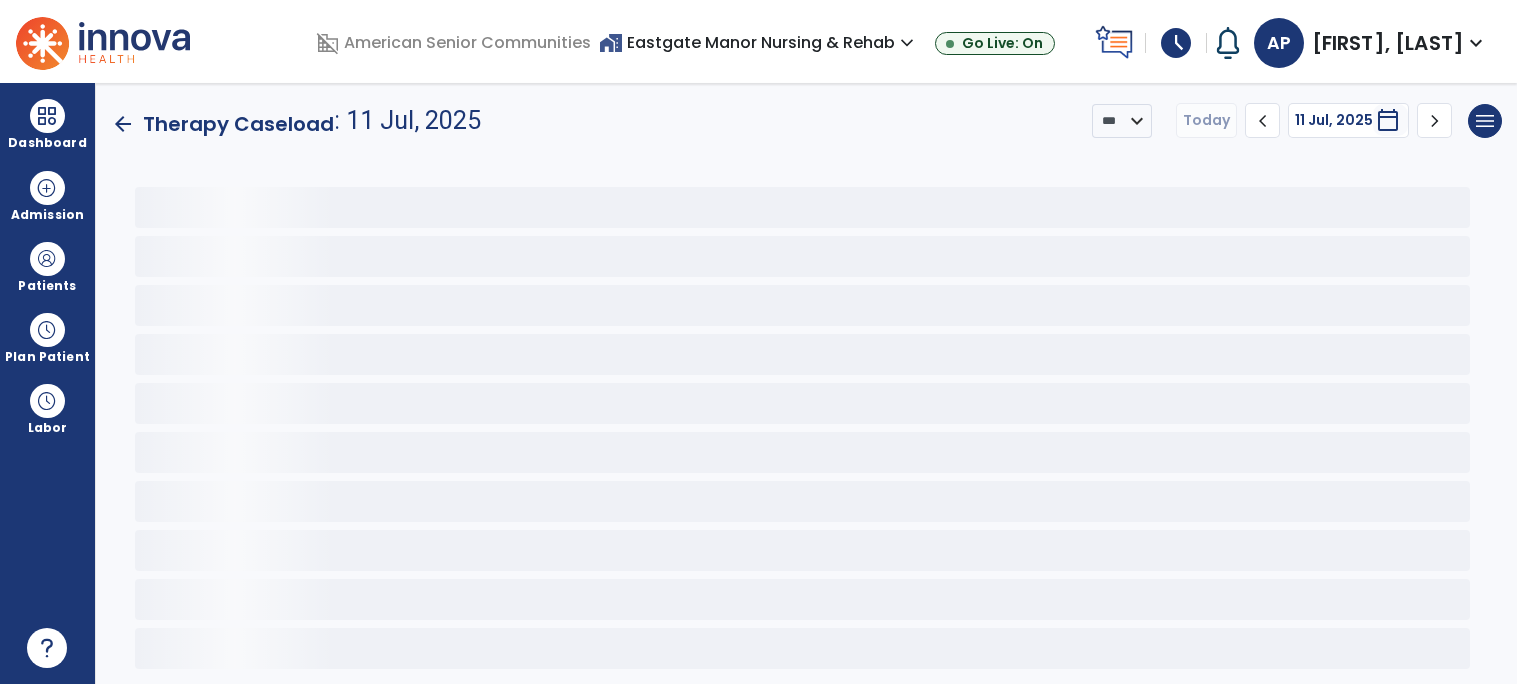scroll, scrollTop: 0, scrollLeft: 0, axis: both 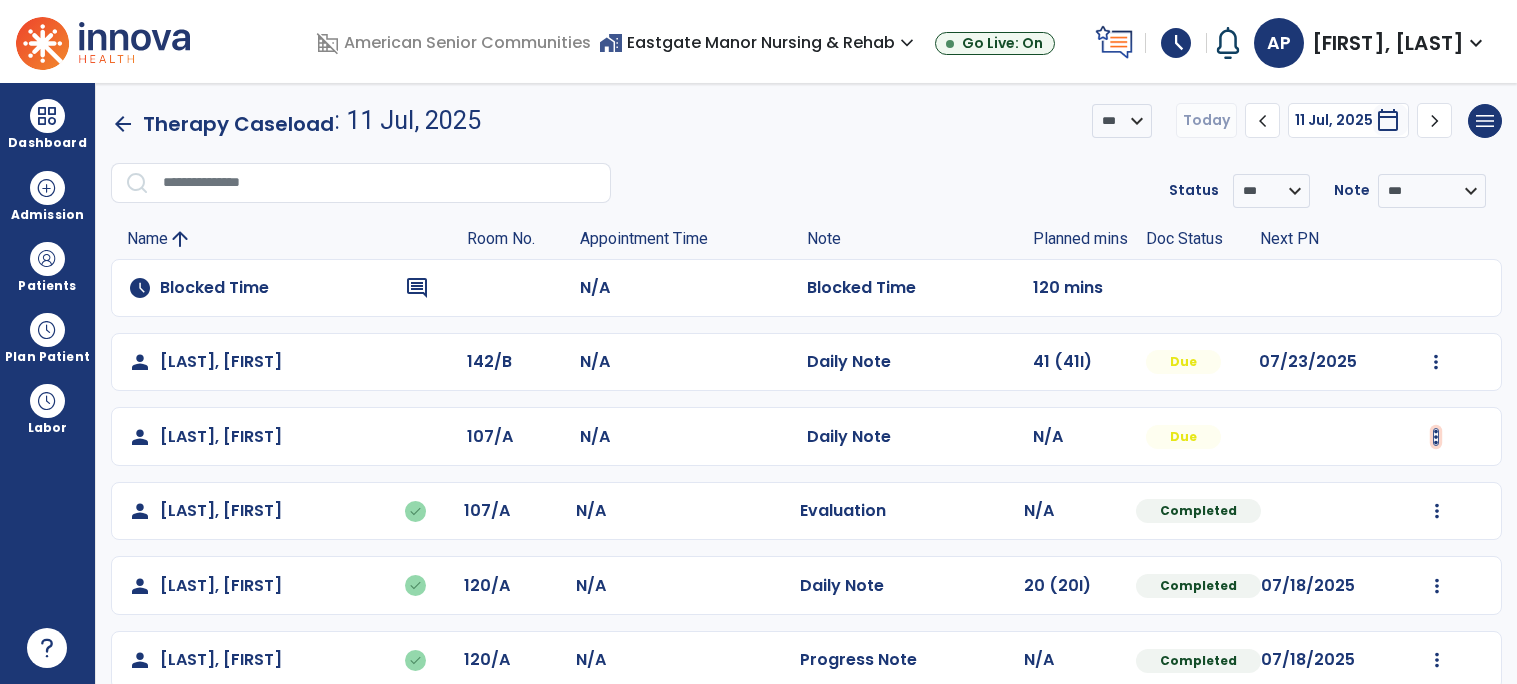 click at bounding box center (1436, 362) 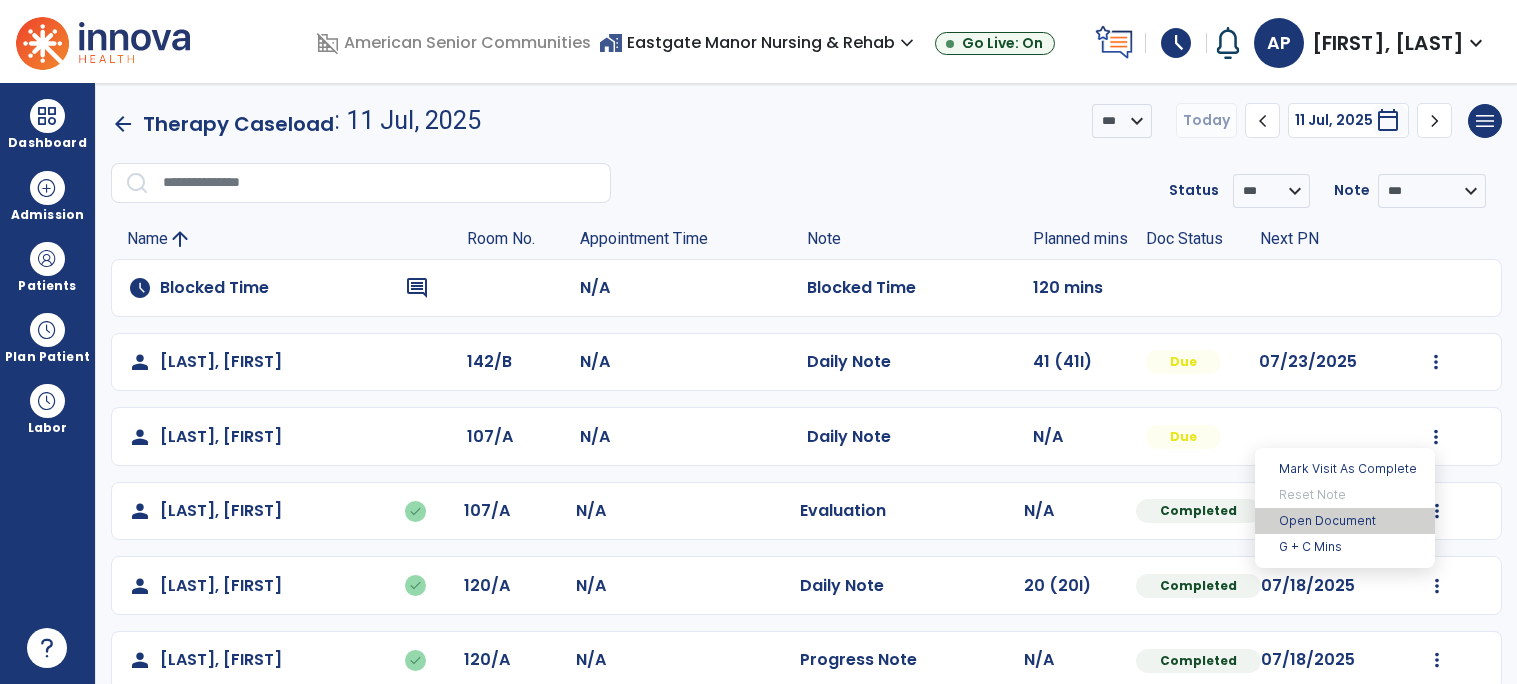 click on "Open Document" at bounding box center [1345, 521] 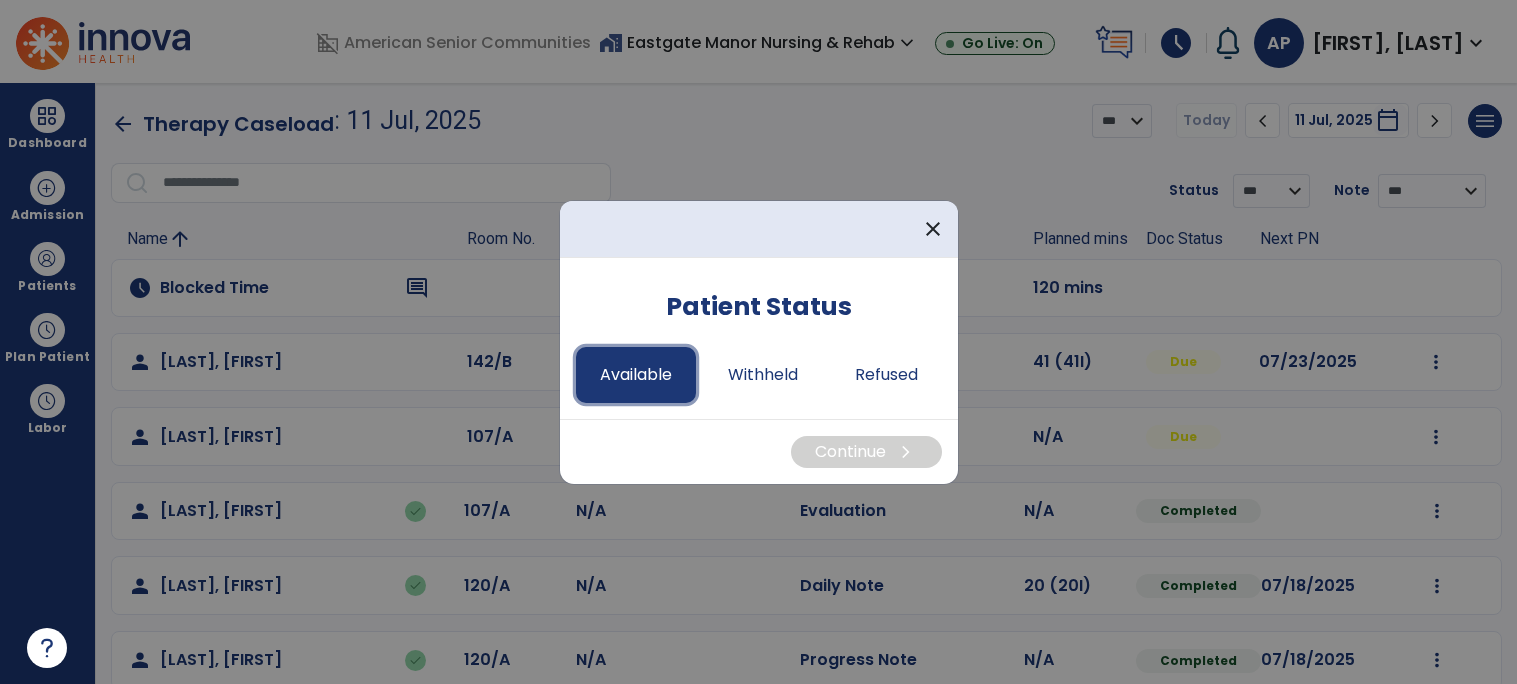 click on "Available" at bounding box center [636, 375] 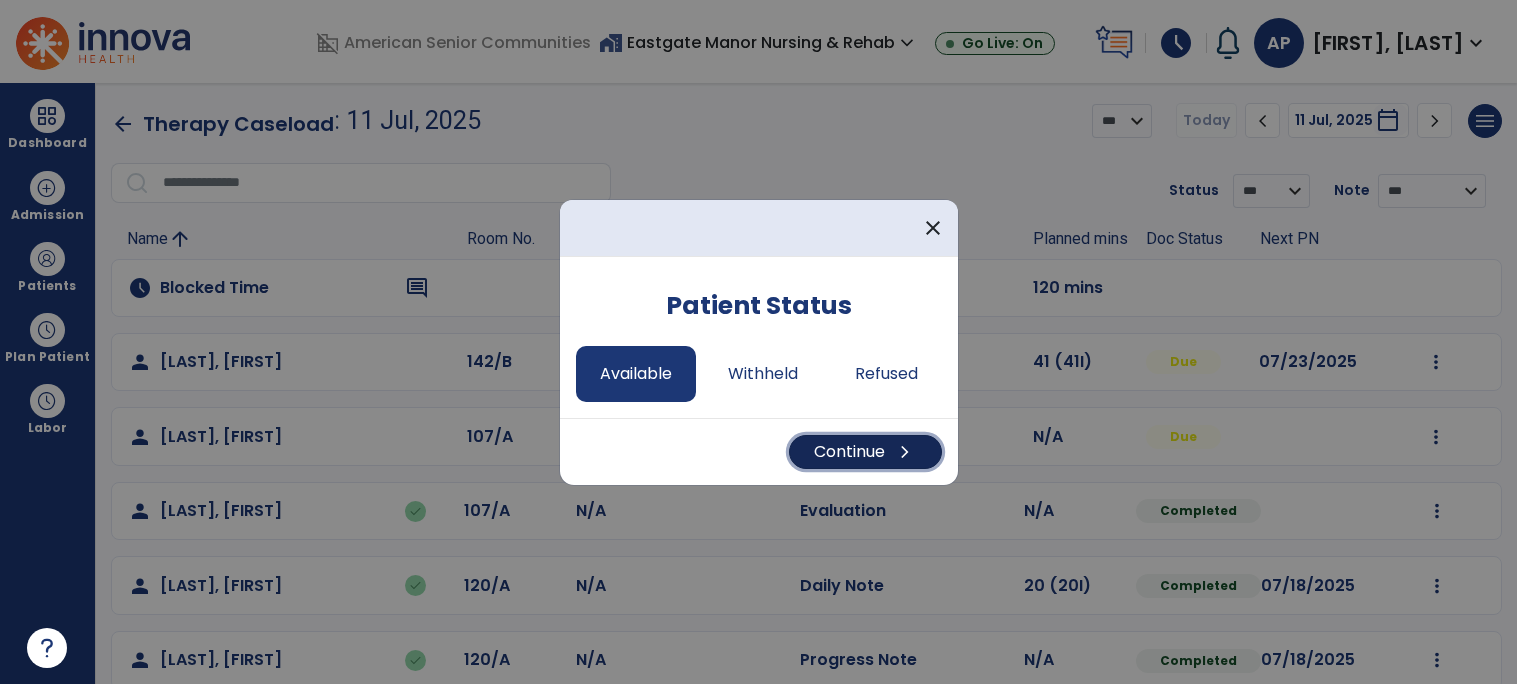 click on "Continue   chevron_right" at bounding box center [865, 452] 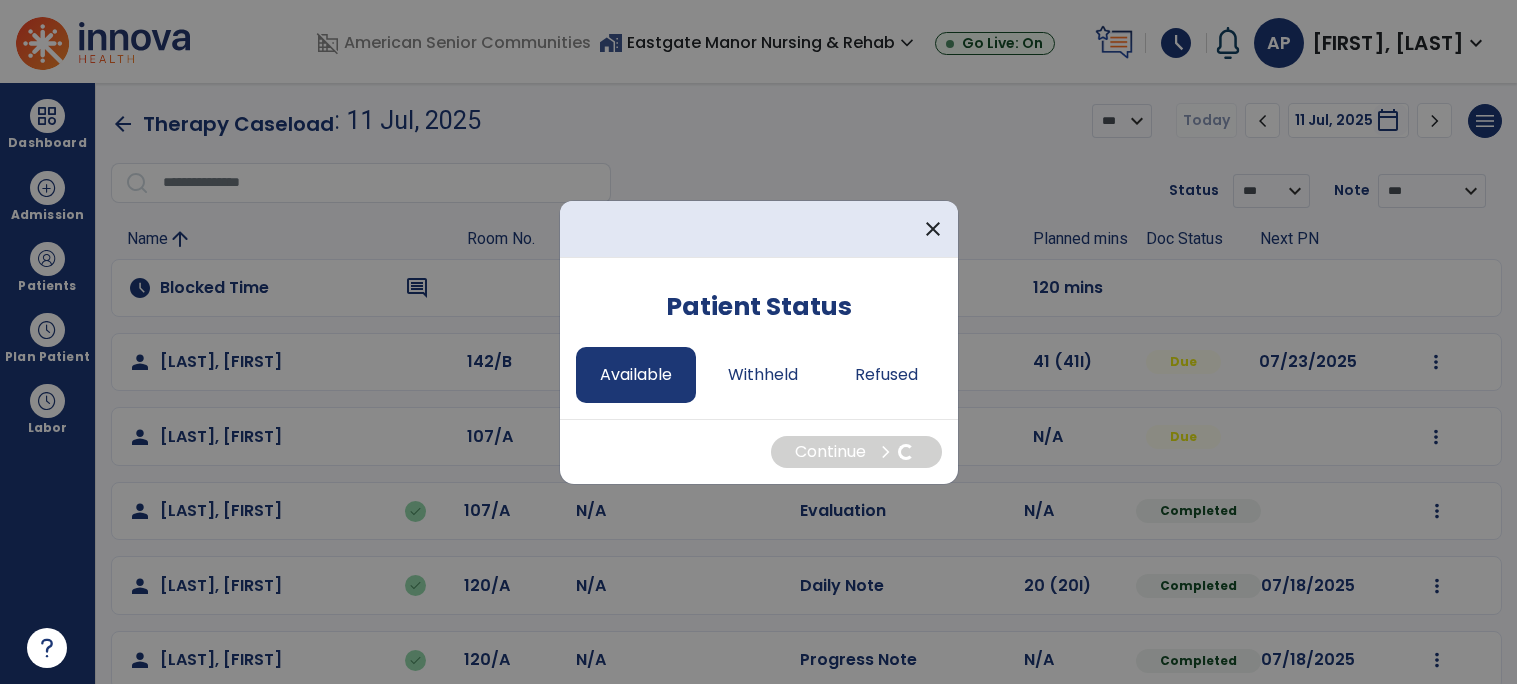 select on "*" 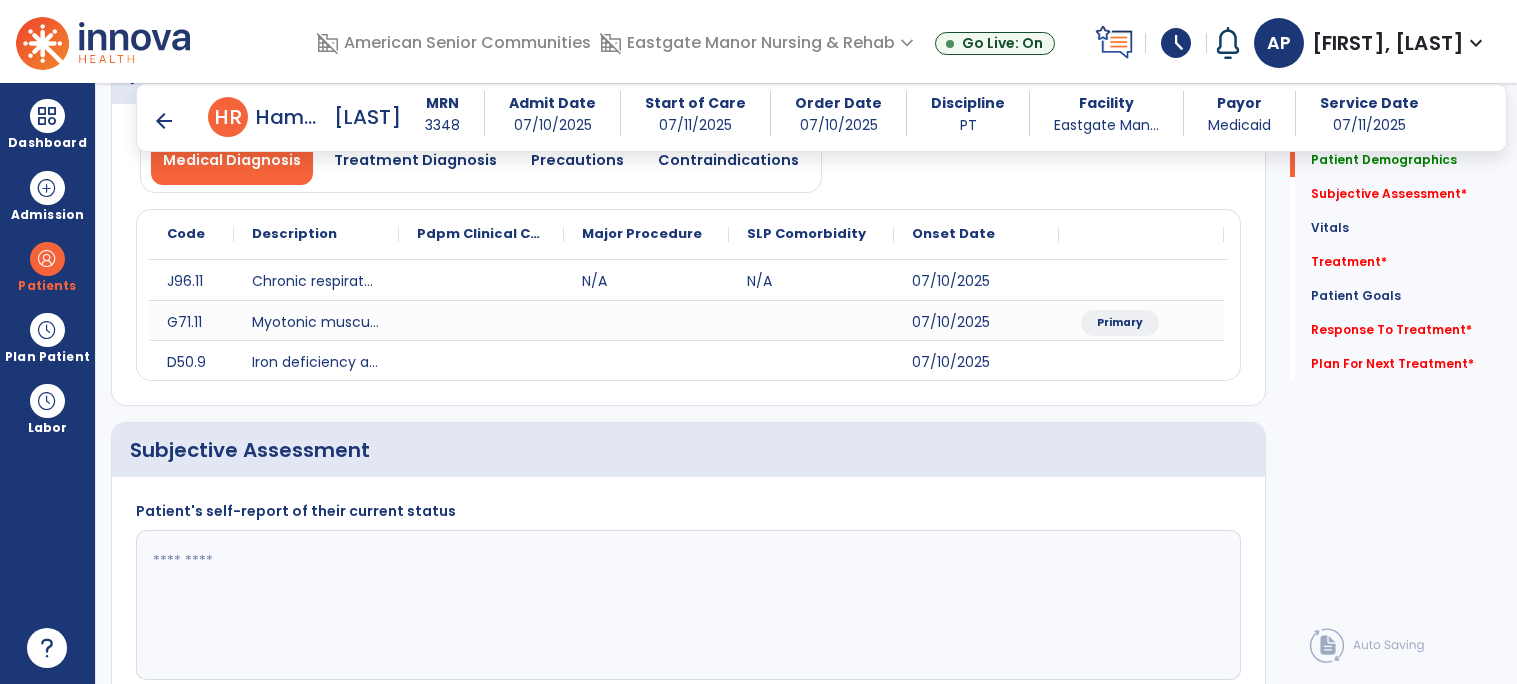 click 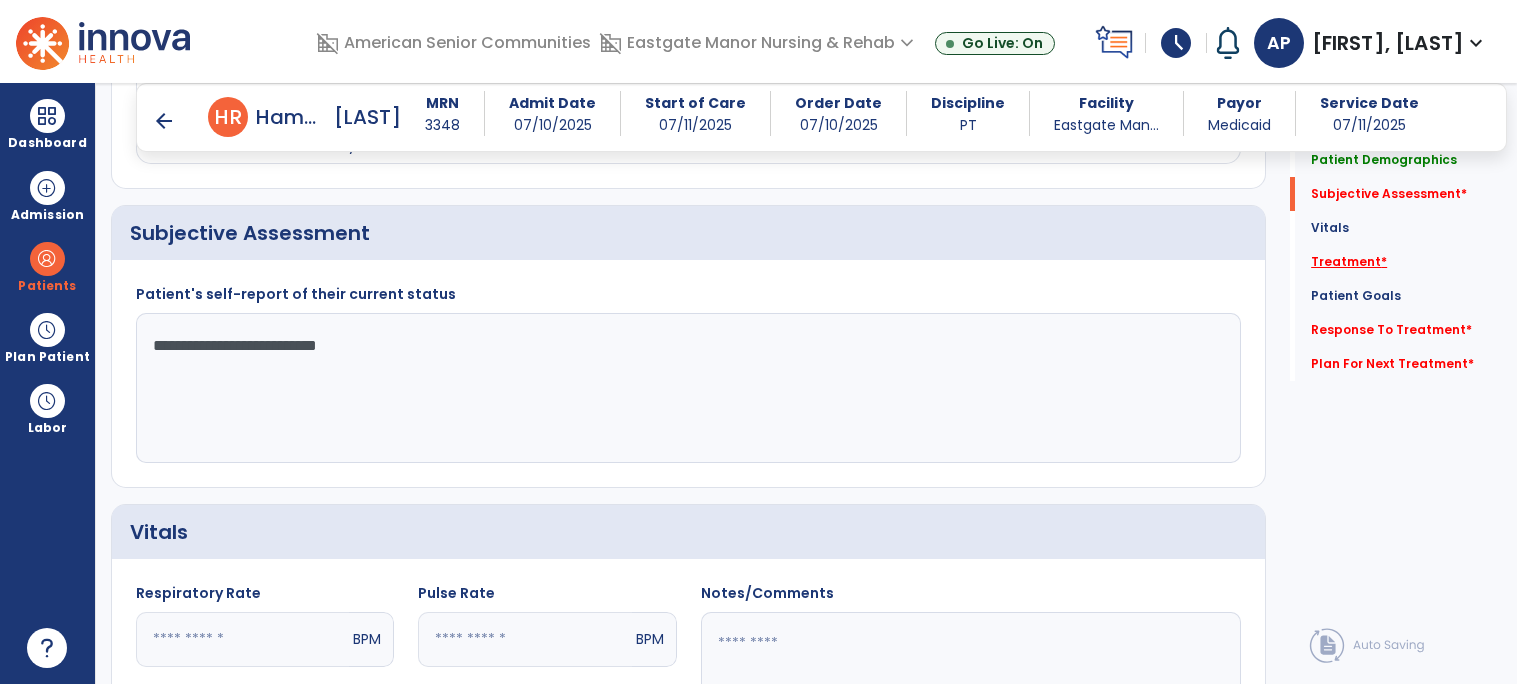type on "**********" 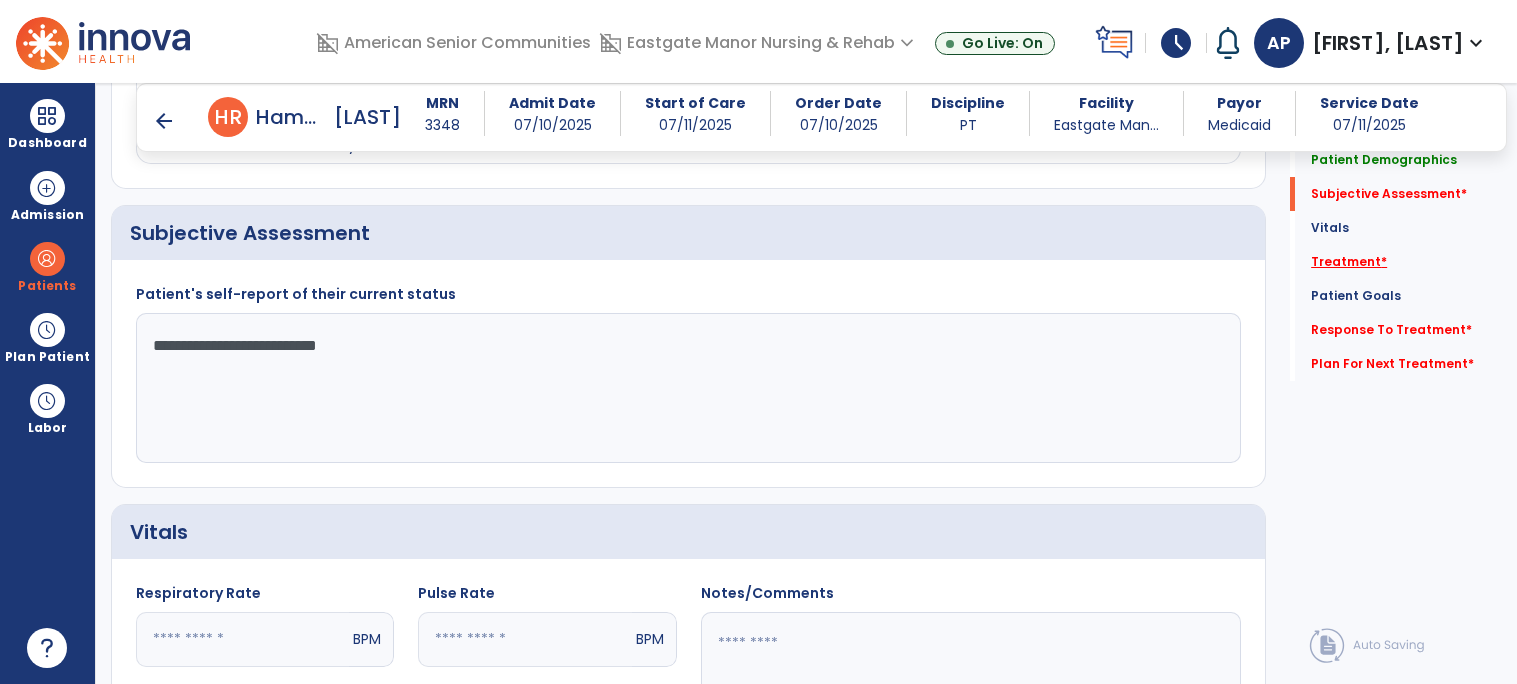 click on "Treatment   *" 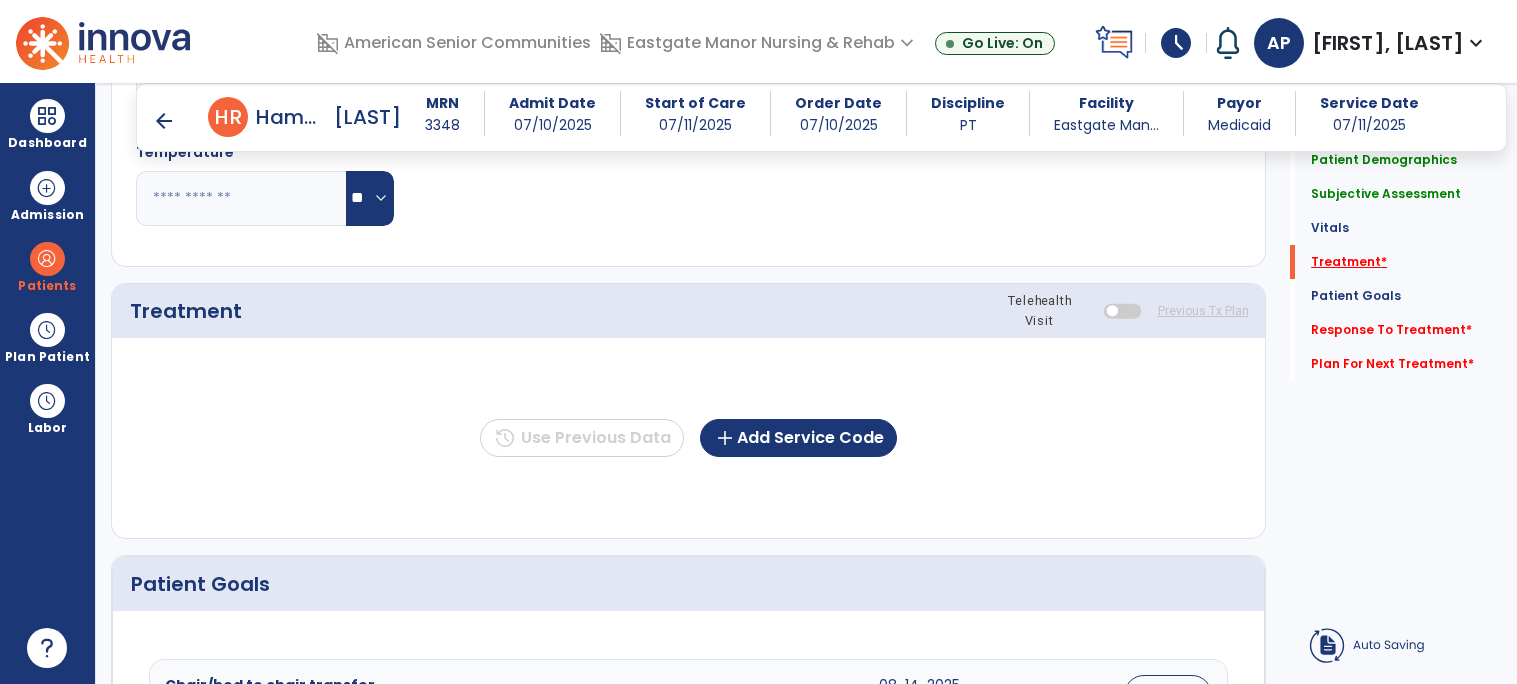 scroll, scrollTop: 1075, scrollLeft: 0, axis: vertical 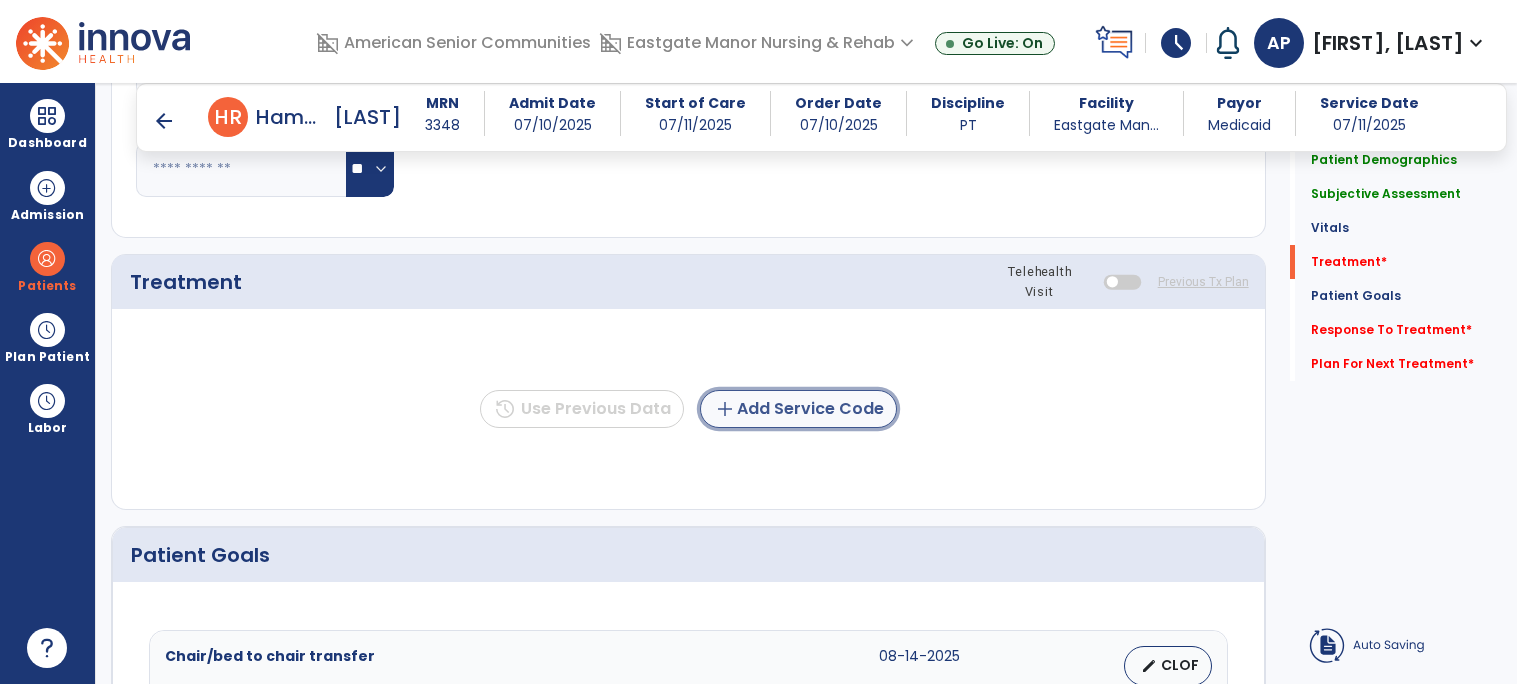 click on "add  Add Service Code" 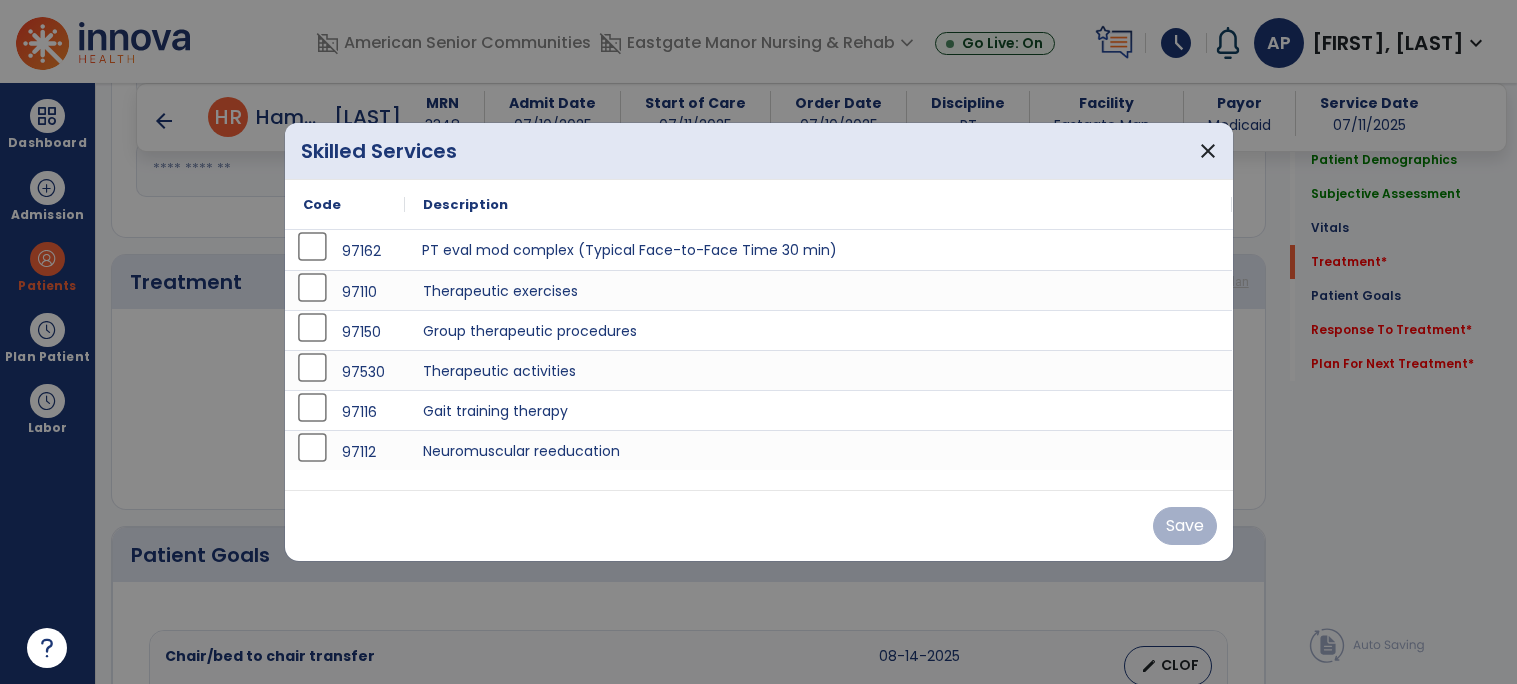 click on "PT eval mod complex (Typical Face-to-Face Time 30 min)" at bounding box center (819, 250) 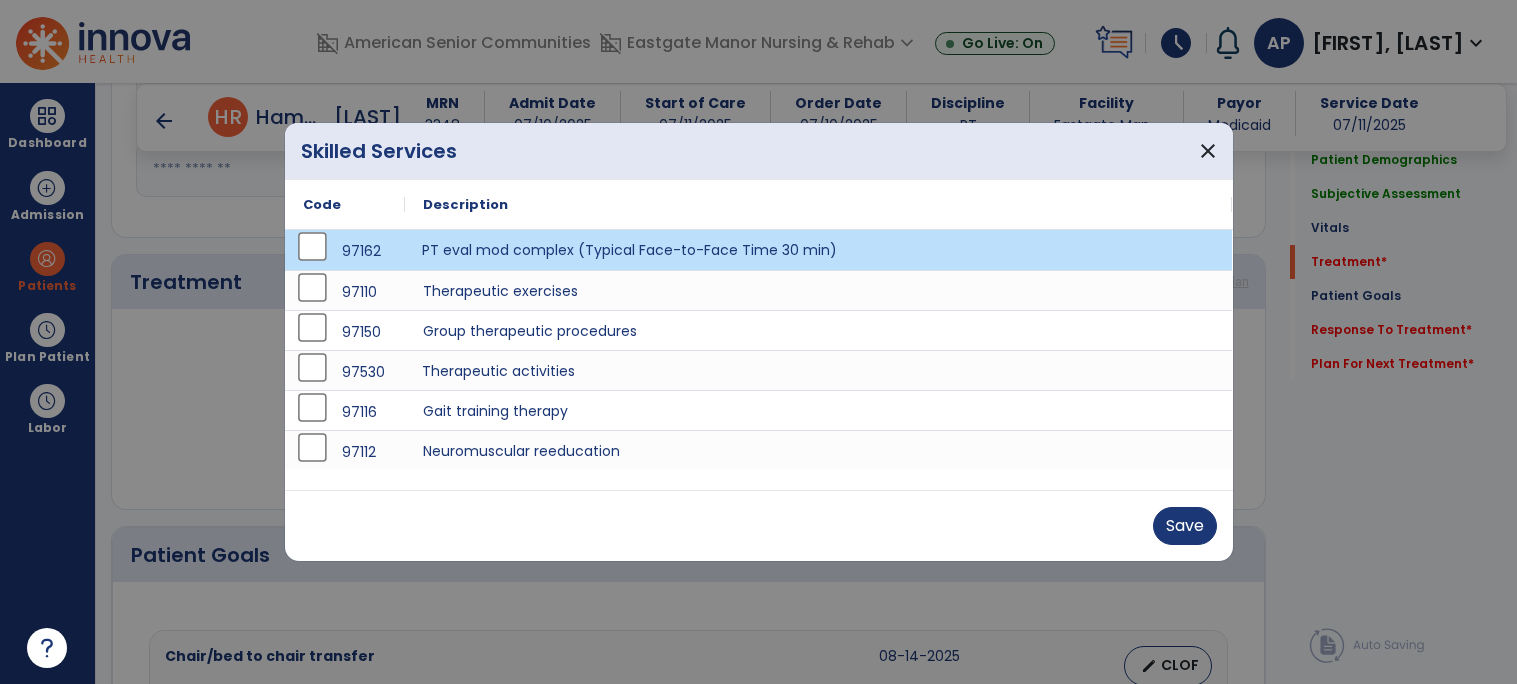 click on "Therapeutic activities" at bounding box center [819, 370] 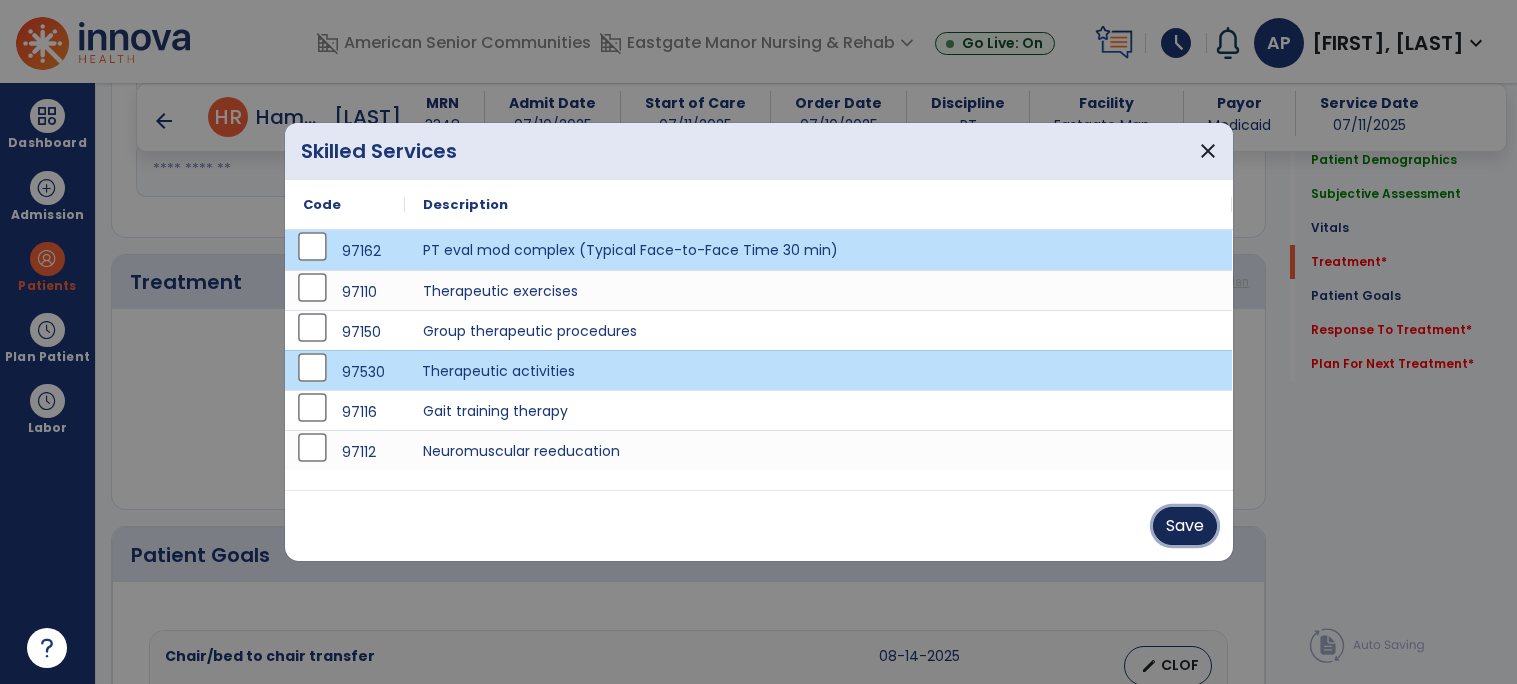 click on "Save" at bounding box center (1185, 526) 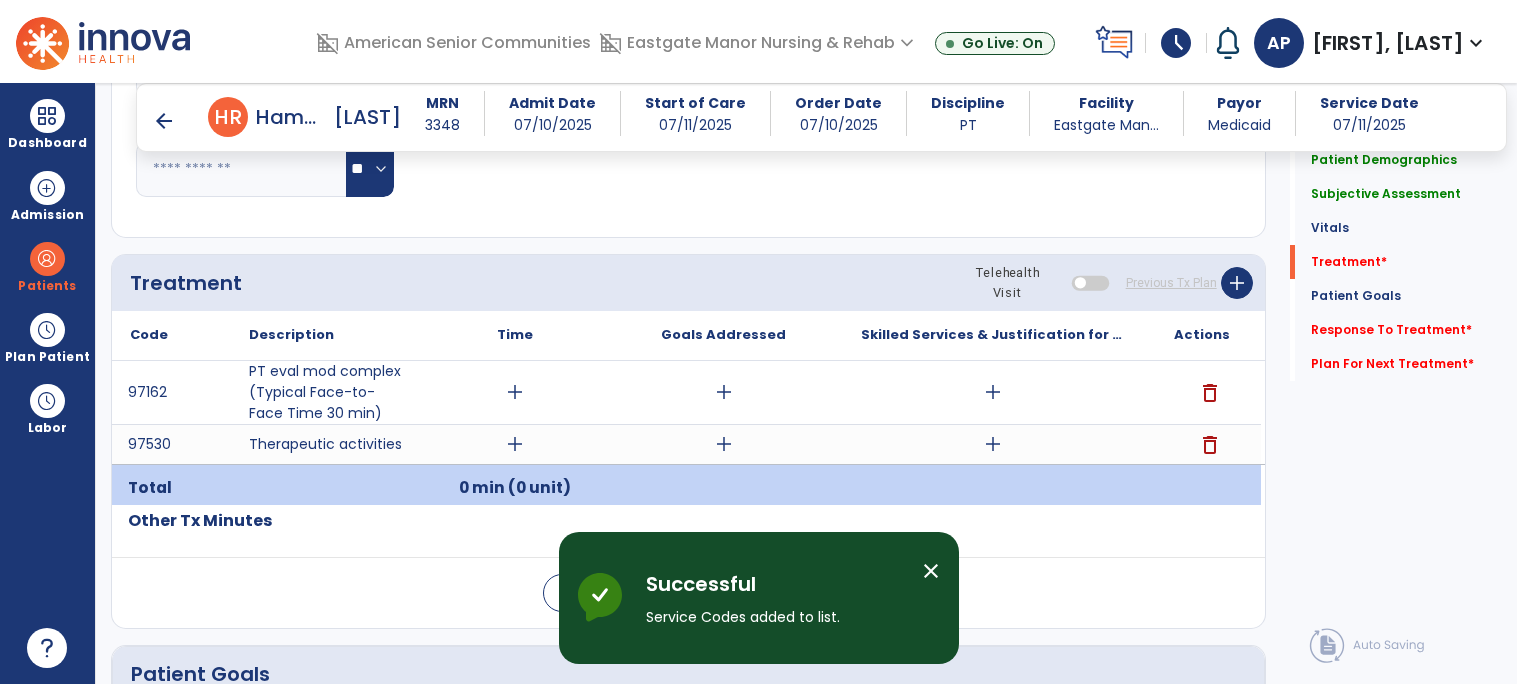 click on "add" at bounding box center (515, 392) 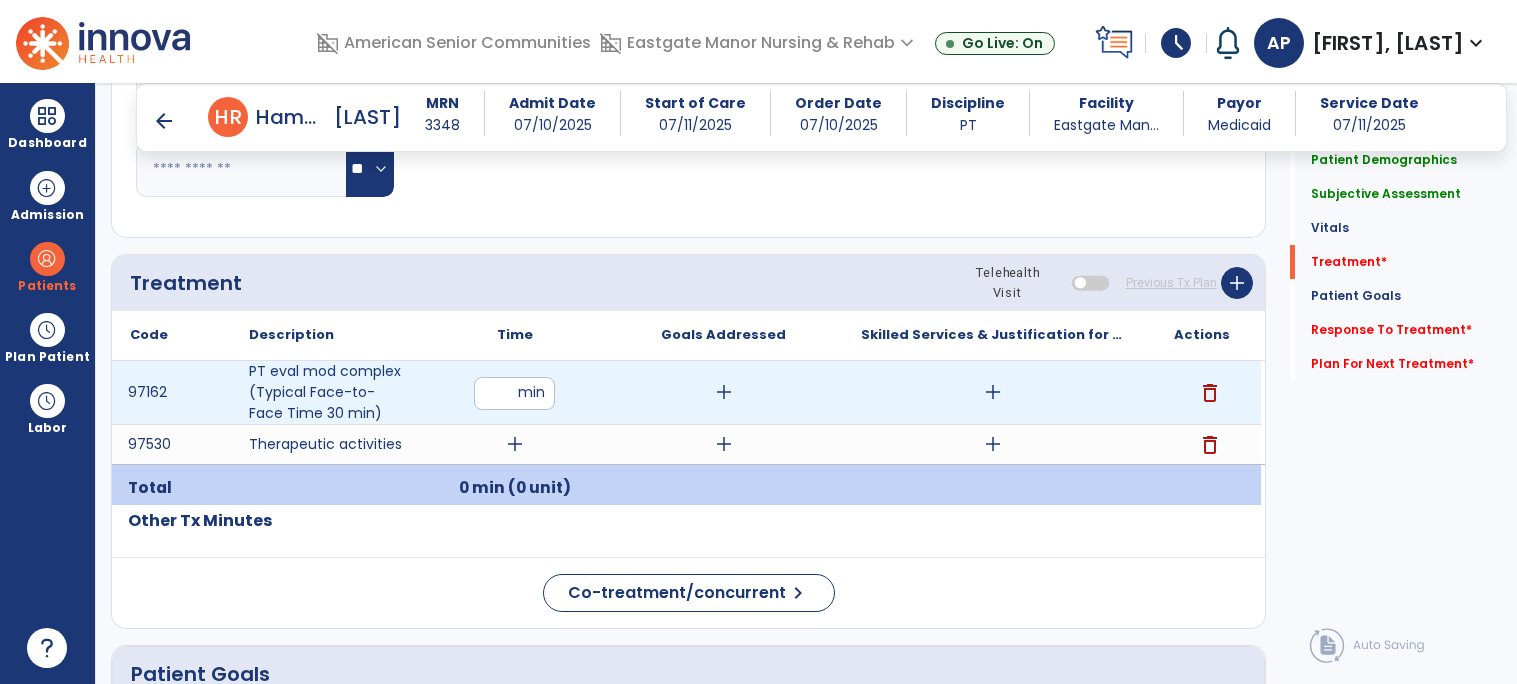 type on "**" 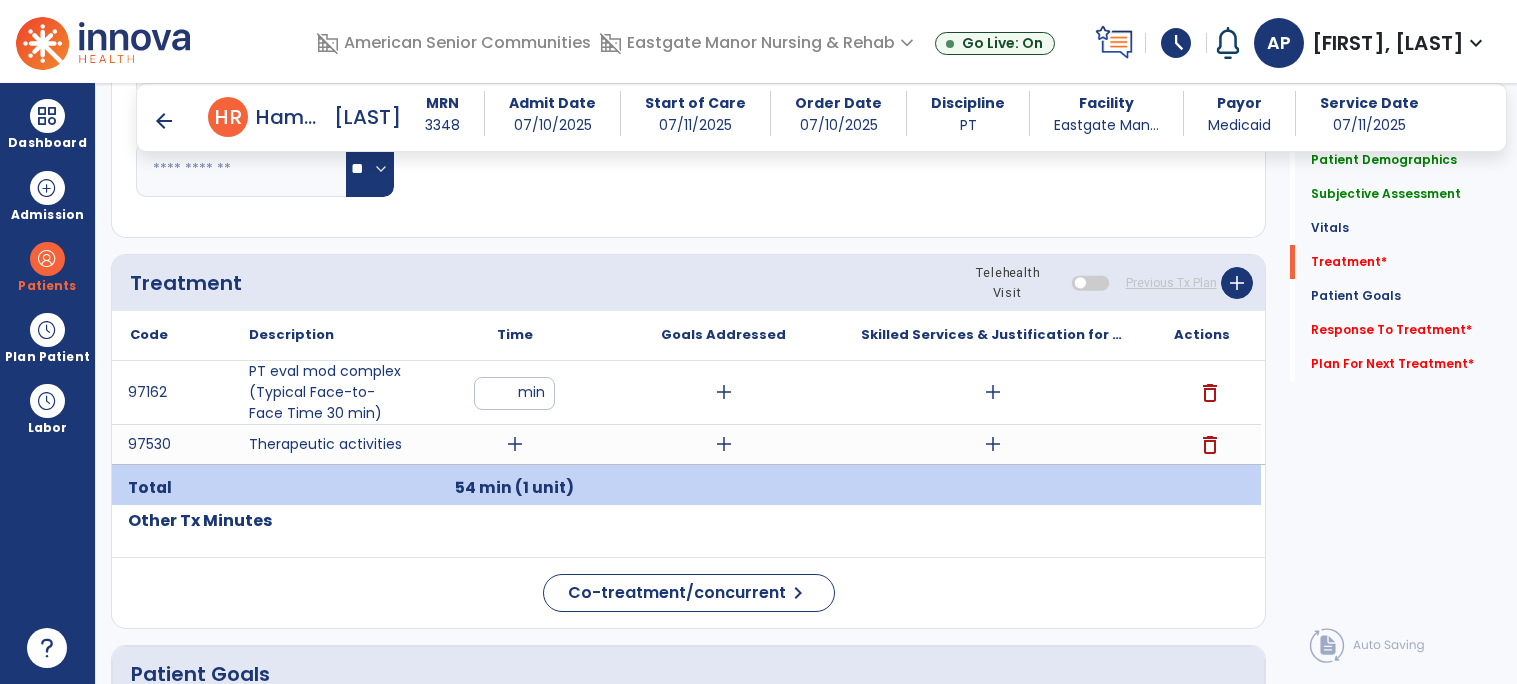 click on "add" at bounding box center (515, 444) 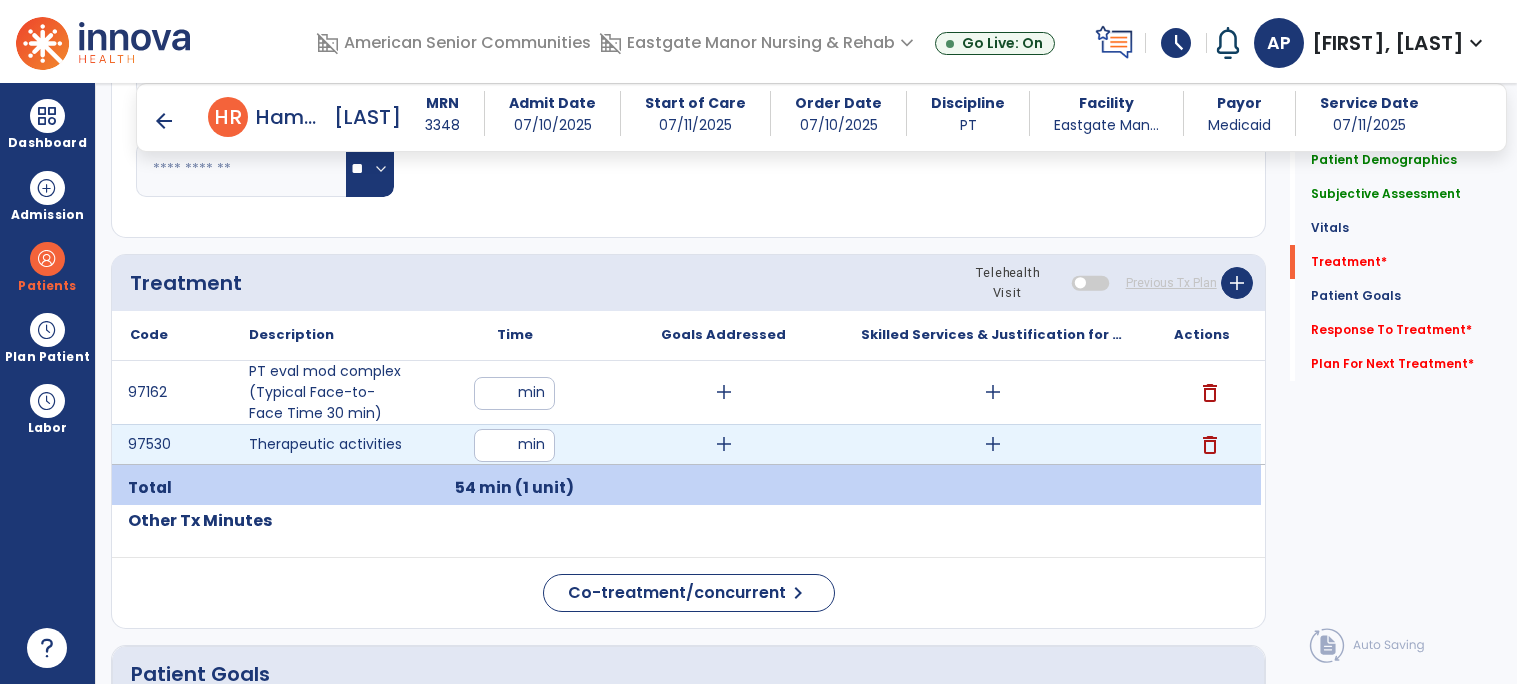 type on "**" 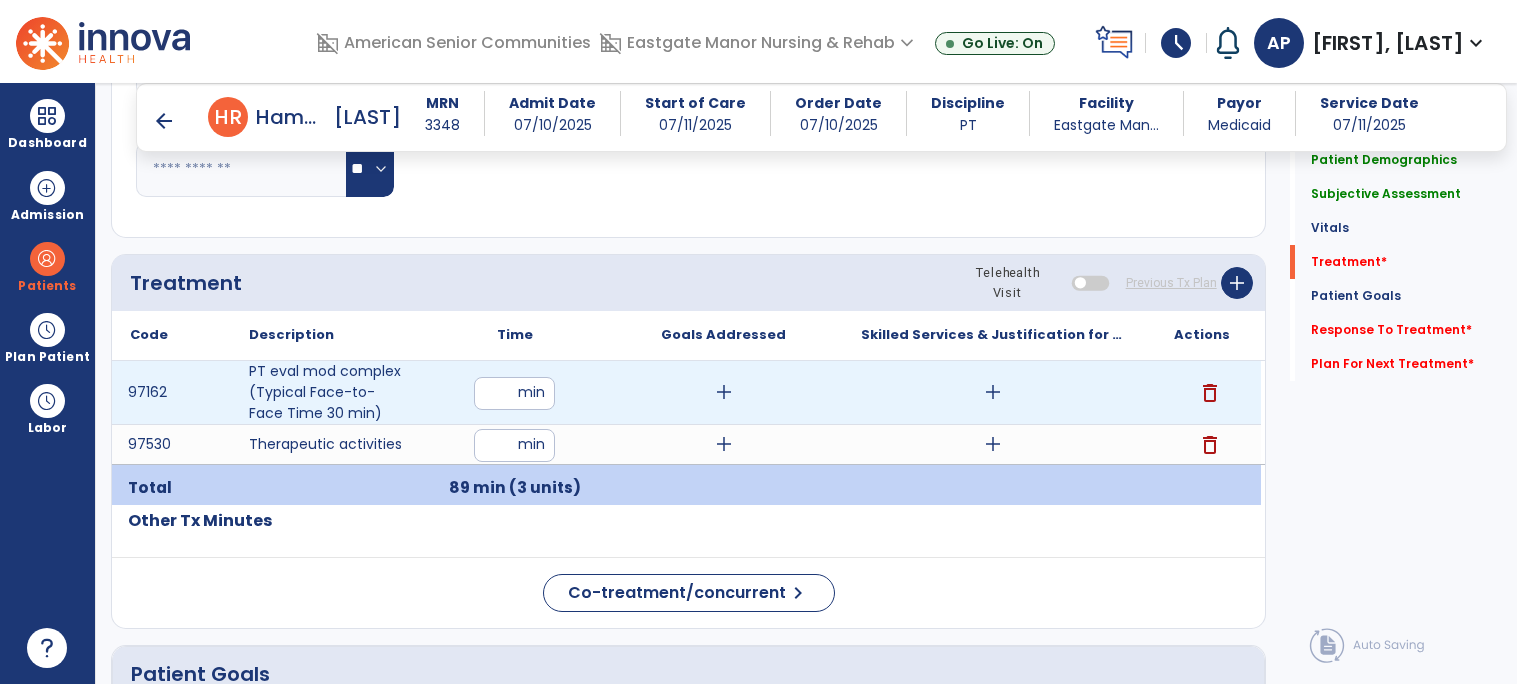 click on "**" at bounding box center [514, 393] 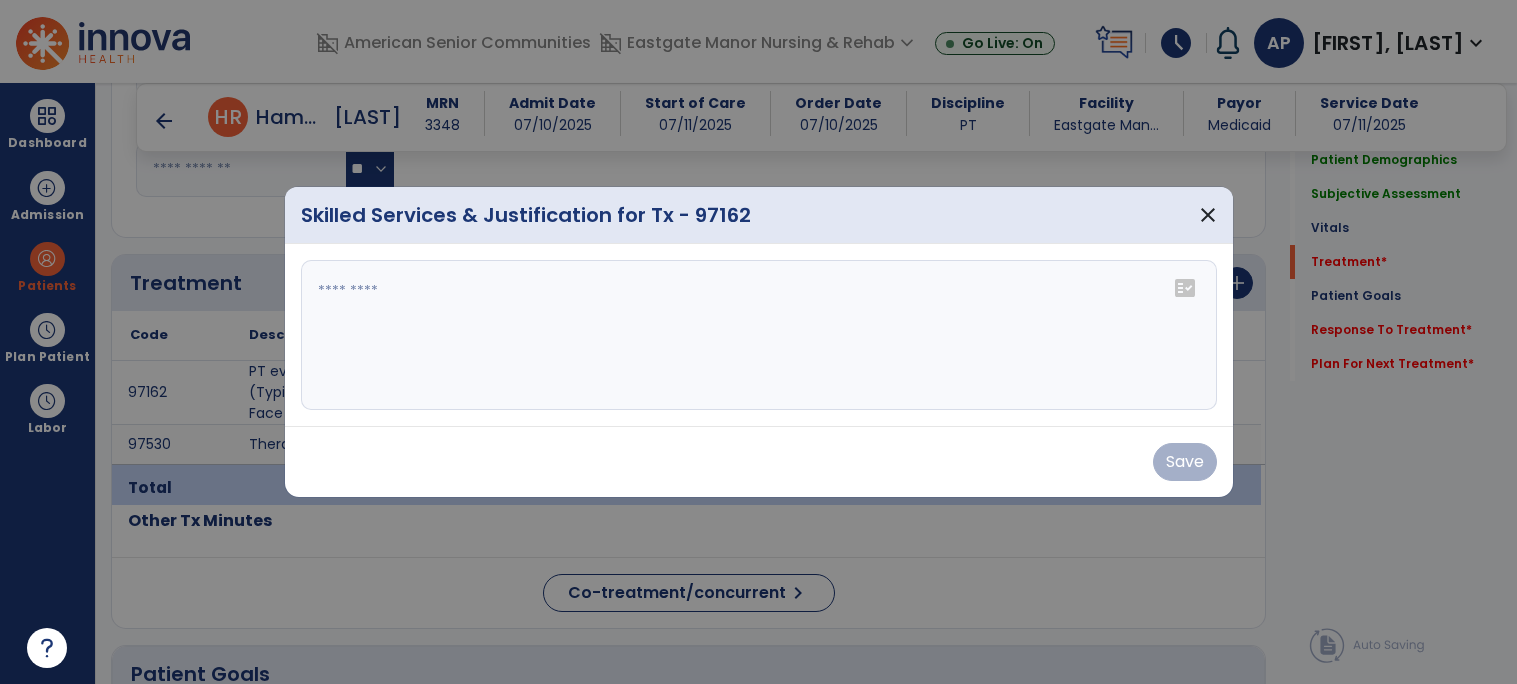 click at bounding box center [759, 335] 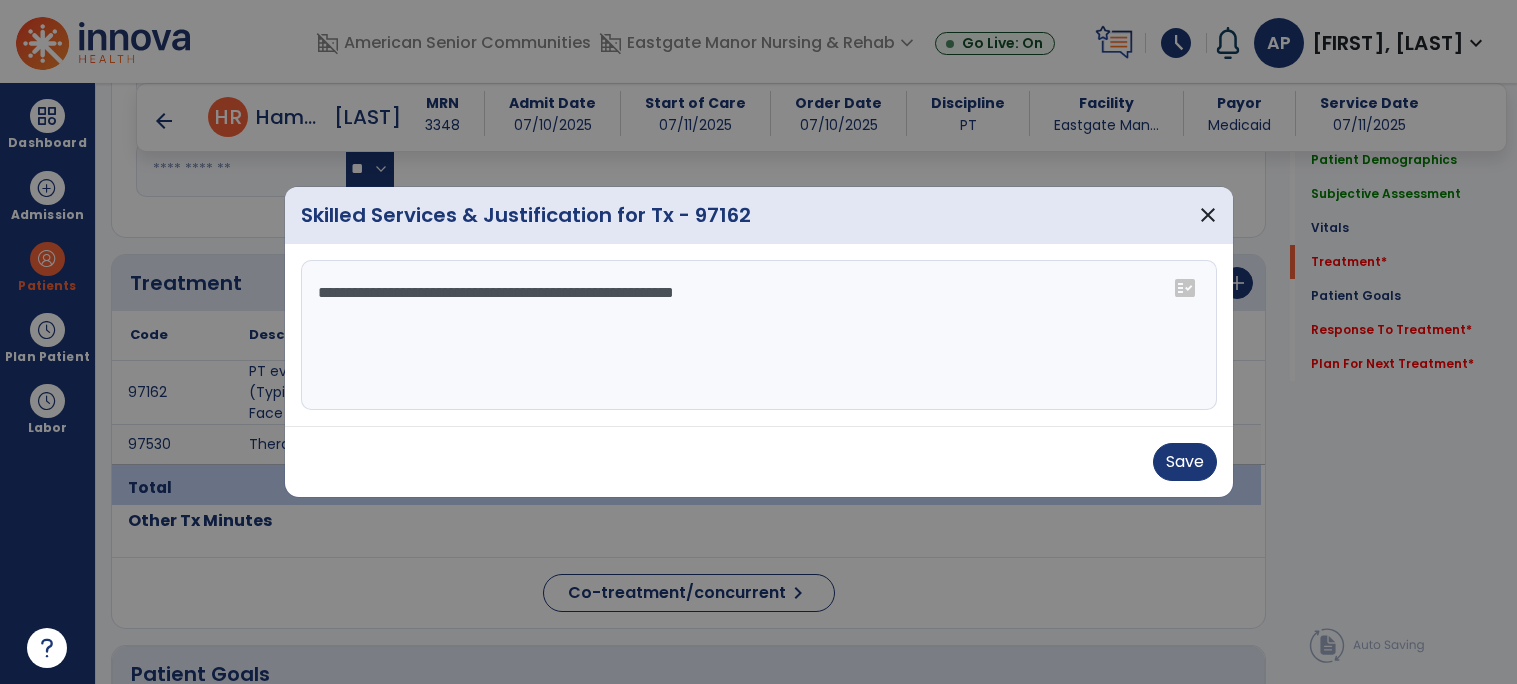 click on "**********" at bounding box center (759, 335) 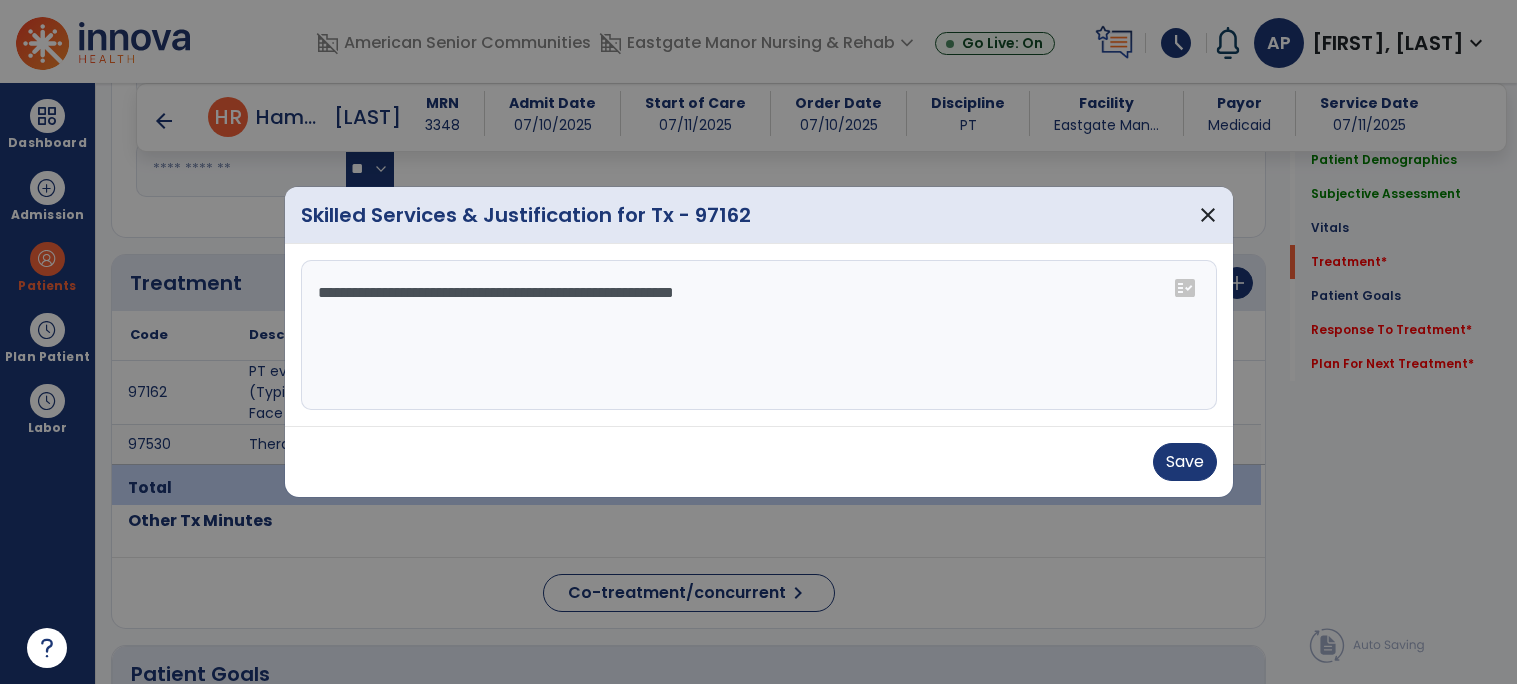 click on "**********" at bounding box center [759, 335] 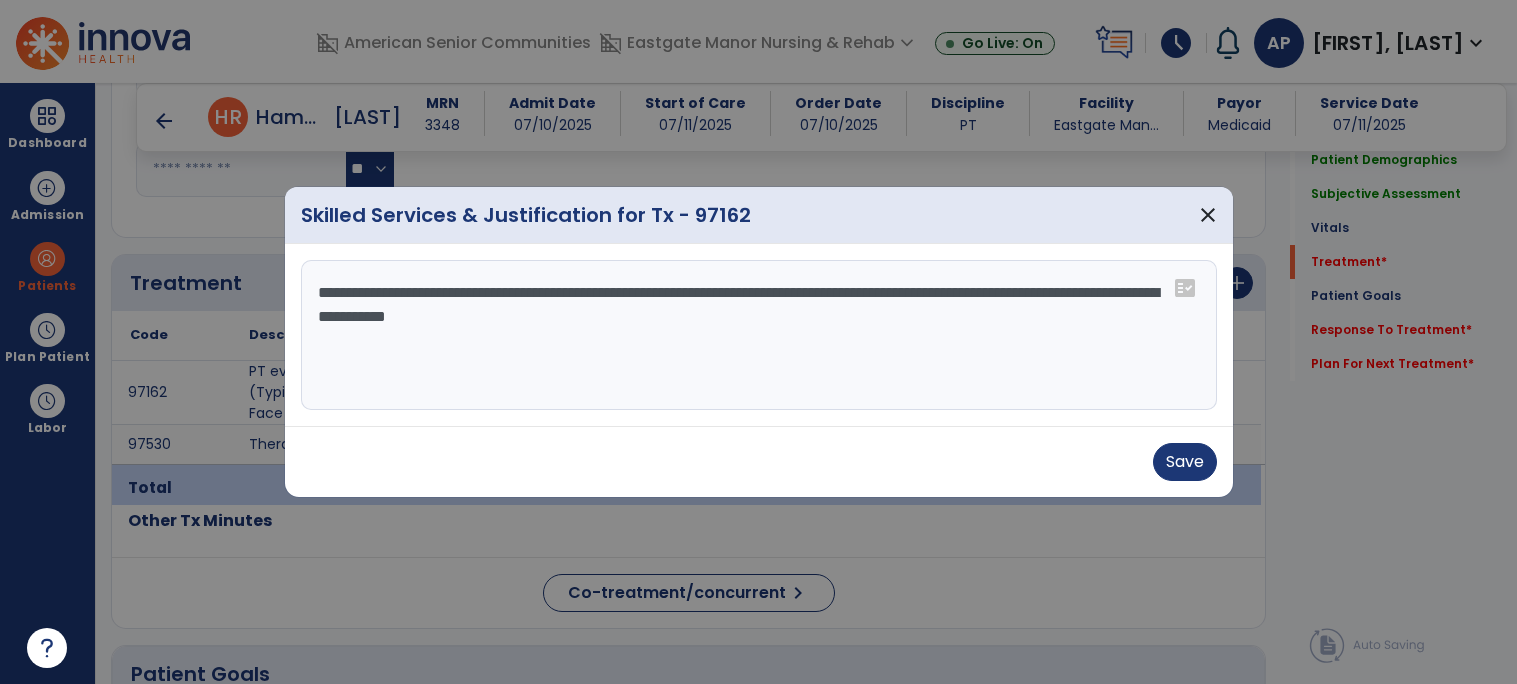 click on "**********" at bounding box center [759, 335] 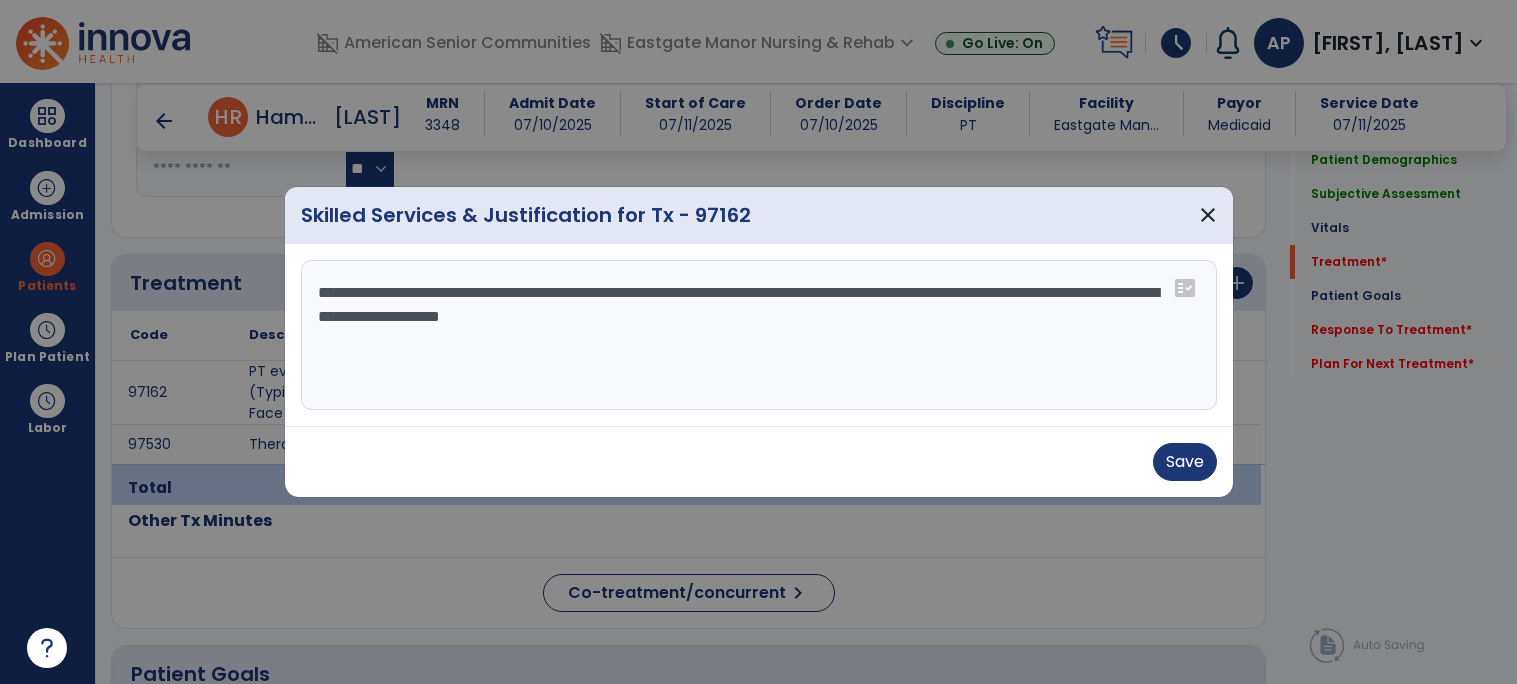 click on "**********" at bounding box center [759, 335] 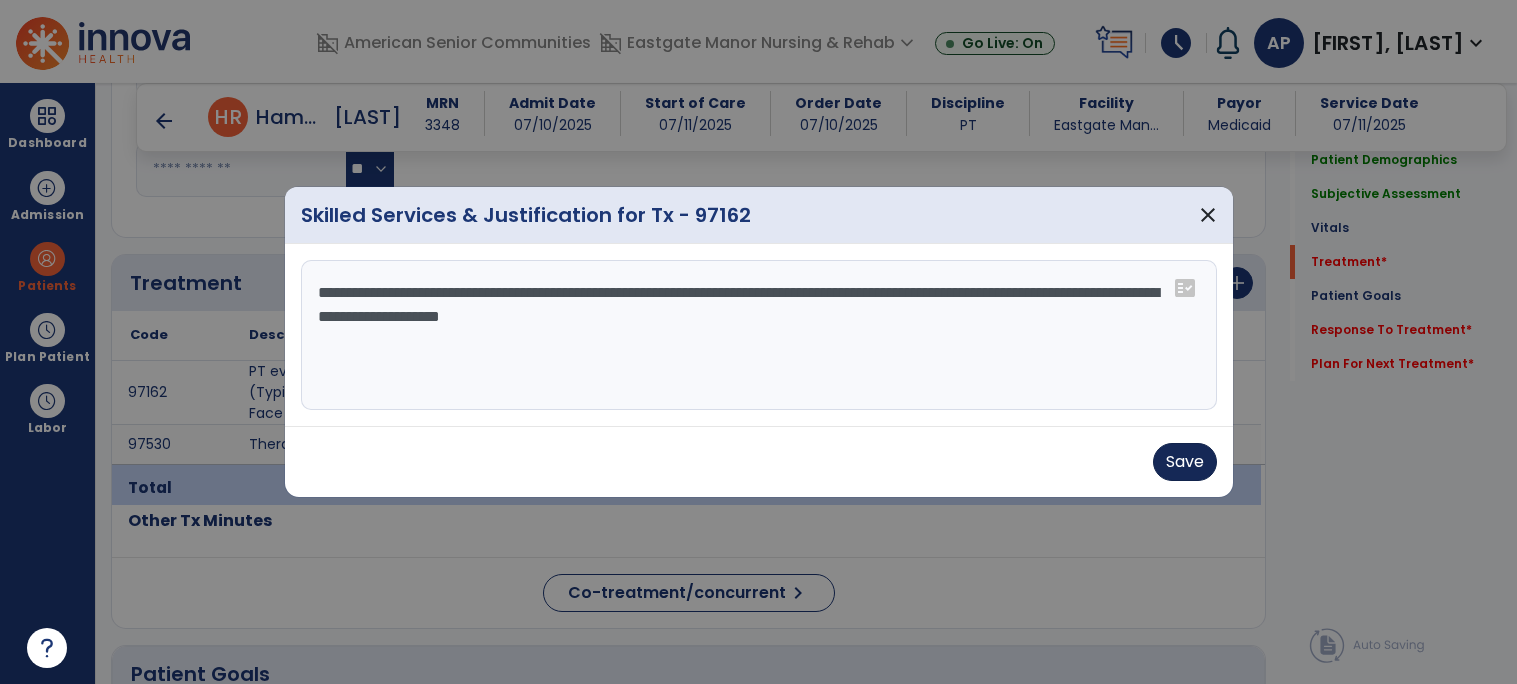 type on "**********" 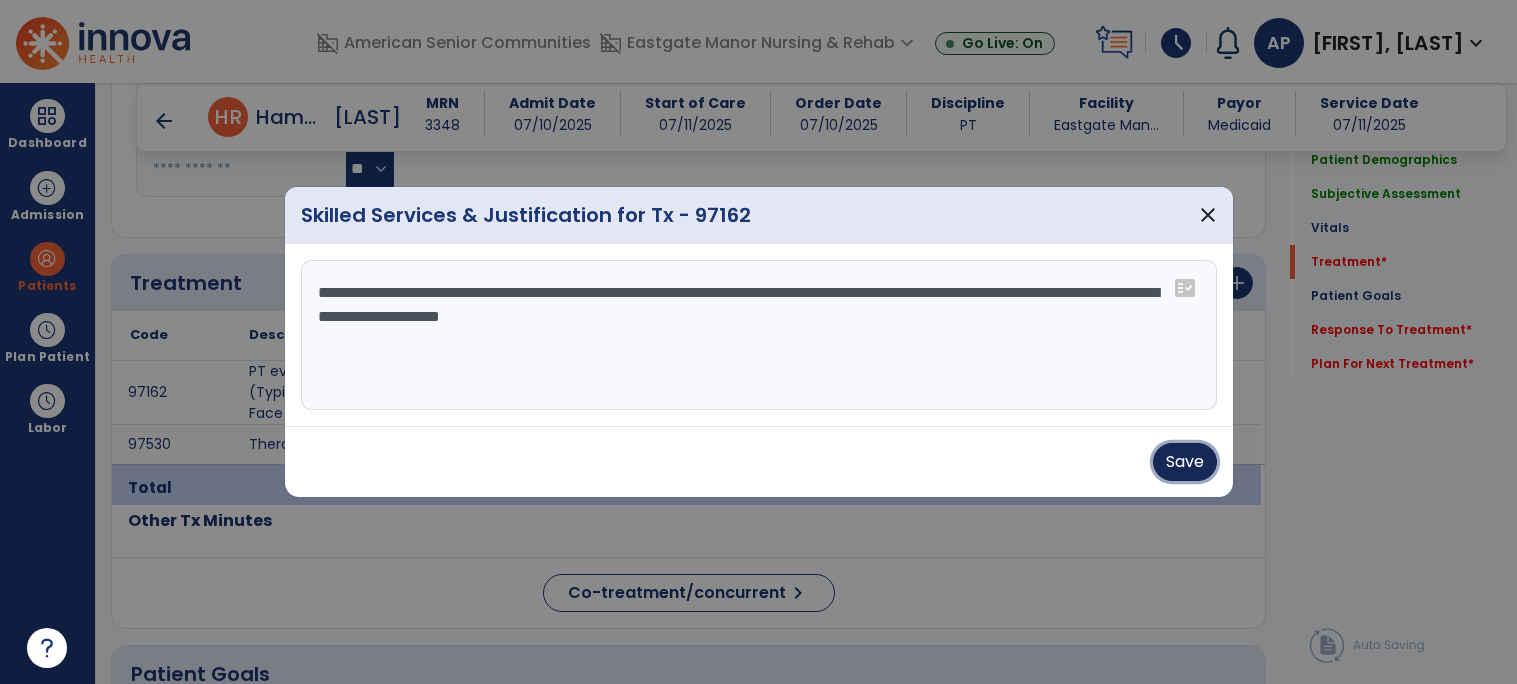 click on "Save" at bounding box center [1185, 462] 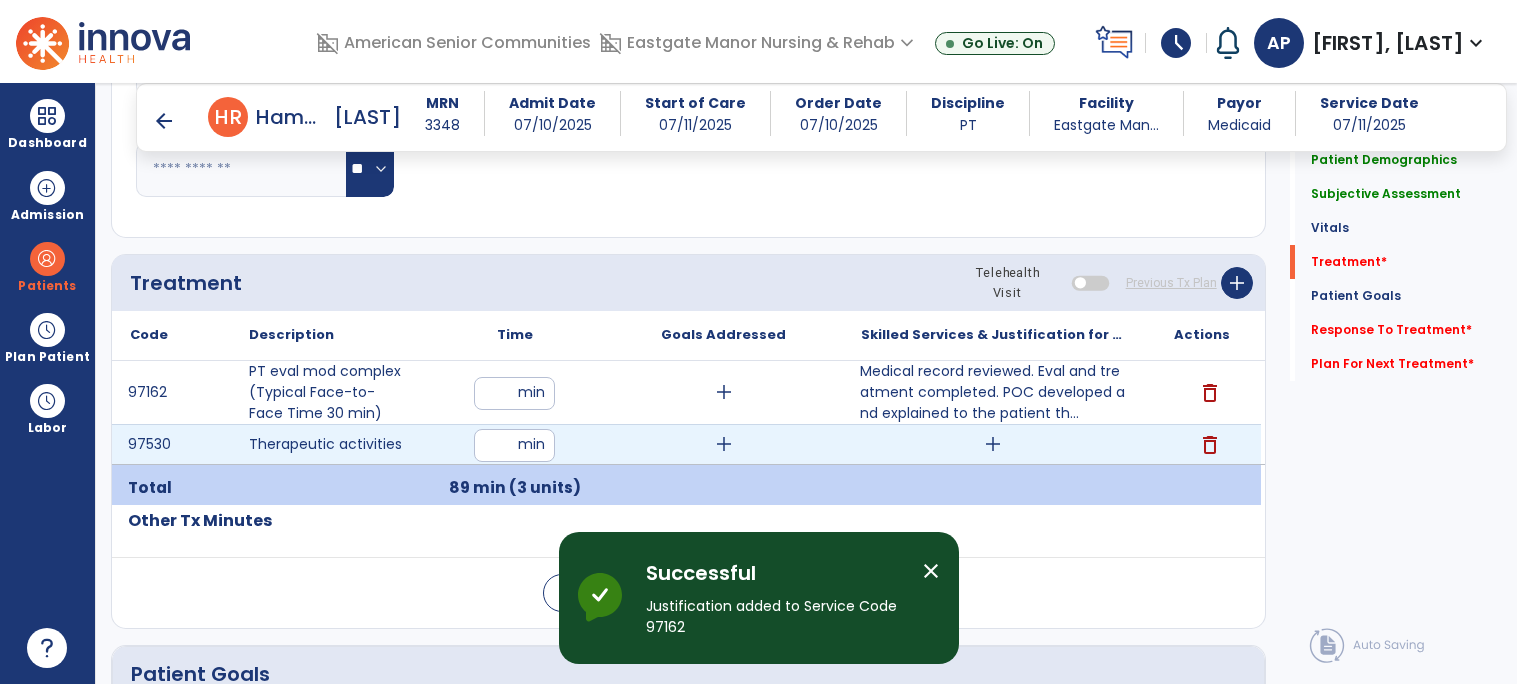 click on "add" at bounding box center [993, 444] 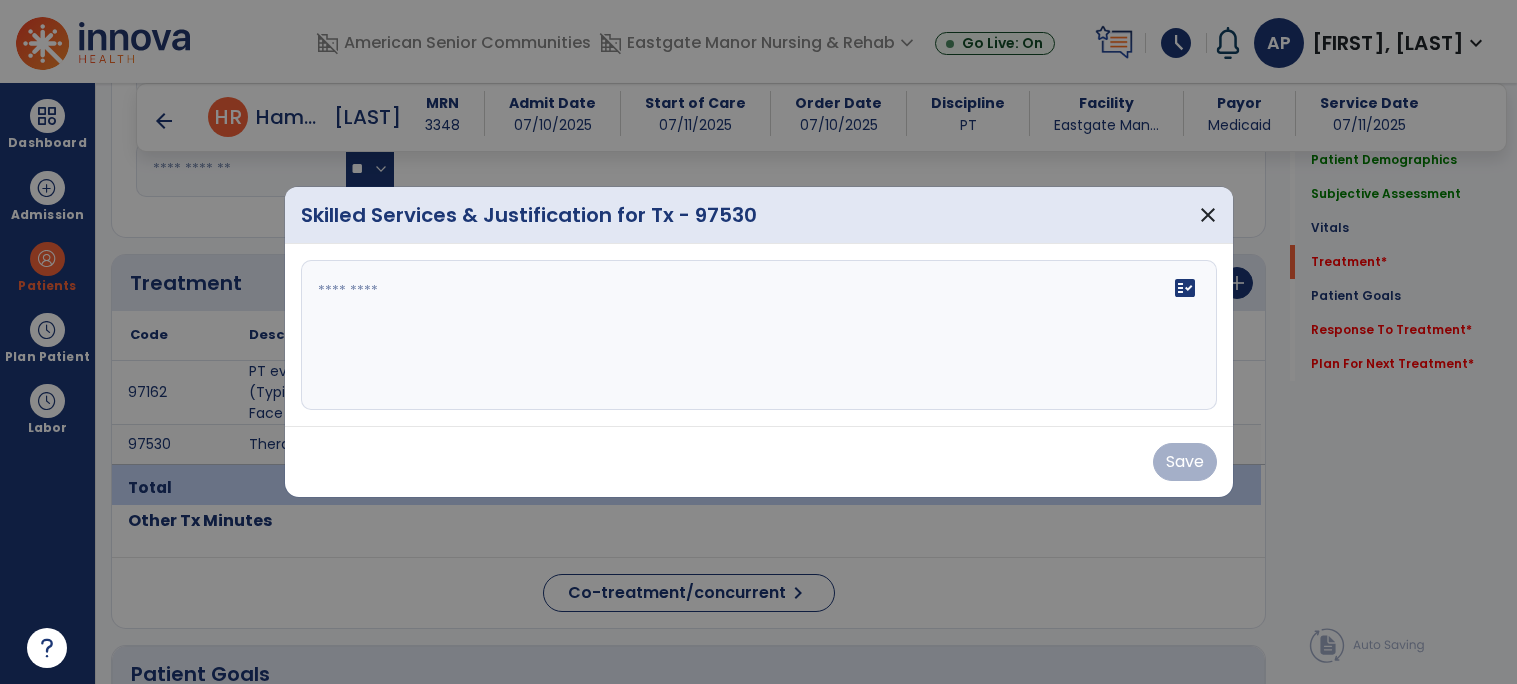 click on "fact_check" at bounding box center [759, 335] 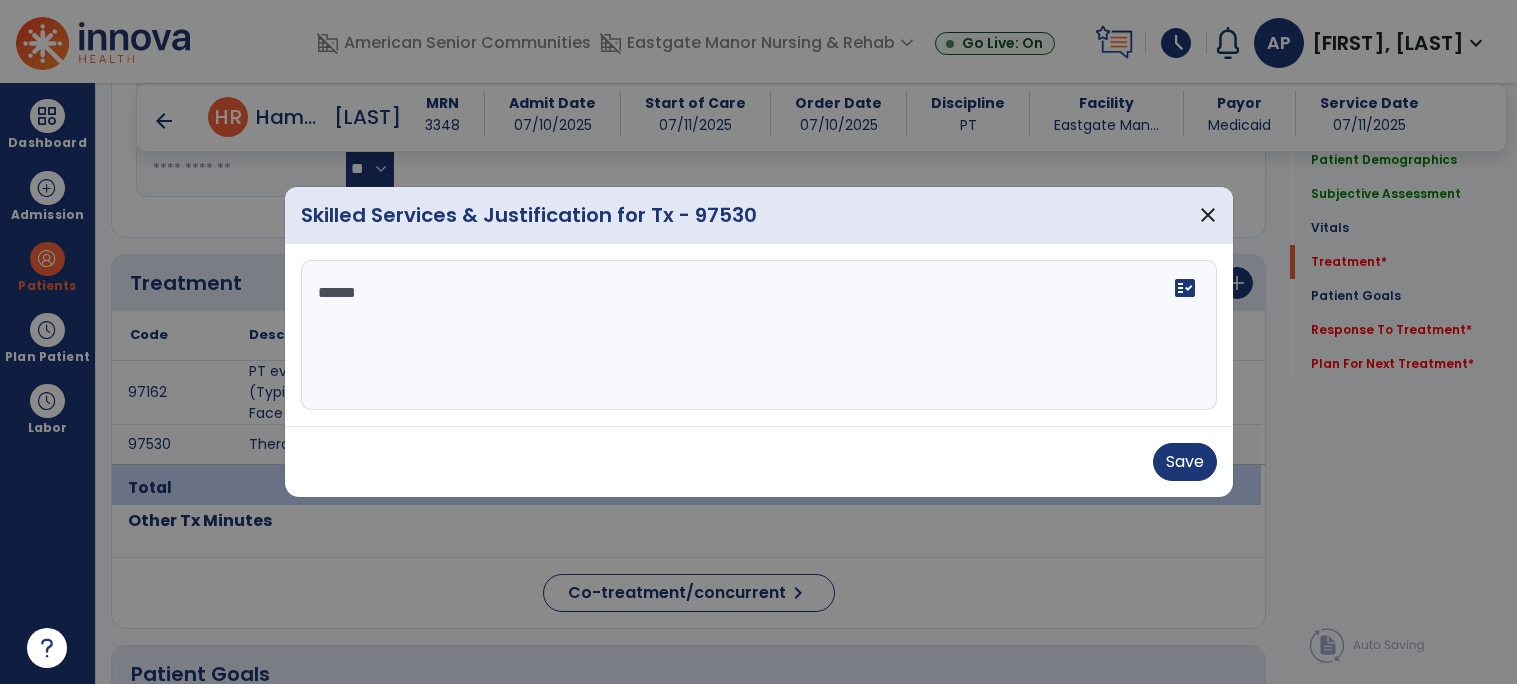 type on "*******" 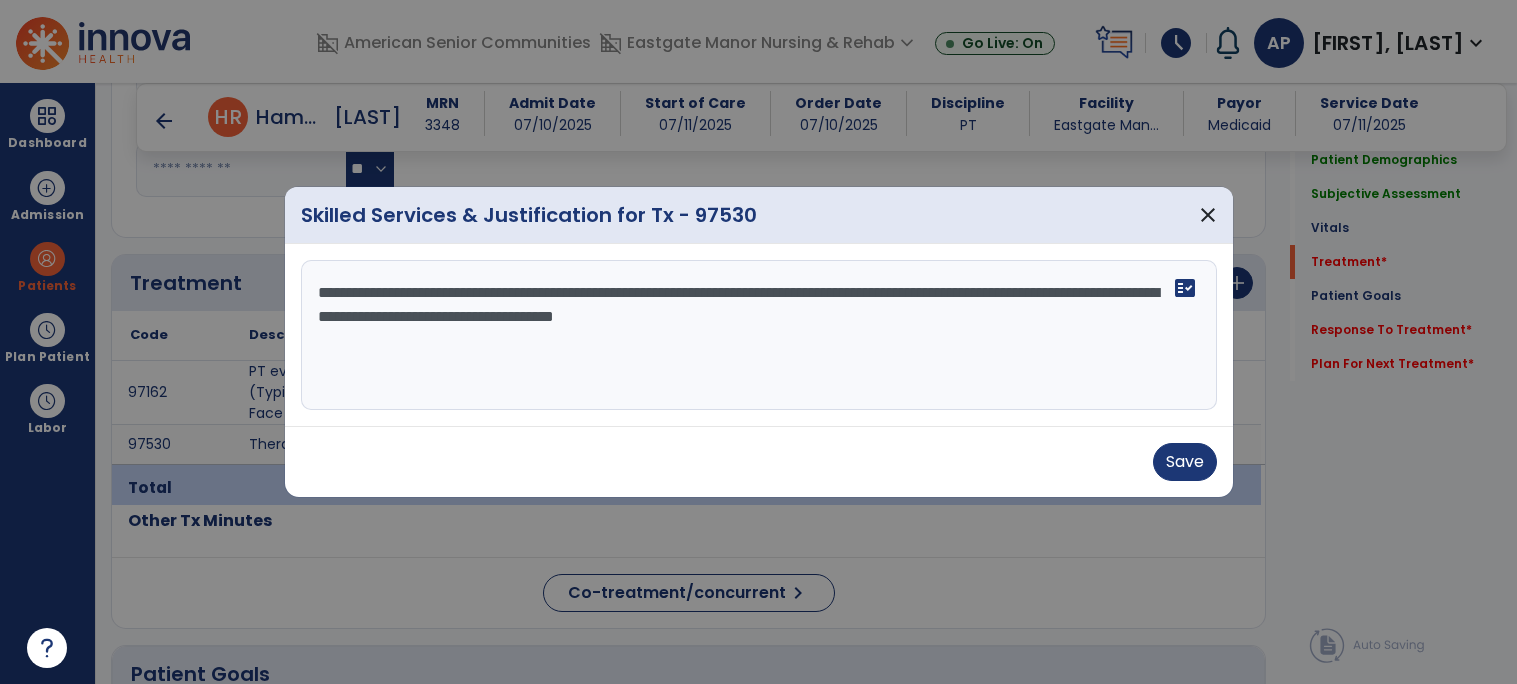 click on "**********" at bounding box center (759, 335) 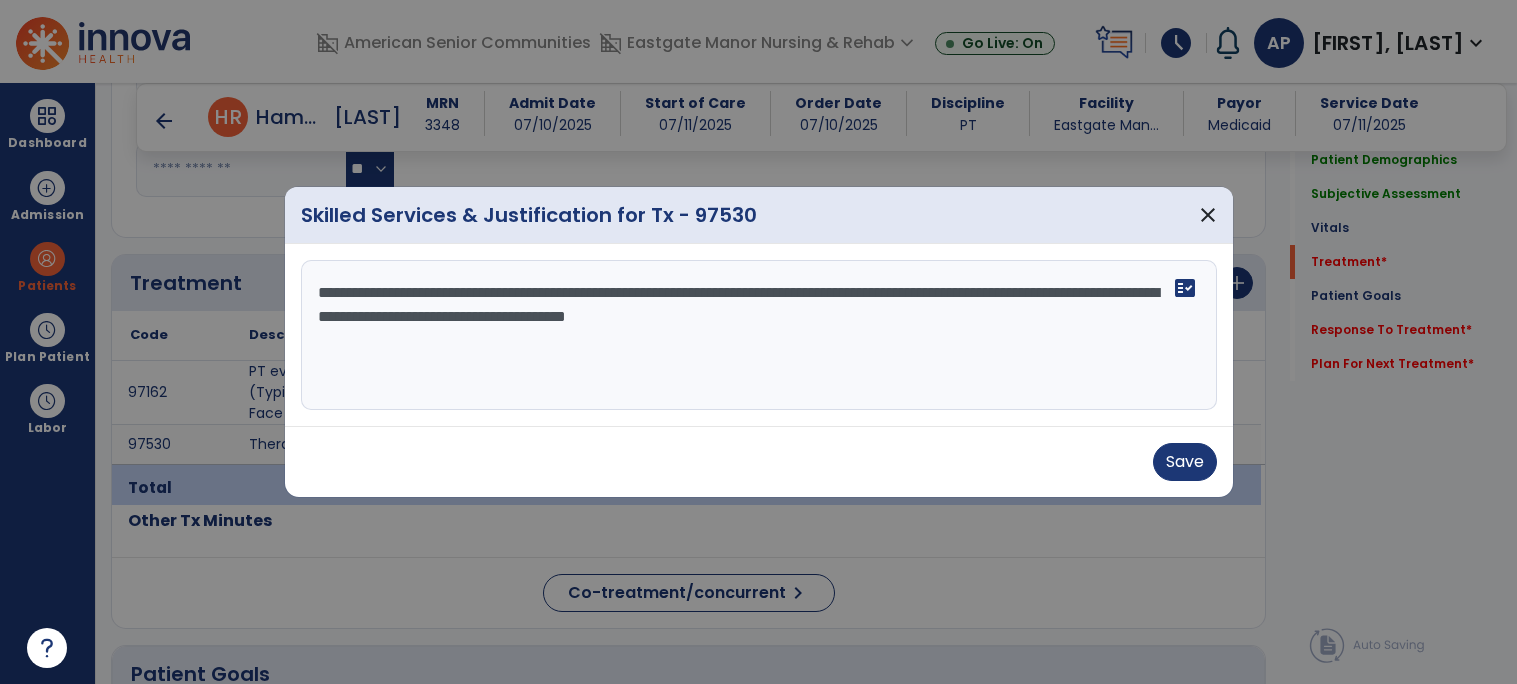 click on "**********" at bounding box center [759, 335] 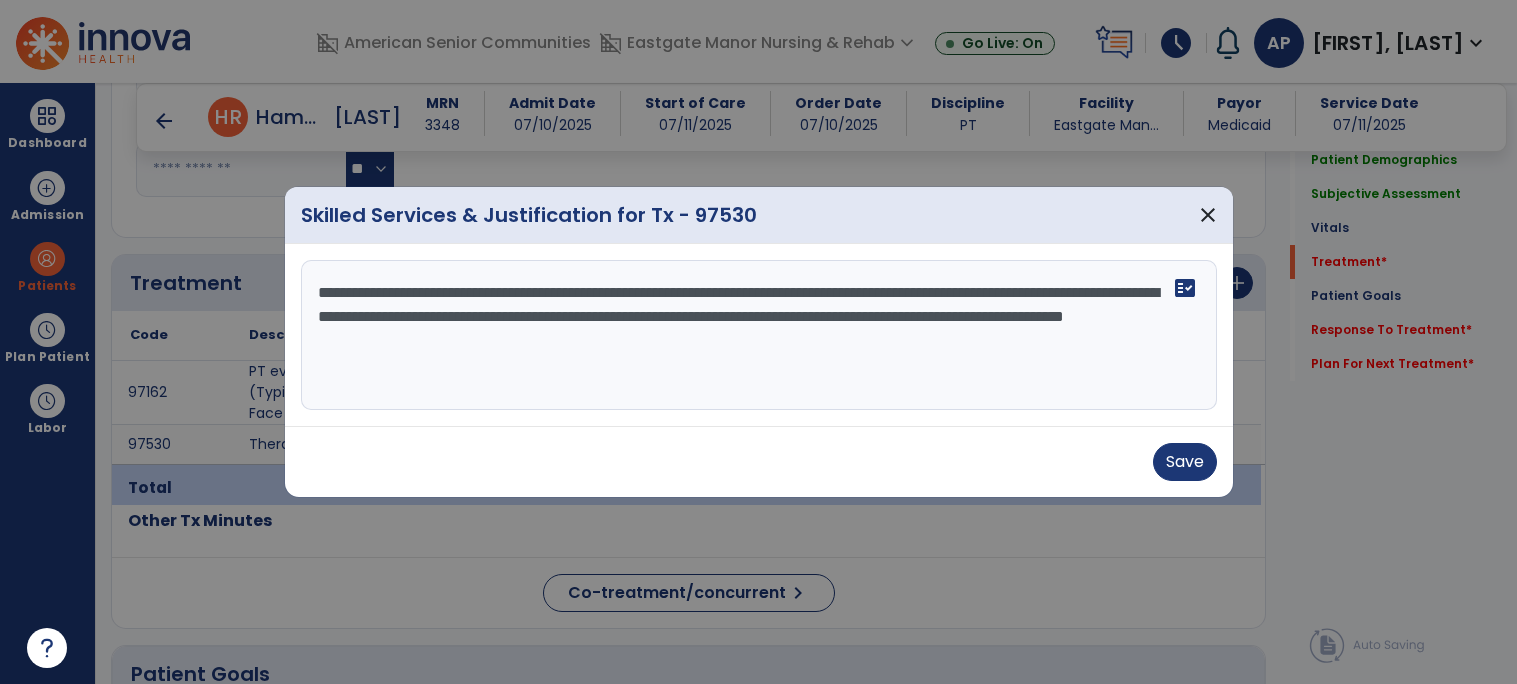 click on "**********" at bounding box center [759, 335] 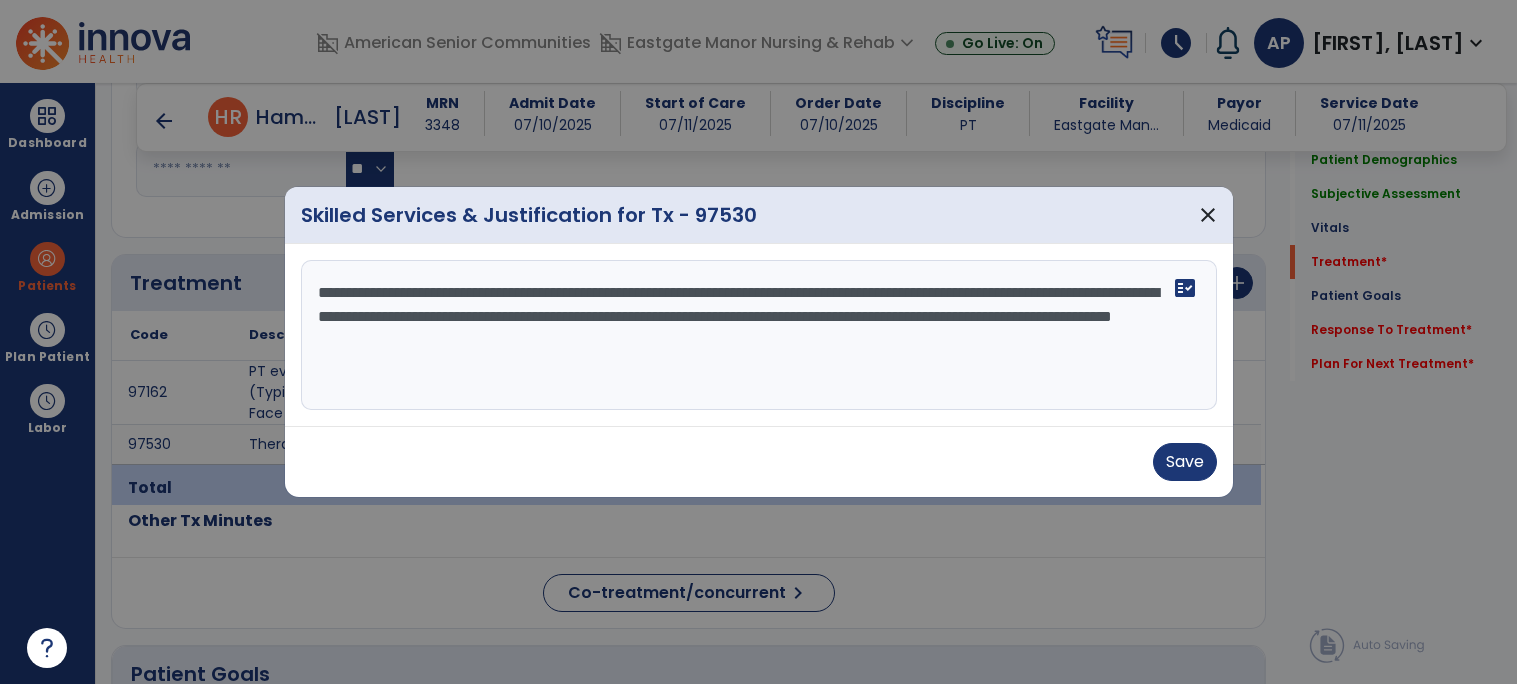 click on "**********" at bounding box center (759, 335) 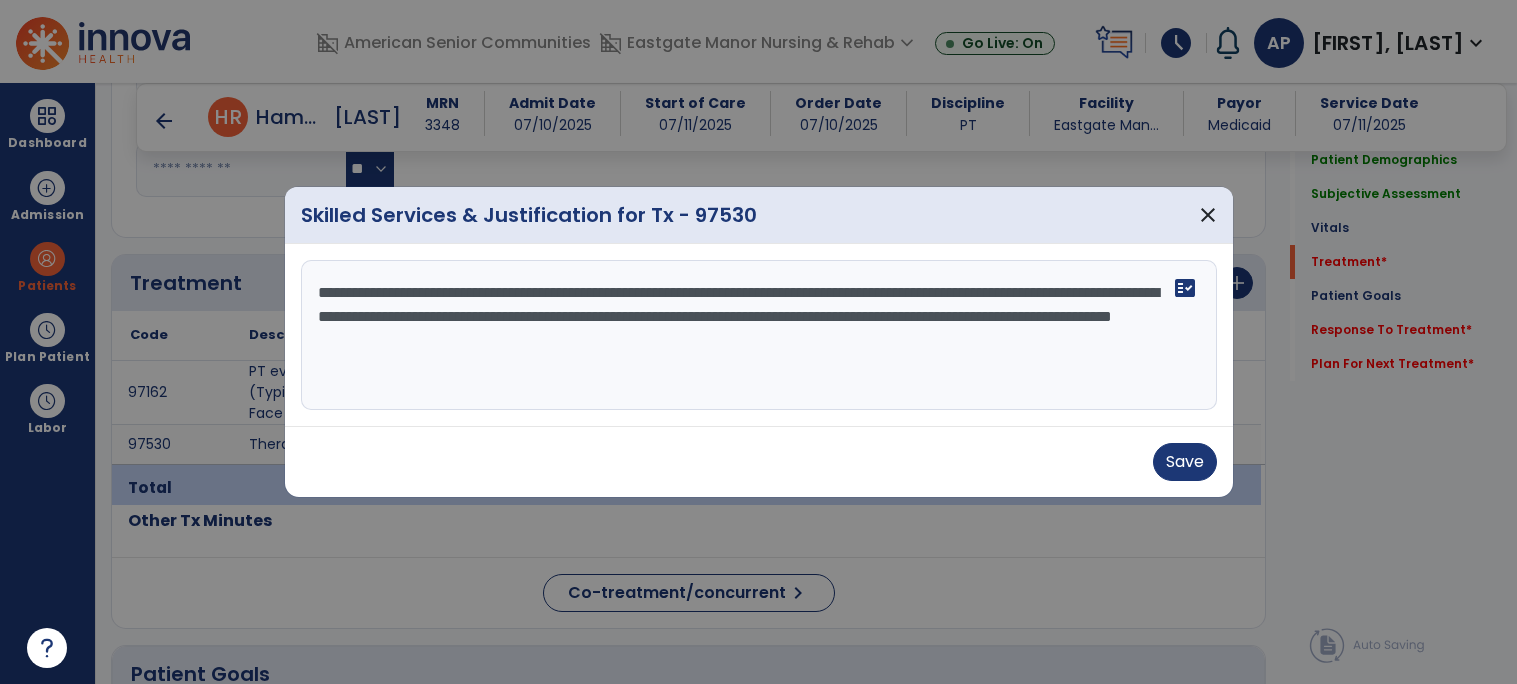click on "**********" at bounding box center (759, 335) 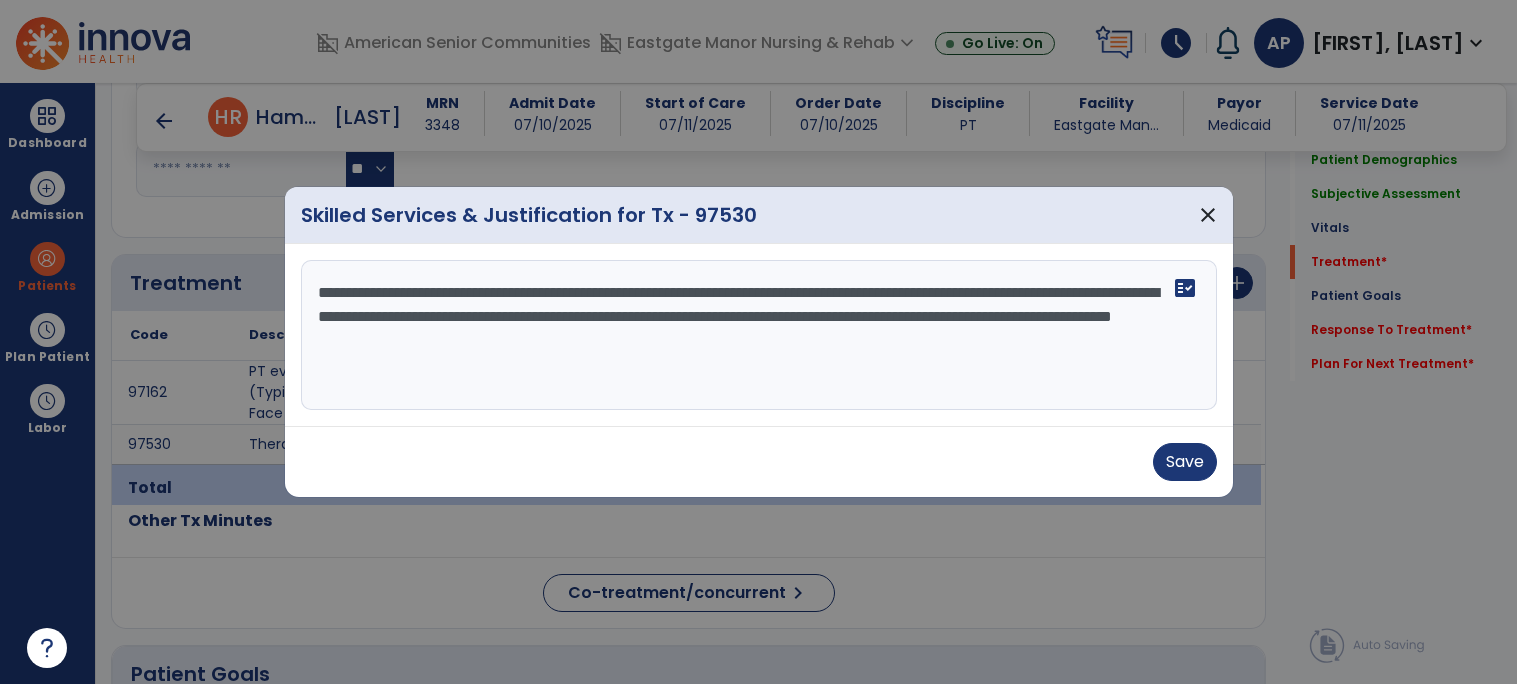 click on "**********" at bounding box center [759, 335] 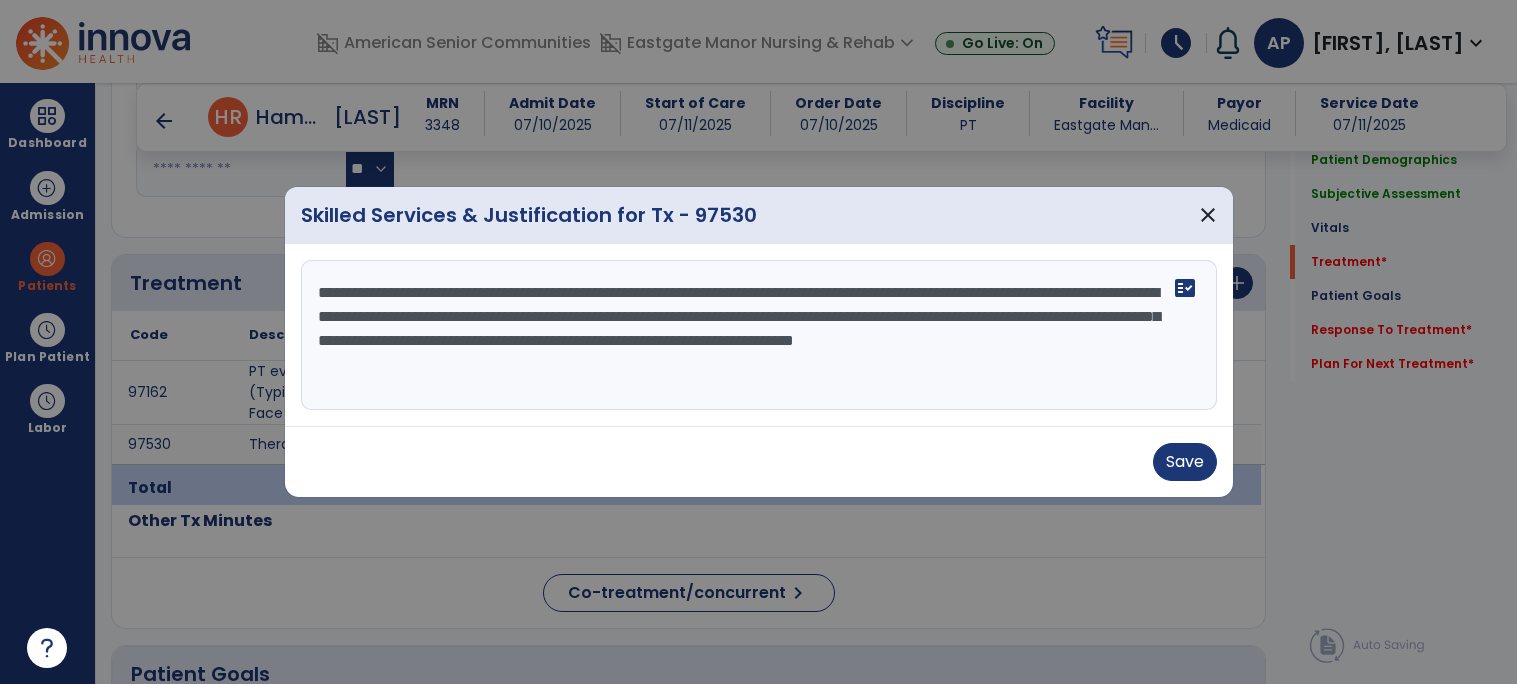click on "**********" at bounding box center (759, 335) 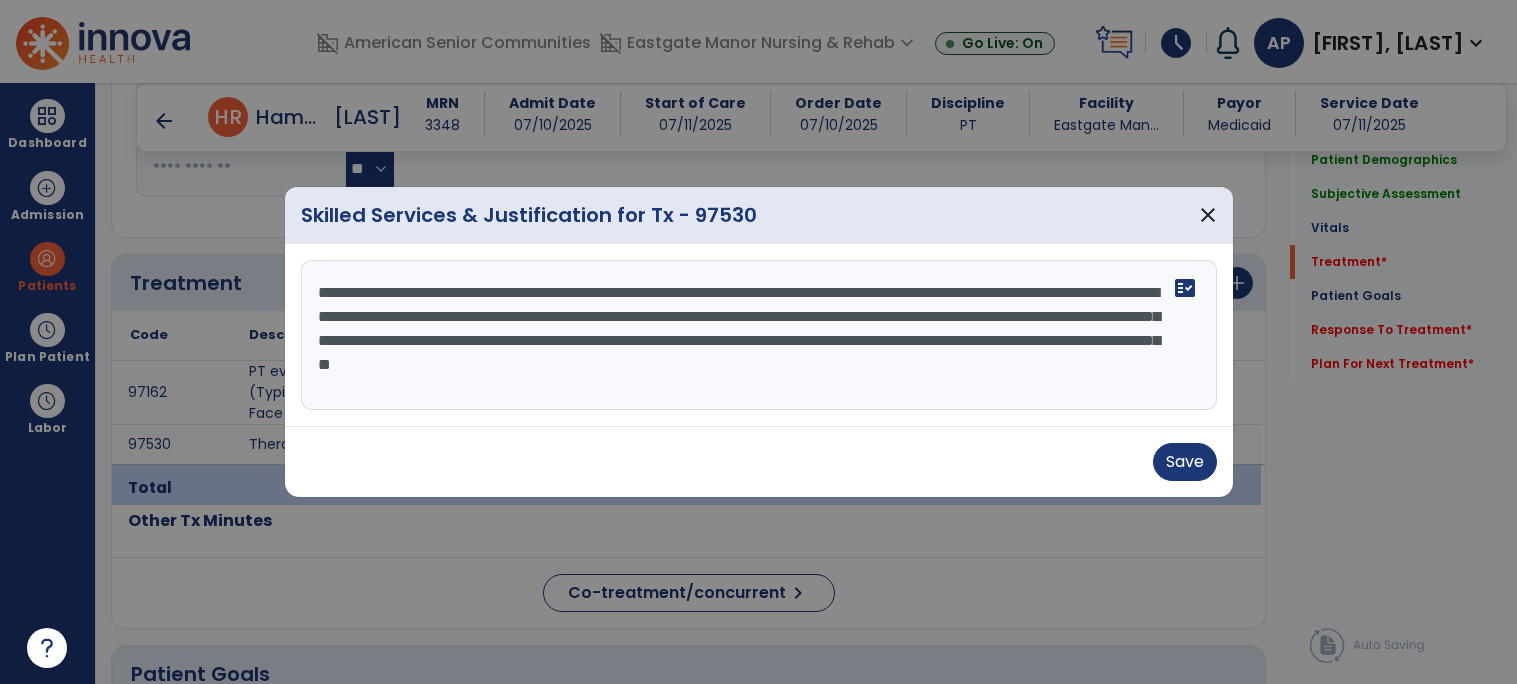 click on "**********" at bounding box center [759, 335] 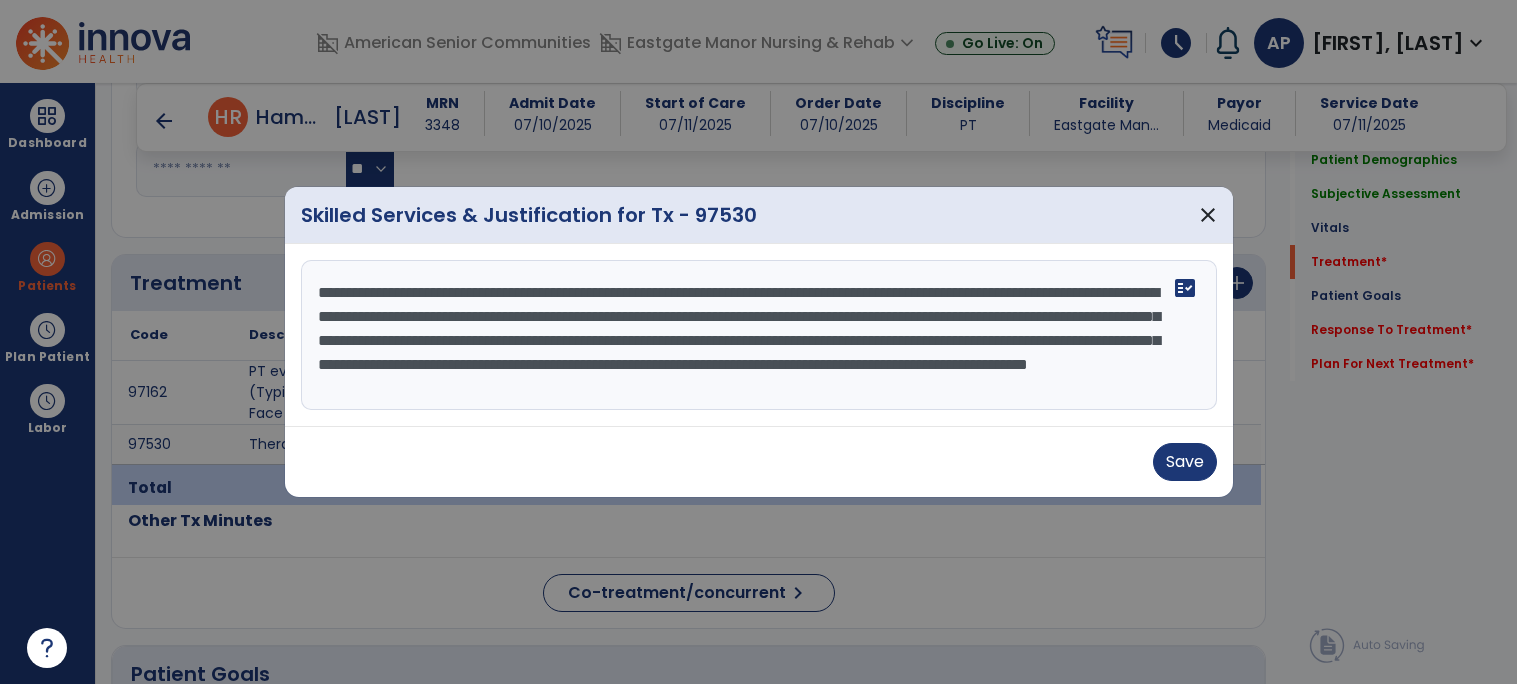 scroll, scrollTop: 14, scrollLeft: 0, axis: vertical 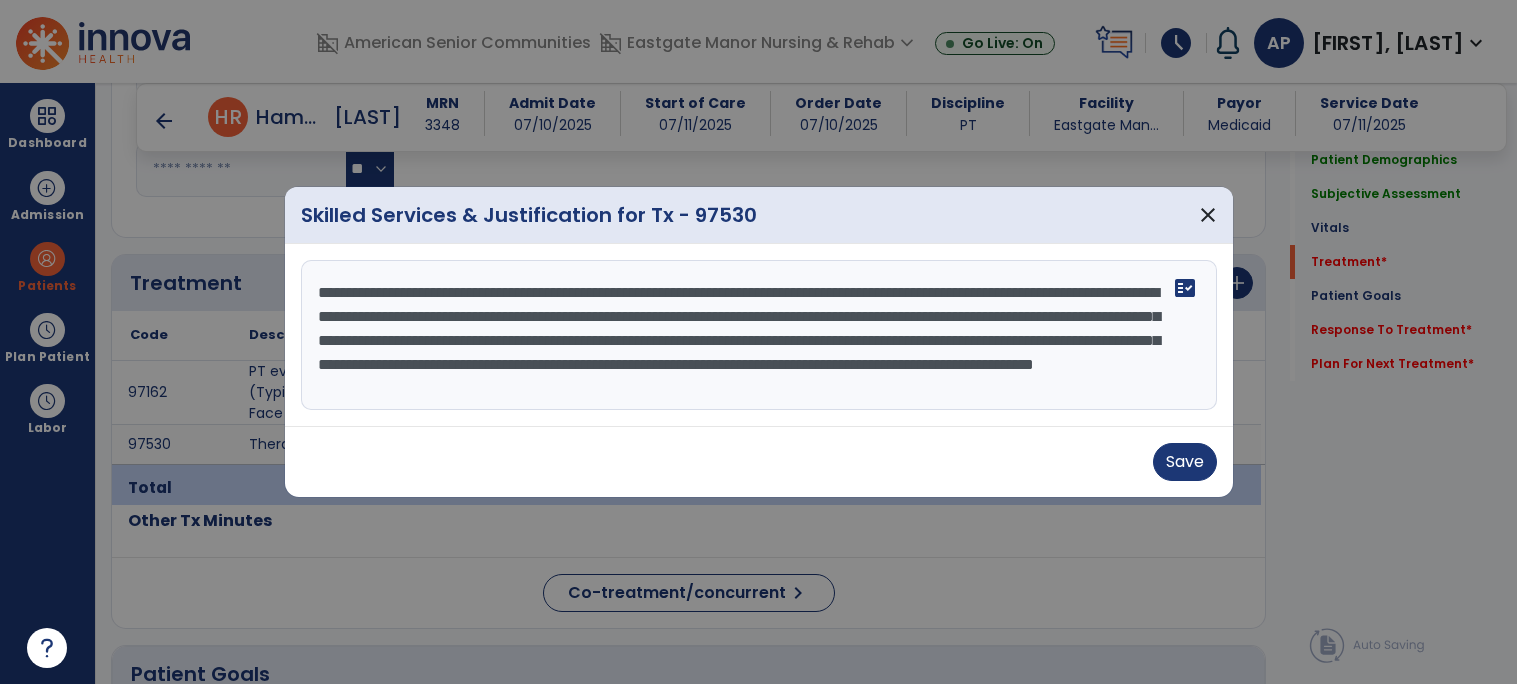 click on "**********" at bounding box center [759, 335] 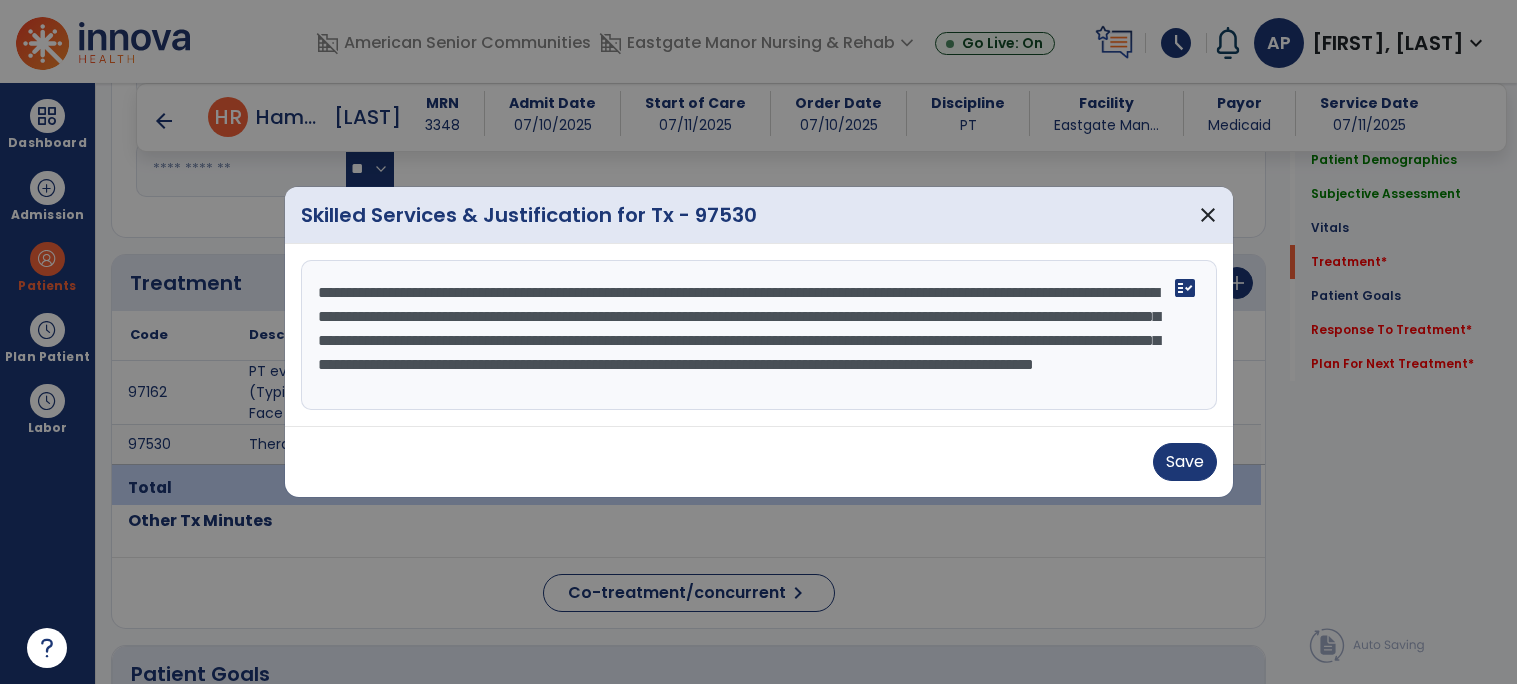 click on "**********" at bounding box center (759, 335) 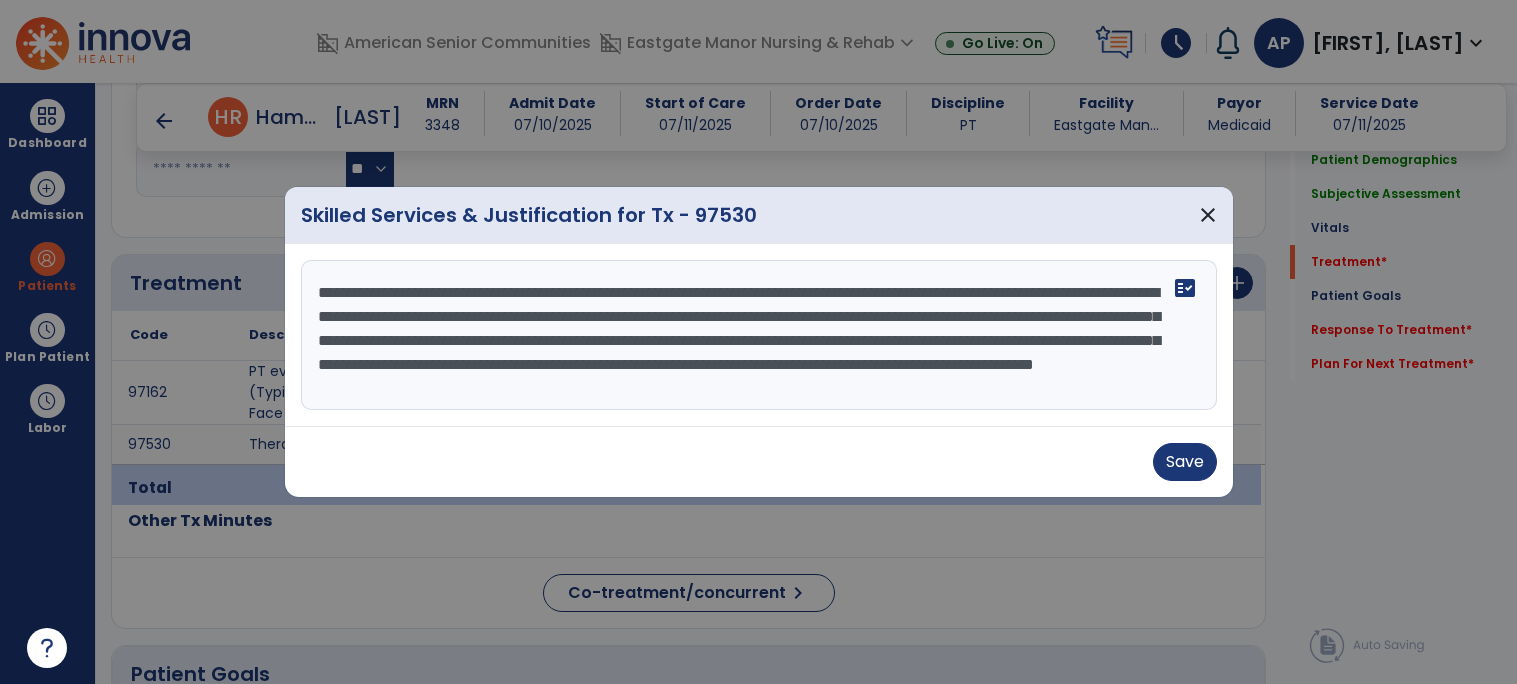 click on "**********" at bounding box center (759, 335) 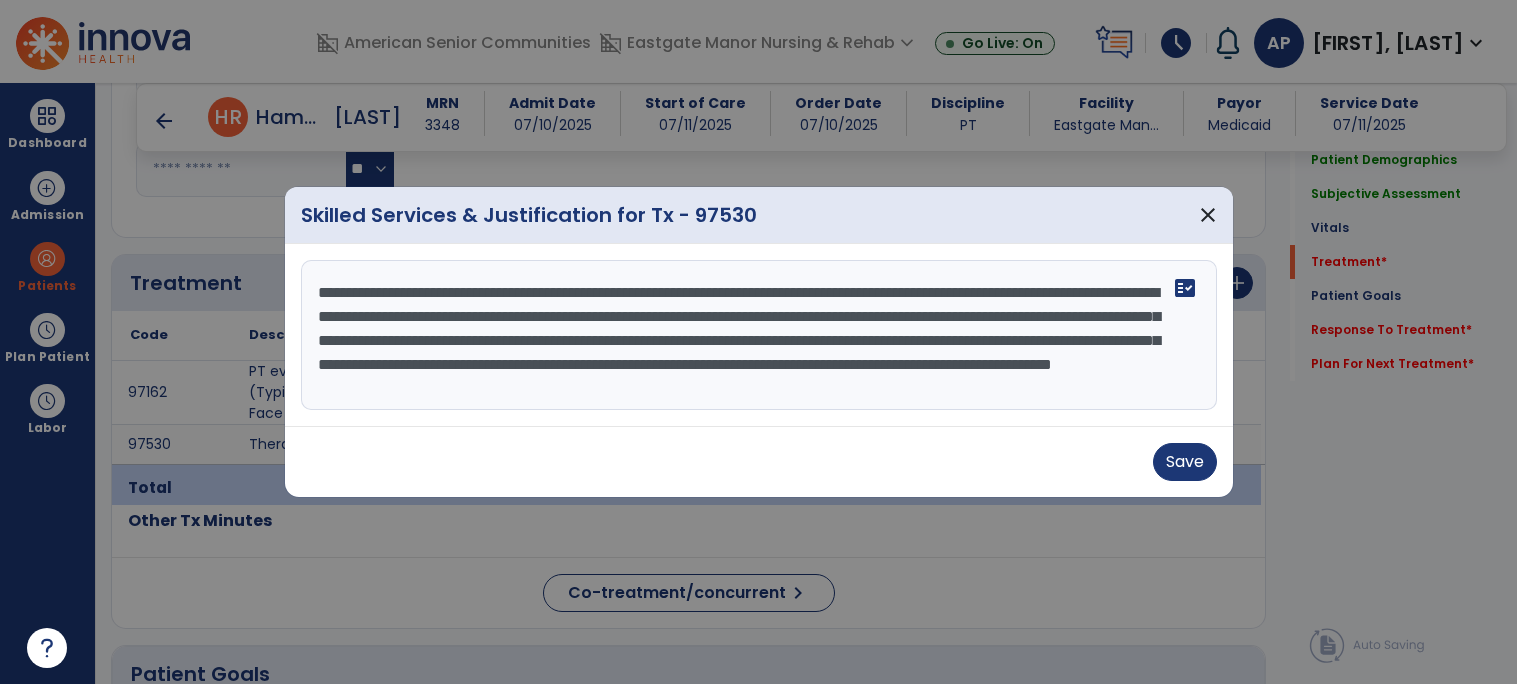 click on "**********" at bounding box center [759, 335] 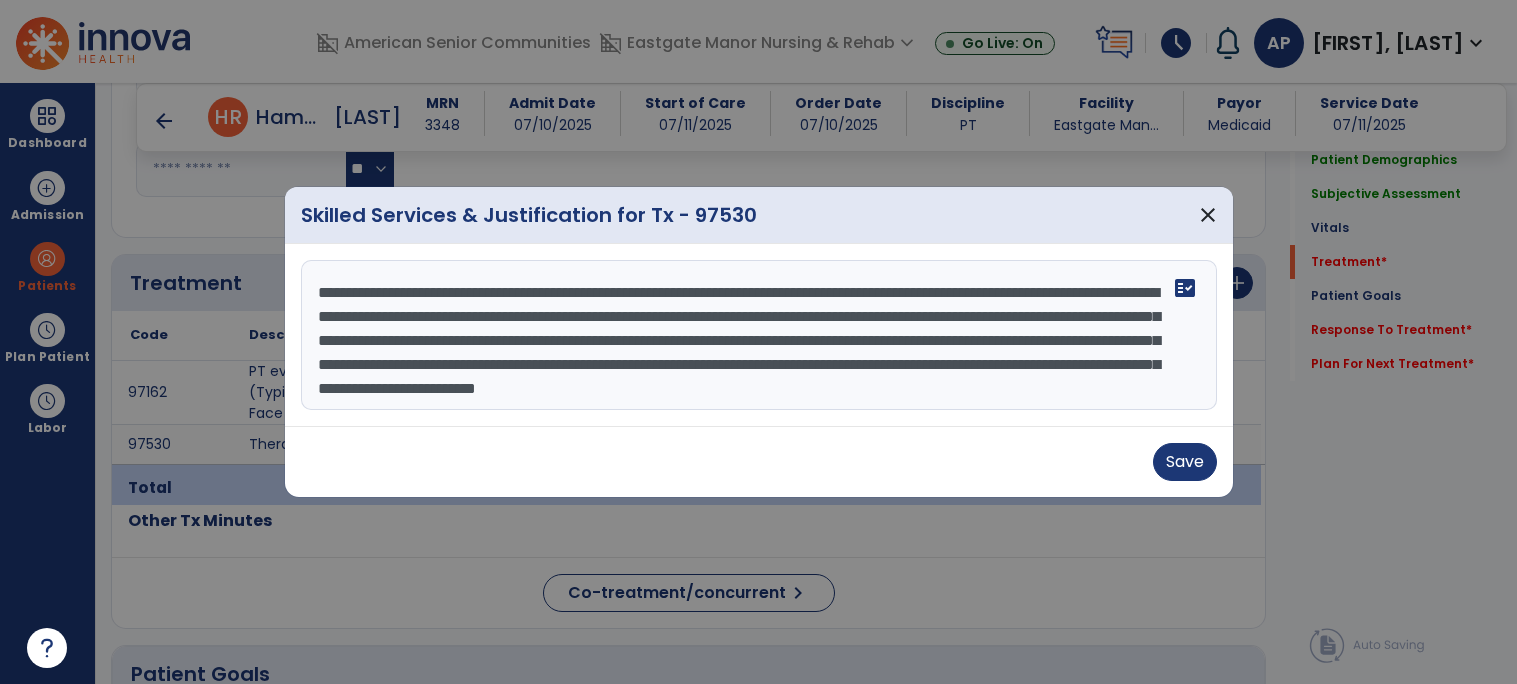 scroll, scrollTop: 24, scrollLeft: 0, axis: vertical 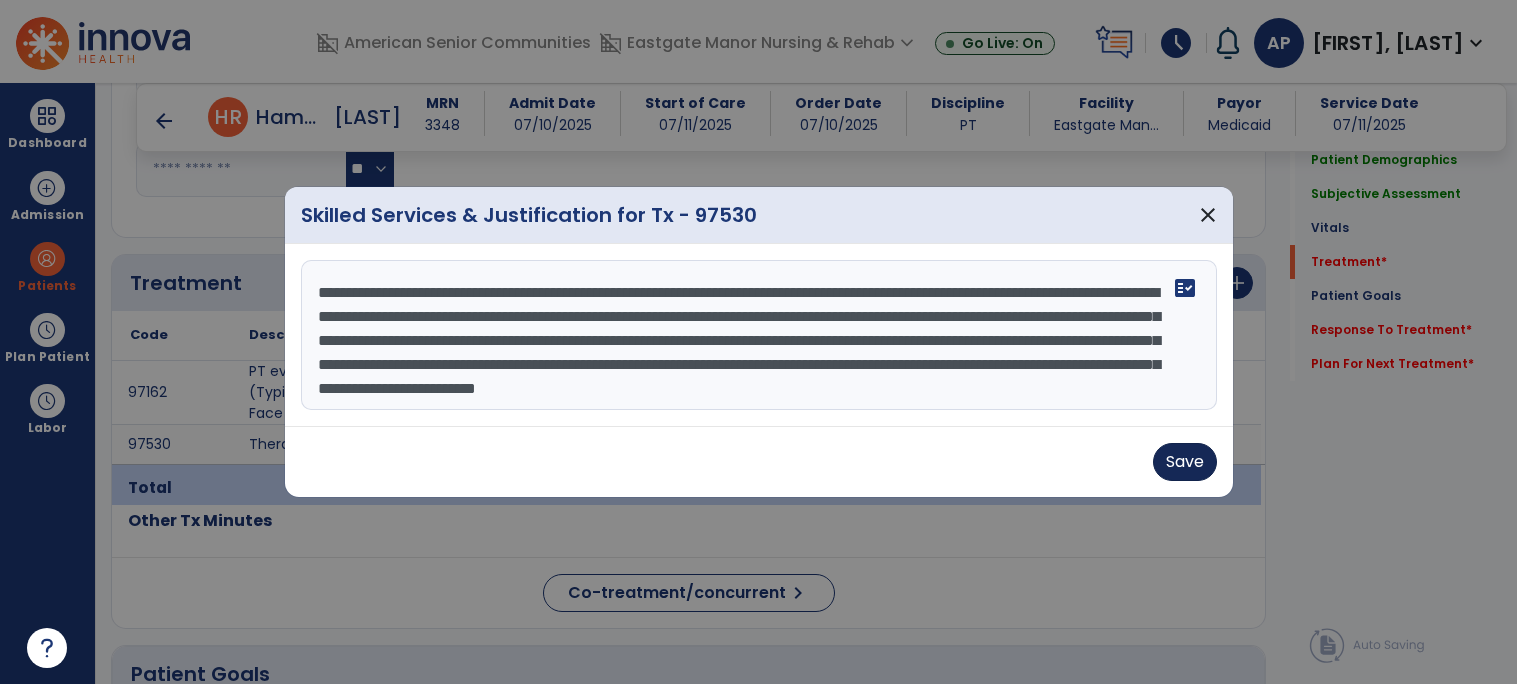 type on "**********" 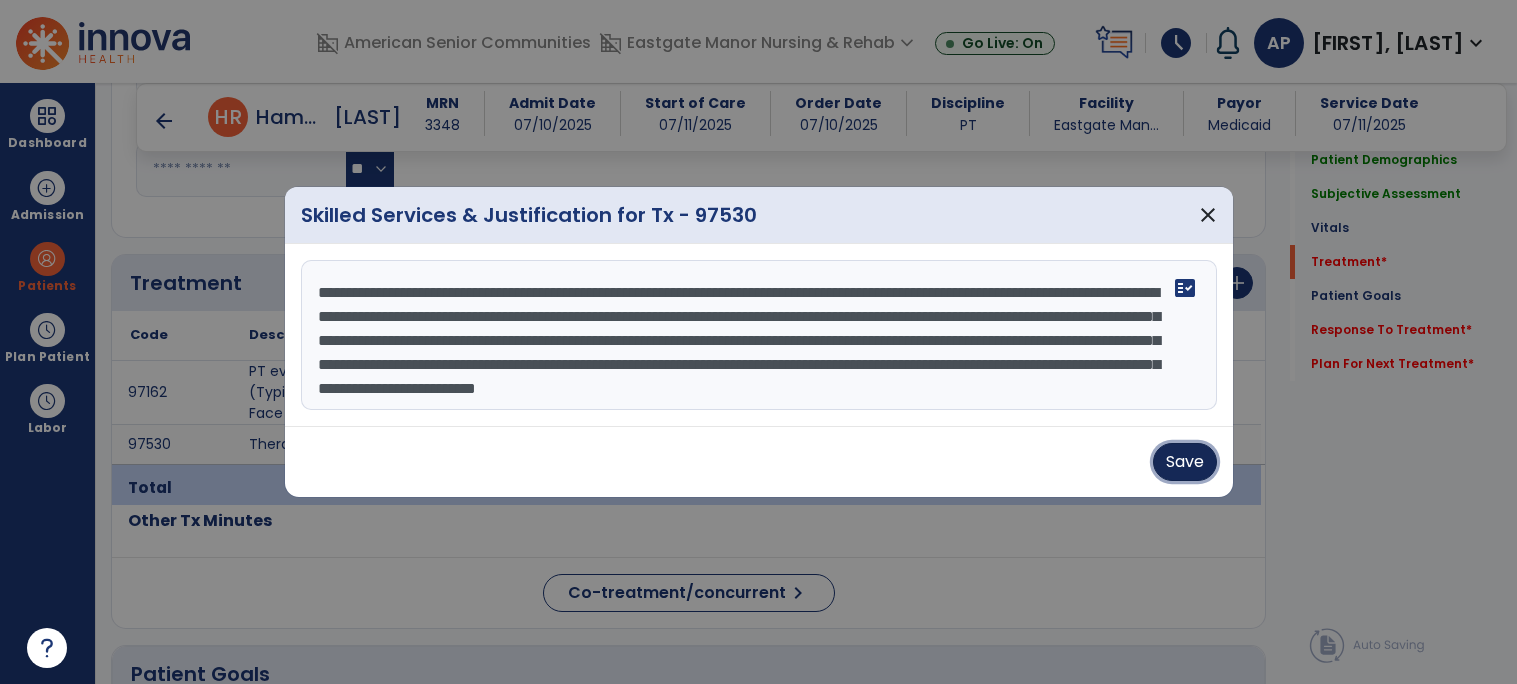 click on "Save" at bounding box center (1185, 462) 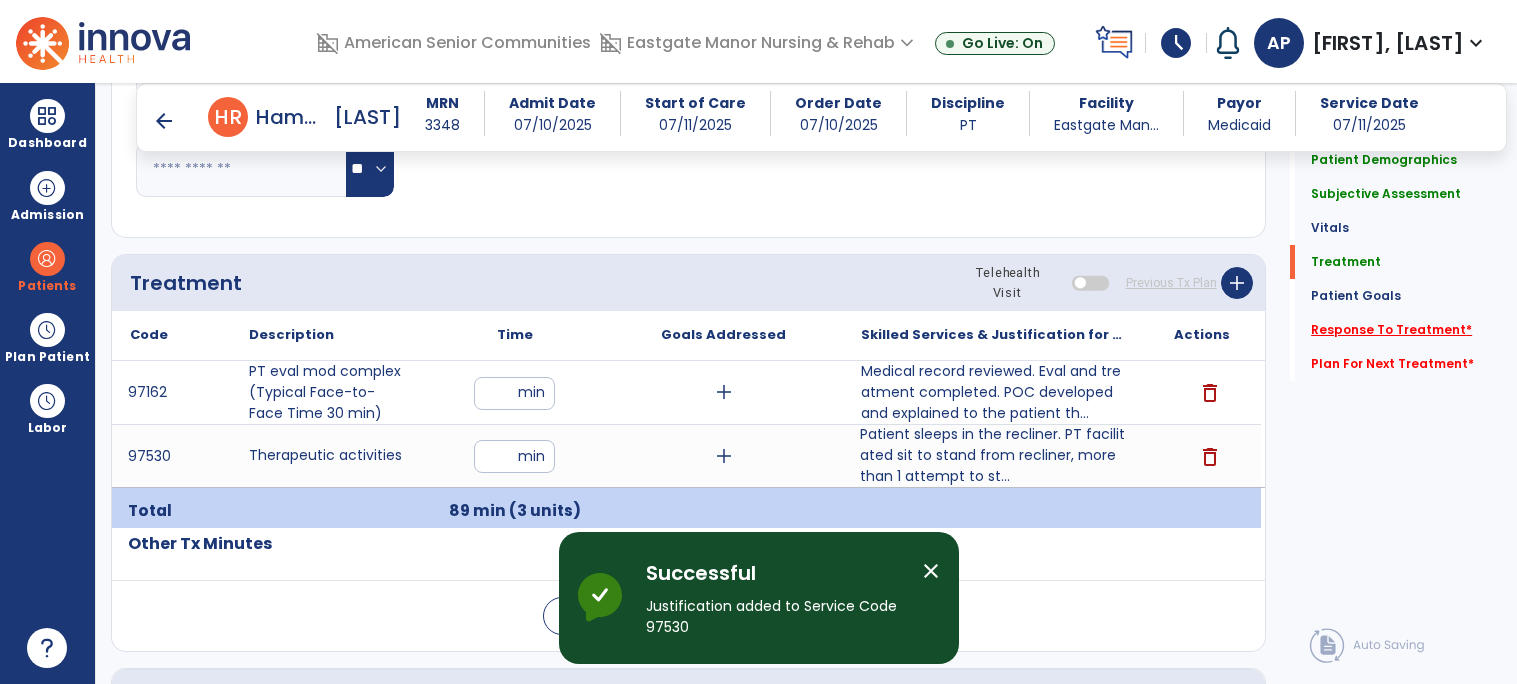 click on "Response To Treatment   *" 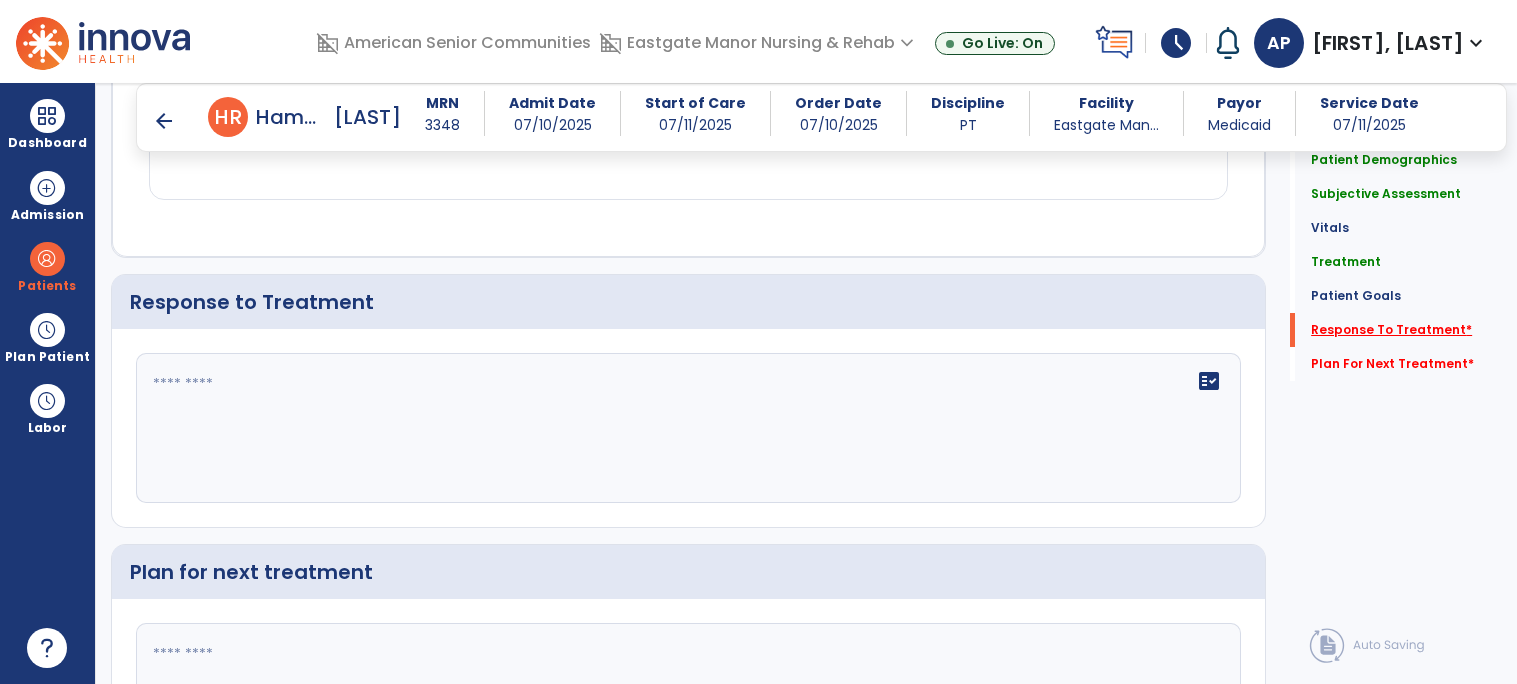 scroll, scrollTop: 2596, scrollLeft: 0, axis: vertical 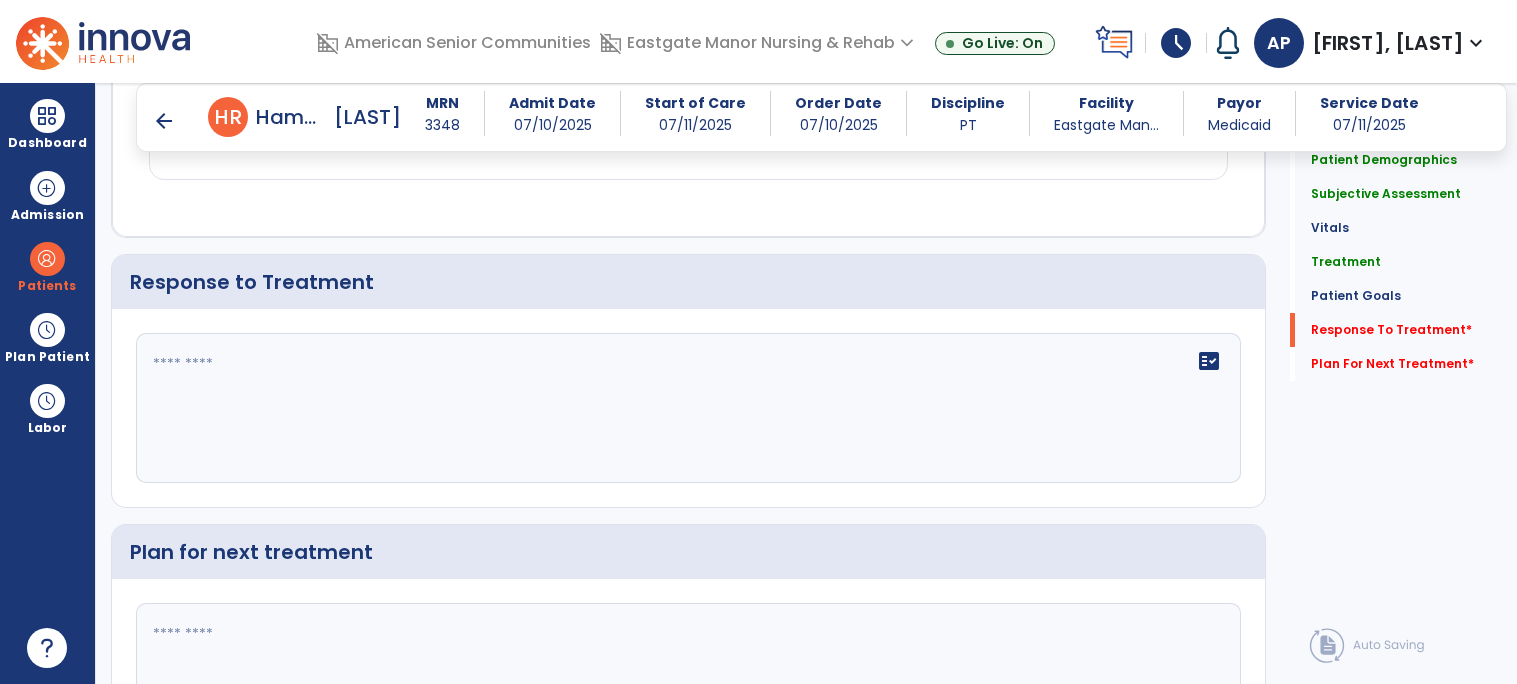 click on "fact_check" 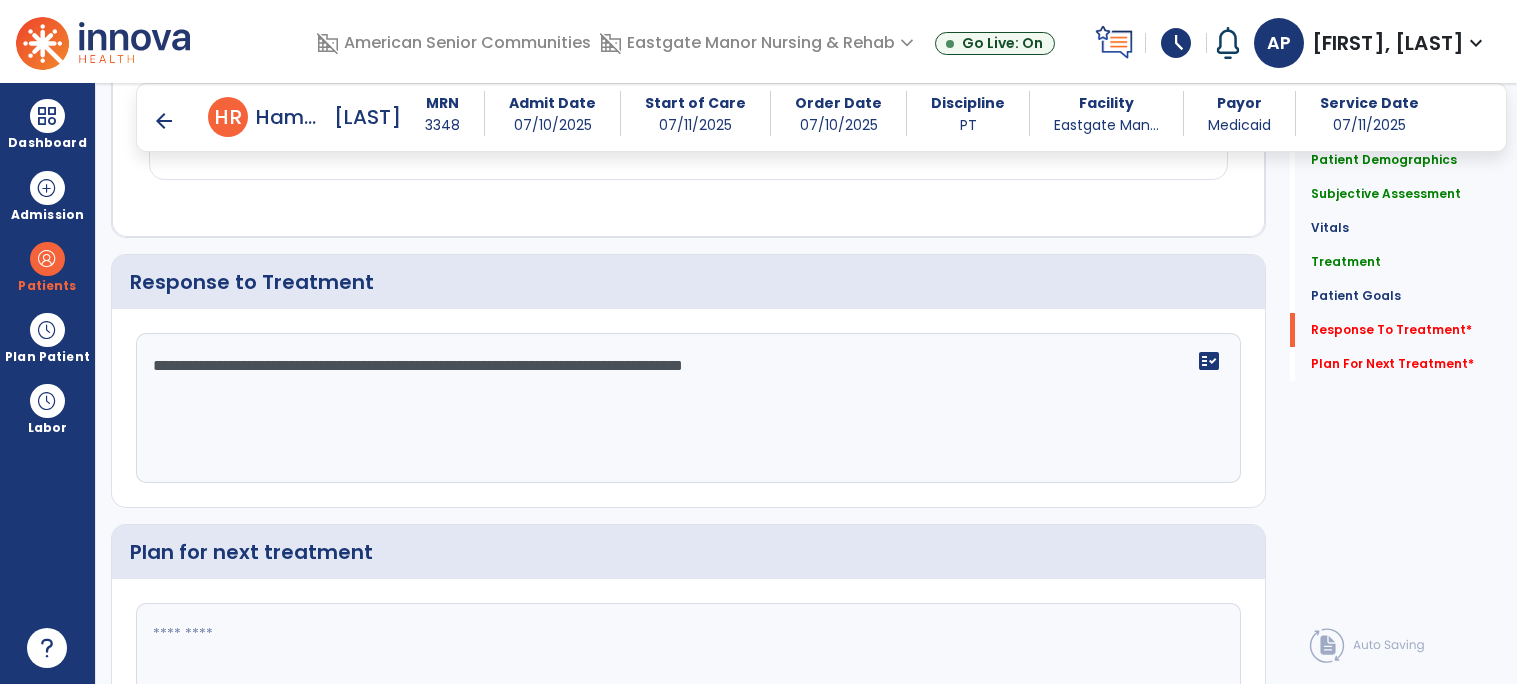 click on "**********" 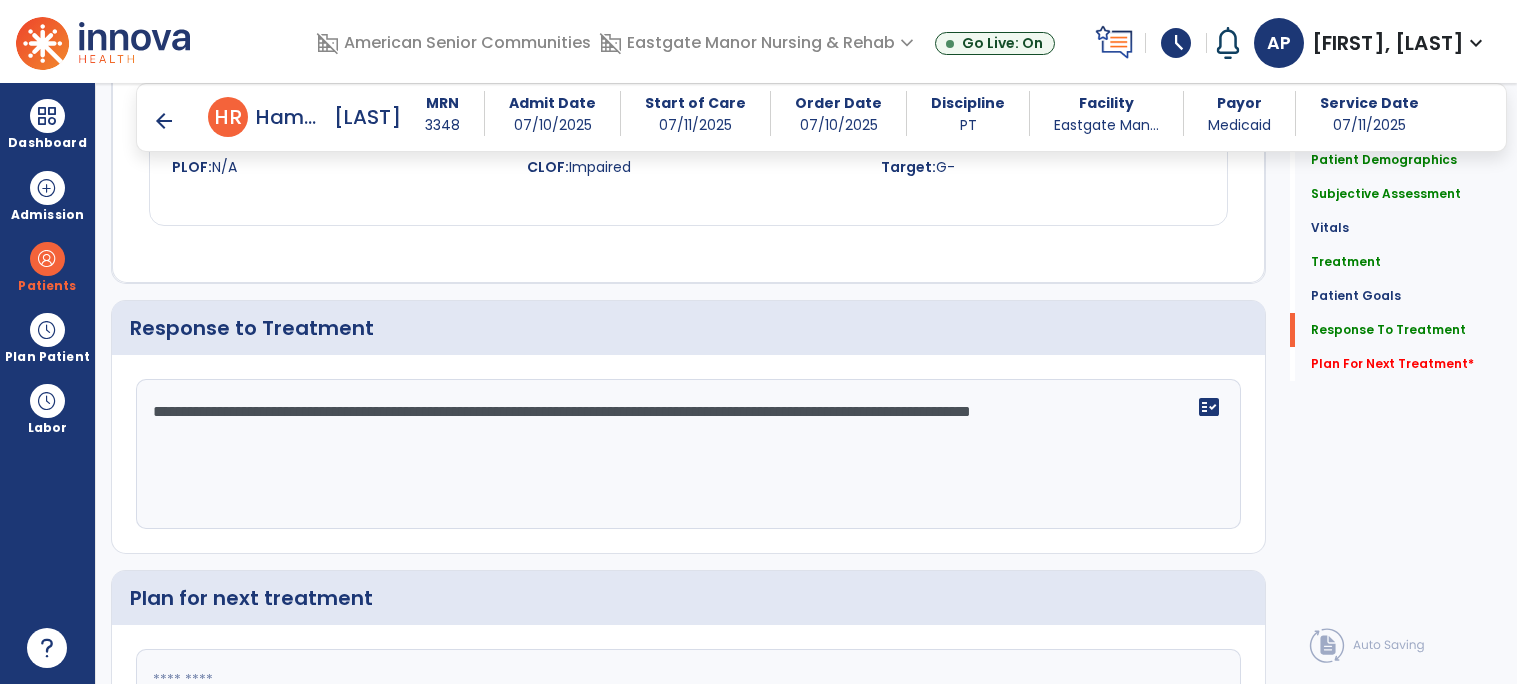 scroll, scrollTop: 2596, scrollLeft: 0, axis: vertical 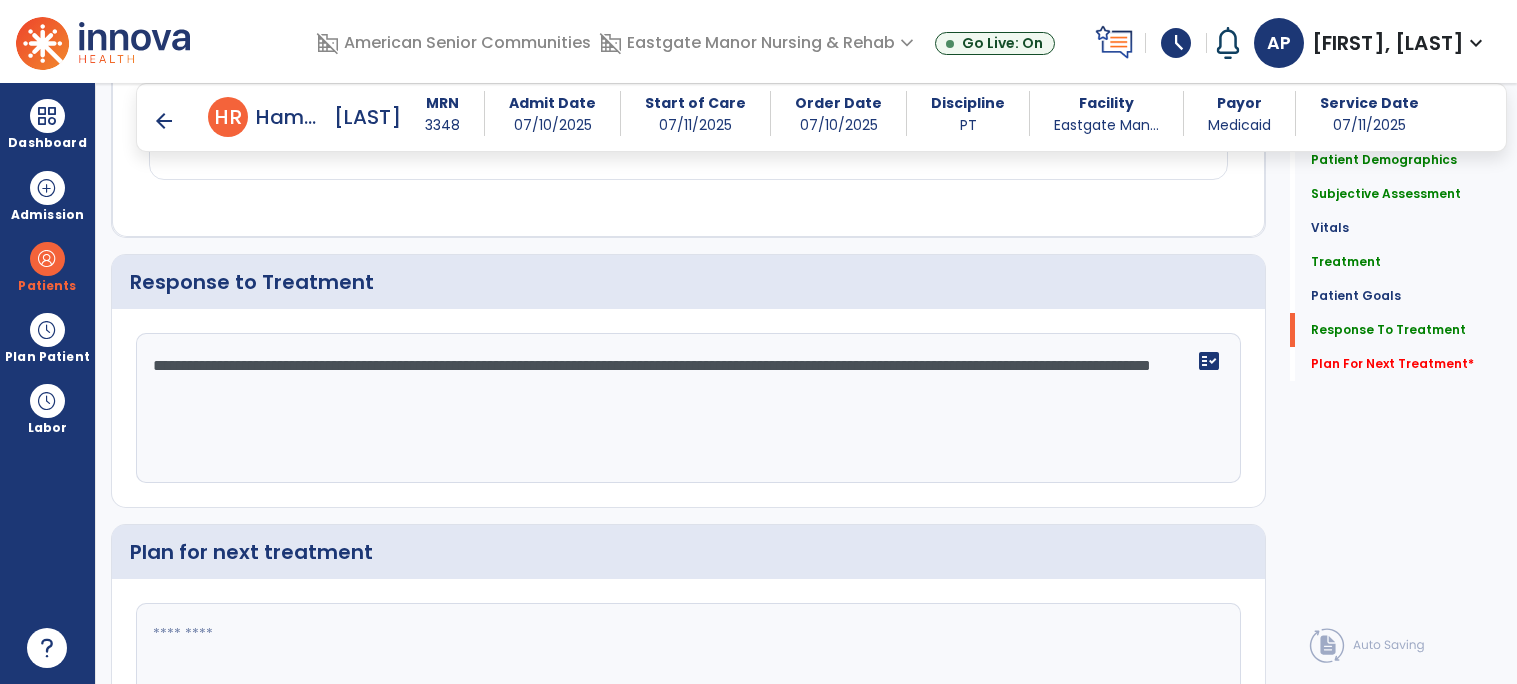 type on "**********" 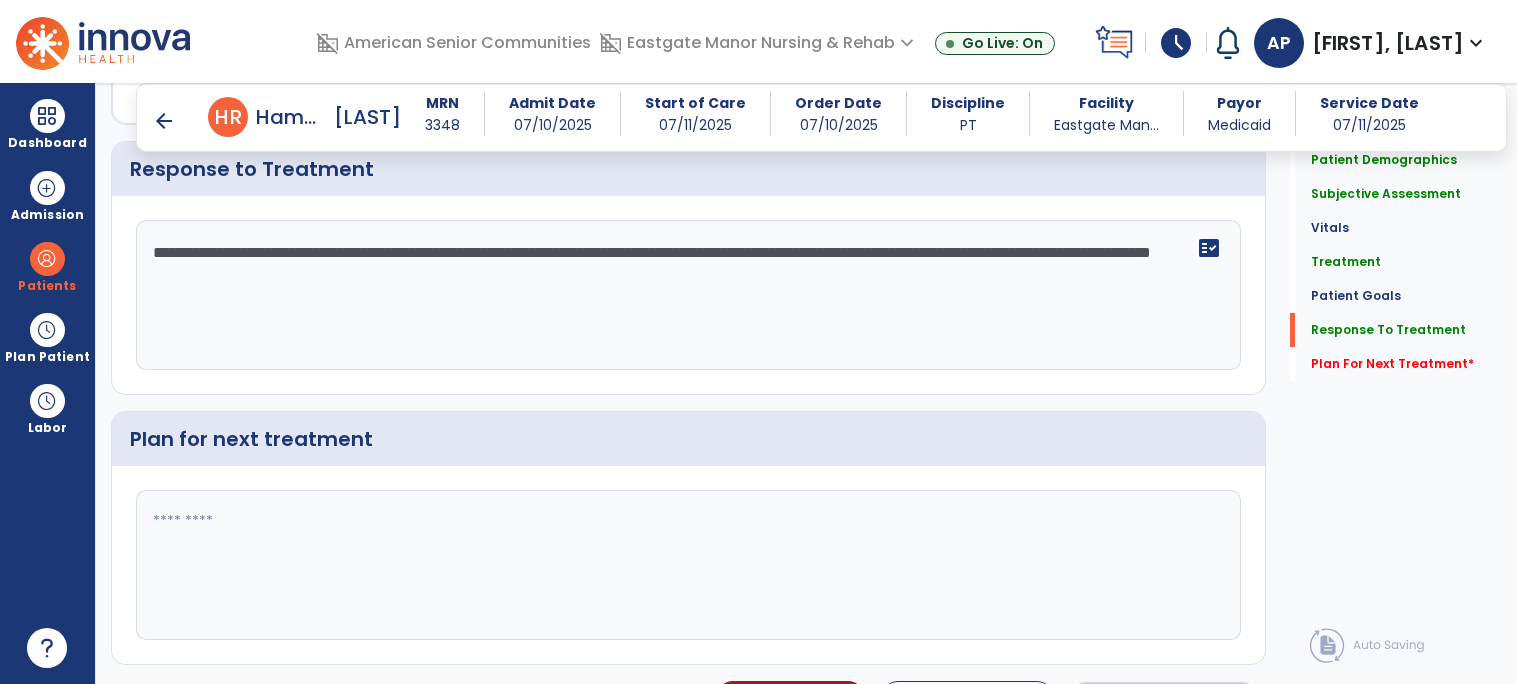 scroll, scrollTop: 2733, scrollLeft: 0, axis: vertical 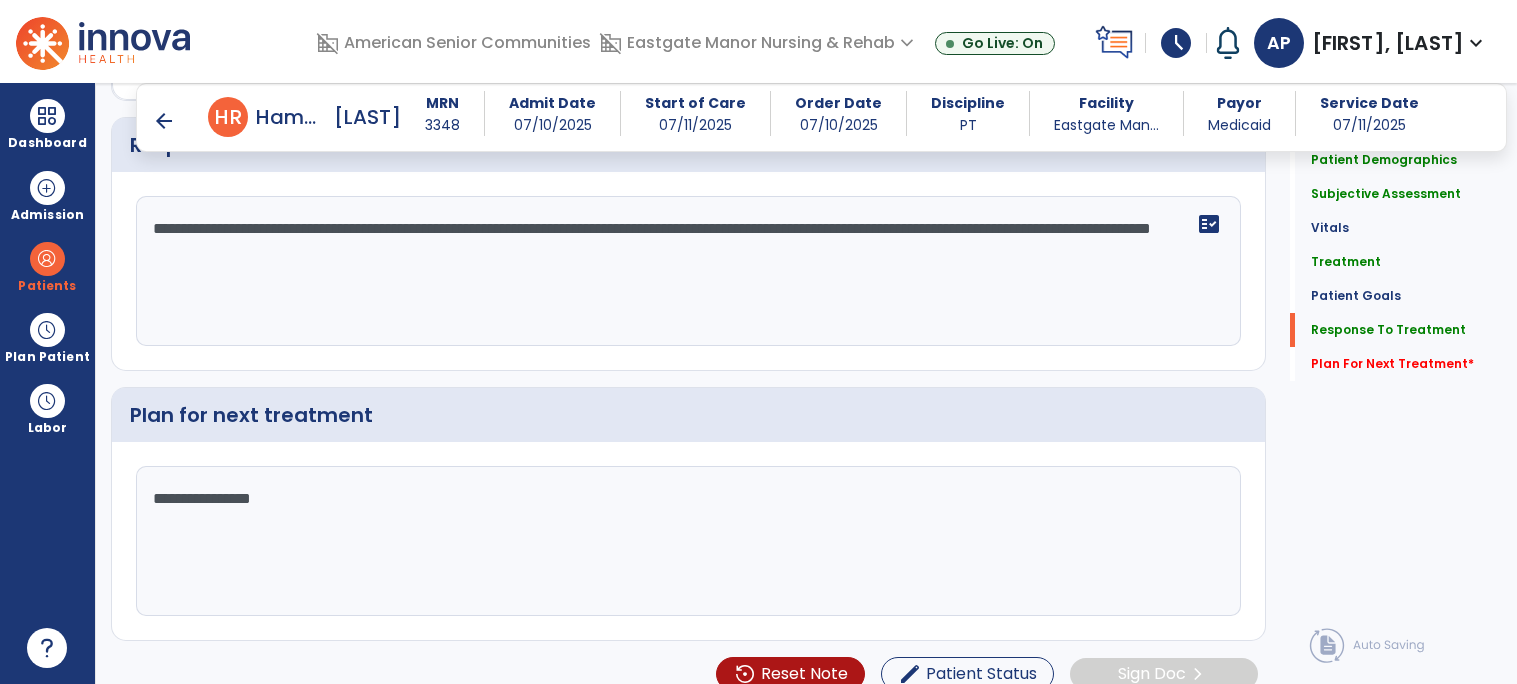 type on "*" 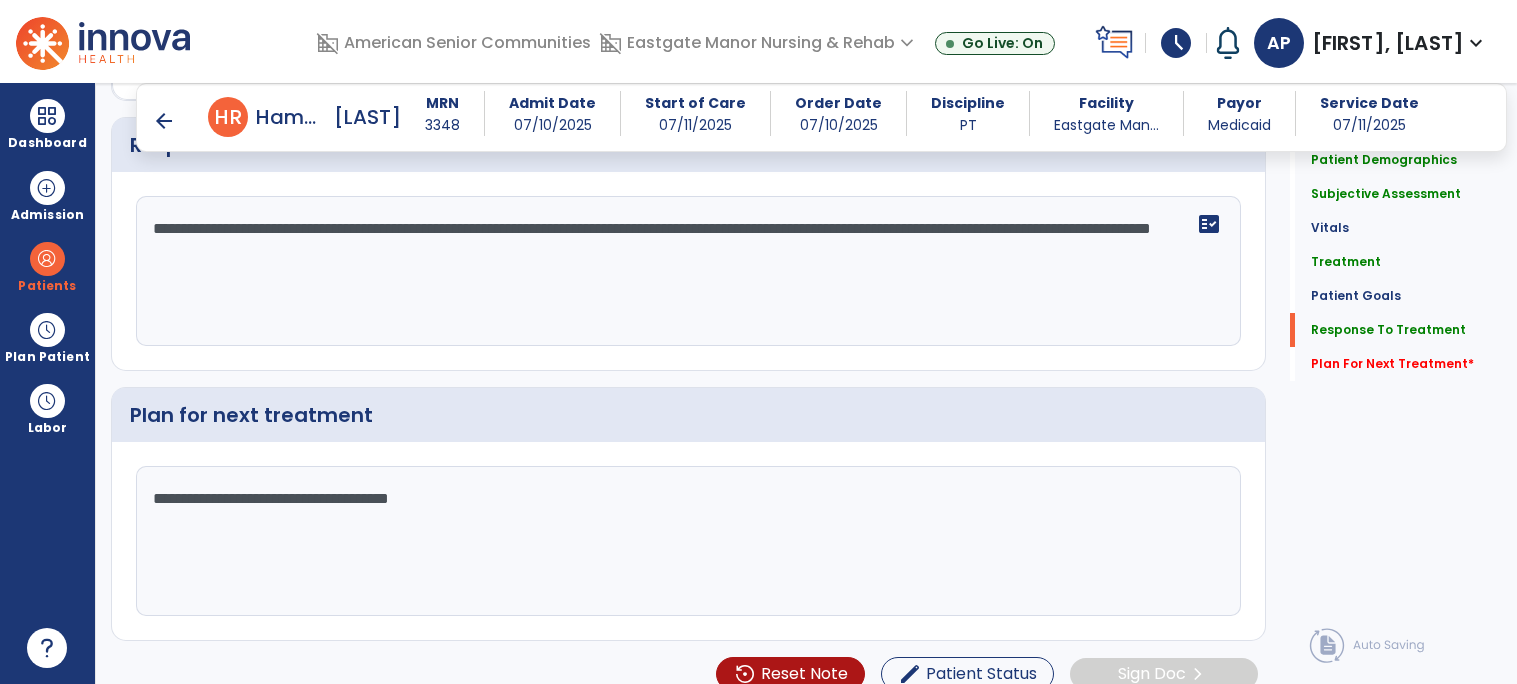 type on "**********" 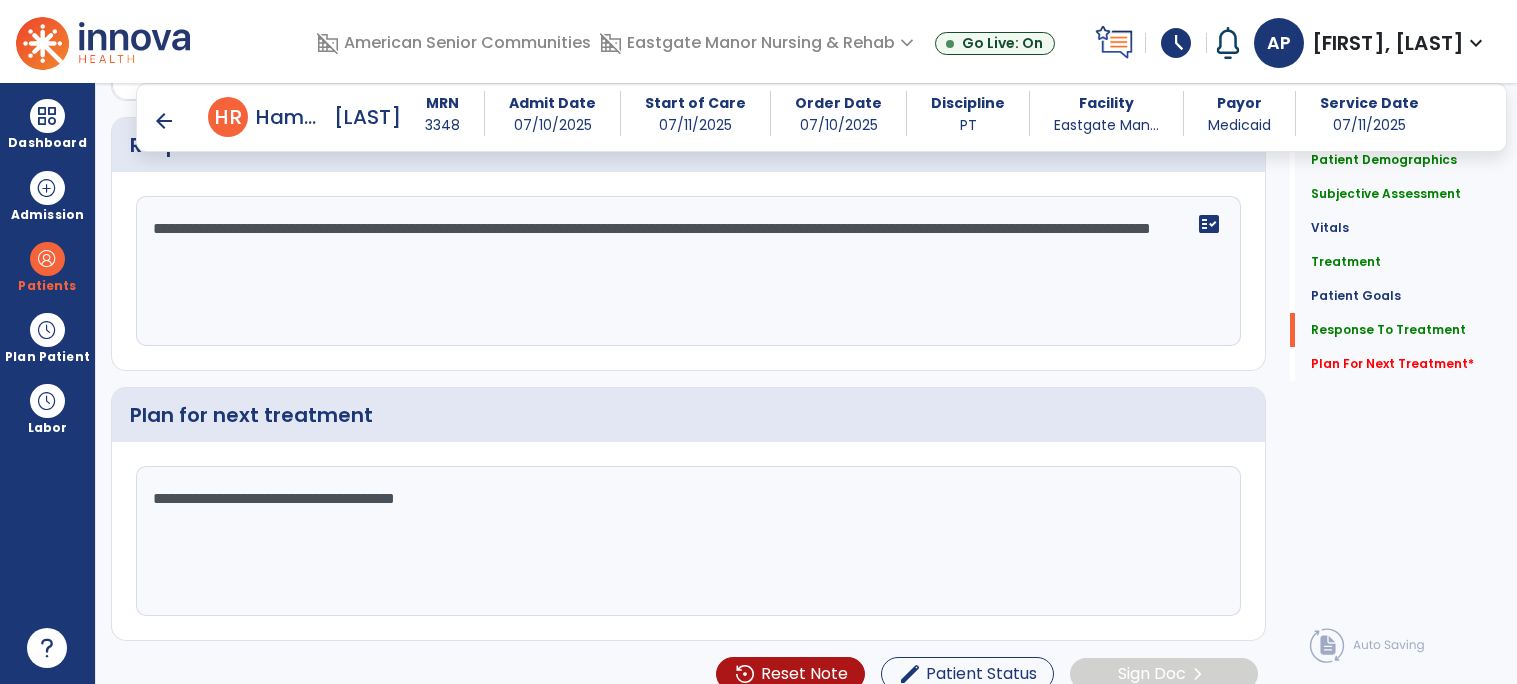 scroll, scrollTop: 2759, scrollLeft: 0, axis: vertical 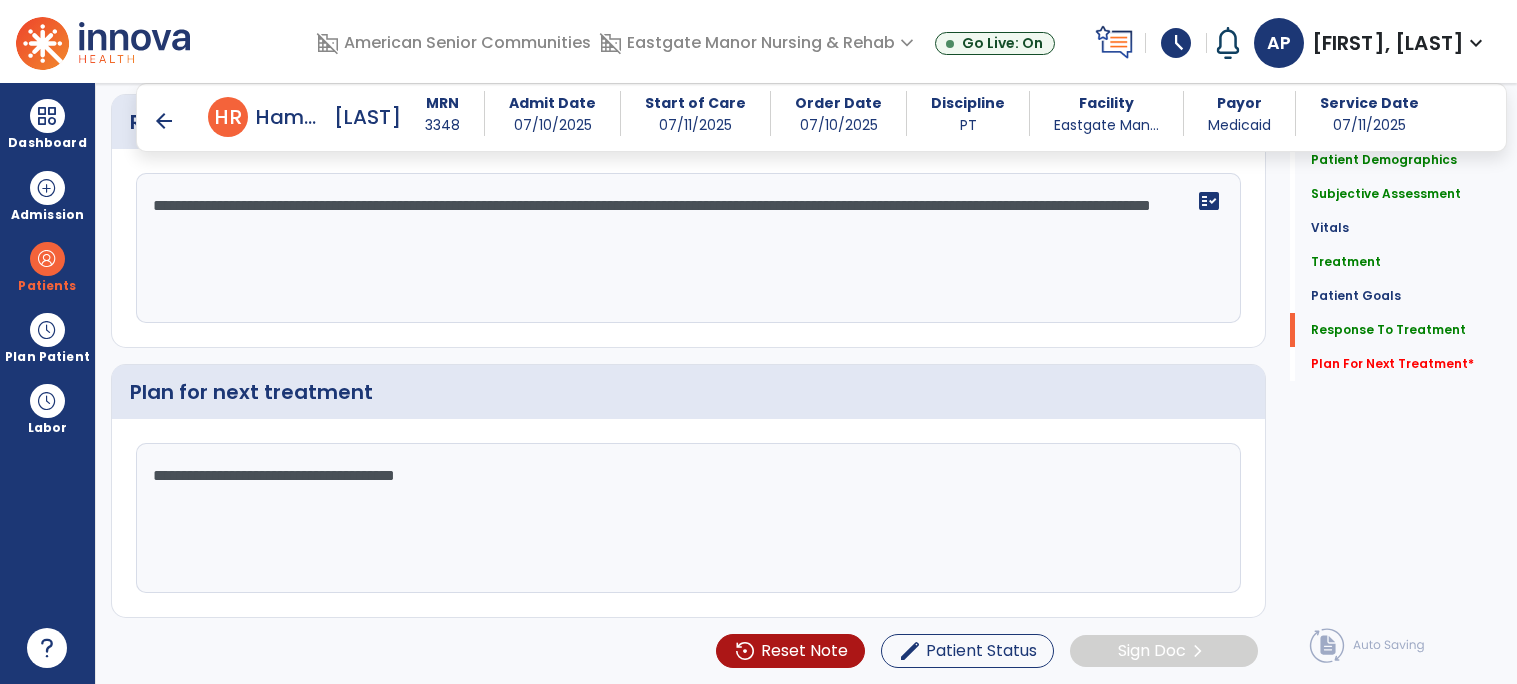 click on "**********" 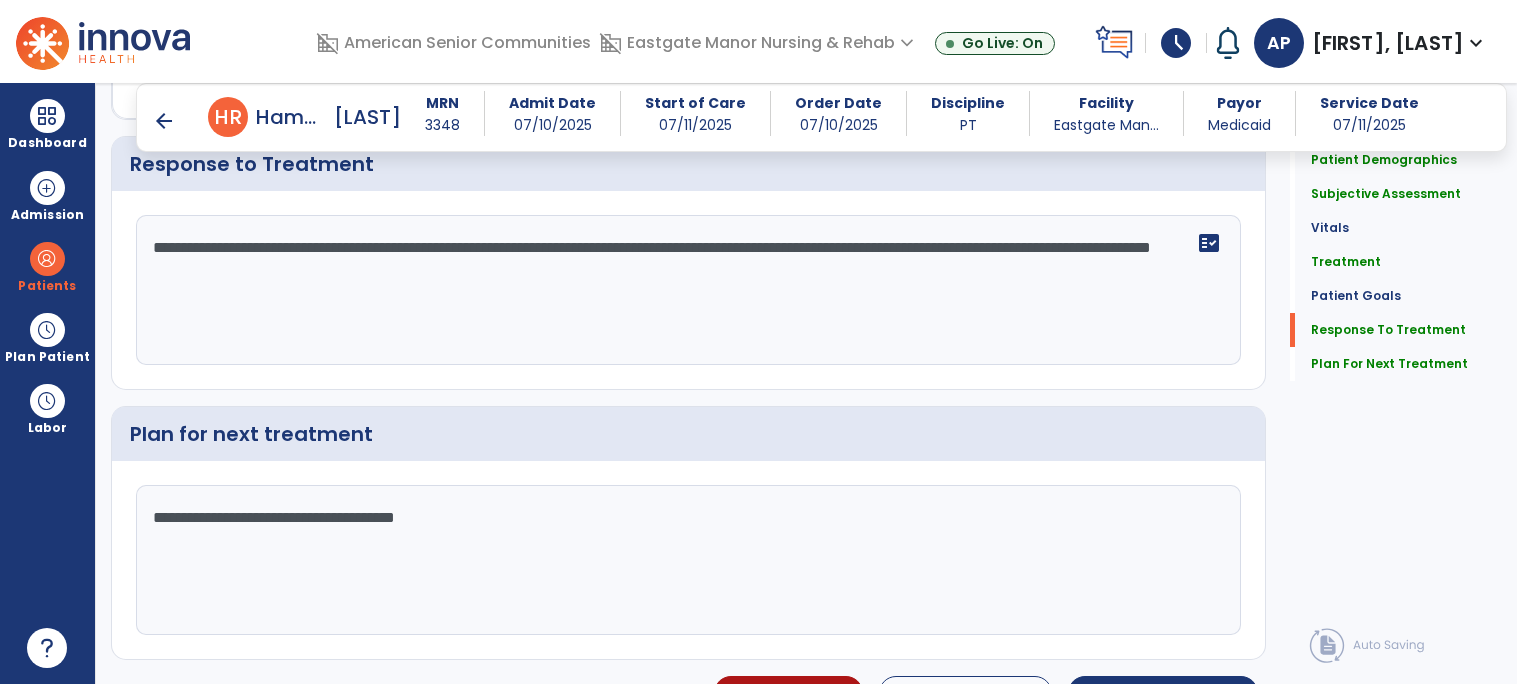scroll, scrollTop: 2759, scrollLeft: 0, axis: vertical 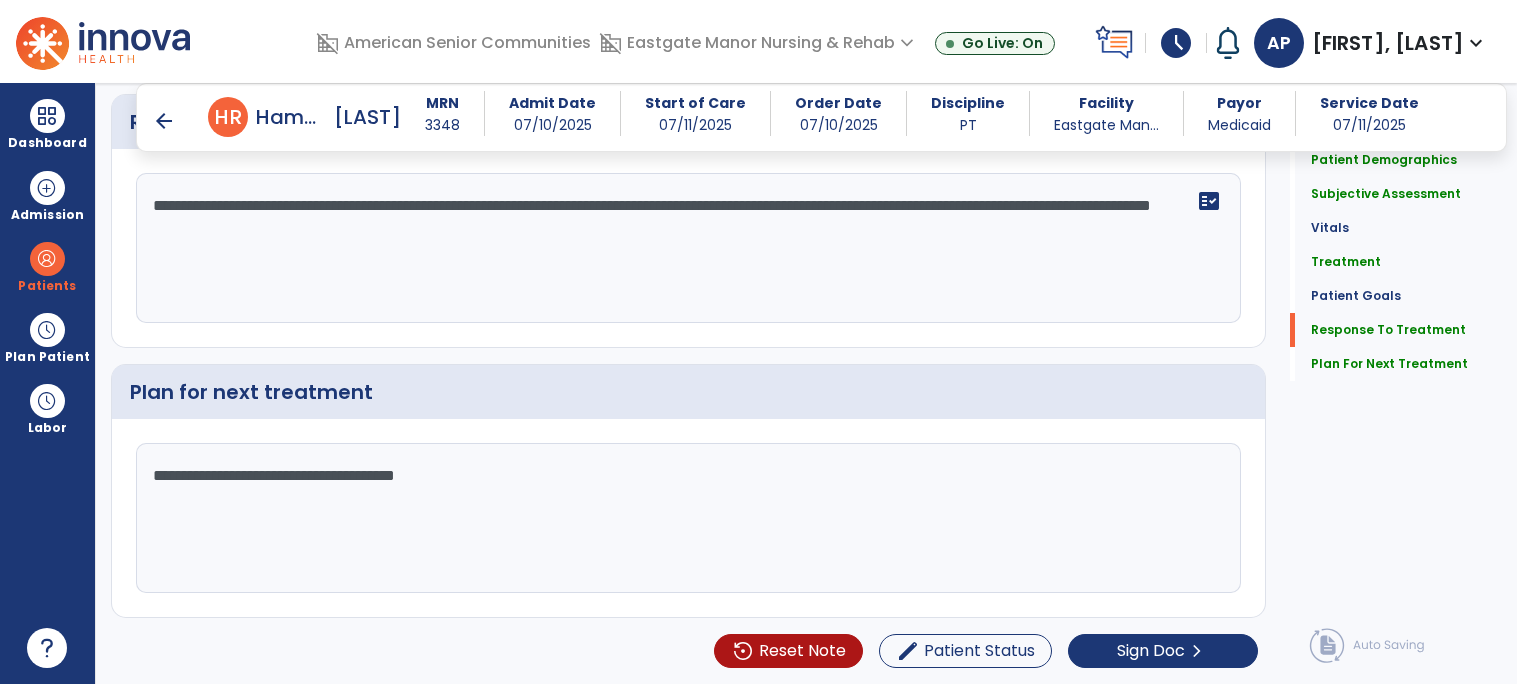 click on "**********" 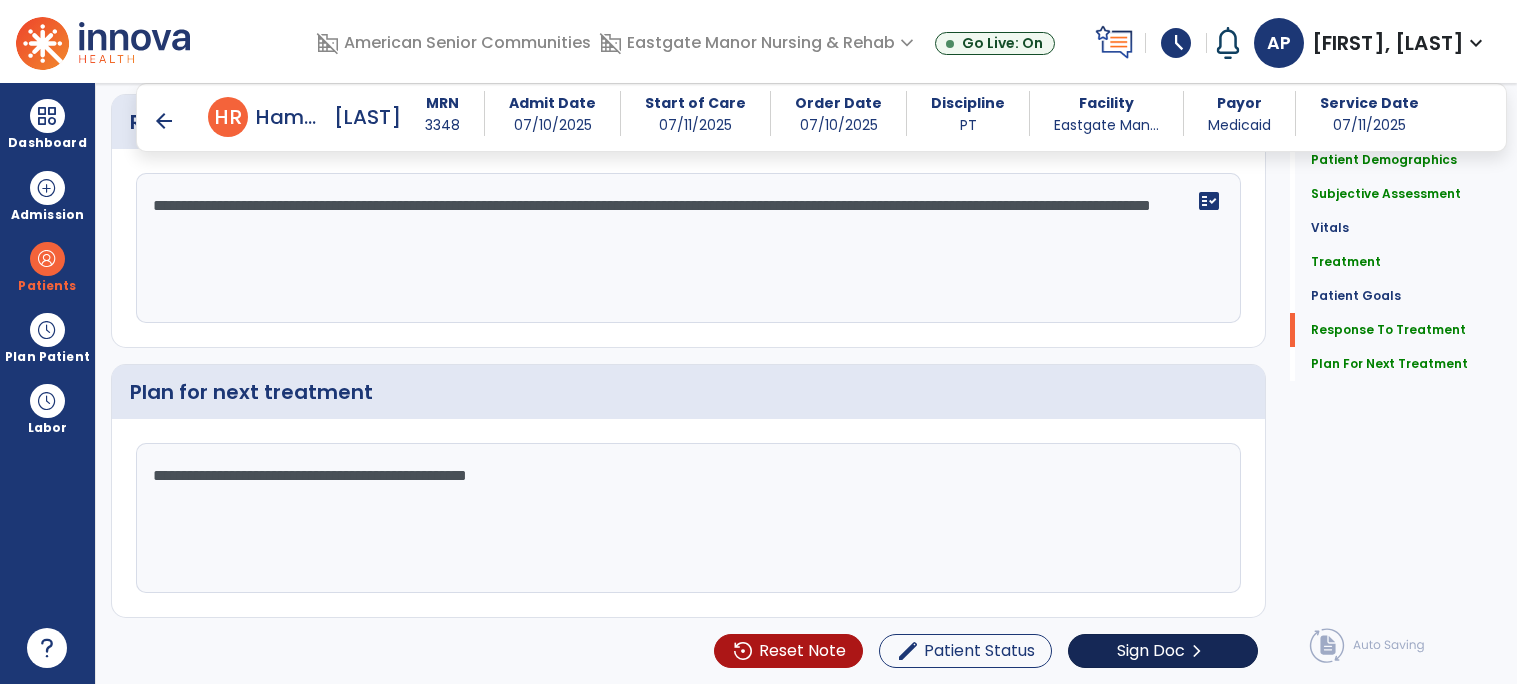 type on "**********" 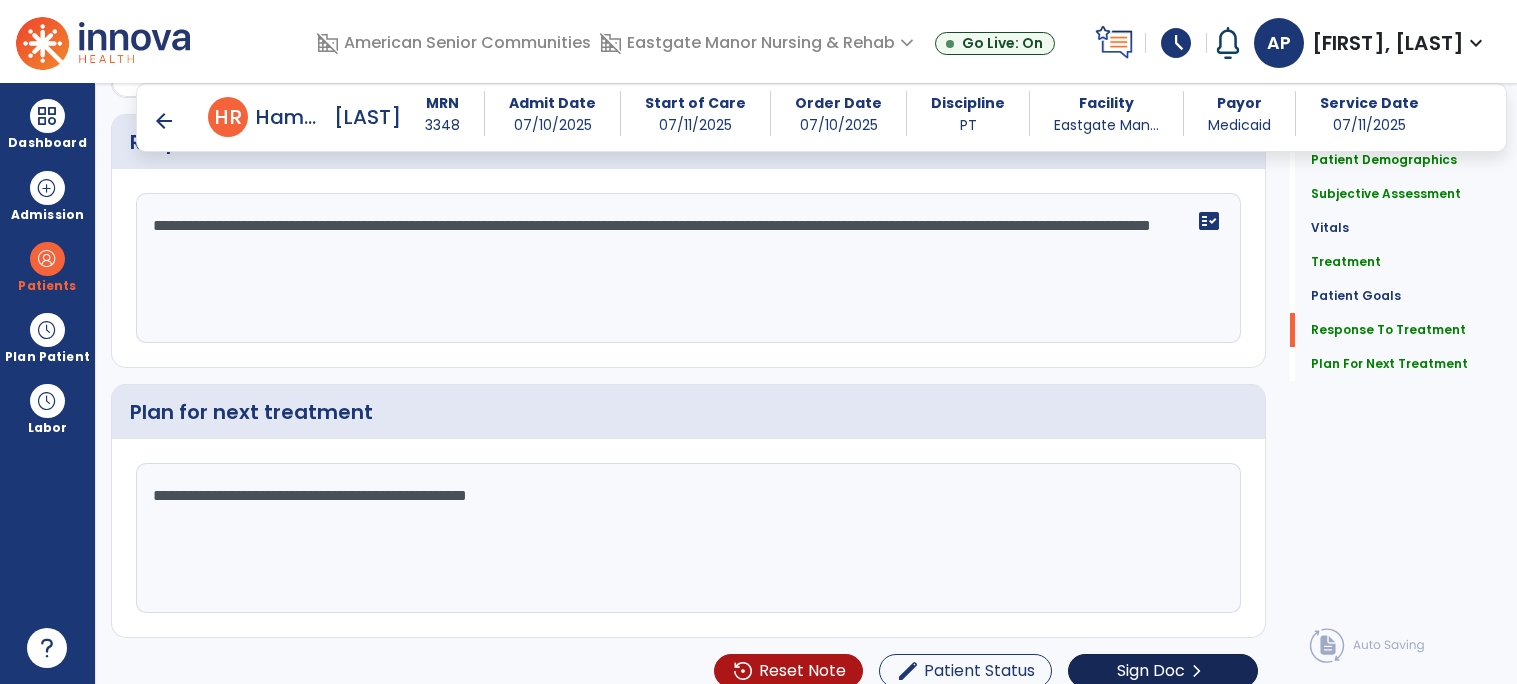 scroll, scrollTop: 2759, scrollLeft: 0, axis: vertical 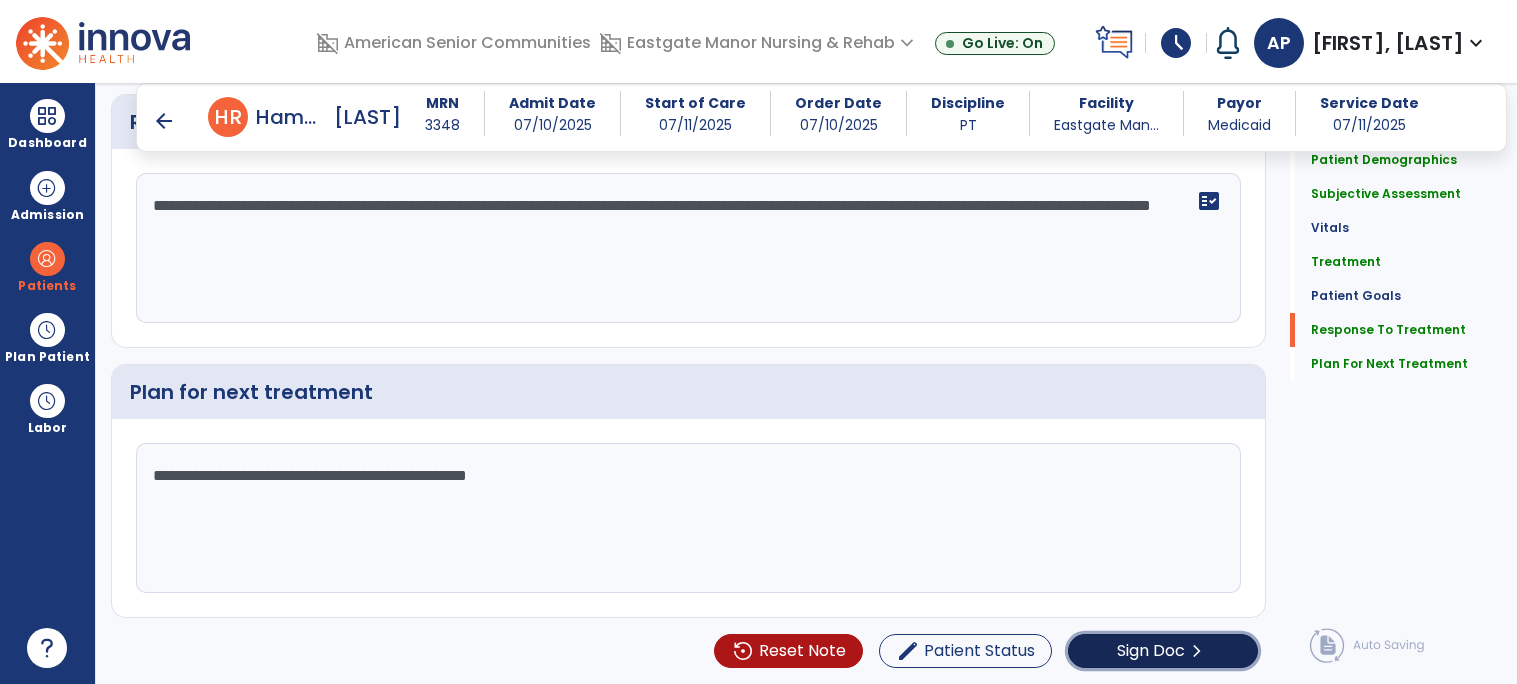 click on "Sign Doc" 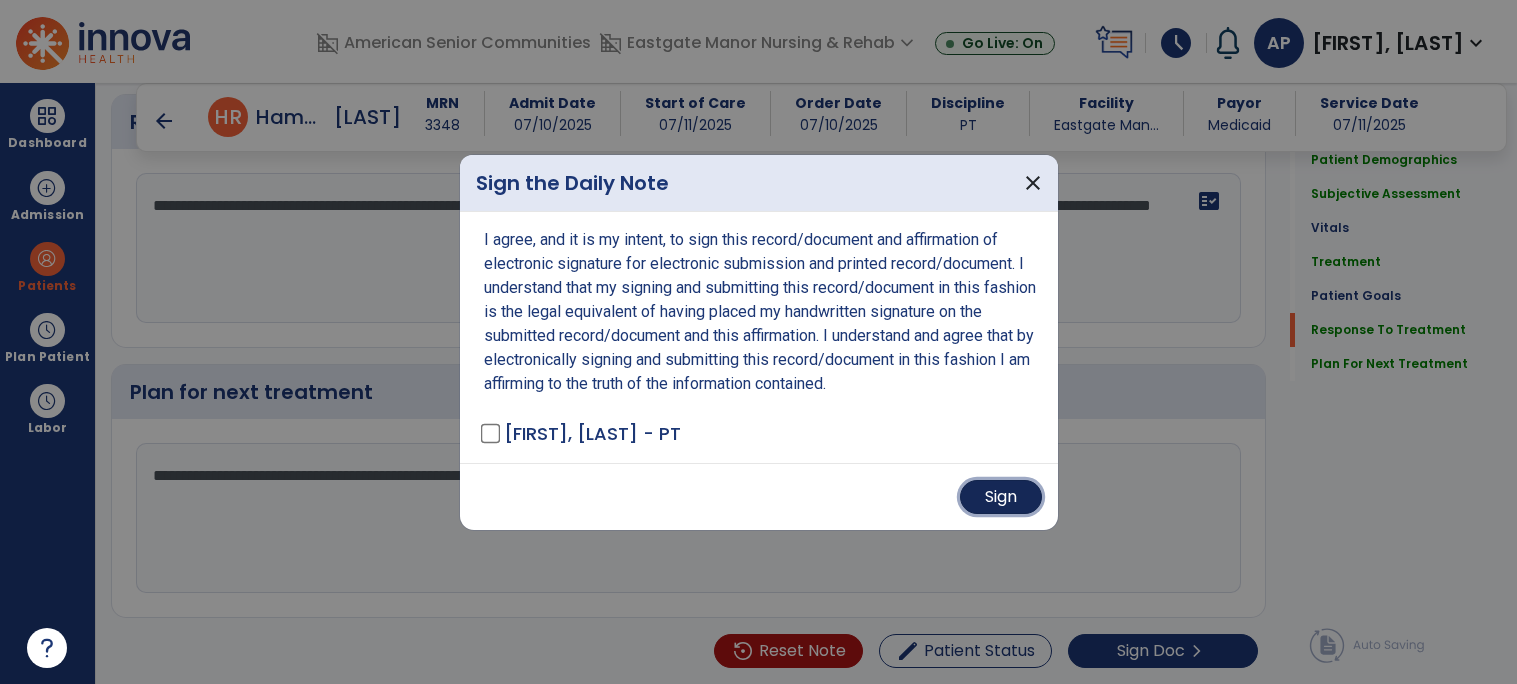 click on "Sign" at bounding box center [1001, 497] 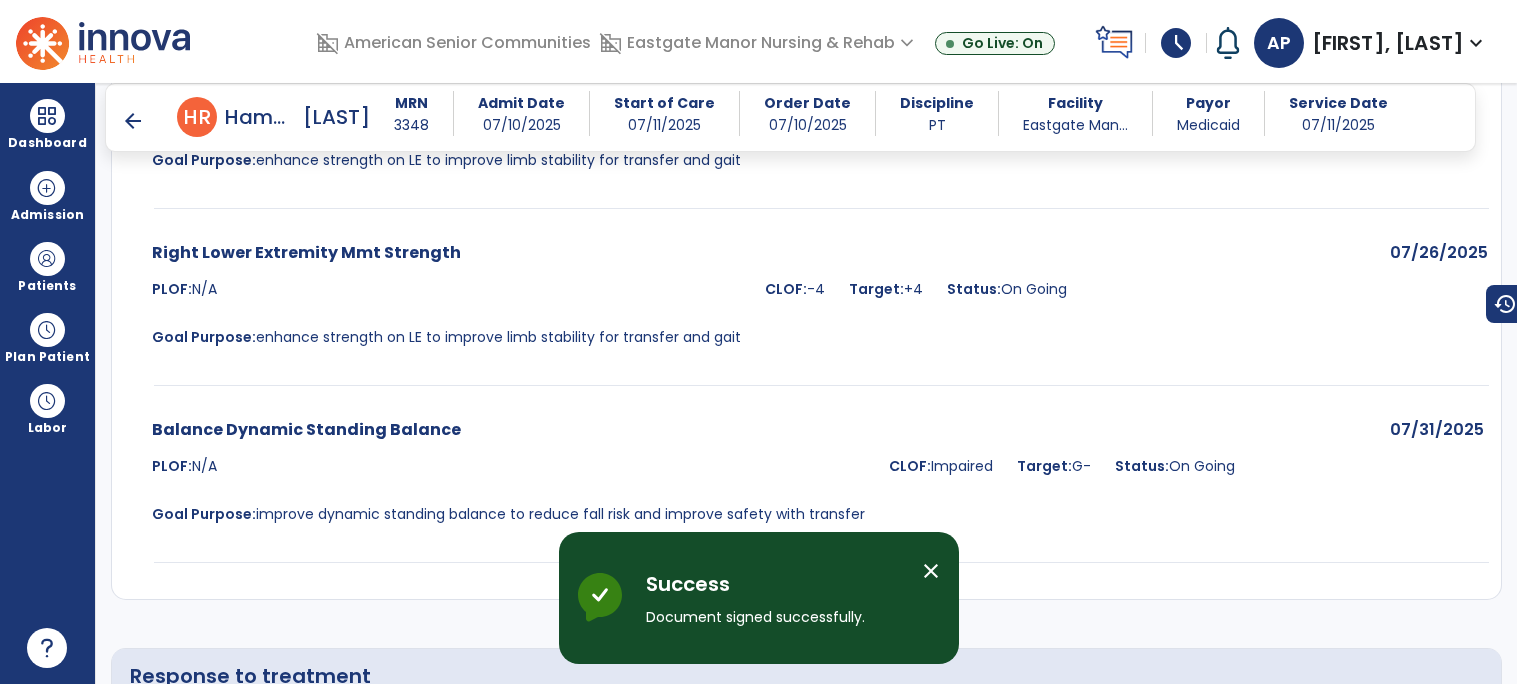 scroll, scrollTop: 3667, scrollLeft: 0, axis: vertical 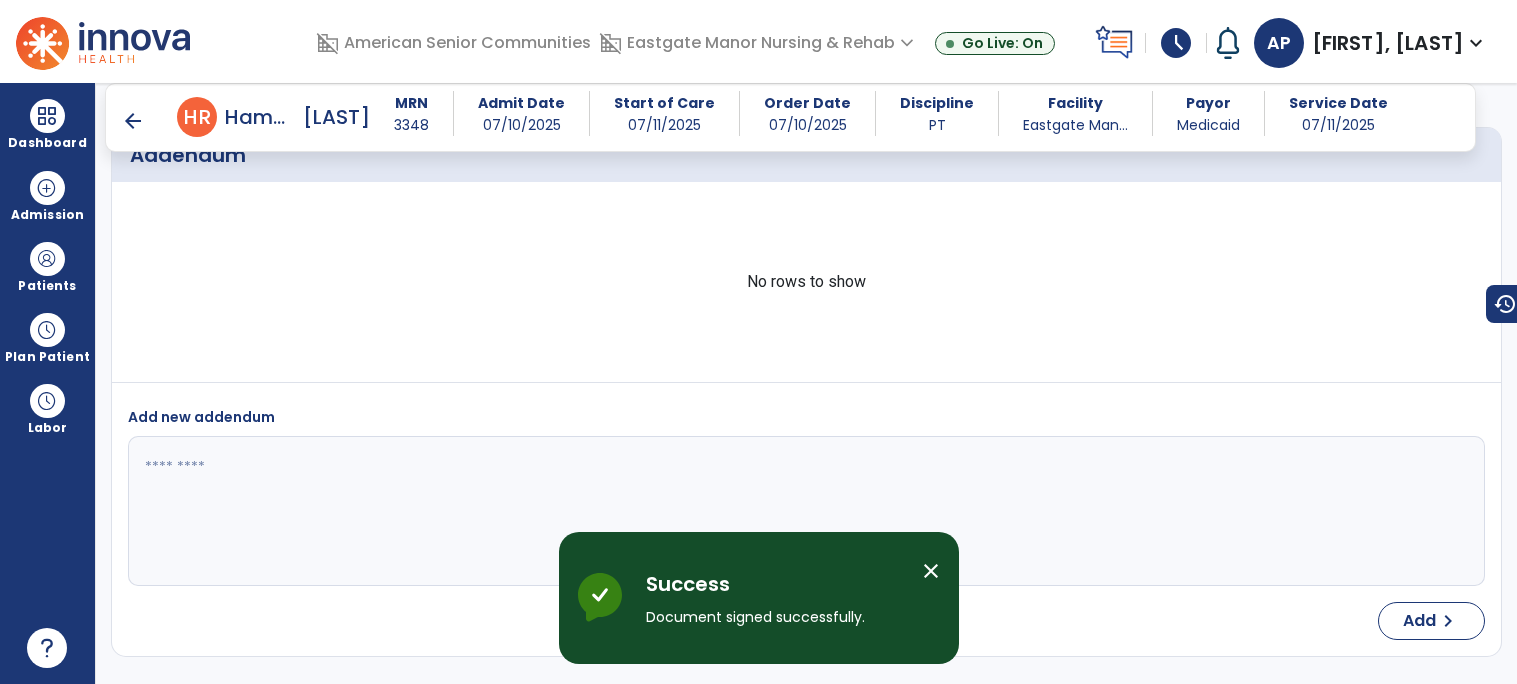 click on "arrow_back" at bounding box center (133, 121) 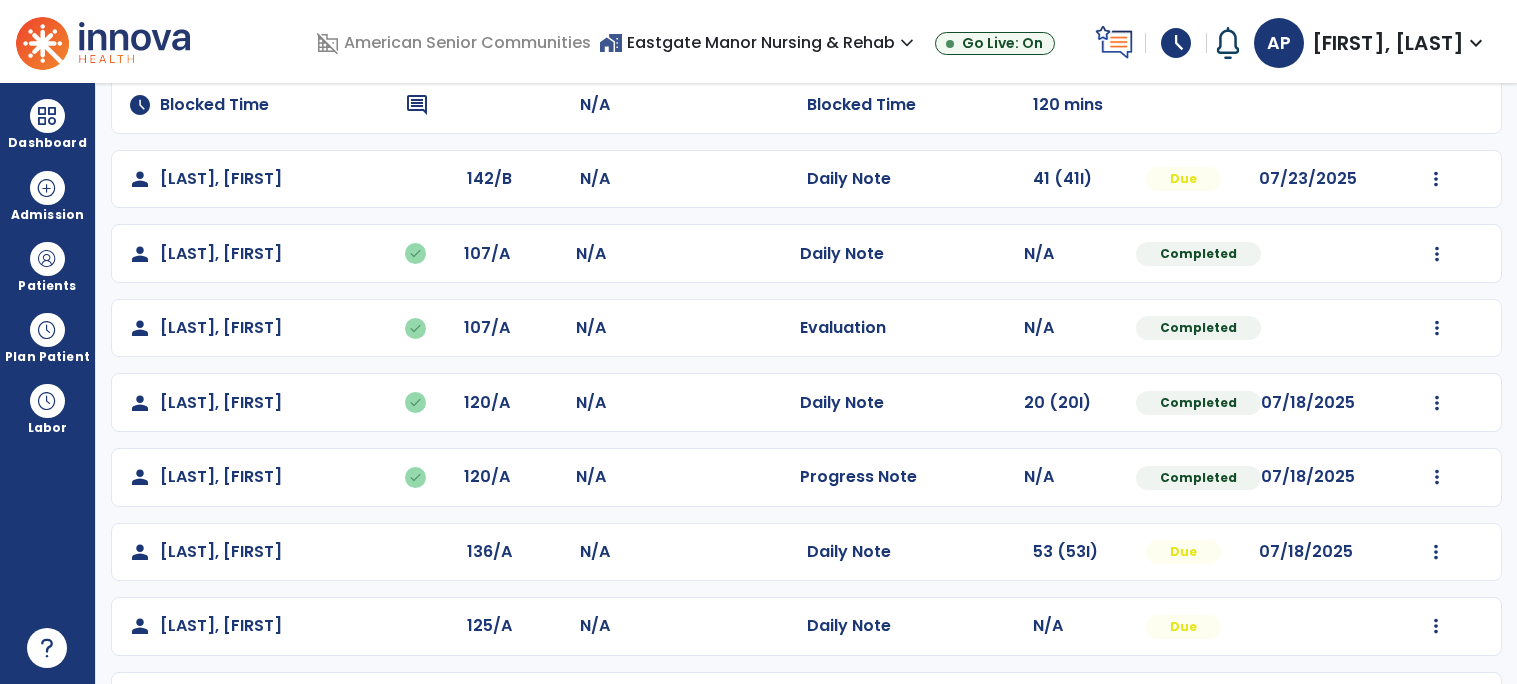 scroll, scrollTop: 326, scrollLeft: 0, axis: vertical 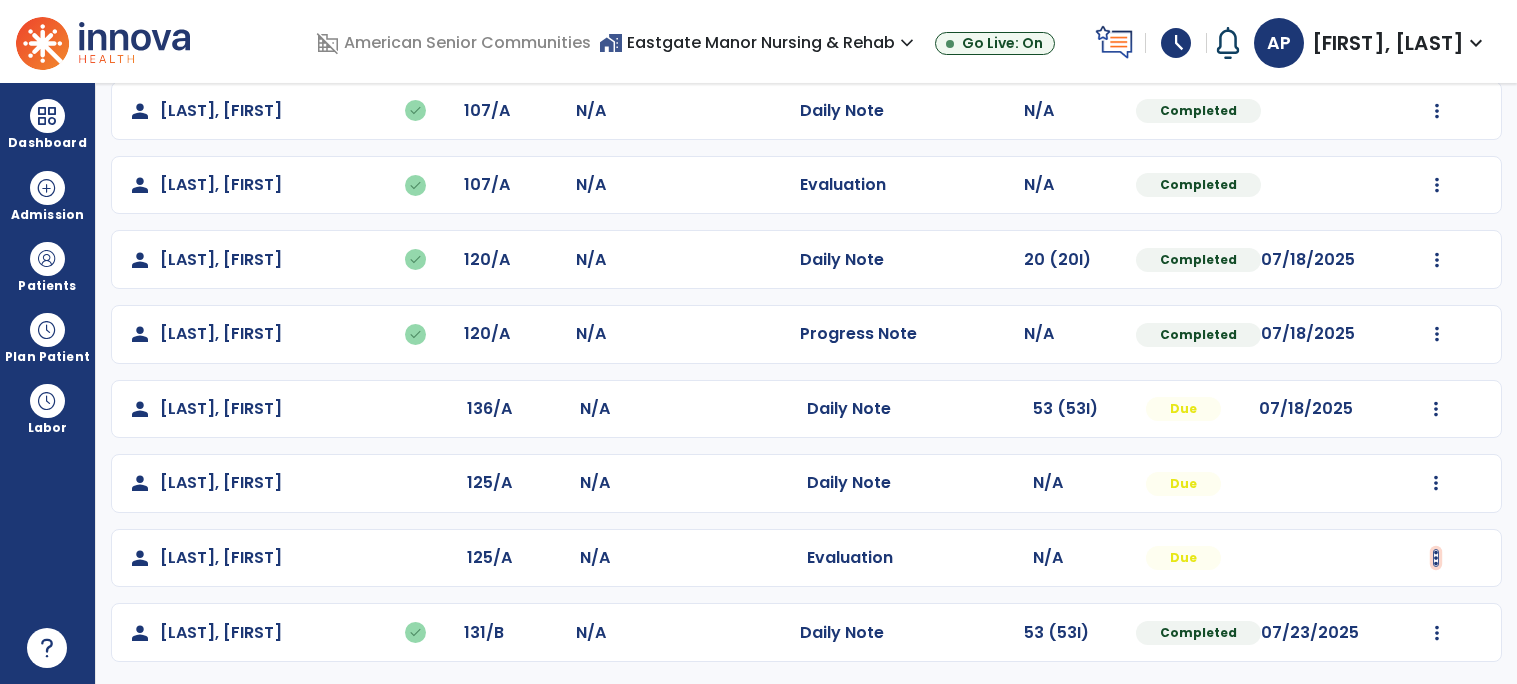 click at bounding box center [1436, 36] 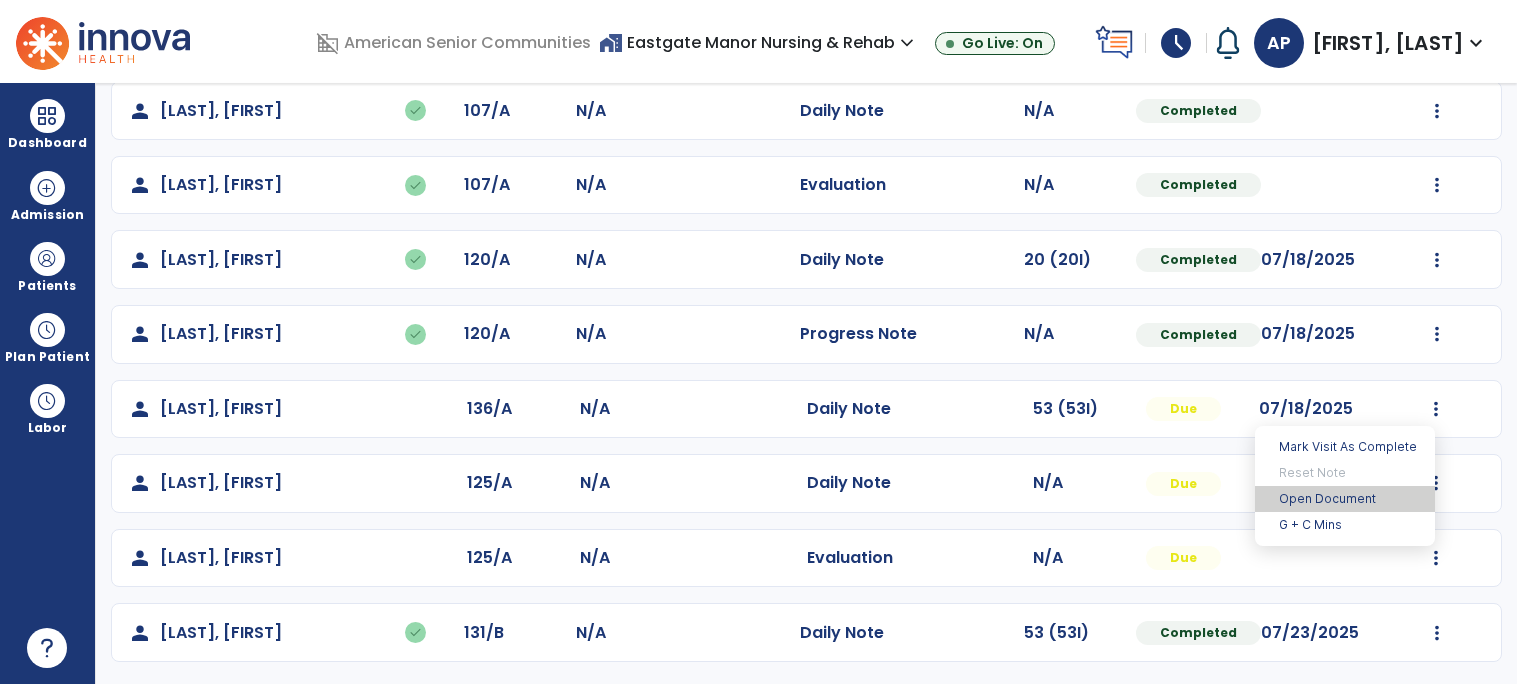 click on "Open Document" at bounding box center (1345, 499) 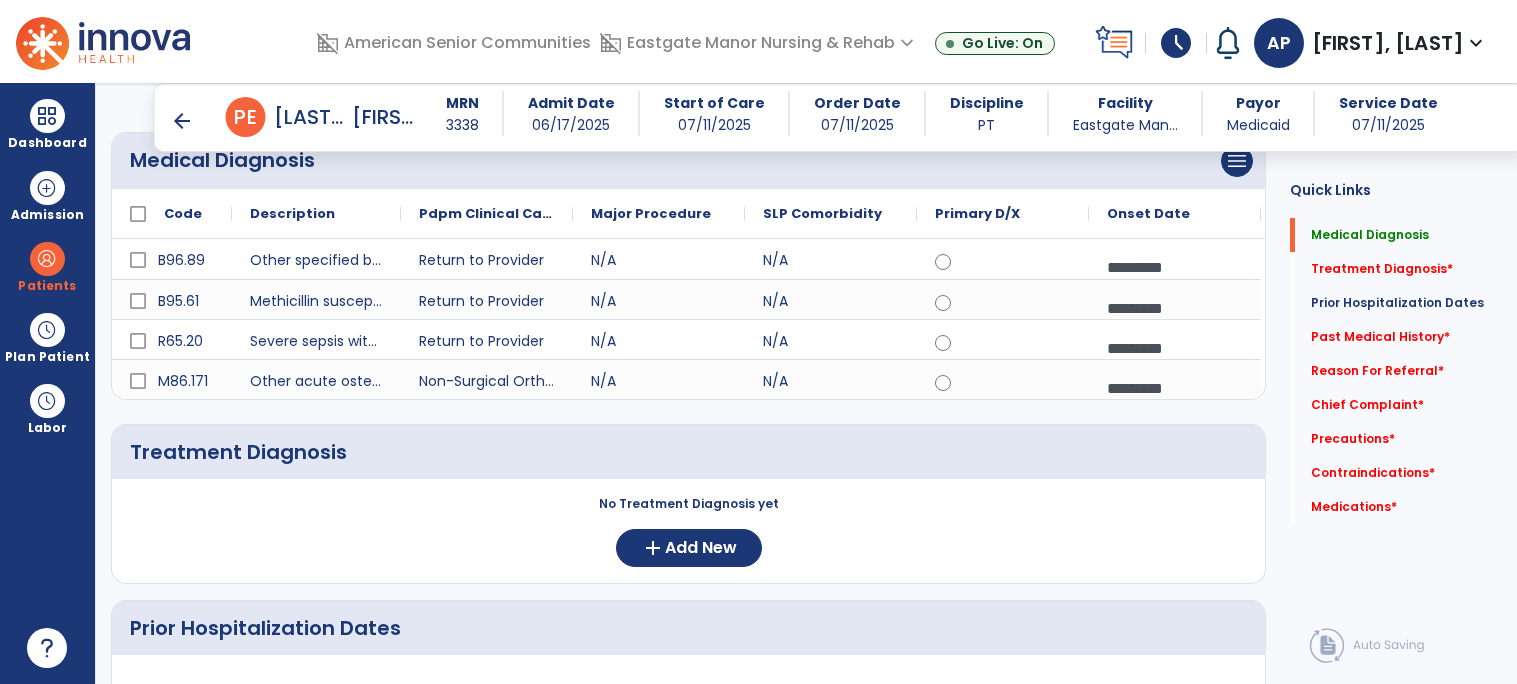scroll, scrollTop: 250, scrollLeft: 0, axis: vertical 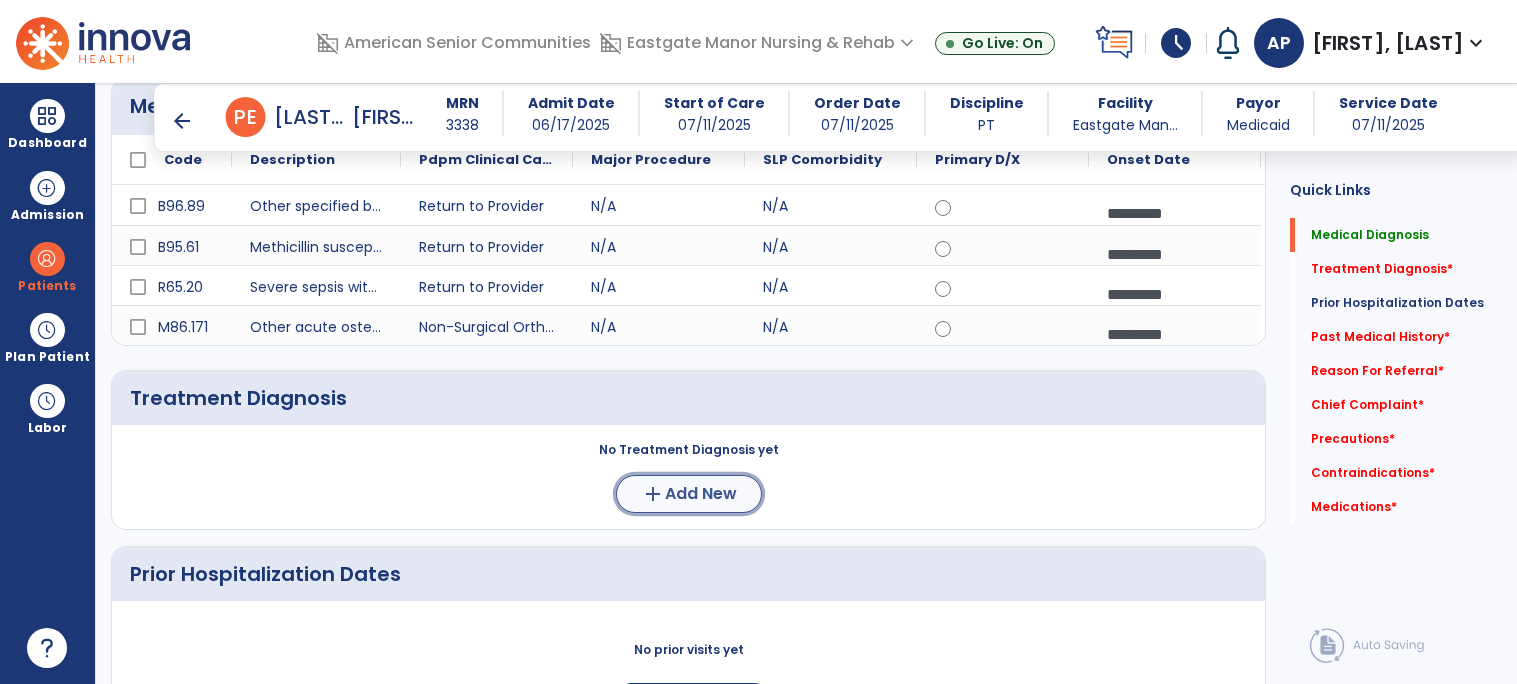 click on "Add New" 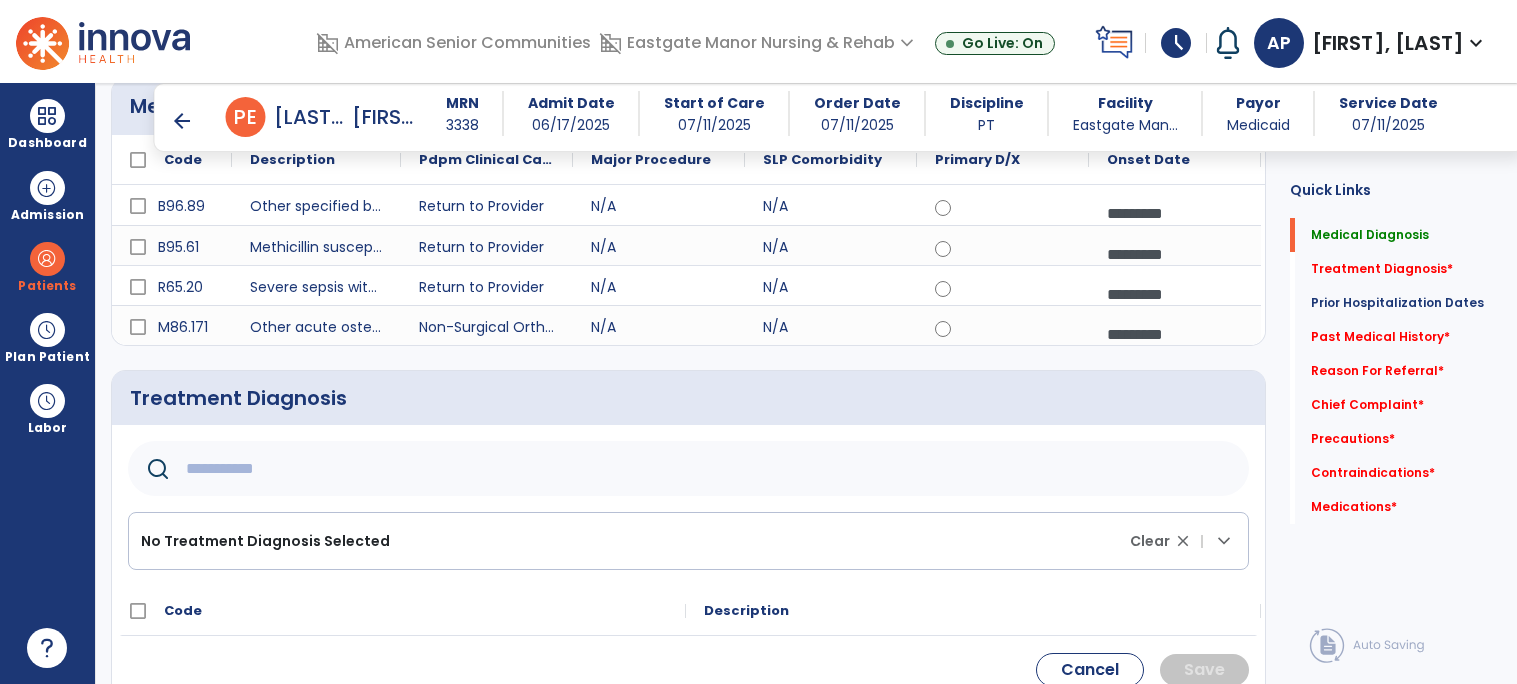 click 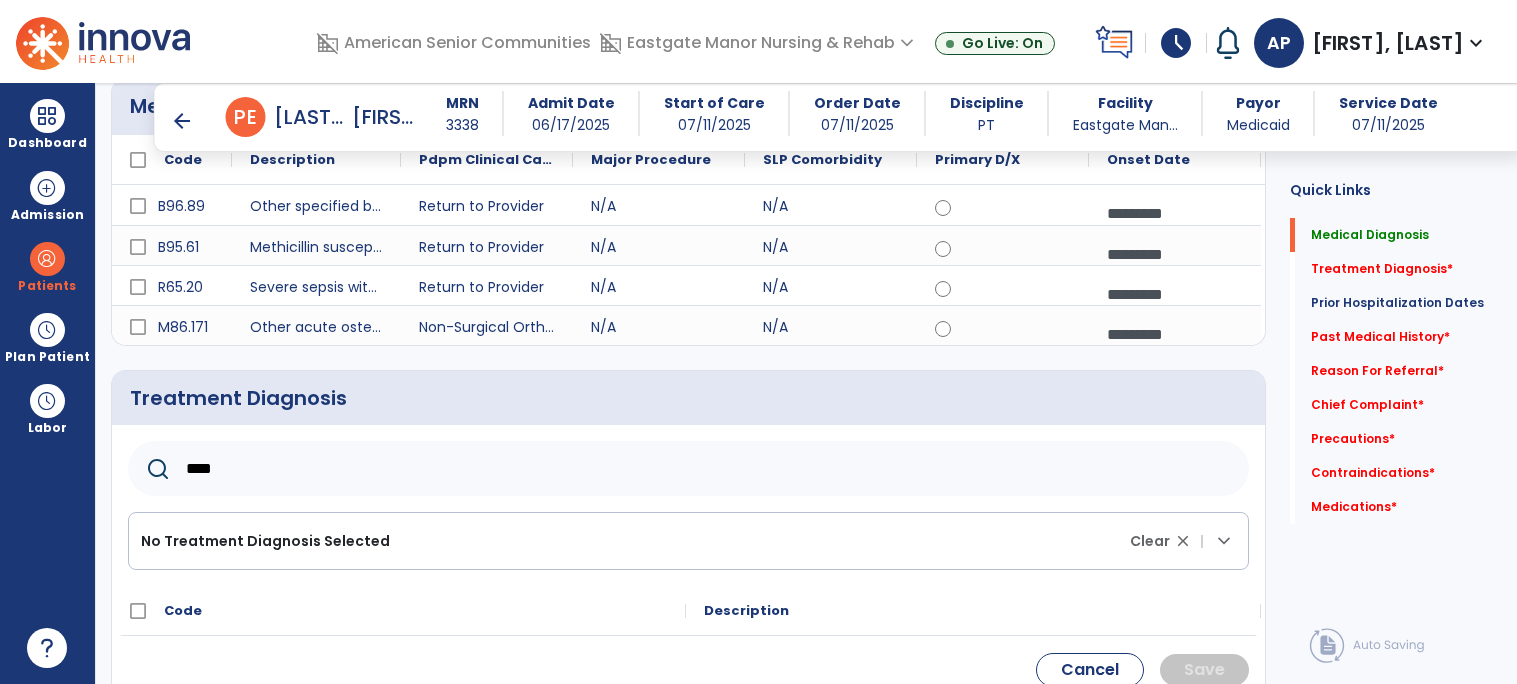 type on "*****" 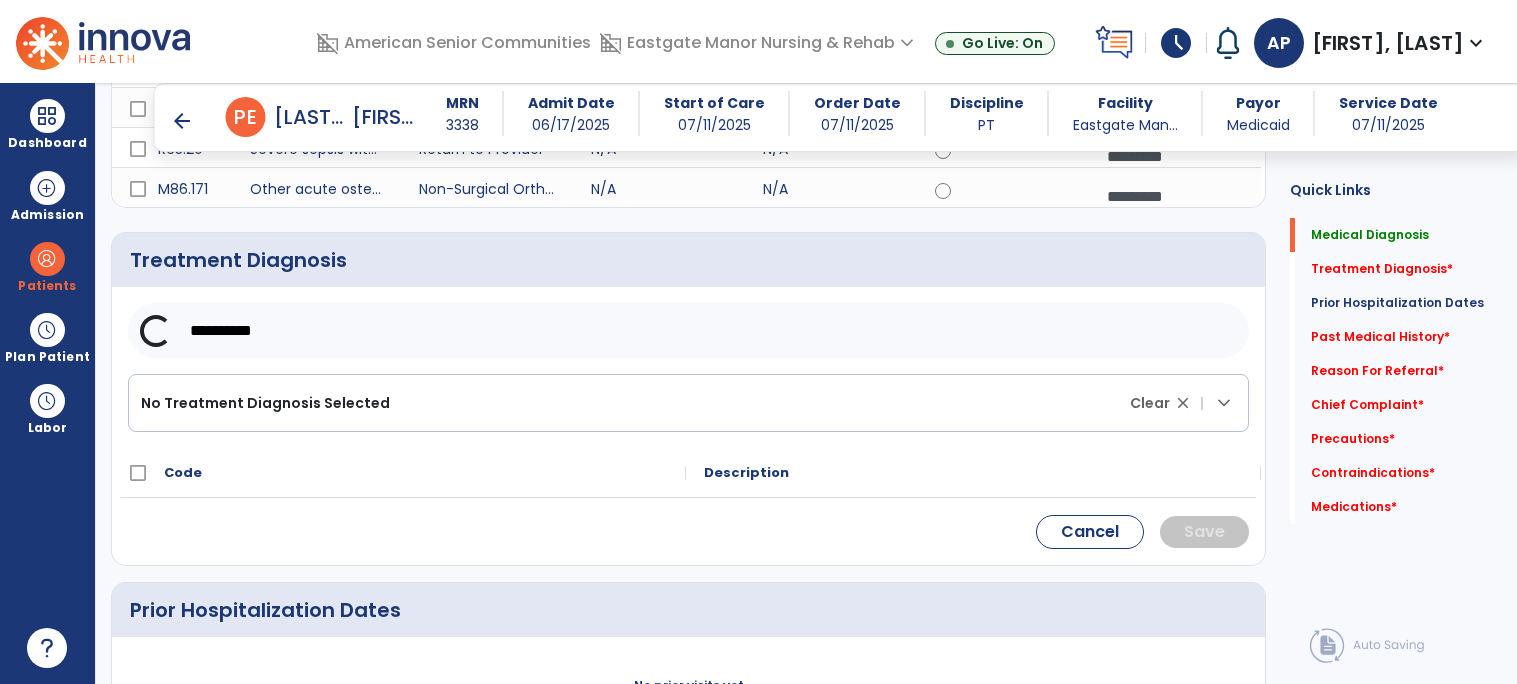 scroll, scrollTop: 385, scrollLeft: 0, axis: vertical 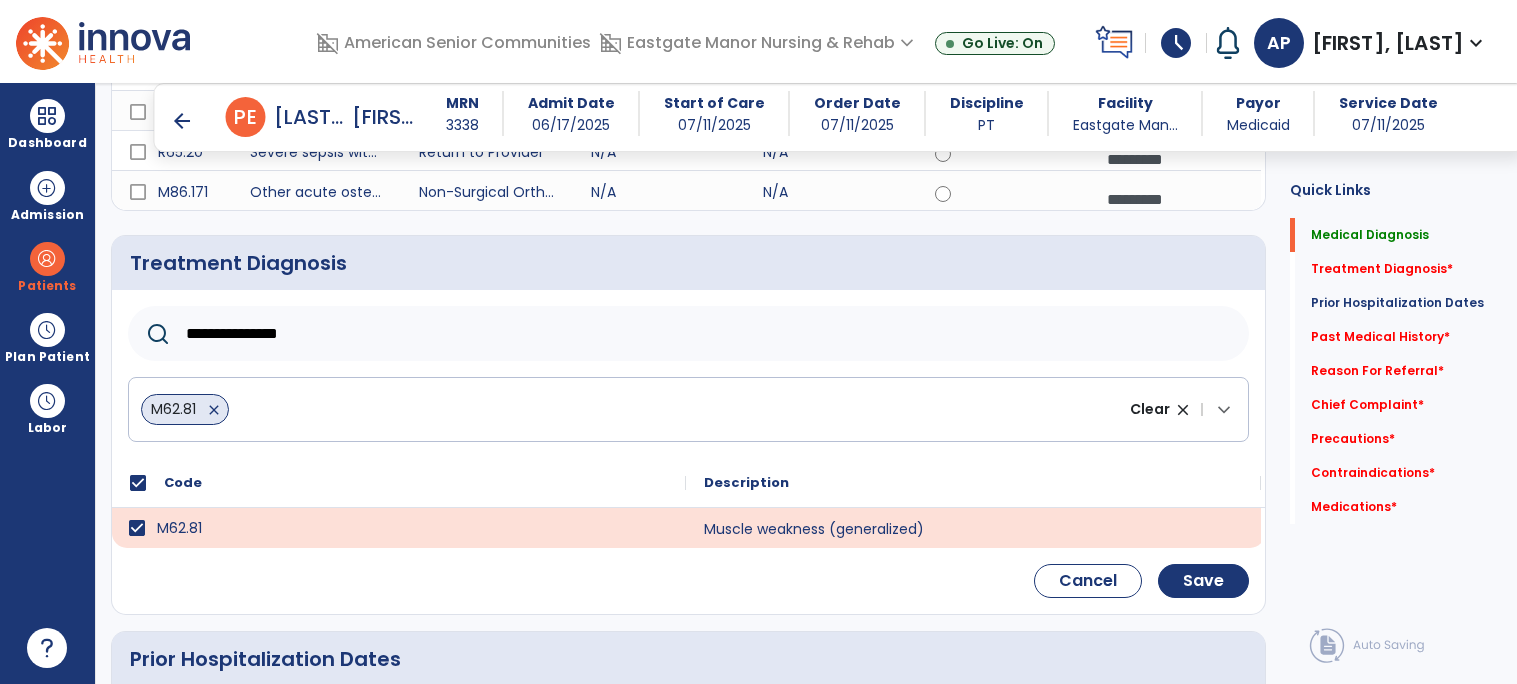click on "**********" 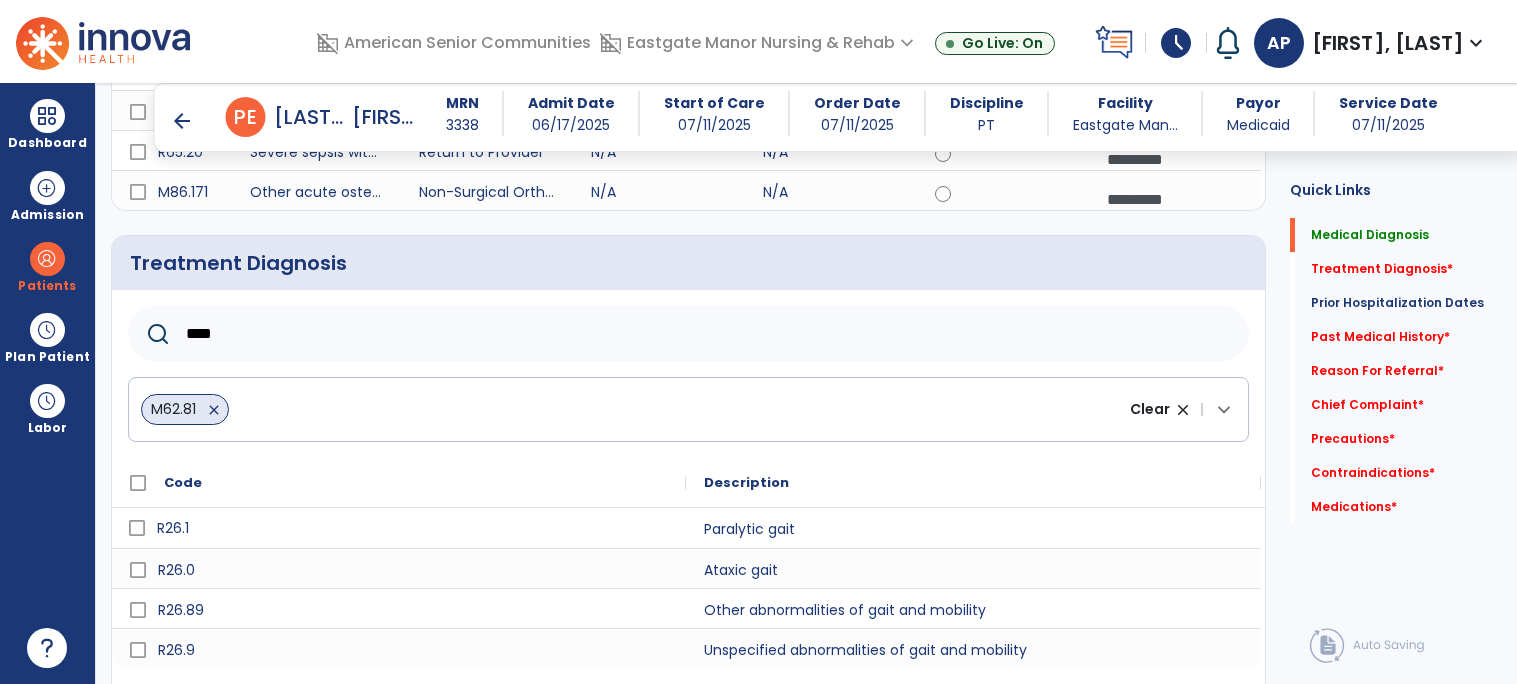 type on "****" 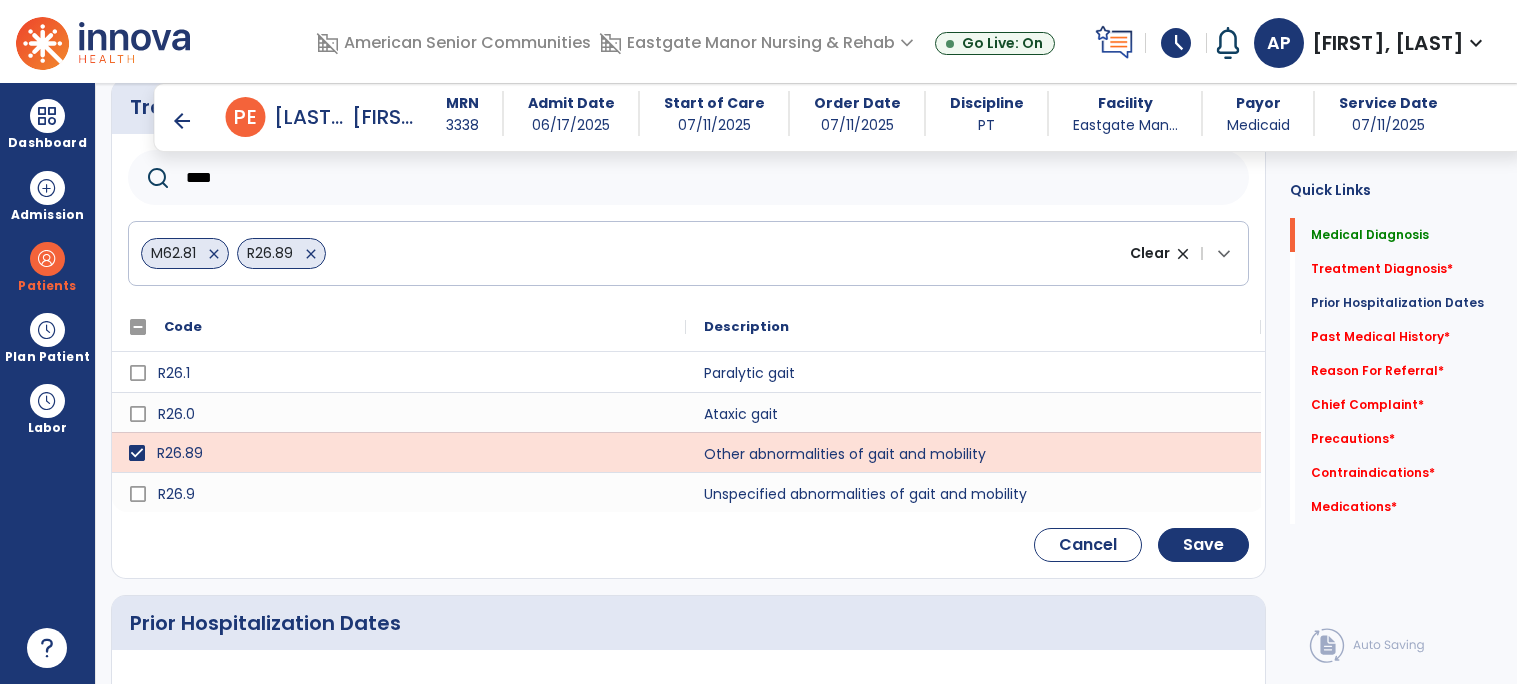scroll, scrollTop: 543, scrollLeft: 0, axis: vertical 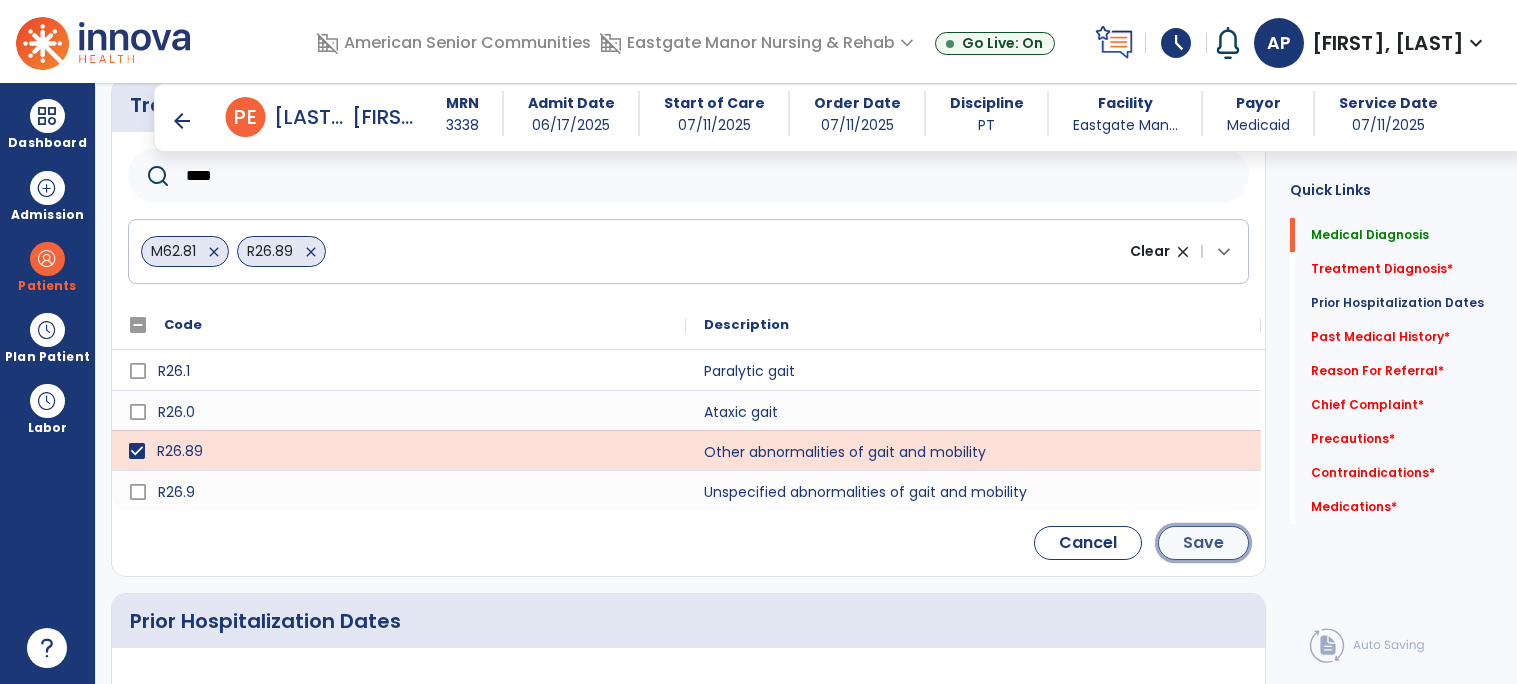 click on "Save" 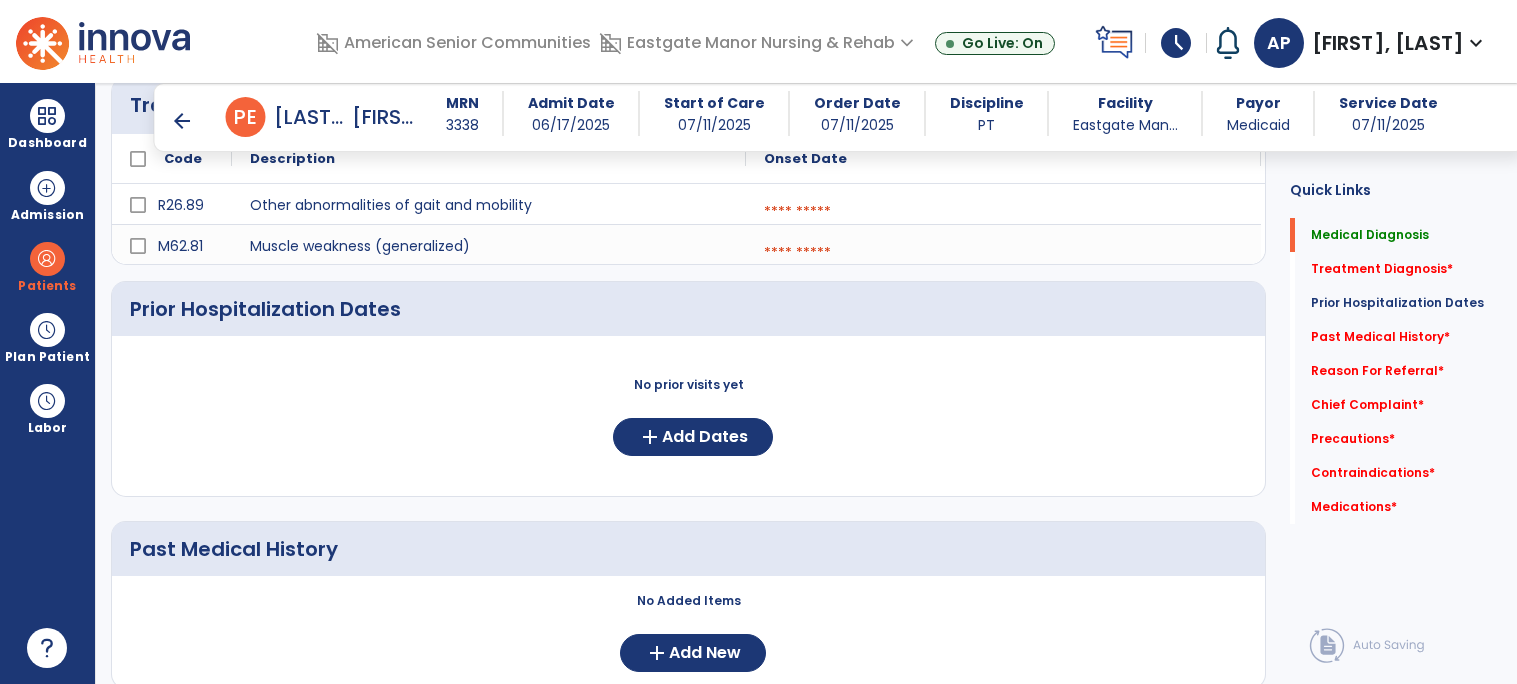 scroll, scrollTop: 342, scrollLeft: 0, axis: vertical 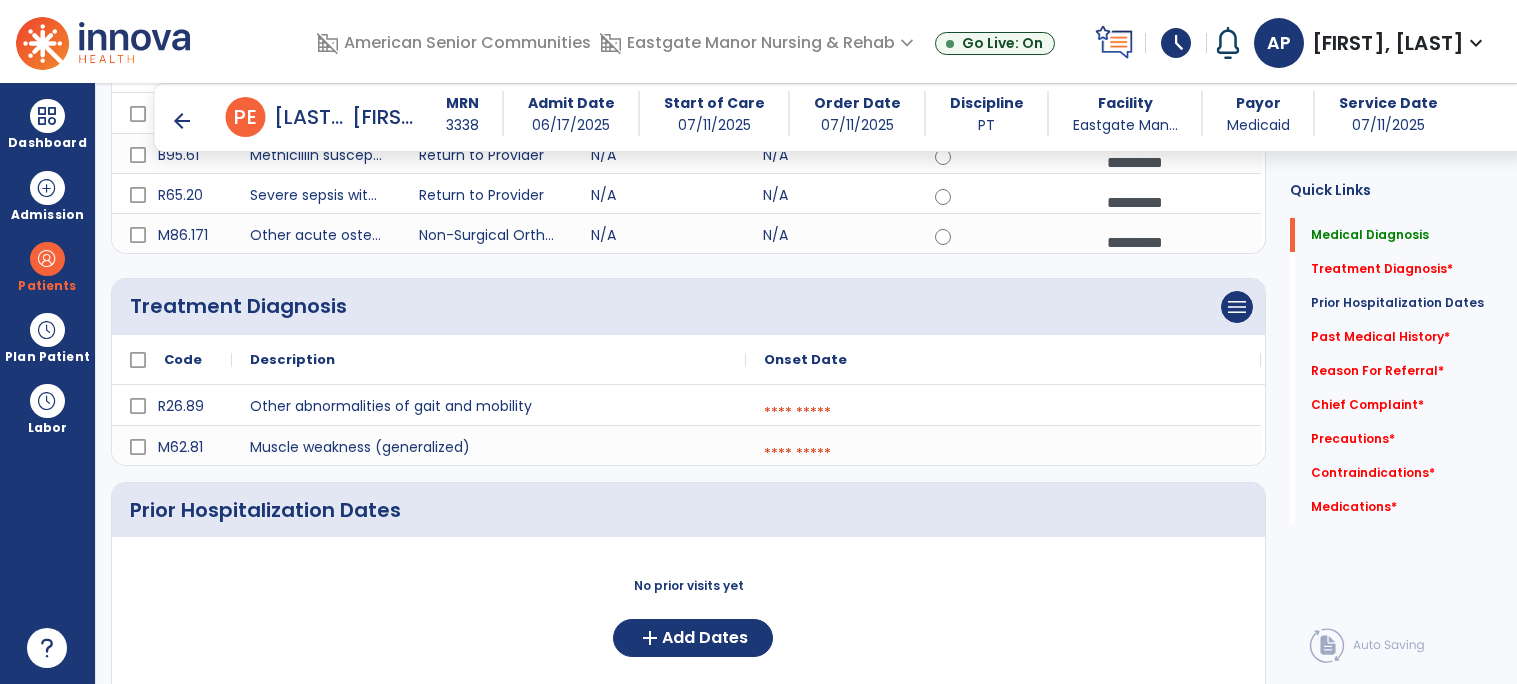 click at bounding box center (1003, 413) 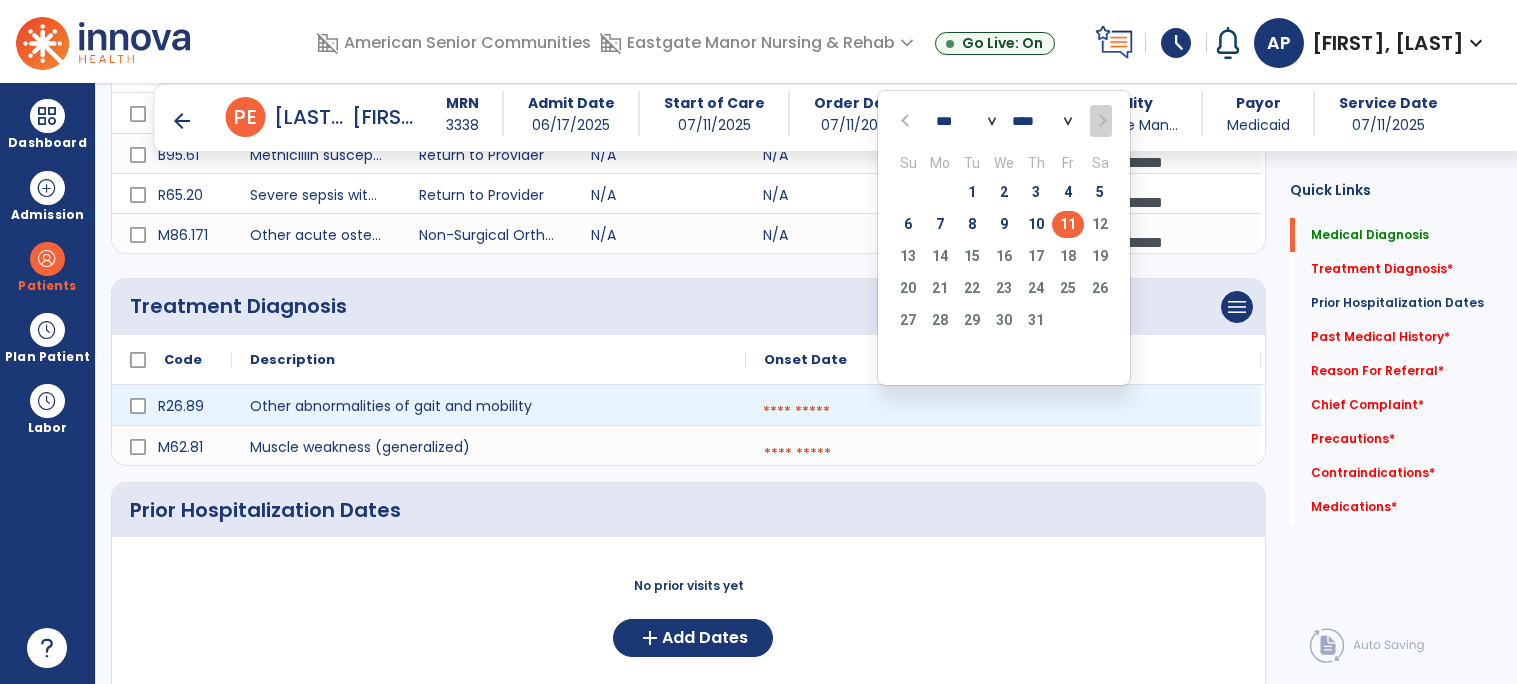 click on "11" 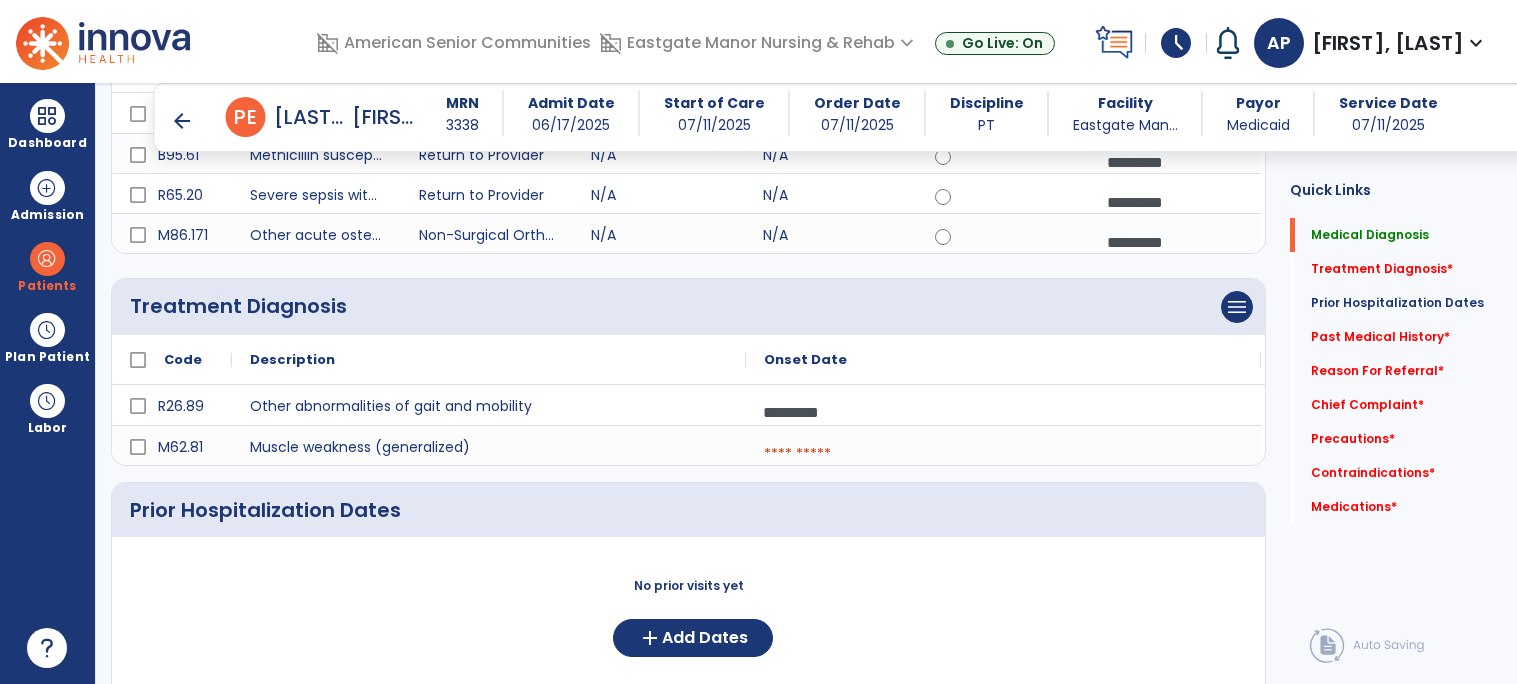 click at bounding box center (1003, 454) 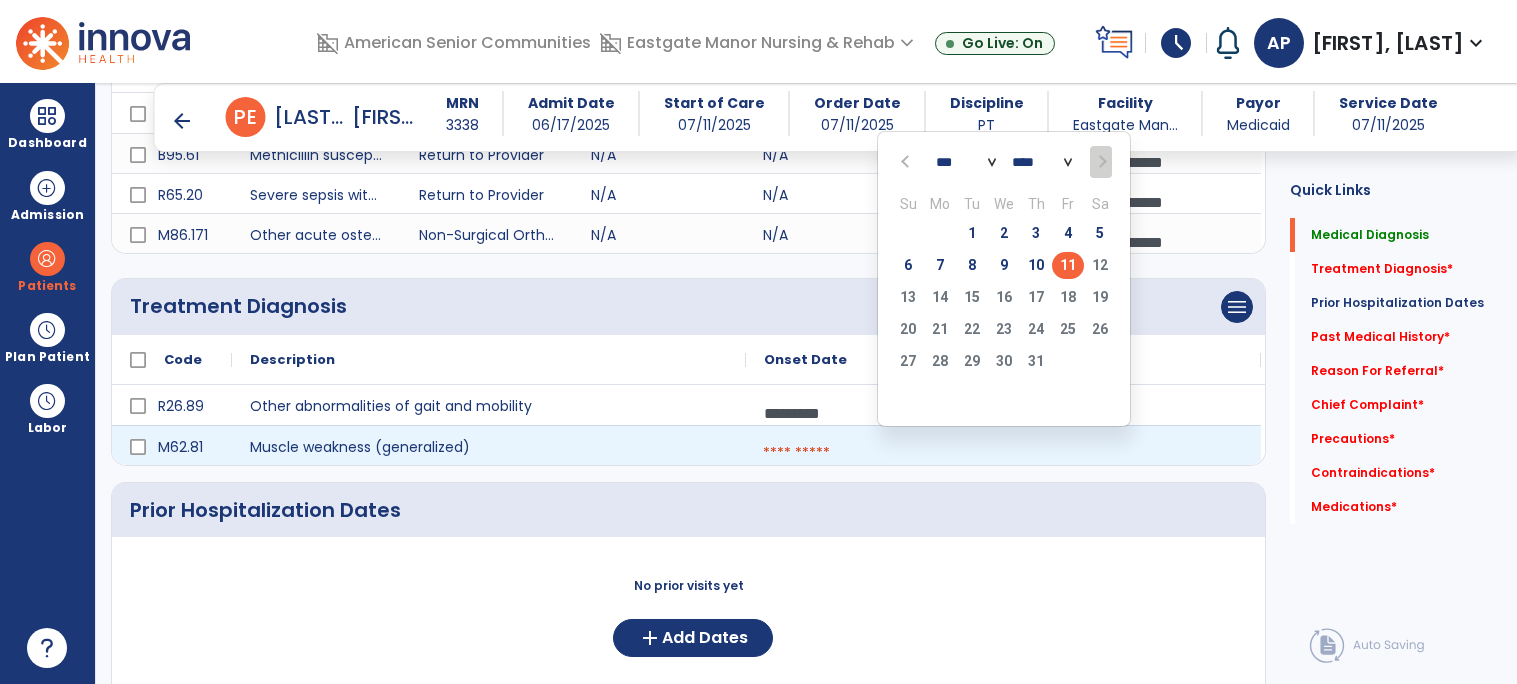 click on "11" 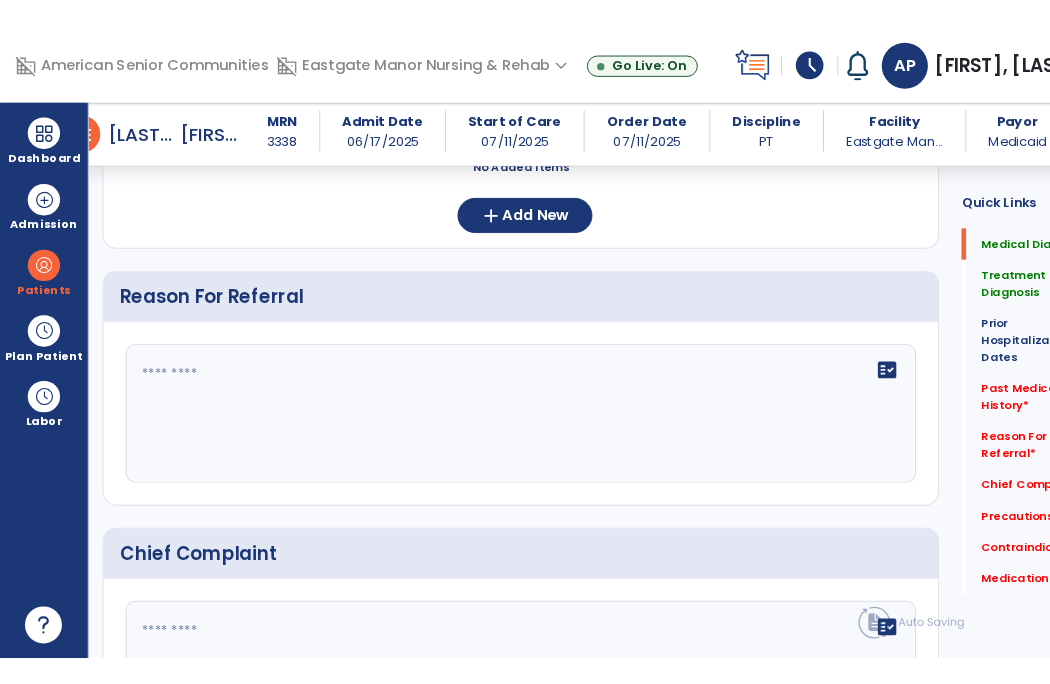 scroll, scrollTop: 999, scrollLeft: 0, axis: vertical 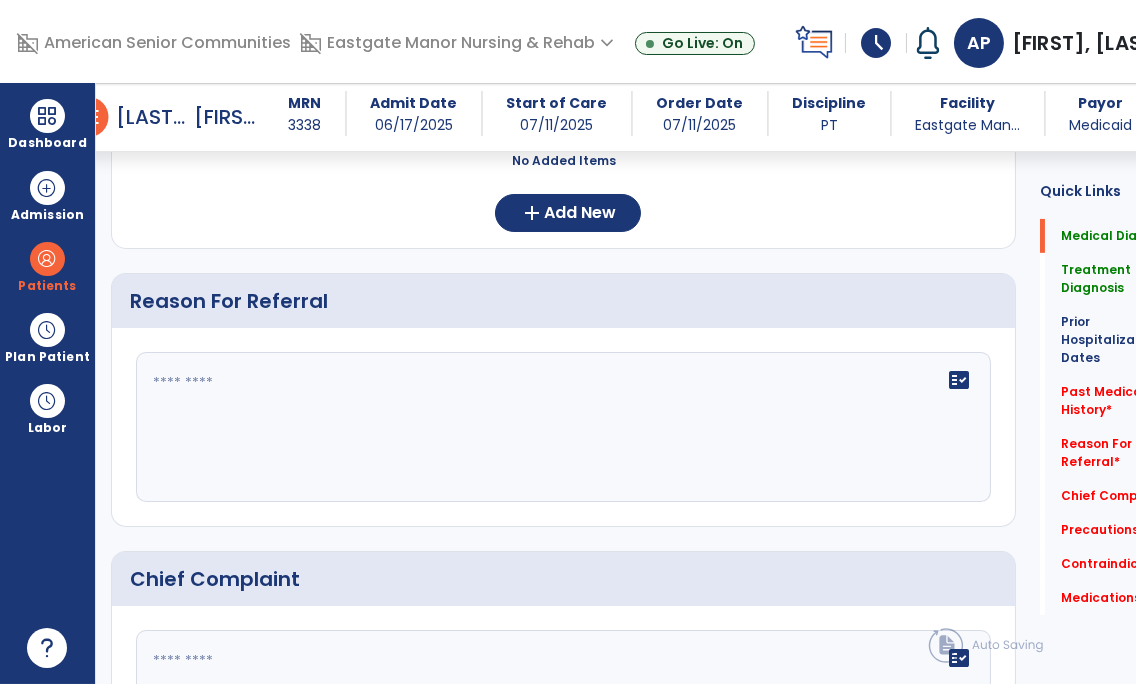click 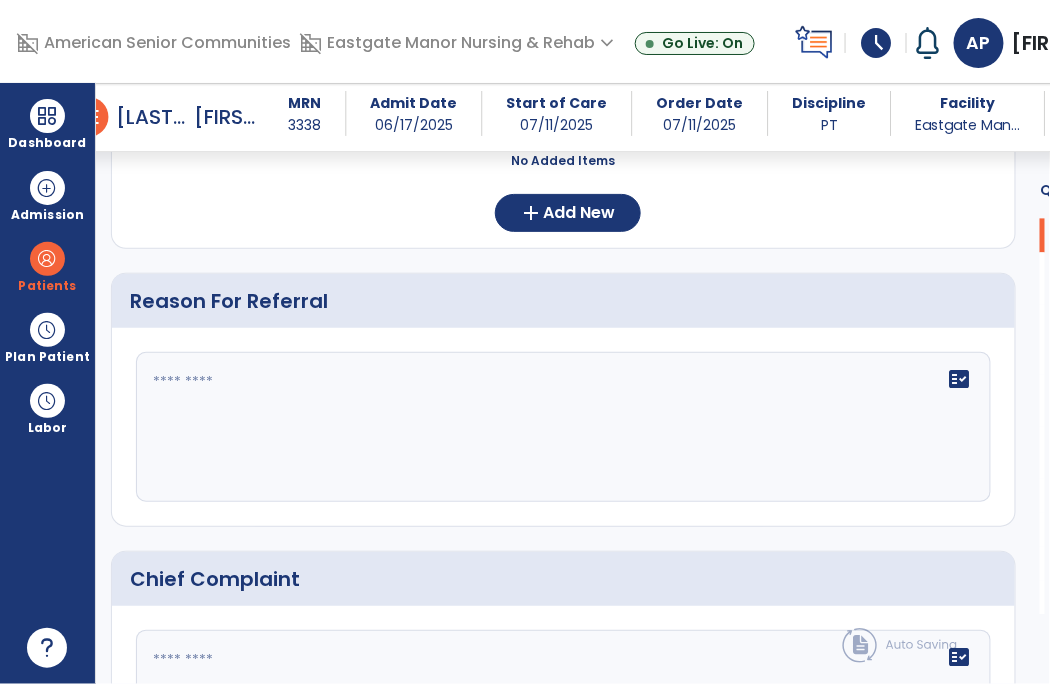 click 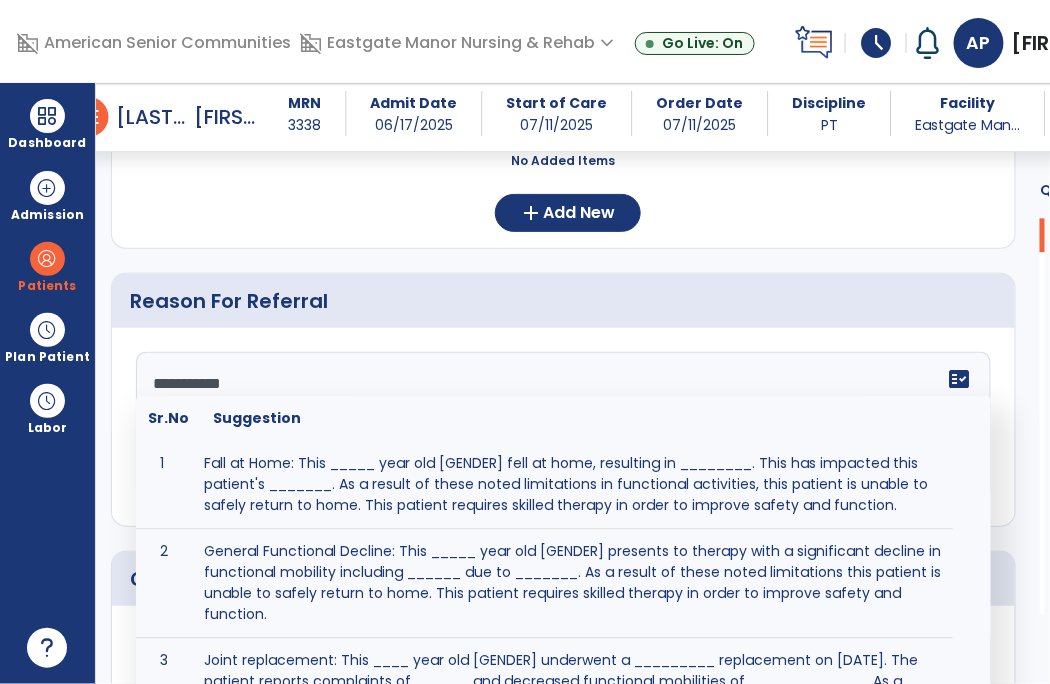 type on "**********" 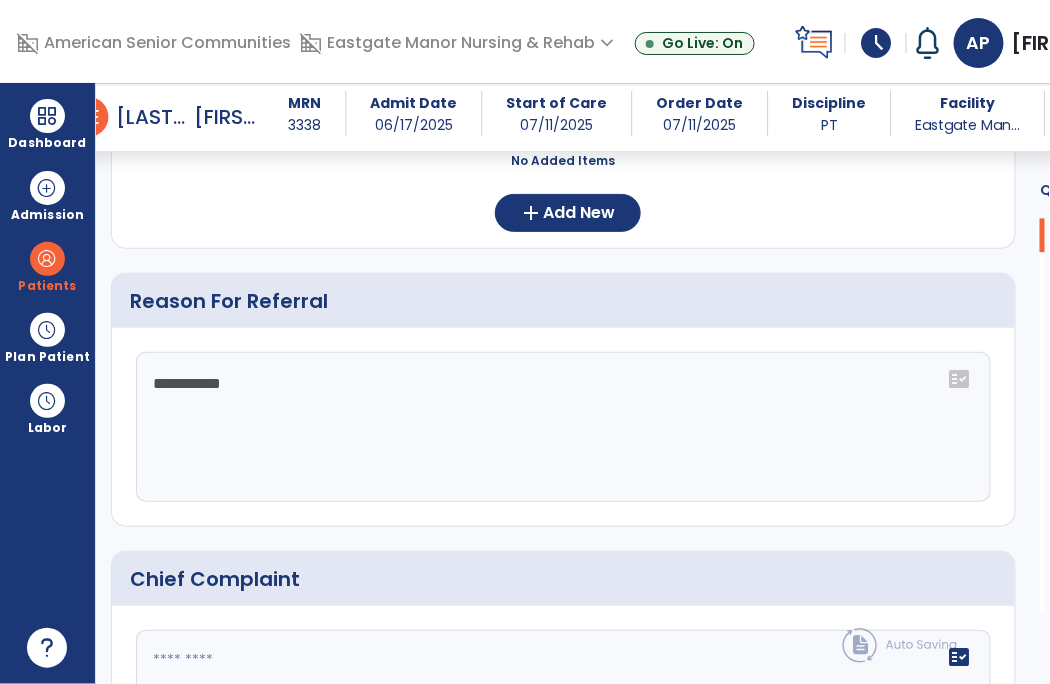 click on "**********" 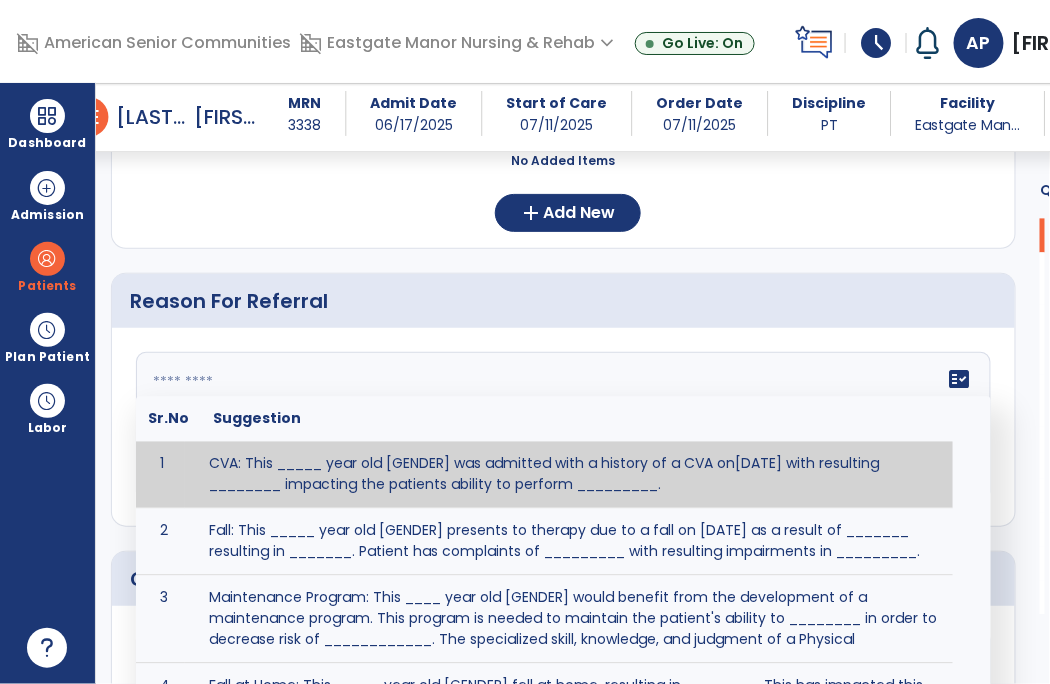 paste on "**********" 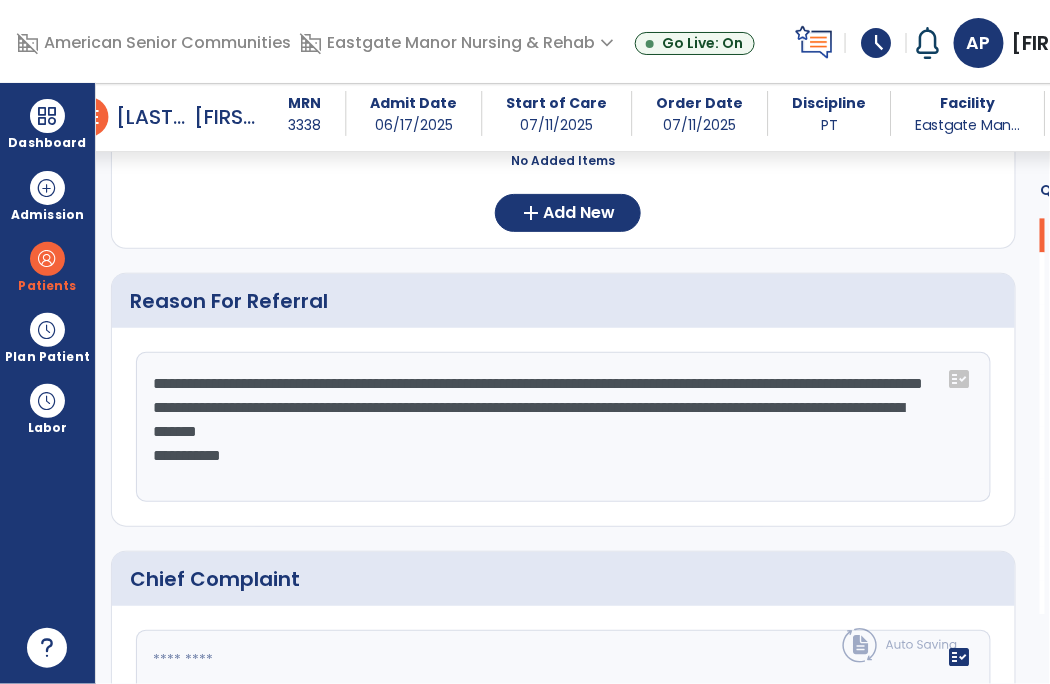 click on "**********" 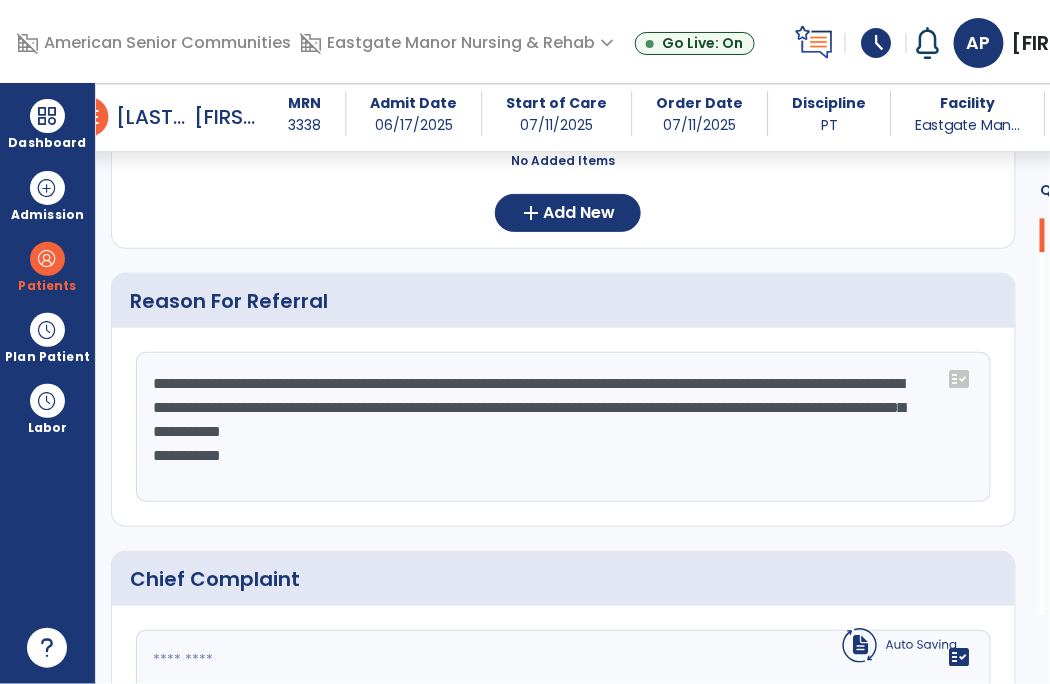 click on "**********" 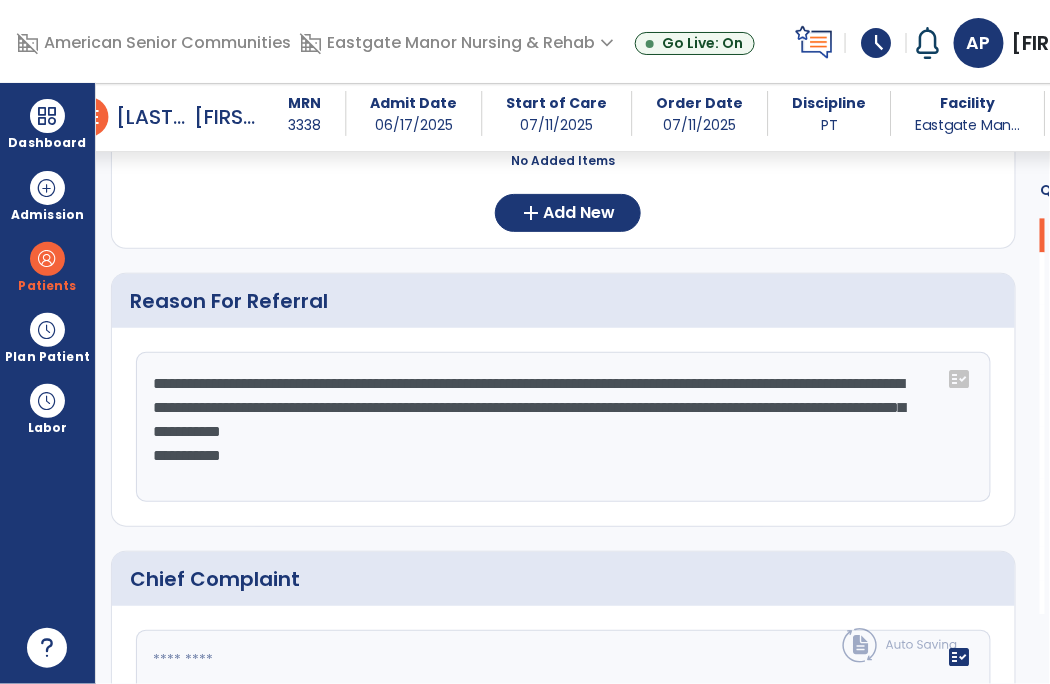 click on "**********" 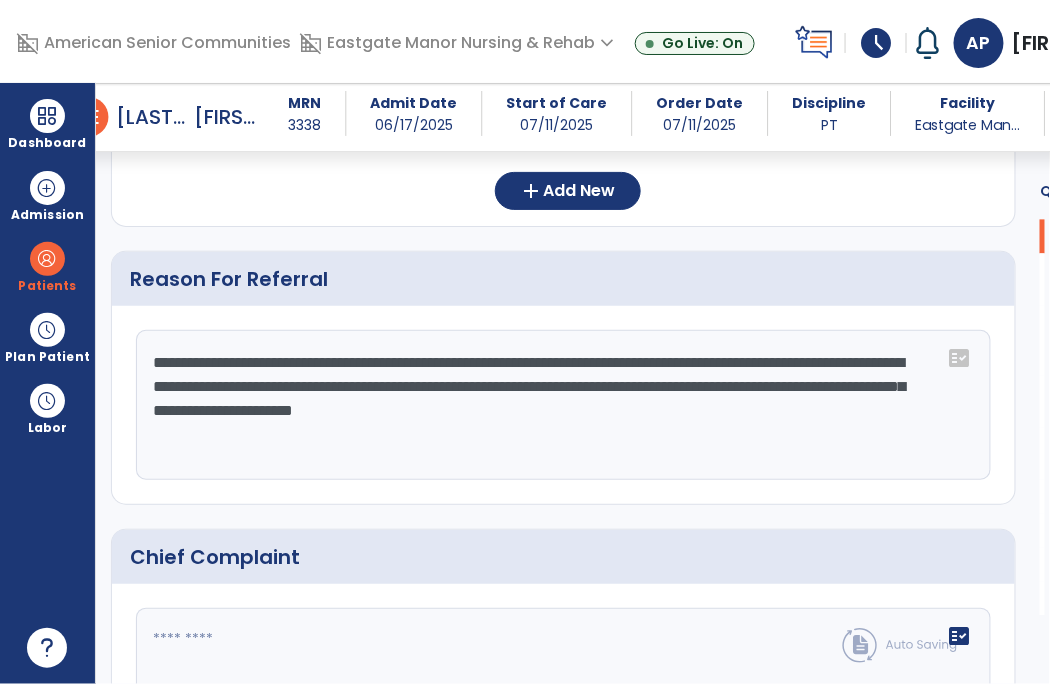 scroll, scrollTop: 1012, scrollLeft: 0, axis: vertical 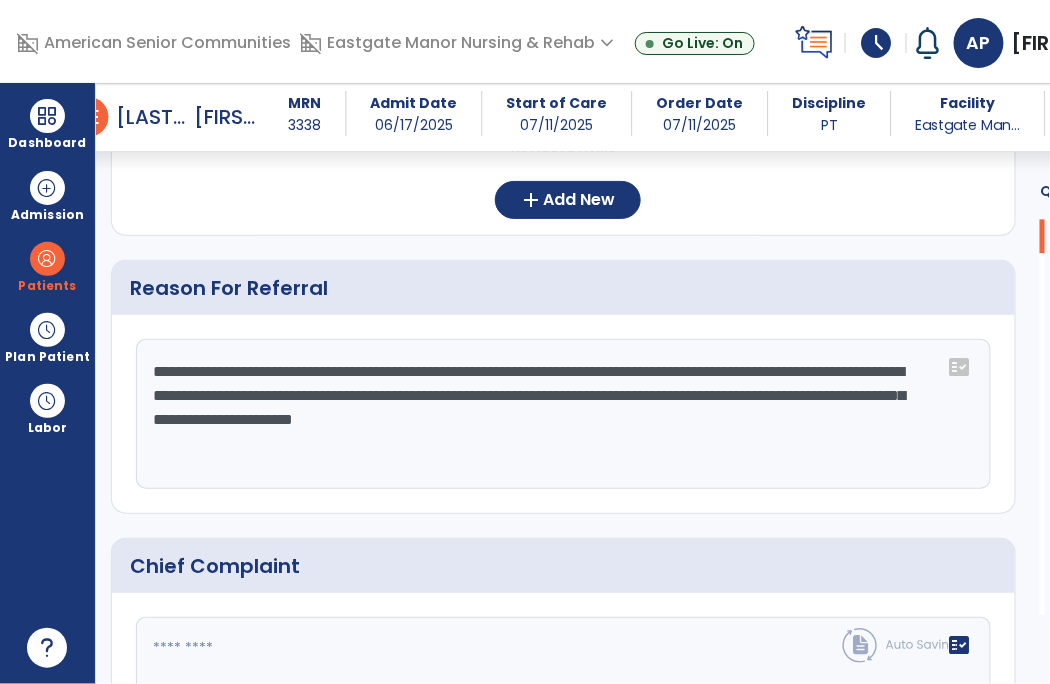 click on "**********" 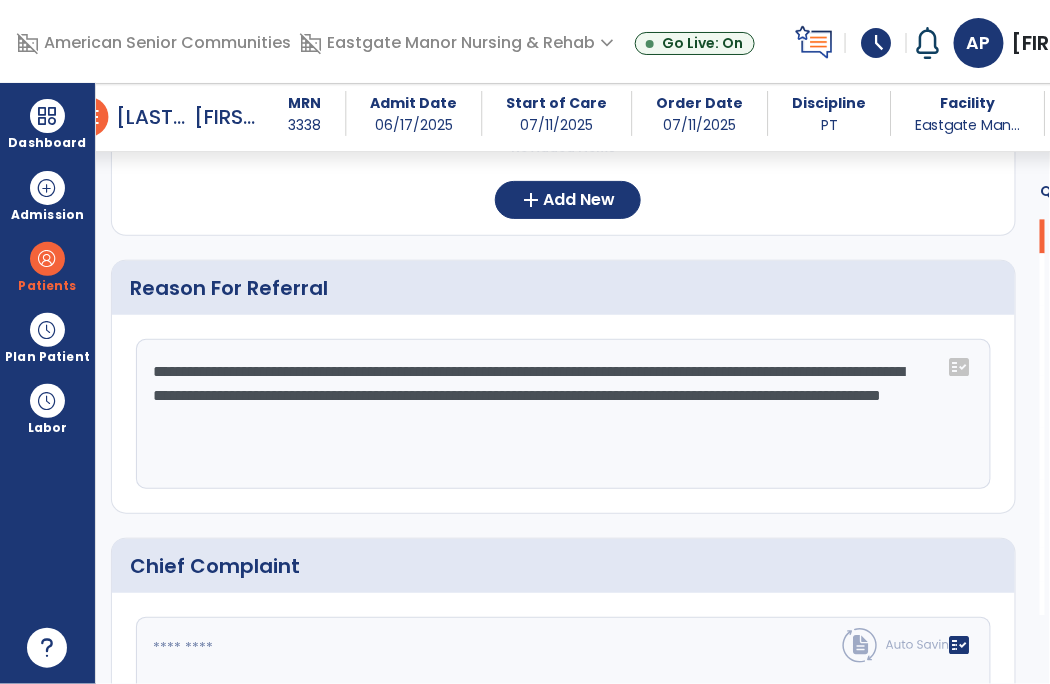 click on "**********" 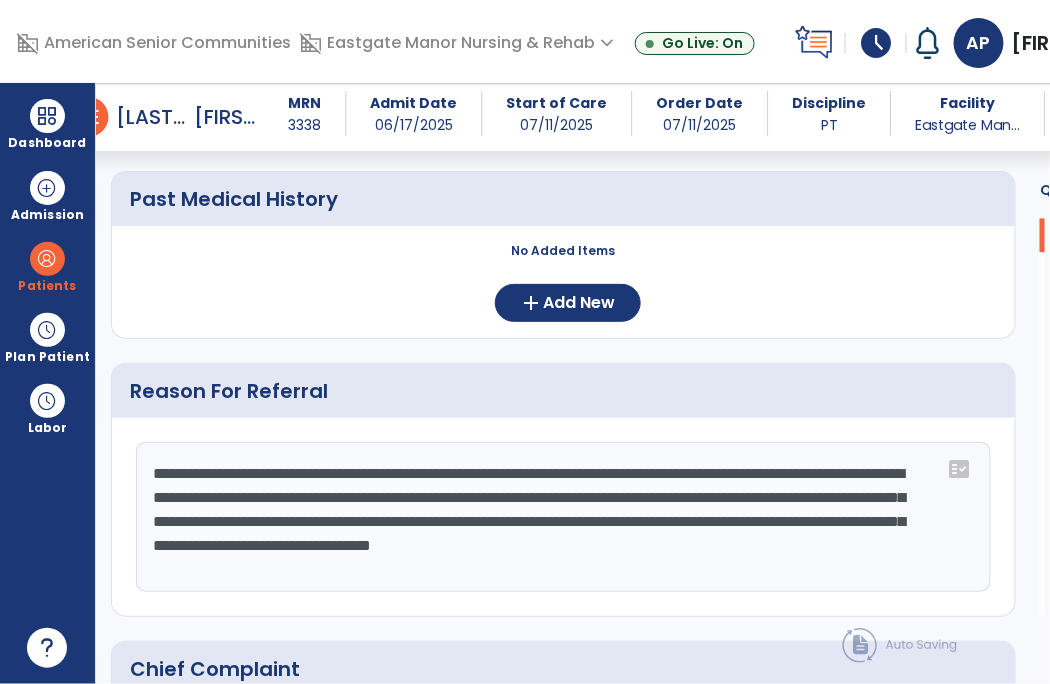 scroll, scrollTop: 910, scrollLeft: 0, axis: vertical 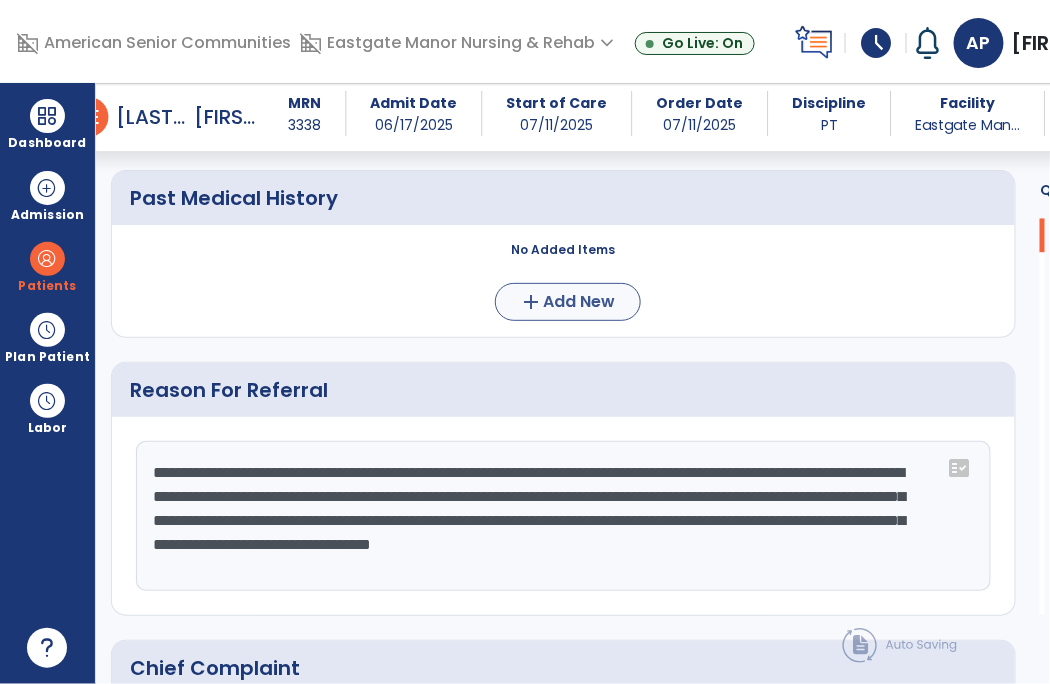type on "**********" 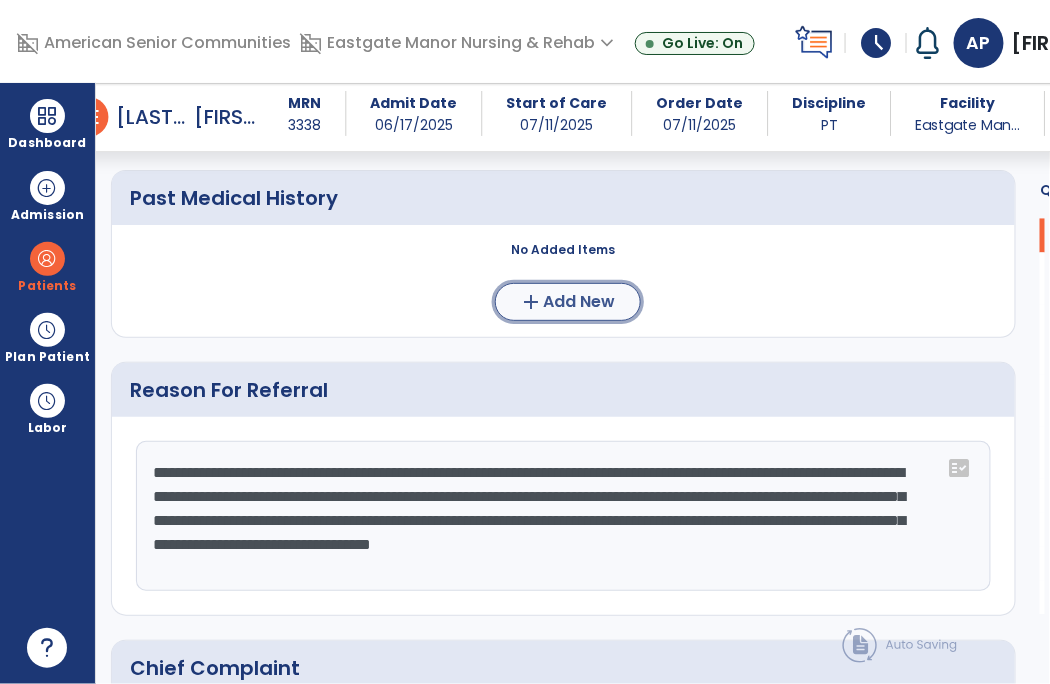 click on "Add New" 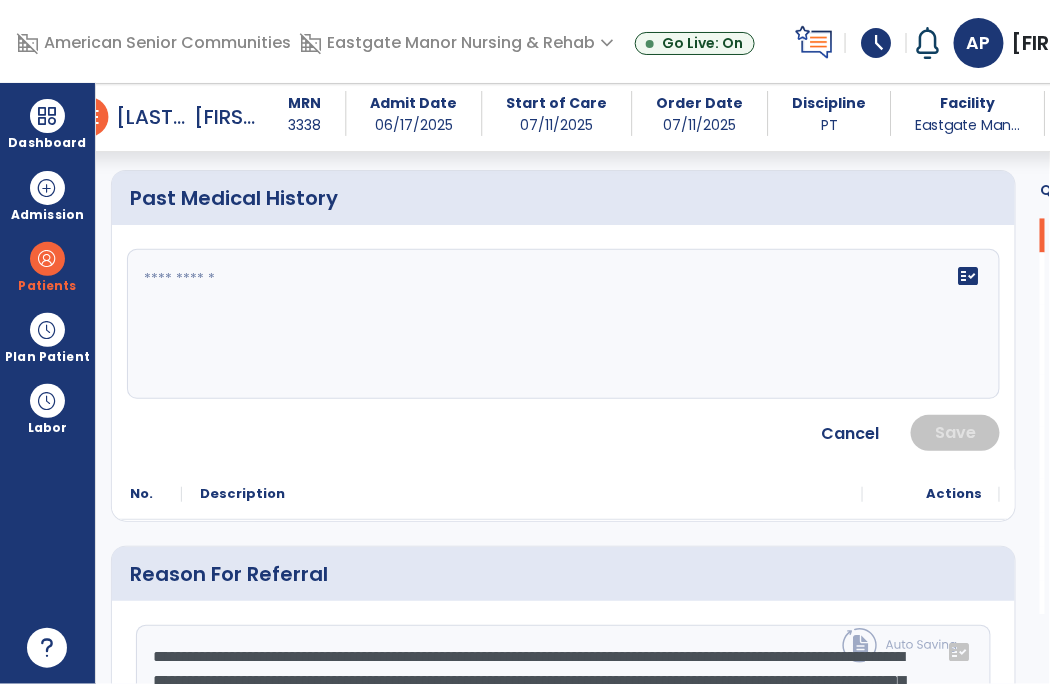 click on "fact_check" 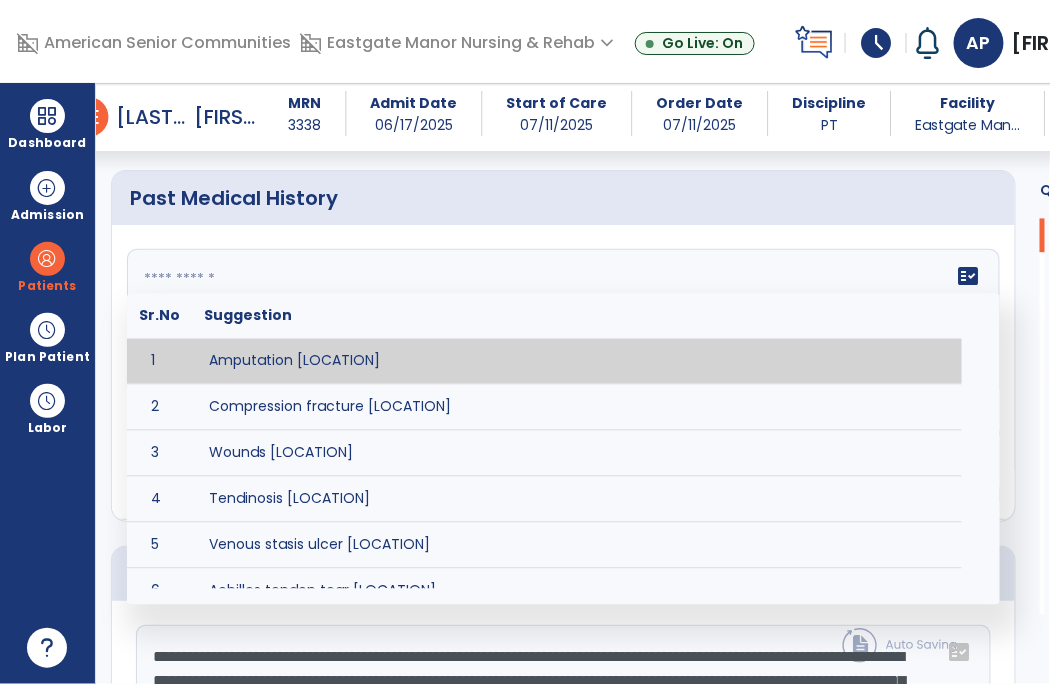 type on "*" 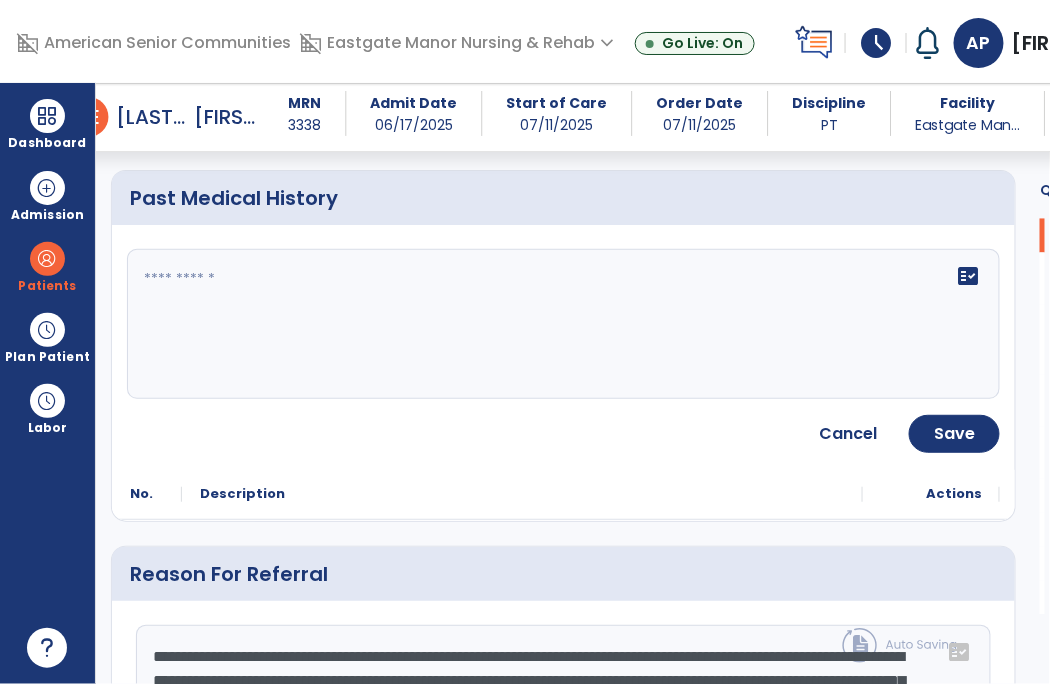 click 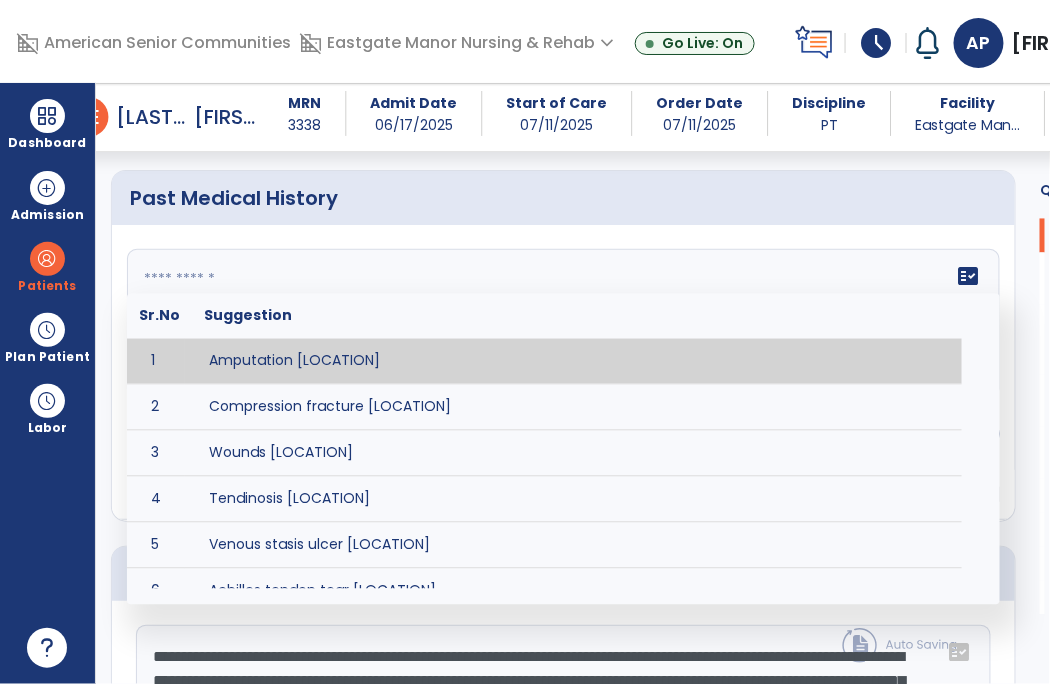 paste on "**********" 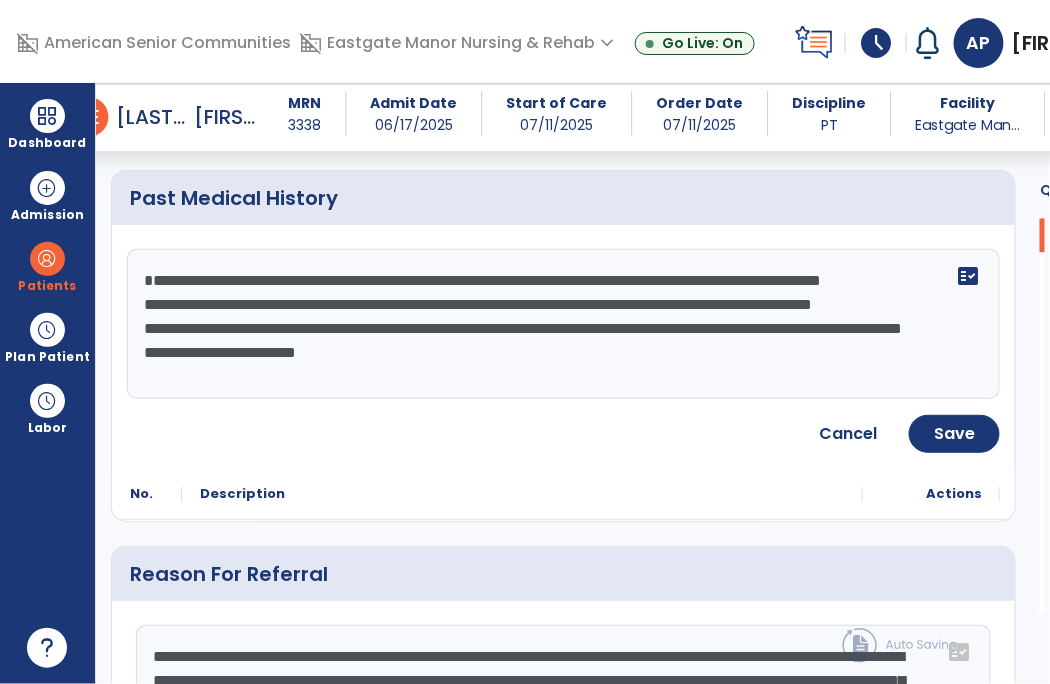 scroll, scrollTop: 38, scrollLeft: 0, axis: vertical 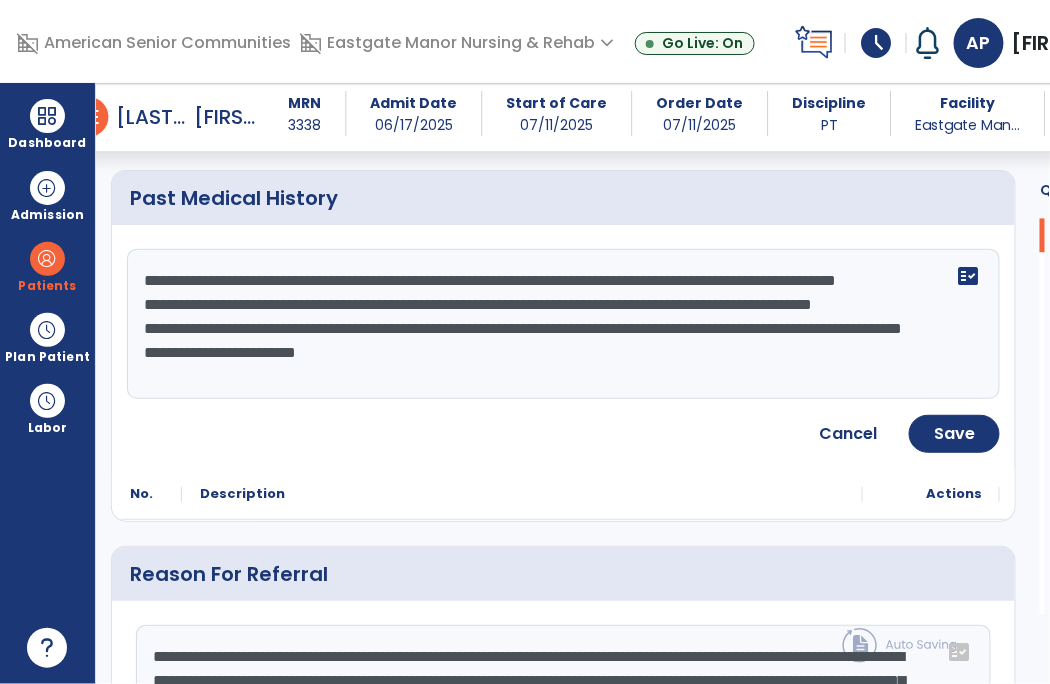click on "**********" 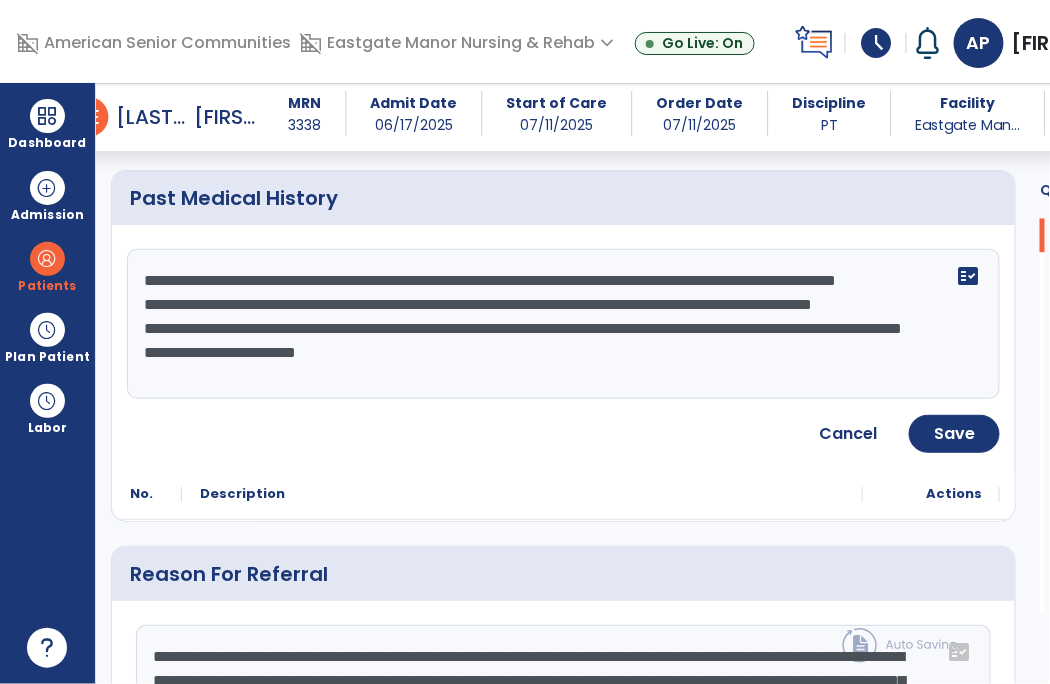 click on "**********" 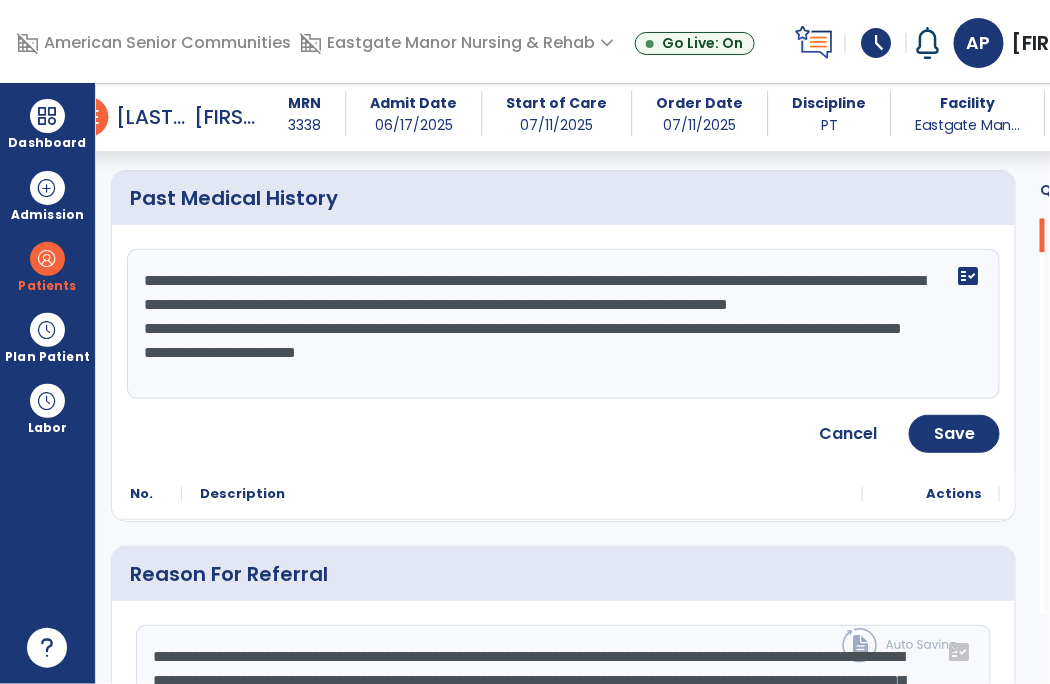 click on "**********" 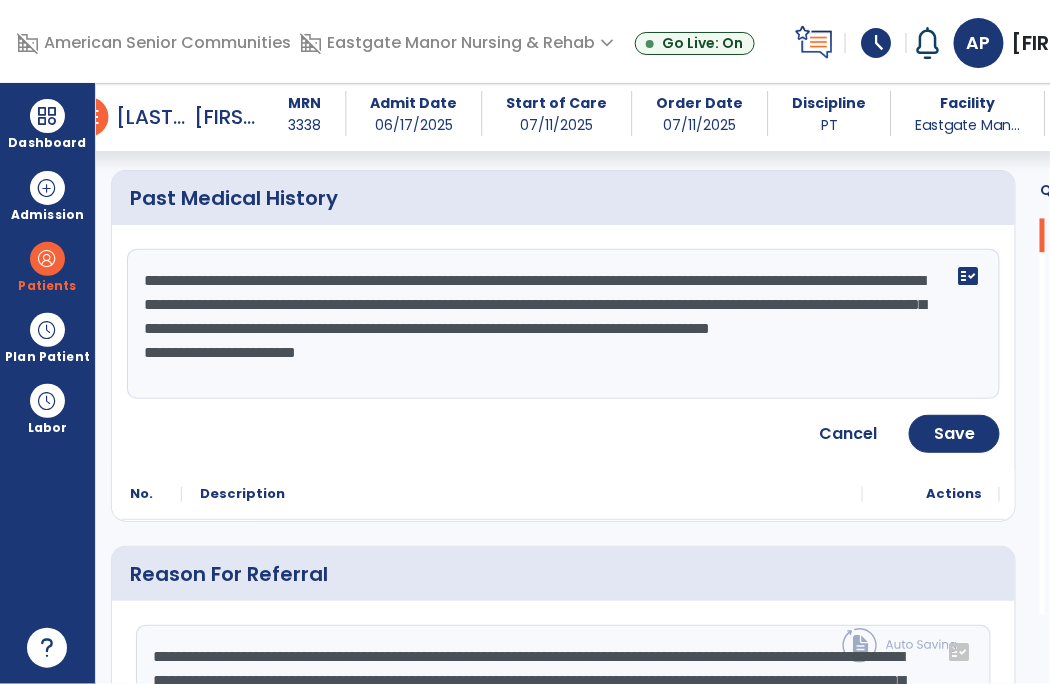 click on "**********" 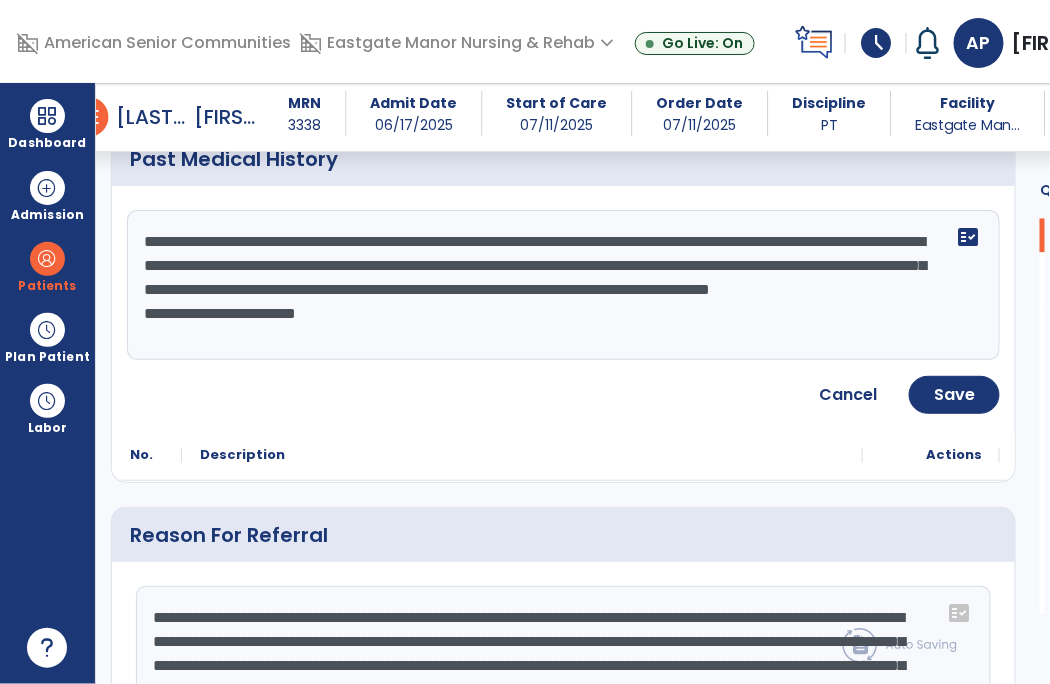 scroll, scrollTop: 953, scrollLeft: 0, axis: vertical 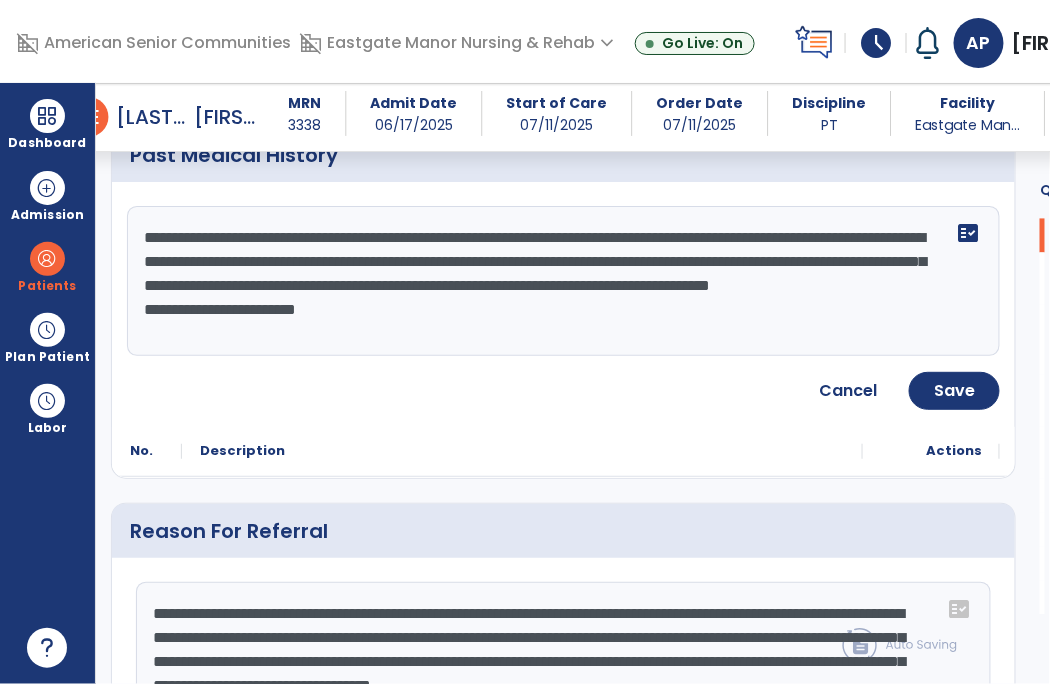 click on "**********" 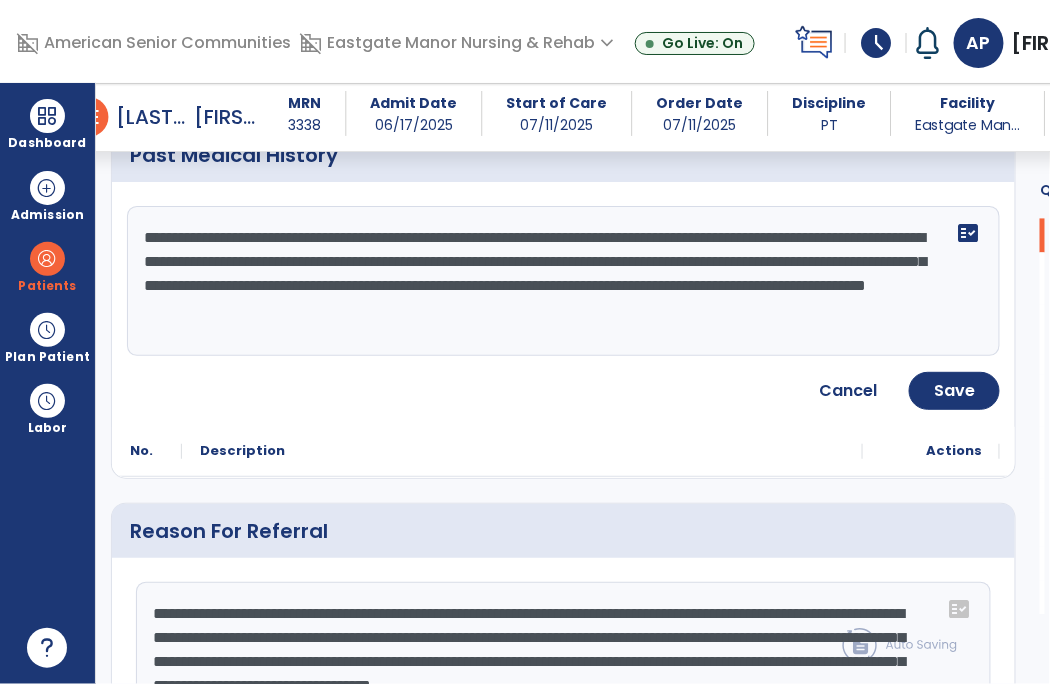 type on "**********" 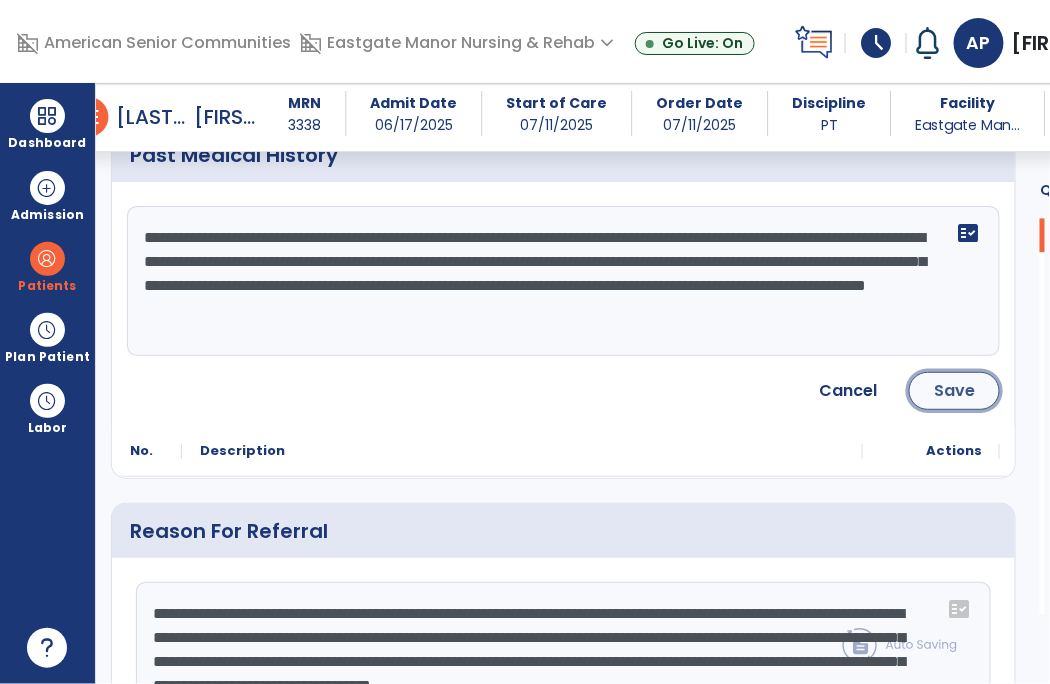 click on "Save" 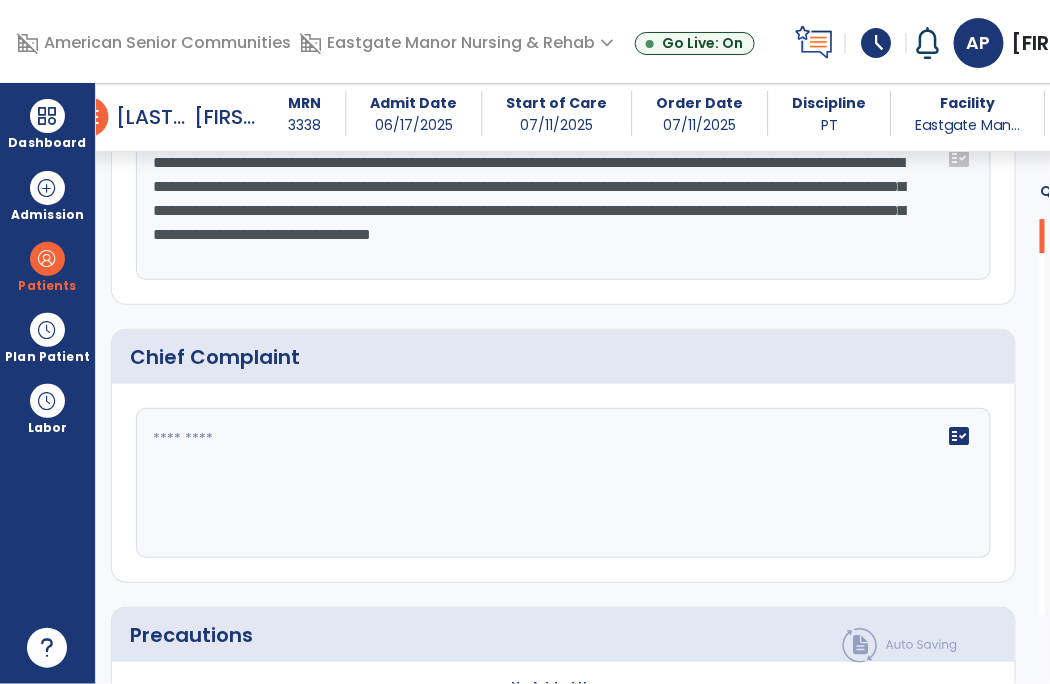 scroll, scrollTop: 1375, scrollLeft: 0, axis: vertical 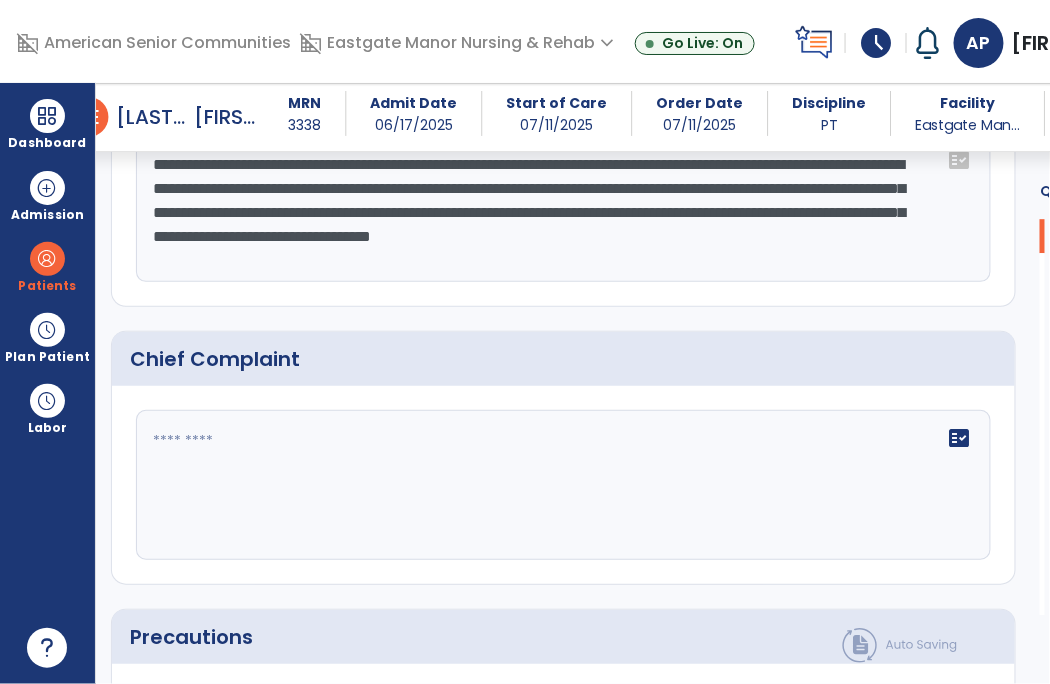 click on "fact_check" 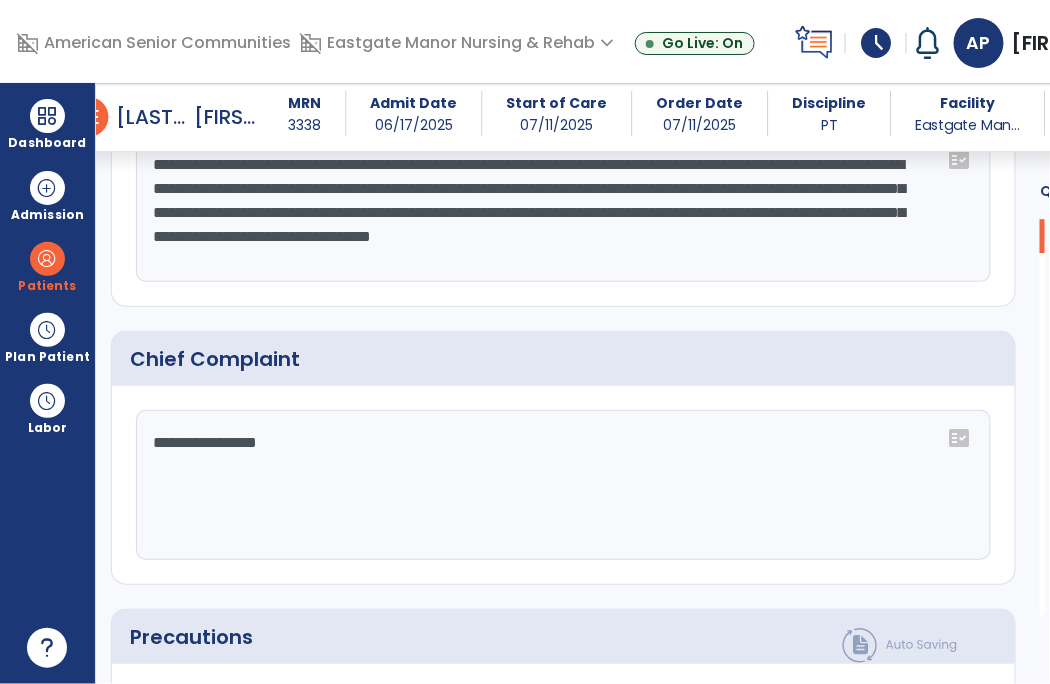 scroll, scrollTop: 1375, scrollLeft: 0, axis: vertical 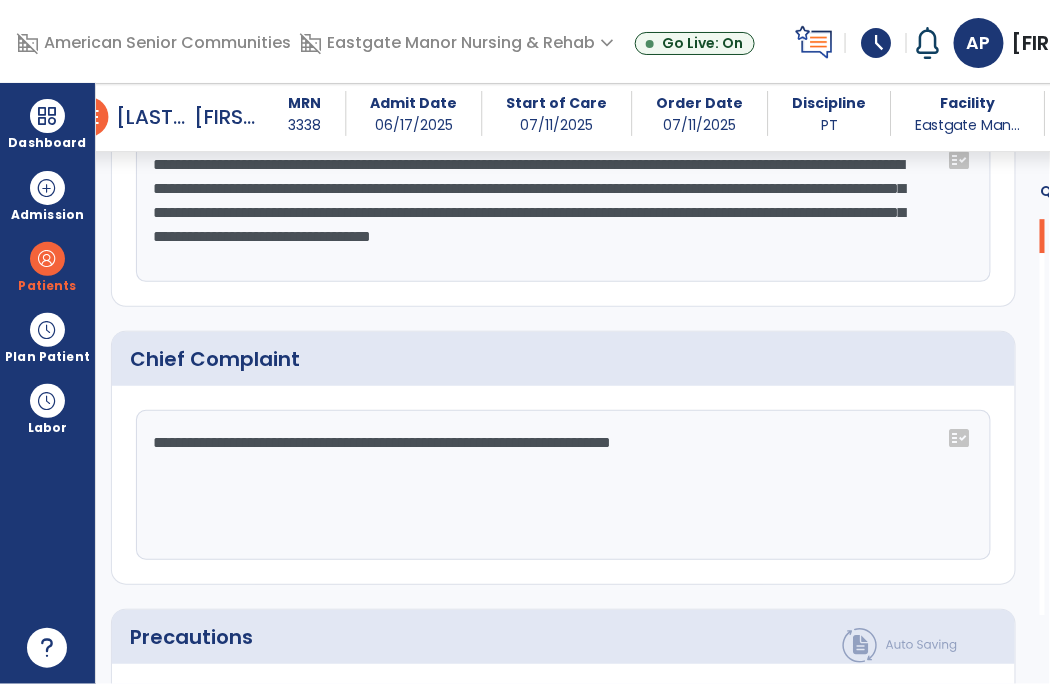 click on "**********" 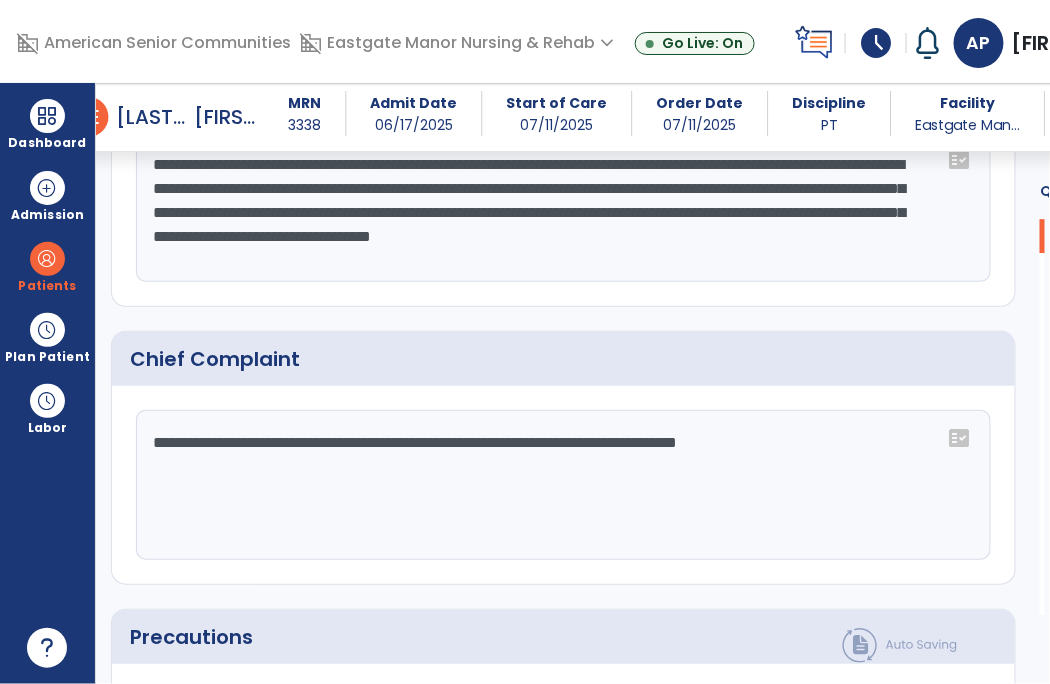 scroll, scrollTop: 1375, scrollLeft: 0, axis: vertical 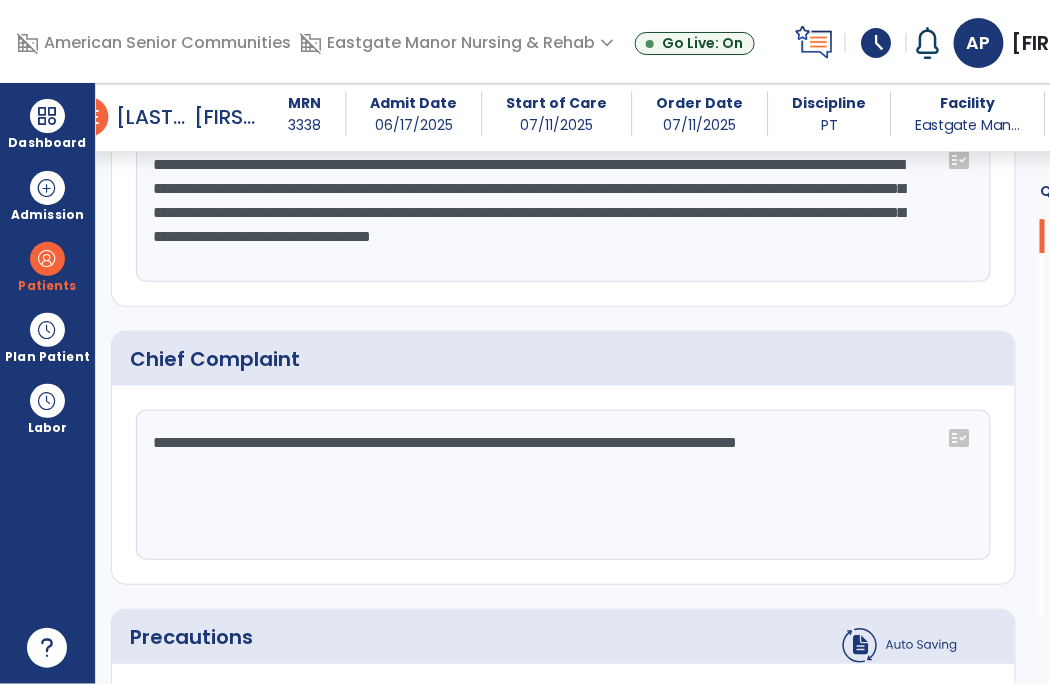 click on "**********" 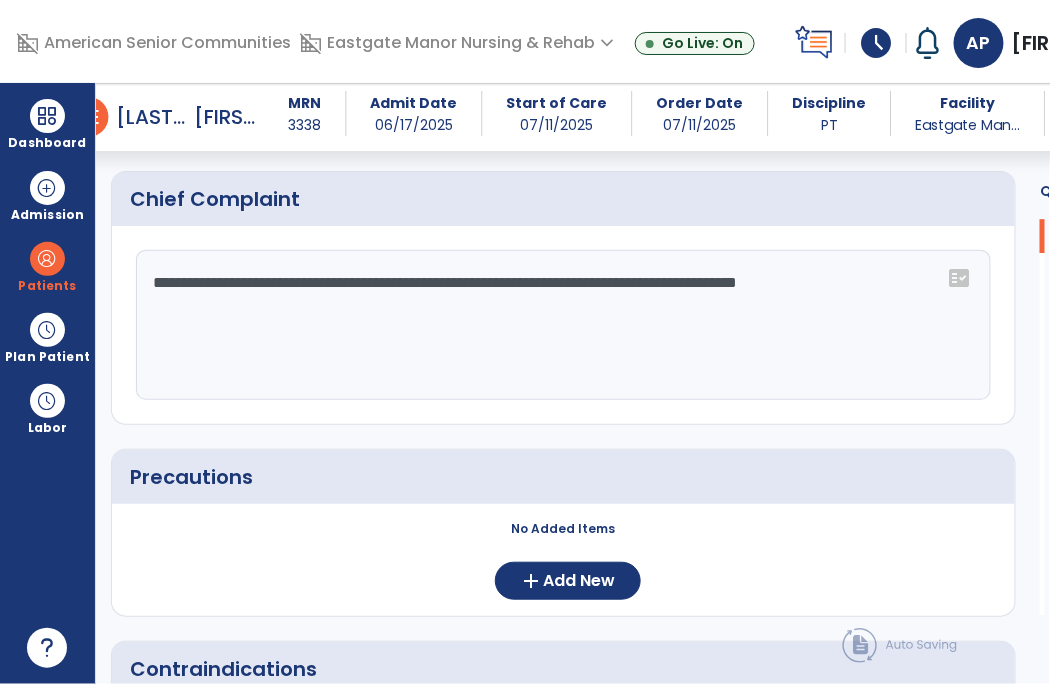 click on "**********" 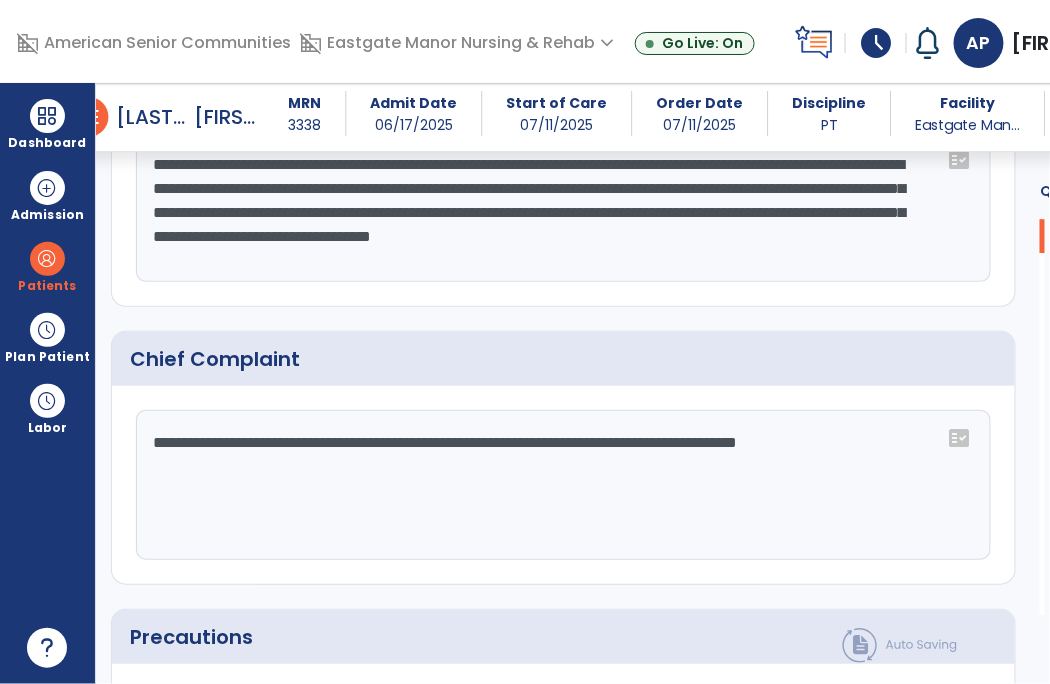 click on "**********" 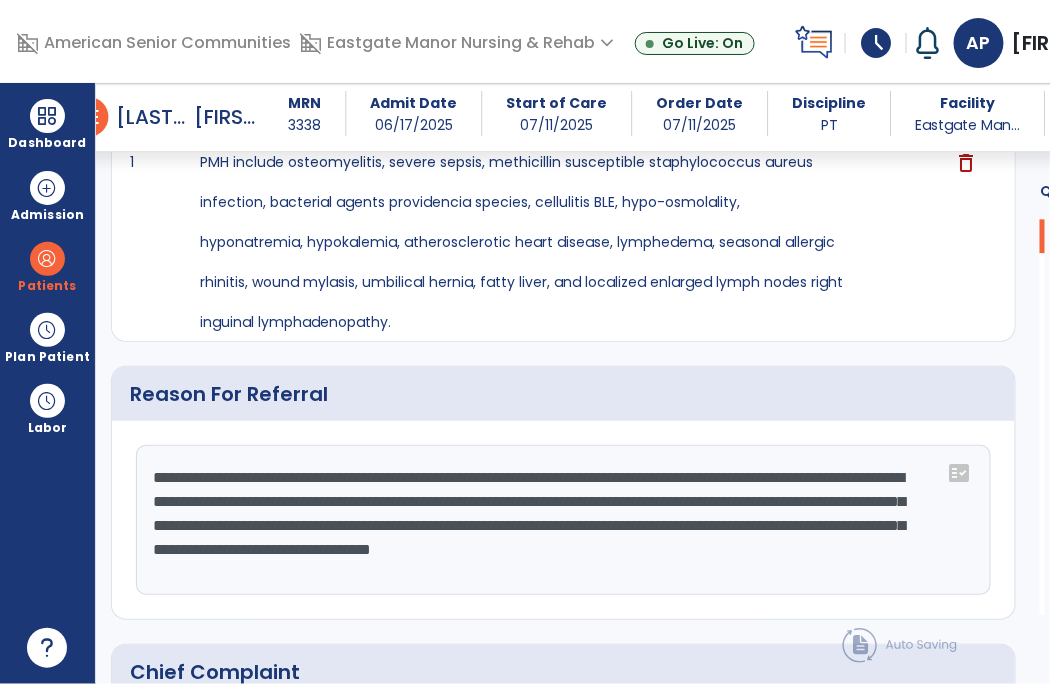 scroll, scrollTop: 1116, scrollLeft: 0, axis: vertical 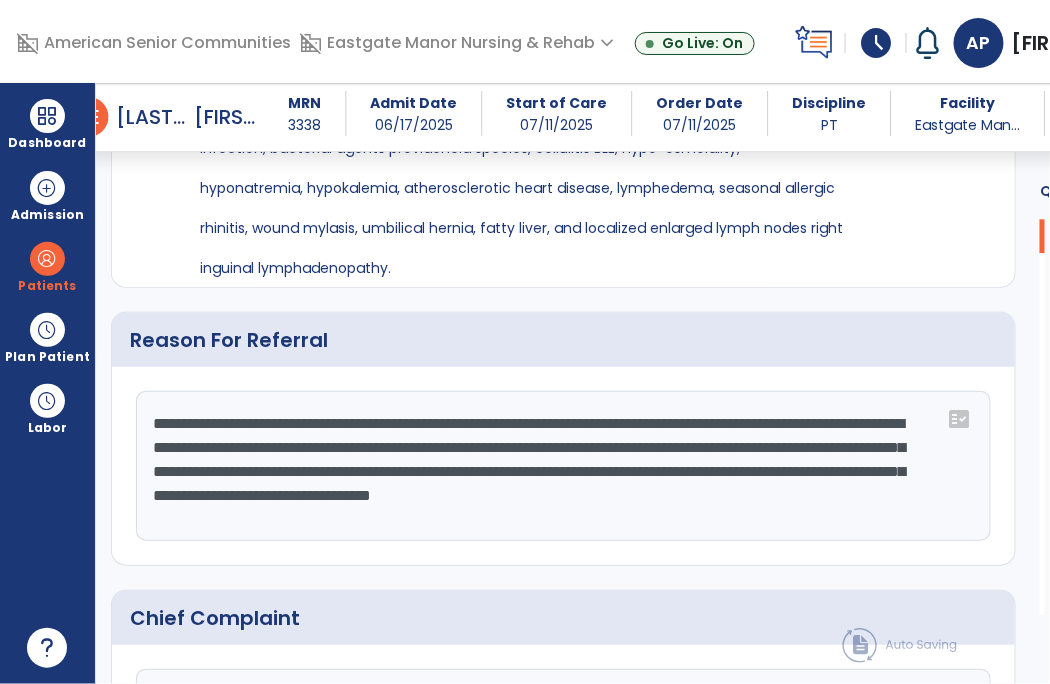 type on "**********" 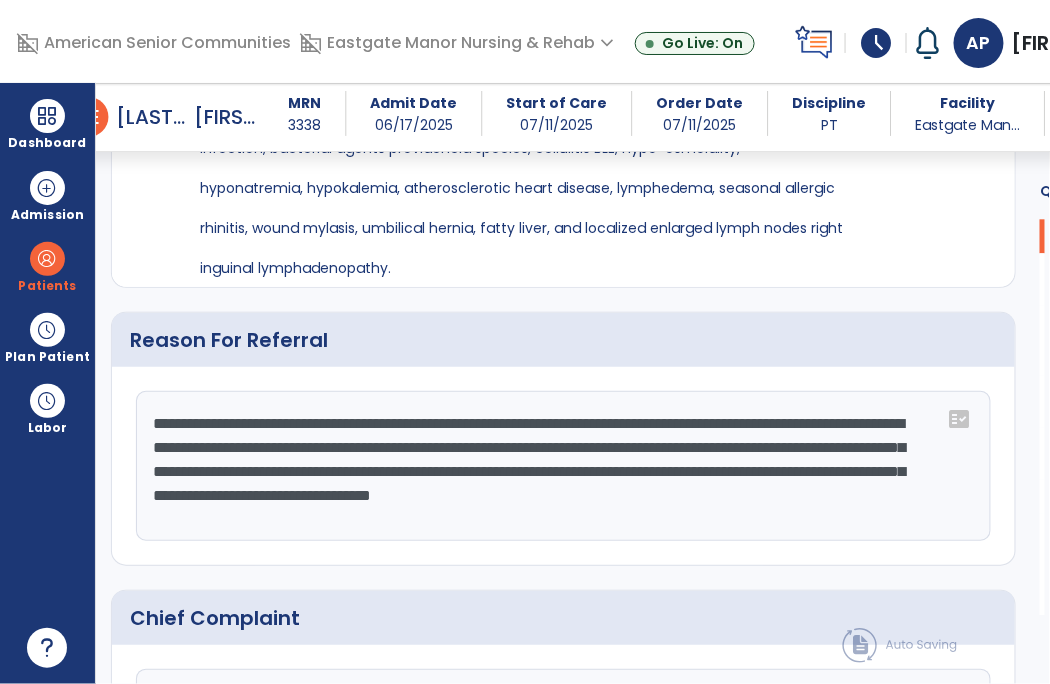 click on "**********" 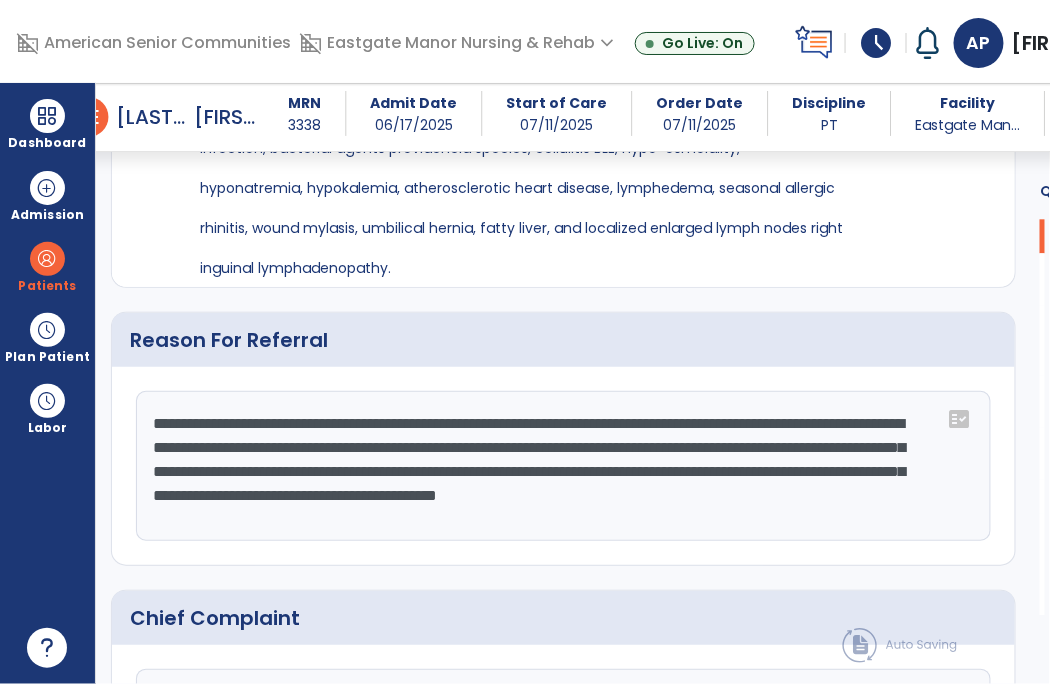 type on "**********" 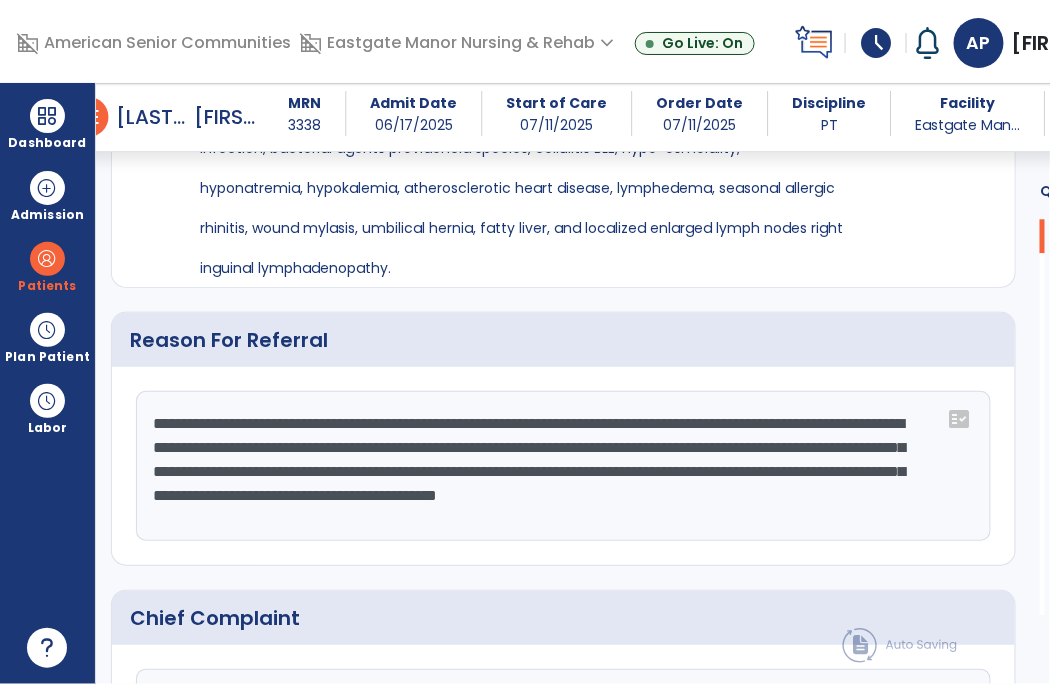 click on "**********" 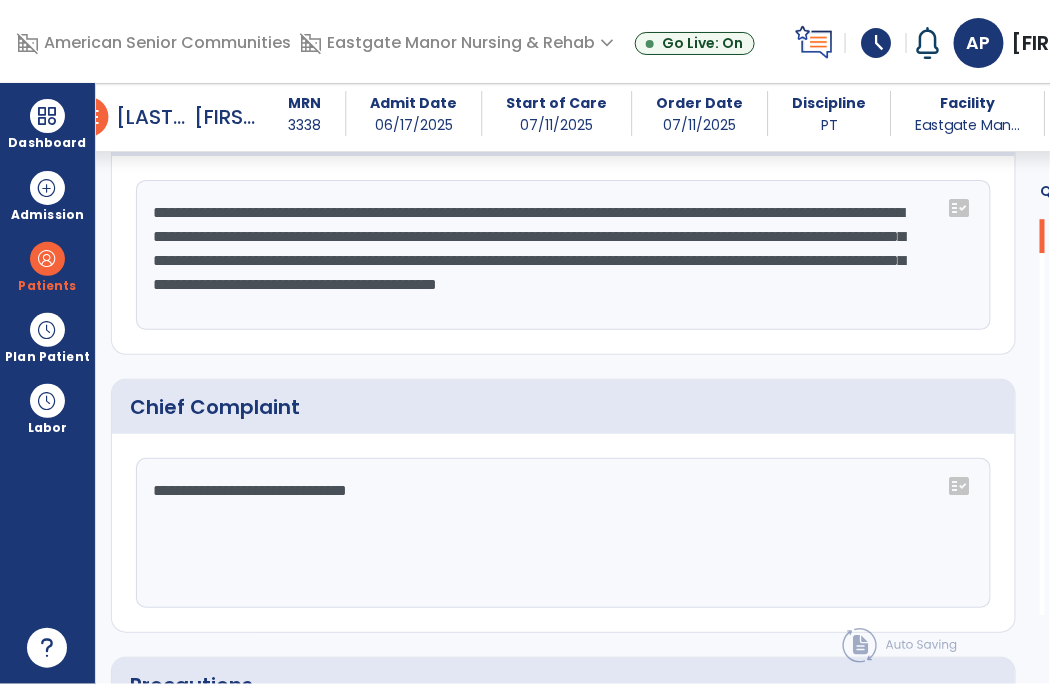 scroll, scrollTop: 1329, scrollLeft: 0, axis: vertical 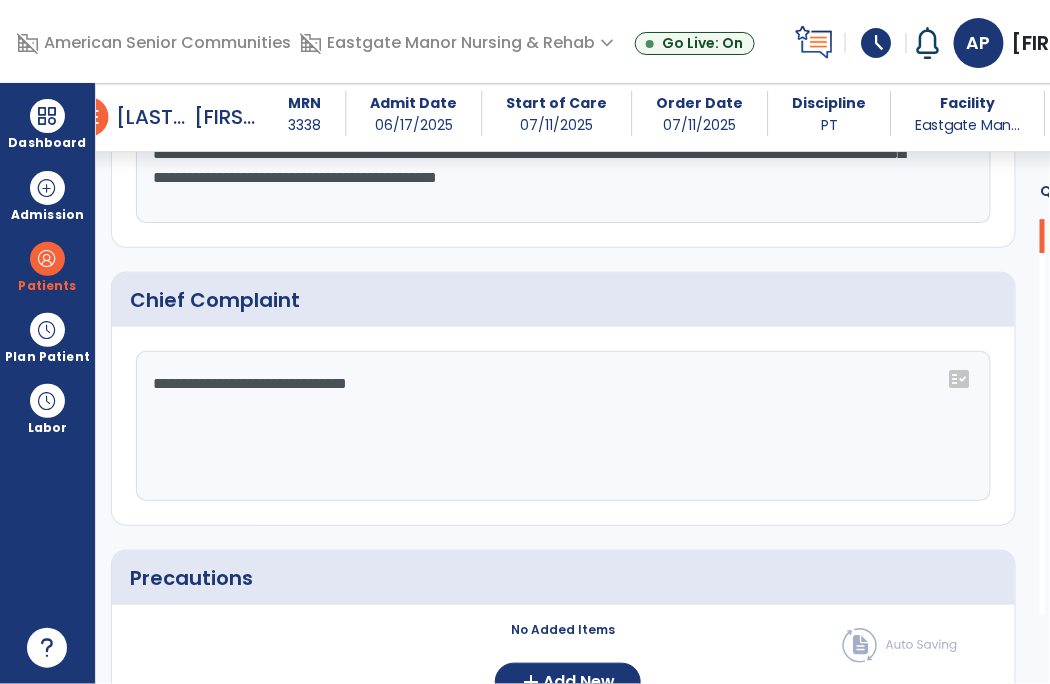 click on "**********" 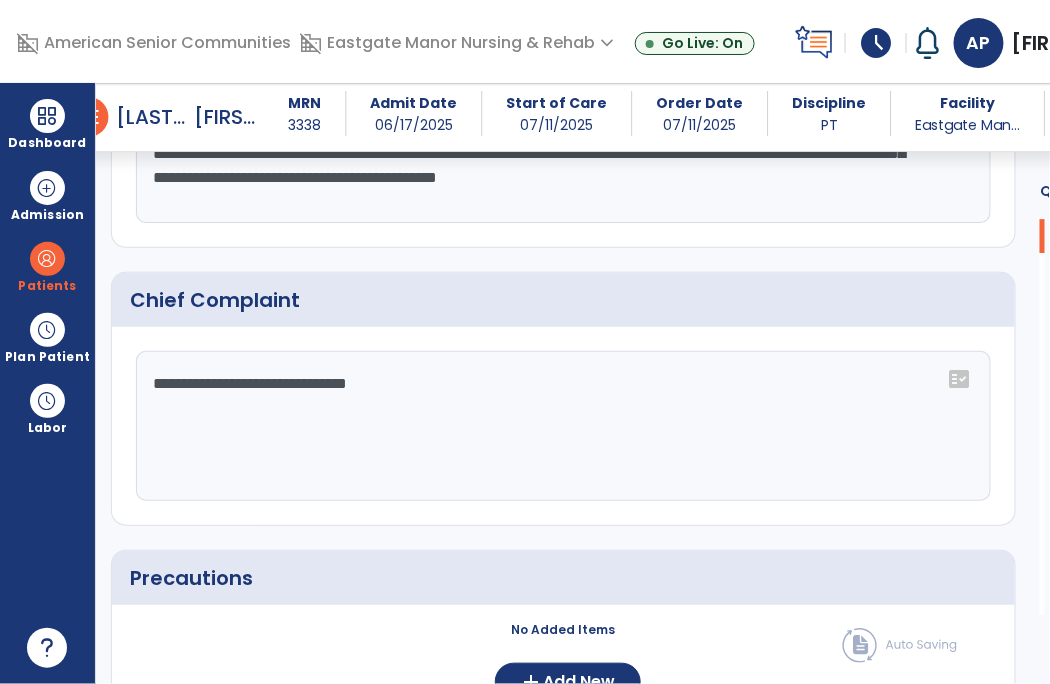 click on "**********" 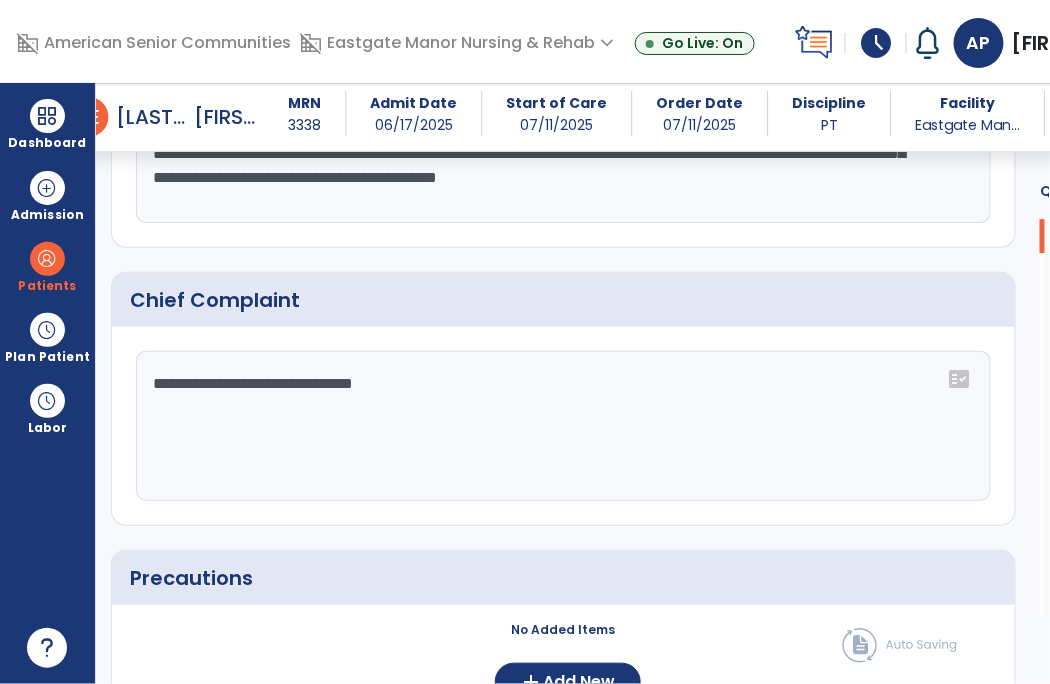 type on "**********" 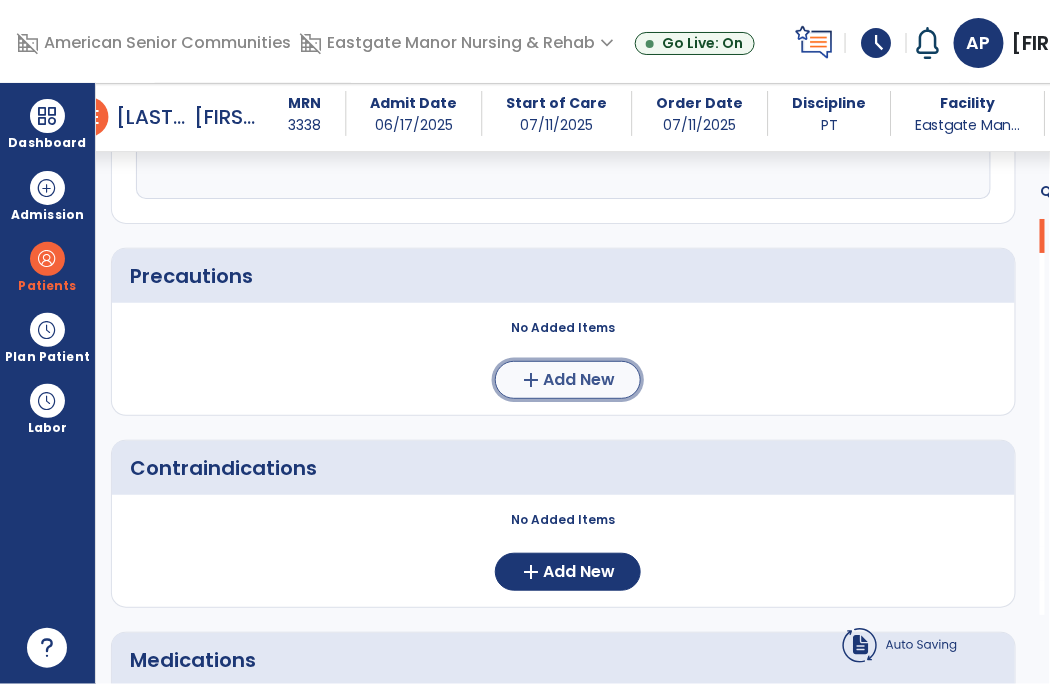 click on "Add New" 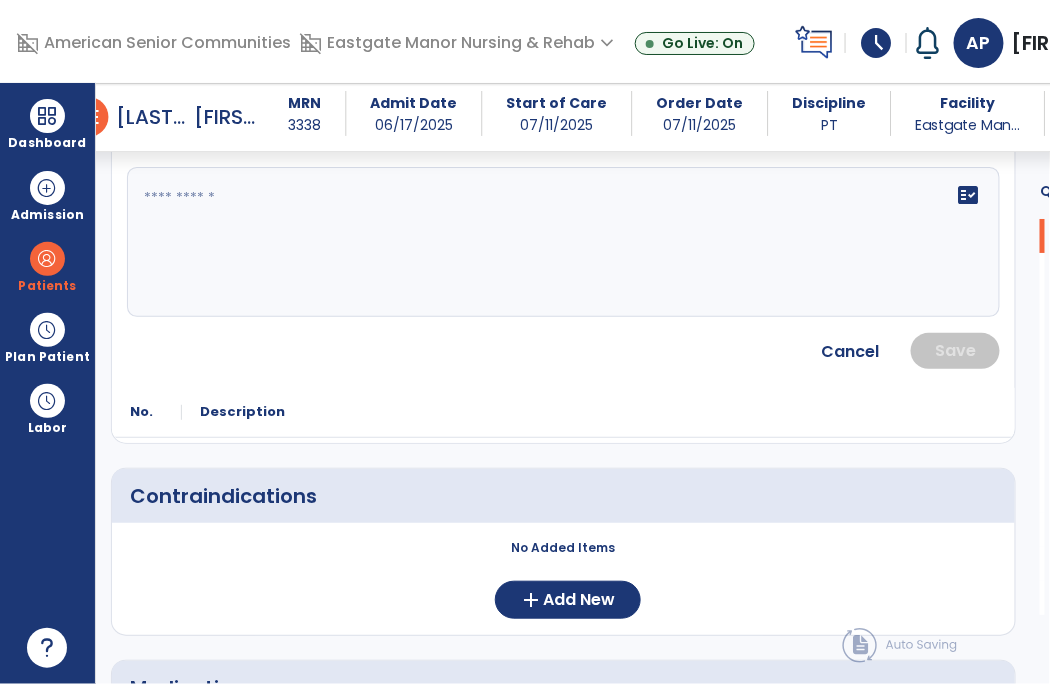 click on "fact_check" 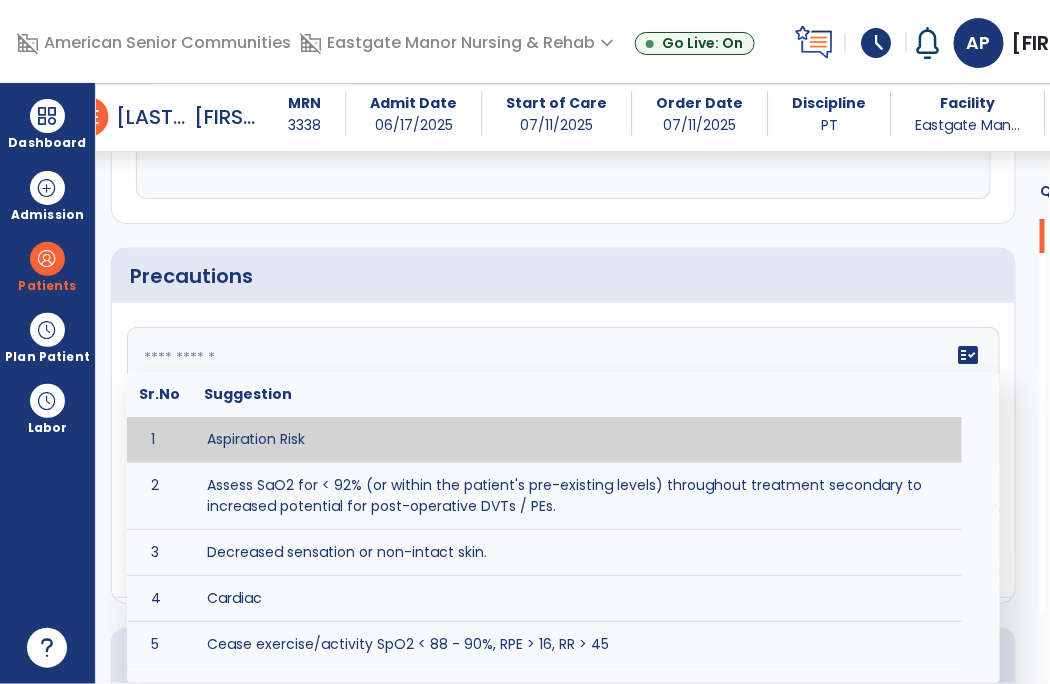 scroll, scrollTop: 1736, scrollLeft: 0, axis: vertical 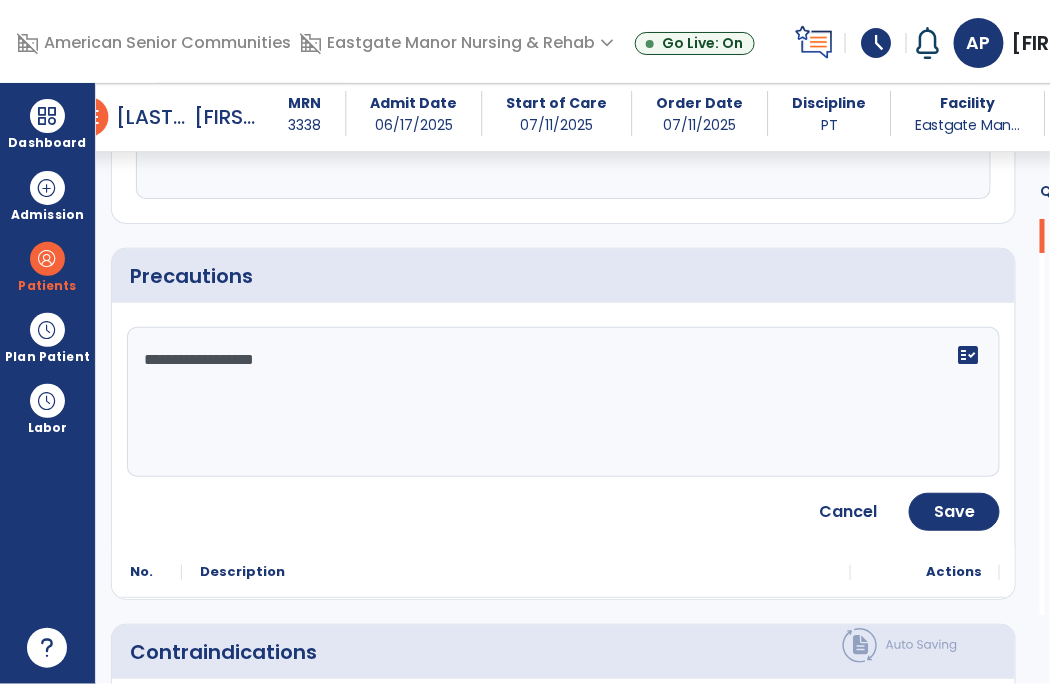 type on "**********" 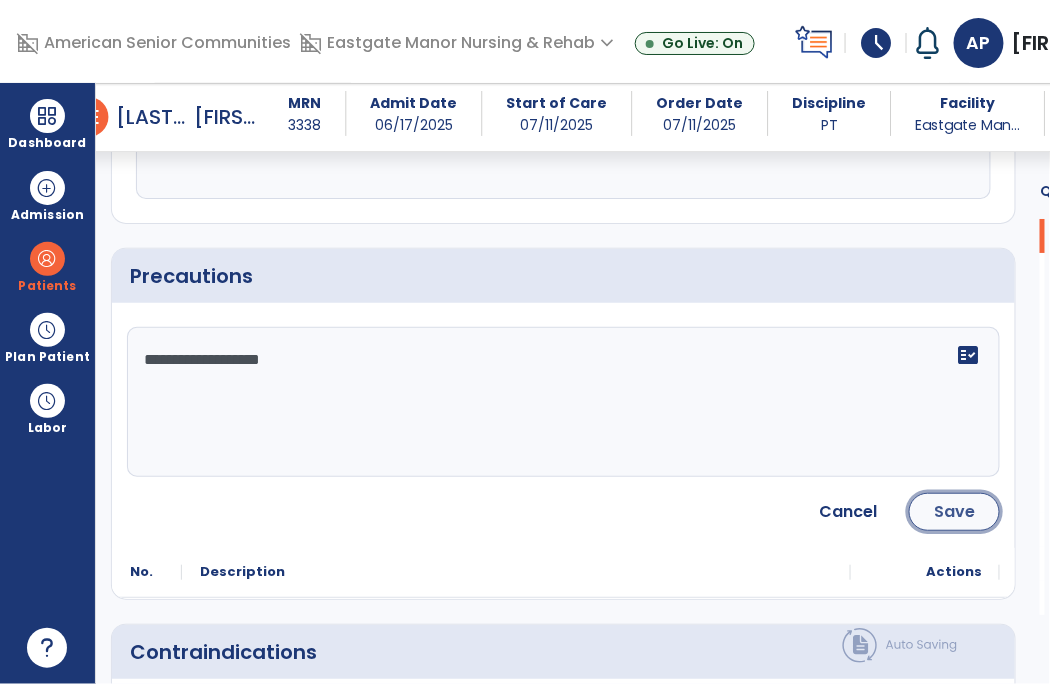 click on "Save" 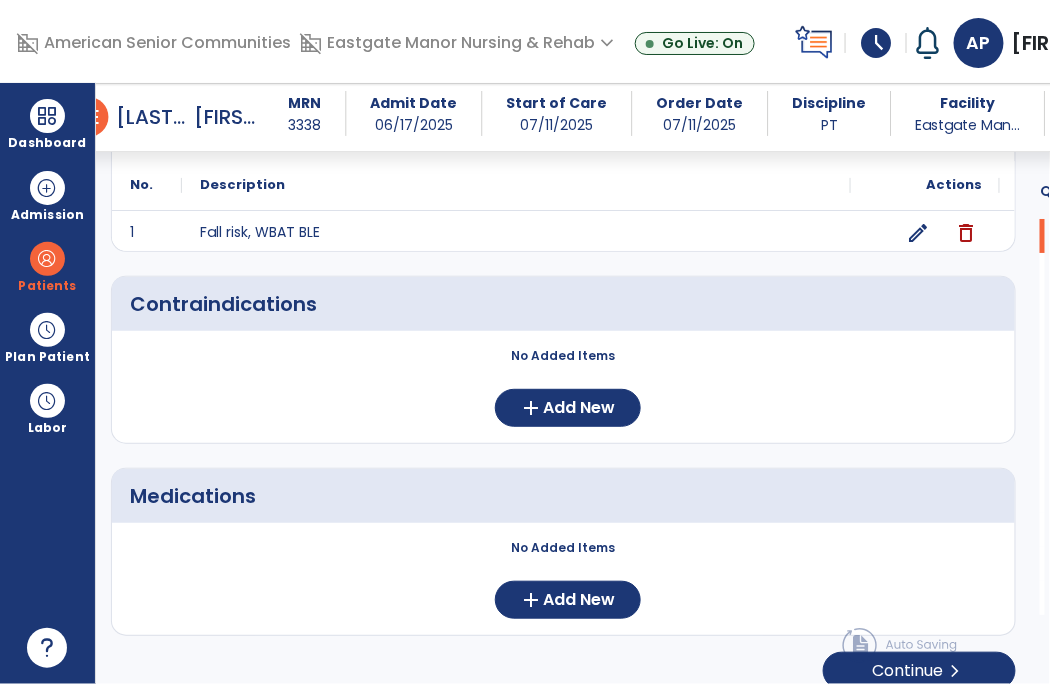 scroll, scrollTop: 1736, scrollLeft: 0, axis: vertical 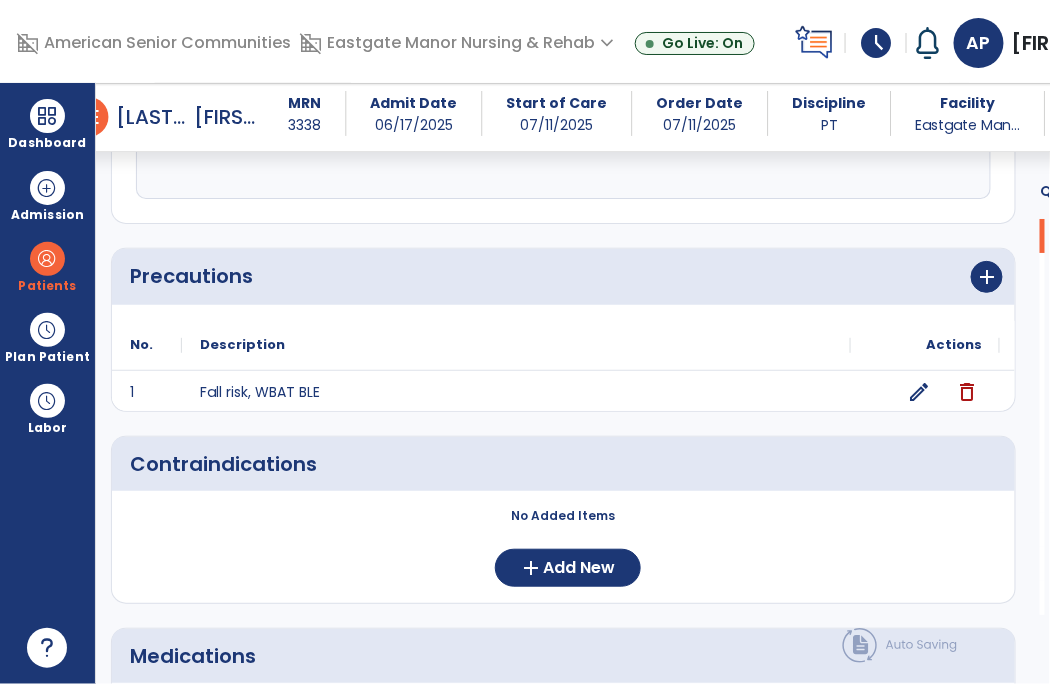 click on "edit" 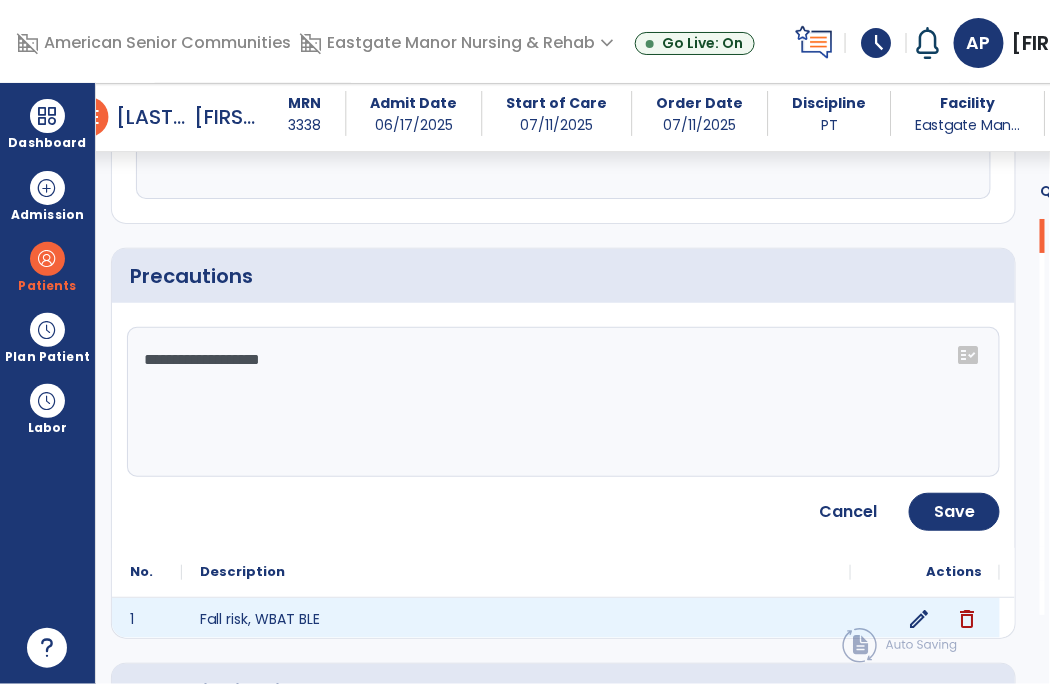 click on "**********" 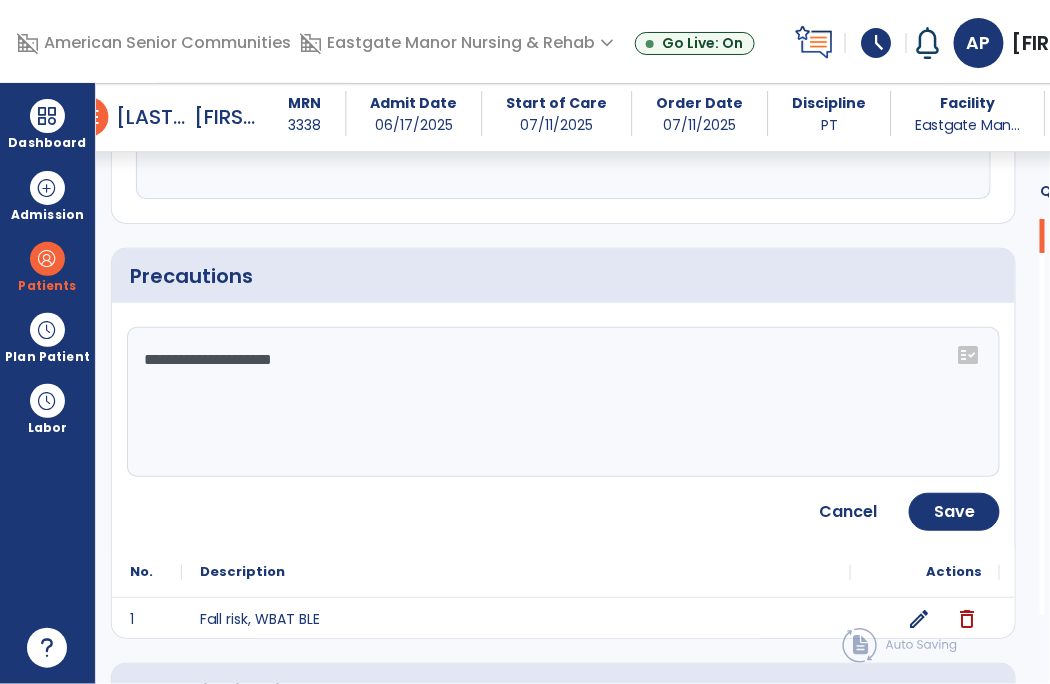 paste on "**********" 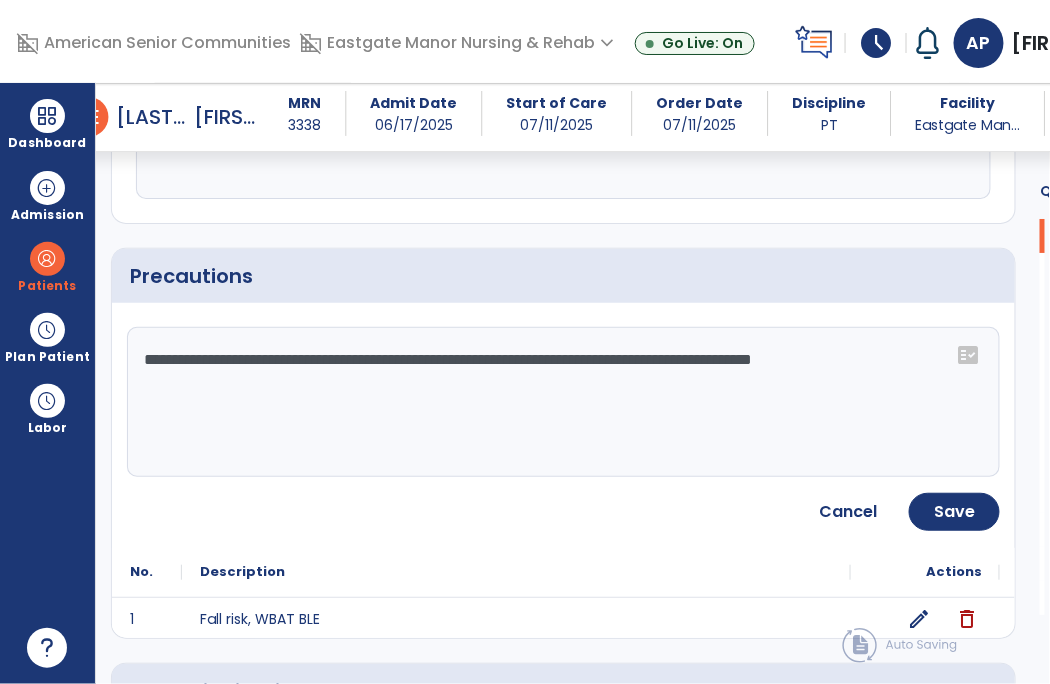 click on "**********" 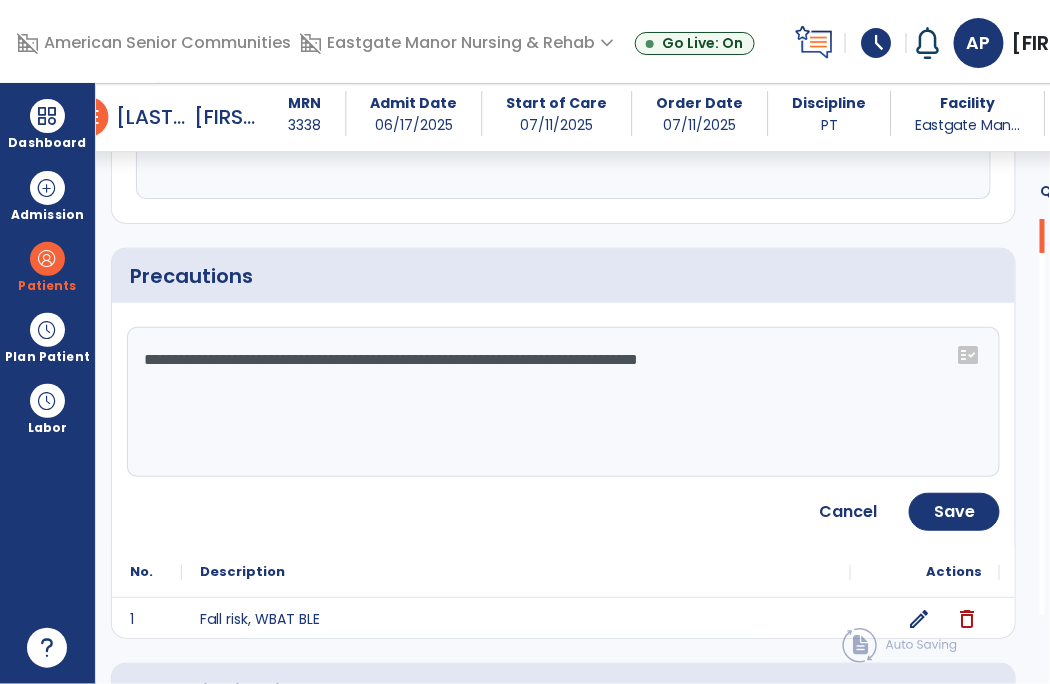 click on "**********" 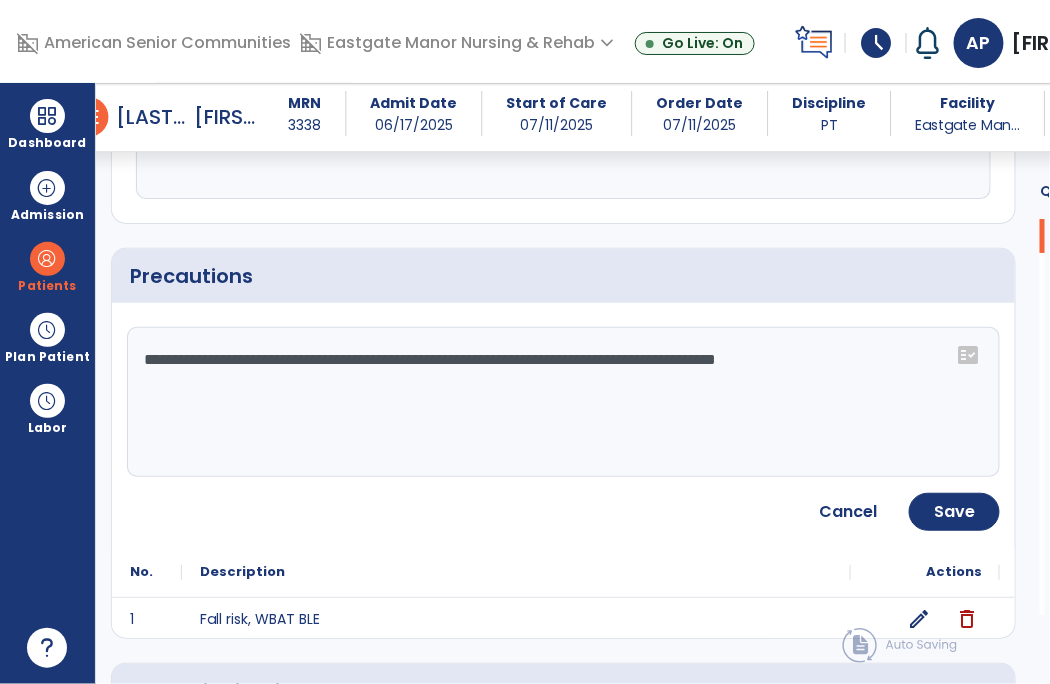 click on "**********" 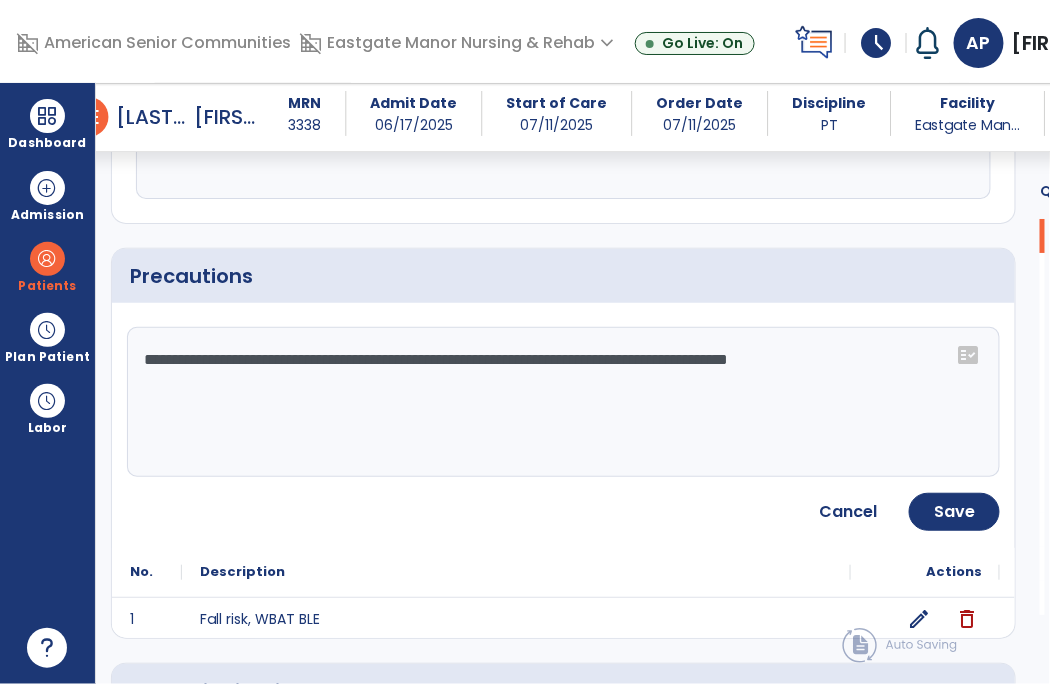 type on "**********" 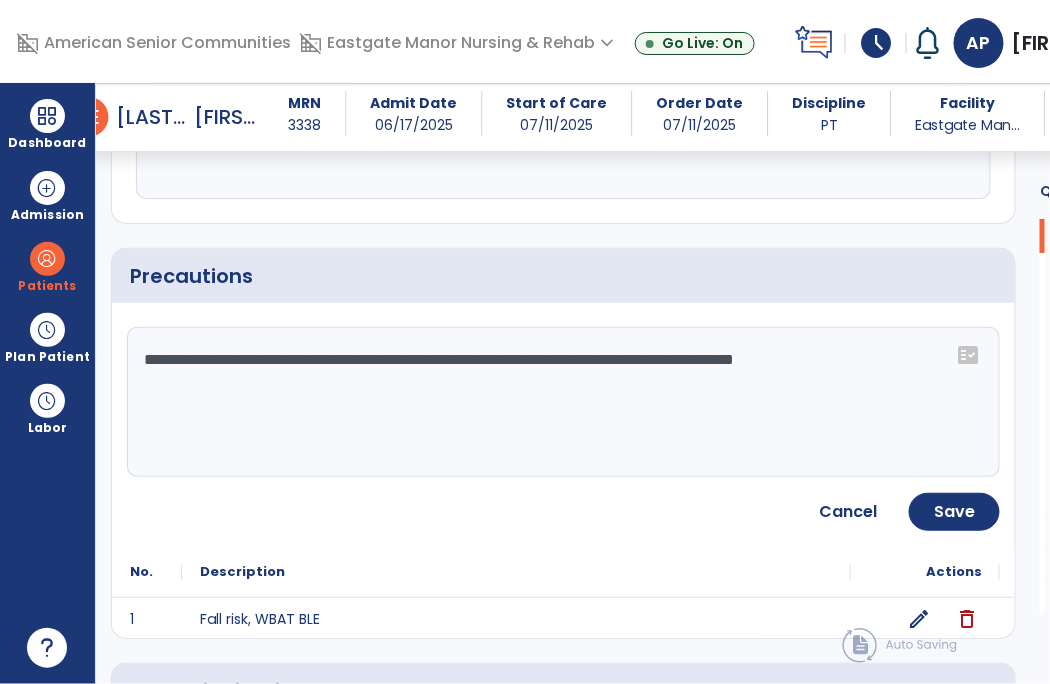 scroll, scrollTop: 1776, scrollLeft: 0, axis: vertical 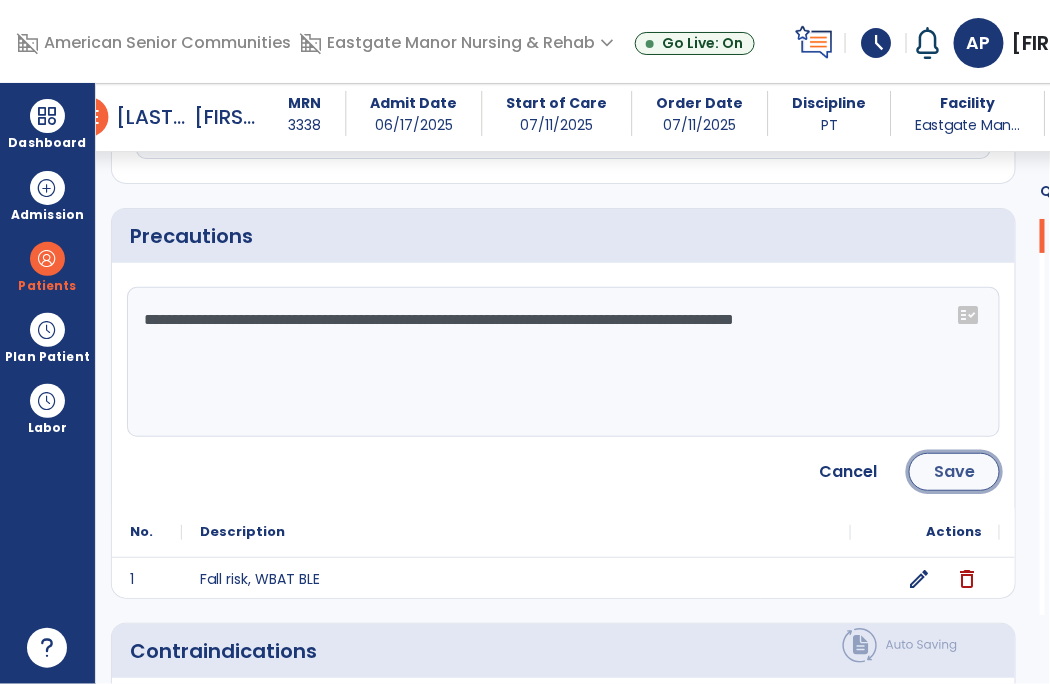 click on "Save" 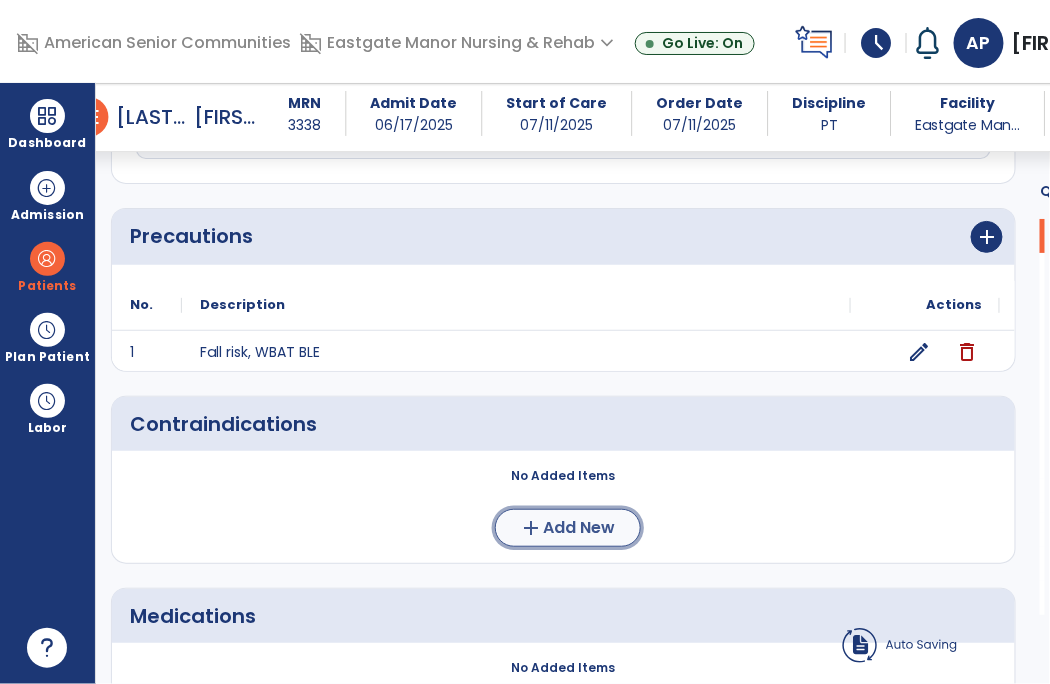 click on "add  Add New" 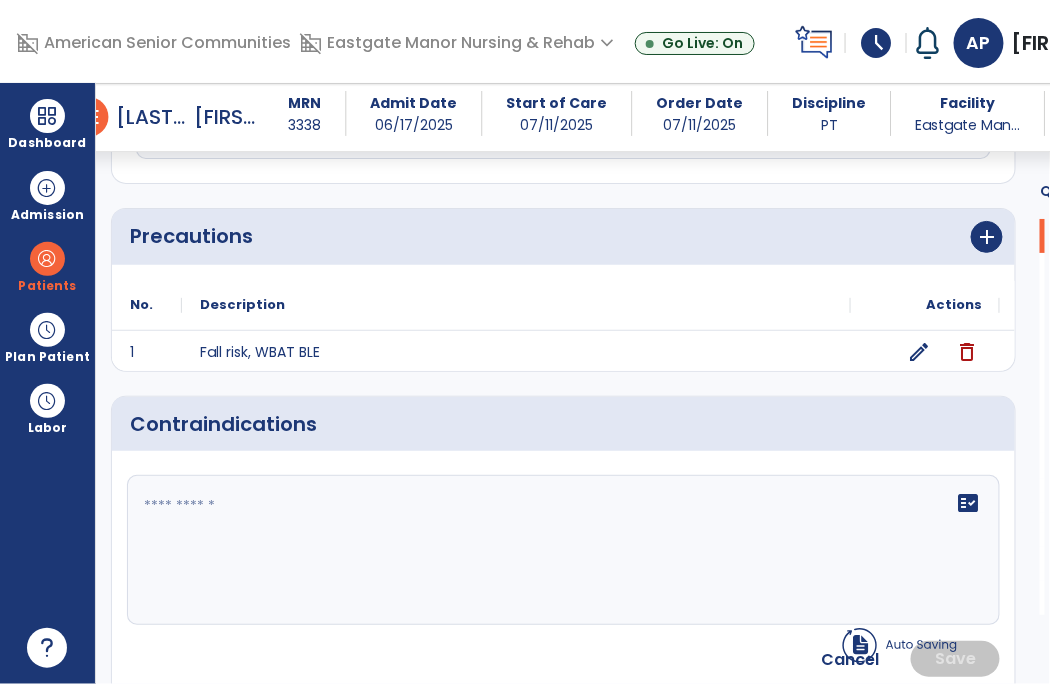 click on "fact_check" 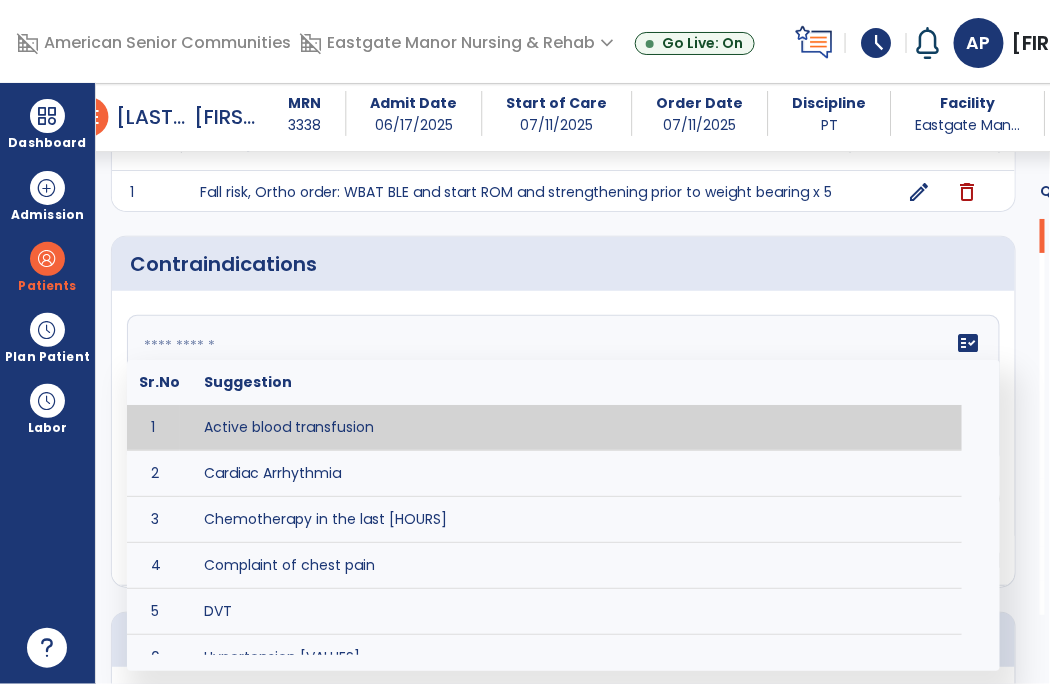 scroll, scrollTop: 1616, scrollLeft: 0, axis: vertical 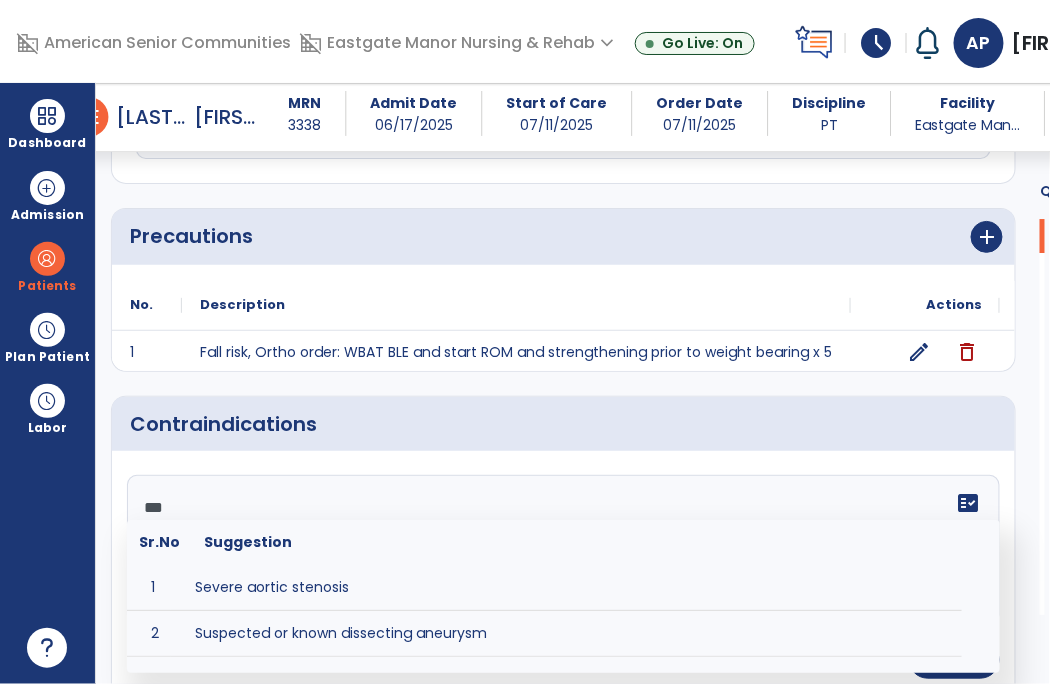 type on "****" 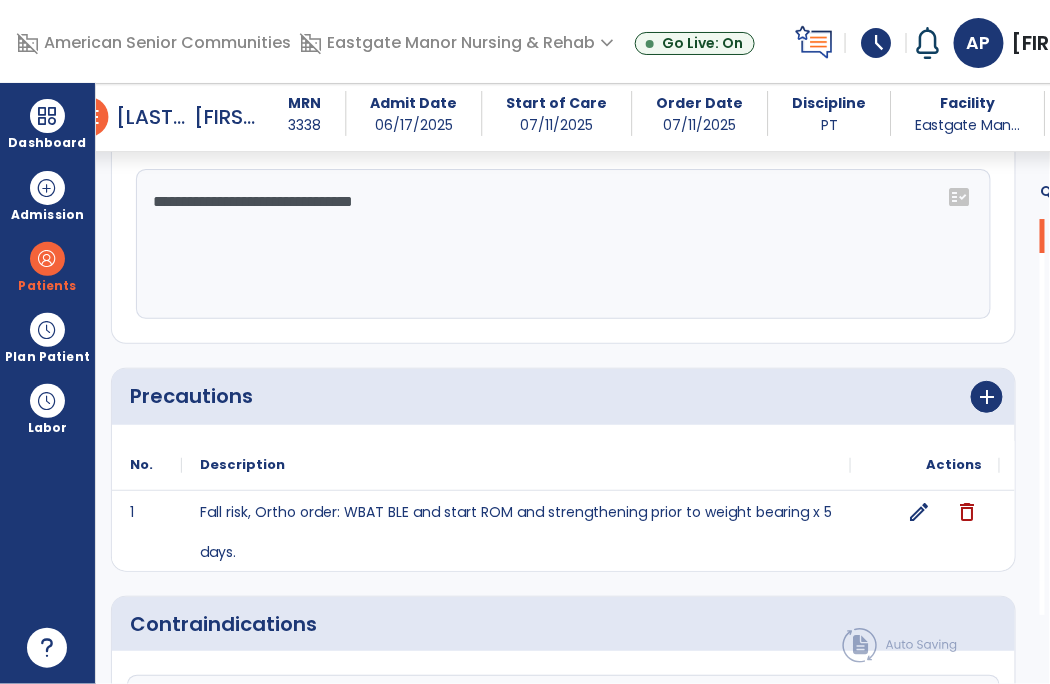 scroll, scrollTop: 1925, scrollLeft: 0, axis: vertical 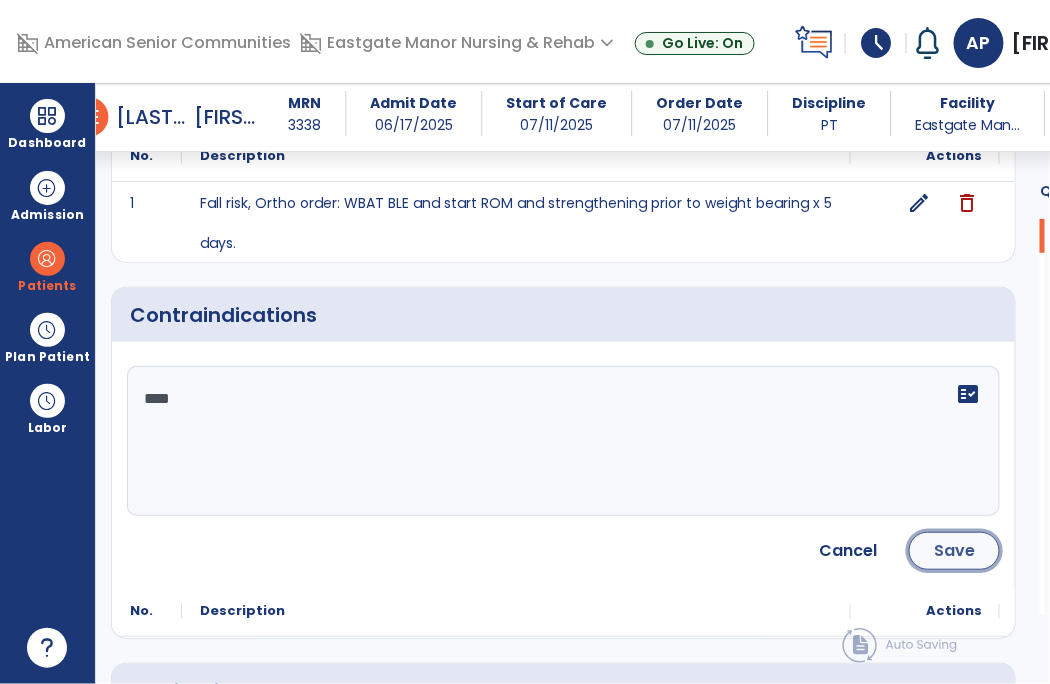 click on "Save" 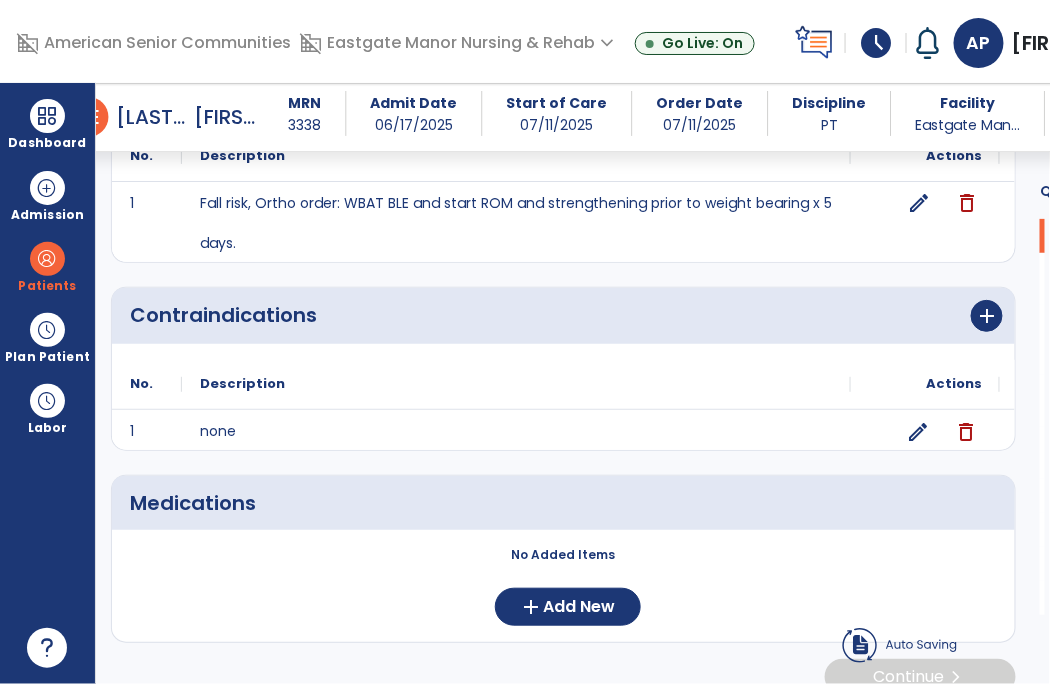 scroll, scrollTop: 1954, scrollLeft: 0, axis: vertical 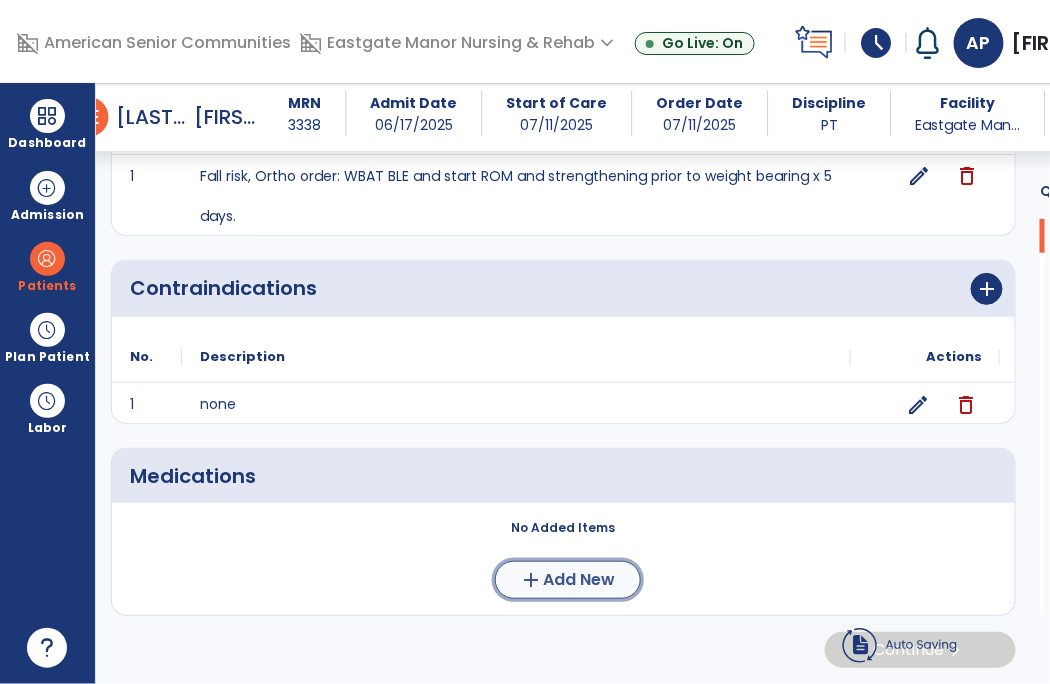 click on "add  Add New" 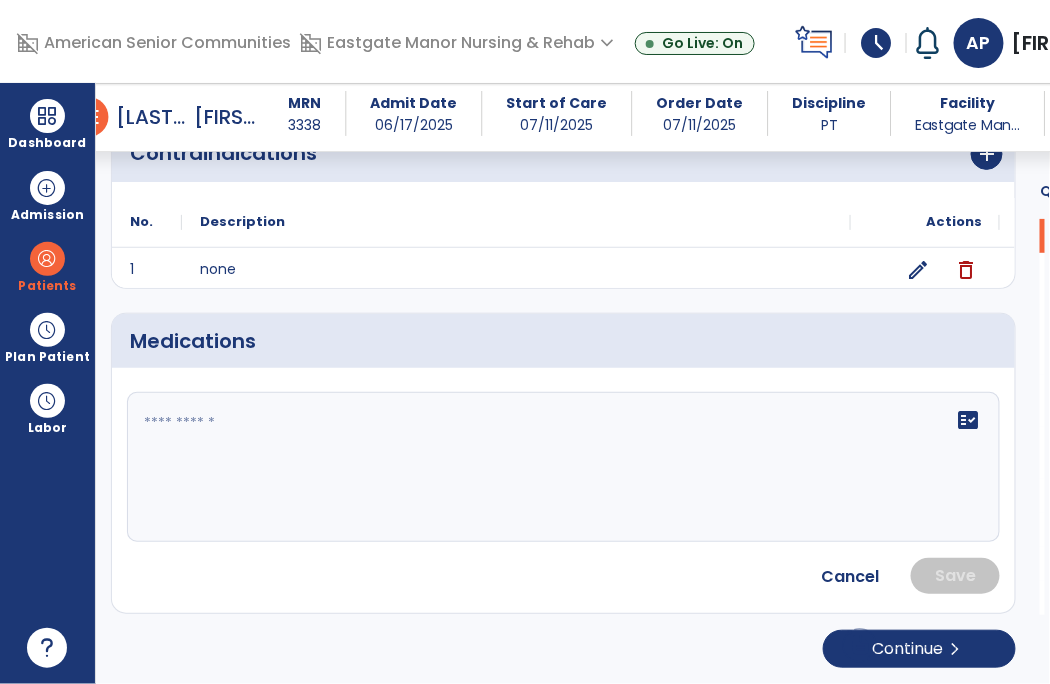 click 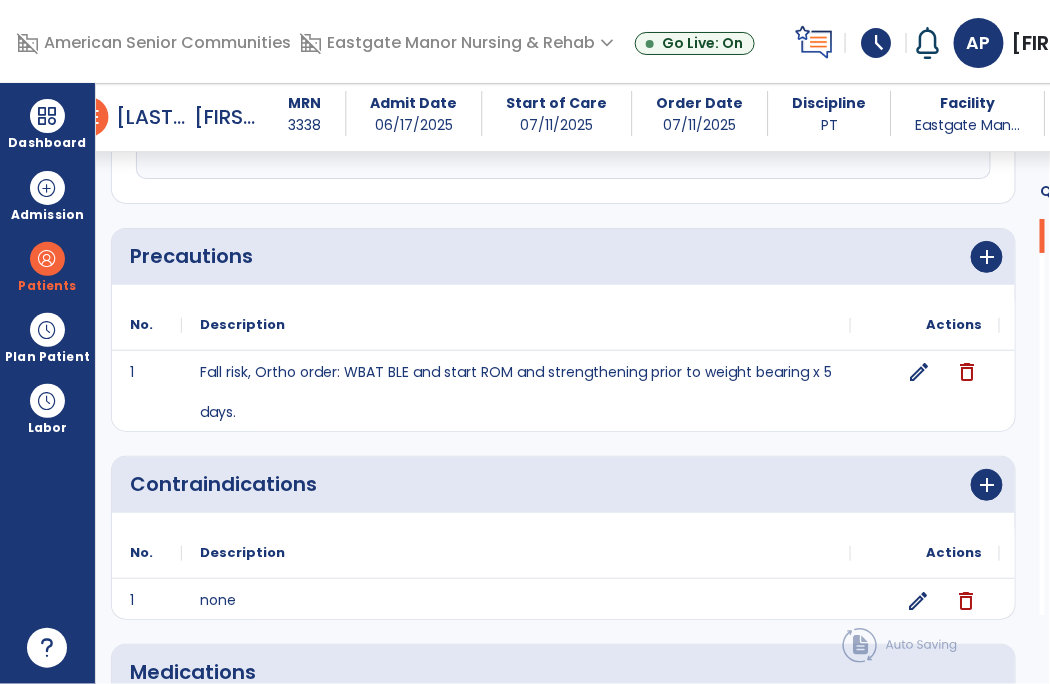 scroll, scrollTop: 1916, scrollLeft: 0, axis: vertical 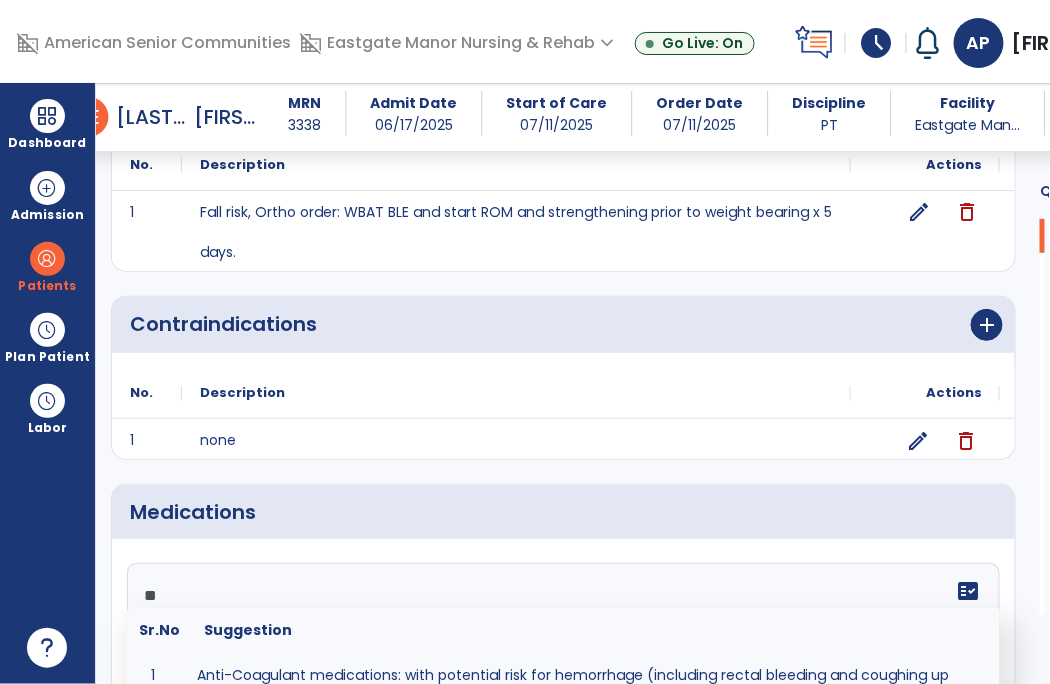 type on "*" 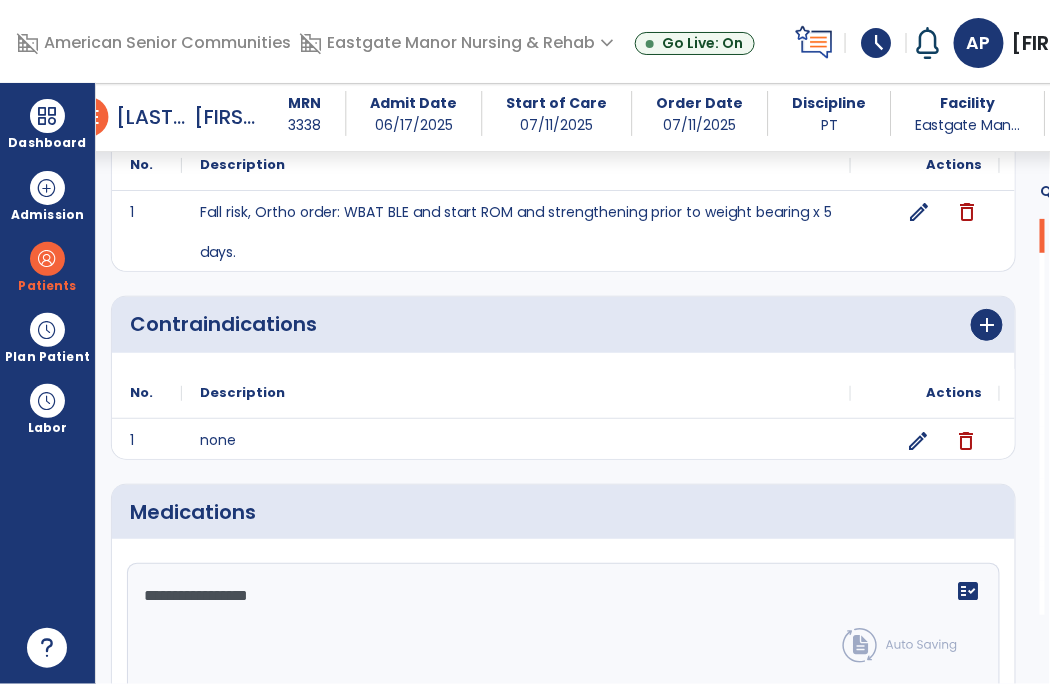 type on "**********" 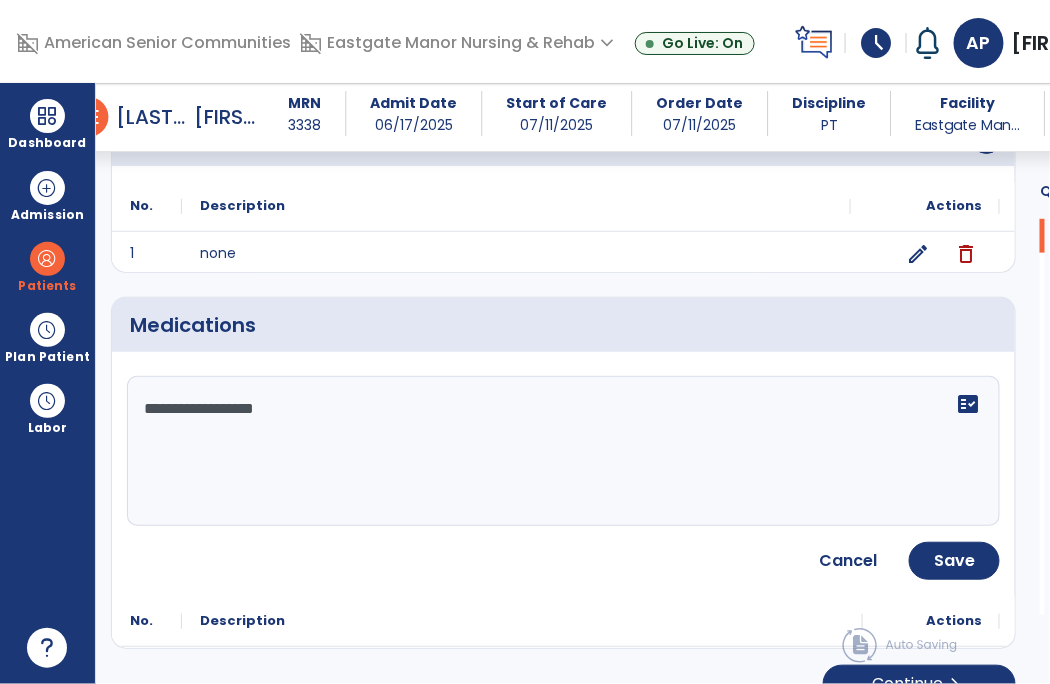 scroll, scrollTop: 2140, scrollLeft: 0, axis: vertical 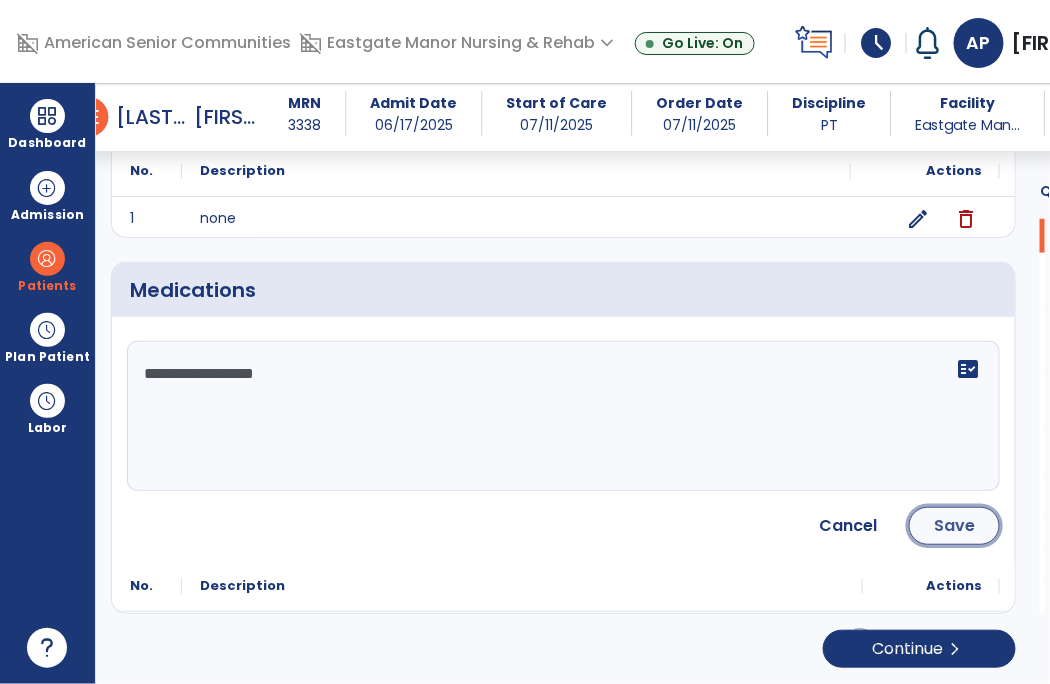 click on "Save" 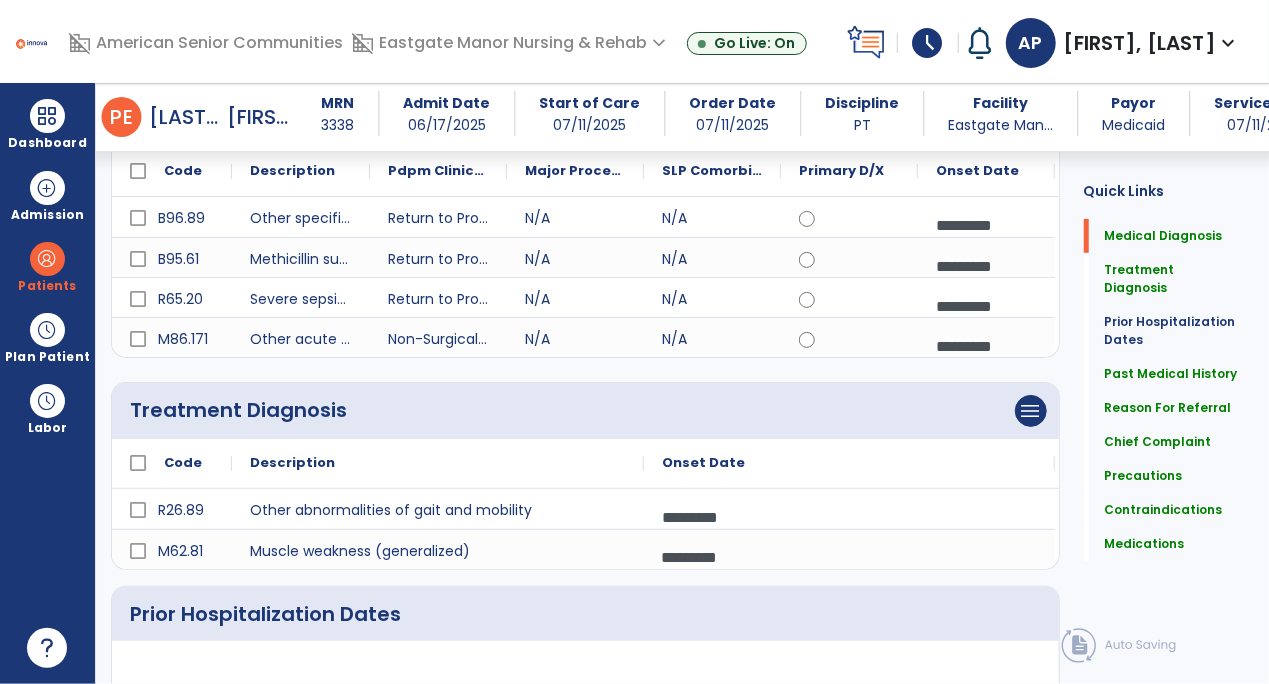 scroll, scrollTop: 0, scrollLeft: 0, axis: both 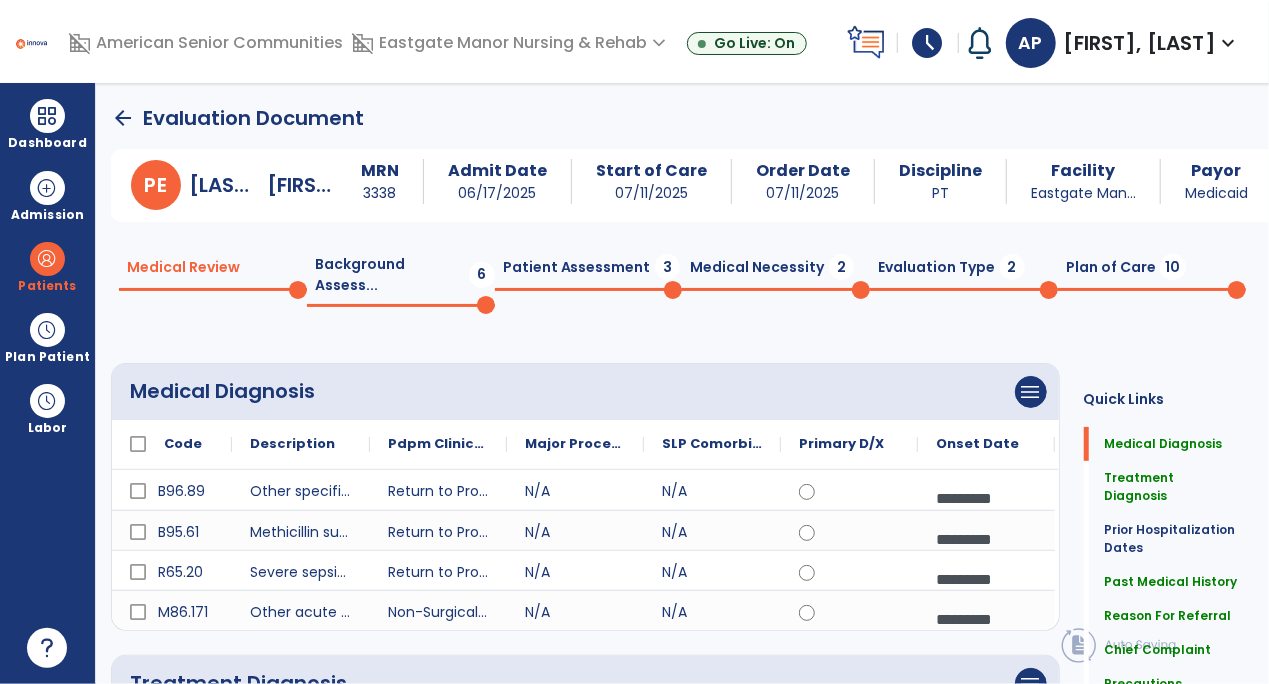 click on "Background Assess...  6" 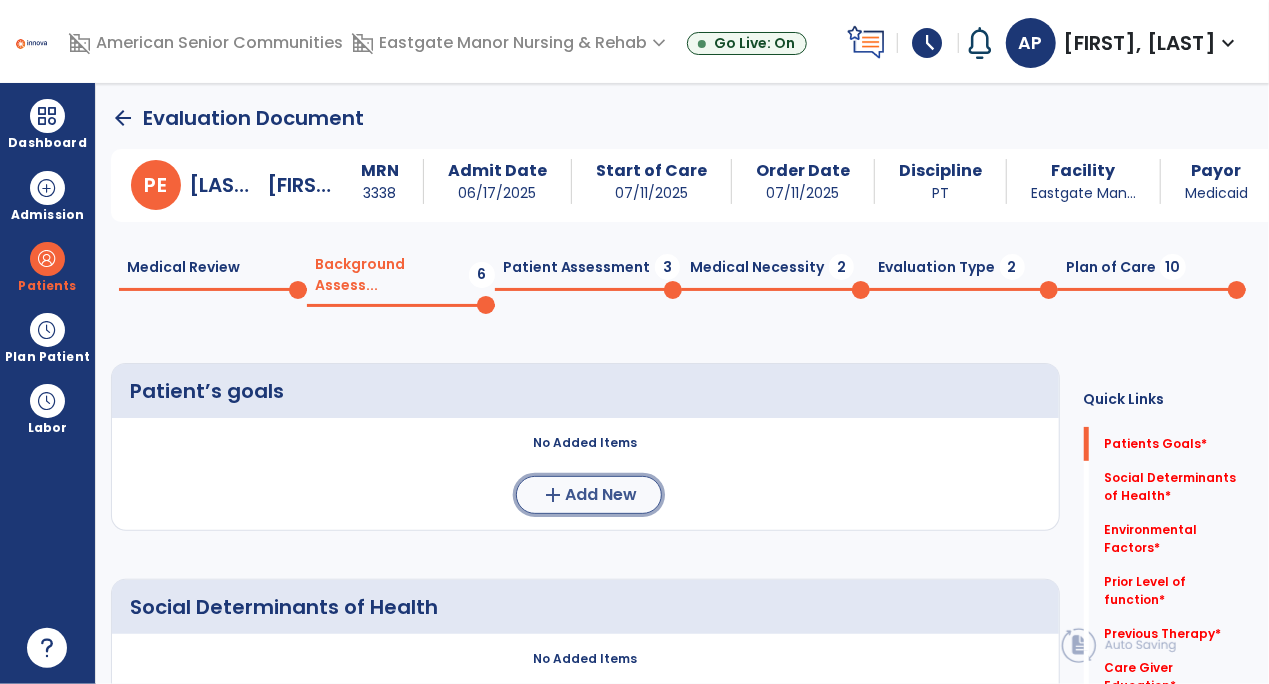 click on "Add New" 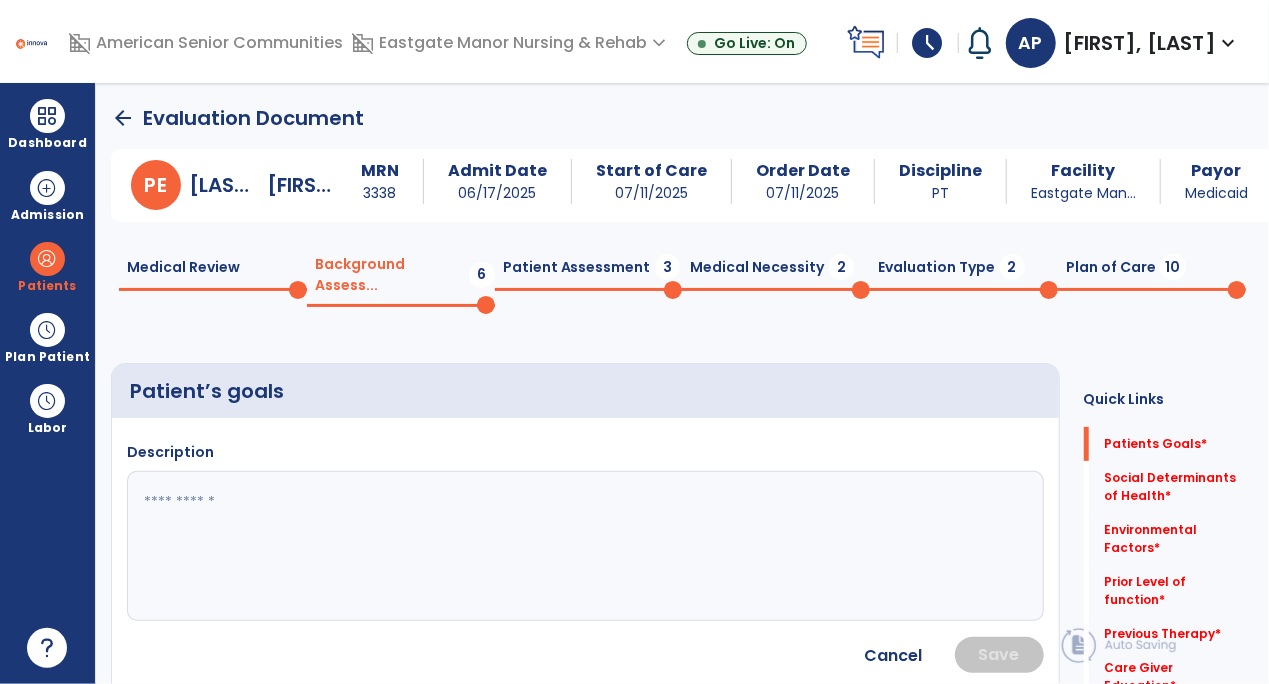 click on "Description" 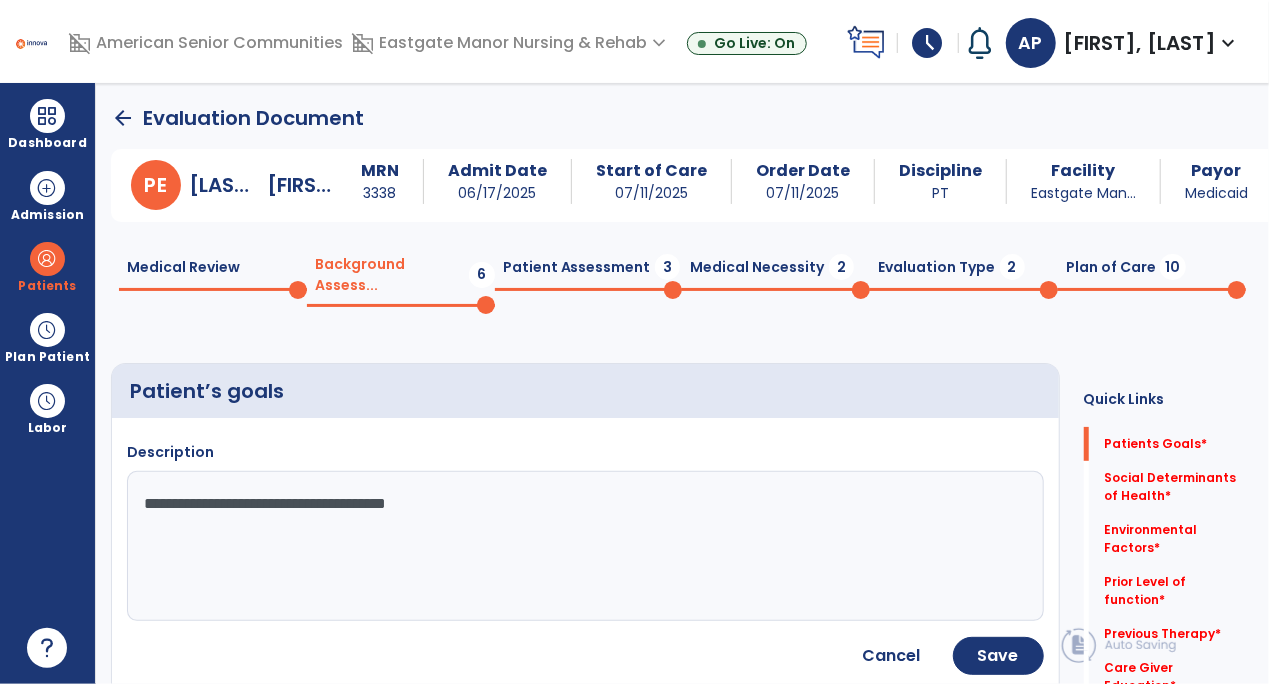 type on "**********" 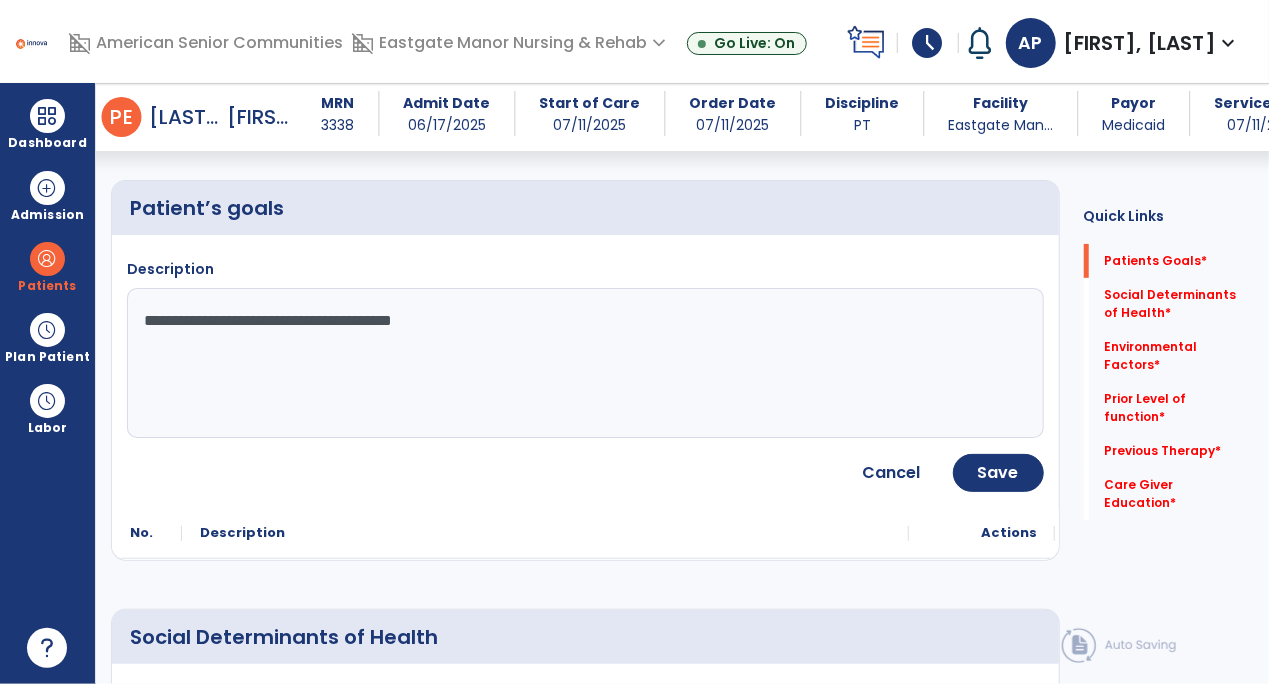 scroll, scrollTop: 167, scrollLeft: 0, axis: vertical 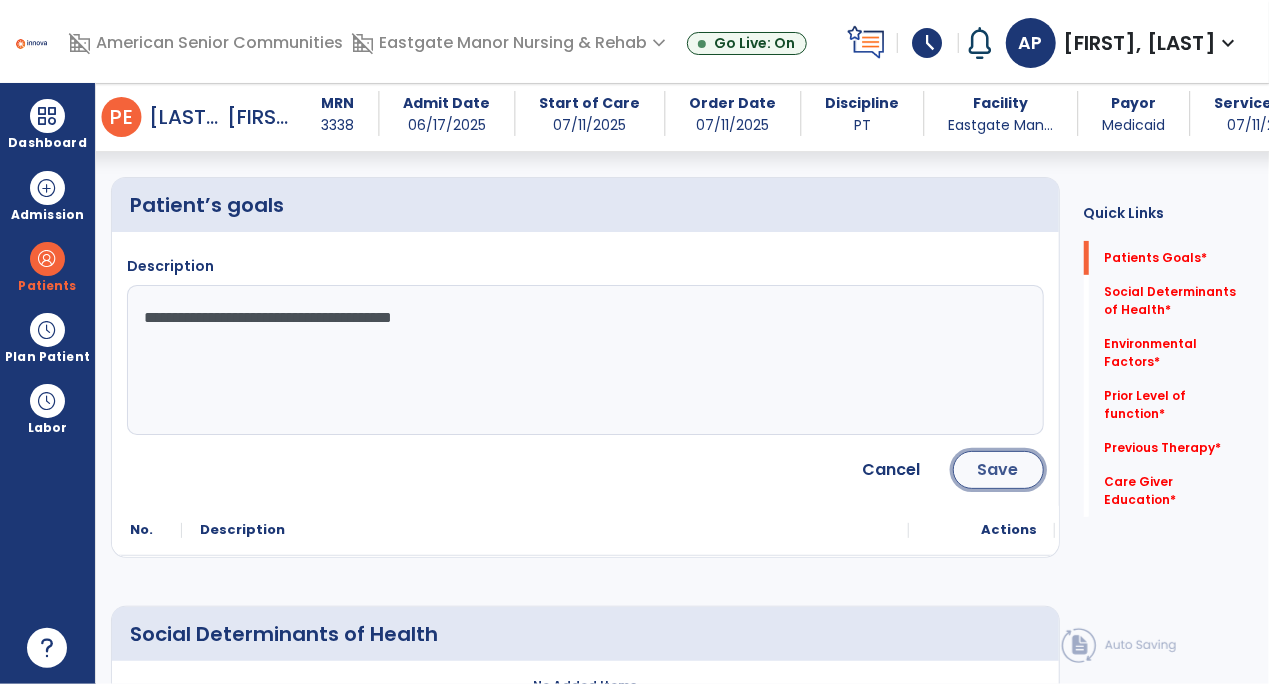 click on "Save" 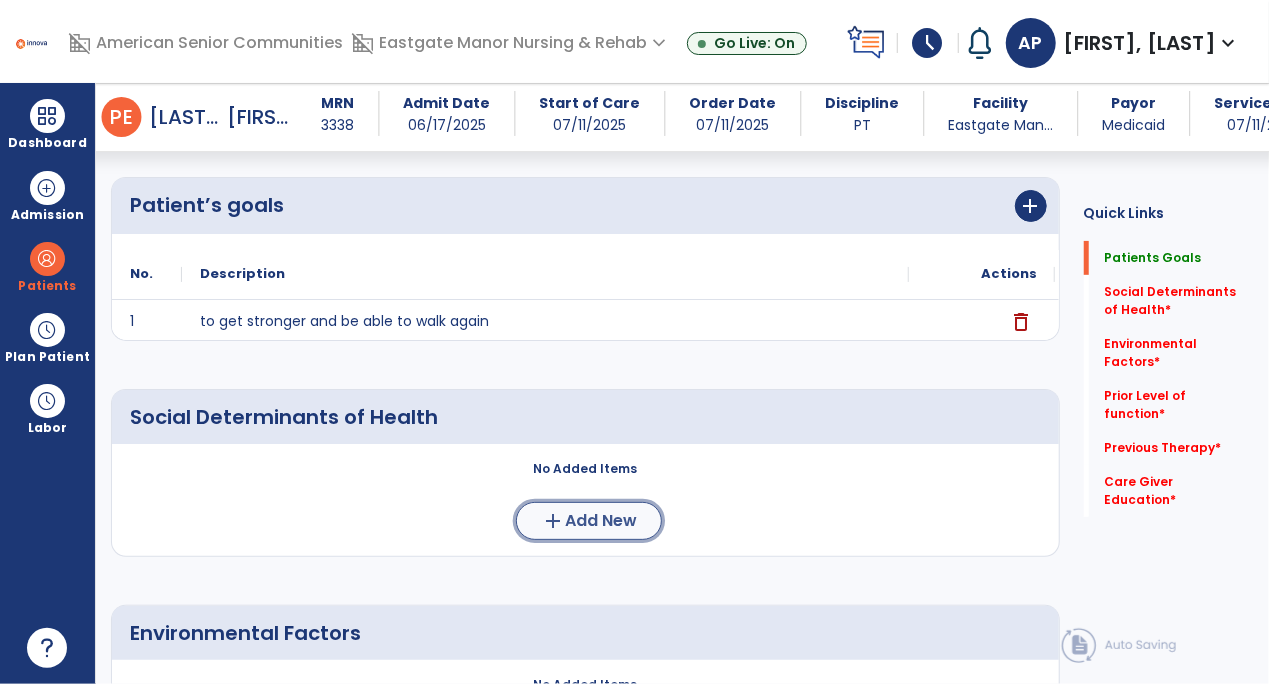 click on "Add New" 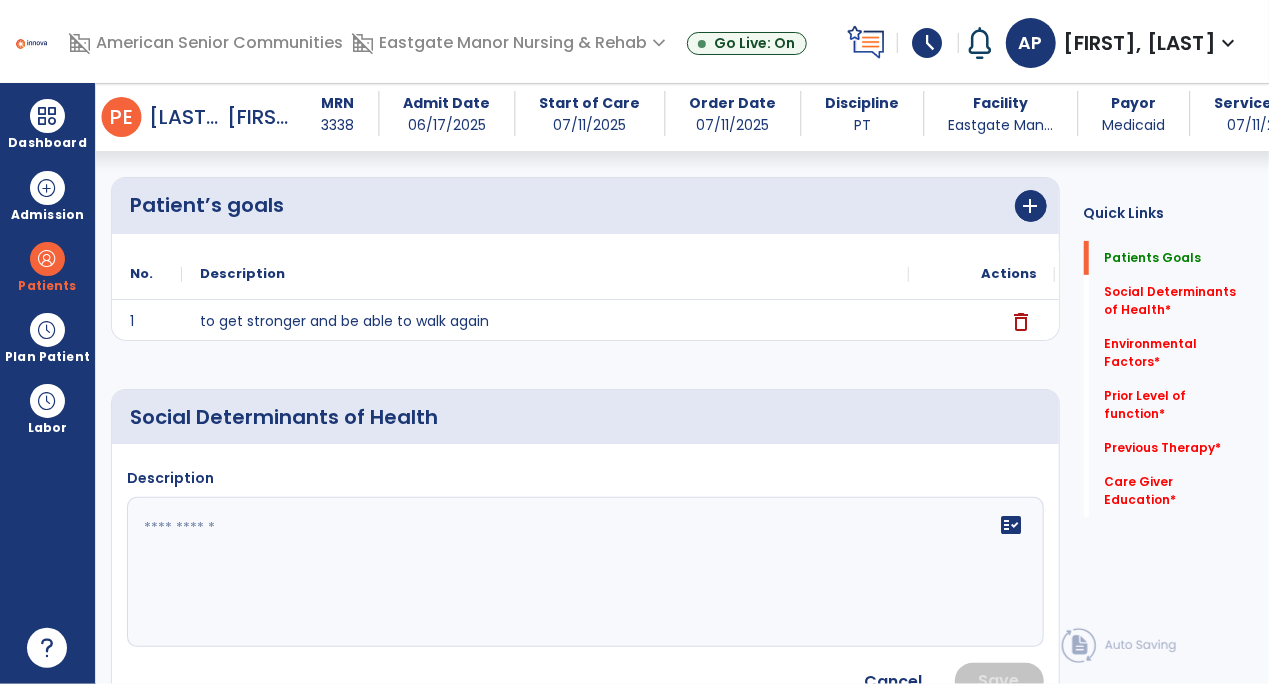 click on "fact_check" 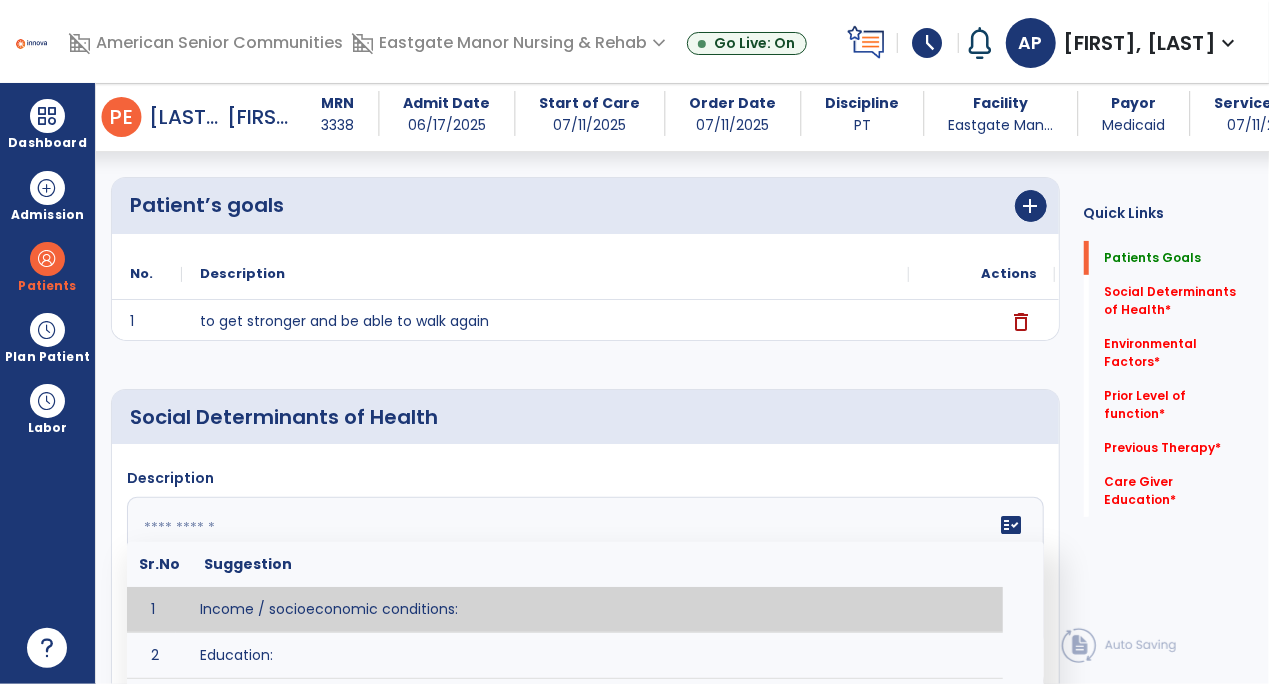 paste on "**********" 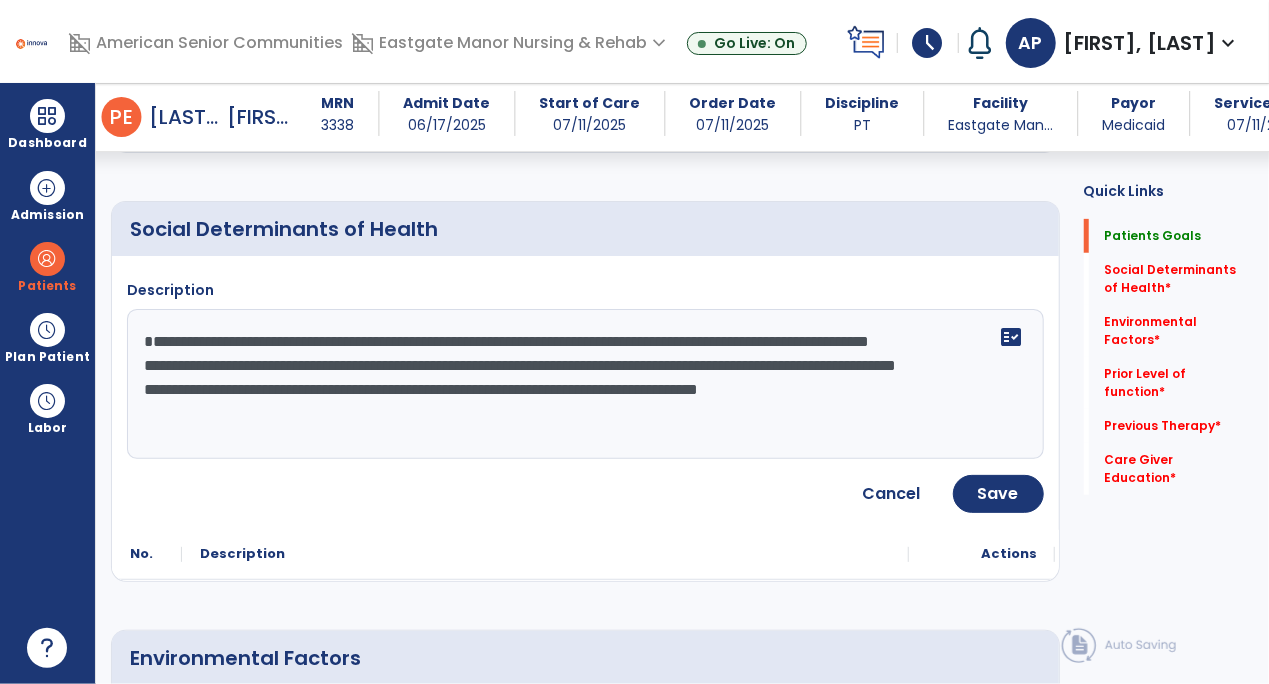 scroll, scrollTop: 356, scrollLeft: 0, axis: vertical 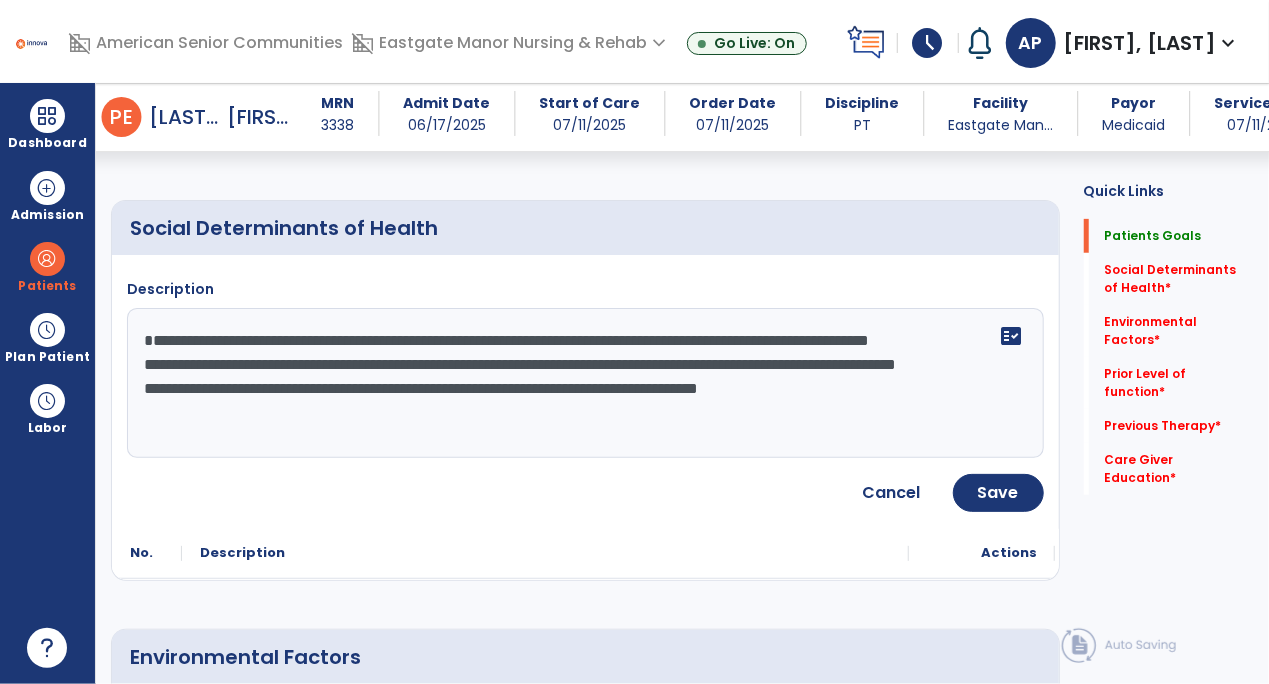 click on "**********" 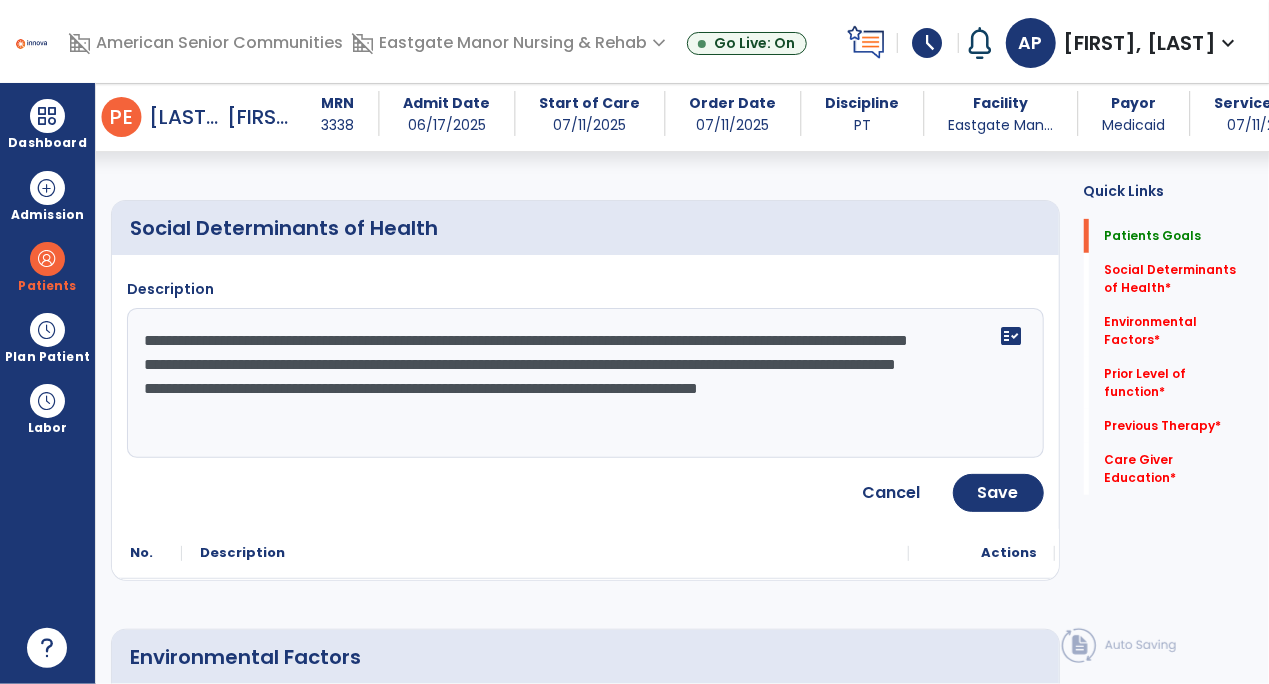 click on "**********" 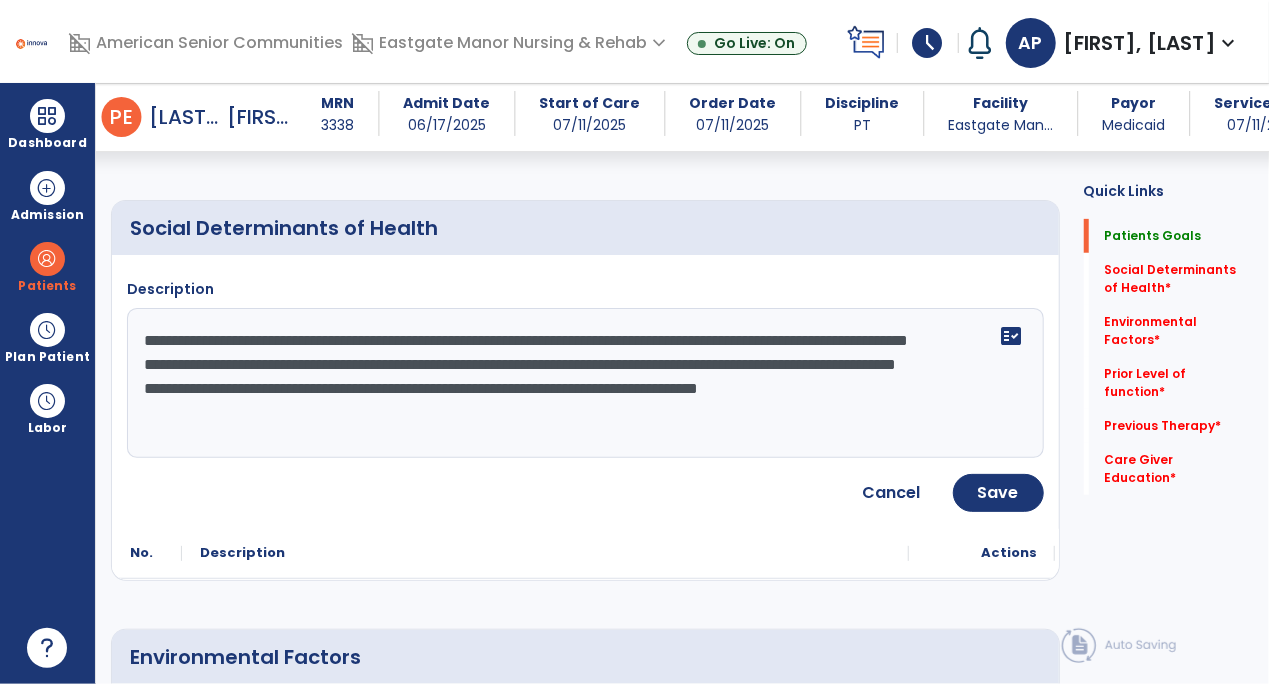 click on "**********" 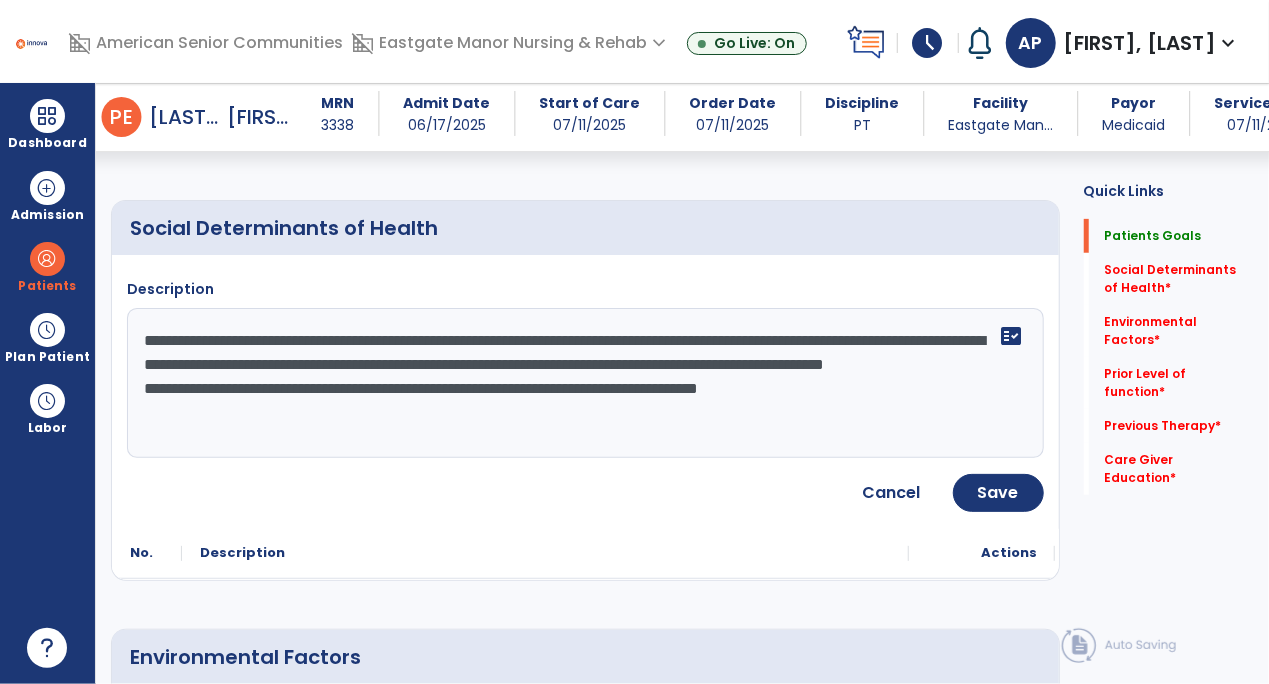 click on "**********" 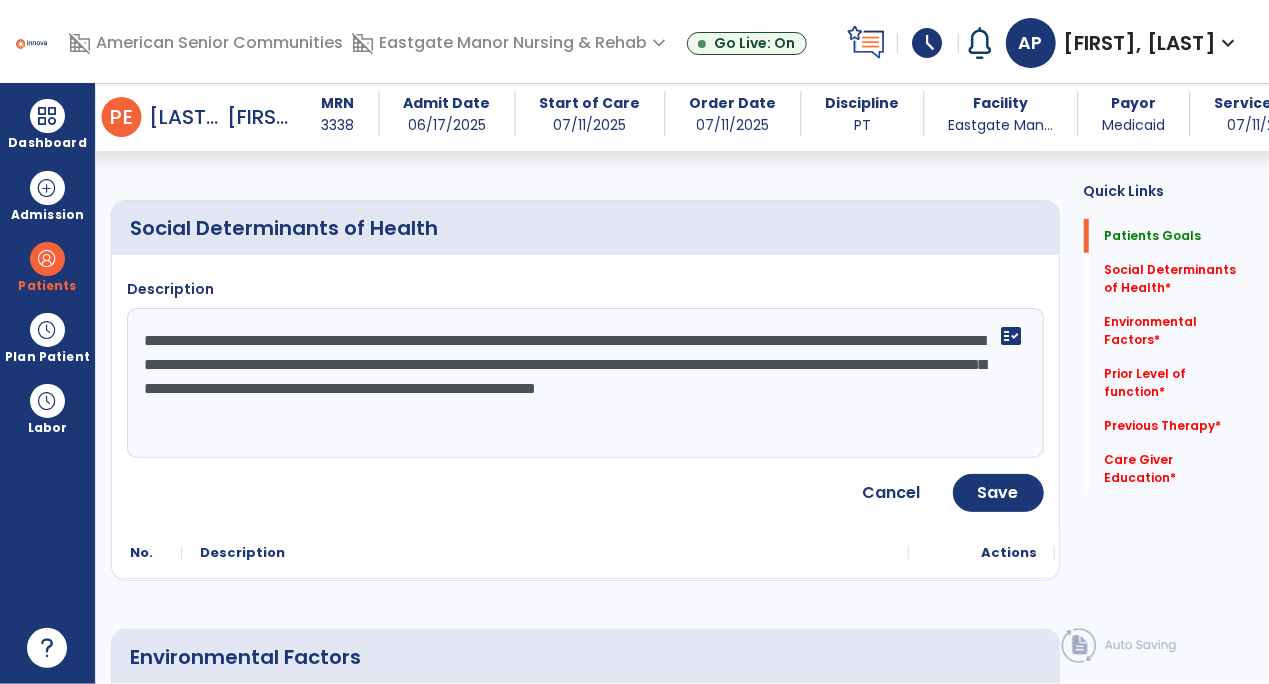 type on "**********" 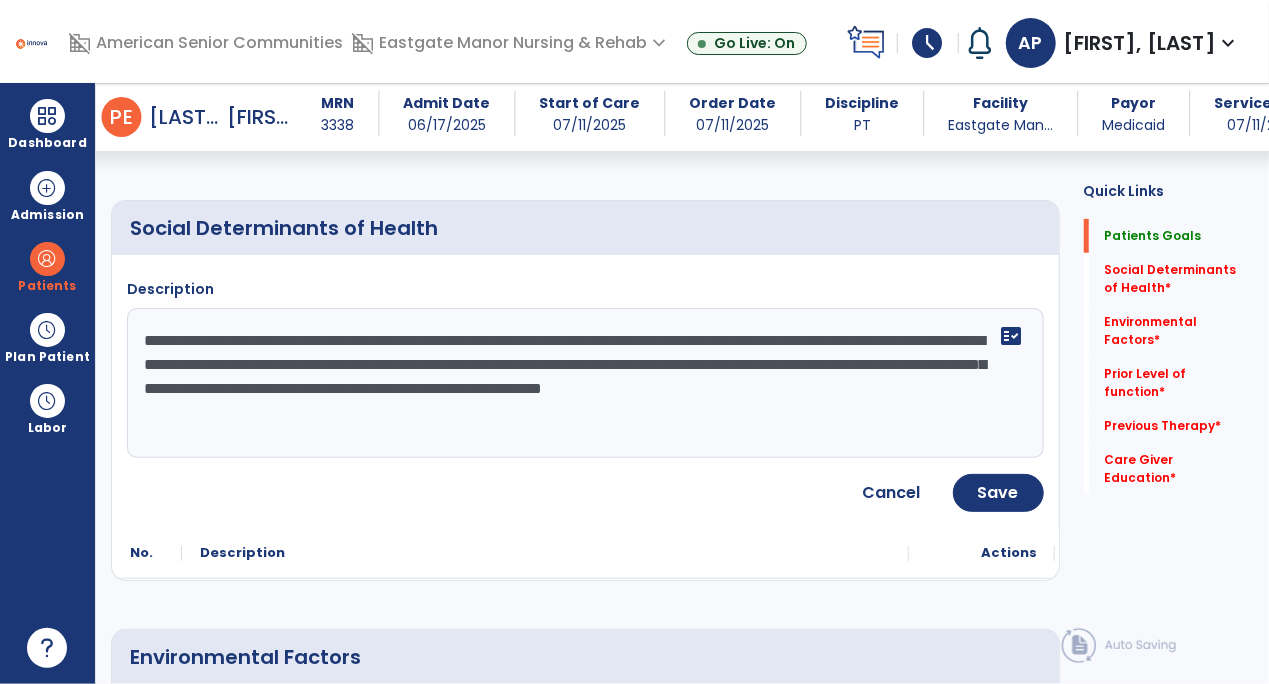 click on "**********" 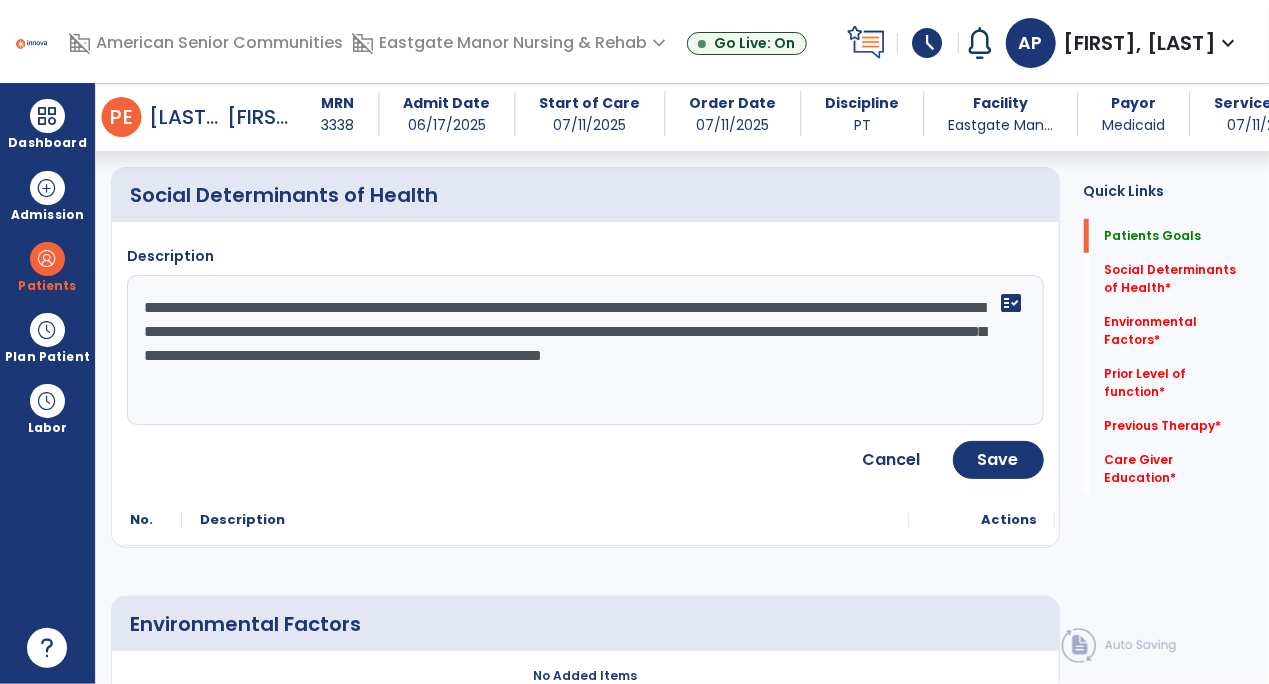 scroll, scrollTop: 394, scrollLeft: 0, axis: vertical 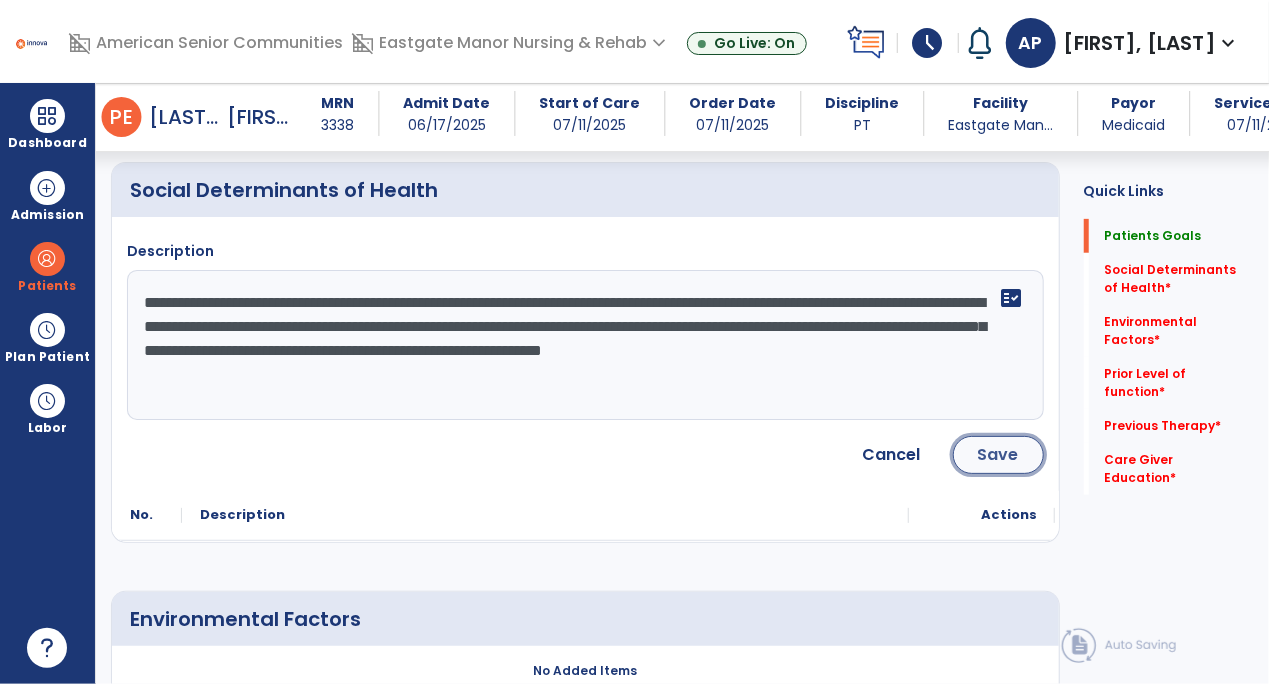 click on "Save" 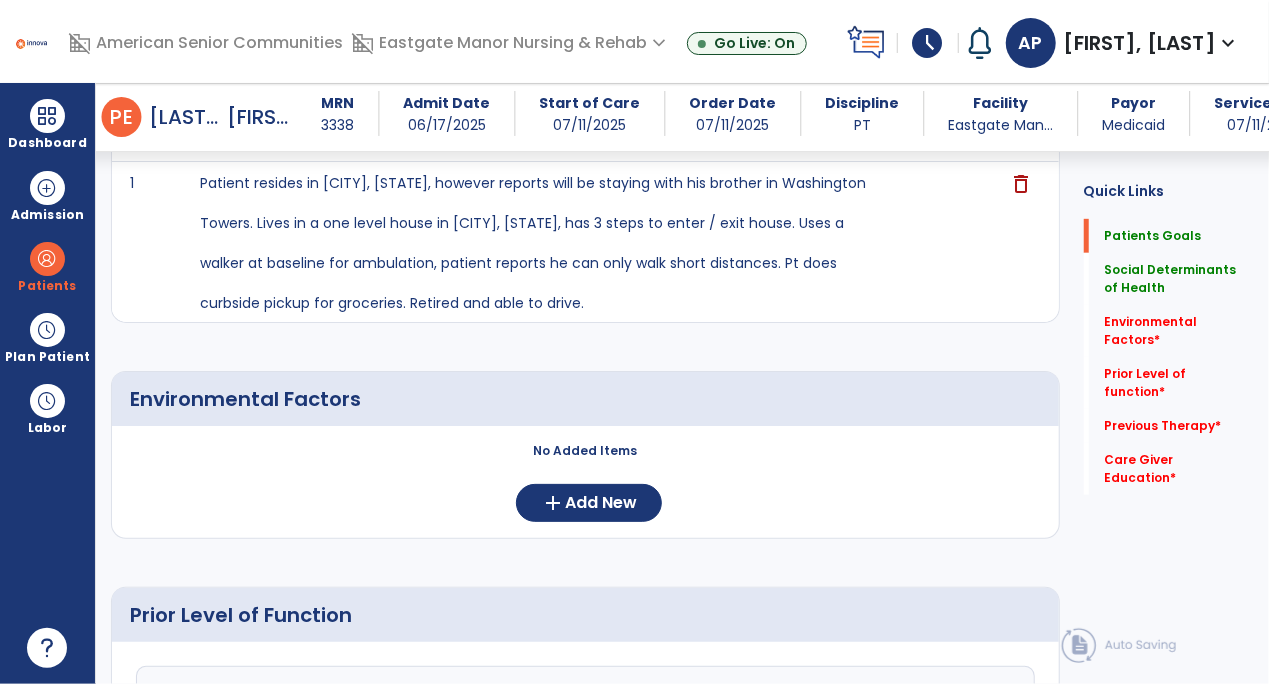 scroll, scrollTop: 525, scrollLeft: 0, axis: vertical 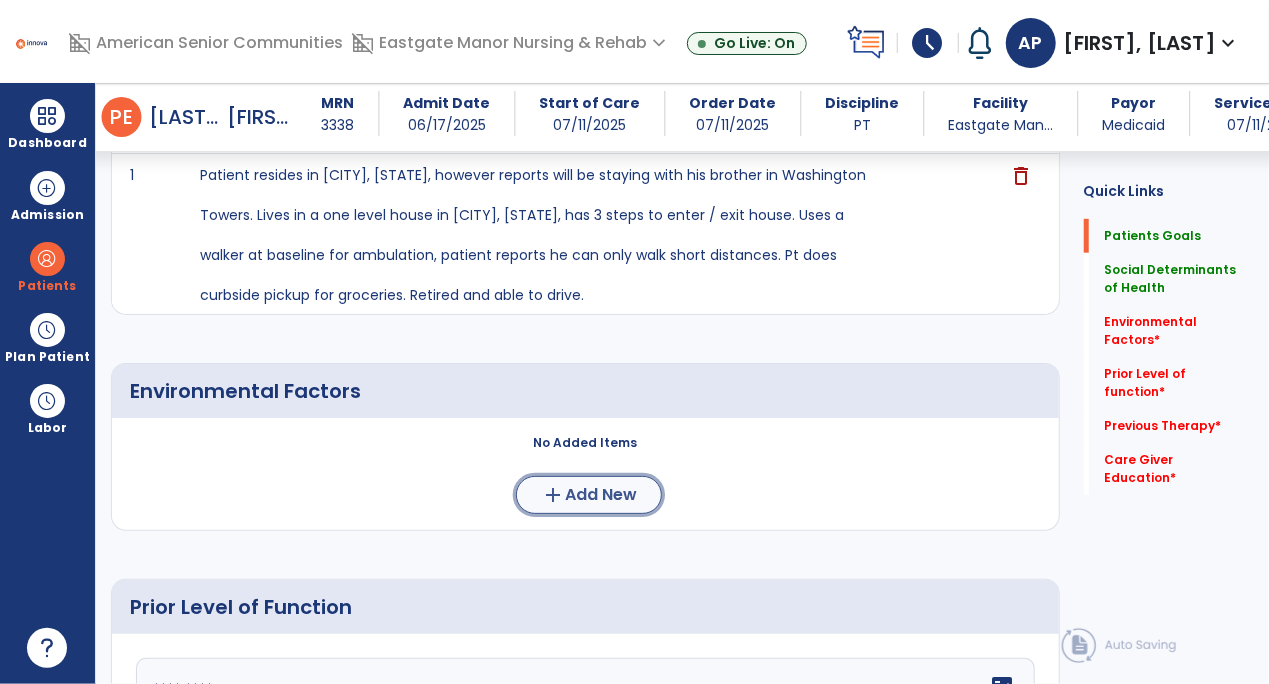 click on "Add New" 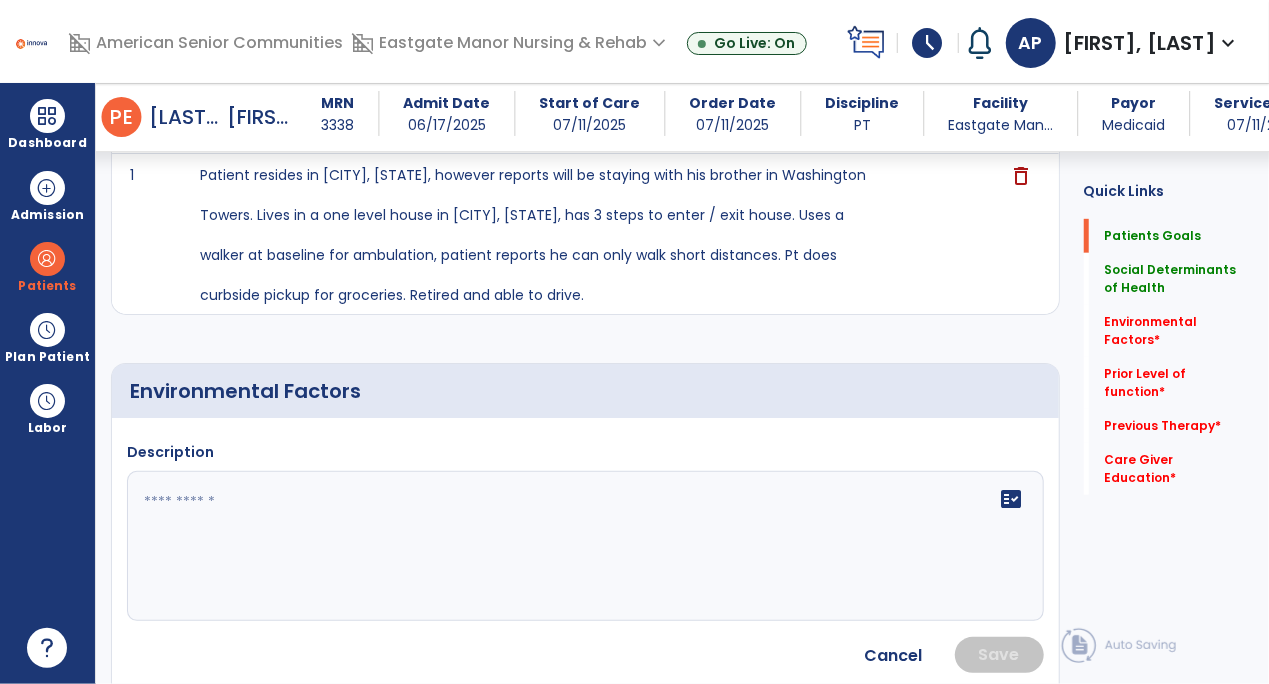 click 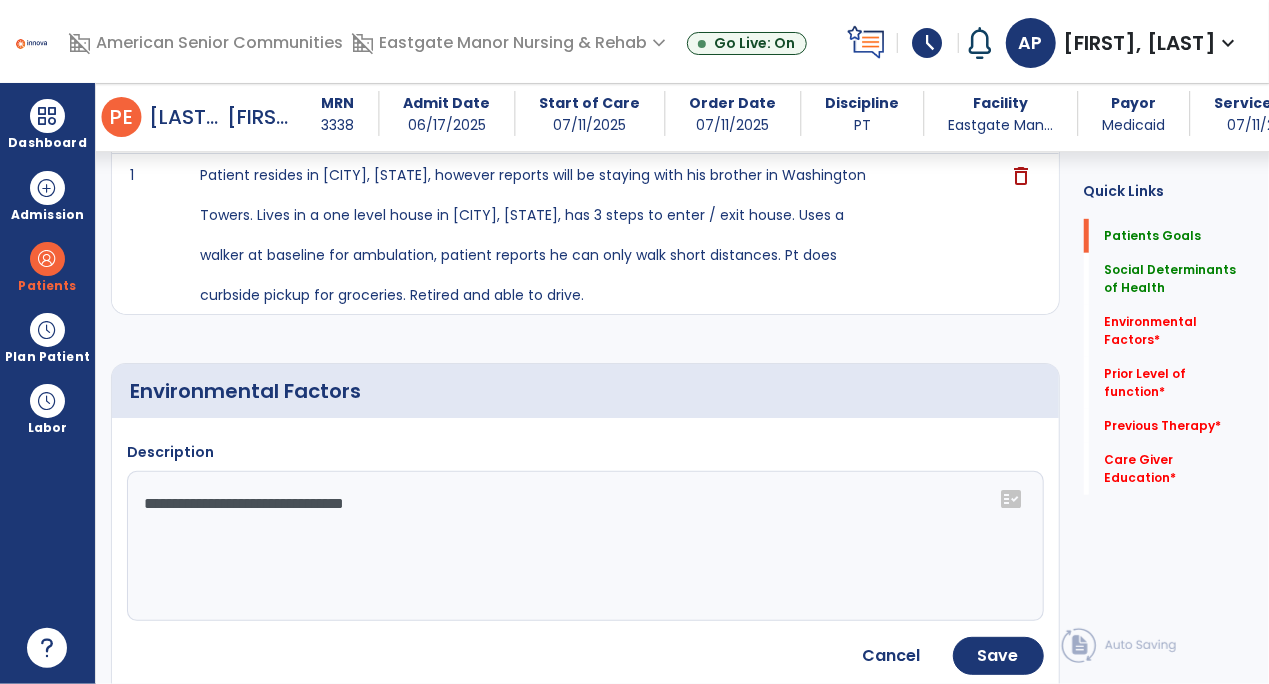click on "**********" 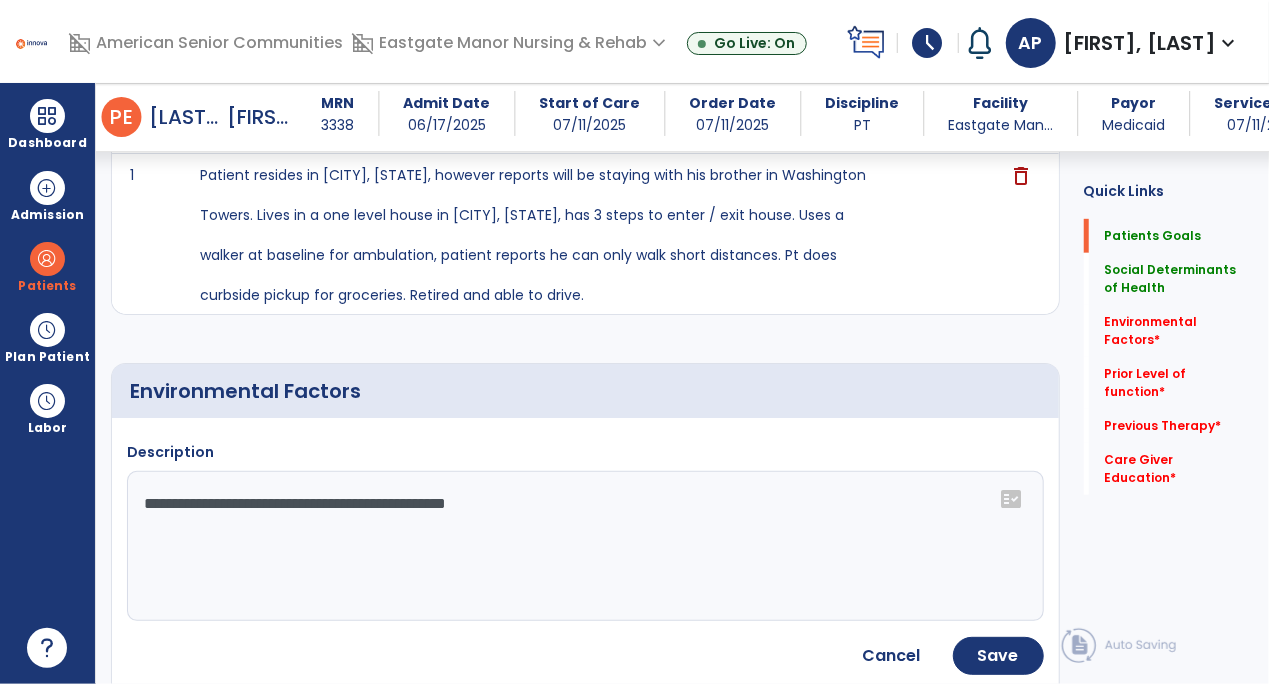 type on "**********" 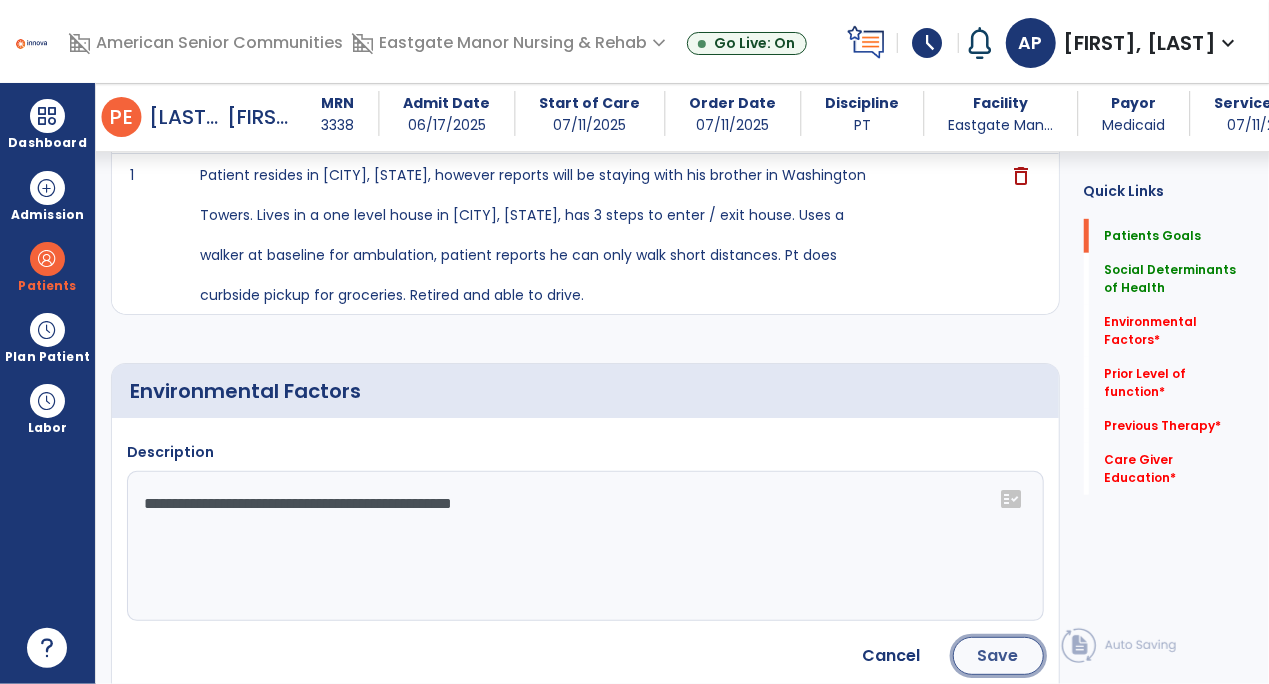 click on "Save" 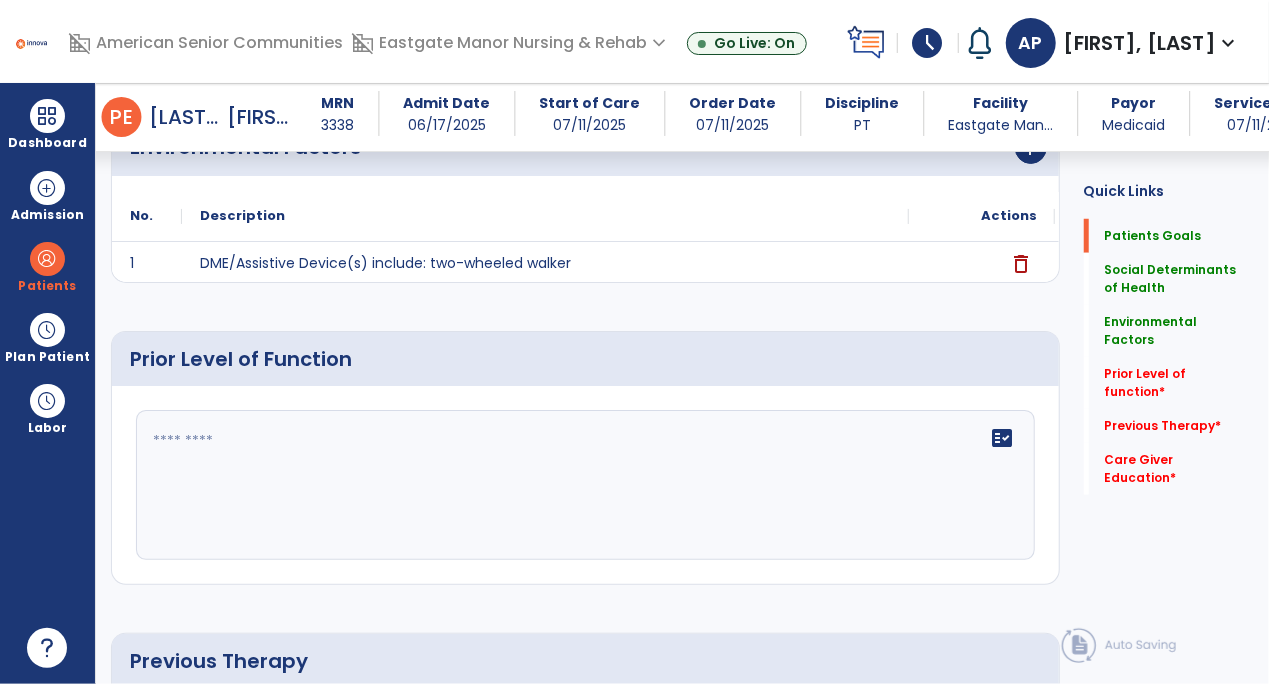 scroll, scrollTop: 784, scrollLeft: 0, axis: vertical 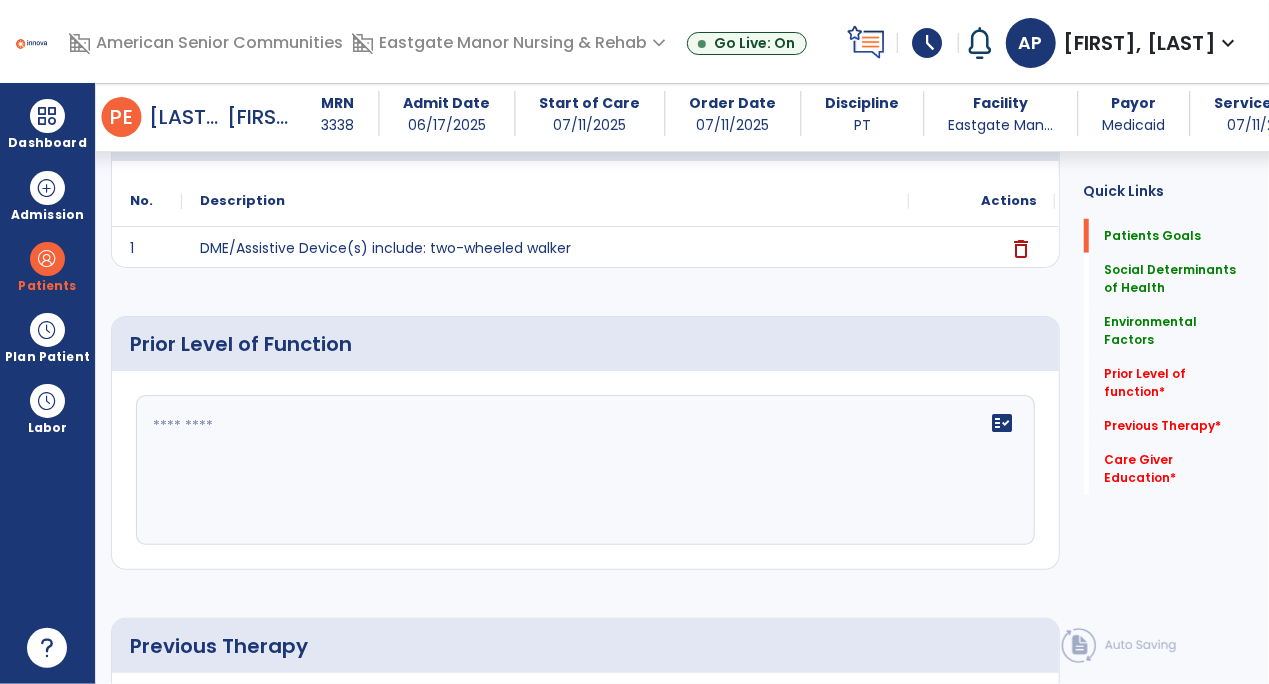 click 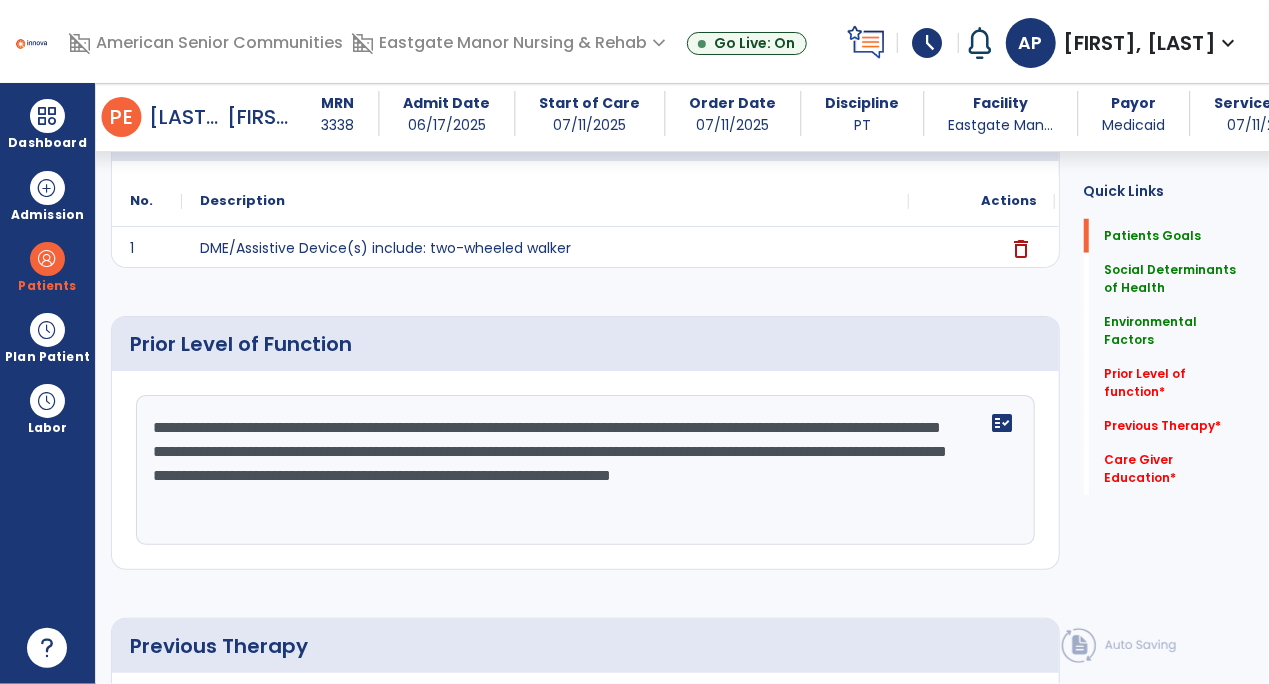 click on "**********" 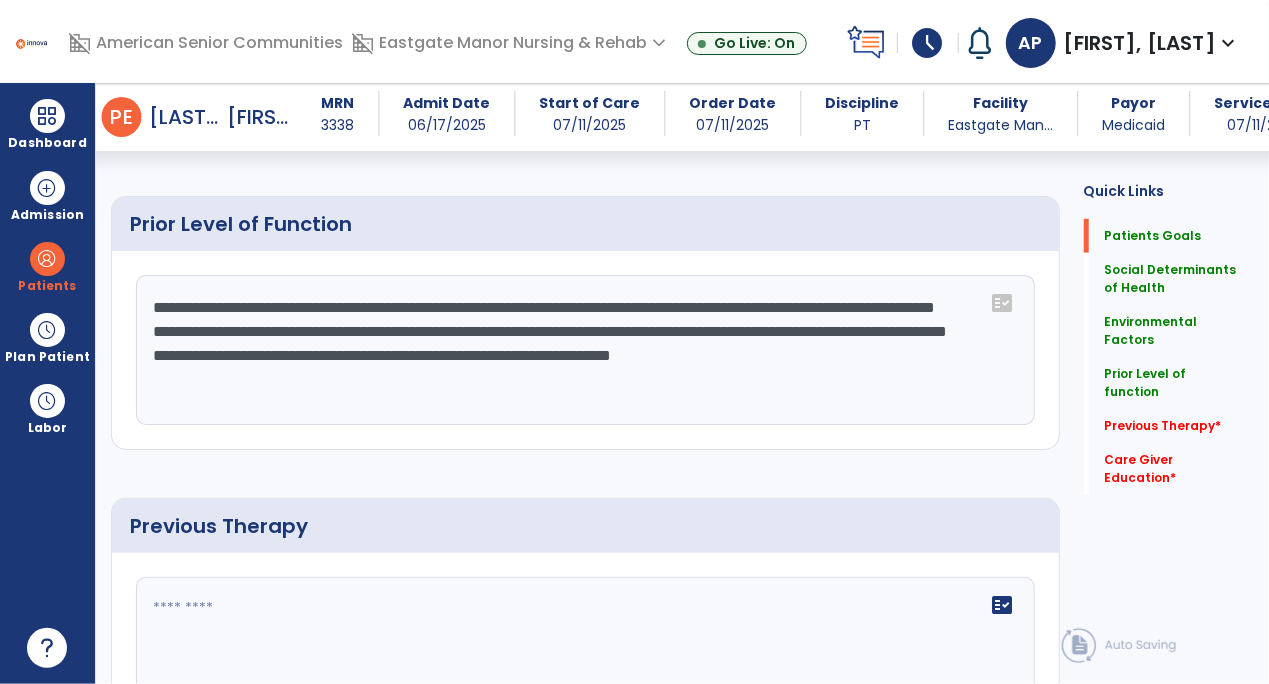 scroll, scrollTop: 784, scrollLeft: 0, axis: vertical 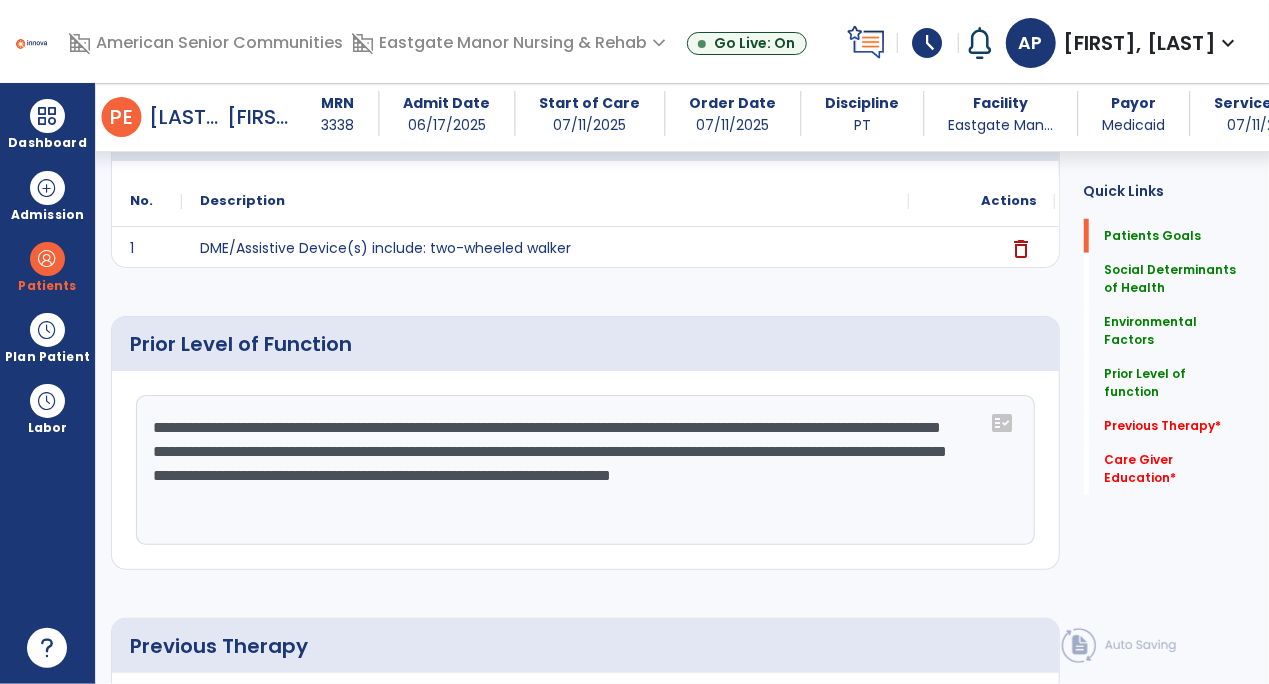 click on "**********" 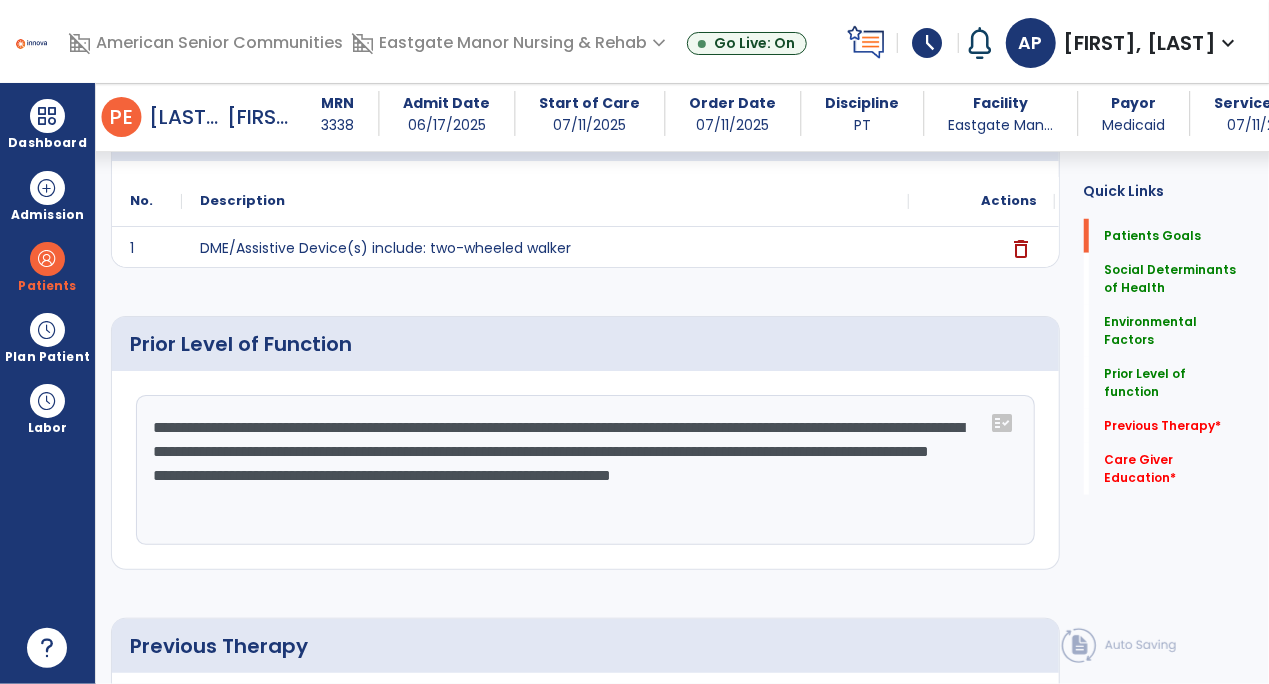 click on "**********" 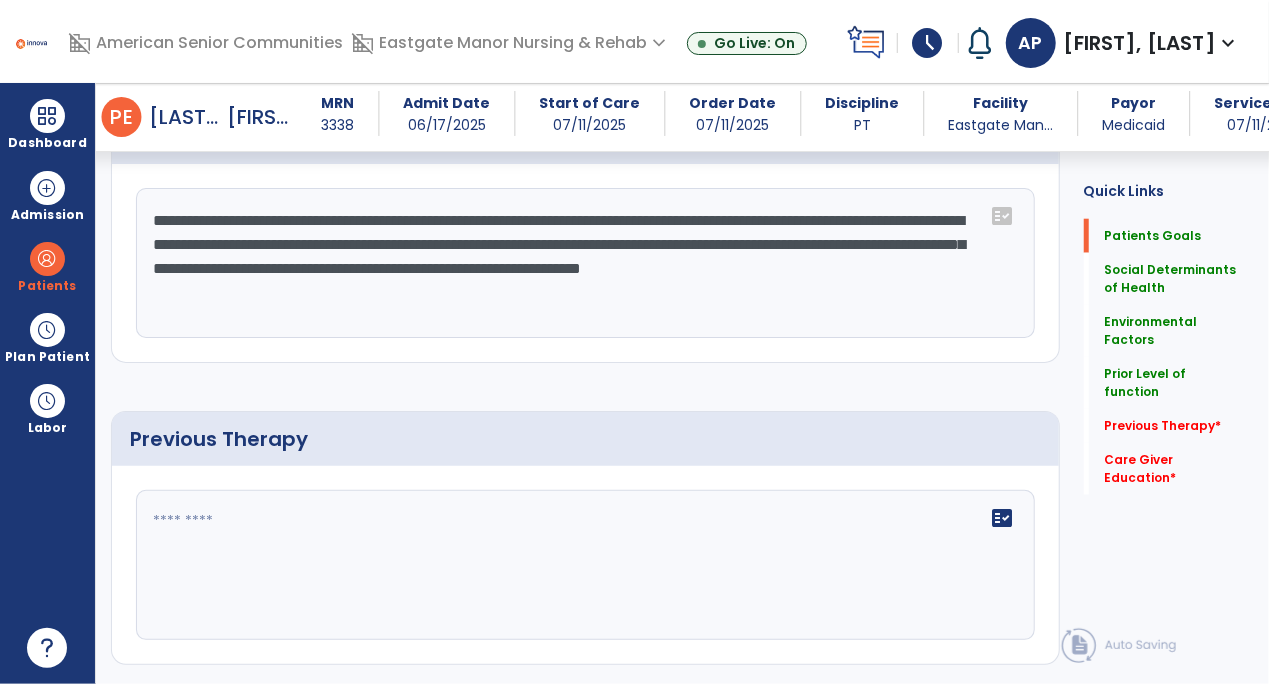 scroll, scrollTop: 998, scrollLeft: 0, axis: vertical 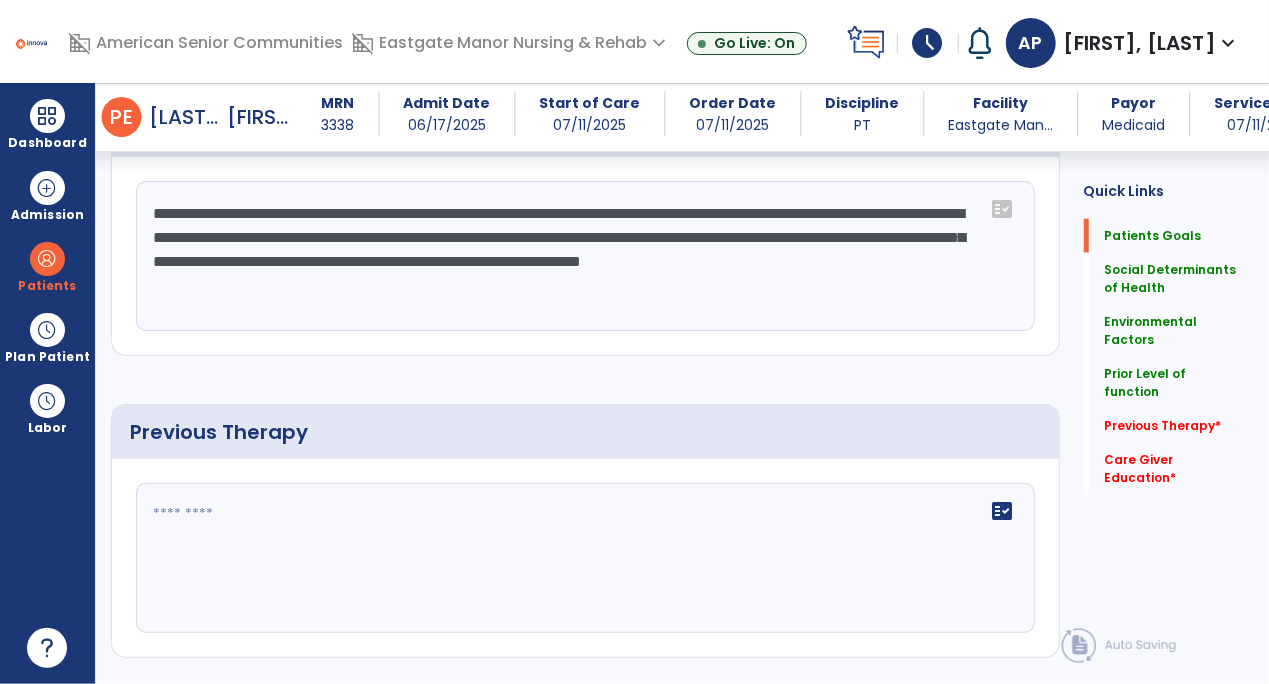 type on "**********" 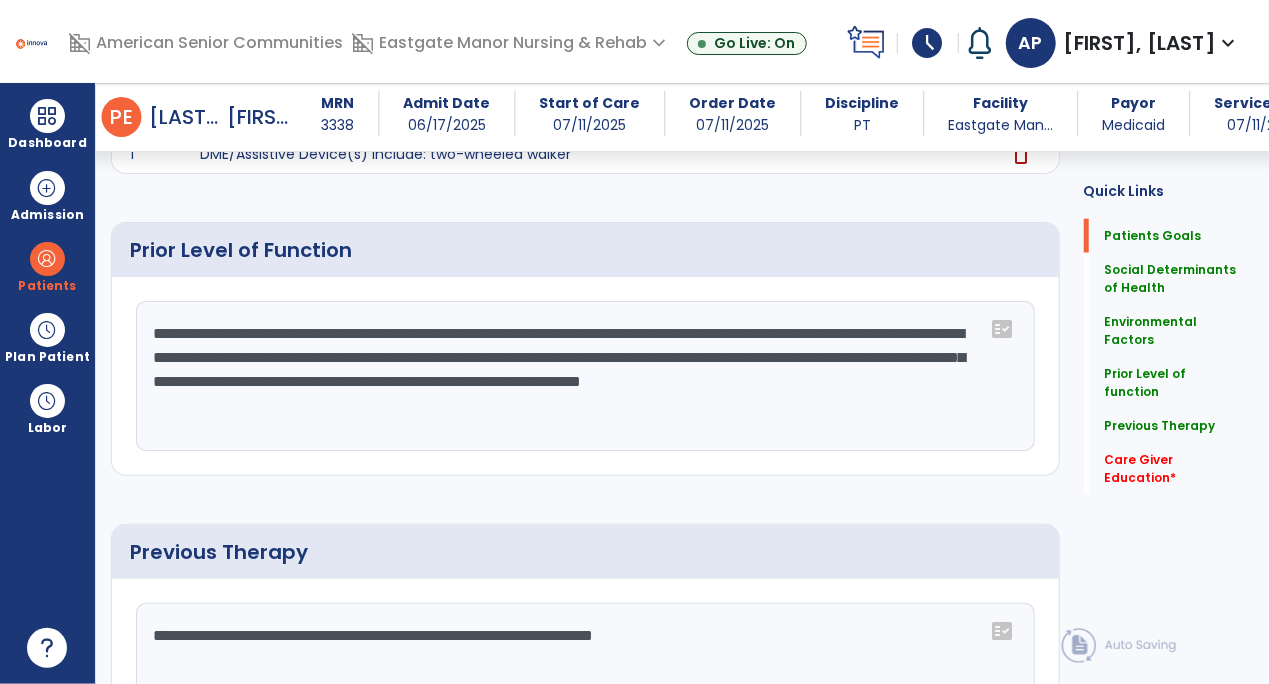 scroll, scrollTop: 998, scrollLeft: 0, axis: vertical 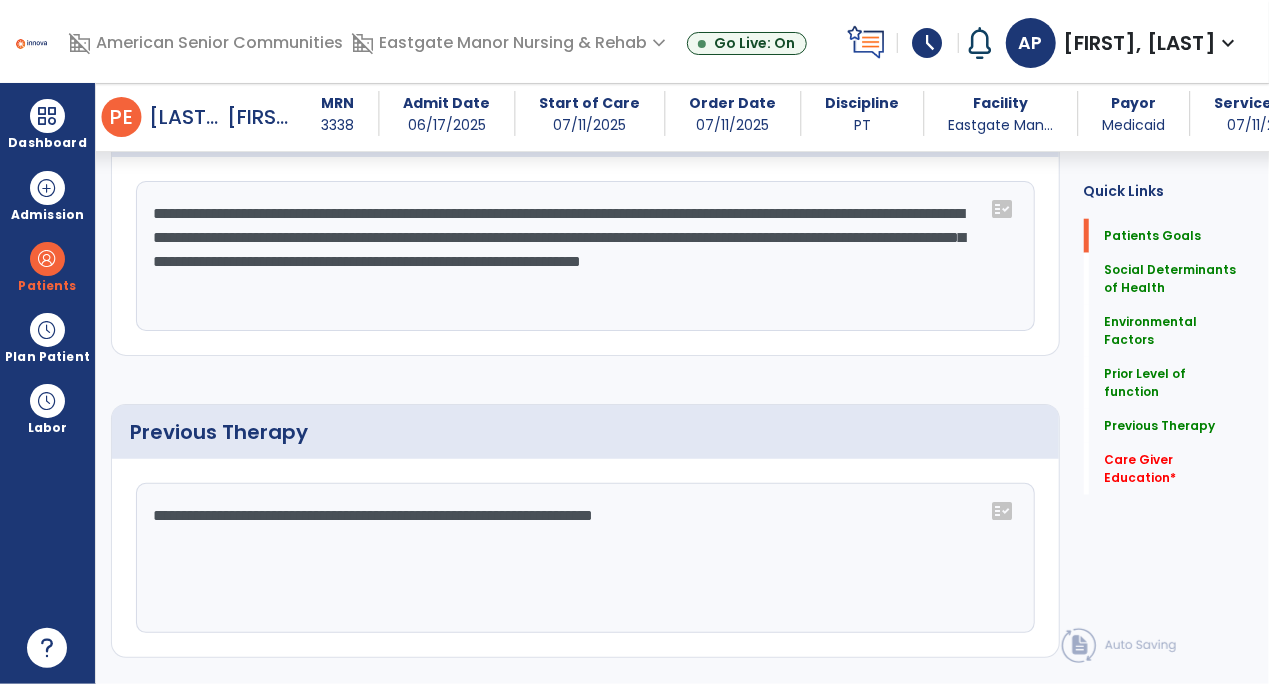 click on "**********" 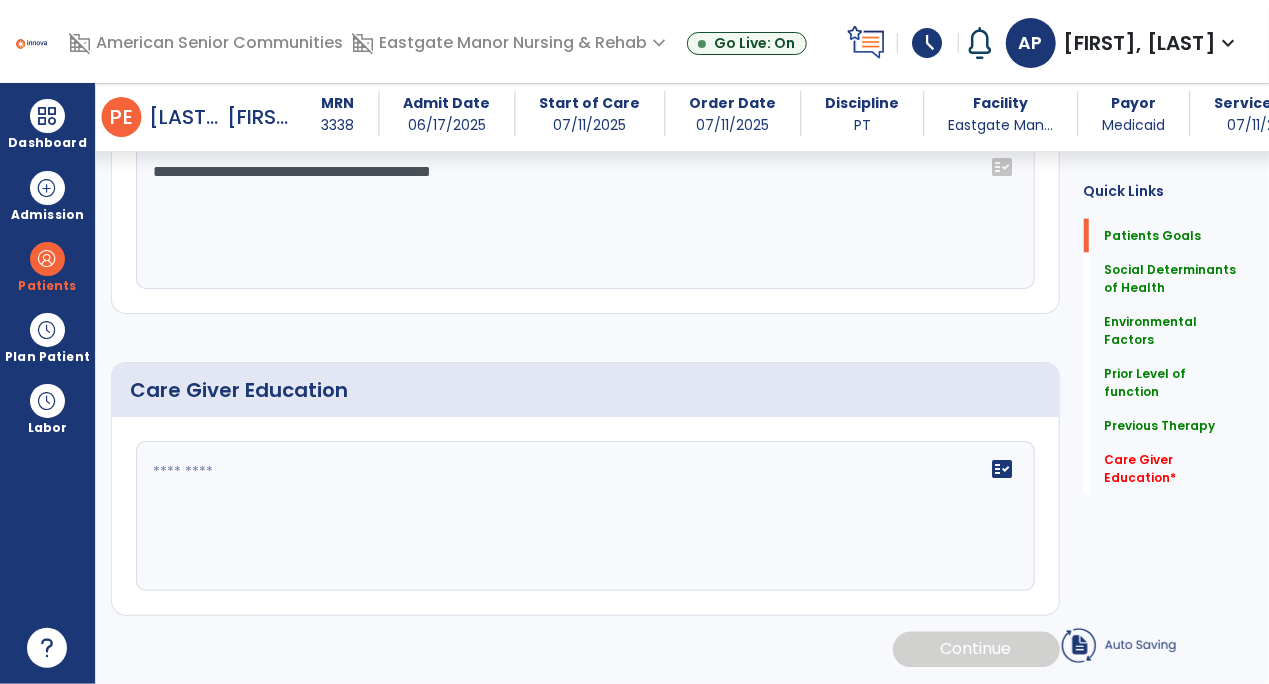 scroll, scrollTop: 1342, scrollLeft: 0, axis: vertical 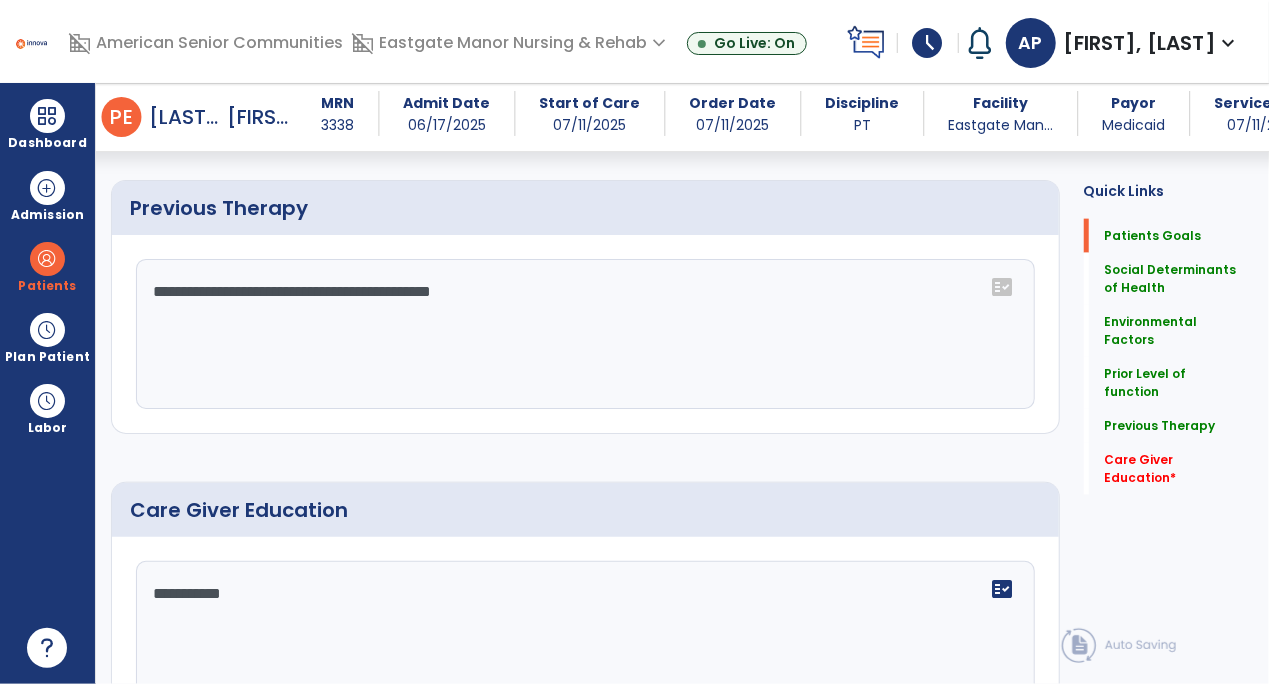 type on "**********" 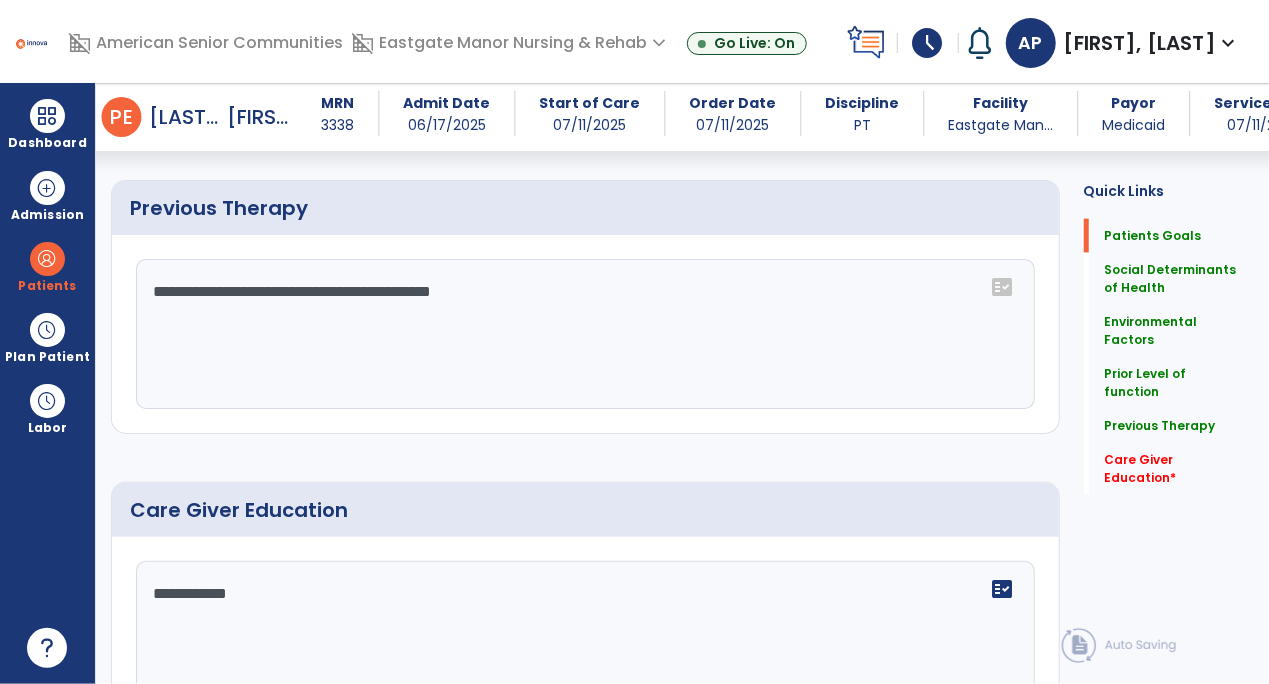 scroll, scrollTop: 1342, scrollLeft: 0, axis: vertical 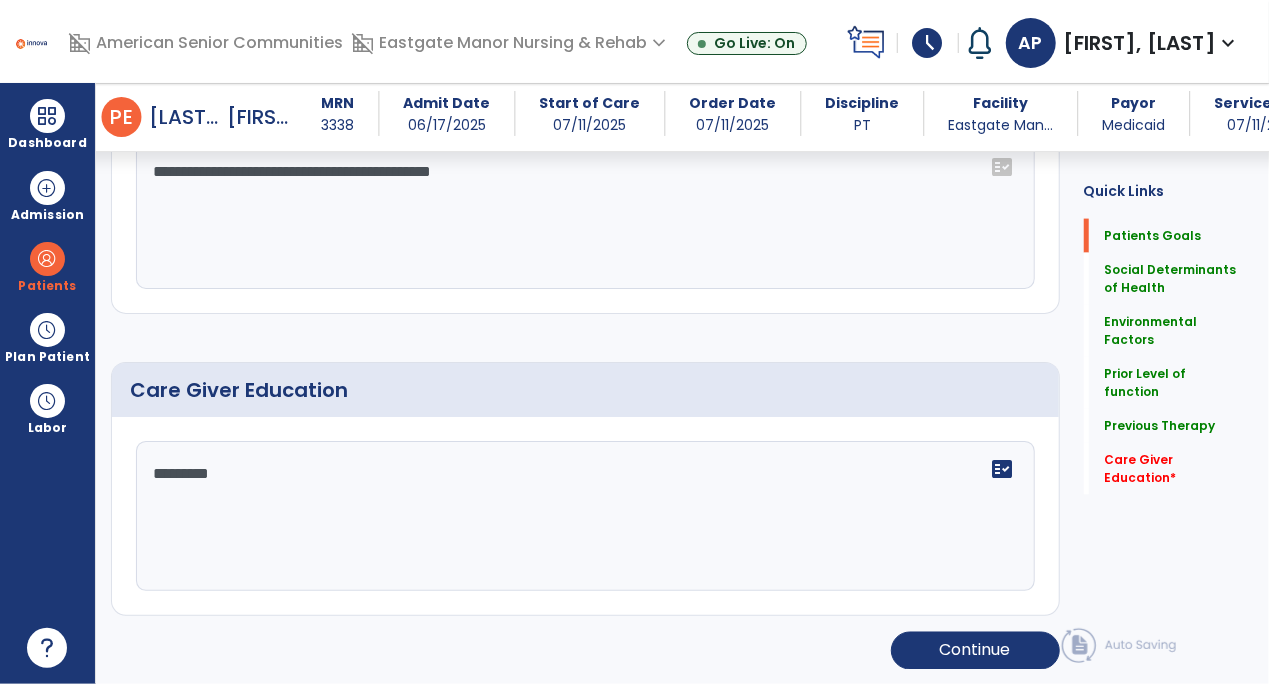 type on "**********" 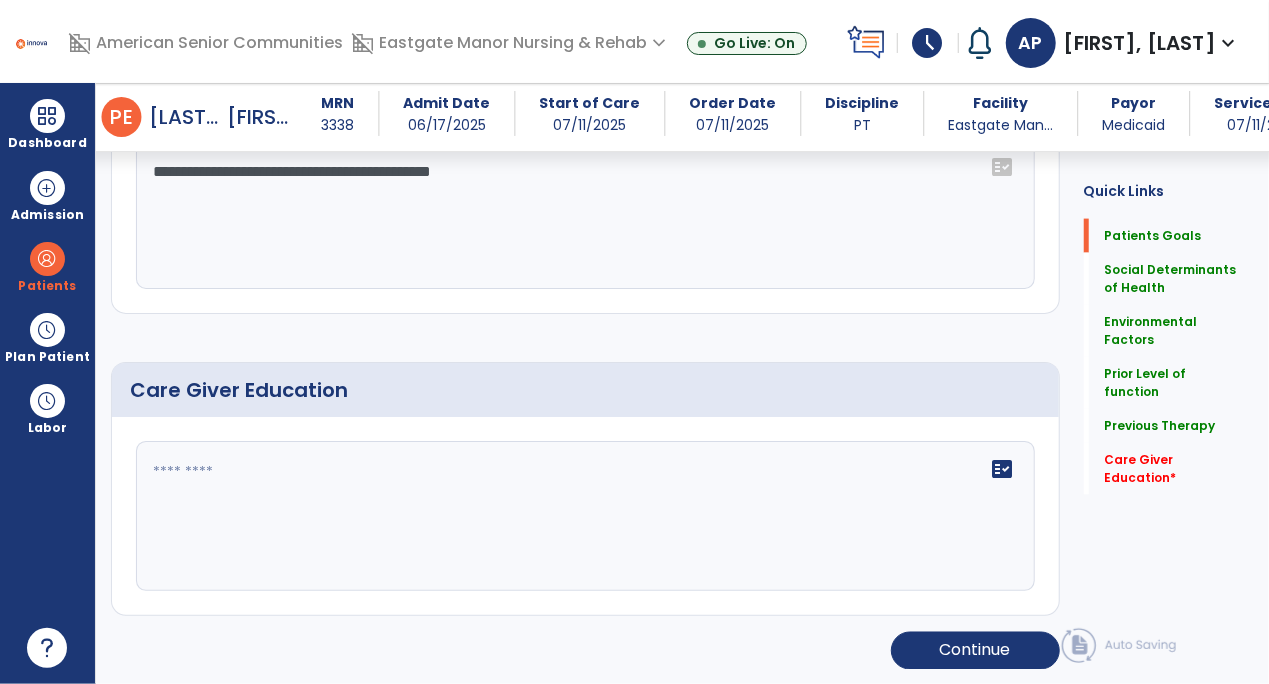 type on "*********" 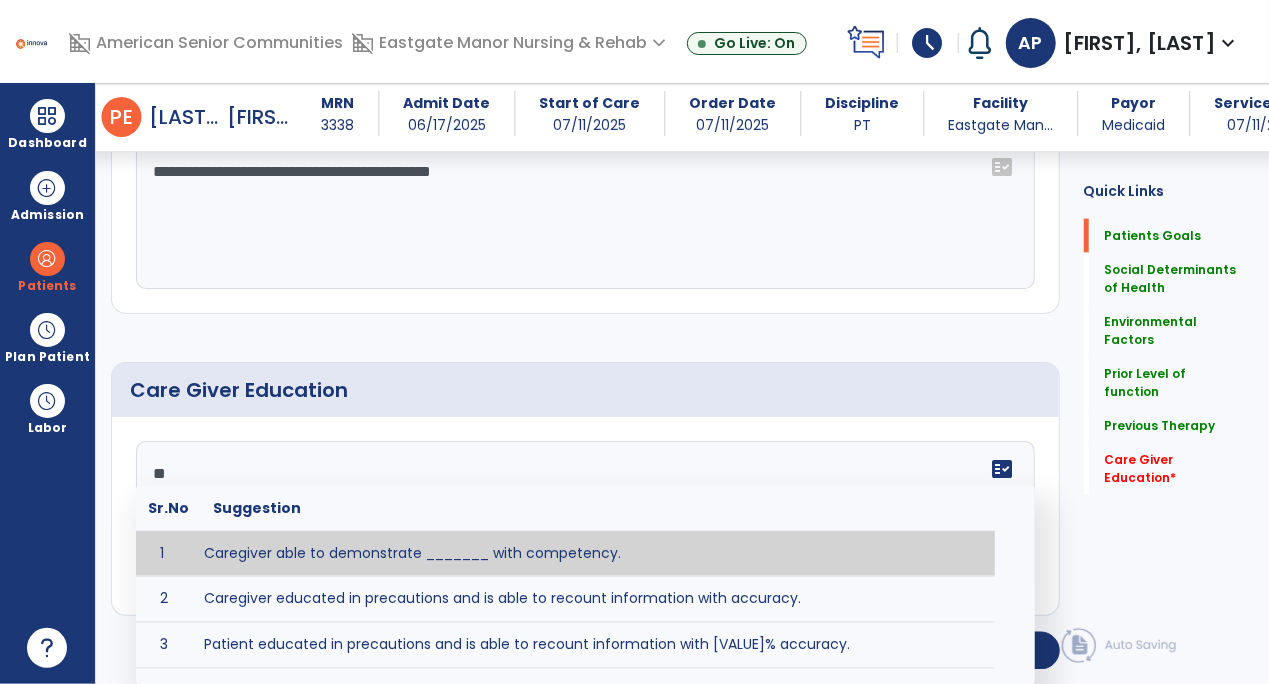 type on "*" 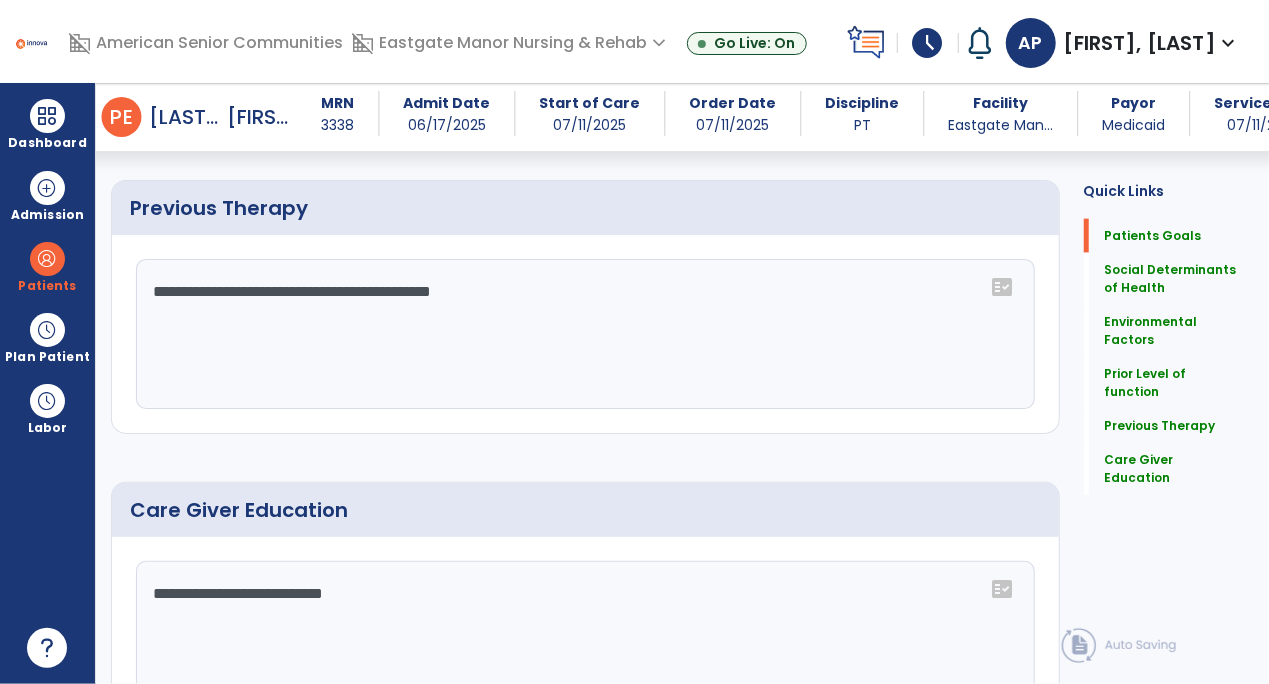 scroll, scrollTop: 1342, scrollLeft: 0, axis: vertical 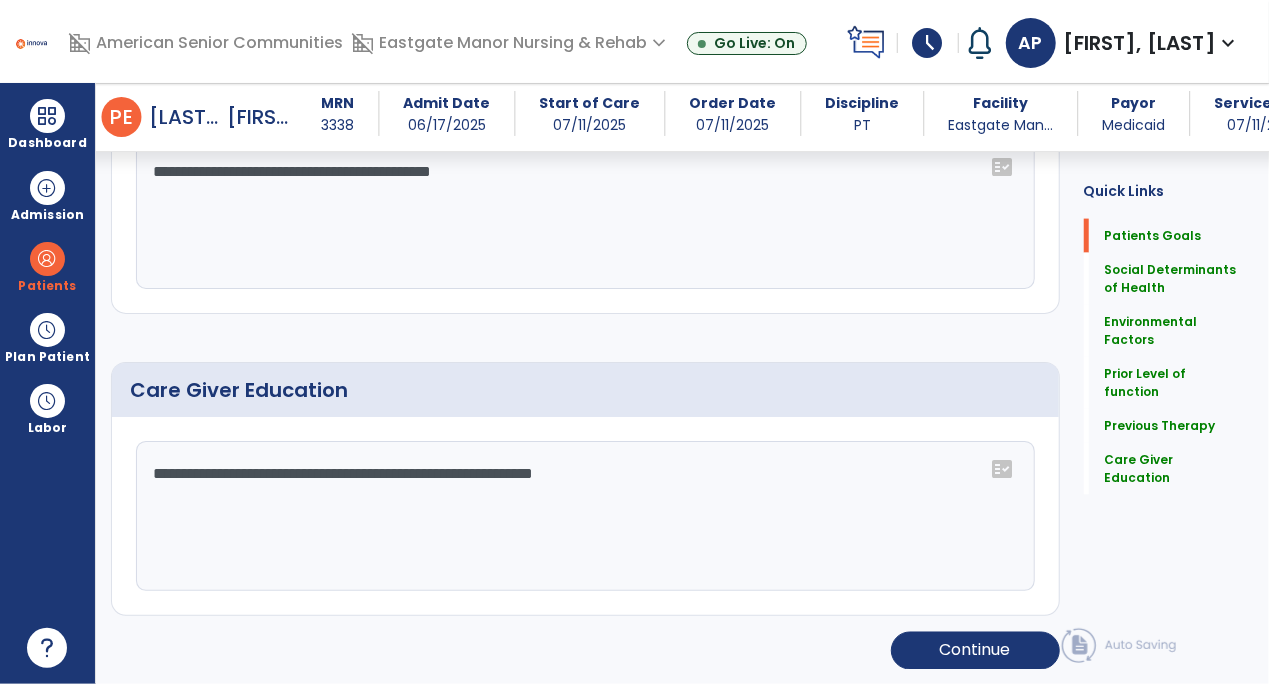 type on "**********" 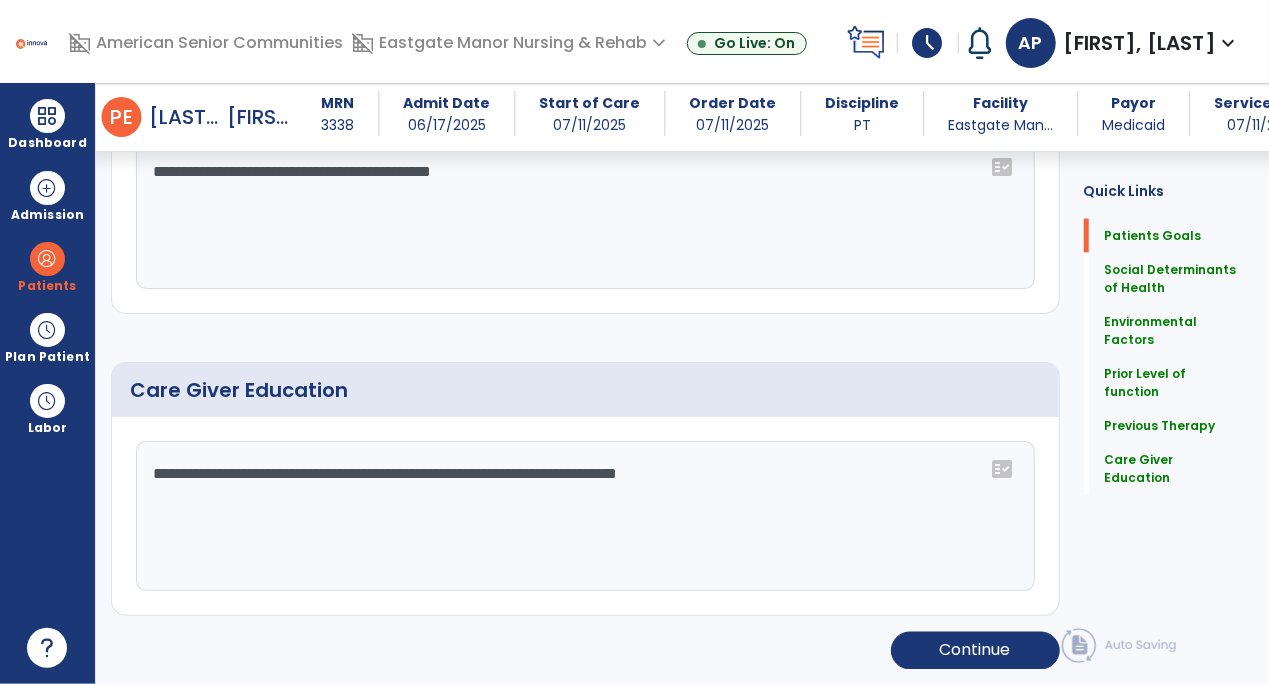 scroll, scrollTop: 1345, scrollLeft: 0, axis: vertical 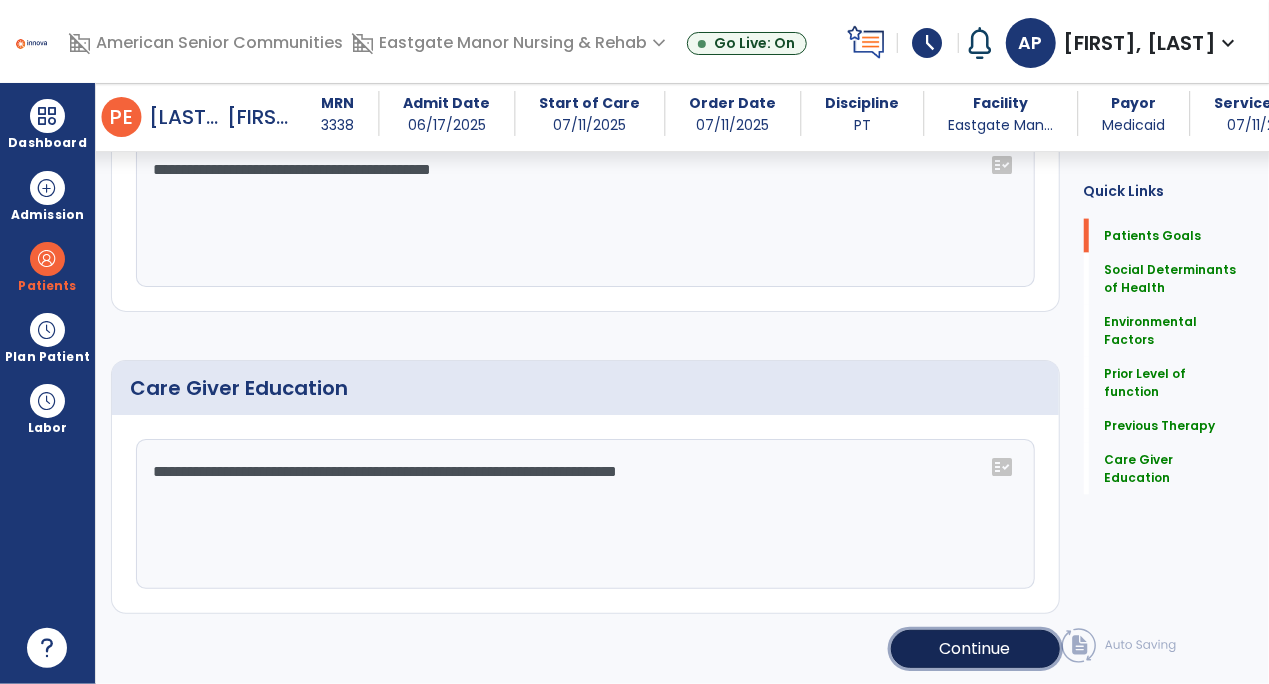 click on "Continue" 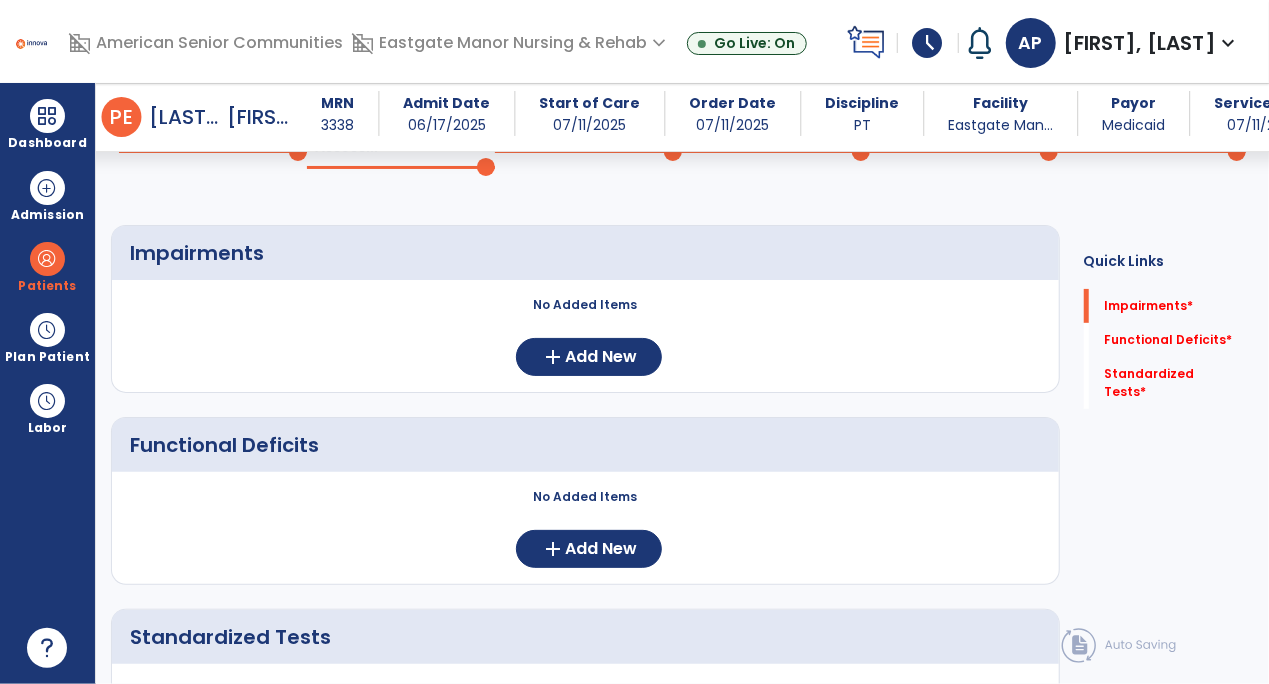 scroll, scrollTop: 16, scrollLeft: 0, axis: vertical 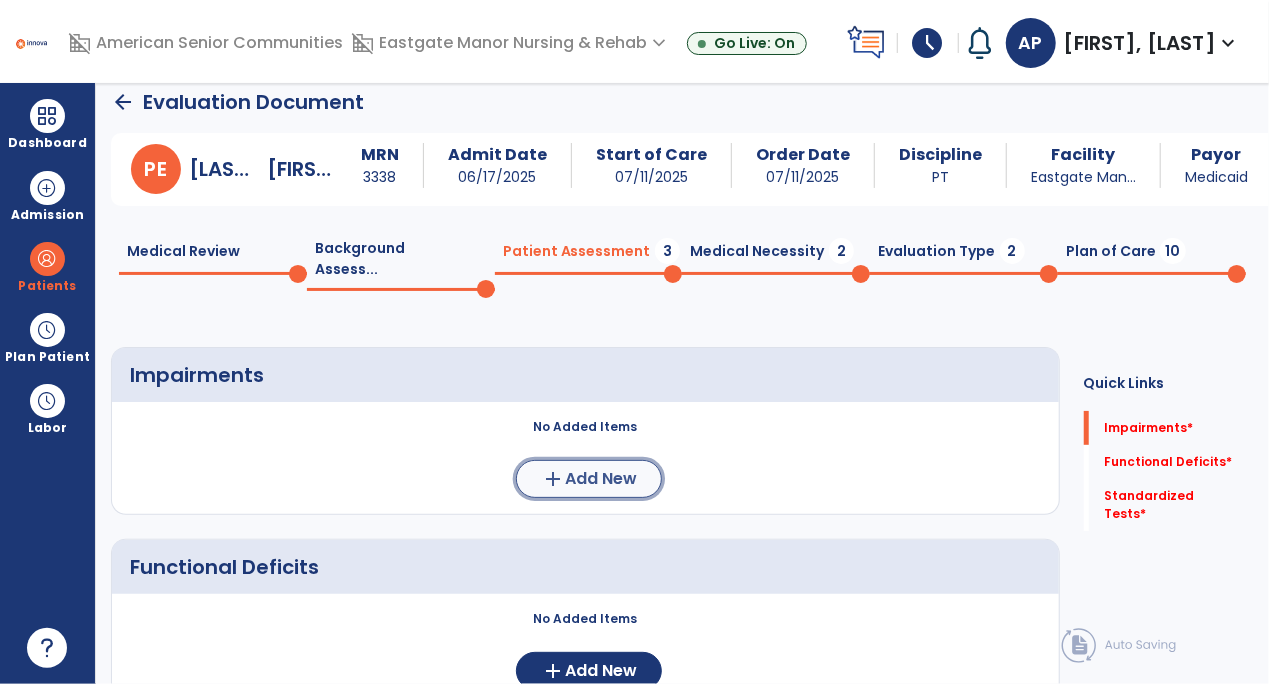 click on "add  Add New" 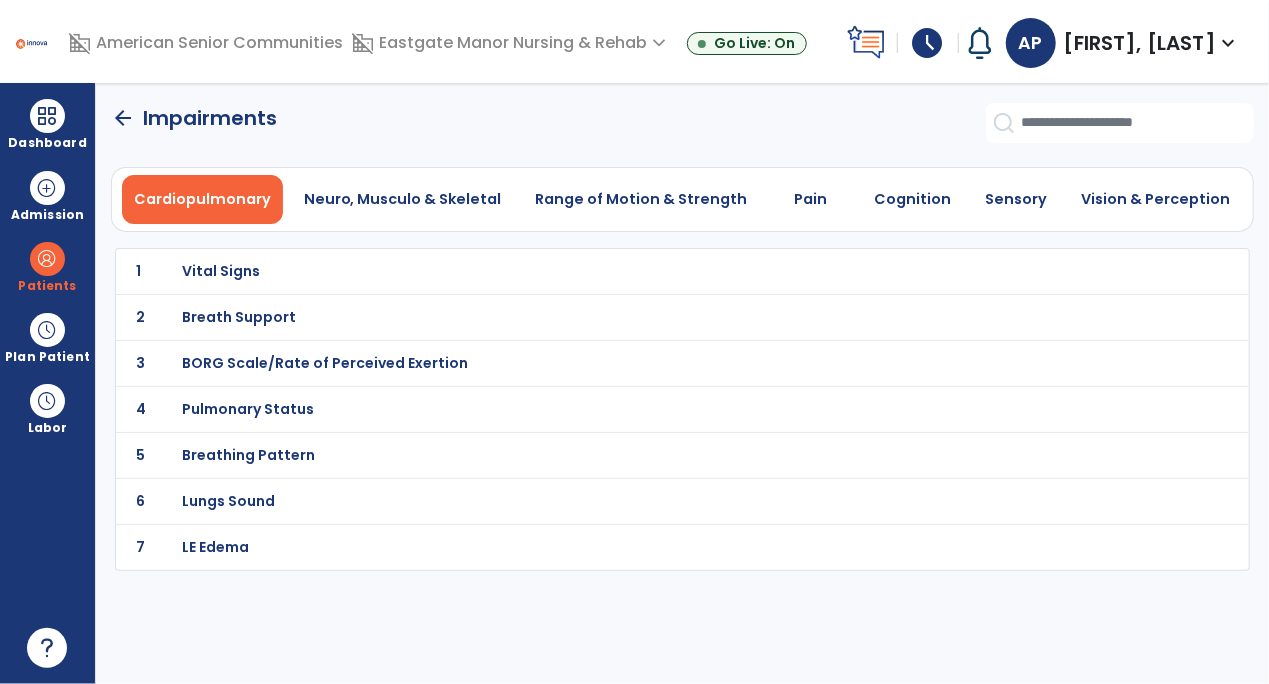 scroll, scrollTop: 0, scrollLeft: 0, axis: both 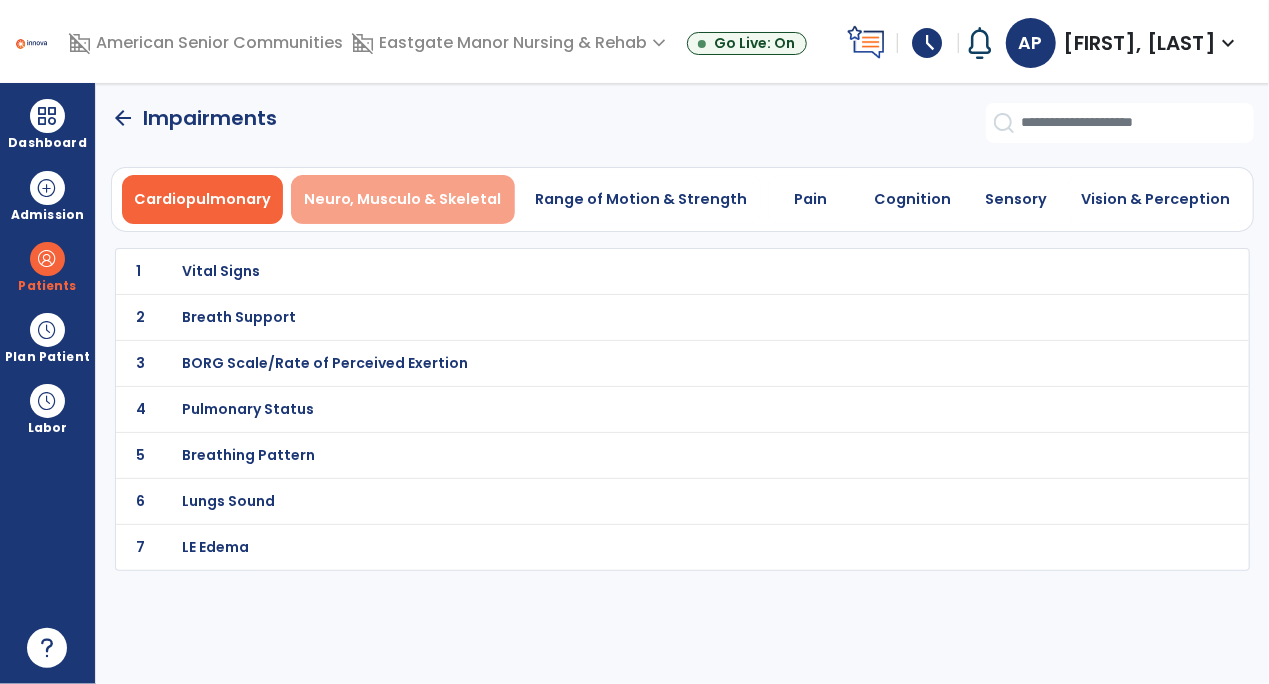 click on "Neuro, Musculo & Skeletal" at bounding box center [403, 199] 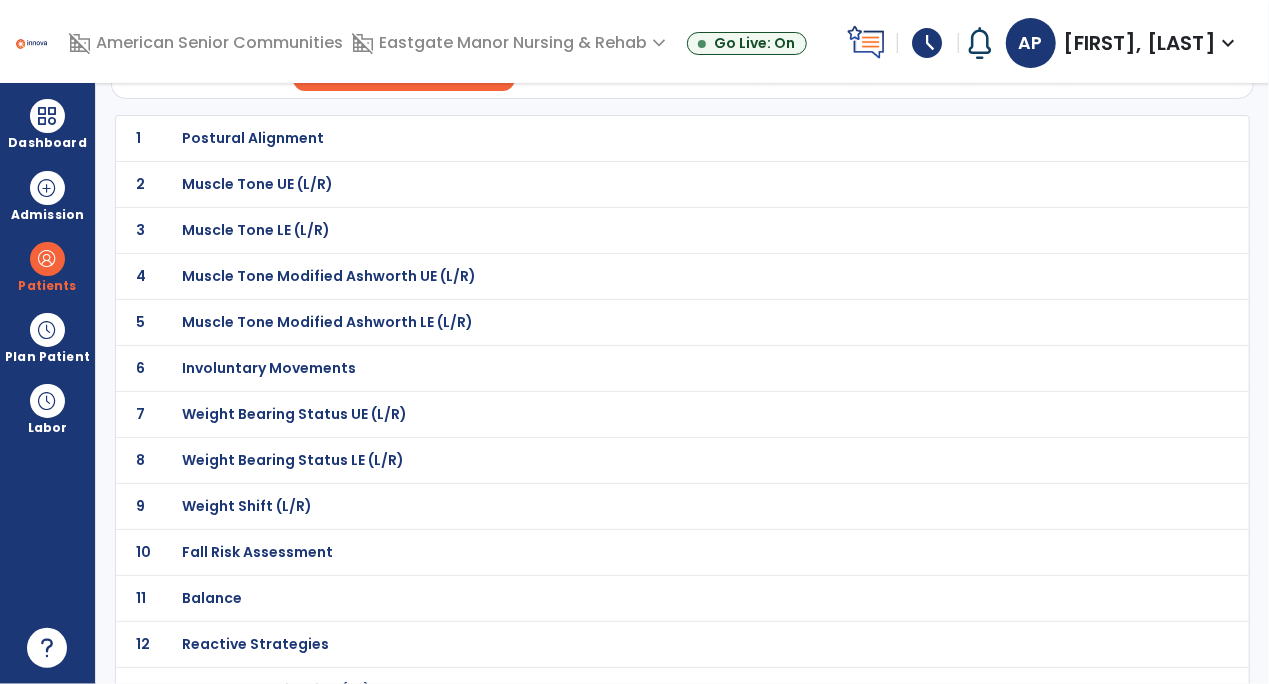 scroll, scrollTop: 175, scrollLeft: 0, axis: vertical 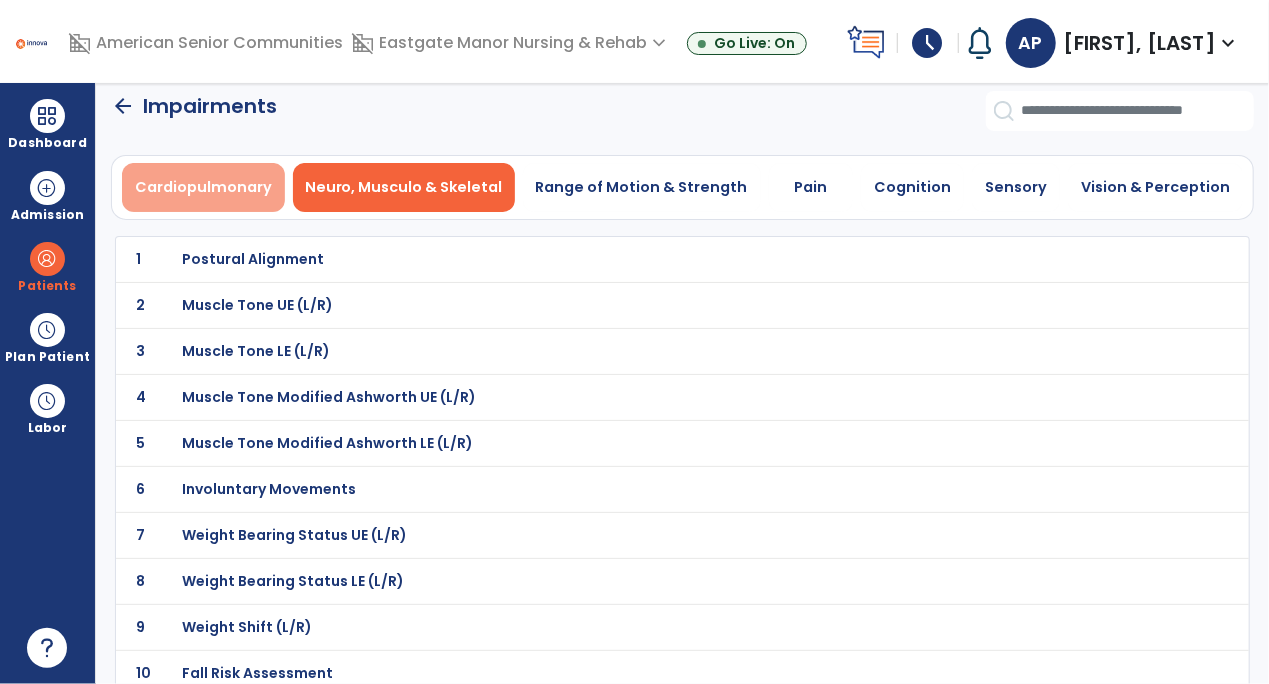 click on "Cardiopulmonary" at bounding box center (203, 187) 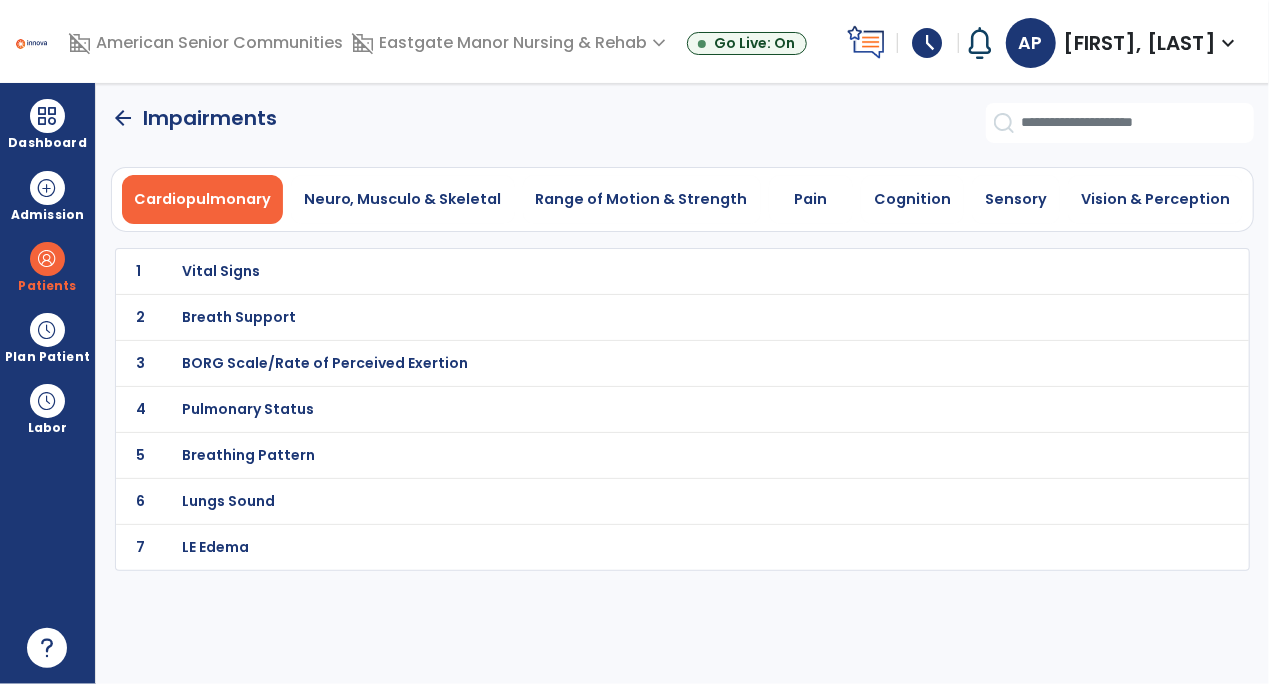 scroll, scrollTop: 0, scrollLeft: 0, axis: both 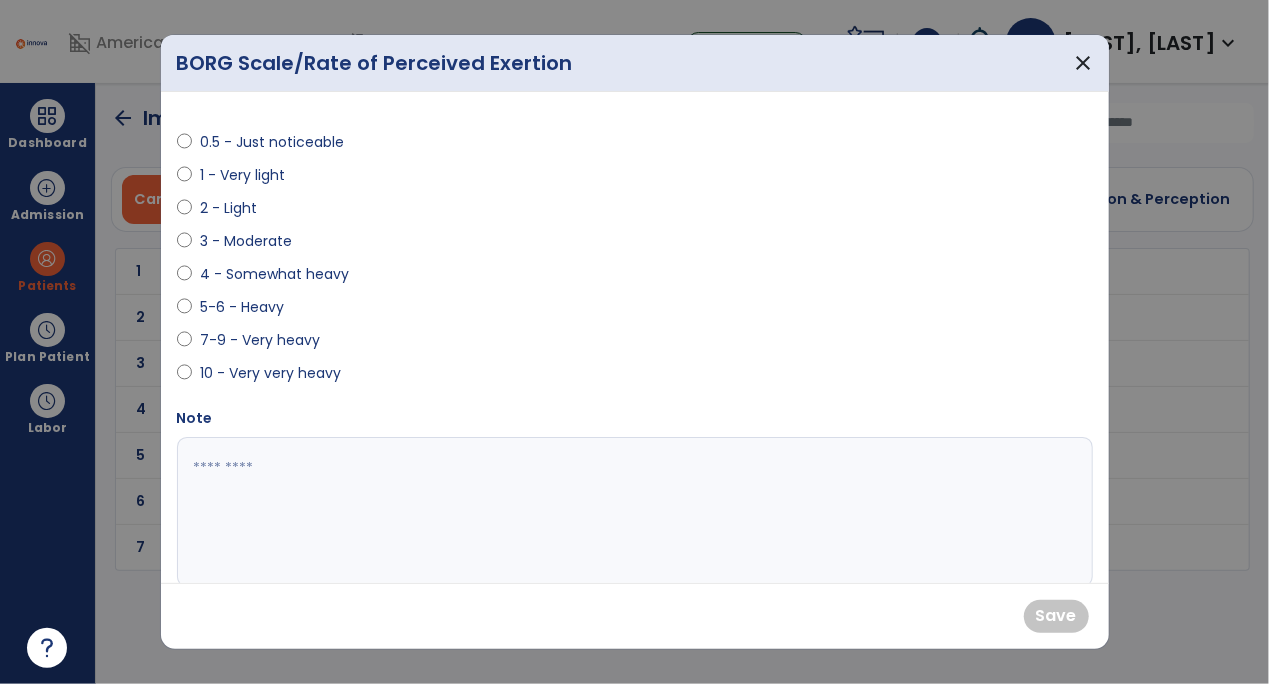 click on "3 - Moderate" at bounding box center (246, 241) 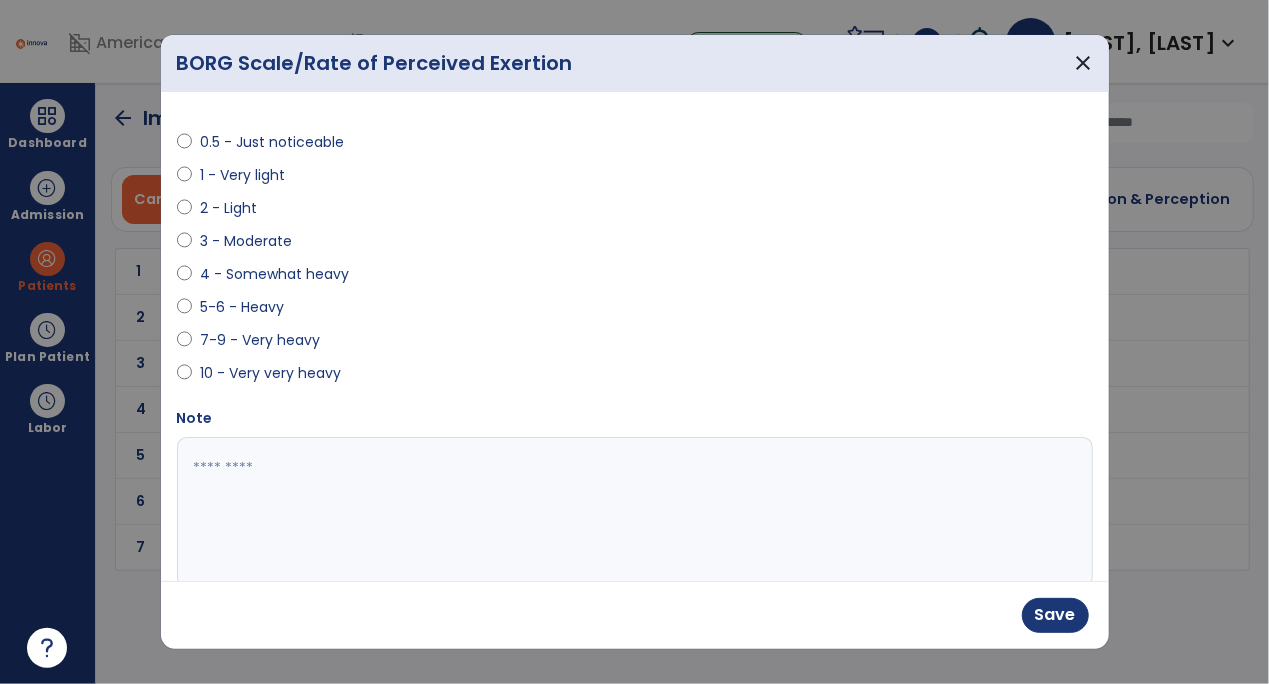 click at bounding box center (632, 512) 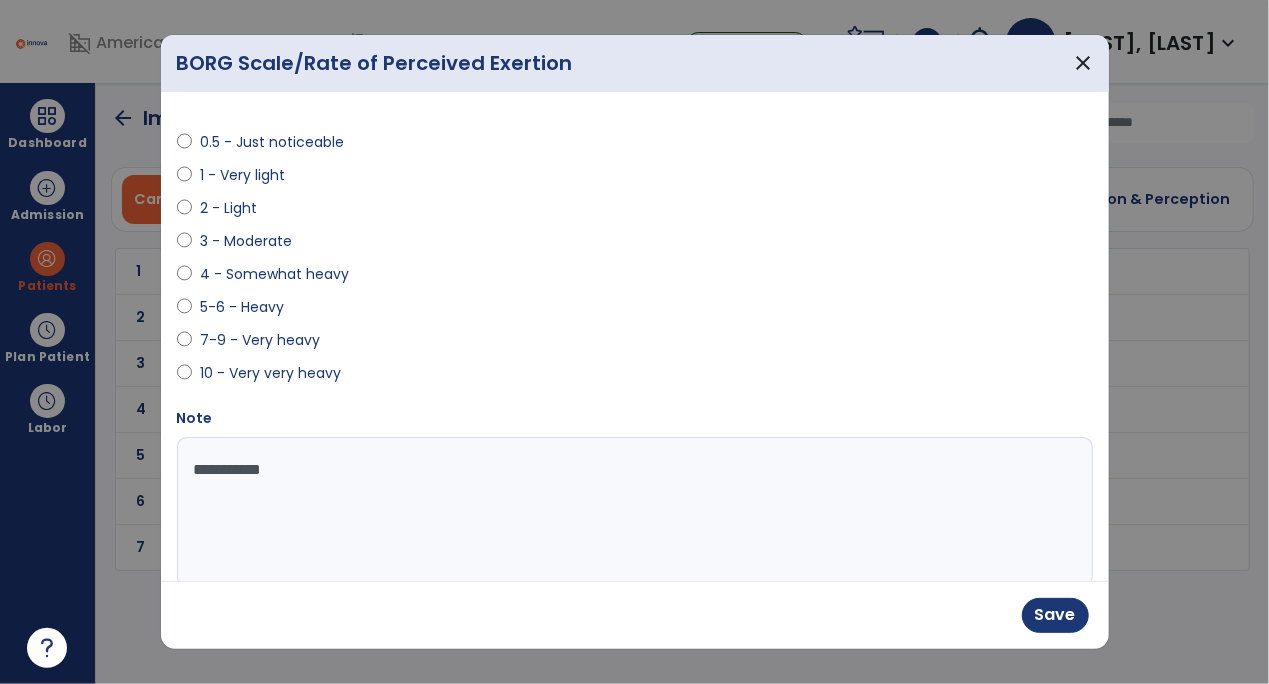 type on "**********" 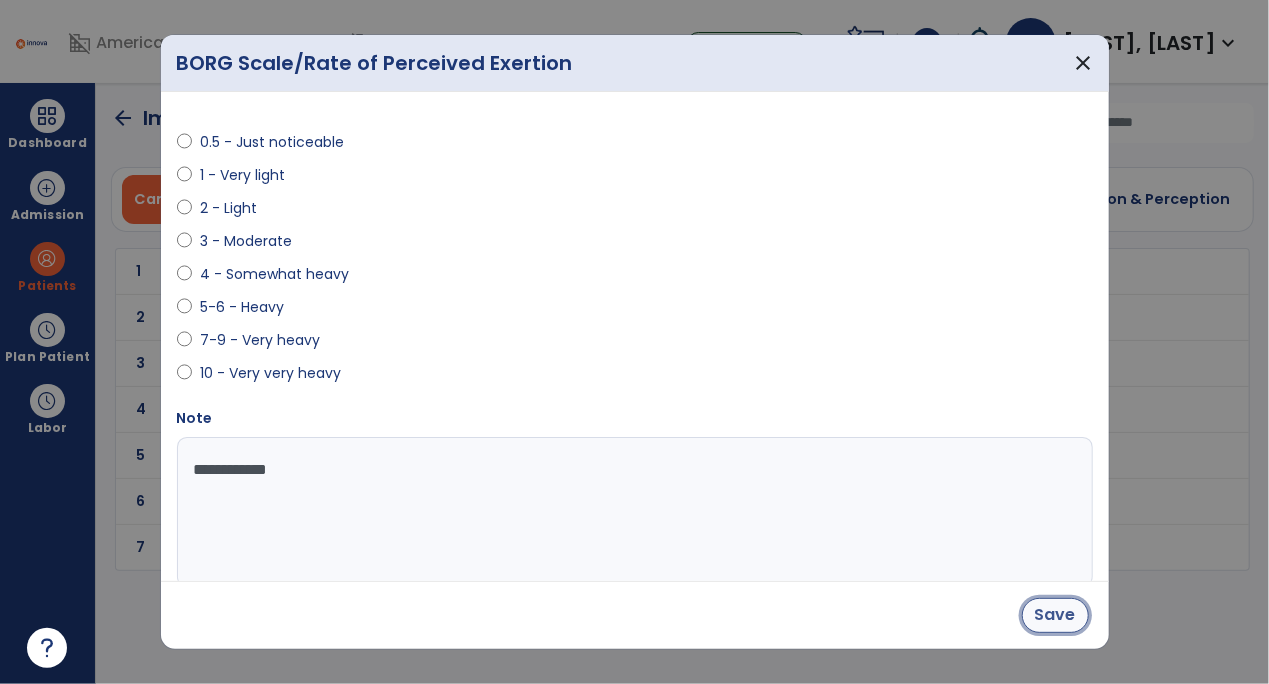 click on "Save" at bounding box center (1055, 615) 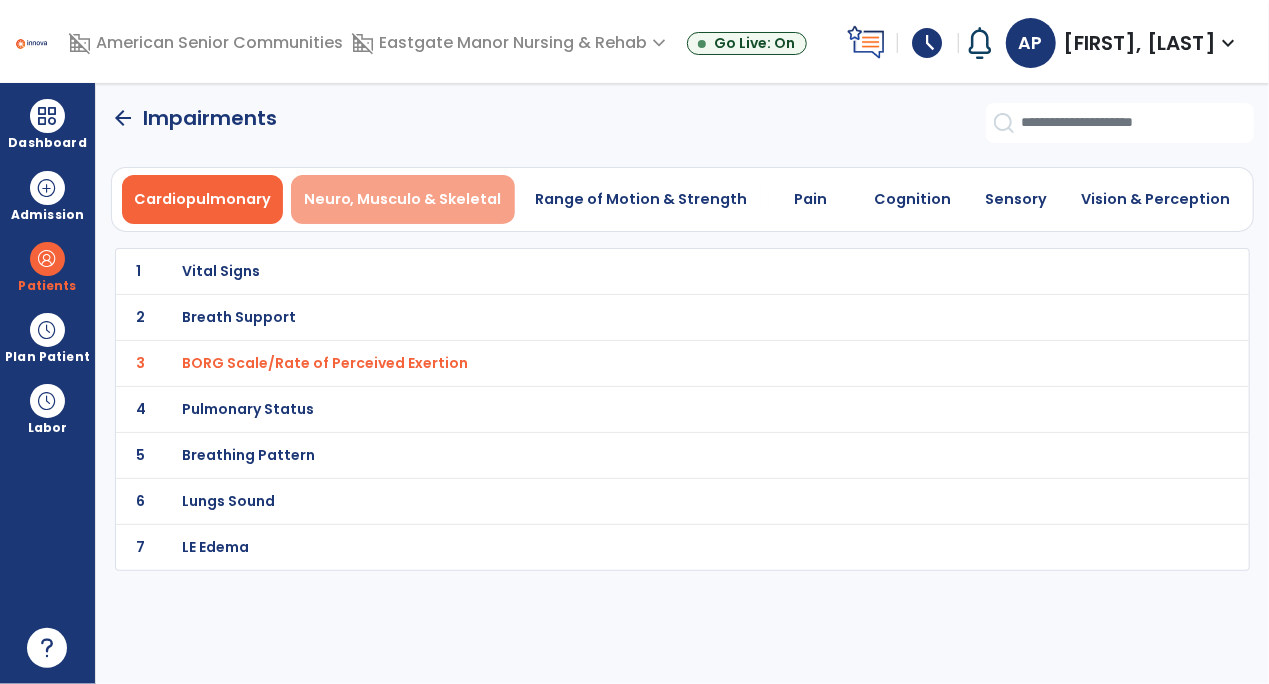 click on "Neuro, Musculo & Skeletal" at bounding box center (403, 199) 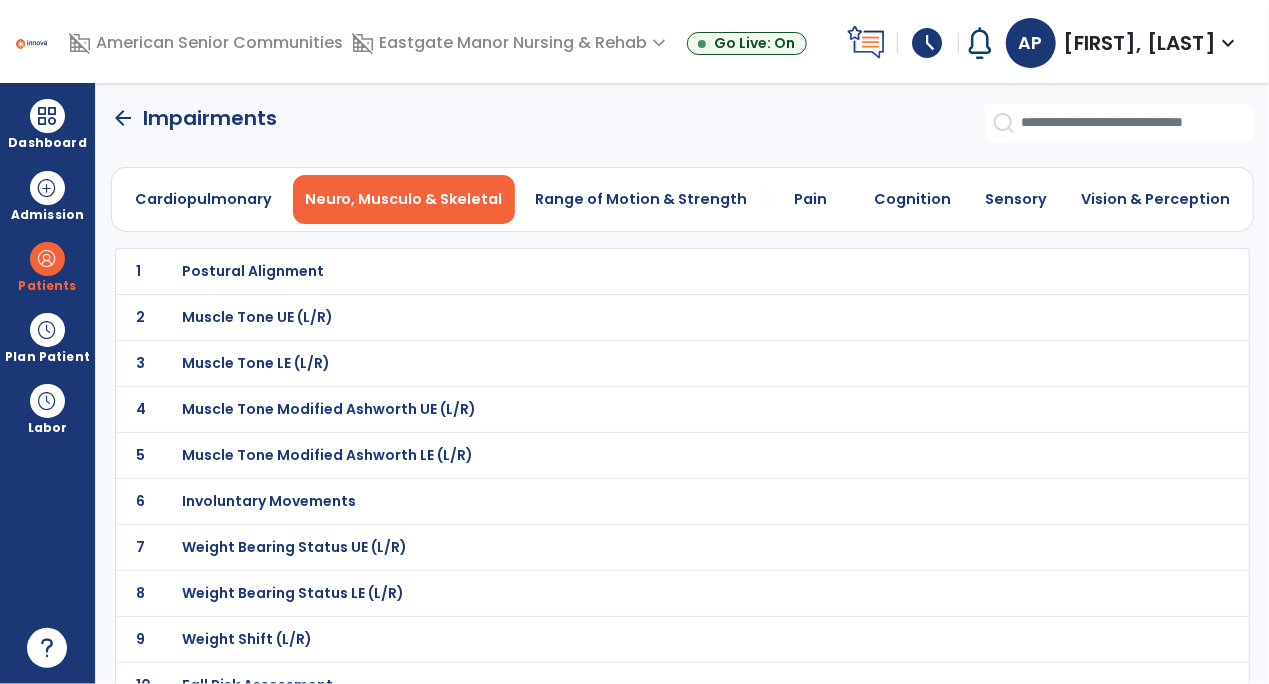 scroll, scrollTop: 28, scrollLeft: 0, axis: vertical 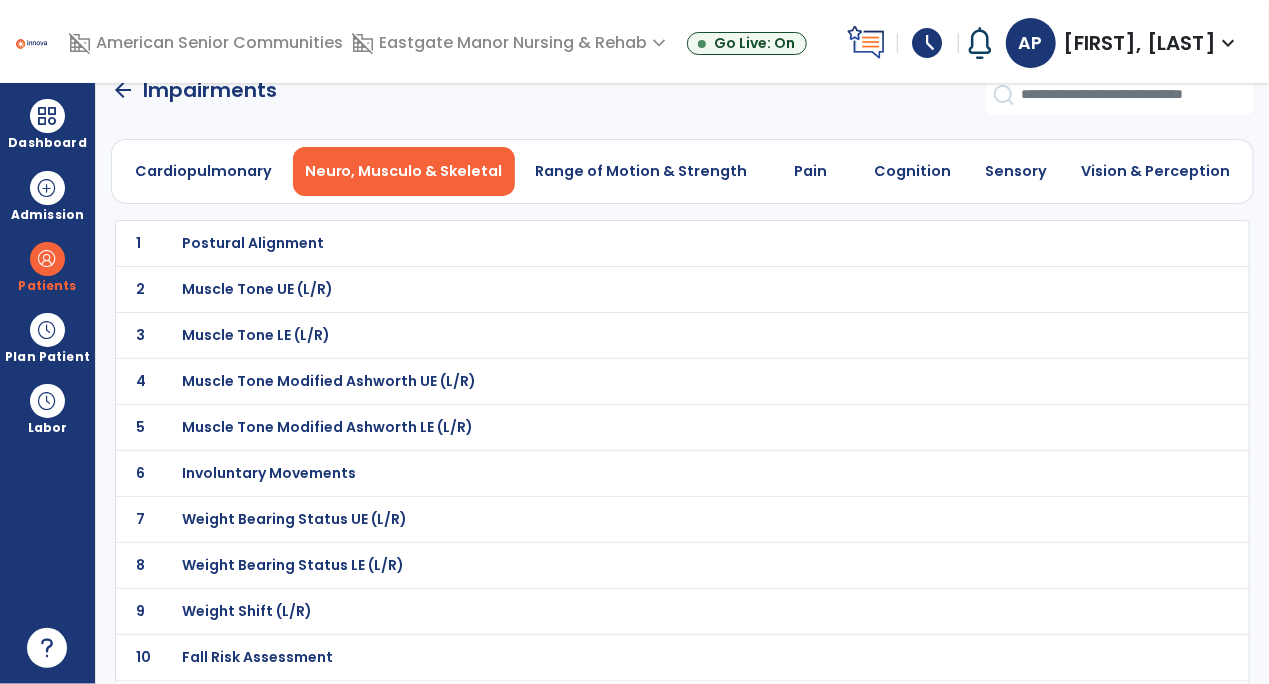 click on "Weight Bearing Status LE (L/R)" at bounding box center (253, 243) 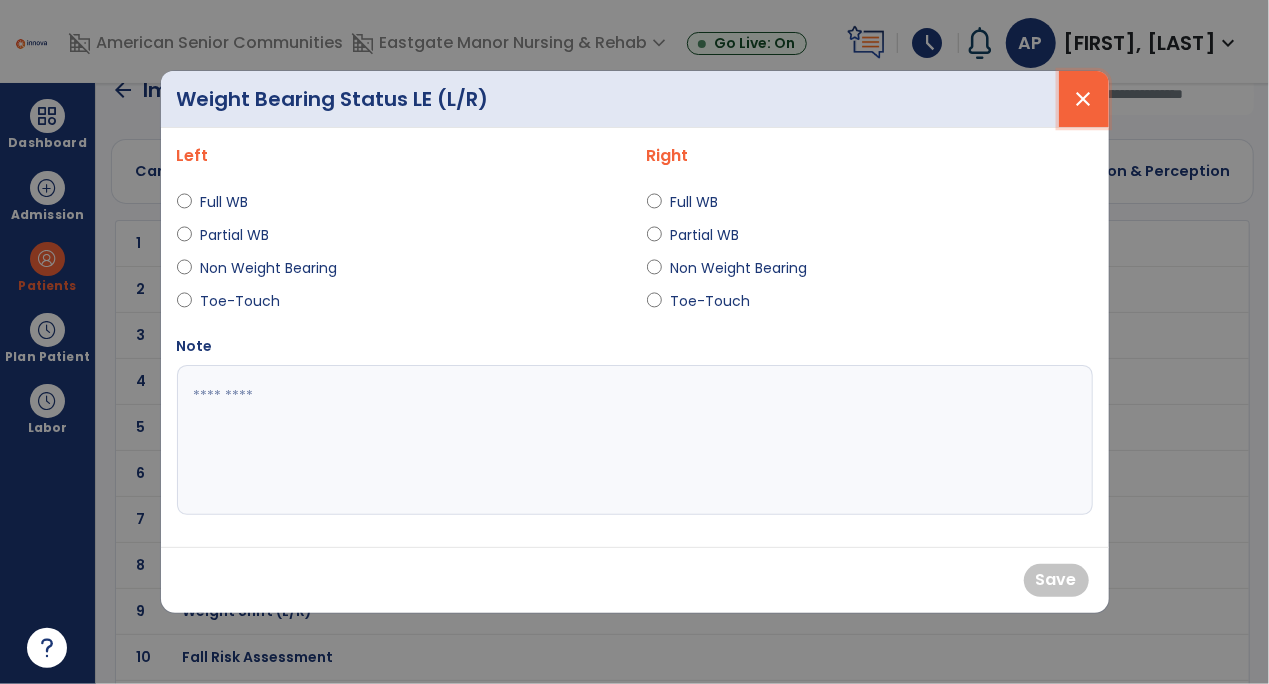 click on "close" at bounding box center [1084, 99] 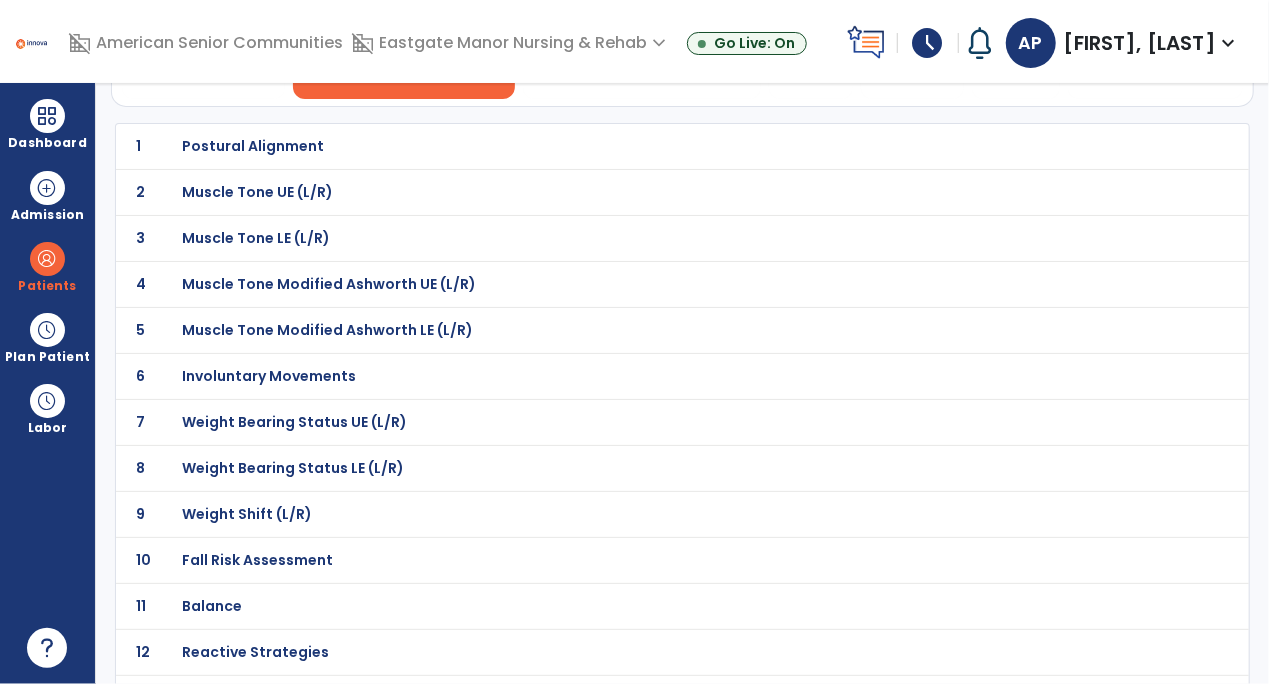 scroll, scrollTop: 131, scrollLeft: 0, axis: vertical 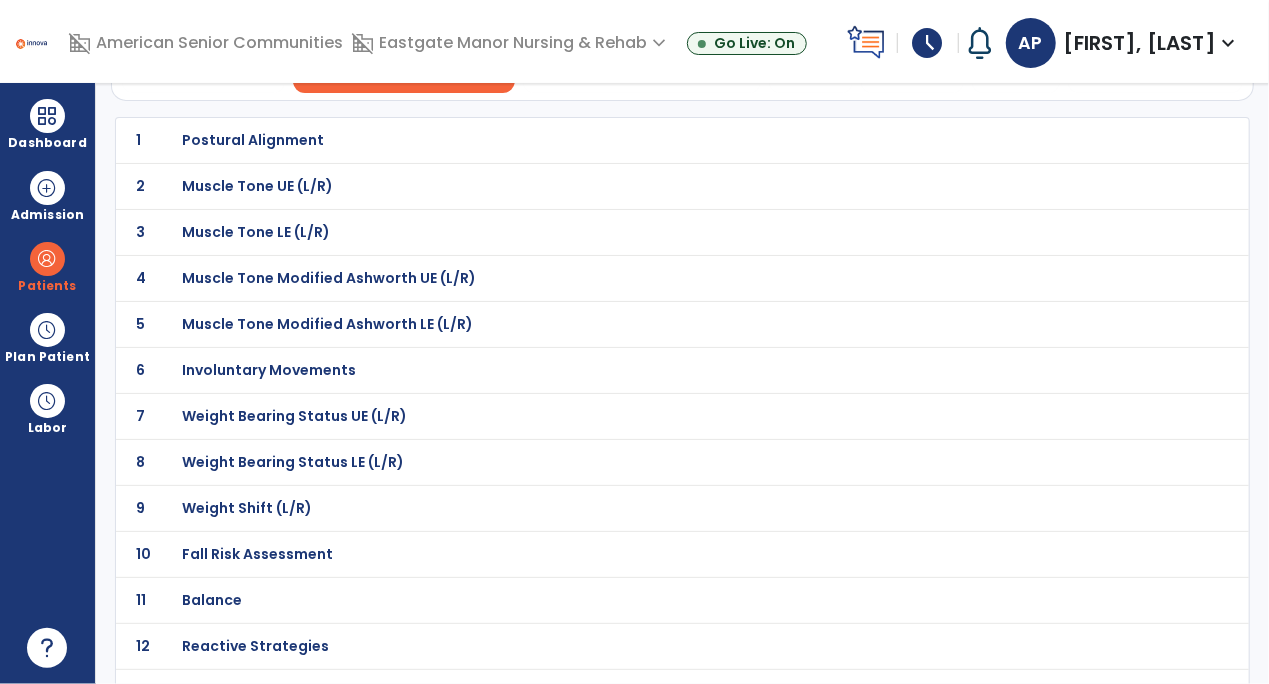 click on "Fall Risk Assessment" at bounding box center [253, 140] 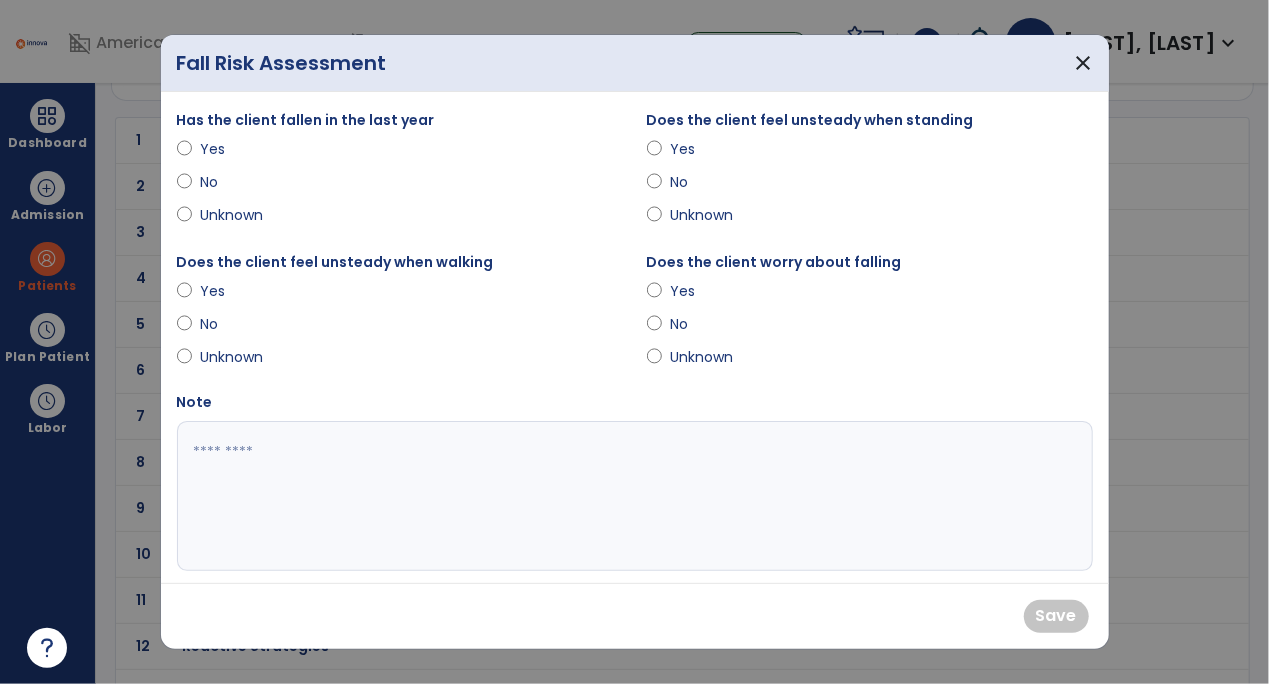 click on "No" at bounding box center [235, 182] 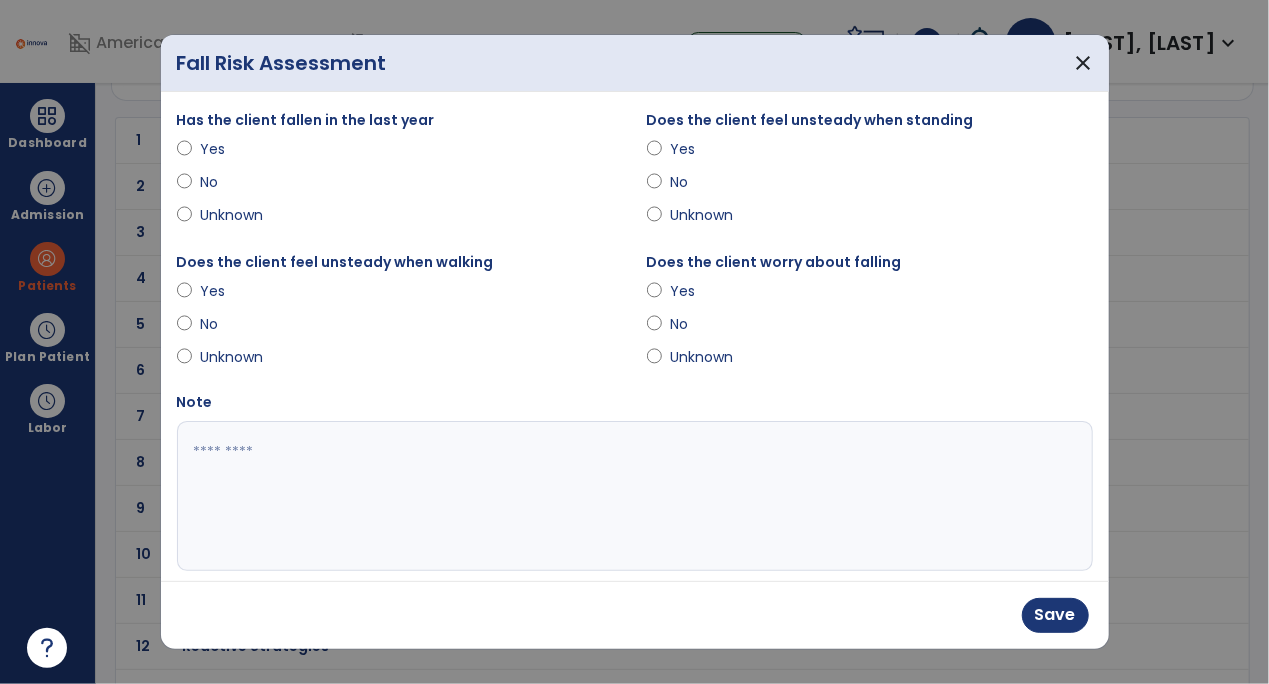 click on "Unknown" at bounding box center [235, 357] 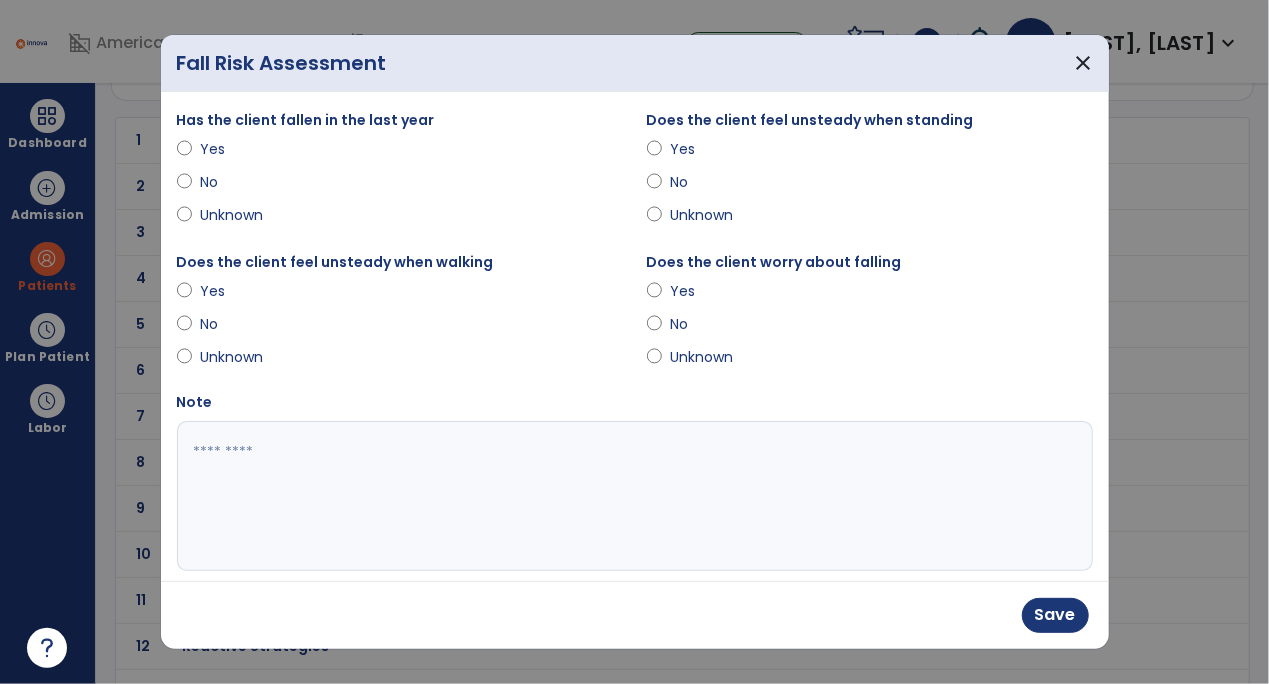 click on "No" at bounding box center (705, 324) 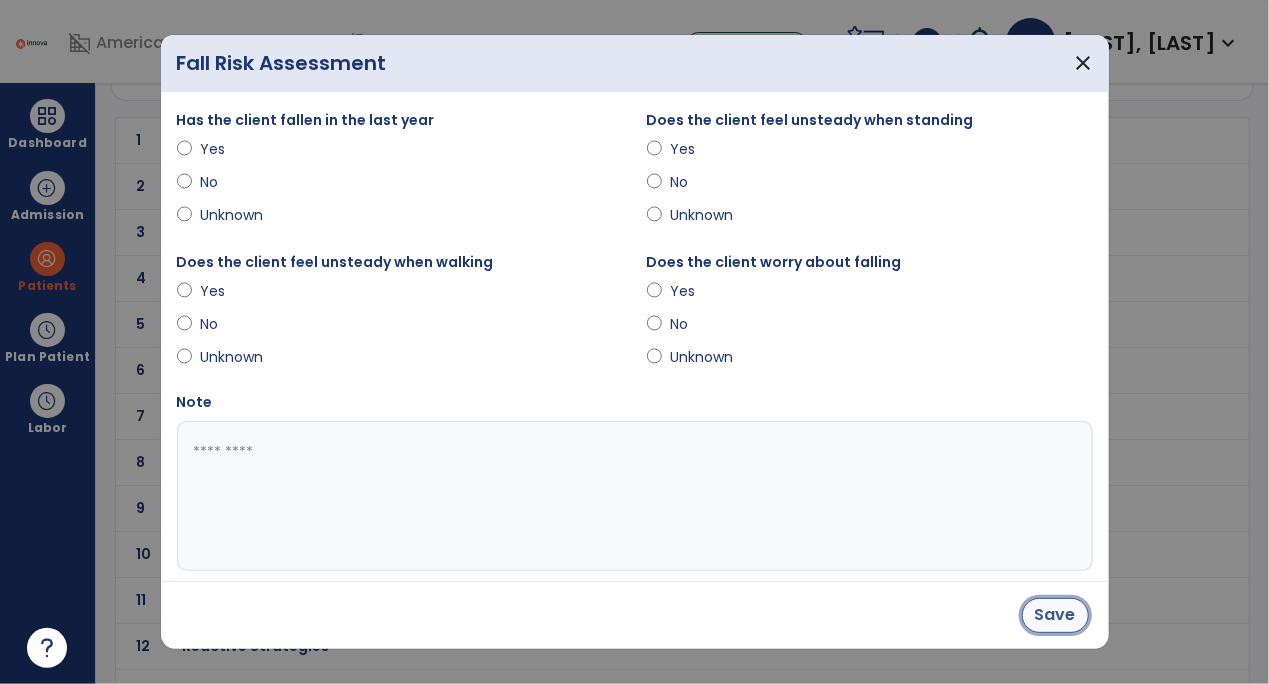 click on "Save" at bounding box center [1055, 615] 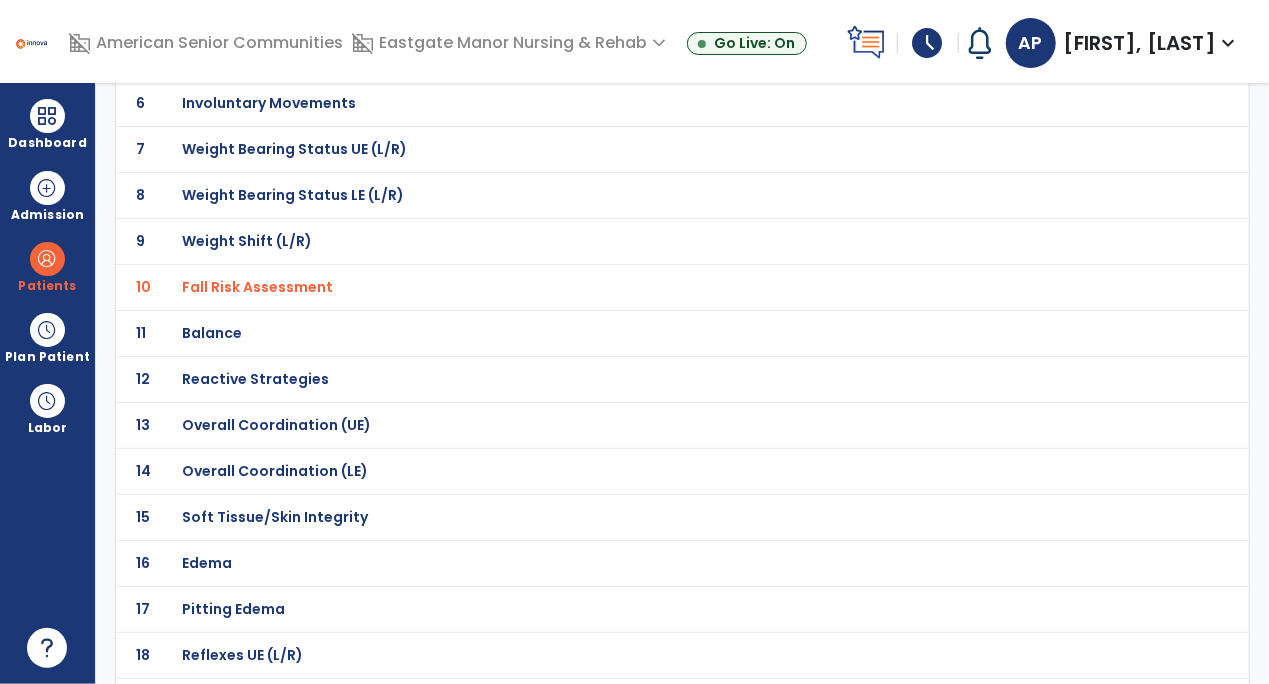 scroll, scrollTop: 400, scrollLeft: 0, axis: vertical 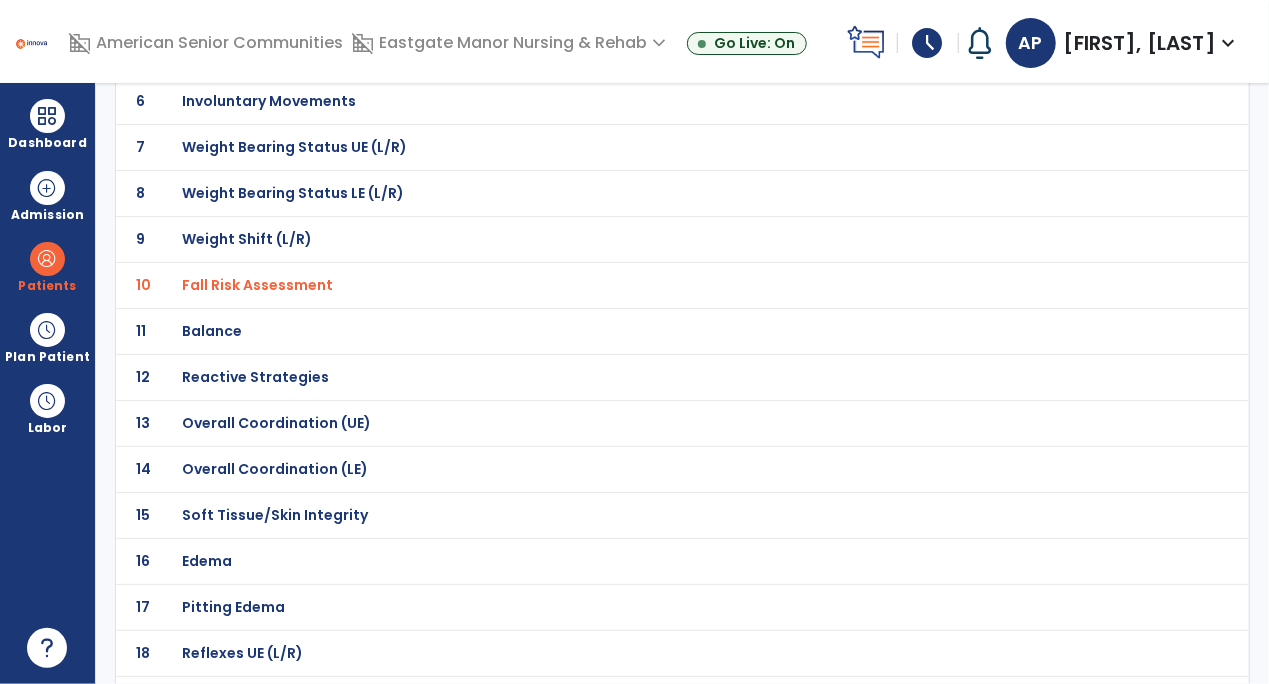 click on "Balance" at bounding box center (253, -129) 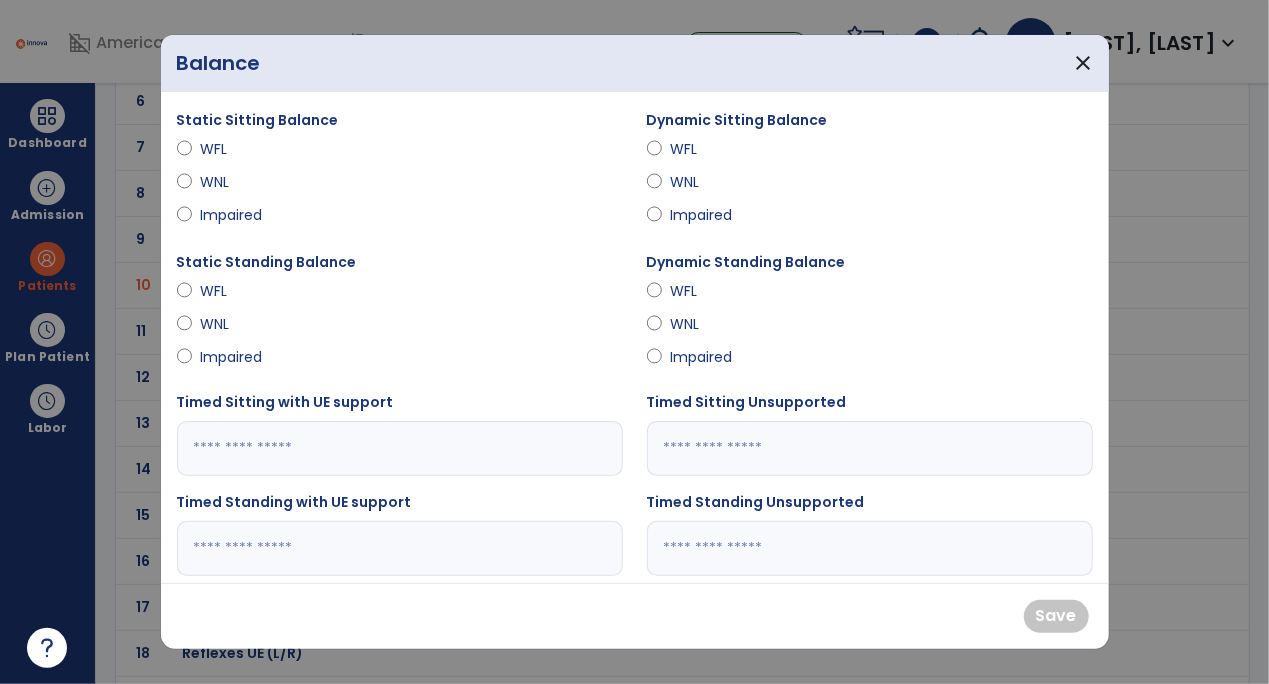 click on "WNL" at bounding box center [235, 182] 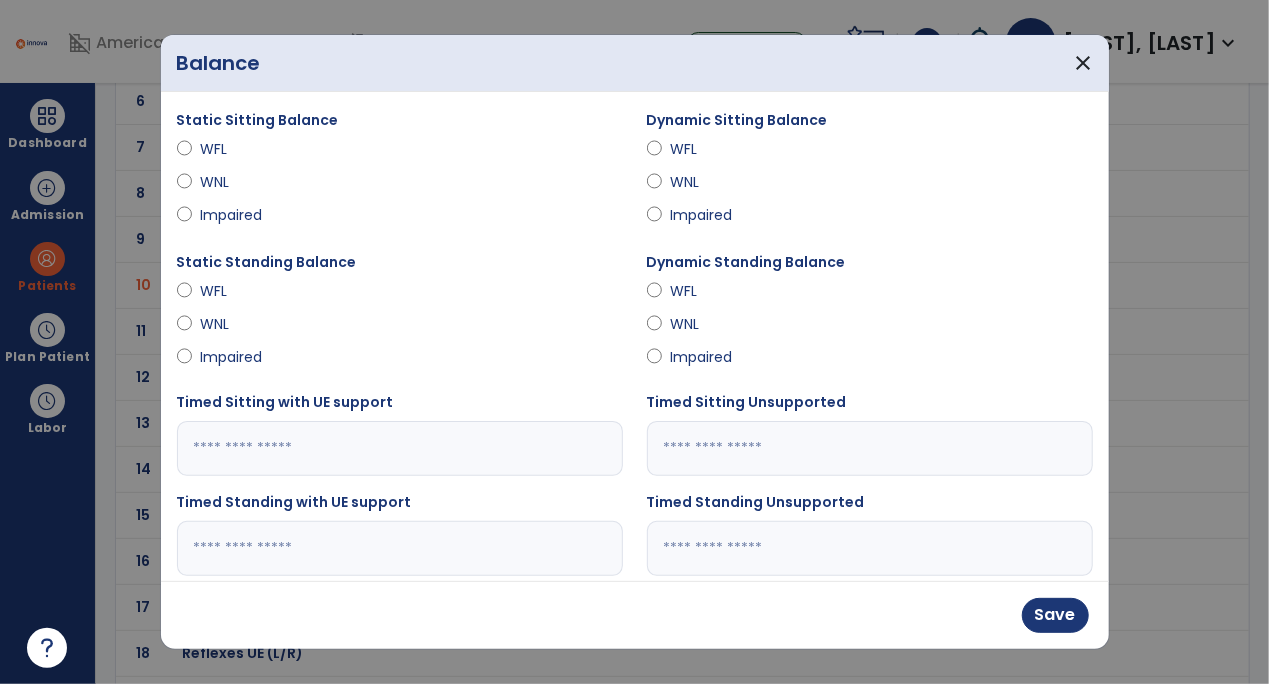 click on "WNL" at bounding box center (705, 182) 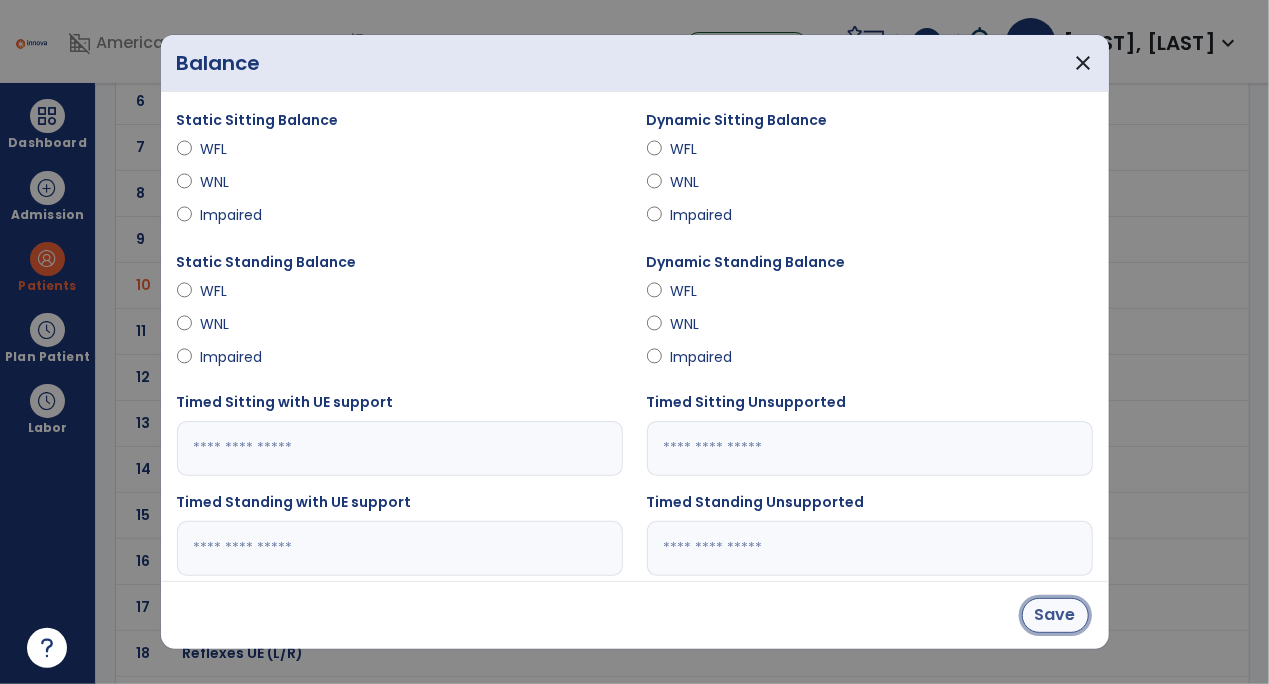 click on "Save" at bounding box center (1055, 615) 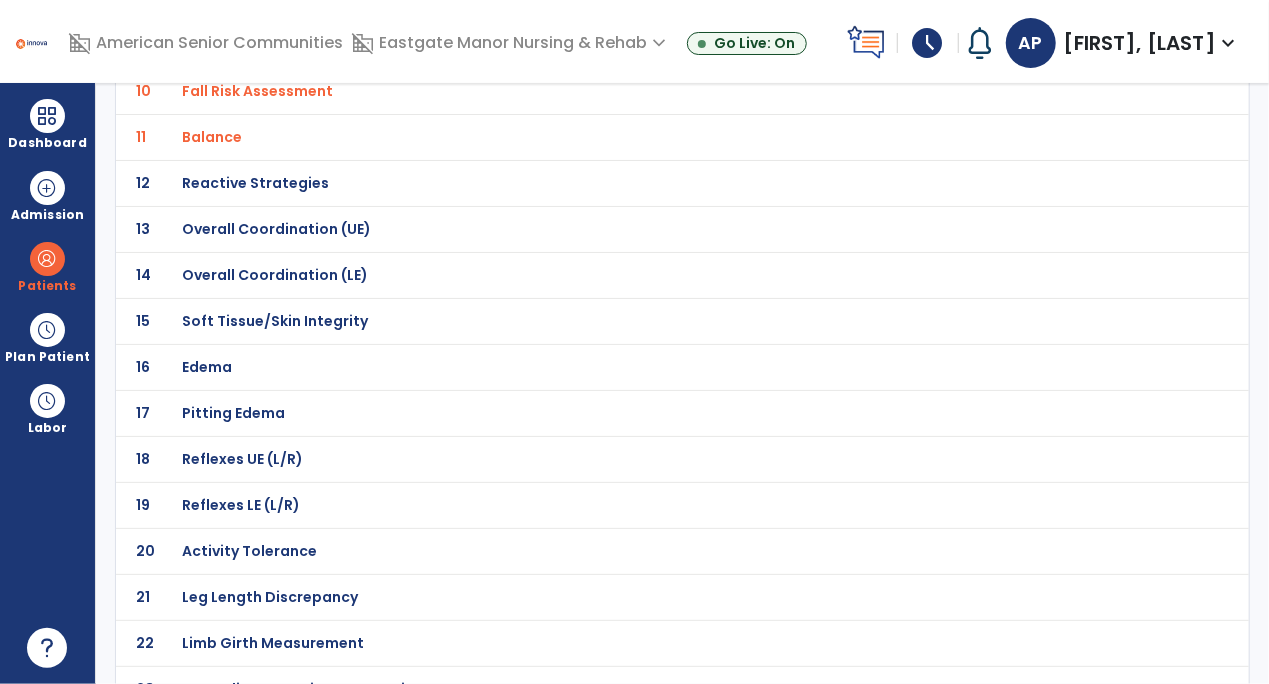 scroll, scrollTop: 596, scrollLeft: 0, axis: vertical 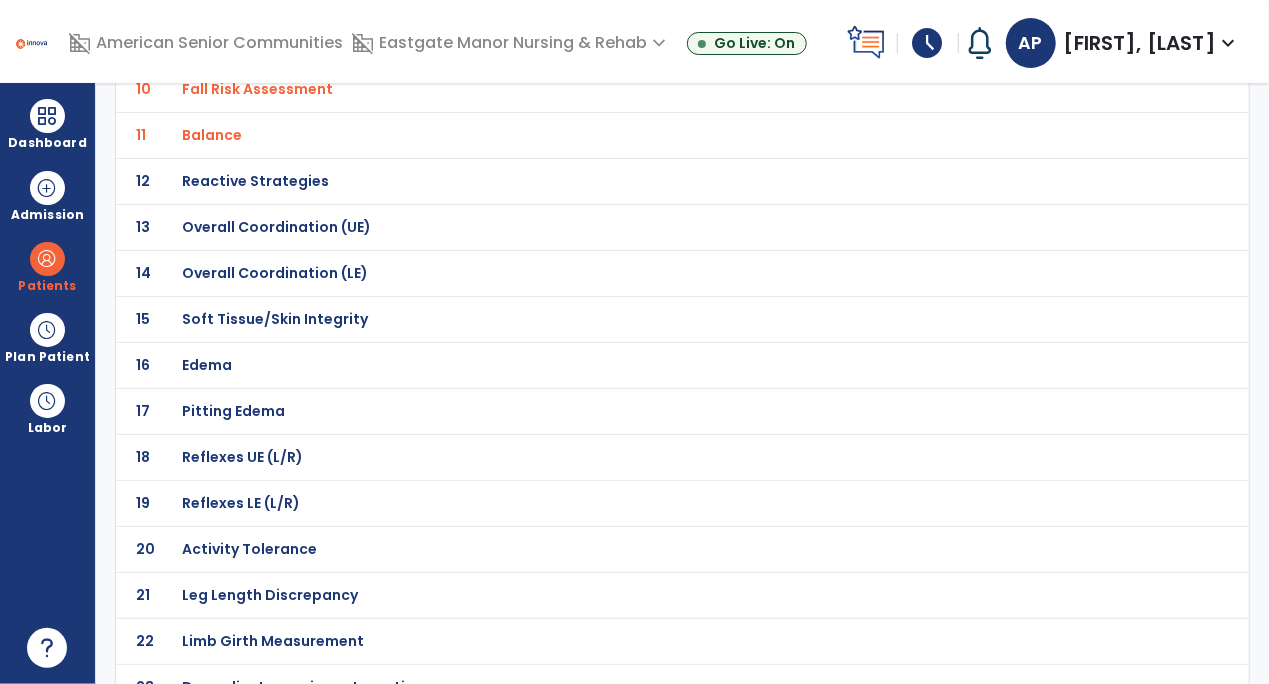click on "Pitting Edema" at bounding box center (253, -325) 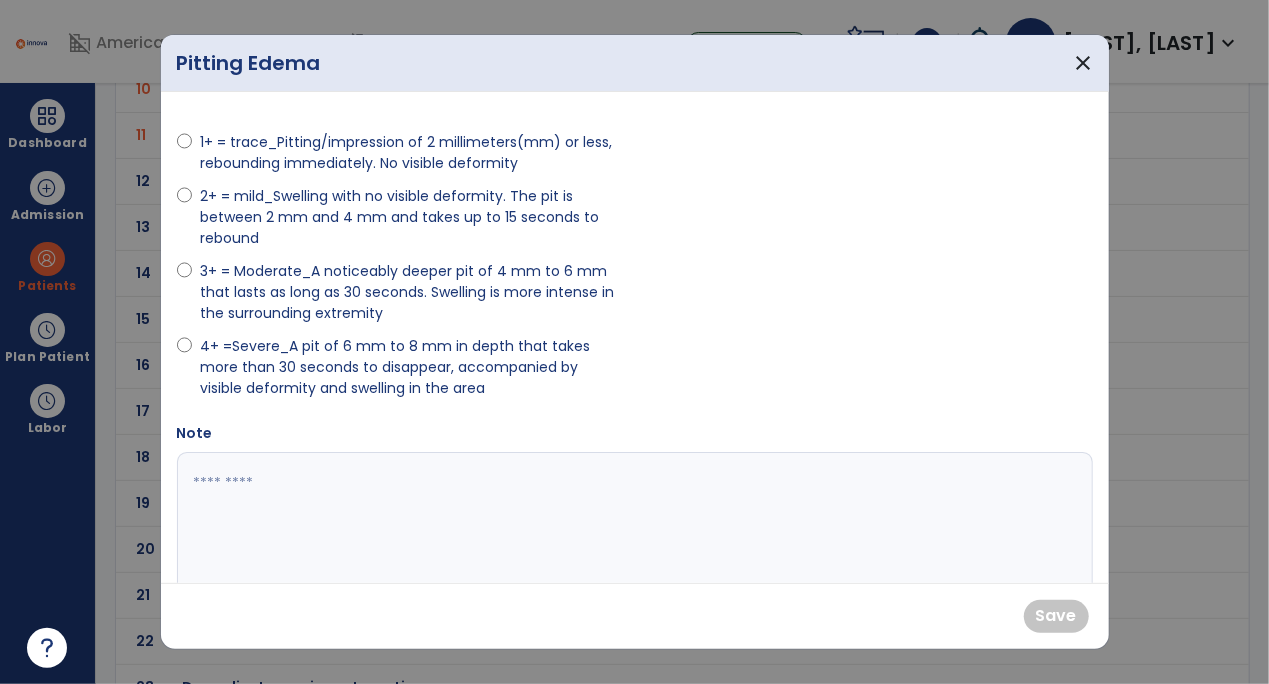 click on "2+ = mild_Swelling with no visible deformity. The pit is between 2 mm and 4 mm and takes up to 15 seconds to rebound" at bounding box center [411, 217] 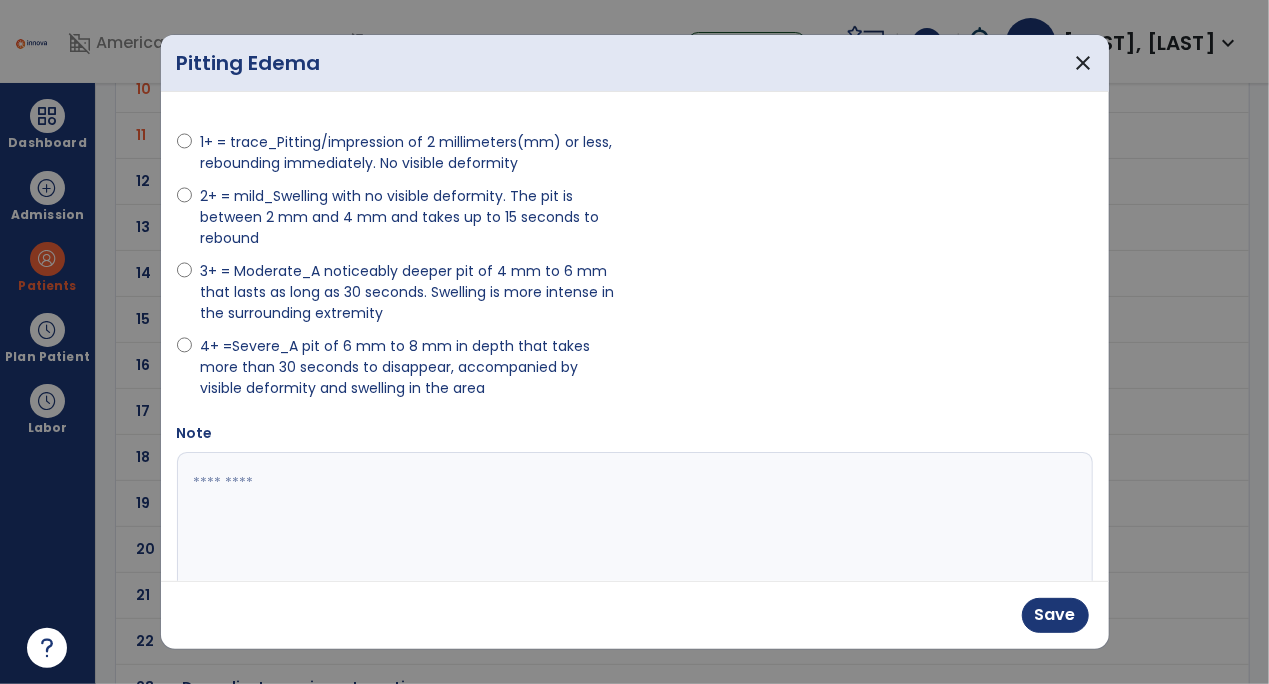 click at bounding box center (632, 527) 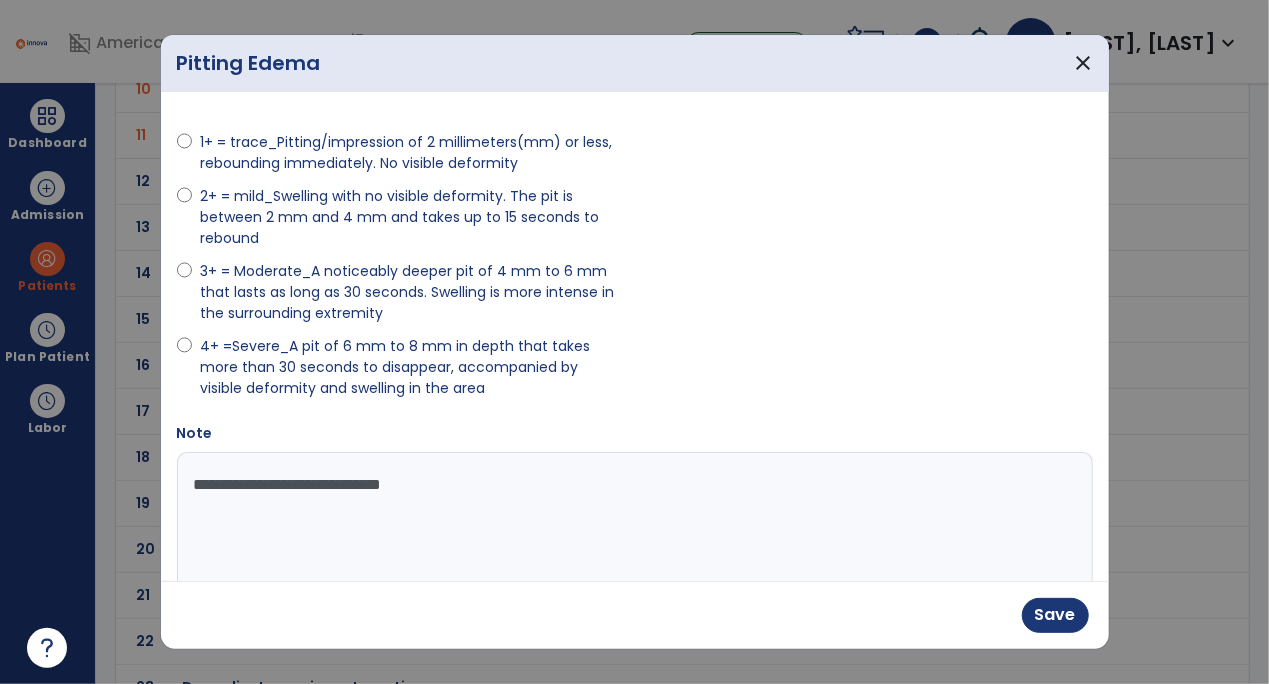 type on "**********" 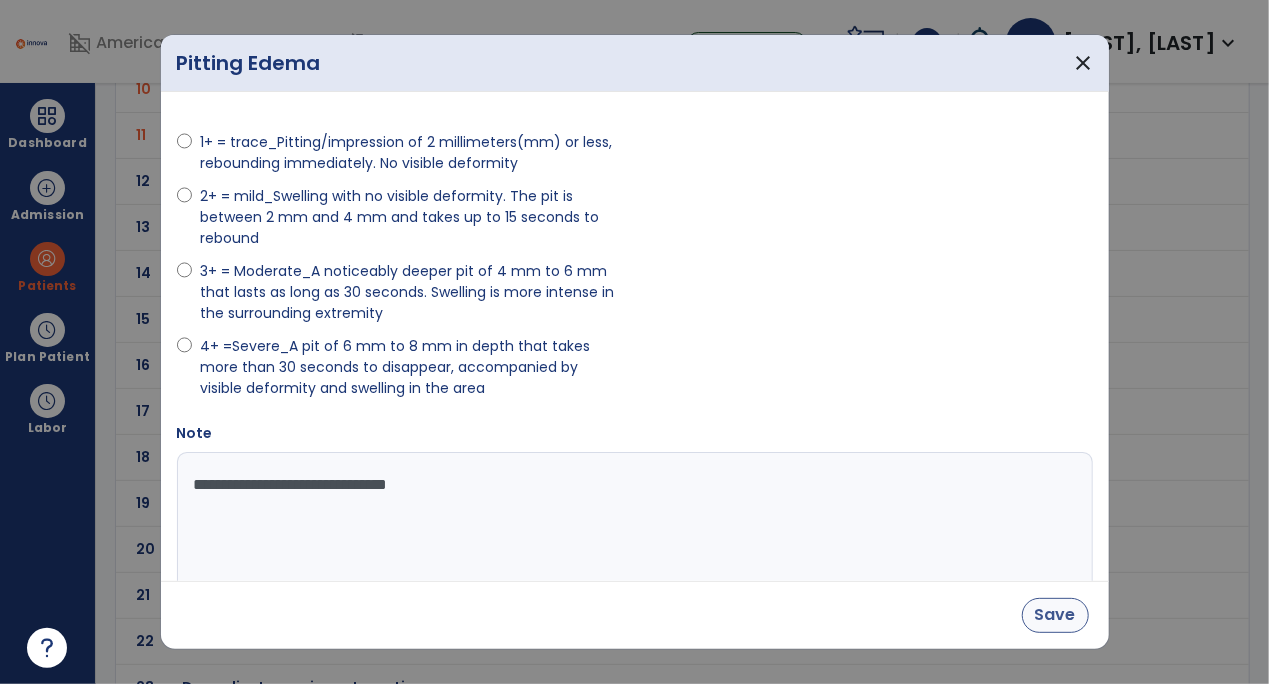 click on "Save" at bounding box center [1055, 615] 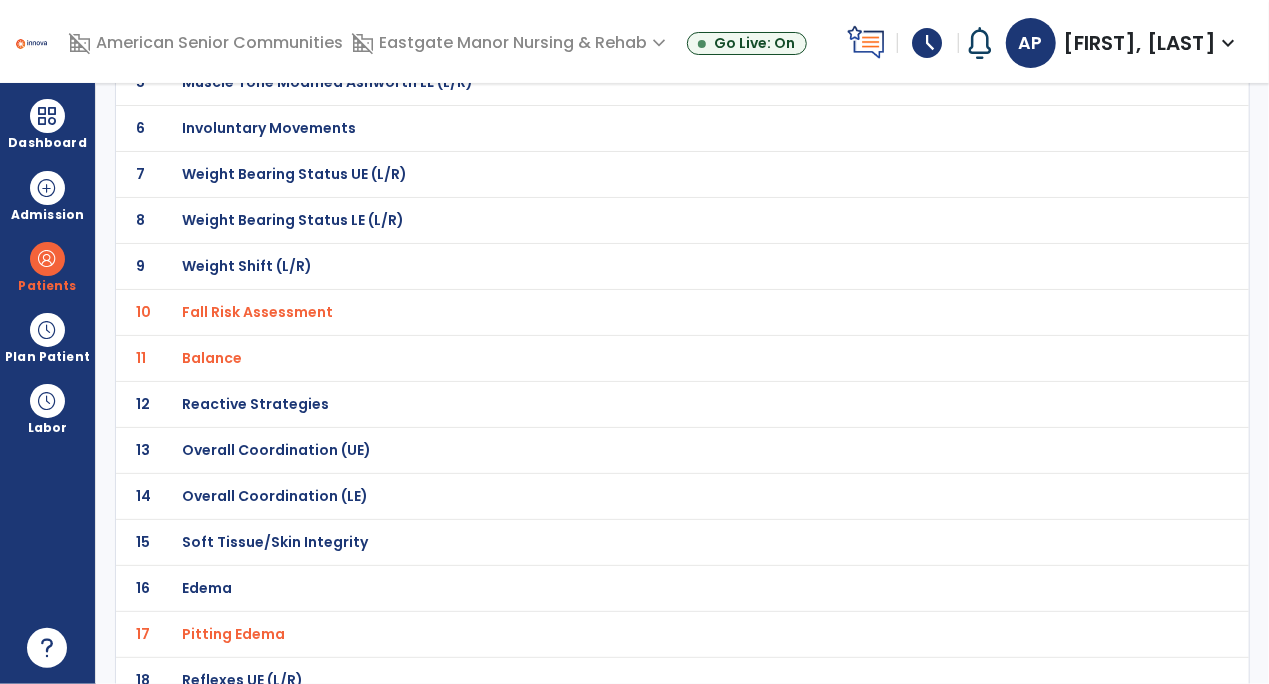 scroll, scrollTop: 0, scrollLeft: 0, axis: both 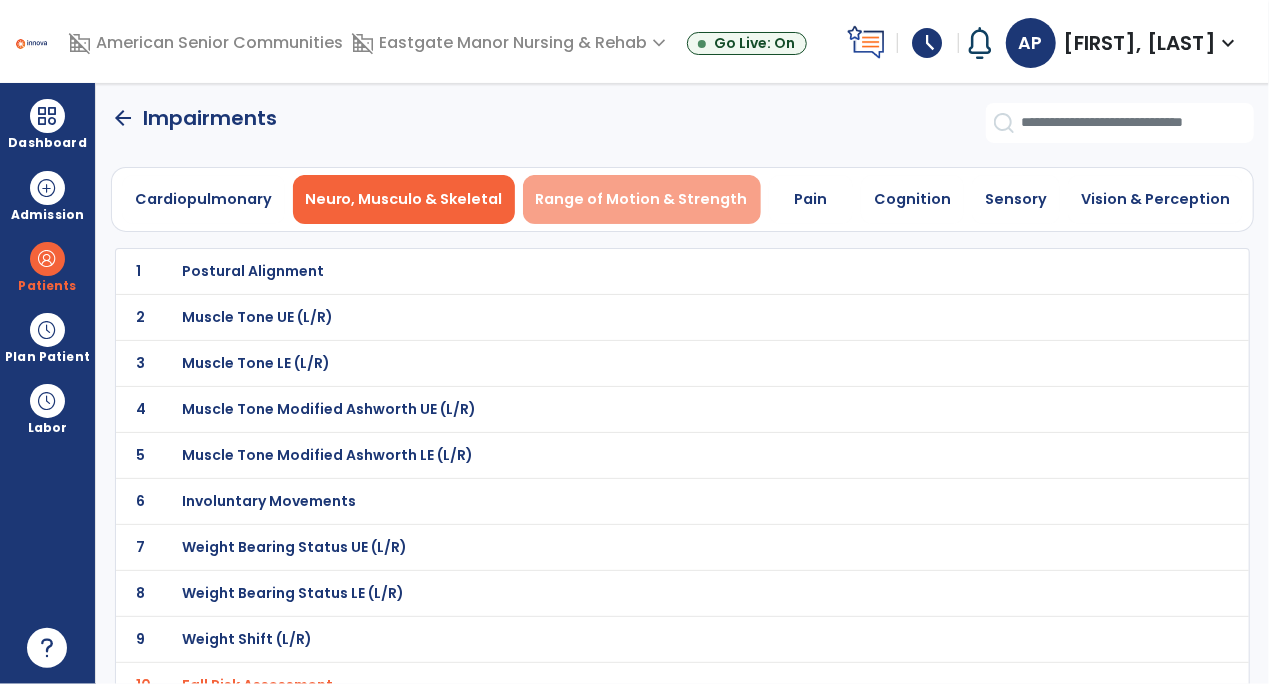 click on "Range of Motion & Strength" at bounding box center (642, 199) 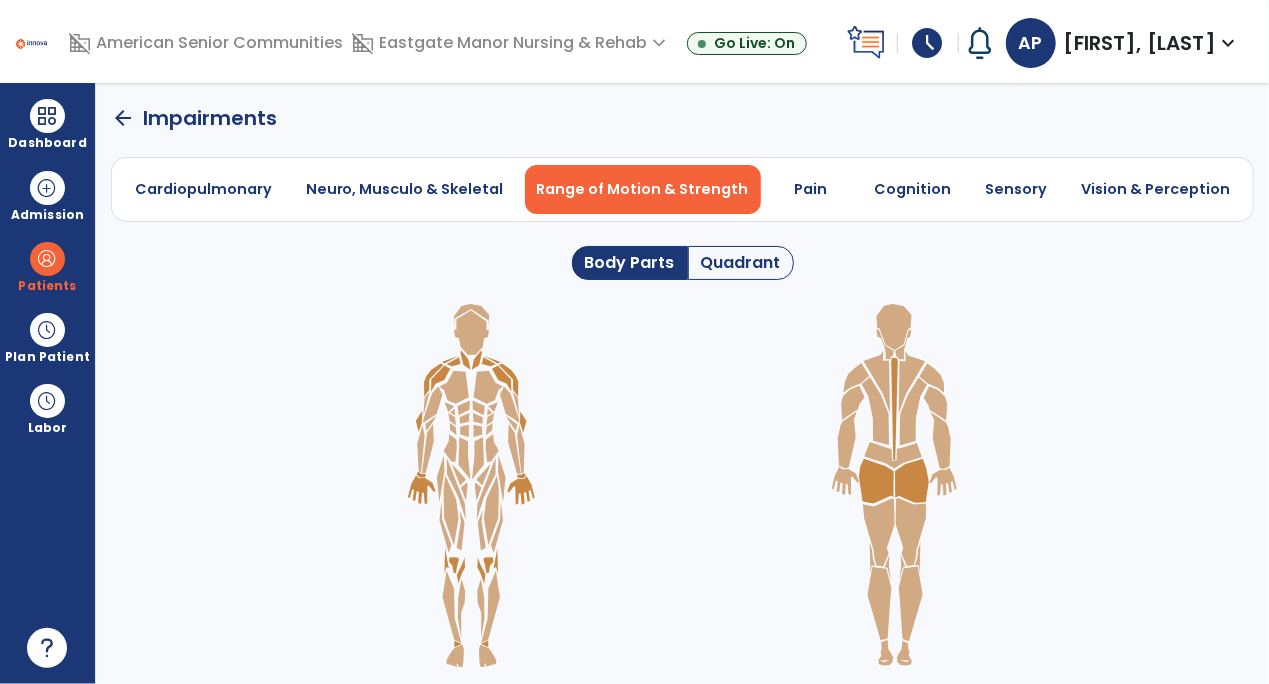 click on "Quadrant" 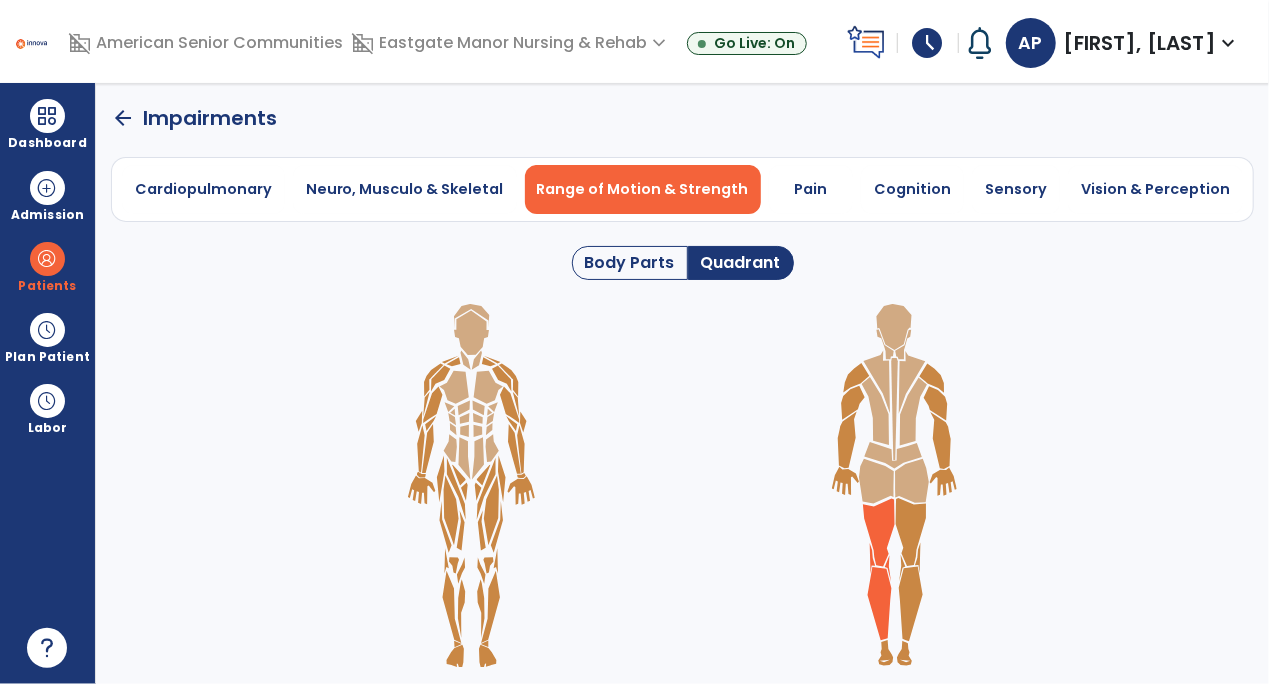click 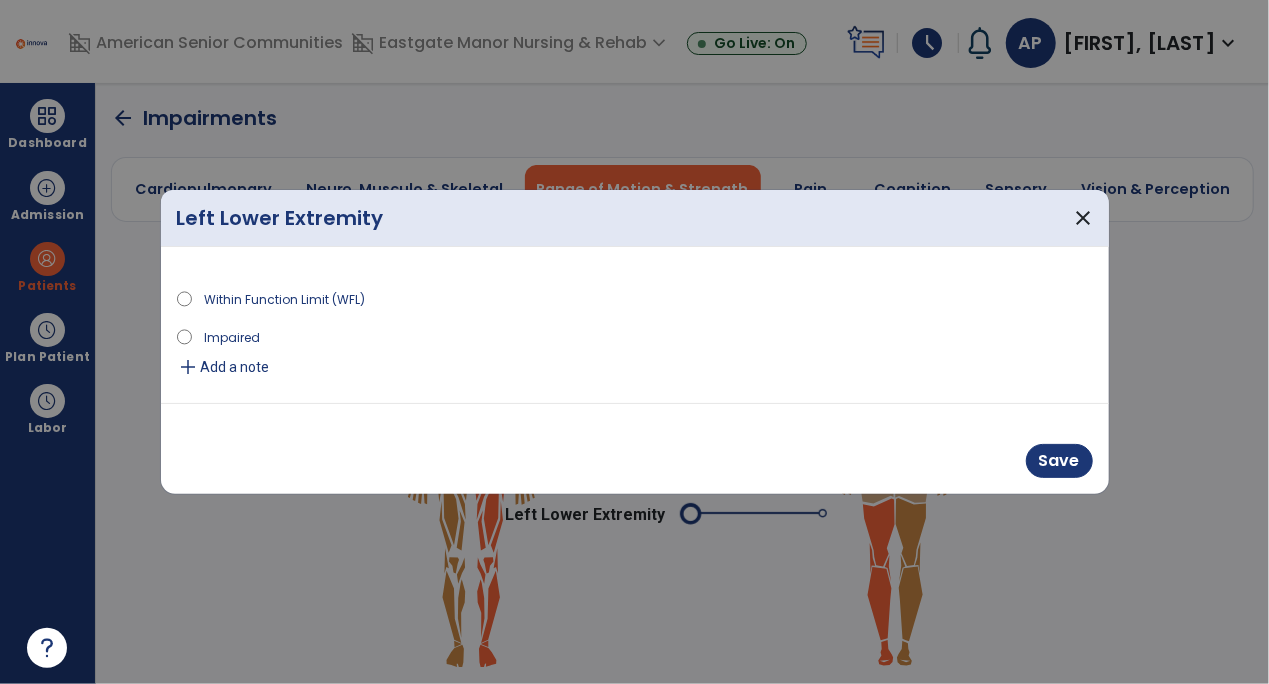 click on "Impaired" at bounding box center [232, 336] 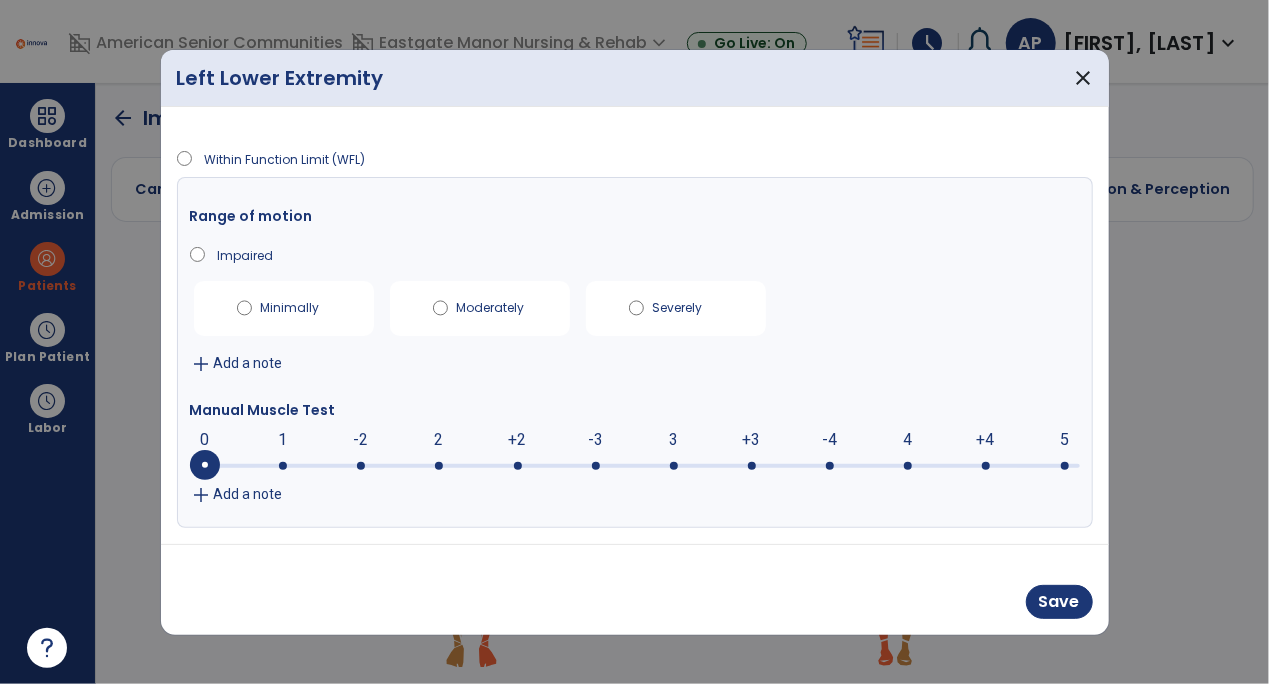 click at bounding box center [830, 466] 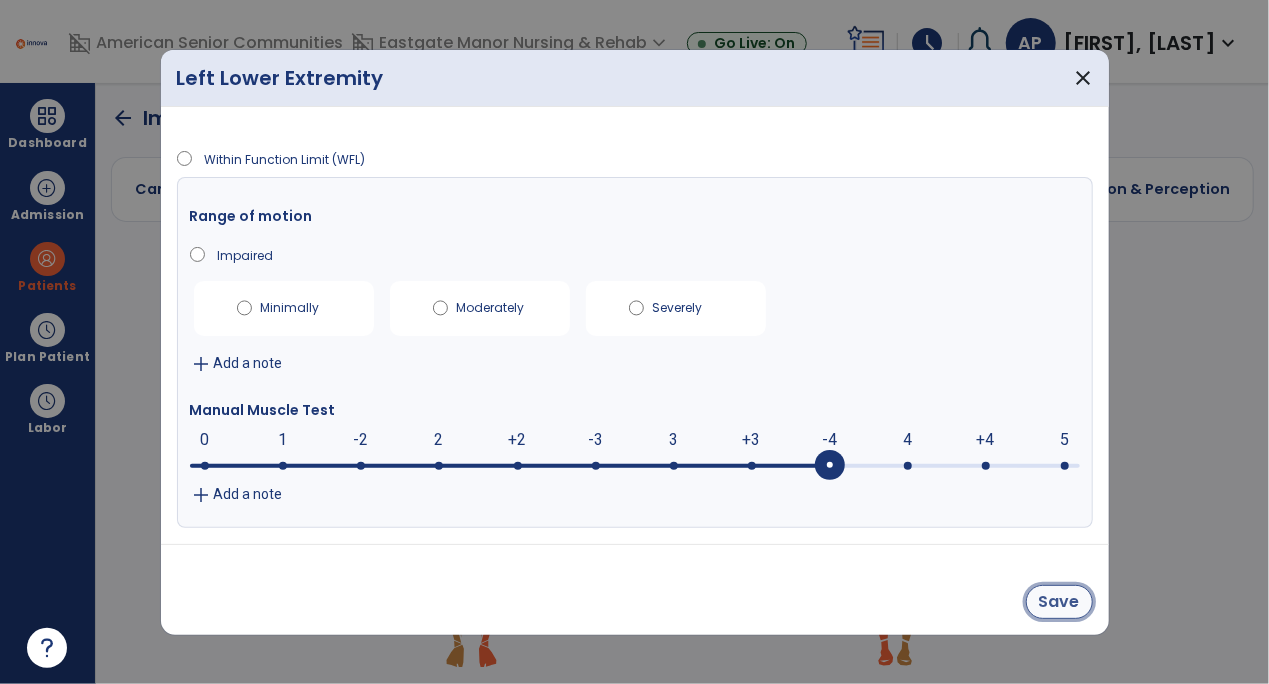 click on "Save" at bounding box center [1059, 602] 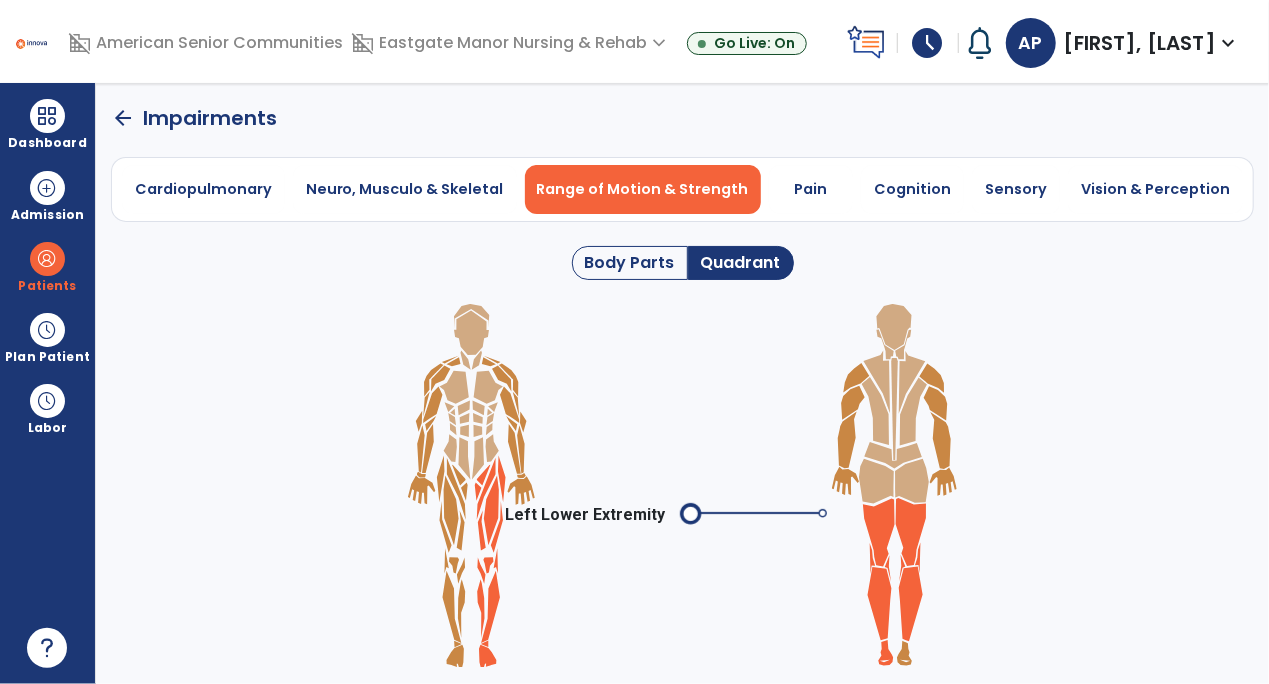 click 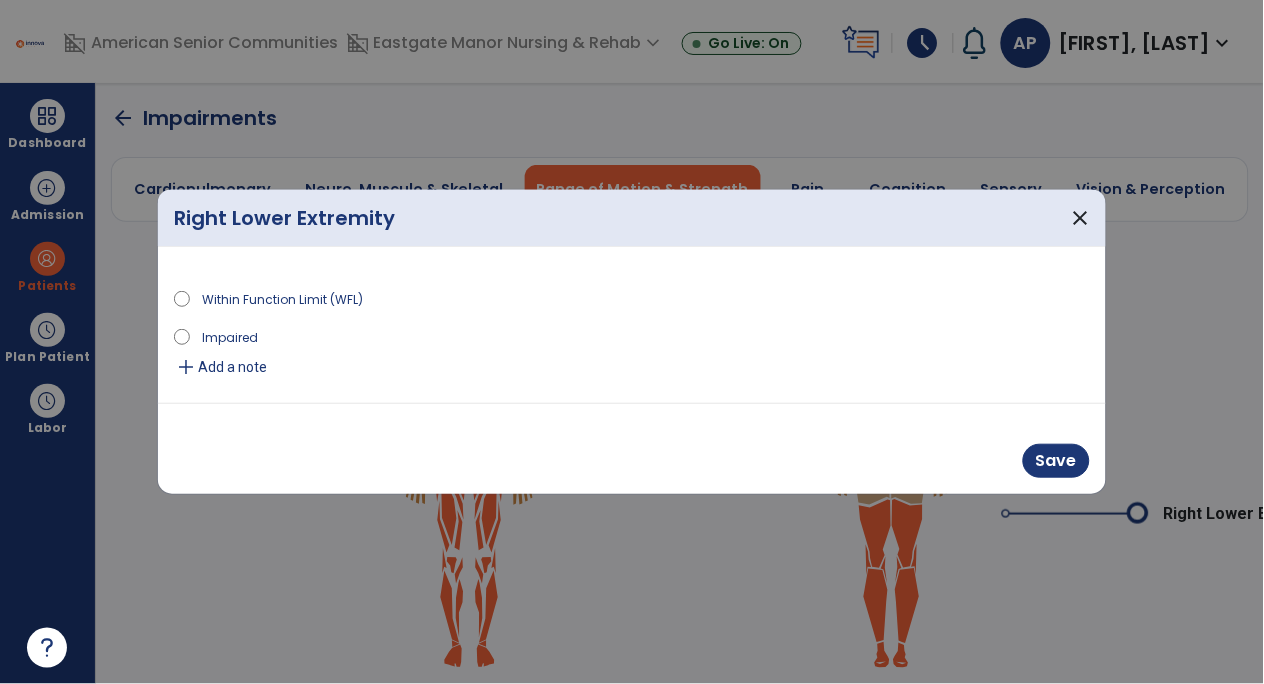 click on "Impaired" at bounding box center (230, 336) 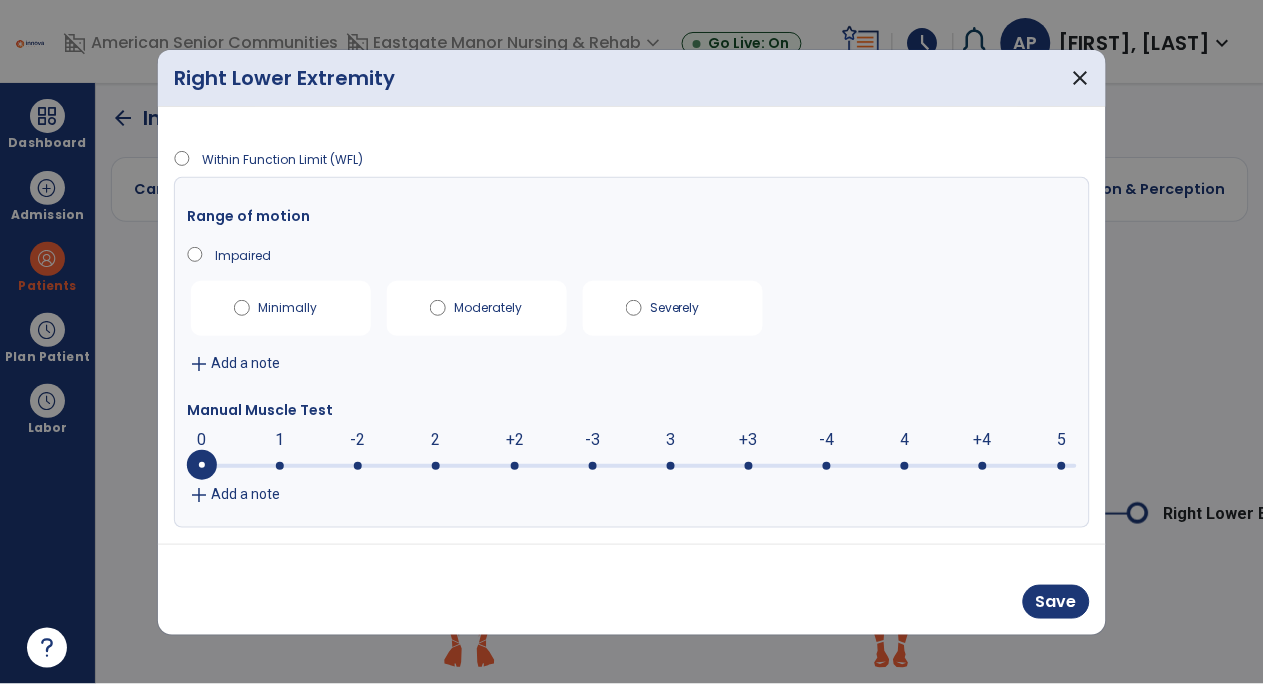 click at bounding box center [632, 466] 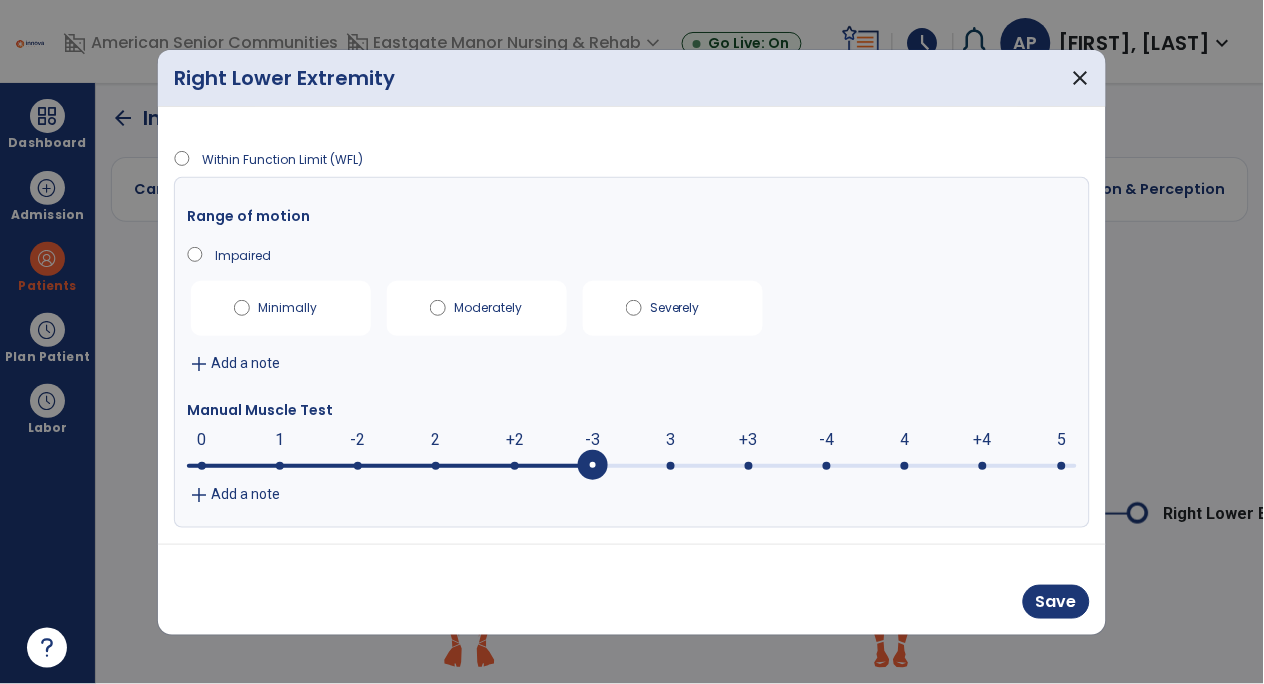 click at bounding box center (671, 466) 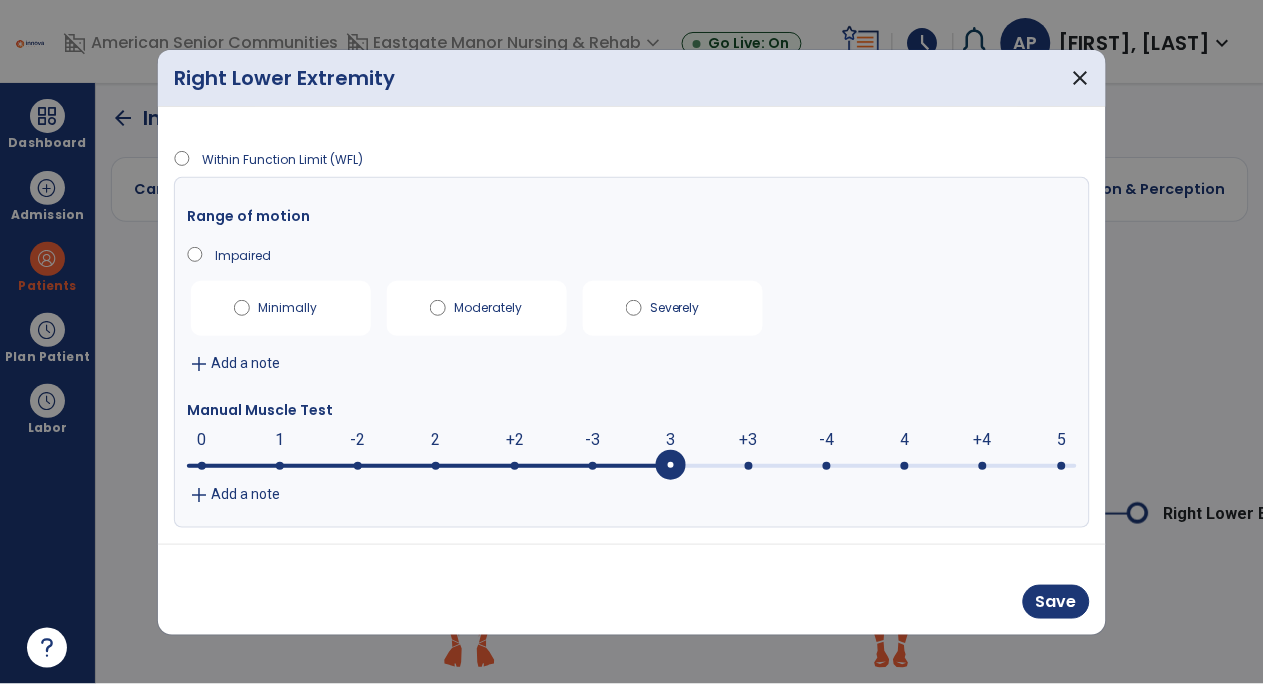 click at bounding box center [749, 466] 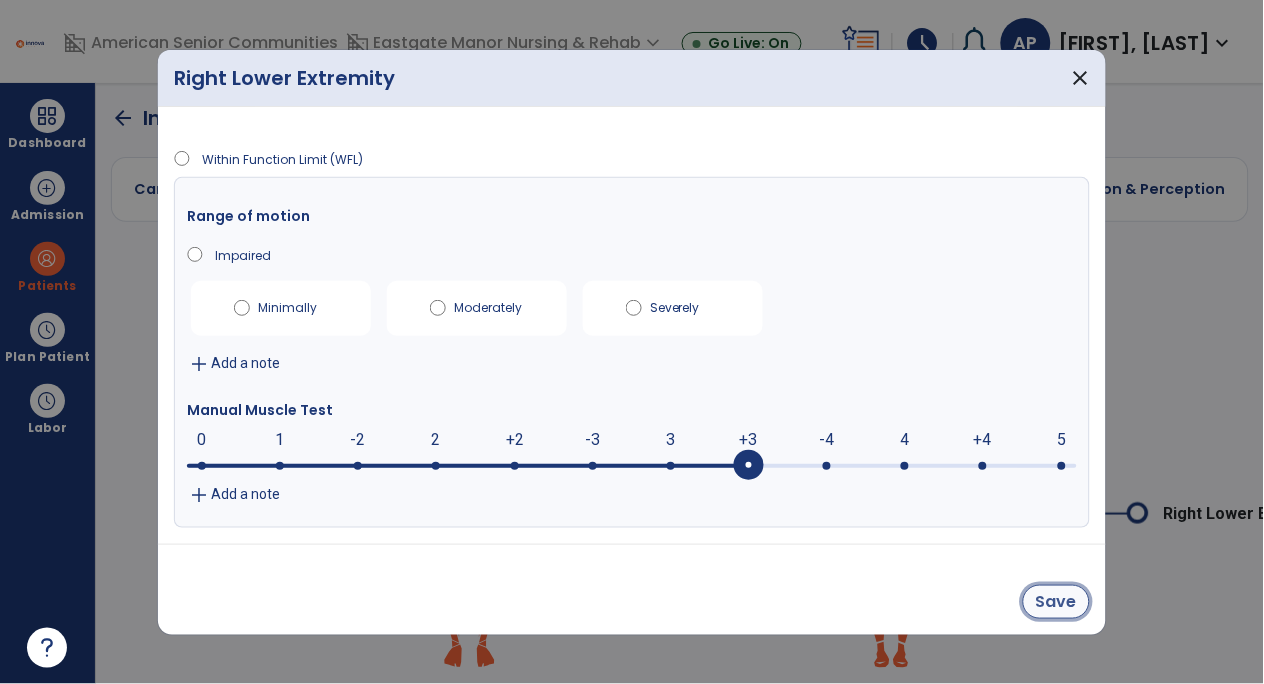 click on "Save" at bounding box center [1056, 602] 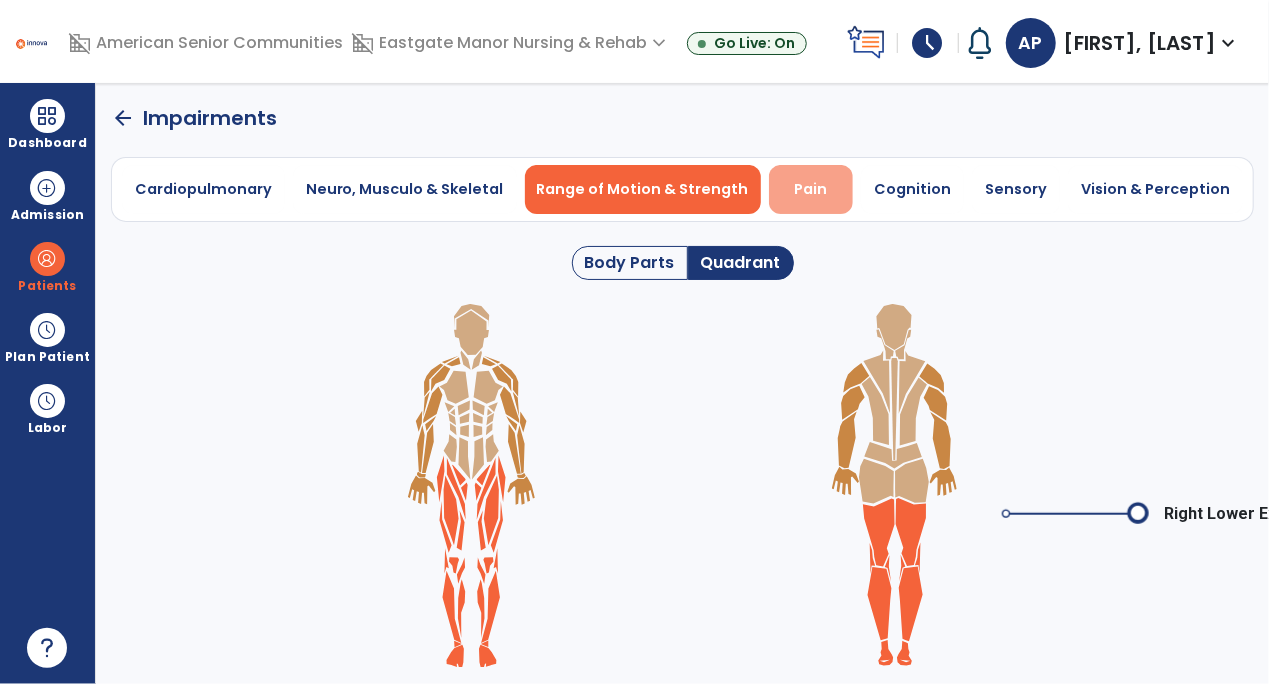 click on "Pain" at bounding box center [811, 189] 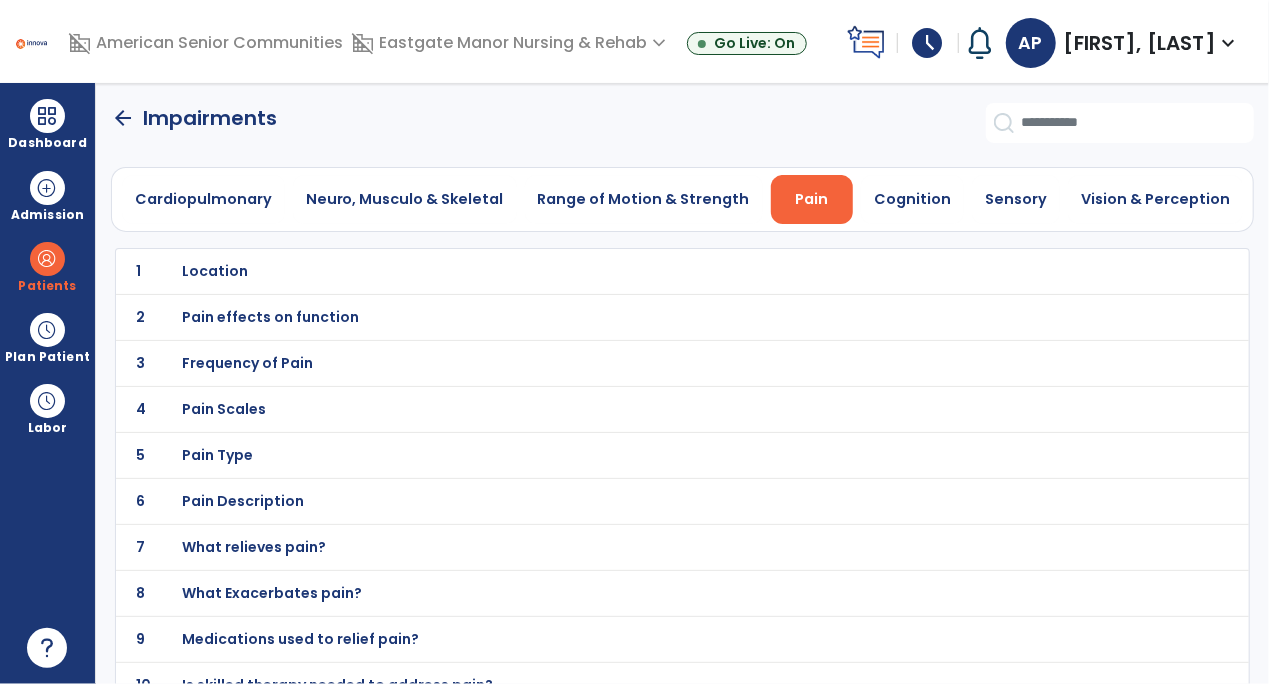 click on "Location" at bounding box center (215, 271) 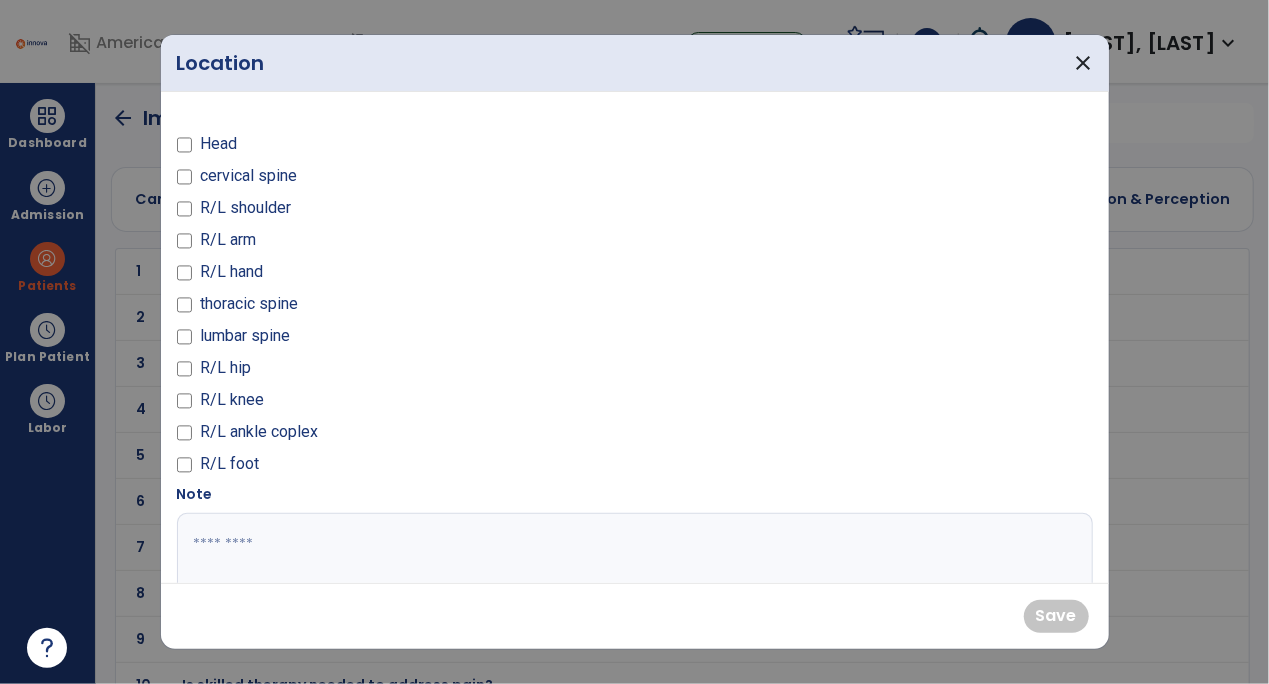 click on "R/L hip" at bounding box center (225, 368) 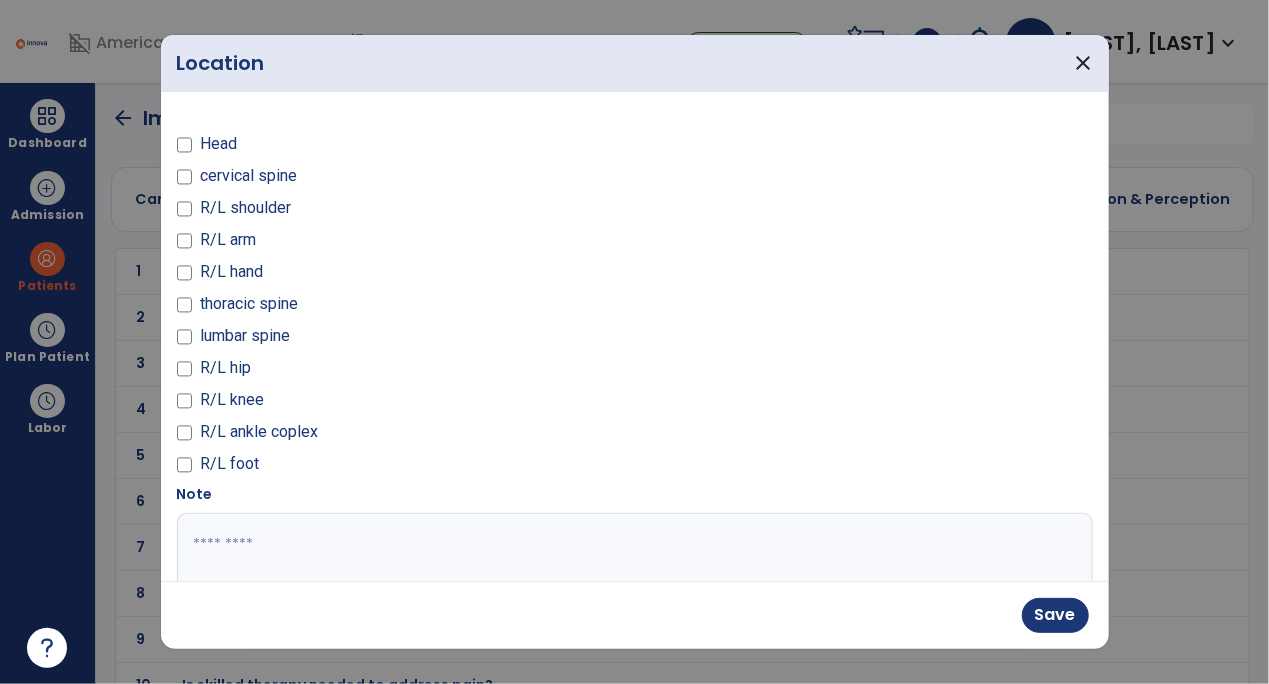 click at bounding box center [632, 588] 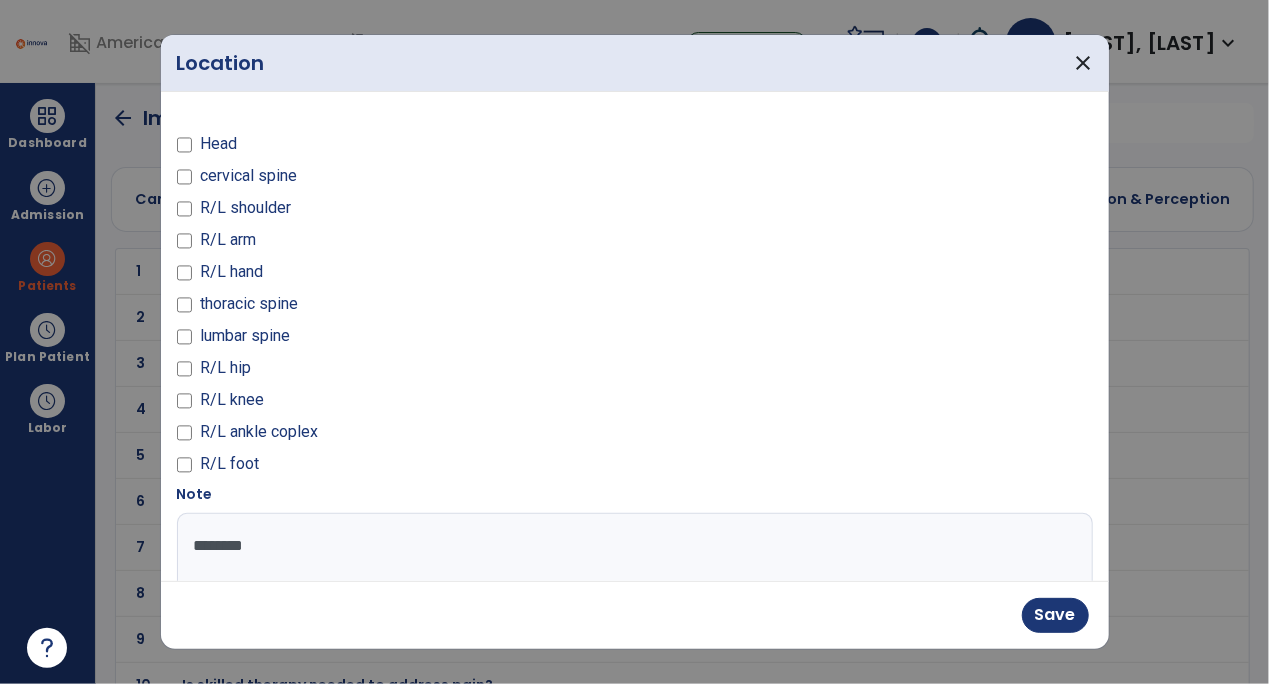 type on "*********" 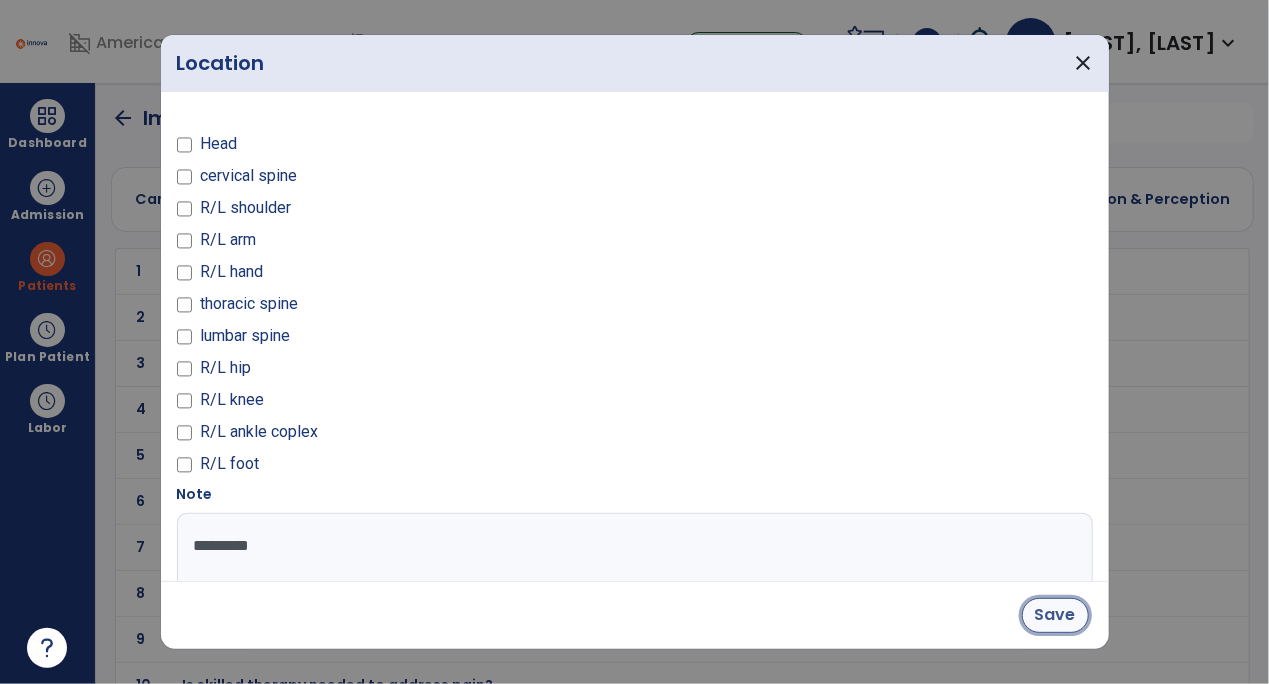 click on "Save" at bounding box center [1055, 615] 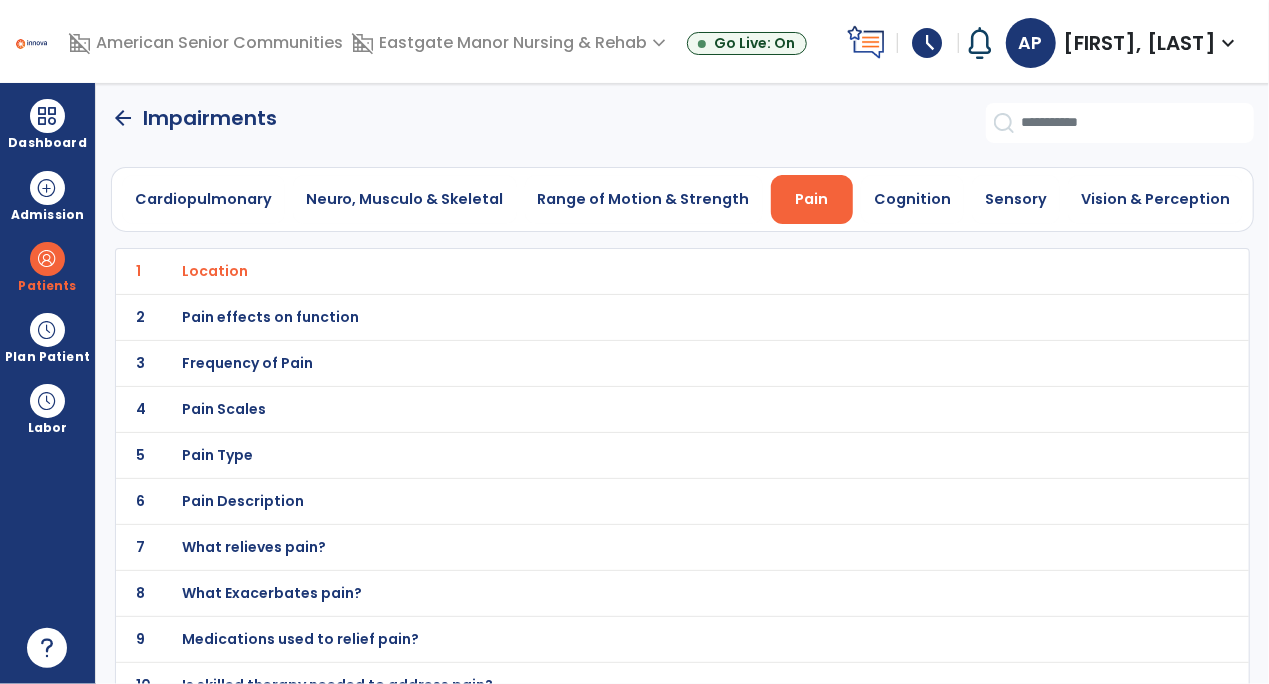 click on "Pain effects on function" at bounding box center [215, 271] 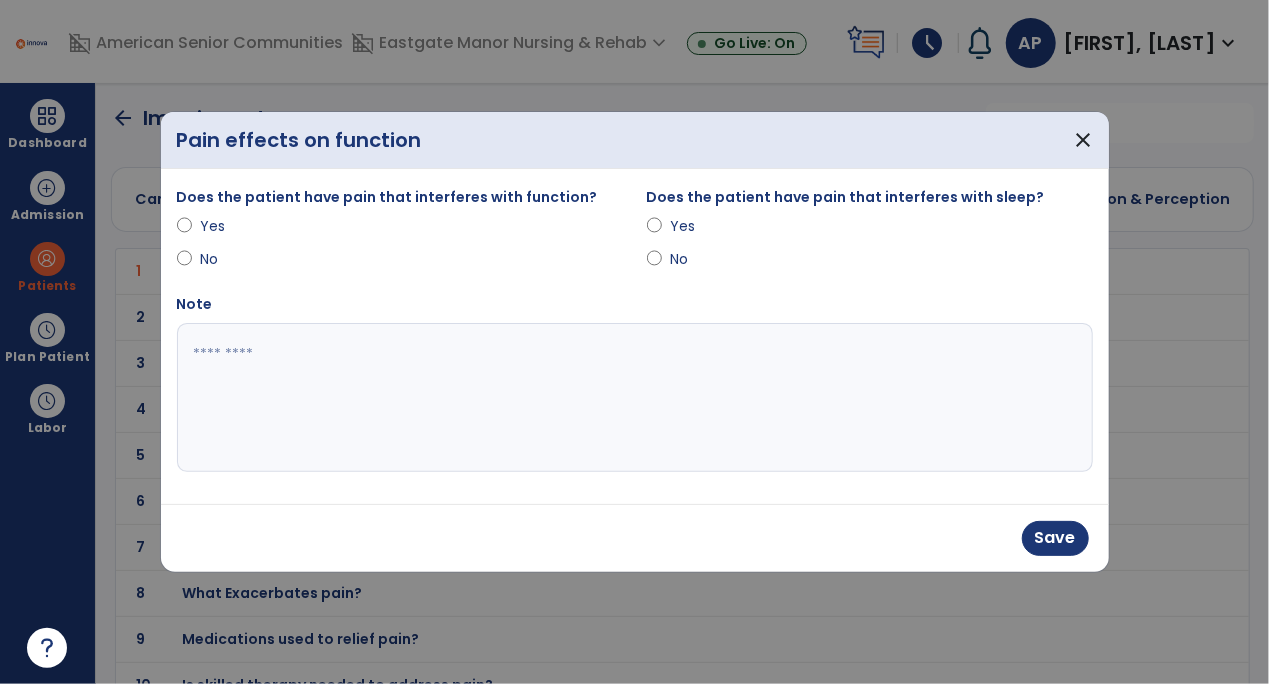 click on "Yes" at bounding box center (235, 226) 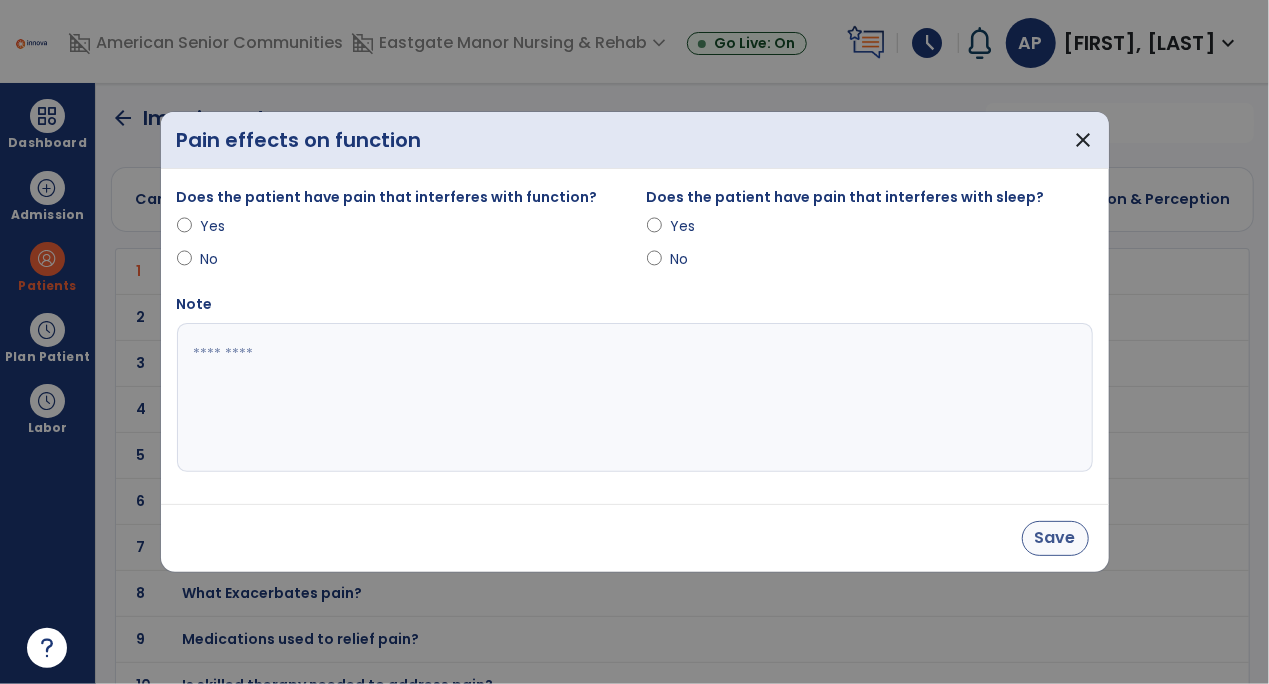 click on "Save" at bounding box center [1055, 538] 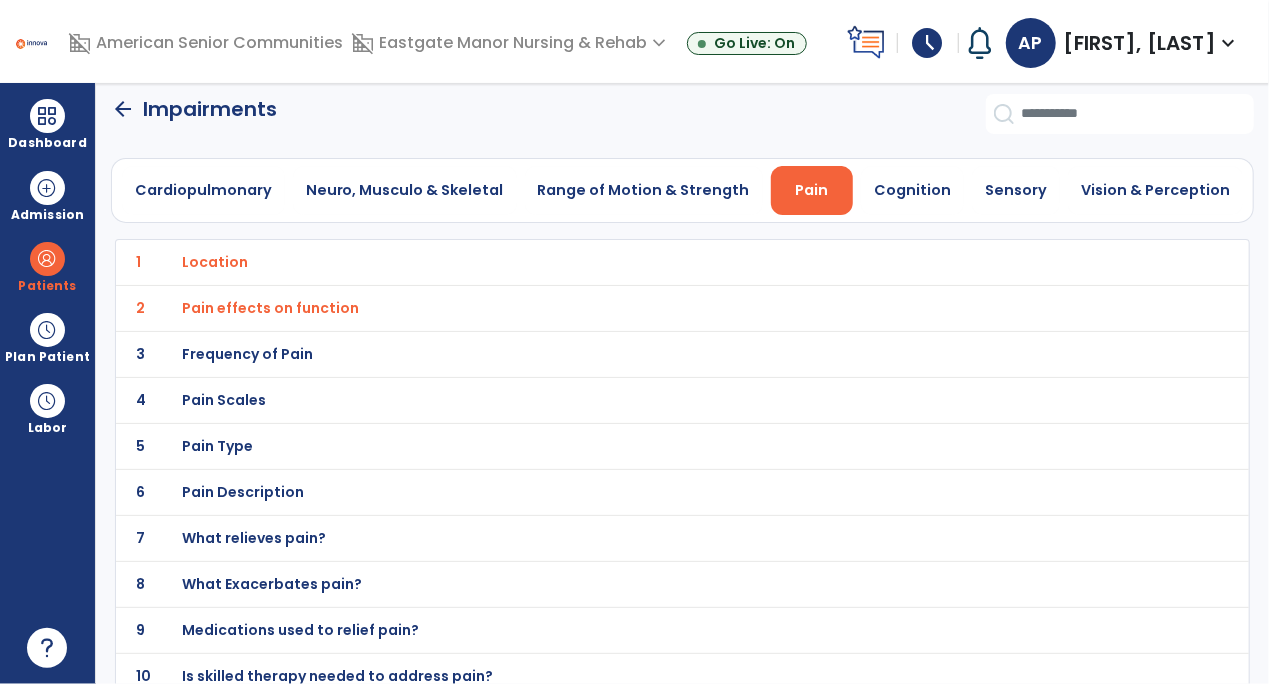 scroll, scrollTop: 25, scrollLeft: 0, axis: vertical 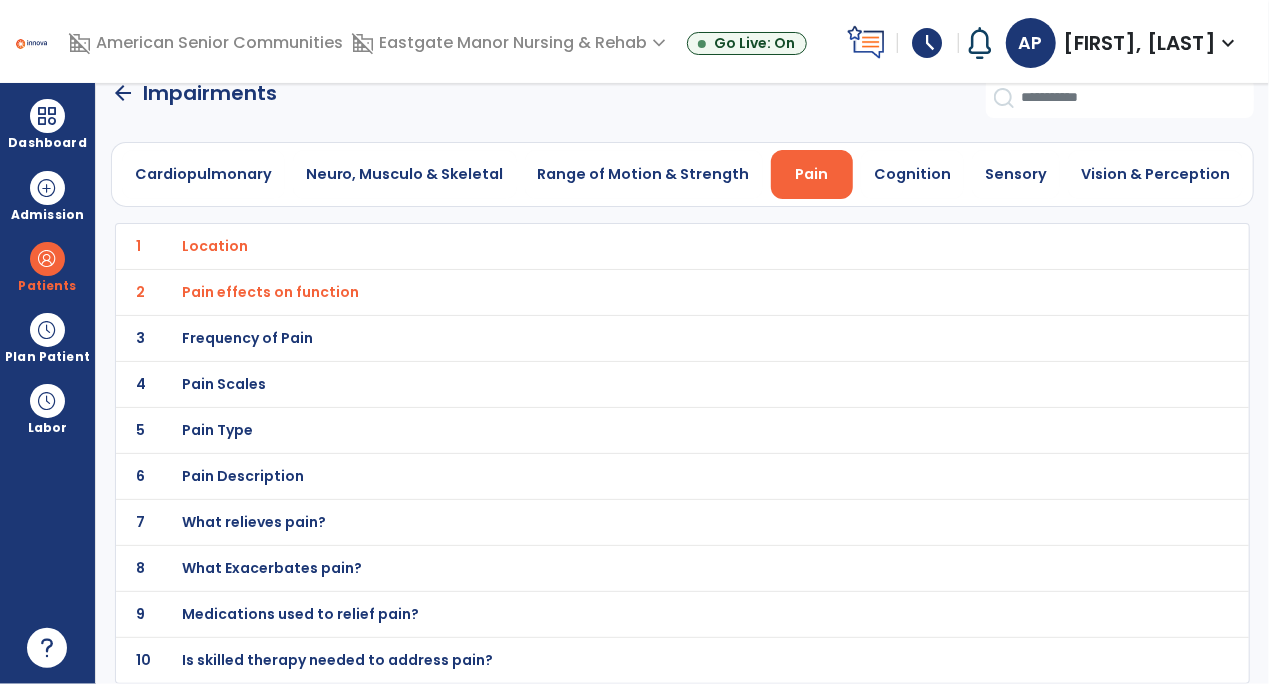 click on "Pain Scales" at bounding box center [215, 246] 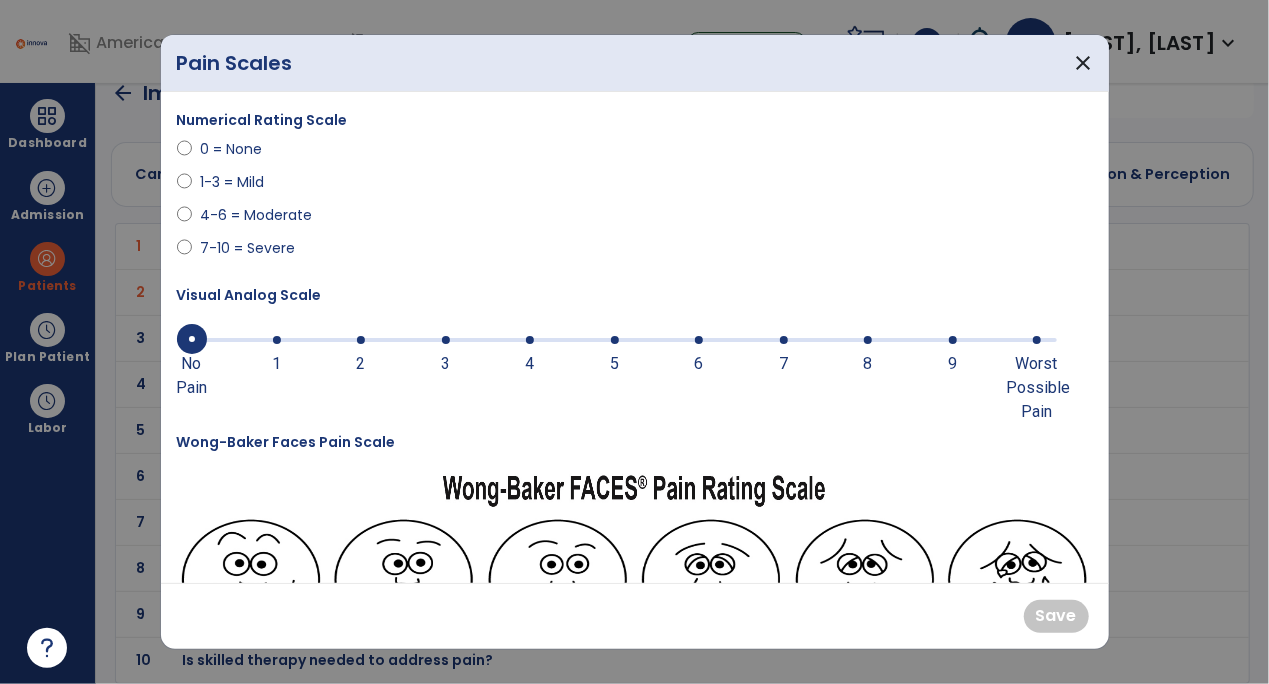 click on "4-6 = Moderate" at bounding box center [256, 215] 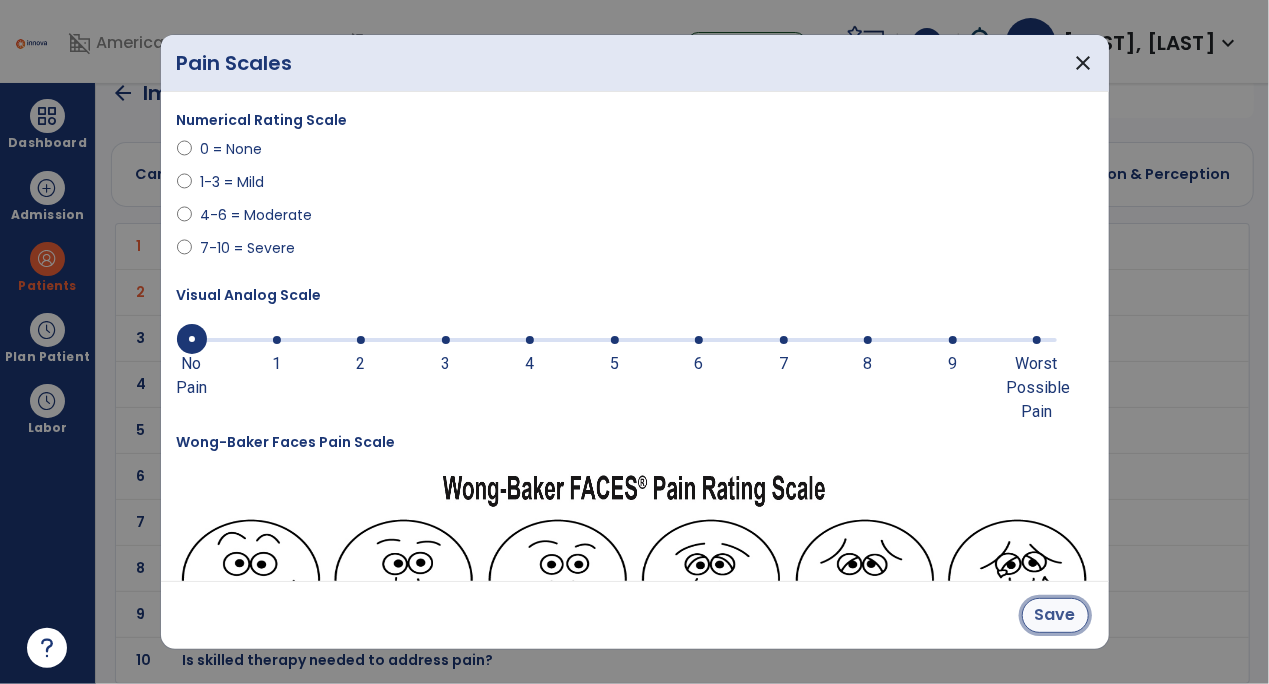 click on "Save" at bounding box center (1055, 615) 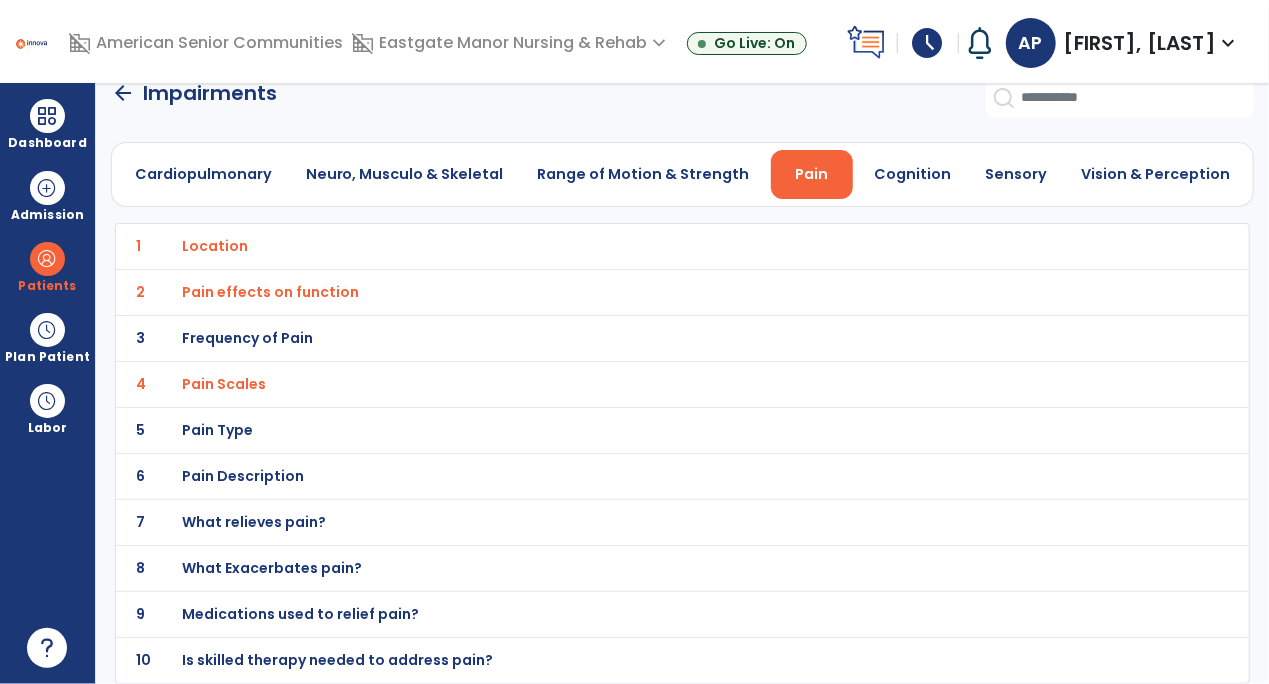 click on "Is skilled therapy needed to address pain?" at bounding box center (215, 246) 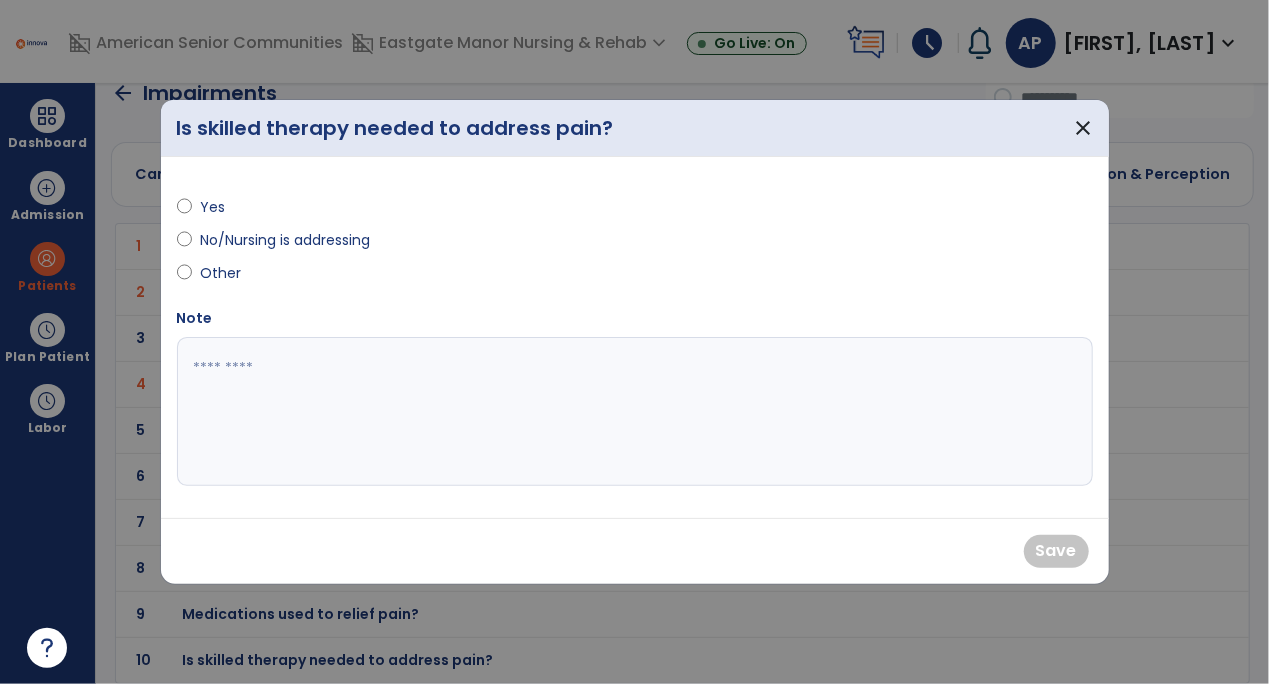 click on "No/Nursing is addressing" at bounding box center [285, 240] 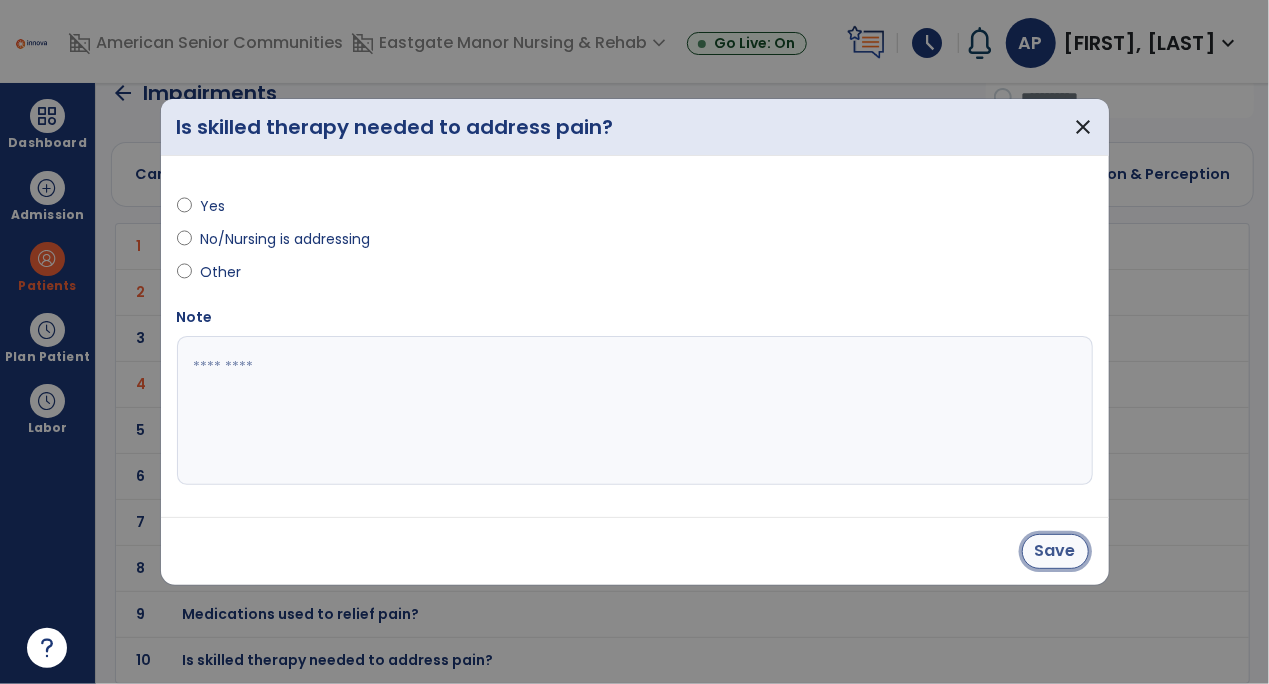 click on "Save" at bounding box center (1055, 551) 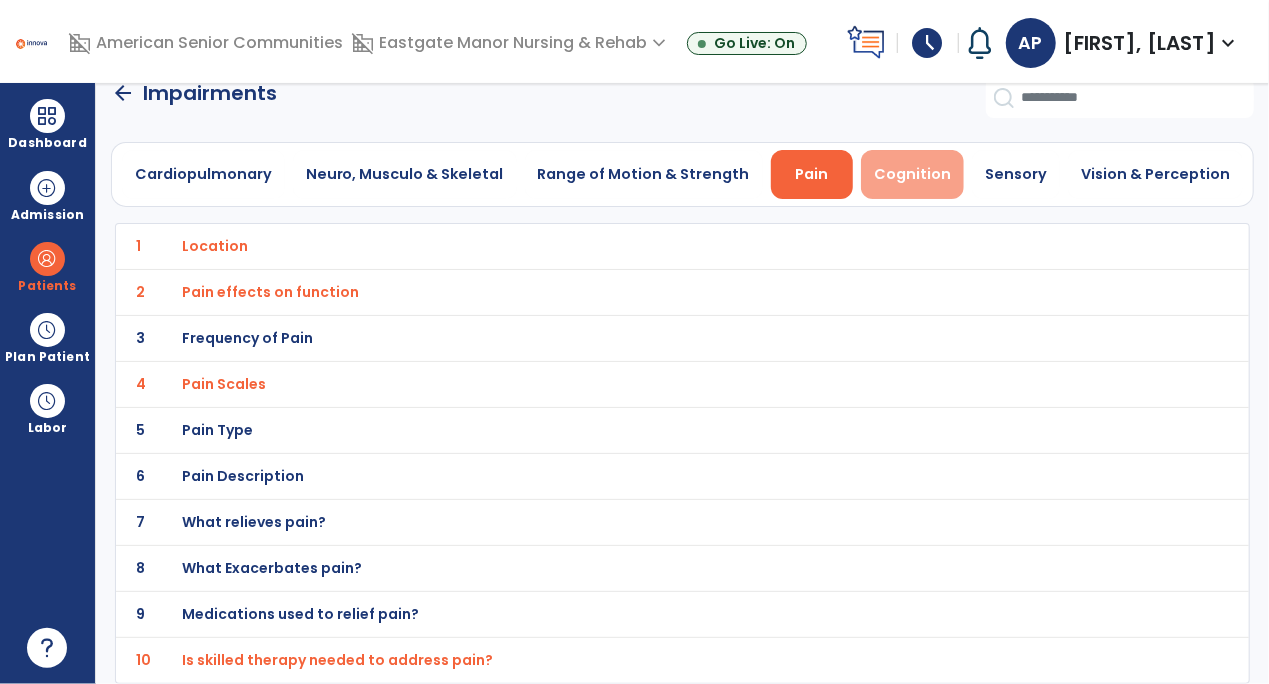 click on "Cognition" at bounding box center (912, 174) 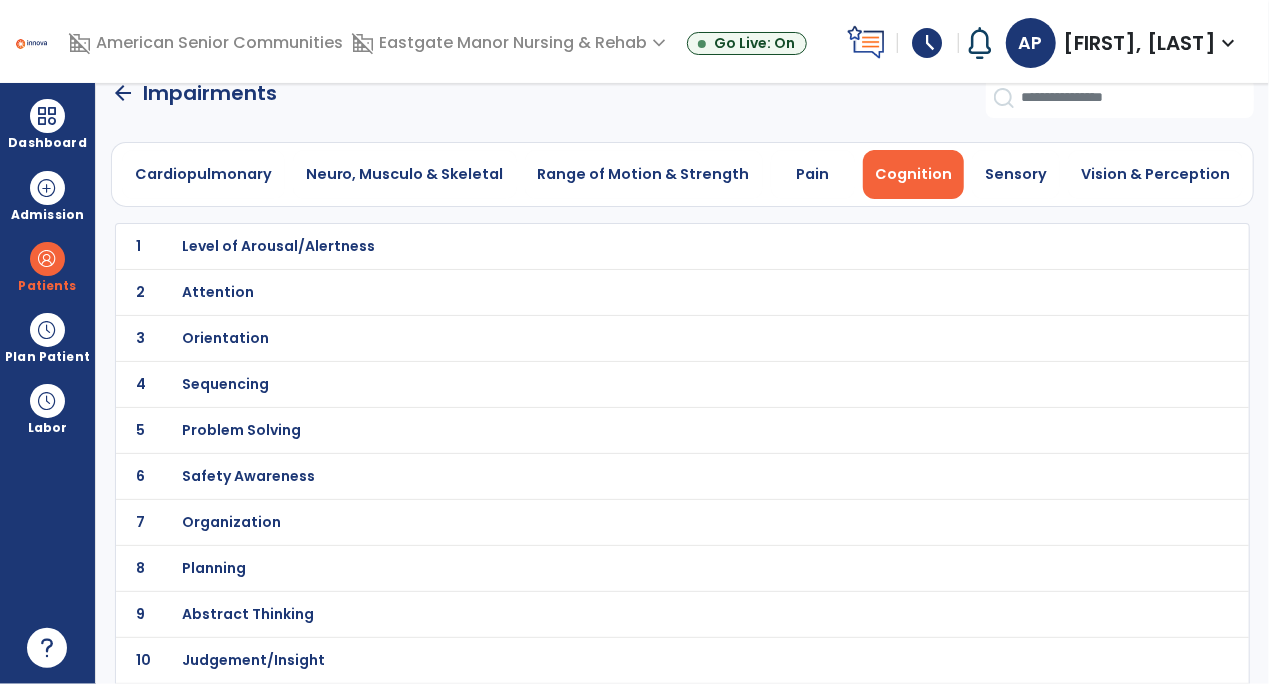 click on "Level of Arousal/Alertness" at bounding box center [278, 246] 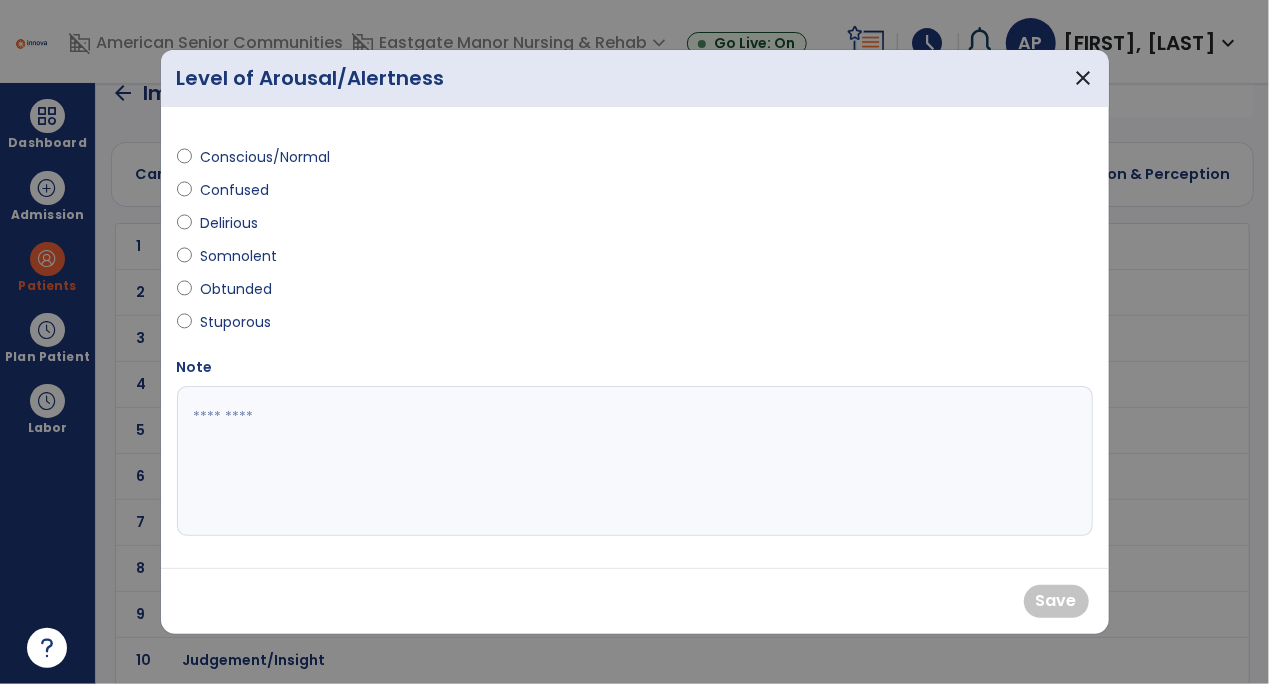click on "Conscious/Normal" at bounding box center (265, 157) 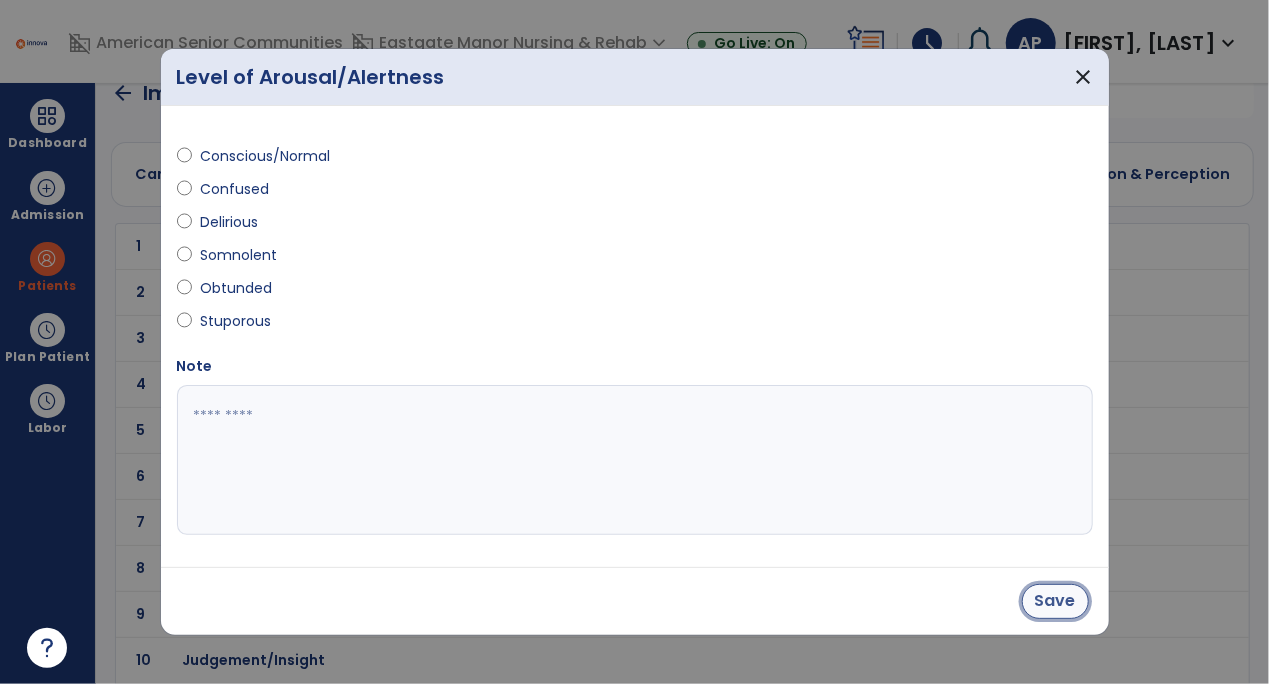 click on "Save" at bounding box center [1055, 601] 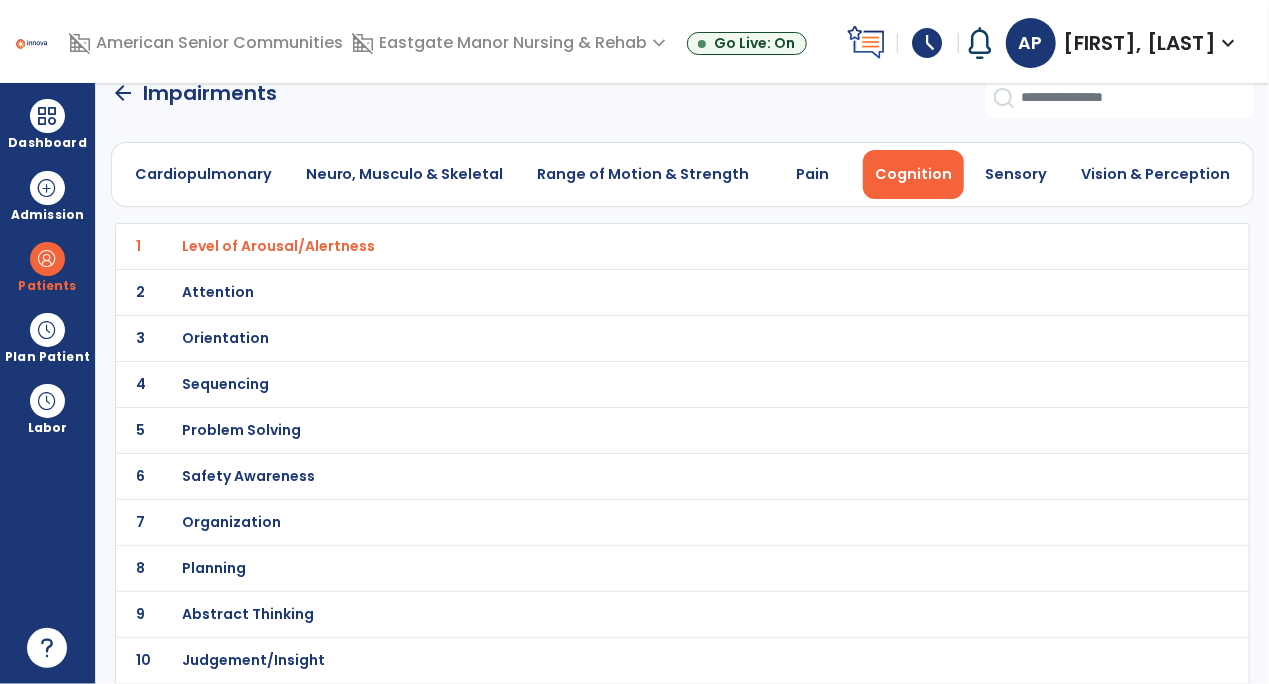 click on "Orientation" at bounding box center (639, 246) 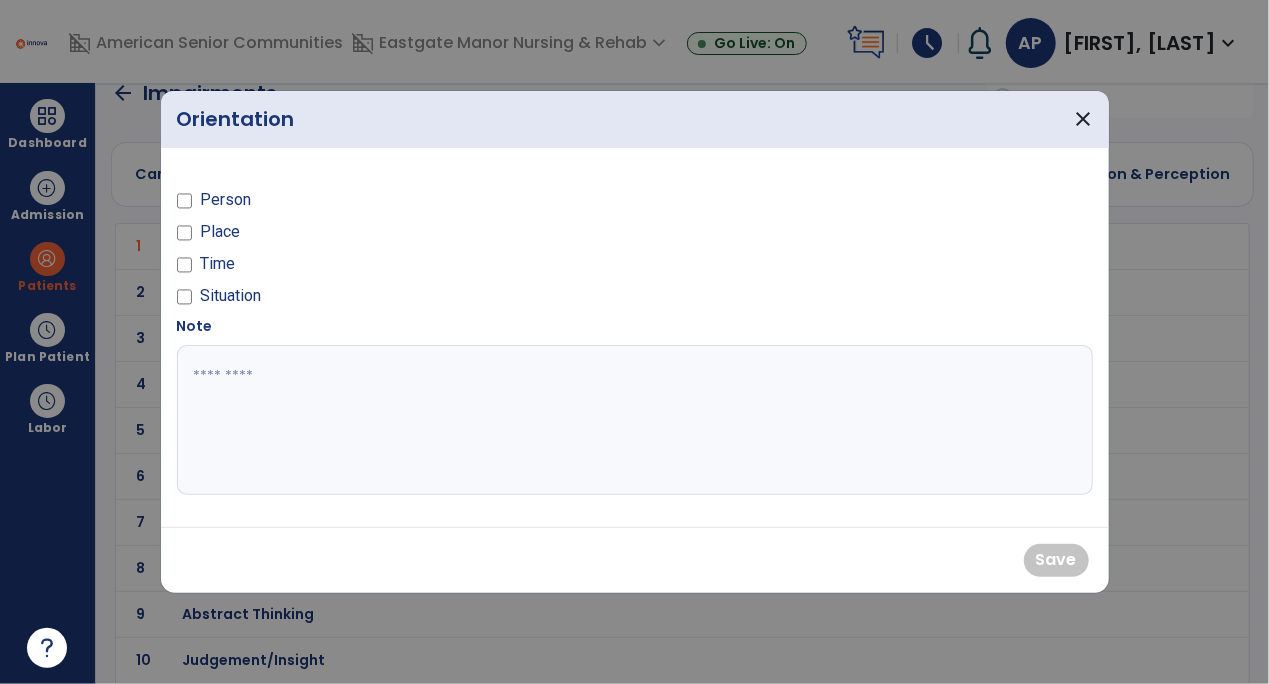 click on "Person" at bounding box center [225, 200] 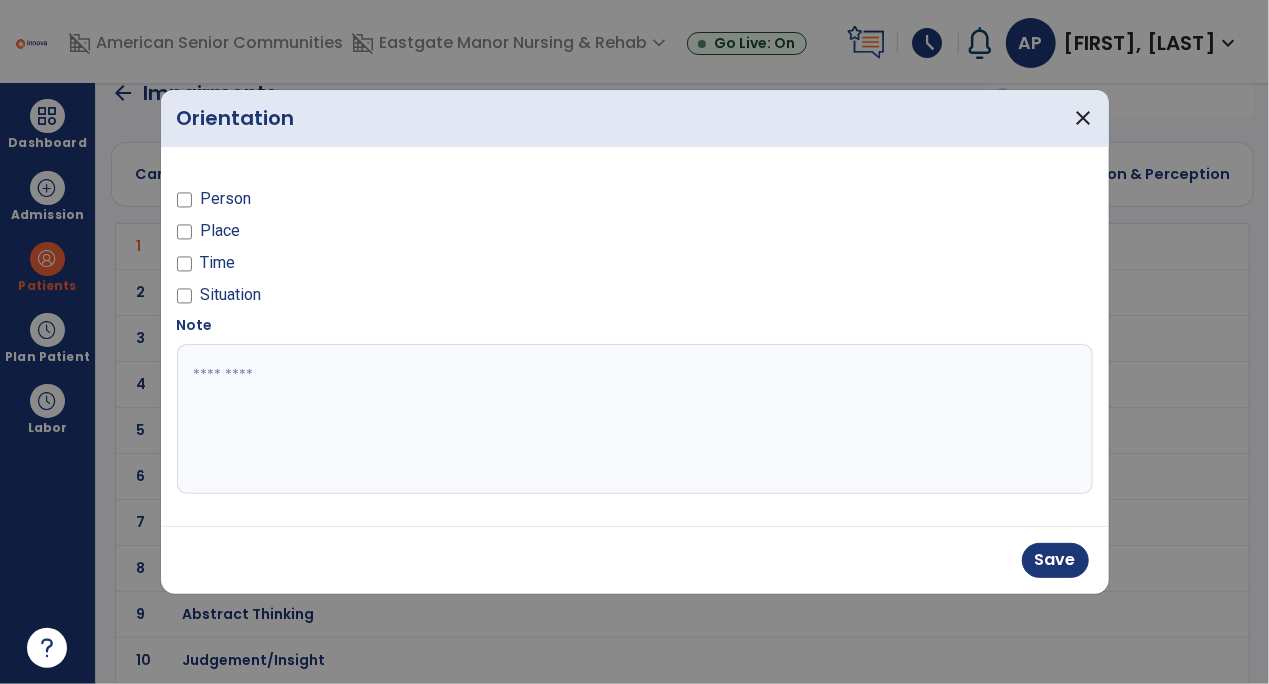 click on "Place" at bounding box center [220, 231] 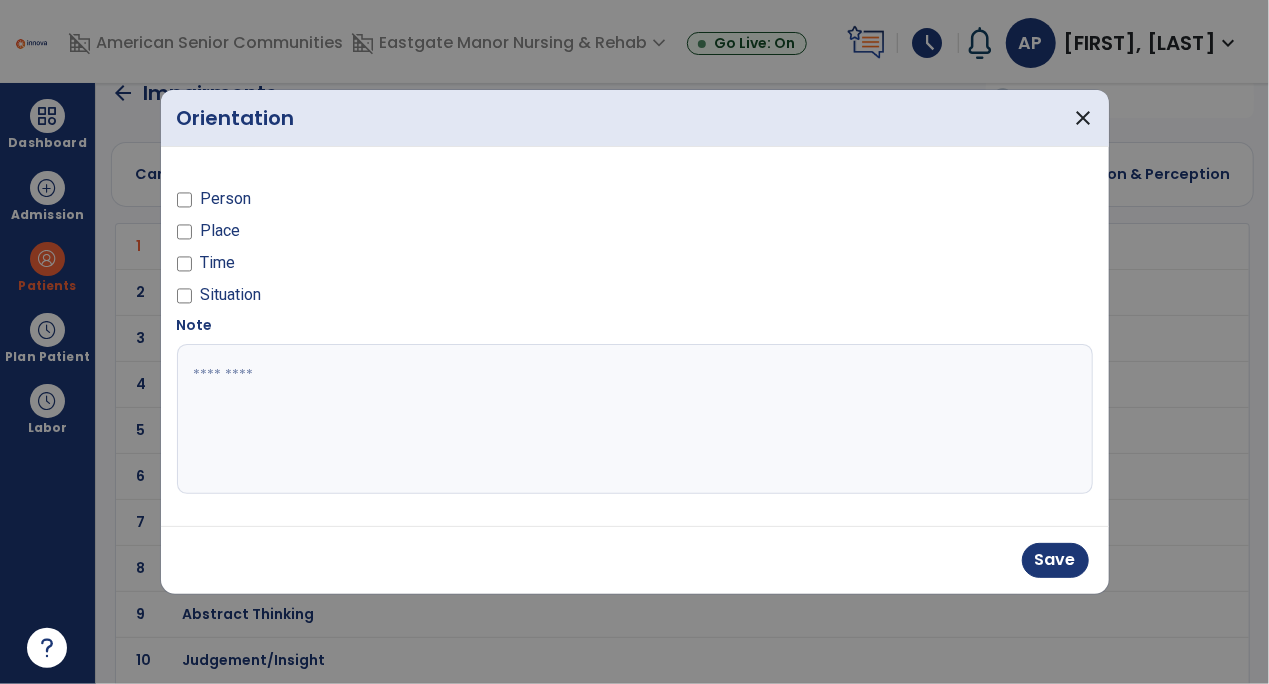 click on "Time" at bounding box center (217, 263) 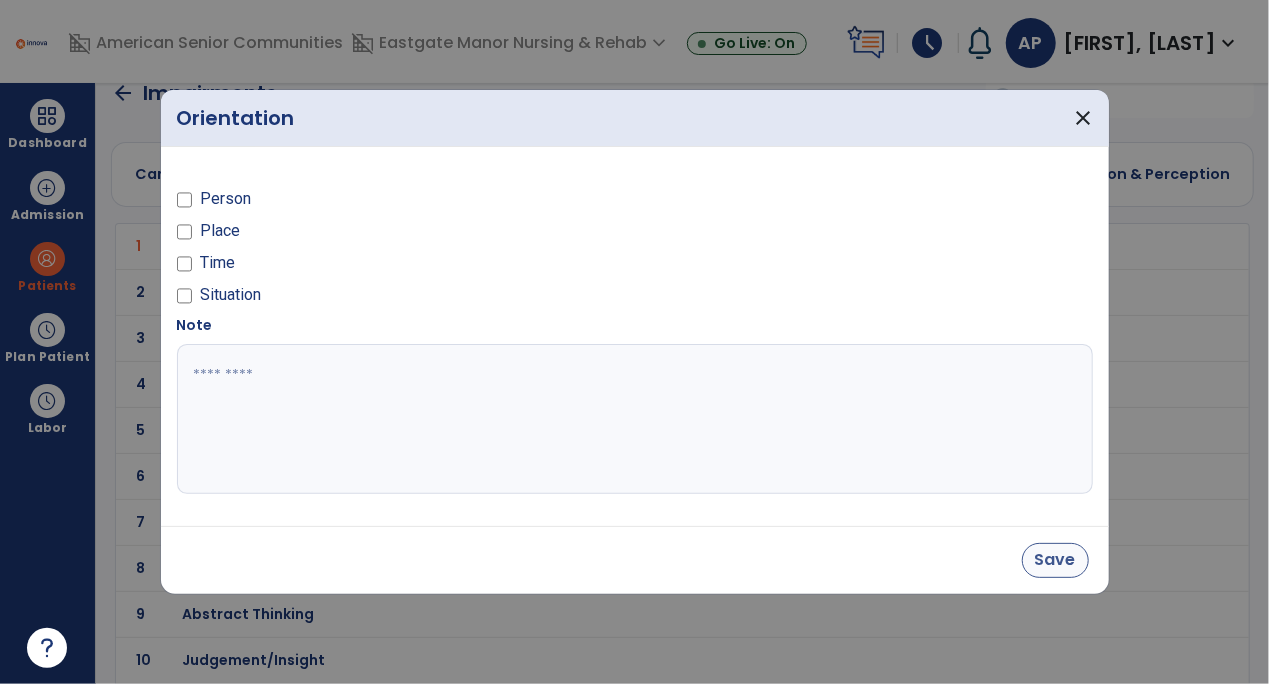 click on "Save" at bounding box center (1055, 560) 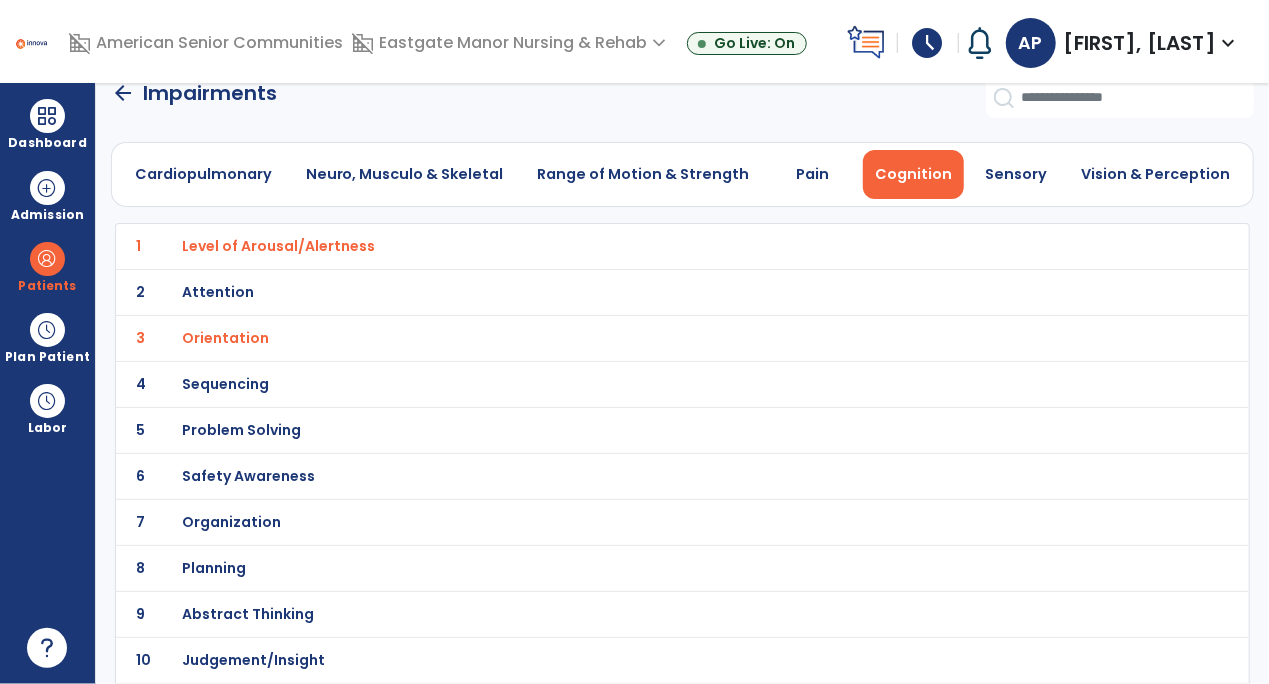click on "Safety Awareness" at bounding box center [278, 246] 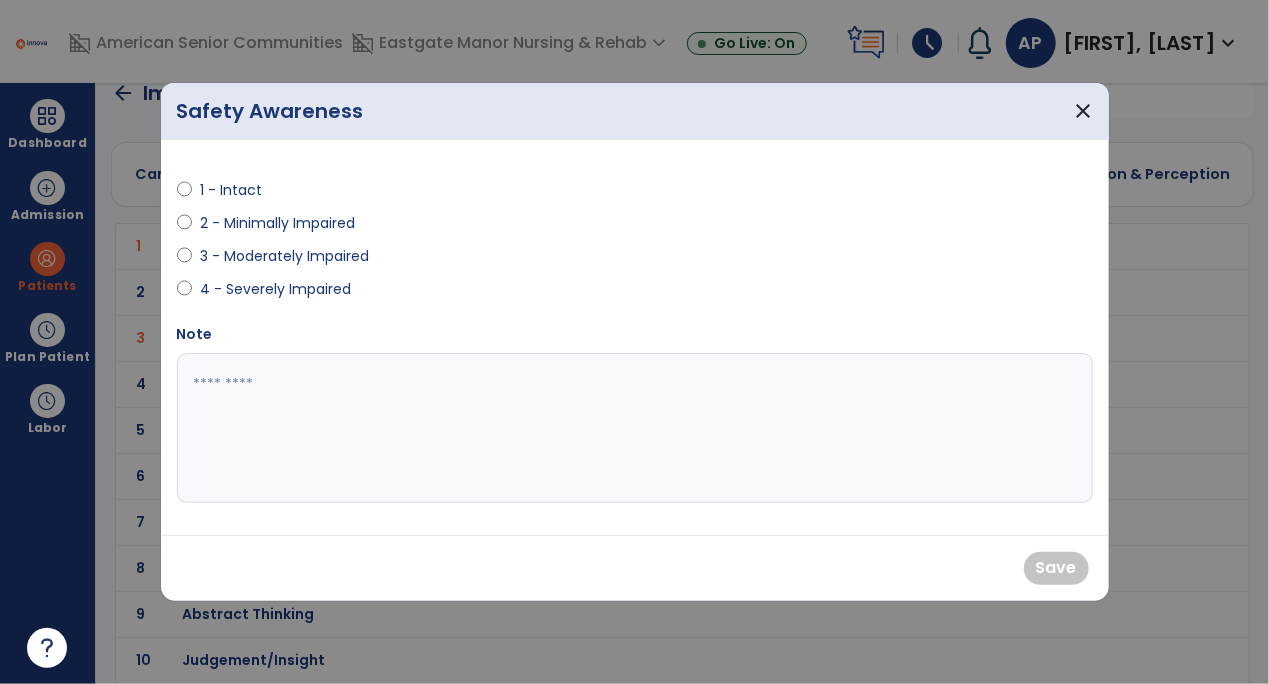 click on "1 - Intact" at bounding box center [235, 190] 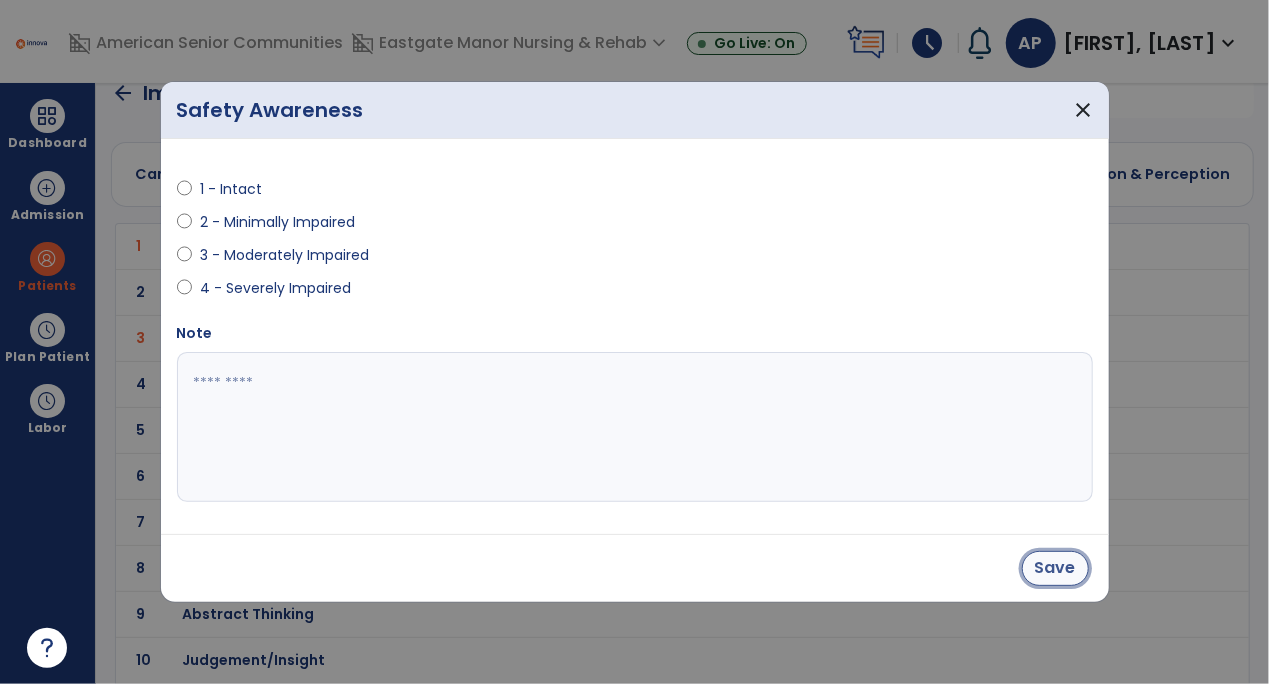 click on "Save" at bounding box center [1055, 568] 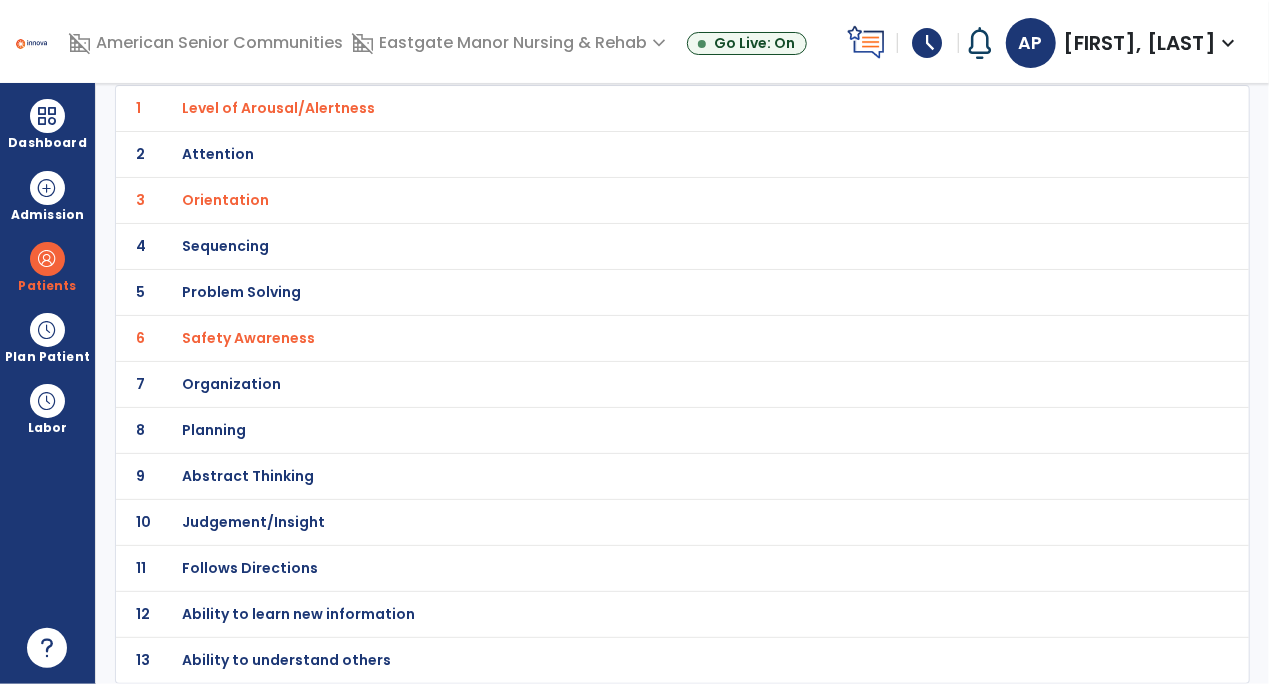 scroll, scrollTop: 0, scrollLeft: 0, axis: both 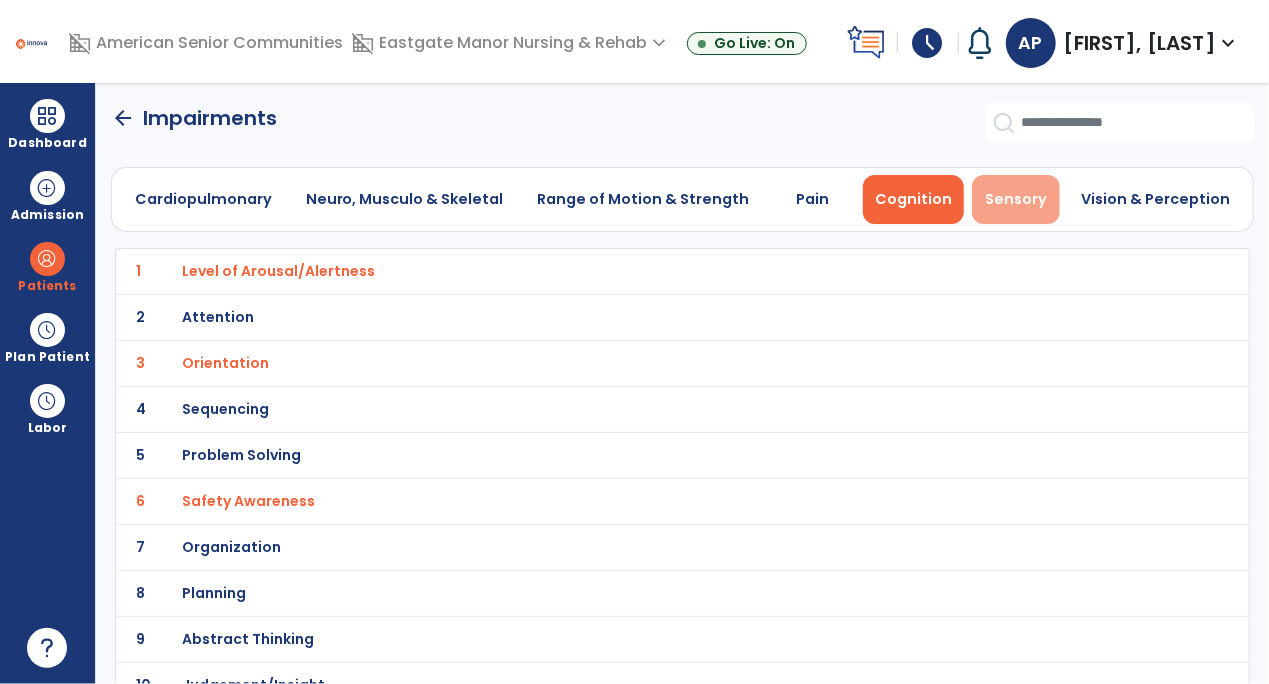 click on "Sensory" at bounding box center (1016, 199) 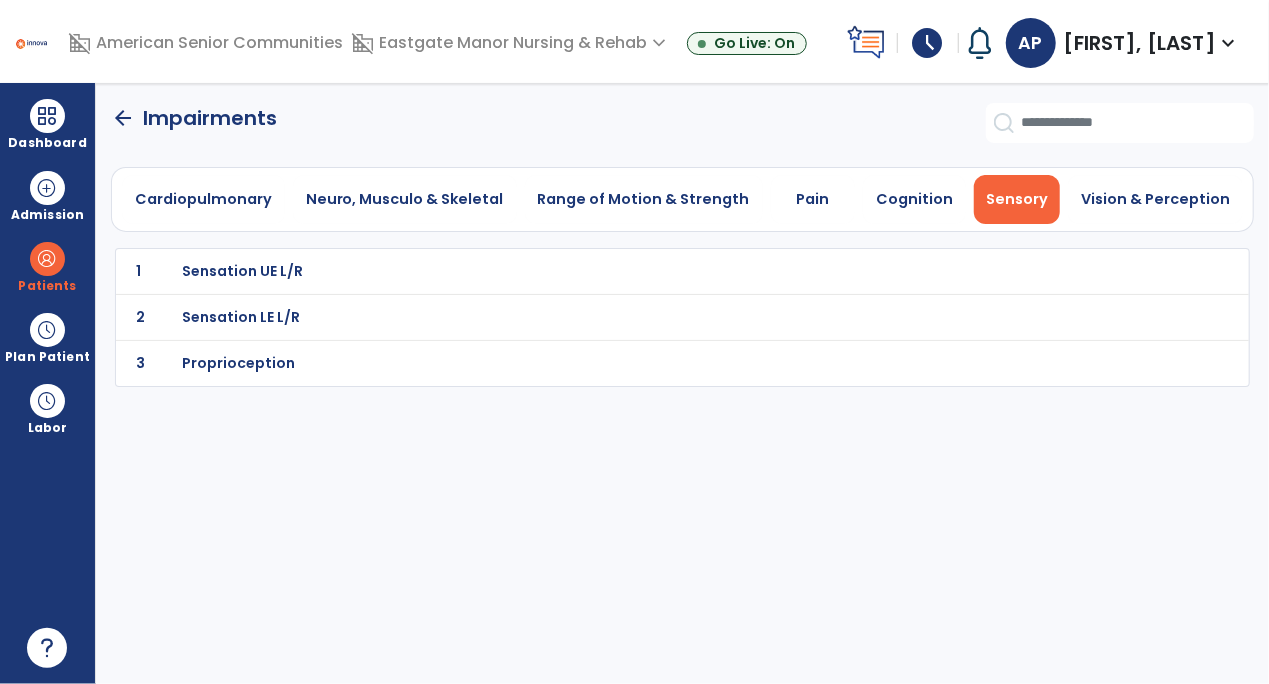 click on "Sensation LE L/R" at bounding box center (242, 271) 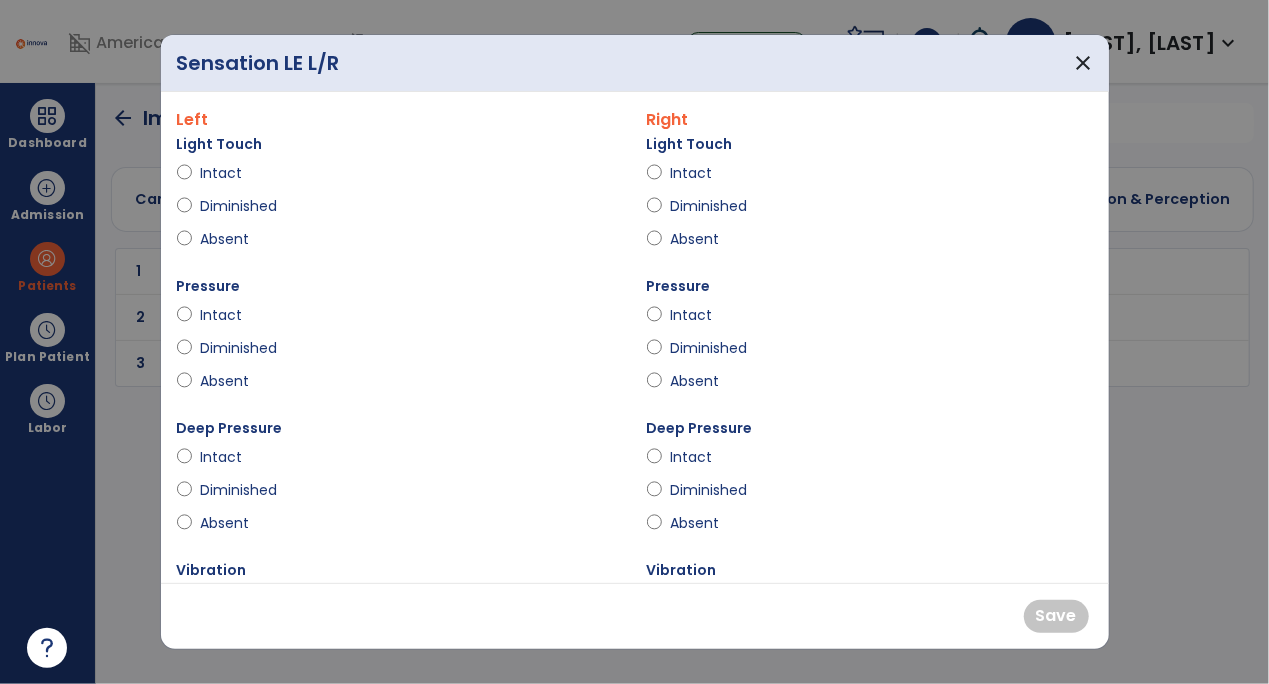click on "Diminished" at bounding box center (238, 206) 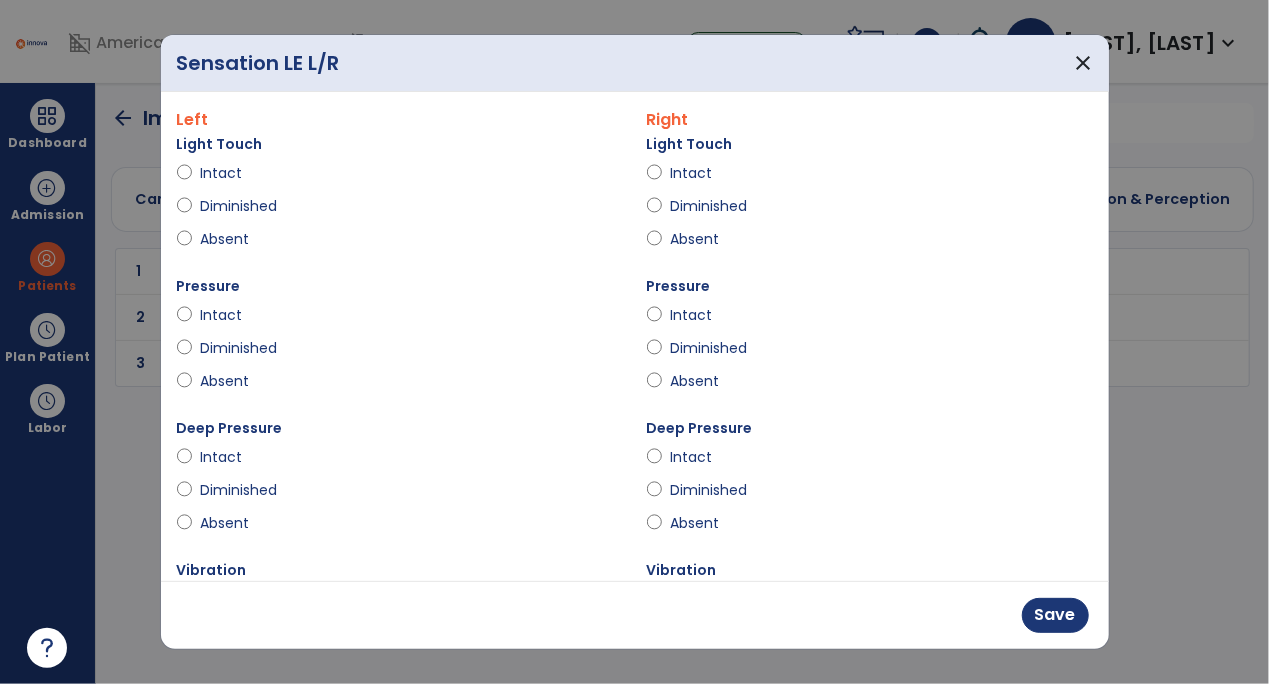 click on "Diminished" at bounding box center (708, 206) 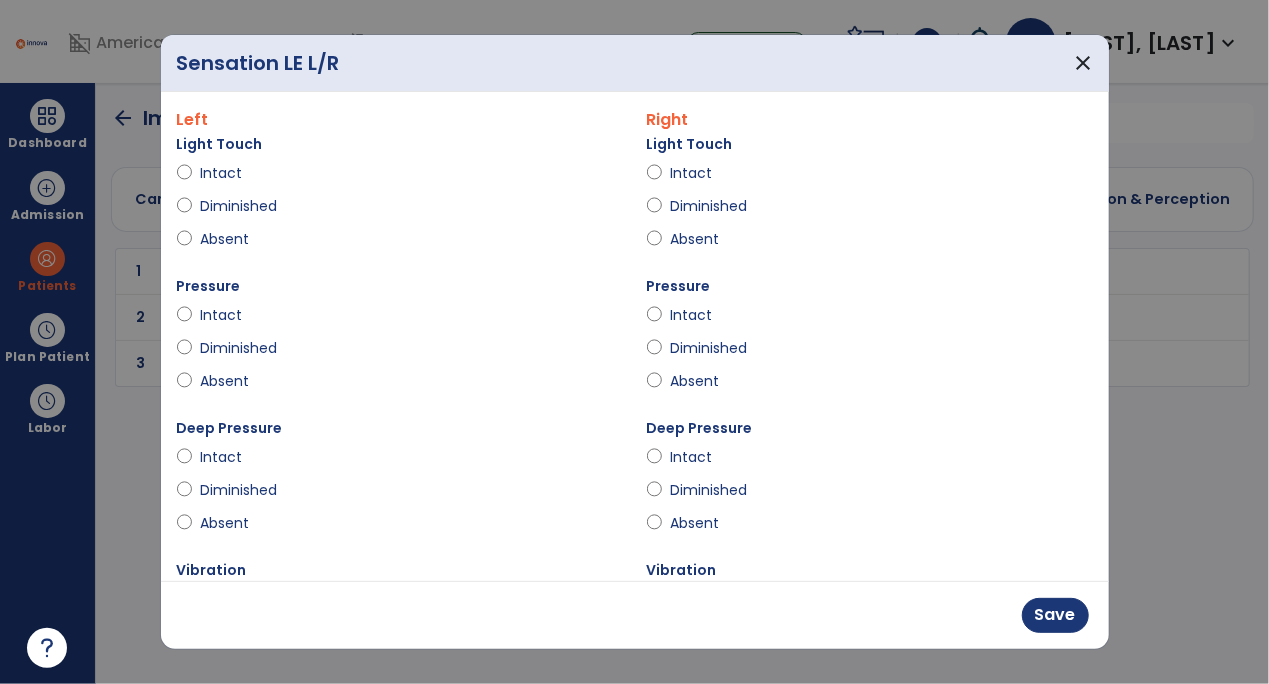 click on "Diminished" at bounding box center [238, 348] 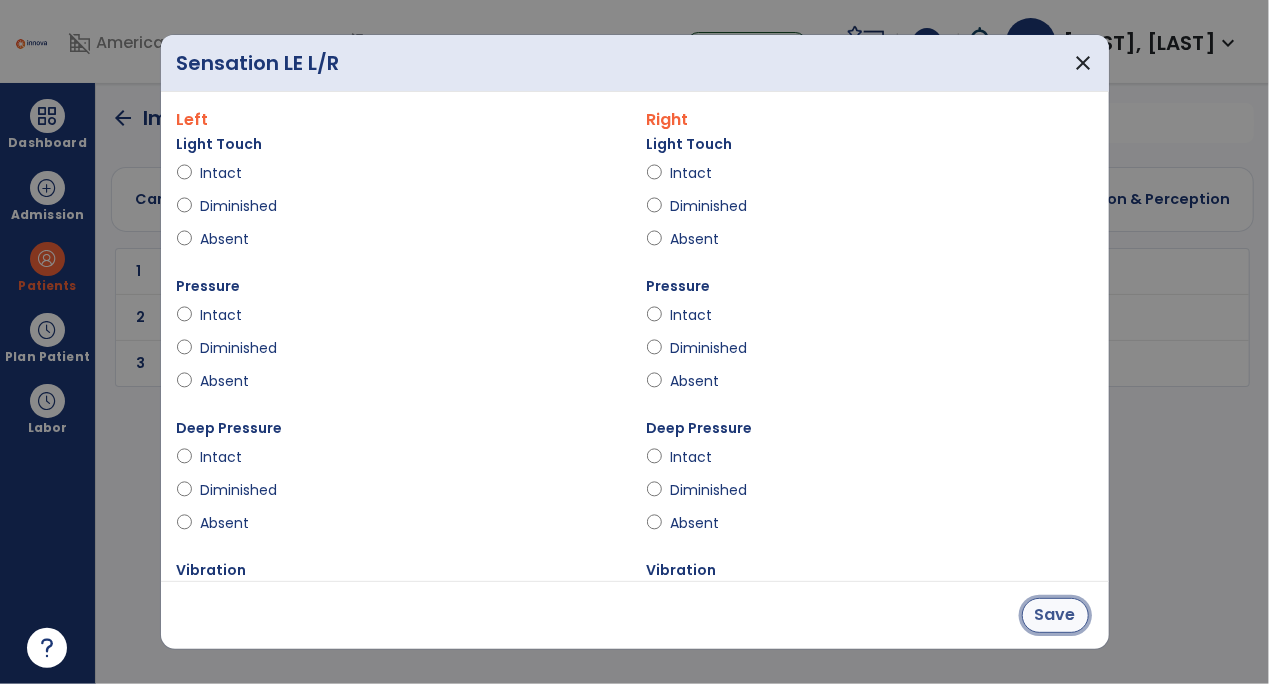 click on "Save" at bounding box center (1055, 615) 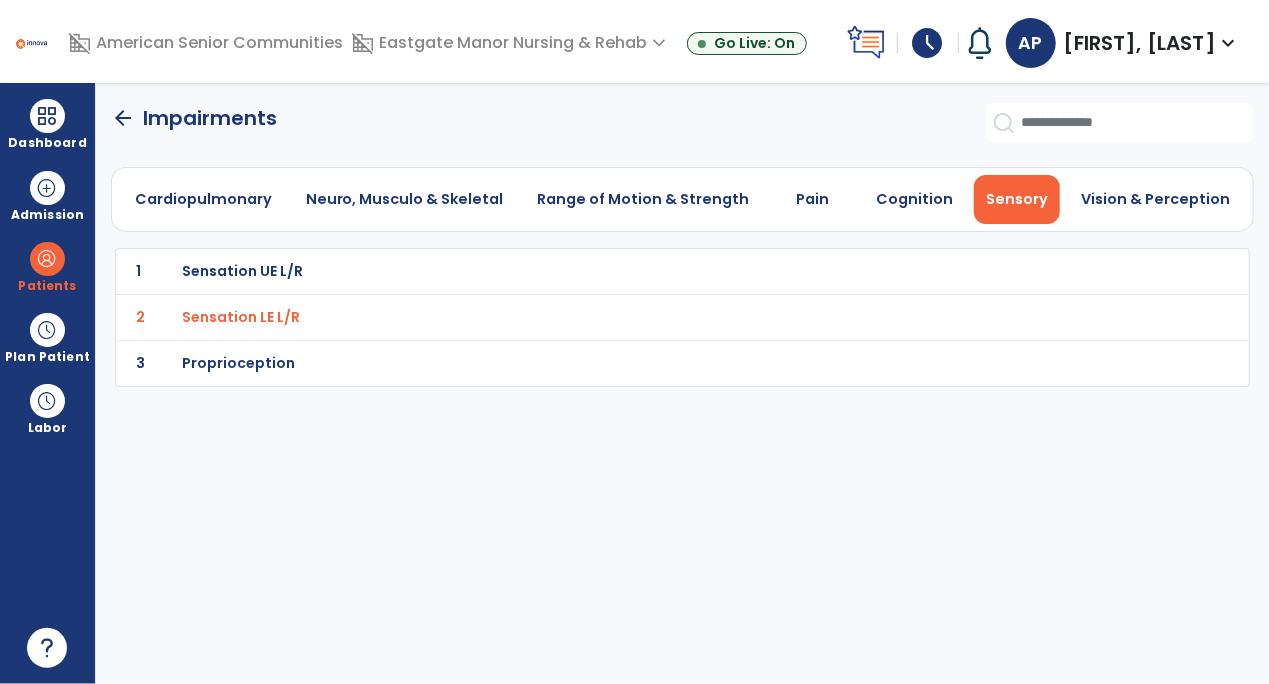 click on "arrow_back" 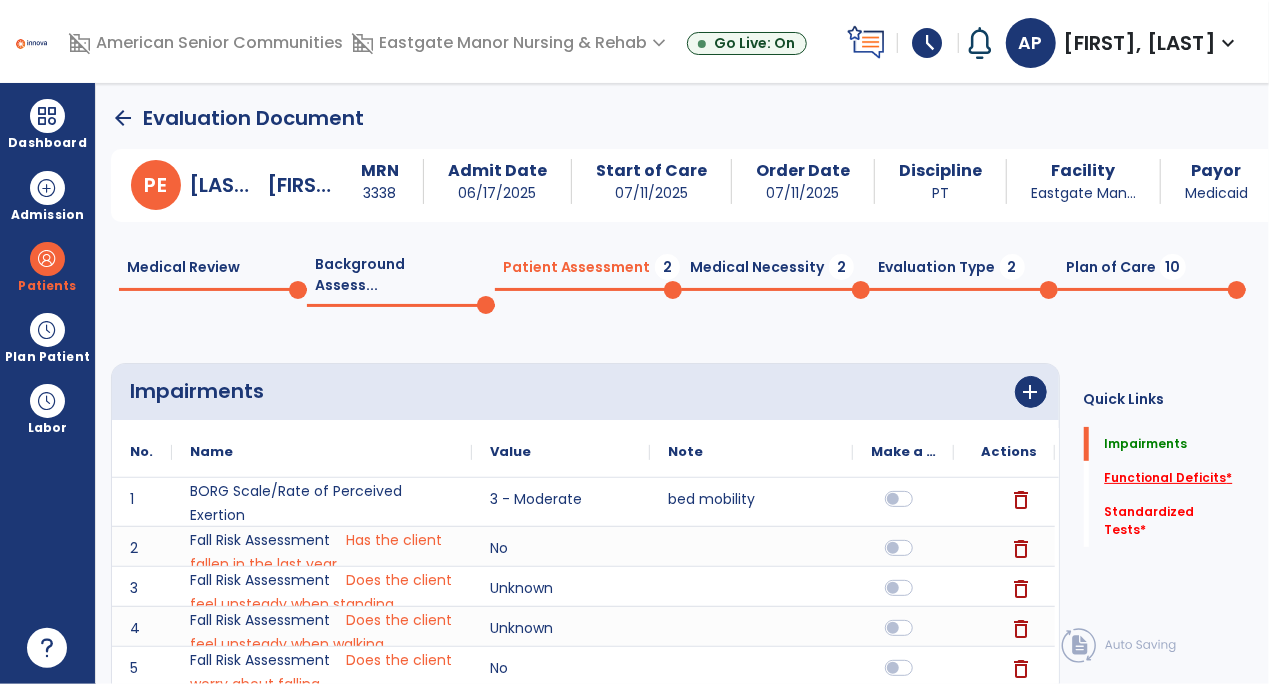 click on "Functional Deficits   *" 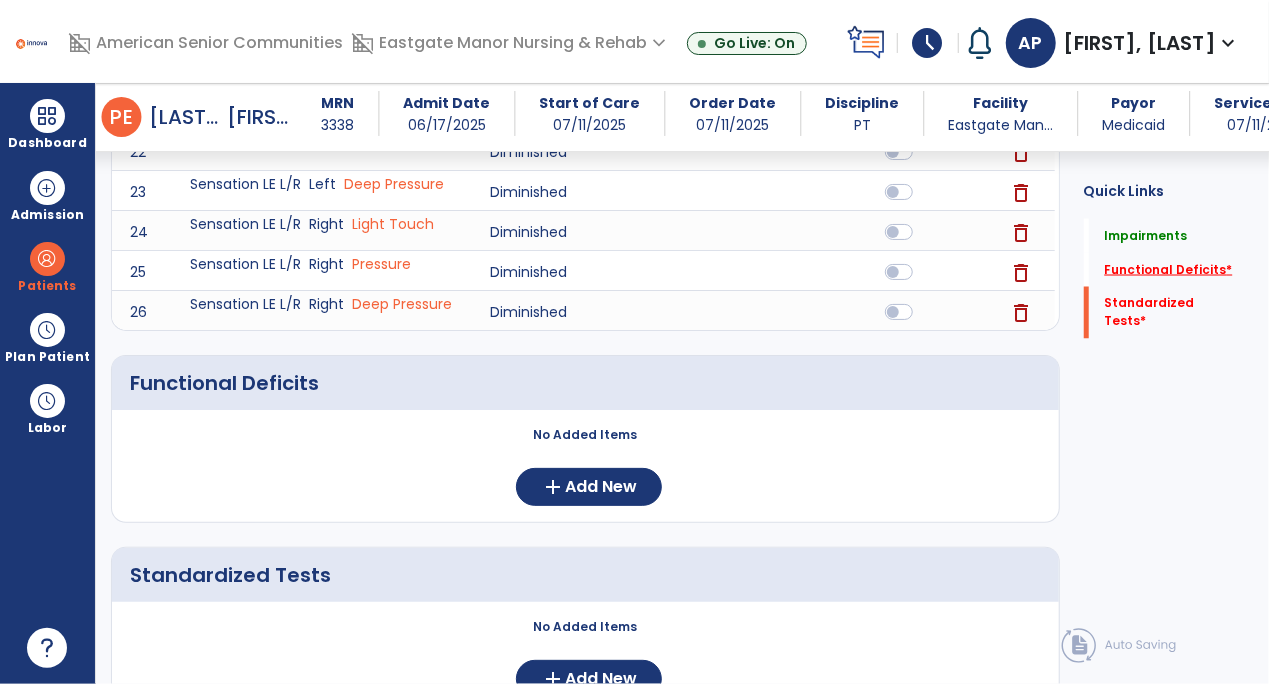 scroll, scrollTop: 1668, scrollLeft: 0, axis: vertical 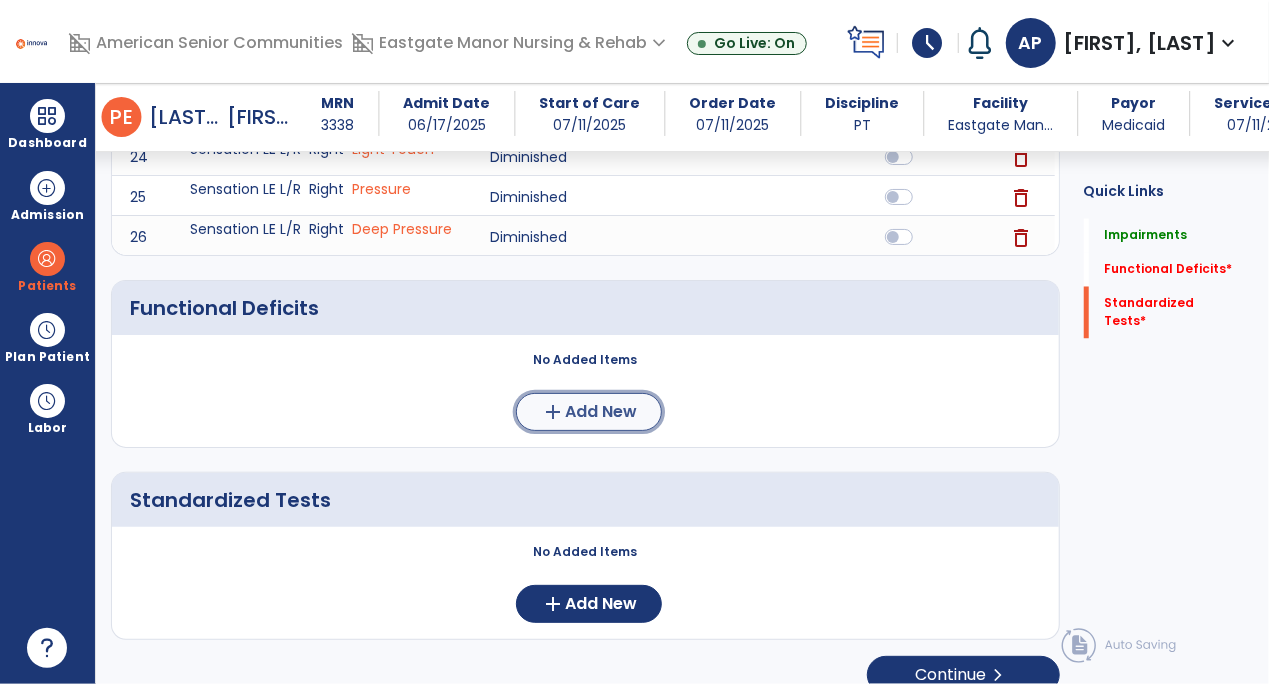 click on "Add New" 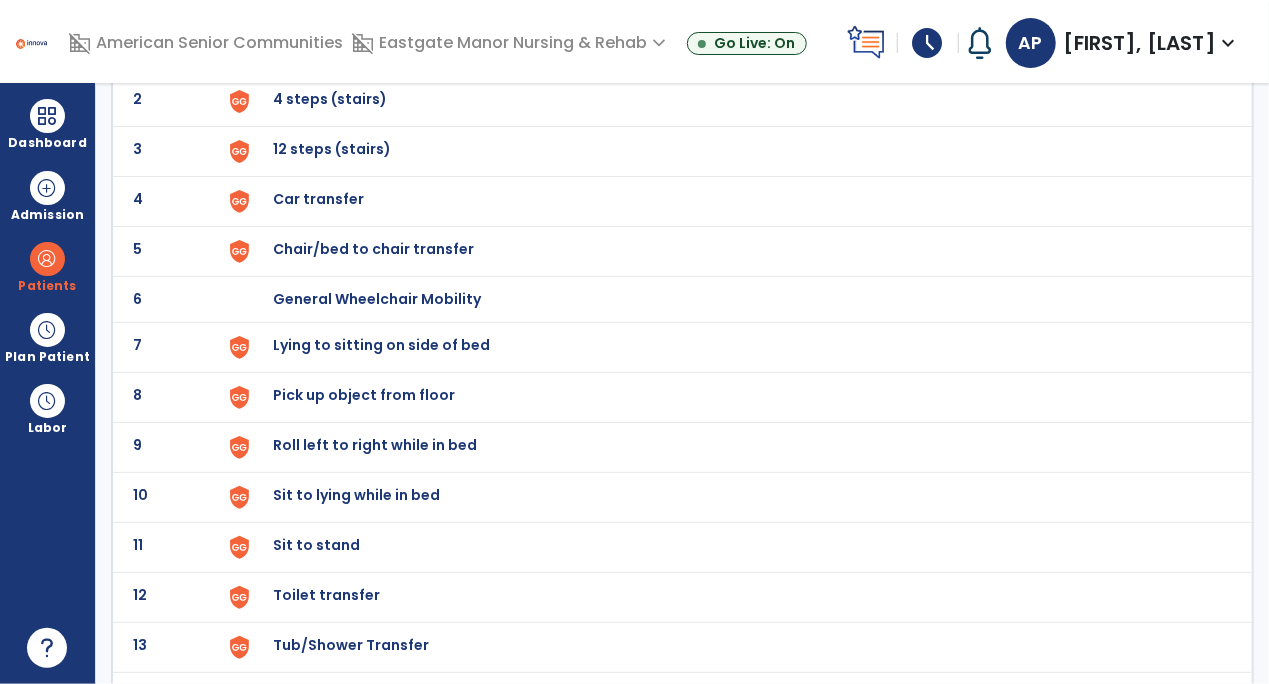 scroll, scrollTop: 220, scrollLeft: 0, axis: vertical 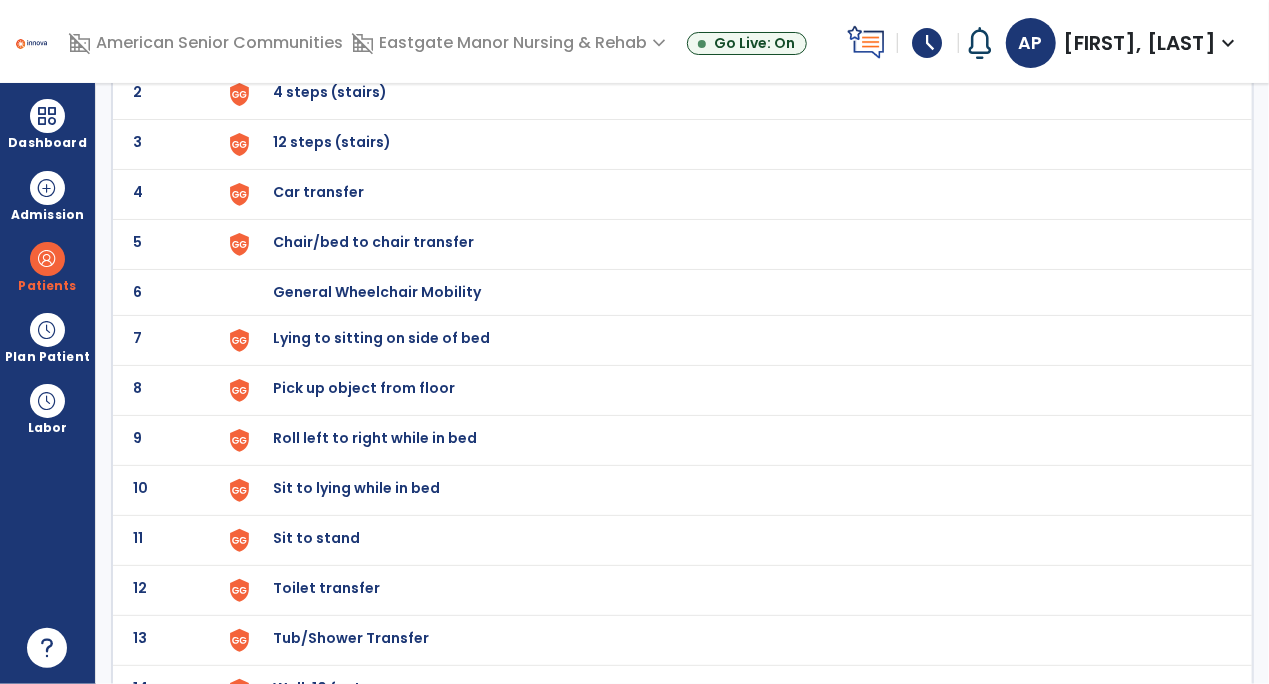 click on "Roll left to right while in bed" at bounding box center [320, 42] 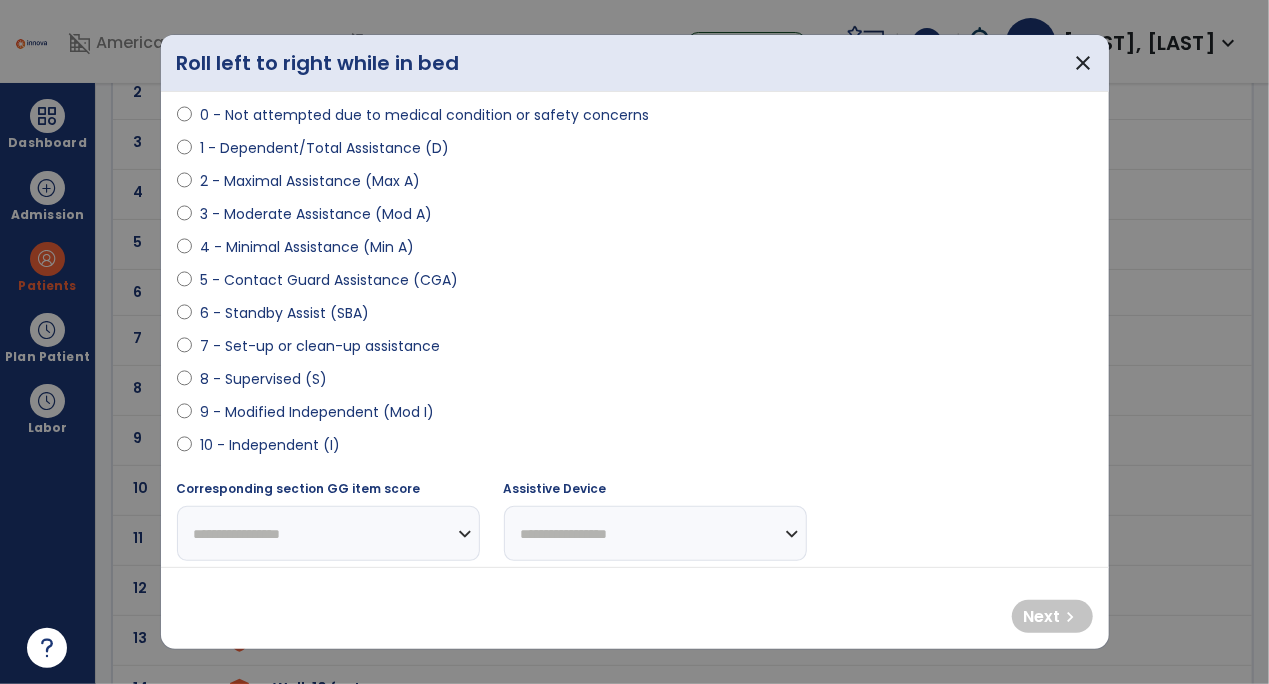 scroll, scrollTop: 198, scrollLeft: 0, axis: vertical 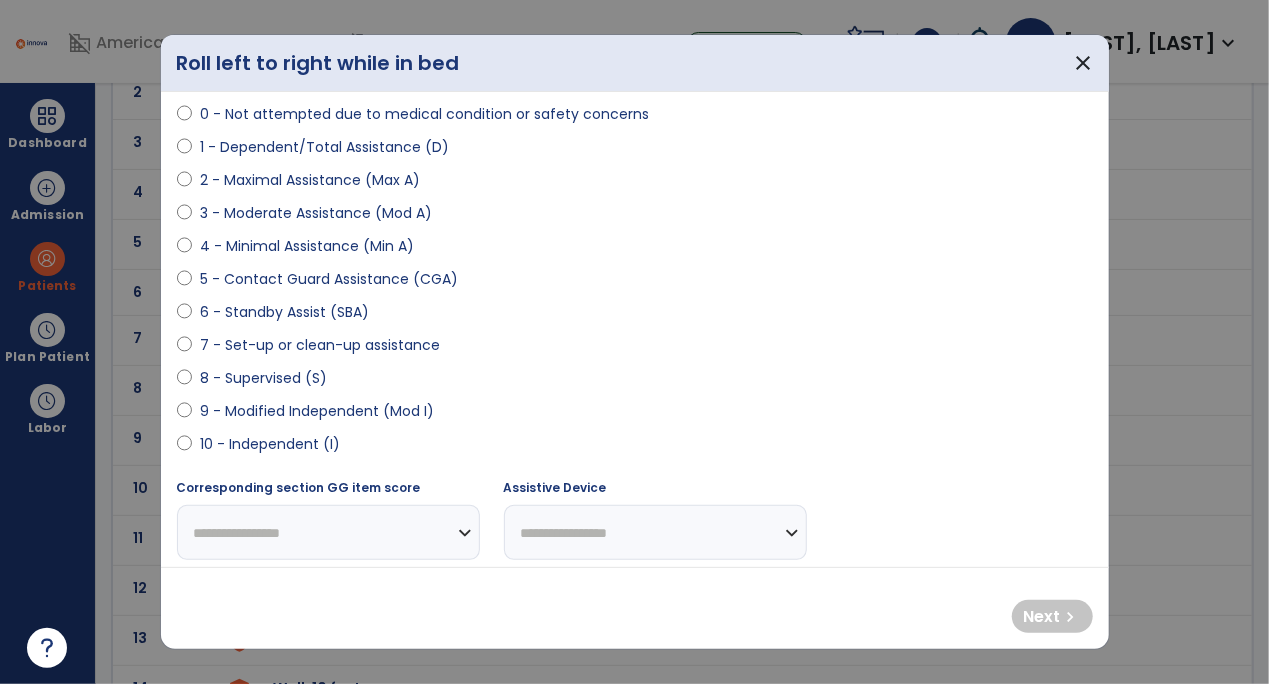 click on "10 - Independent (I)" at bounding box center [270, 444] 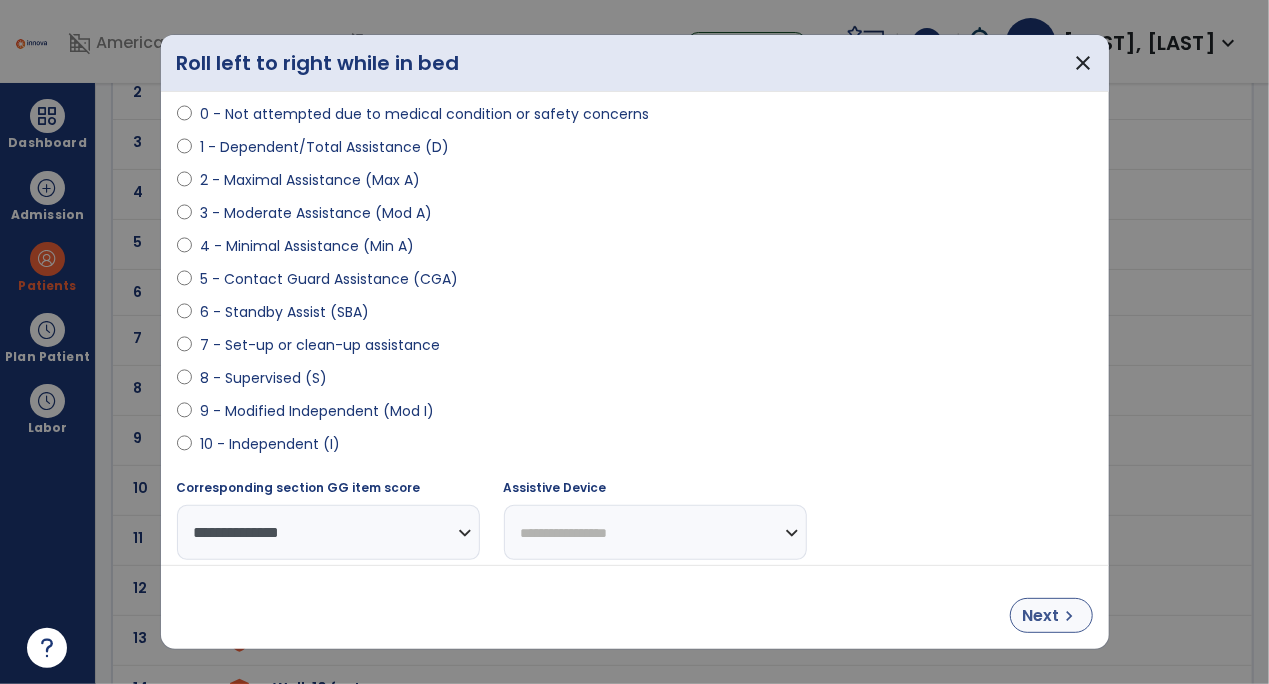 click on "Next  chevron_right" at bounding box center [1051, 615] 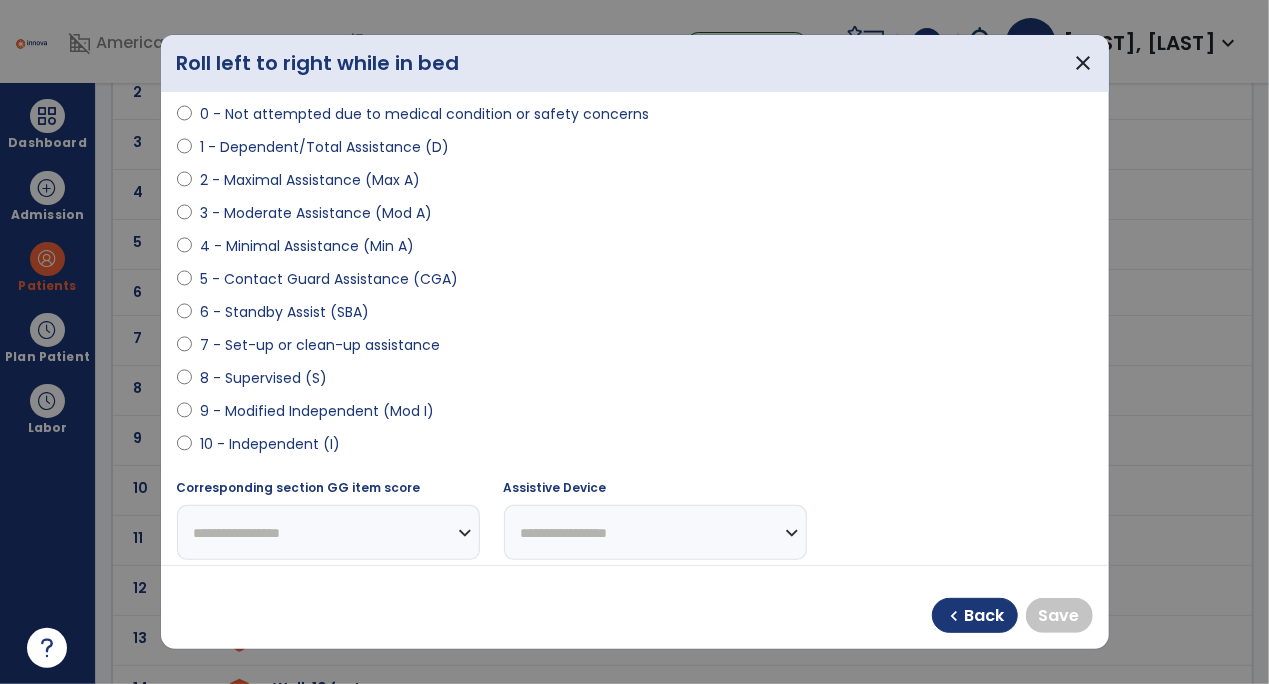 click on "10 - Independent (I)" at bounding box center [270, 444] 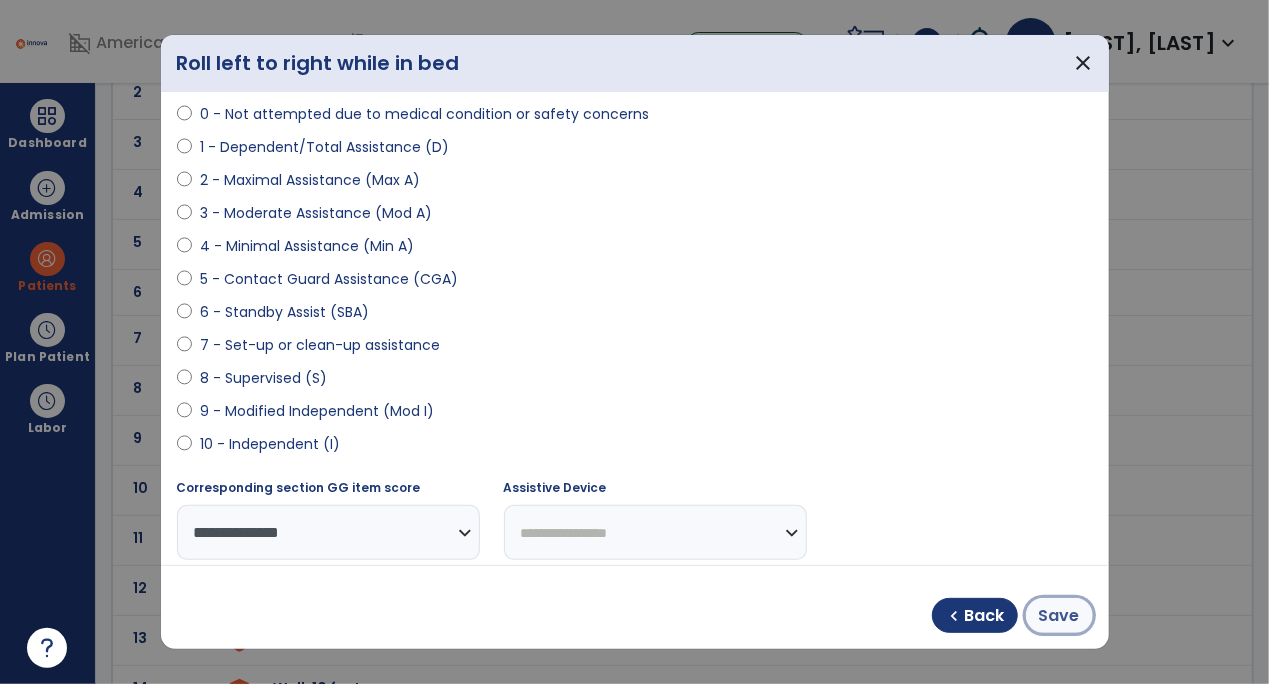 click on "Save" at bounding box center (1059, 616) 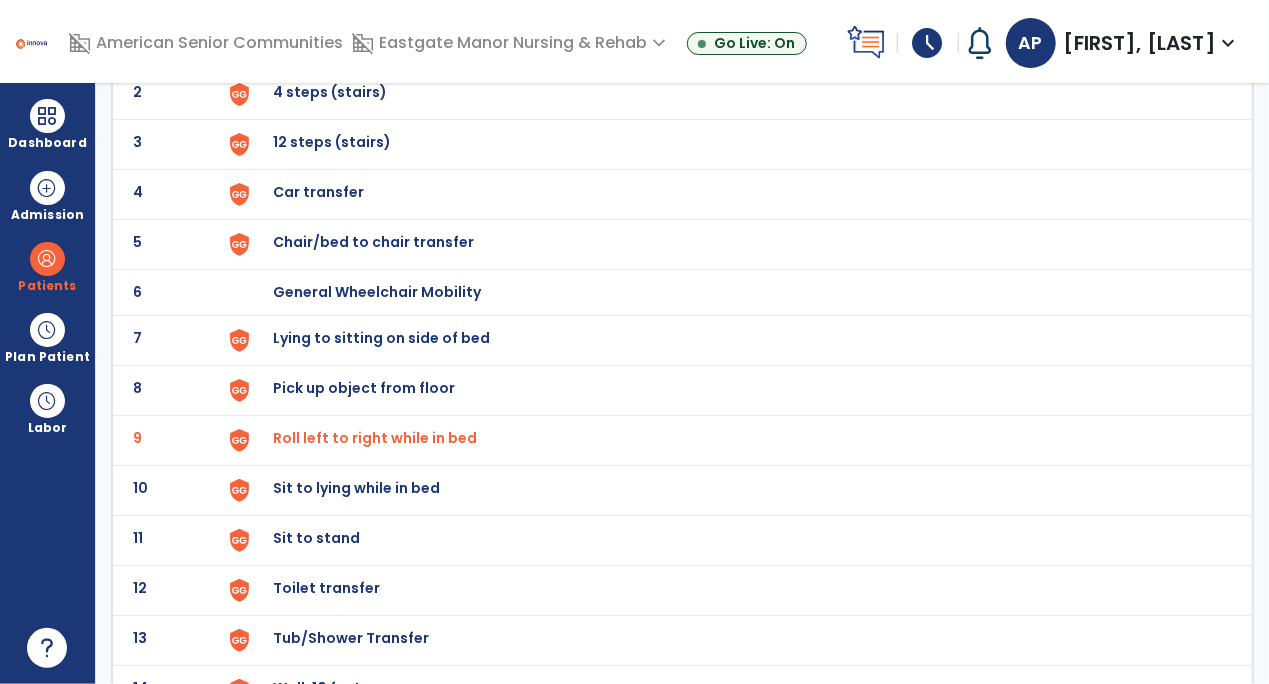 click on "Lying to sitting on side of bed" at bounding box center [320, 42] 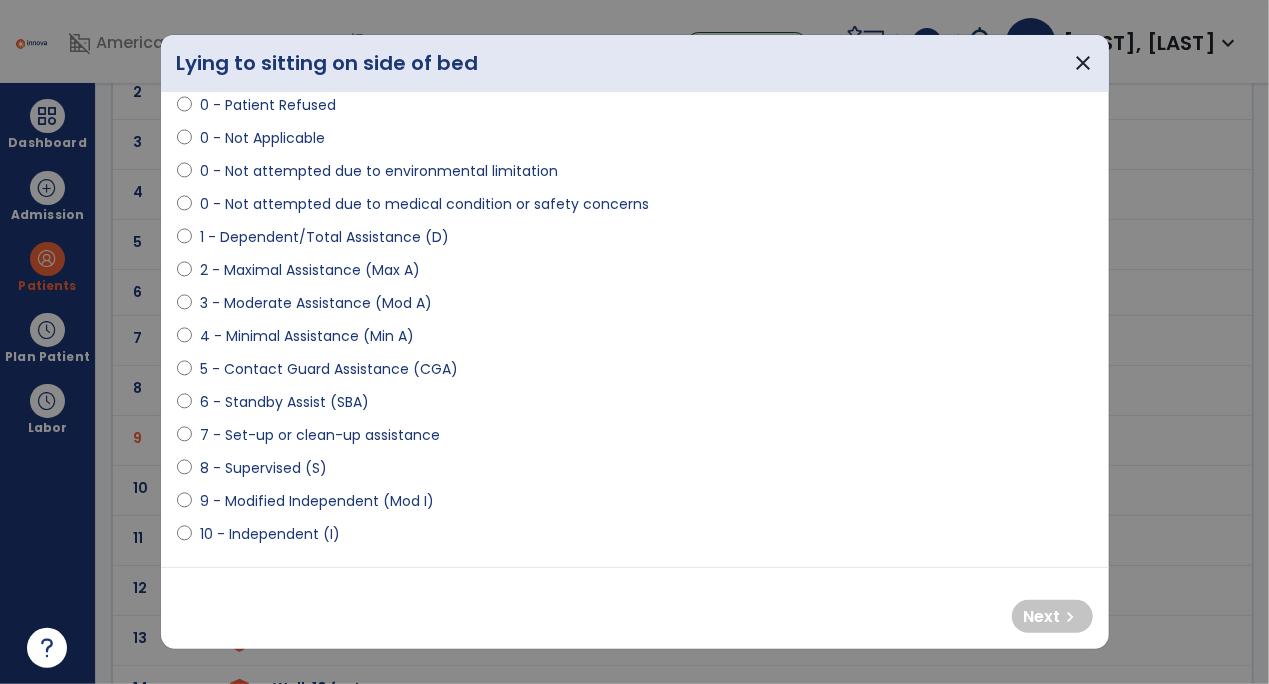 scroll, scrollTop: 133, scrollLeft: 0, axis: vertical 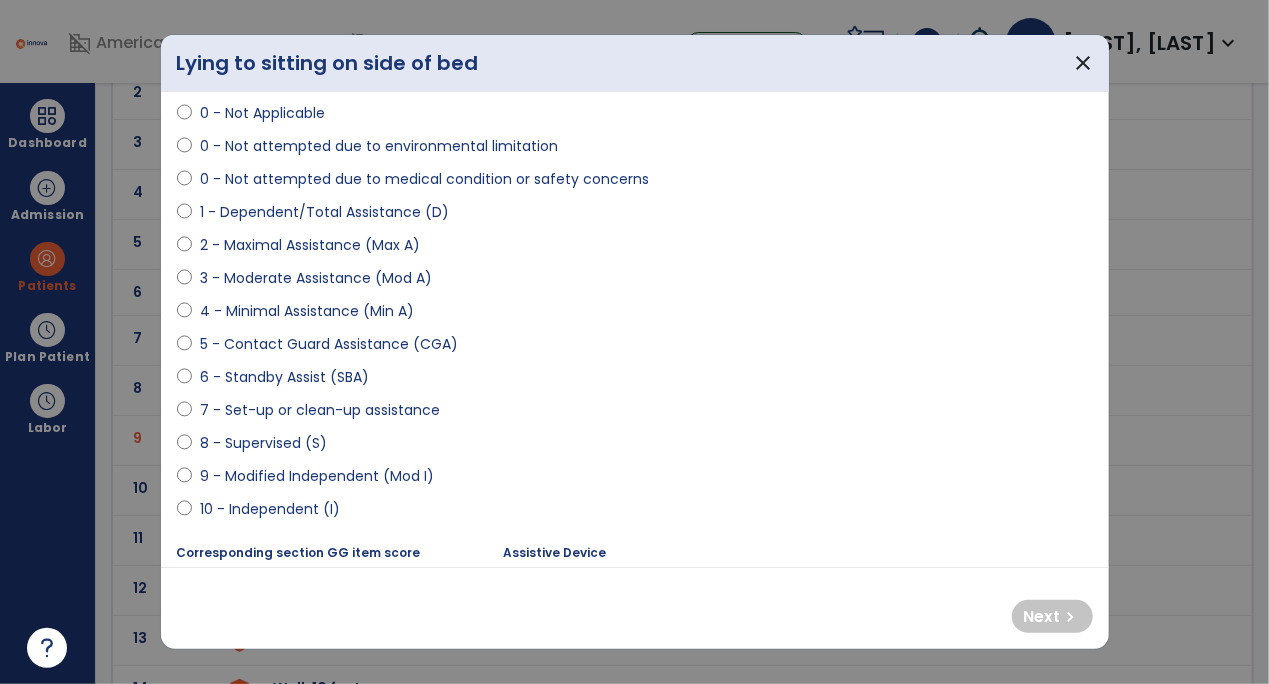 click on "6 - Standby Assist (SBA)" at bounding box center [284, 377] 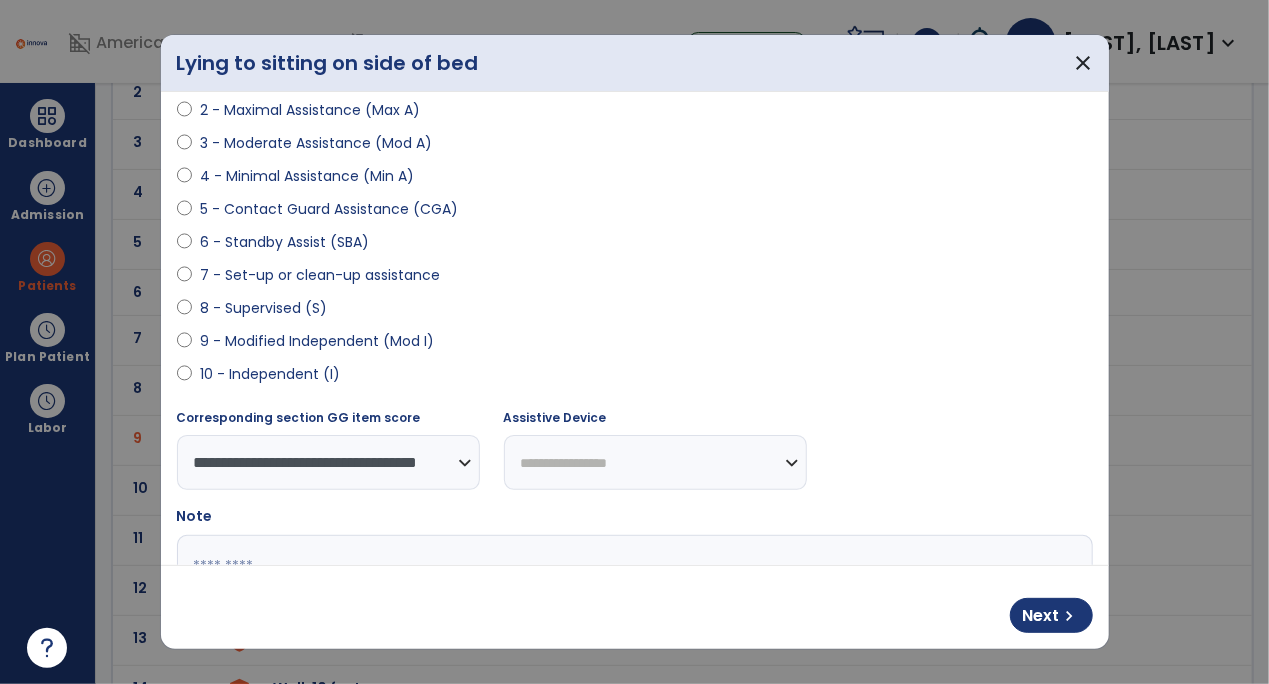 scroll, scrollTop: 269, scrollLeft: 0, axis: vertical 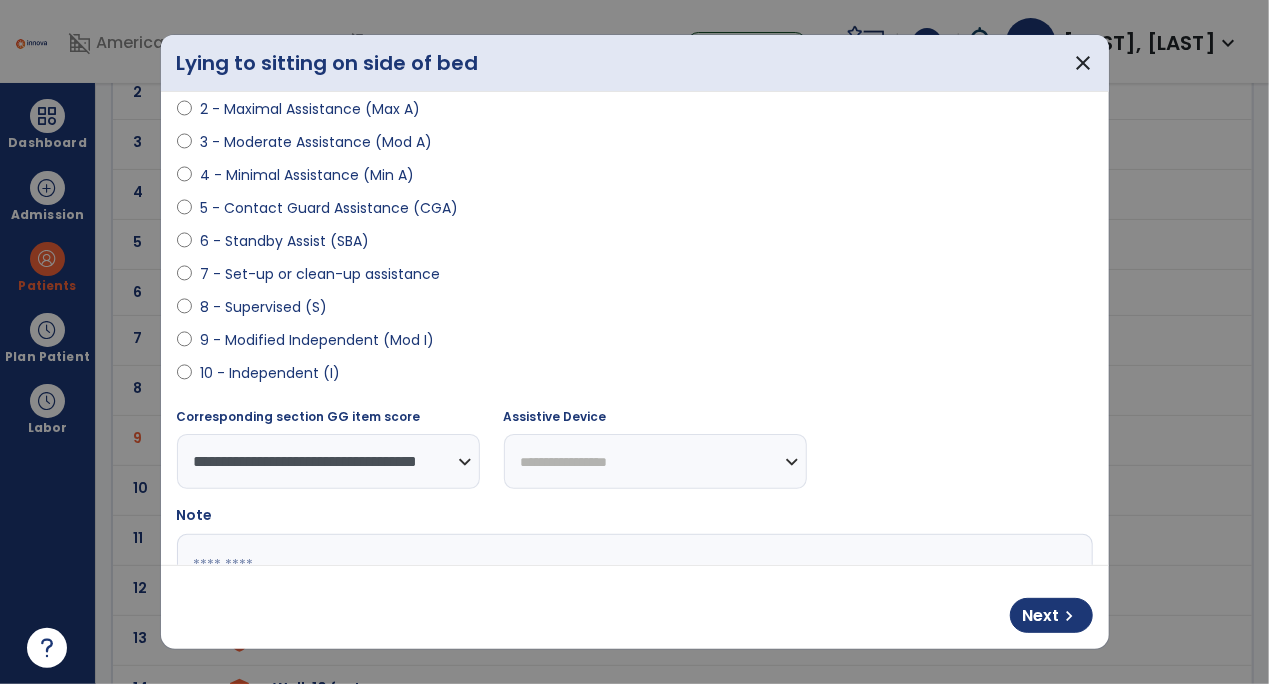 click on "**********" at bounding box center [655, 461] 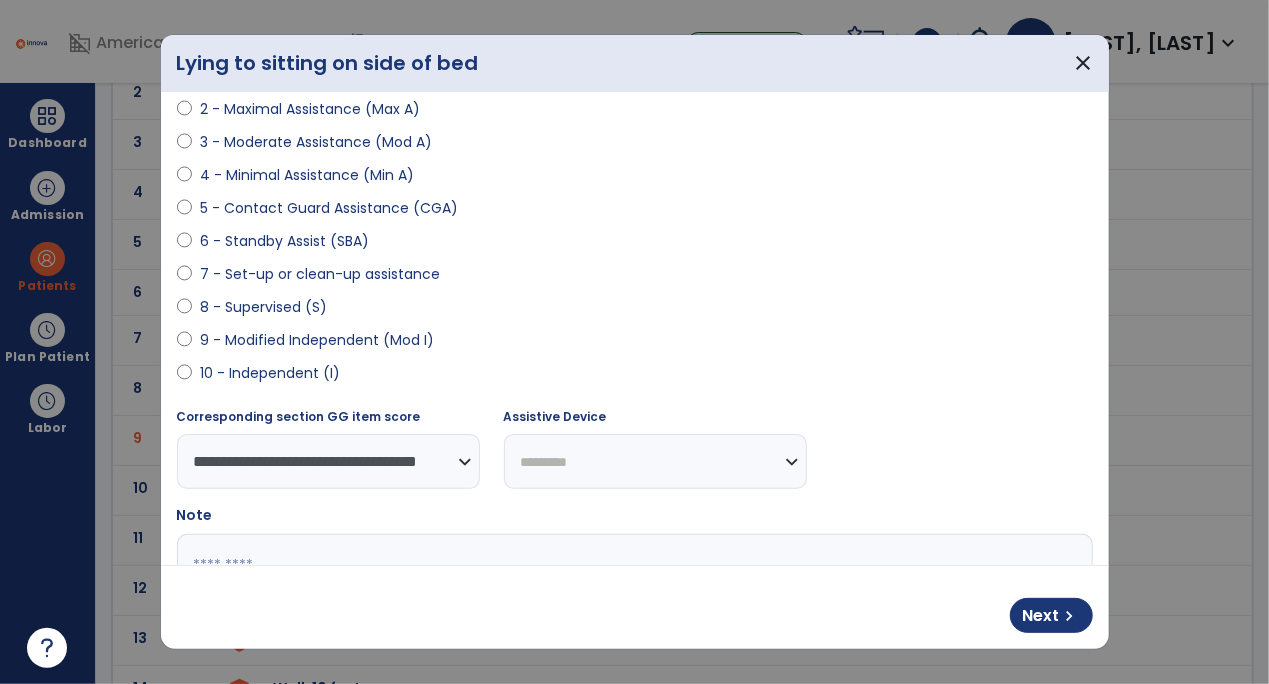 click on "**********" at bounding box center [655, 461] 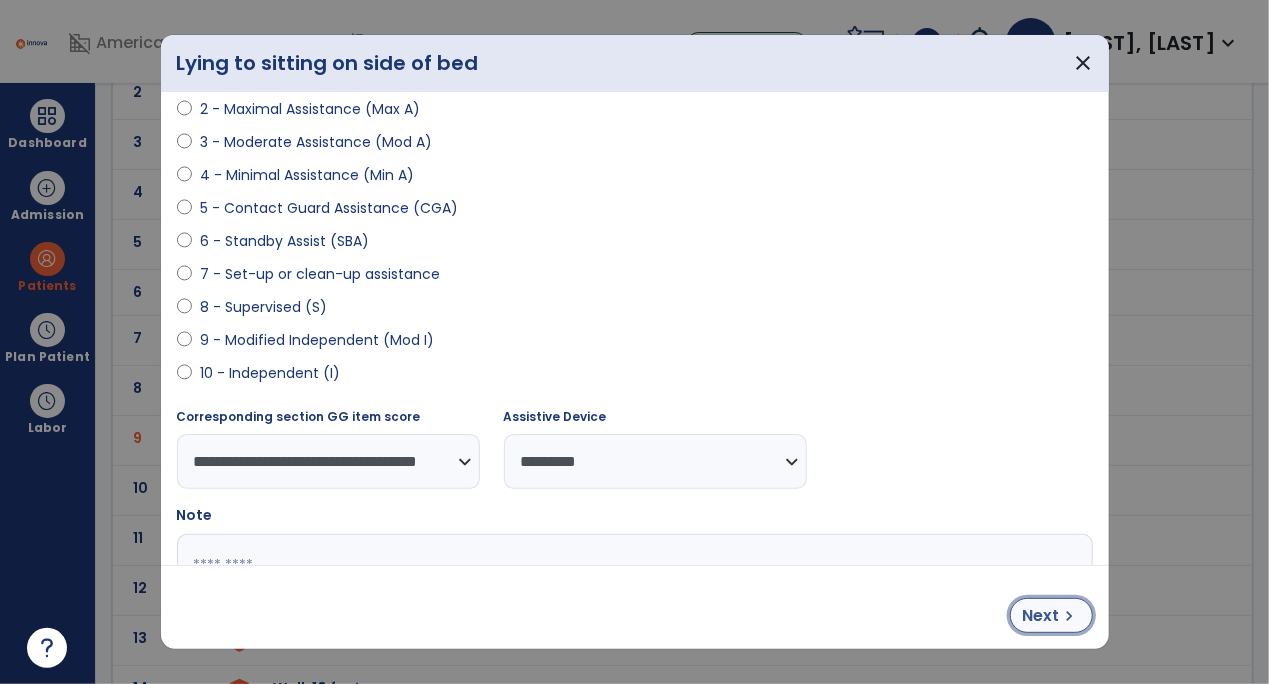 click on "chevron_right" at bounding box center [1070, 616] 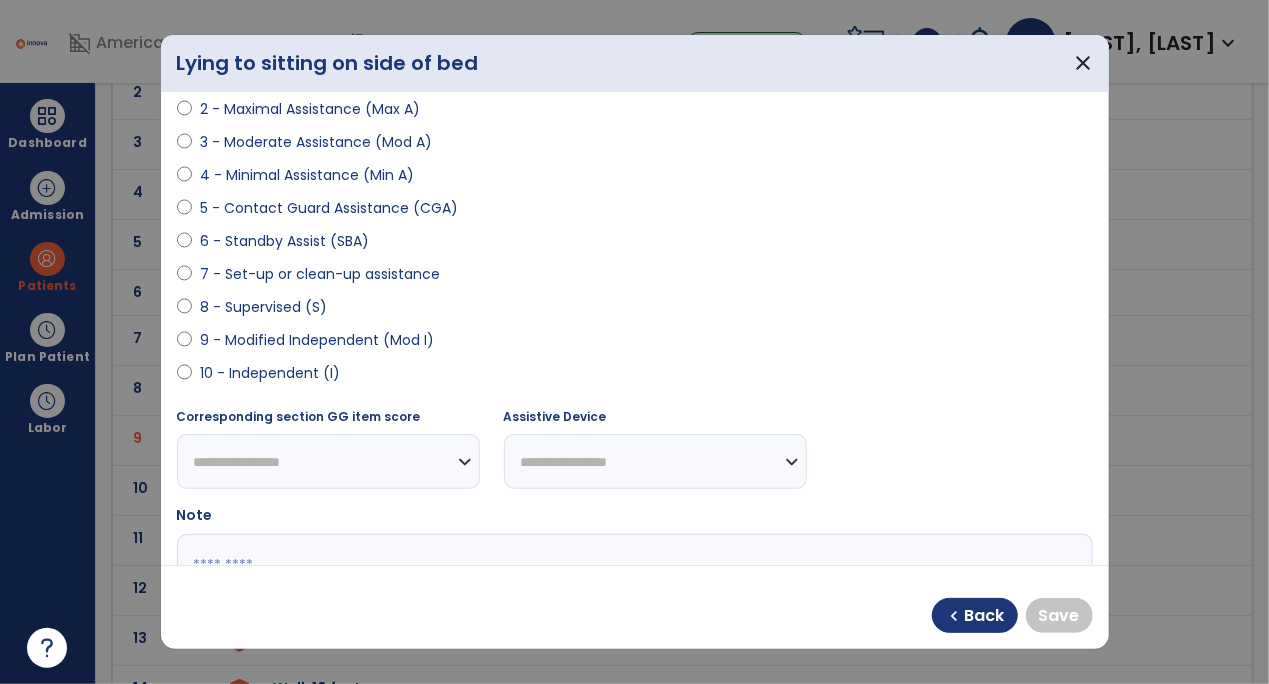 click on "10 - Independent (I)" at bounding box center [270, 373] 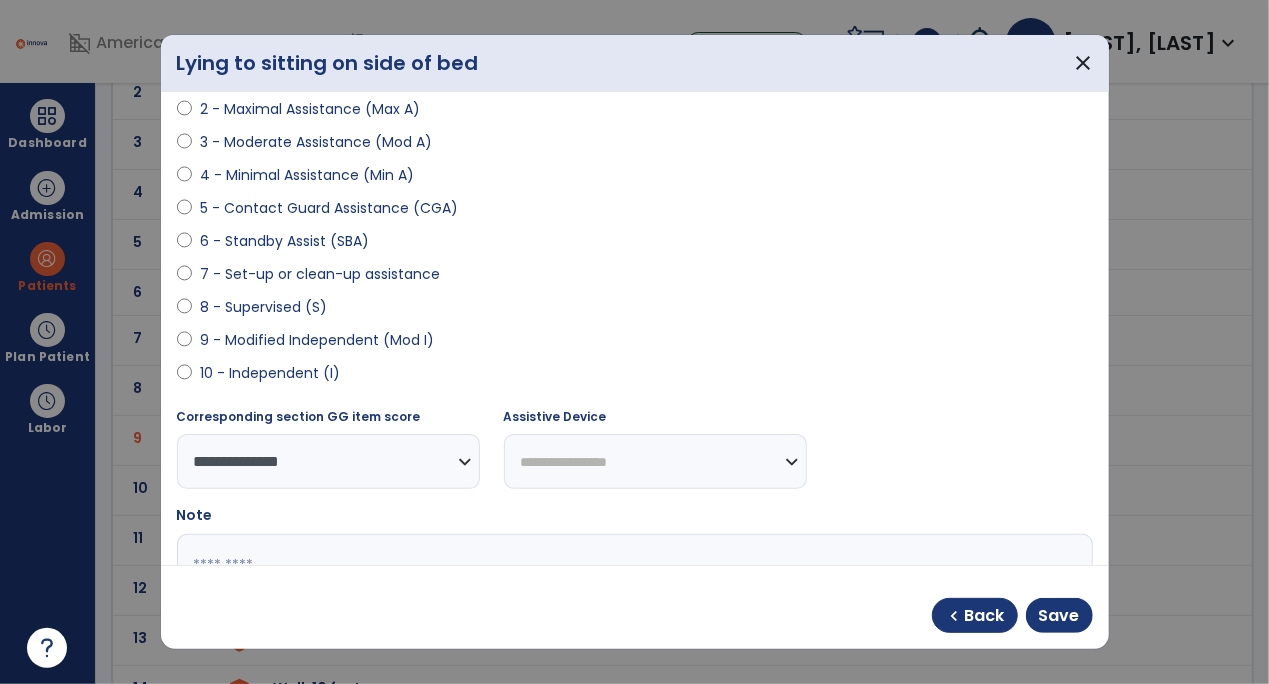 click on "chevron_left  Back Save" at bounding box center (1012, 615) 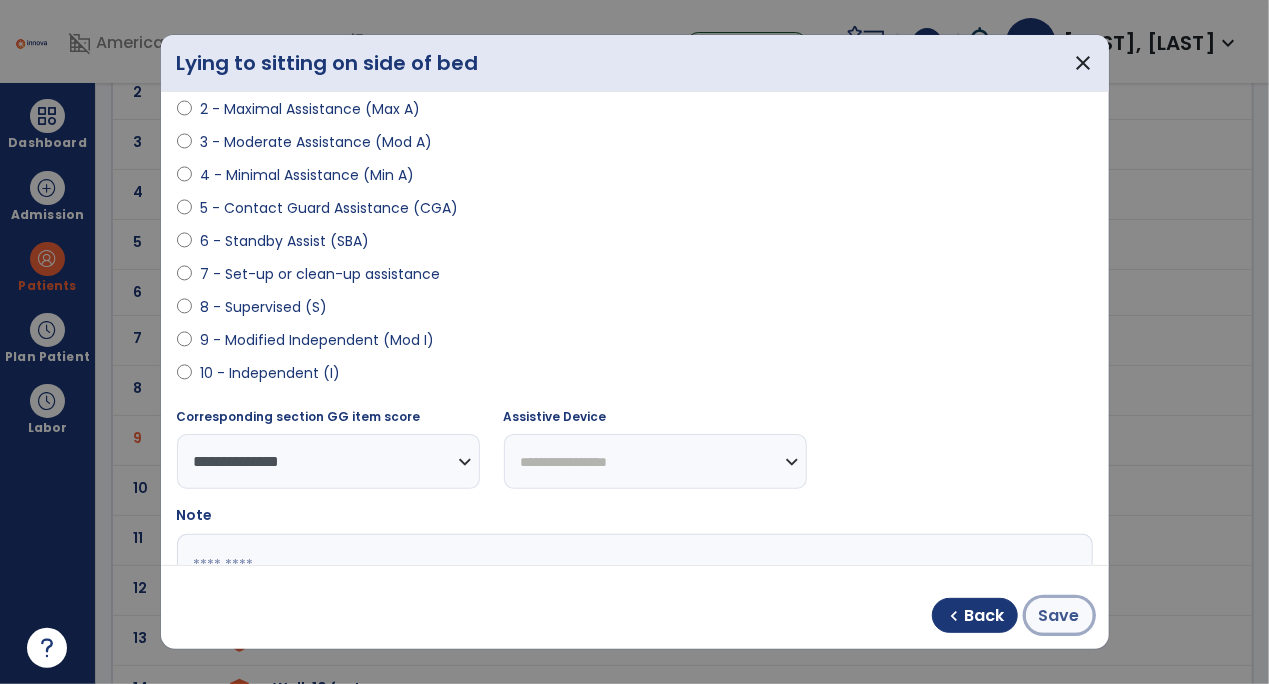 click on "Save" at bounding box center [1059, 615] 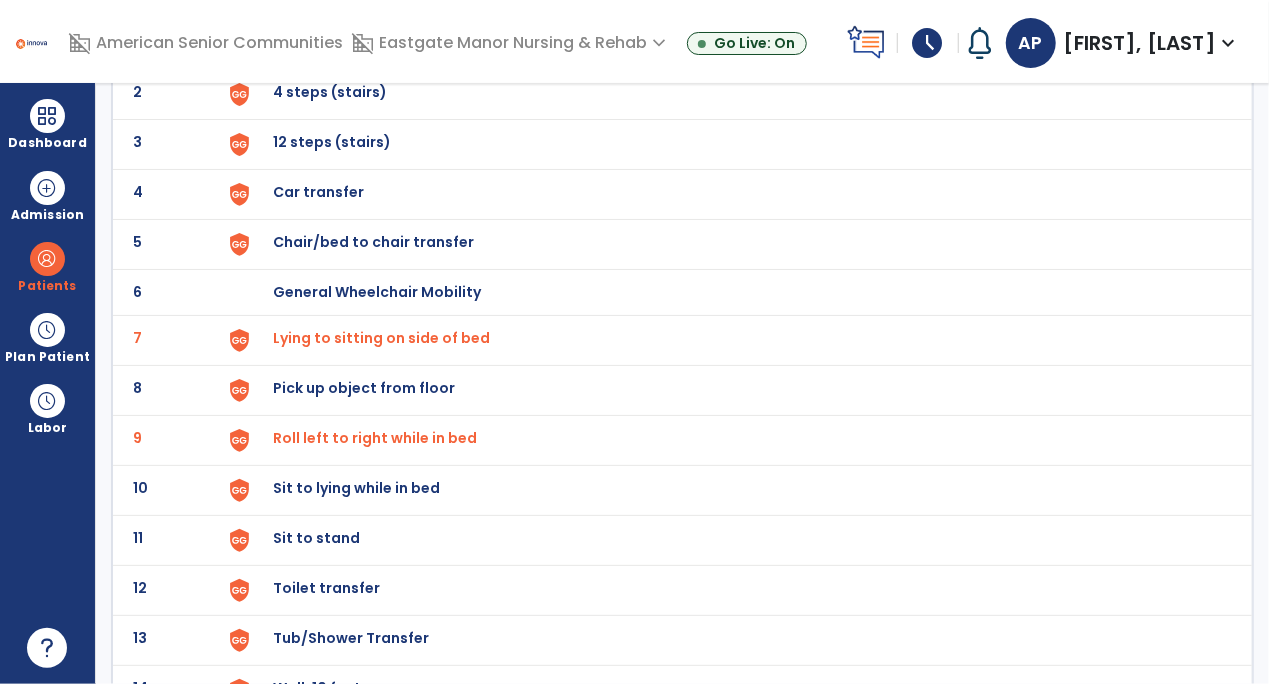 click on "Sit to lying while in bed" at bounding box center [320, 42] 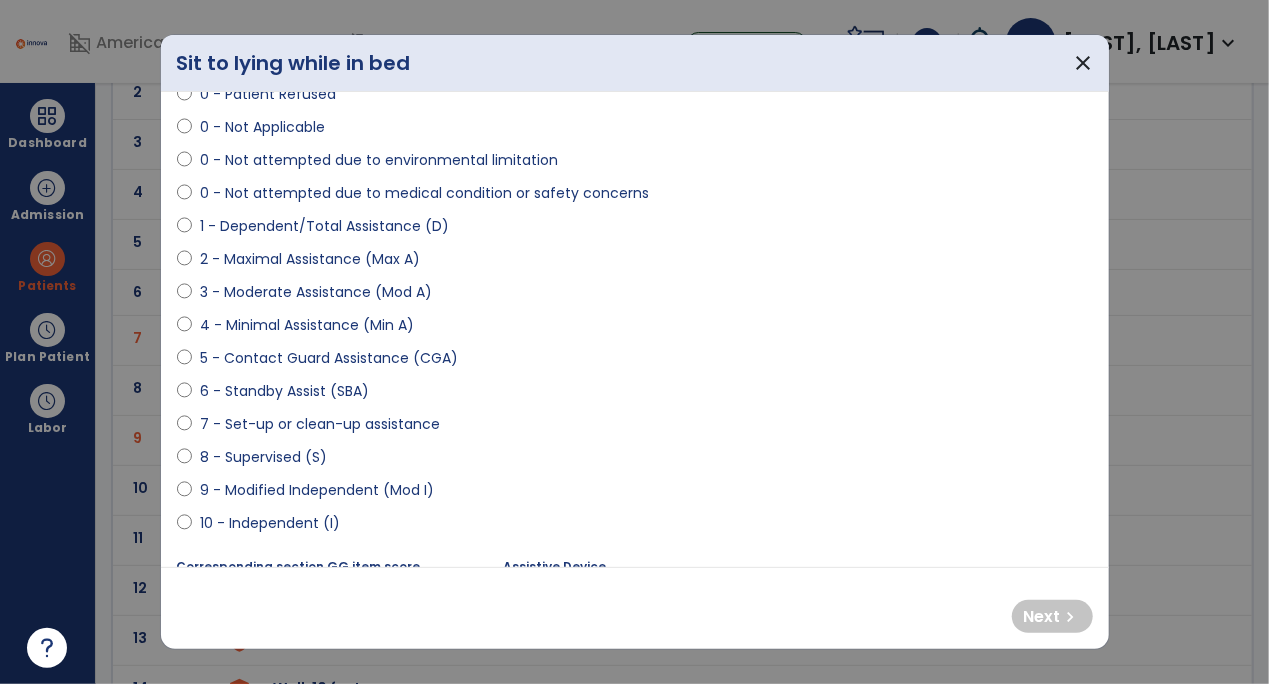 click on "6 - Standby Assist (SBA)" at bounding box center (284, 391) 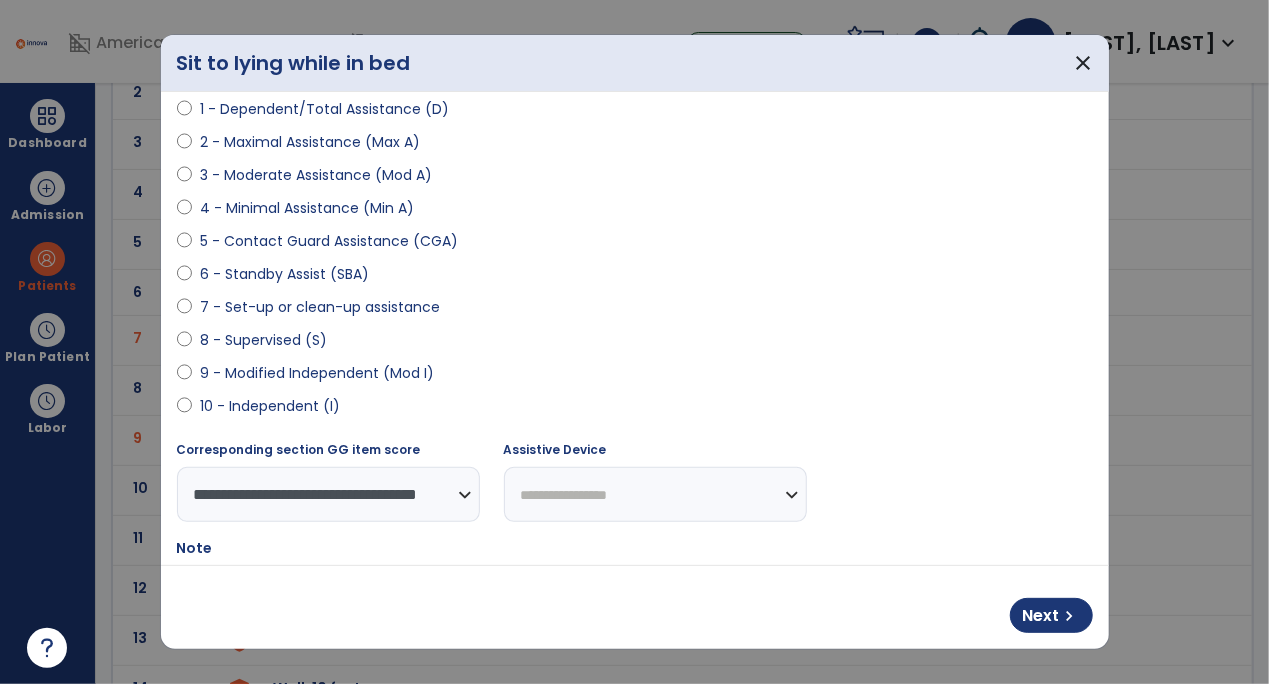 scroll, scrollTop: 239, scrollLeft: 0, axis: vertical 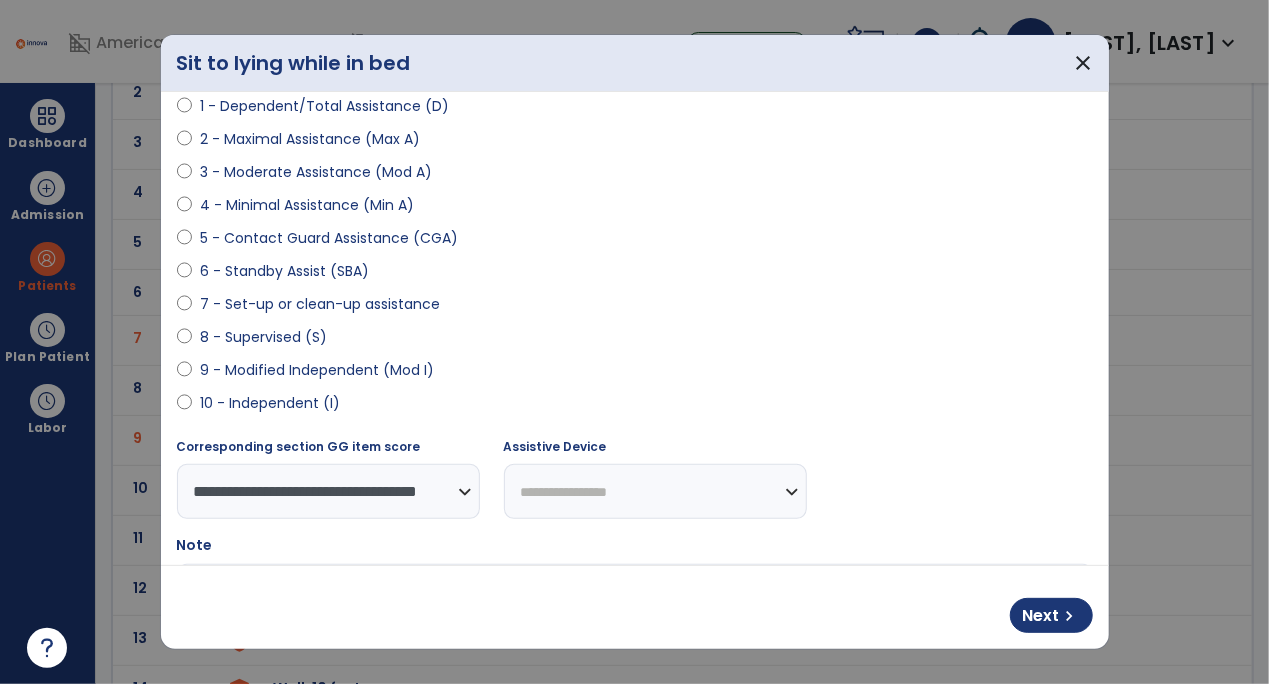 click on "**********" at bounding box center (655, 491) 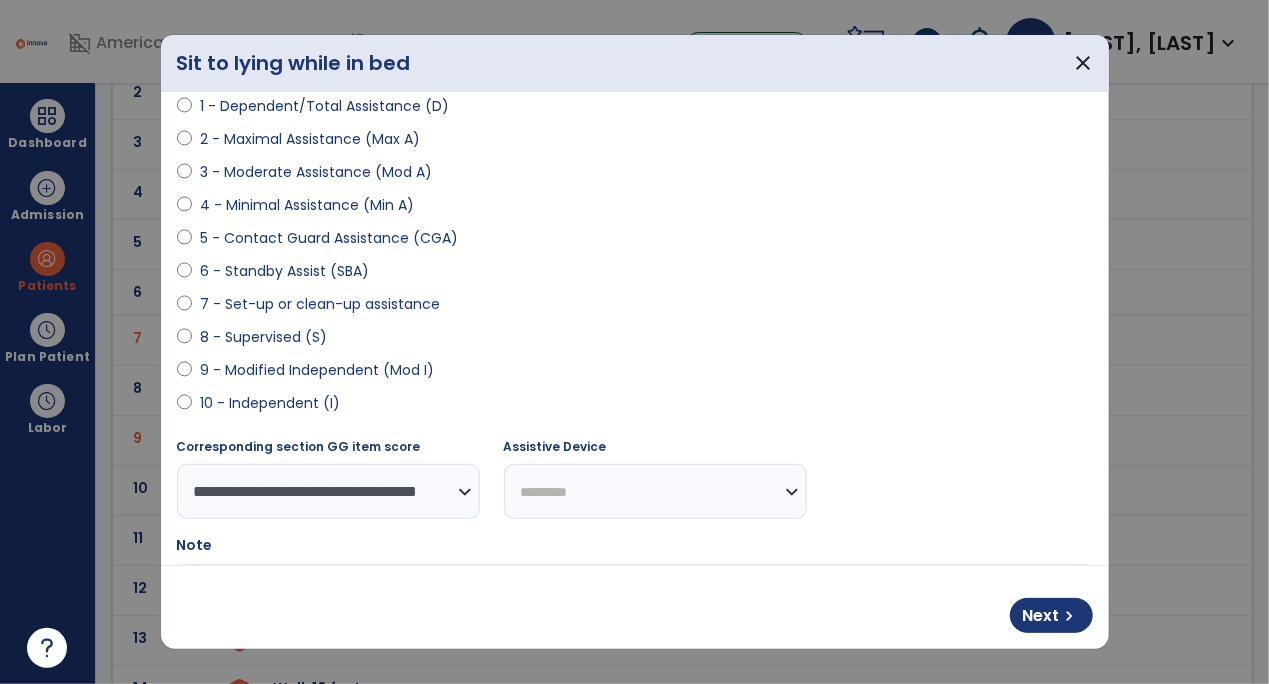 click on "**********" at bounding box center (655, 491) 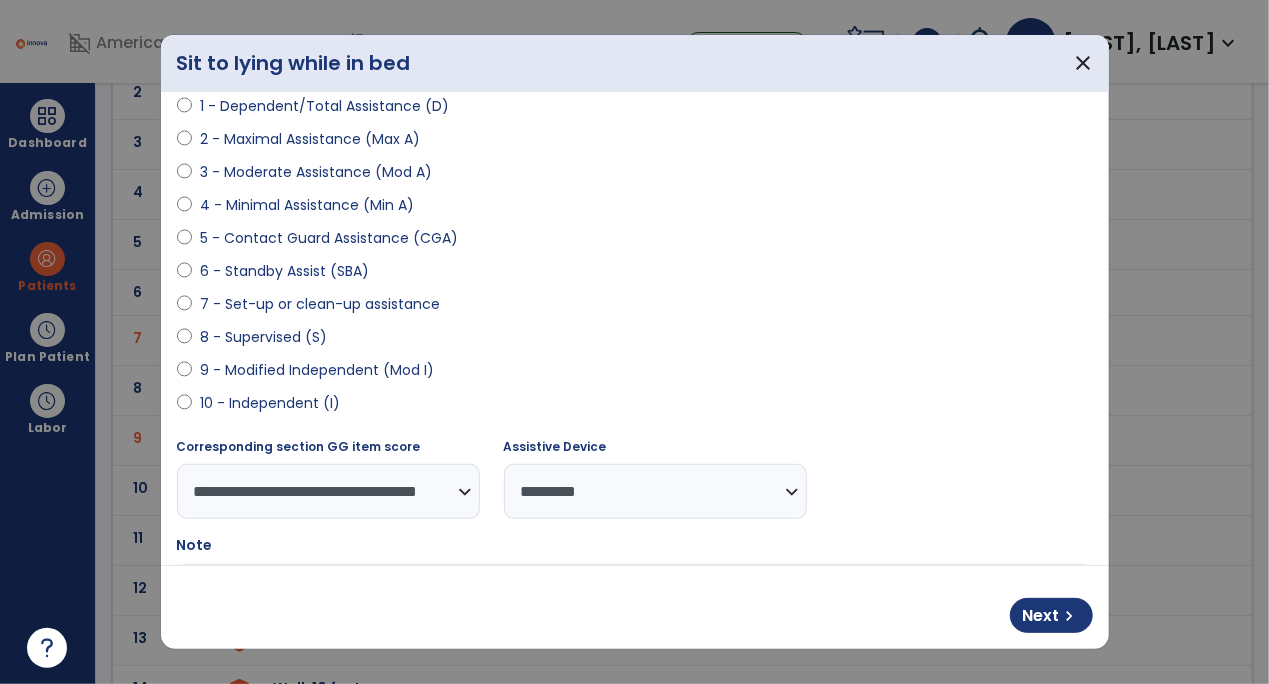 click on "Next  chevron_right" at bounding box center (635, 607) 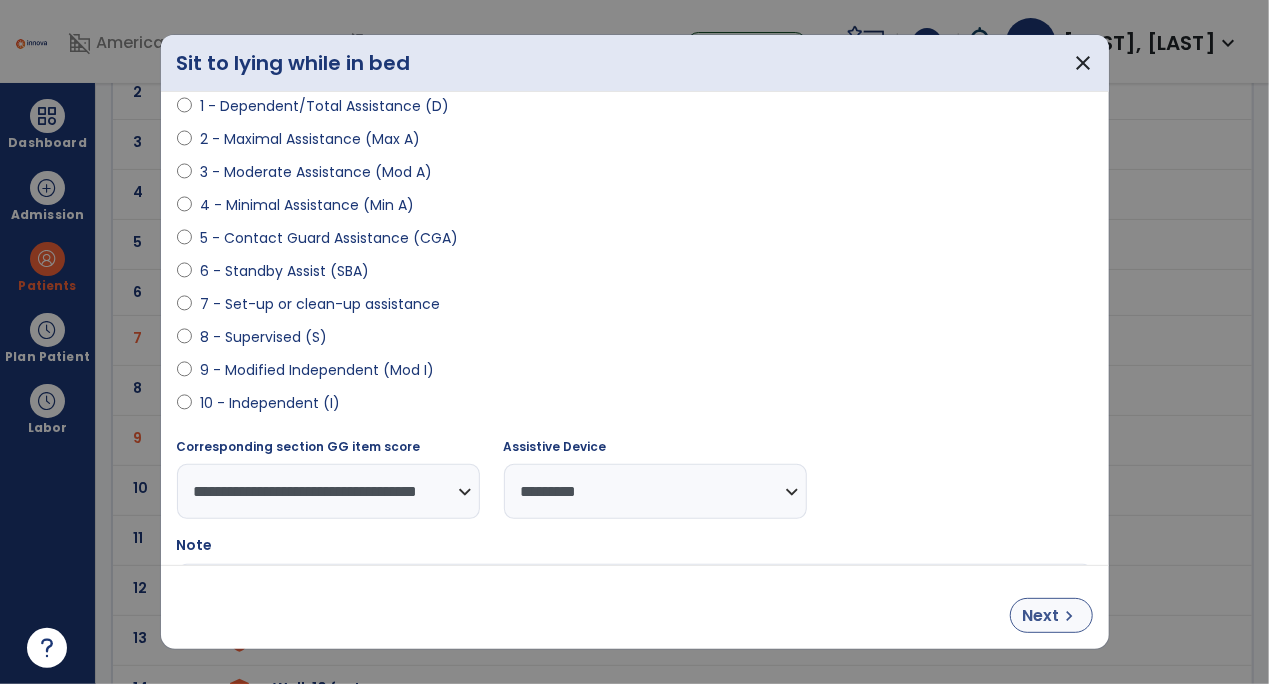 click on "Next" at bounding box center [1041, 616] 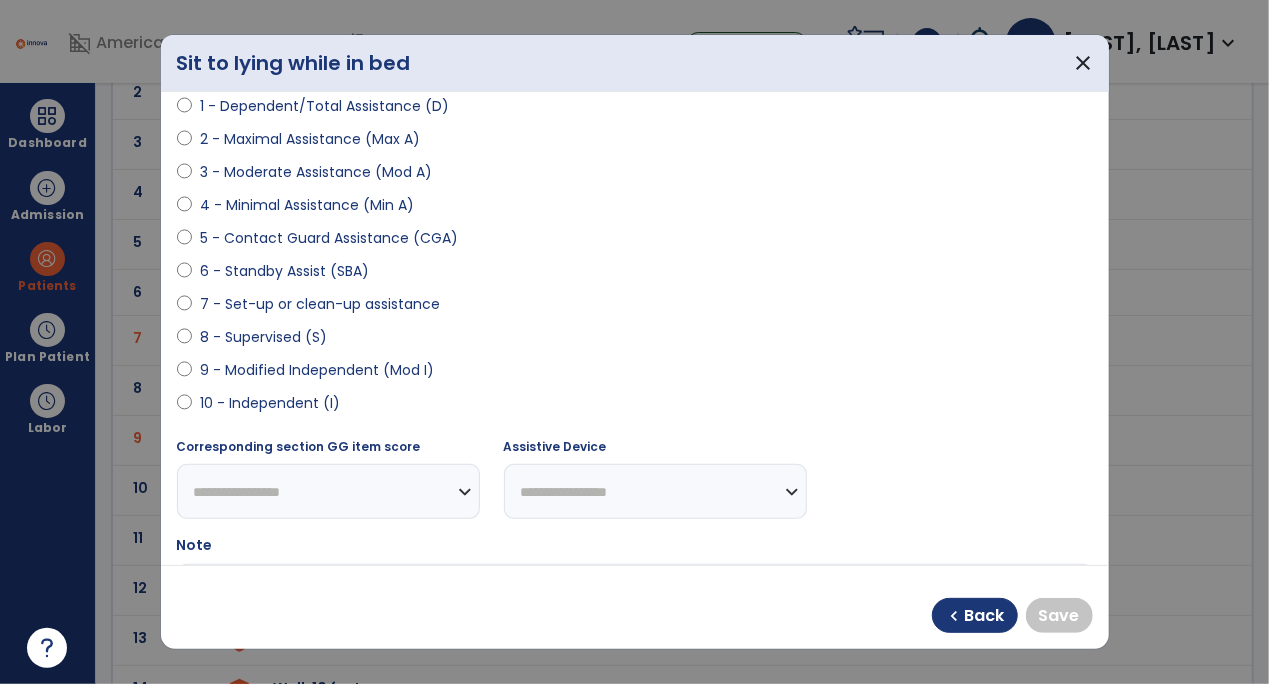click on "10 - Independent (I)" at bounding box center (270, 403) 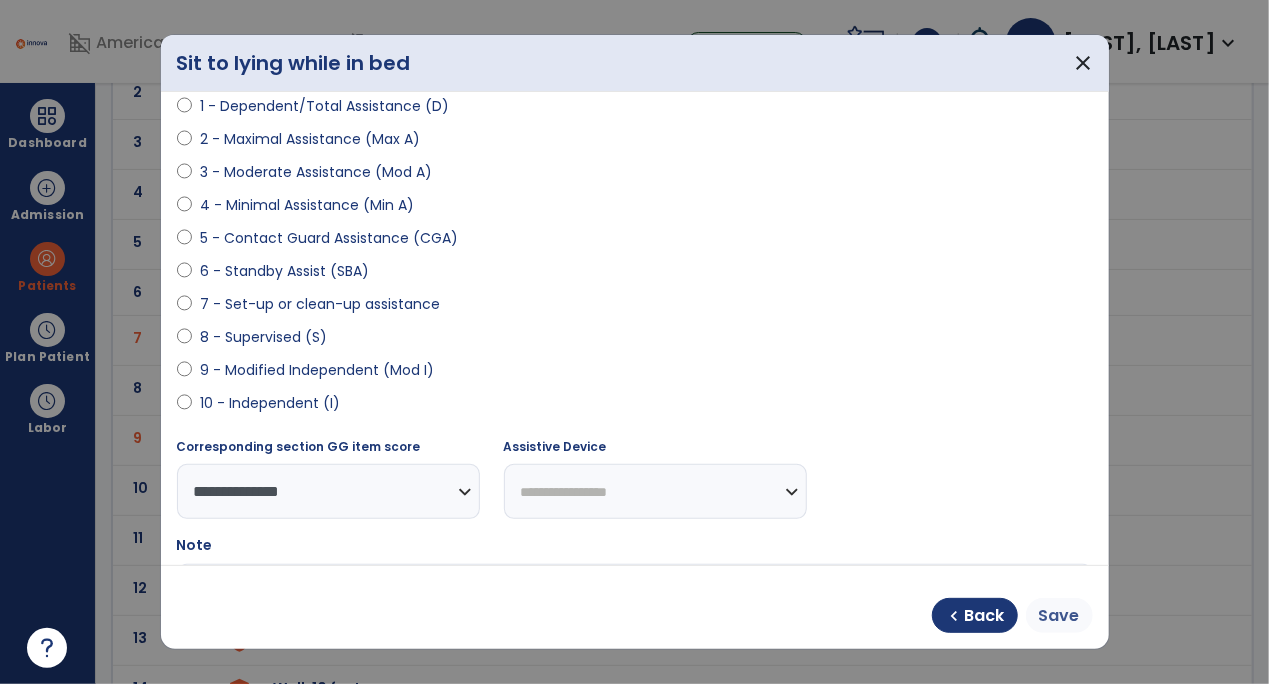 click on "Save" at bounding box center [1059, 616] 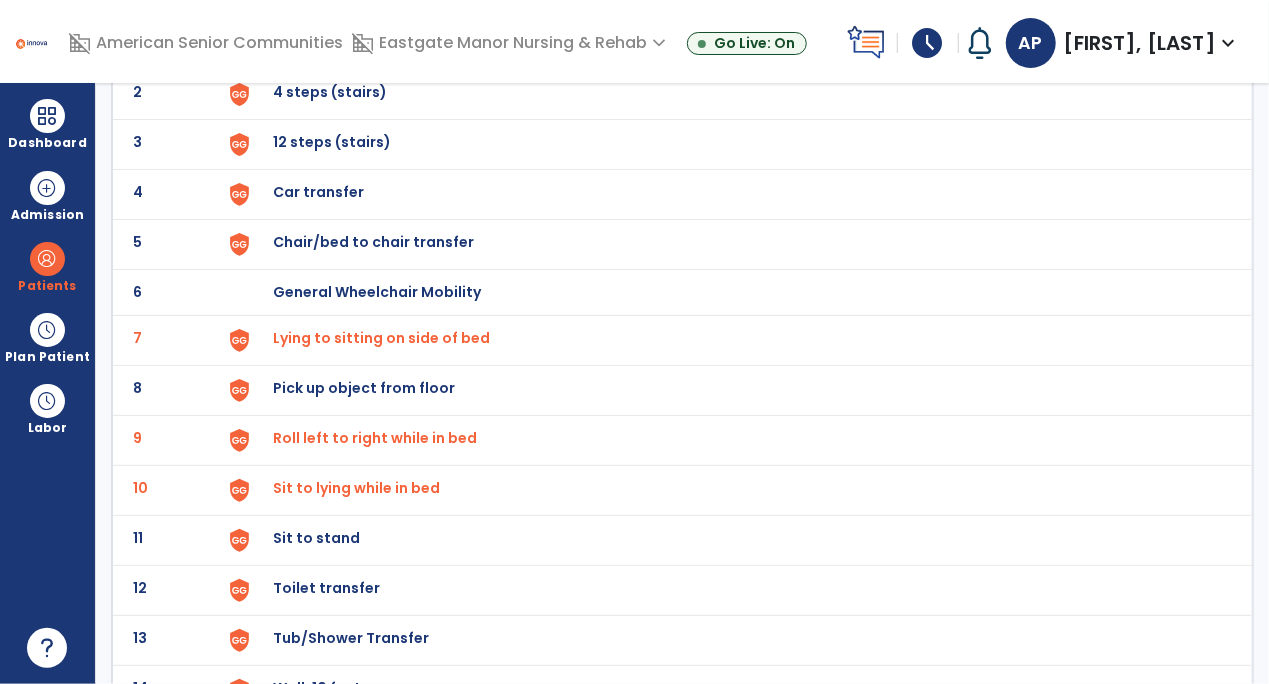 click on "Sit to stand" at bounding box center [320, 42] 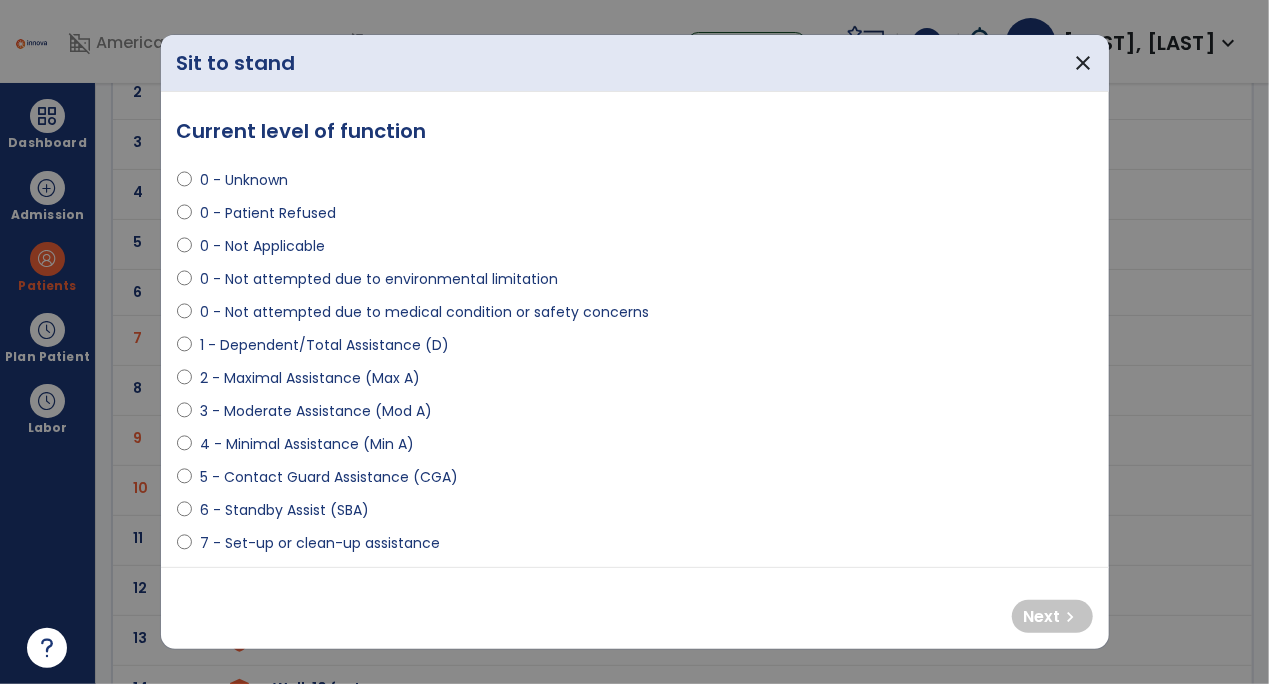 click on "0 - Not attempted due to environmental limitation" at bounding box center (379, 279) 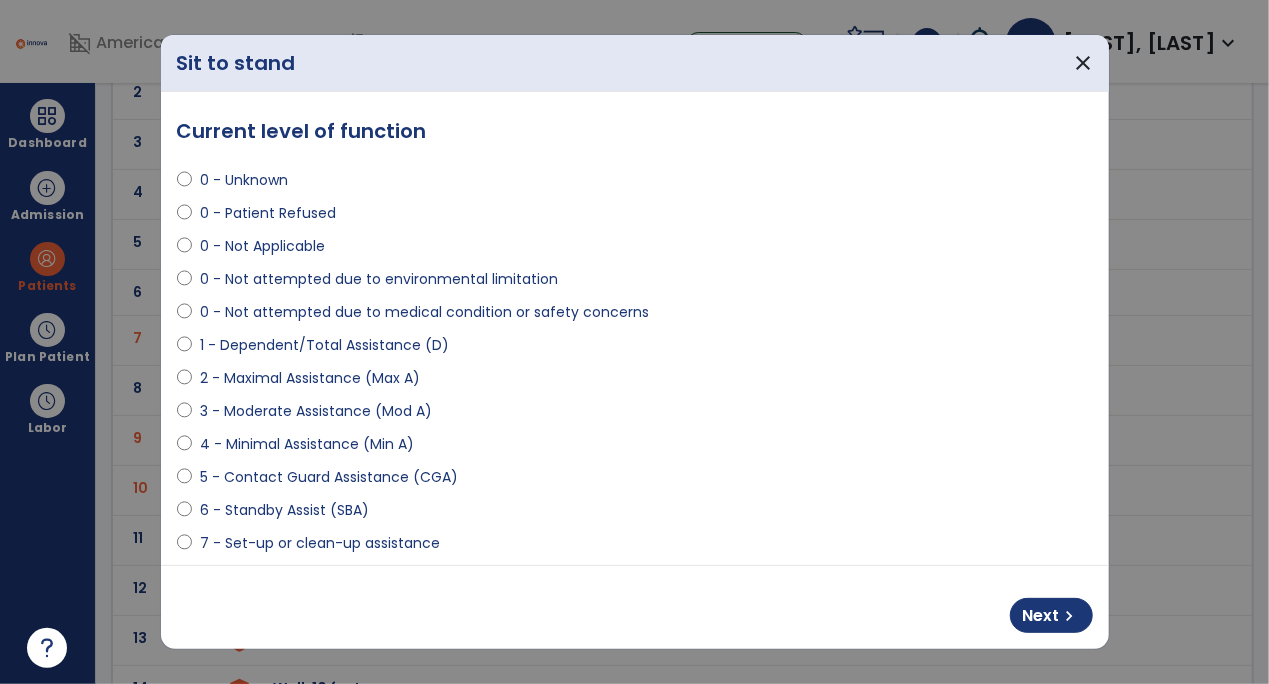 click on "0 - Not attempted due to medical condition or safety concerns" at bounding box center (424, 312) 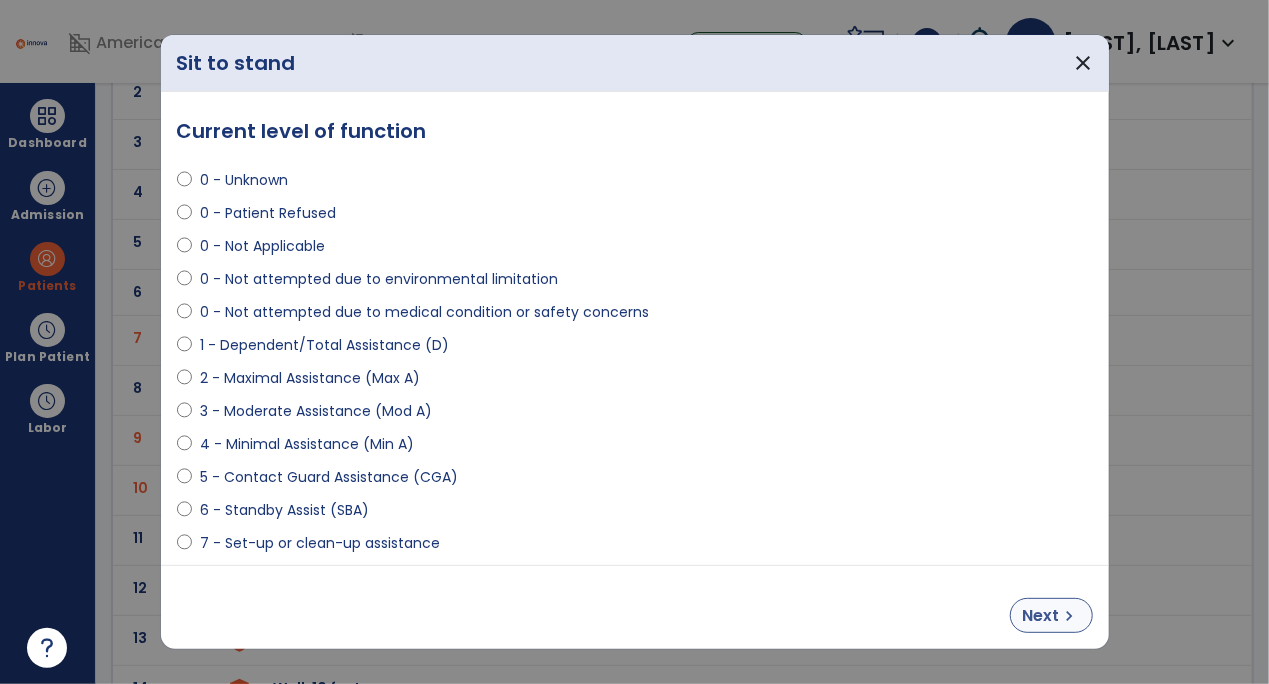 click on "Next" at bounding box center (1041, 616) 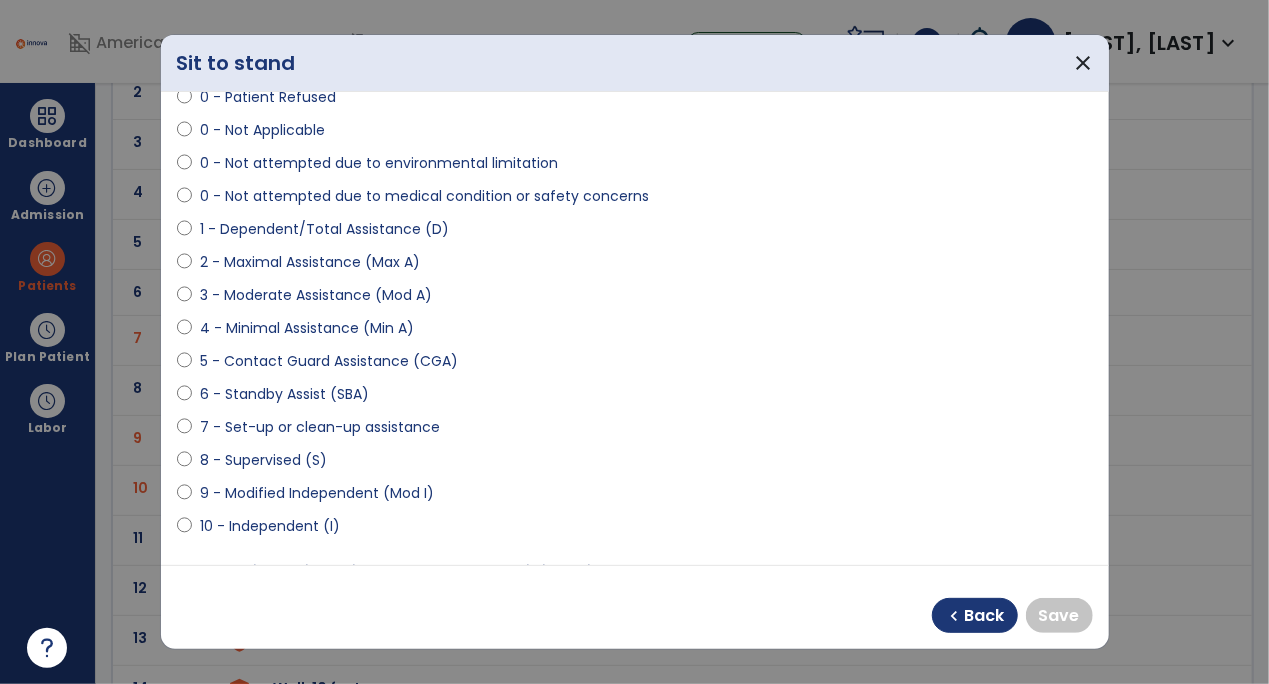 scroll, scrollTop: 122, scrollLeft: 0, axis: vertical 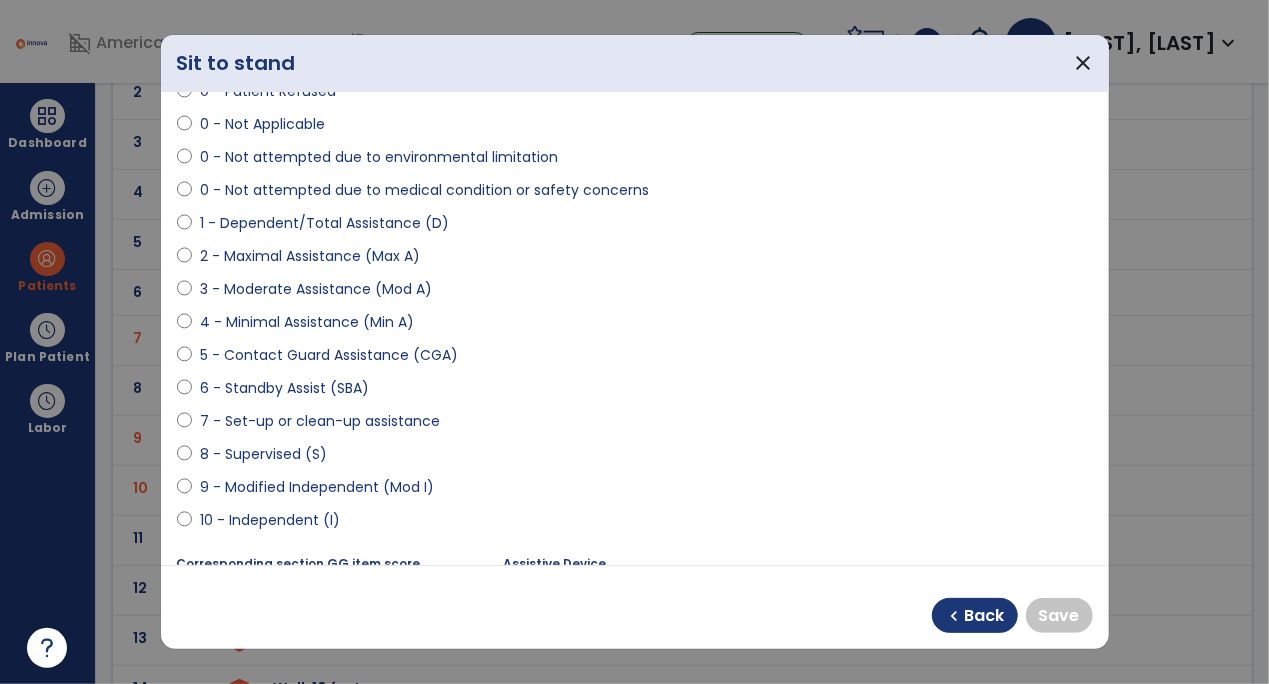 click on "10 - Independent (I)" at bounding box center (270, 520) 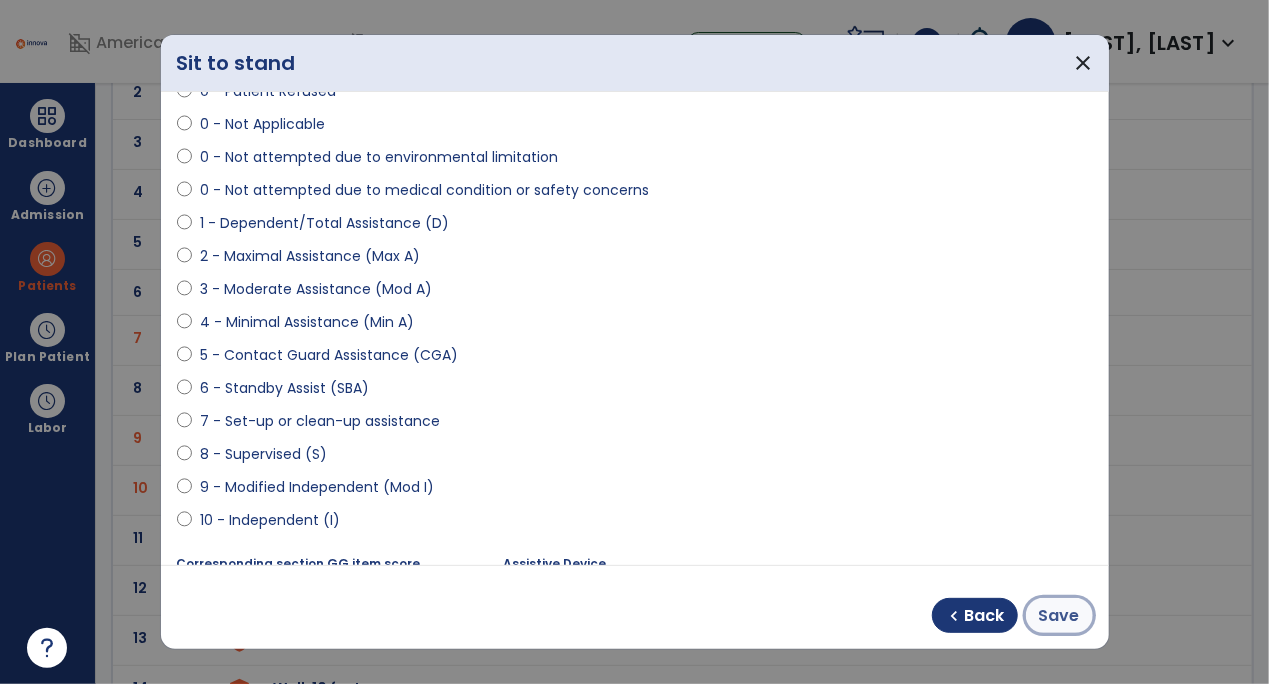 click on "Save" at bounding box center [1059, 616] 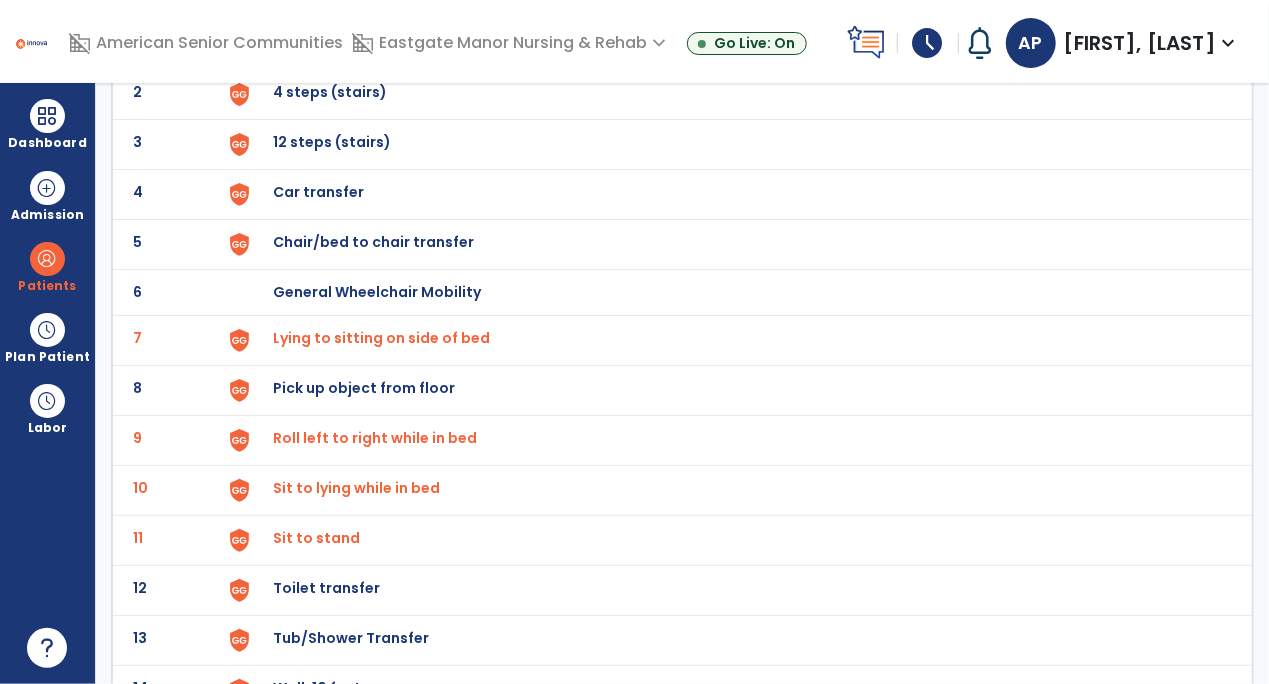 click on "5 Chair/bed to chair transfer" 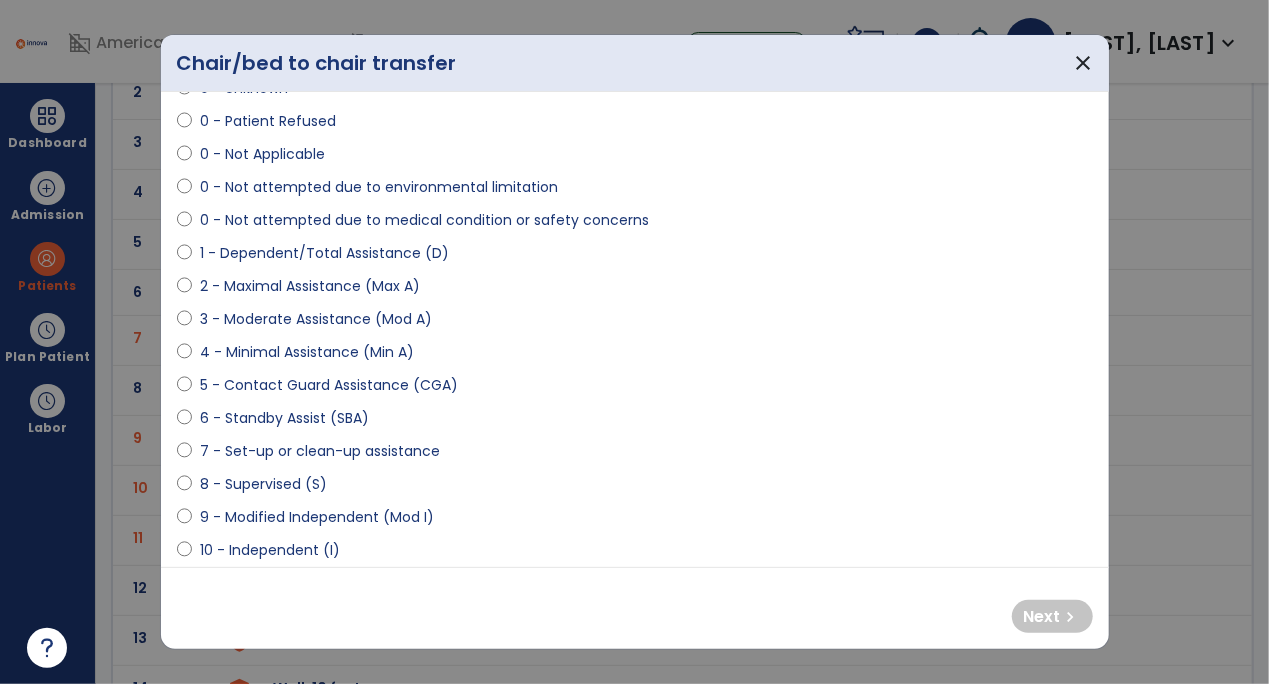 scroll, scrollTop: 93, scrollLeft: 0, axis: vertical 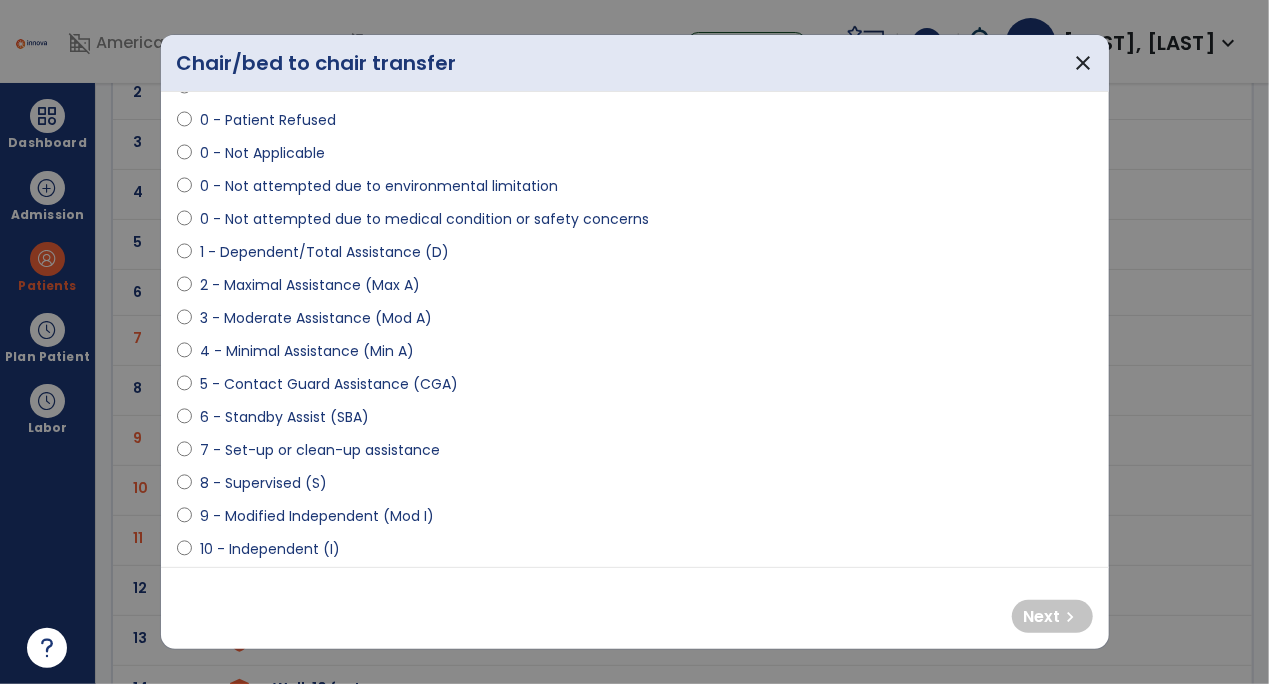 click on "1 - Dependent/Total Assistance (D)" at bounding box center (324, 252) 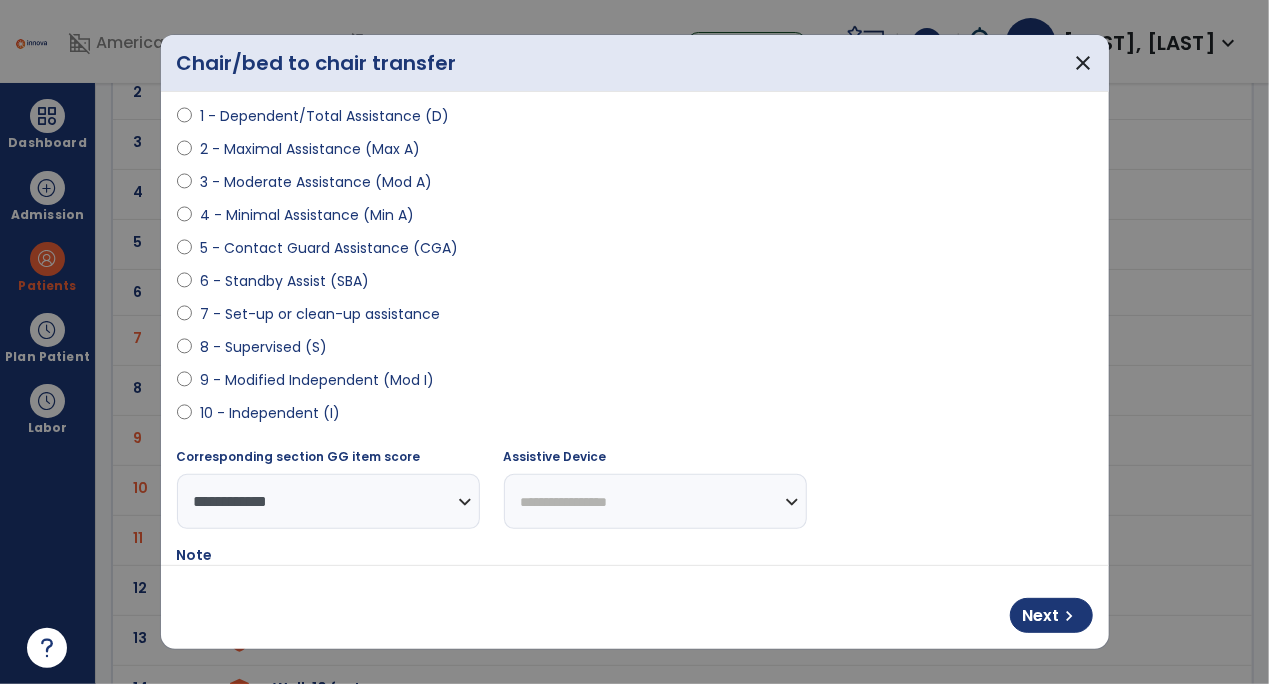 scroll, scrollTop: 294, scrollLeft: 0, axis: vertical 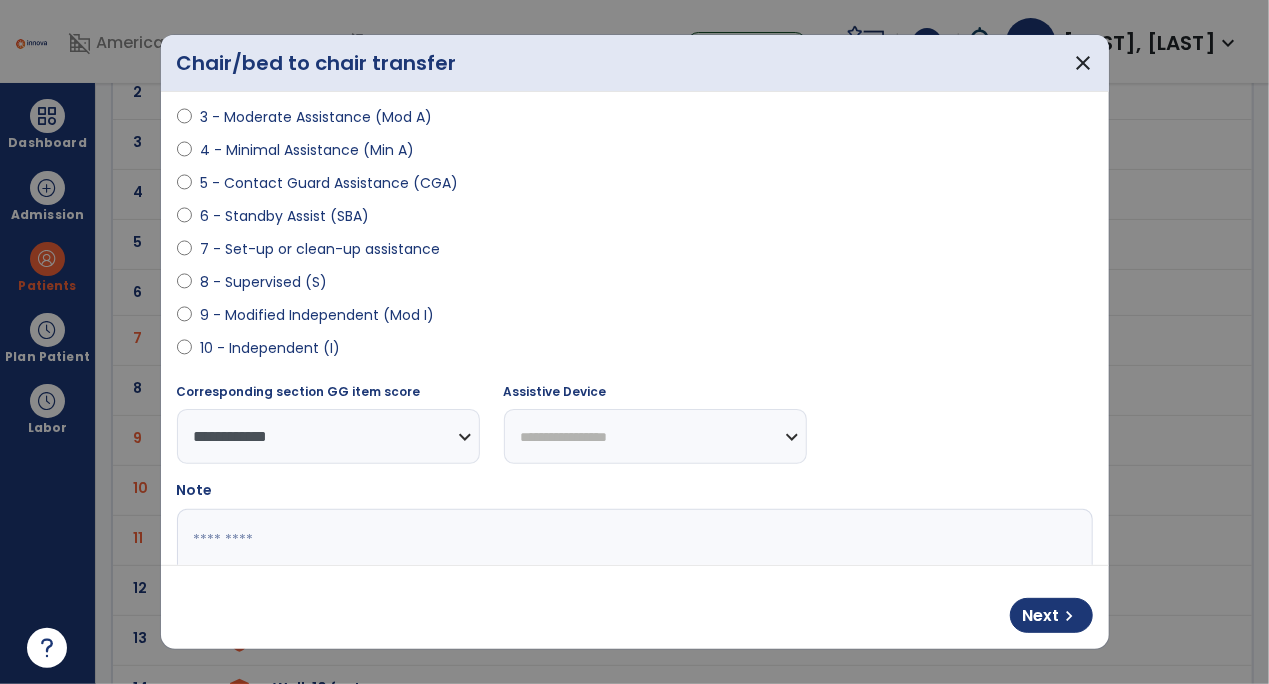 click on "**********" at bounding box center [655, 436] 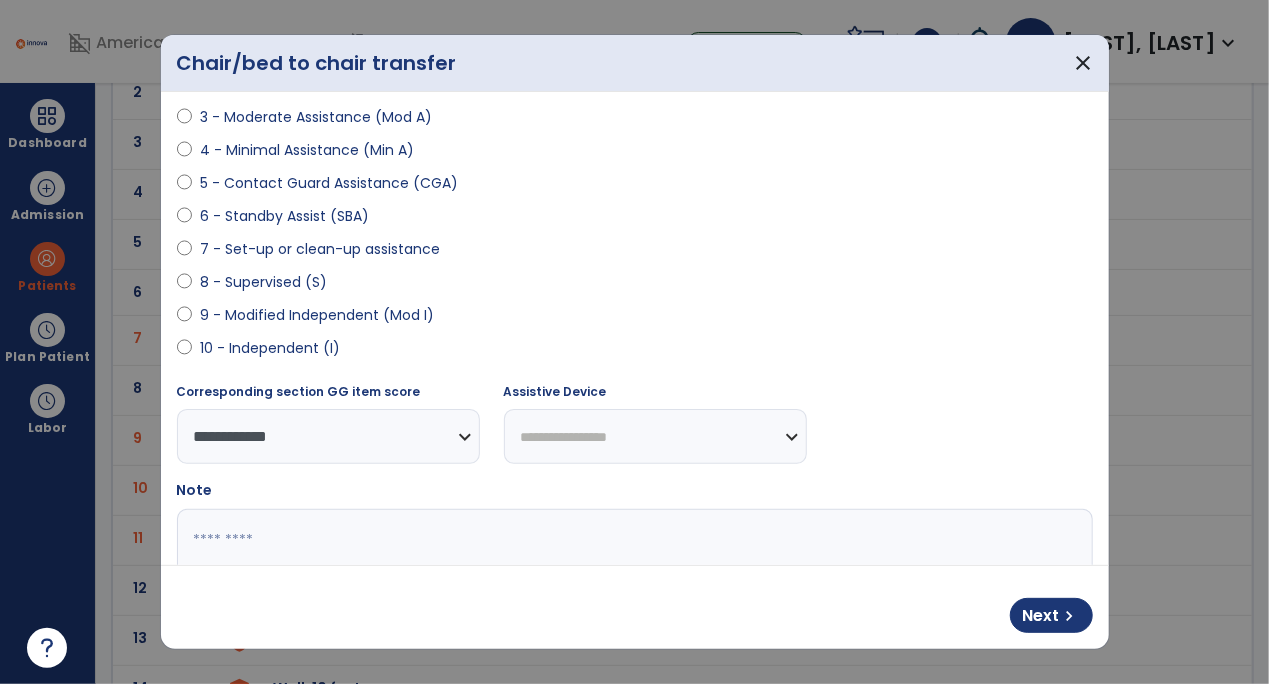 select on "**********" 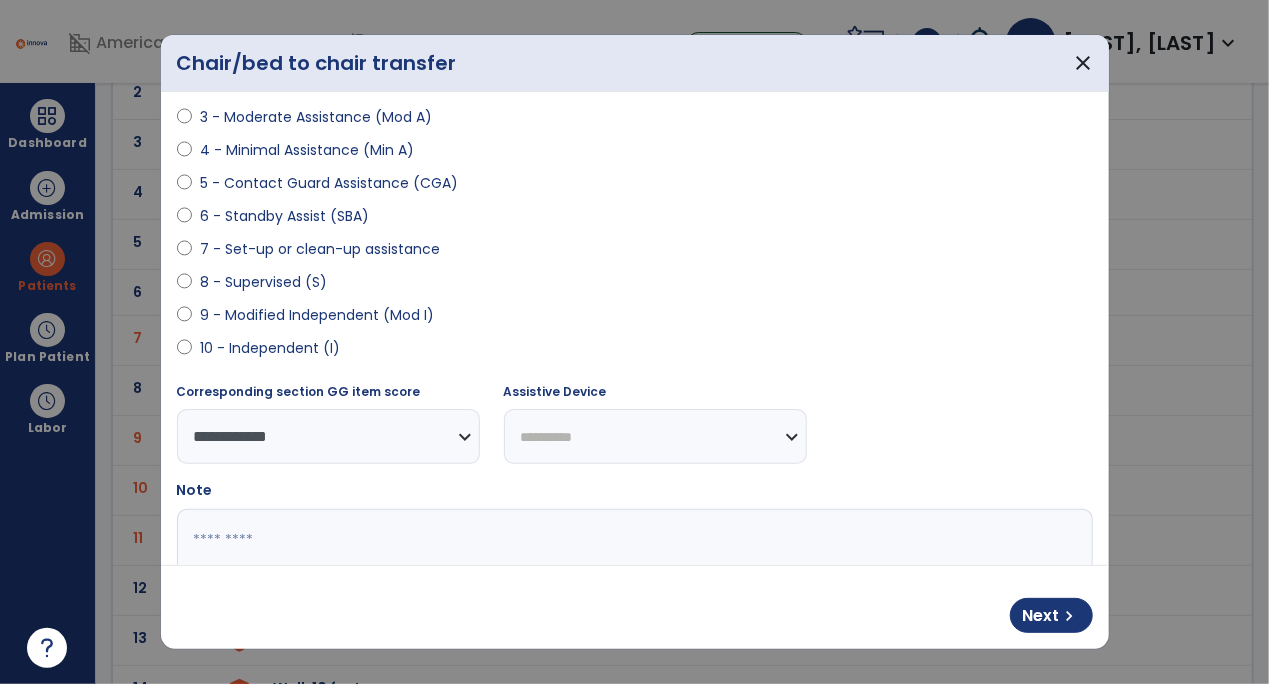 click on "**********" at bounding box center (655, 436) 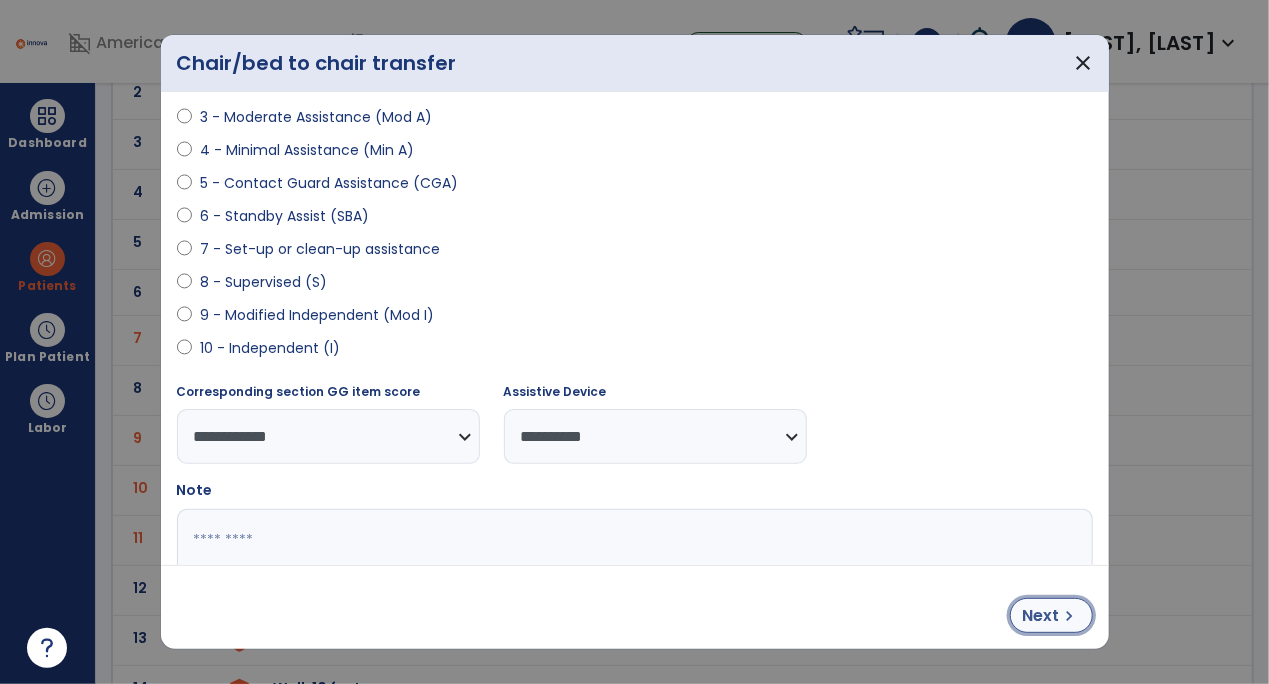 click on "chevron_right" at bounding box center (1070, 616) 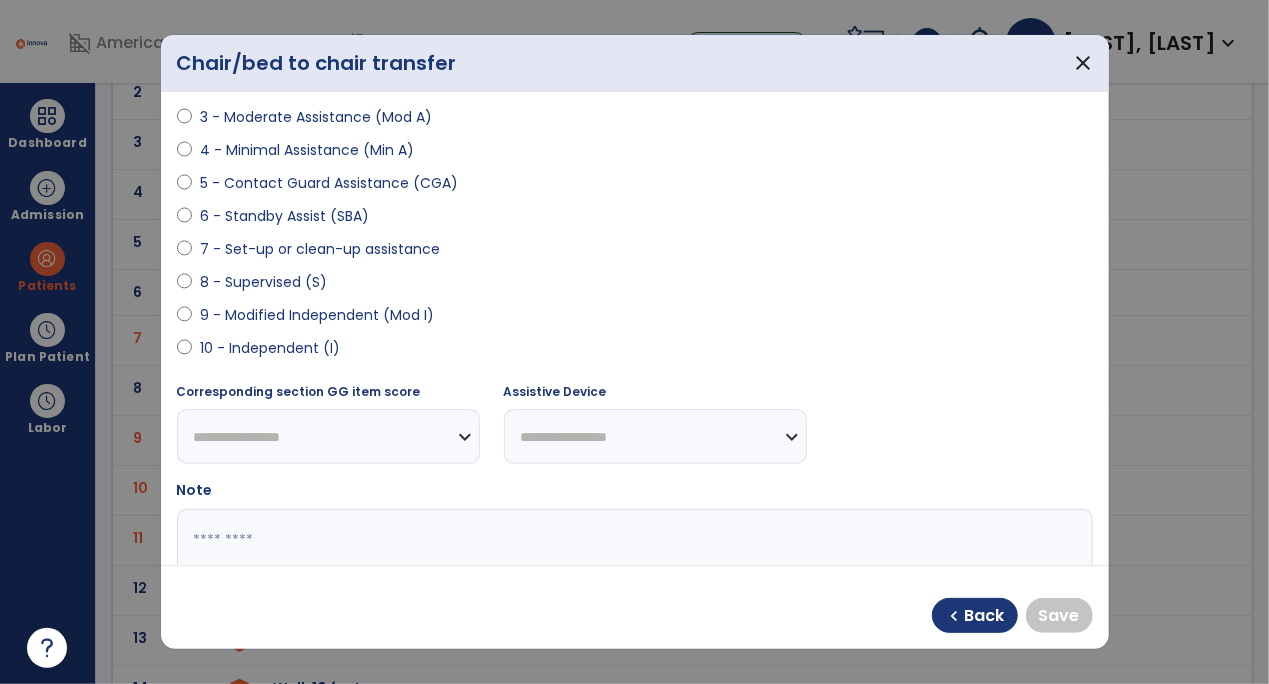 click on "10 - Independent (I)" at bounding box center [270, 348] 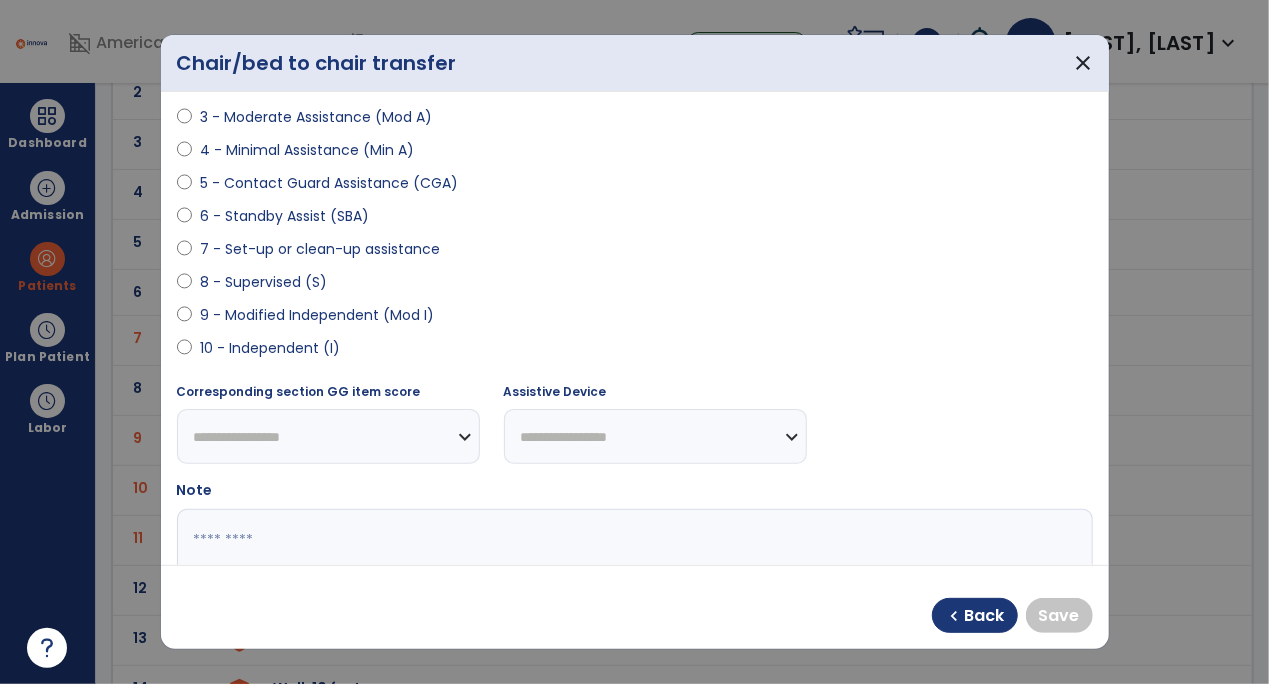 select on "**********" 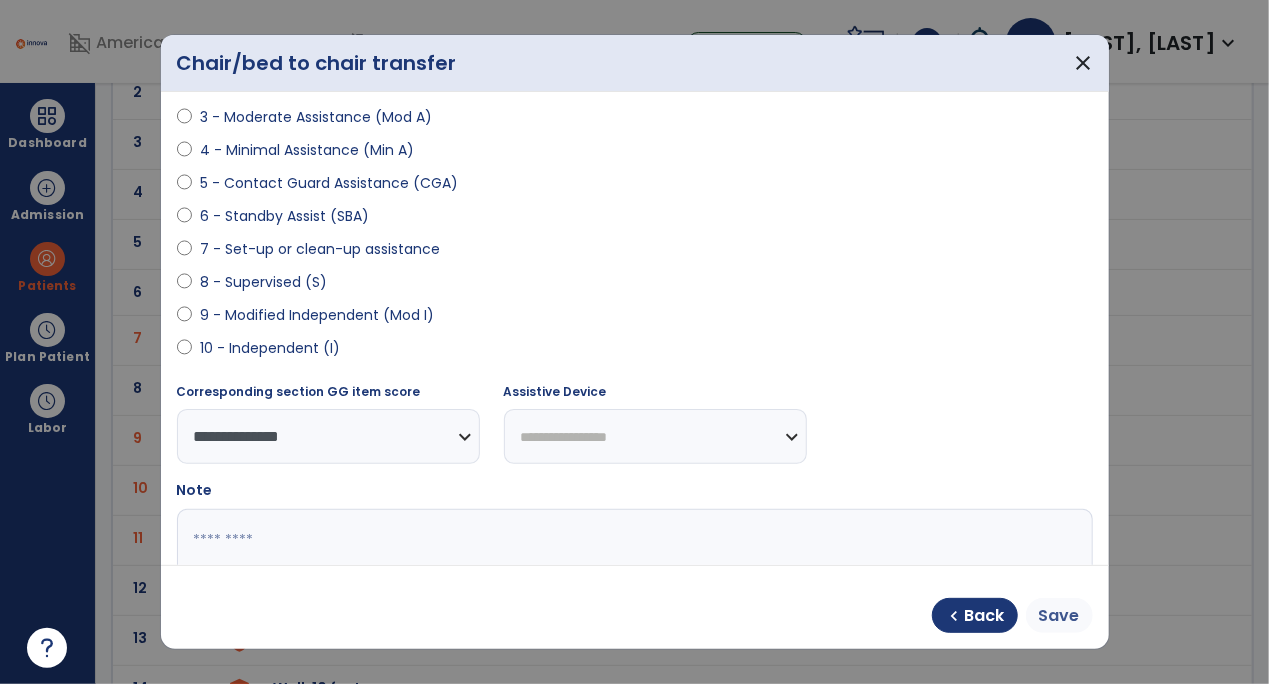 click on "Save" at bounding box center [1059, 616] 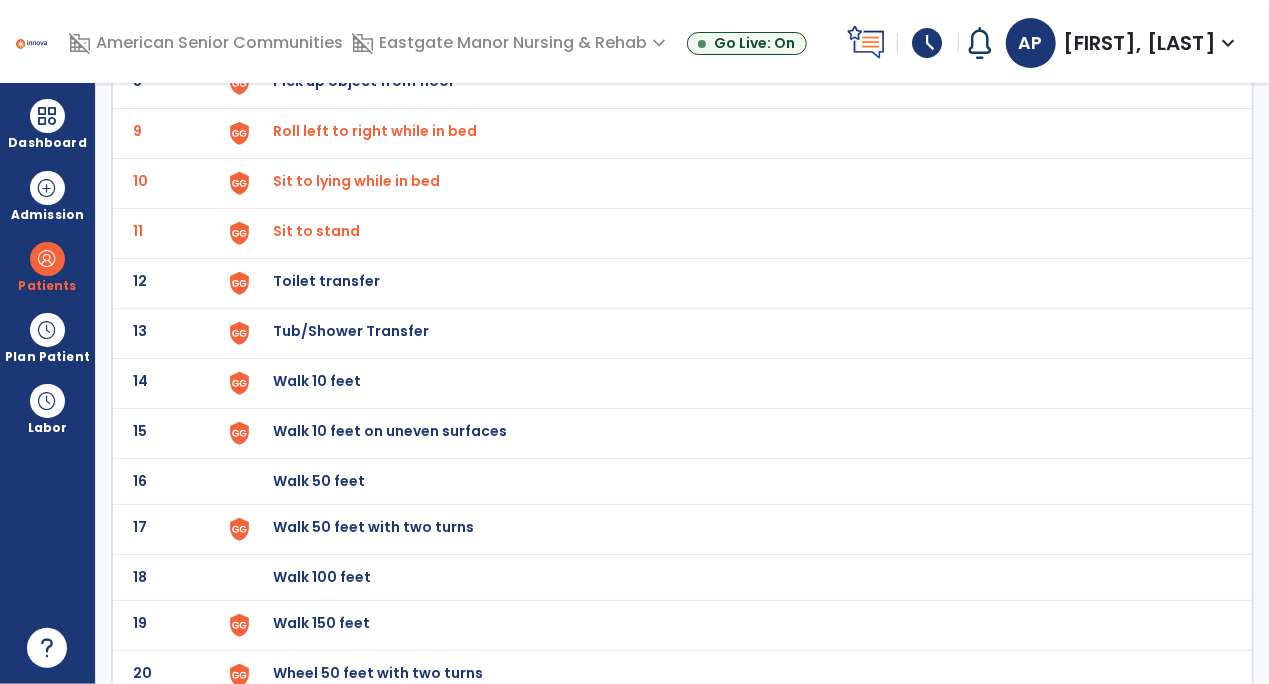 scroll, scrollTop: 528, scrollLeft: 0, axis: vertical 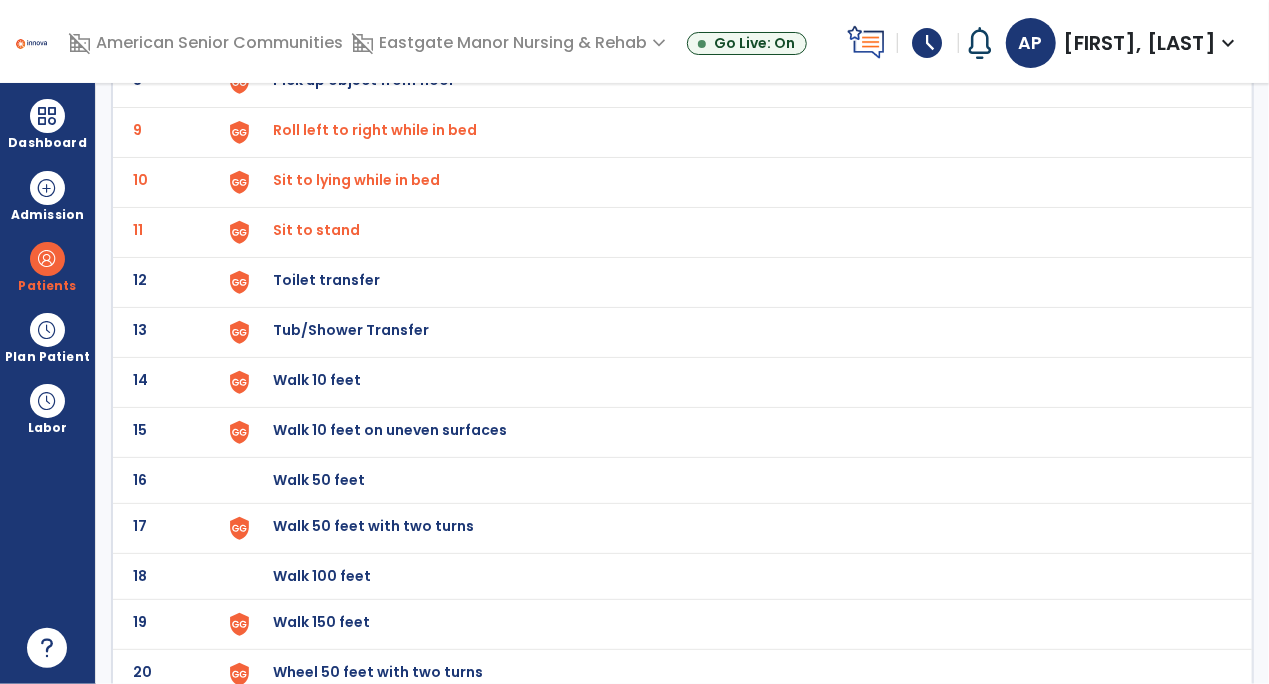 click on "Walk 10 feet" at bounding box center (320, -266) 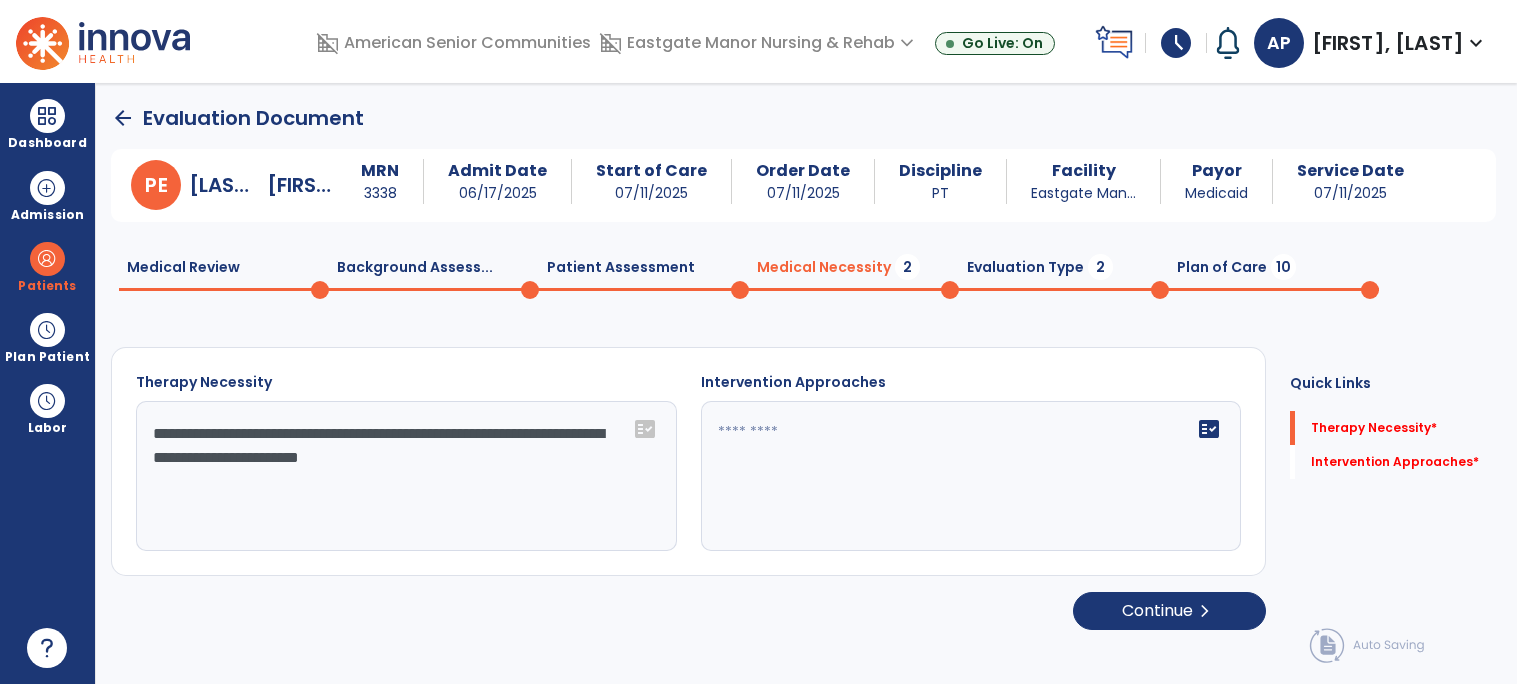 scroll, scrollTop: 0, scrollLeft: 0, axis: both 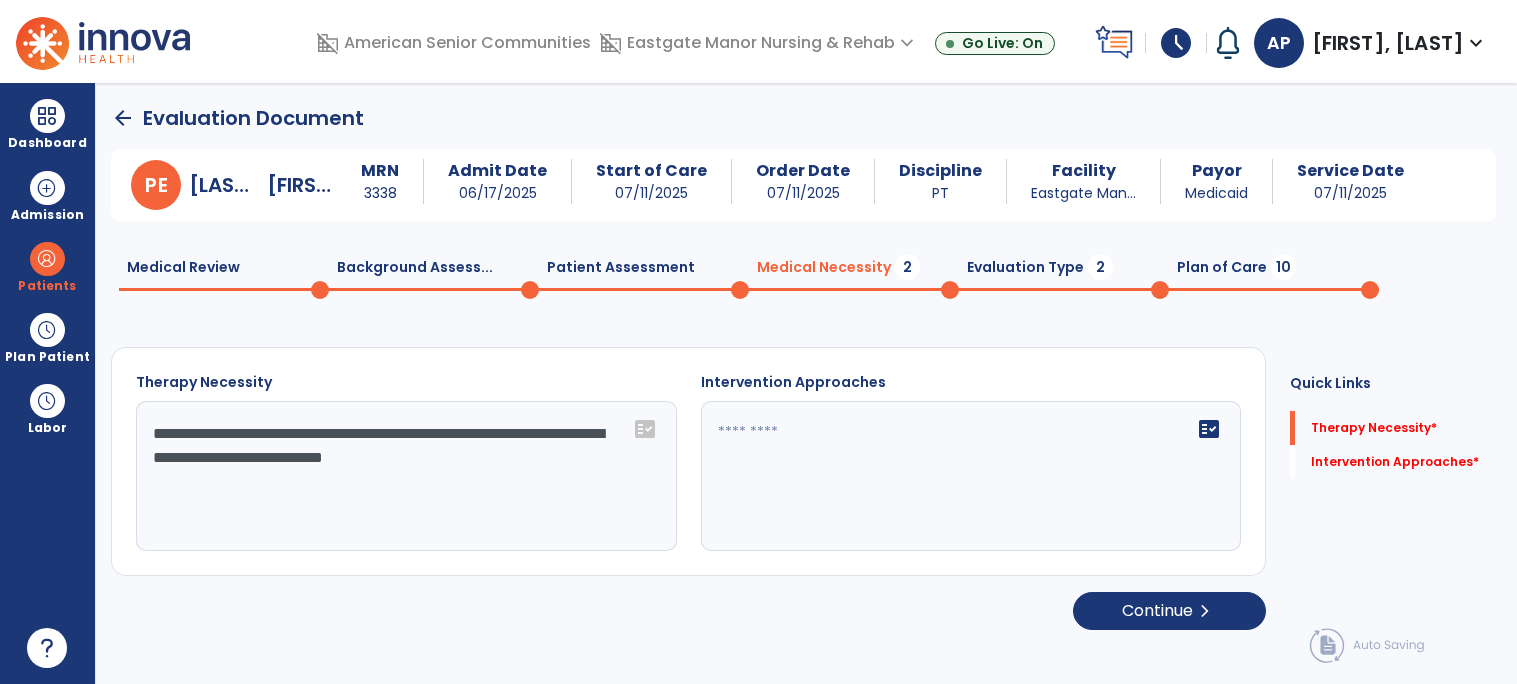 click on "**********" 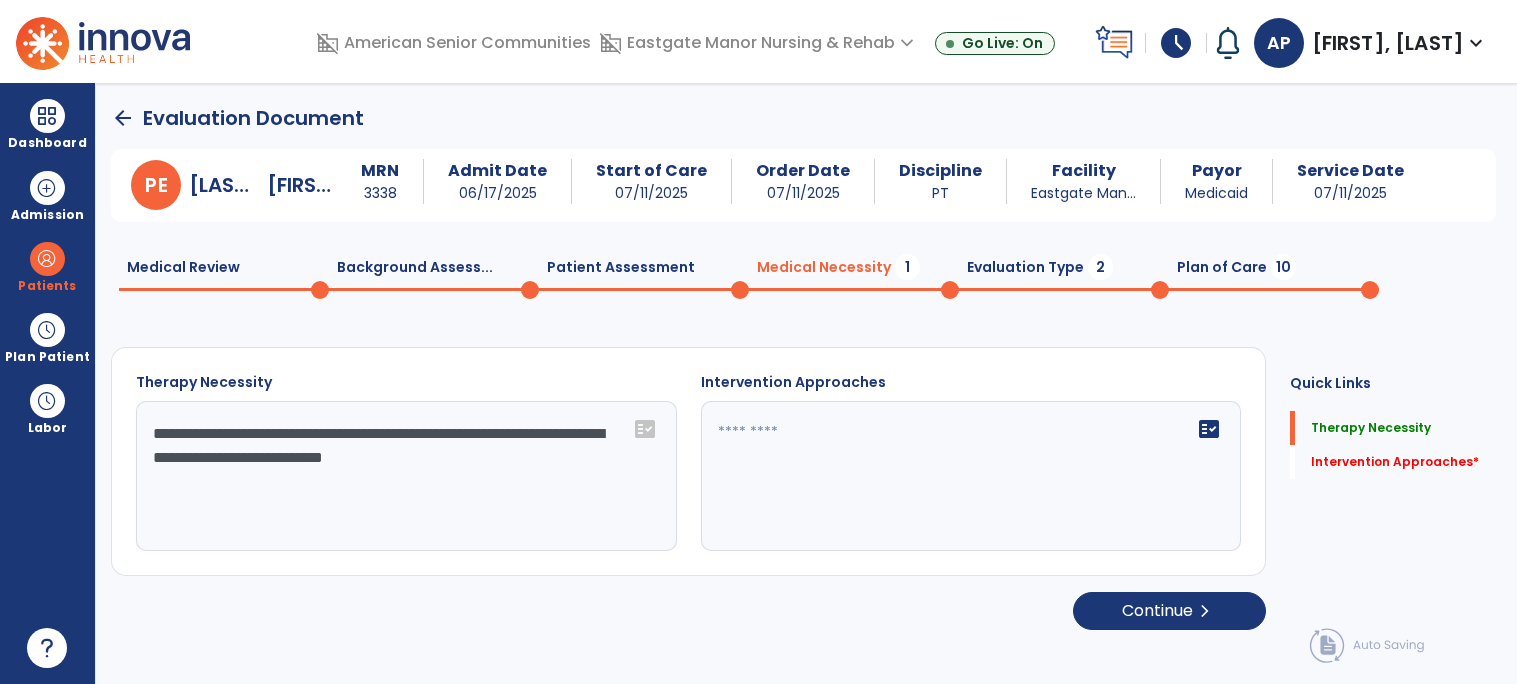 type on "**********" 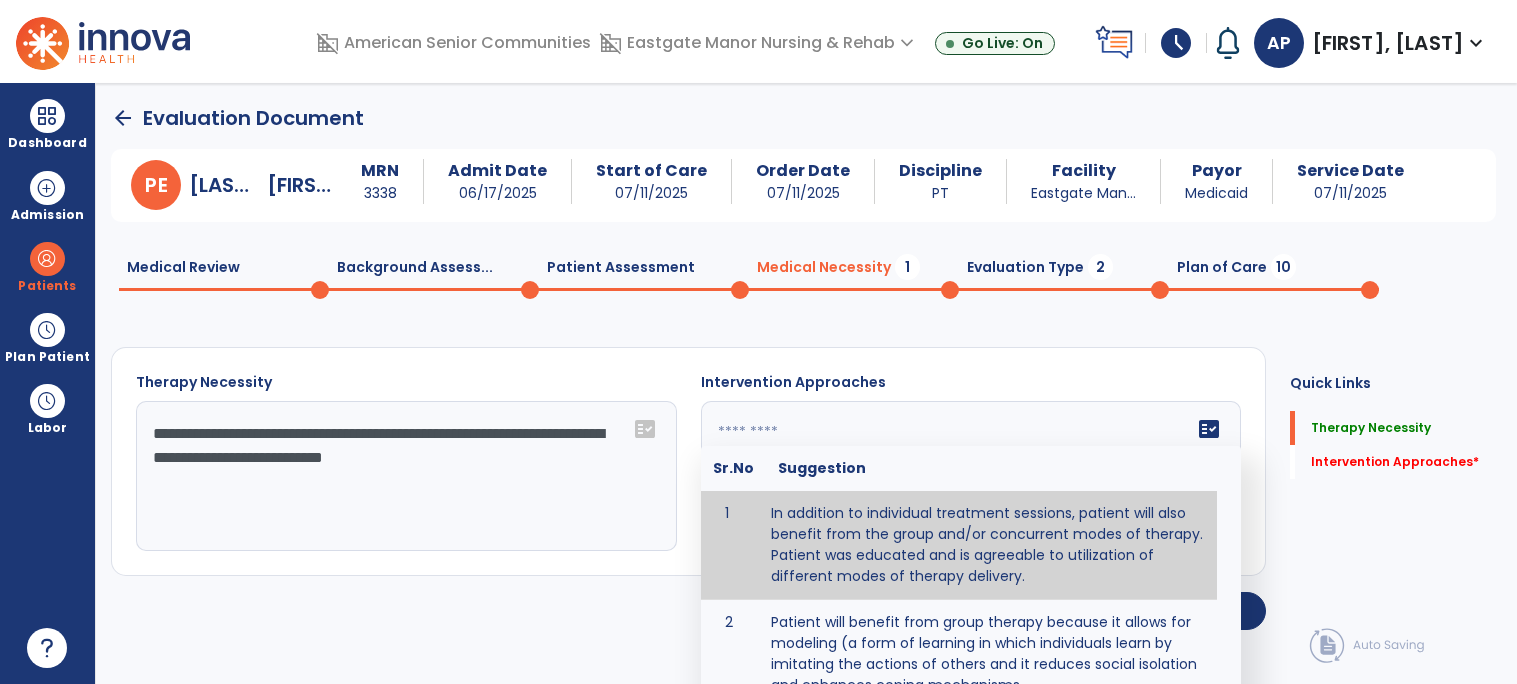 type on "**********" 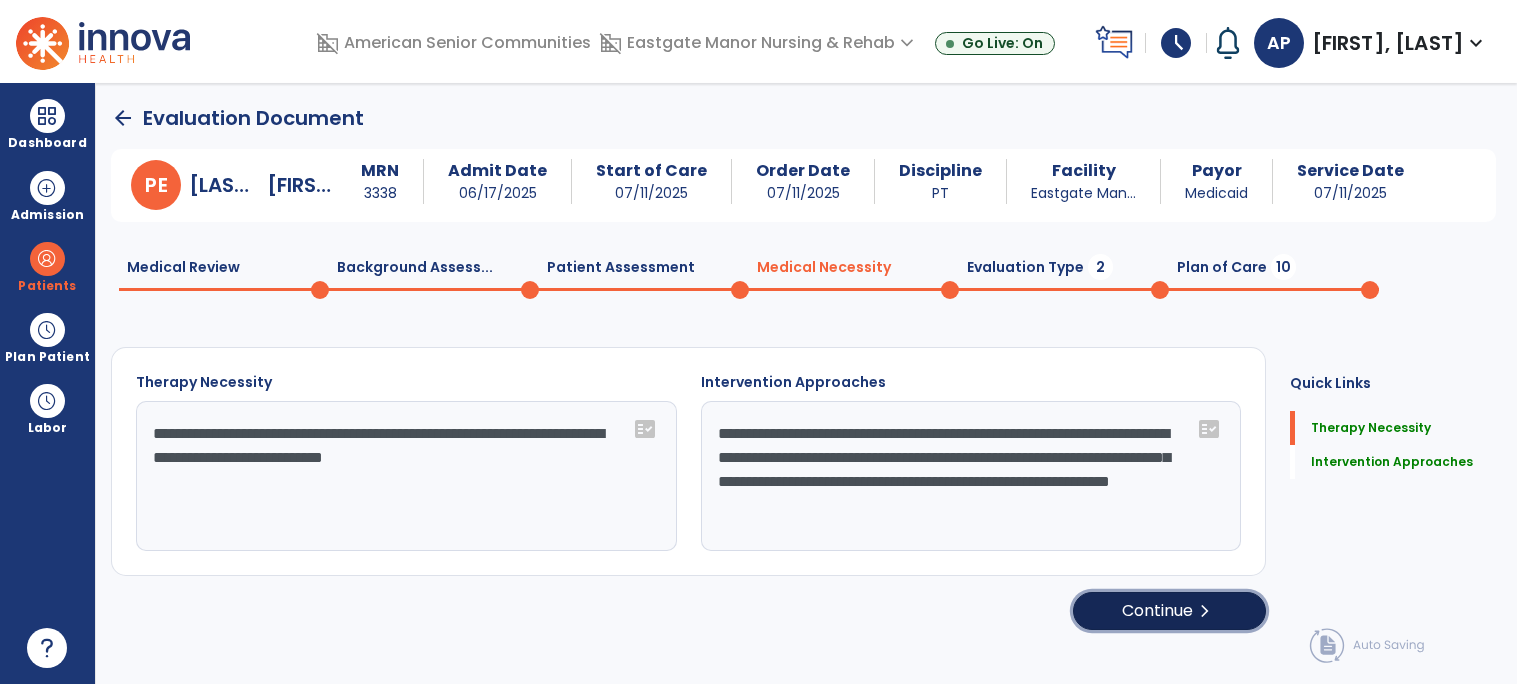 click on "Continue  chevron_right" 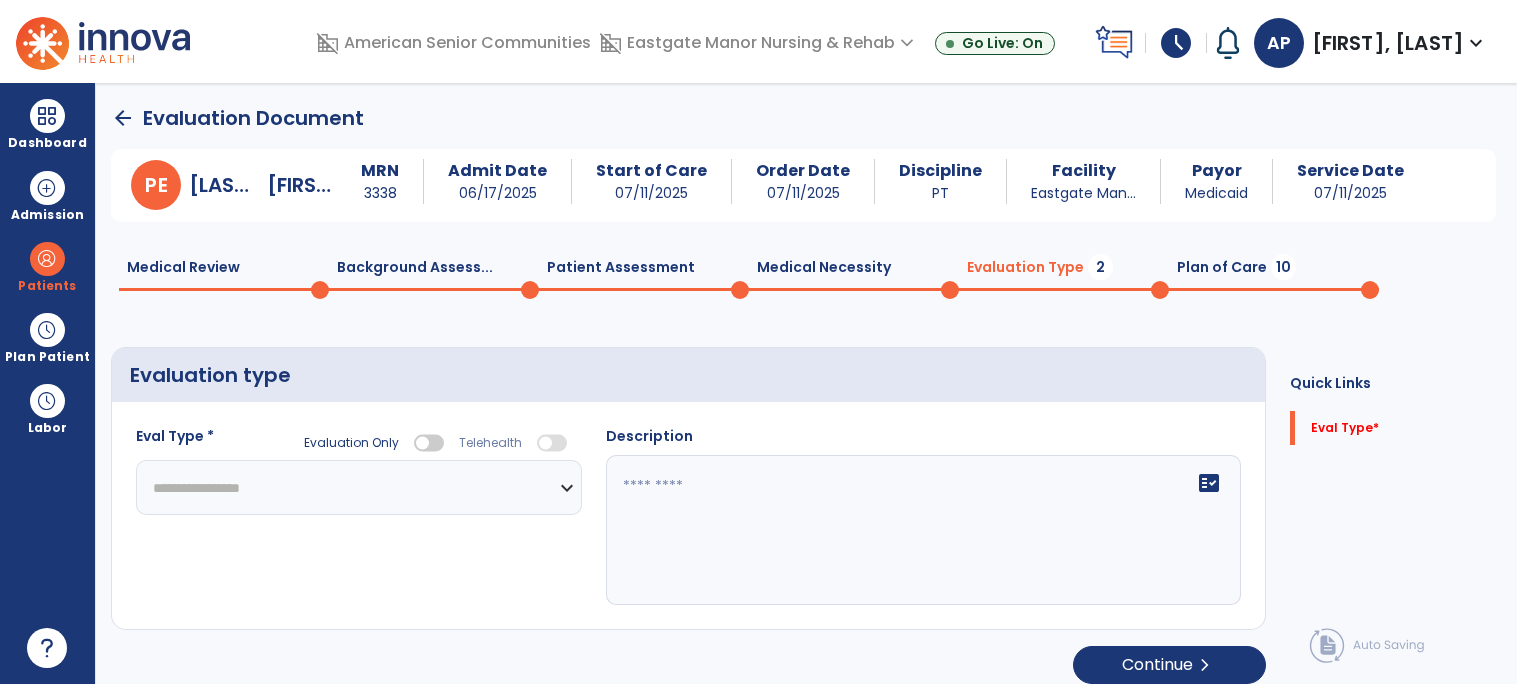 click on "**********" 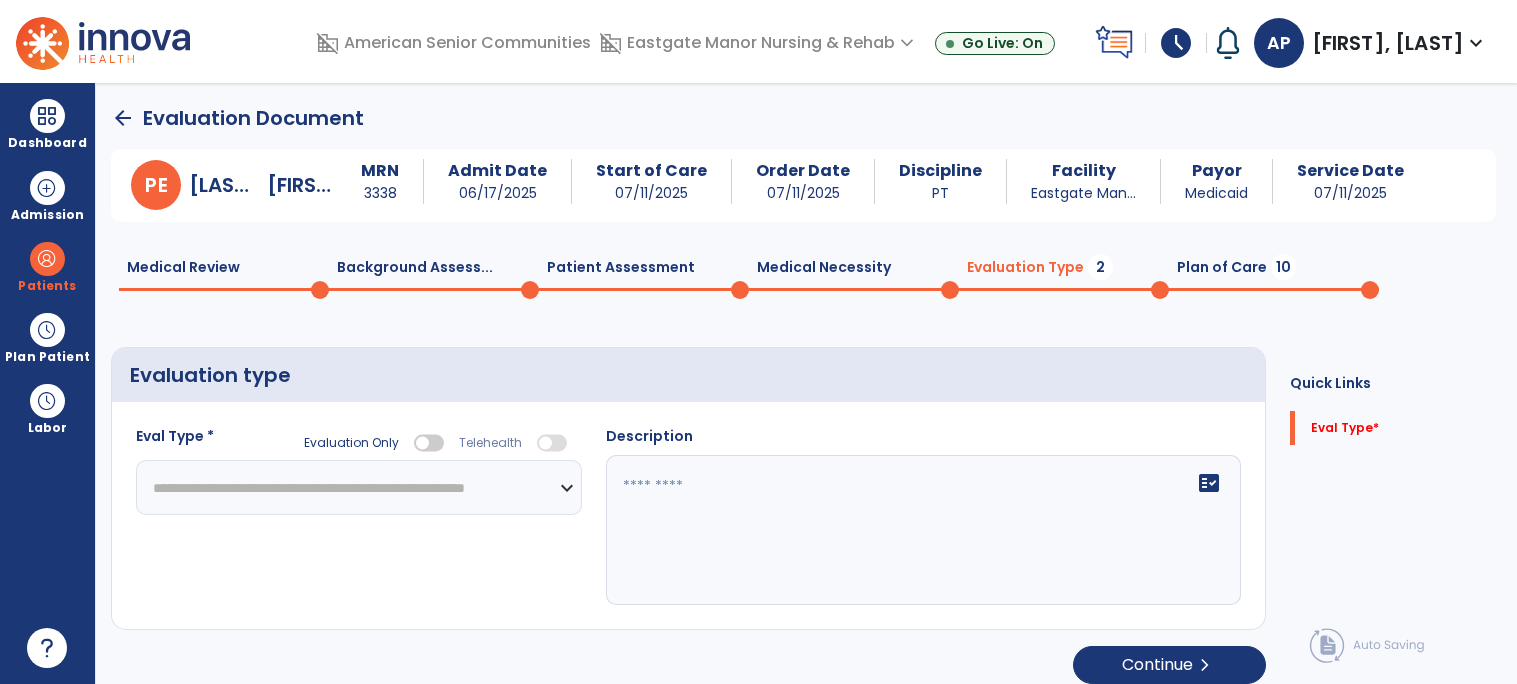 click on "**********" 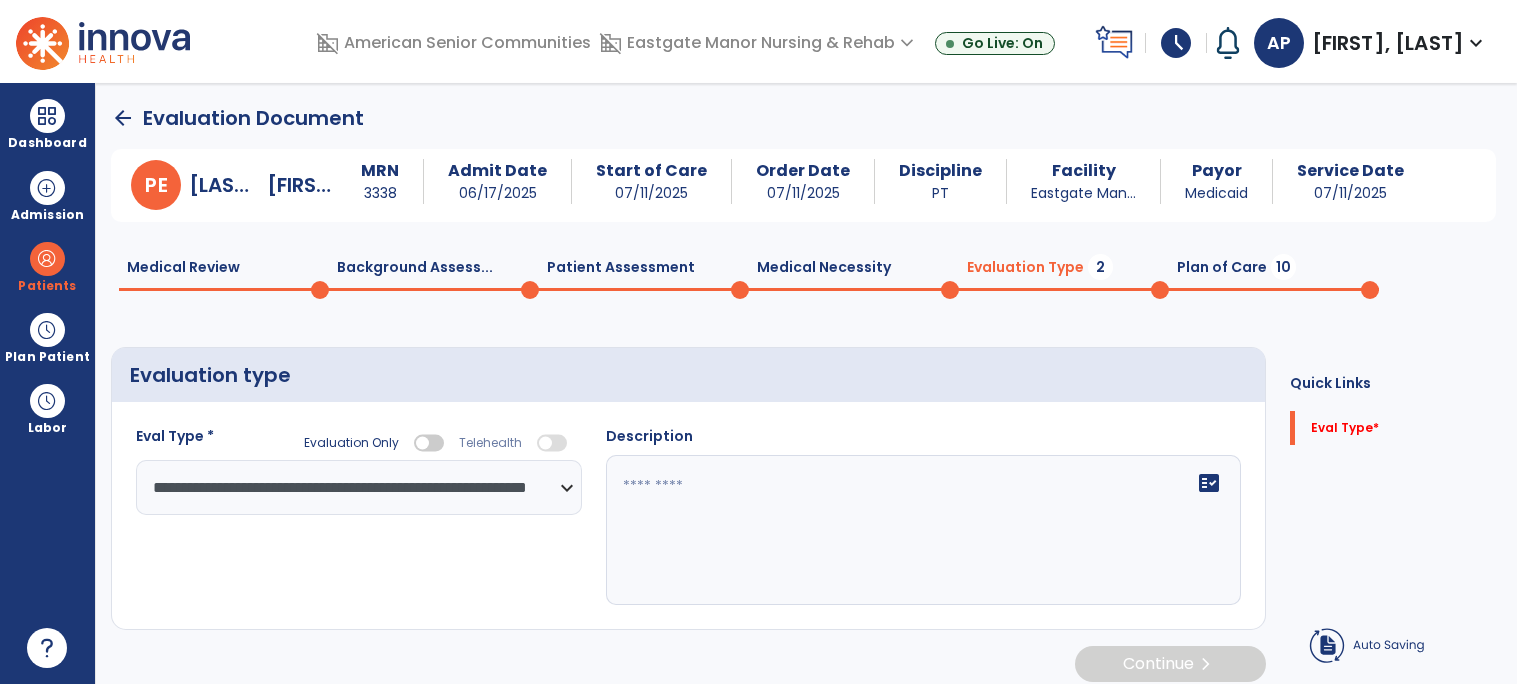 click 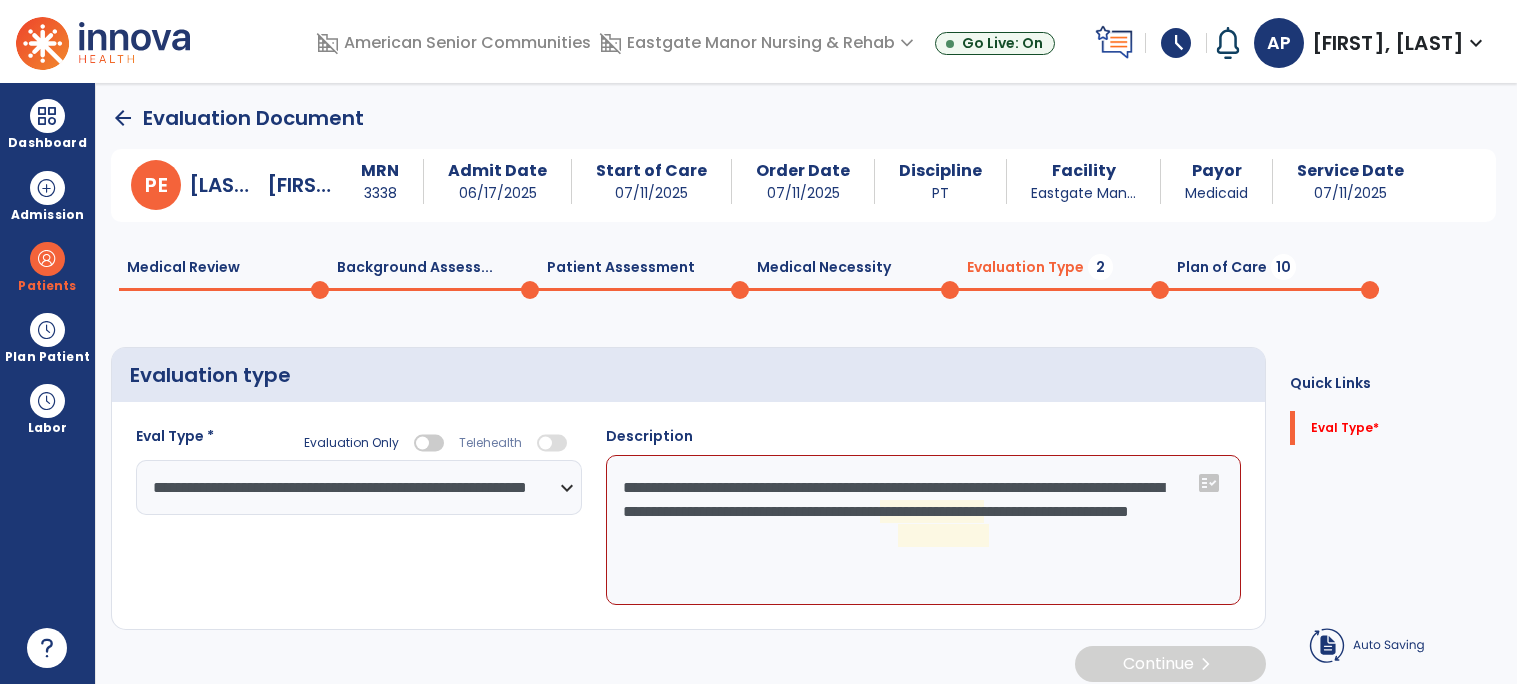 click on "**********" 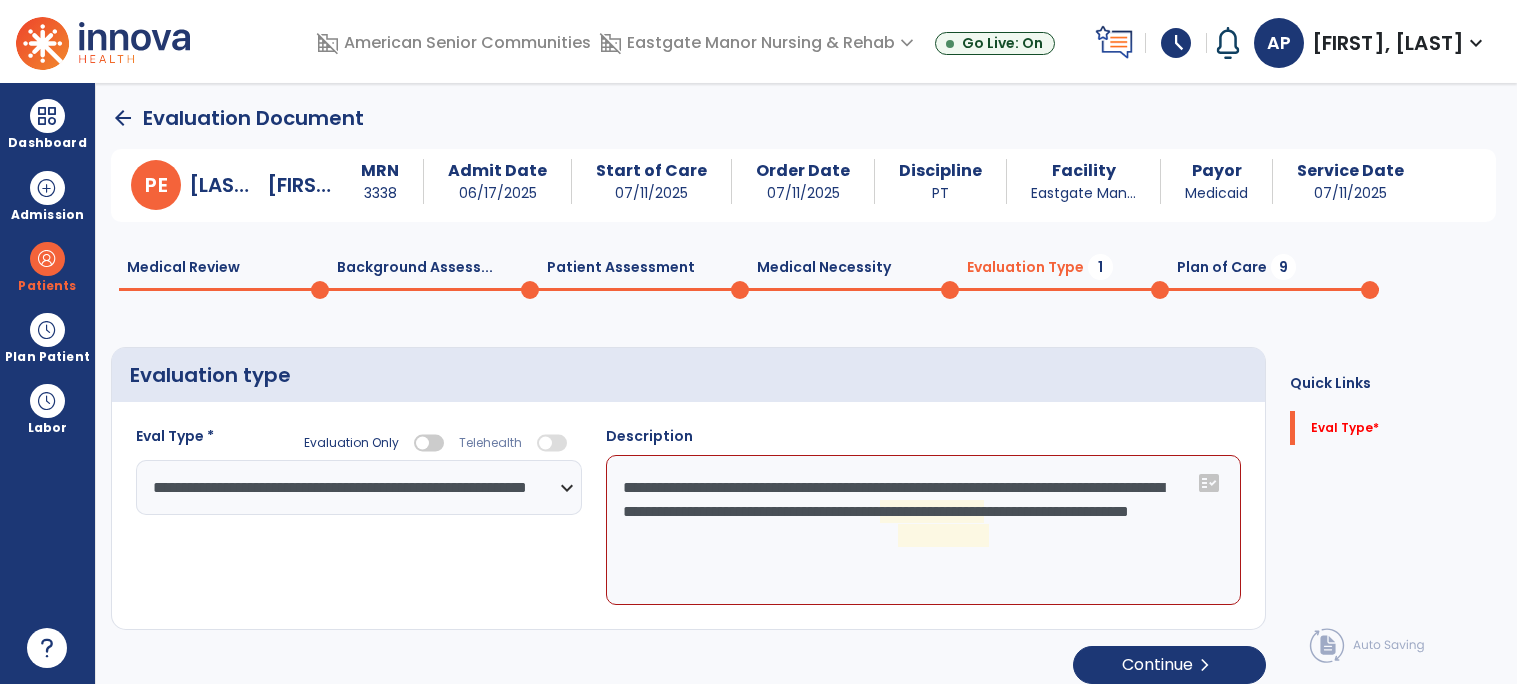 paste on "**********" 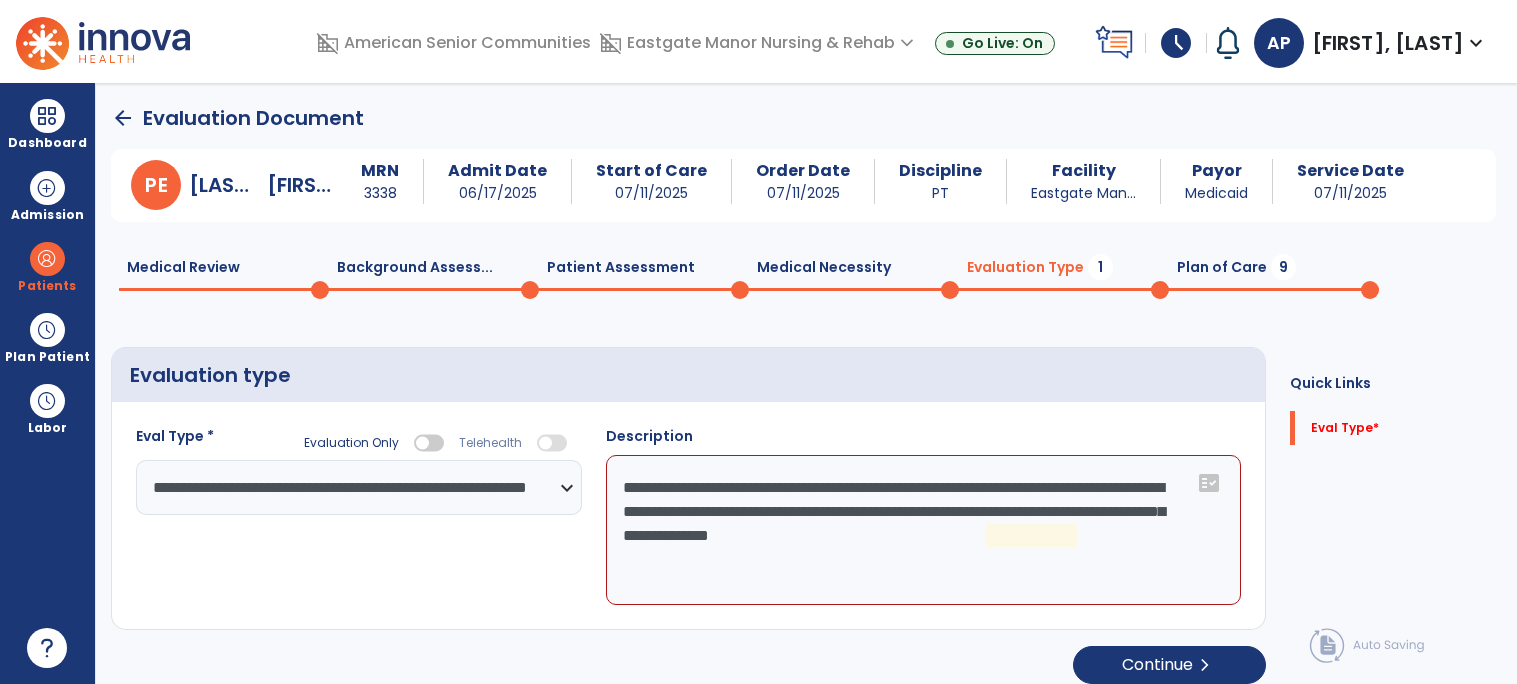 click on "**********" 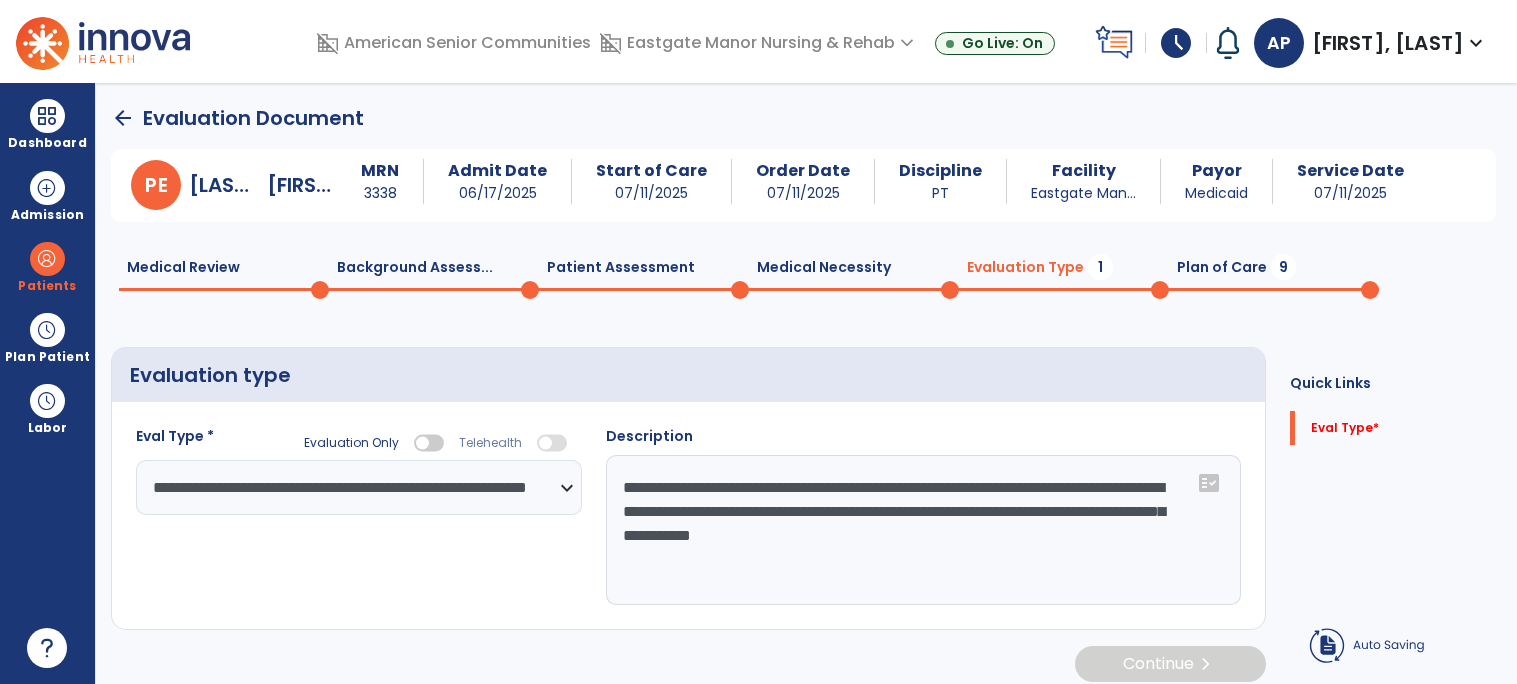 type on "**********" 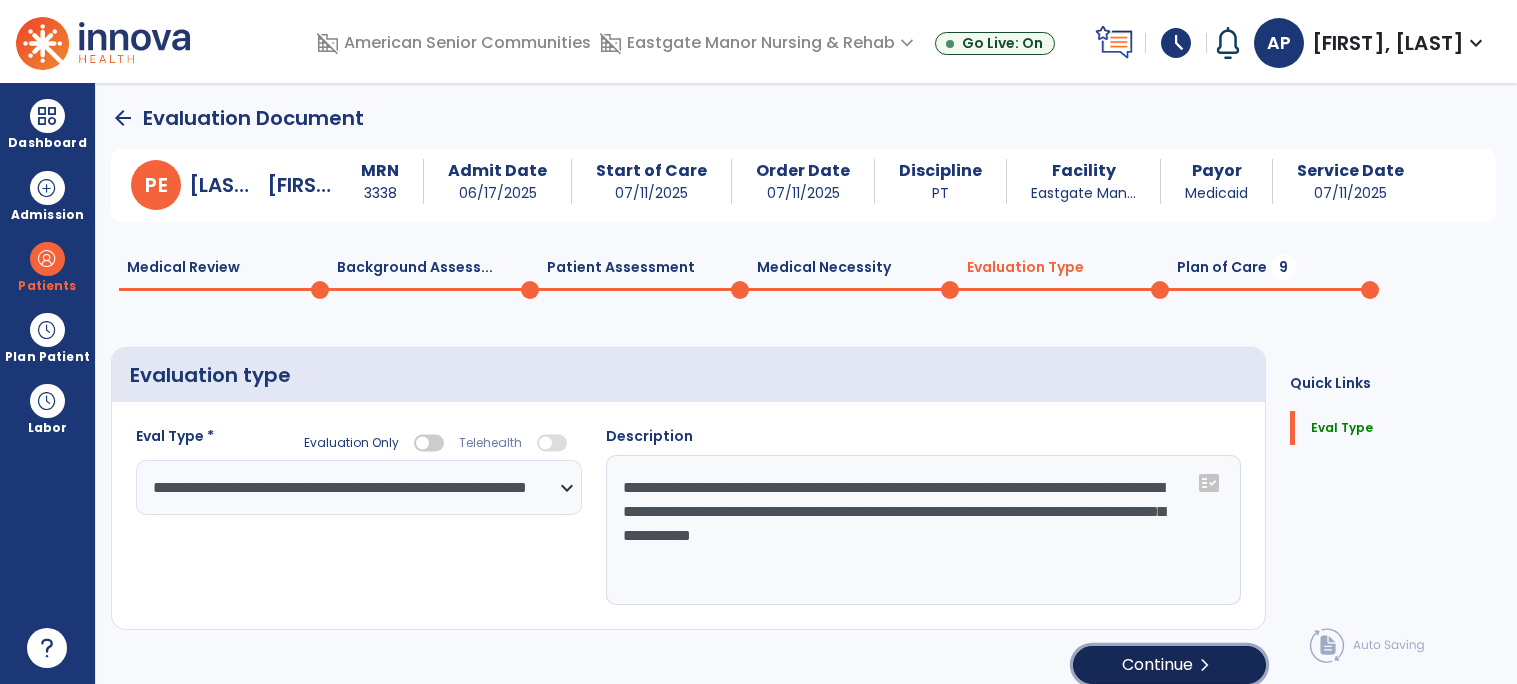 click on "Continue  chevron_right" 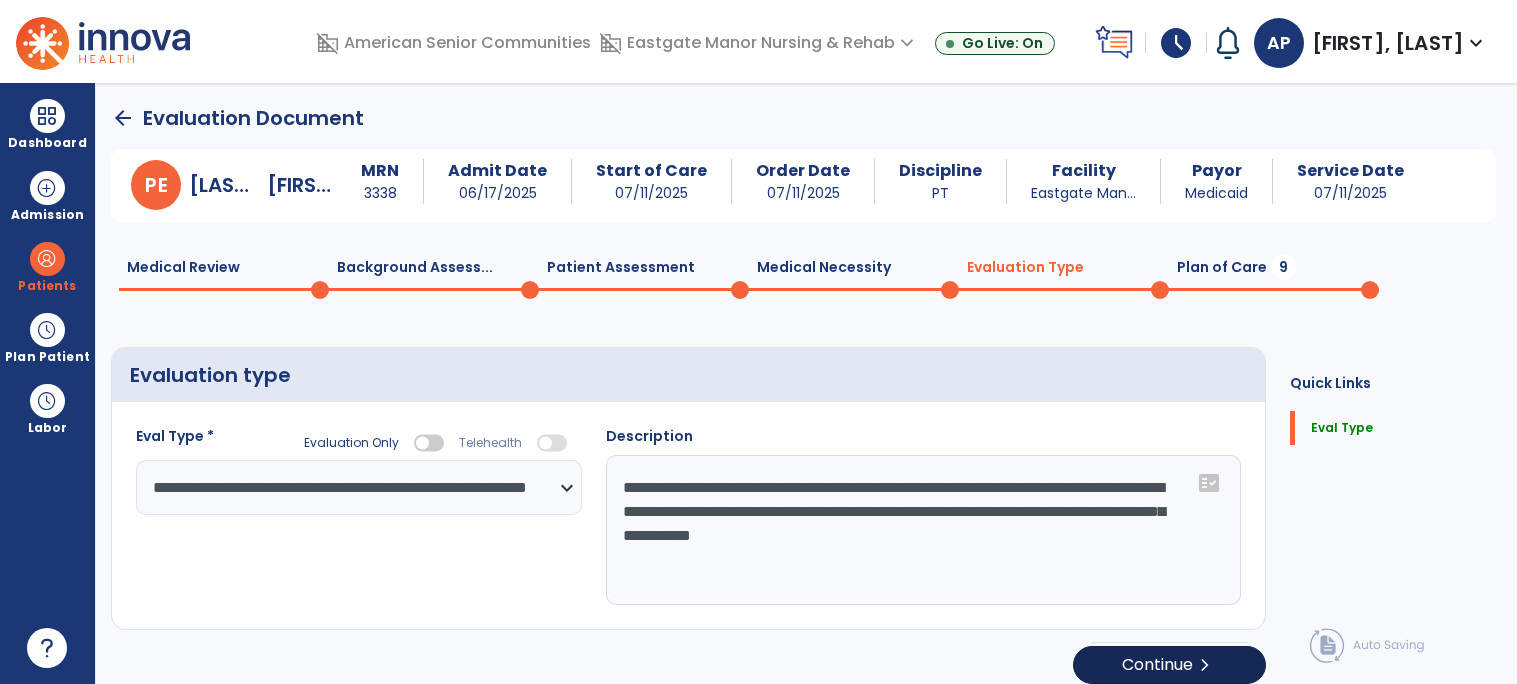 select on "*****" 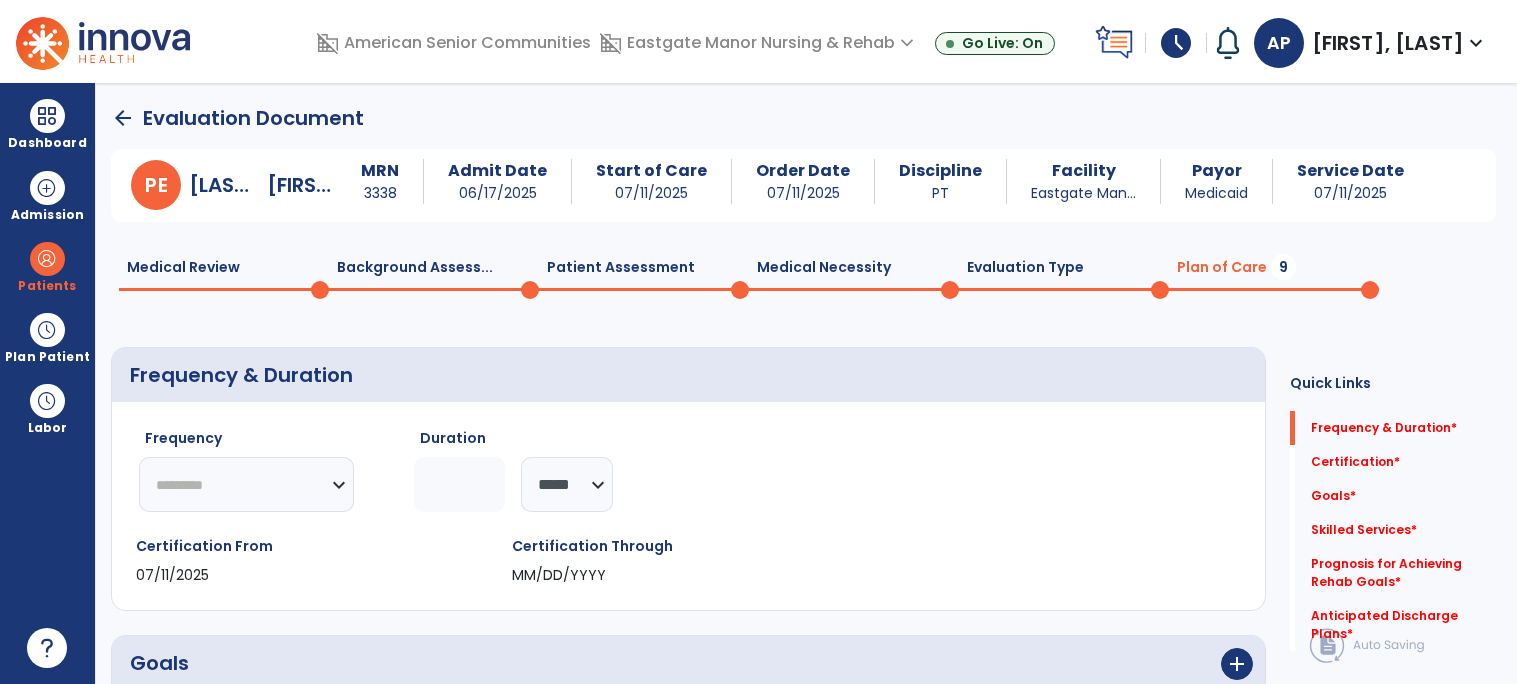 click on "********* ** ** ** ** ** ** **" 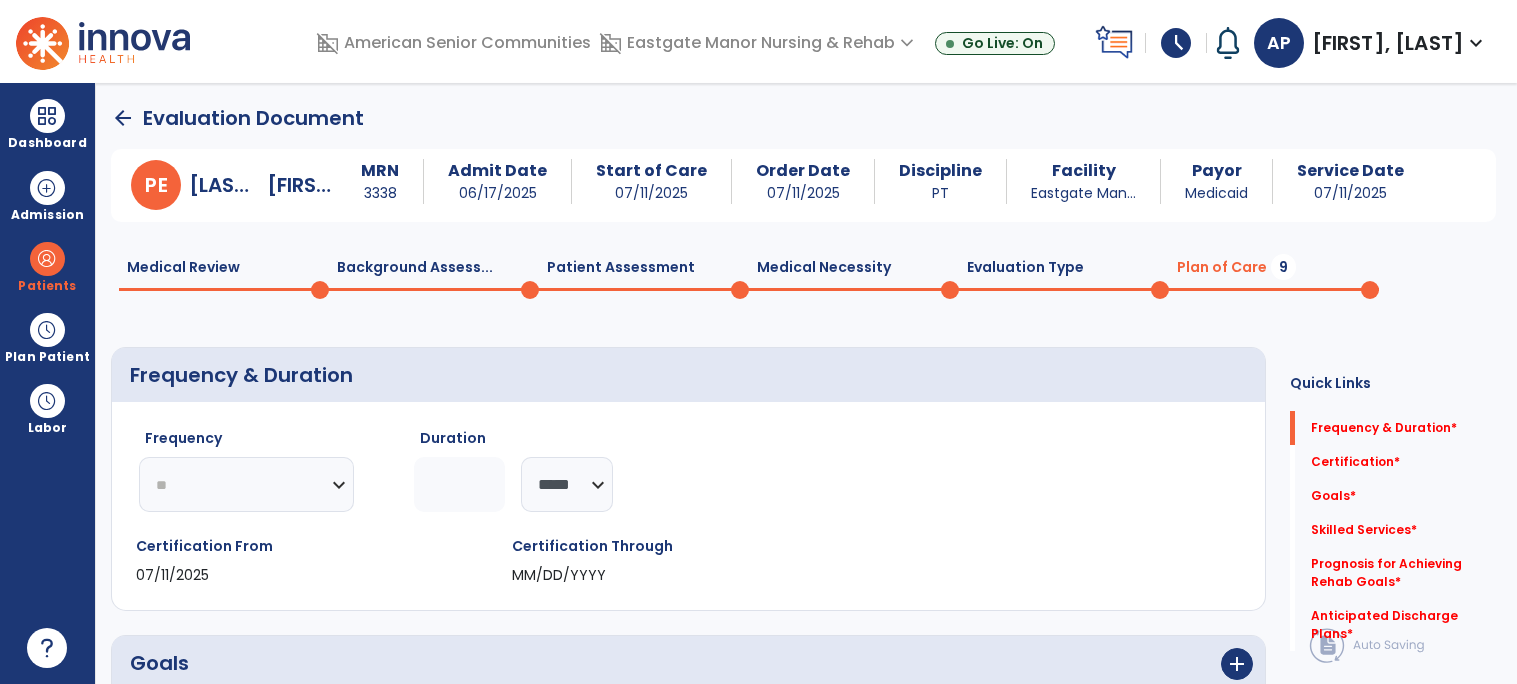 click 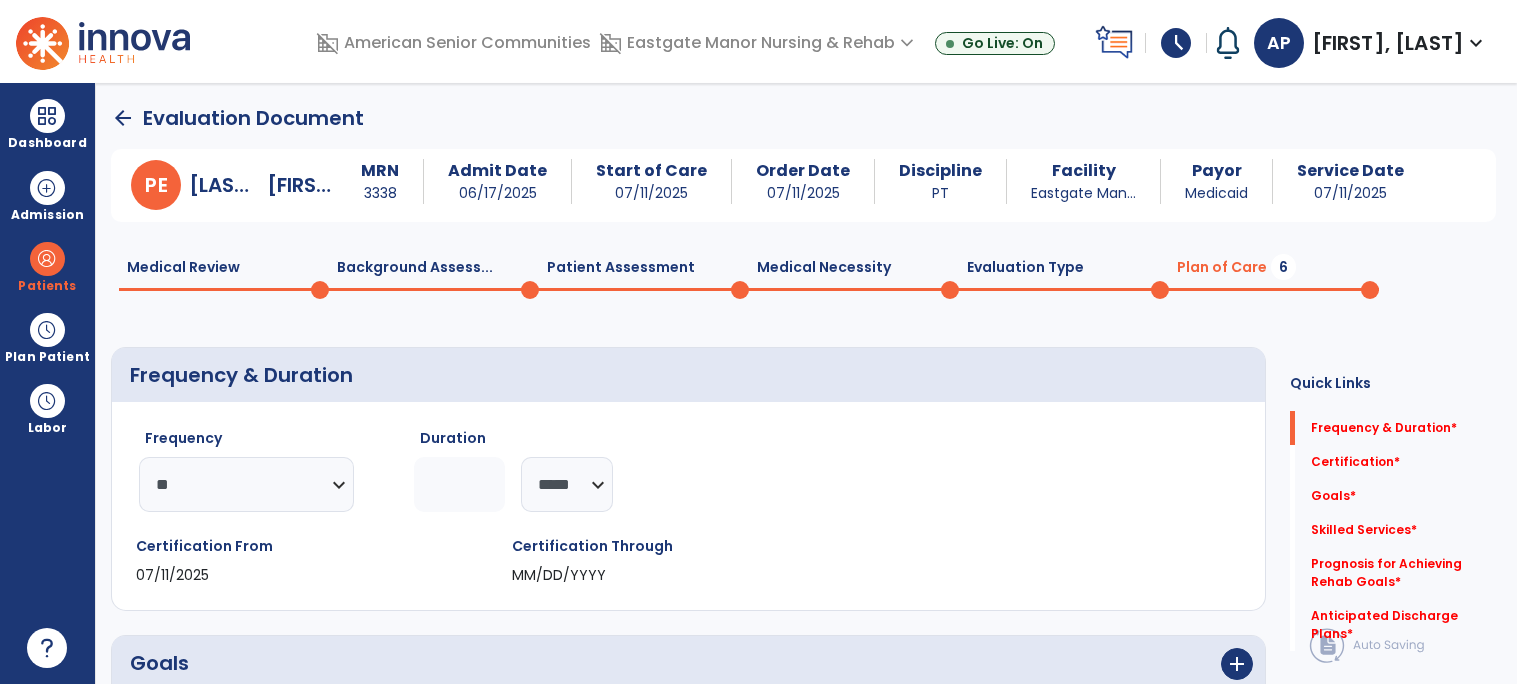 type on "*" 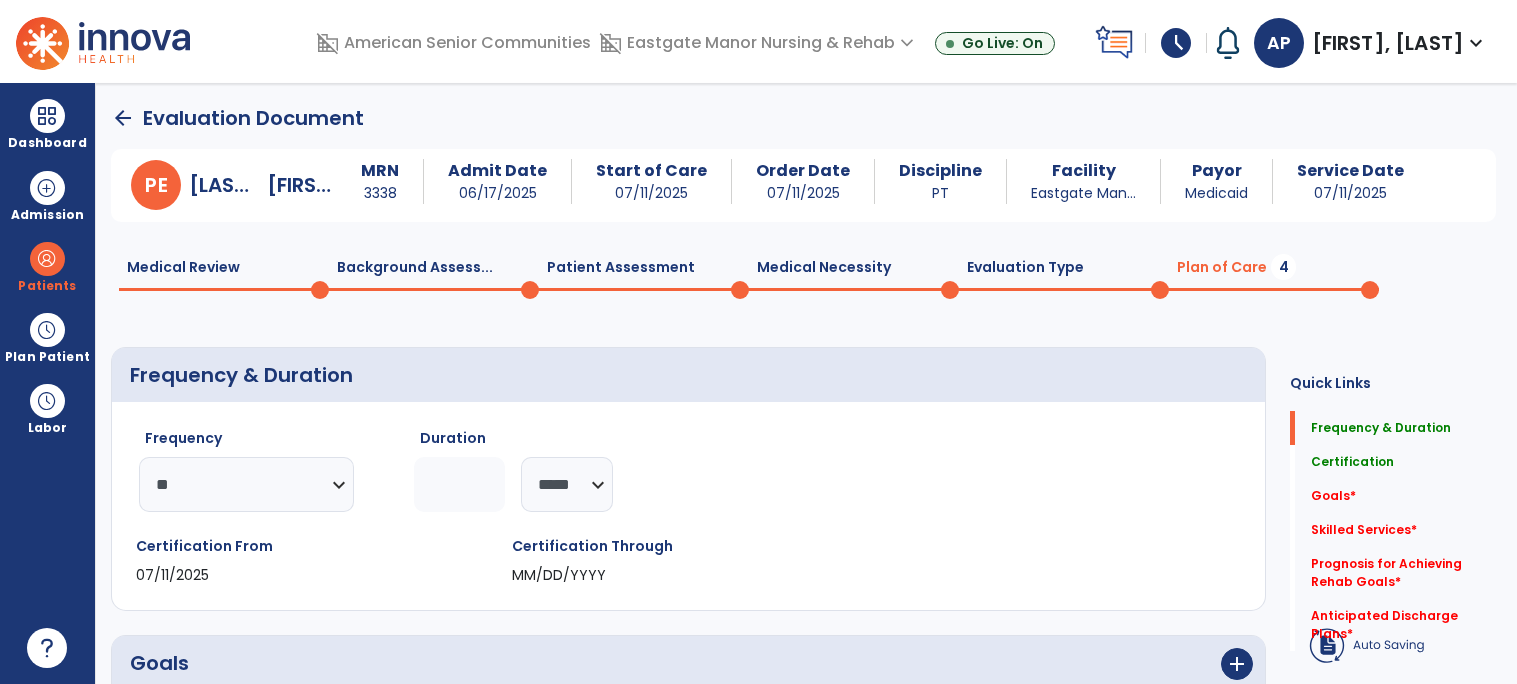 type on "*" 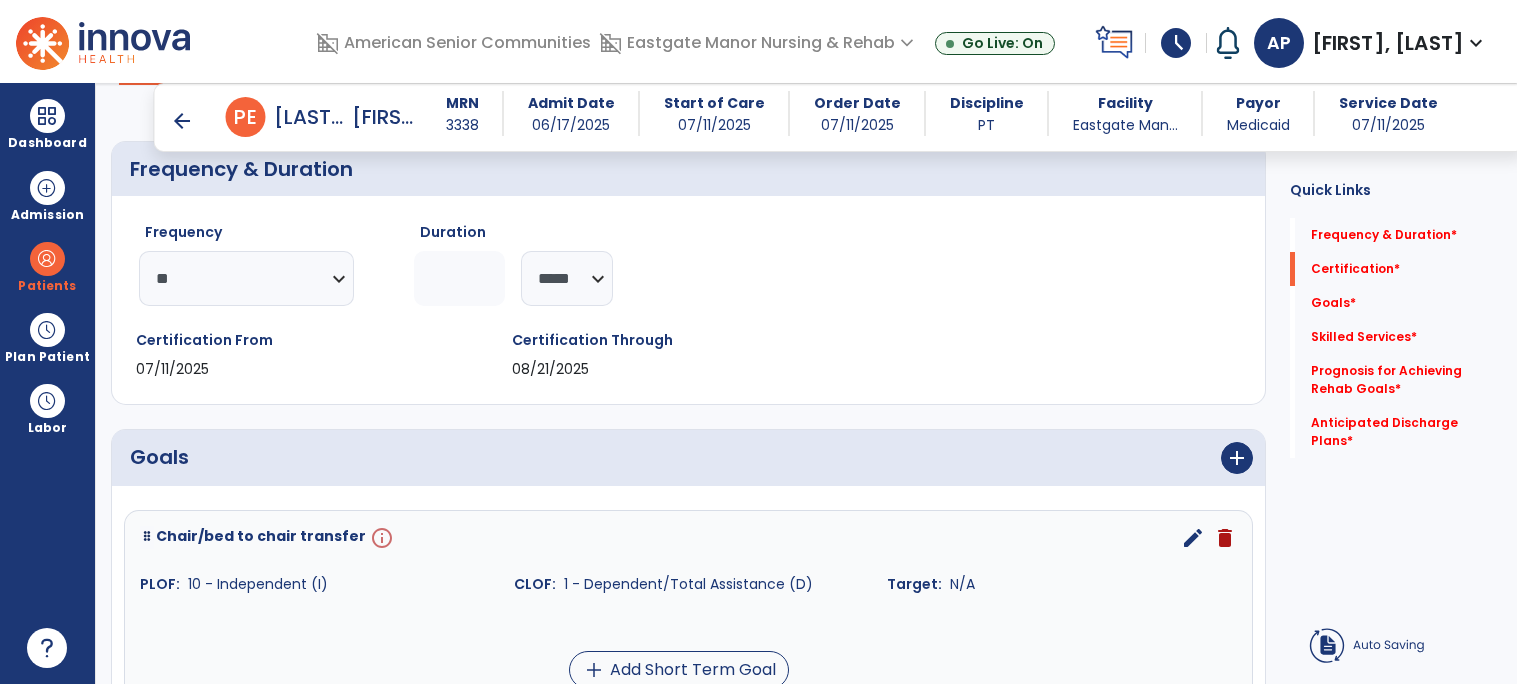 type on "*" 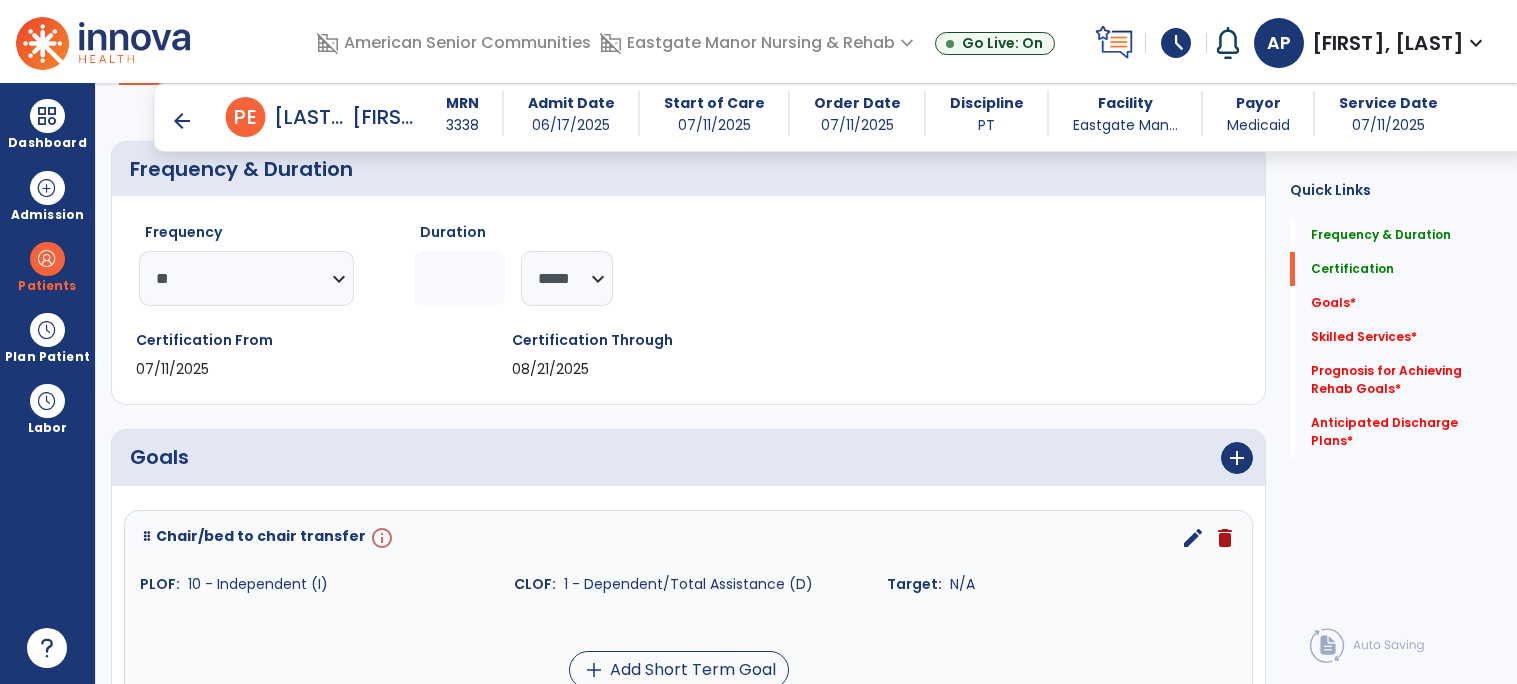 scroll, scrollTop: 189, scrollLeft: 0, axis: vertical 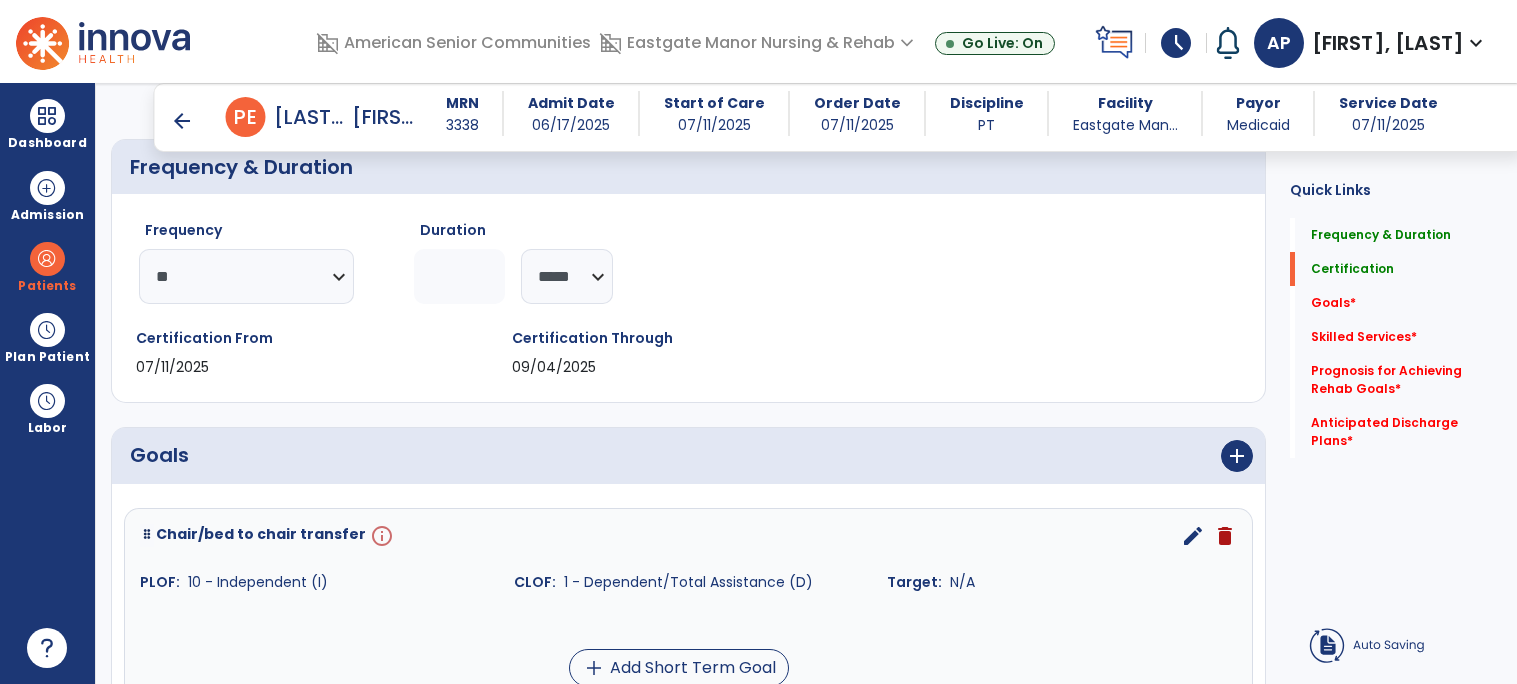type on "*" 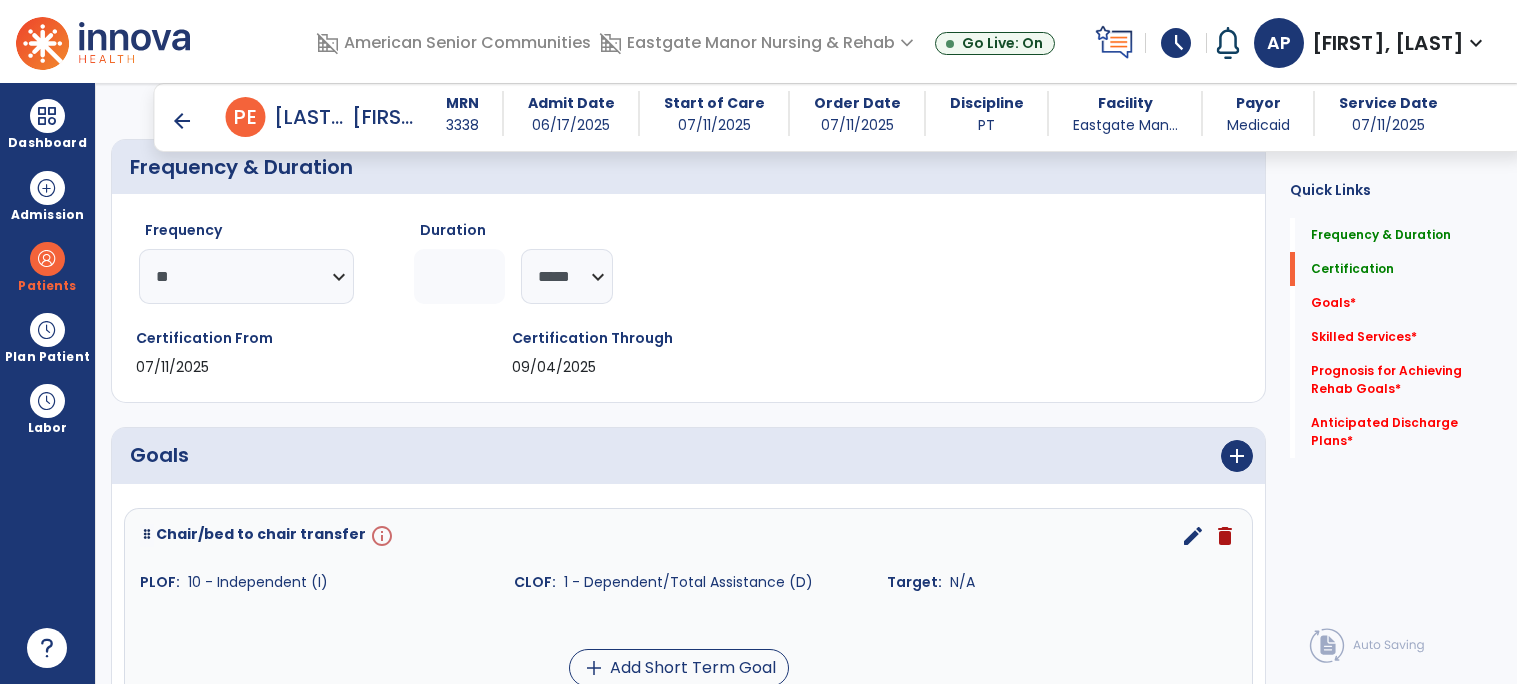 click on "Certification From 07/11/2025 Certification Through 09/04/2025" 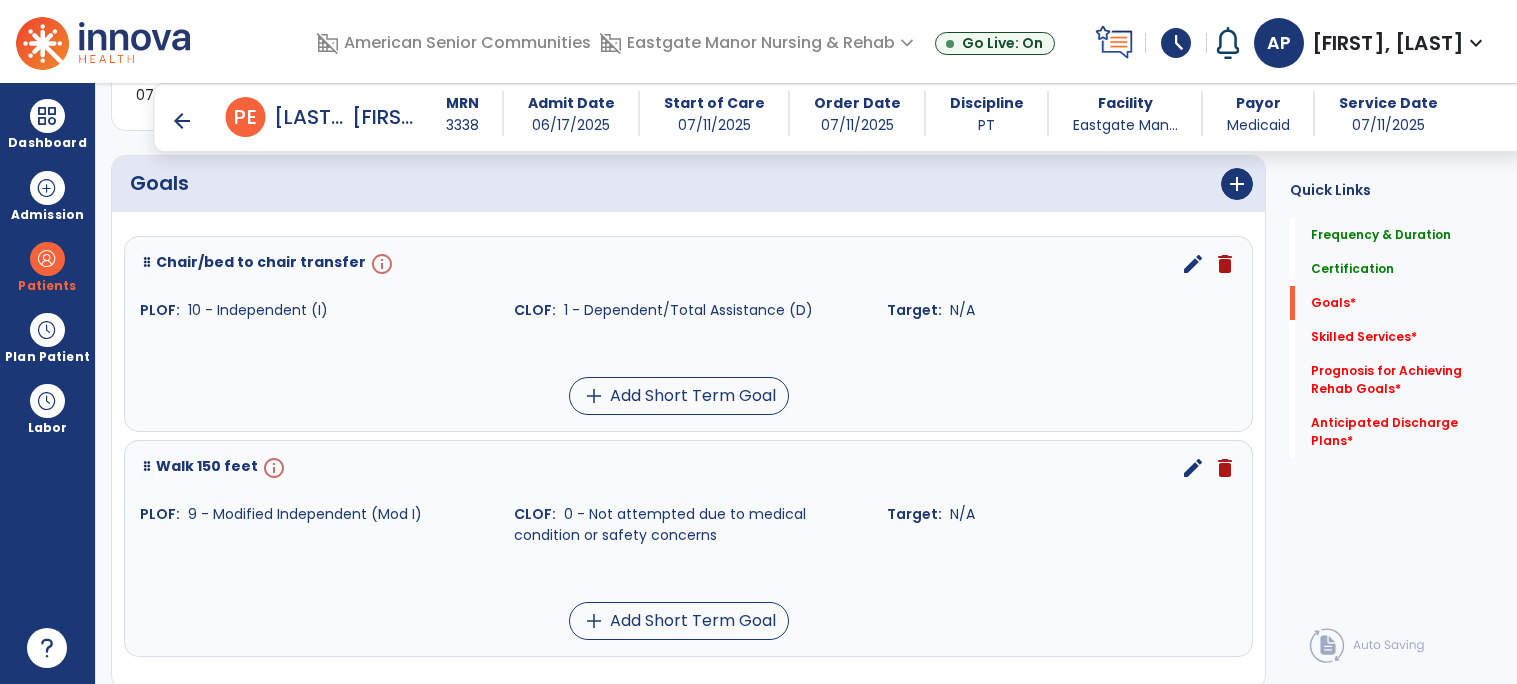 click on "info" at bounding box center (380, 264) 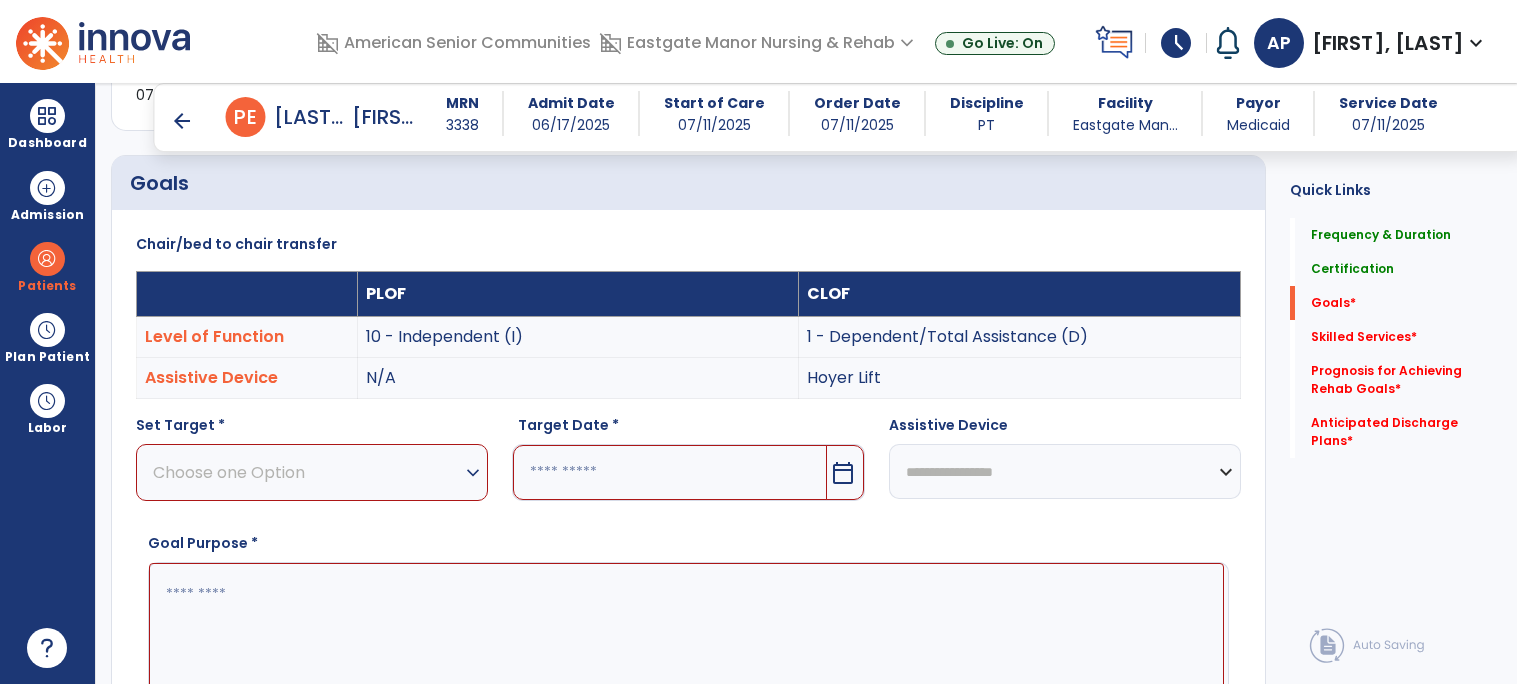 scroll, scrollTop: 534, scrollLeft: 0, axis: vertical 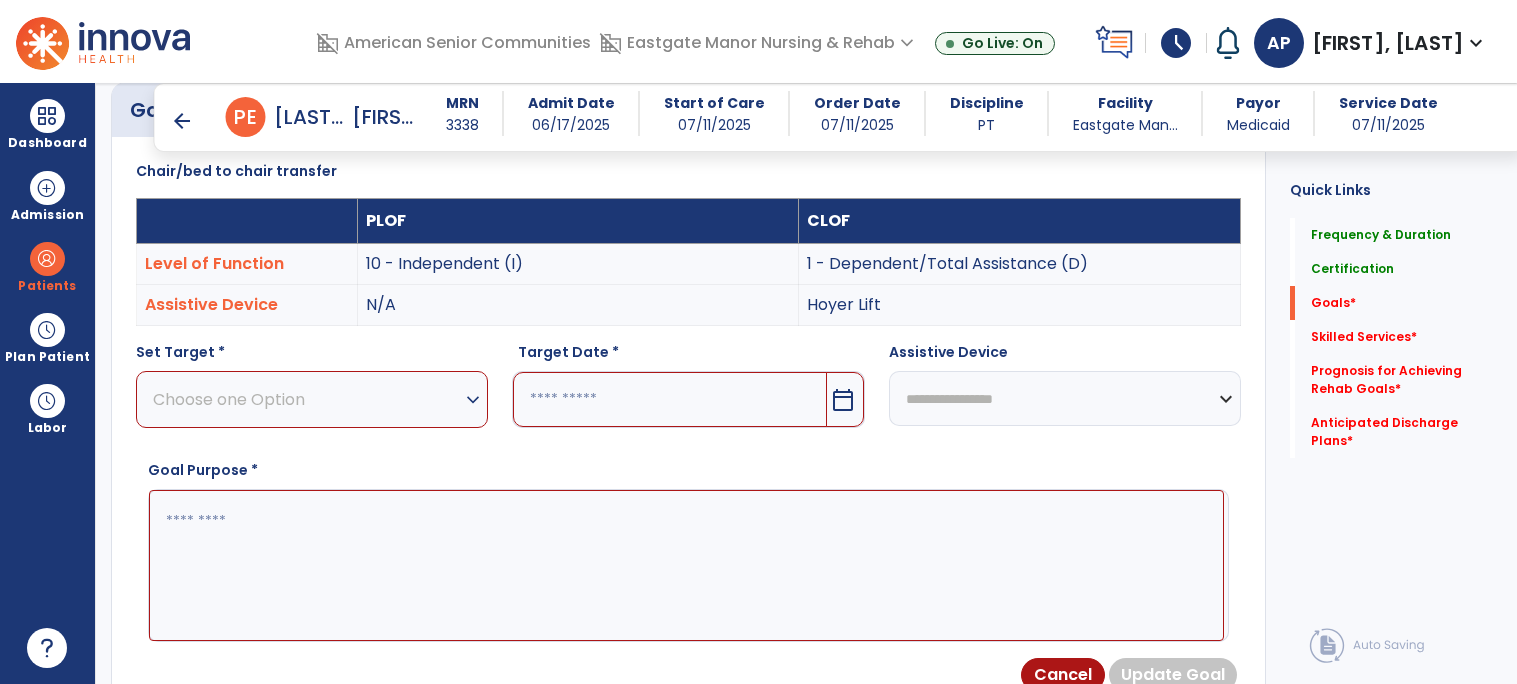 click on "Choose one Option" at bounding box center (307, 399) 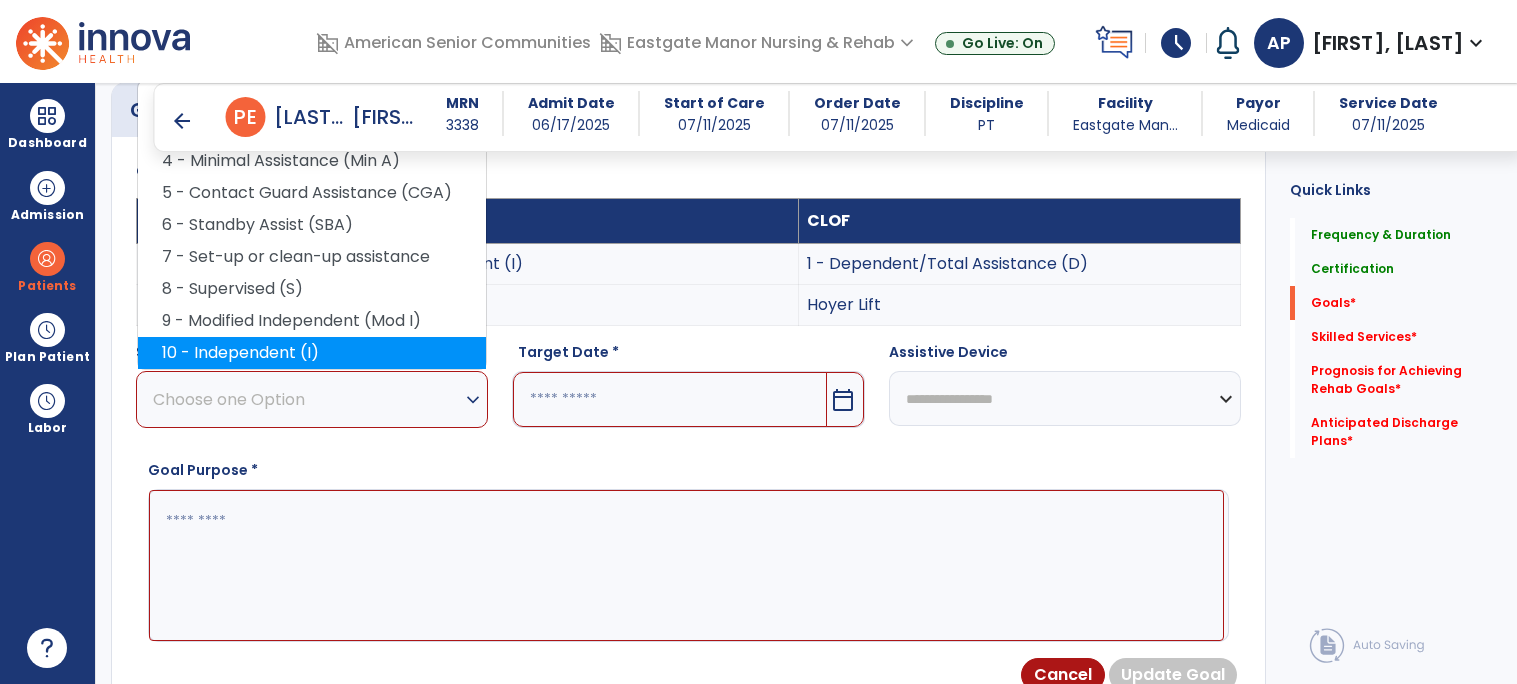 click on "10 - Independent (I)" at bounding box center [312, 353] 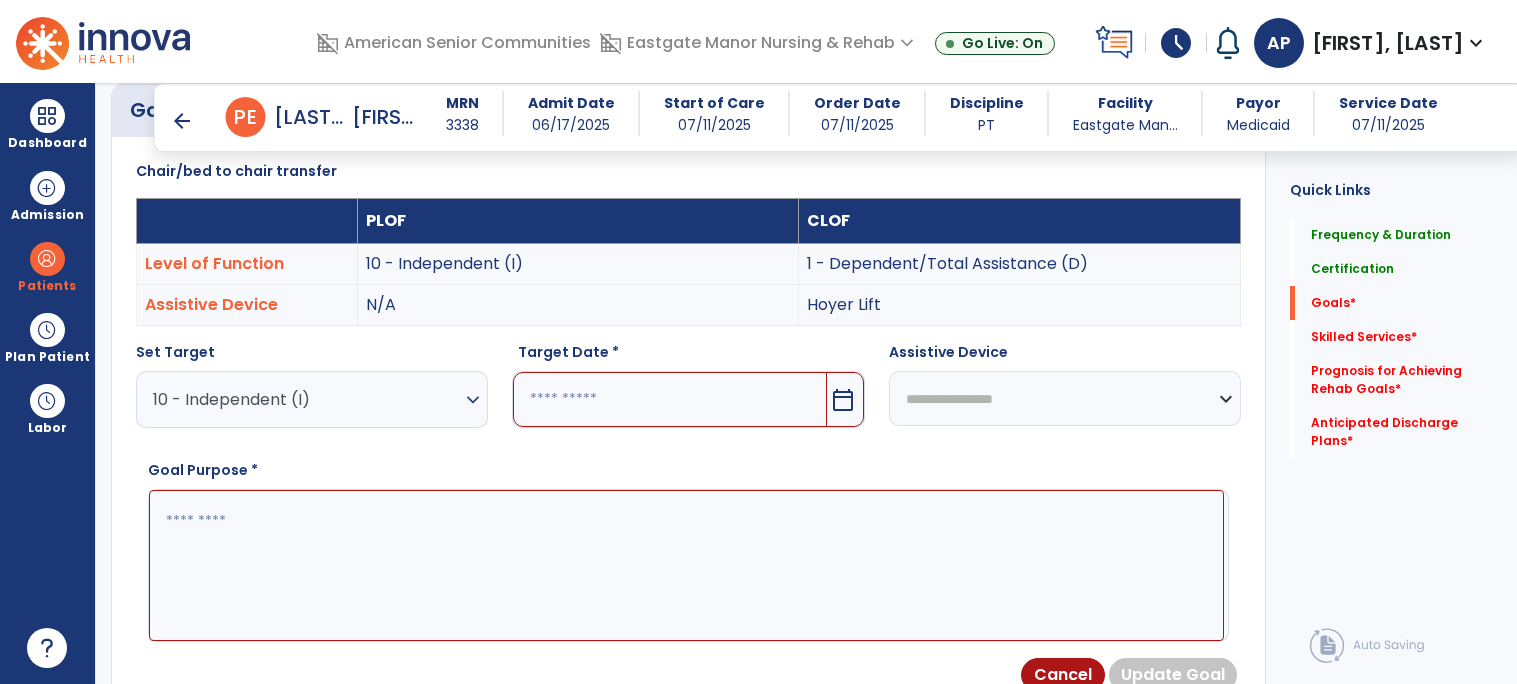 click on "calendar_today" at bounding box center (845, 399) 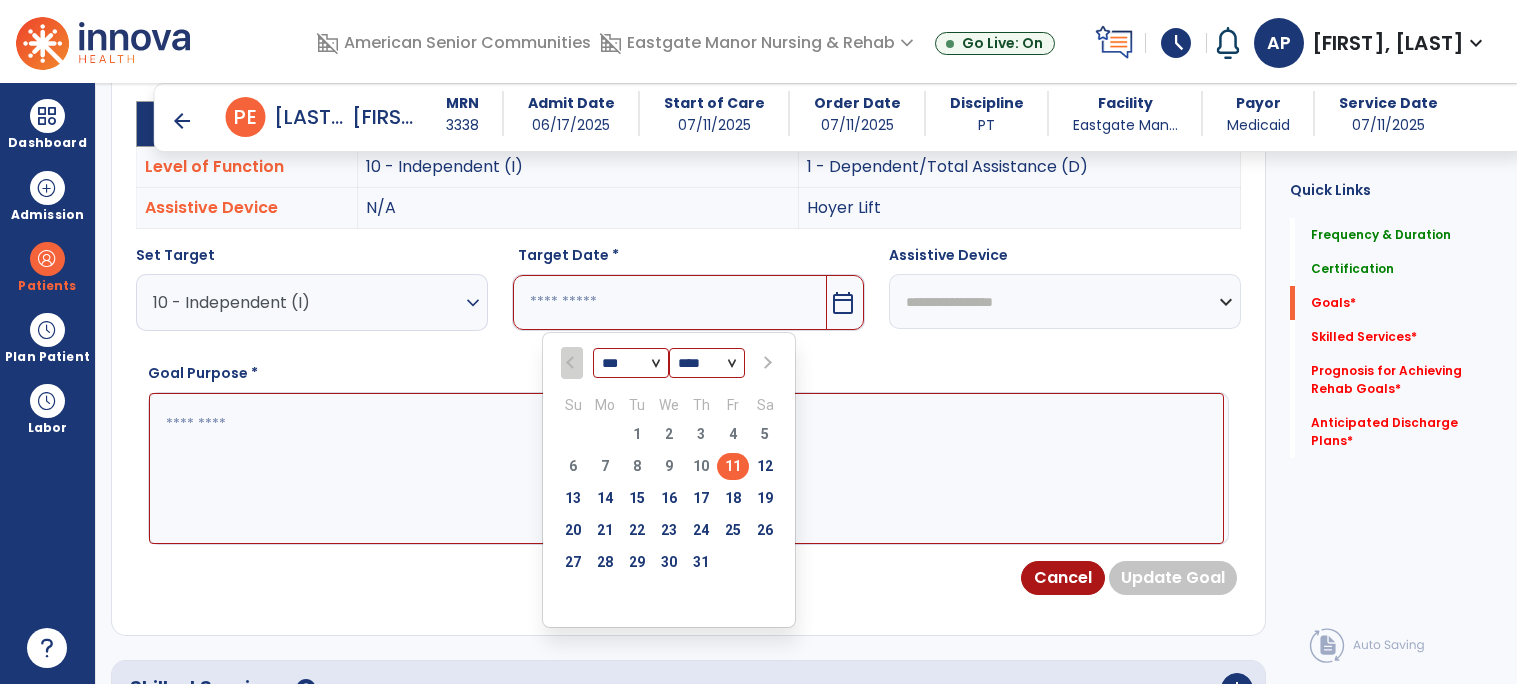 scroll, scrollTop: 634, scrollLeft: 0, axis: vertical 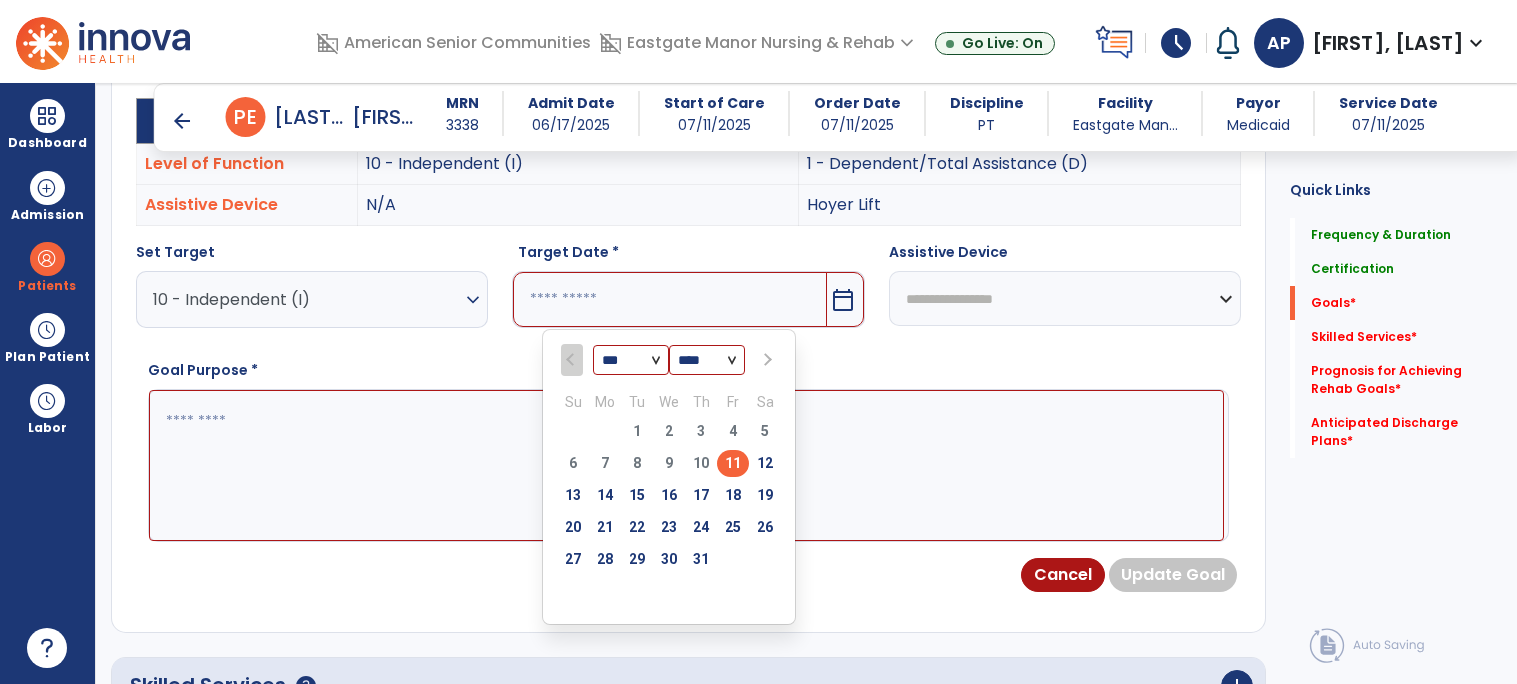 click at bounding box center [766, 360] 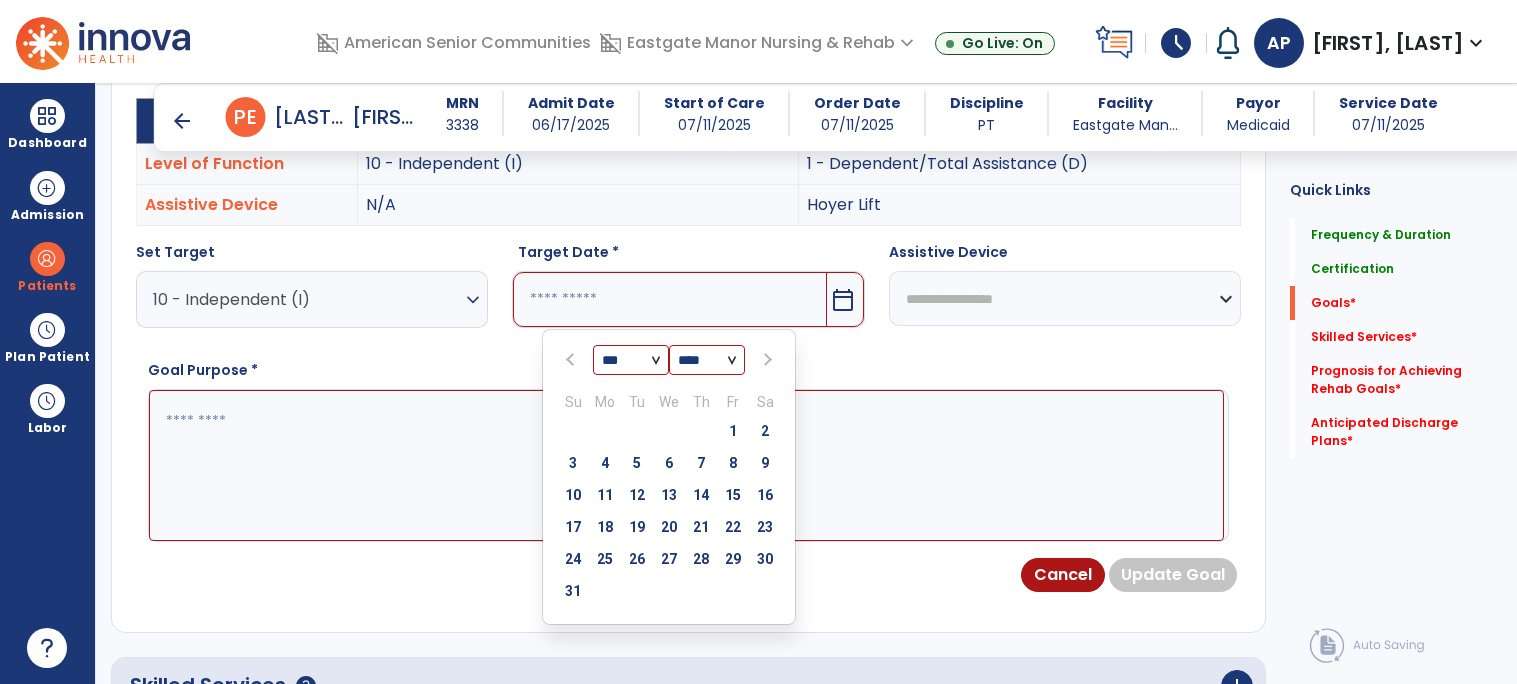 click at bounding box center (766, 360) 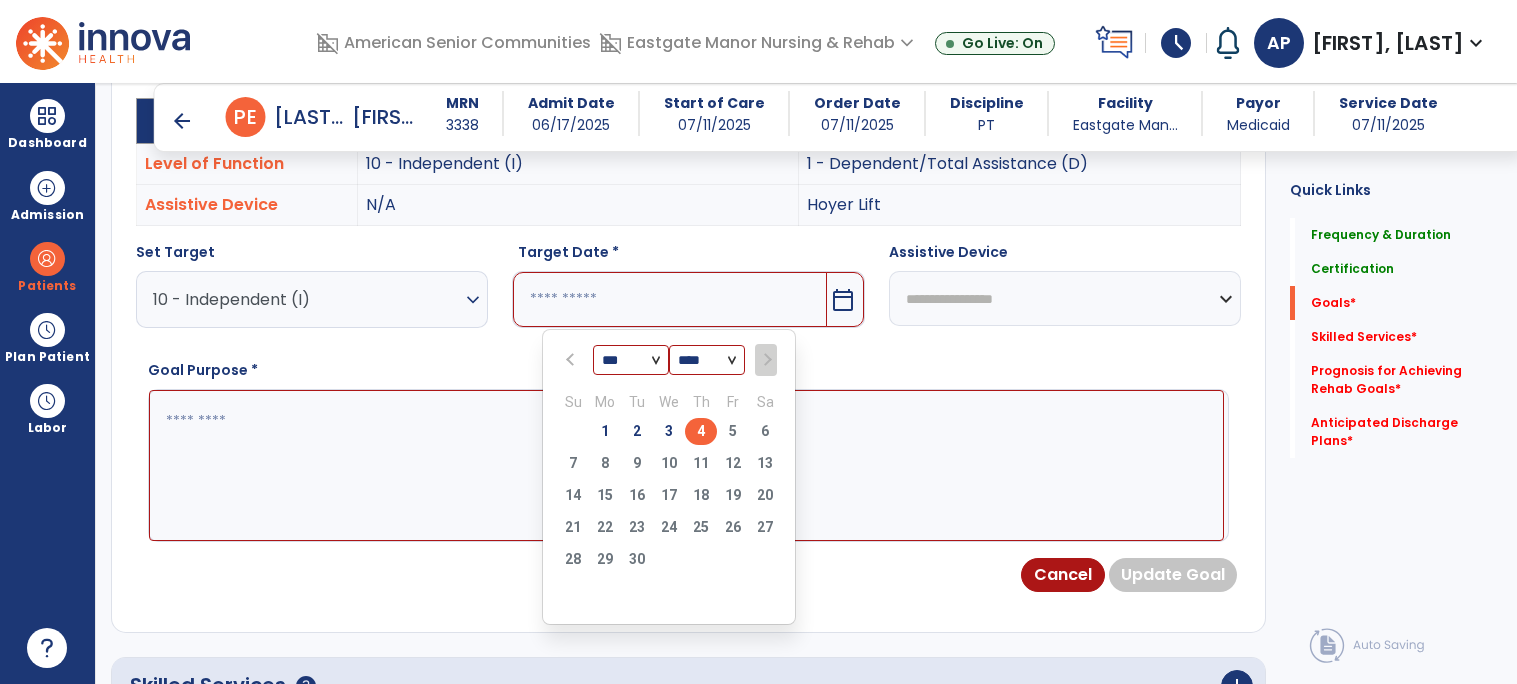 click on "4" at bounding box center (701, 431) 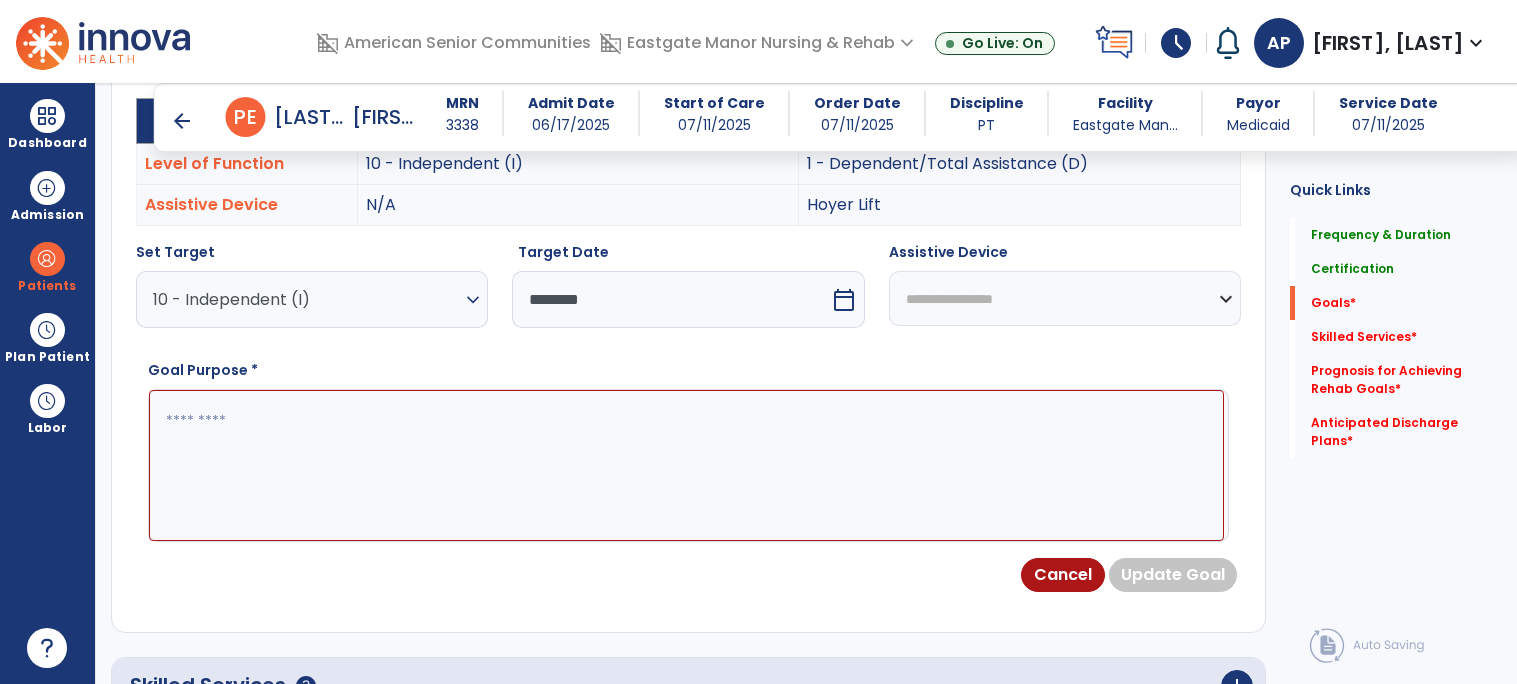 click on "**********" at bounding box center [1065, 298] 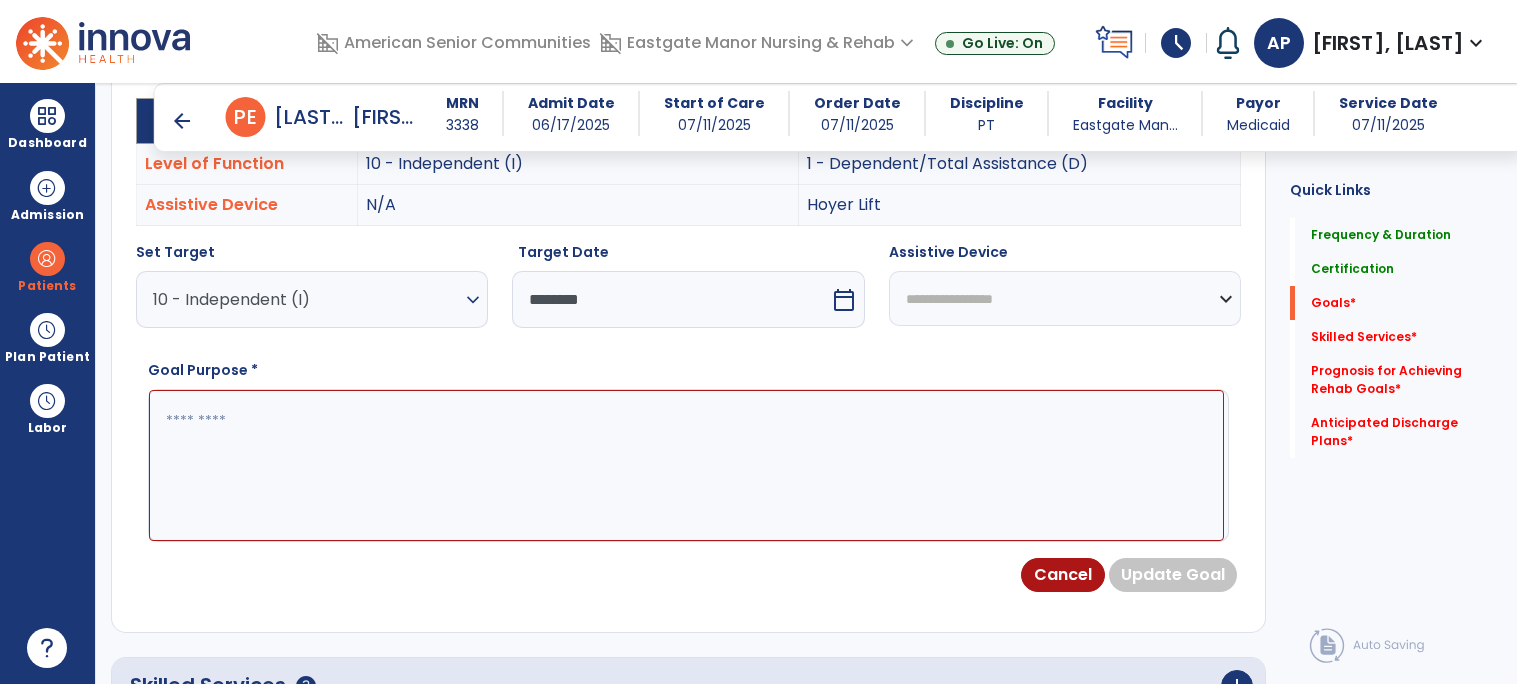 select on "**********" 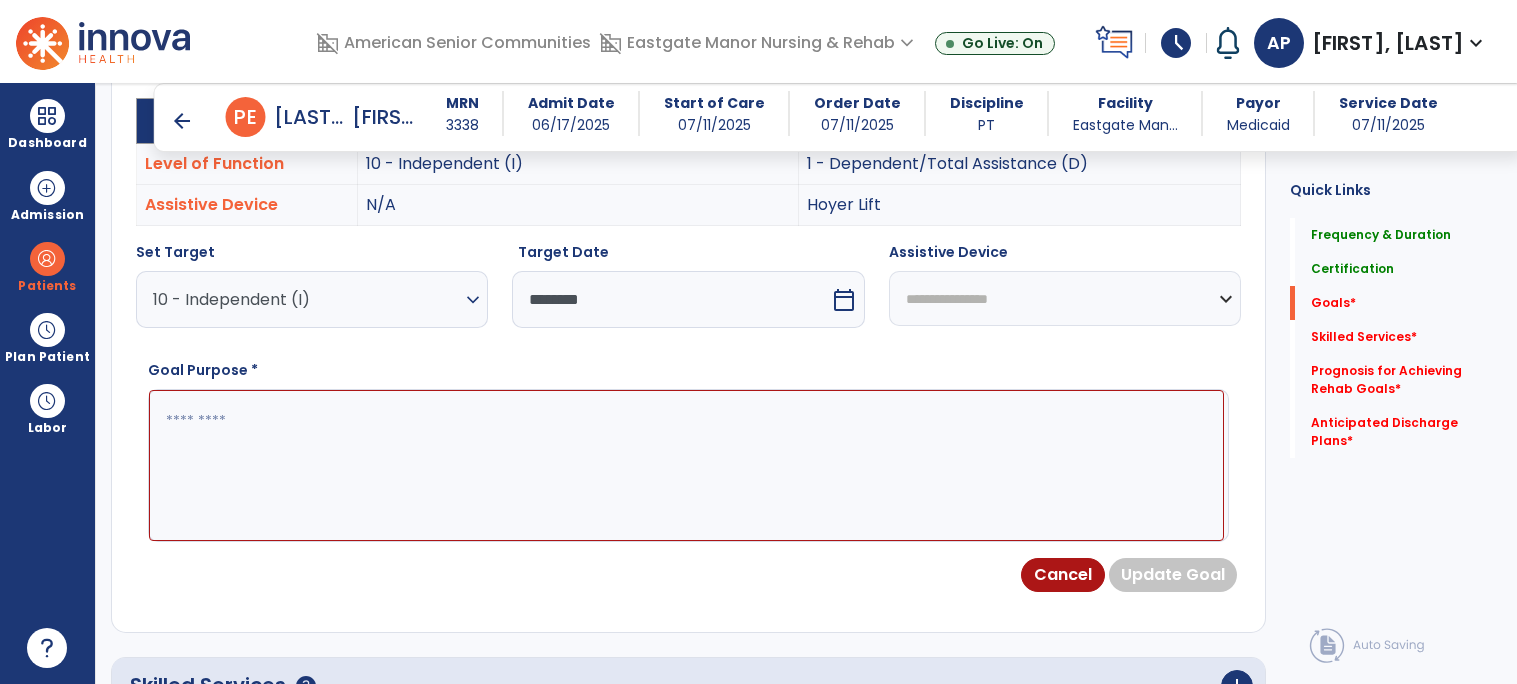 click on "**********" at bounding box center (1065, 298) 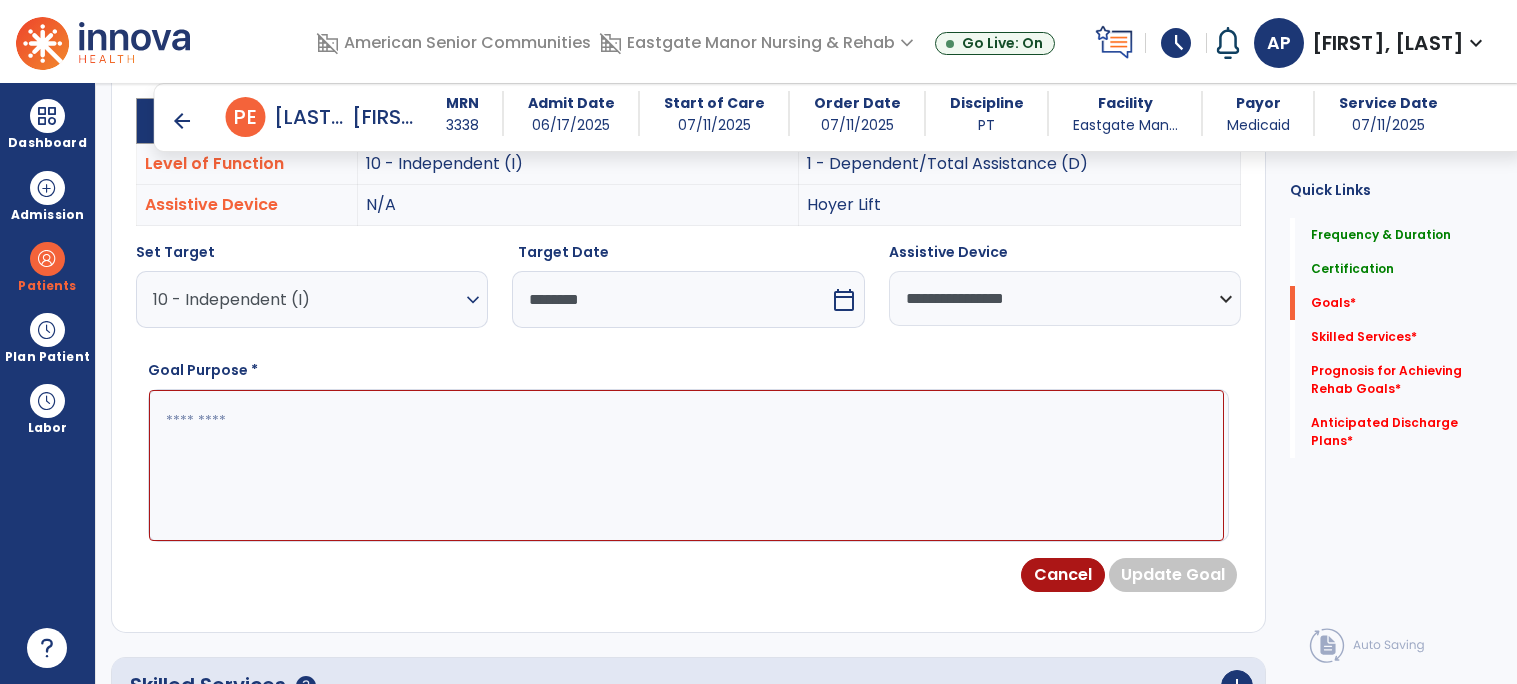 click at bounding box center (686, 465) 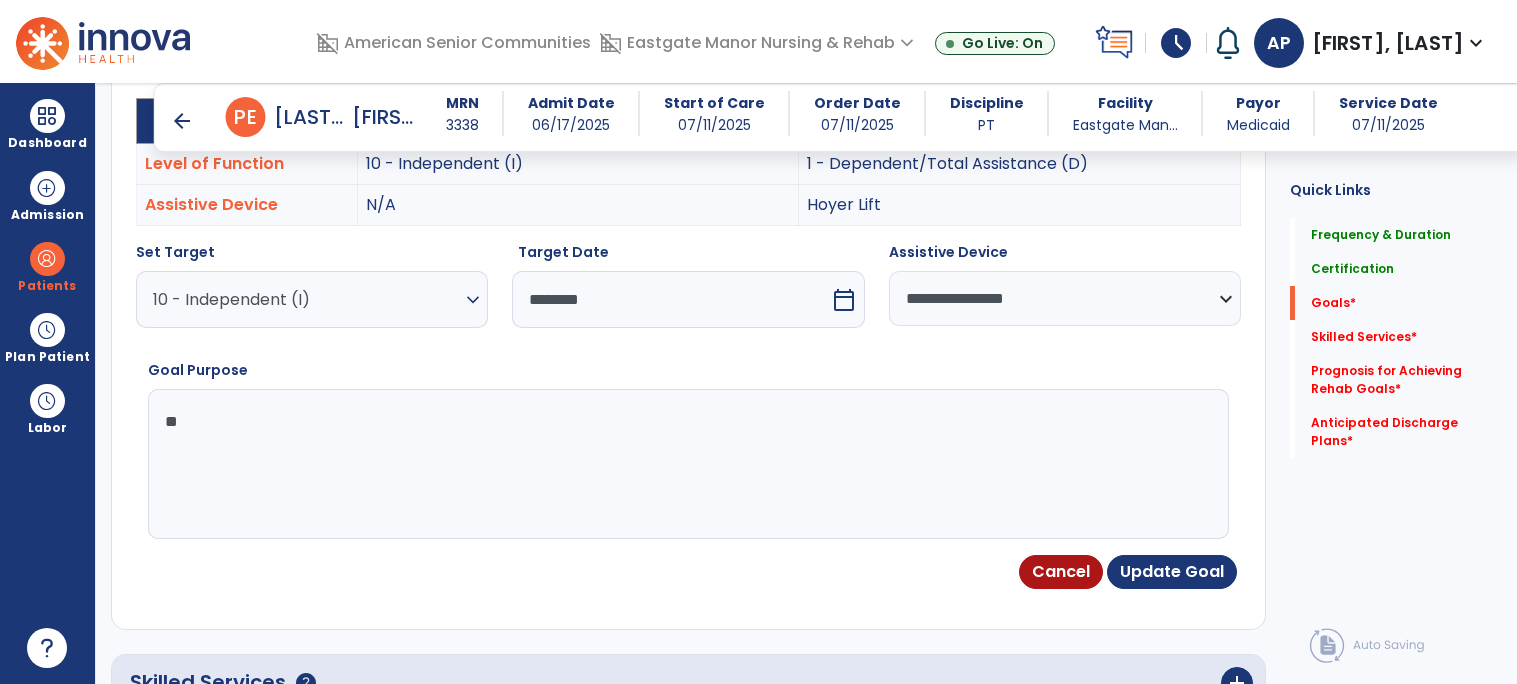 type on "*" 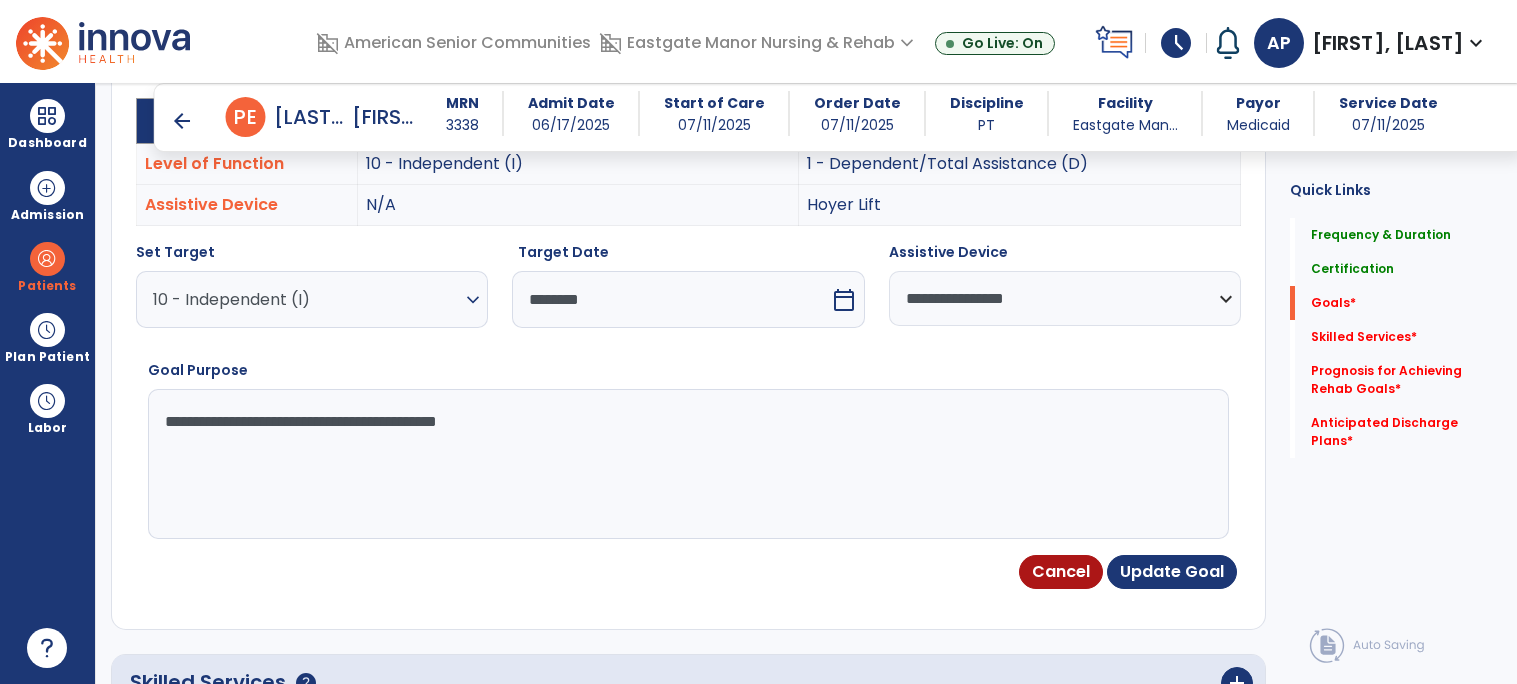 type on "**********" 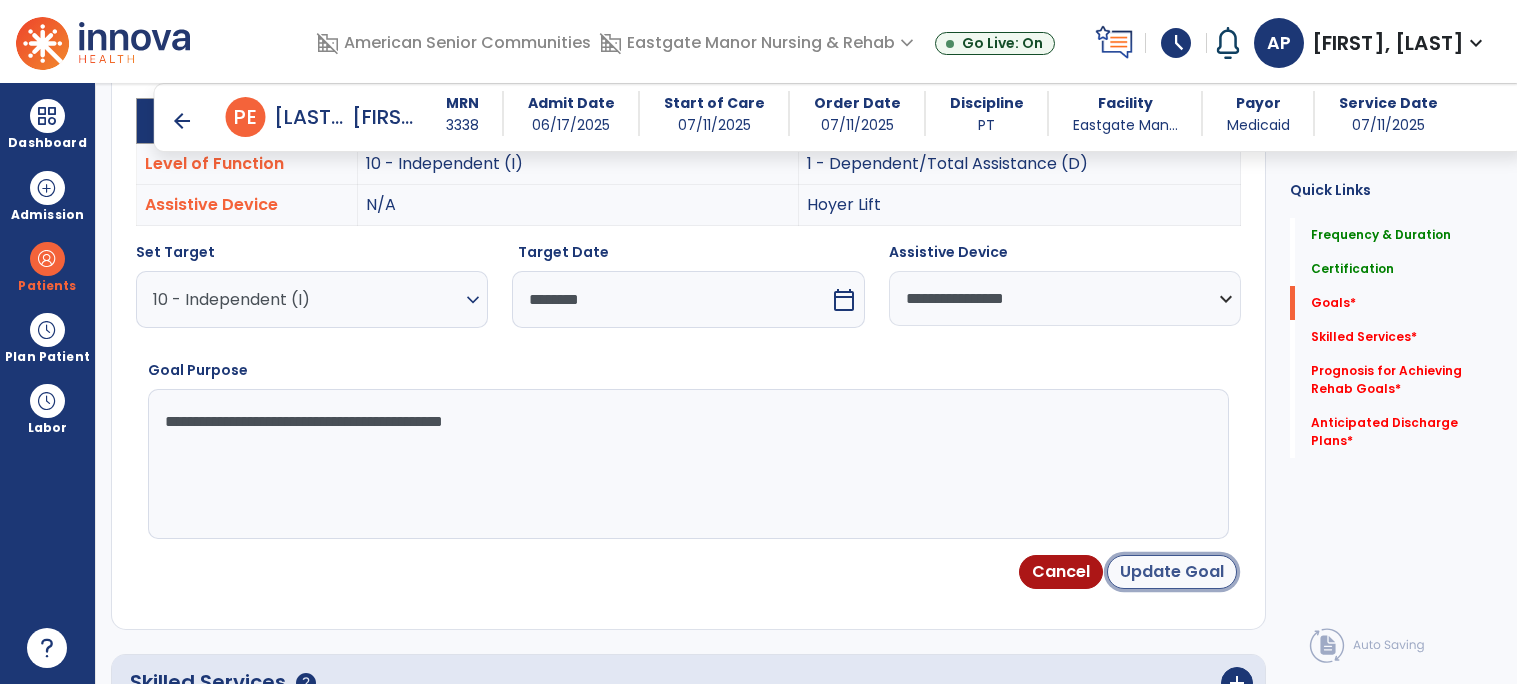 click on "Update Goal" at bounding box center (1172, 572) 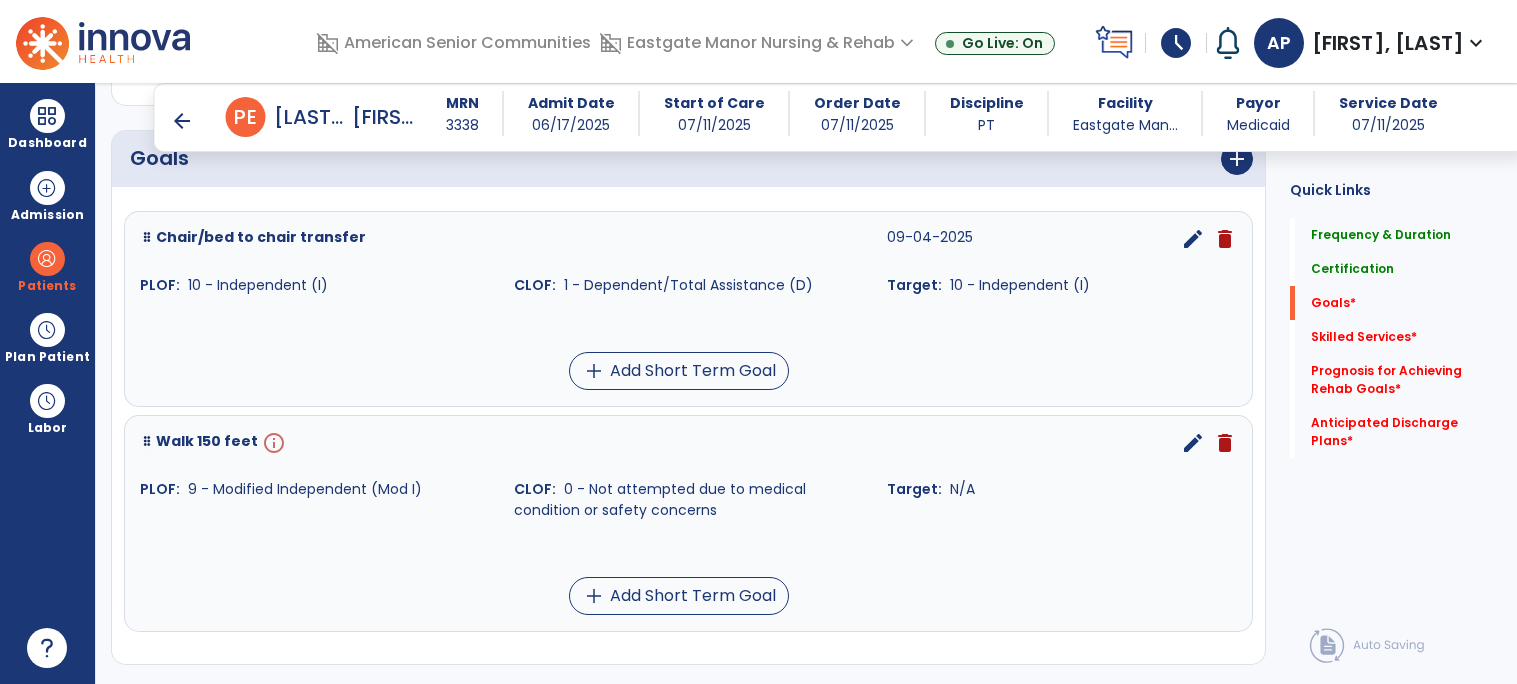 scroll, scrollTop: 487, scrollLeft: 0, axis: vertical 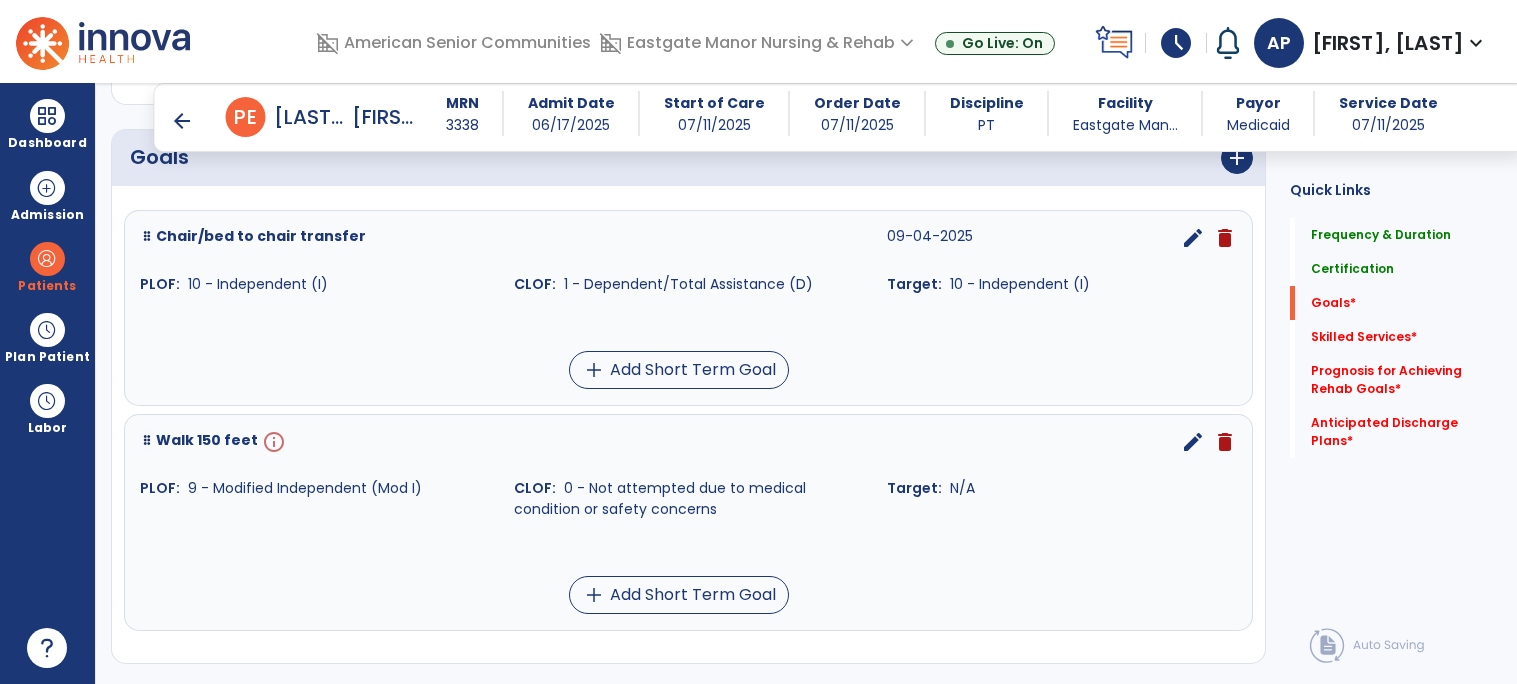 click on "info" at bounding box center [272, 442] 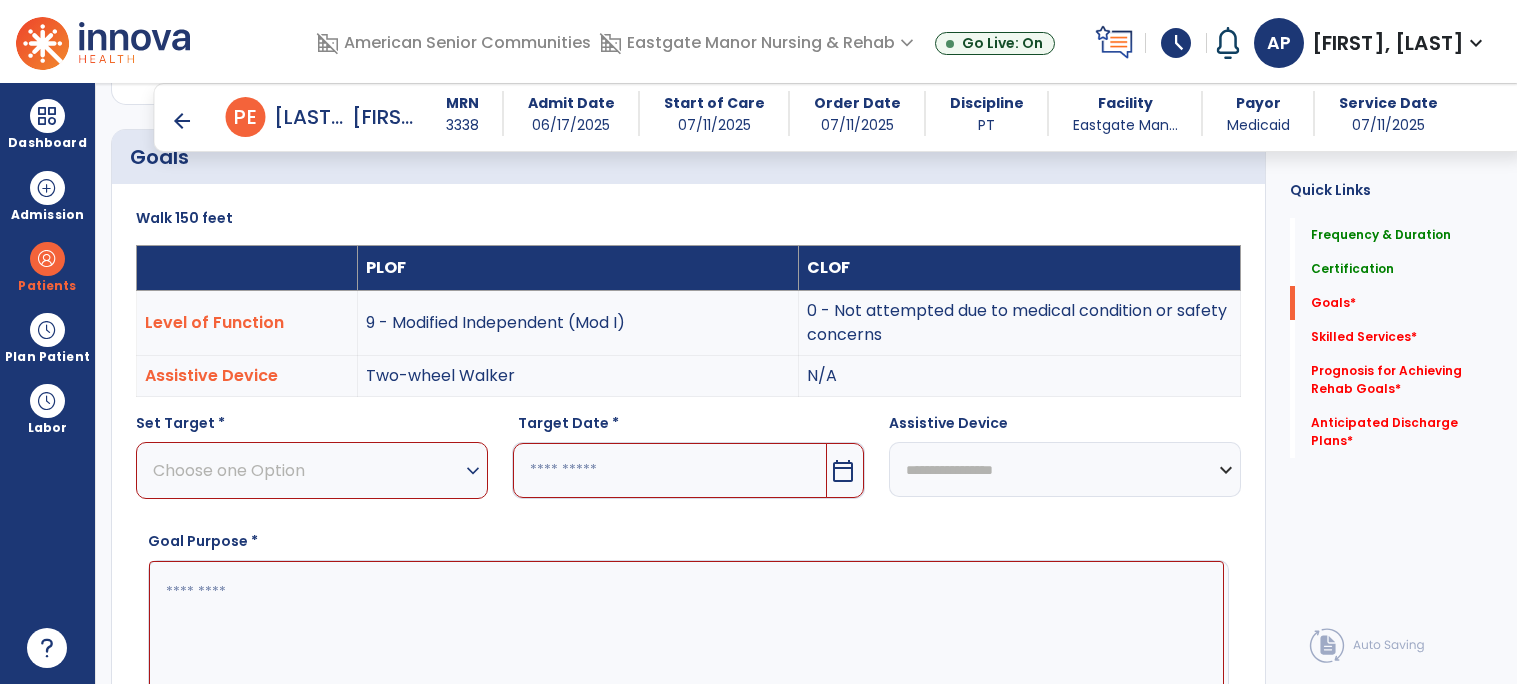 scroll, scrollTop: 534, scrollLeft: 0, axis: vertical 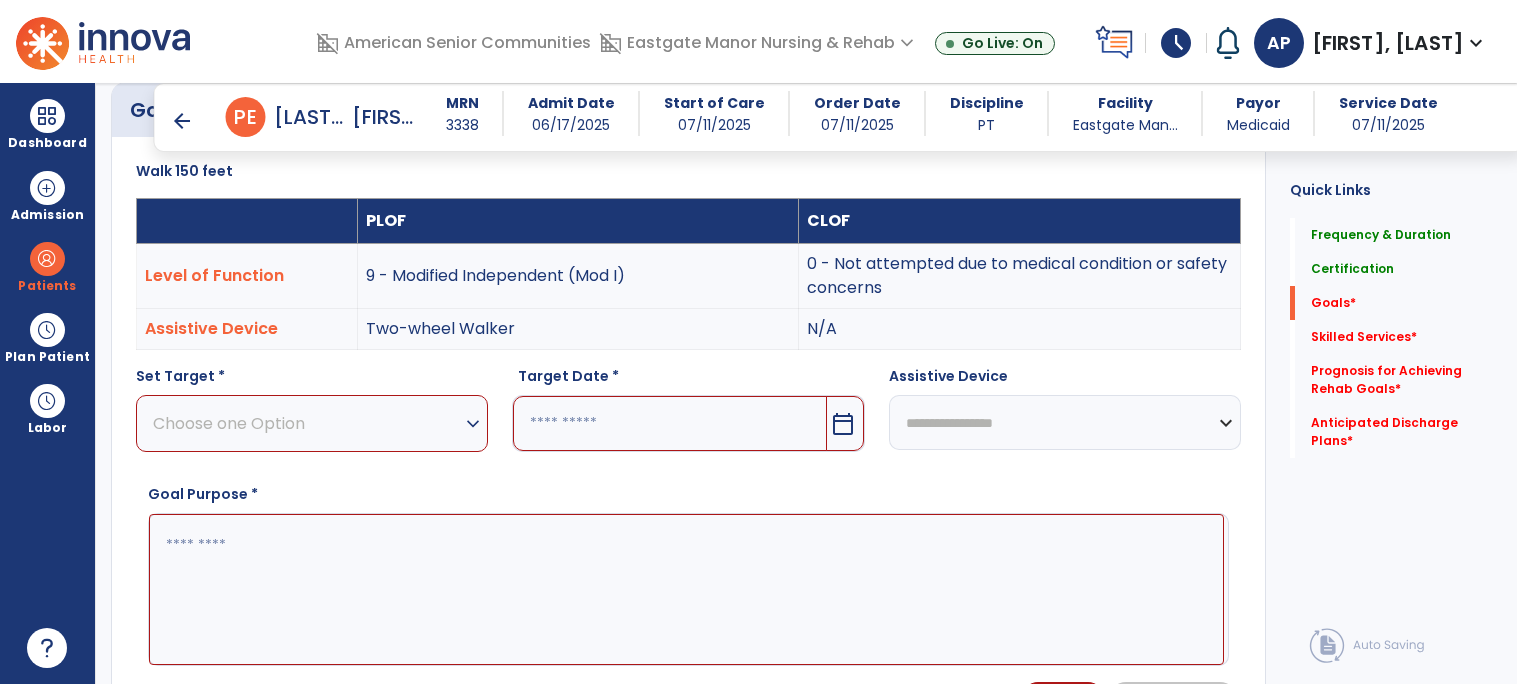 click on "Choose one Option" at bounding box center (307, 423) 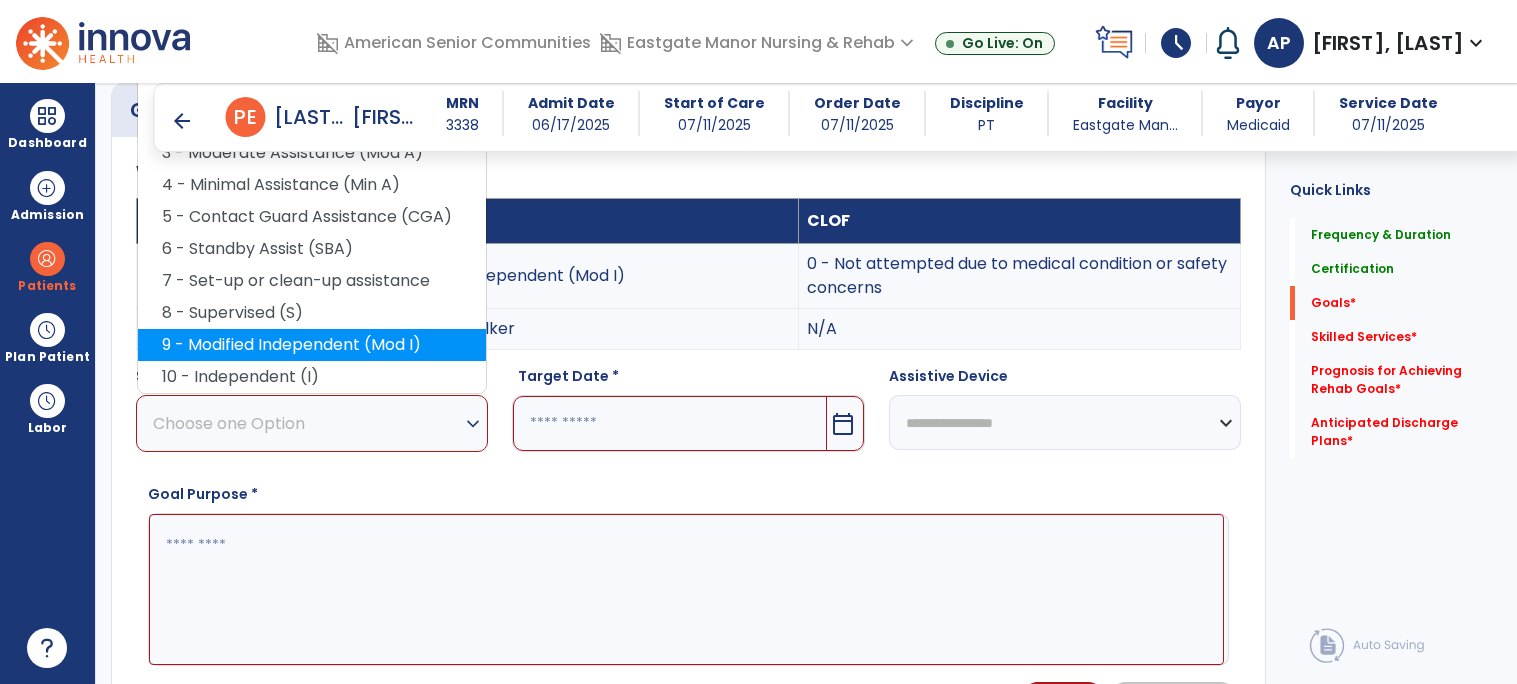 click on "9 - Modified Independent (Mod I)" at bounding box center (312, 345) 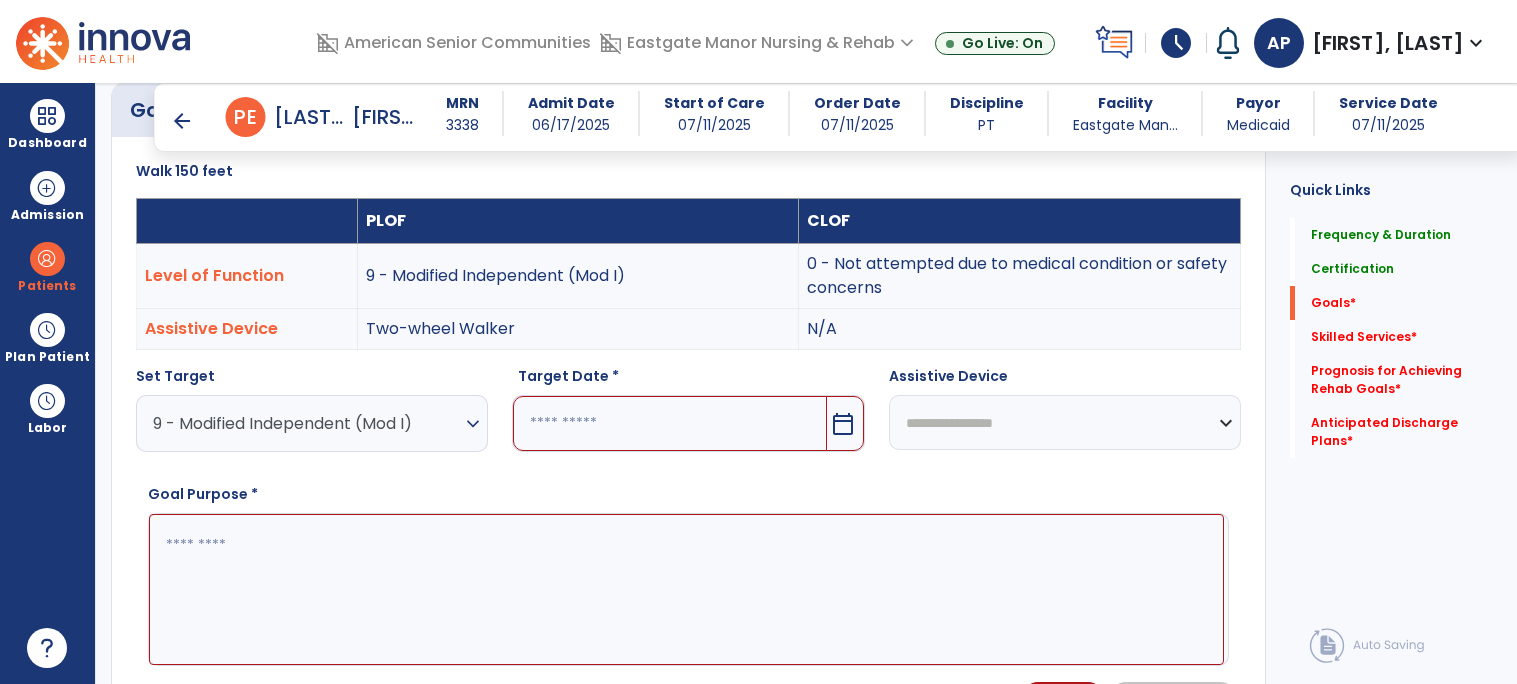 click at bounding box center [669, 423] 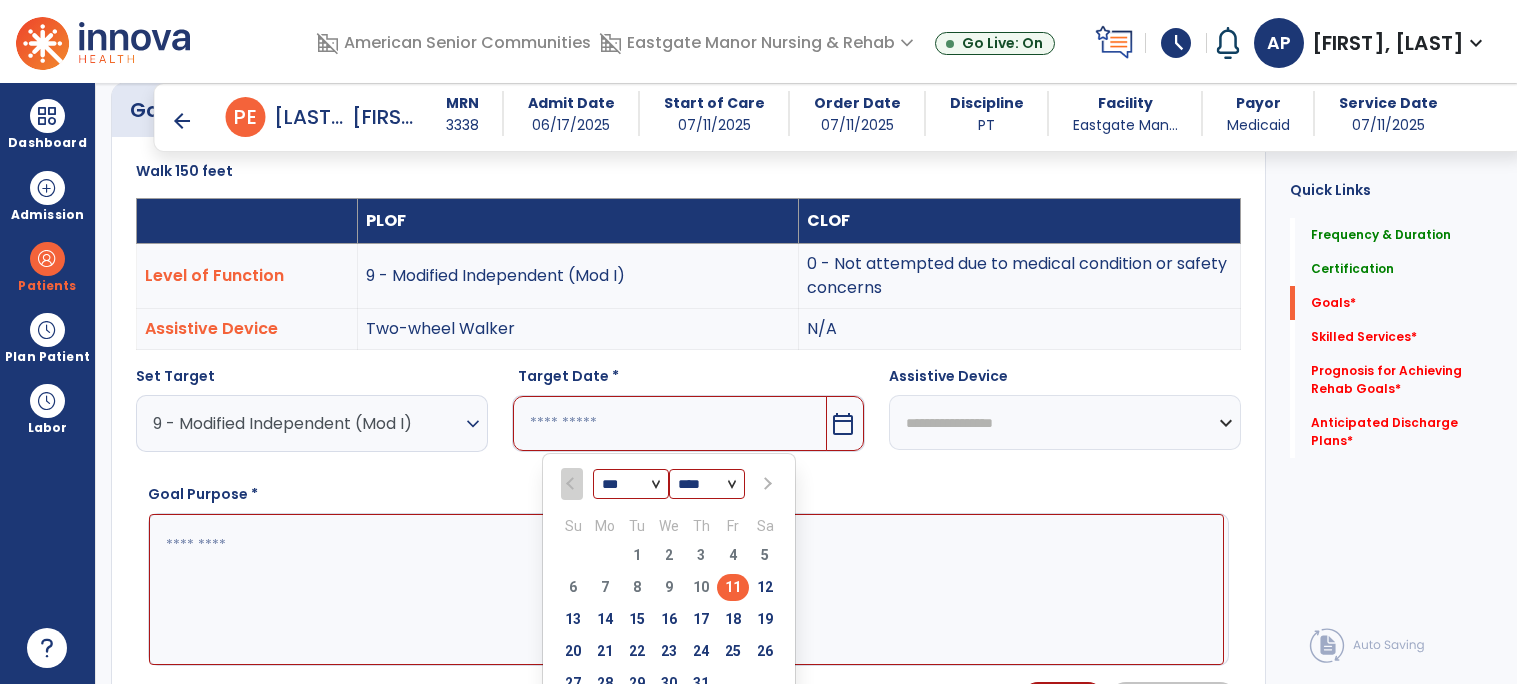 click at bounding box center [767, 484] 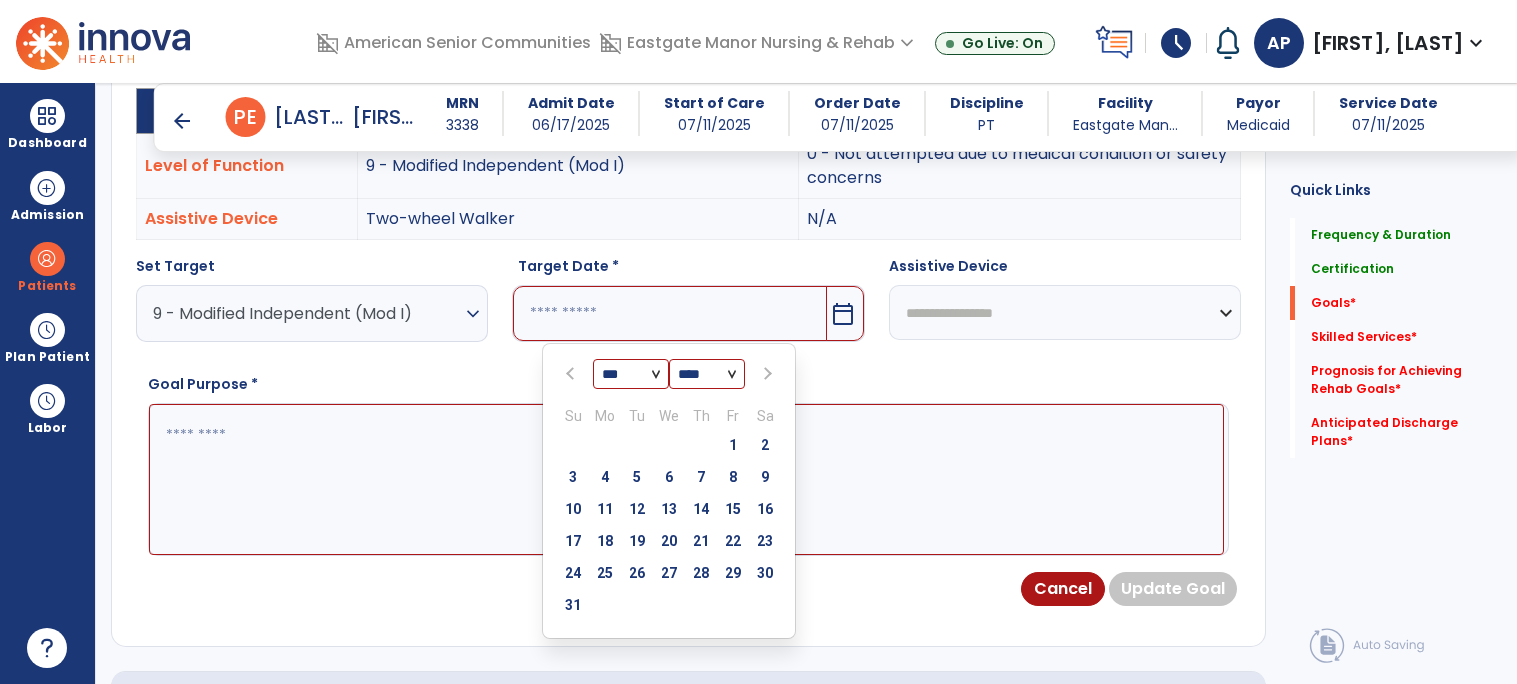scroll, scrollTop: 648, scrollLeft: 0, axis: vertical 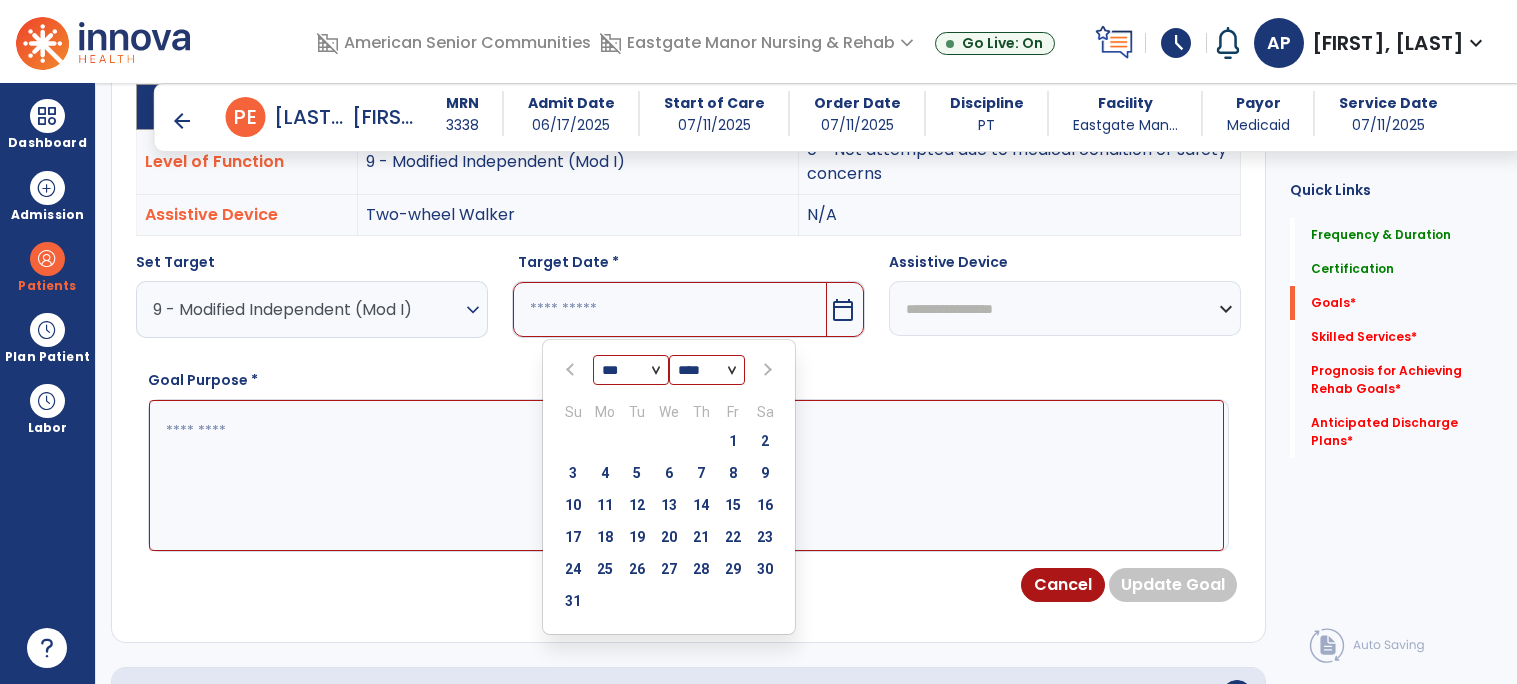 click at bounding box center [766, 370] 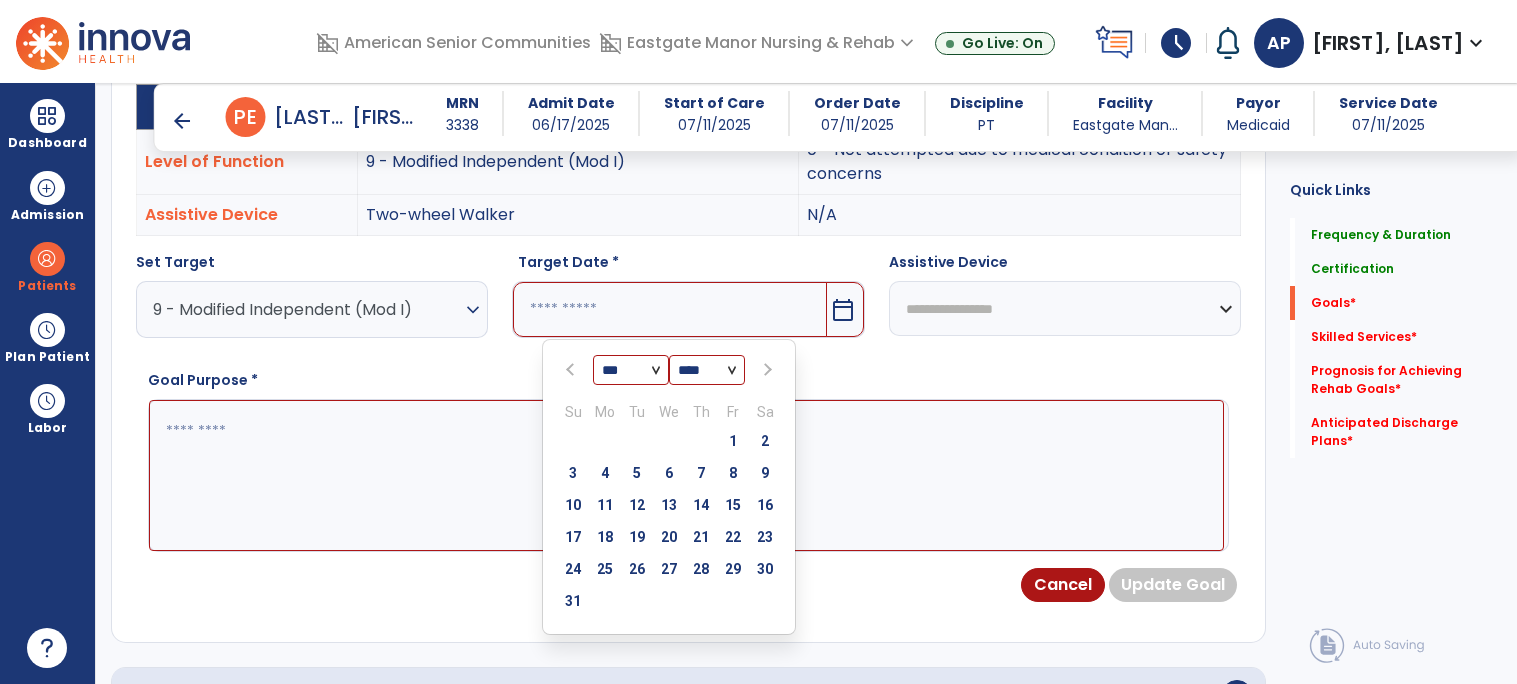select on "*" 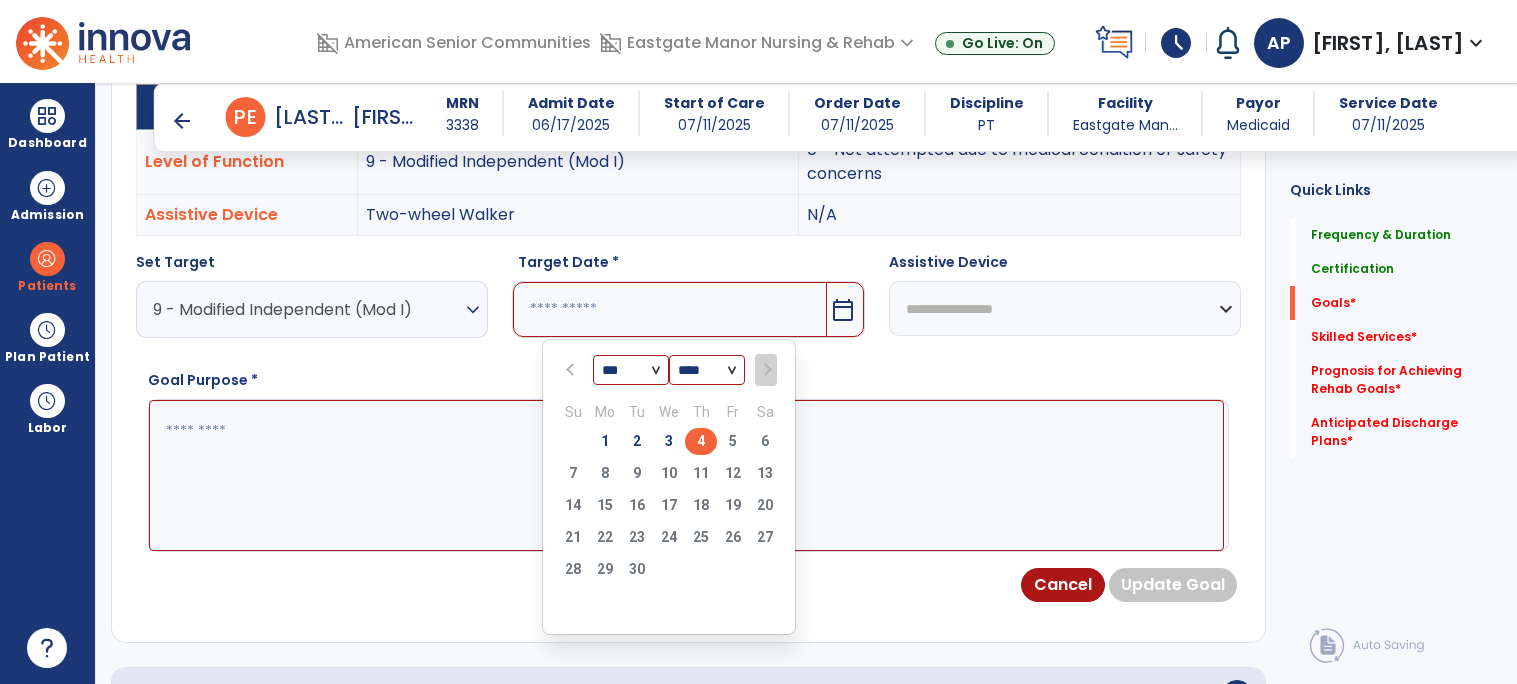 click on "4" at bounding box center (701, 441) 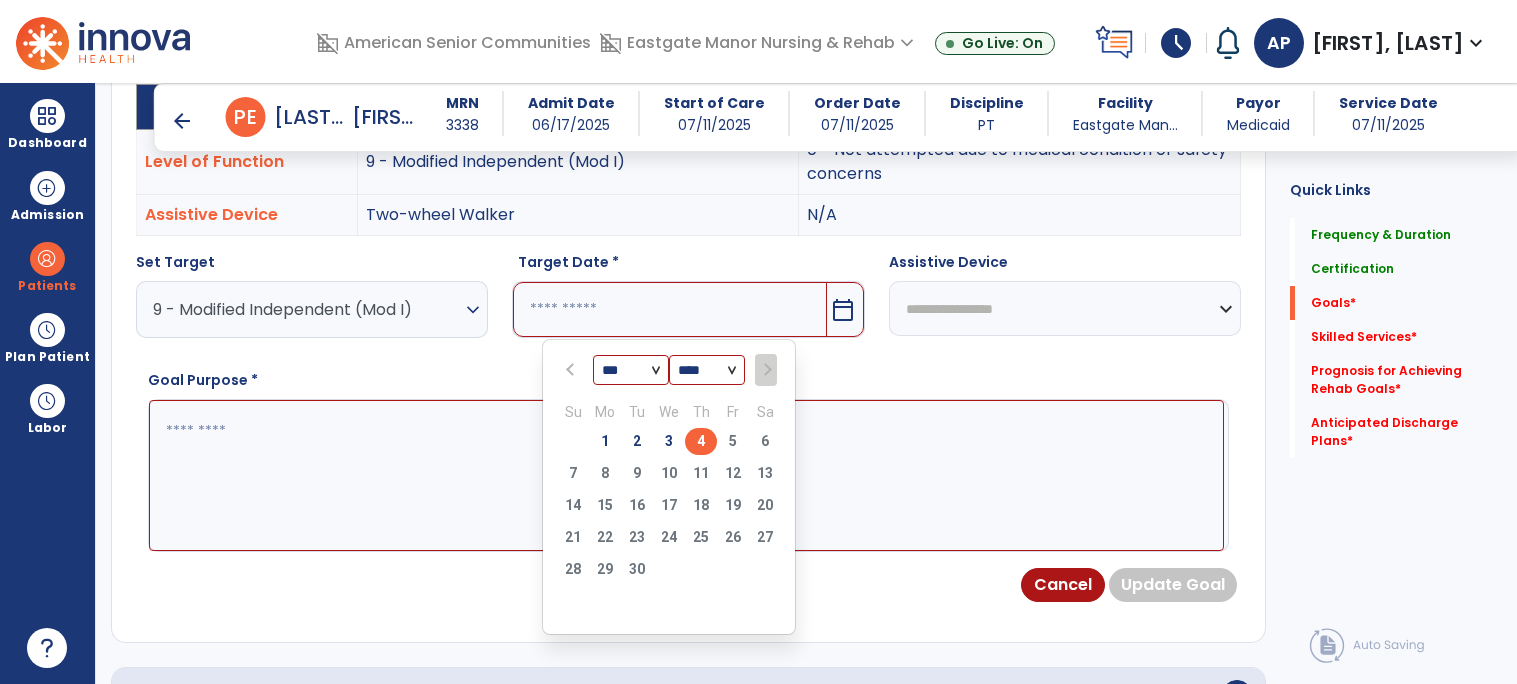 type on "********" 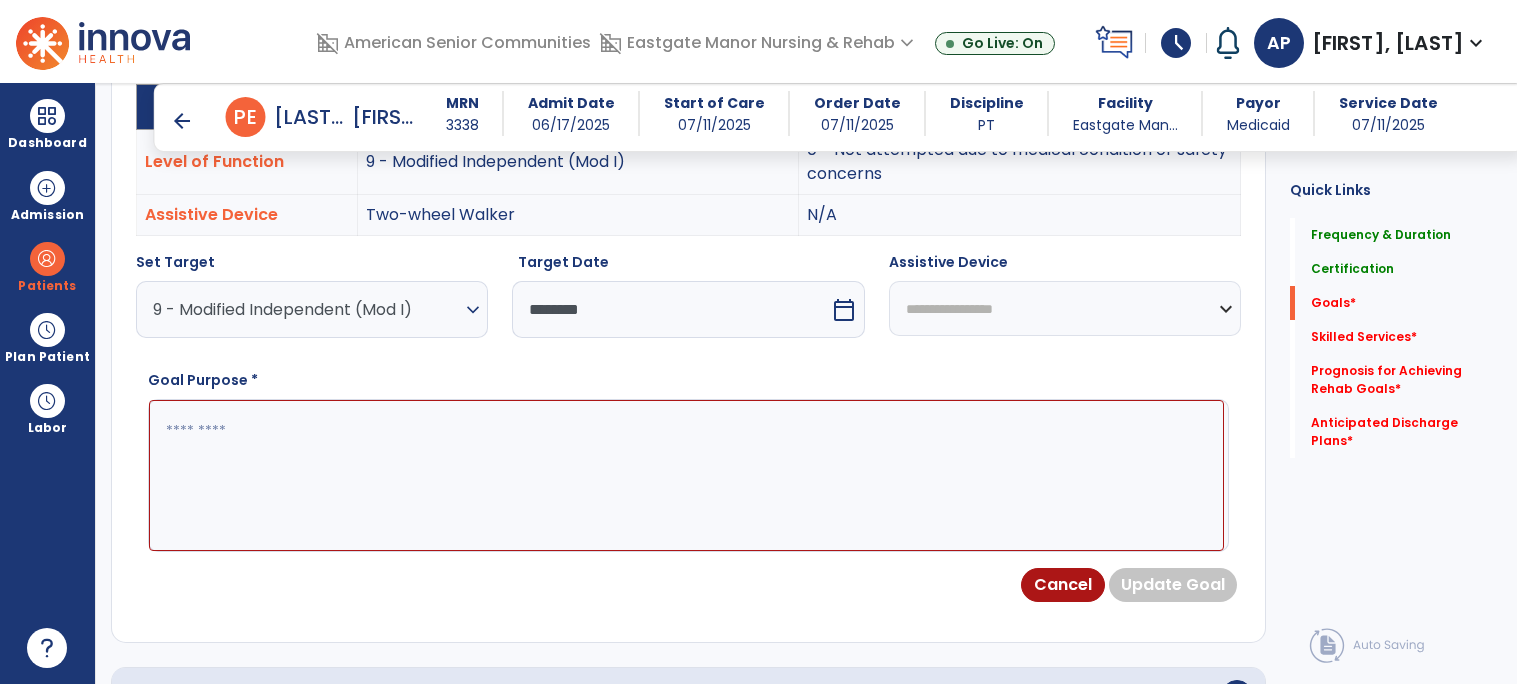 click on "**********" at bounding box center (1065, 308) 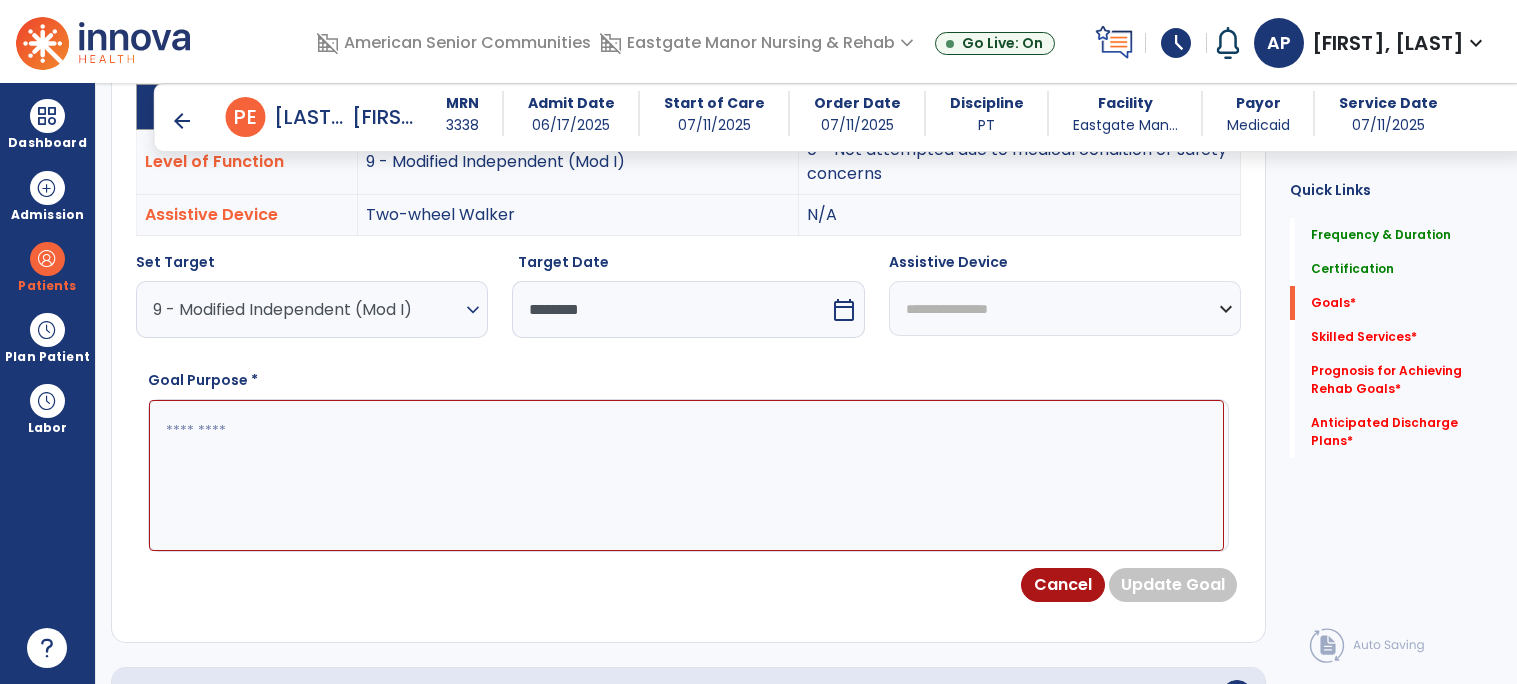 click on "**********" at bounding box center [1065, 308] 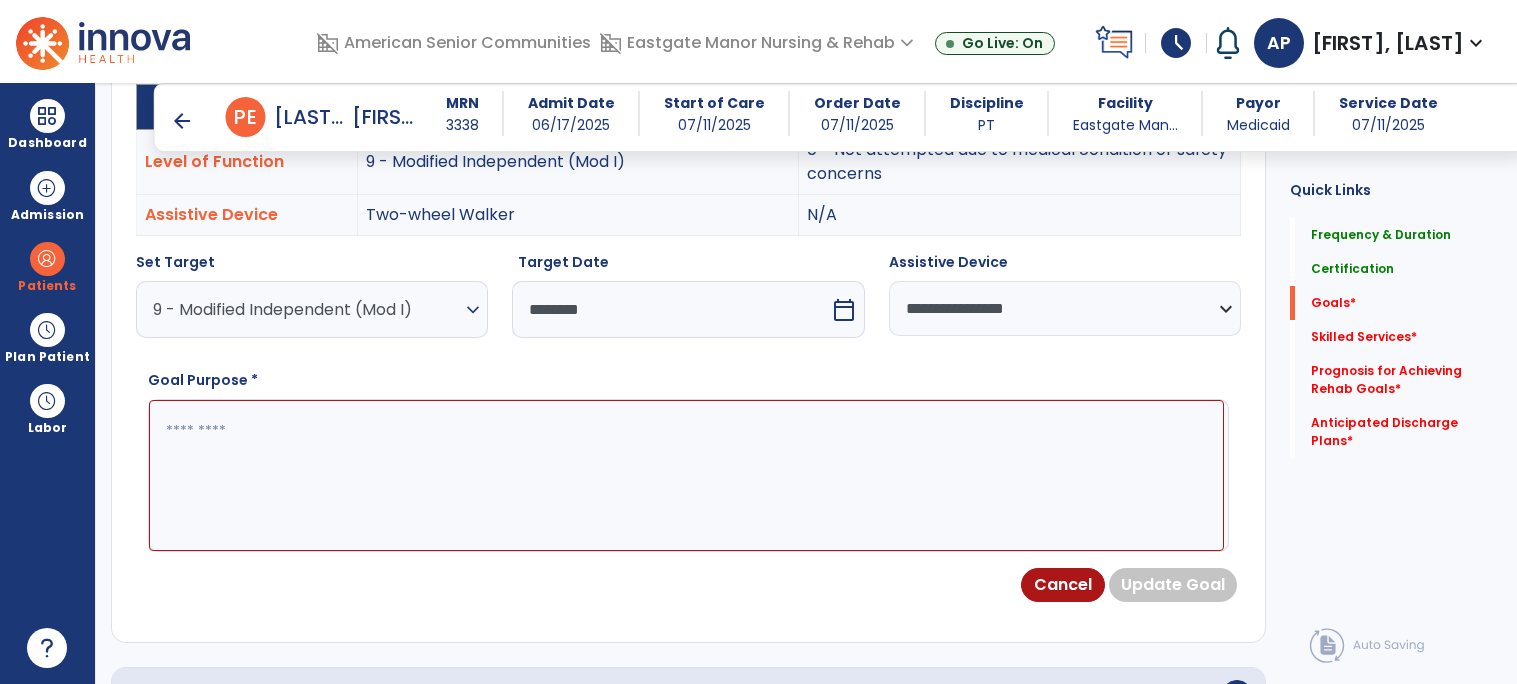 click at bounding box center (686, 475) 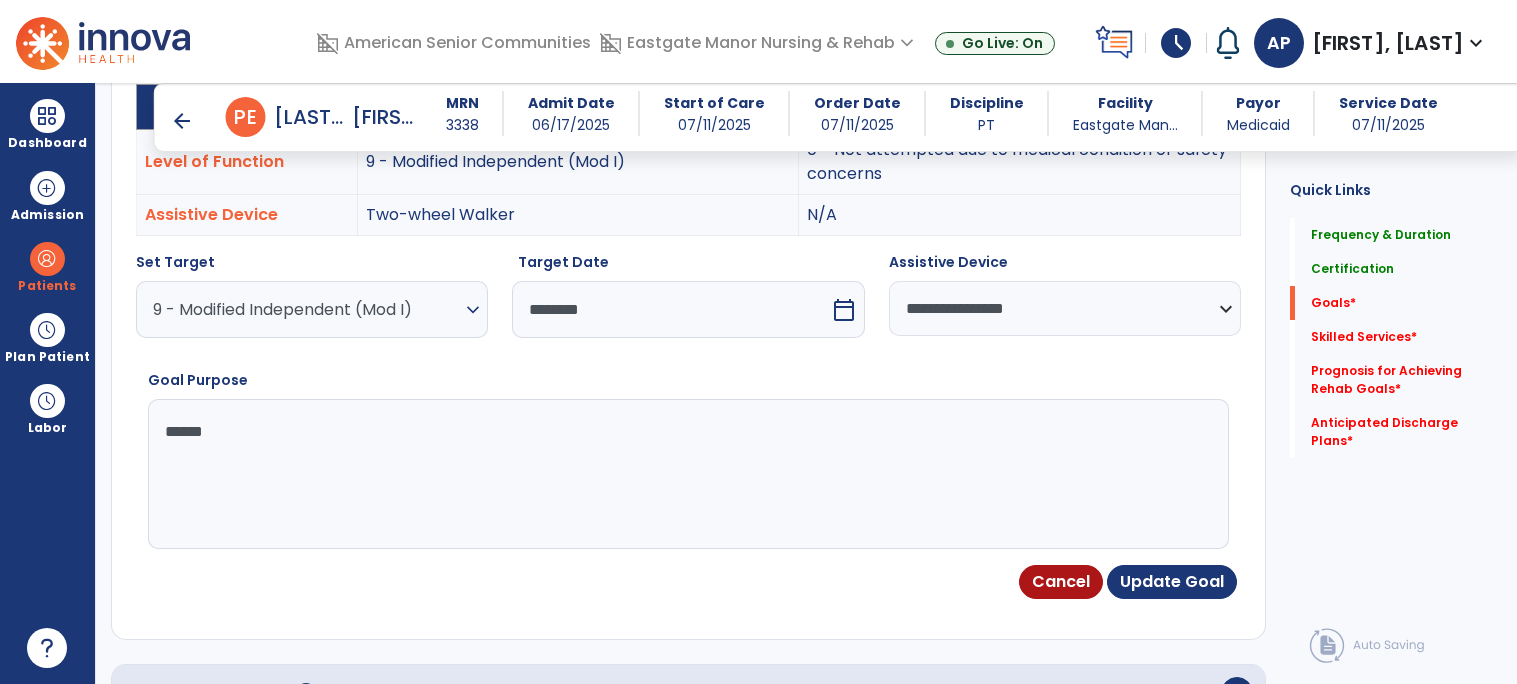 type on "*******" 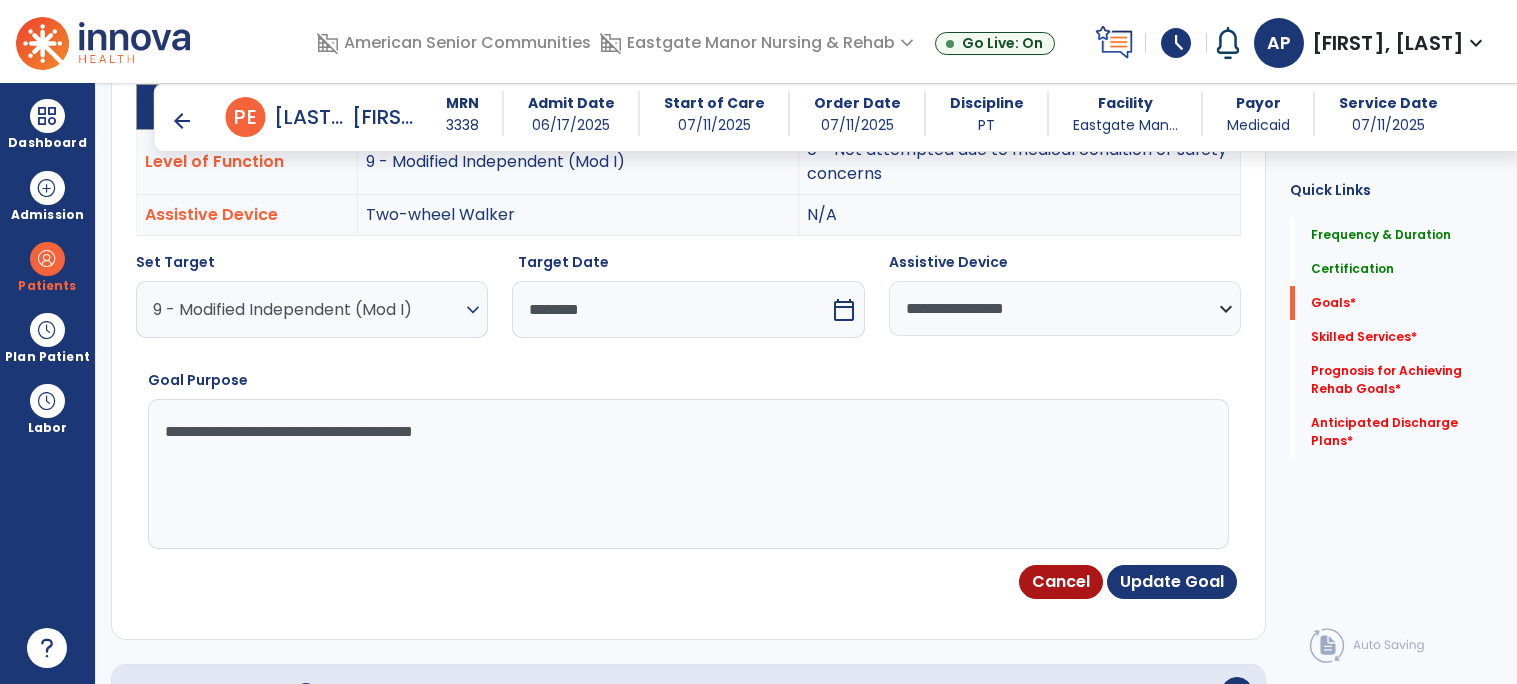 type on "**********" 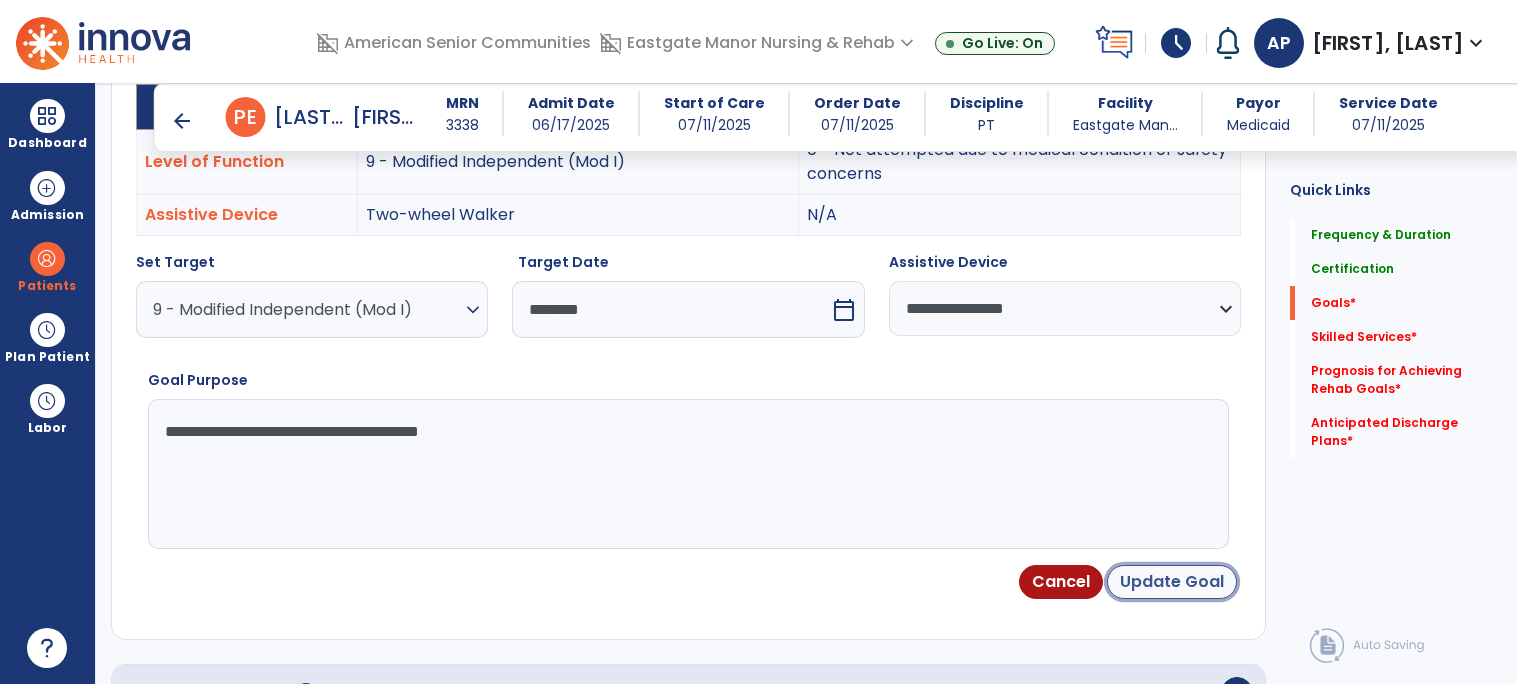click on "Update Goal" at bounding box center [1172, 582] 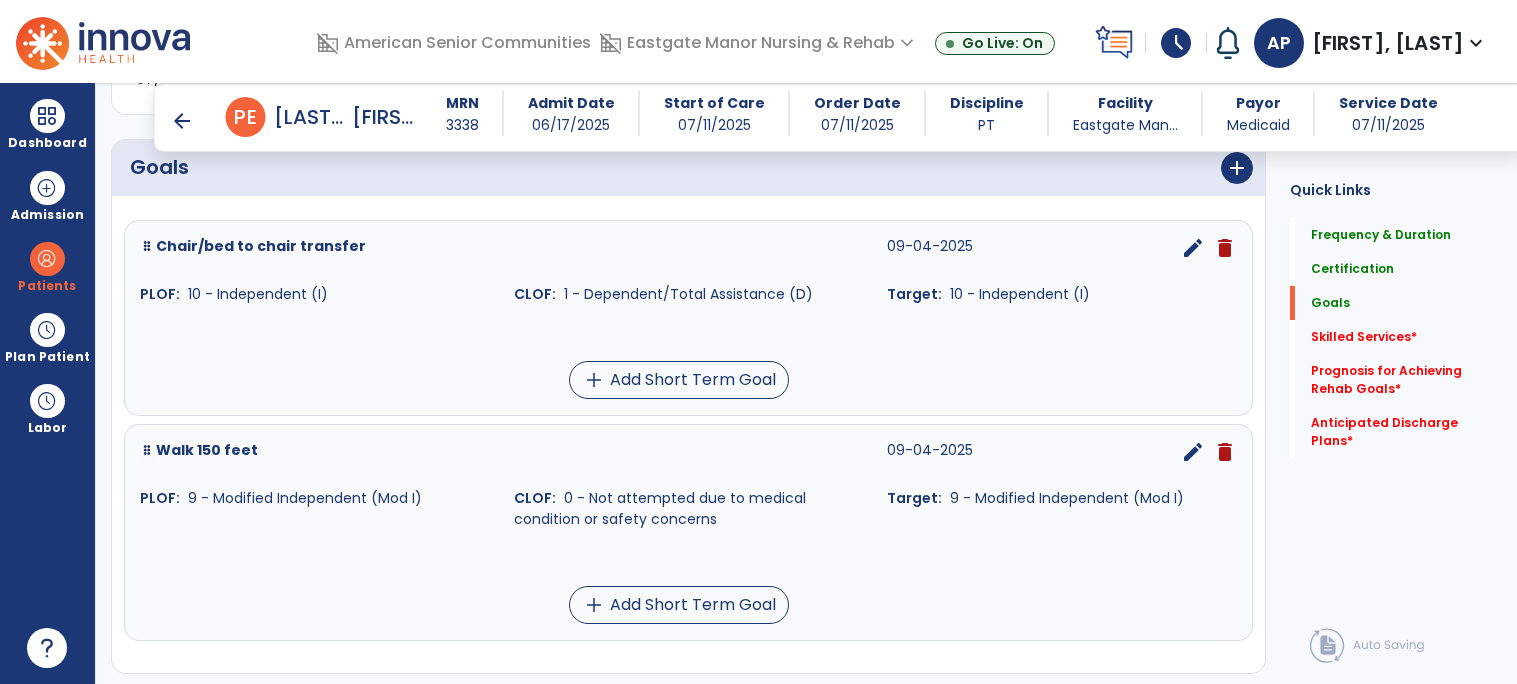 scroll, scrollTop: 473, scrollLeft: 0, axis: vertical 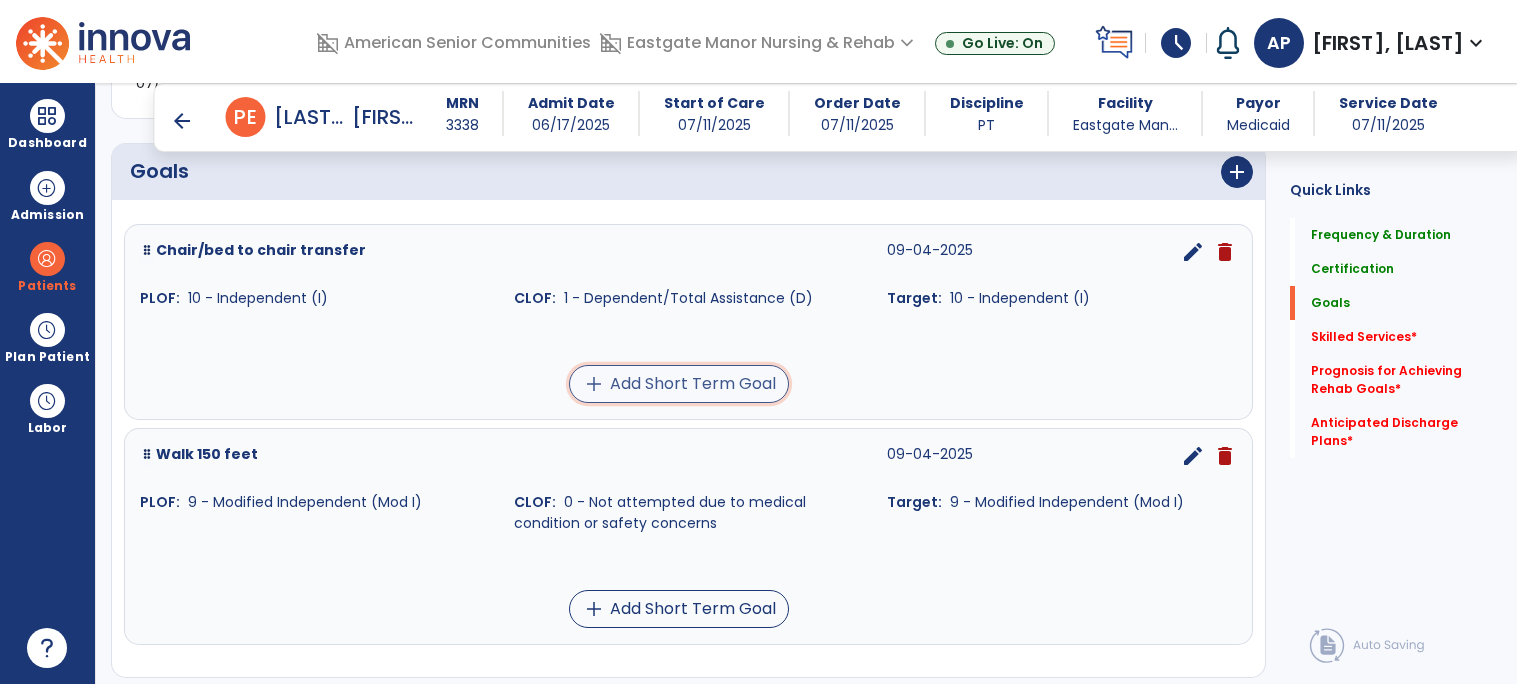 click on "add  Add Short Term Goal" at bounding box center (679, 384) 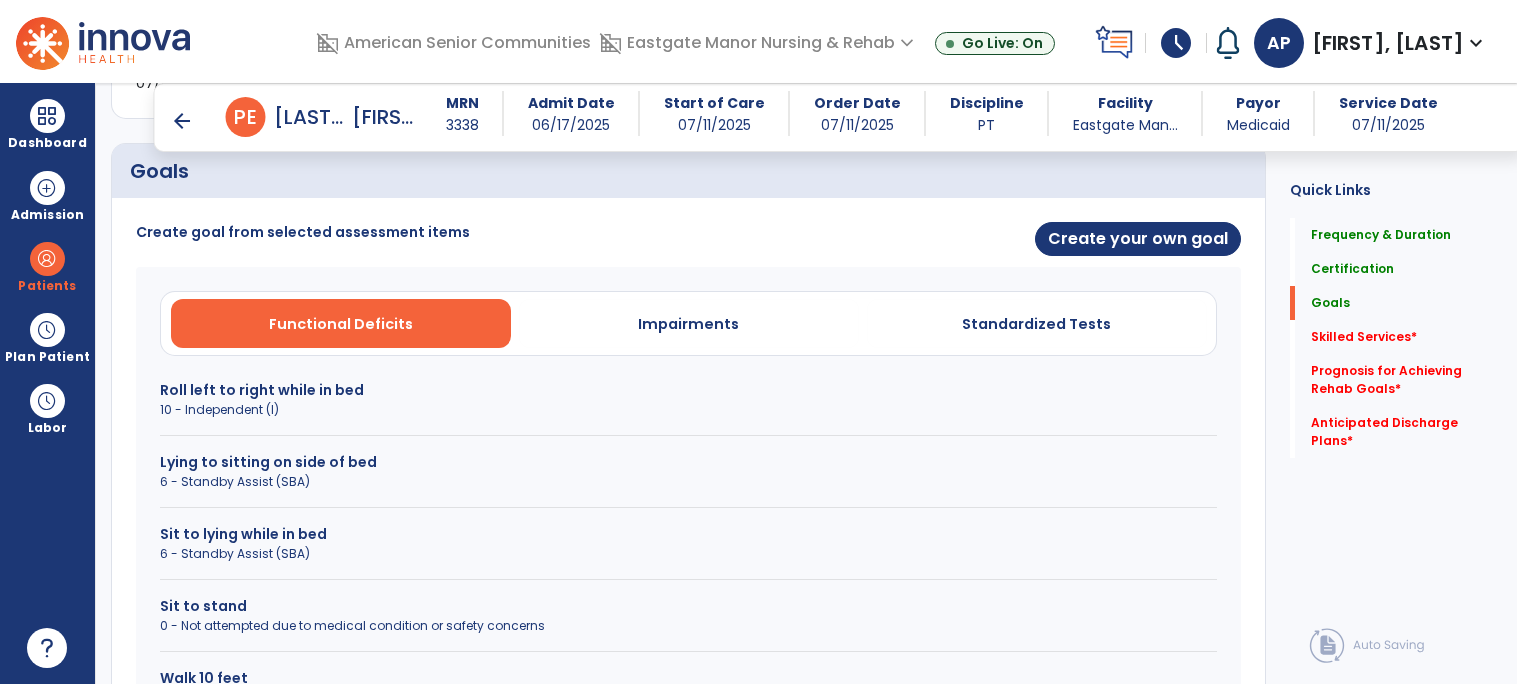 click on "0 - Not attempted due to medical condition or safety concerns" at bounding box center (688, 626) 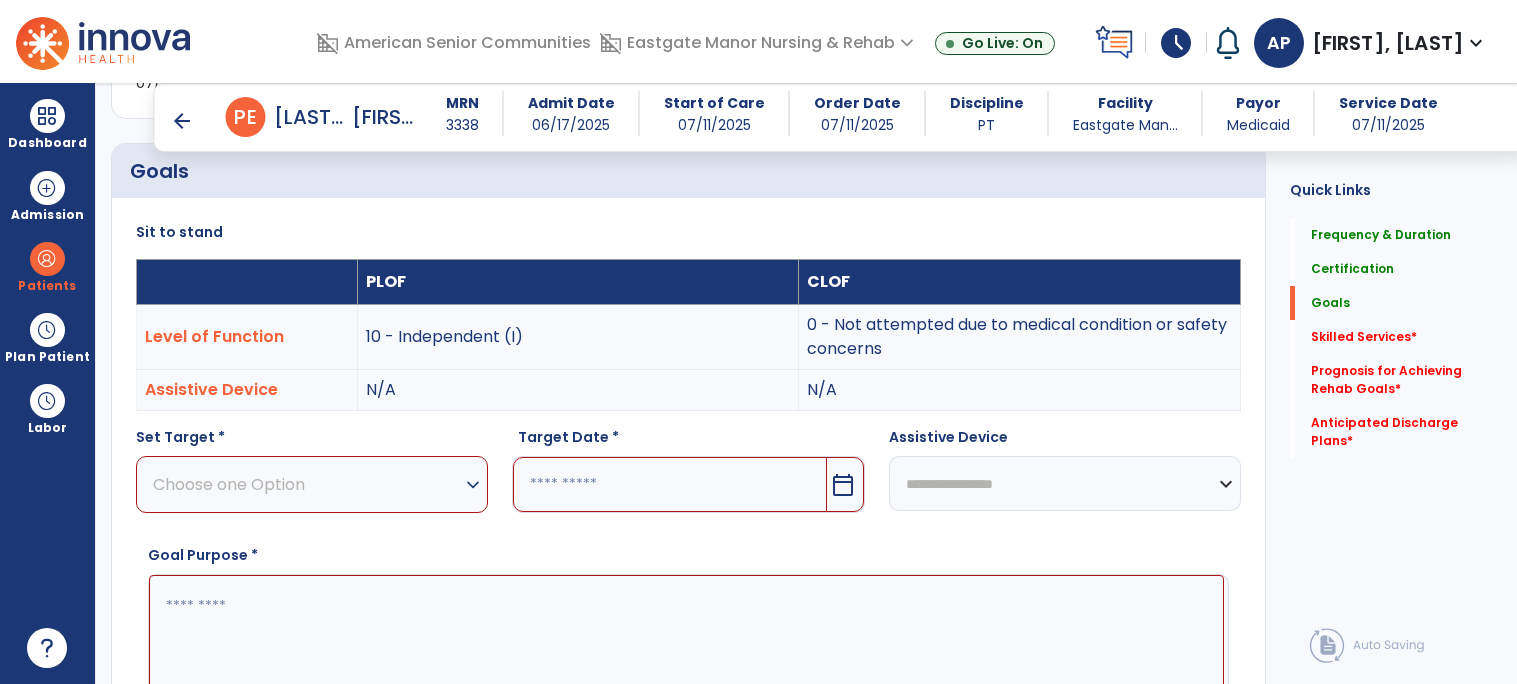 click on "Choose one Option" at bounding box center [307, 484] 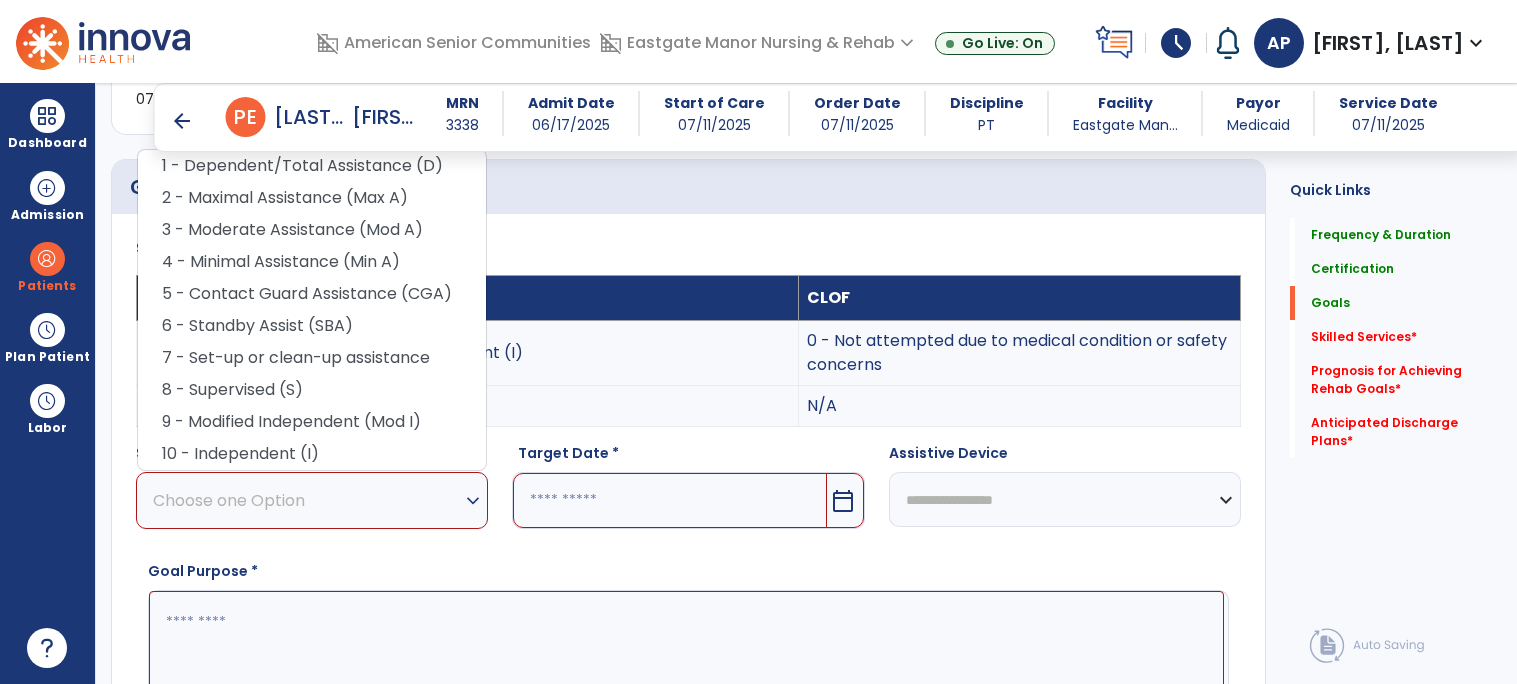 scroll, scrollTop: 454, scrollLeft: 0, axis: vertical 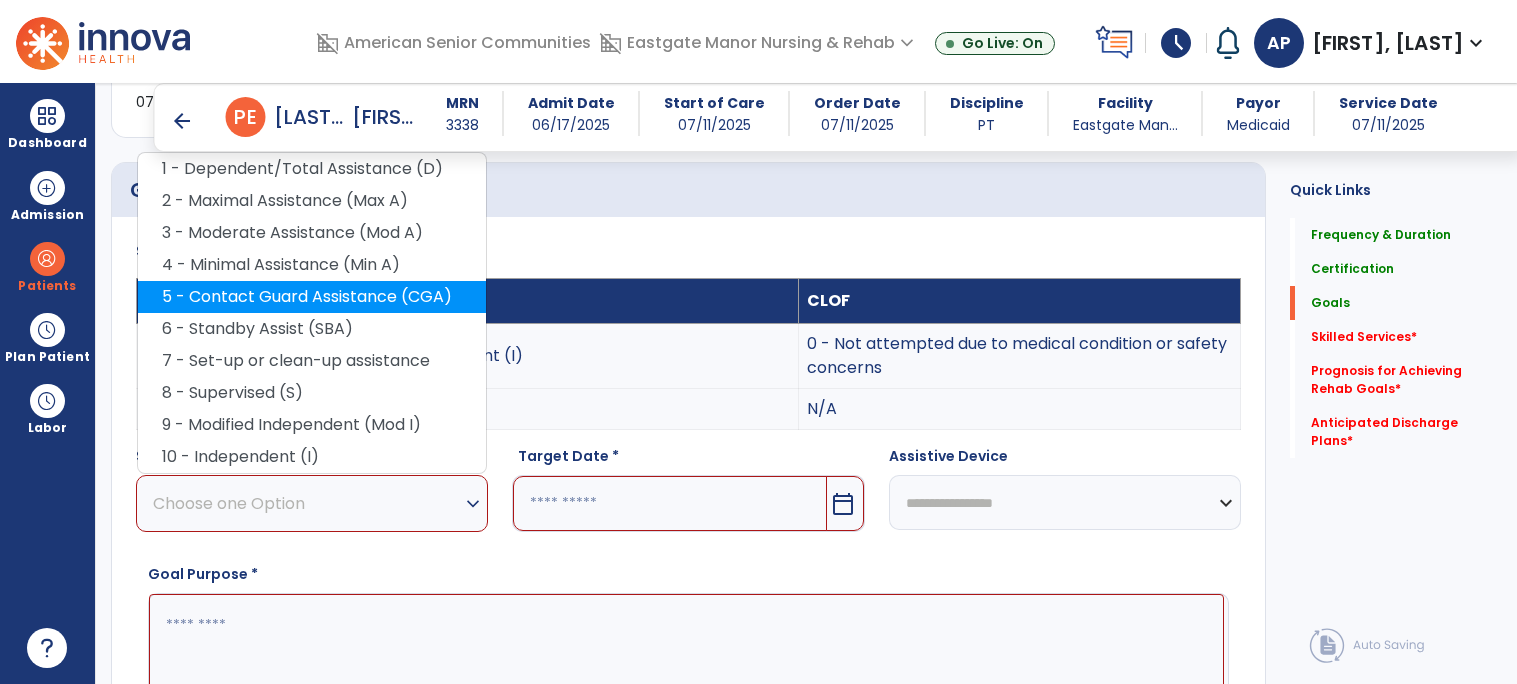 click on "5 - Contact Guard Assistance (CGA)" at bounding box center [312, 297] 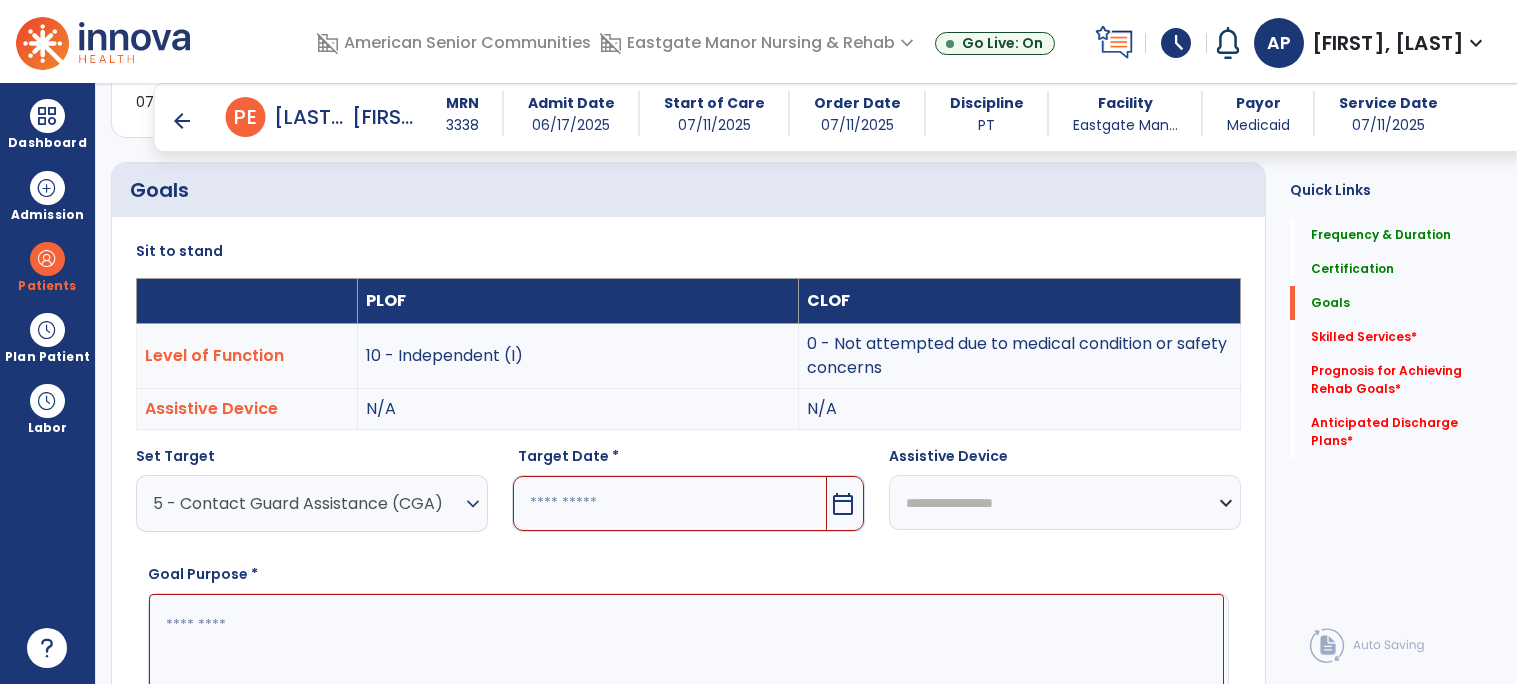 click on "calendar_today" at bounding box center (843, 504) 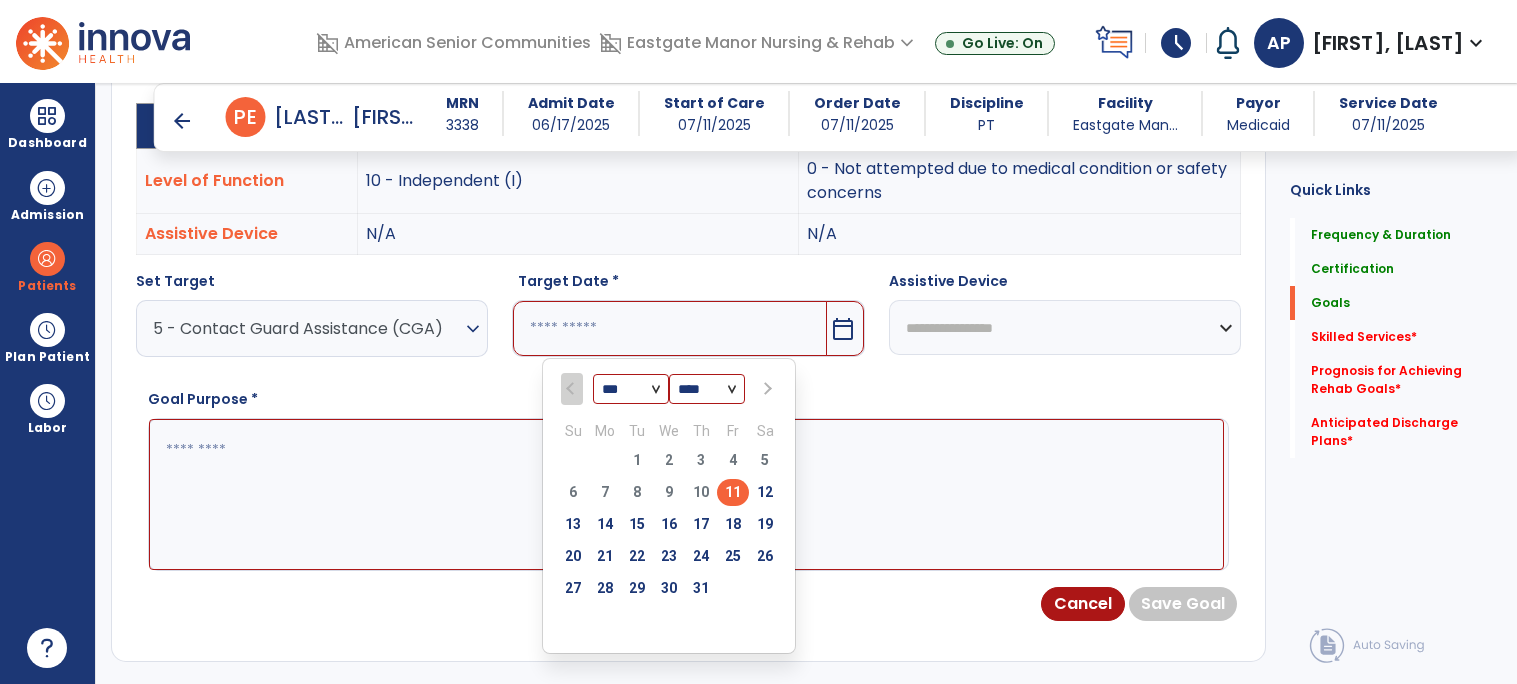 scroll, scrollTop: 631, scrollLeft: 0, axis: vertical 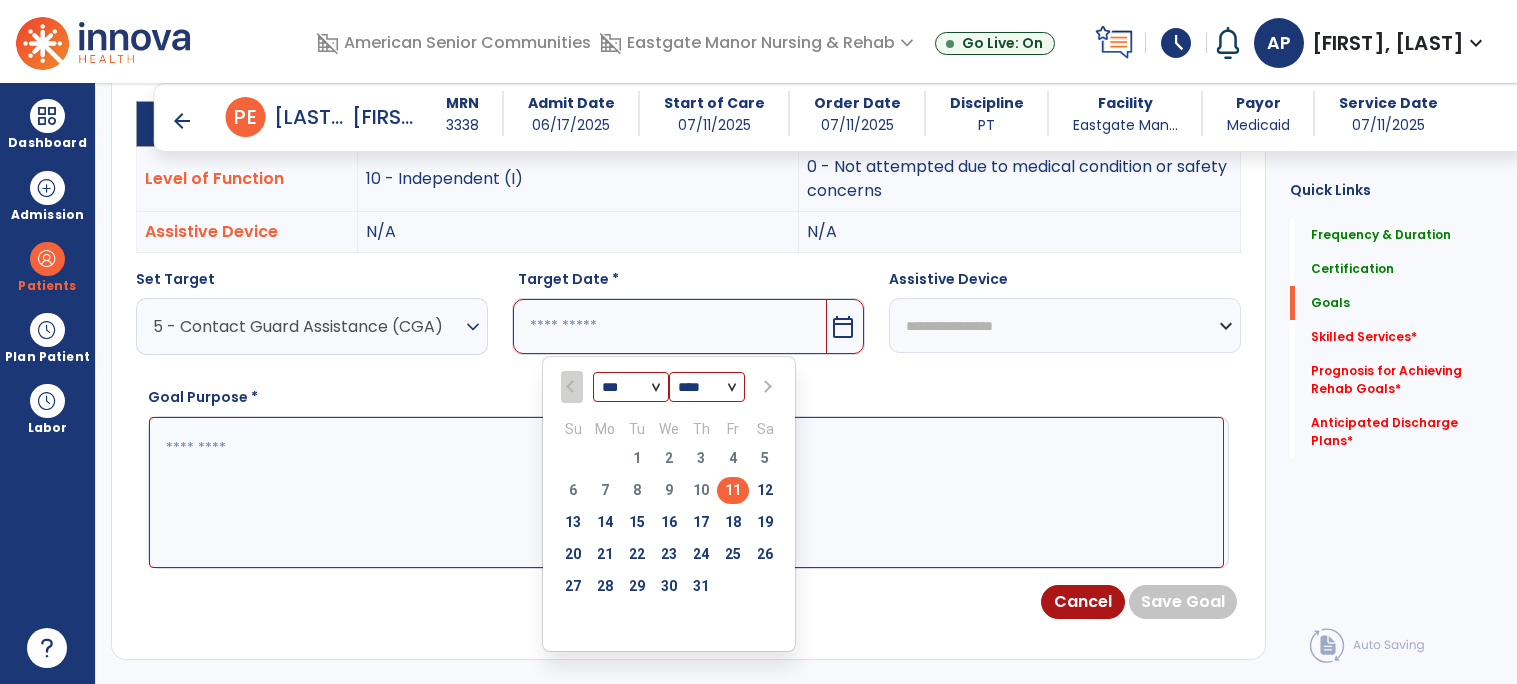 click at bounding box center (766, 387) 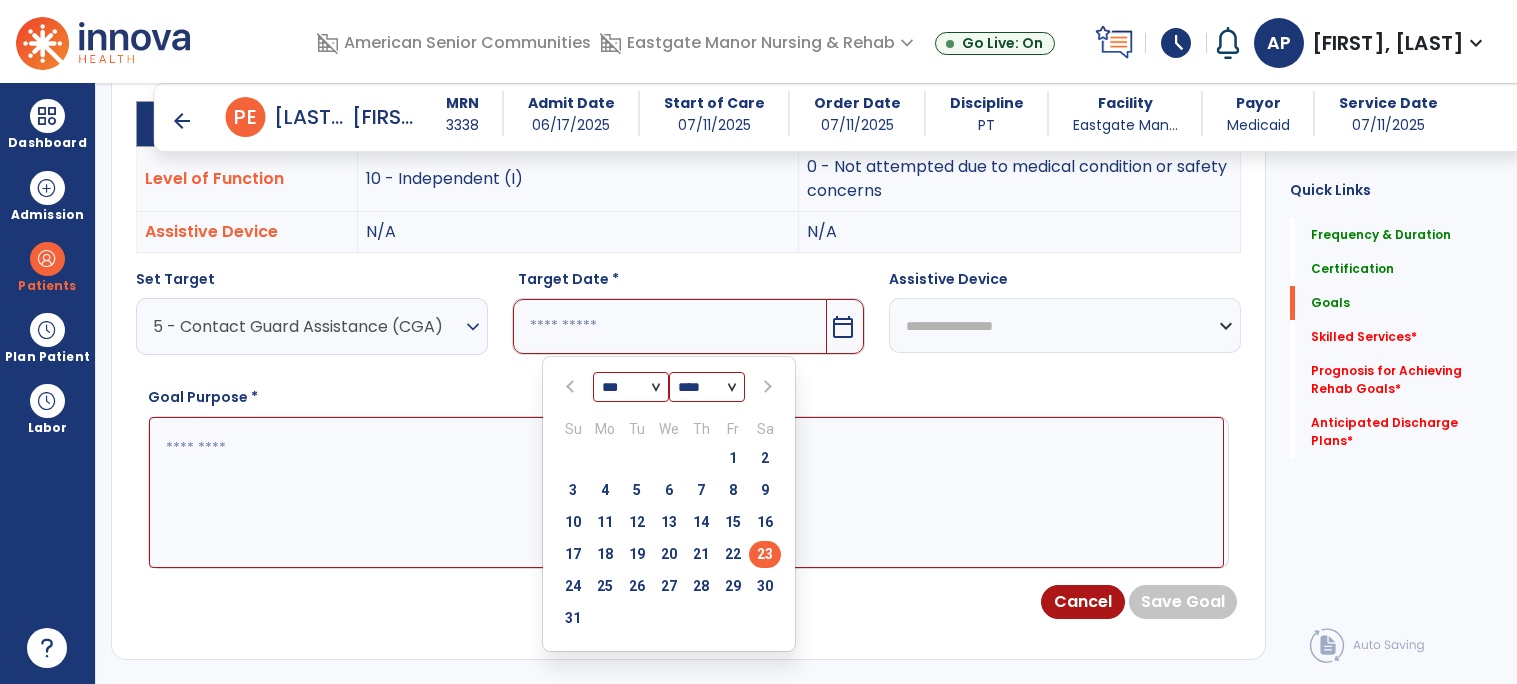 click on "23" at bounding box center (765, 554) 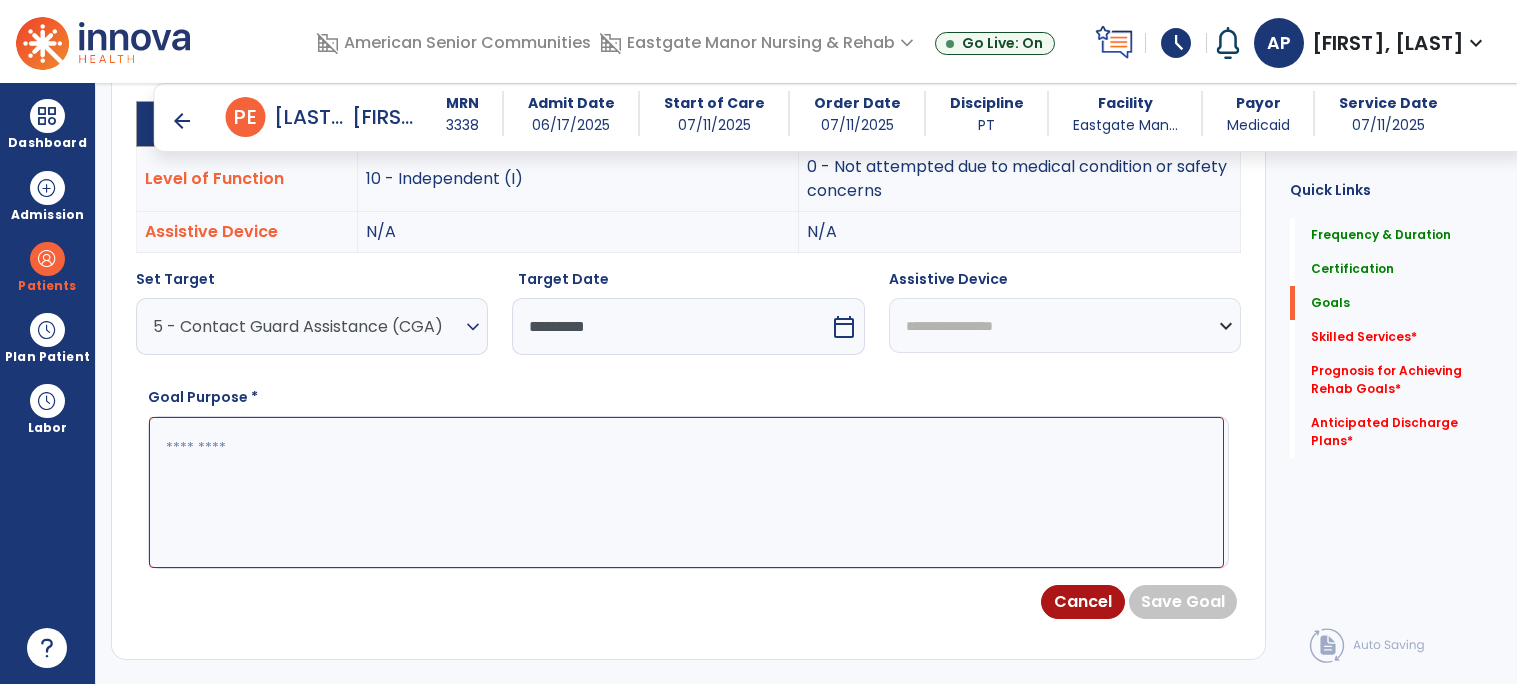 click at bounding box center [686, 492] 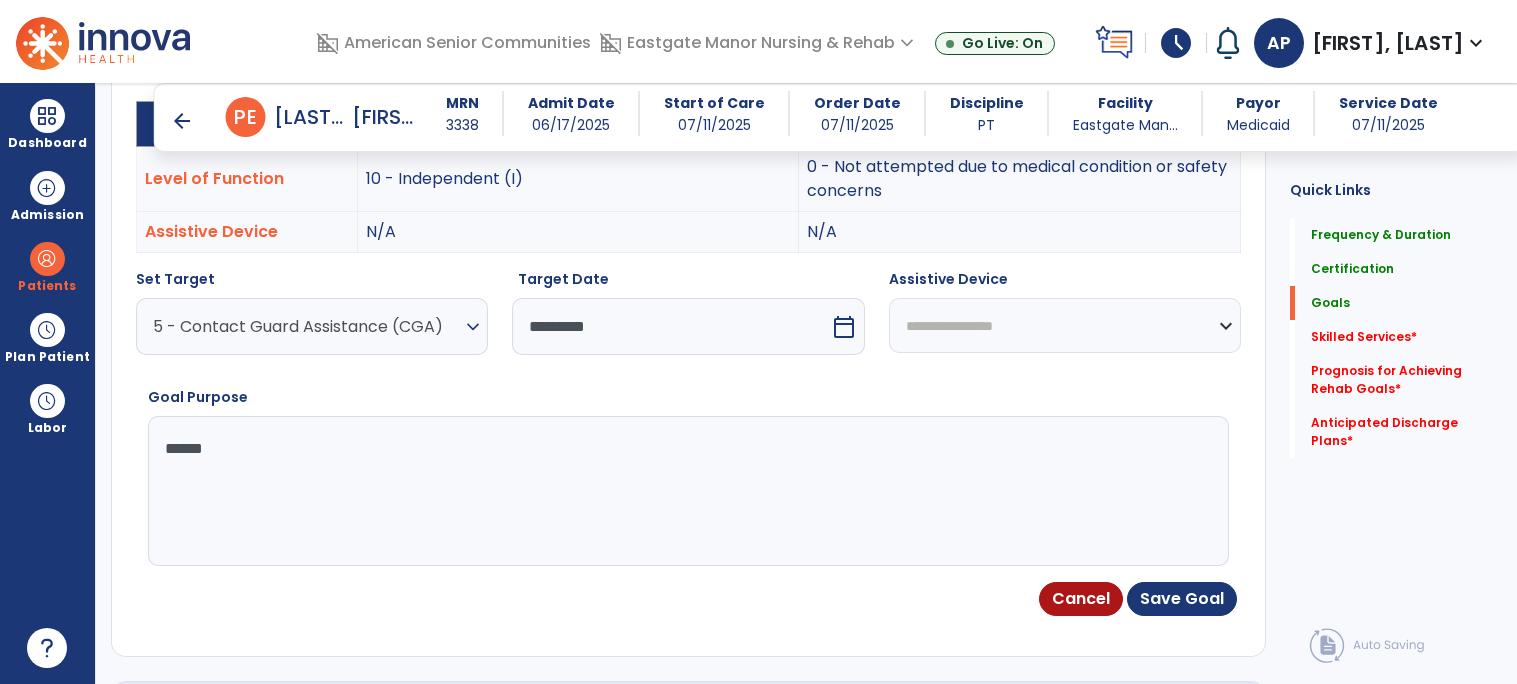 type on "*******" 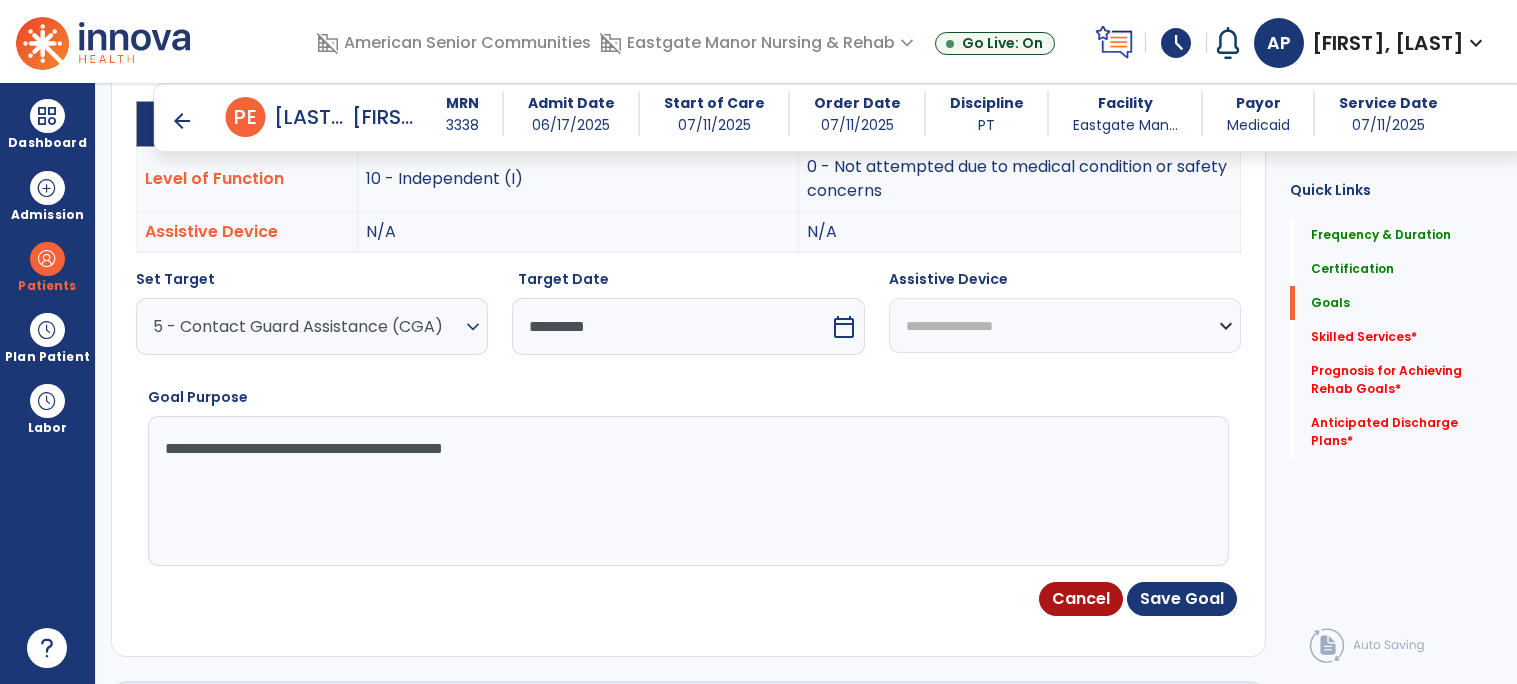 type on "**********" 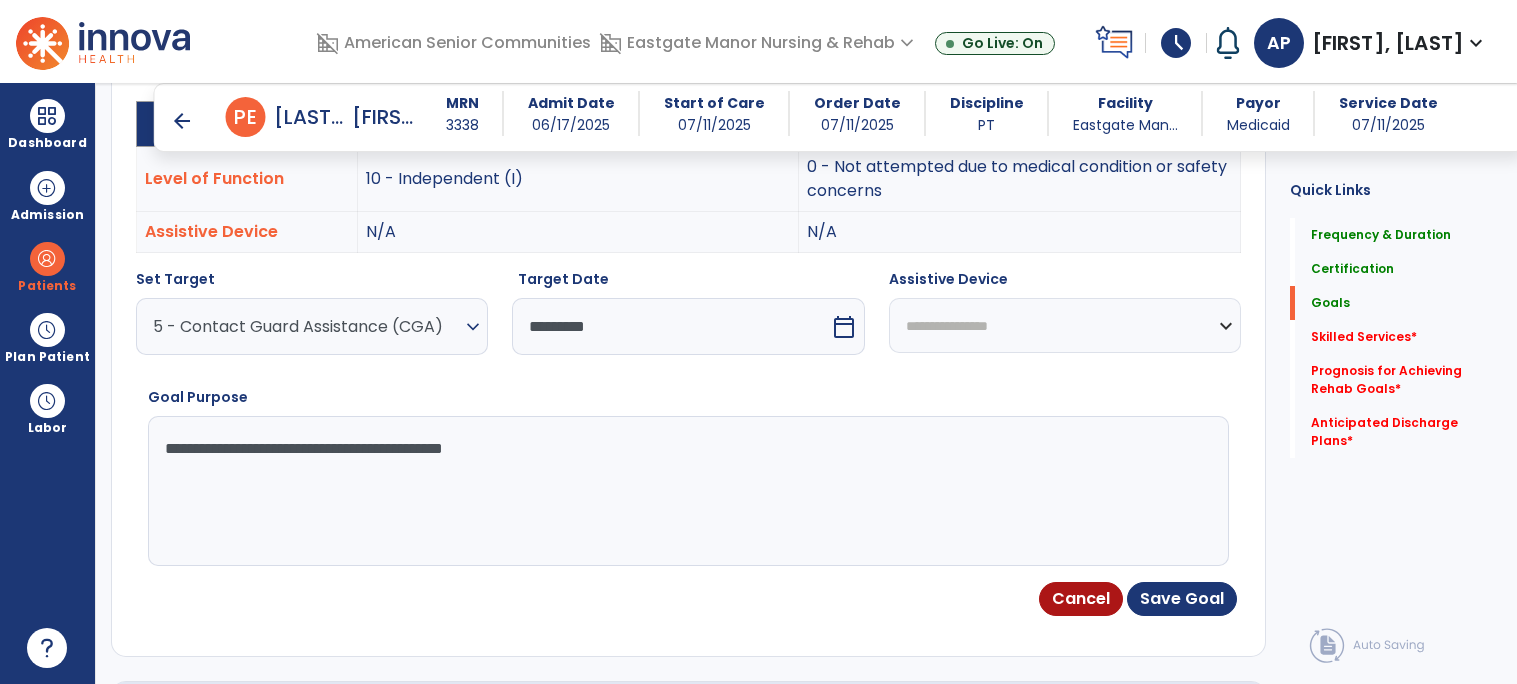 click on "**********" at bounding box center (1065, 325) 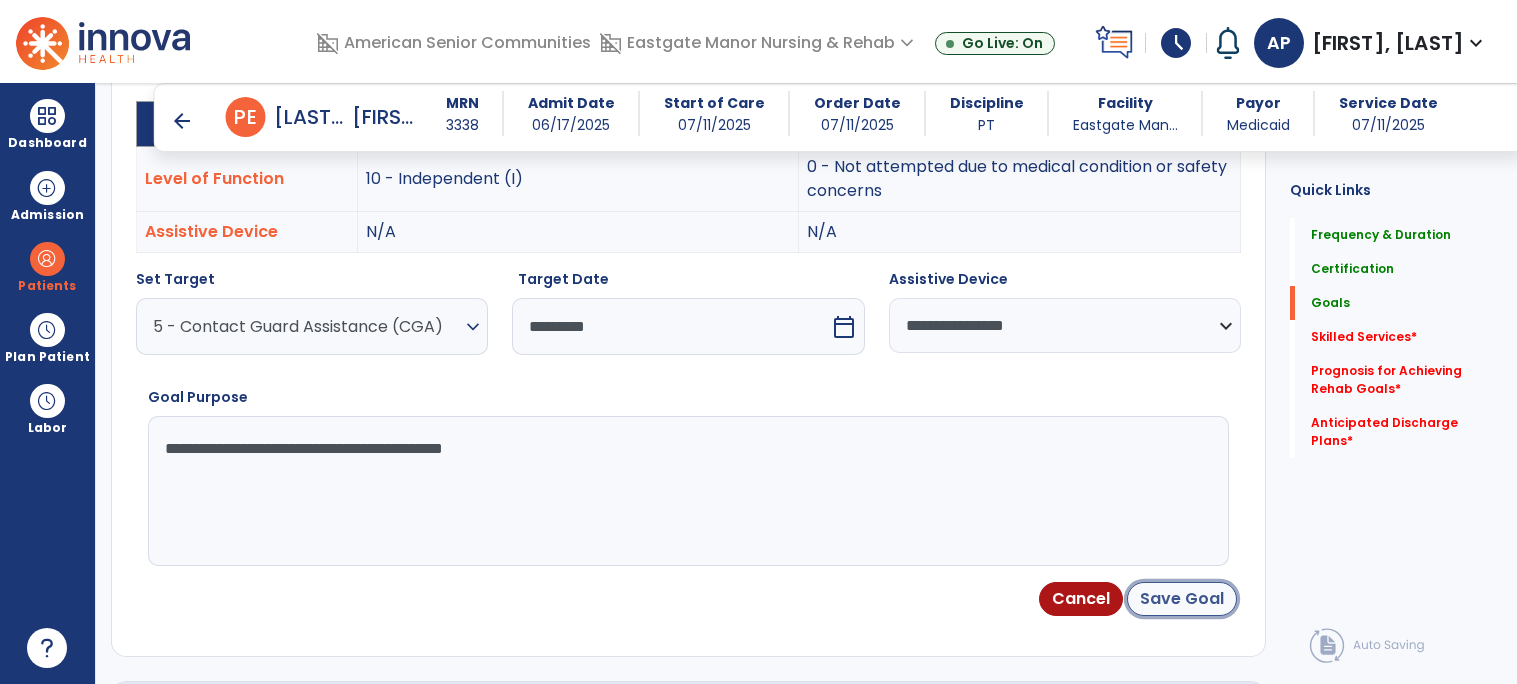 click on "Save Goal" at bounding box center (1182, 599) 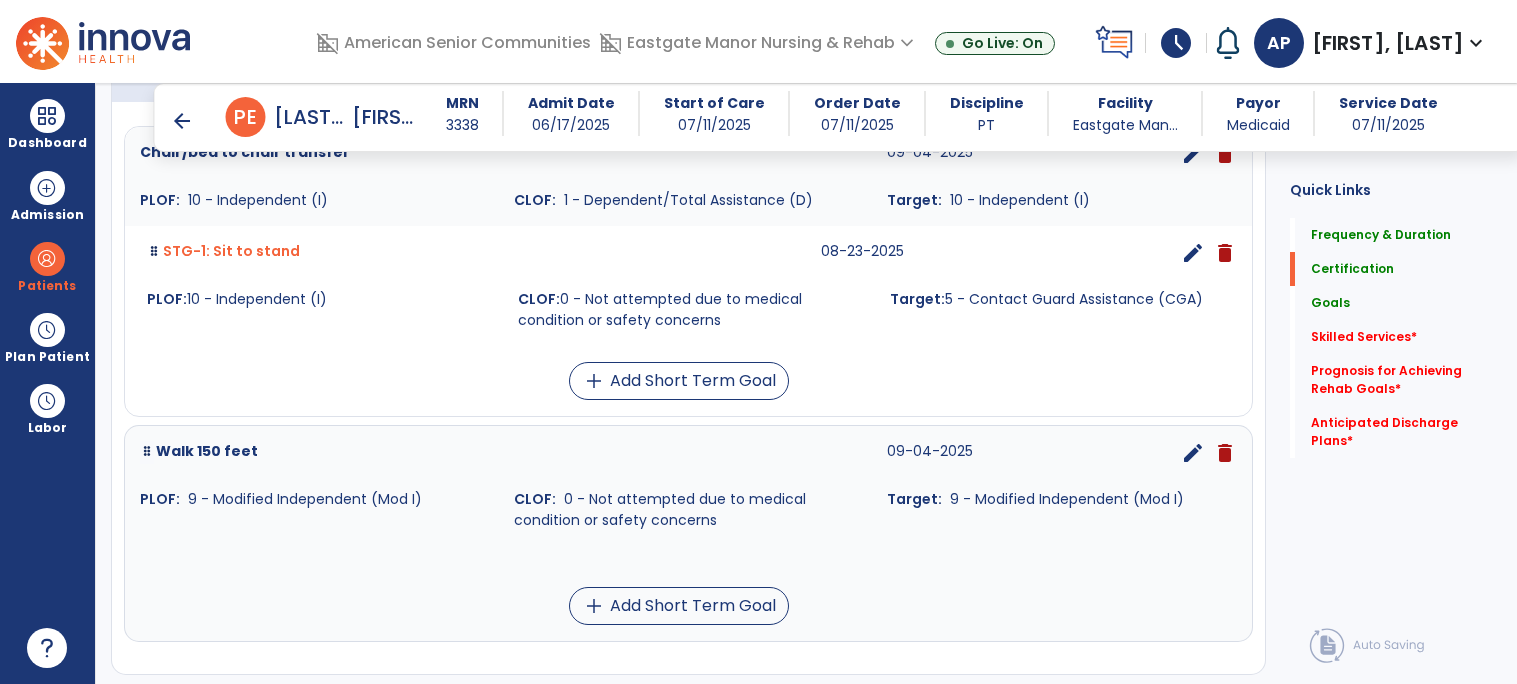scroll, scrollTop: 565, scrollLeft: 0, axis: vertical 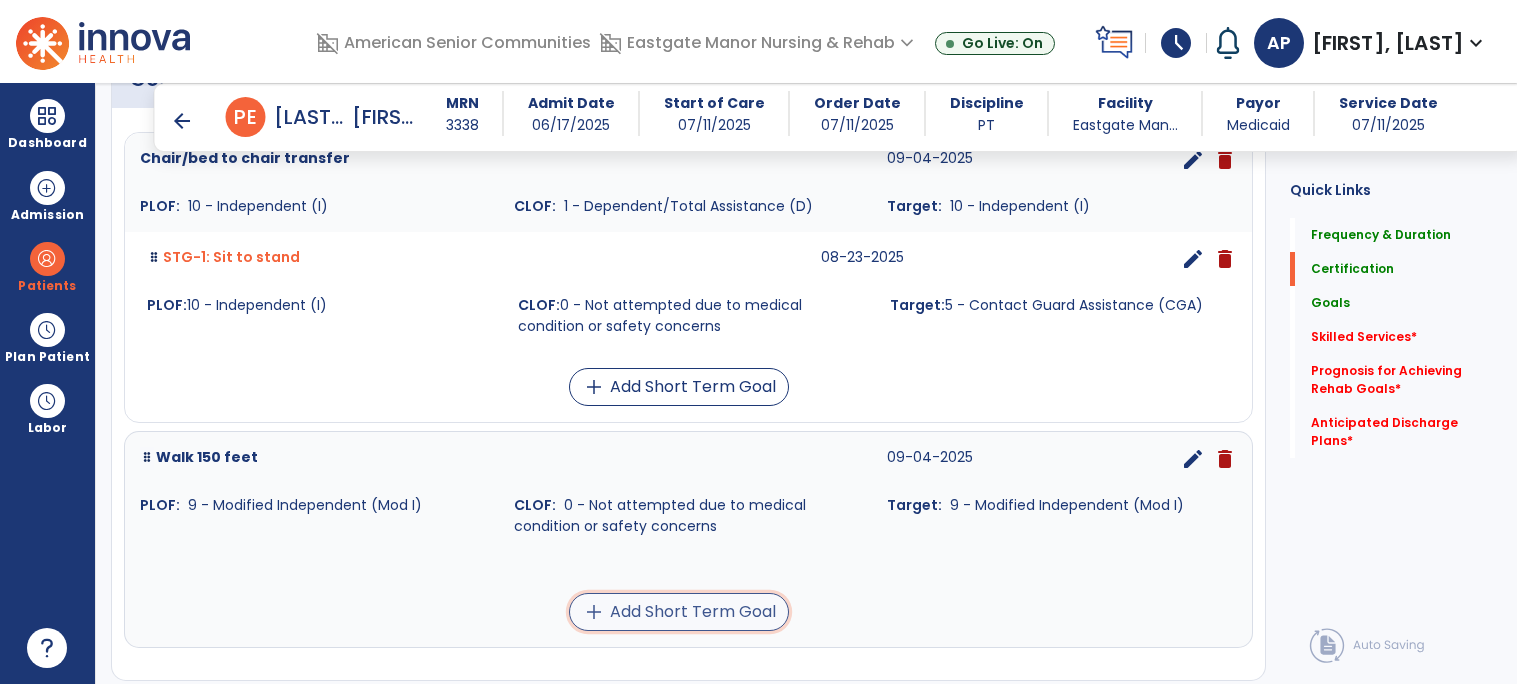 click on "add  Add Short Term Goal" at bounding box center (679, 612) 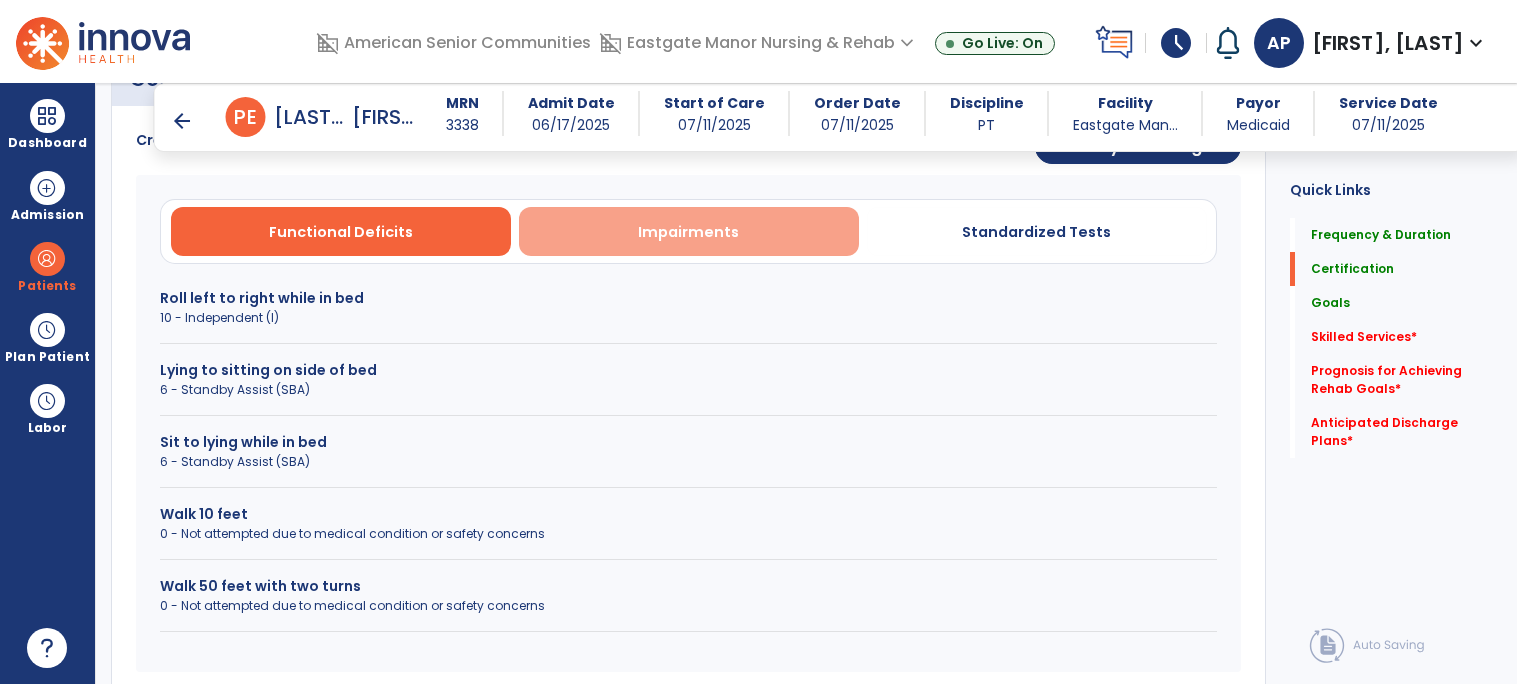 click on "Impairments" at bounding box center [689, 231] 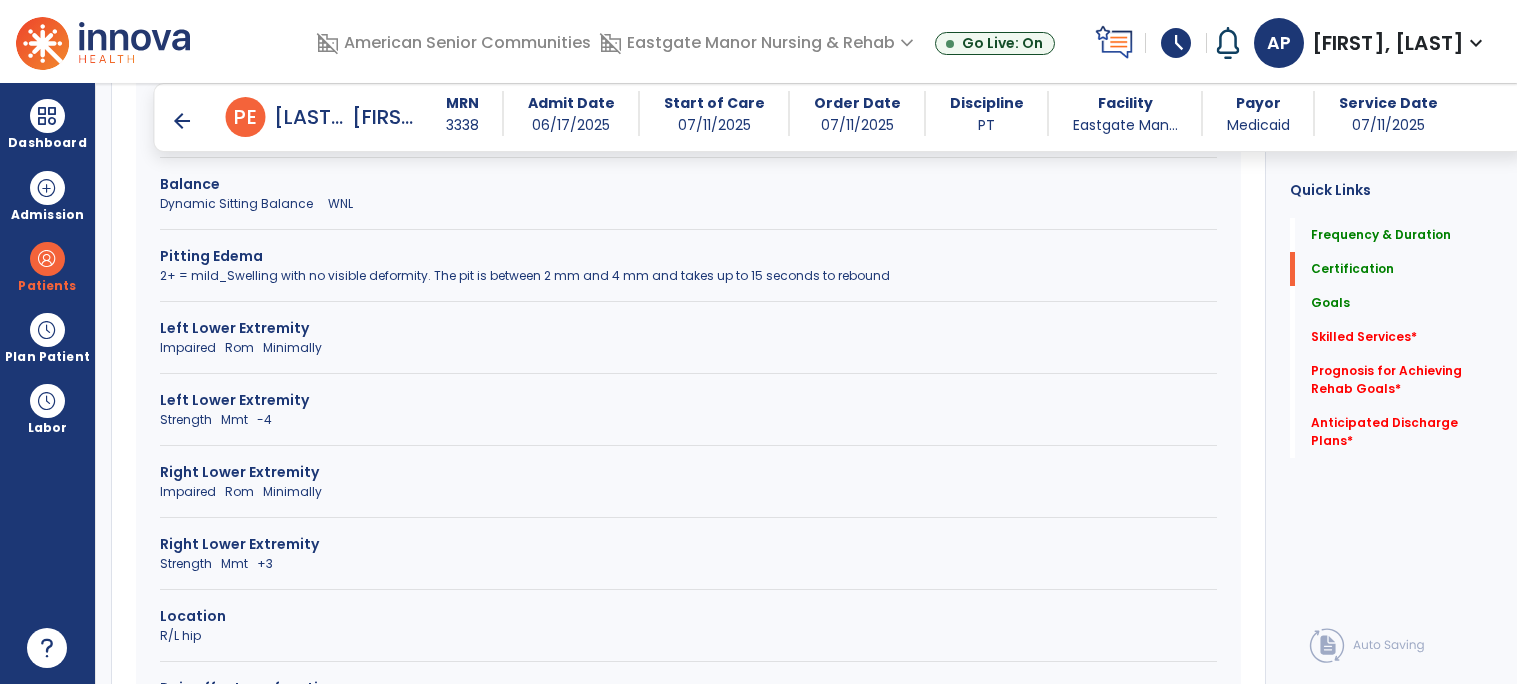 scroll, scrollTop: 1130, scrollLeft: 0, axis: vertical 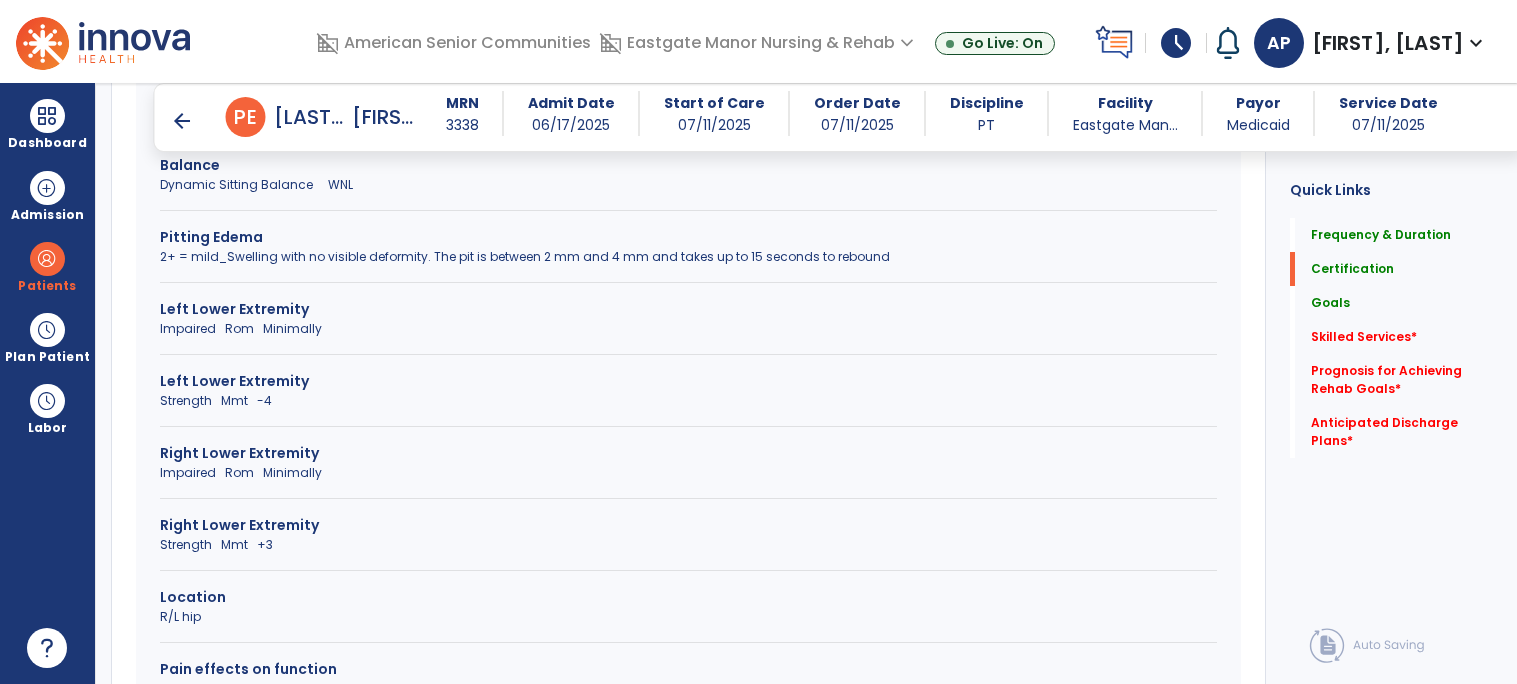 click on "Left Lower Extremity" at bounding box center [688, 381] 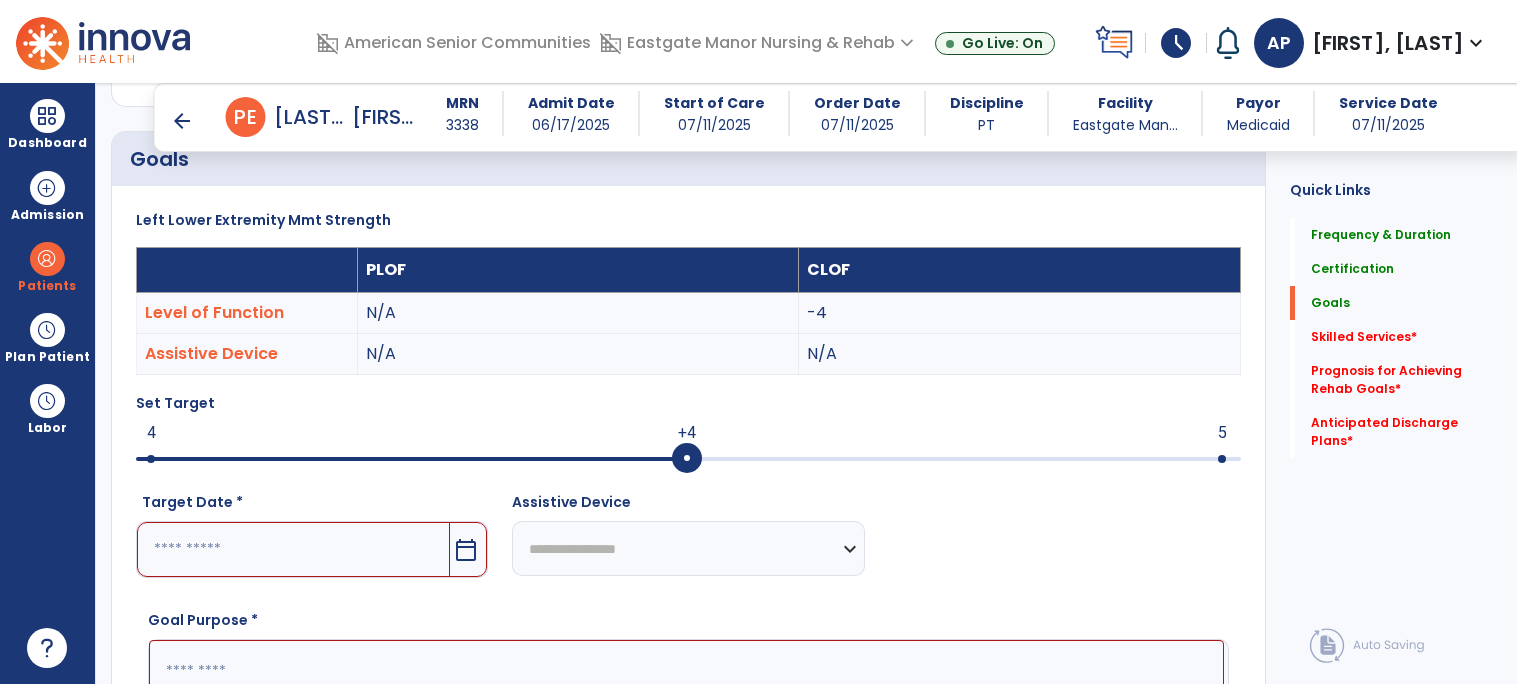 click on "calendar_today" at bounding box center (466, 550) 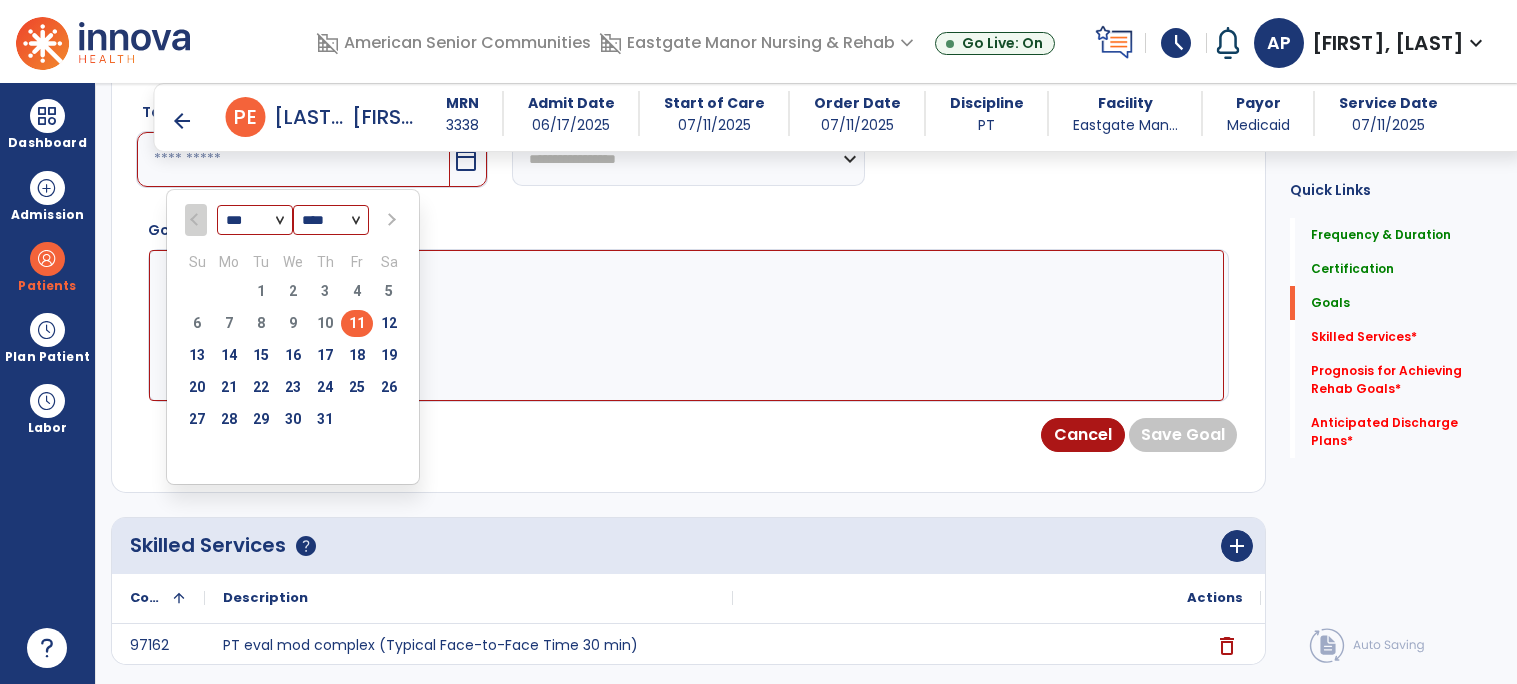 scroll, scrollTop: 808, scrollLeft: 0, axis: vertical 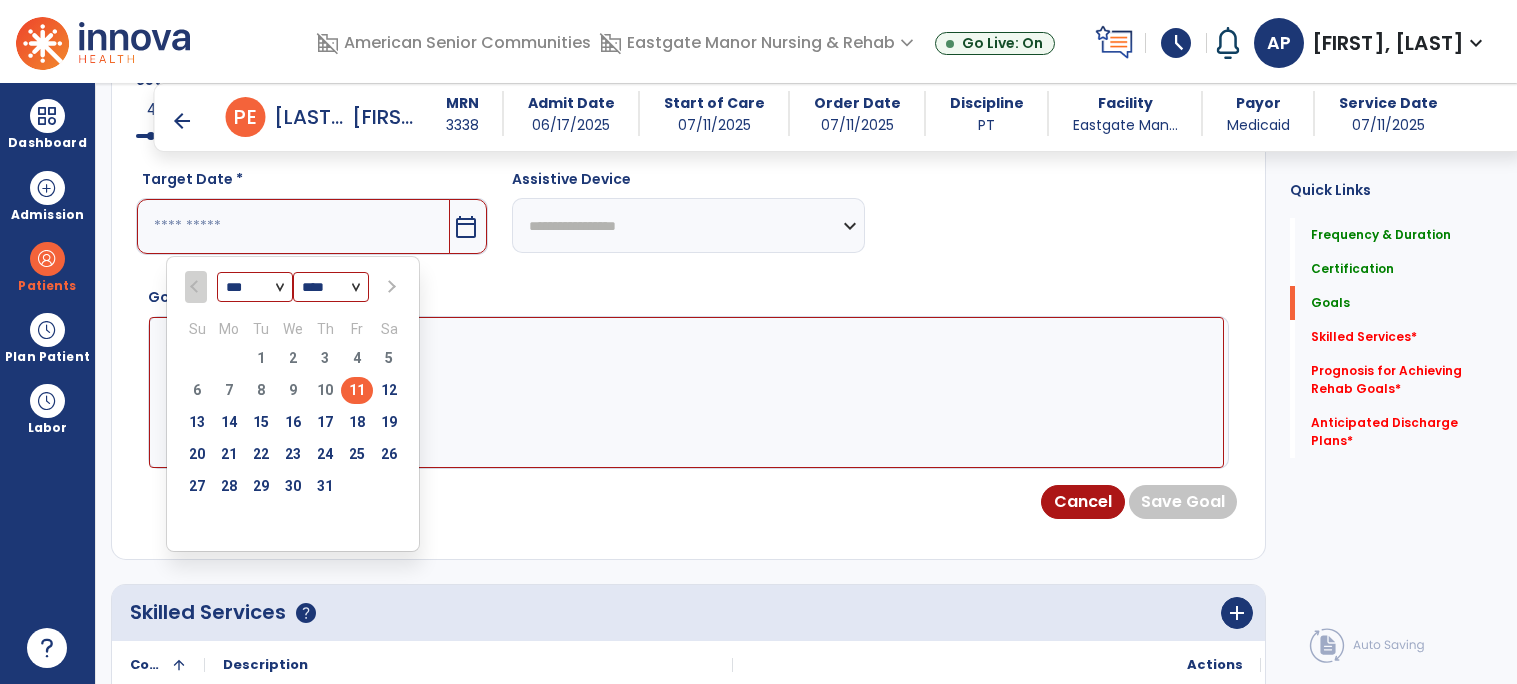 click at bounding box center [389, 287] 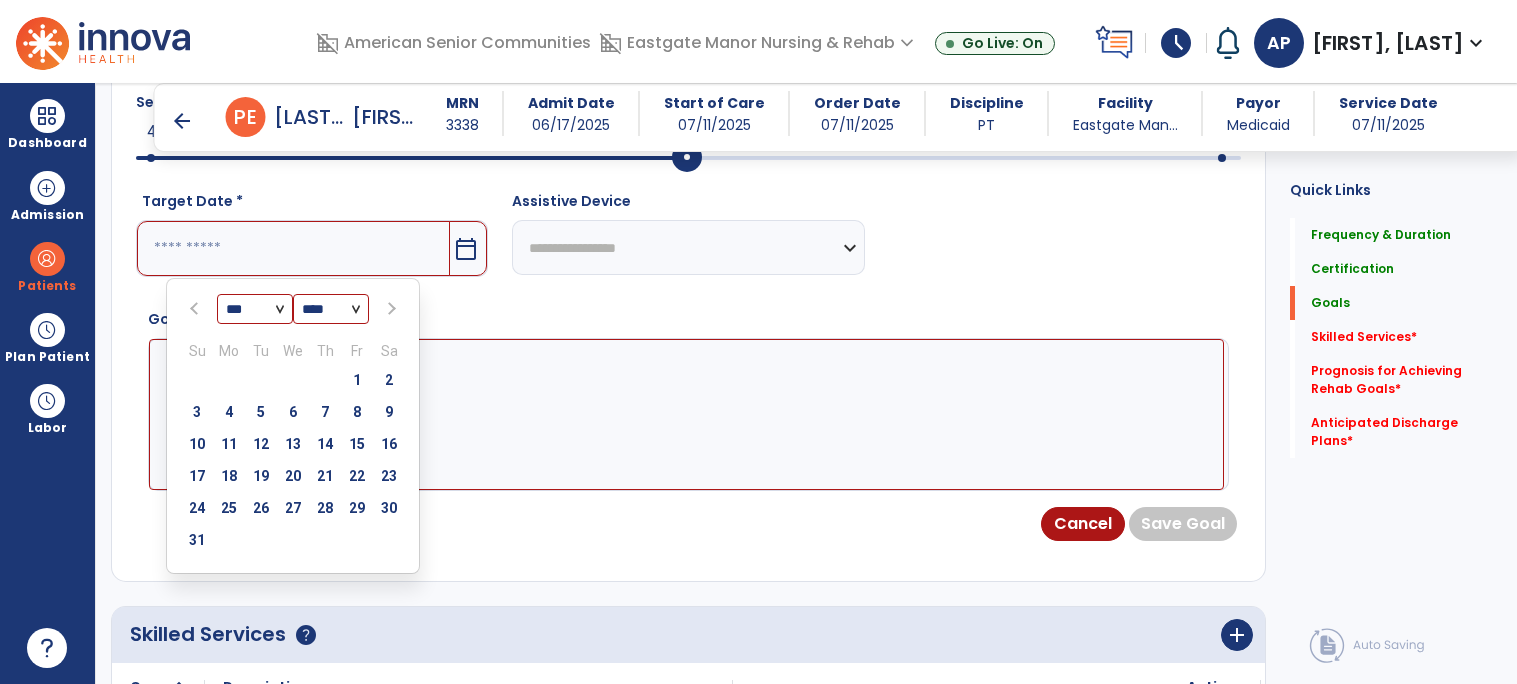 scroll, scrollTop: 792, scrollLeft: 0, axis: vertical 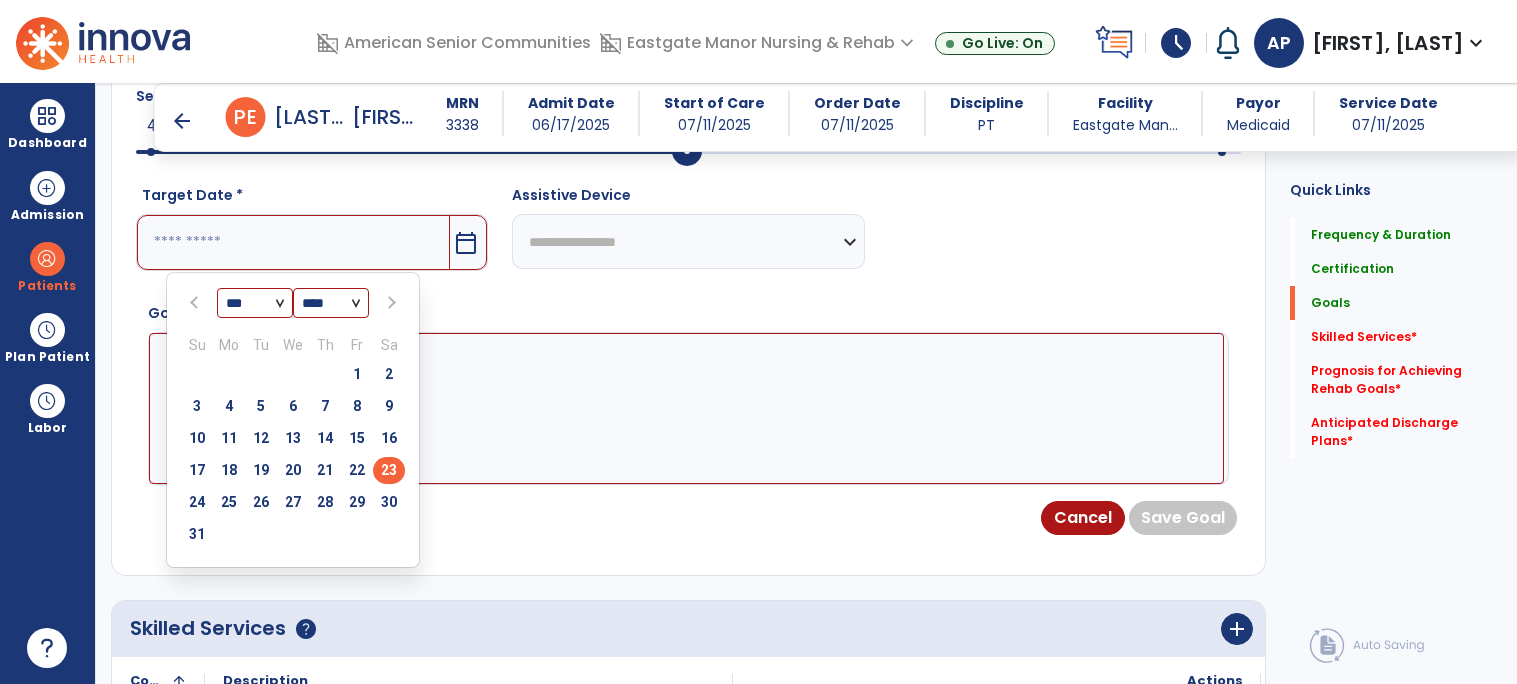 click on "23" at bounding box center (389, 470) 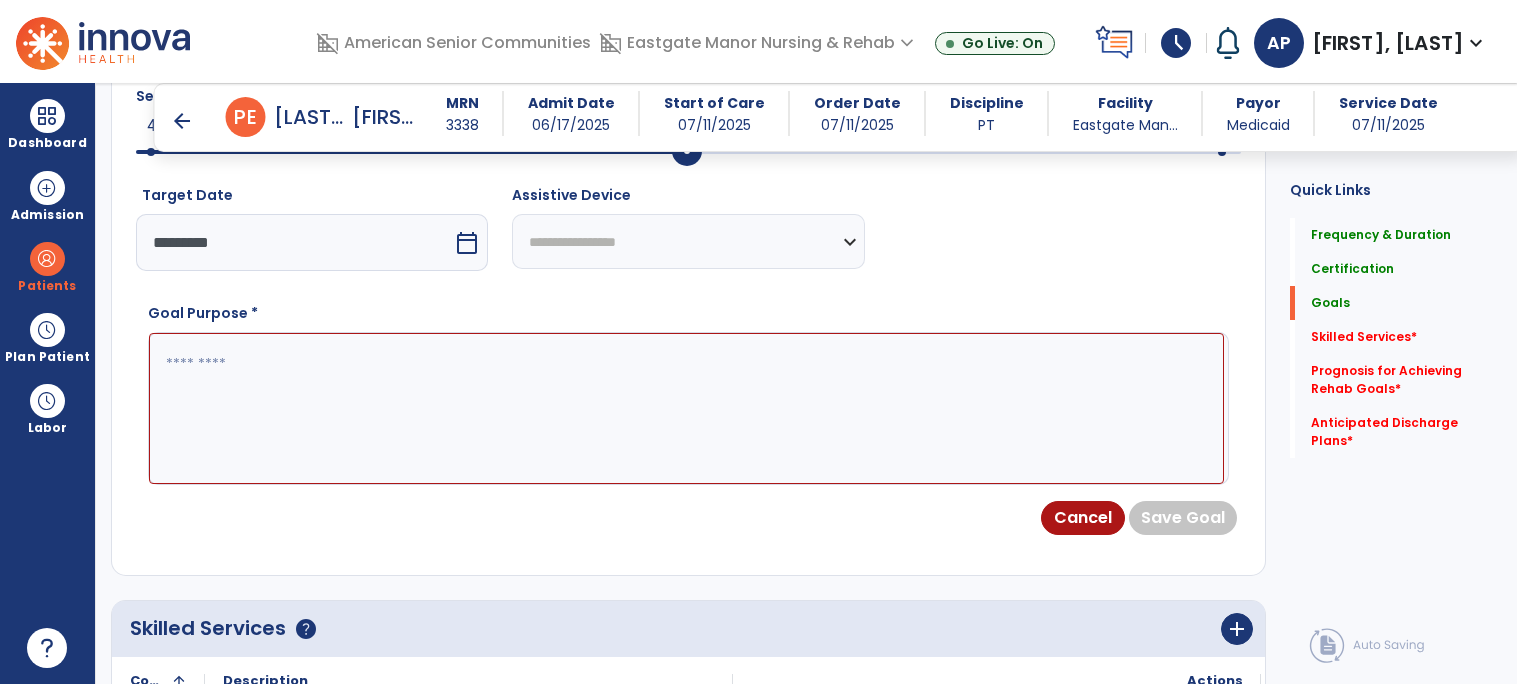 click at bounding box center (686, 408) 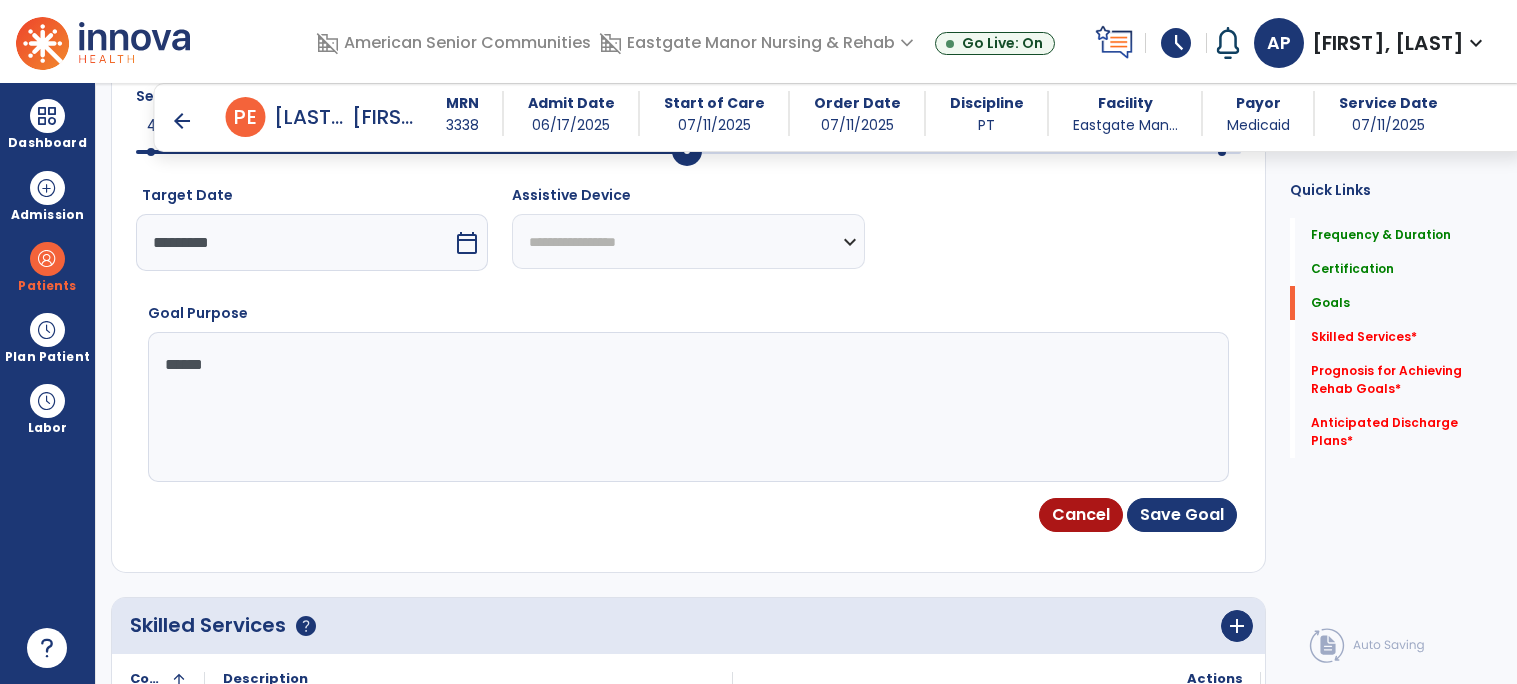 type on "*******" 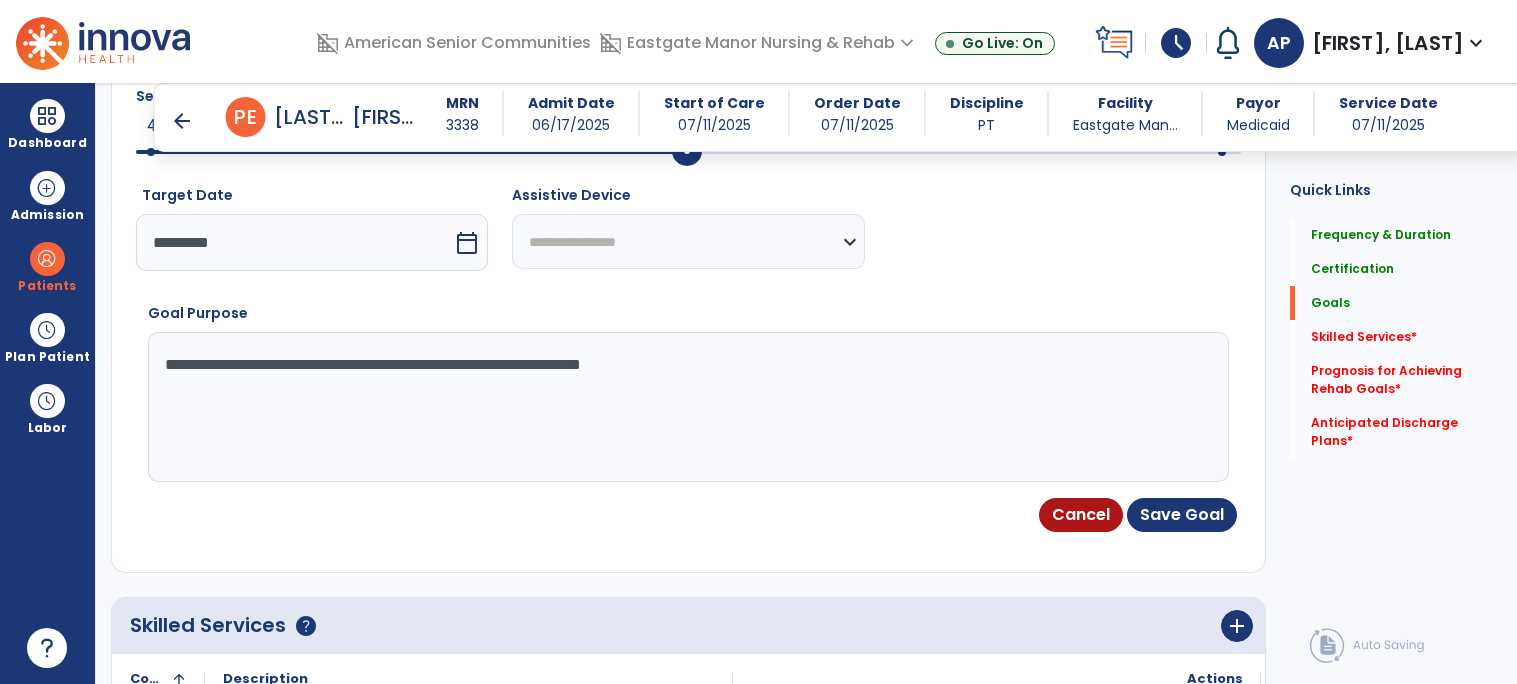 type on "**********" 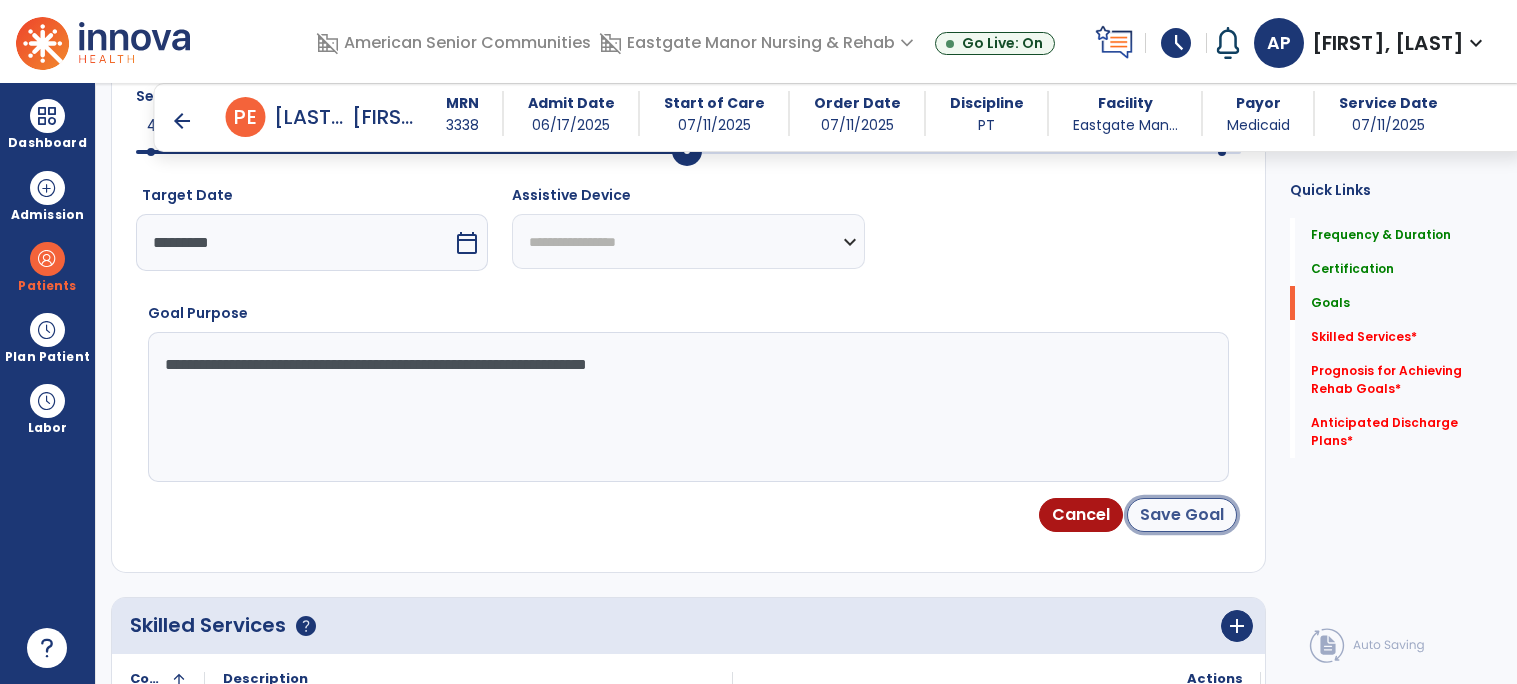 click on "Save Goal" at bounding box center [1182, 515] 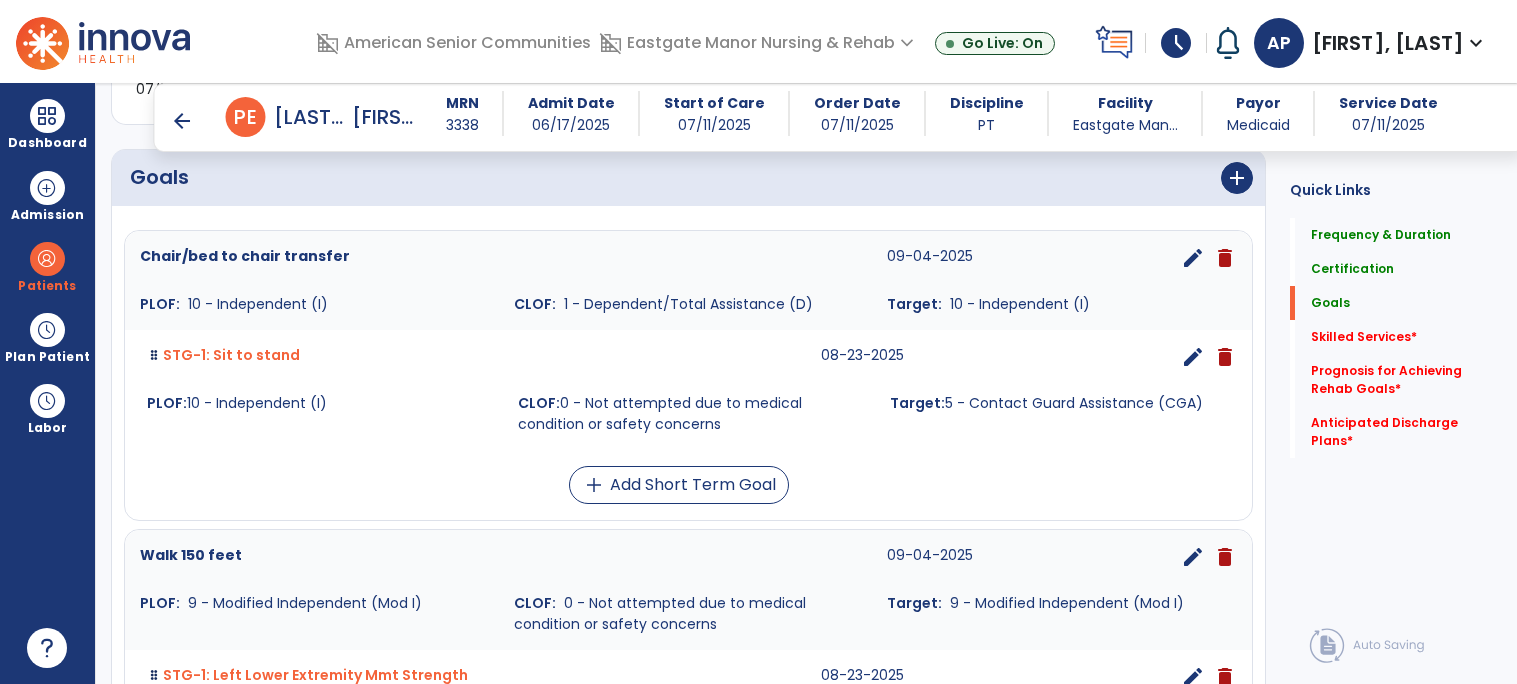 scroll, scrollTop: 468, scrollLeft: 0, axis: vertical 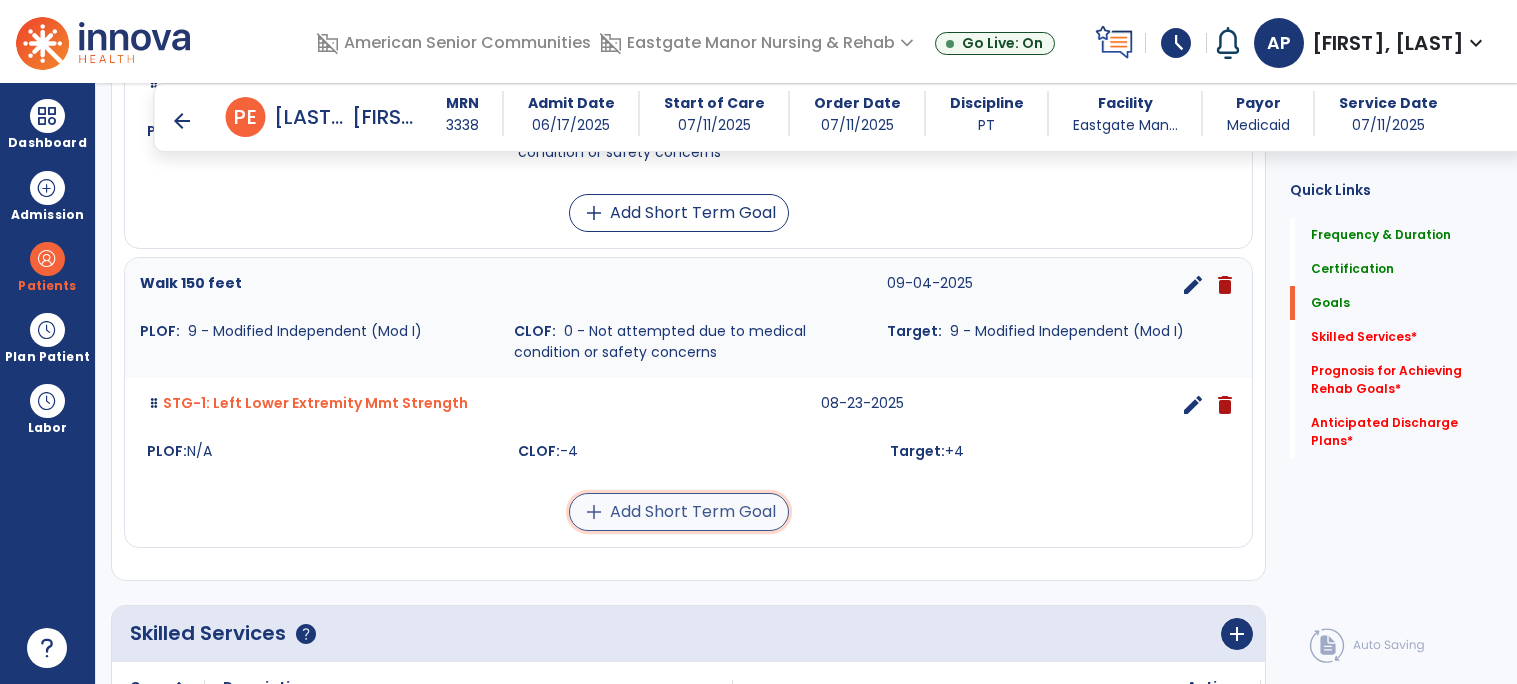 click on "add  Add Short Term Goal" at bounding box center (679, 512) 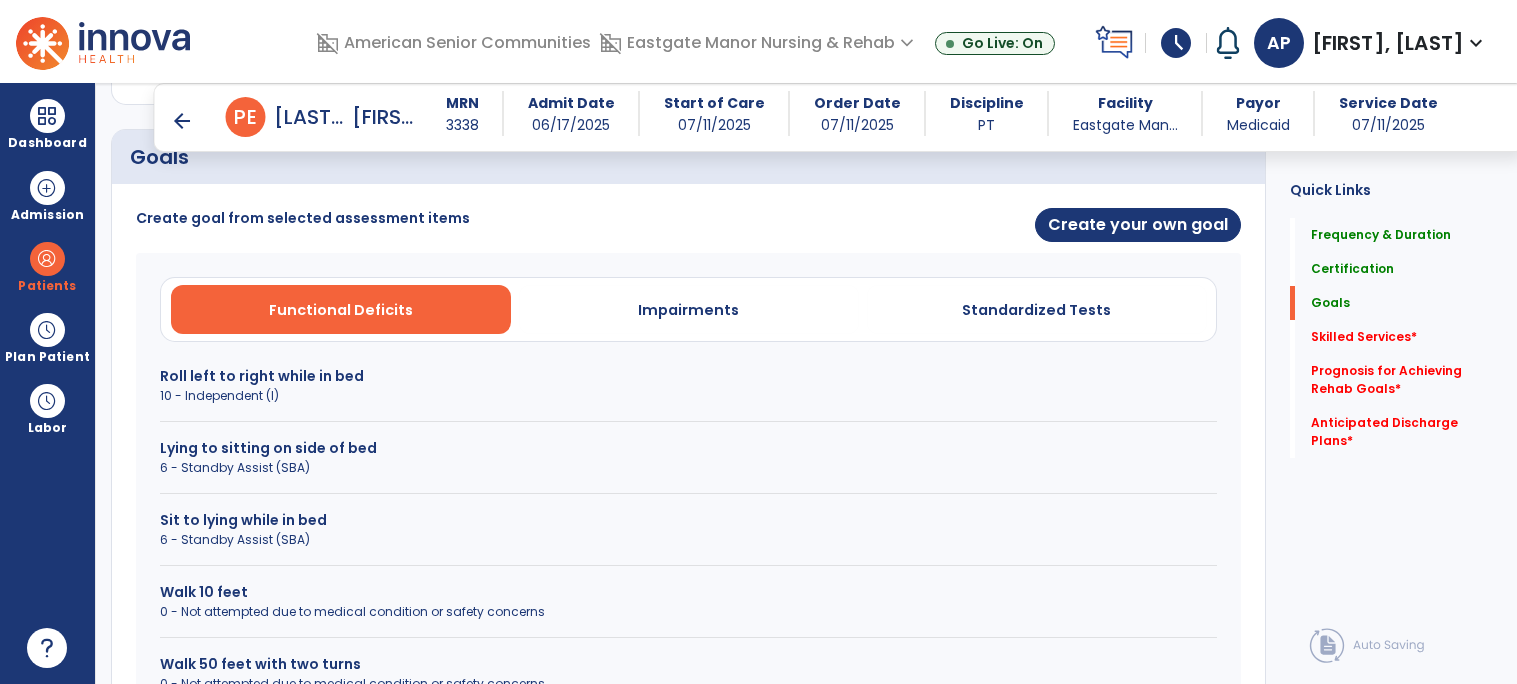 scroll, scrollTop: 486, scrollLeft: 0, axis: vertical 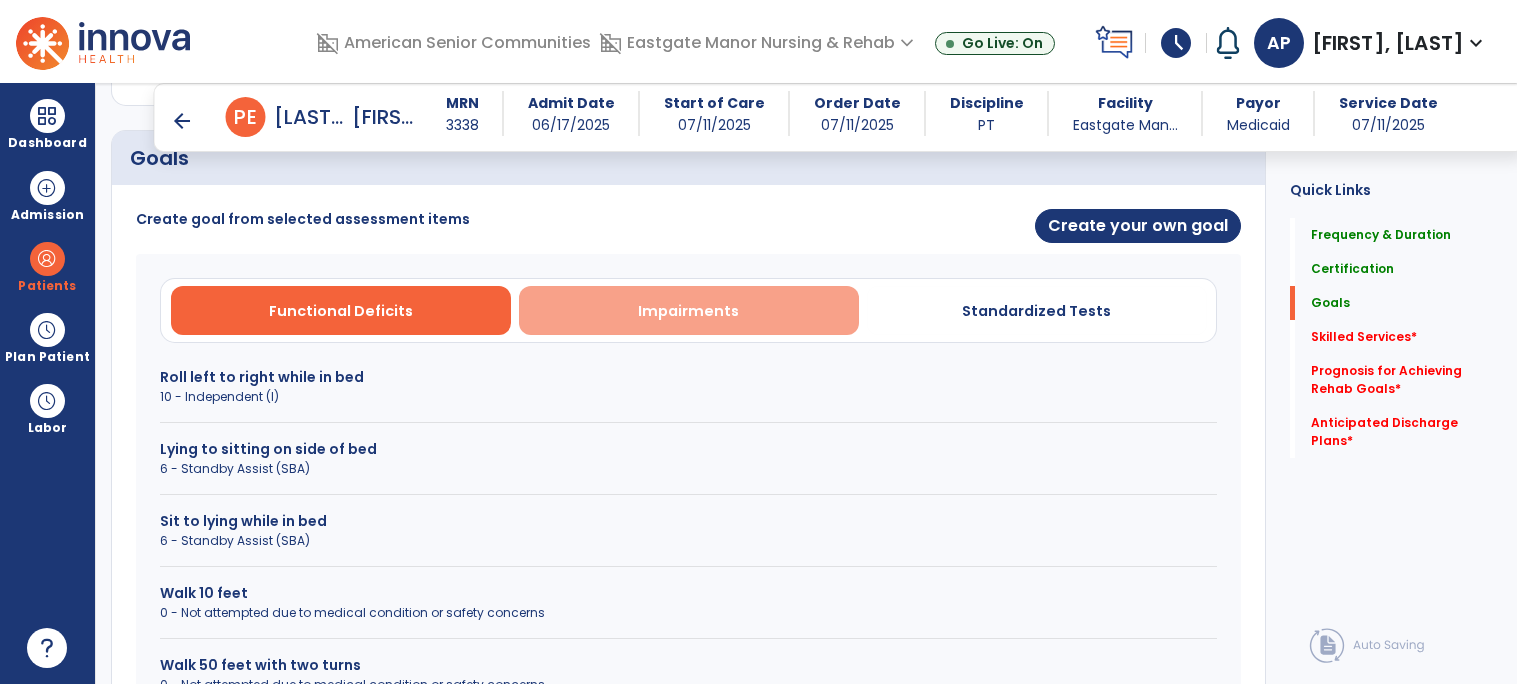 click on "Impairments" at bounding box center [688, 311] 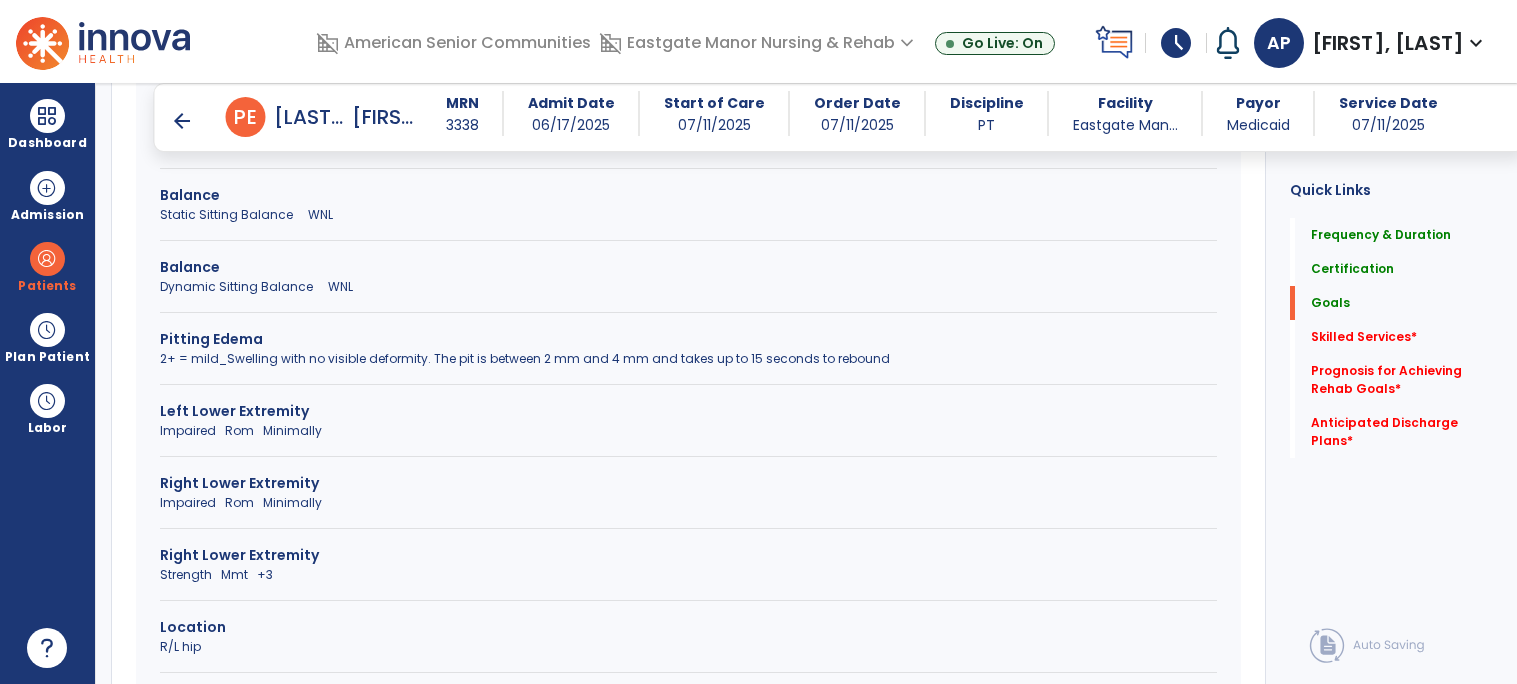 scroll, scrollTop: 1030, scrollLeft: 0, axis: vertical 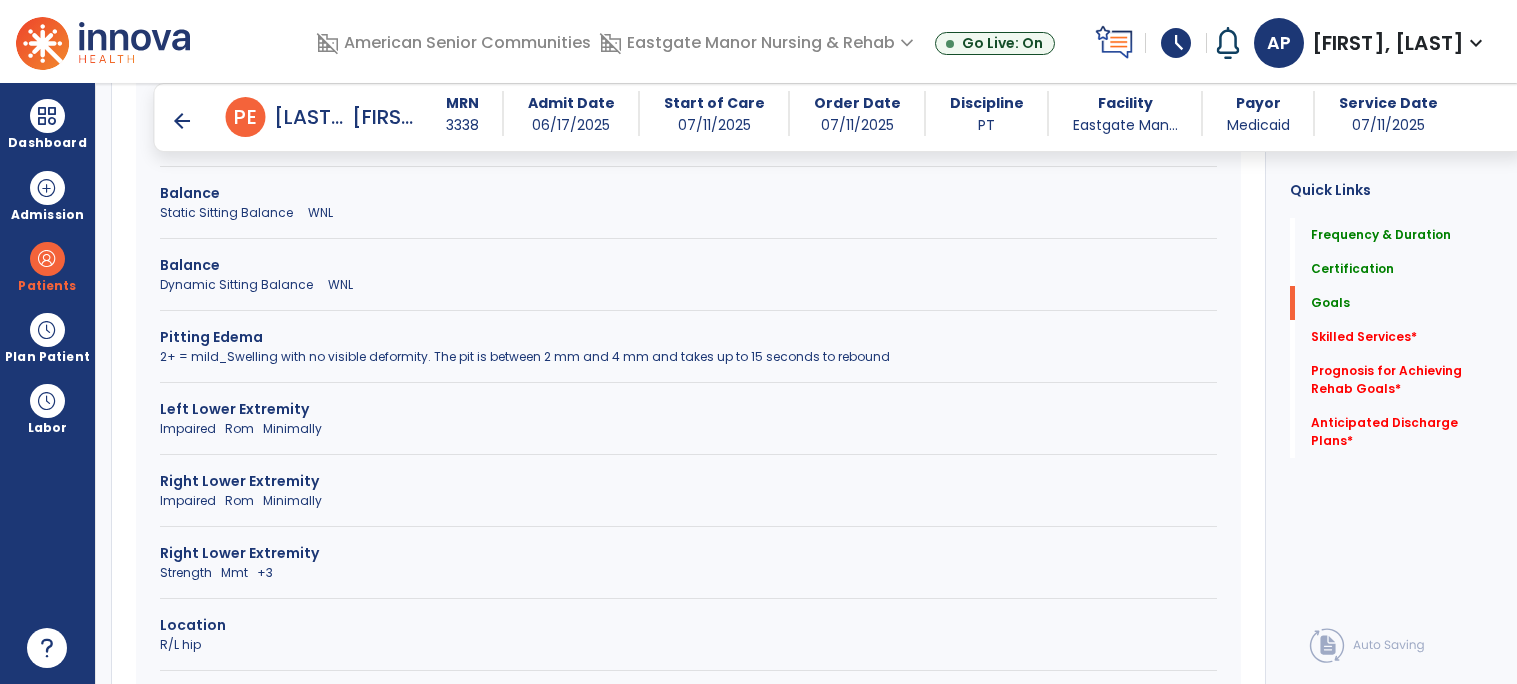 click on "Strength   Mmt   +3" at bounding box center (688, 573) 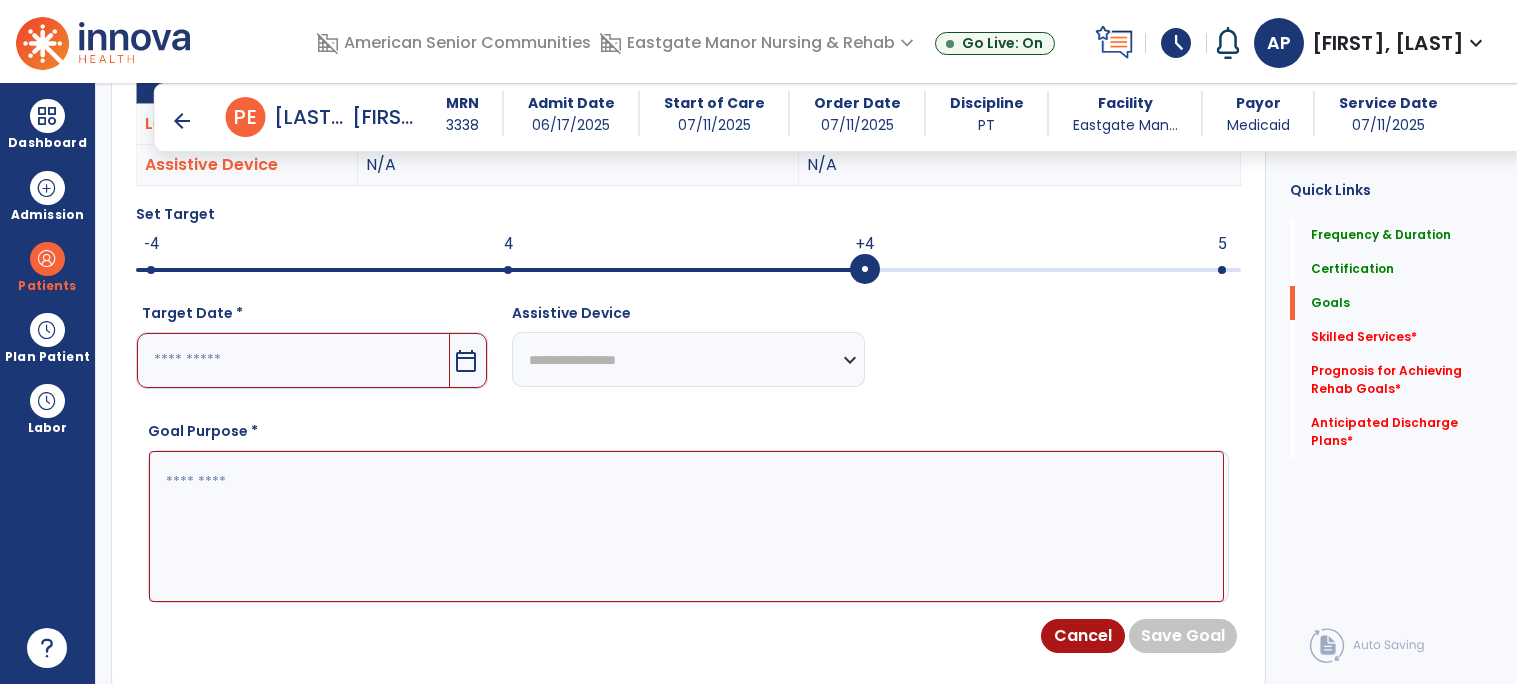 scroll, scrollTop: 670, scrollLeft: 0, axis: vertical 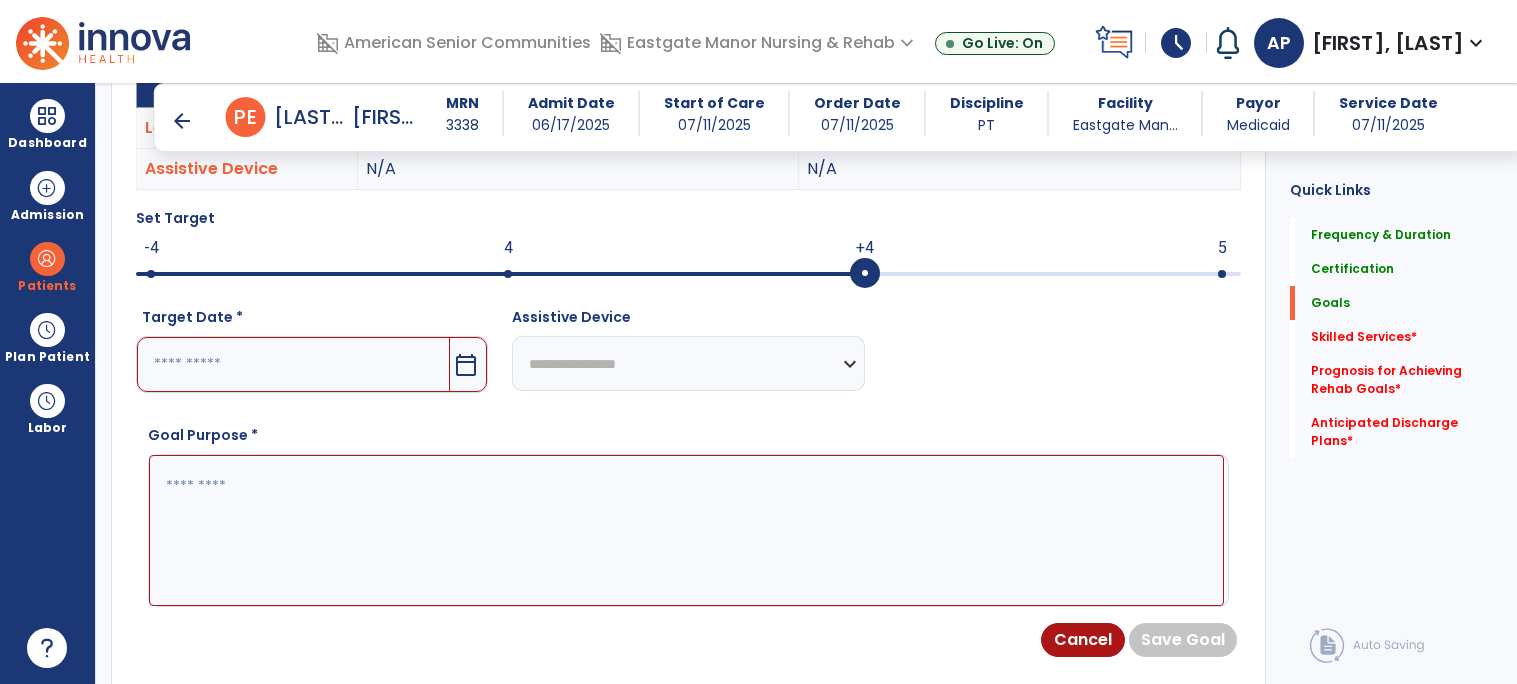 click on "calendar_today" at bounding box center [466, 365] 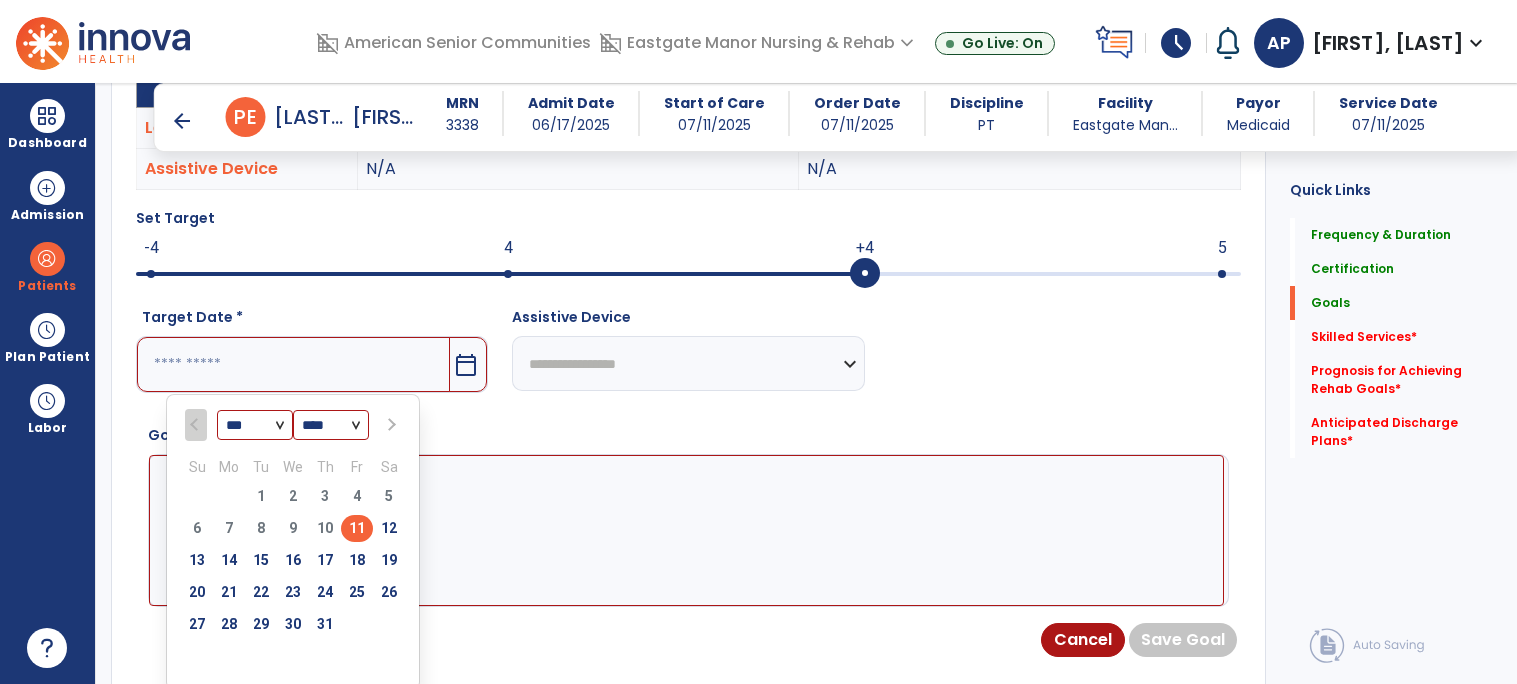 click at bounding box center [389, 425] 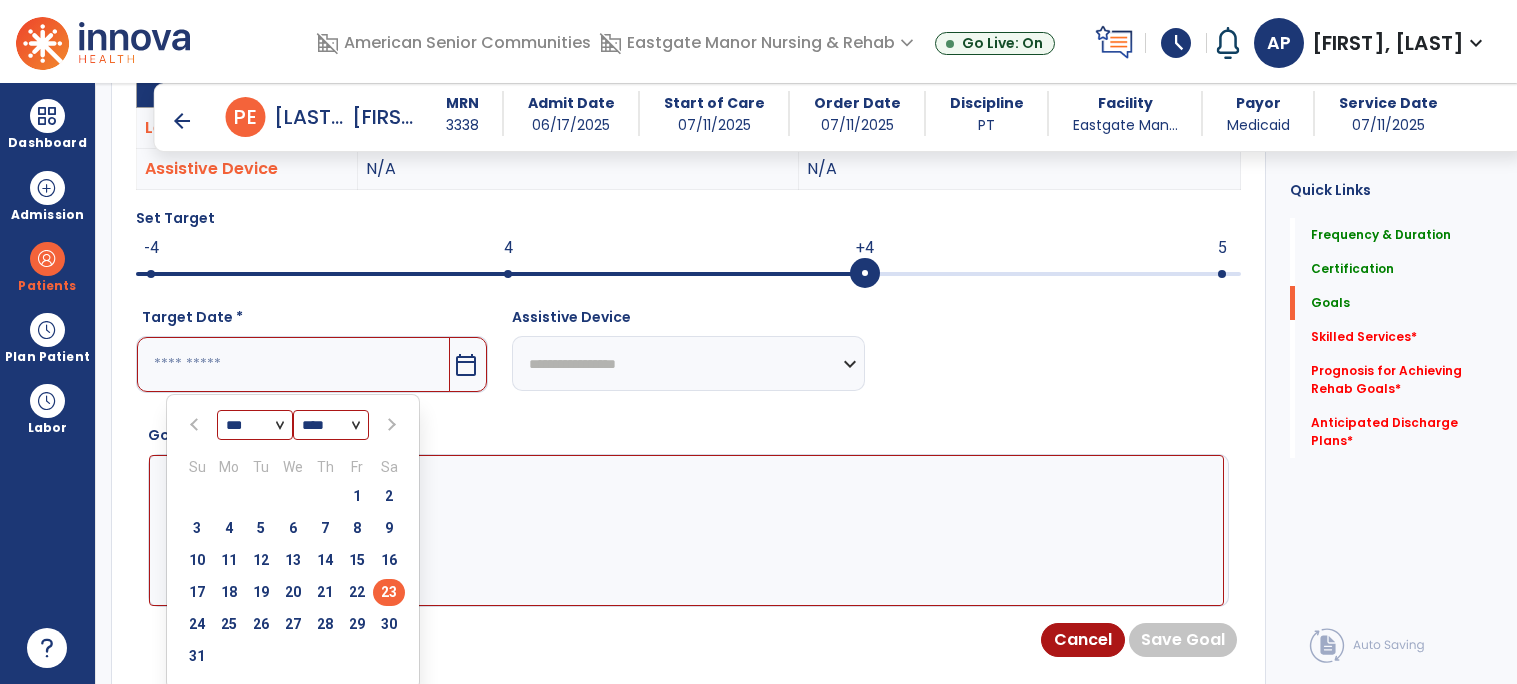 click on "23" at bounding box center [389, 592] 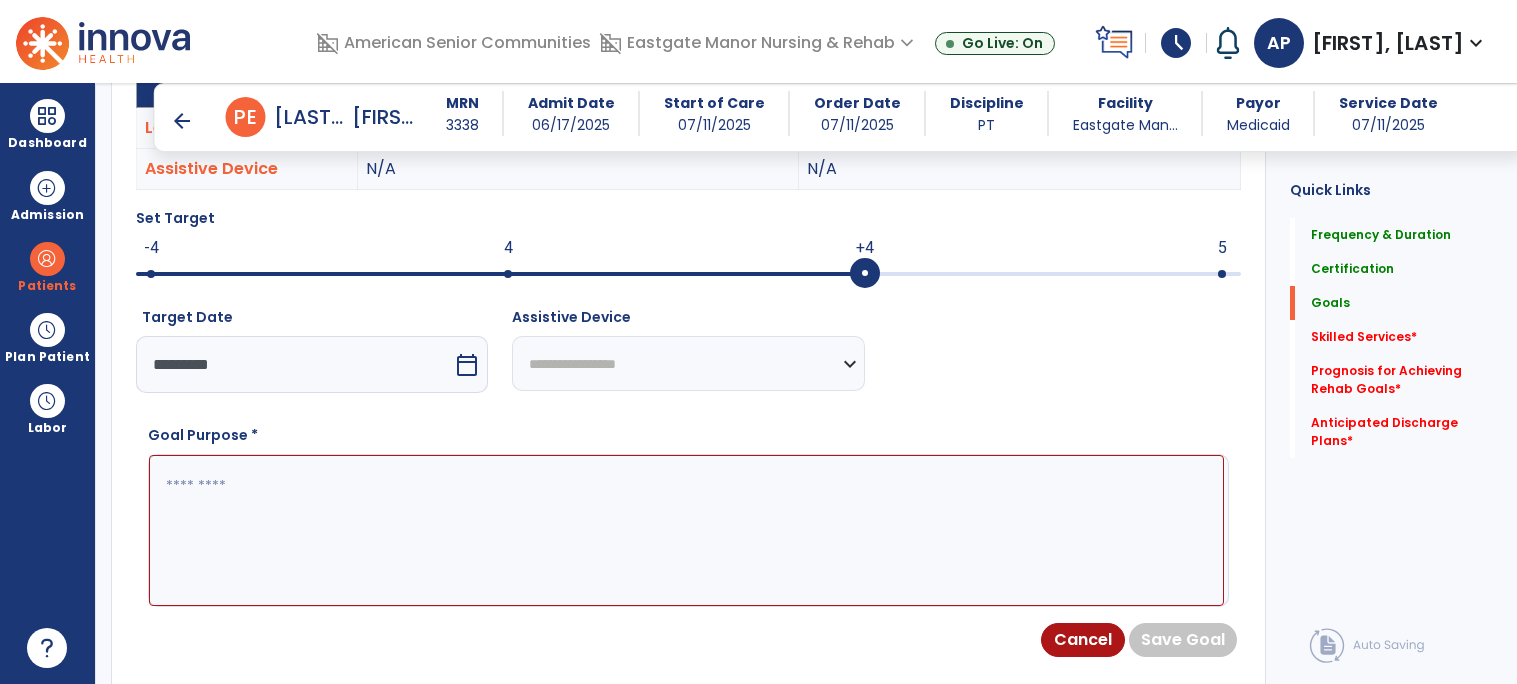 click at bounding box center (686, 530) 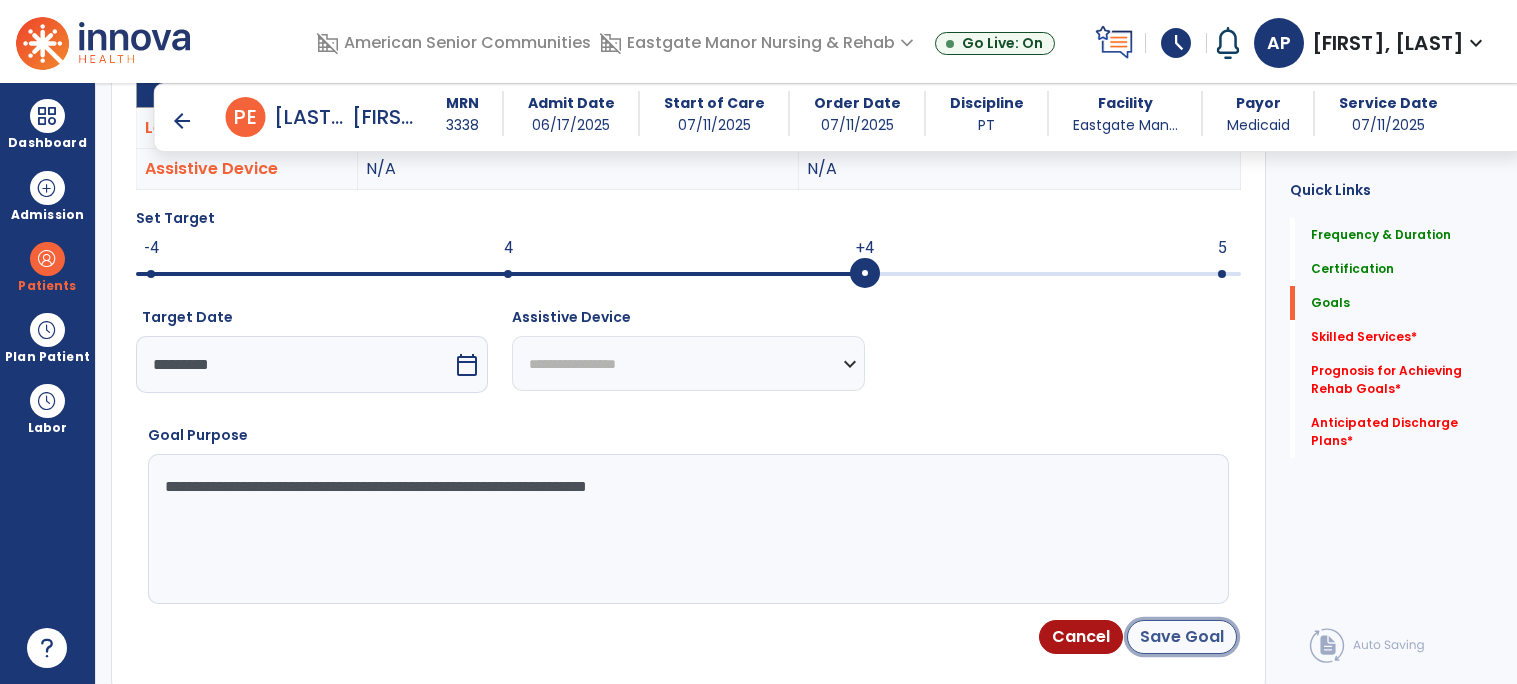 click on "Save Goal" at bounding box center [1182, 637] 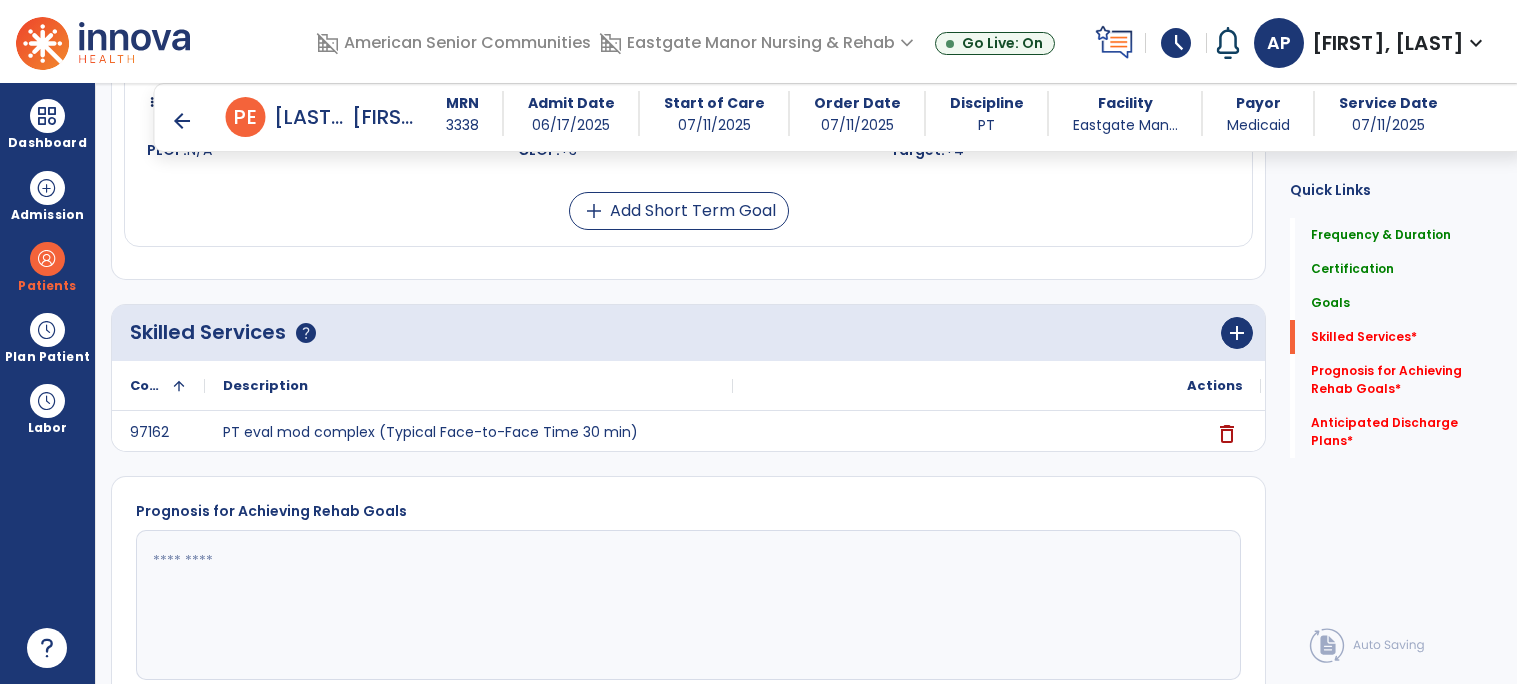 scroll, scrollTop: 1147, scrollLeft: 0, axis: vertical 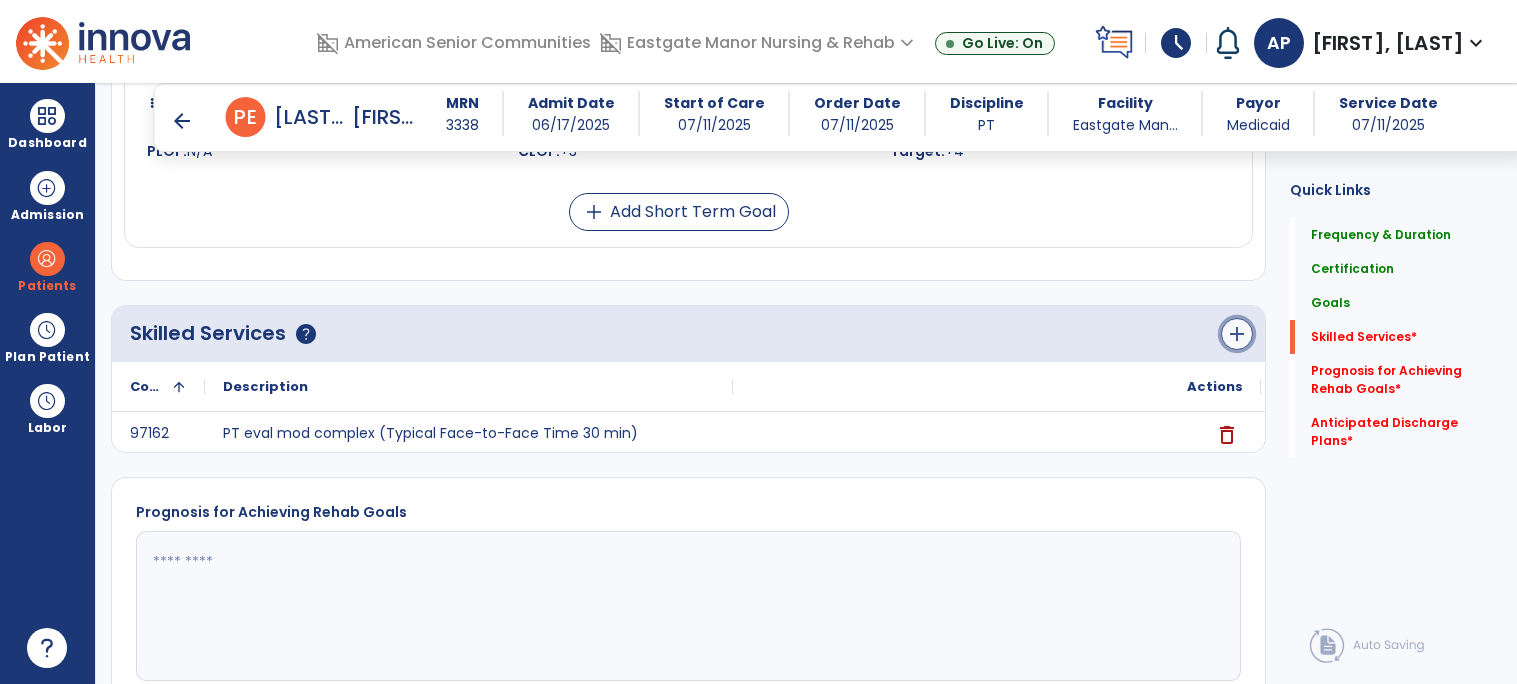 click on "add" 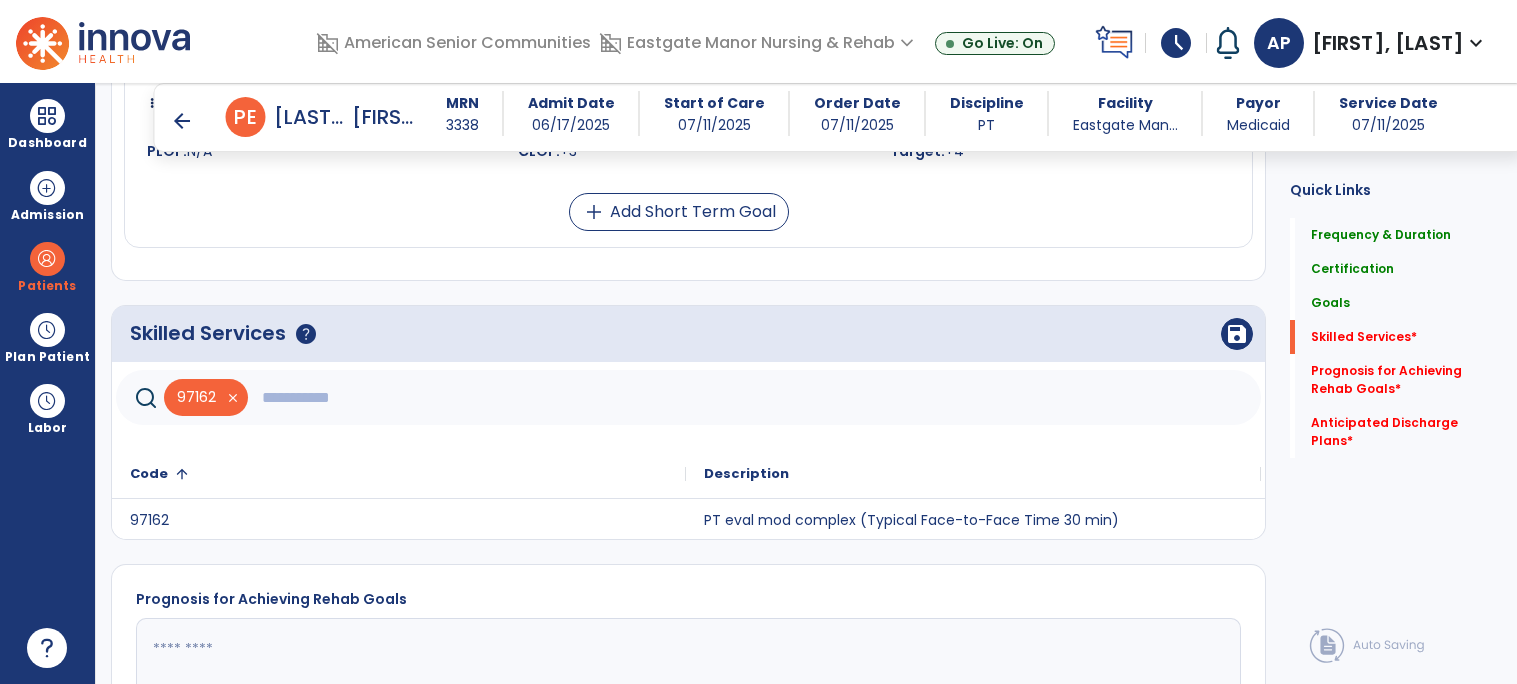 click 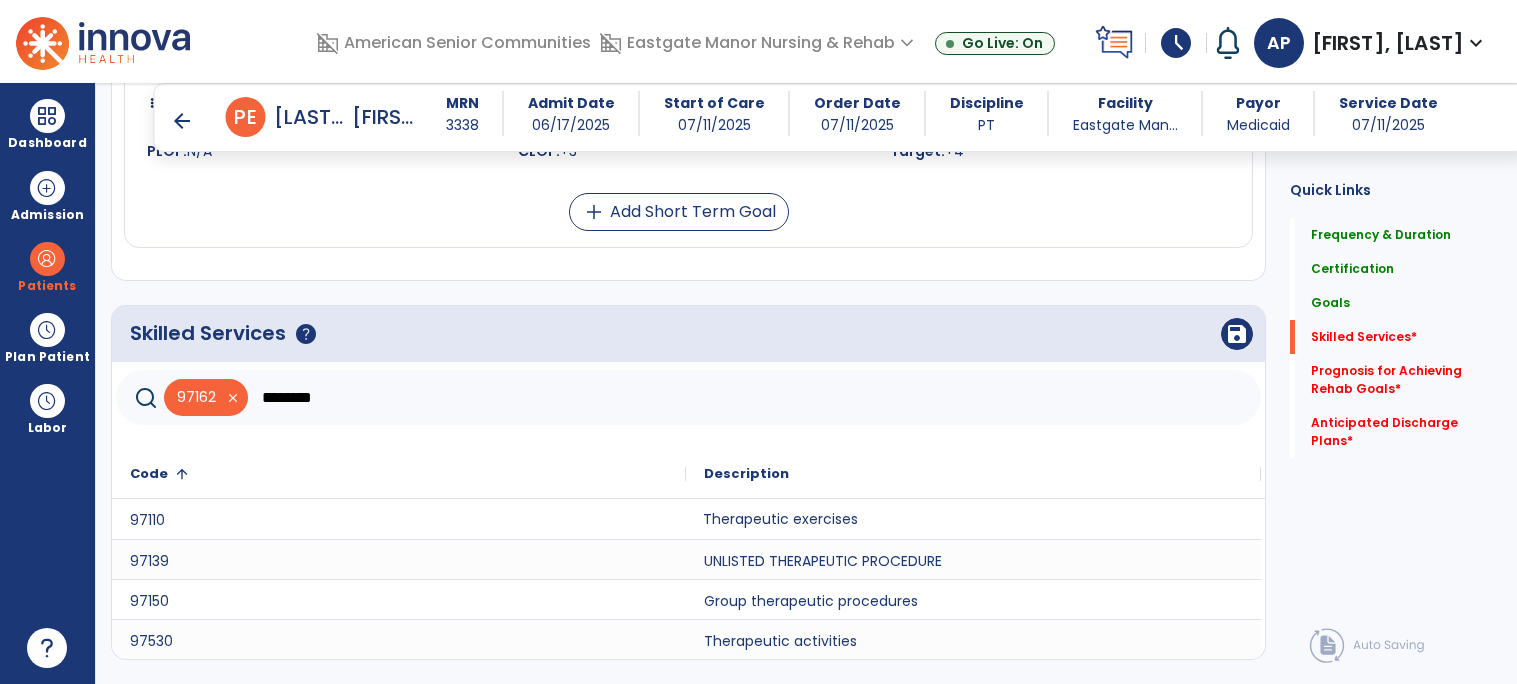click on "Therapeutic exercises" 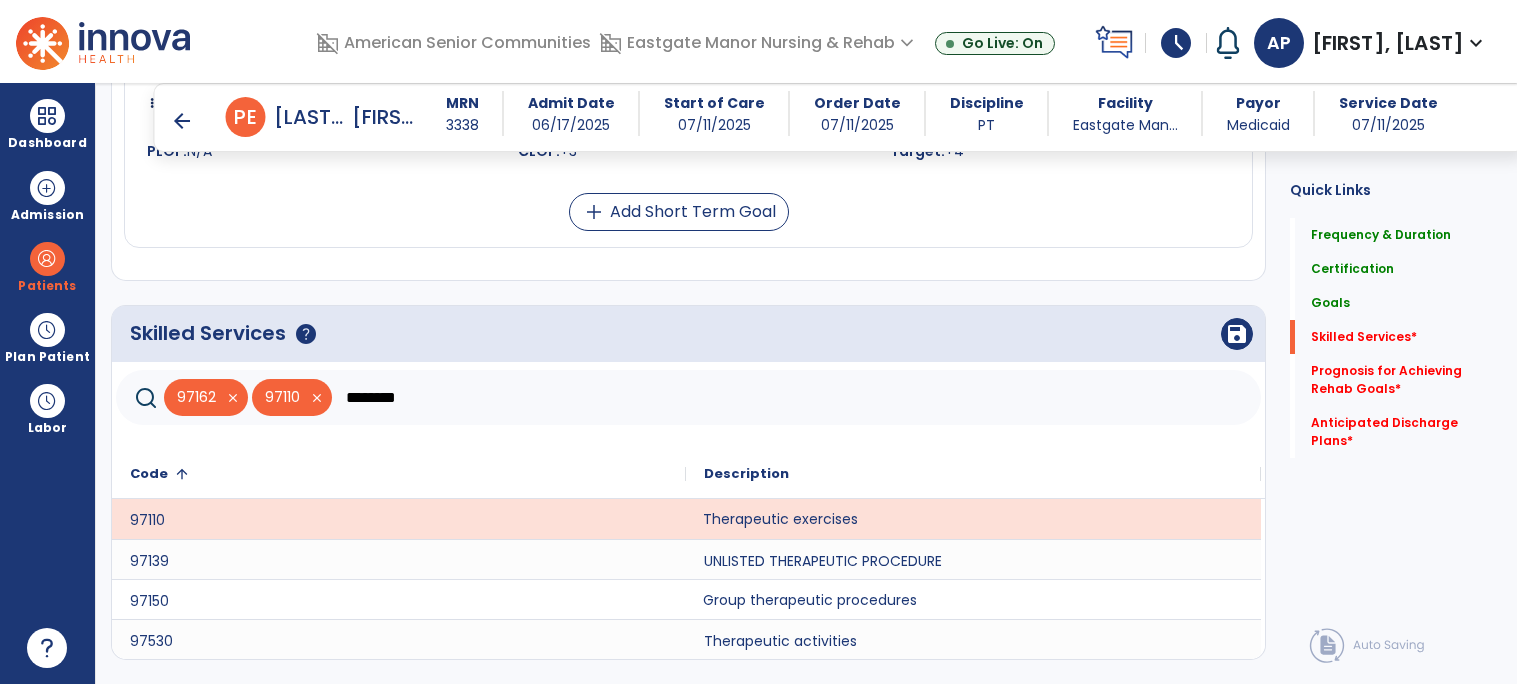 click on "Group therapeutic procedures" 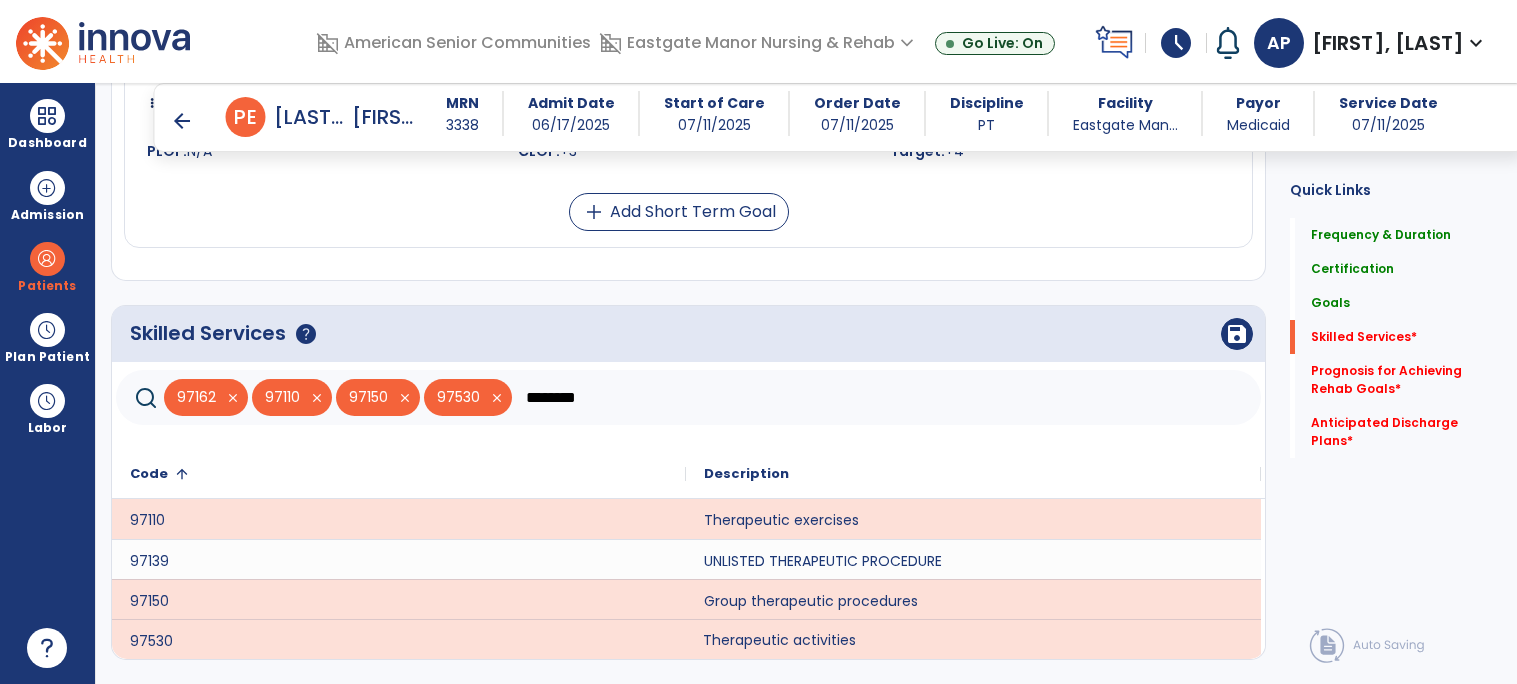 click on "********" 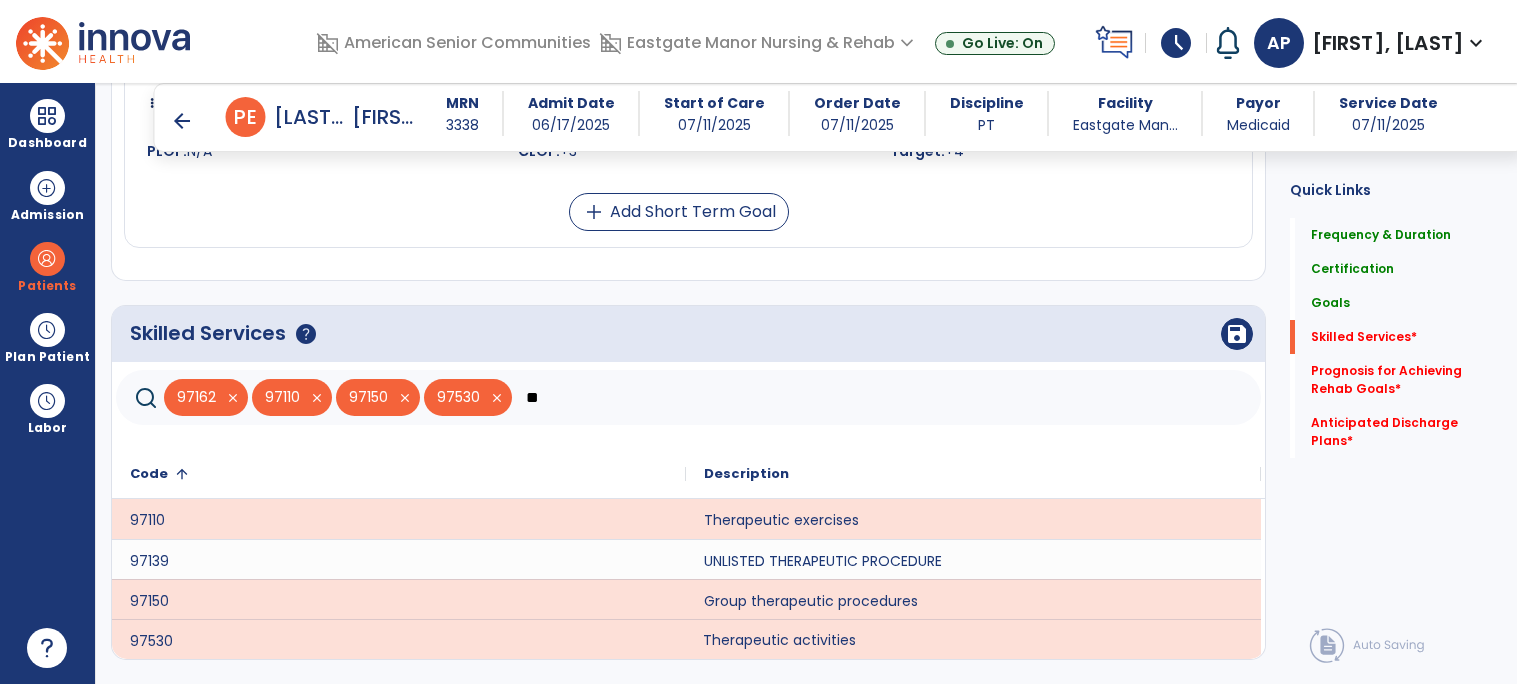 type on "*" 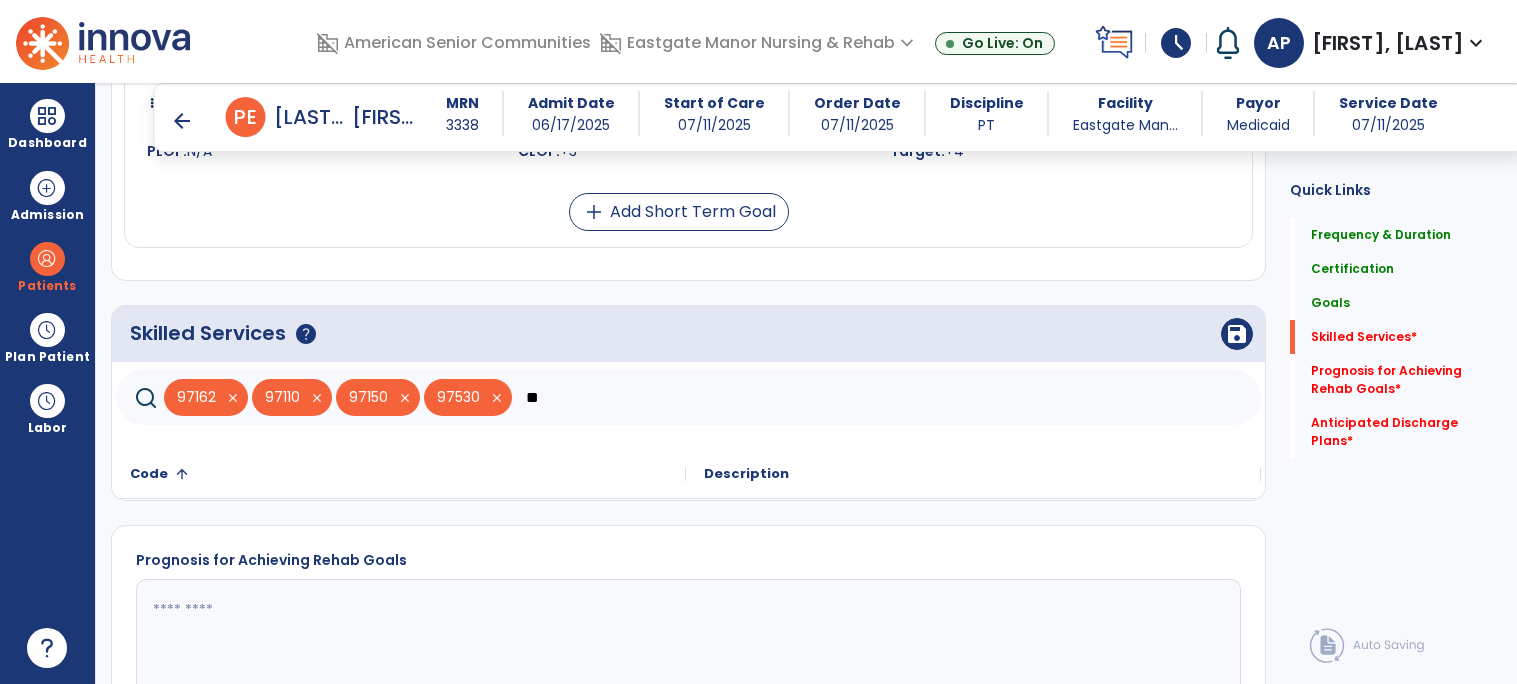 type on "*" 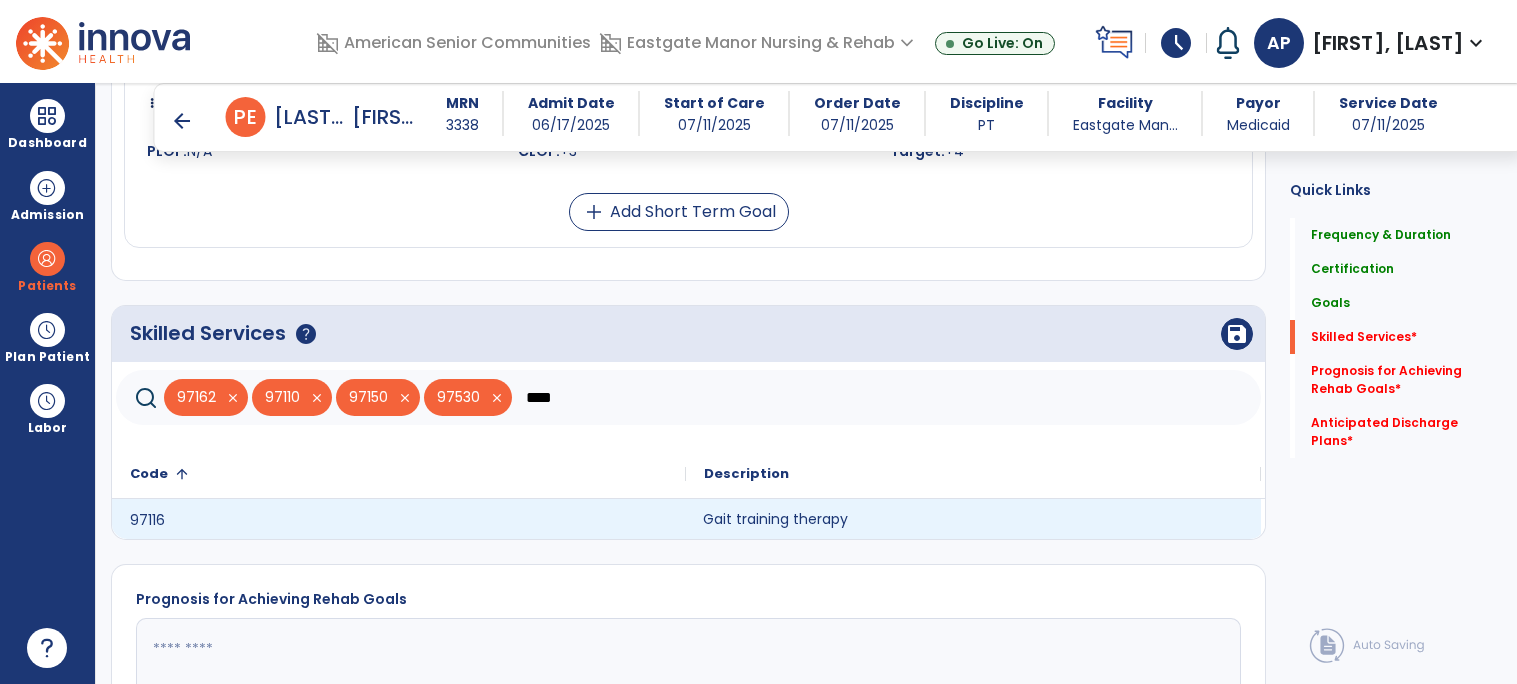 click on "Gait training therapy" 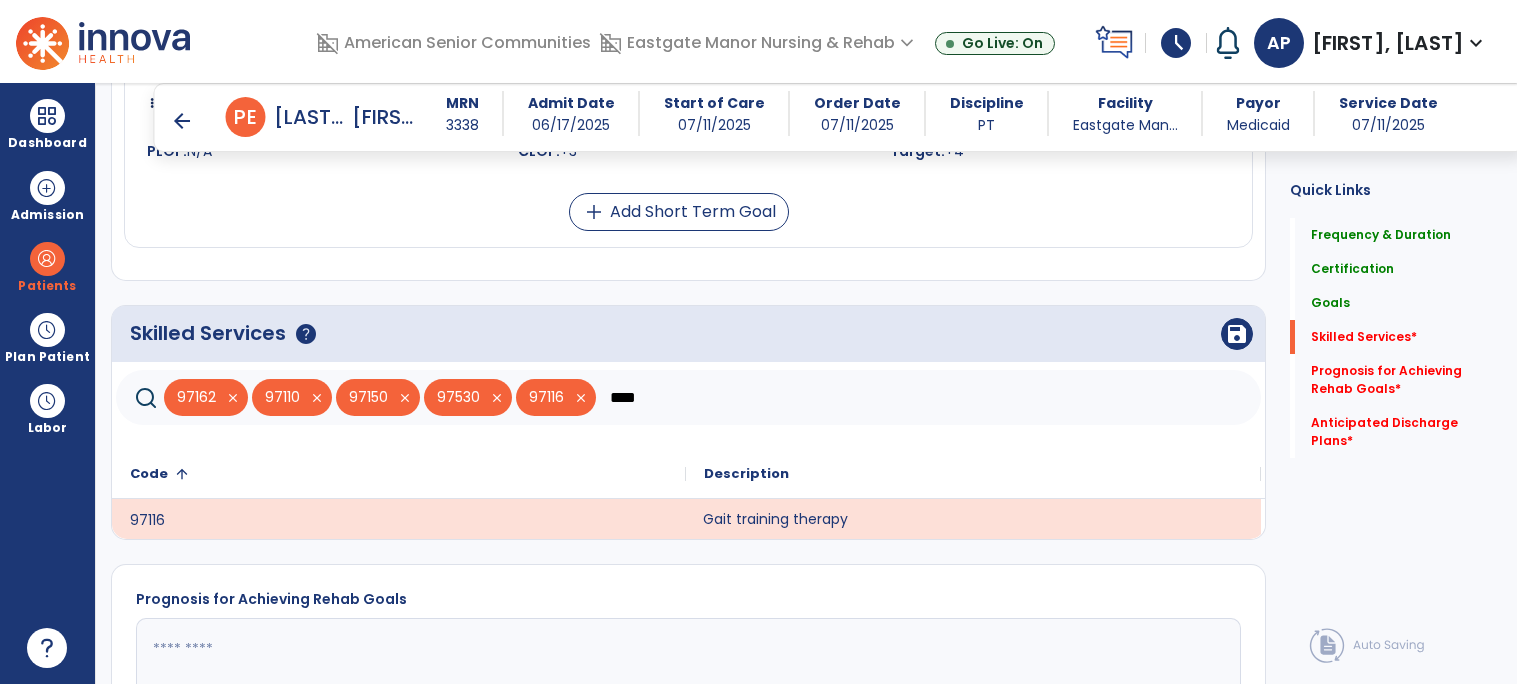 click on "****" 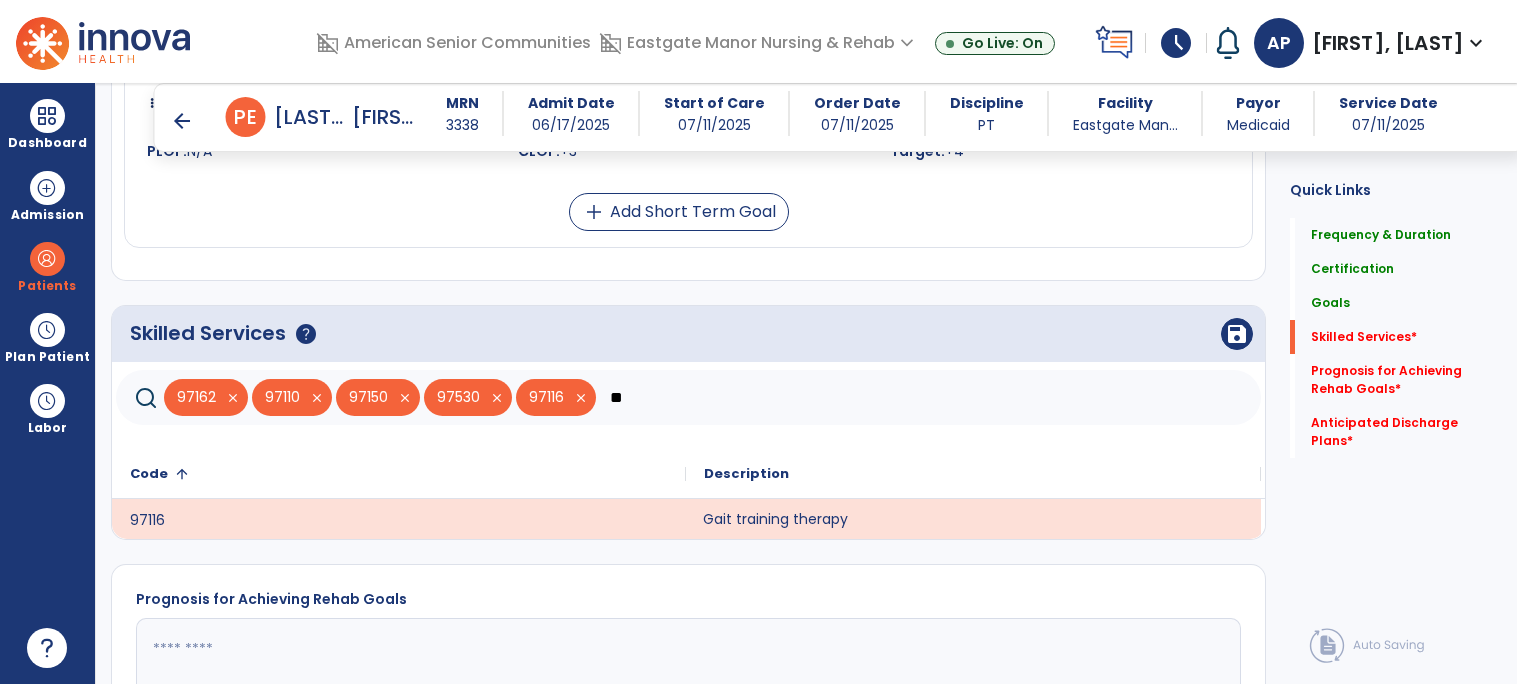 type on "*" 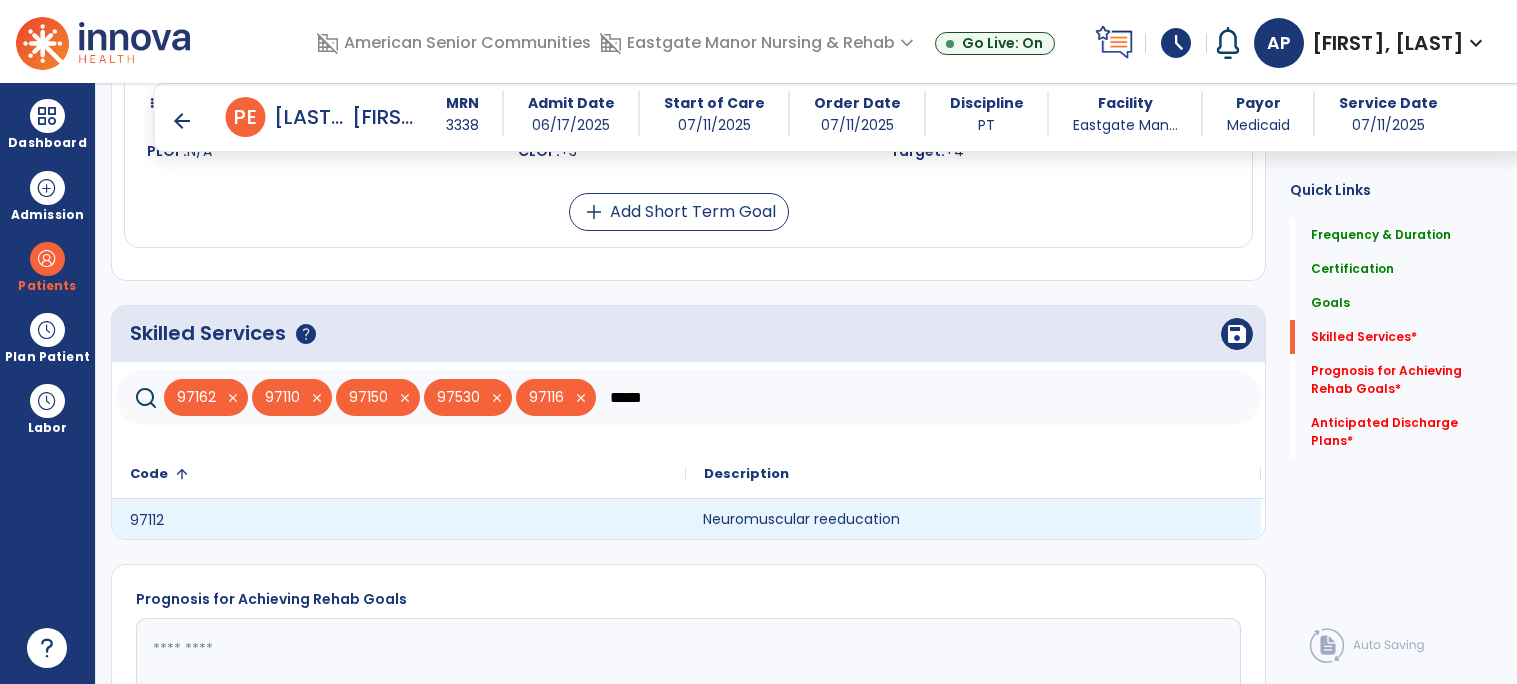 type on "*****" 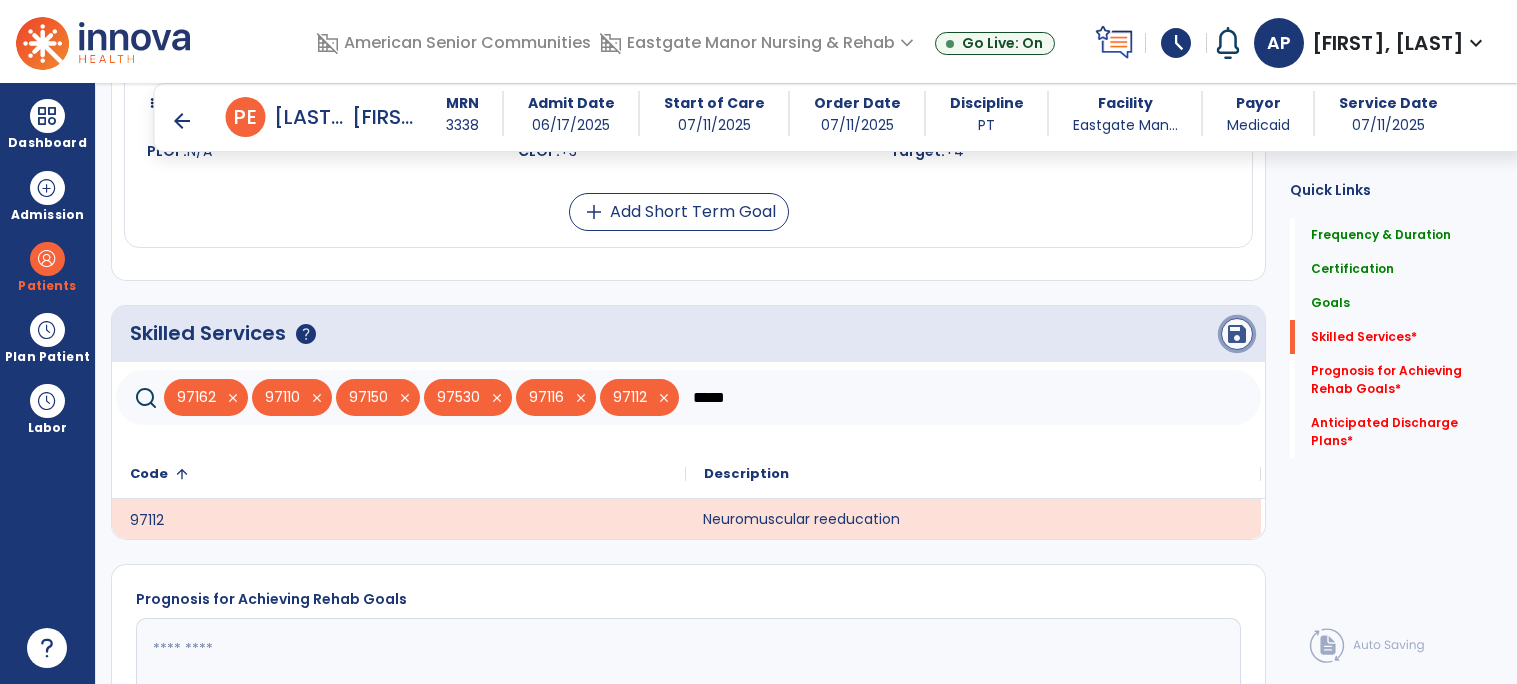 click on "save" 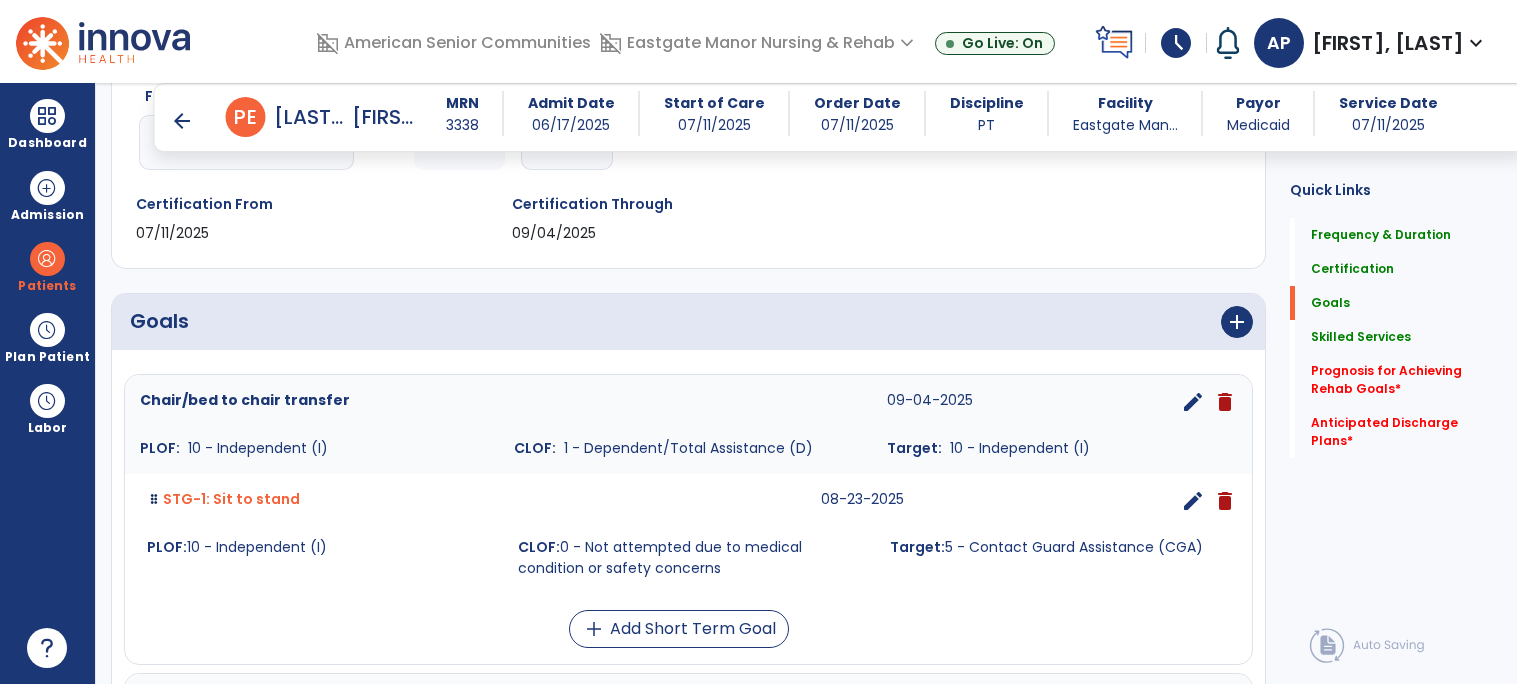 scroll, scrollTop: 354, scrollLeft: 0, axis: vertical 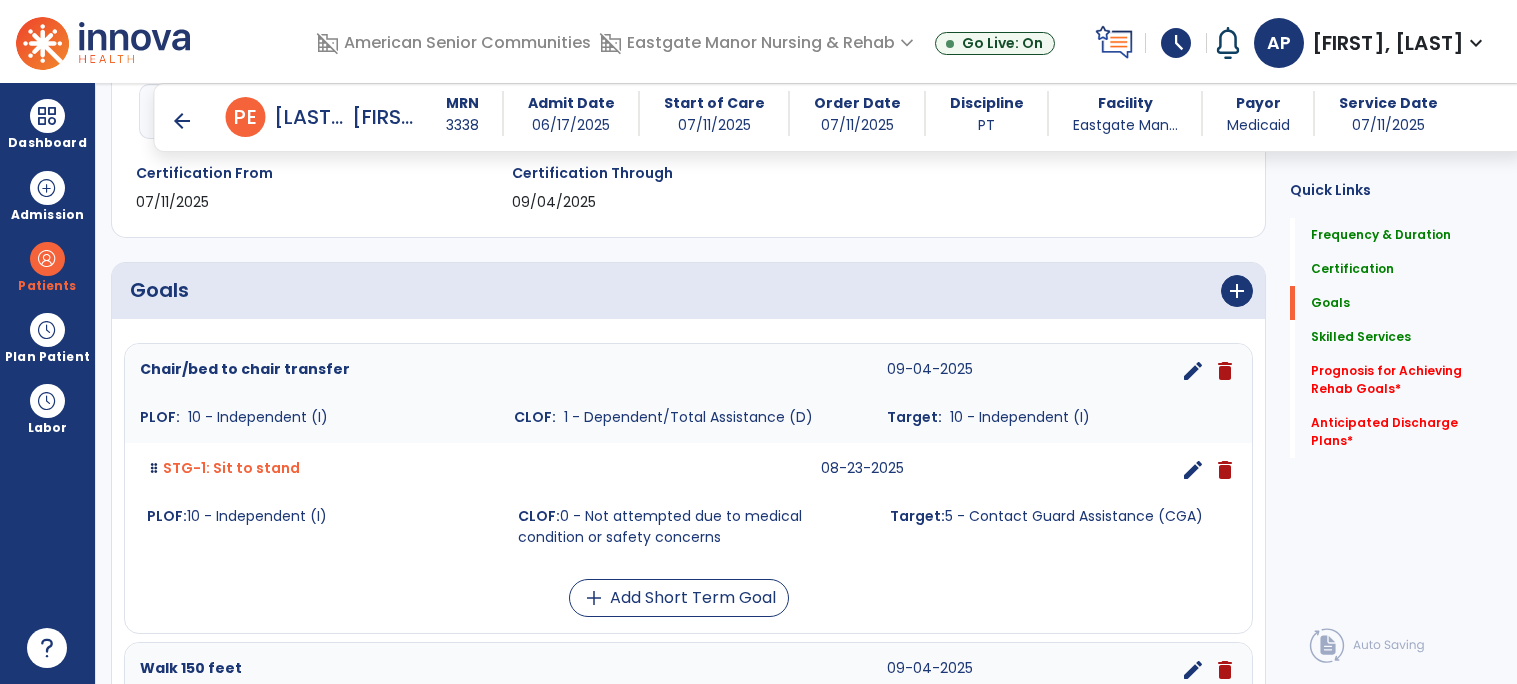 click on "Frequency & Duration  Frequency  ********* ** ** ** ** ** ** **  Duration  * ******** ***** Certification From 07/11/2025 Certification Through 09/04/2025" 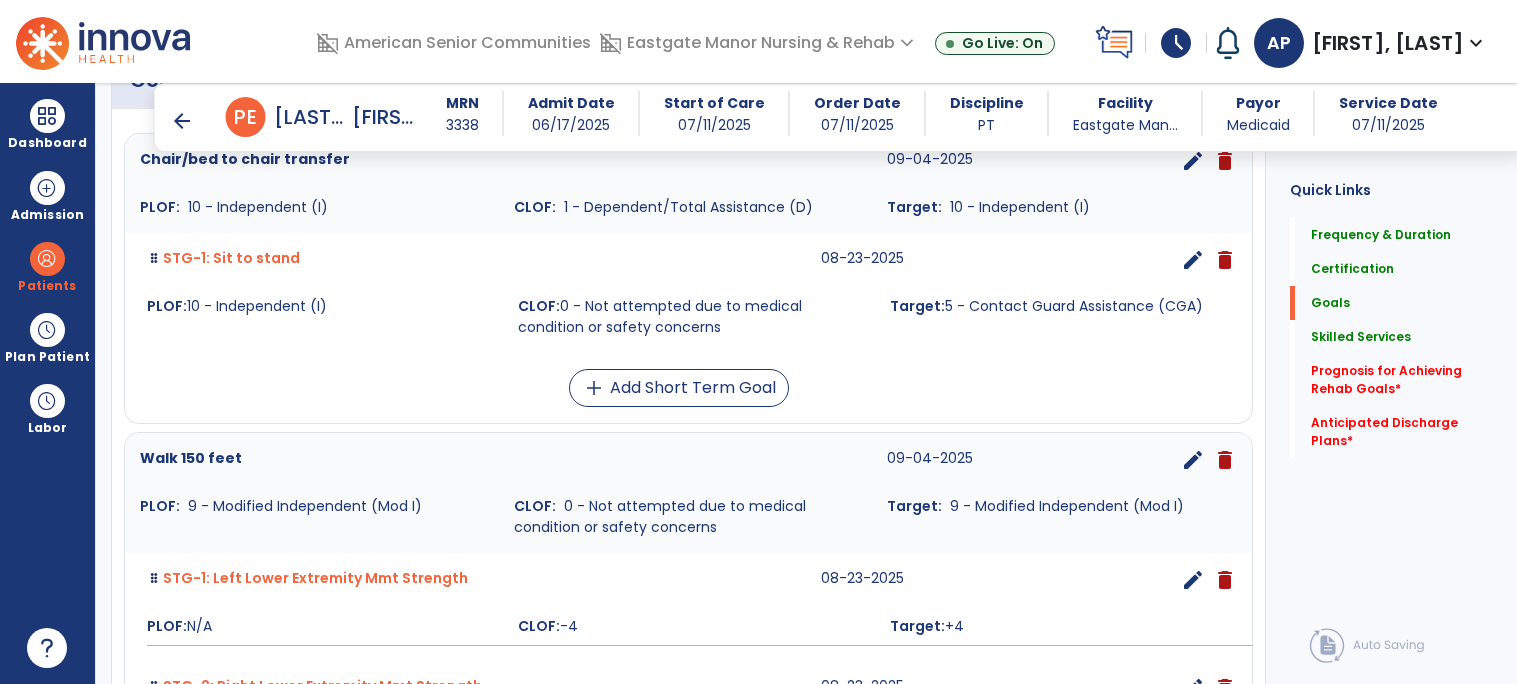 scroll, scrollTop: 630, scrollLeft: 0, axis: vertical 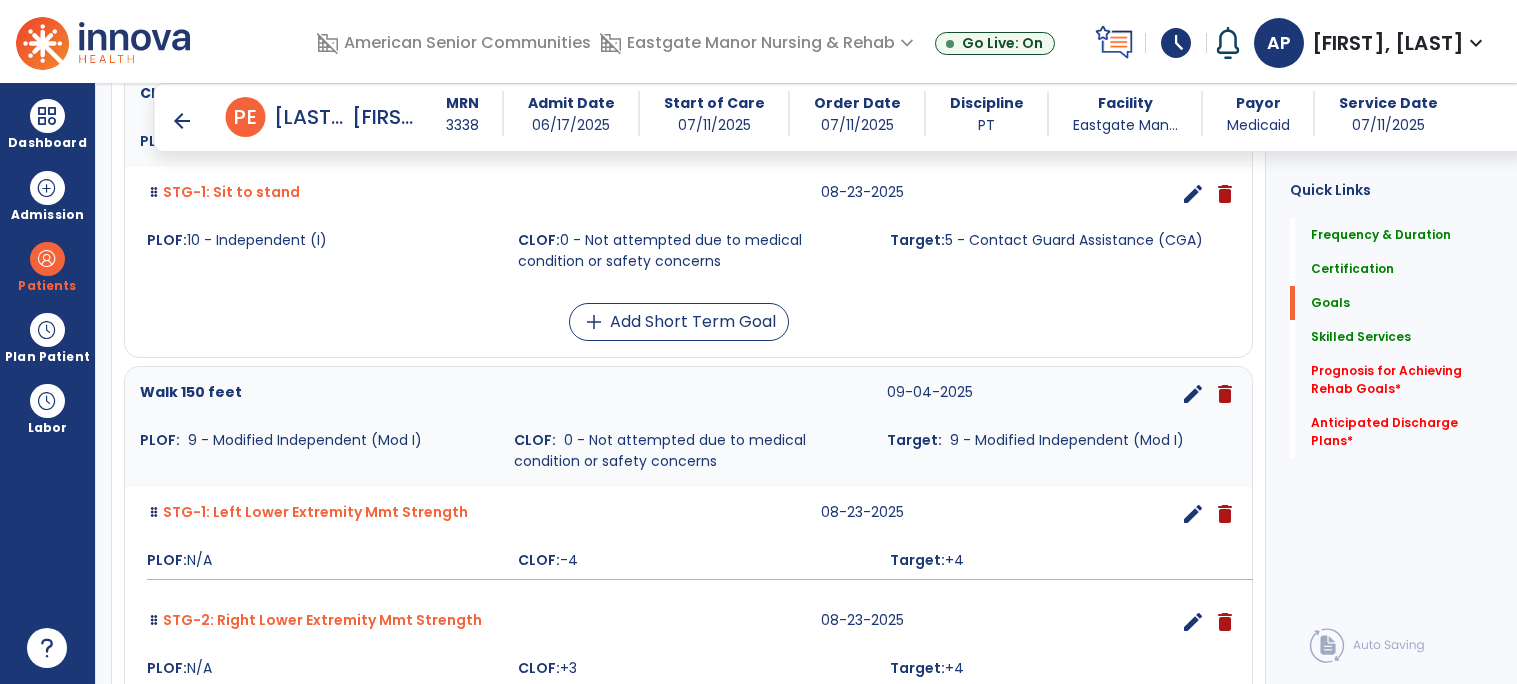click on "Quick Links  Frequency & Duration   Frequency & Duration   Certification   Certification   Goals   Goals   Skilled Services   Skilled Services   Prognosis for Achieving Rehab Goals   *  Prognosis for Achieving Rehab Goals   *  Anticipated Discharge Plans   *  Anticipated Discharge Plans   *" 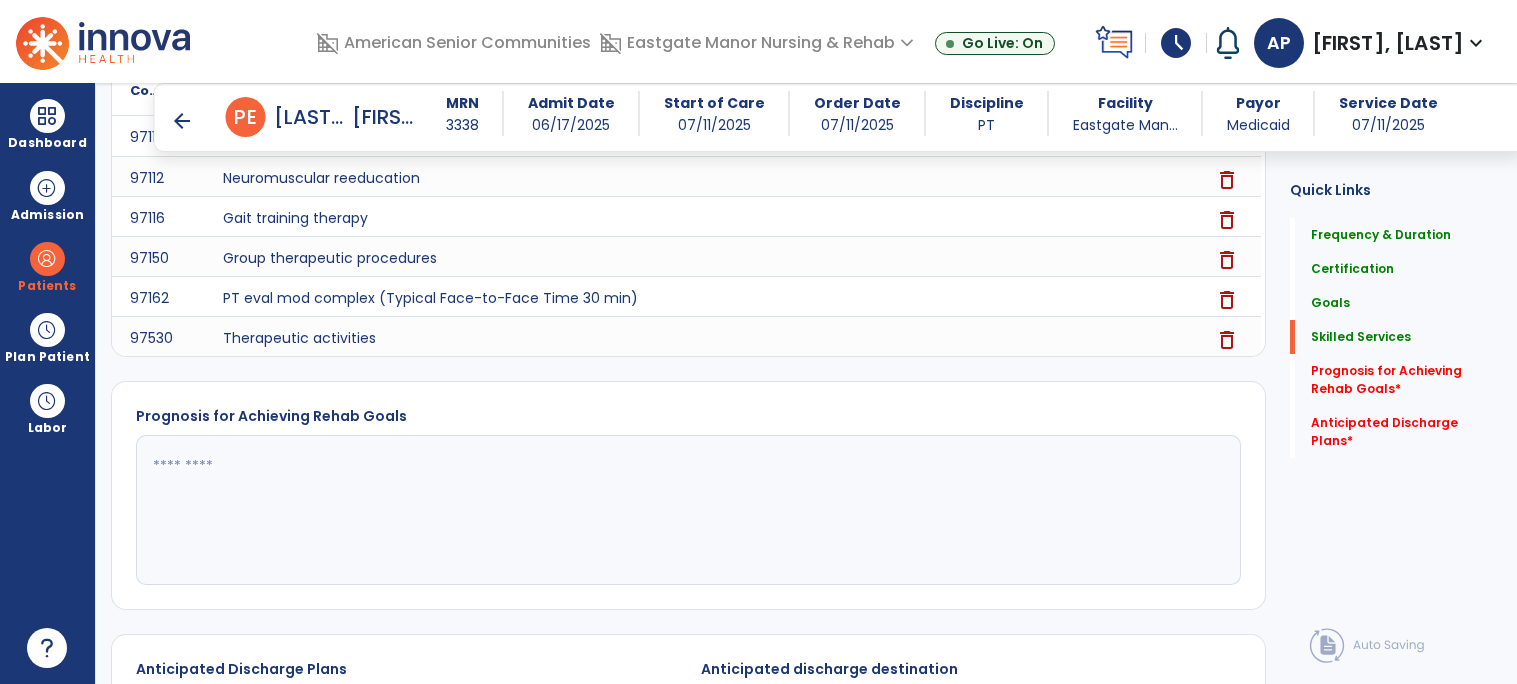scroll, scrollTop: 1468, scrollLeft: 0, axis: vertical 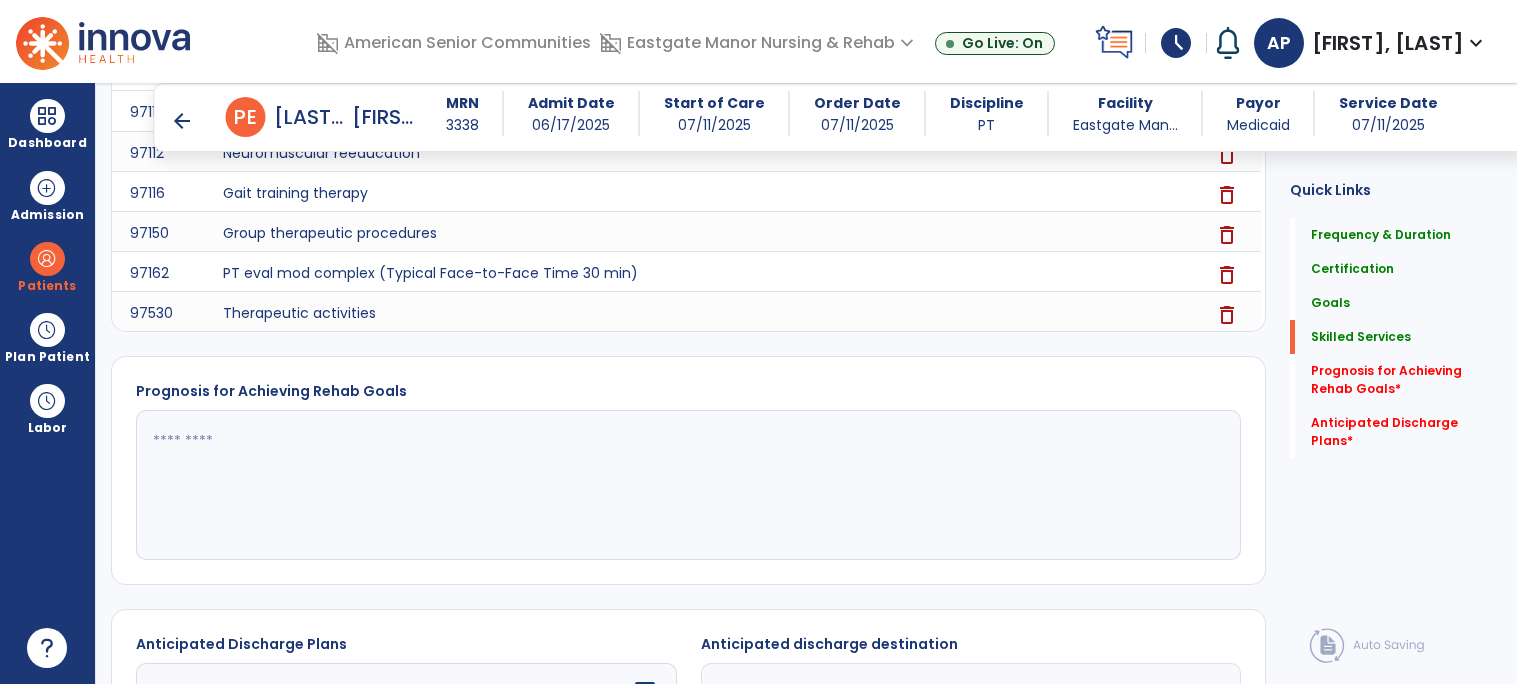 click 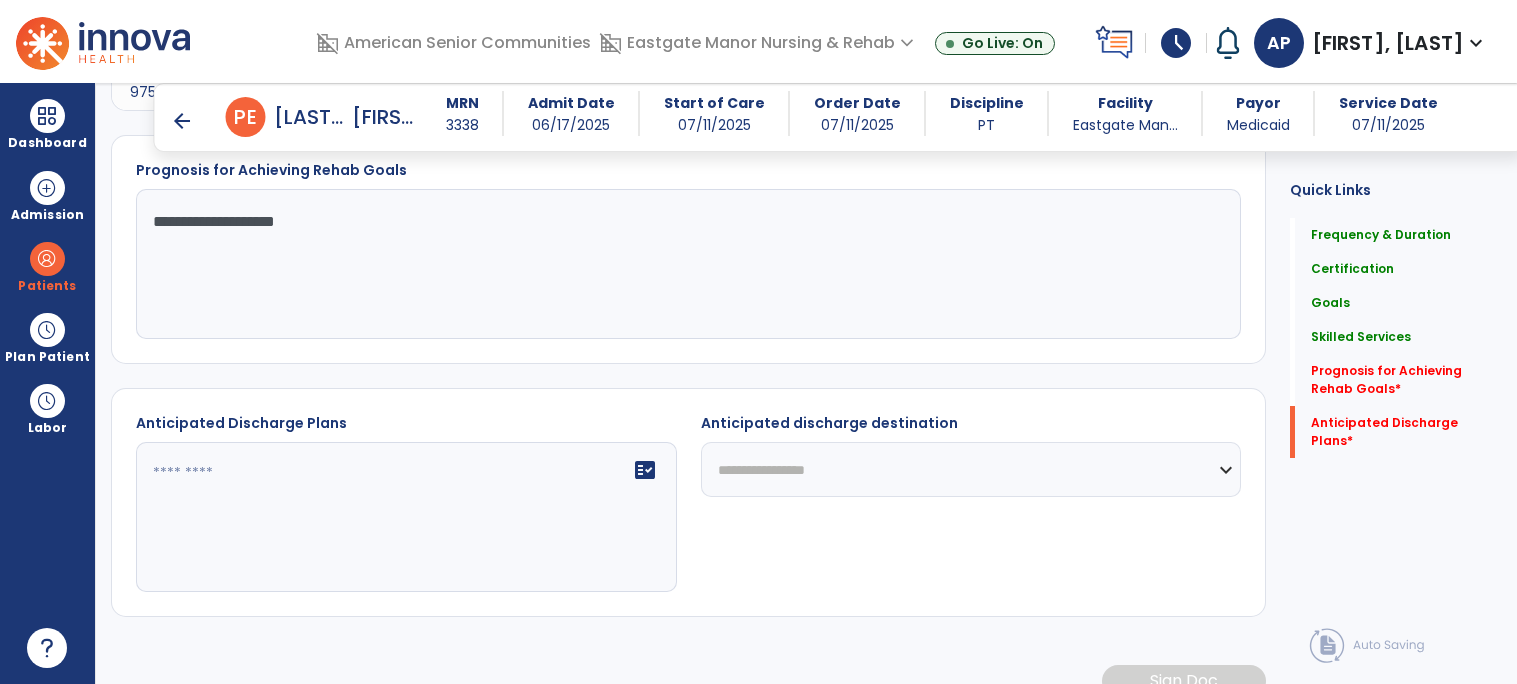 scroll, scrollTop: 1720, scrollLeft: 0, axis: vertical 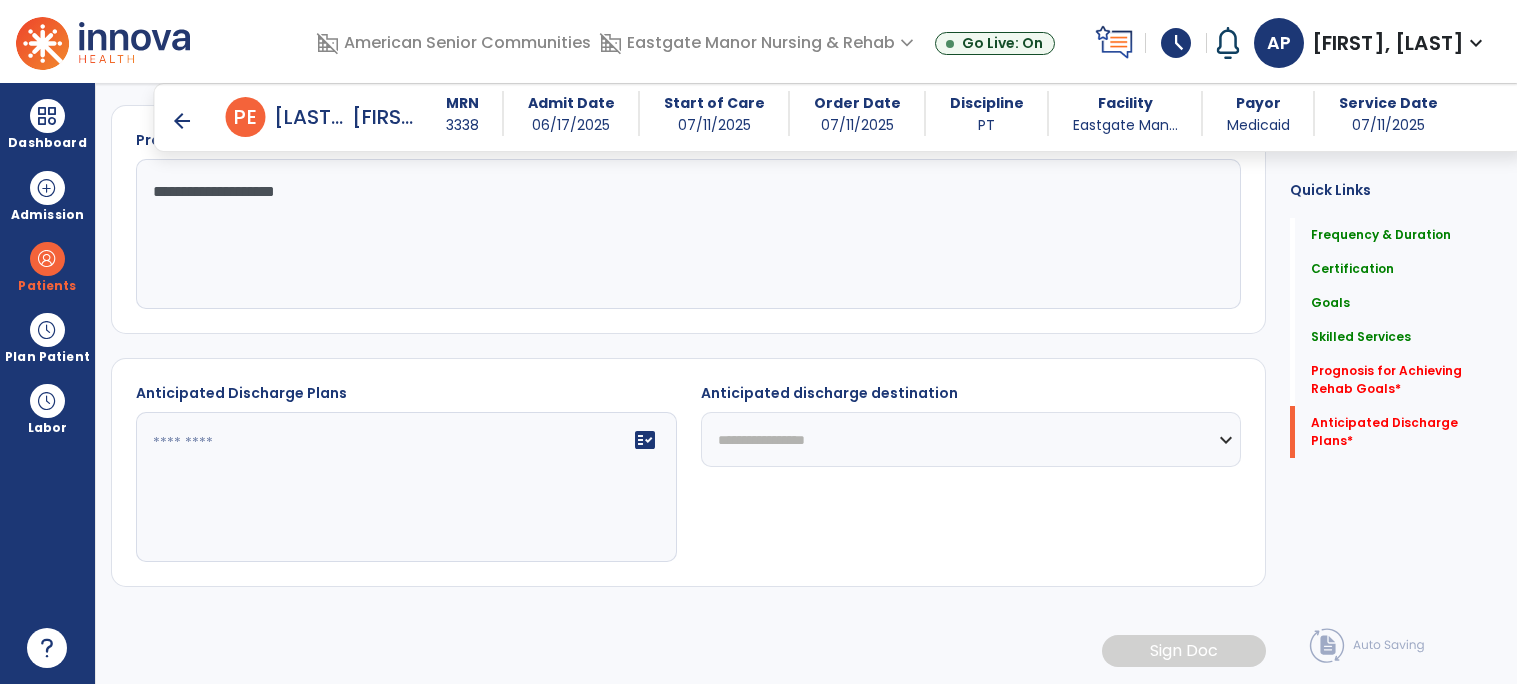 type on "**********" 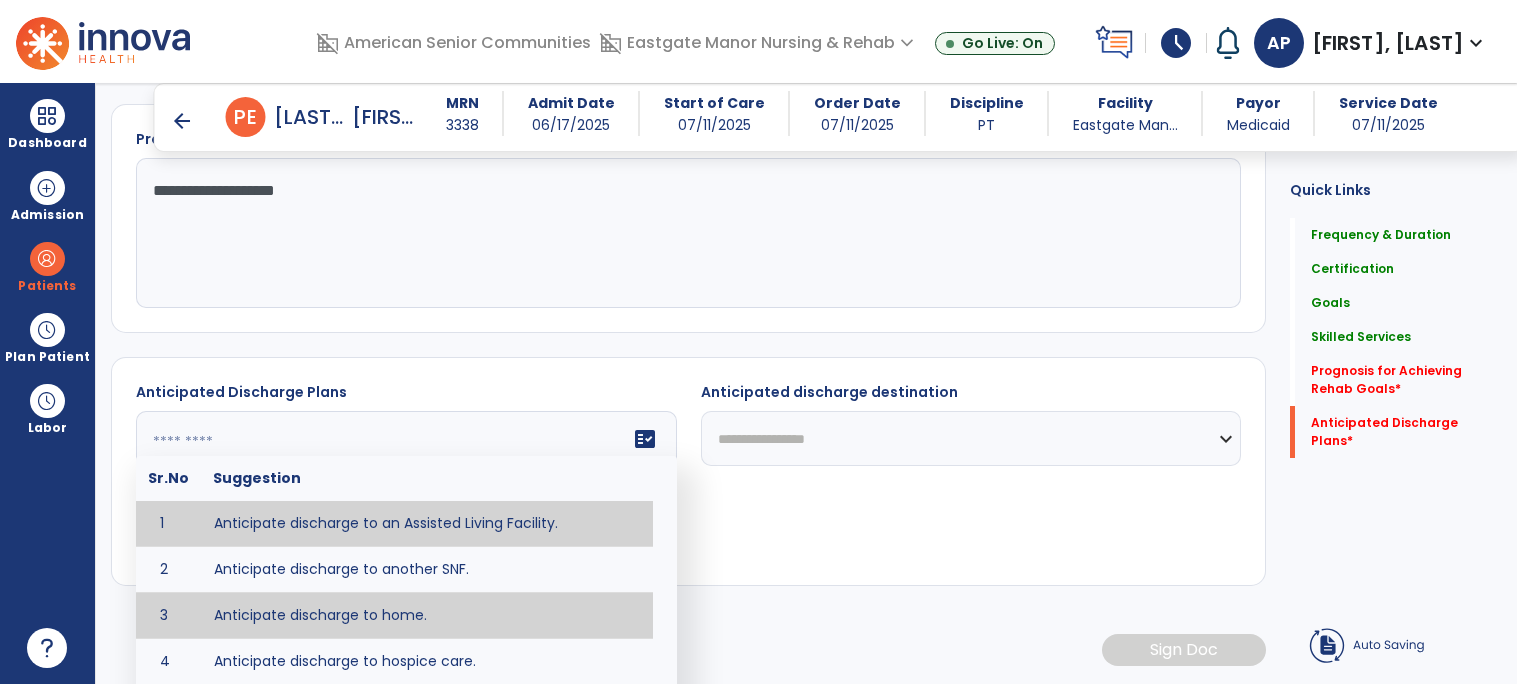 type on "**********" 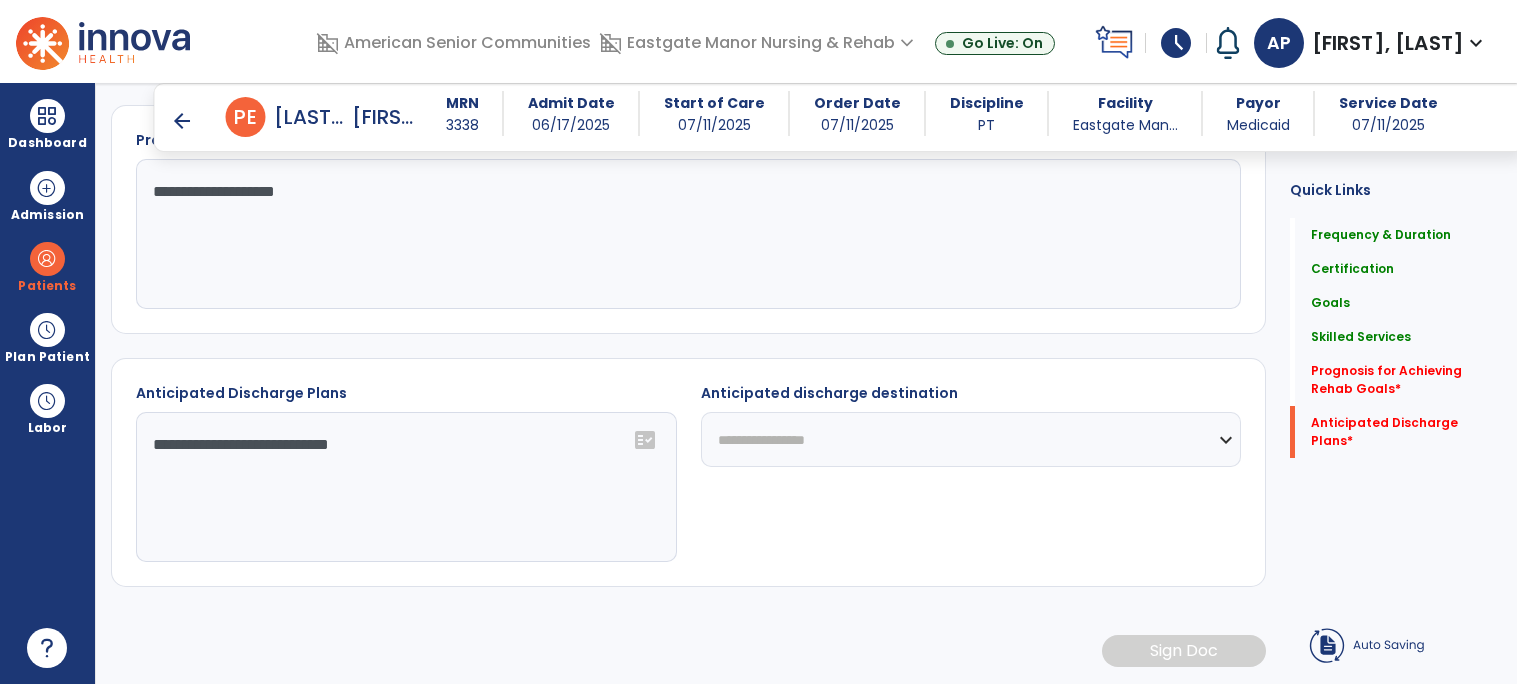 click on "**********" 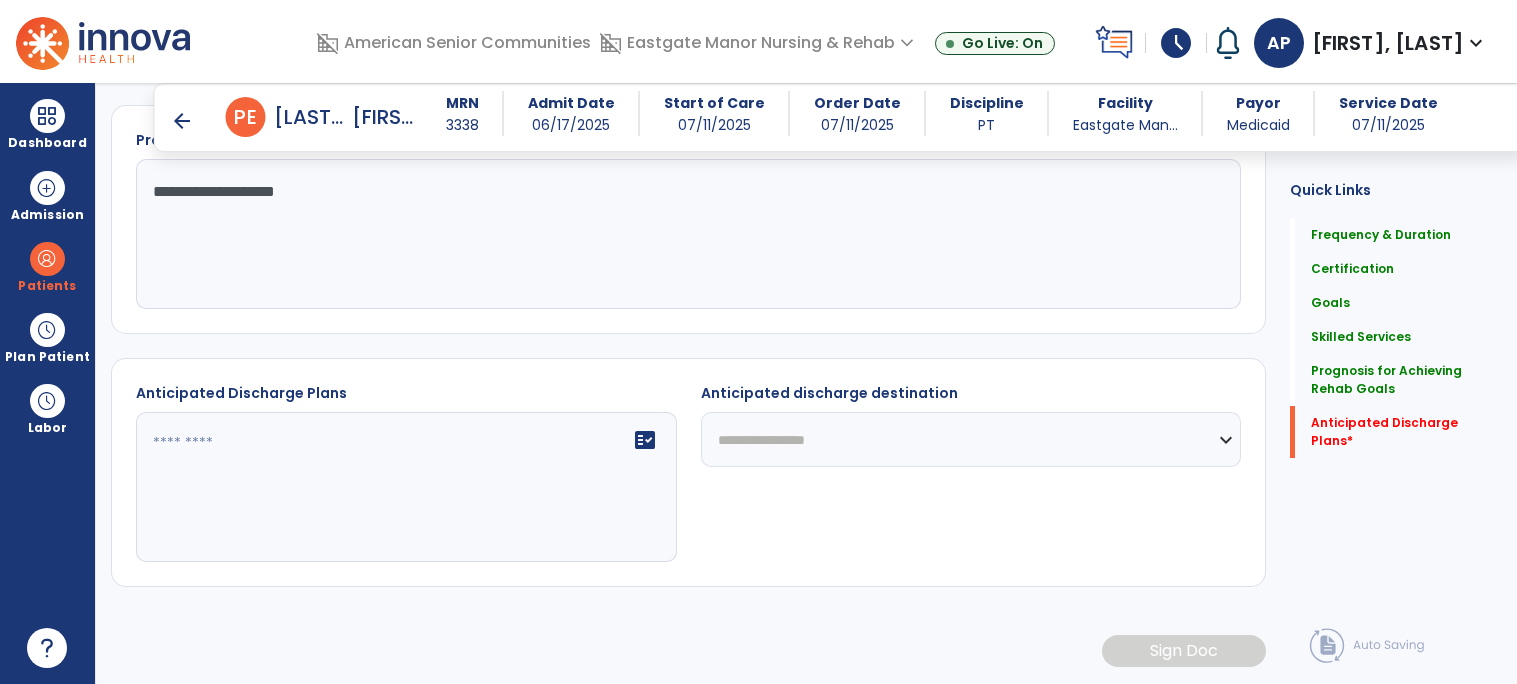 select on "****" 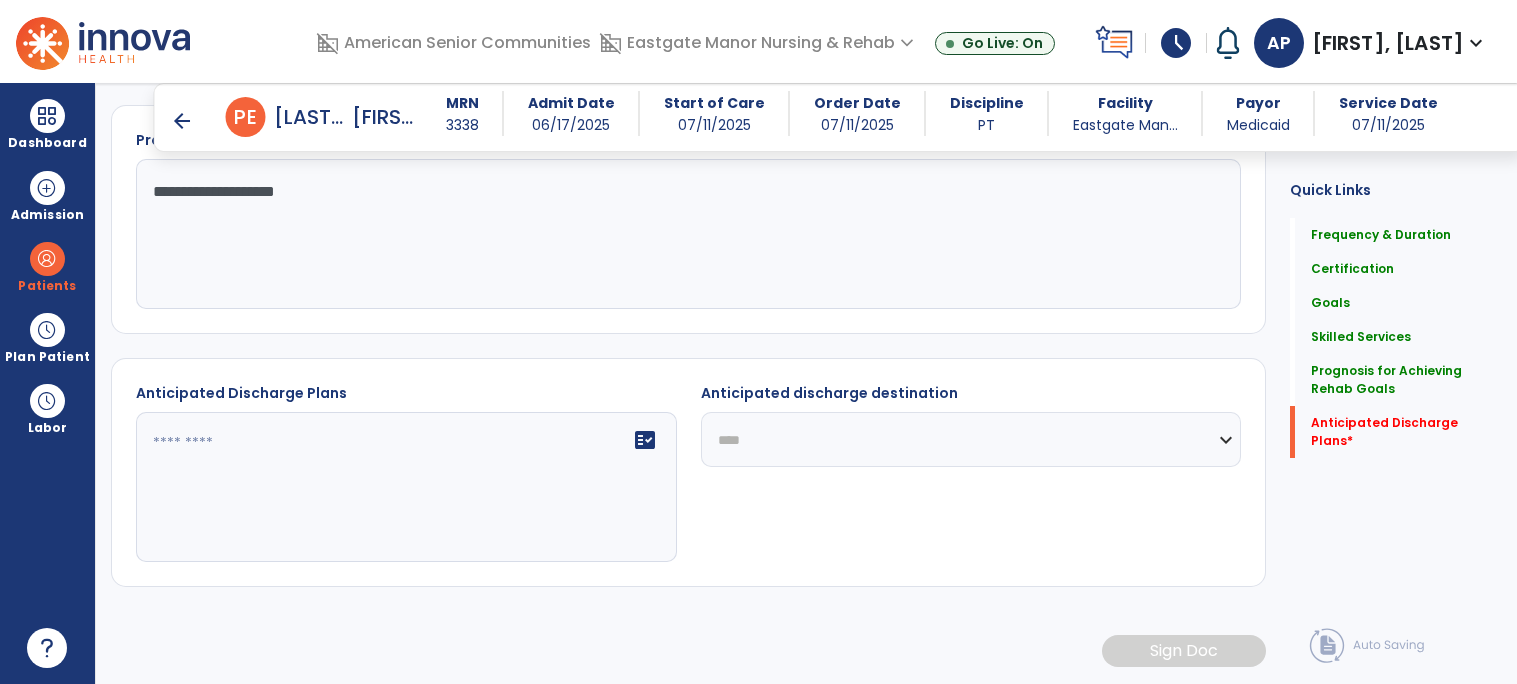 click on "**********" 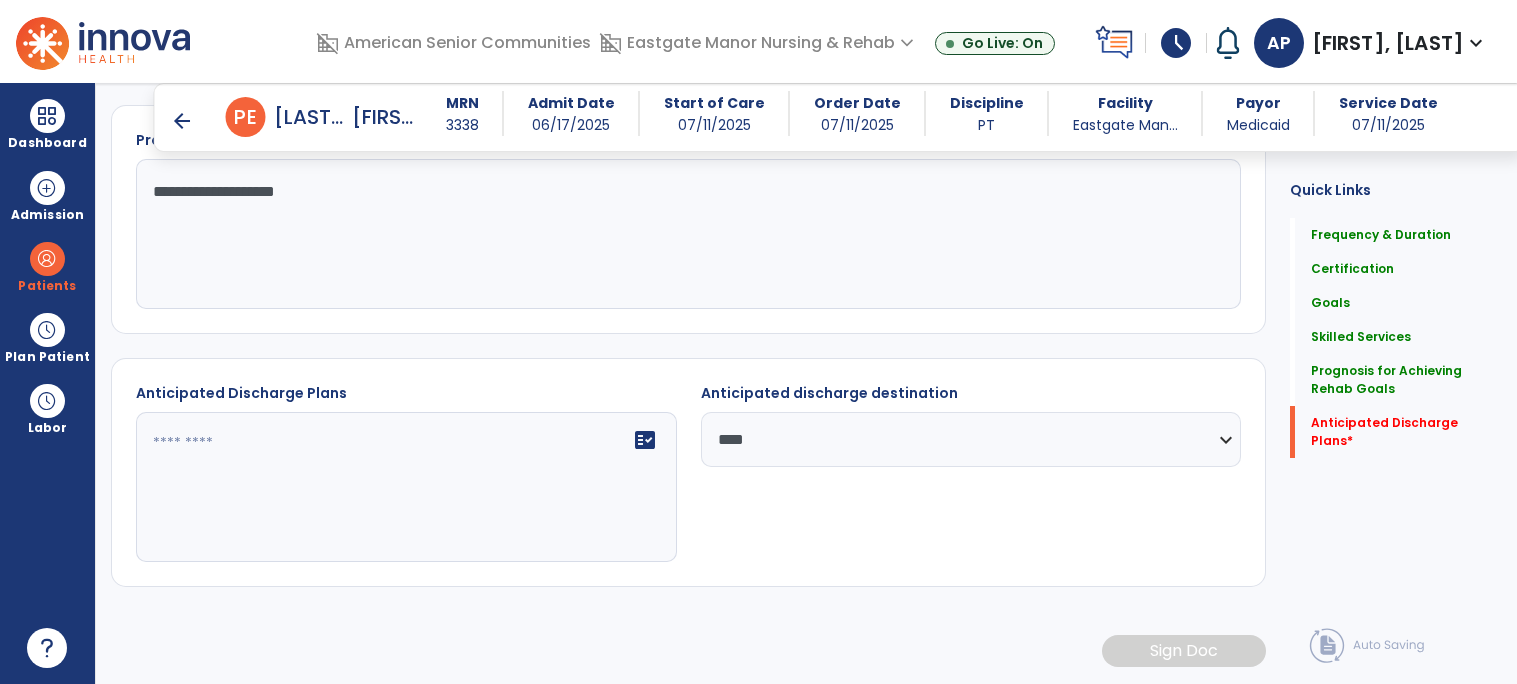 click 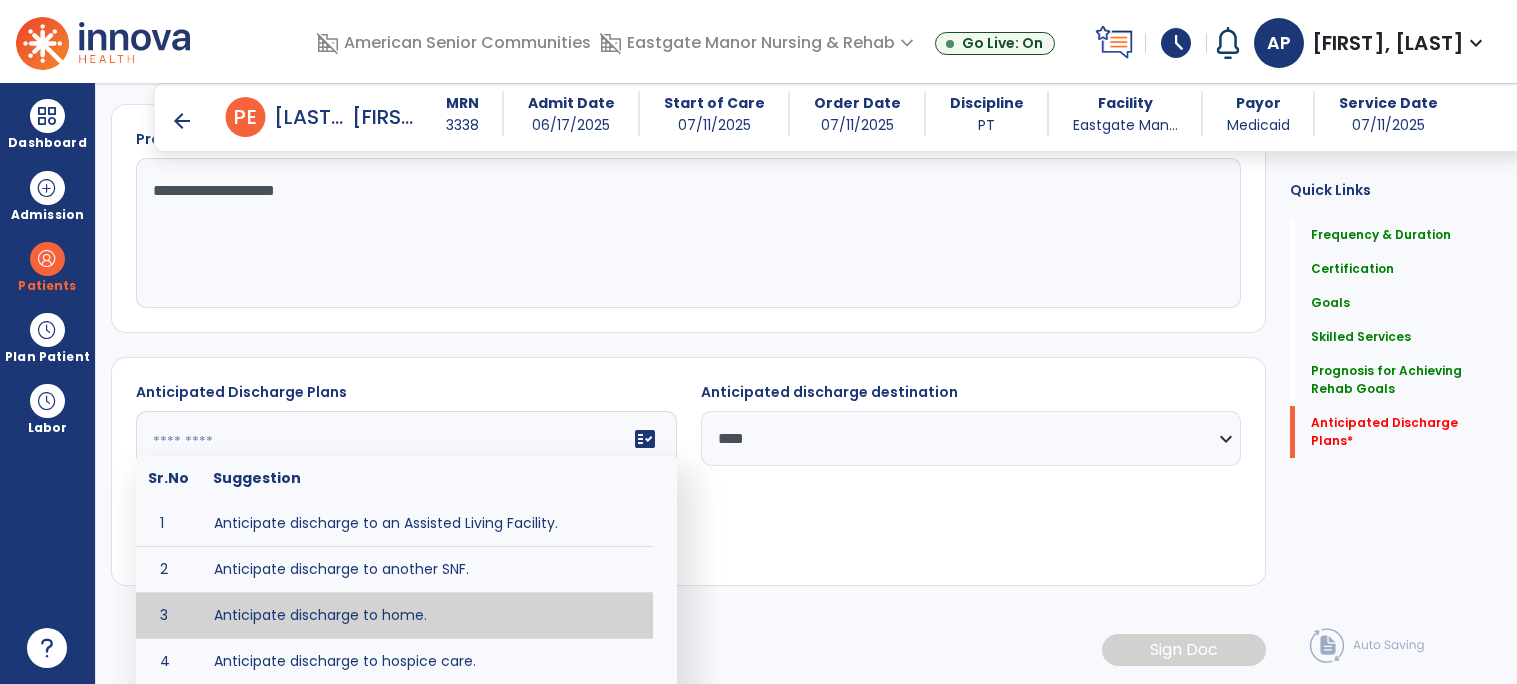 type on "**********" 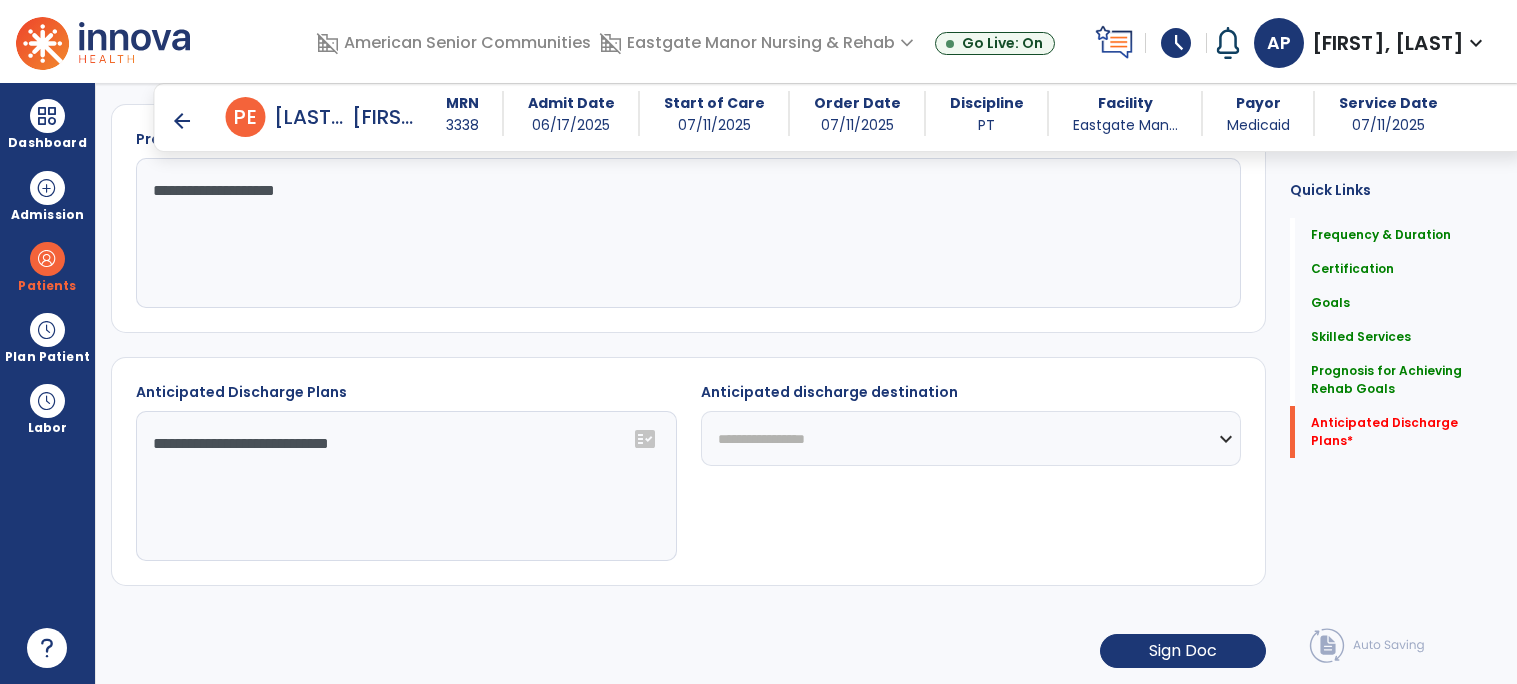 select on "****" 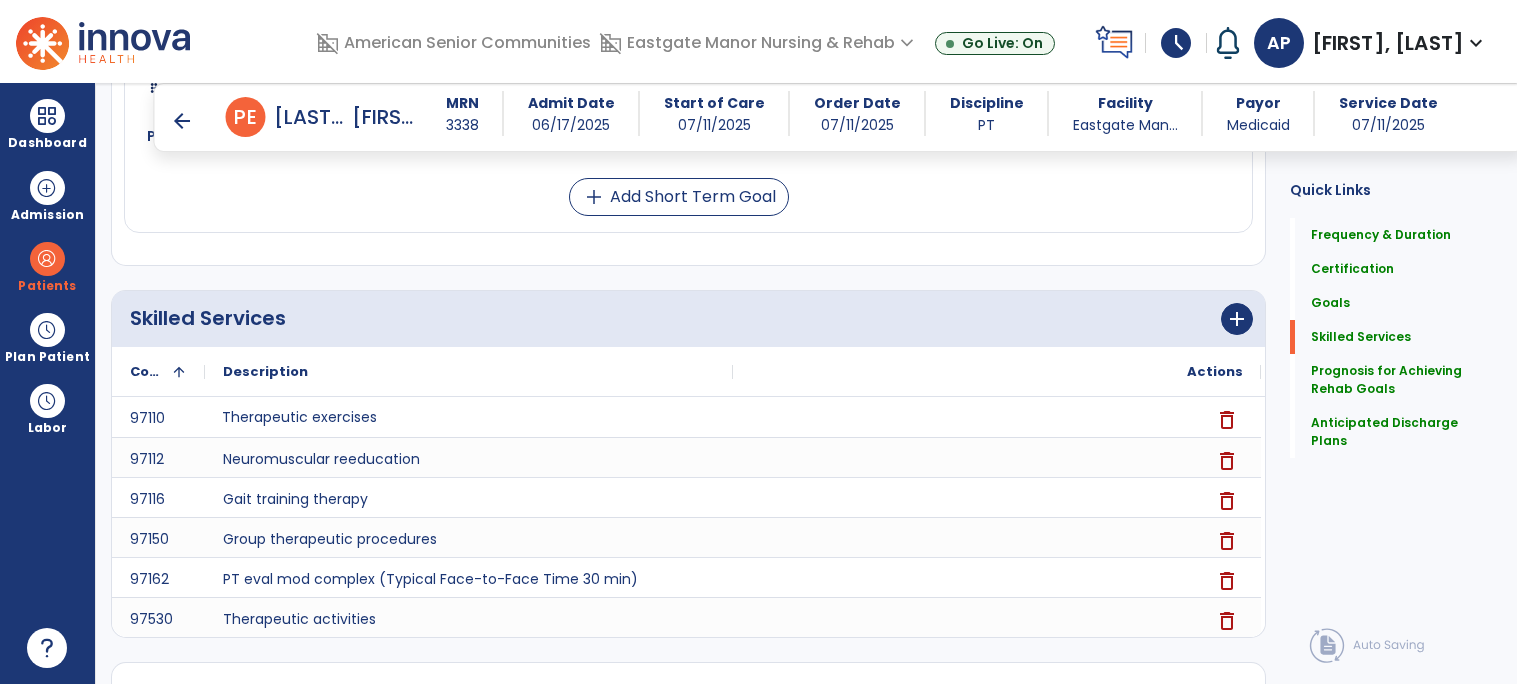 scroll, scrollTop: 1722, scrollLeft: 0, axis: vertical 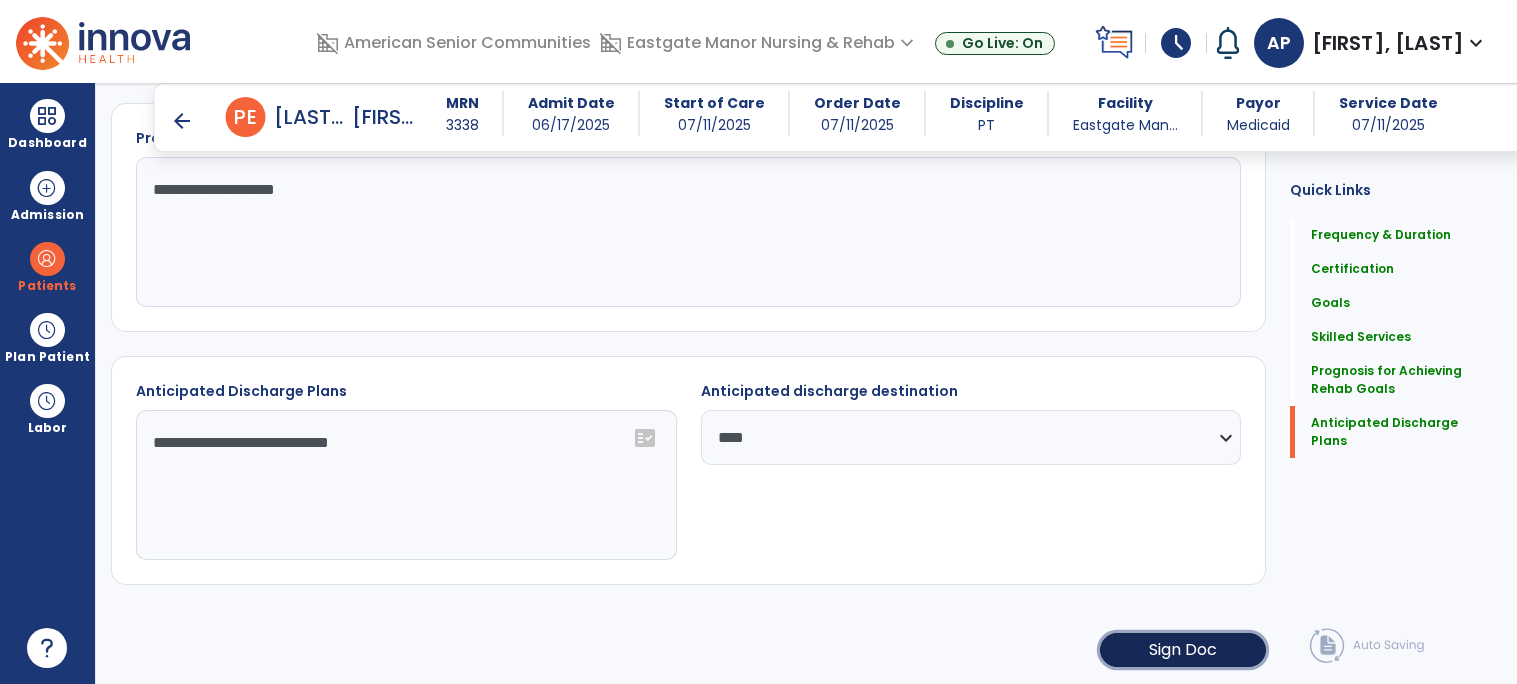 click on "Sign Doc" 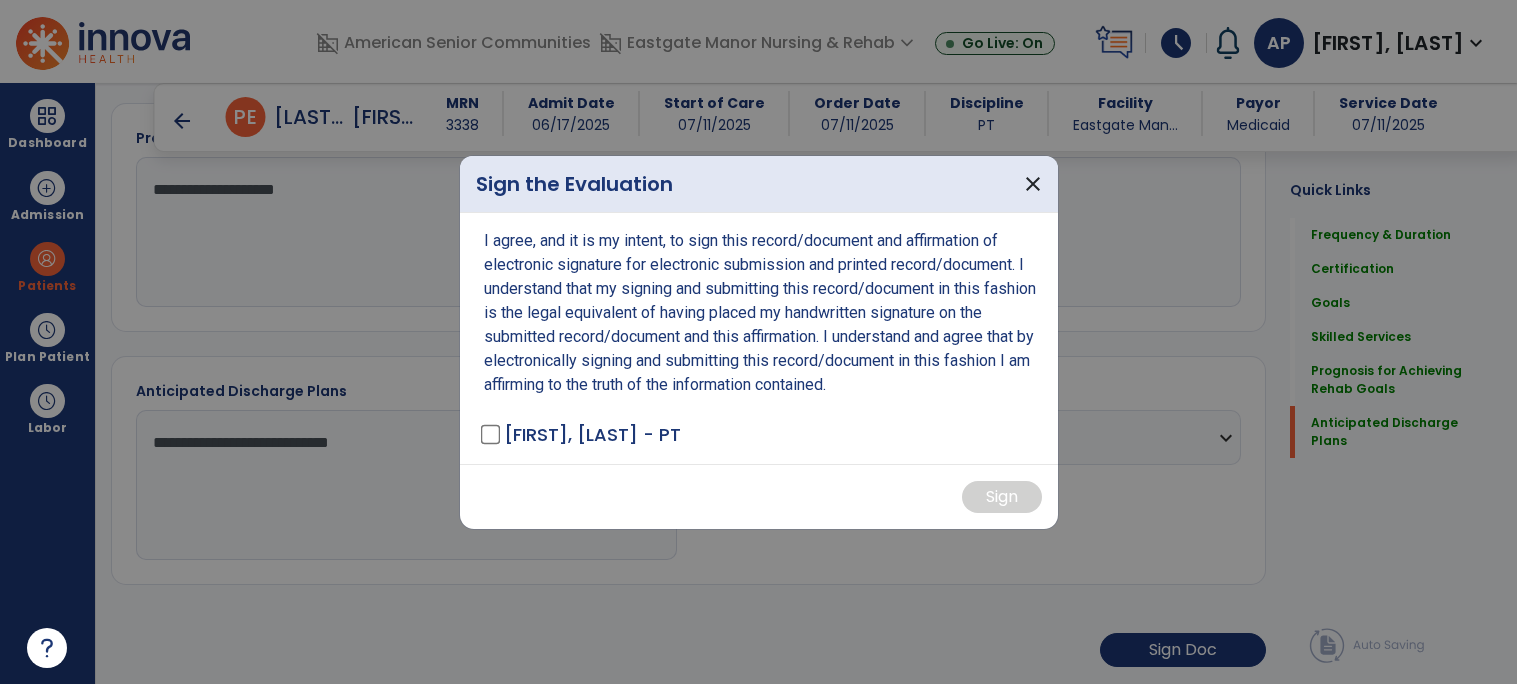 click on "I agree, and it is my intent, to sign this record/document and affirmation of electronic signature for electronic submission and printed record/document. I understand that my signing and submitting this record/document in this fashion is the legal equivalent of having placed my handwritten signature on the submitted record/document and this affirmation. I understand and agree that by electronically signing and submitting this record/document in this fashion I am affirming to the truth of the information contained.  Pili, Anilaine  - PT" at bounding box center (759, 338) 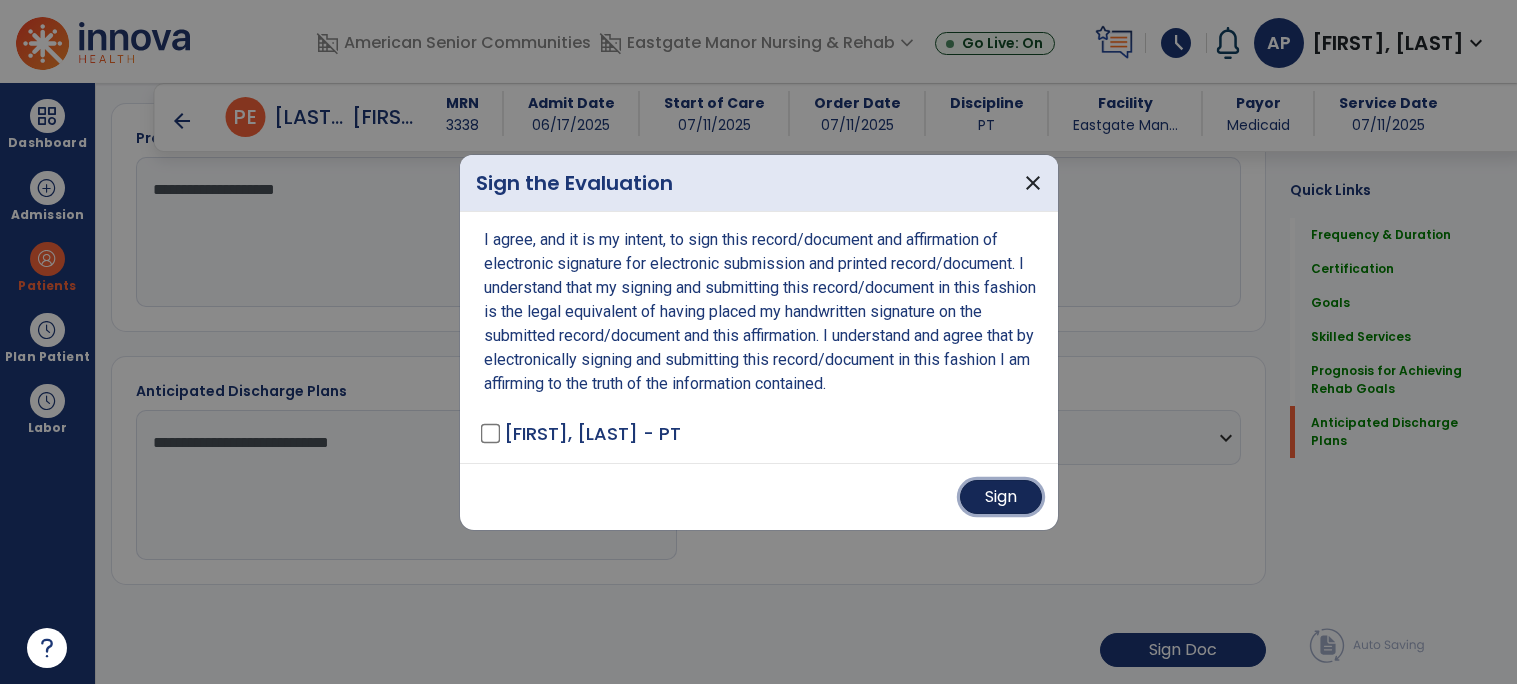 click on "Sign" at bounding box center [1001, 497] 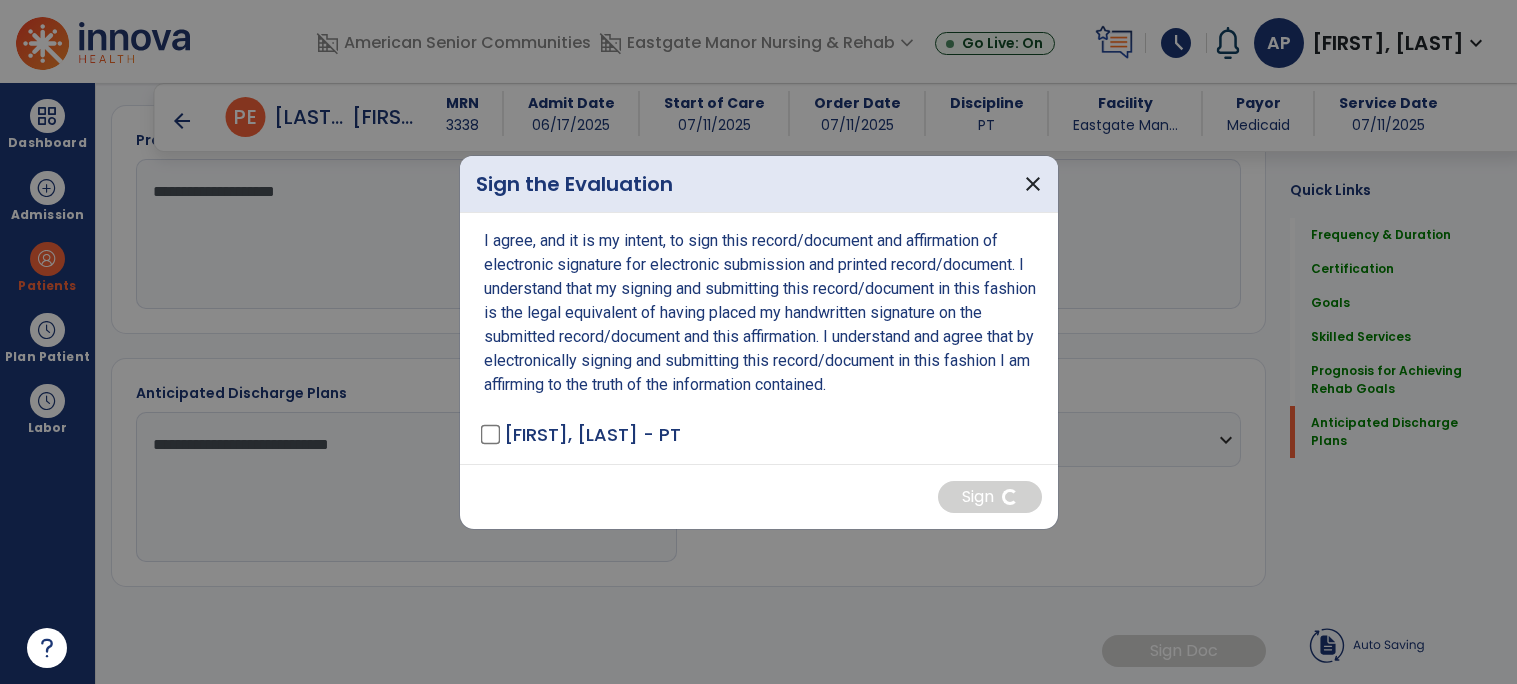 scroll, scrollTop: 1721, scrollLeft: 0, axis: vertical 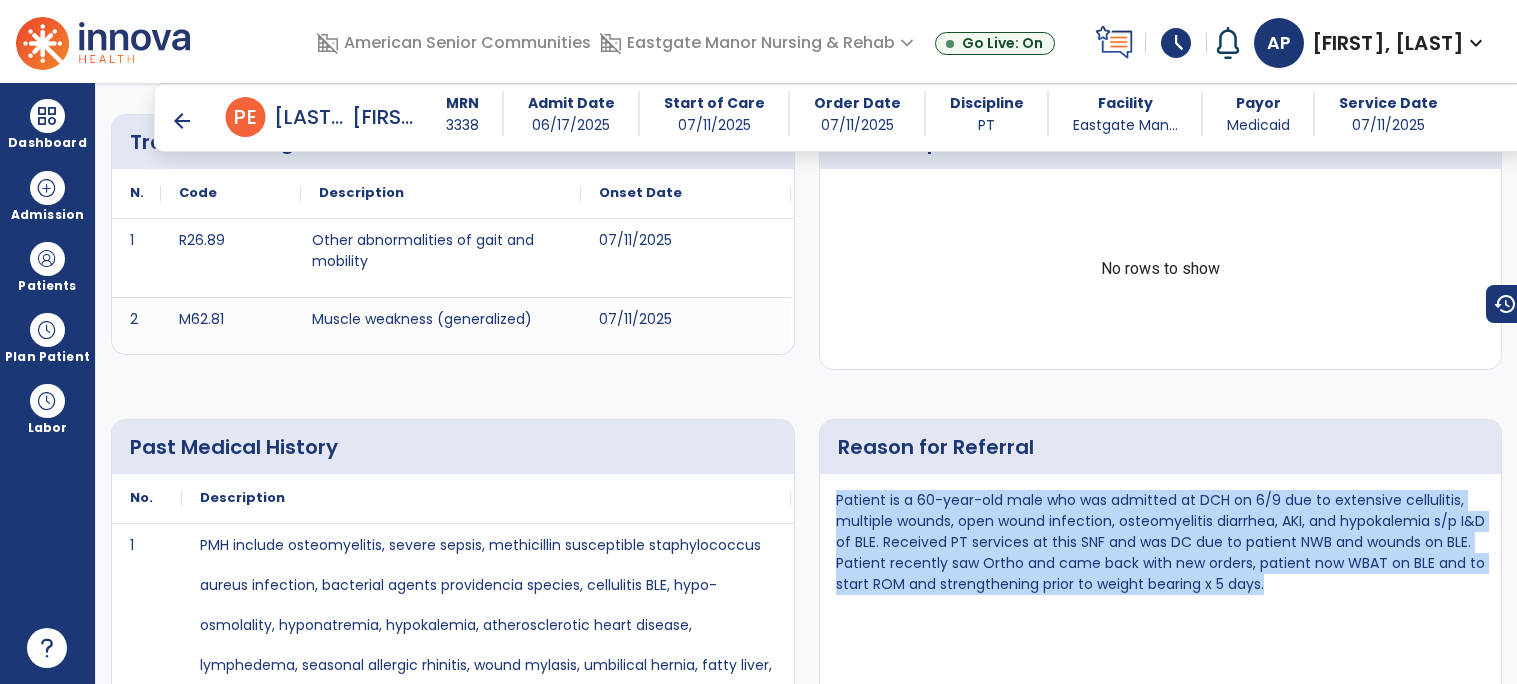 click on "arrow_back" at bounding box center (182, 121) 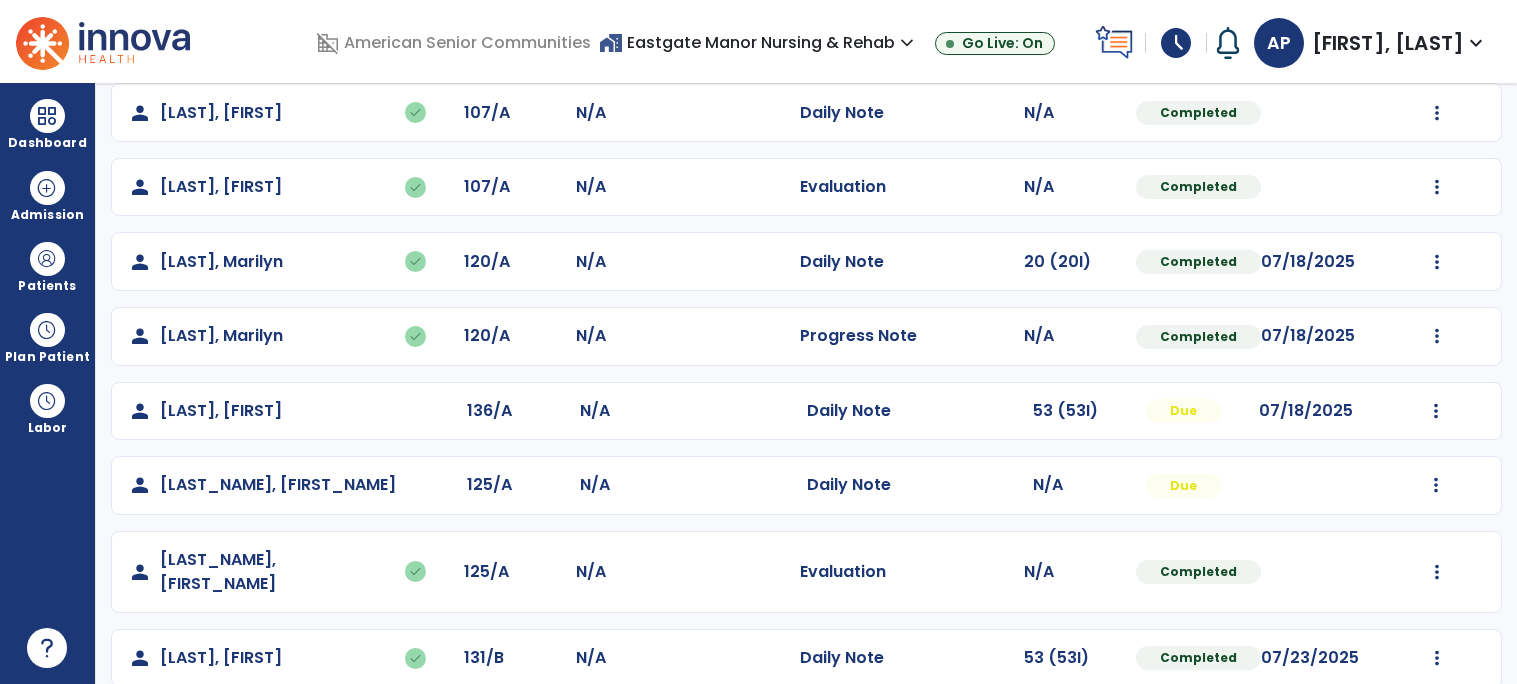 scroll, scrollTop: 326, scrollLeft: 0, axis: vertical 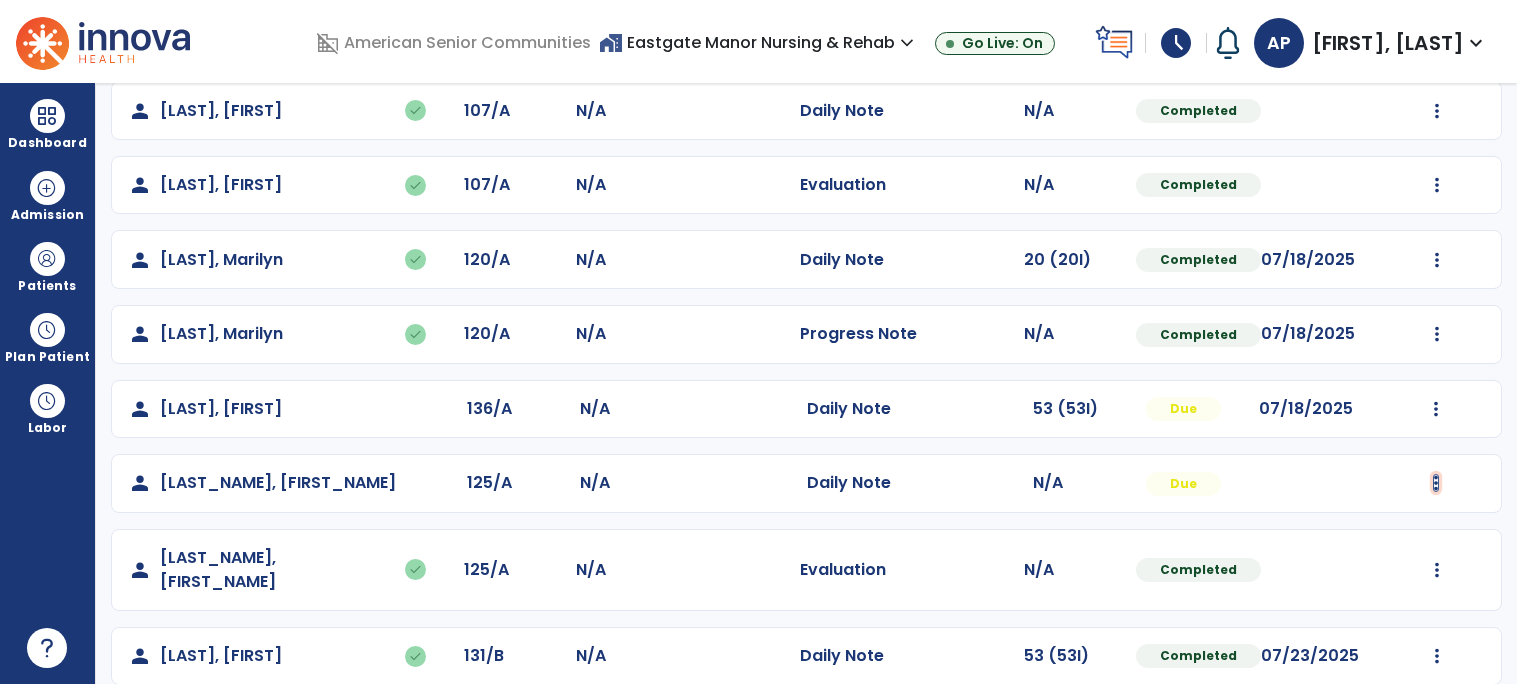 click at bounding box center (1436, 36) 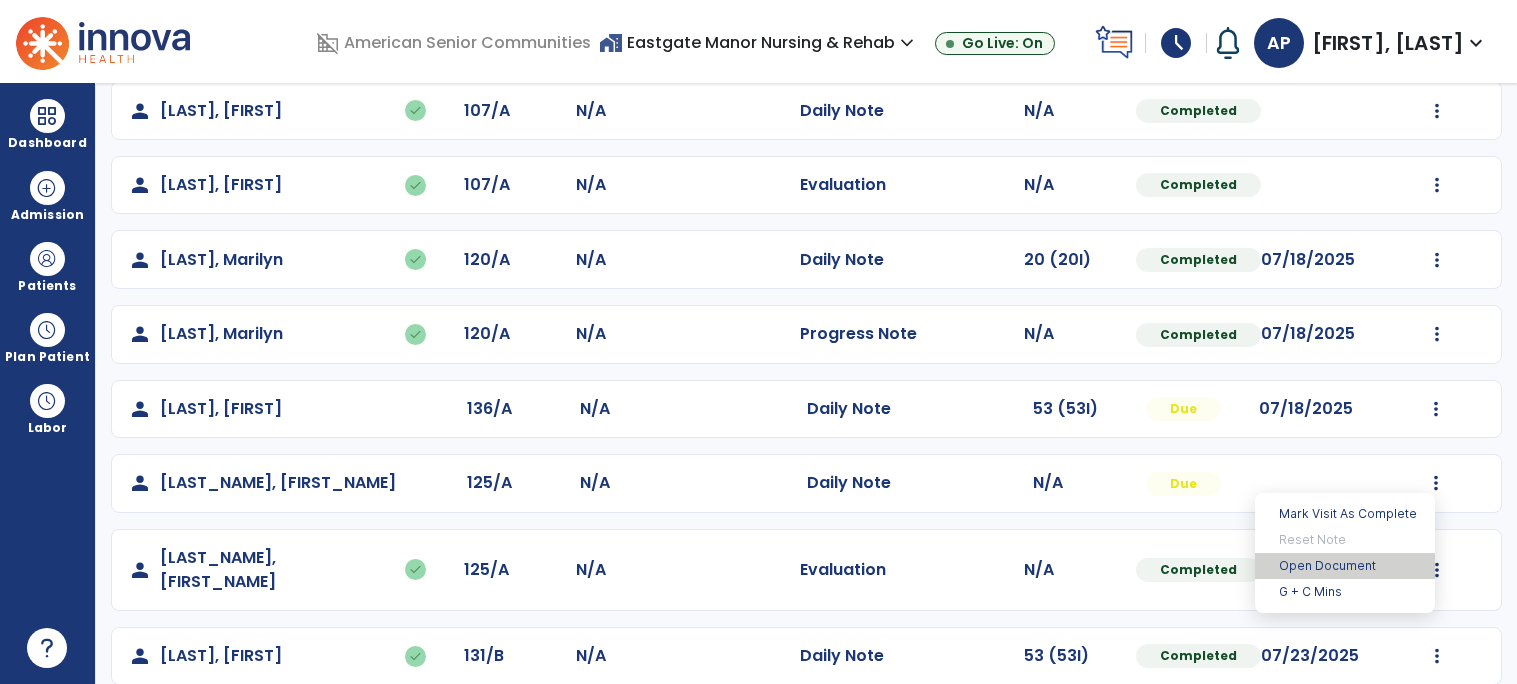 click on "Open Document" at bounding box center (1345, 566) 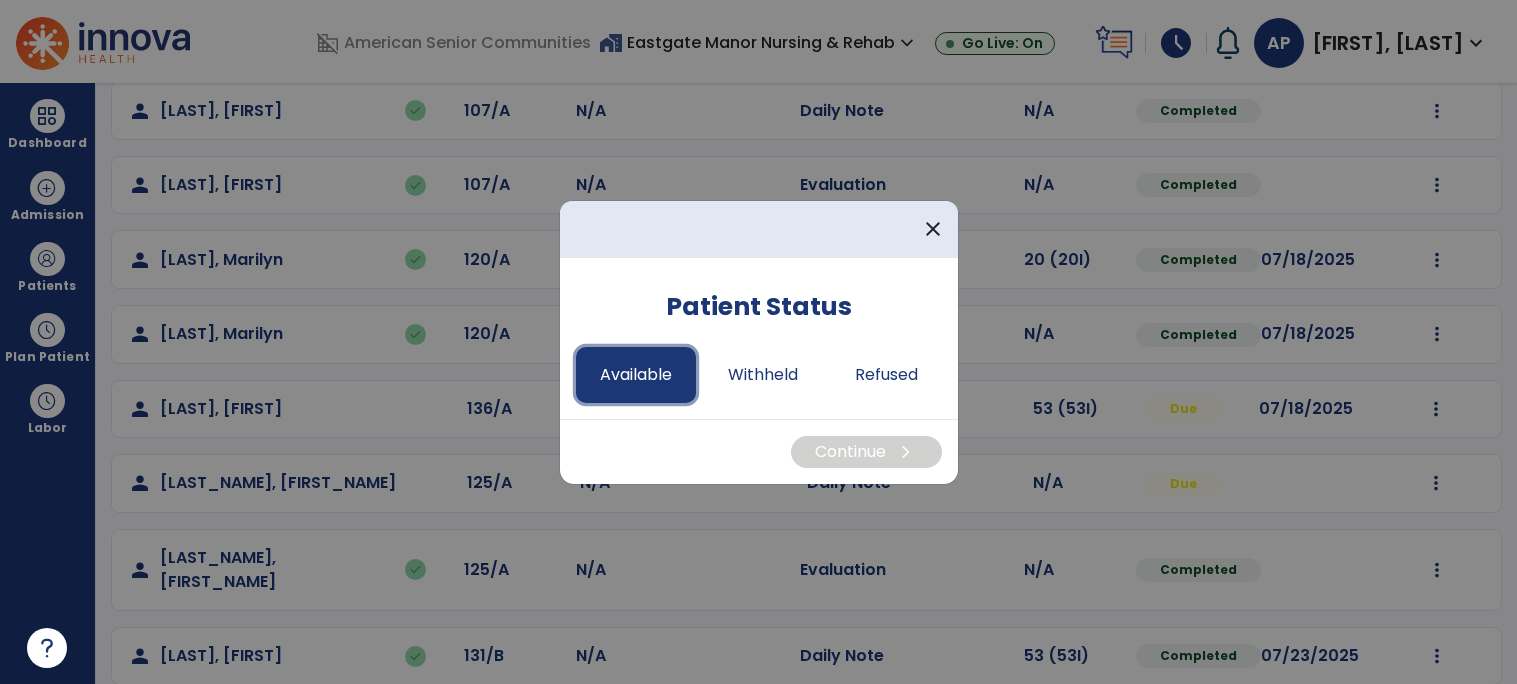 click on "Available" at bounding box center [636, 375] 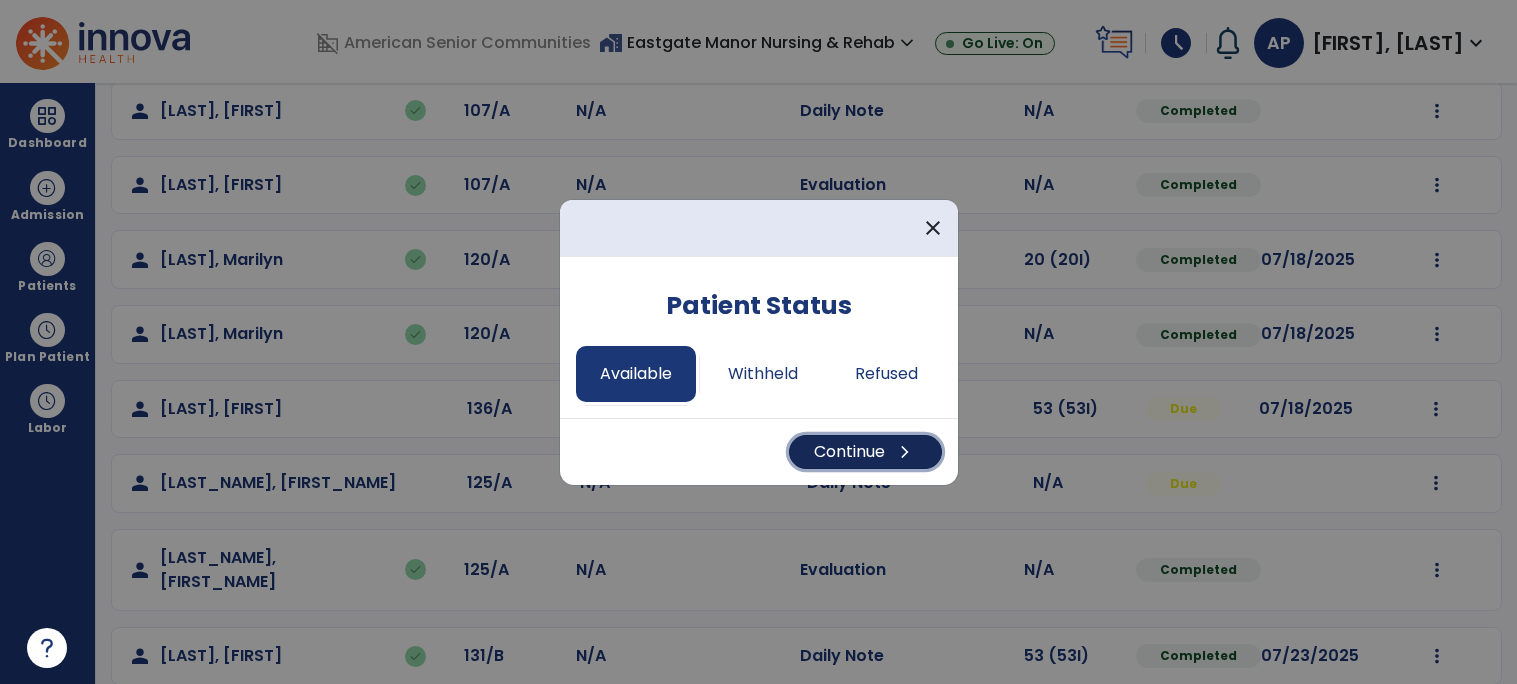 click on "Continue   chevron_right" at bounding box center (865, 452) 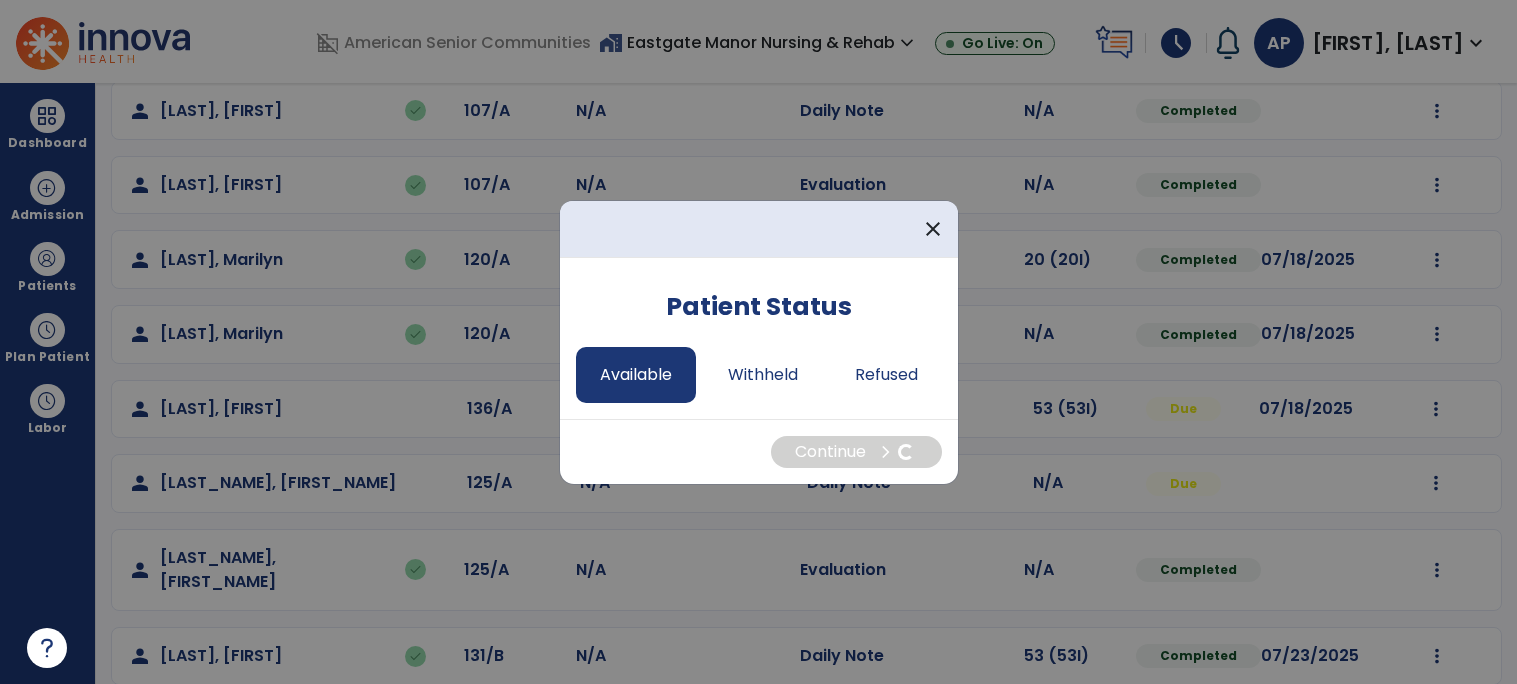 select on "*" 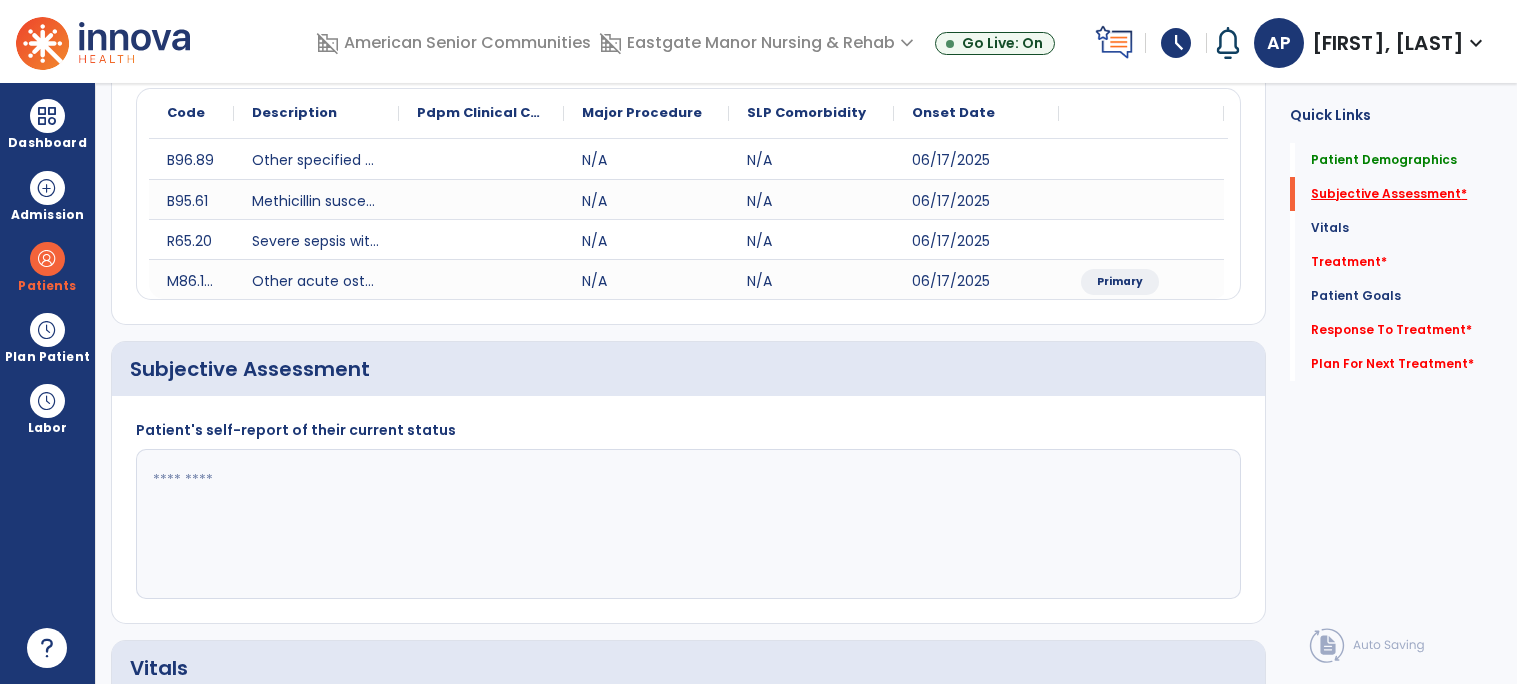 click on "Subjective Assessment   *" 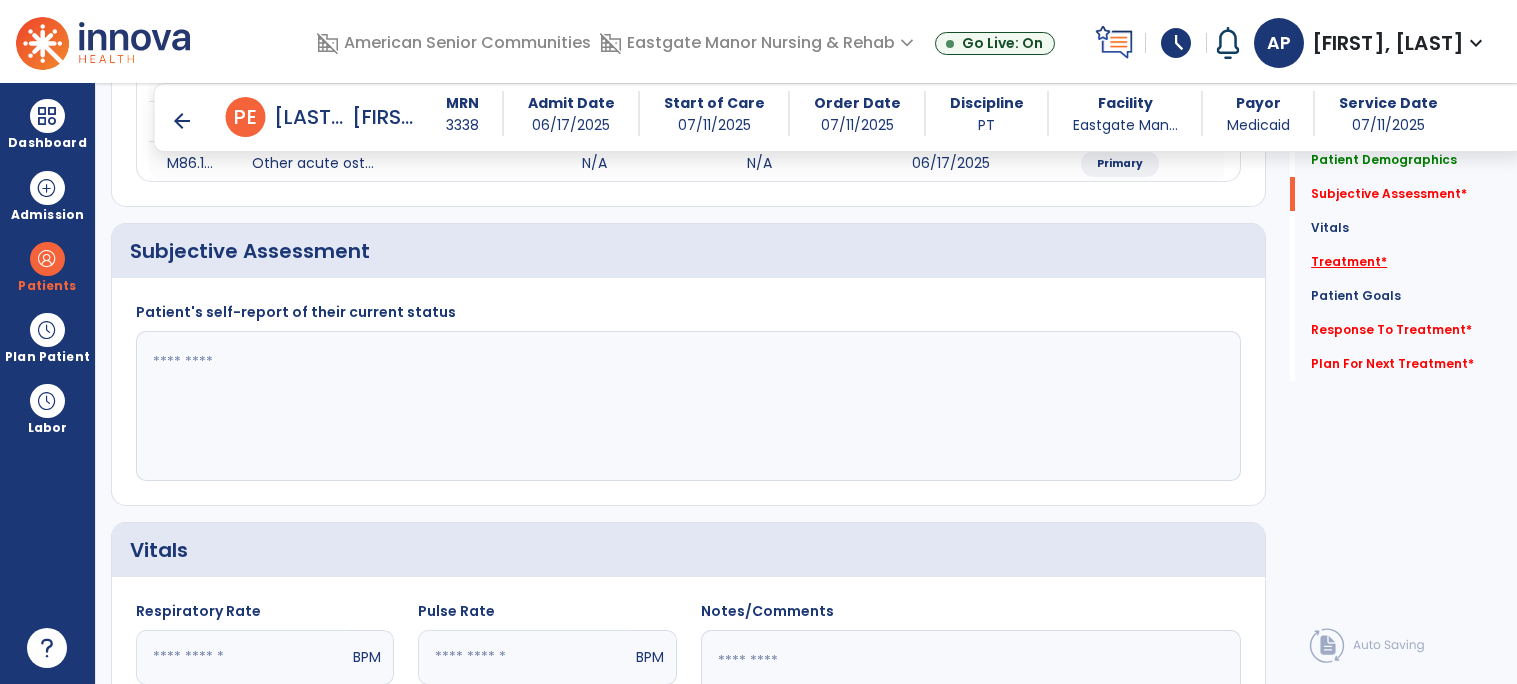 click on "Treatment   *" 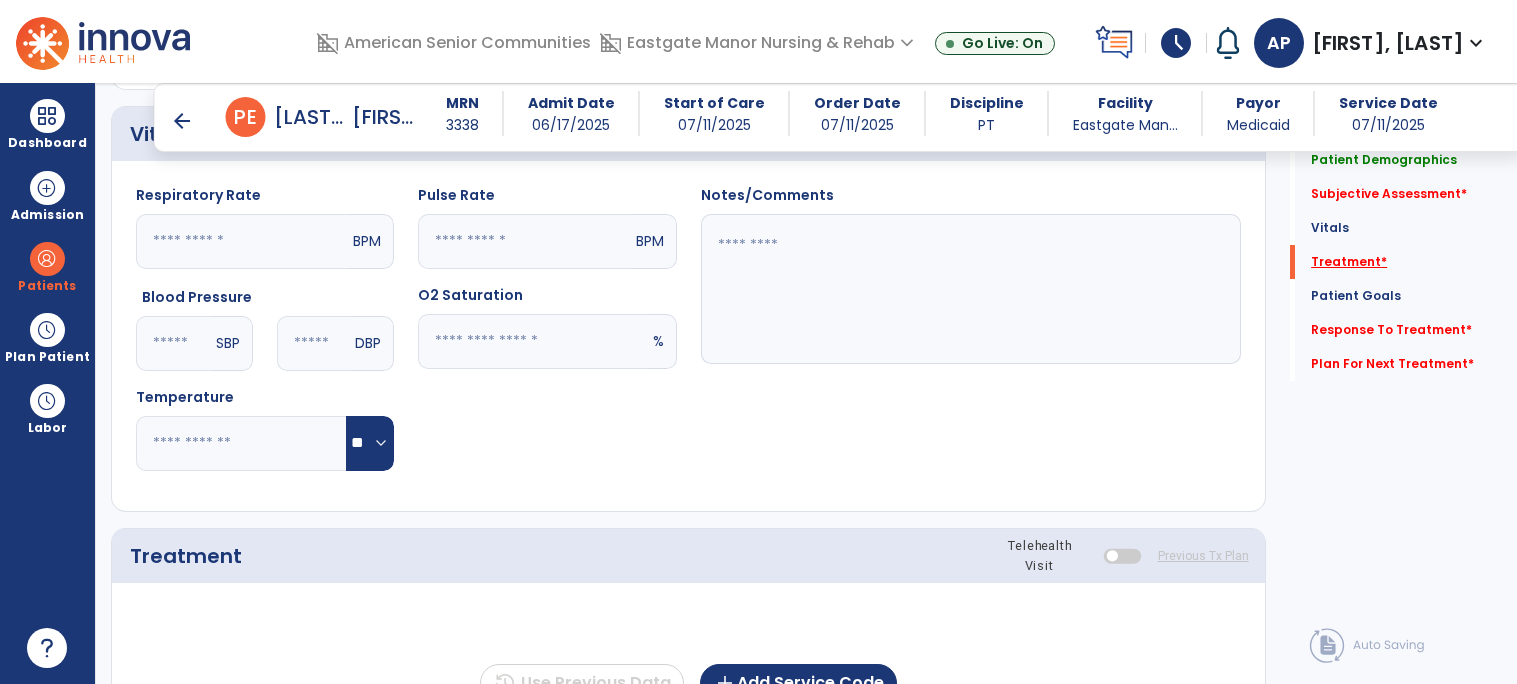 scroll, scrollTop: 1114, scrollLeft: 0, axis: vertical 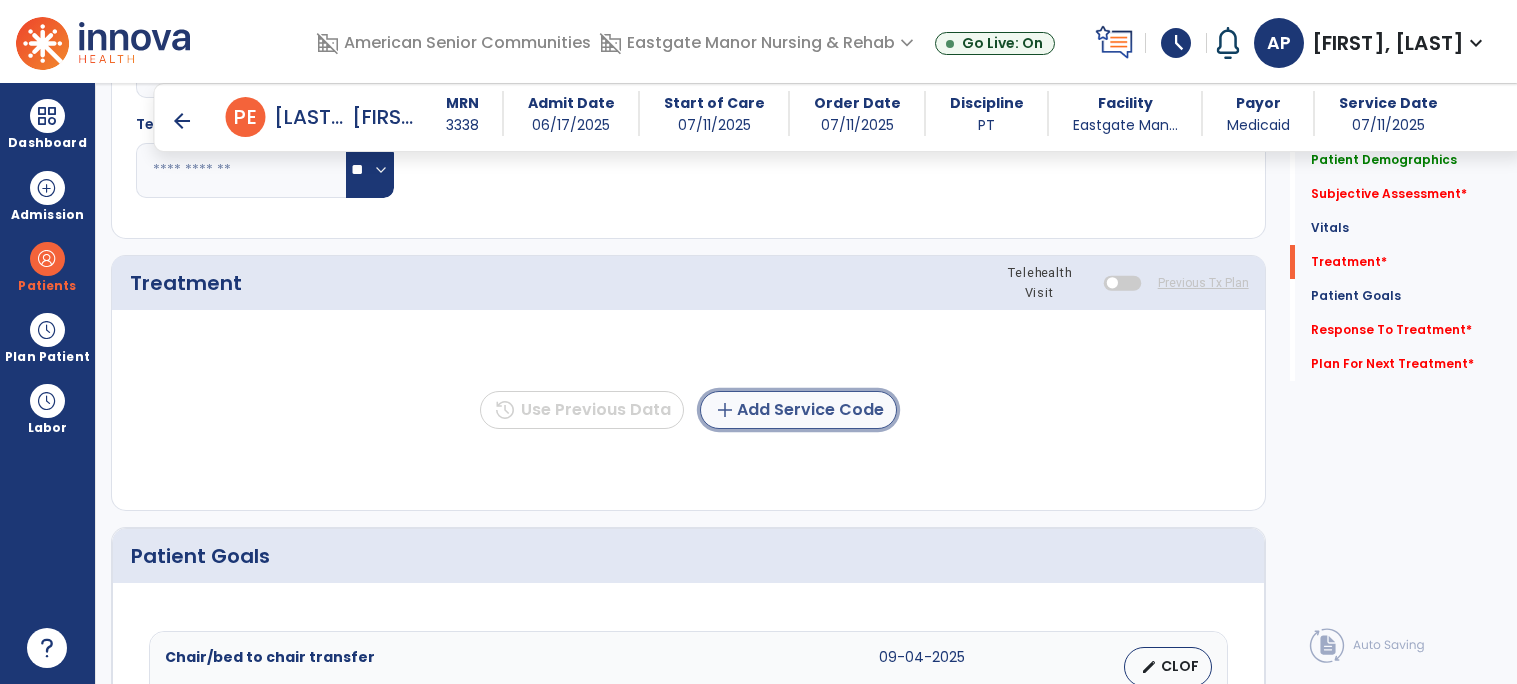 click on "add  Add Service Code" 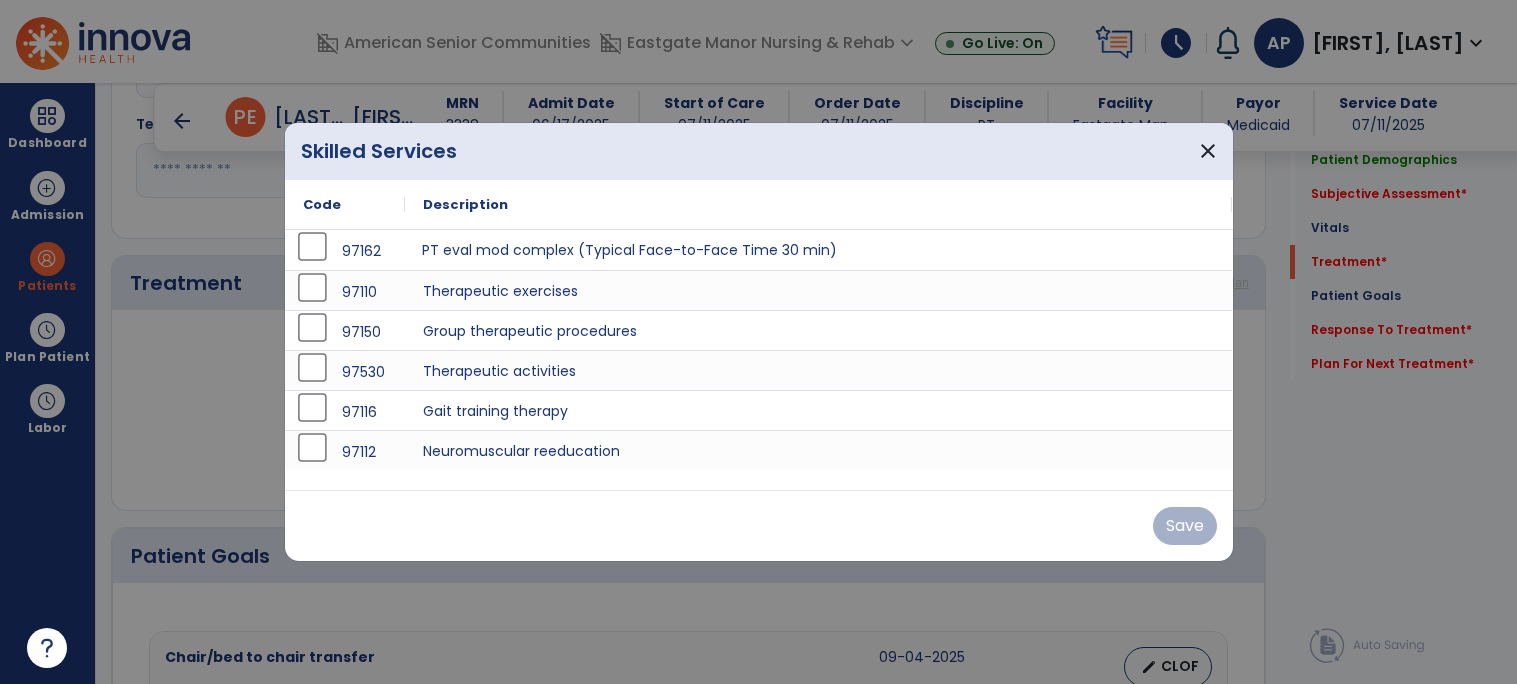 click on "PT eval mod complex (Typical Face-to-Face Time 30 min)" at bounding box center [819, 250] 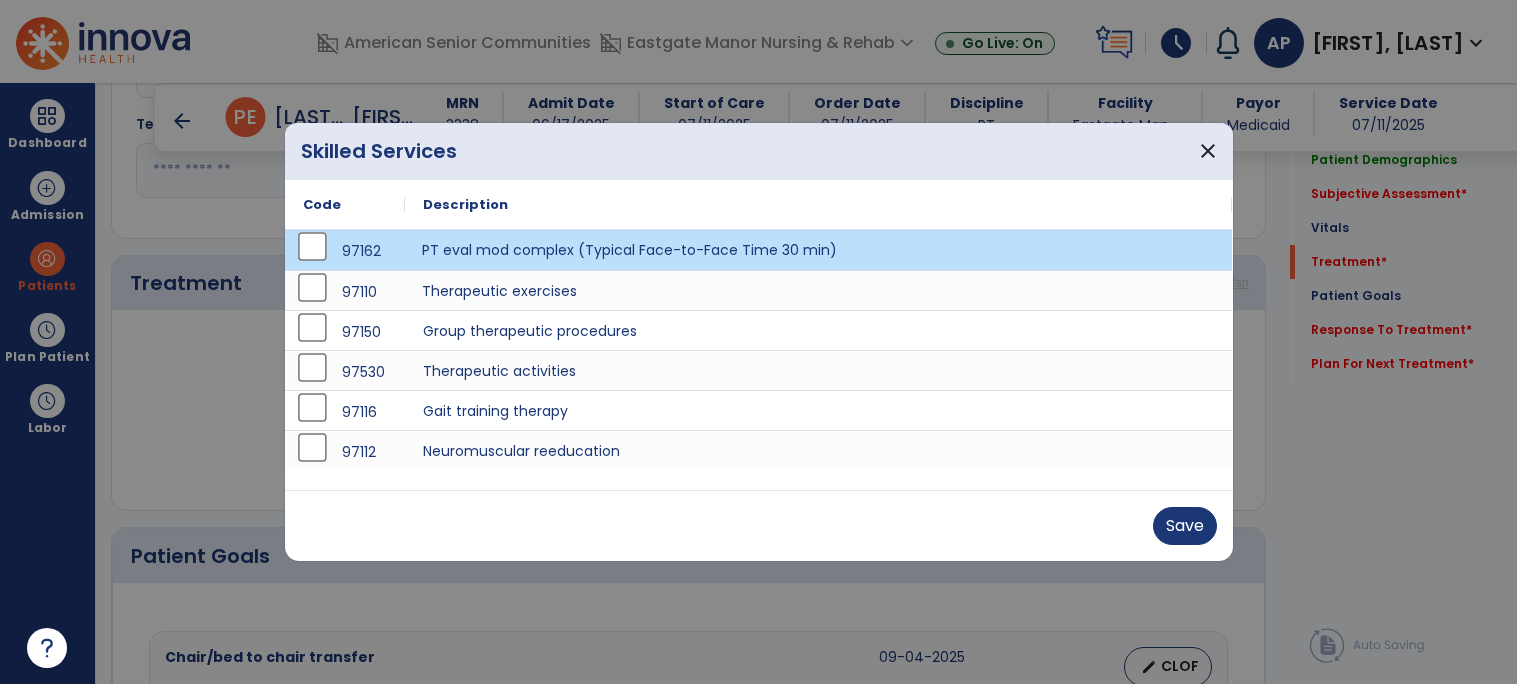 click on "Therapeutic exercises" at bounding box center (819, 290) 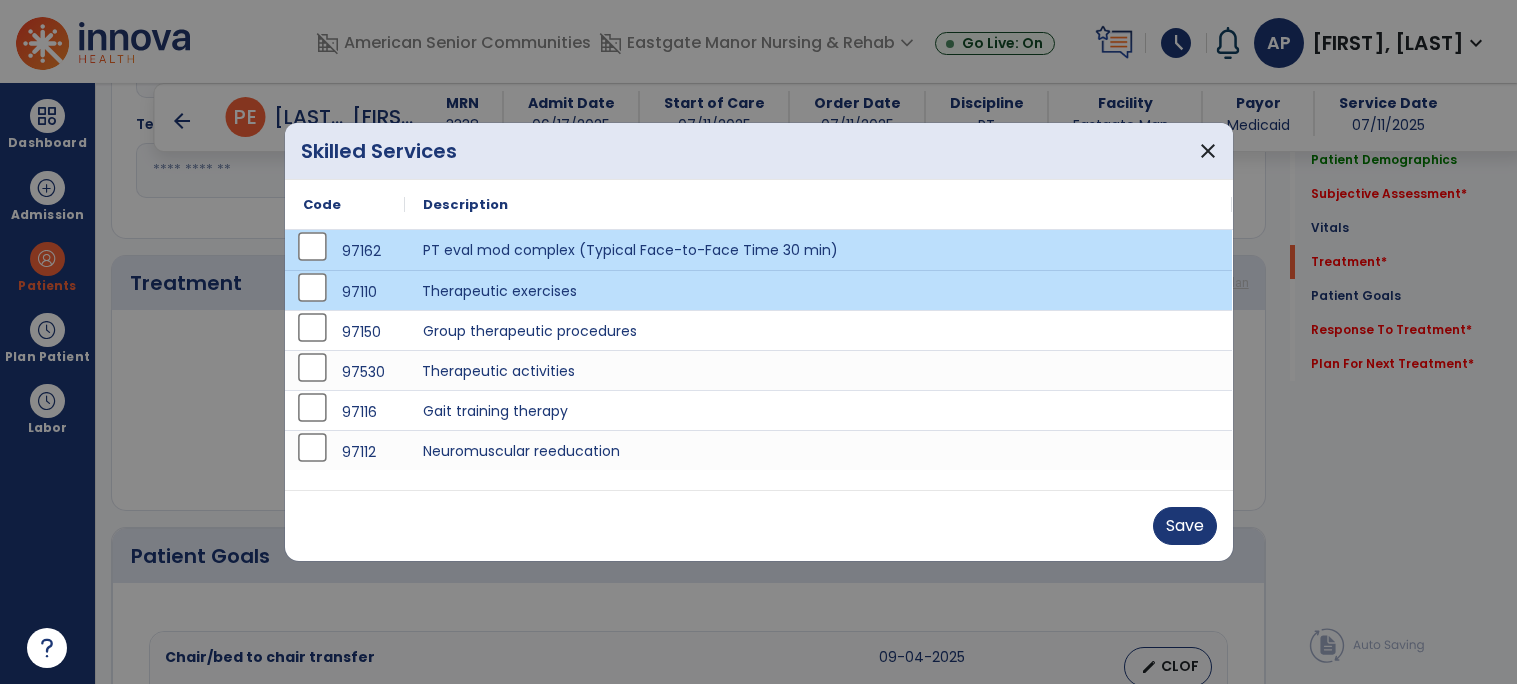 click on "Therapeutic activities" at bounding box center [819, 370] 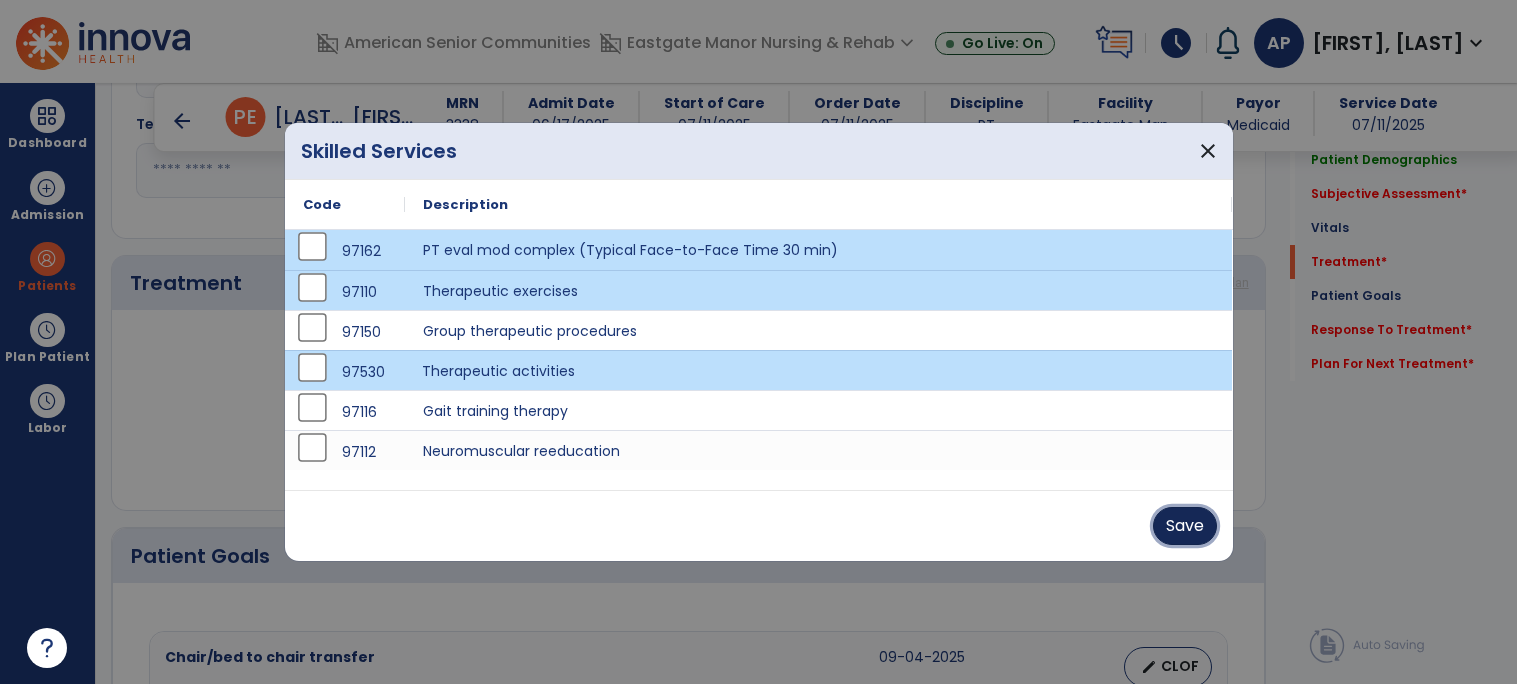 click on "Save" at bounding box center [1185, 526] 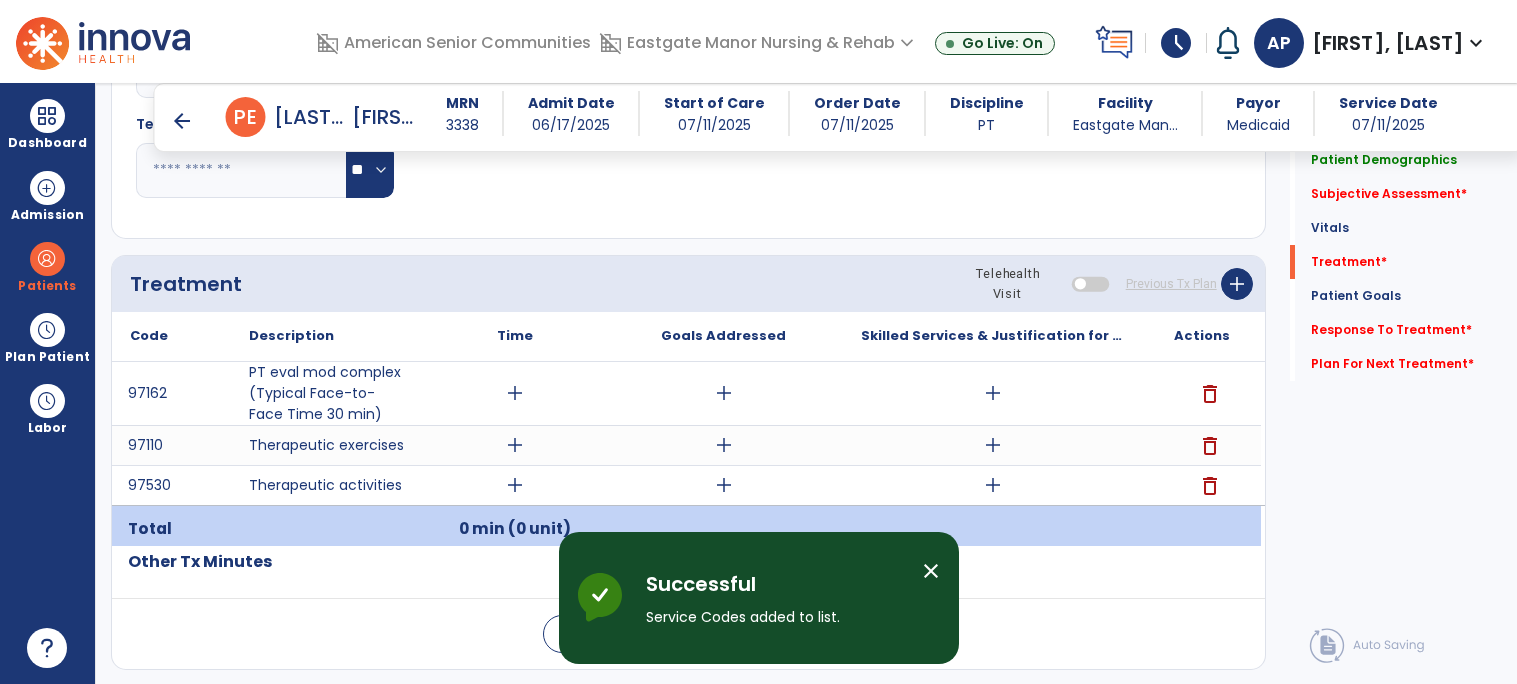 click on "add" at bounding box center [515, 485] 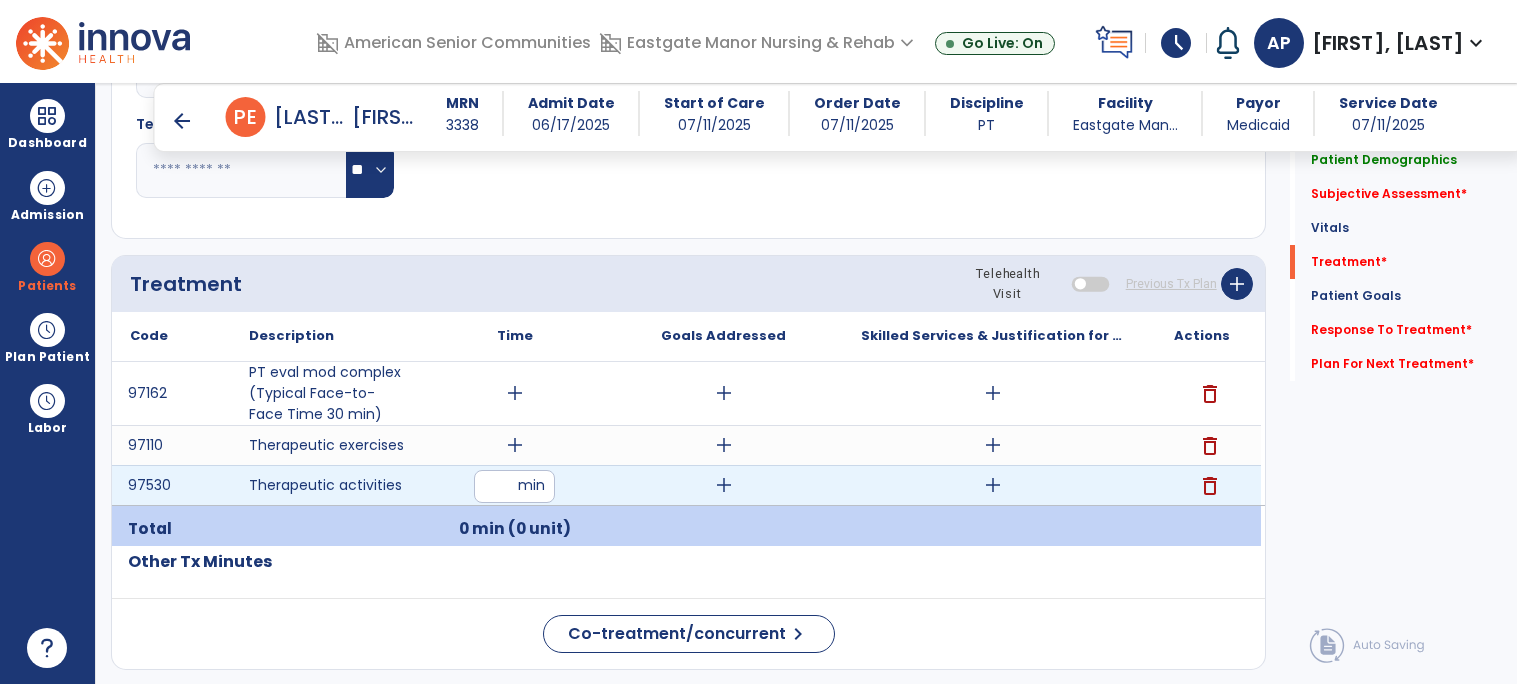 type on "**" 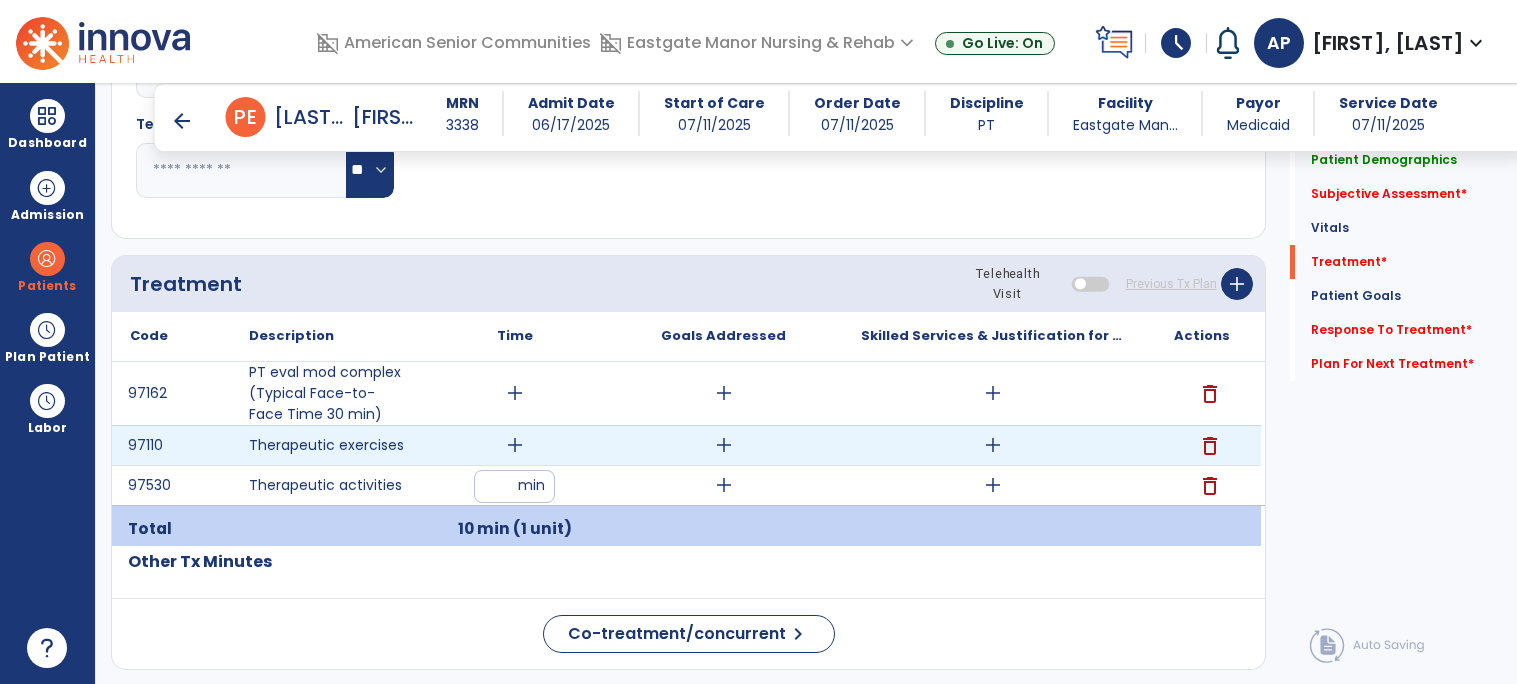 click on "add" at bounding box center [514, 445] 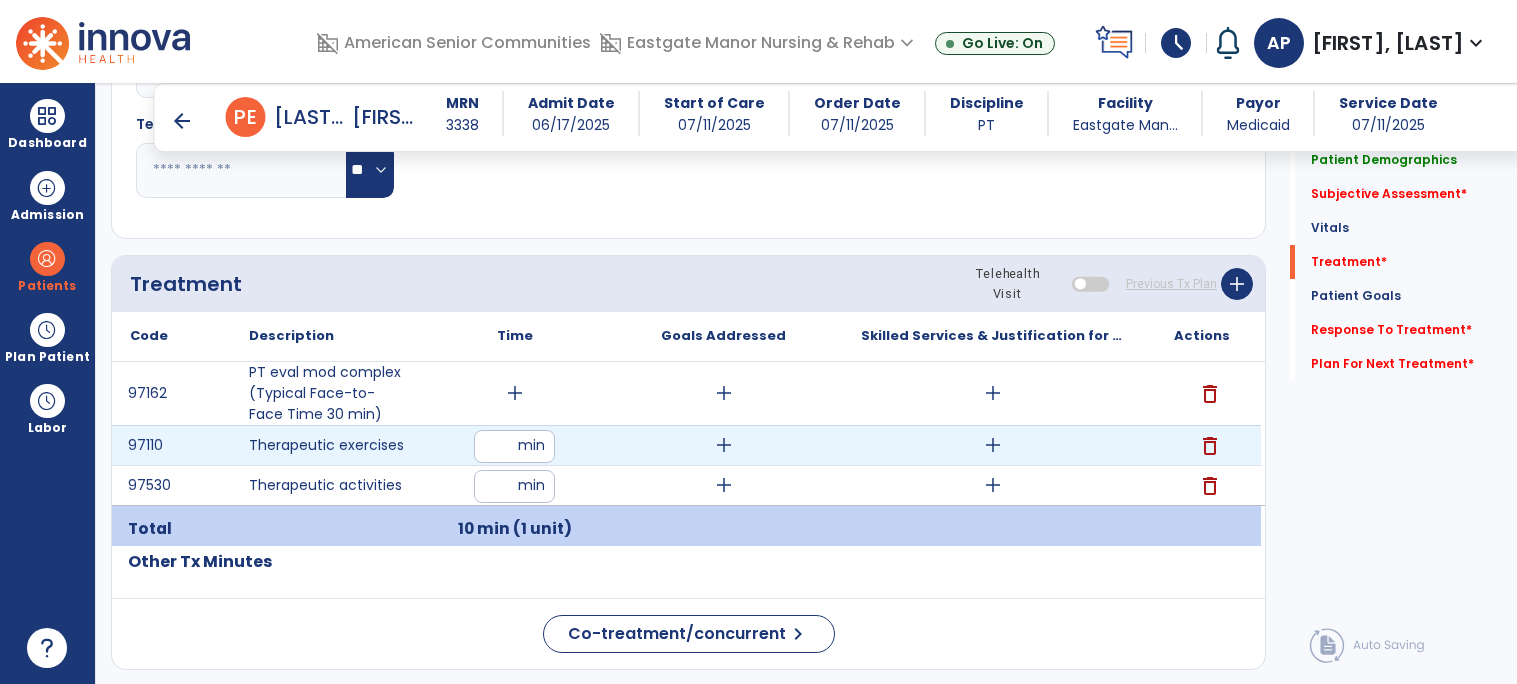 type on "**" 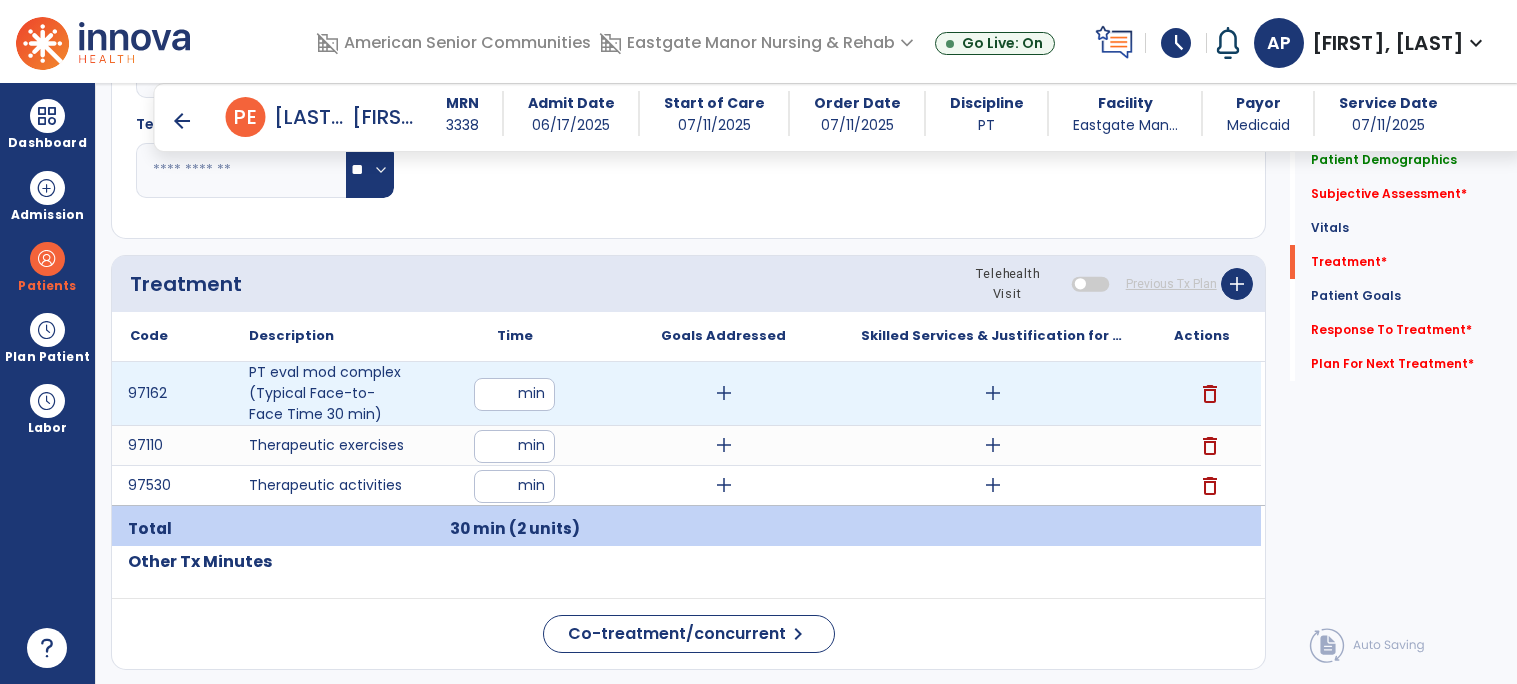 type on "*" 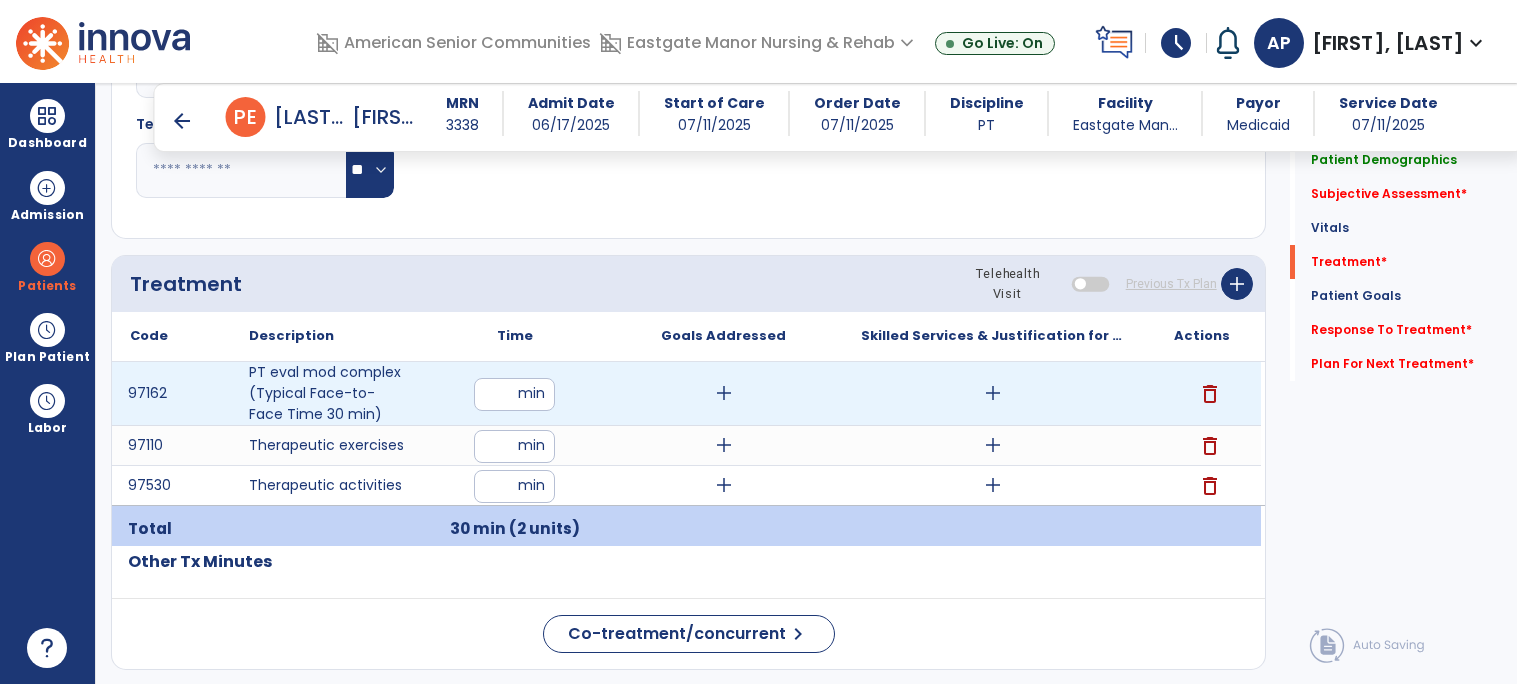 type on "**" 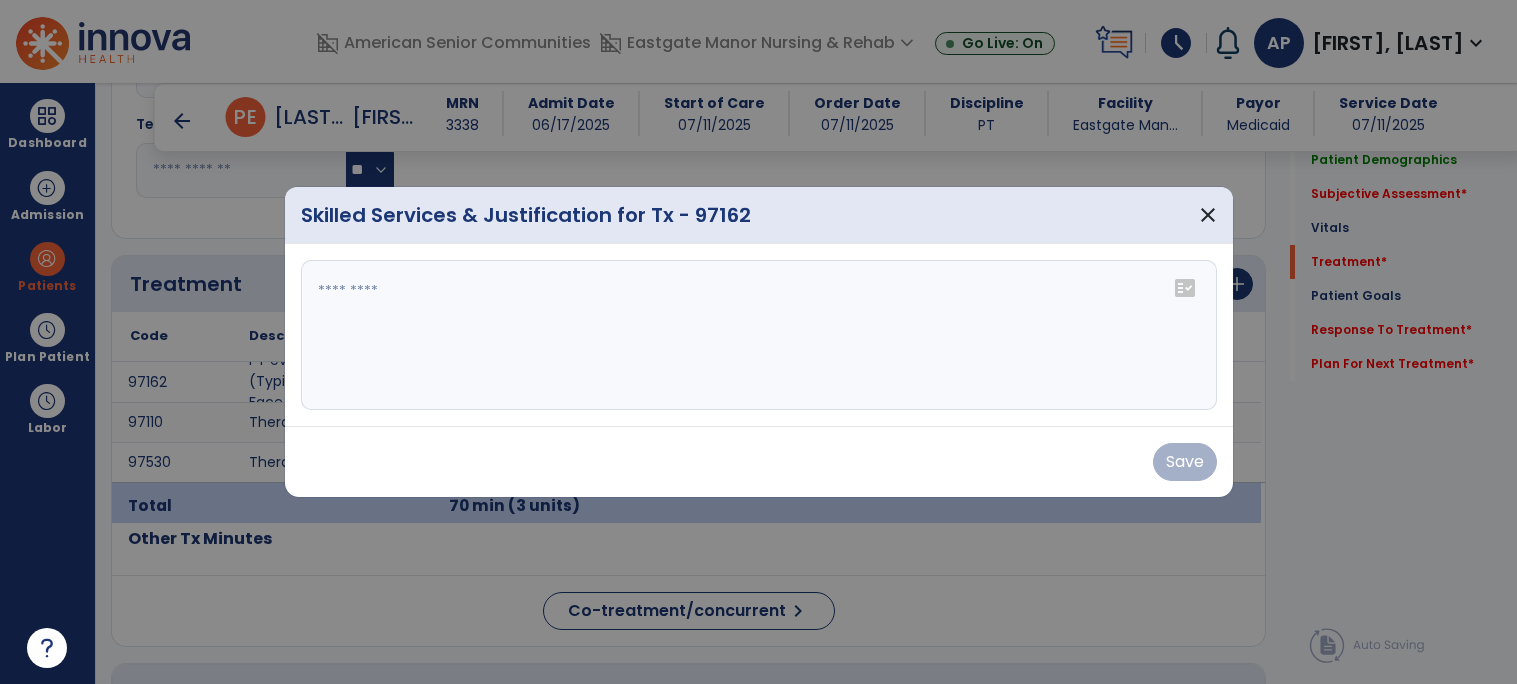 click at bounding box center (759, 335) 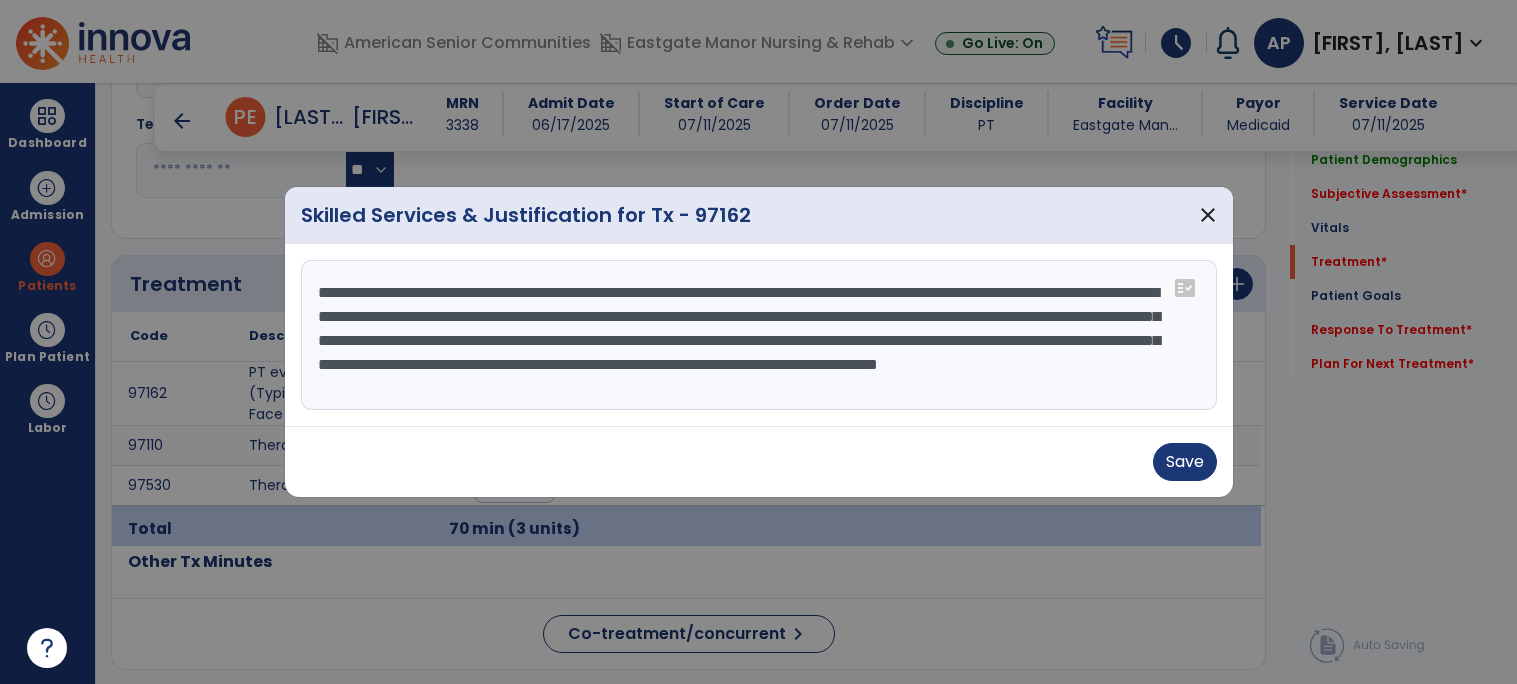 scroll, scrollTop: 14, scrollLeft: 0, axis: vertical 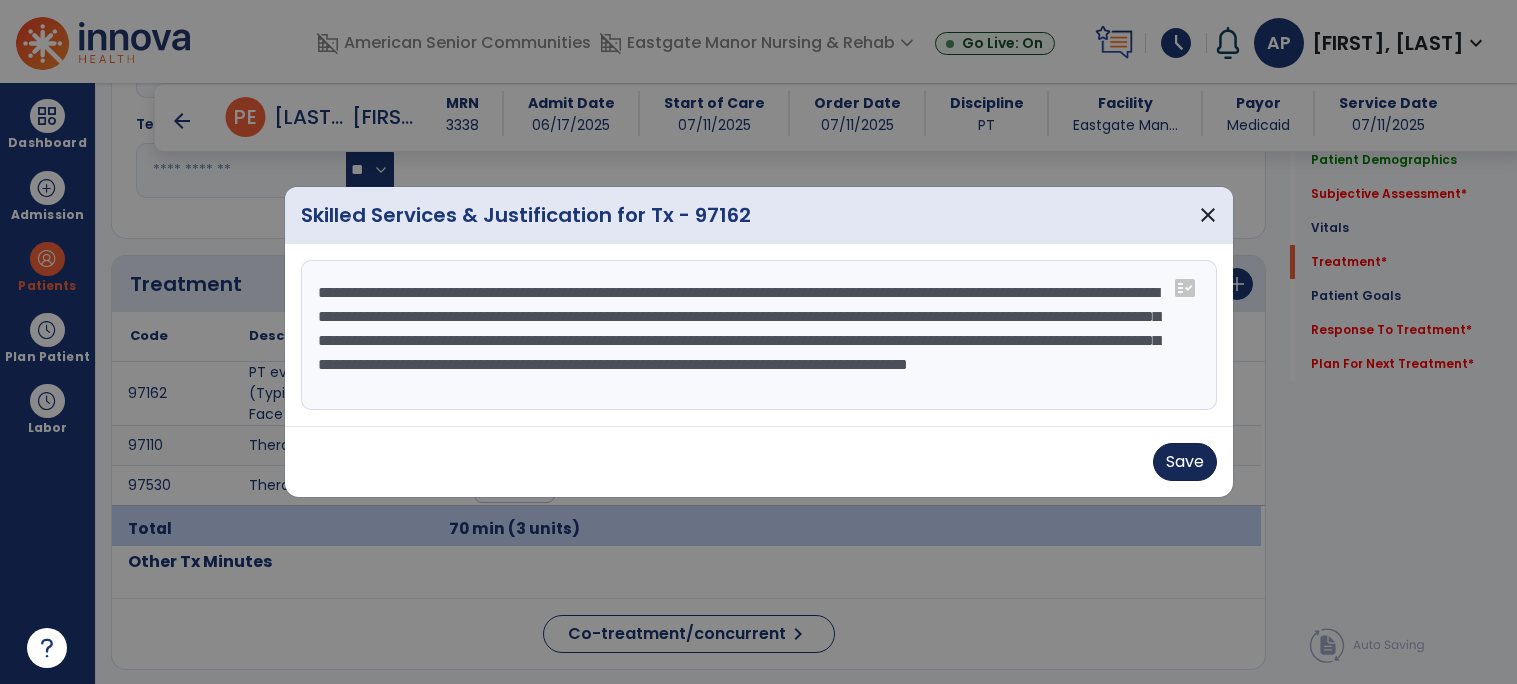 type on "**********" 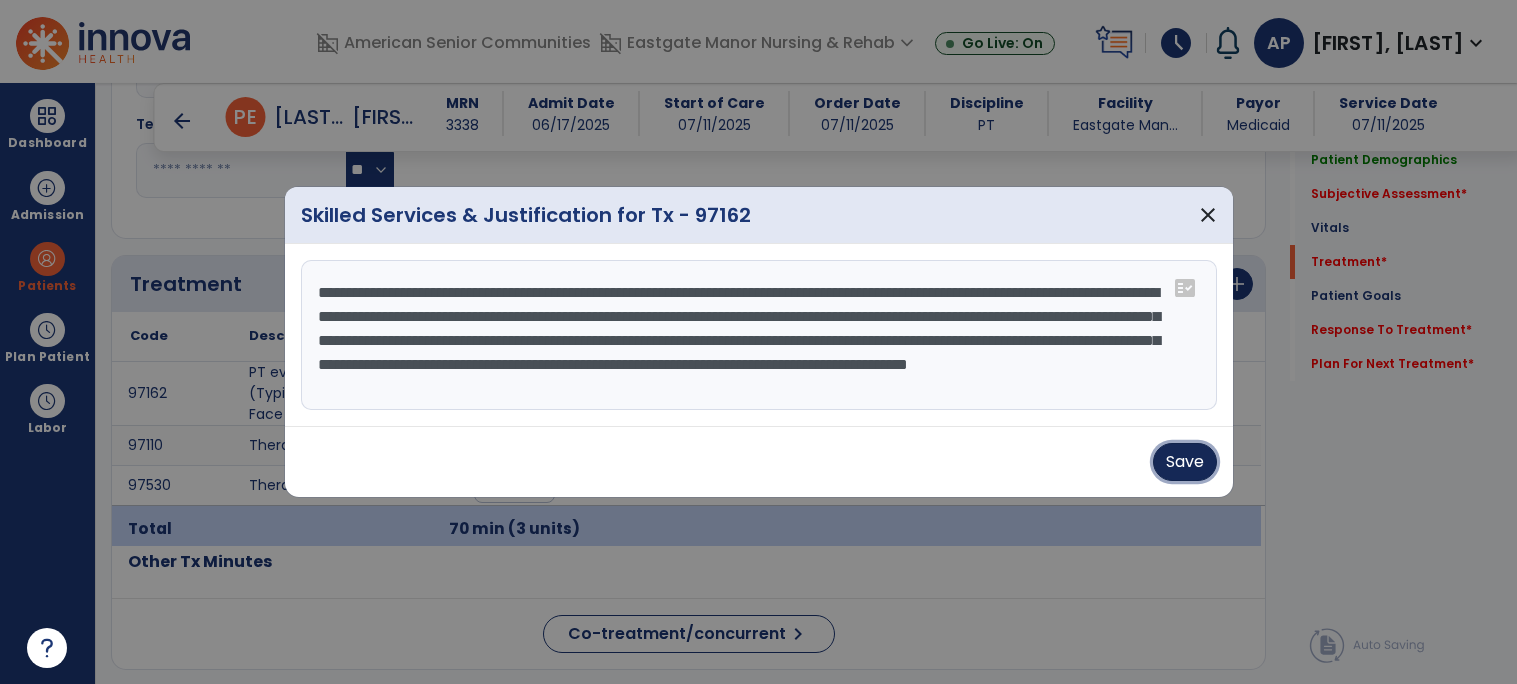 click on "Save" at bounding box center [1185, 462] 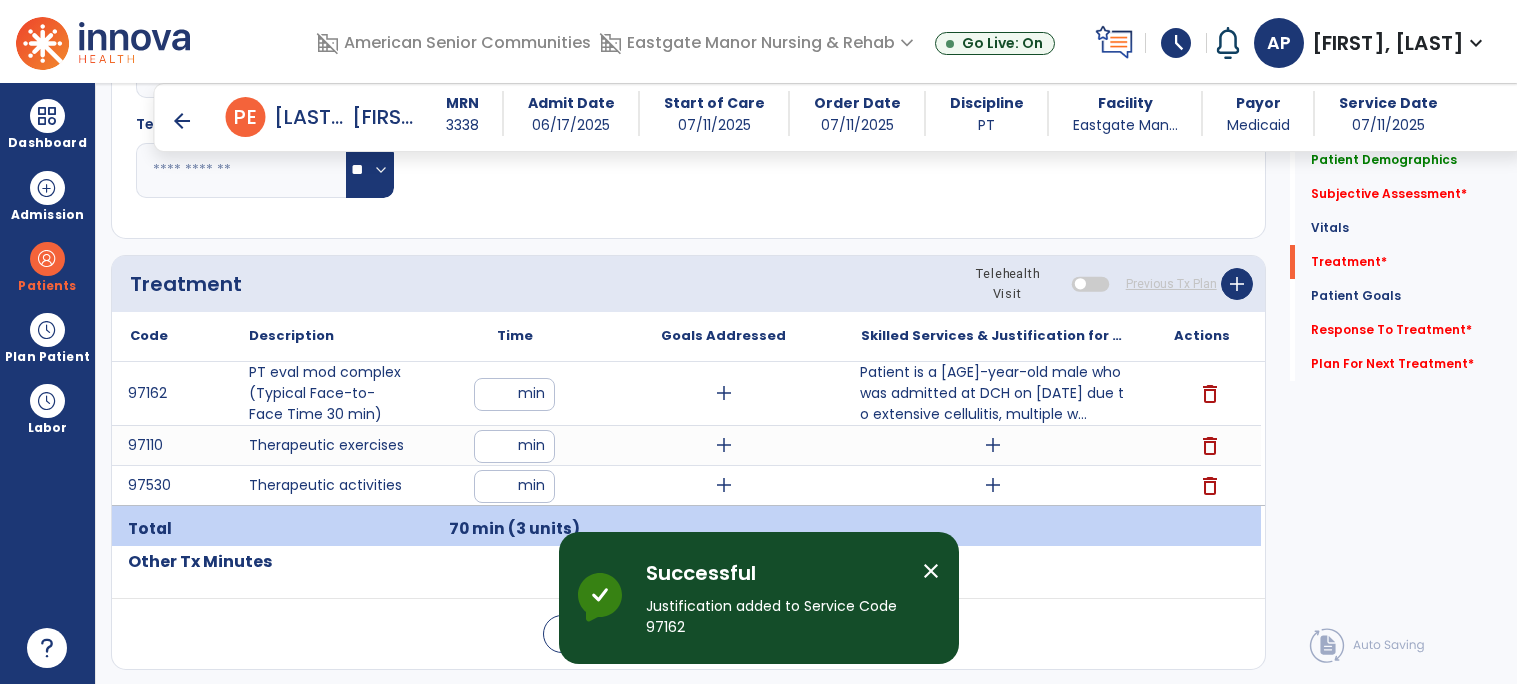 click on "add" at bounding box center (993, 485) 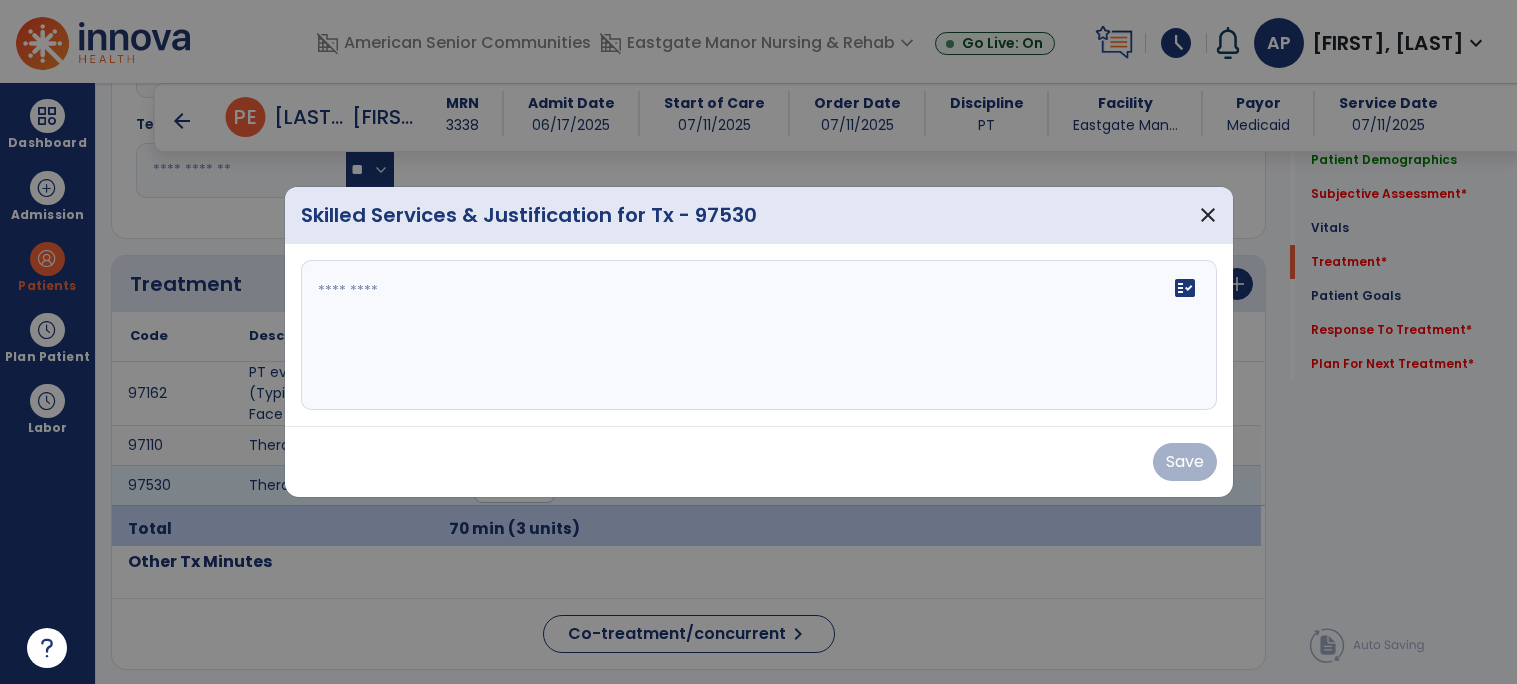 click on "fact_check" at bounding box center [759, 335] 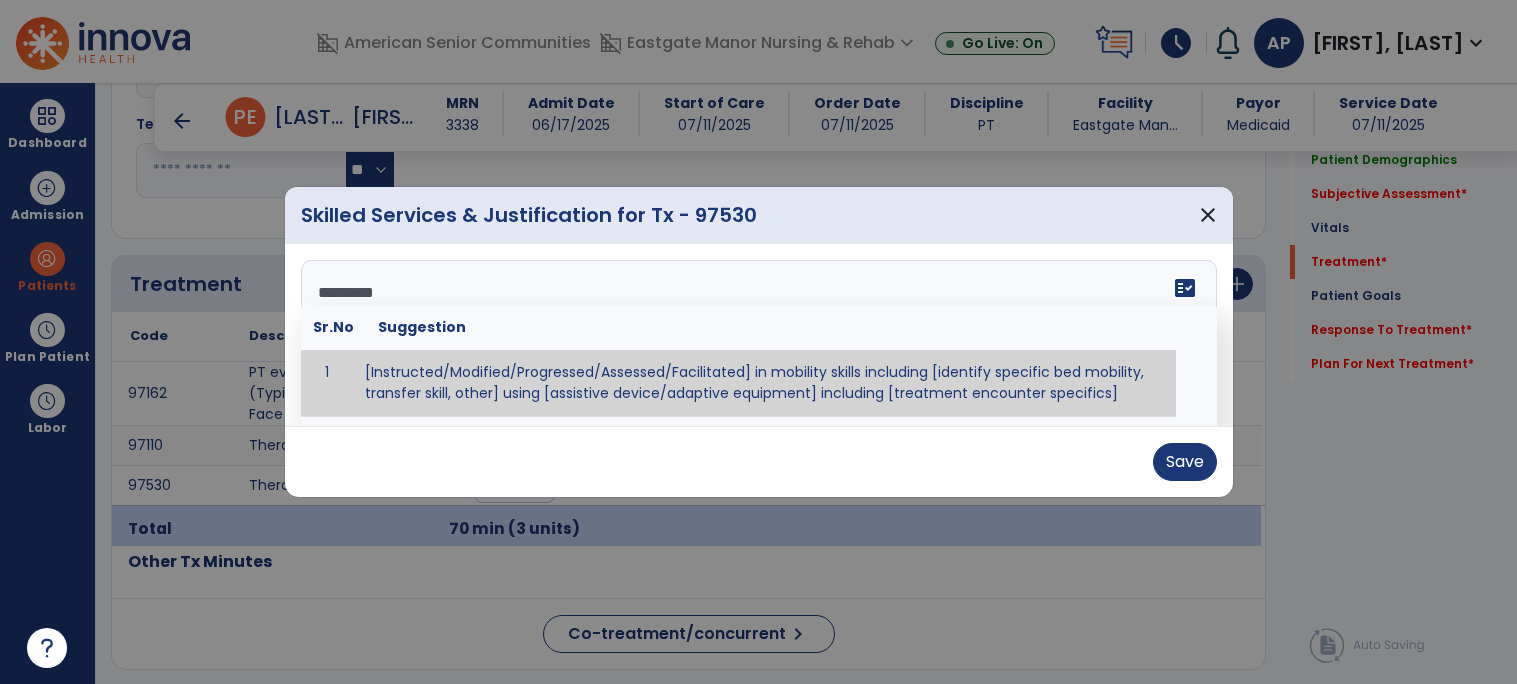 type on "**********" 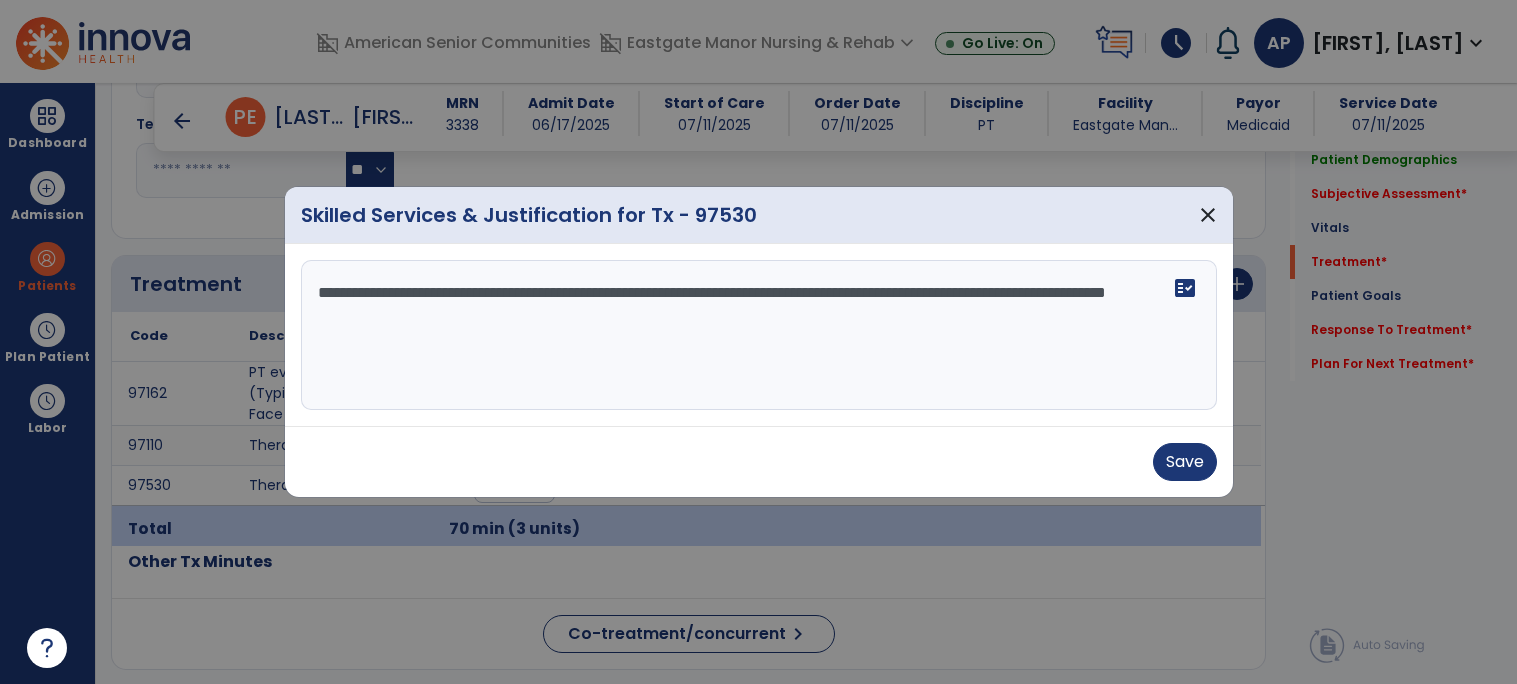 type on "**********" 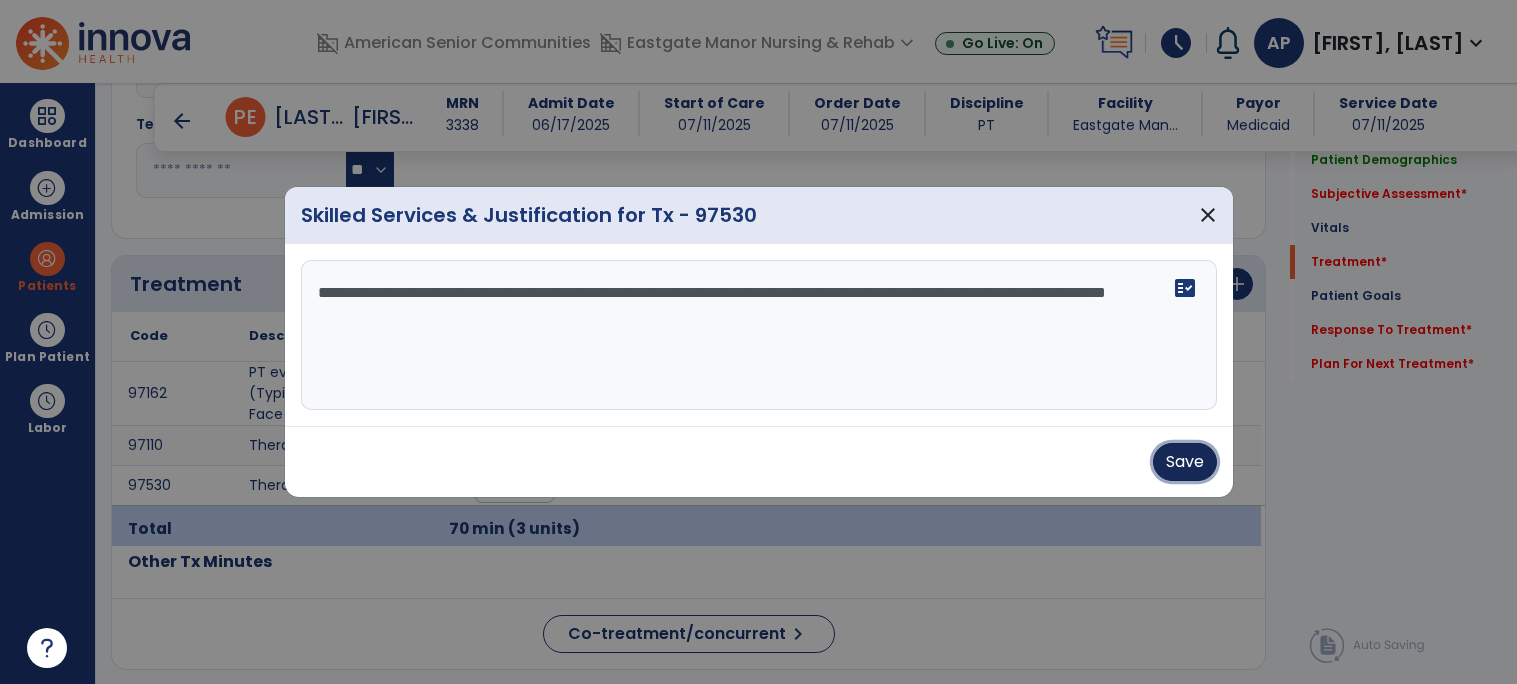 click on "Save" at bounding box center (1185, 462) 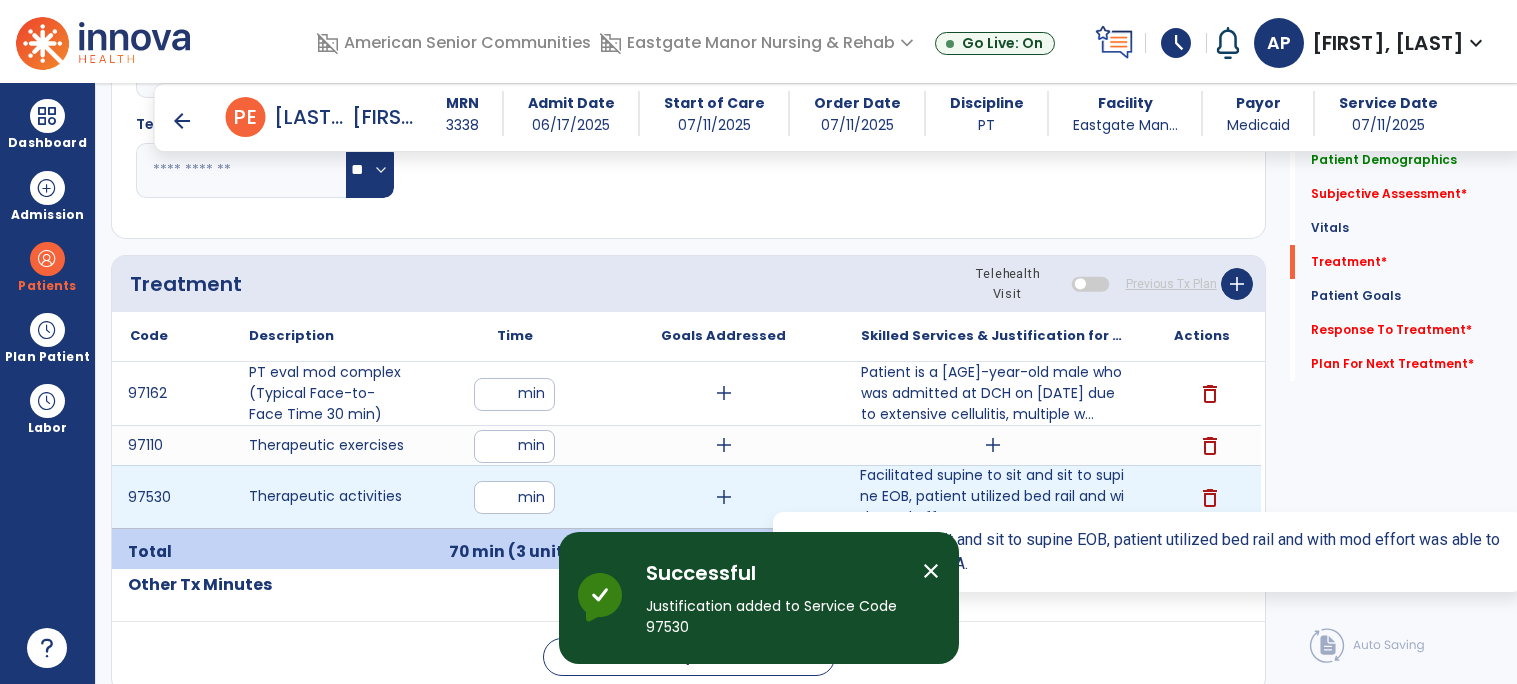 click on "Facilitated supine to sit and sit to supine EOB, patient utilized bed rail and with mod effort was a..." at bounding box center [992, 496] 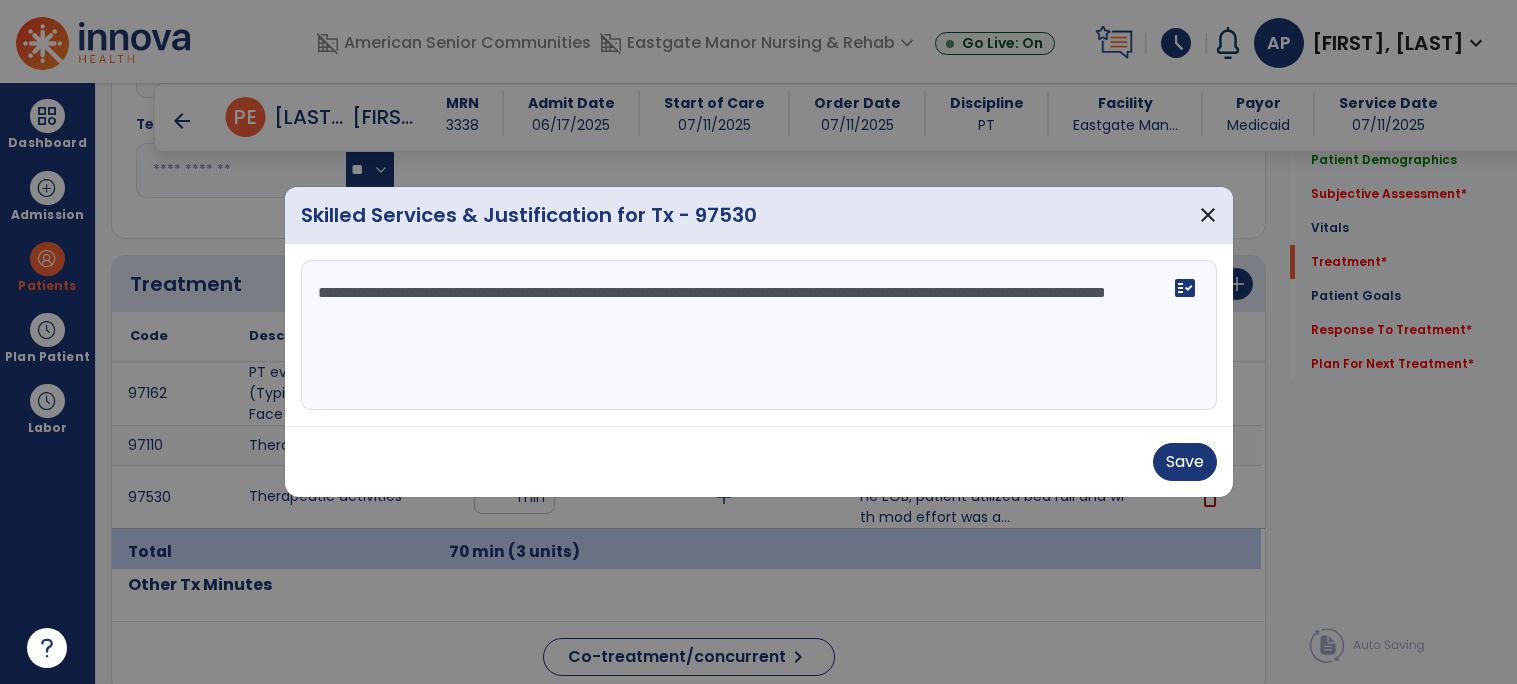 click on "**********" at bounding box center [759, 335] 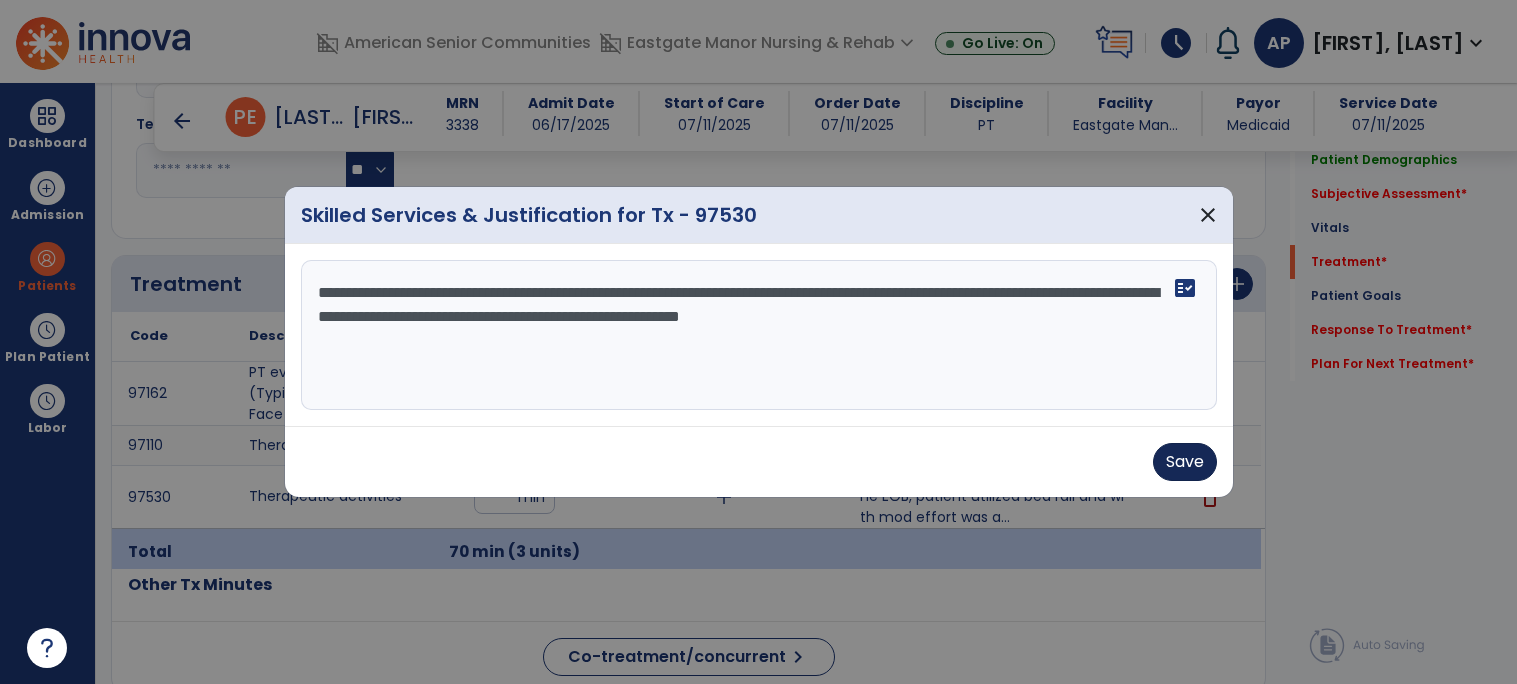type on "**********" 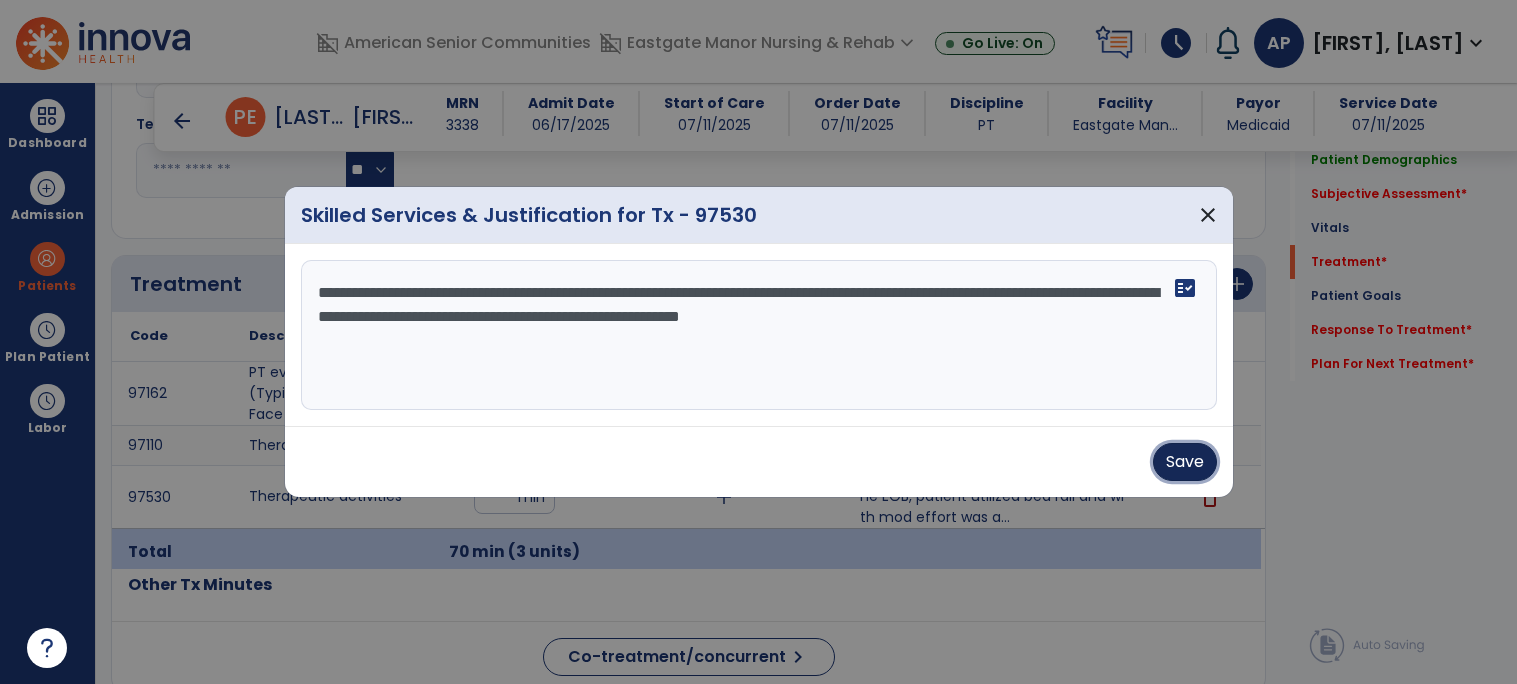 click on "Save" at bounding box center (1185, 462) 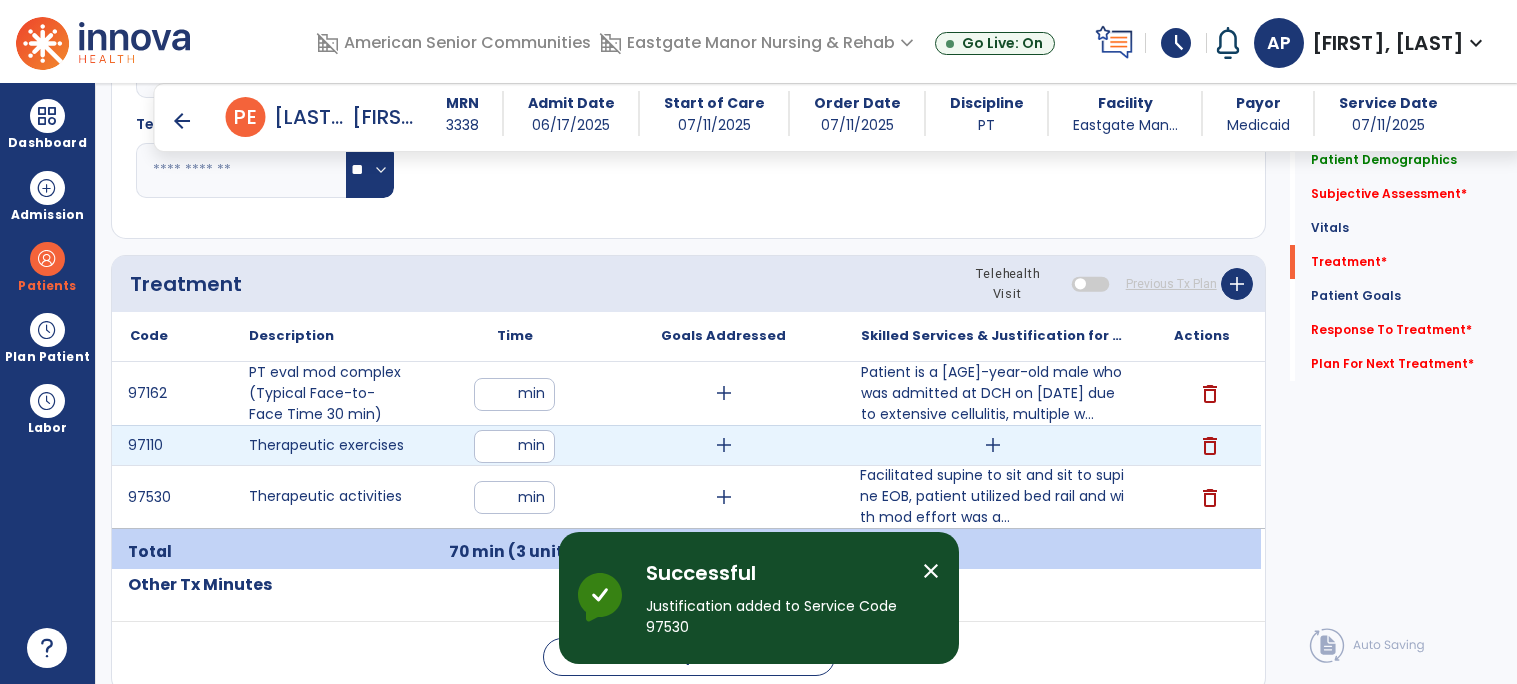 click on "add" at bounding box center [992, 445] 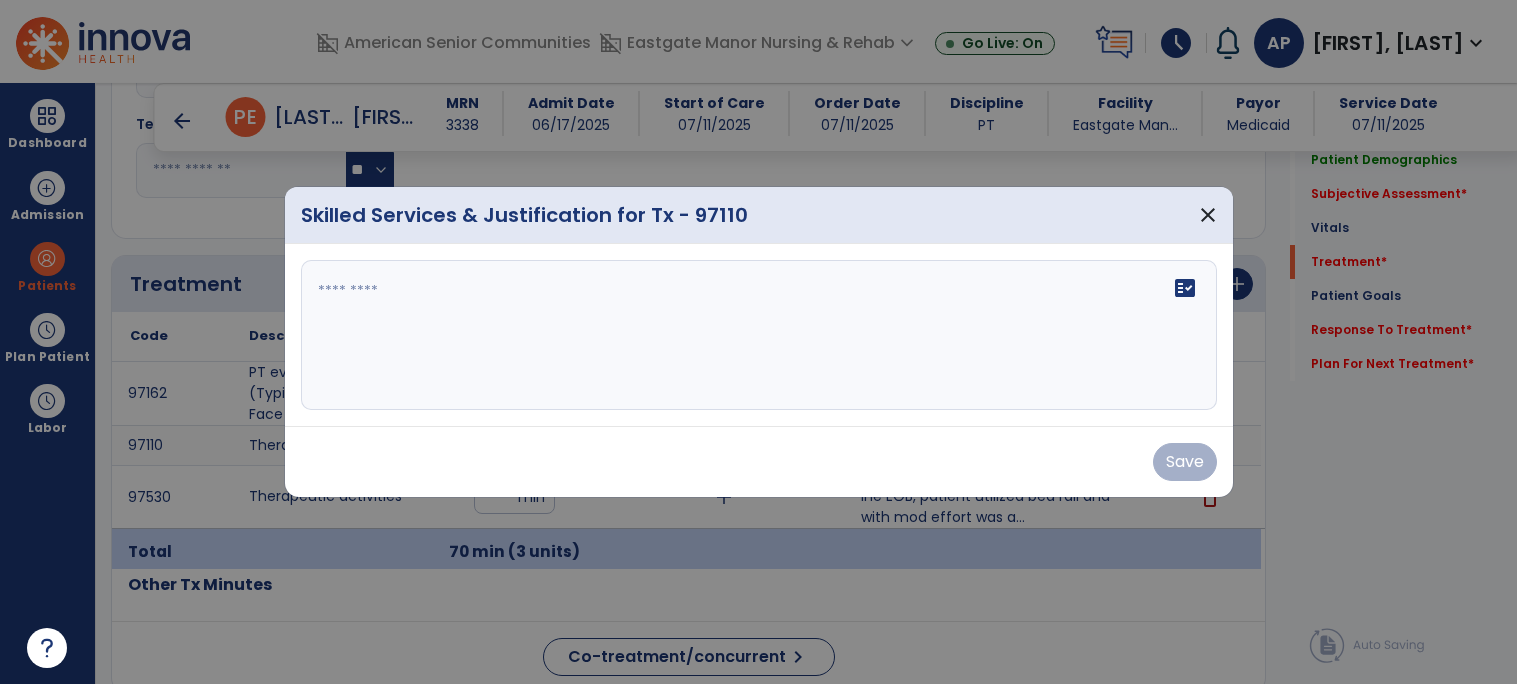 click on "fact_check" at bounding box center (759, 335) 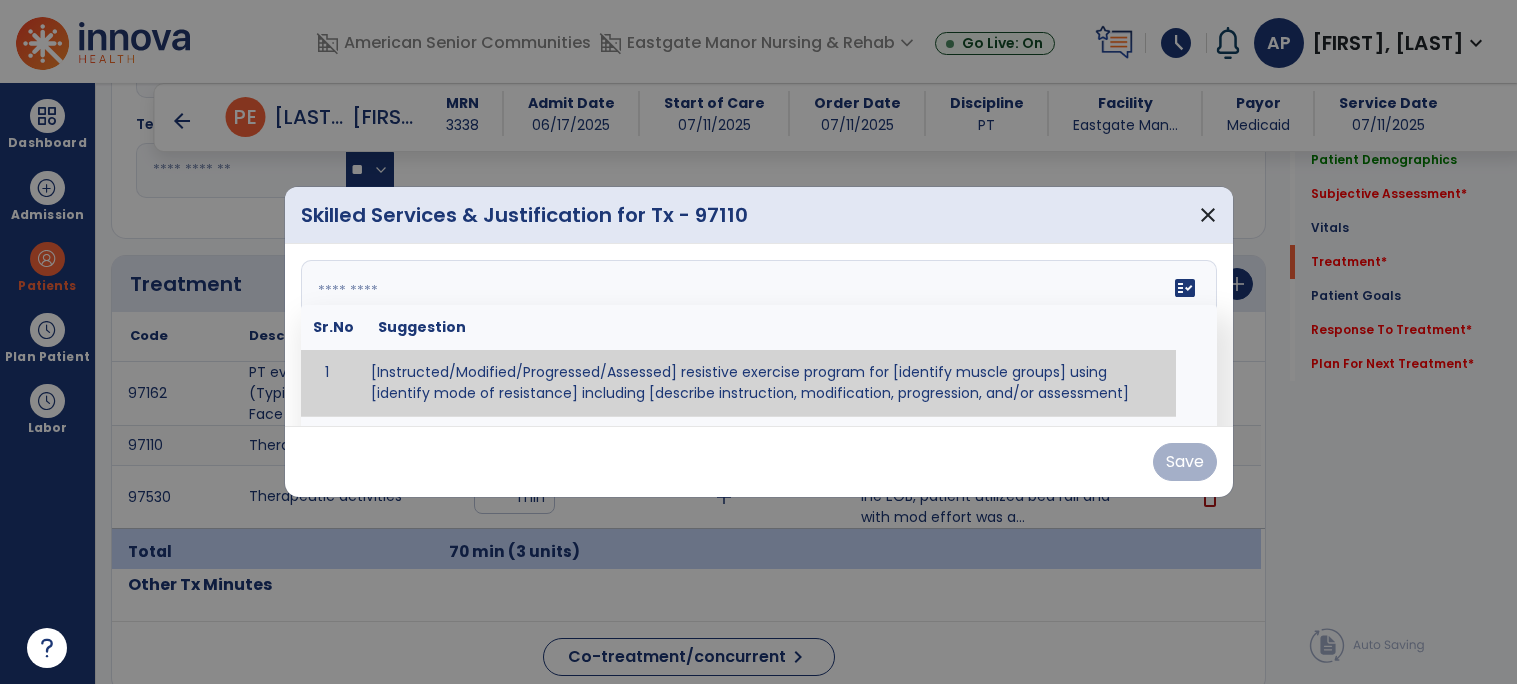 type on "*" 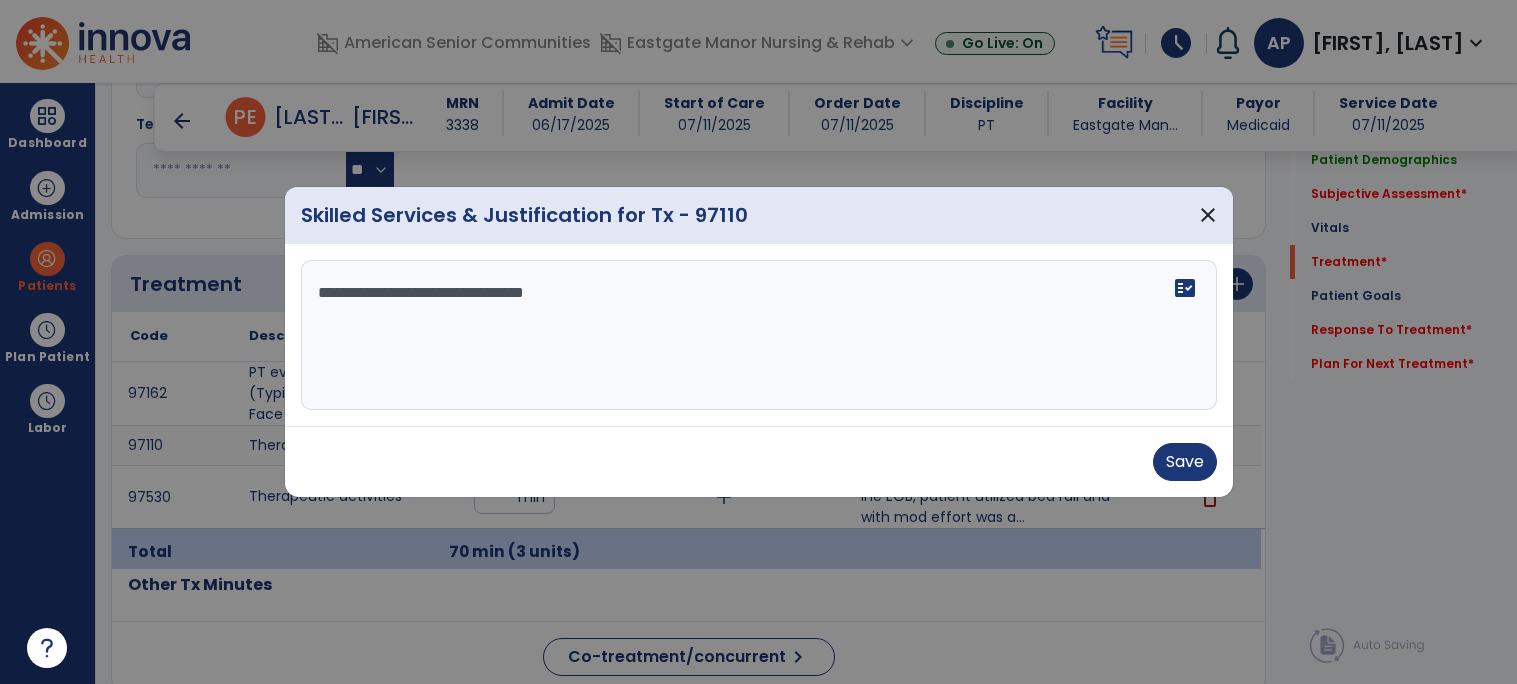click on "**********" at bounding box center (759, 335) 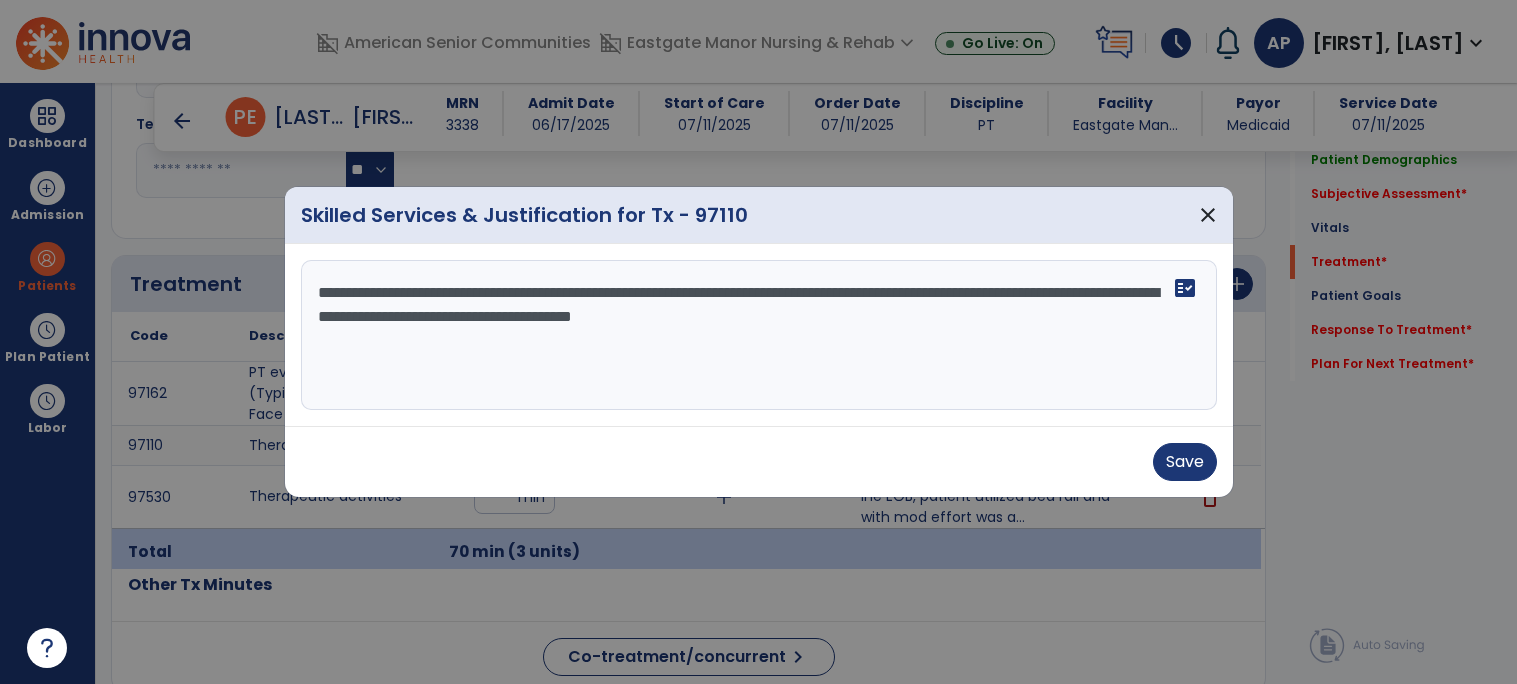 click on "**********" at bounding box center [759, 335] 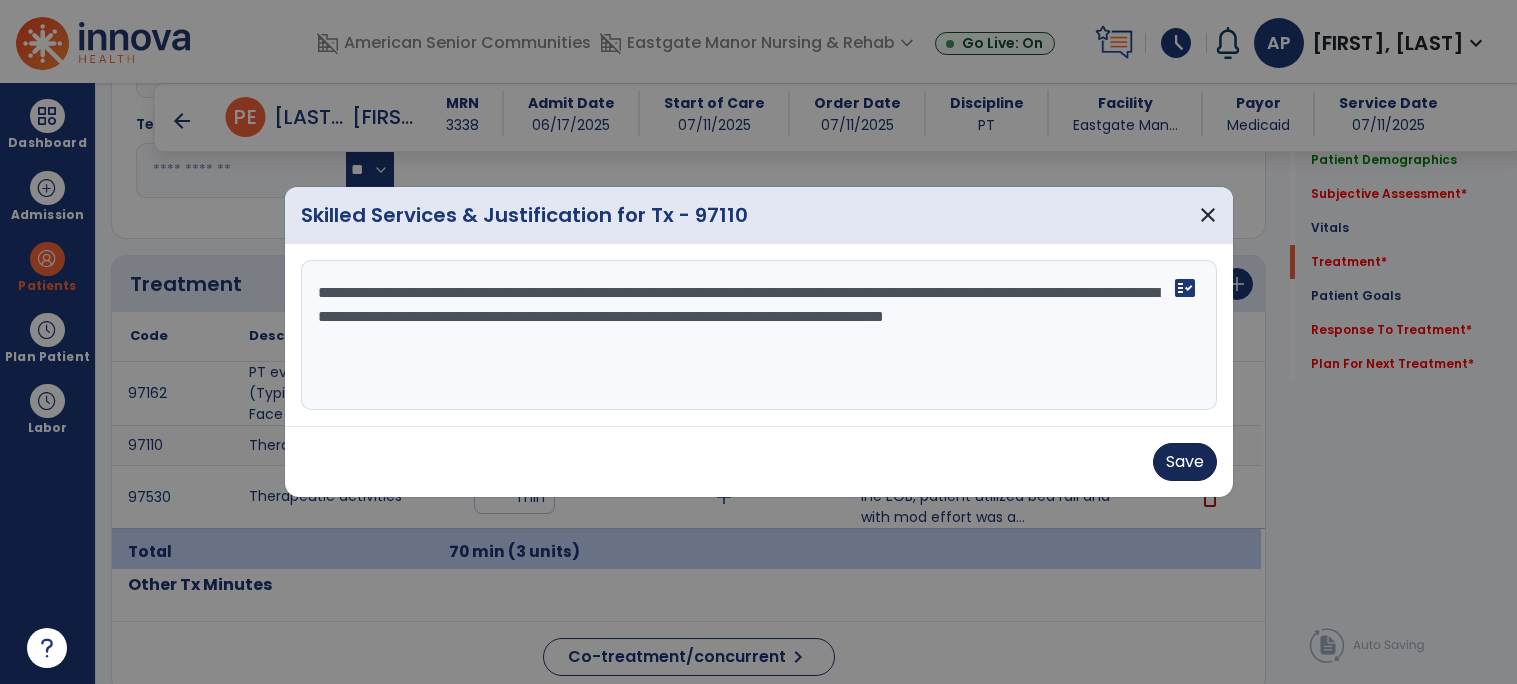 type on "**********" 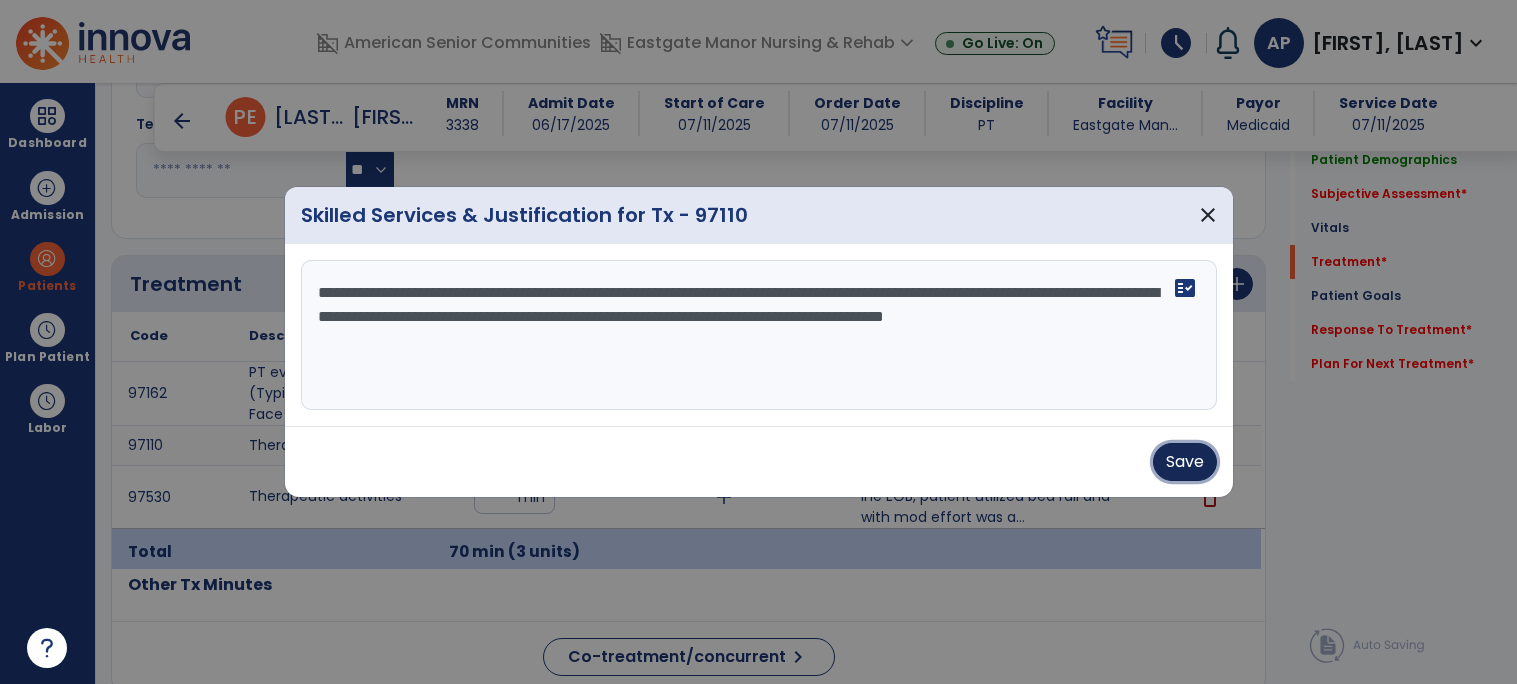 click on "Save" at bounding box center [1185, 462] 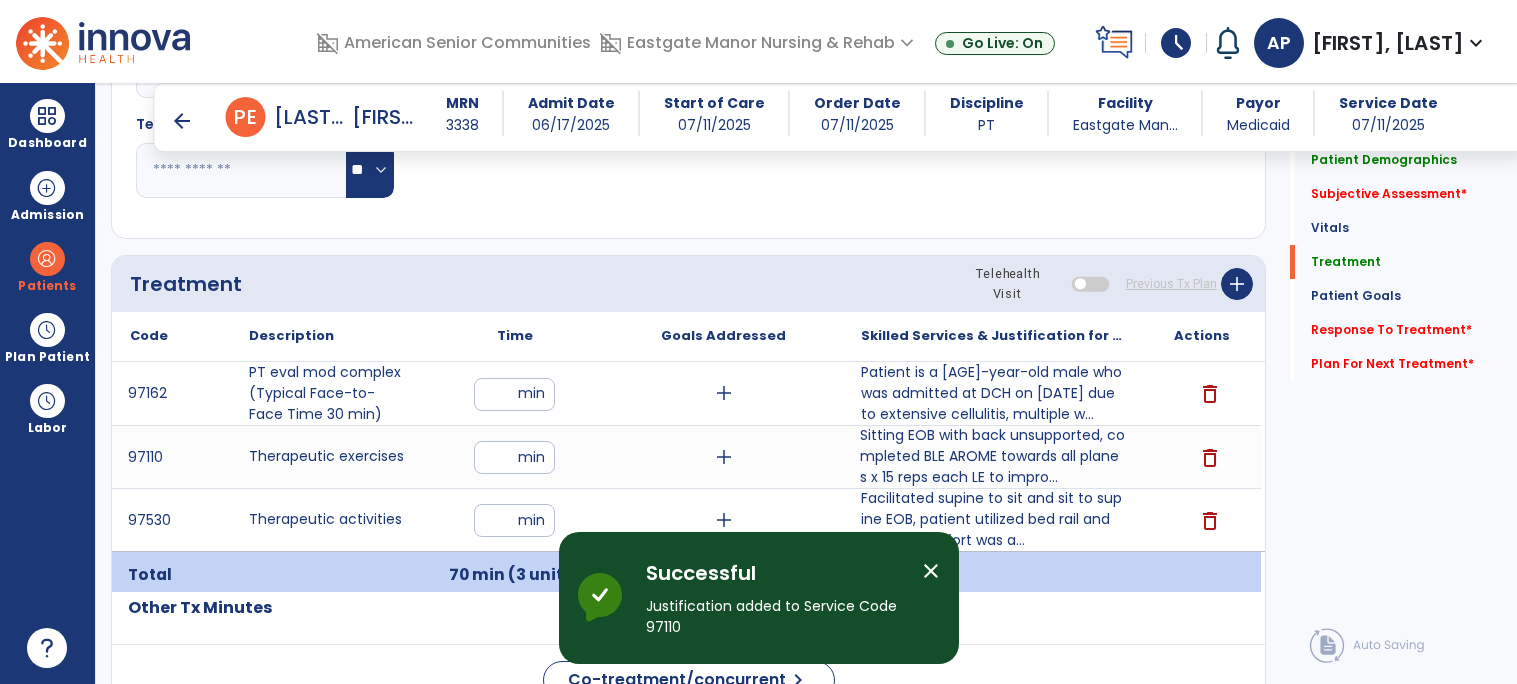 click on "arrow_back" at bounding box center [182, 121] 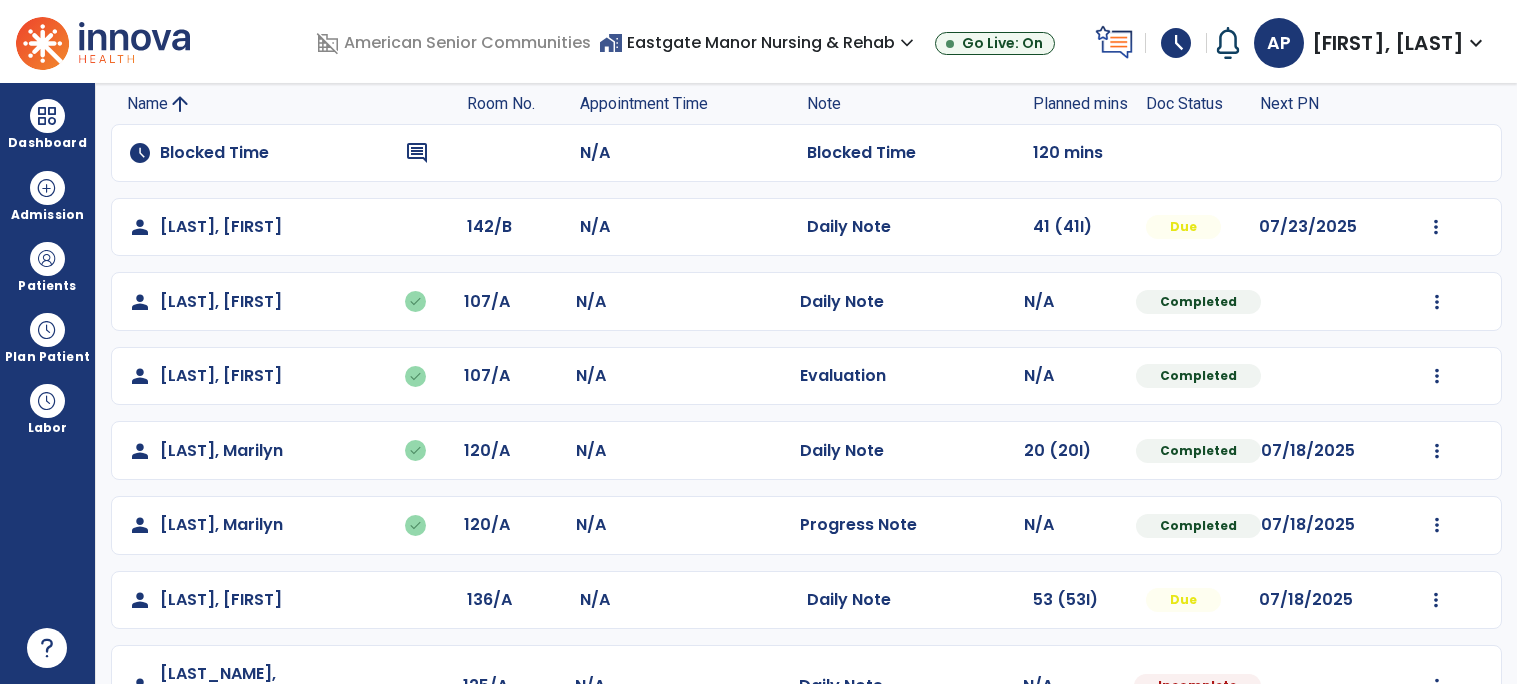 scroll, scrollTop: 326, scrollLeft: 0, axis: vertical 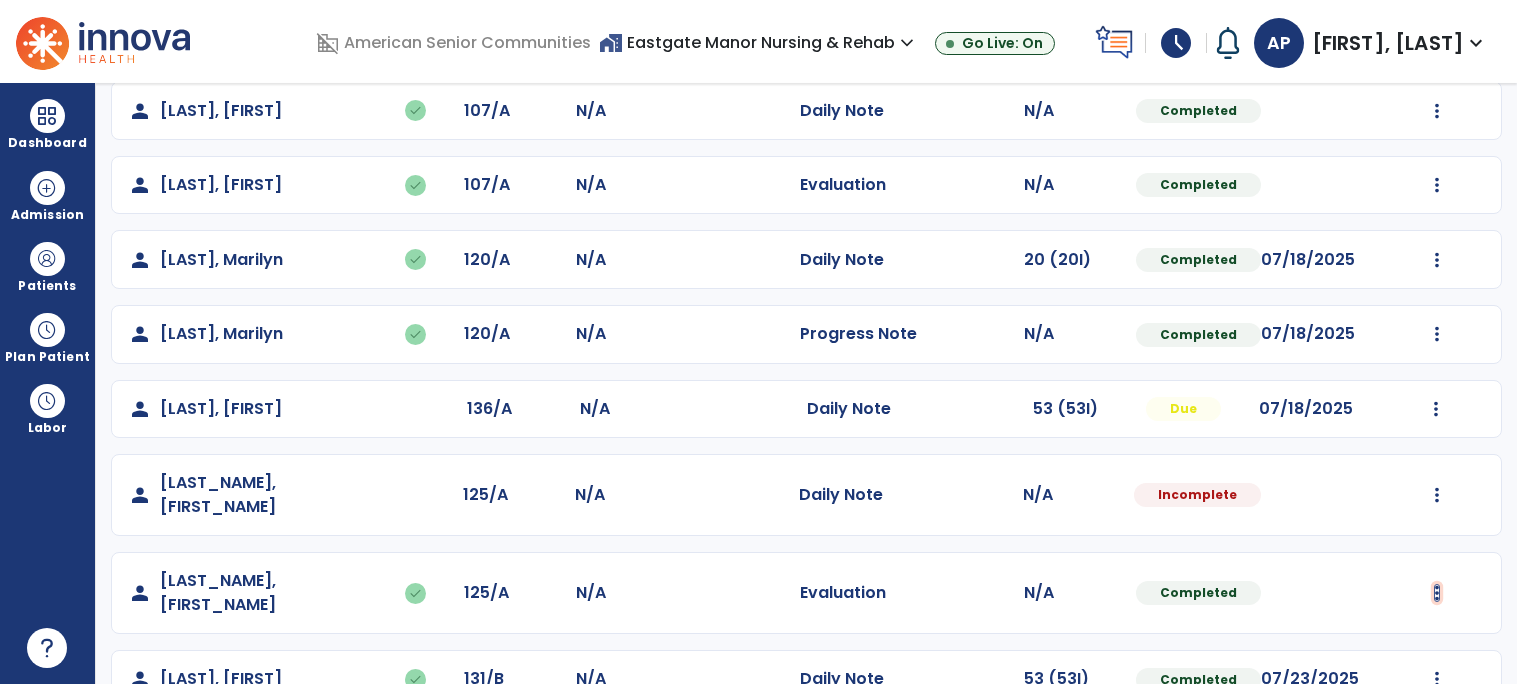 click at bounding box center (1436, 36) 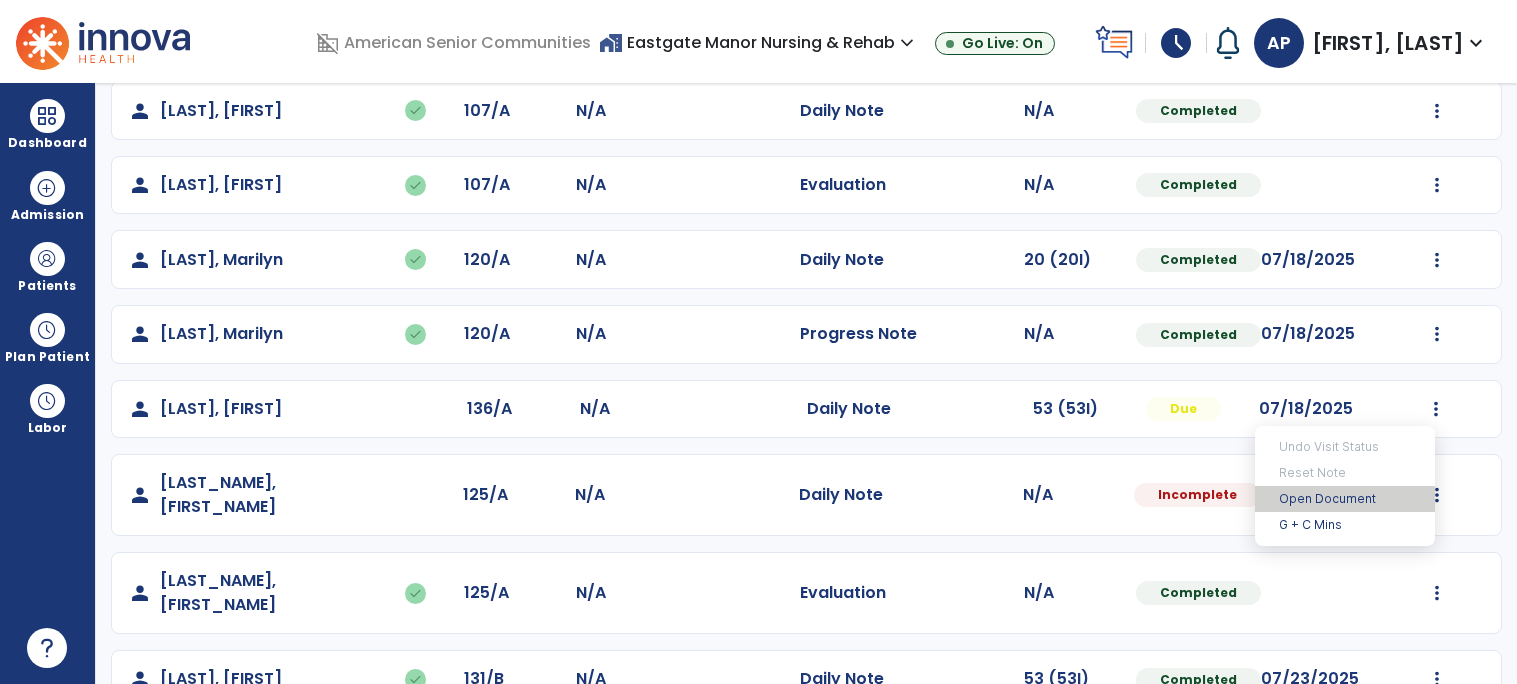 click on "Open Document" at bounding box center [1345, 499] 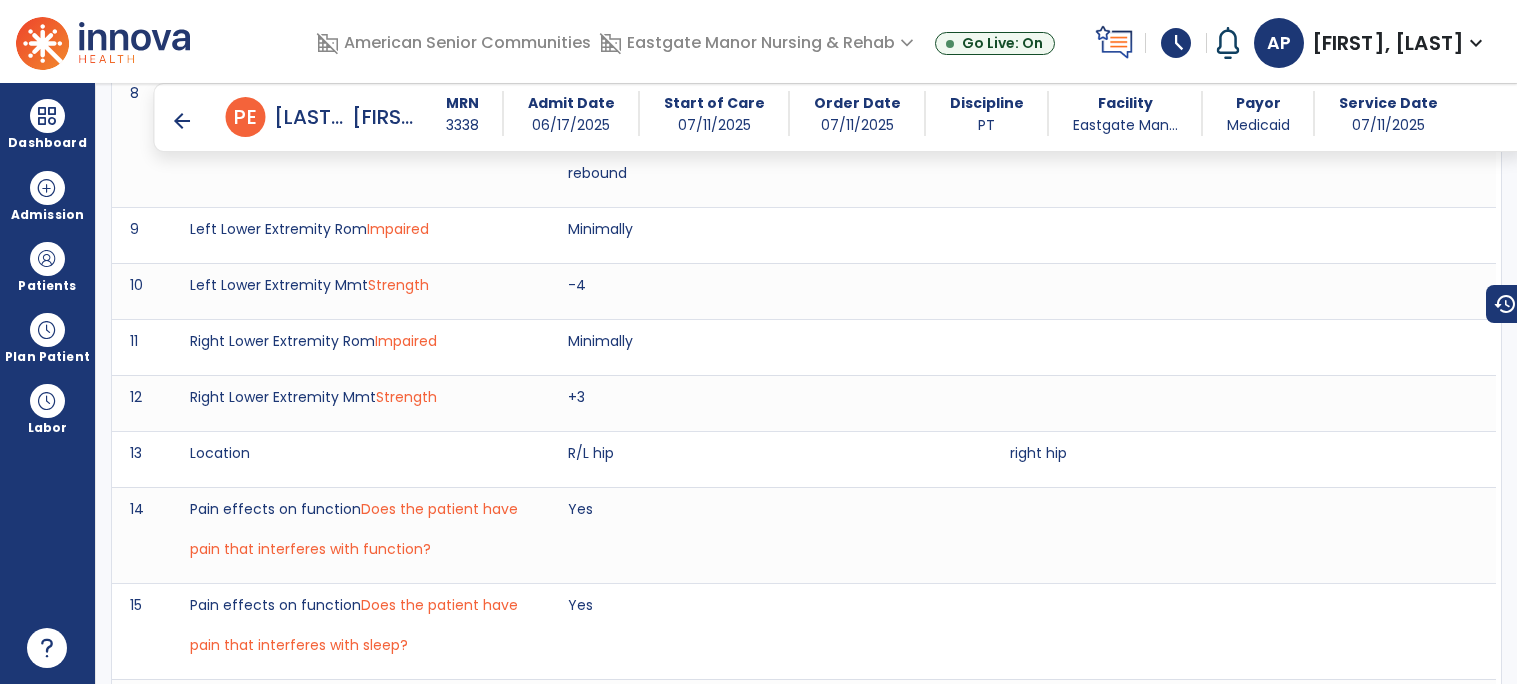 scroll, scrollTop: 3431, scrollLeft: 0, axis: vertical 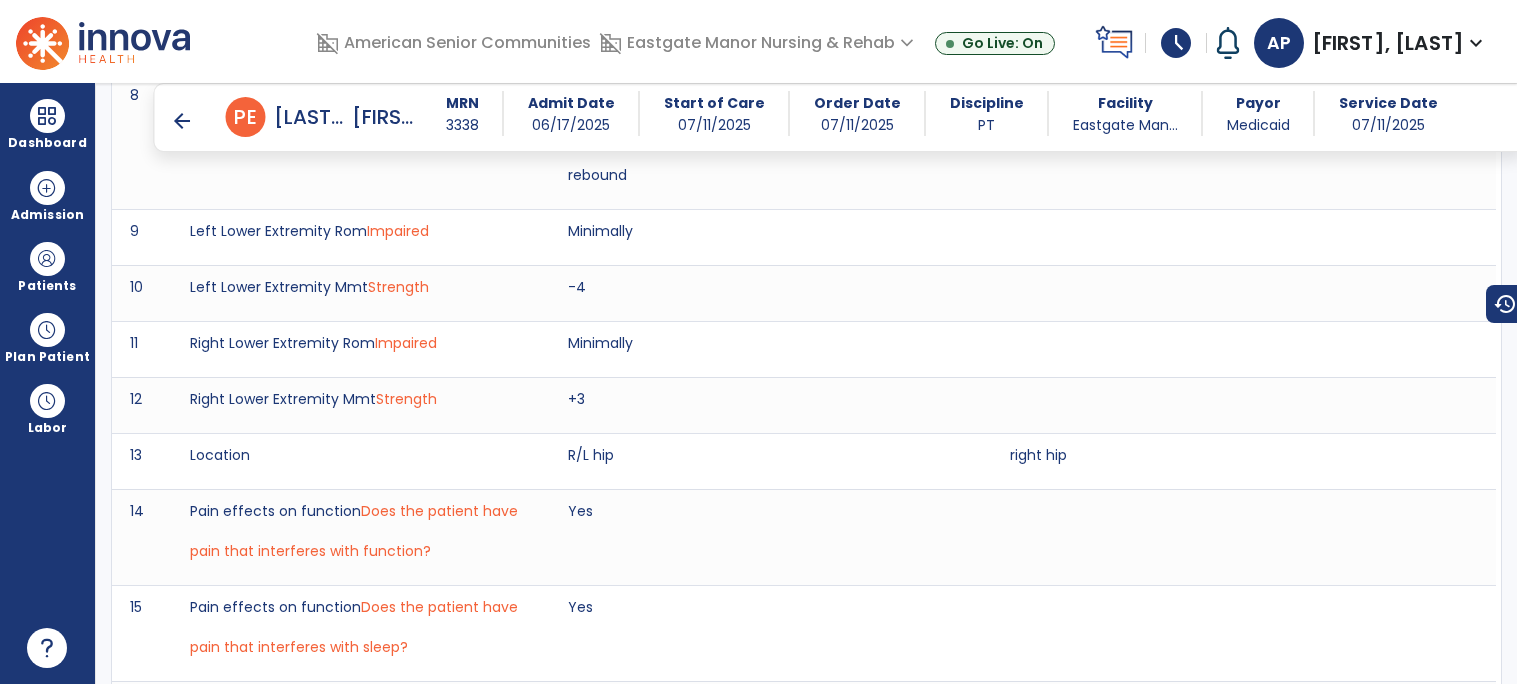 click on "arrow_back" at bounding box center (182, 121) 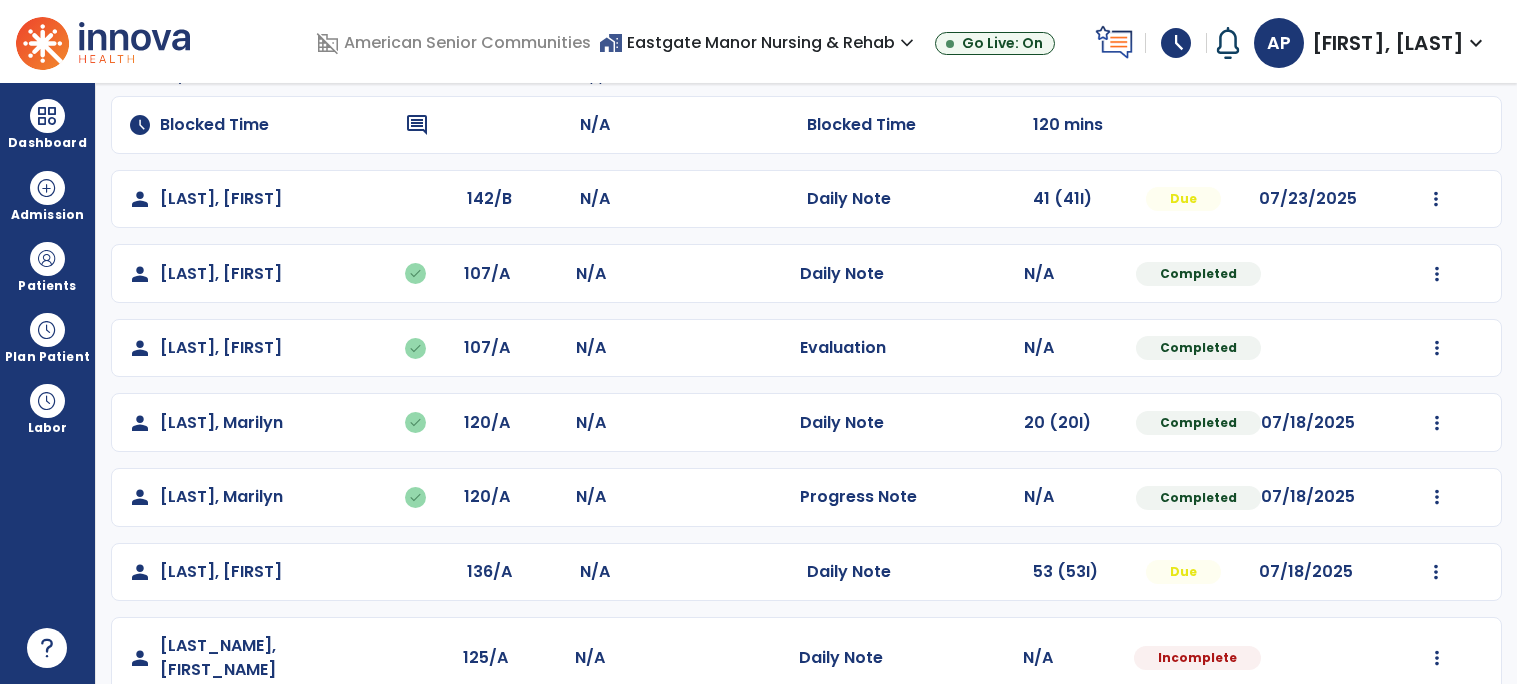 scroll, scrollTop: 326, scrollLeft: 0, axis: vertical 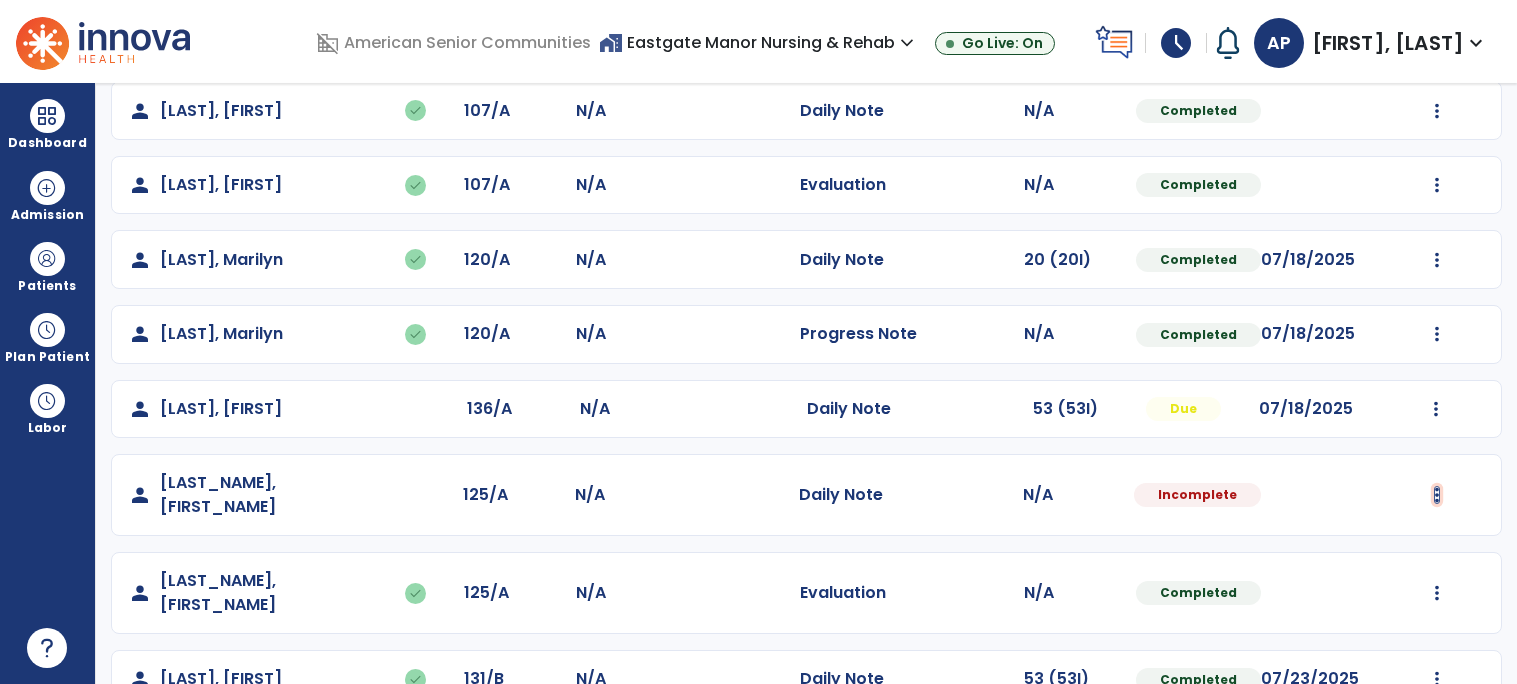 click at bounding box center (1436, 36) 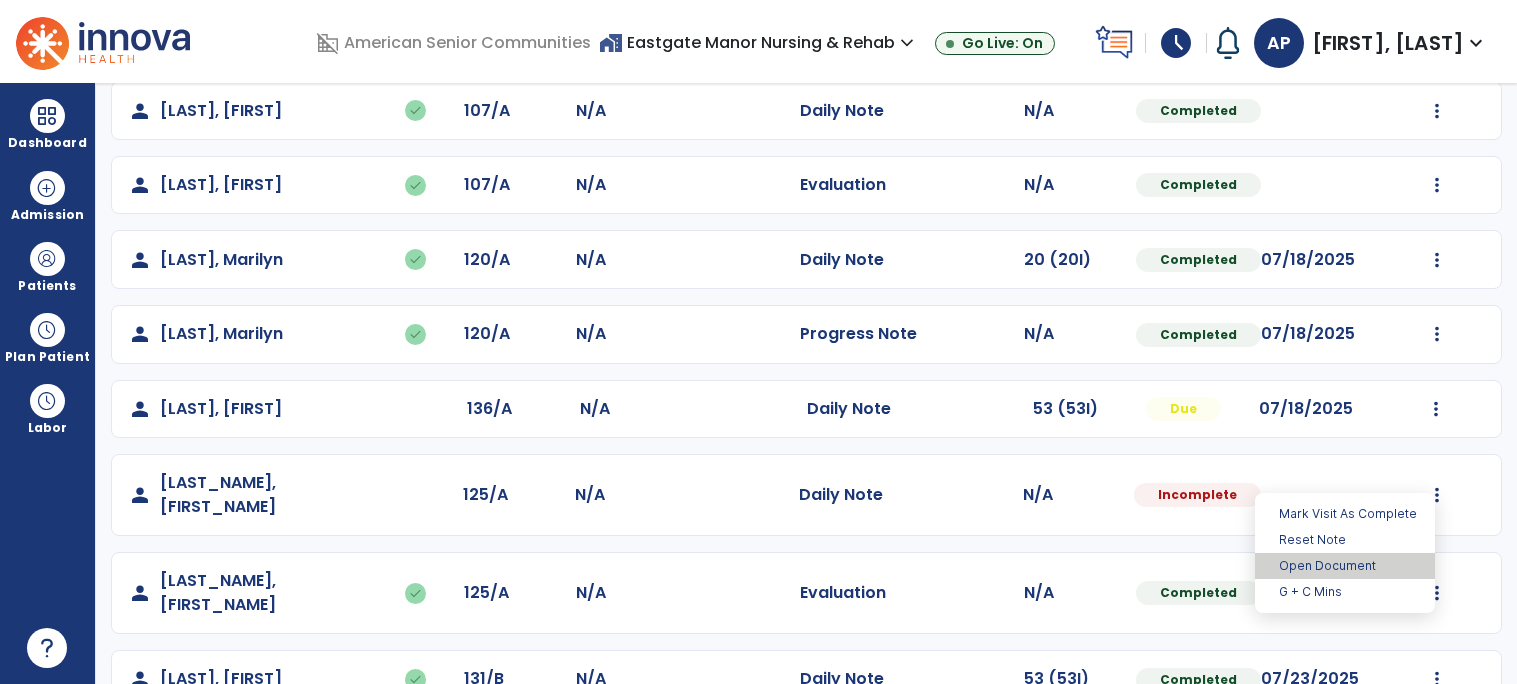 click on "Open Document" at bounding box center (1345, 566) 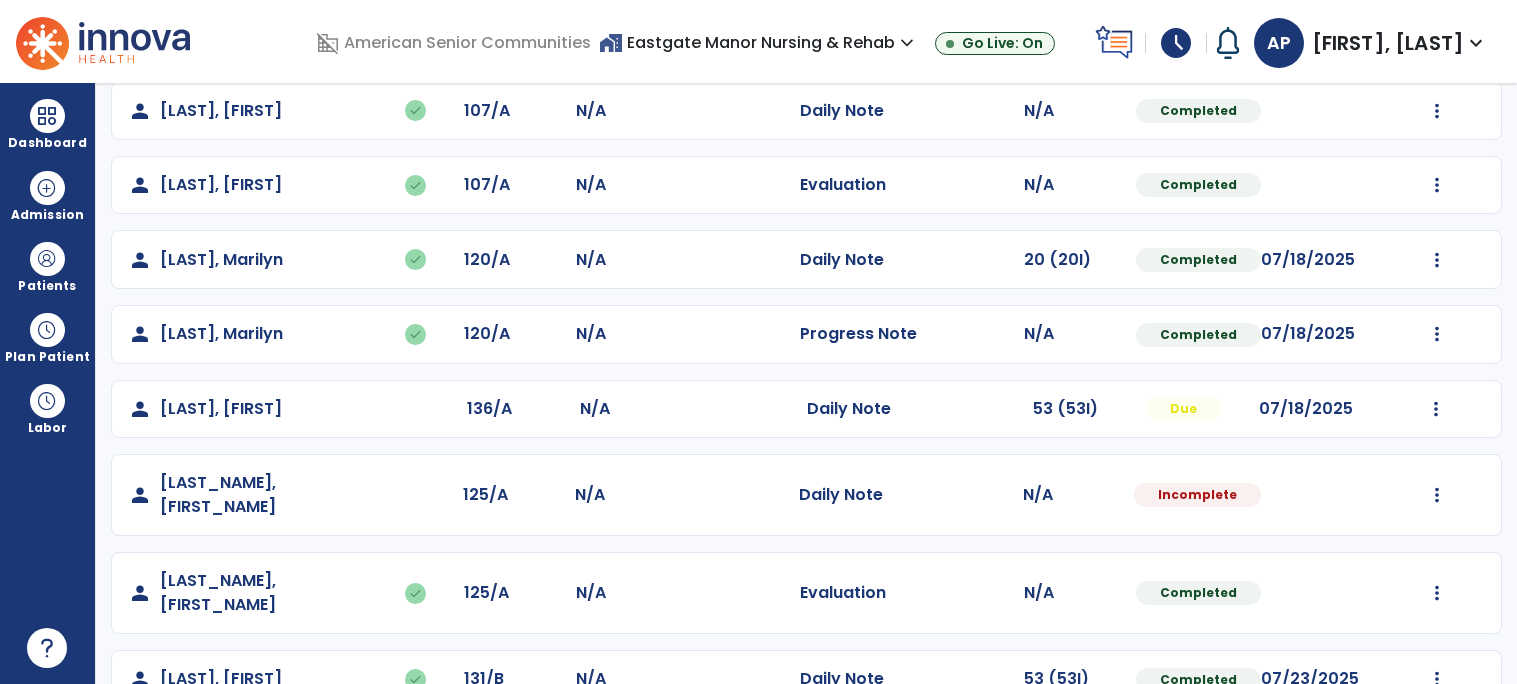 select on "*" 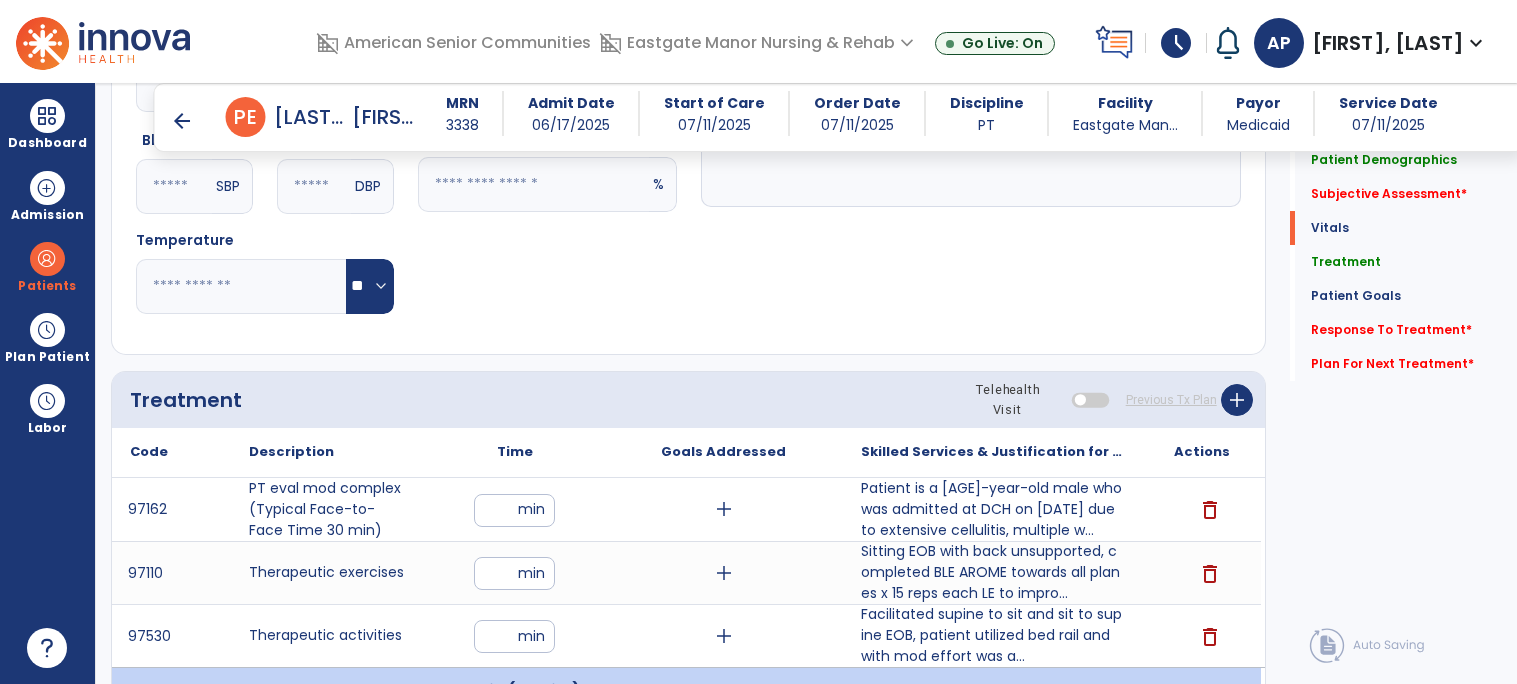scroll, scrollTop: 1062, scrollLeft: 0, axis: vertical 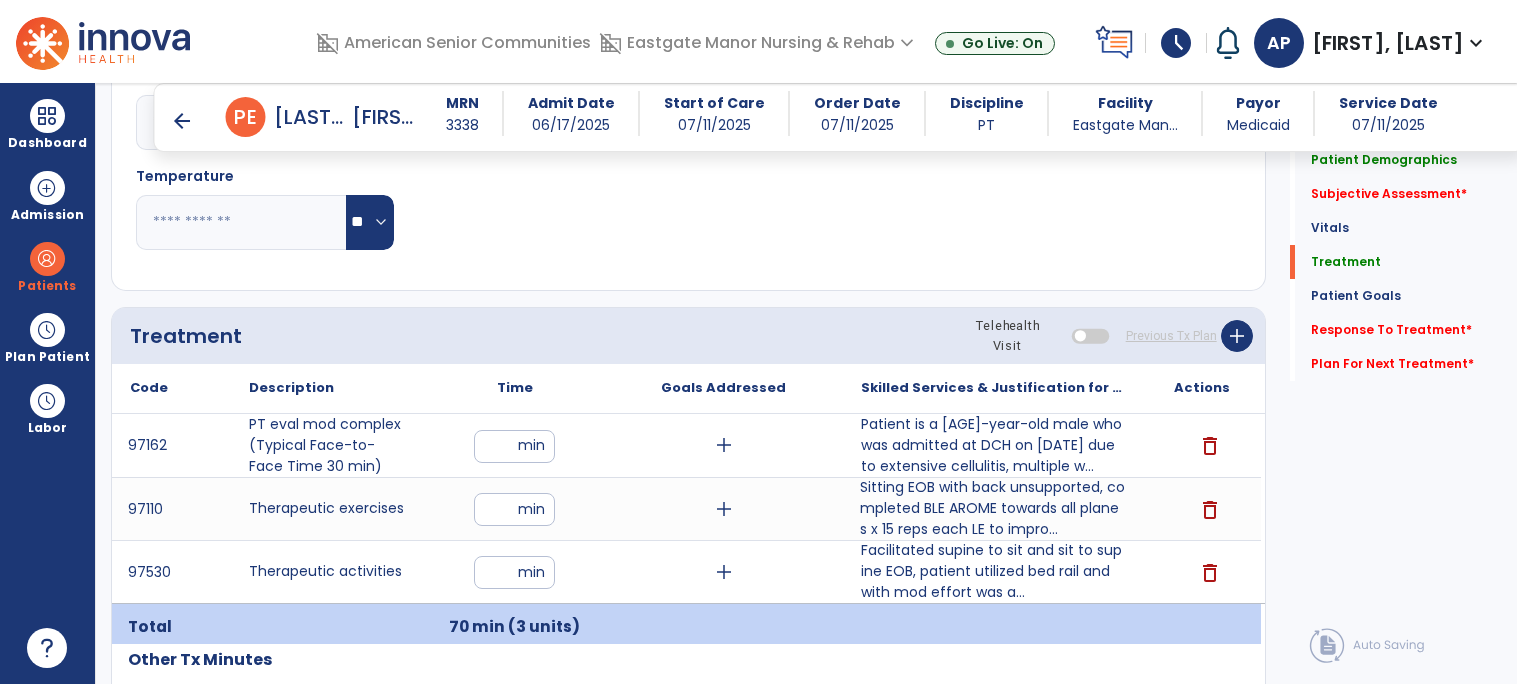 click on "Sitting EOB with back unsupported, completed BLE AROME towards all planes x 15 reps each LE to impro..." at bounding box center (992, 508) 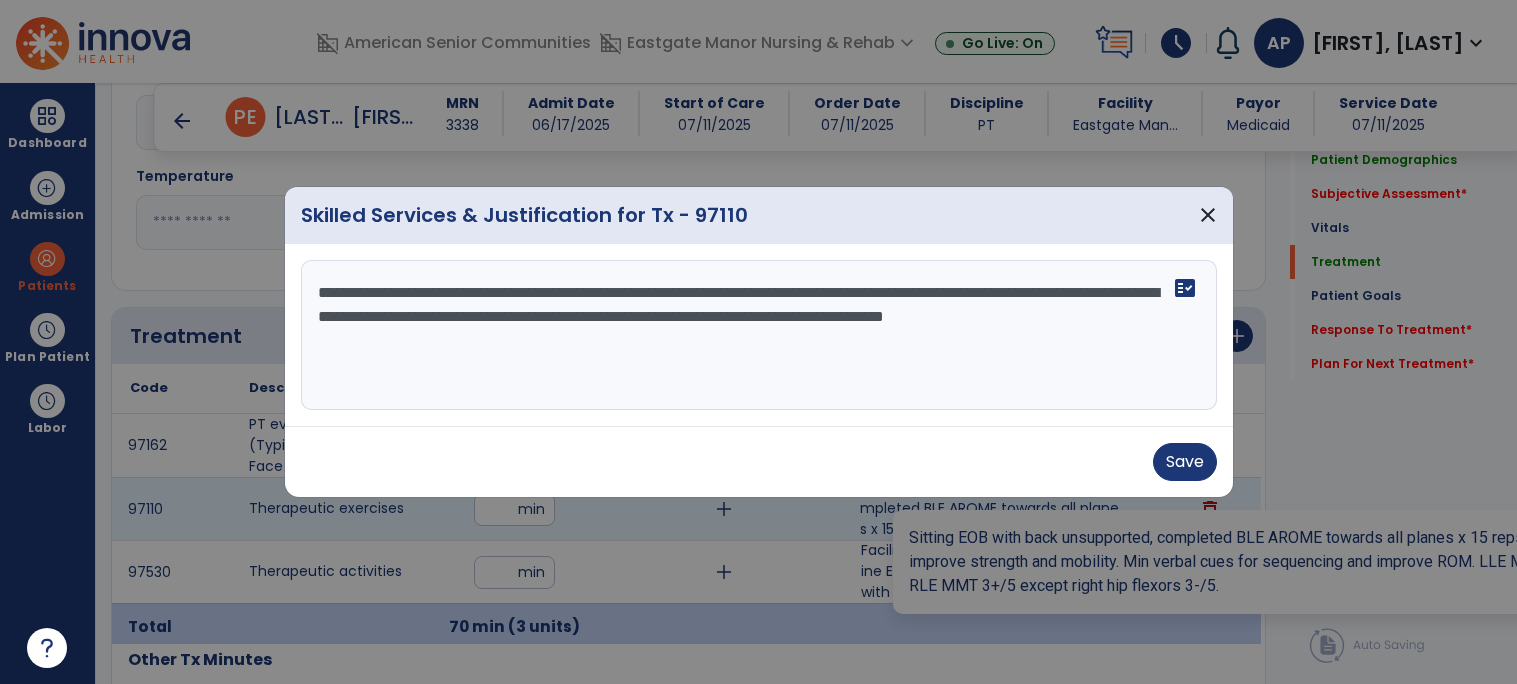 click on "**********" at bounding box center [759, 335] 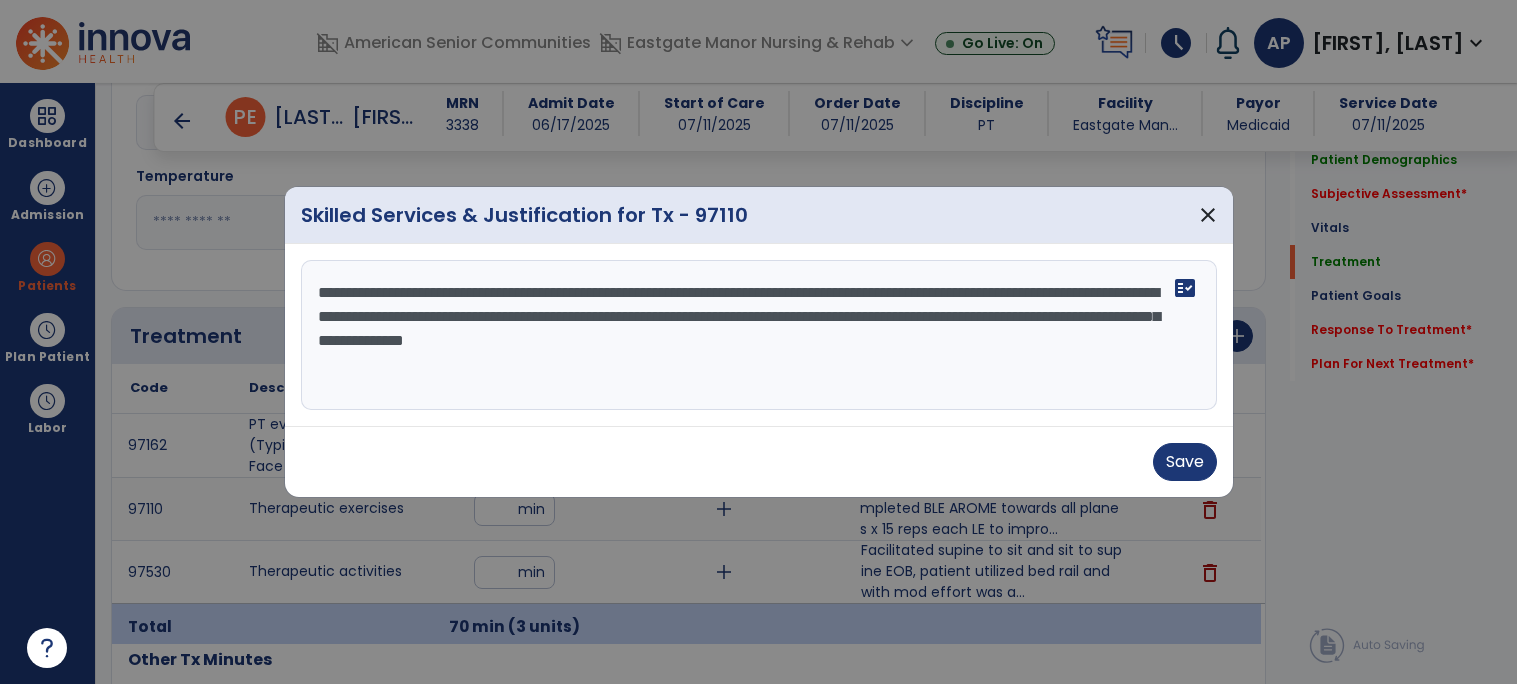 click on "**********" at bounding box center (759, 335) 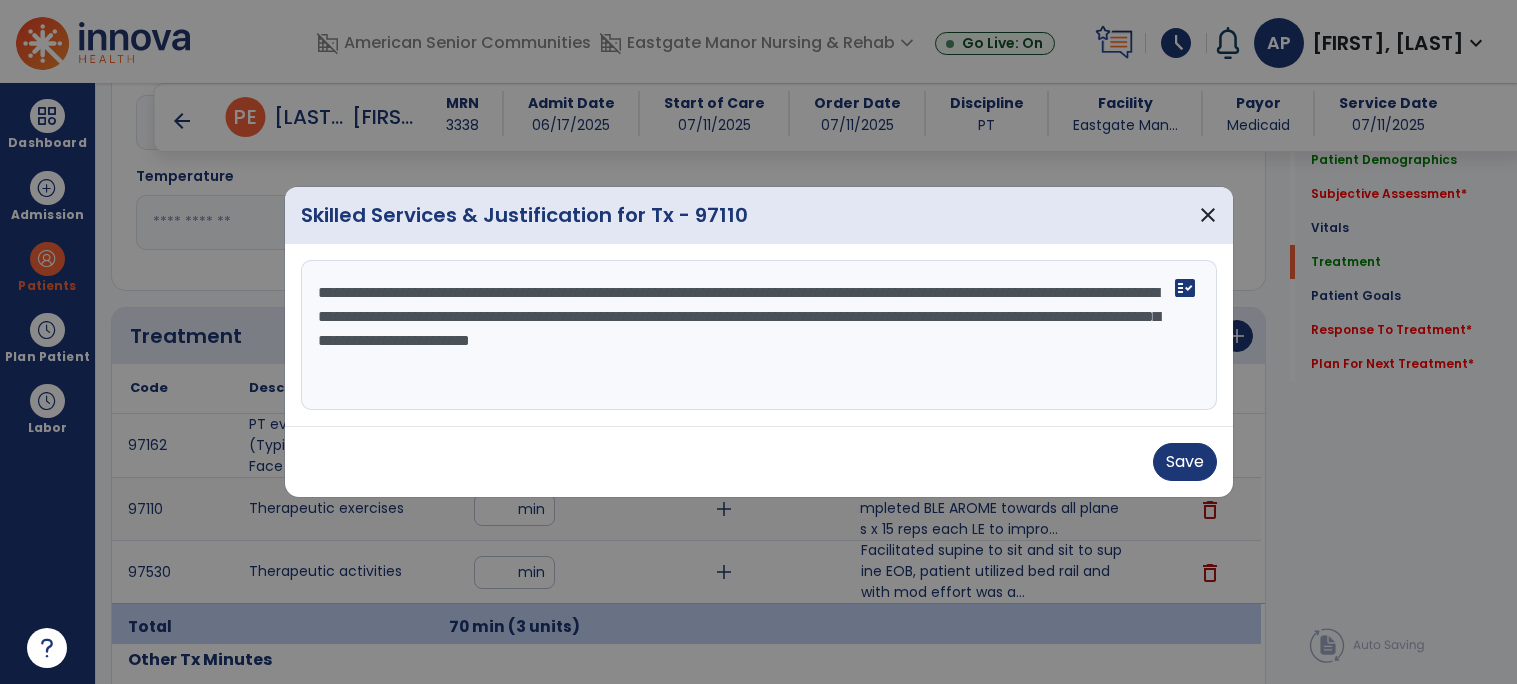 click on "**********" at bounding box center [759, 335] 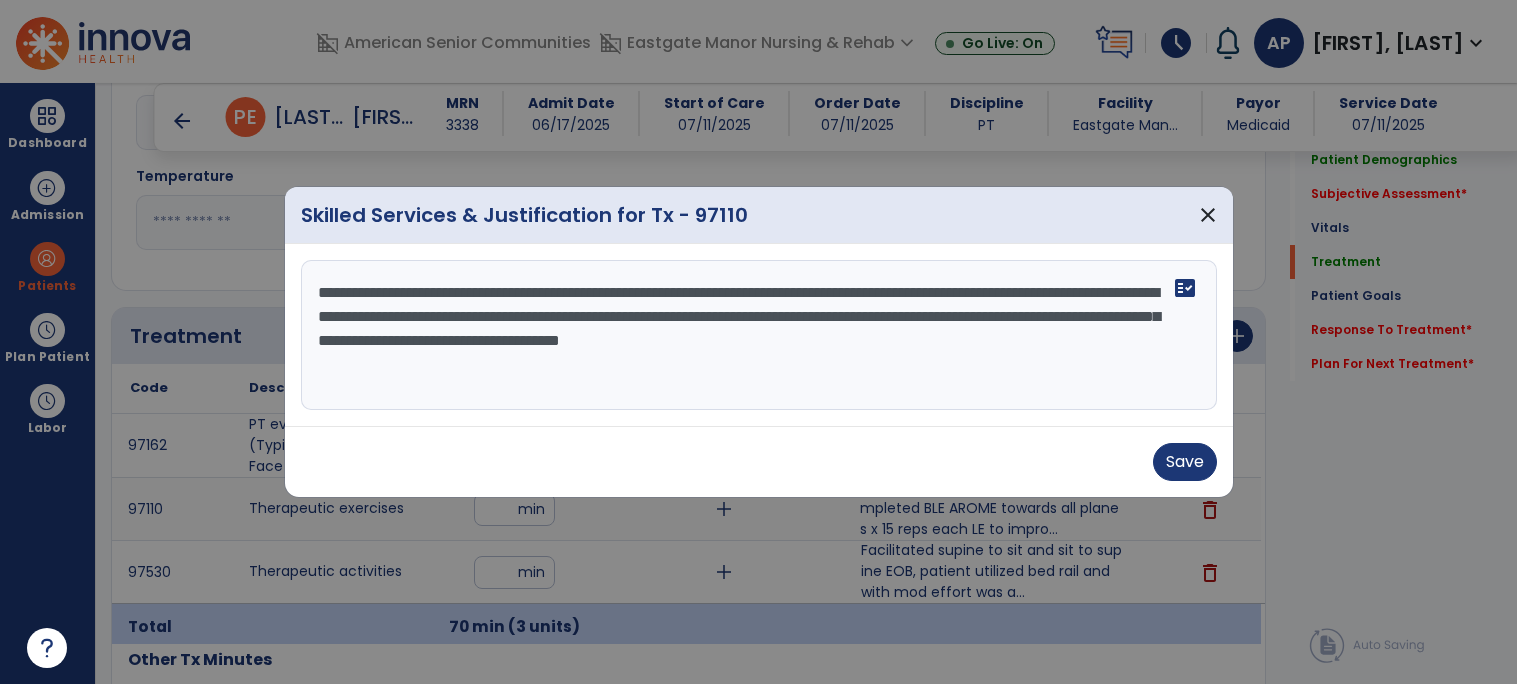 type on "**********" 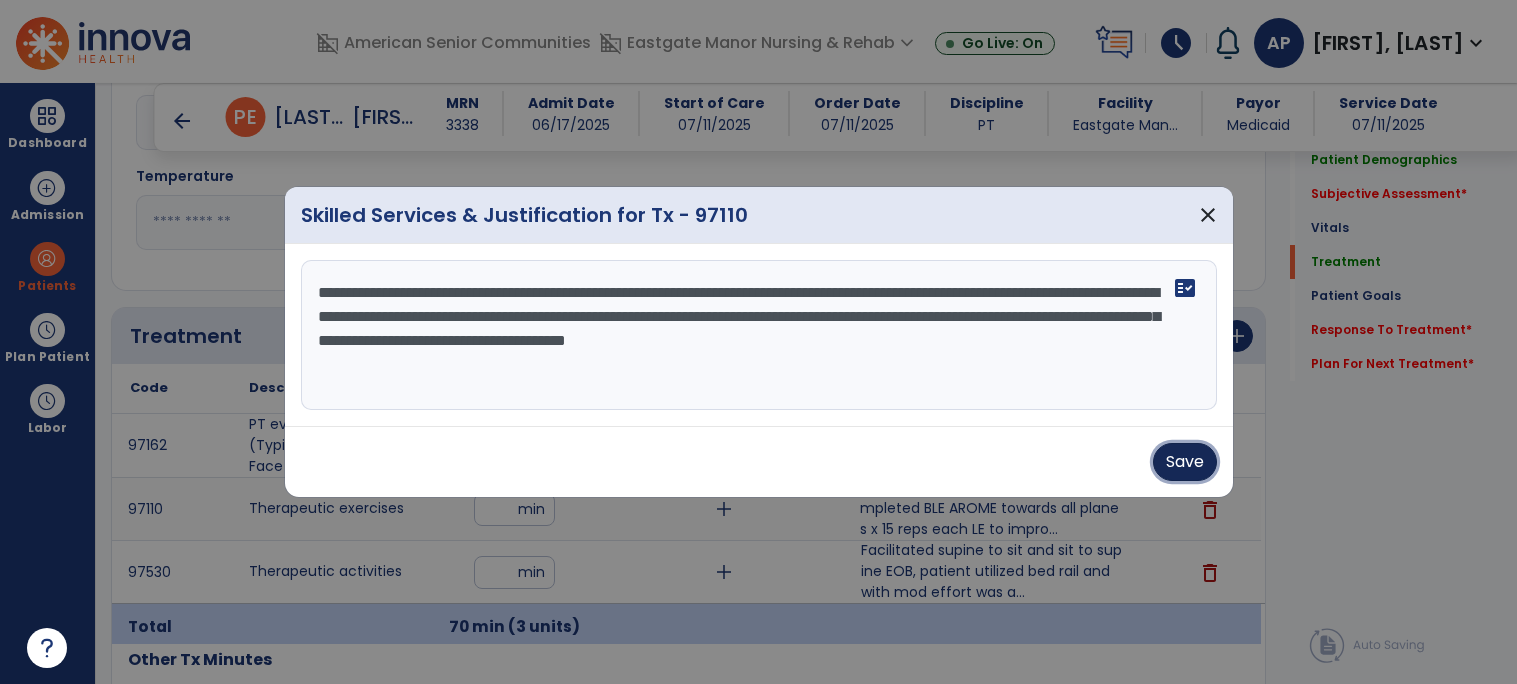 click on "Save" at bounding box center [1185, 462] 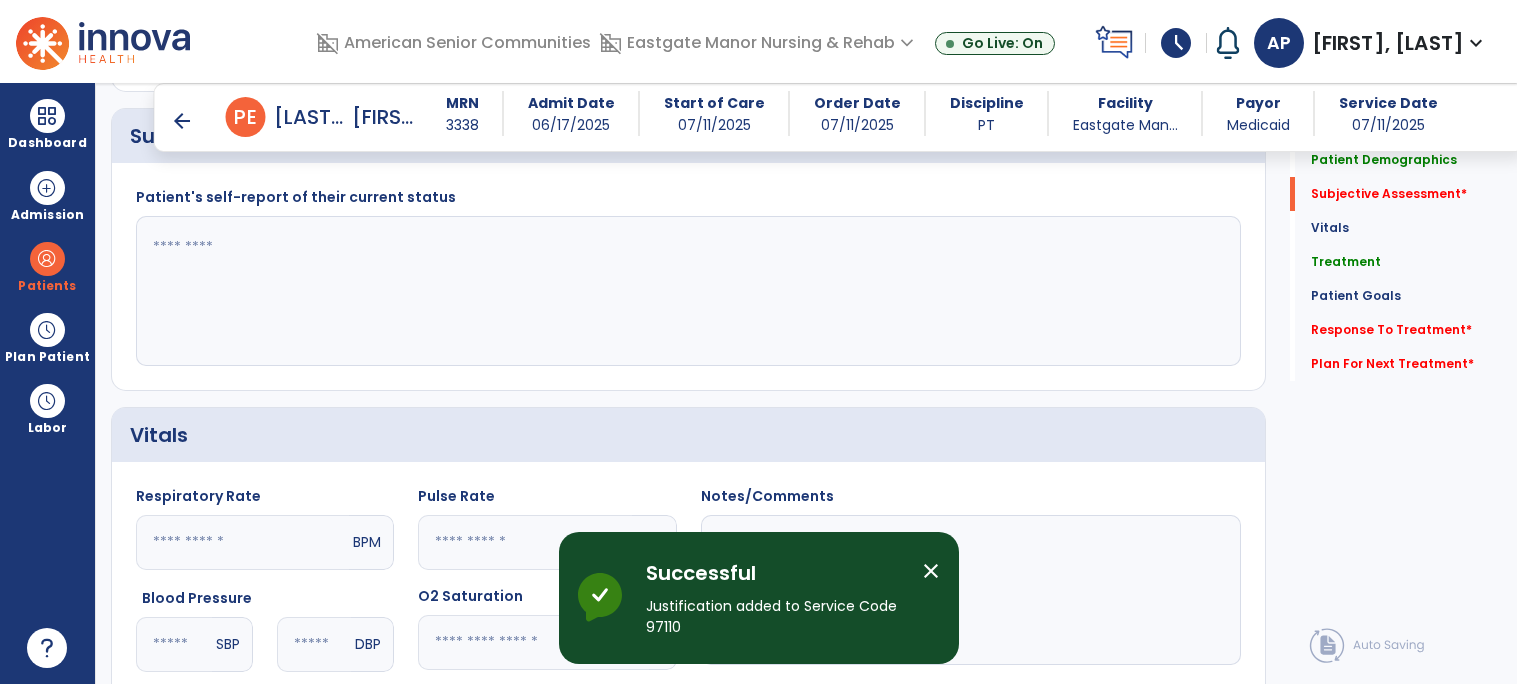 scroll, scrollTop: 539, scrollLeft: 0, axis: vertical 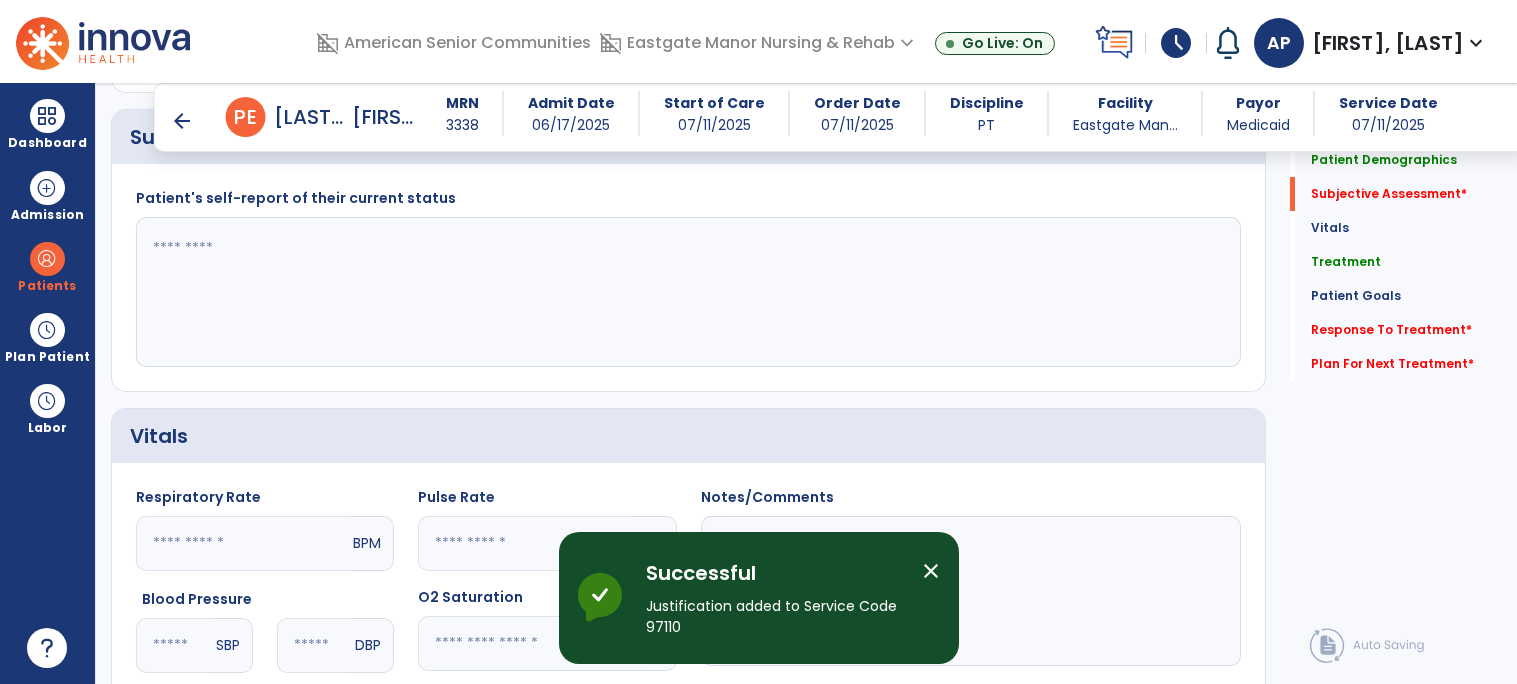 click 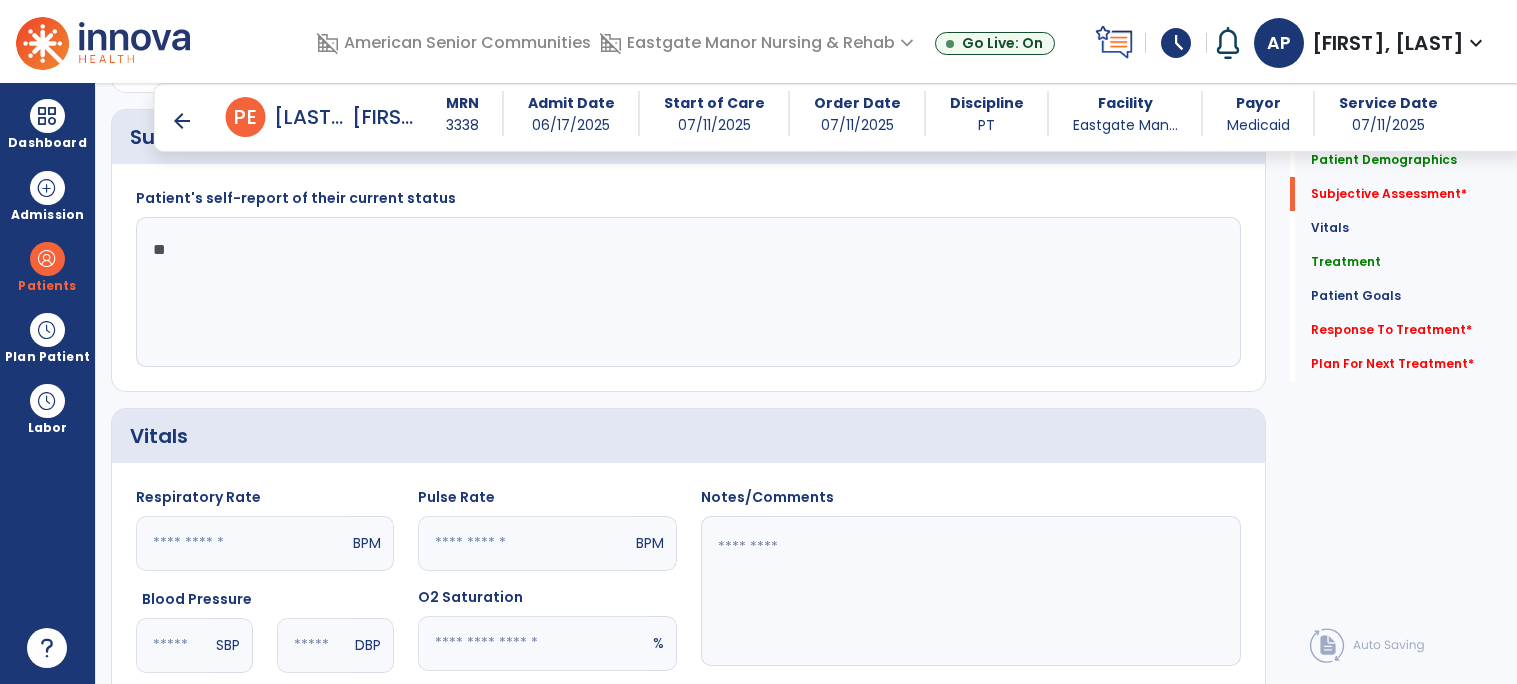 type on "*" 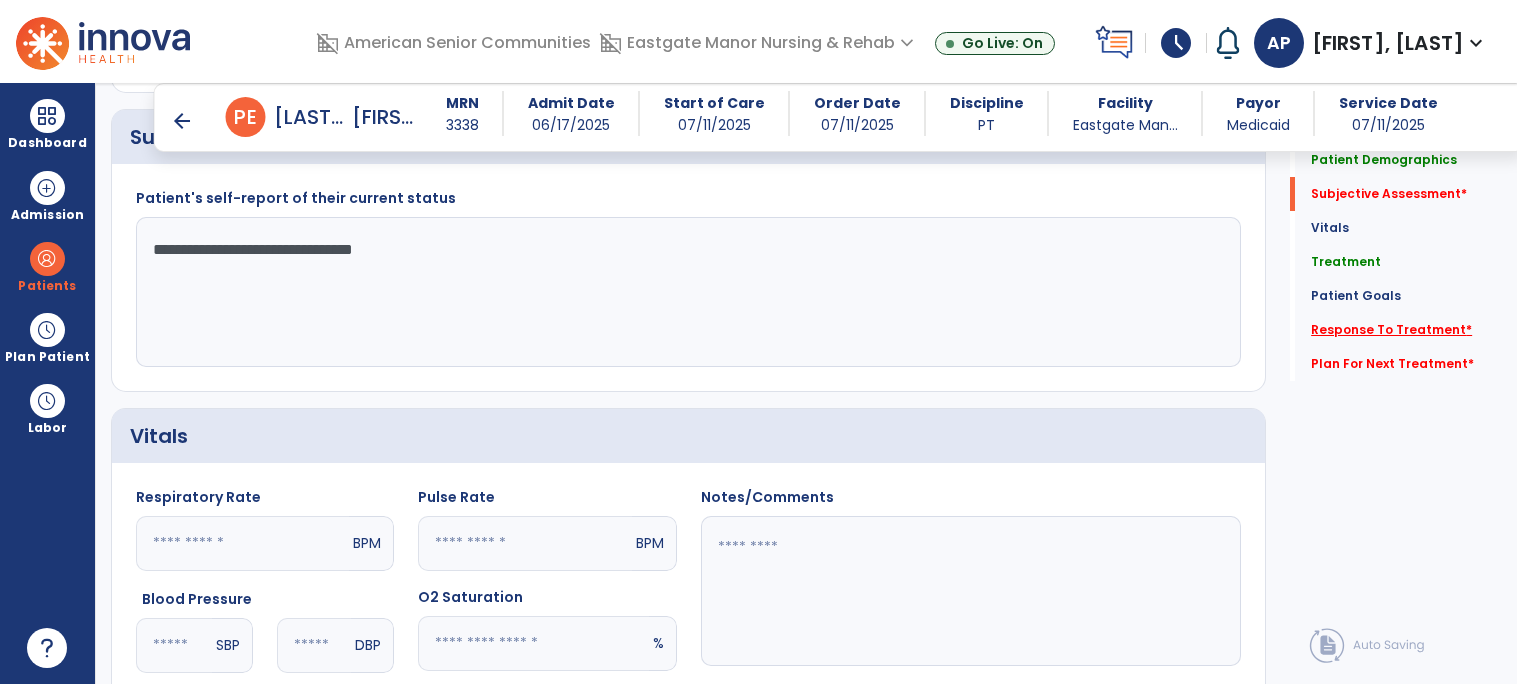 type on "**********" 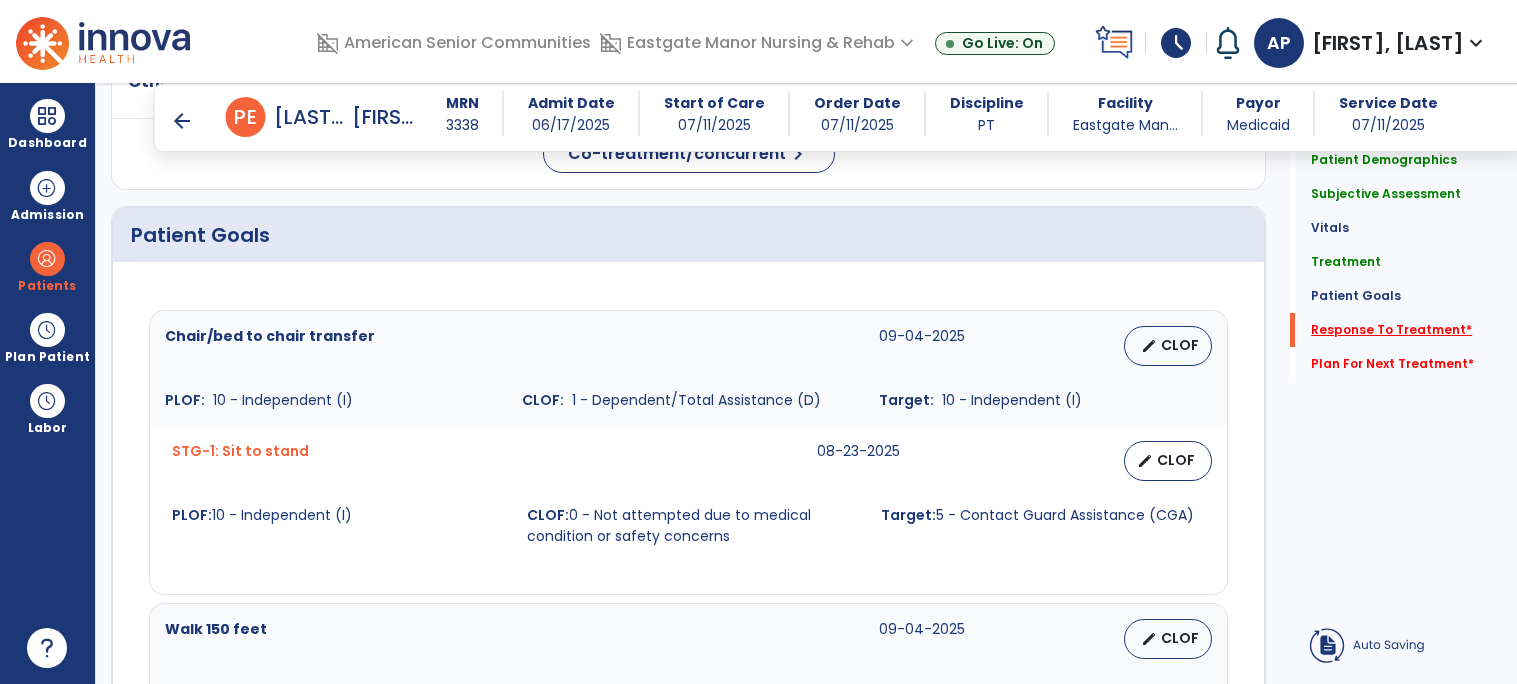 scroll, scrollTop: 2426, scrollLeft: 0, axis: vertical 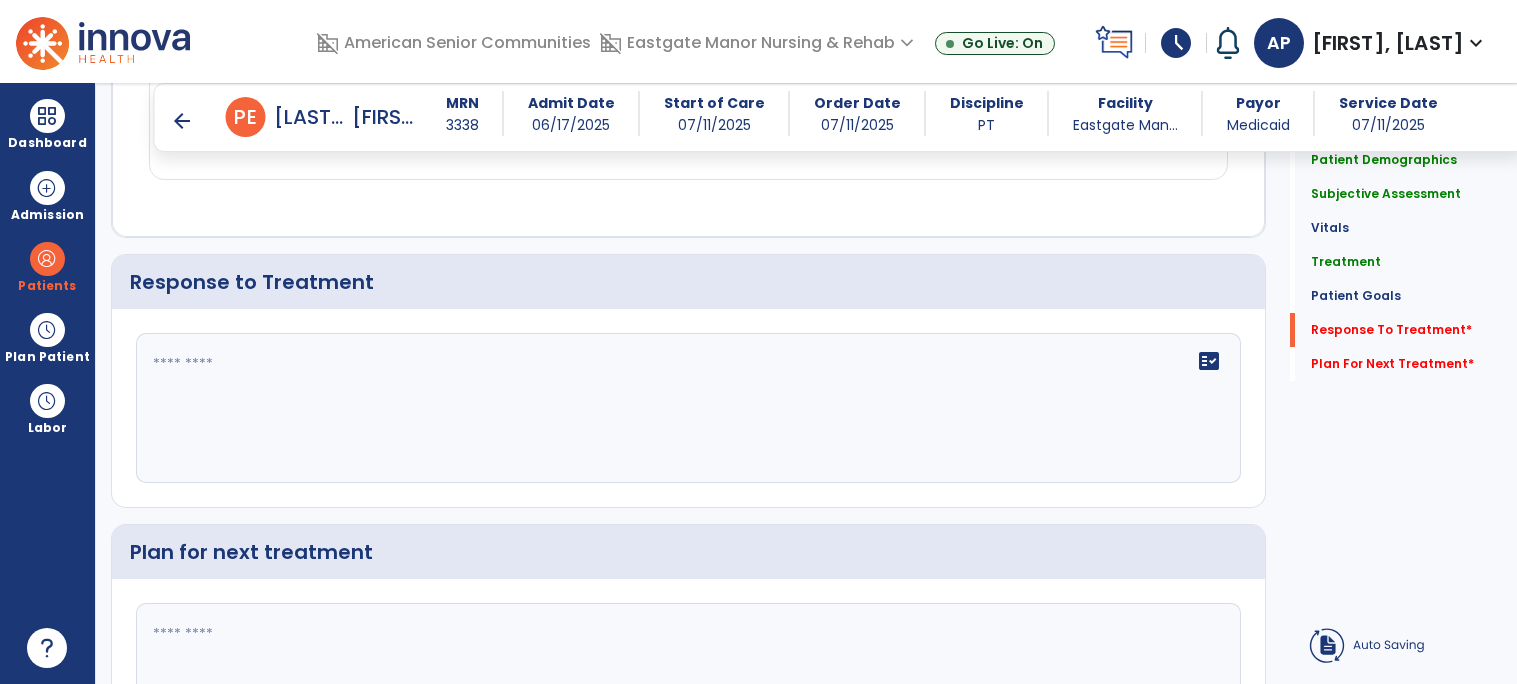 click on "fact_check" 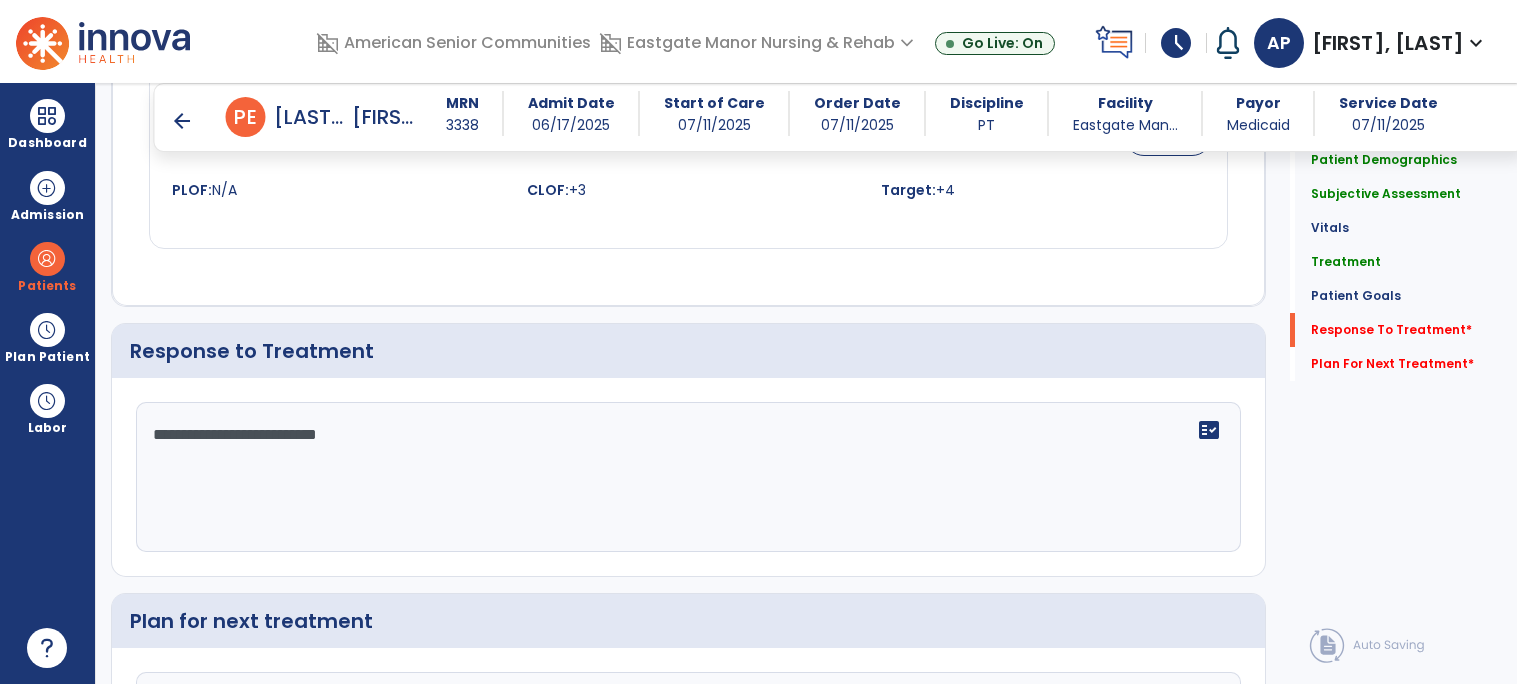 scroll, scrollTop: 2472, scrollLeft: 0, axis: vertical 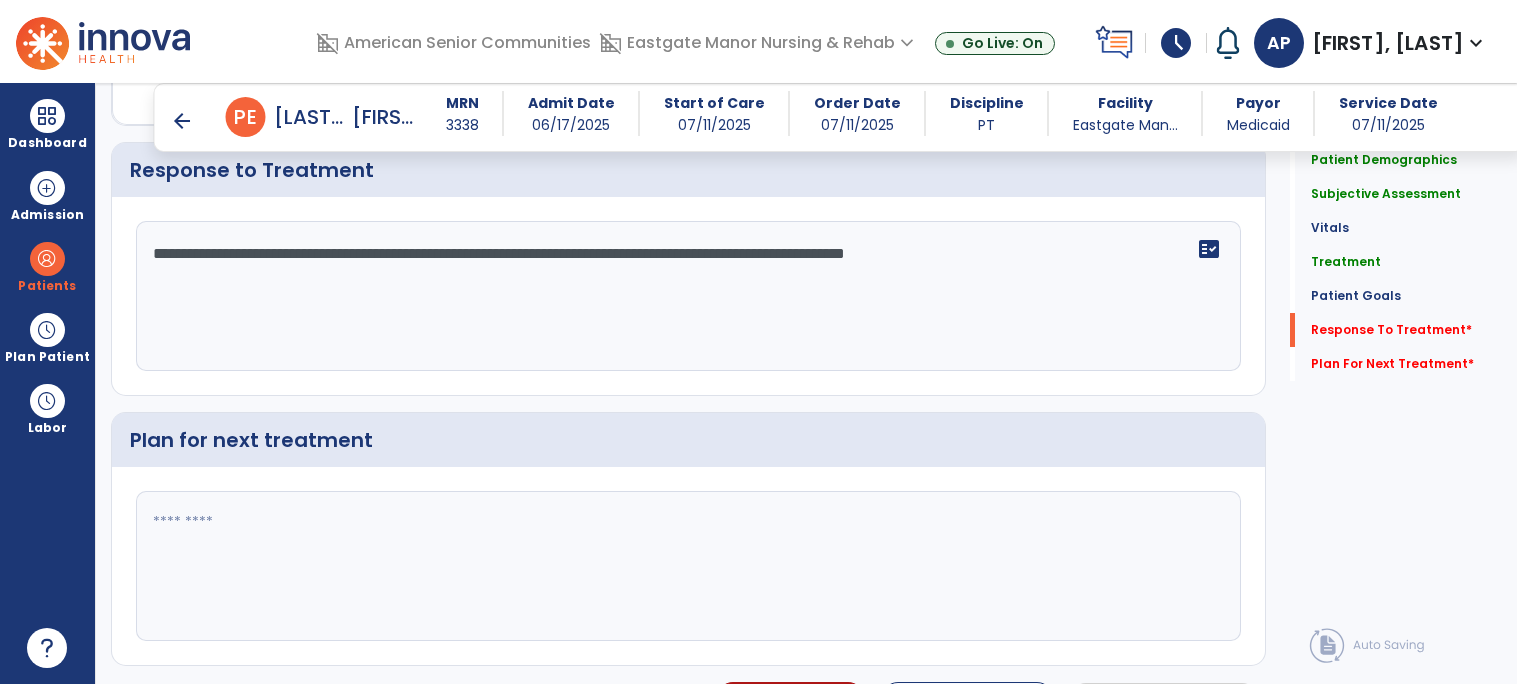 click on "**********" 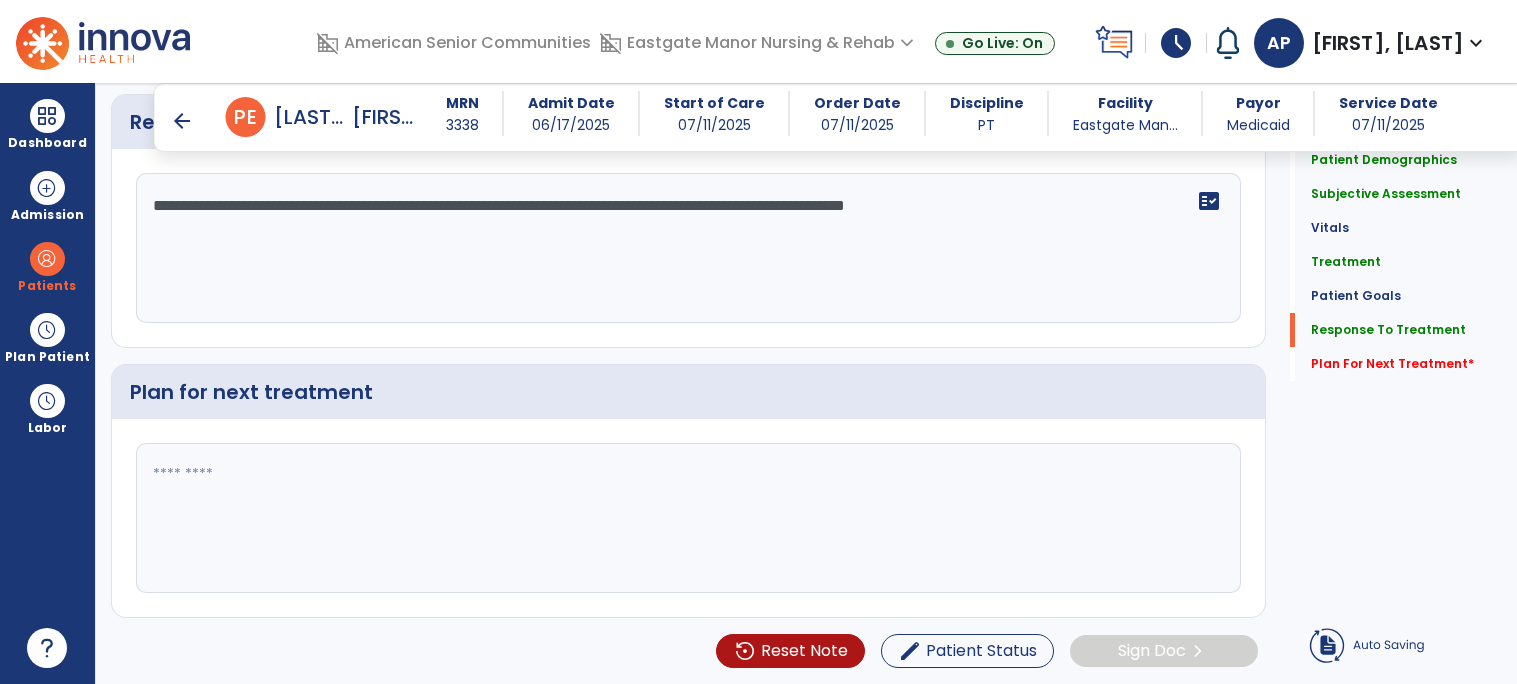 scroll, scrollTop: 2515, scrollLeft: 0, axis: vertical 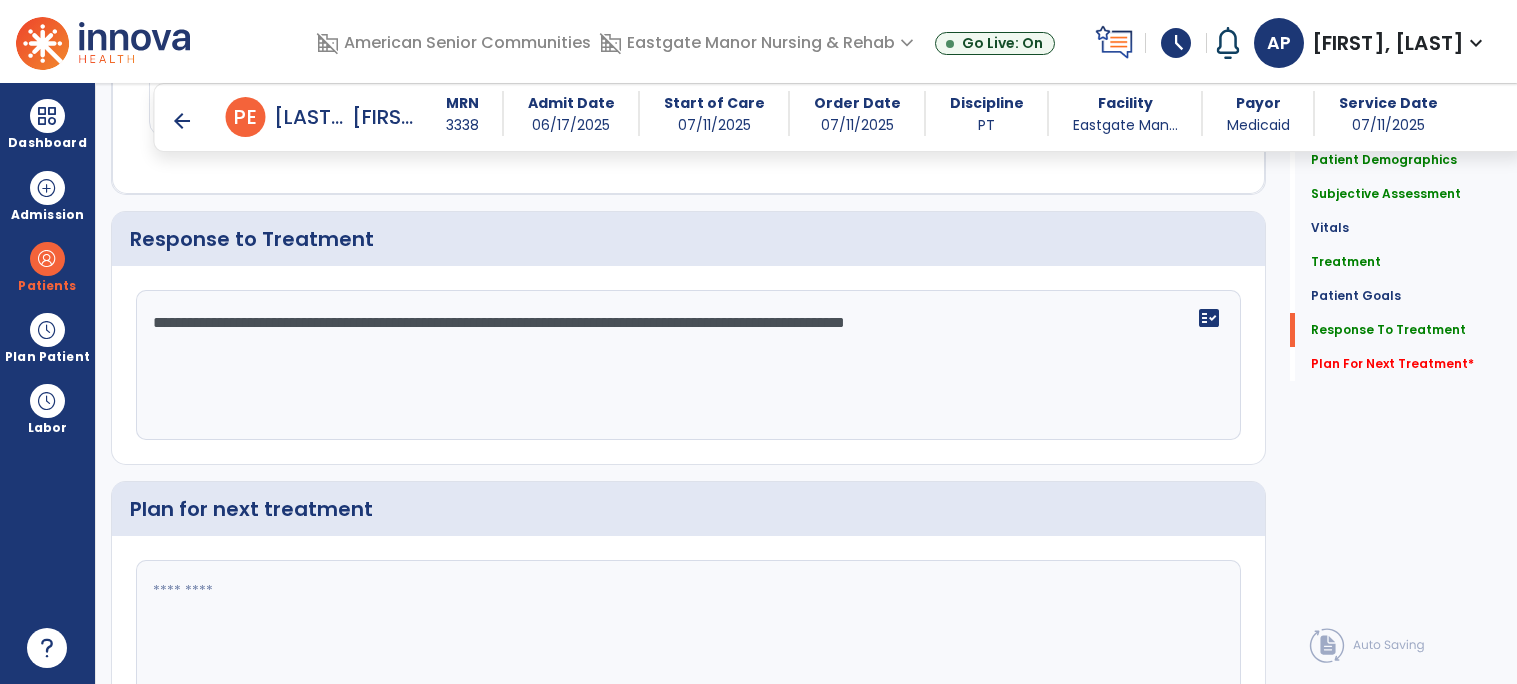 click on "**********" 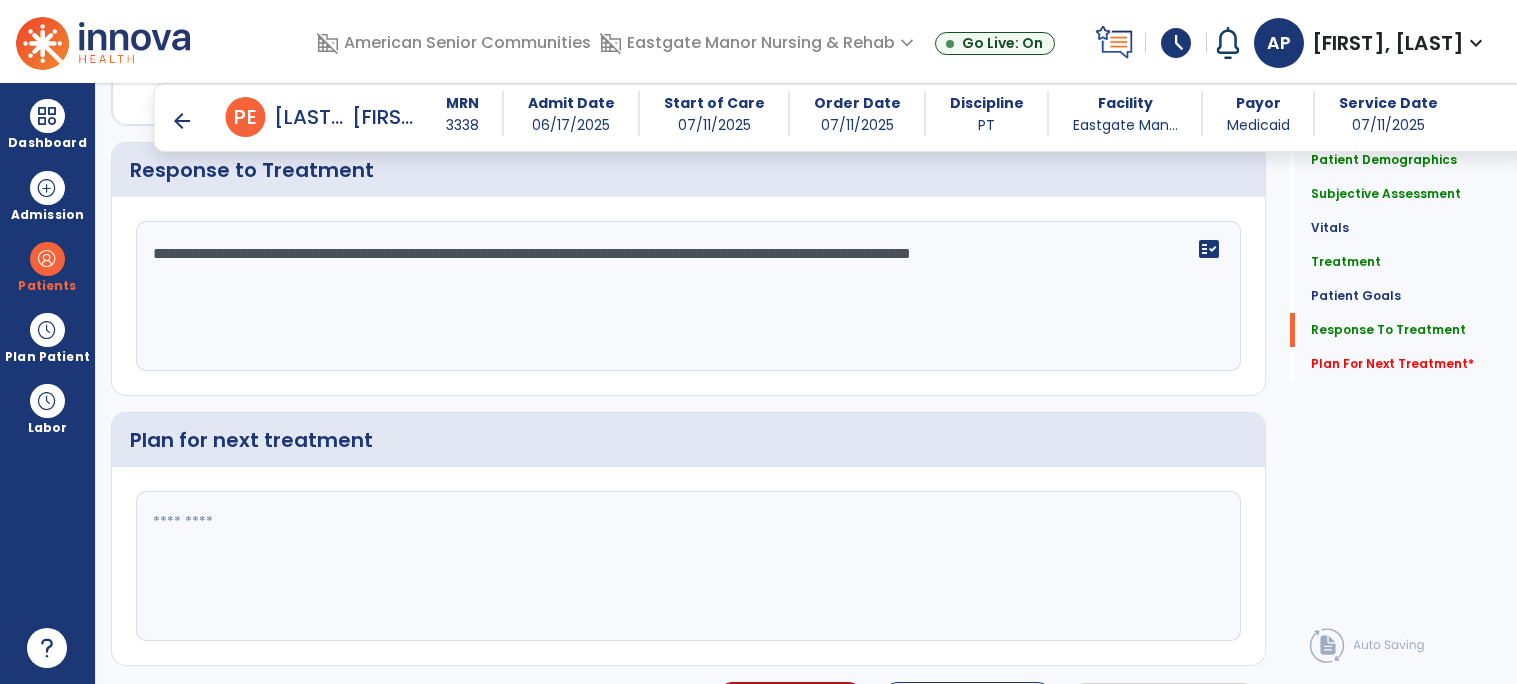 type on "**********" 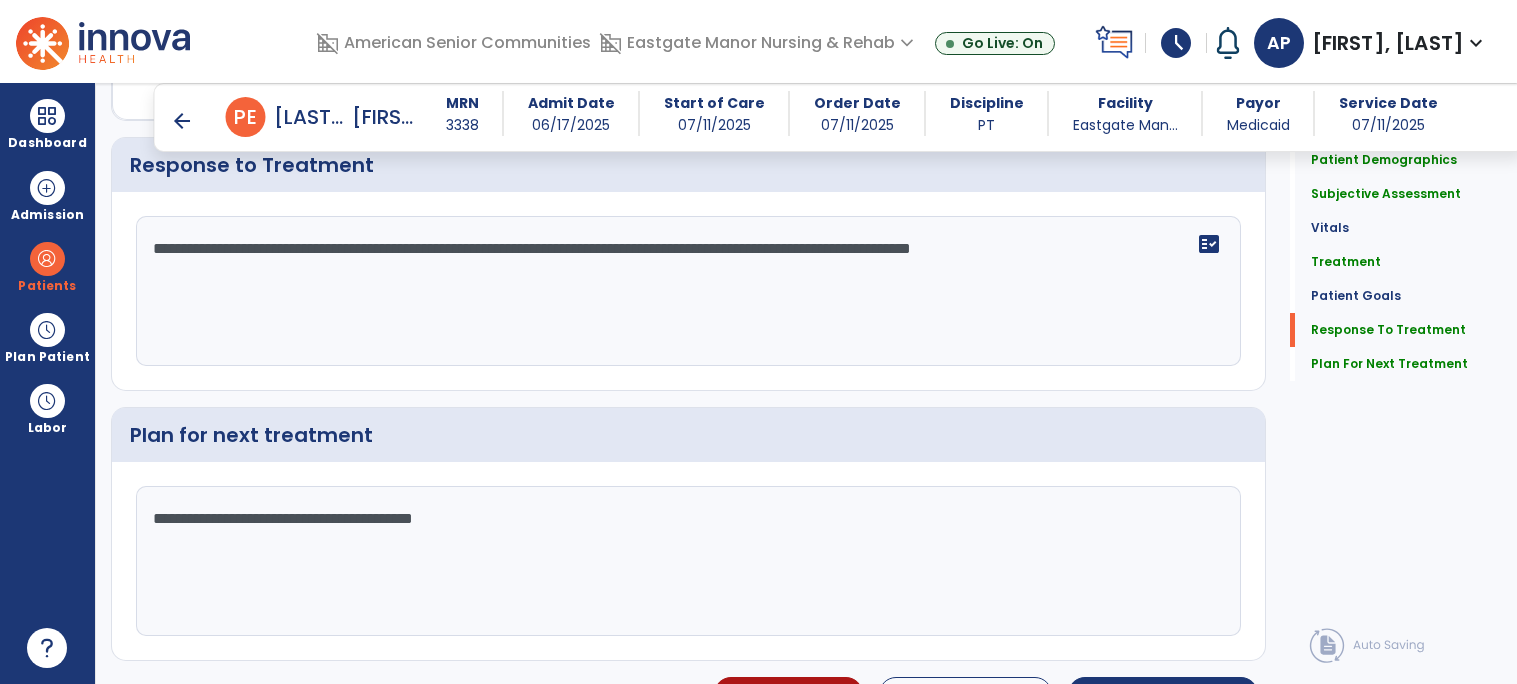 scroll, scrollTop: 2635, scrollLeft: 0, axis: vertical 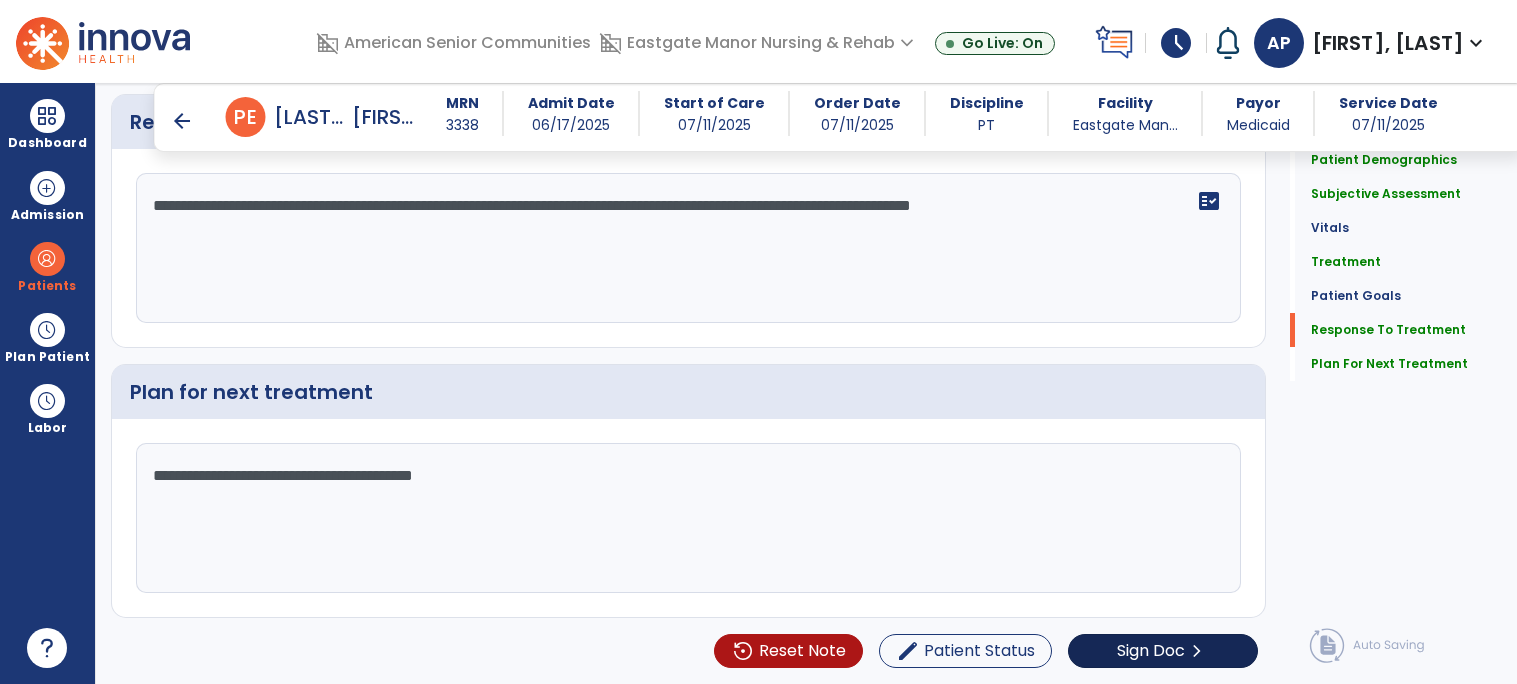 type on "**********" 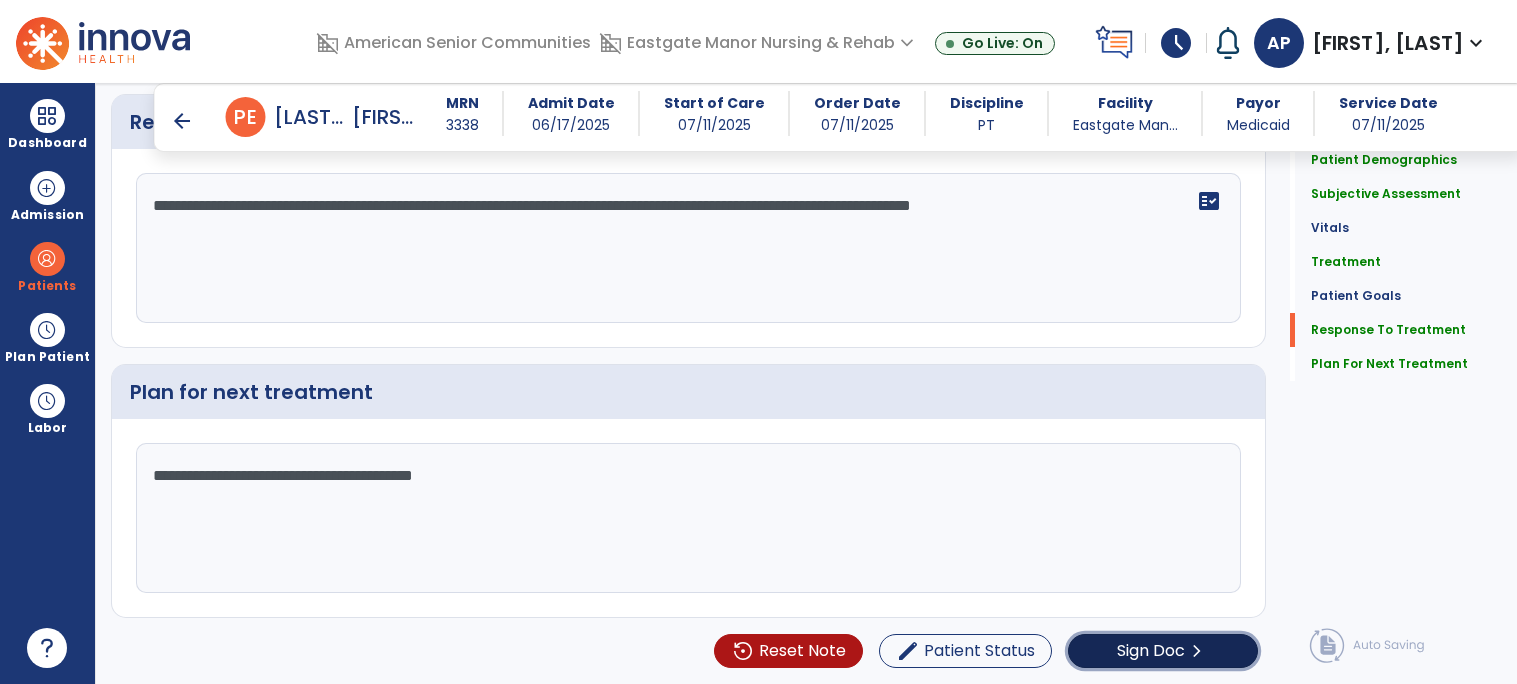 click on "chevron_right" 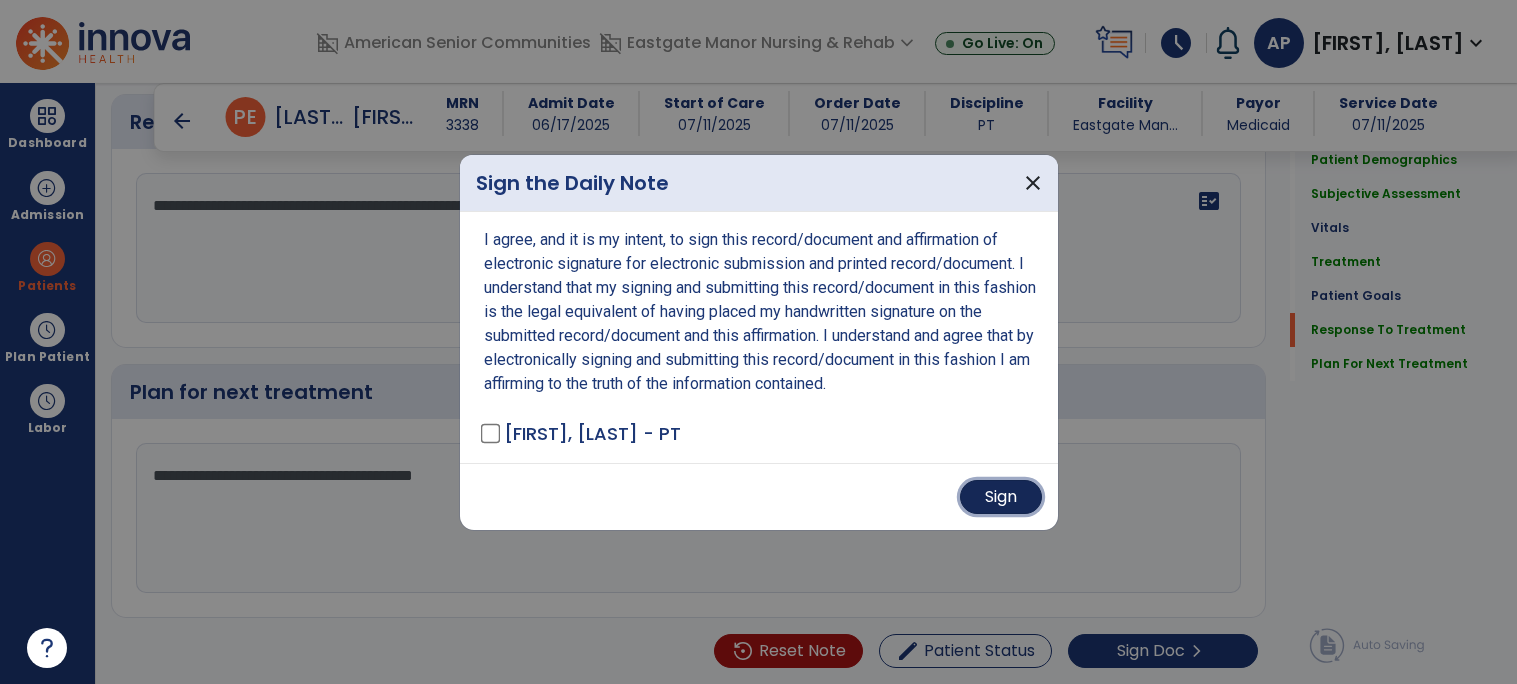 click on "Sign" at bounding box center (1001, 497) 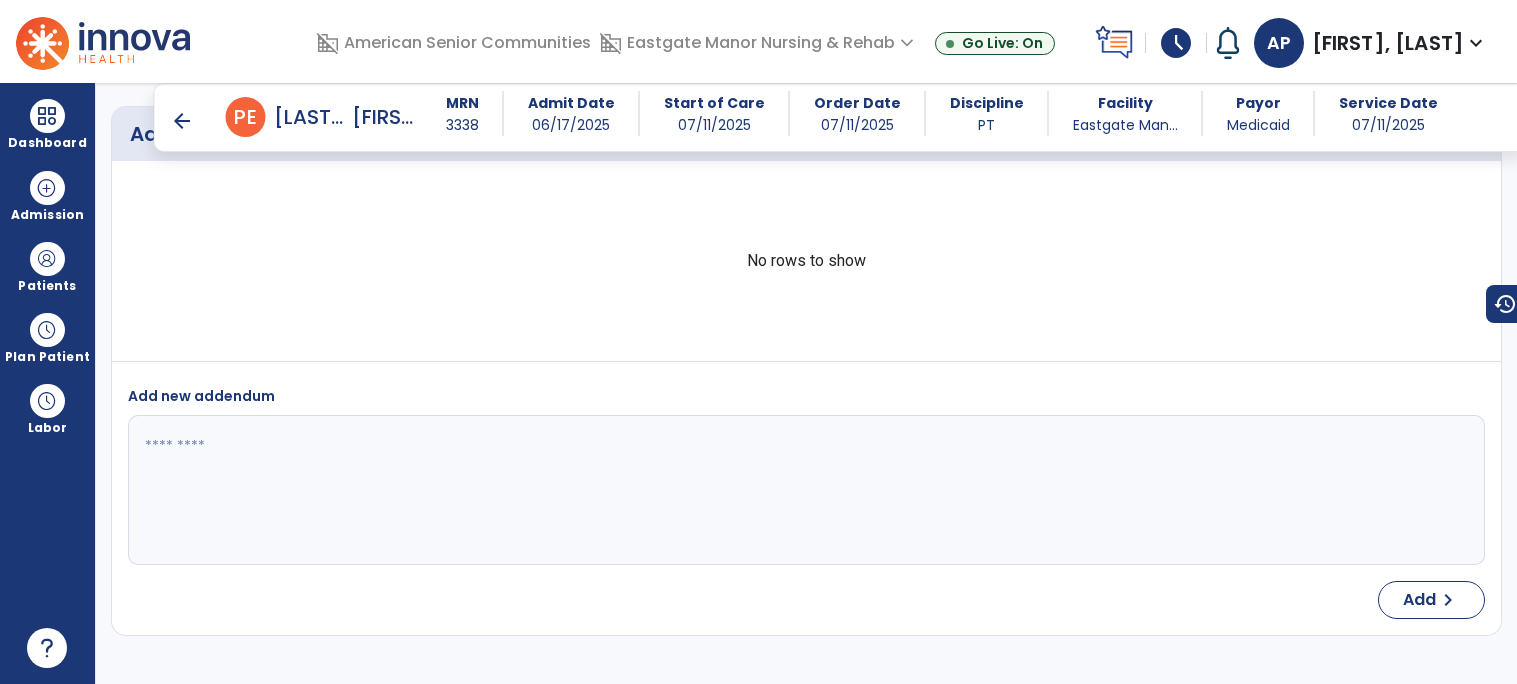 scroll, scrollTop: 4163, scrollLeft: 0, axis: vertical 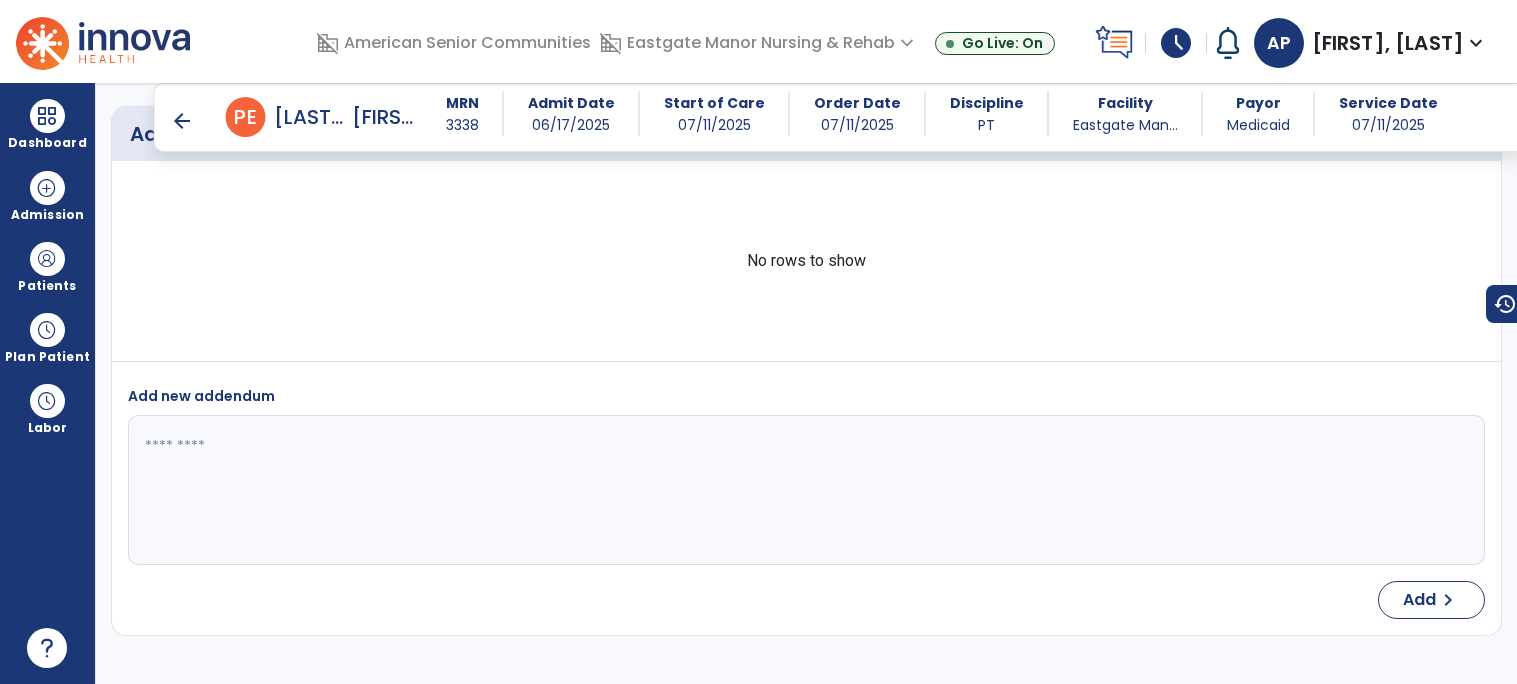 click on "arrow_back" at bounding box center [182, 121] 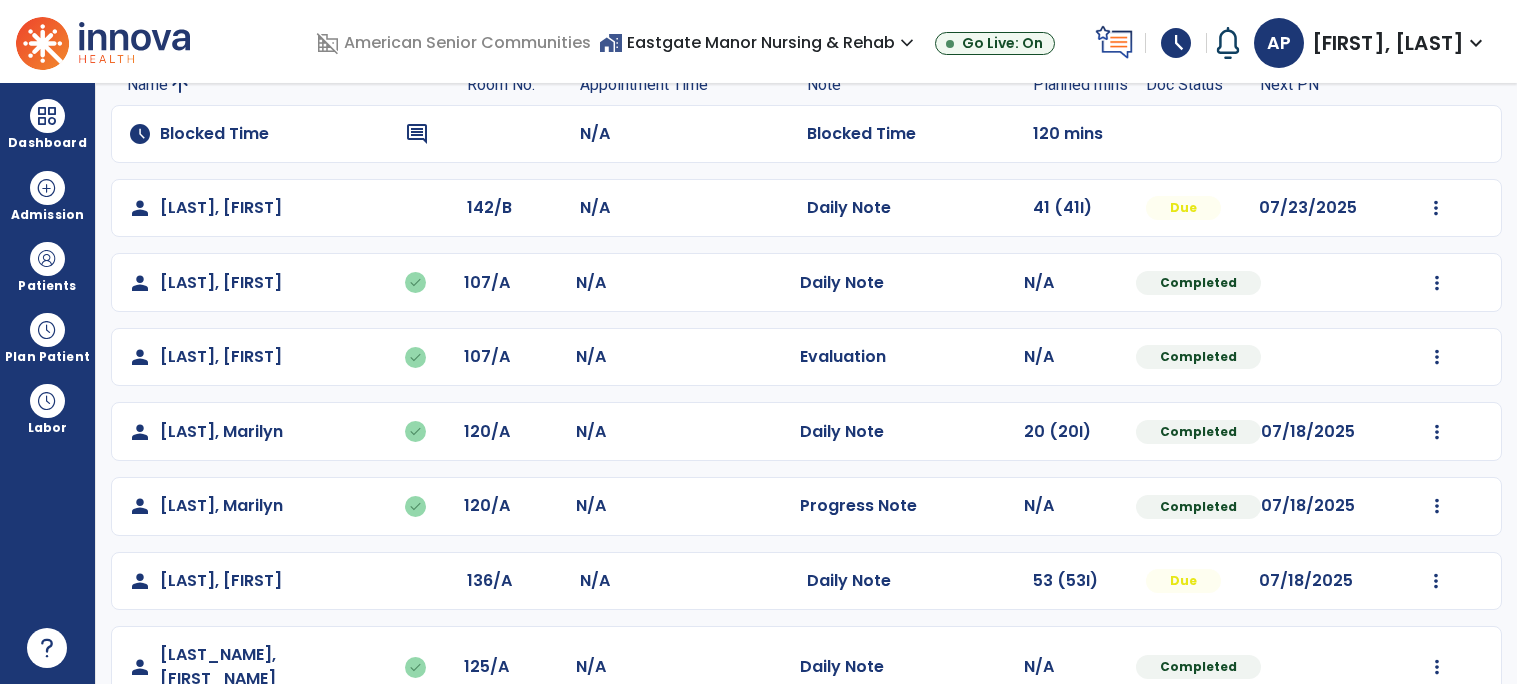 scroll, scrollTop: 137, scrollLeft: 0, axis: vertical 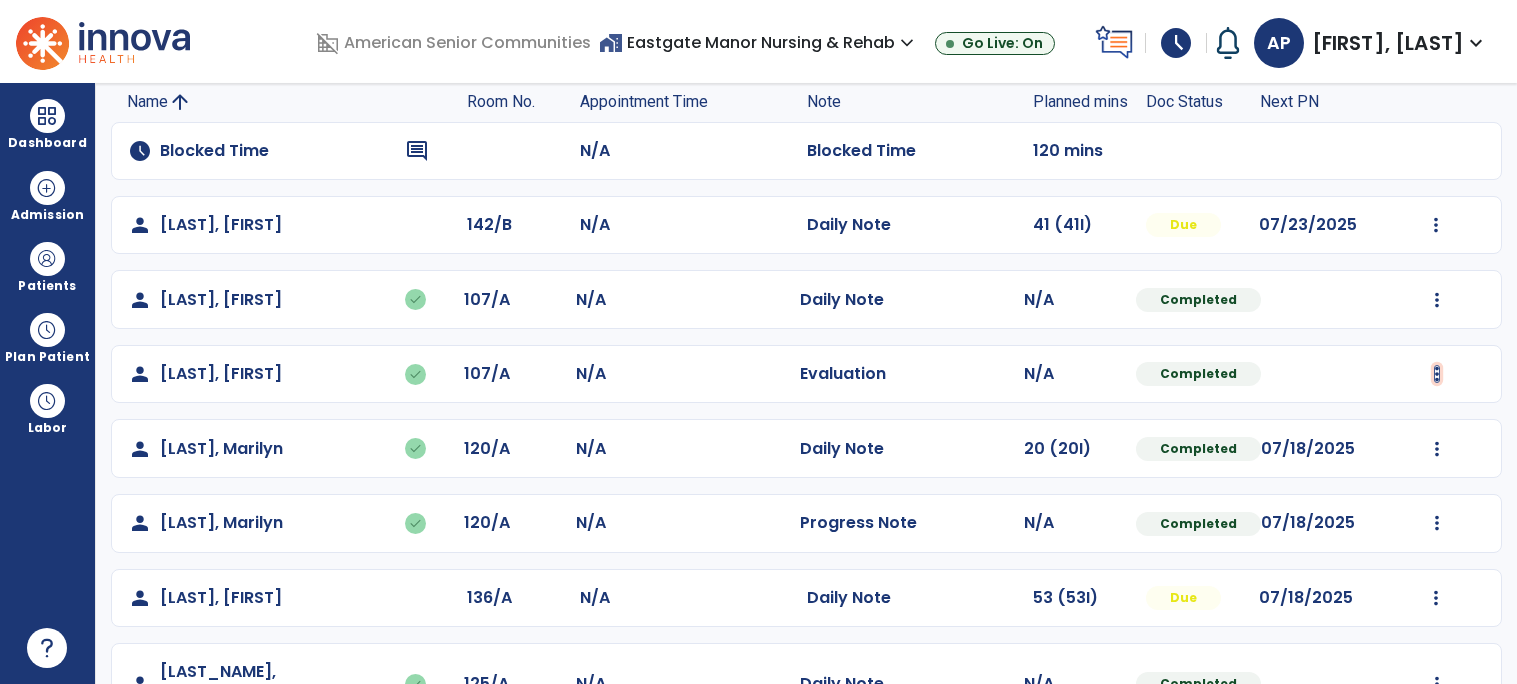 click at bounding box center [1436, 225] 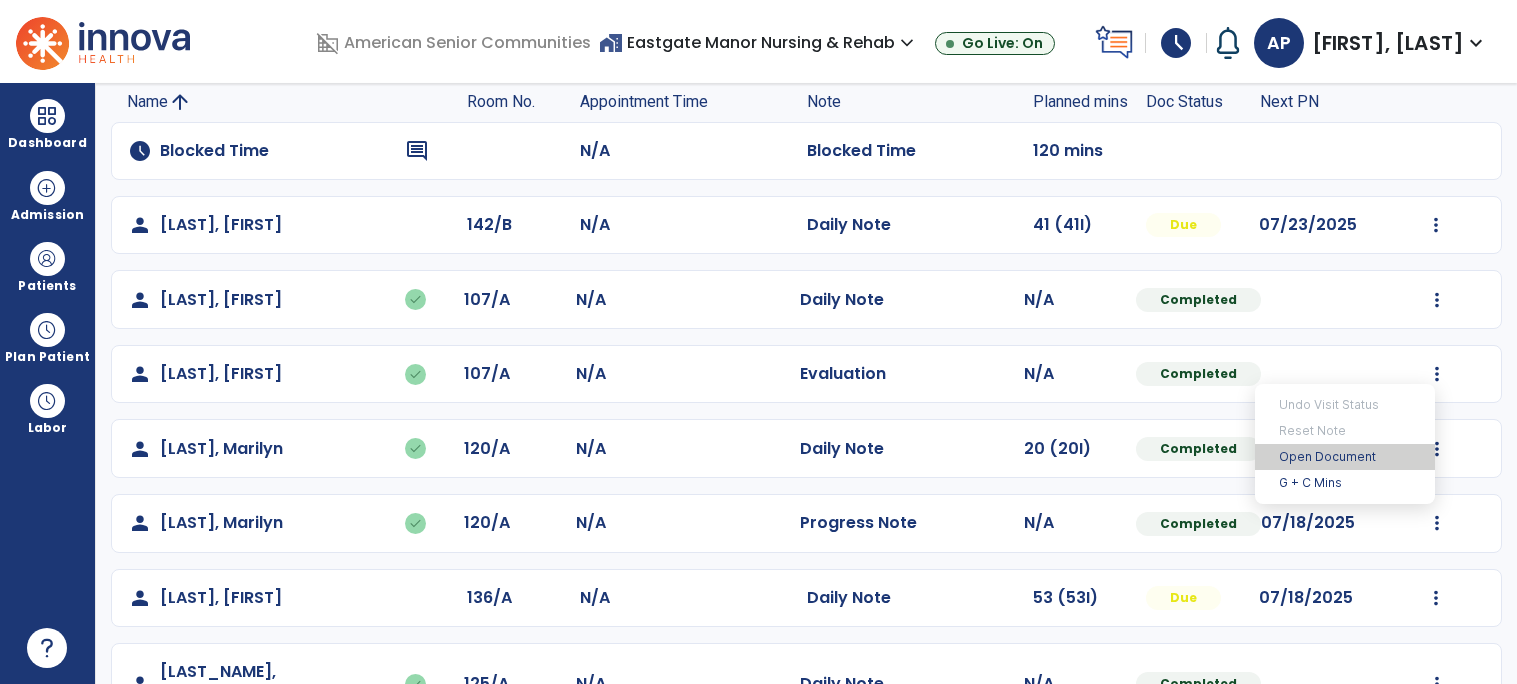 click on "Open Document" at bounding box center [1345, 457] 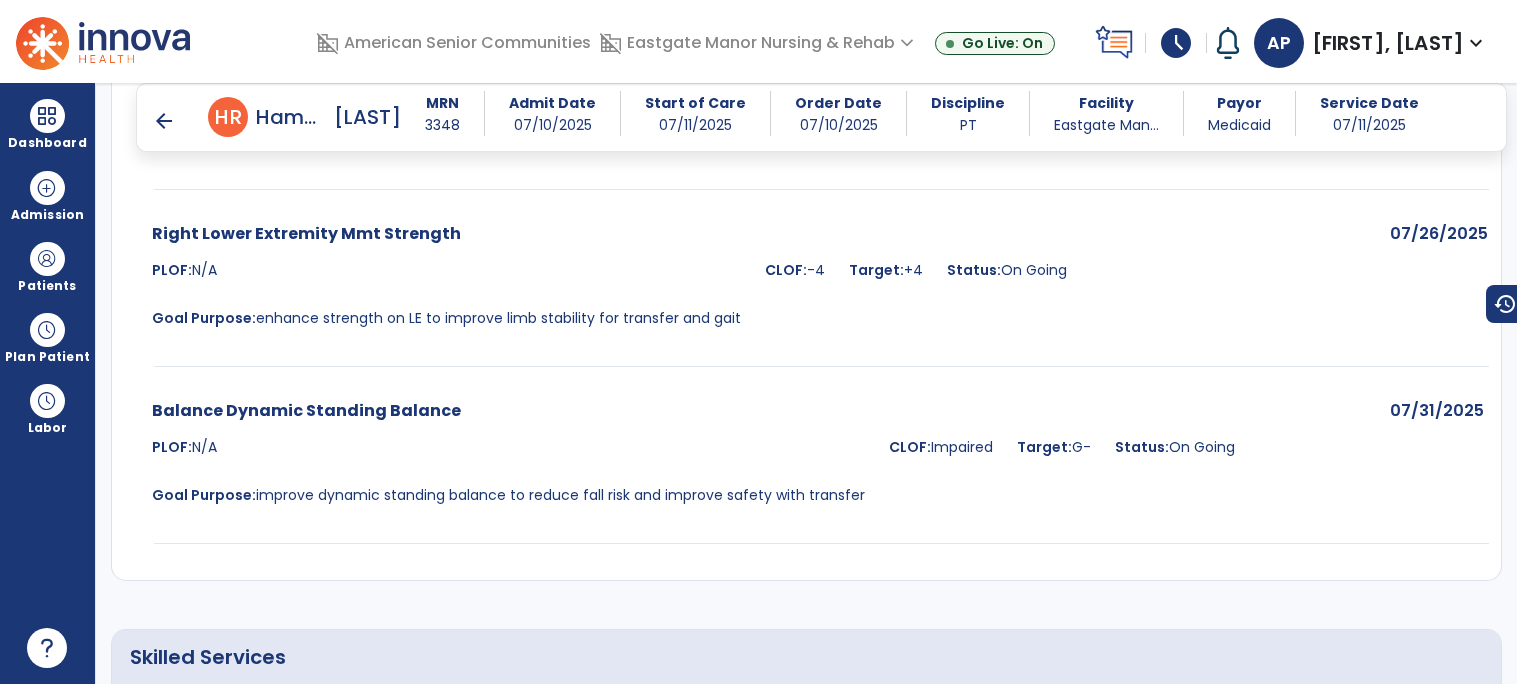 scroll, scrollTop: 6655, scrollLeft: 0, axis: vertical 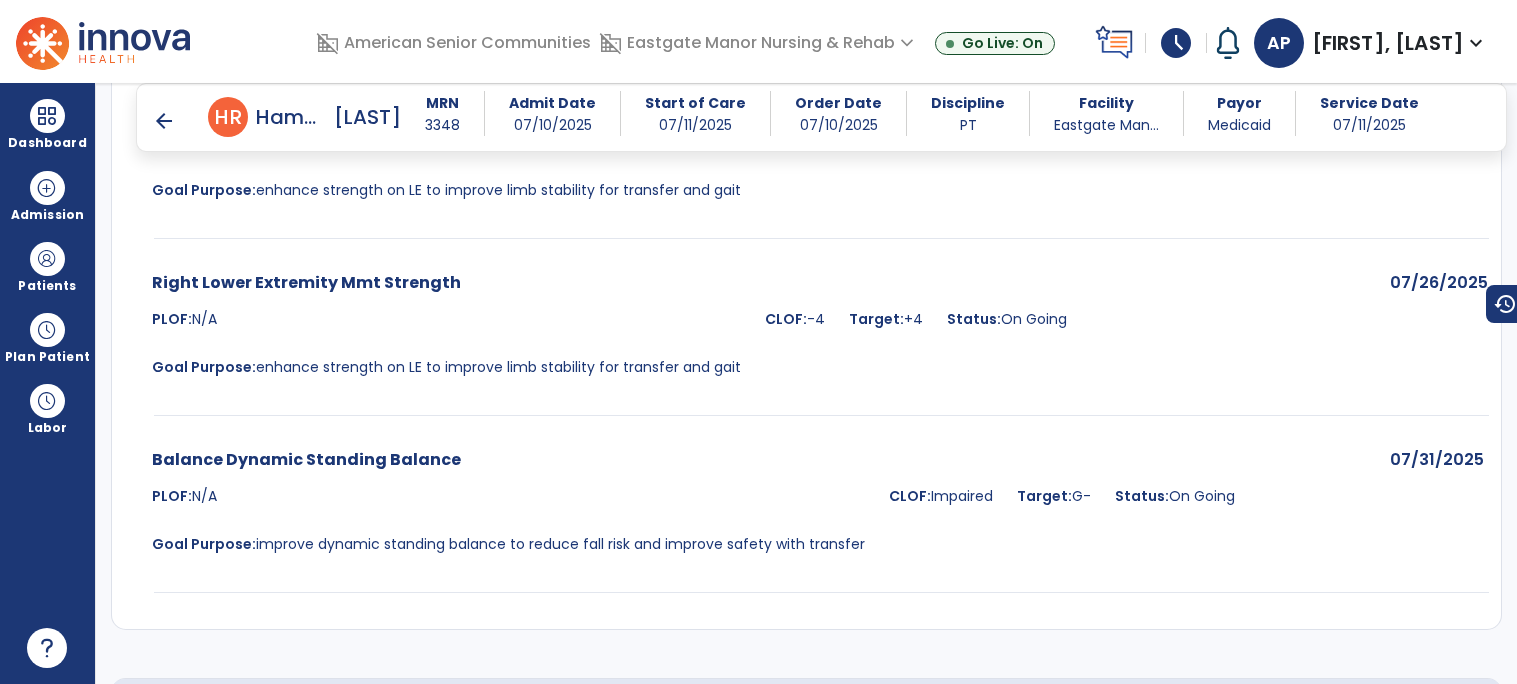 click on "arrow_back" at bounding box center (164, 121) 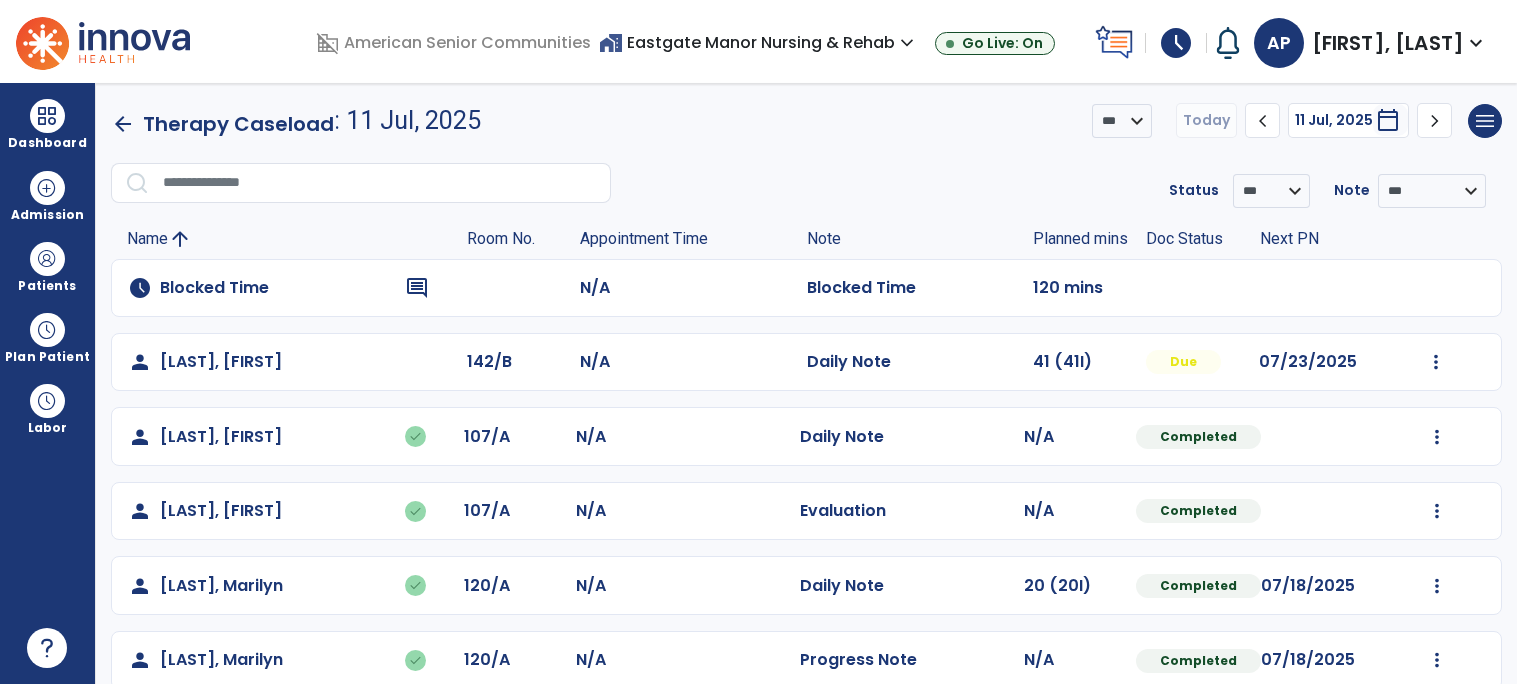 scroll, scrollTop: 326, scrollLeft: 0, axis: vertical 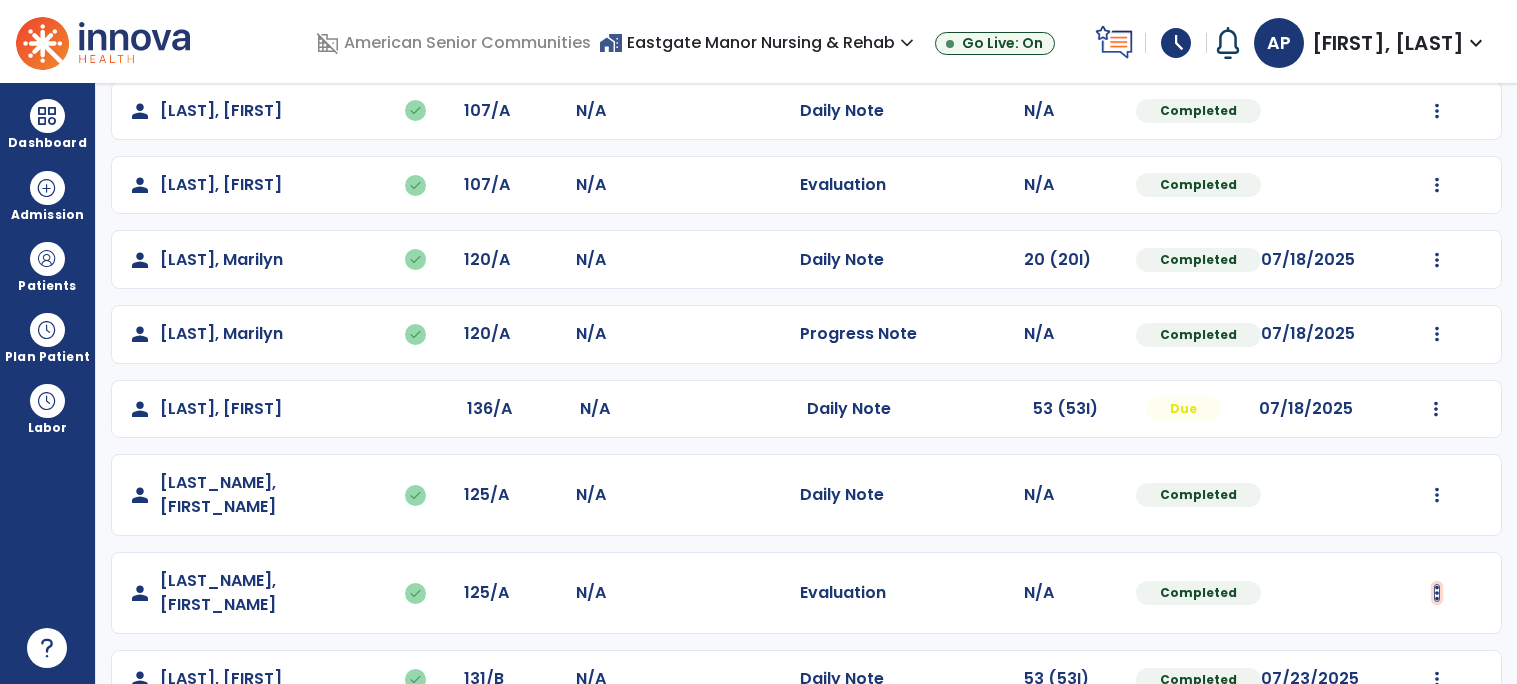click at bounding box center (1436, 36) 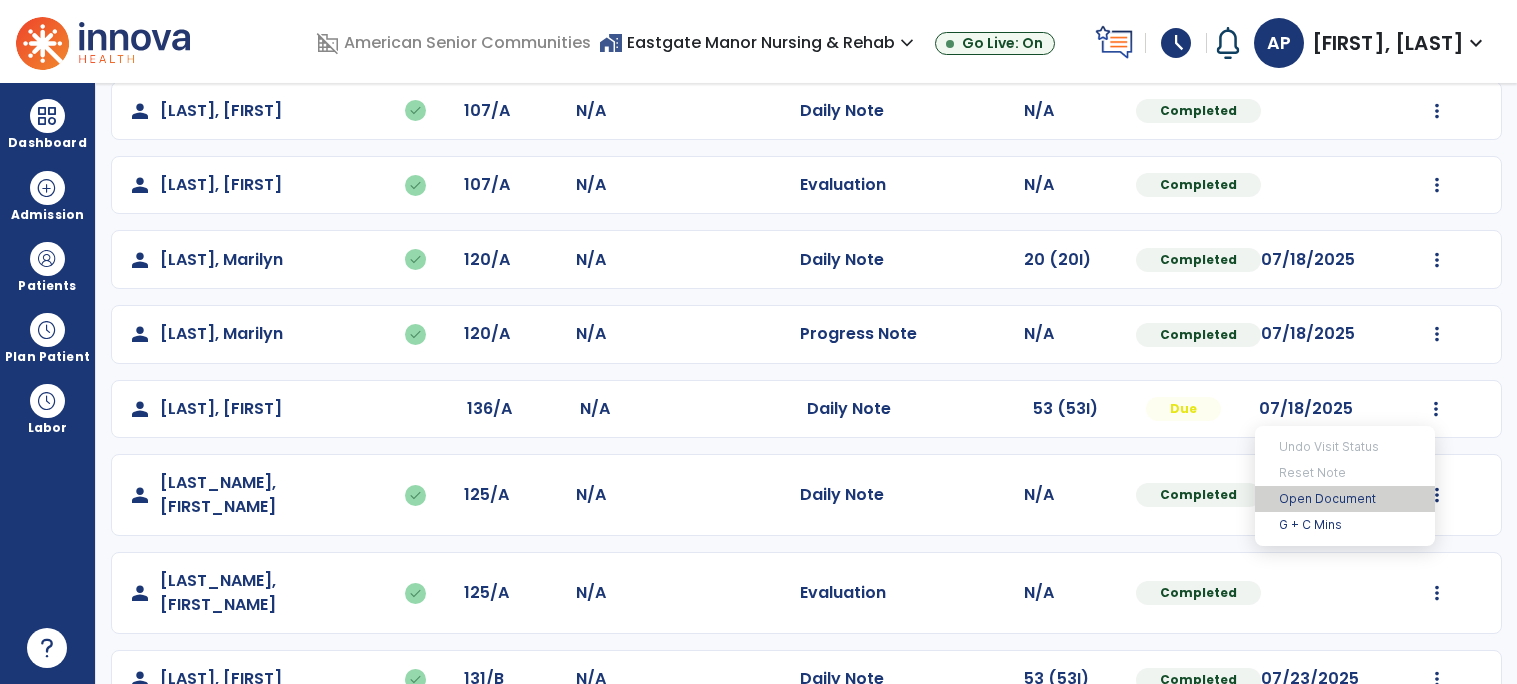 click on "Open Document" at bounding box center [1345, 499] 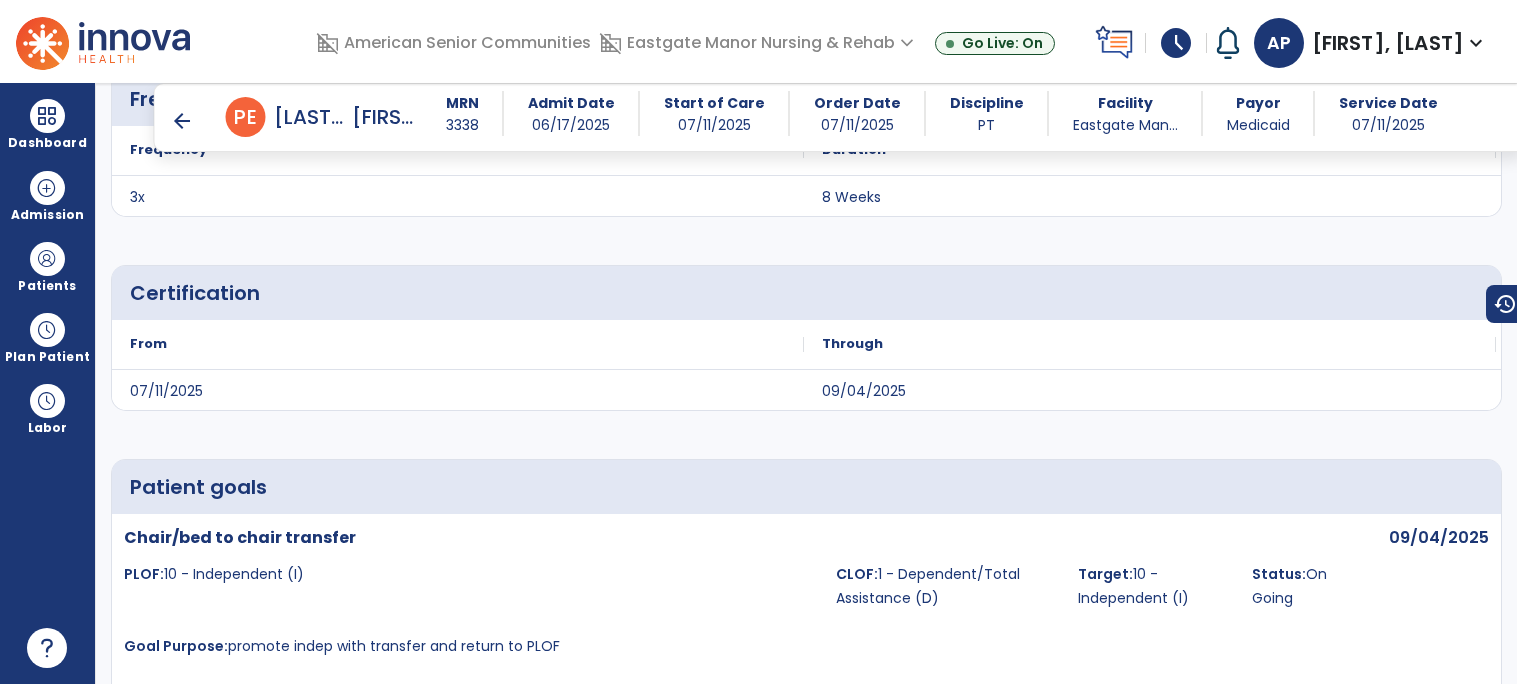 scroll, scrollTop: 5893, scrollLeft: 0, axis: vertical 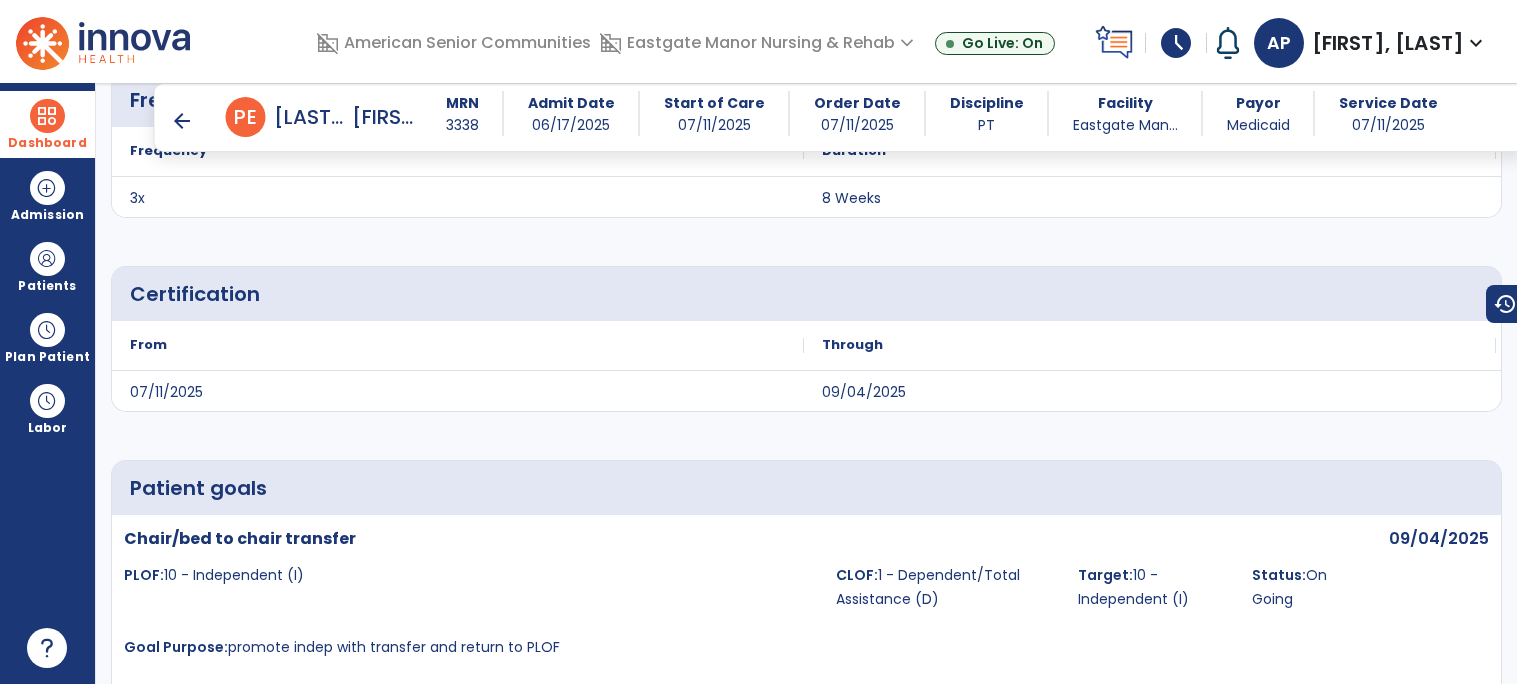 click on "Dashboard" at bounding box center (47, 143) 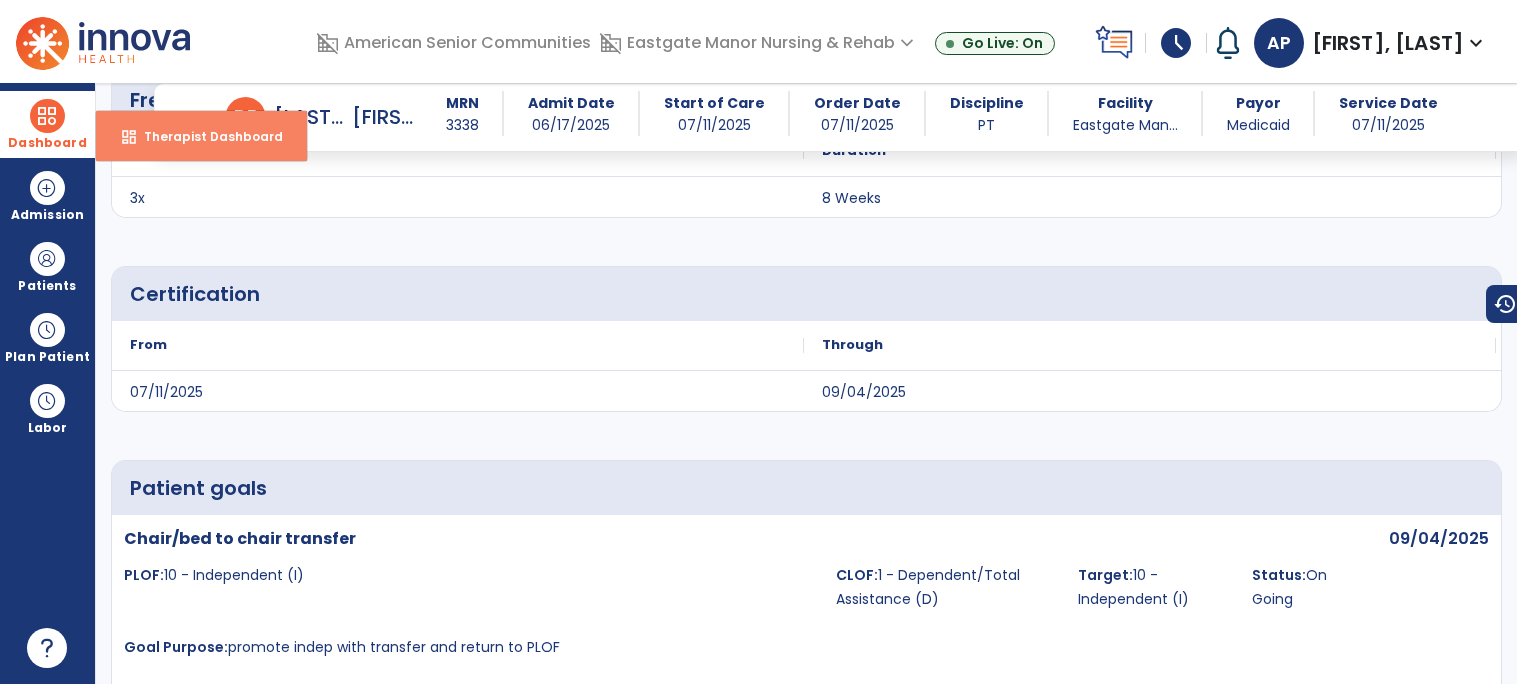 click on "dashboard  Therapist Dashboard" at bounding box center (201, 136) 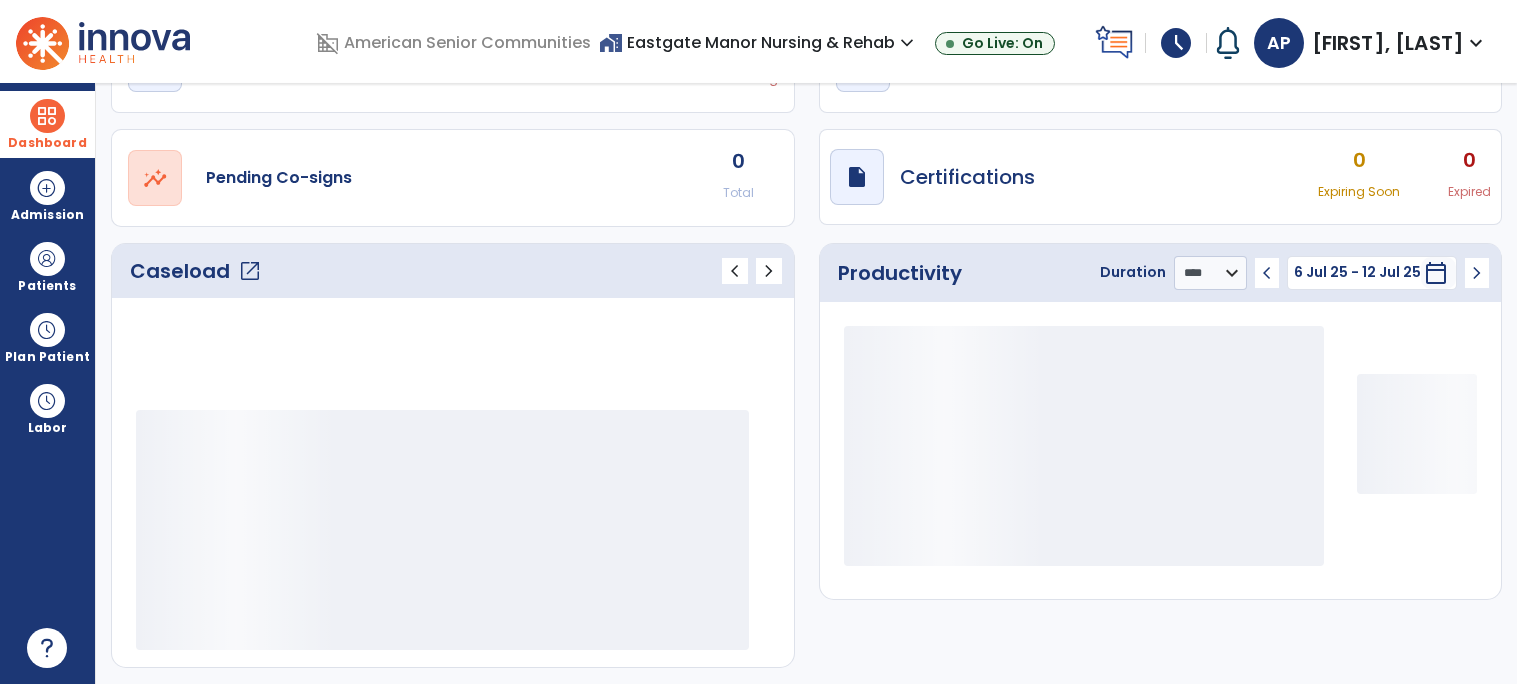 scroll, scrollTop: 126, scrollLeft: 0, axis: vertical 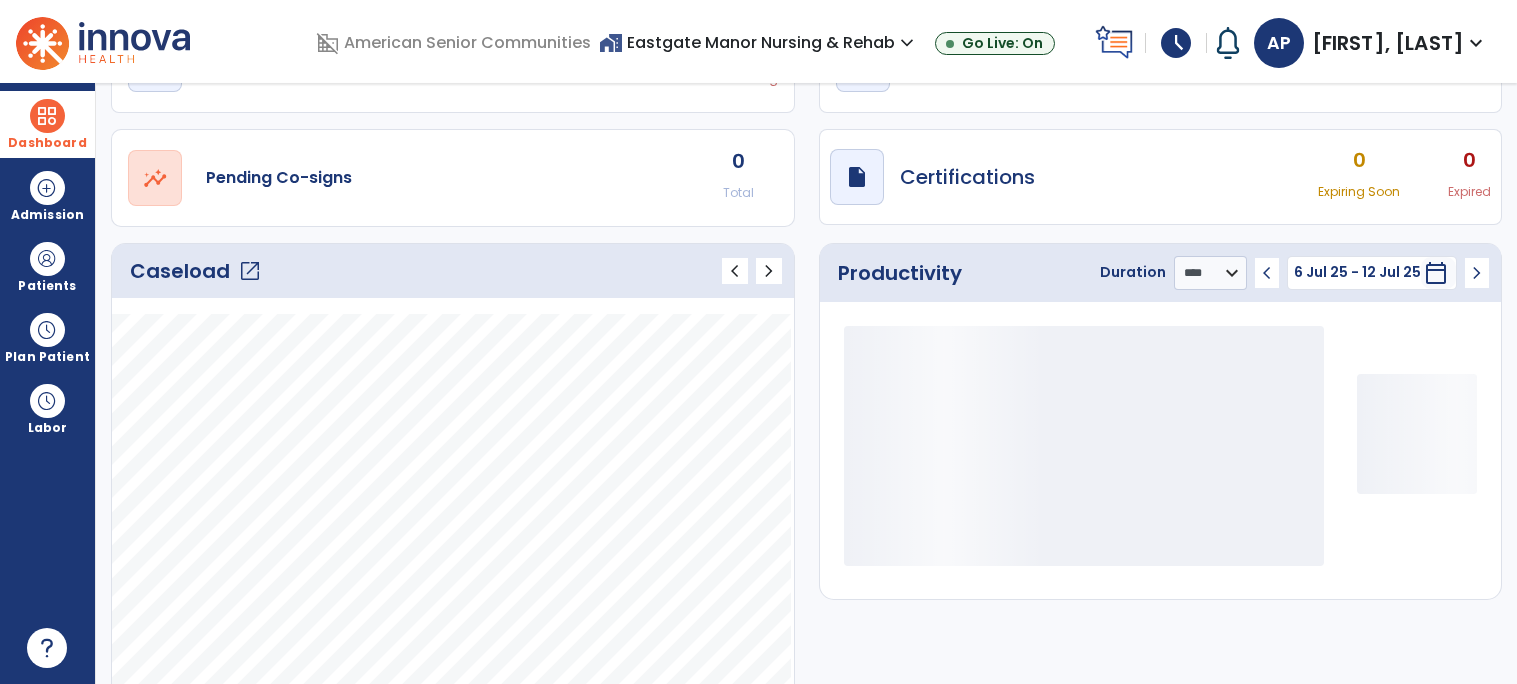 click on "open_in_new" 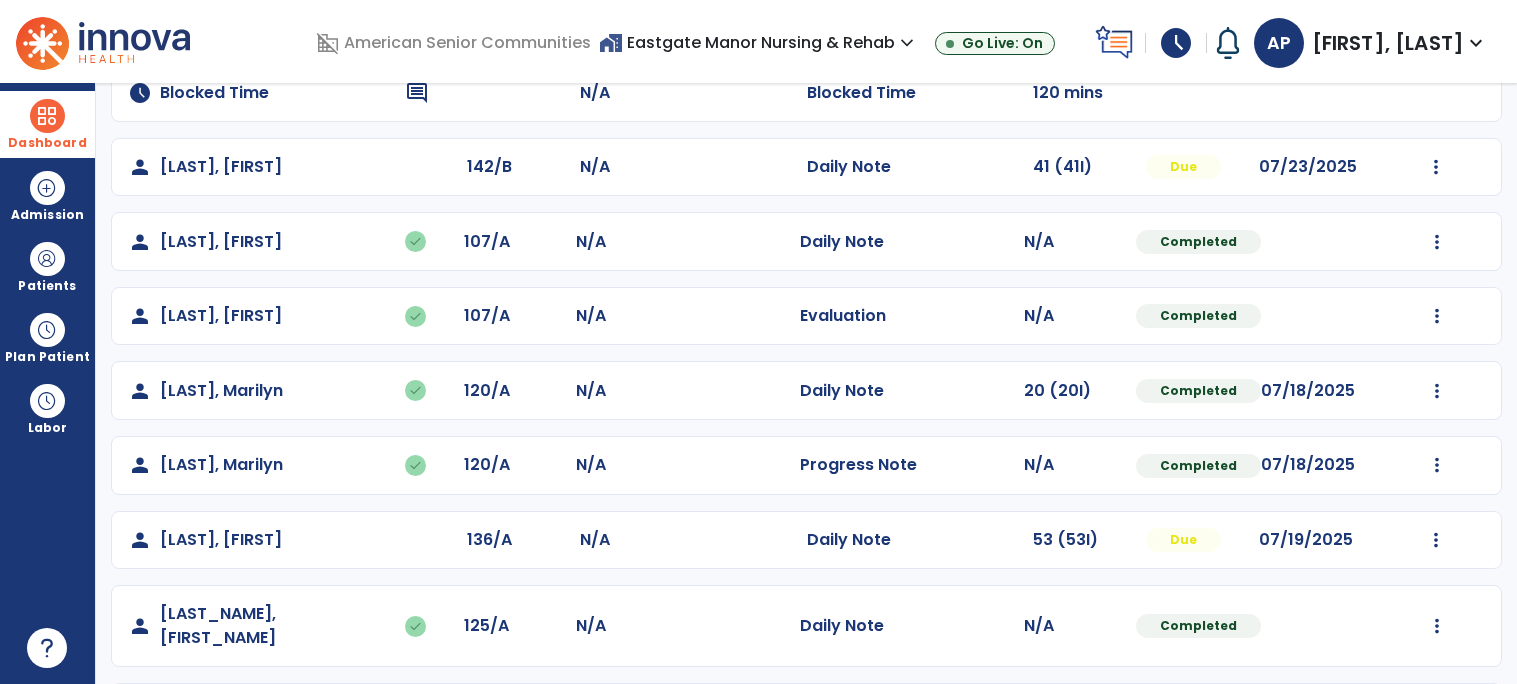 scroll, scrollTop: 326, scrollLeft: 0, axis: vertical 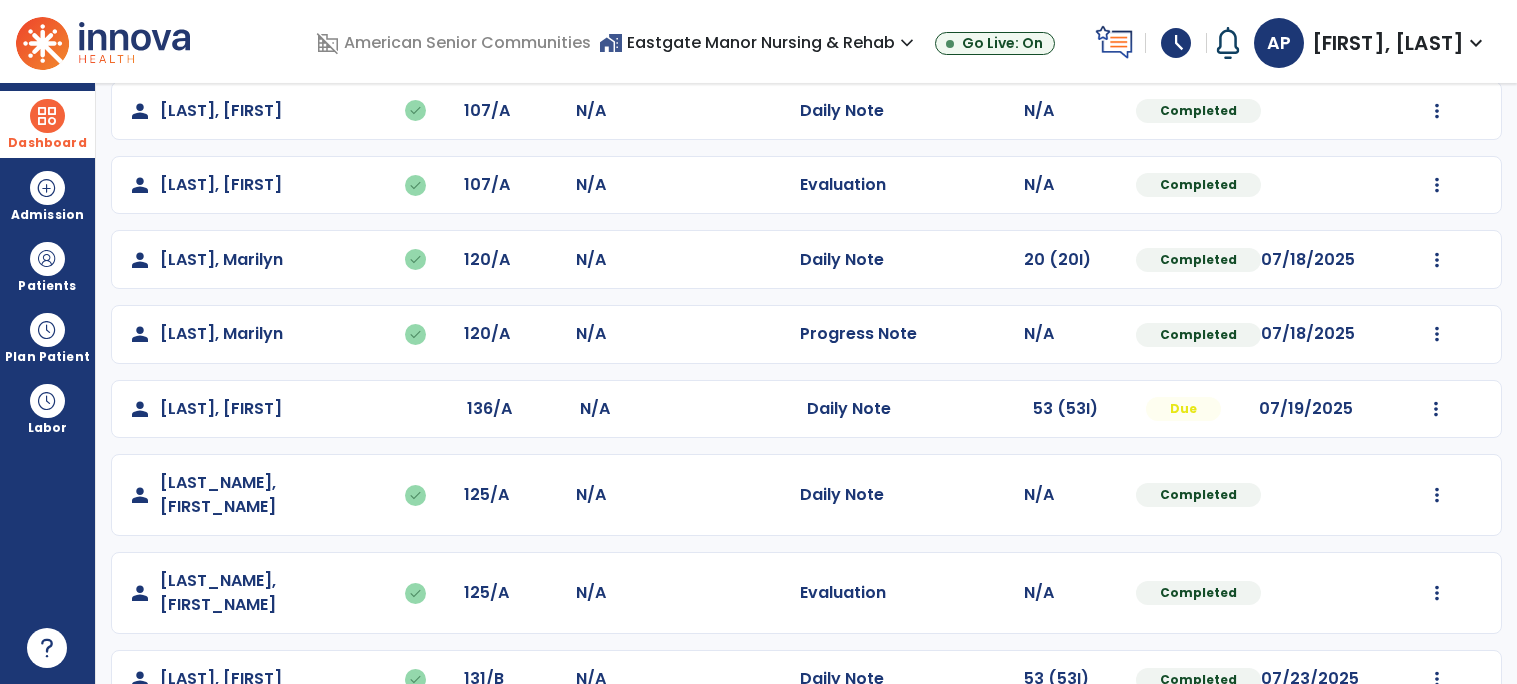click on "person   McCool, Penny  136/A N/A  Daily Note   53 (53I)  Due 07/19/2025  Mark Visit As Complete   Reset Note   Open Document   G + C Mins" 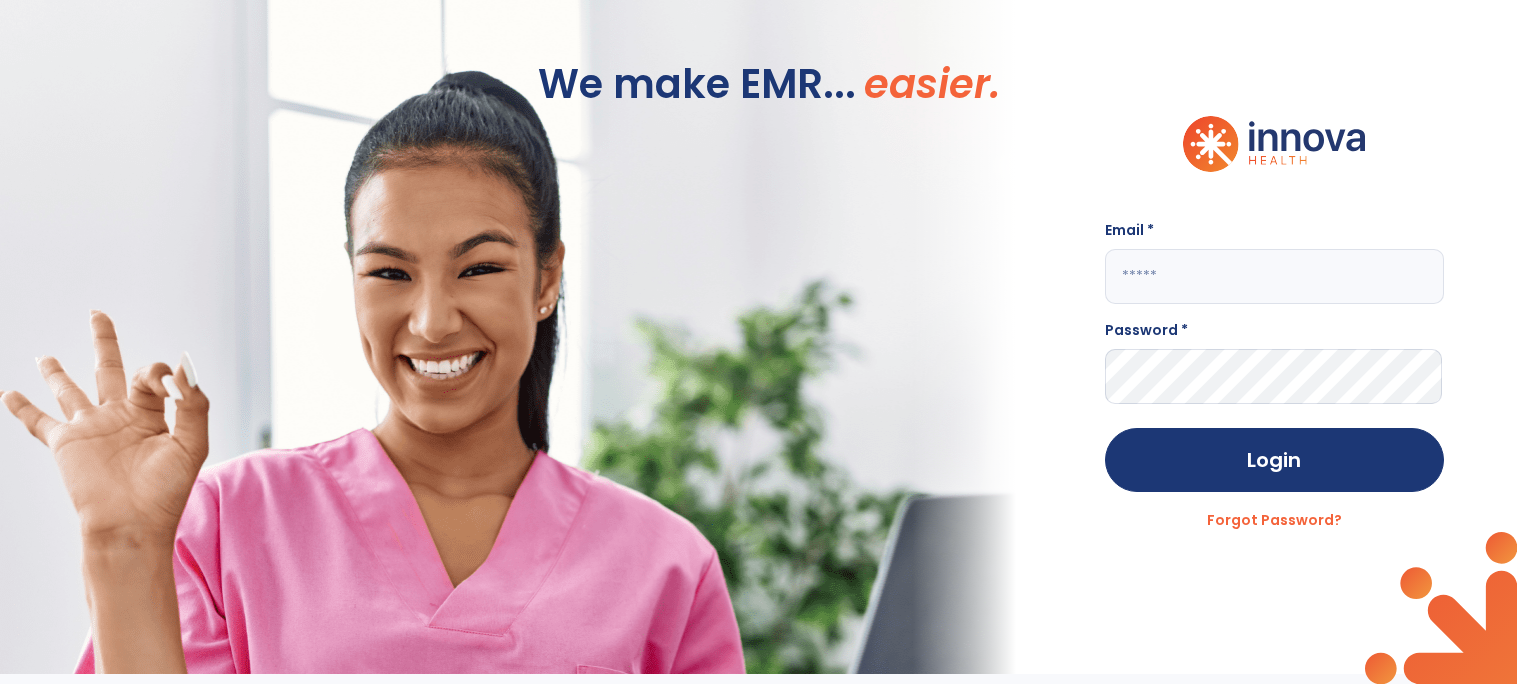 click 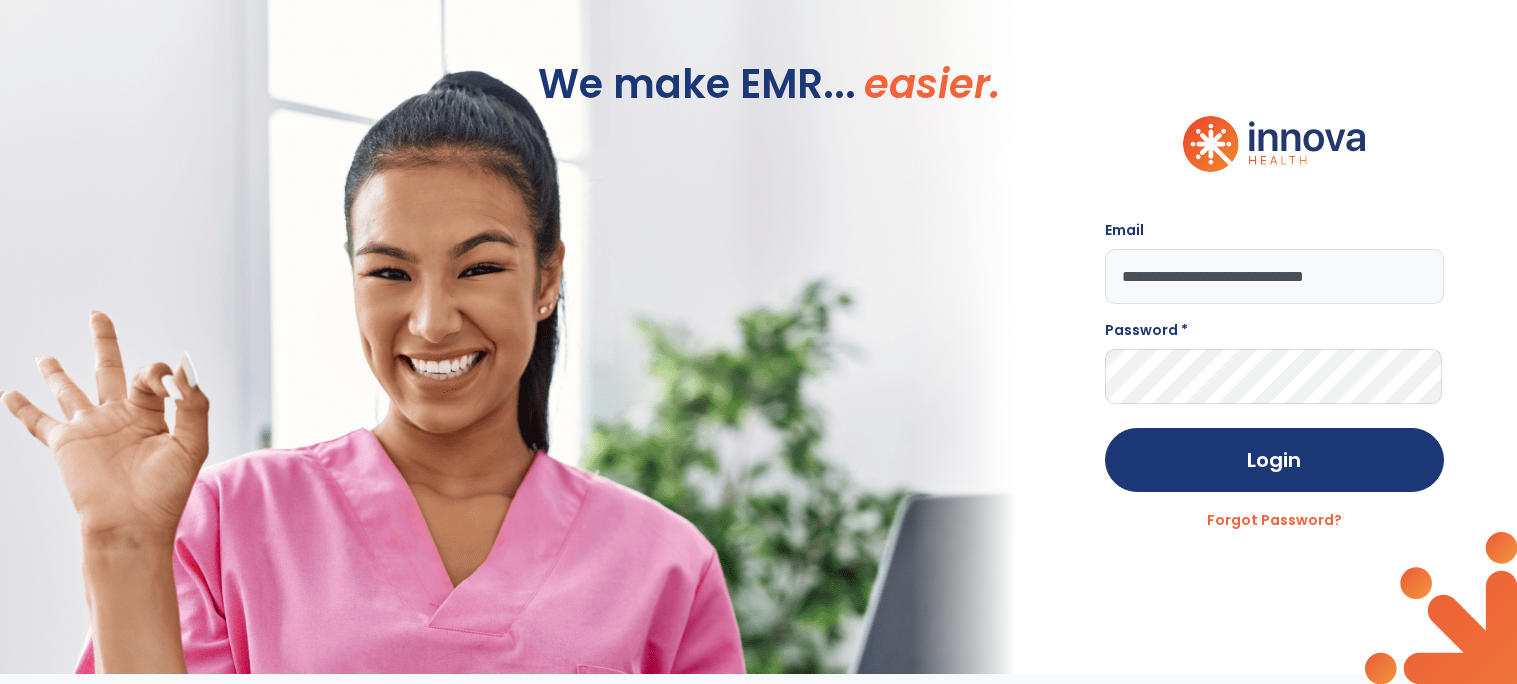 type on "**********" 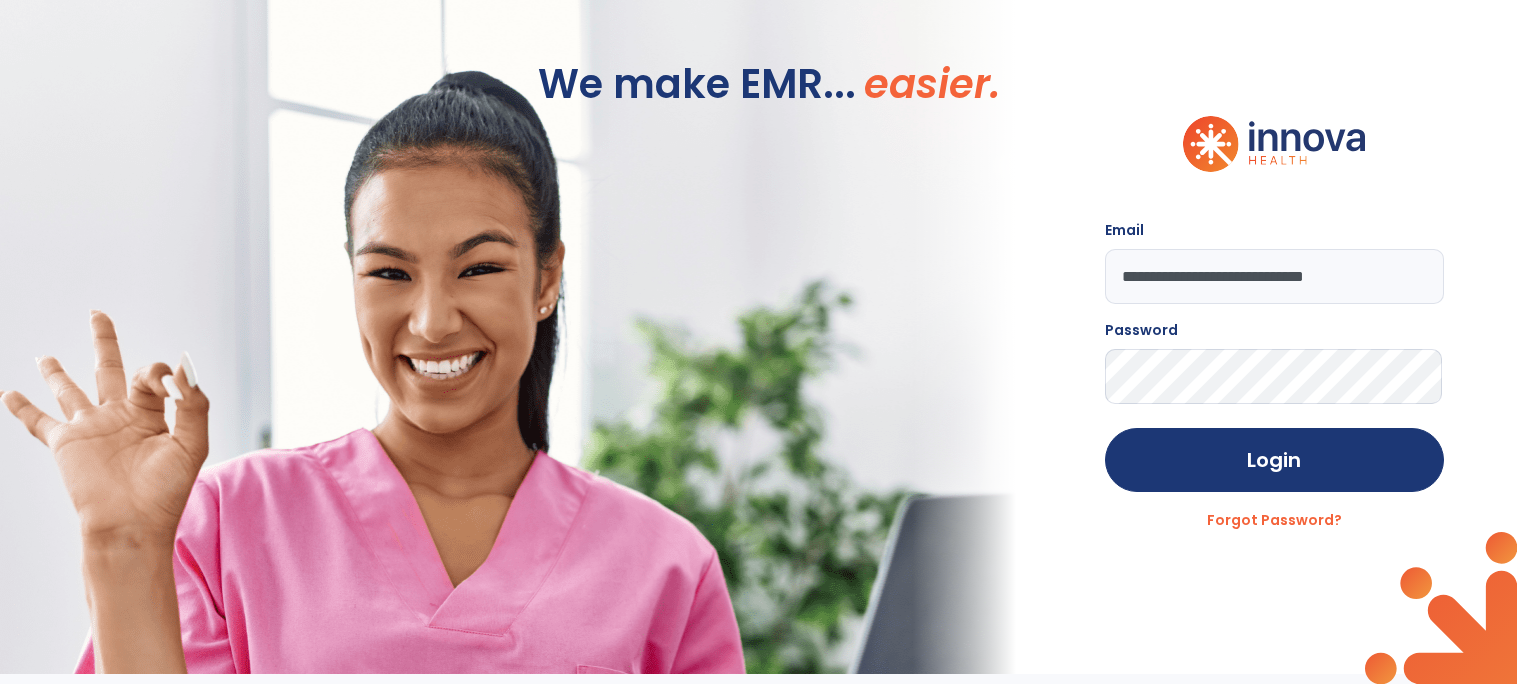 click on "Login" 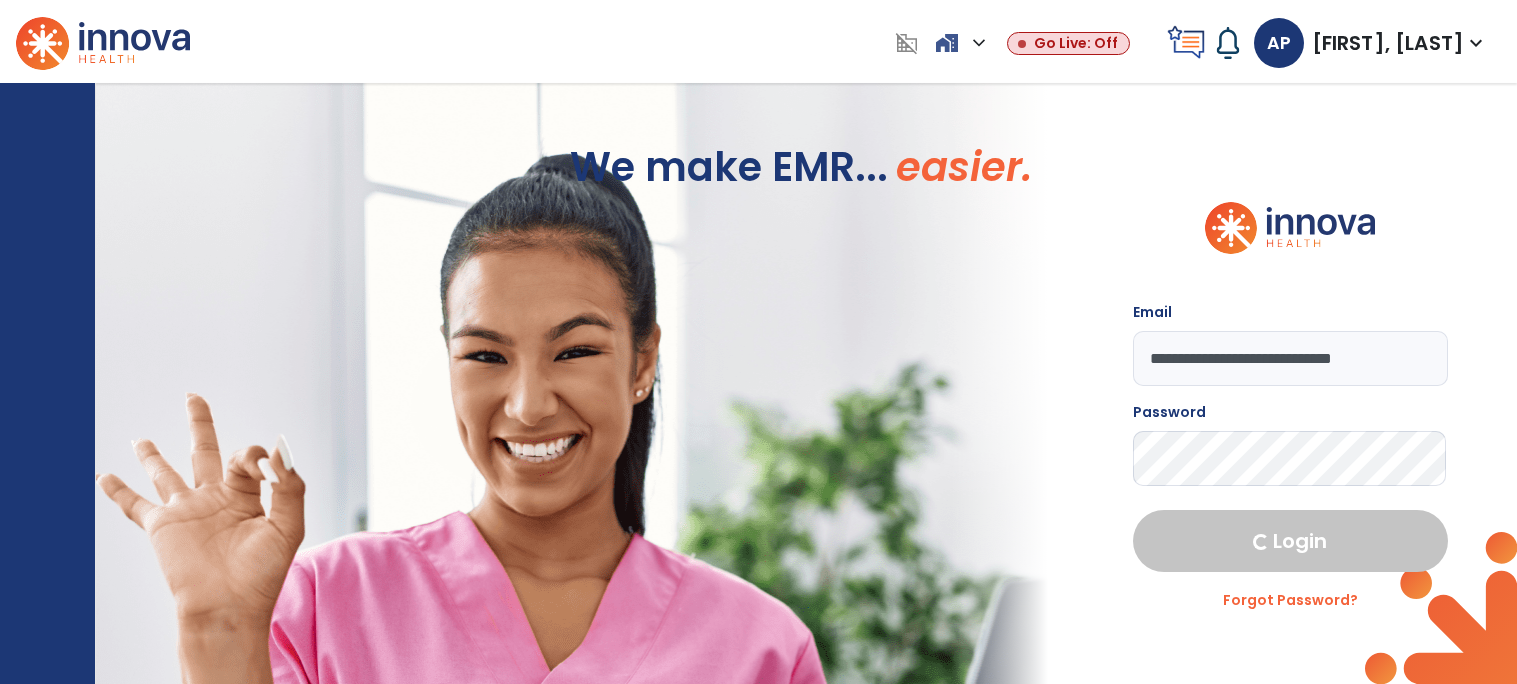 select on "****" 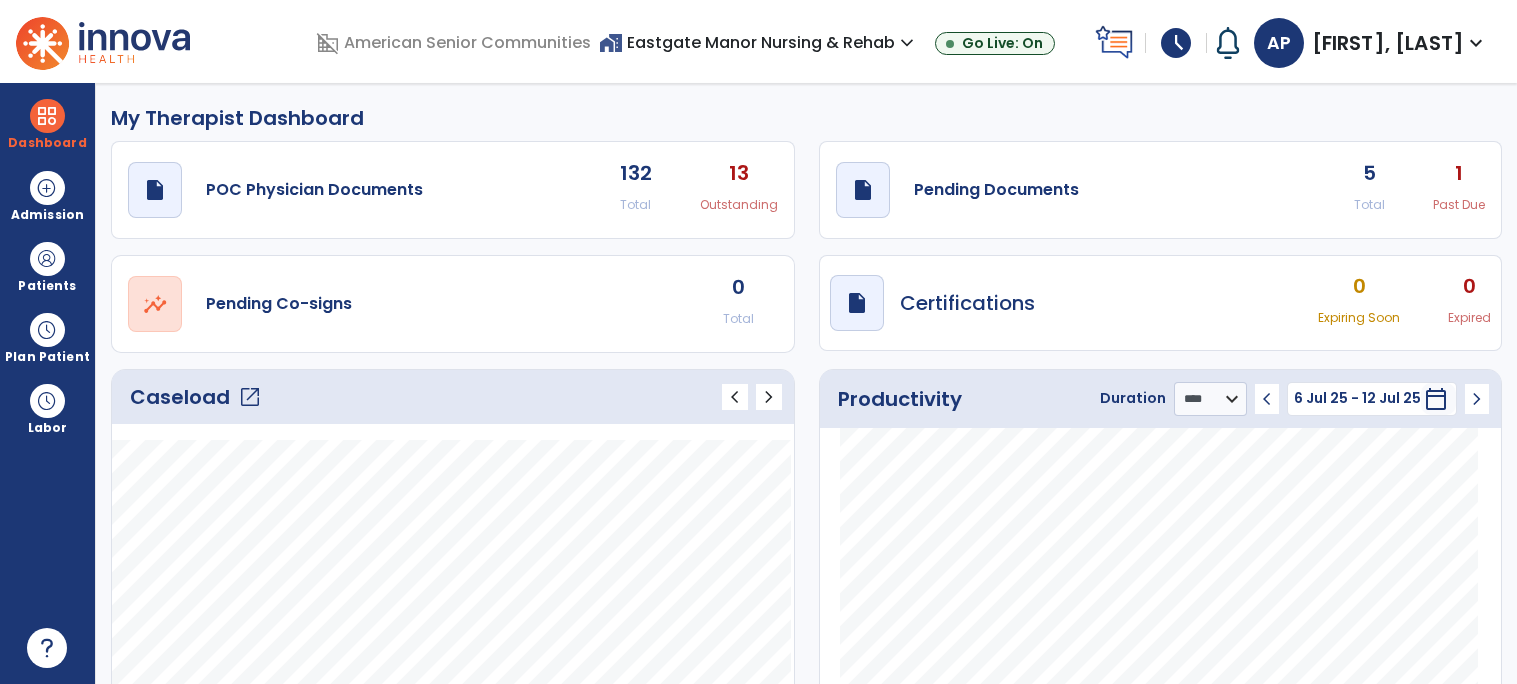 click on "open_in_new" 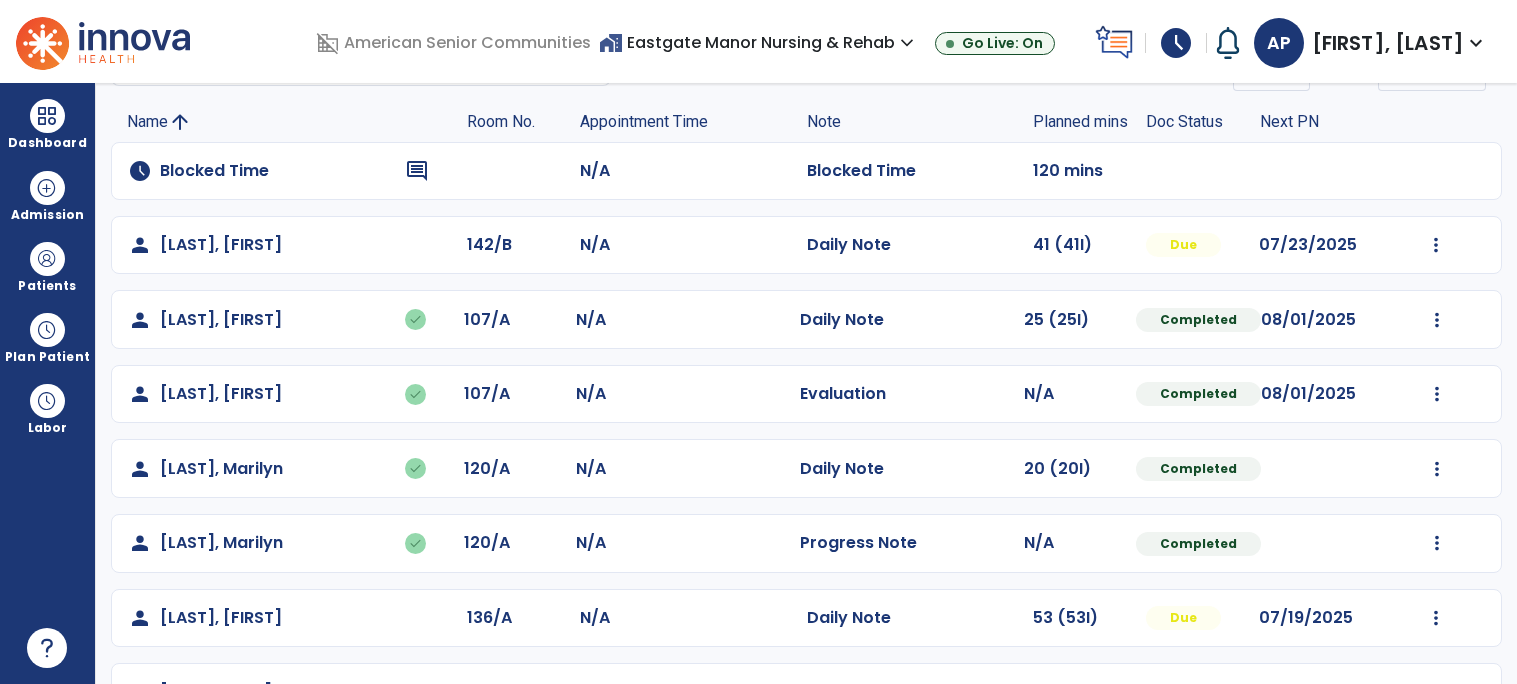 scroll, scrollTop: 65, scrollLeft: 0, axis: vertical 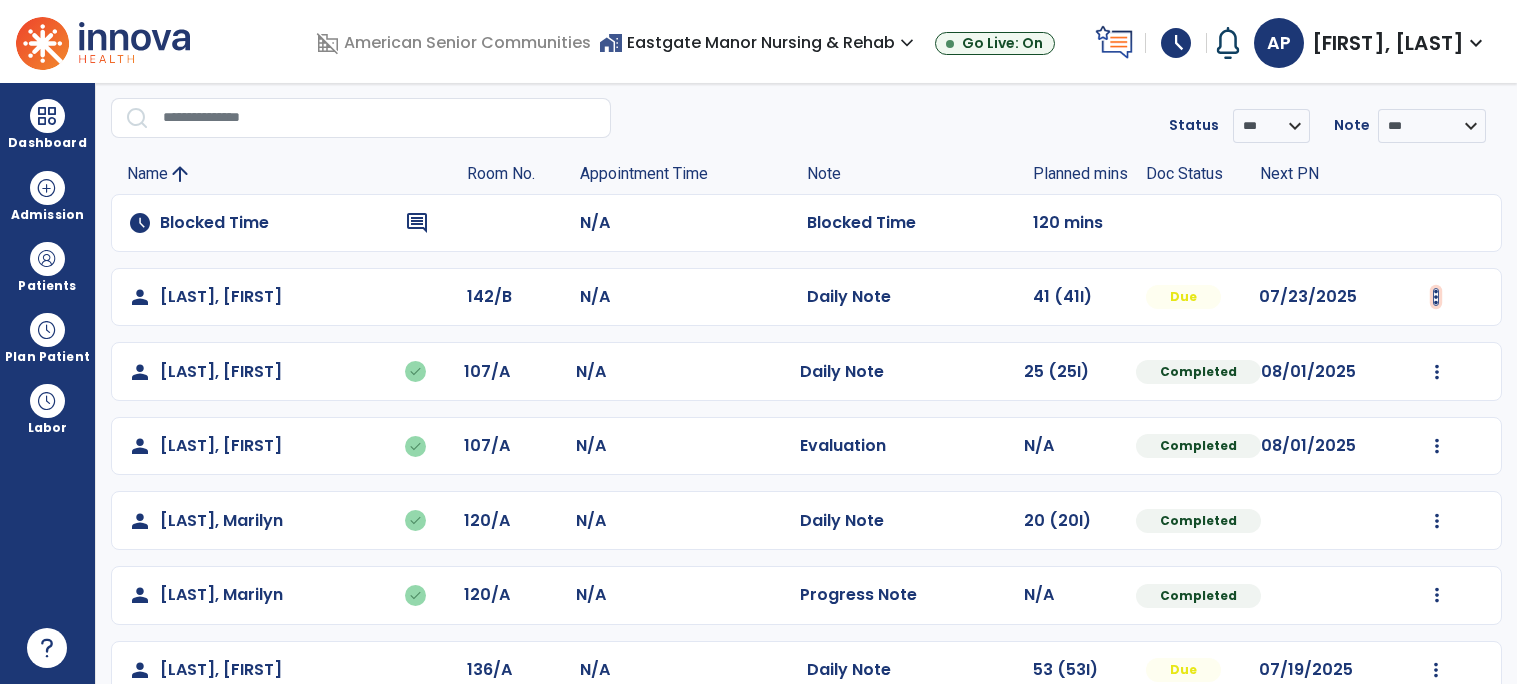 click at bounding box center (1436, 297) 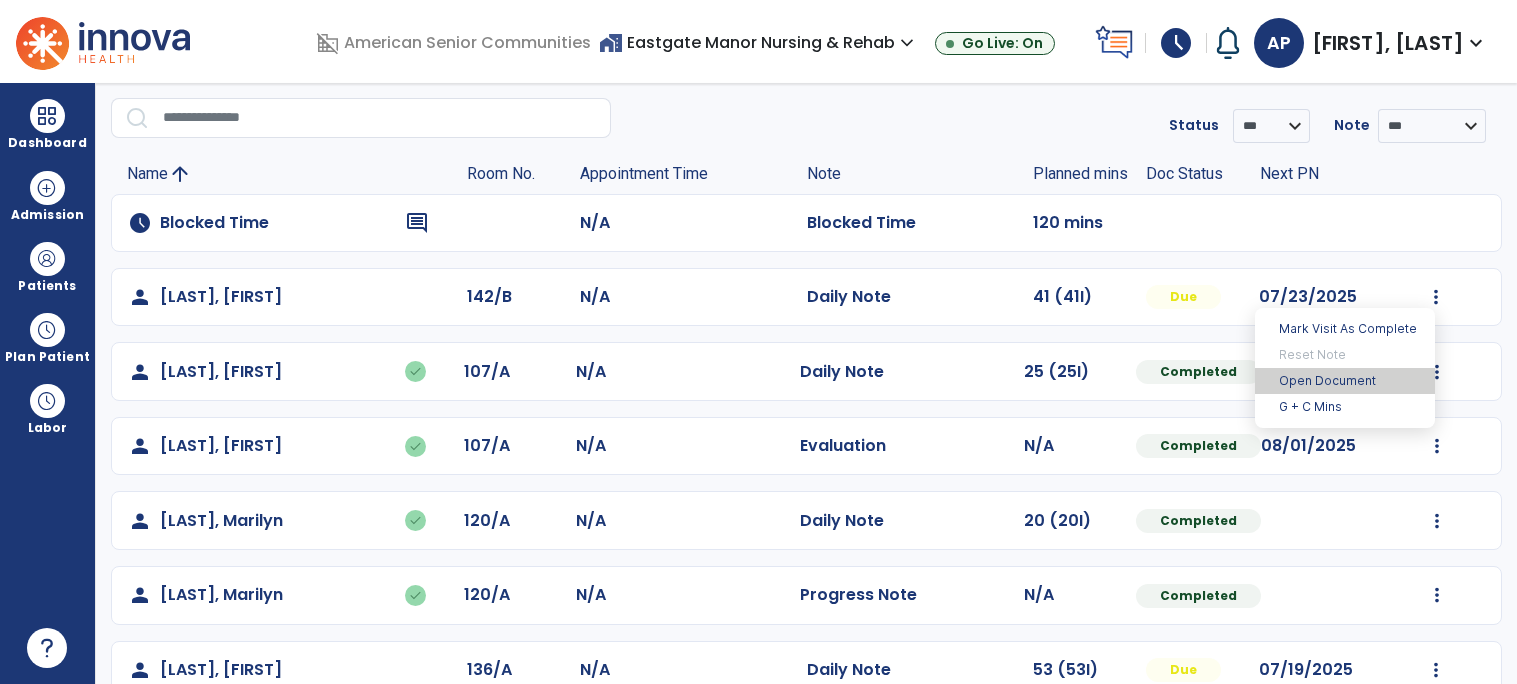 click on "Open Document" at bounding box center (1345, 381) 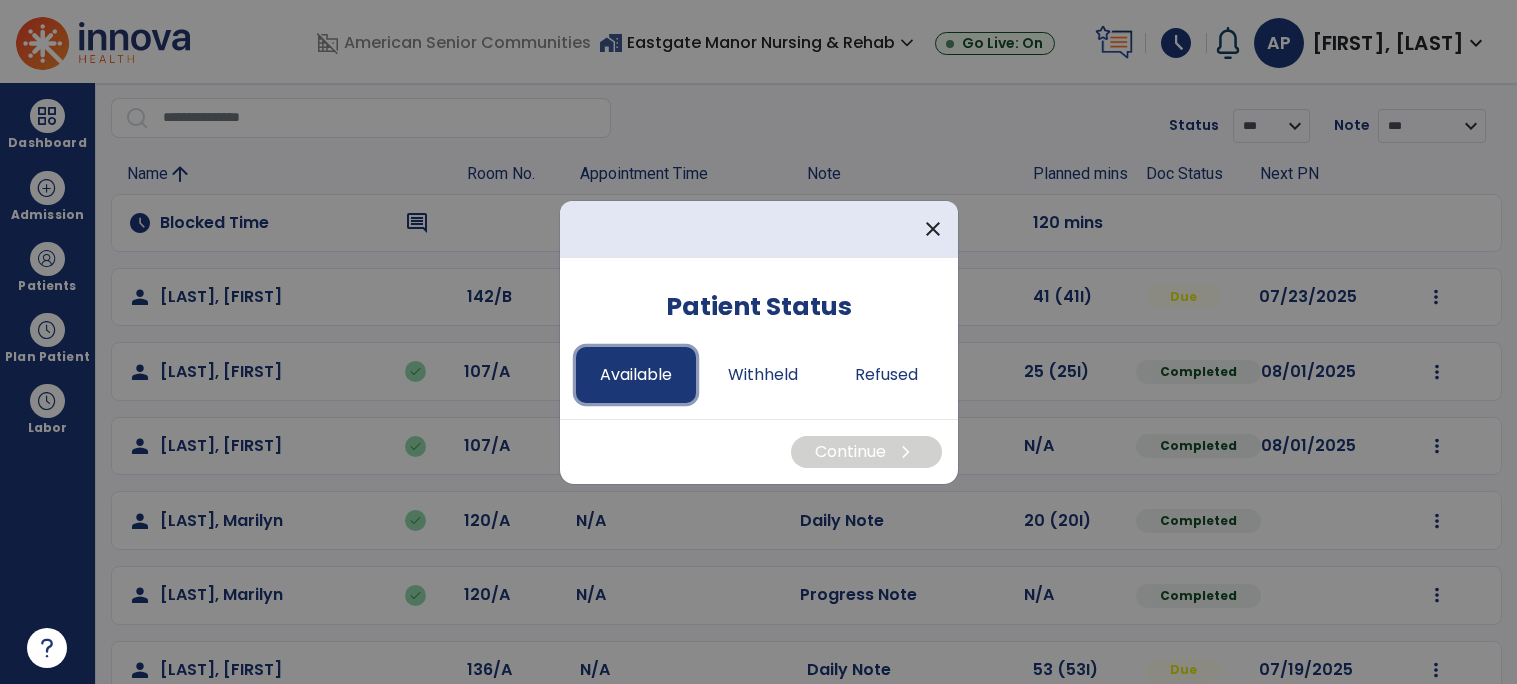 click on "Available" at bounding box center (636, 375) 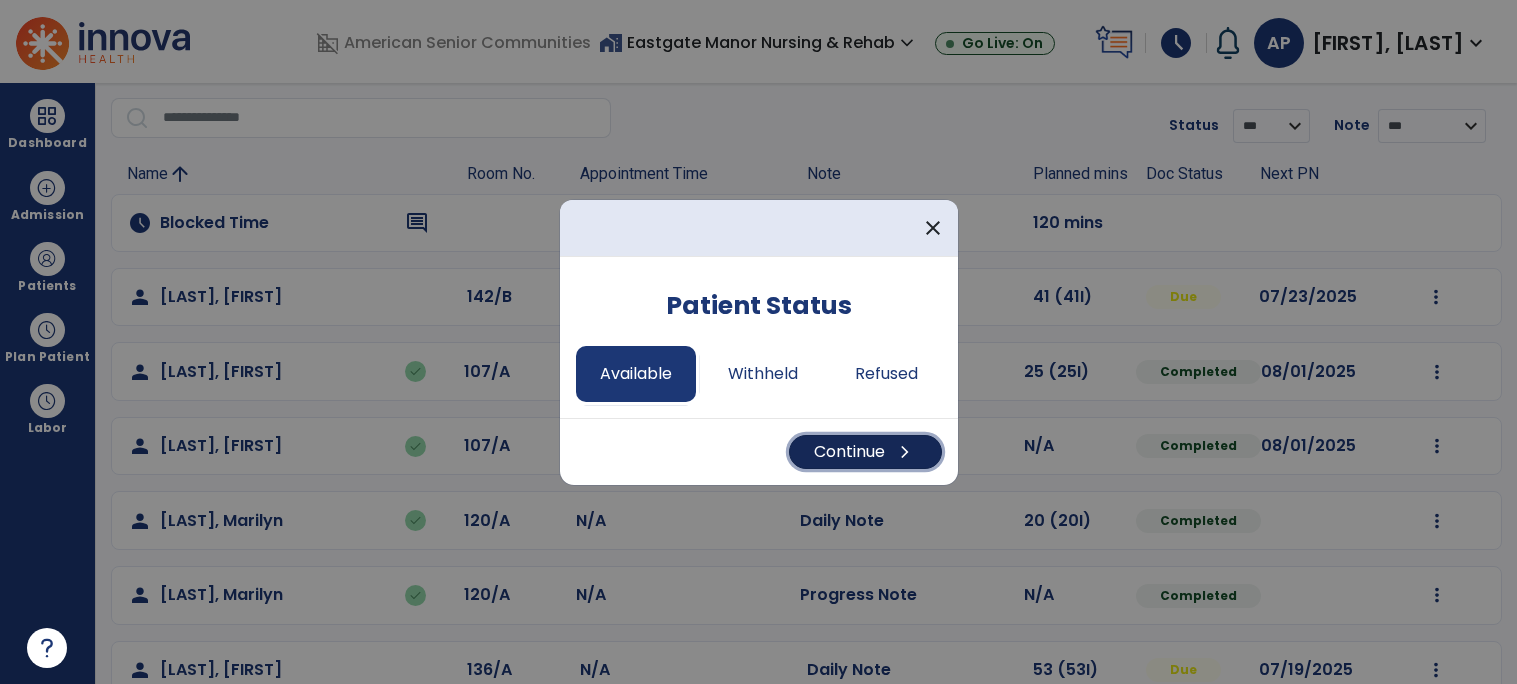 click on "Continue   chevron_right" at bounding box center [865, 452] 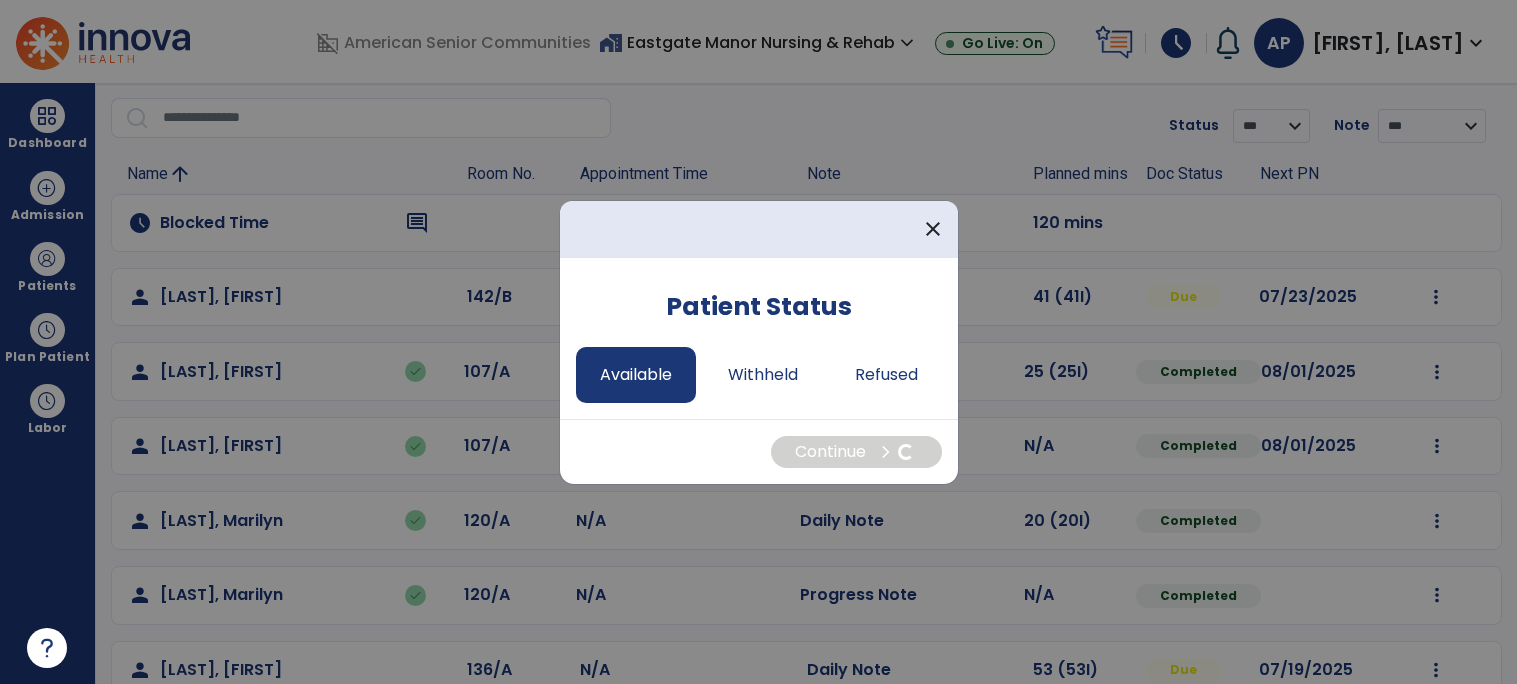 select on "*" 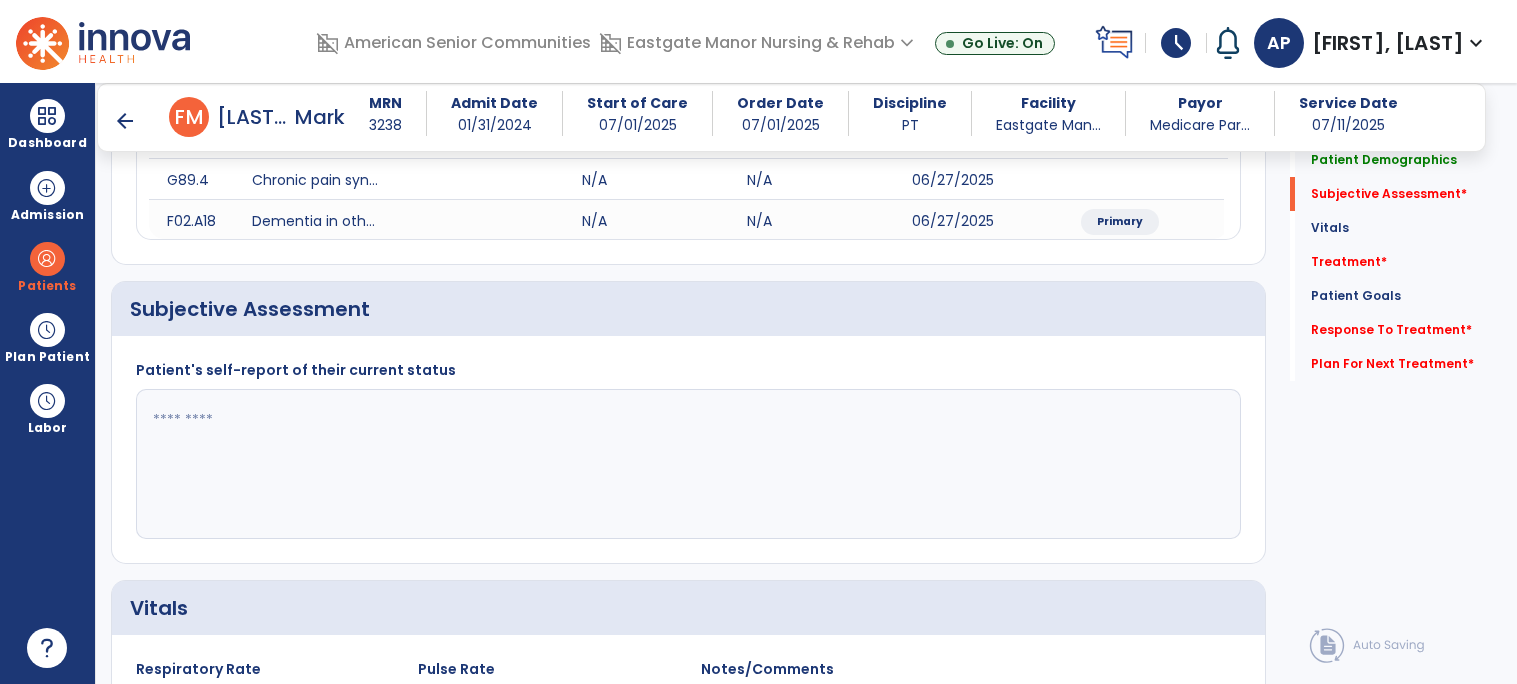 scroll, scrollTop: 302, scrollLeft: 0, axis: vertical 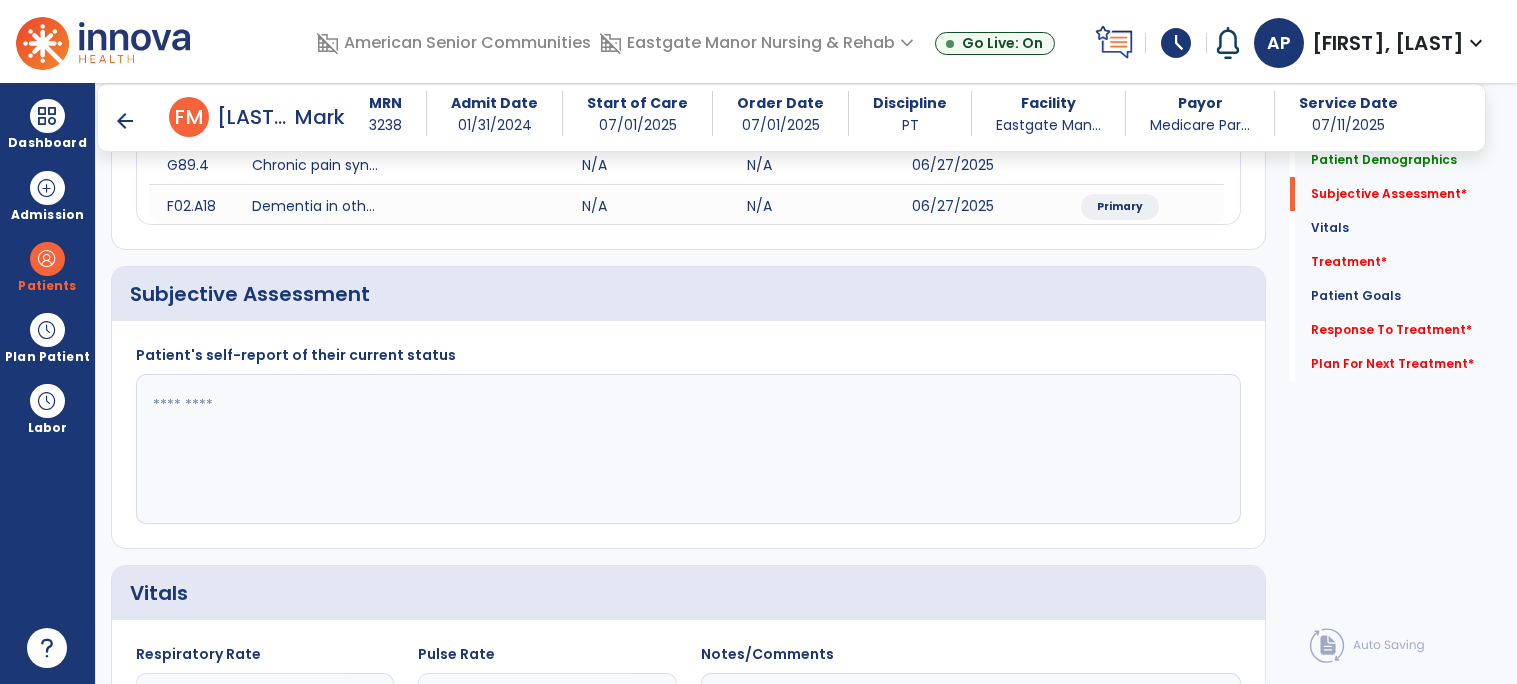 click 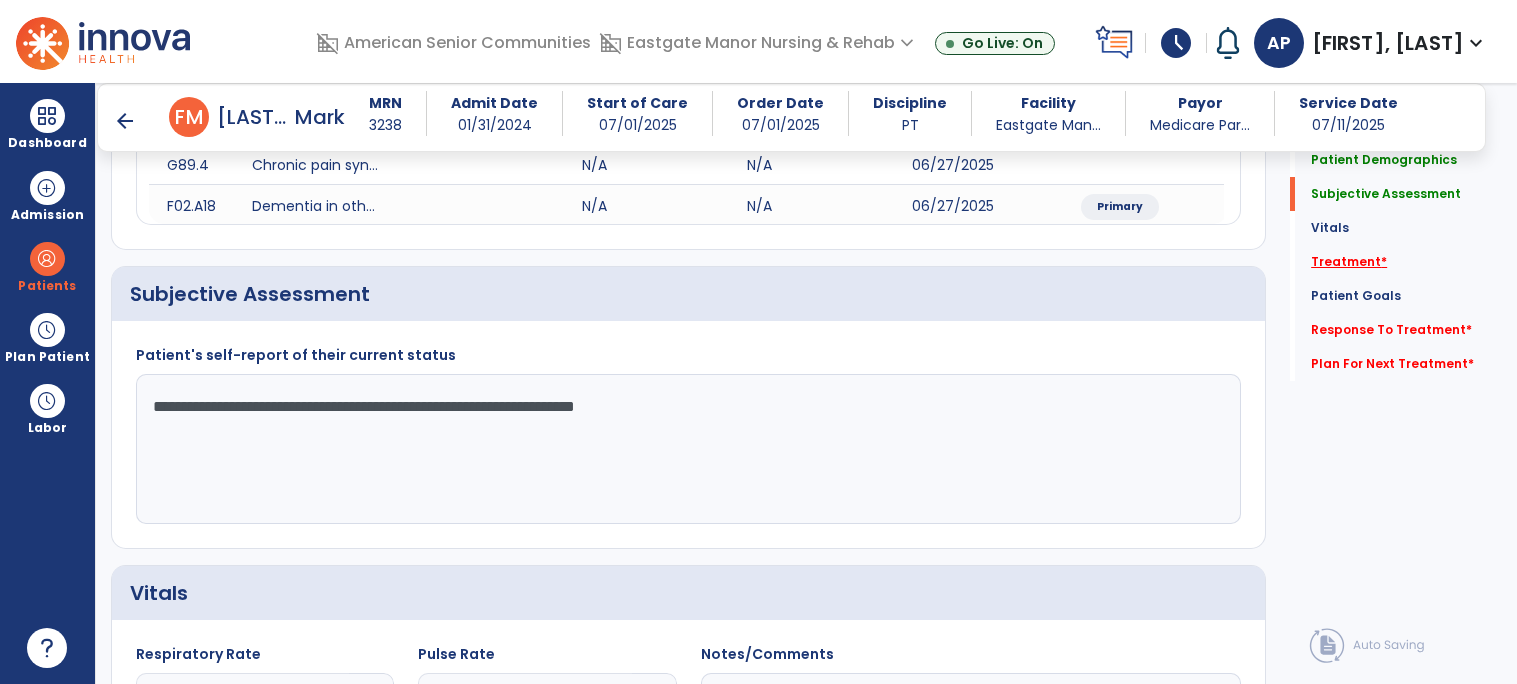 type on "**********" 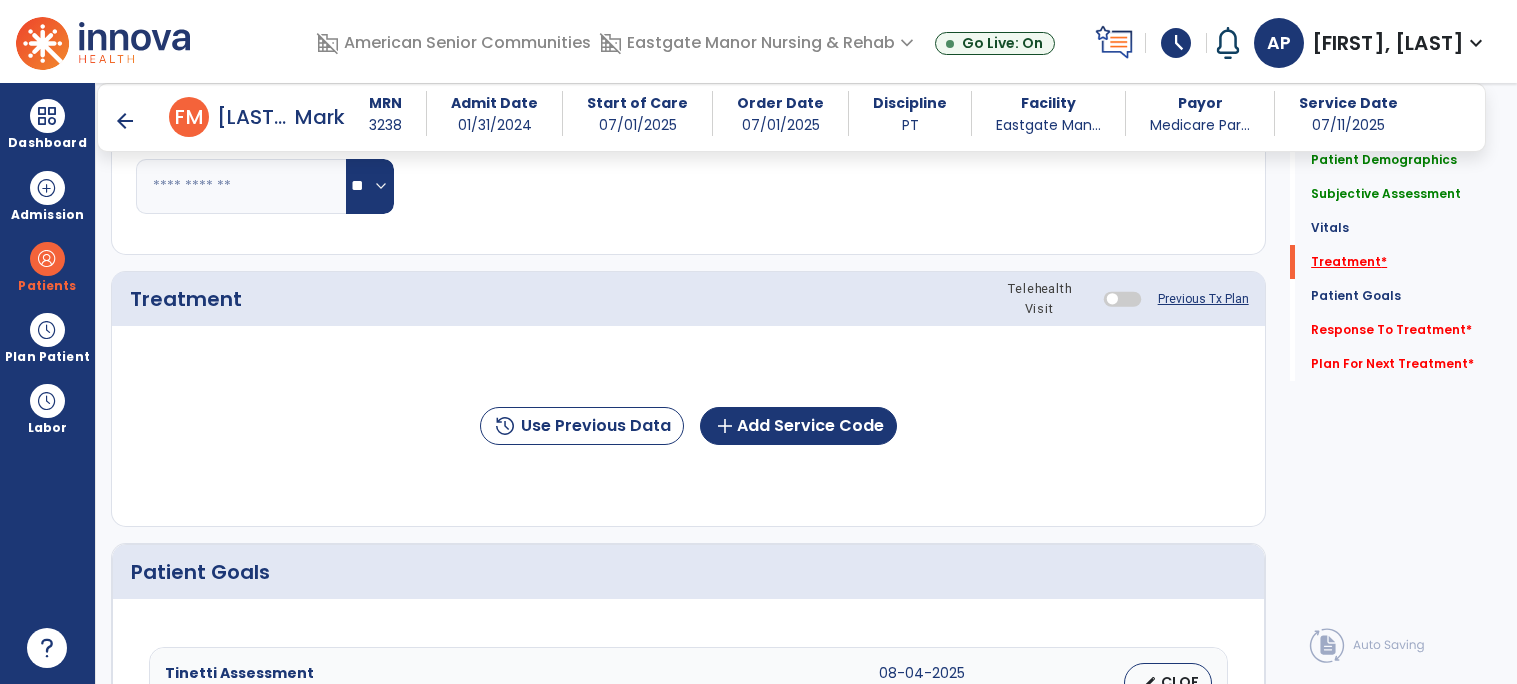 scroll, scrollTop: 1035, scrollLeft: 0, axis: vertical 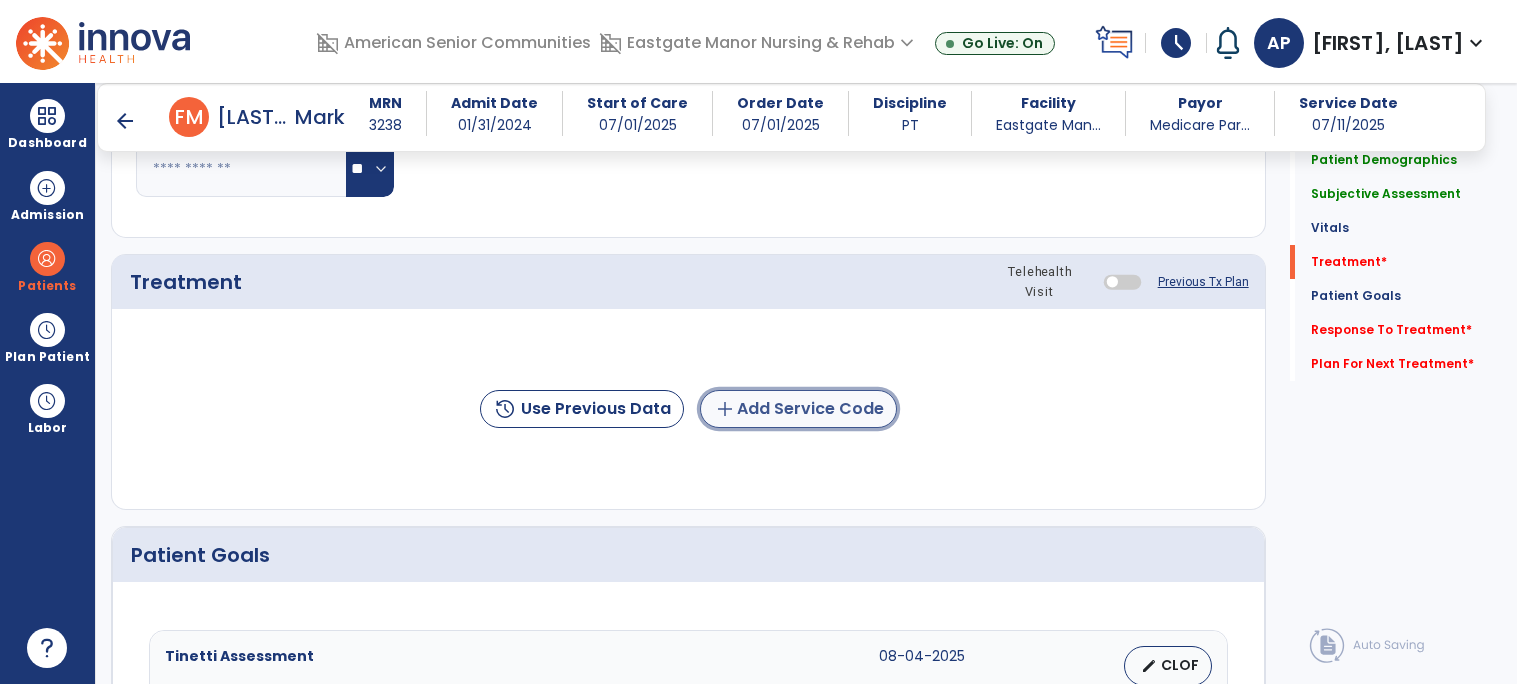 click on "add  Add Service Code" 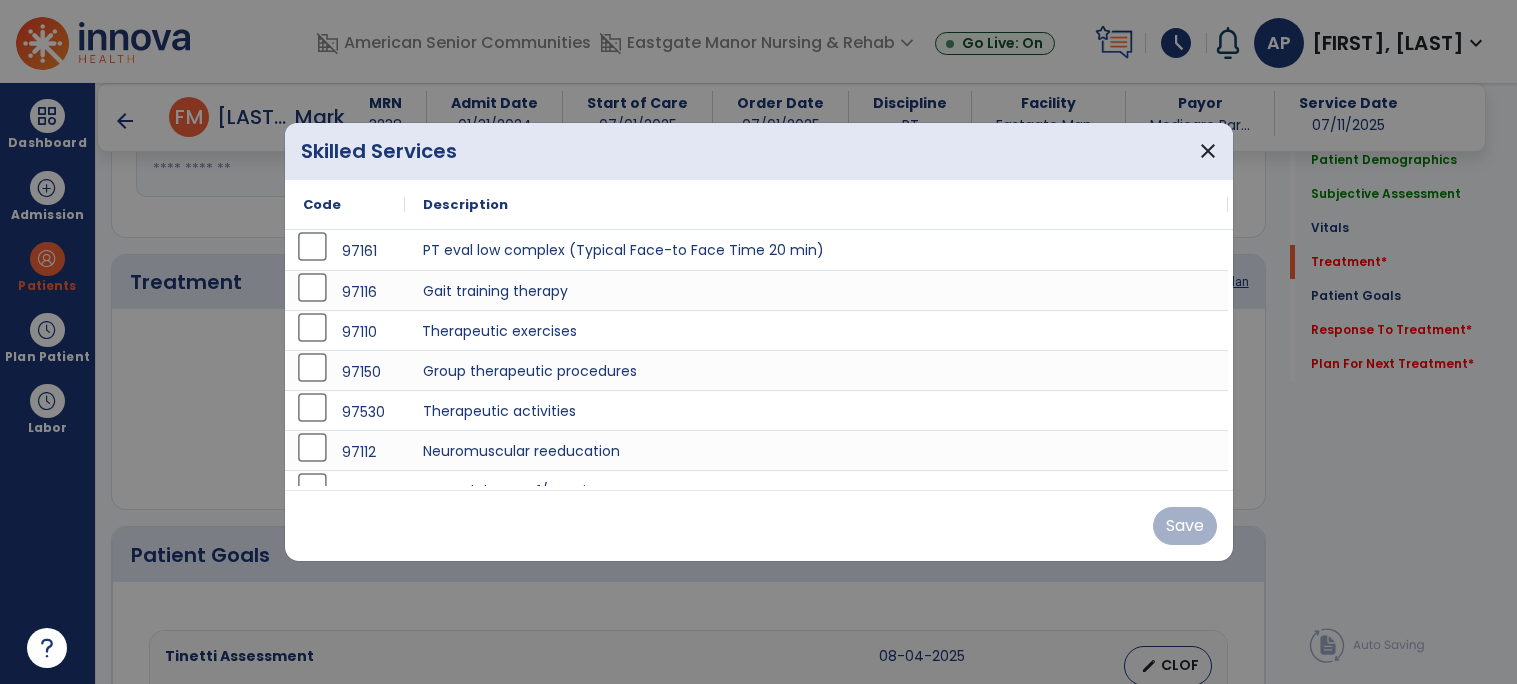 click on "Therapeutic exercises" at bounding box center (817, 330) 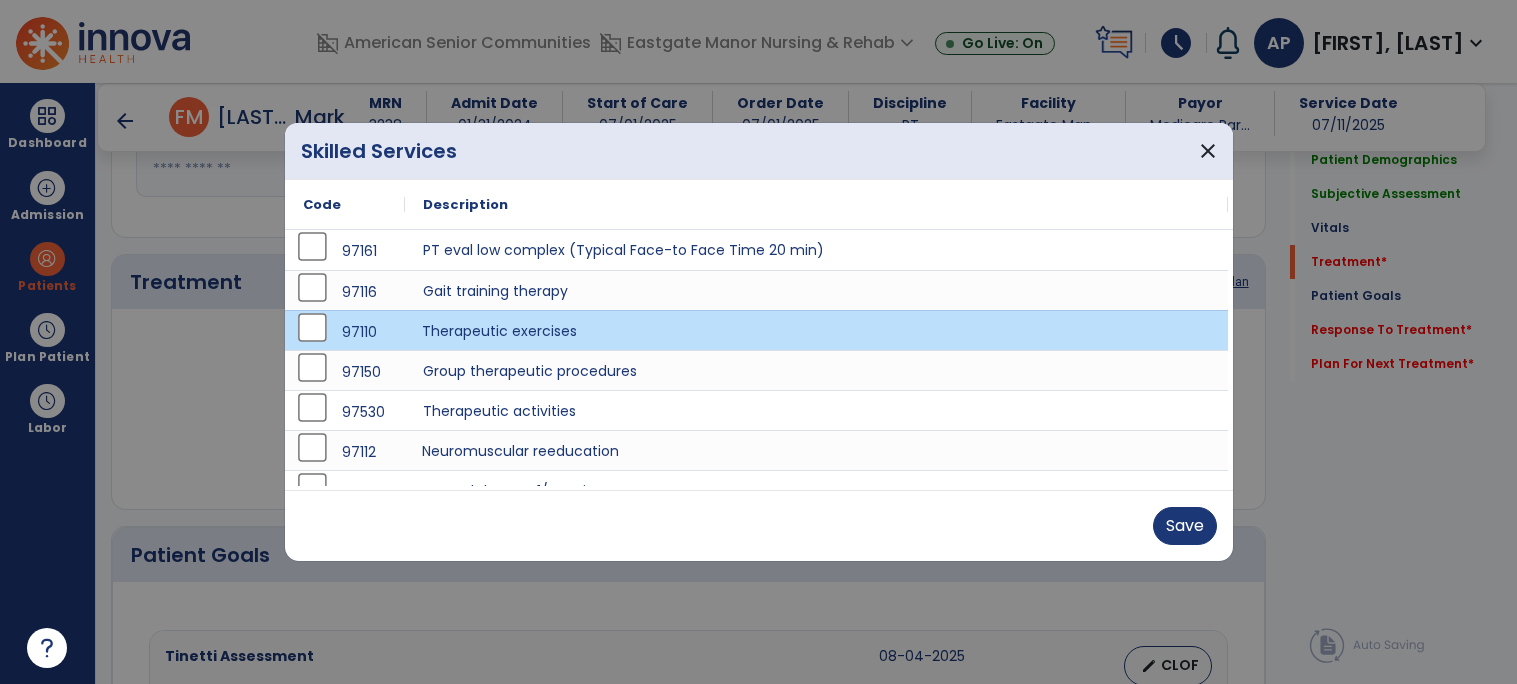 click on "Neuromuscular reeducation" at bounding box center [817, 450] 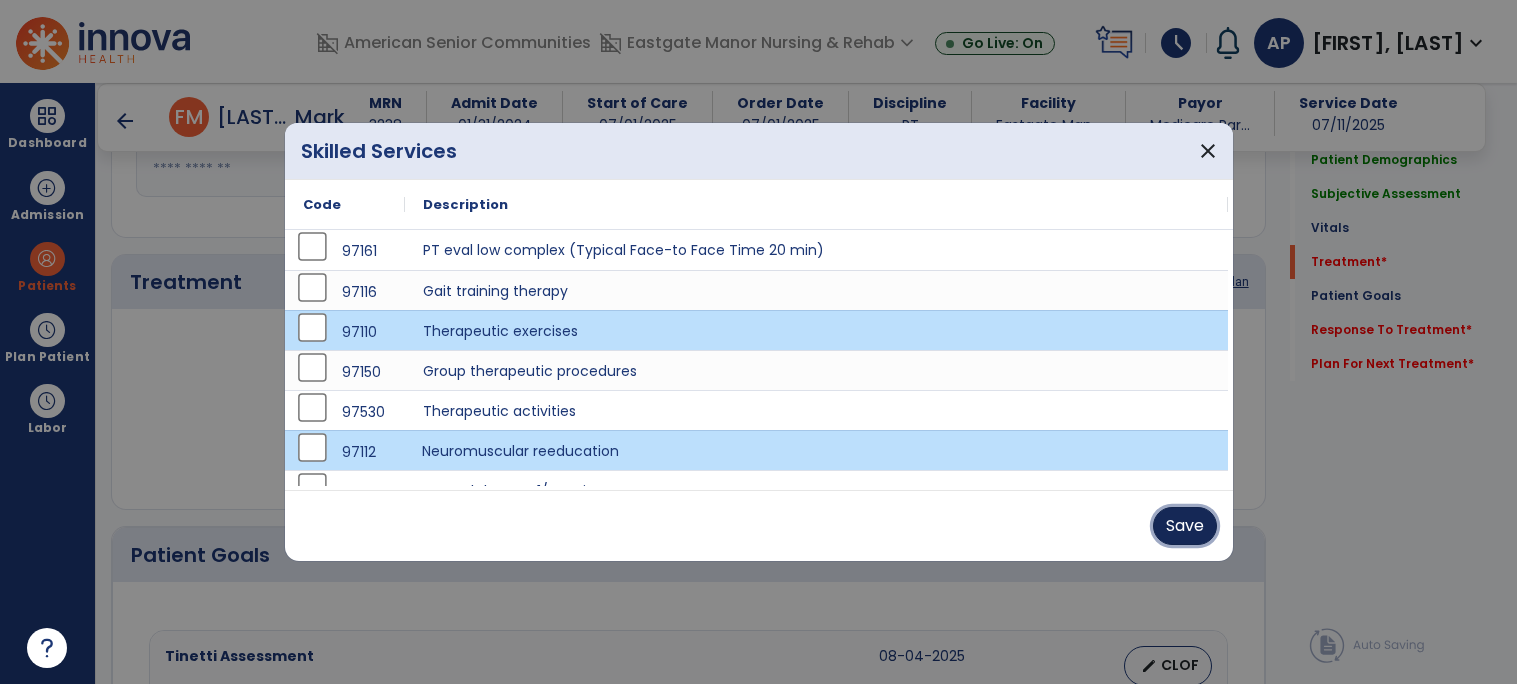 click on "Save" at bounding box center [1185, 526] 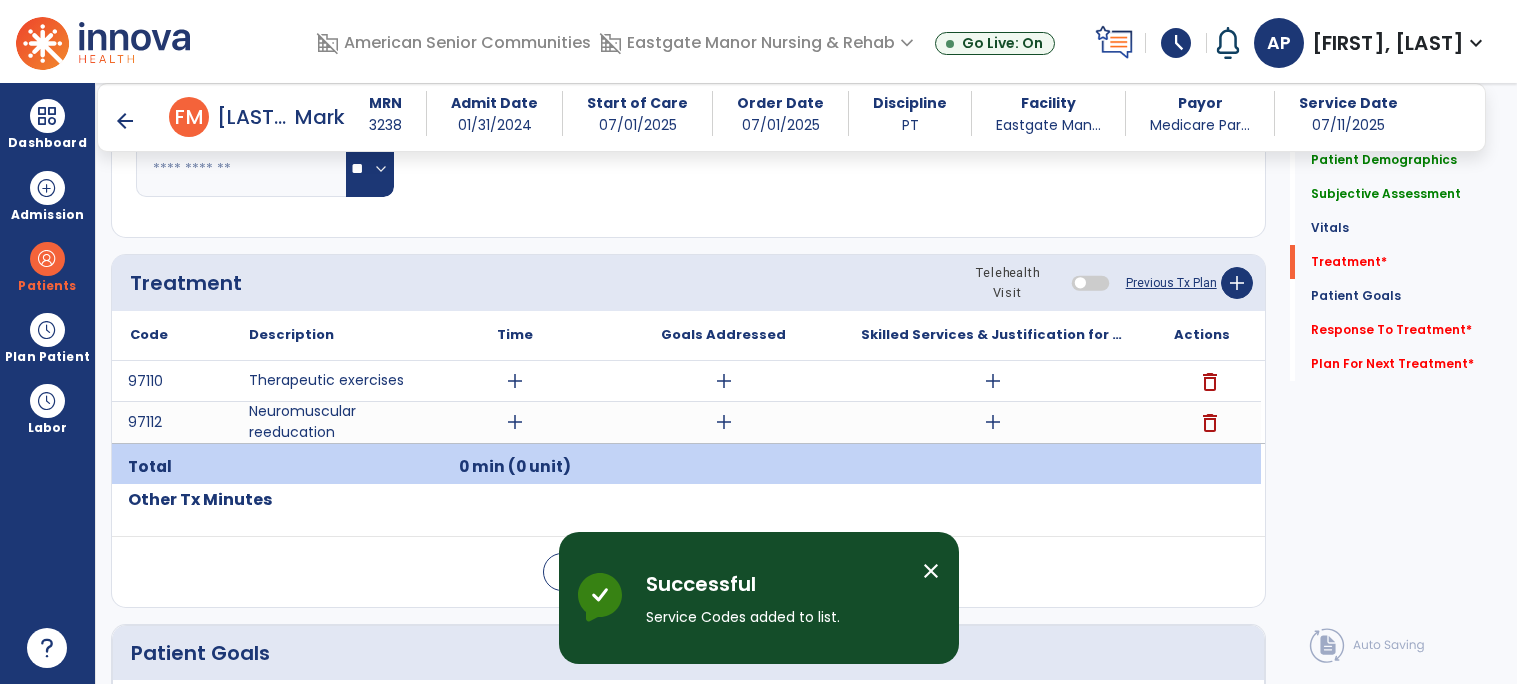 click on "add" at bounding box center [515, 381] 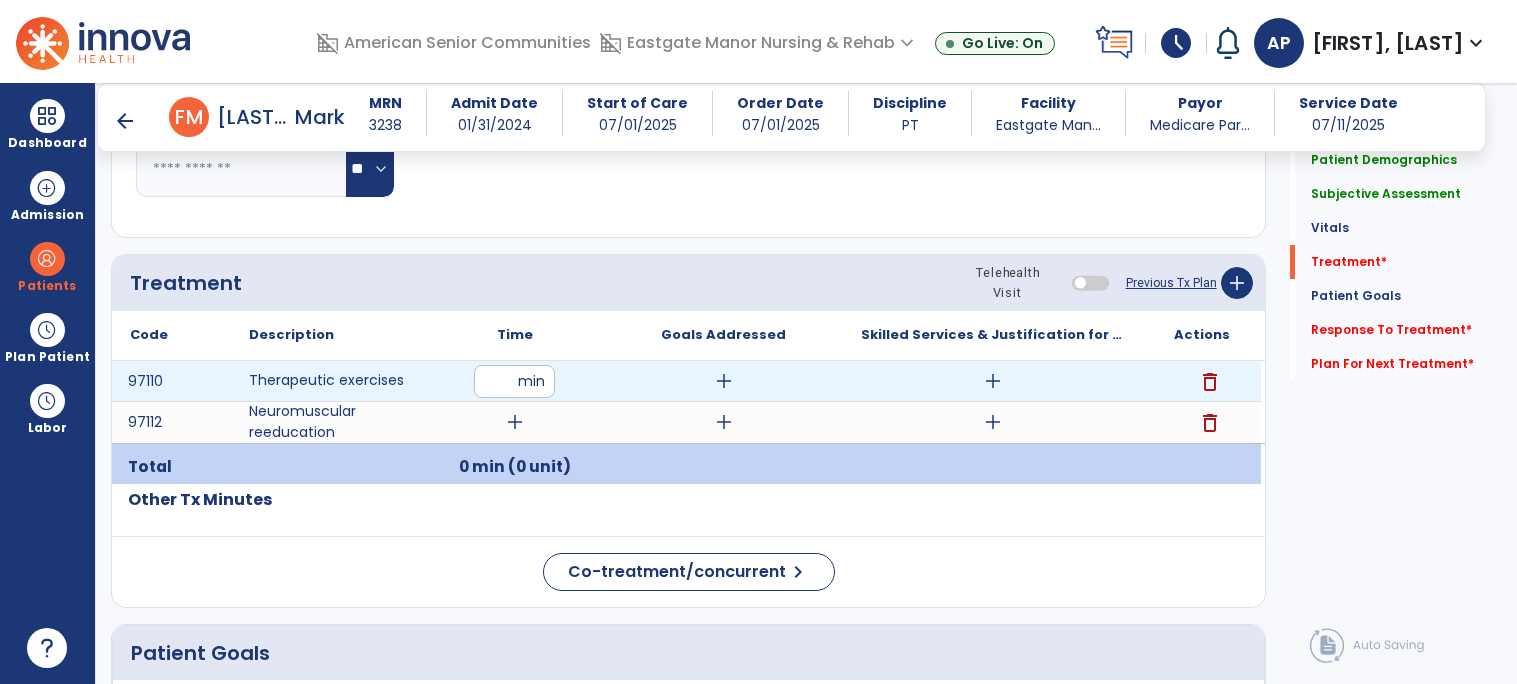 type on "**" 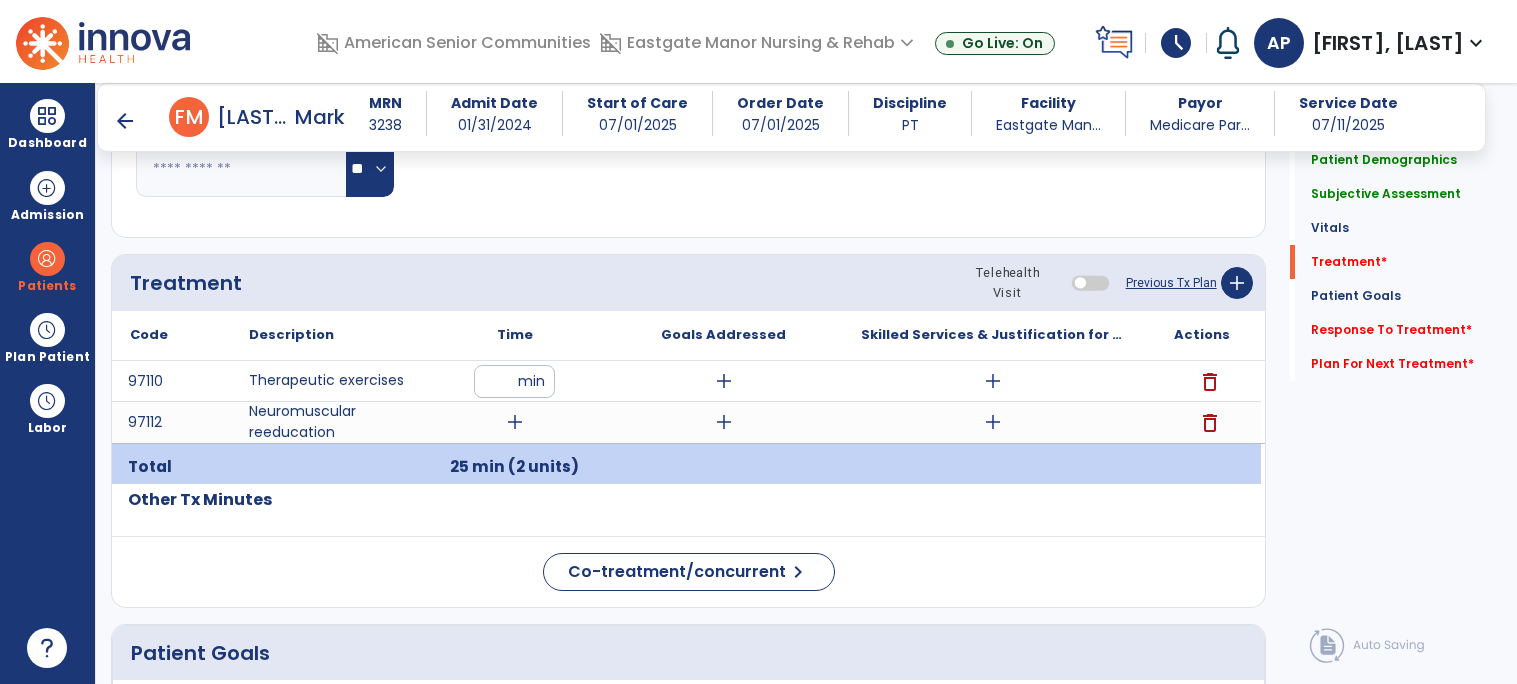 click on "**" at bounding box center [514, 381] 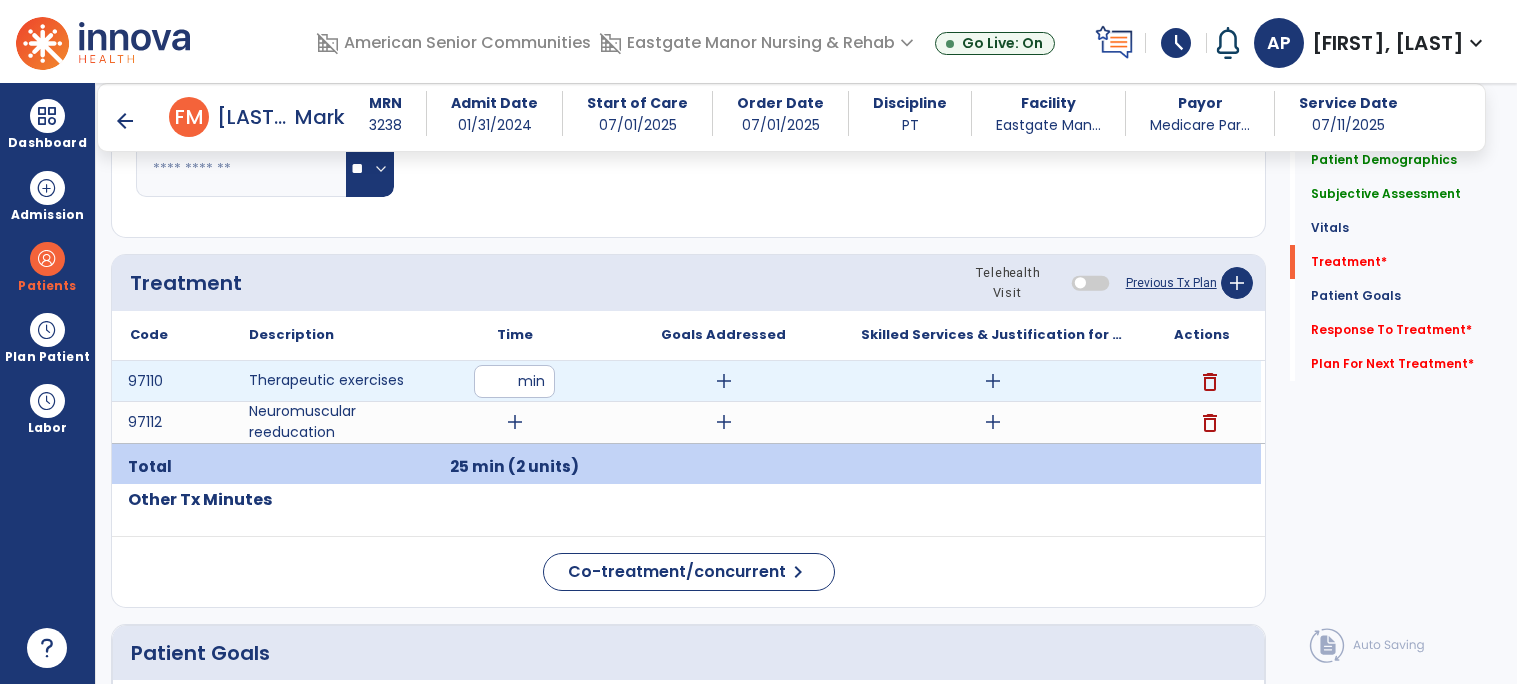 type on "*" 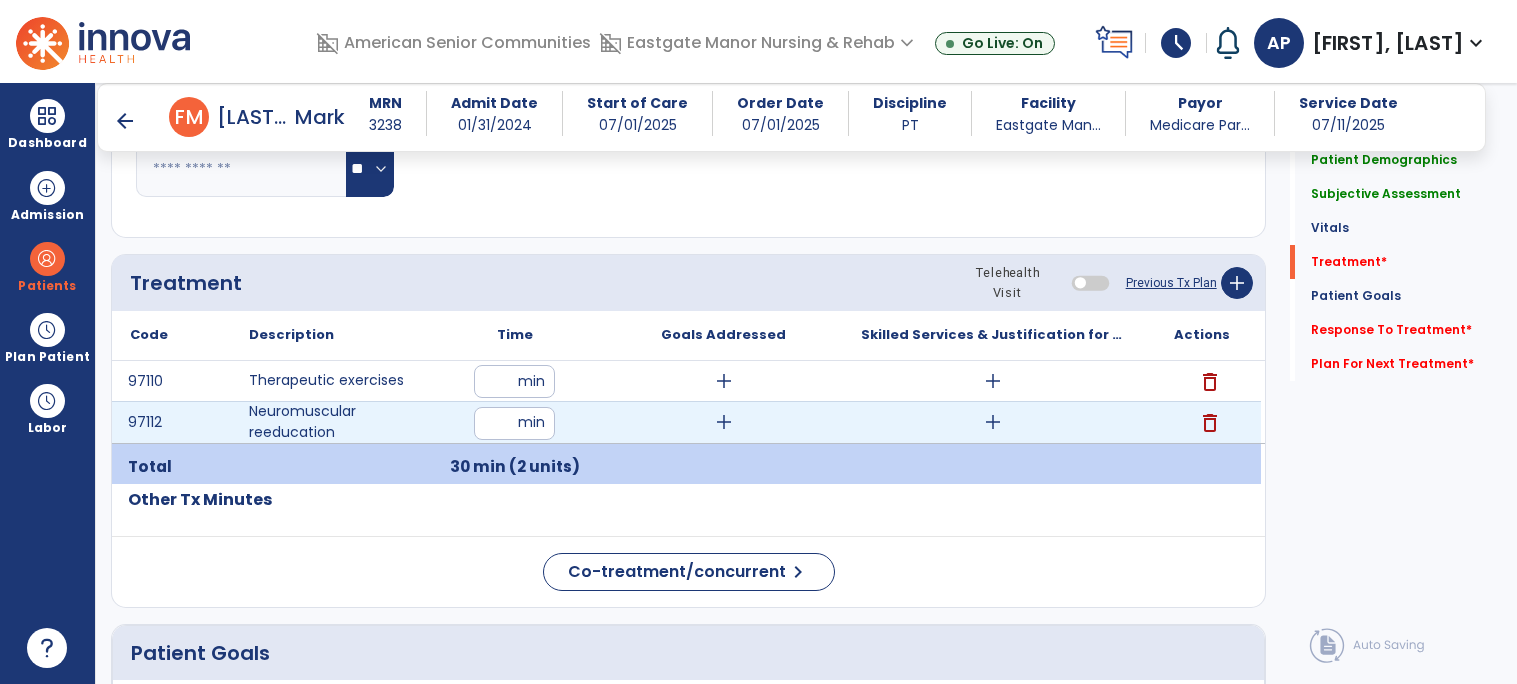type on "**" 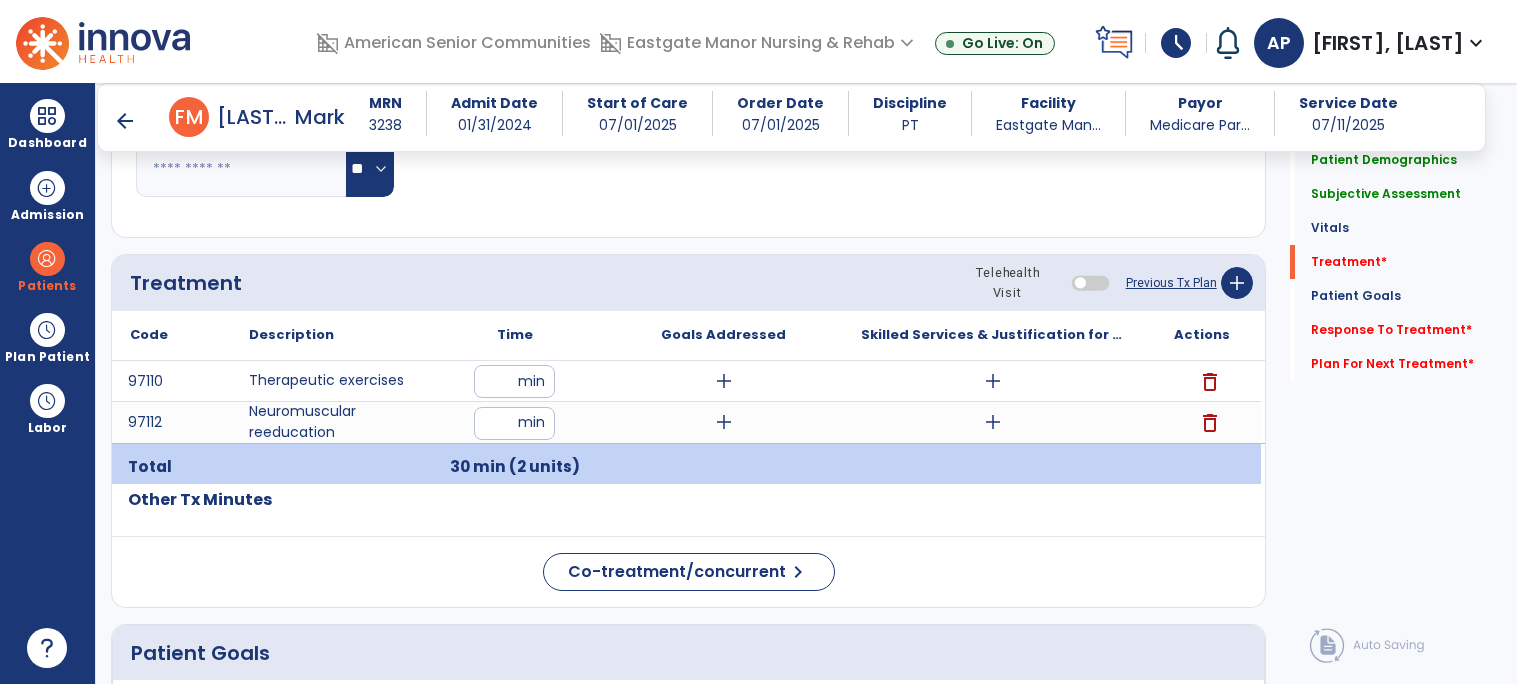 click on "Other Tx Minutes" 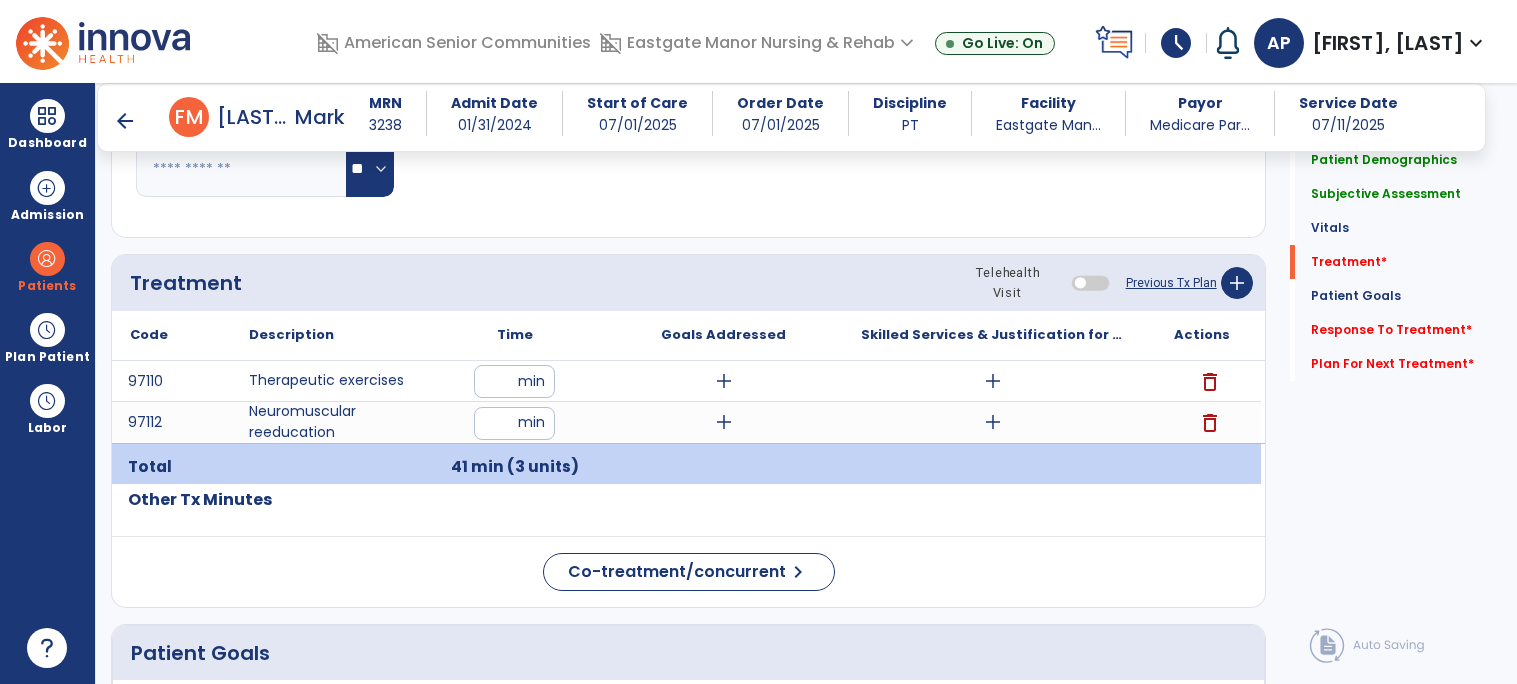 click on "Other Tx Minutes" 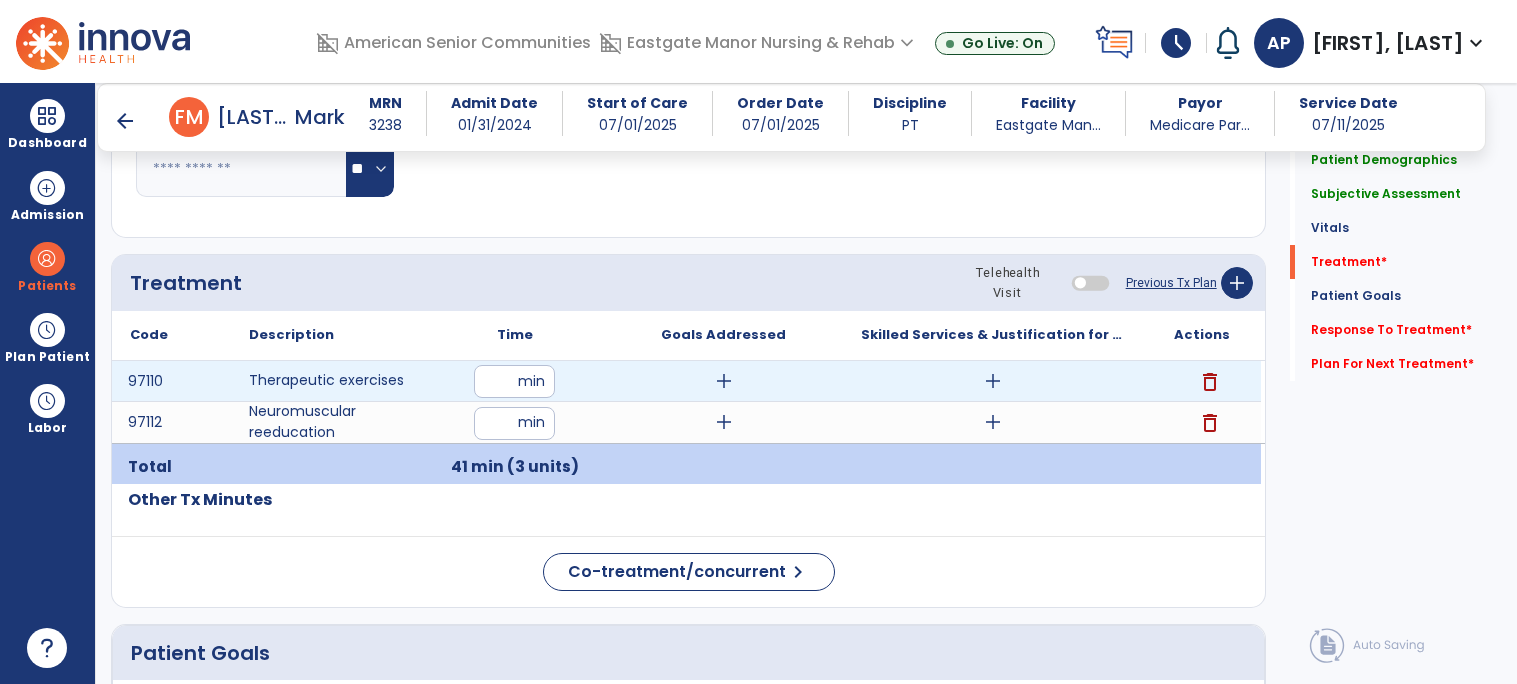 click on "add" at bounding box center [993, 381] 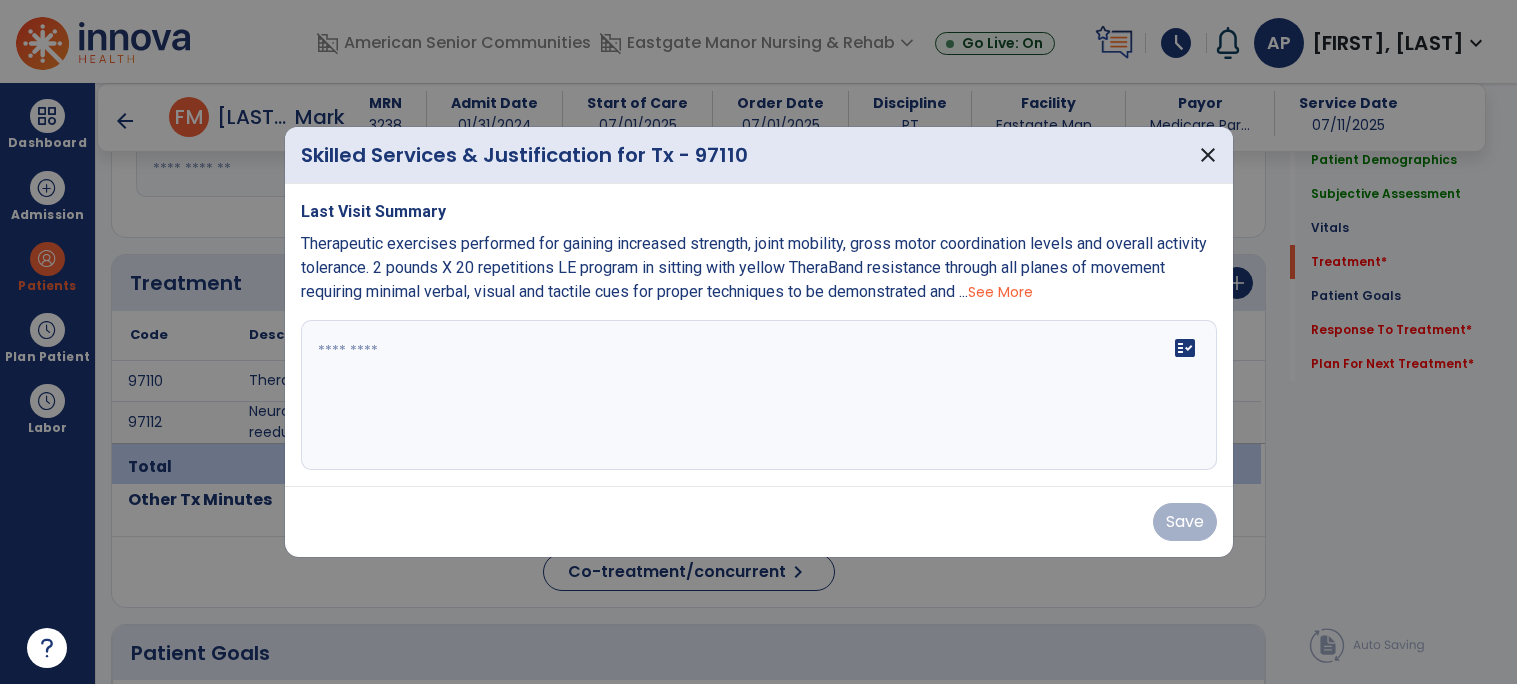 click on "See More" at bounding box center (1000, 292) 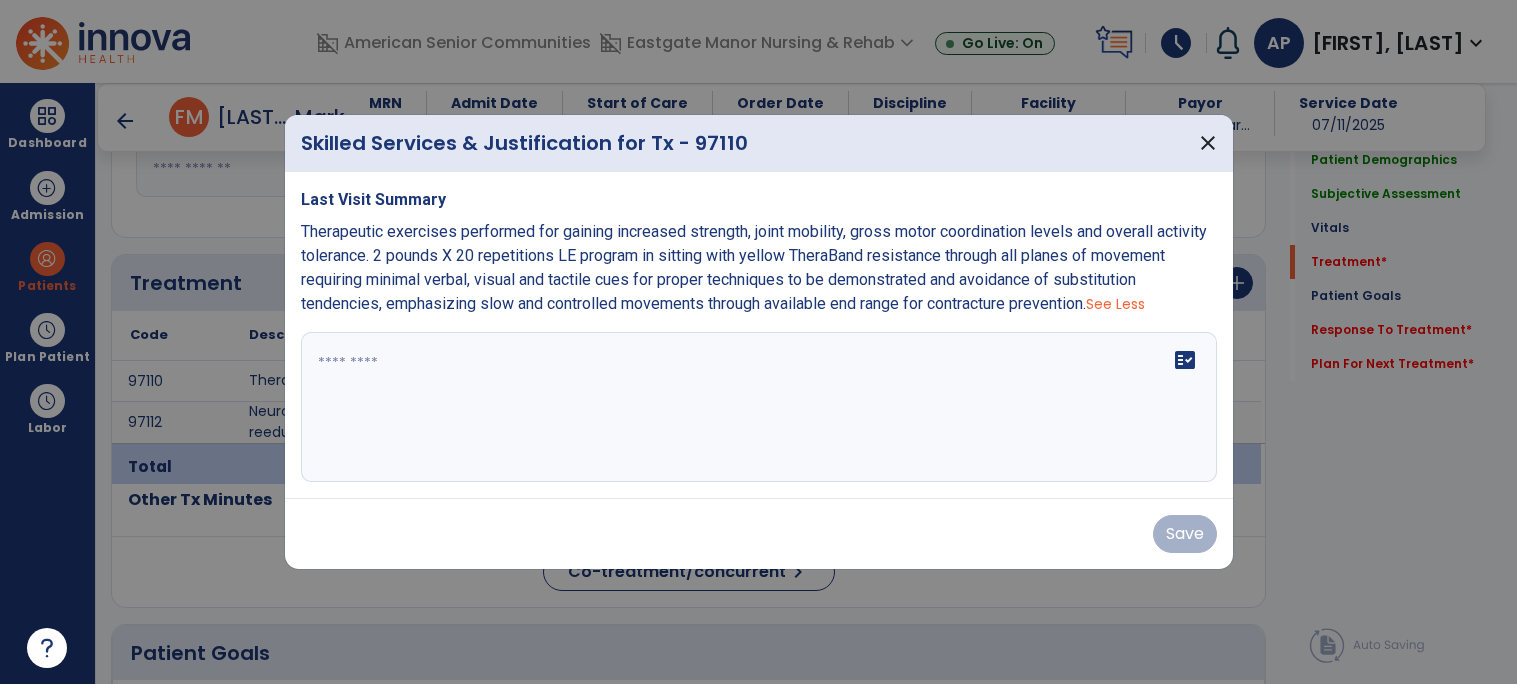 click on "fact_check" at bounding box center [759, 407] 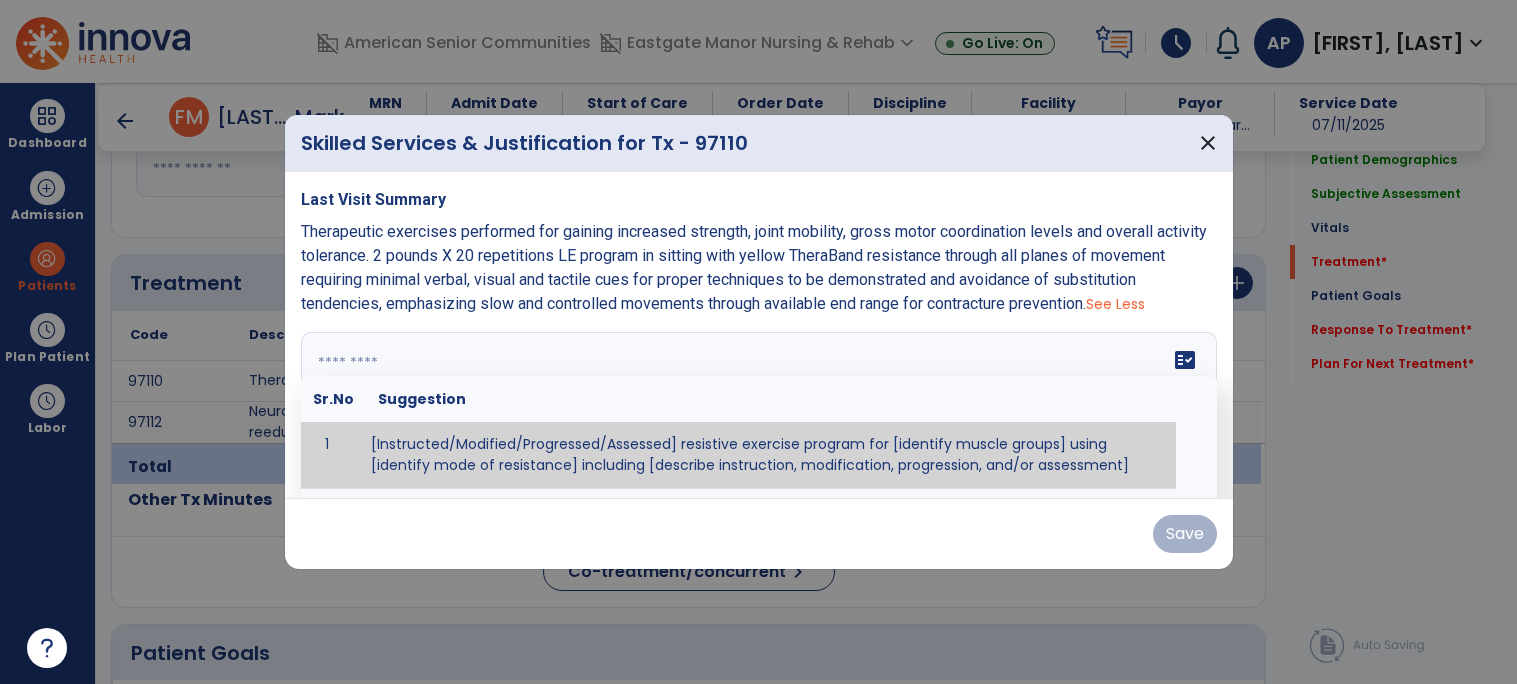 click at bounding box center (756, 407) 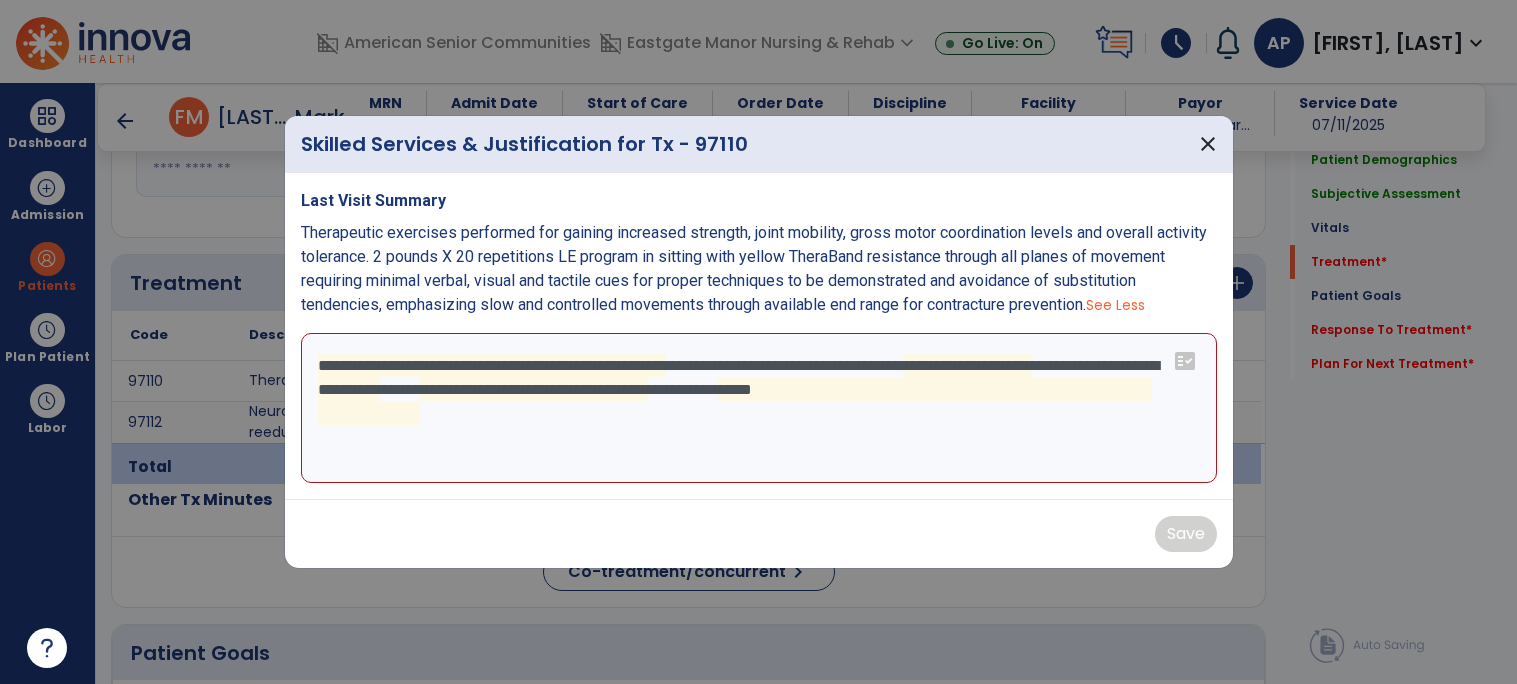 click on "**********" at bounding box center [759, 408] 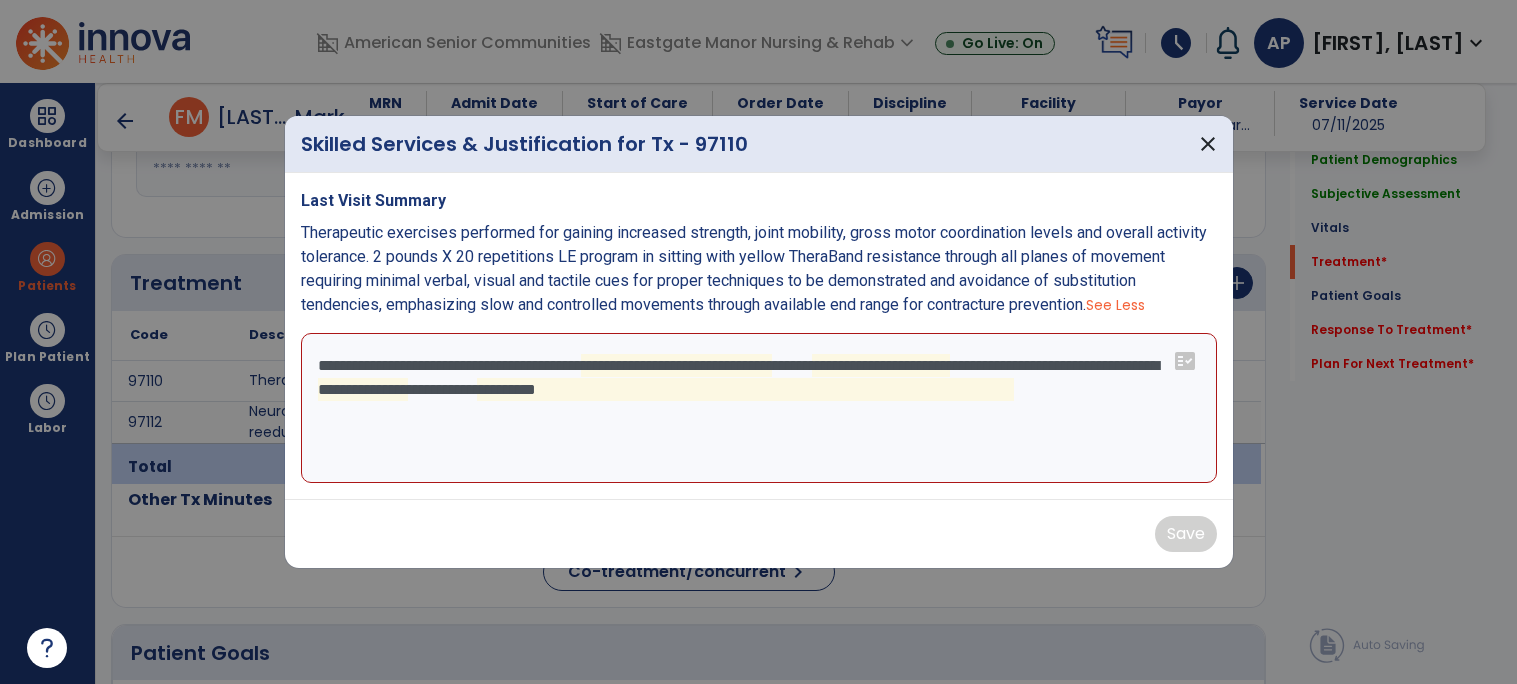 type on "**********" 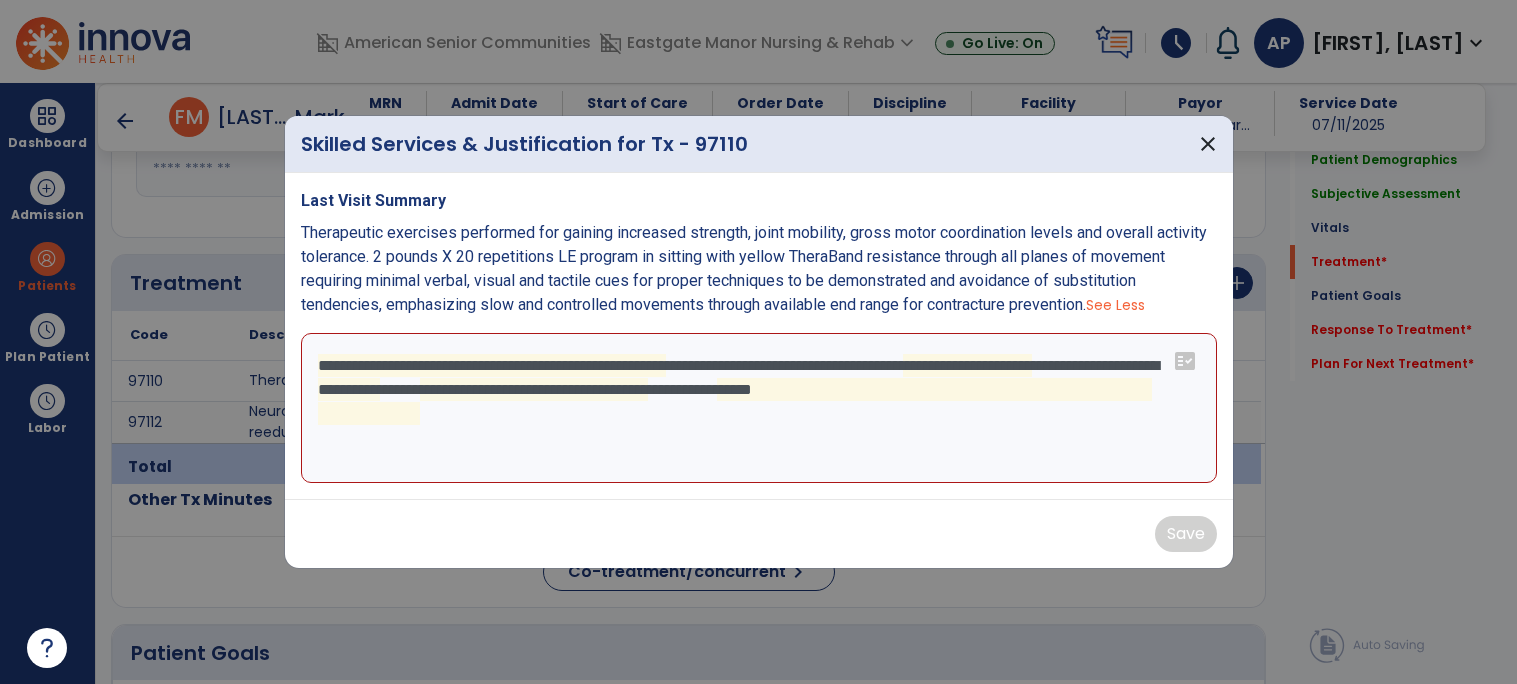 click on "**********" at bounding box center (759, 408) 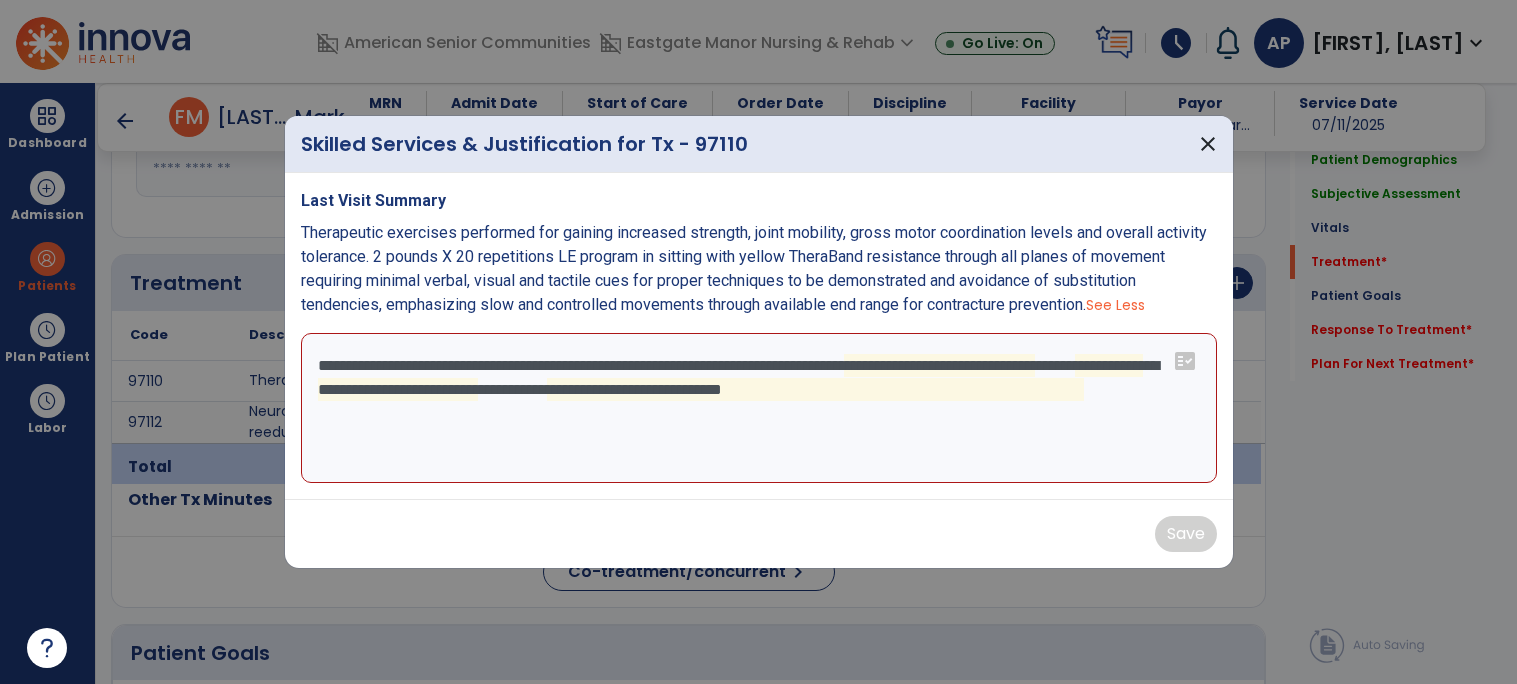click on "**********" at bounding box center (759, 408) 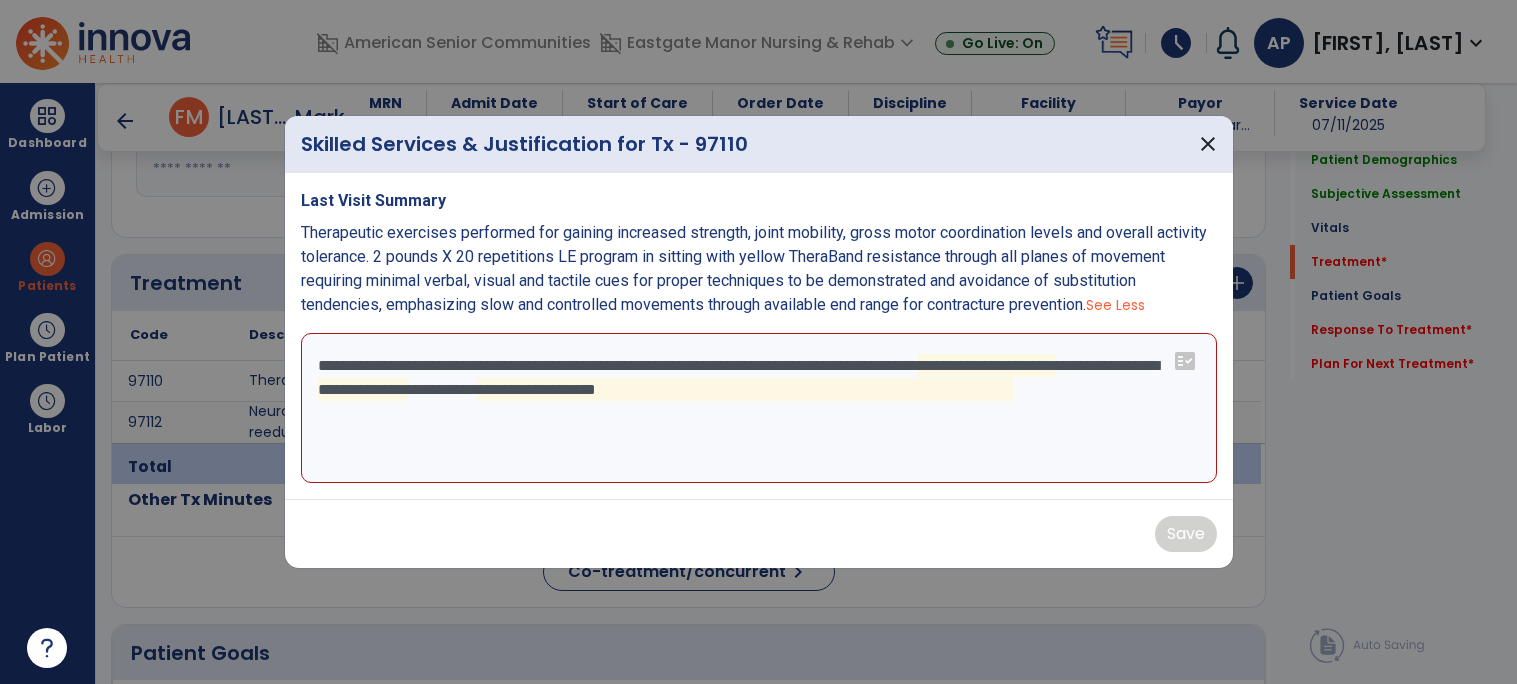click on "**********" at bounding box center [759, 408] 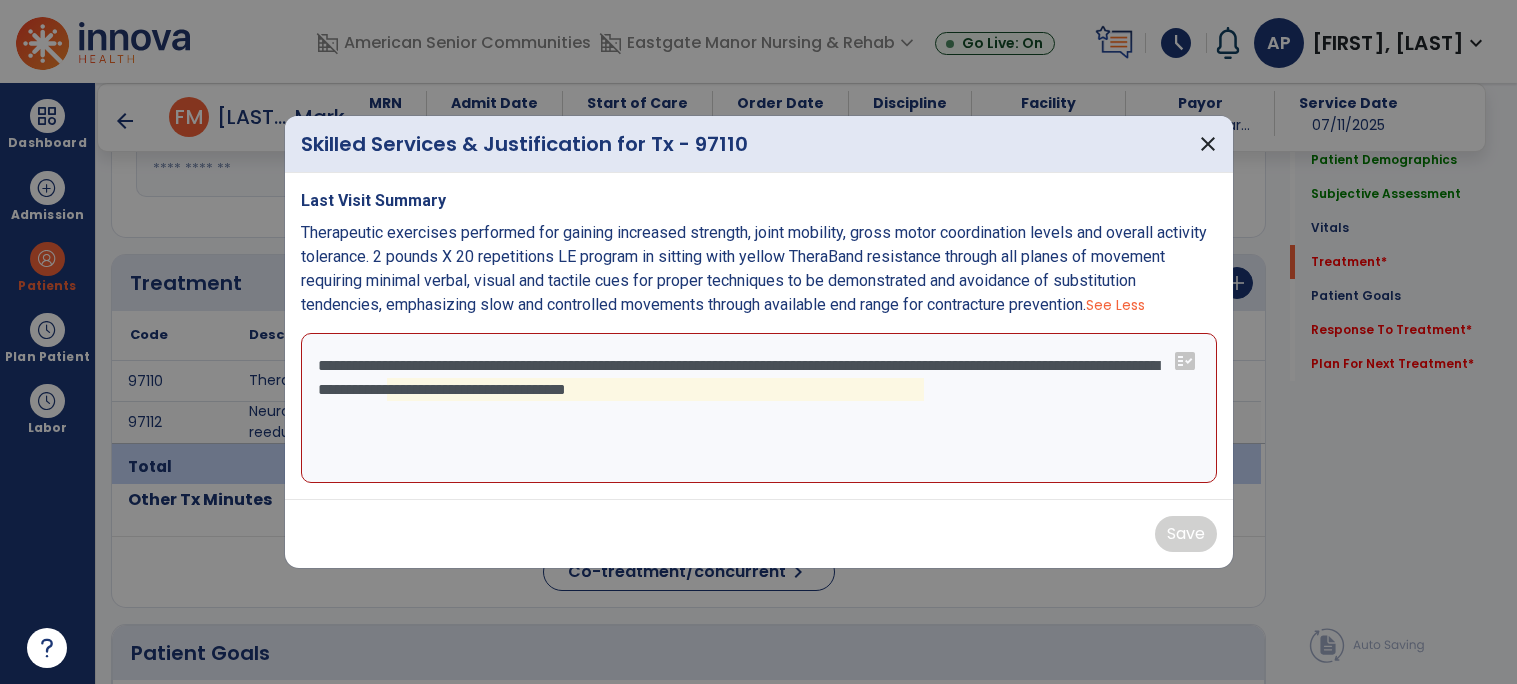 click on "**********" at bounding box center (759, 408) 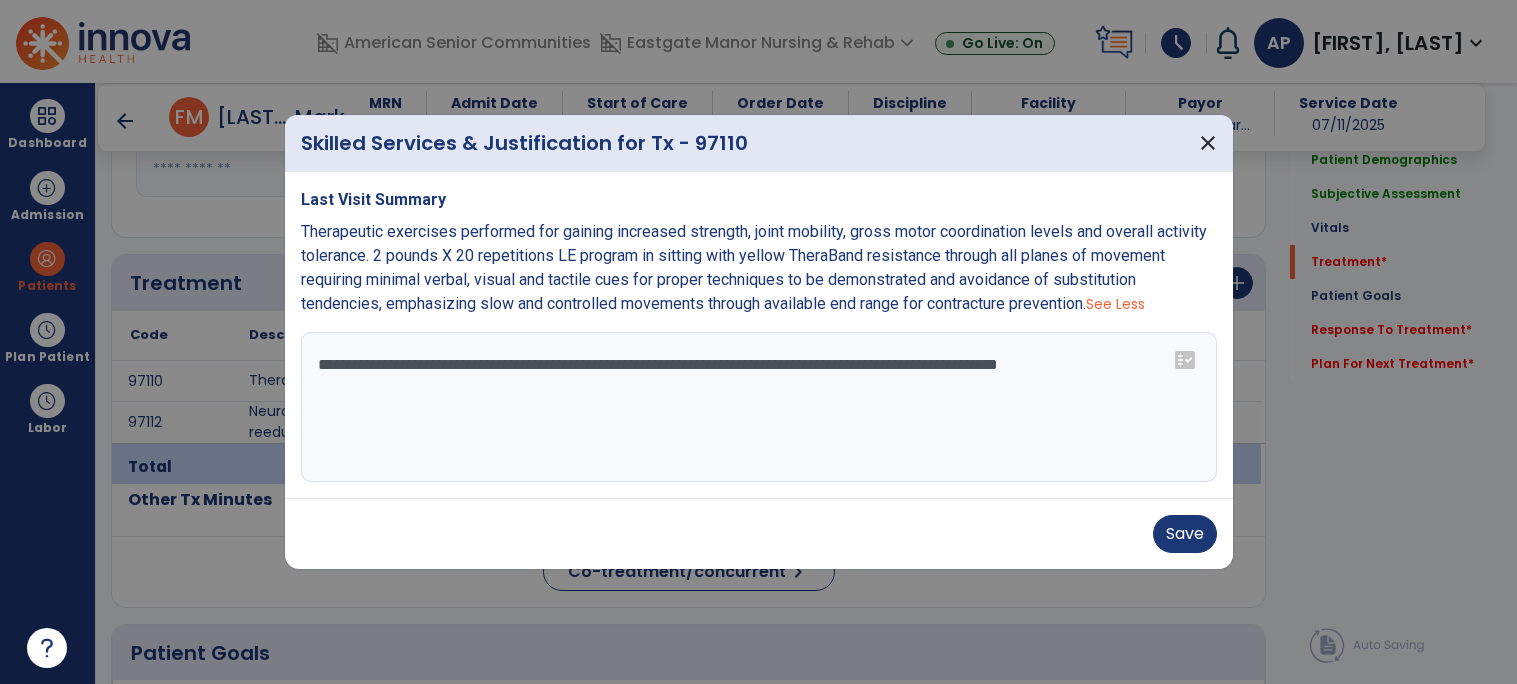 click on "**********" at bounding box center [759, 407] 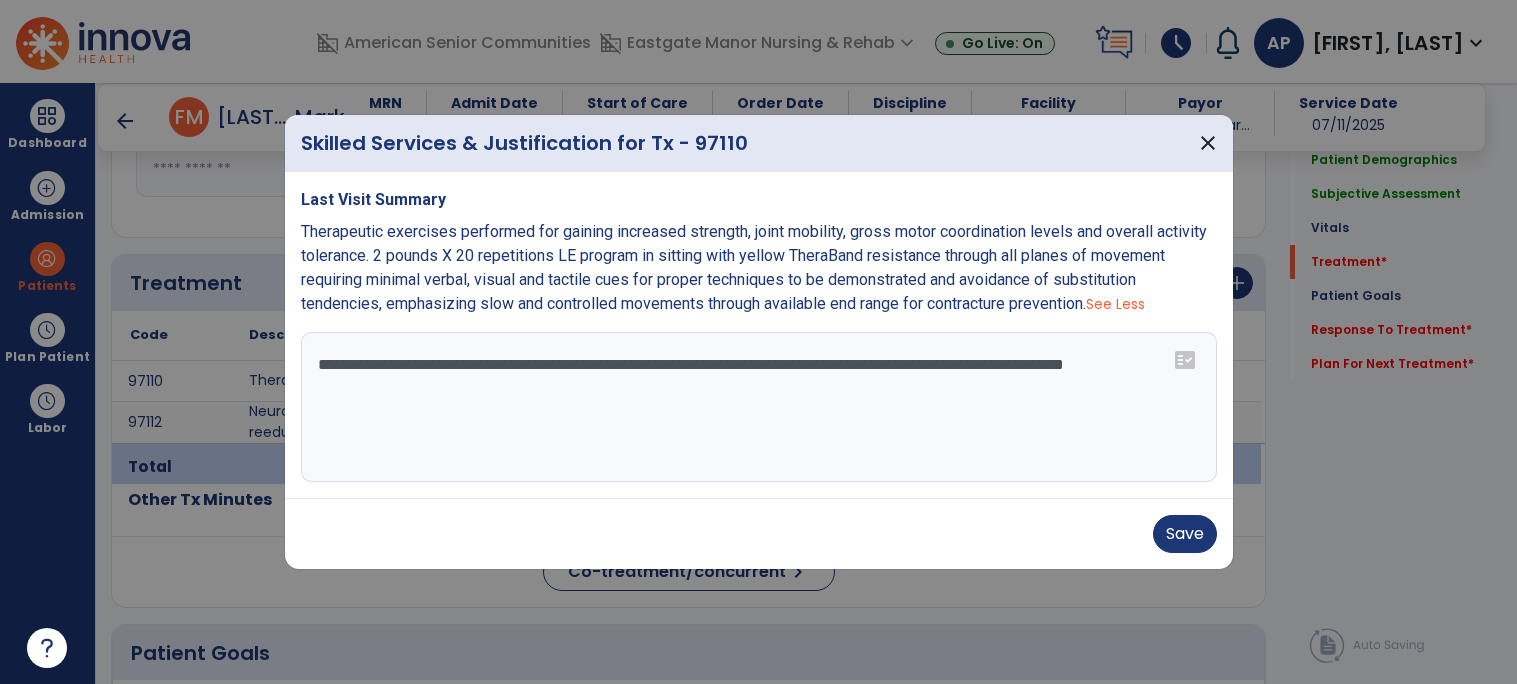 click on "**********" at bounding box center (759, 407) 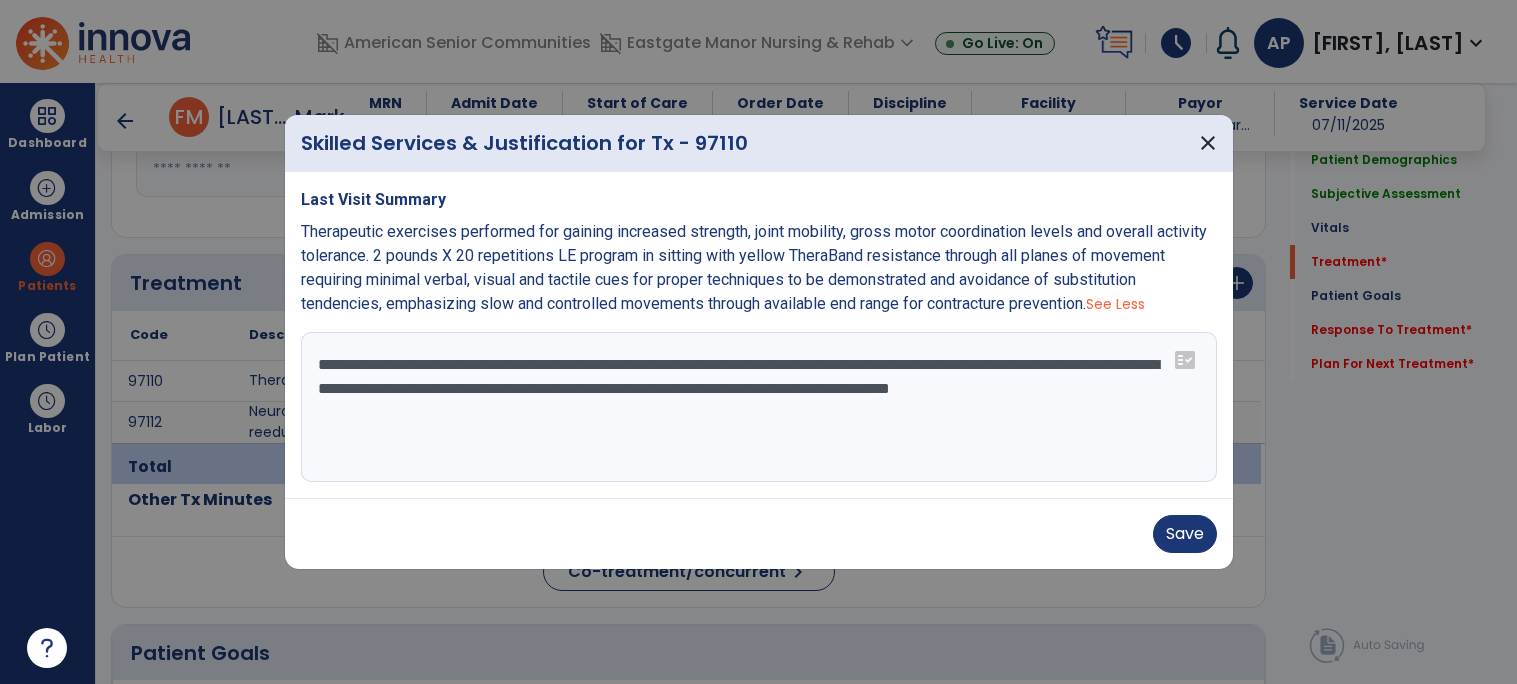 click on "**********" at bounding box center [759, 407] 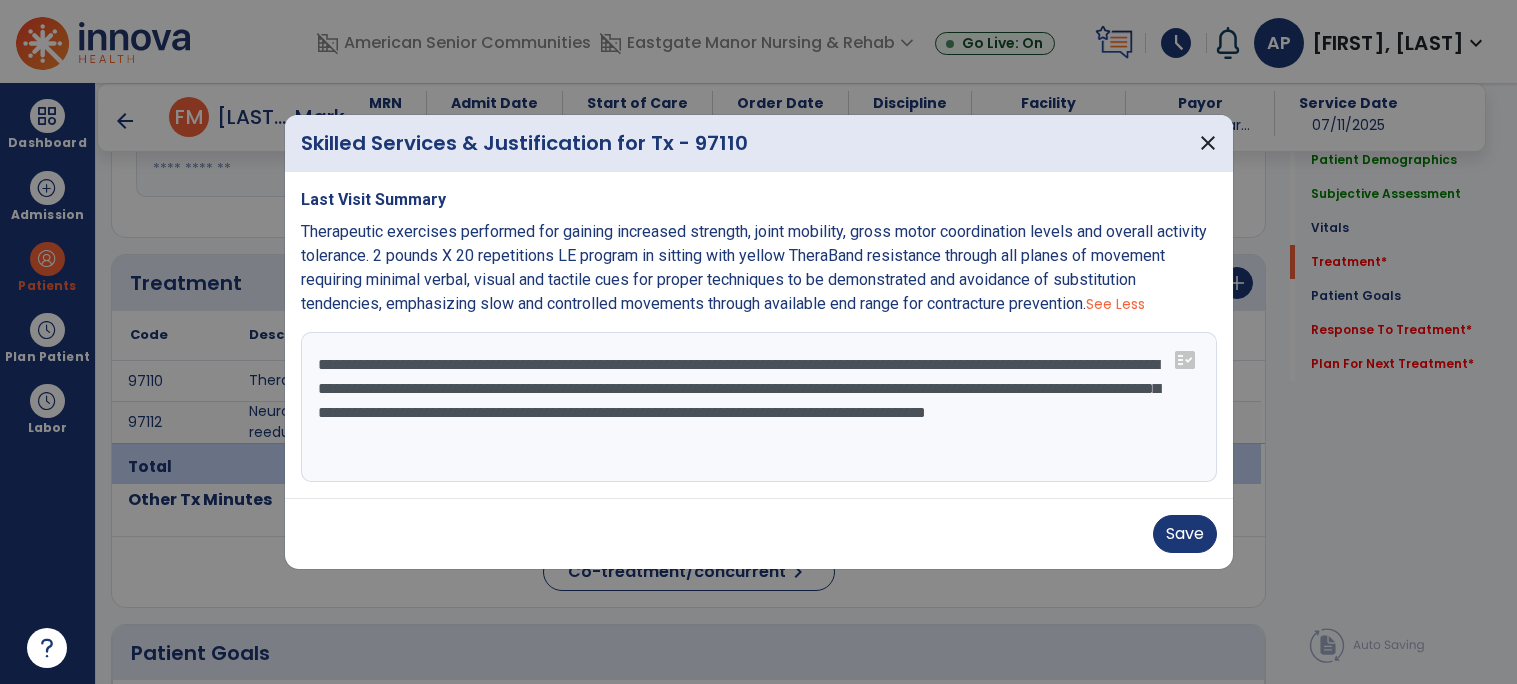 click on "**********" at bounding box center (759, 407) 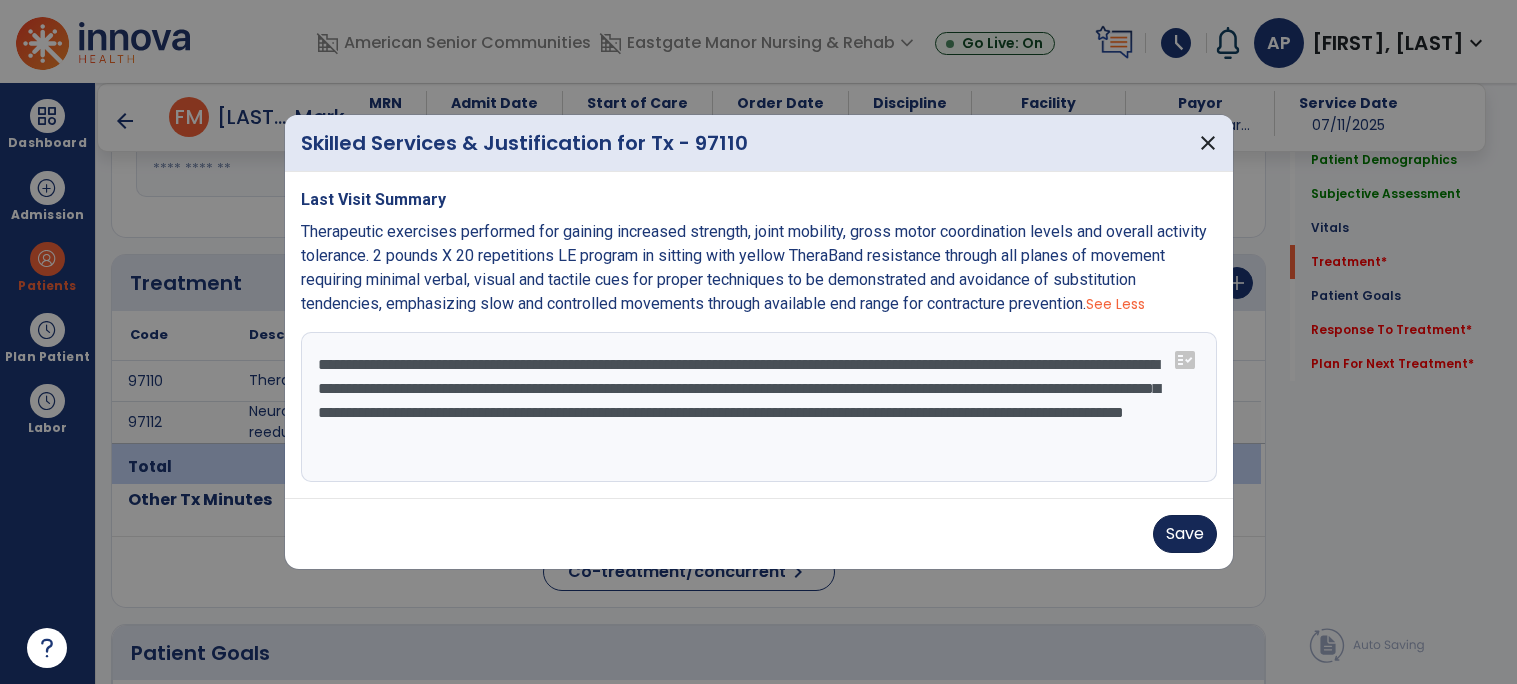 type on "**********" 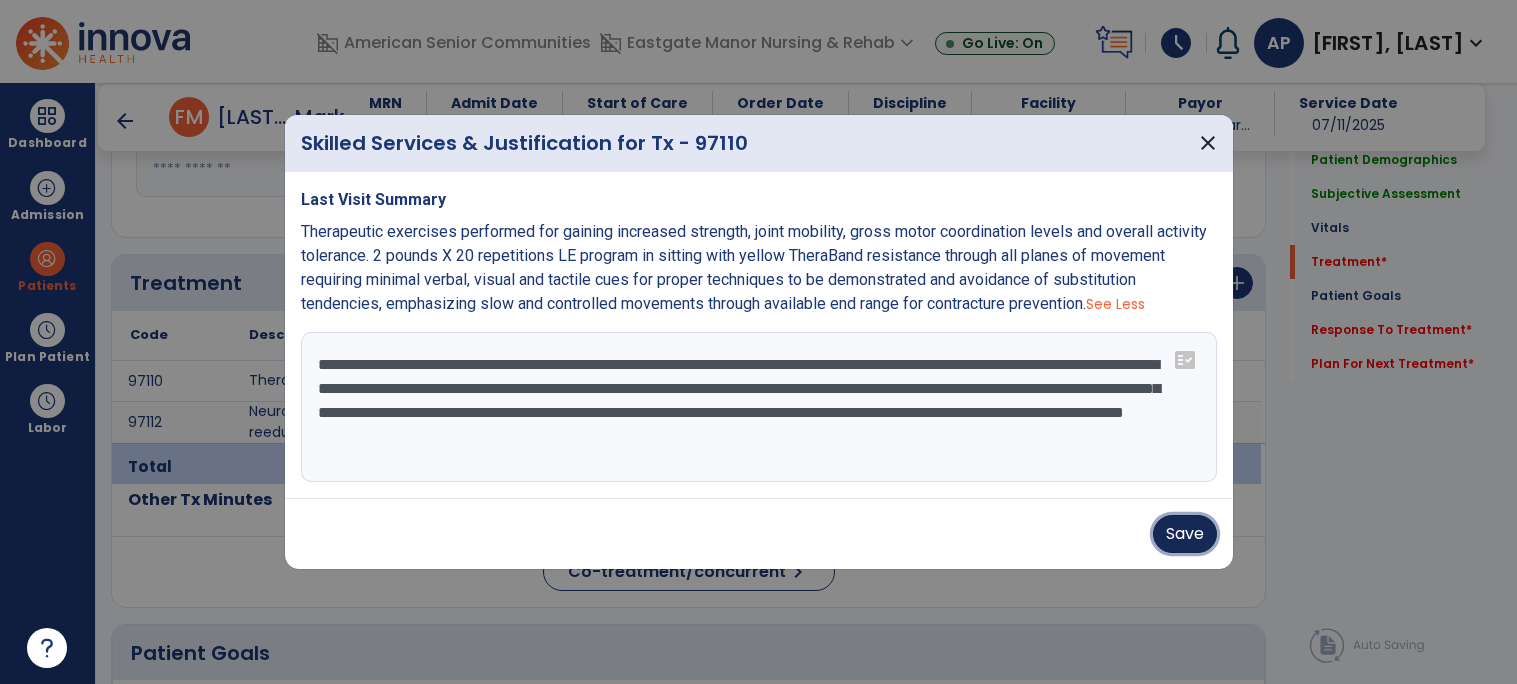click on "Save" at bounding box center [1185, 534] 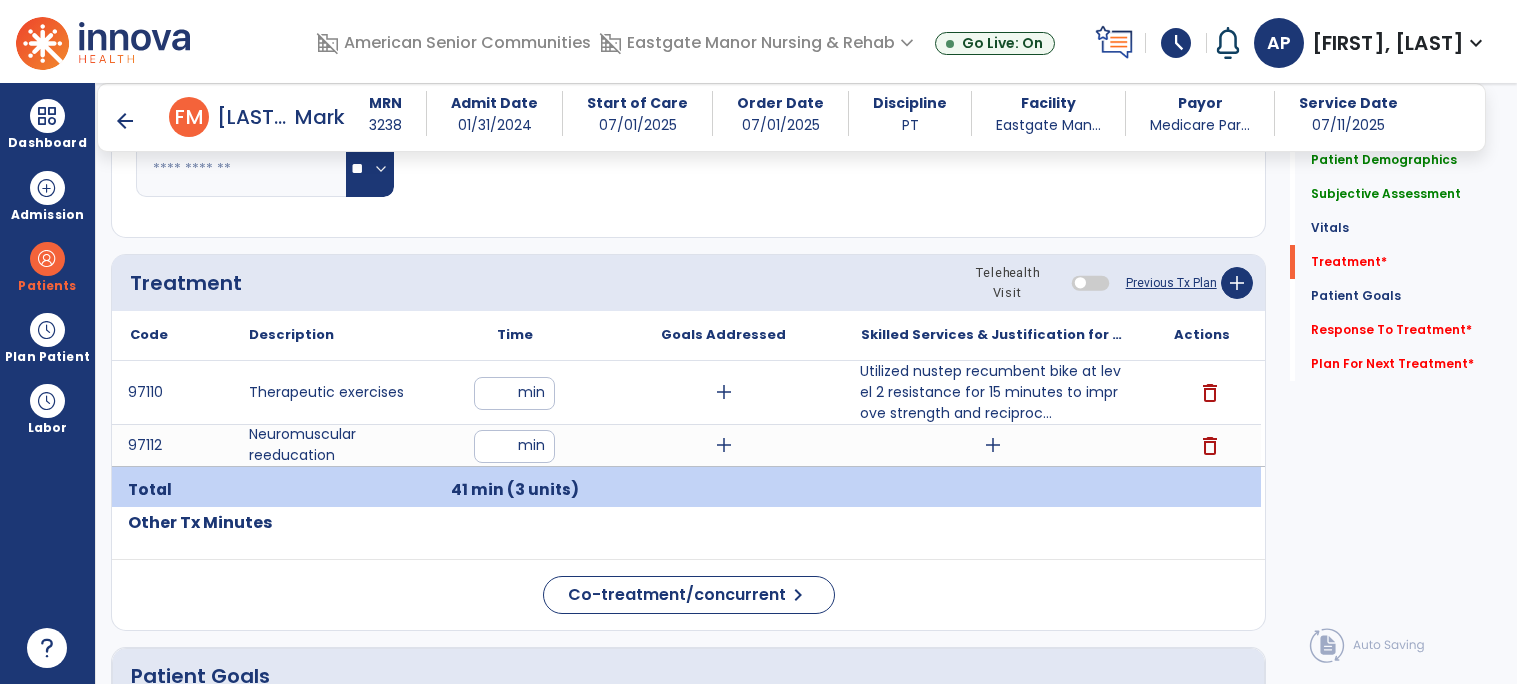 click on "add" at bounding box center (993, 445) 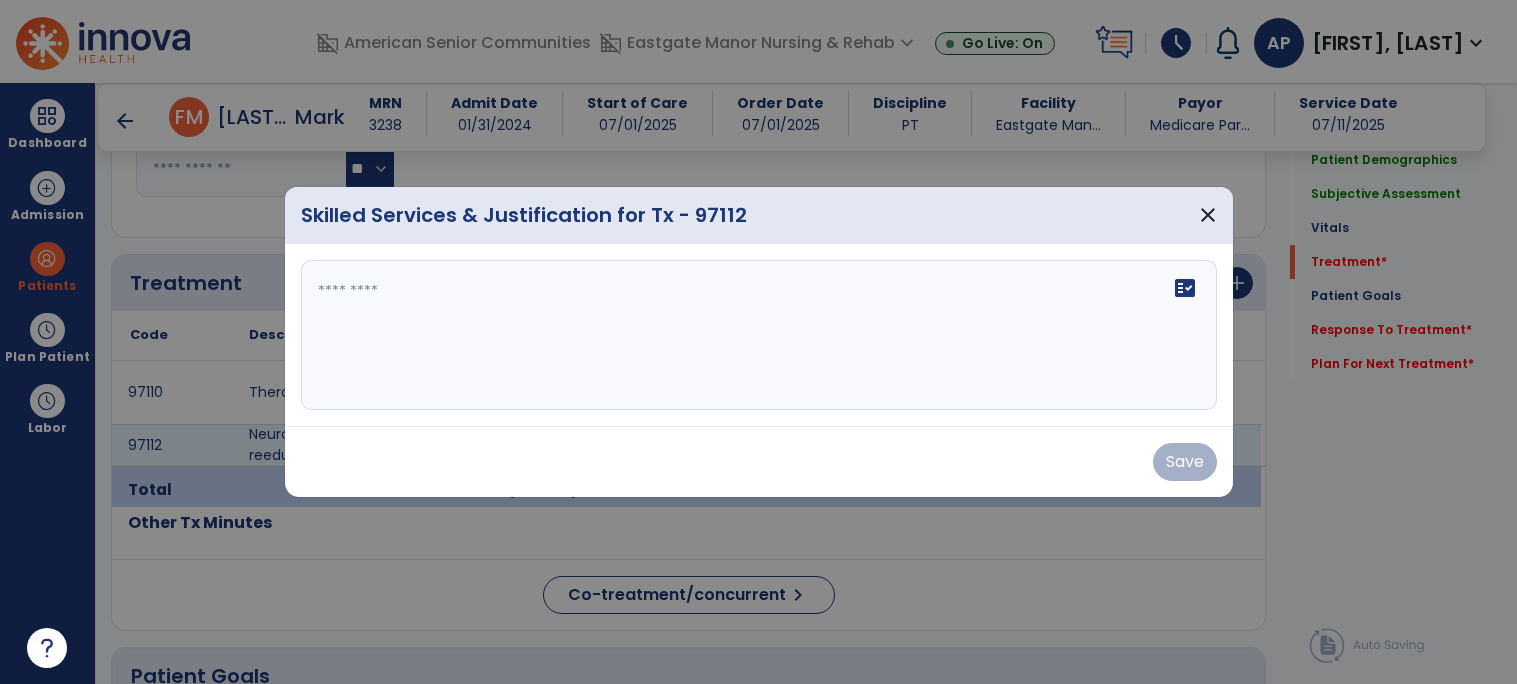 click on "fact_check" at bounding box center (759, 335) 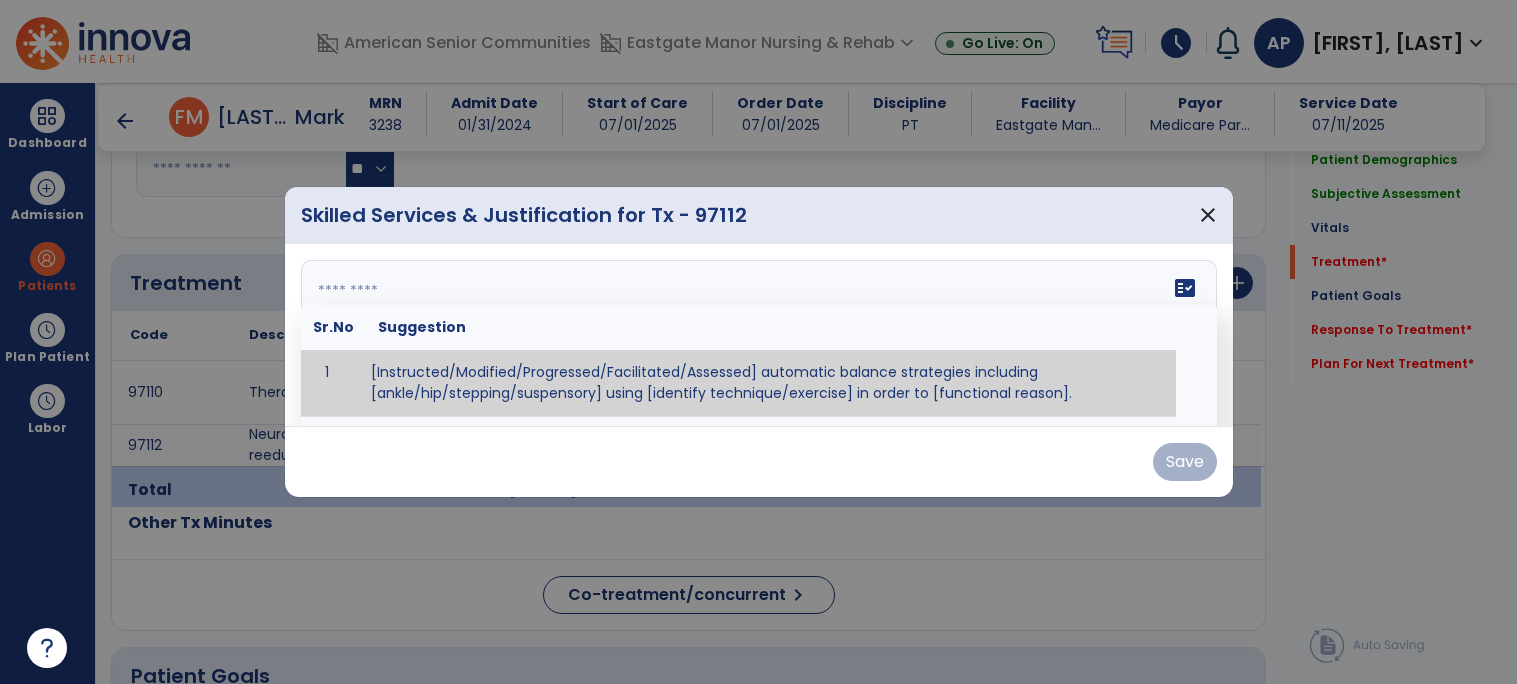type on "**********" 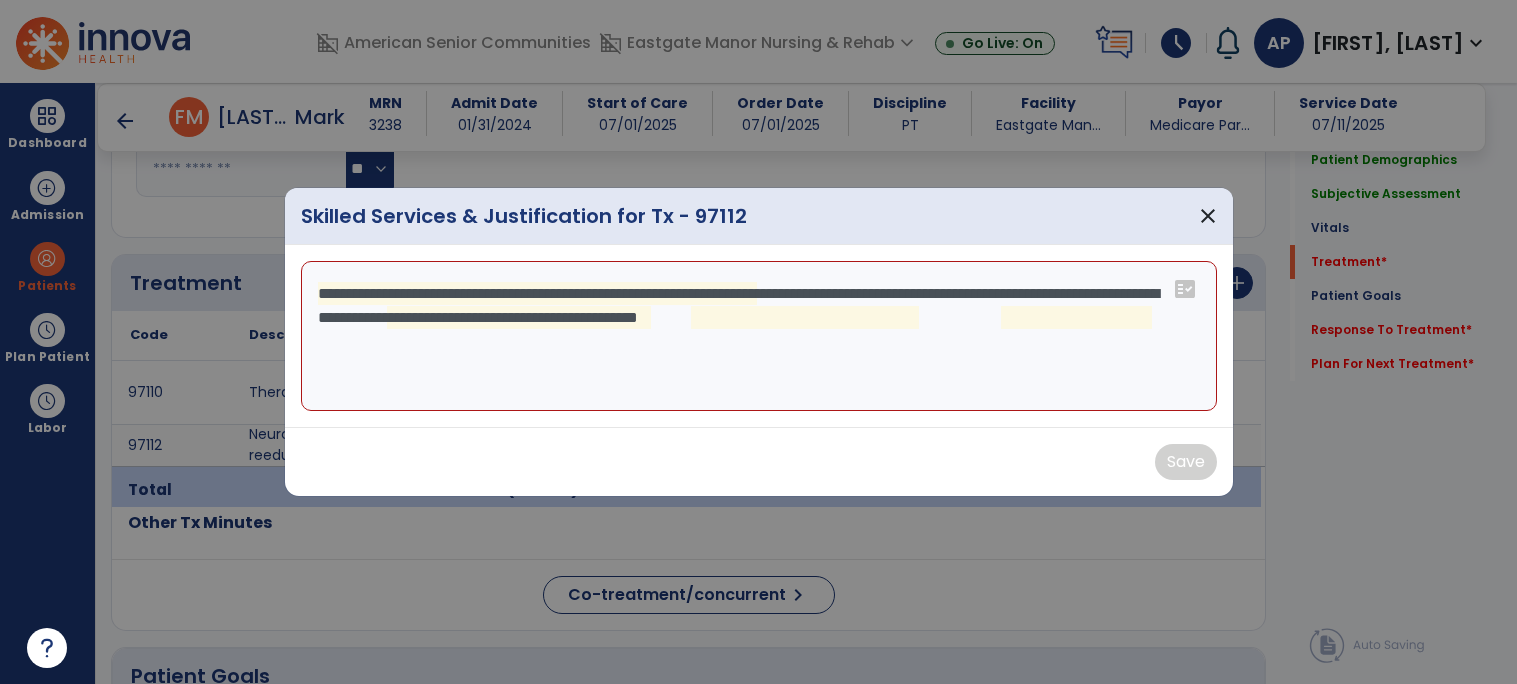click on "**********" at bounding box center [759, 336] 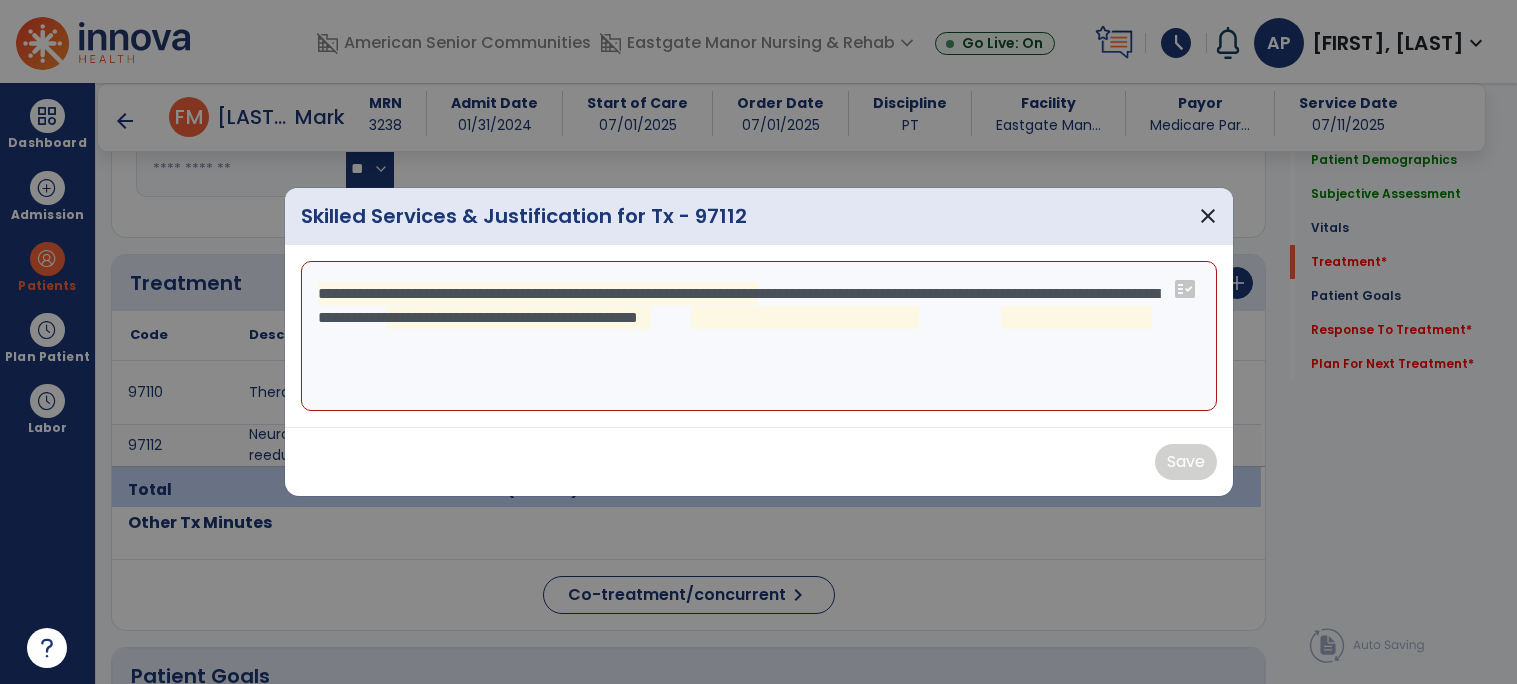 type 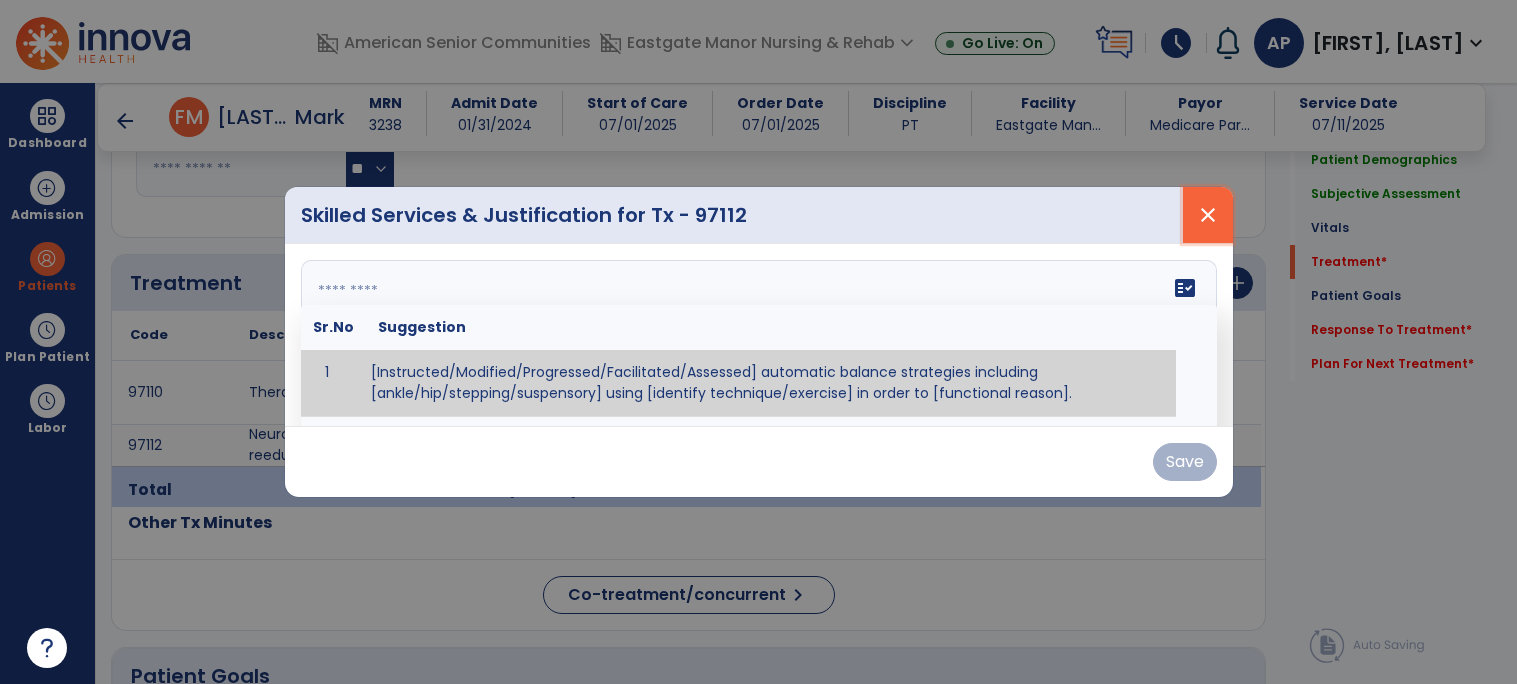 click on "close" at bounding box center [1208, 215] 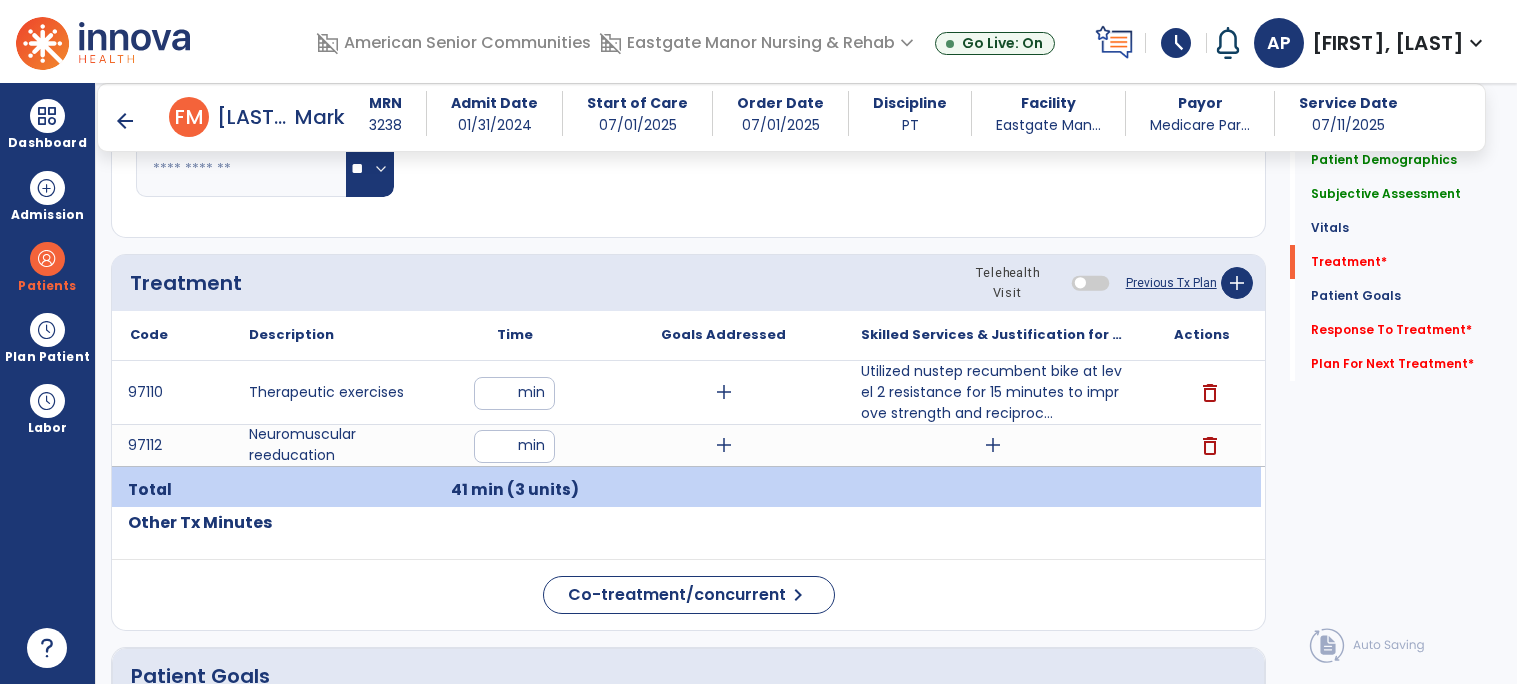 click on "arrow_back" at bounding box center [125, 121] 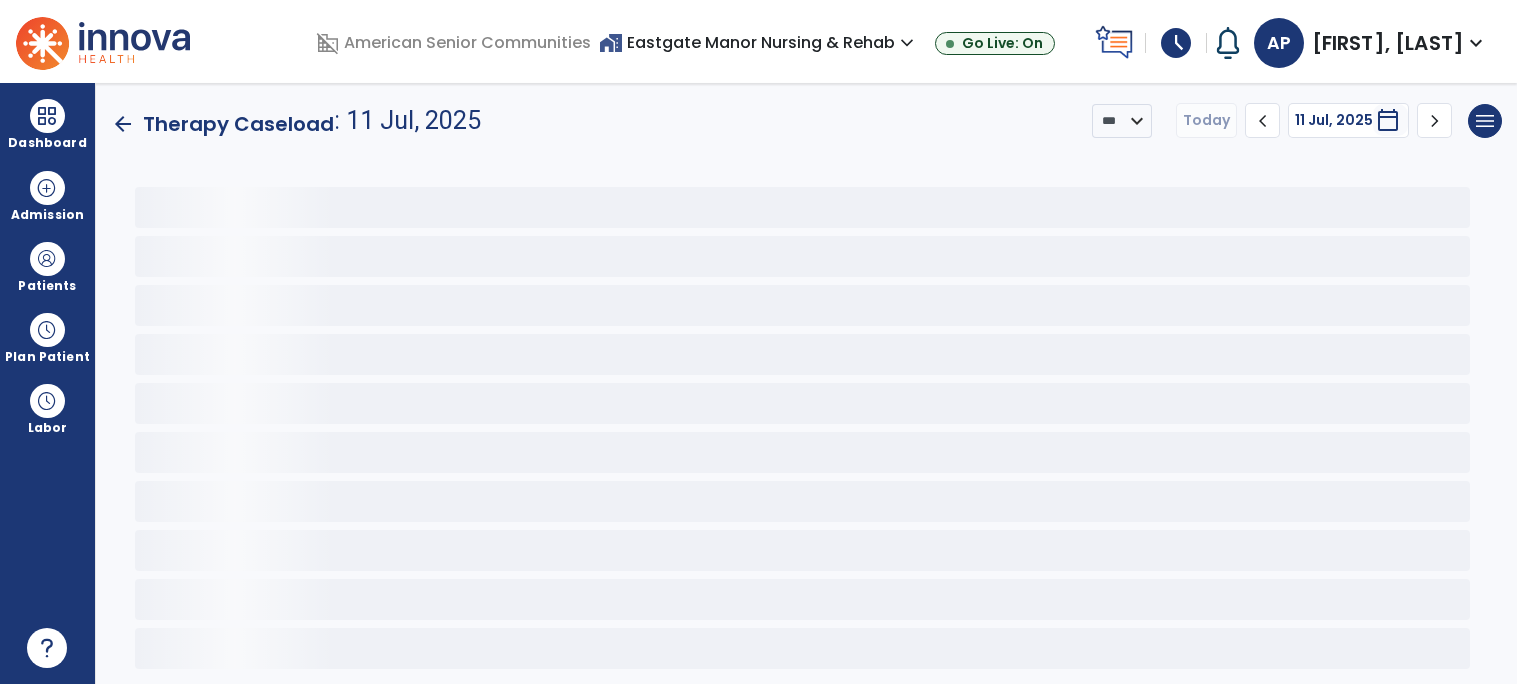 scroll, scrollTop: 0, scrollLeft: 0, axis: both 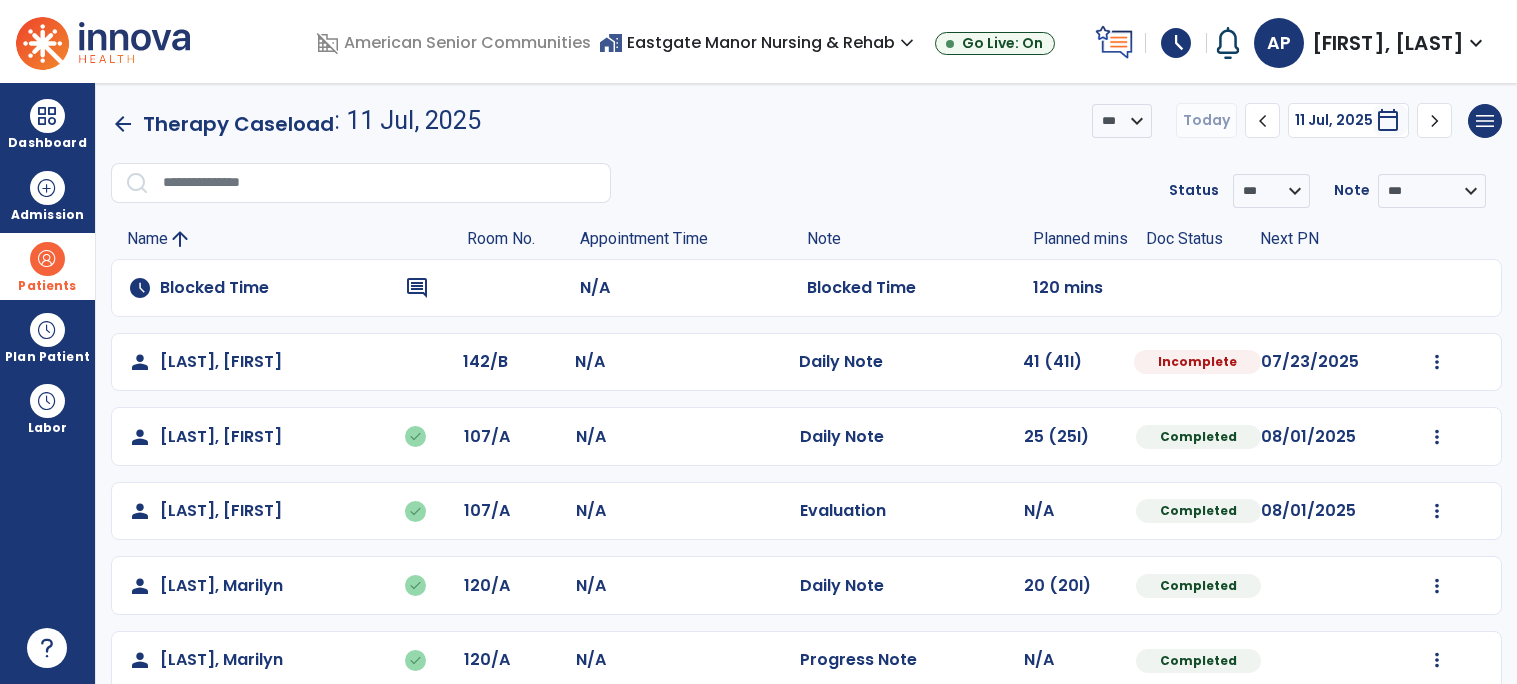 click at bounding box center (47, 259) 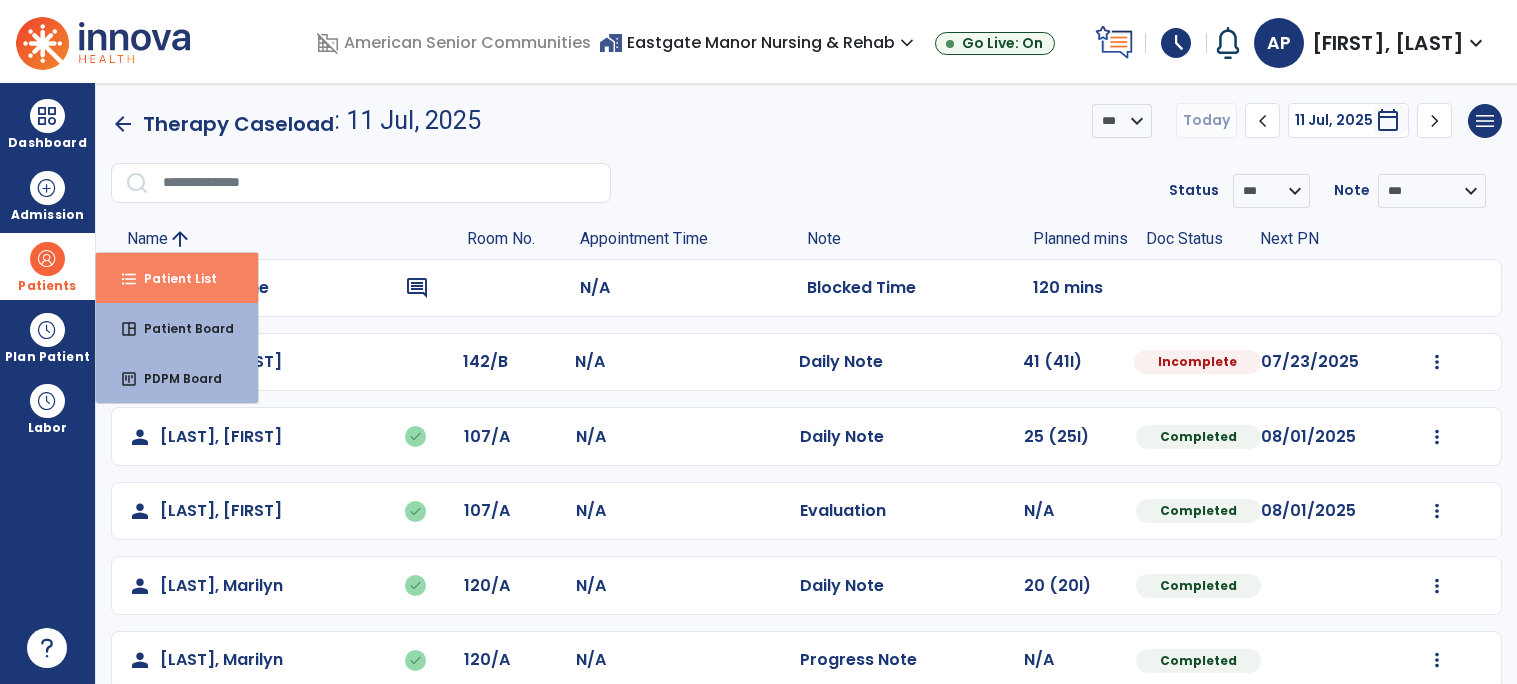 click on "Patient List" at bounding box center (172, 278) 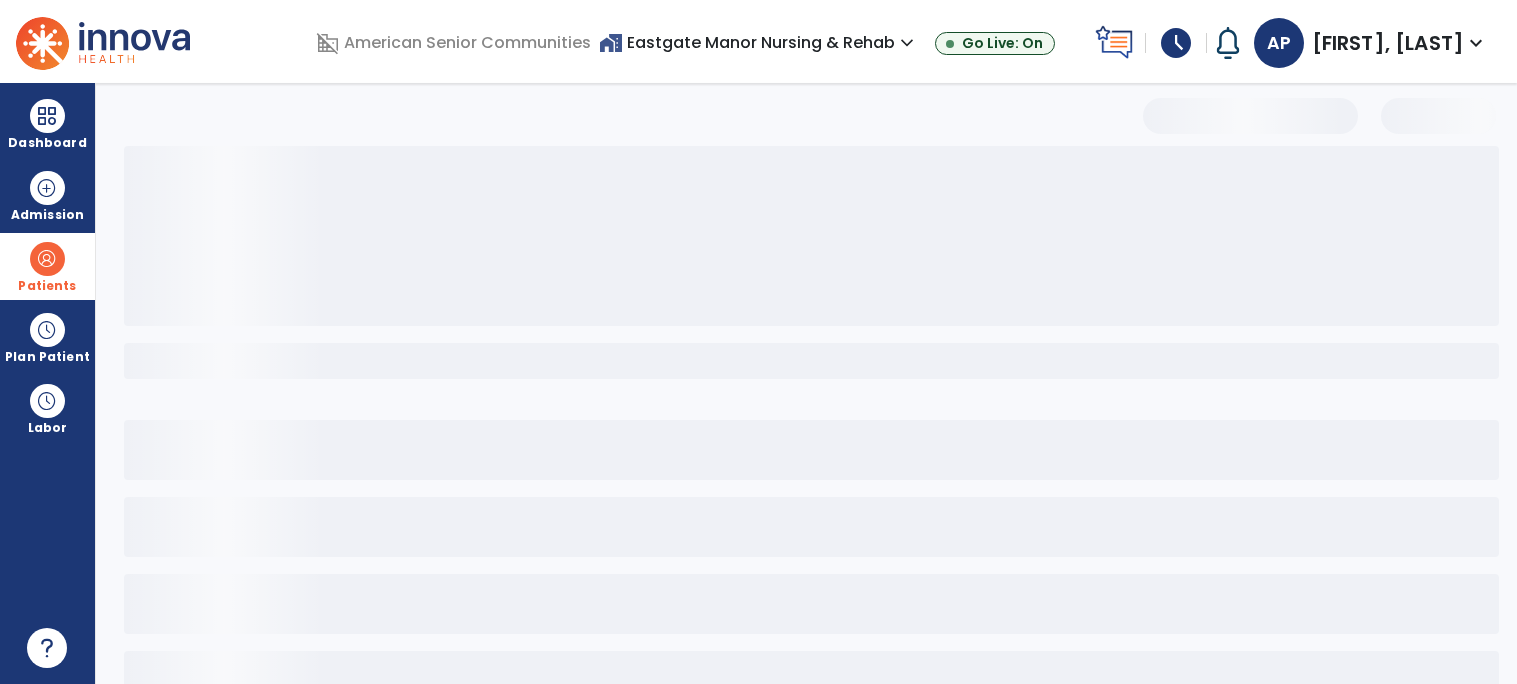 select on "***" 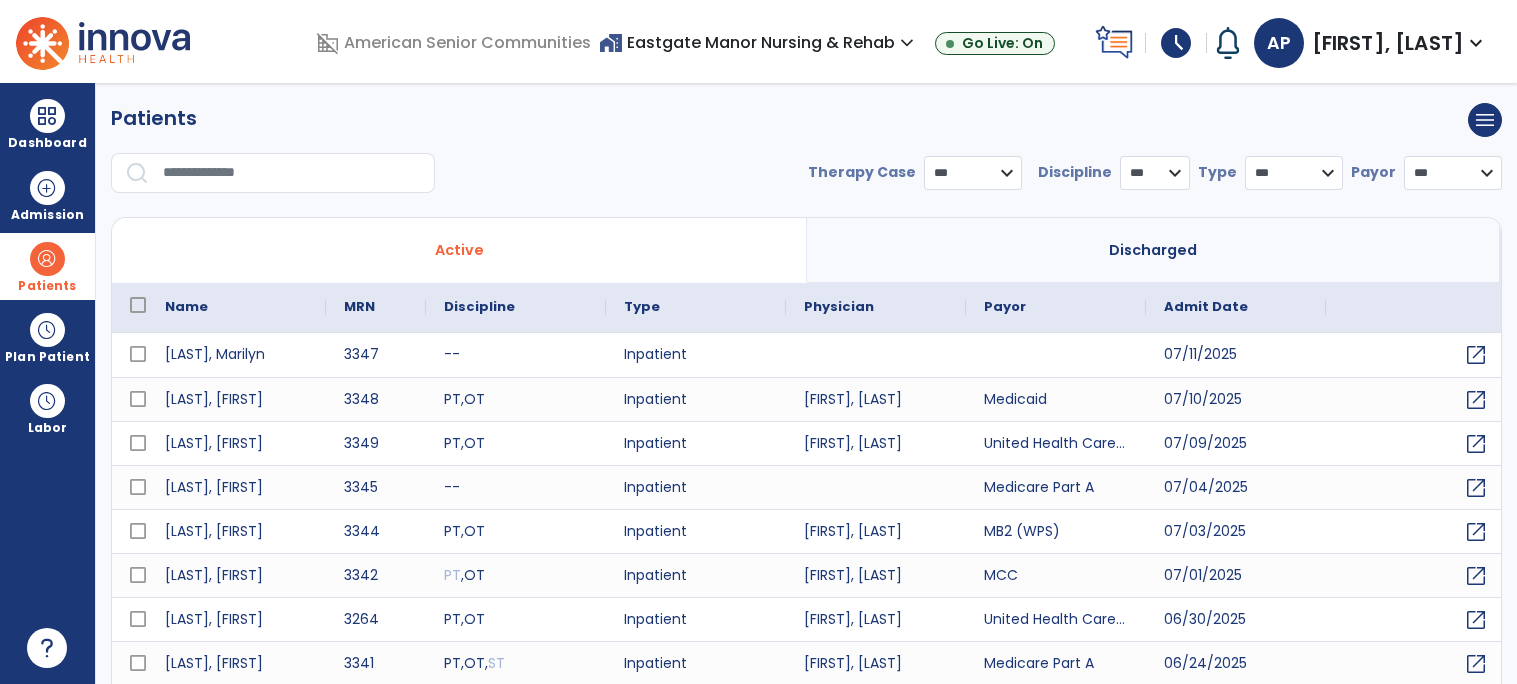 click at bounding box center [292, 173] 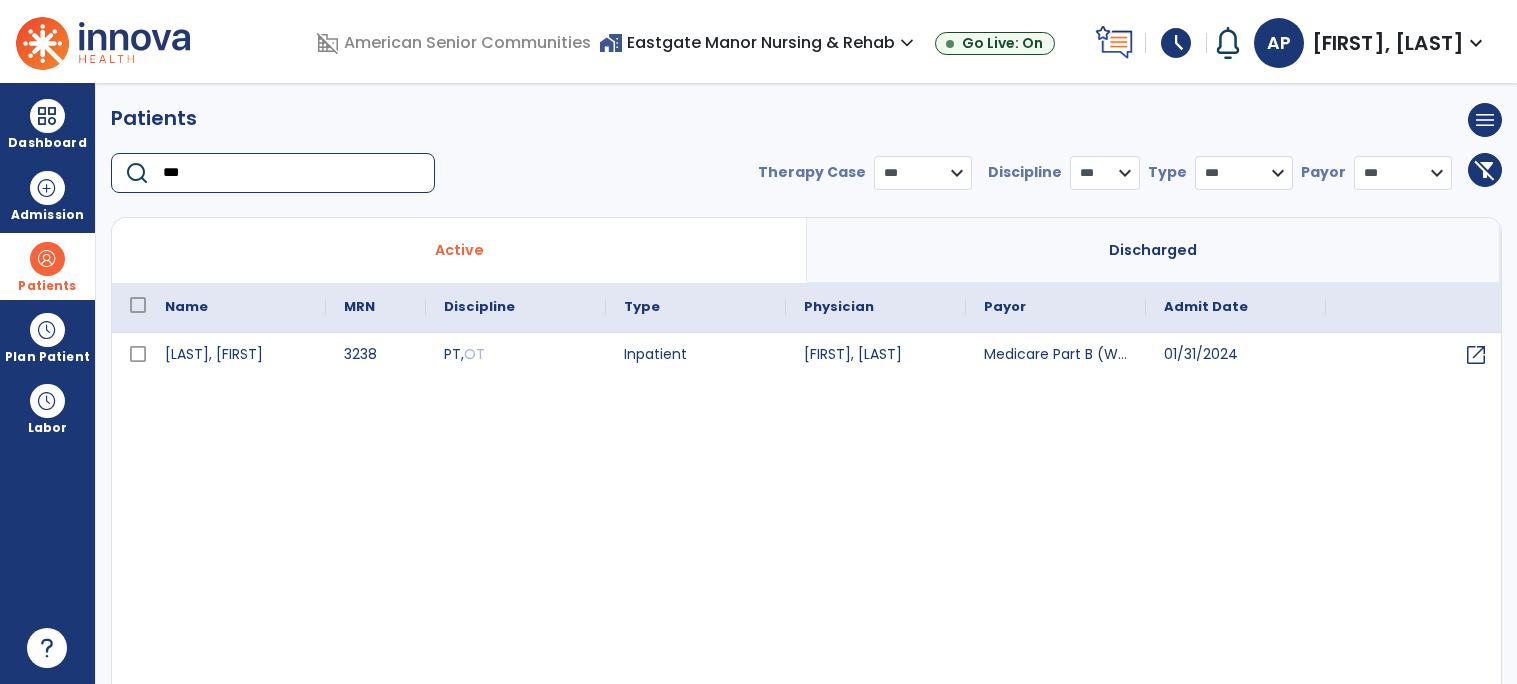 type on "***" 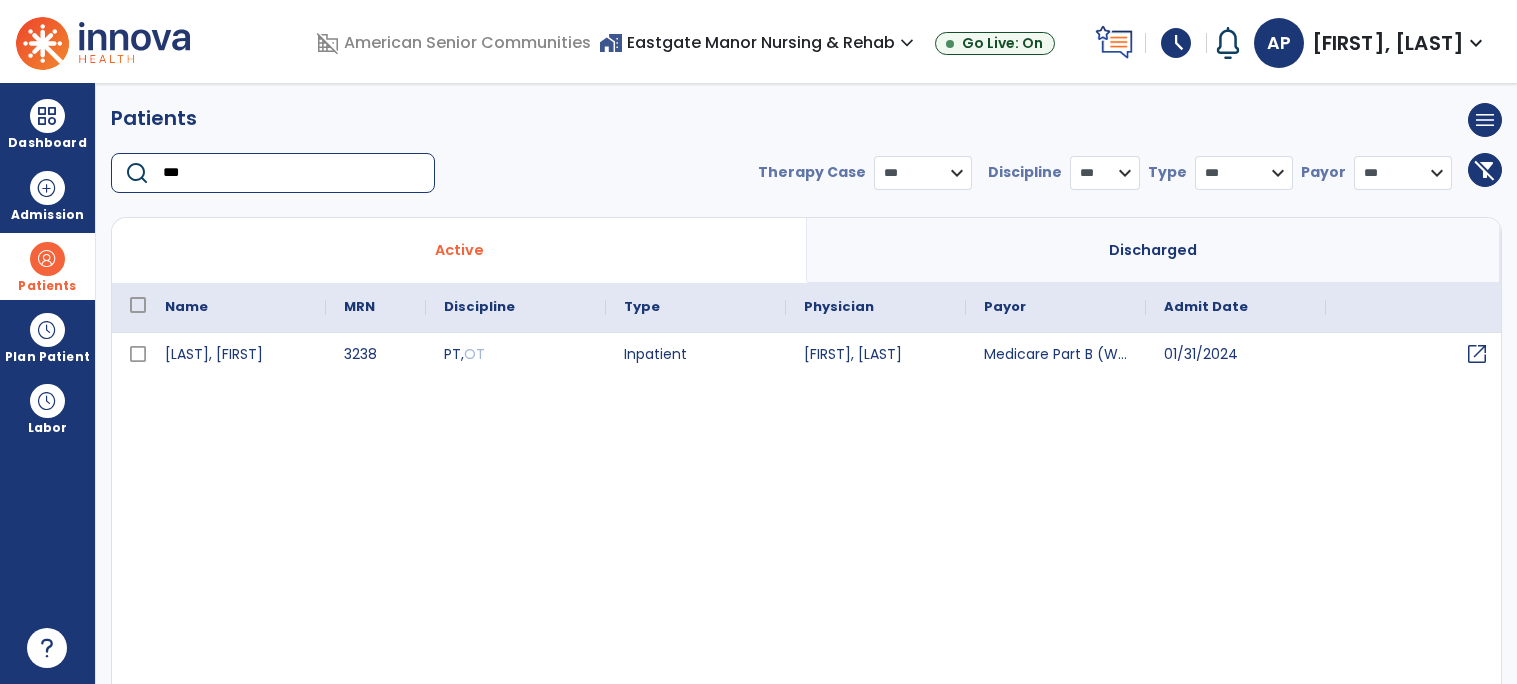 click on "open_in_new" at bounding box center (1477, 354) 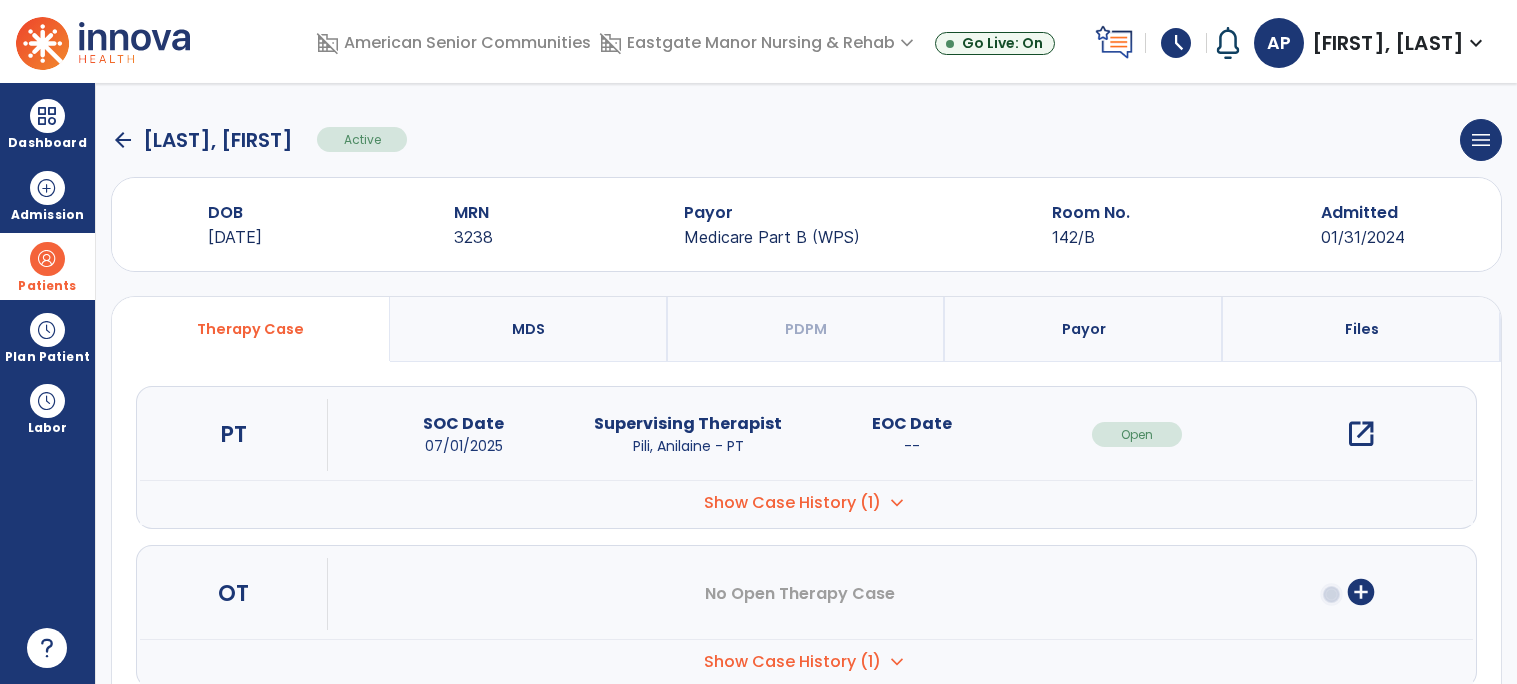 click on "open_in_new" at bounding box center [1361, 434] 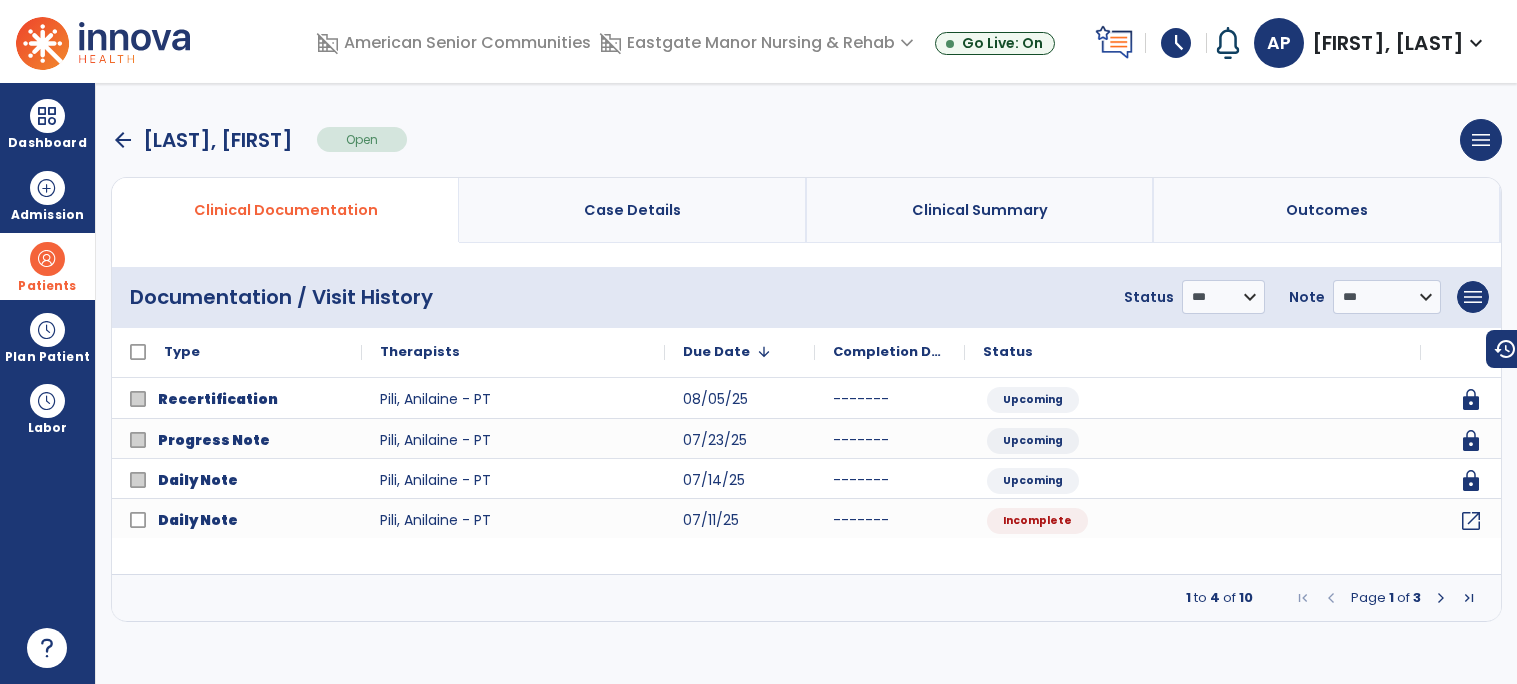 click at bounding box center [1441, 598] 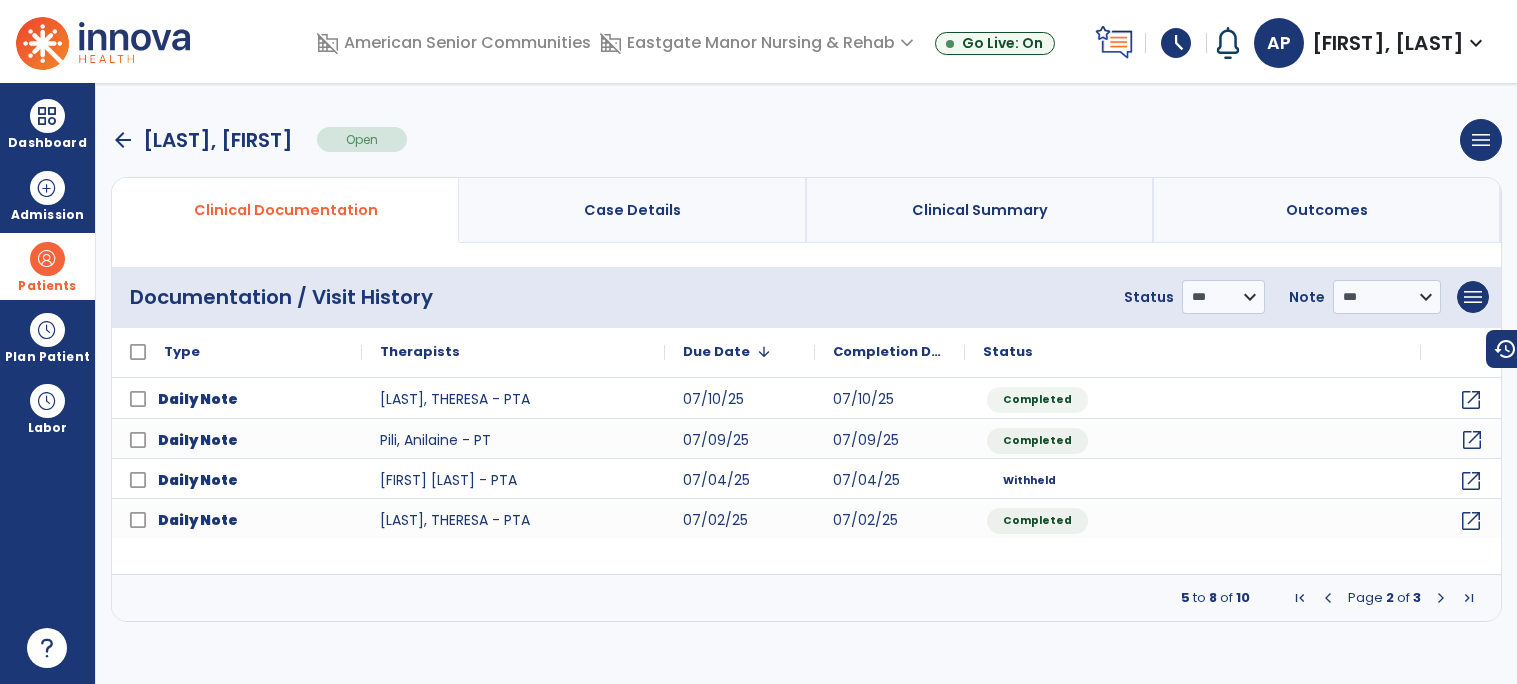 click on "open_in_new" 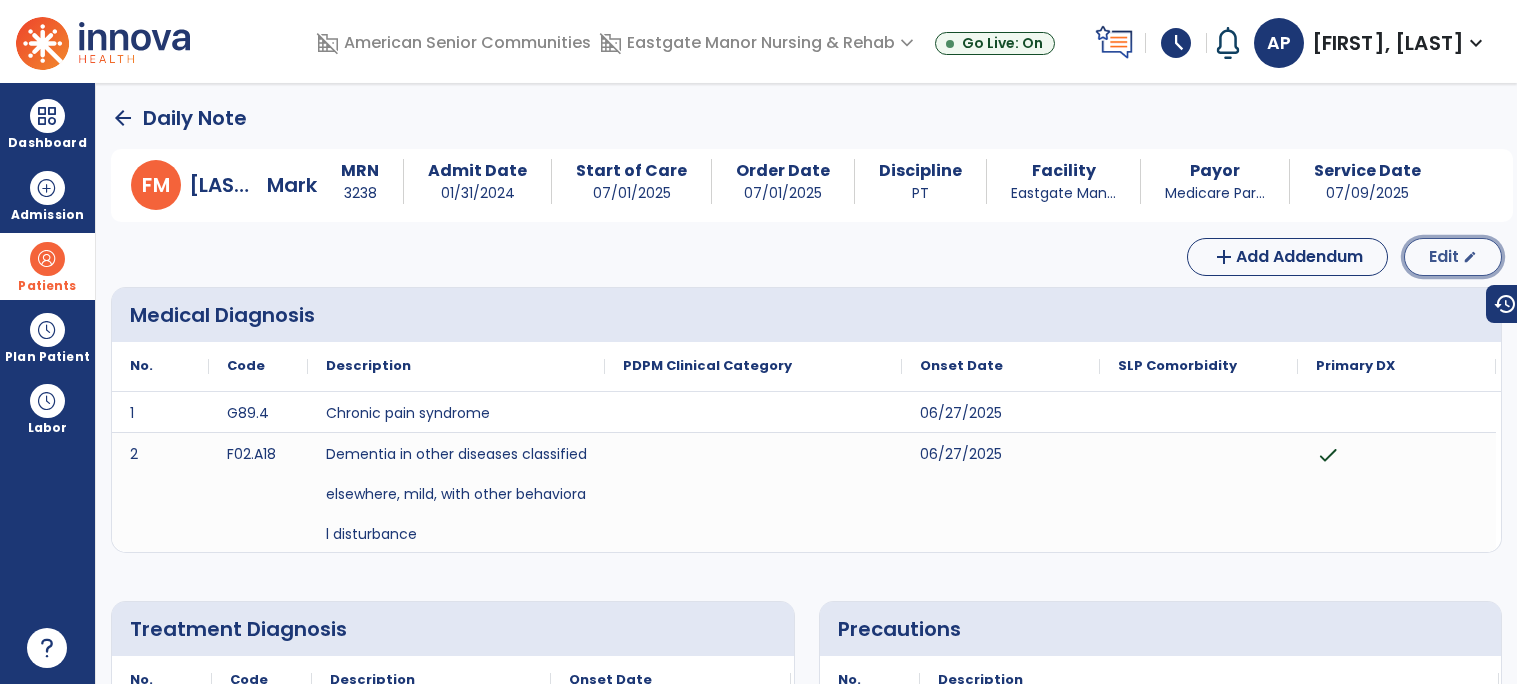 click on "edit" 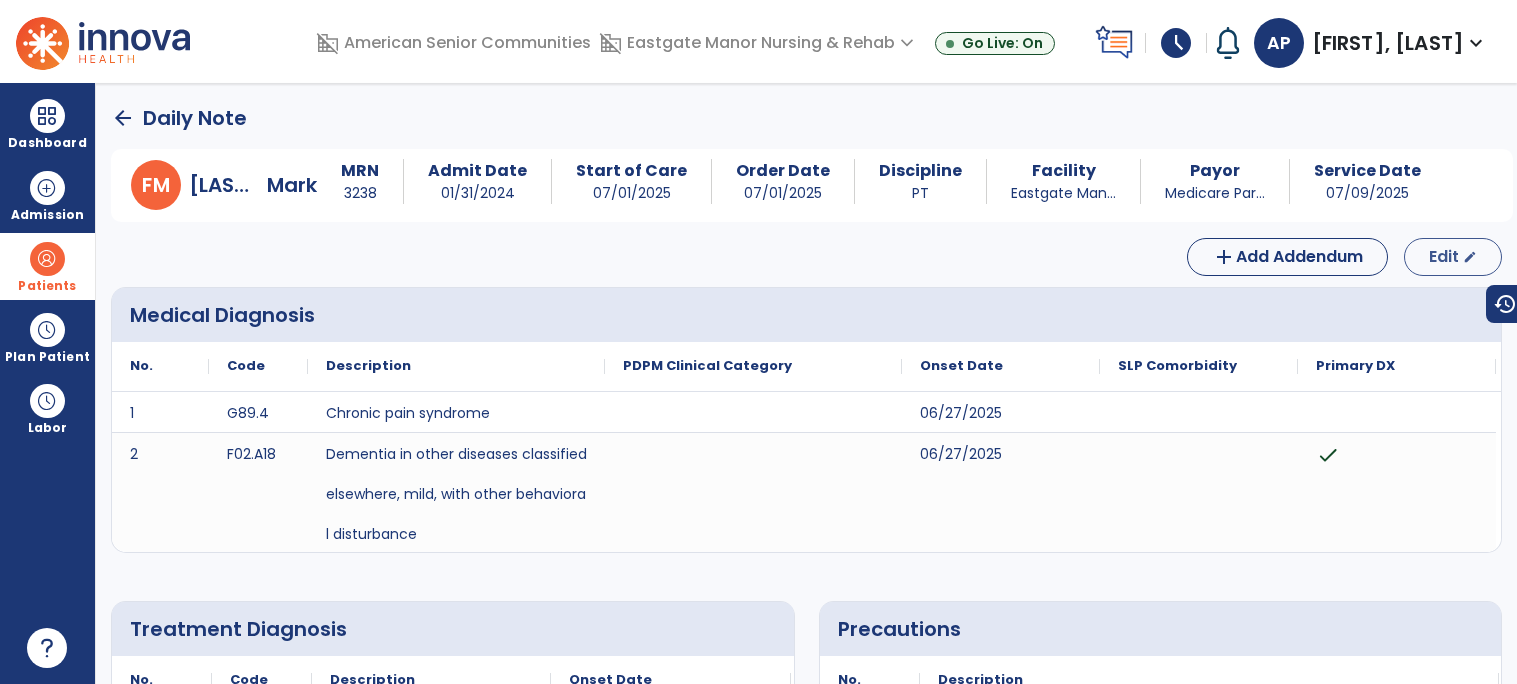 select on "*" 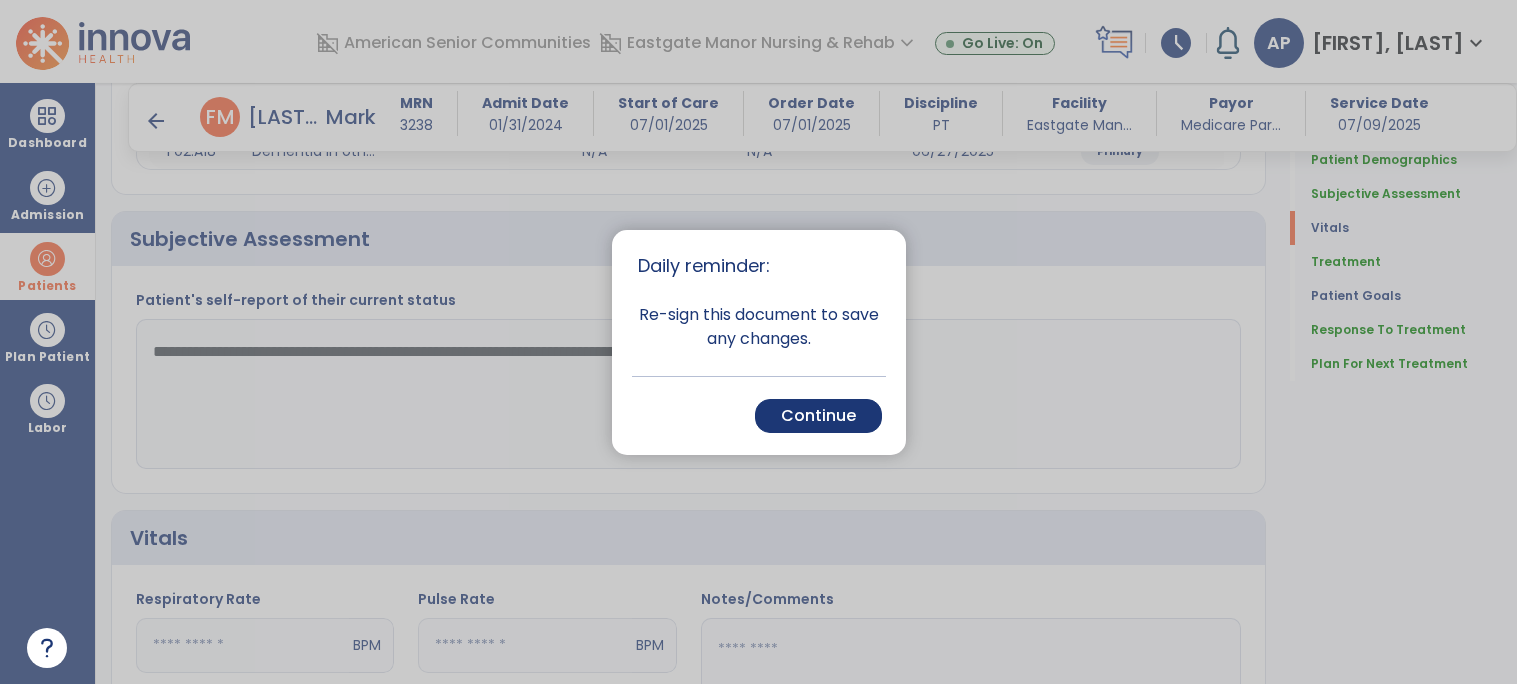 scroll, scrollTop: 604, scrollLeft: 0, axis: vertical 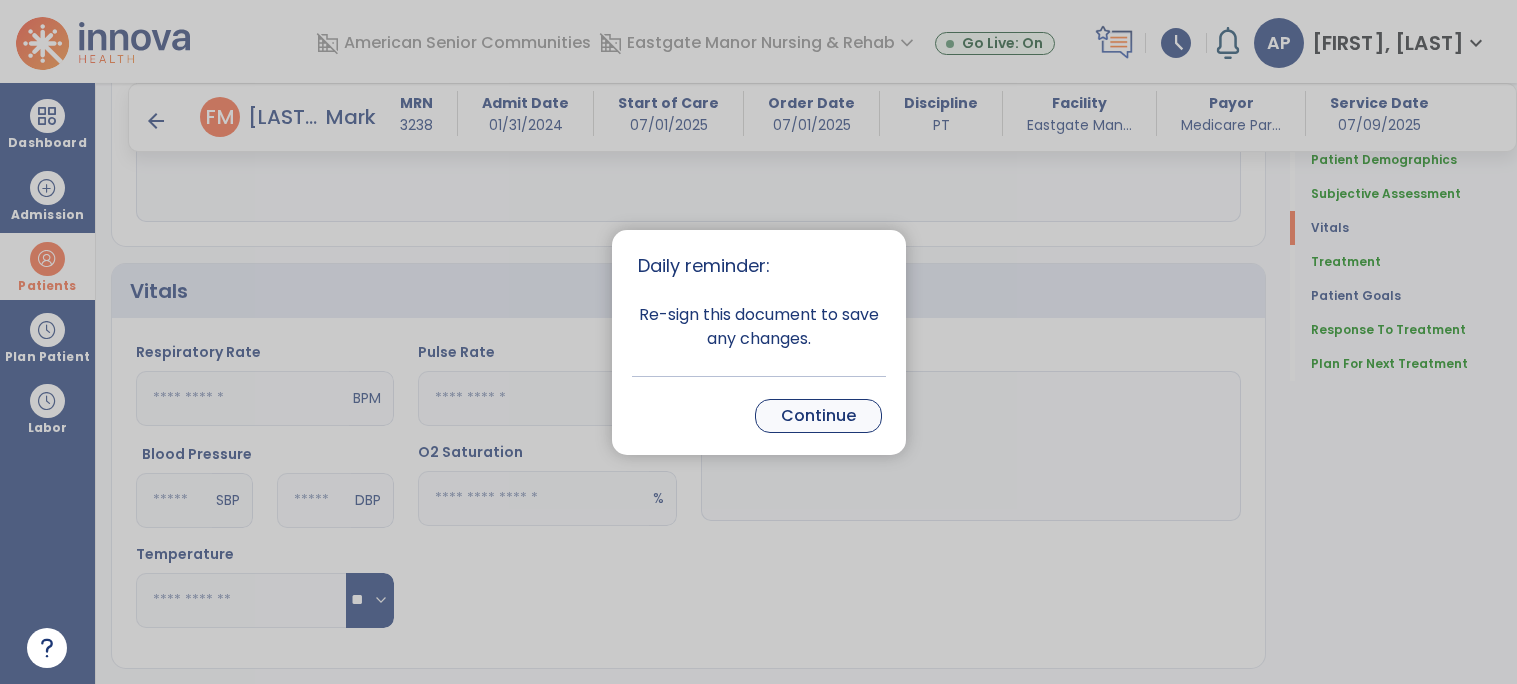 click on "Continue" at bounding box center (818, 416) 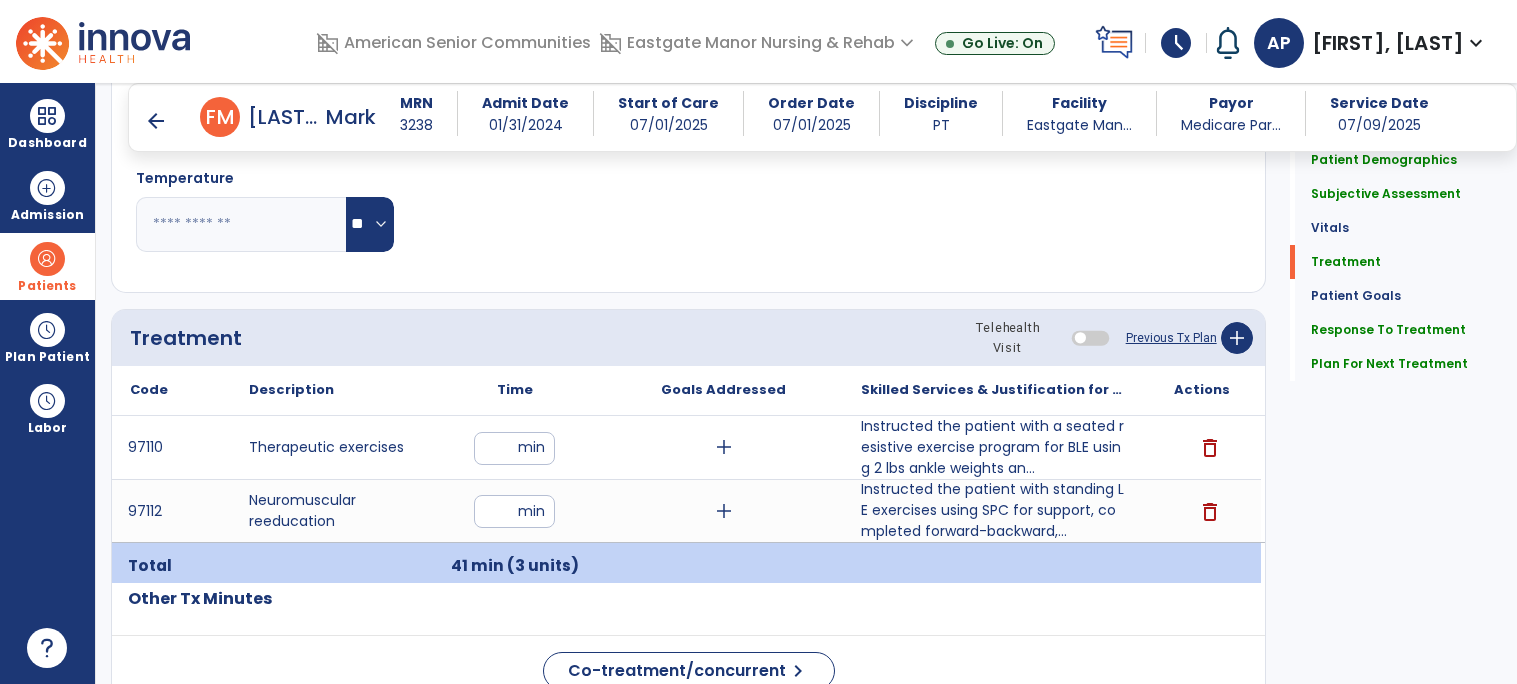scroll, scrollTop: 981, scrollLeft: 0, axis: vertical 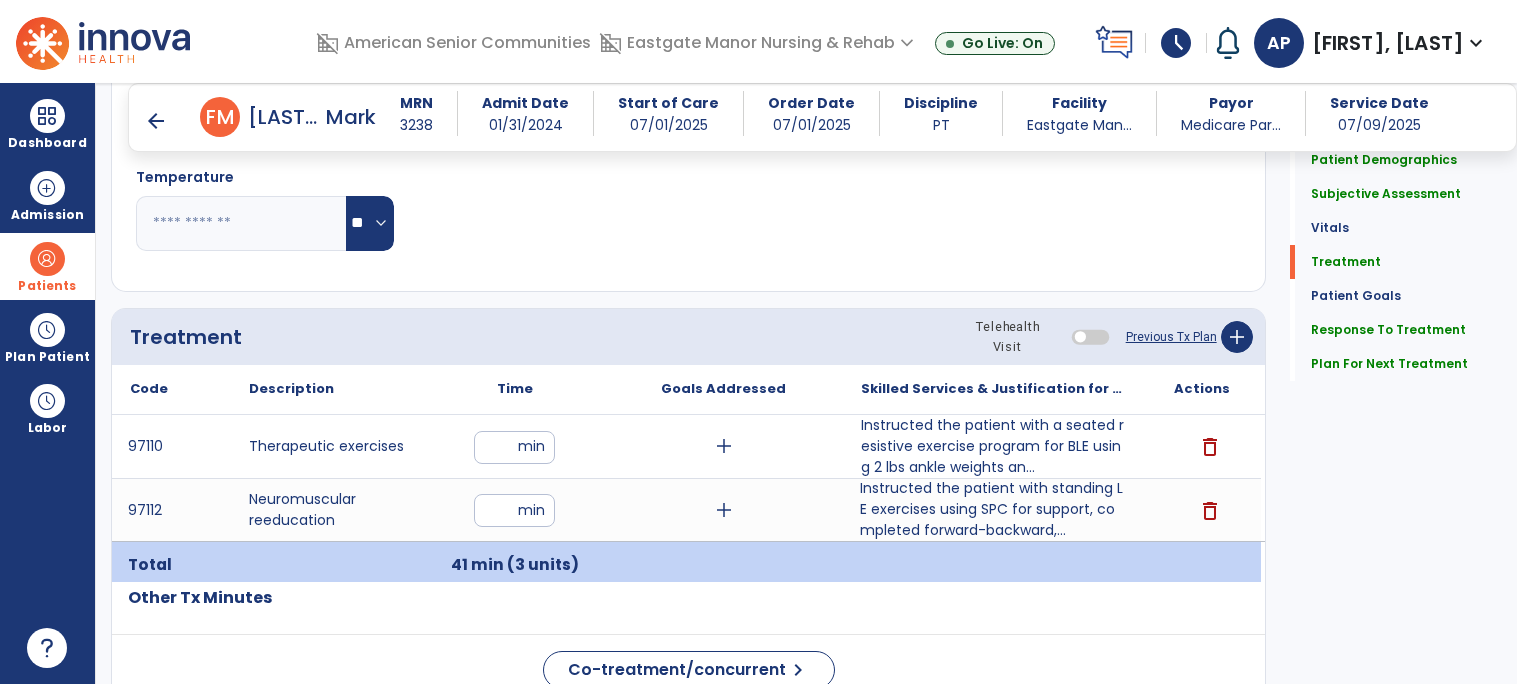 click on "Instructed the patient with standing LE exercises using SPC for support, completed forward-backward,..." at bounding box center [992, 509] 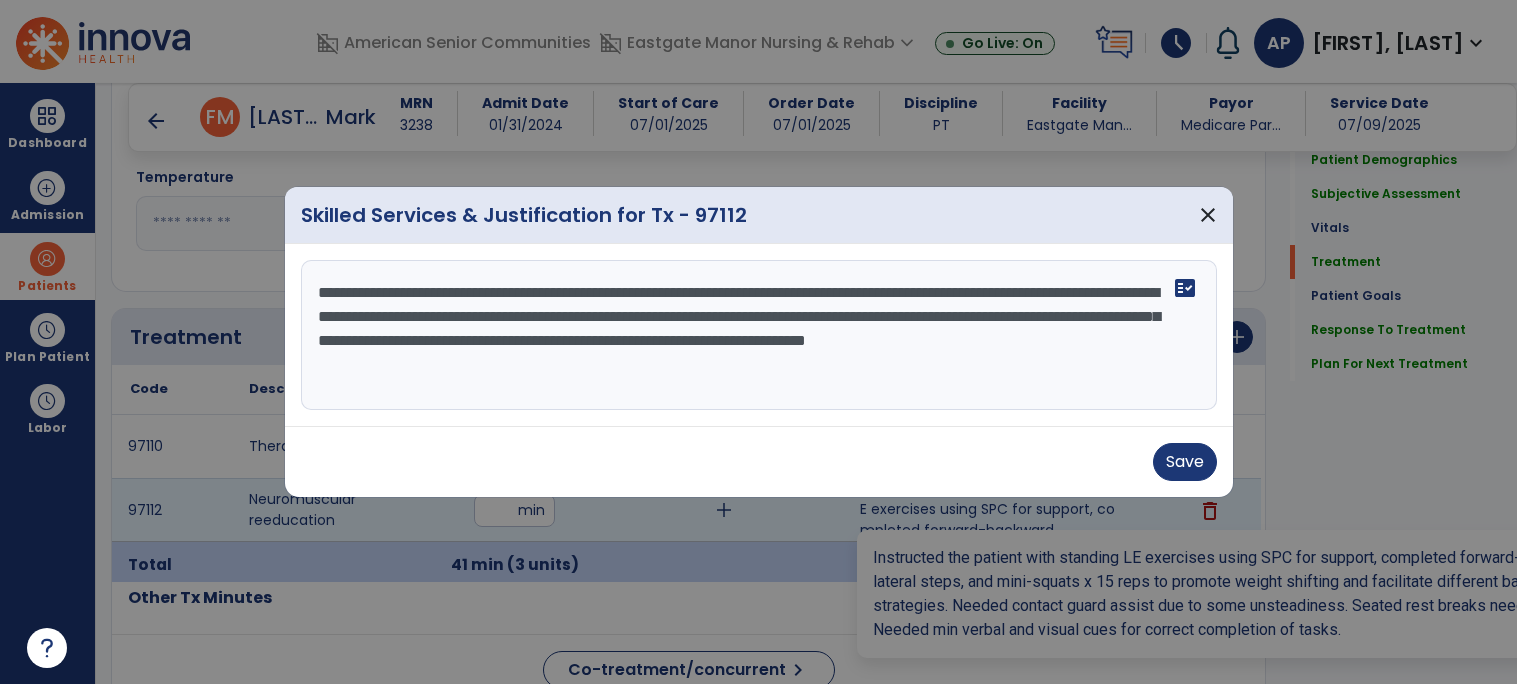 click on "**********" at bounding box center (759, 335) 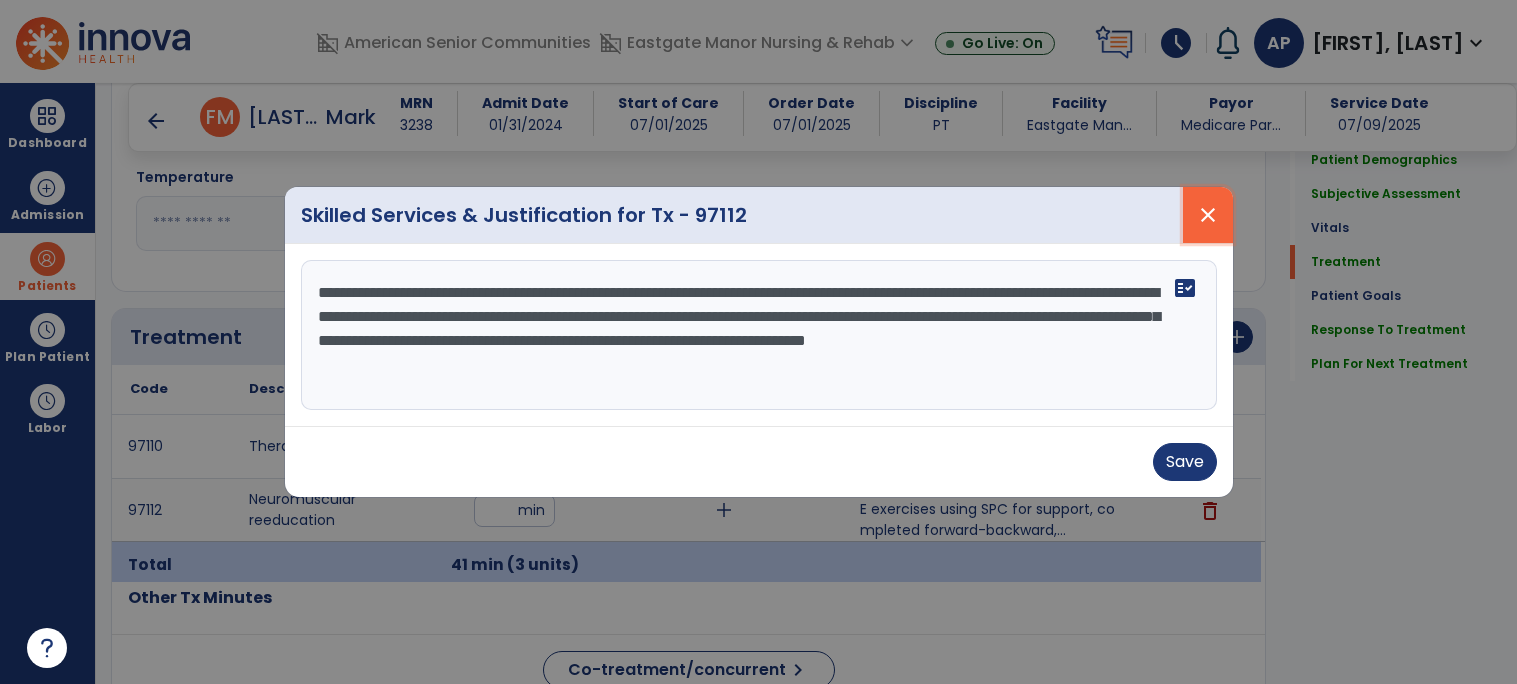 click on "close" at bounding box center (1208, 215) 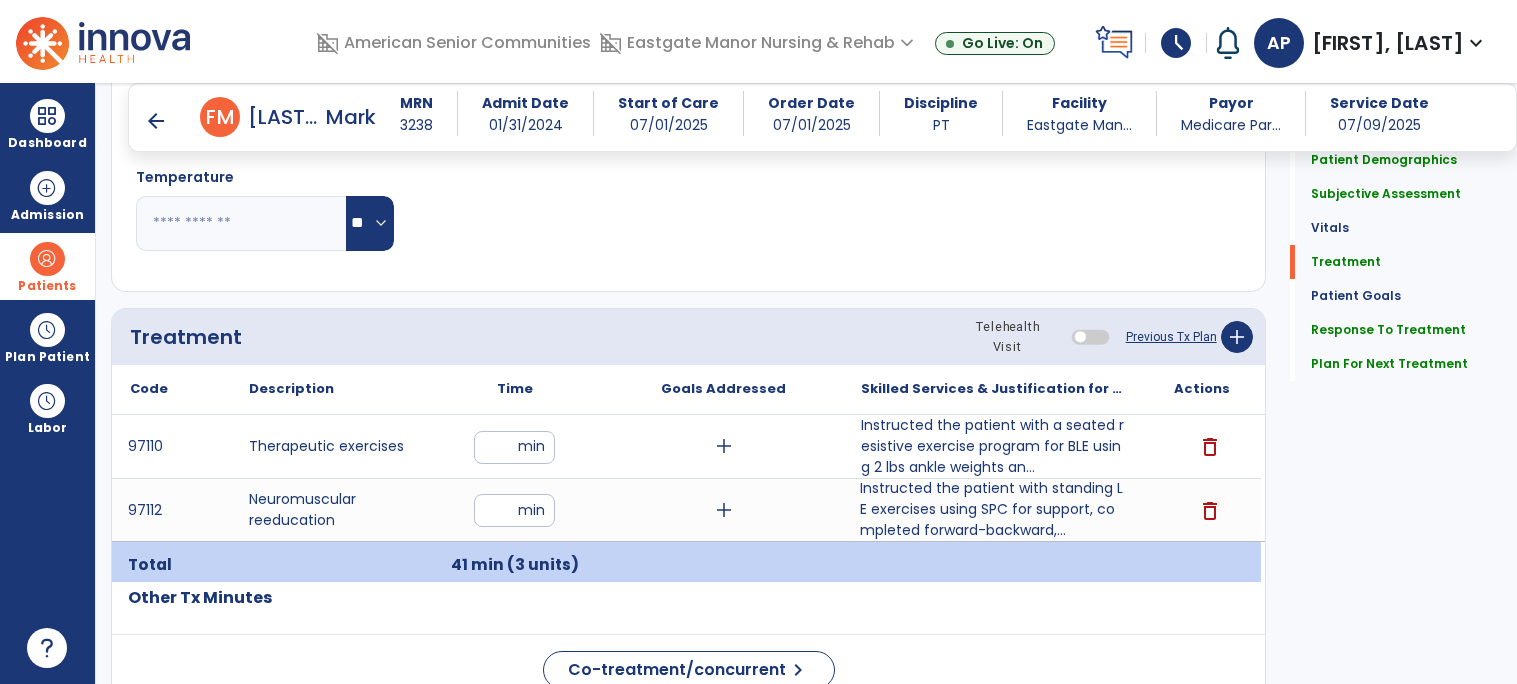 click on "arrow_back" at bounding box center (156, 121) 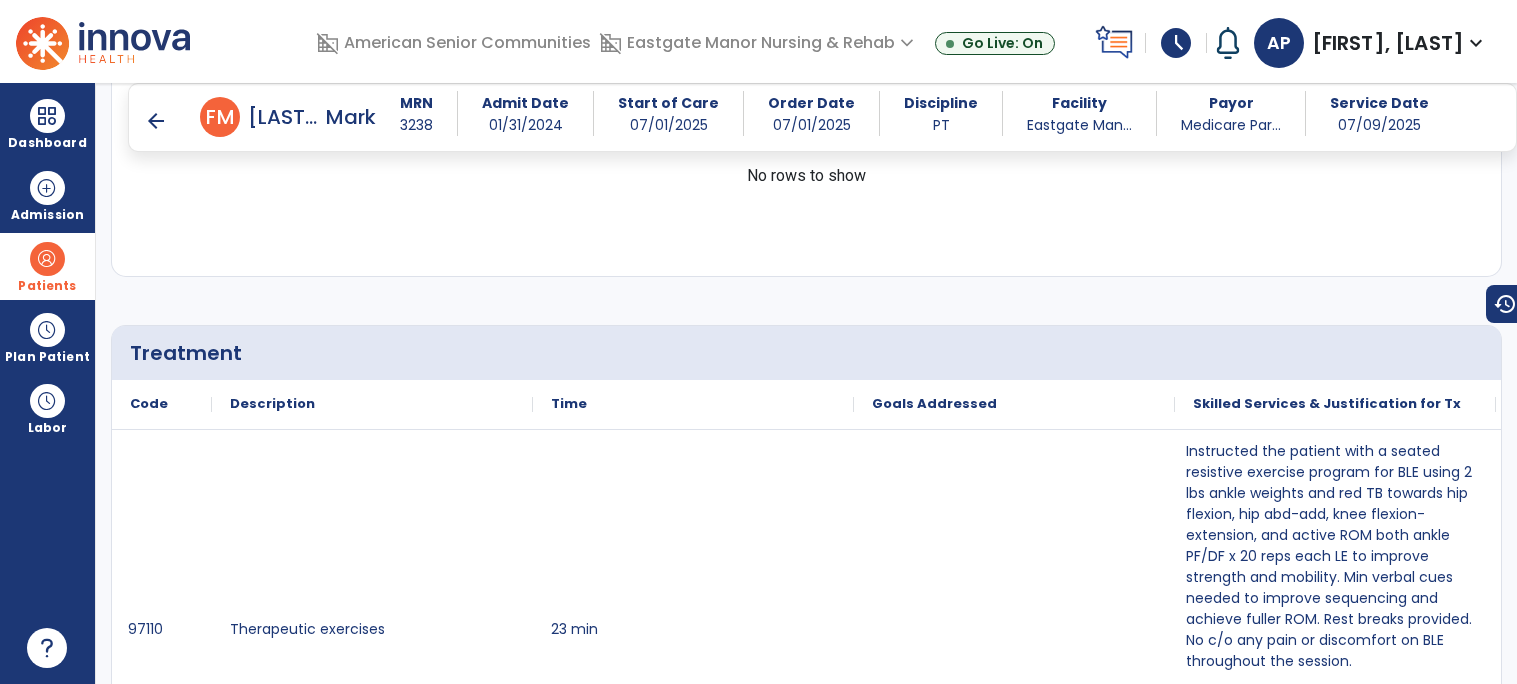 scroll, scrollTop: 917, scrollLeft: 0, axis: vertical 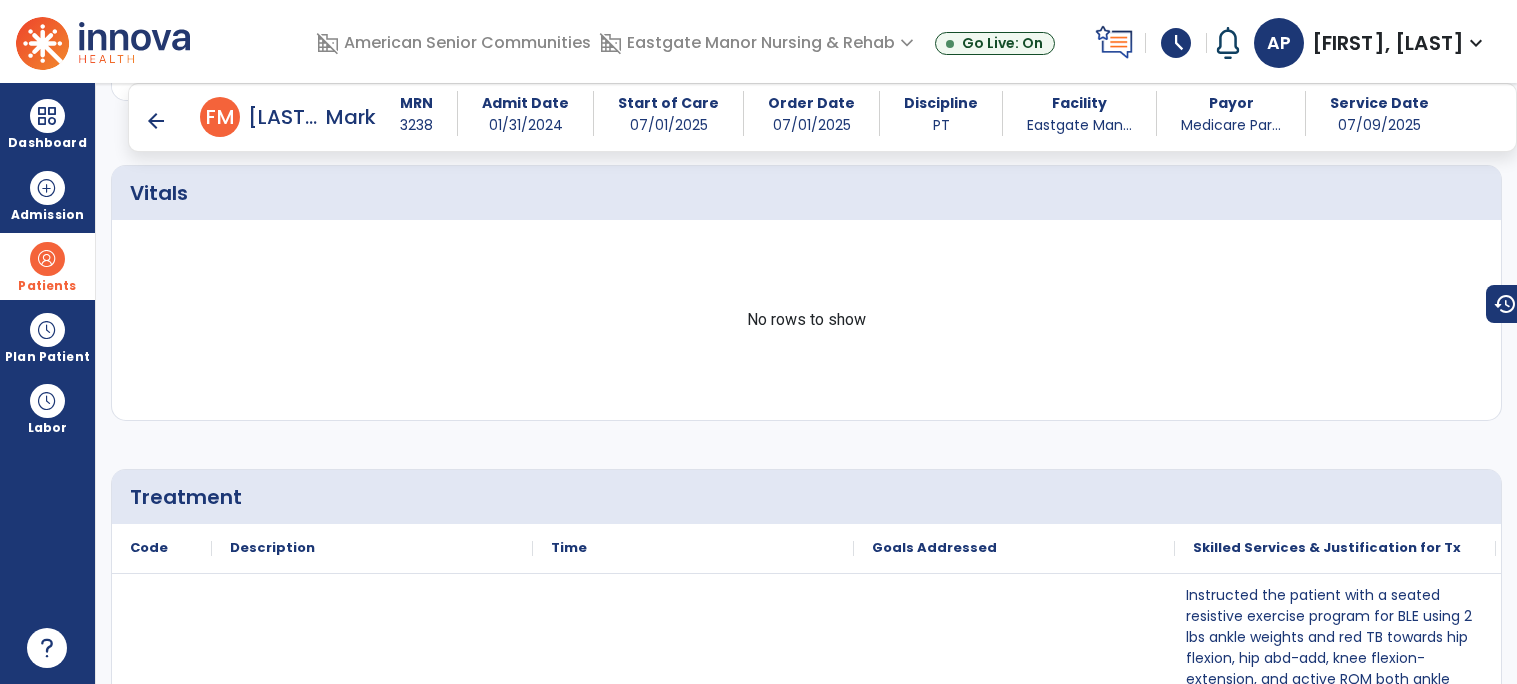 click on "arrow_back" at bounding box center [156, 121] 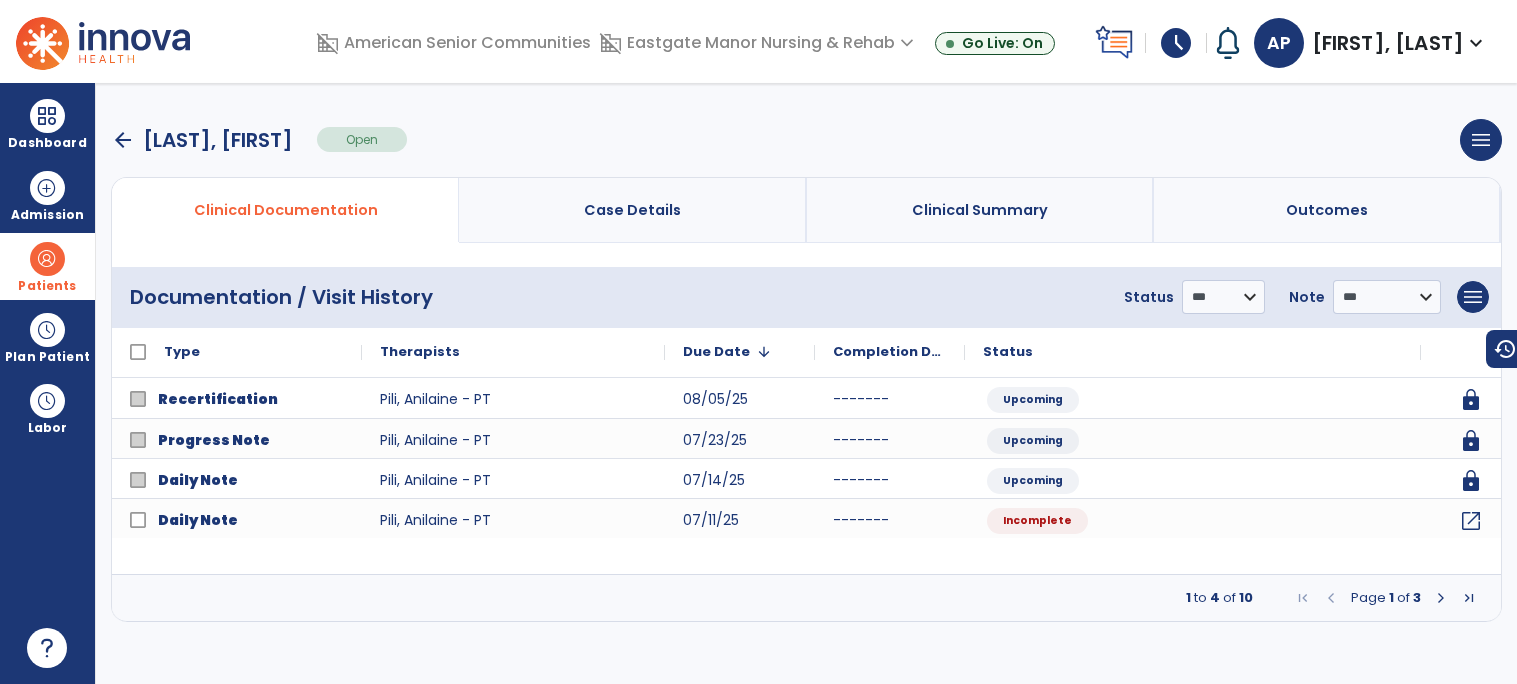 click at bounding box center [1441, 598] 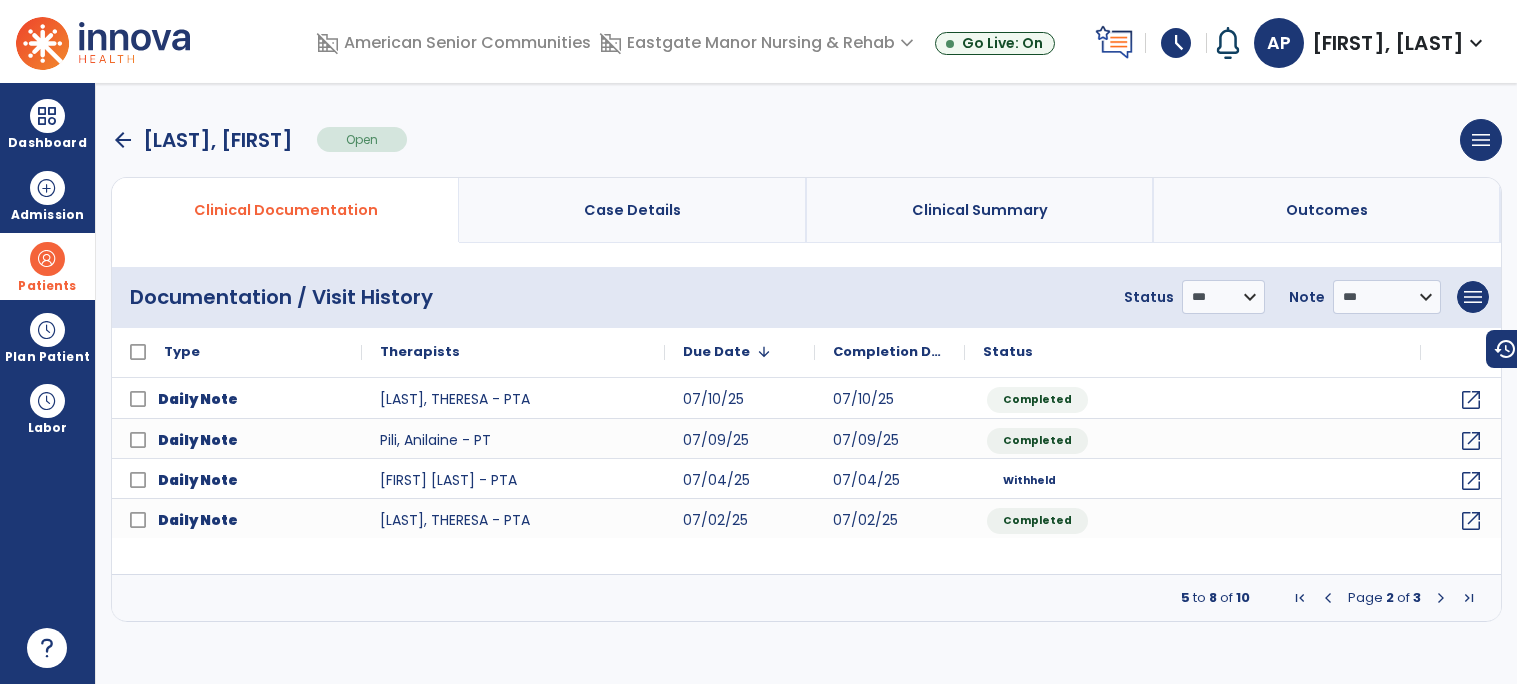 click at bounding box center [1328, 598] 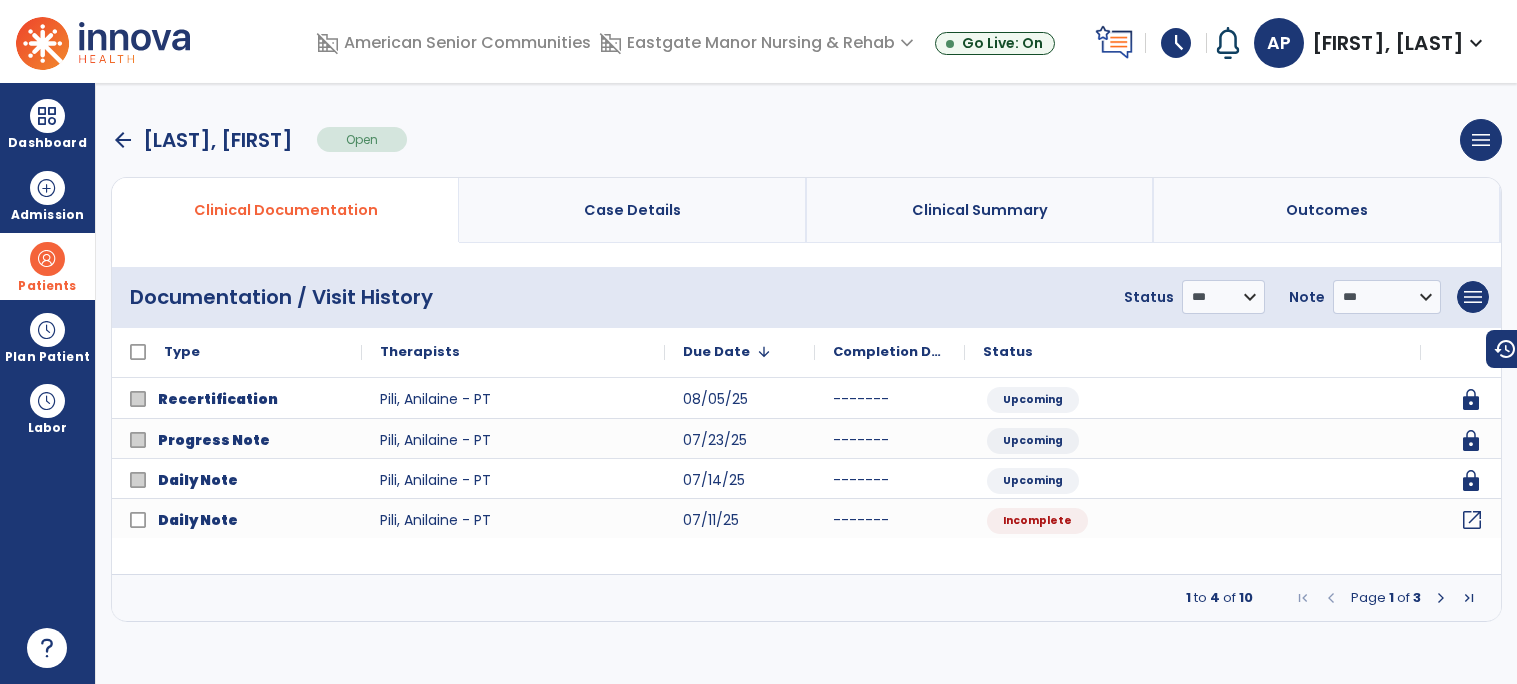 click on "open_in_new" 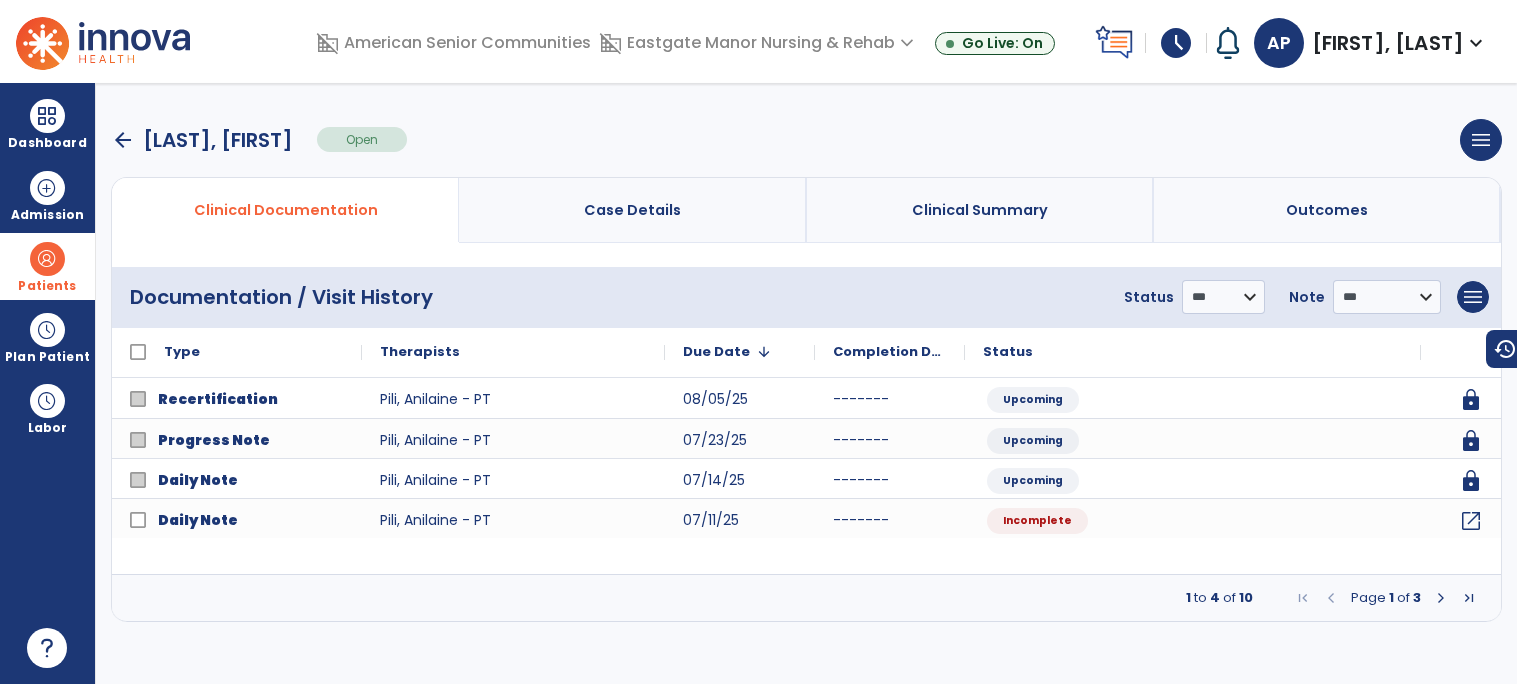 select on "*" 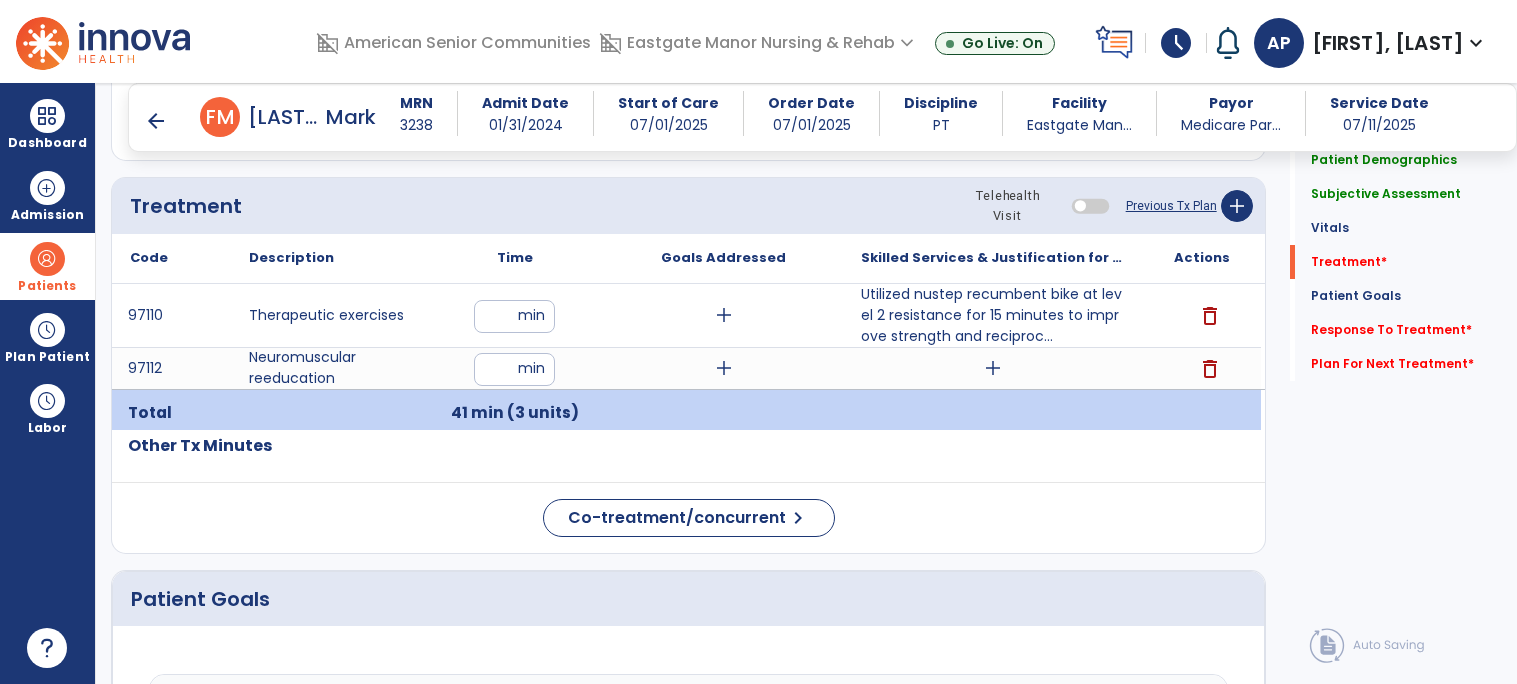 scroll, scrollTop: 1113, scrollLeft: 0, axis: vertical 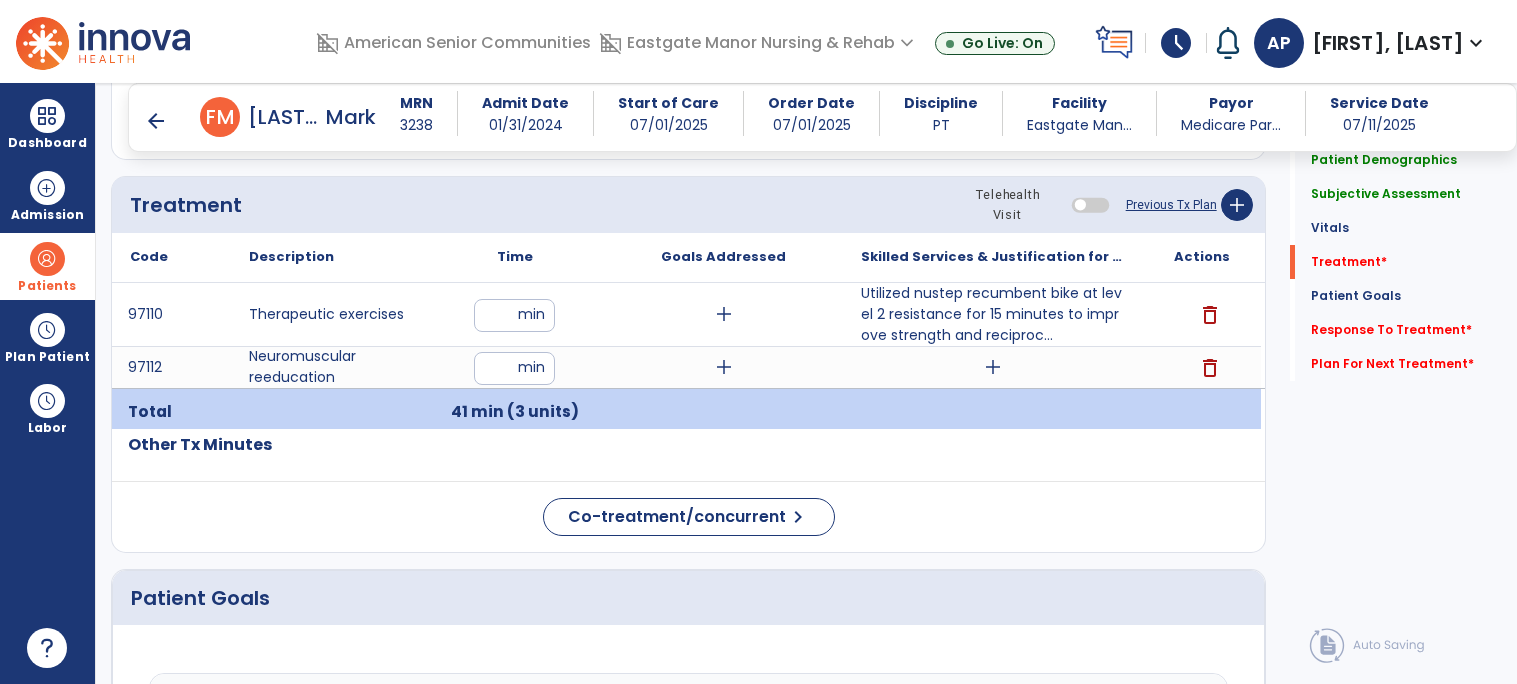 click on "add" at bounding box center [992, 367] 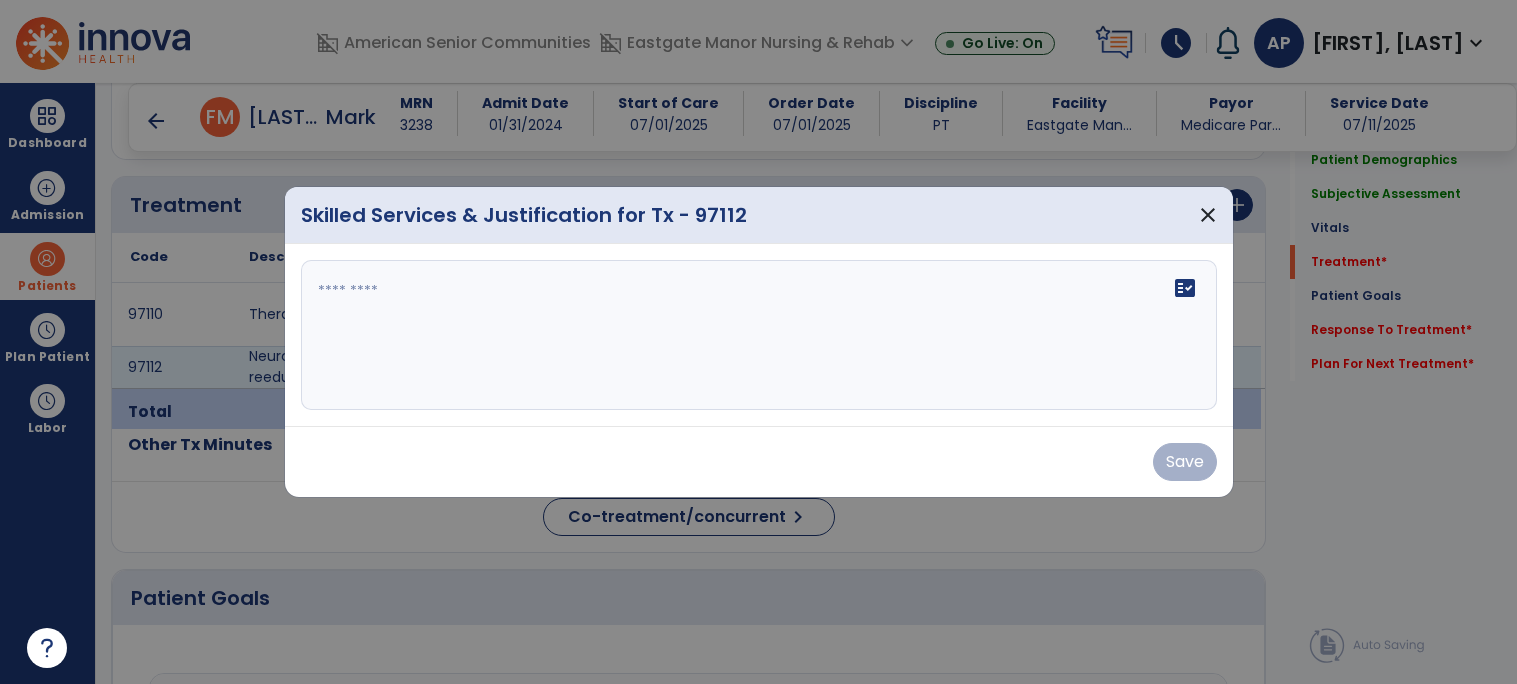 click on "fact_check" at bounding box center [759, 335] 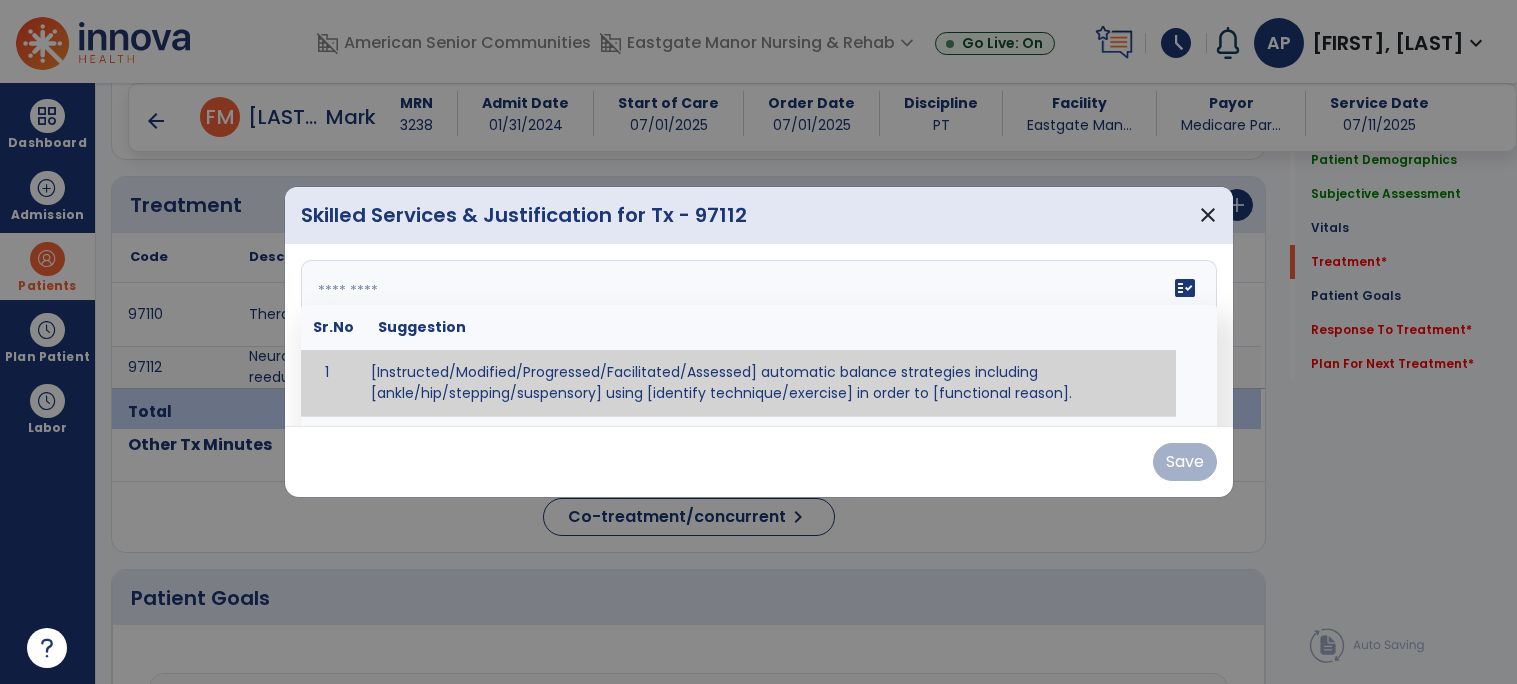 paste on "**********" 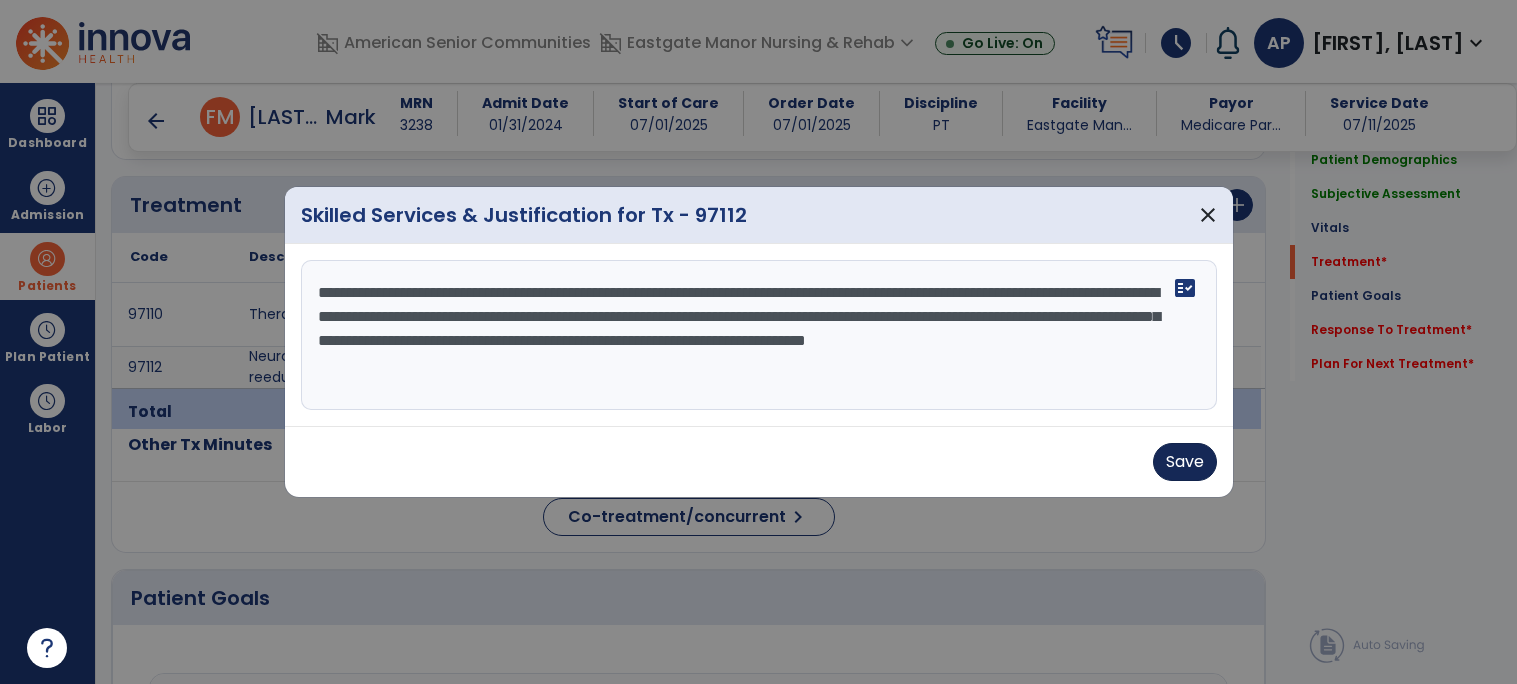 type on "**********" 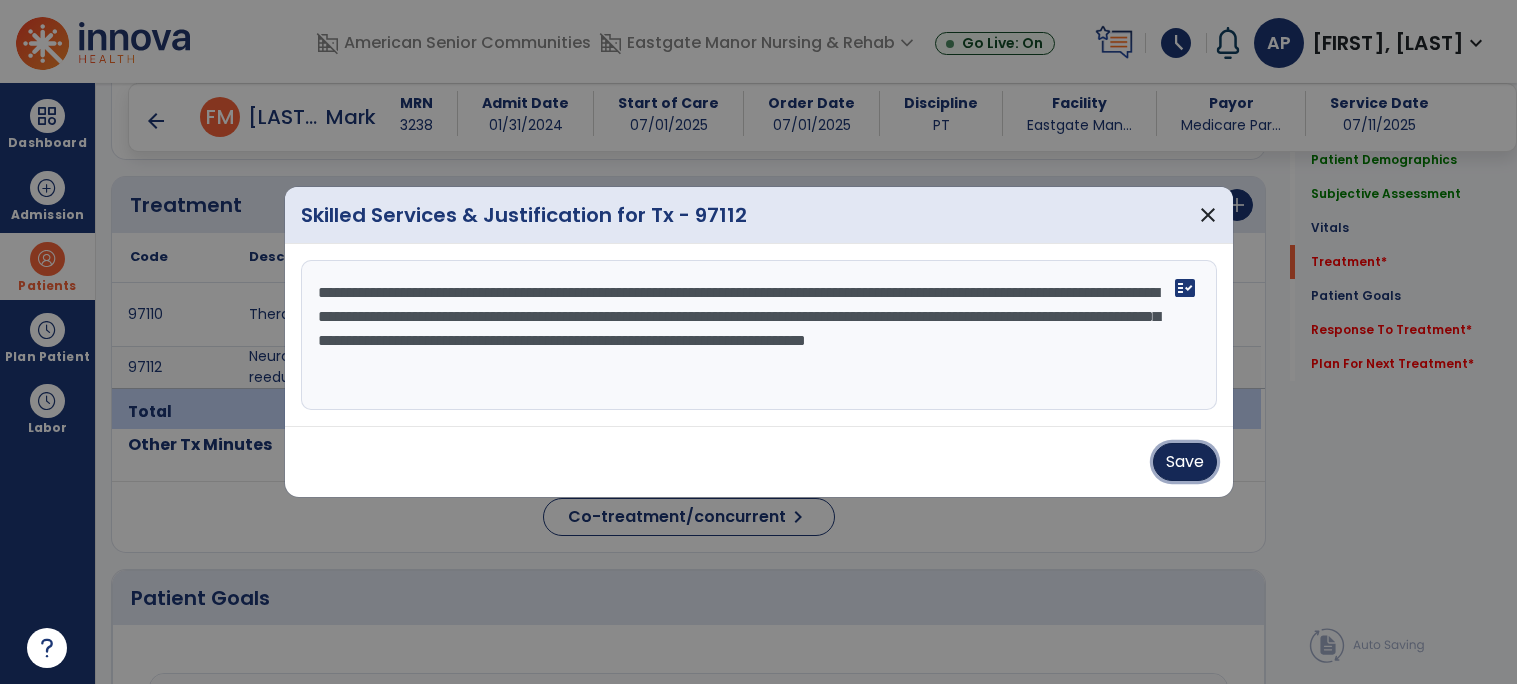 click on "Save" at bounding box center [1185, 462] 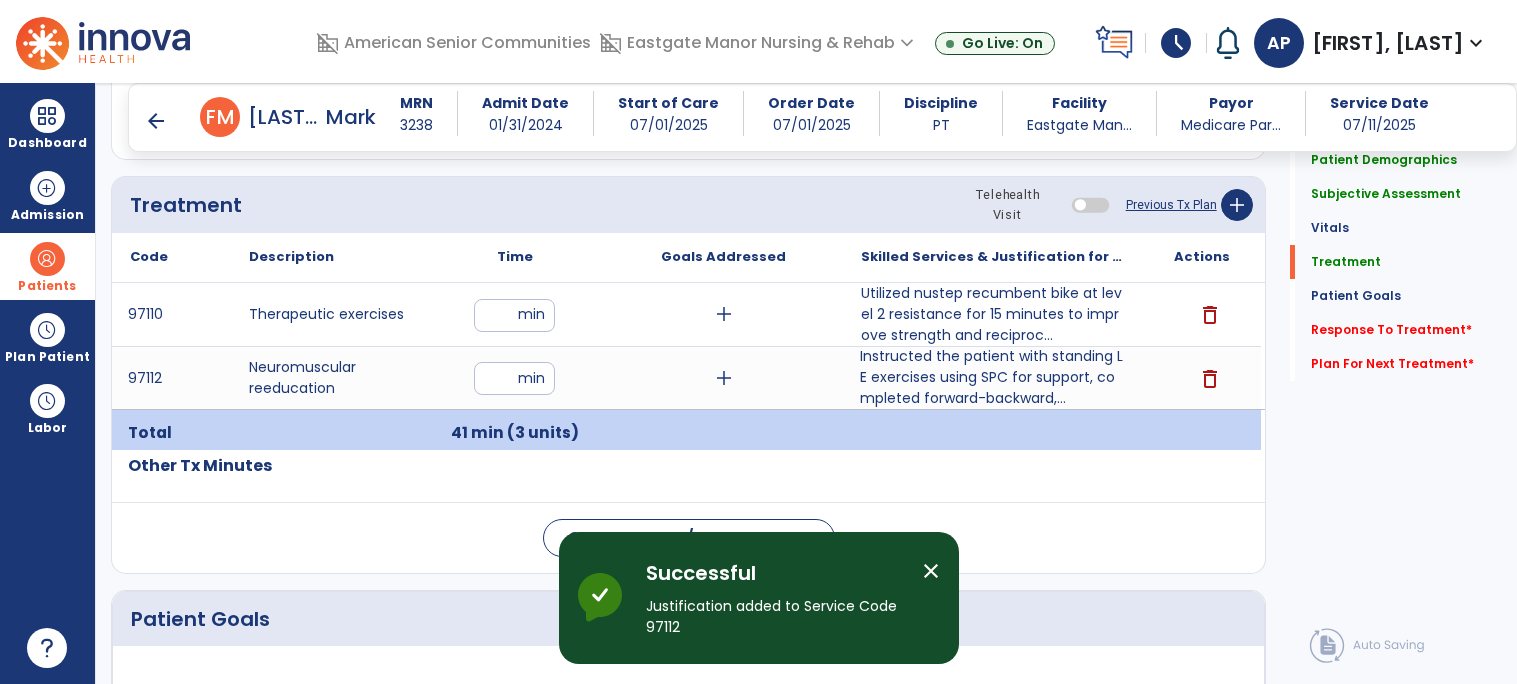 click on "**" at bounding box center [514, 315] 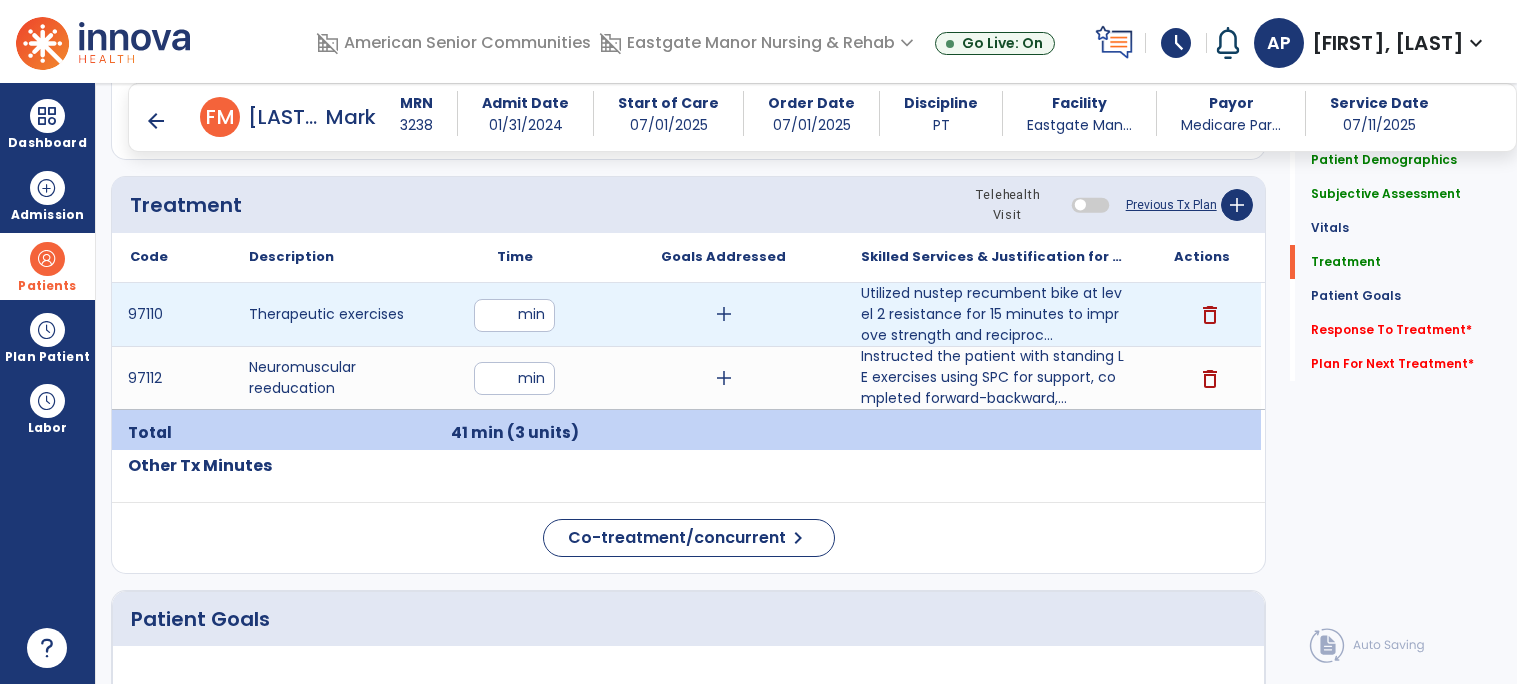type on "*" 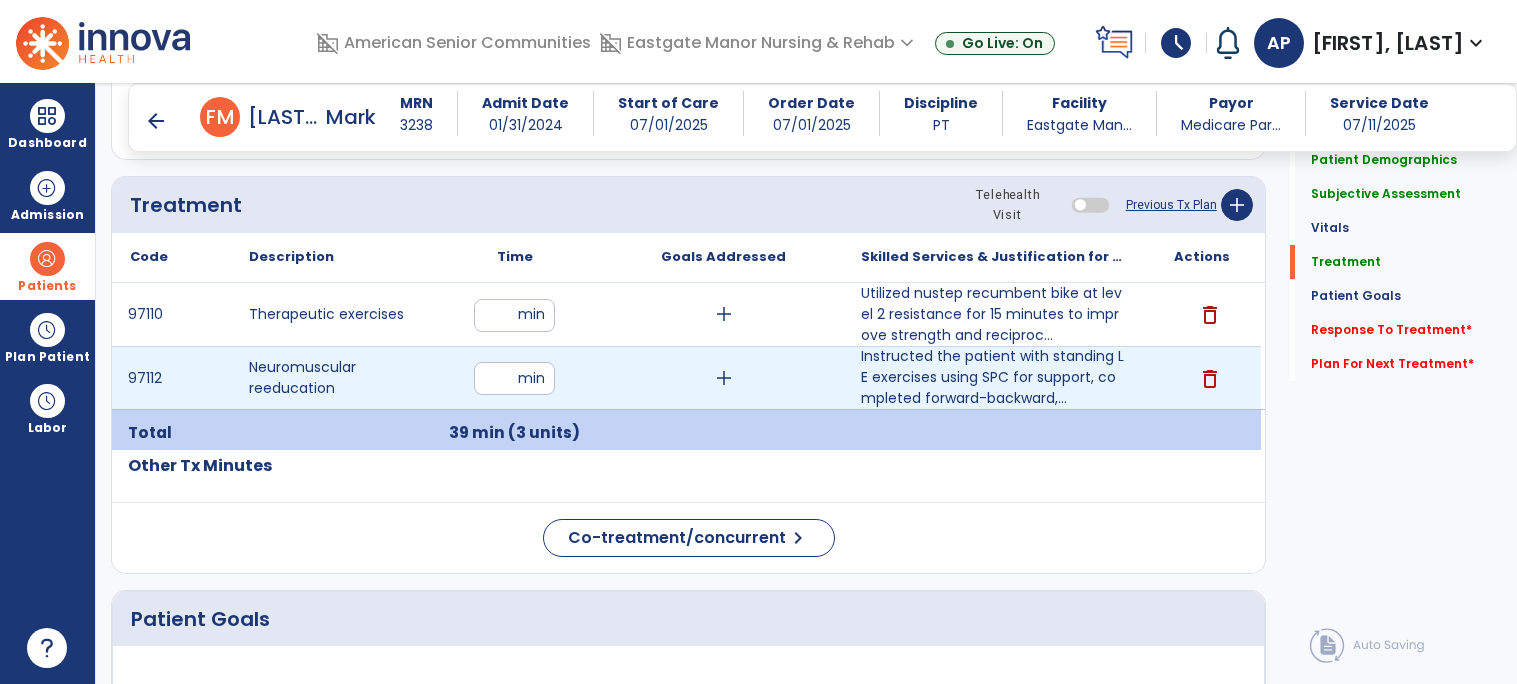 click on "**" at bounding box center [514, 378] 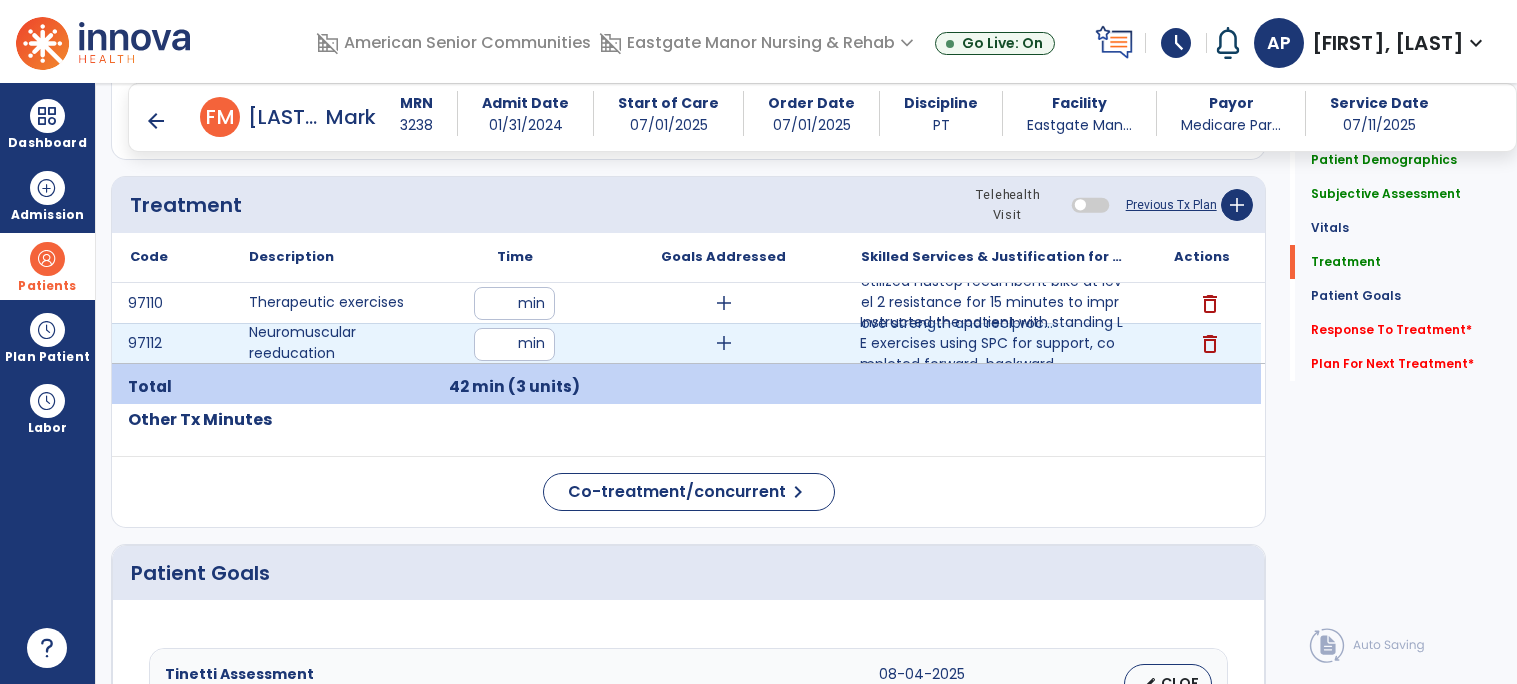 click on "**" at bounding box center (514, 303) 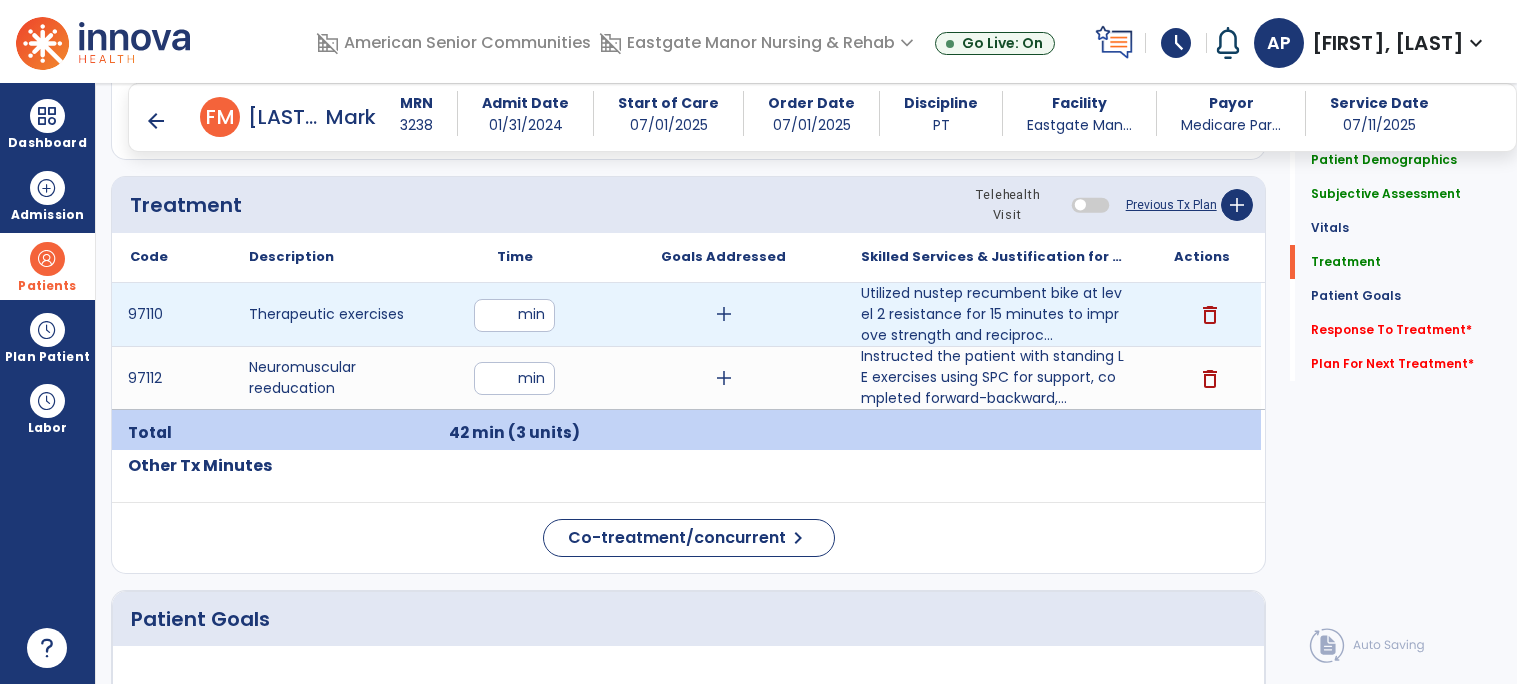click on "**" at bounding box center (514, 315) 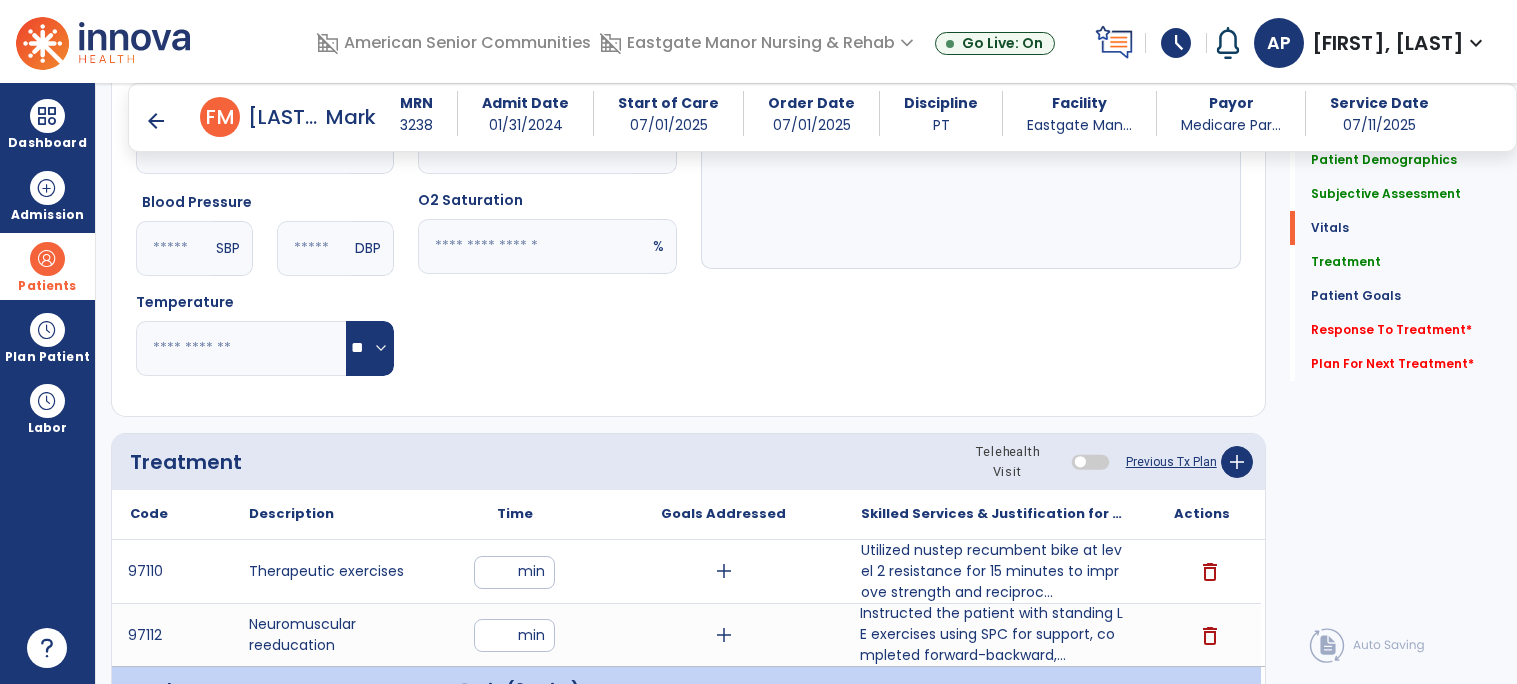scroll, scrollTop: 851, scrollLeft: 0, axis: vertical 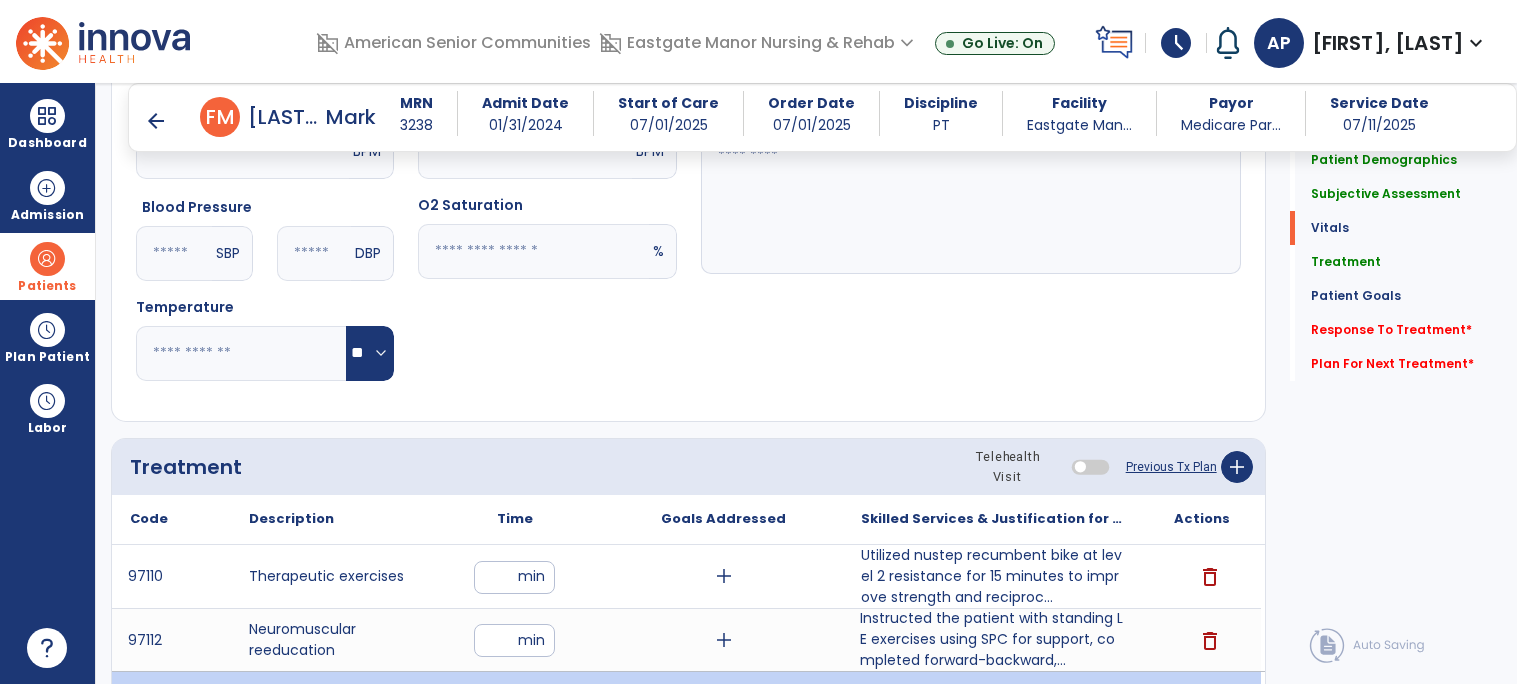click on "Quick Links  Patient Demographics   Patient Demographics   Subjective Assessment   Subjective Assessment   Vitals   Vitals   Treatment   Treatment   Patient Goals   Patient Goals   Response To Treatment   *  Response To Treatment   *  Plan For Next Treatment   *  Plan For Next Treatment   *" 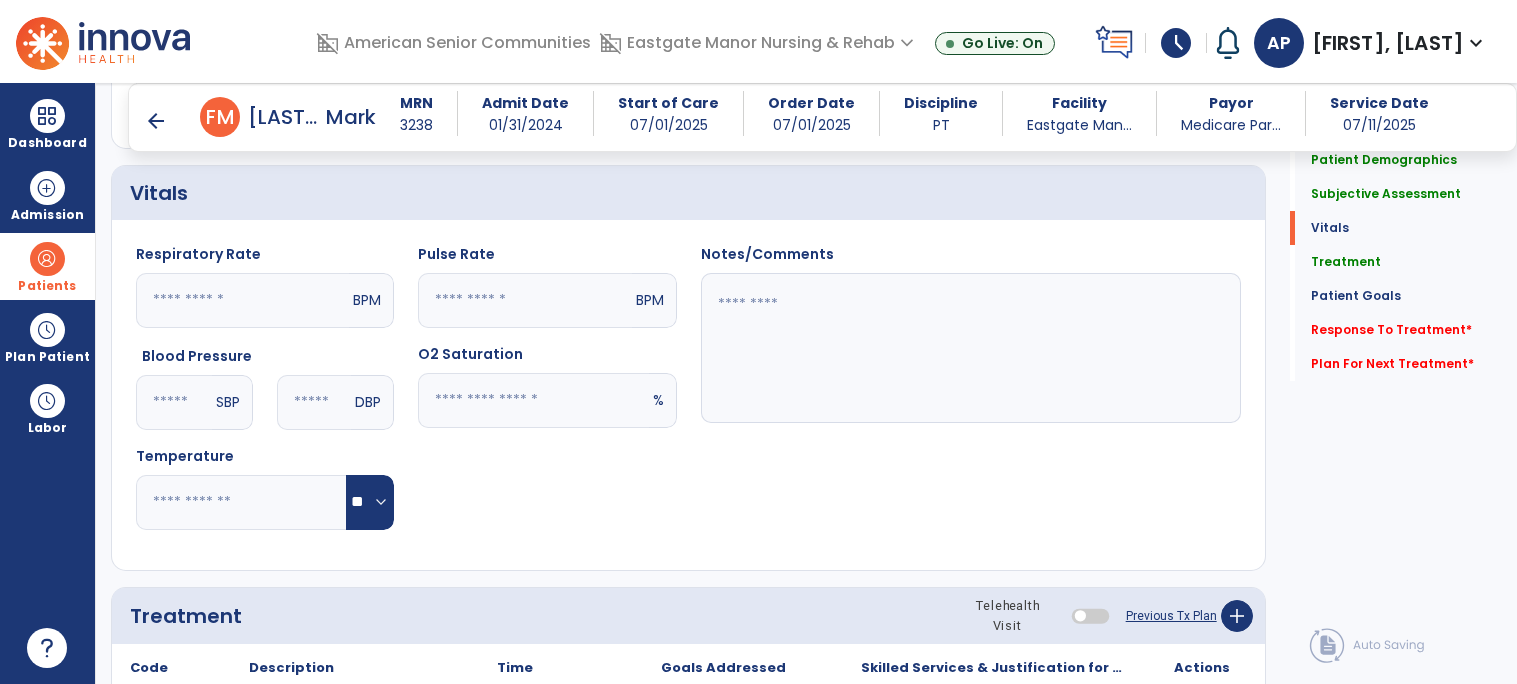 scroll, scrollTop: 698, scrollLeft: 0, axis: vertical 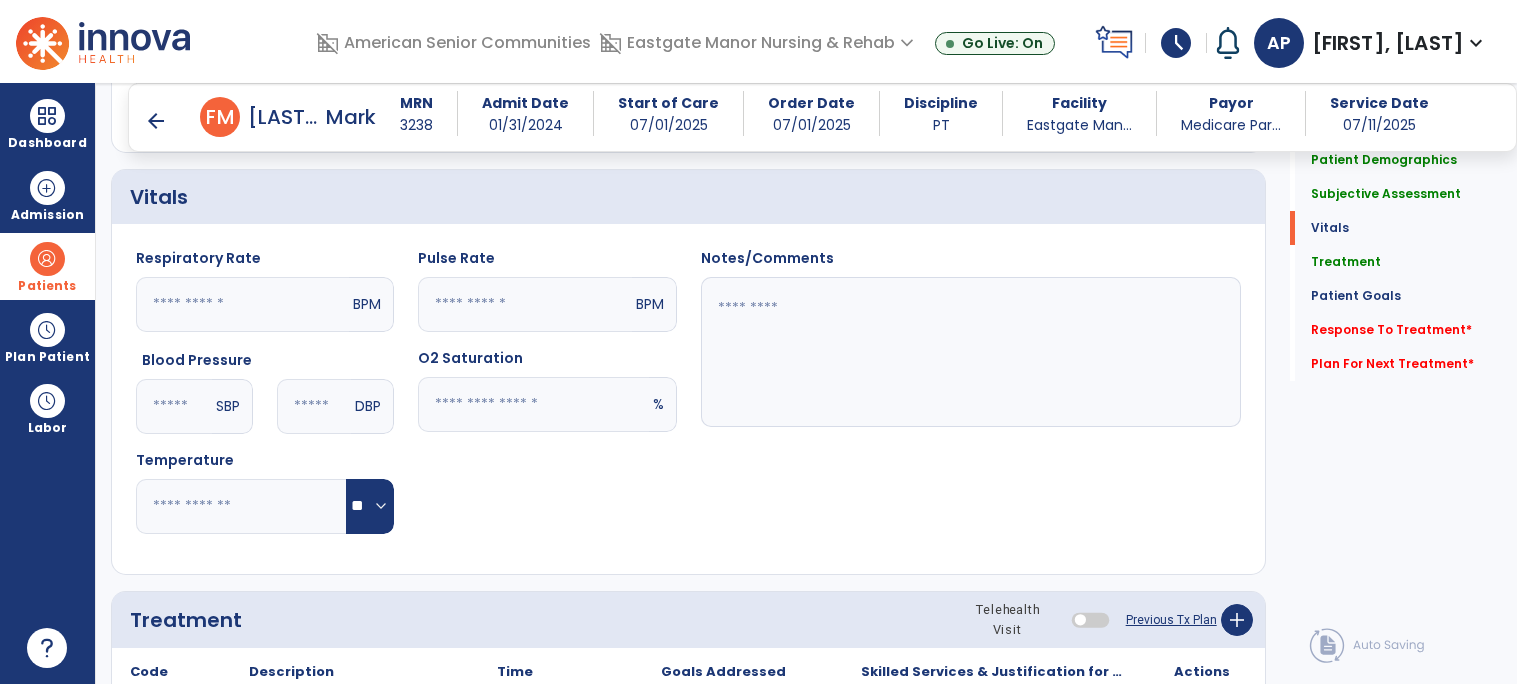 click on "Quick Links  Patient Demographics   Patient Demographics   Subjective Assessment   Subjective Assessment   Vitals   Vitals   Treatment   Treatment   Patient Goals   Patient Goals   Response To Treatment   *  Response To Treatment   *  Plan For Next Treatment   *  Plan For Next Treatment   *" 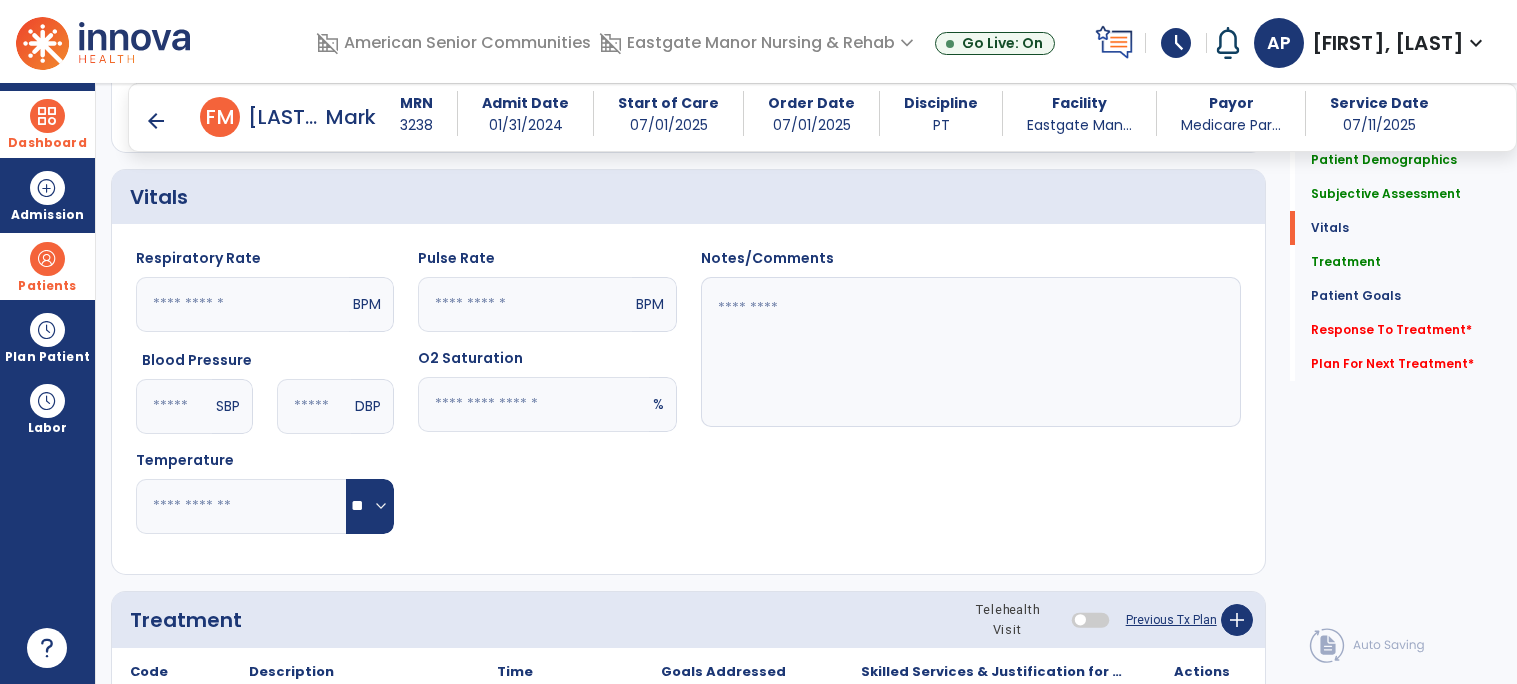 click at bounding box center [47, 116] 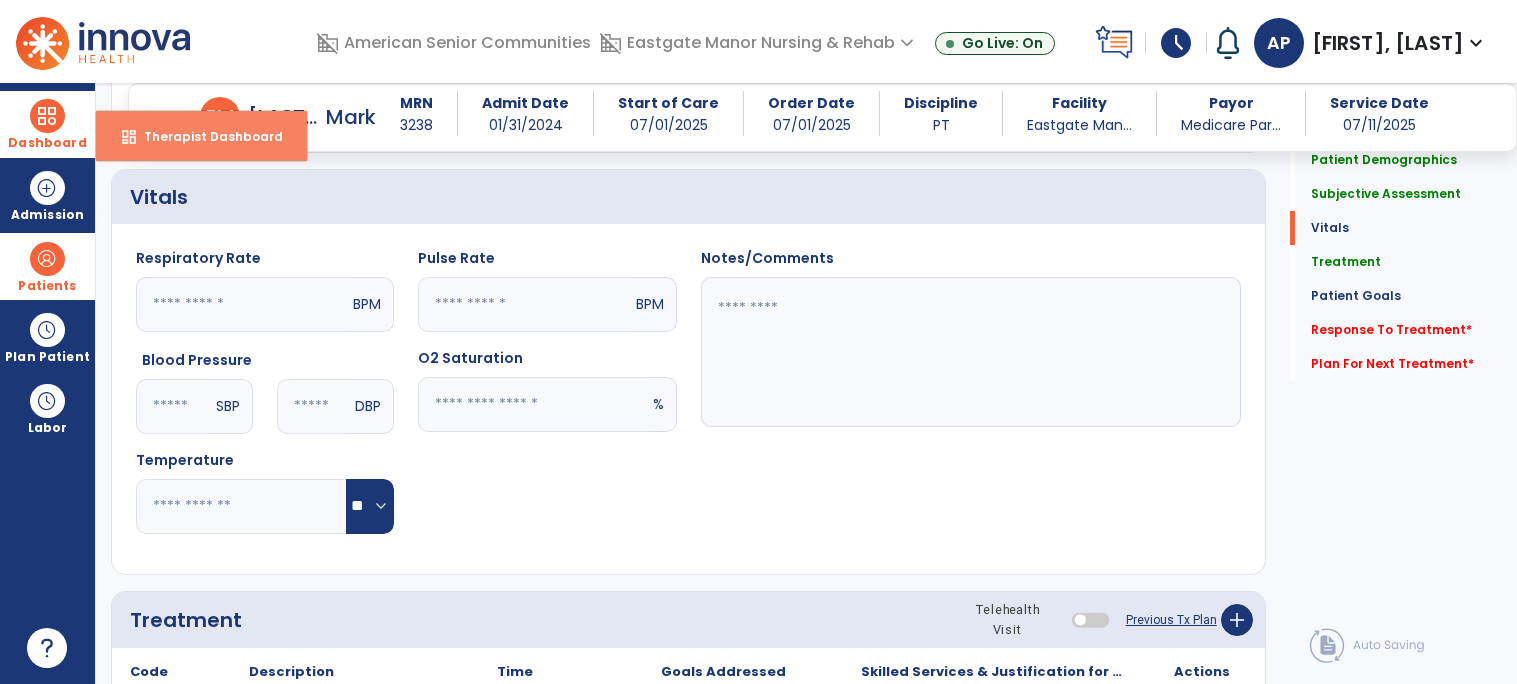 click on "Therapist Dashboard" at bounding box center [205, 136] 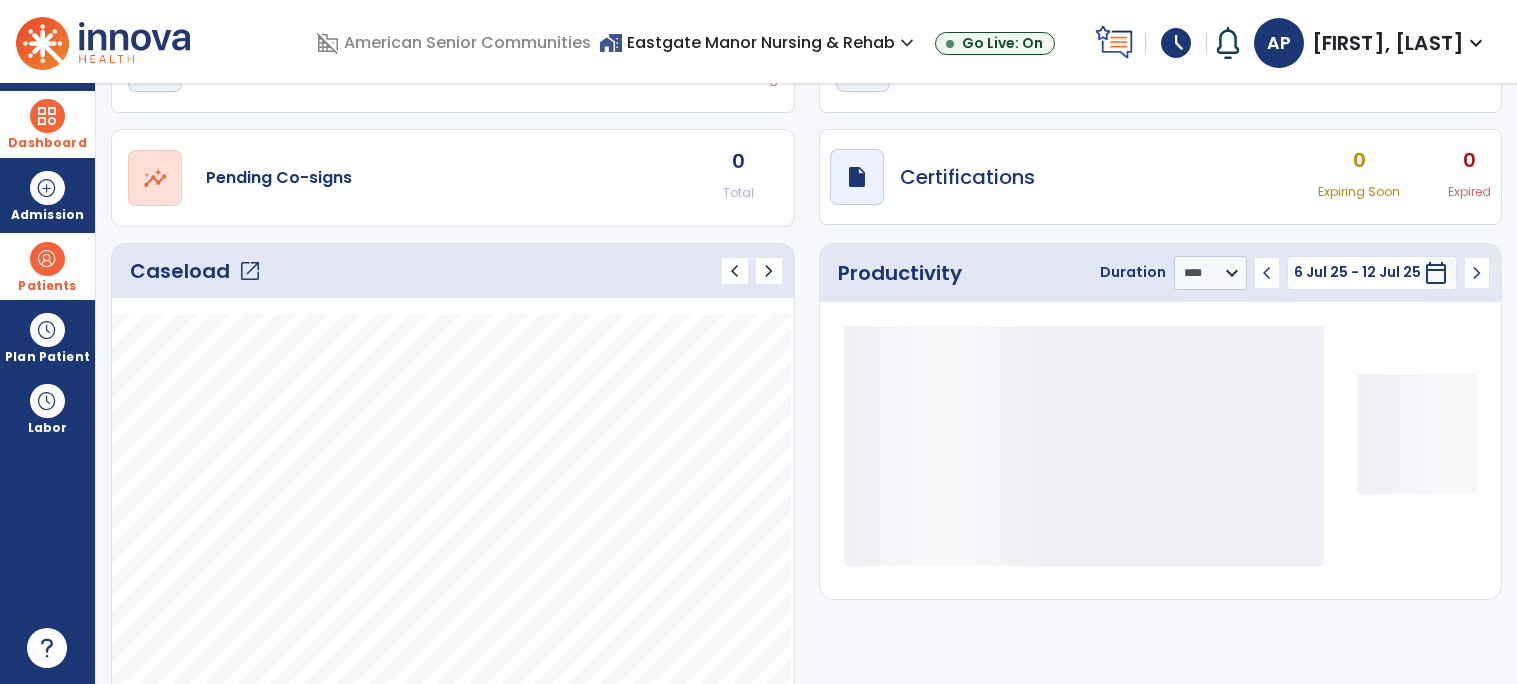 scroll, scrollTop: 126, scrollLeft: 0, axis: vertical 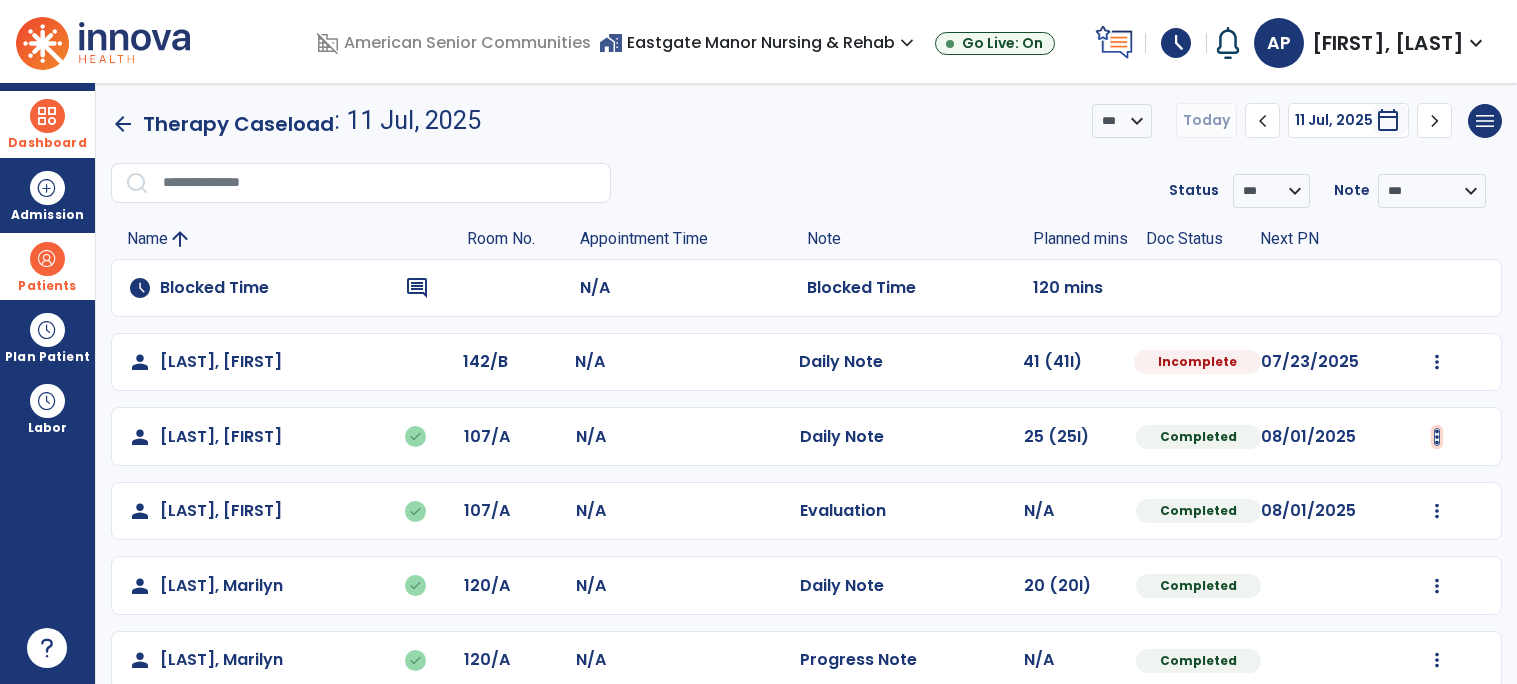 click at bounding box center [1437, 362] 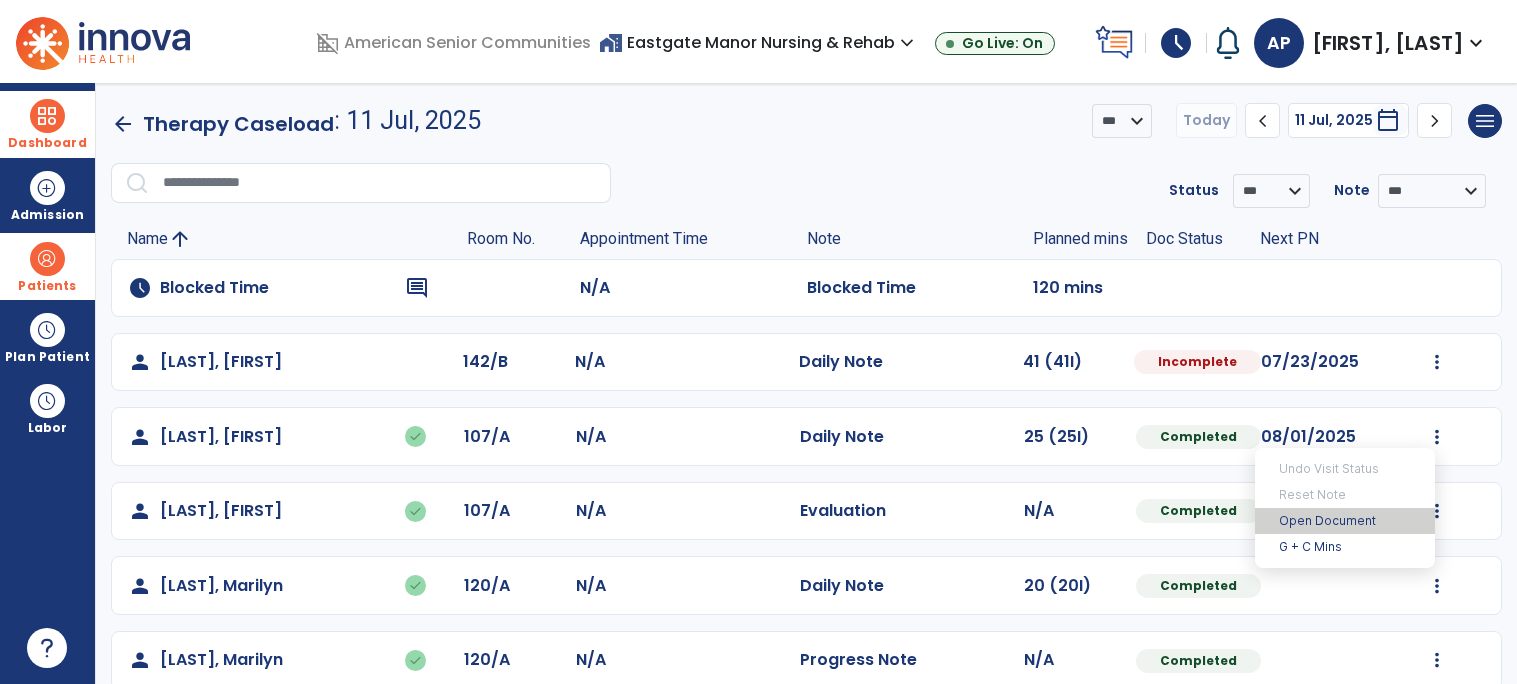 click on "Open Document" at bounding box center [1345, 521] 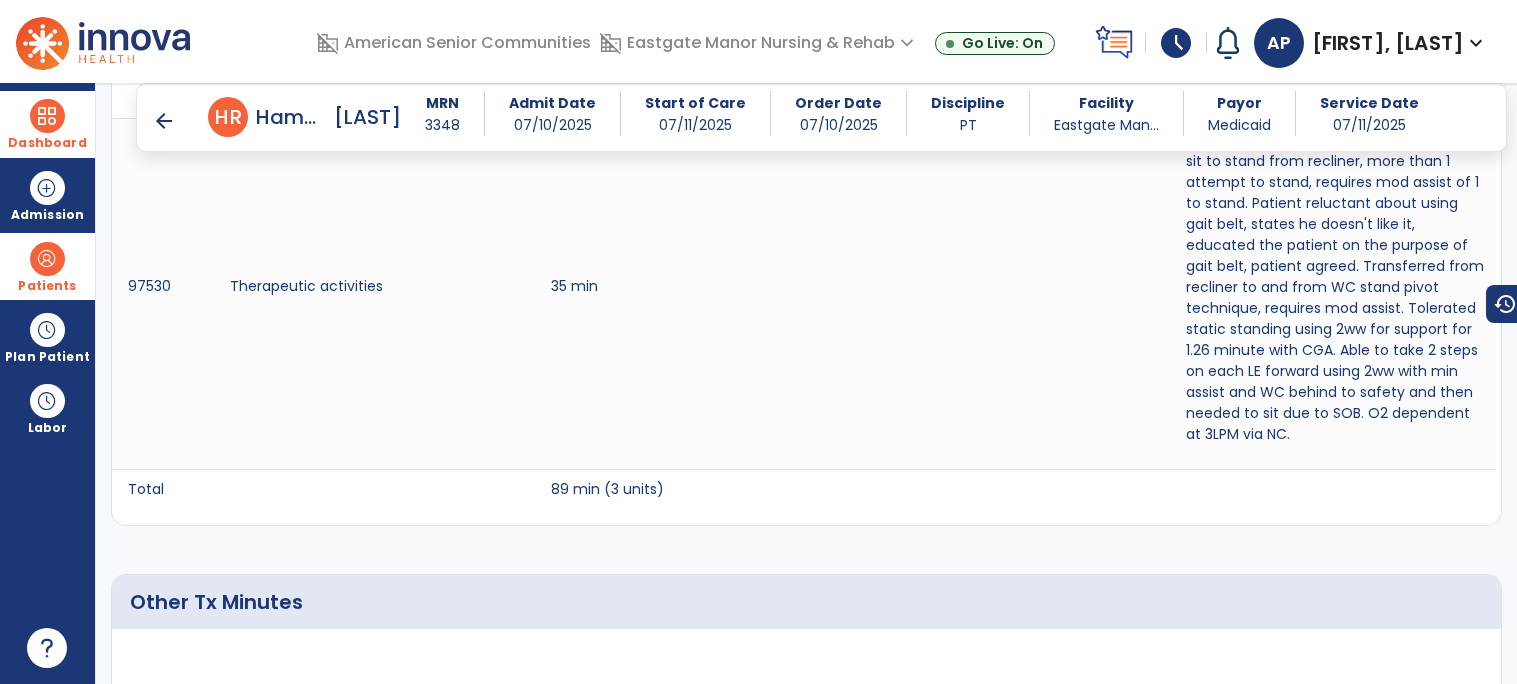 scroll, scrollTop: 1592, scrollLeft: 0, axis: vertical 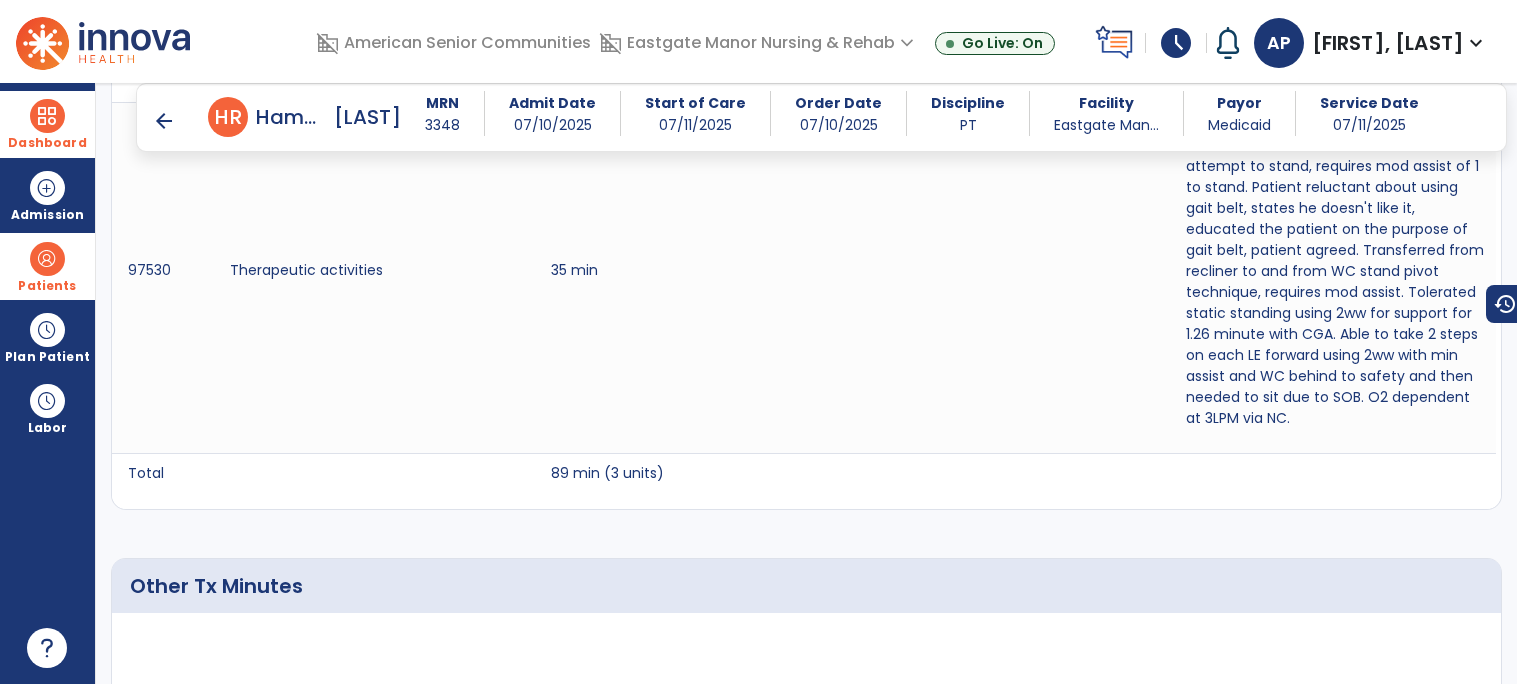 click on "arrow_back      H  R  Hamm,   Russell  MRN 3348 Admit Date 07/10/2025 Start of Care 07/11/2025 Order Date 07/10/2025 Discipline PT Facility Eastgate Man... Payor Medicaid Service Date 07/11/2025" at bounding box center [821, 117] 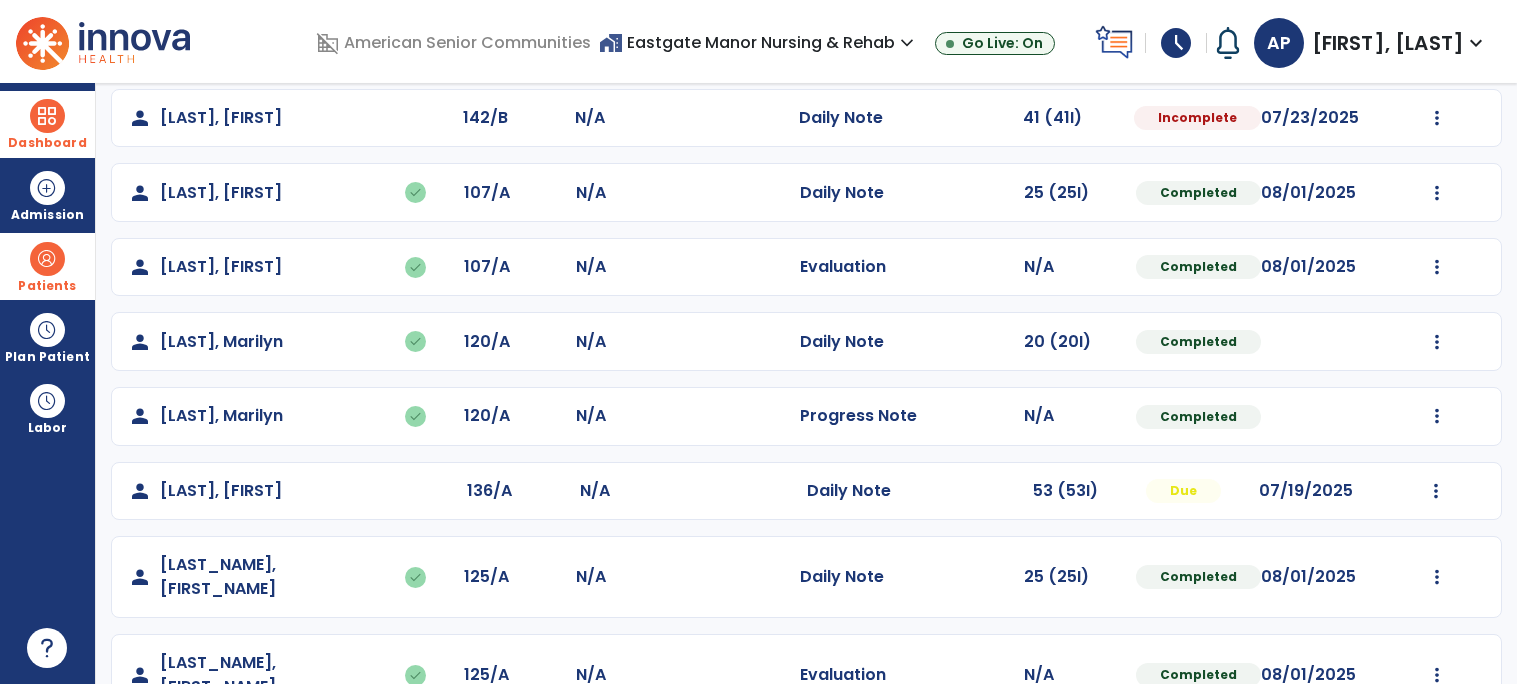 scroll, scrollTop: 326, scrollLeft: 0, axis: vertical 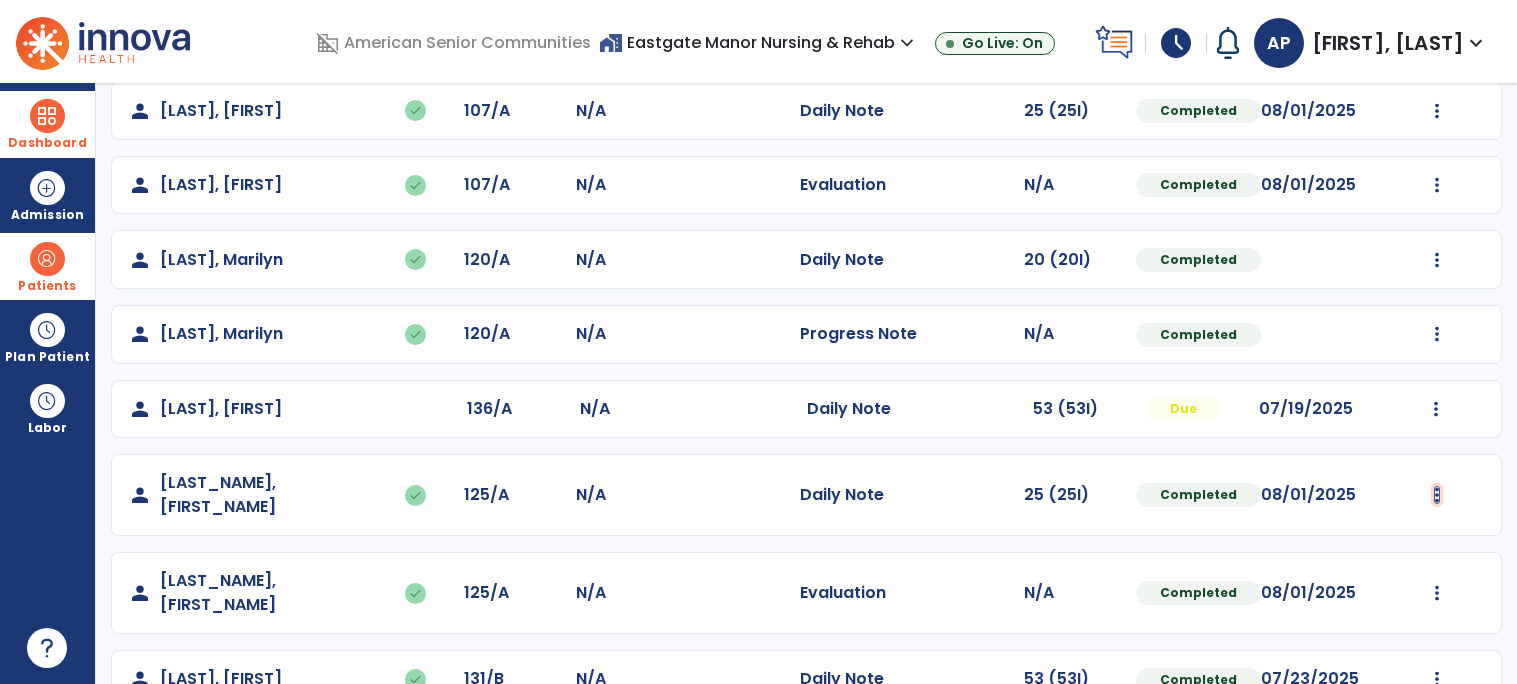click at bounding box center (1437, 36) 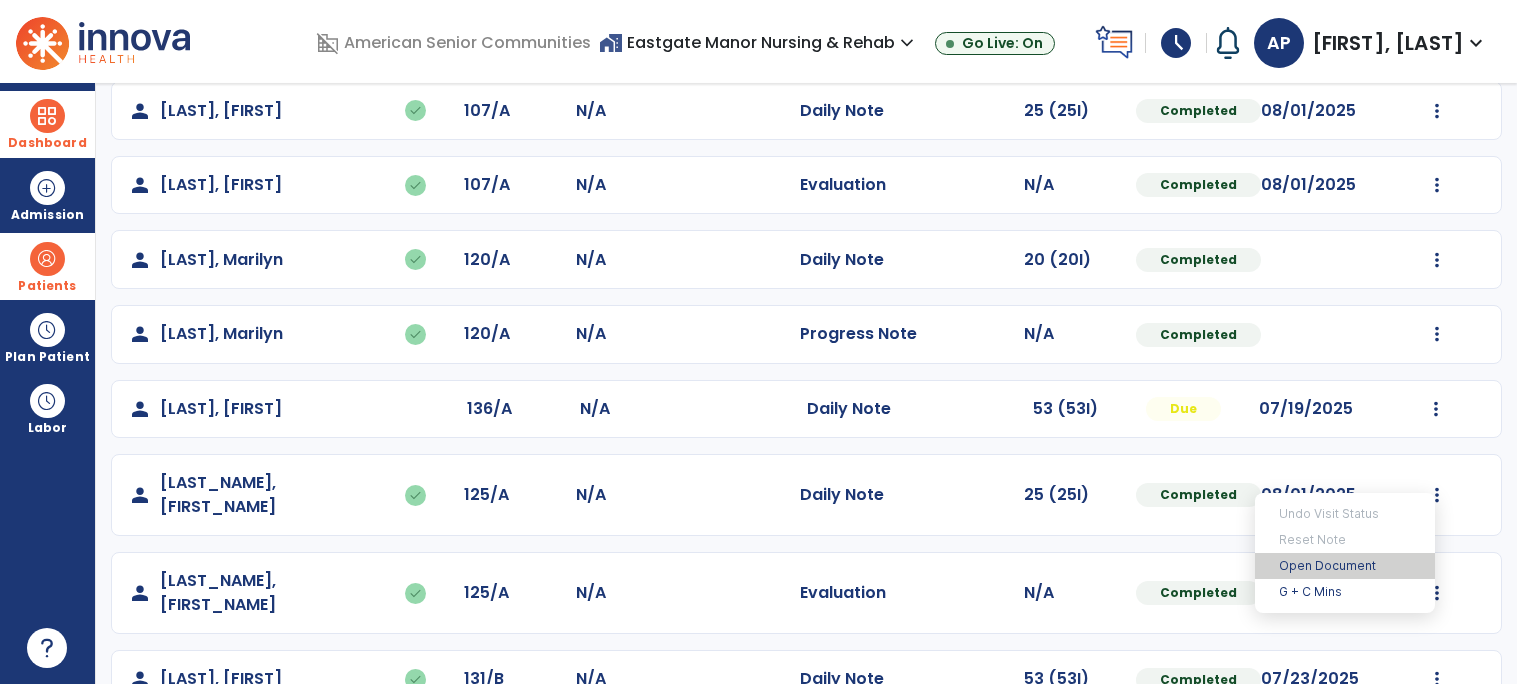 click on "Open Document" at bounding box center (1345, 566) 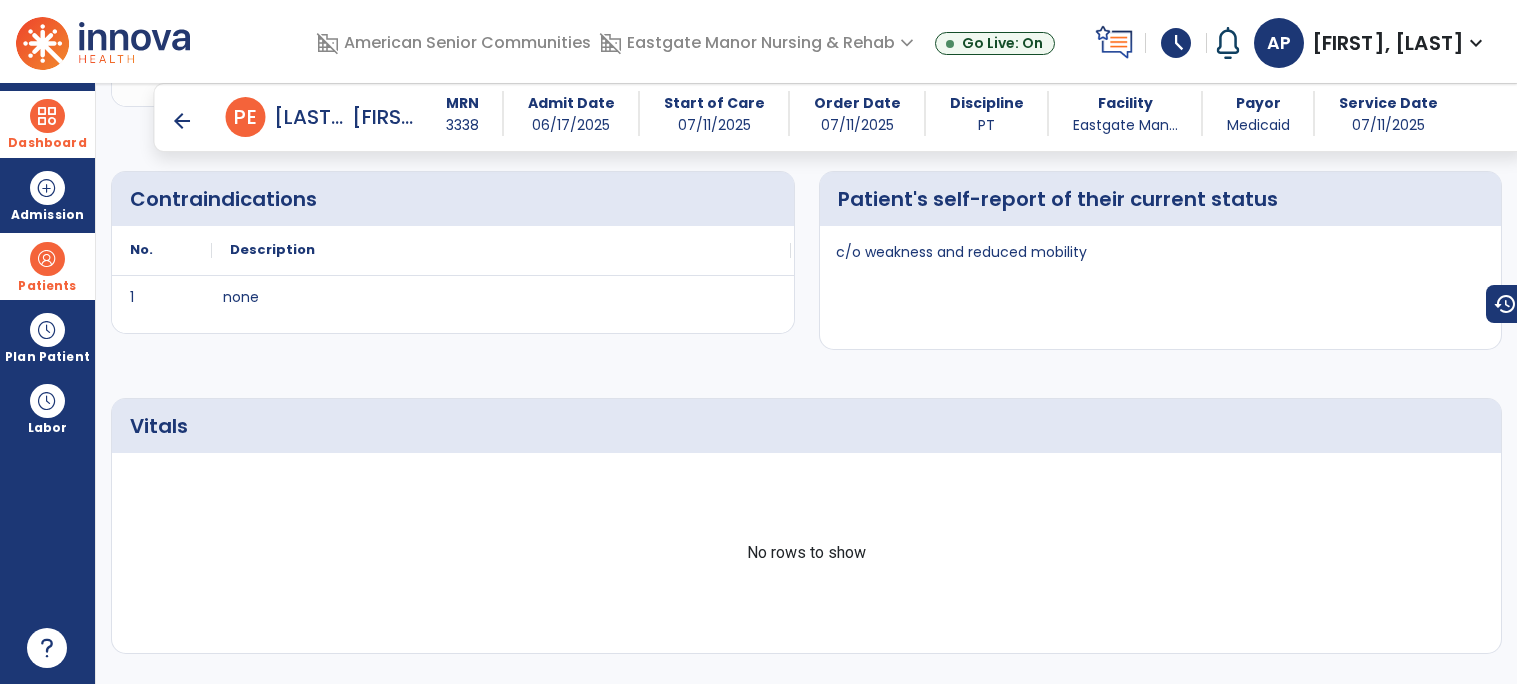 scroll, scrollTop: 1998, scrollLeft: 0, axis: vertical 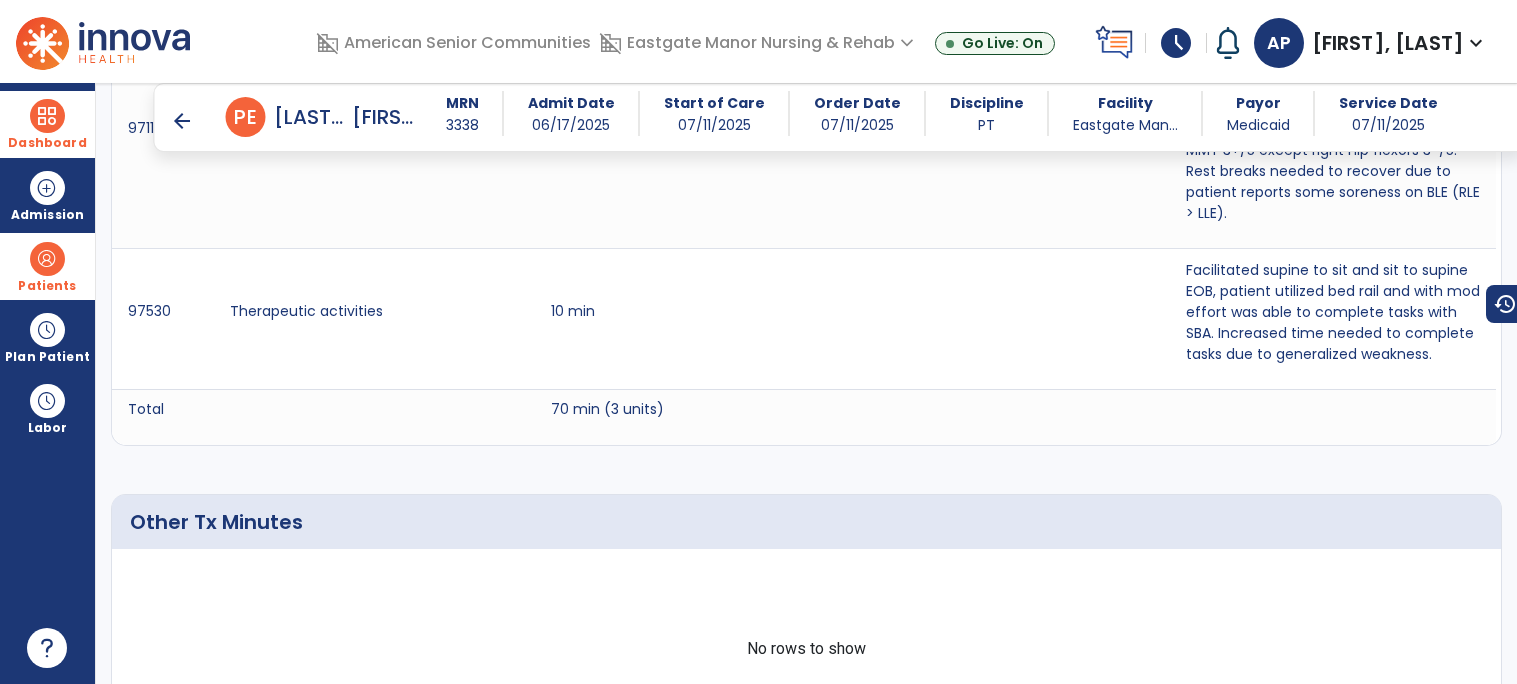 click on "arrow_back" at bounding box center (182, 121) 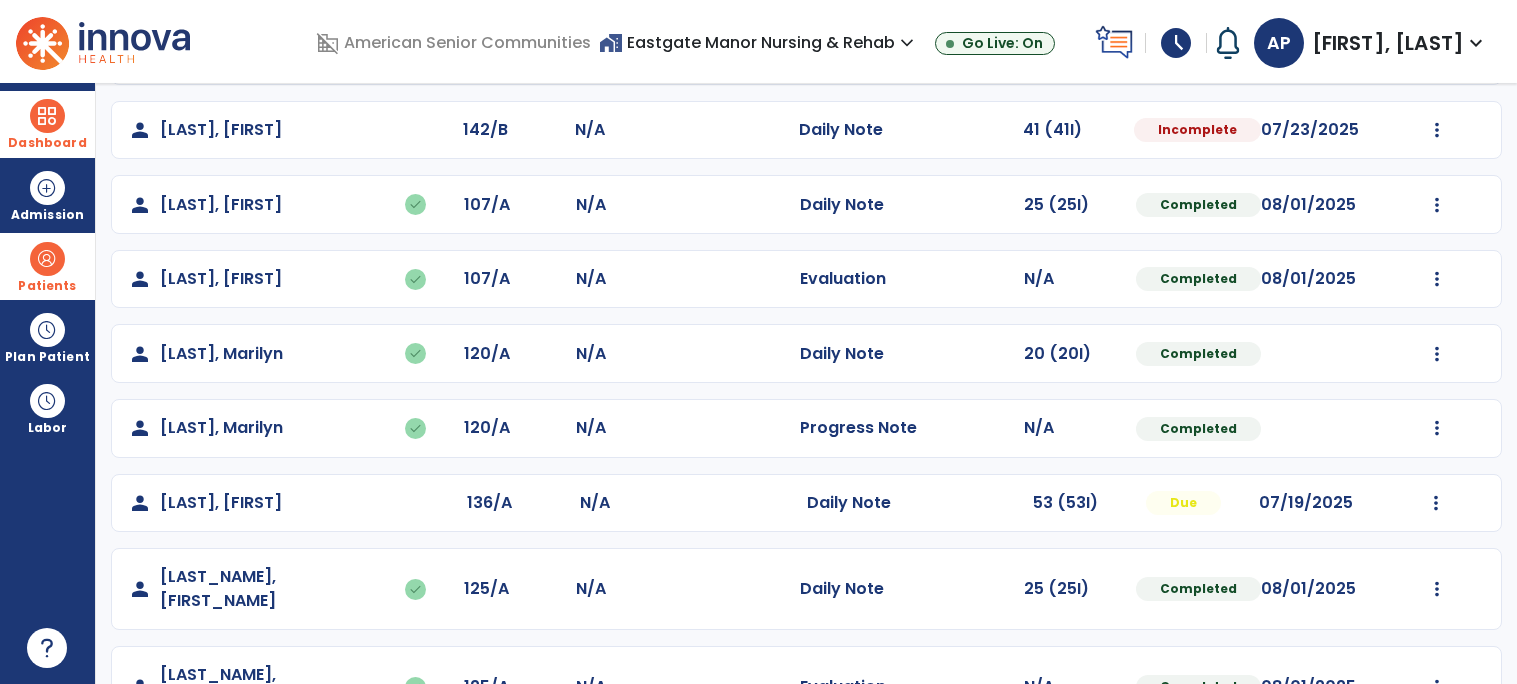 scroll, scrollTop: 326, scrollLeft: 0, axis: vertical 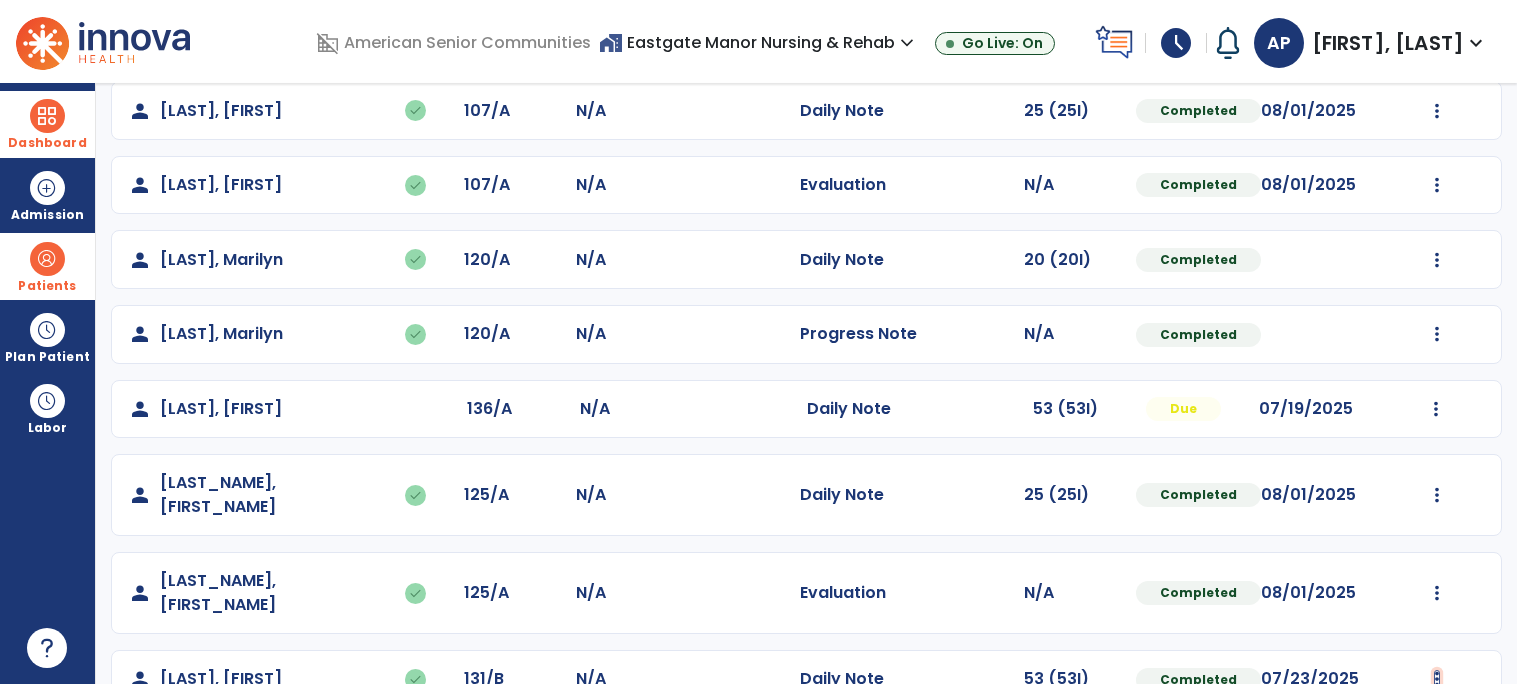 click at bounding box center (1437, 36) 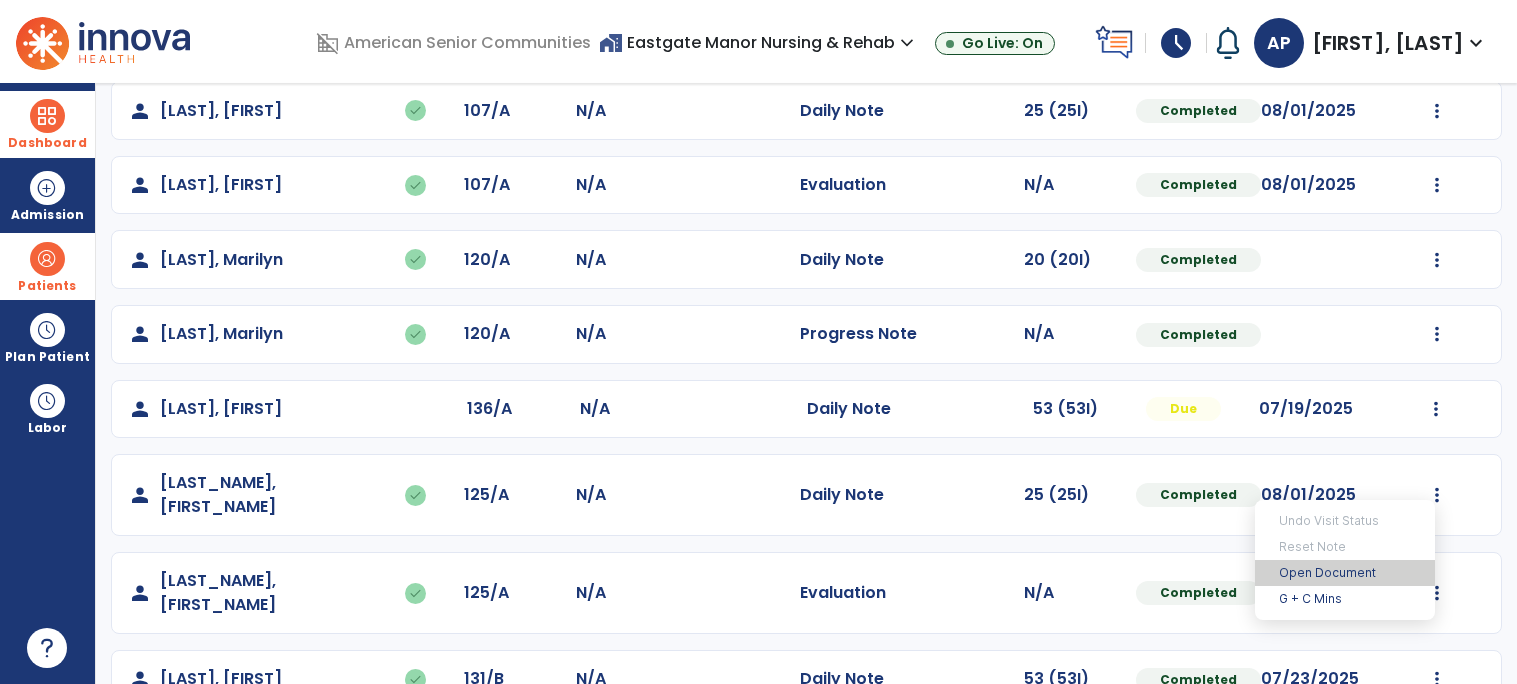click on "Open Document" at bounding box center (1345, 573) 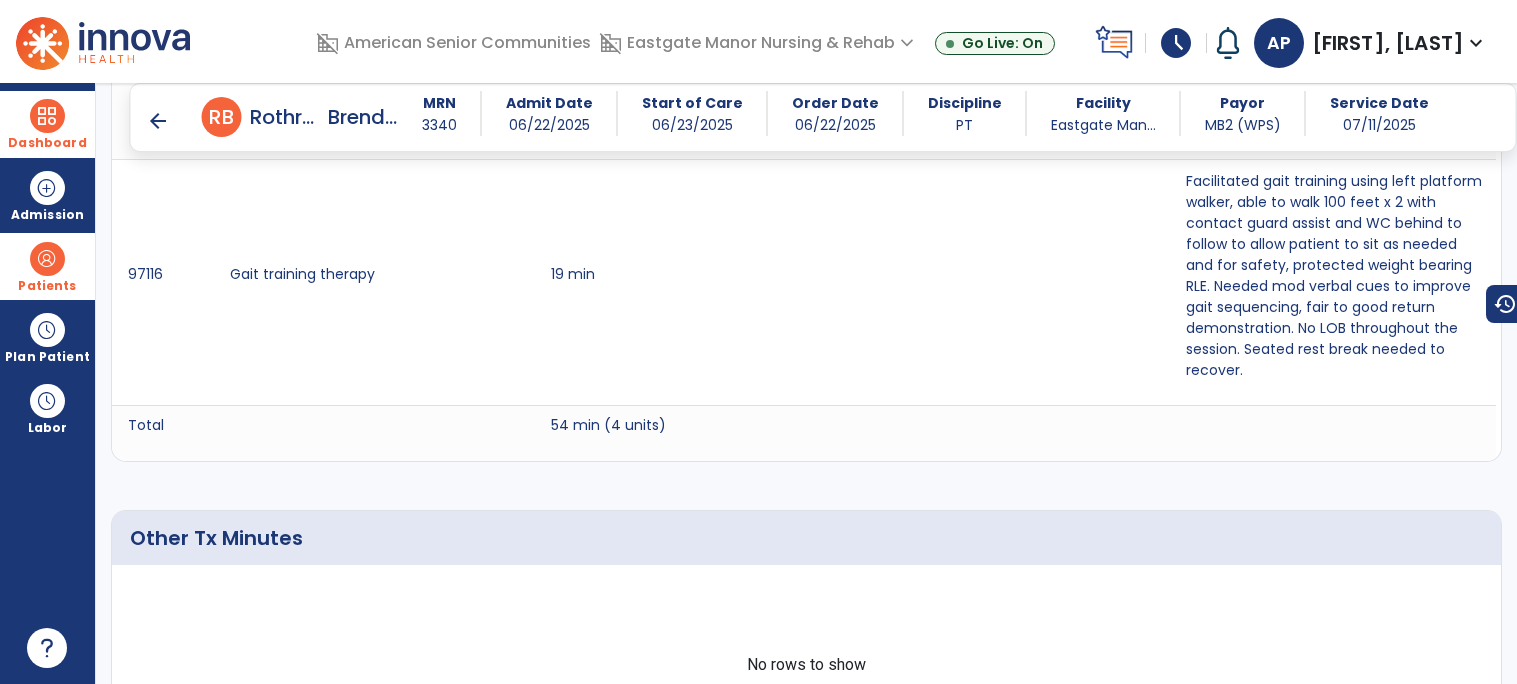 scroll, scrollTop: 2287, scrollLeft: 0, axis: vertical 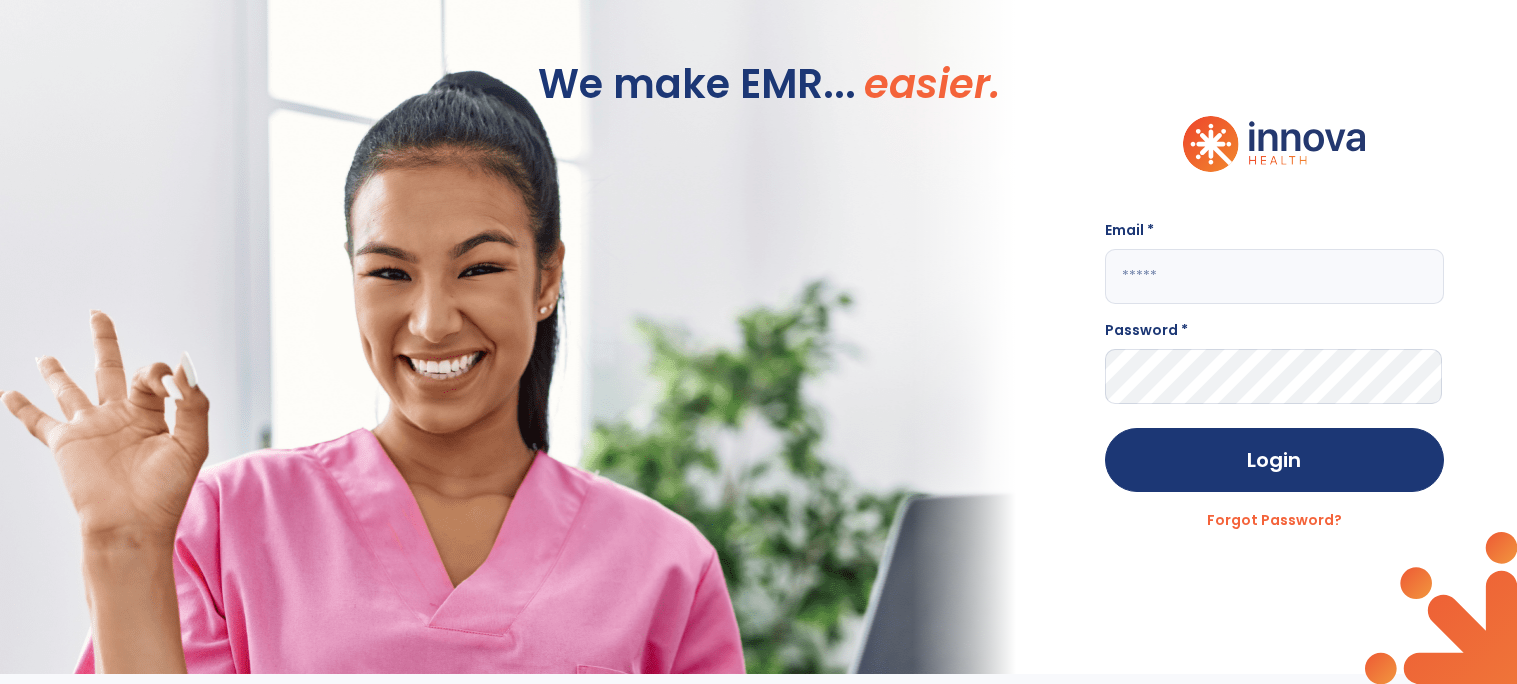 click 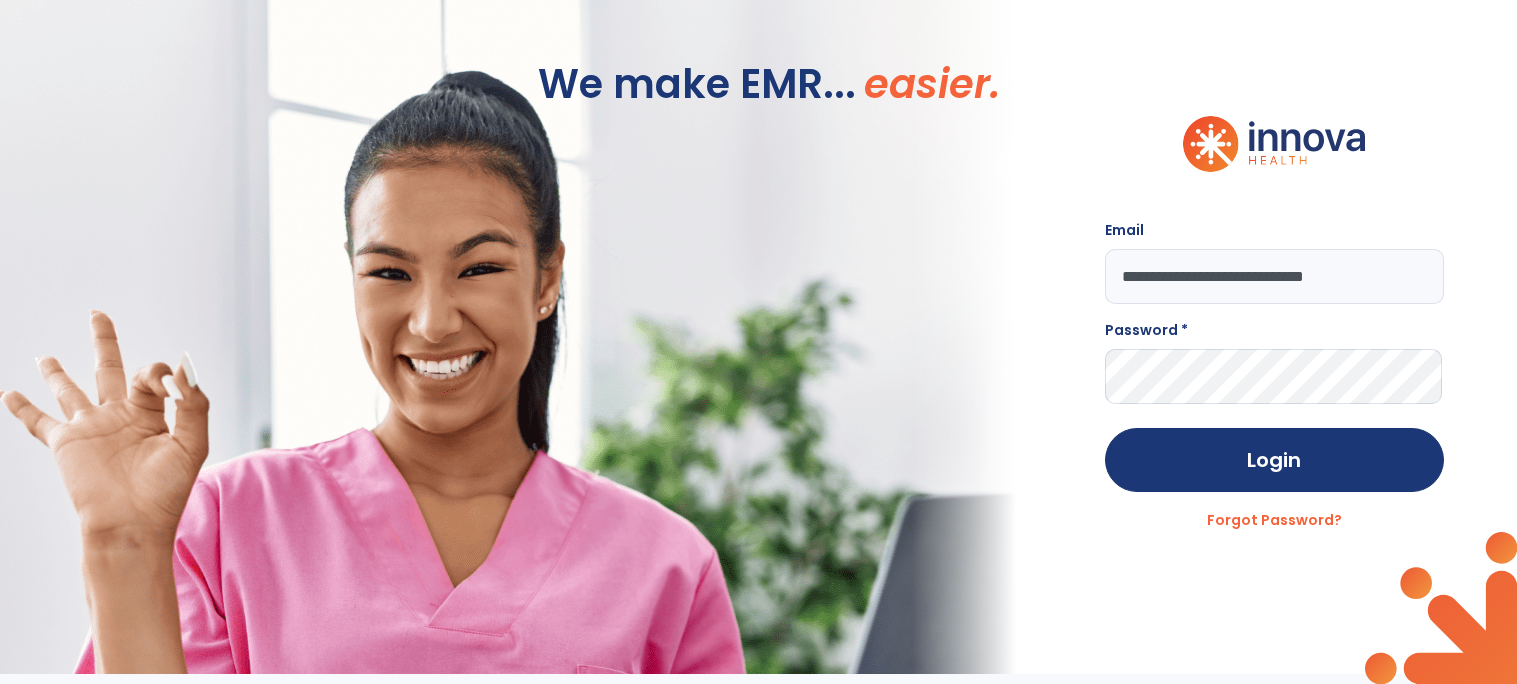 type on "**********" 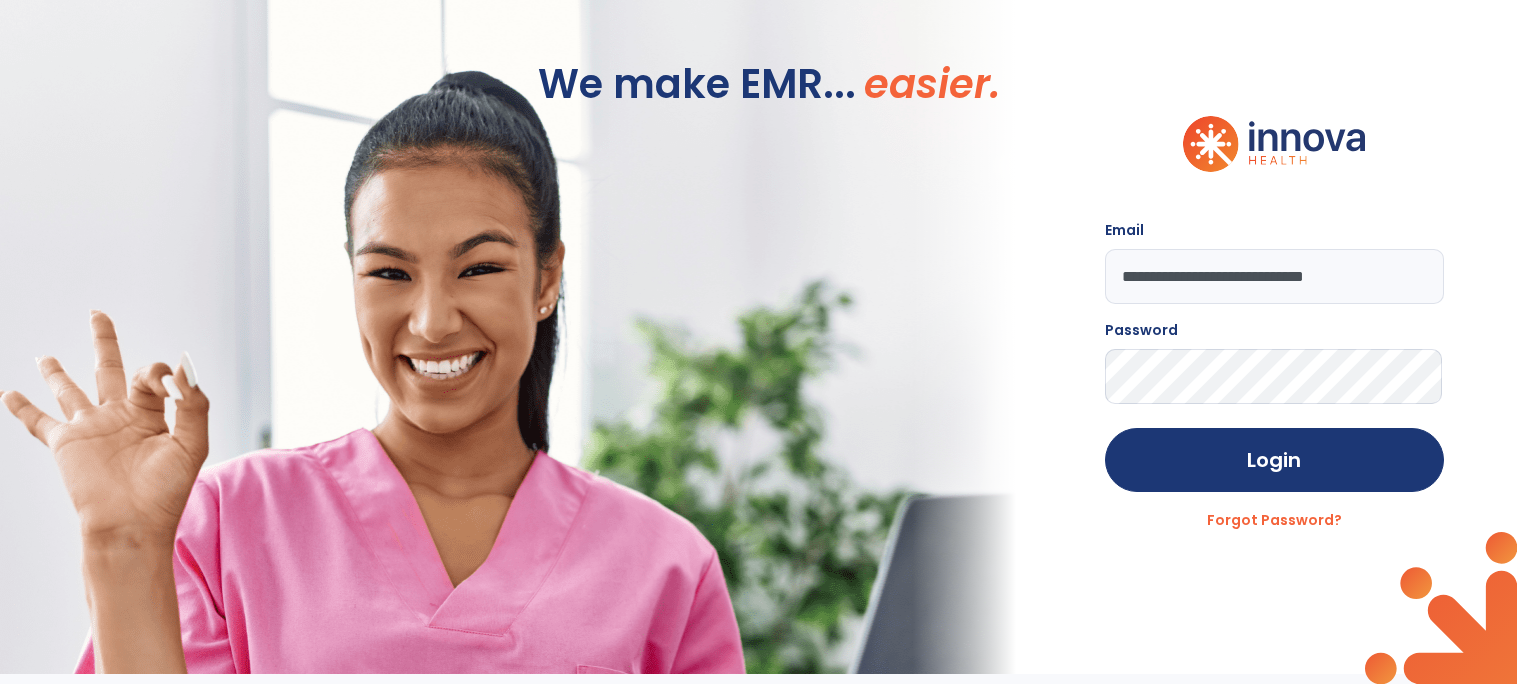 click on "Login" 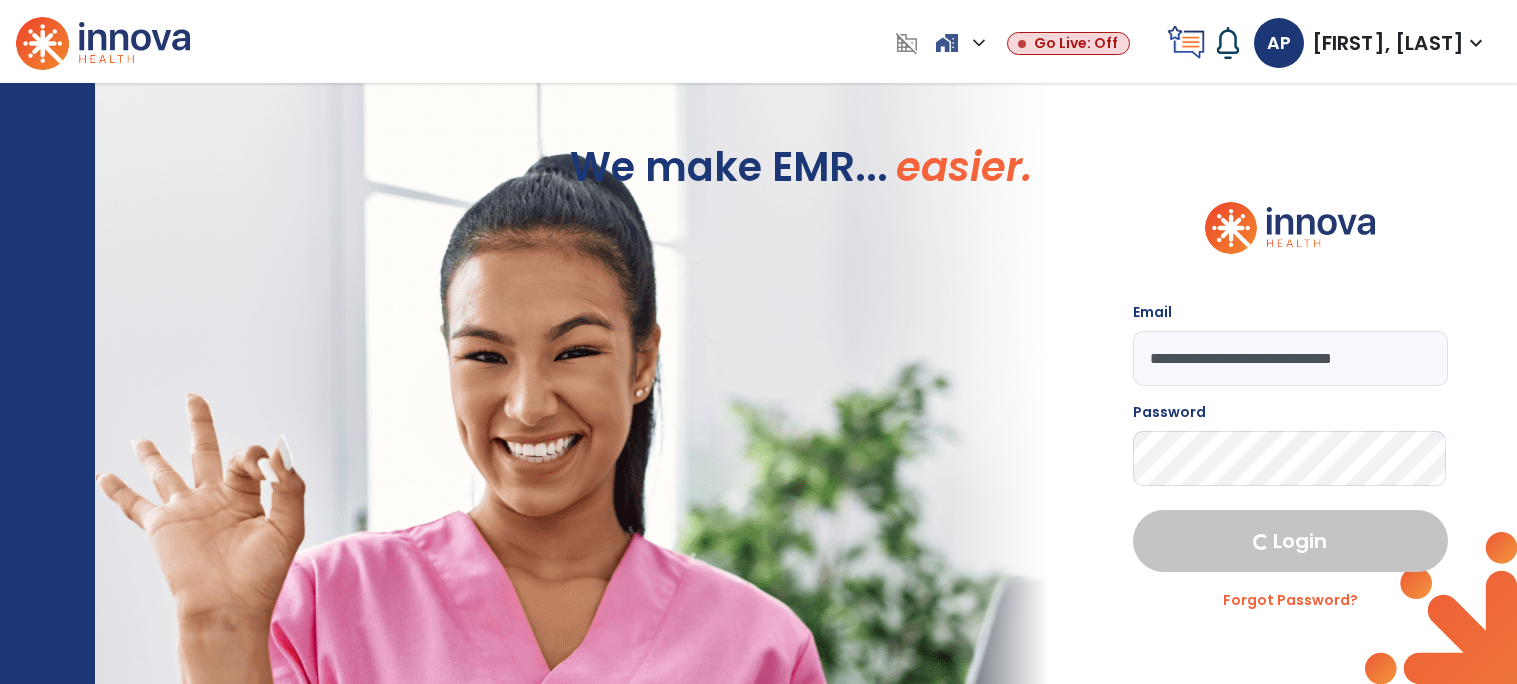 select on "****" 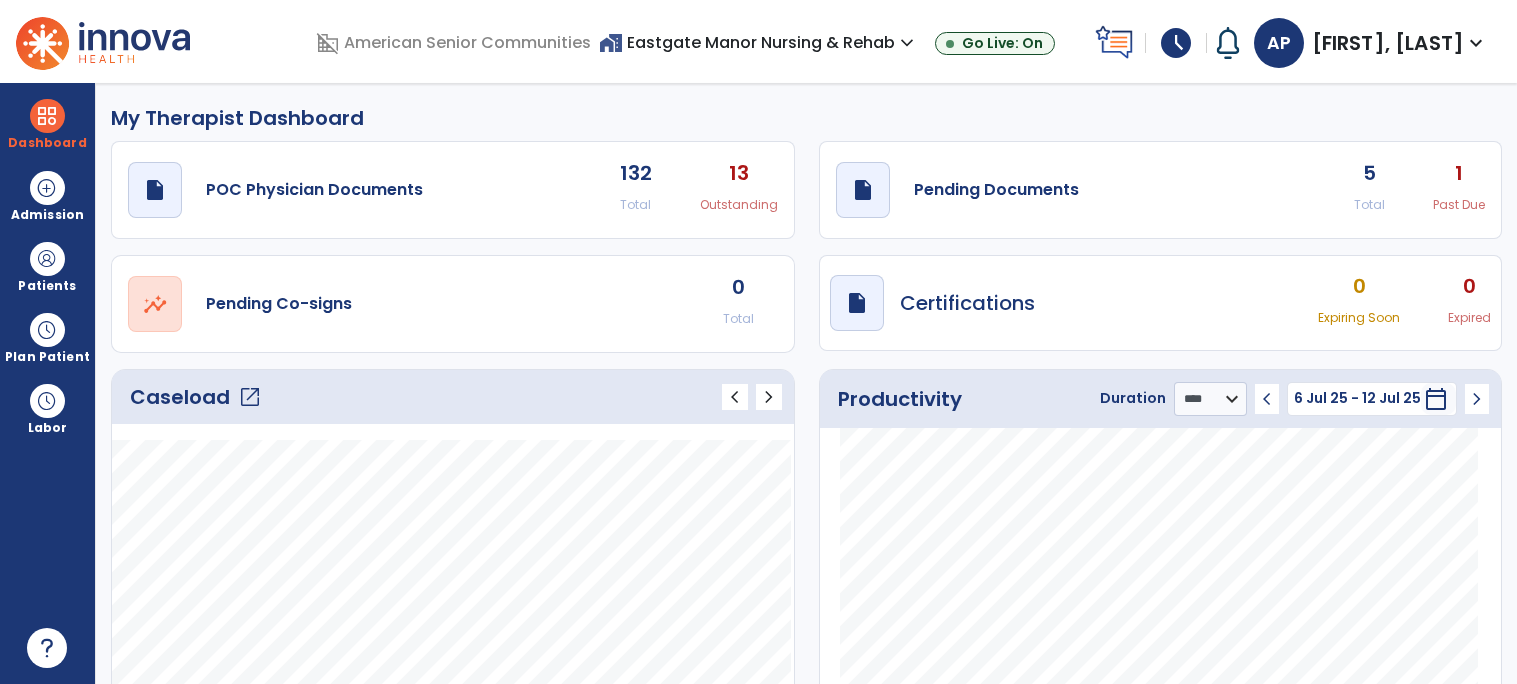 click on "open_in_new" 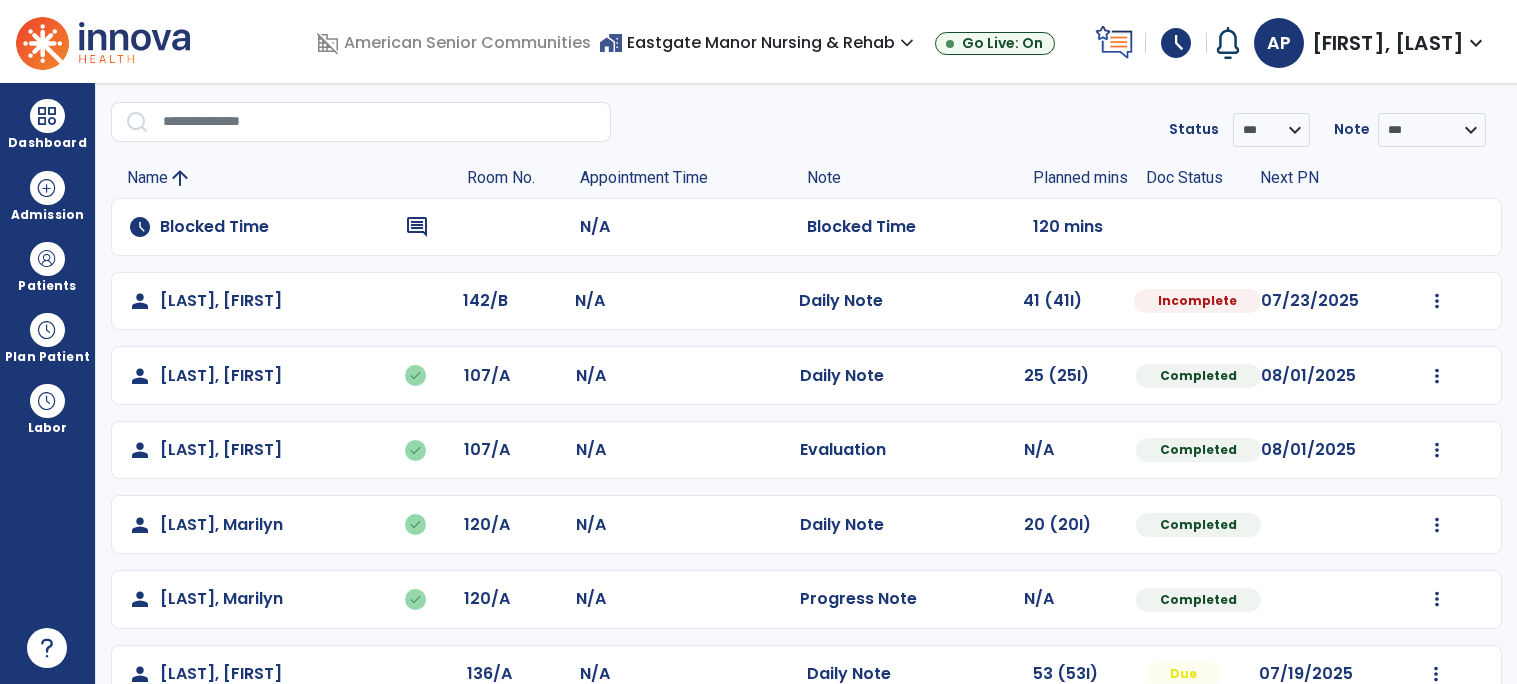 scroll, scrollTop: 0, scrollLeft: 0, axis: both 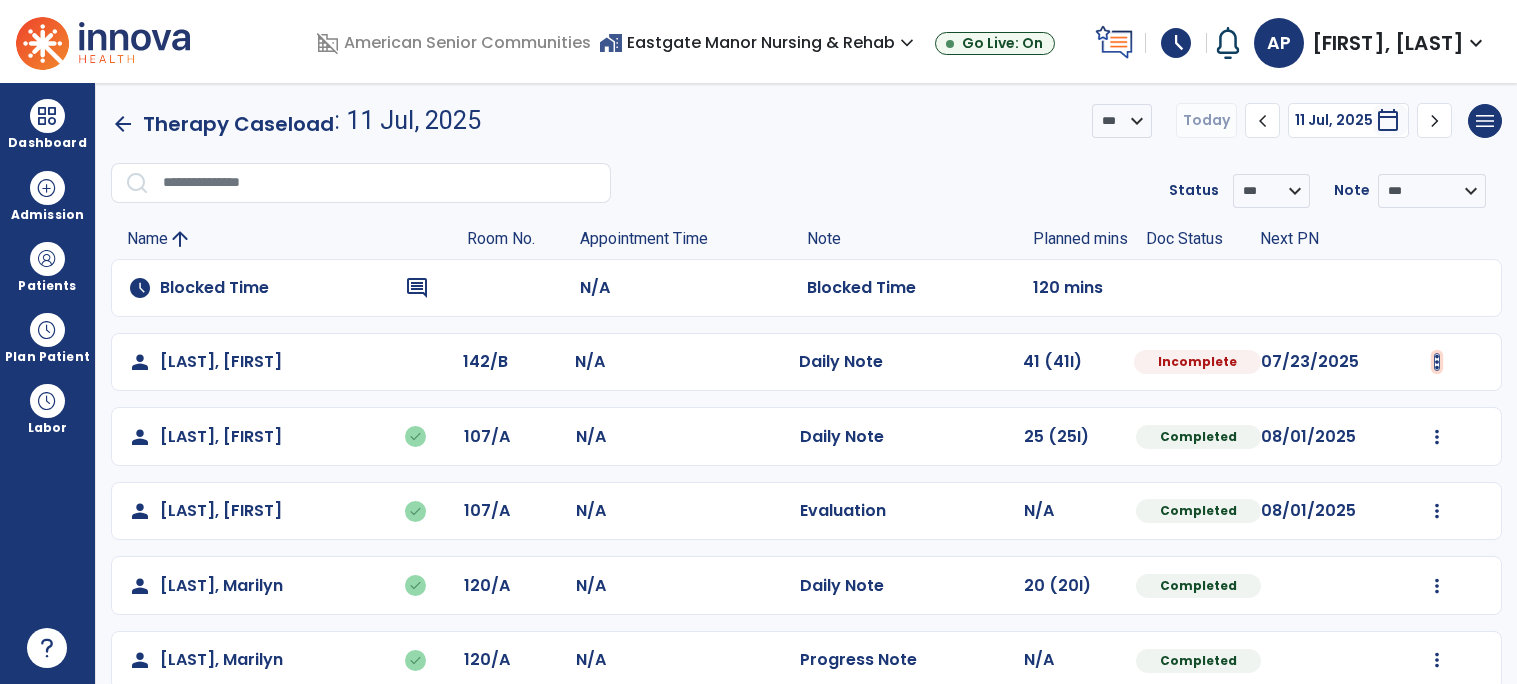click at bounding box center (1437, 362) 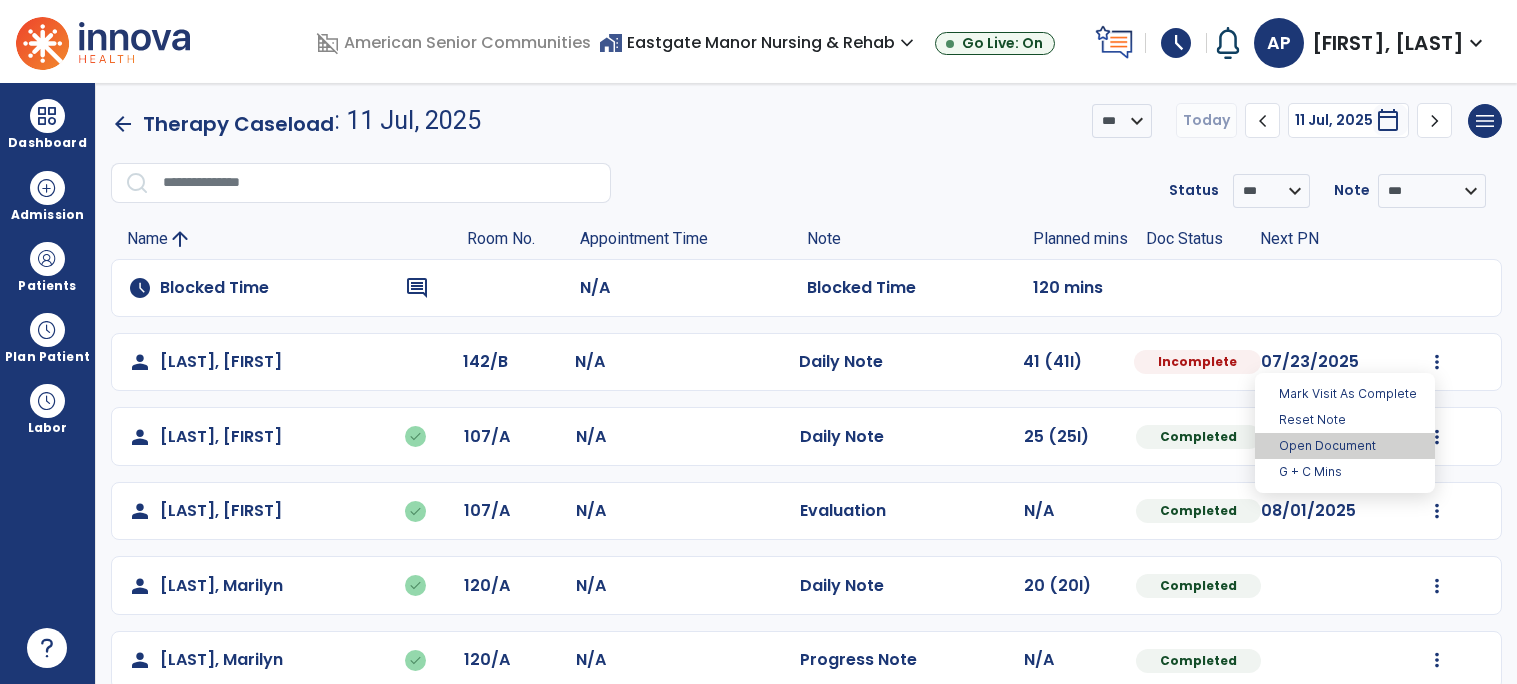 click on "Open Document" at bounding box center [1345, 446] 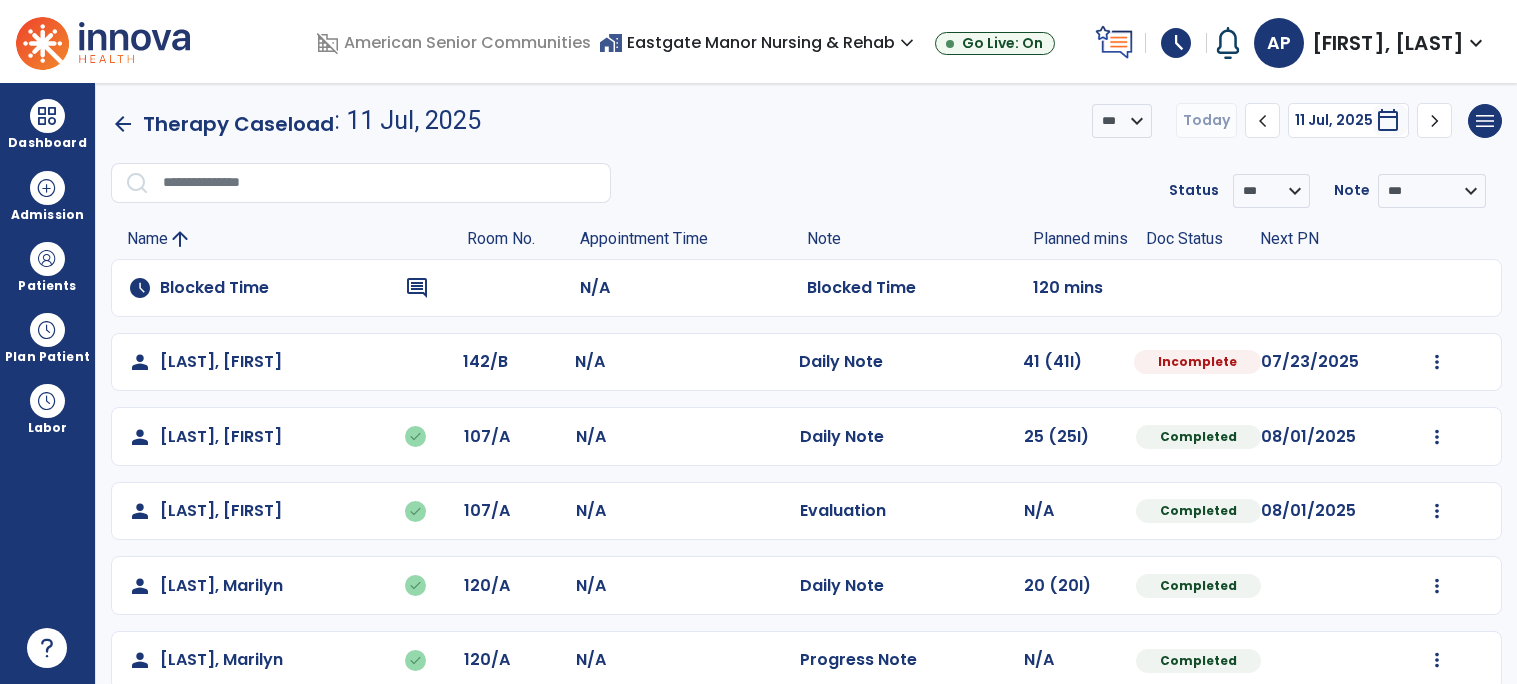 select on "*" 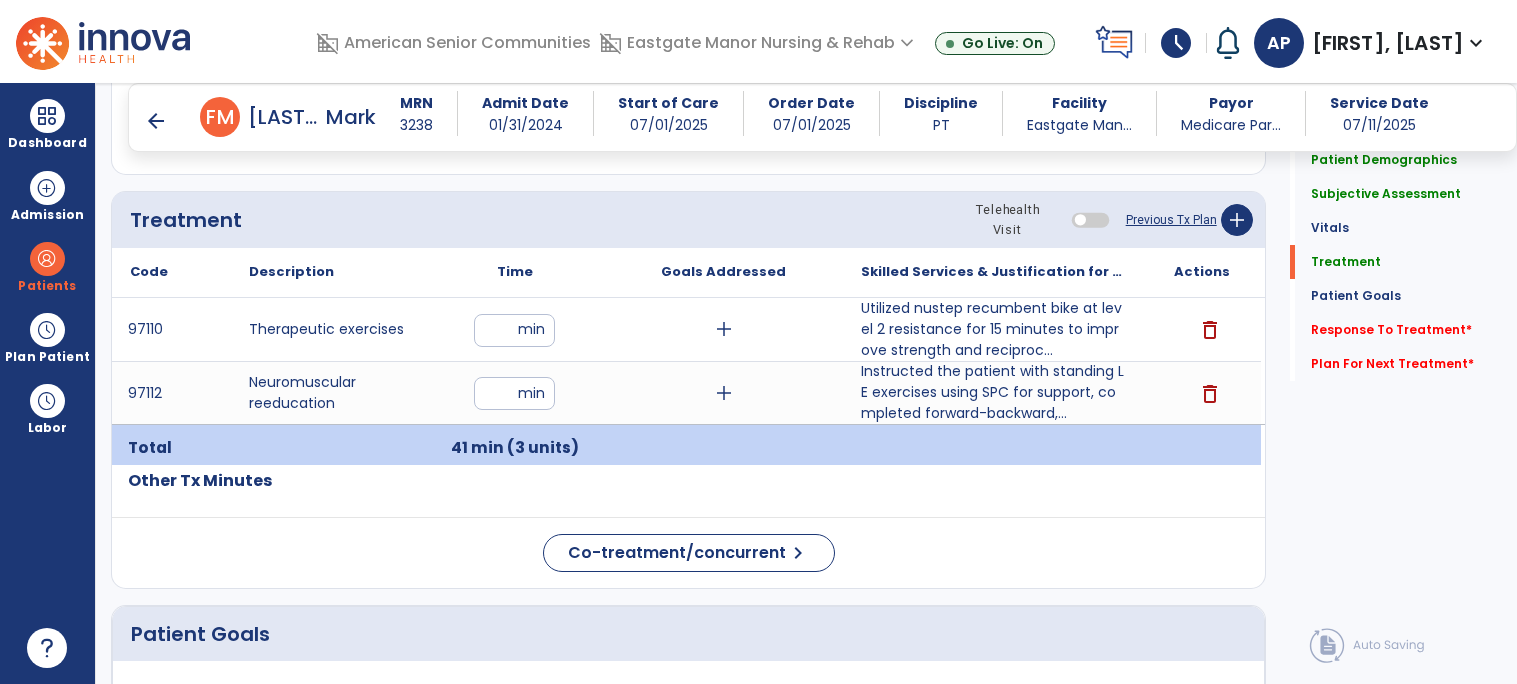 scroll, scrollTop: 1097, scrollLeft: 0, axis: vertical 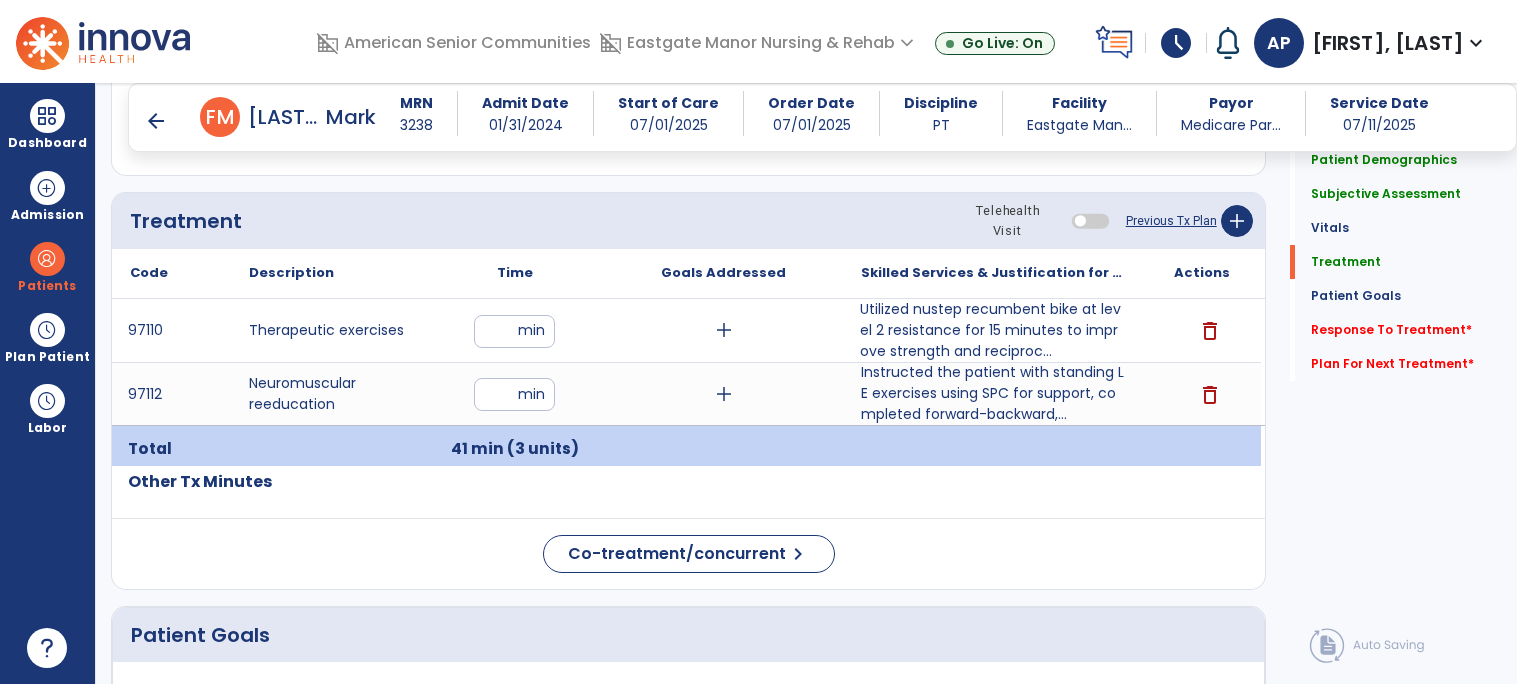click on "Utilized nustep recumbent bike at level 2 resistance for 15 minutes to improve strength and reciproc..." at bounding box center (992, 330) 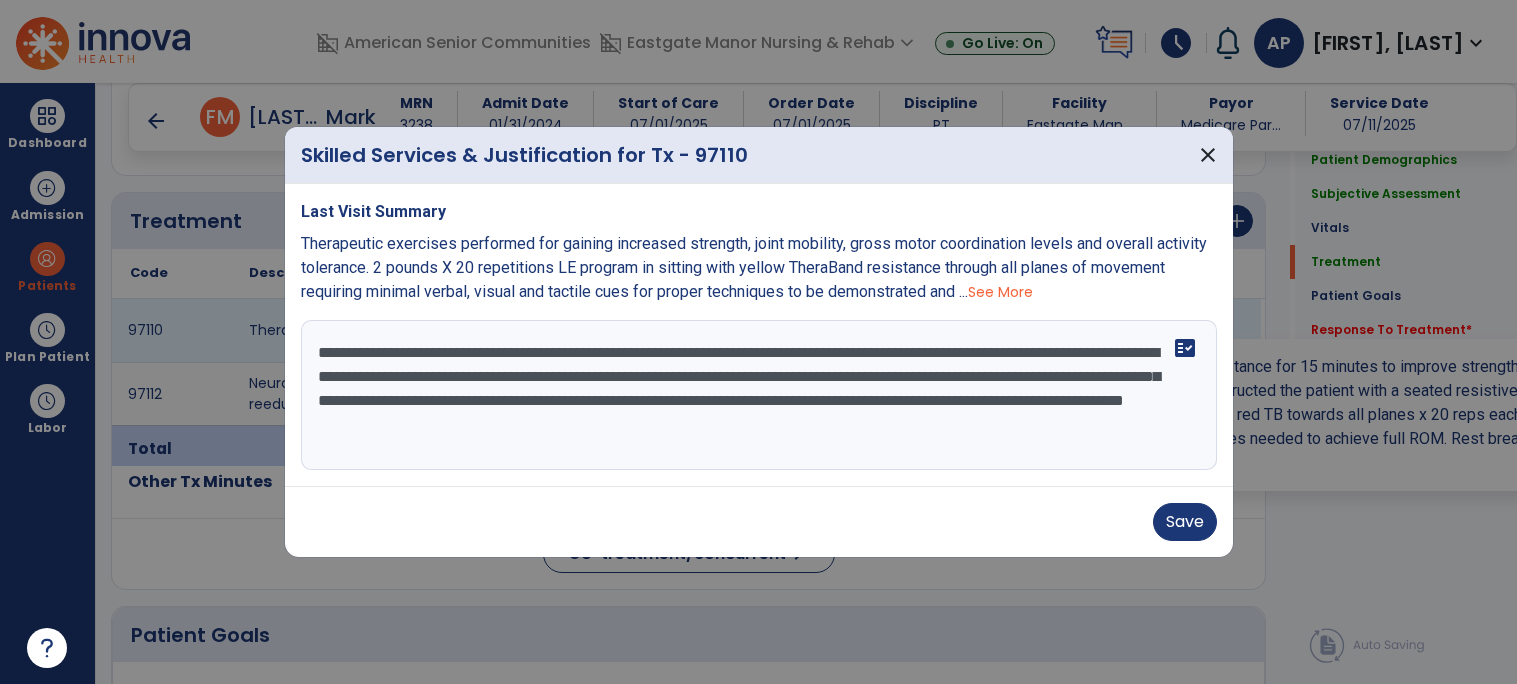 click on "**********" at bounding box center (759, 395) 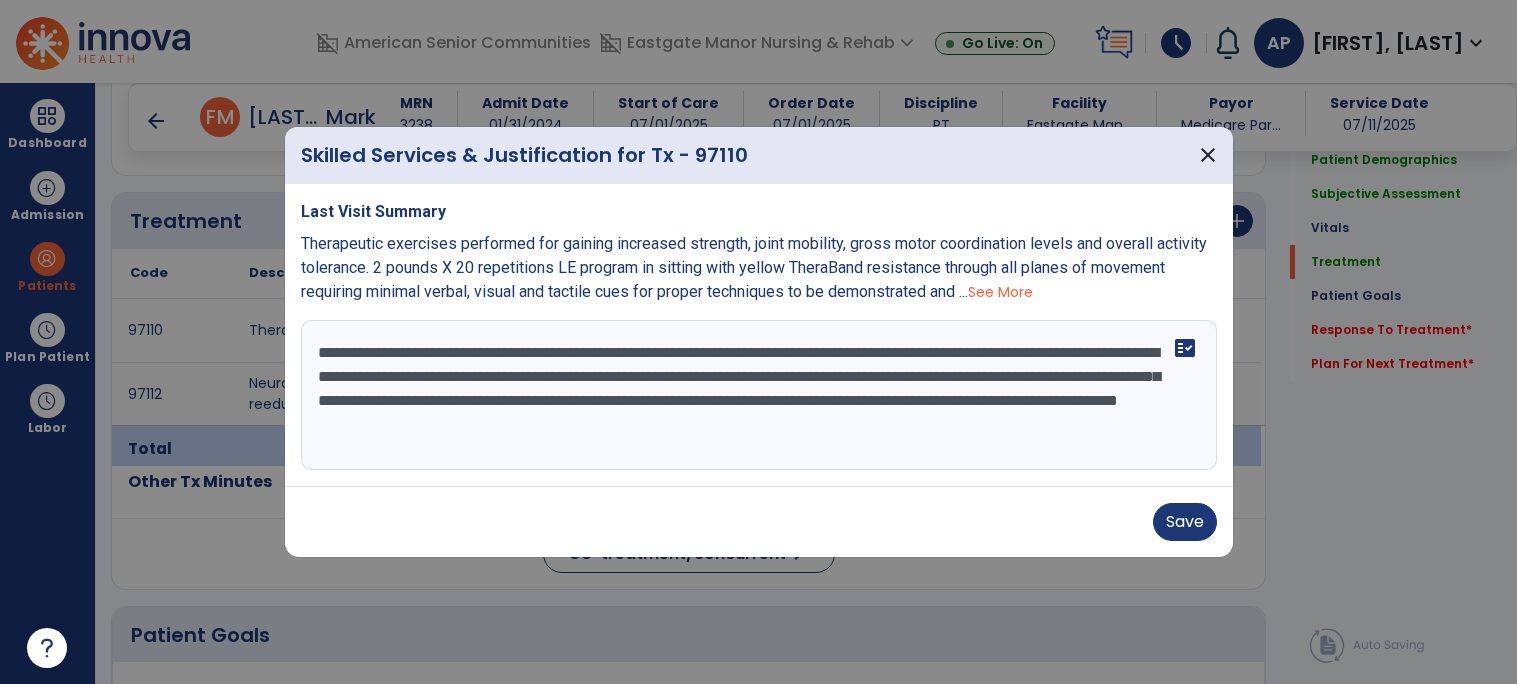 click on "**********" at bounding box center (759, 395) 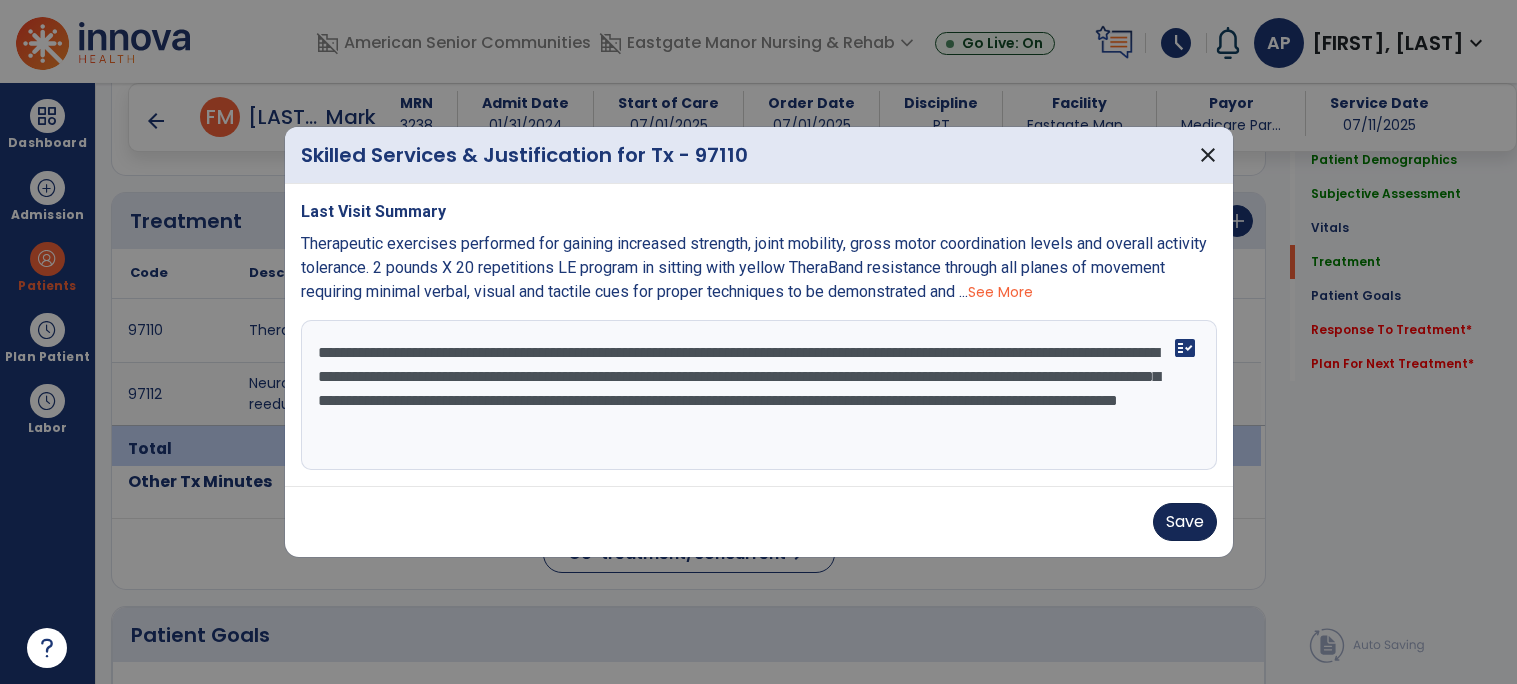 type on "**********" 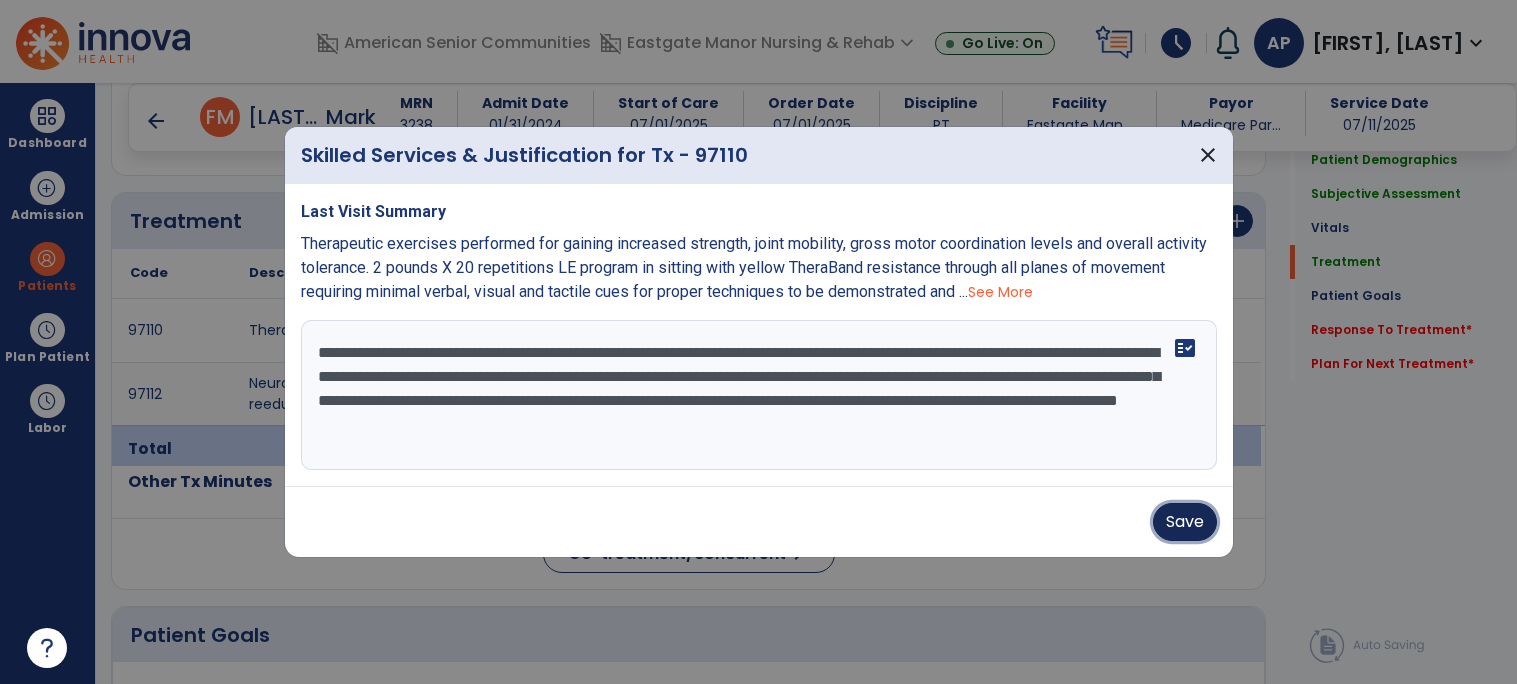 click on "Save" at bounding box center (1185, 522) 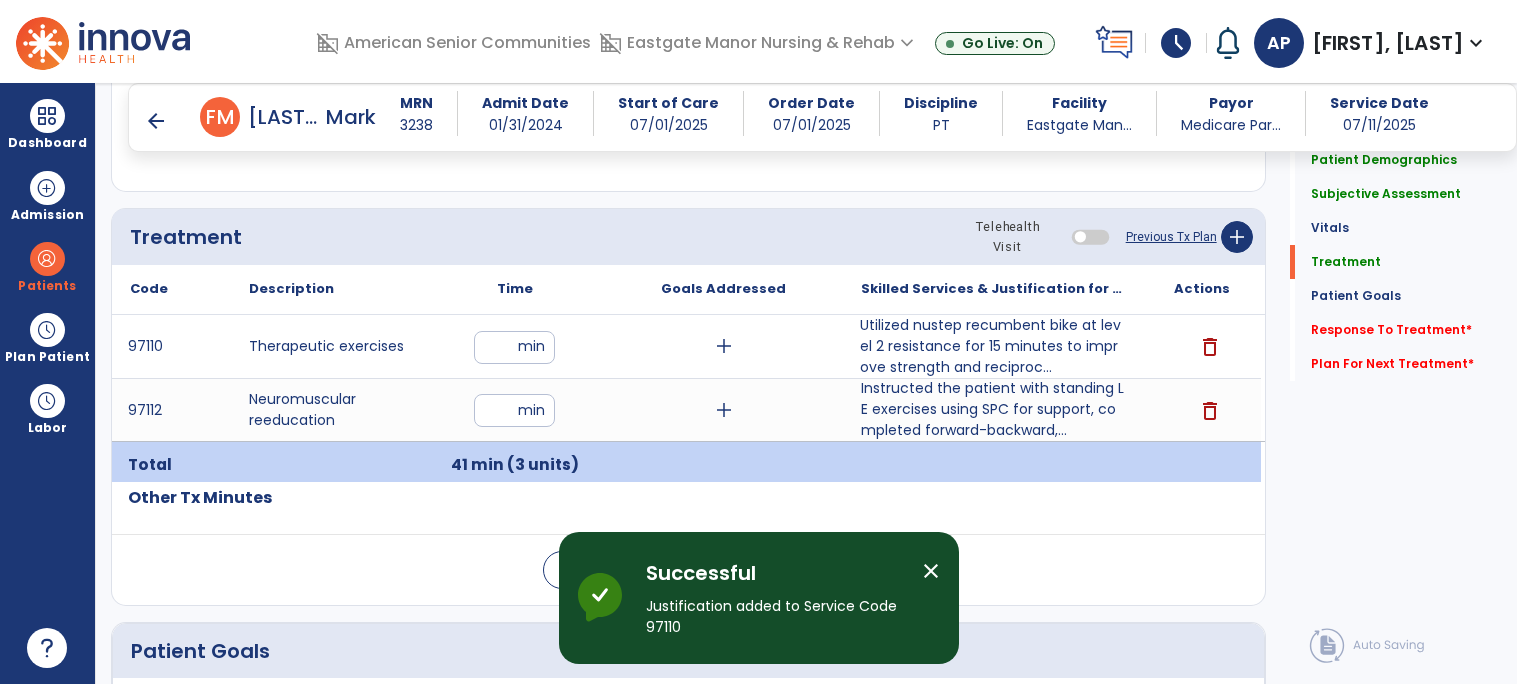scroll, scrollTop: 1087, scrollLeft: 0, axis: vertical 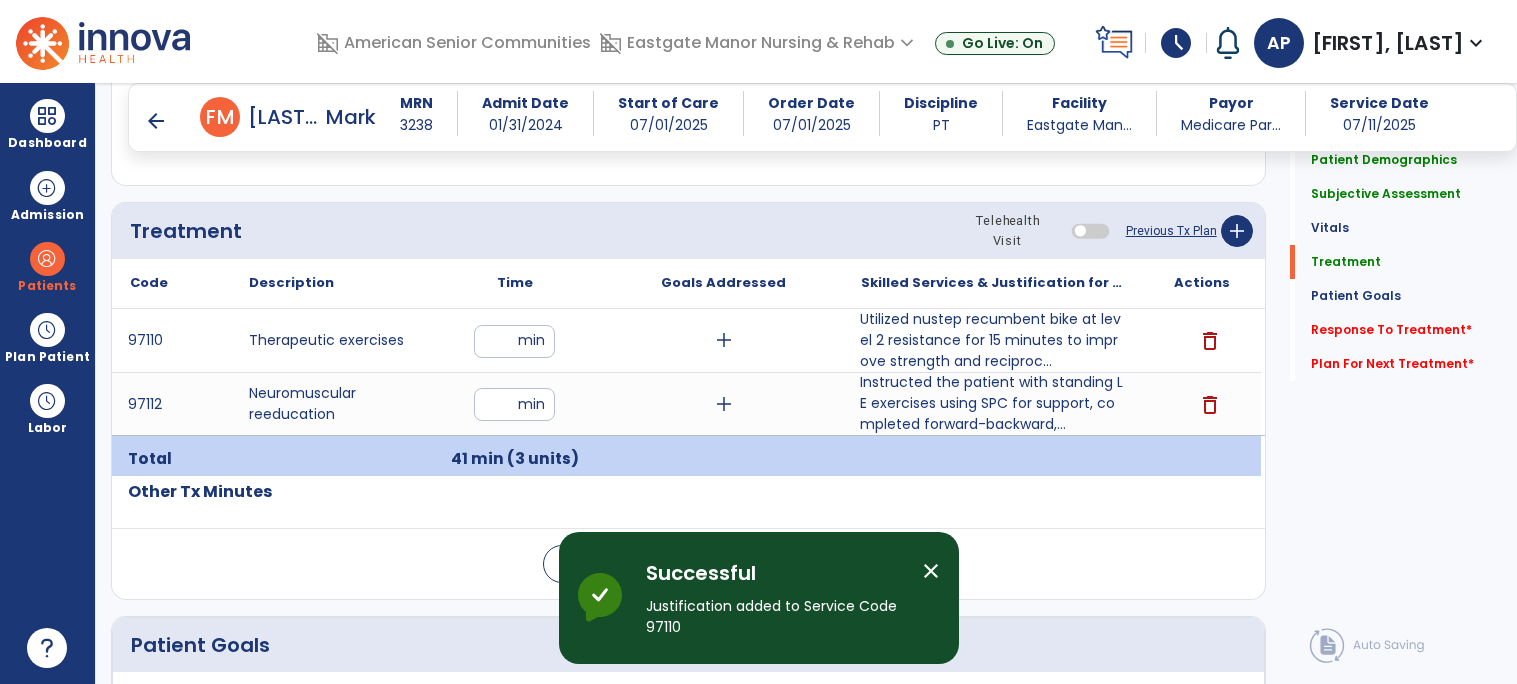 click on "Instructed the patient with standing LE exercises using SPC for support, completed forward-backward,..." at bounding box center [992, 403] 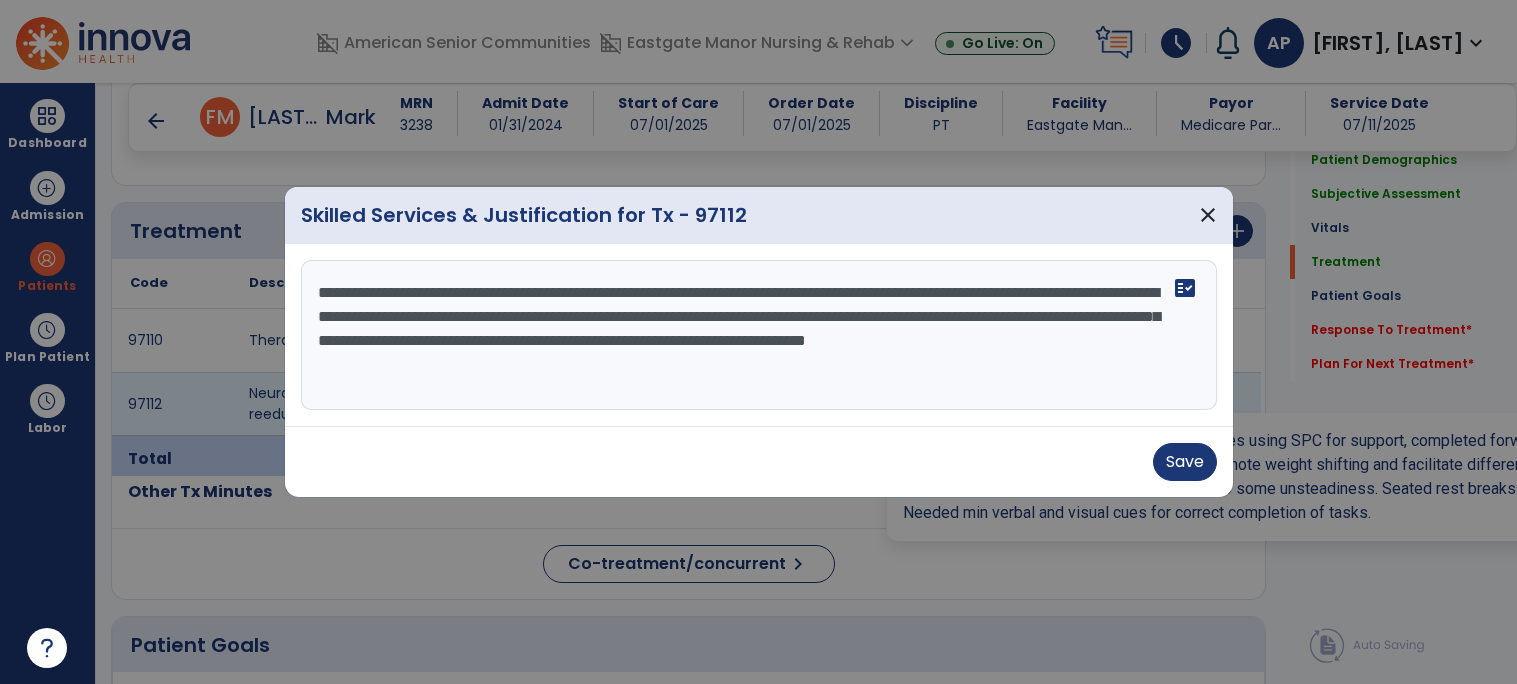 click on "**********" at bounding box center [759, 335] 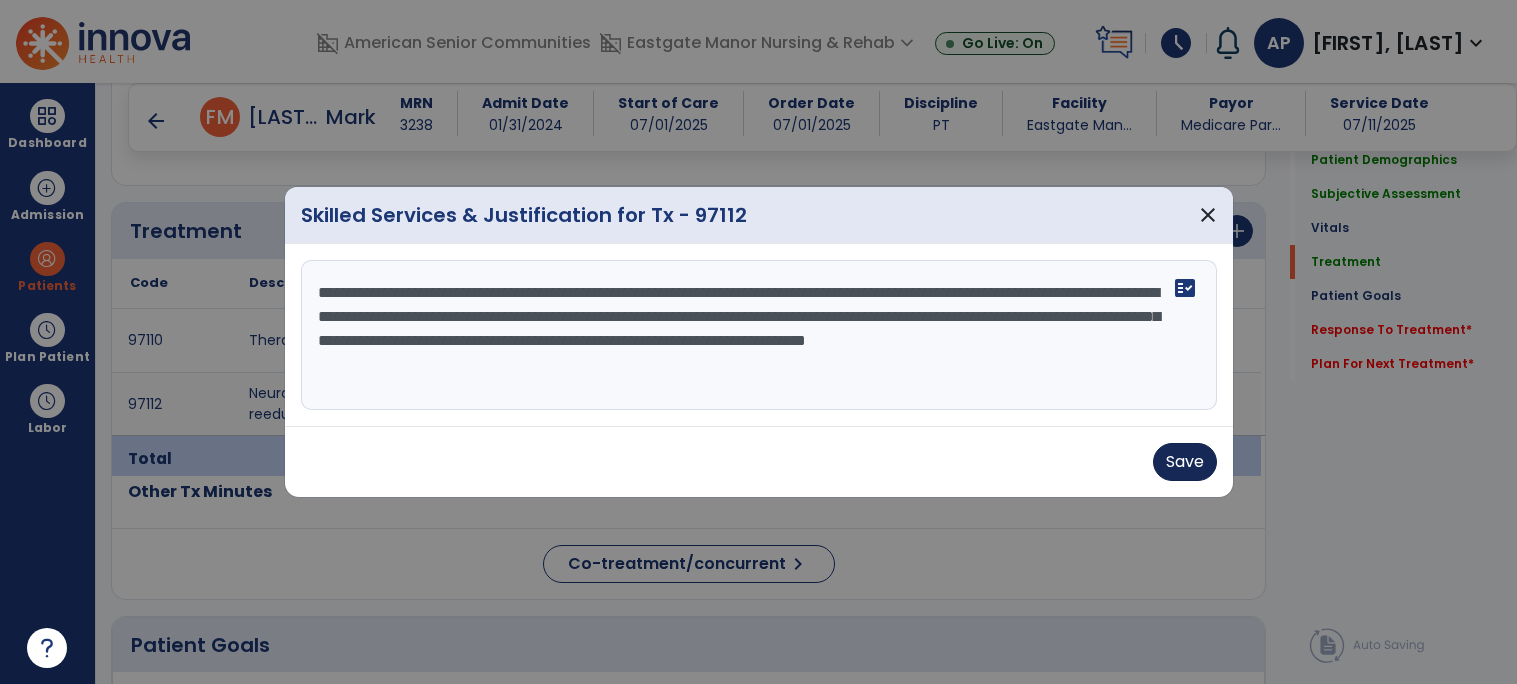 click on "Save" at bounding box center (1185, 462) 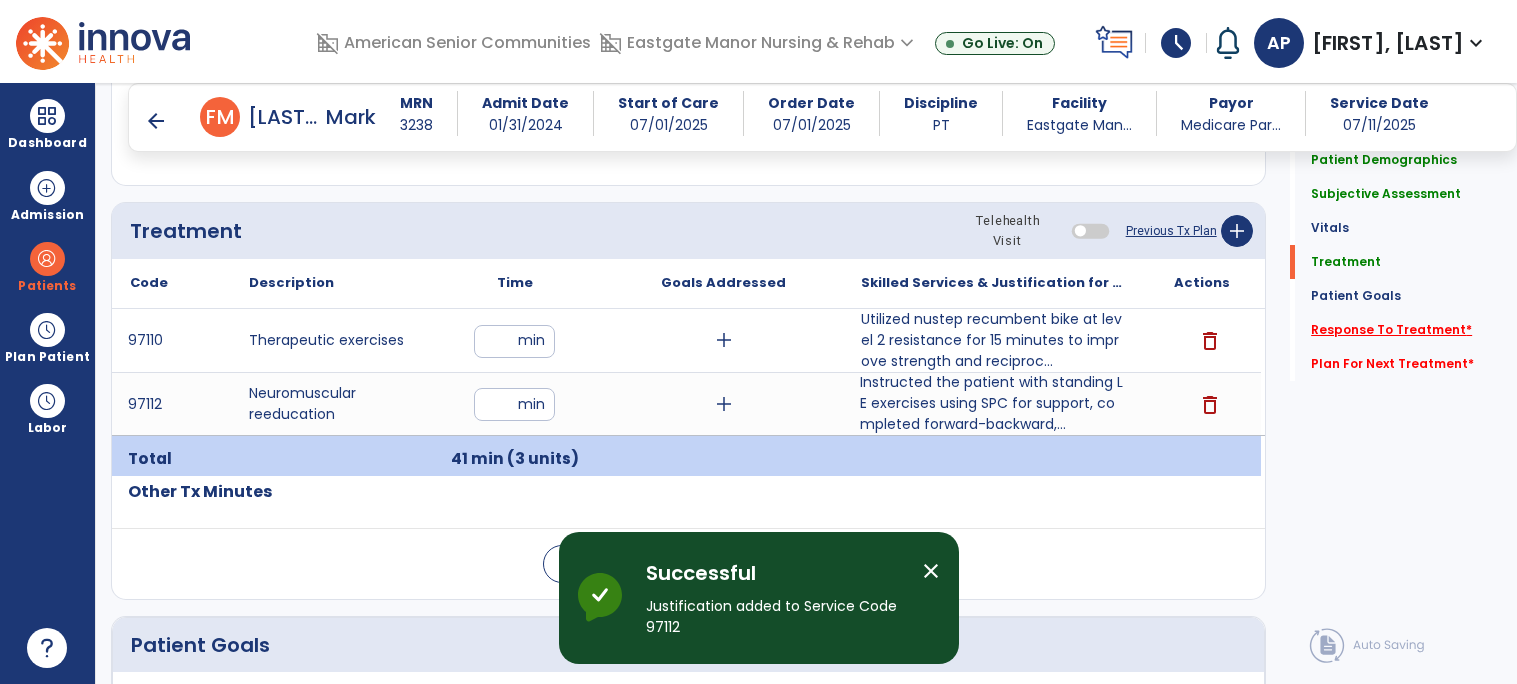 click on "Response To Treatment   *" 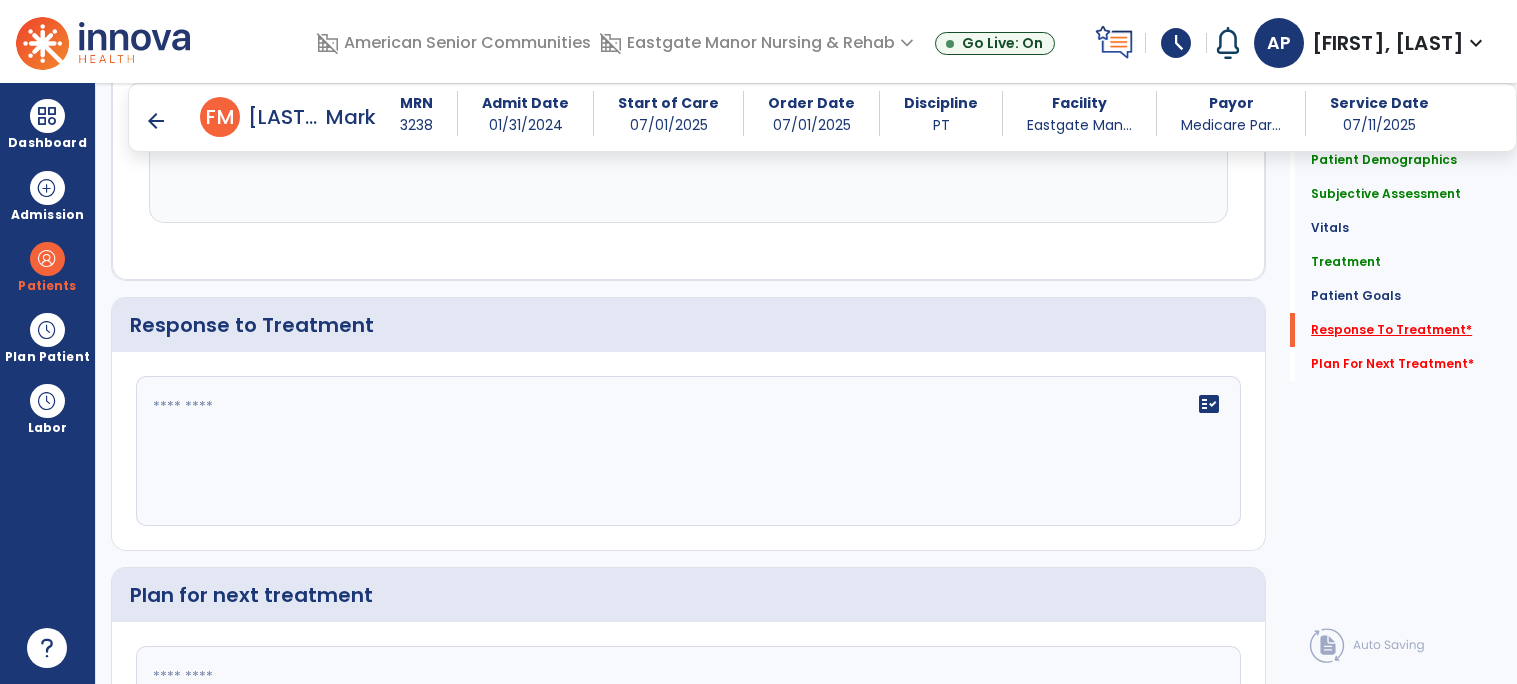 scroll, scrollTop: 2321, scrollLeft: 0, axis: vertical 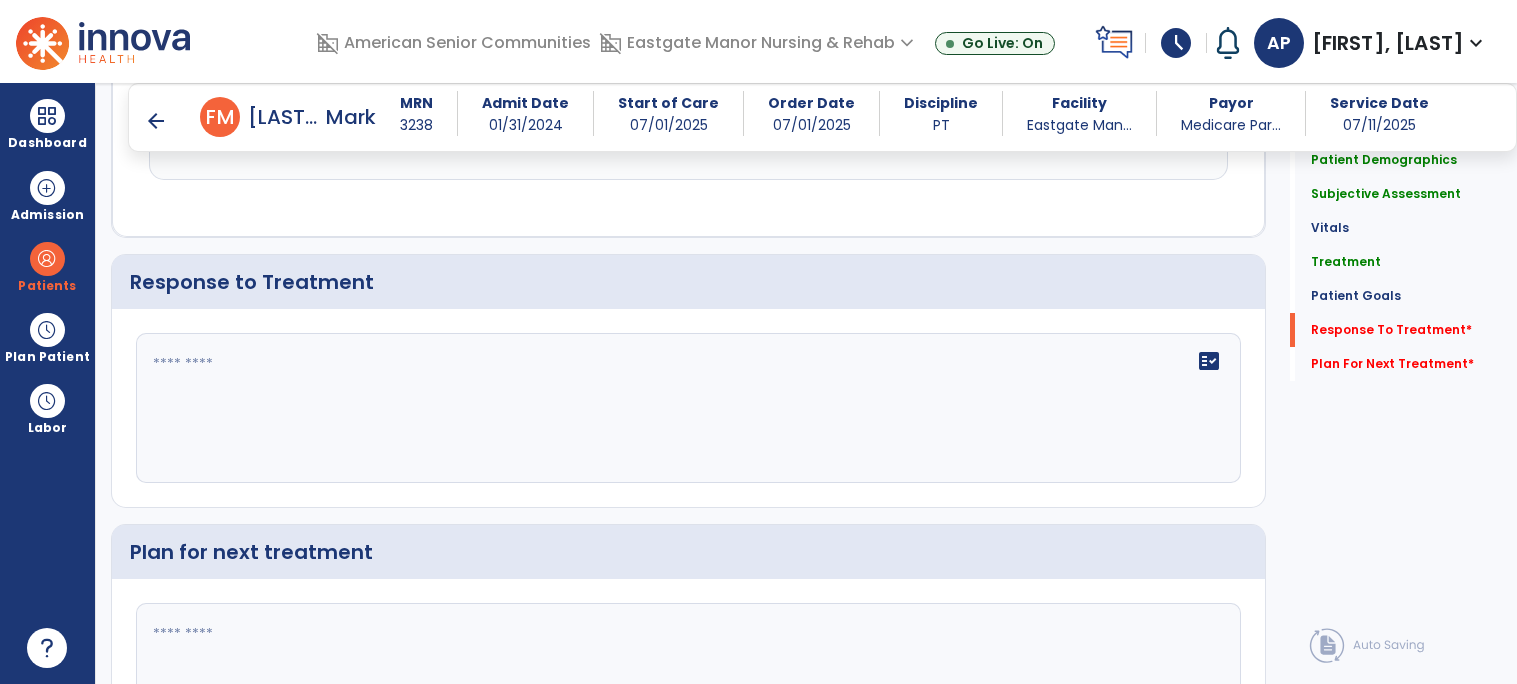 click on "fact_check" 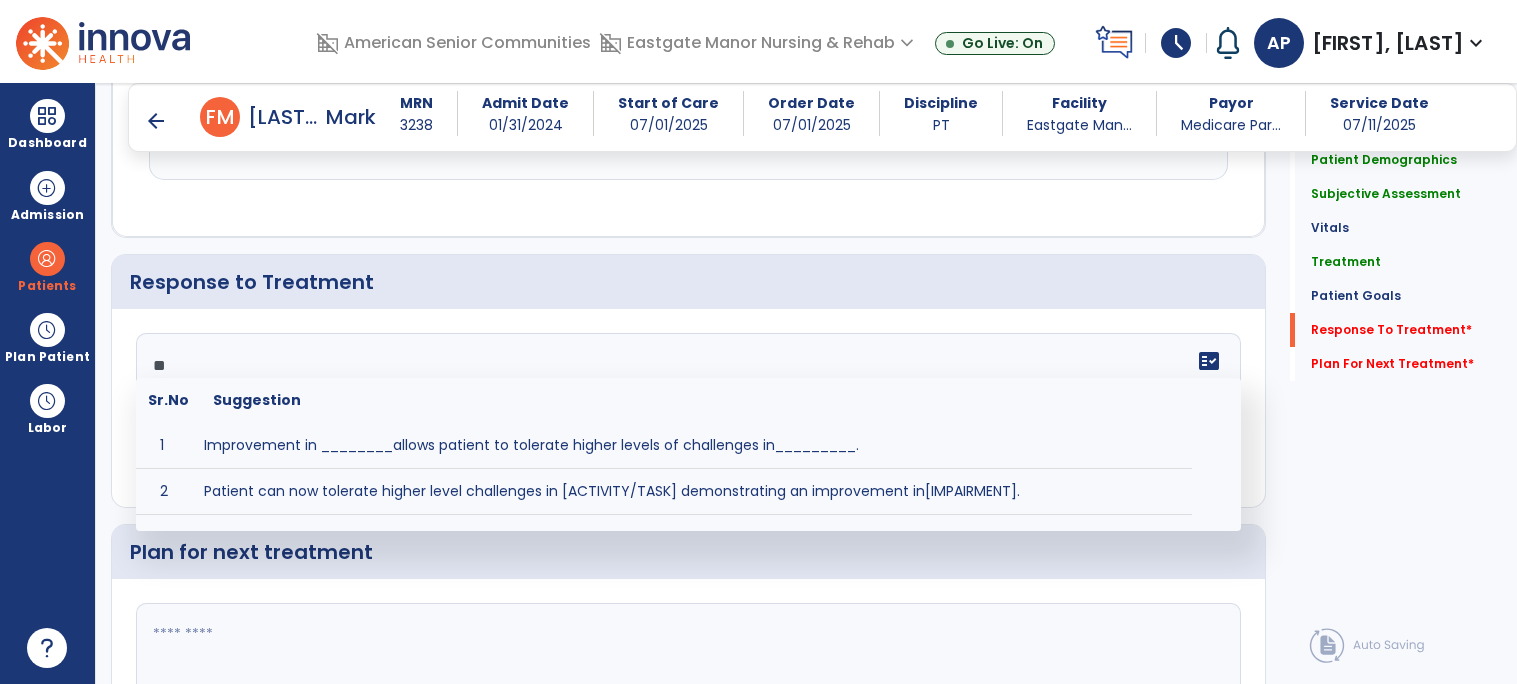 type on "*" 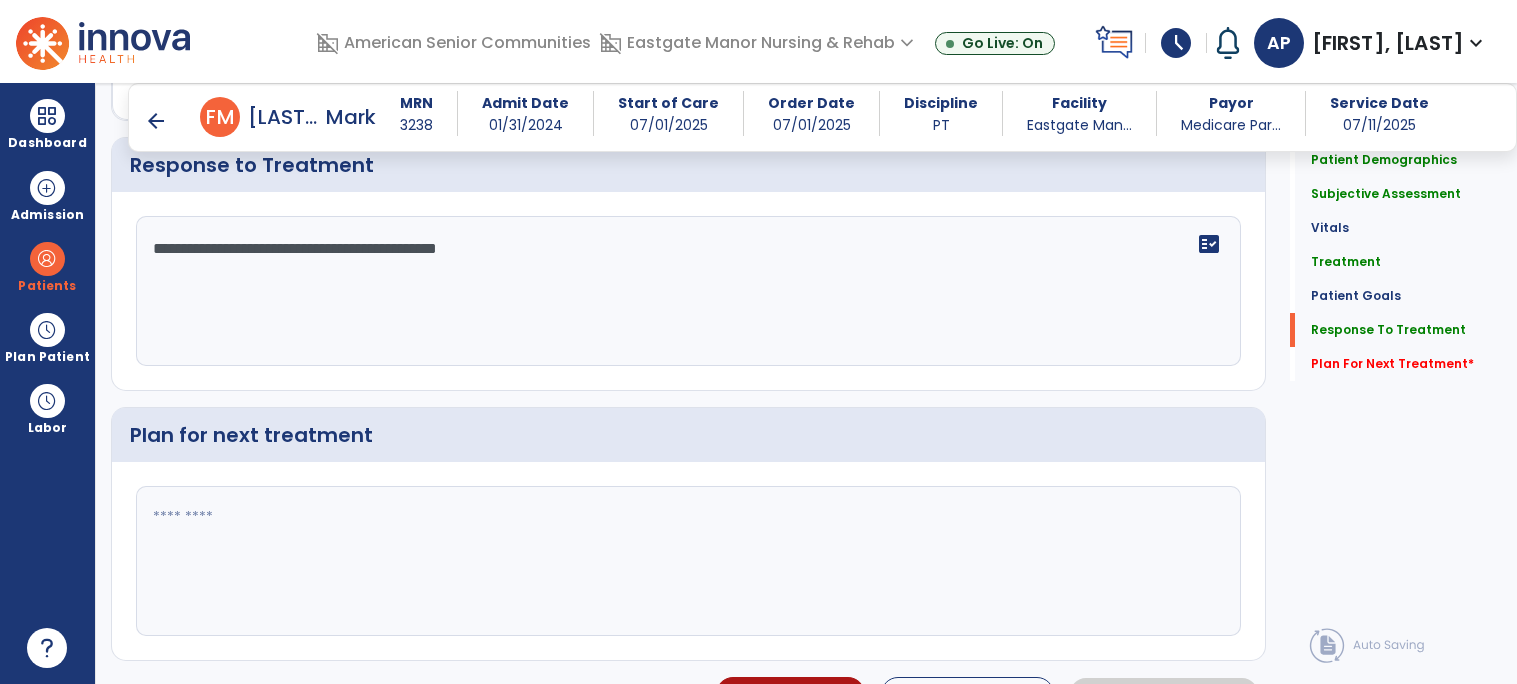 scroll, scrollTop: 2484, scrollLeft: 0, axis: vertical 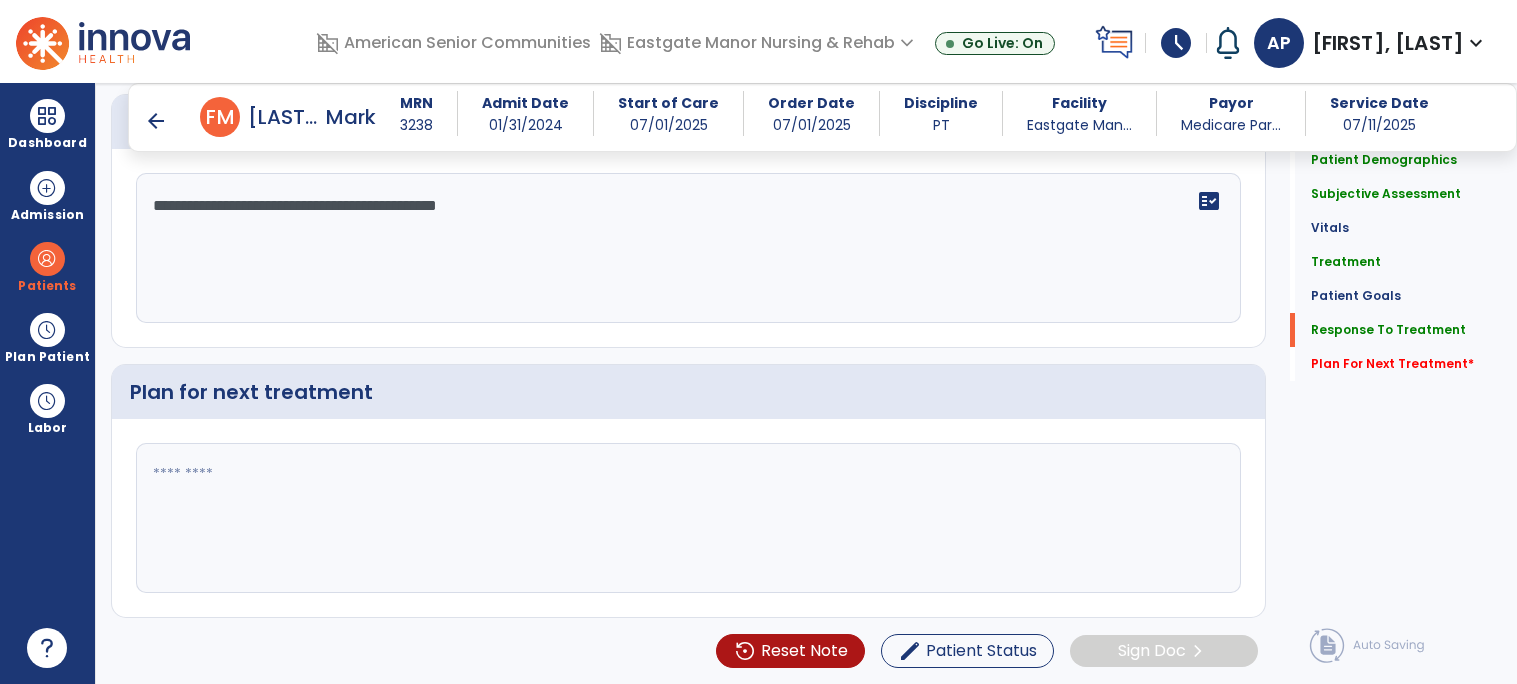 type on "**********" 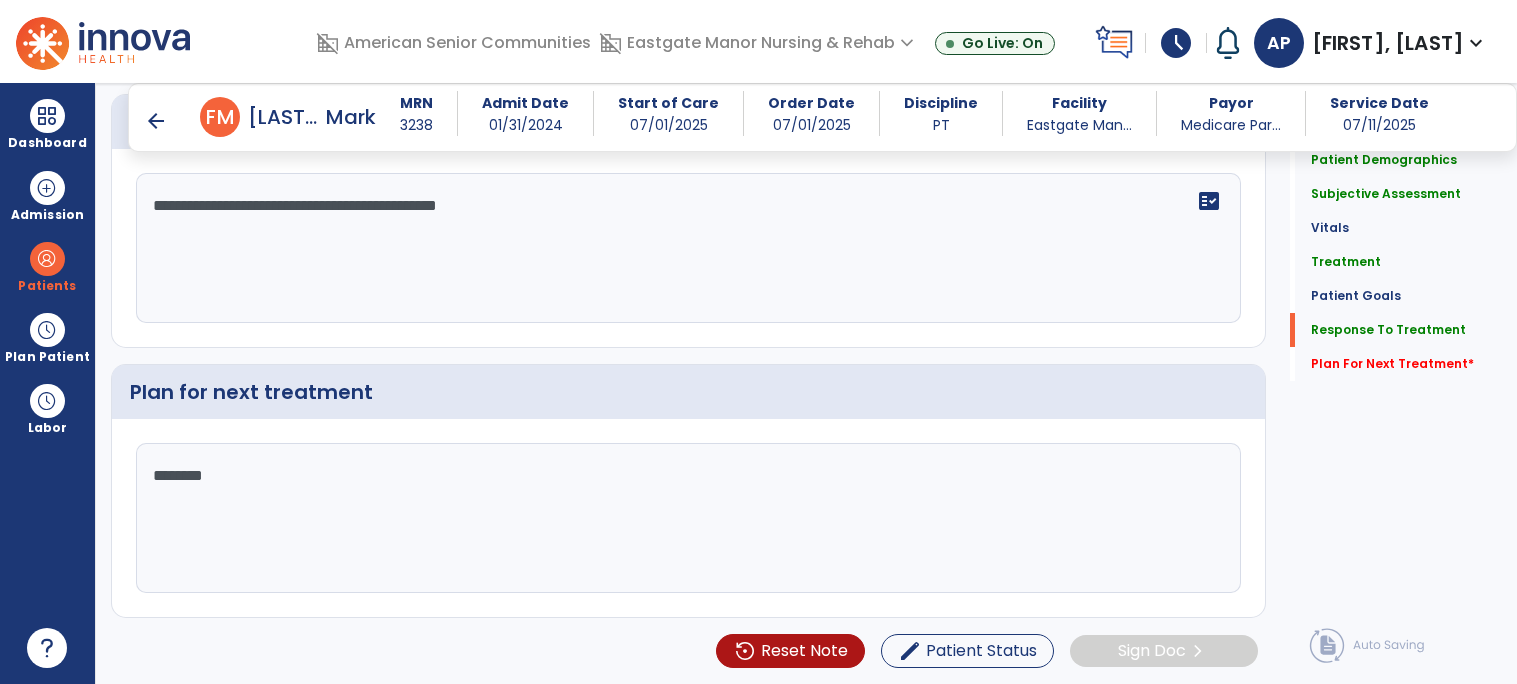 type on "*********" 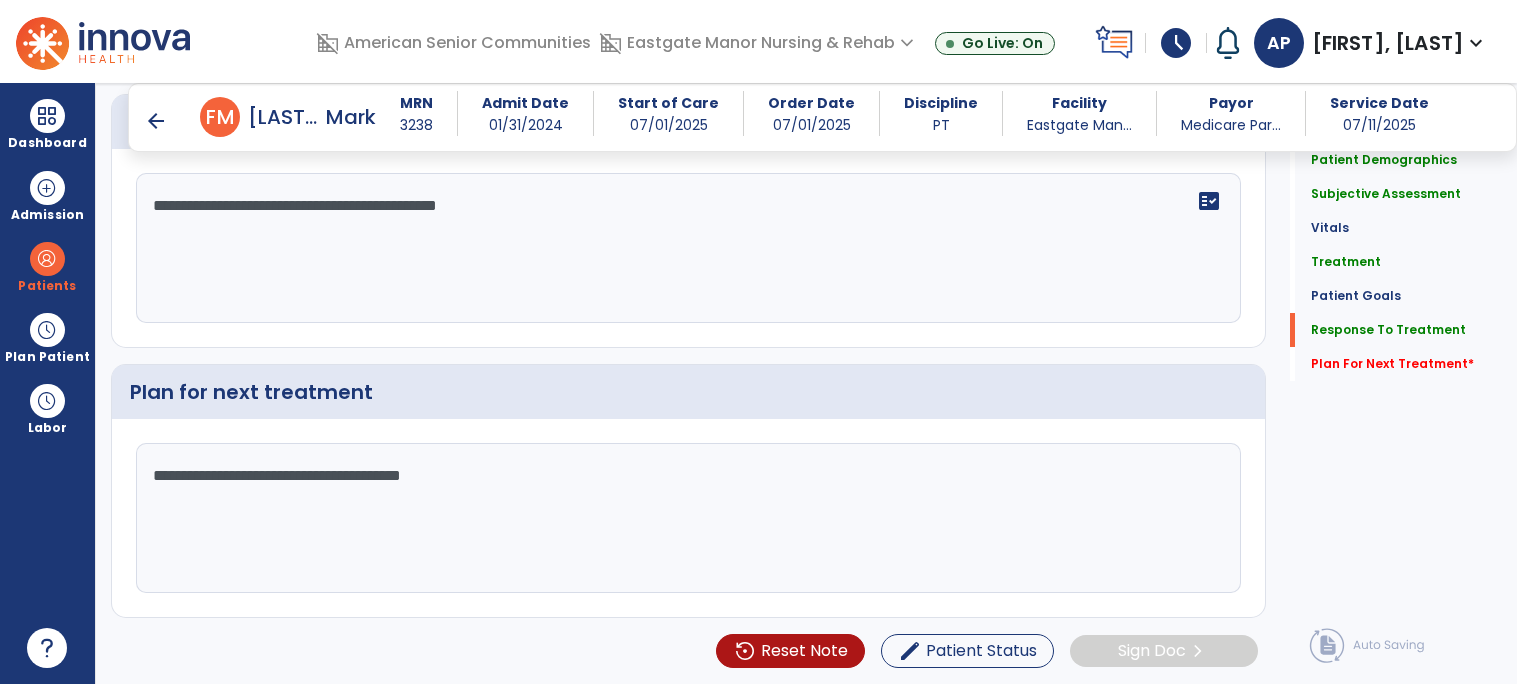 click on "**********" 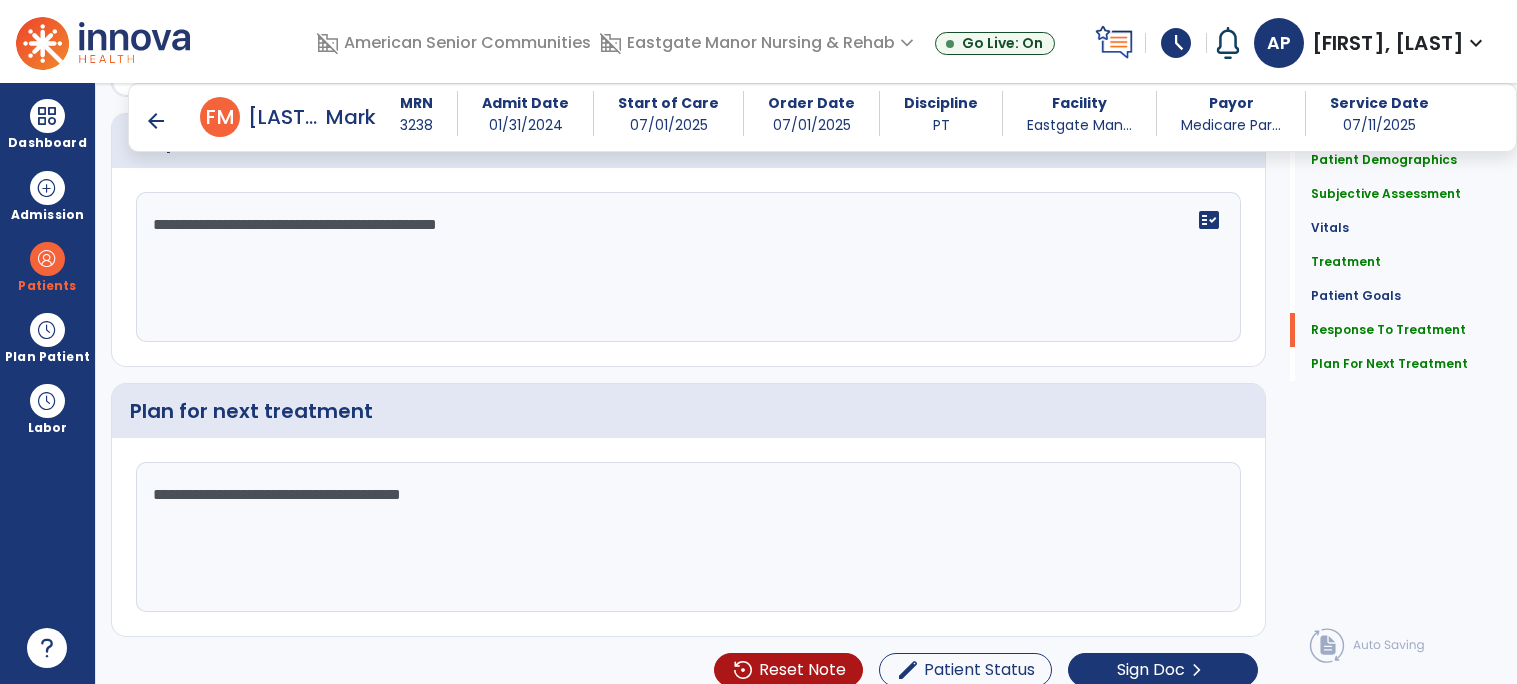 scroll, scrollTop: 2484, scrollLeft: 0, axis: vertical 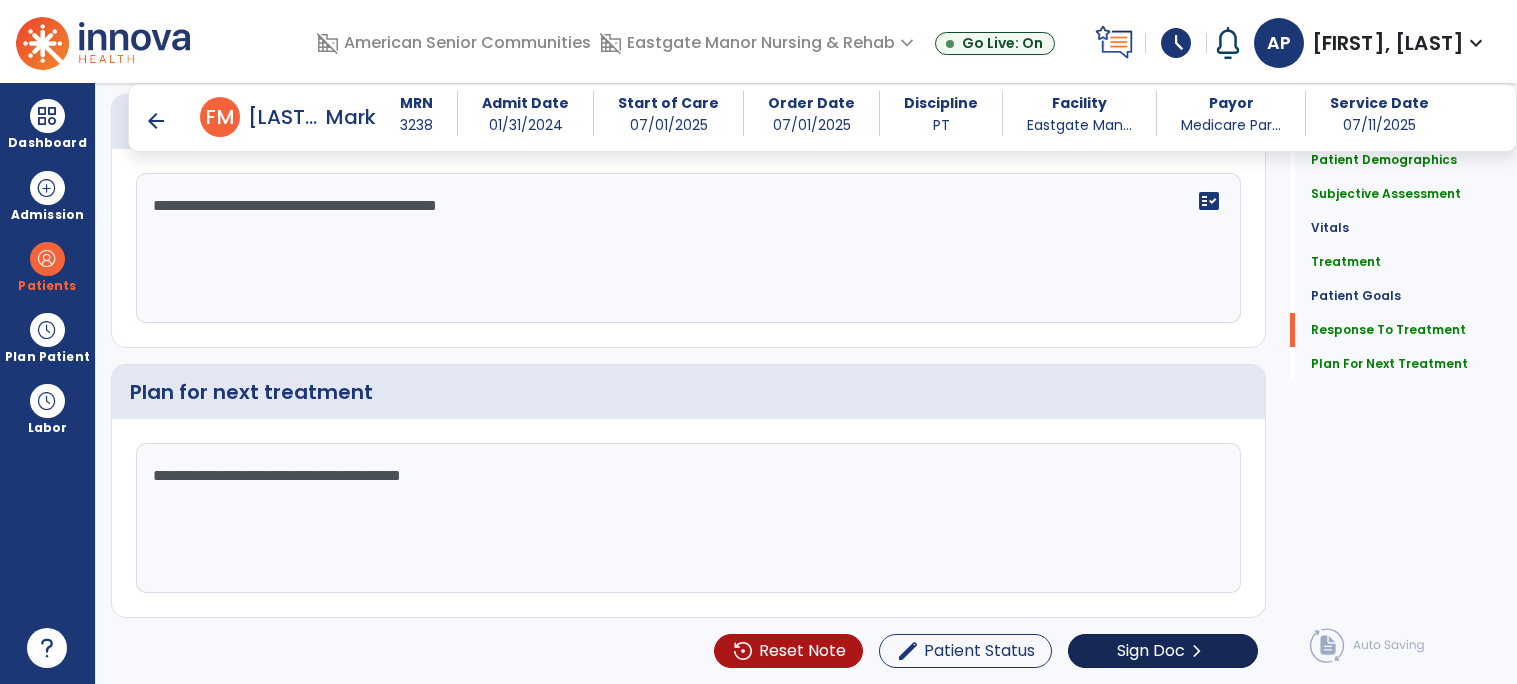 type on "**********" 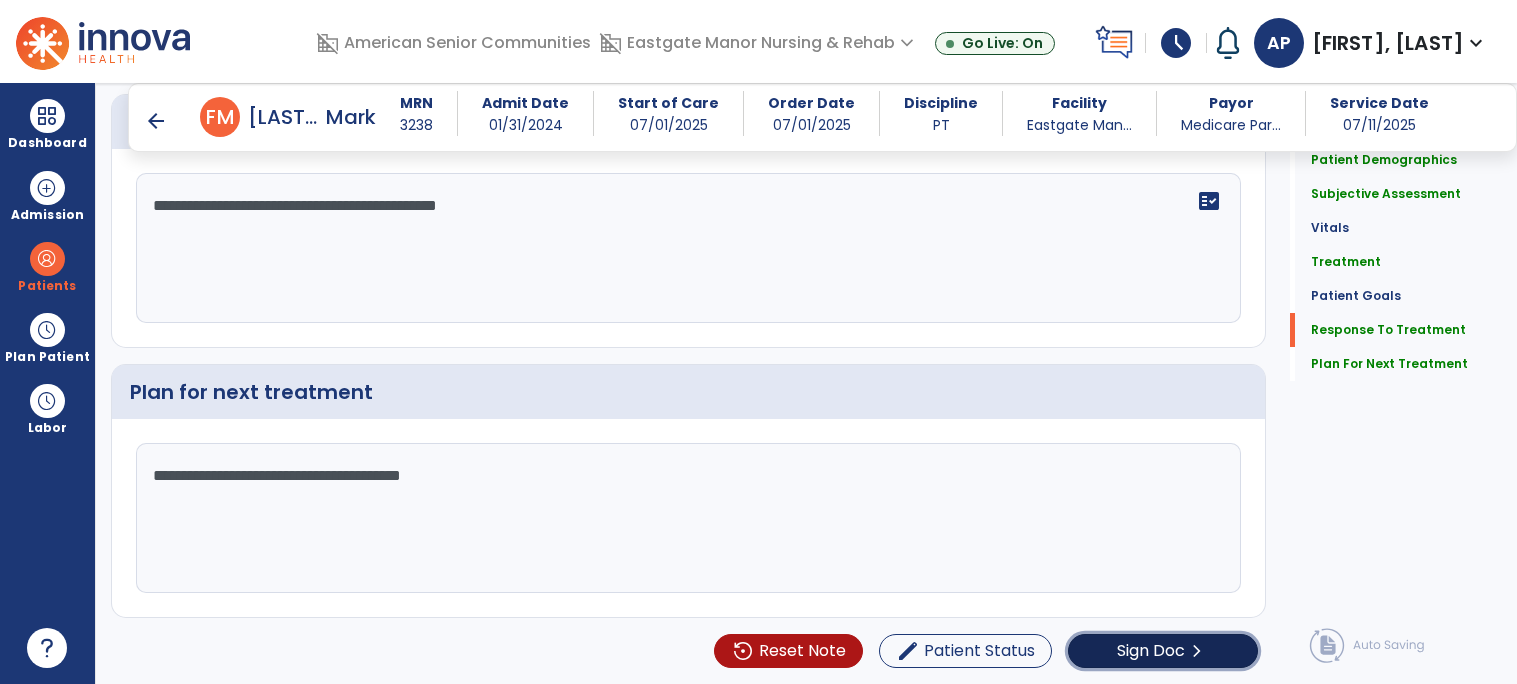 click on "chevron_right" 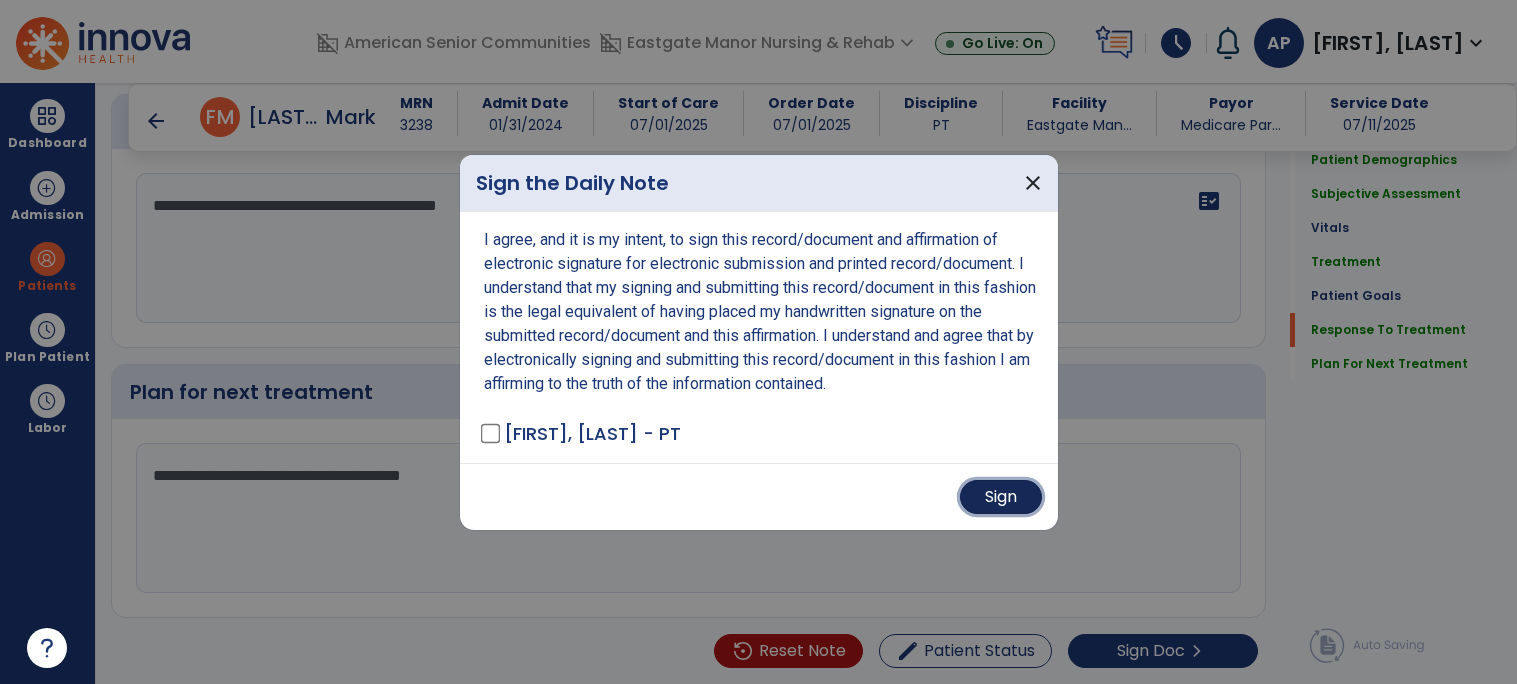 click on "Sign" at bounding box center (1001, 497) 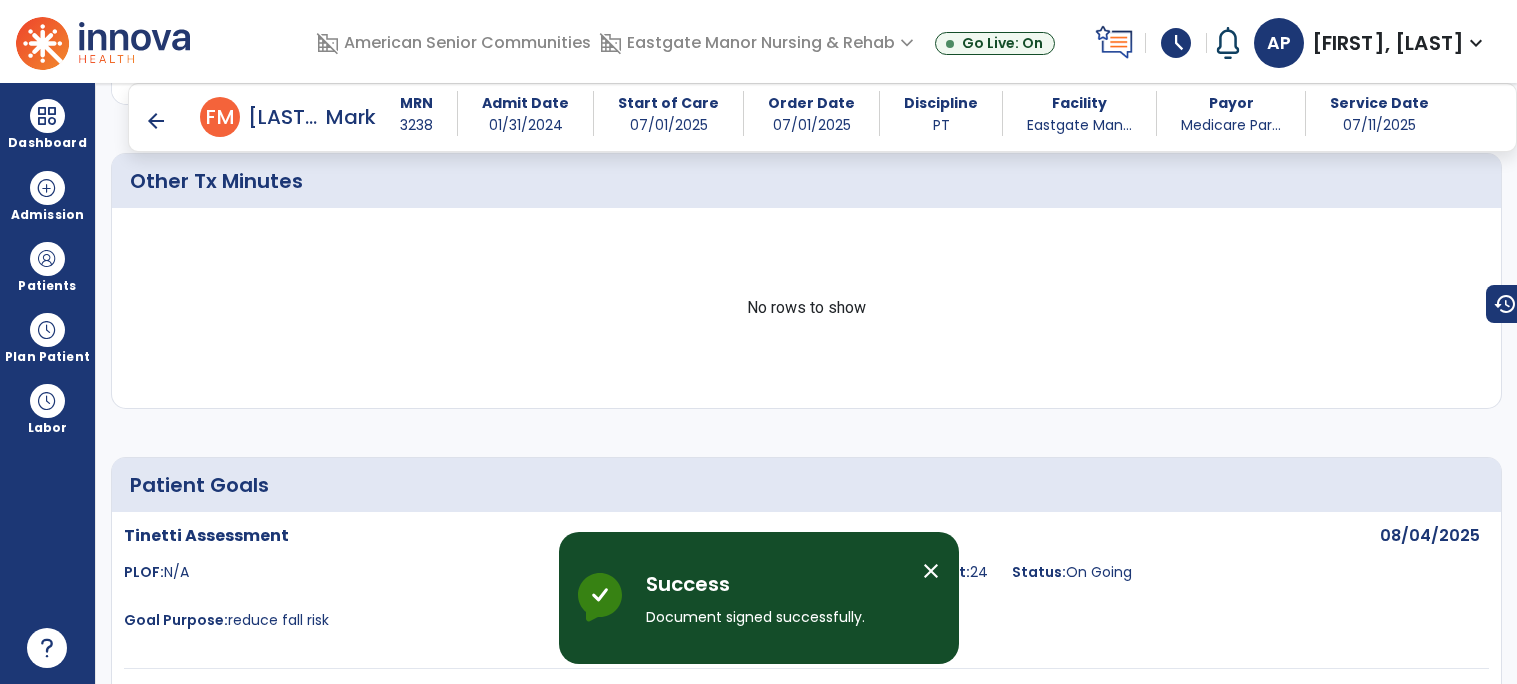 scroll, scrollTop: 2036, scrollLeft: 0, axis: vertical 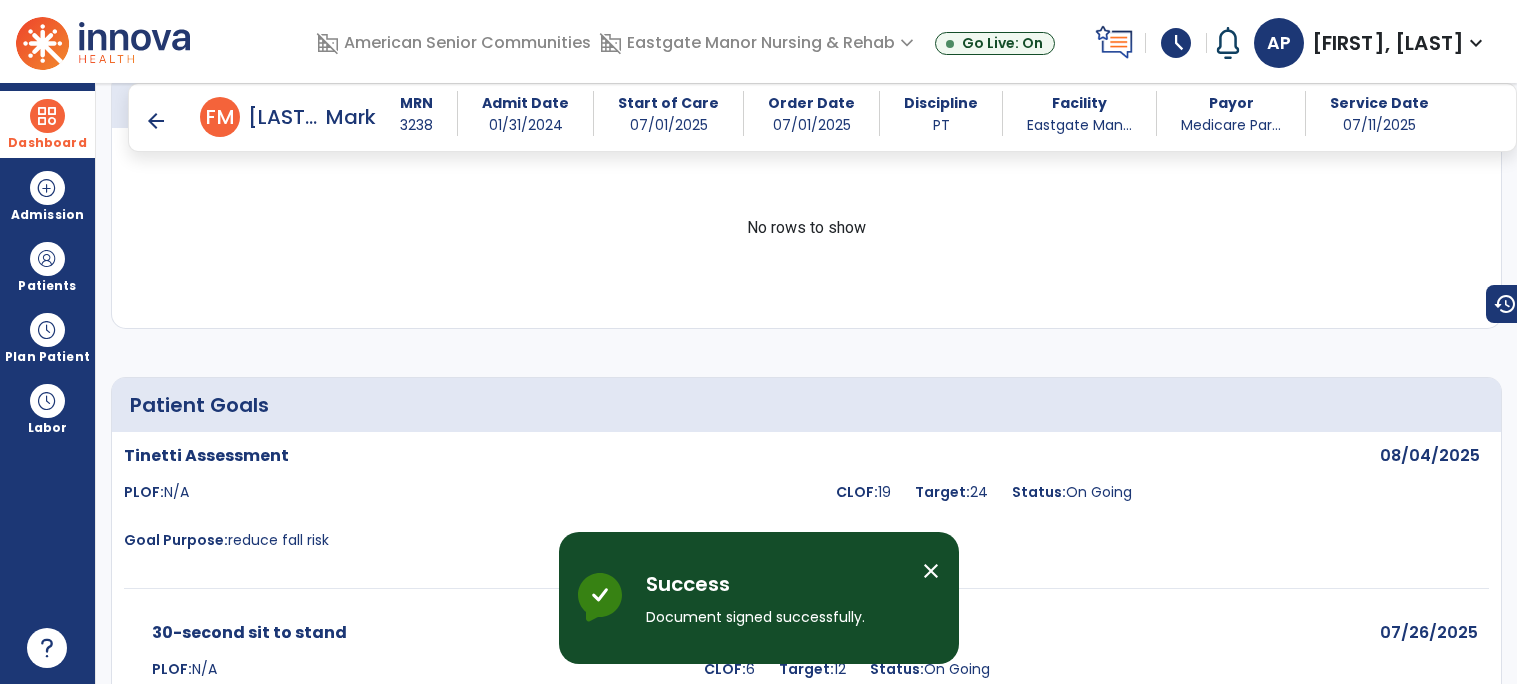 click at bounding box center [47, 116] 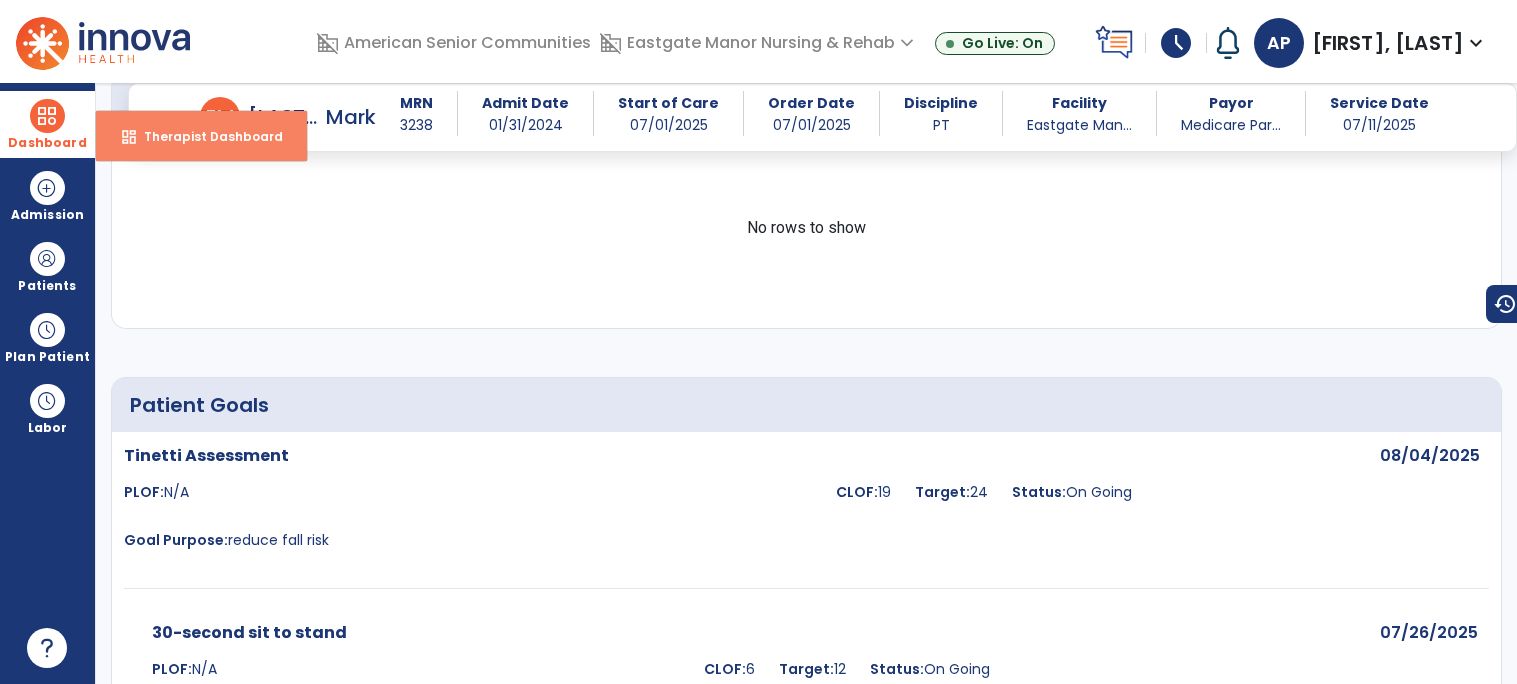 click on "dashboard  Therapist Dashboard" at bounding box center [201, 136] 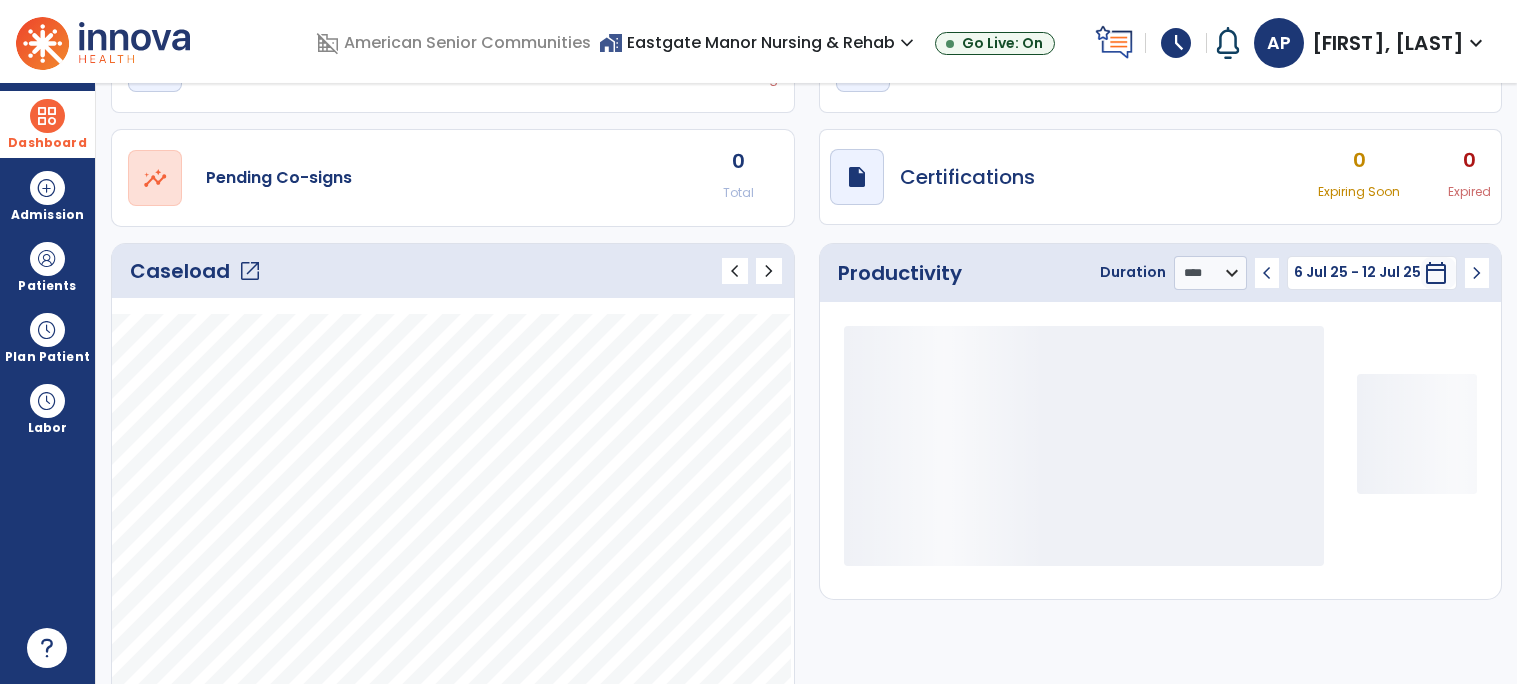scroll, scrollTop: 126, scrollLeft: 0, axis: vertical 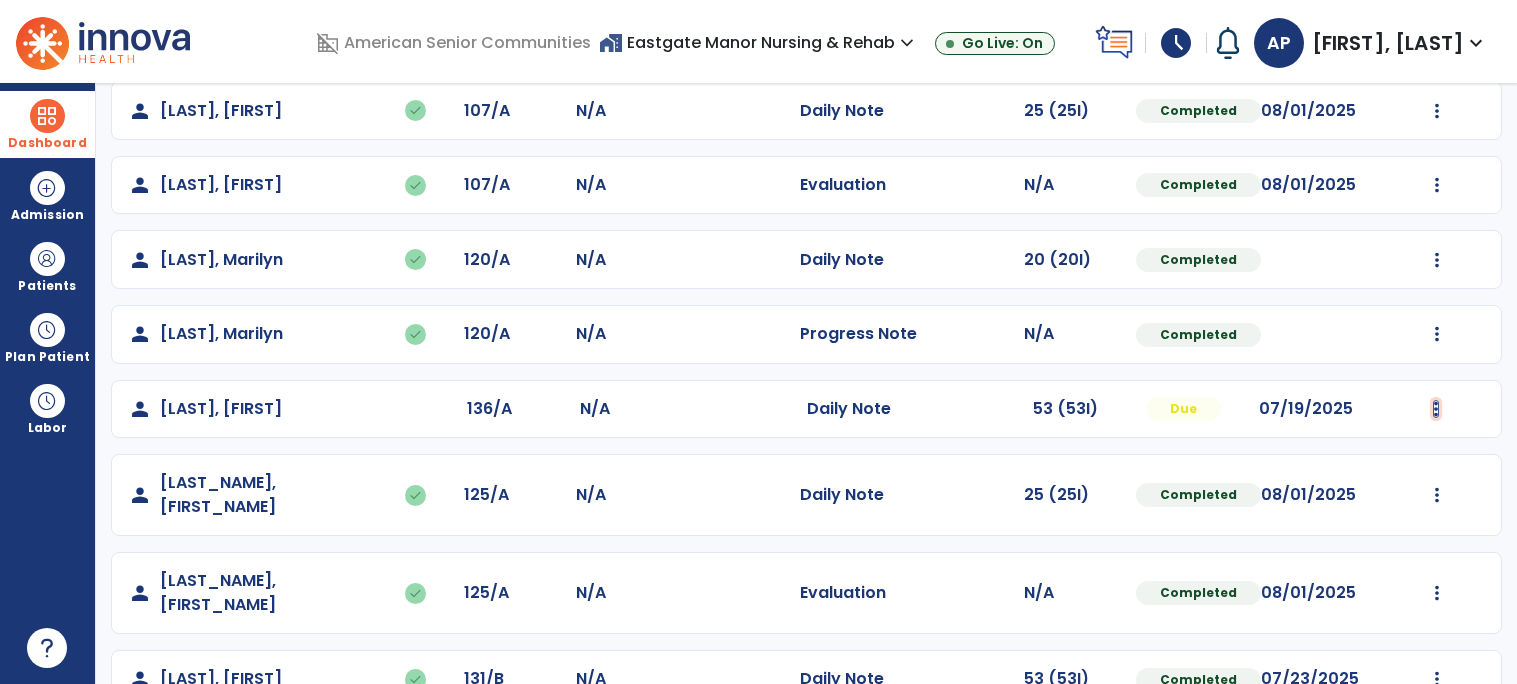 click at bounding box center [1437, 36] 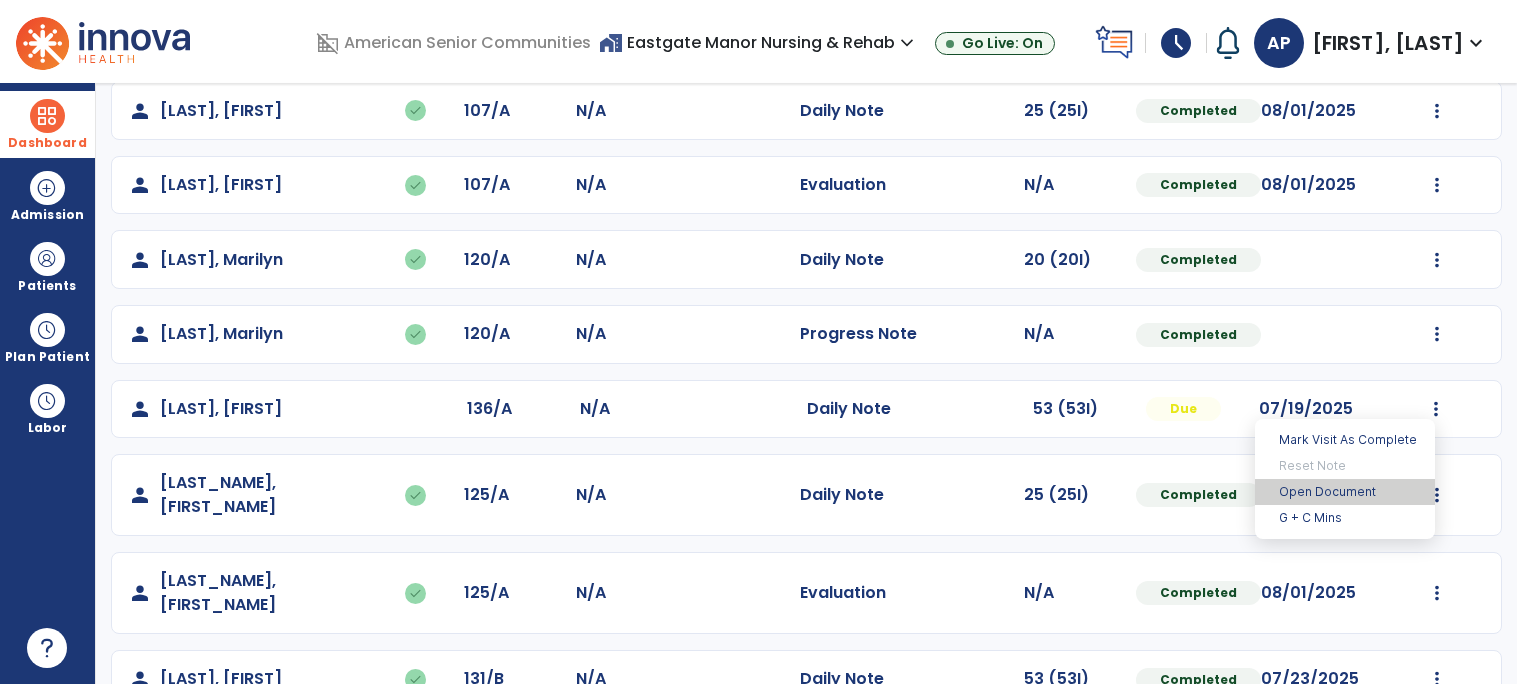 click on "Open Document" at bounding box center (1345, 492) 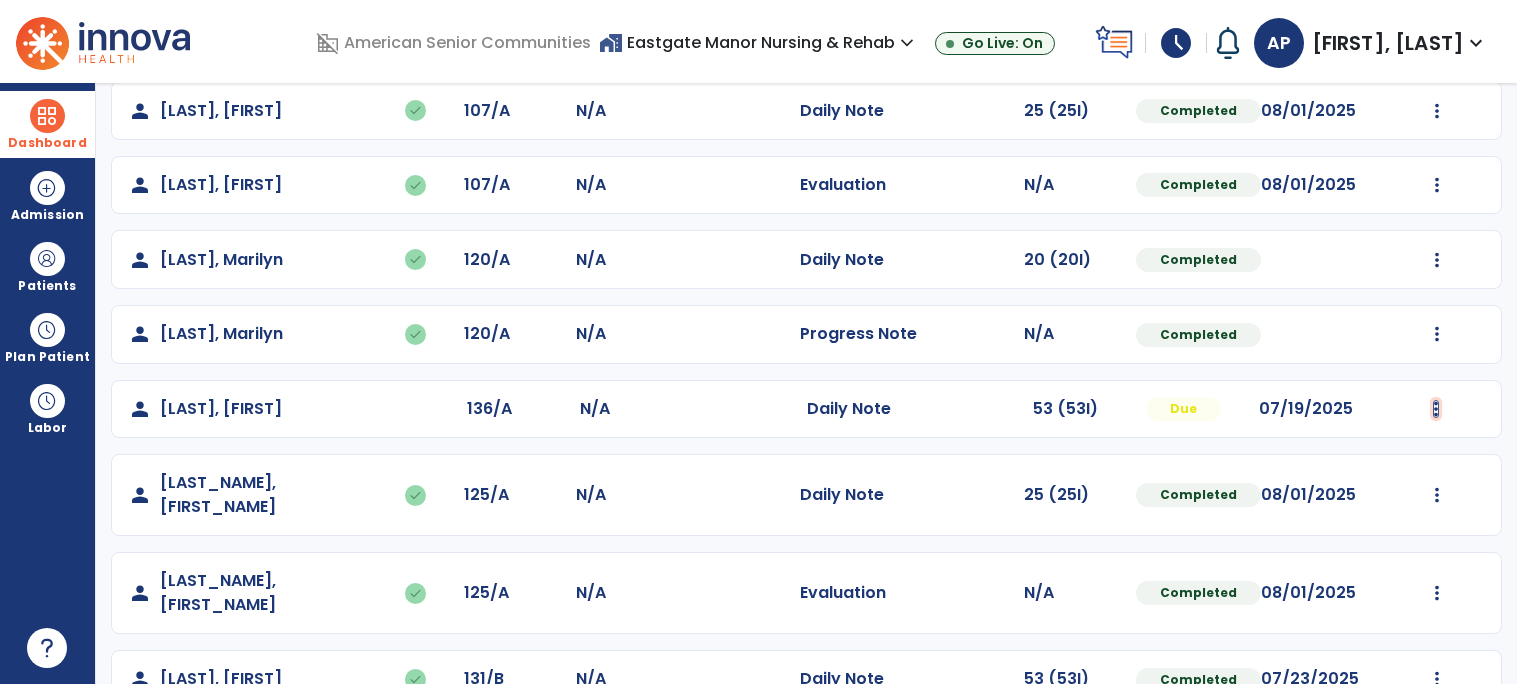click at bounding box center [1437, 36] 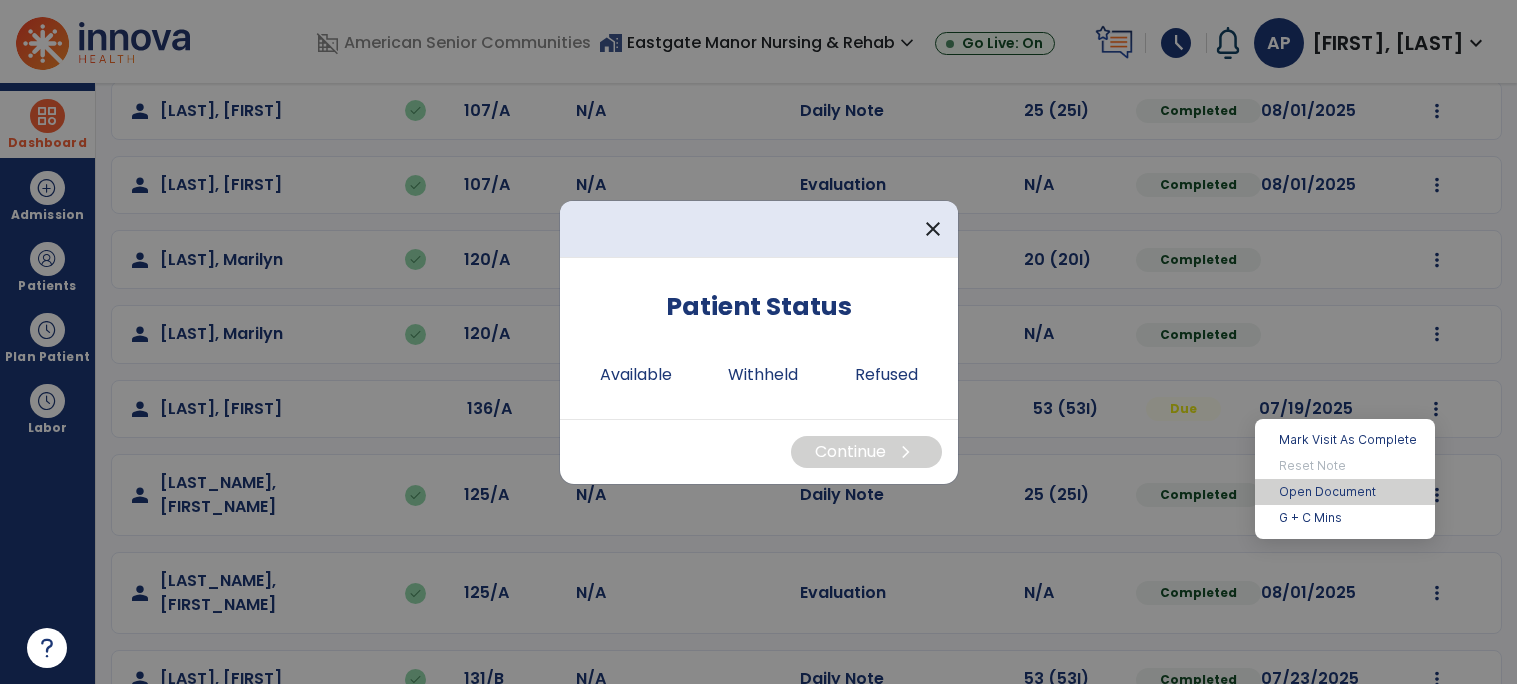 click on "Open Document" at bounding box center (1345, 492) 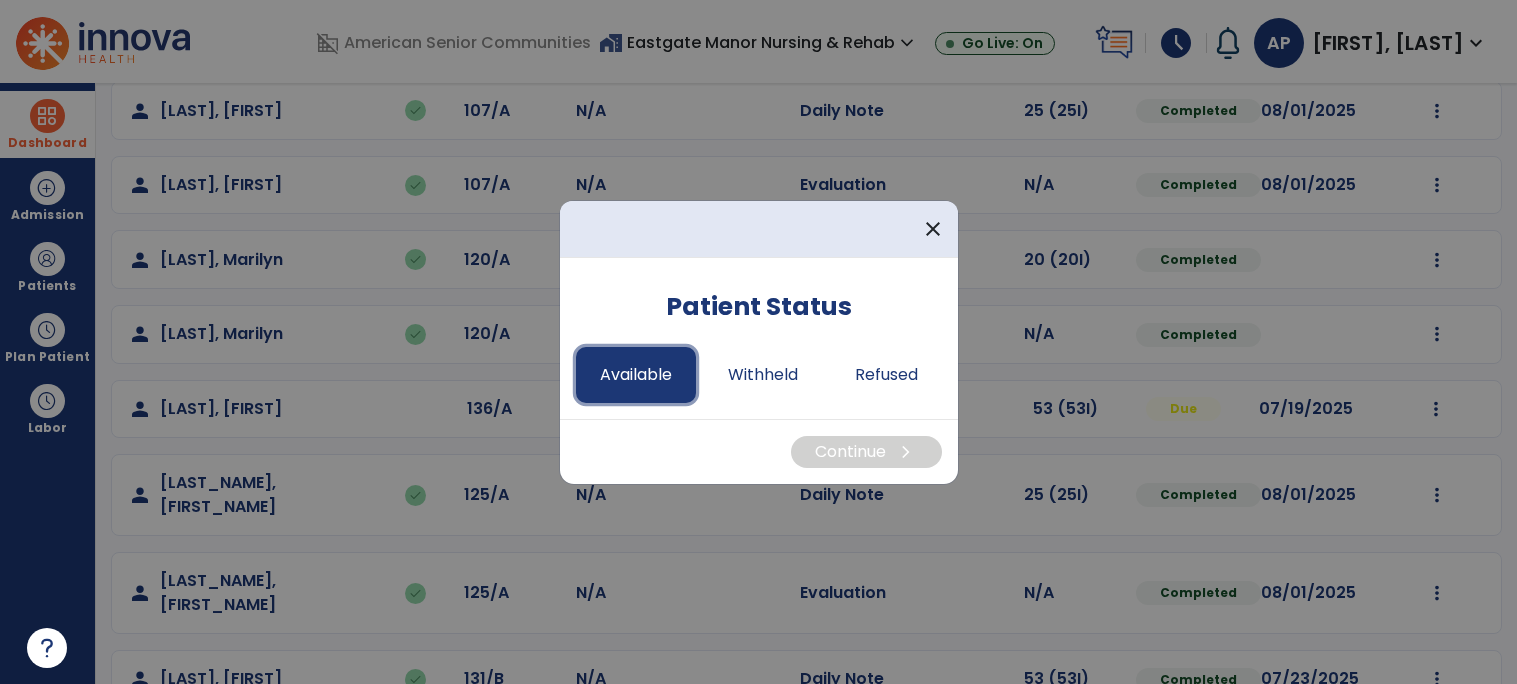 click on "Available" at bounding box center (636, 375) 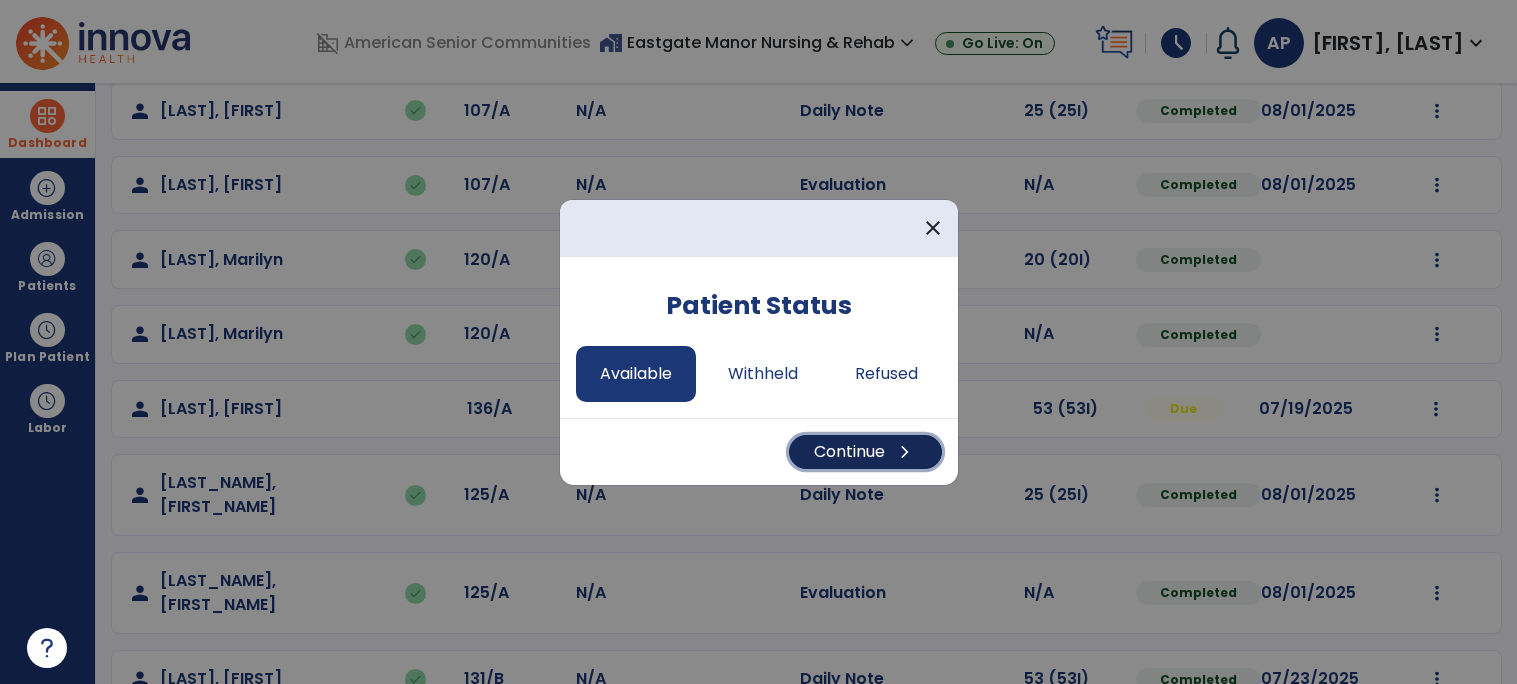 click on "Continue   chevron_right" at bounding box center [865, 452] 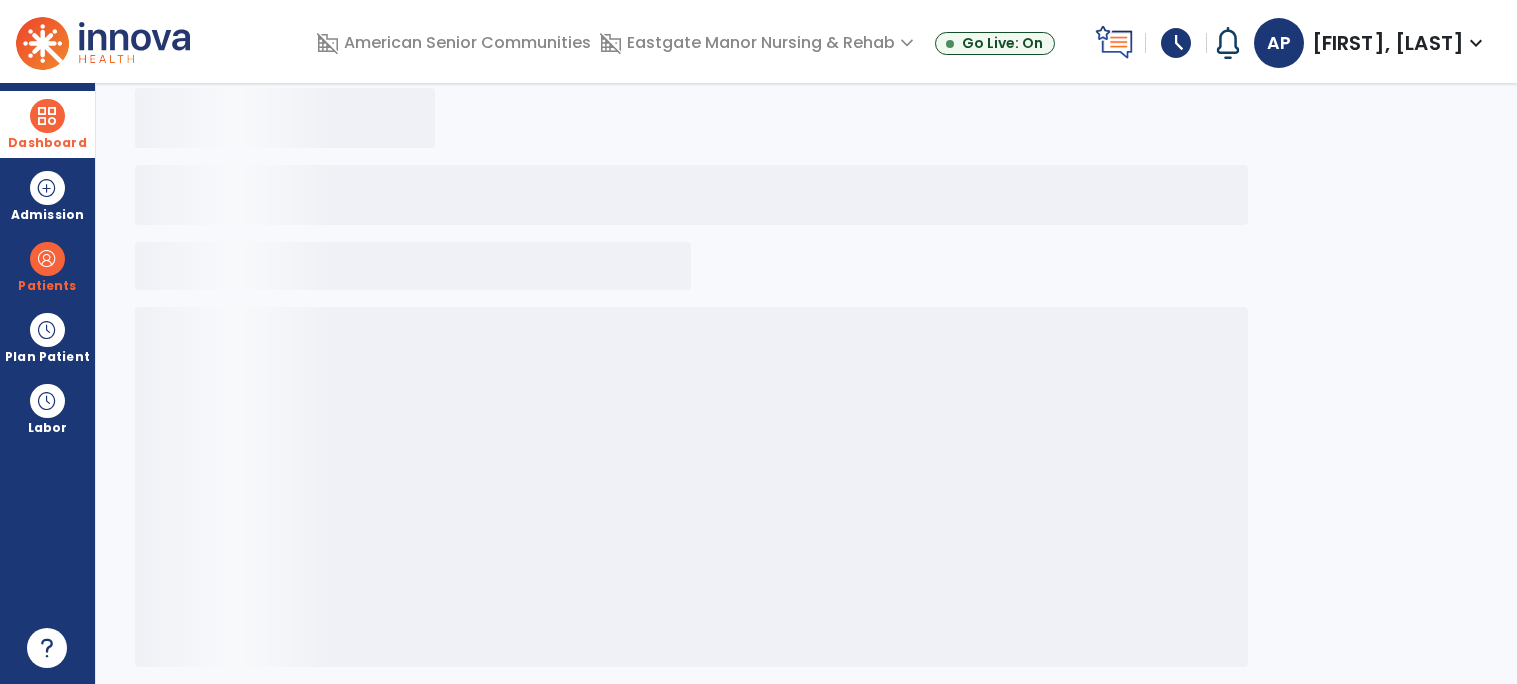 scroll, scrollTop: 142, scrollLeft: 0, axis: vertical 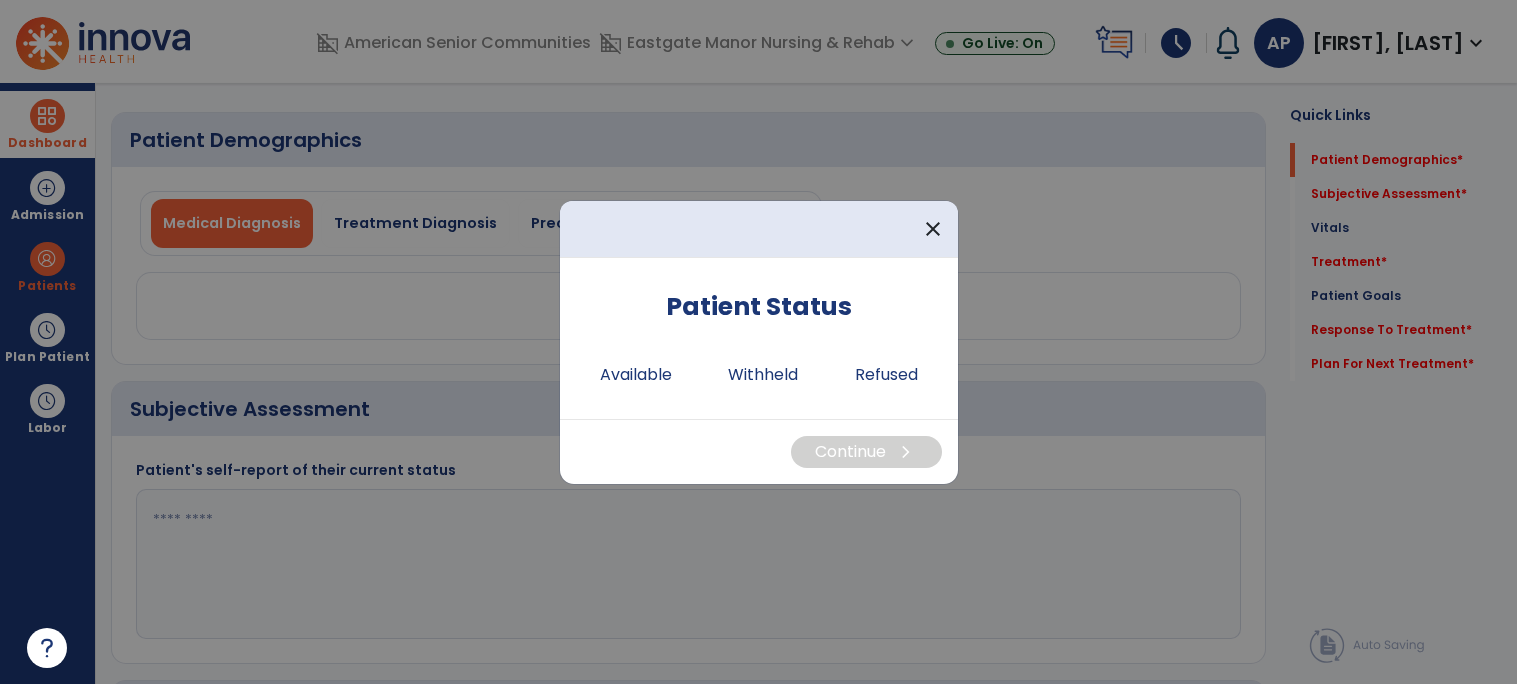 click at bounding box center [758, 342] 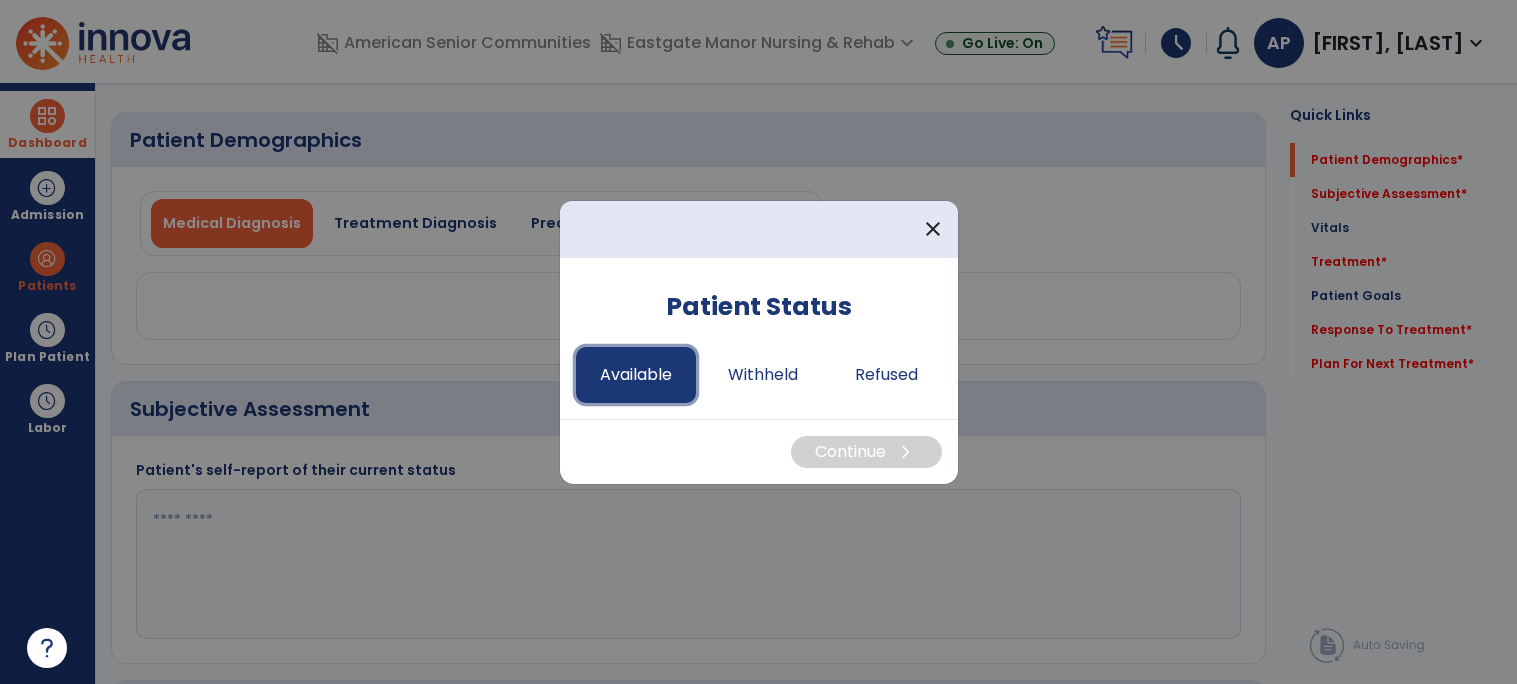 click on "Available" at bounding box center [636, 375] 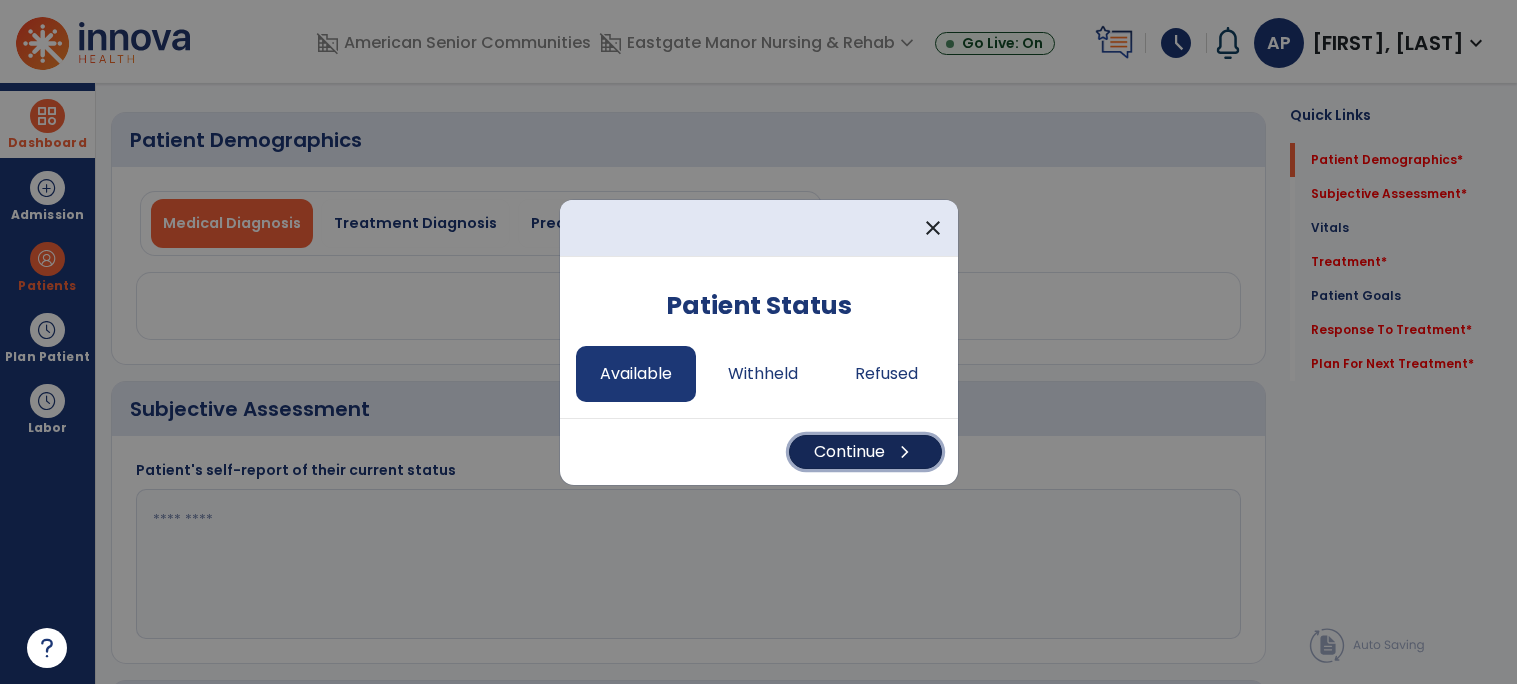click on "Continue   chevron_right" at bounding box center (865, 452) 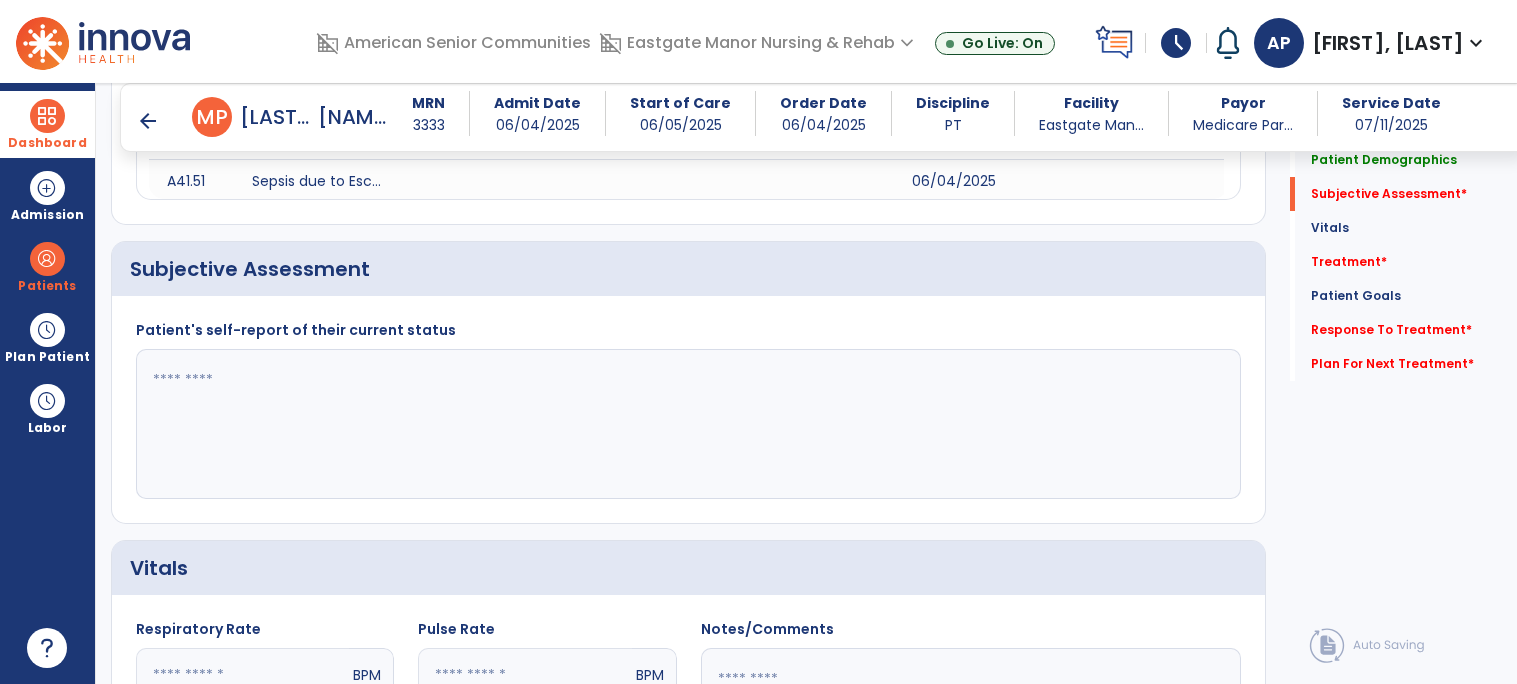 scroll, scrollTop: 393, scrollLeft: 0, axis: vertical 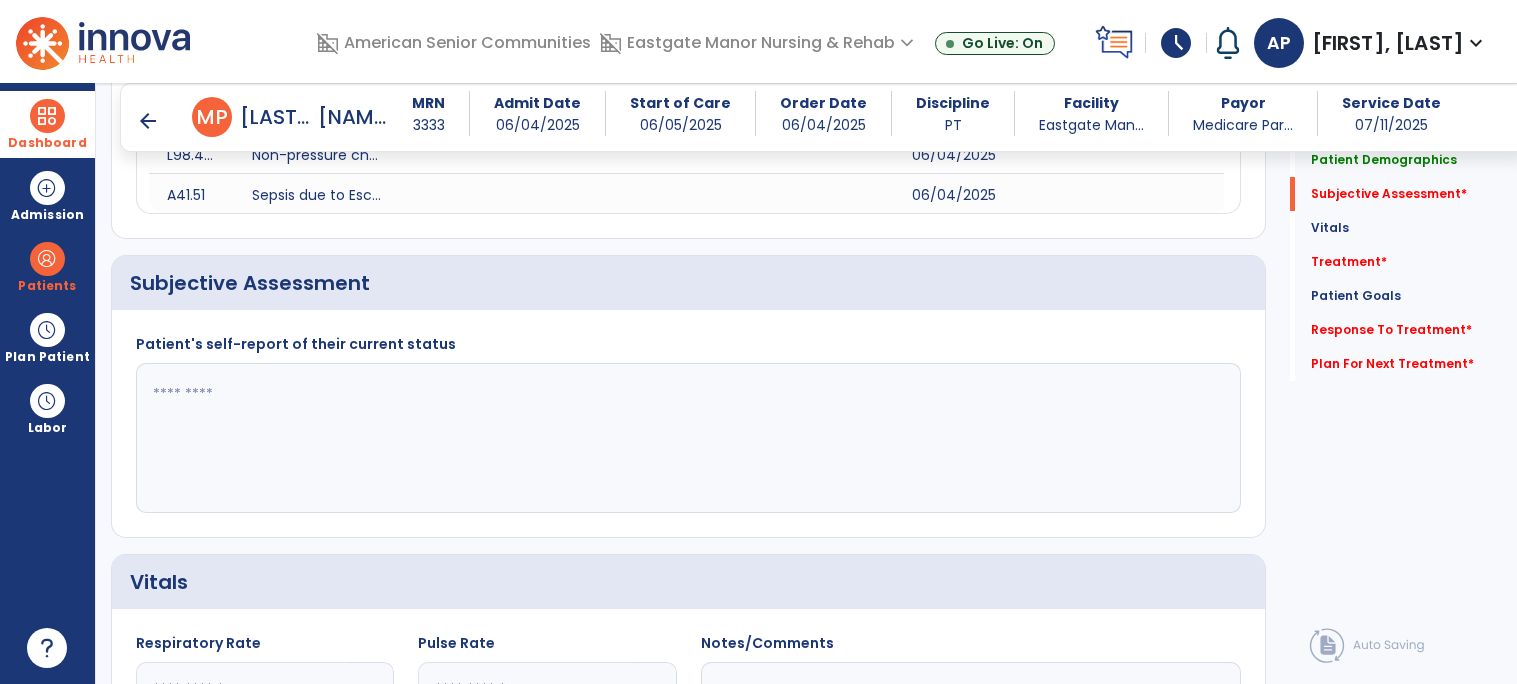 click 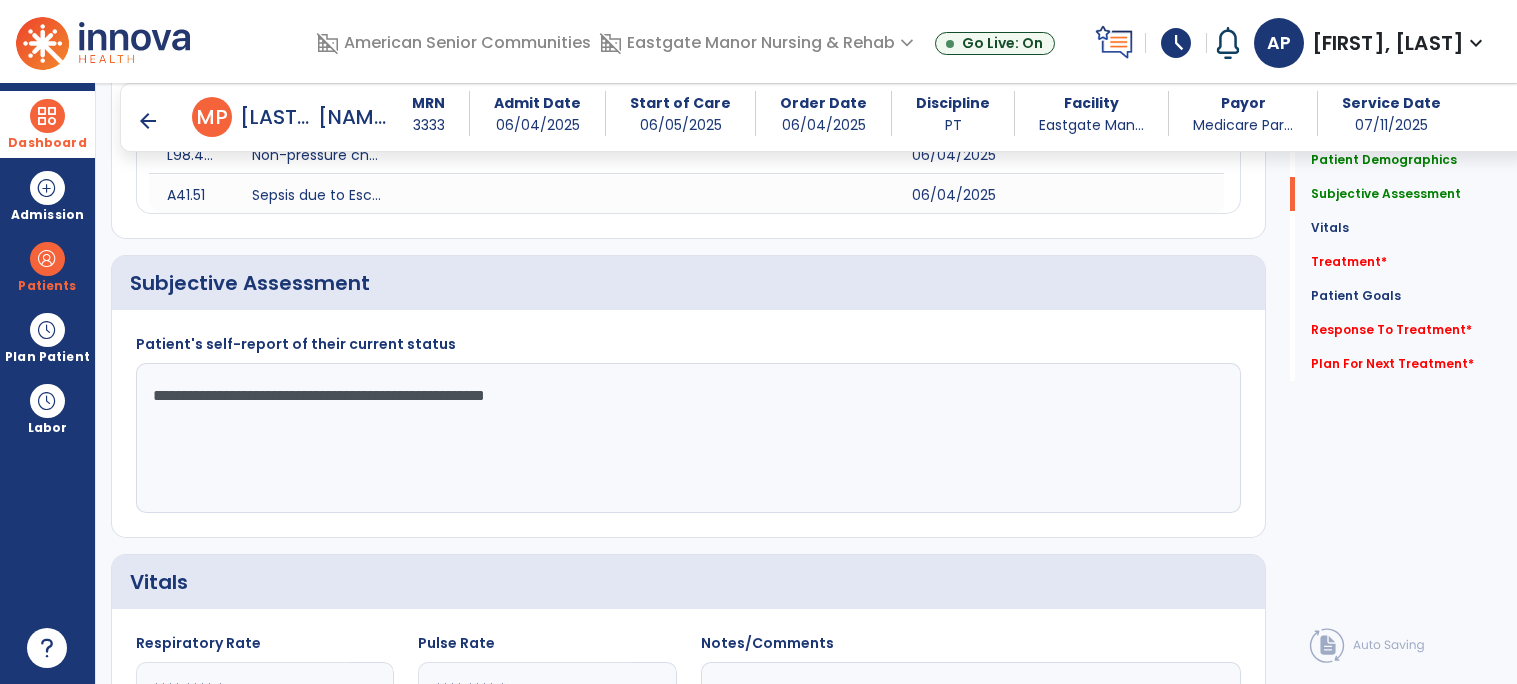 click on "**********" 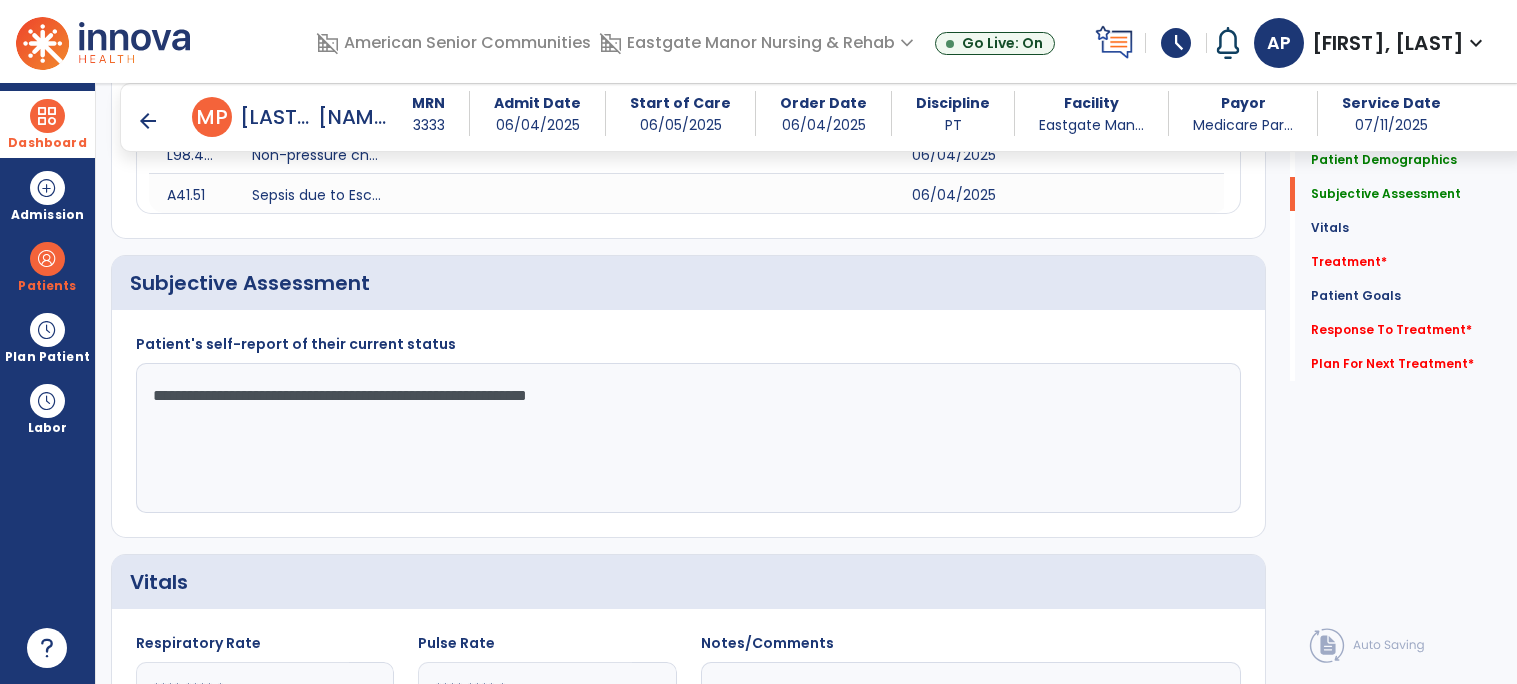 click on "**********" 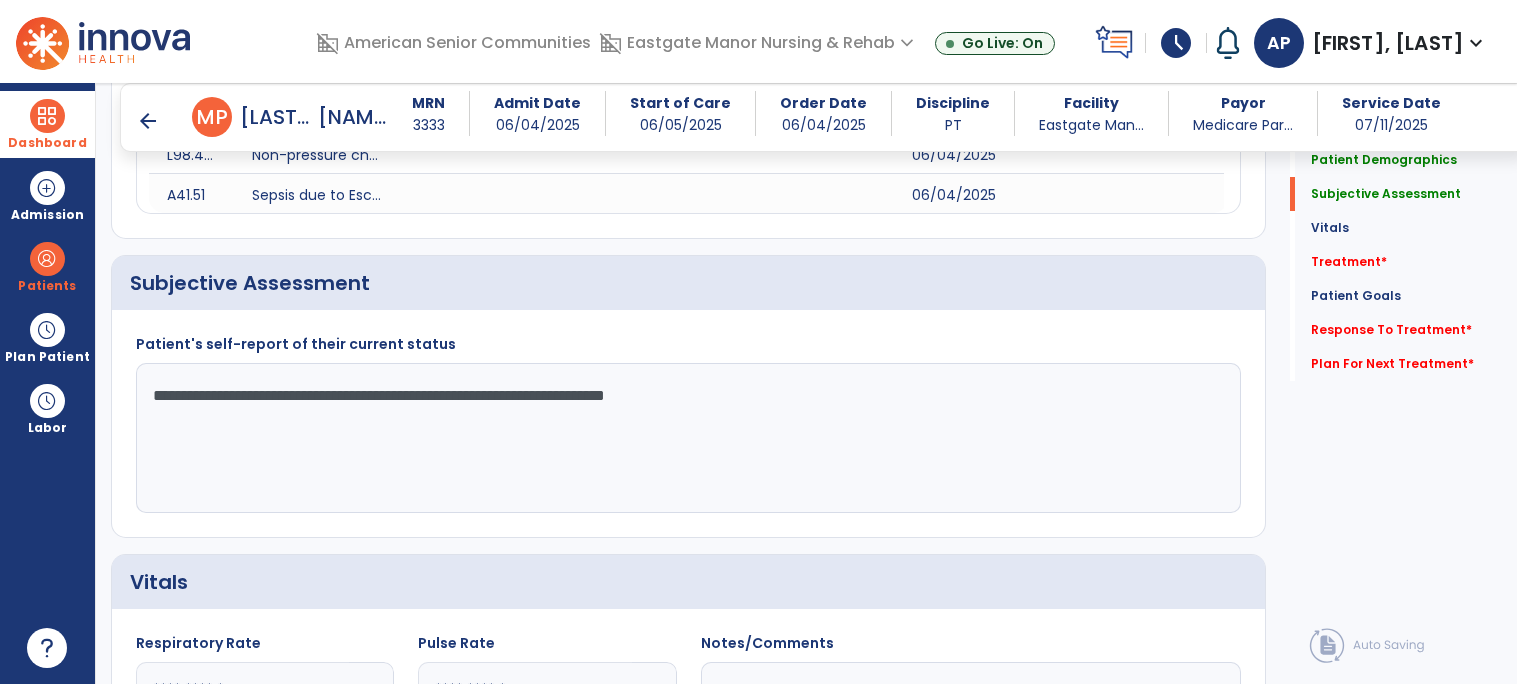 click on "**********" 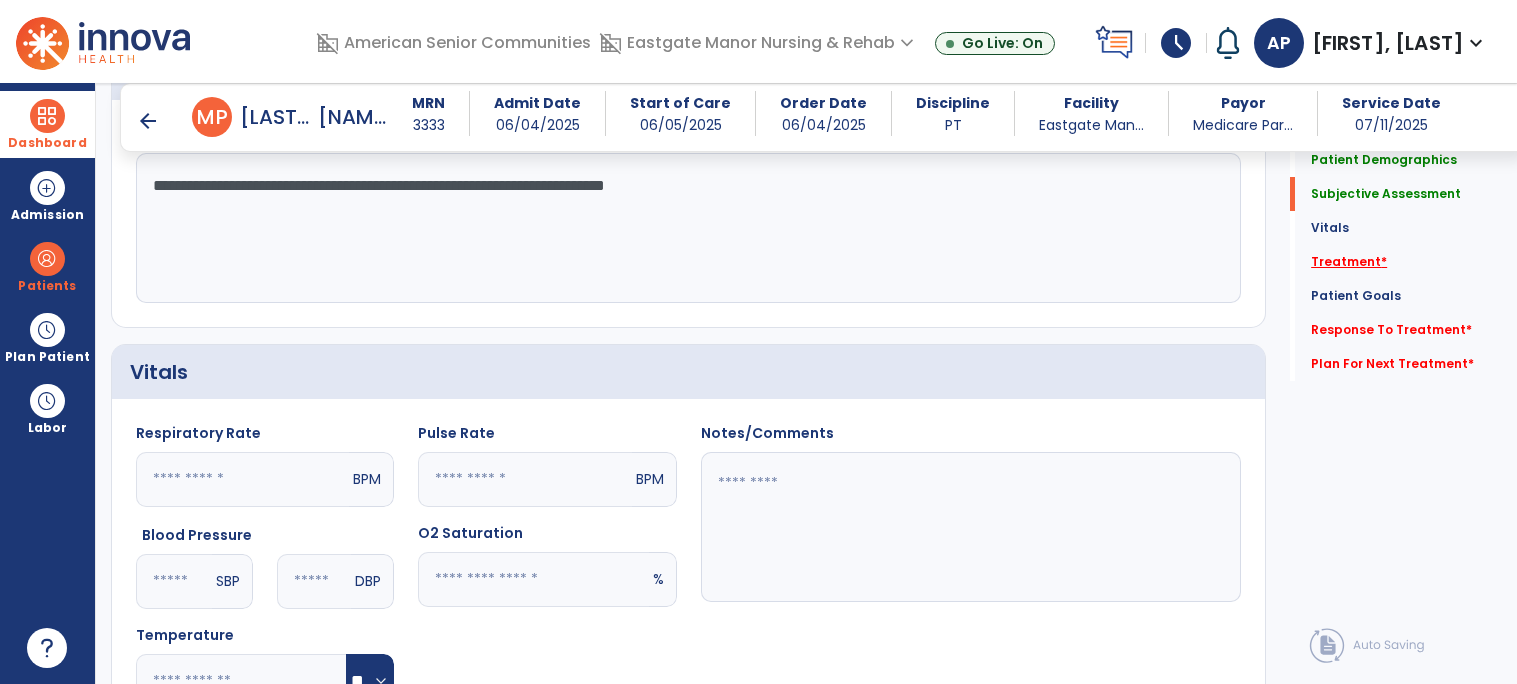 type on "**********" 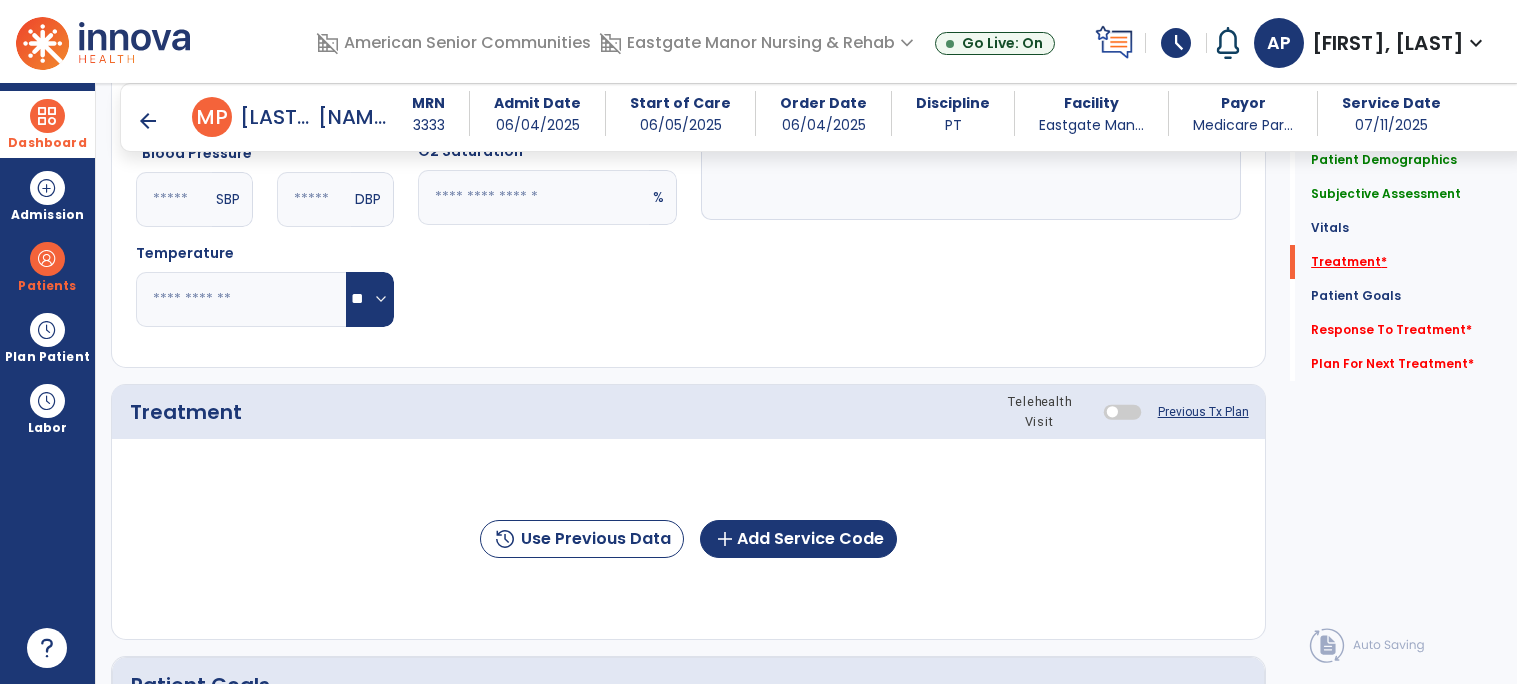 scroll, scrollTop: 1114, scrollLeft: 0, axis: vertical 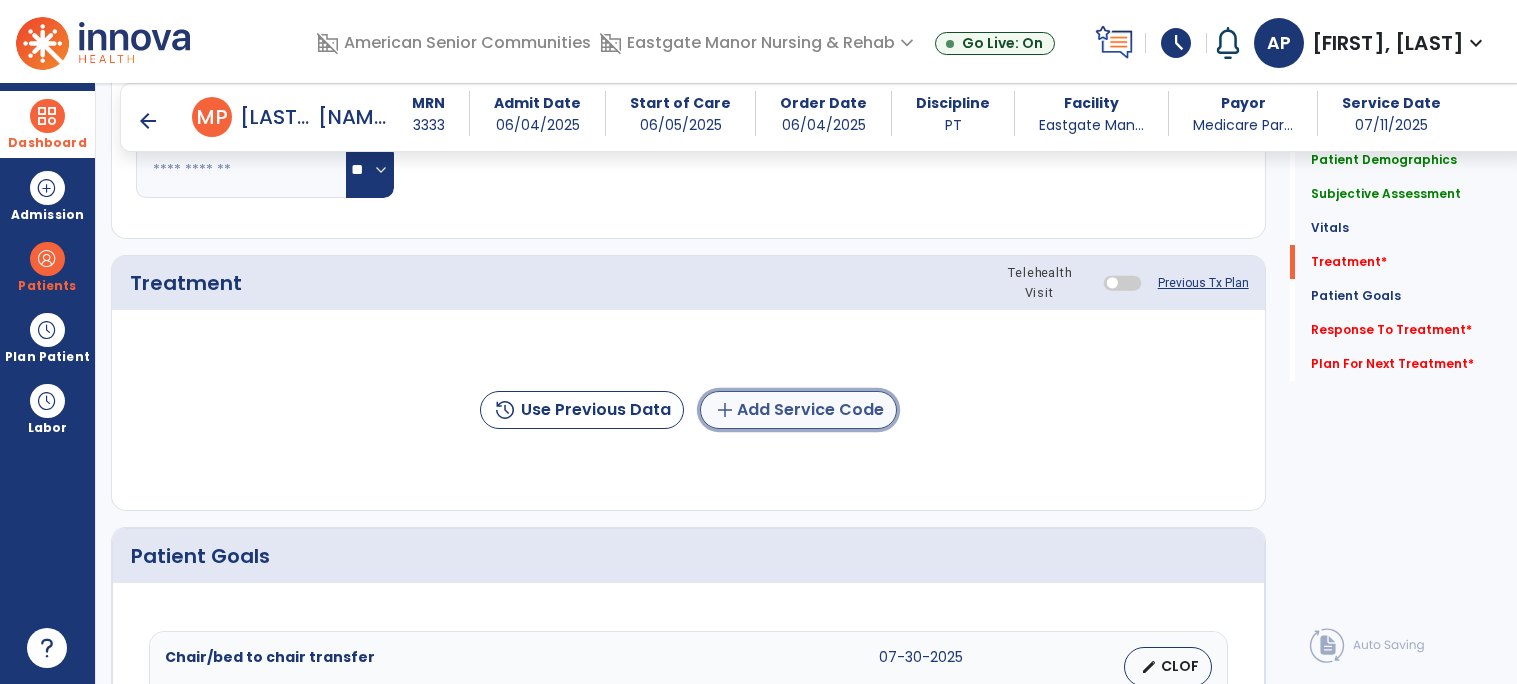 click on "add  Add Service Code" 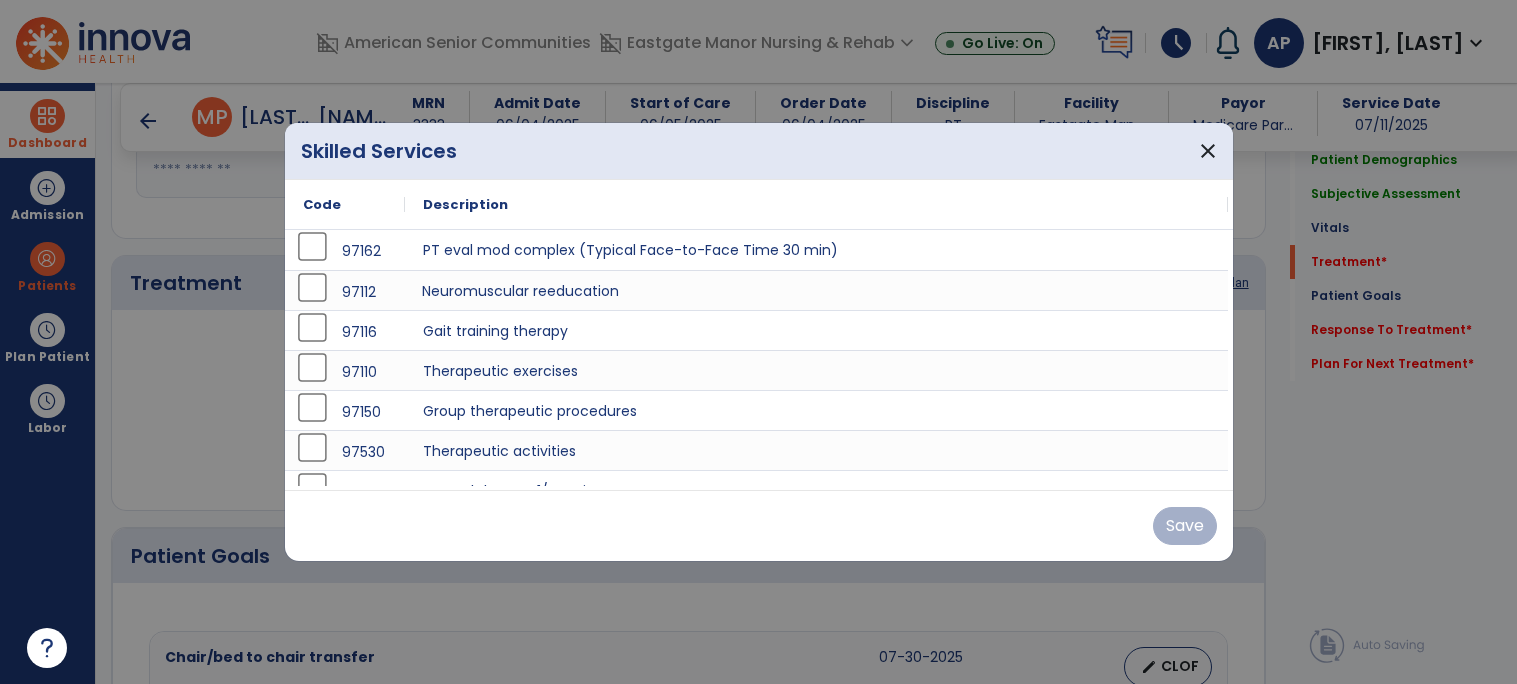 click on "Neuromuscular reeducation" at bounding box center [817, 290] 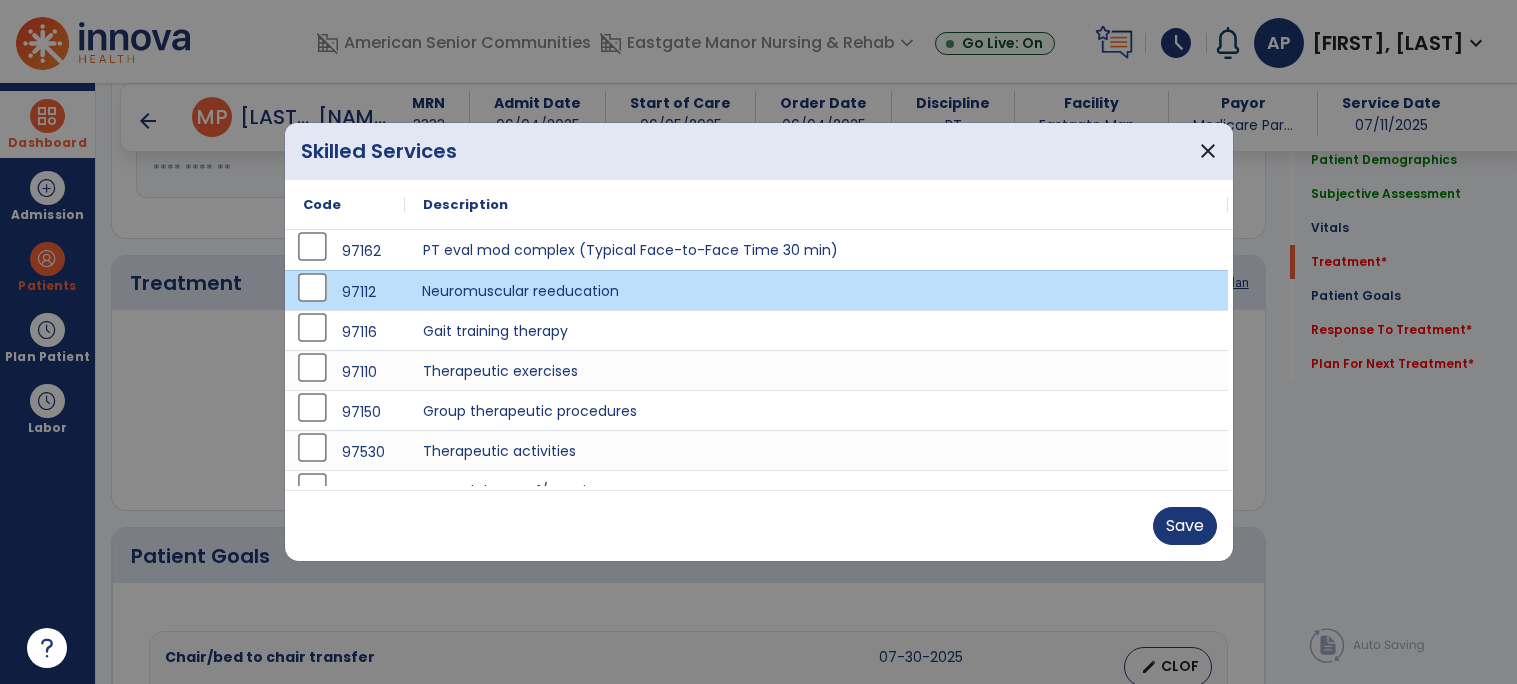 click on "Neuromuscular reeducation" at bounding box center (817, 290) 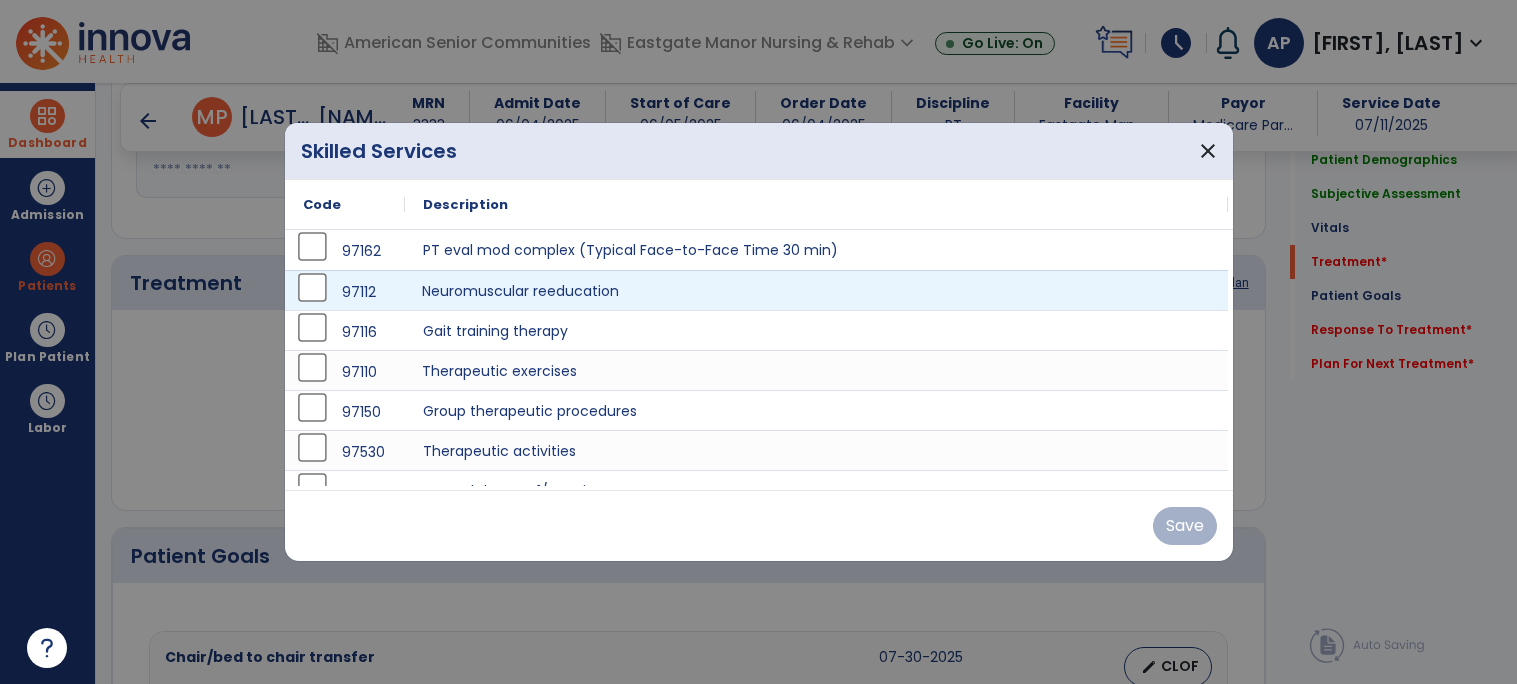 click on "Therapeutic exercises" at bounding box center [817, 370] 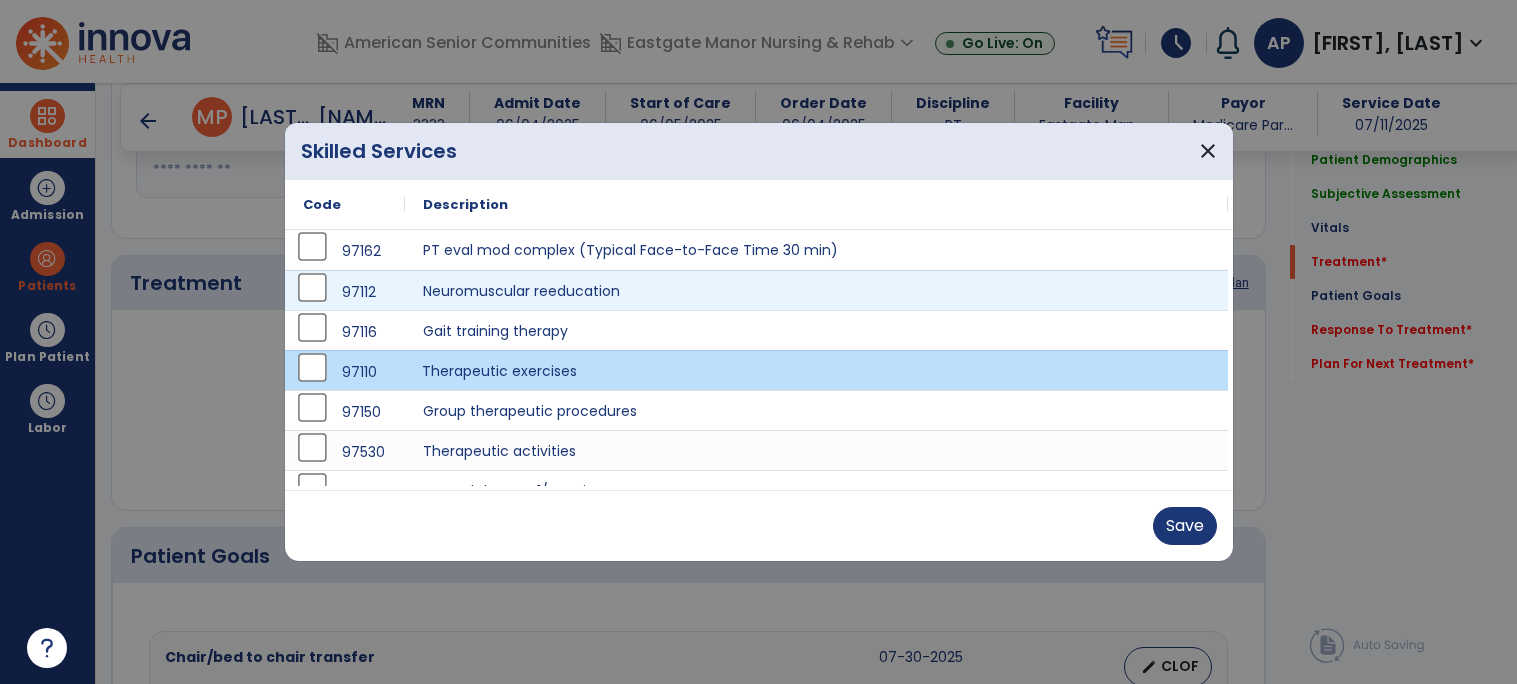 scroll, scrollTop: 23, scrollLeft: 0, axis: vertical 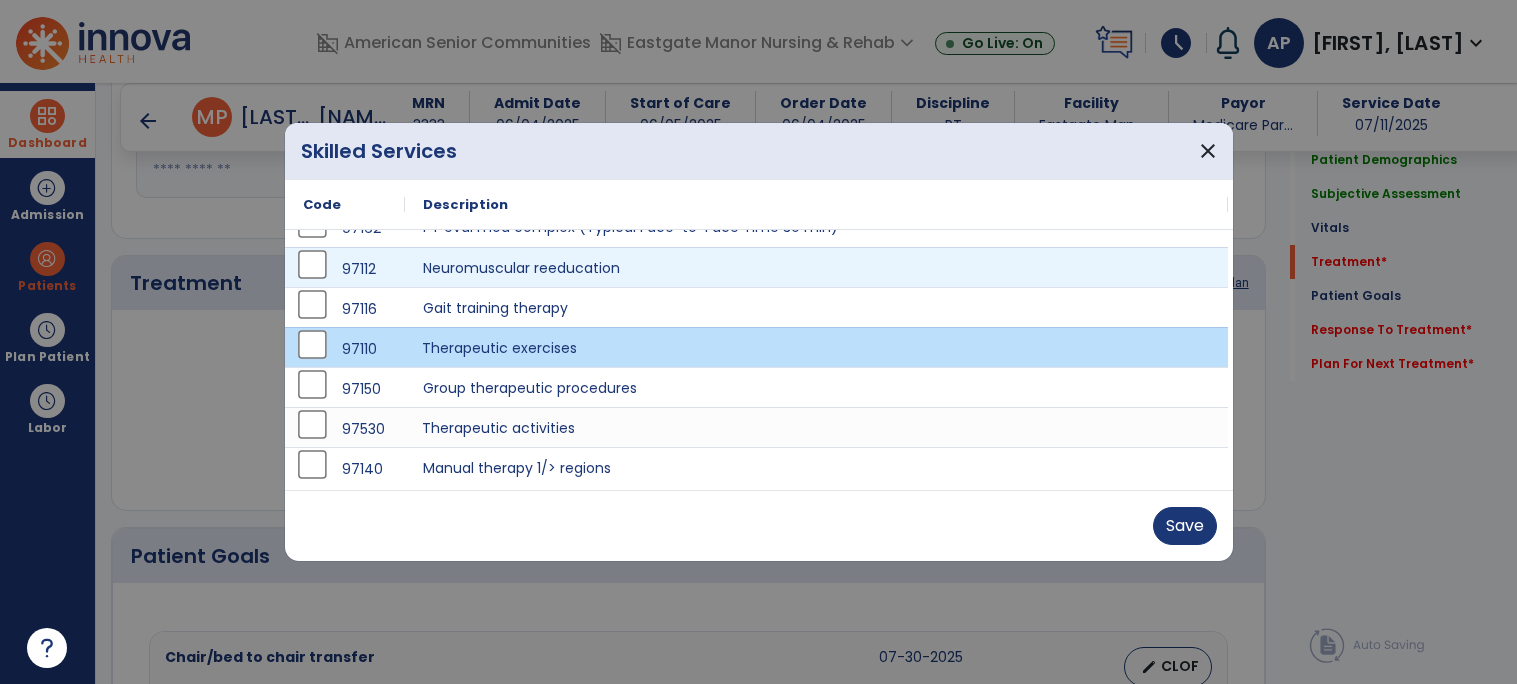 click on "Therapeutic activities" at bounding box center (817, 427) 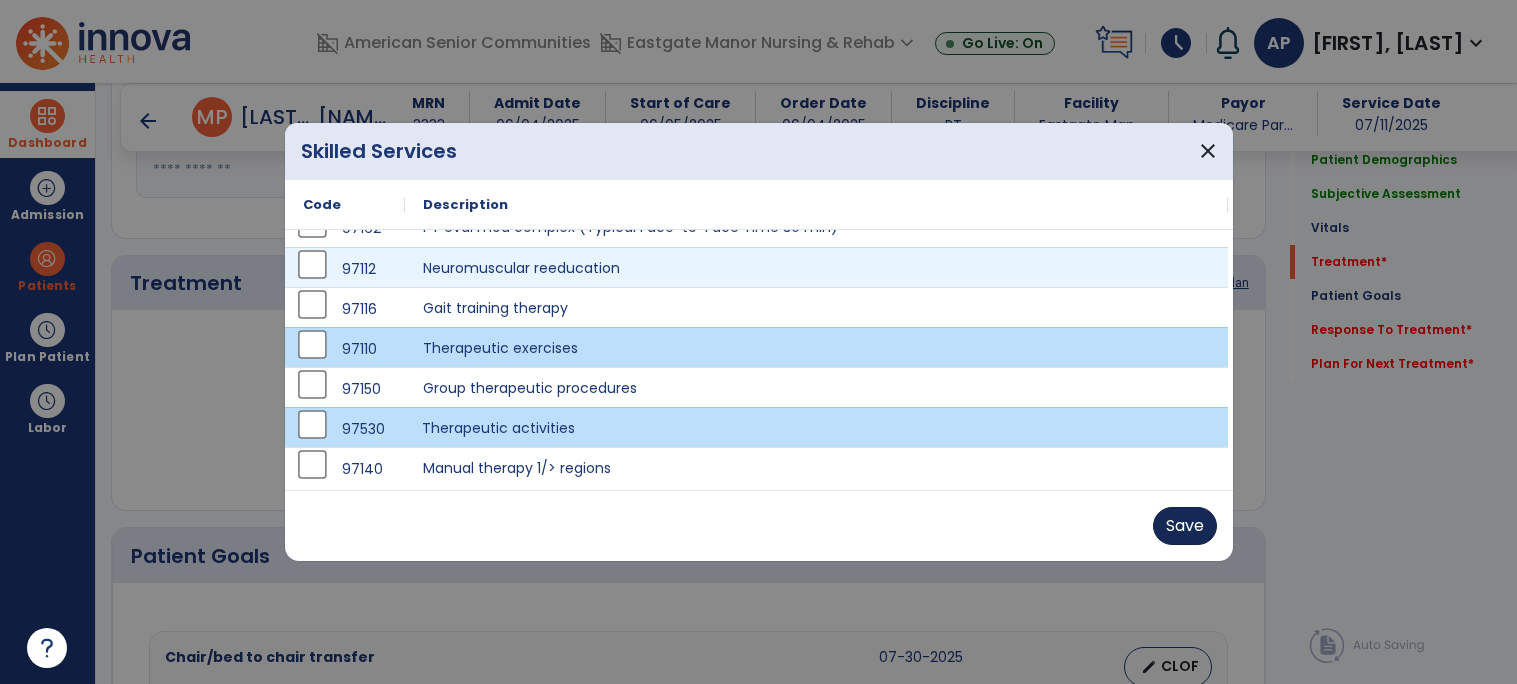 click on "Save" at bounding box center [1185, 526] 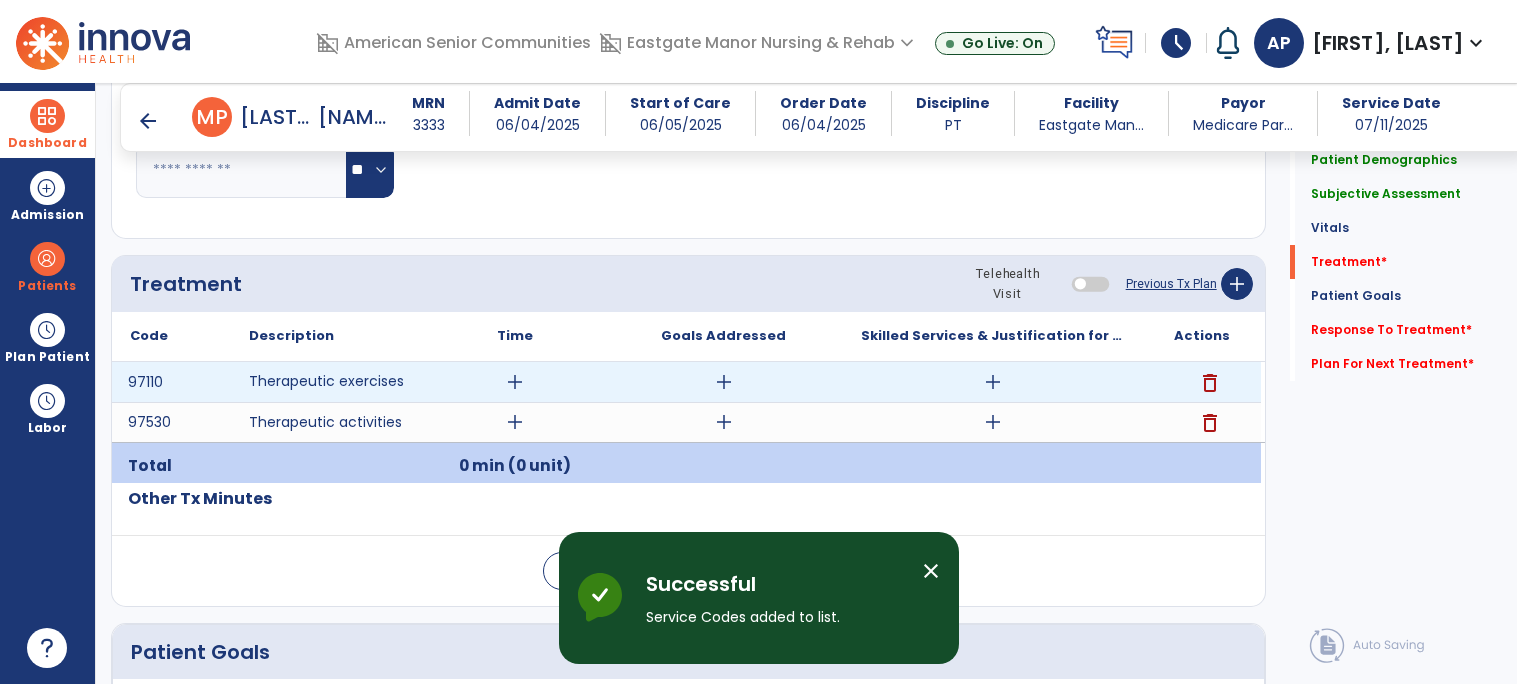click on "add" at bounding box center [515, 382] 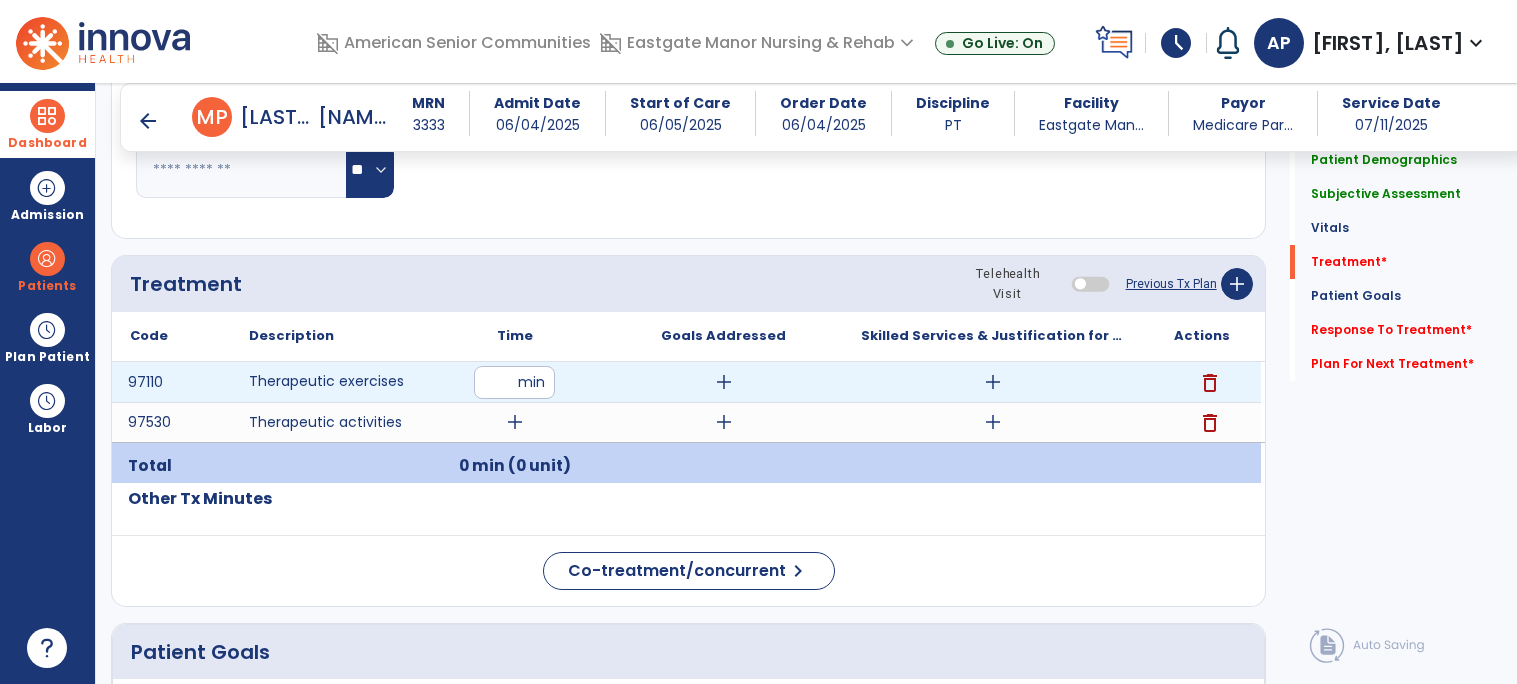 type on "**" 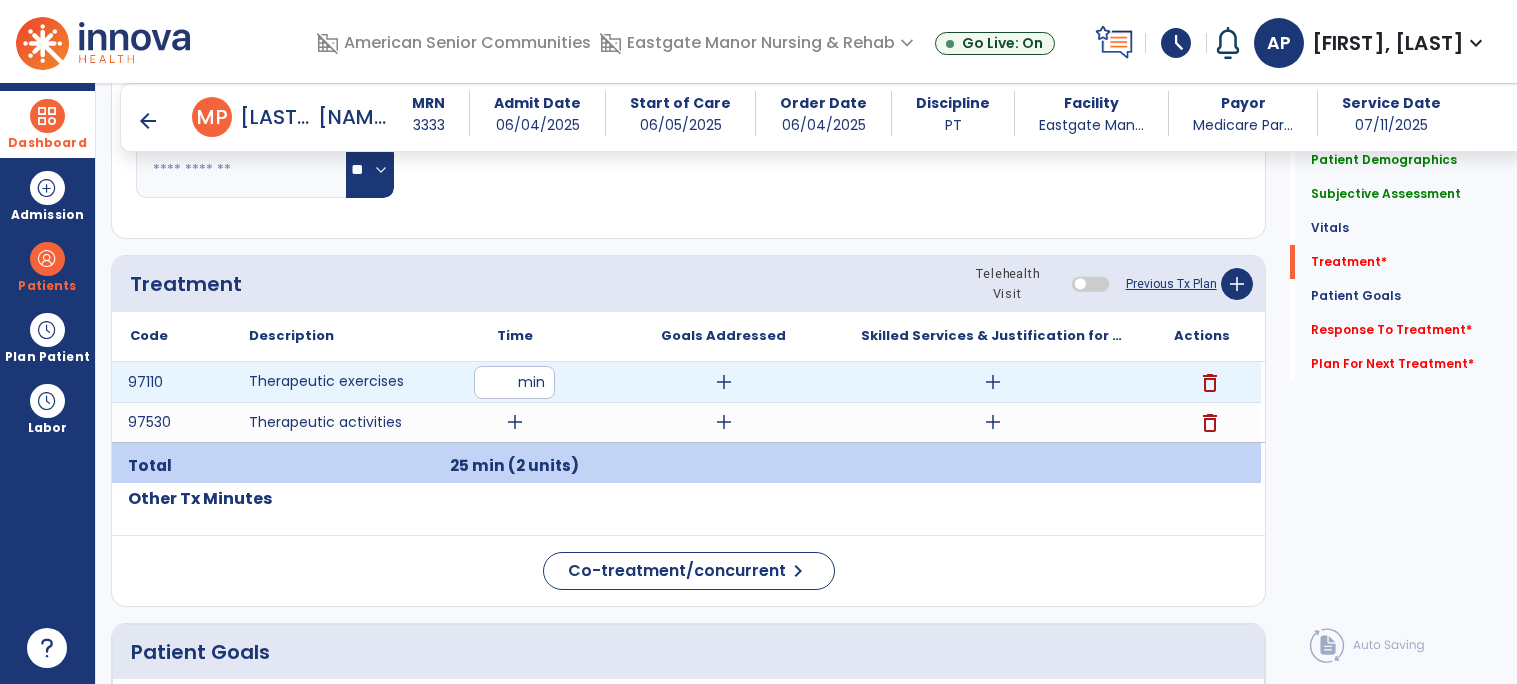 click on "**" at bounding box center [514, 382] 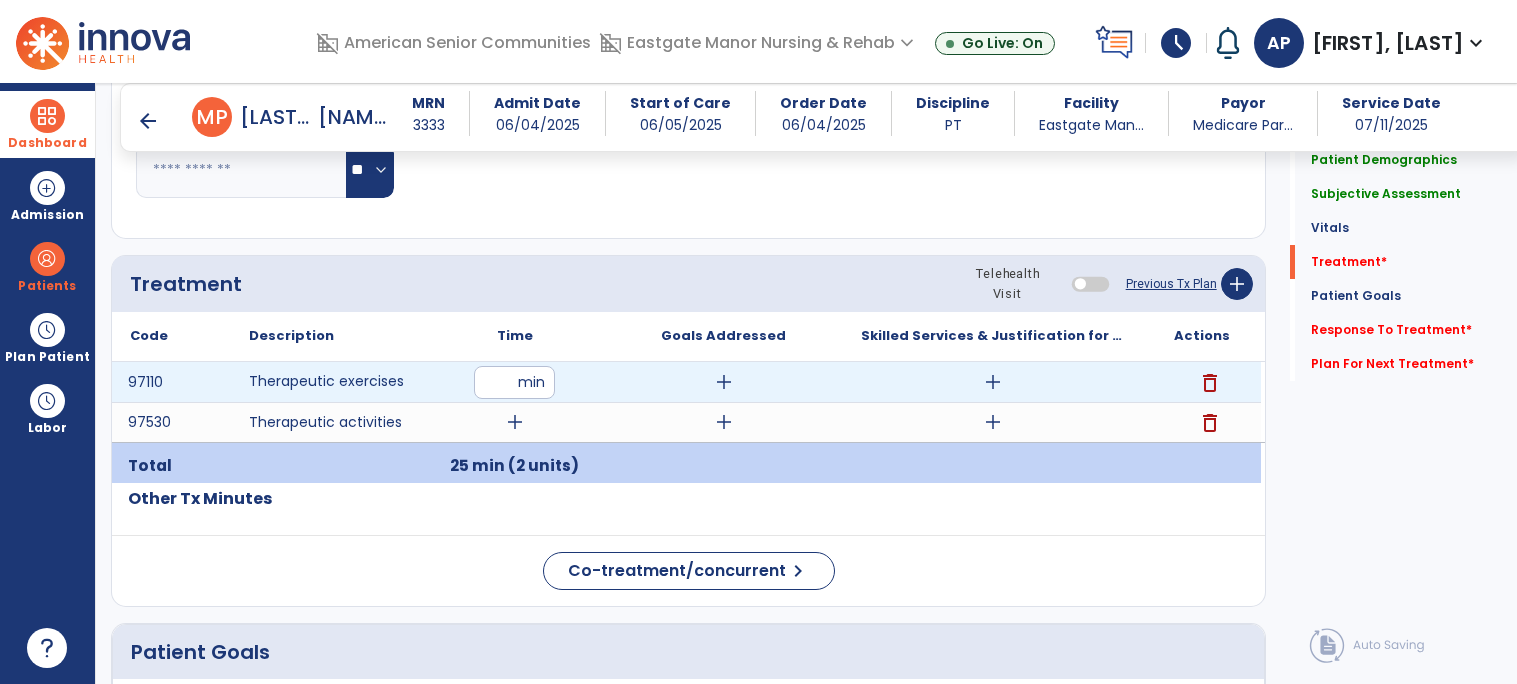 type on "**" 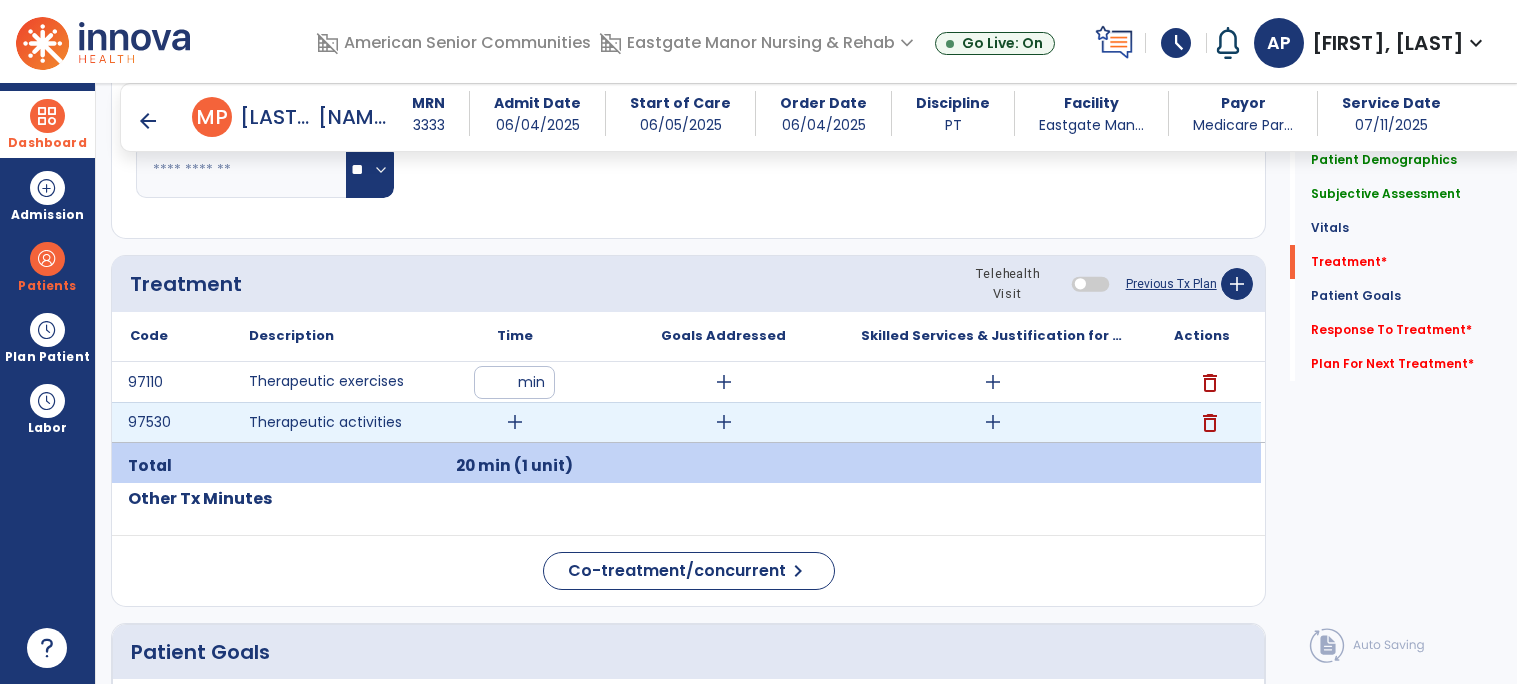 click on "add" at bounding box center [515, 422] 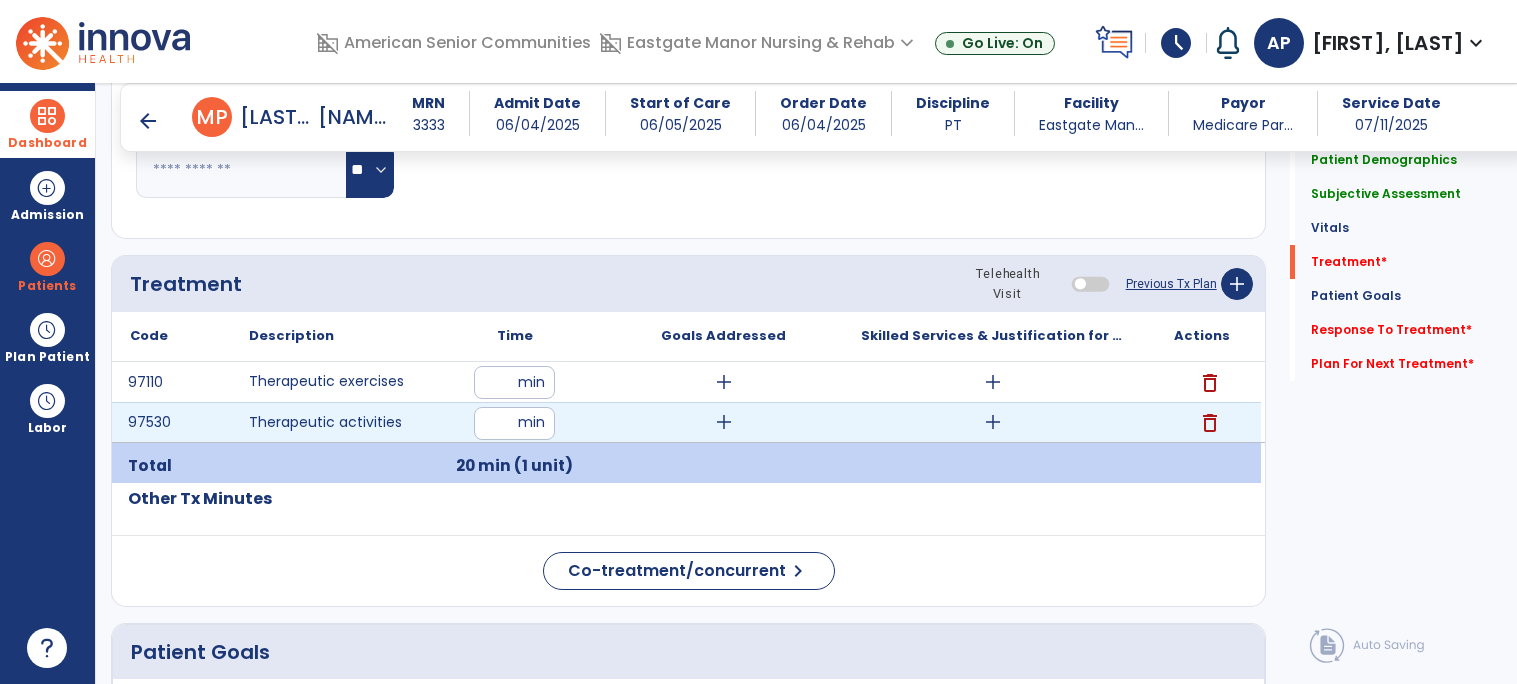 type on "**" 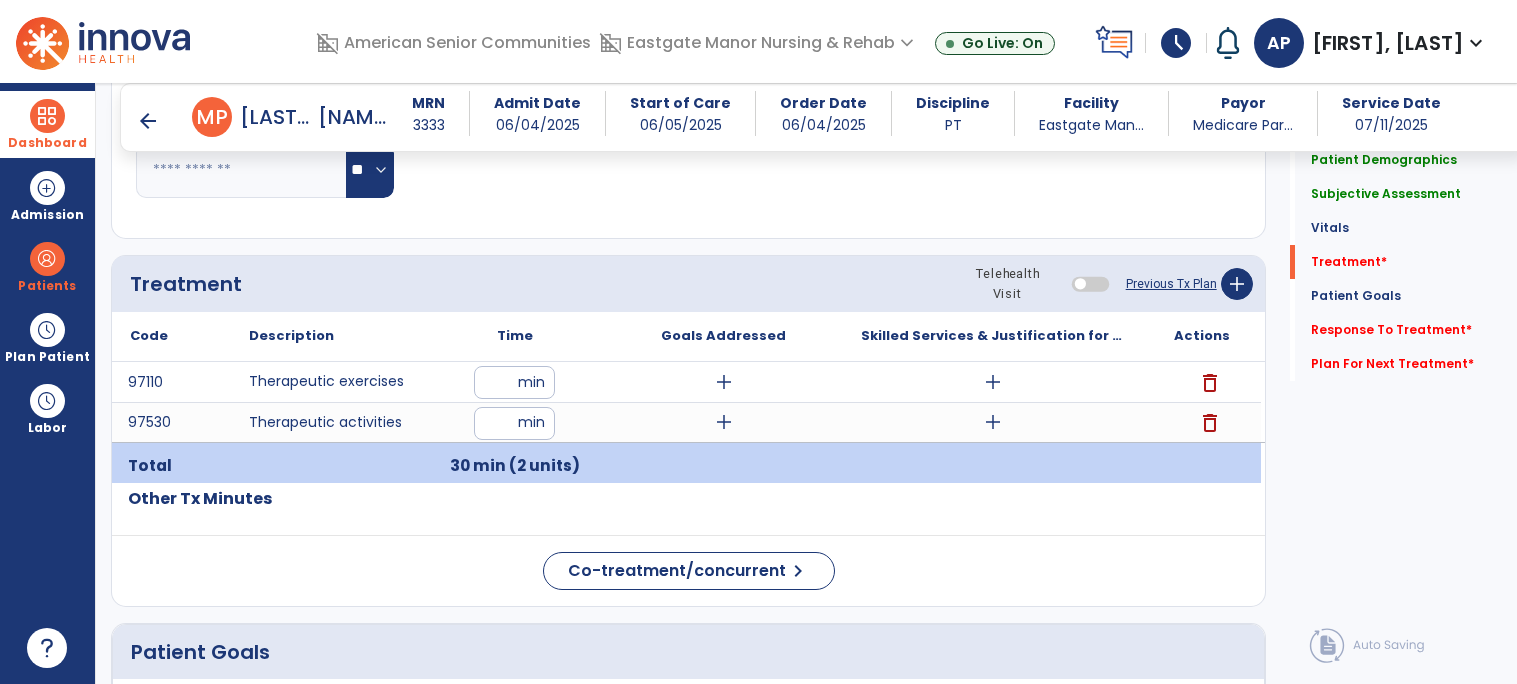 click on "add" at bounding box center [993, 382] 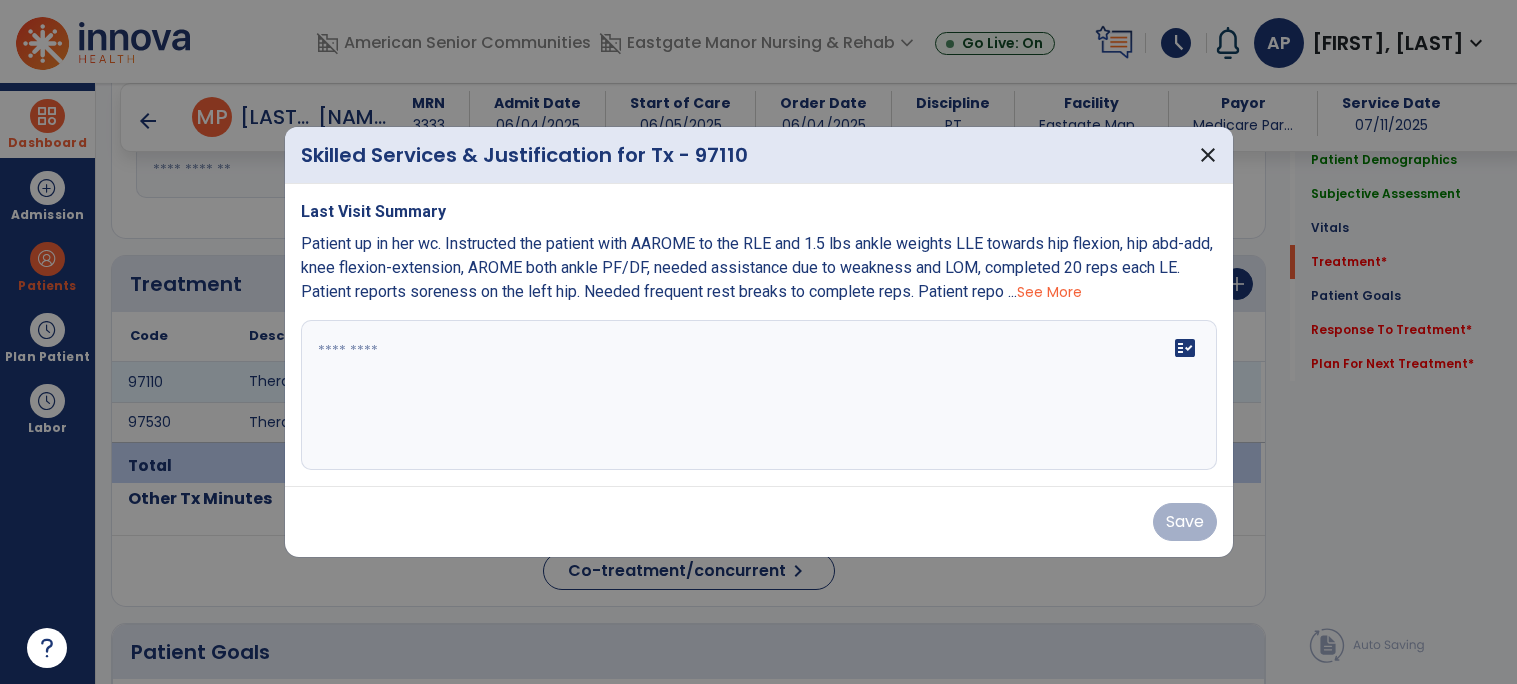 click on "See More" at bounding box center [1049, 292] 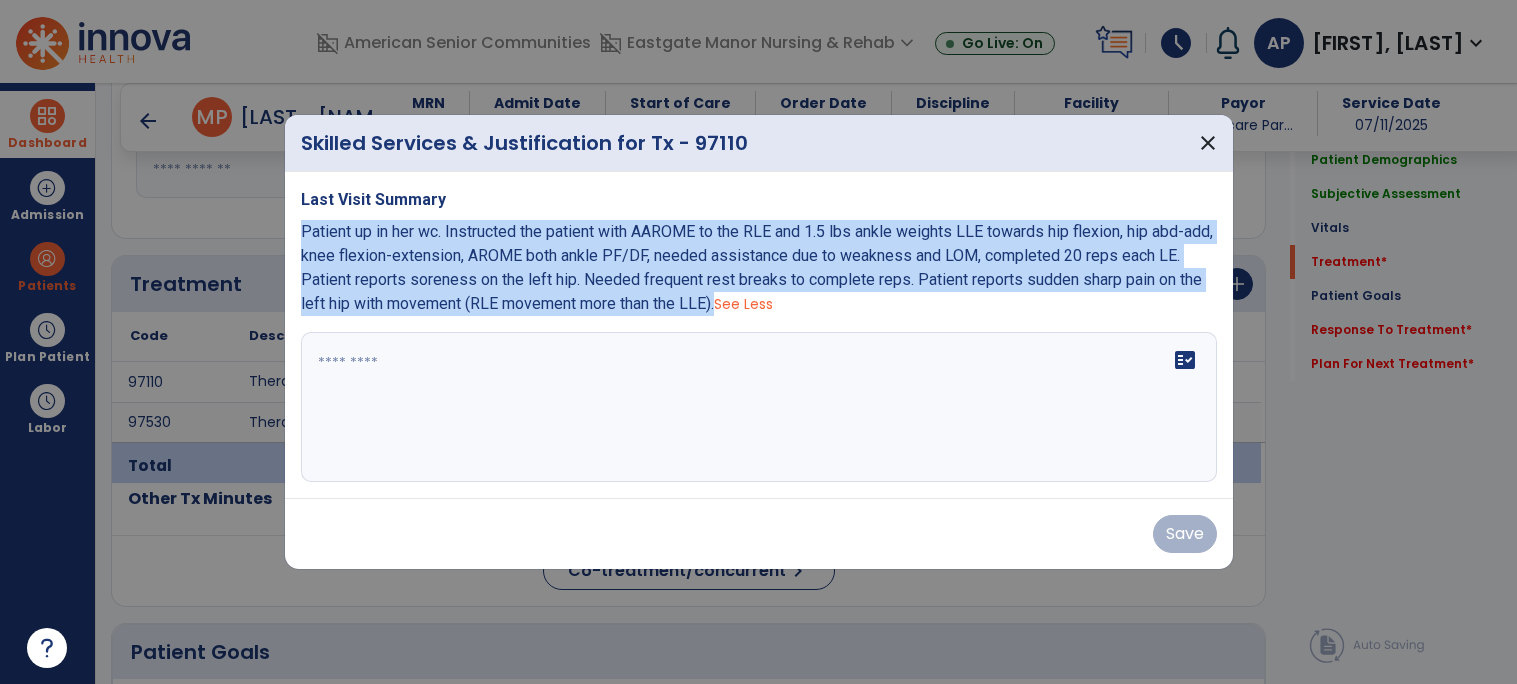 click on "fact_check" at bounding box center [759, 407] 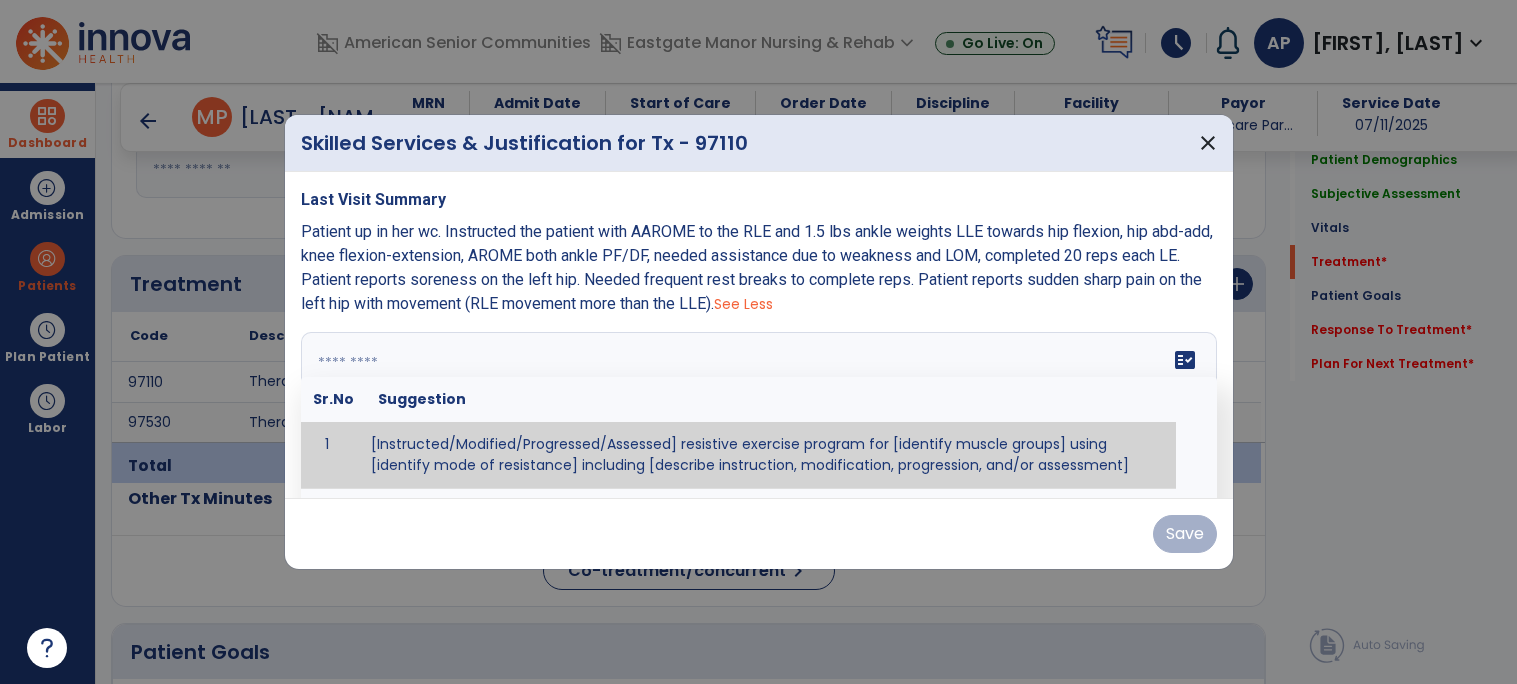 paste on "**********" 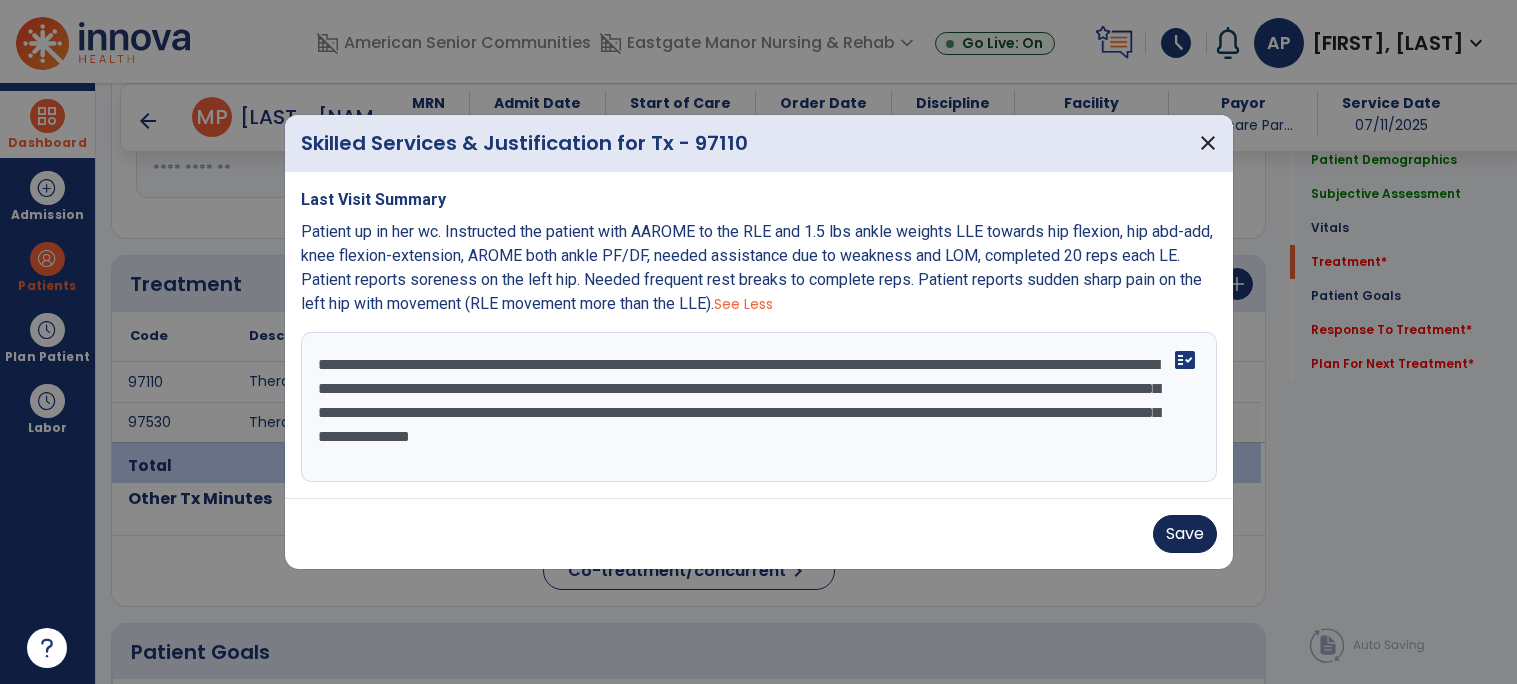 type on "**********" 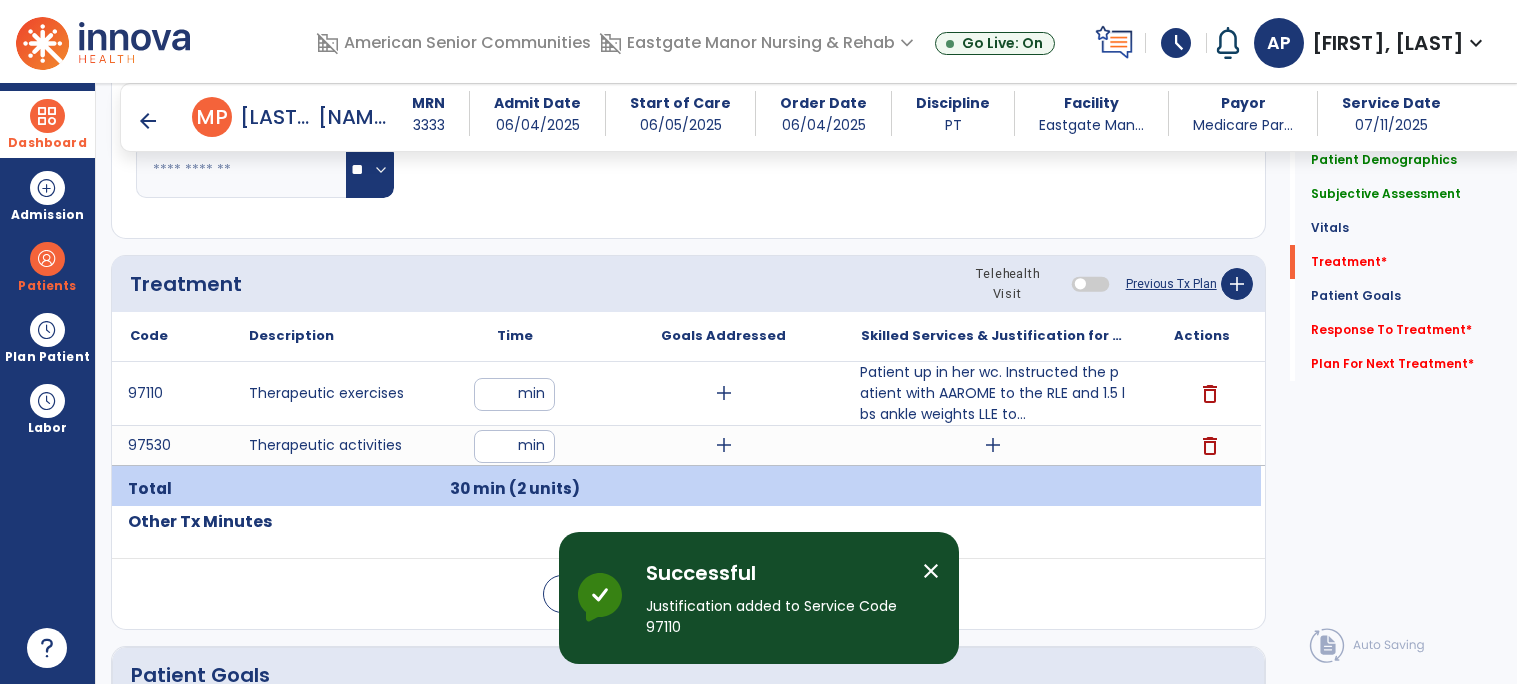 click on "add" at bounding box center [993, 445] 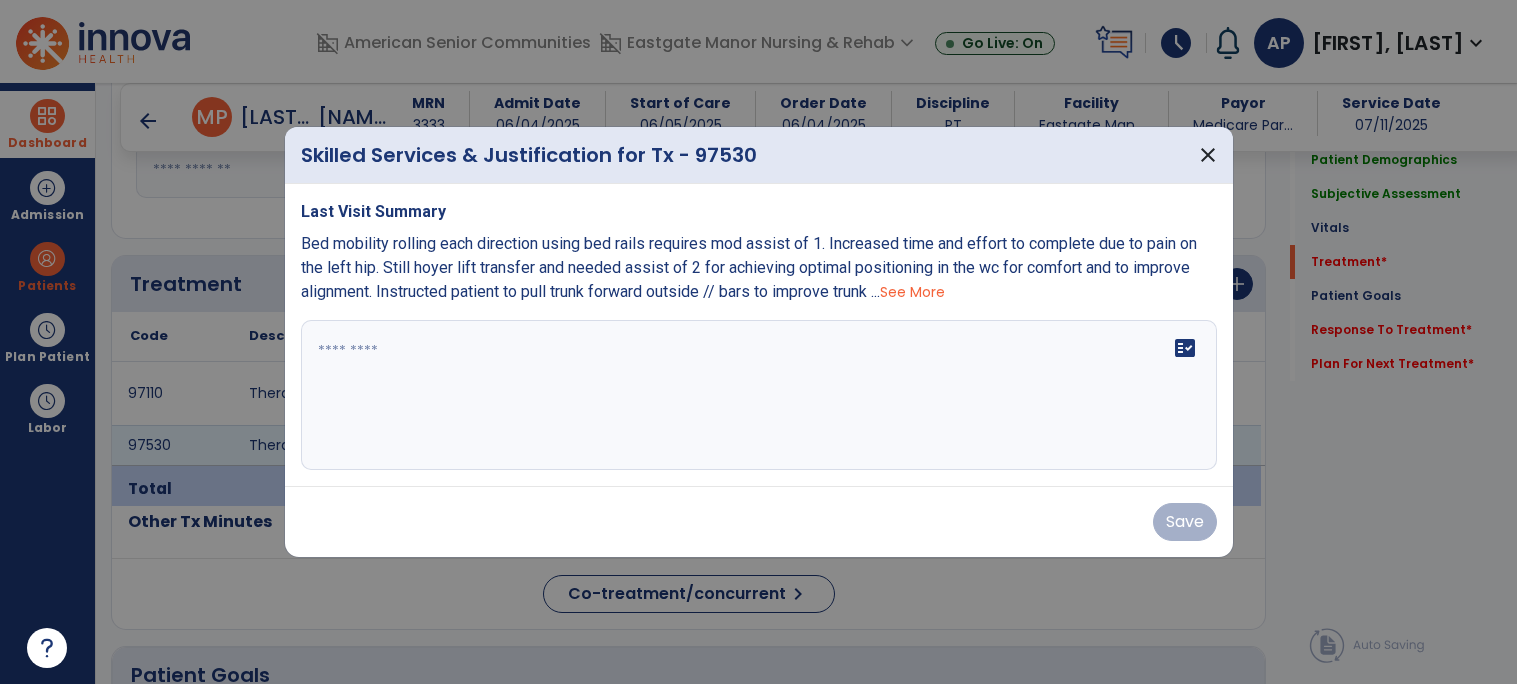 click on "fact_check" at bounding box center [759, 395] 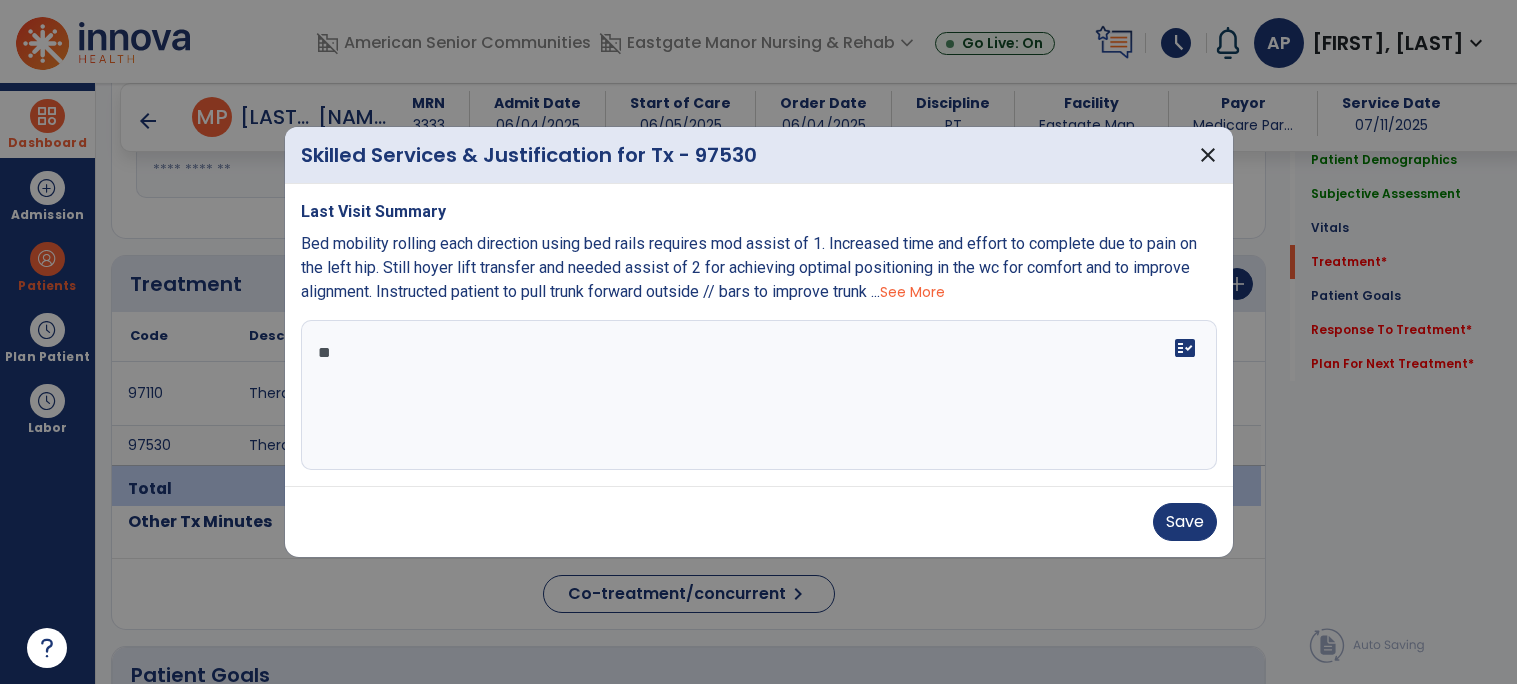 type on "*" 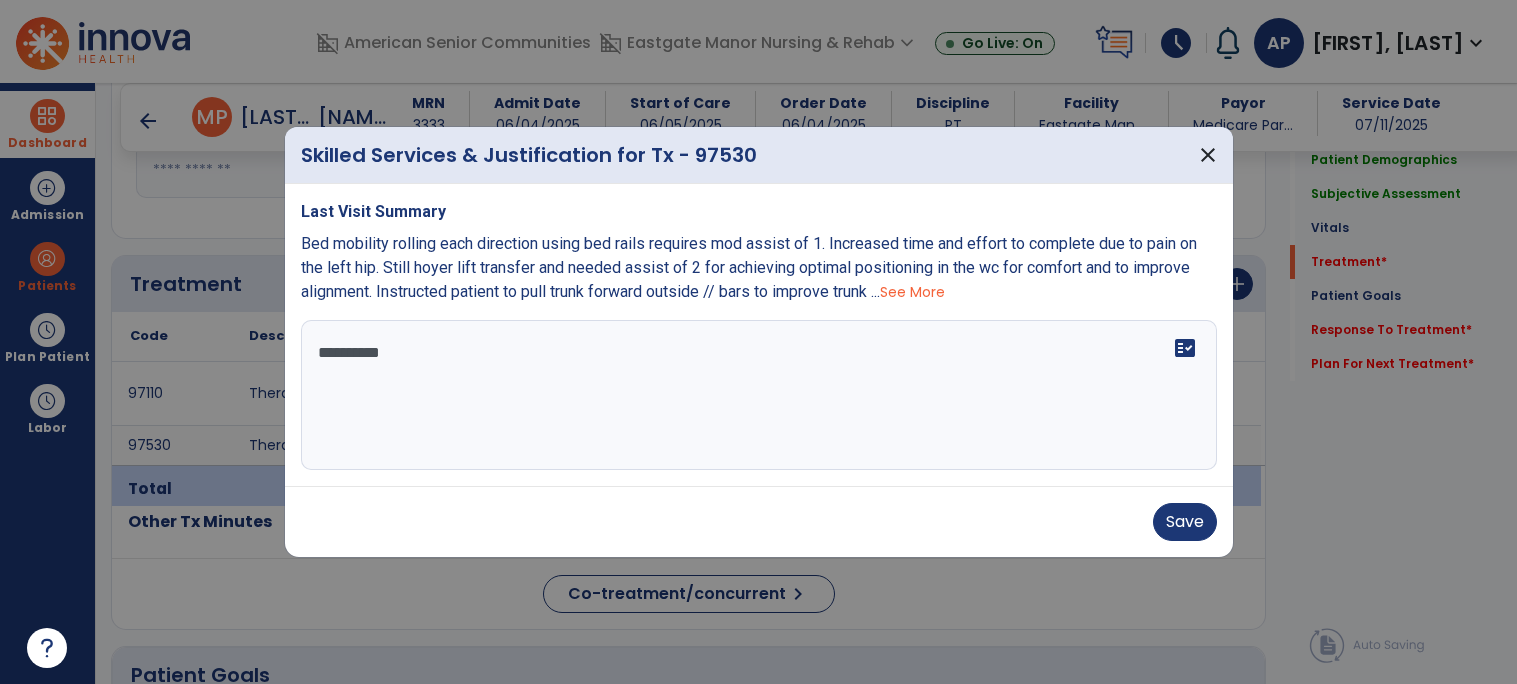 type on "**********" 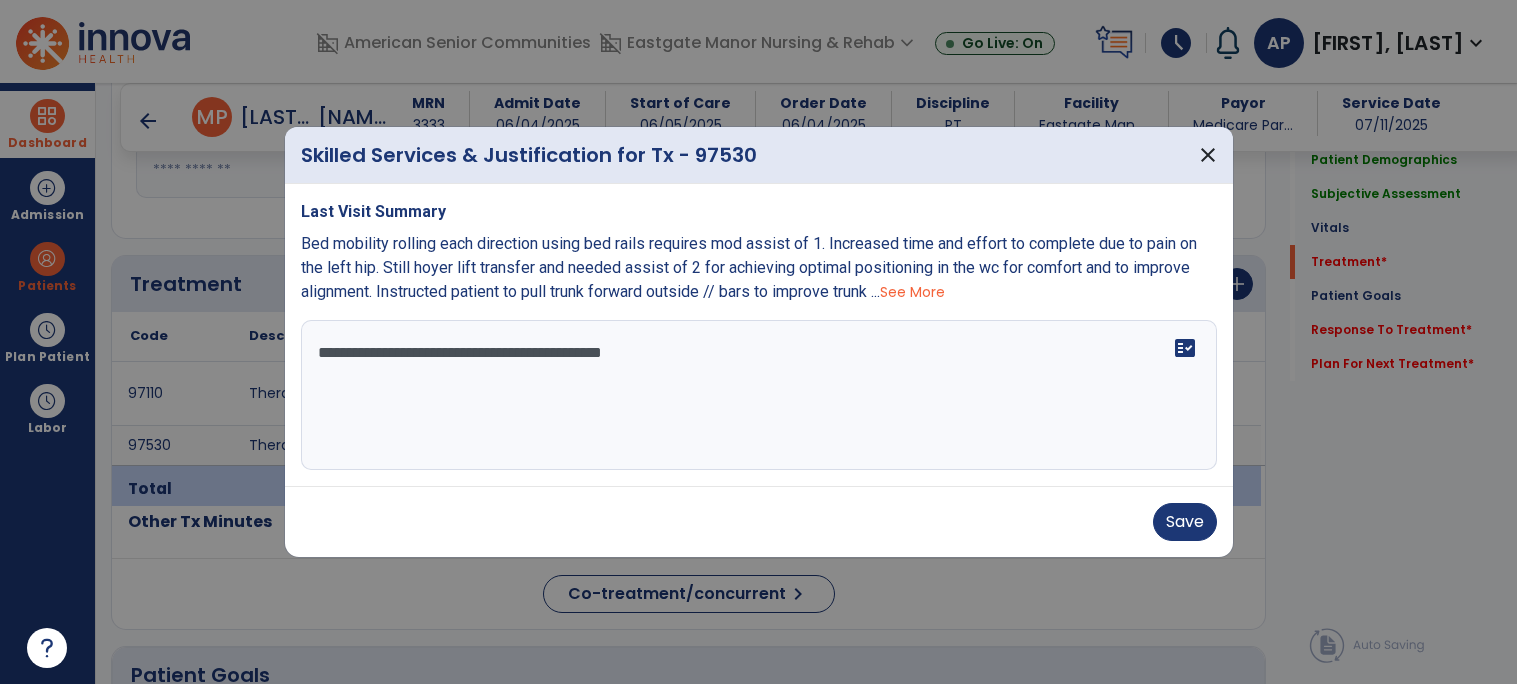 type on "**********" 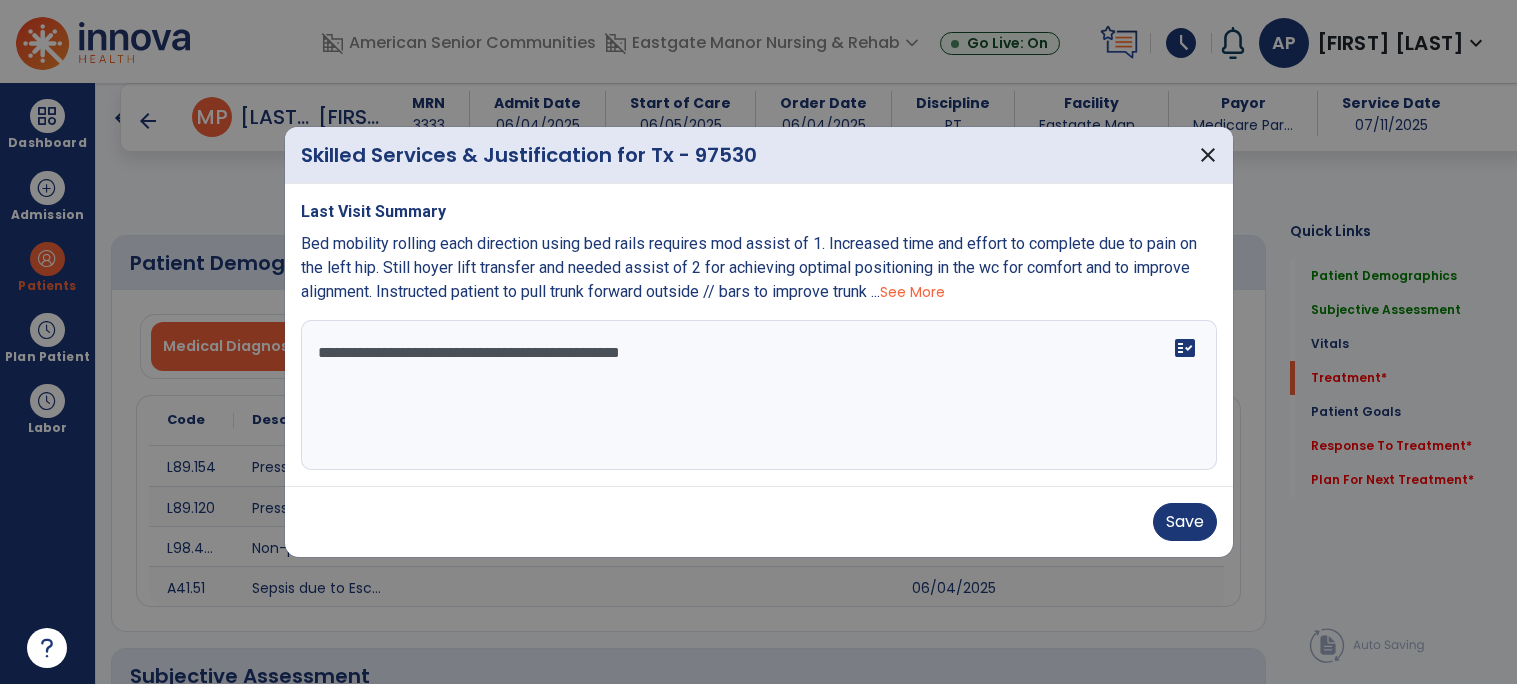 select on "*" 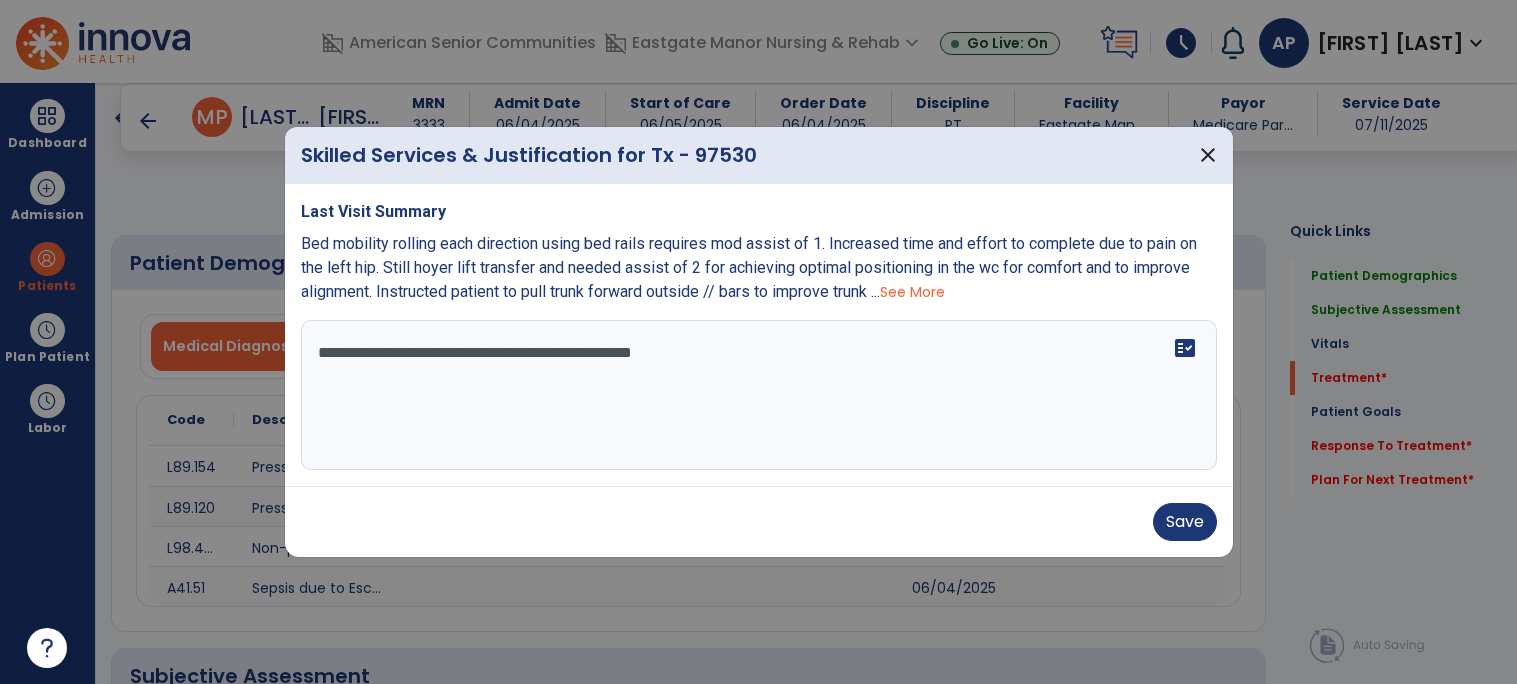 scroll, scrollTop: 0, scrollLeft: 0, axis: both 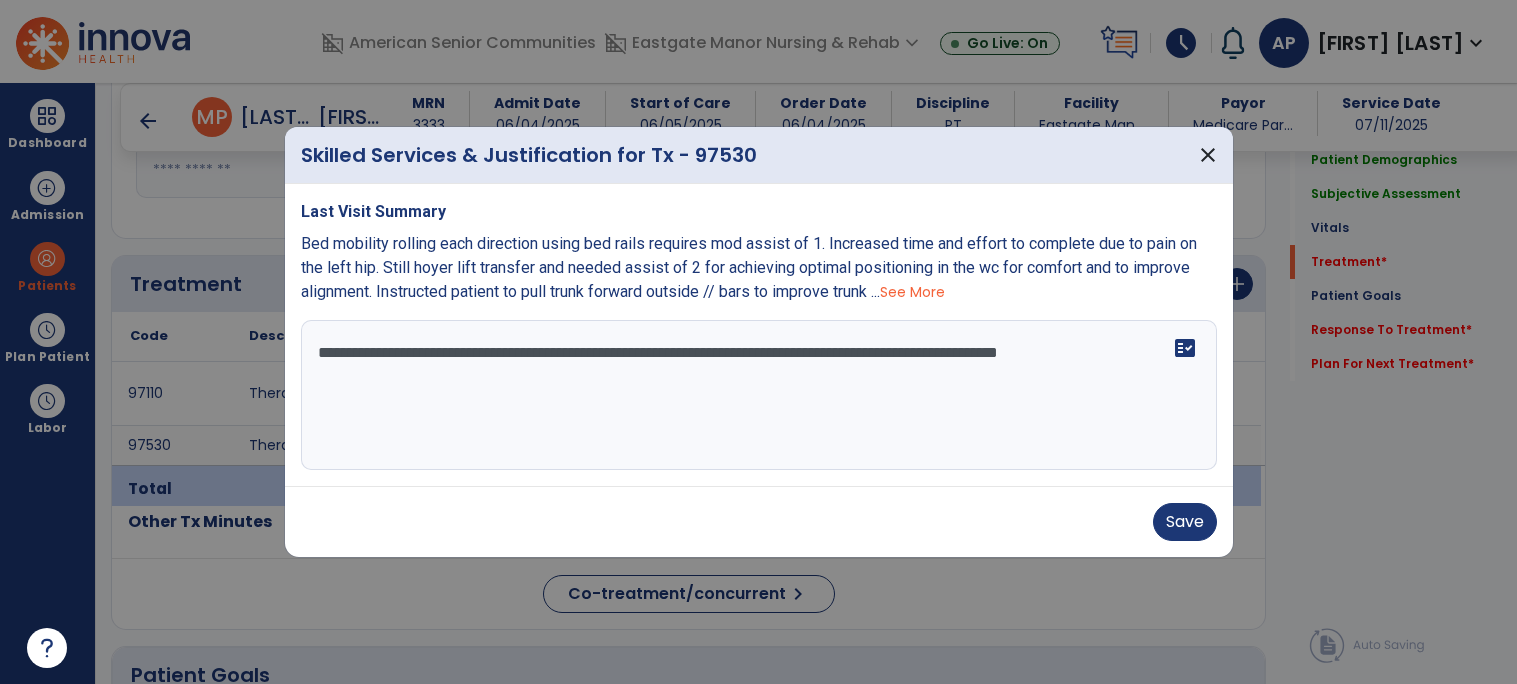 click on "**********" at bounding box center (759, 395) 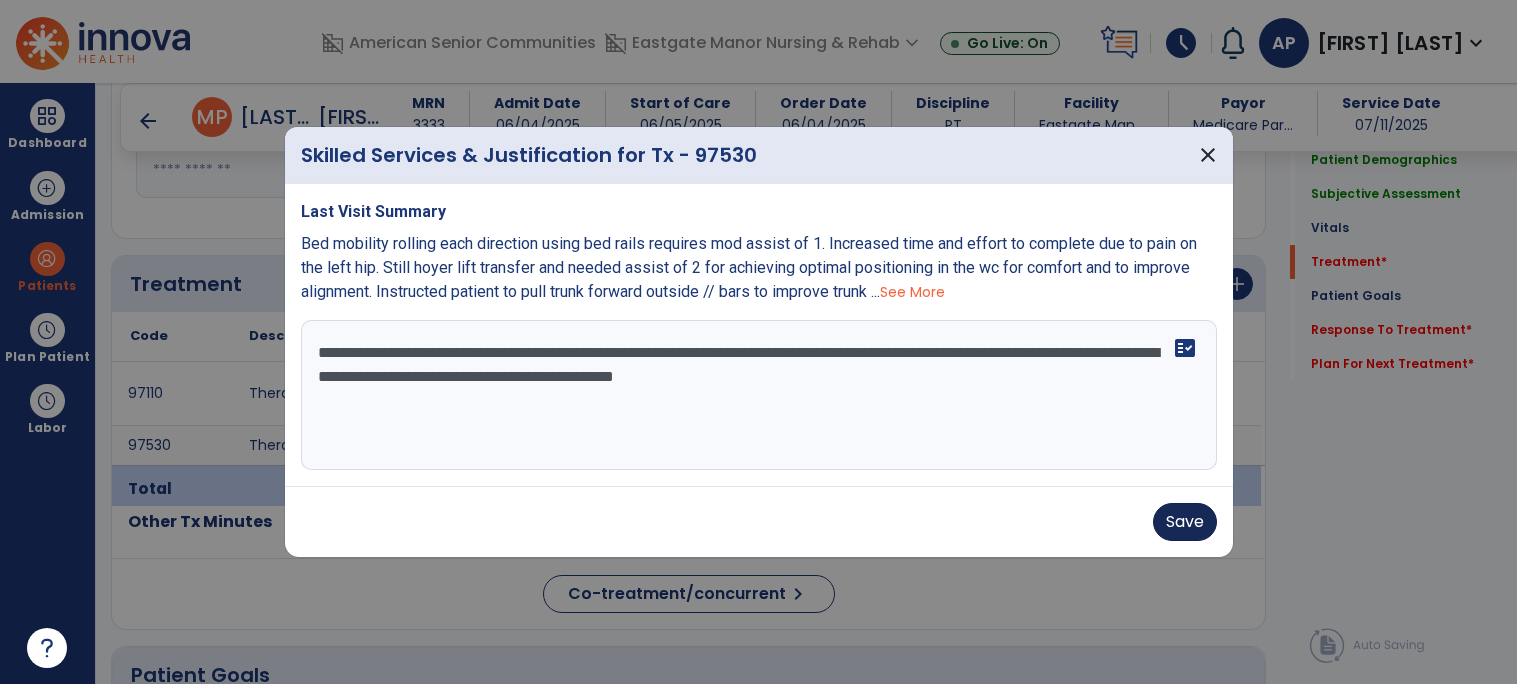 type on "**********" 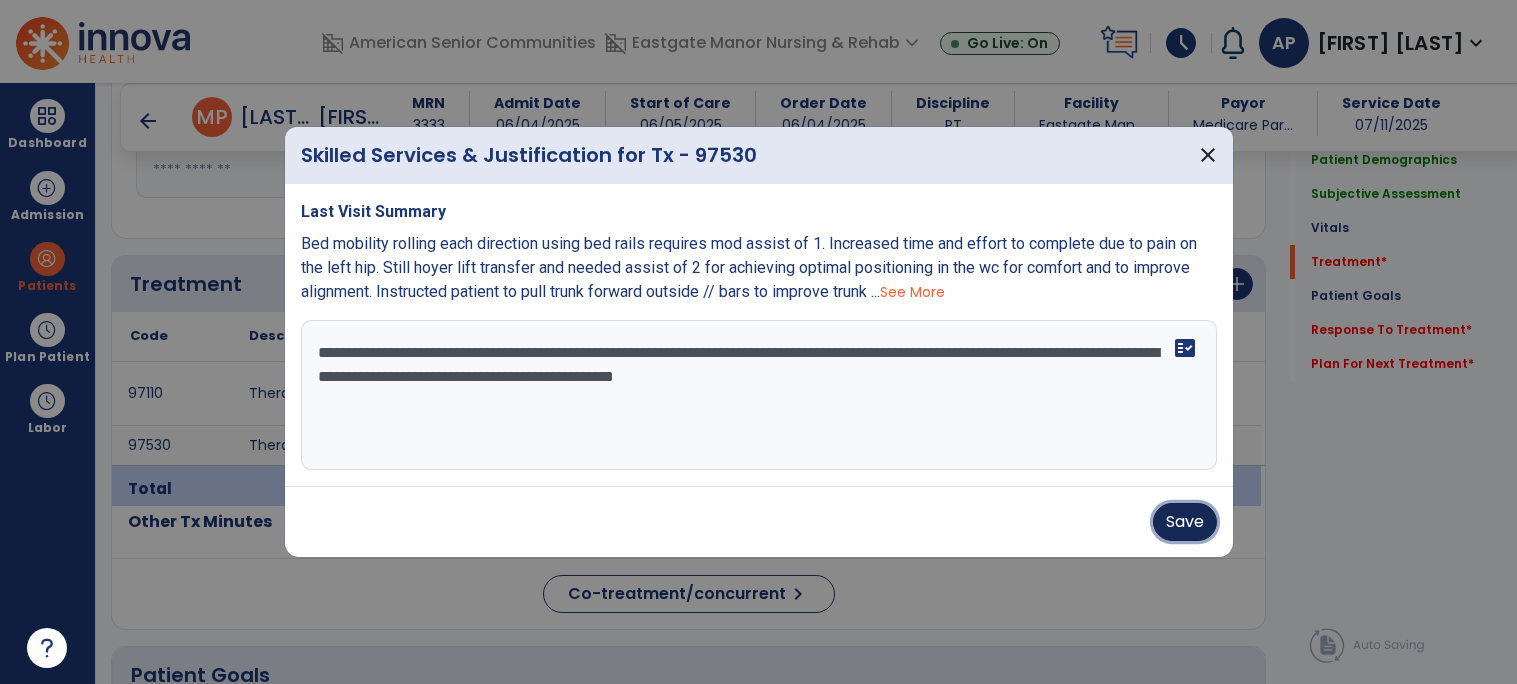 click on "Save" at bounding box center [1185, 522] 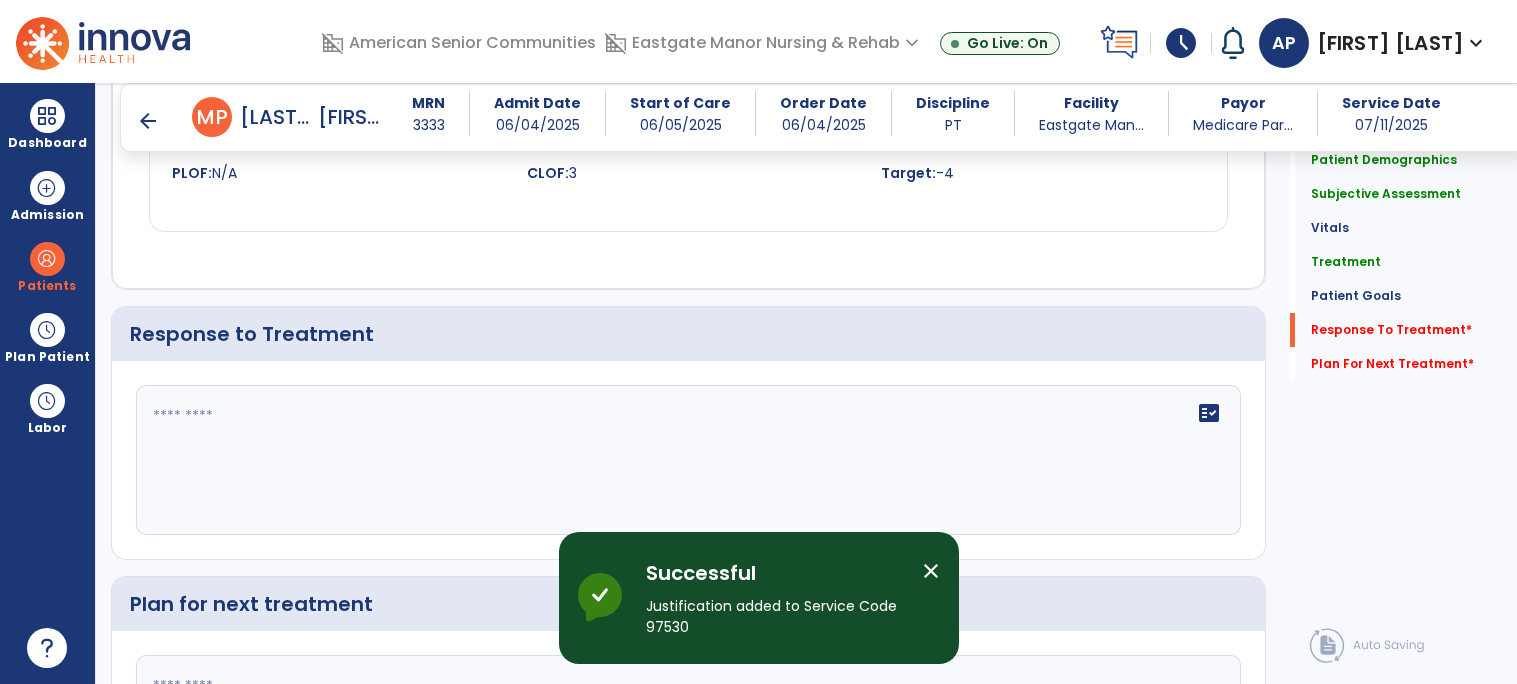 scroll, scrollTop: 2599, scrollLeft: 0, axis: vertical 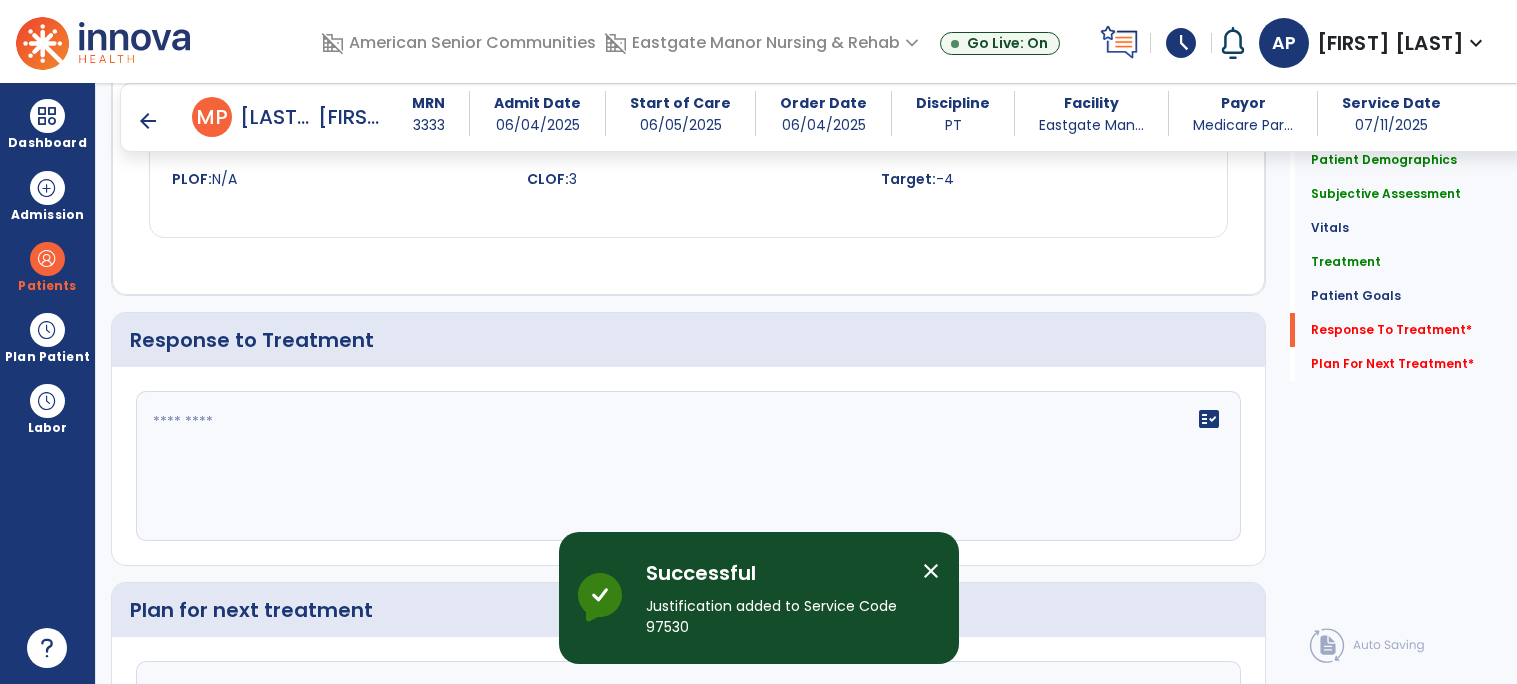 click on "fact_check" 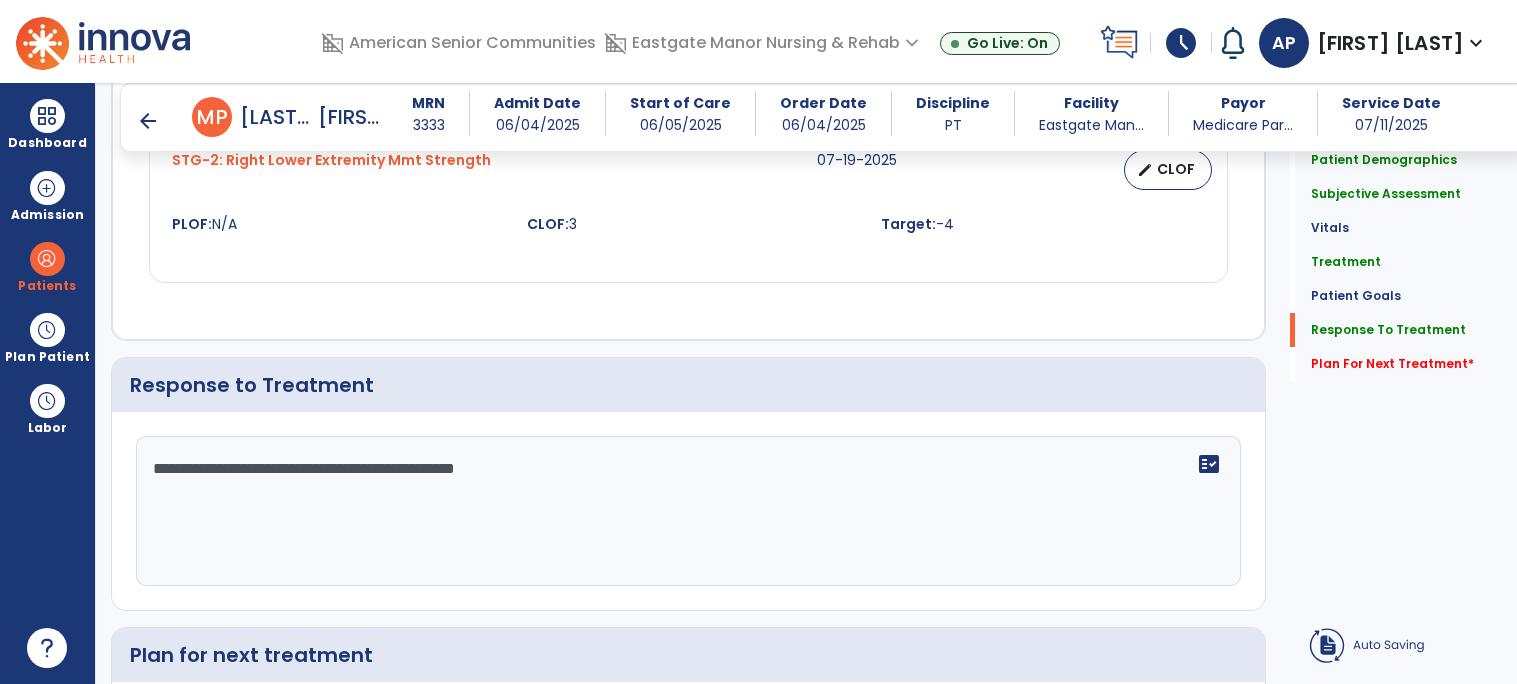 scroll, scrollTop: 2599, scrollLeft: 0, axis: vertical 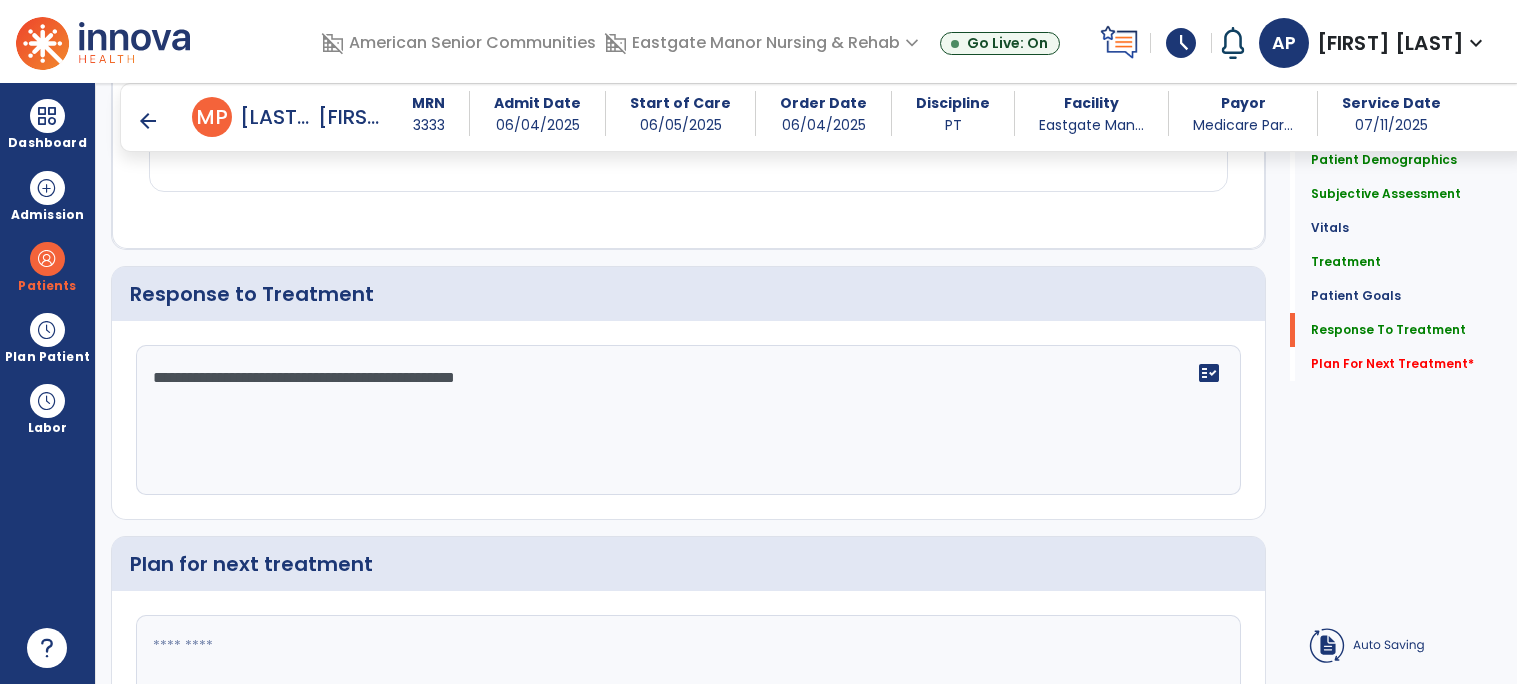 click on "**********" 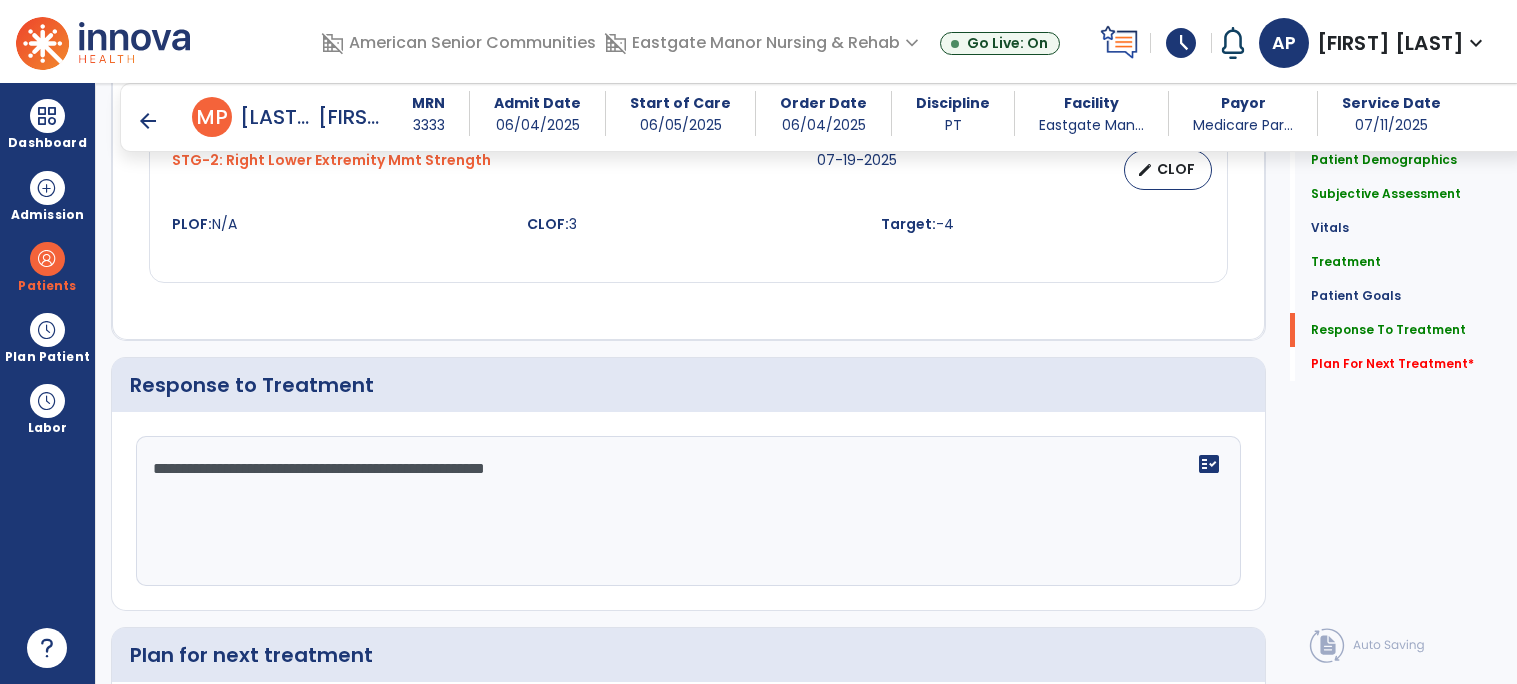 scroll, scrollTop: 2599, scrollLeft: 0, axis: vertical 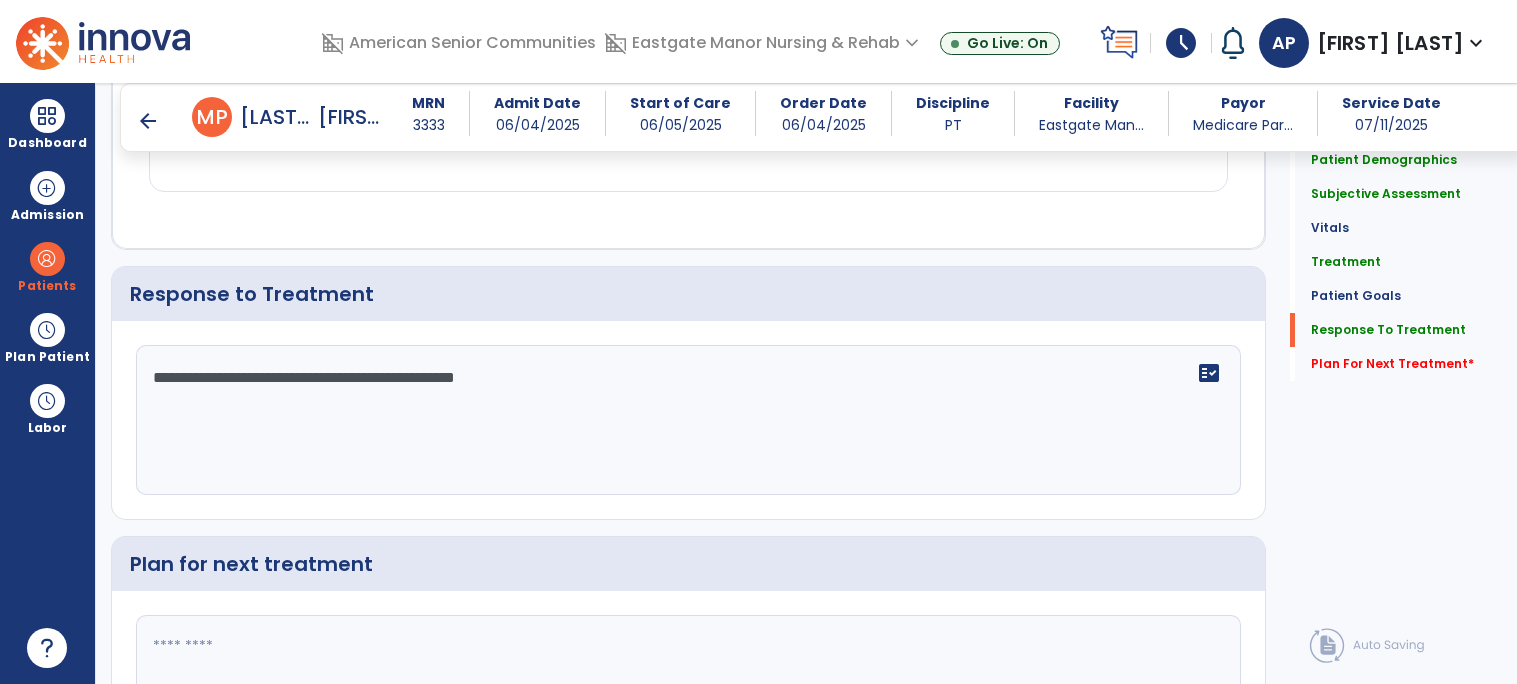 click on "**********" 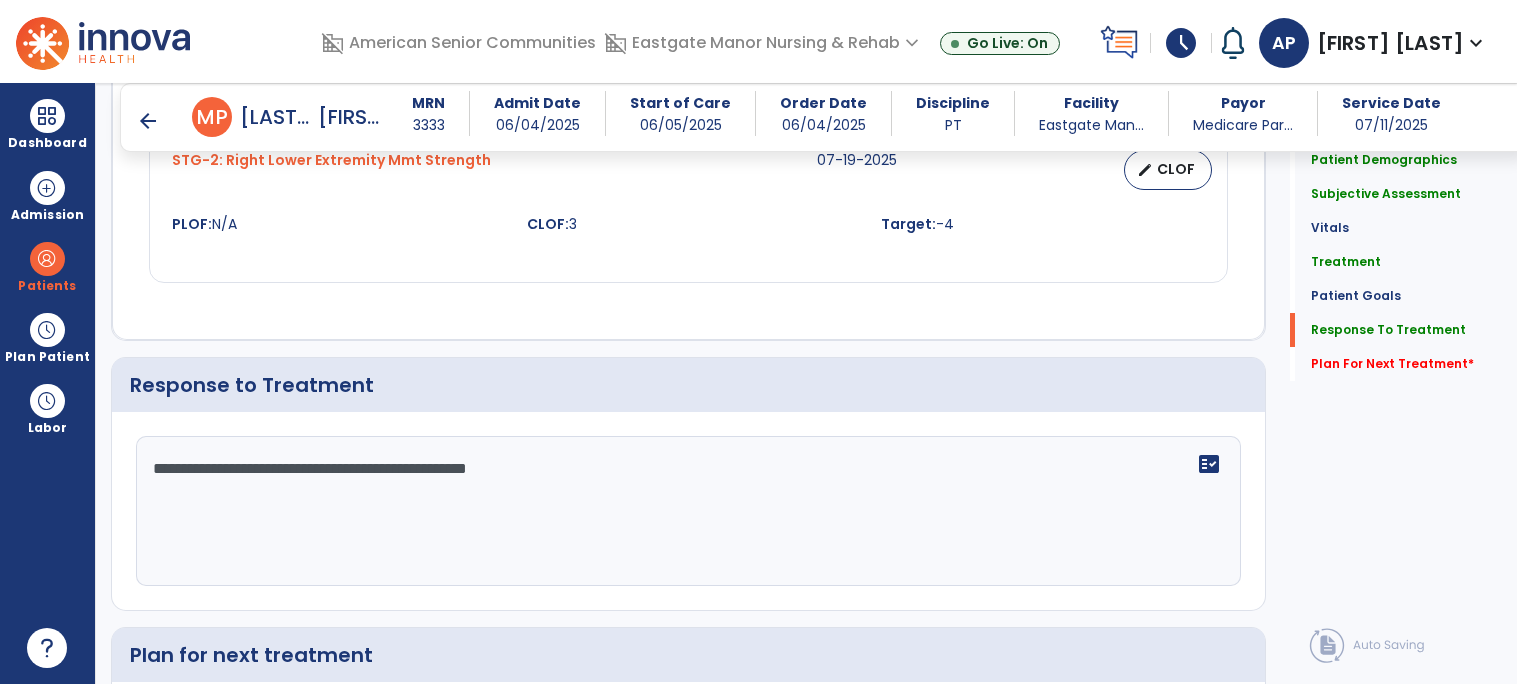 scroll, scrollTop: 2599, scrollLeft: 0, axis: vertical 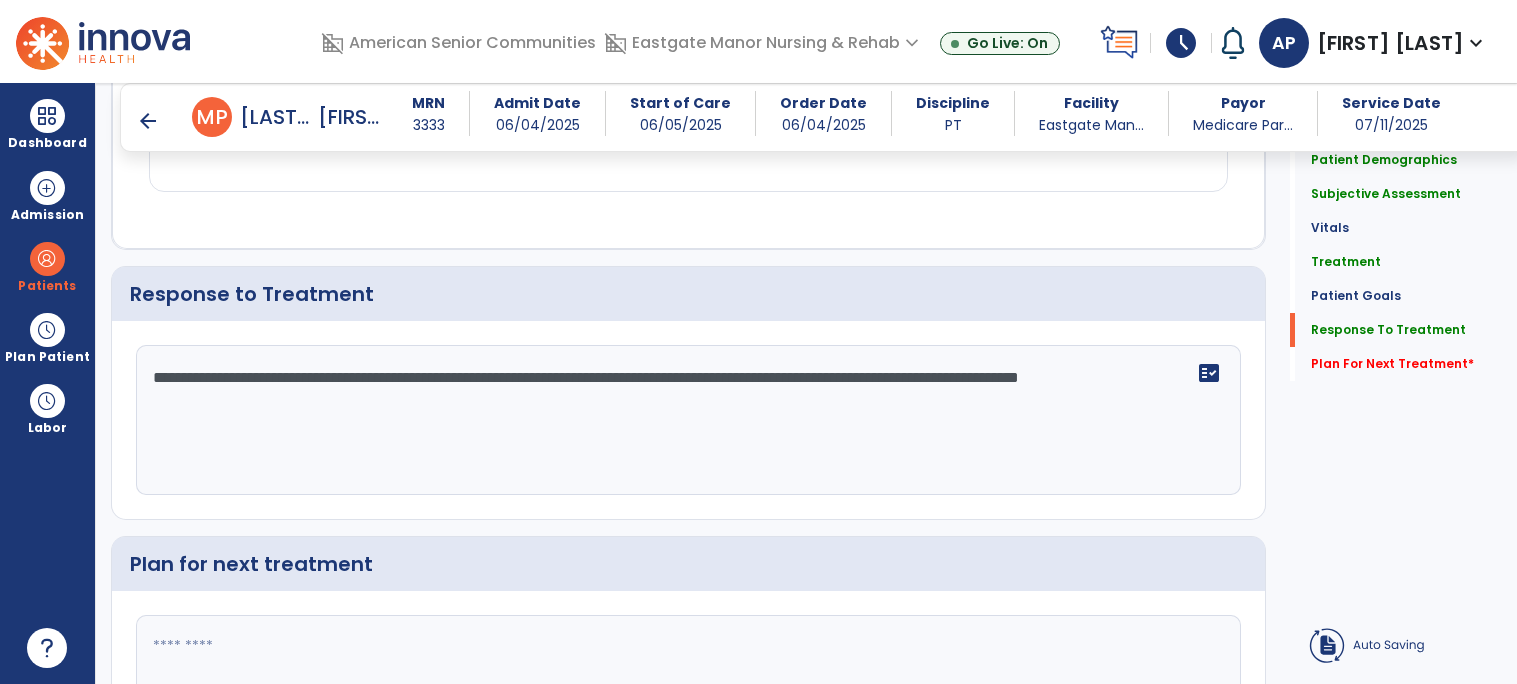 type on "**********" 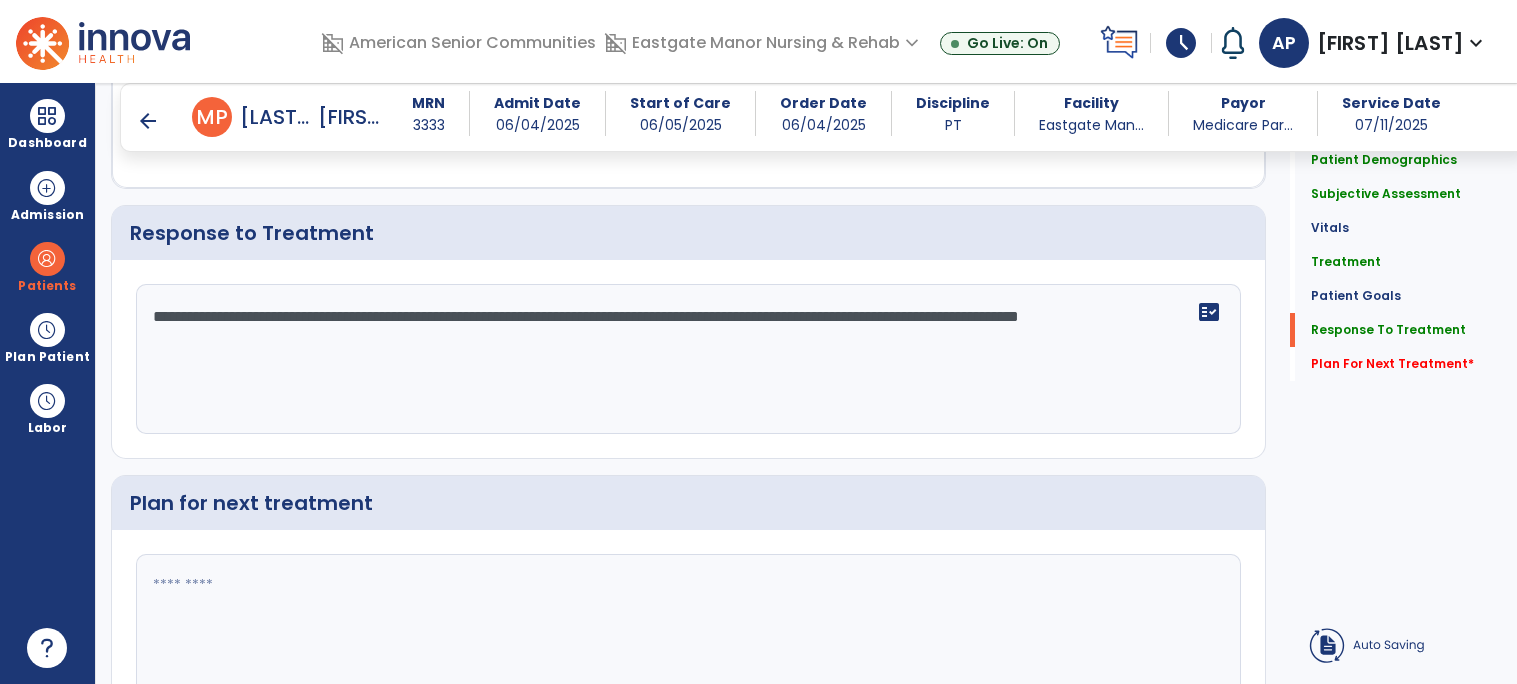 scroll, scrollTop: 2753, scrollLeft: 0, axis: vertical 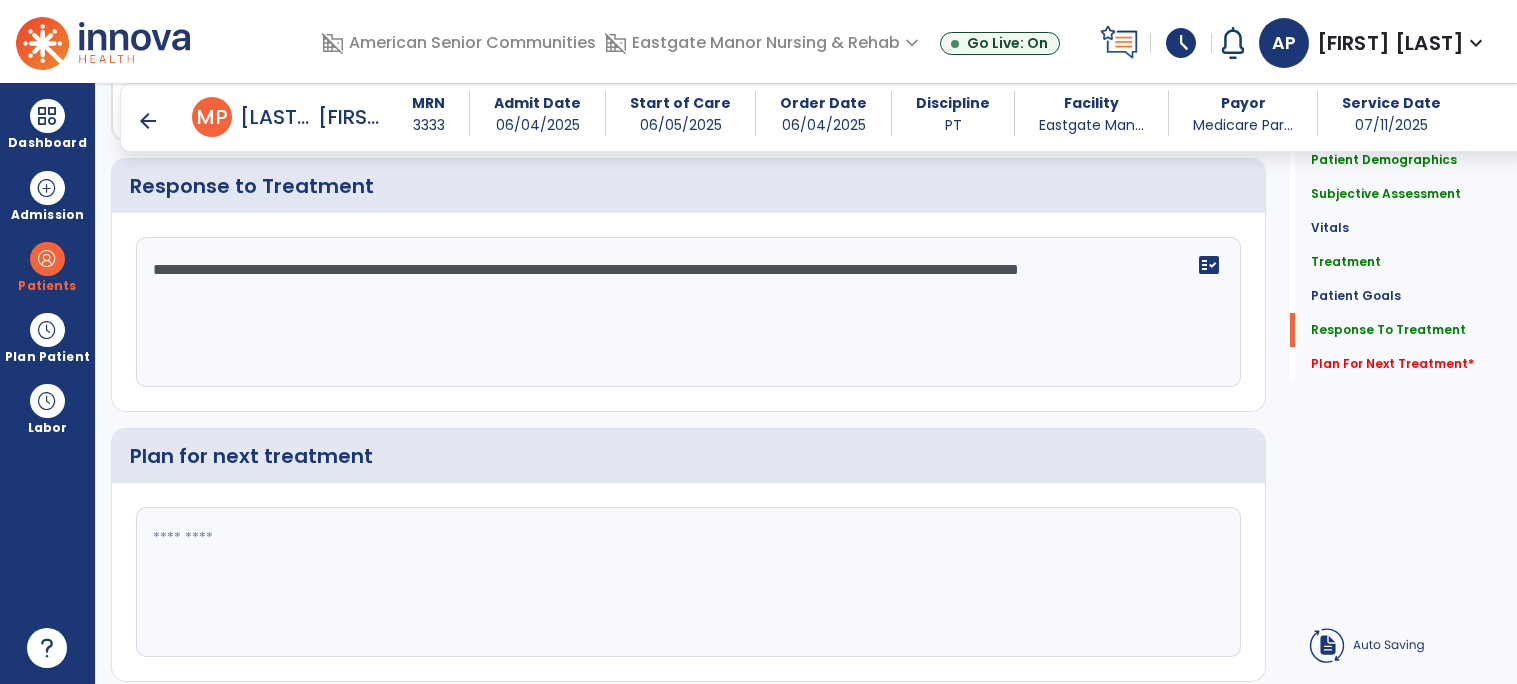 click 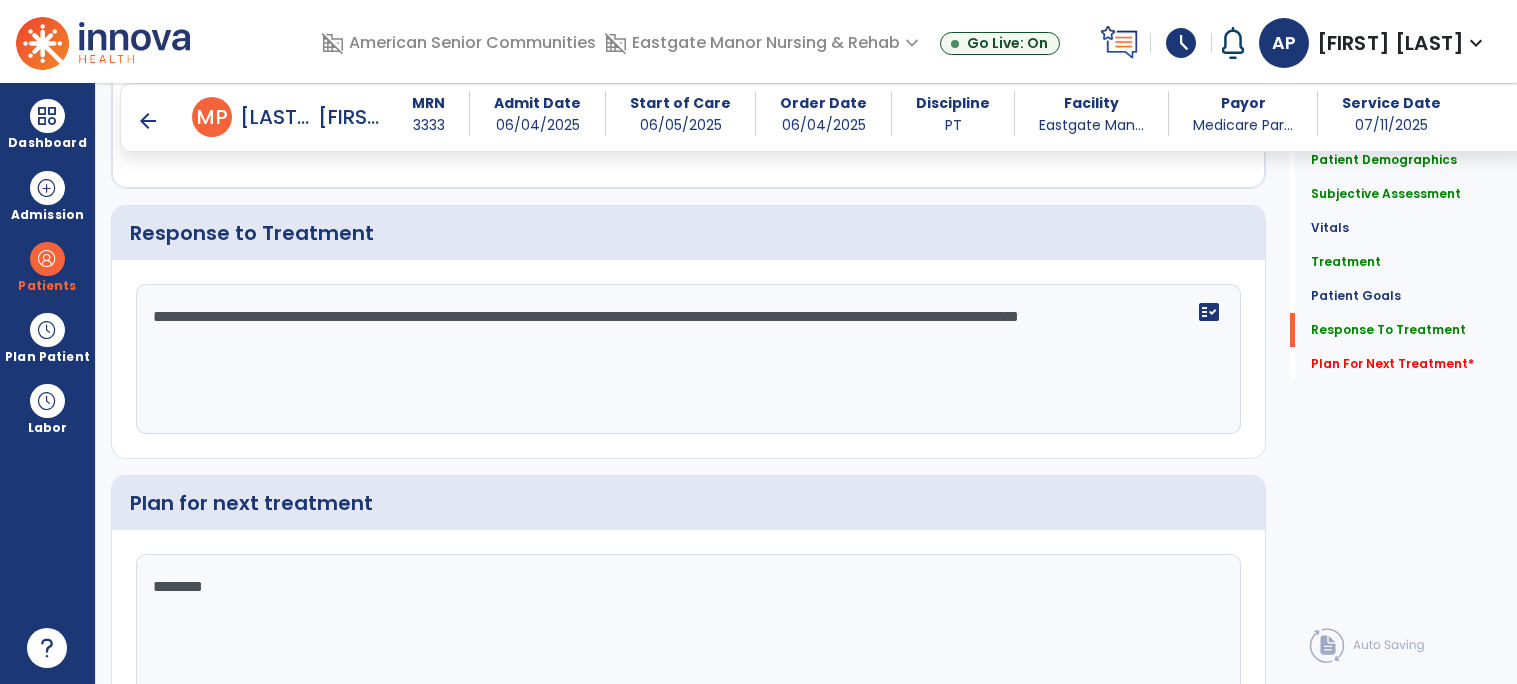 scroll, scrollTop: 2751, scrollLeft: 0, axis: vertical 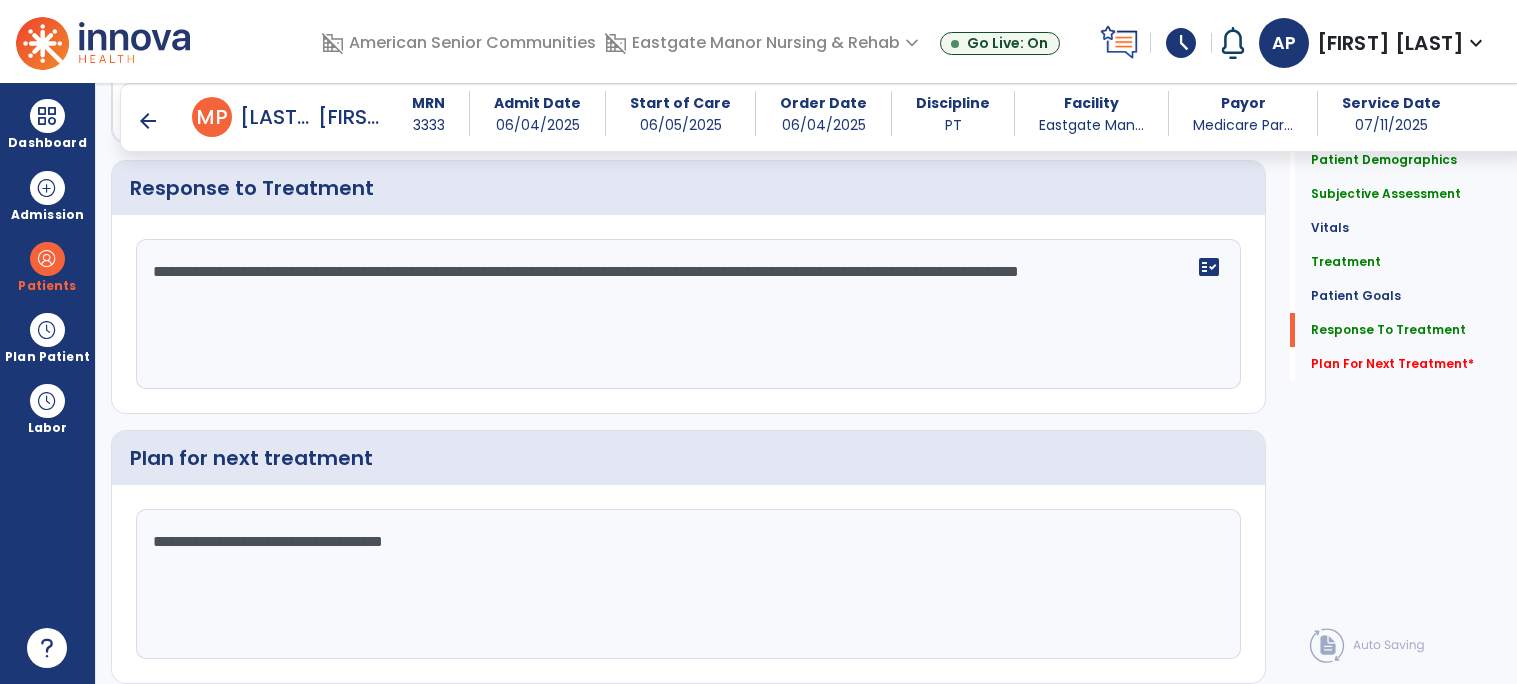 type on "**********" 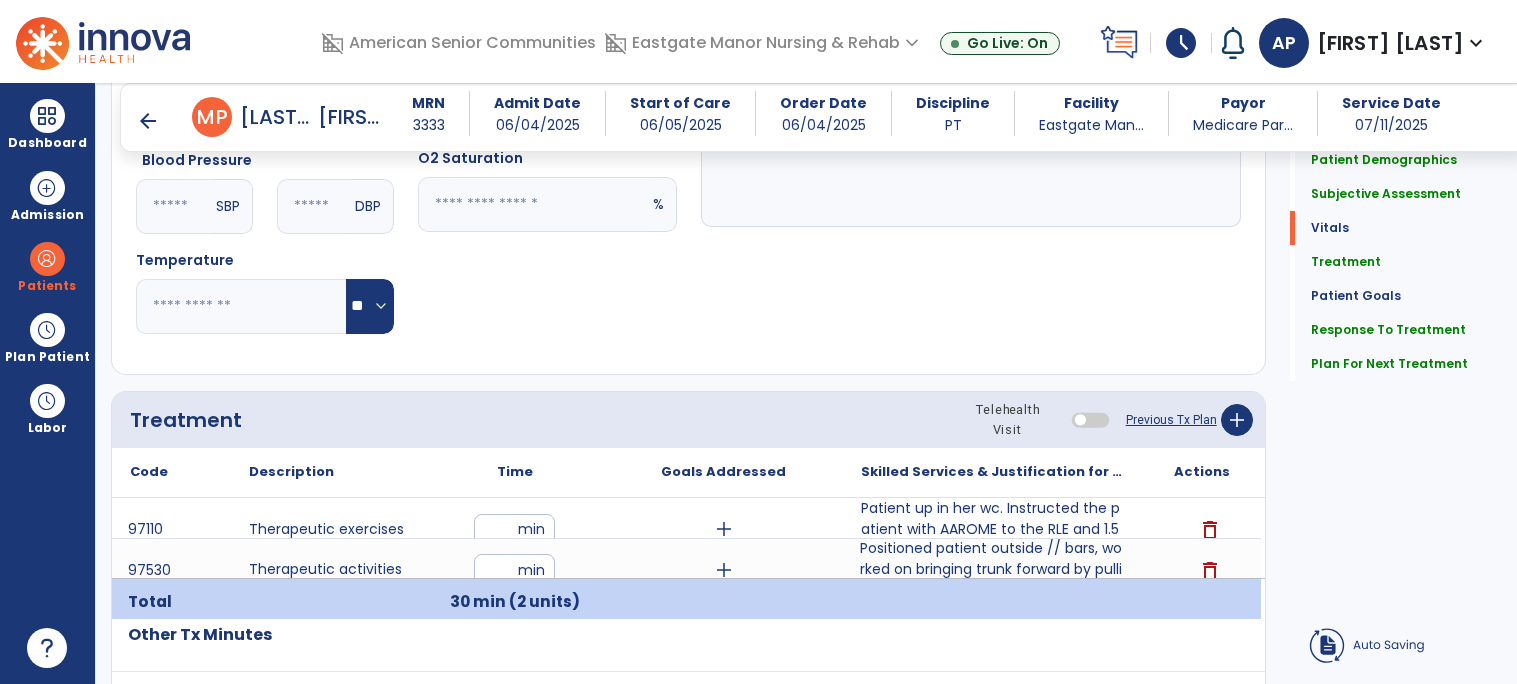 scroll, scrollTop: 739, scrollLeft: 0, axis: vertical 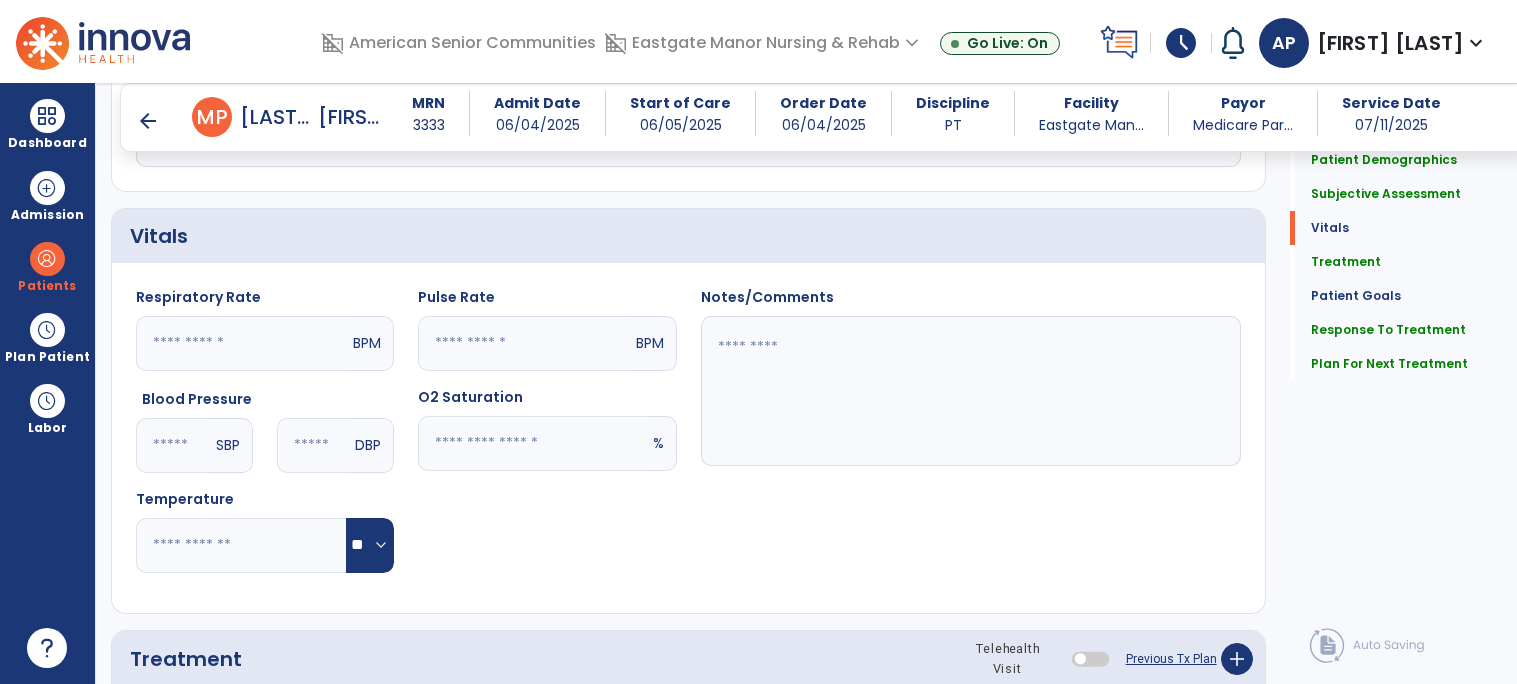 click on "arrow_back" at bounding box center [148, 121] 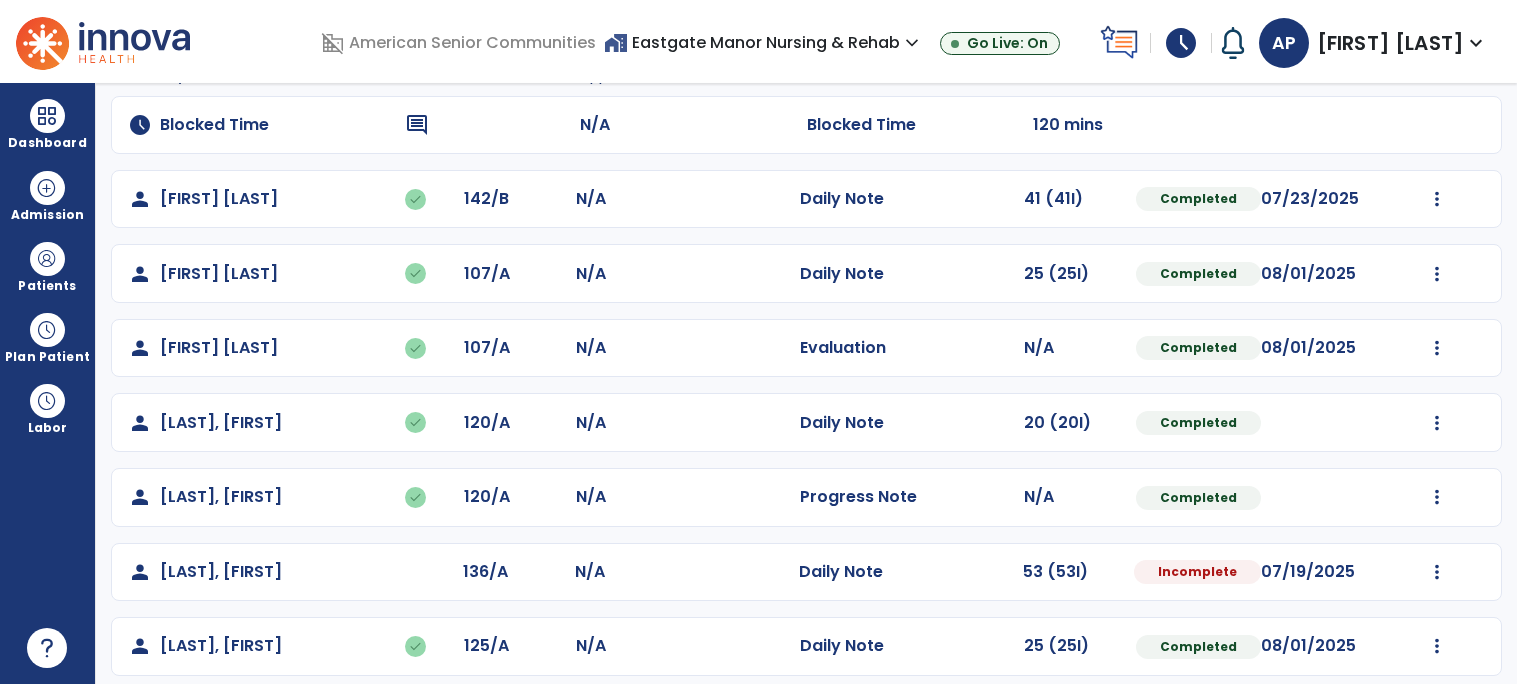scroll, scrollTop: 0, scrollLeft: 0, axis: both 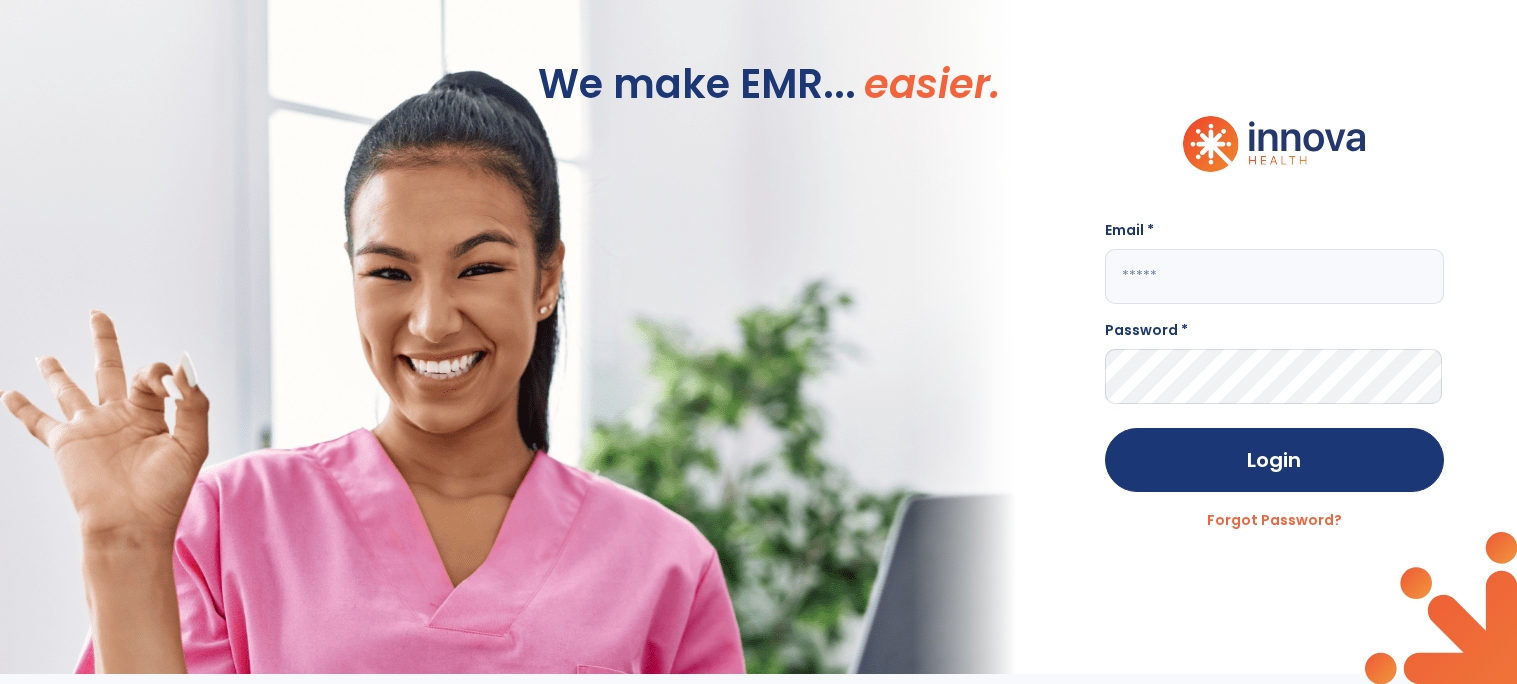 click 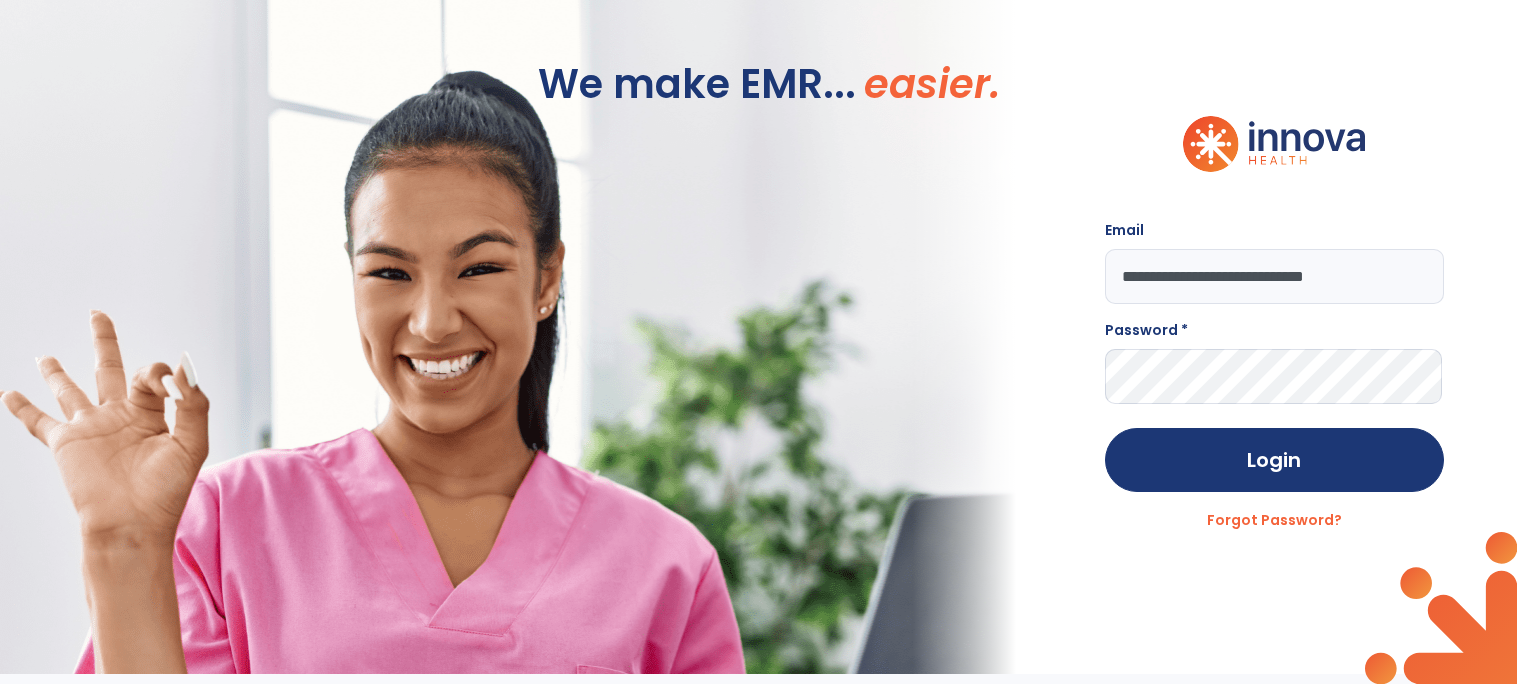 type on "**********" 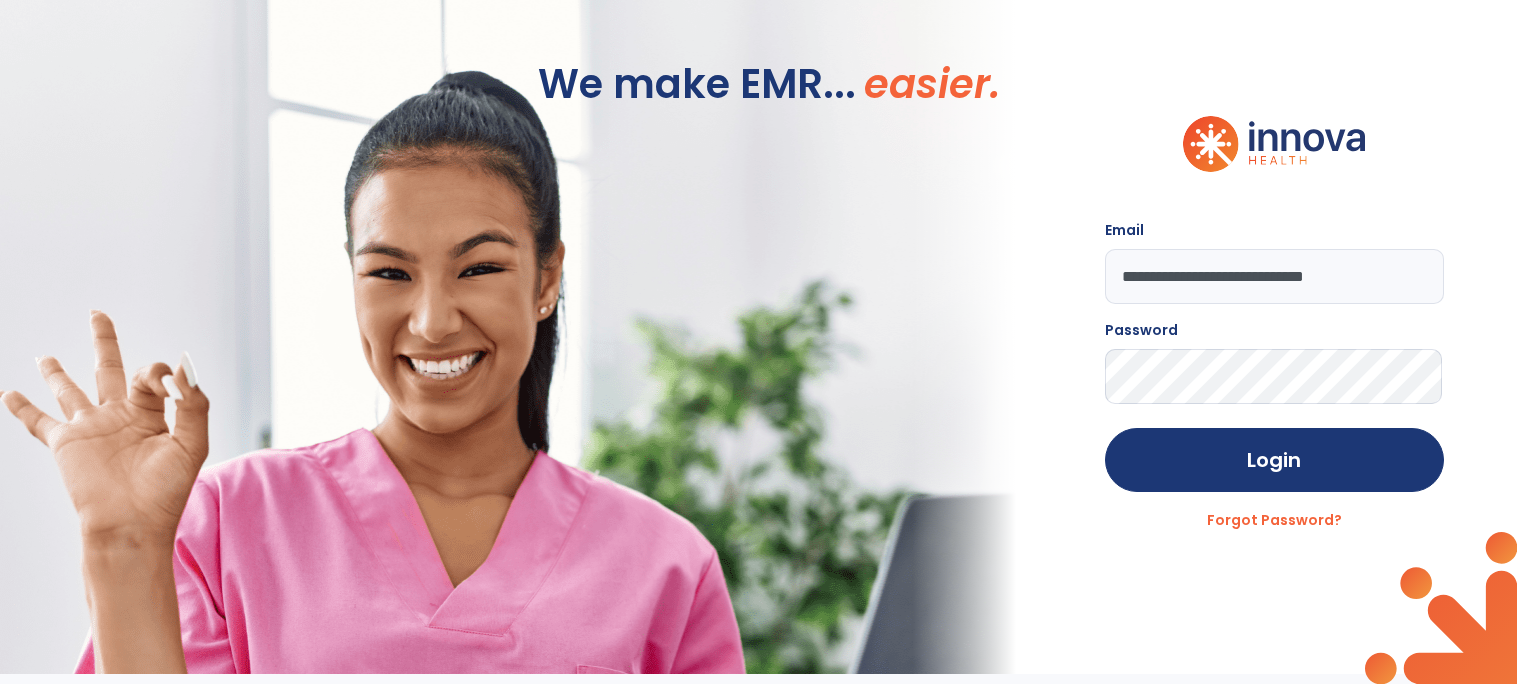 click on "Login" 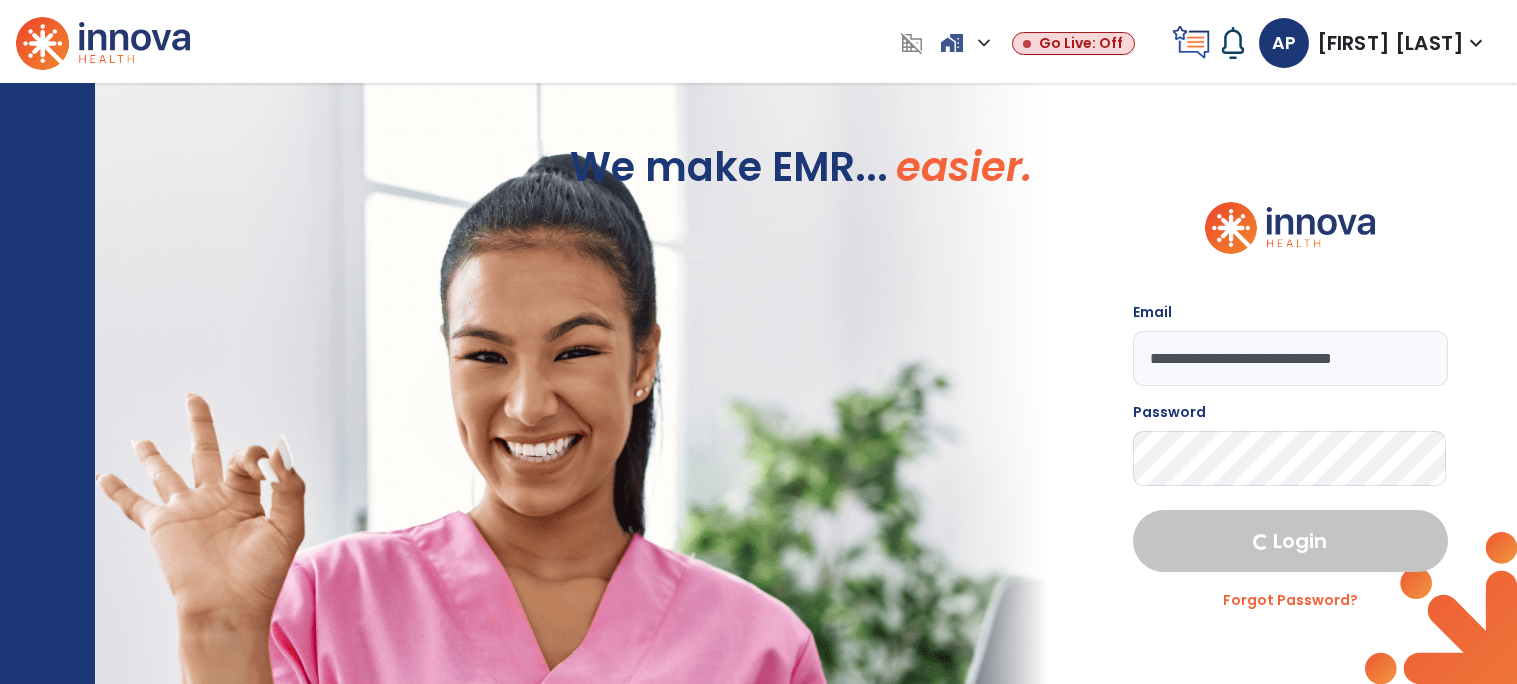 select on "****" 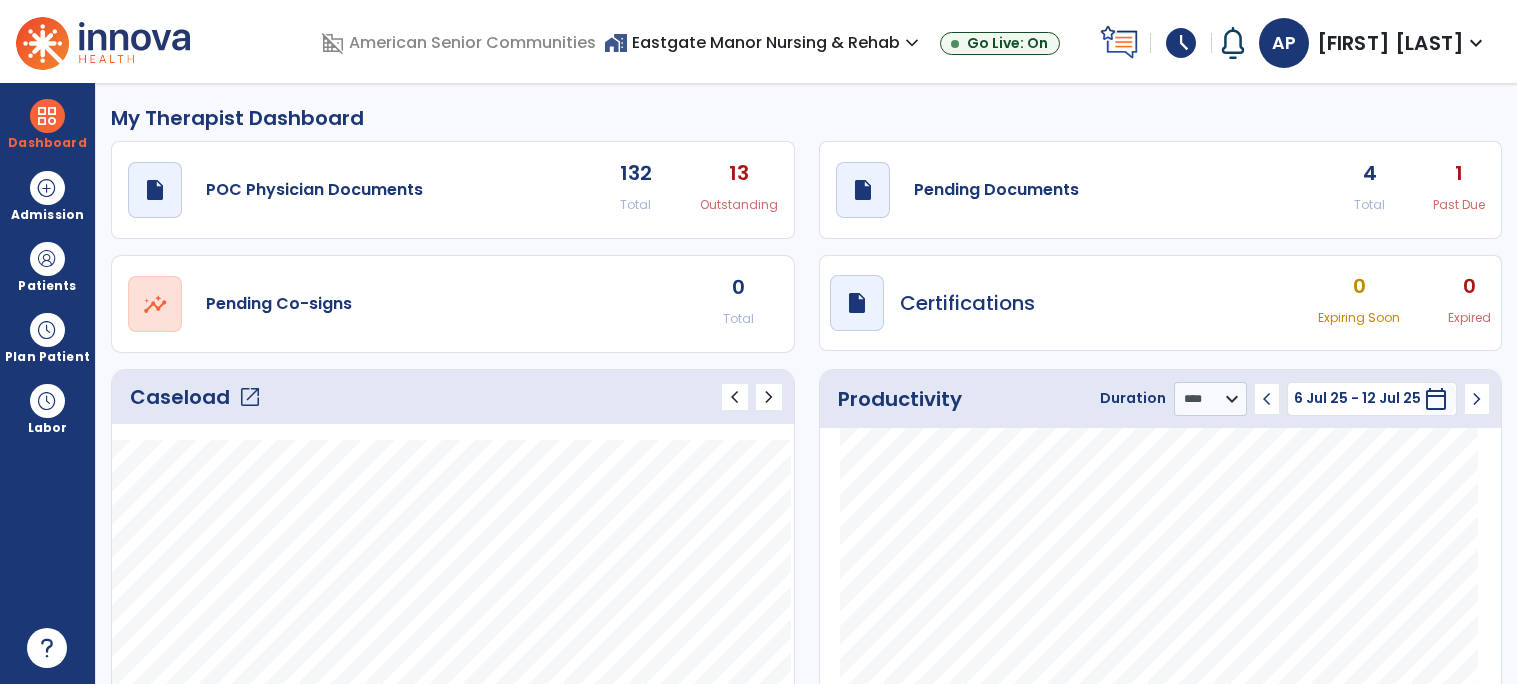click on "Caseload   open_in_new" 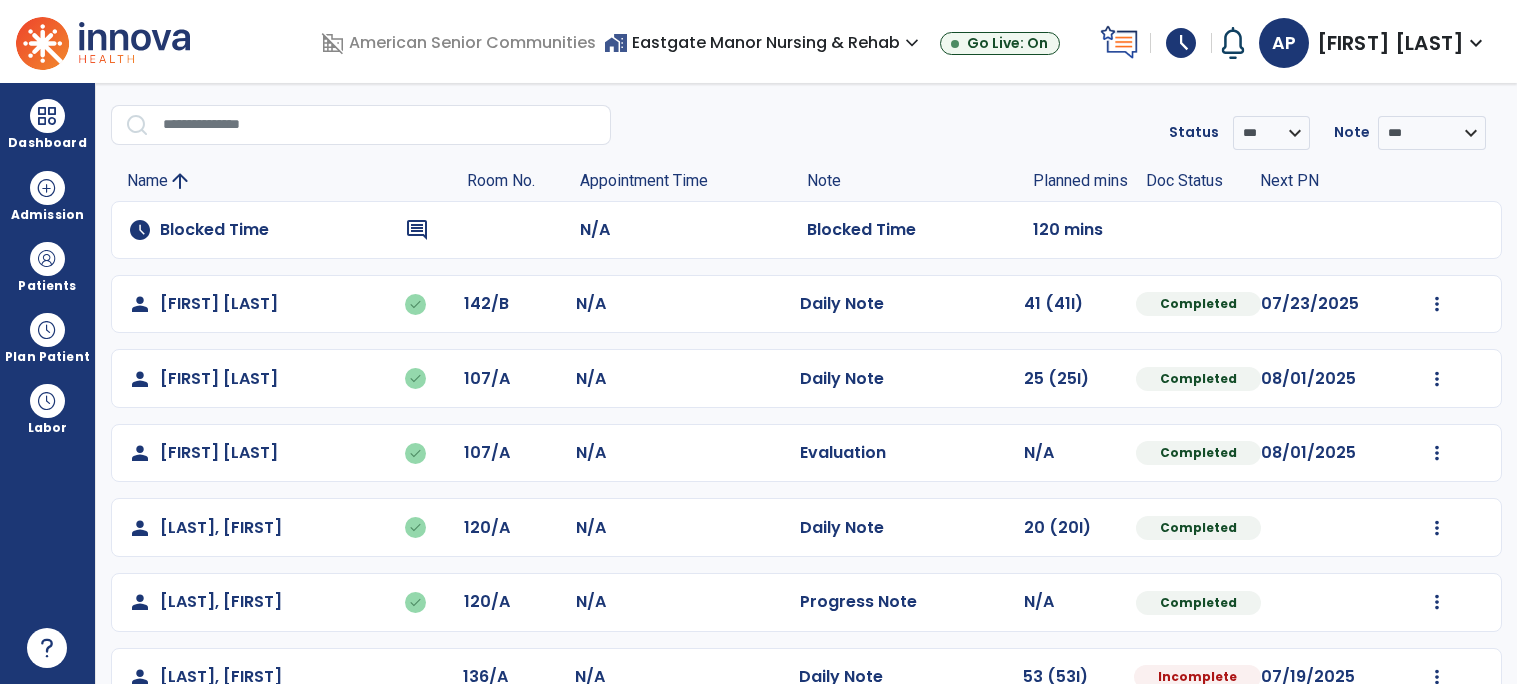 scroll, scrollTop: 65, scrollLeft: 0, axis: vertical 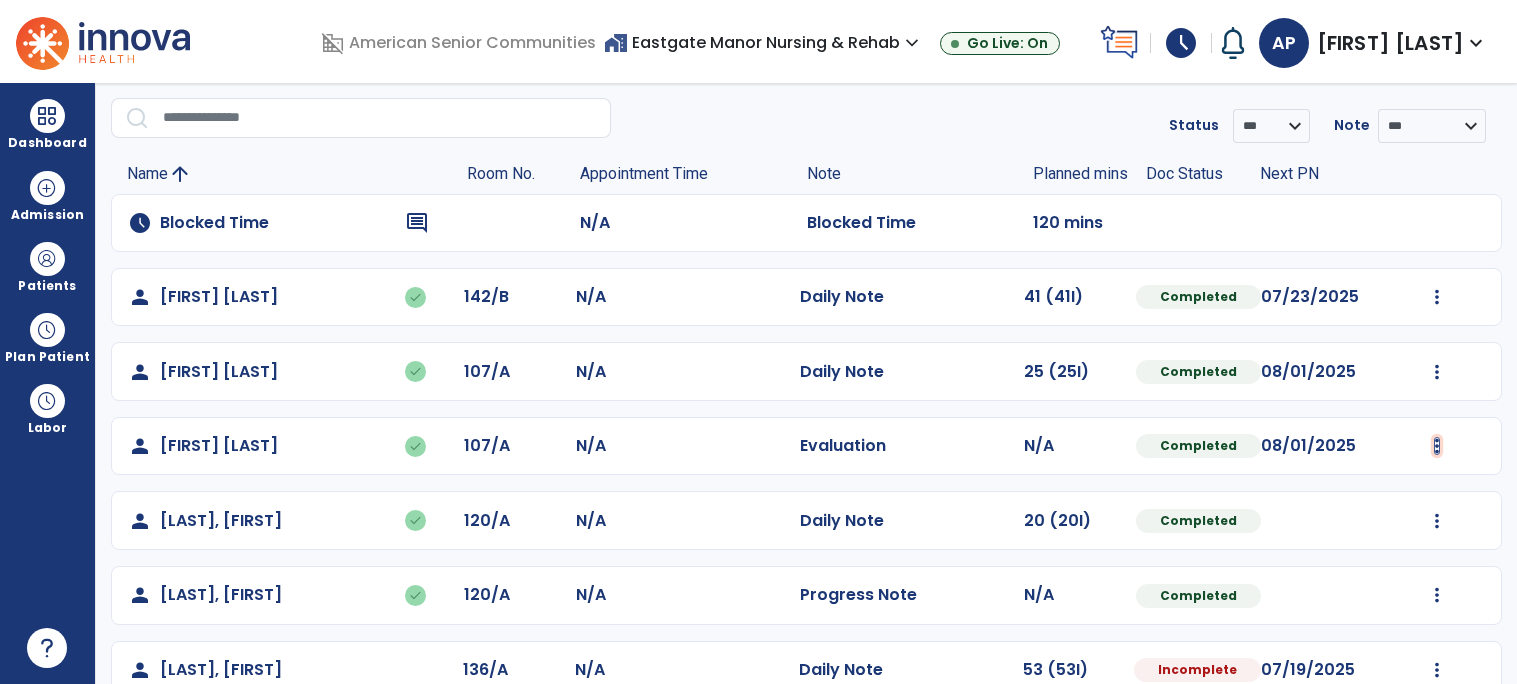 click at bounding box center (1437, 297) 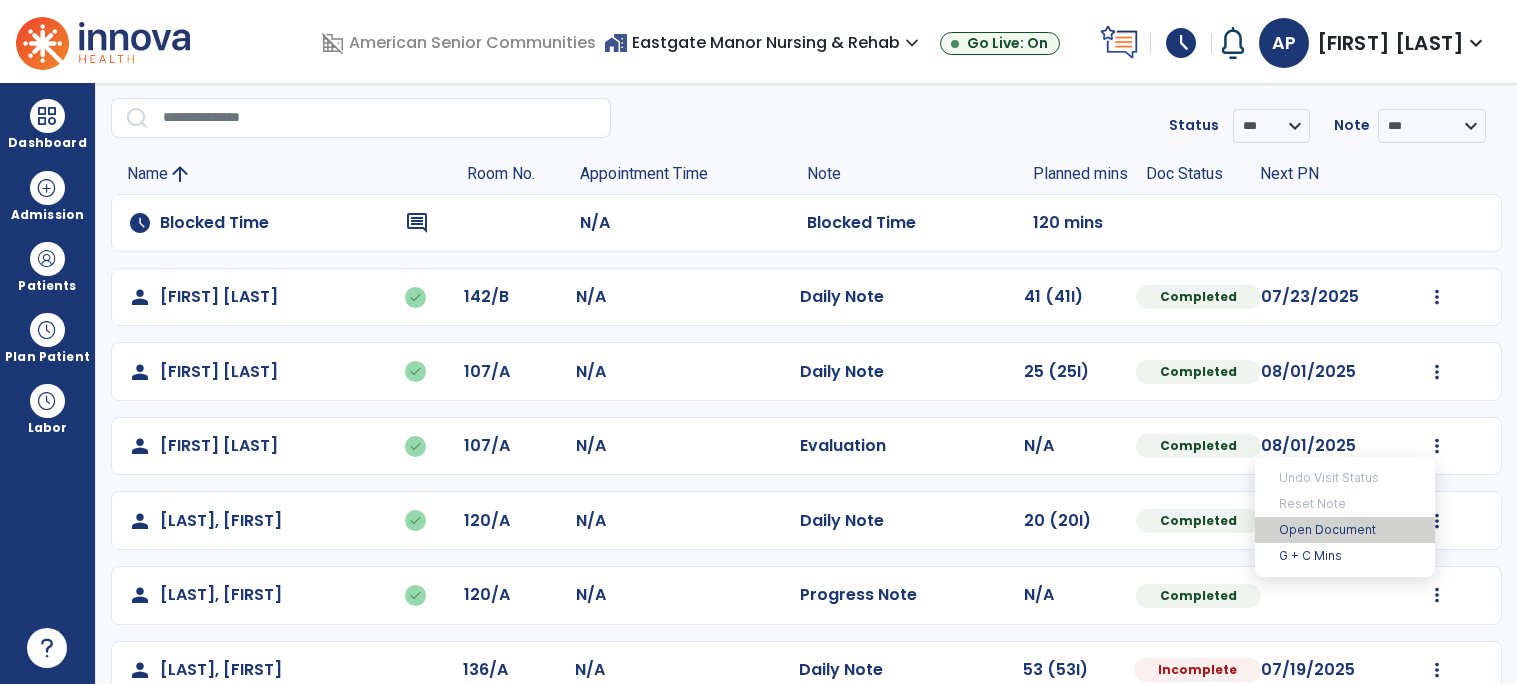 click on "Open Document" at bounding box center [1345, 530] 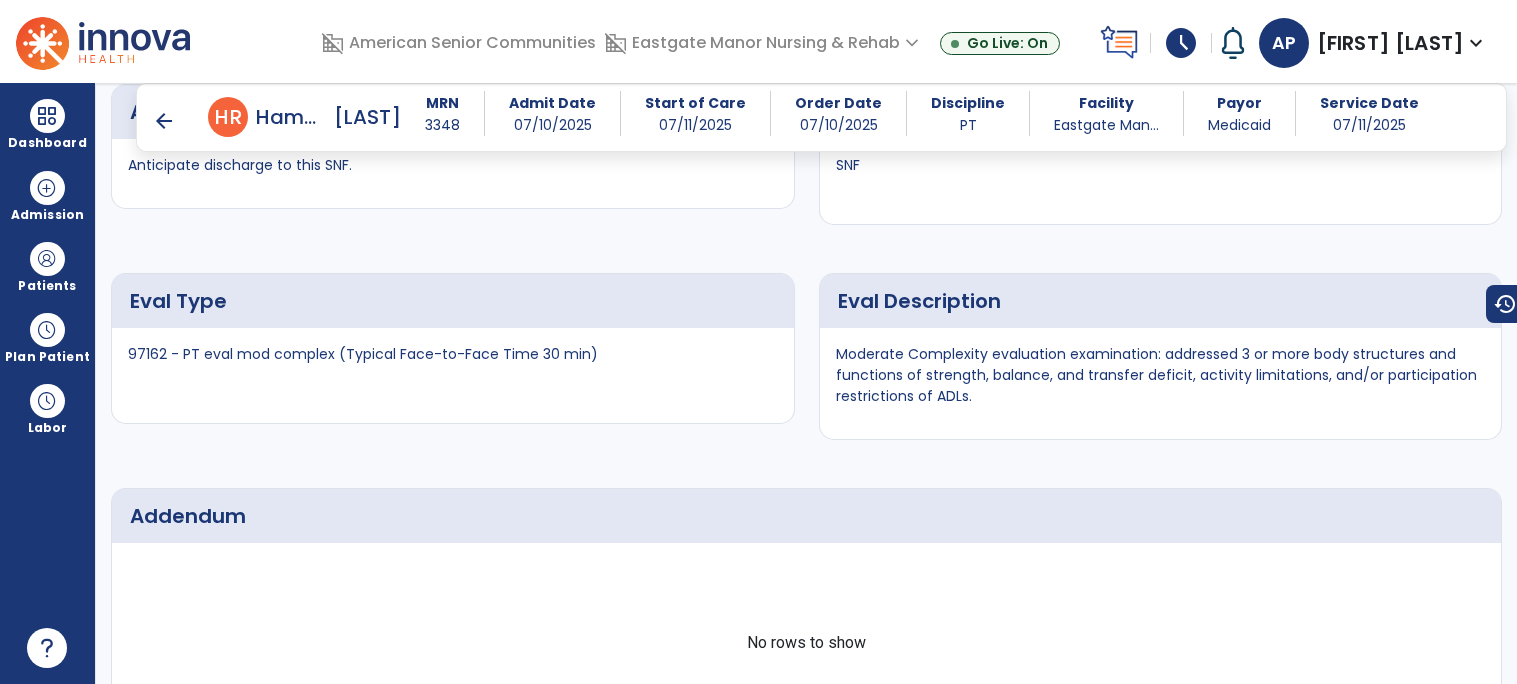 scroll, scrollTop: 7899, scrollLeft: 0, axis: vertical 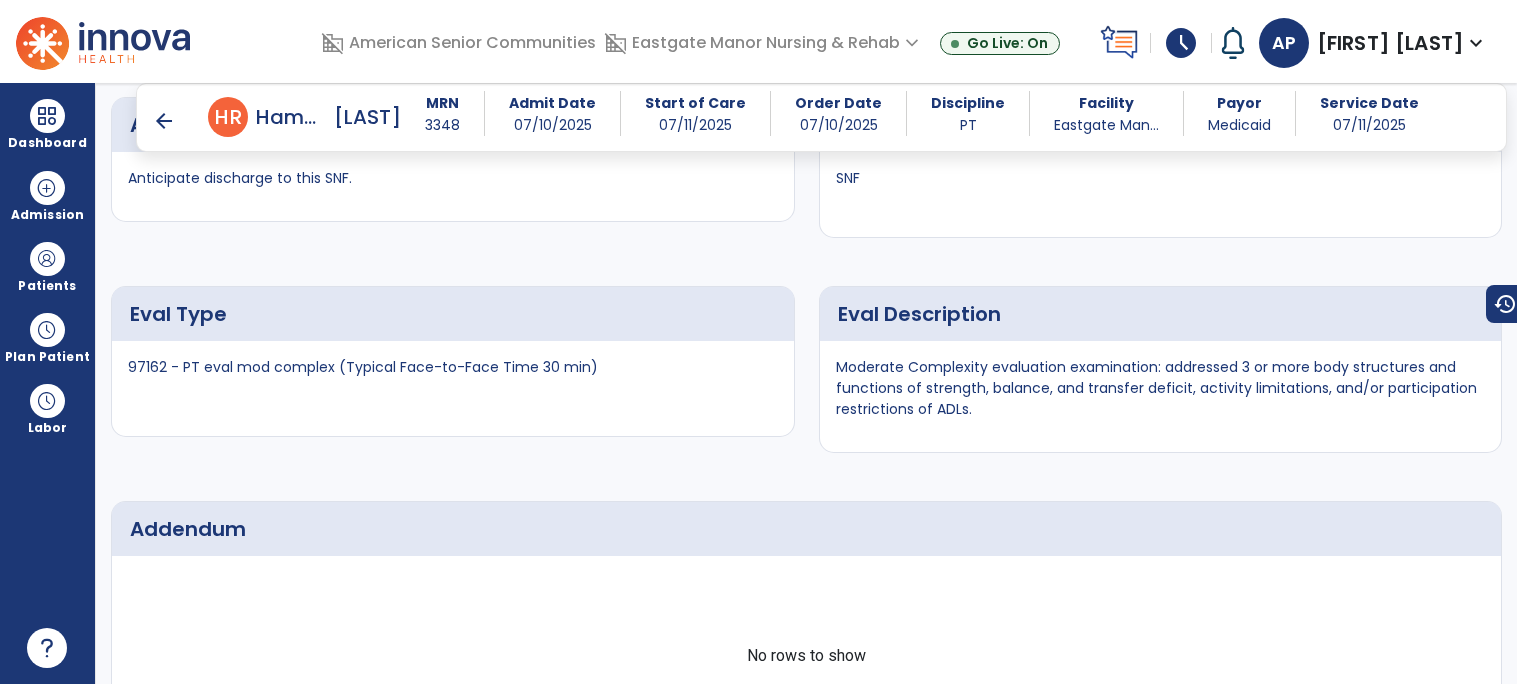 click on "arrow_back" at bounding box center [164, 121] 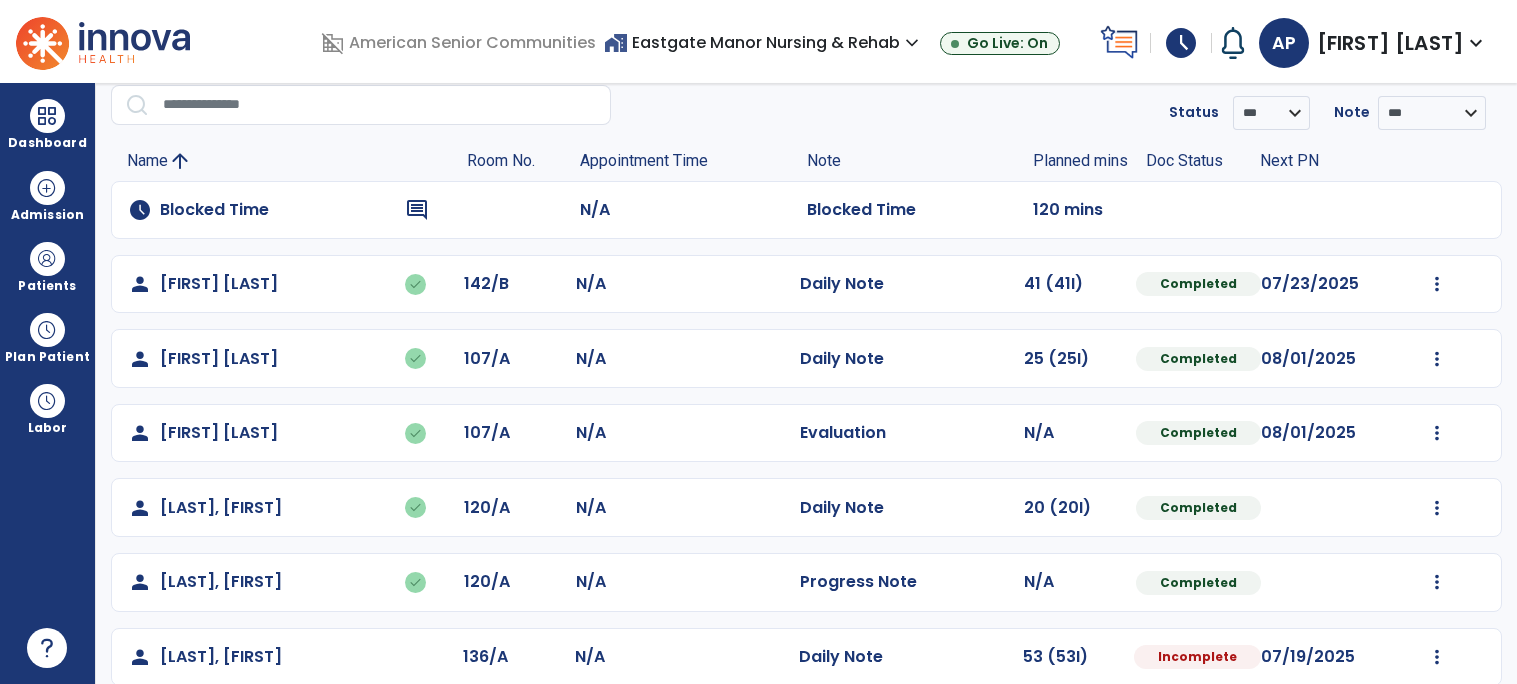 scroll, scrollTop: 79, scrollLeft: 0, axis: vertical 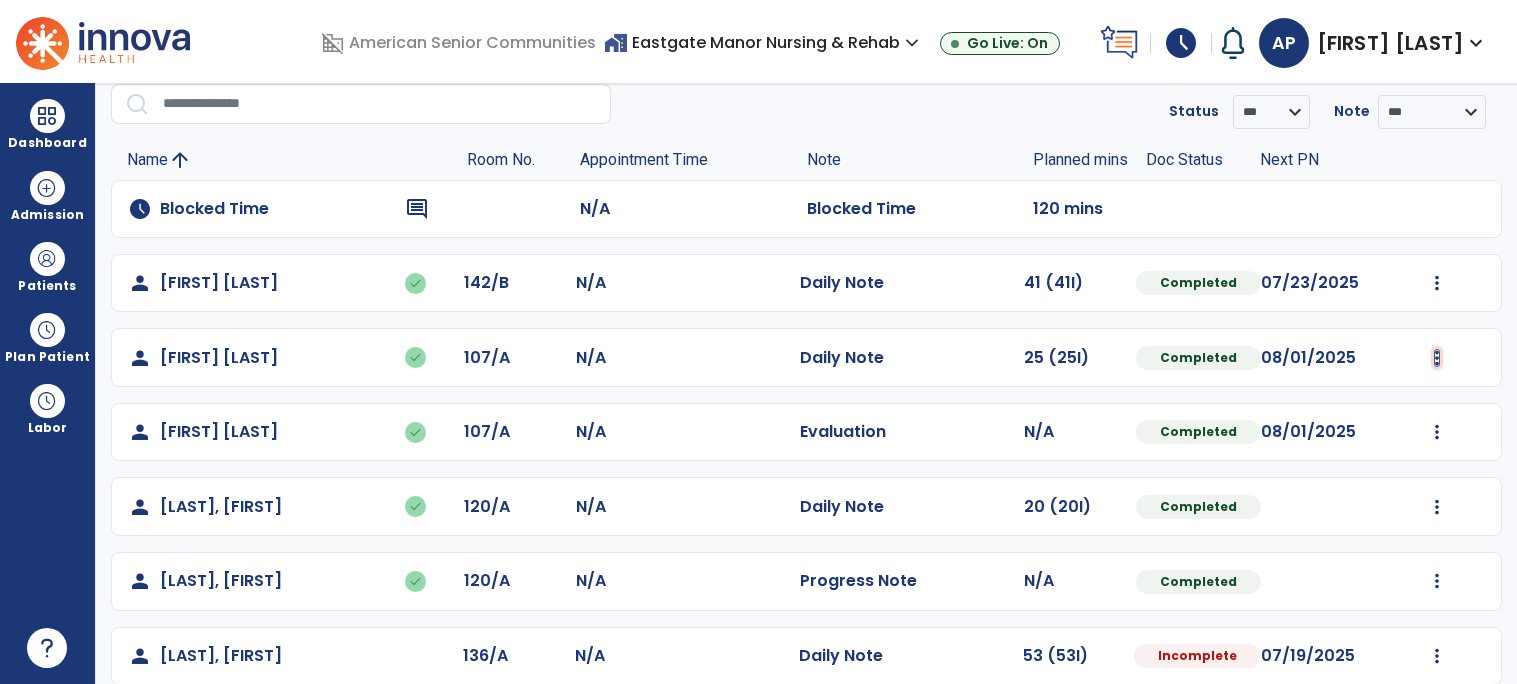 click at bounding box center (1437, 283) 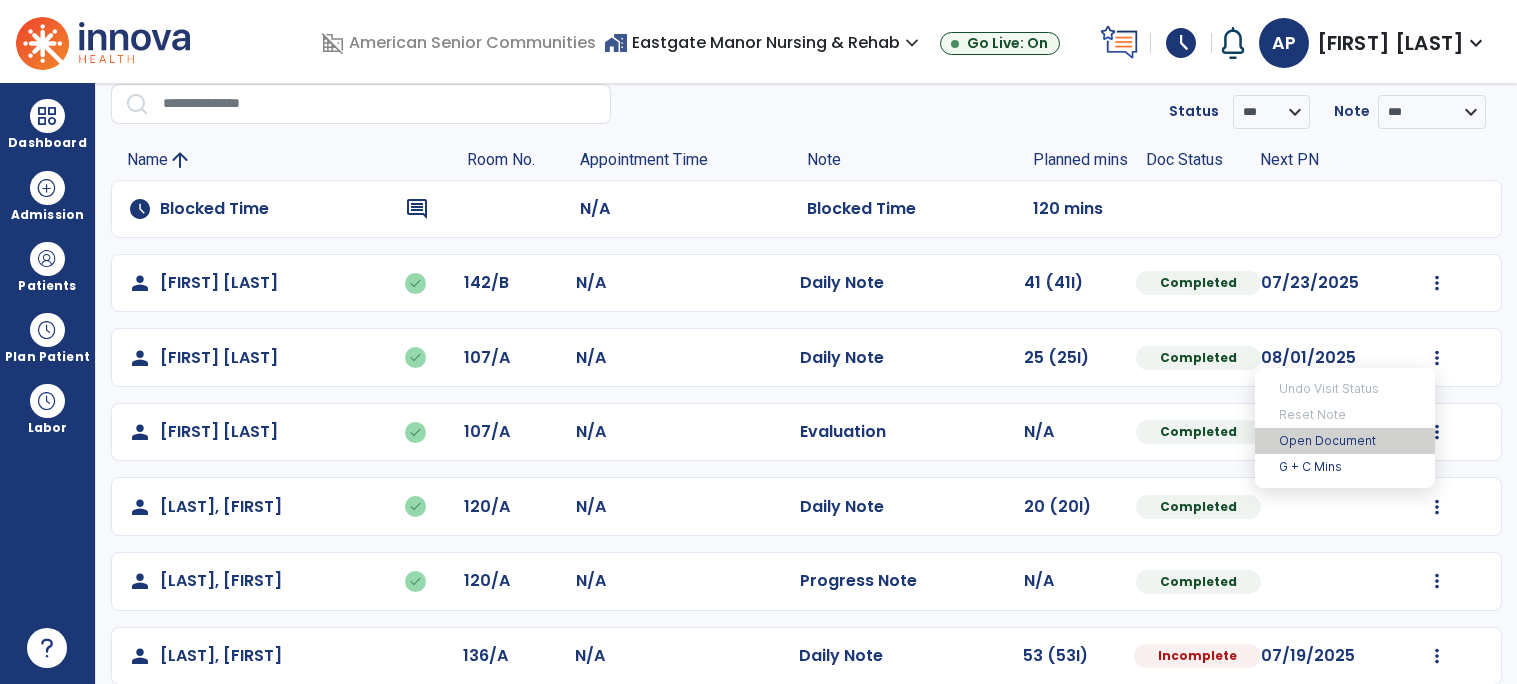 click on "Open Document" at bounding box center [1345, 441] 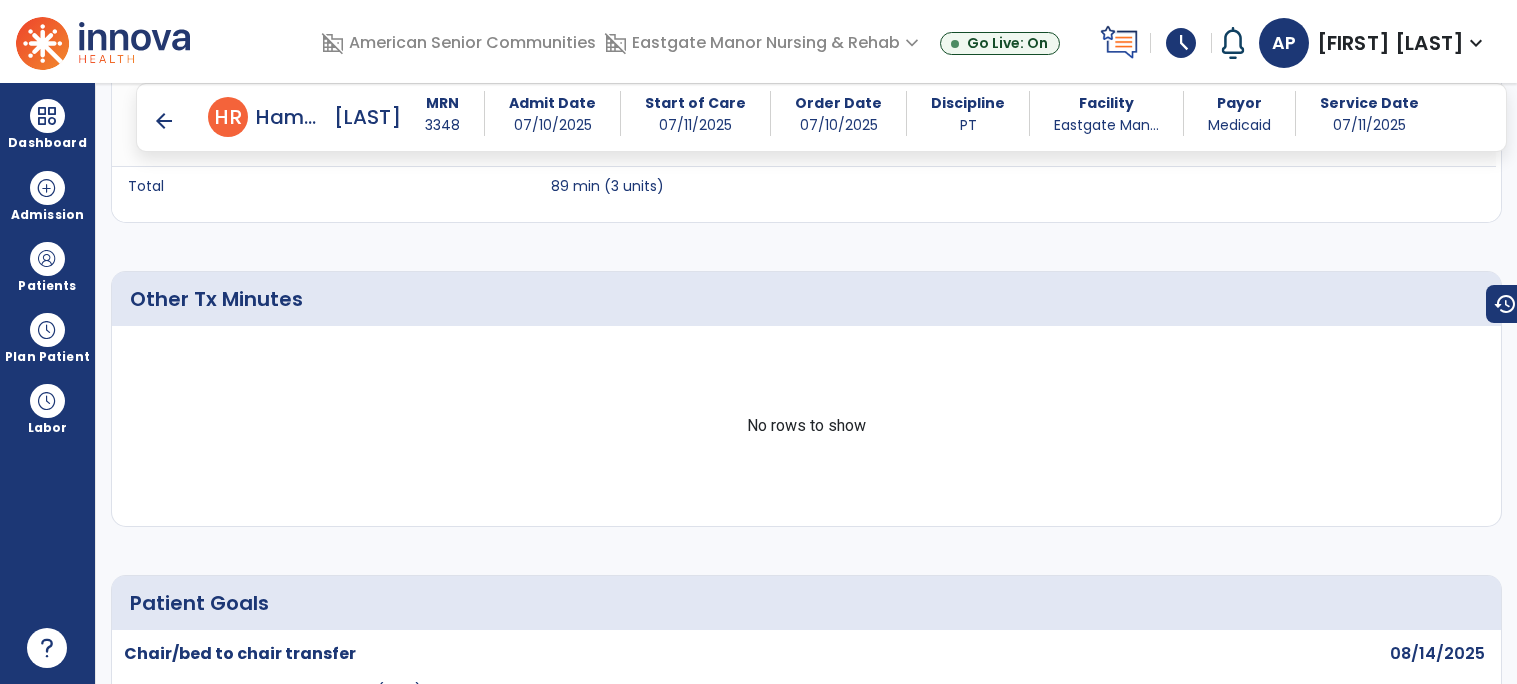 scroll, scrollTop: 1881, scrollLeft: 0, axis: vertical 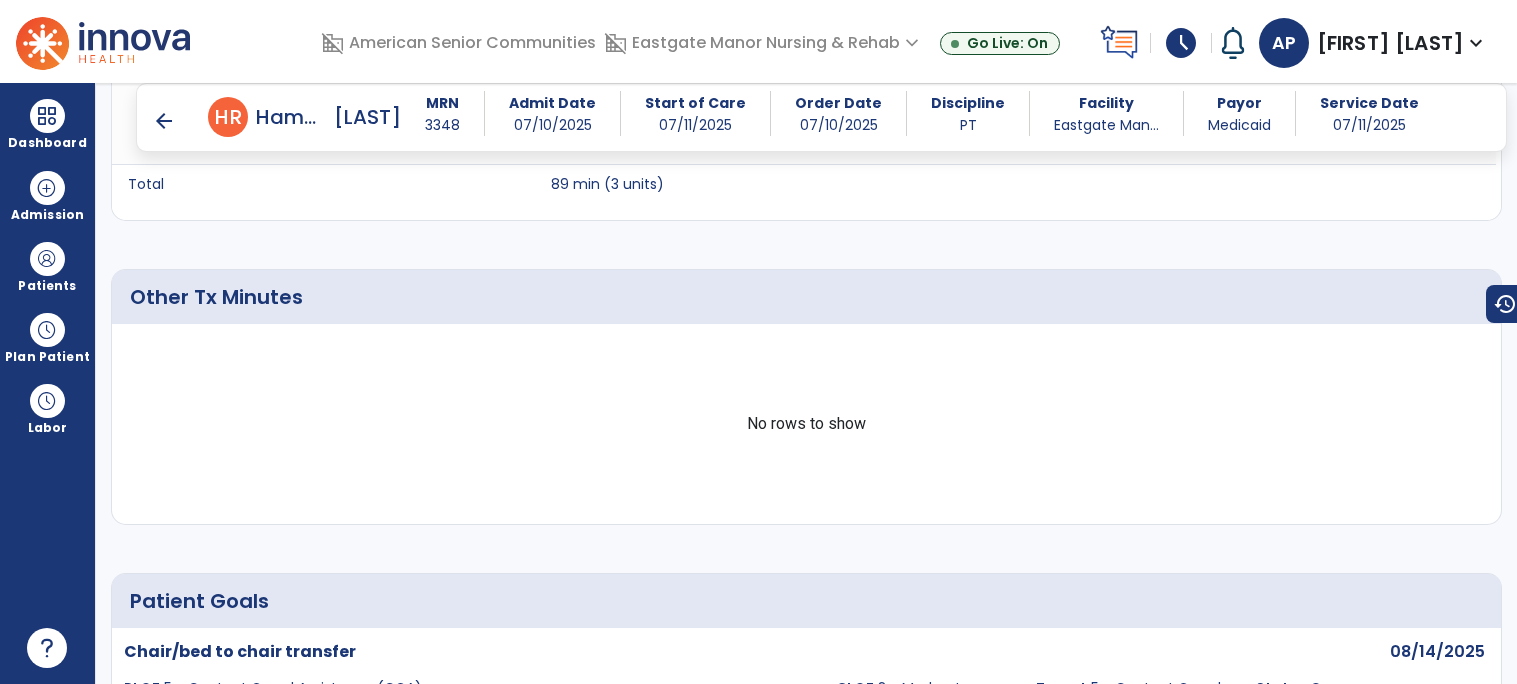 click on "arrow_back" at bounding box center [164, 121] 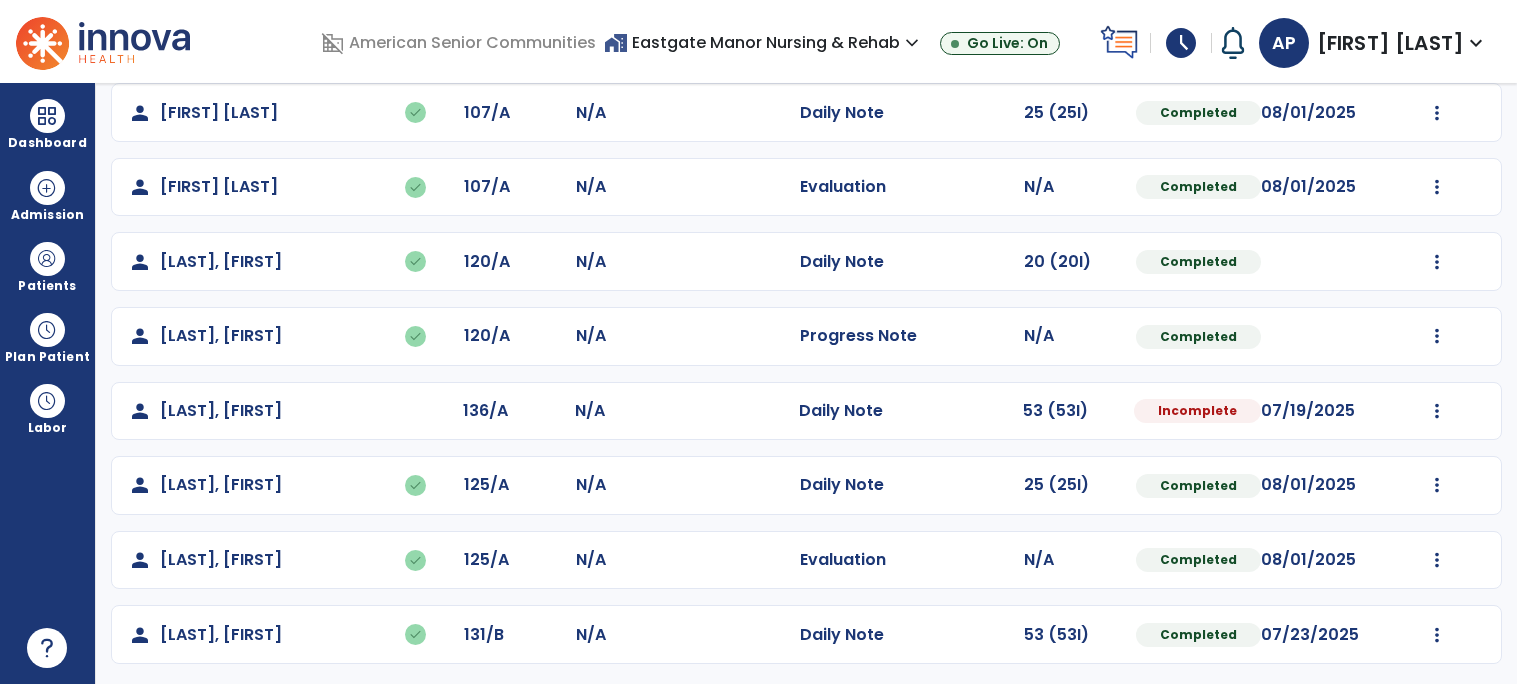 scroll, scrollTop: 326, scrollLeft: 0, axis: vertical 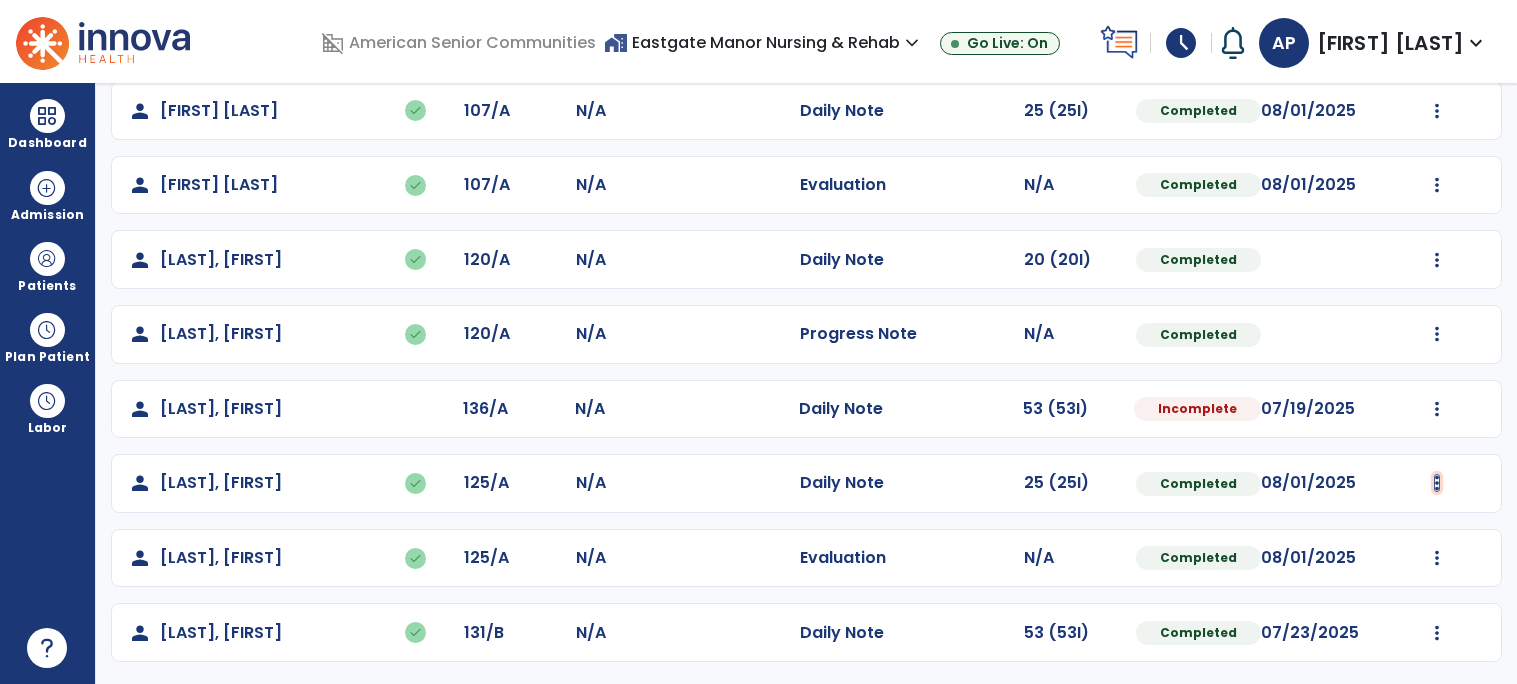 click at bounding box center [1437, 36] 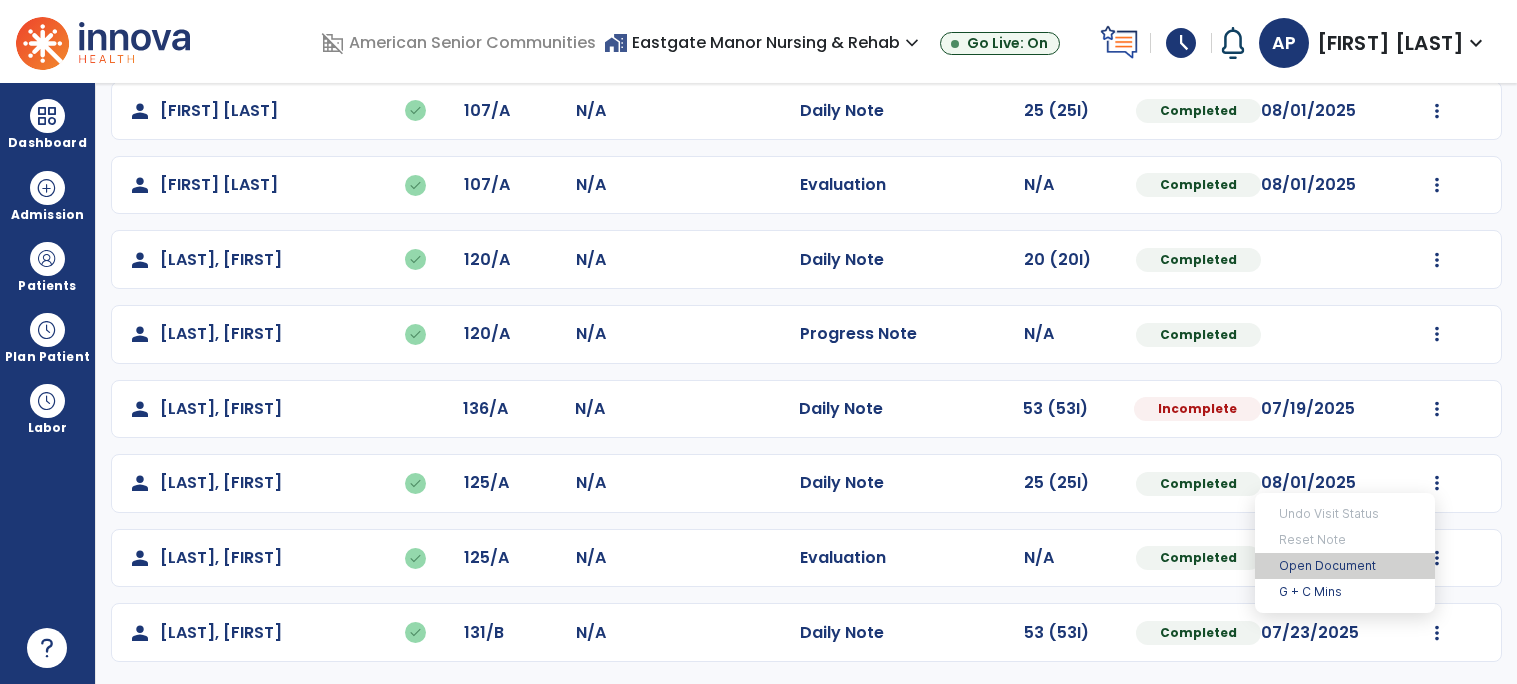 click on "Open Document" at bounding box center [1345, 566] 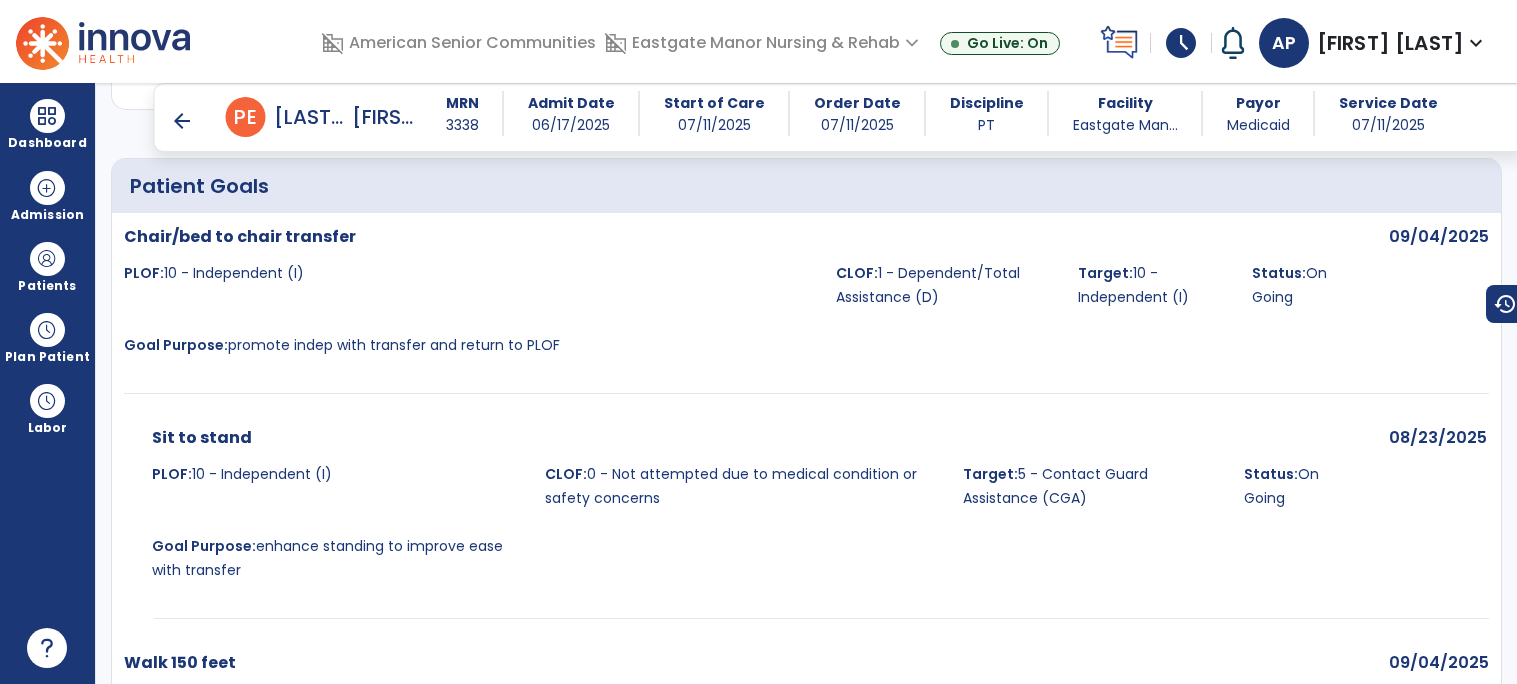 scroll, scrollTop: 2629, scrollLeft: 0, axis: vertical 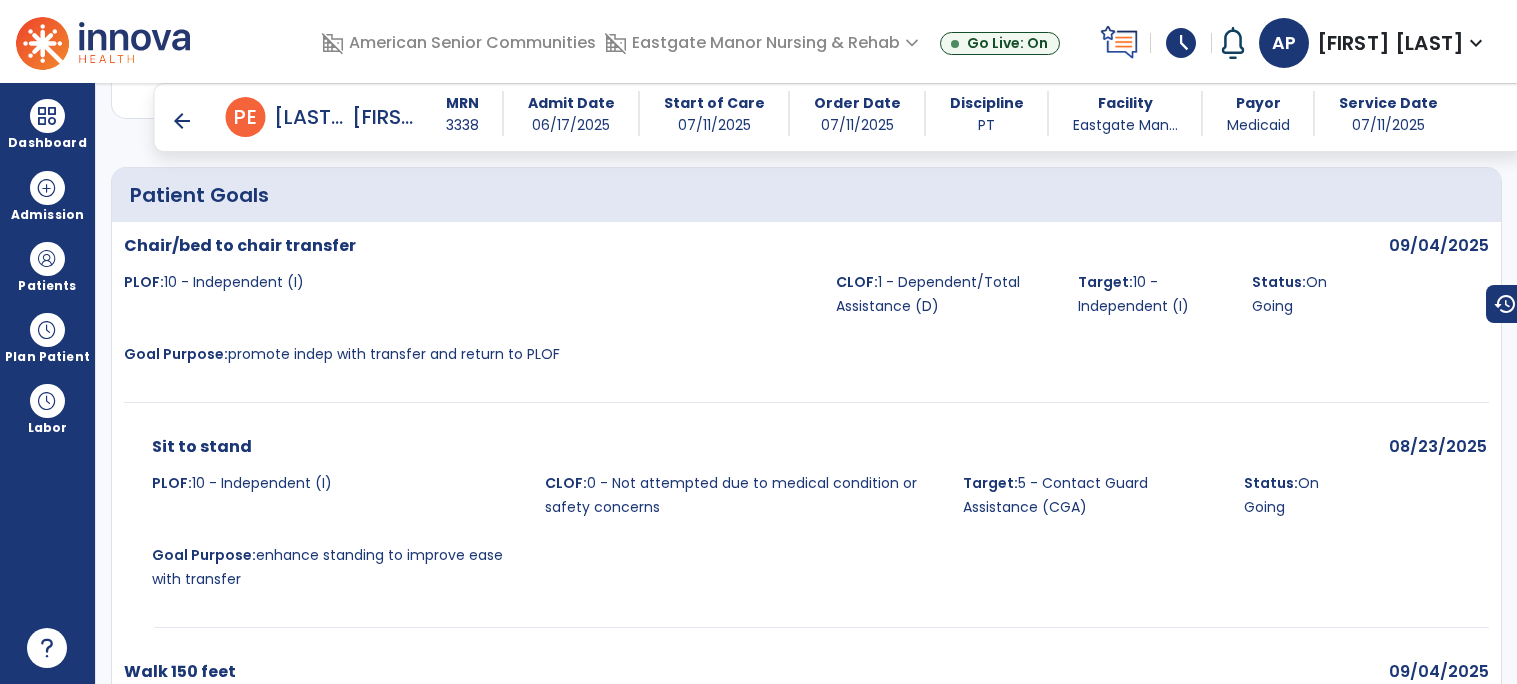 click on "arrow_back" at bounding box center (182, 121) 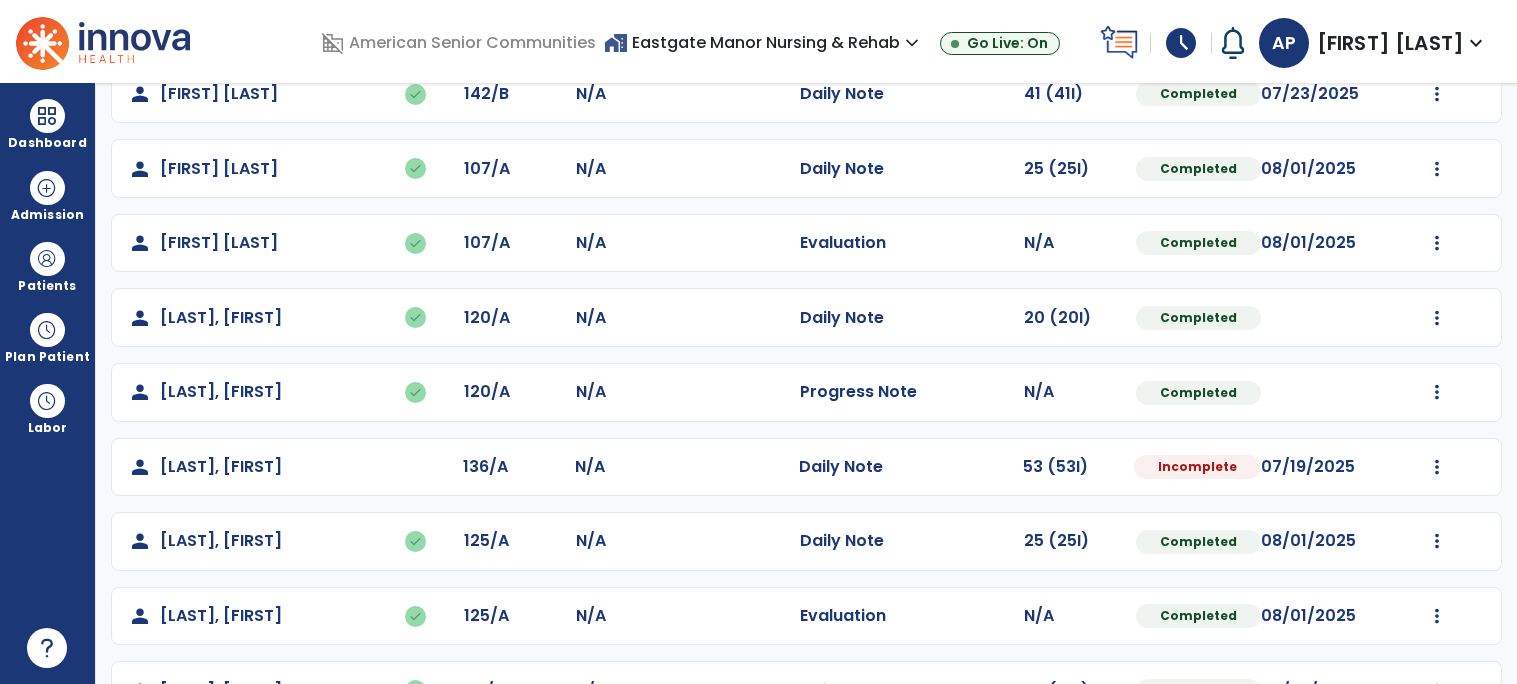 scroll, scrollTop: 326, scrollLeft: 0, axis: vertical 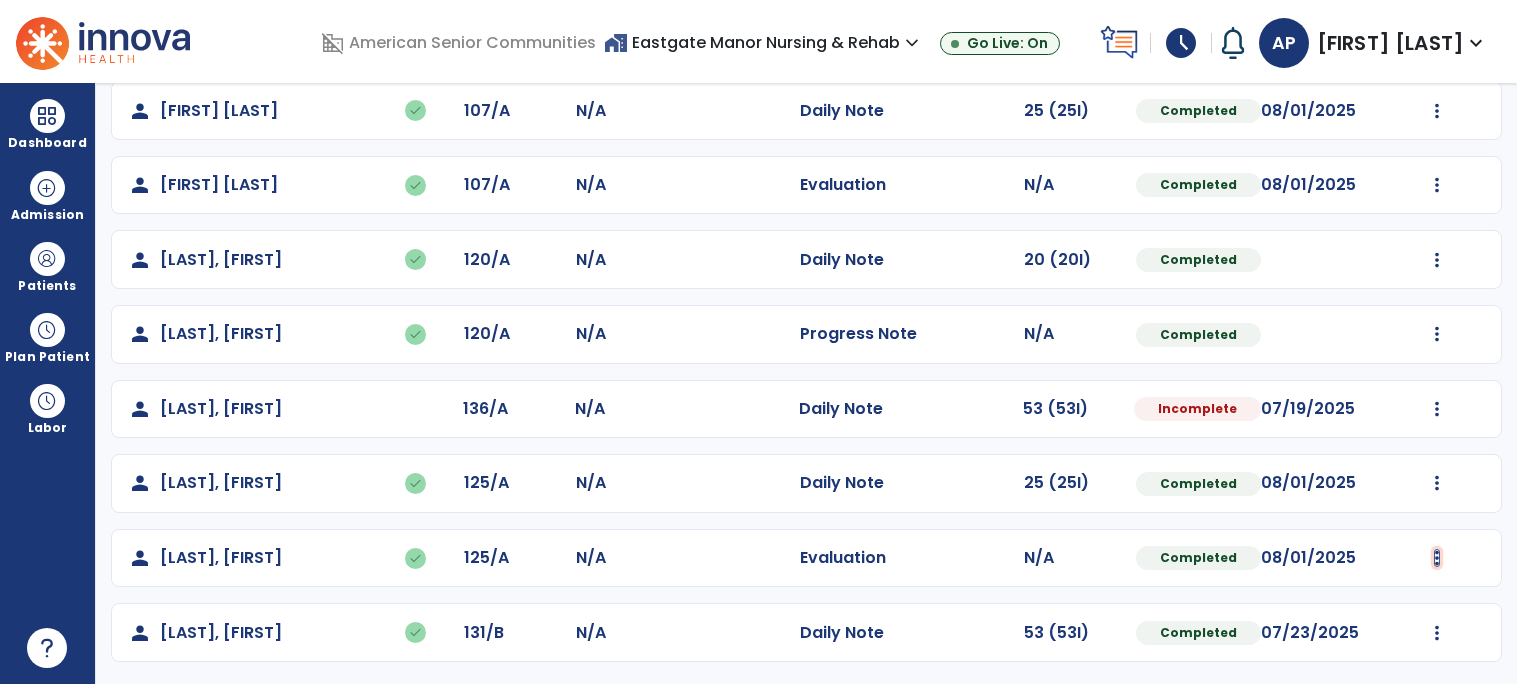 click at bounding box center [1437, 36] 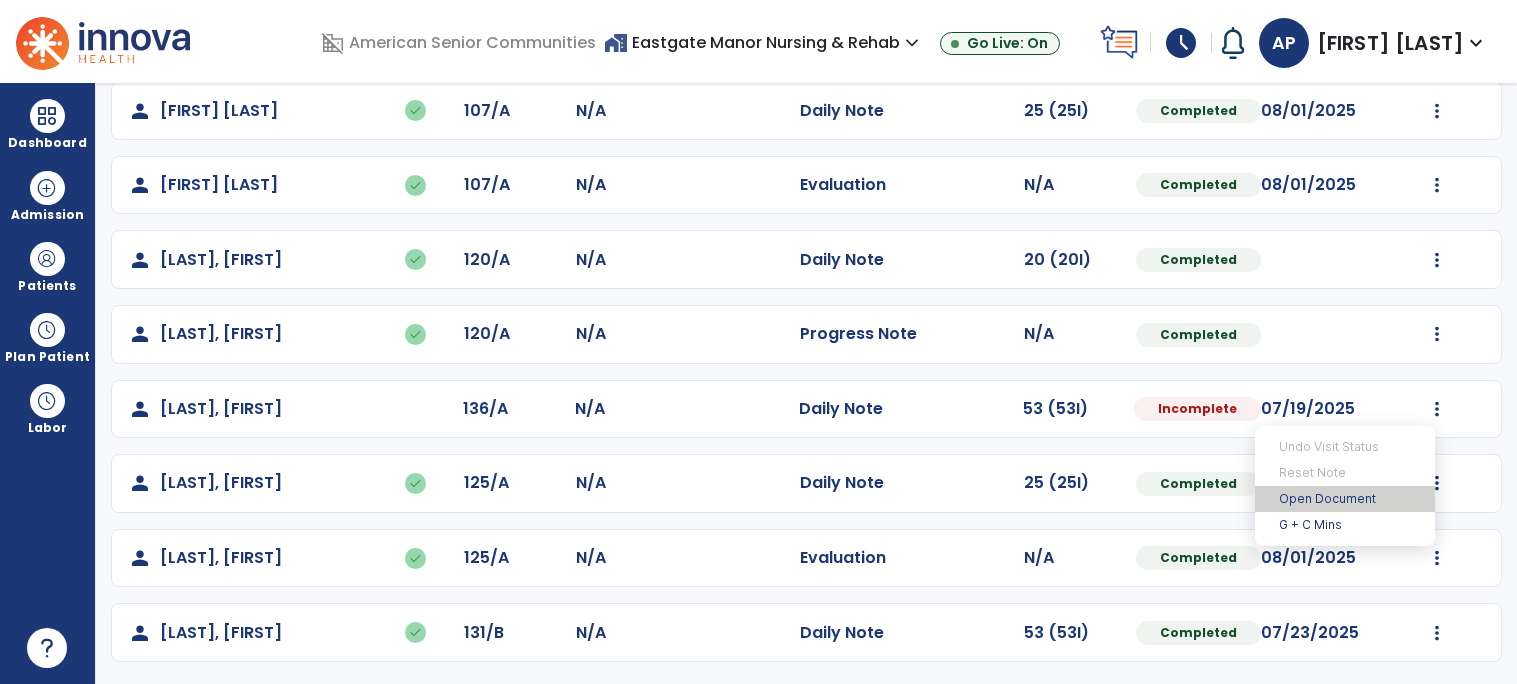 click on "Open Document" at bounding box center (1345, 499) 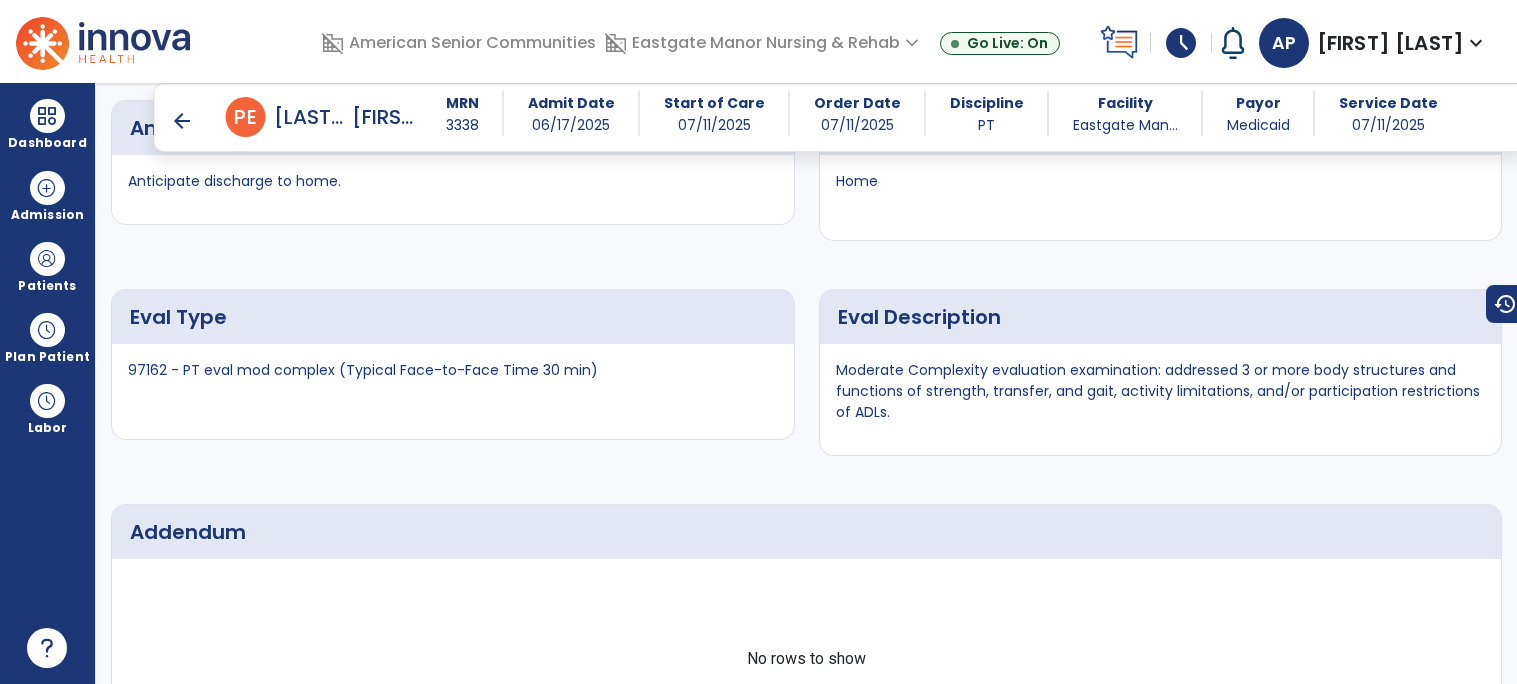 scroll, scrollTop: 8042, scrollLeft: 0, axis: vertical 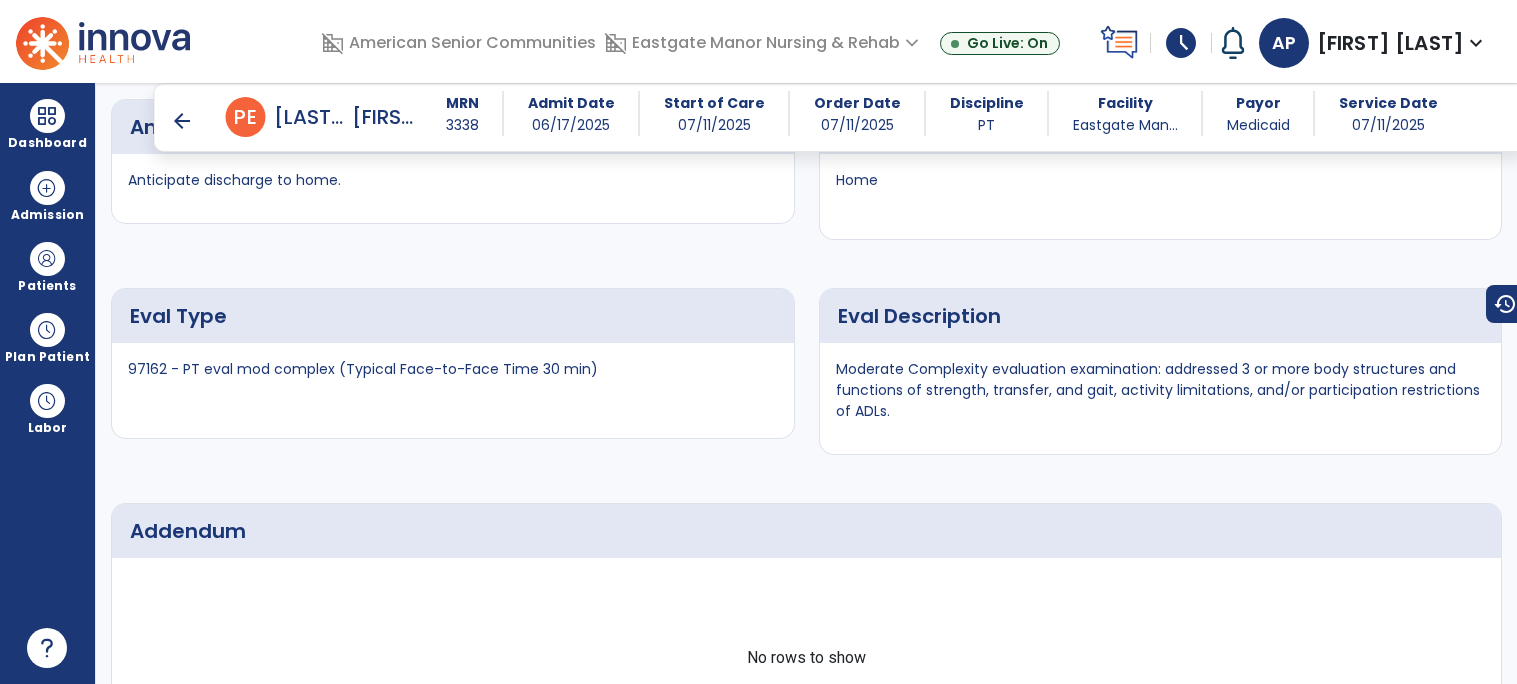 click on "arrow_back" at bounding box center (182, 121) 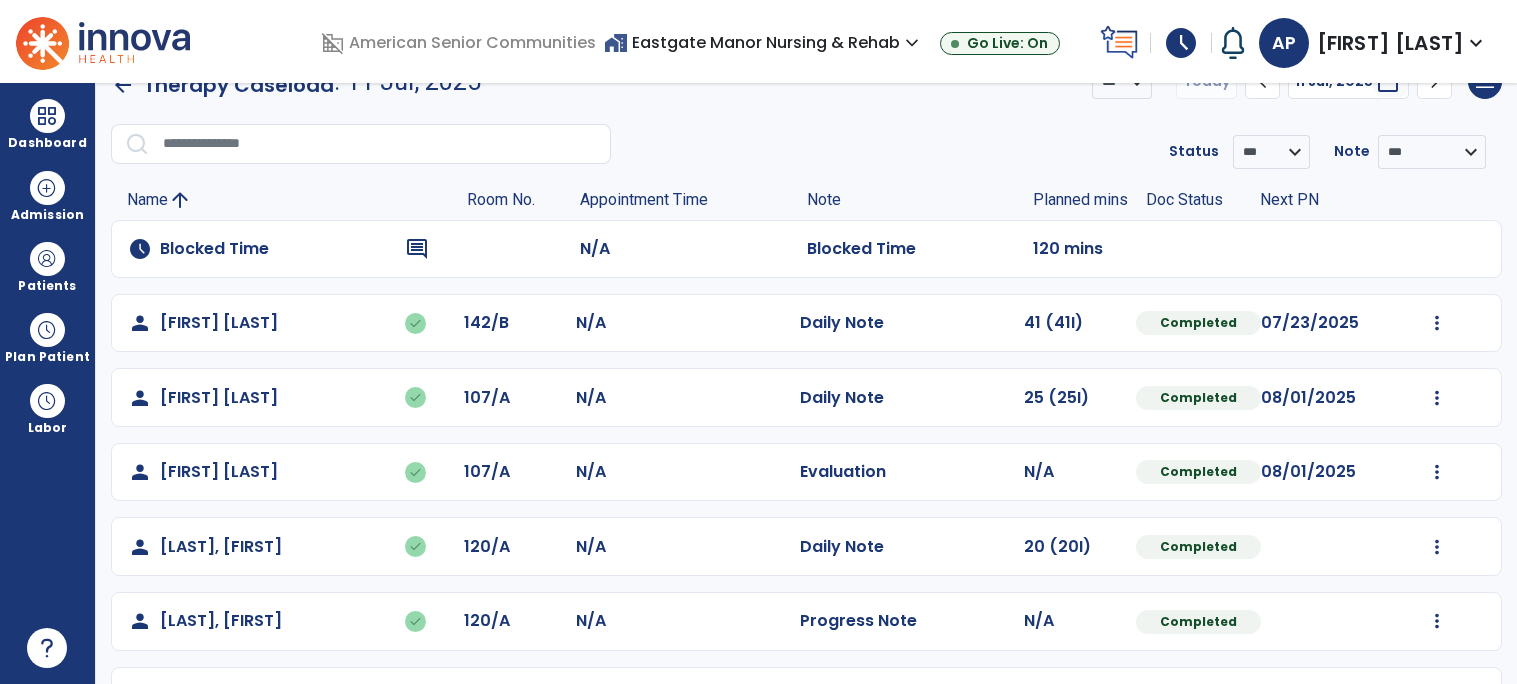 scroll, scrollTop: 0, scrollLeft: 0, axis: both 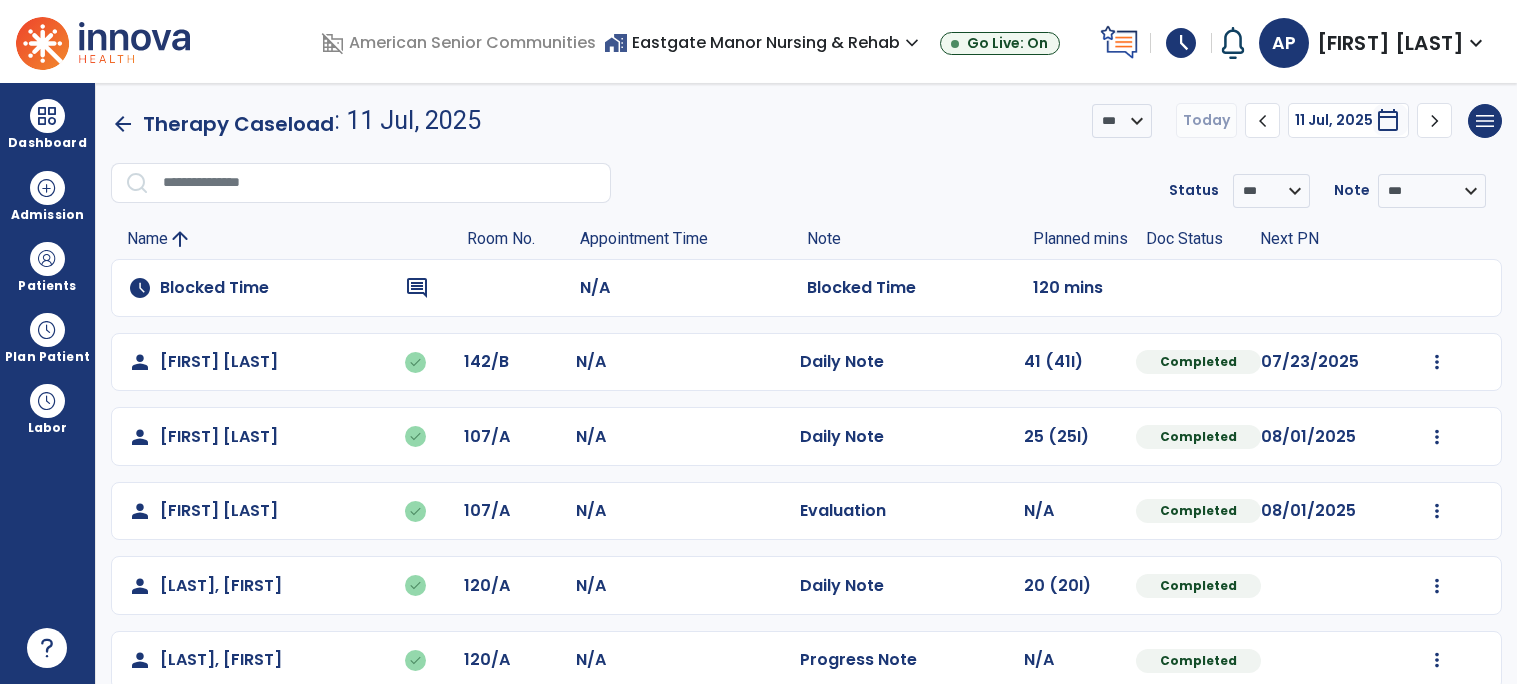 click on "**********" 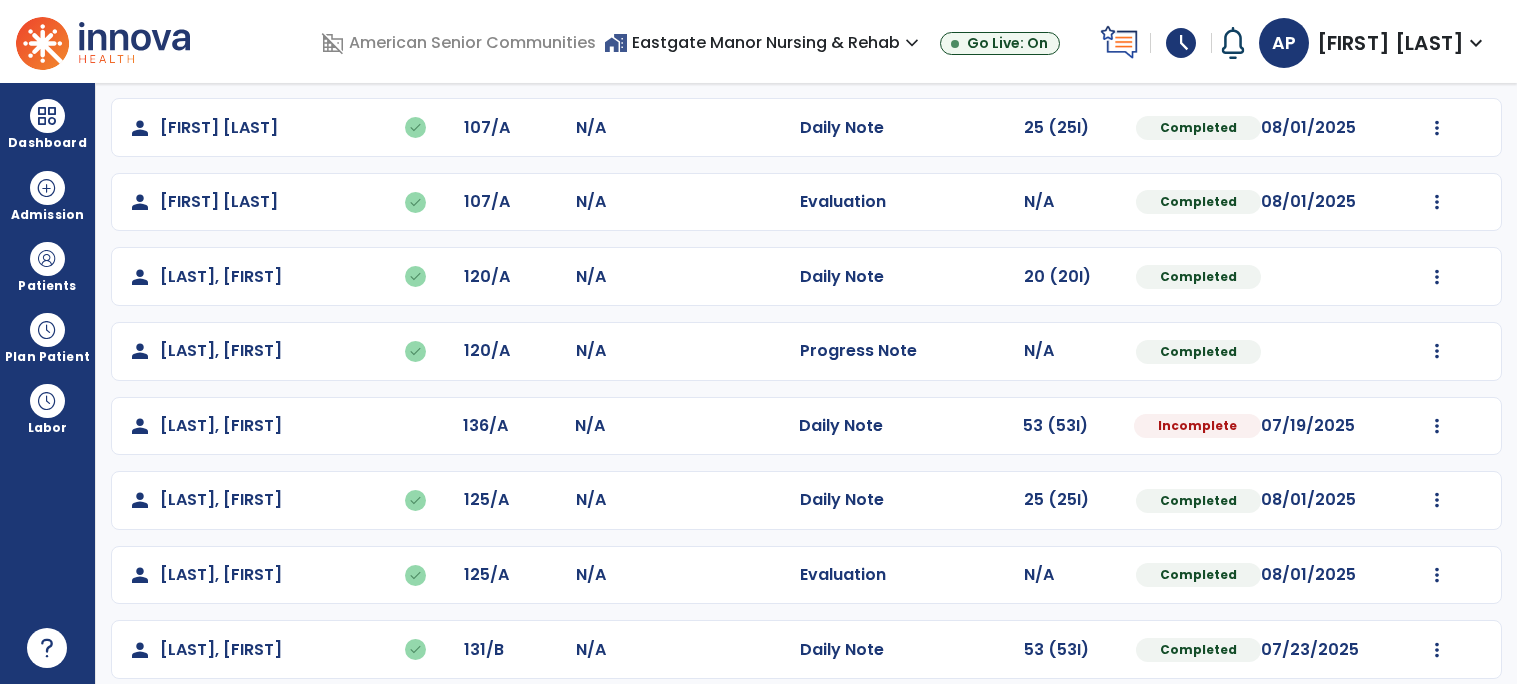 scroll, scrollTop: 326, scrollLeft: 0, axis: vertical 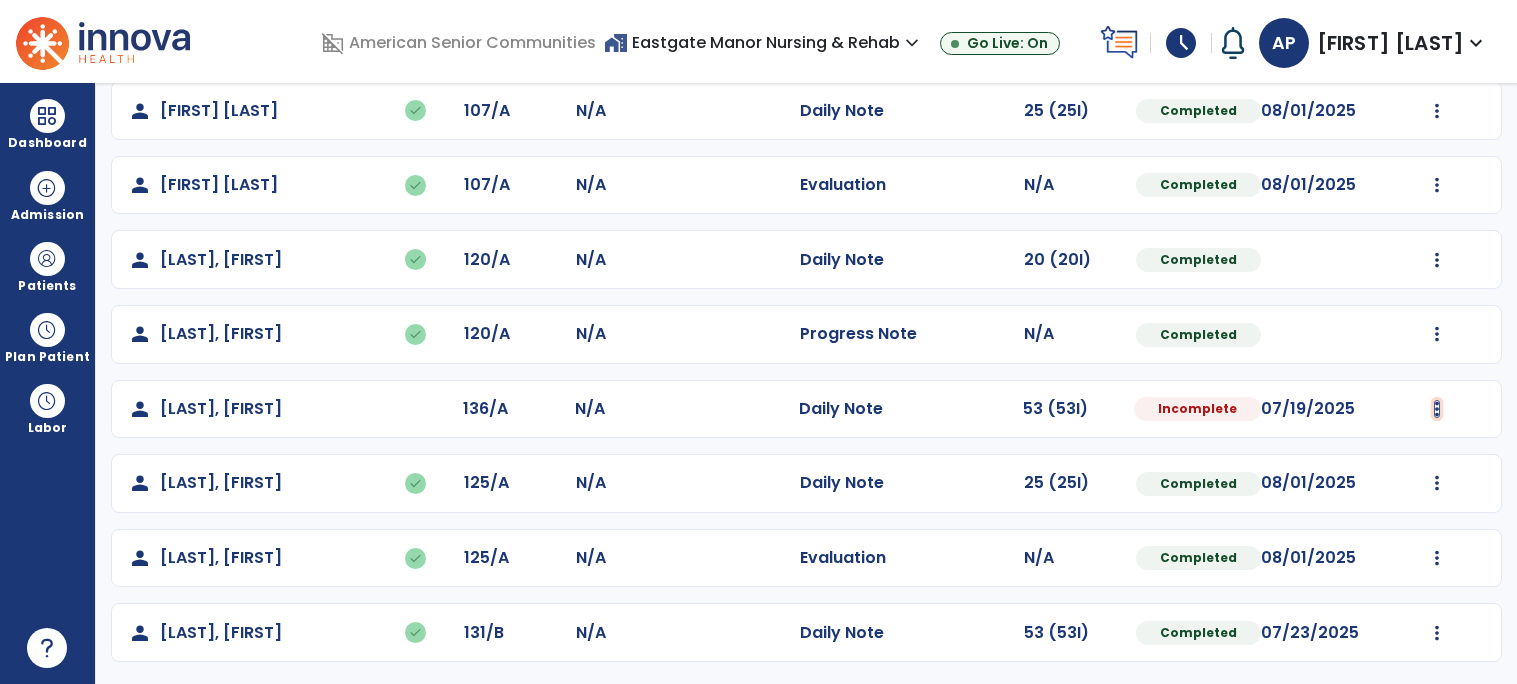 click at bounding box center (1437, 36) 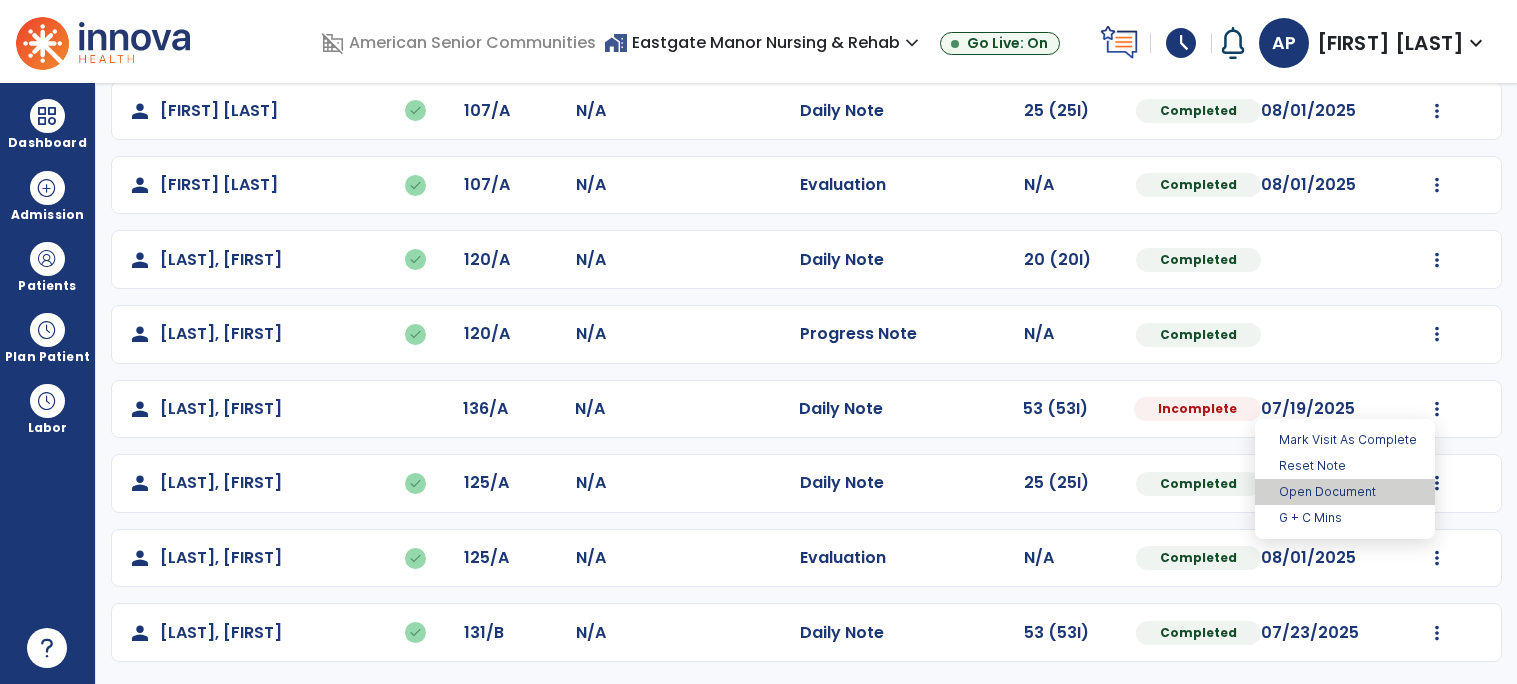 click on "Open Document" at bounding box center [1345, 492] 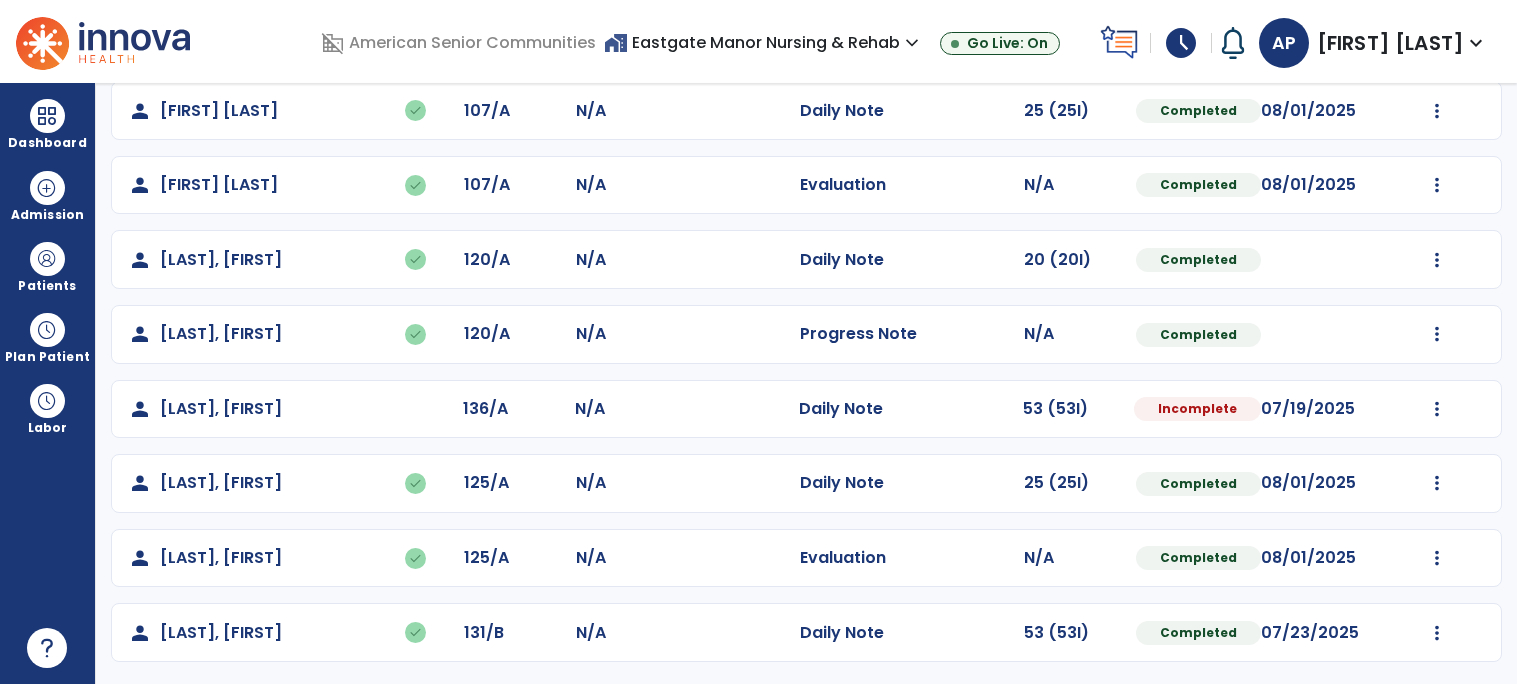 select on "*" 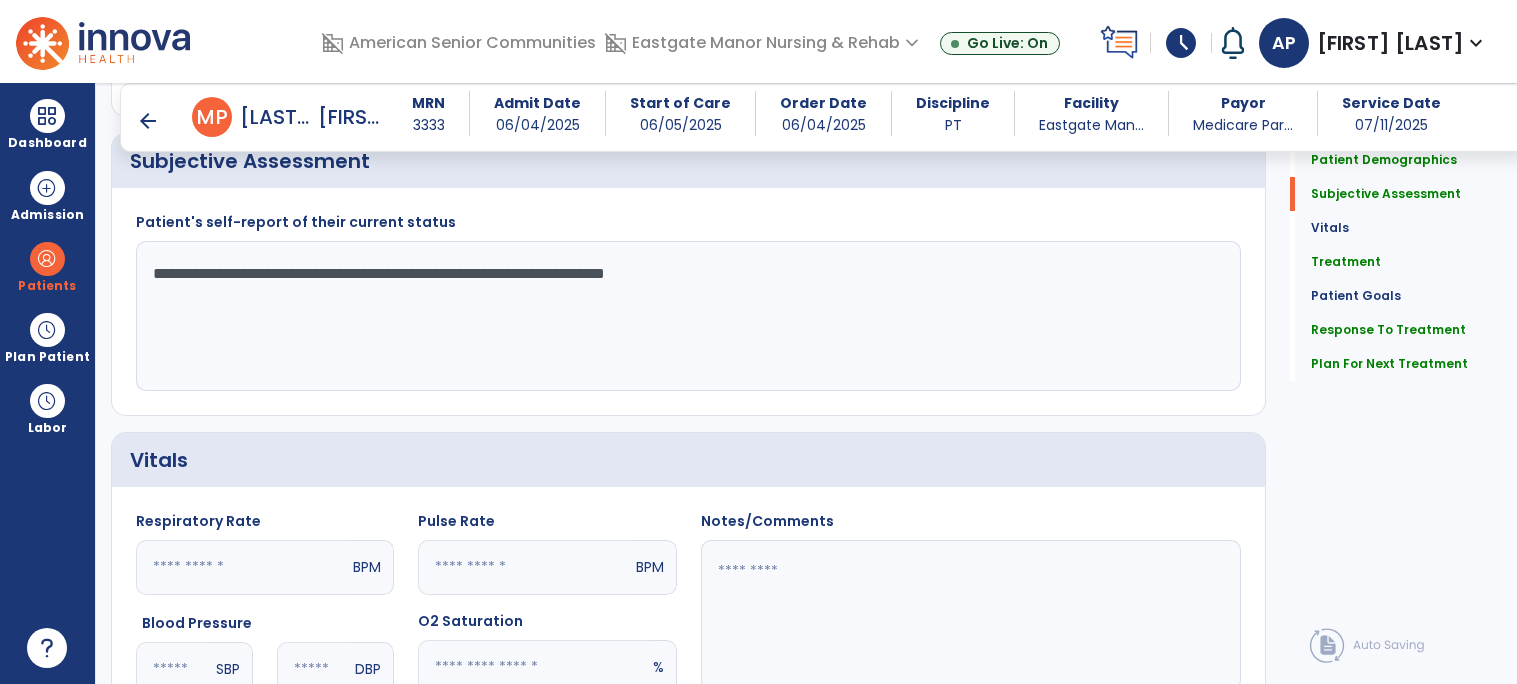 scroll, scrollTop: 501, scrollLeft: 0, axis: vertical 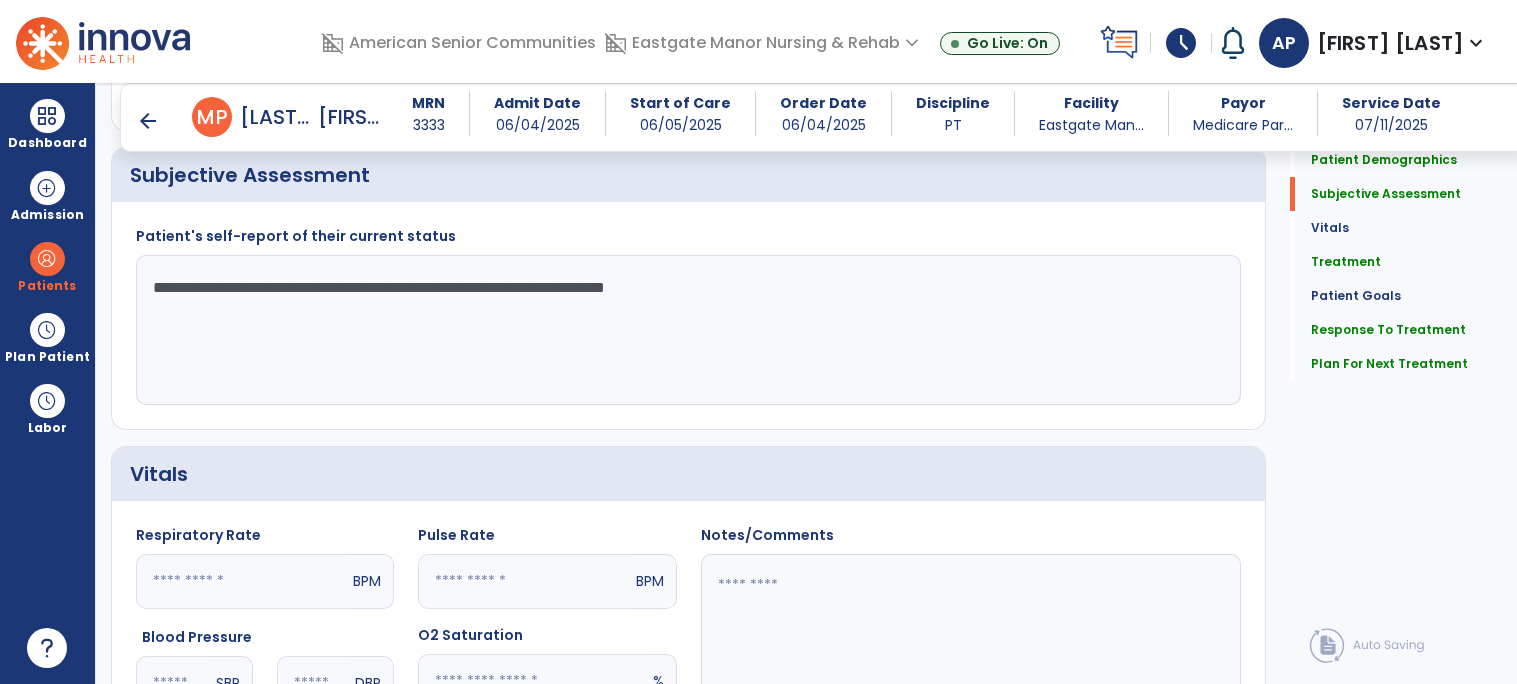 click on "**********" 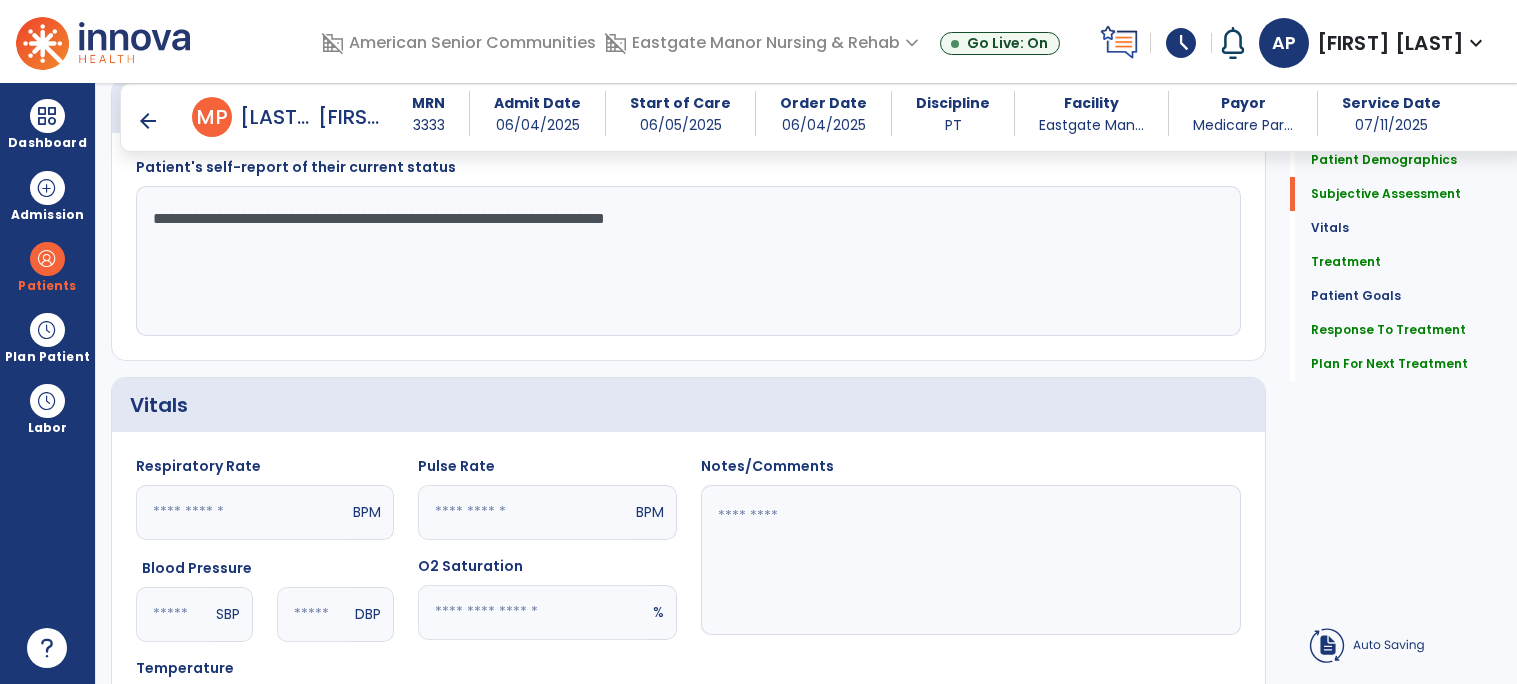 scroll, scrollTop: 553, scrollLeft: 0, axis: vertical 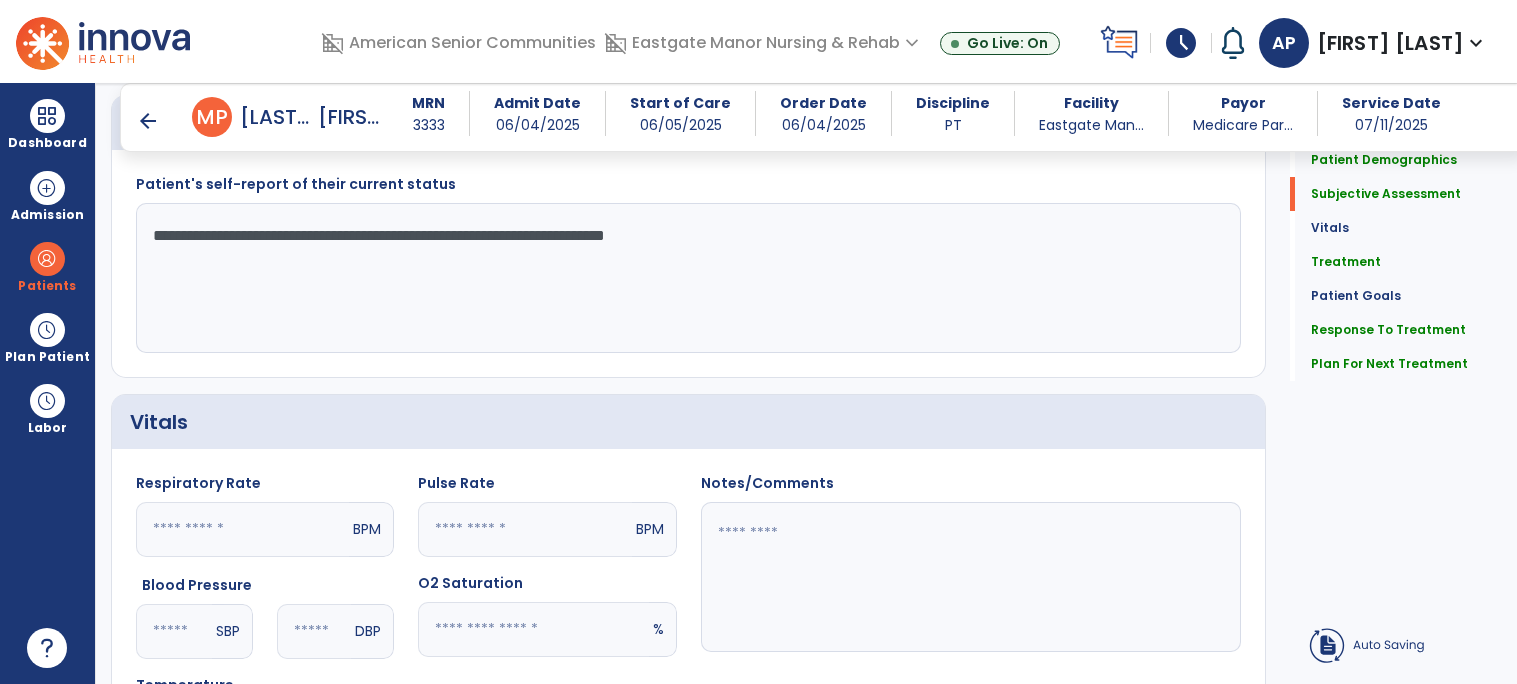 click on "**********" 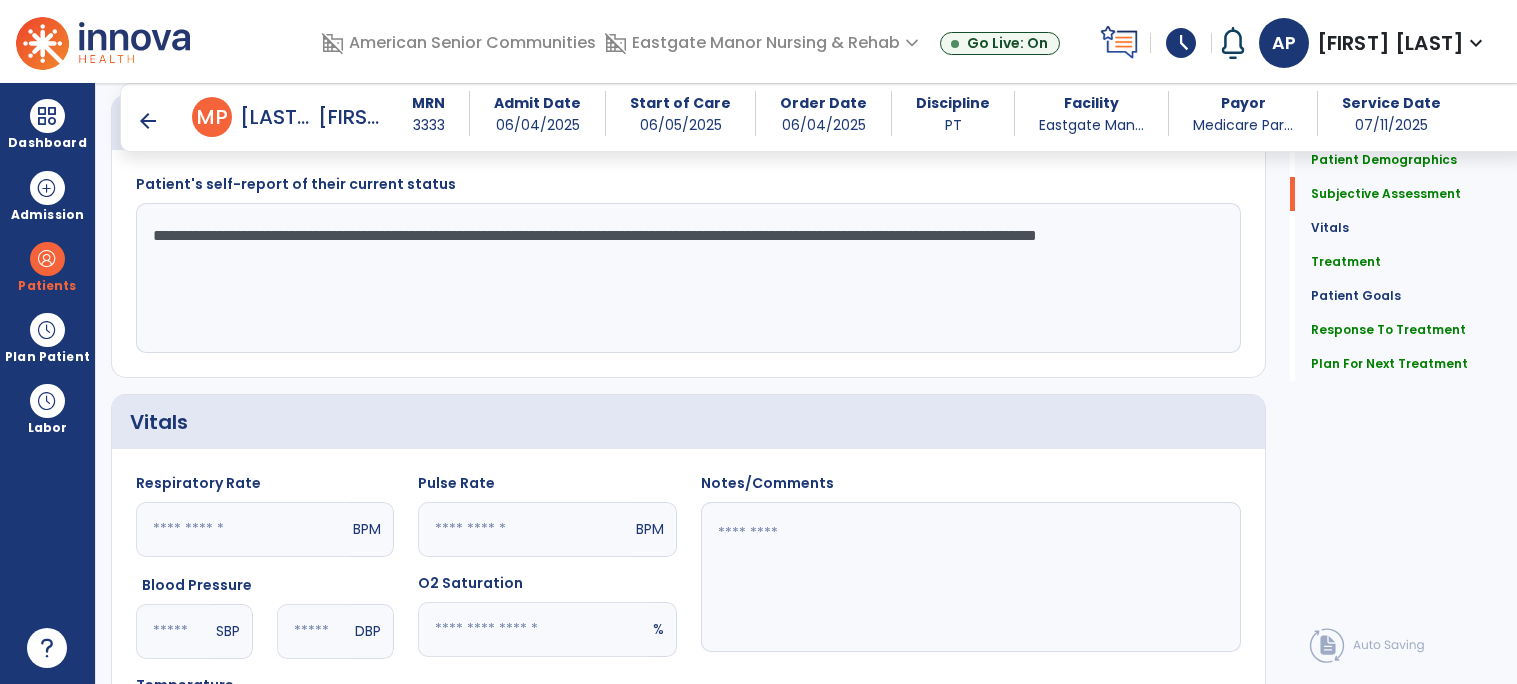 type on "**********" 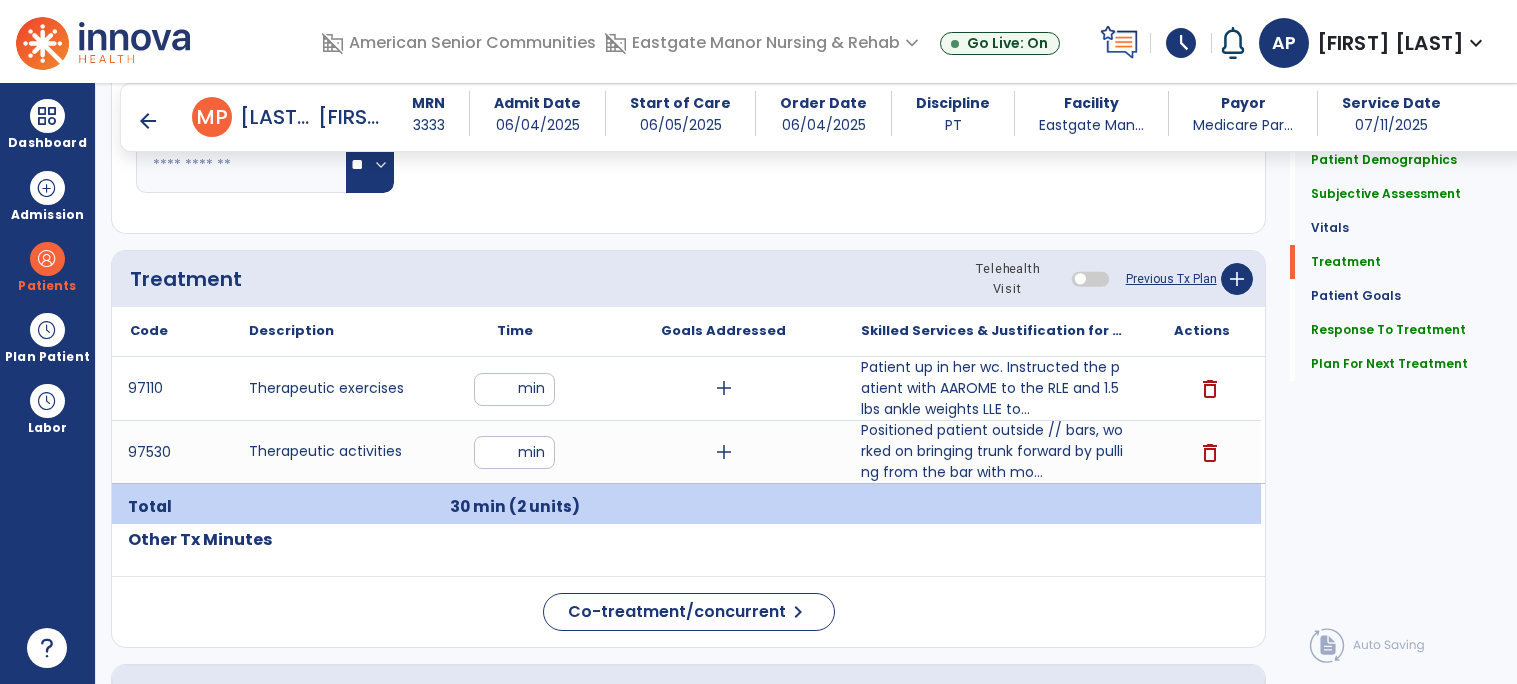 scroll, scrollTop: 1110, scrollLeft: 0, axis: vertical 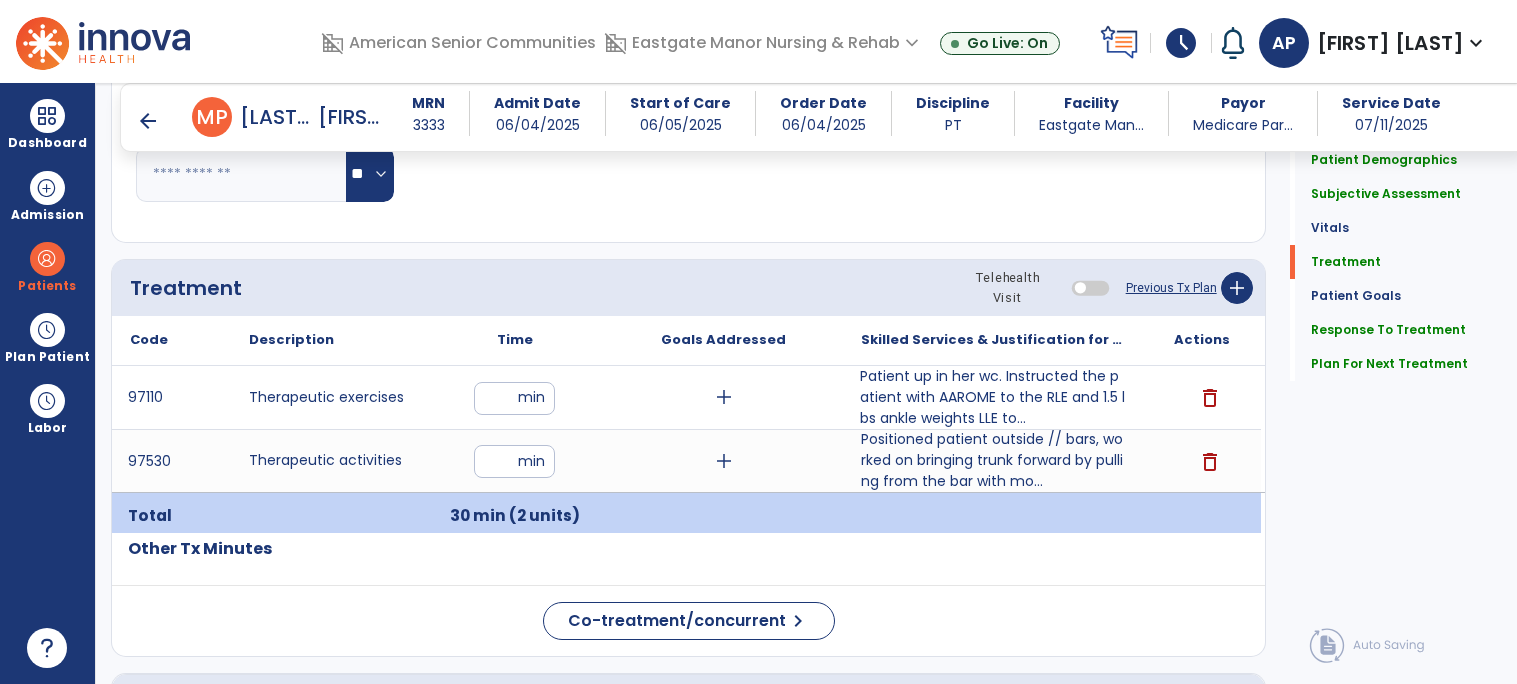 click on "Patient up in her wc. Instructed the patient with AAROME to the RLE and 1.5 lbs ankle weights LLE to..." at bounding box center [992, 397] 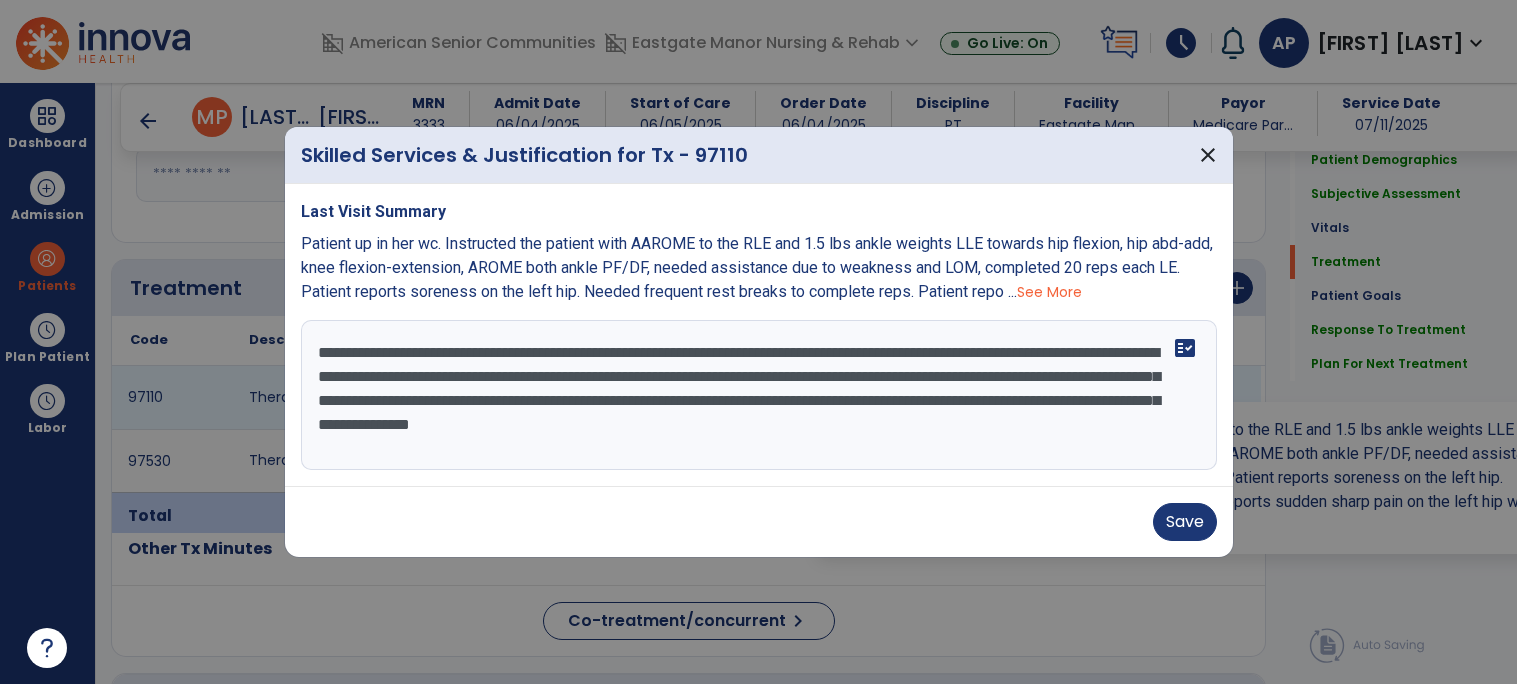 click on "**********" at bounding box center (759, 395) 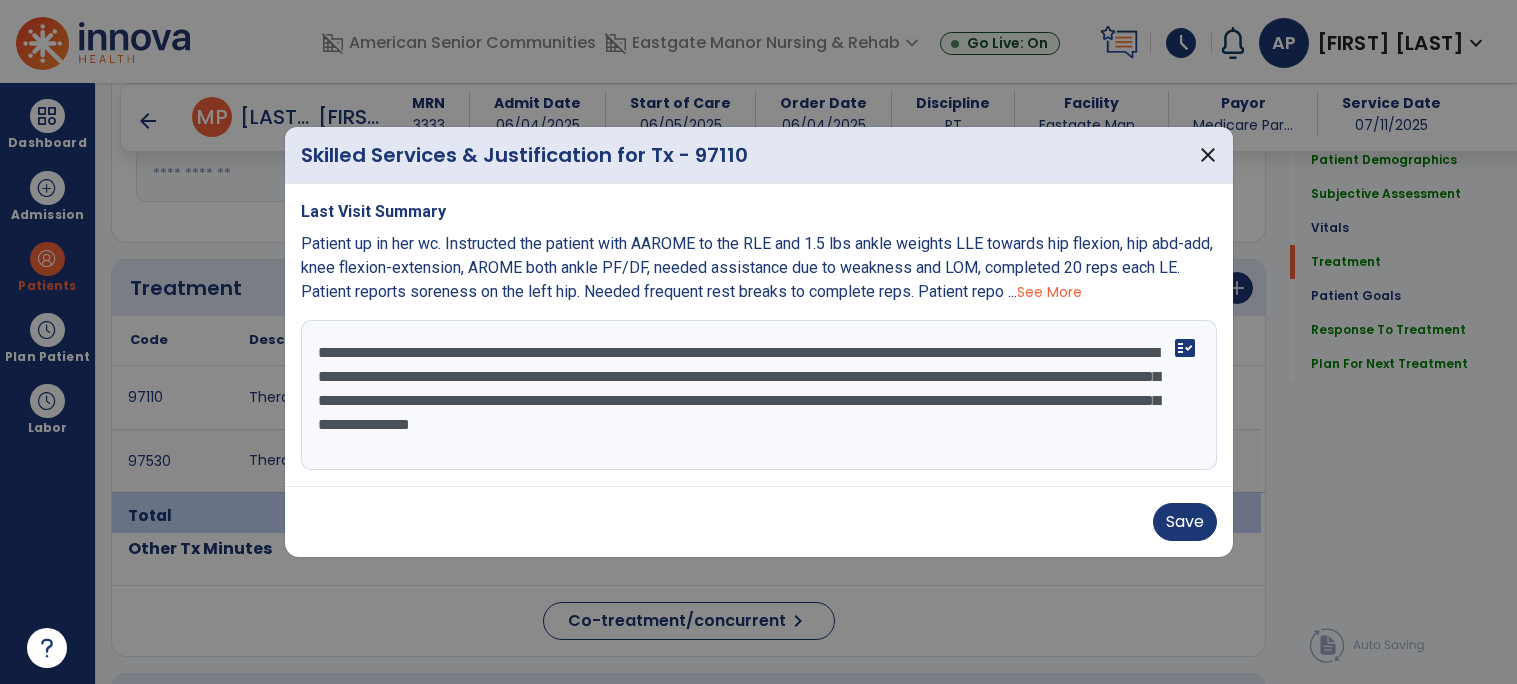 click on "**********" at bounding box center (759, 395) 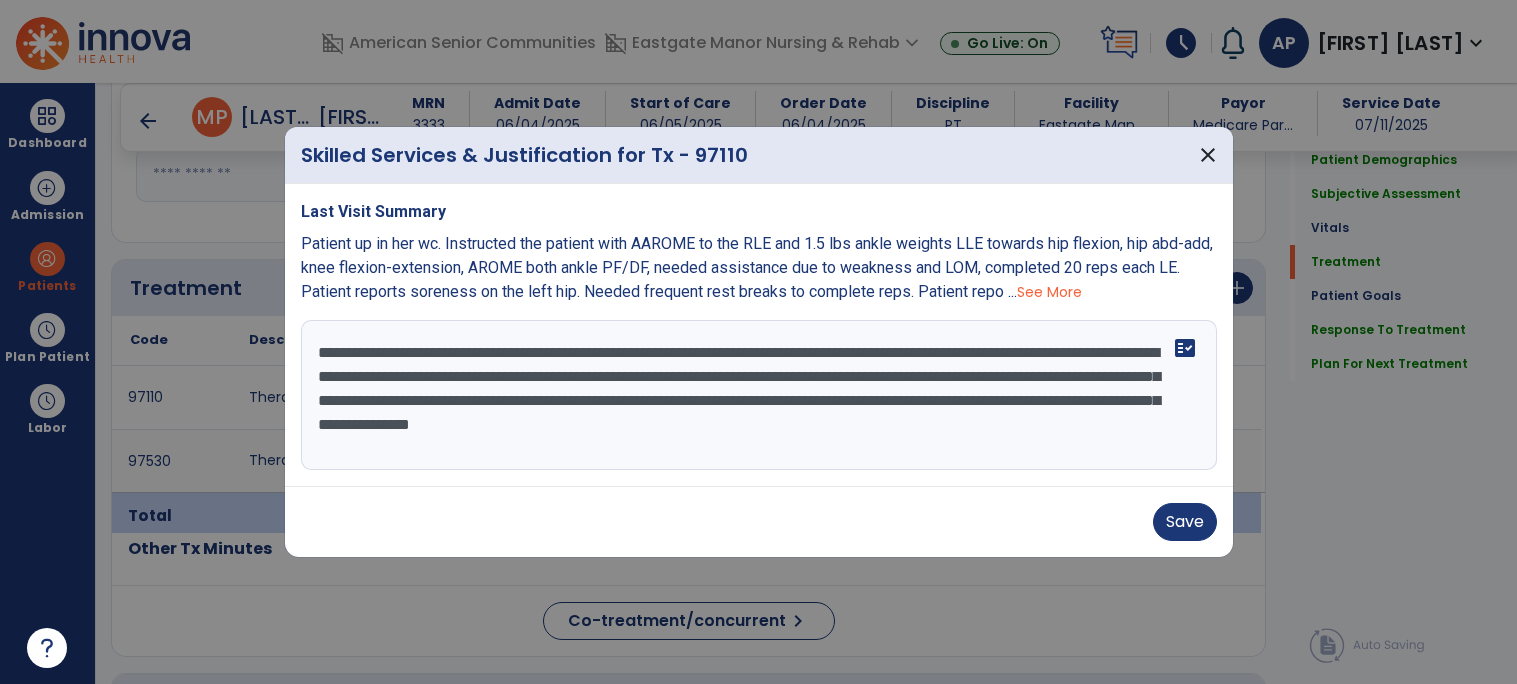 click on "**********" at bounding box center [759, 395] 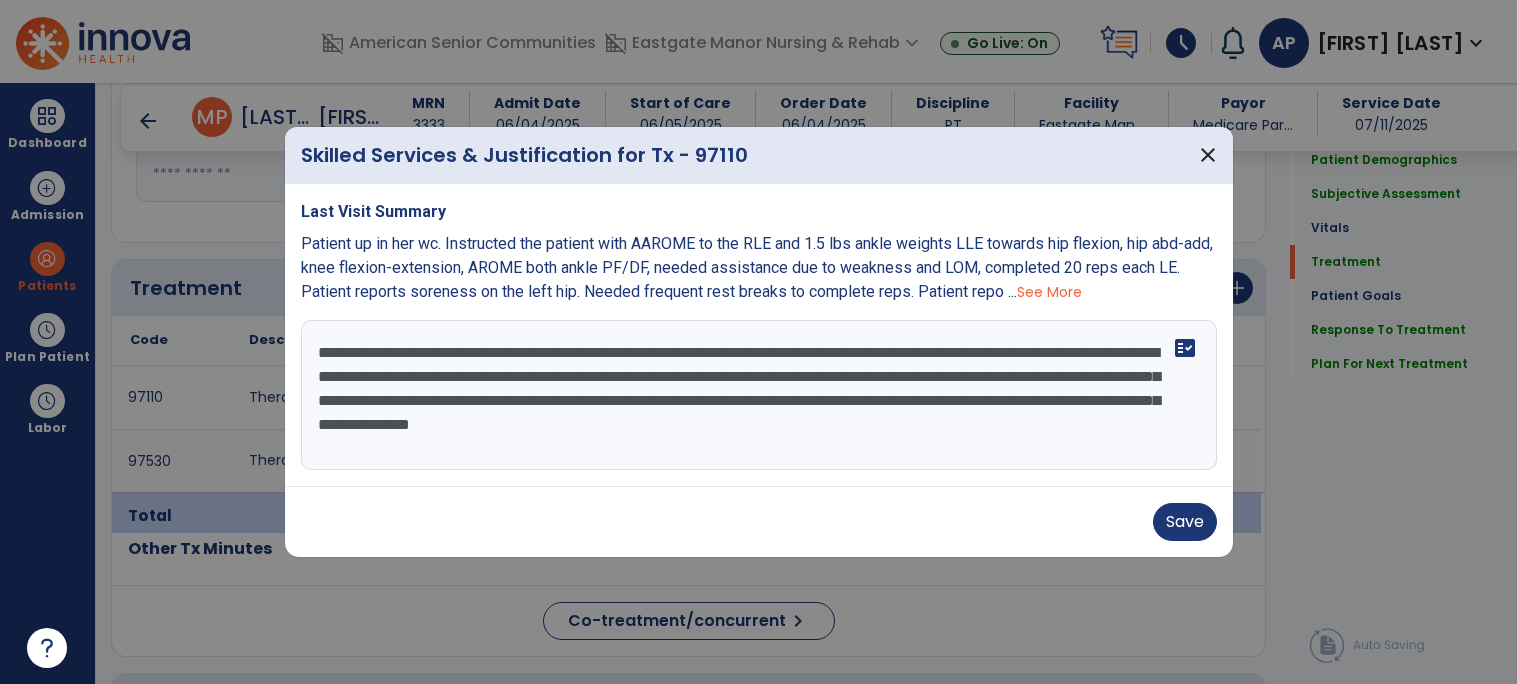 click on "**********" at bounding box center [759, 395] 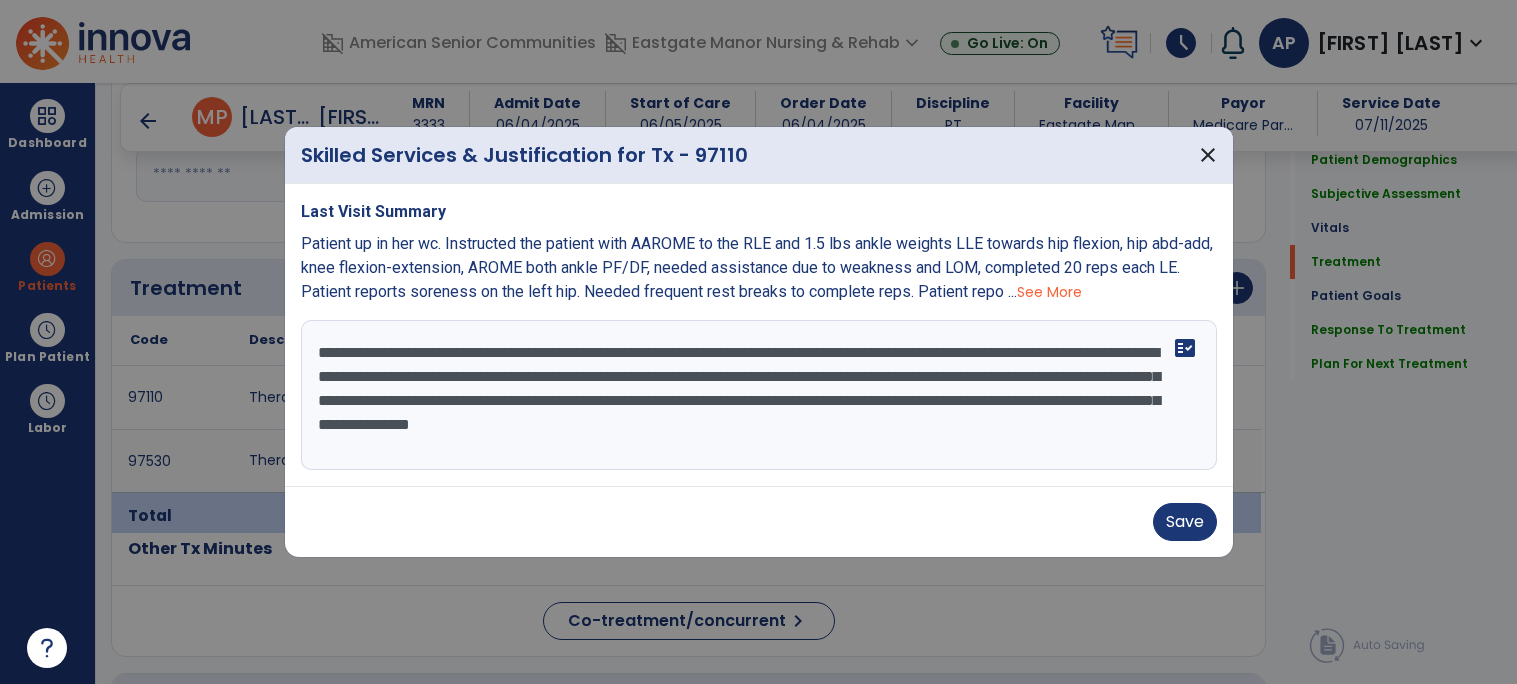 click on "**********" at bounding box center [759, 395] 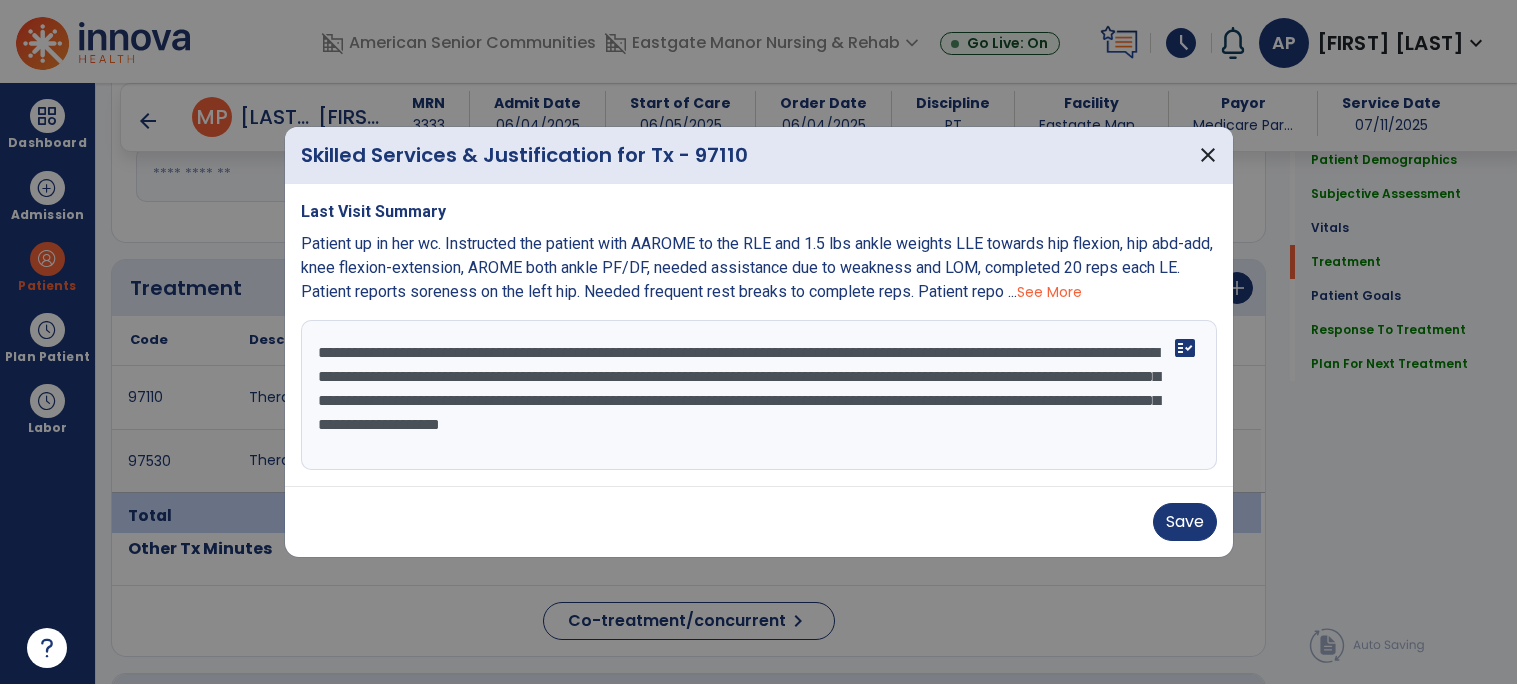 click on "**********" at bounding box center (759, 395) 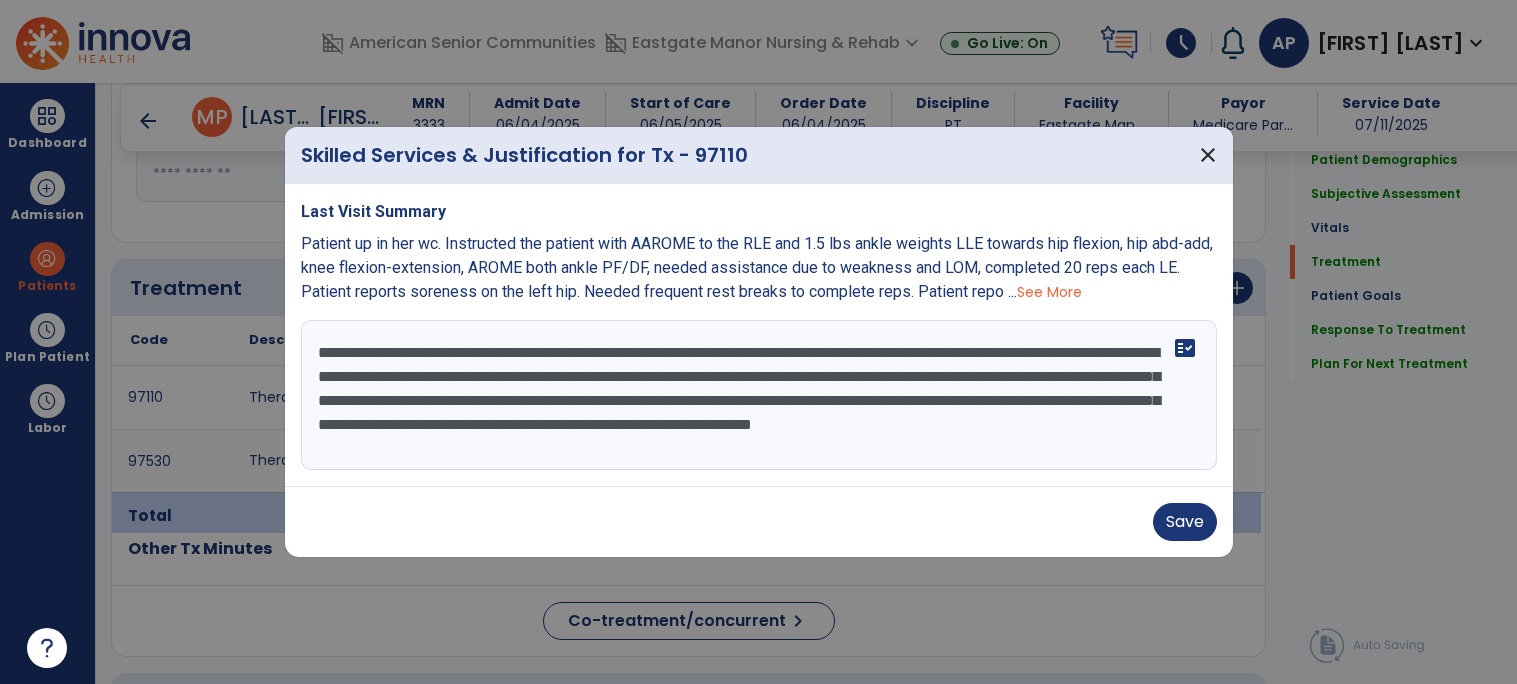 click on "**********" at bounding box center [759, 395] 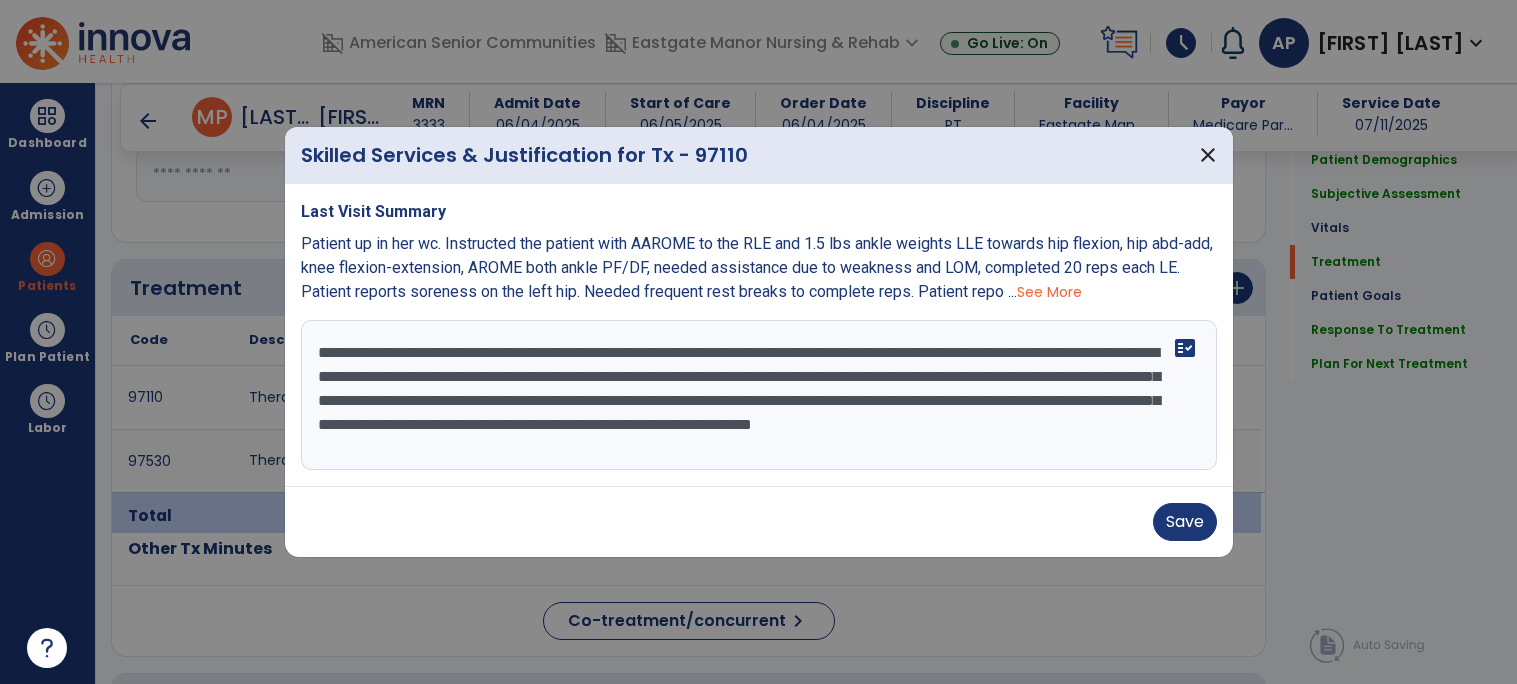 click on "**********" at bounding box center [759, 395] 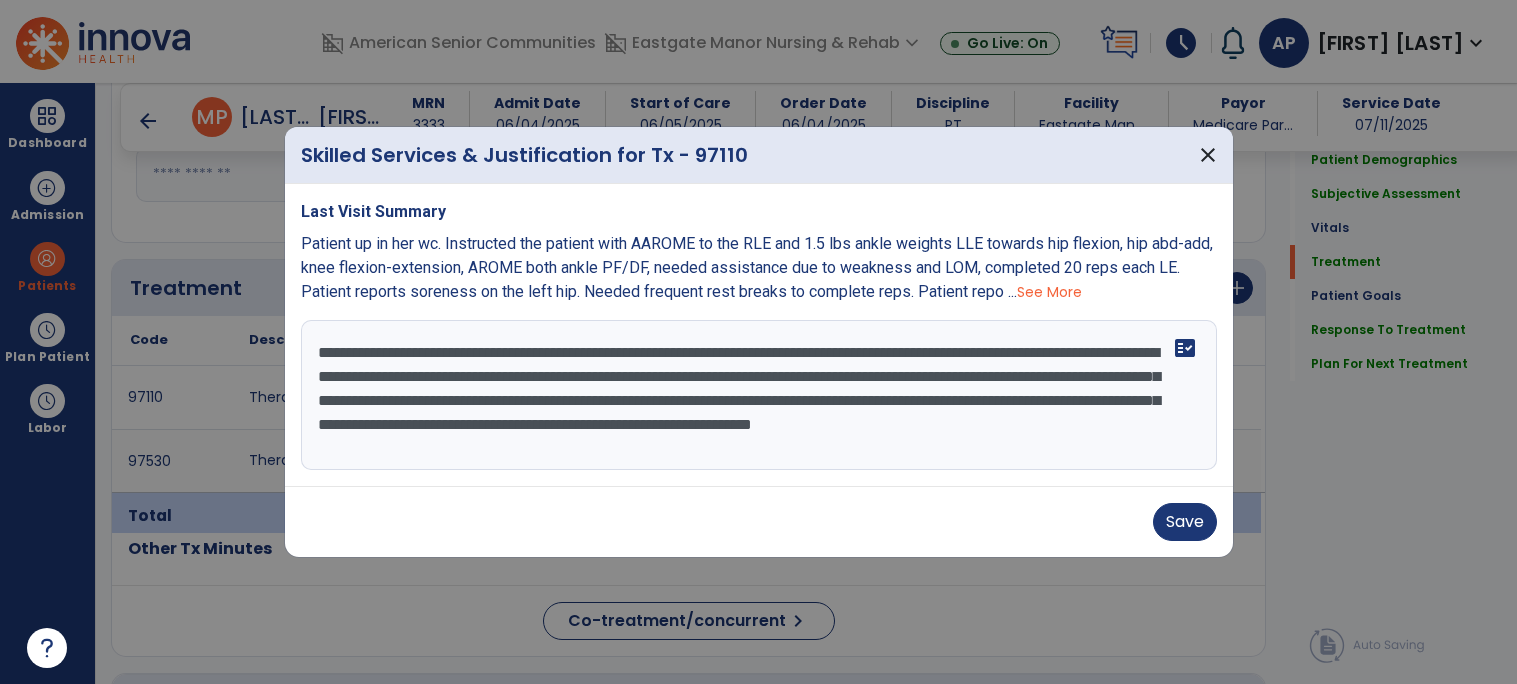 click on "**********" at bounding box center [759, 395] 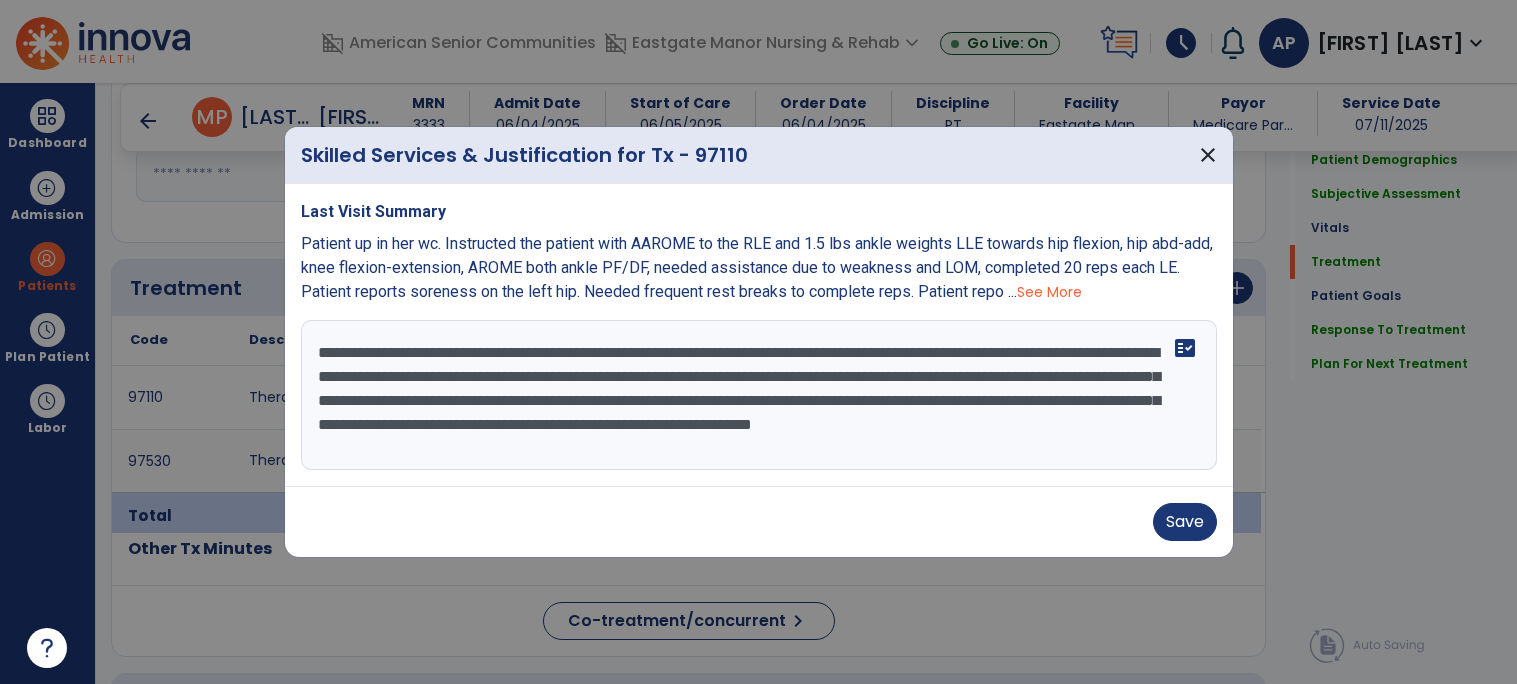 click on "**********" at bounding box center (759, 395) 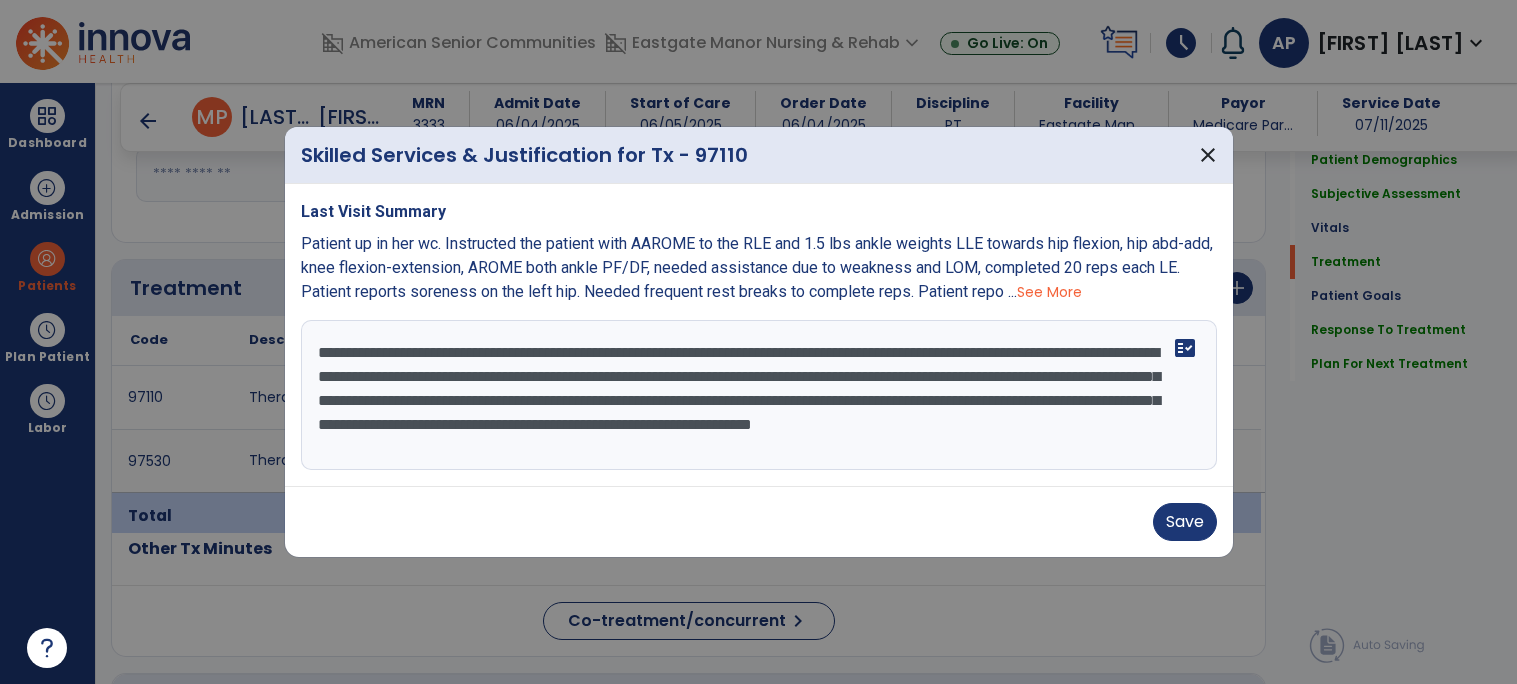 click on "**********" at bounding box center (759, 395) 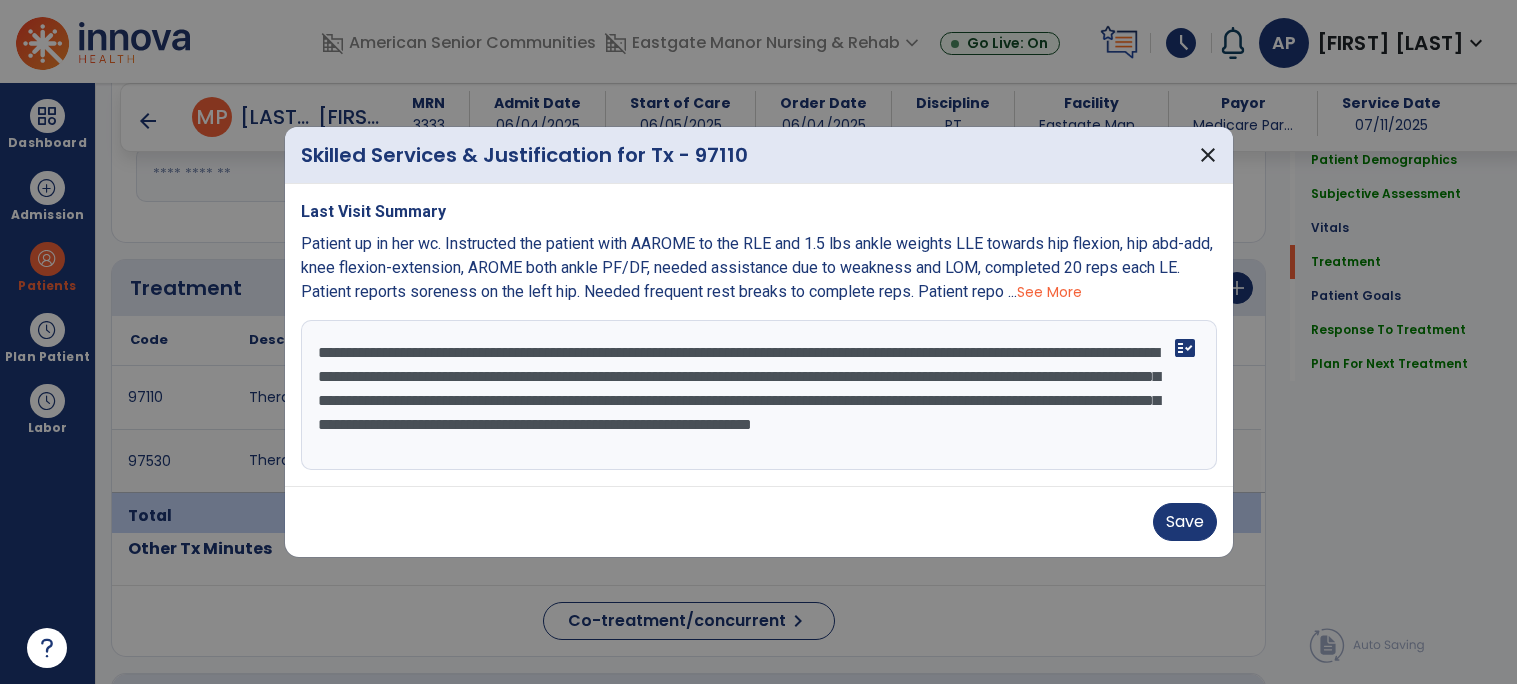 click on "**********" at bounding box center (759, 395) 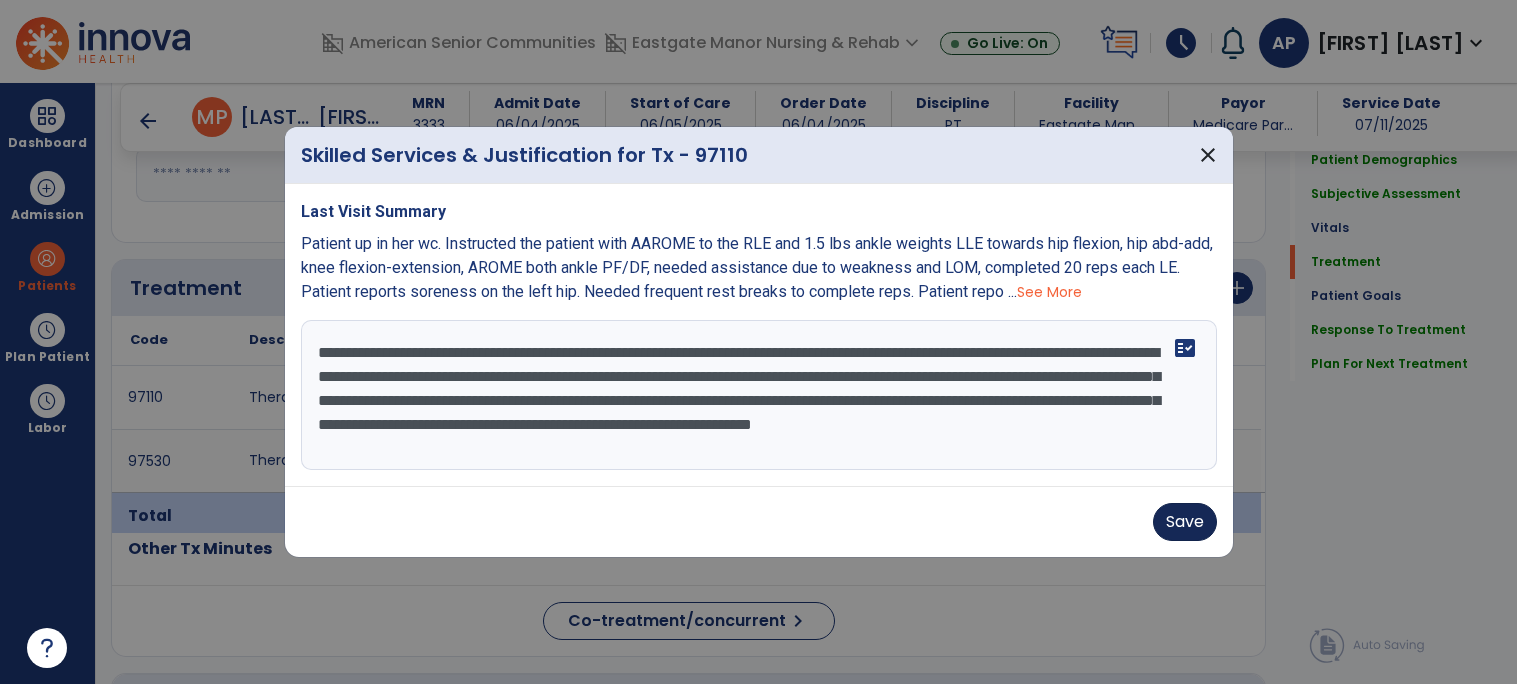 type on "**********" 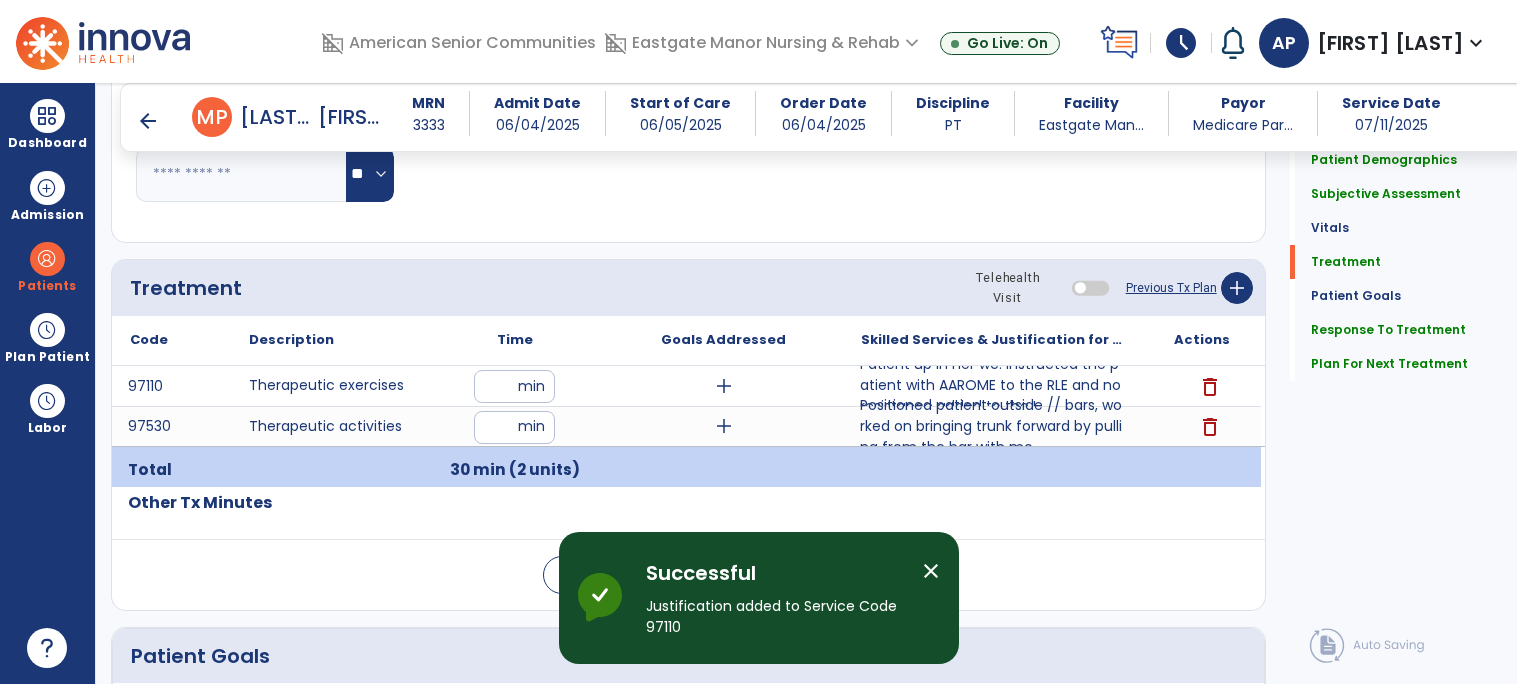 click on "Positioned patient outside // bars, worked on bringing trunk forward by pulling from the bar with mo..." at bounding box center [992, 426] 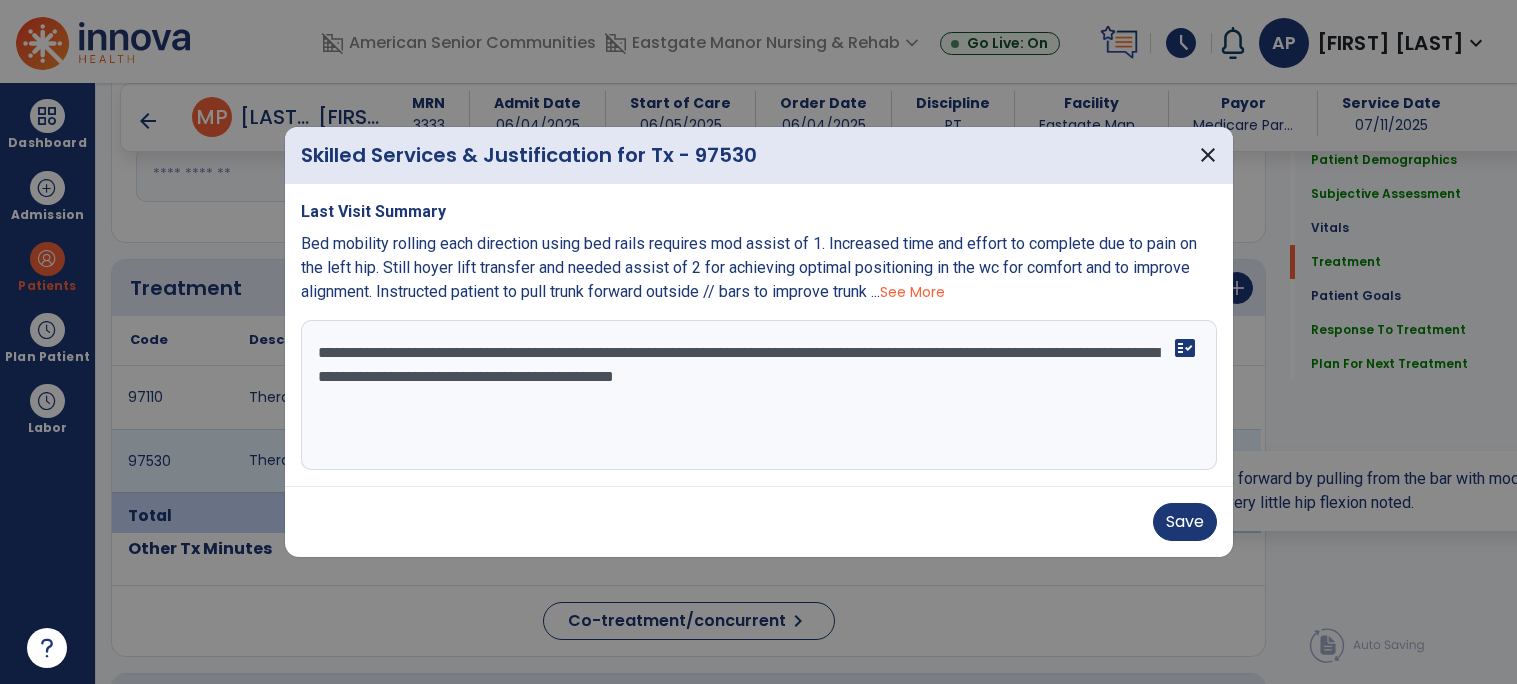 click on "**********" at bounding box center (759, 395) 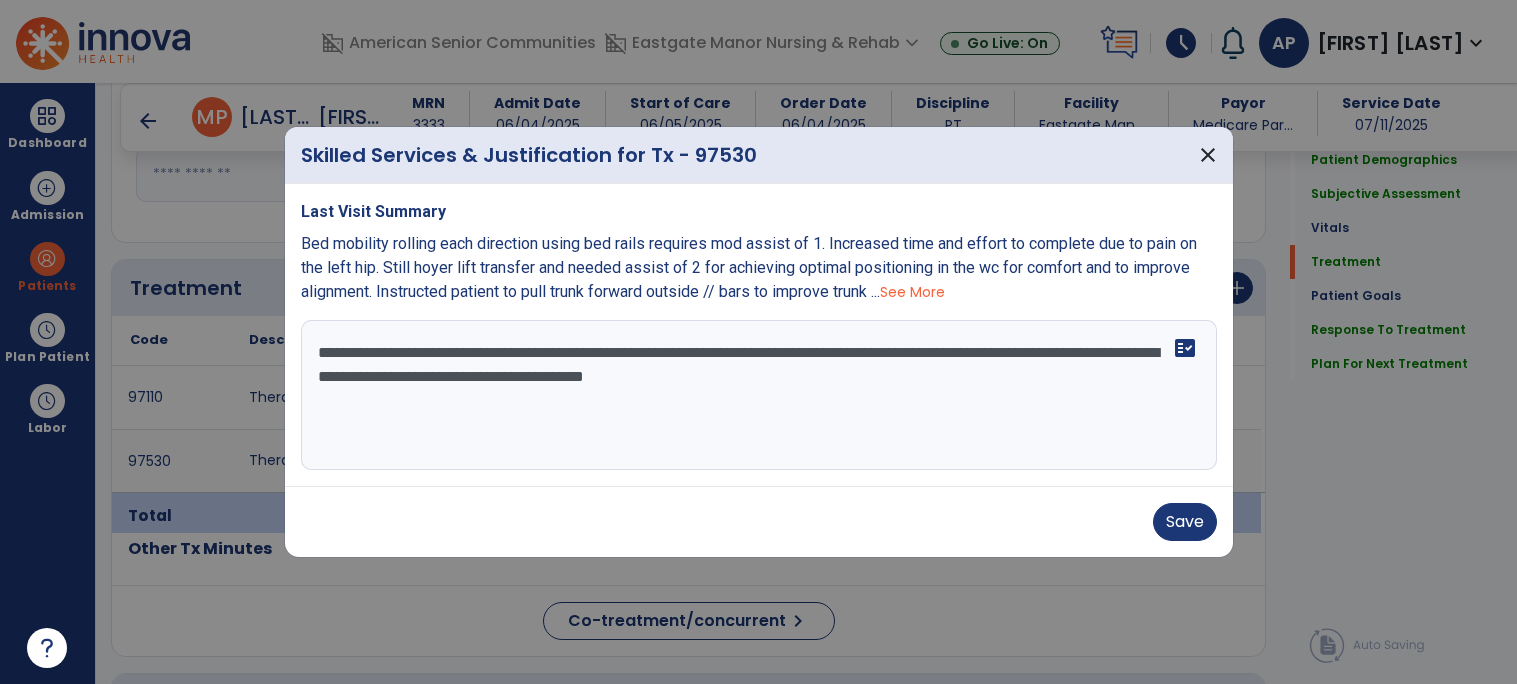click on "**********" at bounding box center (759, 395) 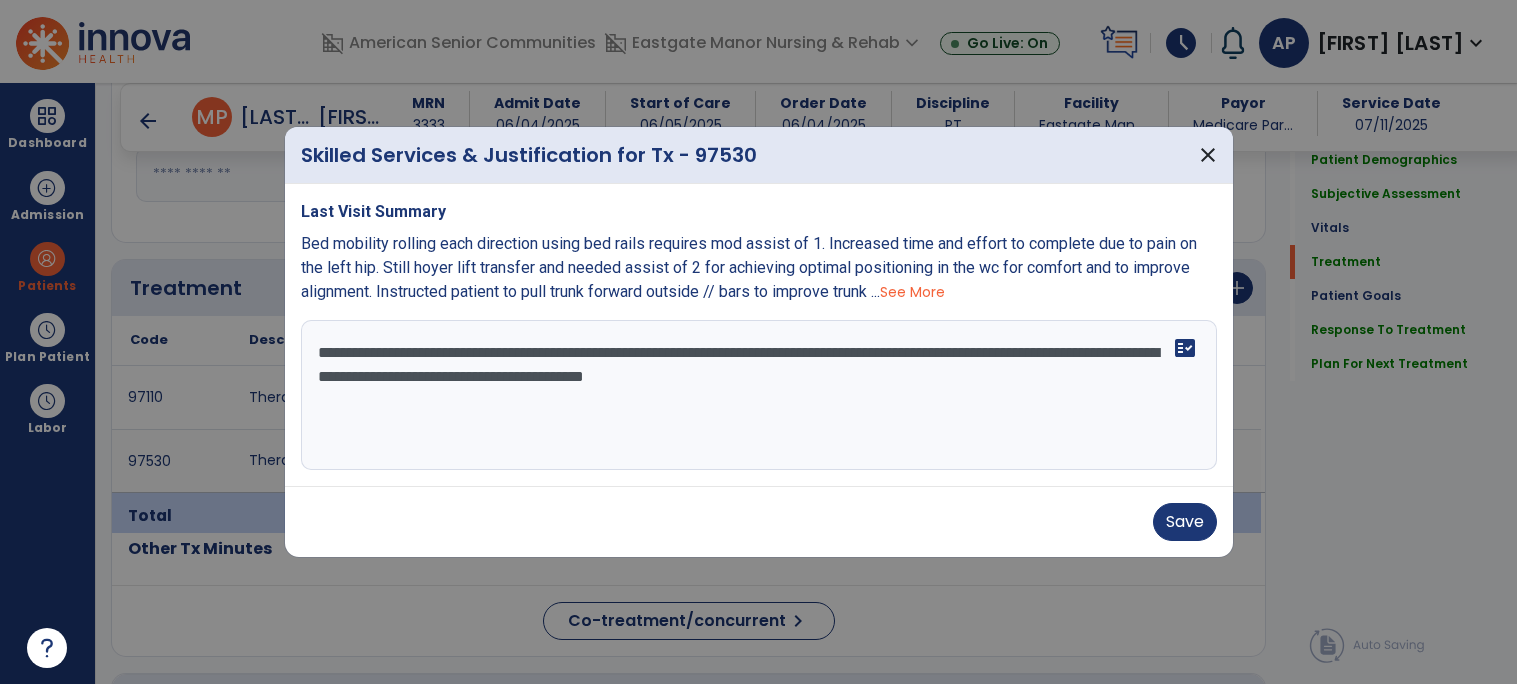 click on "**********" at bounding box center [759, 395] 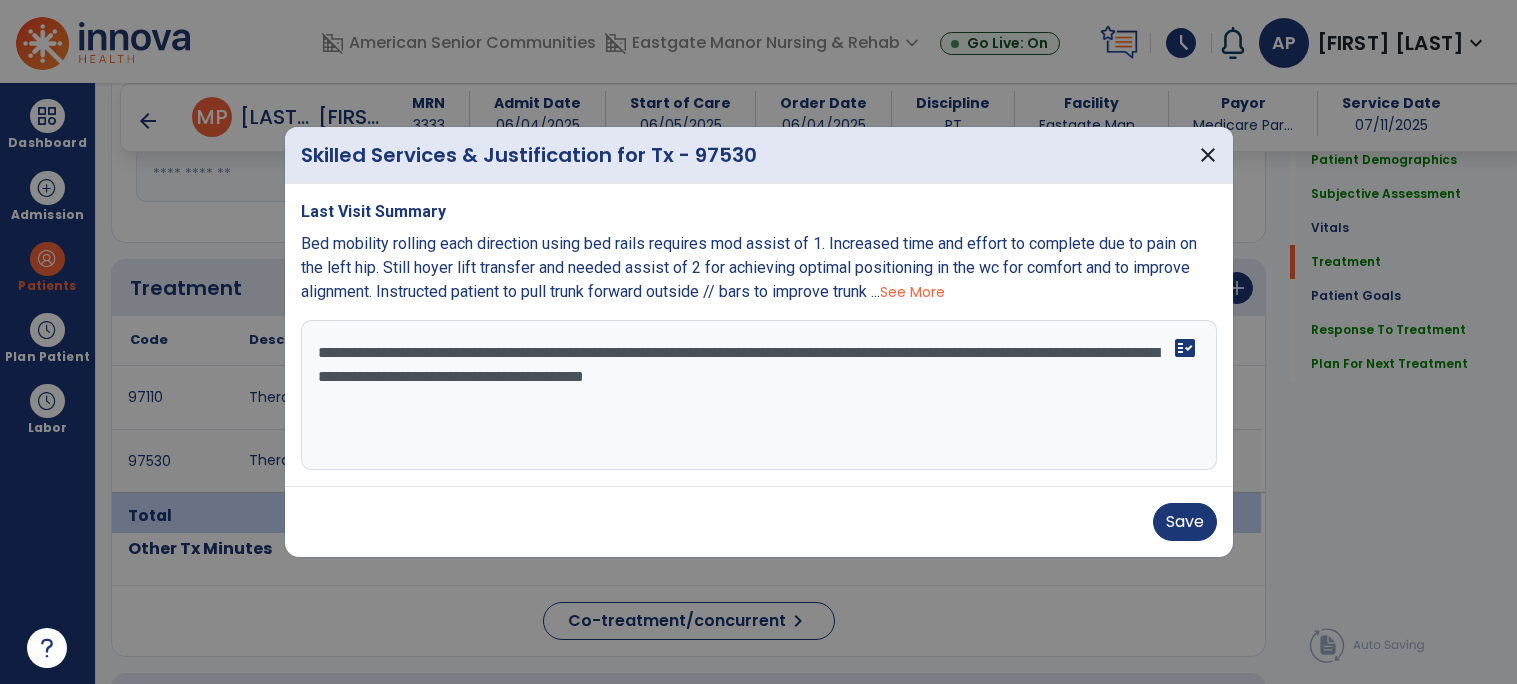 click on "**********" at bounding box center [759, 395] 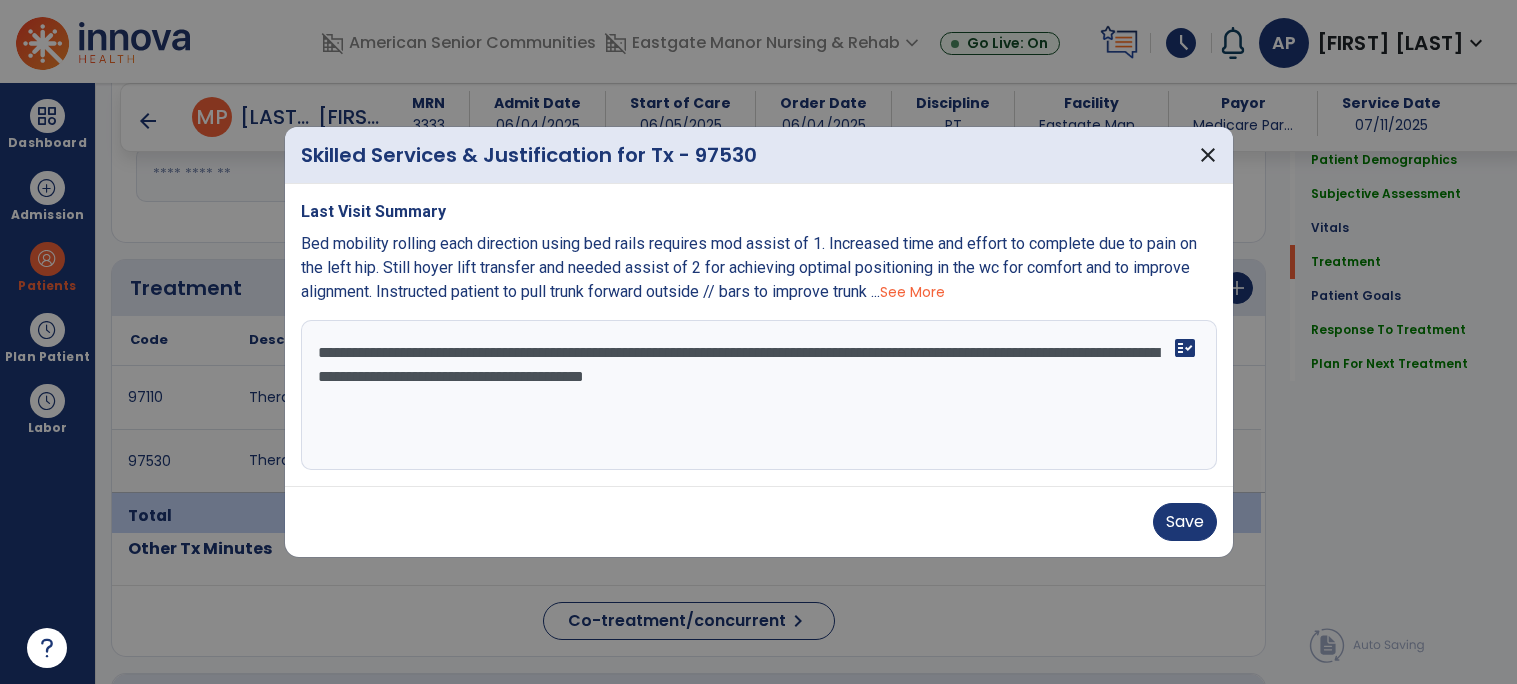 click on "**********" at bounding box center (759, 395) 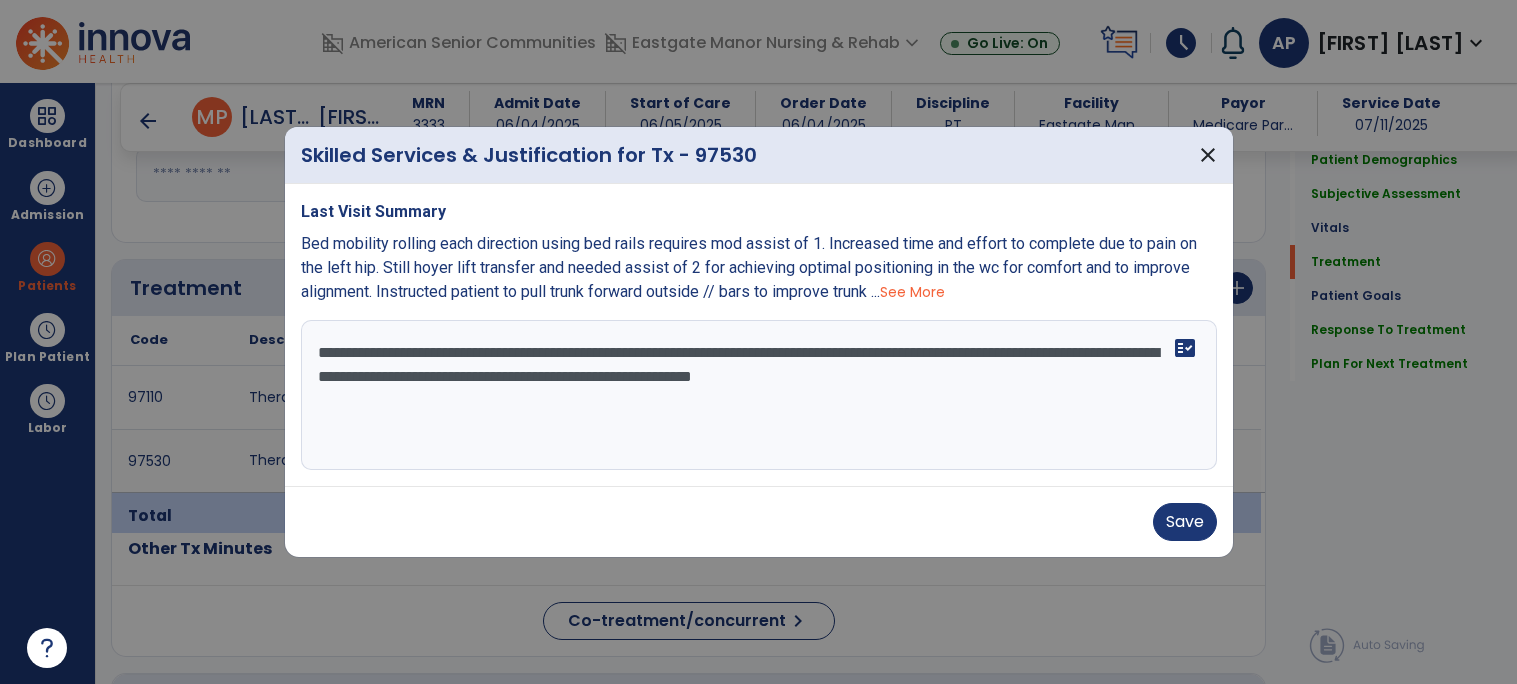 click on "**********" at bounding box center [759, 395] 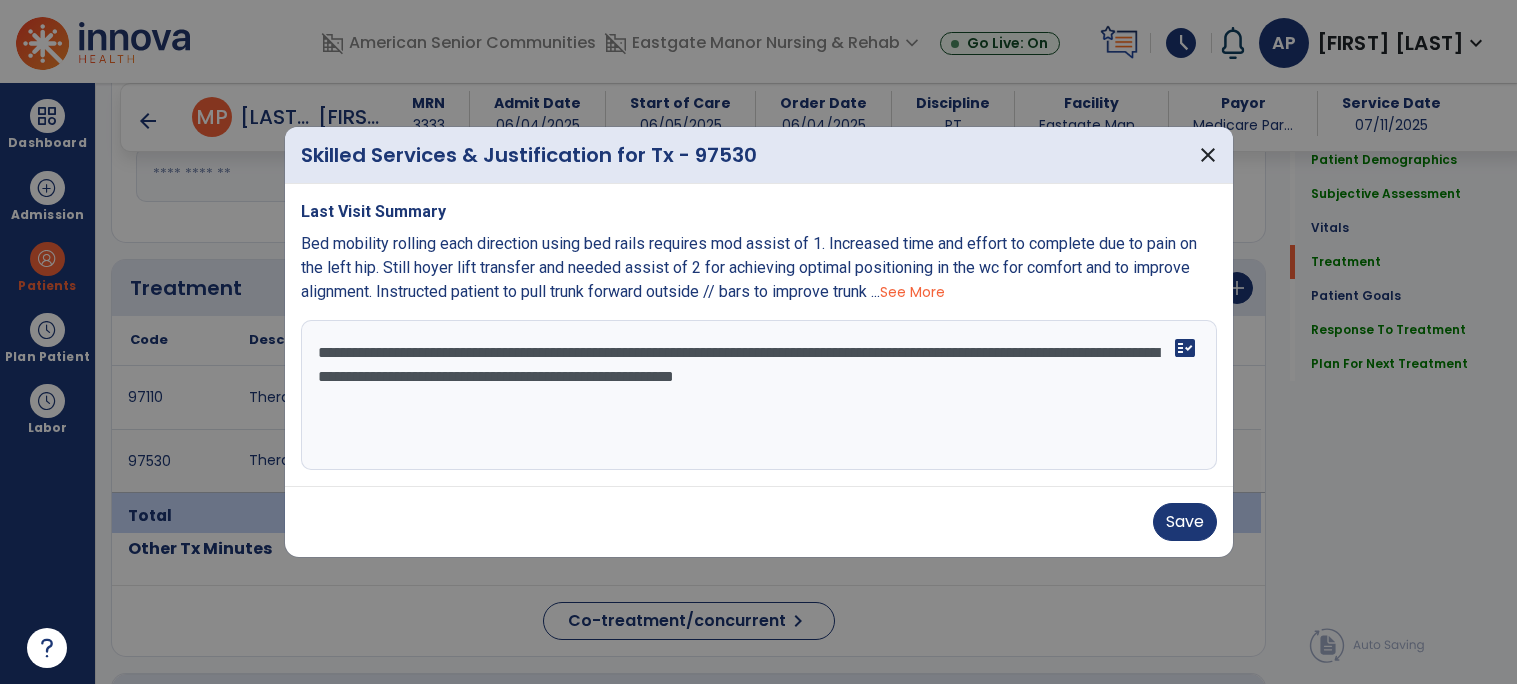 click on "**********" at bounding box center [759, 395] 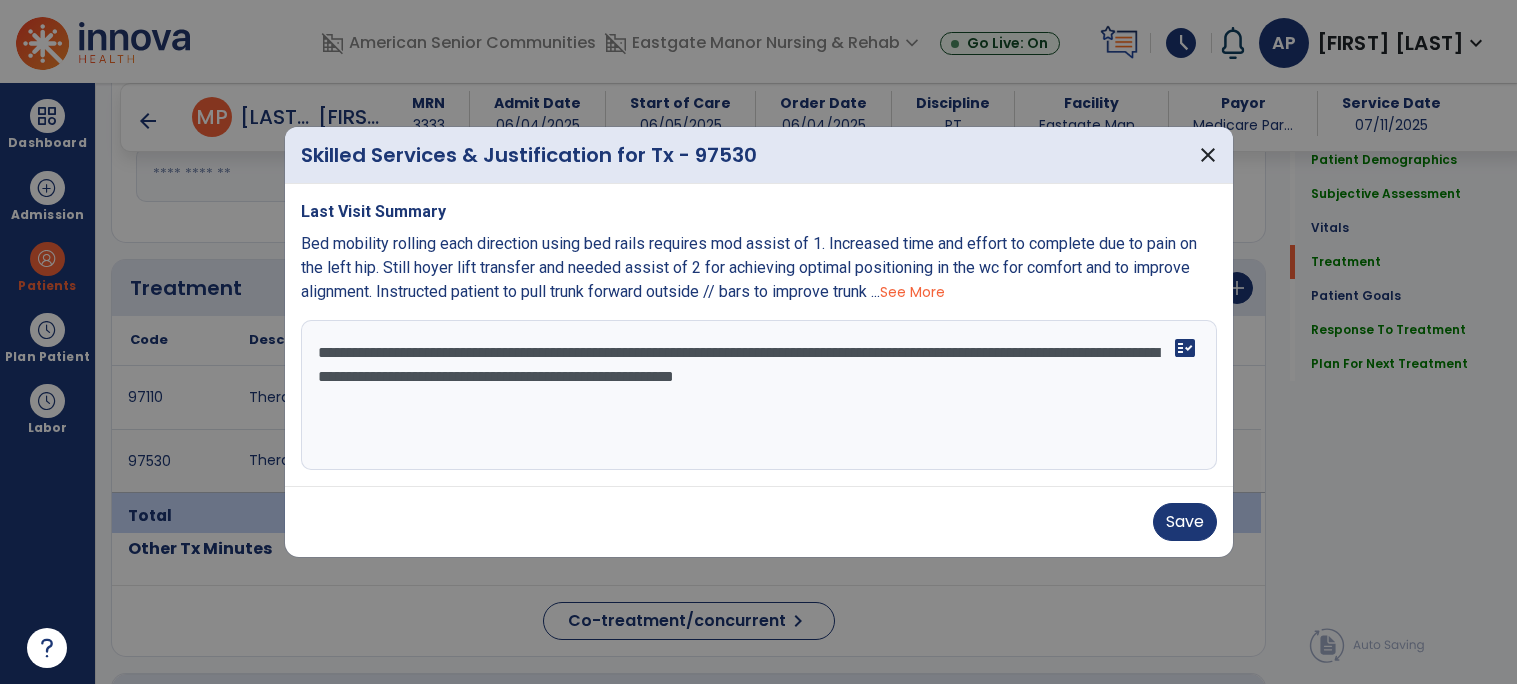 click on "**********" at bounding box center [759, 395] 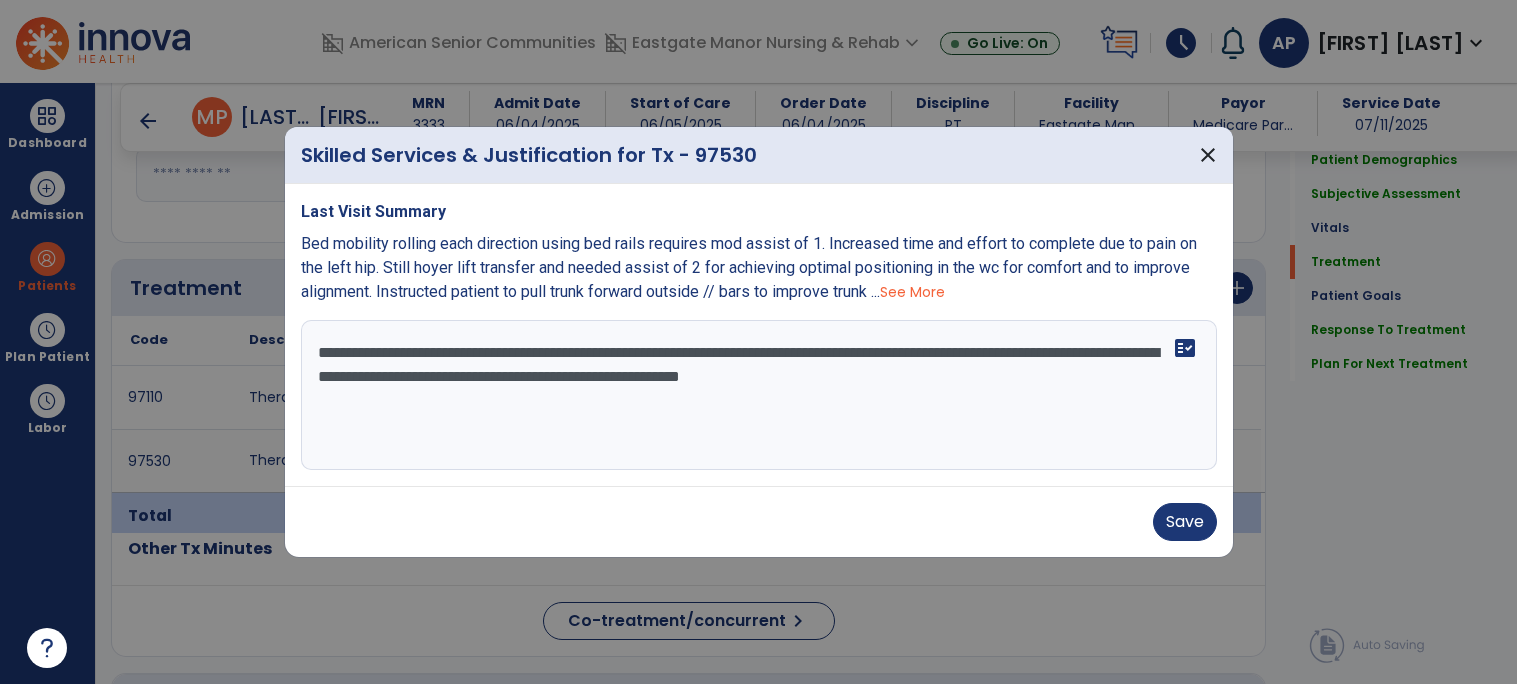 click on "**********" at bounding box center [759, 395] 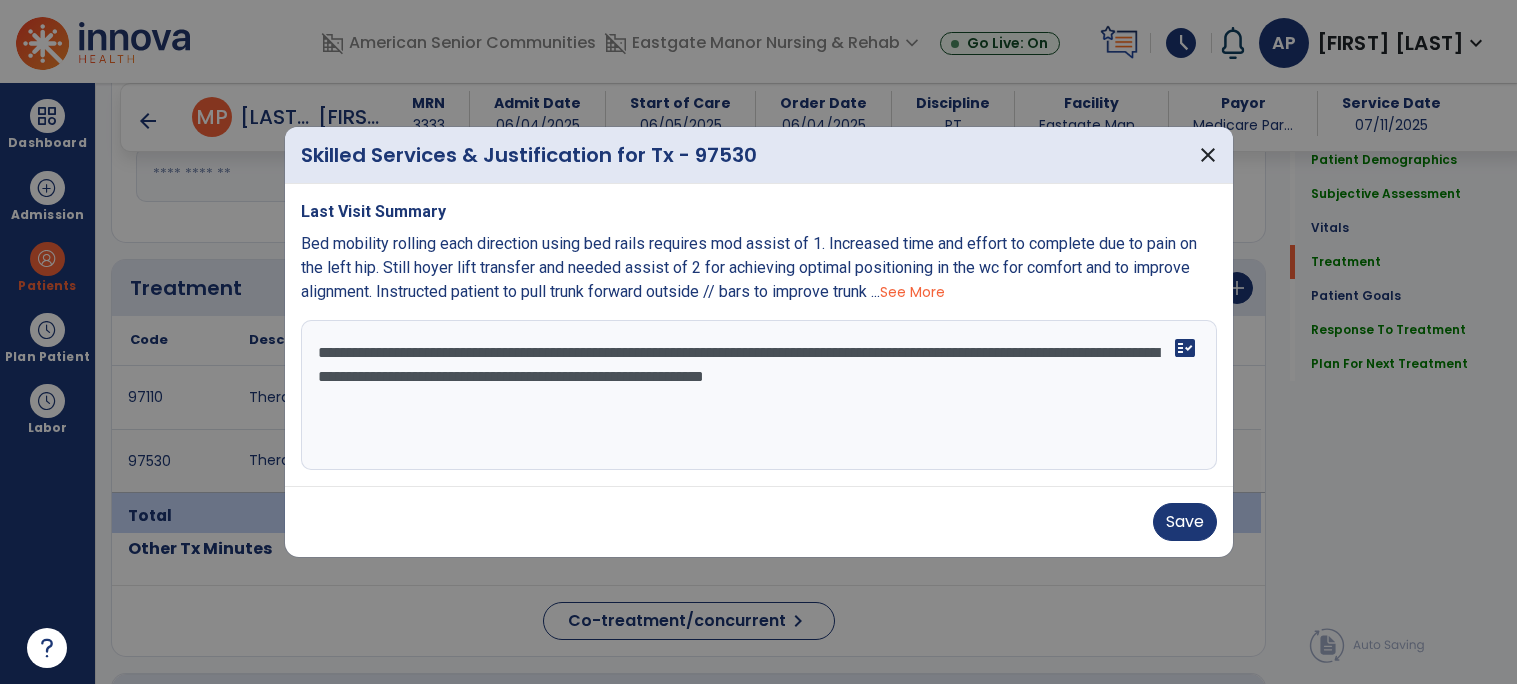 click on "**********" at bounding box center (759, 395) 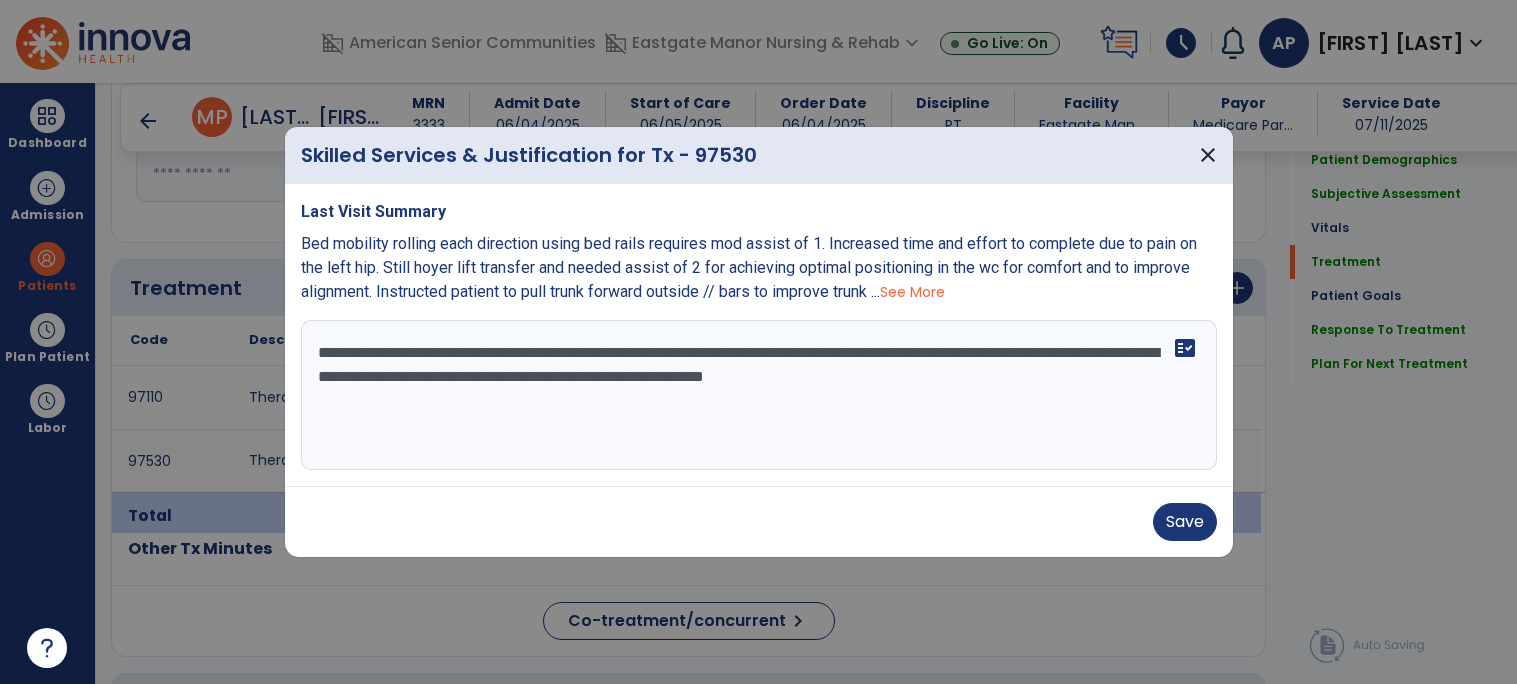 click on "**********" at bounding box center (759, 395) 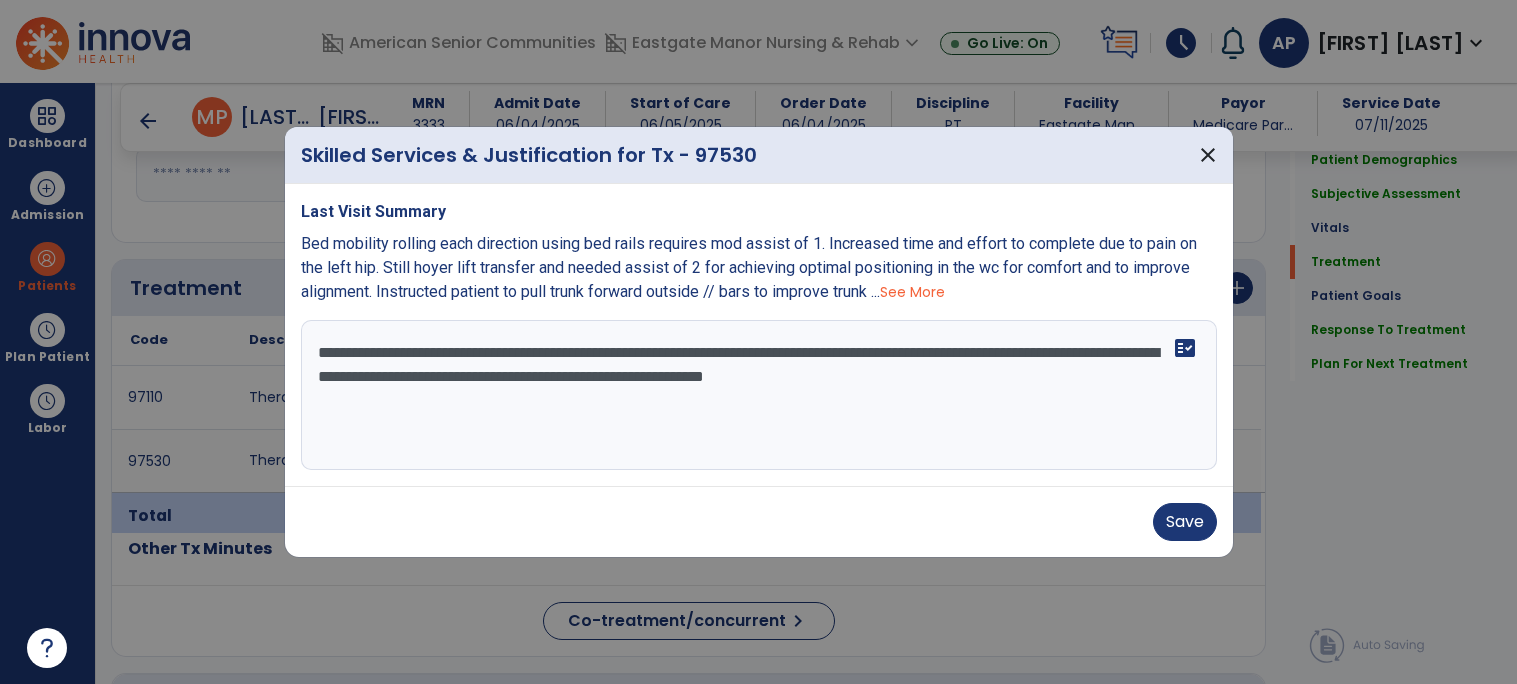 click on "**********" at bounding box center [759, 395] 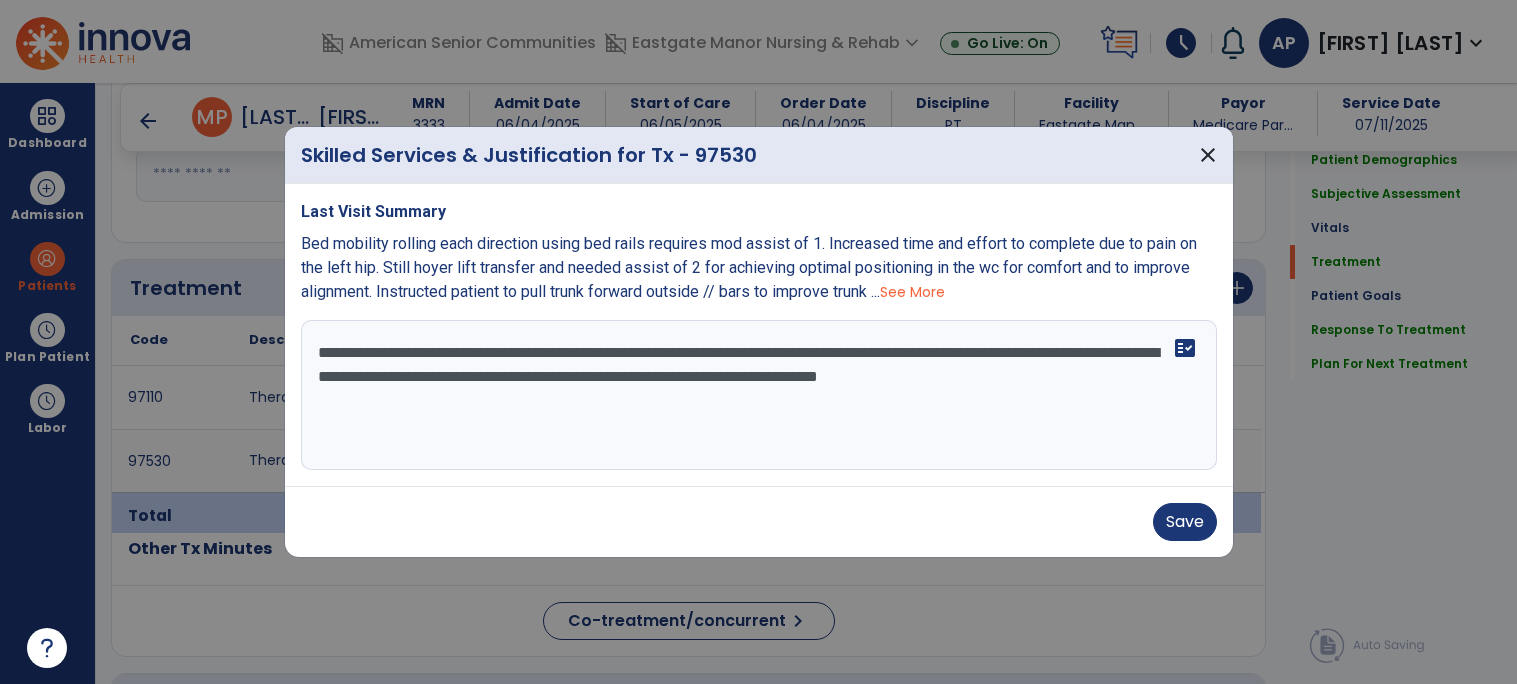 click on "**********" at bounding box center (759, 395) 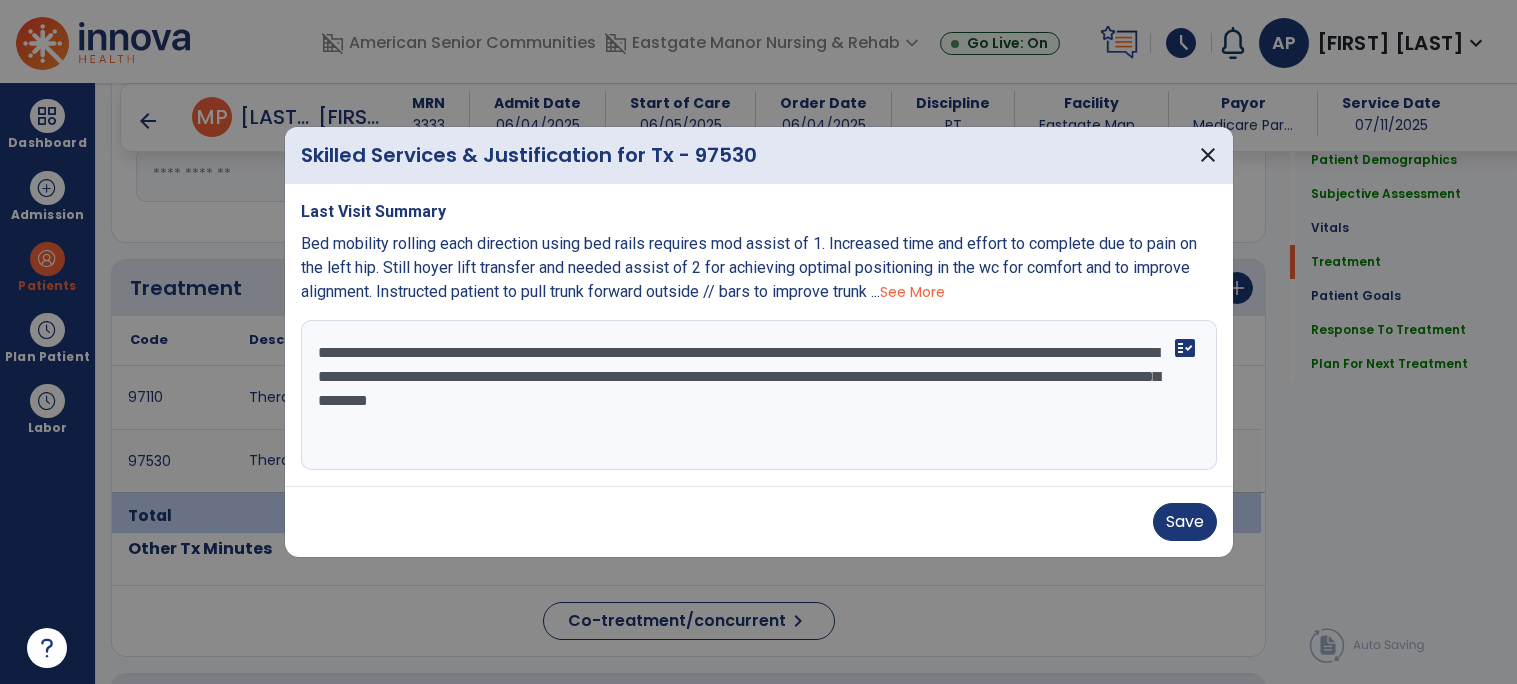 click on "**********" at bounding box center (759, 395) 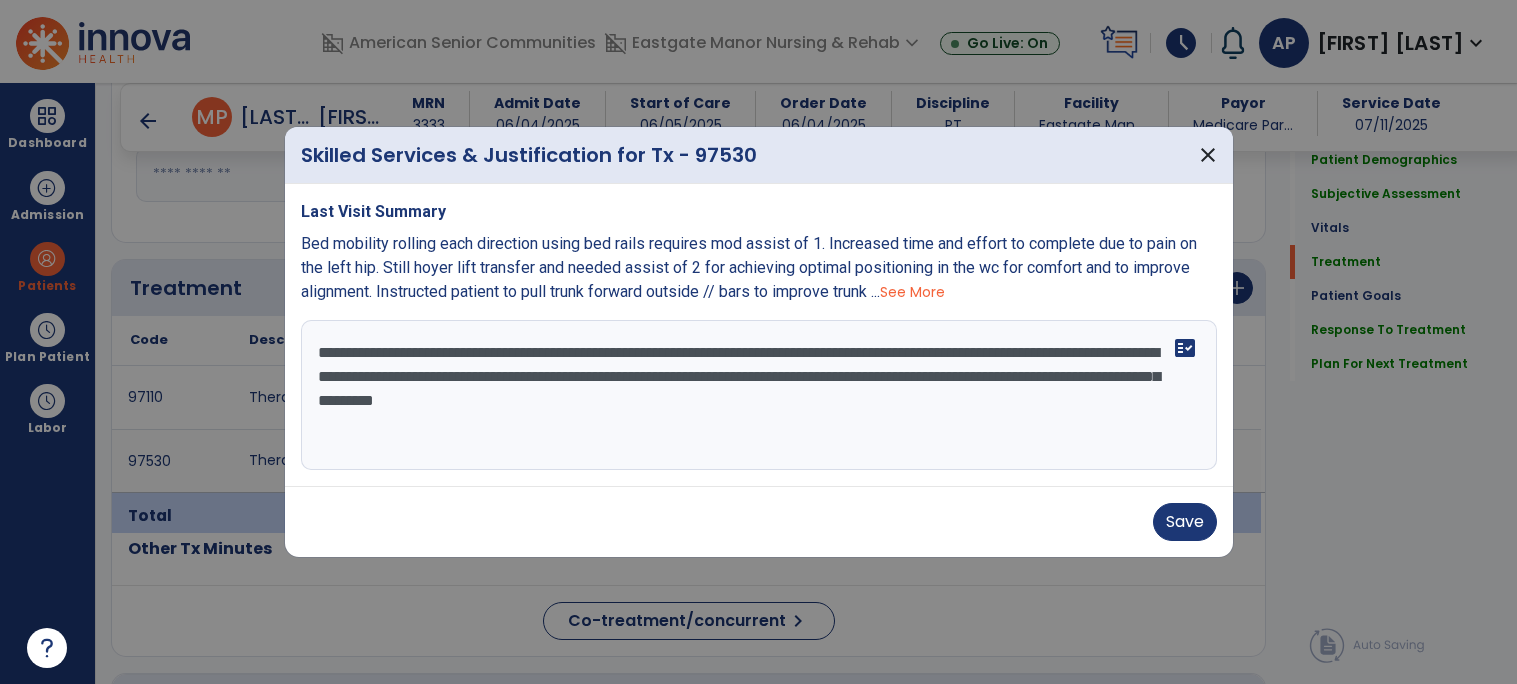 click on "**********" at bounding box center [759, 395] 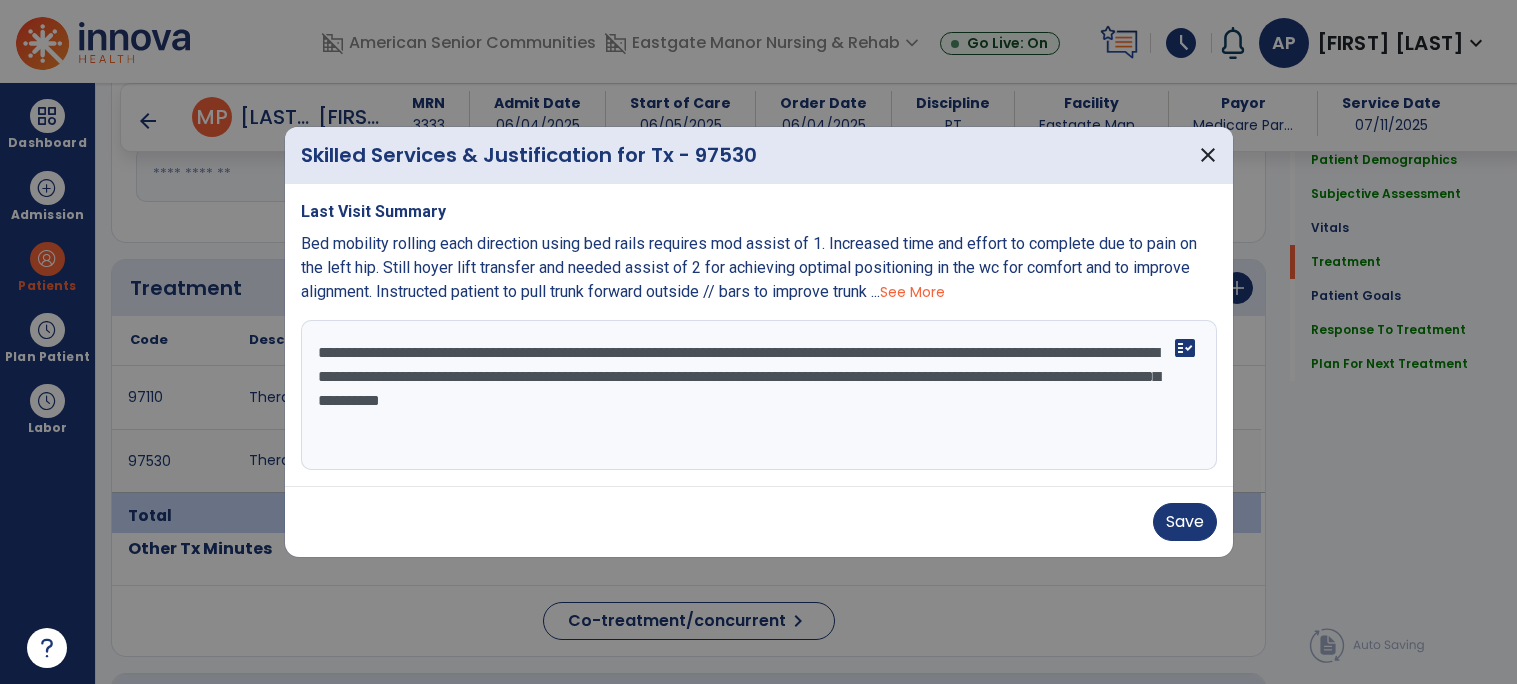 click on "**********" at bounding box center (759, 395) 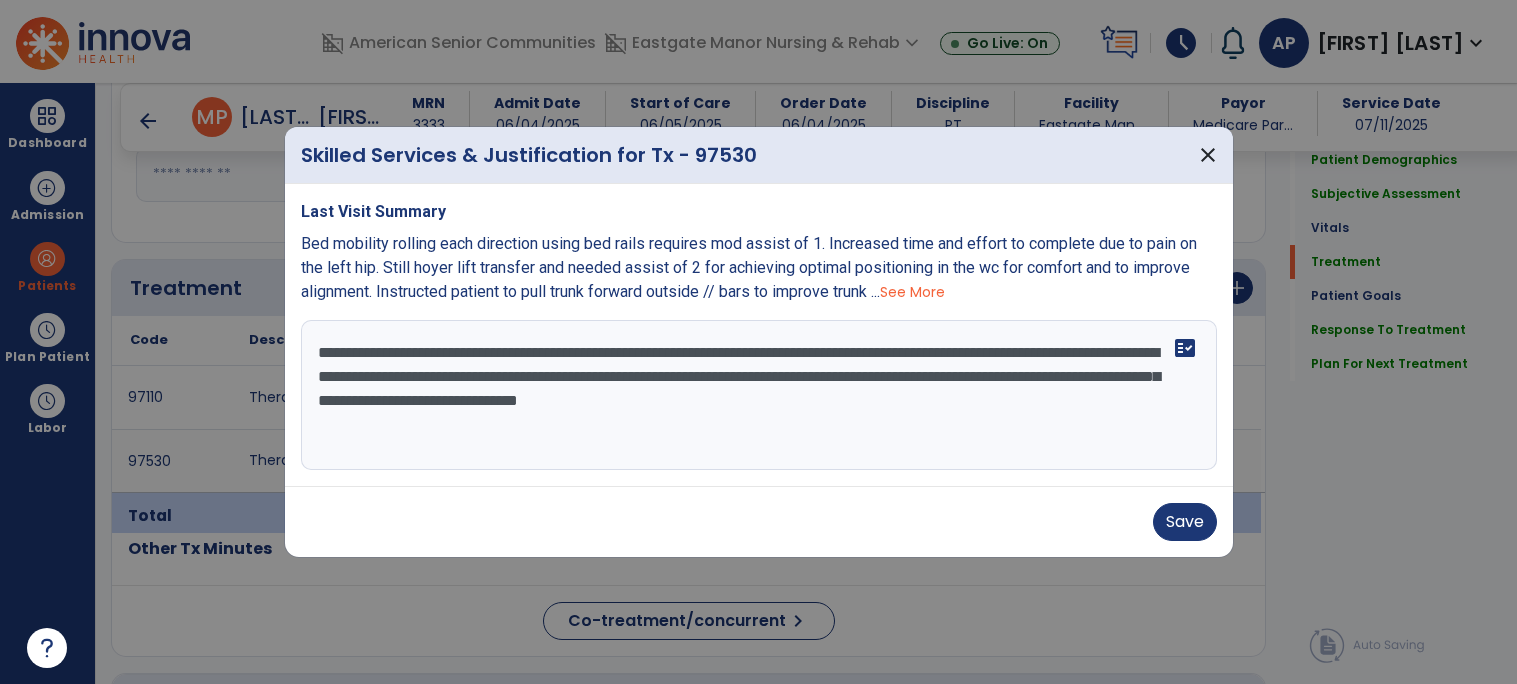 click on "**********" at bounding box center (759, 395) 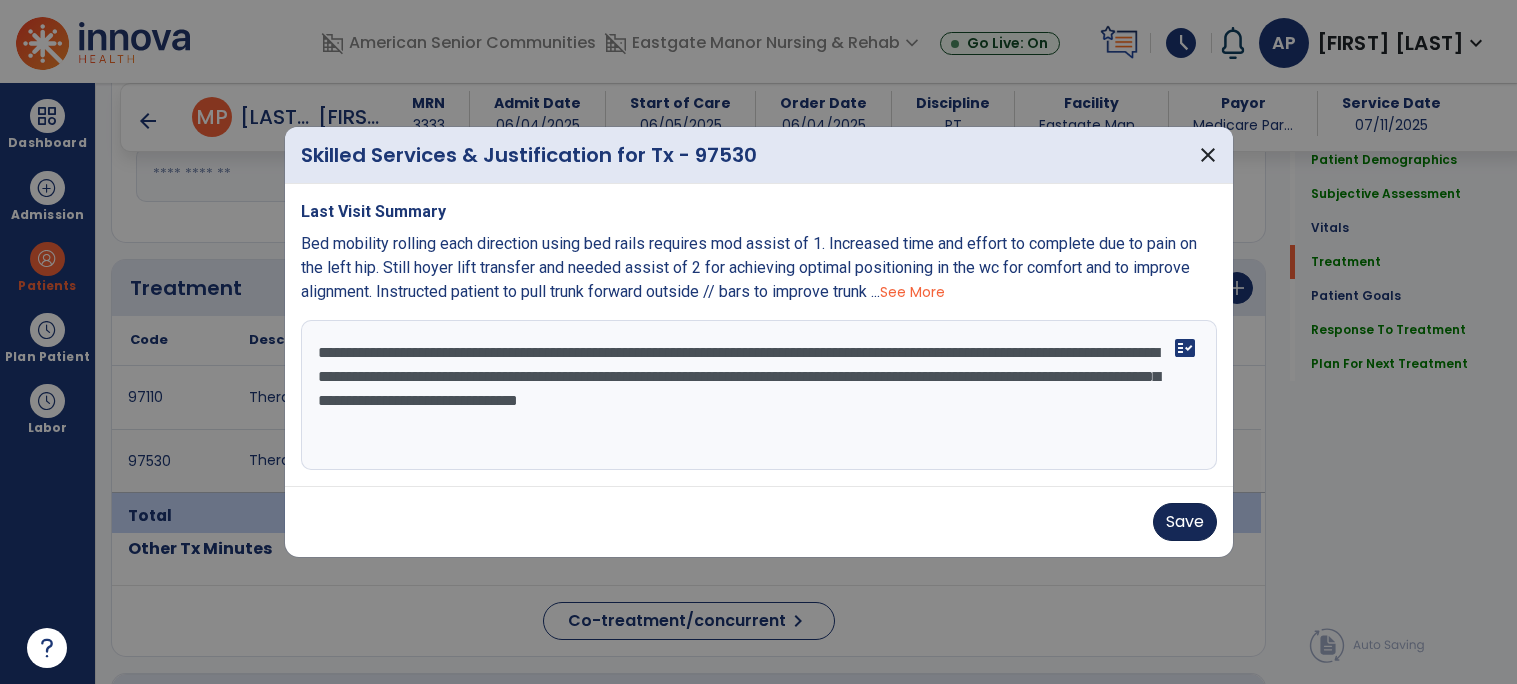 type on "**********" 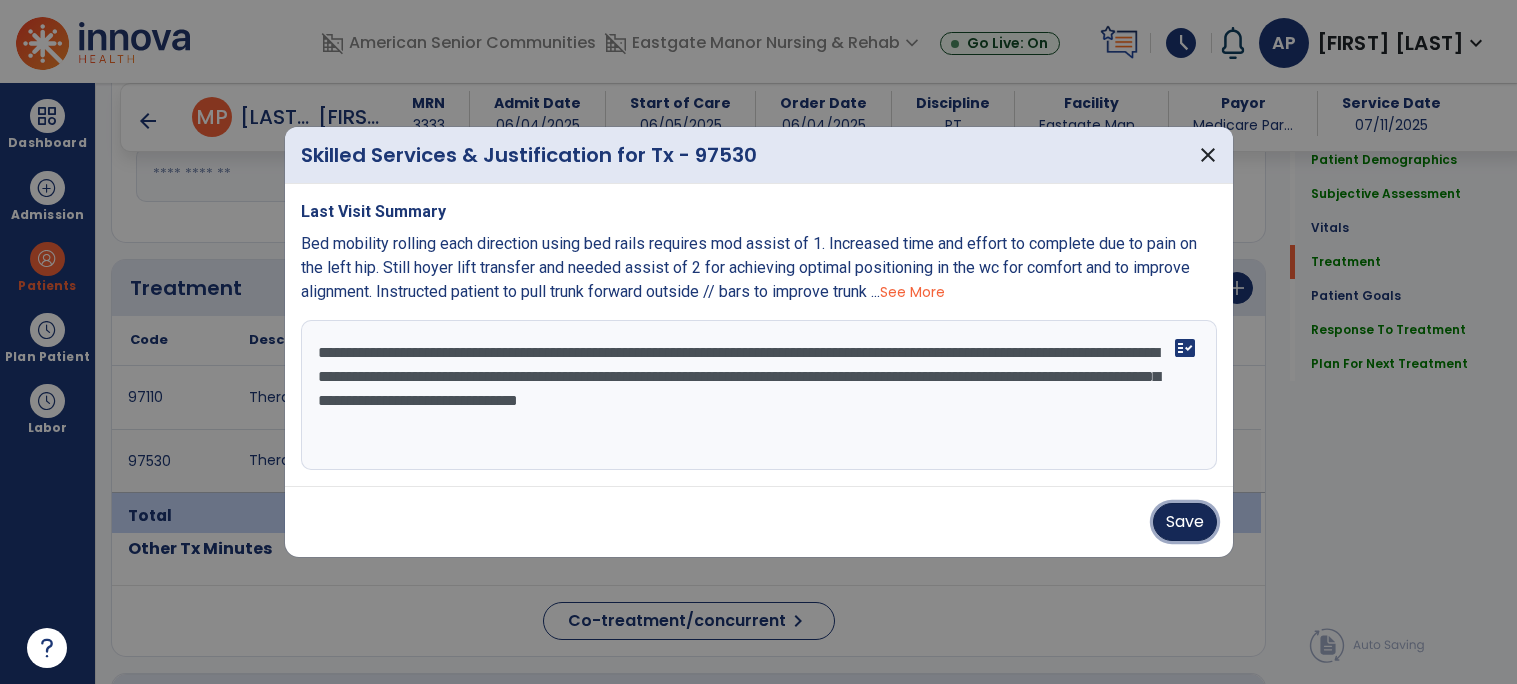 click on "Save" at bounding box center (1185, 522) 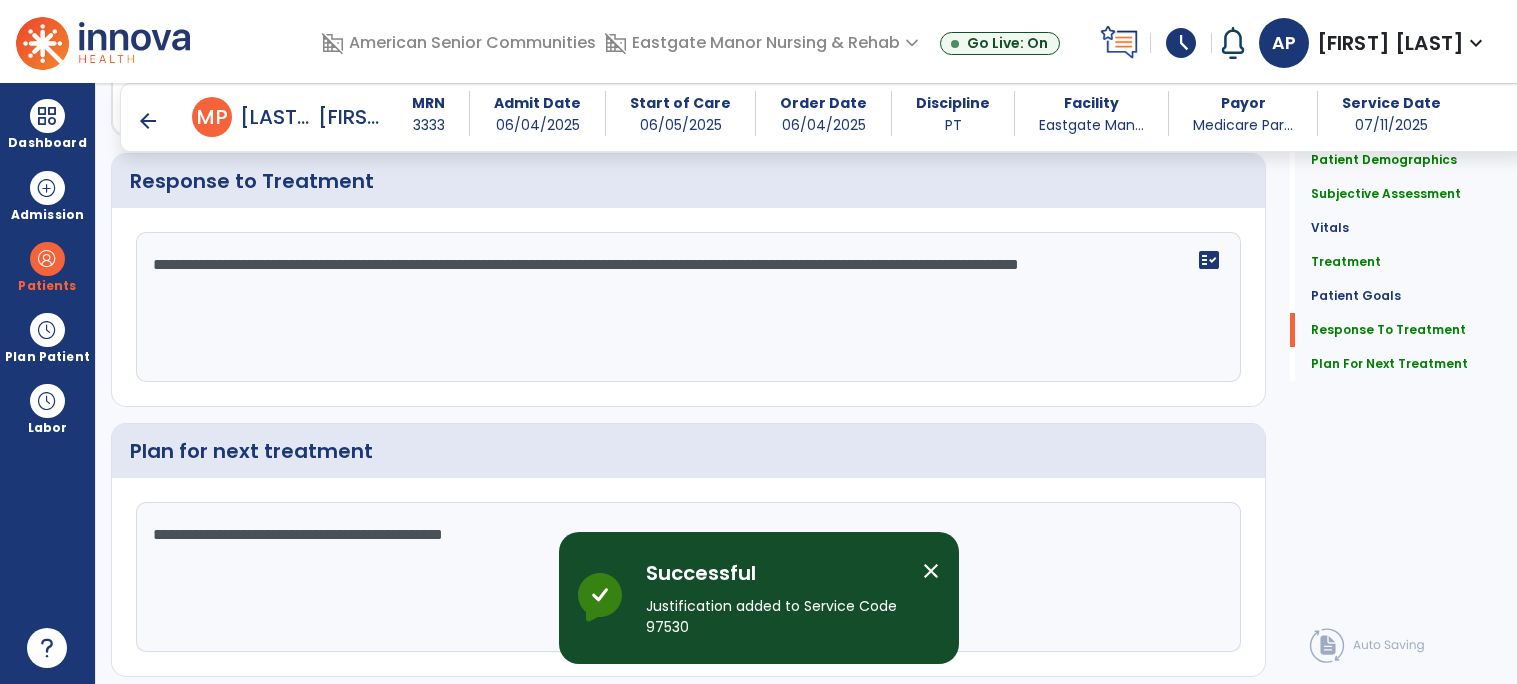 scroll, scrollTop: 2820, scrollLeft: 0, axis: vertical 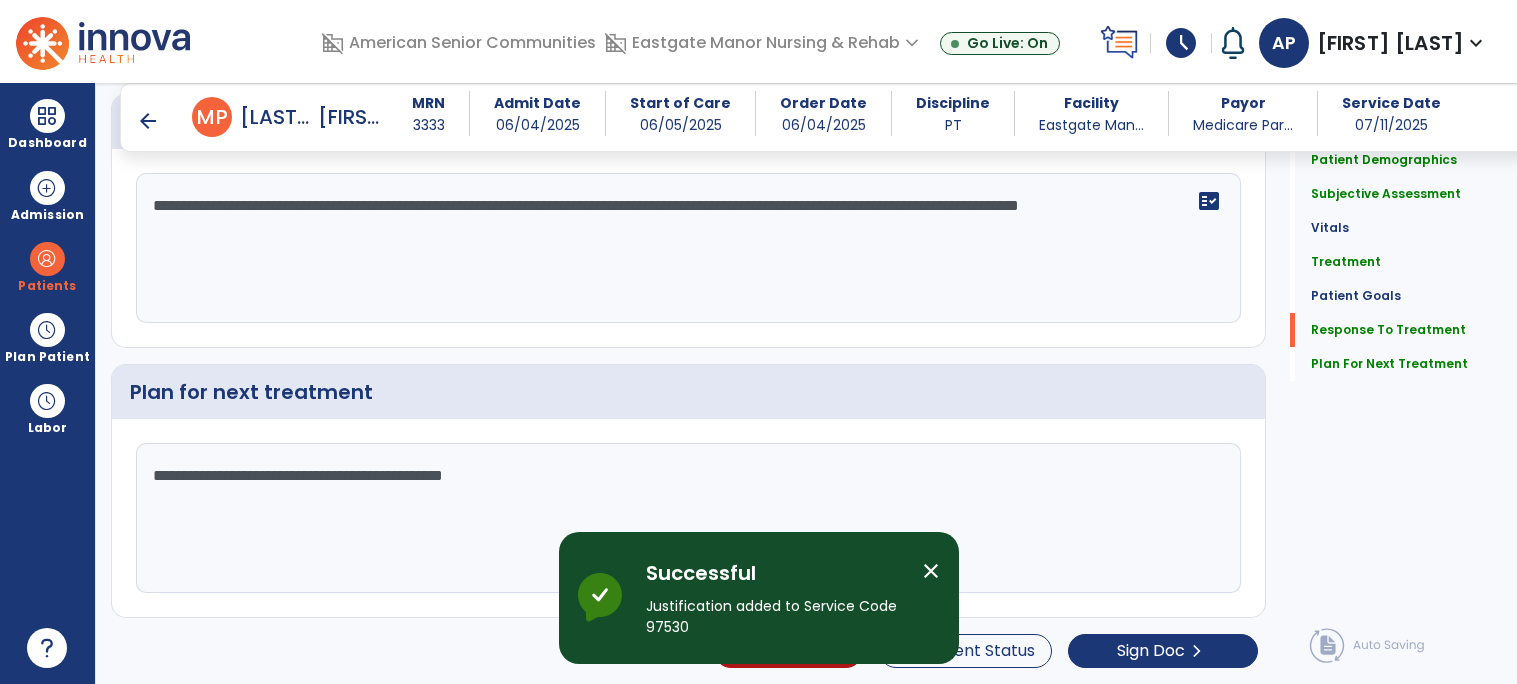 click on "**********" 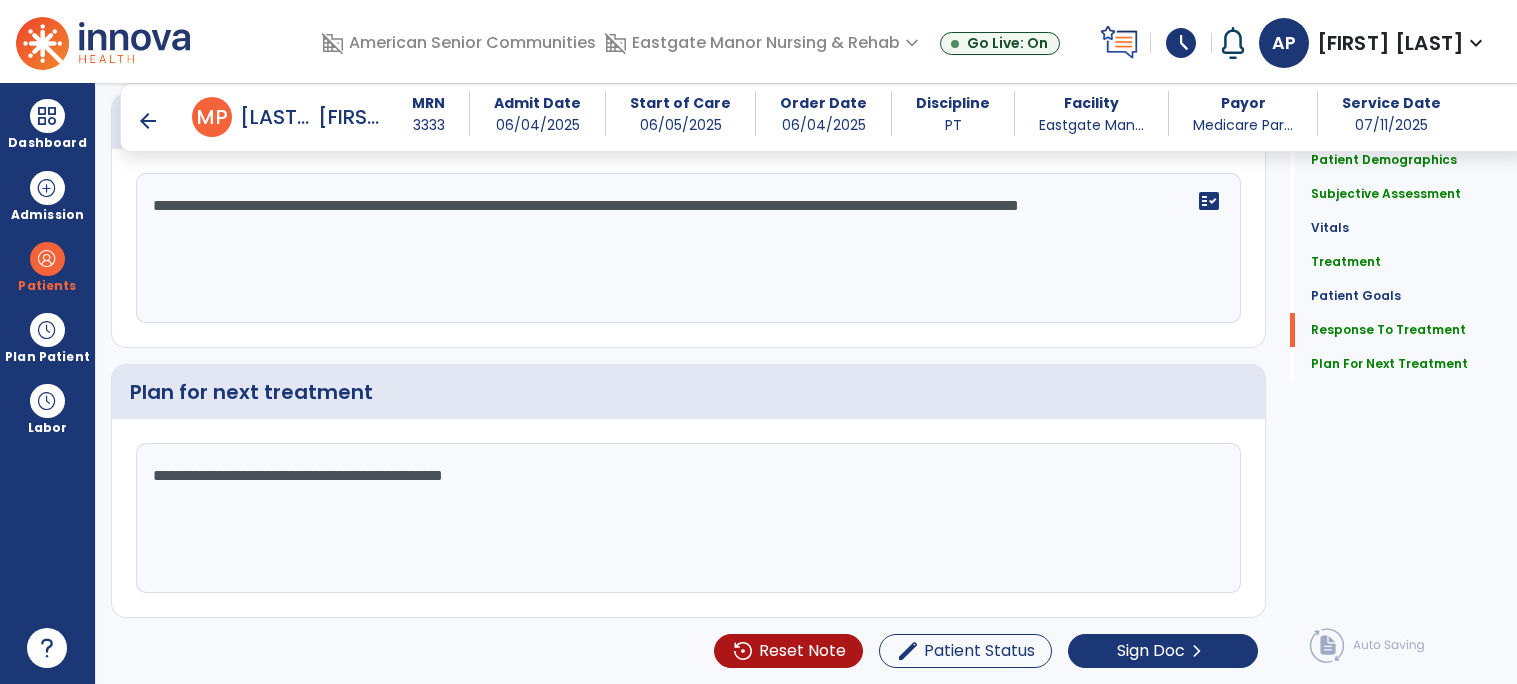 click on "**********" 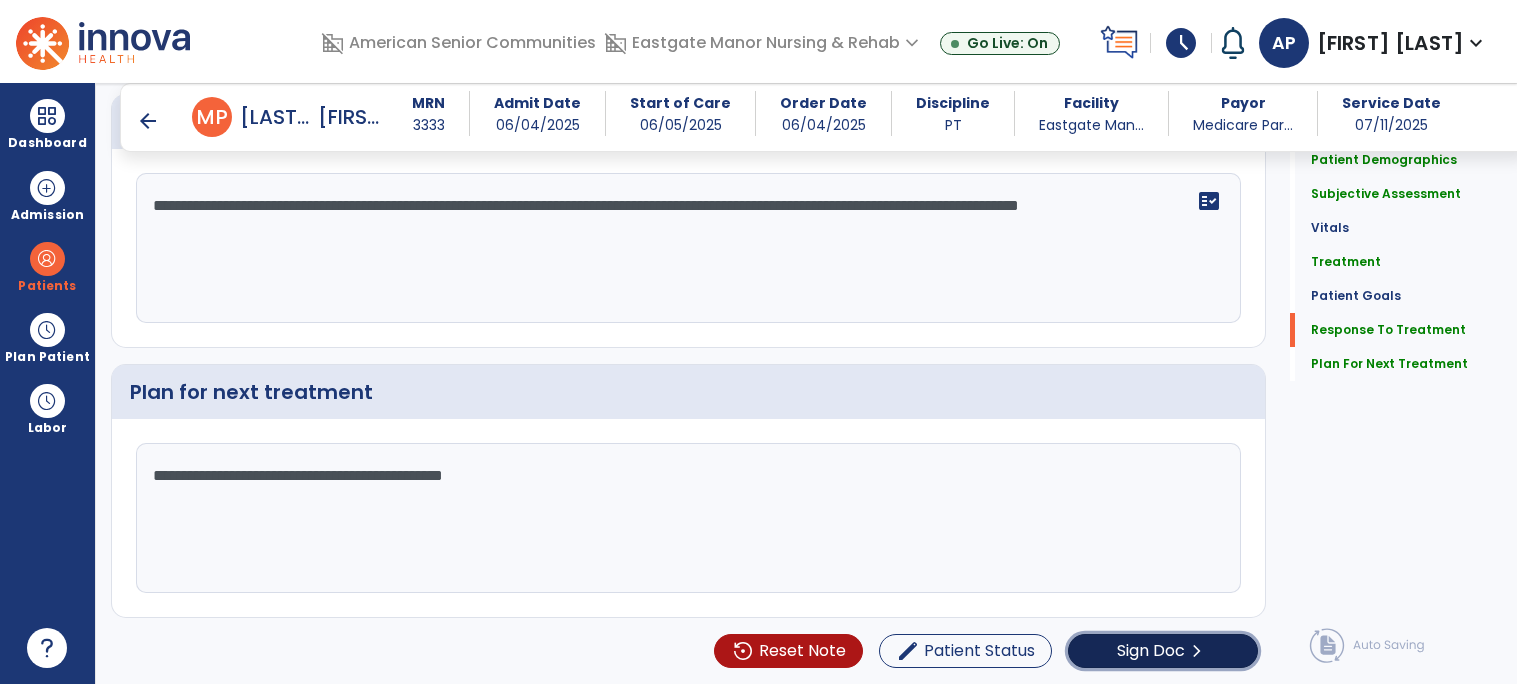 click on "Sign Doc" 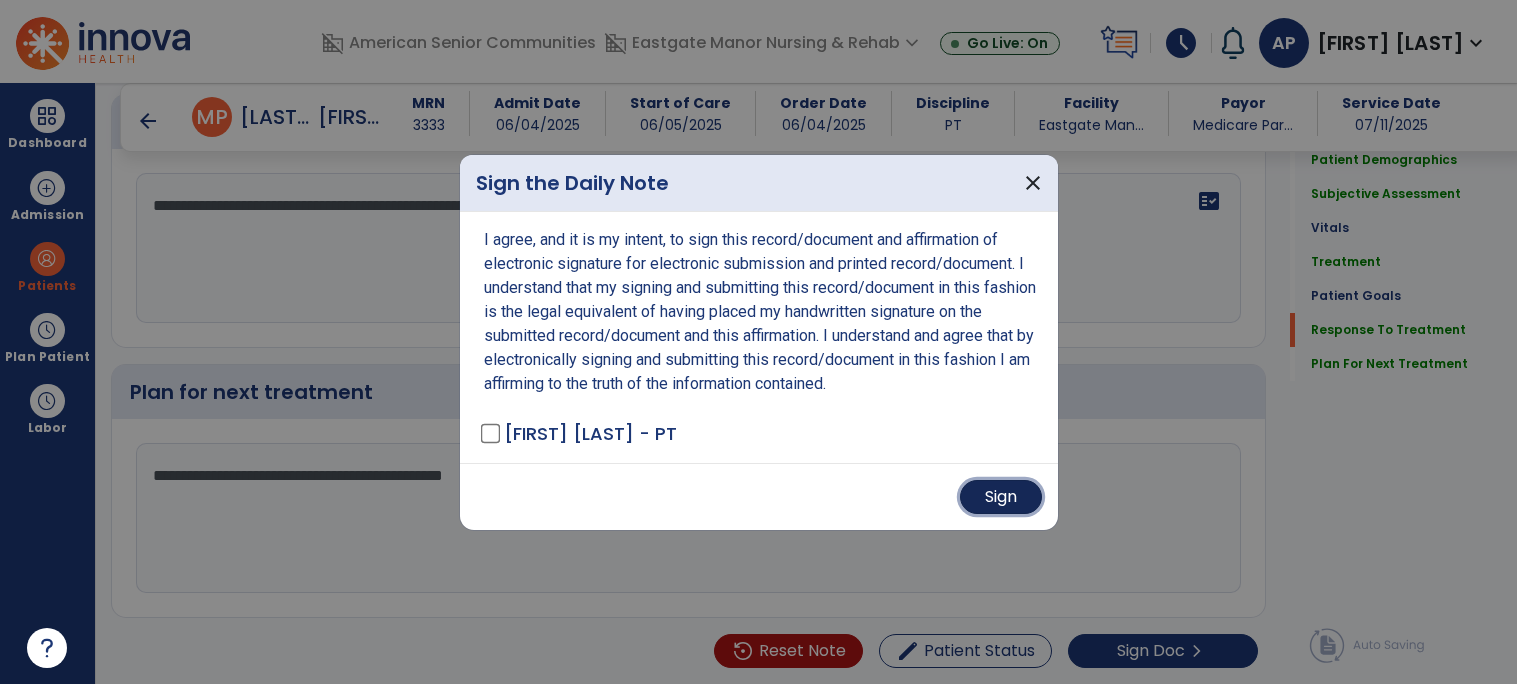 click on "Sign" at bounding box center [1001, 497] 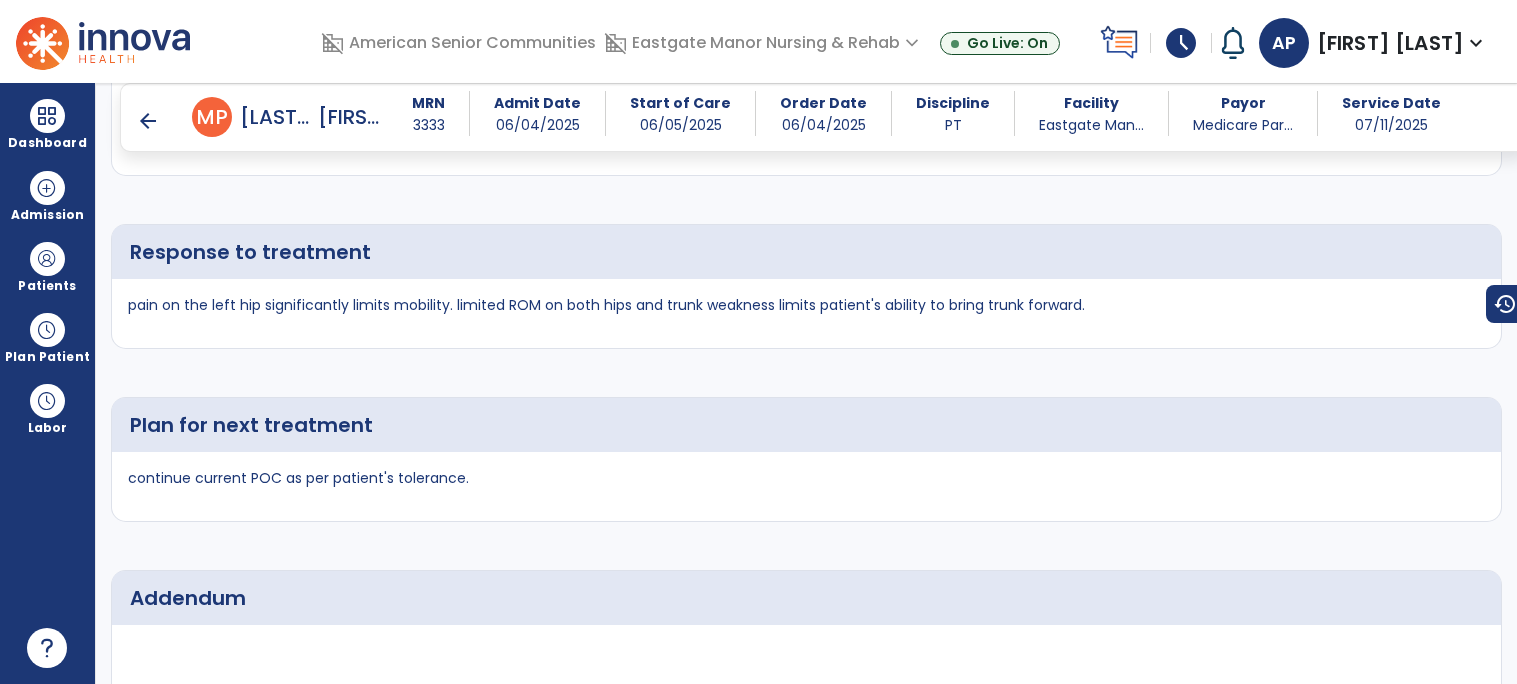 scroll, scrollTop: 4295, scrollLeft: 0, axis: vertical 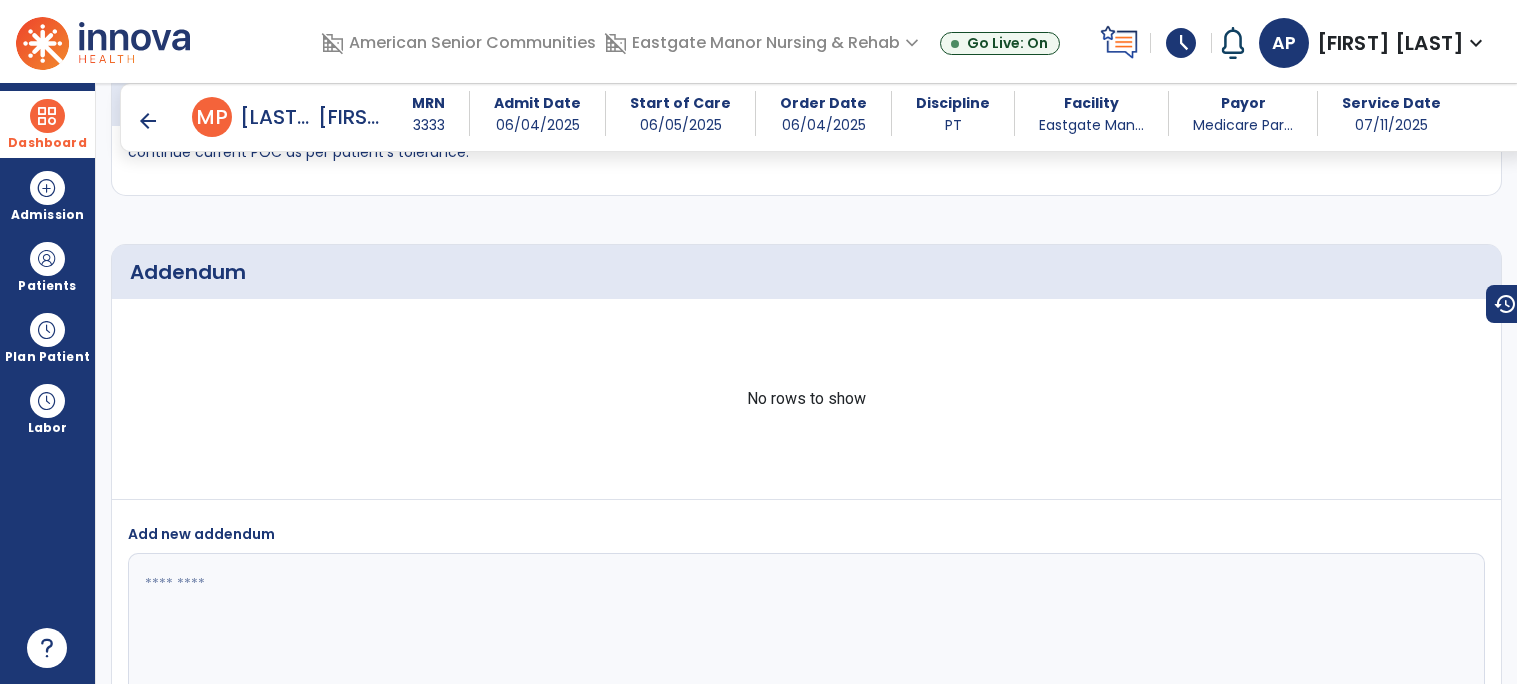 click at bounding box center (47, 116) 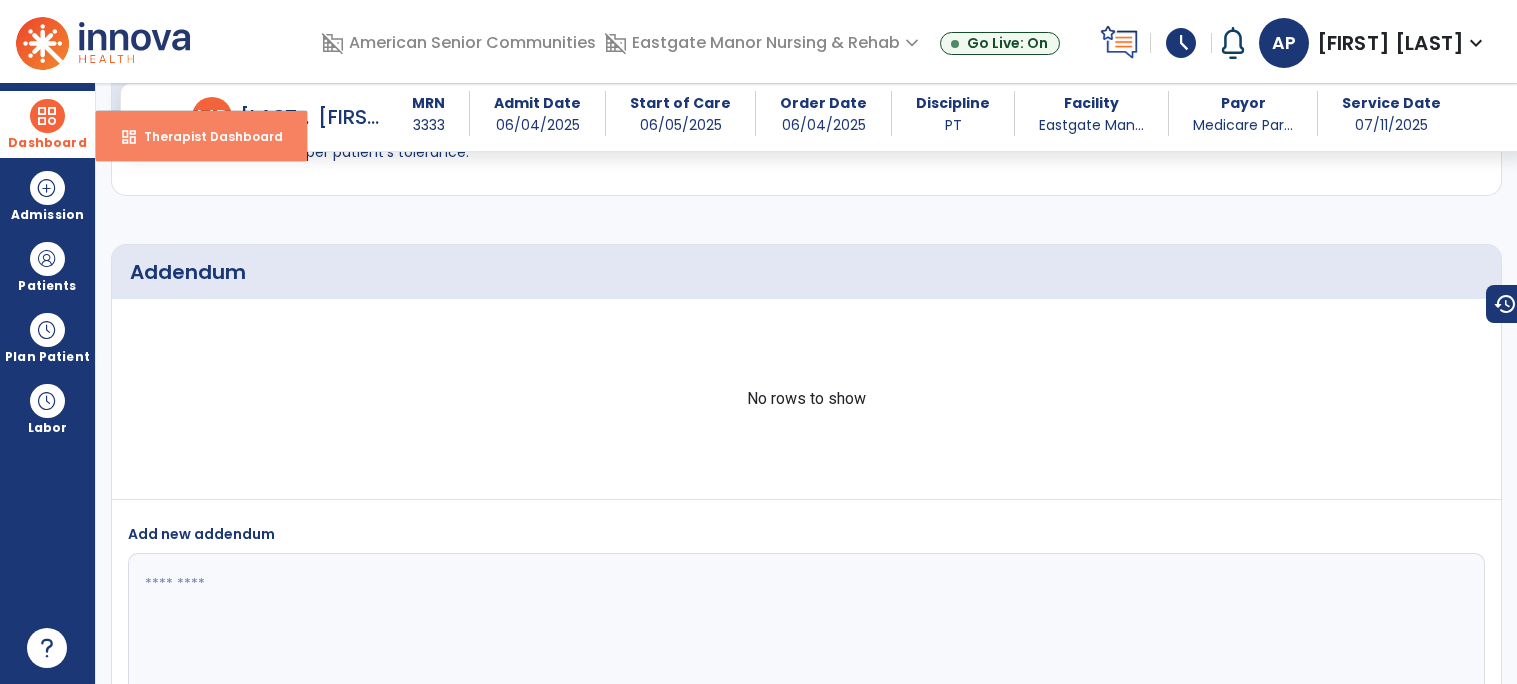 click on "Therapist Dashboard" at bounding box center (205, 136) 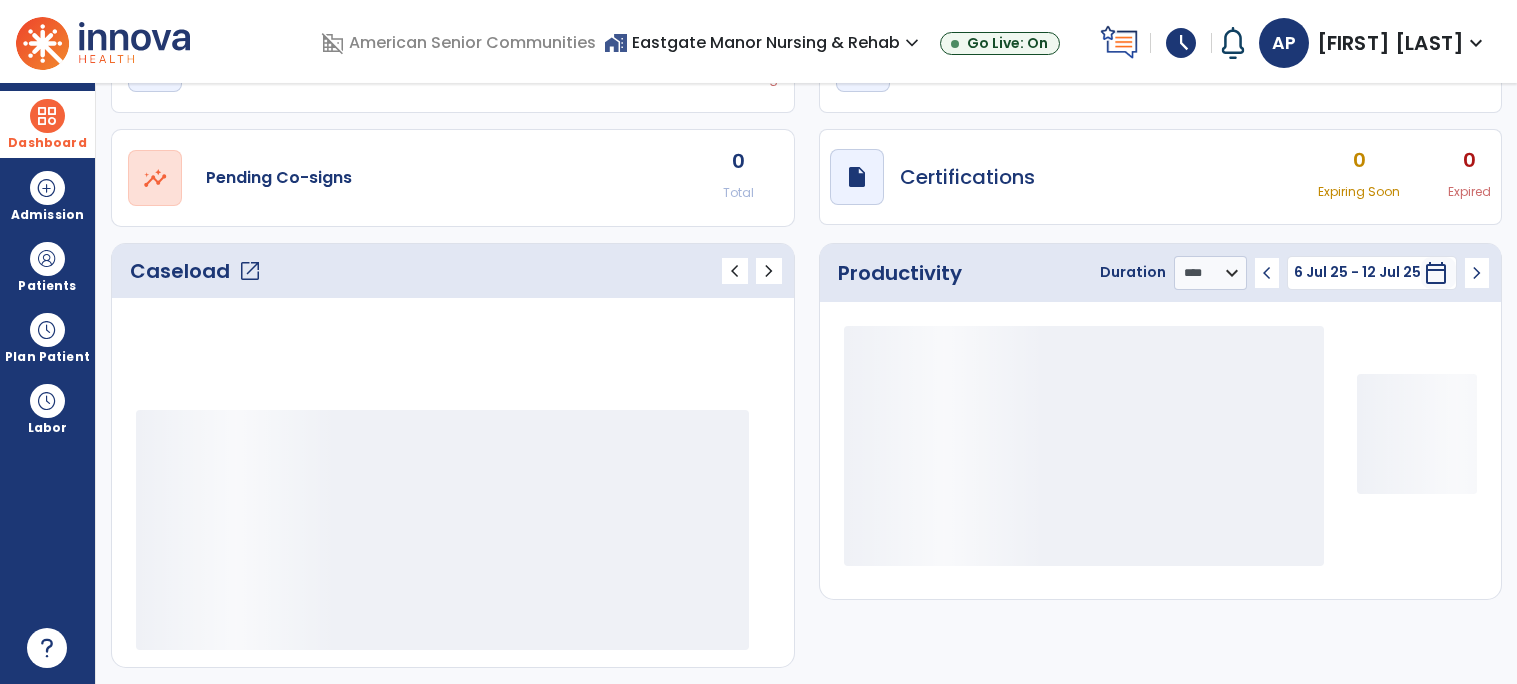 scroll, scrollTop: 126, scrollLeft: 0, axis: vertical 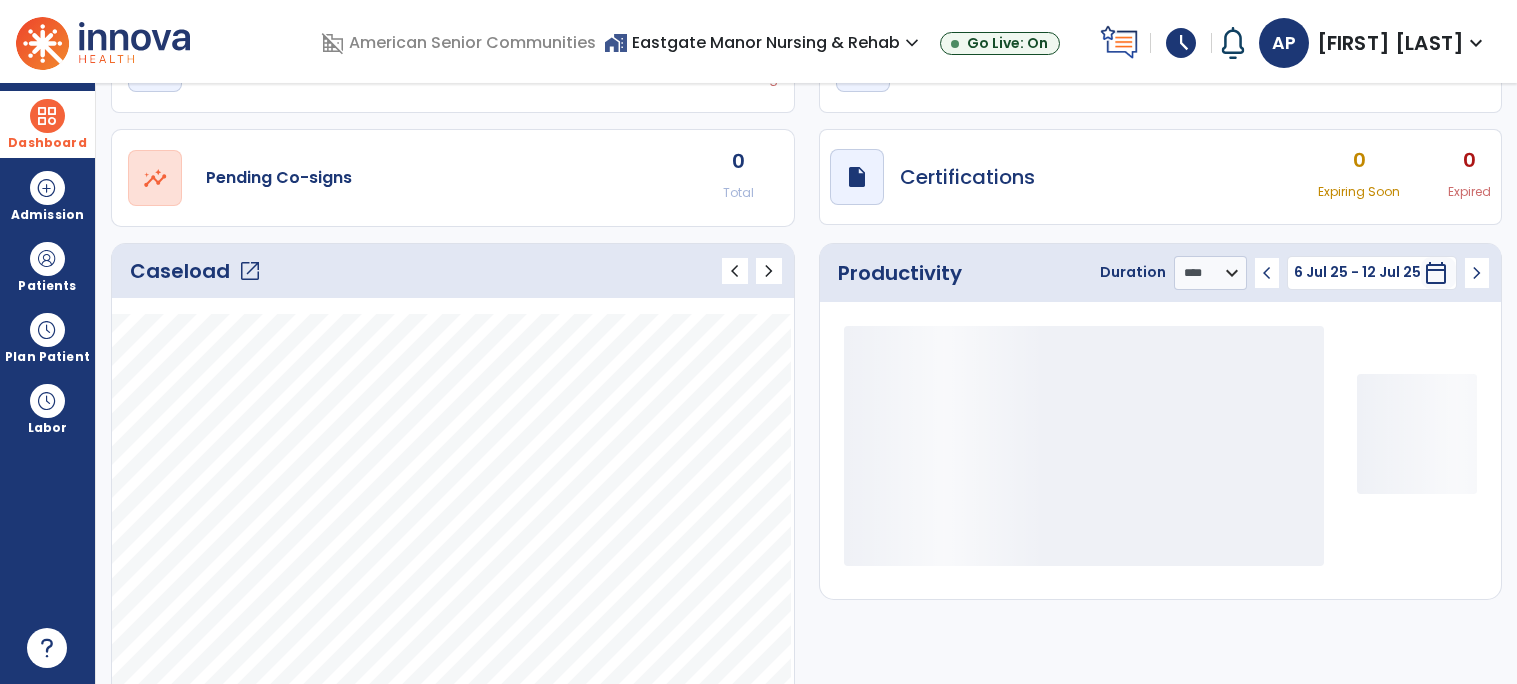 click on "Caseload   open_in_new   chevron_left   chevron_right" 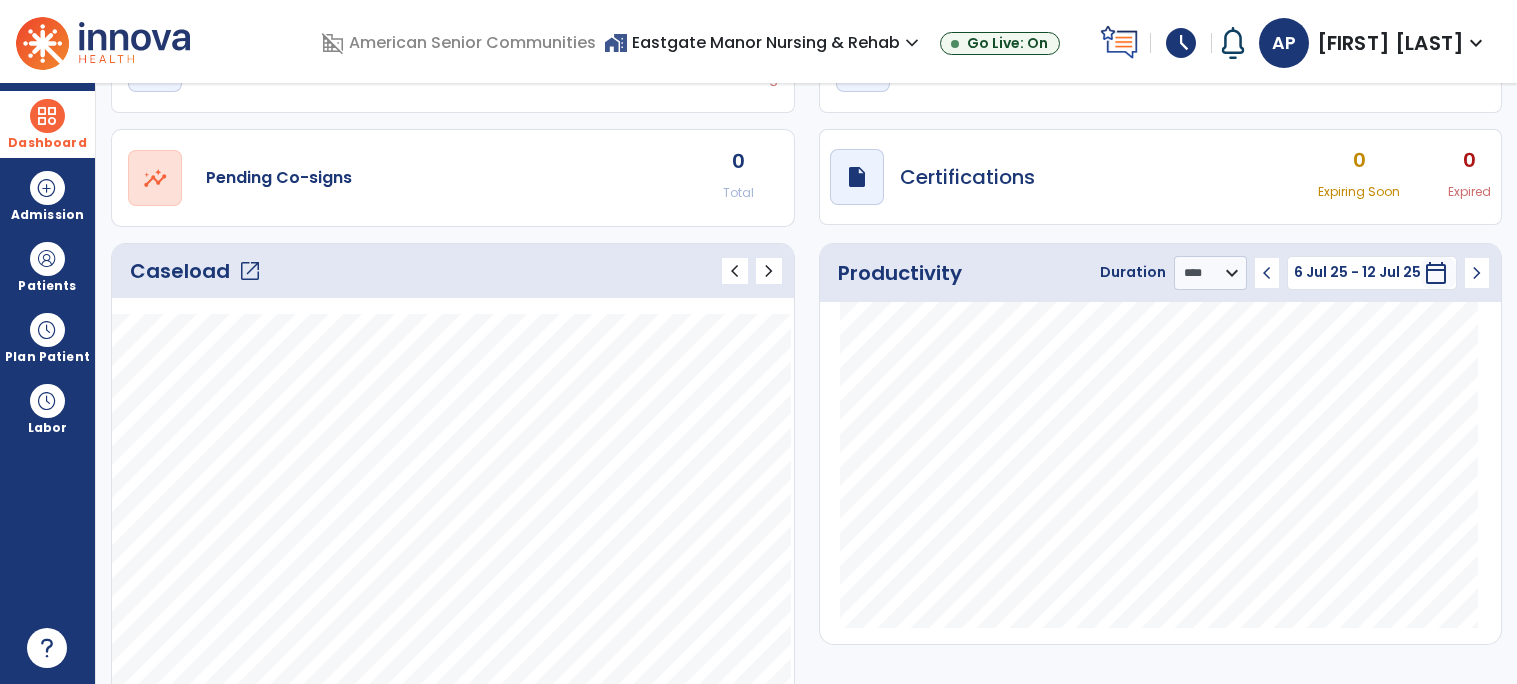 click on "open_in_new" 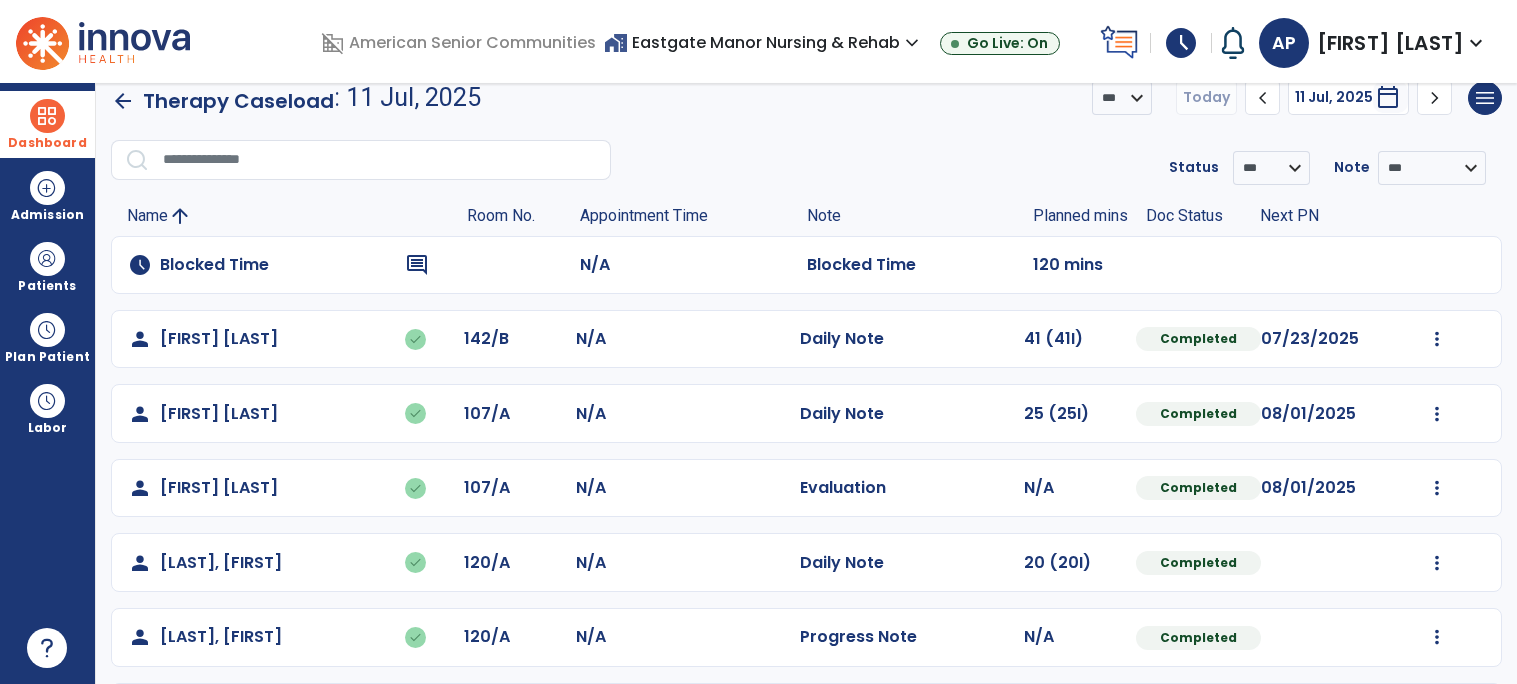 scroll, scrollTop: 0, scrollLeft: 0, axis: both 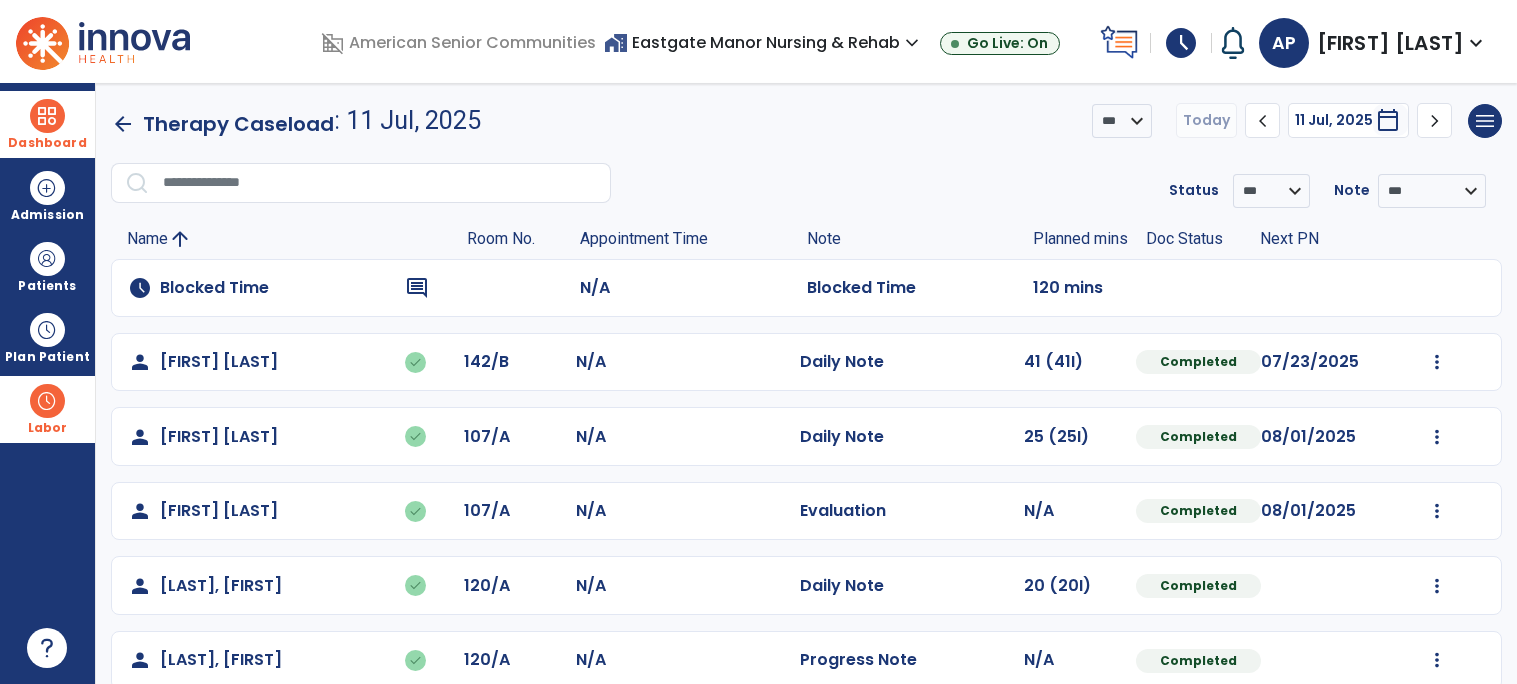 click on "Labor" at bounding box center (48, 428) 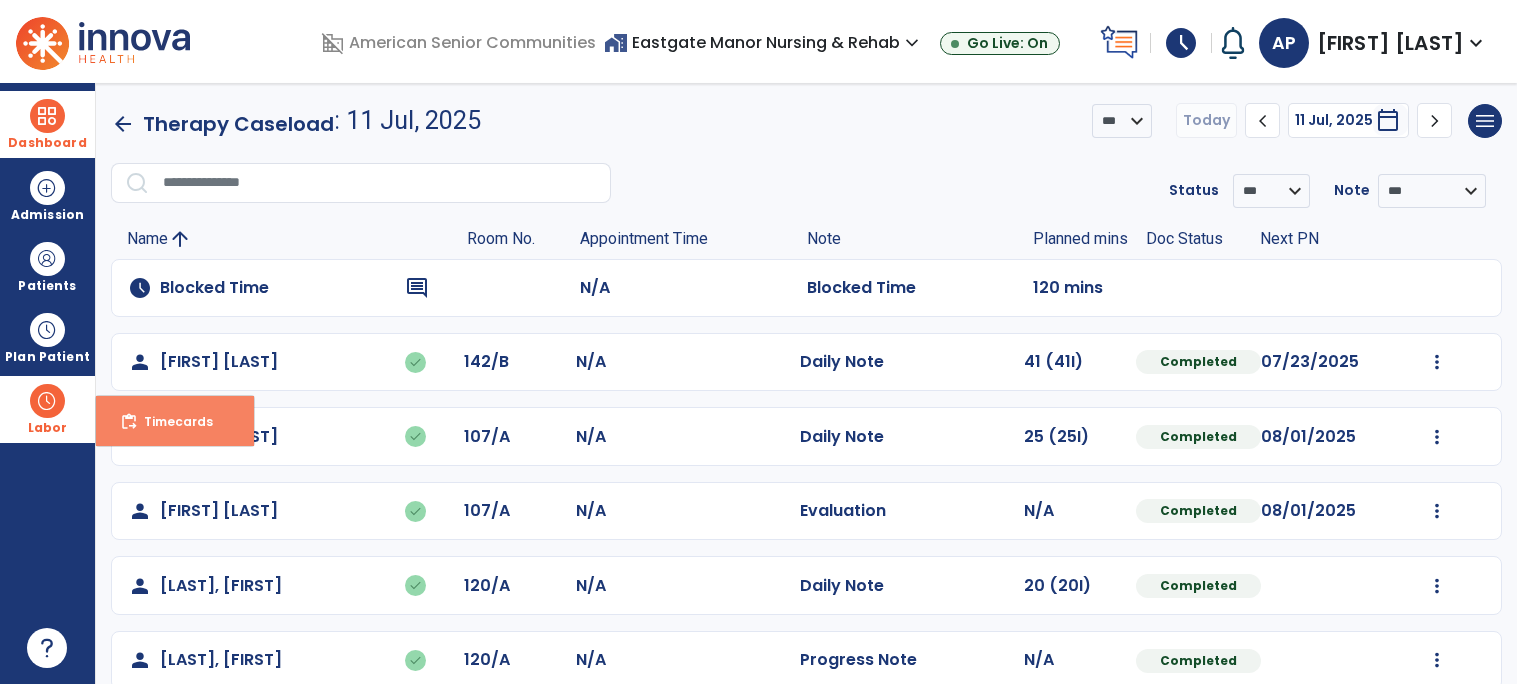 click on "Timecards" at bounding box center [170, 421] 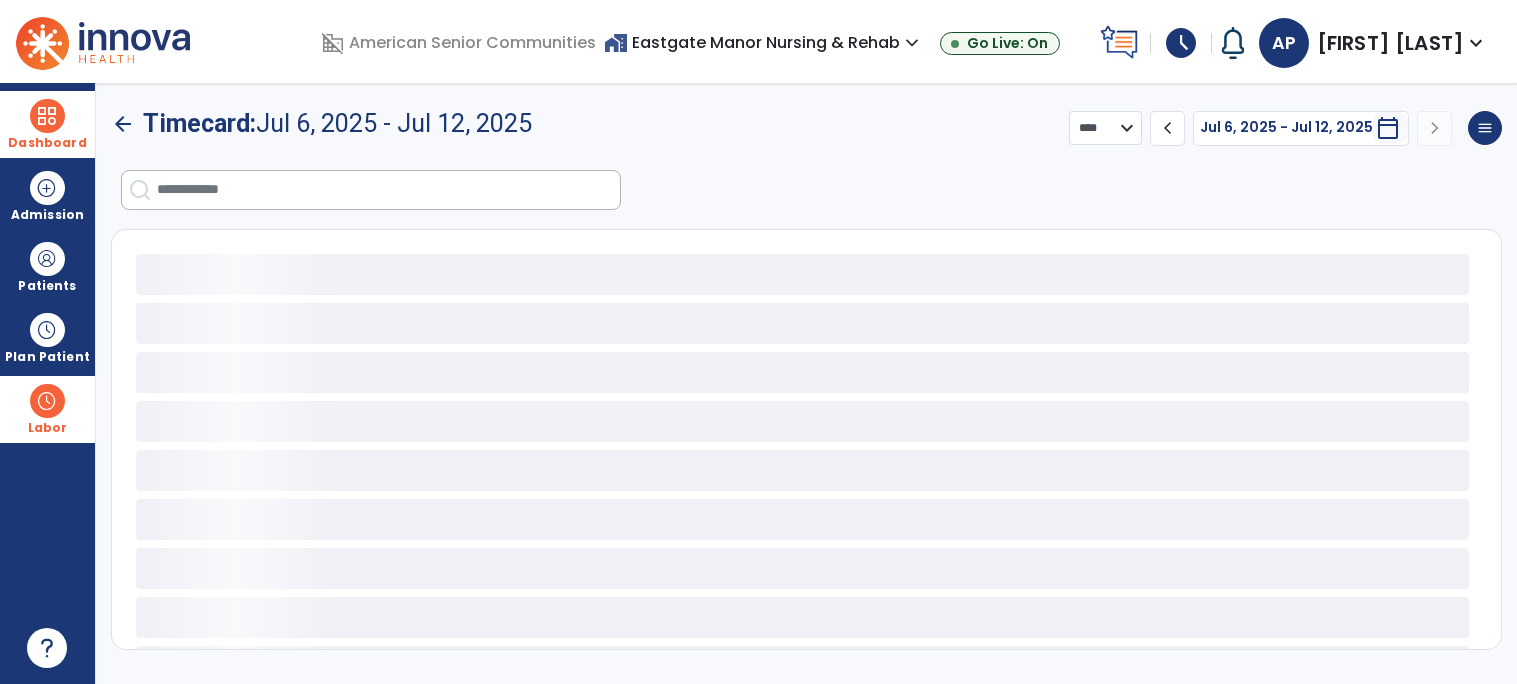 click at bounding box center [388, 190] 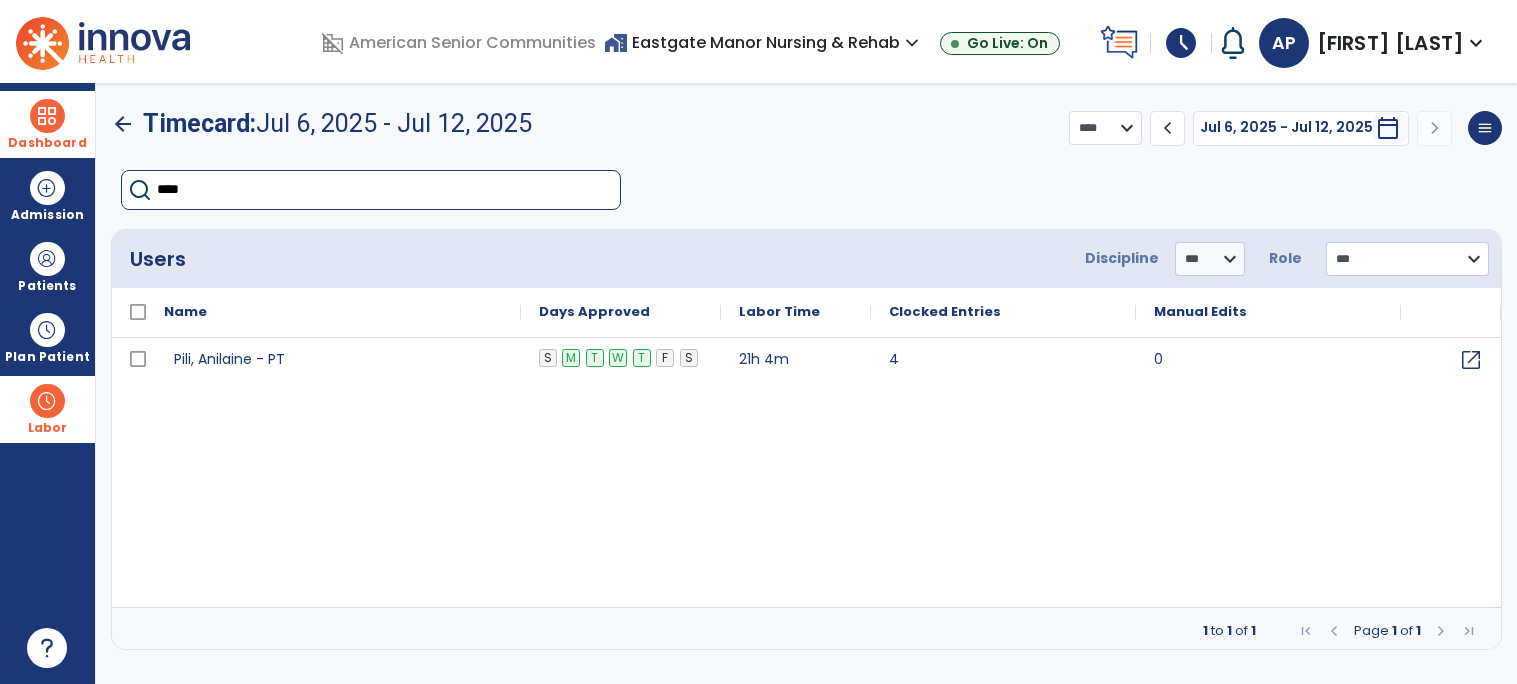 type on "****" 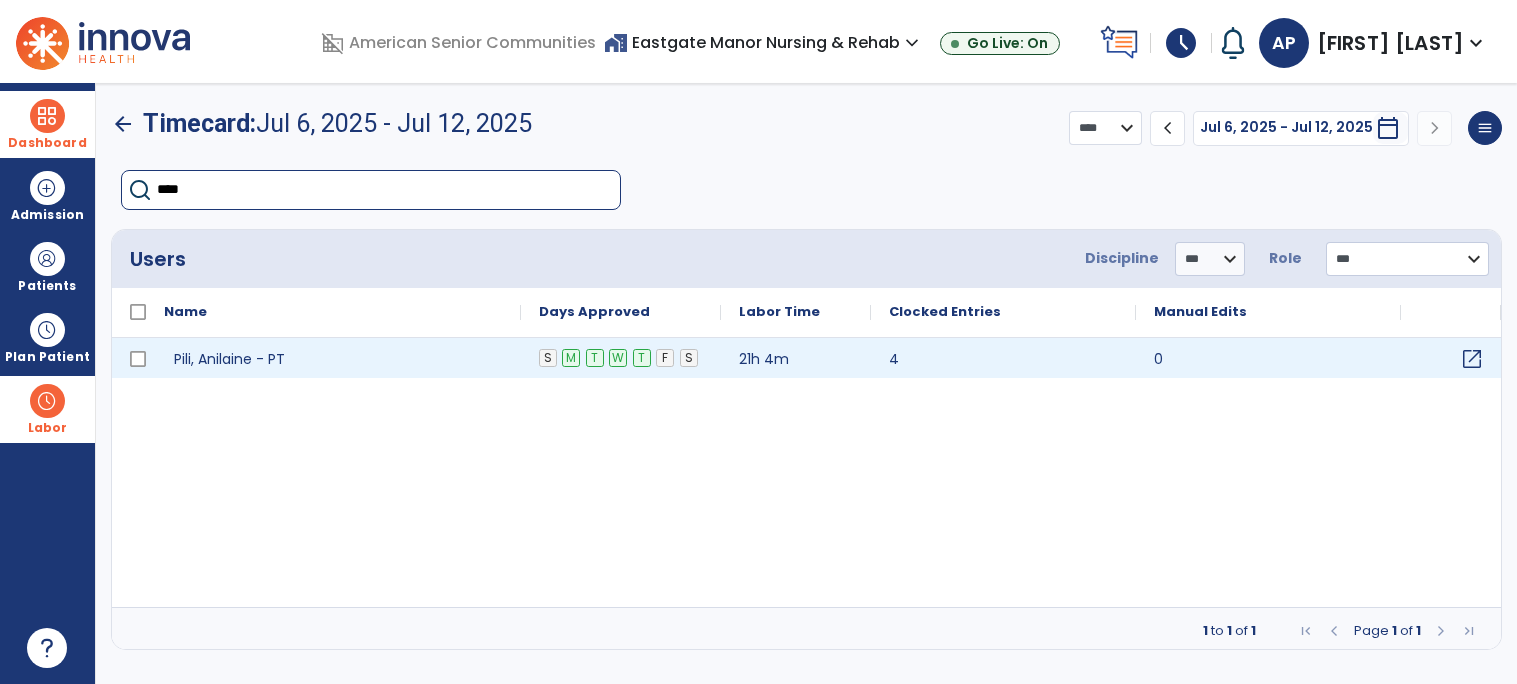 click on "open_in_new" 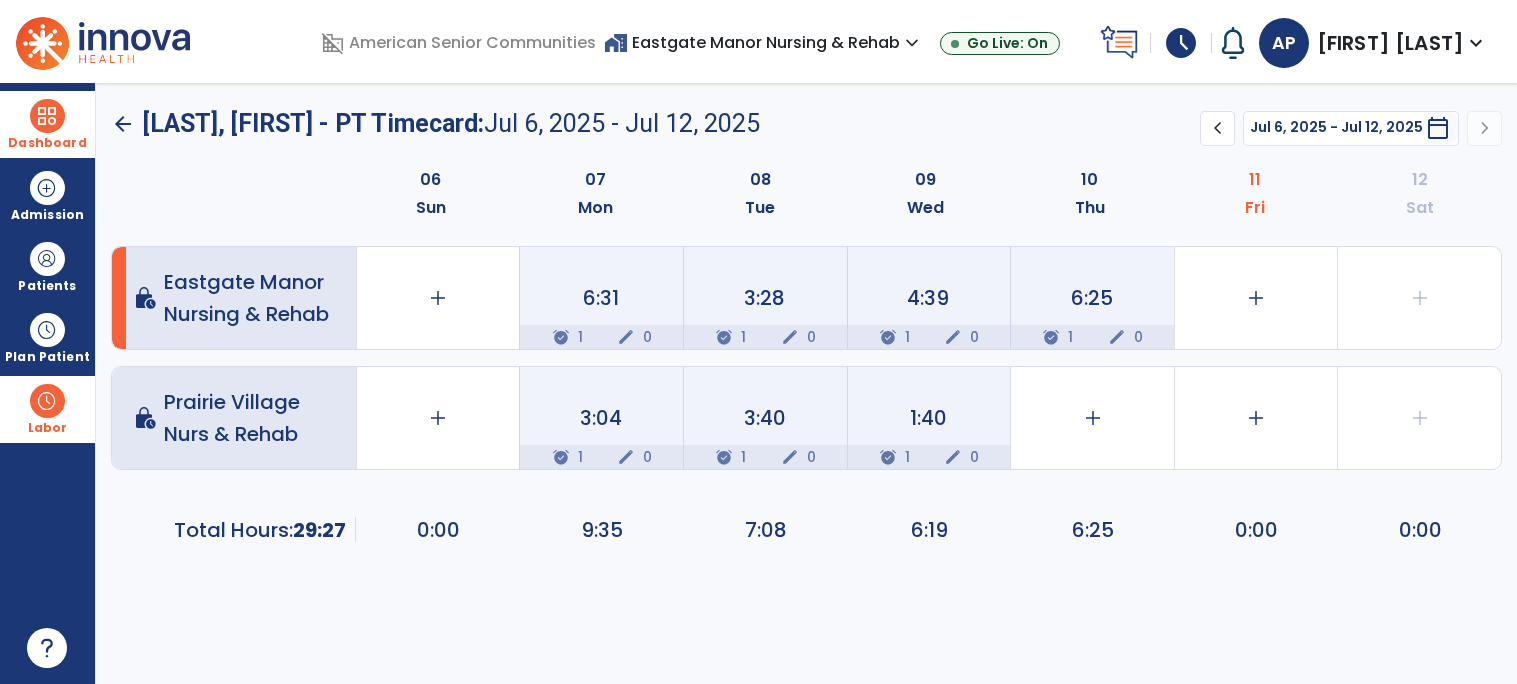 click on "chevron_left" 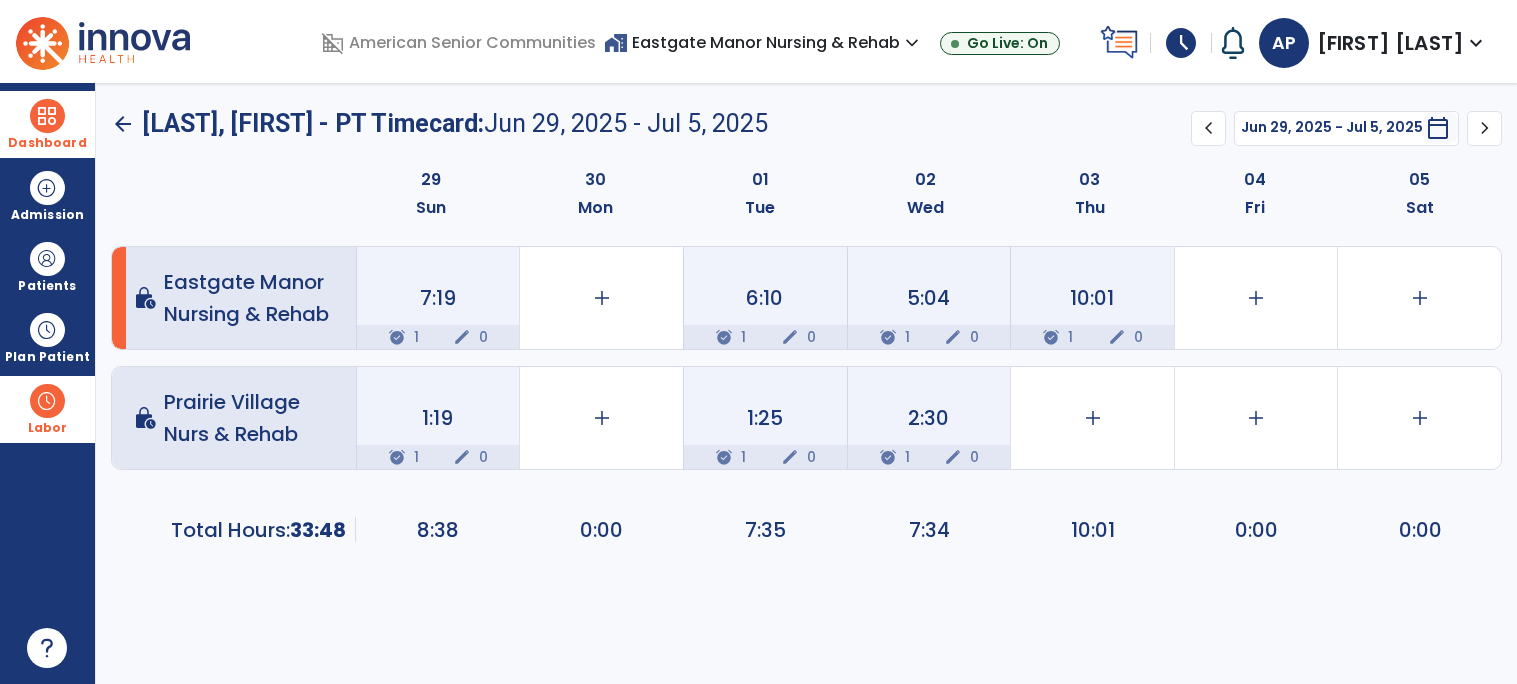 click on "chevron_left" 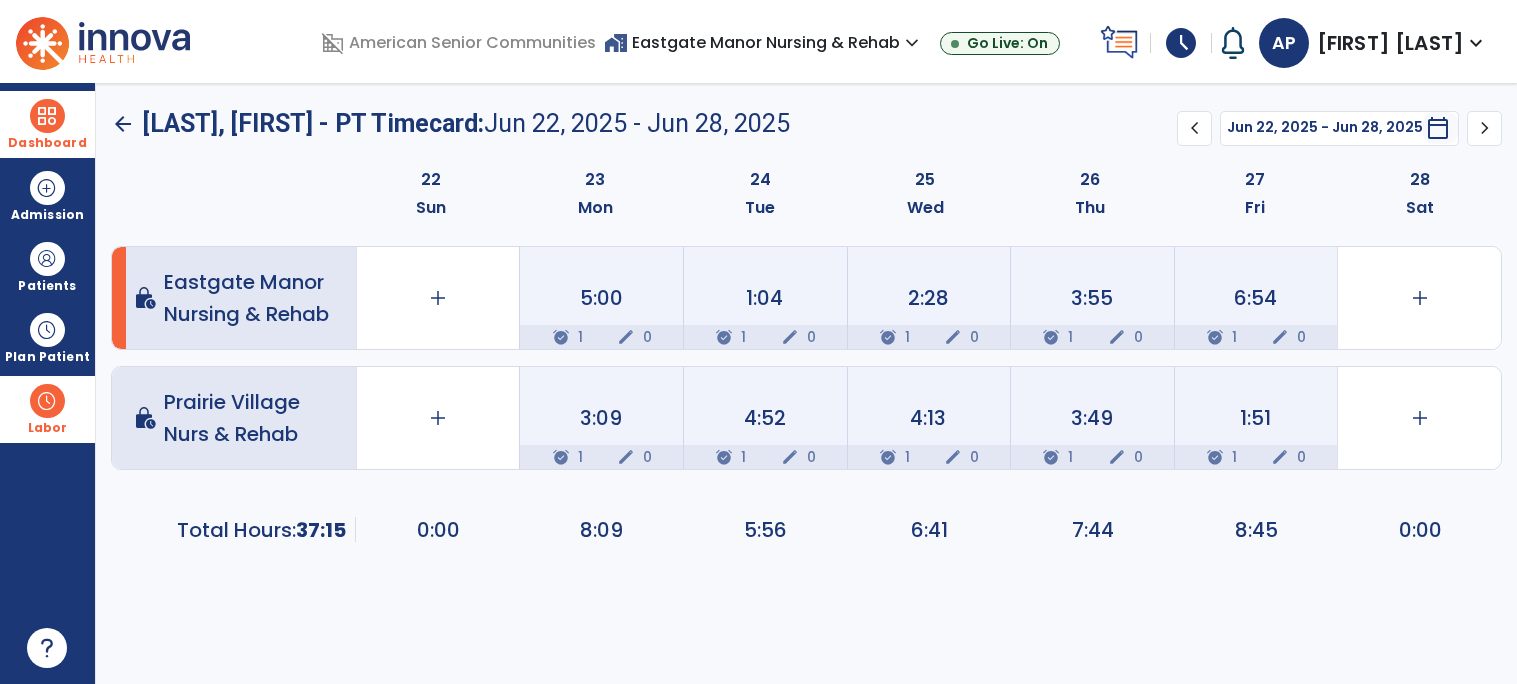 click on "Labor" at bounding box center [47, 409] 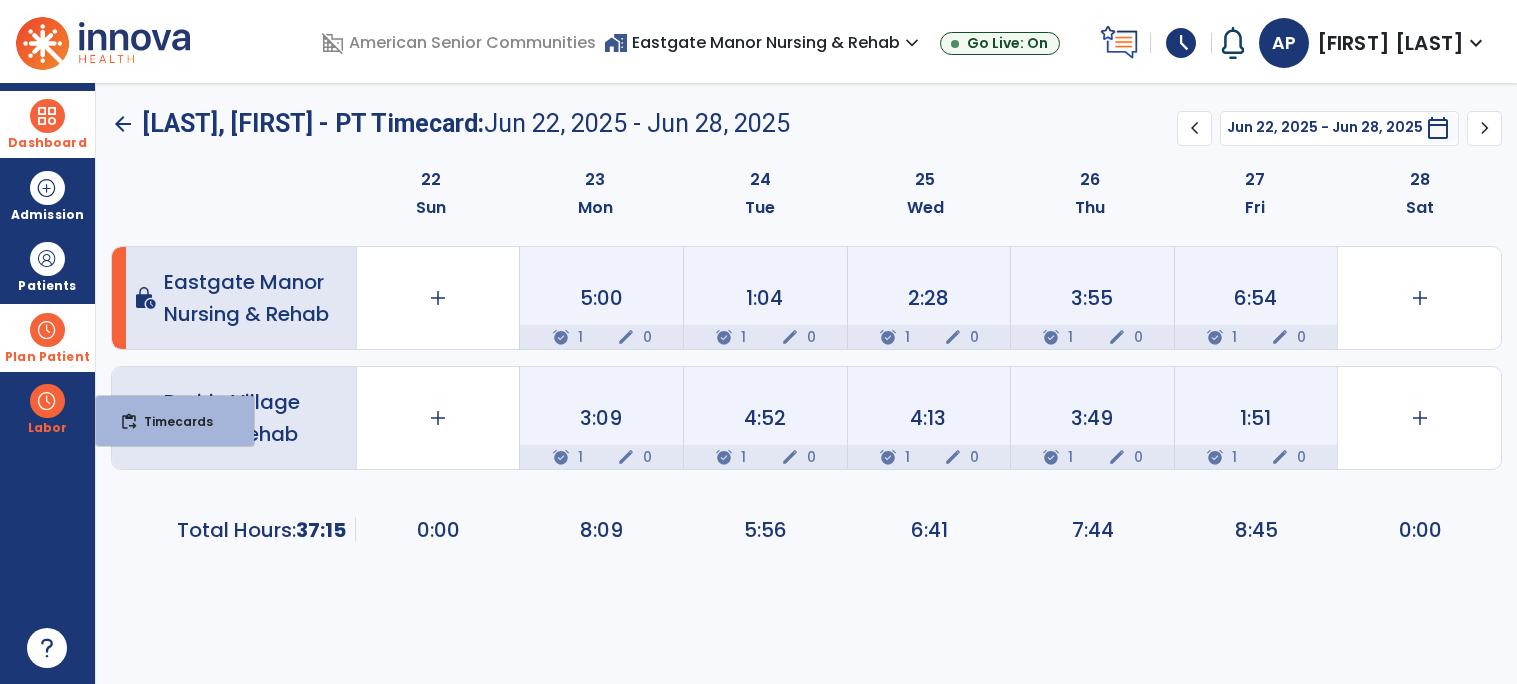 click at bounding box center (47, 330) 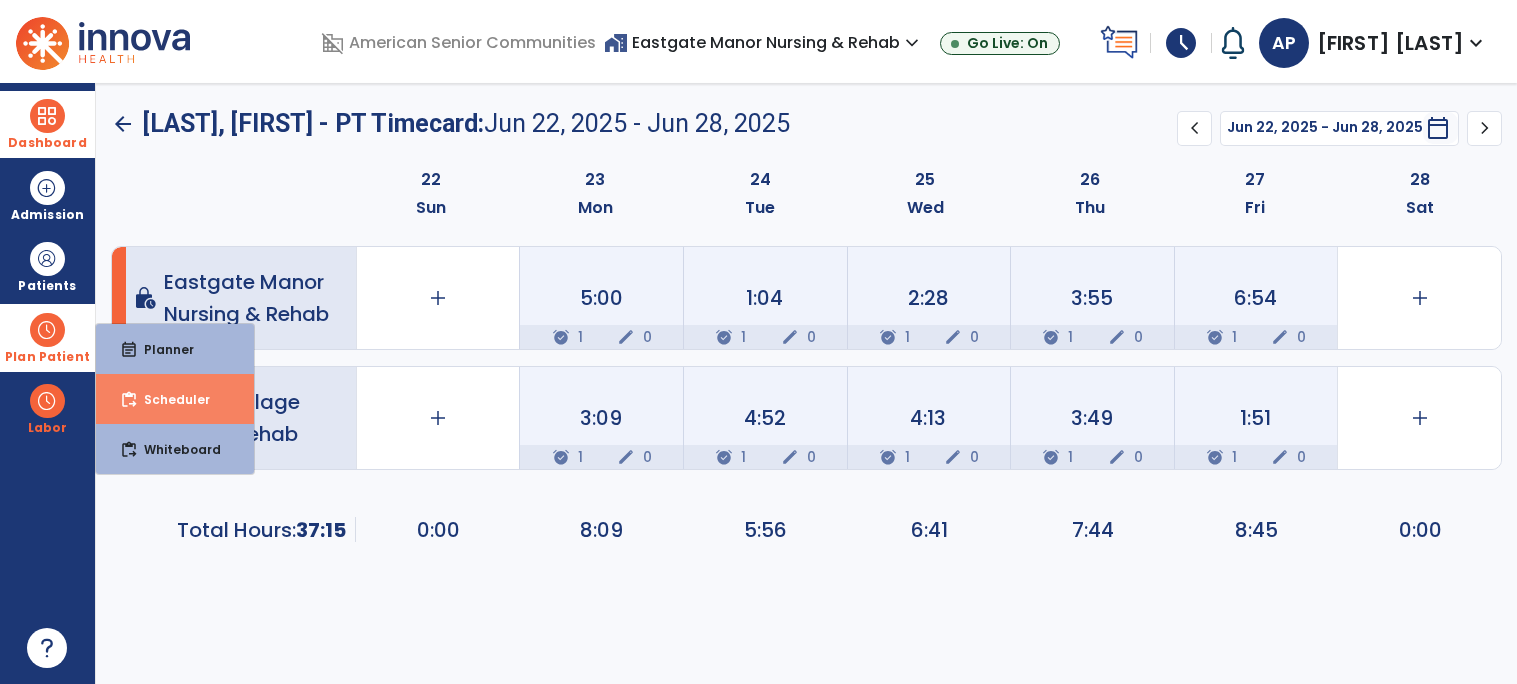 click on "content_paste_go  Scheduler" at bounding box center [175, 399] 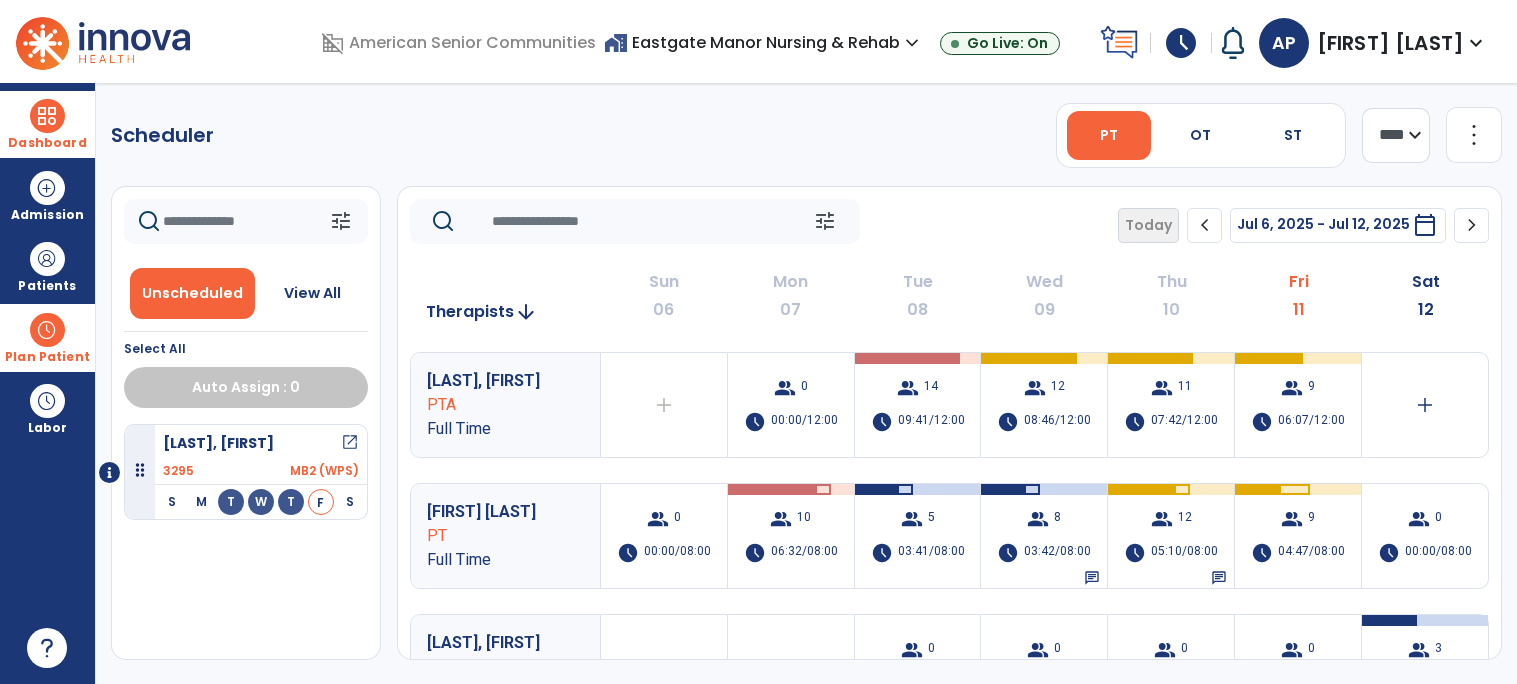 click on "chevron_right" 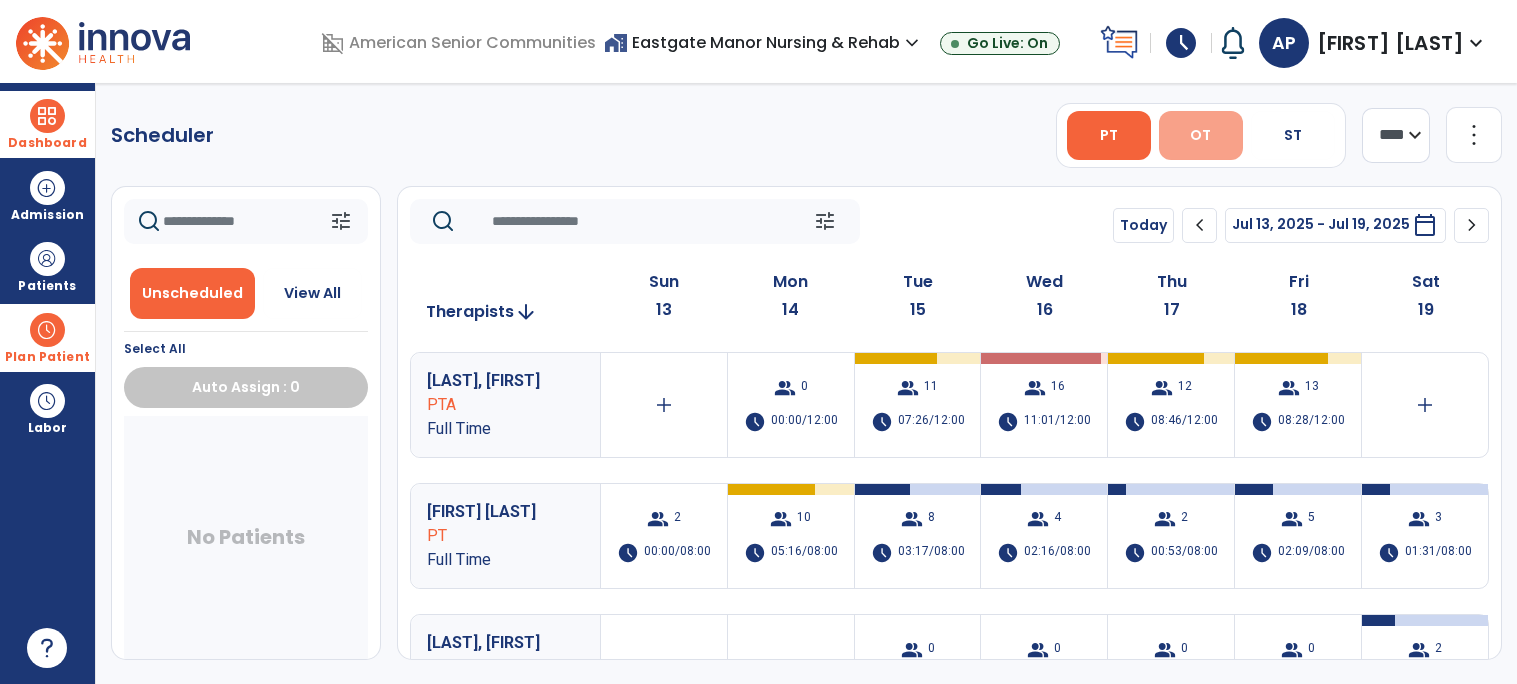 click on "OT" at bounding box center (1200, 135) 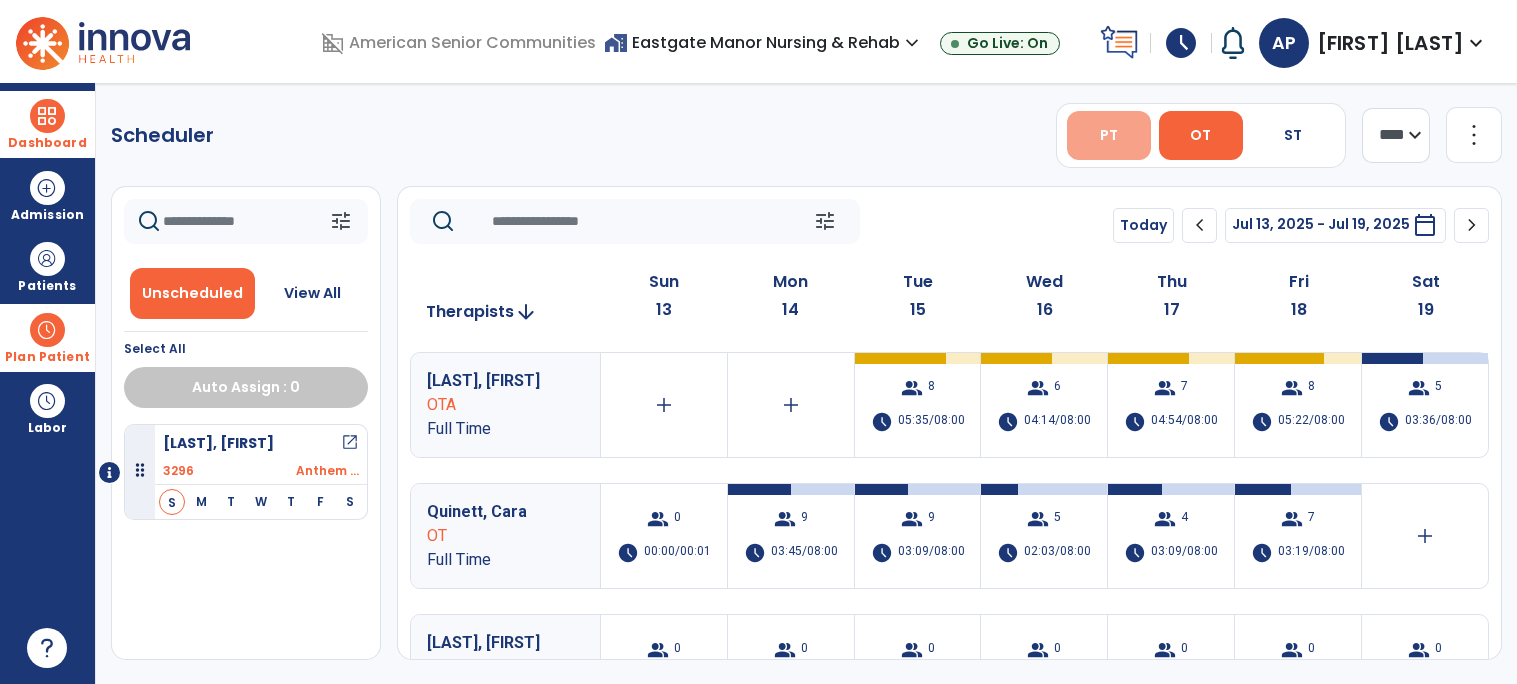click on "PT" at bounding box center (1109, 135) 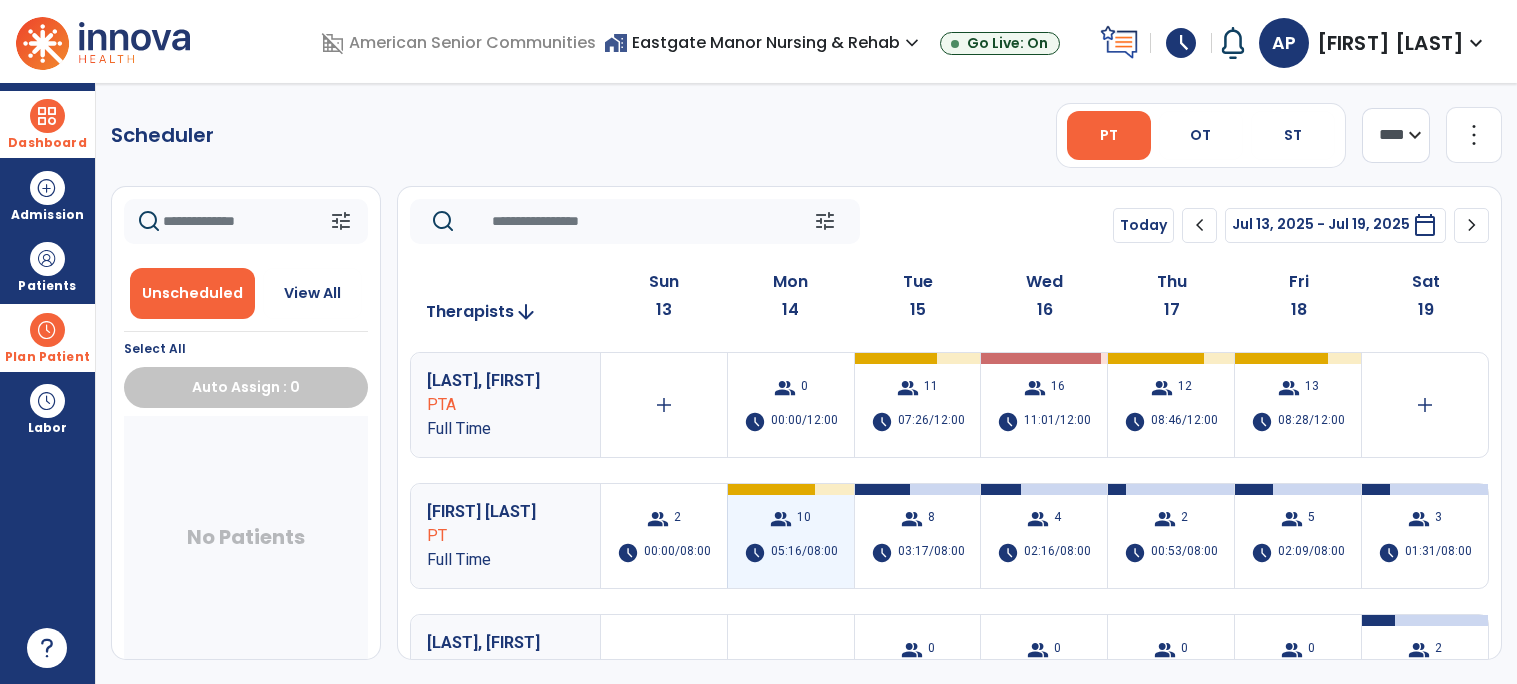 click on "05:16/08:00" at bounding box center (804, 553) 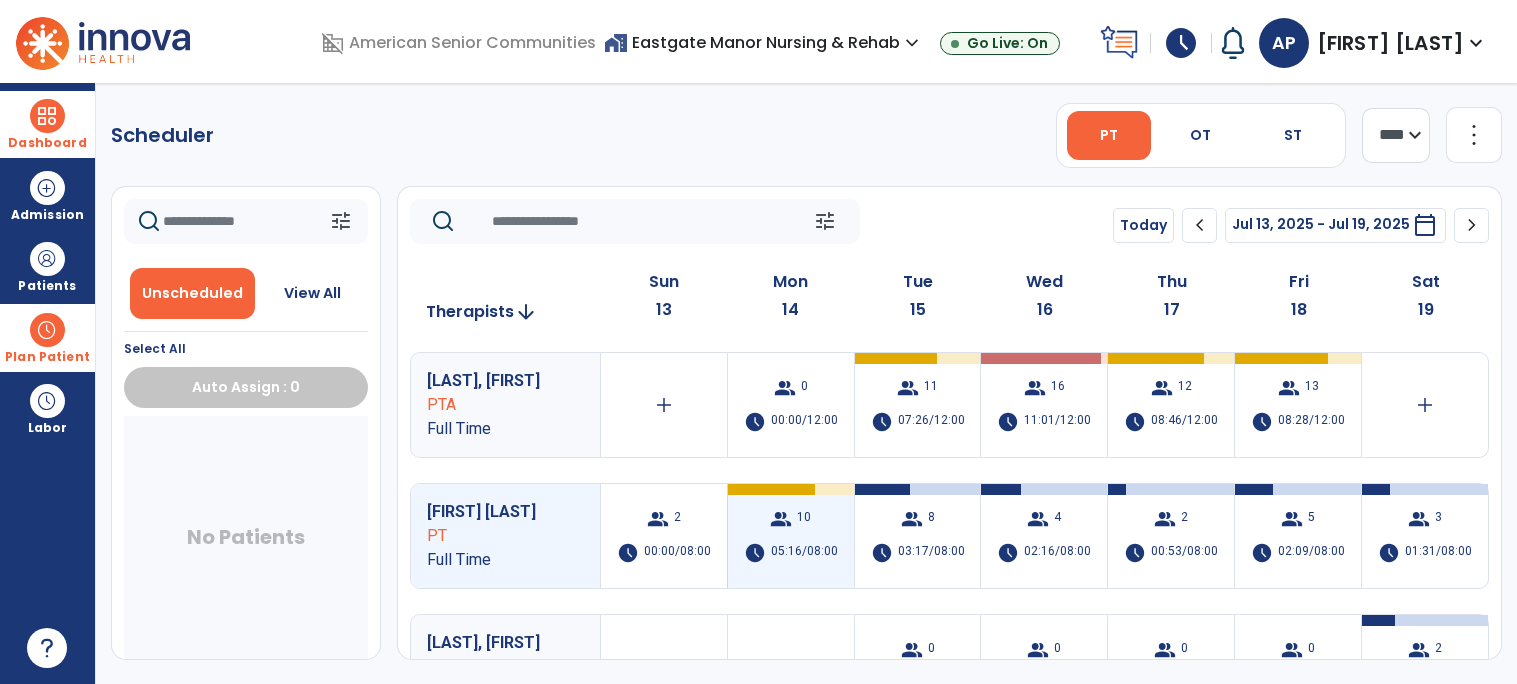 click on "05:16/08:00" at bounding box center (804, 553) 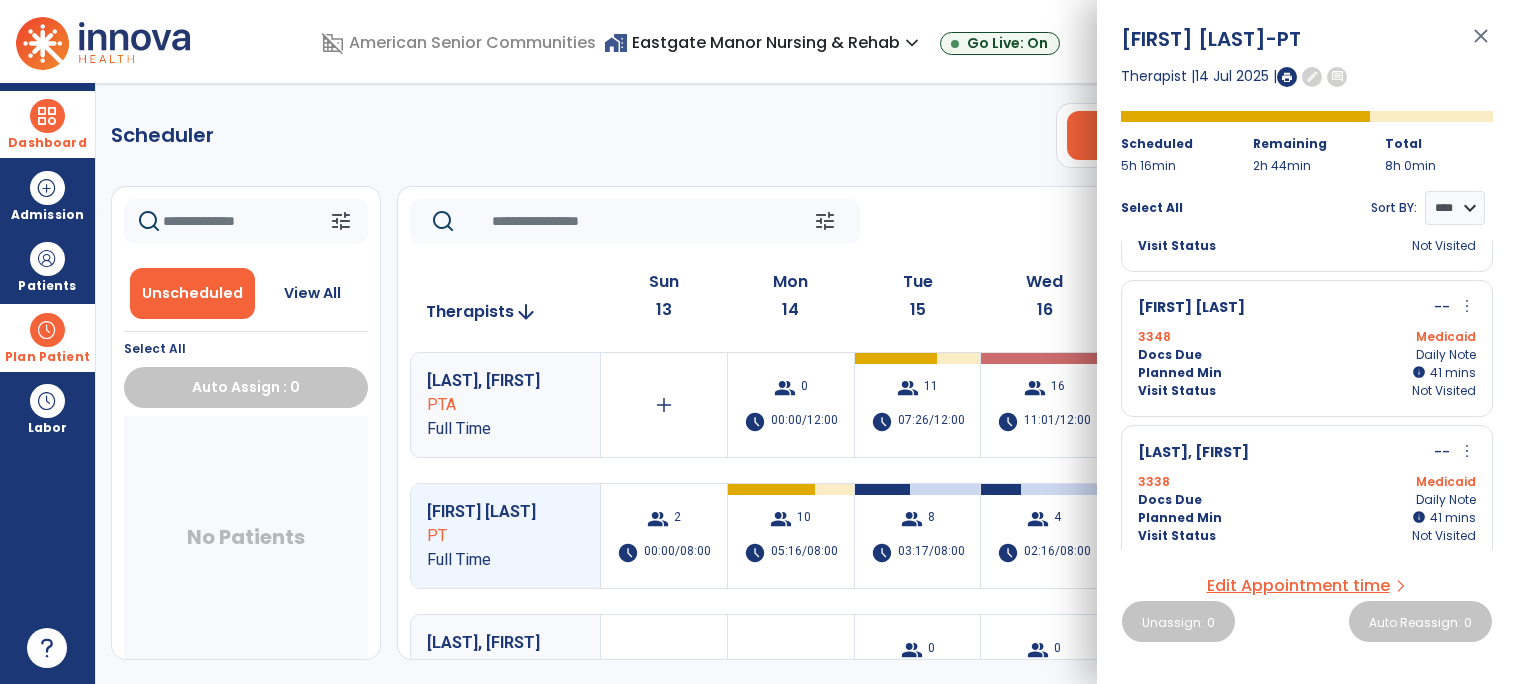 scroll, scrollTop: 138, scrollLeft: 0, axis: vertical 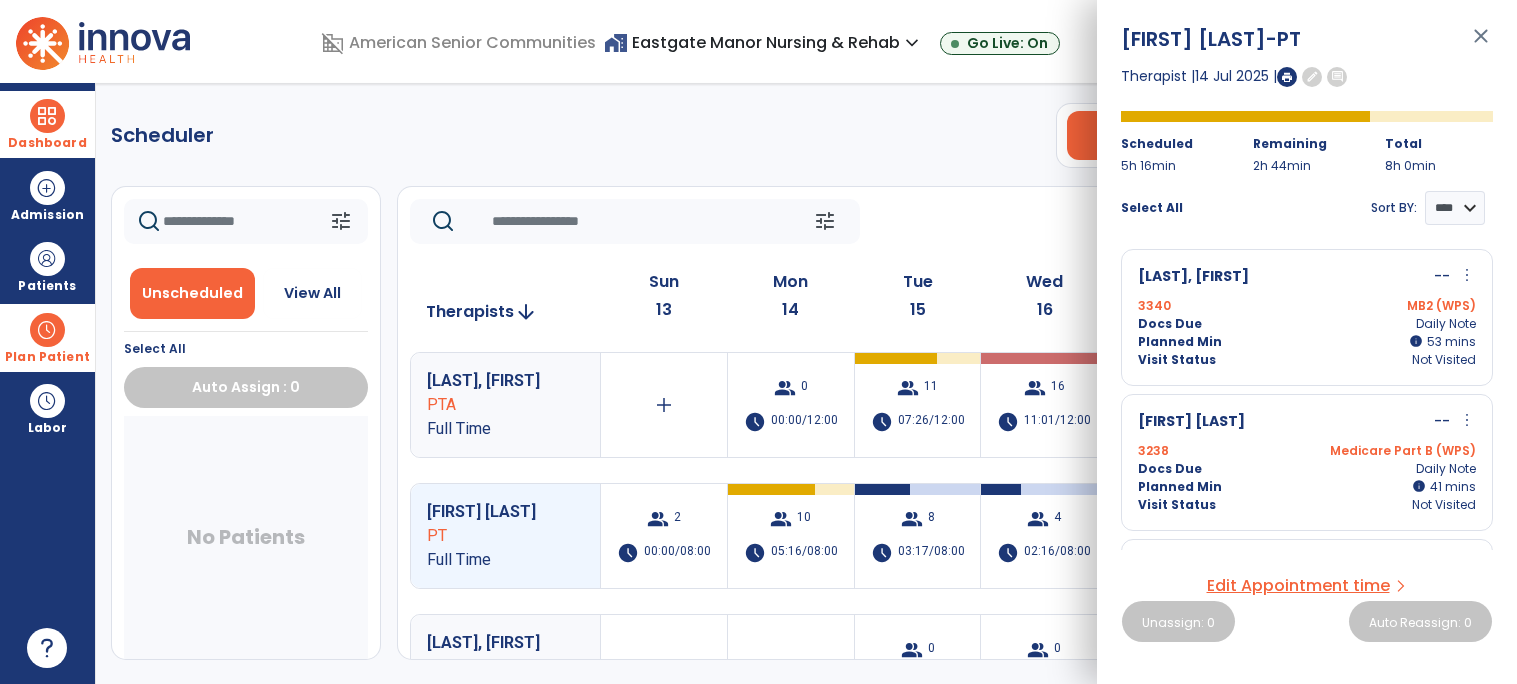 click on "close" at bounding box center (1481, 45) 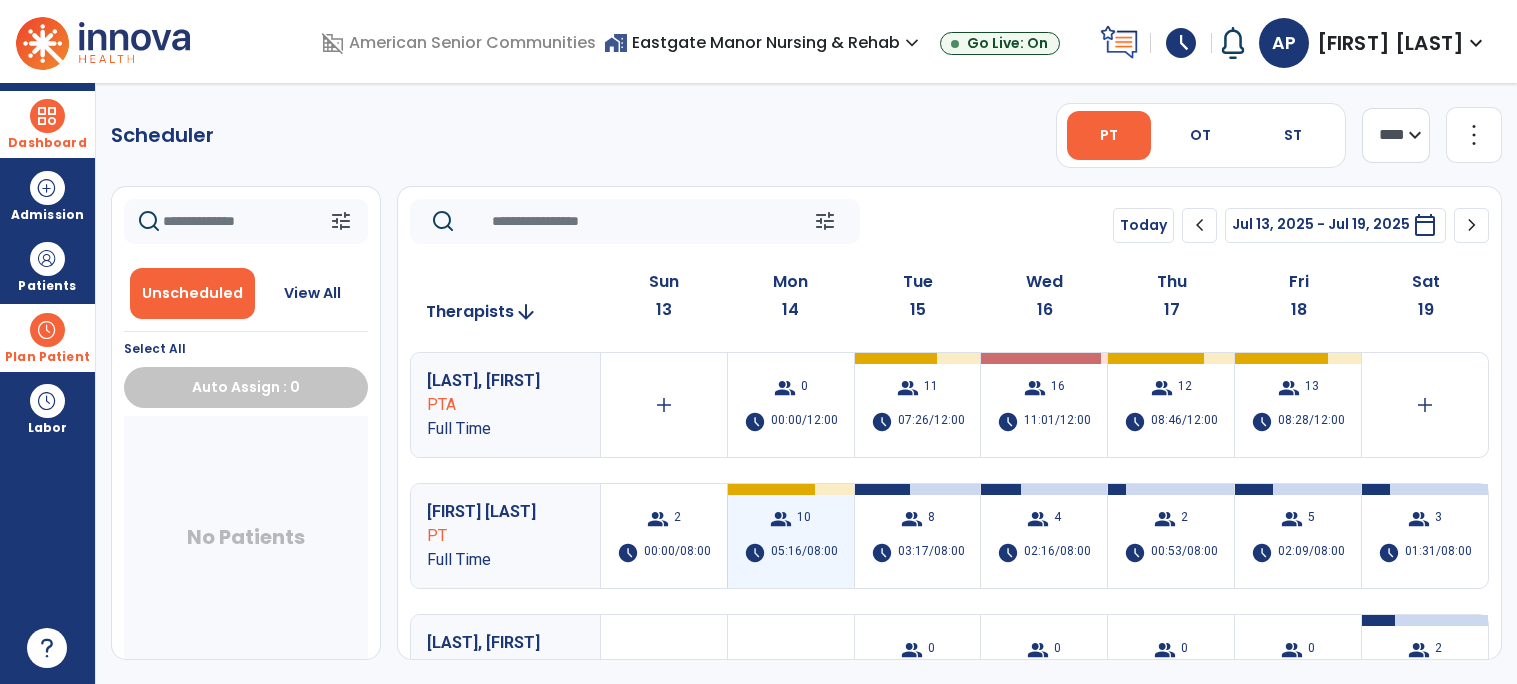 click on "group  10  schedule  05:16/08:00" at bounding box center (791, 536) 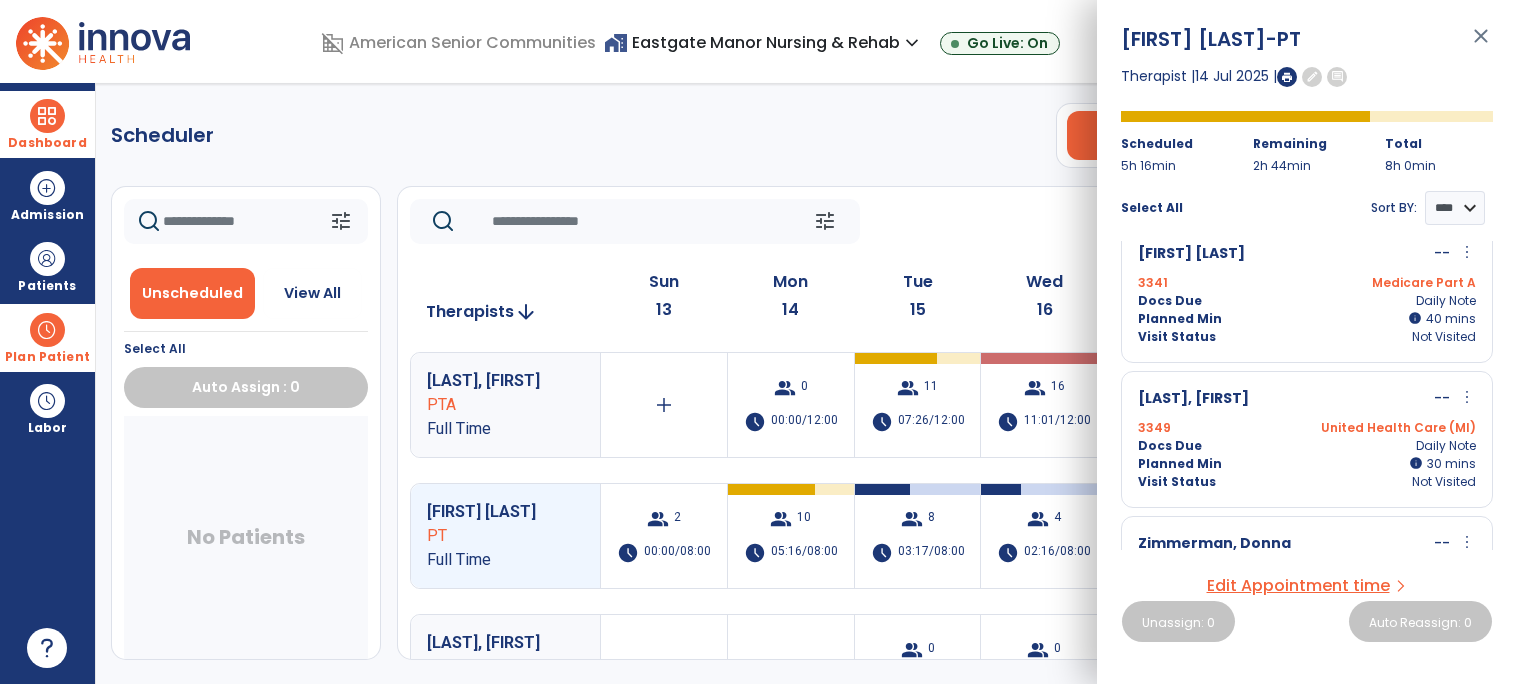scroll, scrollTop: 739, scrollLeft: 0, axis: vertical 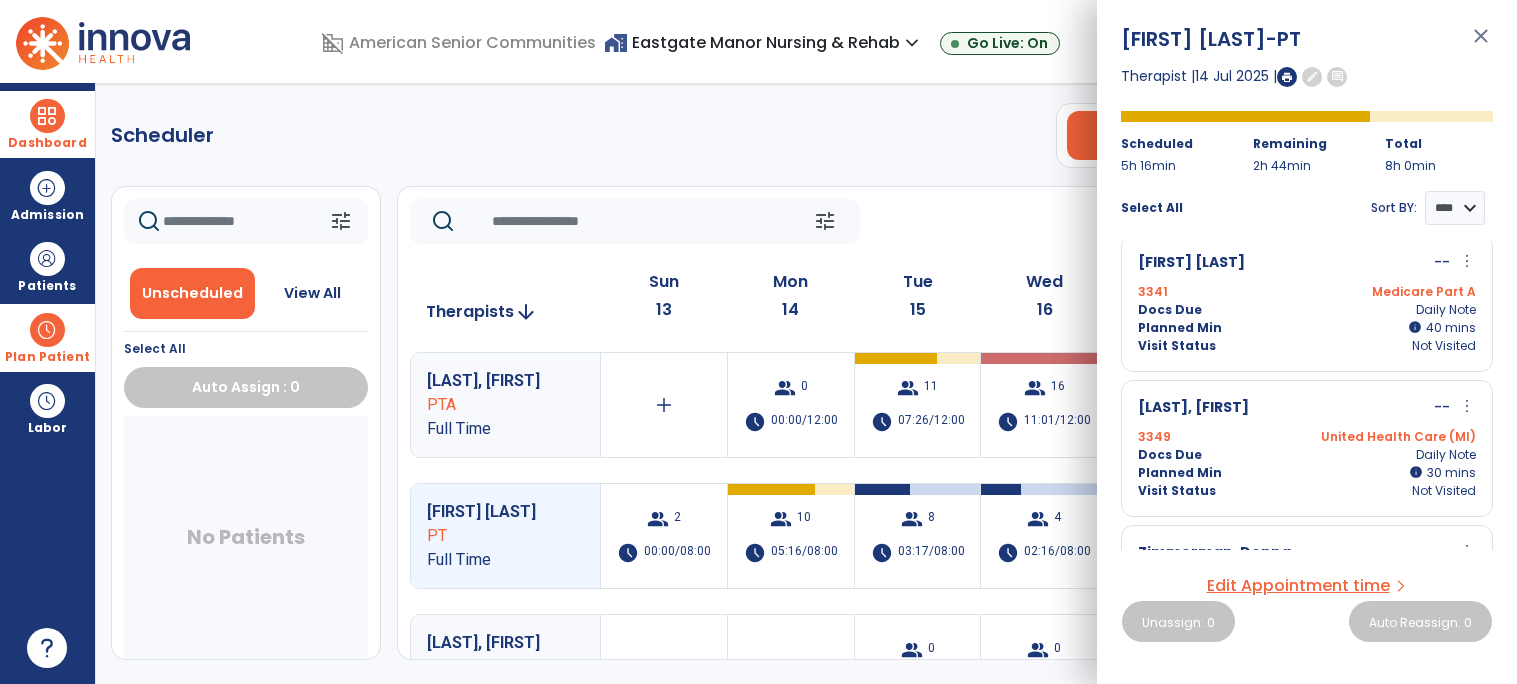 click on "close" at bounding box center [1481, 45] 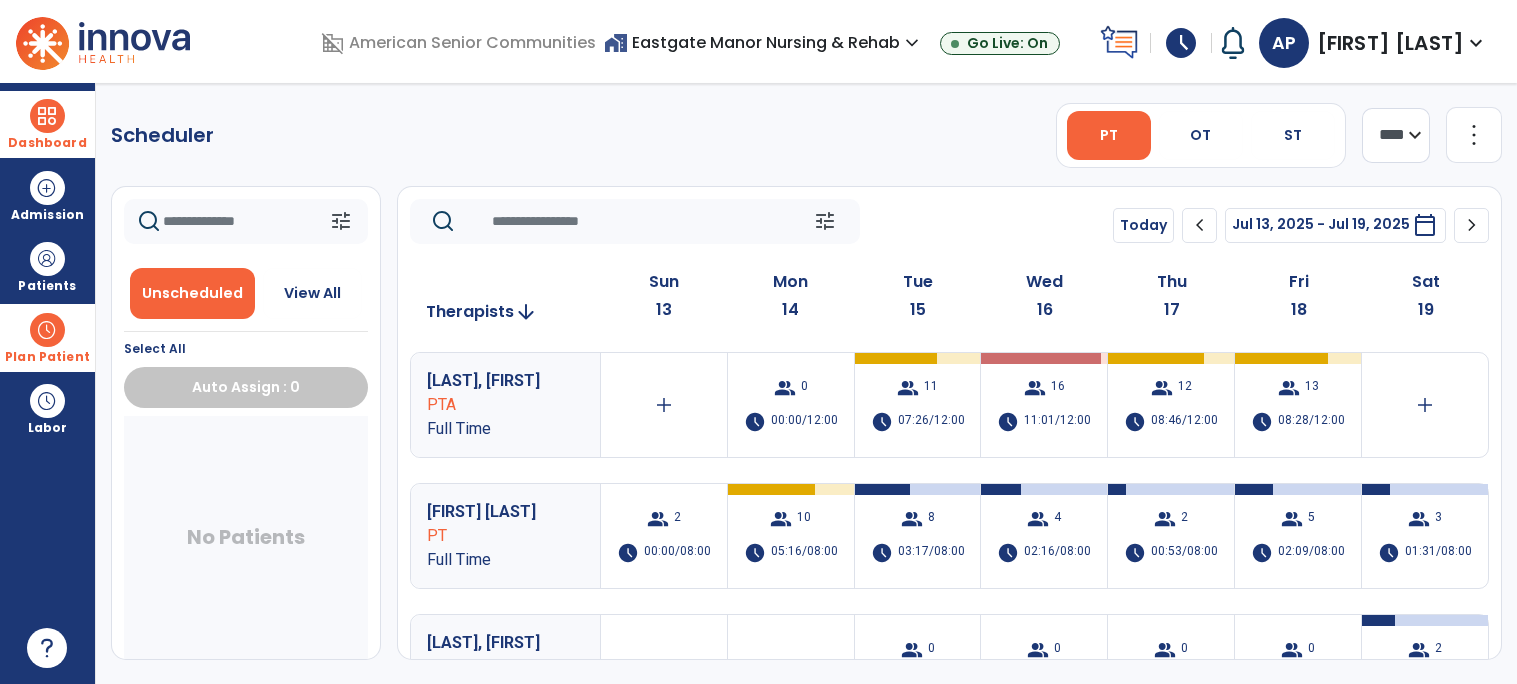 click on "Dashboard" at bounding box center [47, 143] 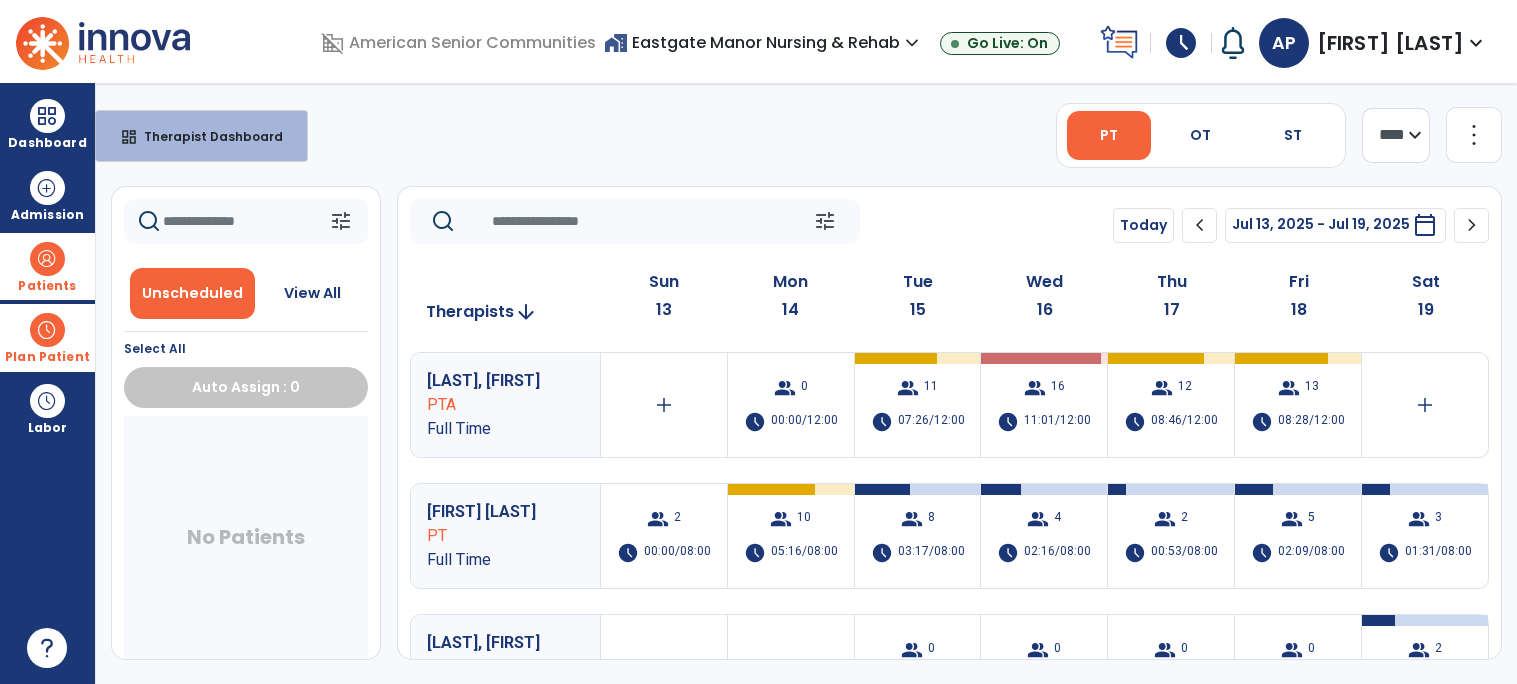 click at bounding box center (47, 259) 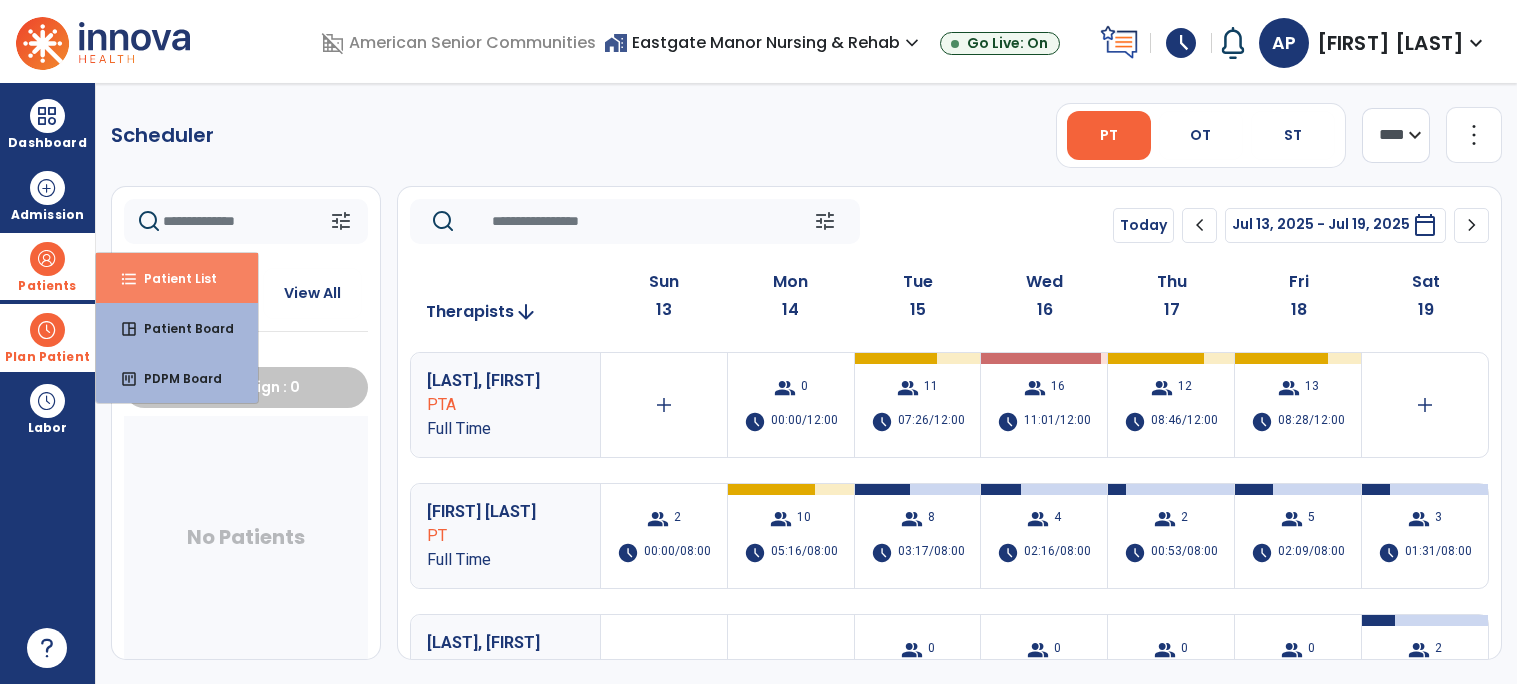 click on "Patient List" at bounding box center [172, 278] 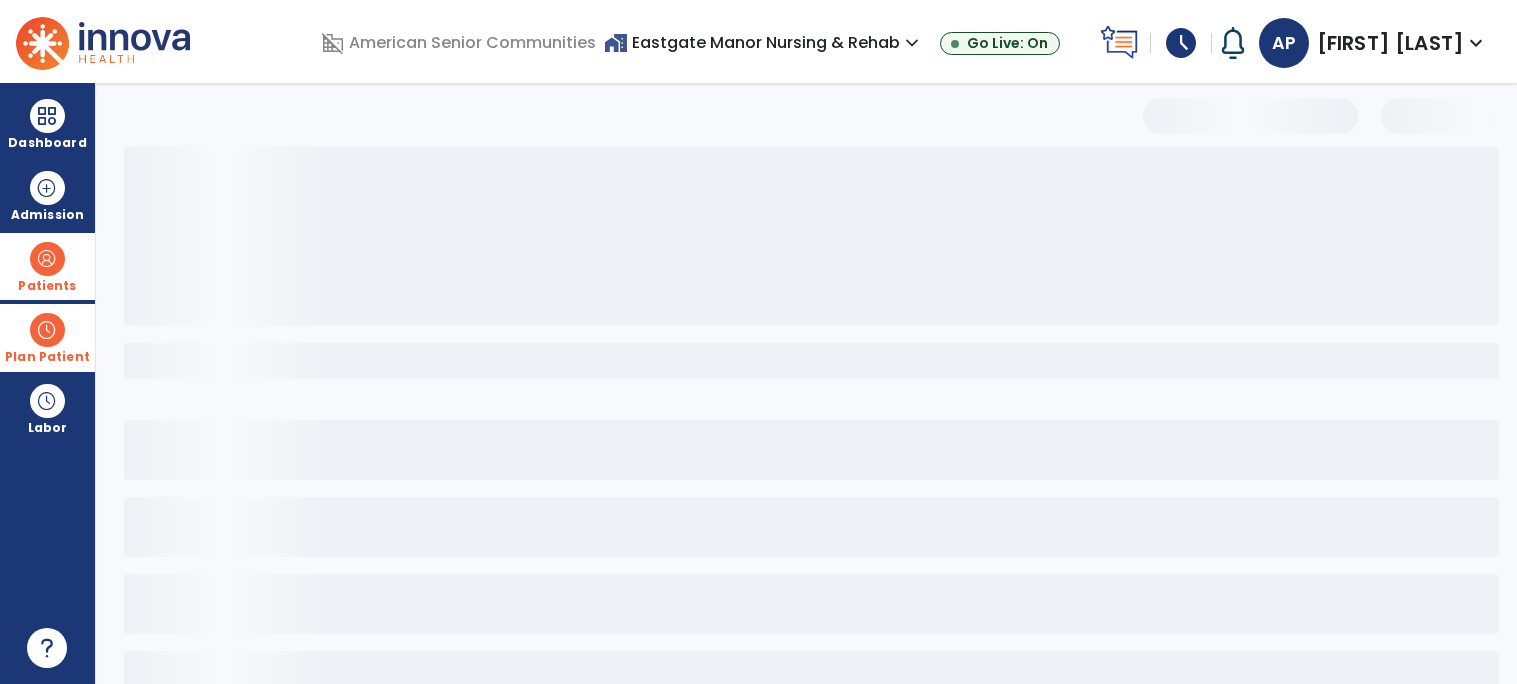 select on "***" 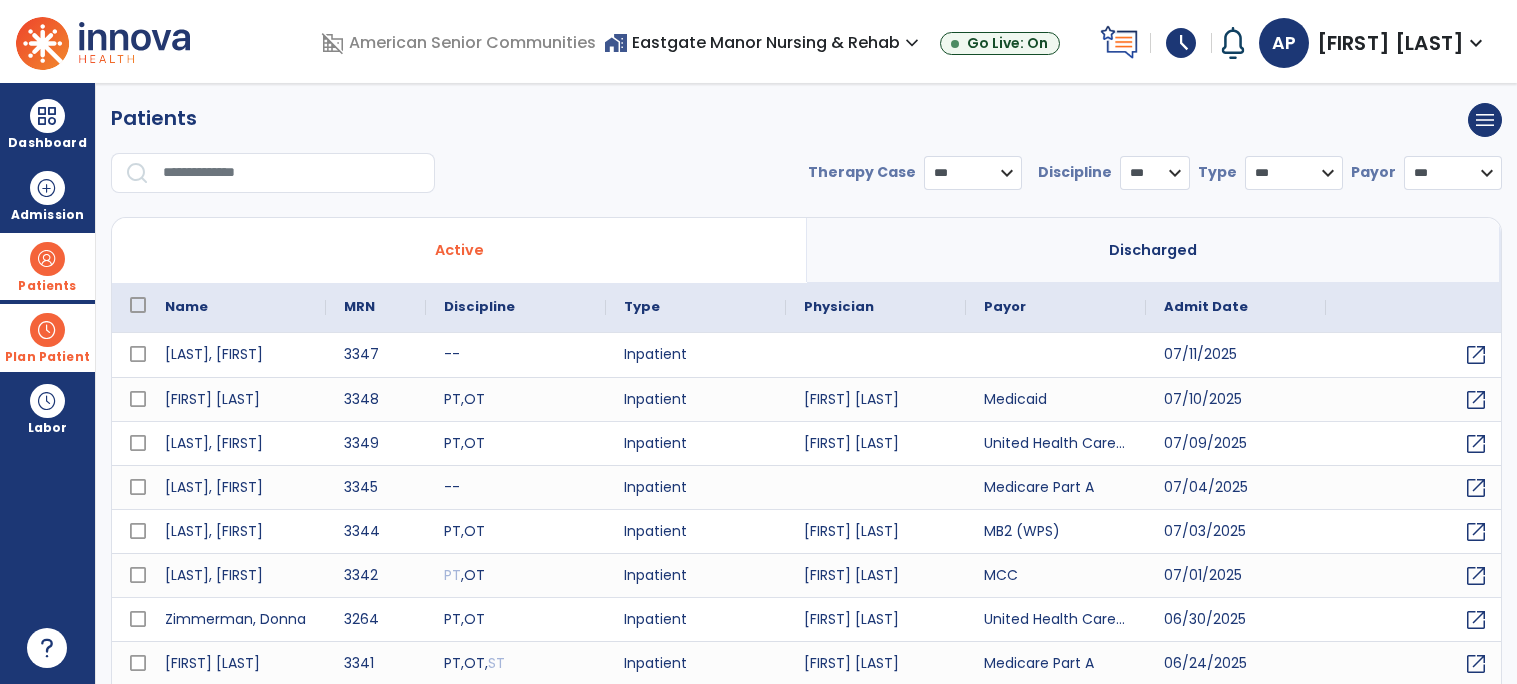 click at bounding box center [292, 173] 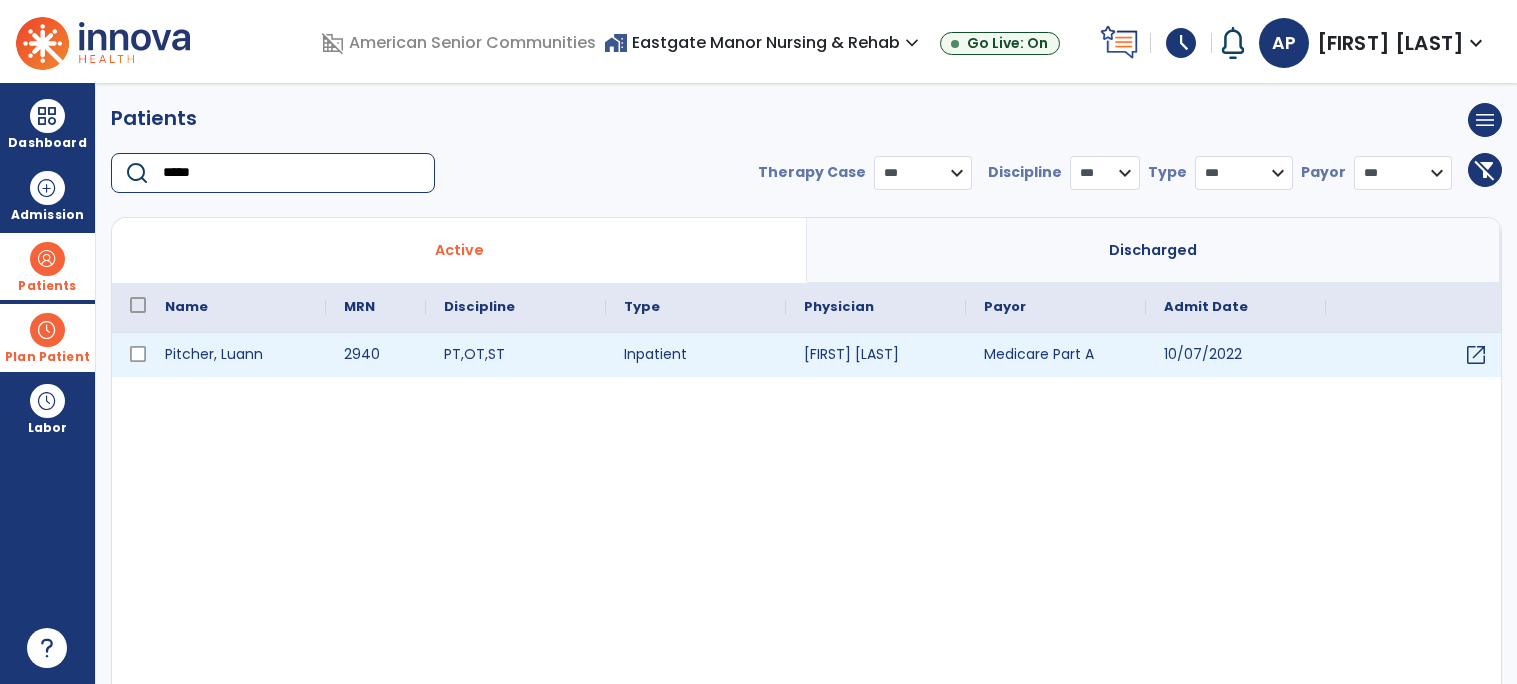 type on "*****" 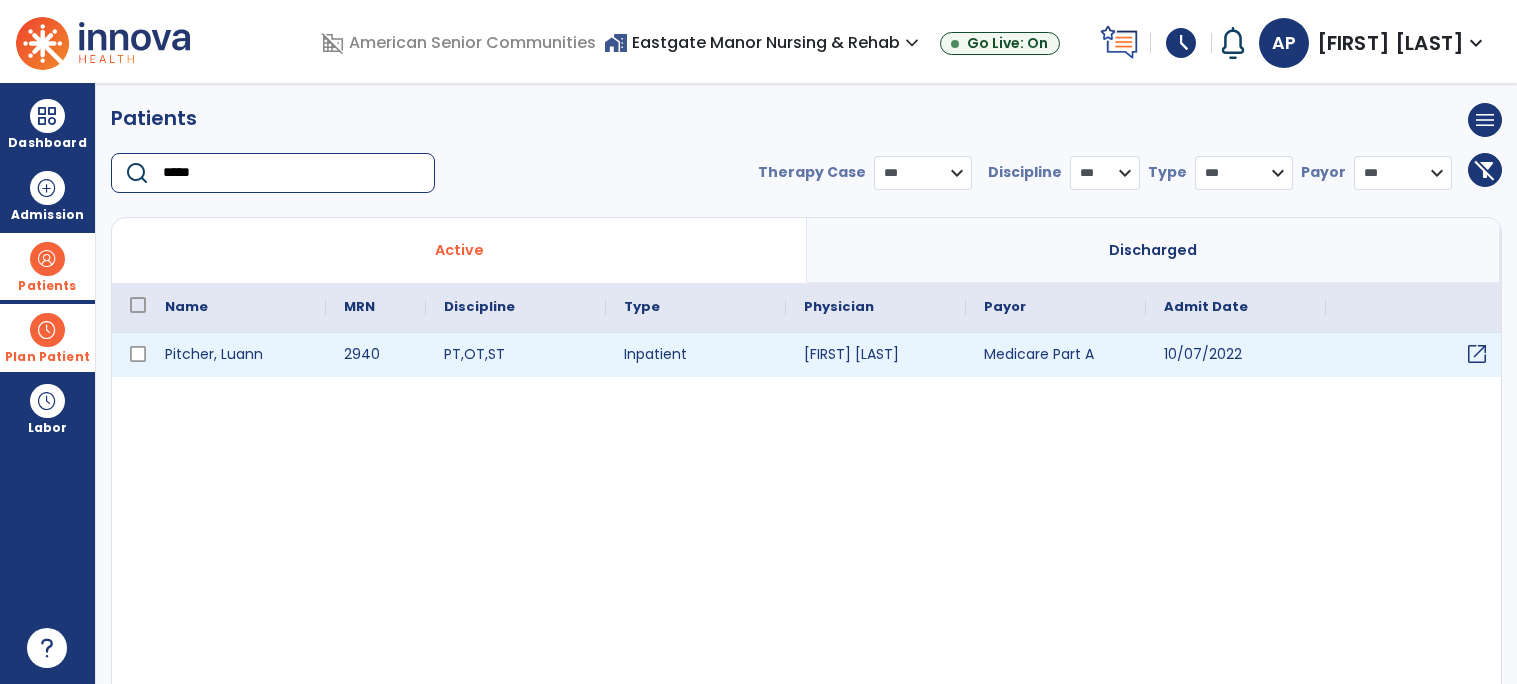 click on "open_in_new" at bounding box center [1477, 354] 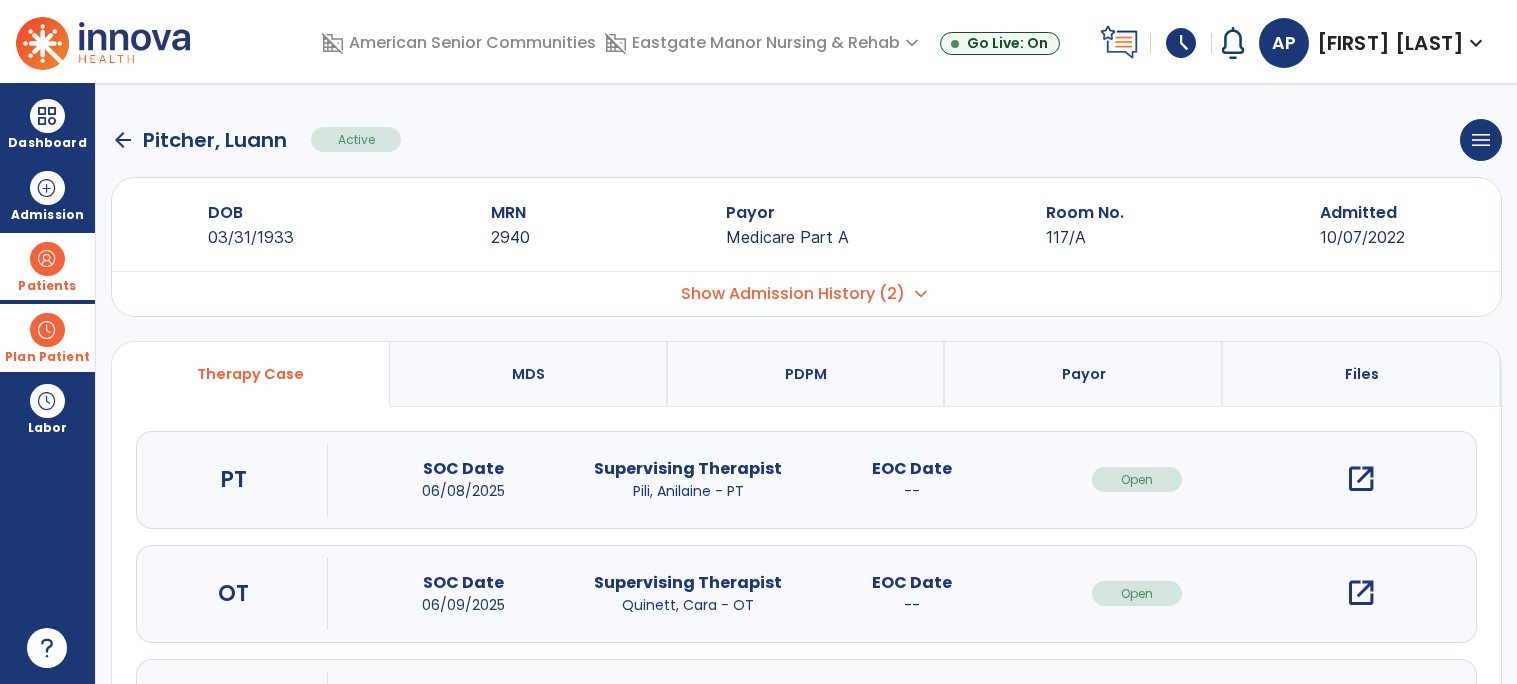 click on "open_in_new" at bounding box center (1361, 479) 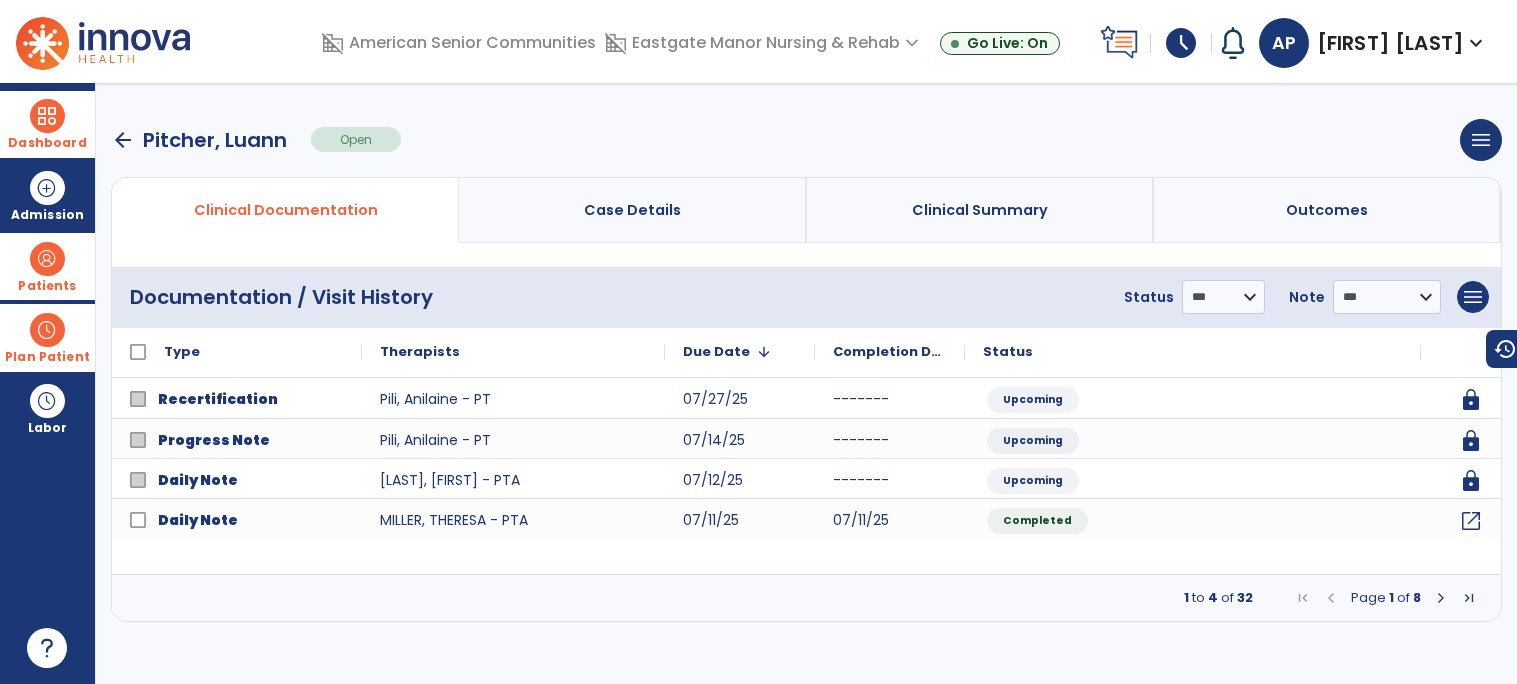 click at bounding box center [47, 116] 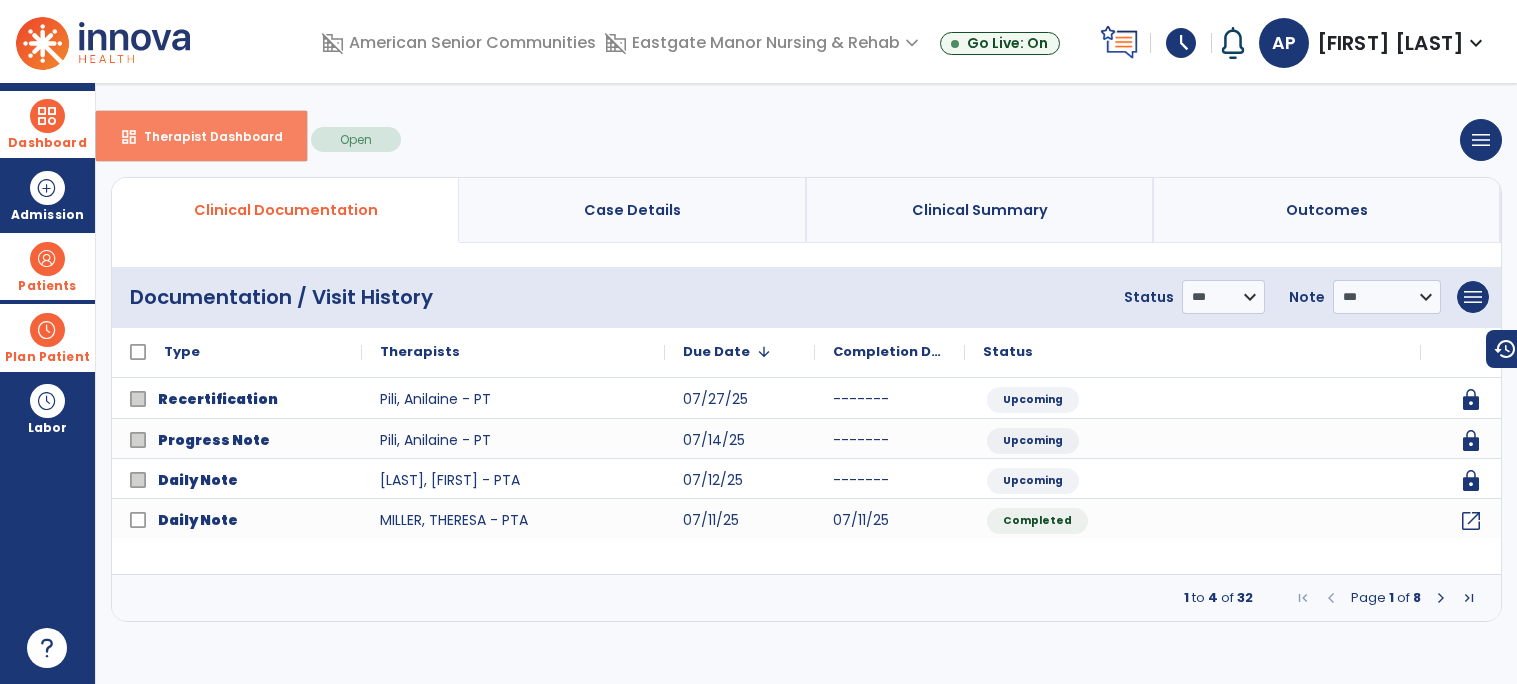 click on "dashboard" at bounding box center (129, 137) 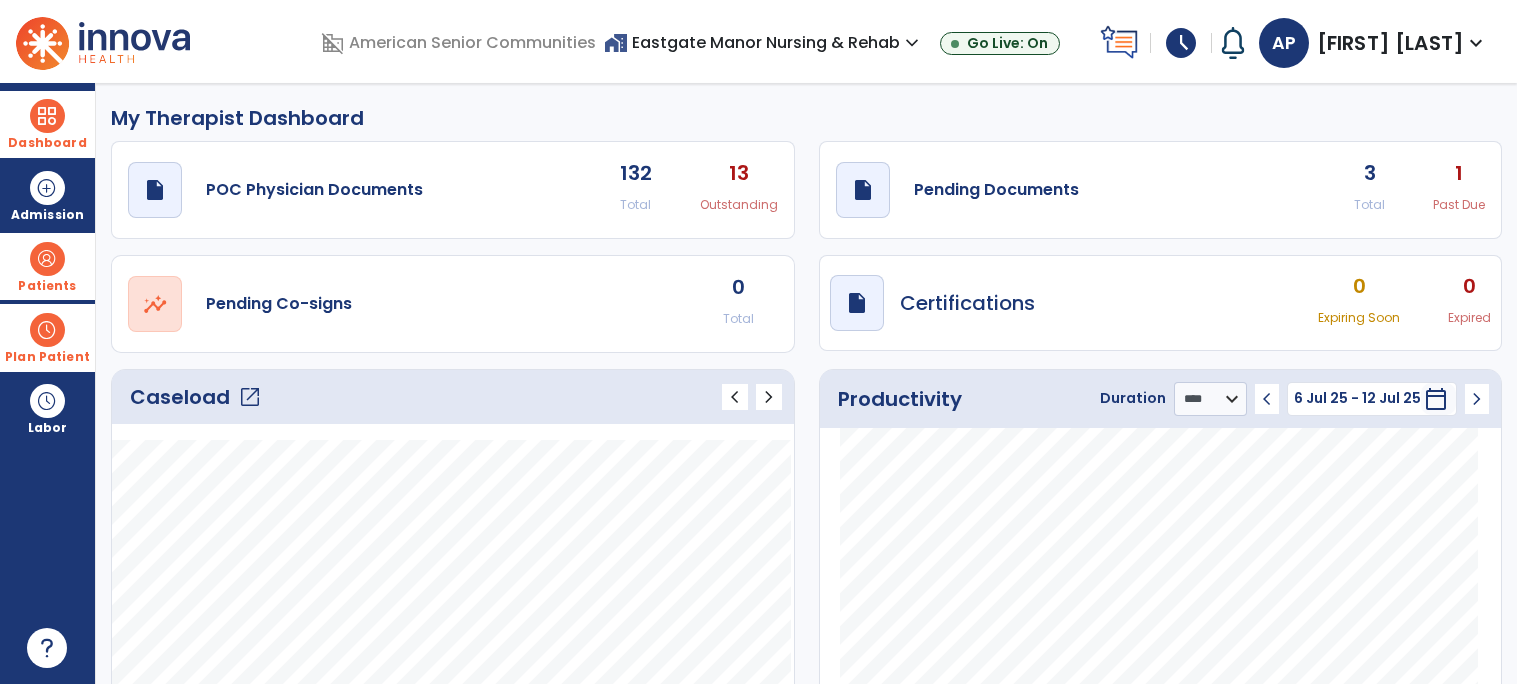 click on "open_in_new" 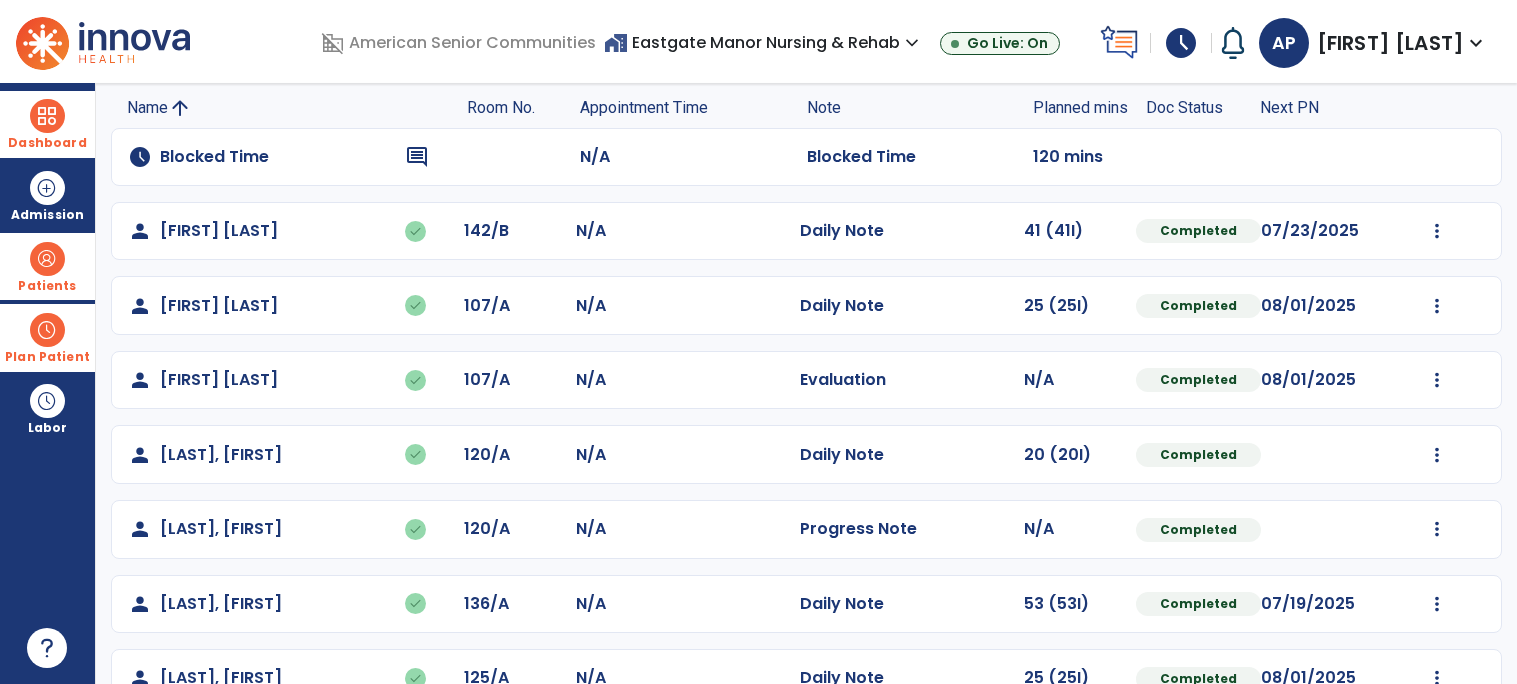 scroll, scrollTop: 0, scrollLeft: 0, axis: both 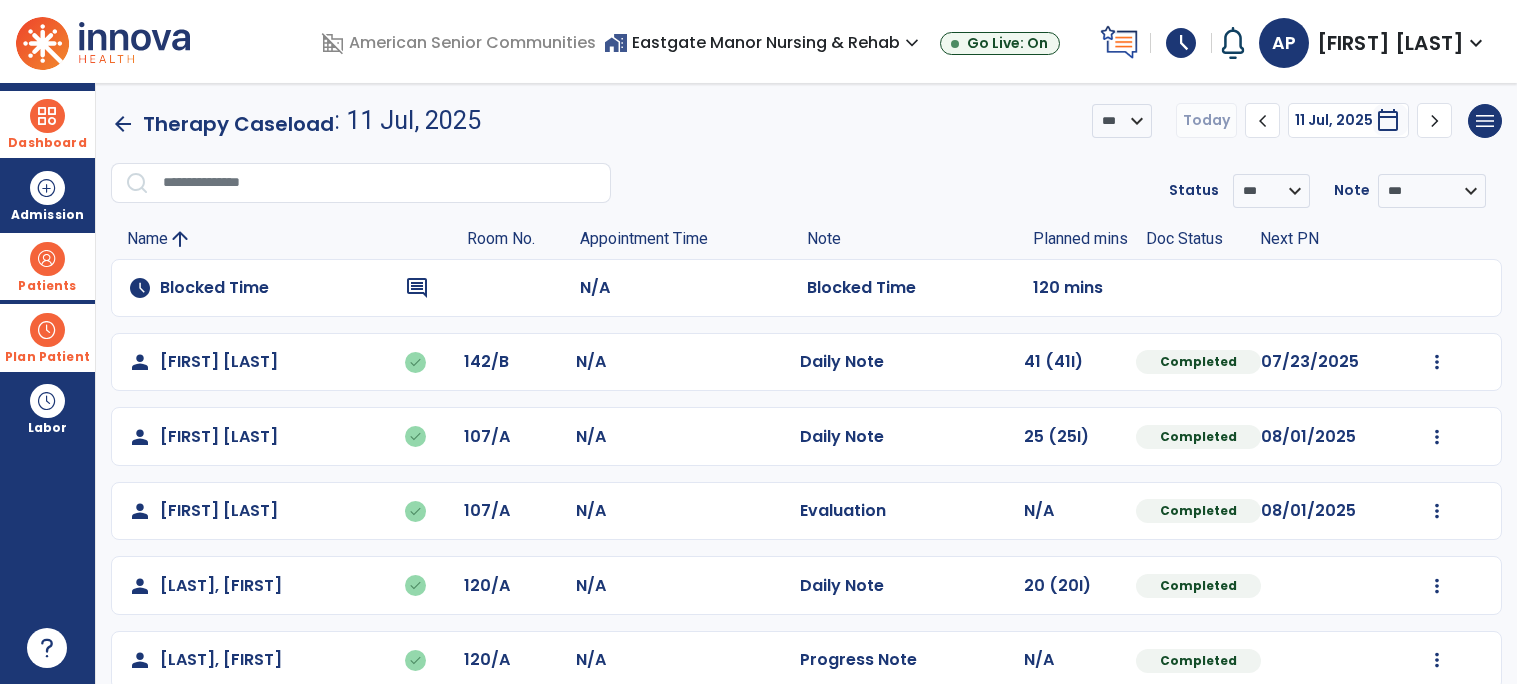 click on "home_work   Eastgate Manor Nursing & Rehab   expand_more" at bounding box center [764, 42] 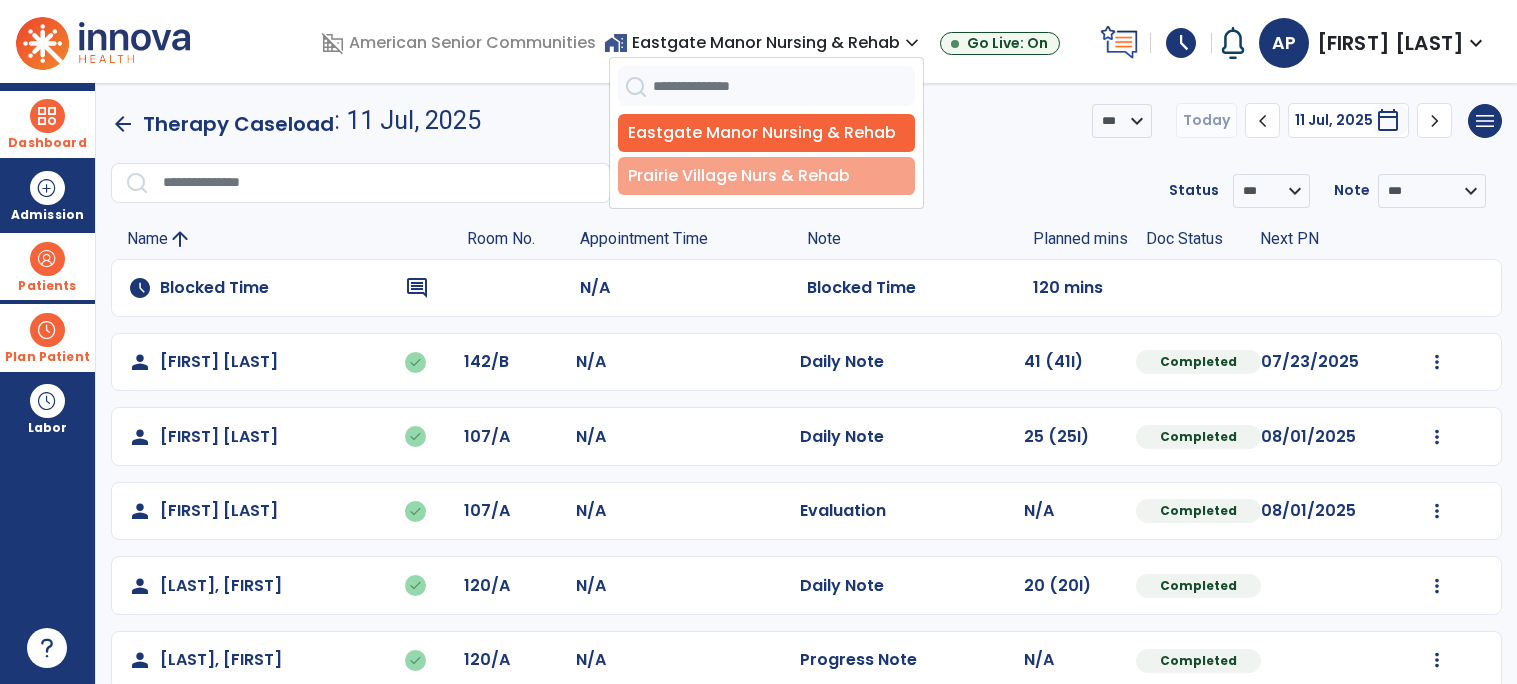 click on "Prairie Village Nurs & Rehab" at bounding box center (766, 176) 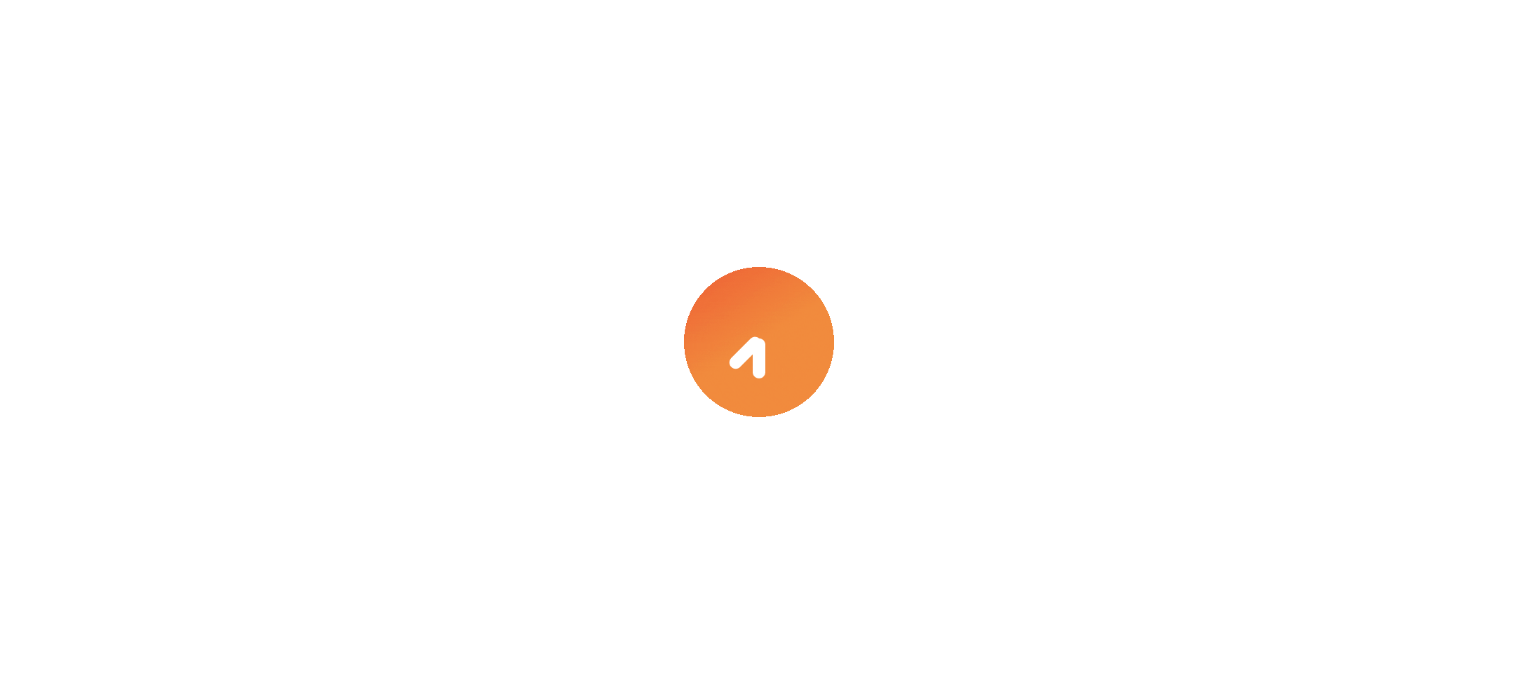 scroll, scrollTop: 0, scrollLeft: 0, axis: both 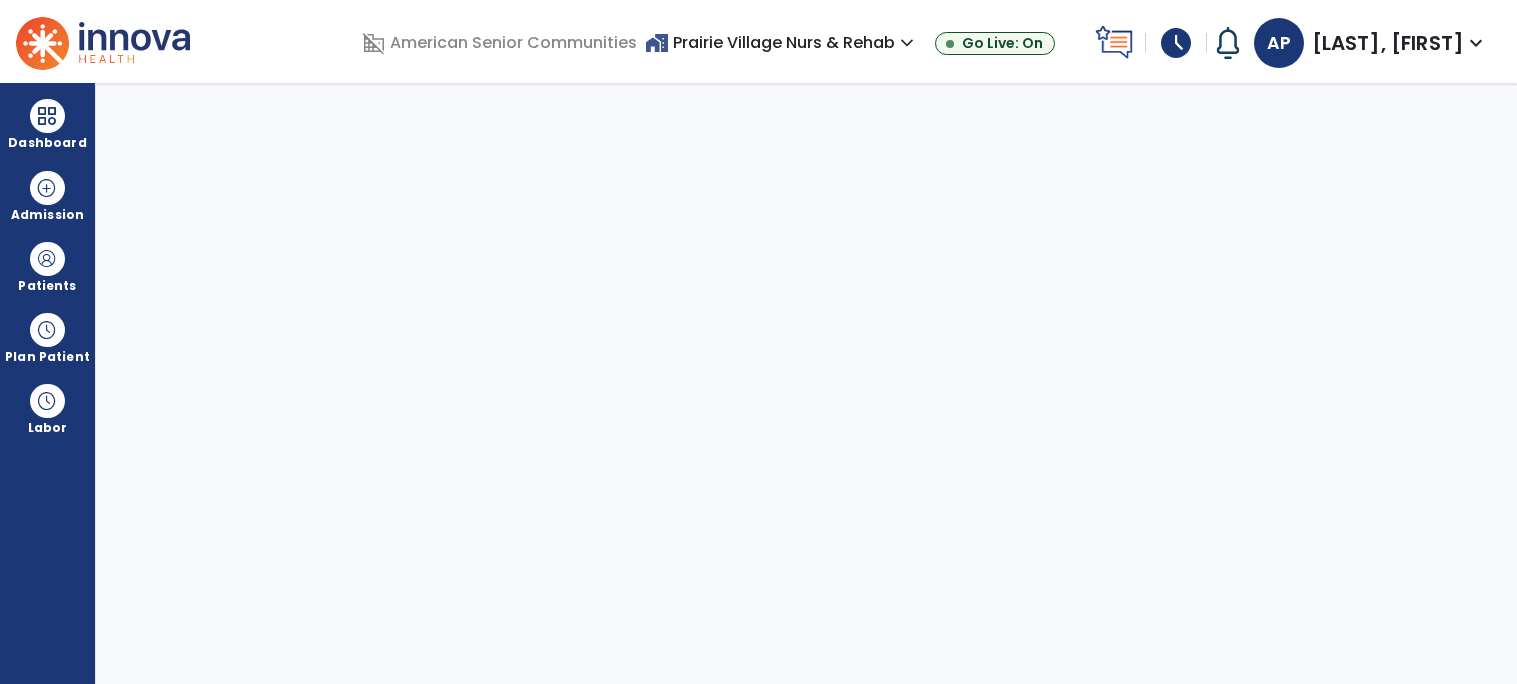 select on "****" 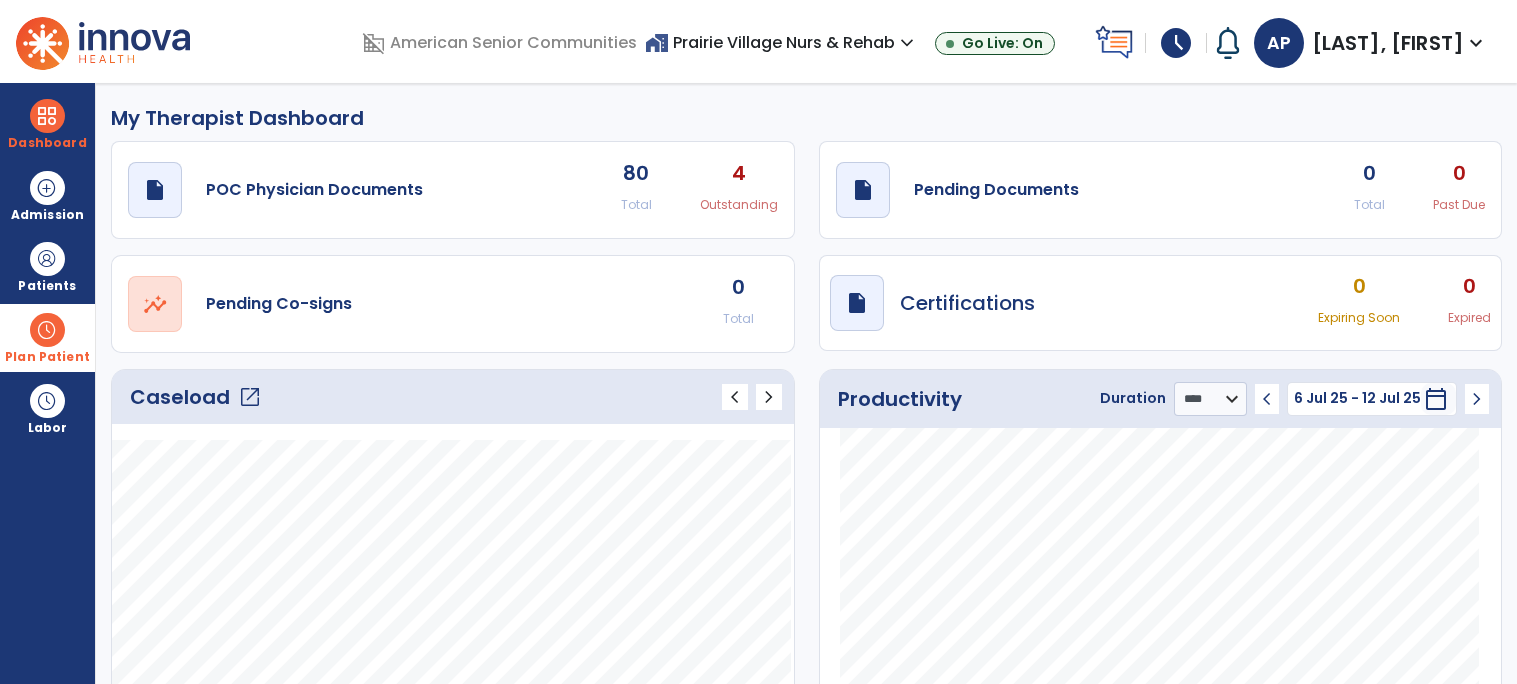 click at bounding box center [47, 330] 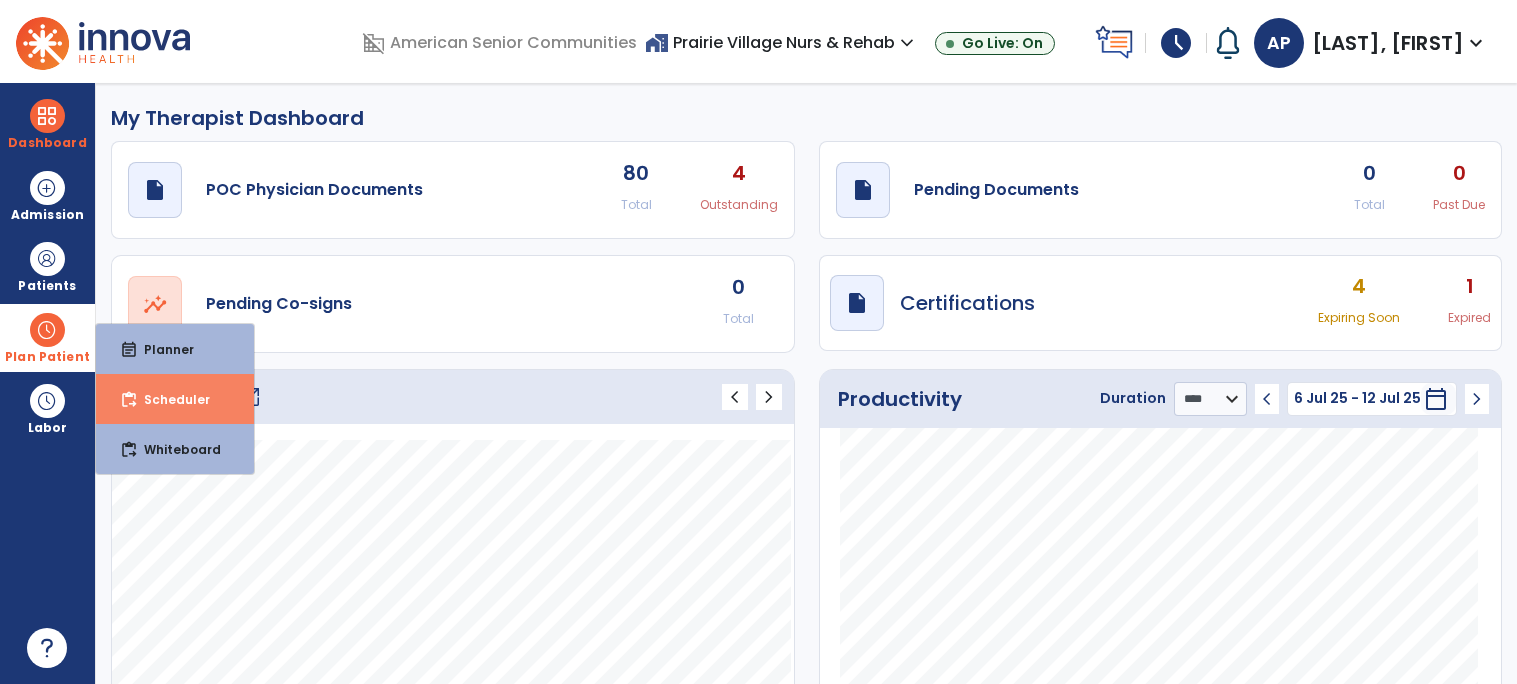 click on "content_paste_go  Scheduler" at bounding box center [175, 399] 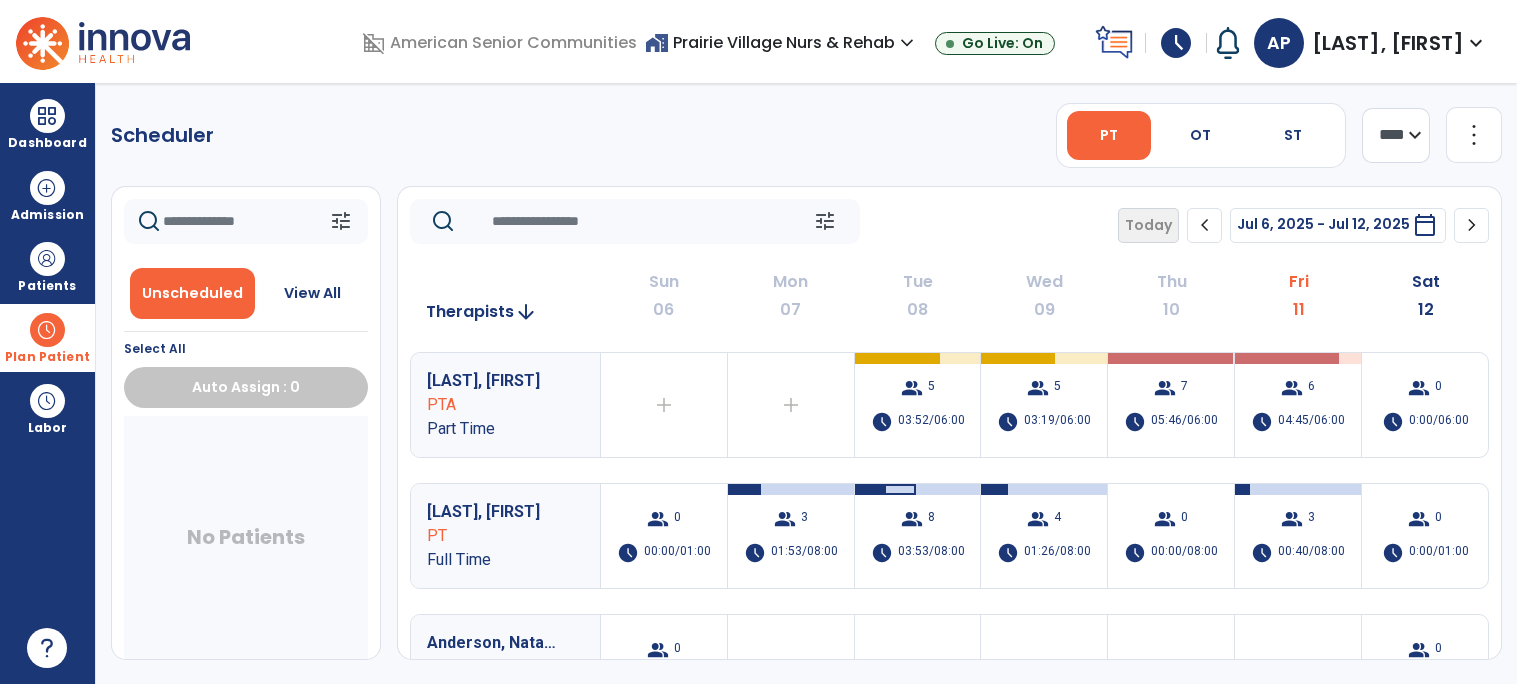 click on "chevron_right" 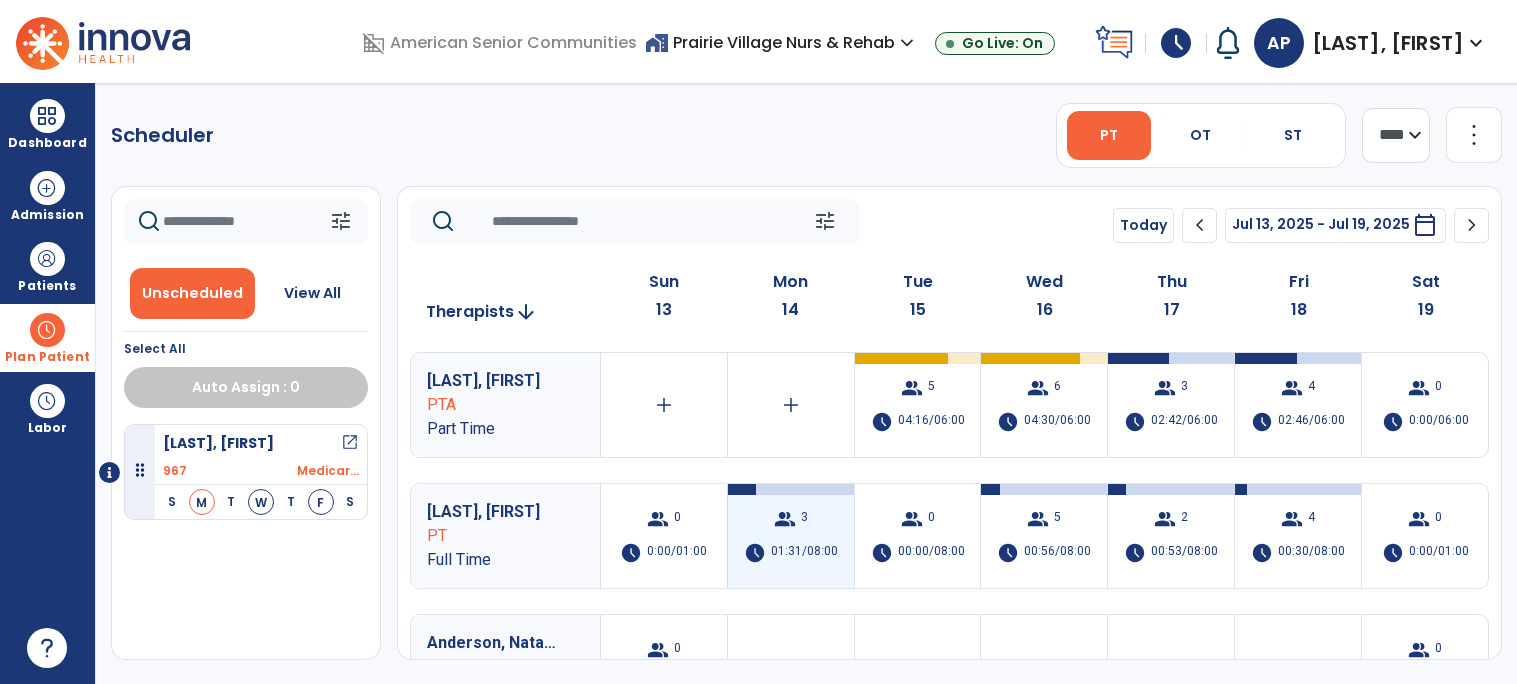 click on "group  3  schedule  01:31/08:00" at bounding box center [791, 536] 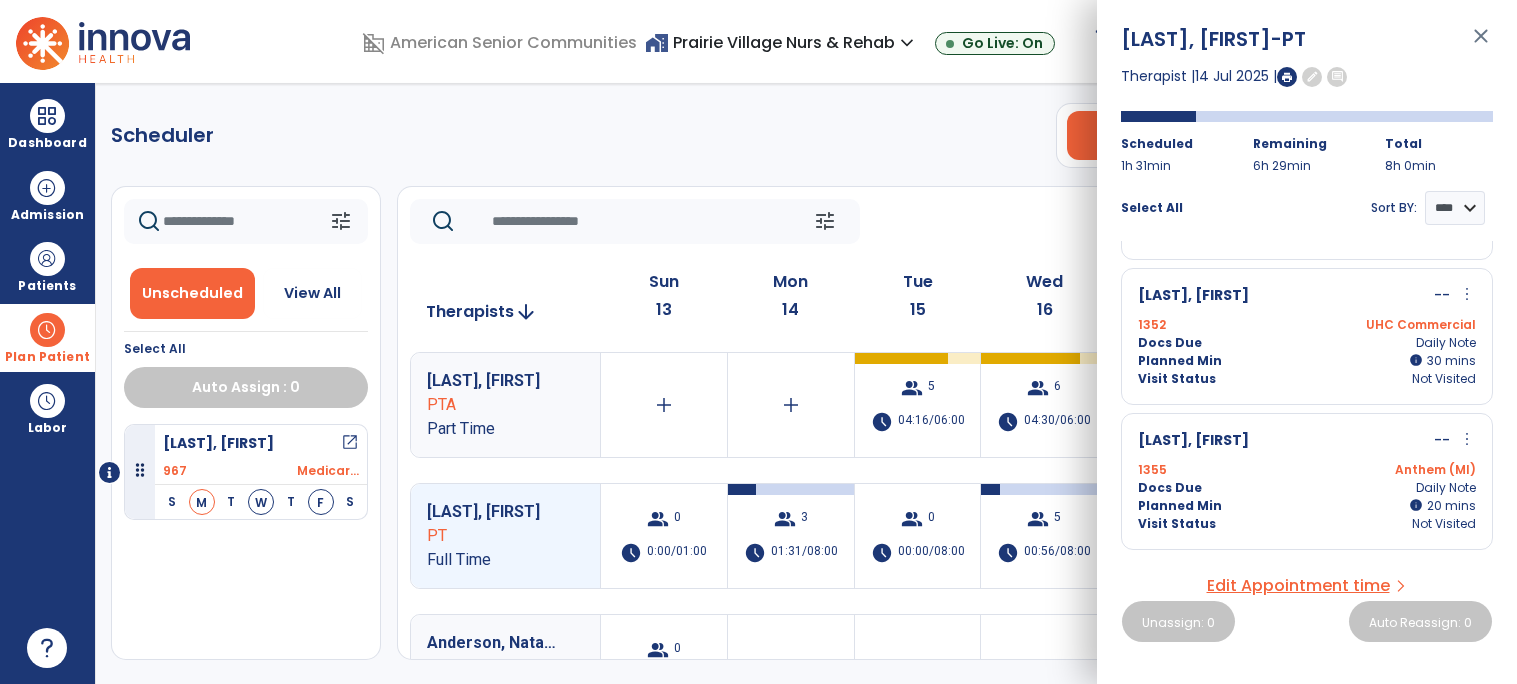 scroll, scrollTop: 0, scrollLeft: 0, axis: both 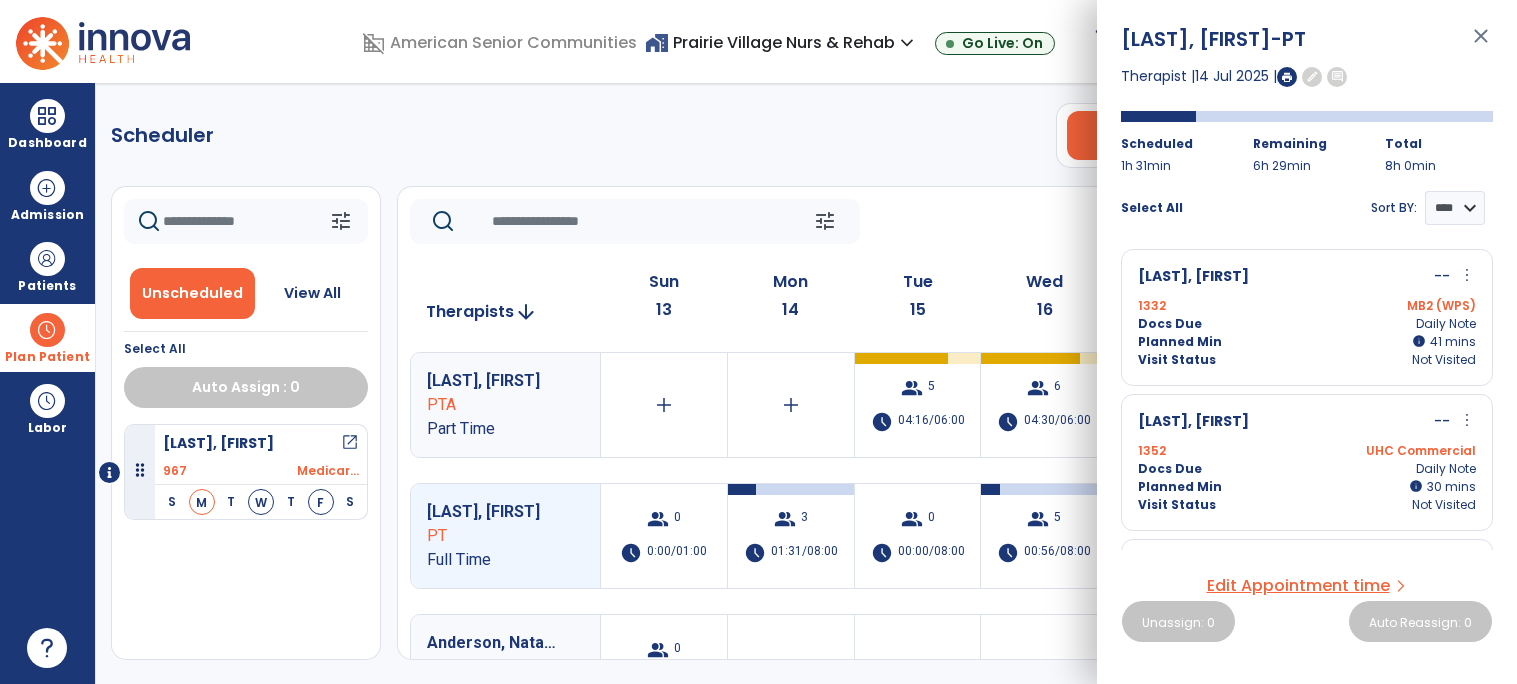 click on "close" at bounding box center (1481, 45) 